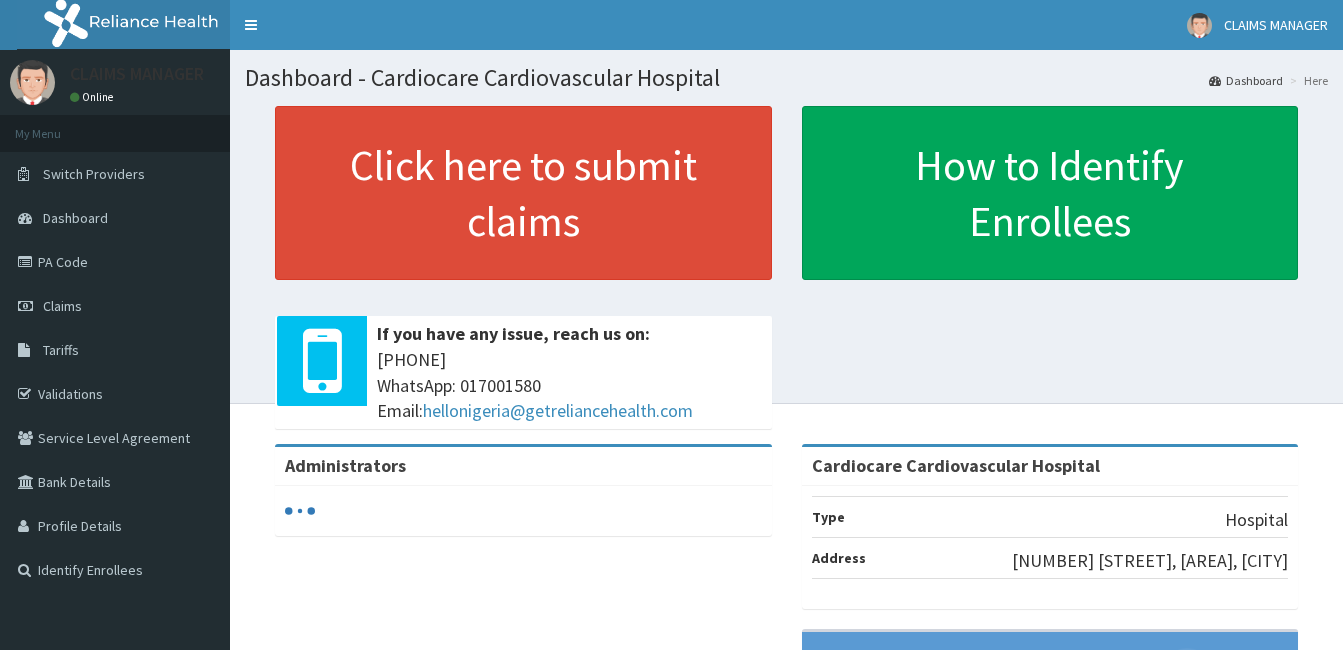 scroll, scrollTop: 0, scrollLeft: 0, axis: both 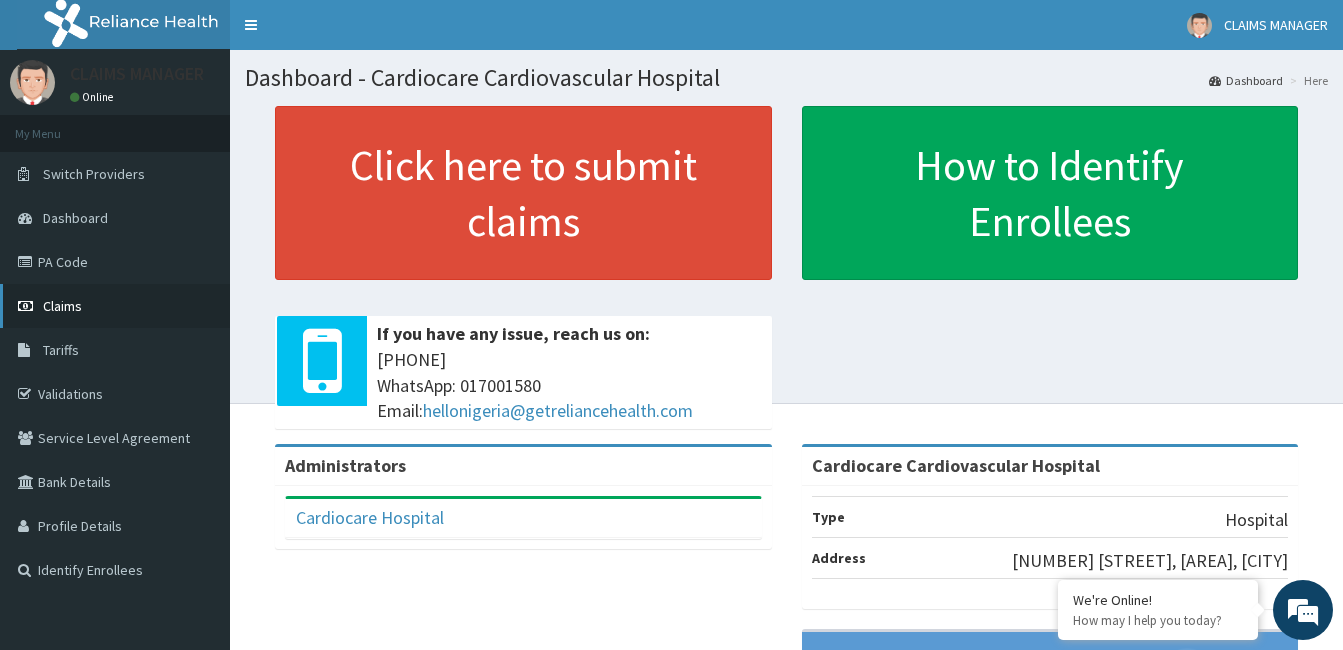 click on "Claims" at bounding box center [115, 306] 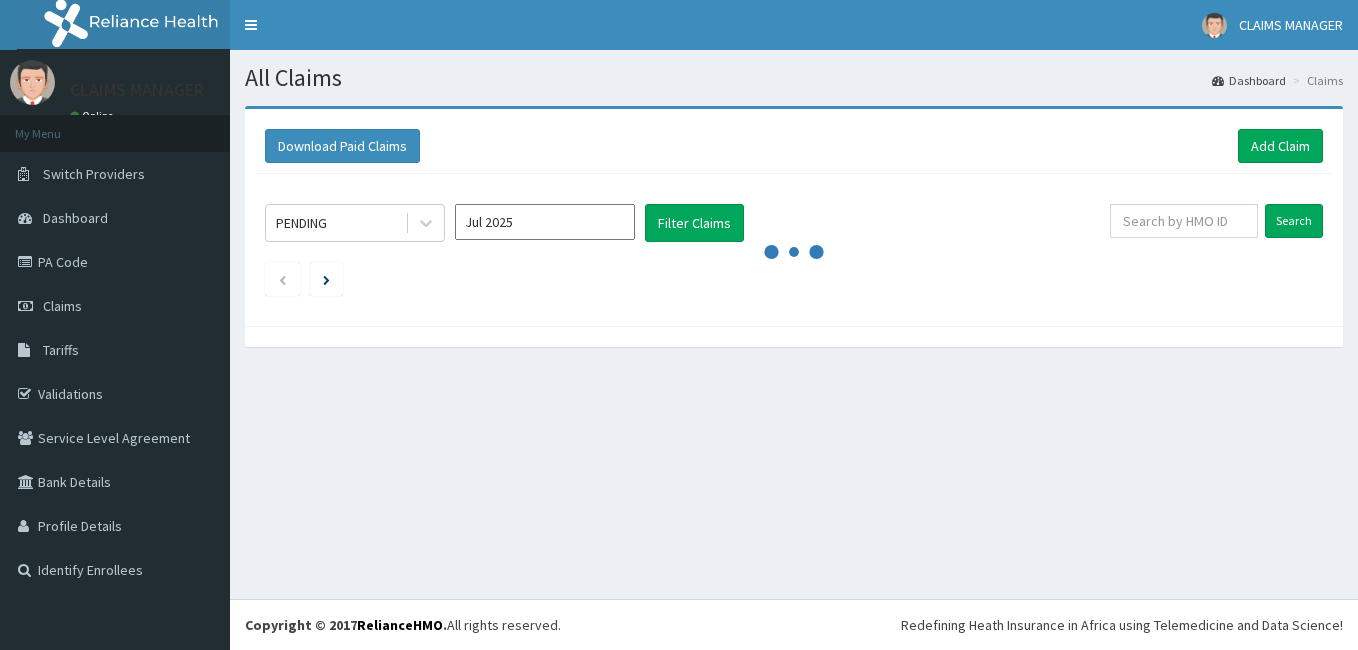 scroll, scrollTop: 0, scrollLeft: 0, axis: both 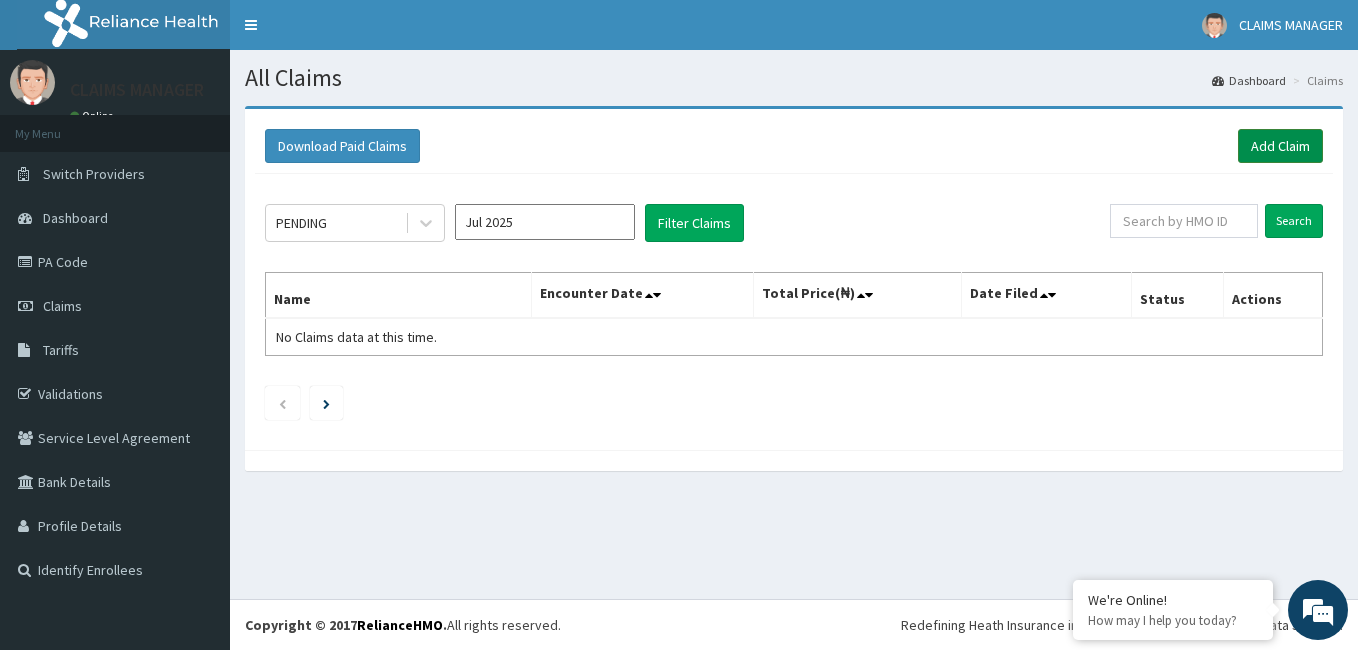 click on "Add Claim" at bounding box center (1280, 146) 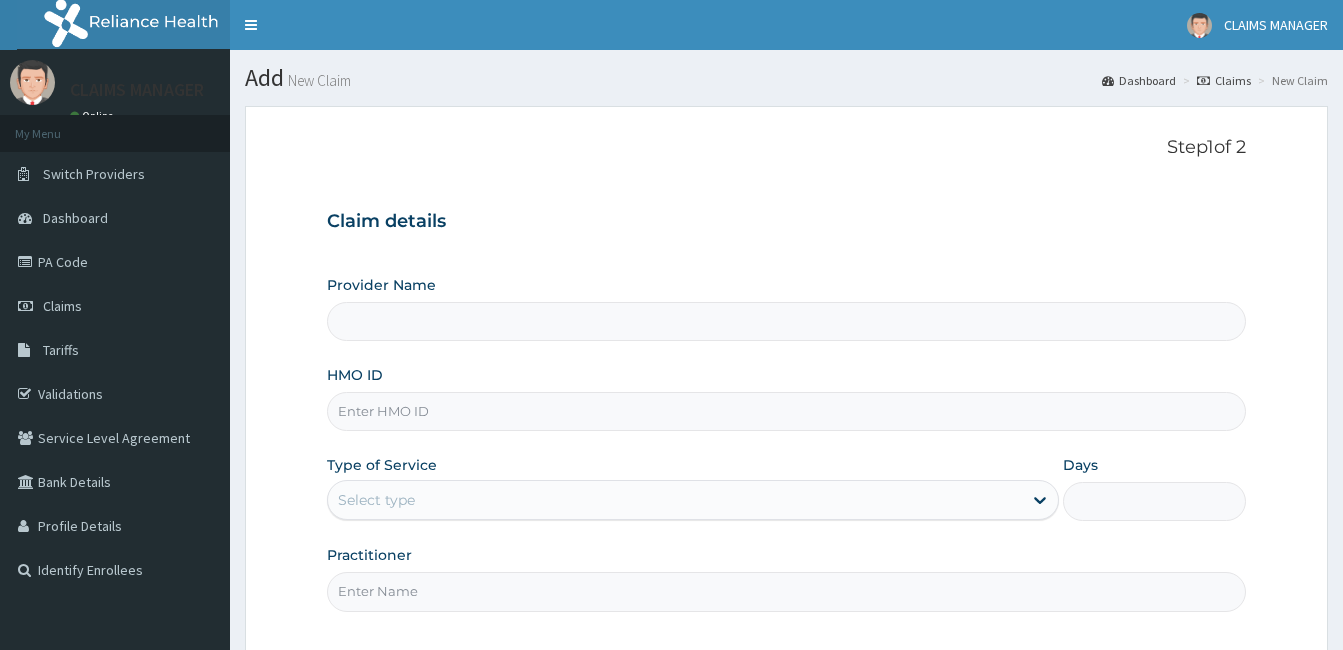 scroll, scrollTop: 0, scrollLeft: 0, axis: both 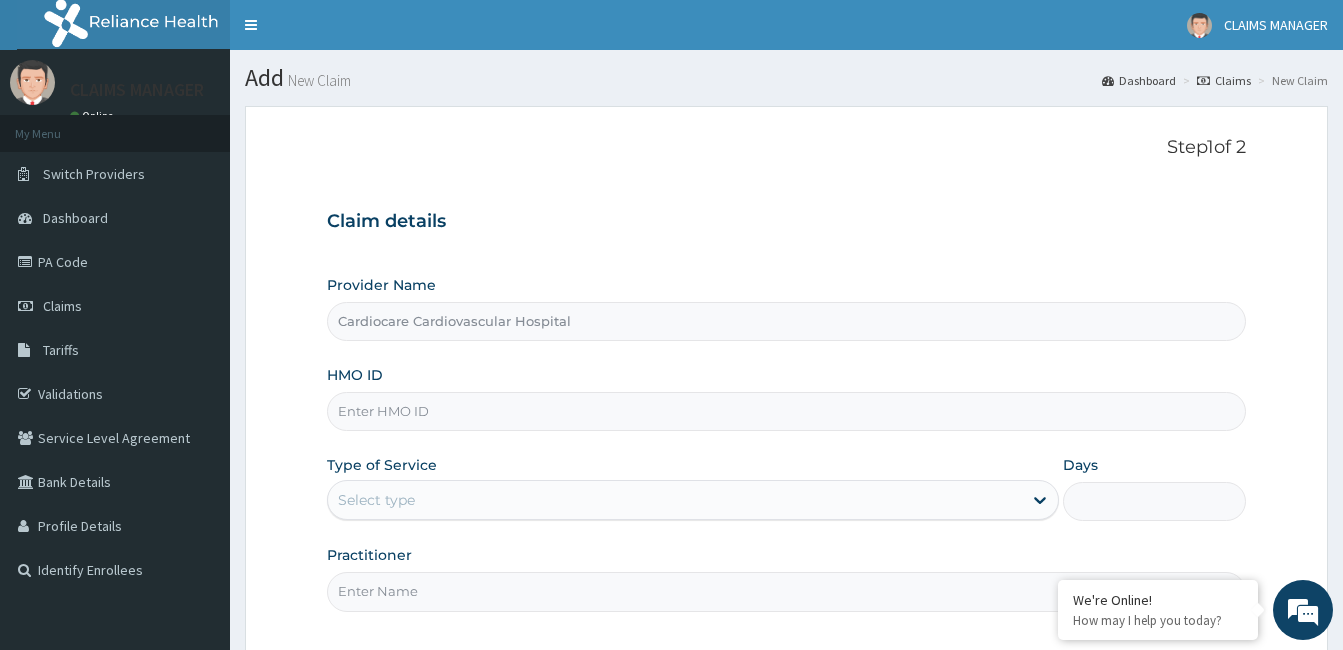 type on "Cardiocare Cardiovascular Hospital" 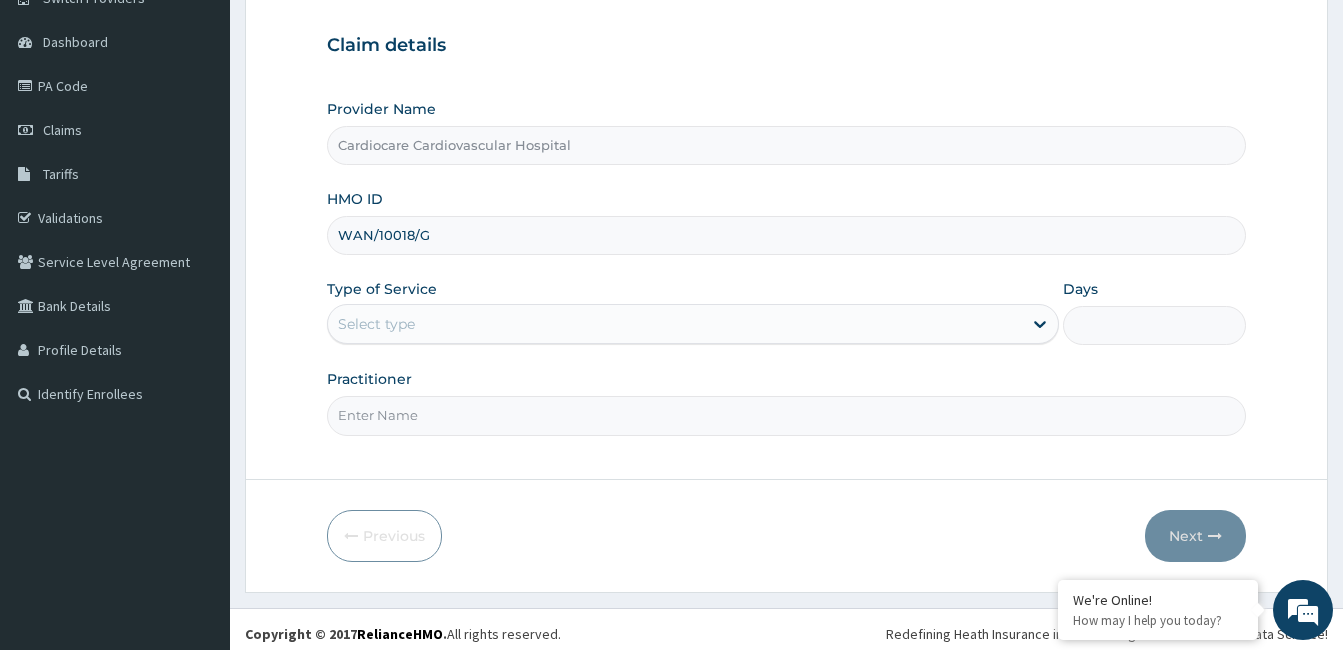 scroll, scrollTop: 185, scrollLeft: 0, axis: vertical 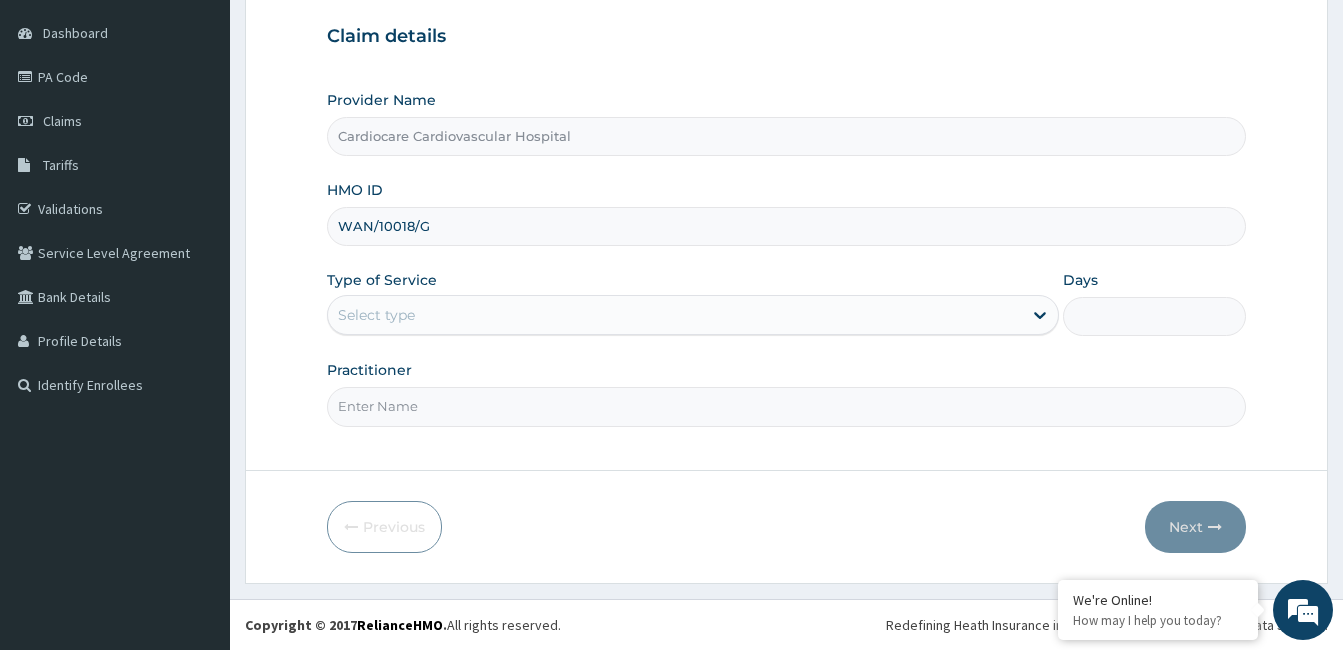 type on "WAN/10018/G" 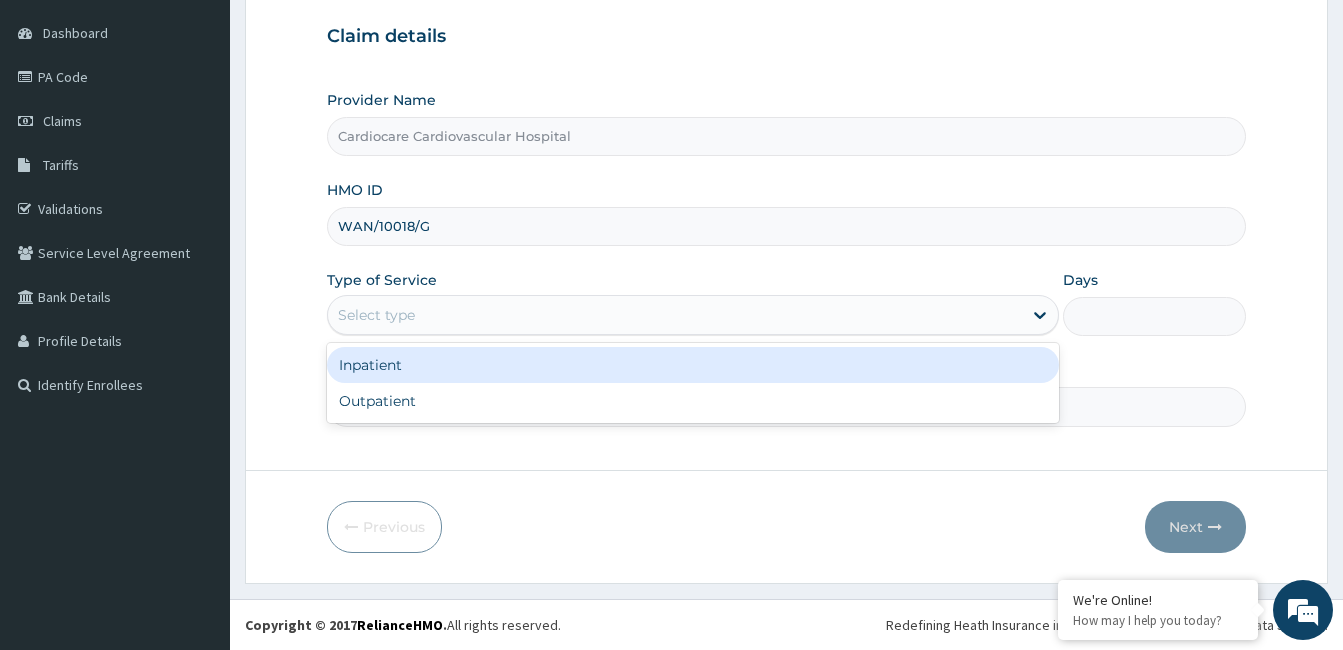 click on "Select type" at bounding box center [675, 315] 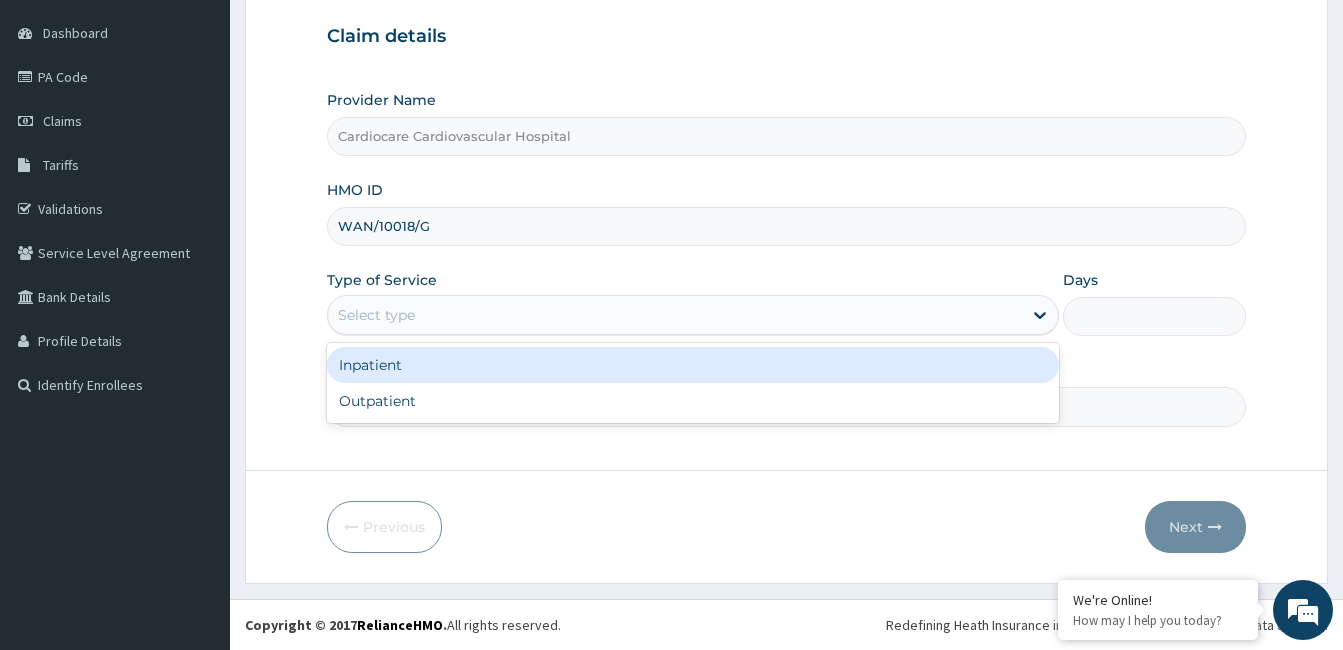 click on "Inpatient" at bounding box center [693, 365] 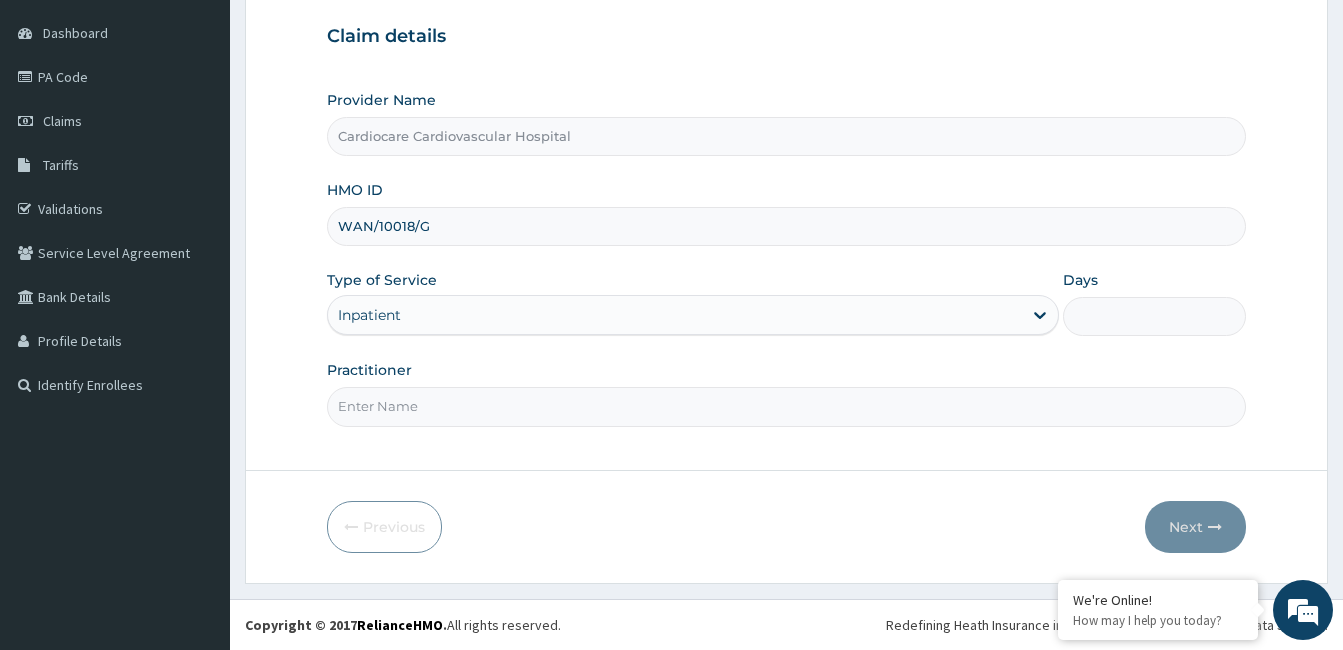 click on "Practitioner" at bounding box center [786, 406] 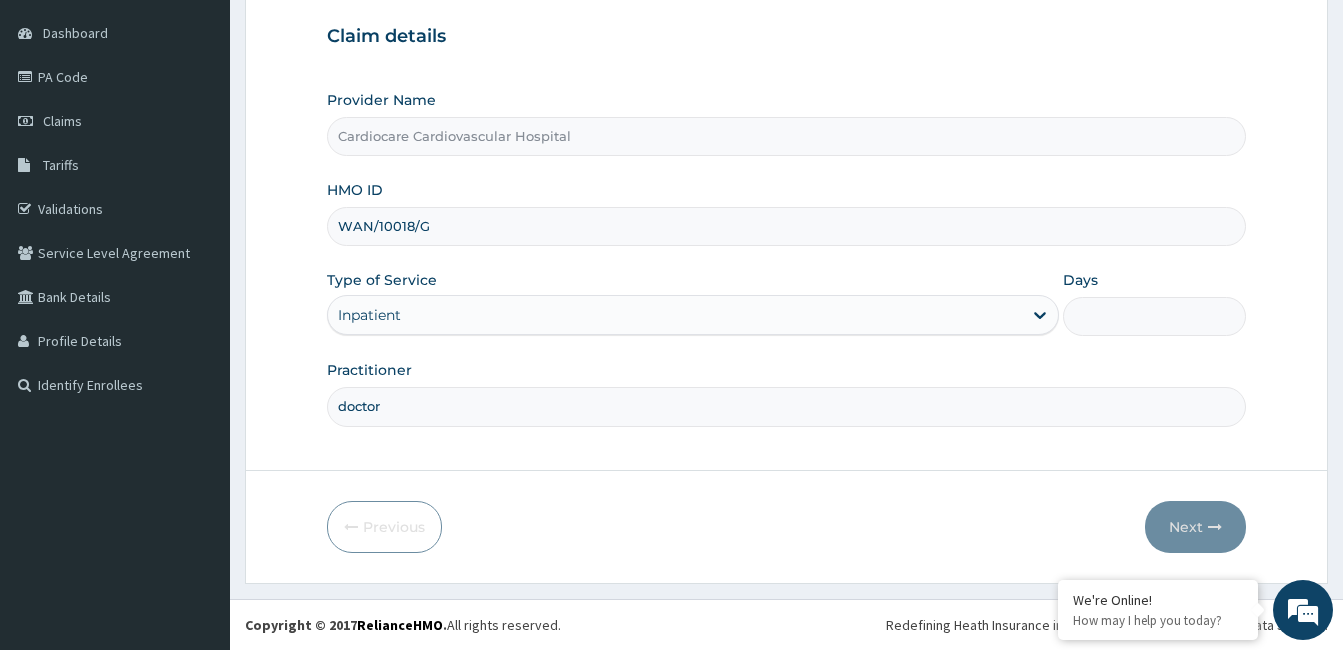 type on "doctor" 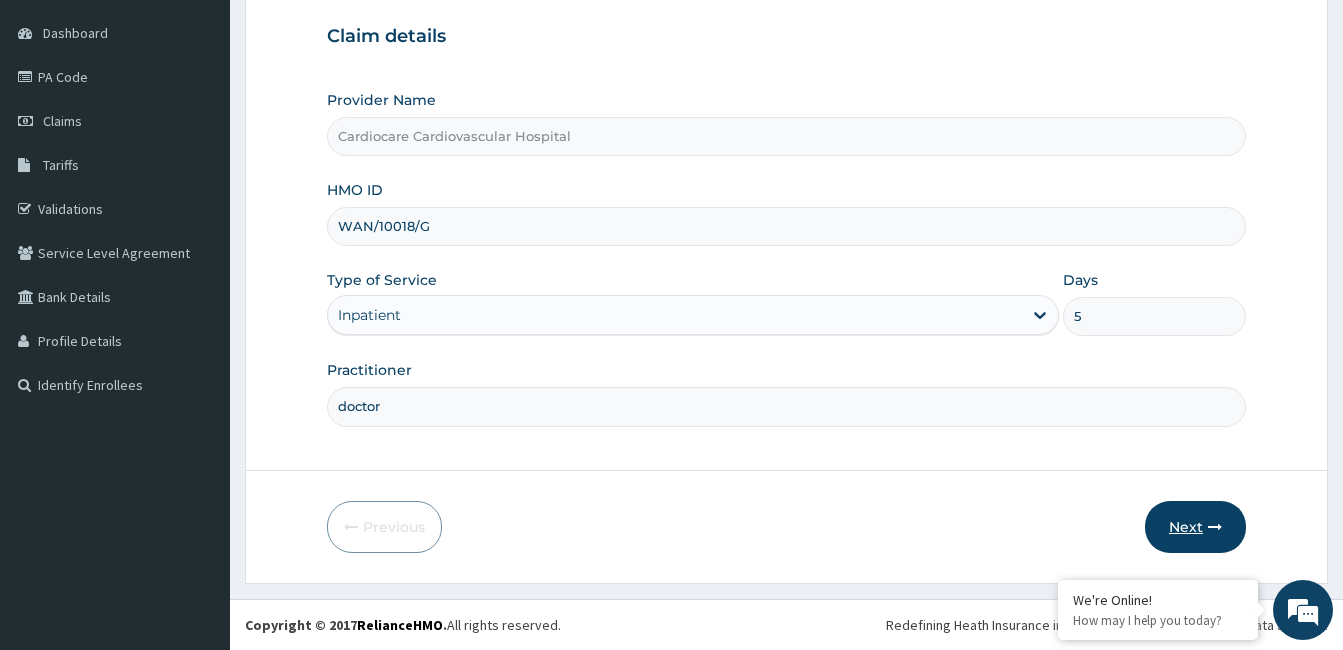 type on "5" 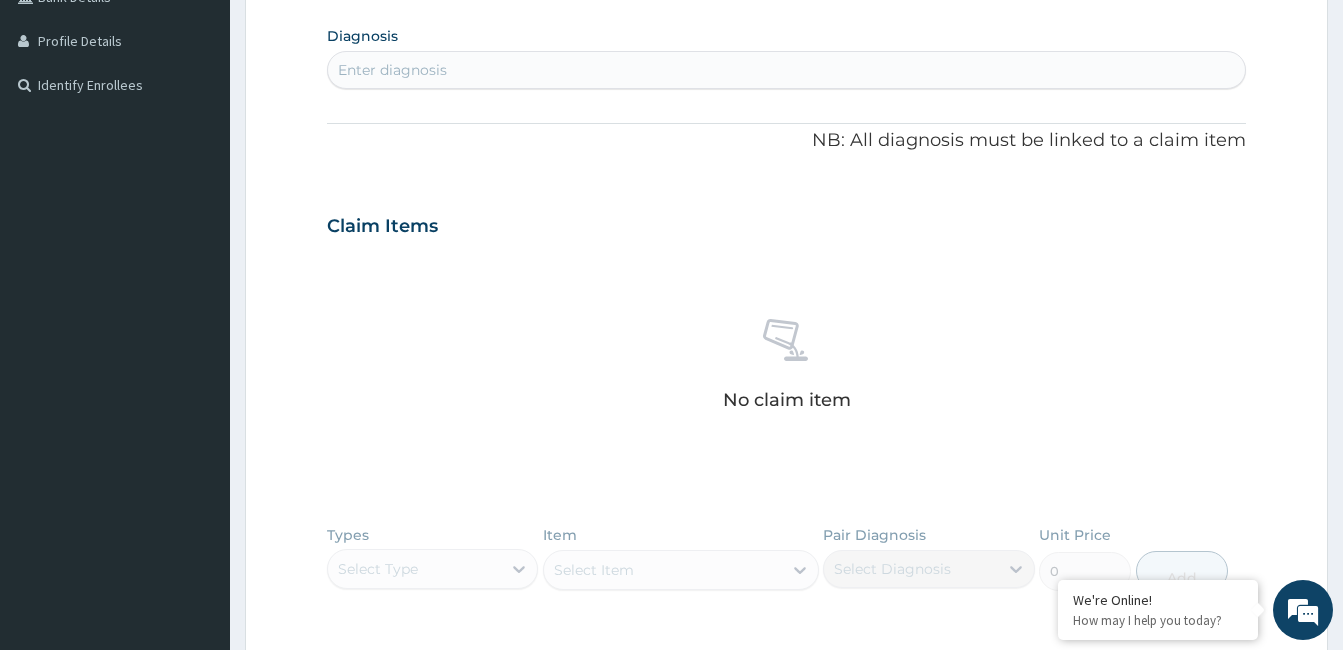 scroll, scrollTop: 786, scrollLeft: 0, axis: vertical 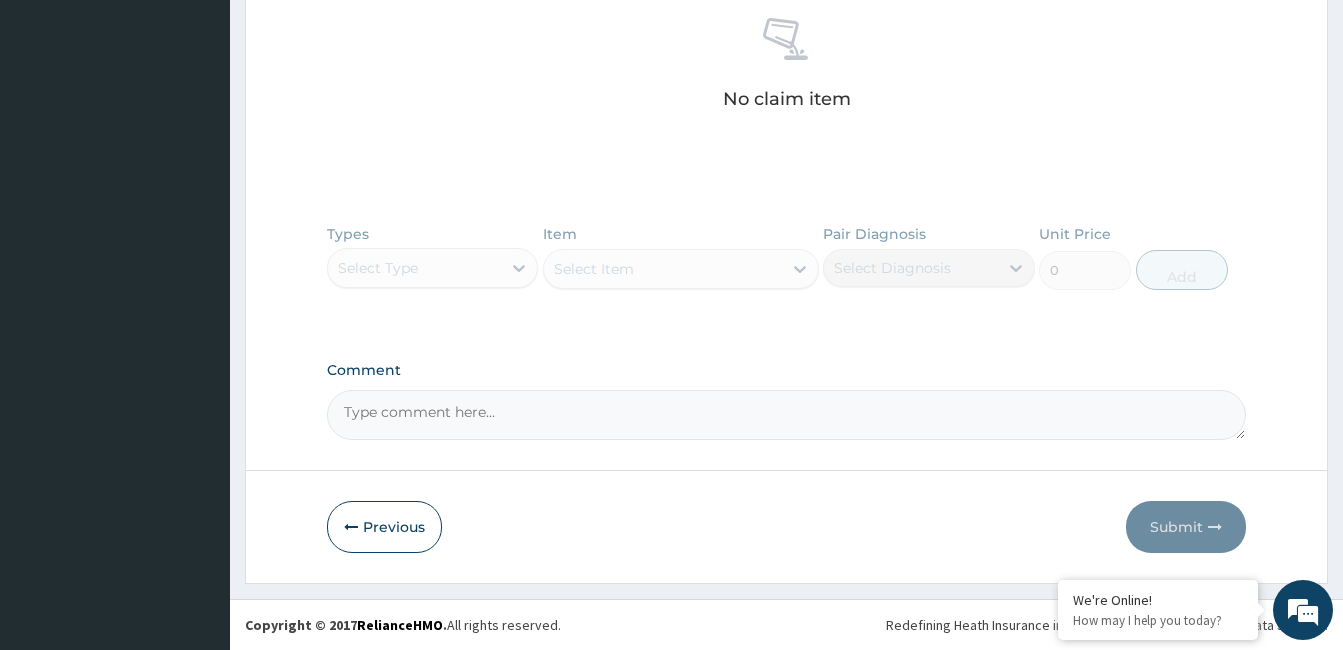click on "Comment" at bounding box center [786, 415] 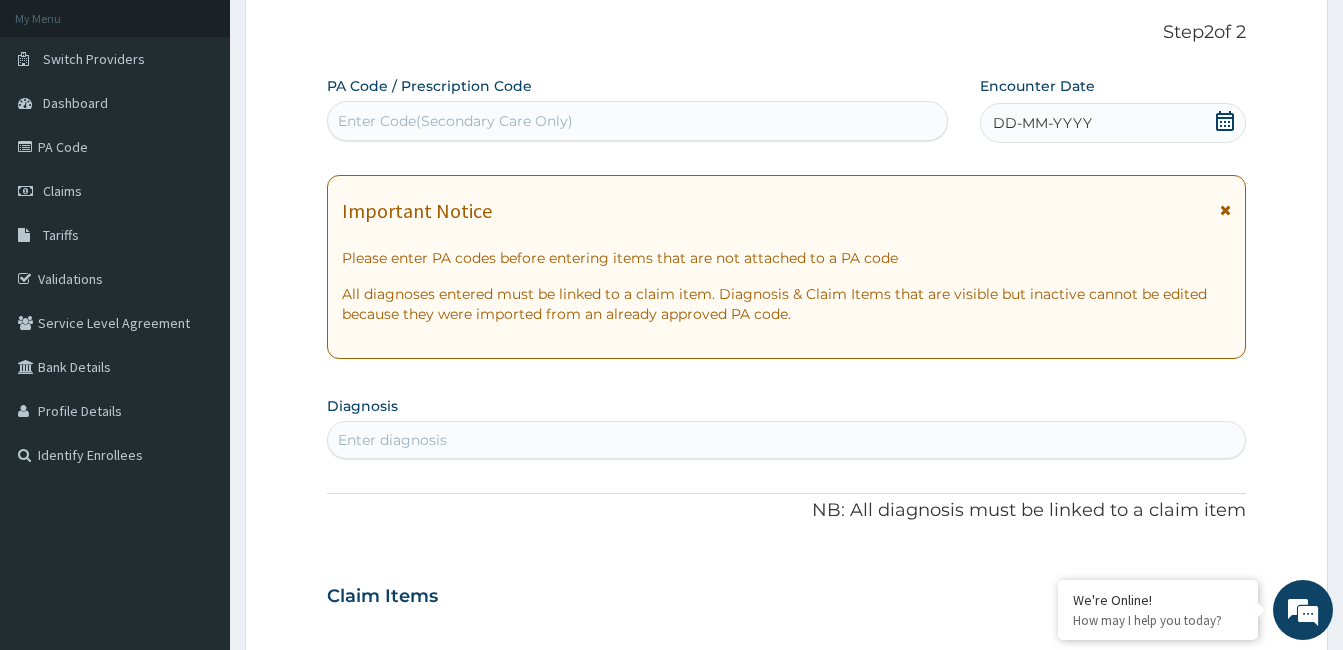 scroll, scrollTop: 86, scrollLeft: 0, axis: vertical 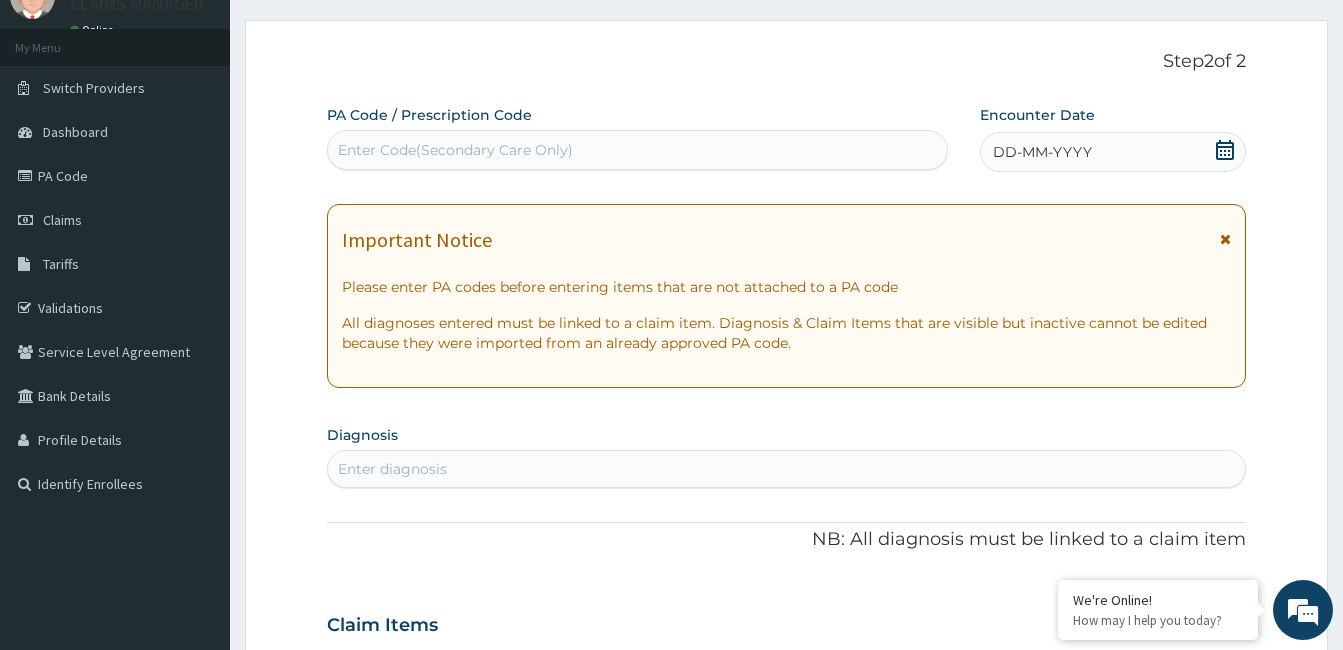 type on "PA/DF4F46" 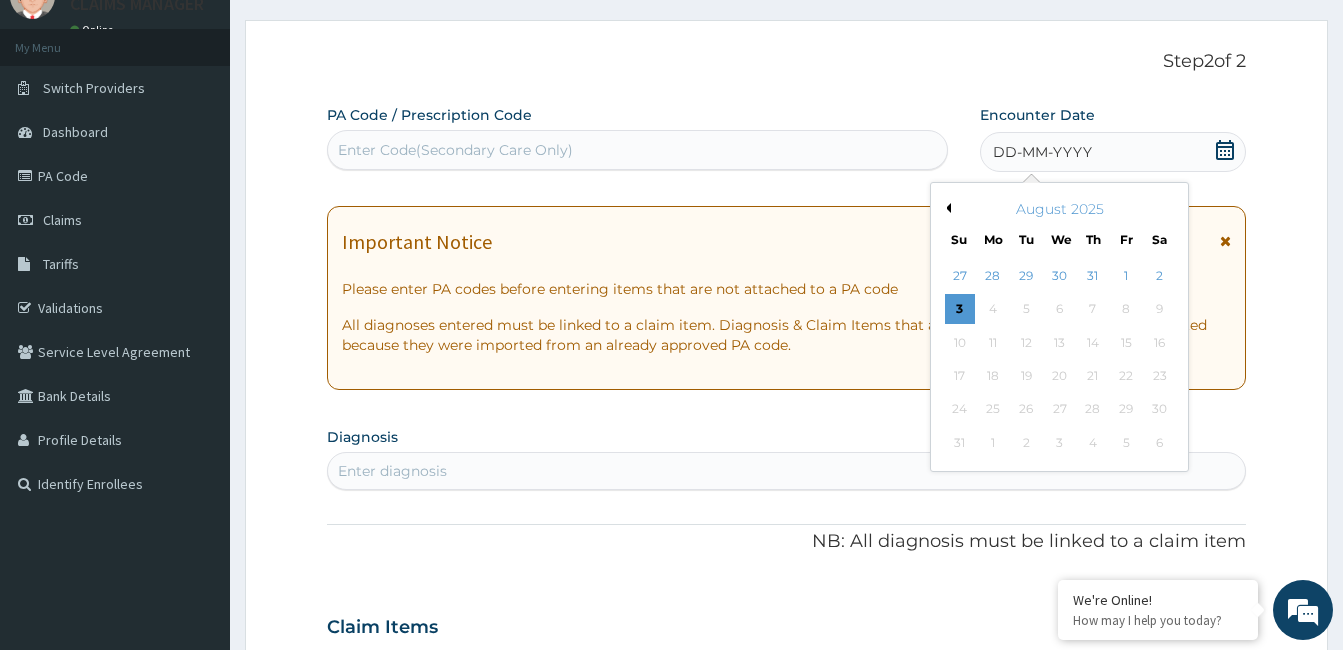 click on "Previous Month" at bounding box center (946, 208) 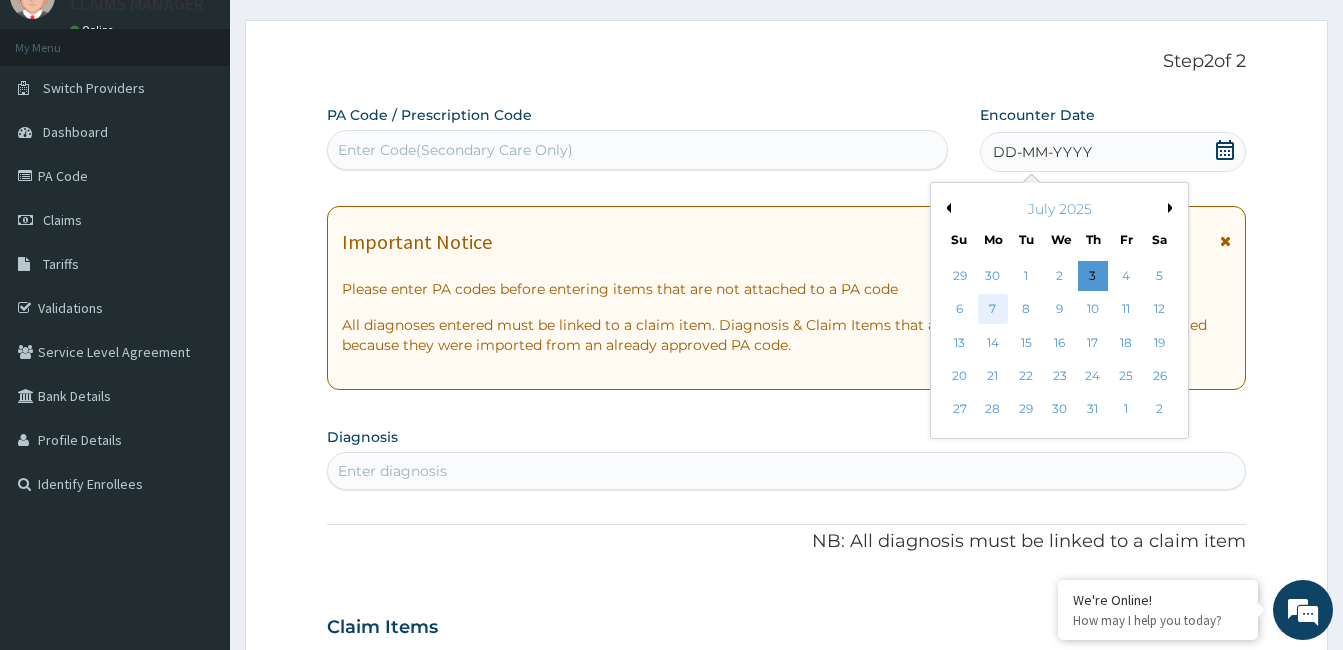 click on "7" at bounding box center [993, 310] 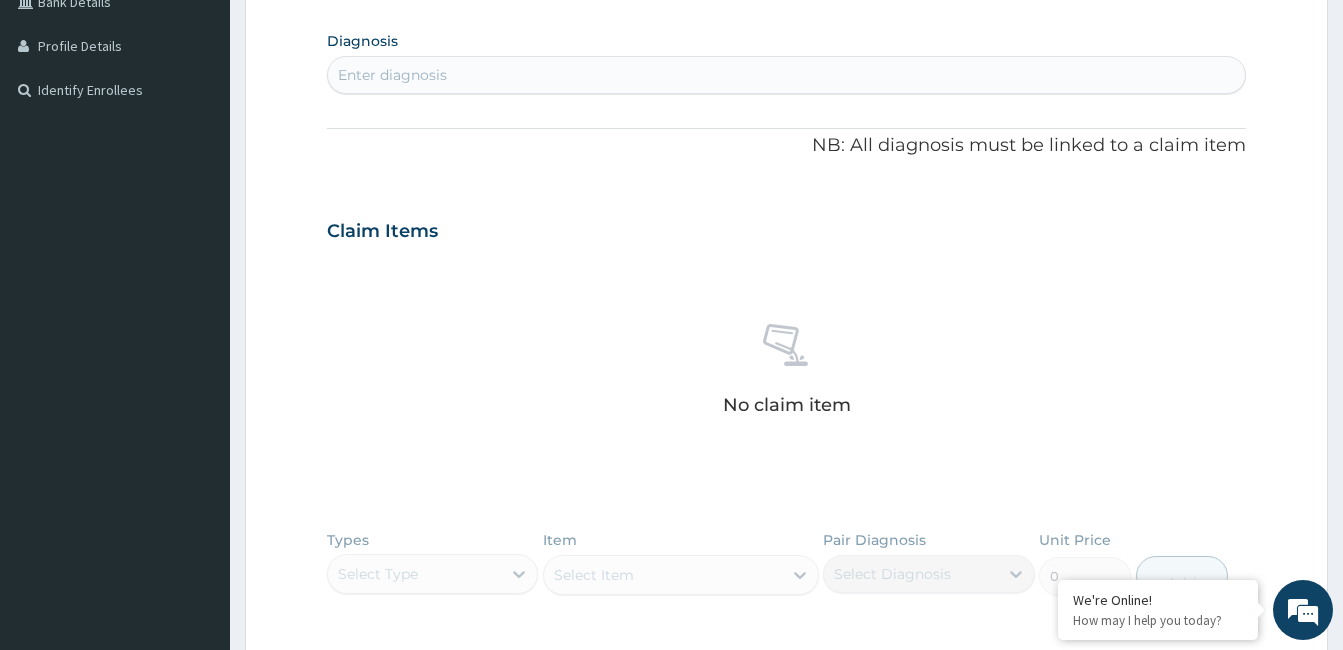 scroll, scrollTop: 486, scrollLeft: 0, axis: vertical 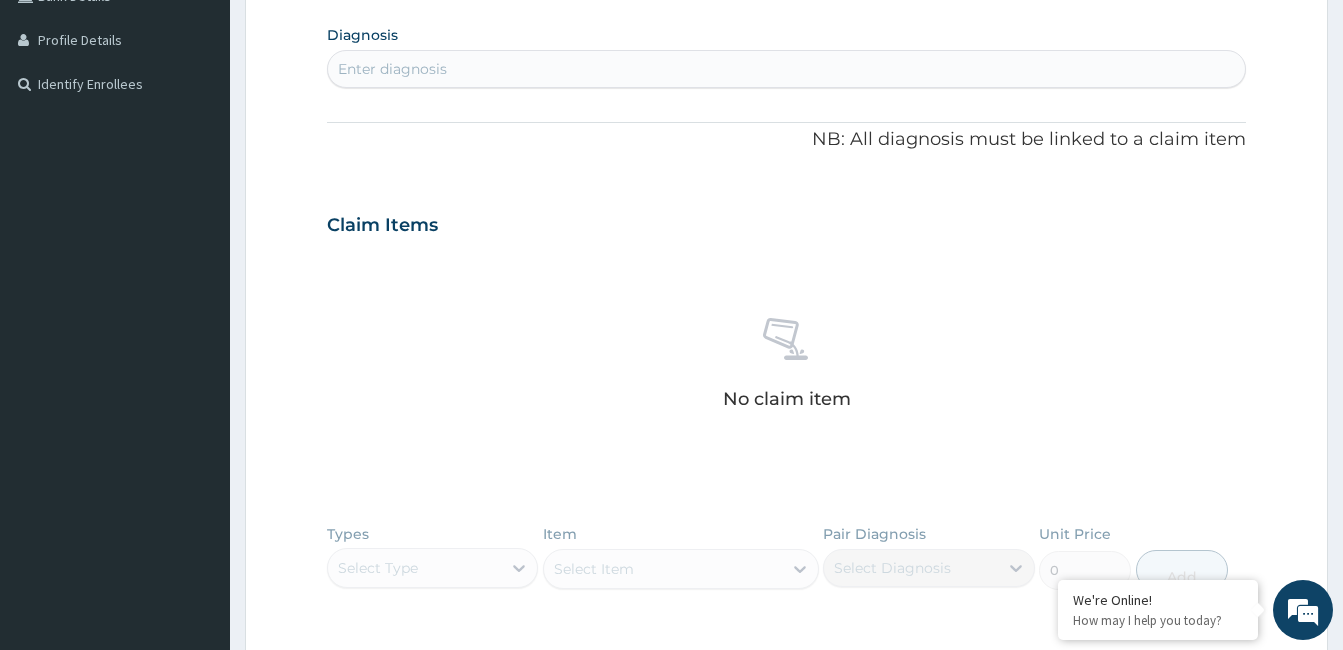 click on "Enter diagnosis" at bounding box center [786, 69] 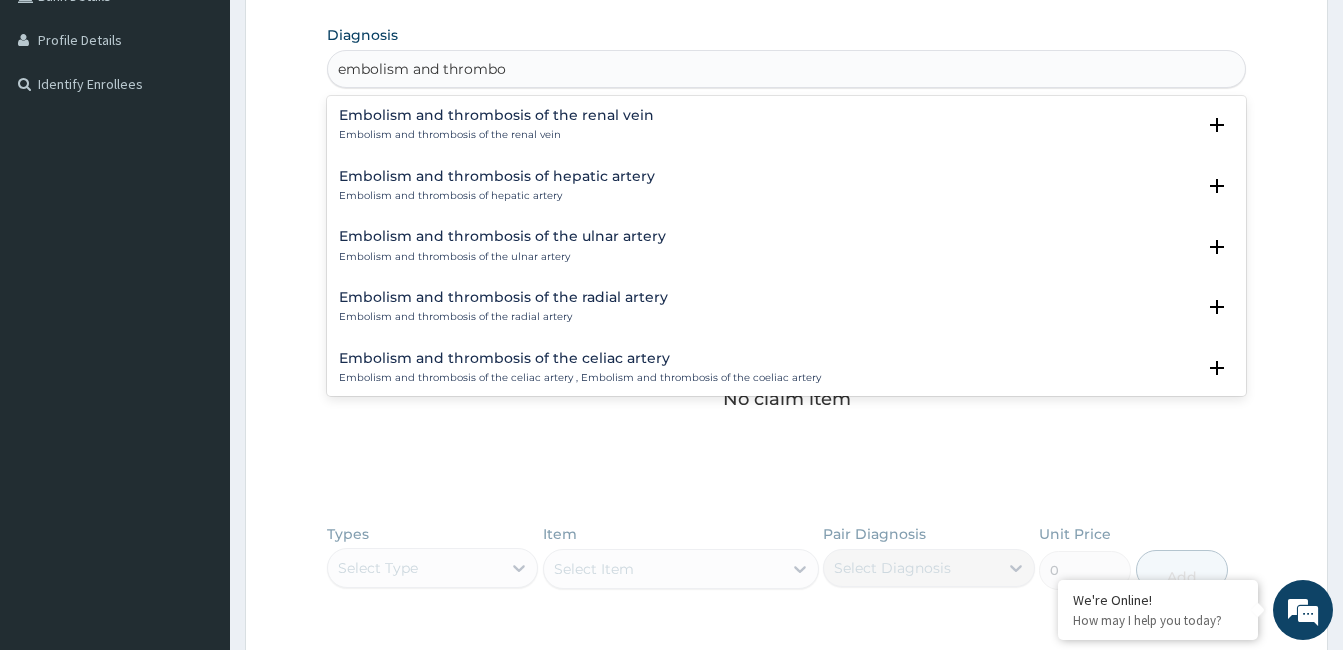 scroll, scrollTop: 0, scrollLeft: 0, axis: both 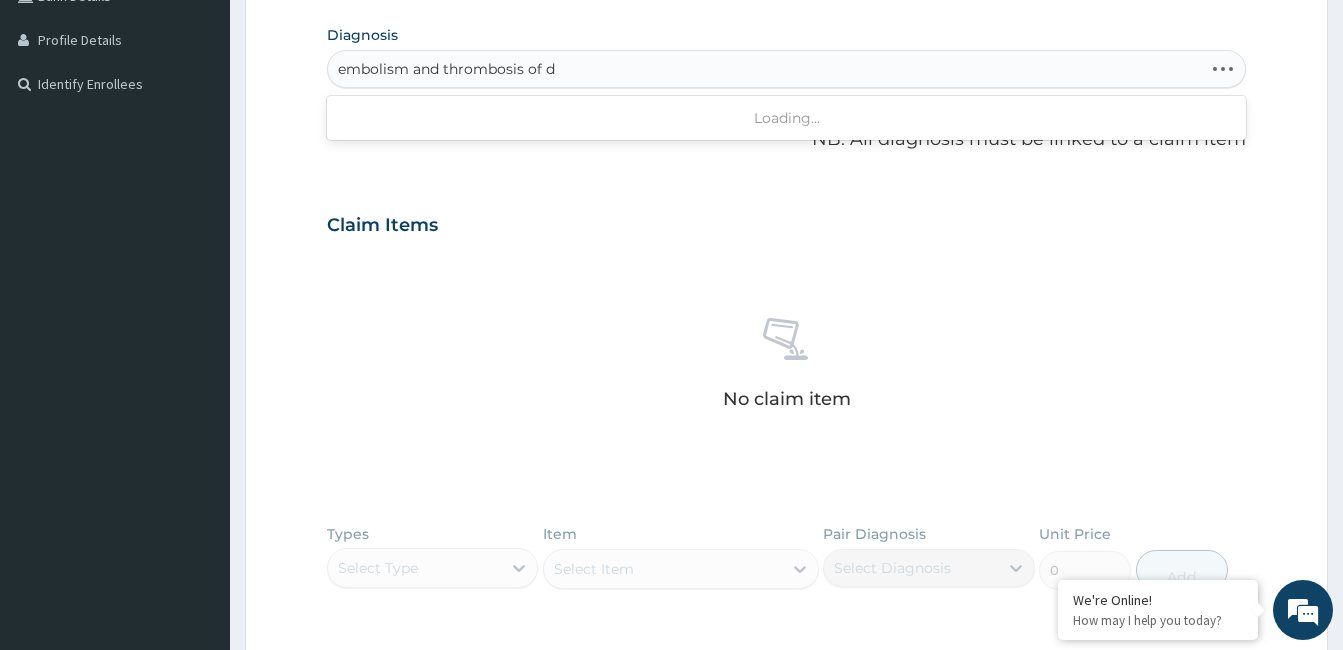 type on "embolism and thrombosis of" 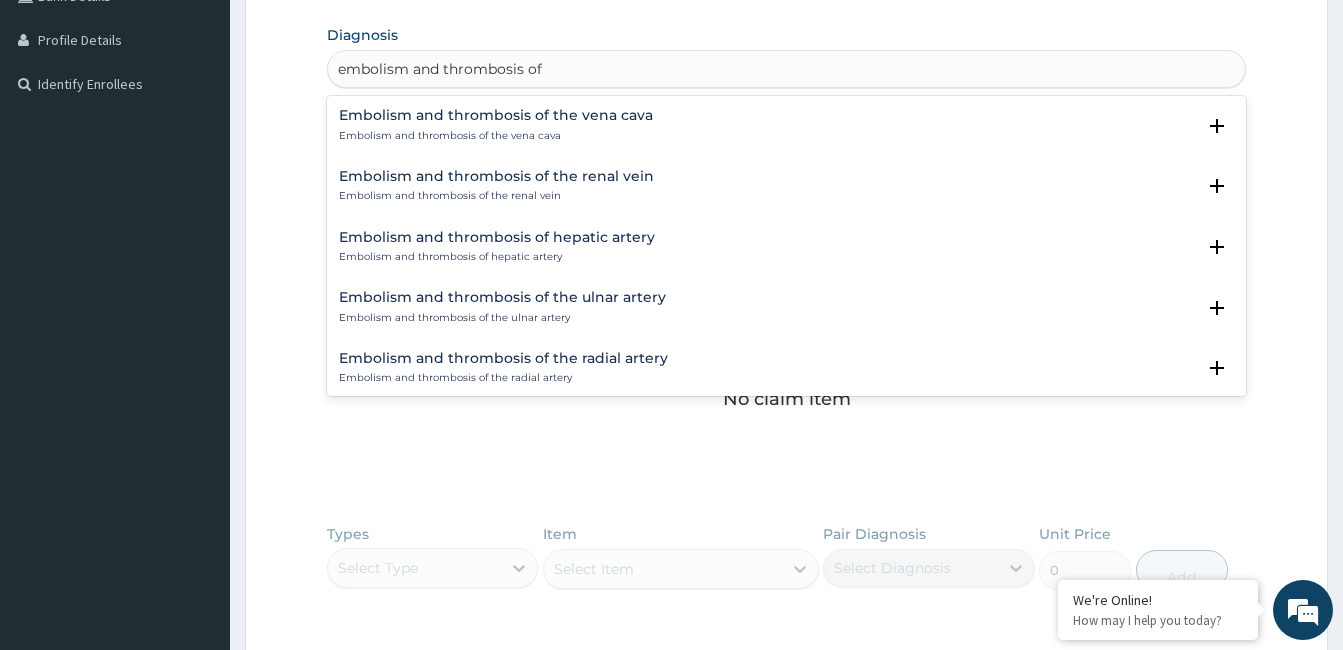 click on "Embolism and thrombosis of the renal vein" at bounding box center (496, 176) 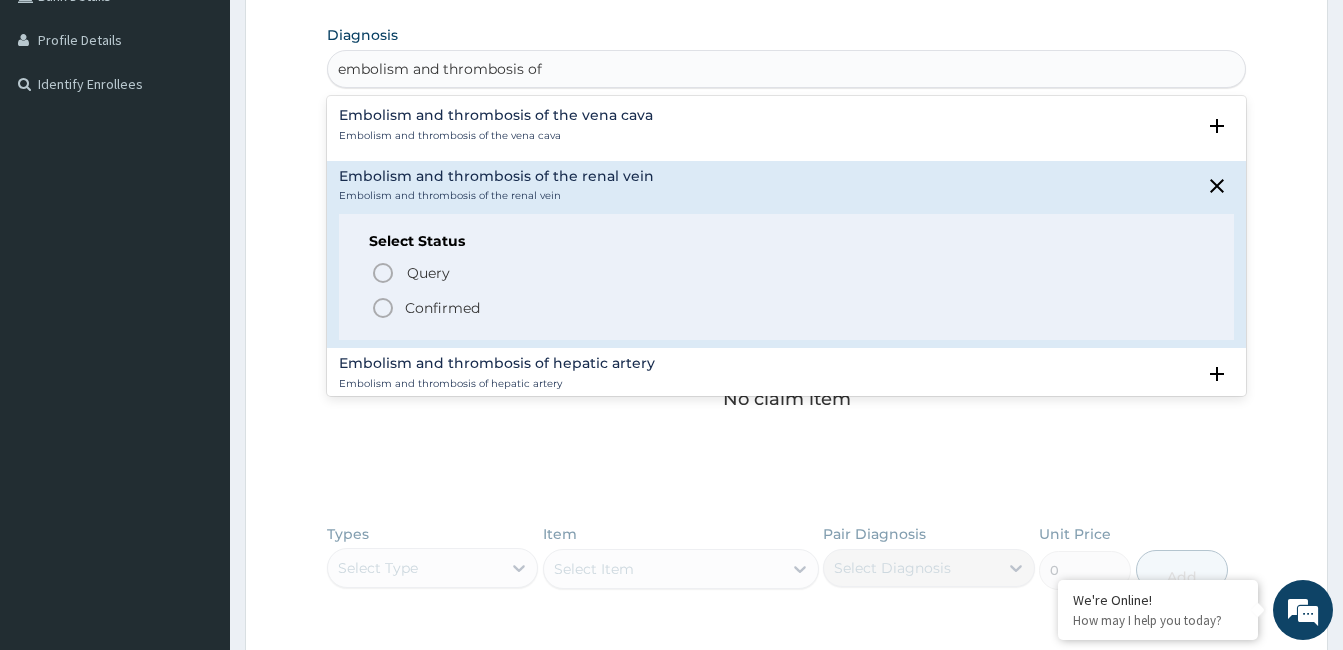 click on "Confirmed" at bounding box center [442, 308] 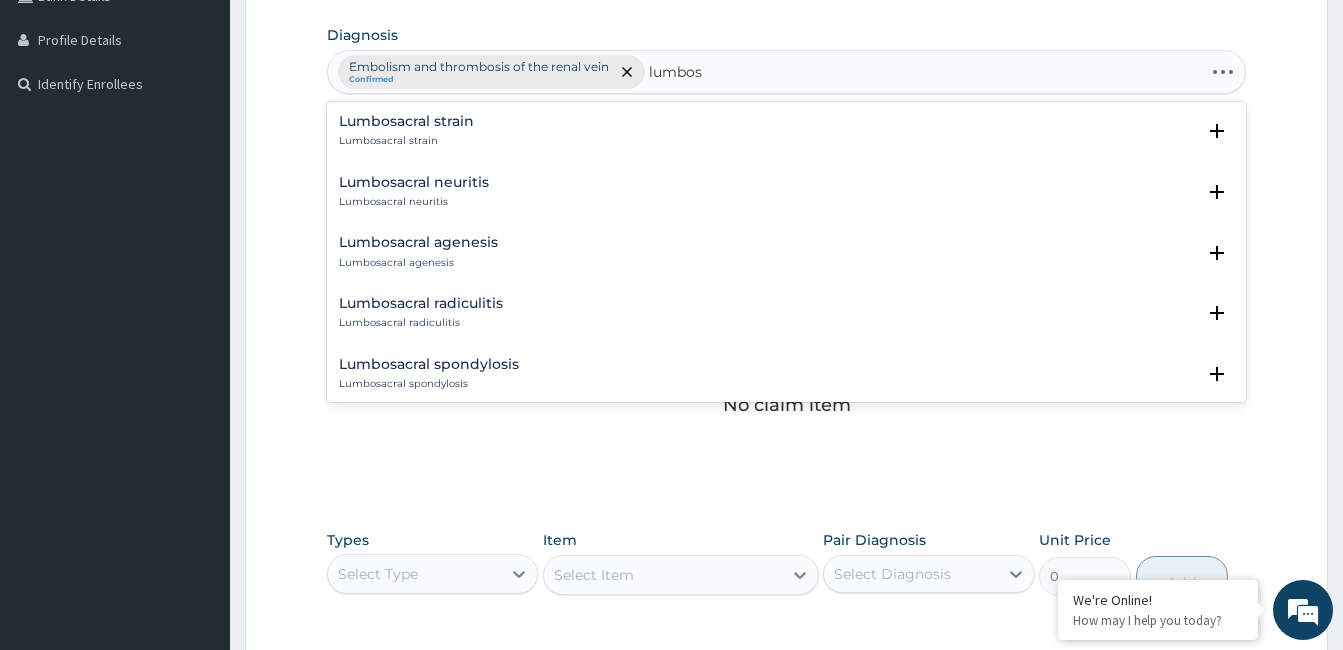 type on "lumbosa" 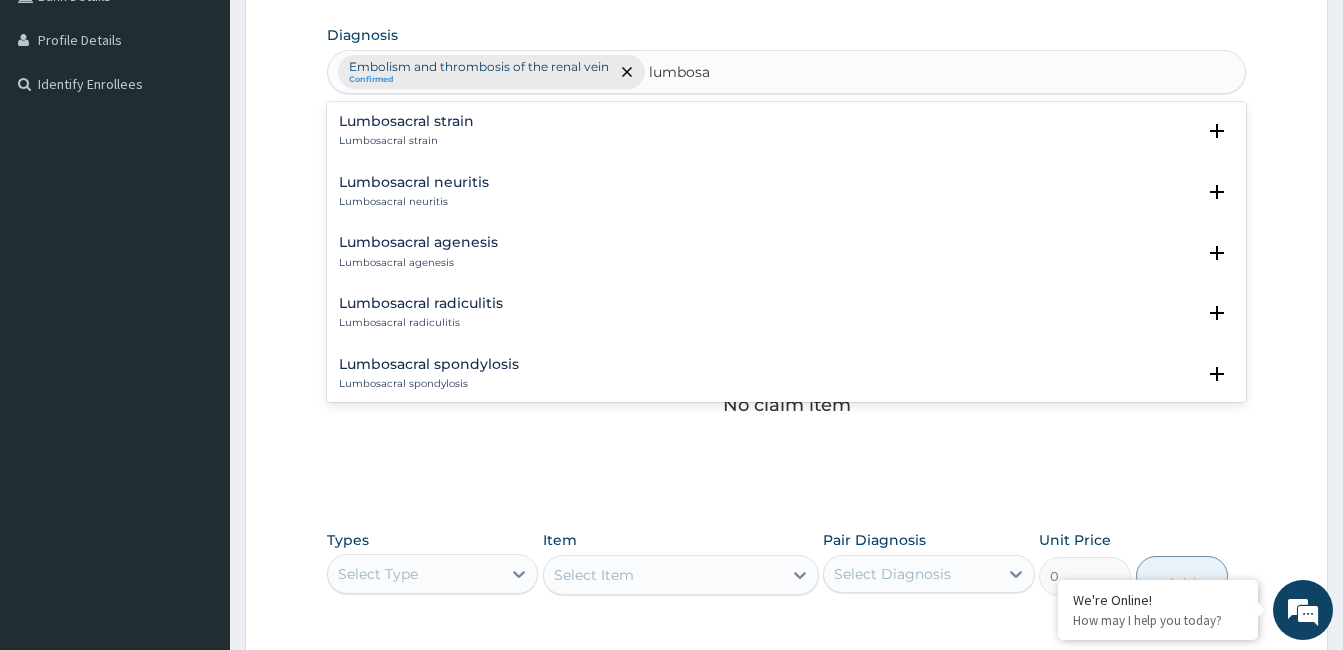 click on "Lumbosacral spondylosis" at bounding box center [429, 364] 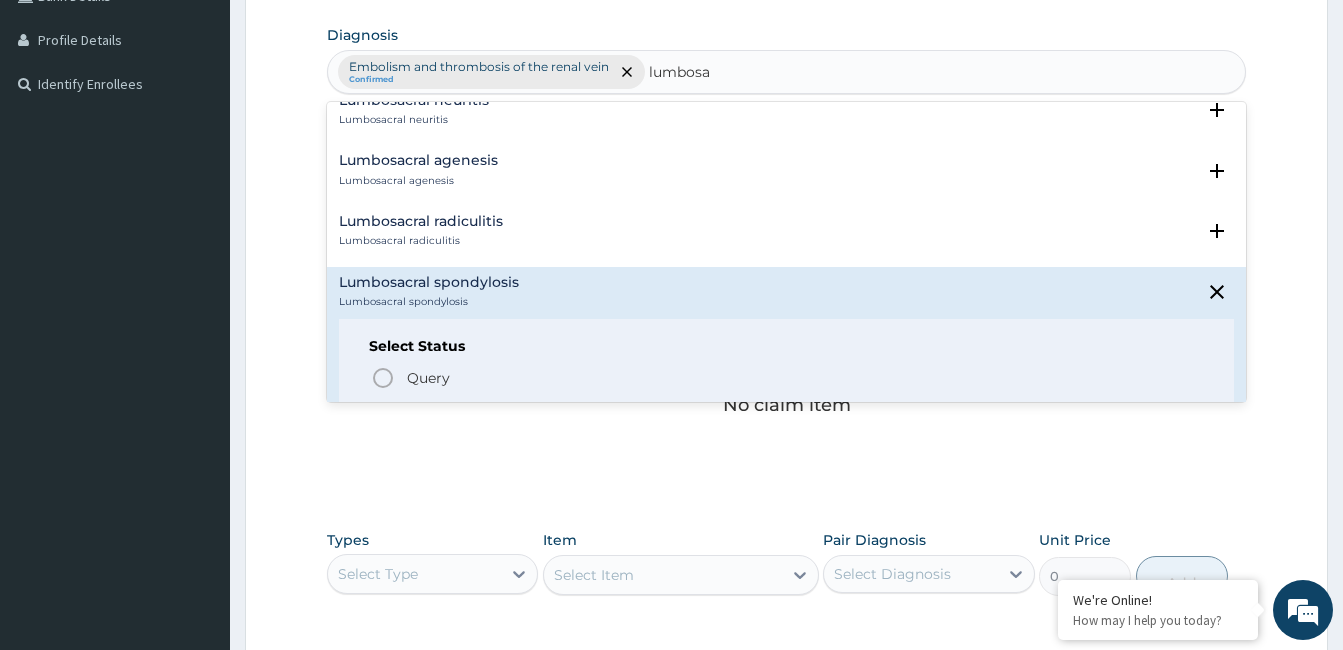 scroll, scrollTop: 200, scrollLeft: 0, axis: vertical 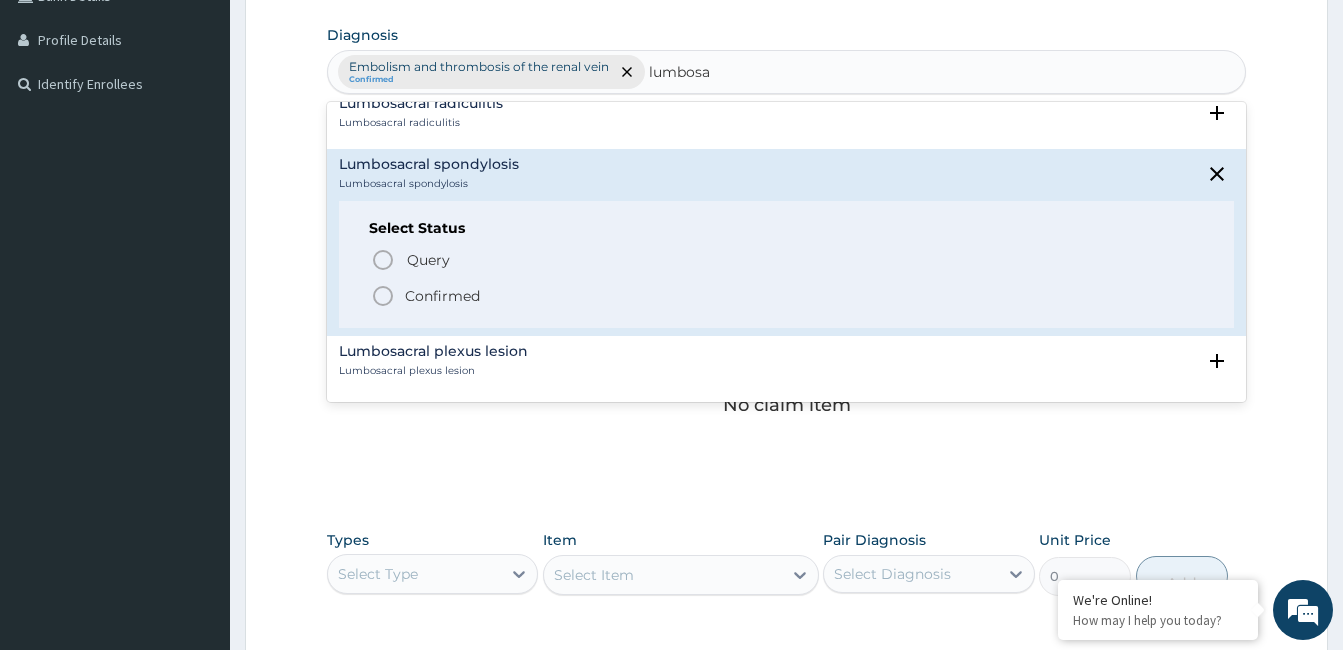 click on "Confirmed" at bounding box center [442, 296] 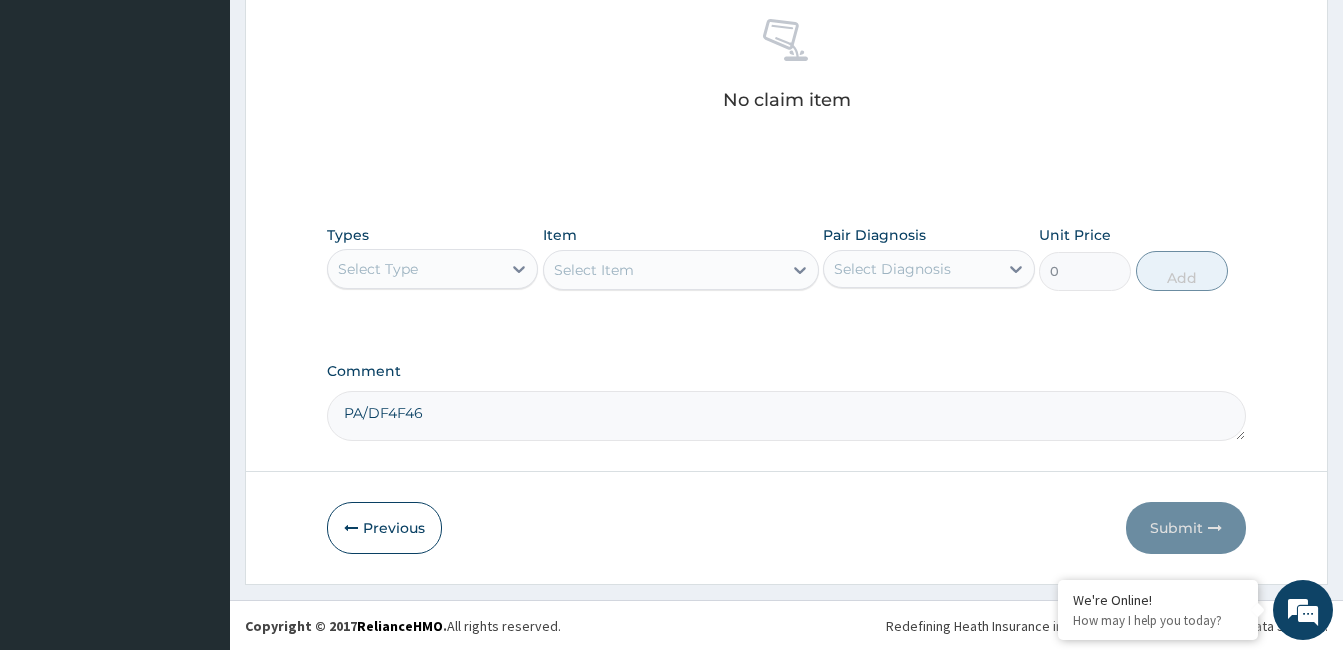 scroll, scrollTop: 792, scrollLeft: 0, axis: vertical 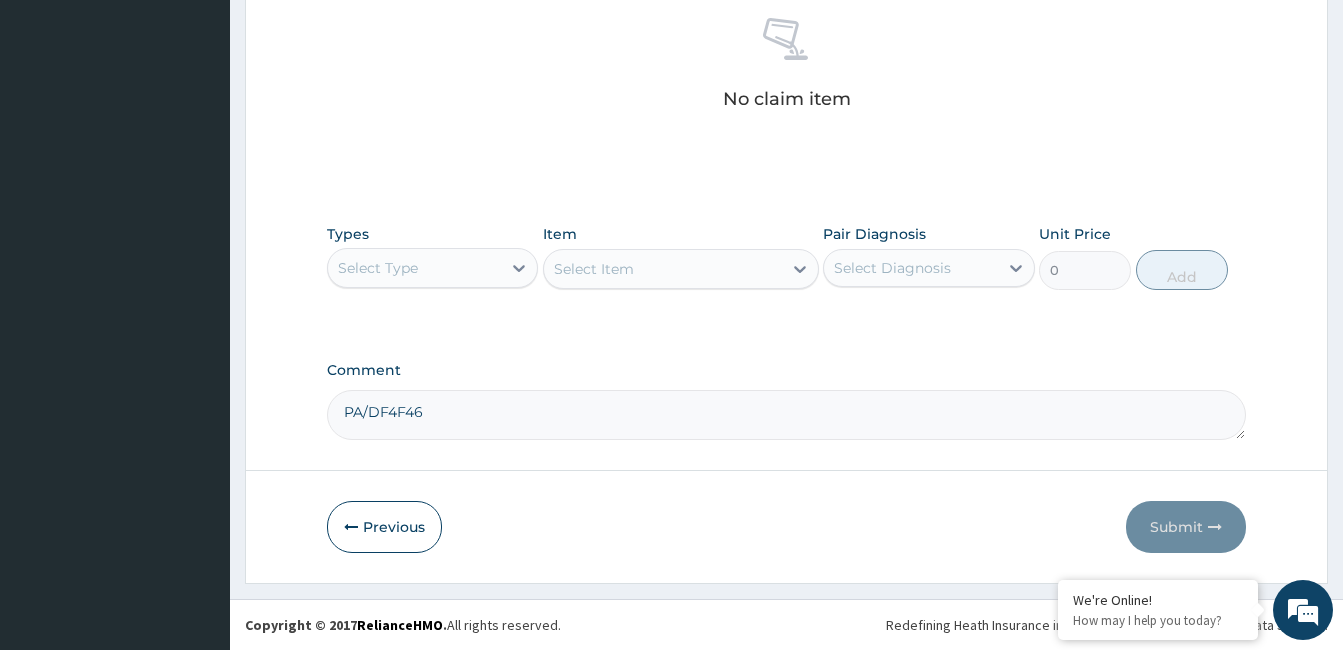 click on "Select Type" at bounding box center (414, 268) 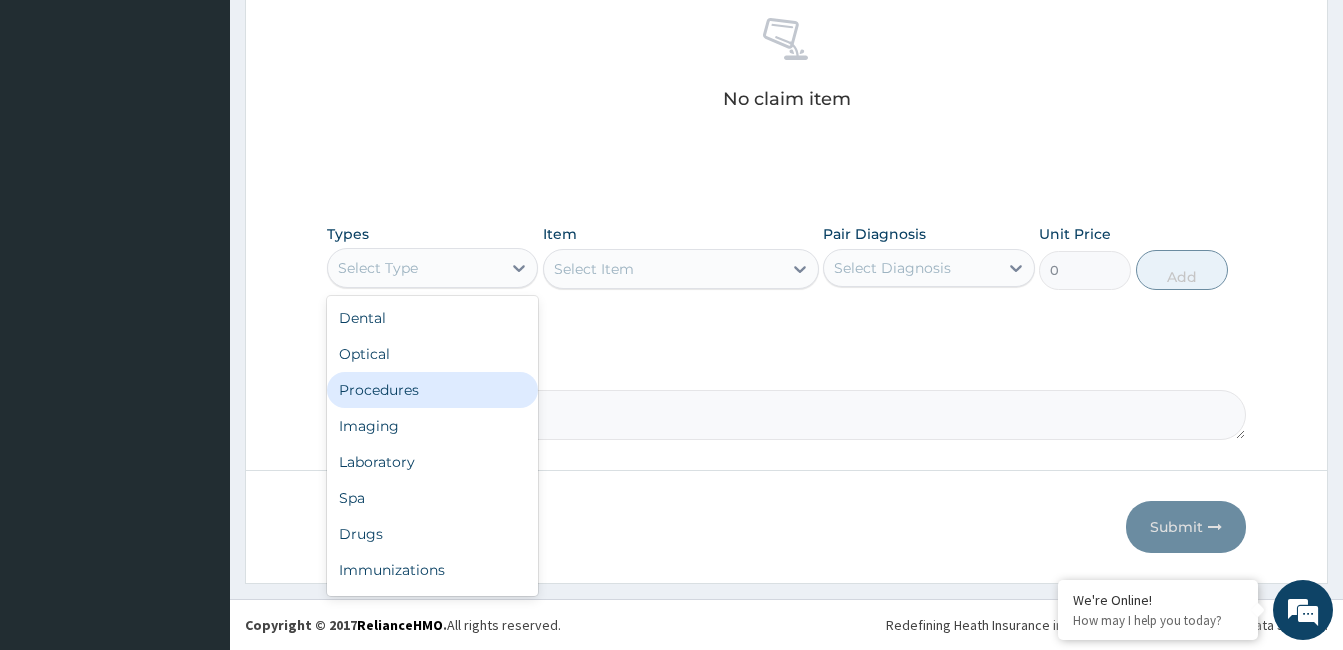 drag, startPoint x: 447, startPoint y: 384, endPoint x: 553, endPoint y: 349, distance: 111.62885 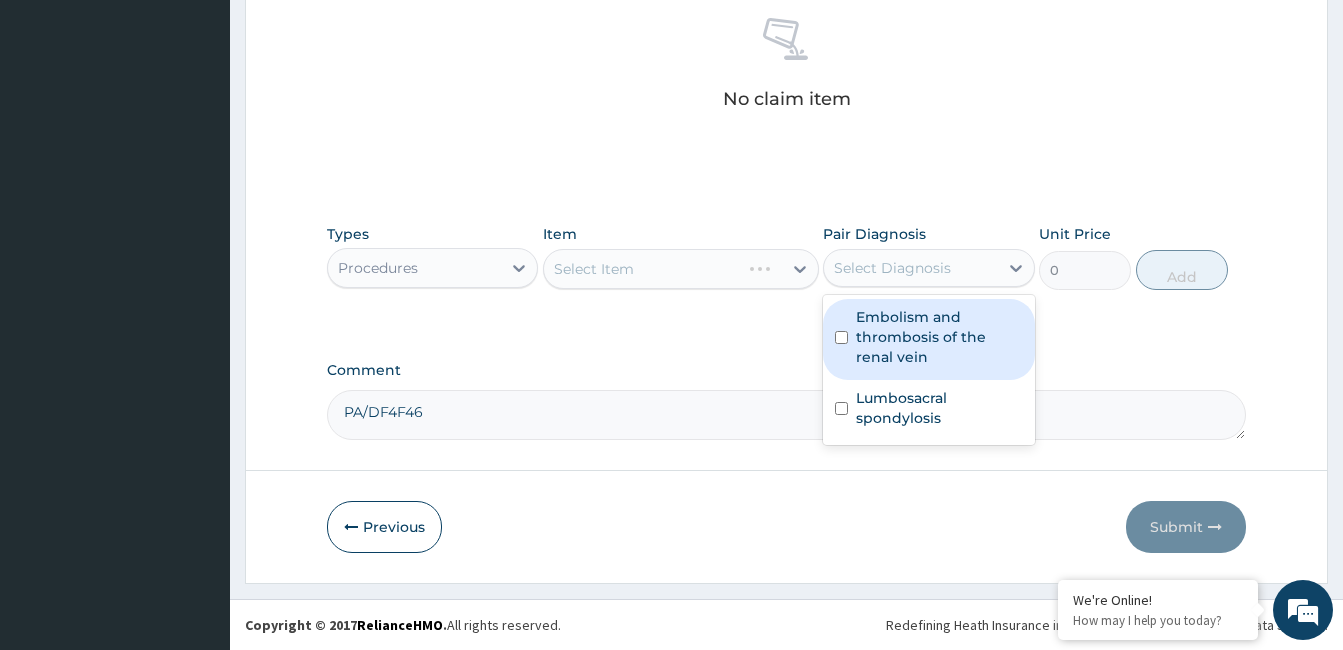 click on "Select Diagnosis" at bounding box center [910, 268] 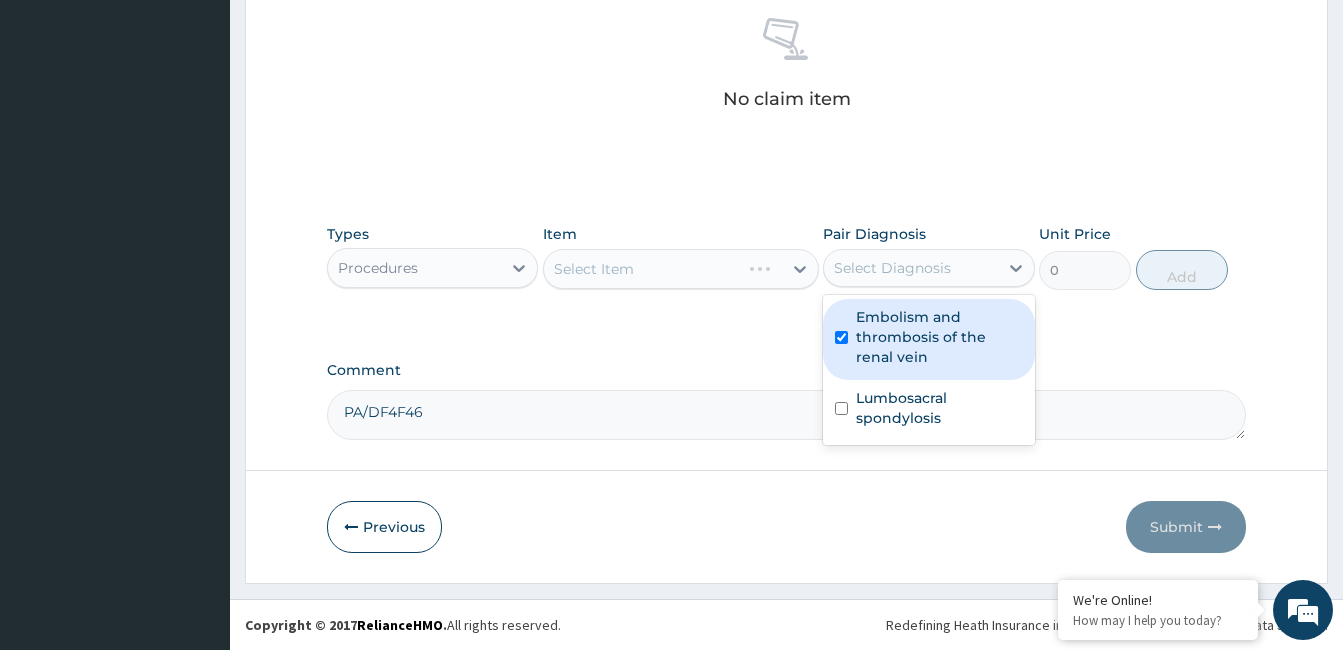 checkbox on "true" 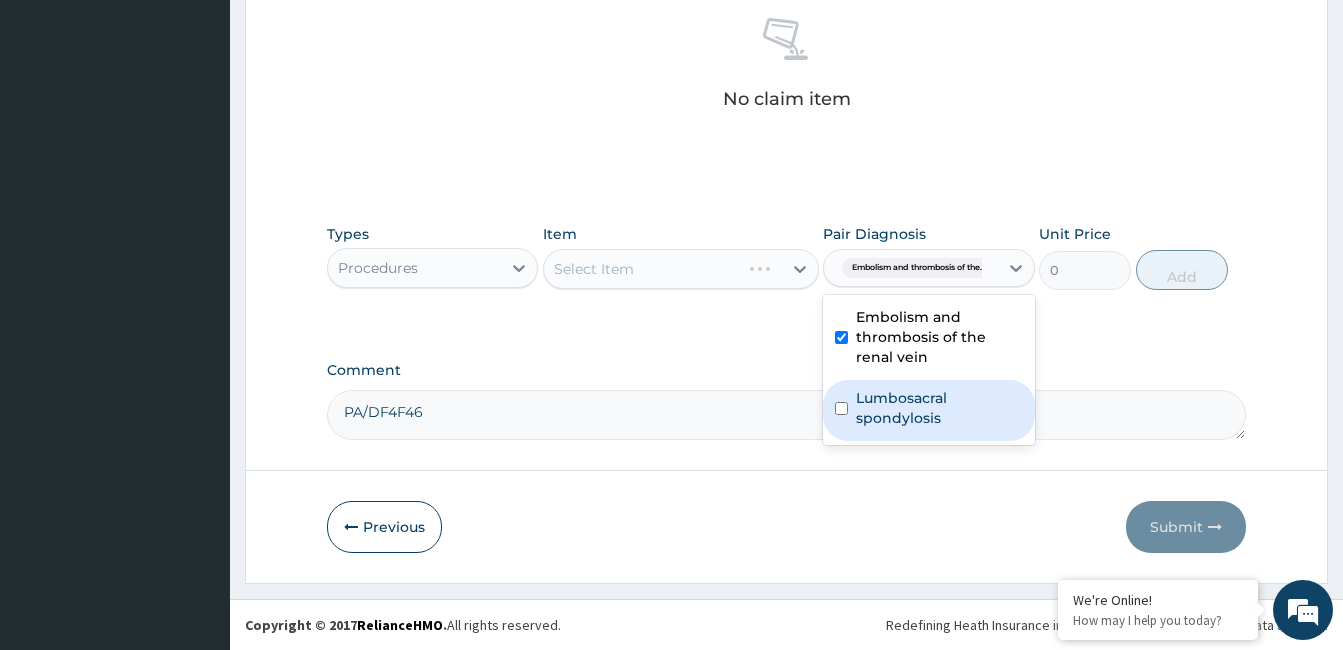 click on "Lumbosacral spondylosis" at bounding box center [939, 408] 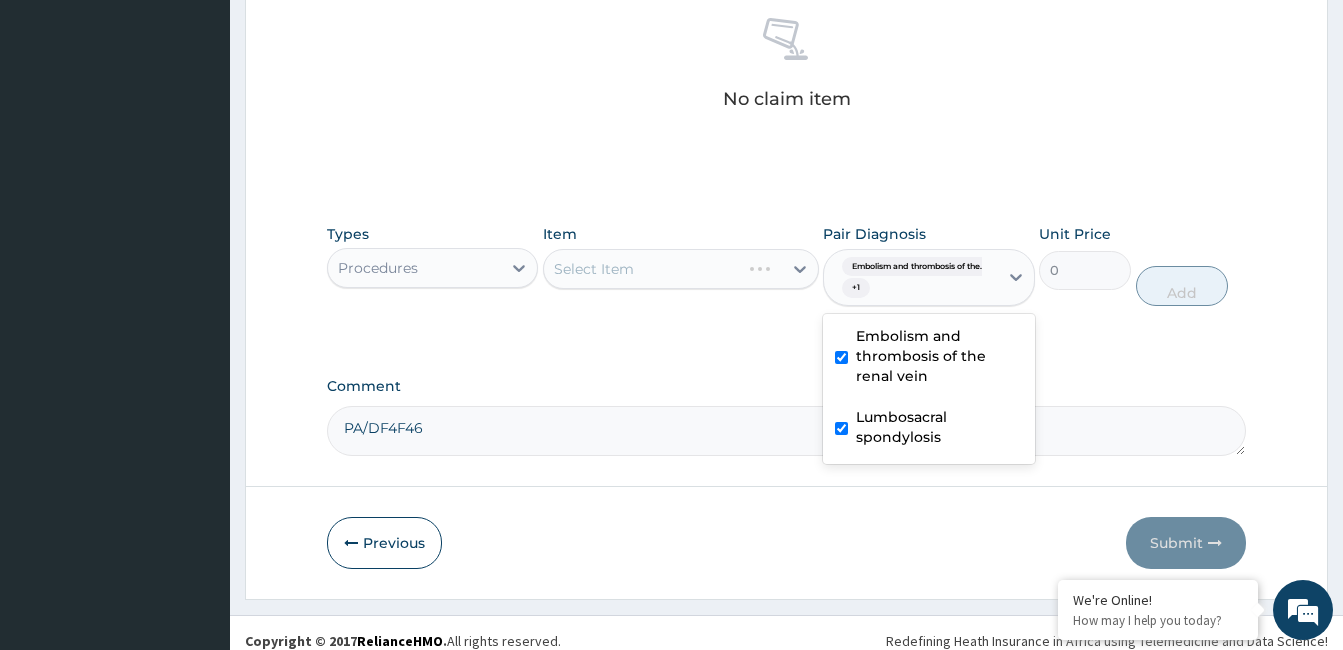 checkbox on "true" 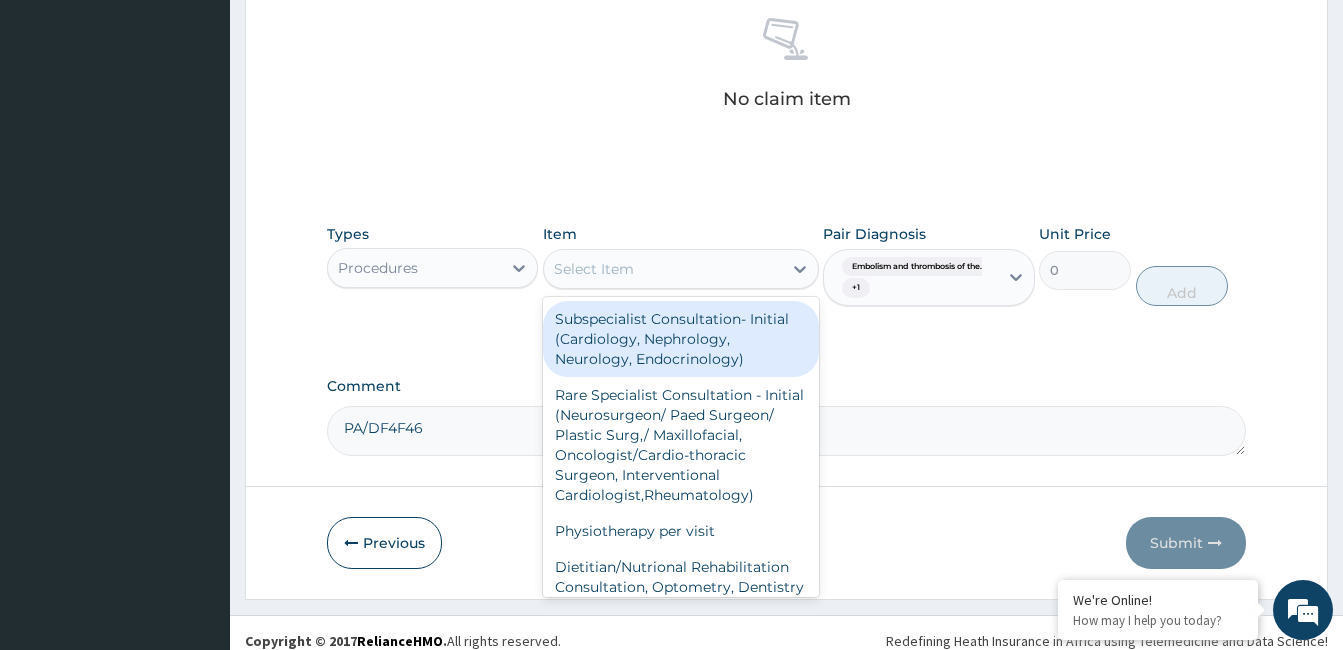 click on "Select Item" at bounding box center [663, 269] 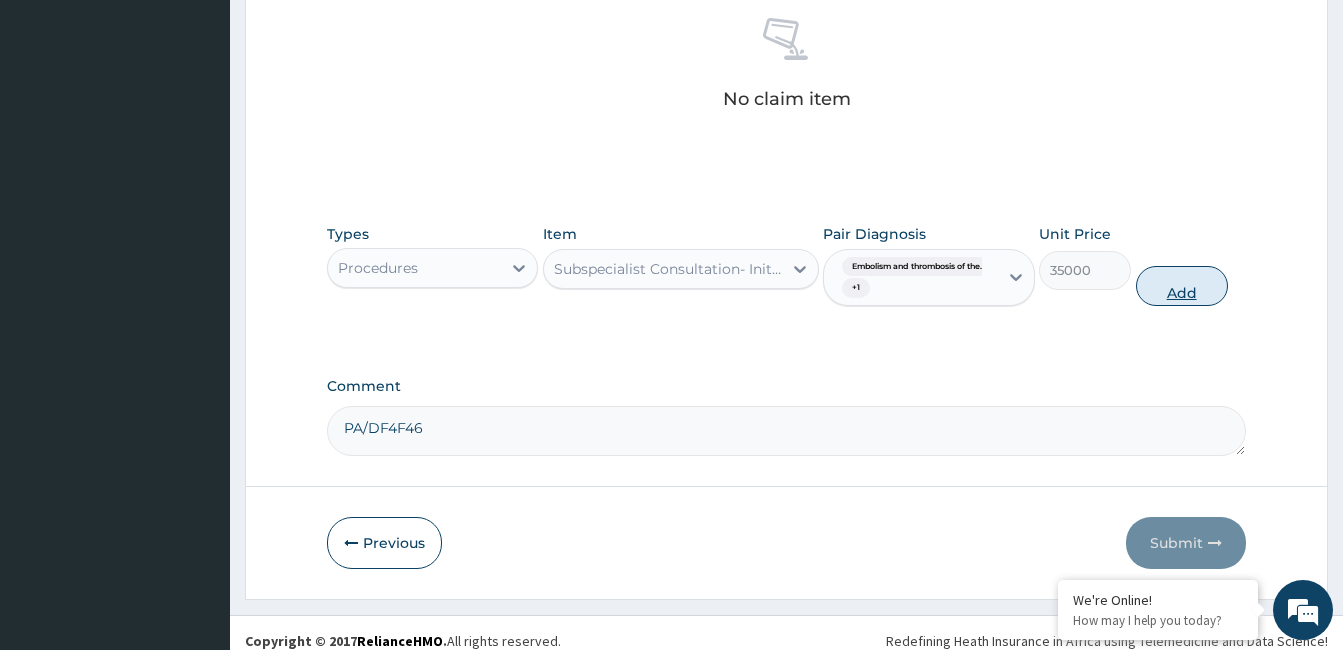 click on "Add" at bounding box center (1182, 286) 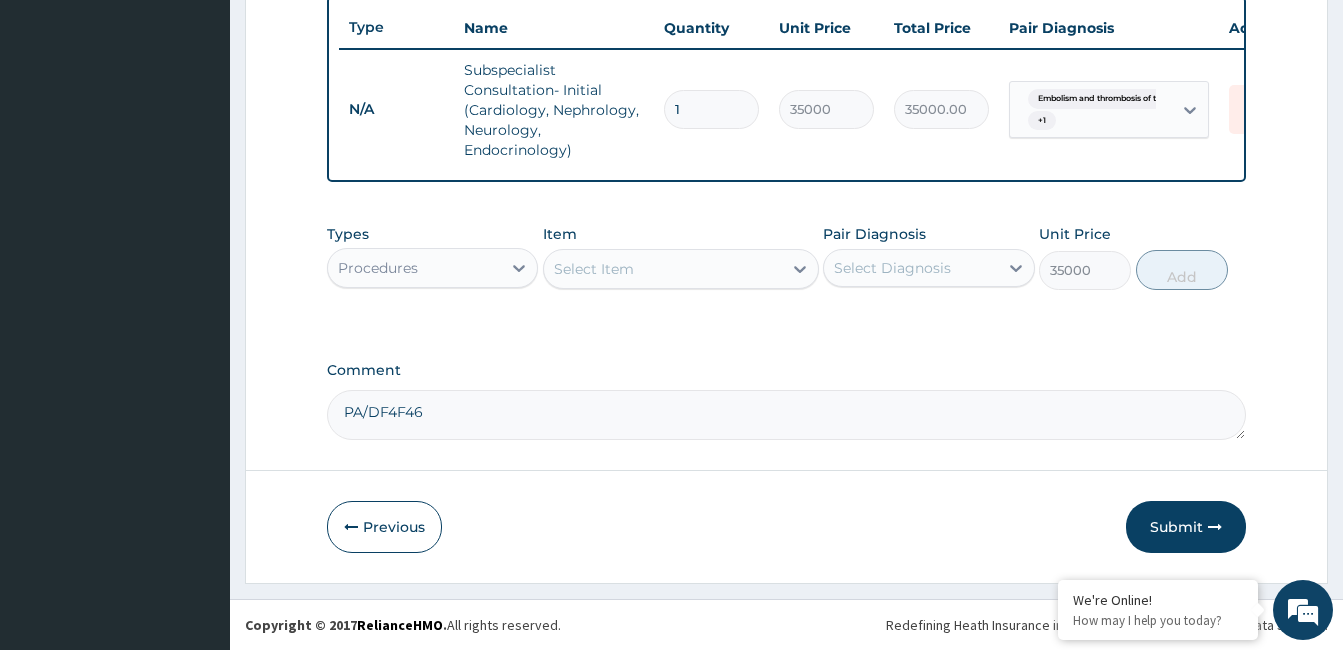 type on "0" 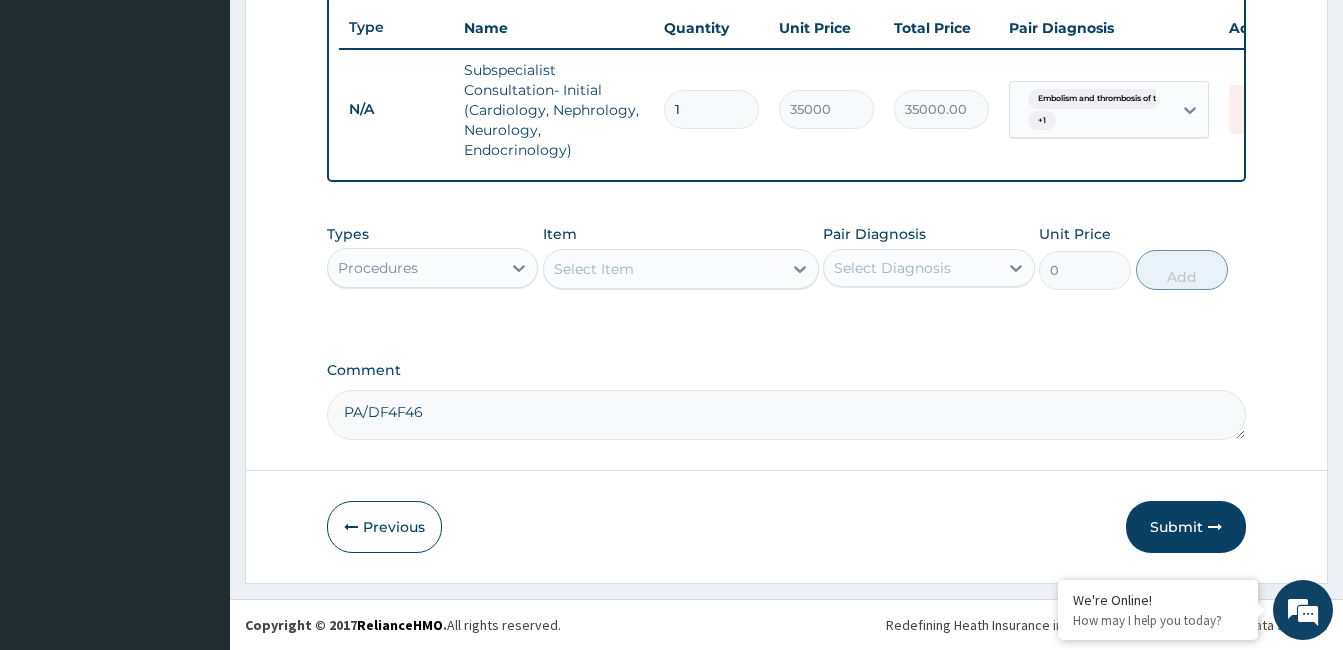 scroll, scrollTop: 763, scrollLeft: 0, axis: vertical 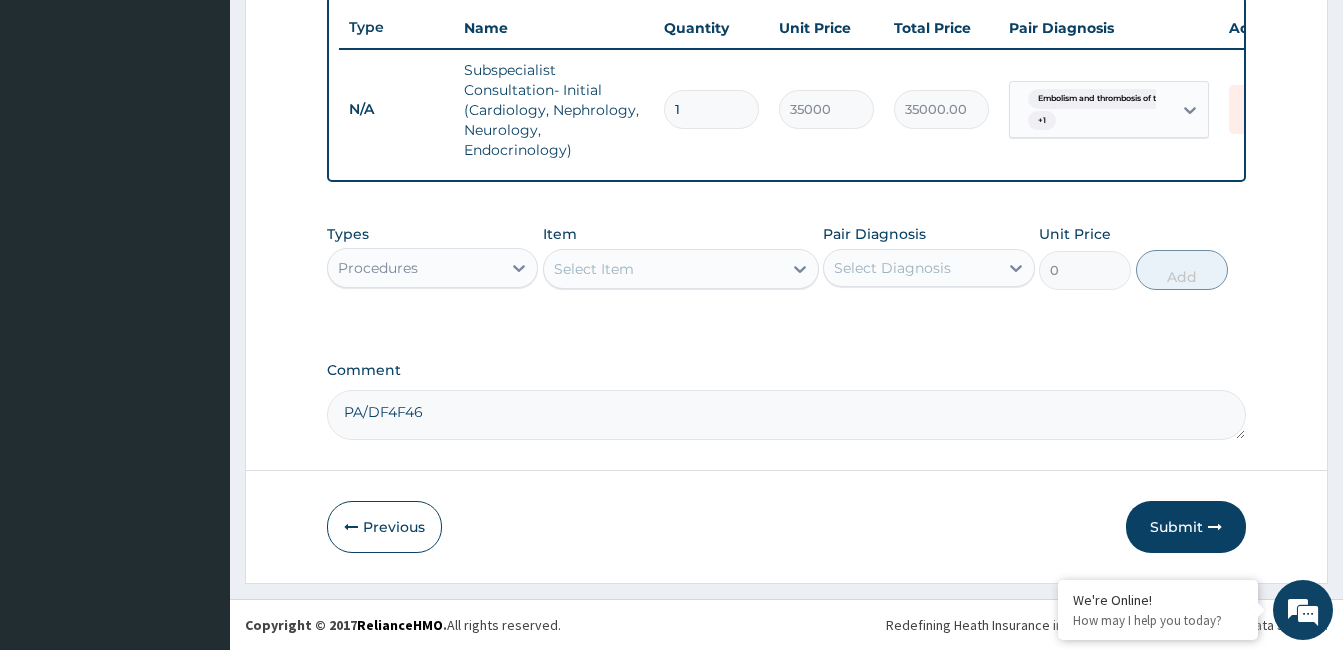 type 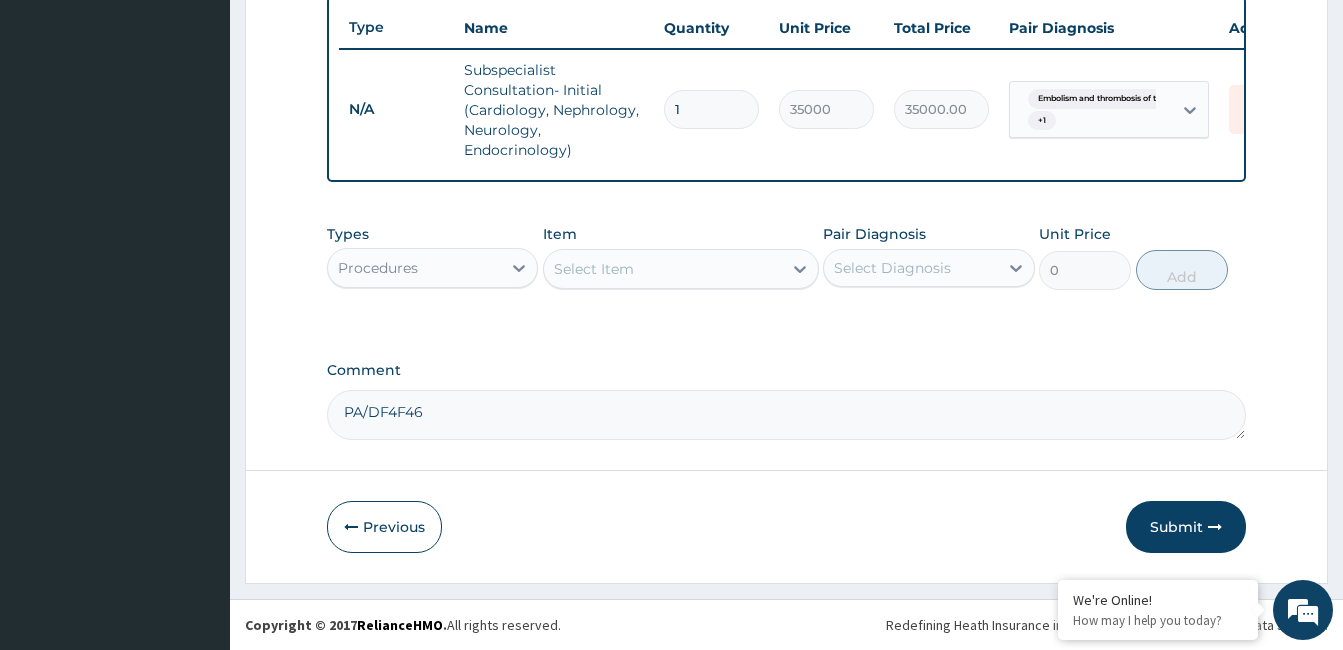type on "0.00" 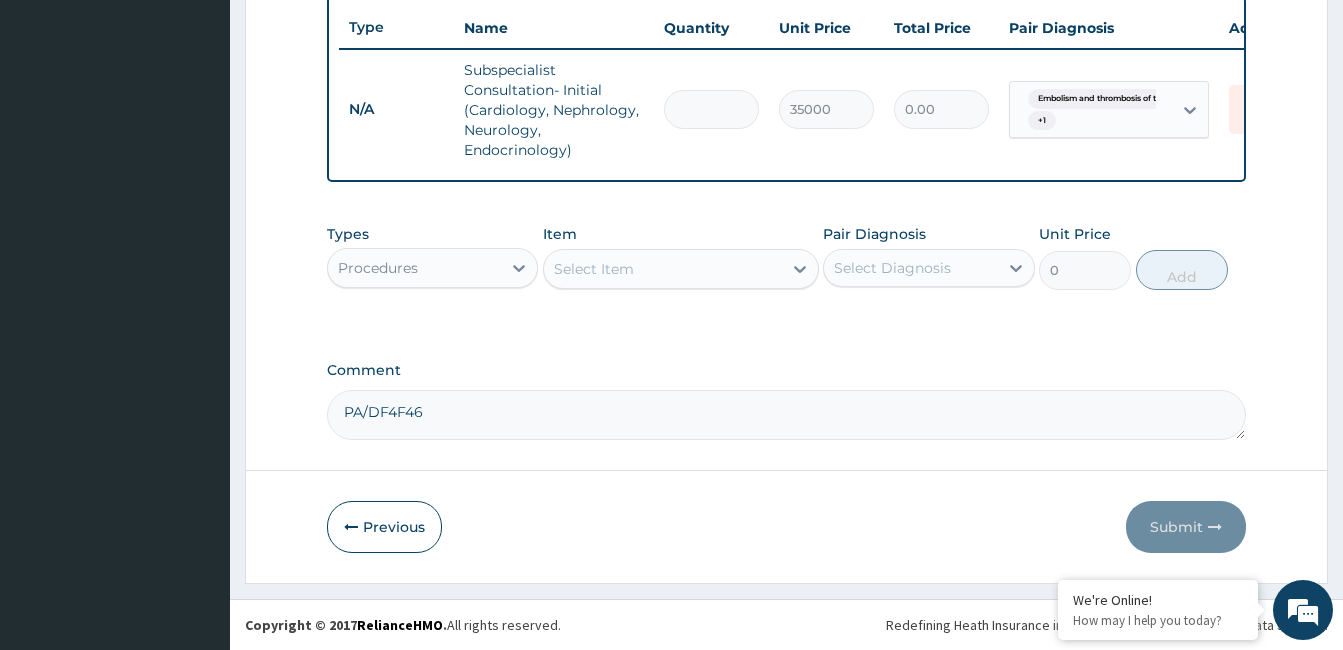 type on "2" 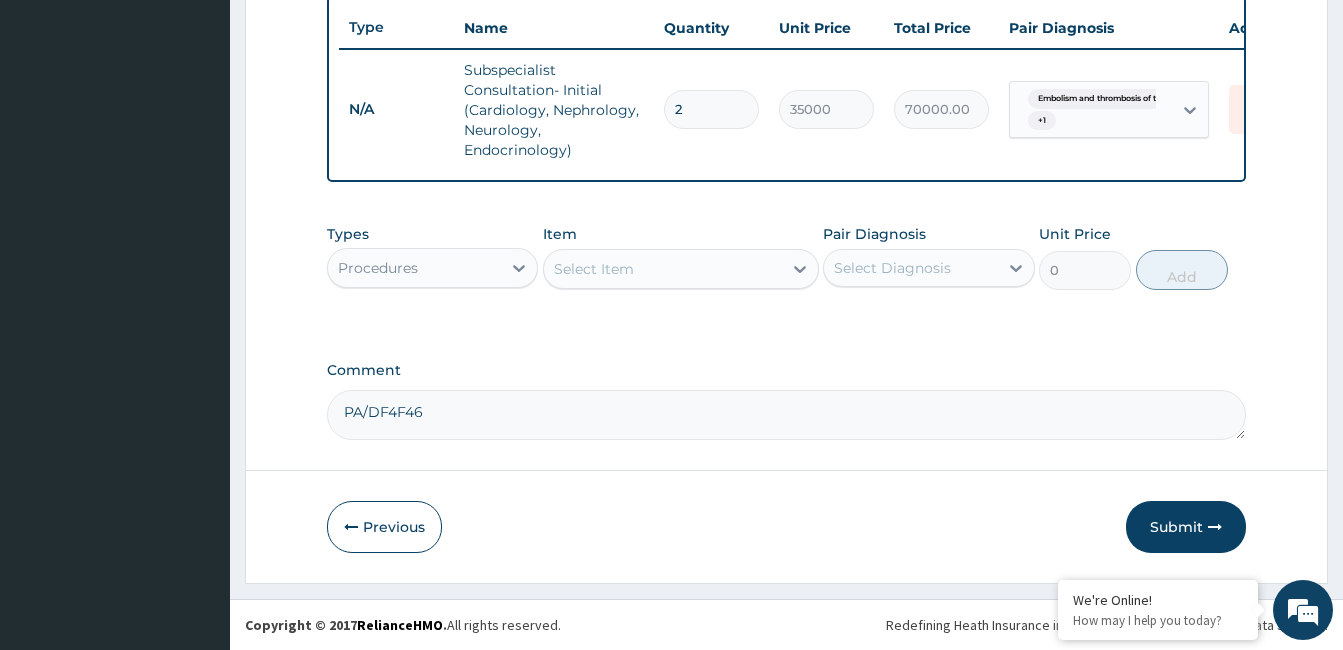 type on "2" 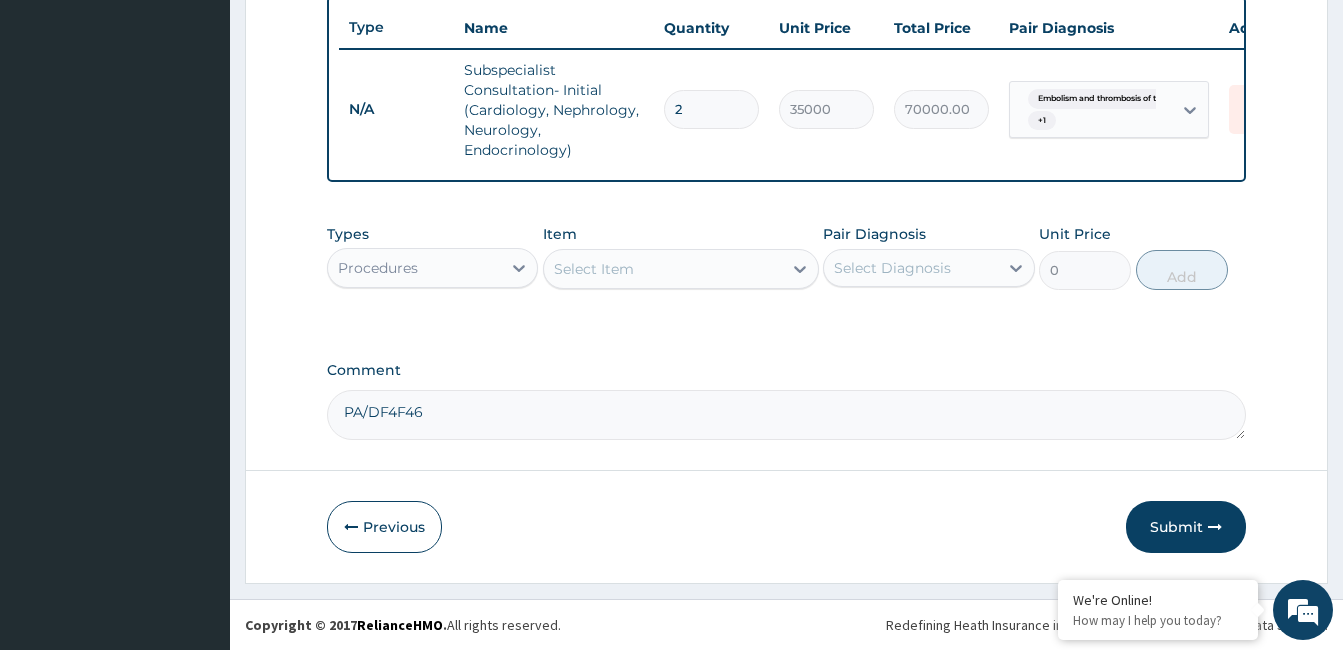 click on "Select Item" at bounding box center (663, 269) 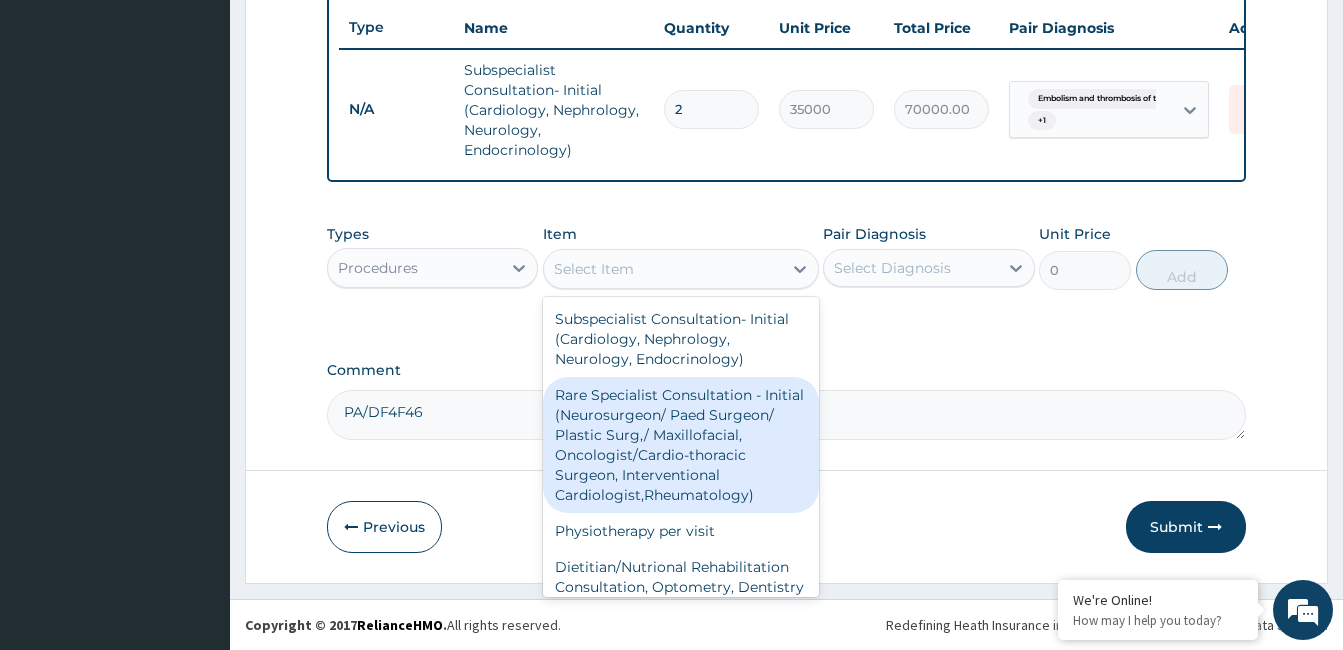 click on "Rare Specialist Consultation - Initial (Neurosurgeon/ Paed Surgeon/ Plastic Surg,/ Maxillofacial, Oncologist/Cardio-thoracic Surgeon, Interventional Cardiologist,Rheumatology)" at bounding box center (681, 445) 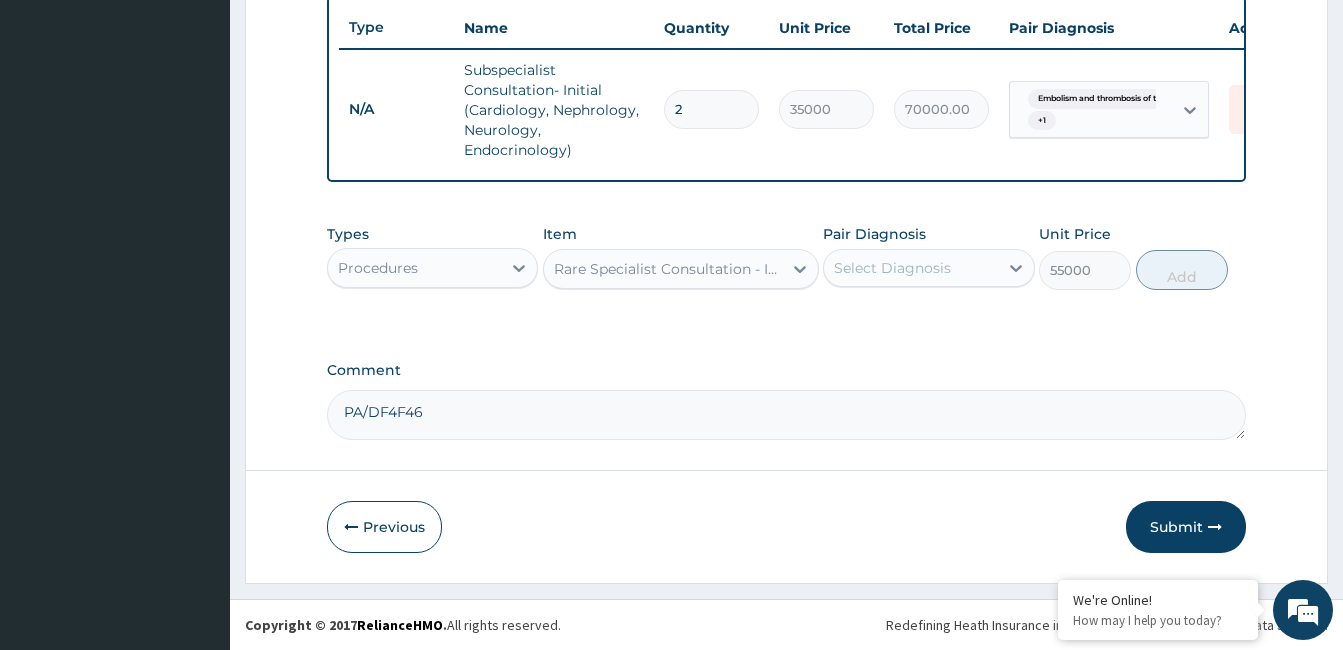 click on "2" at bounding box center (711, 109) 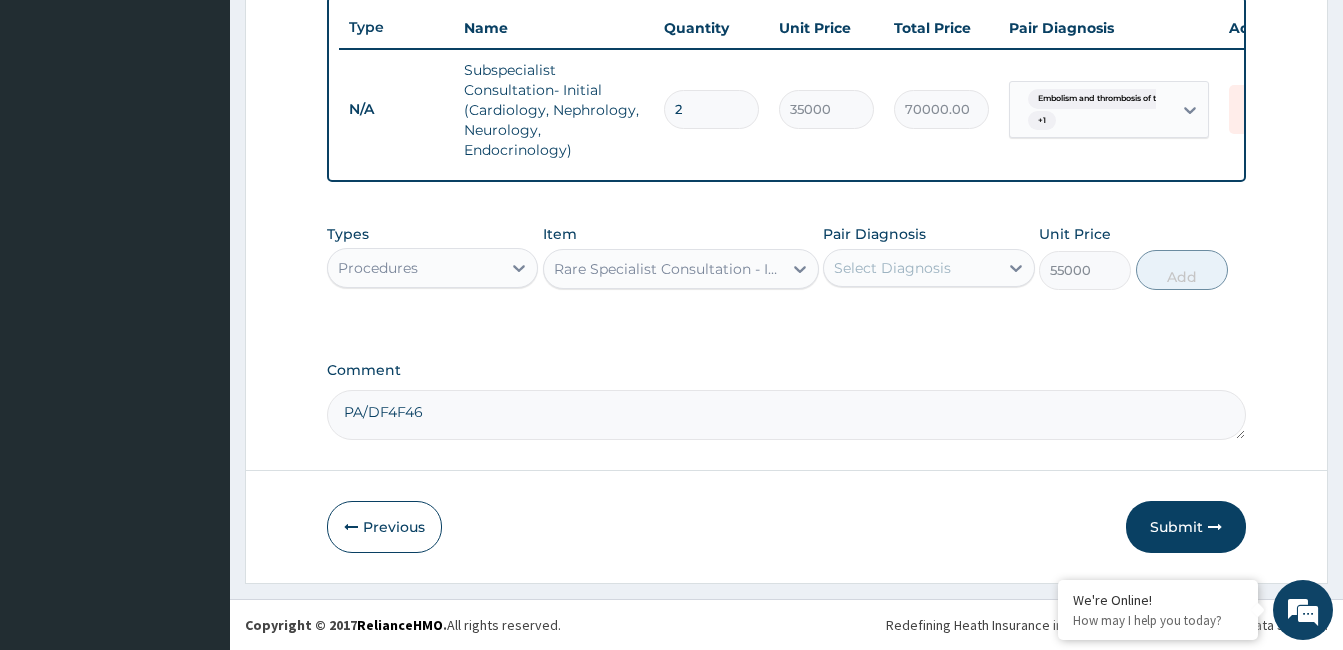 type 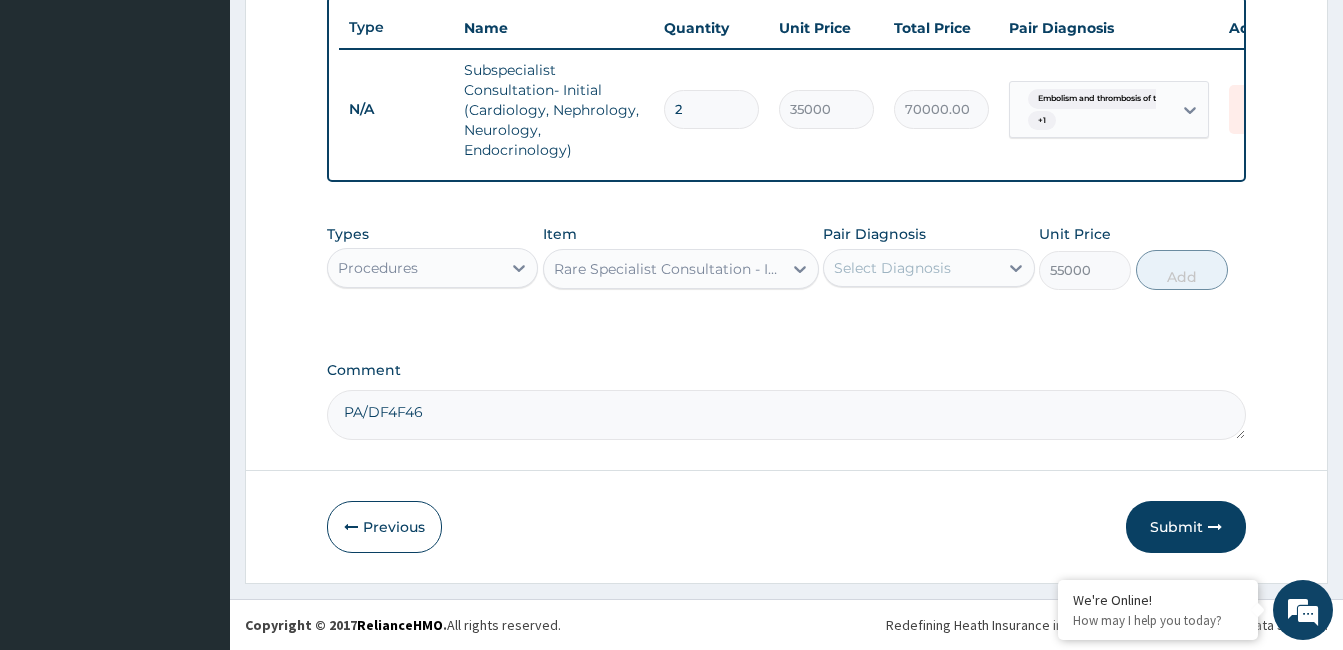 type on "0.00" 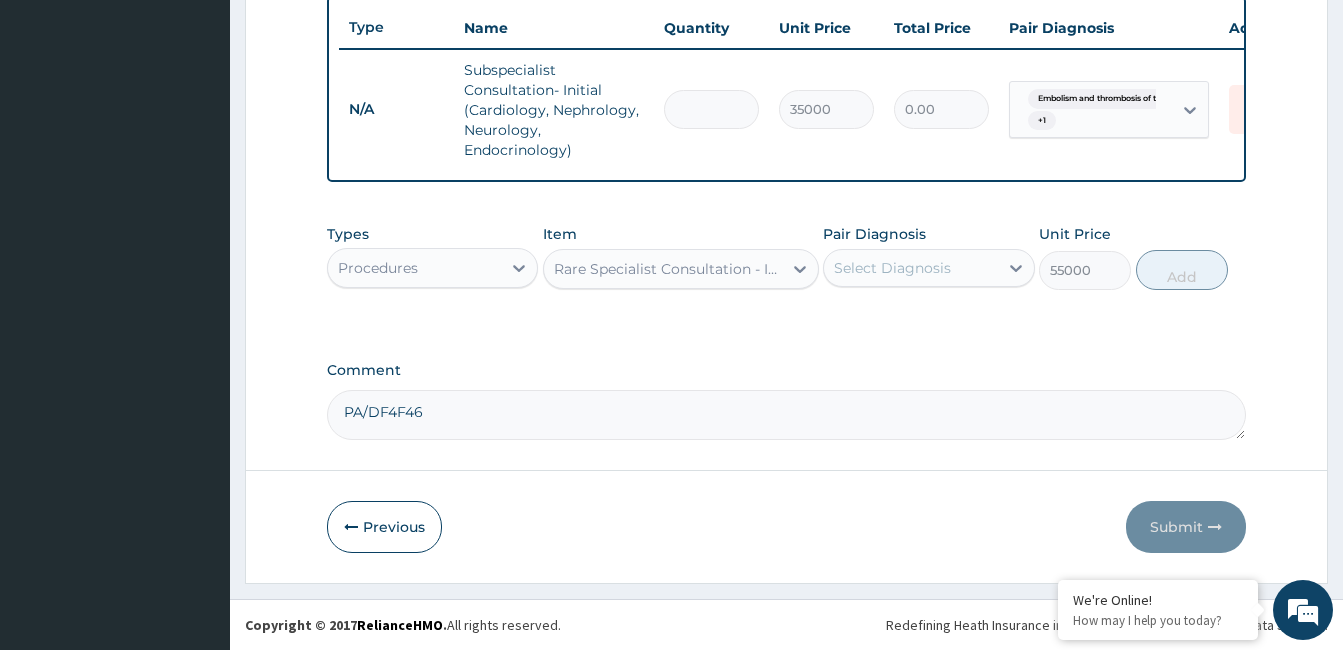 type on "1" 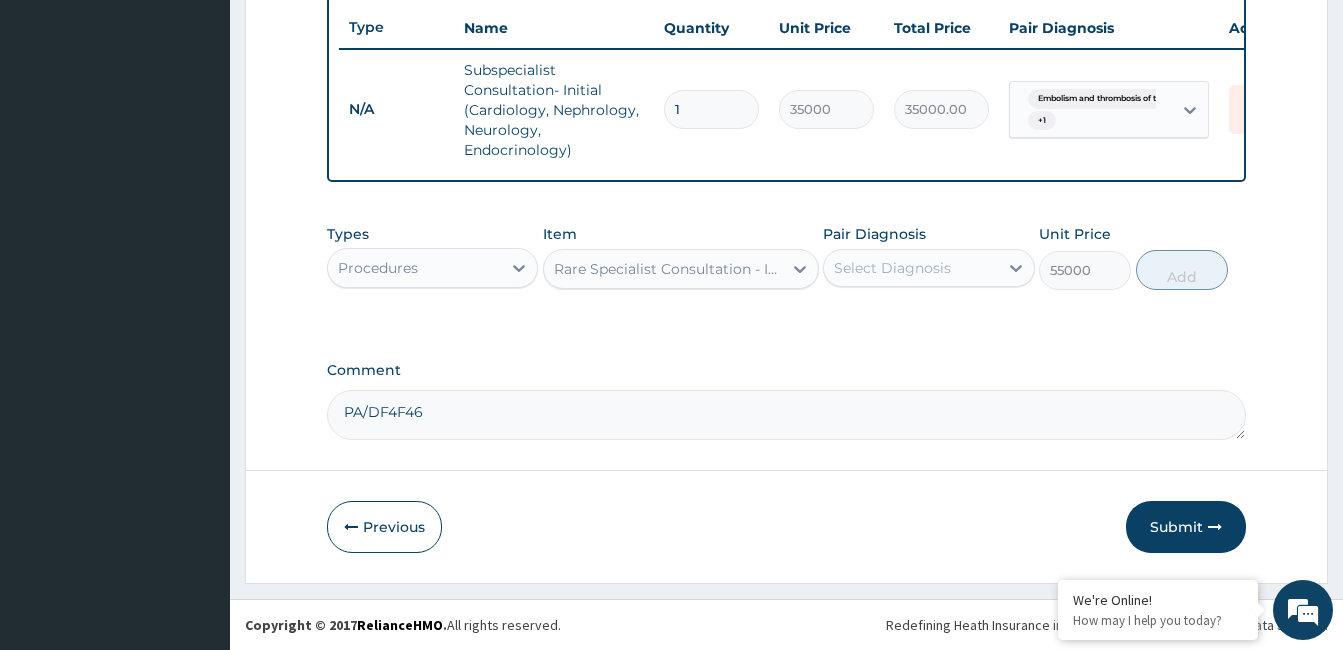 type on "1" 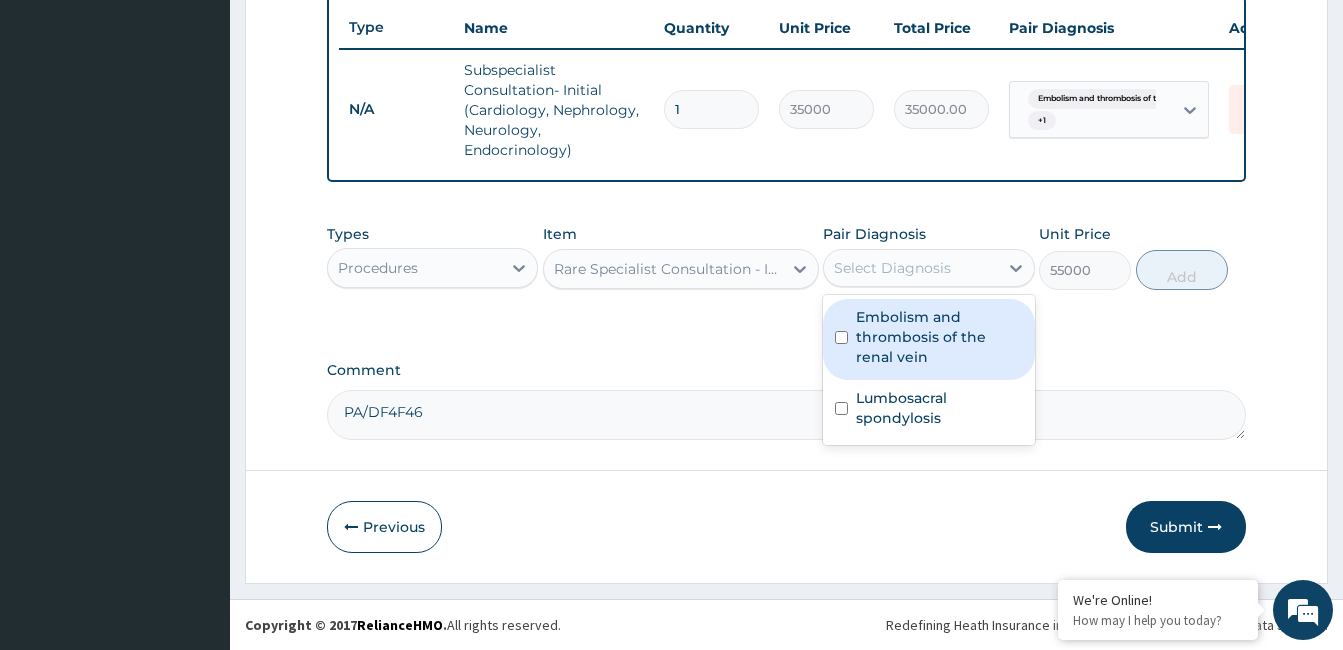 click on "Embolism and thrombosis of the renal vein" at bounding box center (939, 337) 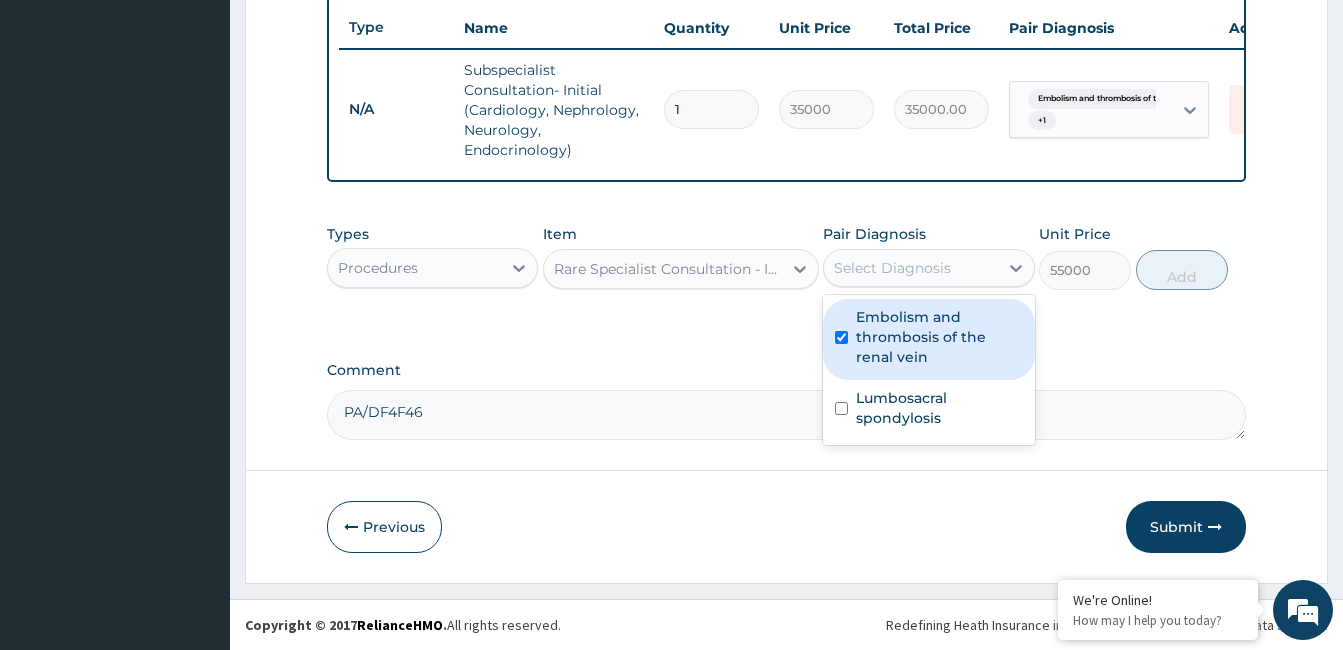 checkbox on "true" 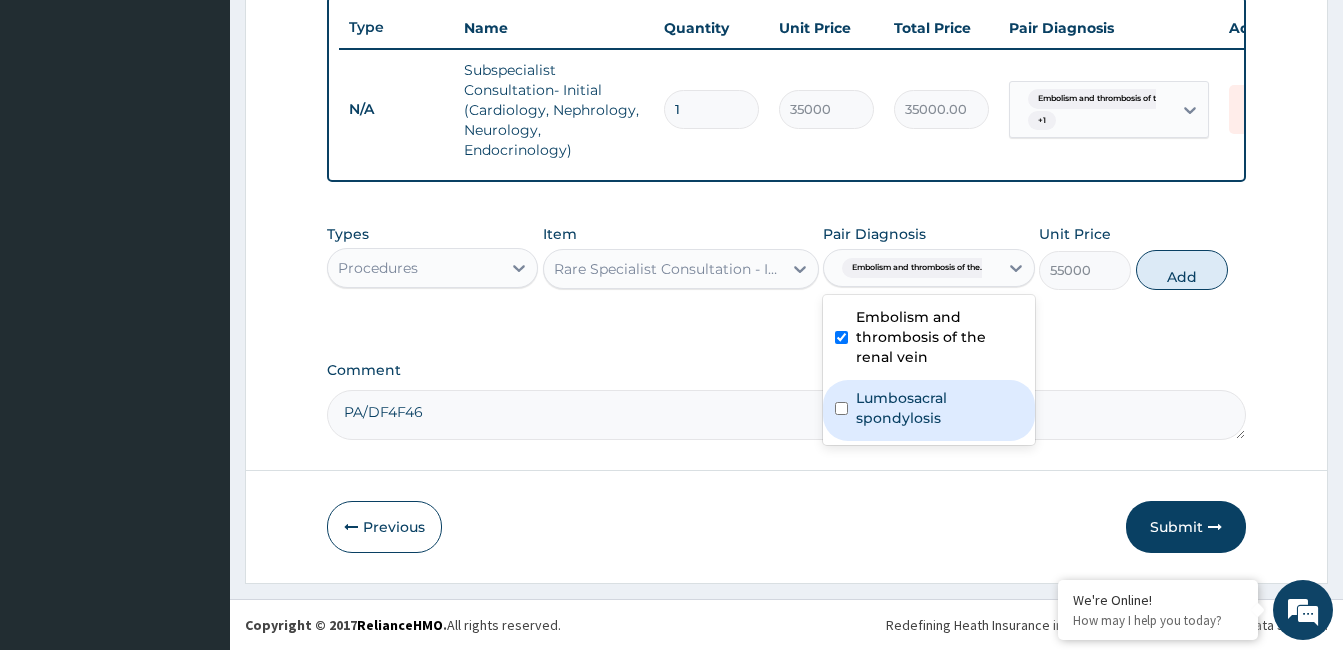click on "Lumbosacral spondylosis" at bounding box center [939, 408] 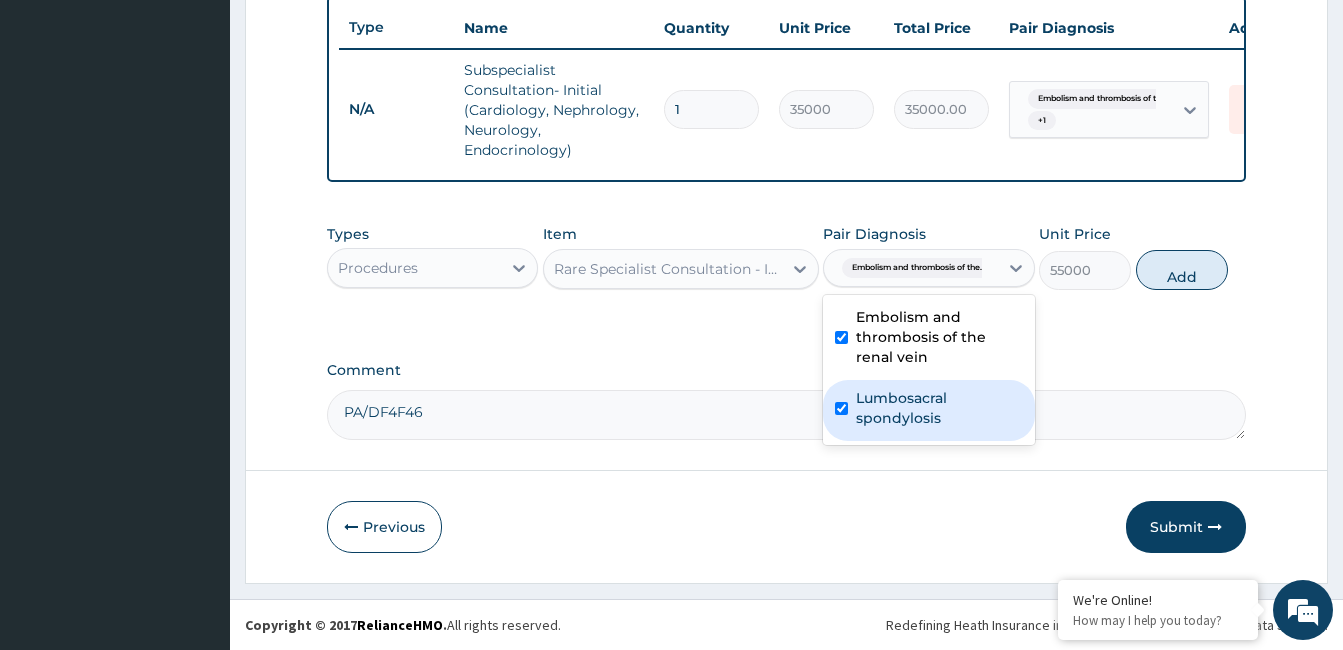 checkbox on "true" 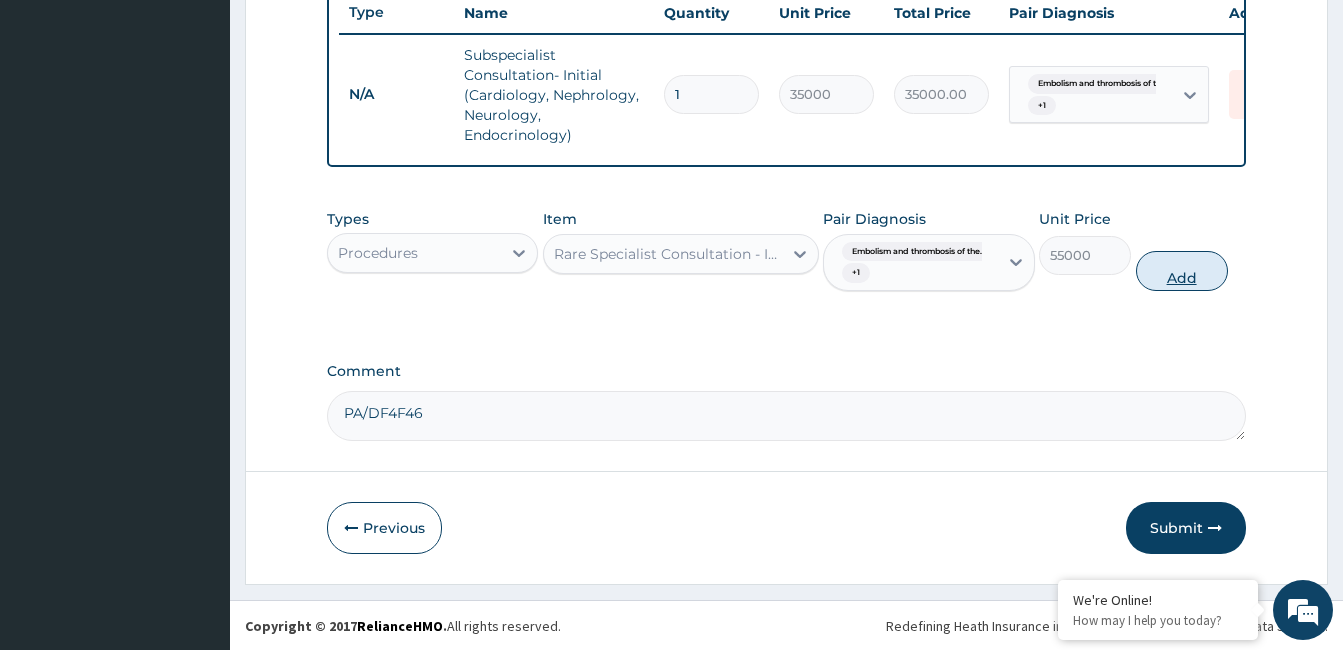 drag, startPoint x: 1241, startPoint y: 275, endPoint x: 1203, endPoint y: 283, distance: 38.832977 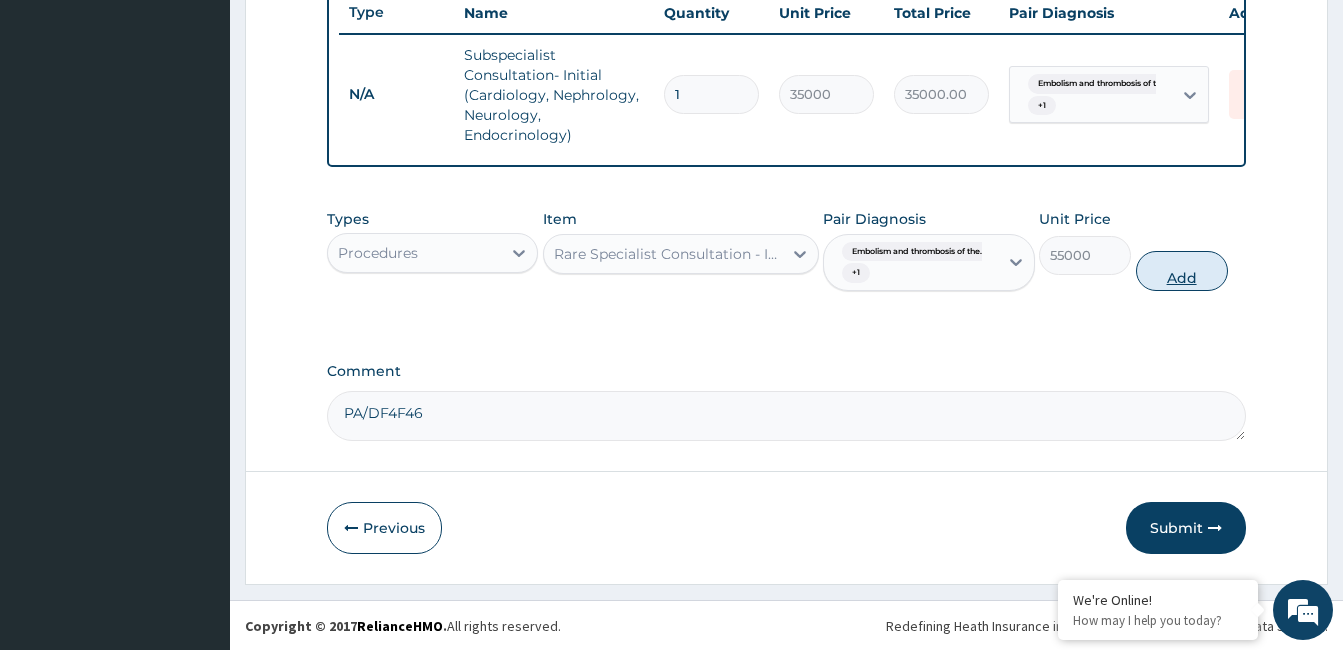 click on "Types Procedures Item Rare Specialist Consultation - Initial (Neurosurgeon/ Paed Surgeon/ Plastic Surg,/ Maxillofacial, Oncologist/Cardio-thoracic Surgeon, Interventional Cardiologist,Rheumatology) Pair Diagnosis Embolism and thrombosis of the...  + 1 Unit Price 55000 Add" at bounding box center (786, 250) 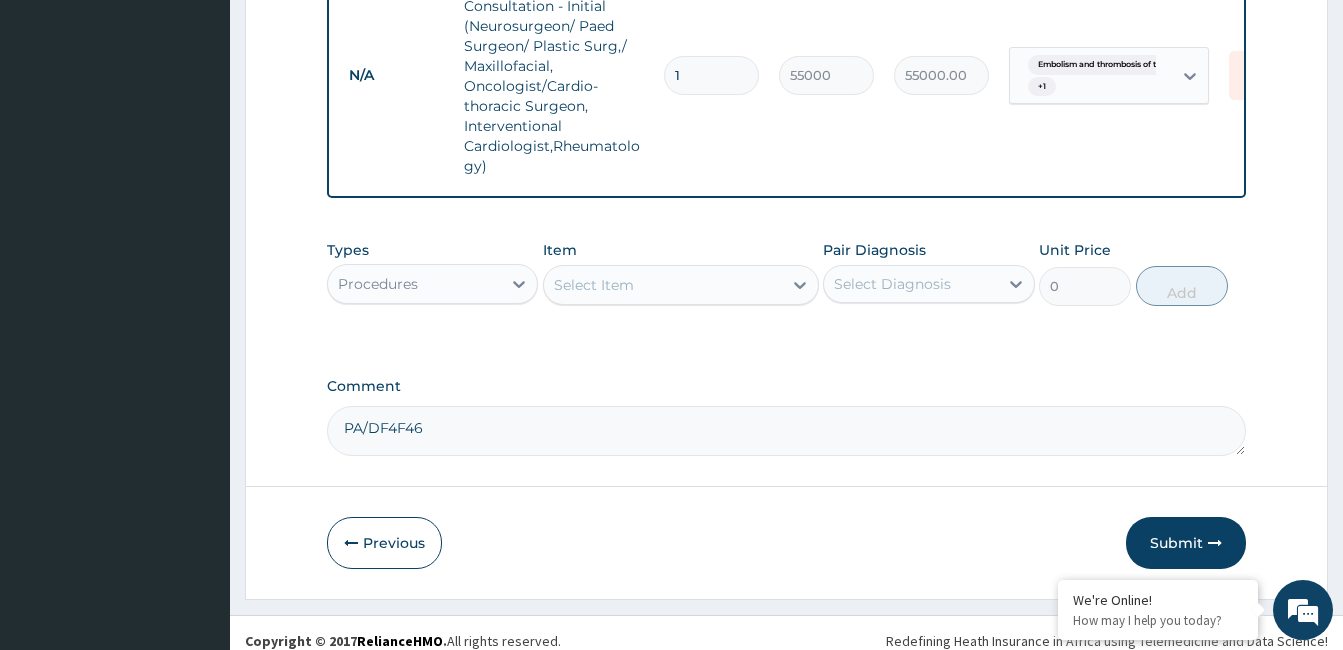 scroll, scrollTop: 983, scrollLeft: 0, axis: vertical 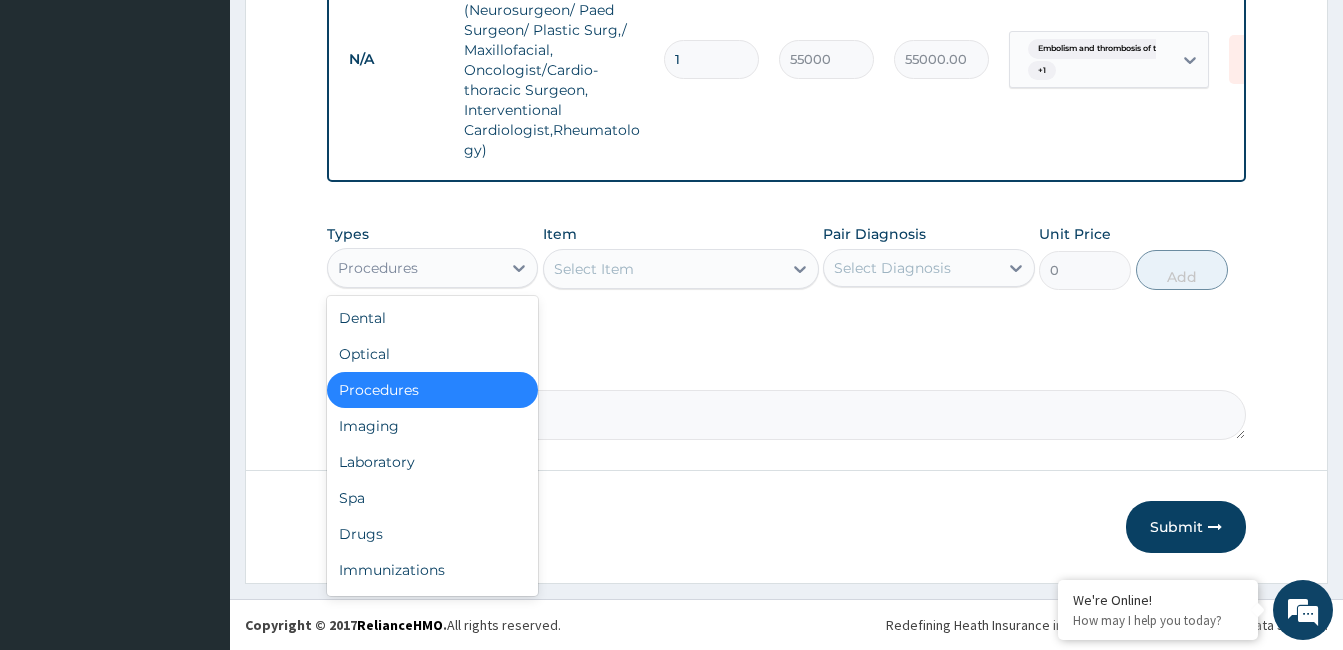 click on "Procedures" at bounding box center [414, 268] 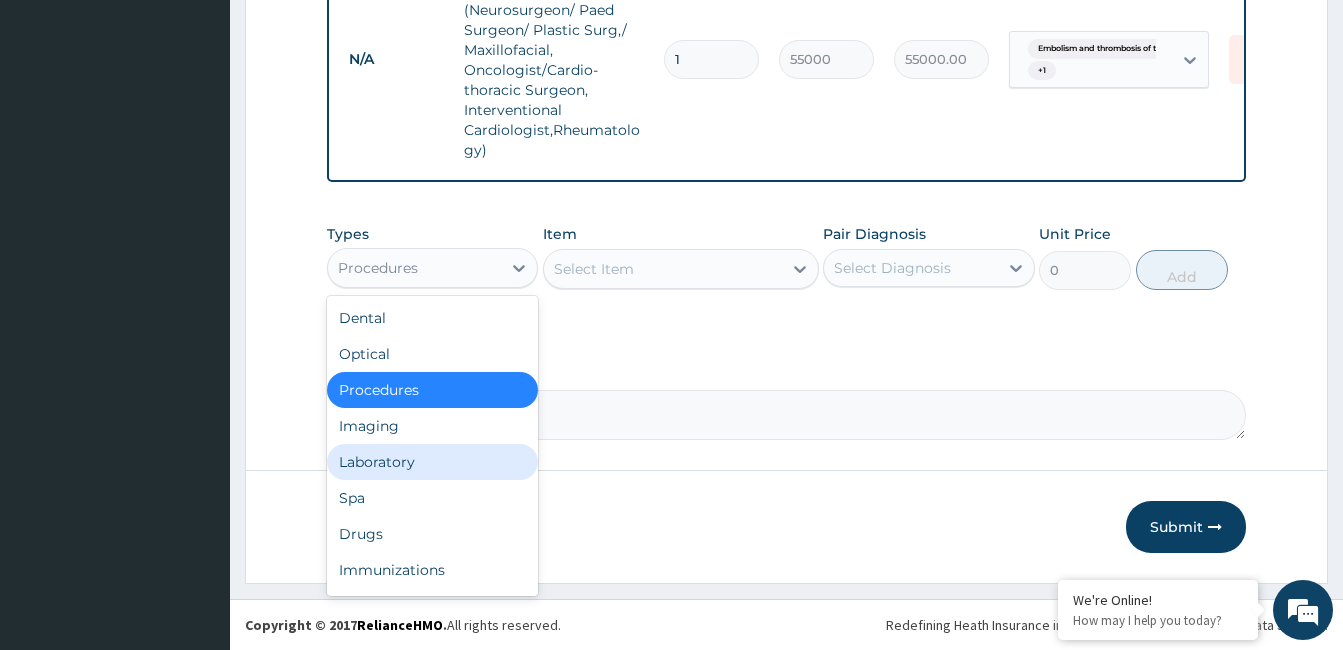 click on "Laboratory" at bounding box center [432, 462] 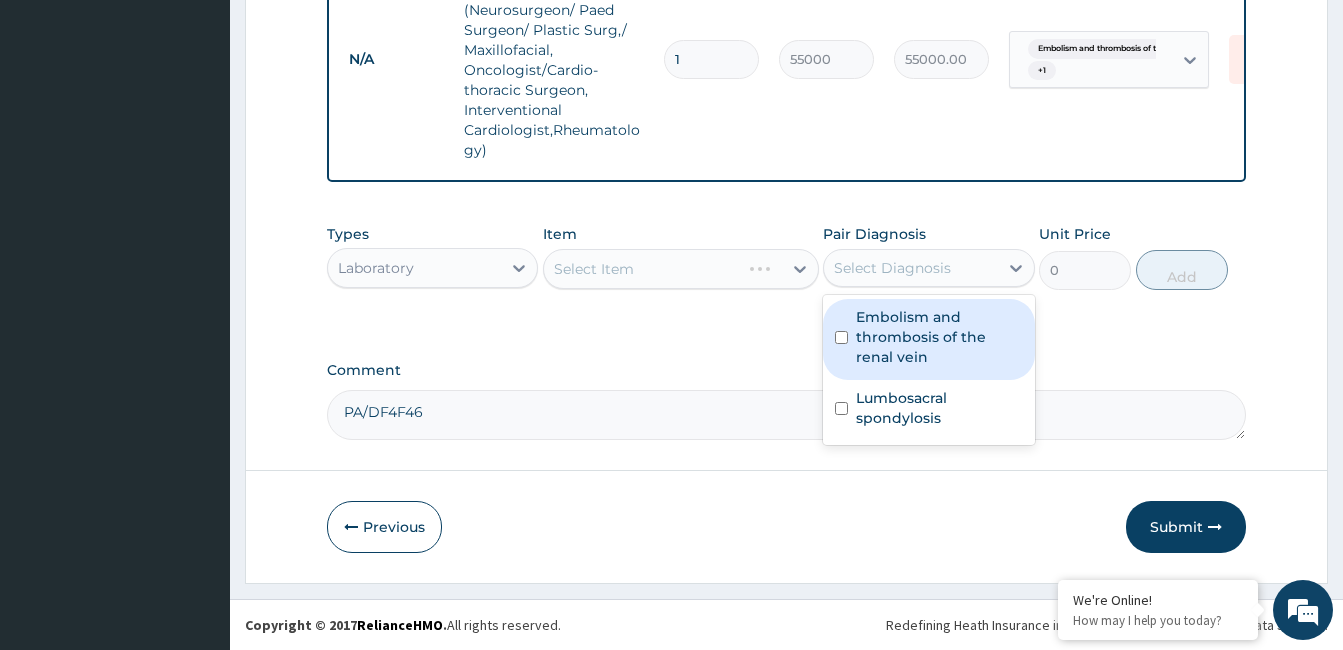 click on "Select Diagnosis" at bounding box center [892, 268] 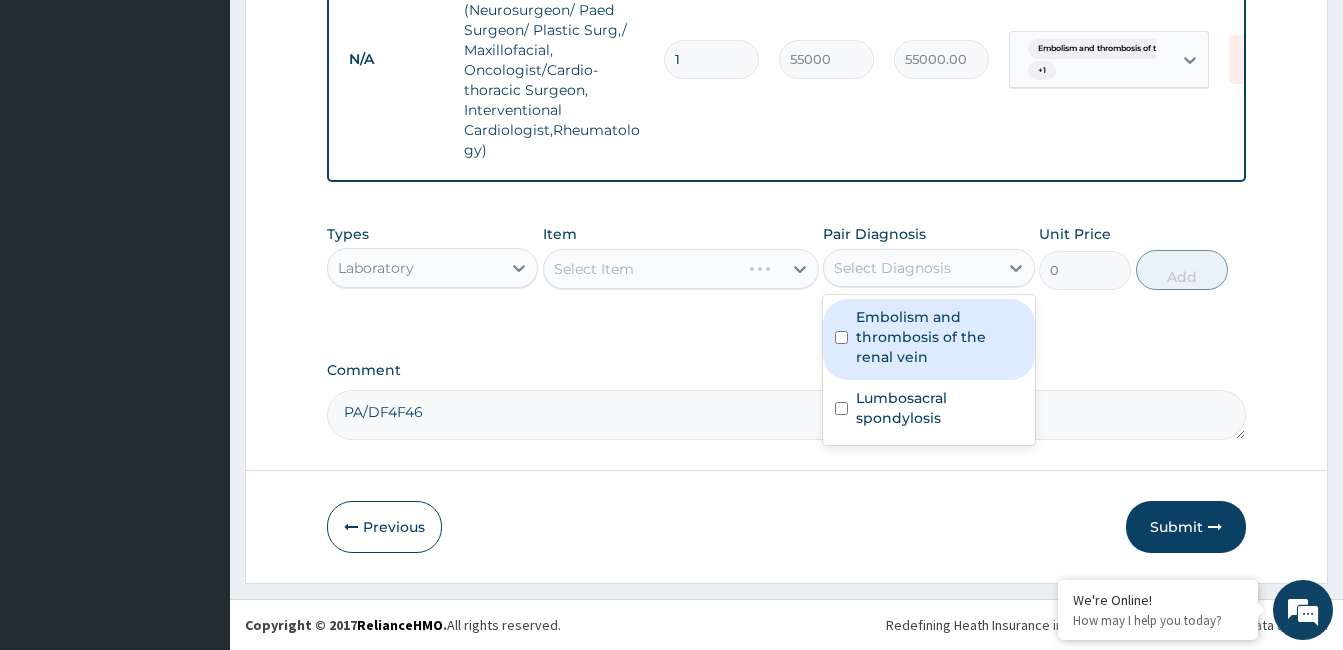 click on "Embolism and thrombosis of the renal vein Lumbosacral spondylosis" at bounding box center [928, 370] 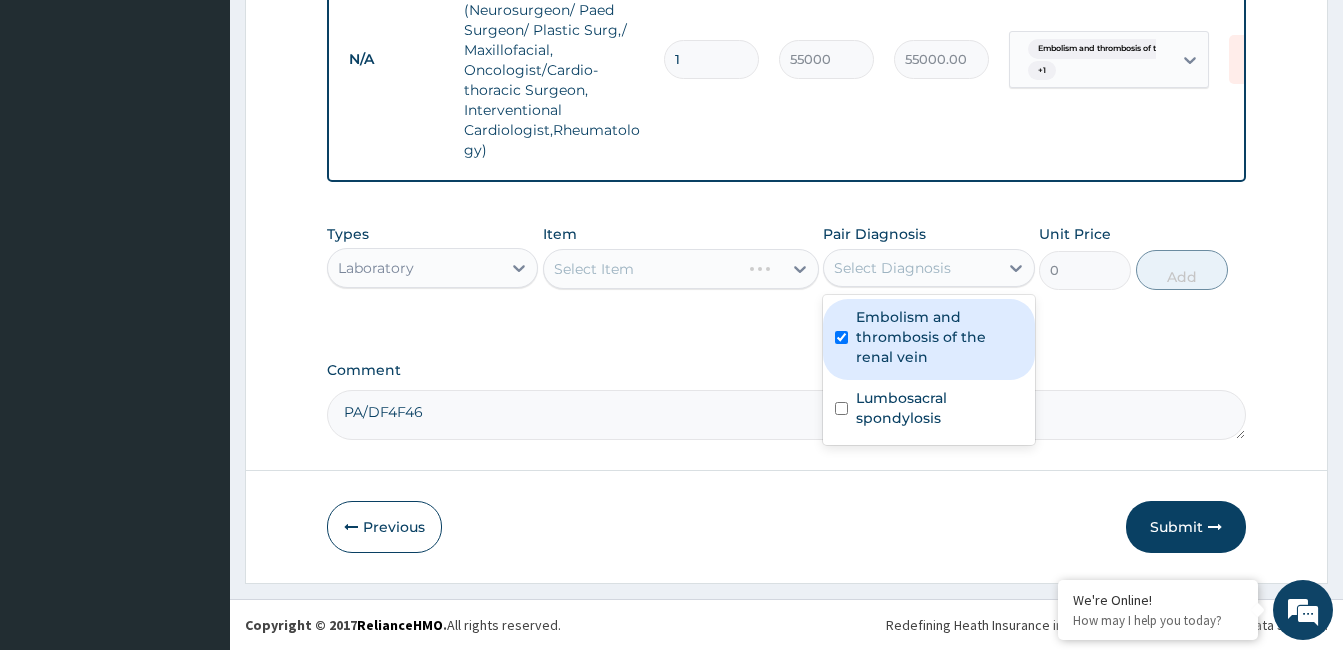 checkbox on "true" 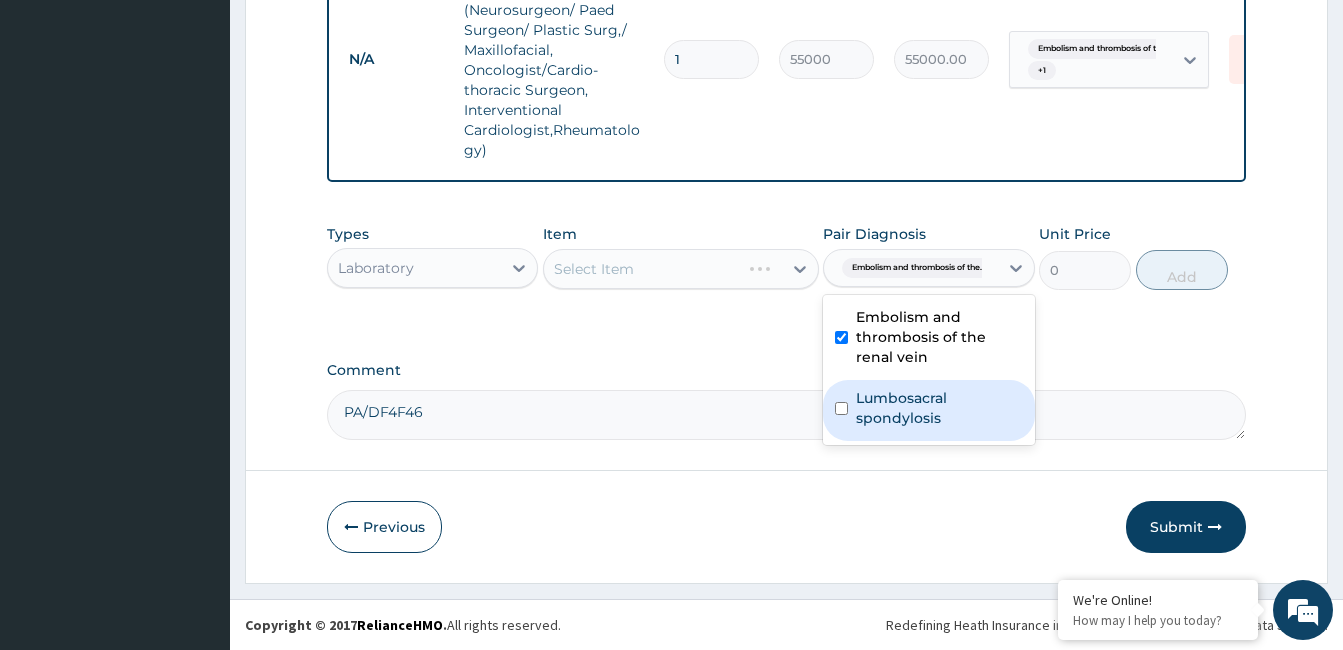click on "Lumbosacral spondylosis" at bounding box center [939, 408] 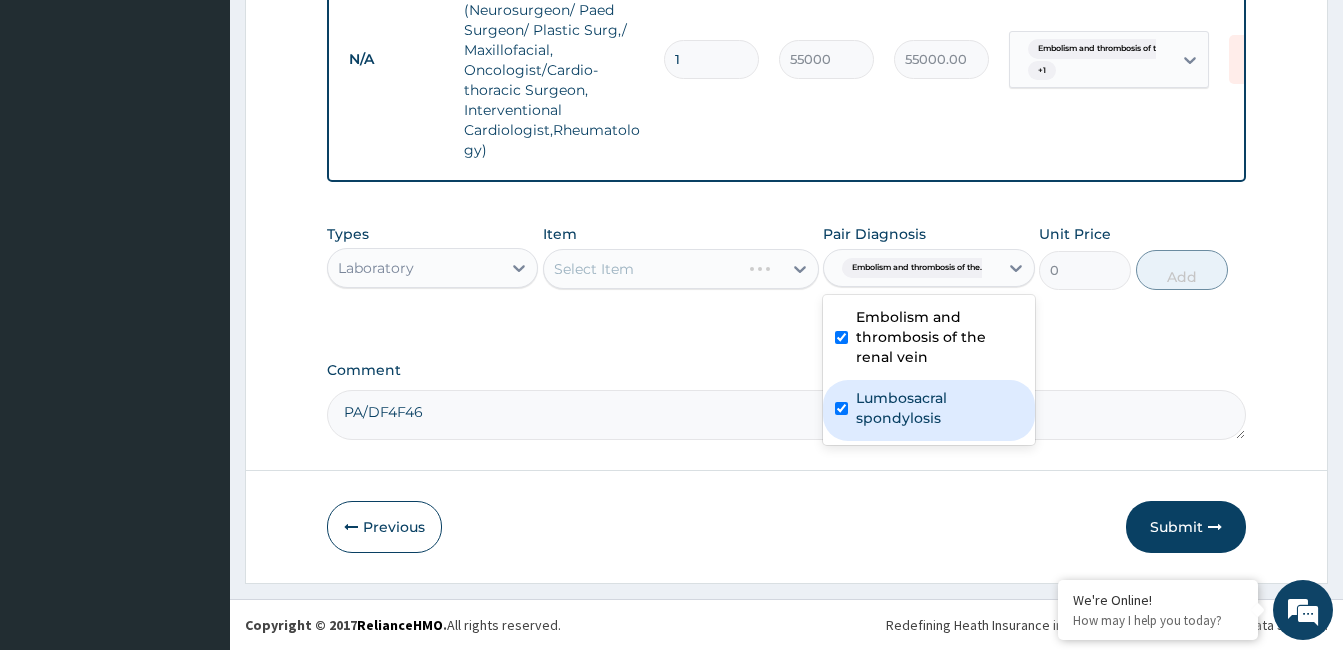 checkbox on "true" 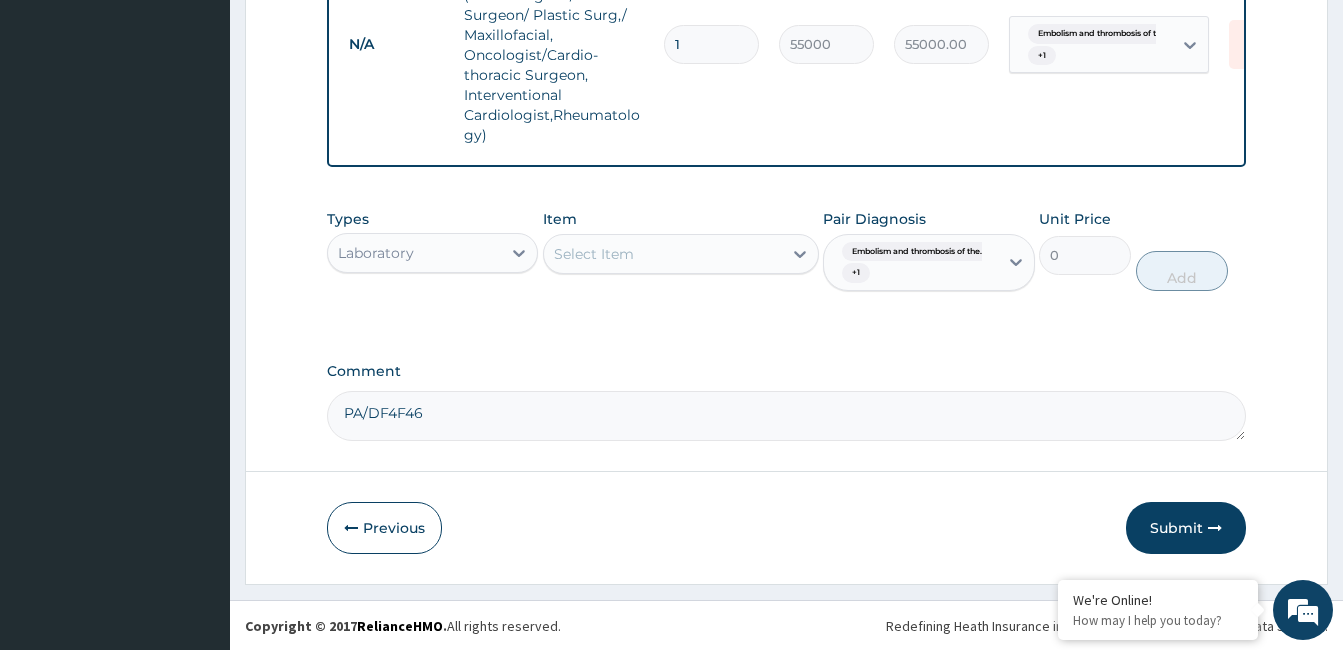 click on "Select Item" at bounding box center [663, 254] 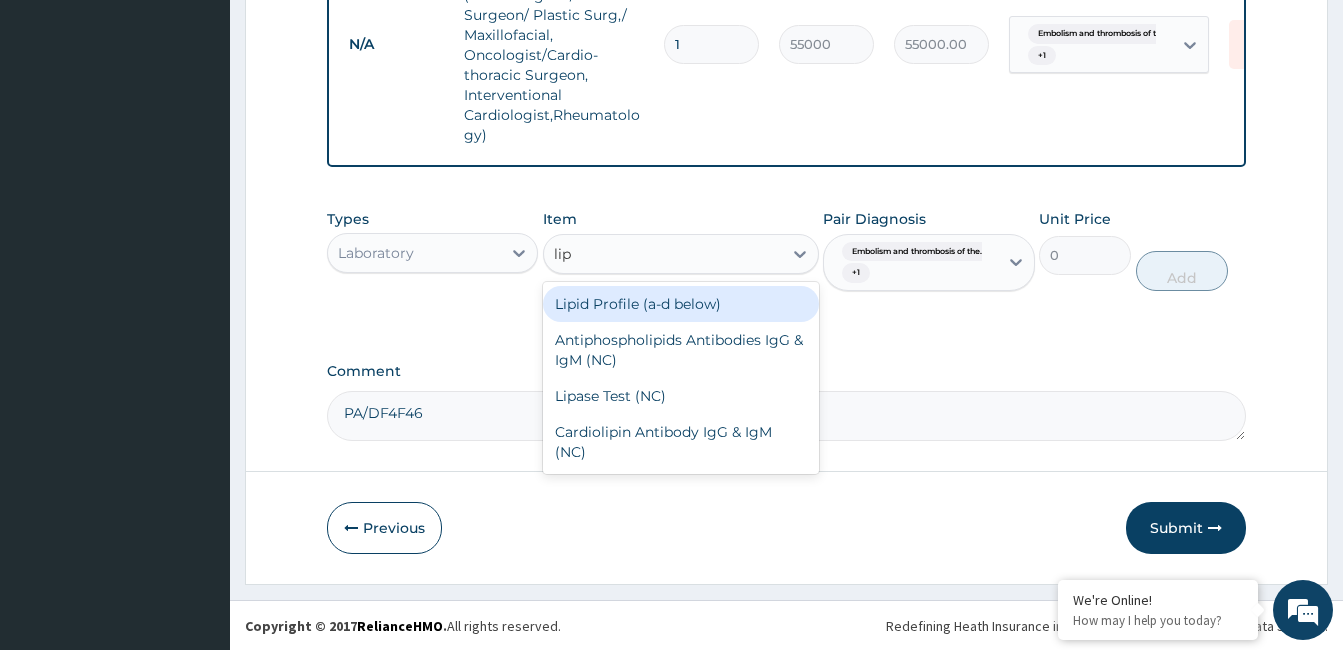 type on "lipi" 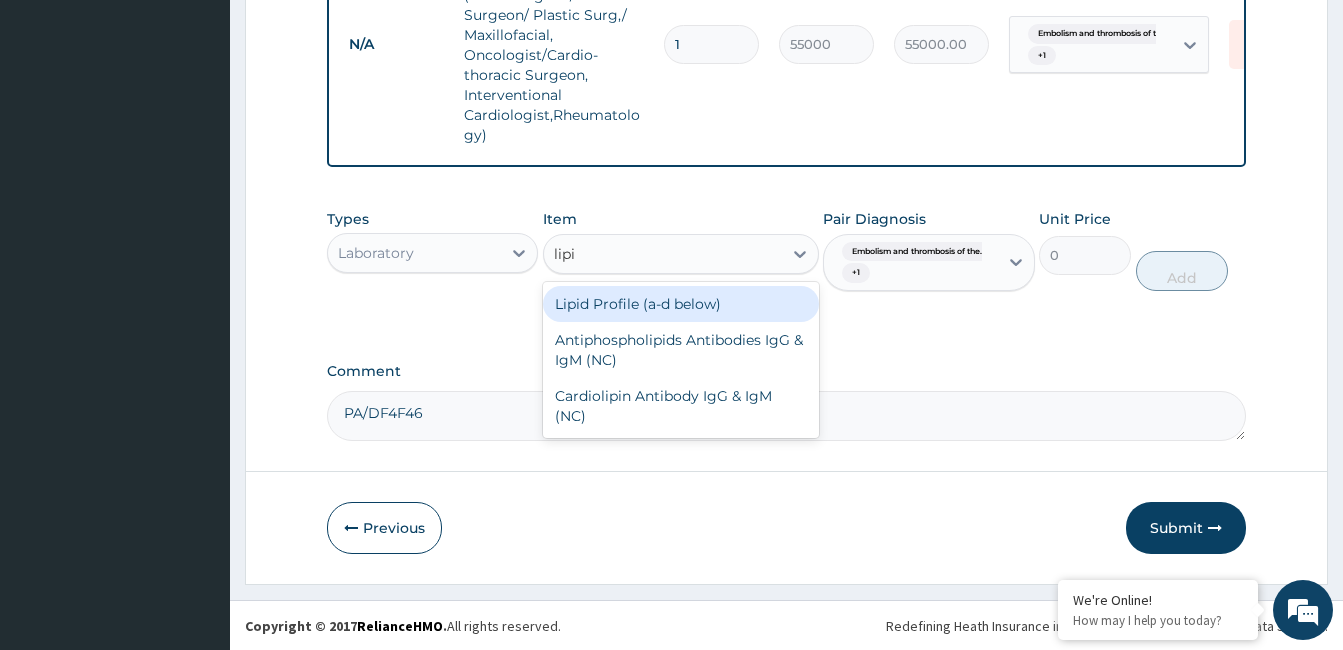 drag, startPoint x: 712, startPoint y: 320, endPoint x: 823, endPoint y: 317, distance: 111.040535 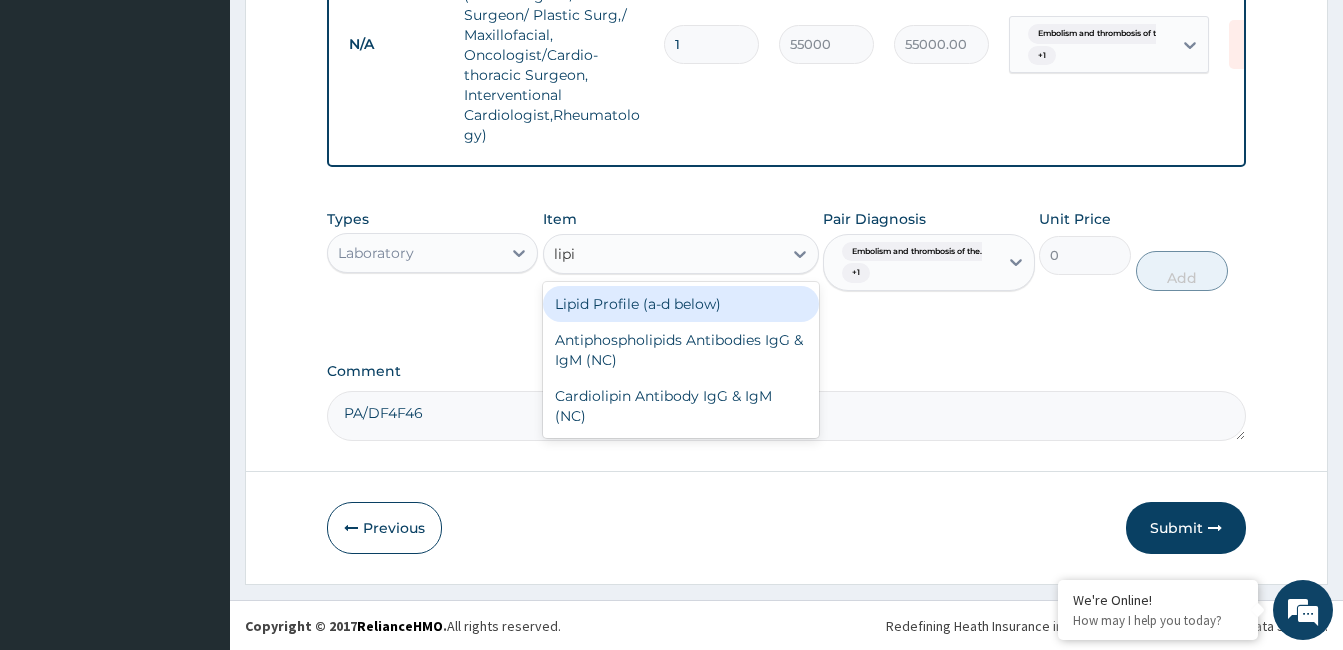 click on "Lipid Profile (a‐d below)" at bounding box center (681, 304) 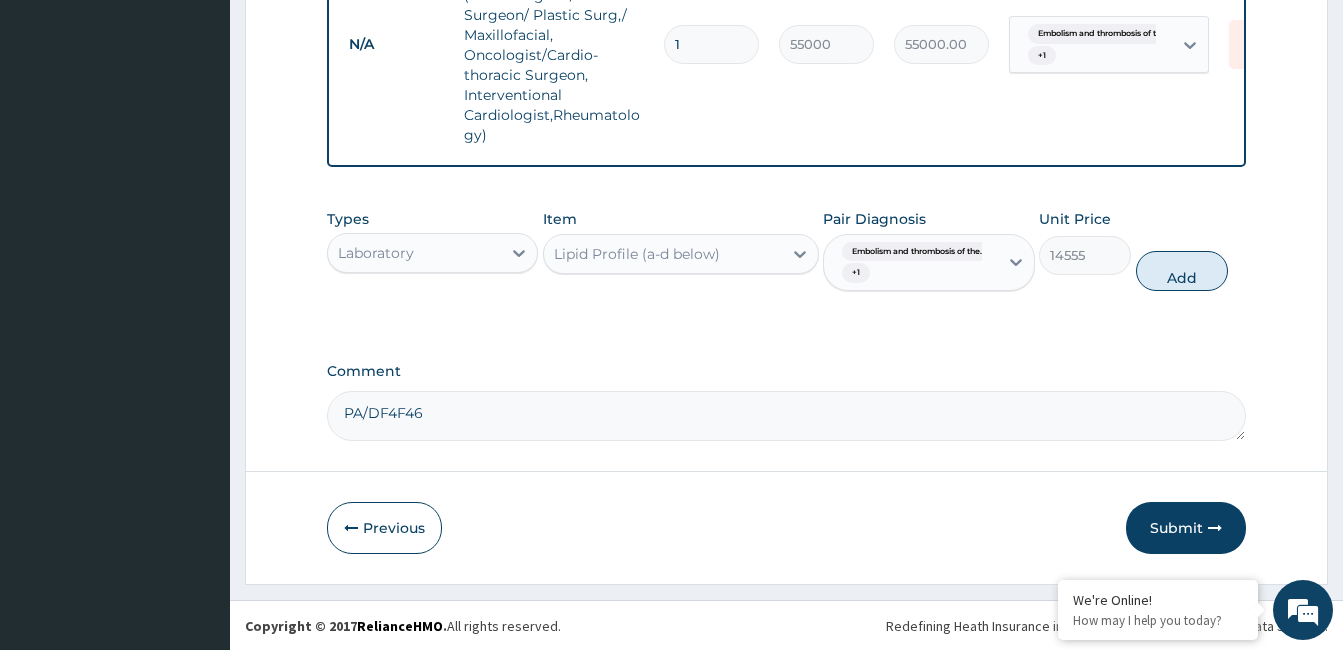 drag, startPoint x: 1163, startPoint y: 279, endPoint x: 1010, endPoint y: 303, distance: 154.87091 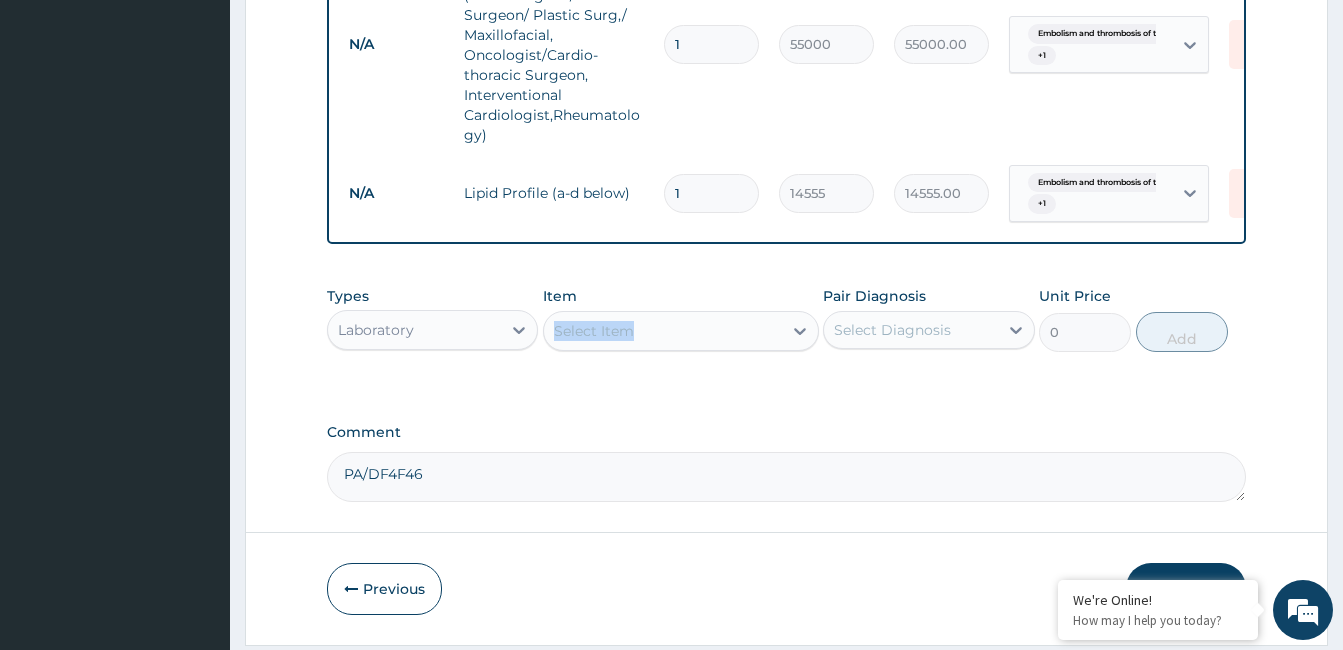 click on "Item Select Item" at bounding box center (681, 319) 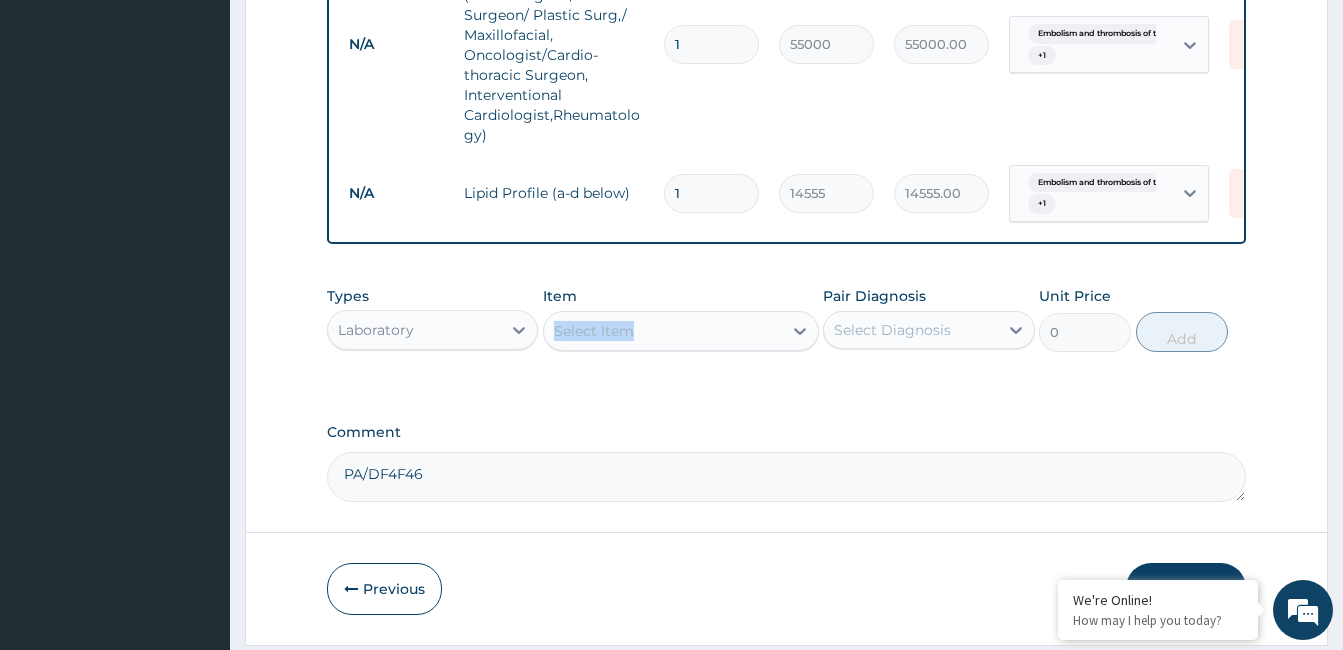 click on "Select Item" at bounding box center [663, 331] 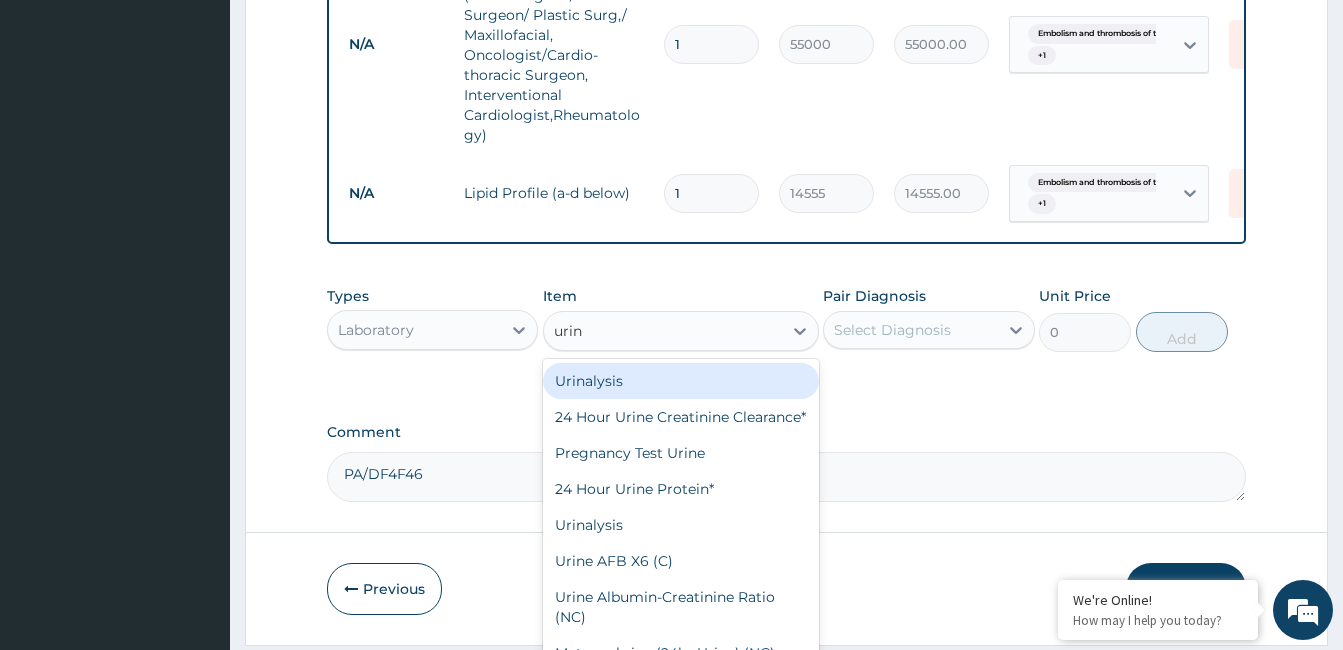 type on "urina" 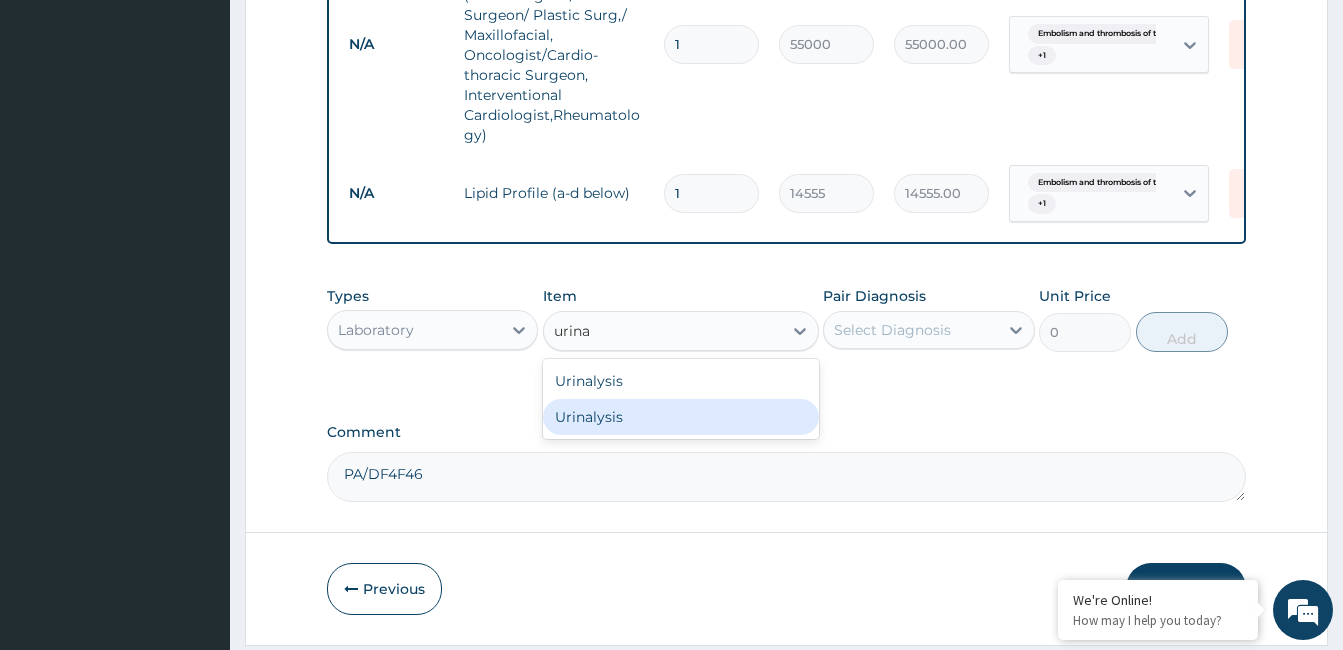 click on "Urinalysis" at bounding box center [681, 417] 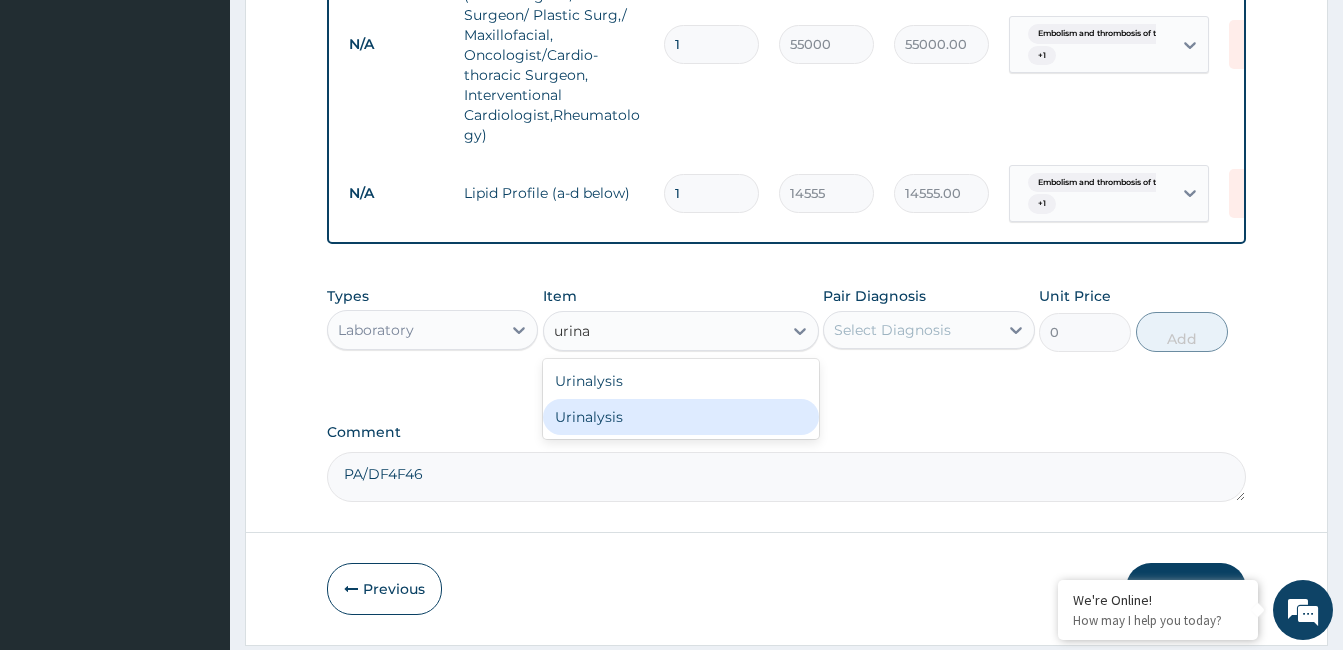 type 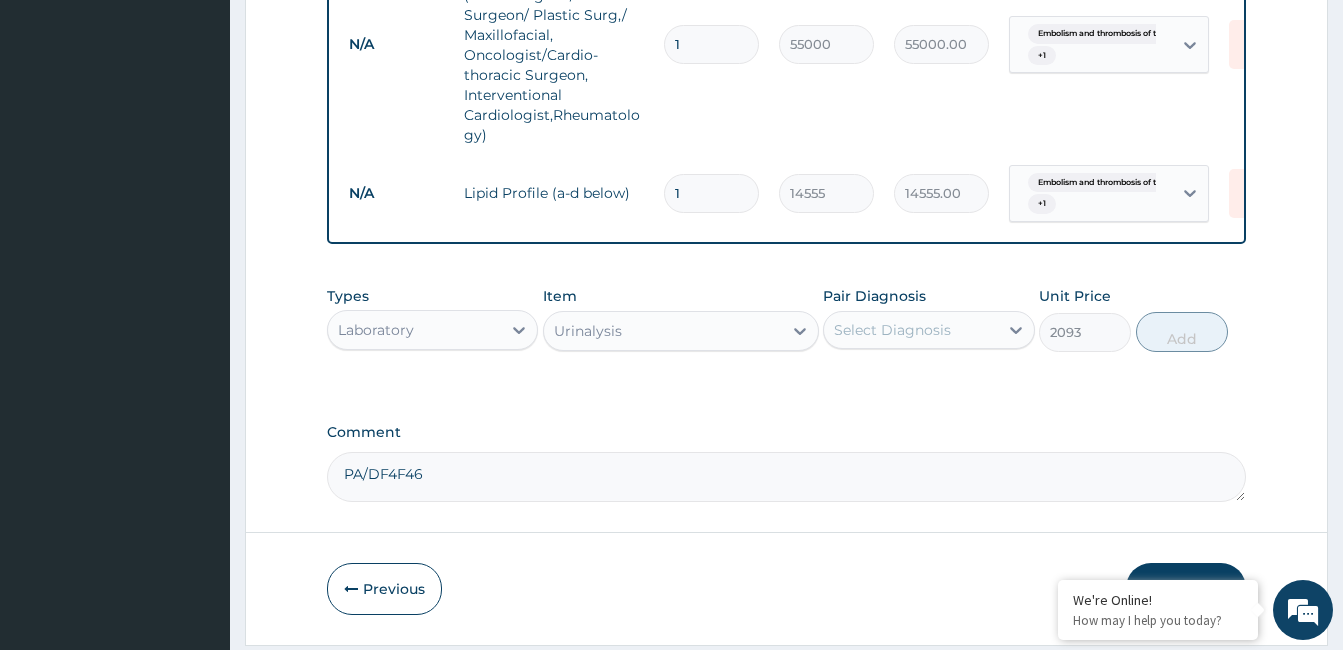 click on "Pair Diagnosis Select Diagnosis" at bounding box center (928, 319) 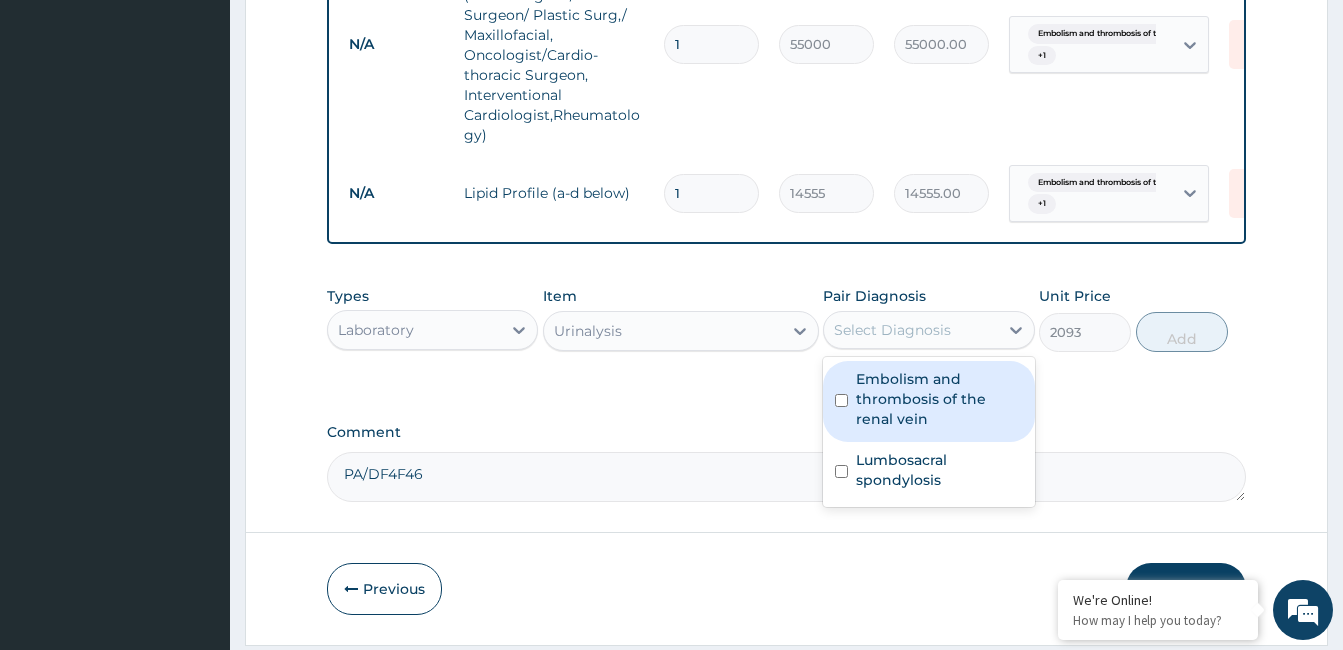 drag, startPoint x: 928, startPoint y: 401, endPoint x: 930, endPoint y: 446, distance: 45.044422 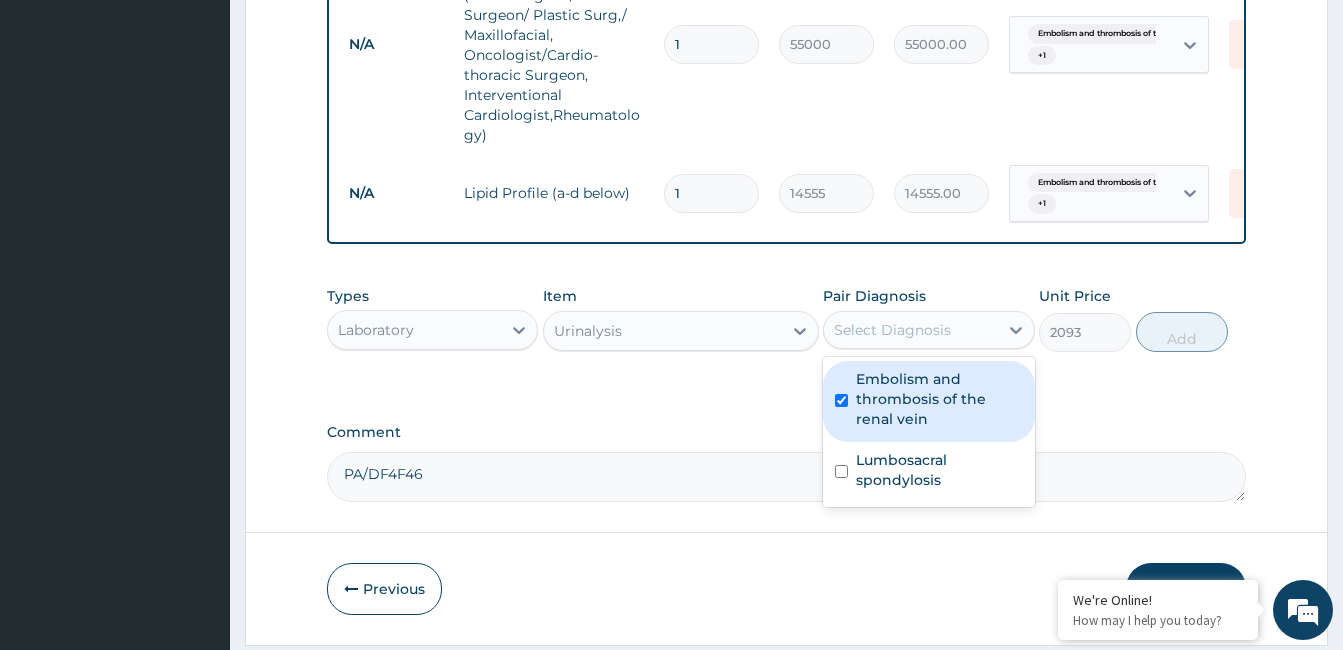 checkbox on "true" 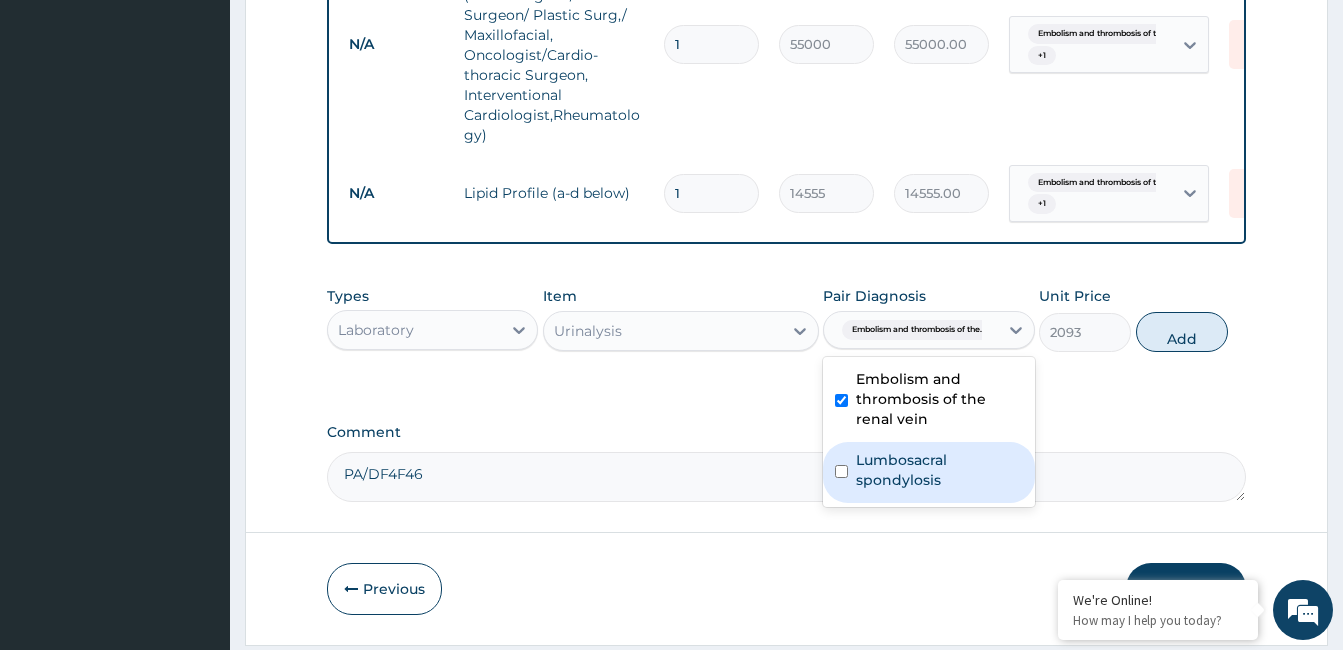 click on "Lumbosacral spondylosis" at bounding box center (939, 470) 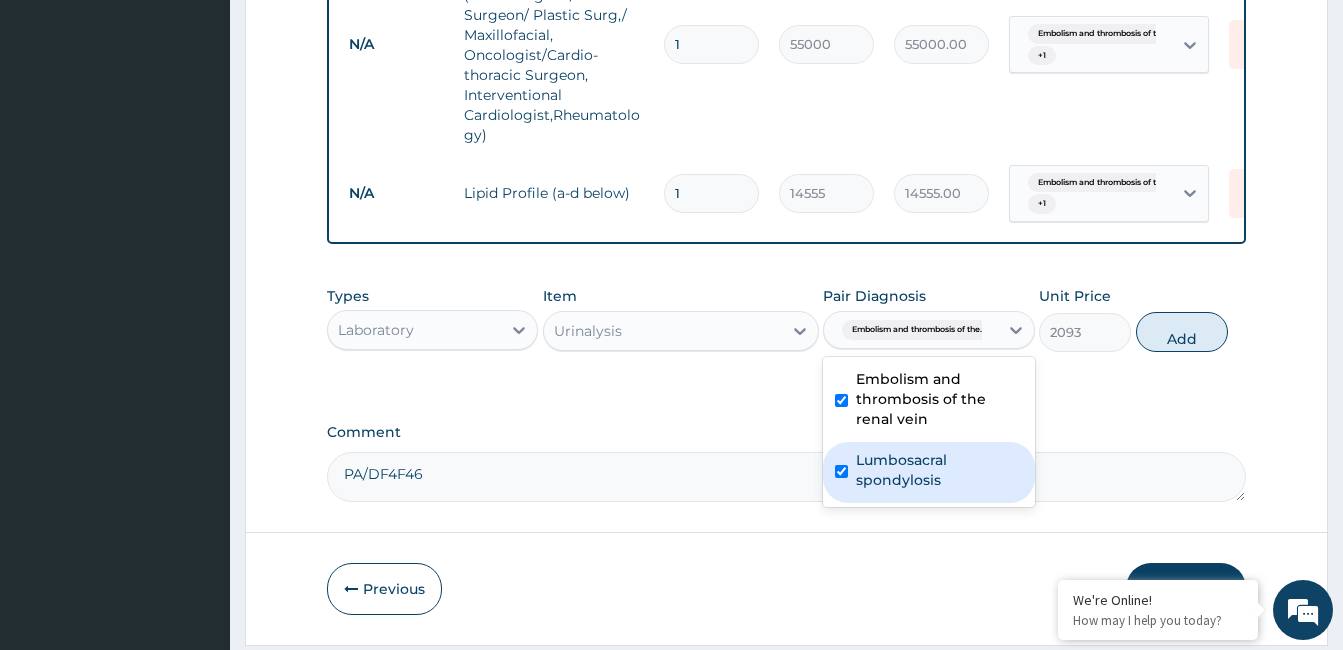 checkbox on "true" 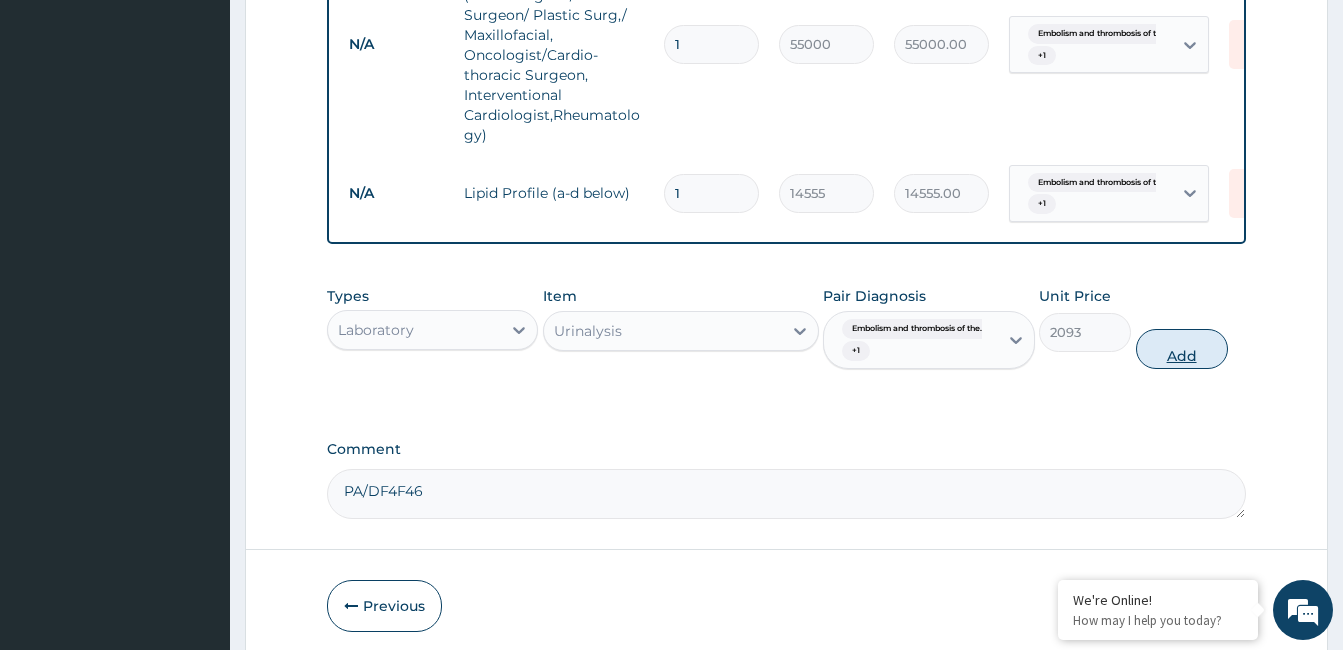 click on "Add" at bounding box center [1182, 349] 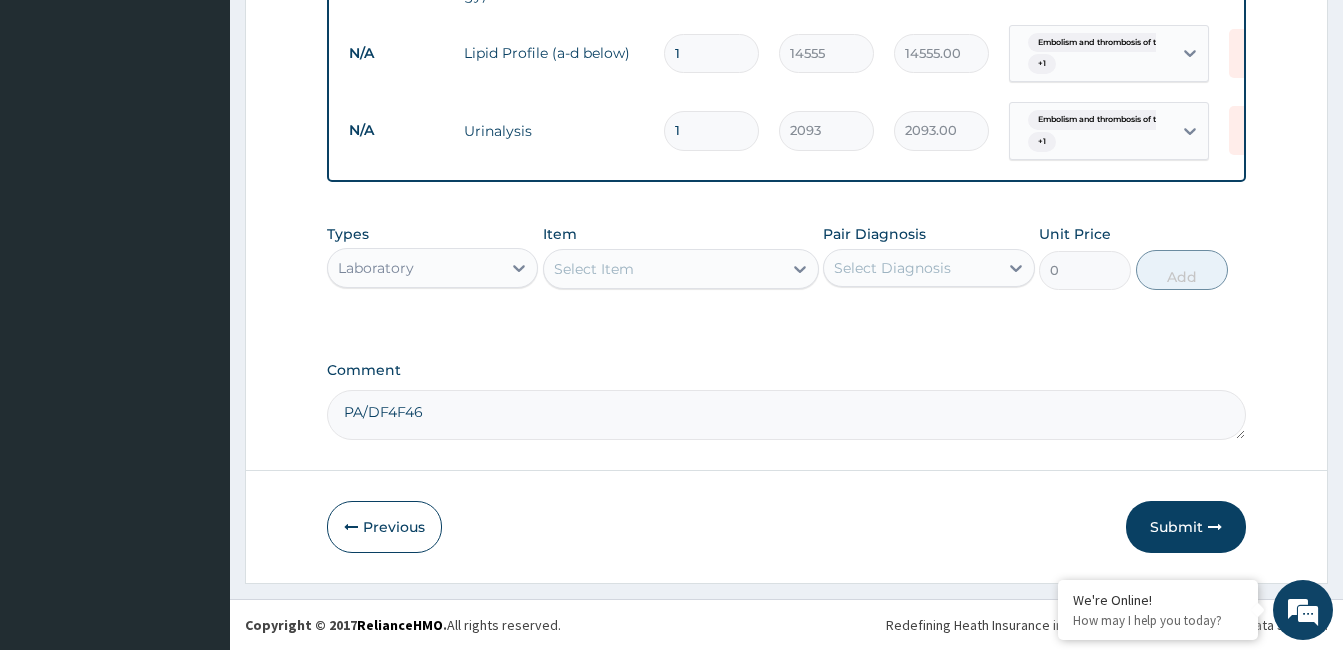 scroll, scrollTop: 1138, scrollLeft: 0, axis: vertical 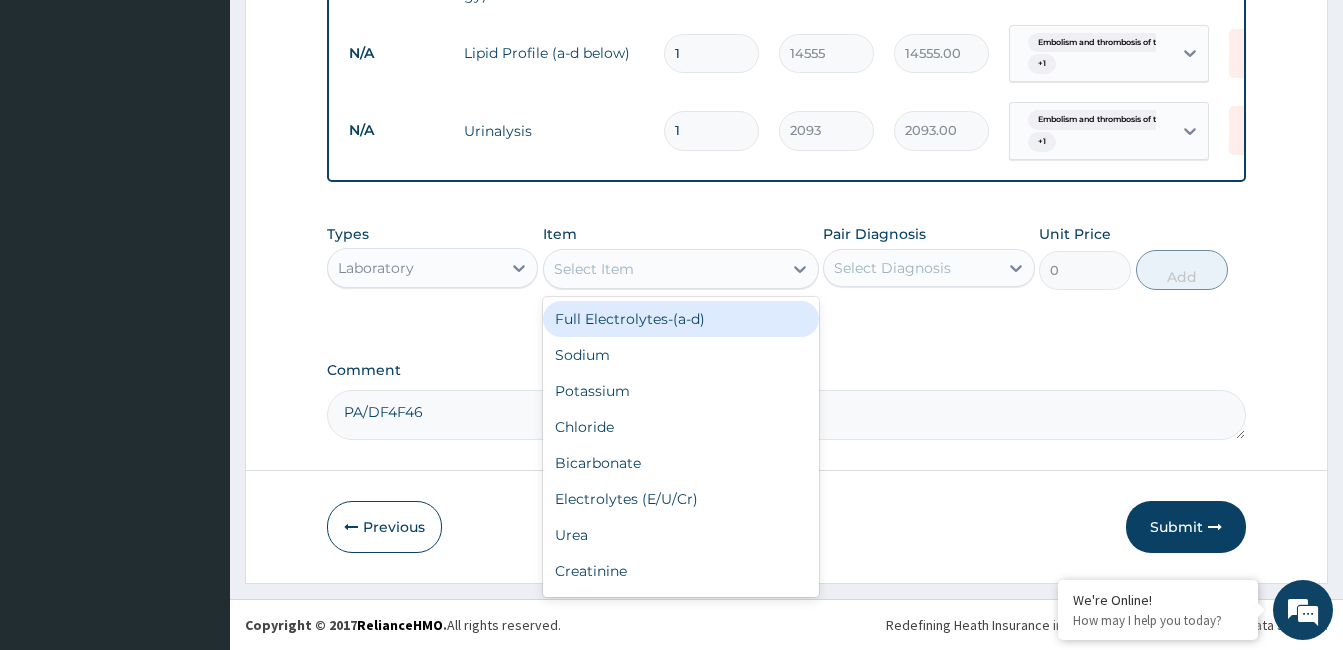click on "Select Item" at bounding box center (663, 269) 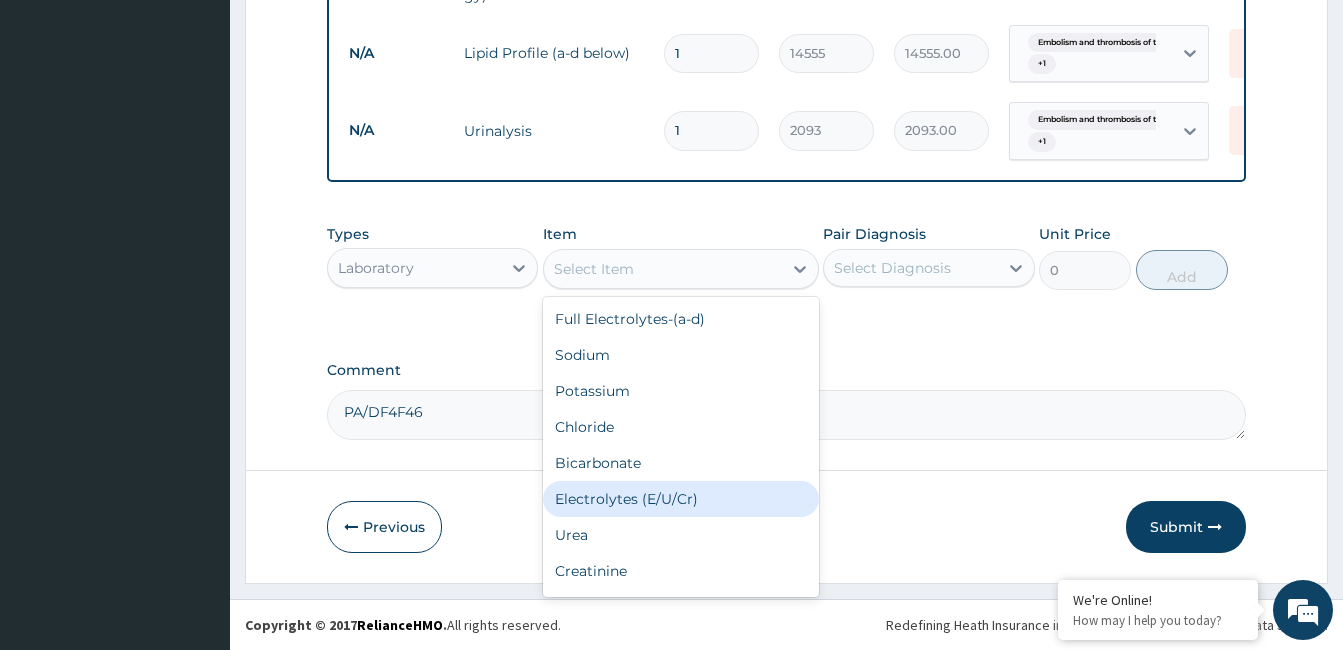 click on "Electrolytes (E/U/Cr)" at bounding box center (681, 499) 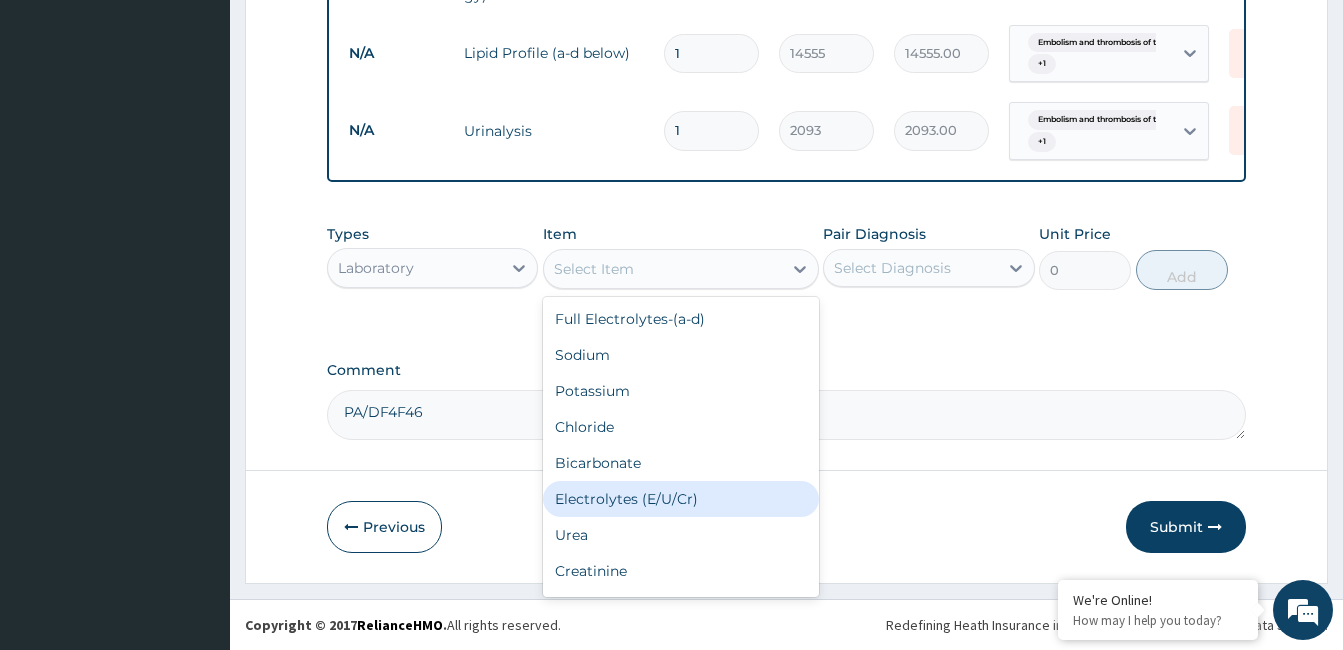 type on "14555" 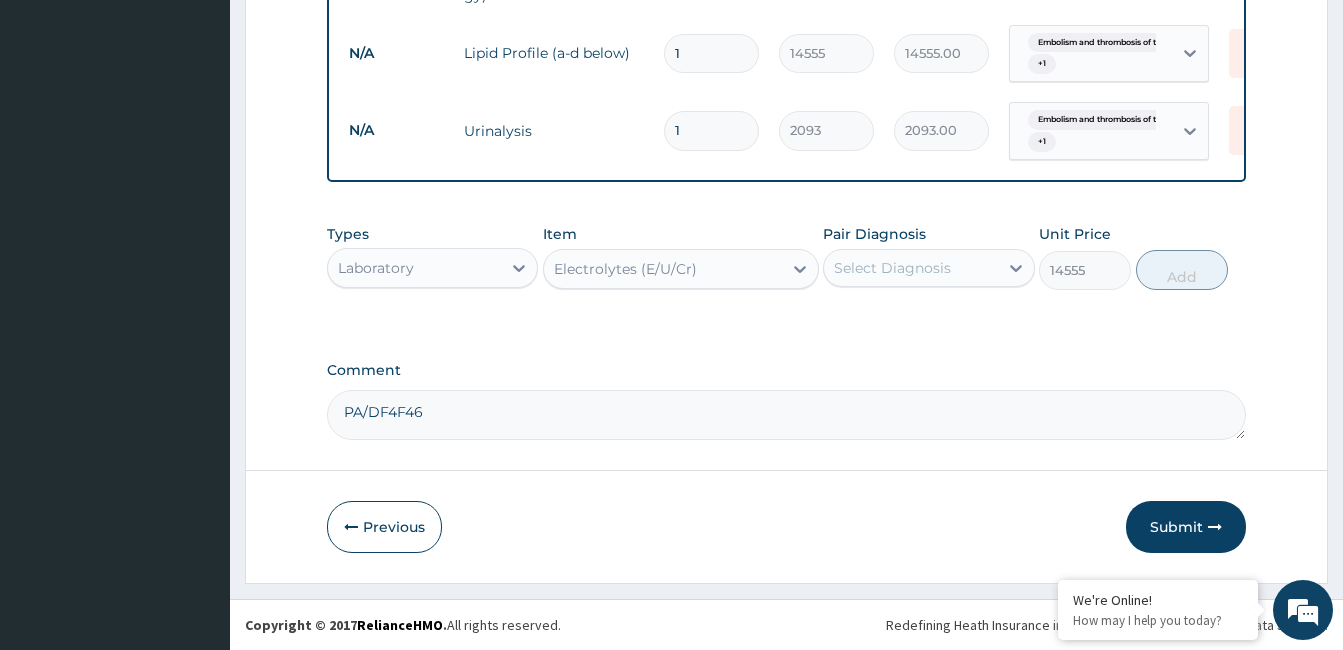 click on "Select Diagnosis" at bounding box center (892, 268) 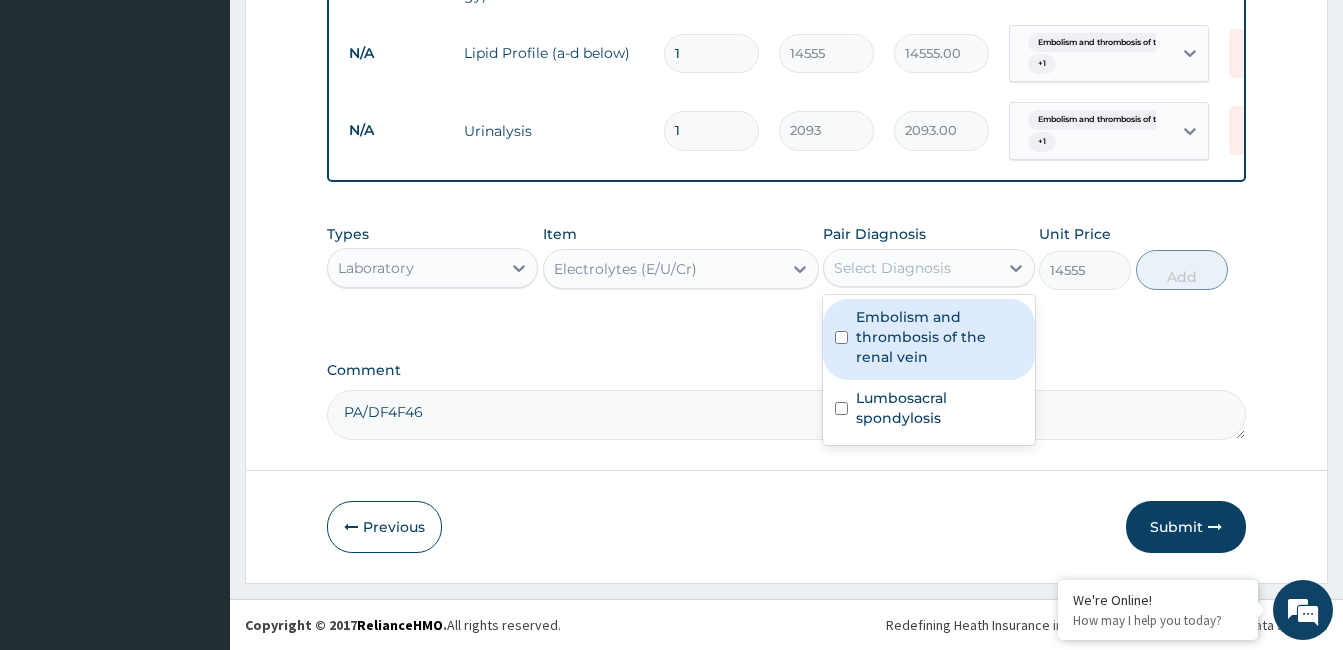click on "Embolism and thrombosis of the renal vein" at bounding box center [939, 337] 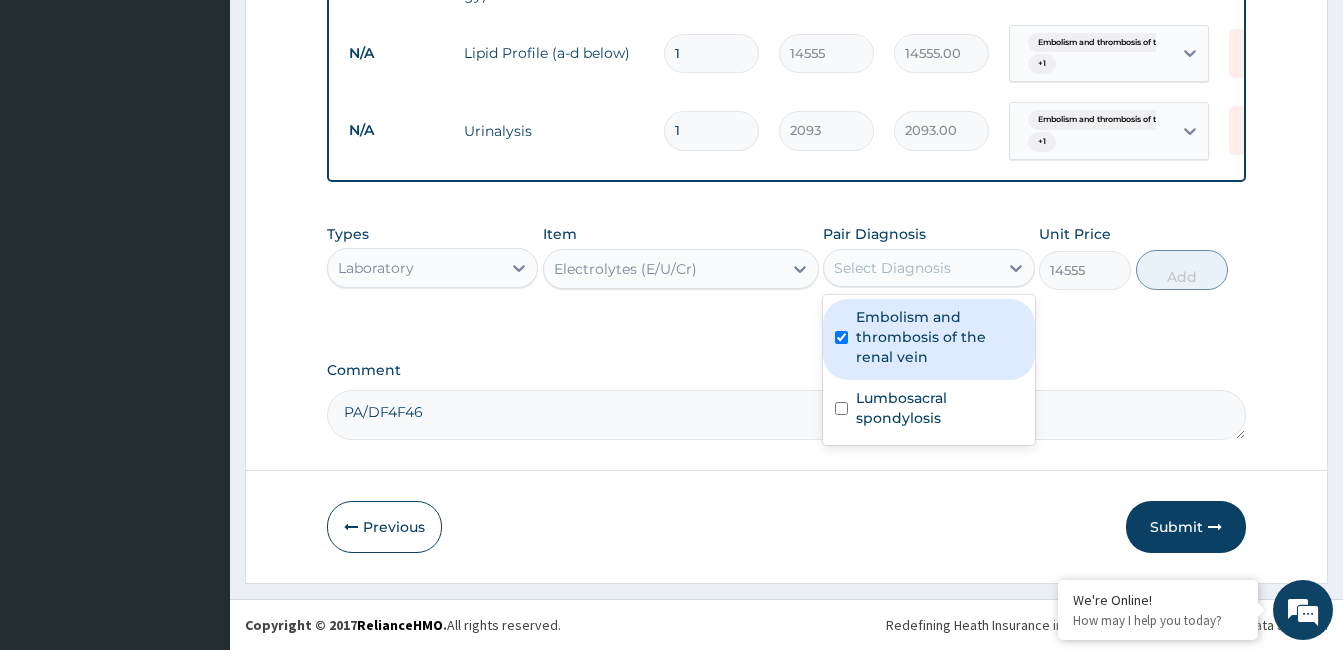 checkbox on "true" 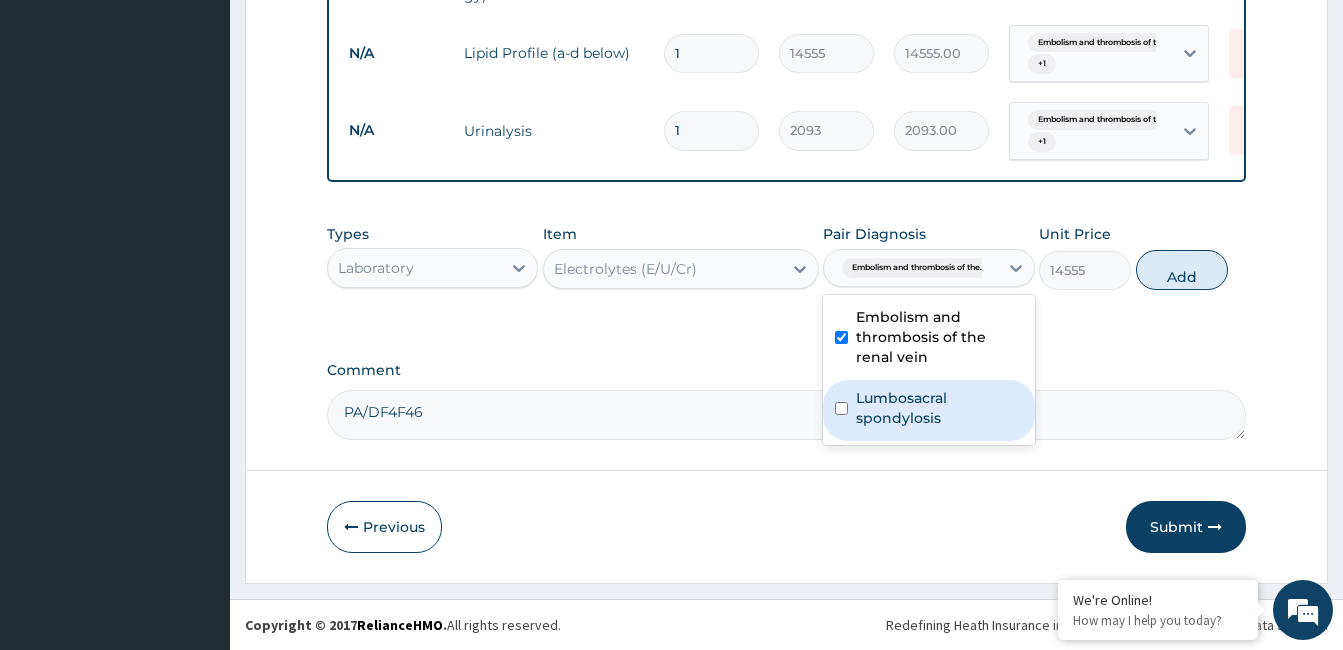 click on "Lumbosacral spondylosis" at bounding box center [939, 408] 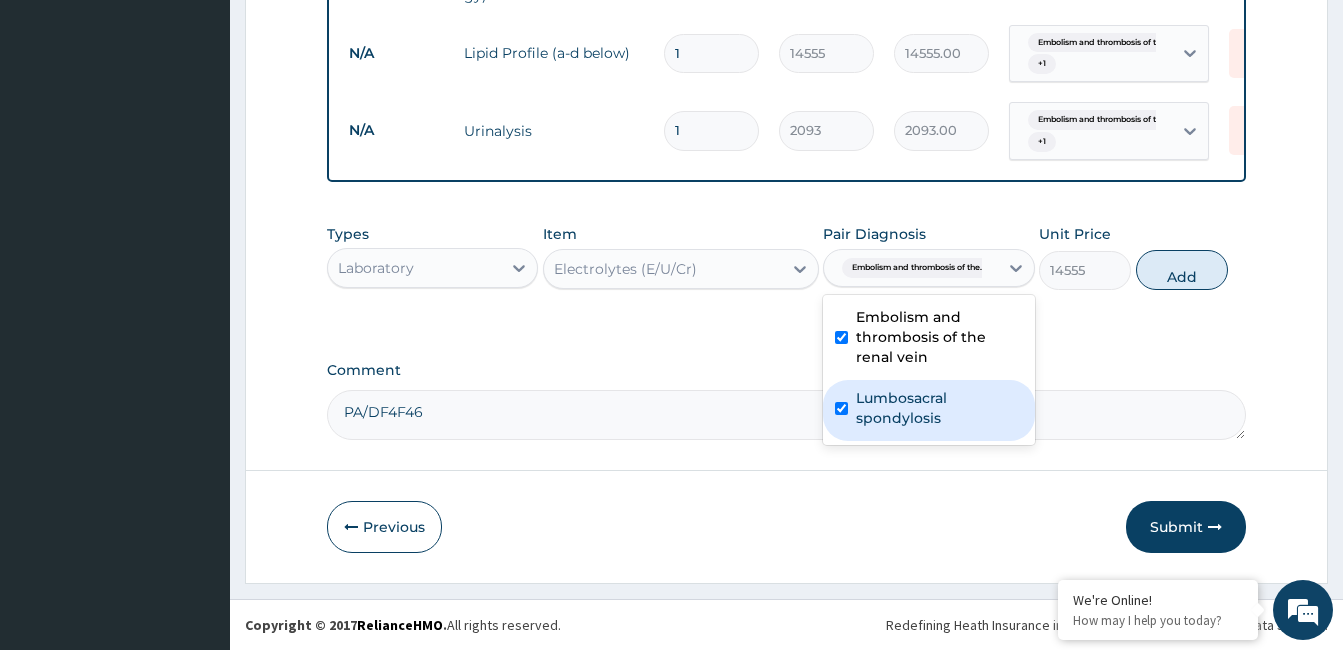 checkbox on "true" 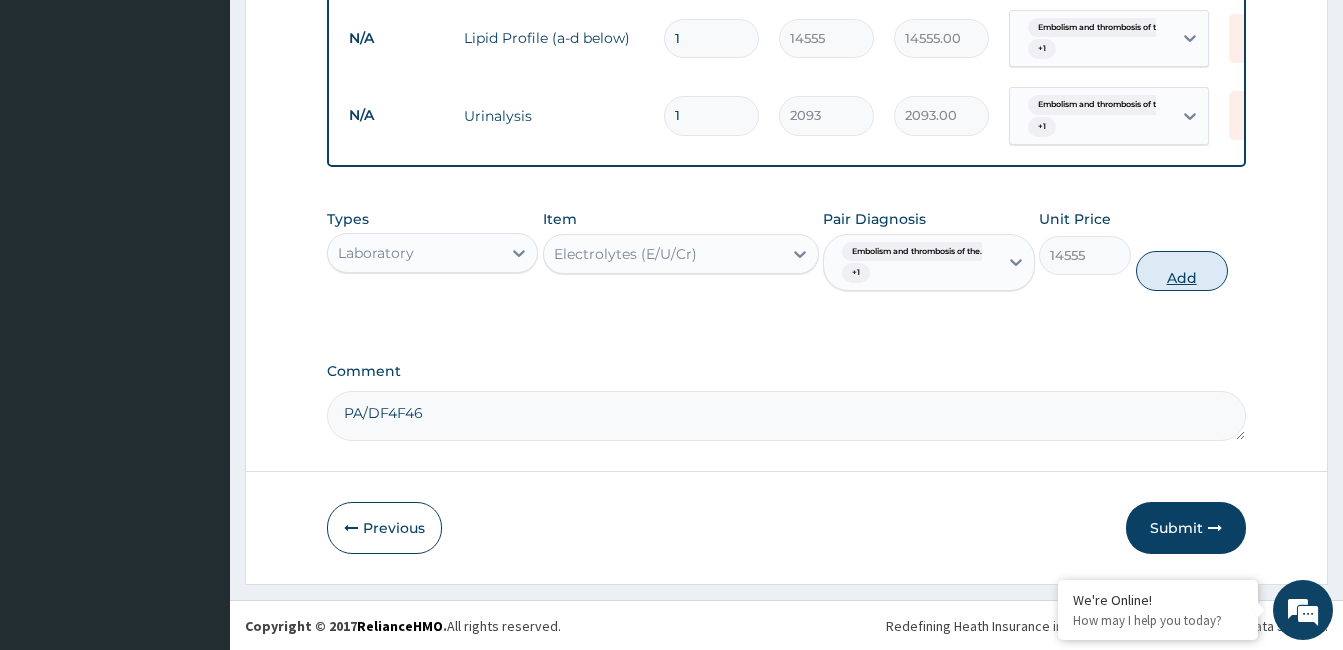 click on "Add" at bounding box center [1182, 271] 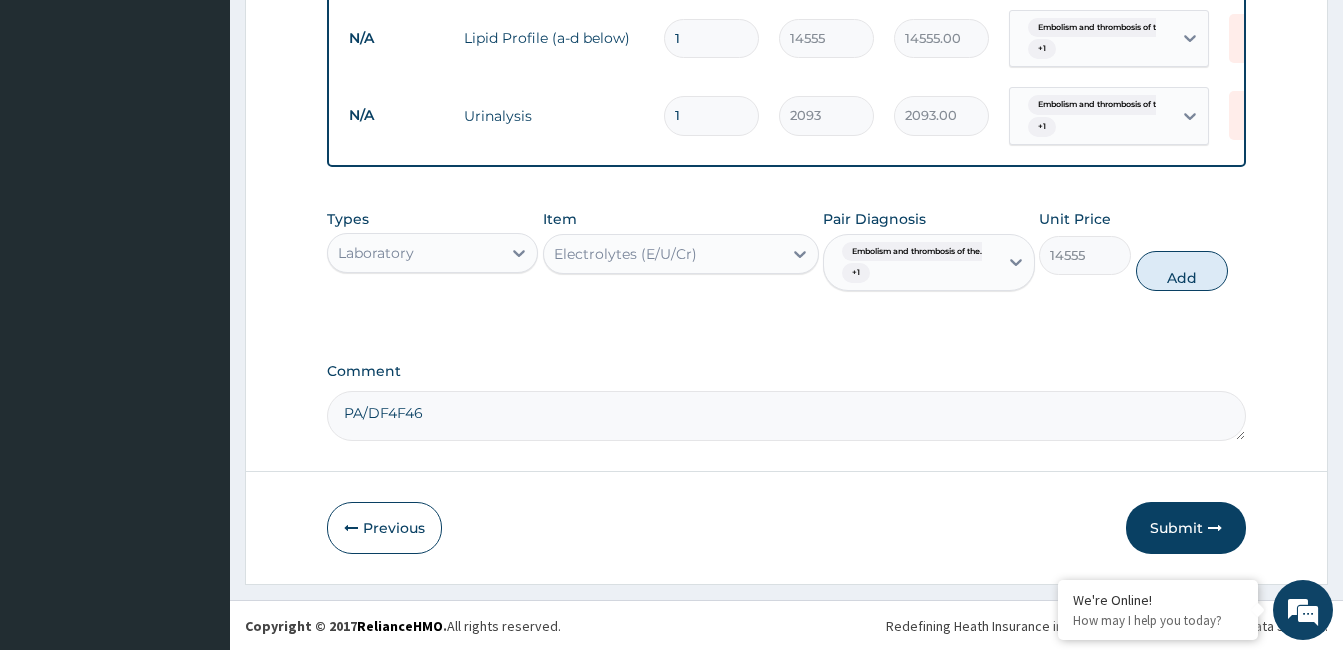 type on "0" 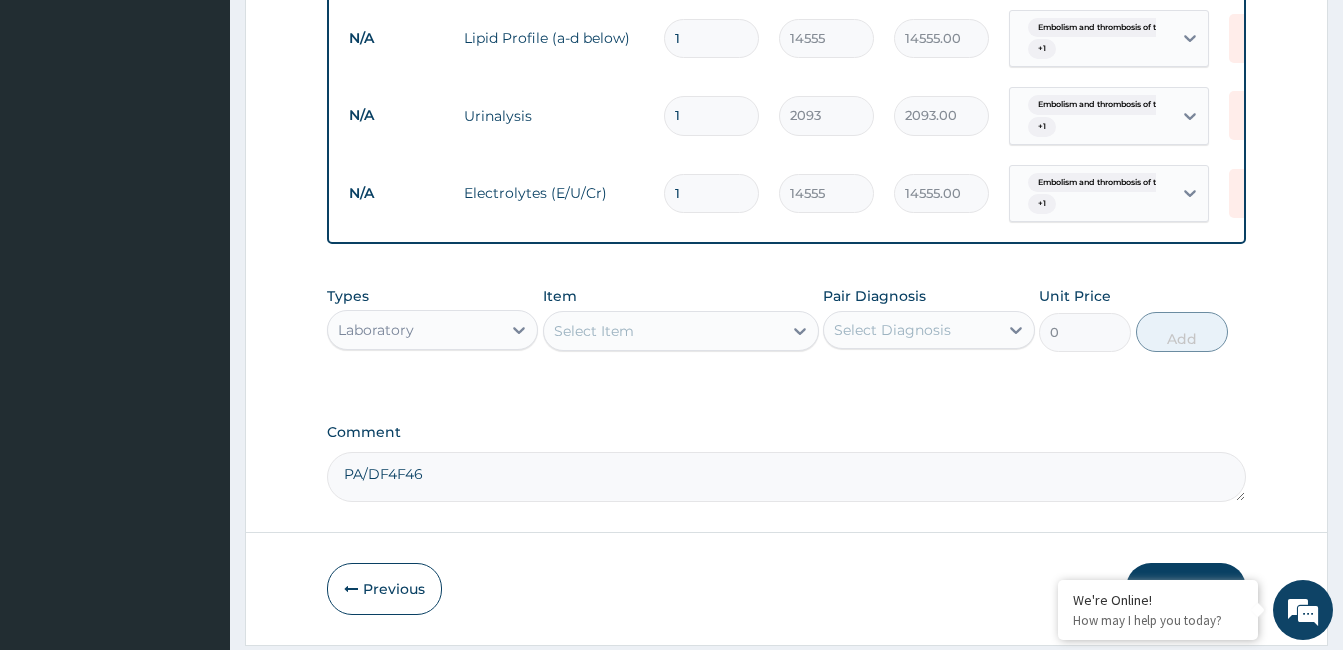 click on "Select Item" at bounding box center [663, 331] 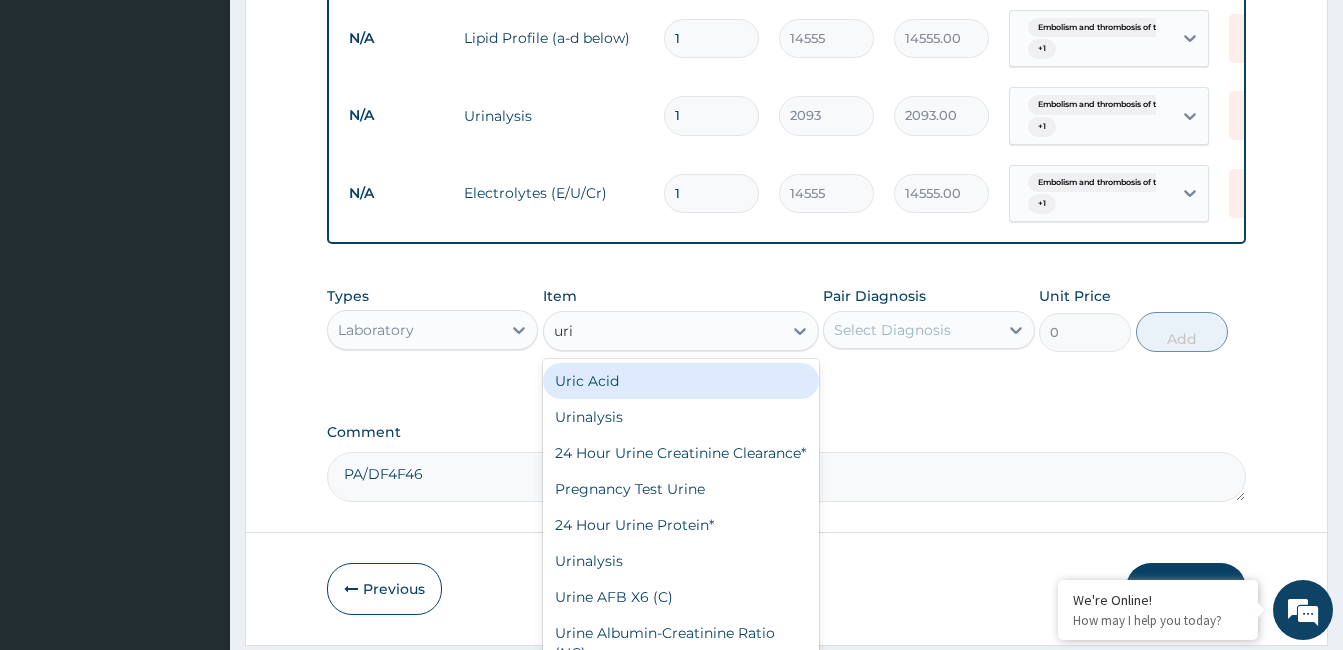 type on "uric" 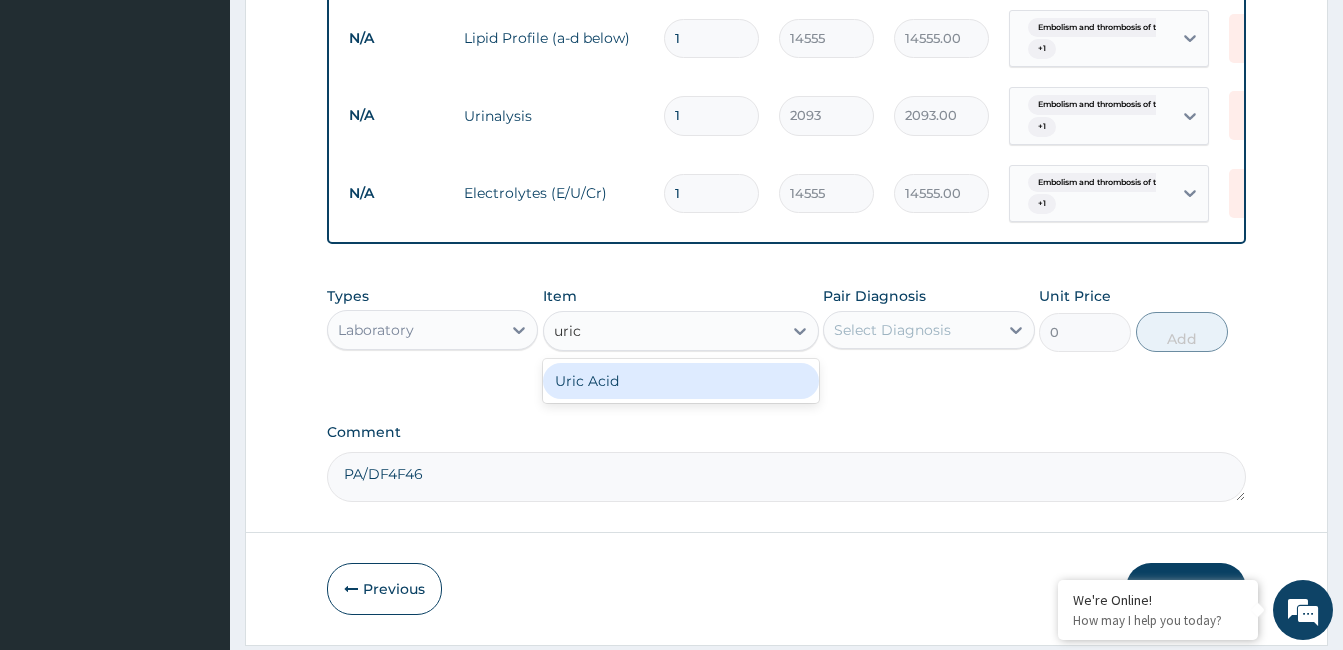 click on "Uric Acid" at bounding box center [681, 381] 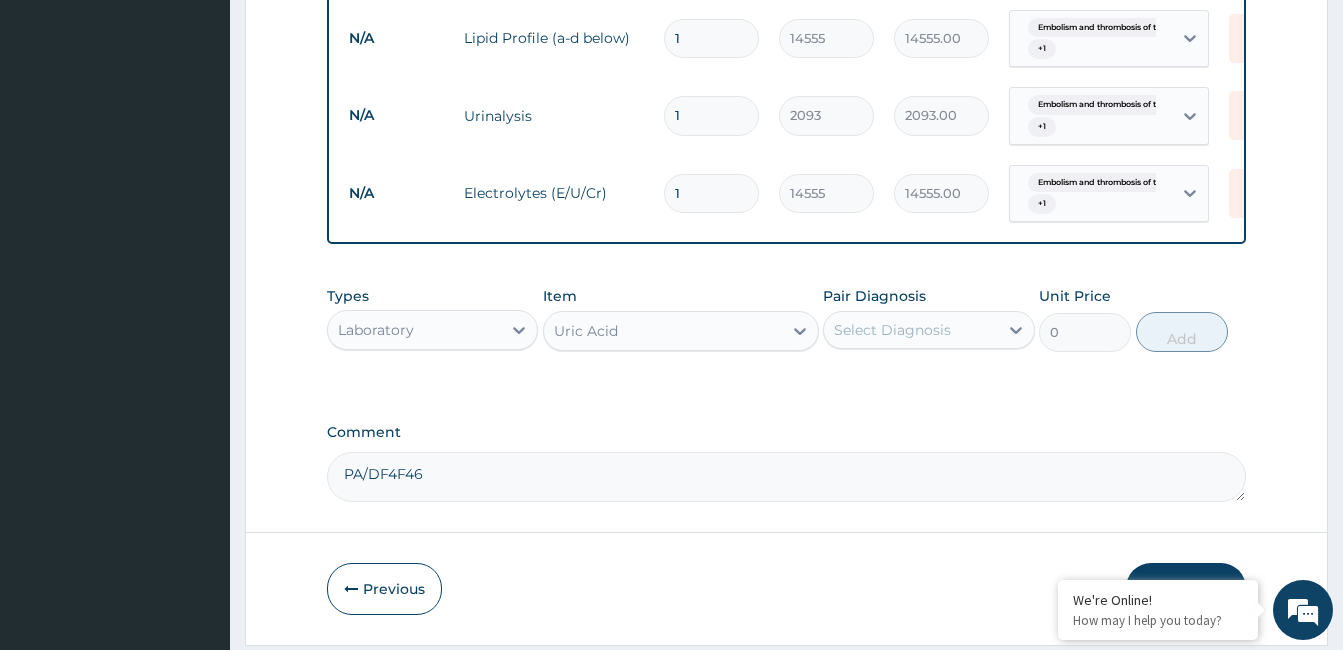 type 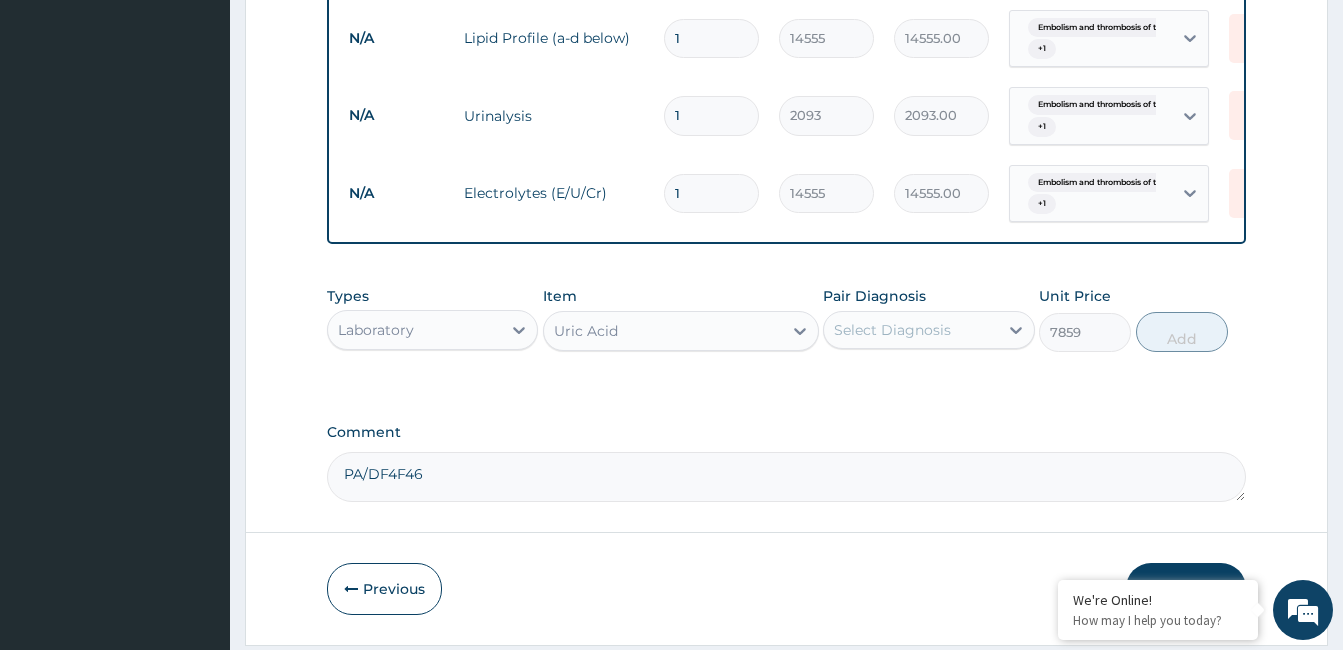 click on "Select Diagnosis" at bounding box center [892, 330] 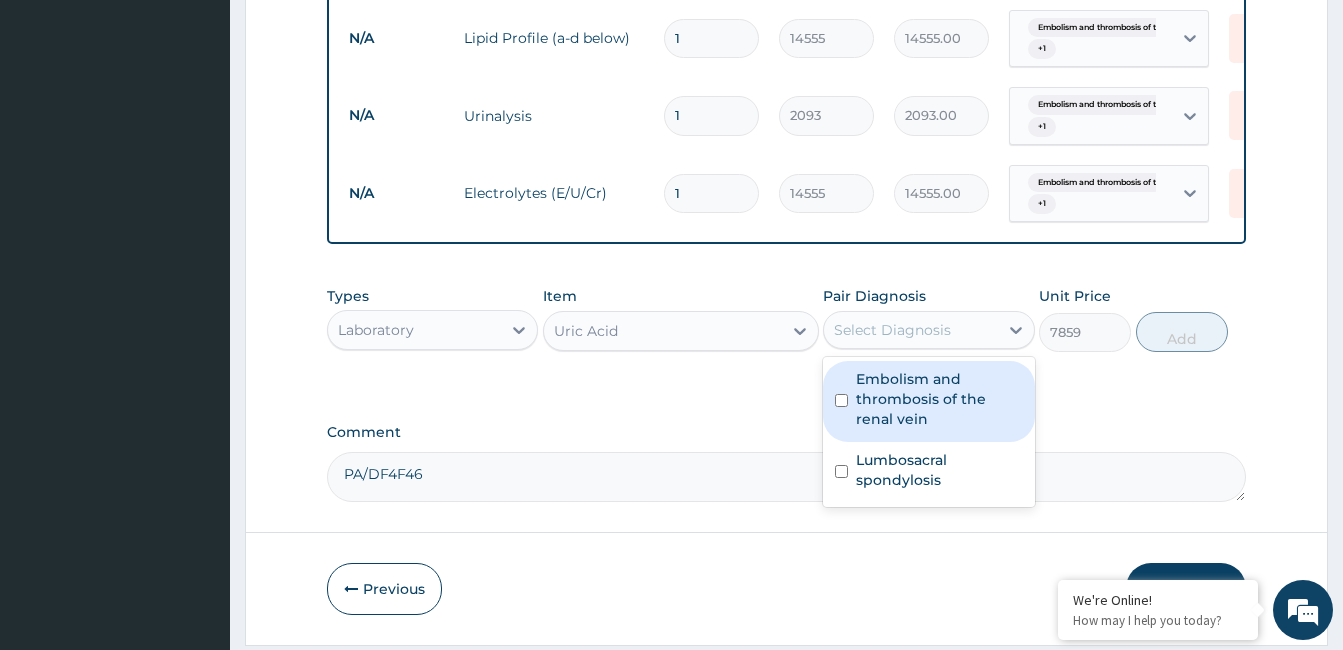 drag, startPoint x: 895, startPoint y: 390, endPoint x: 903, endPoint y: 442, distance: 52.611786 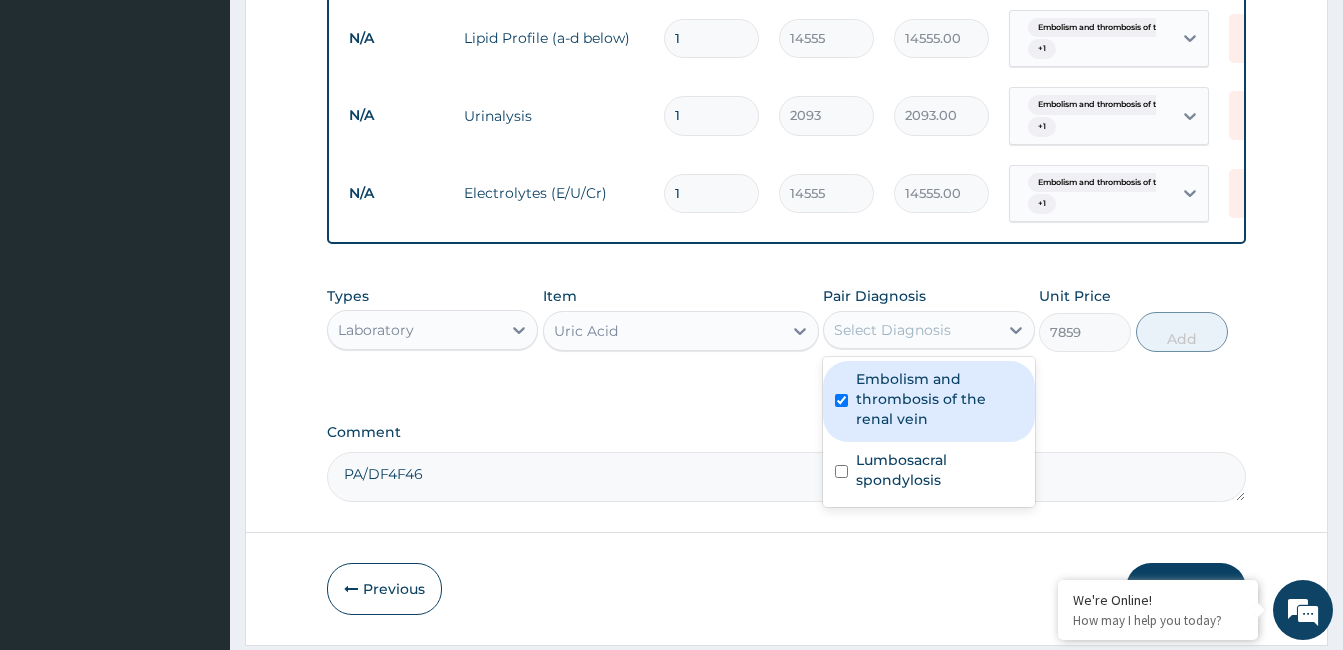 checkbox on "true" 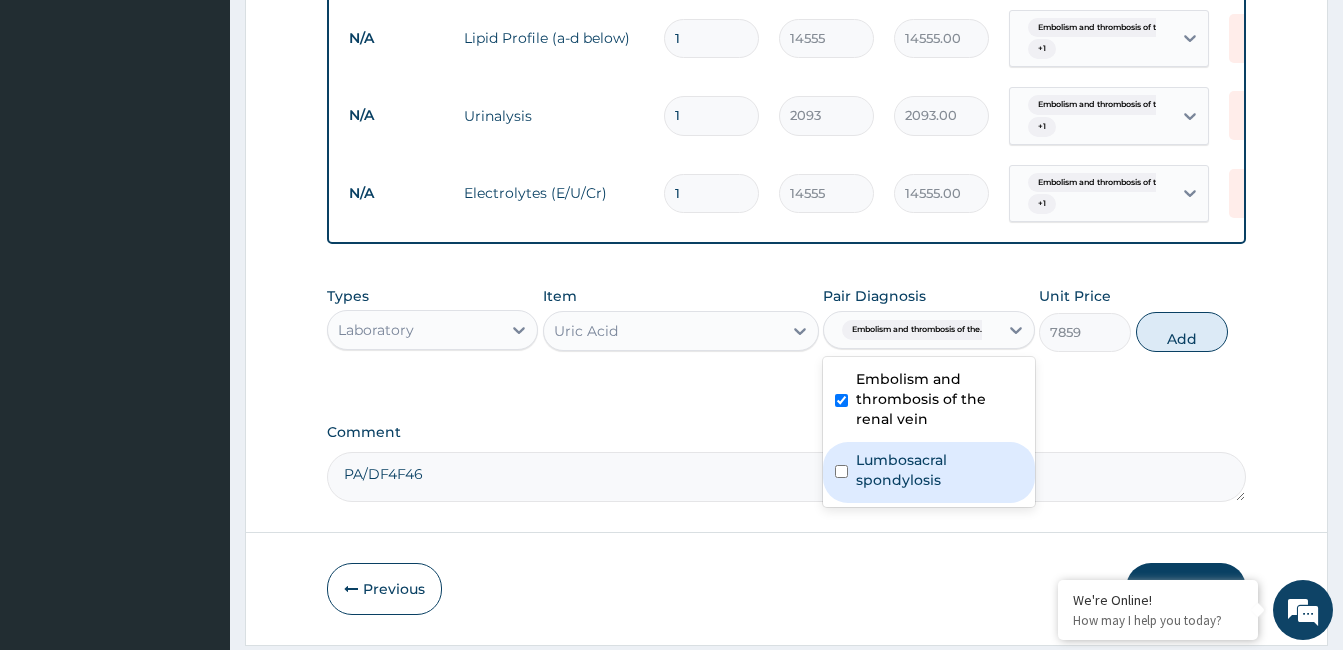 drag, startPoint x: 903, startPoint y: 469, endPoint x: 1078, endPoint y: 422, distance: 181.20154 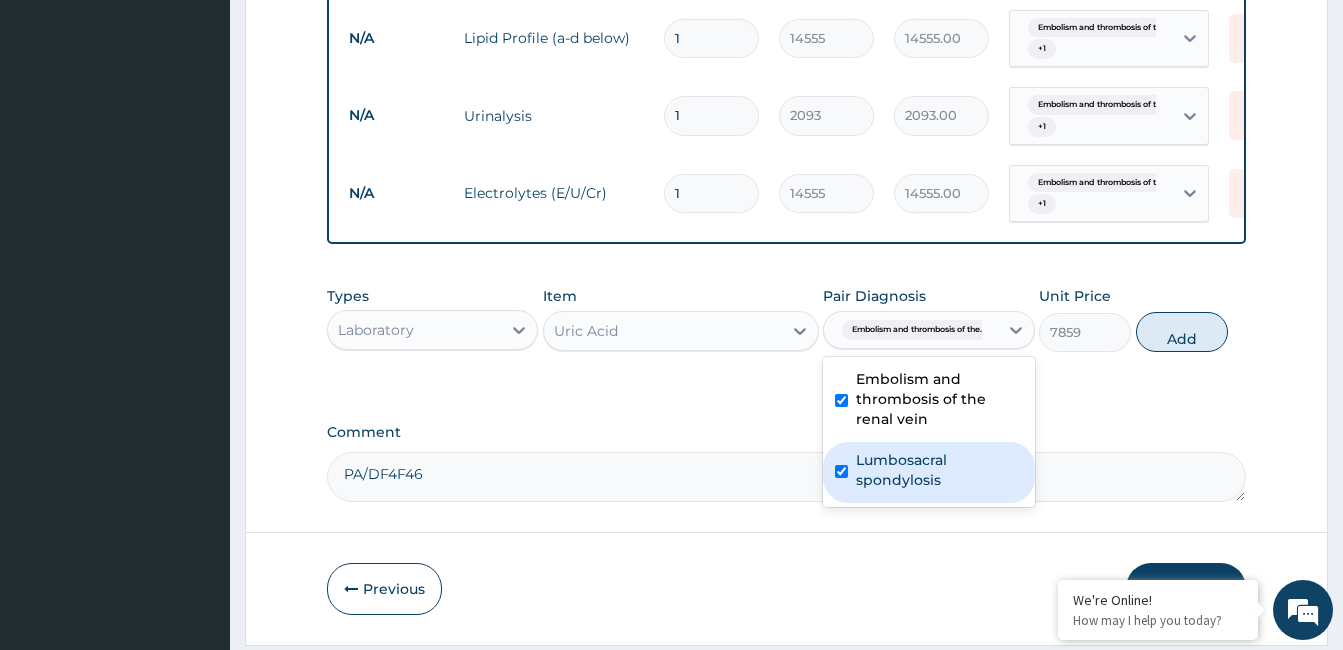 checkbox on "true" 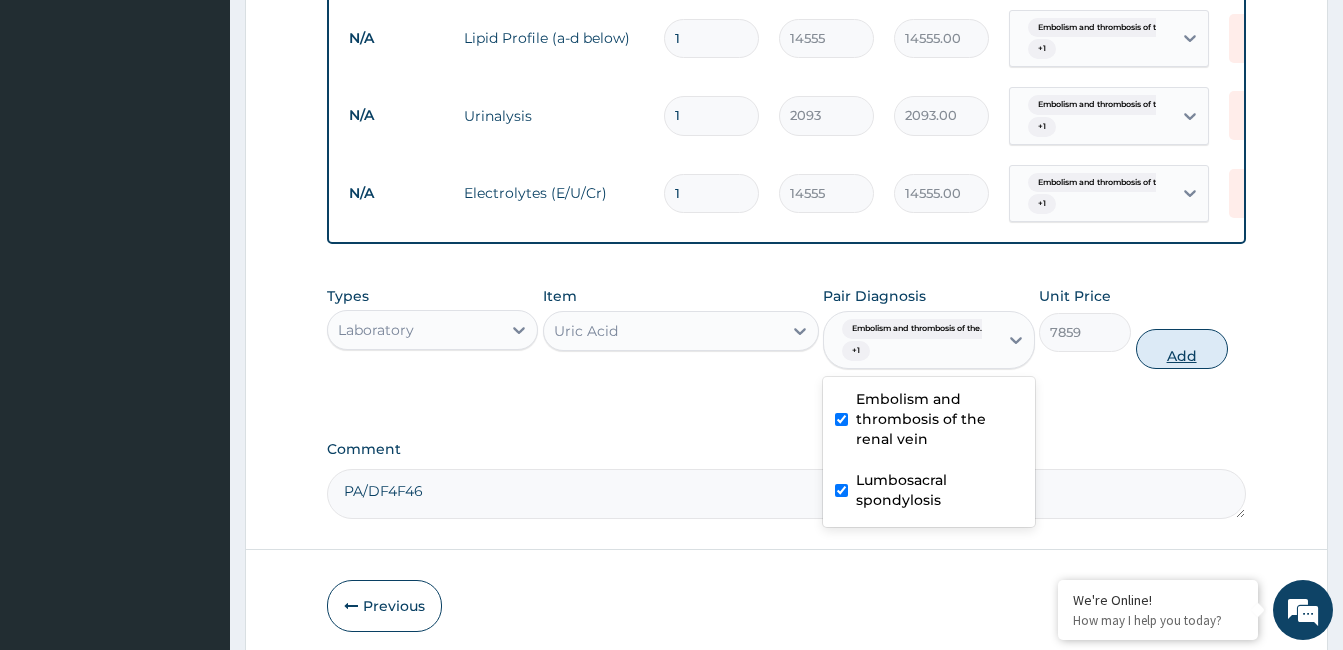 click on "Add" at bounding box center (1182, 349) 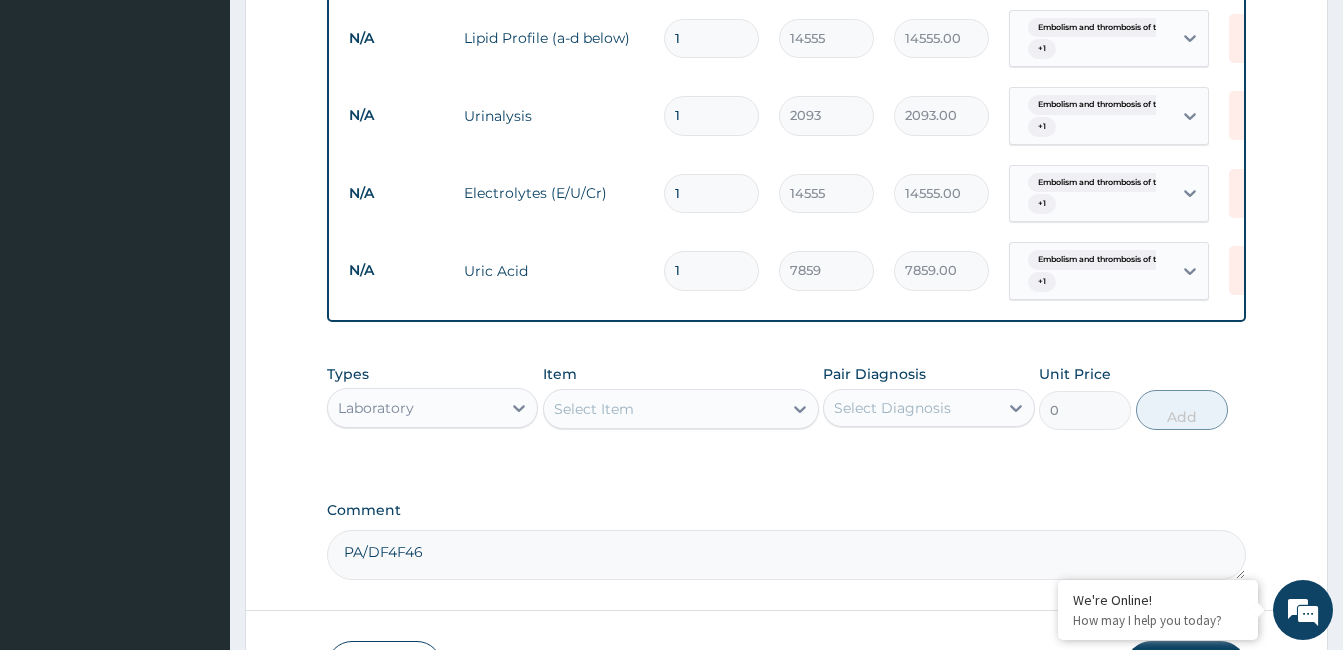 click on "Select Item" at bounding box center (663, 409) 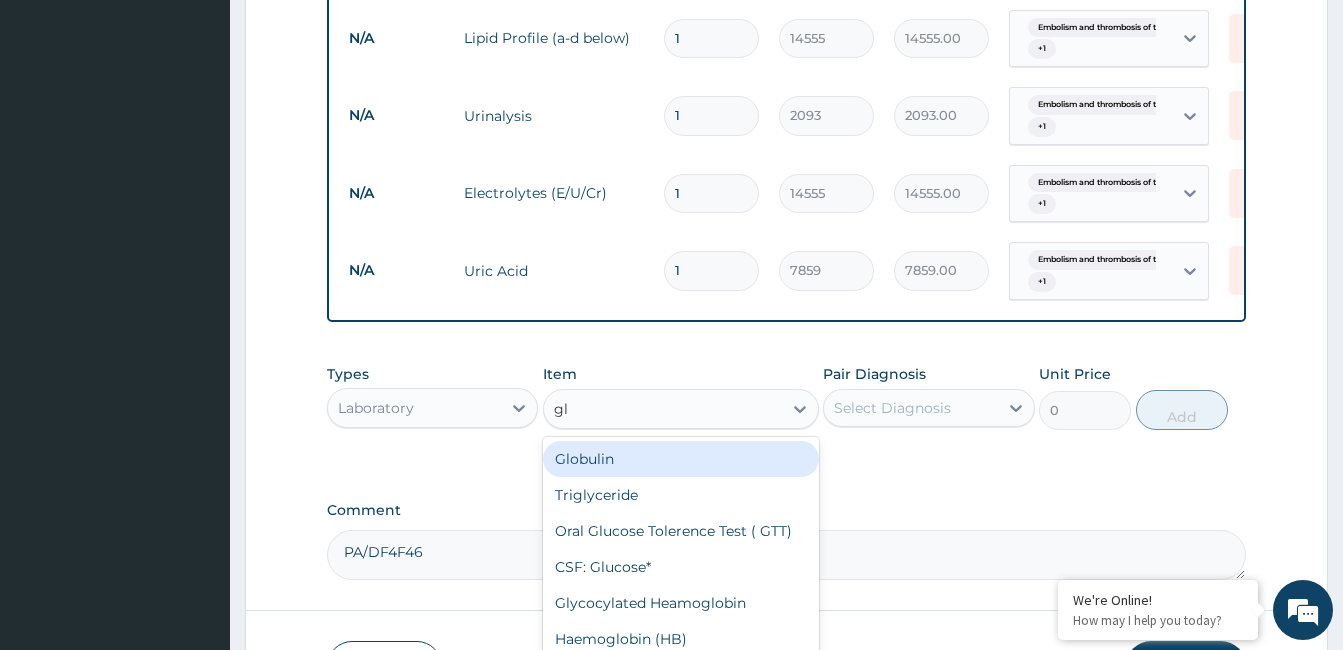 type on "gly" 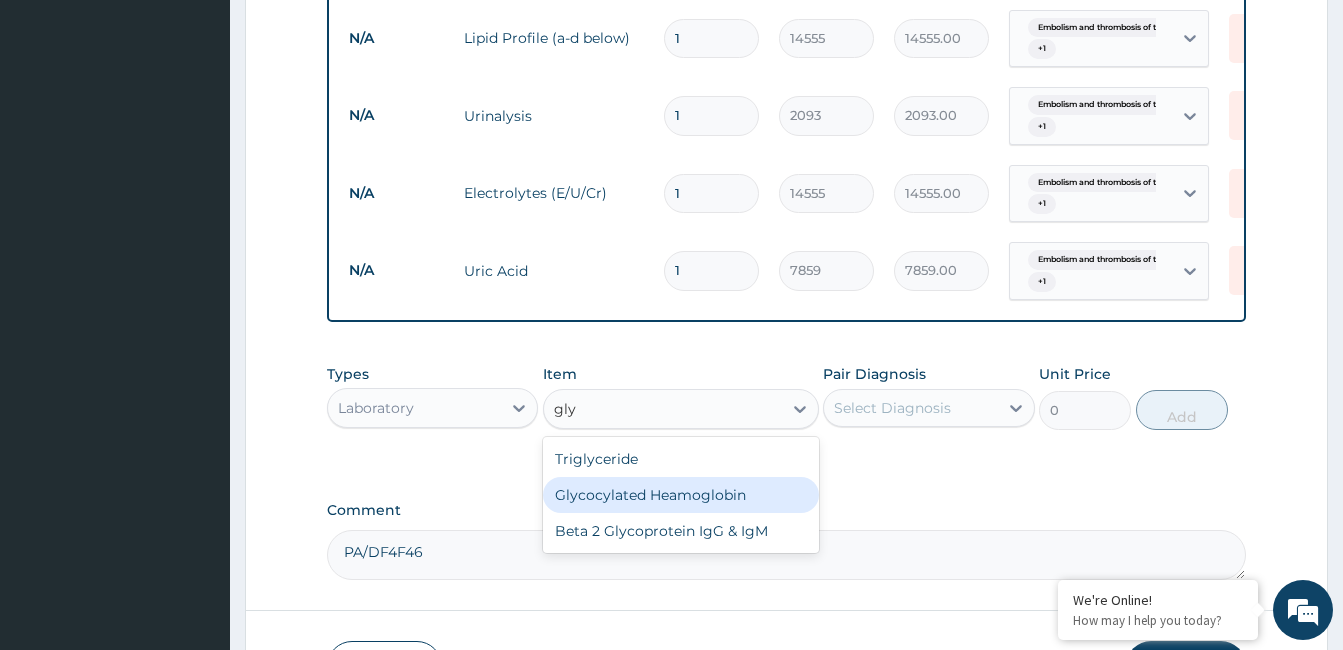 click on "Glycocylated Heamoglobin" at bounding box center (681, 495) 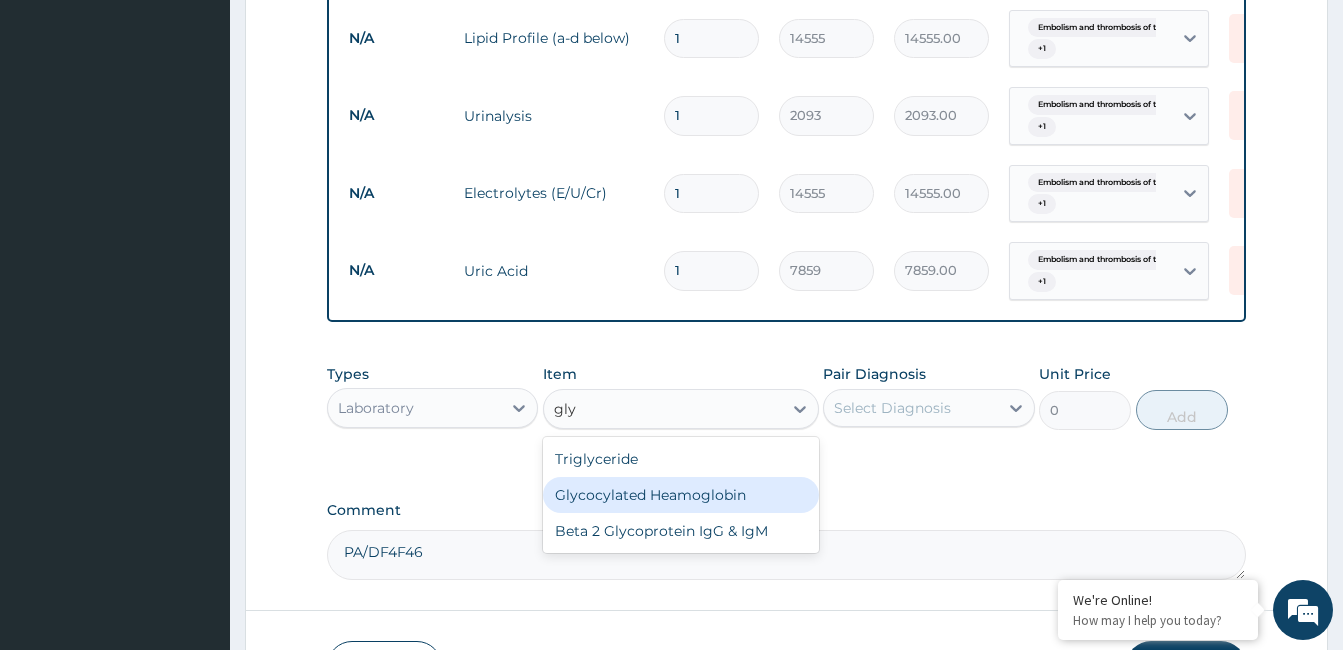type 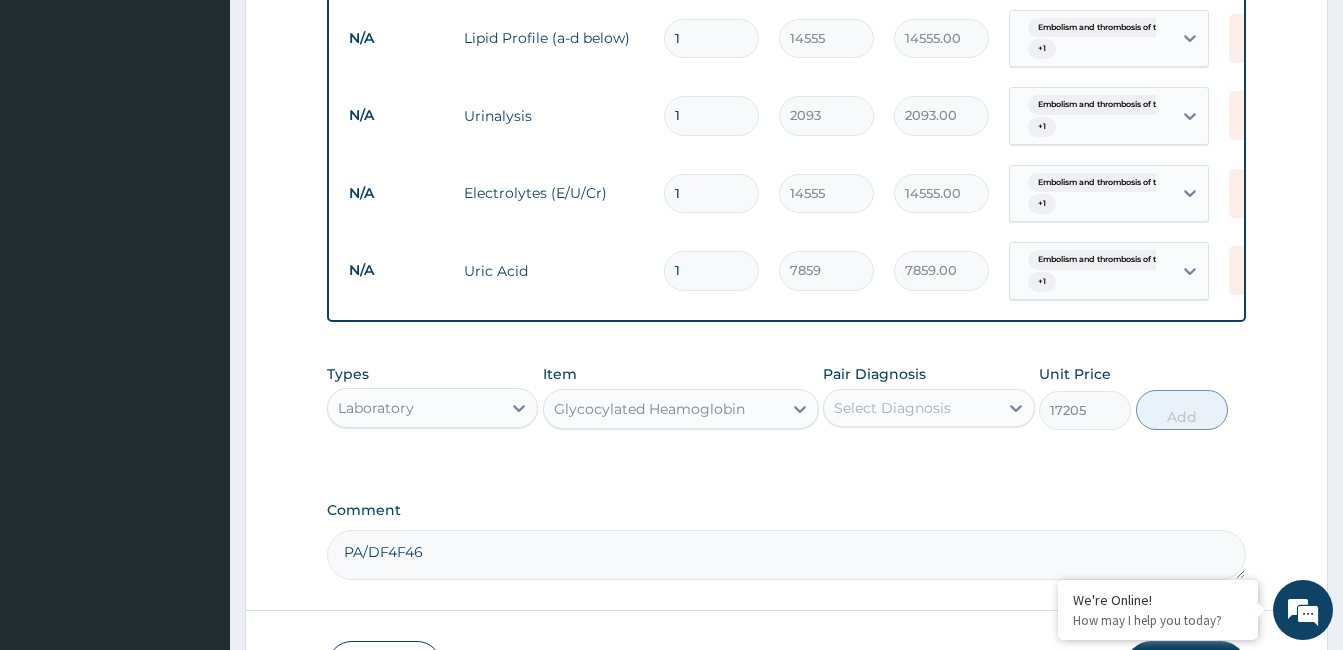 click on "Select Diagnosis" at bounding box center [892, 408] 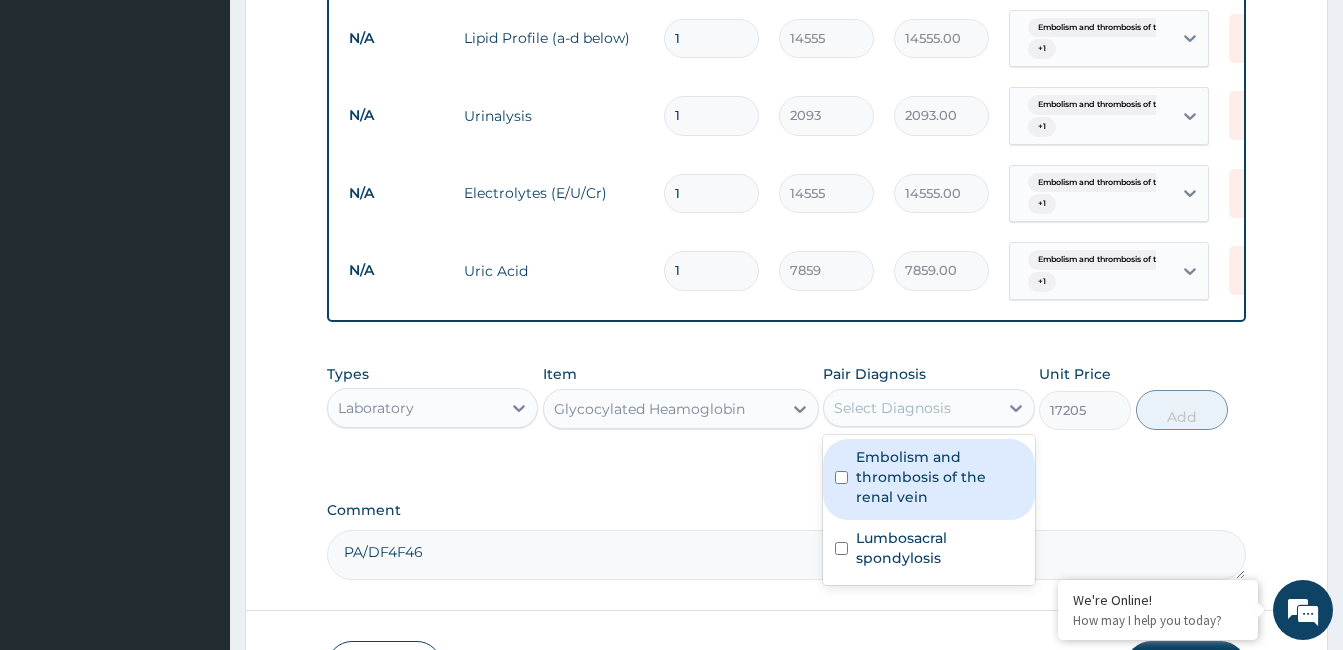 drag, startPoint x: 918, startPoint y: 501, endPoint x: 919, endPoint y: 519, distance: 18.027756 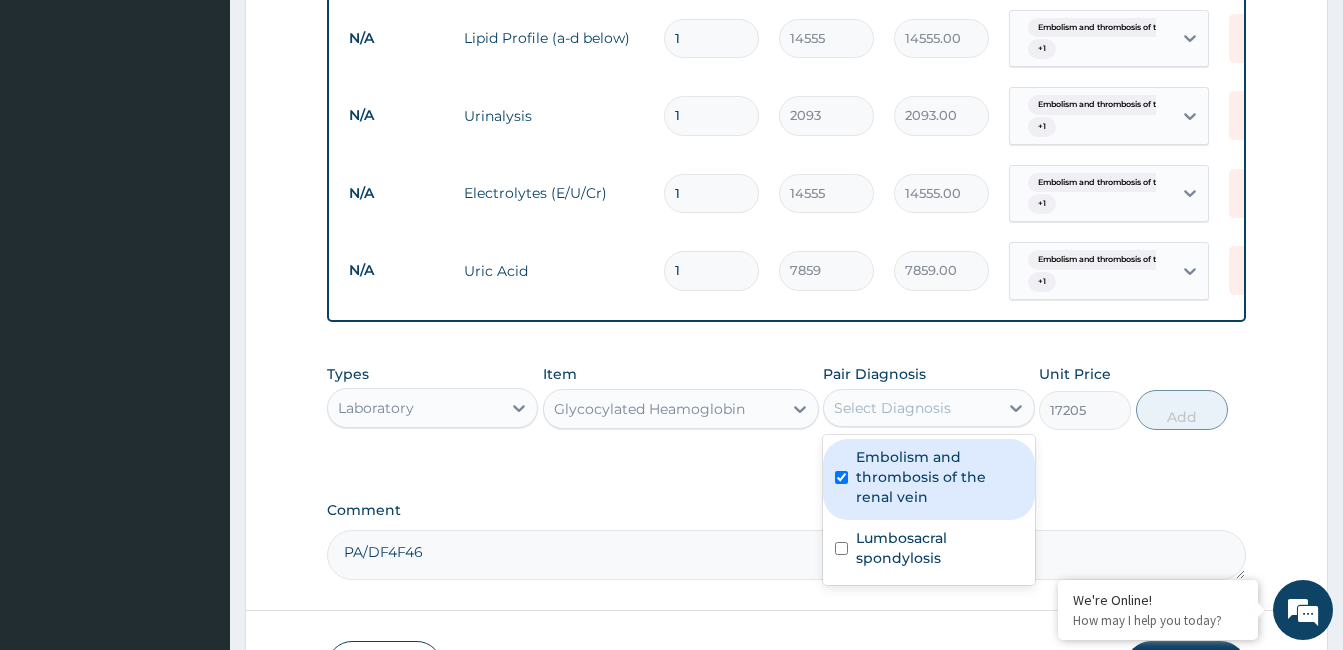checkbox on "true" 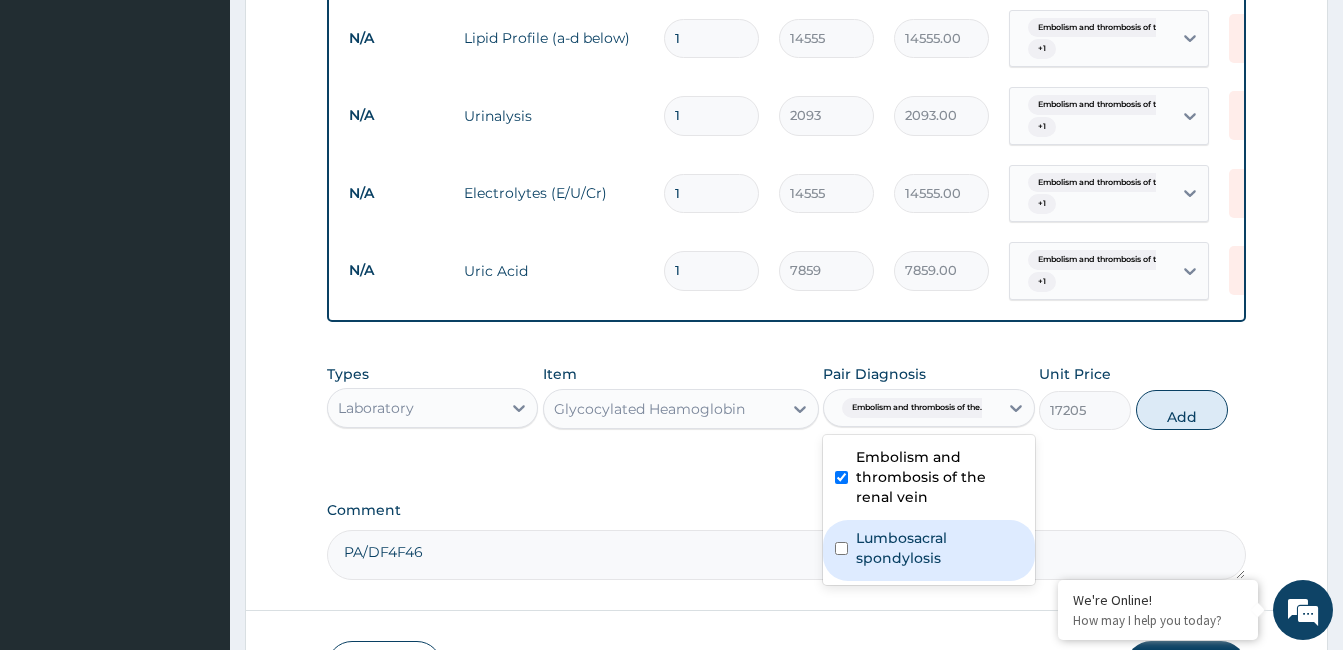 click on "Lumbosacral spondylosis" at bounding box center (939, 548) 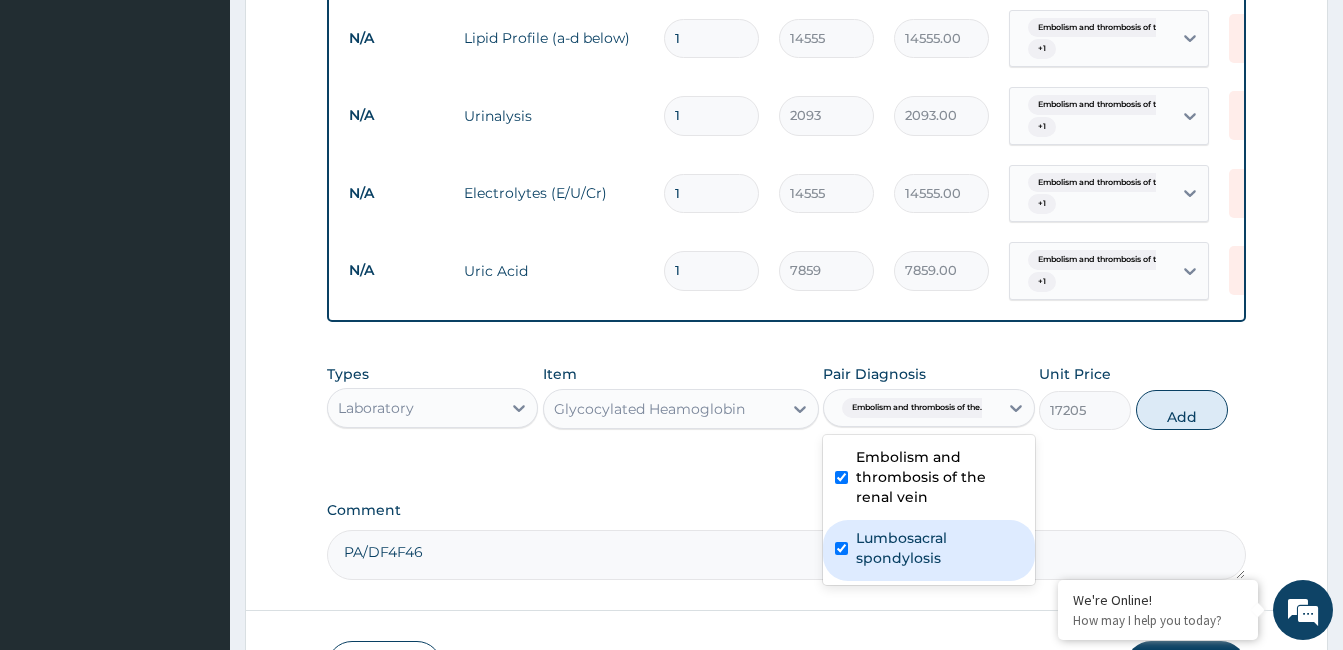 checkbox on "true" 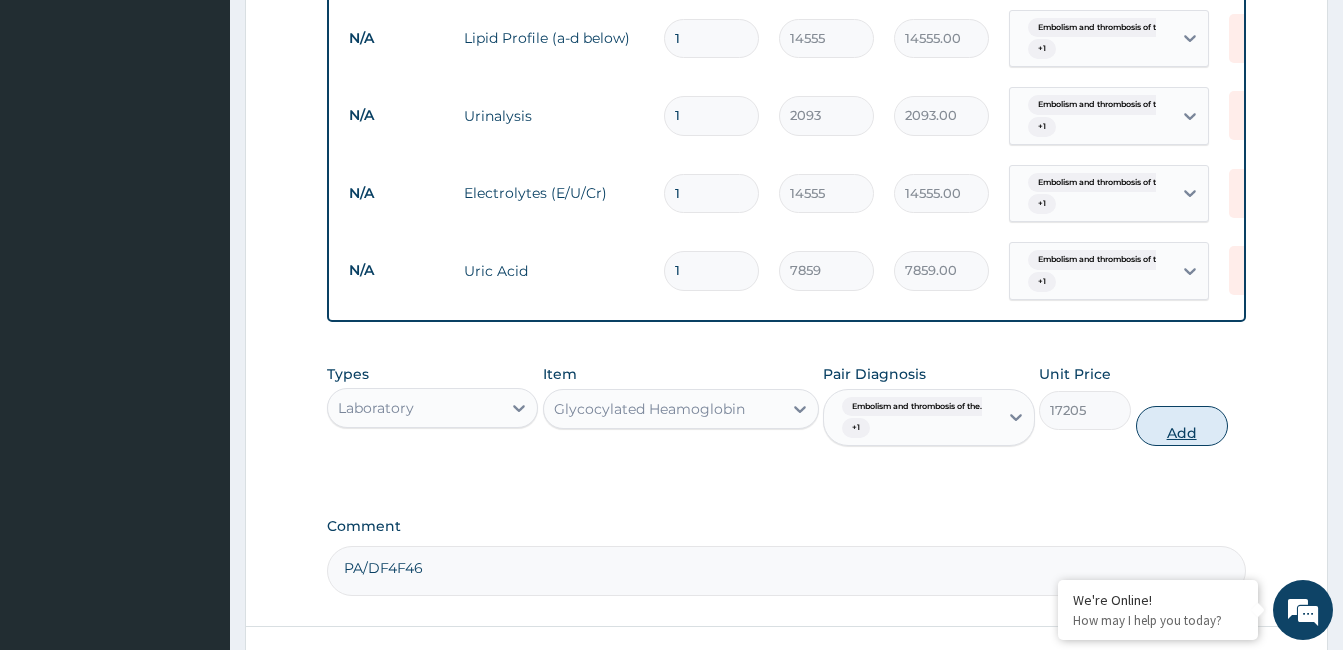 click on "Add" at bounding box center [1182, 426] 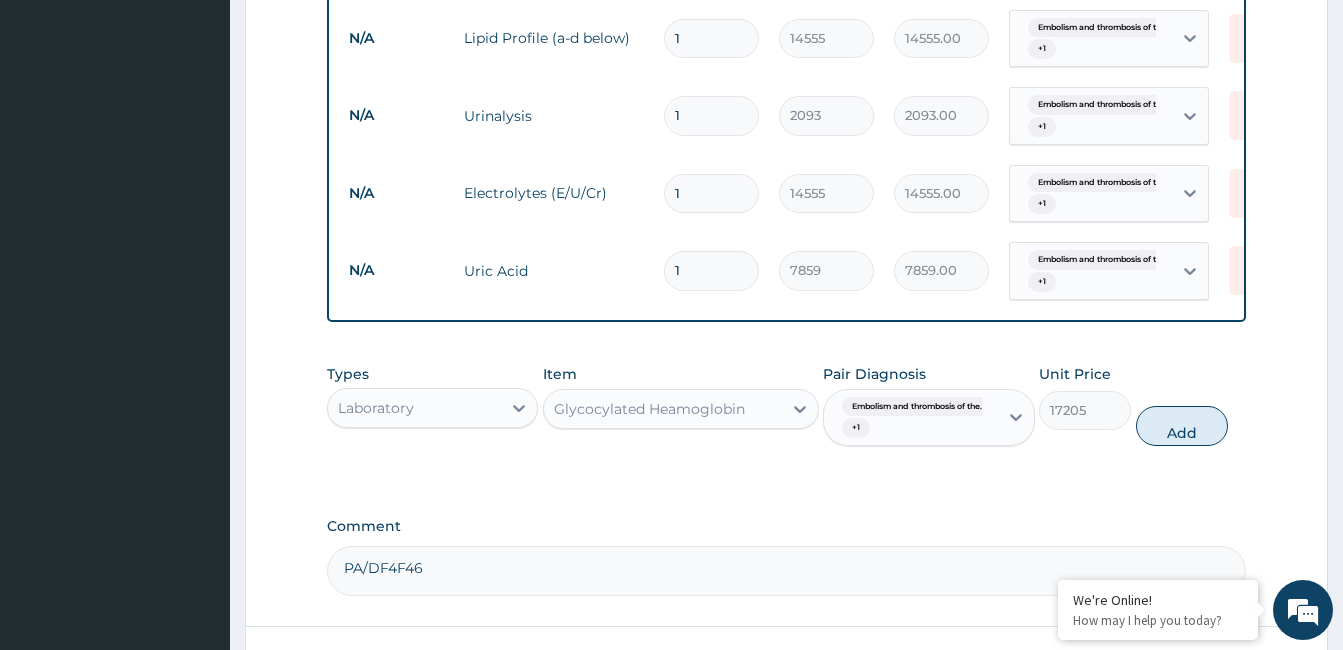 type on "0" 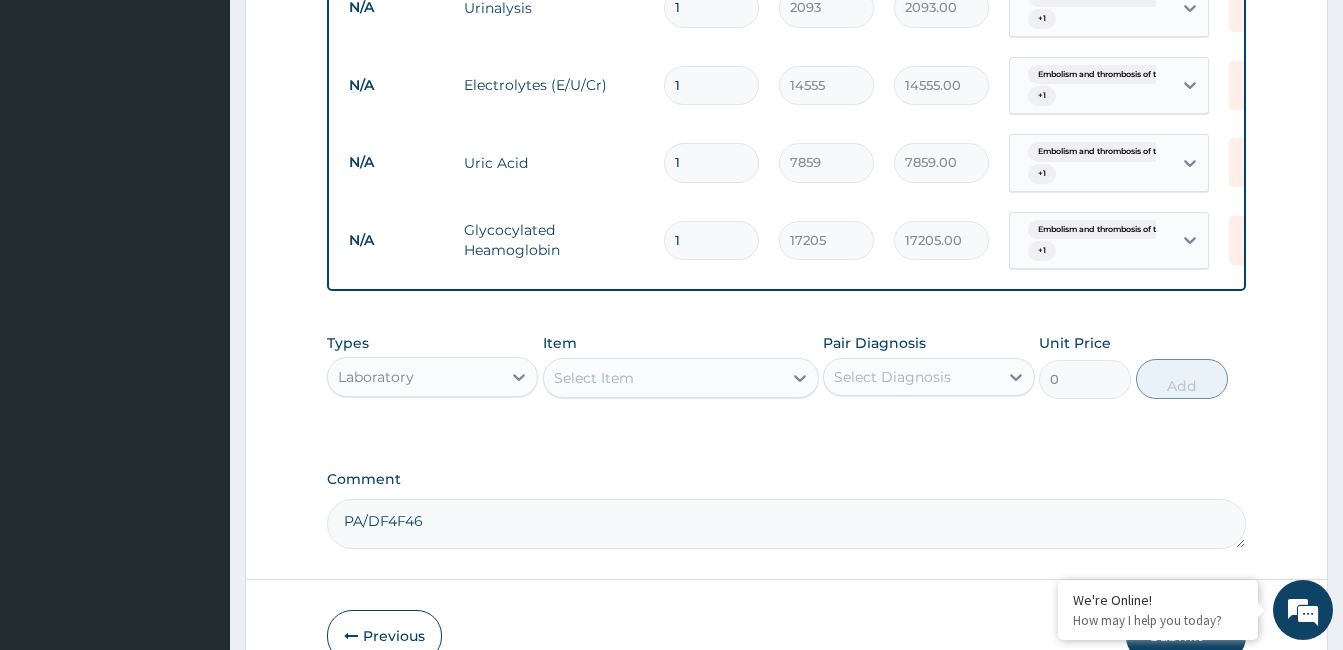 scroll, scrollTop: 1370, scrollLeft: 0, axis: vertical 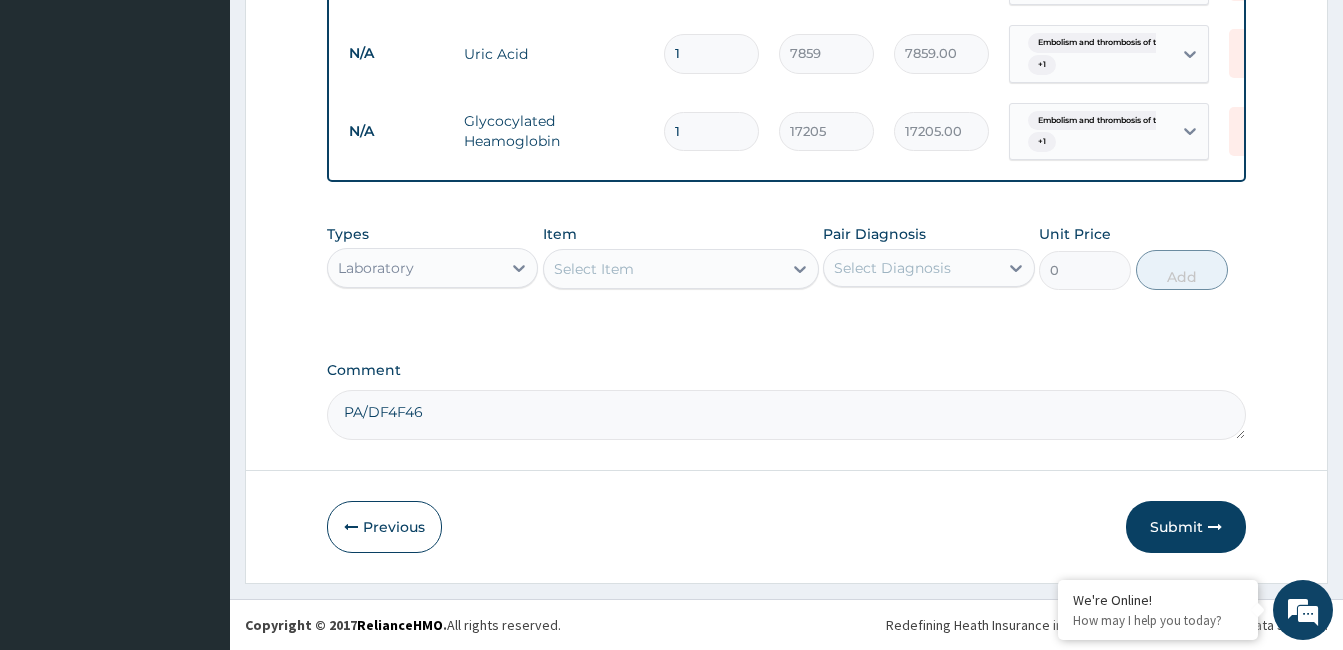 click on "Select Item" at bounding box center (663, 269) 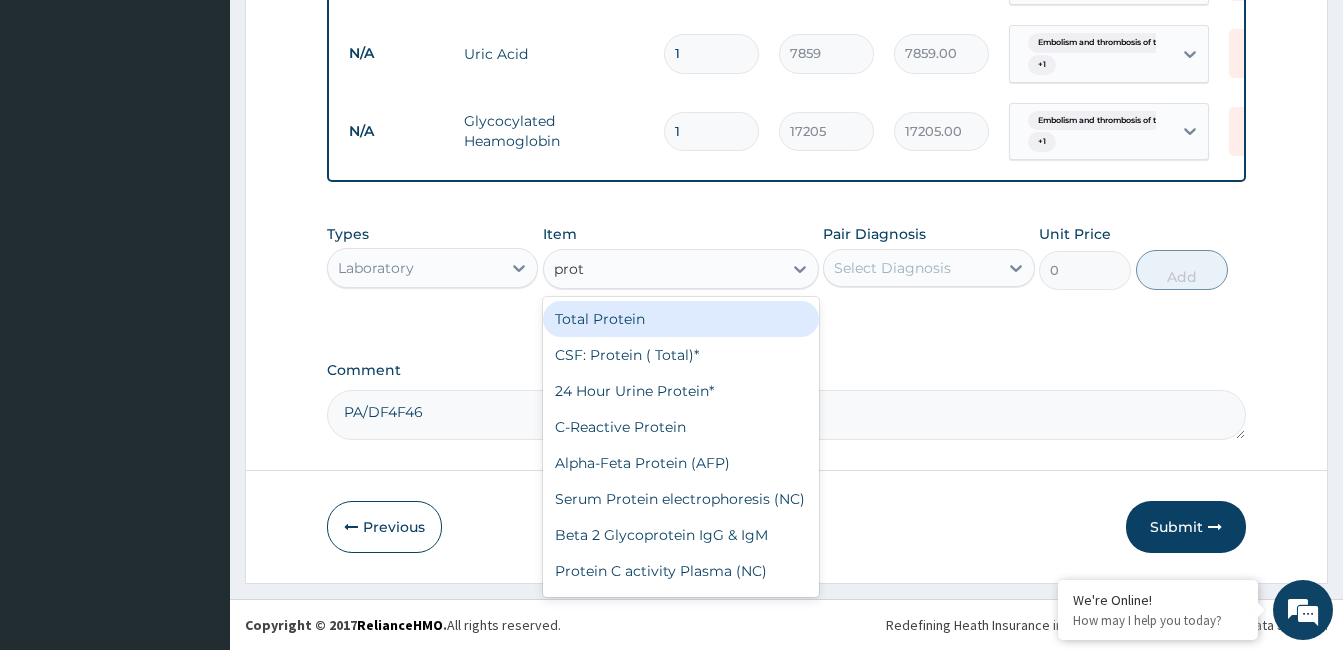 type on "prote" 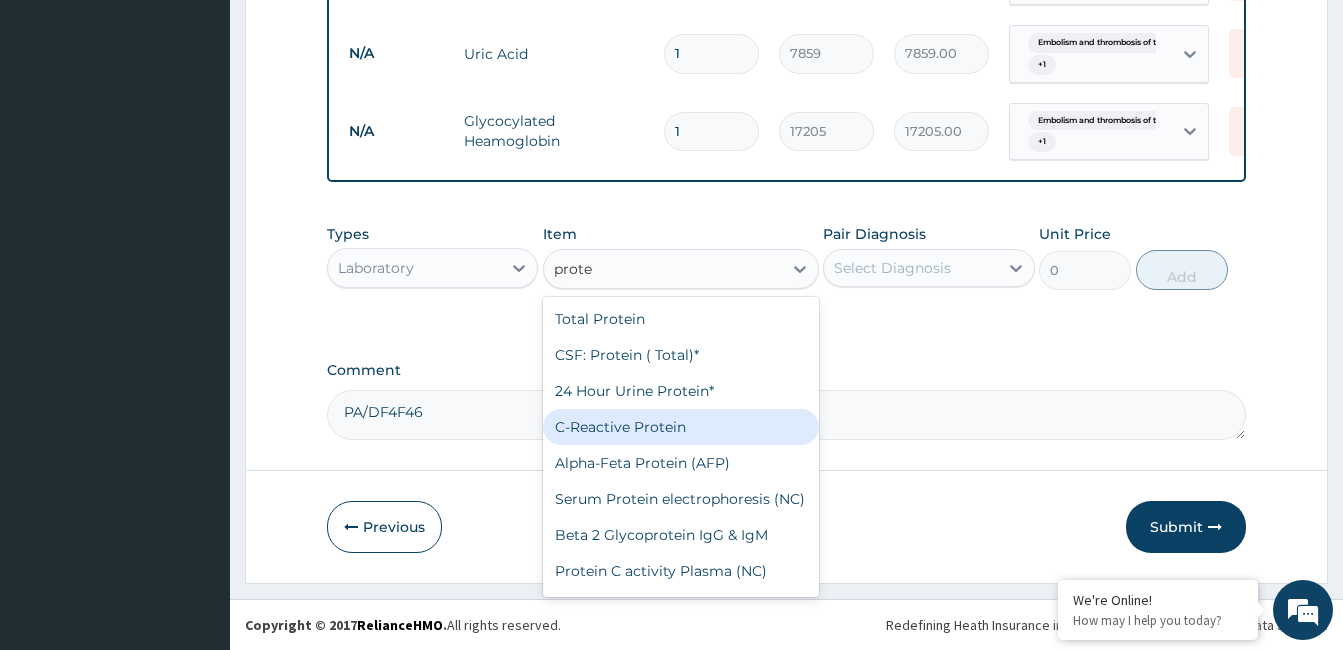 click on "C‐Reactive Protein" at bounding box center [681, 427] 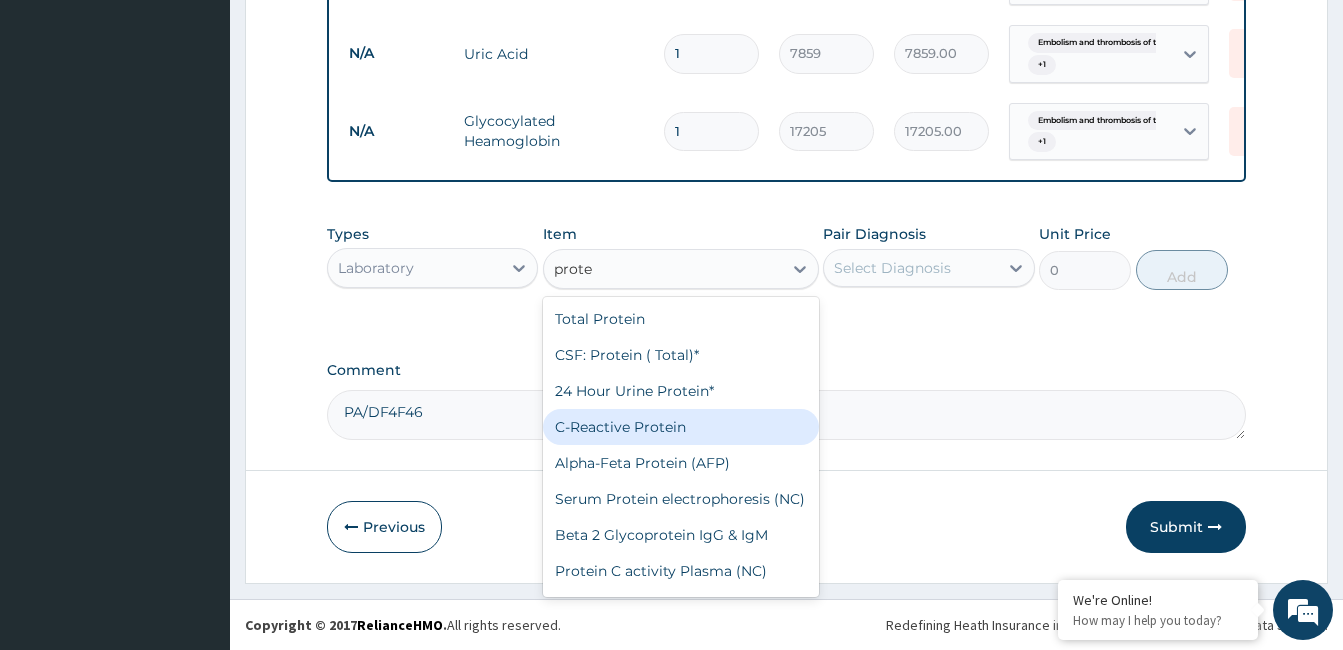 type 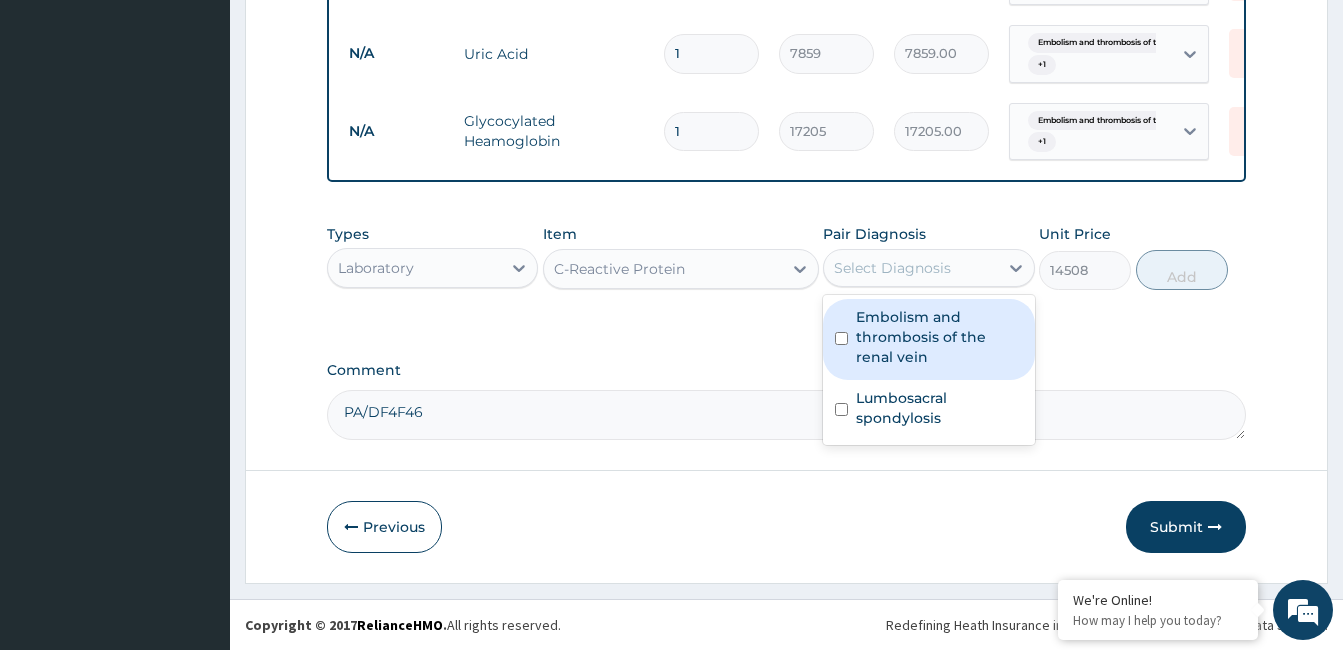 click on "Select Diagnosis" at bounding box center [892, 268] 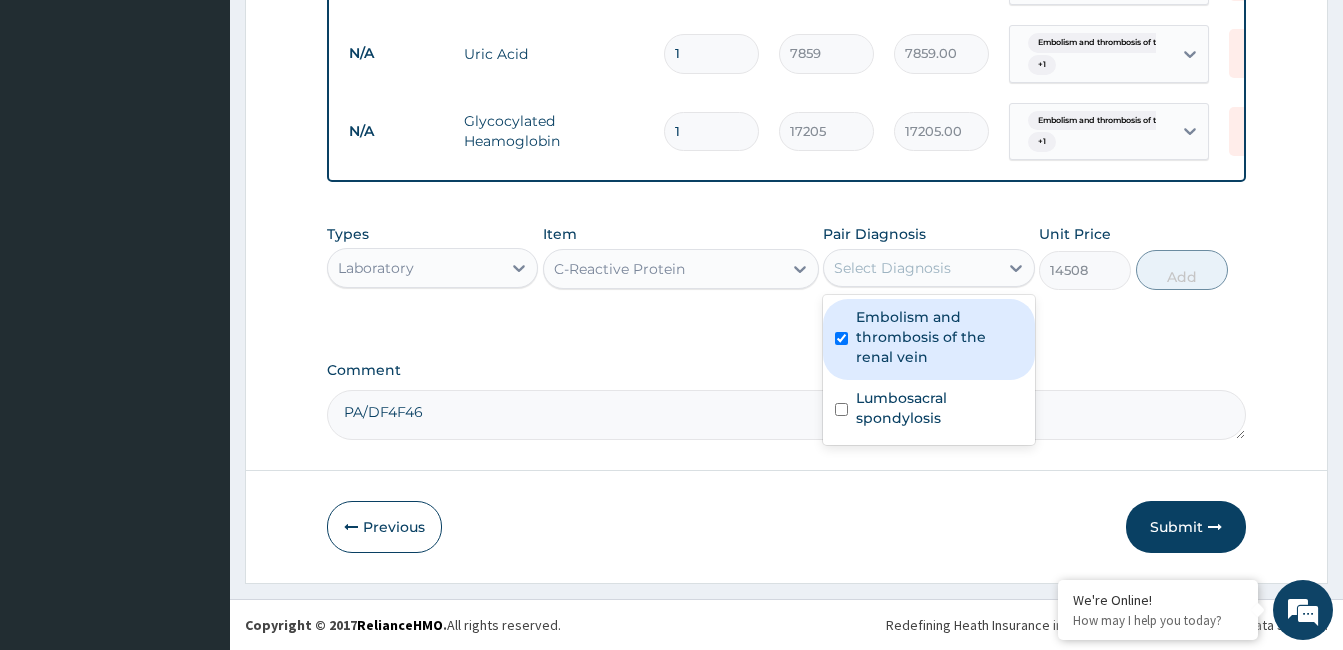 checkbox on "true" 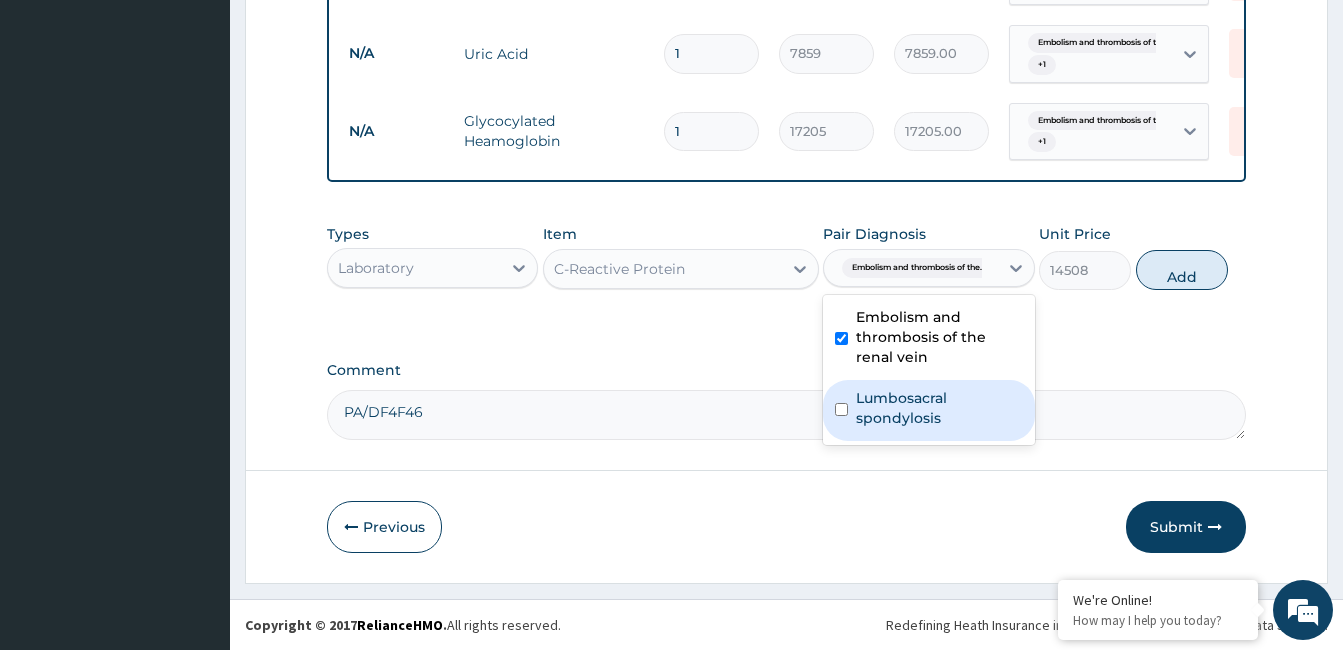 drag, startPoint x: 912, startPoint y: 396, endPoint x: 984, endPoint y: 374, distance: 75.28612 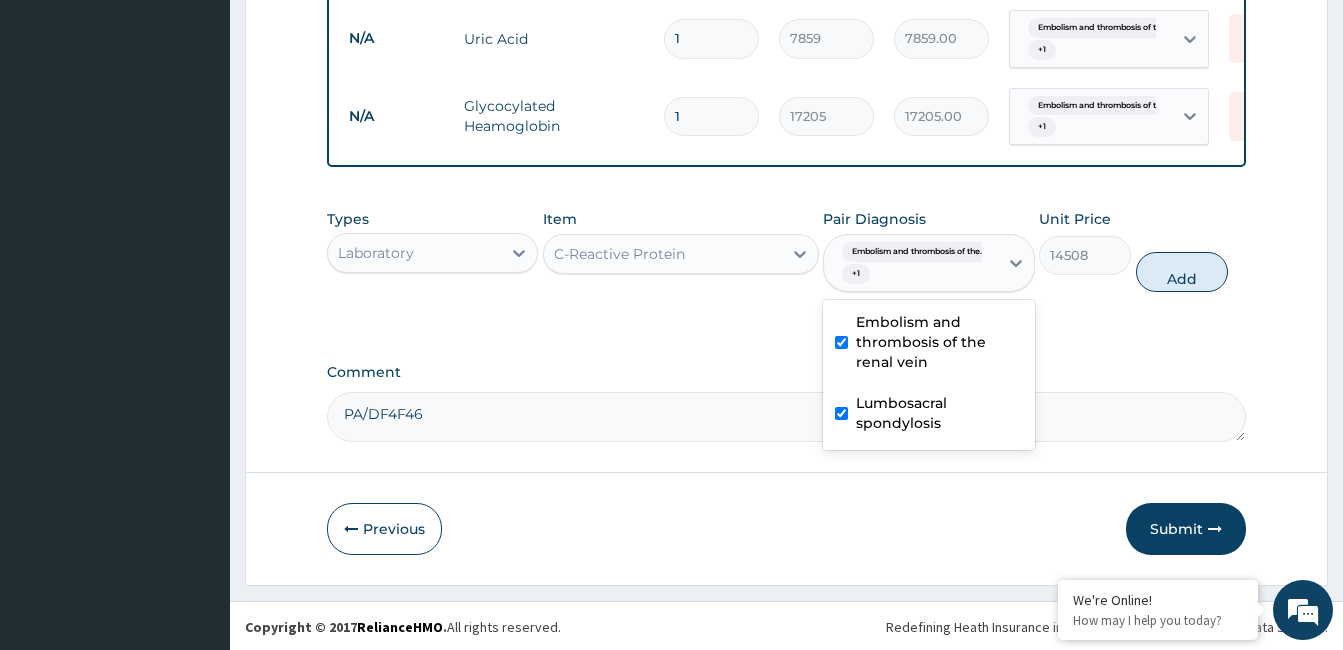 drag, startPoint x: 929, startPoint y: 422, endPoint x: 1054, endPoint y: 371, distance: 135.00371 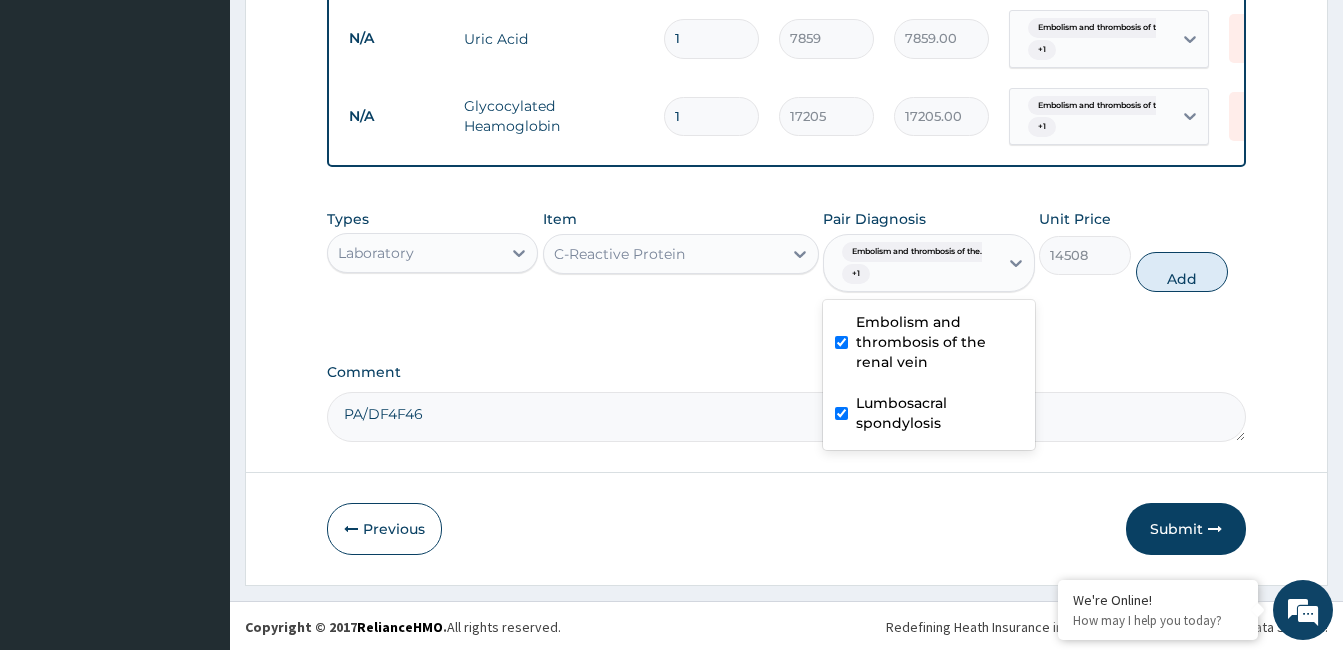 click on "Lumbosacral spondylosis" at bounding box center [939, 413] 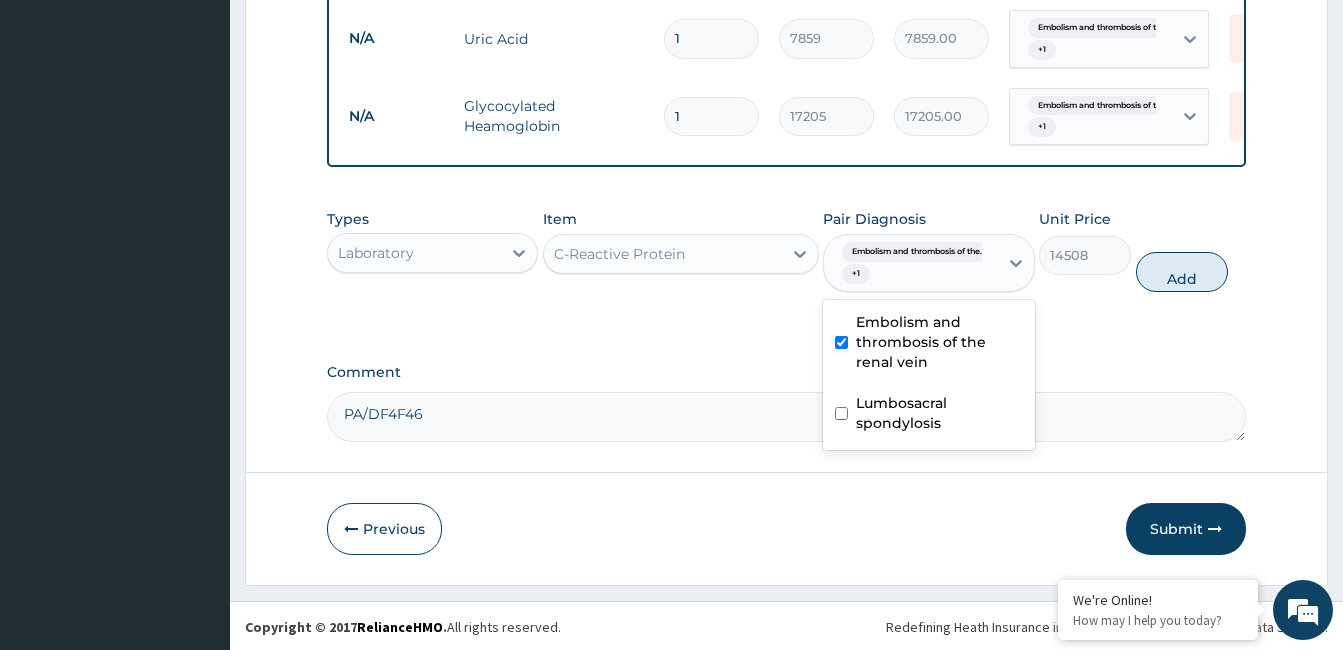 checkbox on "false" 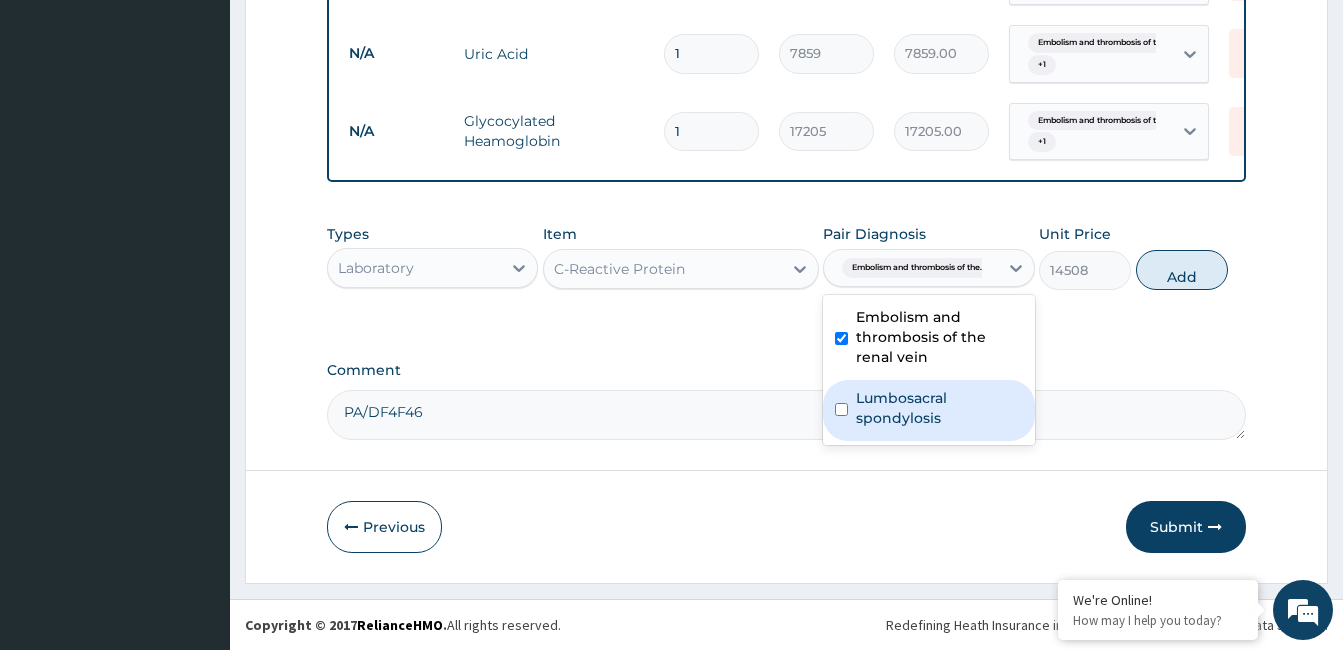 drag, startPoint x: 1202, startPoint y: 272, endPoint x: 1192, endPoint y: 283, distance: 14.866069 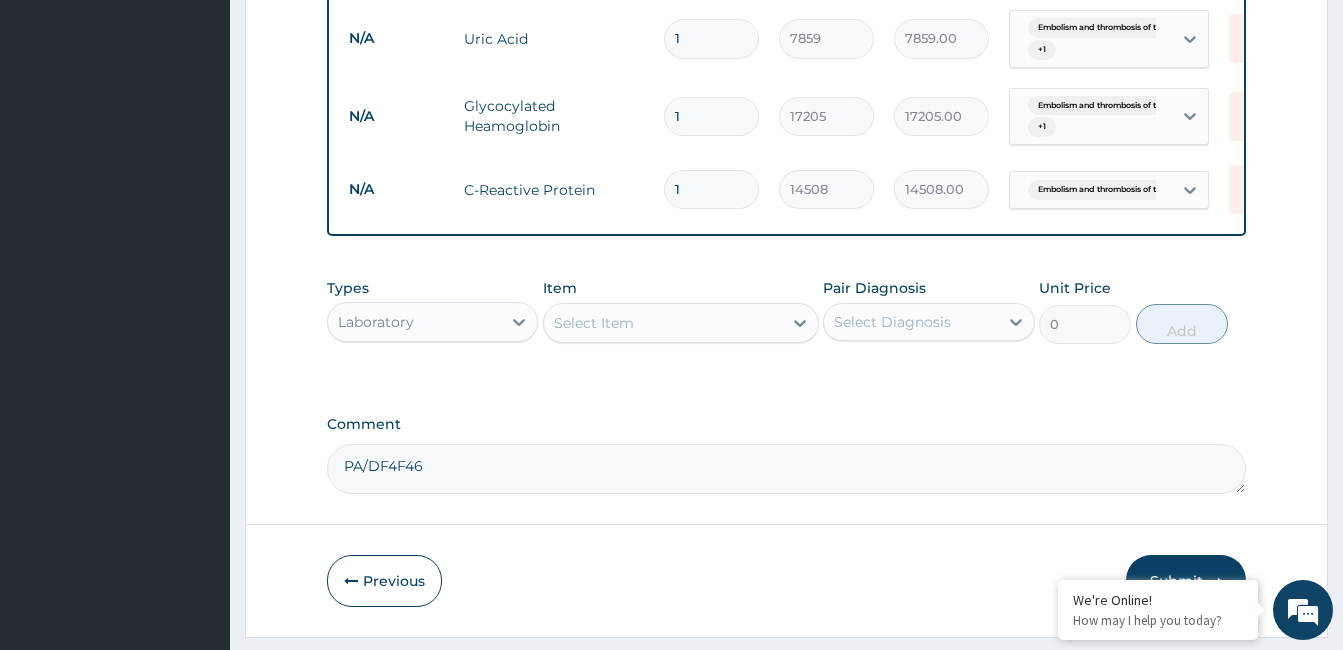 click on "Select Item" at bounding box center (663, 323) 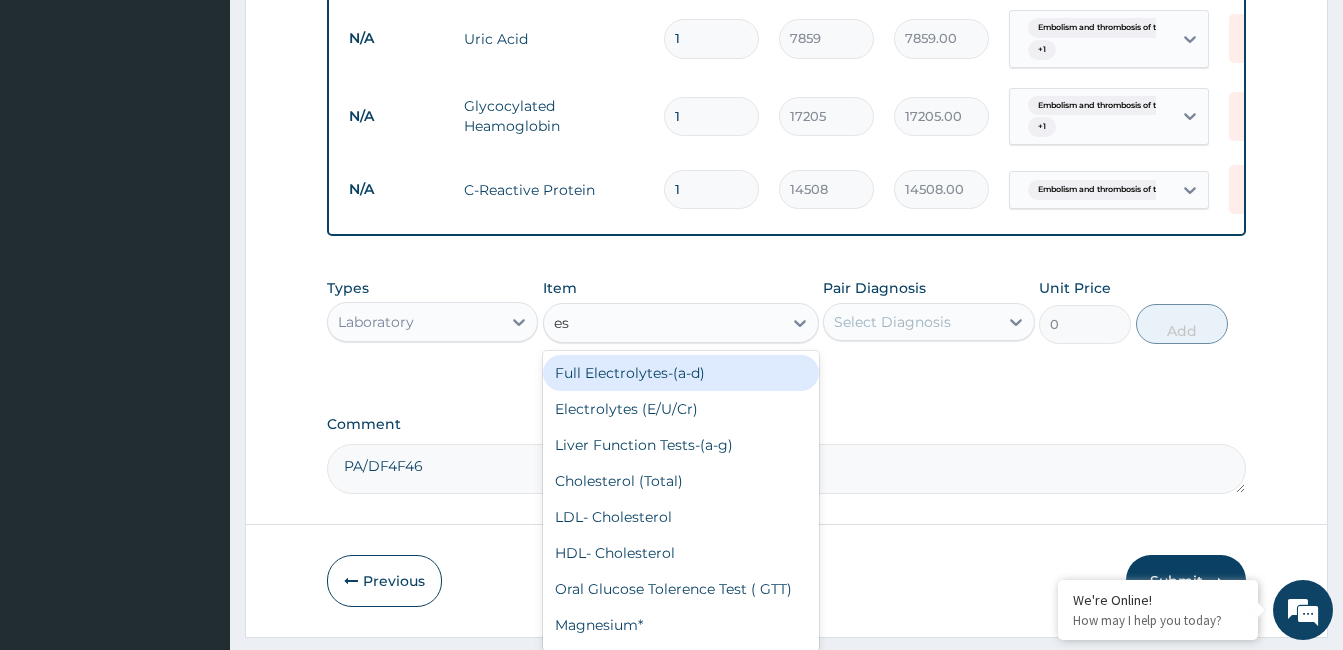 type on "esr" 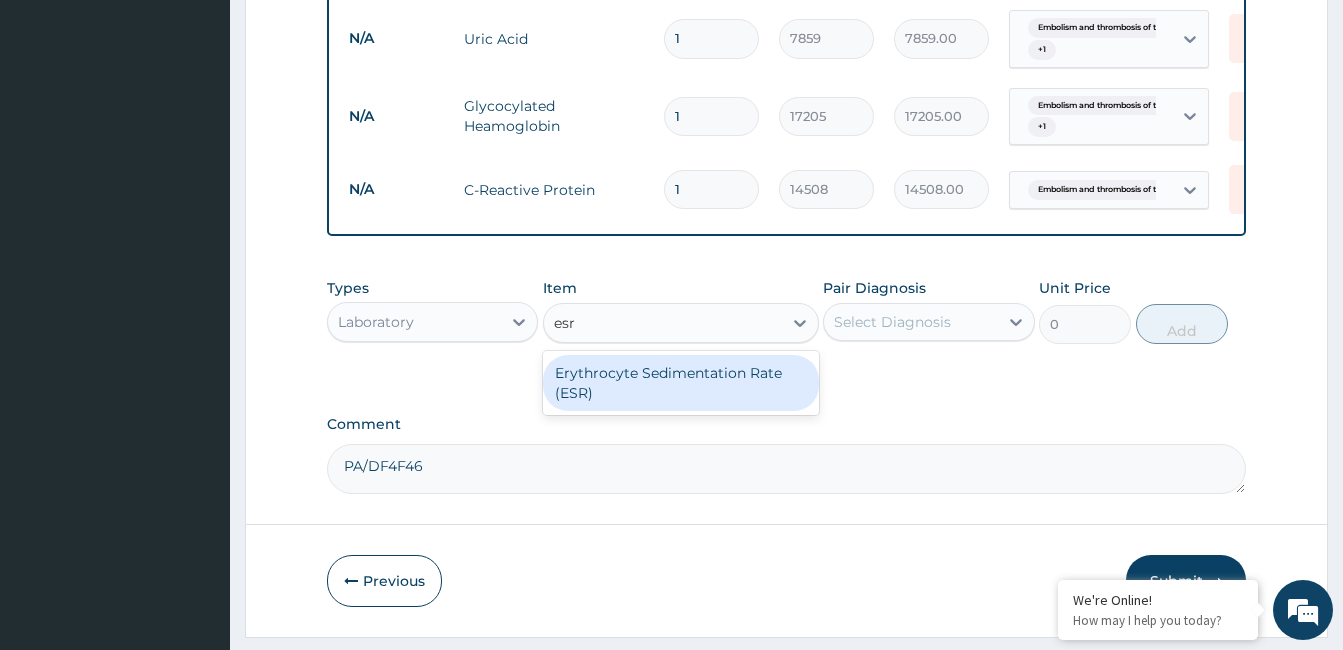 click on "Erythrocyte Sedimentation Rate (ESR)" at bounding box center [681, 383] 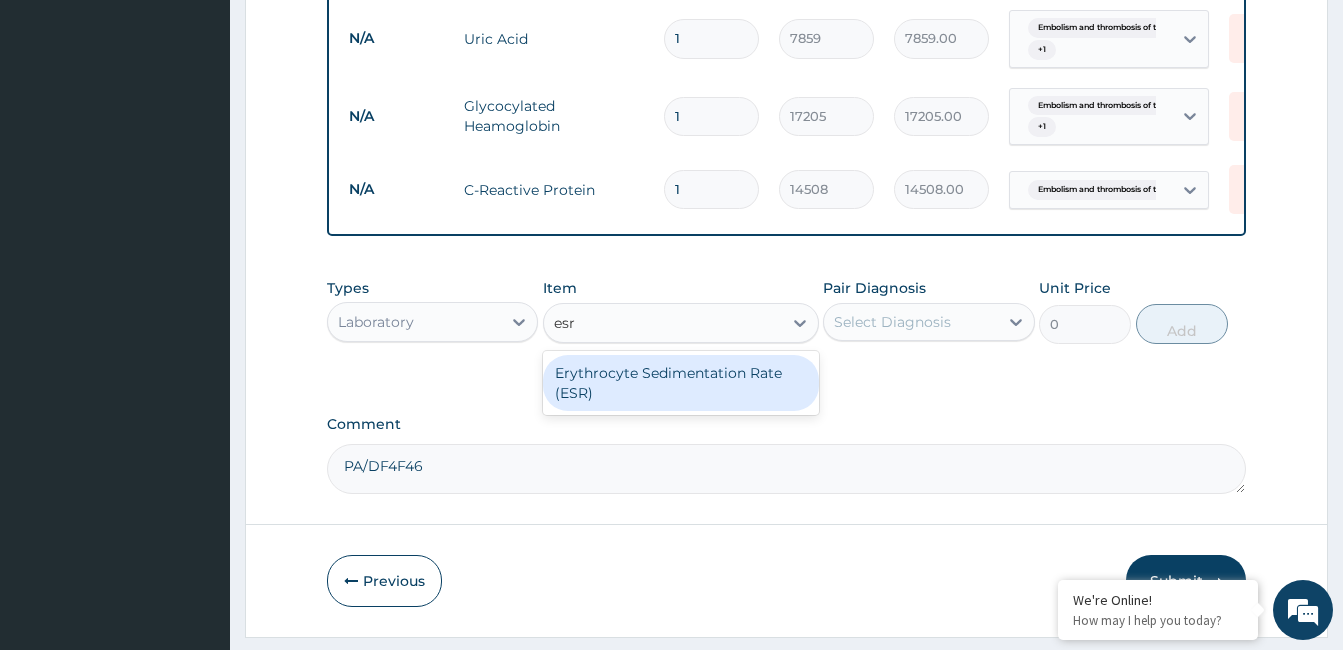 type 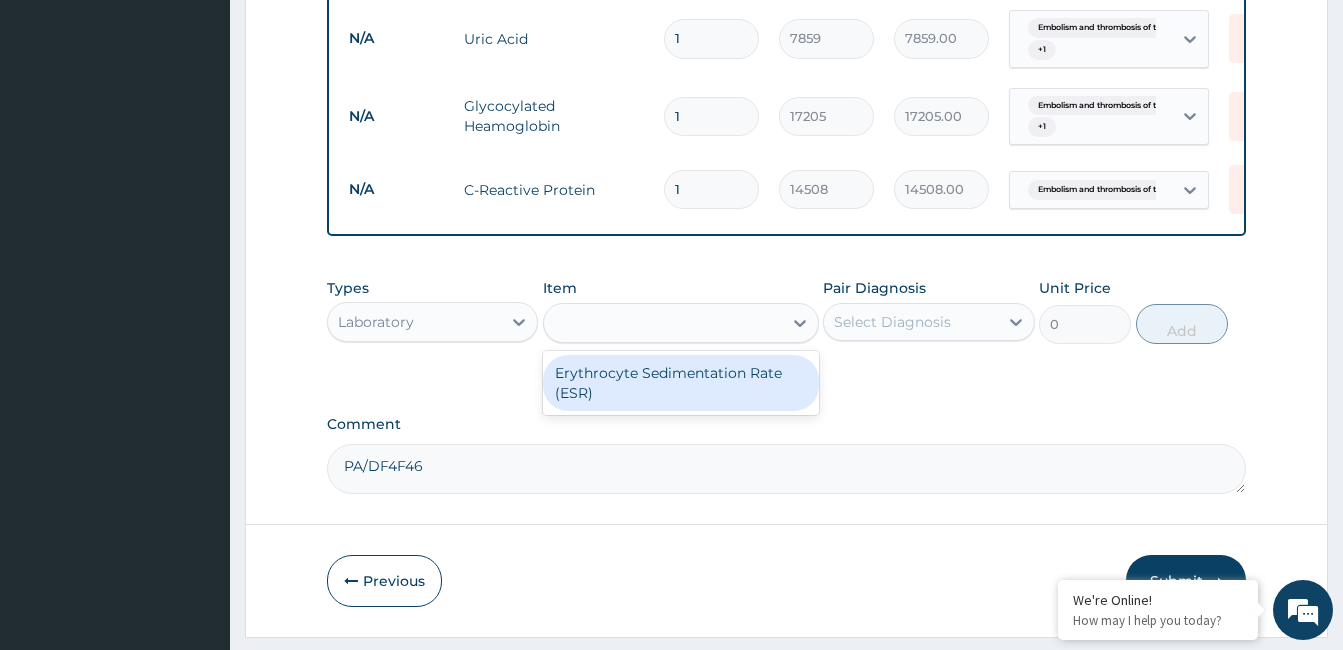 type on "2754" 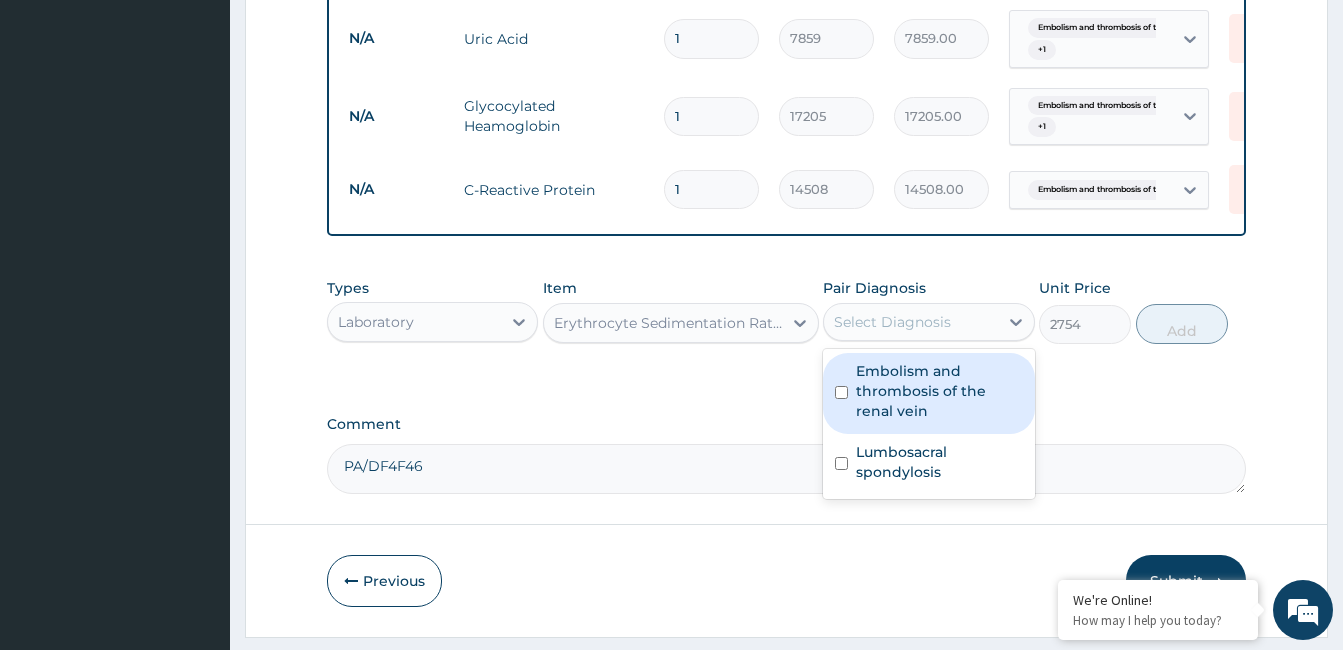 click on "Select Diagnosis" at bounding box center [892, 322] 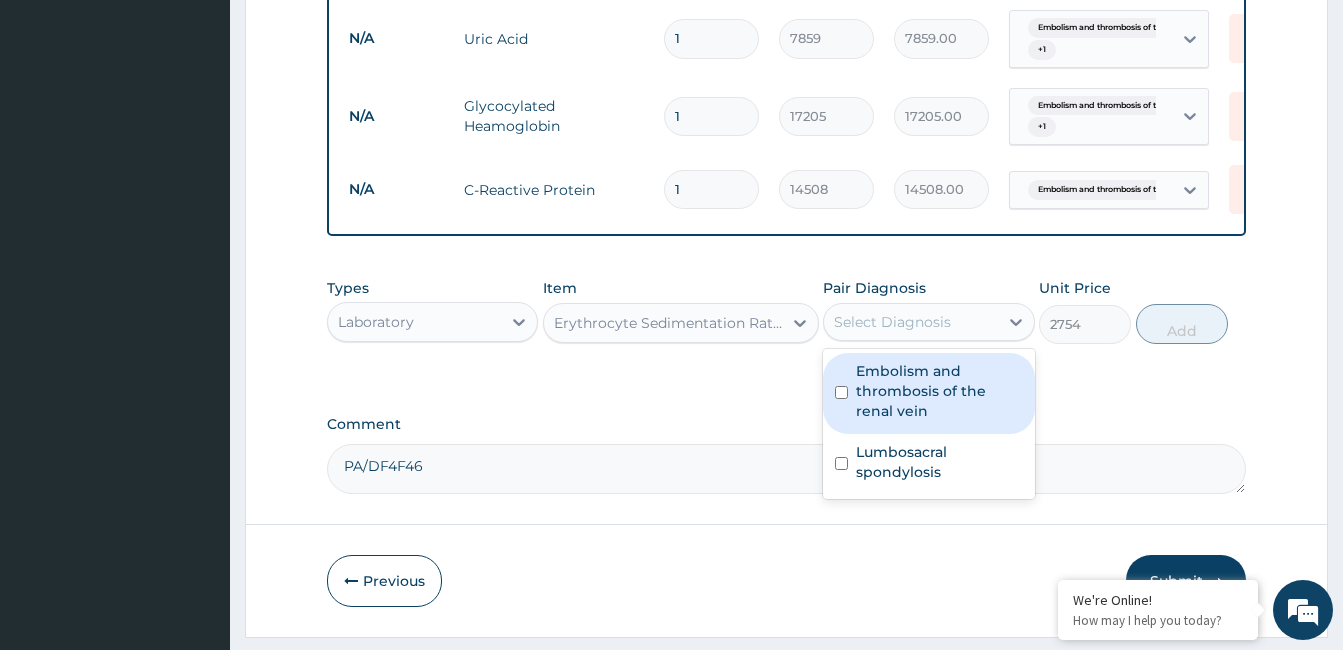 drag, startPoint x: 905, startPoint y: 387, endPoint x: 911, endPoint y: 437, distance: 50.358715 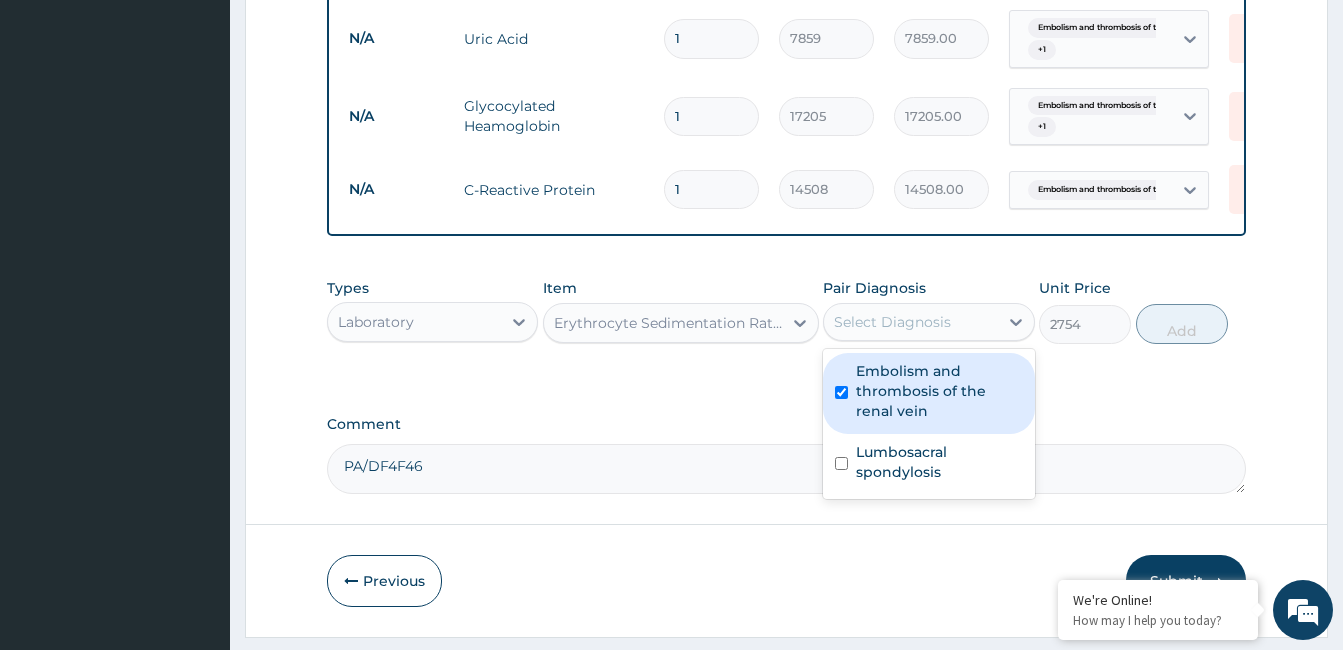 checkbox on "true" 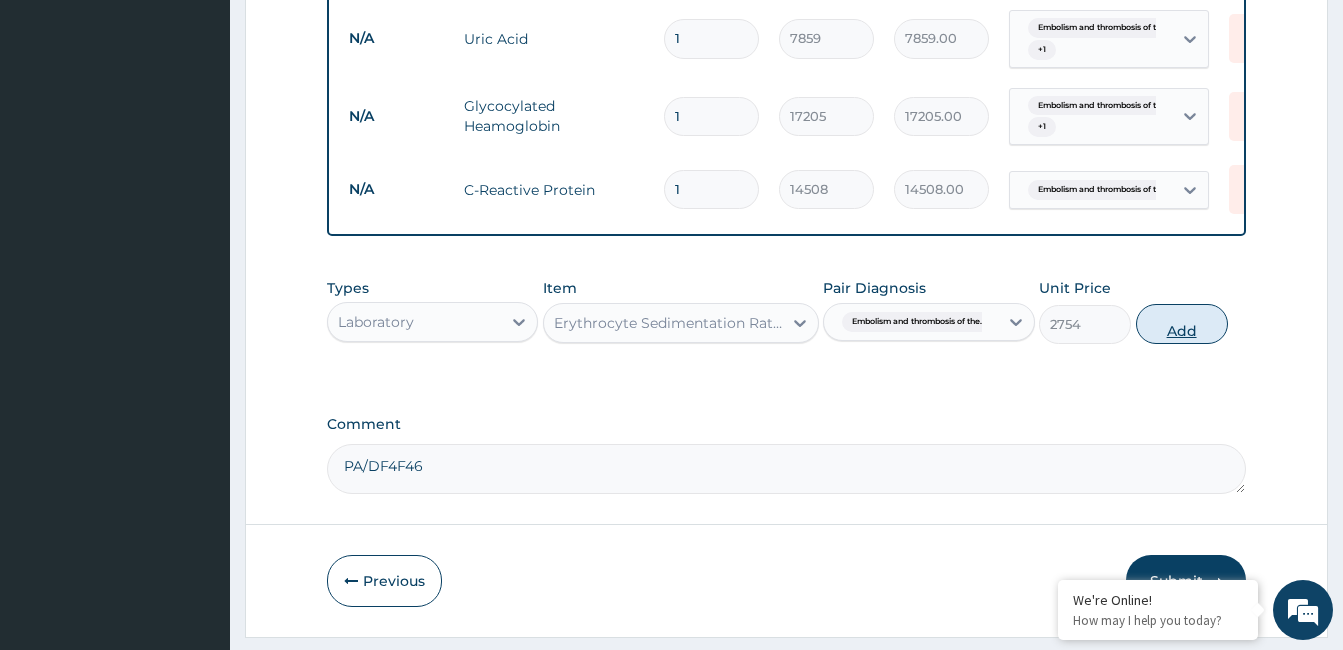 drag, startPoint x: 1188, startPoint y: 343, endPoint x: 1150, endPoint y: 378, distance: 51.662365 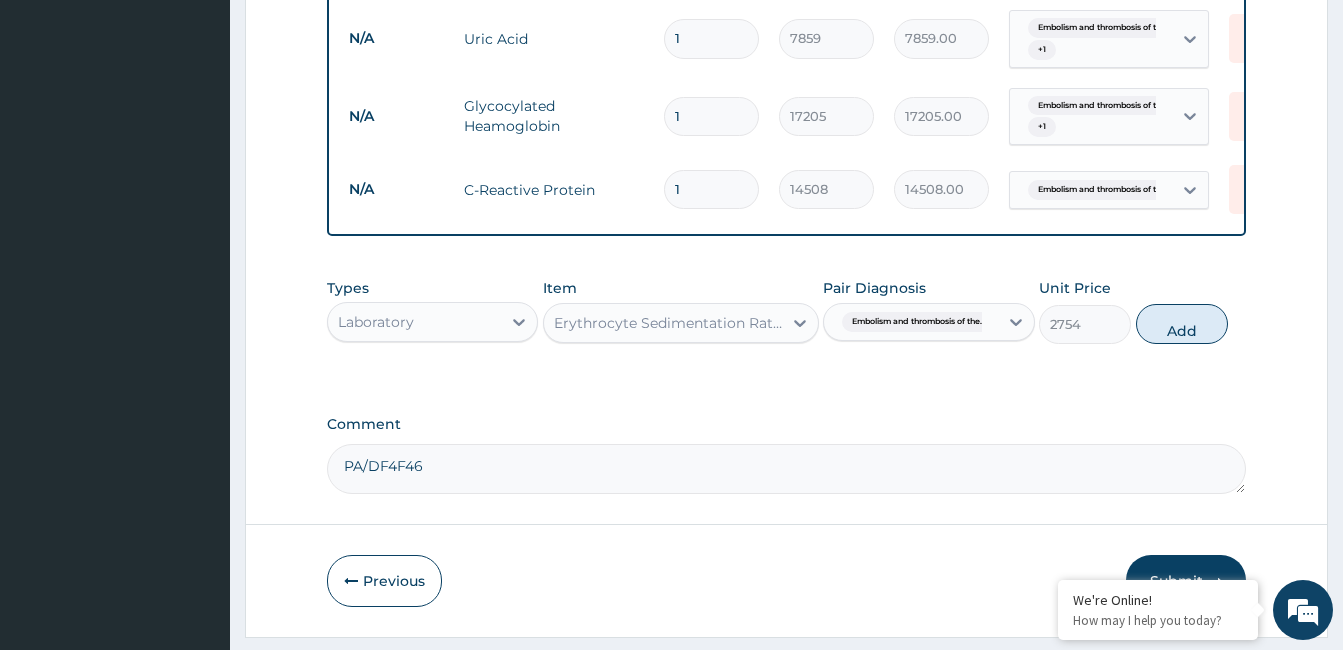 click on "Add" at bounding box center [1182, 324] 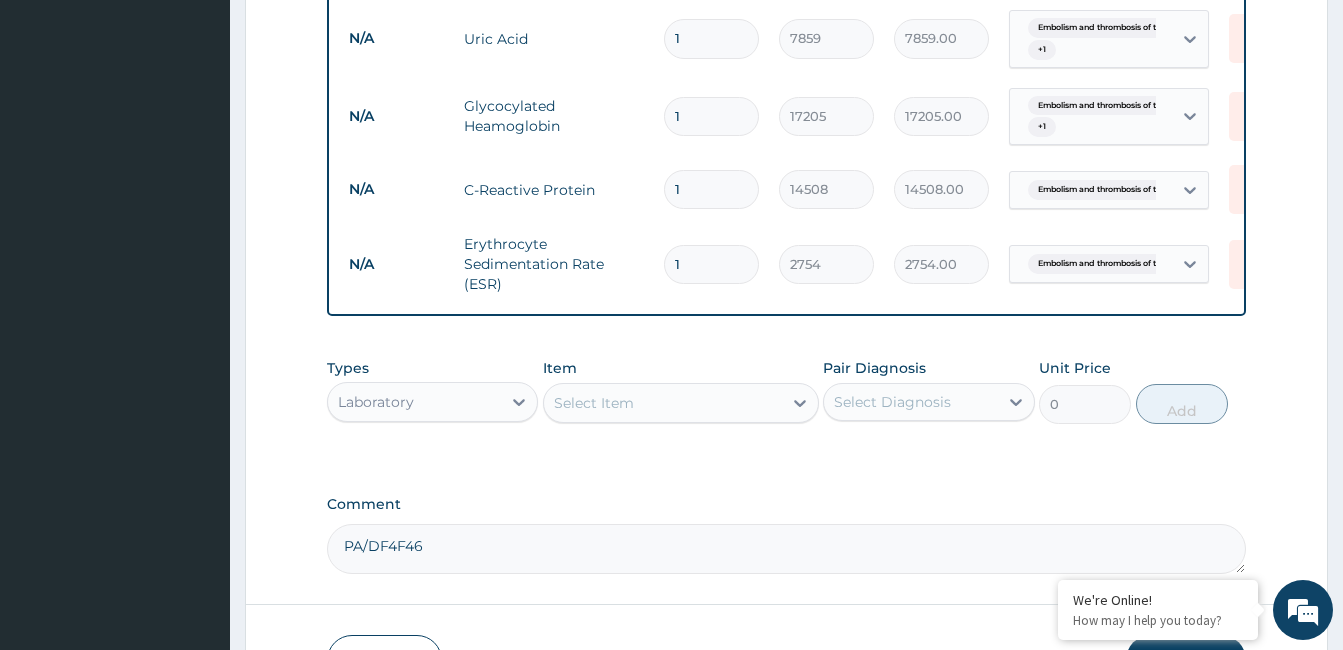 click on "Select Item" at bounding box center (663, 403) 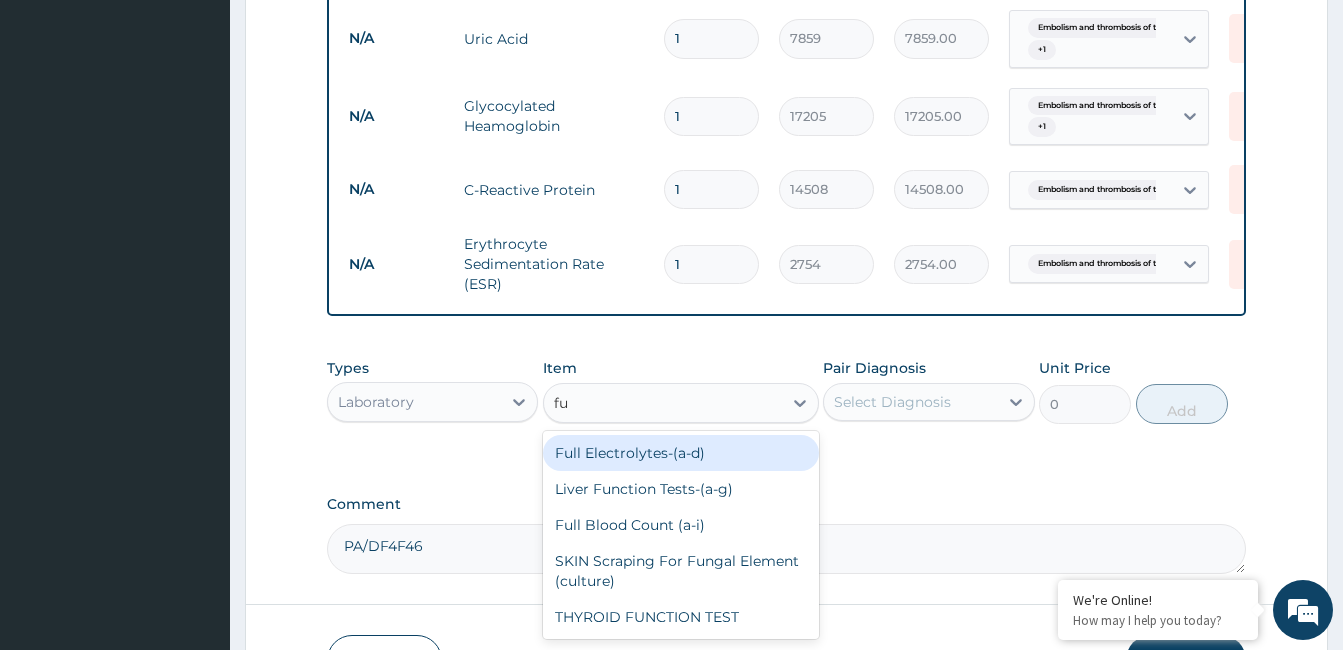 type on "ful" 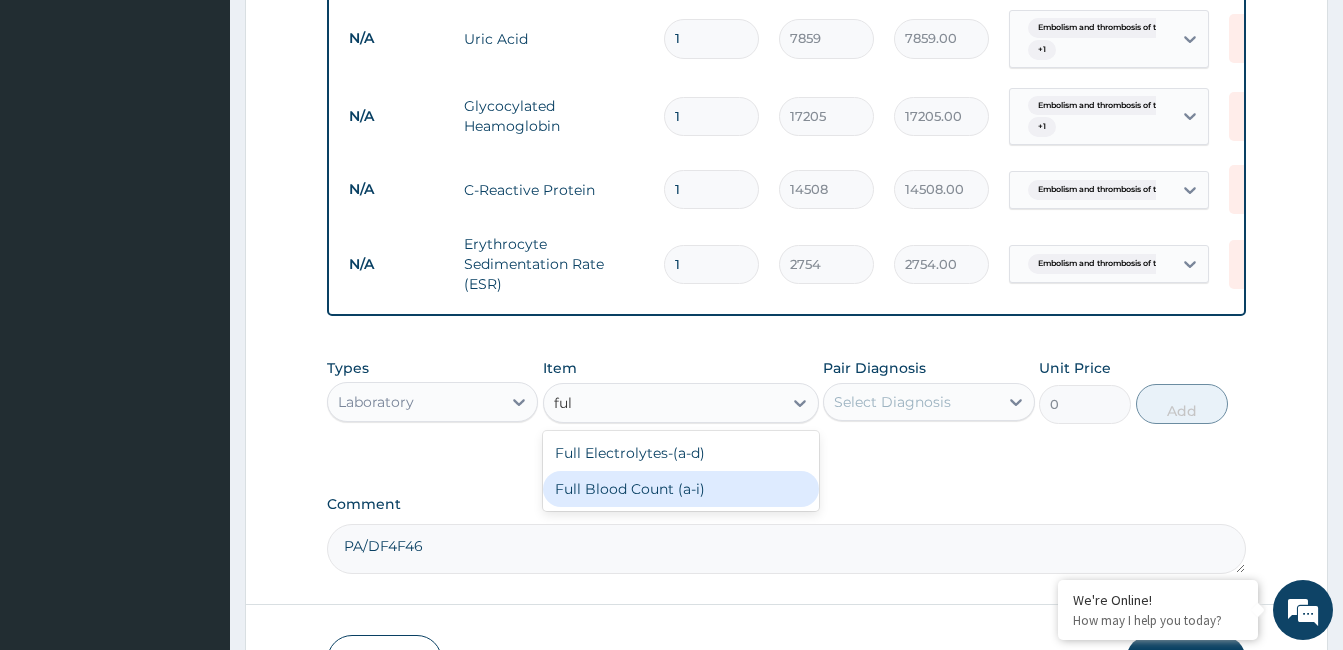 drag, startPoint x: 667, startPoint y: 512, endPoint x: 731, endPoint y: 478, distance: 72.47068 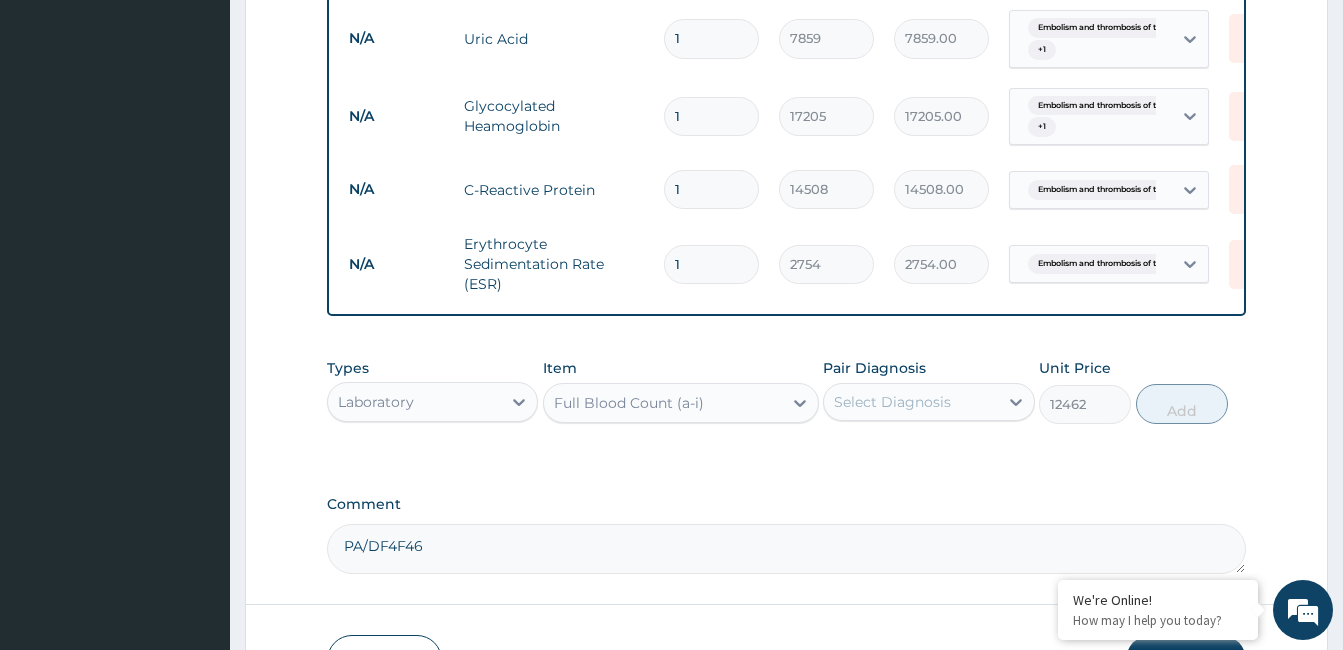 click on "Select Diagnosis" at bounding box center [910, 402] 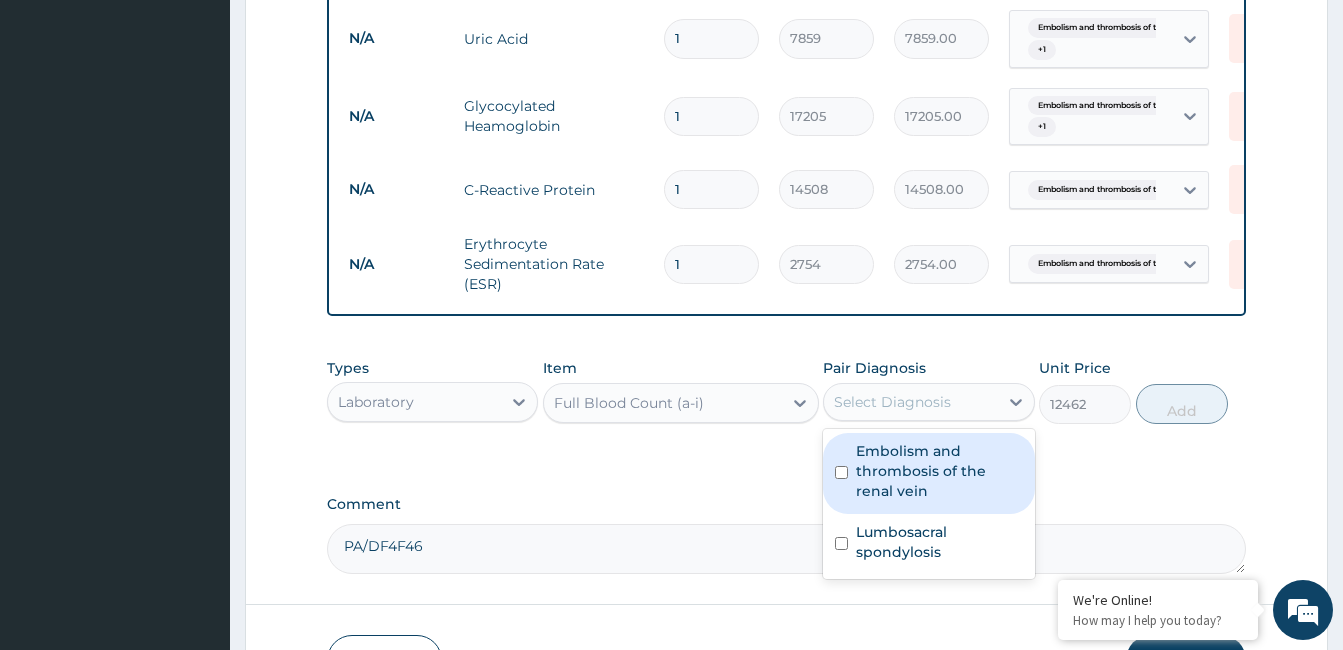 click on "Embolism and thrombosis of the renal vein" at bounding box center [939, 471] 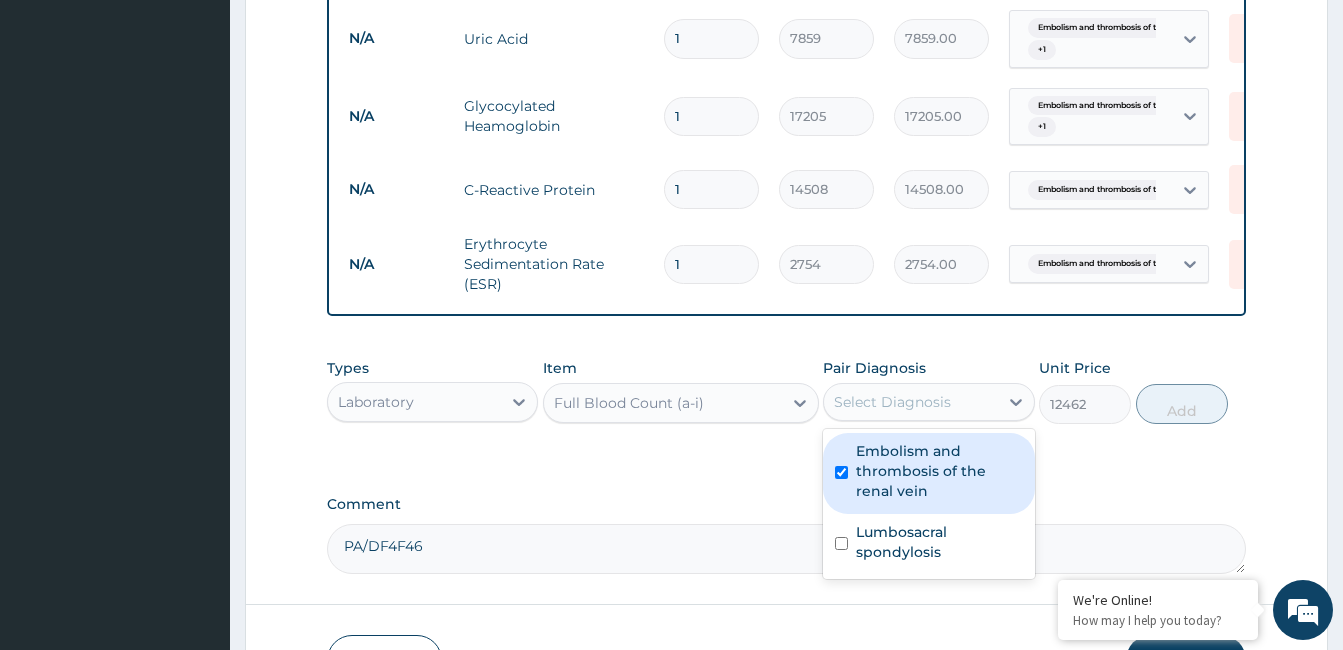 checkbox on "true" 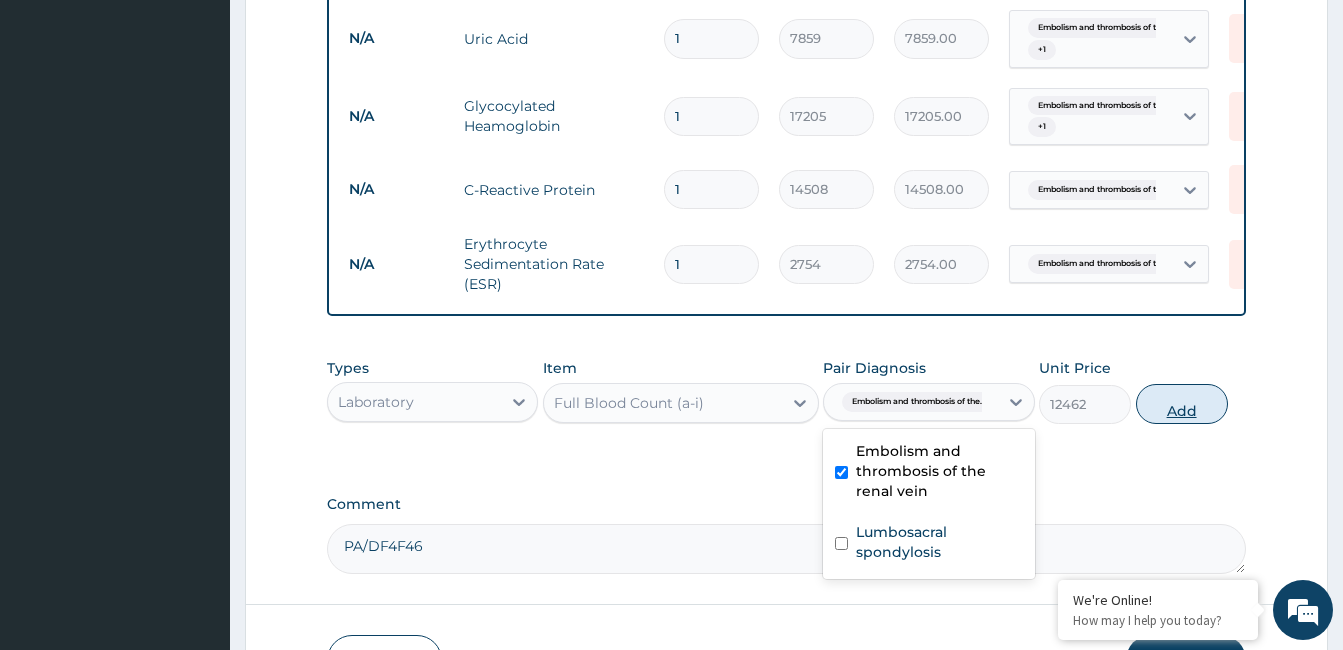 click on "Add" at bounding box center [1182, 404] 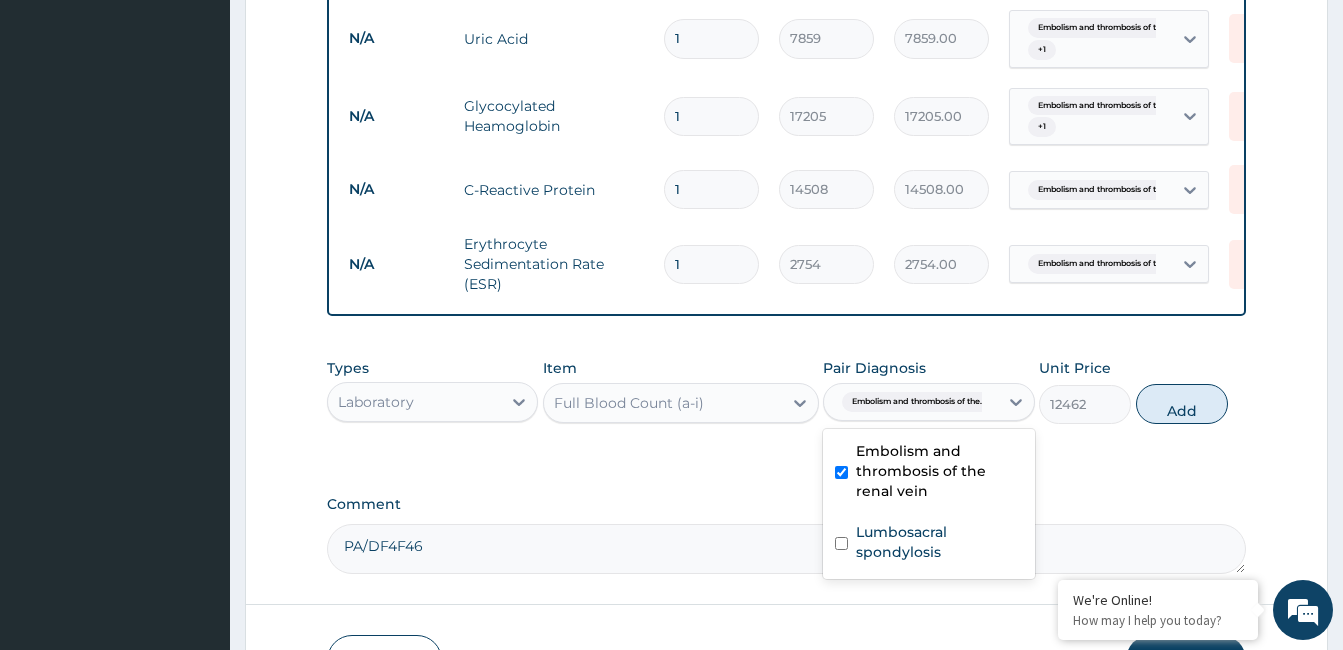 type on "0" 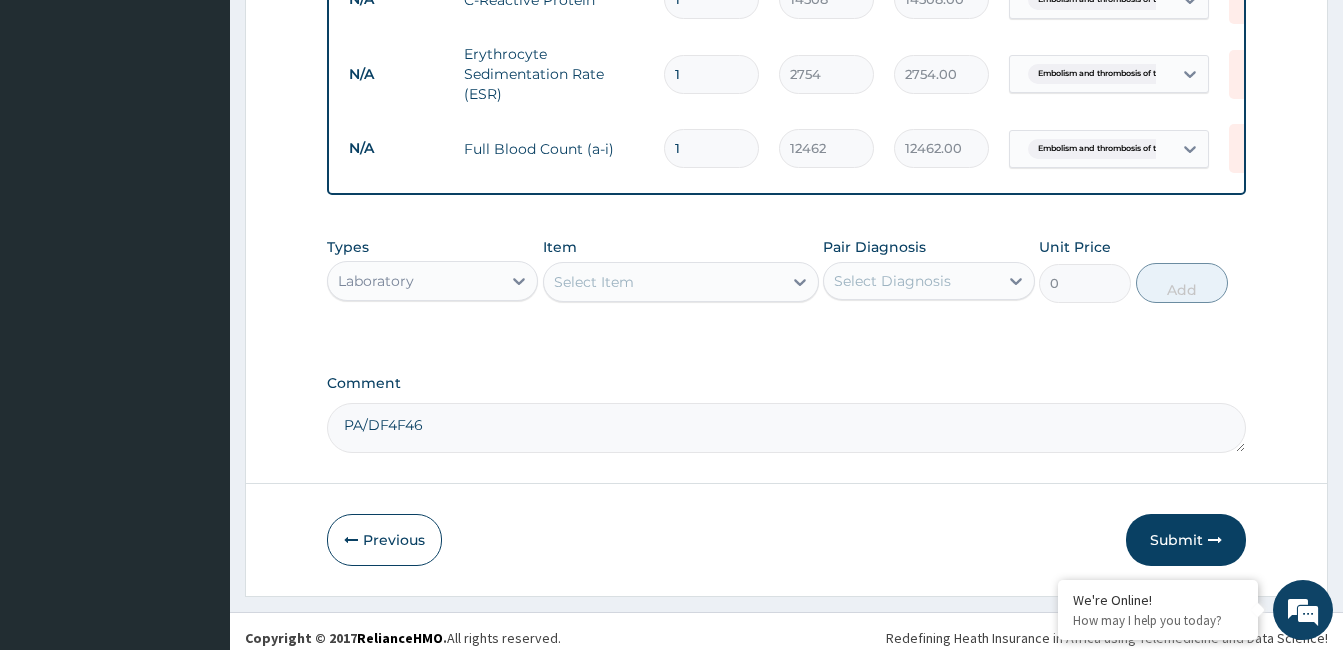 scroll, scrollTop: 1588, scrollLeft: 0, axis: vertical 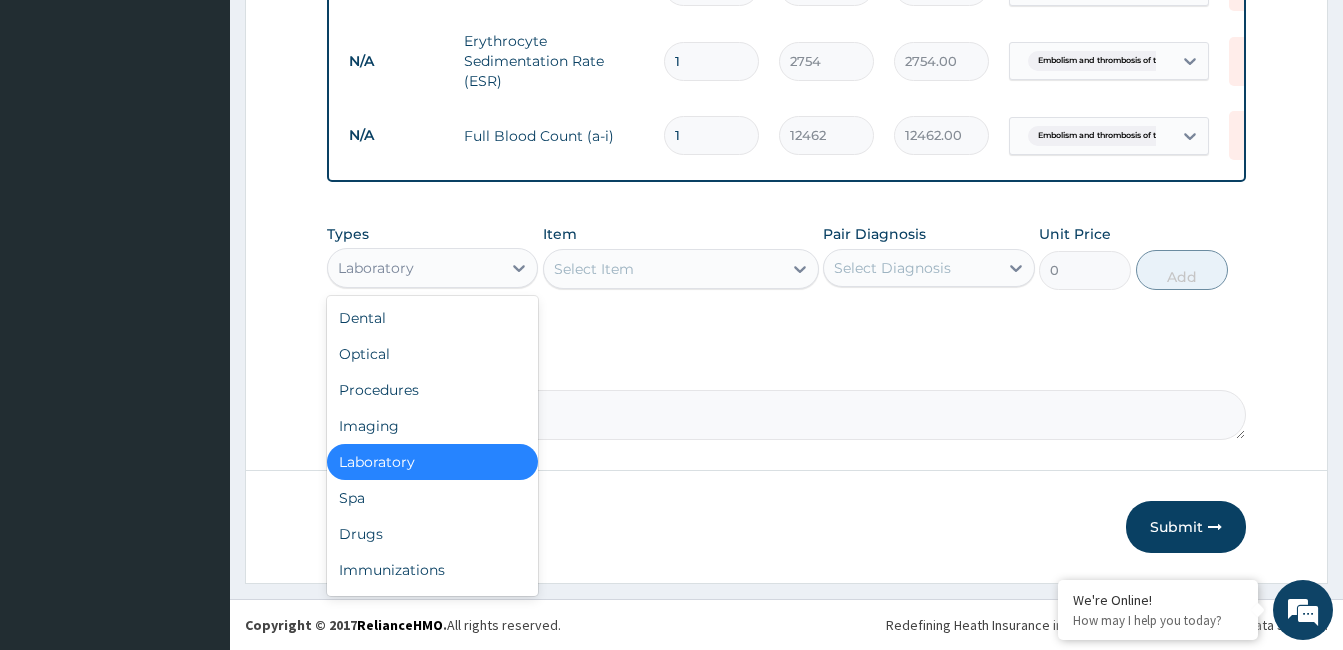 click on "Laboratory" at bounding box center [414, 268] 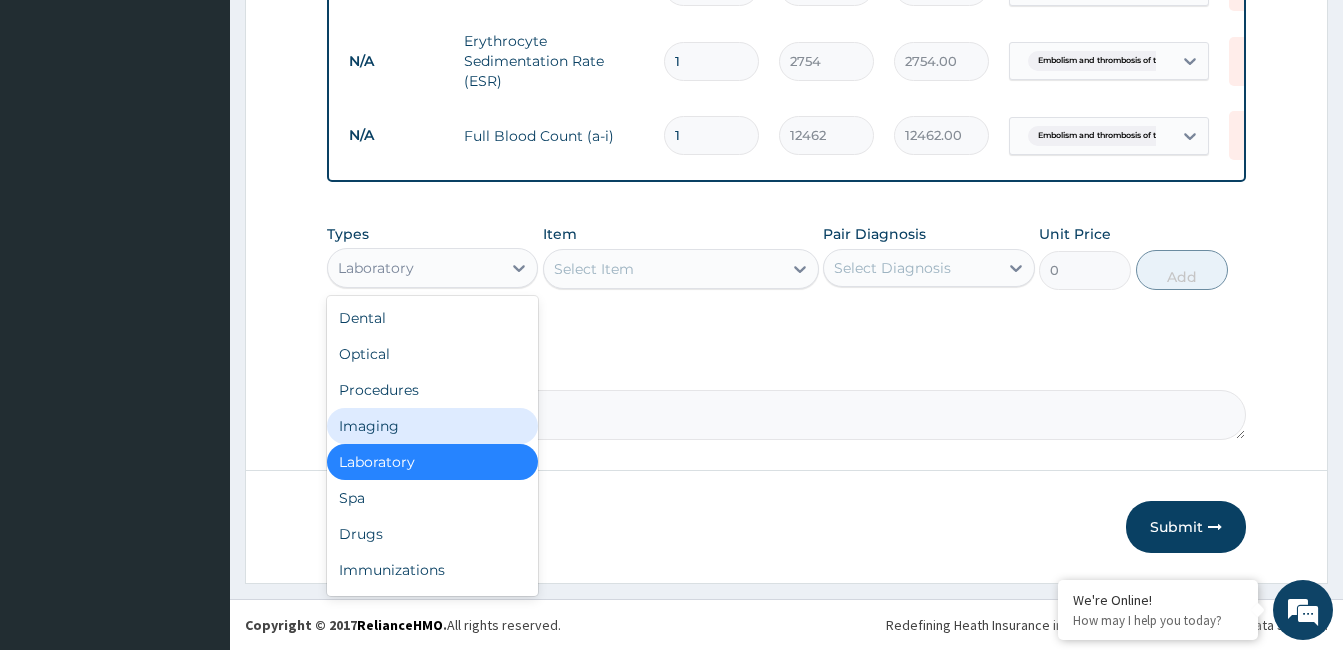 click on "Imaging" at bounding box center (432, 426) 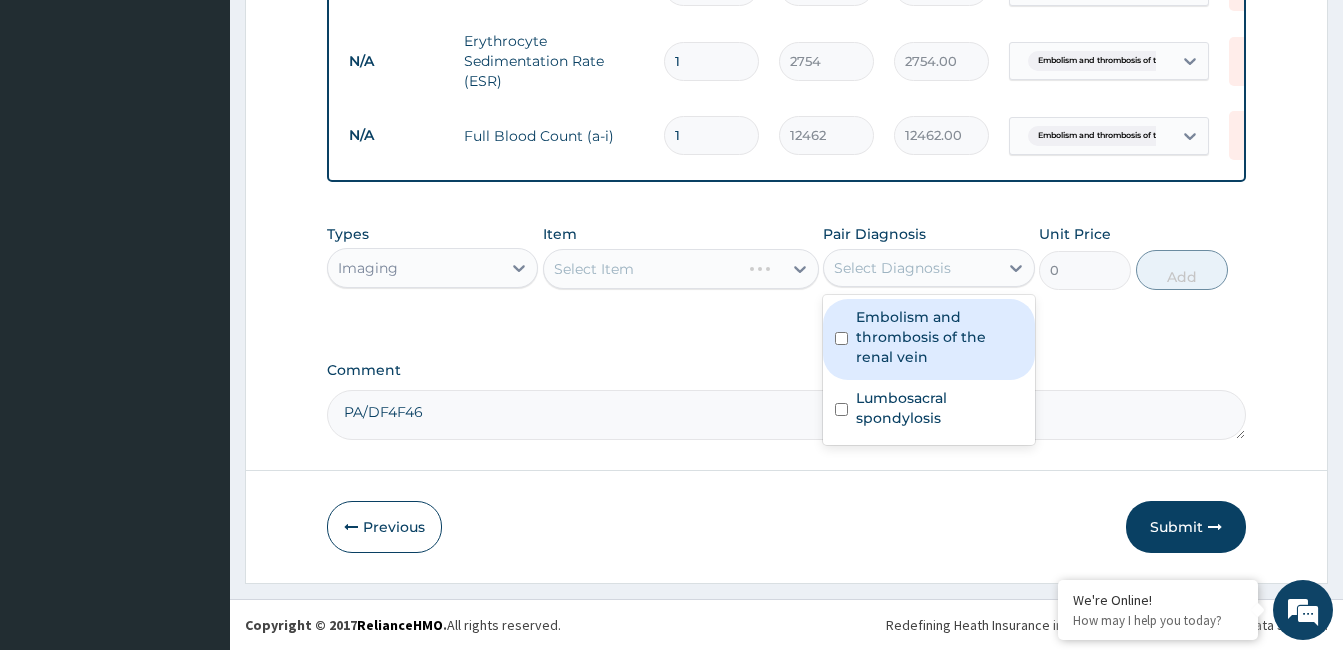 click on "Select Diagnosis" at bounding box center [892, 268] 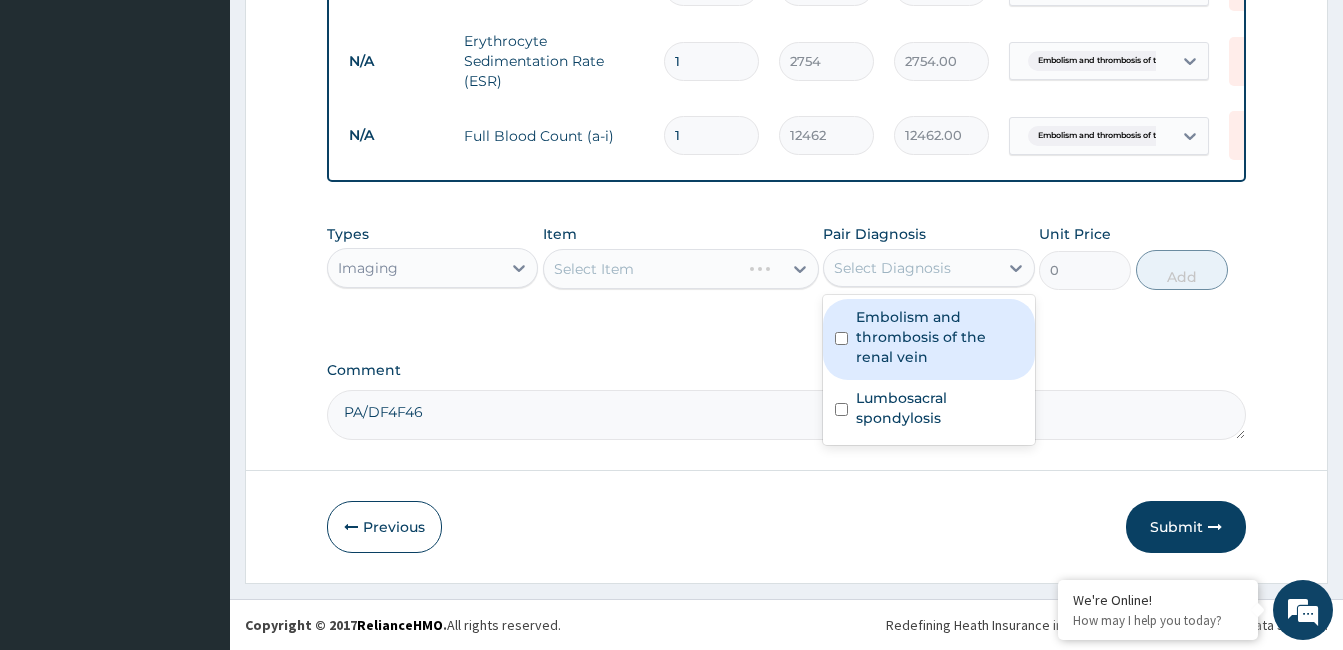 click on "Embolism and thrombosis of the renal vein" at bounding box center (939, 337) 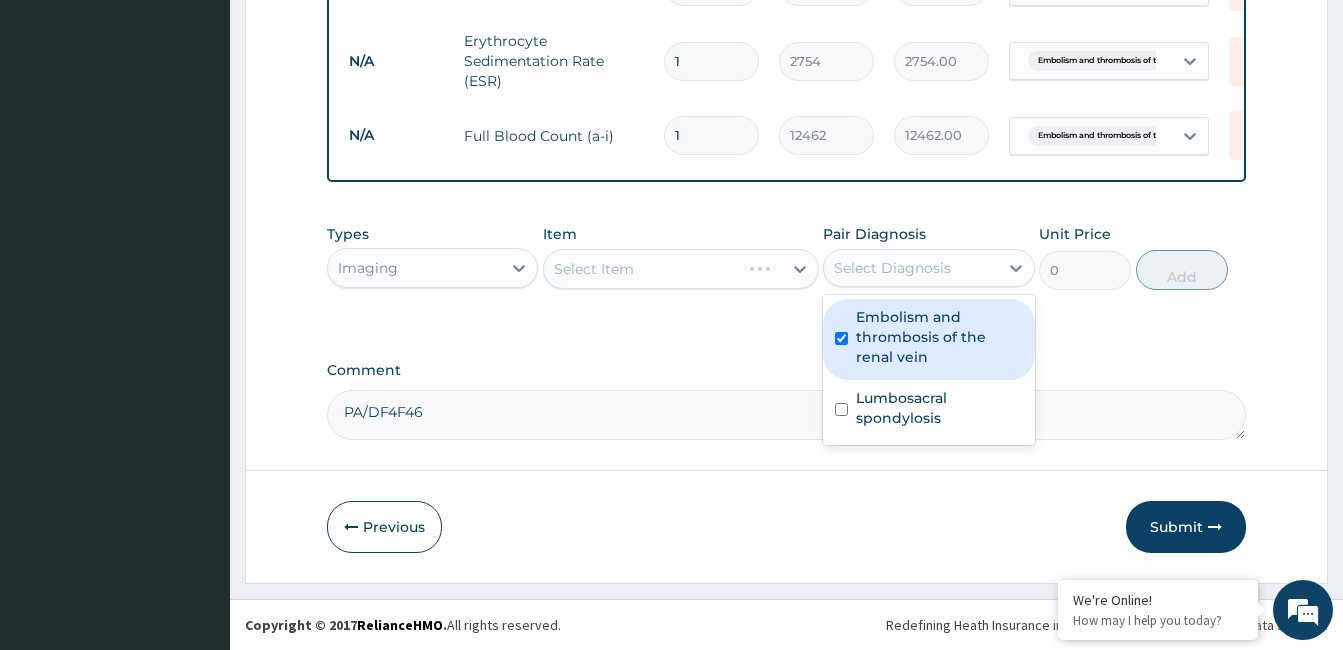 checkbox on "true" 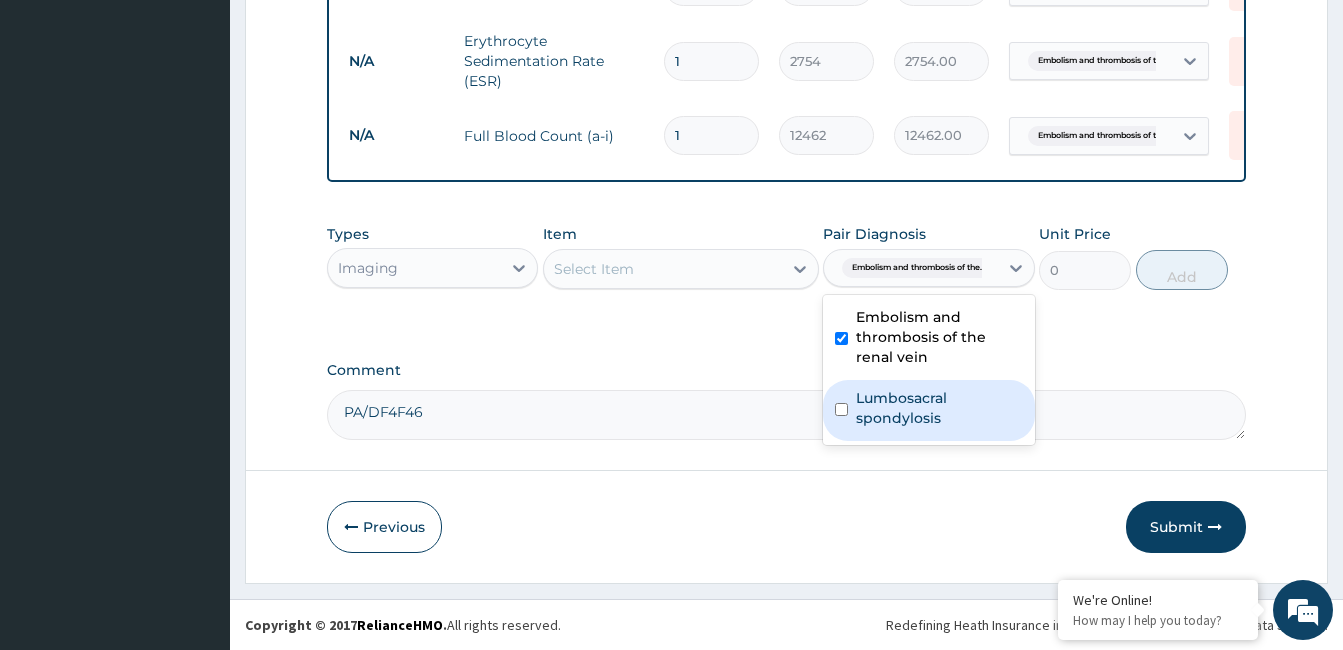 click on "Lumbosacral spondylosis" at bounding box center [939, 408] 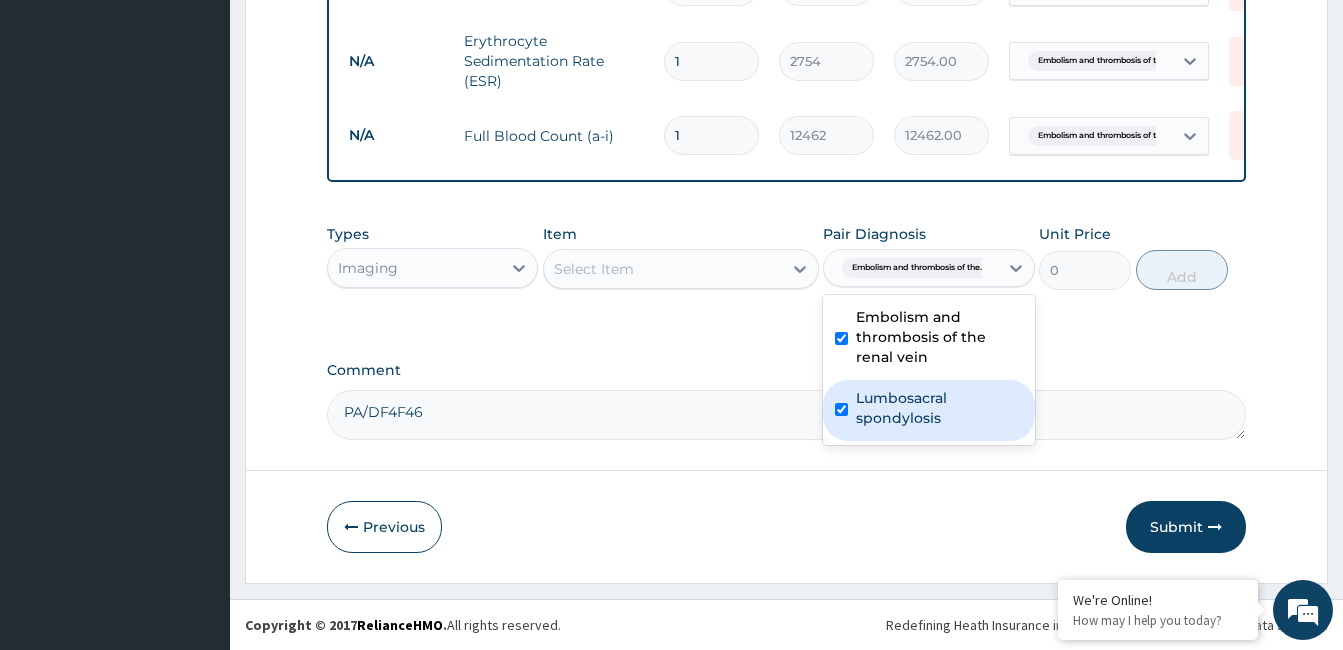 checkbox on "true" 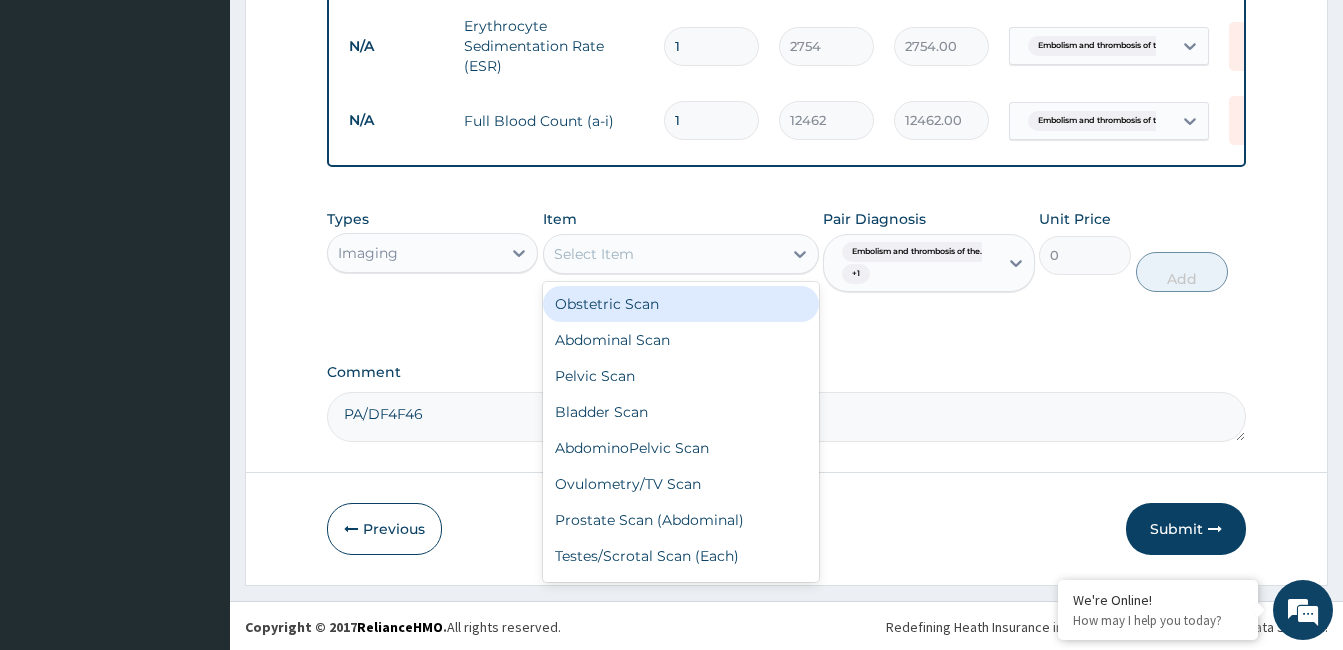 click on "Select Item" at bounding box center [663, 254] 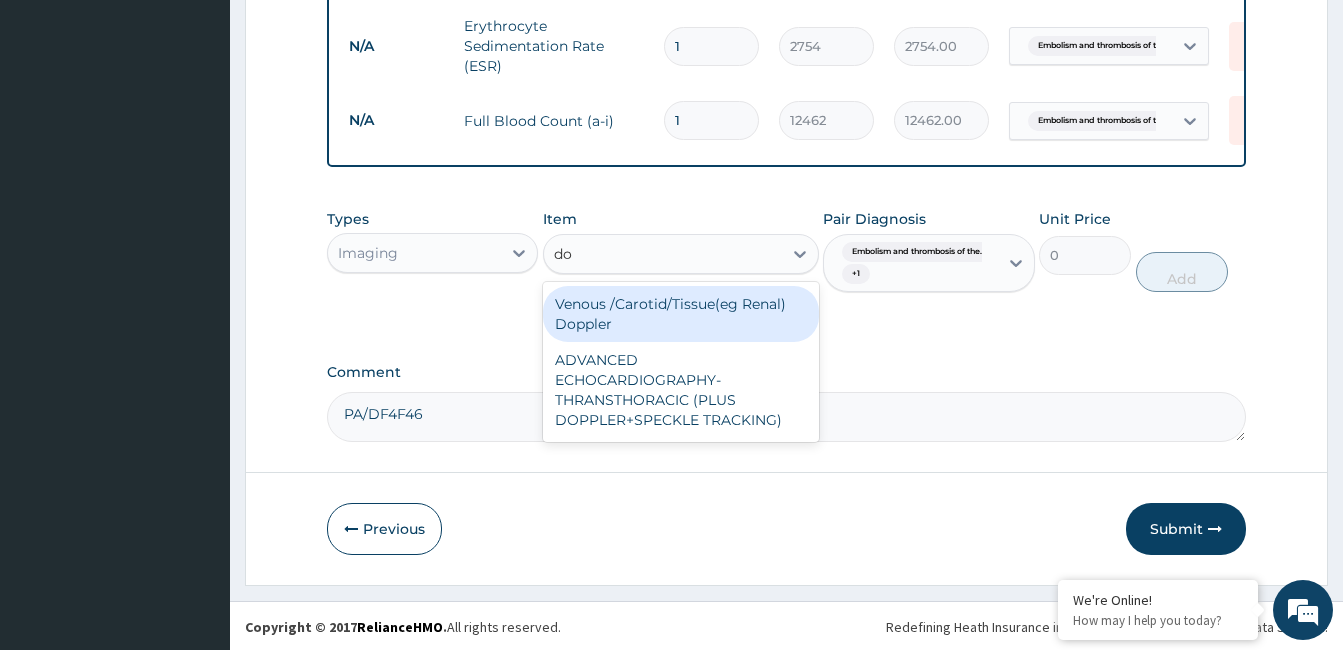 type on "dop" 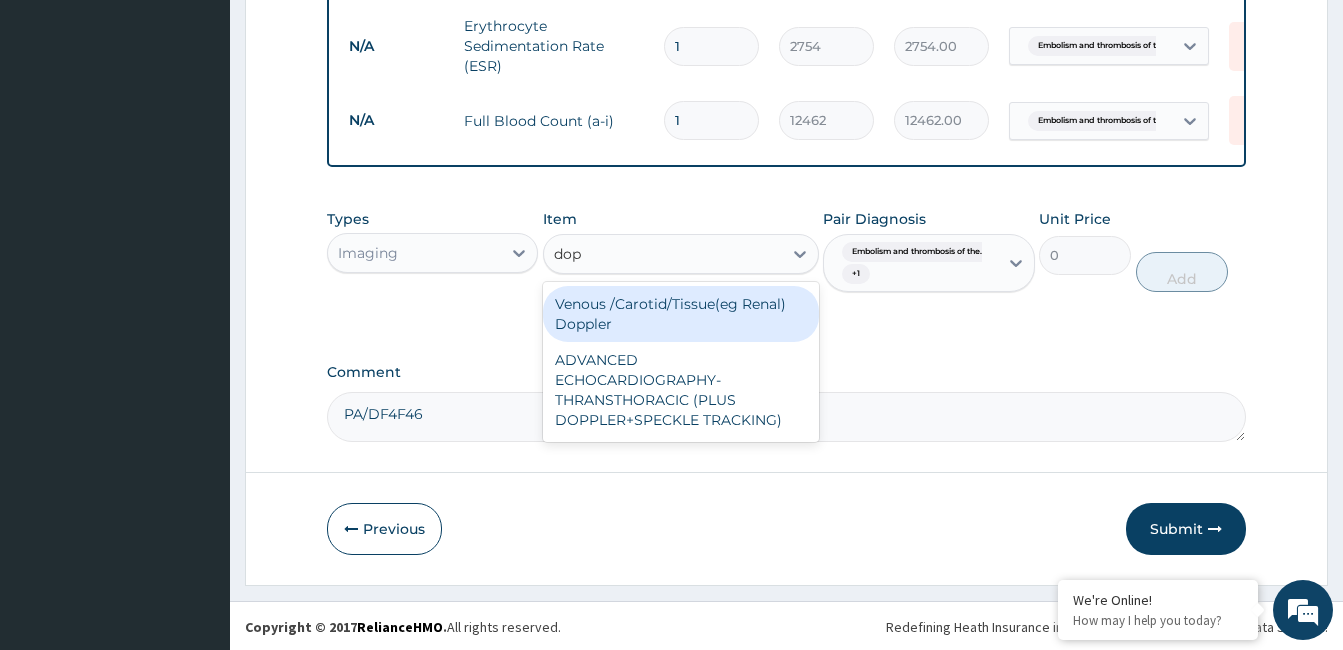 click on "Venous /Carotid/Tissue(eg Renal) Doppler" at bounding box center [681, 314] 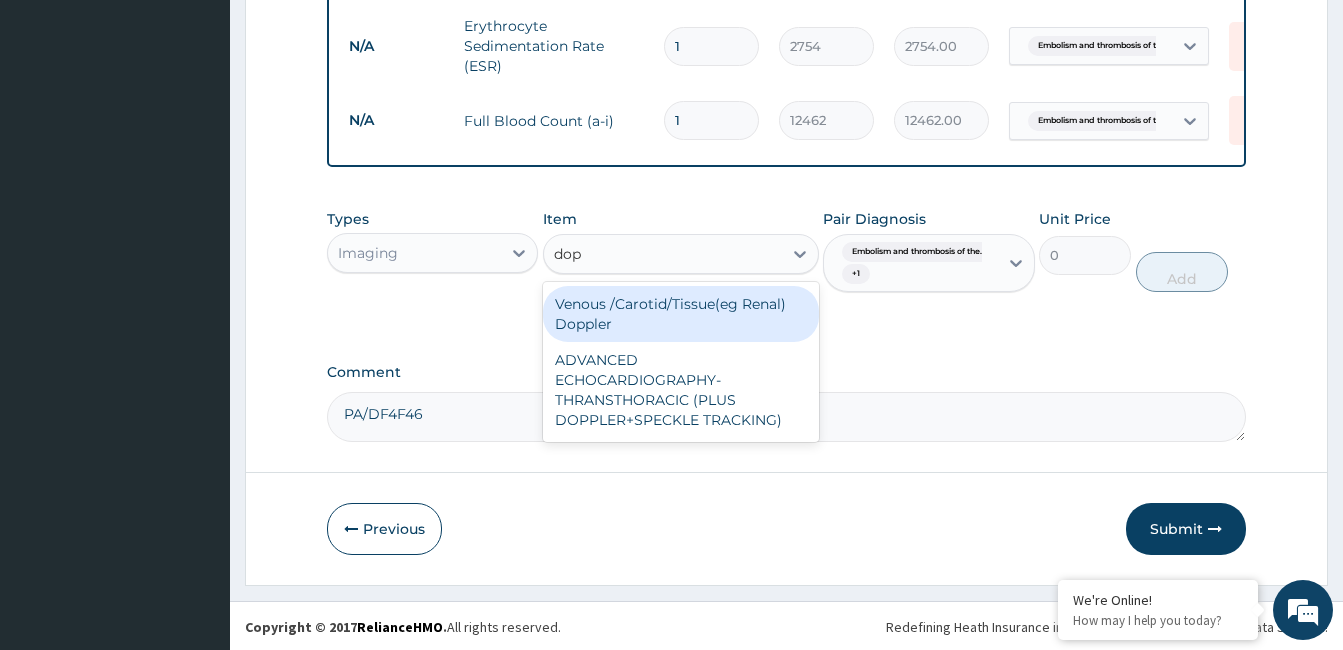 type 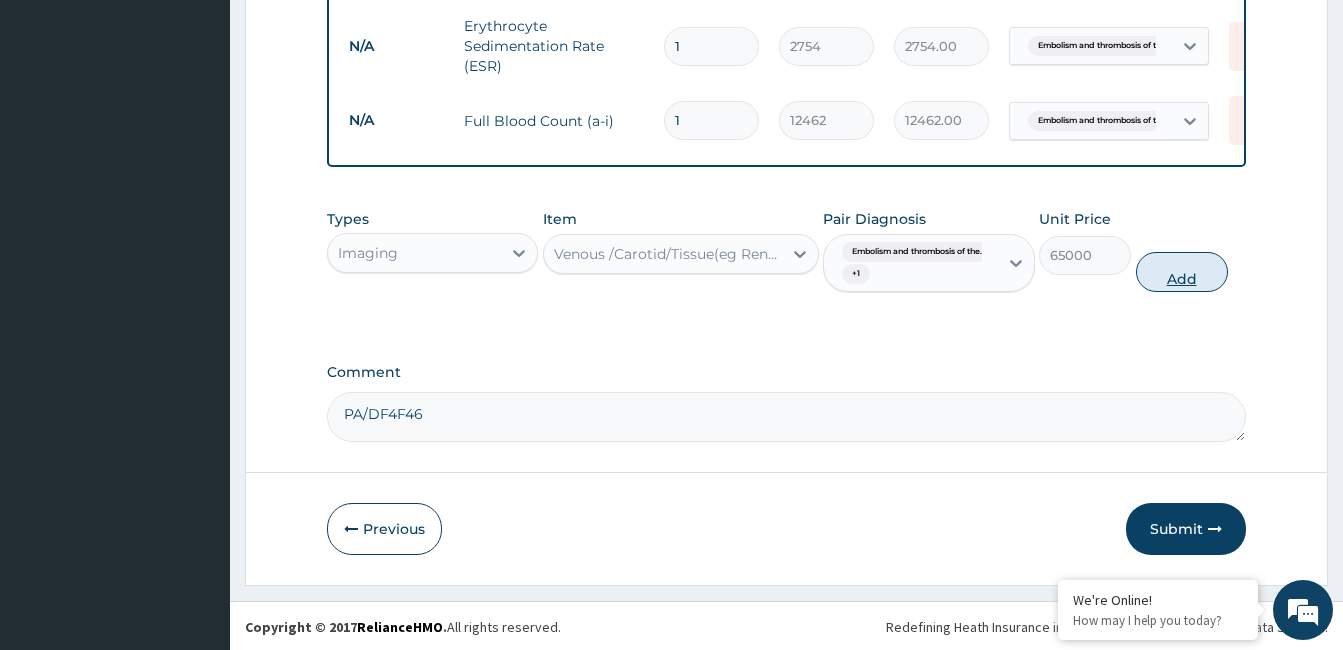 click on "Add" at bounding box center (1182, 272) 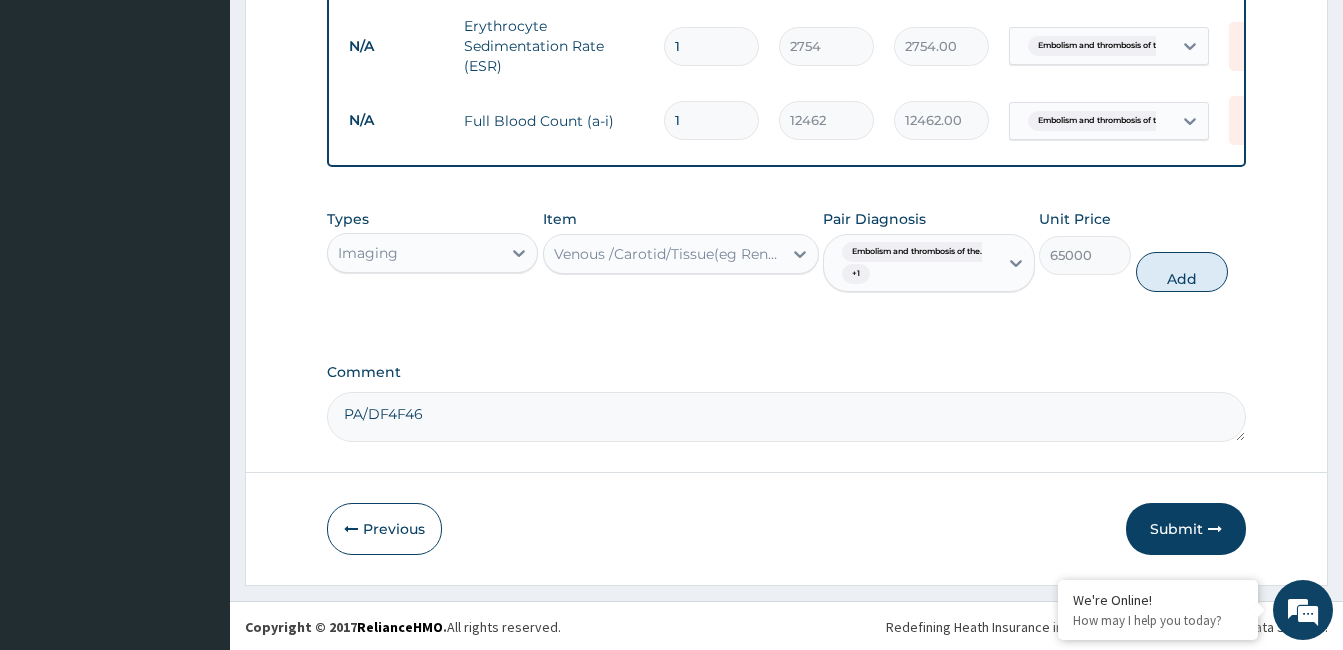 type on "0" 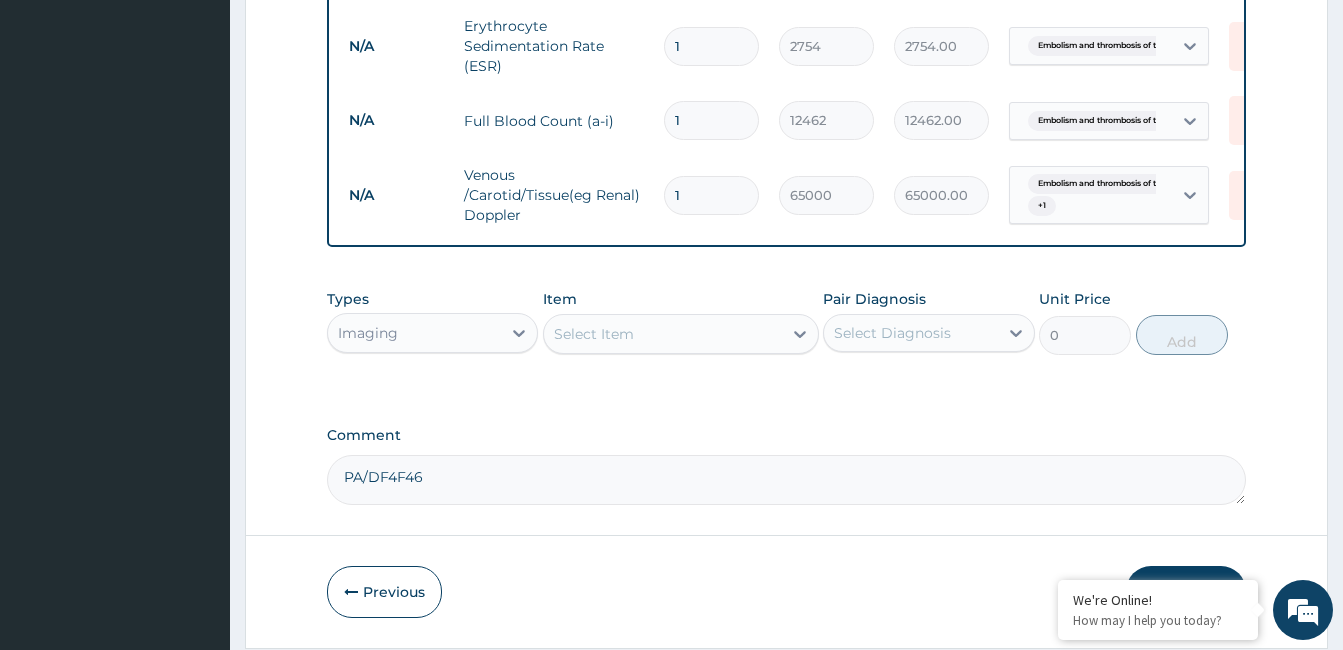 click on "Select Item" at bounding box center (663, 334) 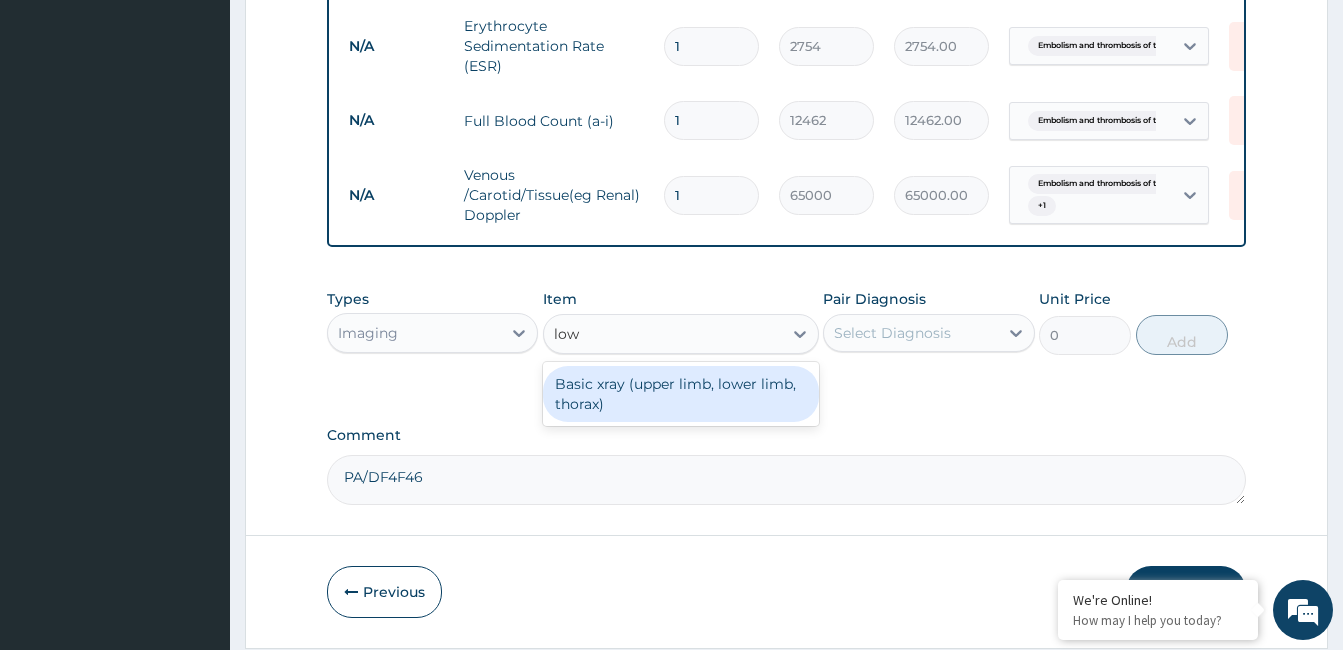 type on "low" 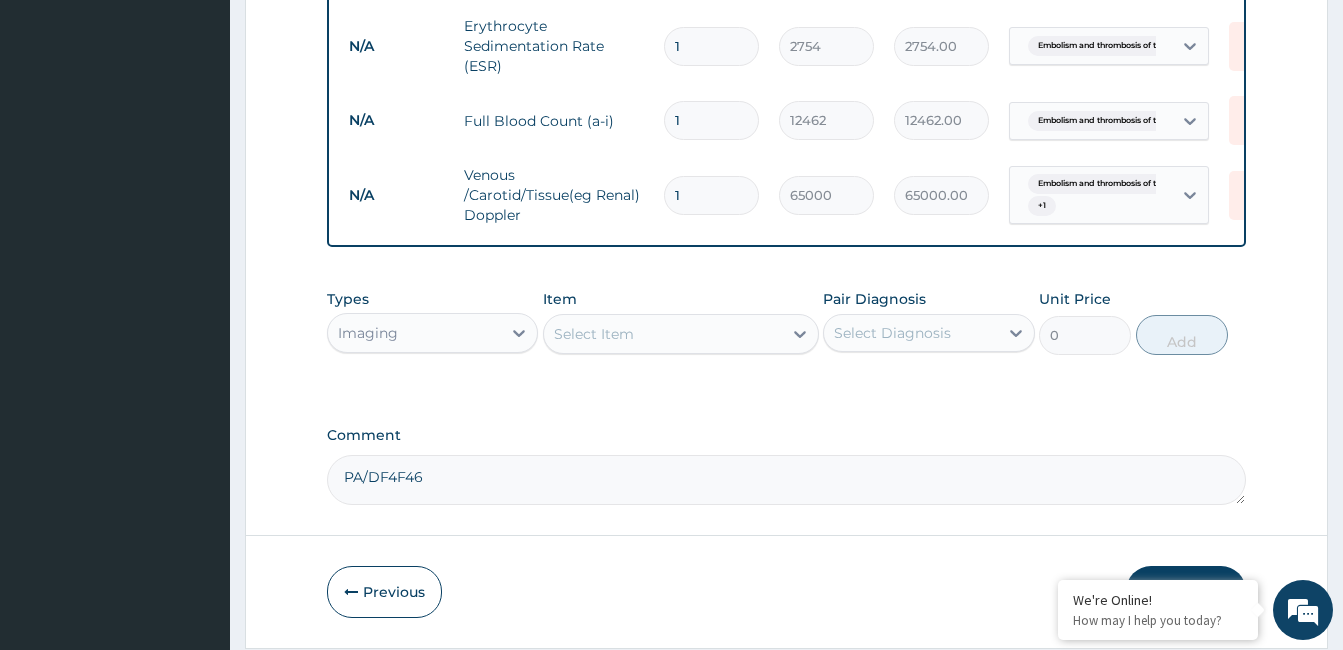 click on "PA Code / Prescription Code Enter Code(Secondary Care Only) Encounter Date 07-07-2025 Important Notice Please enter PA codes before entering items that are not attached to a PA code   All diagnoses entered must be linked to a claim item. Diagnosis & Claim Items that are visible but inactive cannot be edited because they were imported from an already approved PA code. Diagnosis Embolism and thrombosis of the renal vein Confirmed Lumbosacral spondylosis Confirmed NB: All diagnosis must be linked to a claim item Claim Items Type Name Quantity Unit Price Total Price Pair Diagnosis Actions N/A Subspecialist Consultation- Initial (Cardiology, Nephrology, Neurology, Endocrinology) 1 35000 35000.00 Embolism and thrombosis of the...  + 1 Delete N/A Rare Specialist Consultation - Initial (Neurosurgeon/ Paed Surgeon/ Plastic Surg,/ Maxillofacial, Oncologist/Cardio-thoracic Surgeon, Interventional Cardiologist,Rheumatology) 1 55000 55000.00 Embolism and thrombosis of the...  + 1 Delete N/A Lipid Profile (a‐d below) 1 1" at bounding box center (786, -446) 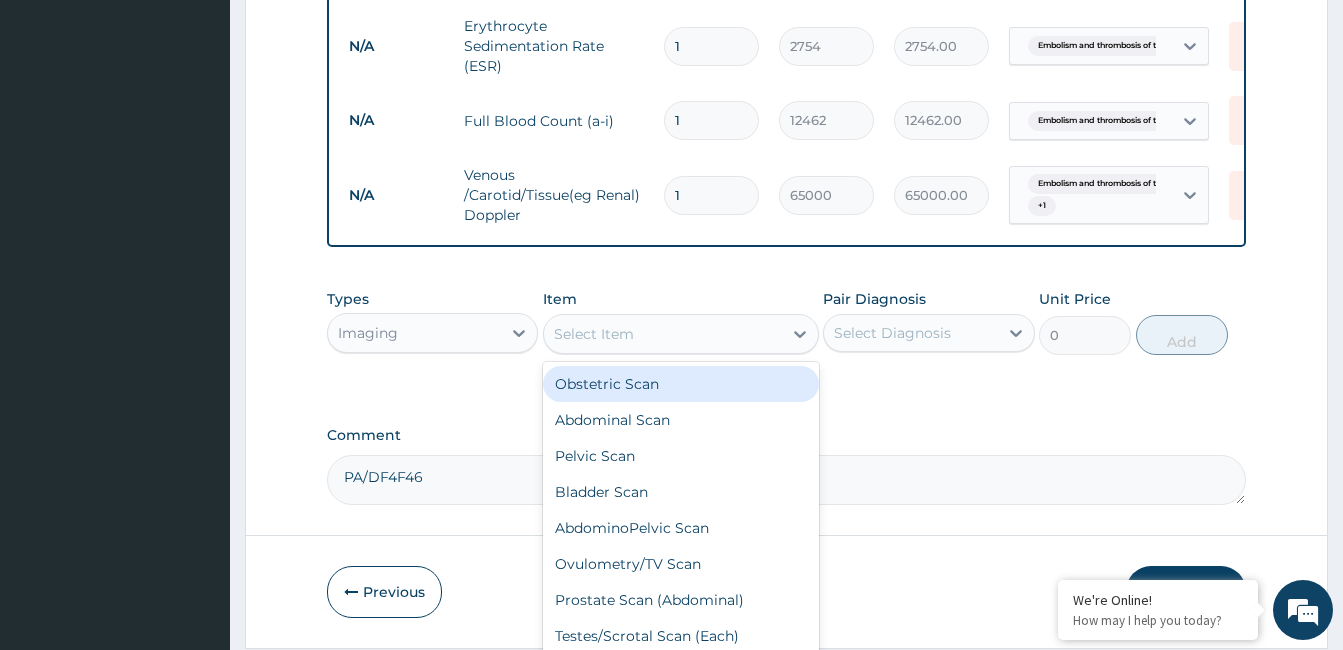 click on "Select Item" at bounding box center [663, 334] 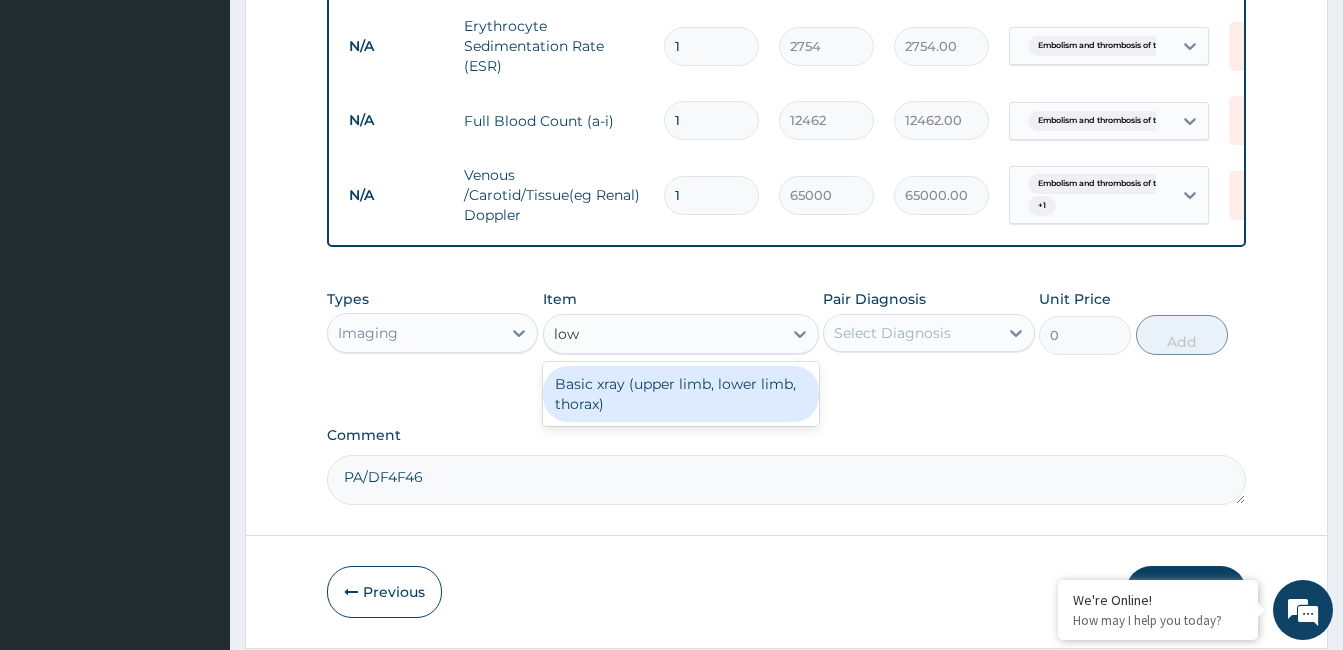 type on "lowe" 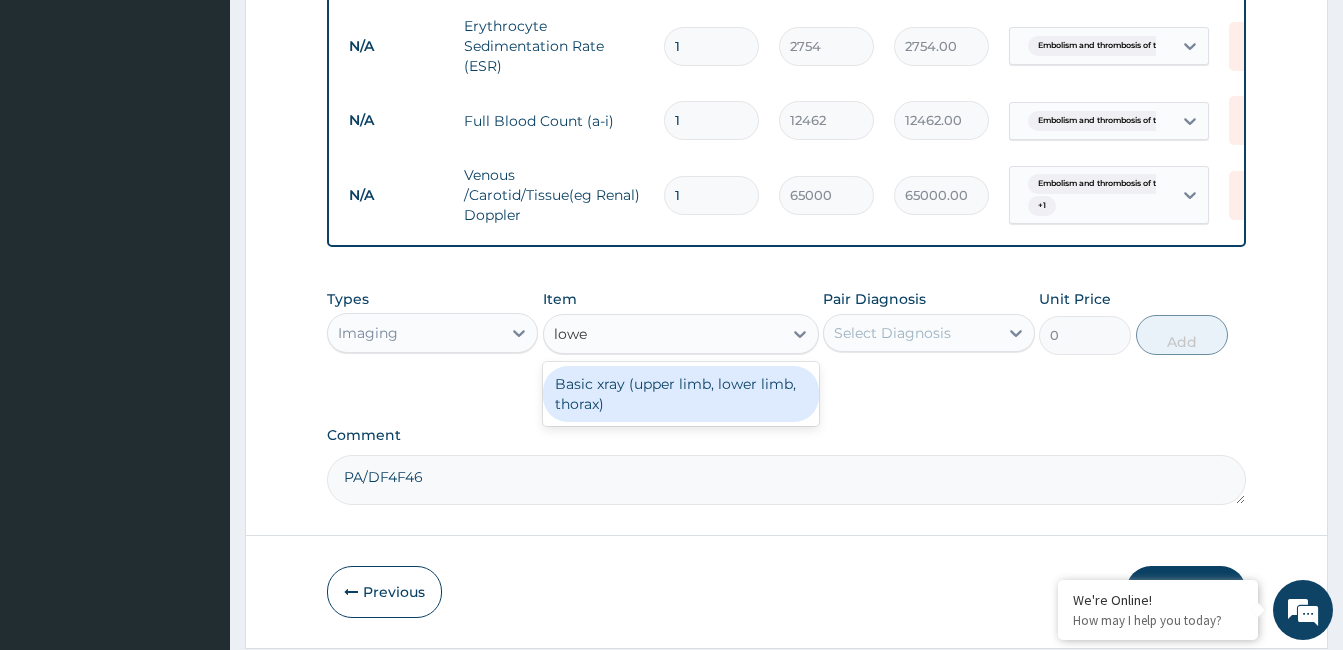 type 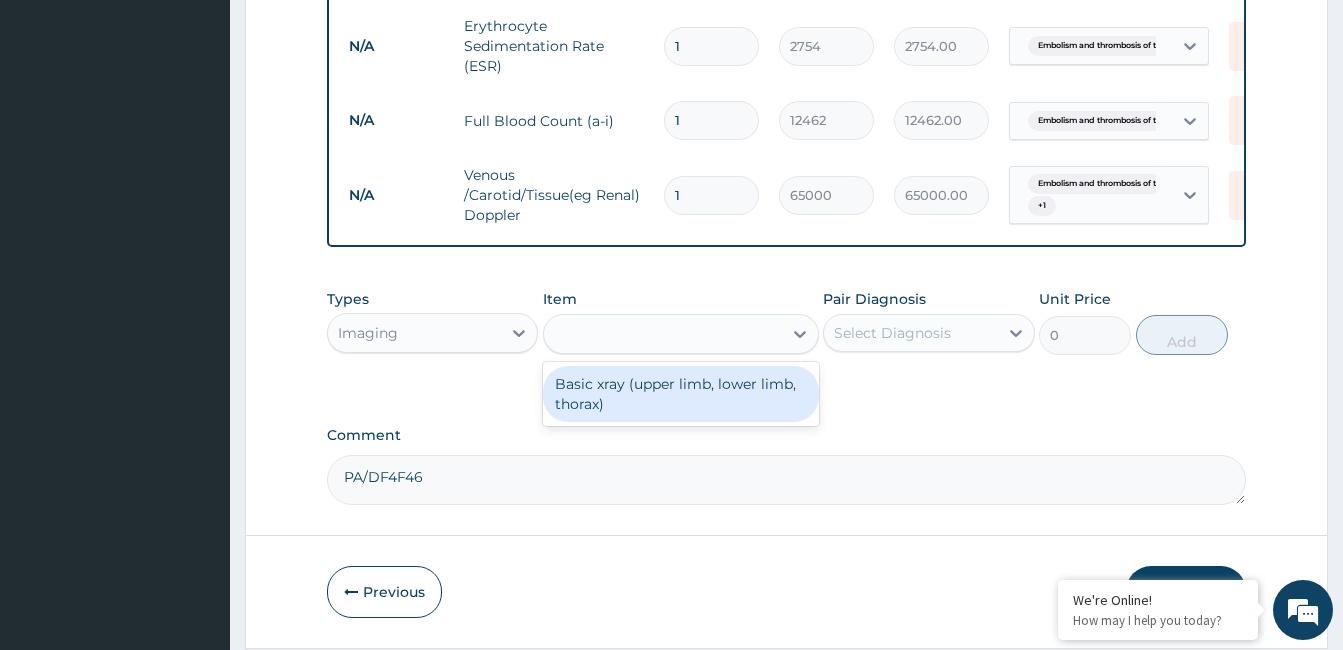 type on "15000" 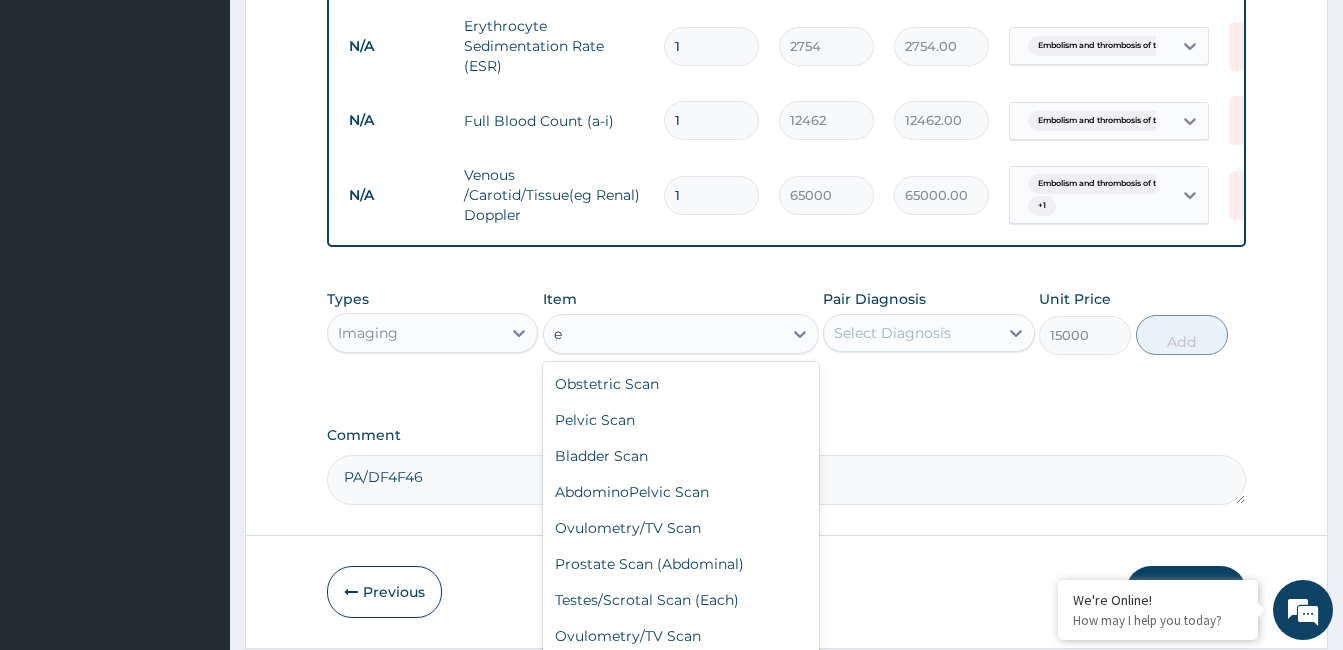 type on "ec" 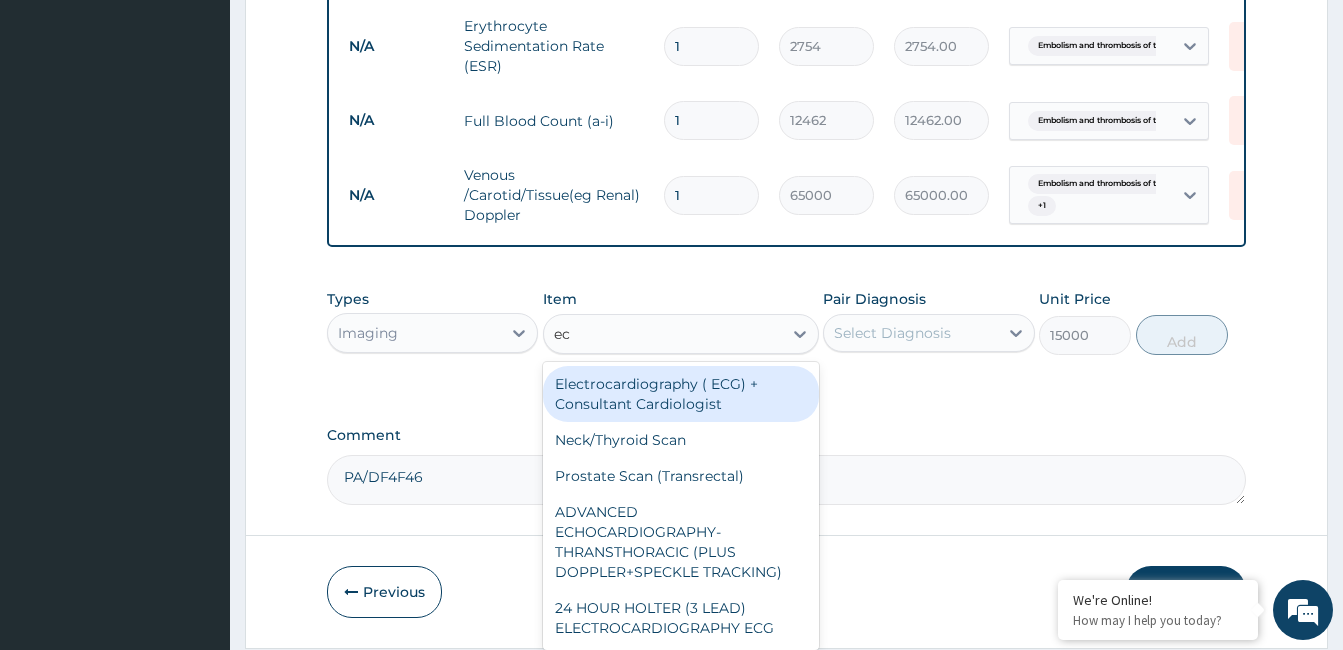 click on "Electrocardiography ( ECG) + Consultant Cardiologist" at bounding box center (681, 394) 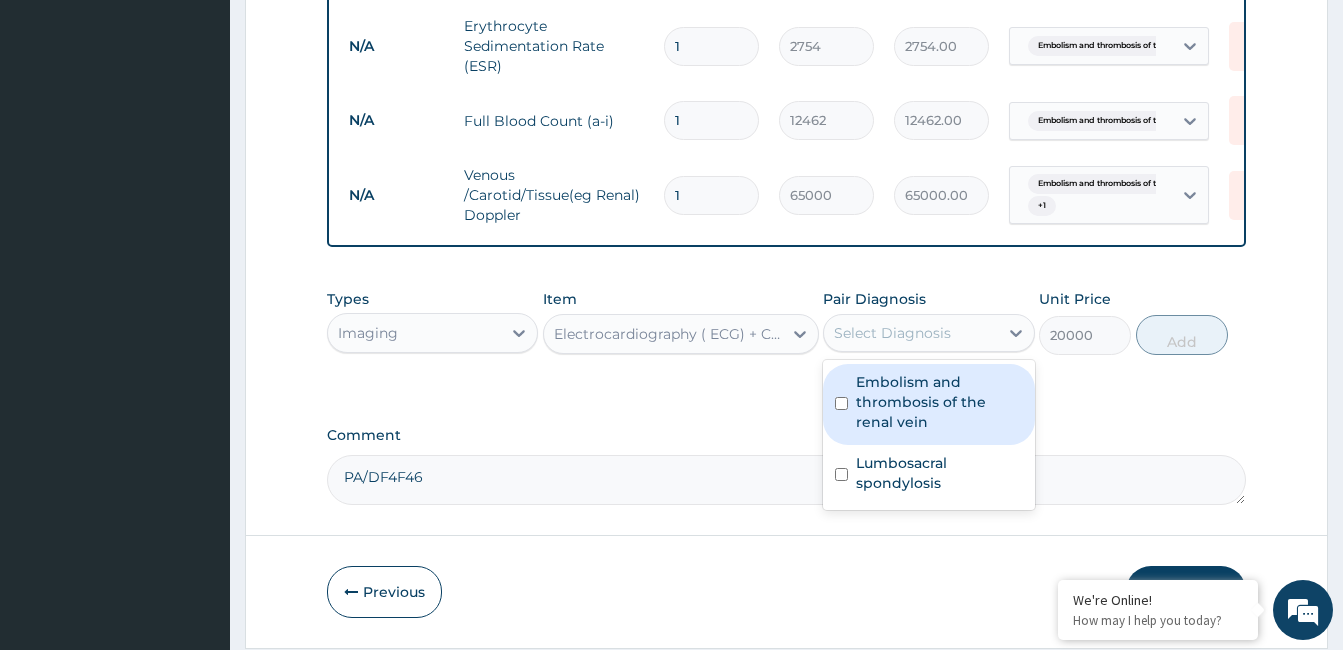 drag, startPoint x: 941, startPoint y: 341, endPoint x: 937, endPoint y: 375, distance: 34.234486 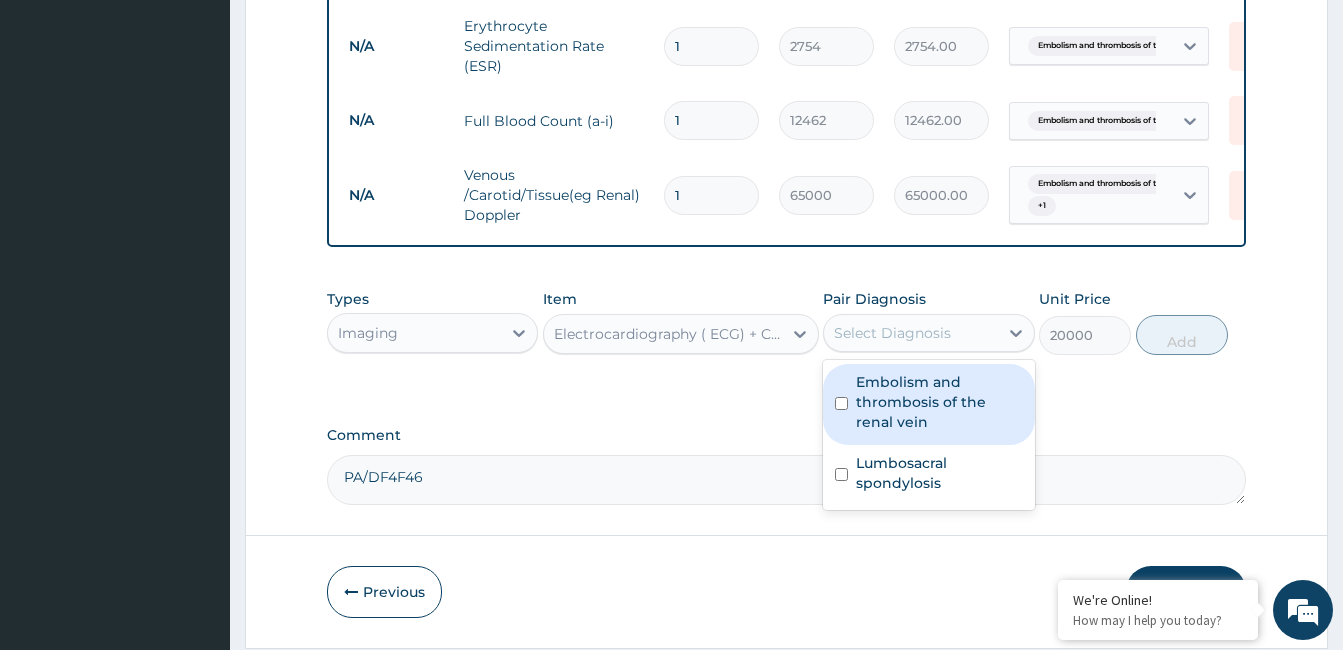 click on "Select Diagnosis" at bounding box center (892, 333) 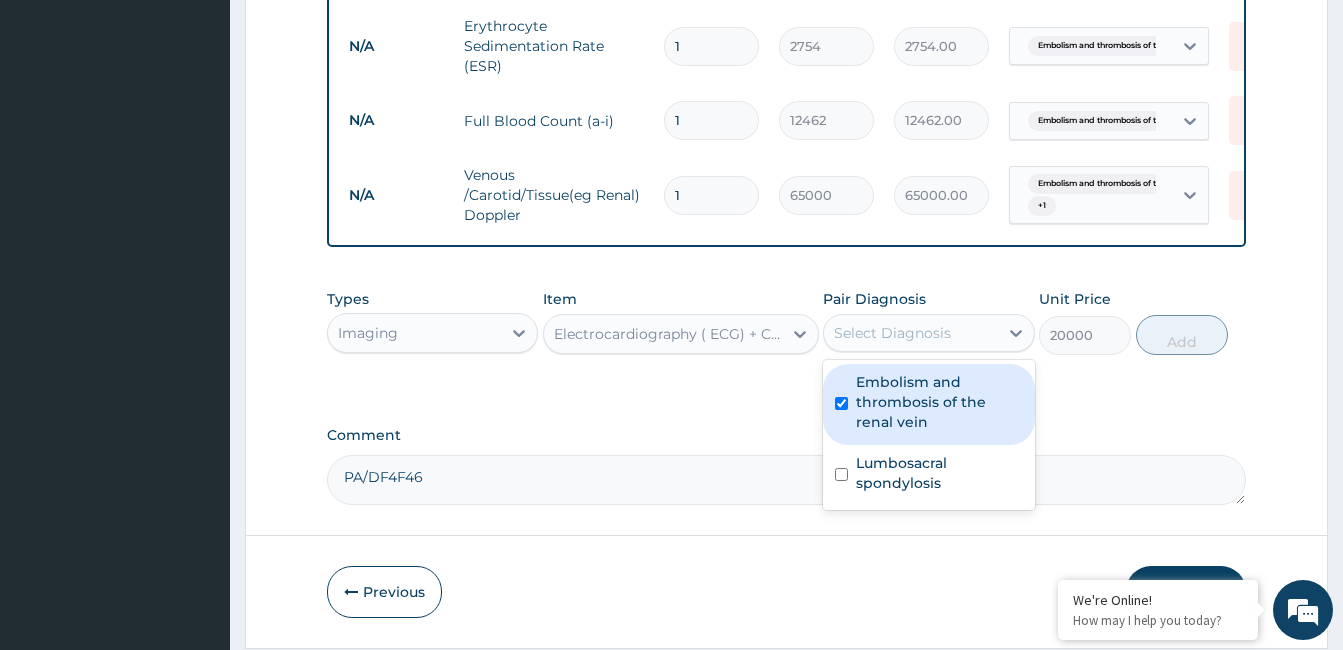 checkbox on "true" 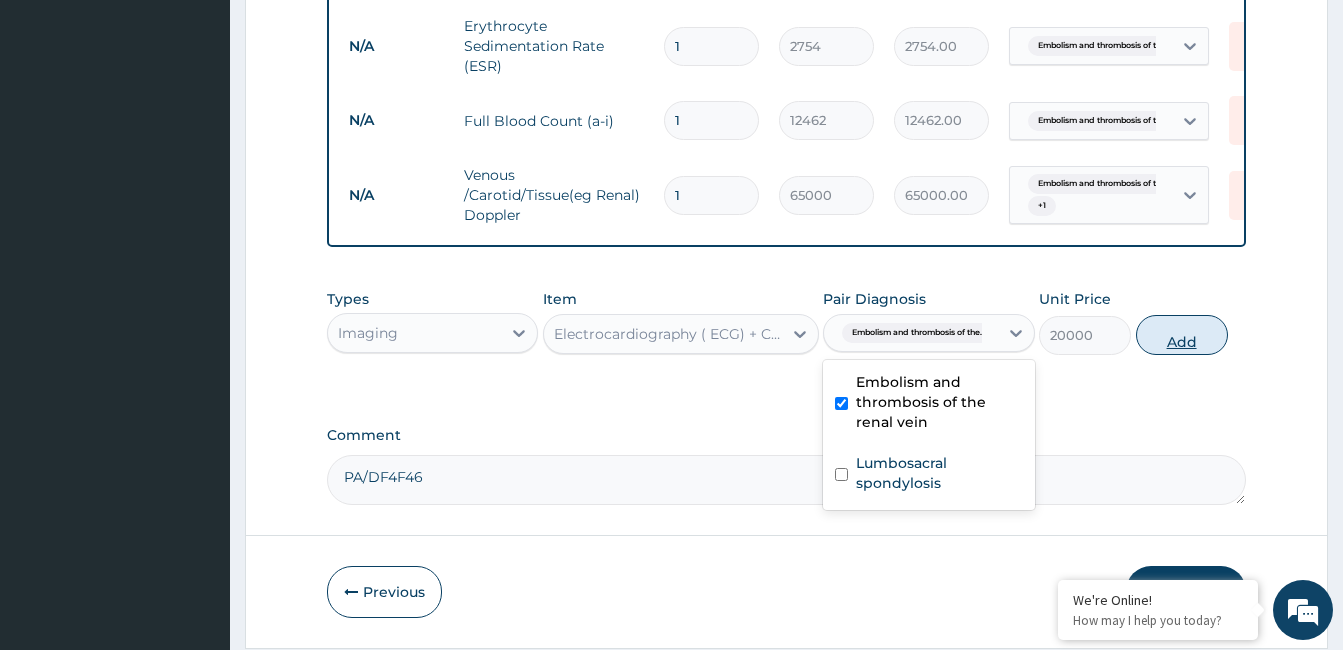click on "Add" at bounding box center (1182, 335) 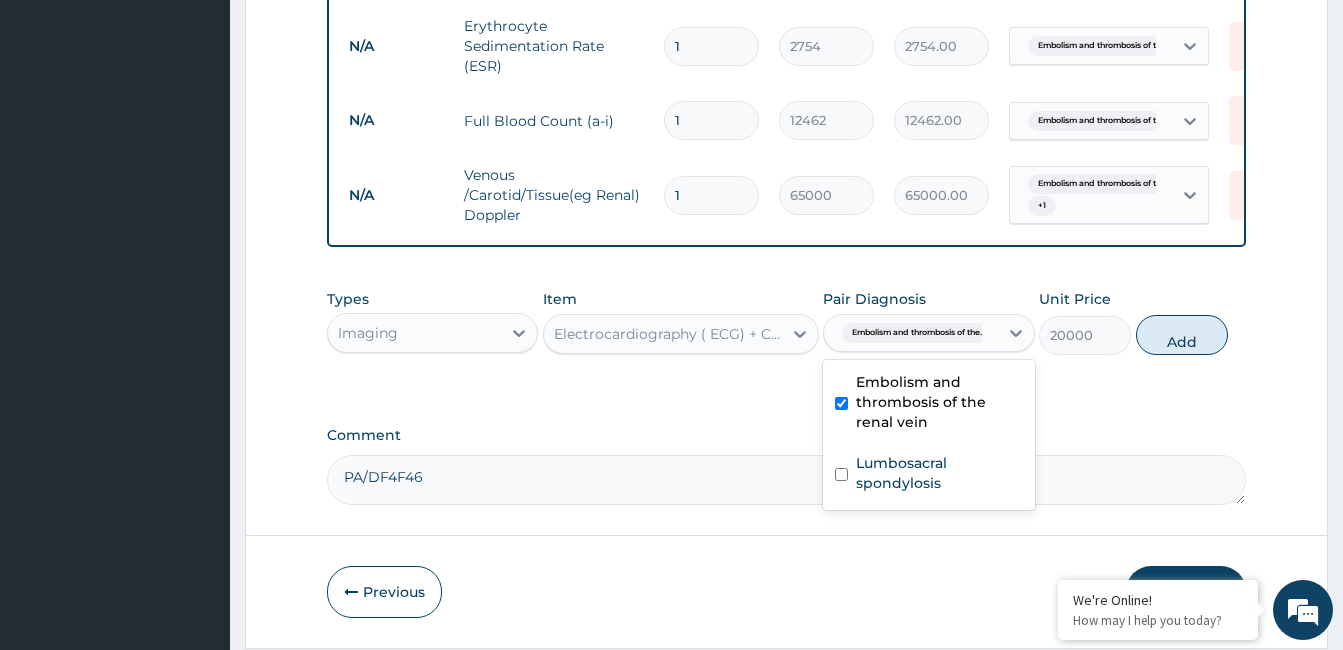 type on "0" 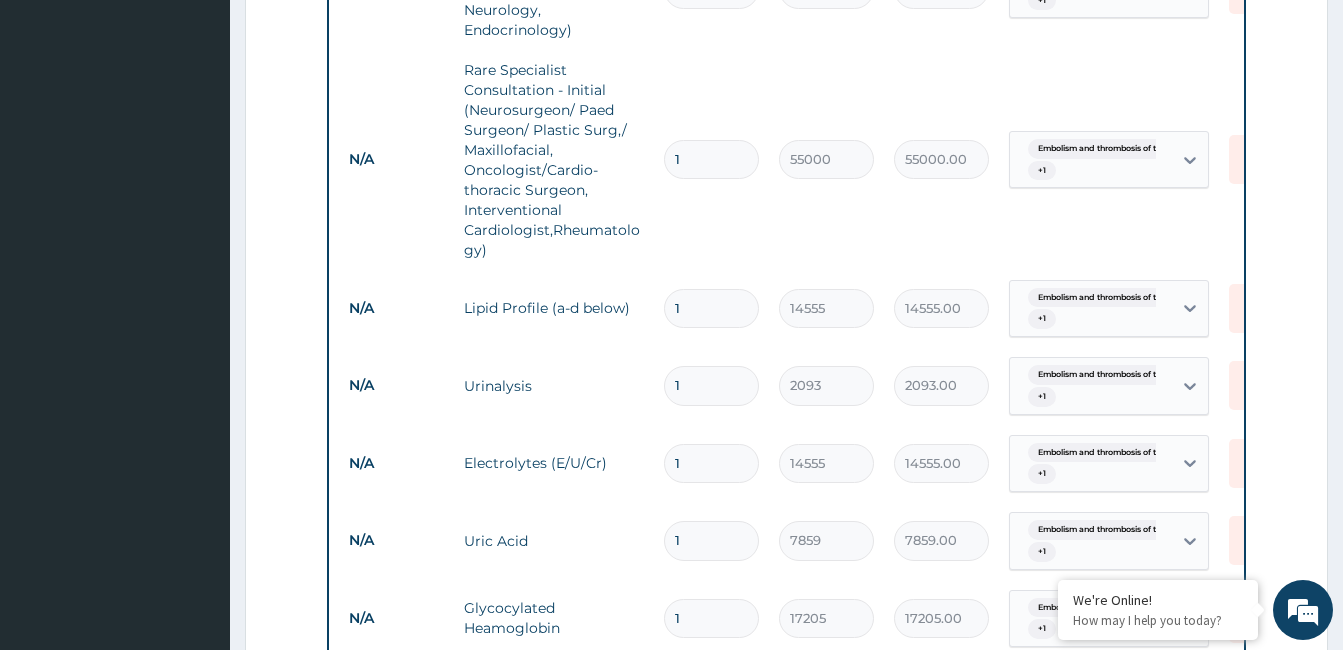 scroll, scrollTop: 788, scrollLeft: 0, axis: vertical 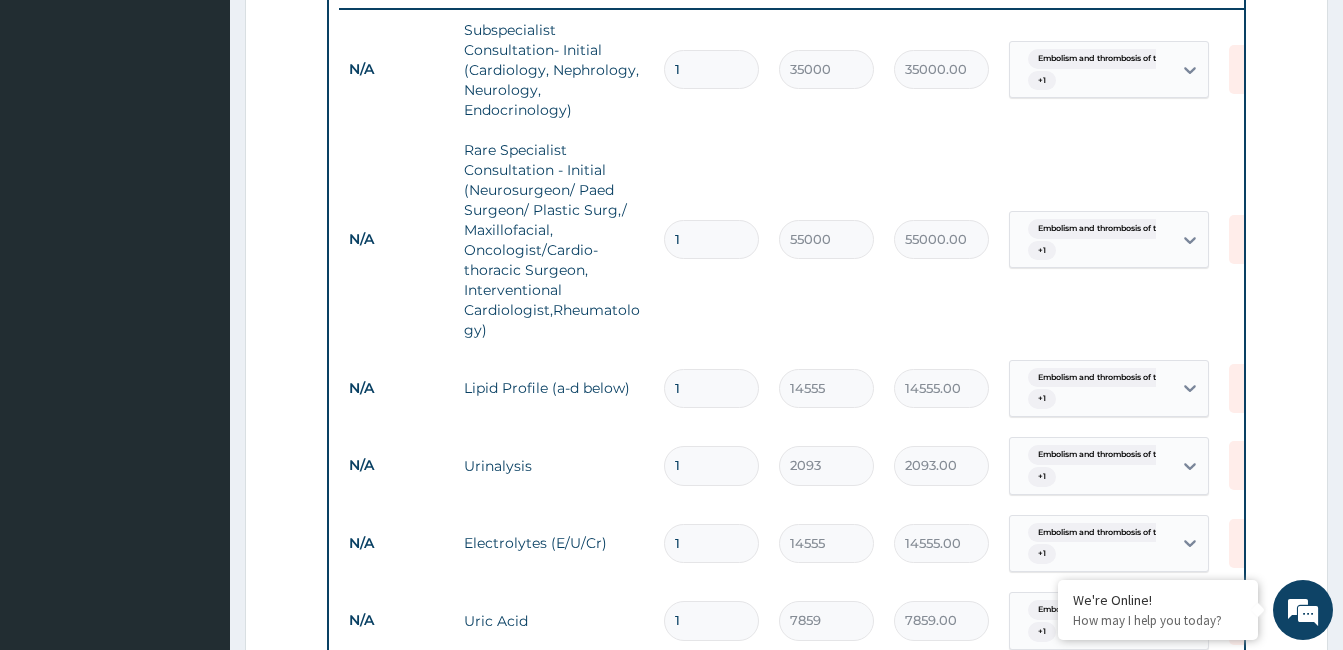 click on "1" at bounding box center [711, 69] 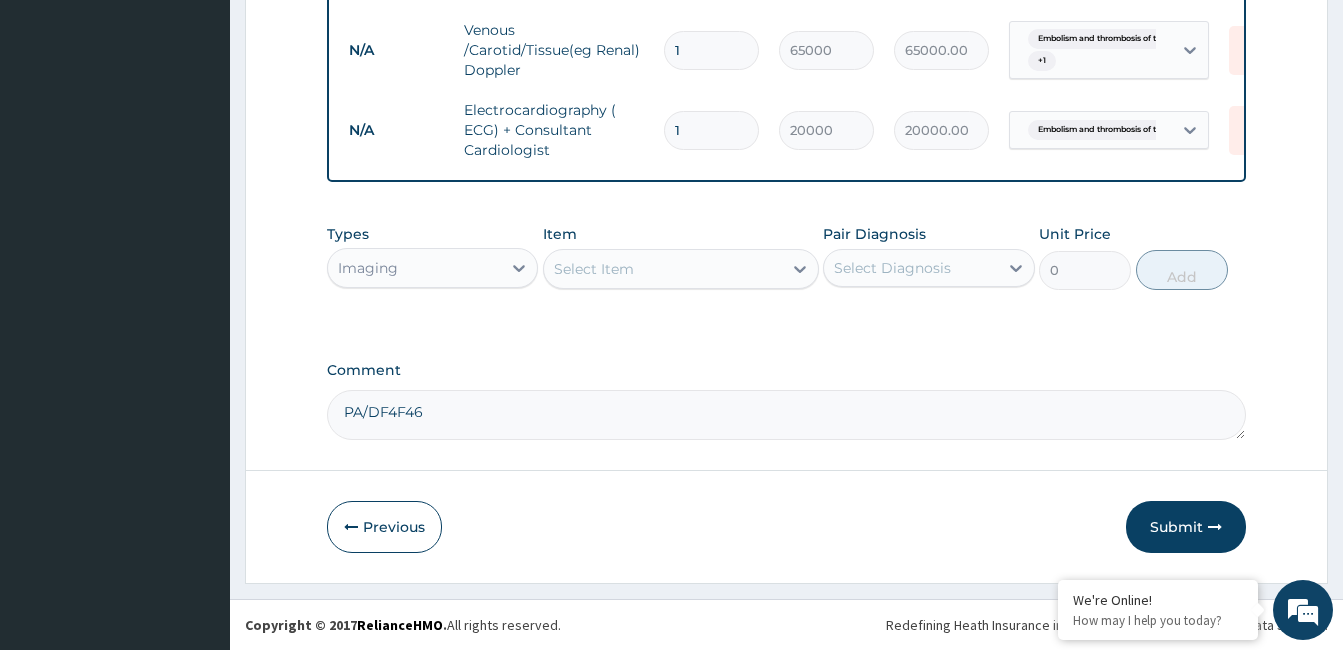 scroll, scrollTop: 1748, scrollLeft: 0, axis: vertical 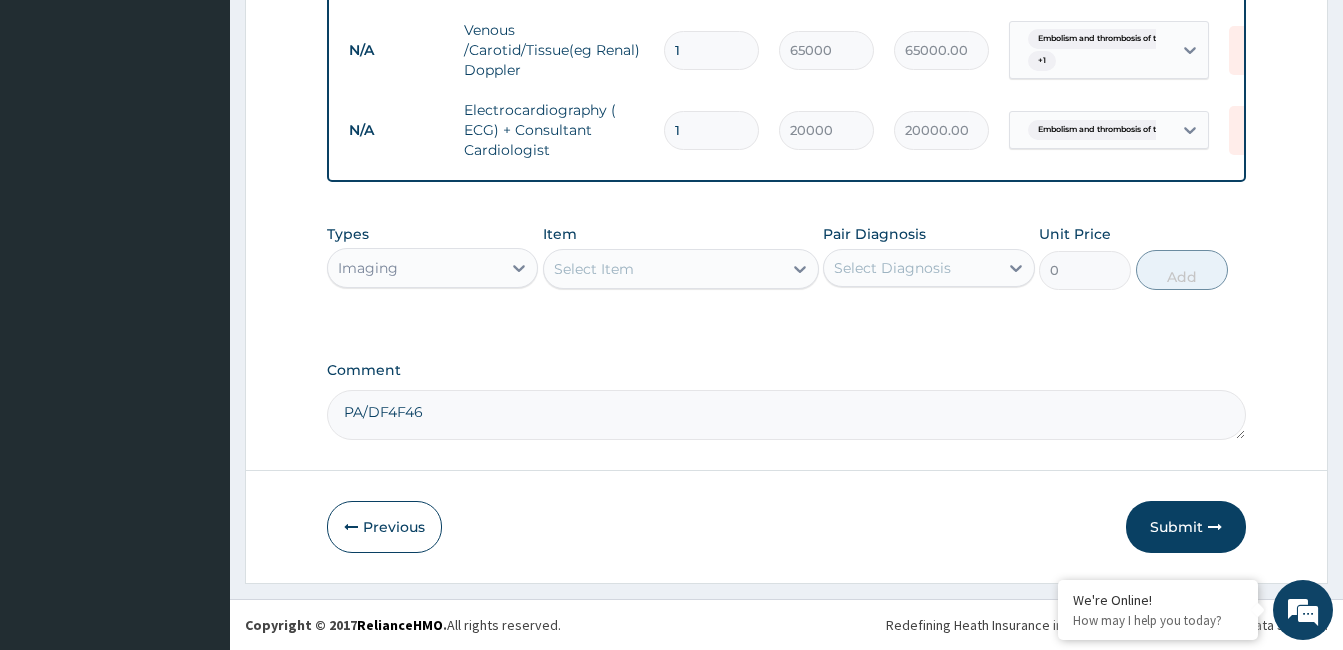 type on "2" 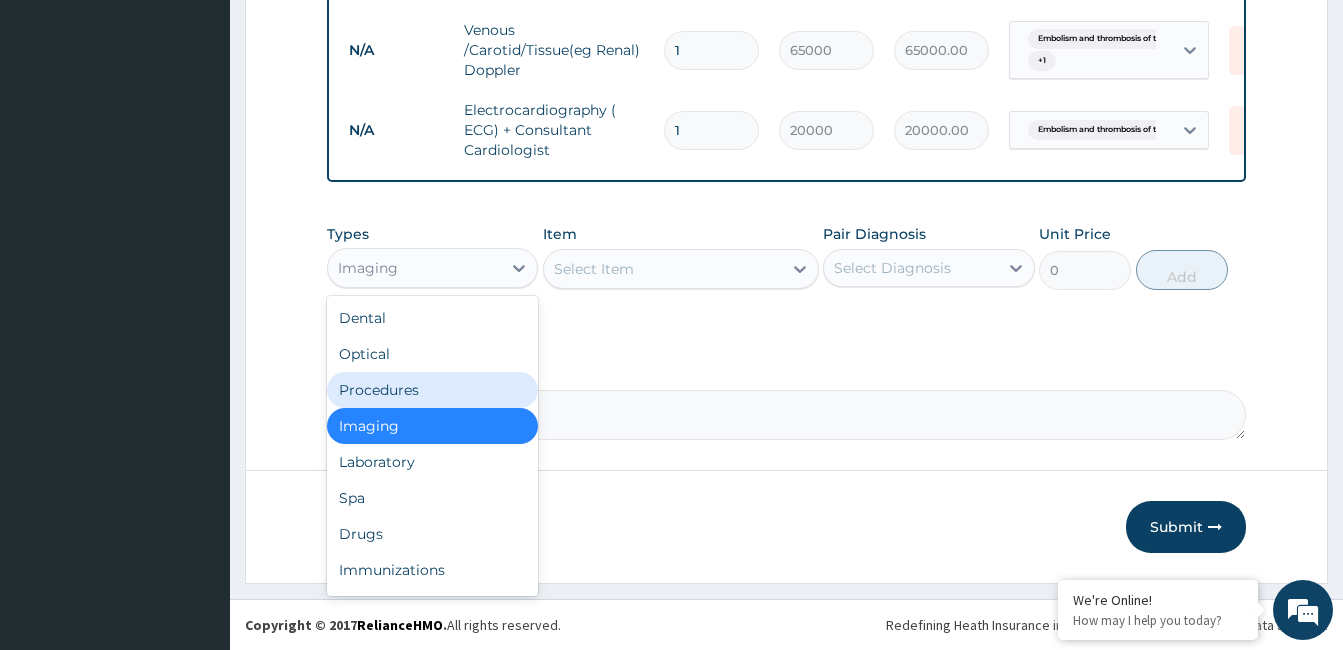 click on "Procedures" at bounding box center (432, 390) 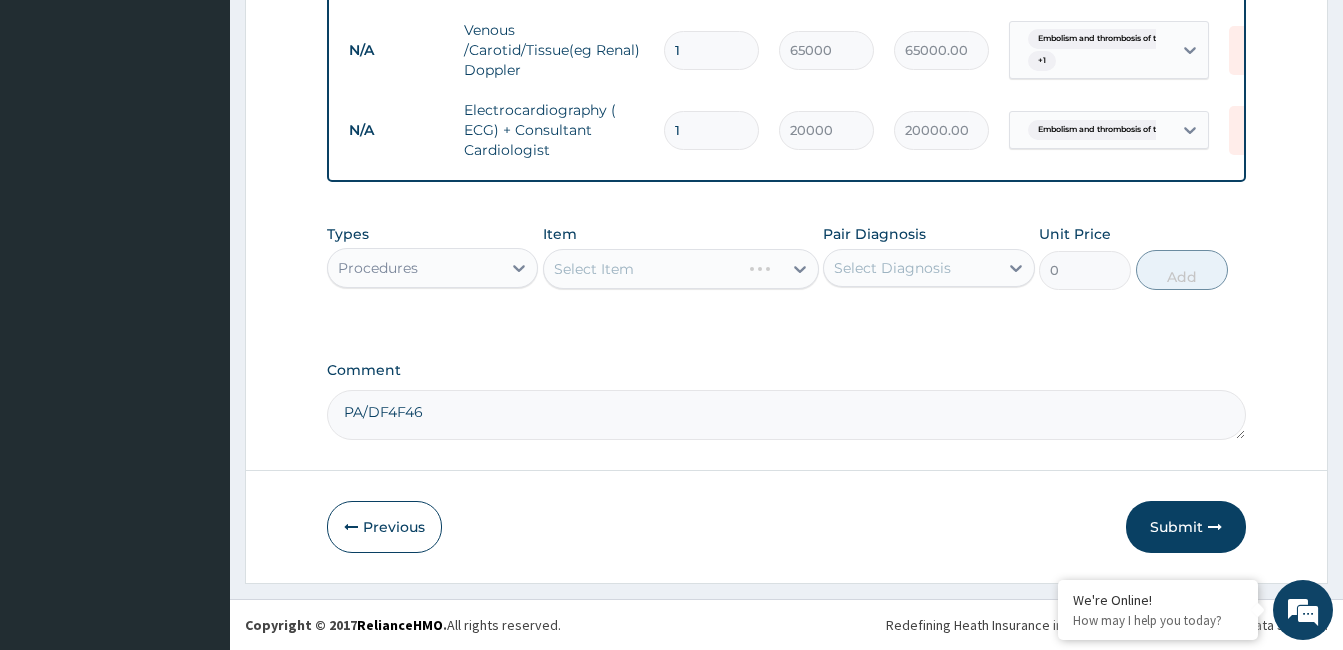click on "Select Diagnosis" at bounding box center [892, 268] 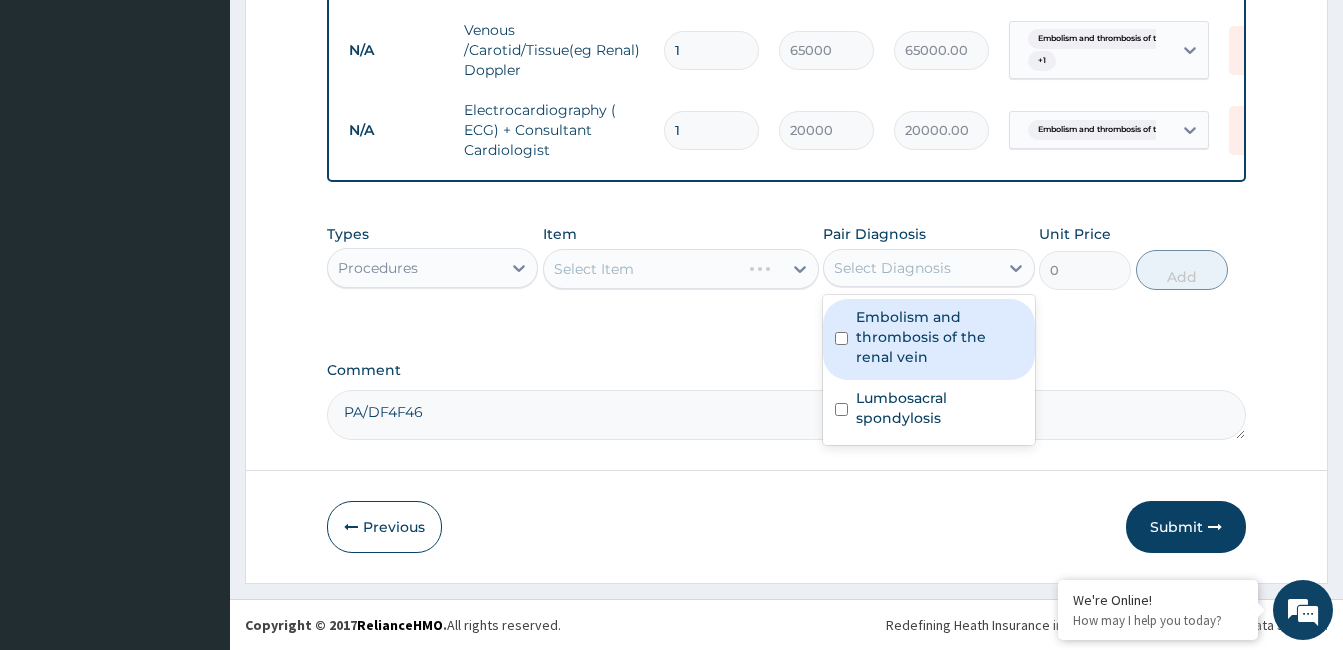 drag, startPoint x: 894, startPoint y: 325, endPoint x: 901, endPoint y: 385, distance: 60.40695 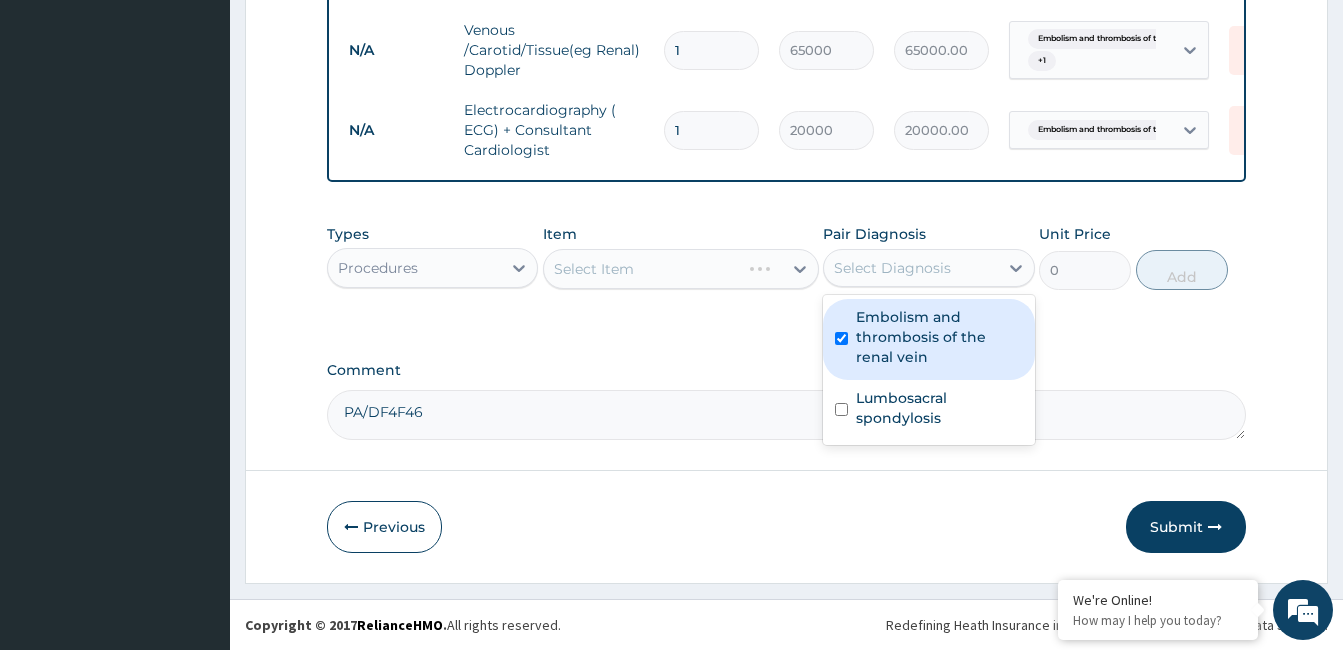 checkbox on "true" 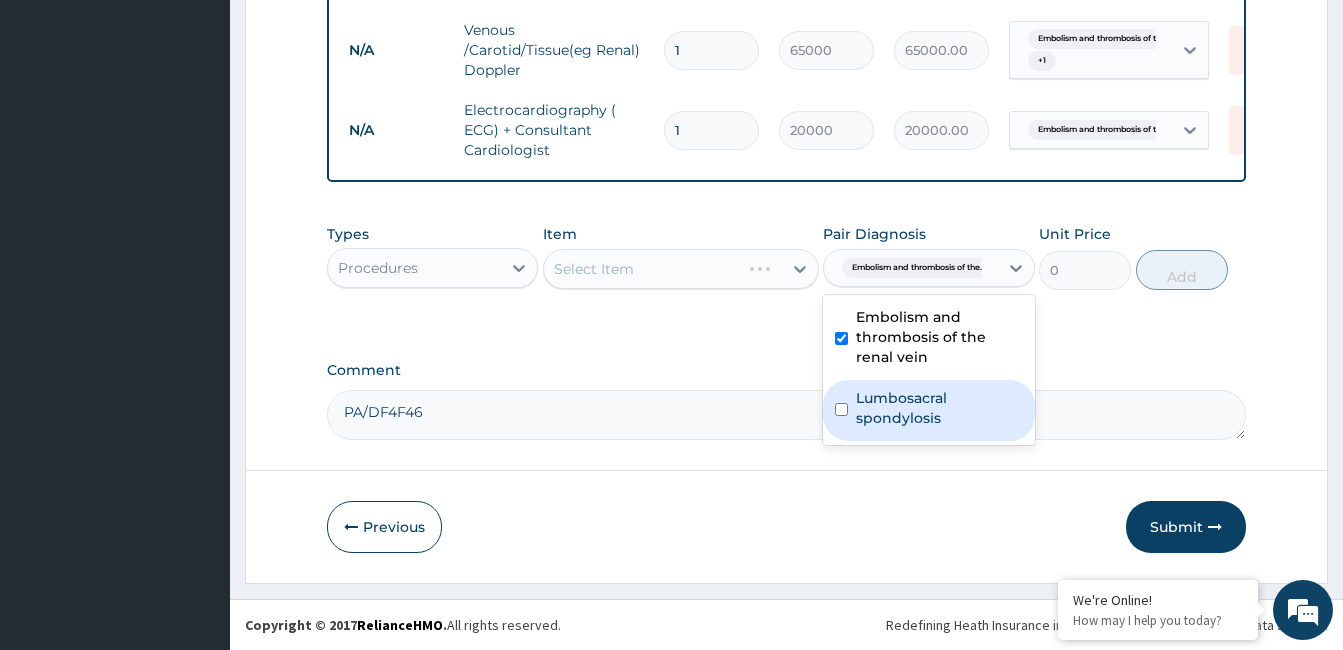 click on "Lumbosacral spondylosis" at bounding box center (939, 408) 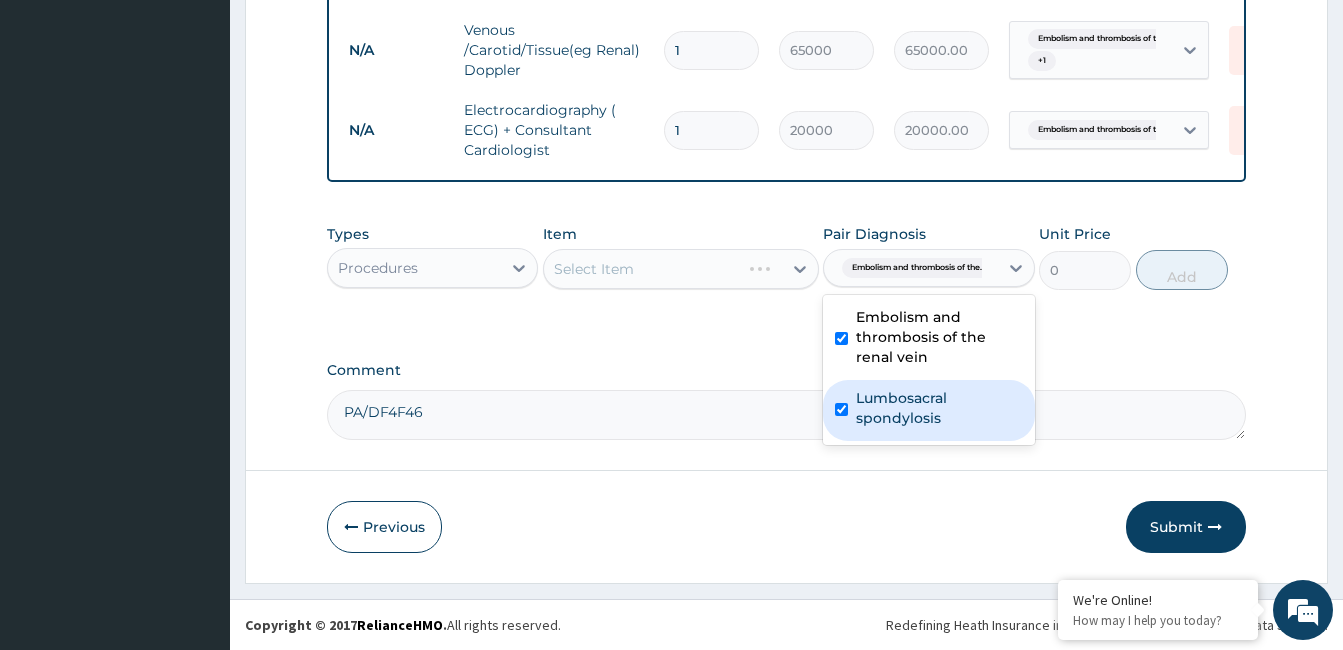 checkbox on "true" 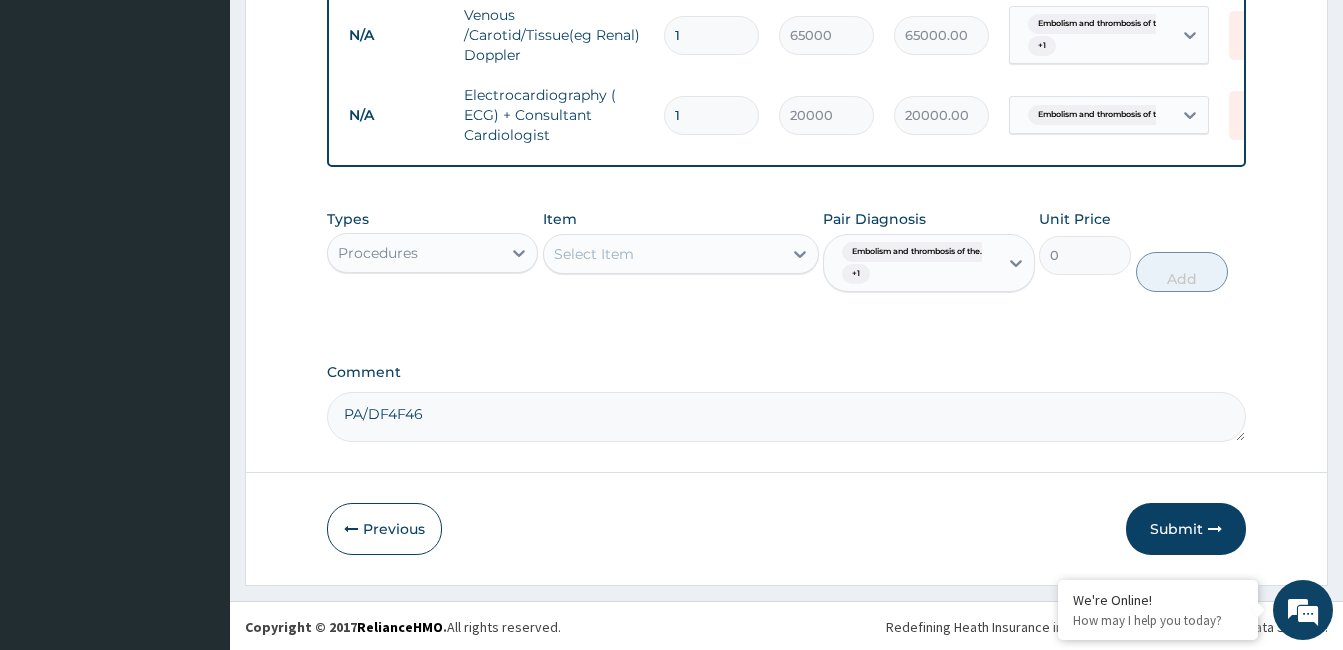 click on "Select Item" at bounding box center [663, 254] 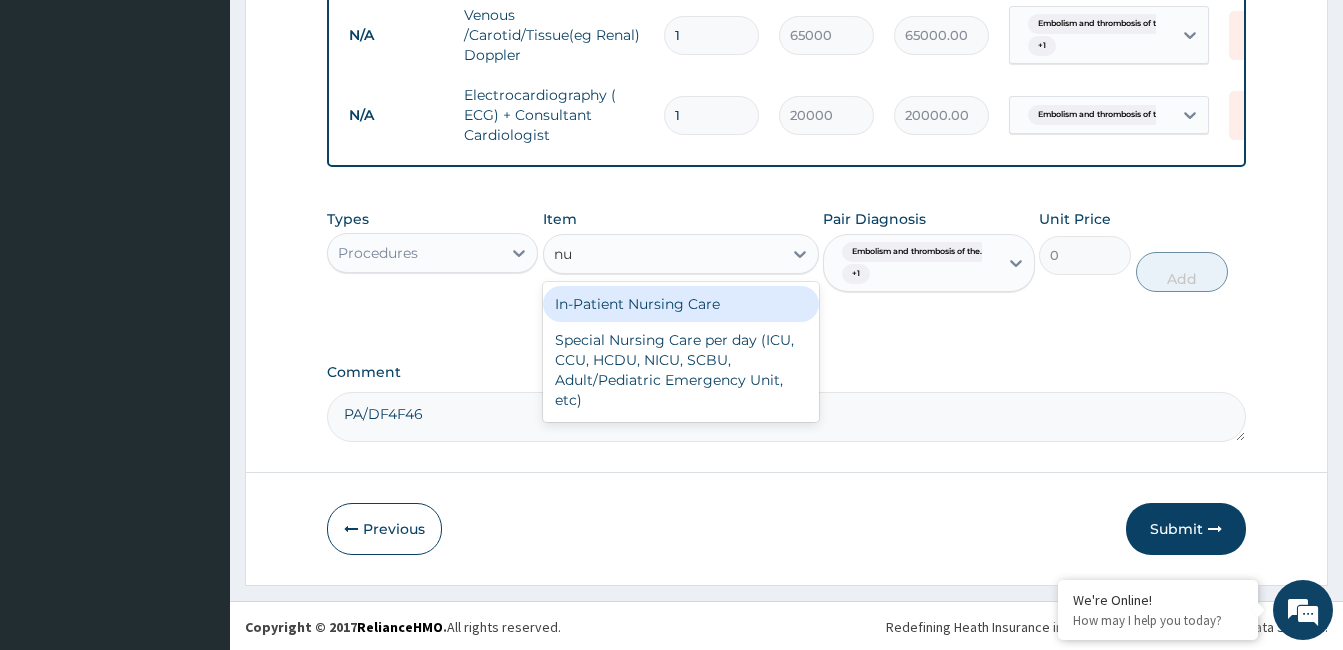 type on "nur" 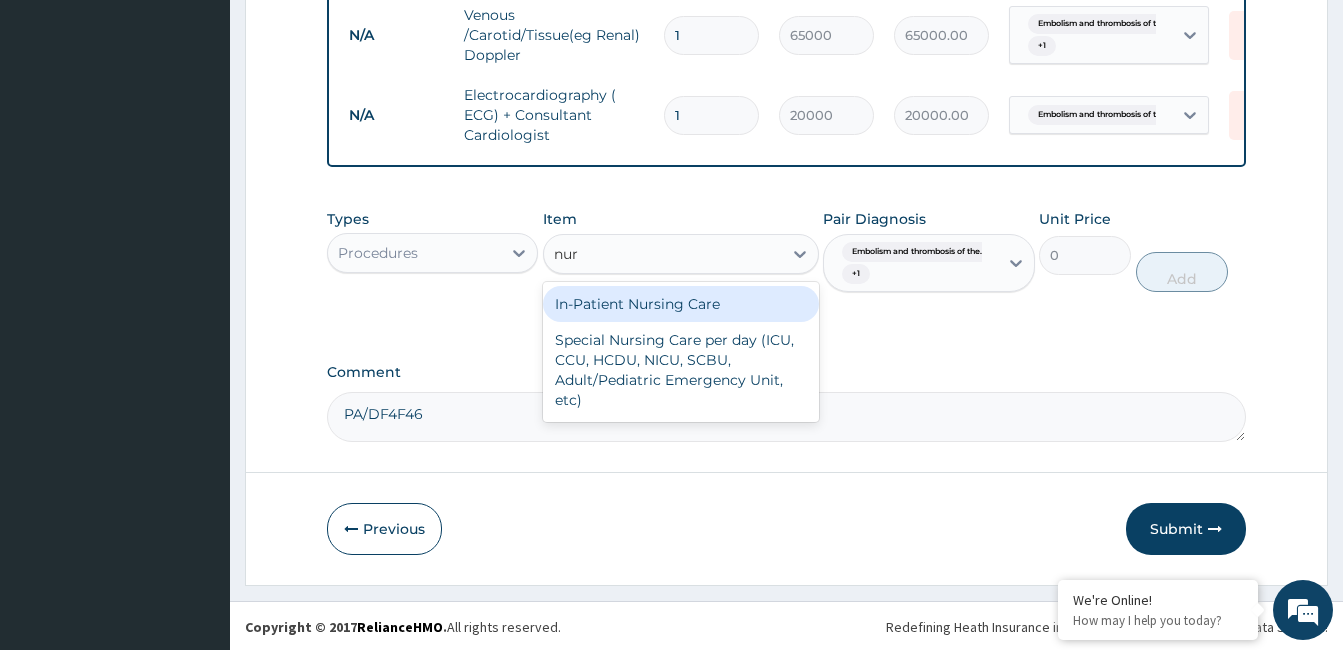 click on "In-Patient Nursing Care" at bounding box center [681, 304] 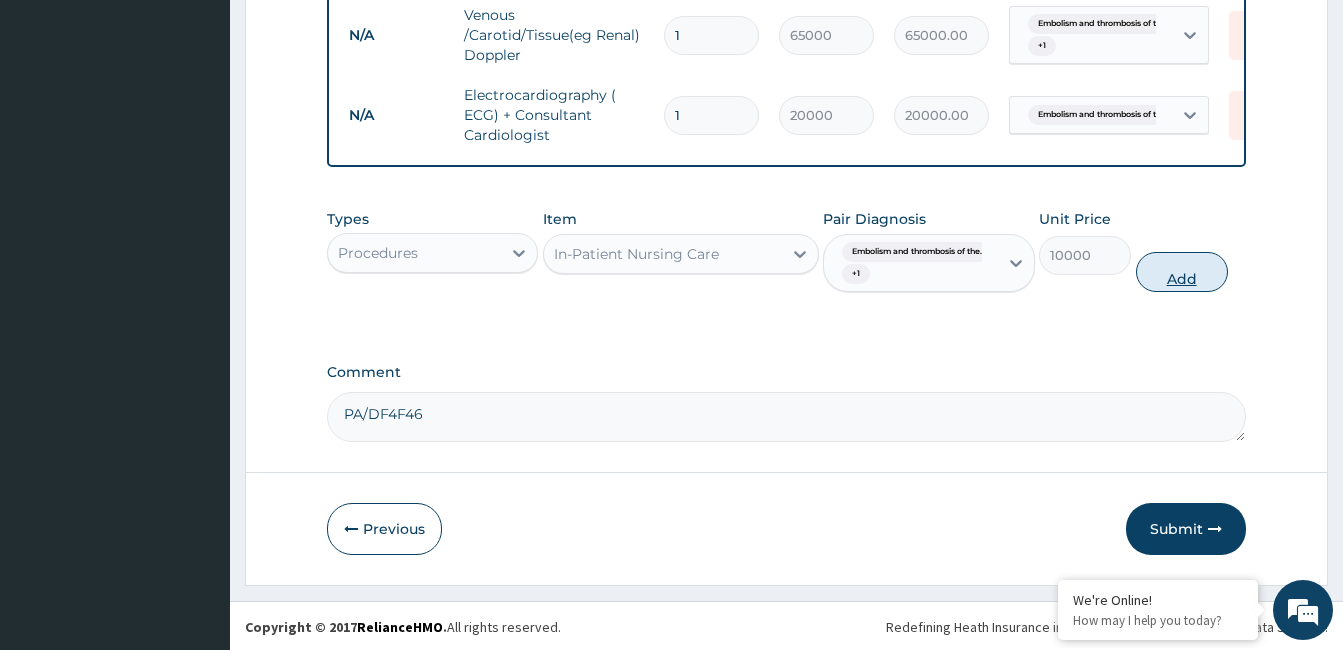 click on "Add" at bounding box center [1182, 272] 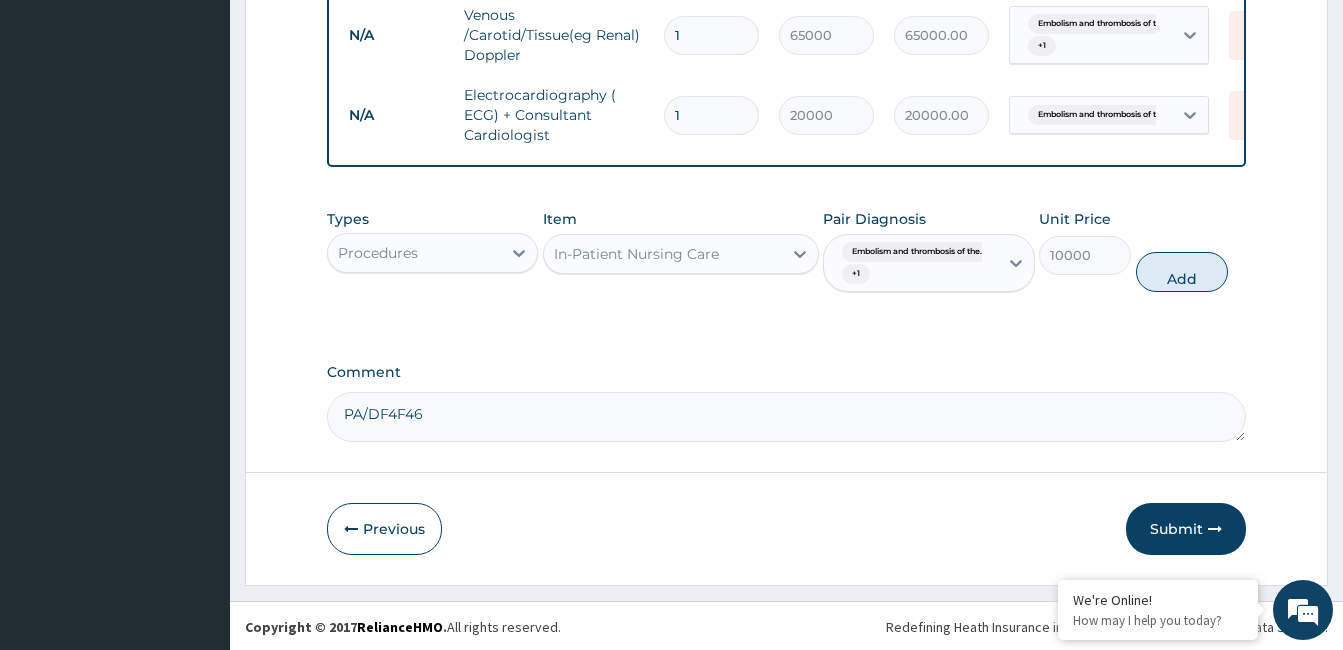 type on "0" 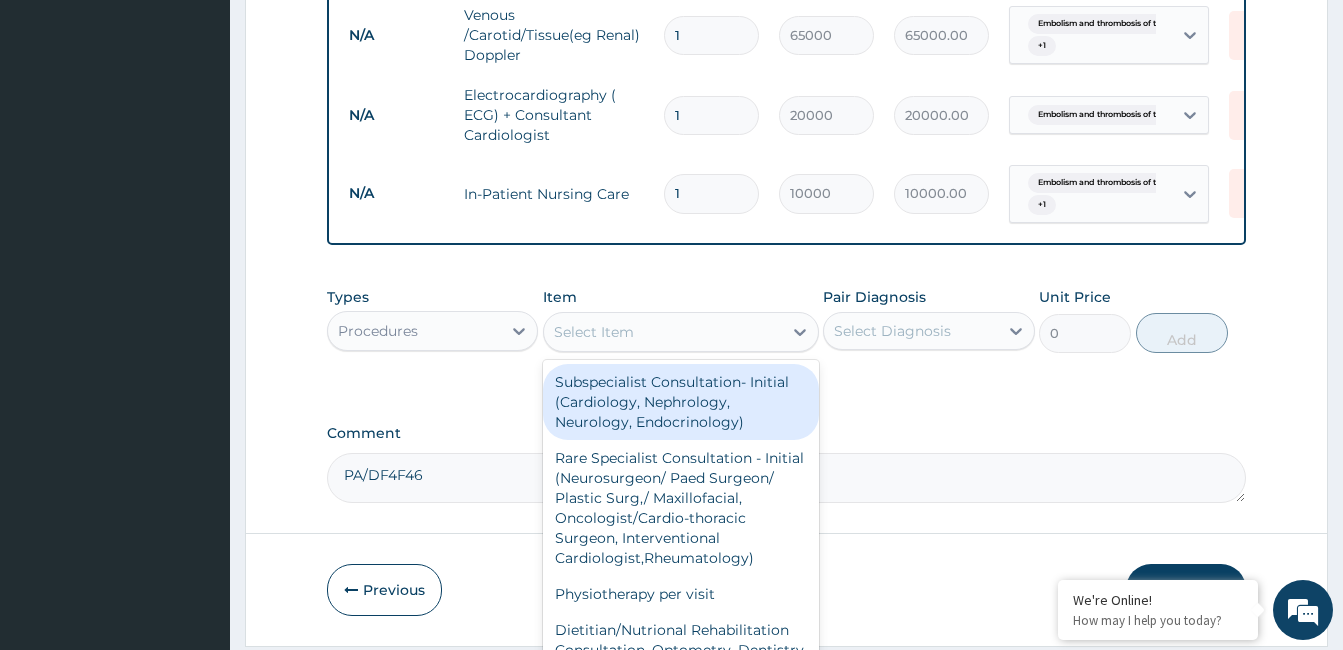 click on "Select Item" at bounding box center (663, 332) 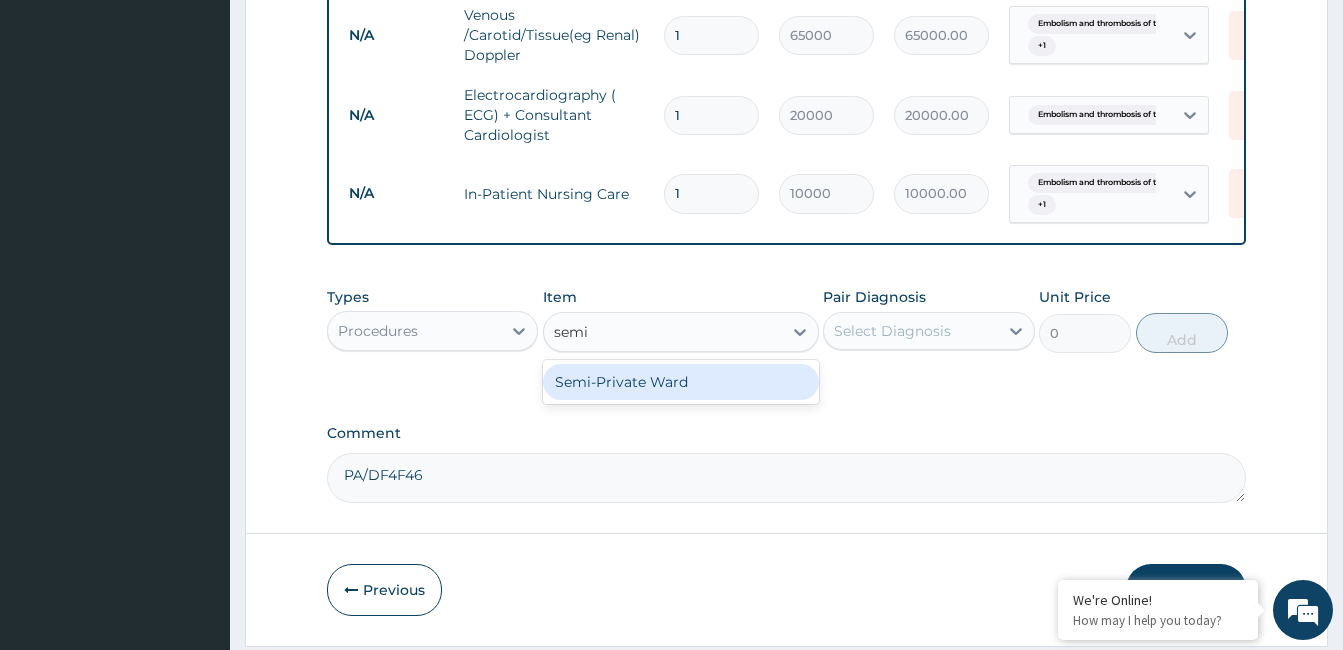 type on "semi" 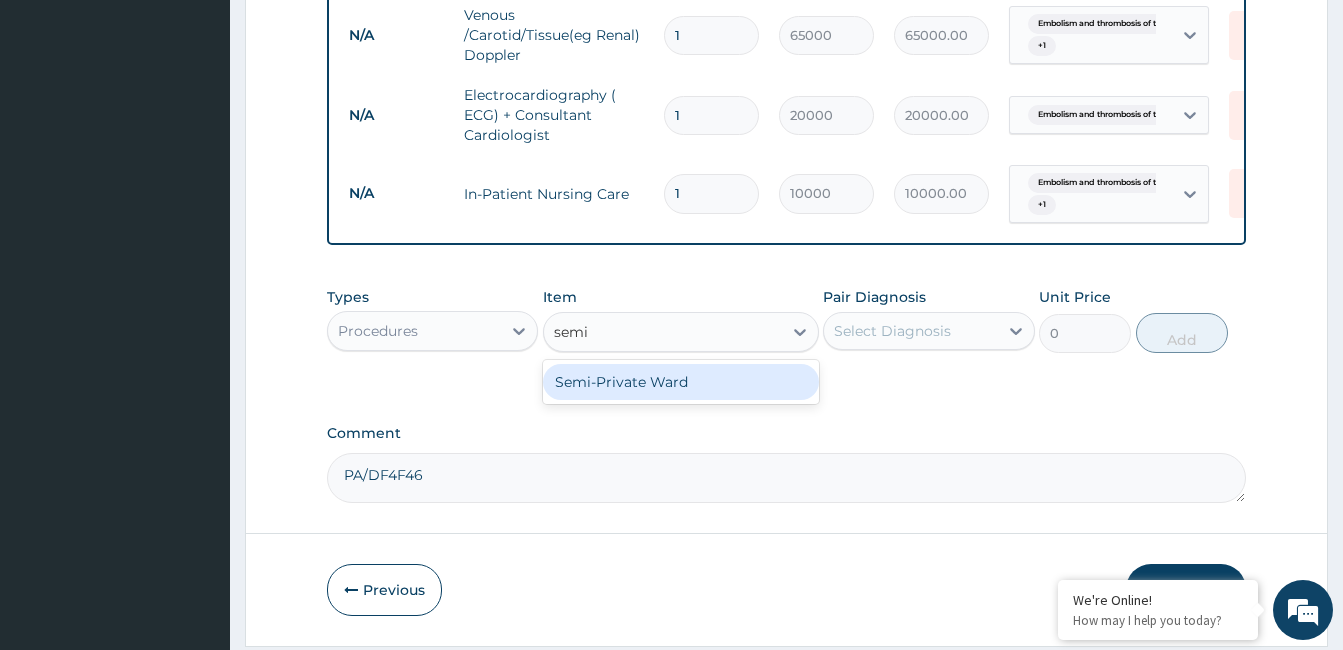 type 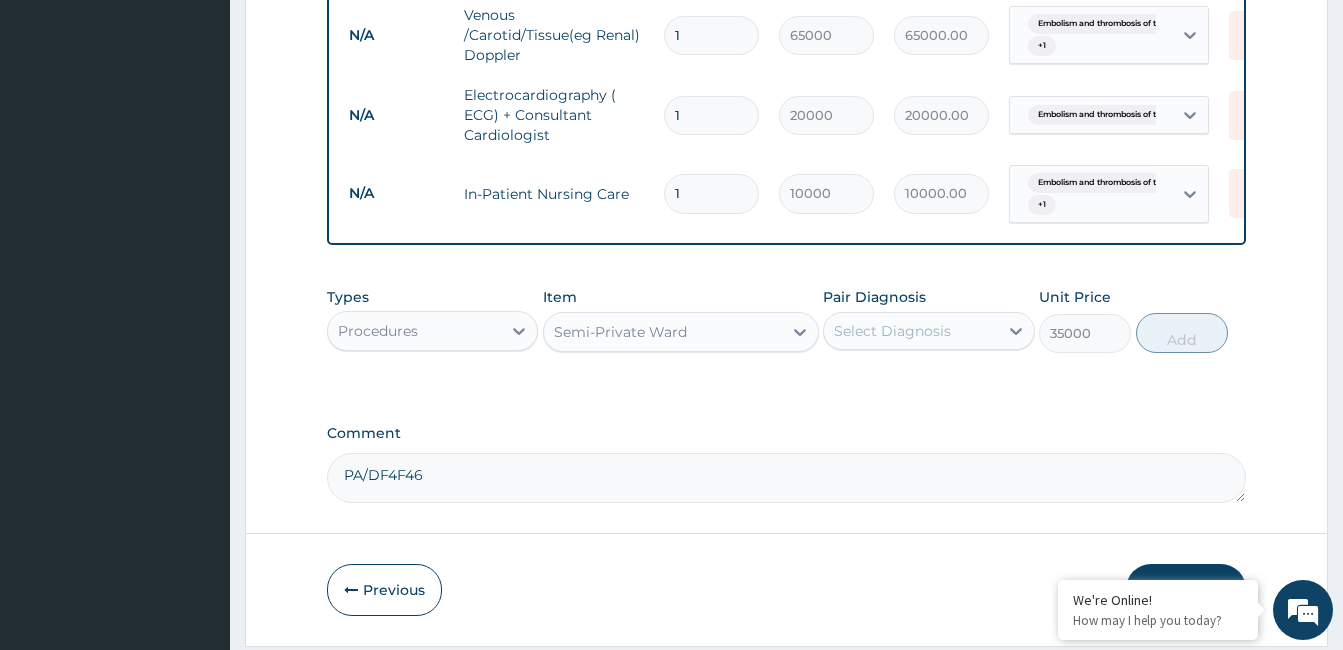 click on "Select Diagnosis" at bounding box center [910, 331] 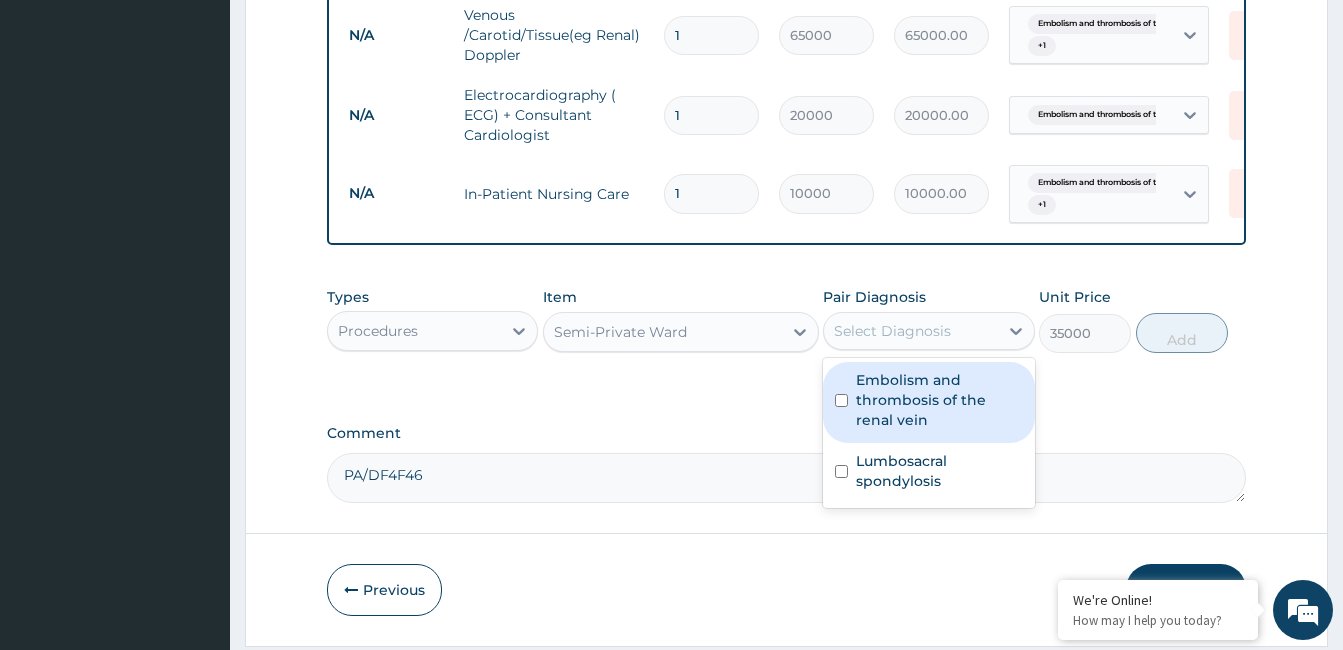 drag, startPoint x: 938, startPoint y: 412, endPoint x: 938, endPoint y: 453, distance: 41 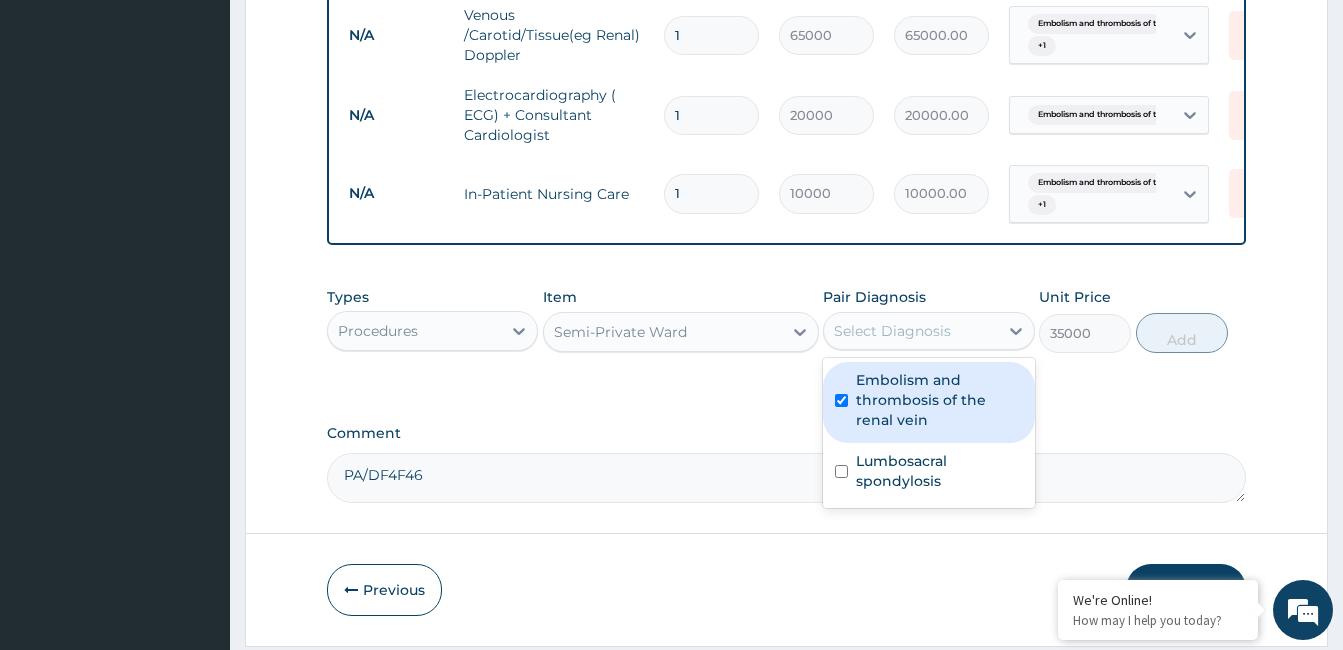 checkbox on "true" 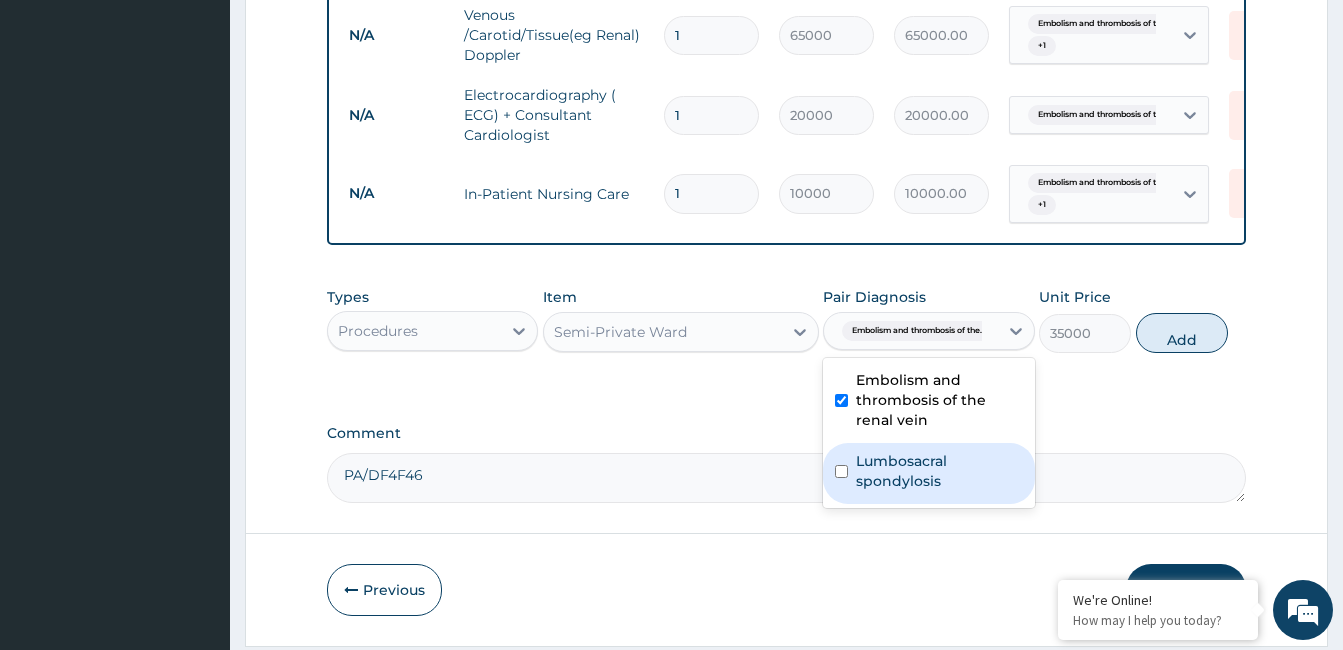 click on "Lumbosacral spondylosis" at bounding box center (939, 471) 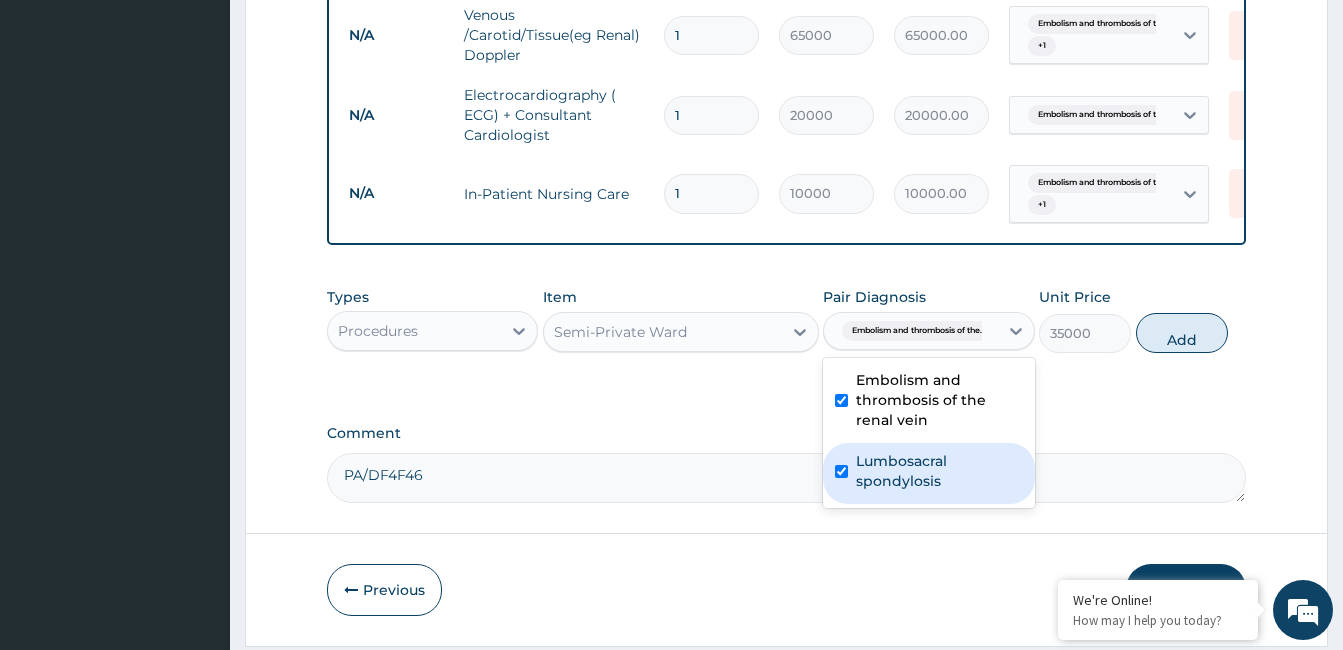 checkbox on "true" 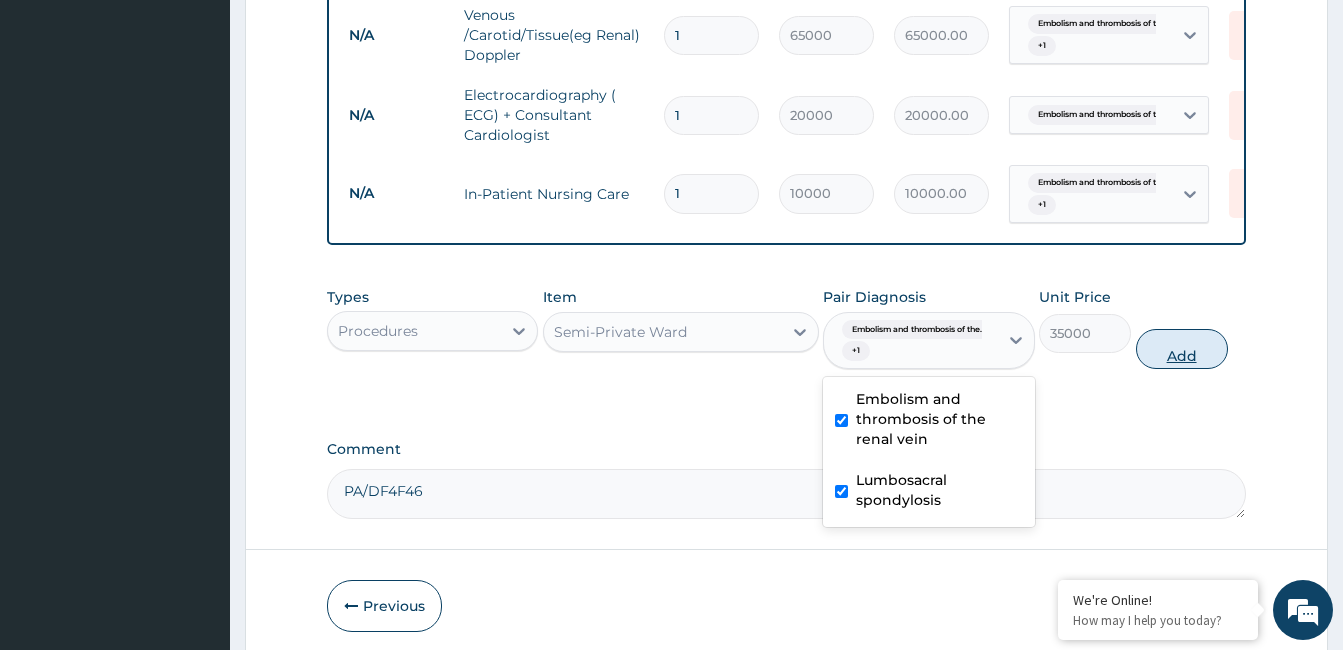 click on "Add" at bounding box center (1182, 349) 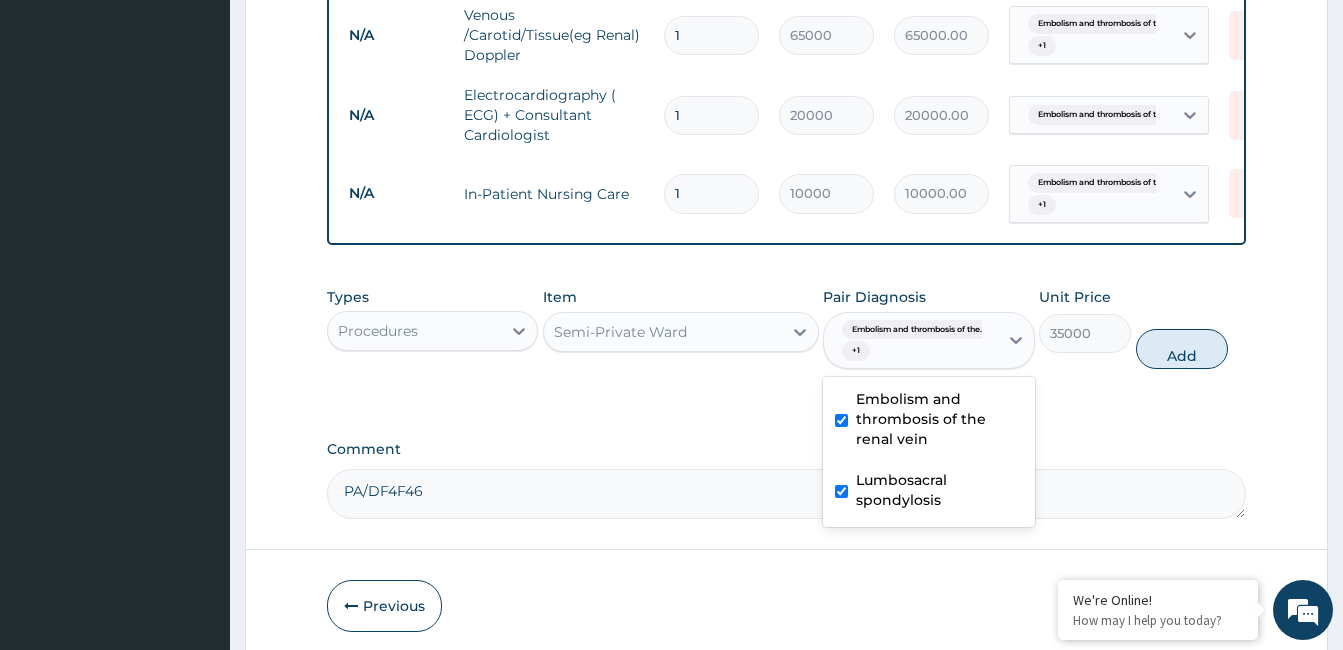 type on "0" 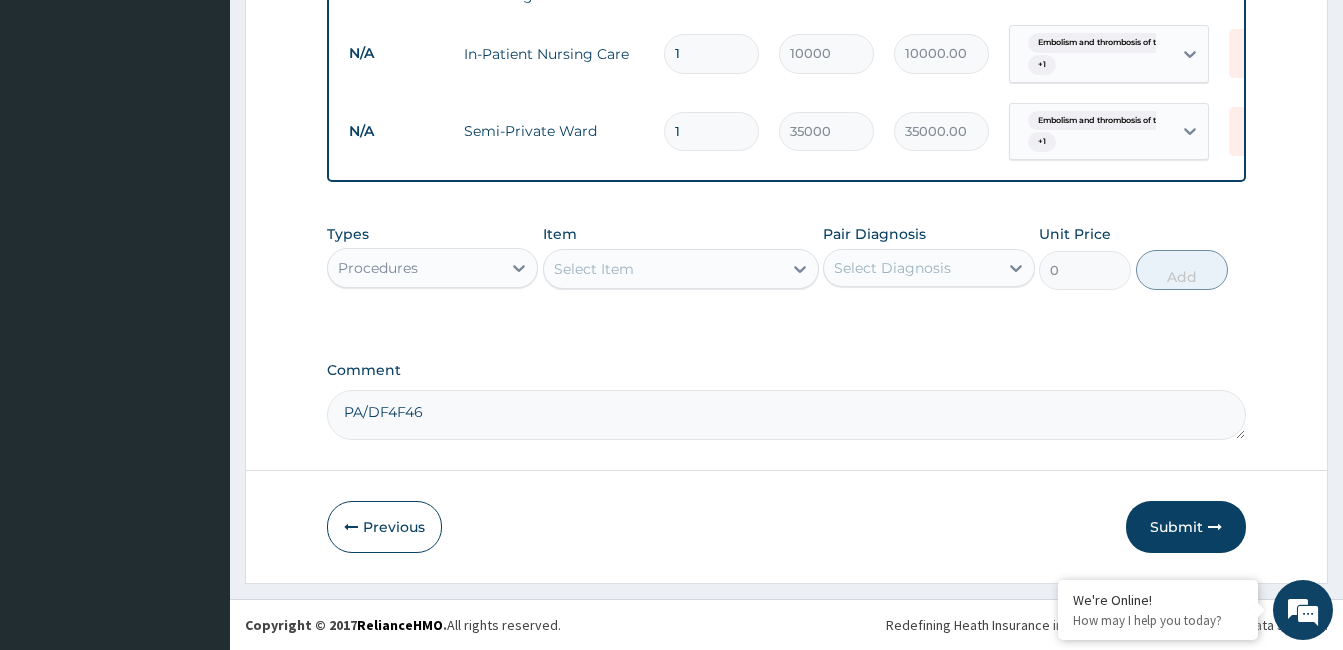 scroll, scrollTop: 1903, scrollLeft: 0, axis: vertical 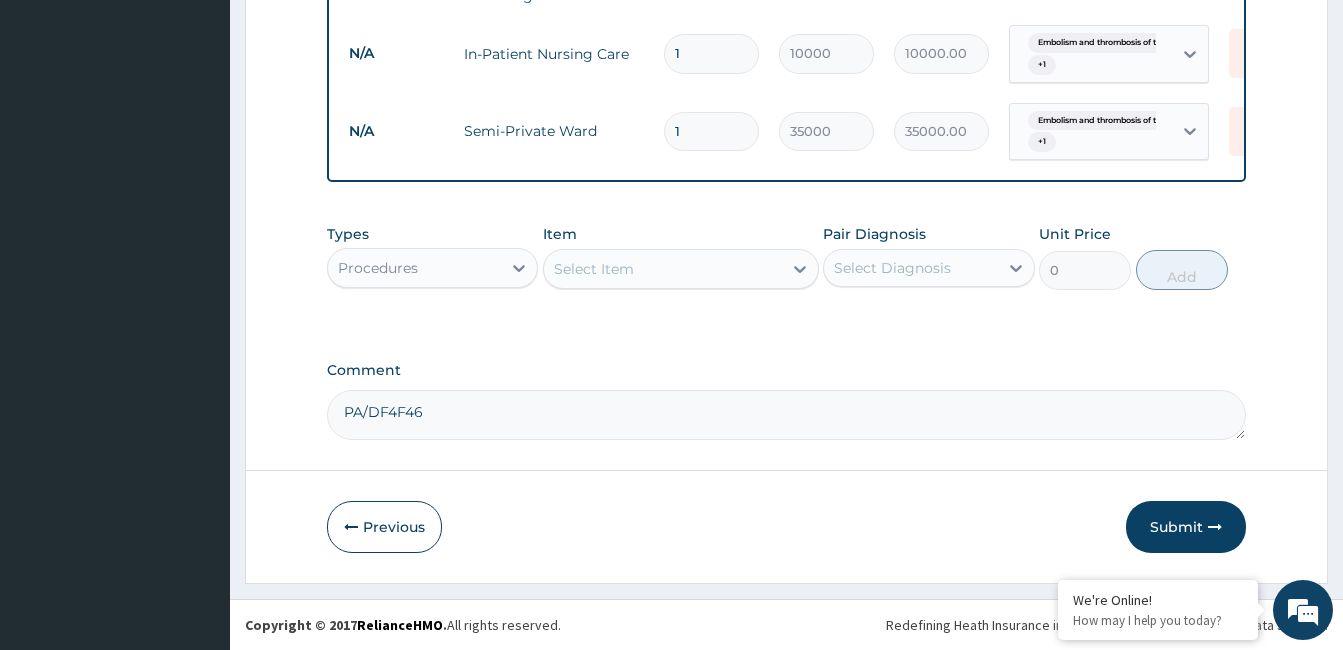 click on "Procedures" at bounding box center (378, 268) 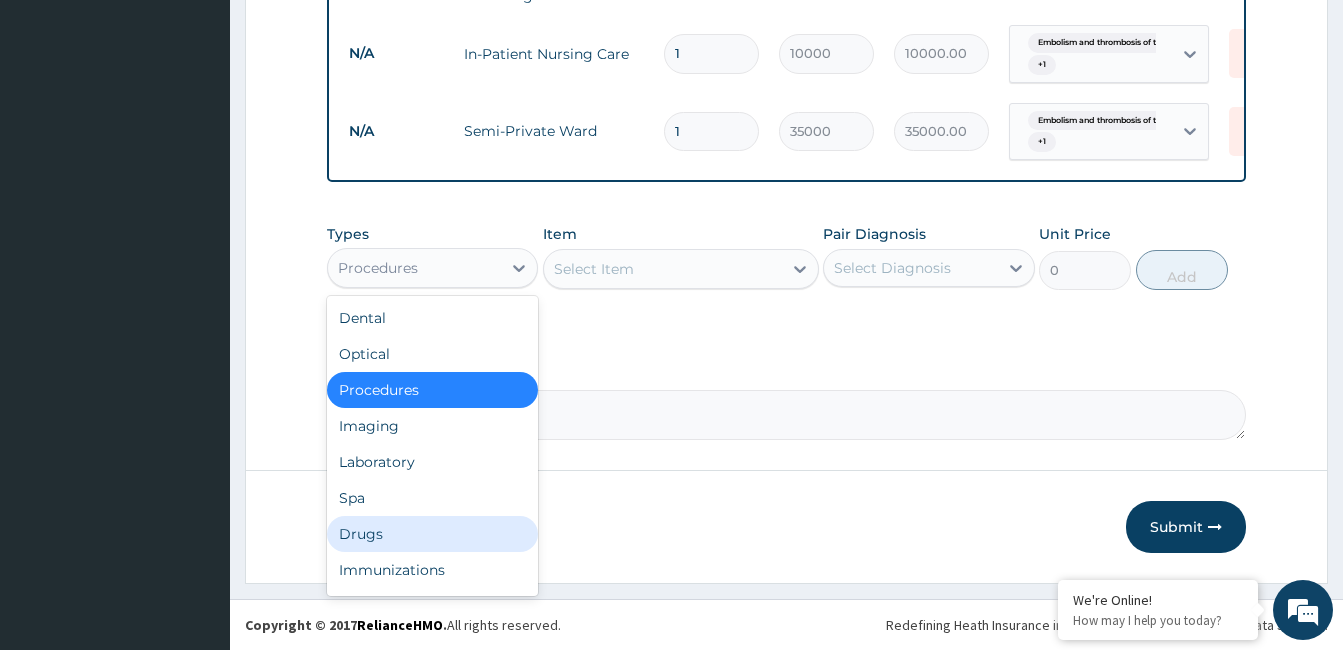 click on "Drugs" at bounding box center (432, 534) 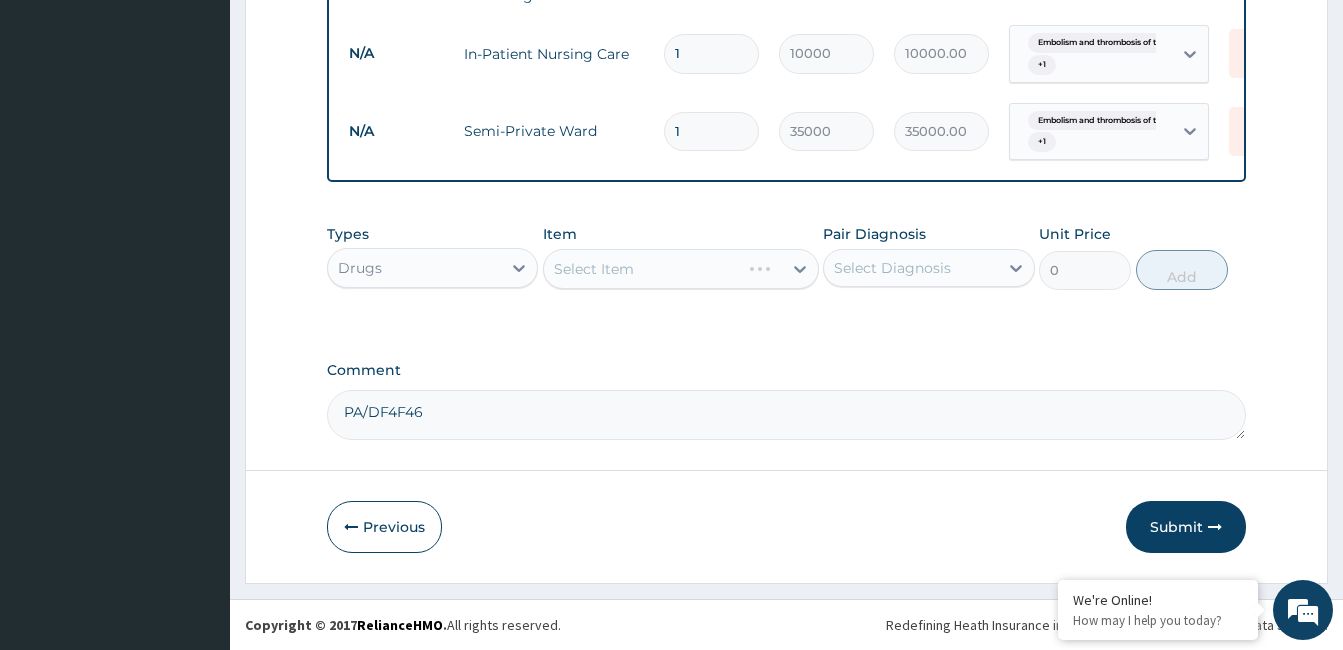 click on "Select Diagnosis" at bounding box center [892, 268] 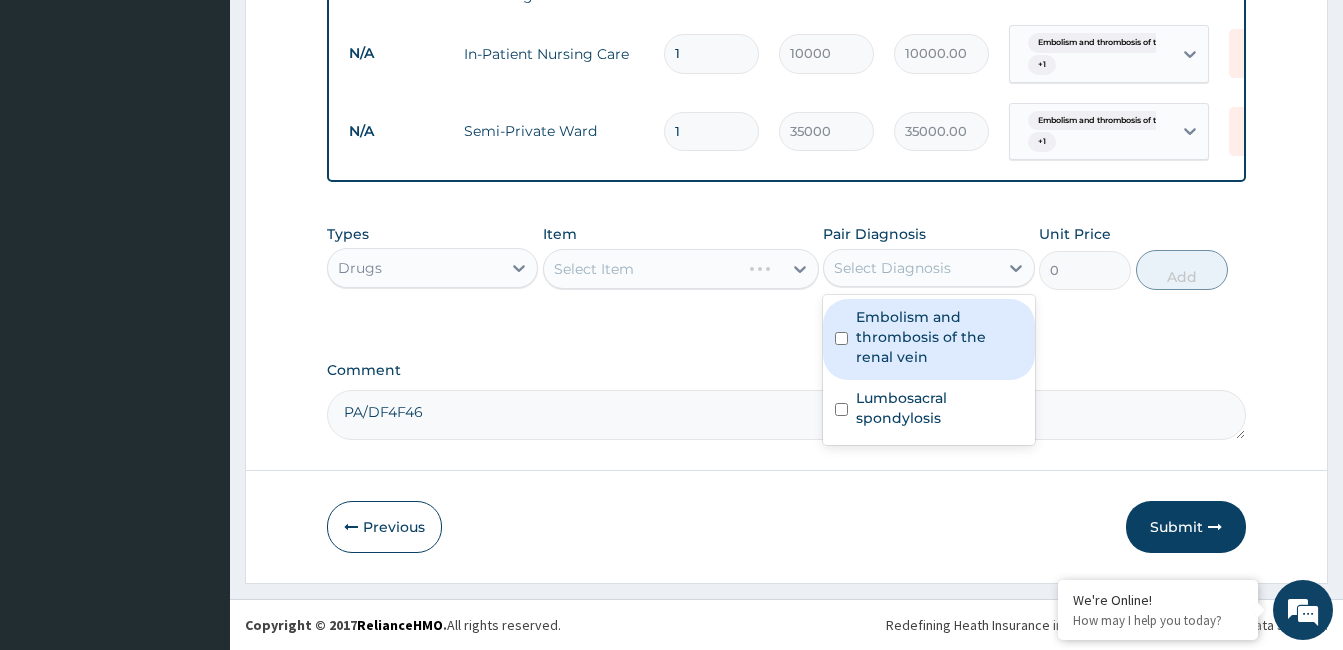 drag, startPoint x: 902, startPoint y: 323, endPoint x: 901, endPoint y: 360, distance: 37.01351 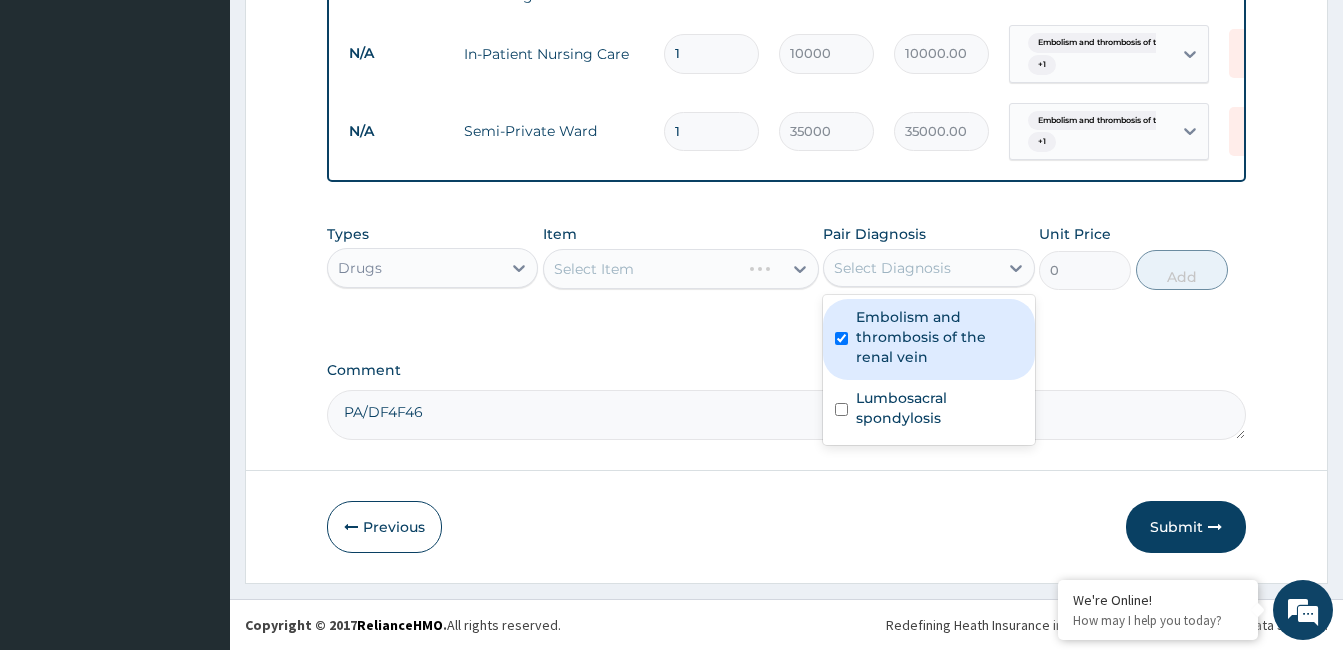 checkbox on "true" 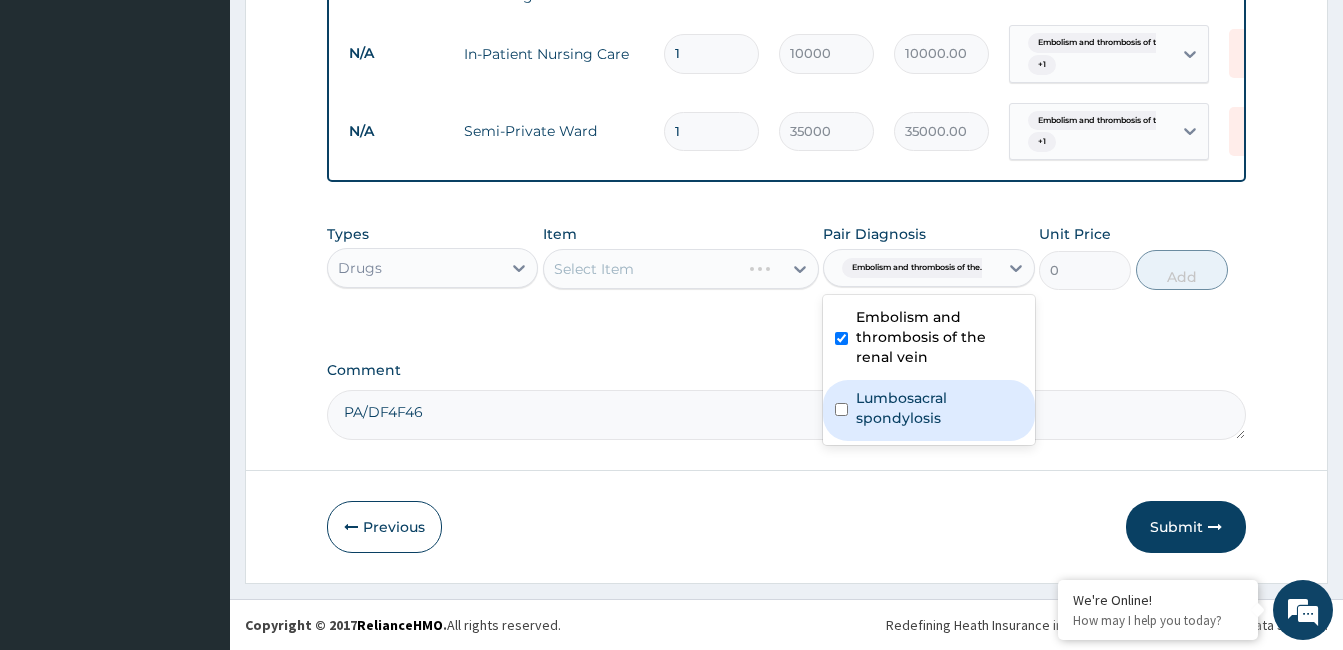 click on "Lumbosacral spondylosis" at bounding box center (939, 408) 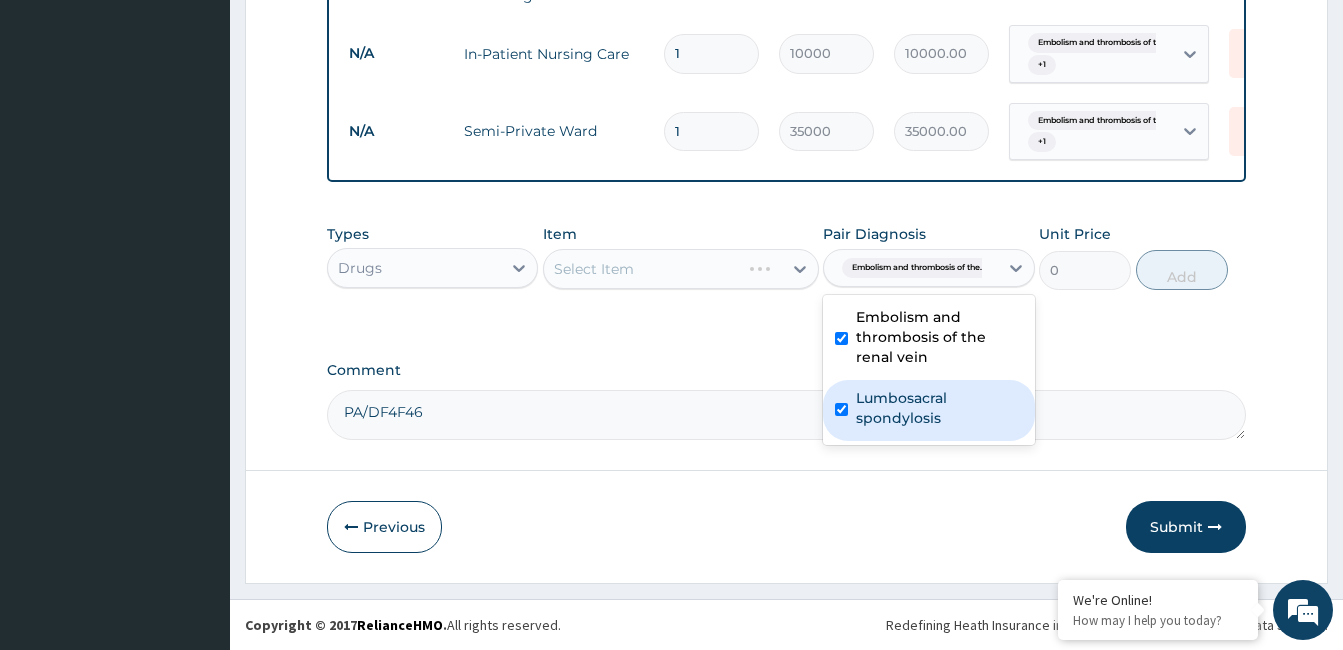 checkbox on "true" 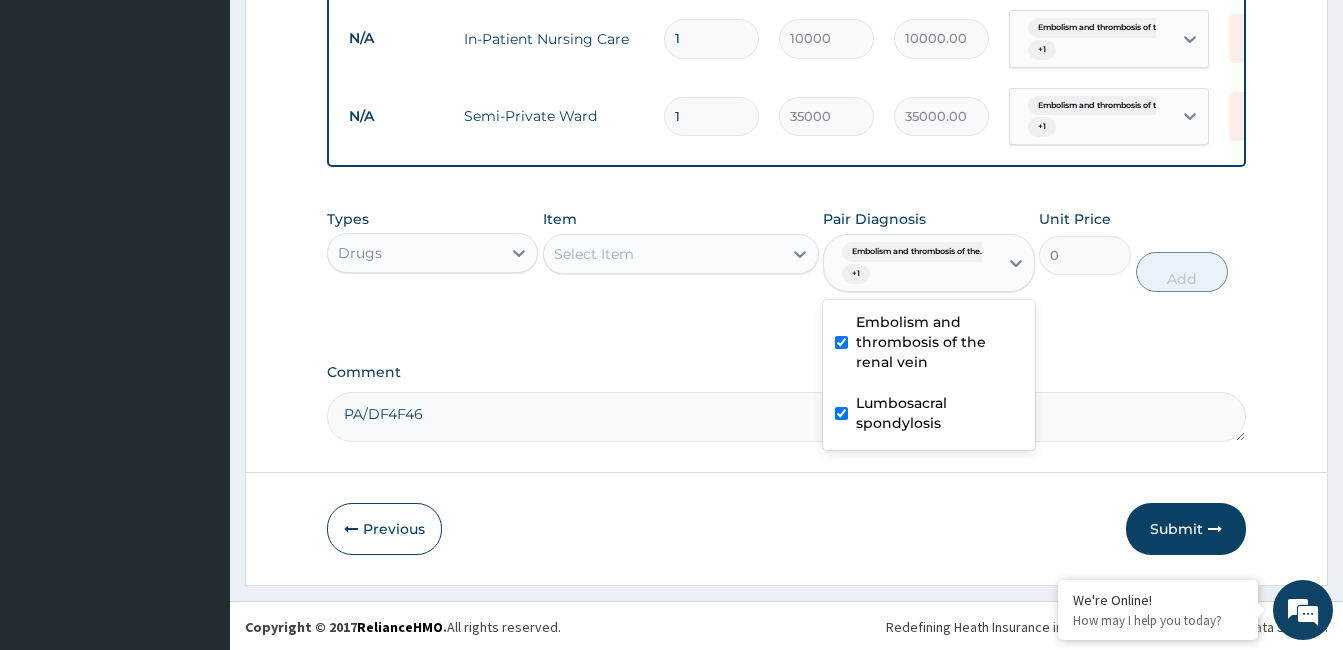 click on "Select Item" at bounding box center [663, 254] 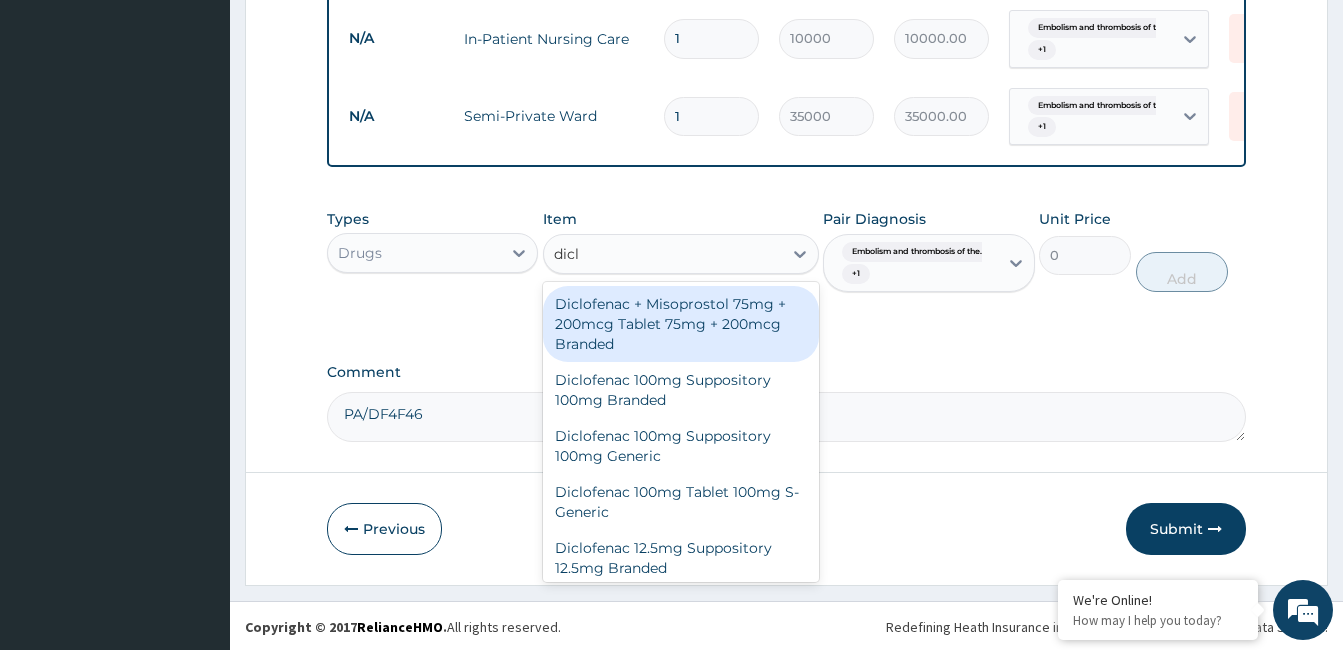 type on "diclo" 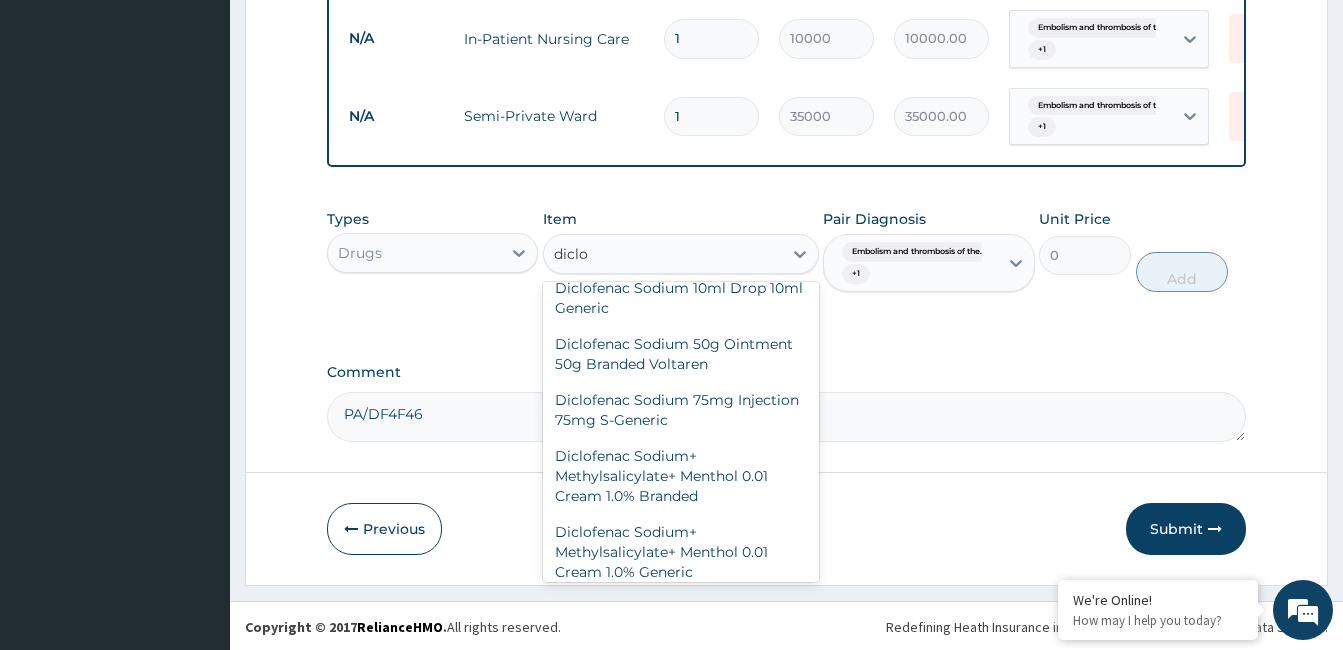 scroll, scrollTop: 740, scrollLeft: 0, axis: vertical 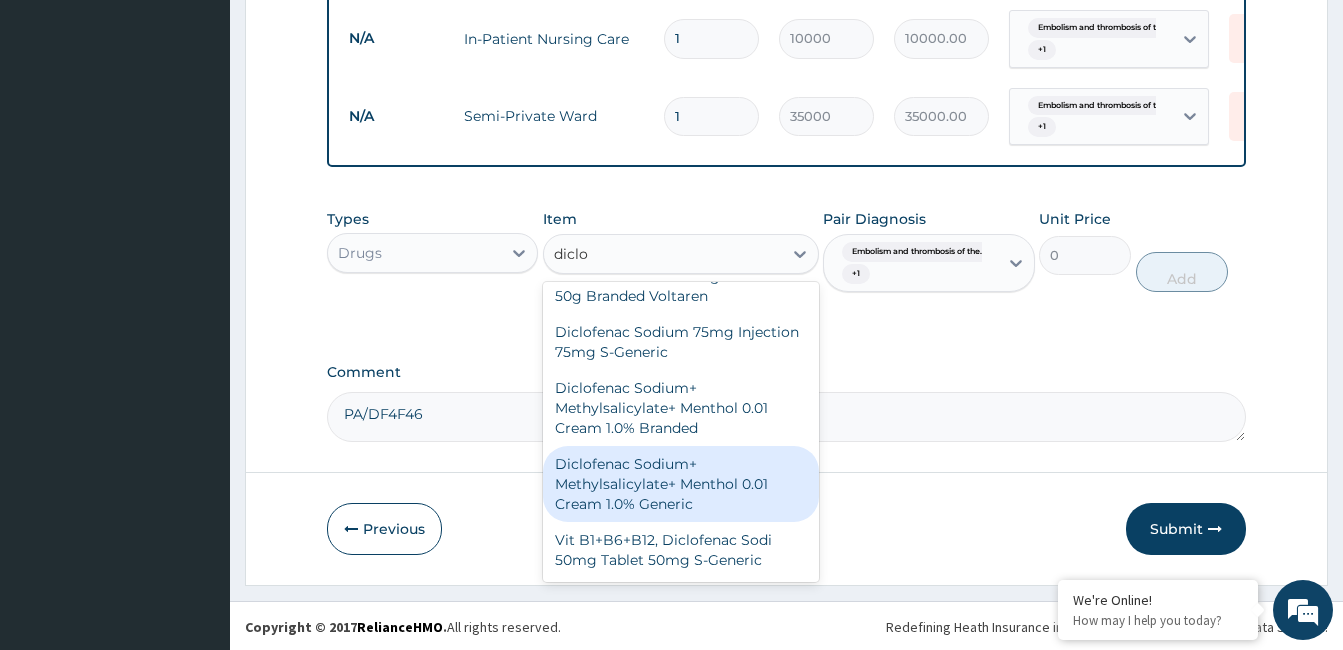 click on "Diclofenac Sodium+ Methylsalicylate+ Menthol 0.01 Cream 1.0% Generic" at bounding box center [681, 484] 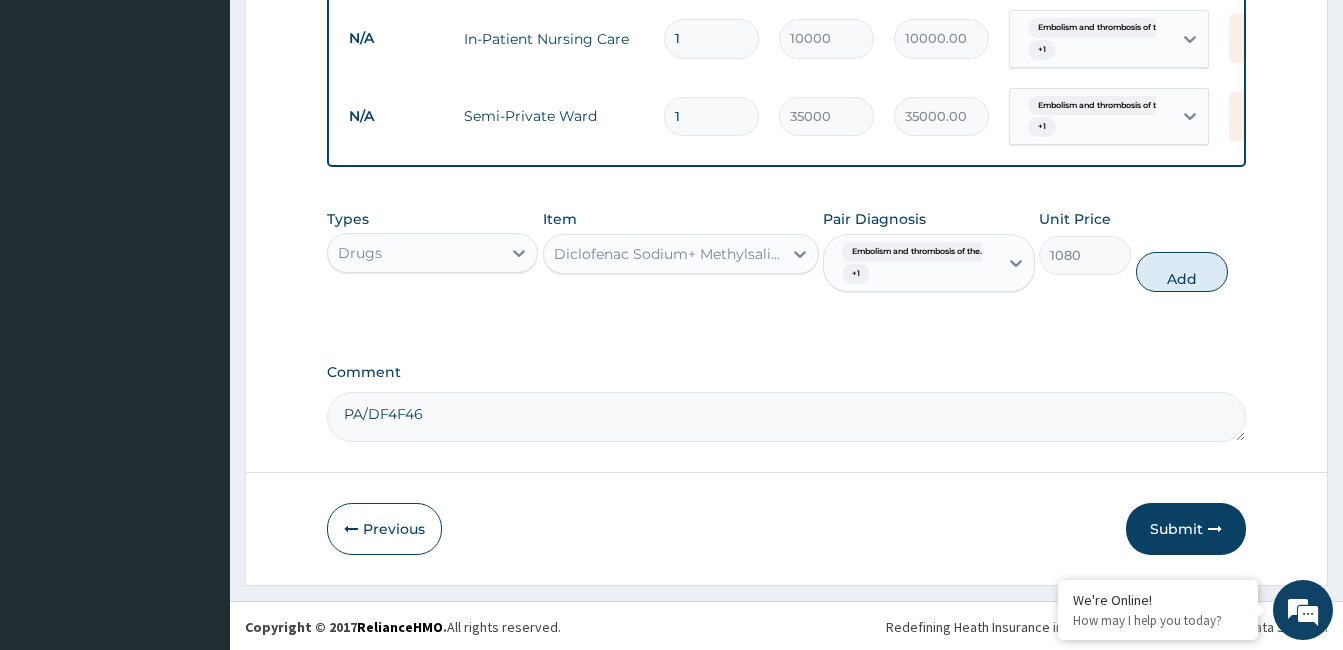 drag, startPoint x: 1177, startPoint y: 274, endPoint x: 1100, endPoint y: 334, distance: 97.6166 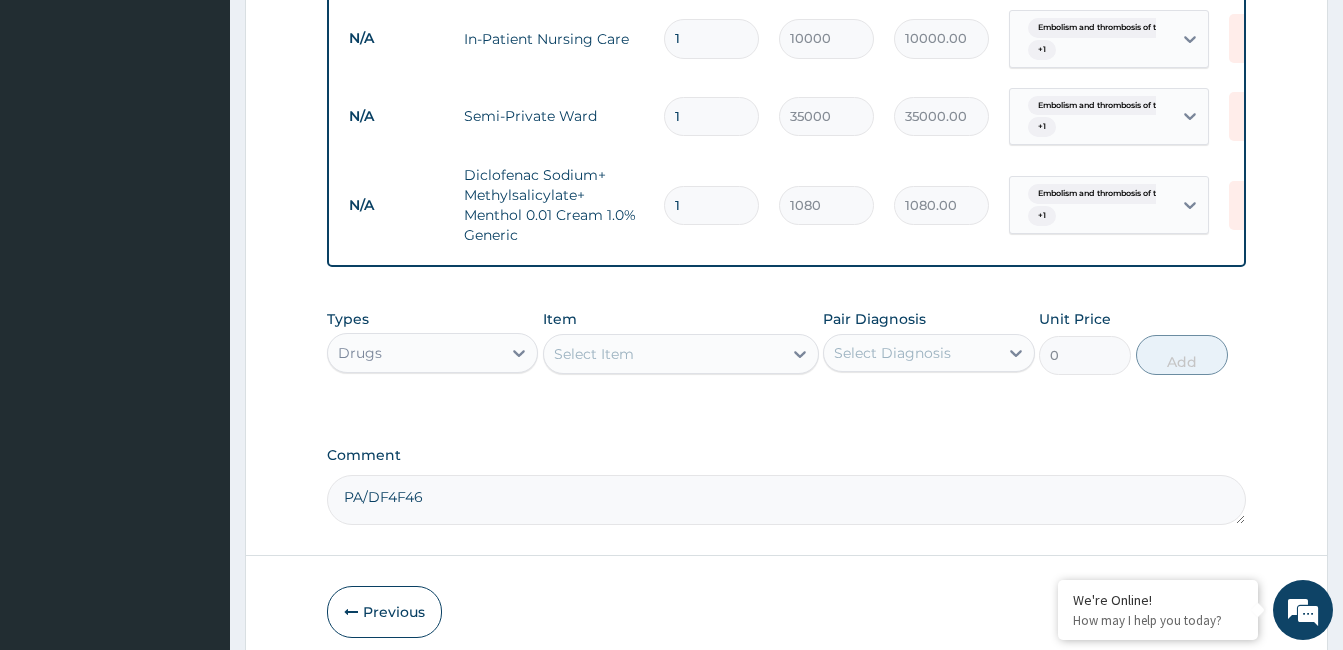 click on "Select Item" at bounding box center (663, 354) 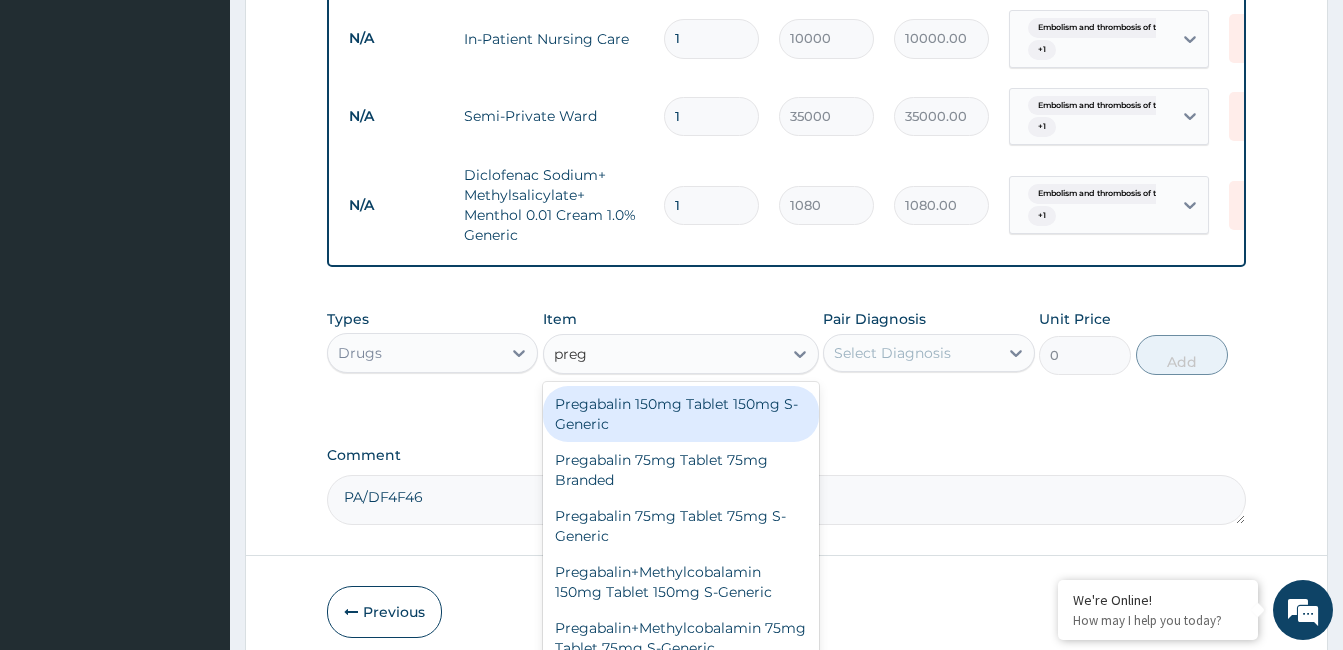 type on "prega" 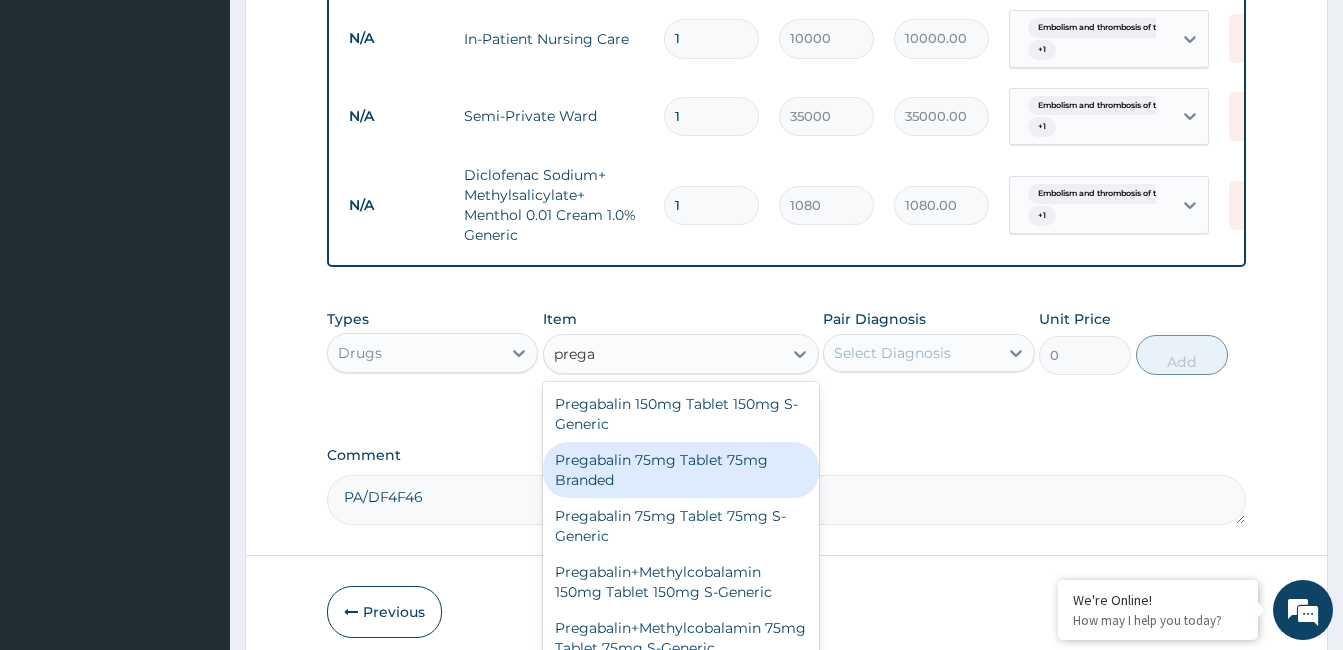 click on "Pregabalin 75mg Tablet 75mg Branded" at bounding box center (681, 470) 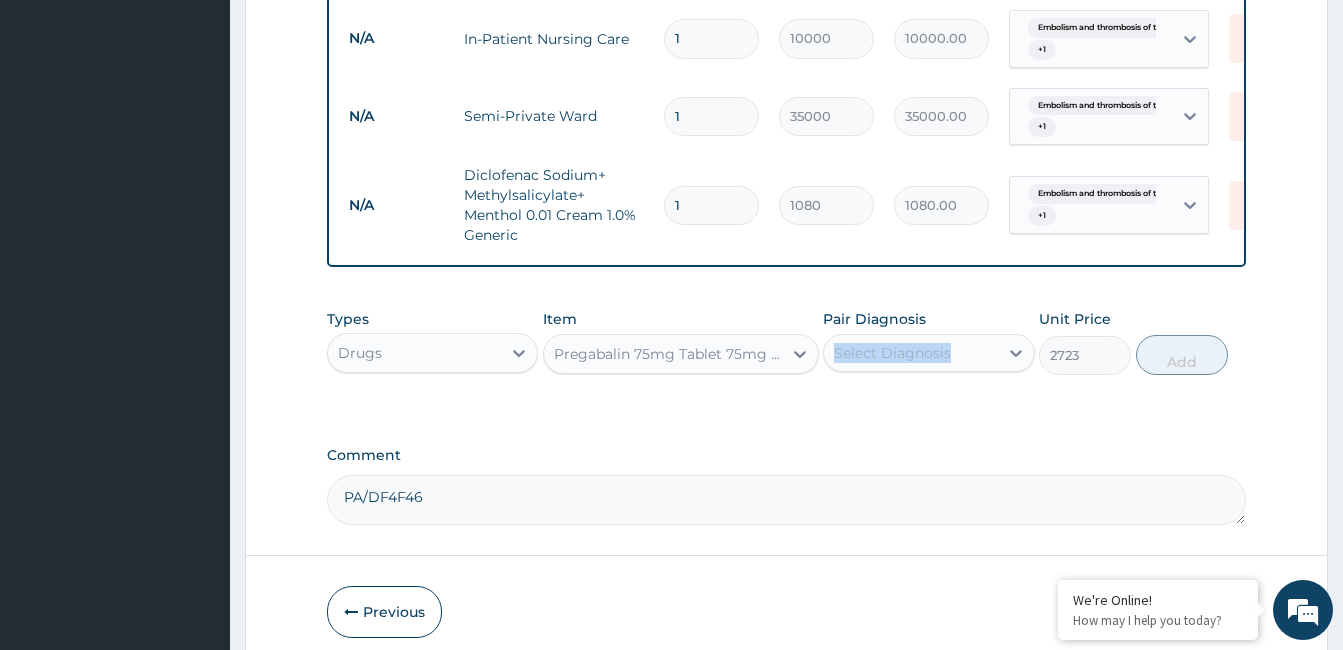 click on "Pair Diagnosis Select Diagnosis" at bounding box center [928, 342] 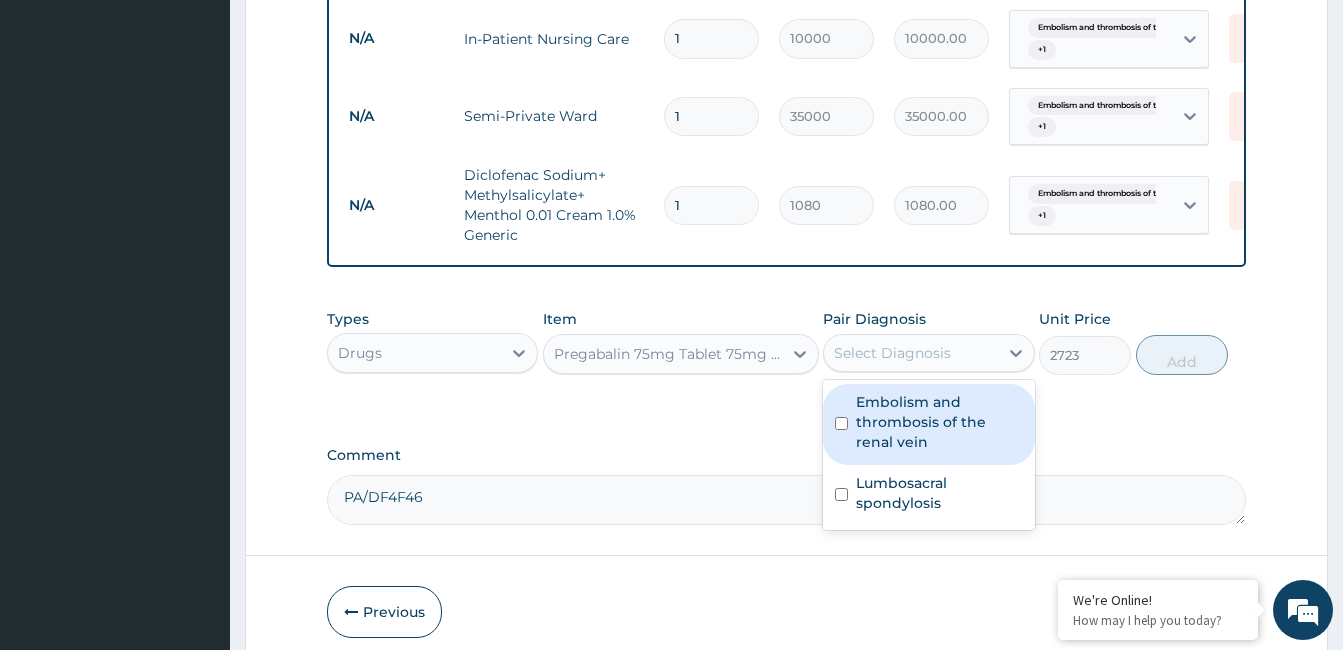 drag, startPoint x: 883, startPoint y: 349, endPoint x: 965, endPoint y: 358, distance: 82.492424 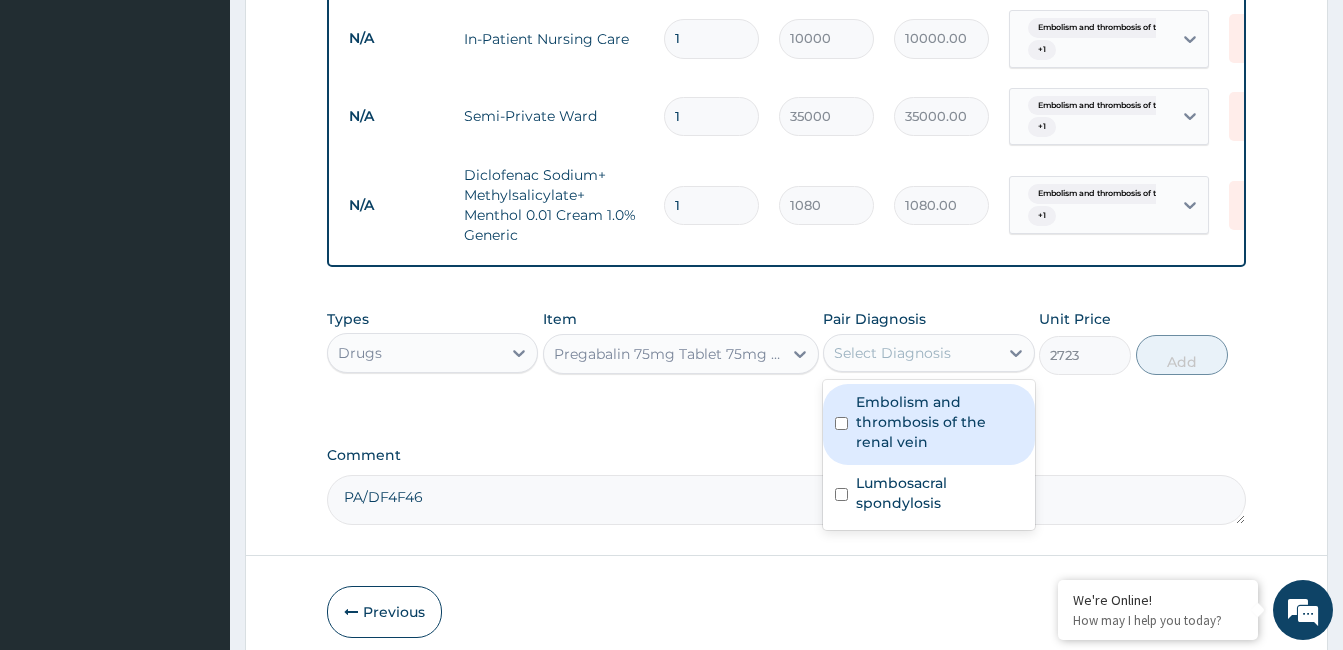 click on "Select Diagnosis" at bounding box center [910, 353] 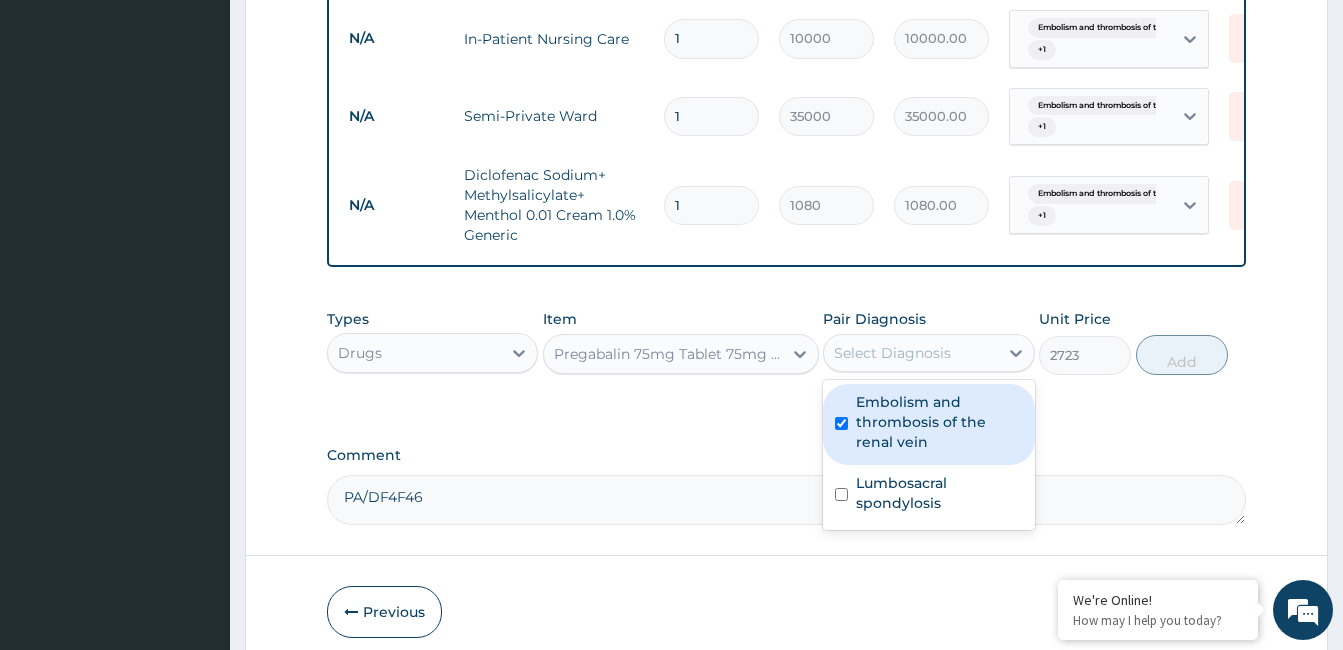 checkbox on "true" 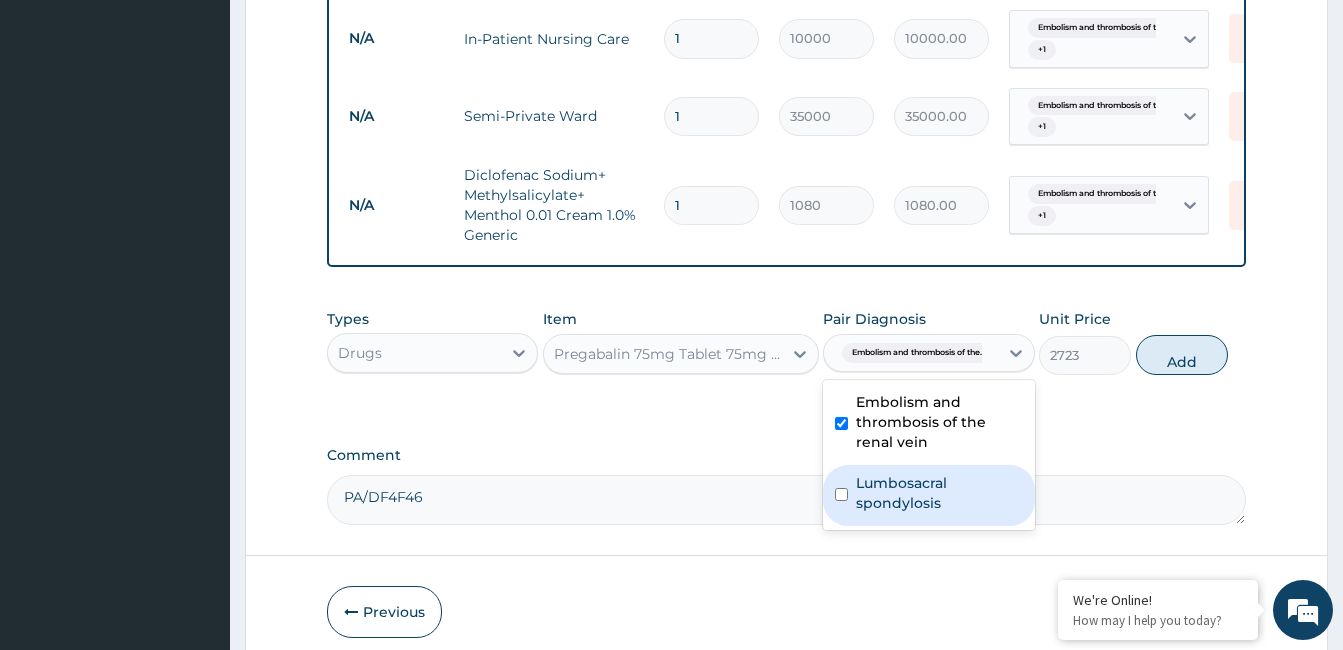 drag, startPoint x: 913, startPoint y: 503, endPoint x: 933, endPoint y: 500, distance: 20.22375 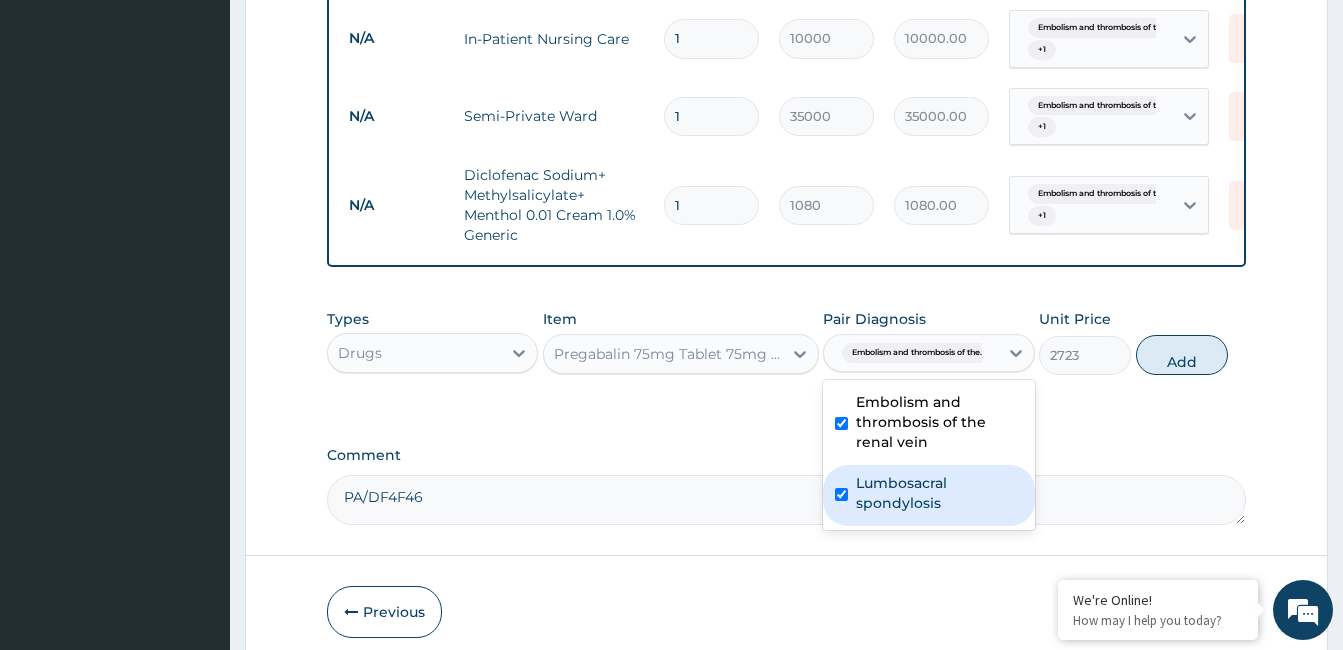 checkbox on "true" 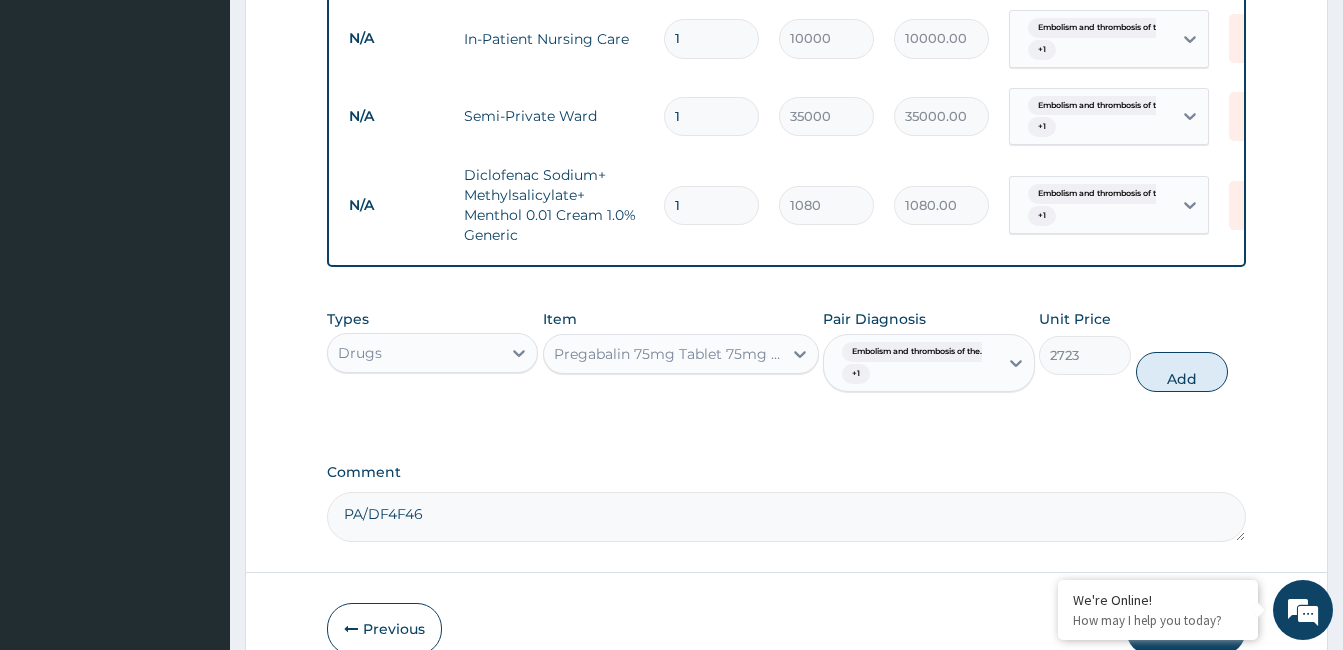 drag, startPoint x: 1190, startPoint y: 387, endPoint x: 1063, endPoint y: 495, distance: 166.71233 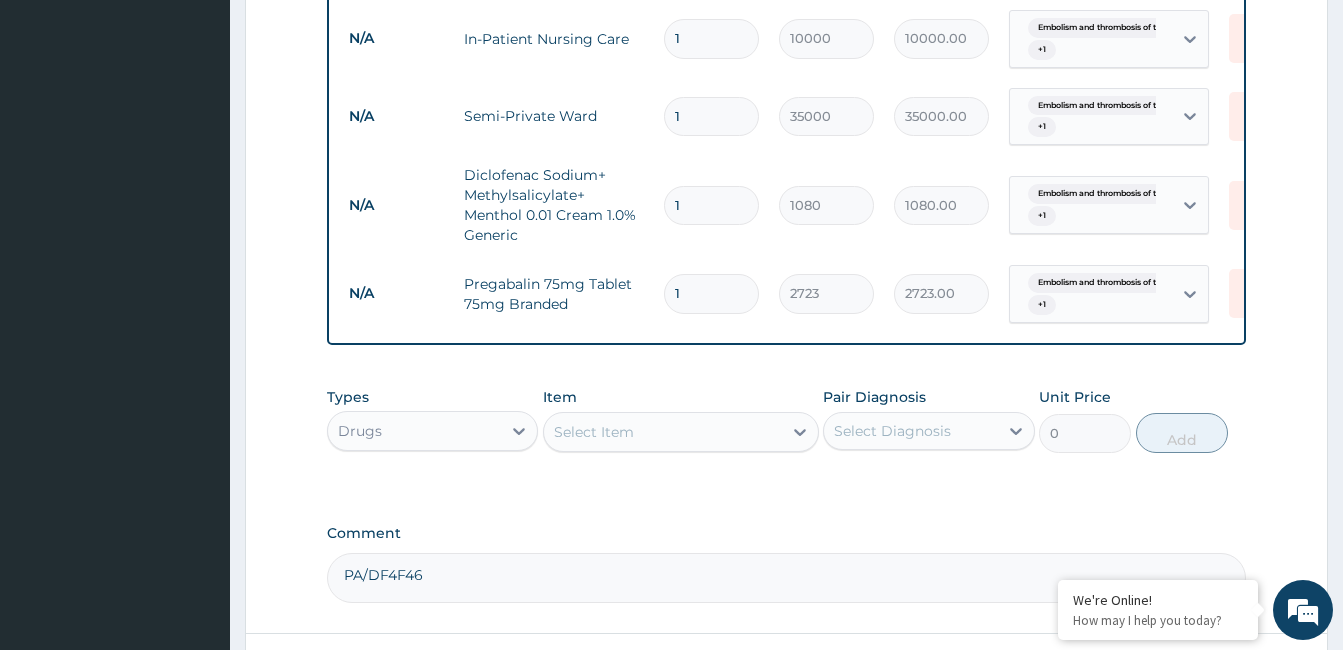 click on "1" at bounding box center [711, 293] 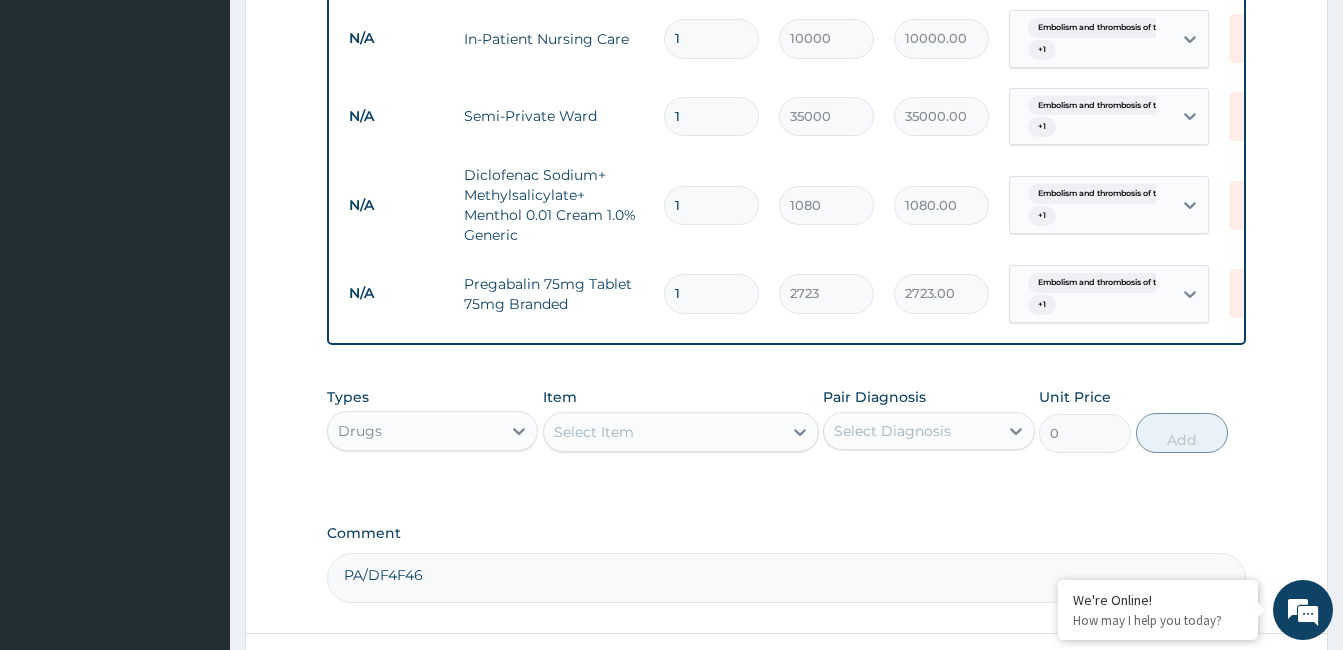click on "1" at bounding box center [711, 293] 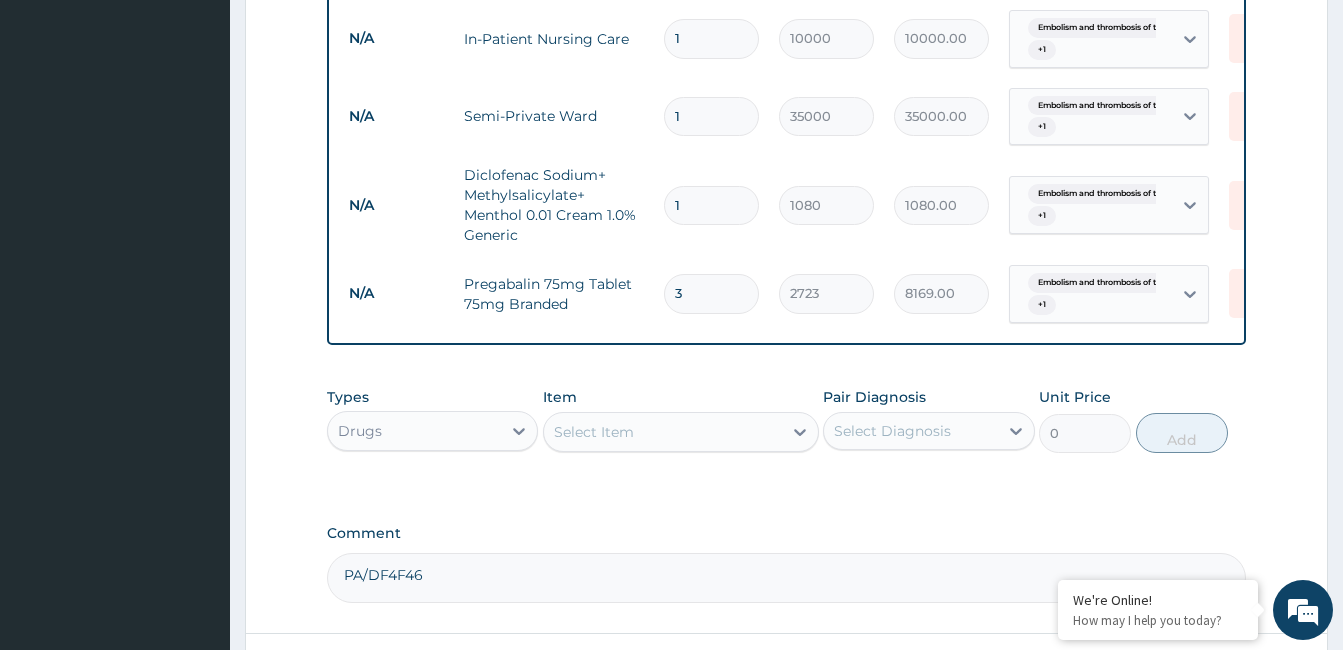 type on "3" 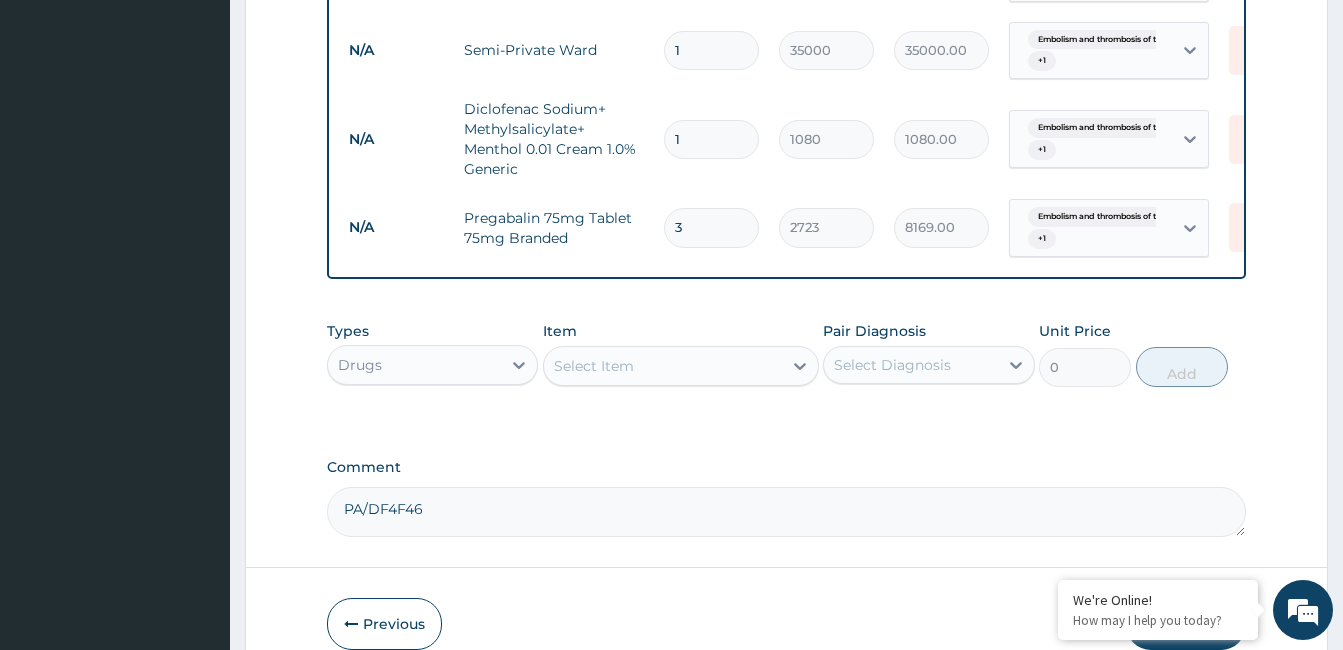 scroll, scrollTop: 2081, scrollLeft: 0, axis: vertical 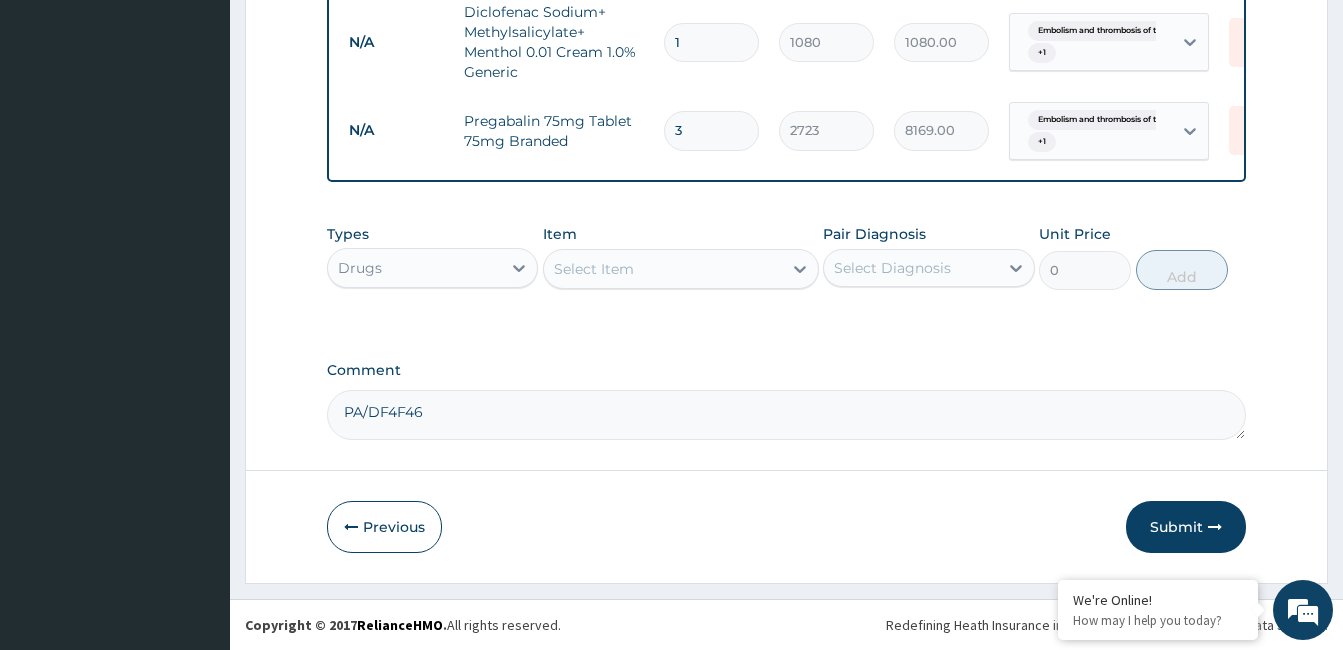 click on "Select Item" at bounding box center (681, 269) 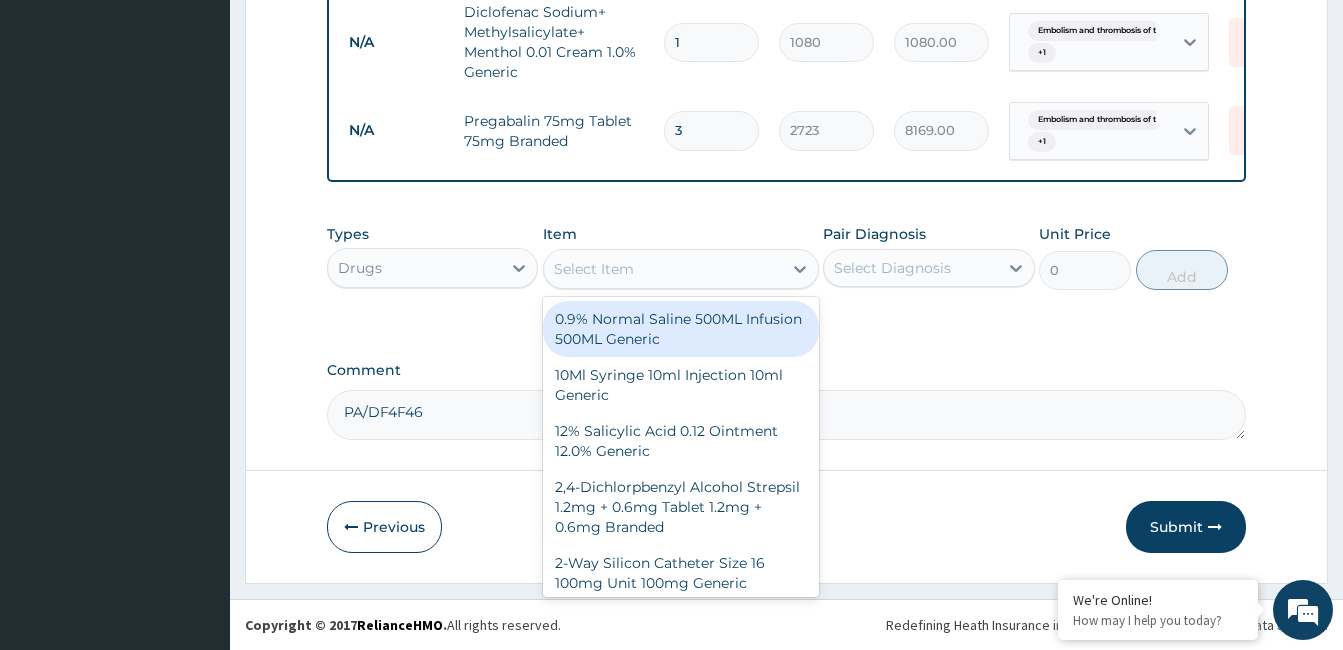 click on "Select Item" at bounding box center (663, 269) 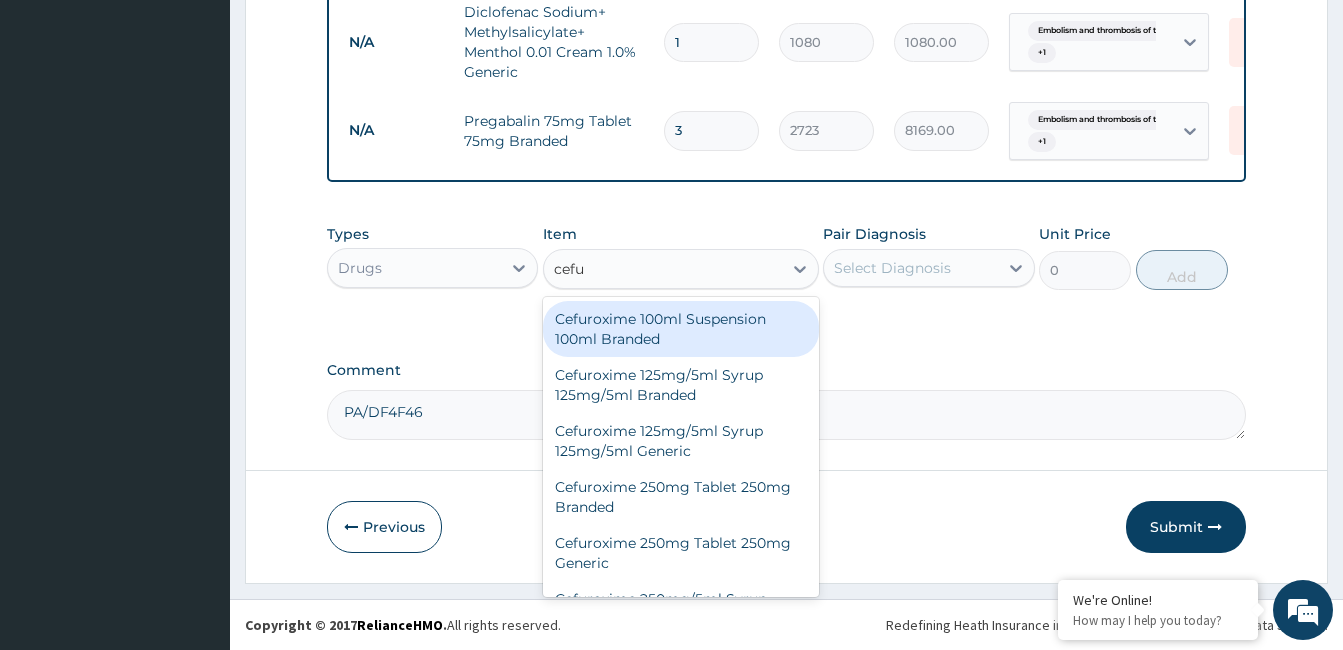 type on "cefur" 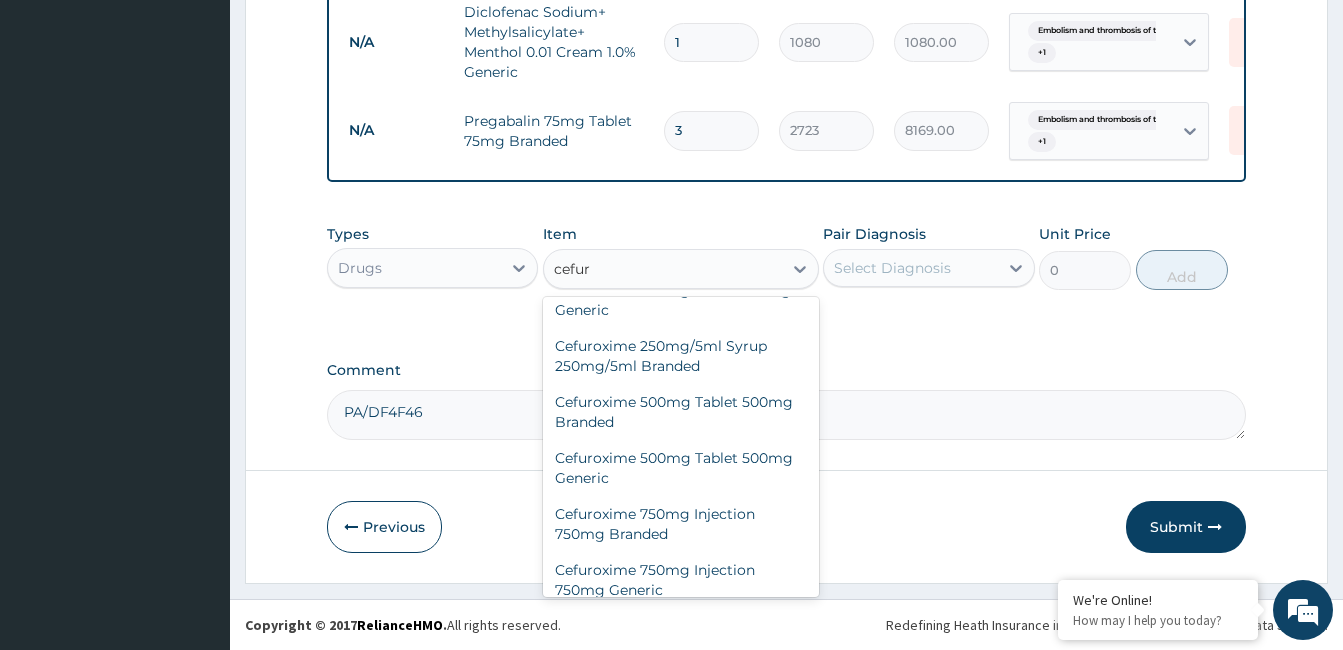 scroll, scrollTop: 268, scrollLeft: 0, axis: vertical 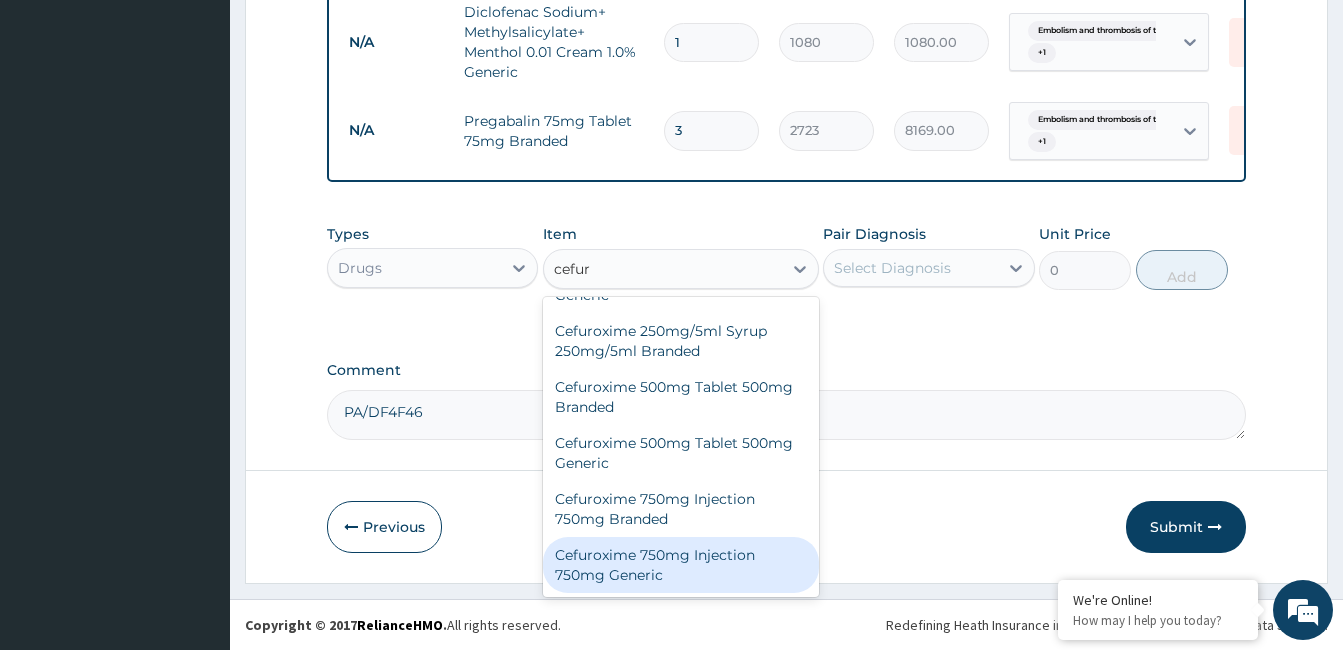 drag, startPoint x: 652, startPoint y: 564, endPoint x: 727, endPoint y: 473, distance: 117.923706 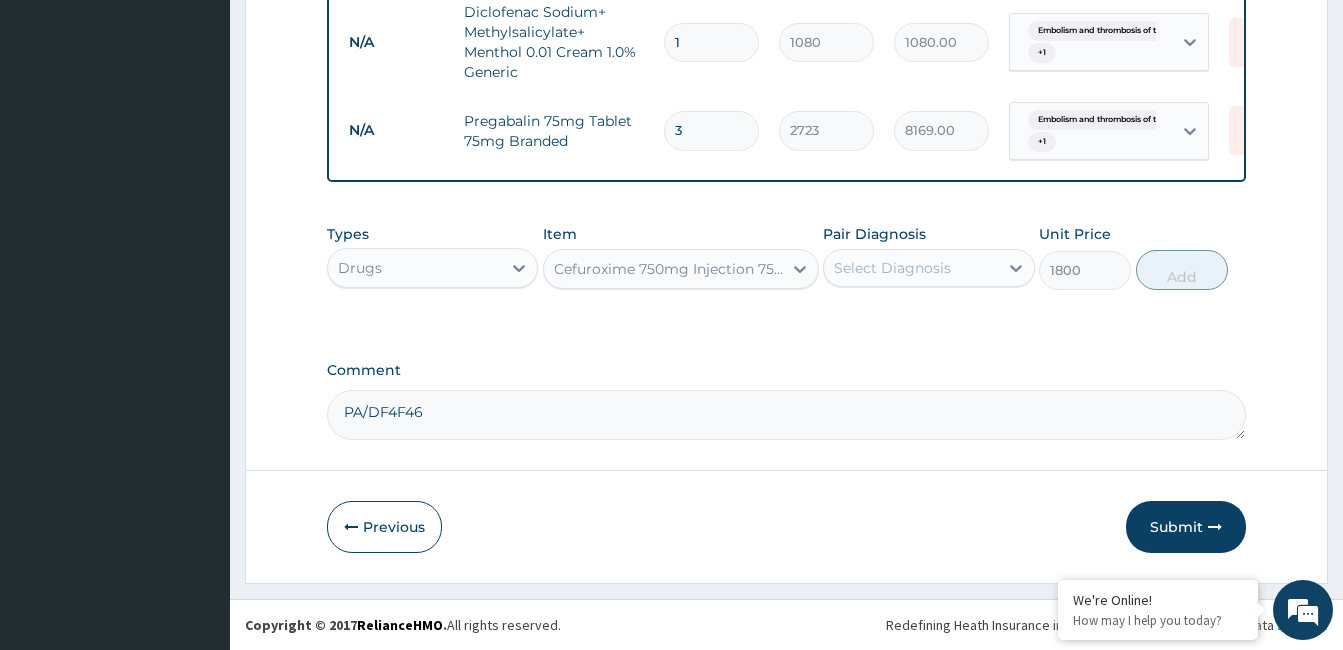 click on "Select Diagnosis" at bounding box center [892, 268] 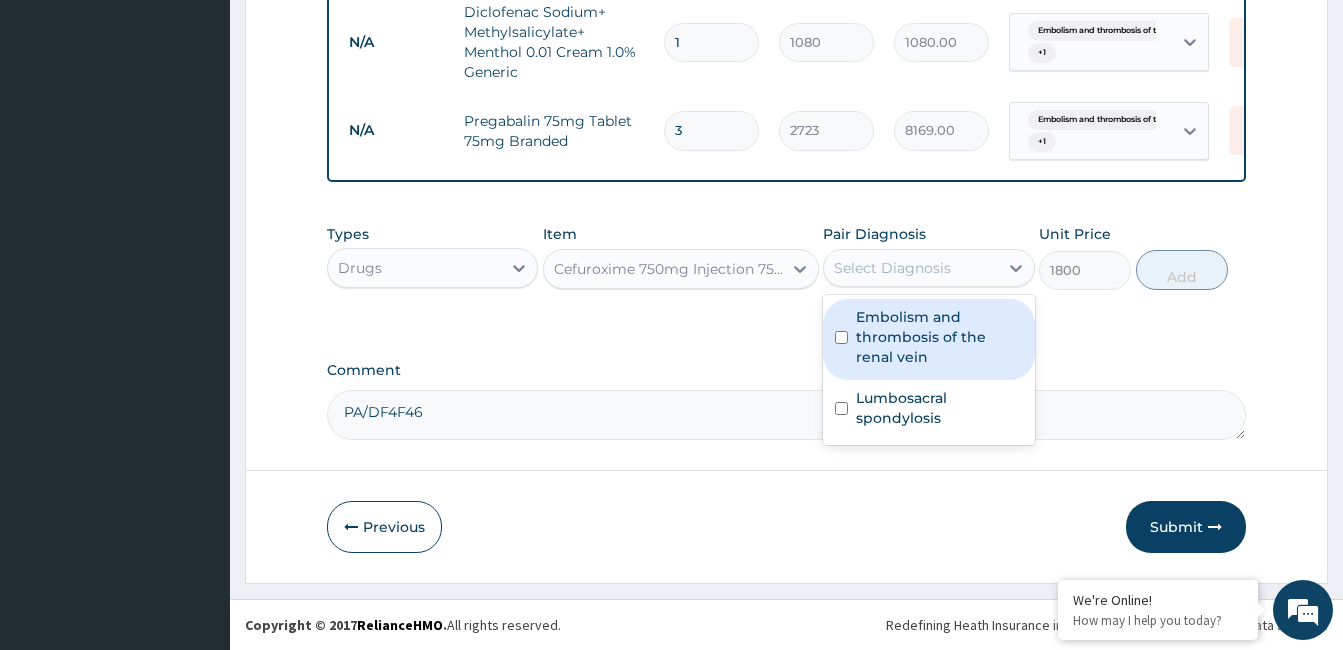 click on "Embolism and thrombosis of the renal vein" at bounding box center [939, 337] 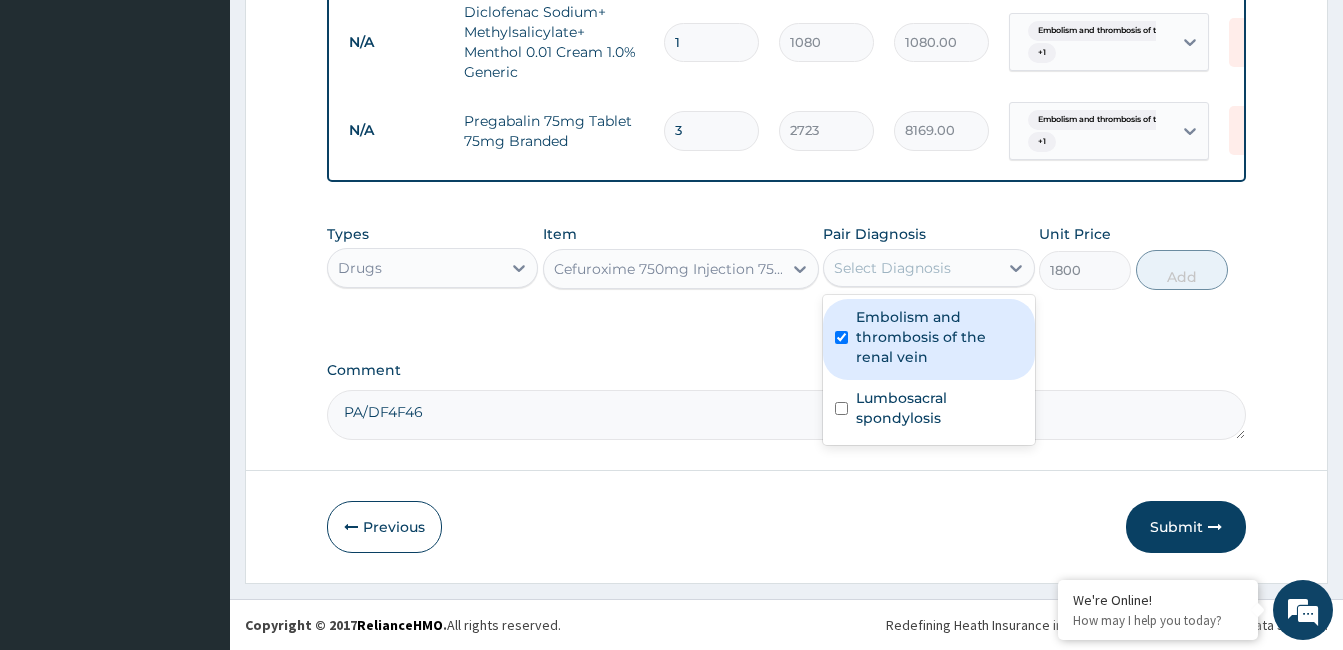 checkbox on "true" 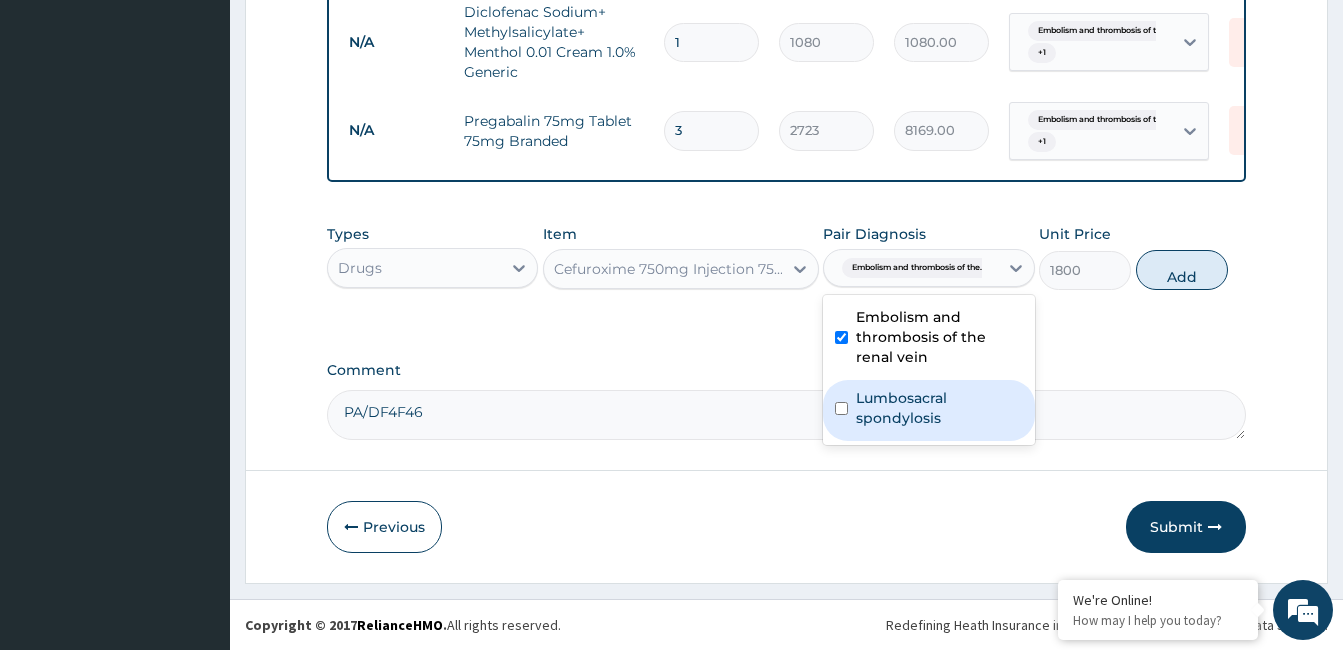 click on "Lumbosacral spondylosis" at bounding box center (939, 408) 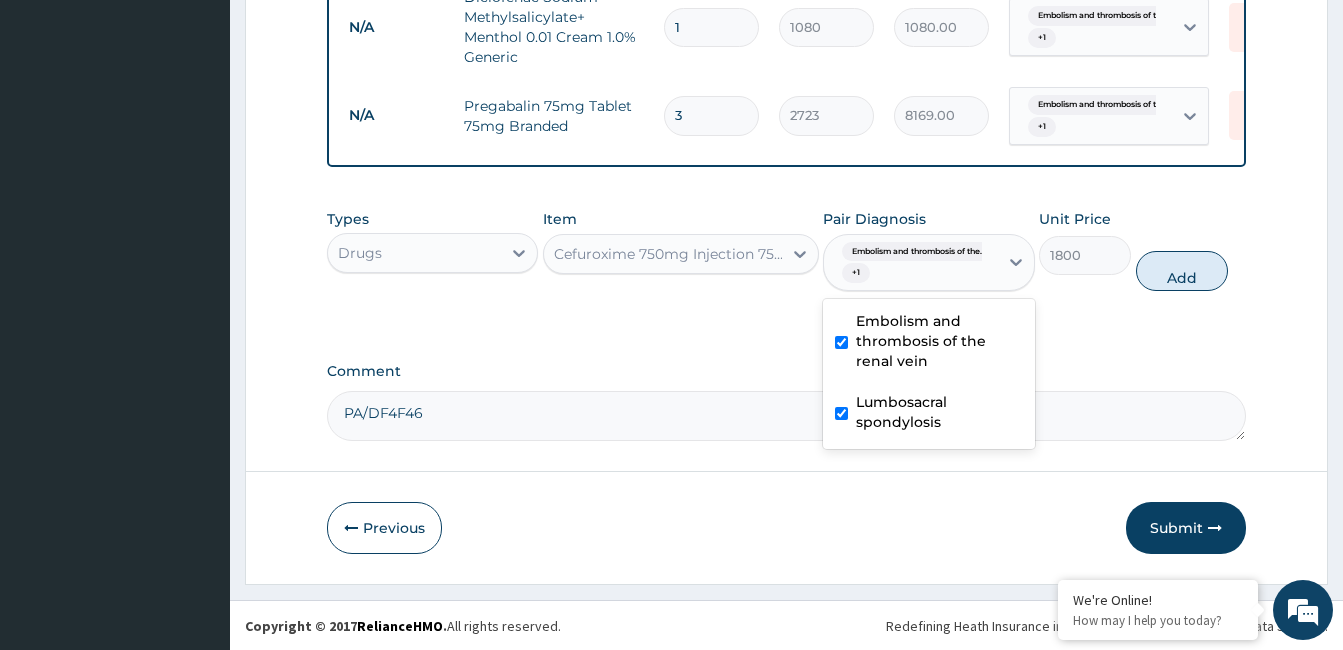 click on "Lumbosacral spondylosis" at bounding box center [939, 412] 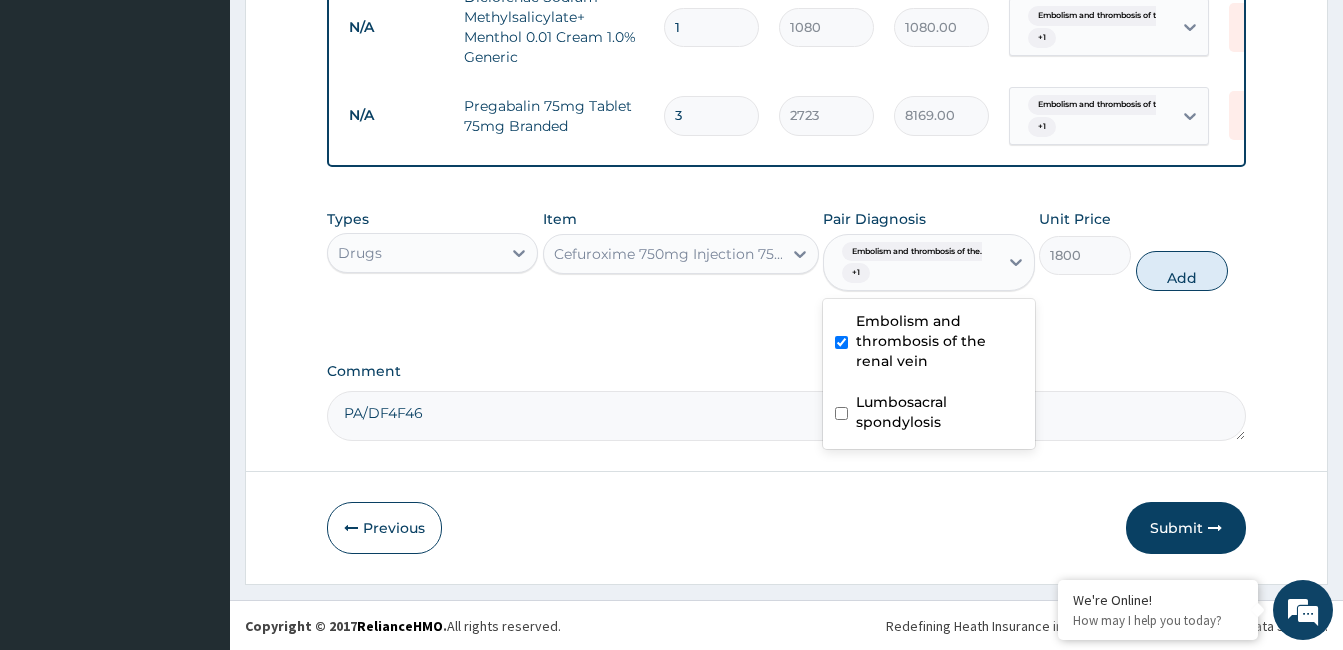 checkbox on "false" 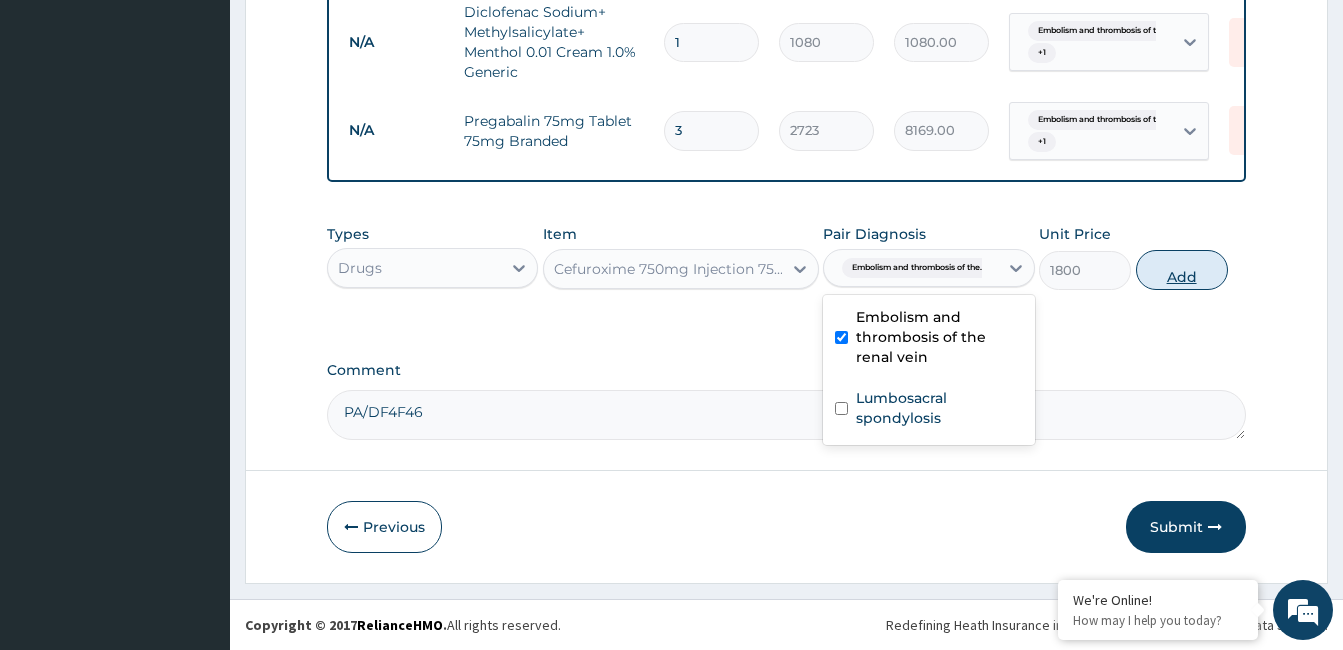 click on "Add" at bounding box center [1182, 270] 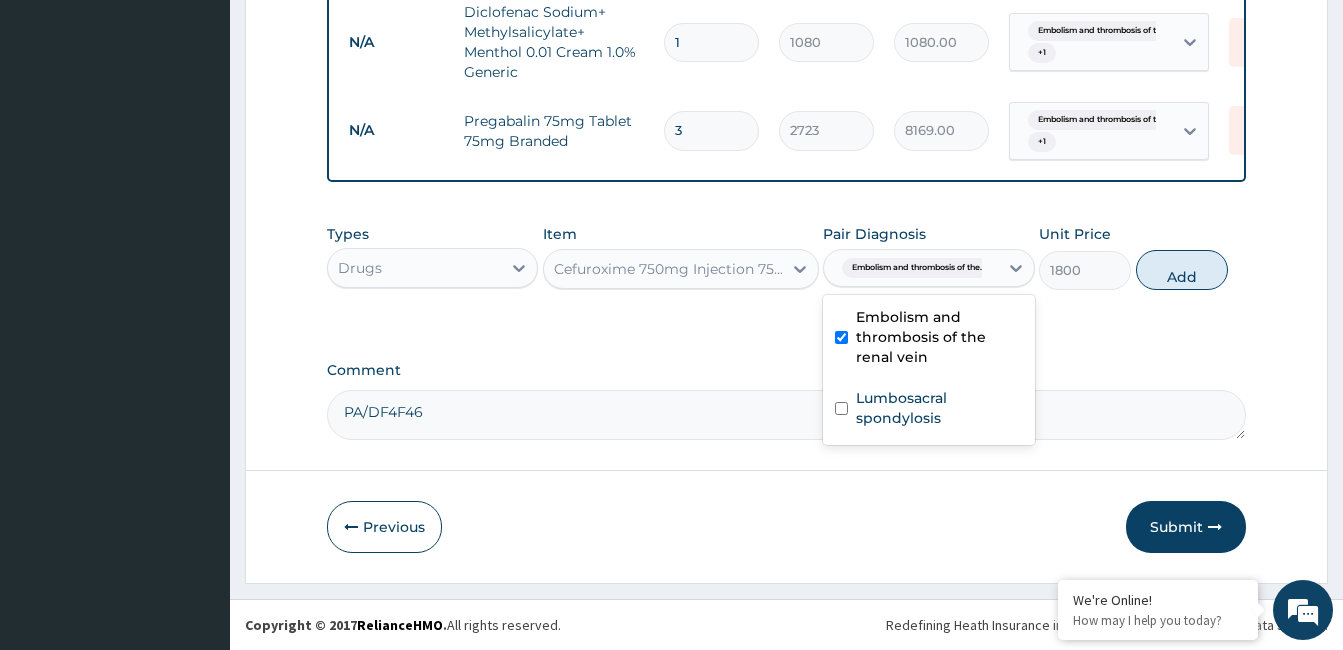 type on "0" 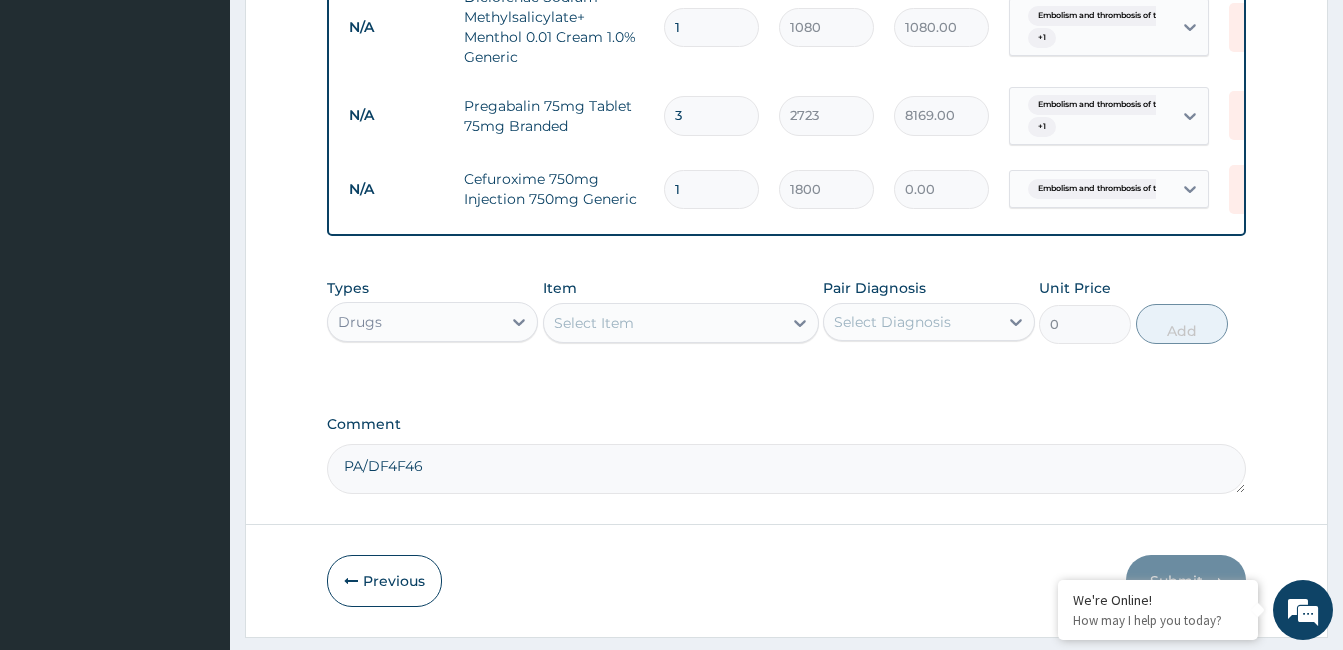 type 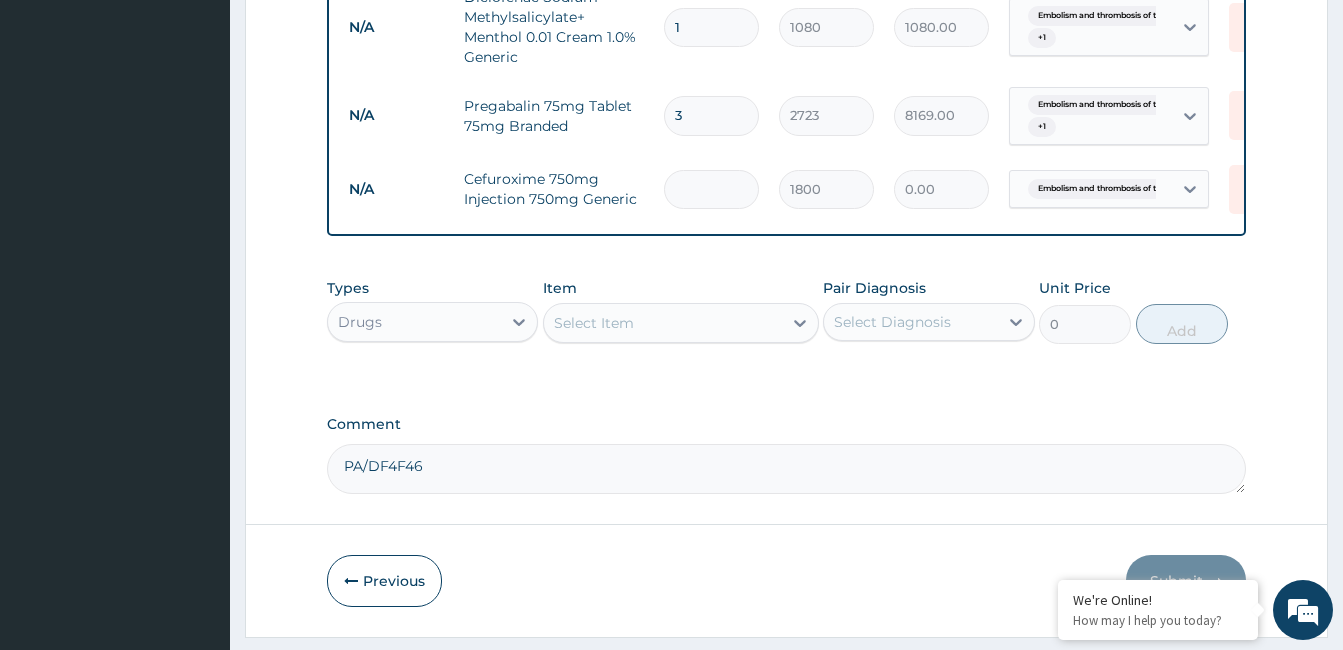 type on "0.00" 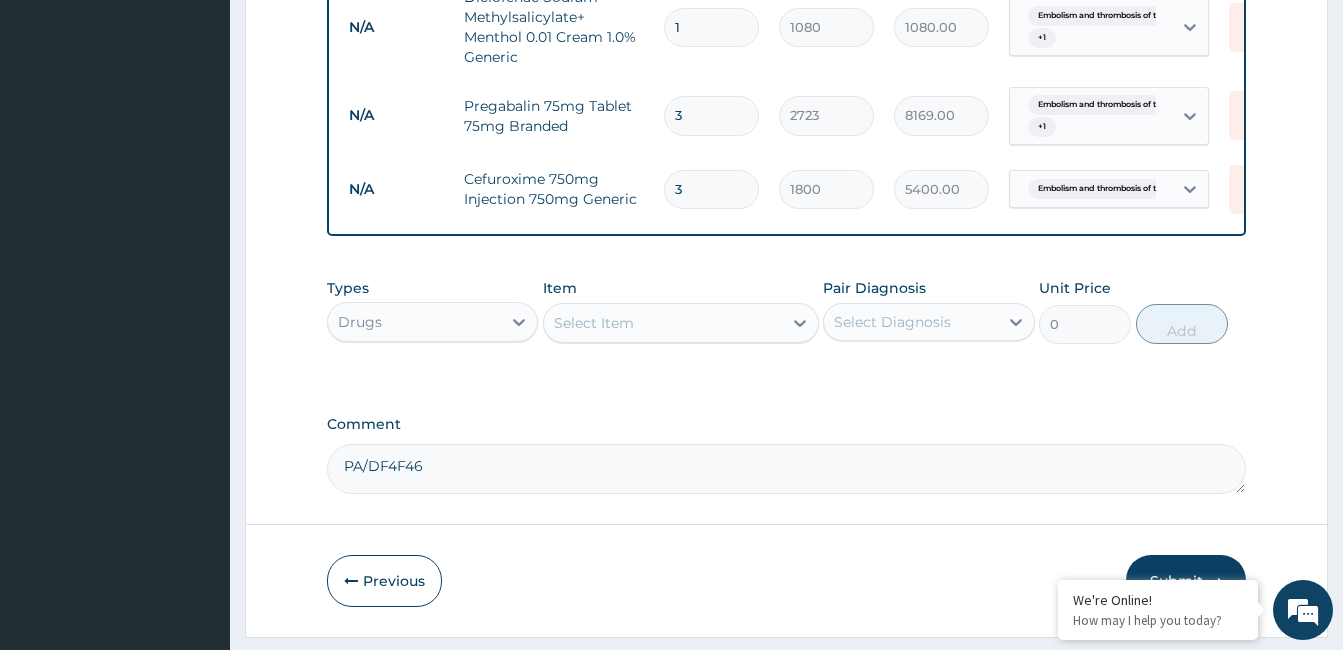 type on "3" 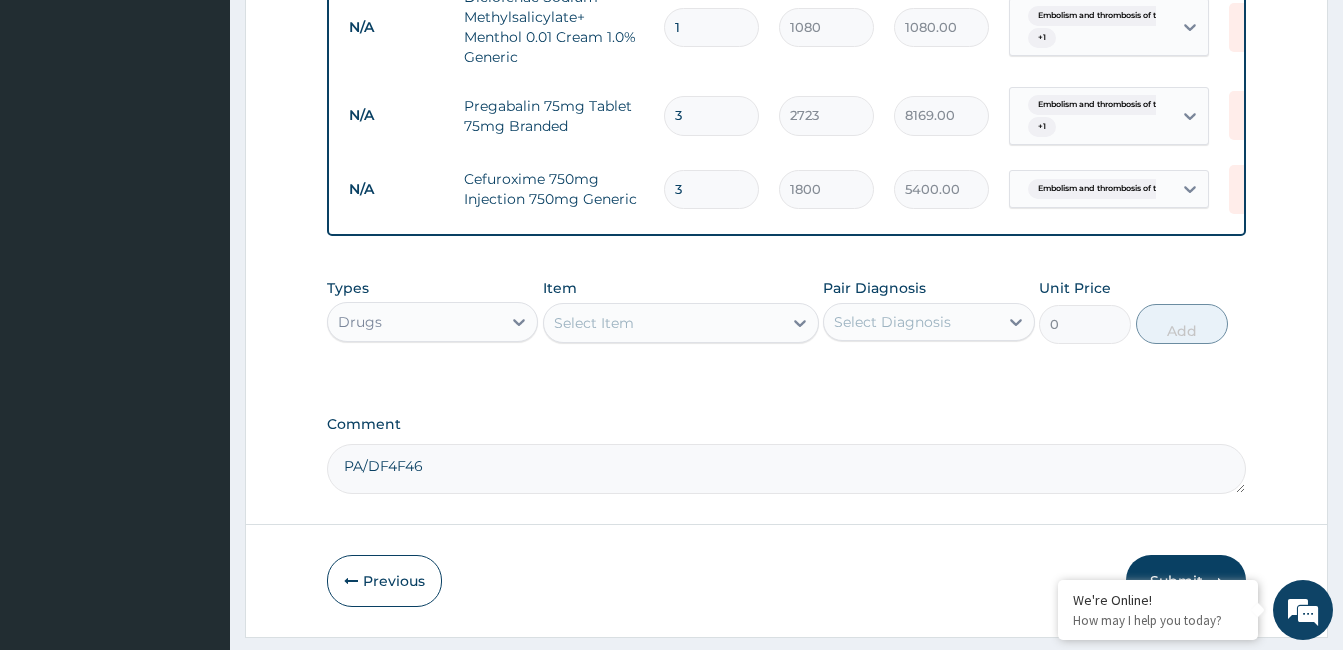 click on "Select Item" at bounding box center [663, 323] 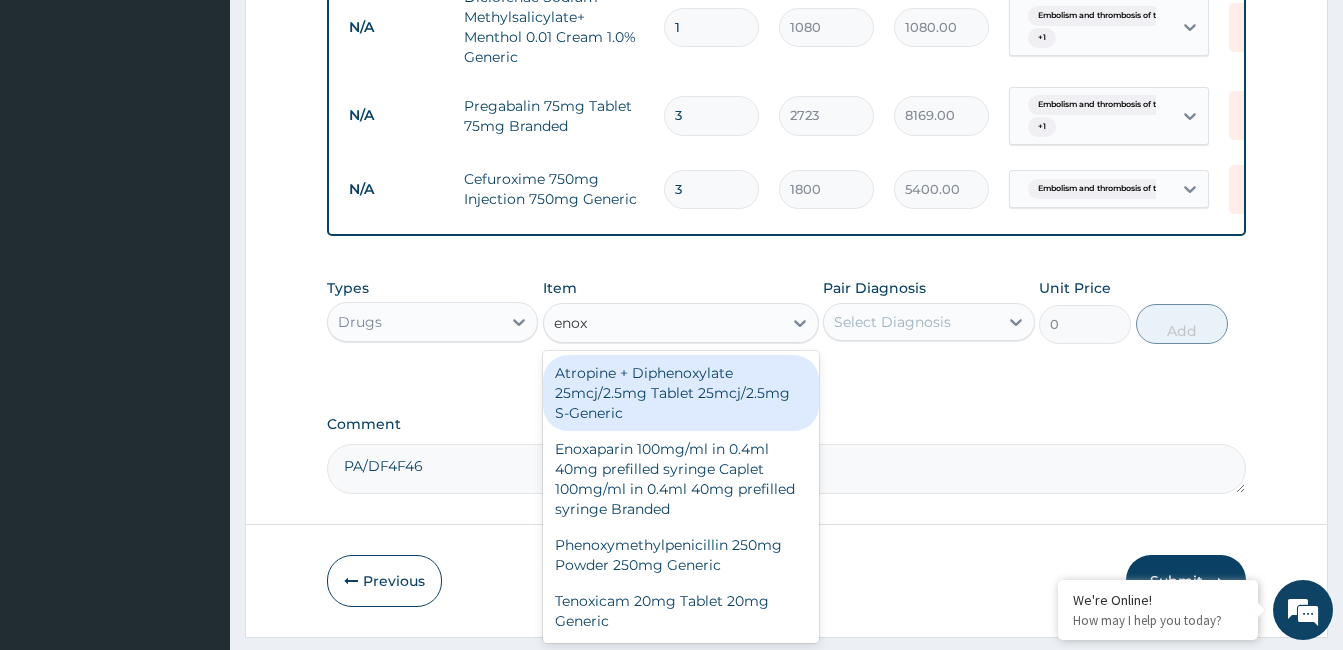 type on "enoxa" 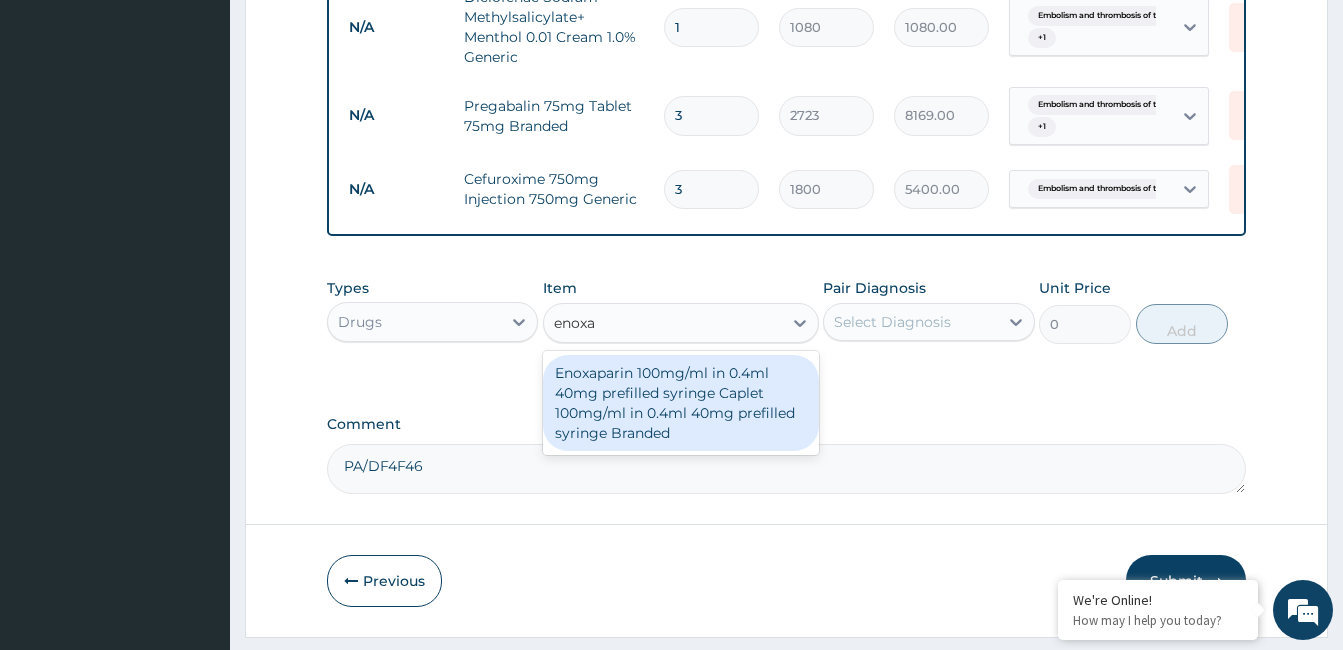 click on "Enoxaparin 100mg/ml in 0.4ml 40mg prefilled syringe  Caplet 100mg/ml in 0.4ml 40mg prefilled syringe  Branded" at bounding box center [681, 403] 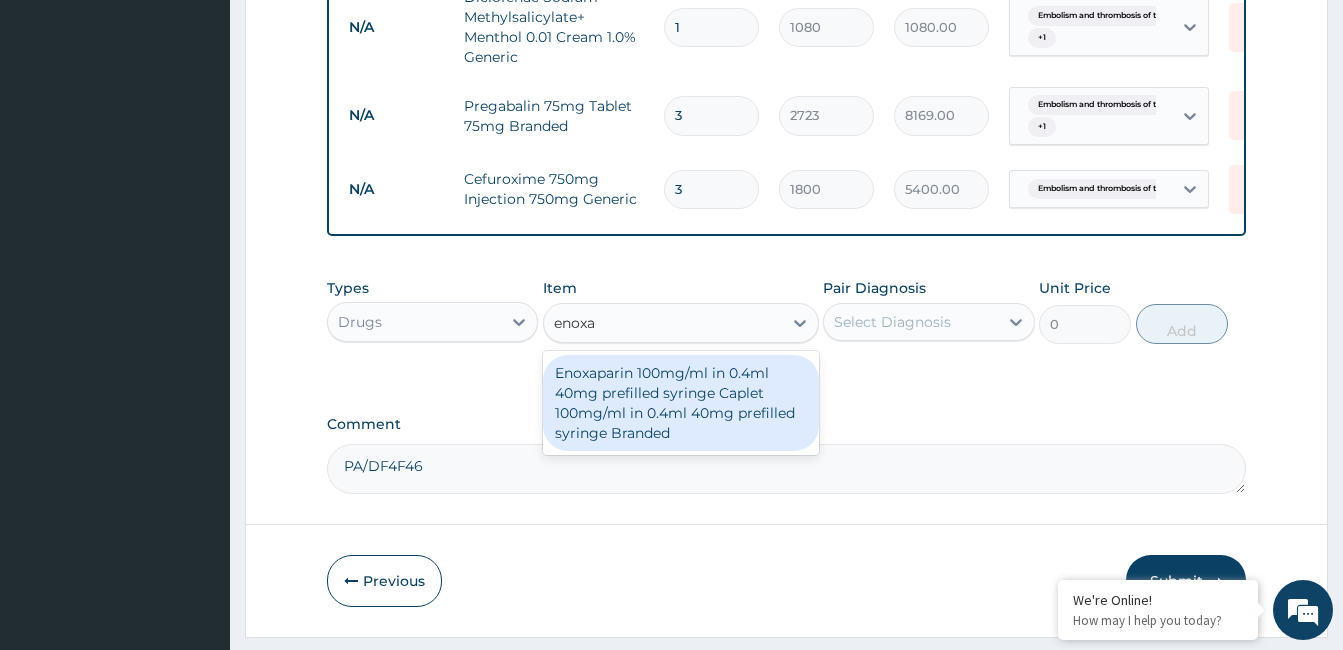 type 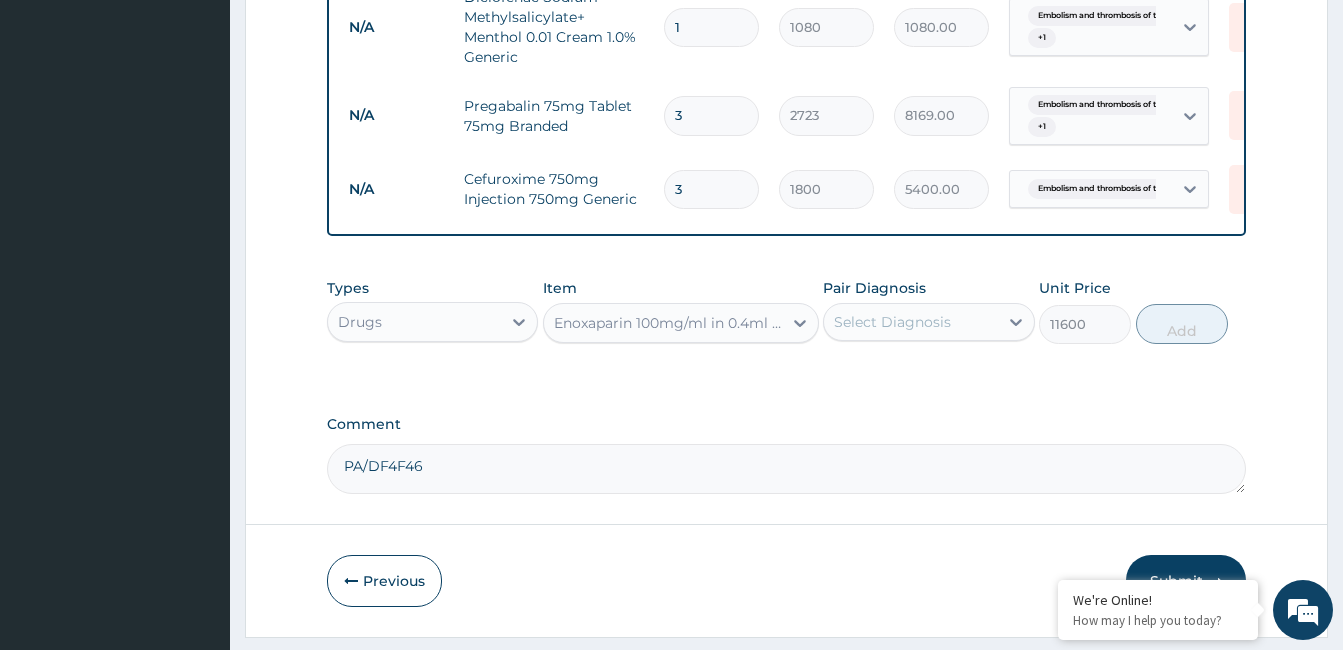 click on "Select Diagnosis" at bounding box center [892, 322] 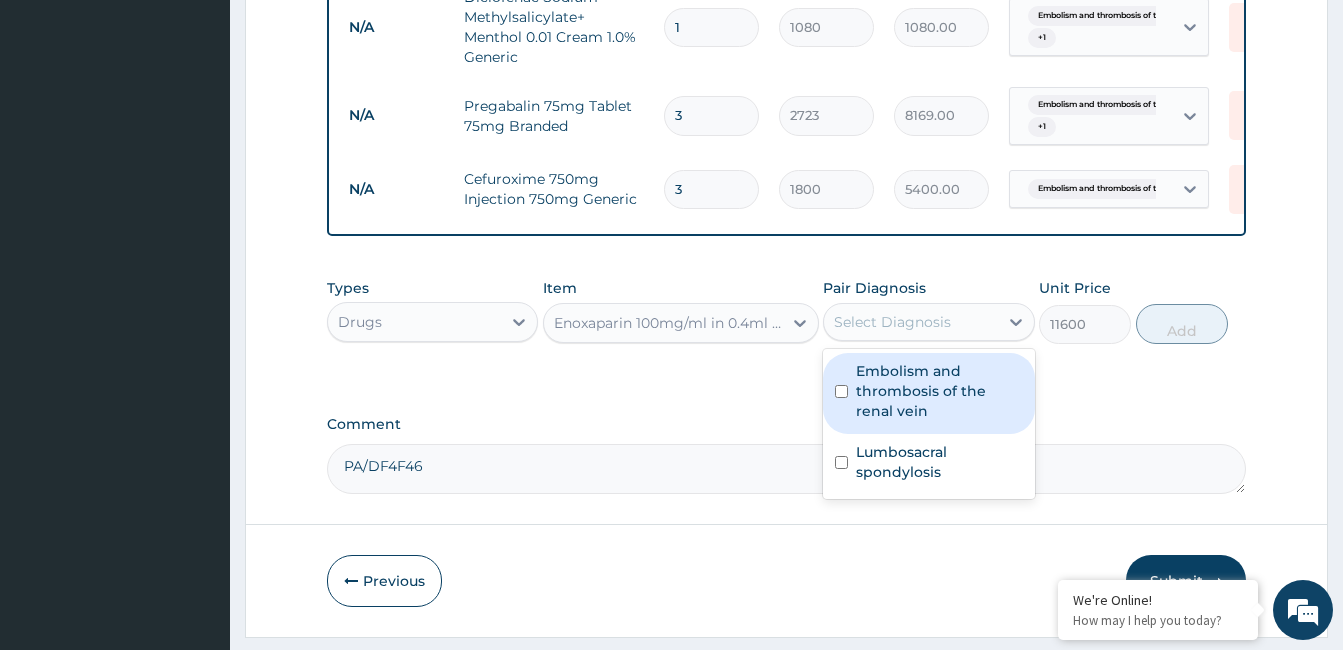 click on "Embolism and thrombosis of the renal vein" at bounding box center (939, 391) 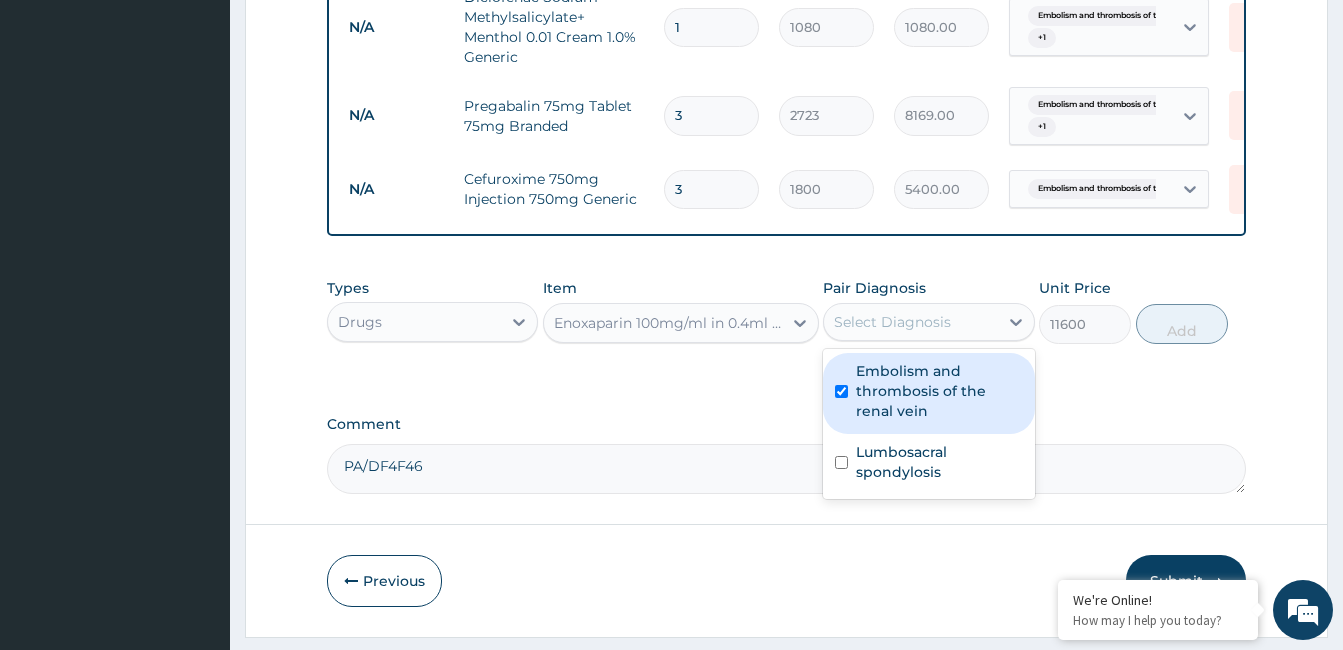 checkbox on "true" 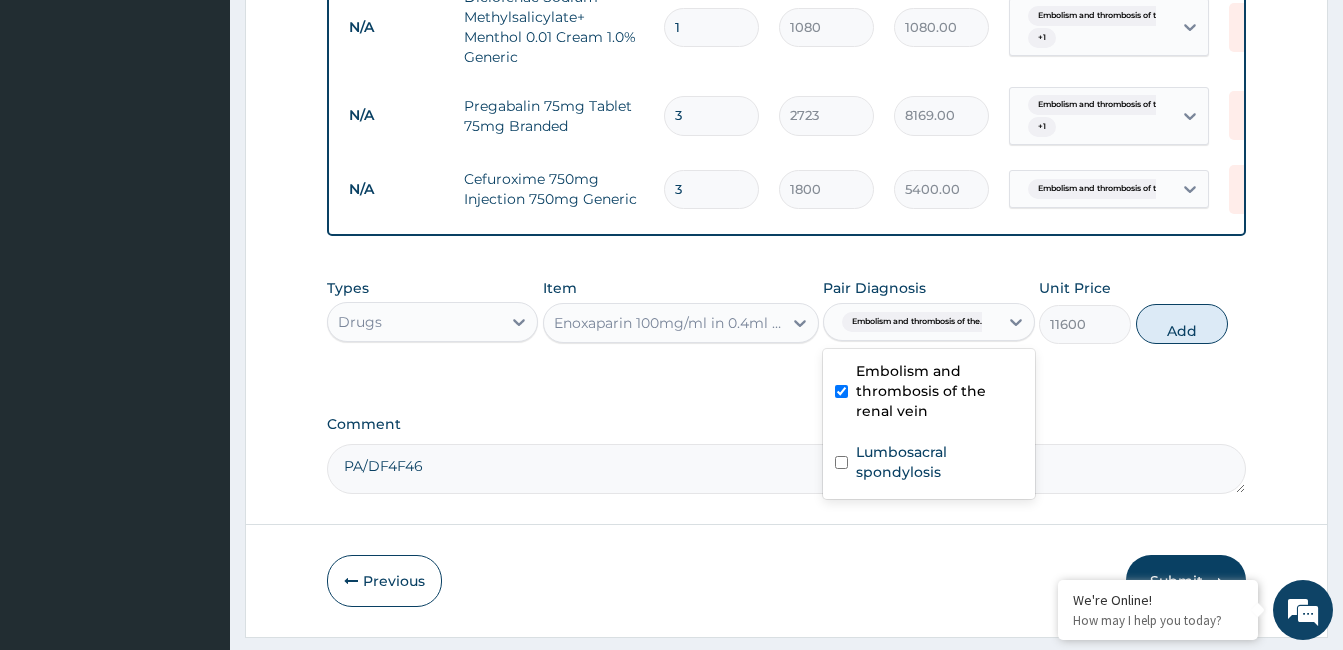 drag, startPoint x: 1192, startPoint y: 344, endPoint x: 1152, endPoint y: 374, distance: 50 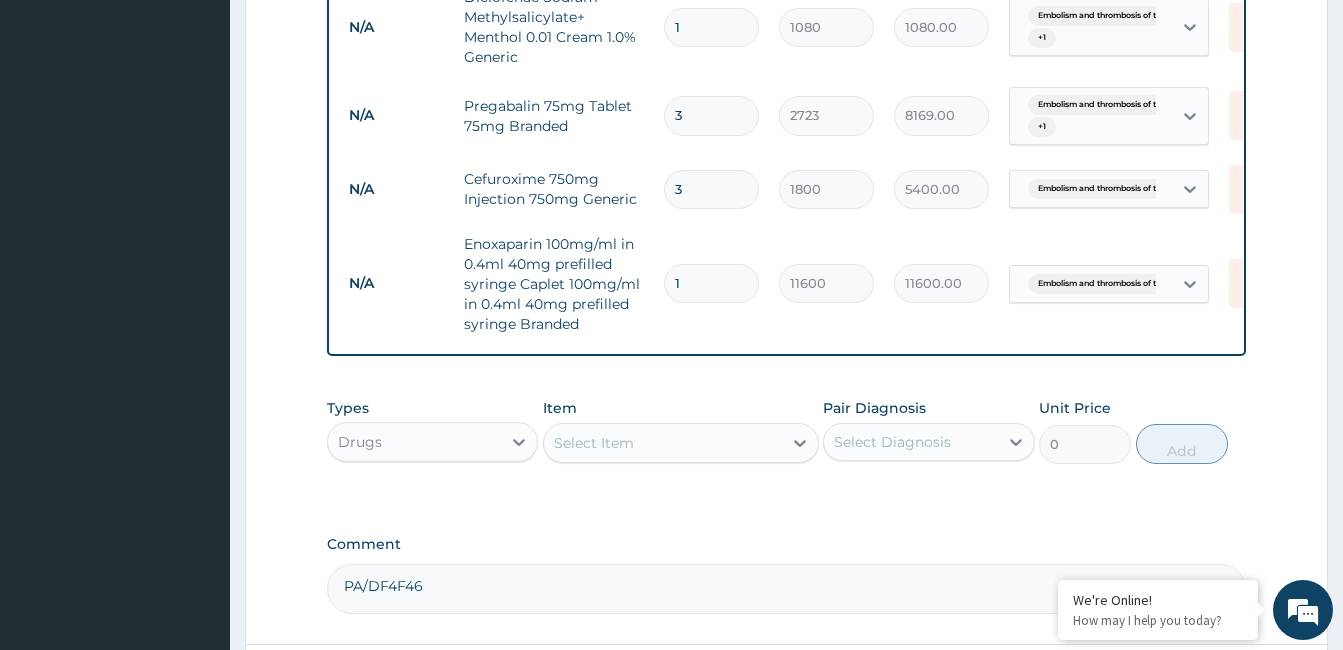 type 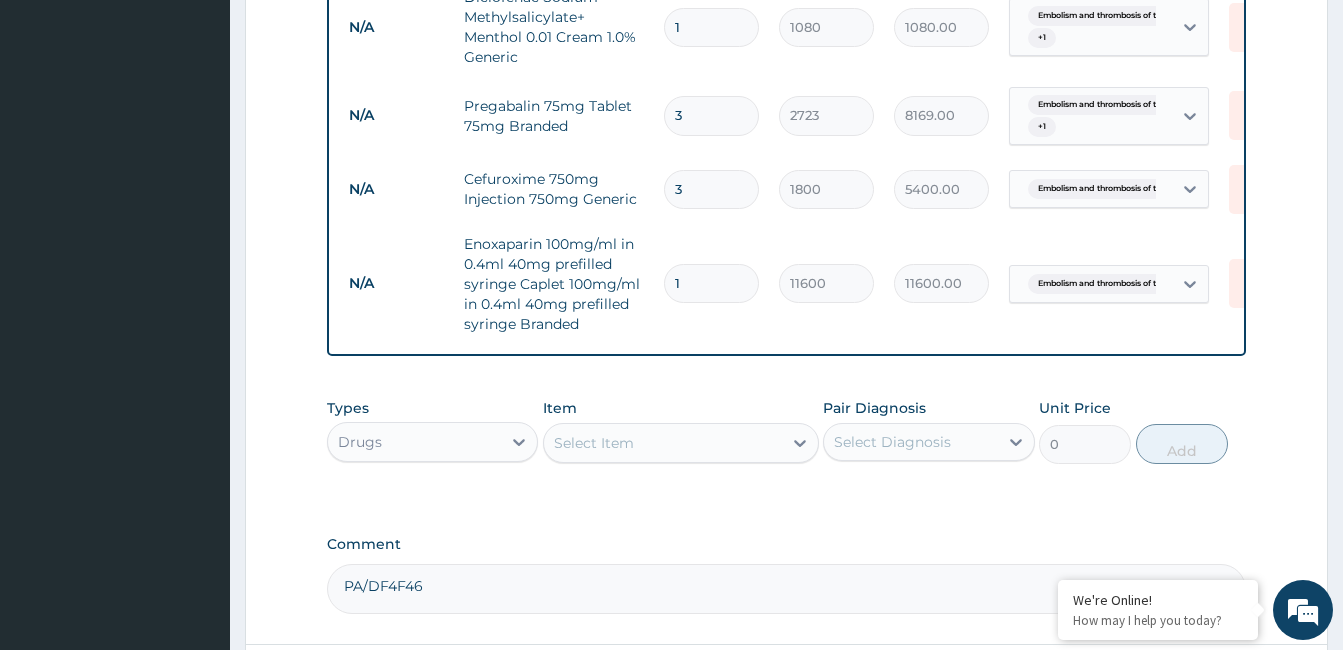 type on "0.00" 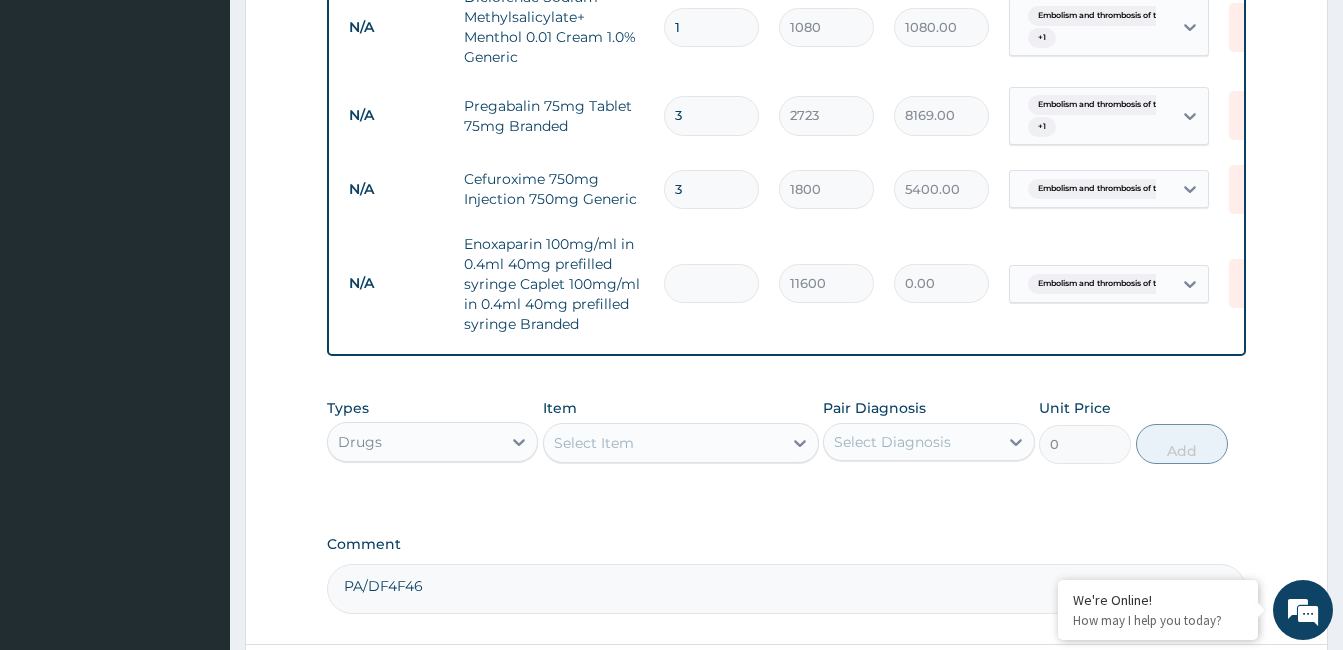 type on "4" 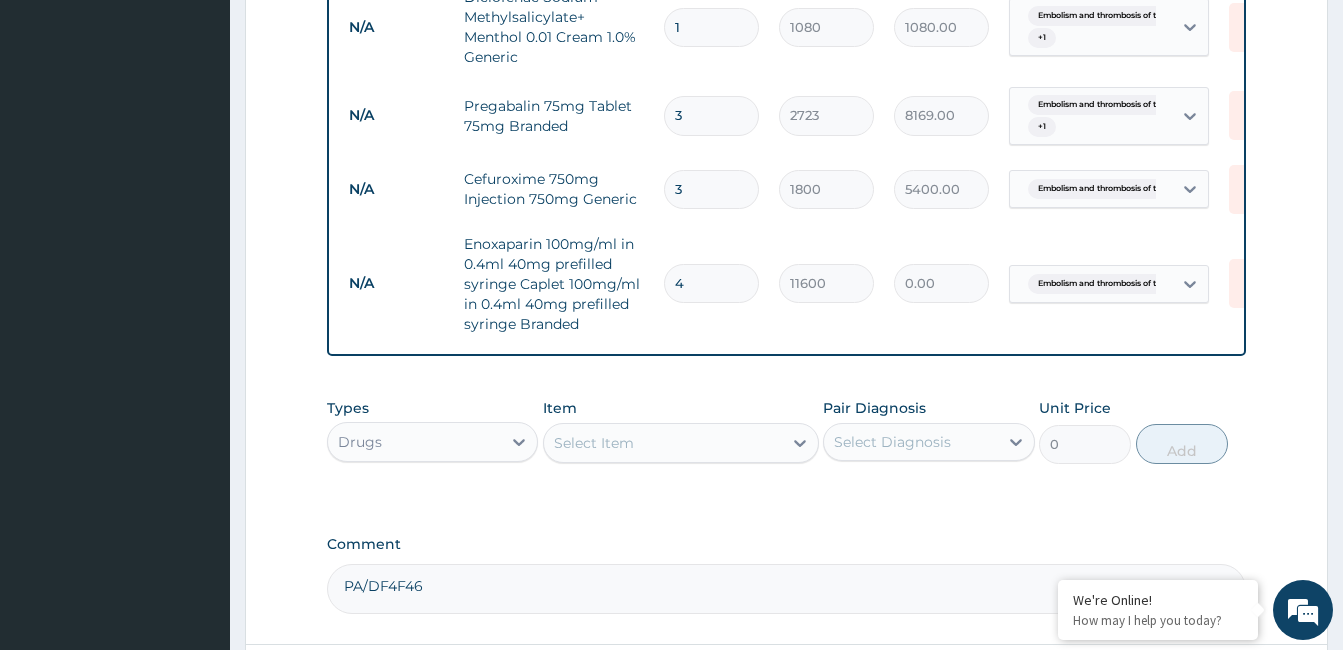 type on "46400.00" 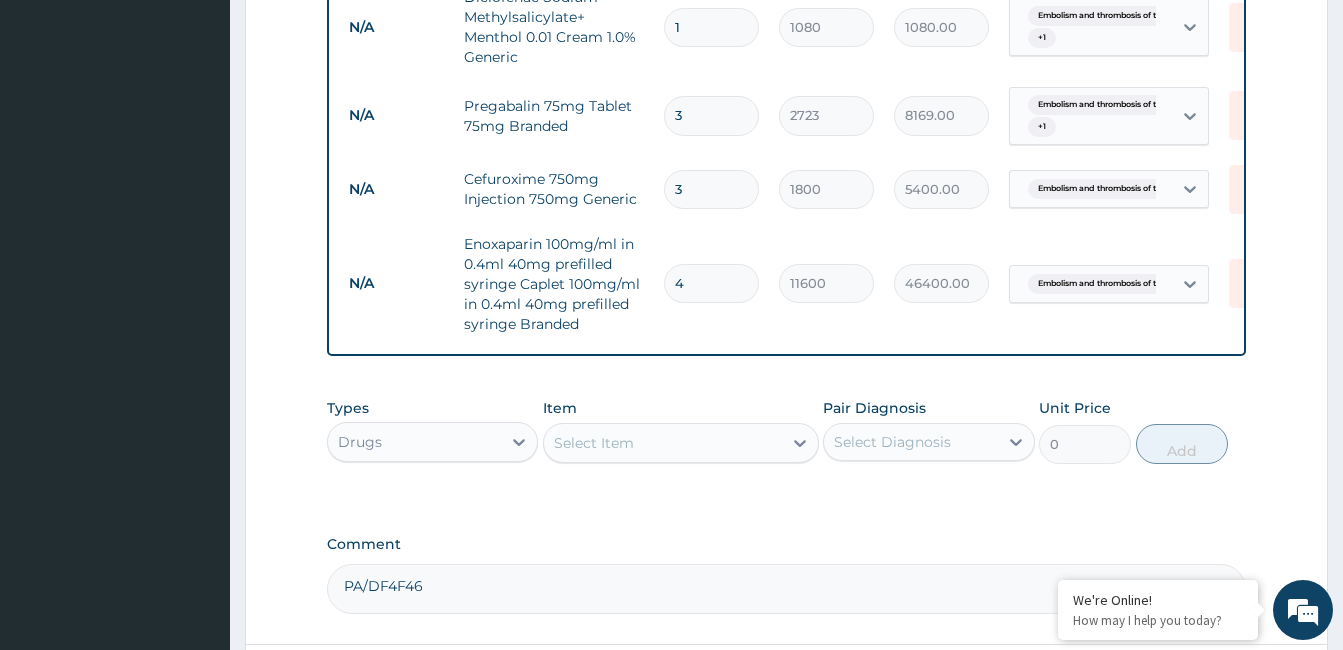 type on "4" 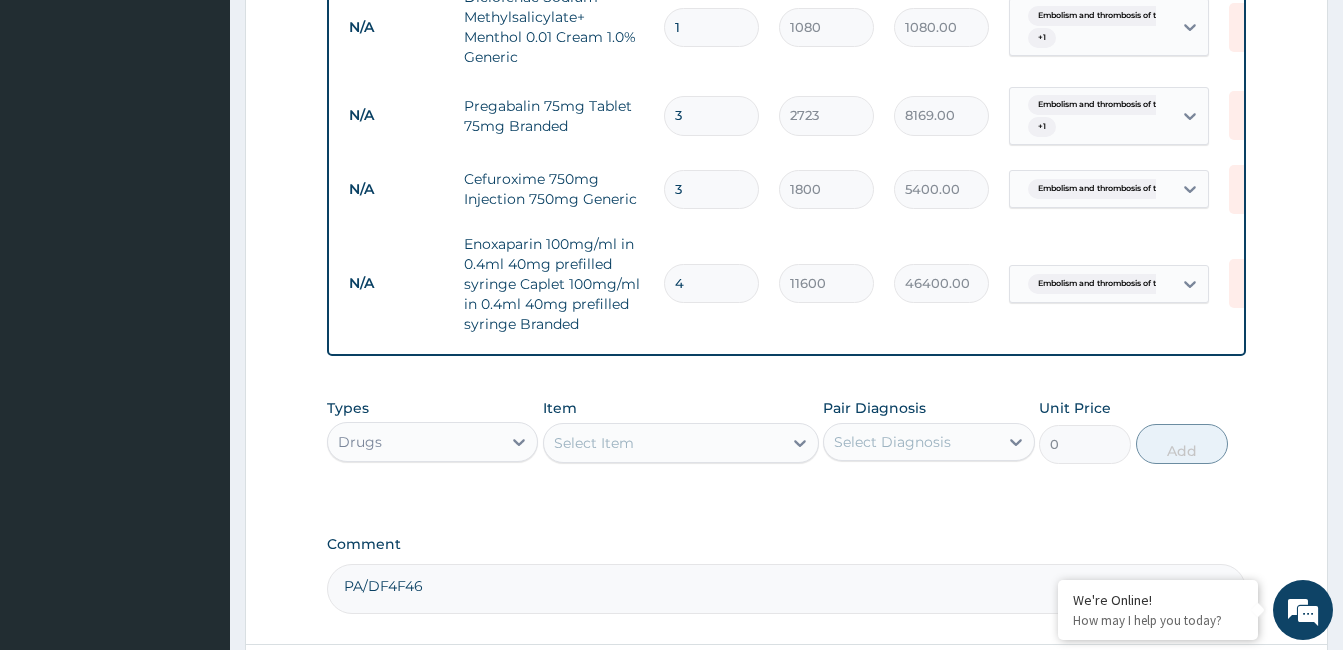 click on "Select Item" at bounding box center [663, 443] 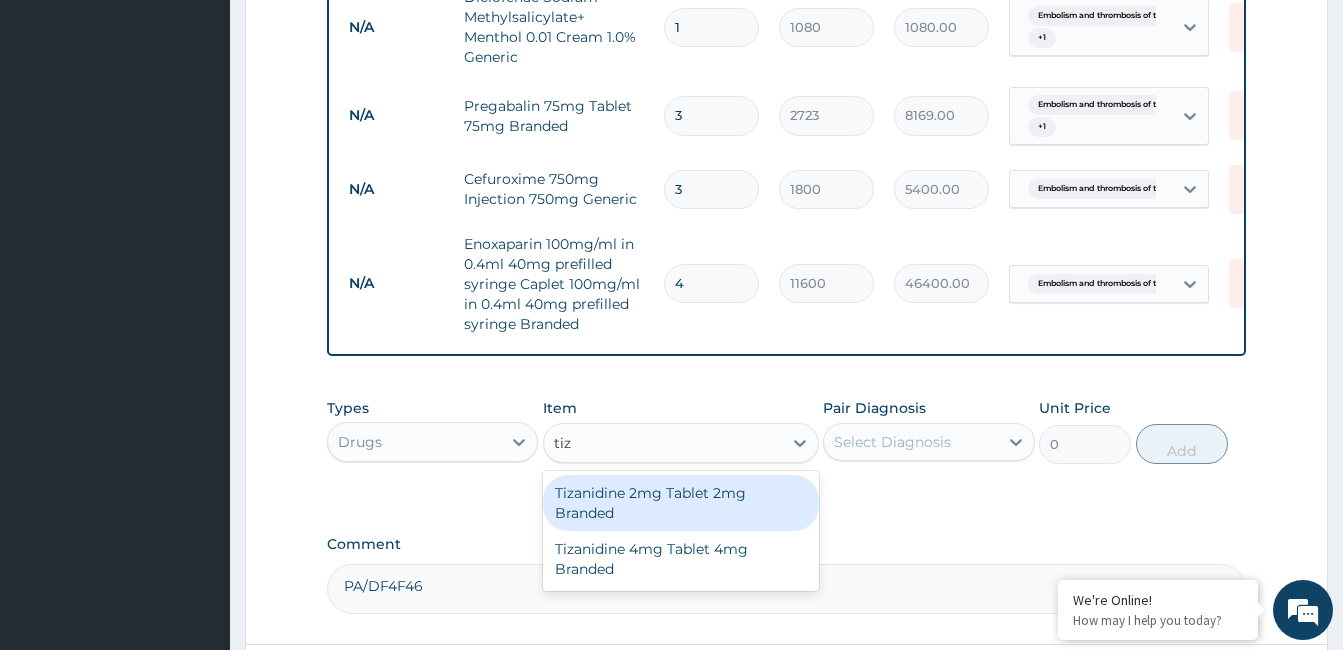type on "tiza" 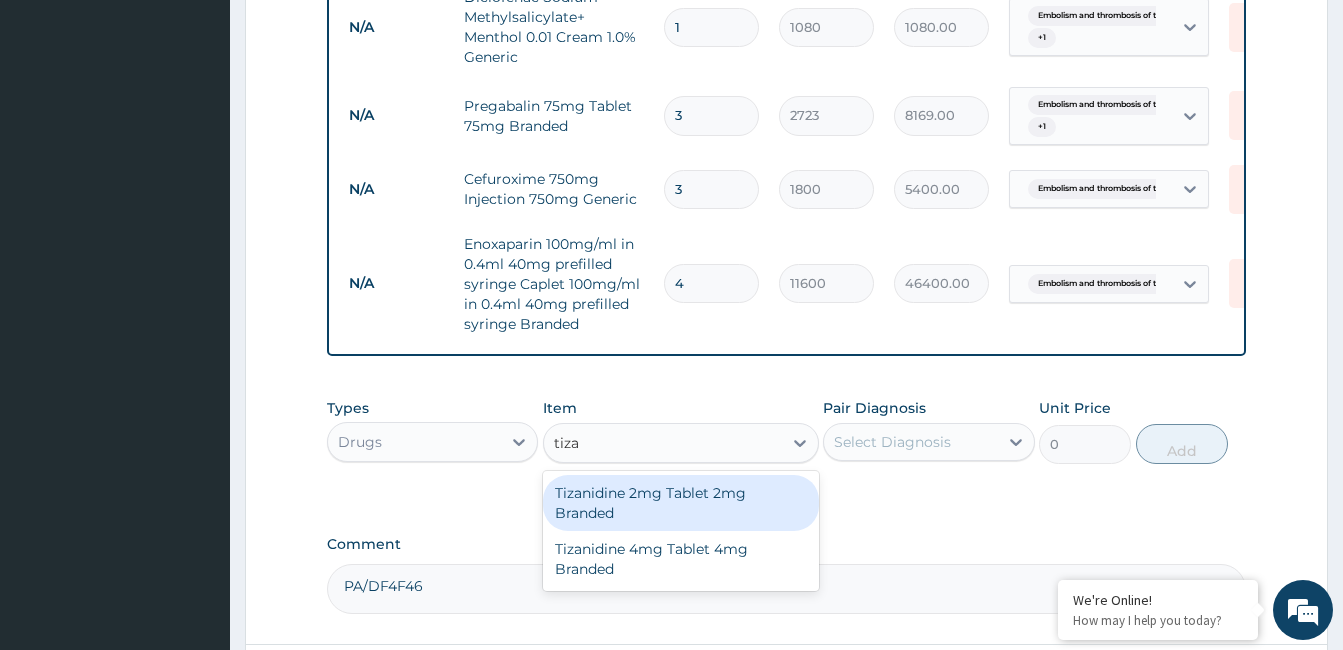 click on "Tizanidine 2mg Tablet 2mg Branded" at bounding box center [681, 503] 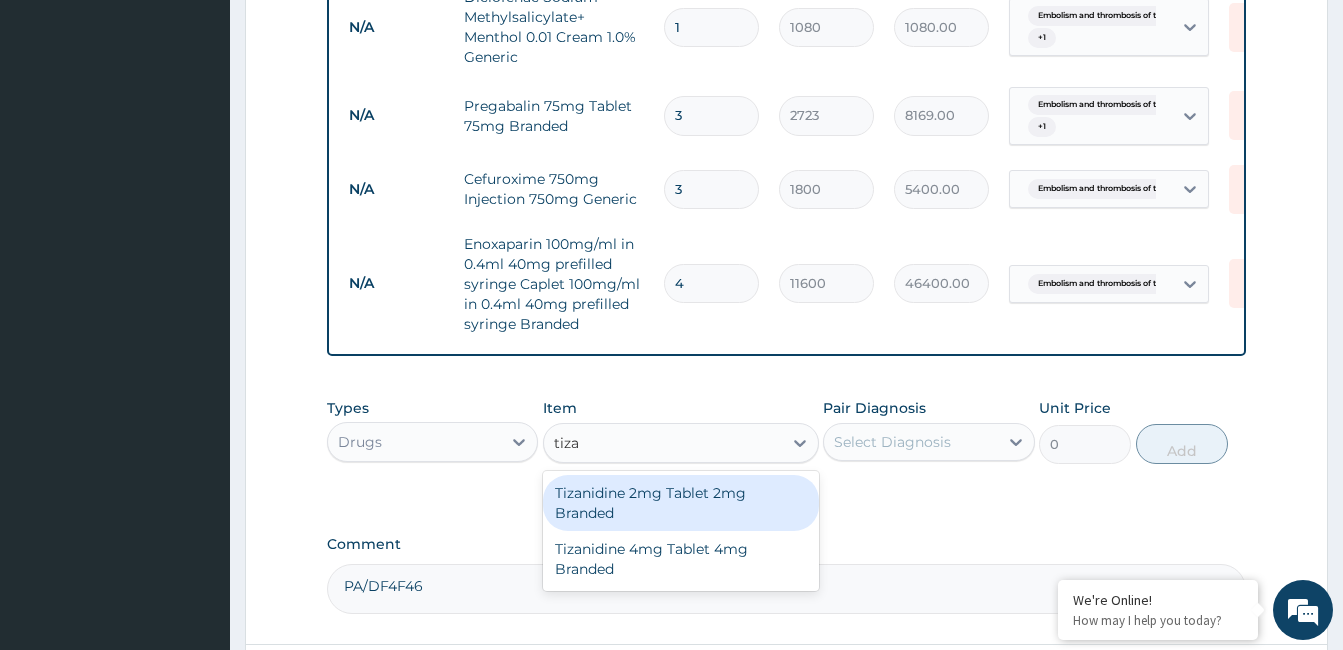 type 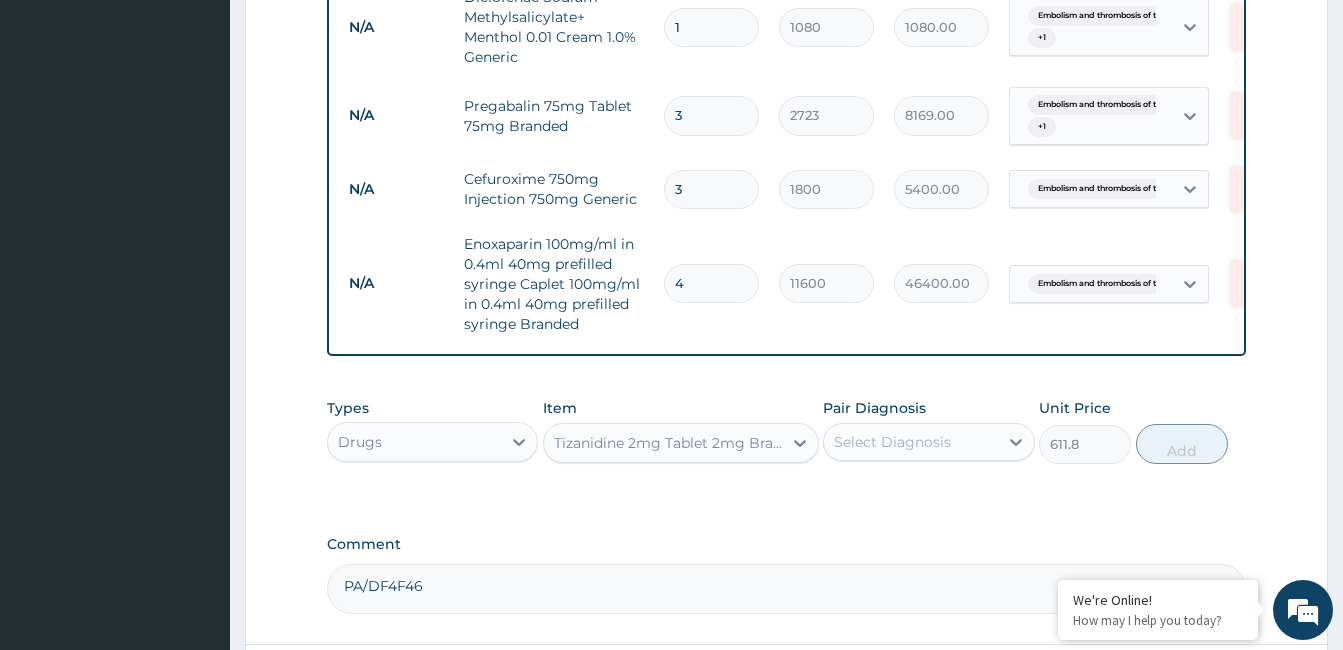 click on "Select Diagnosis" at bounding box center [892, 442] 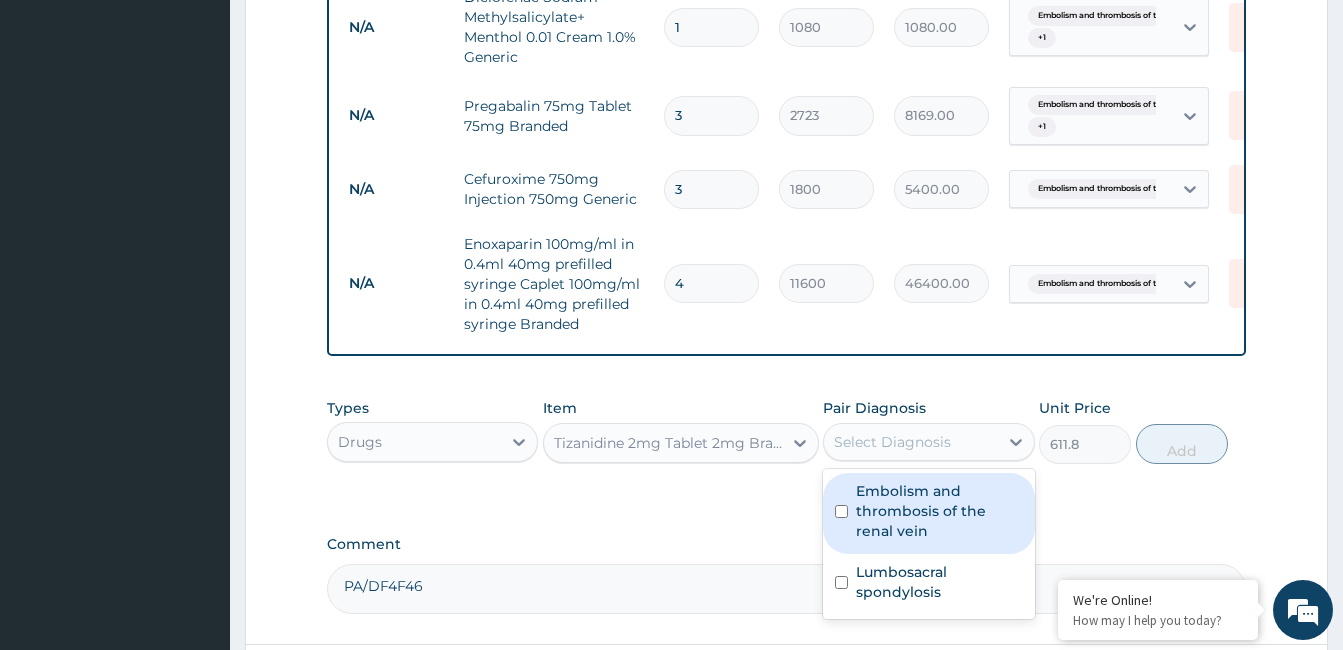 drag, startPoint x: 876, startPoint y: 512, endPoint x: 894, endPoint y: 554, distance: 45.694637 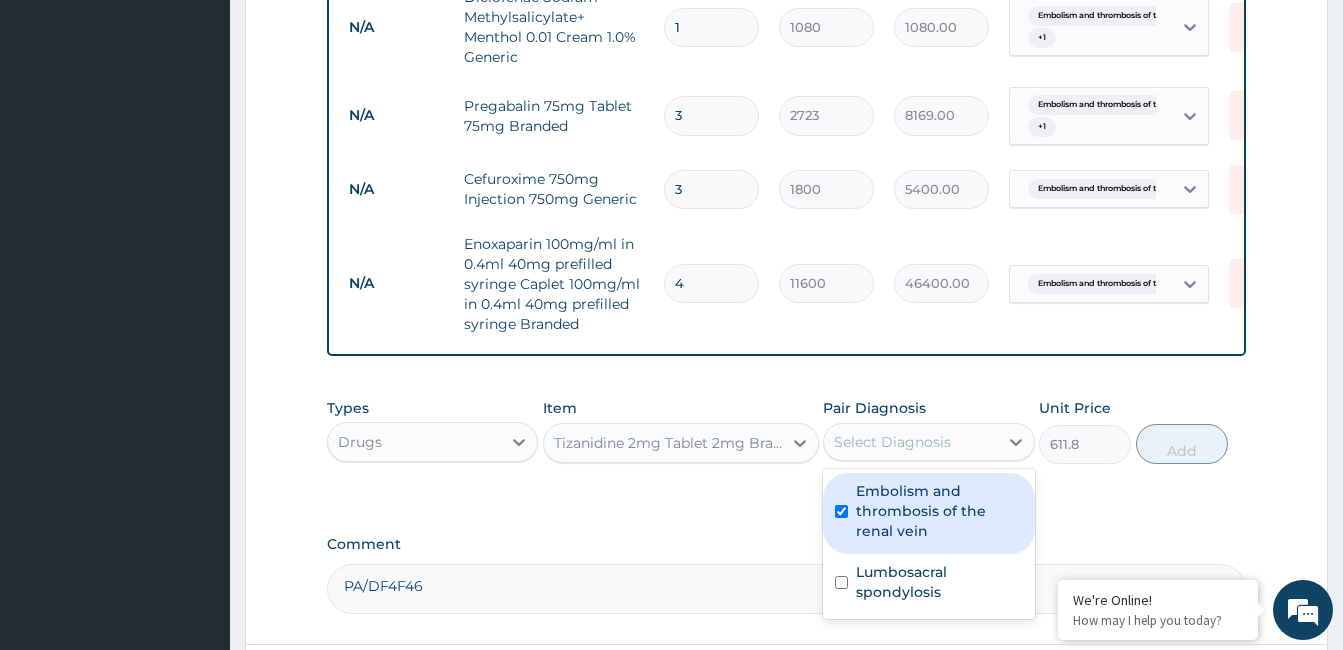 checkbox on "true" 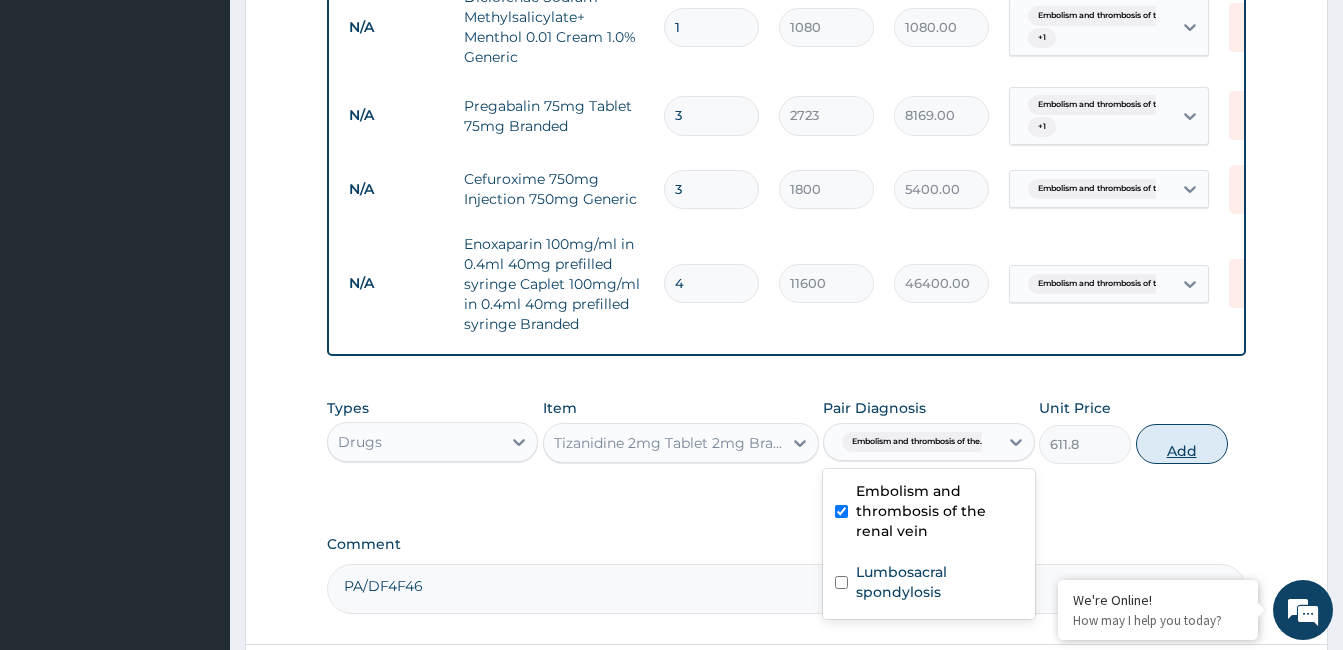 drag, startPoint x: 1173, startPoint y: 447, endPoint x: 1057, endPoint y: 549, distance: 154.46683 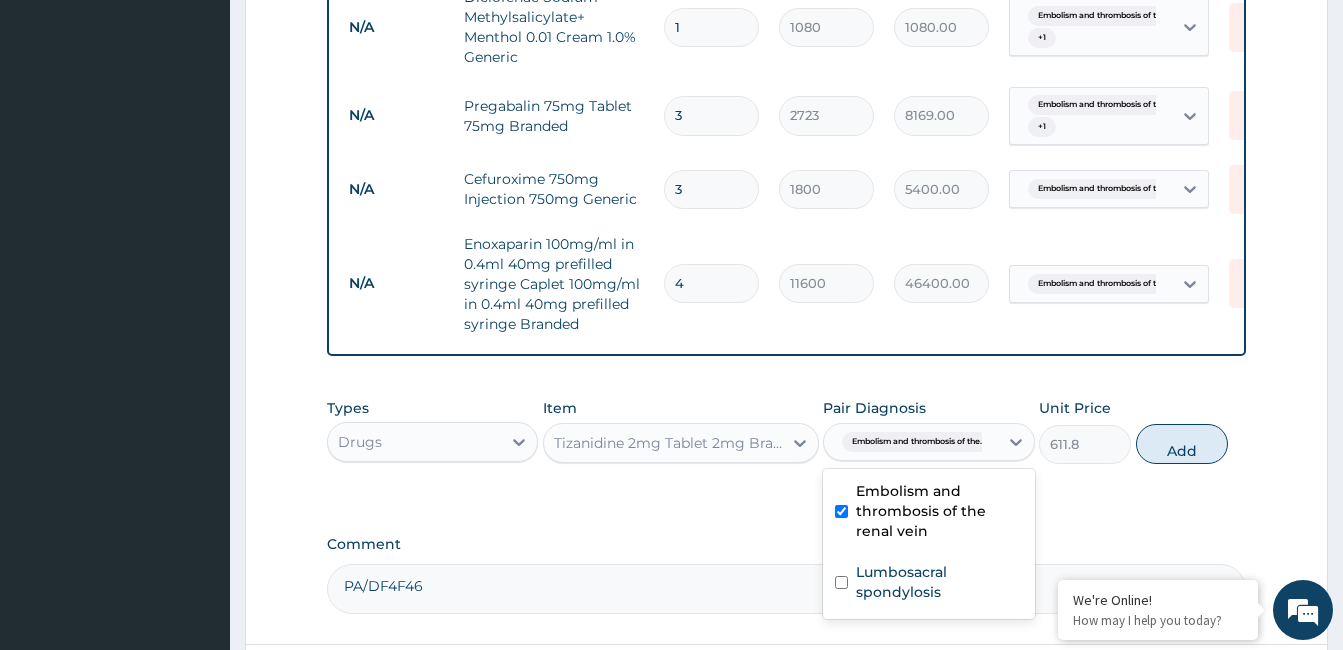 click on "Add" at bounding box center (1182, 444) 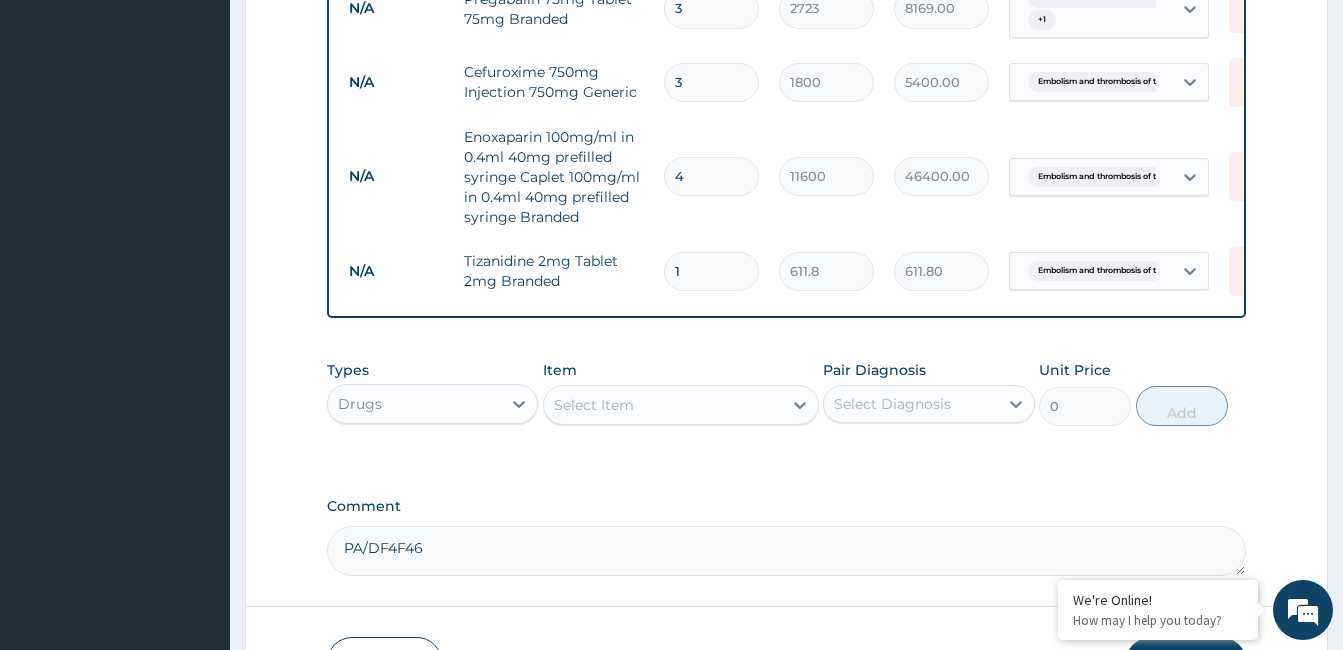 scroll, scrollTop: 2339, scrollLeft: 0, axis: vertical 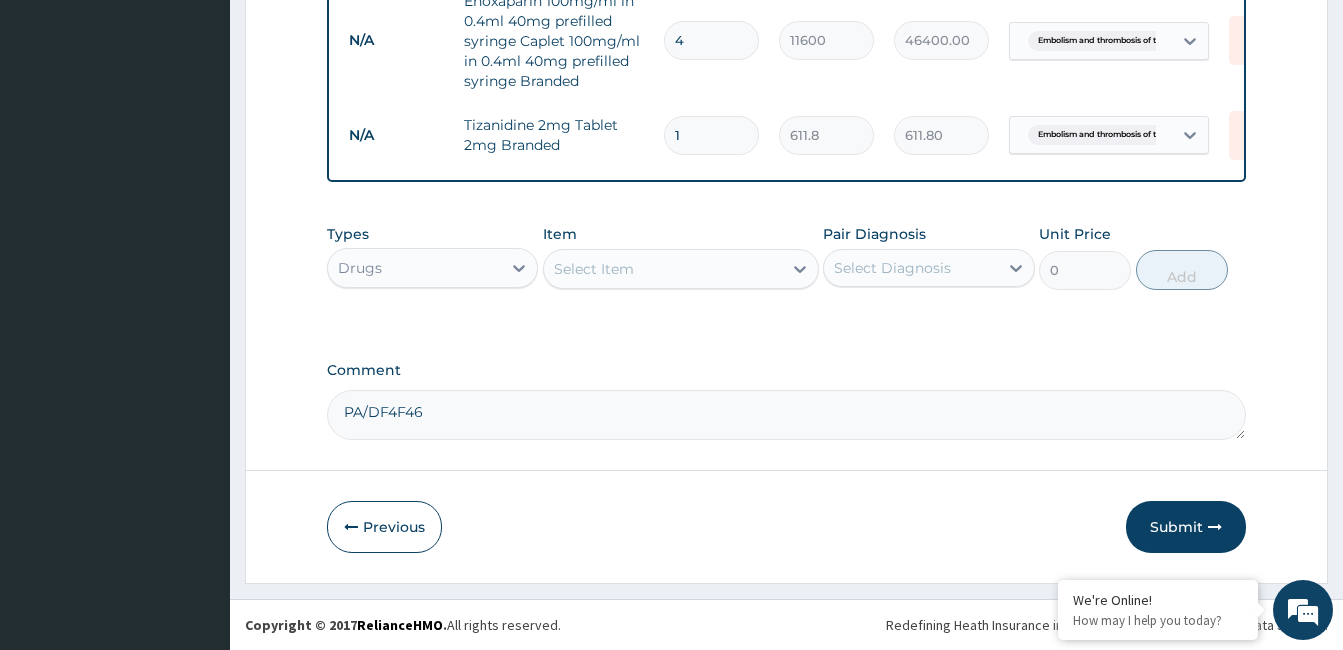 click on "Types Drugs Item Select Item Pair Diagnosis Select Diagnosis Unit Price 0 Add" at bounding box center (786, 272) 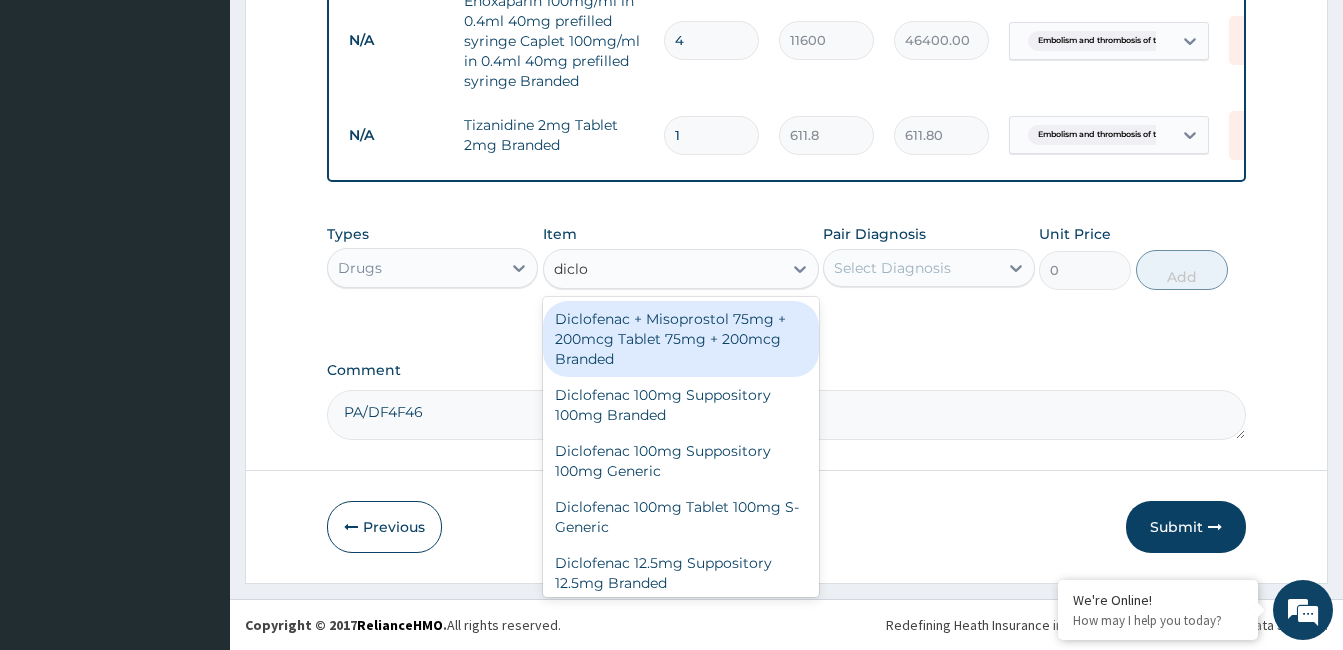 type on "diclof" 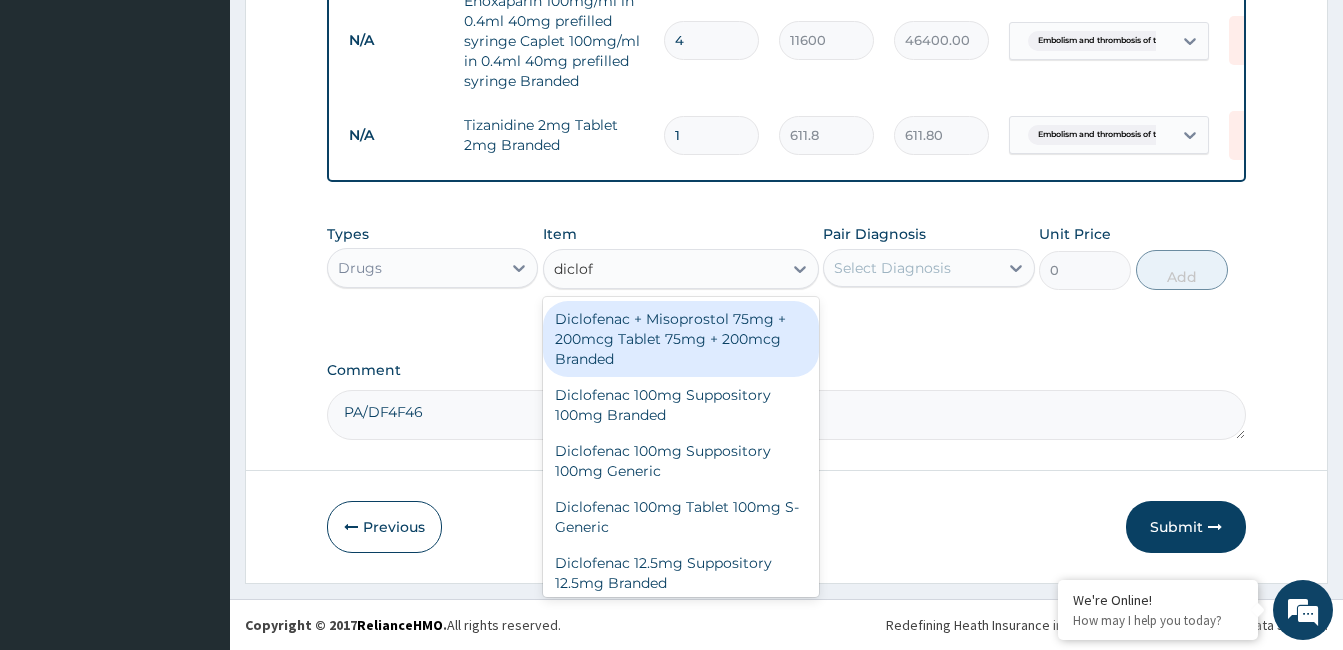 click on "Diclofenac + Misoprostol 75mg + 200mcg Tablet 75mg + 200mcg Branded" at bounding box center (681, 339) 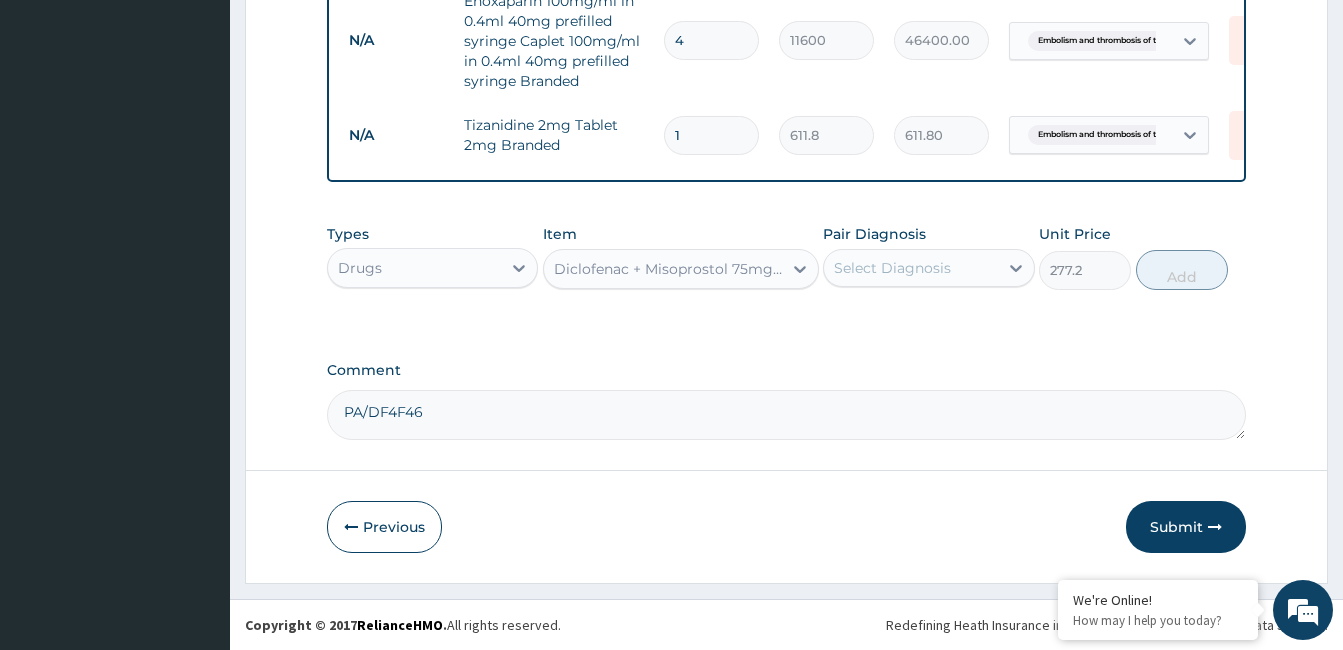 click on "Select Diagnosis" at bounding box center (892, 268) 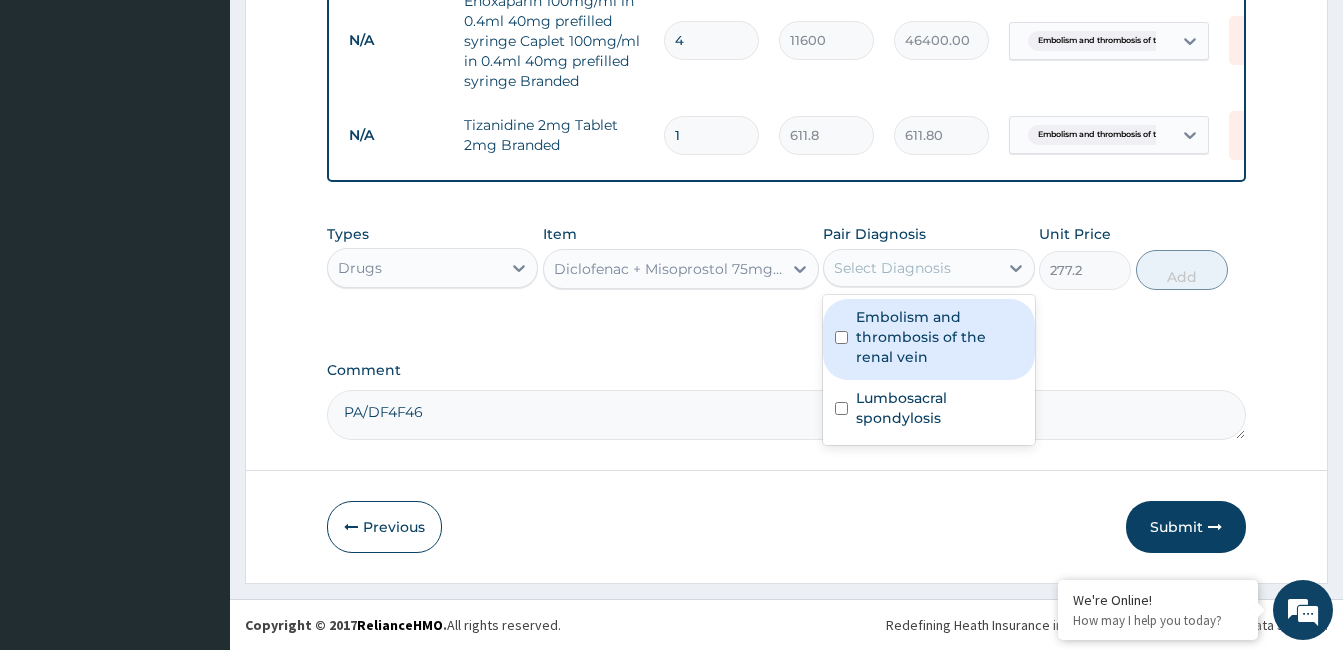 click on "Embolism and thrombosis of the renal vein" at bounding box center [939, 337] 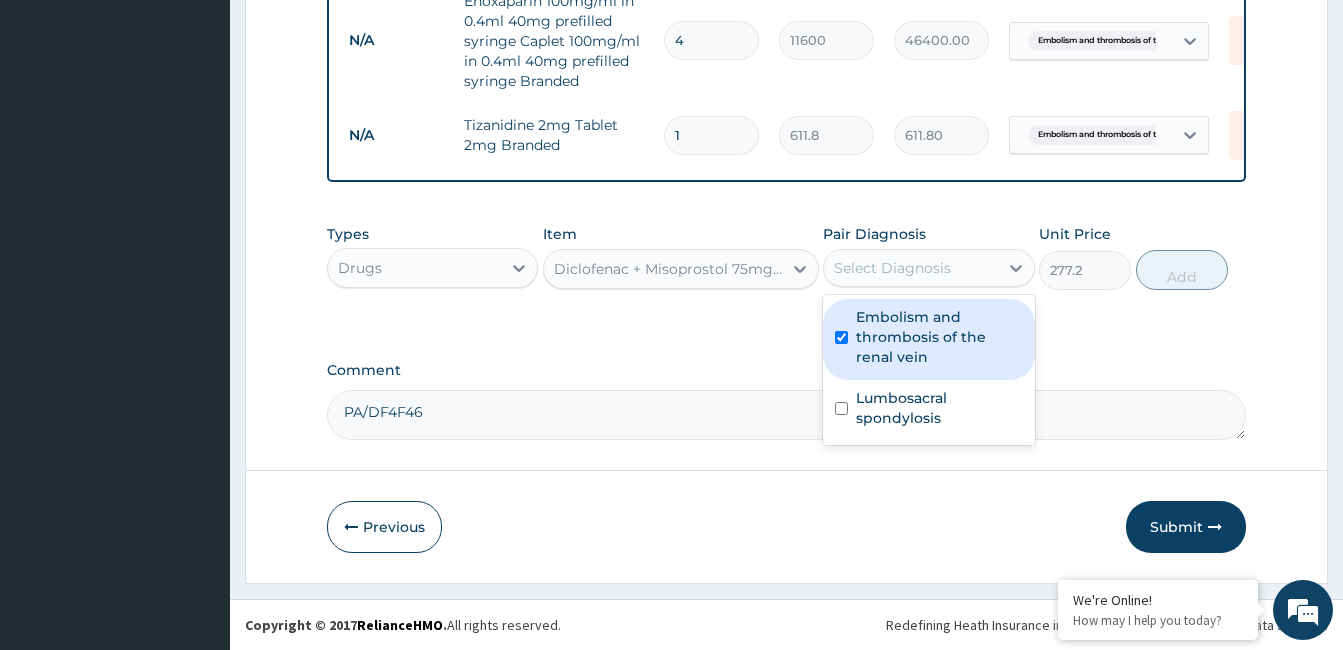 checkbox on "true" 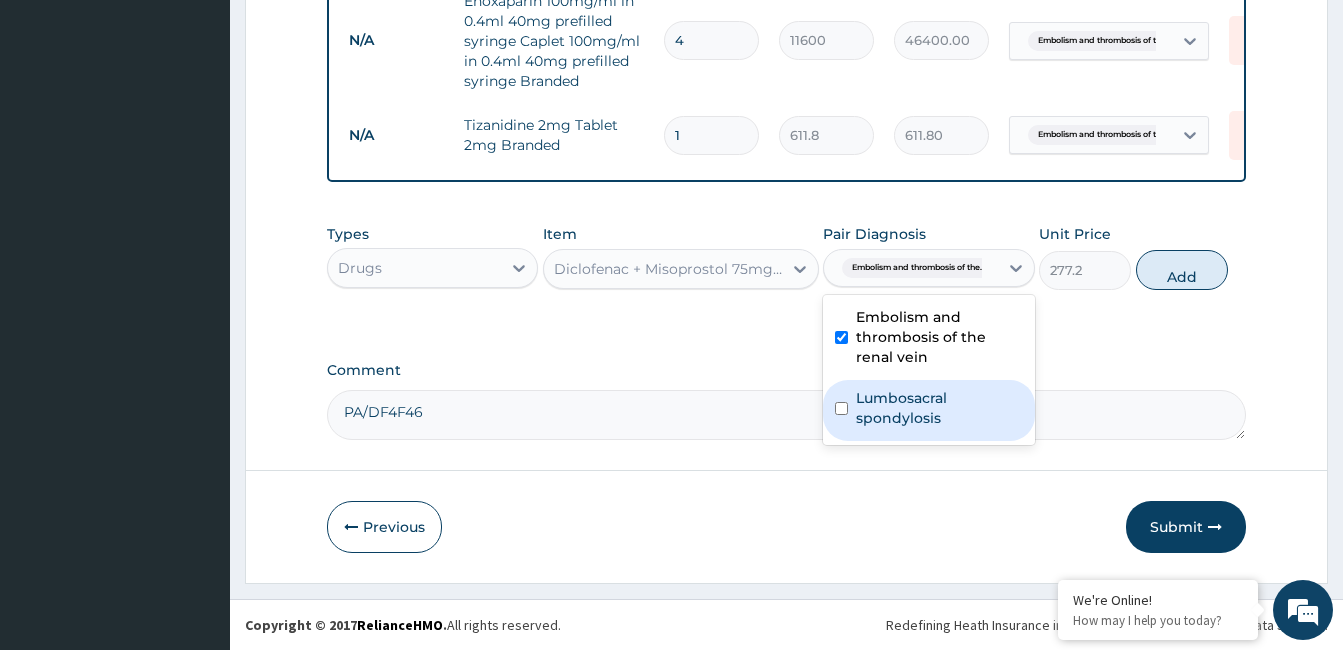 click on "Lumbosacral spondylosis" at bounding box center (939, 408) 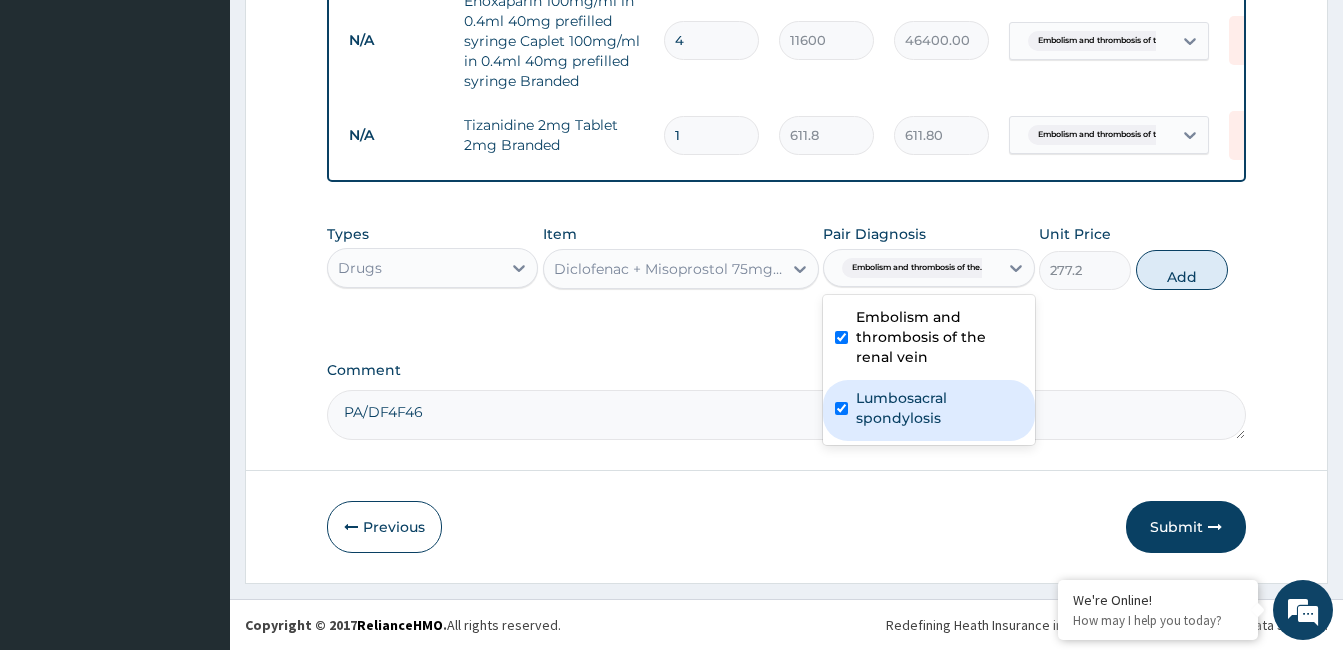 checkbox on "true" 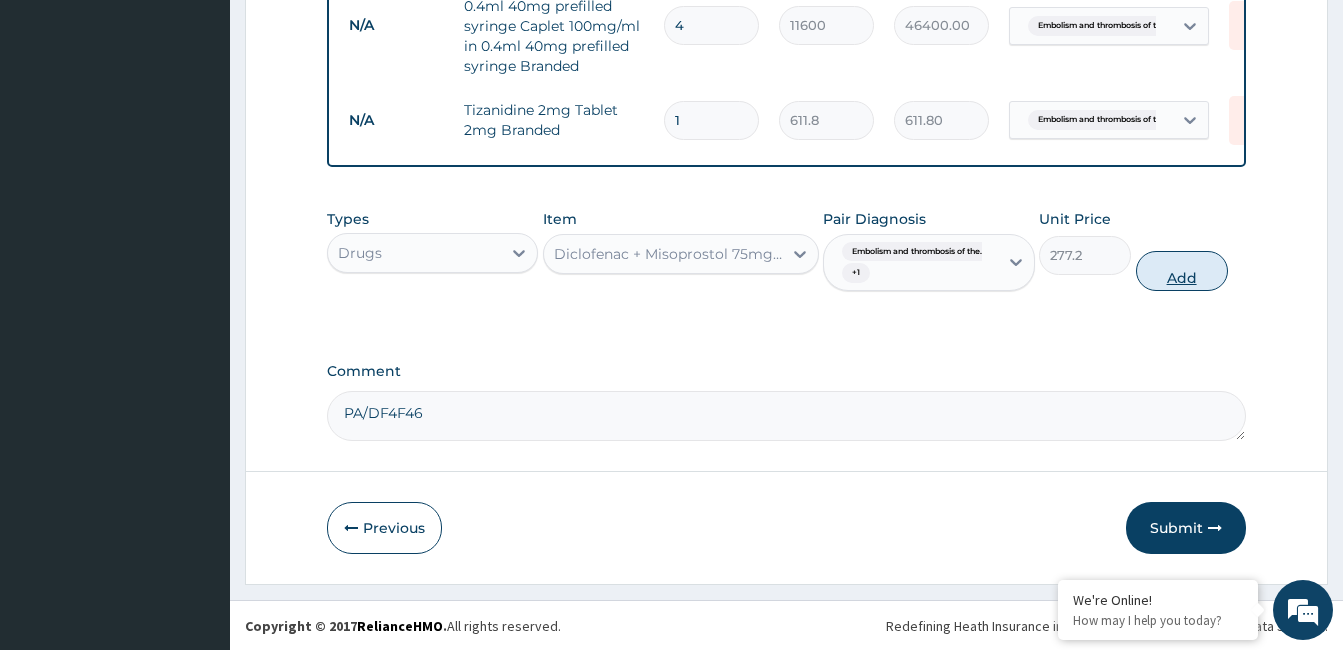 click on "Add" at bounding box center [1182, 271] 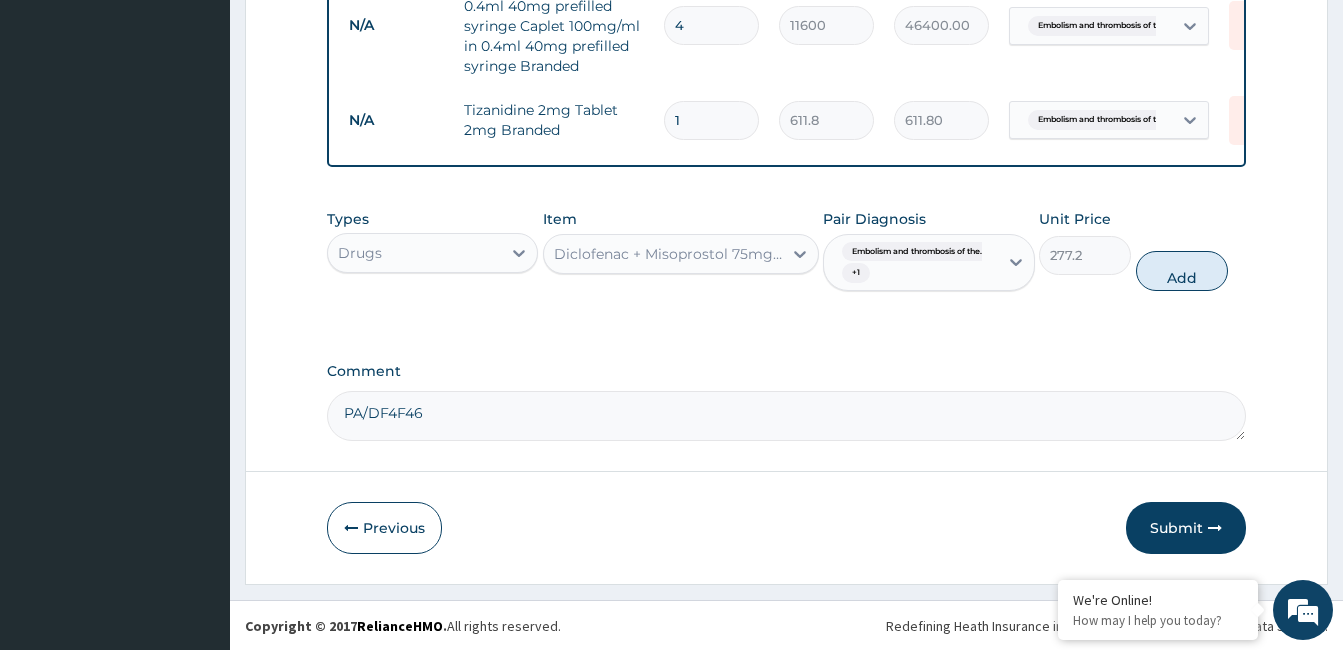 type on "0" 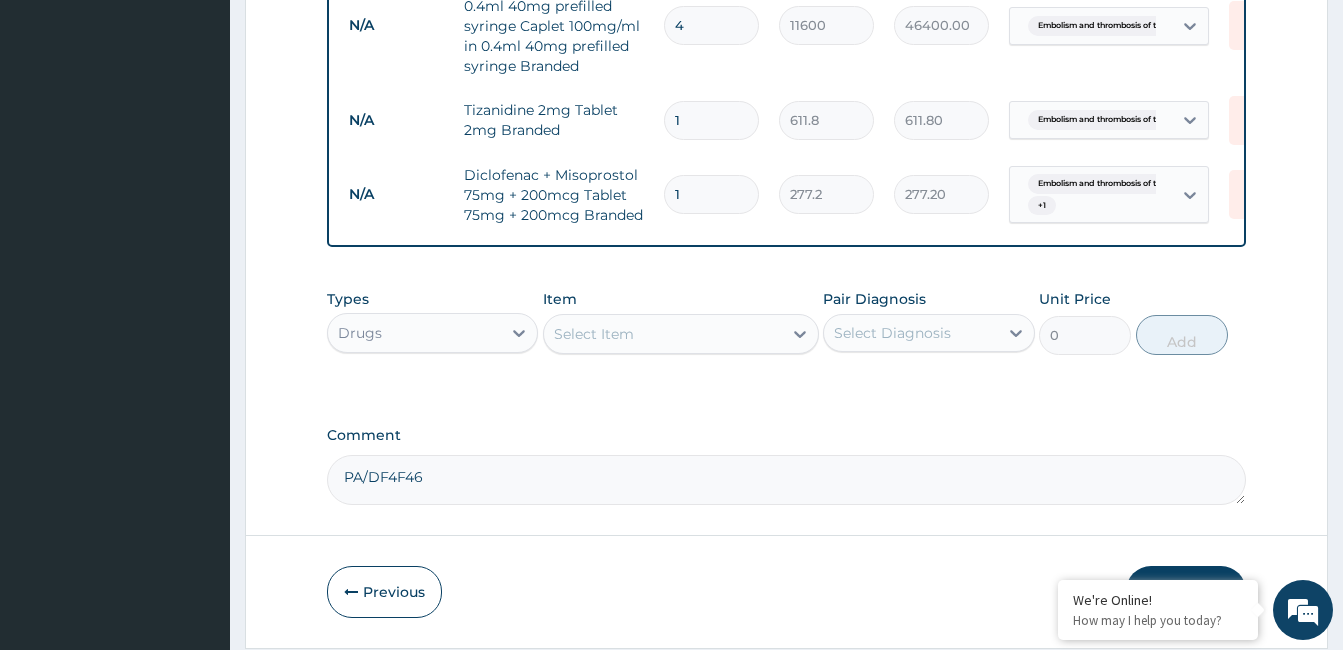 click on "1" at bounding box center (711, 194) 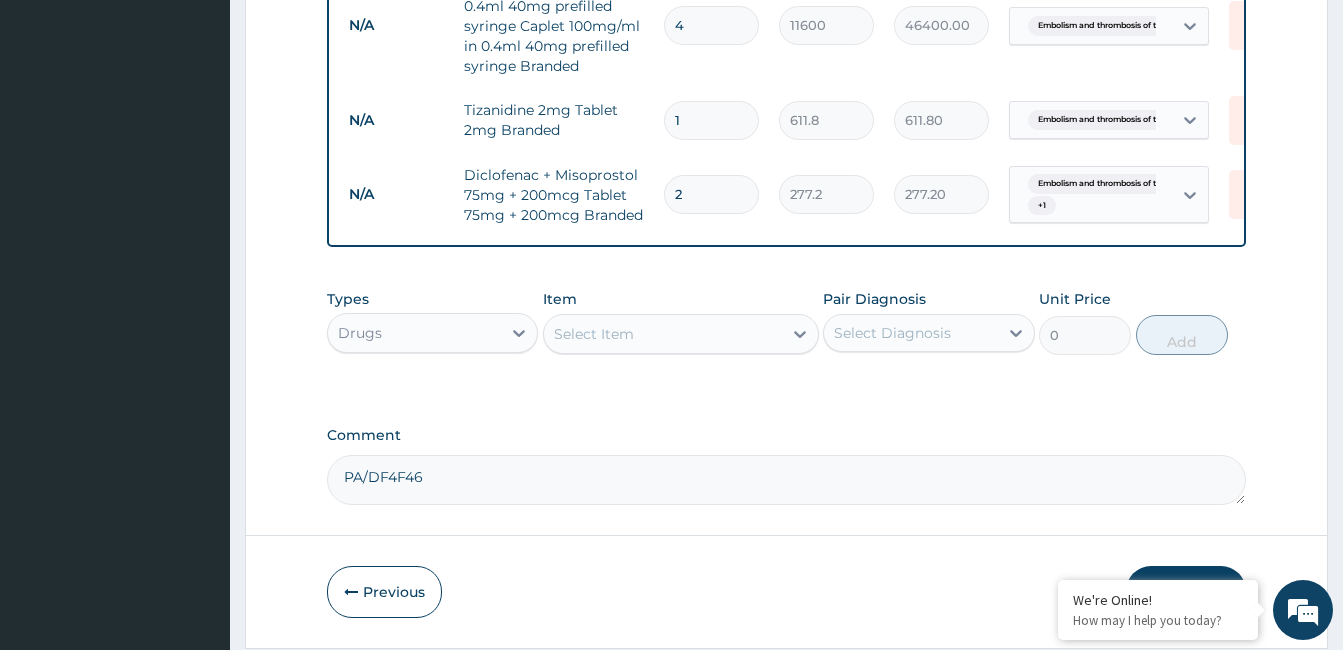 type on "554.40" 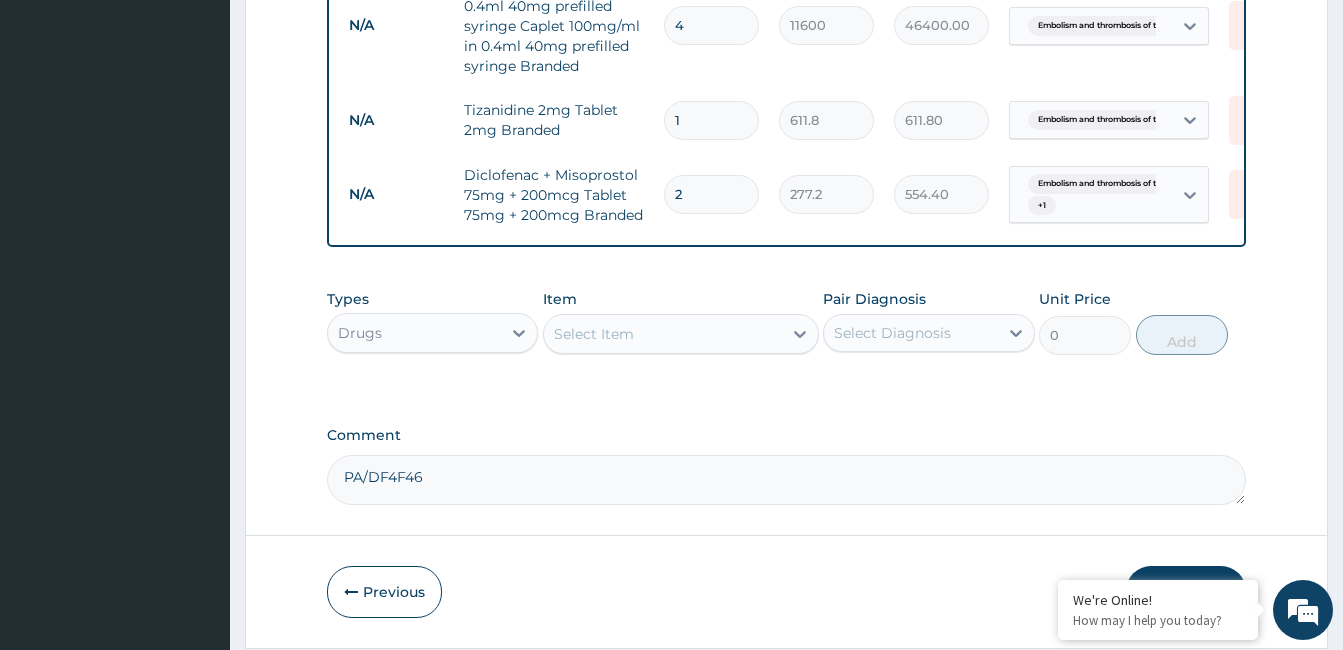 type on "2" 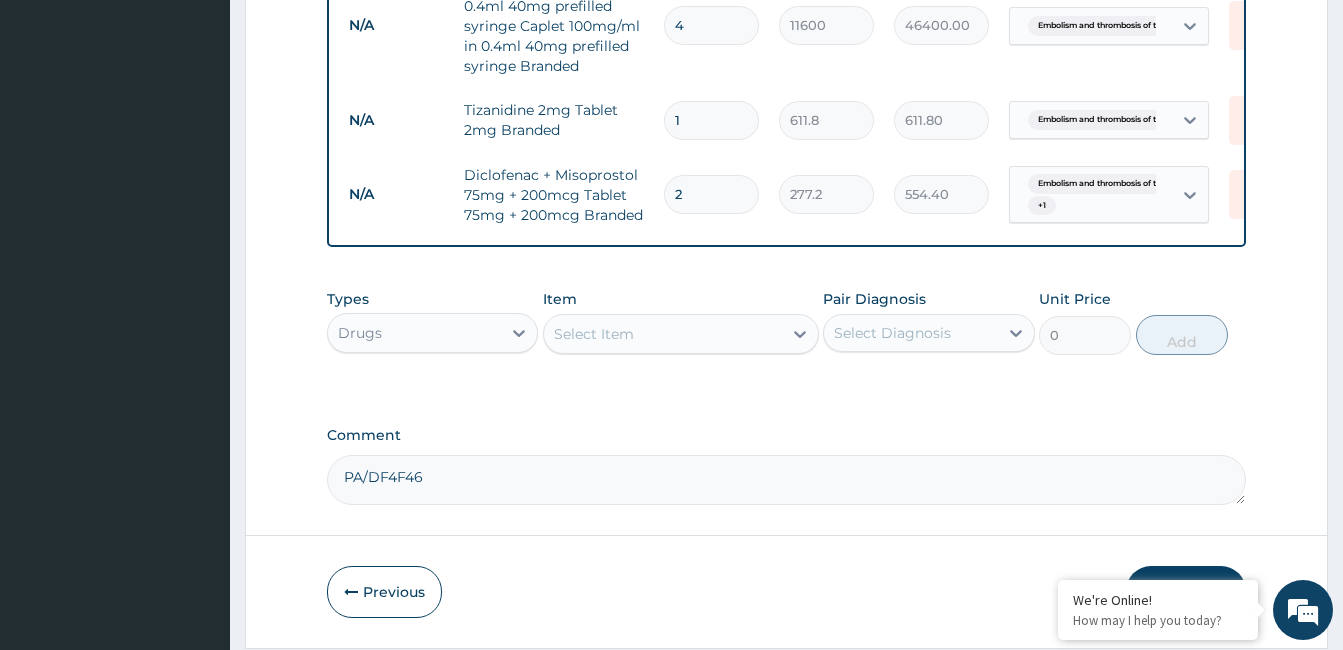 click on "Select Item" at bounding box center [663, 334] 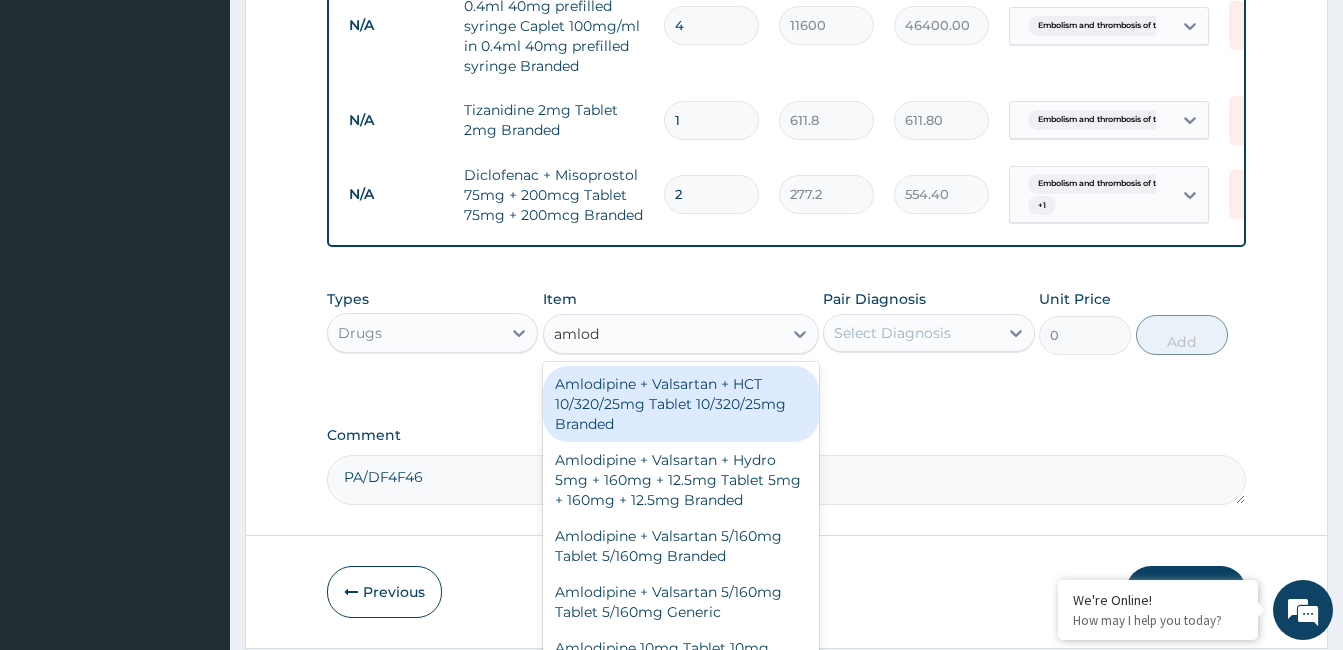 type on "amlodi" 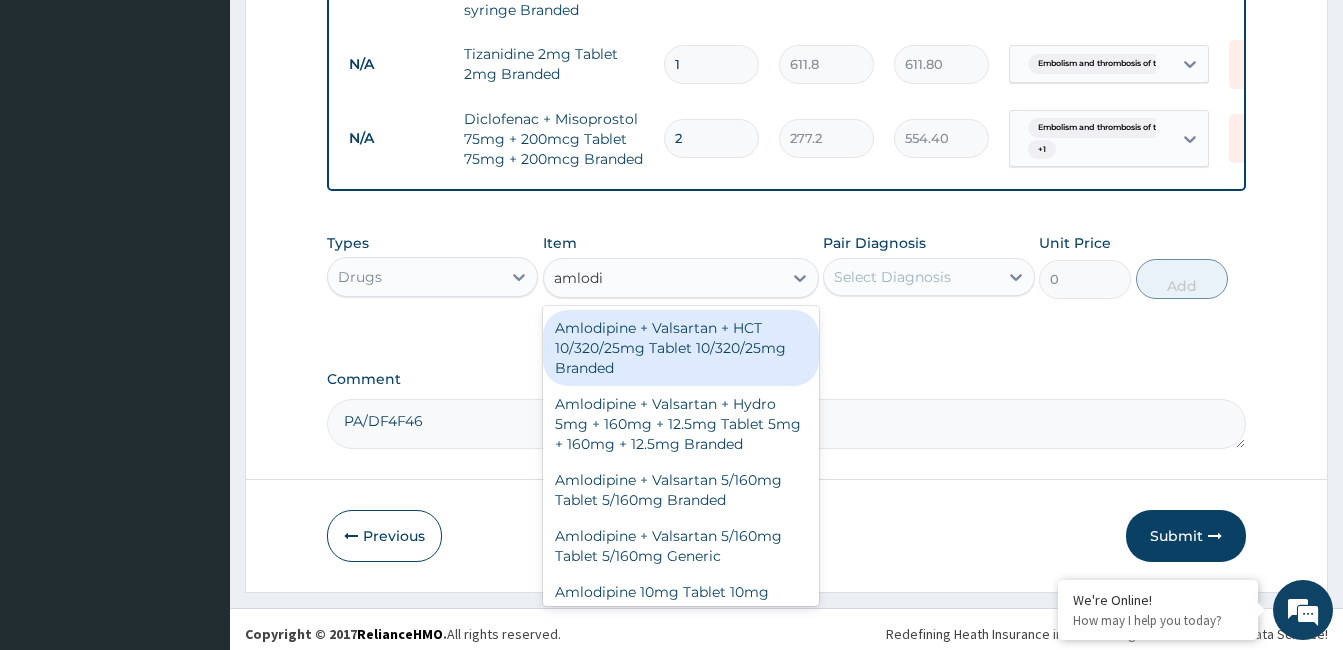 scroll, scrollTop: 2419, scrollLeft: 0, axis: vertical 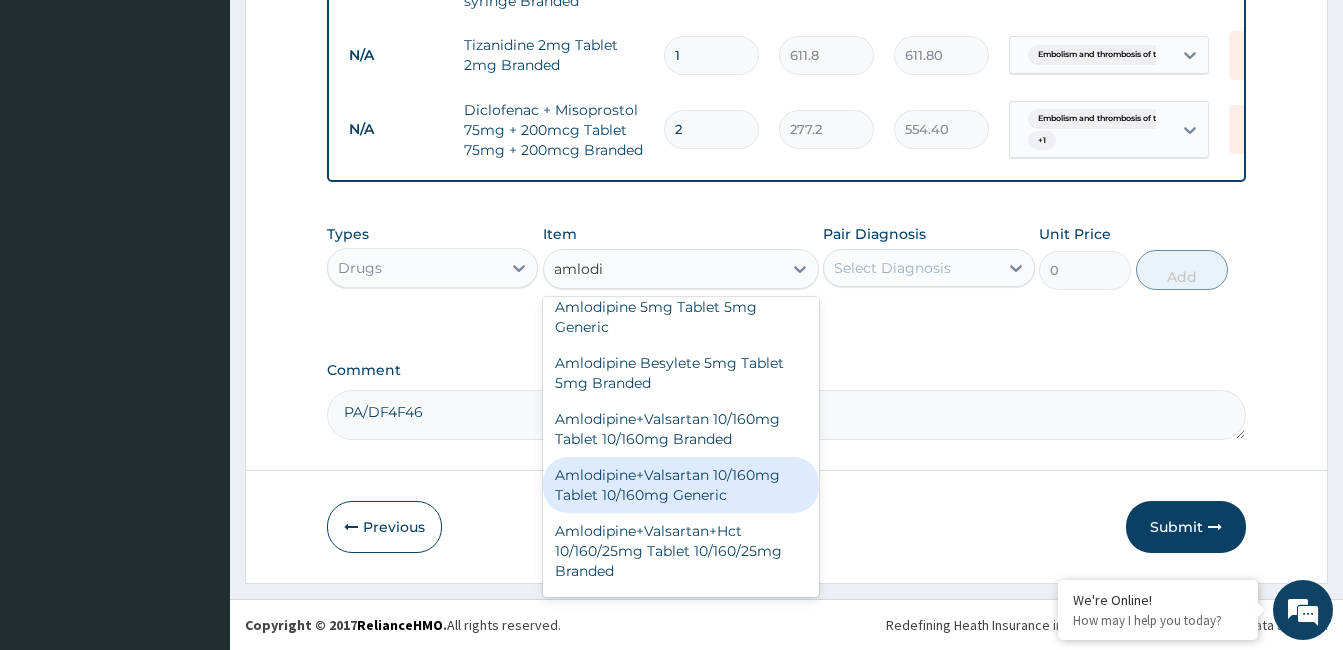 click on "Amlodipine+Valsartan 10/160mg Tablet 10/160mg Generic" at bounding box center (681, 485) 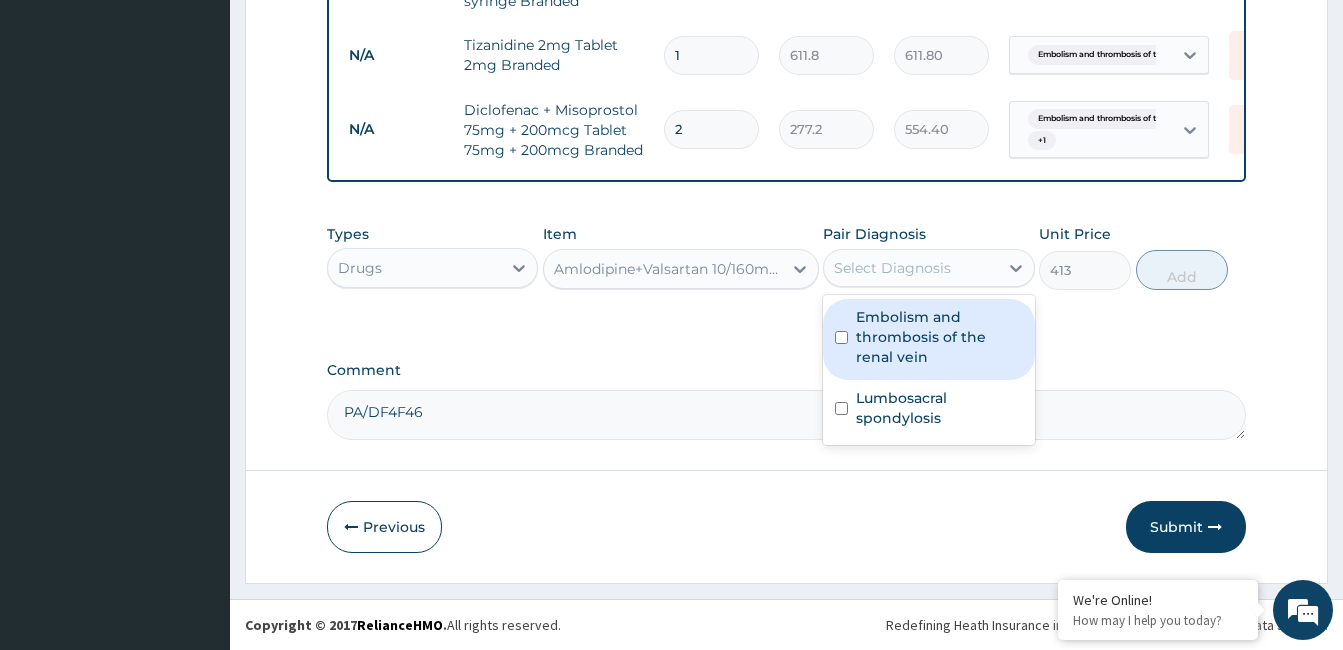 click on "Select Diagnosis" at bounding box center [892, 268] 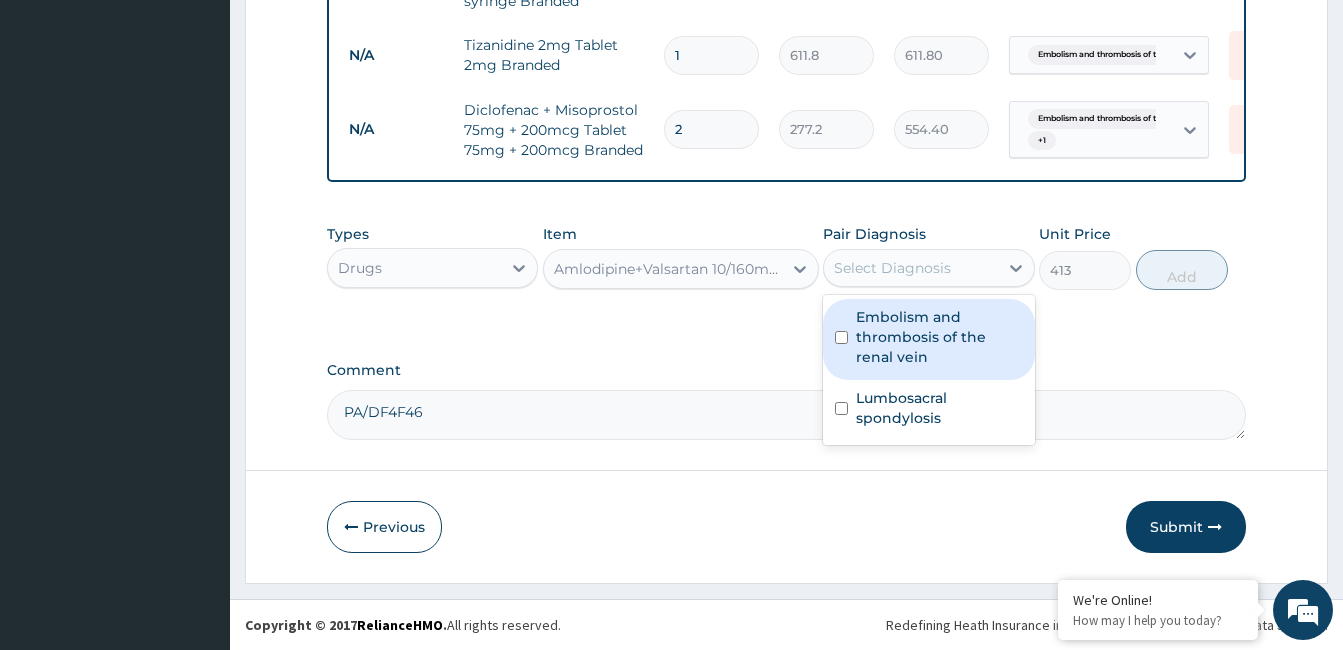 click on "Embolism and thrombosis of the renal vein" at bounding box center [939, 337] 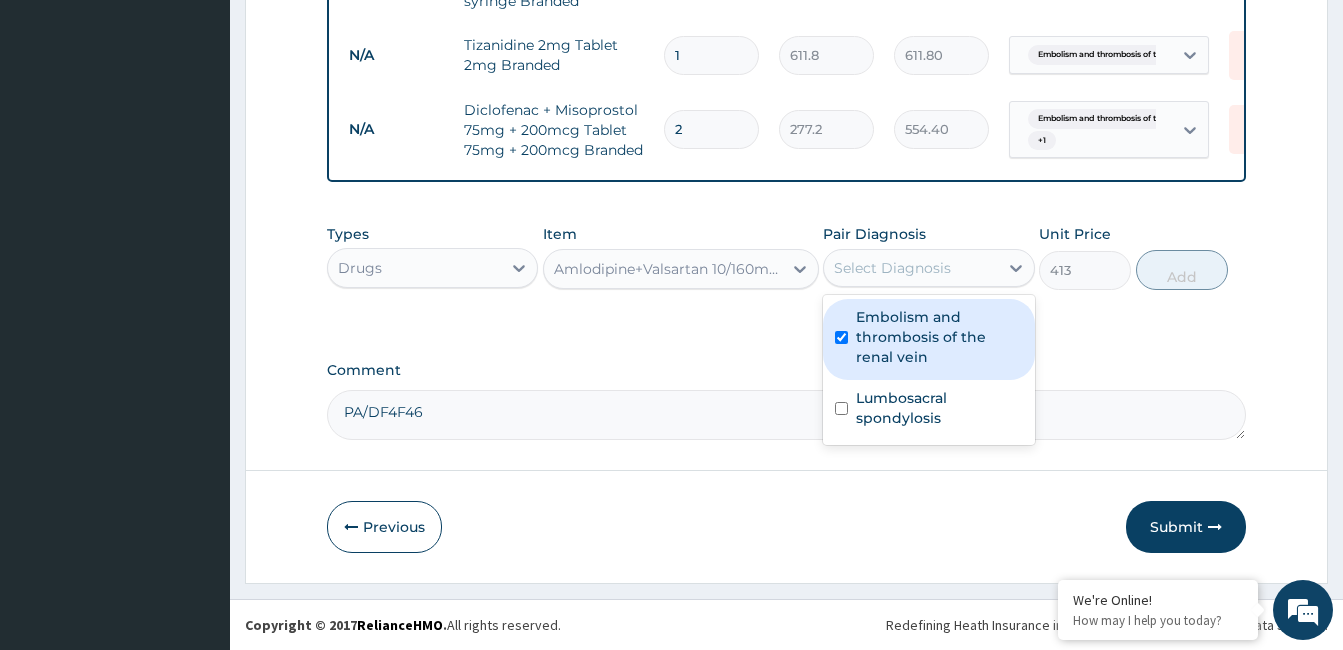 checkbox on "true" 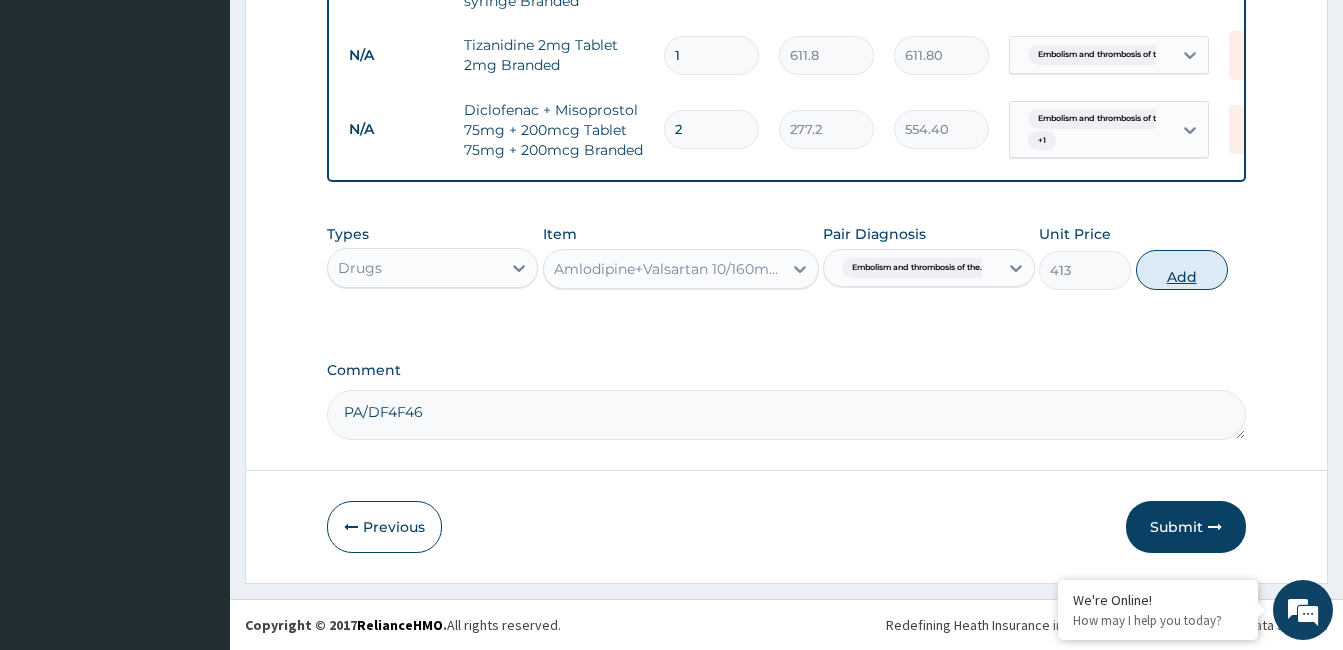 click on "Add" at bounding box center (1182, 270) 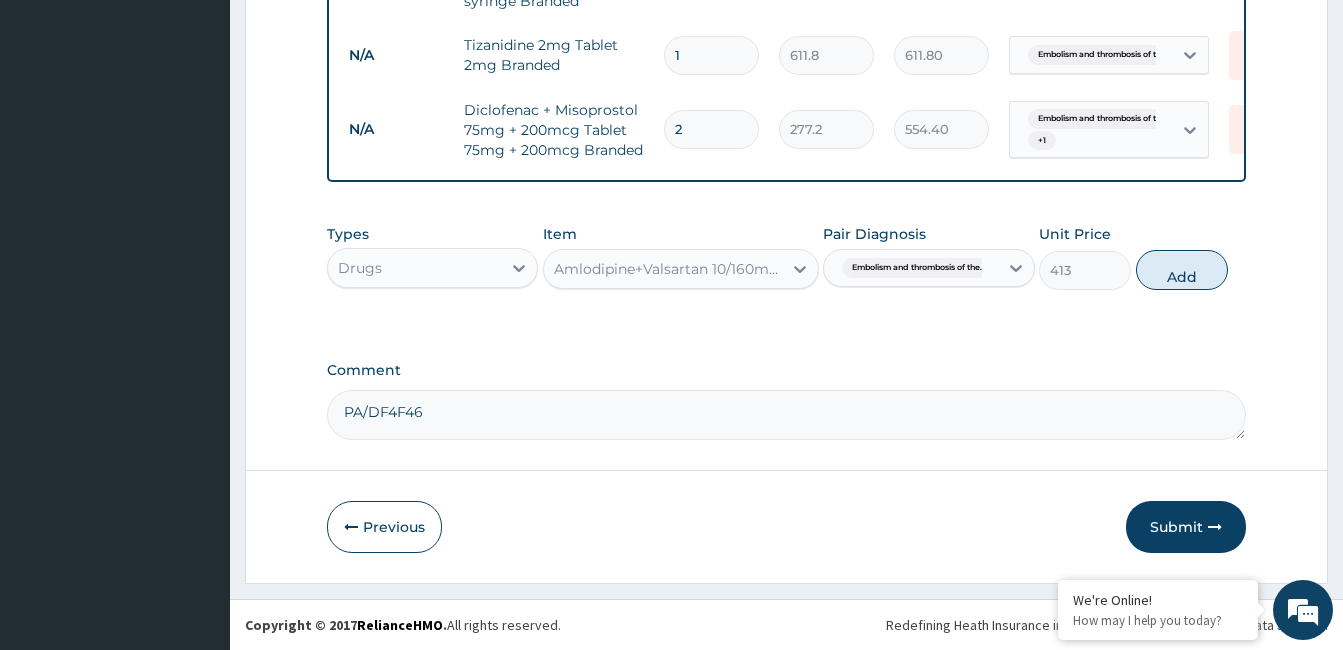 type on "0" 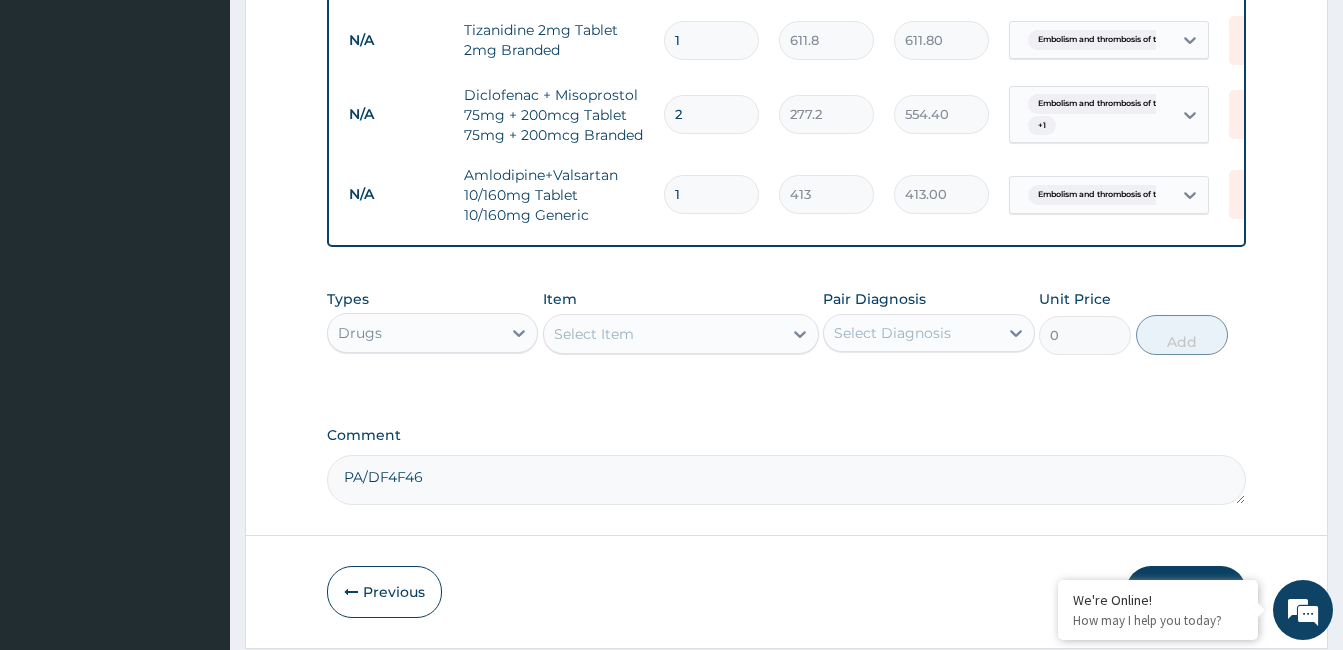 click on "Select Item" at bounding box center (663, 334) 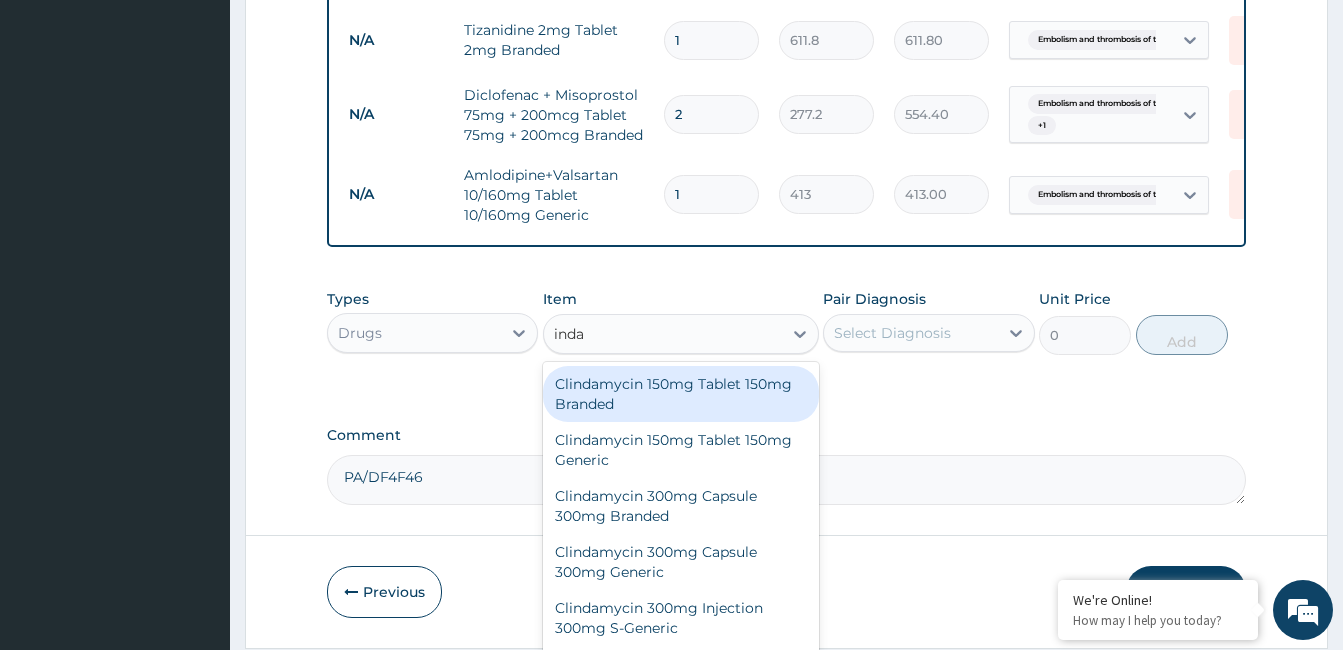 type on "indap" 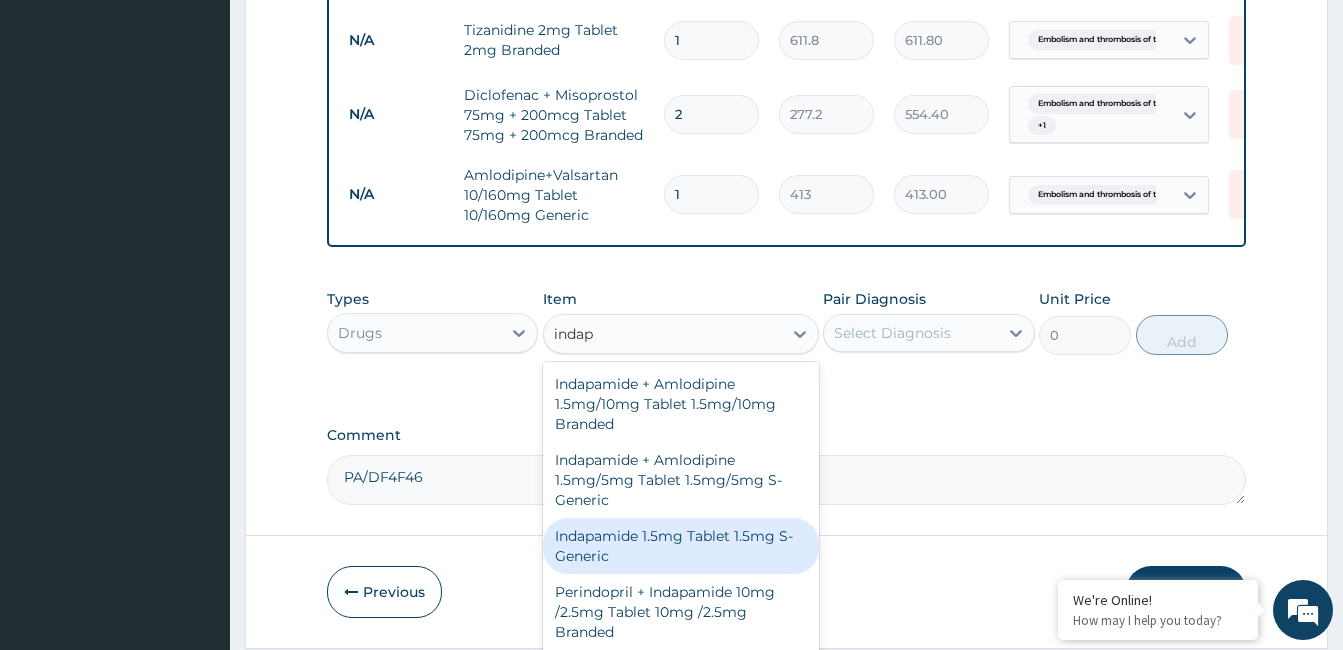 click on "Indapamide 1.5mg Tablet 1.5mg S-Generic" at bounding box center [681, 546] 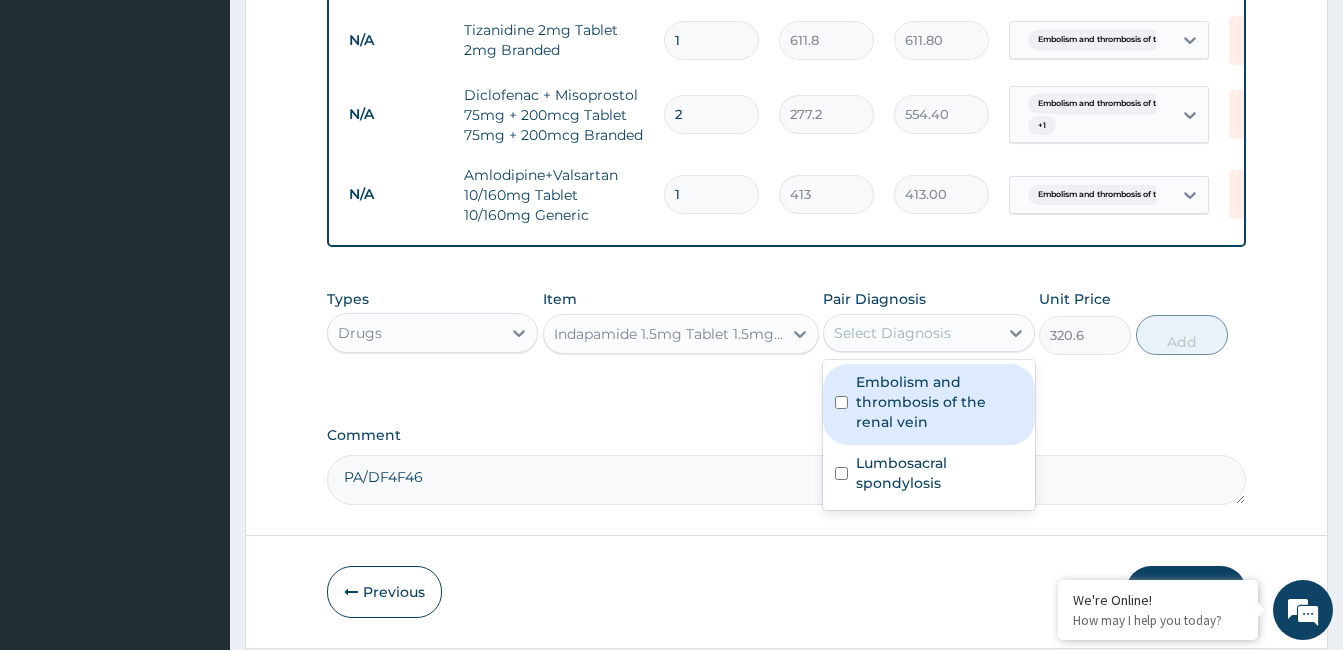 drag, startPoint x: 977, startPoint y: 342, endPoint x: 958, endPoint y: 378, distance: 40.706264 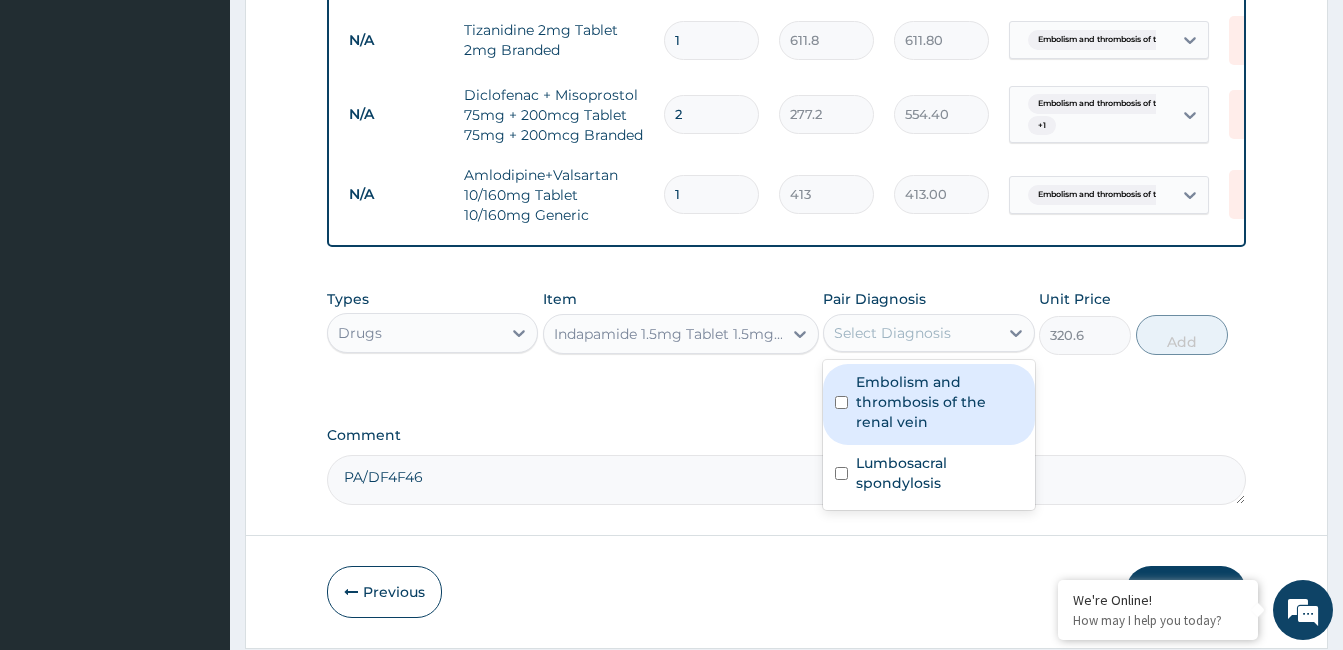 click on "Select Diagnosis" at bounding box center (910, 333) 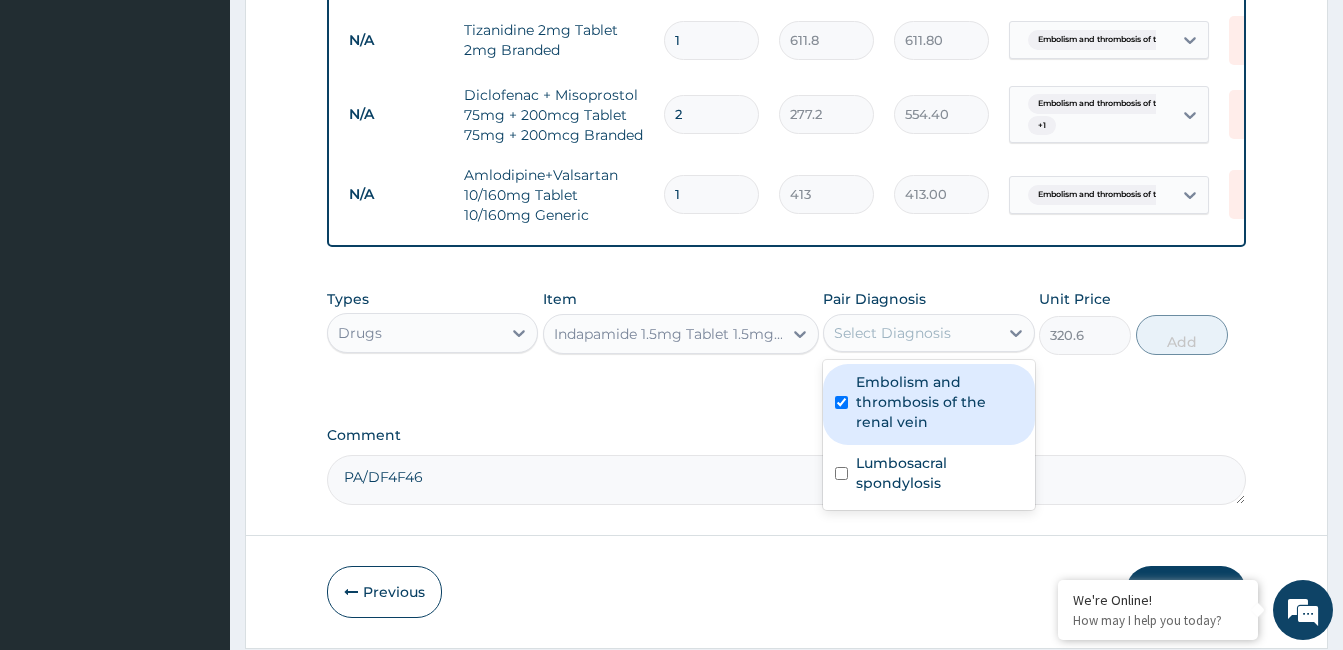checkbox on "true" 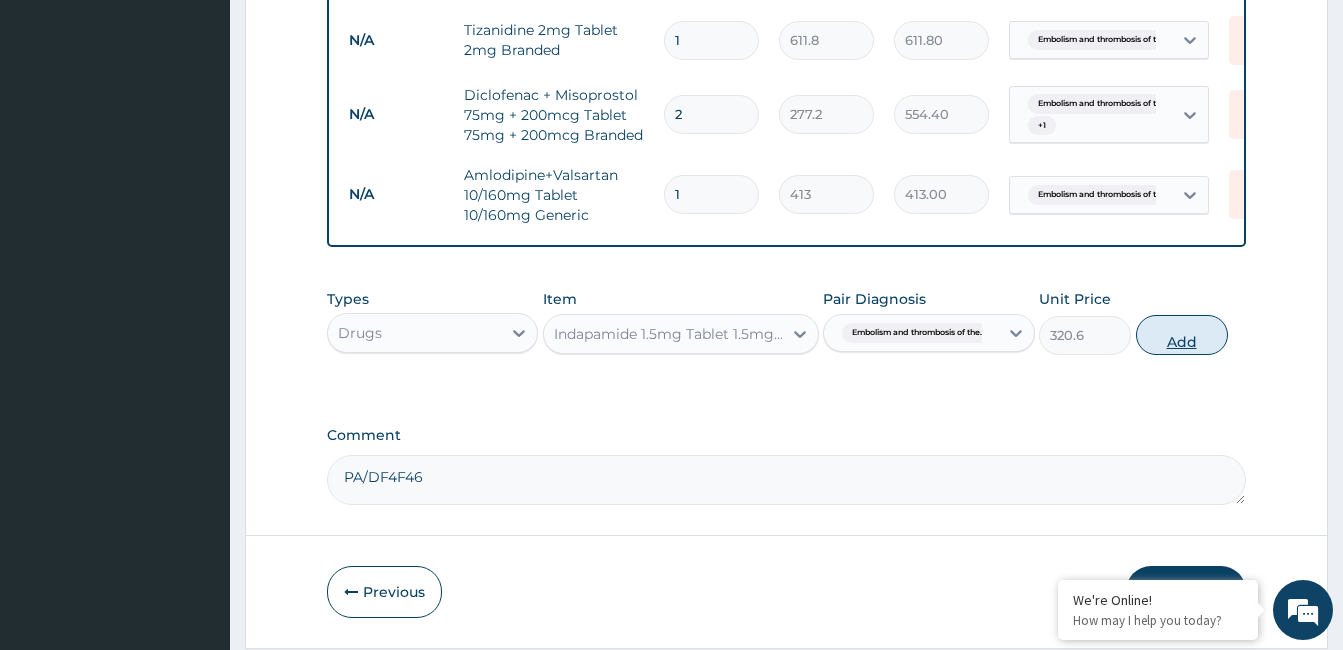 click on "Add" at bounding box center [1182, 335] 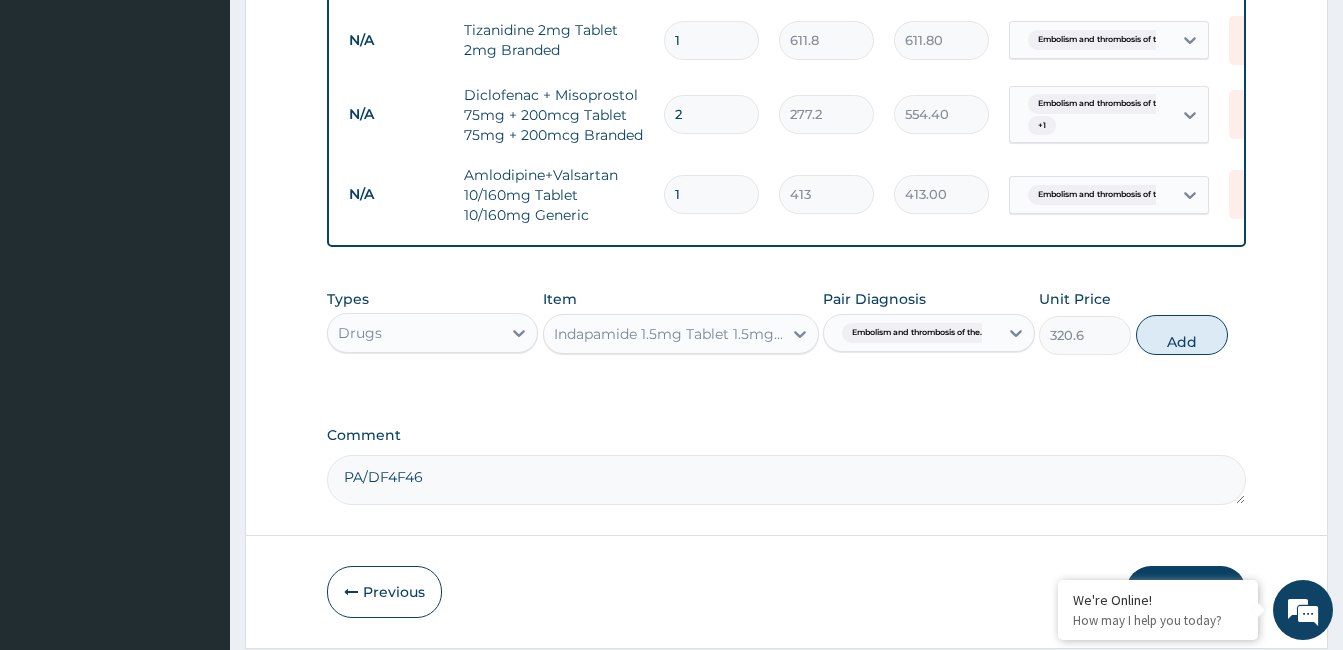 type on "0" 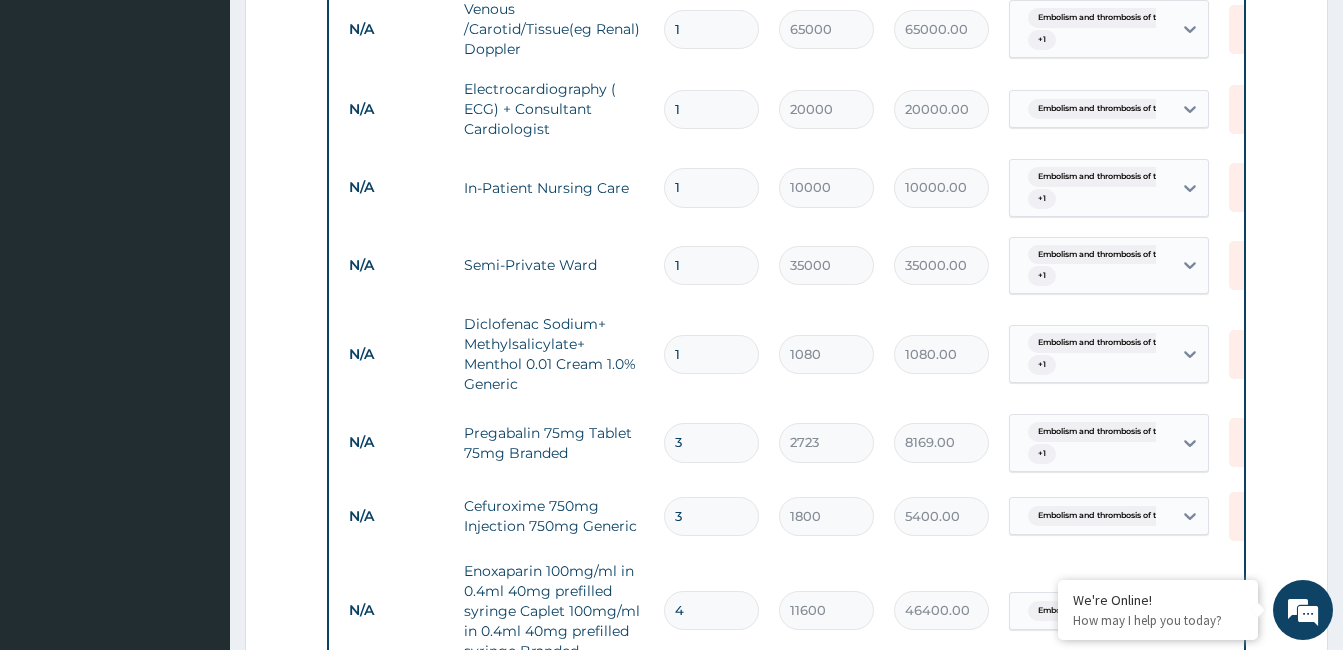 scroll, scrollTop: 1719, scrollLeft: 0, axis: vertical 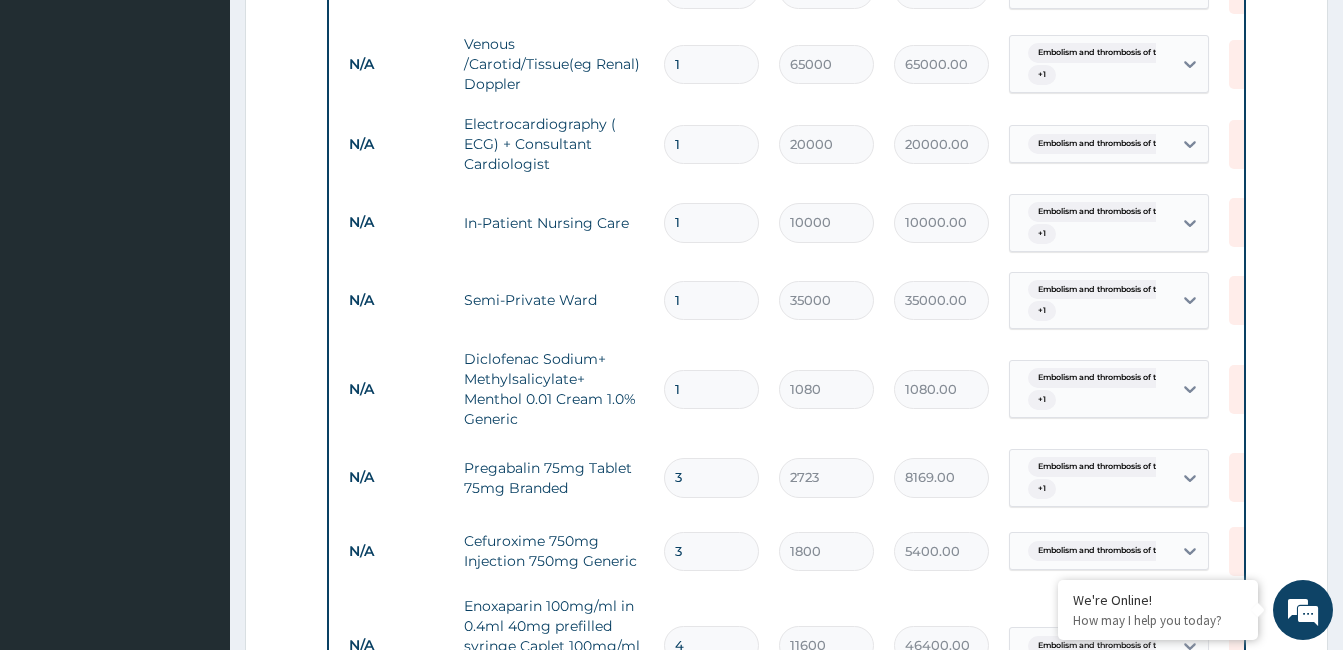 click on "1" at bounding box center (711, 144) 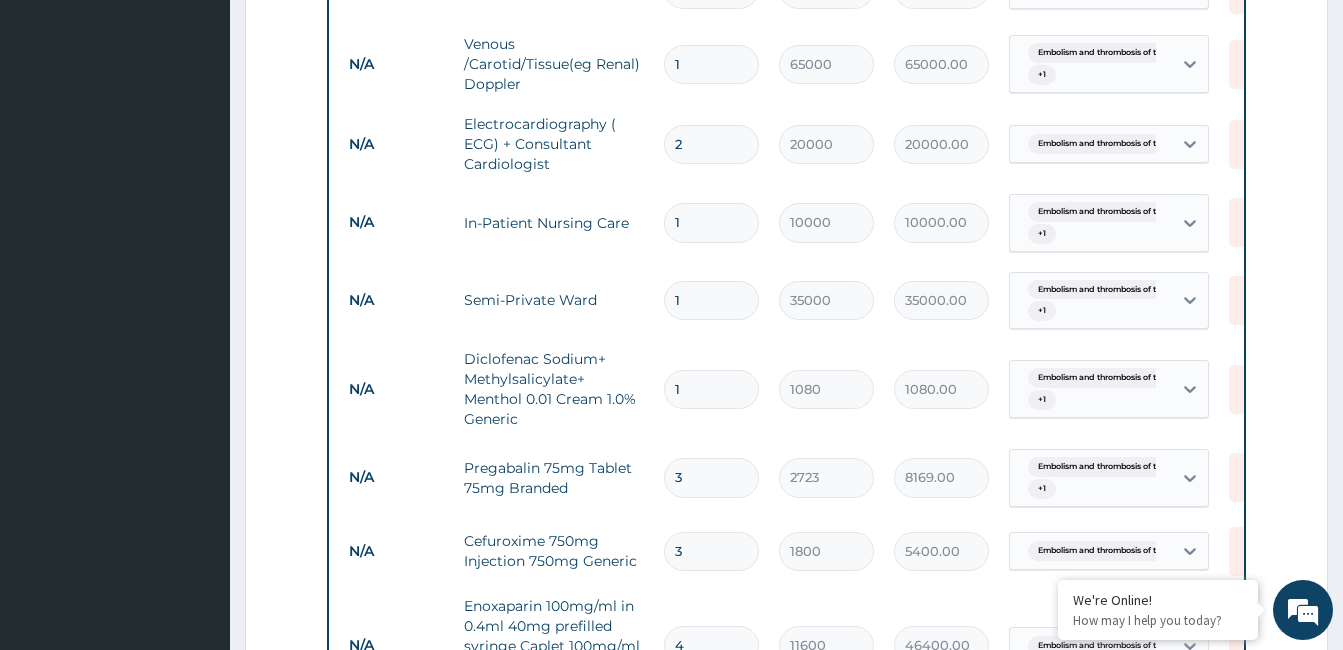 type on "40000.00" 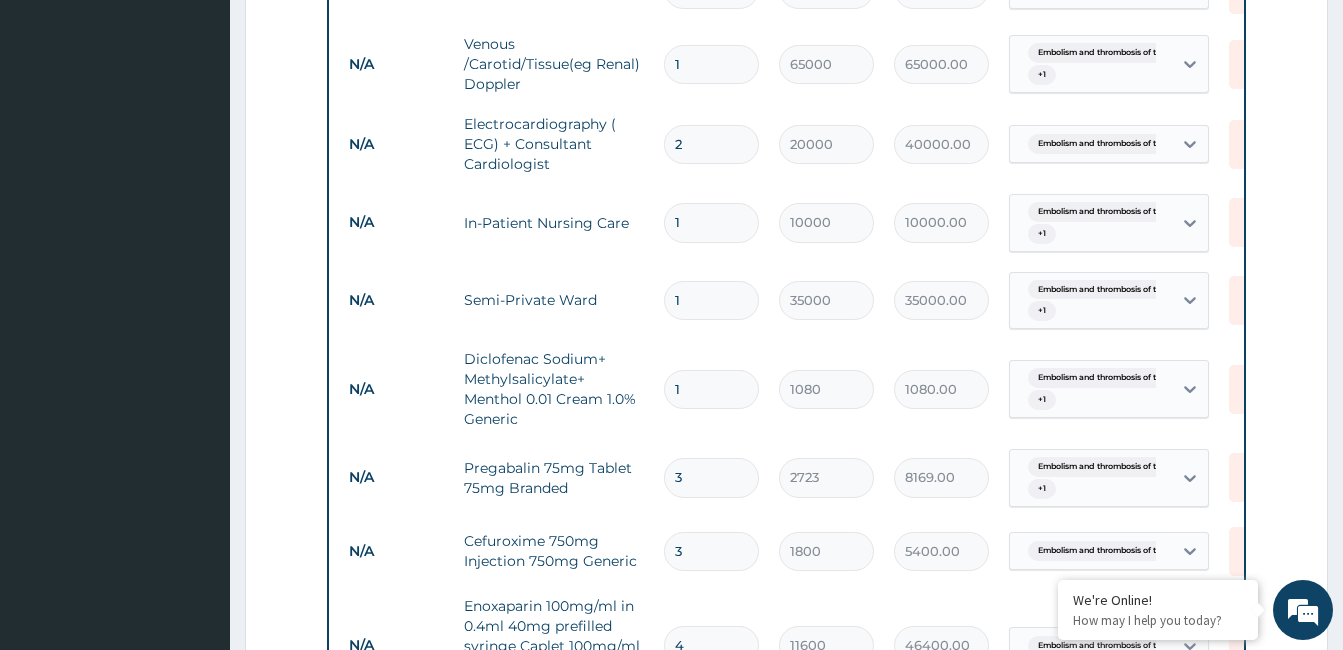 type on "2" 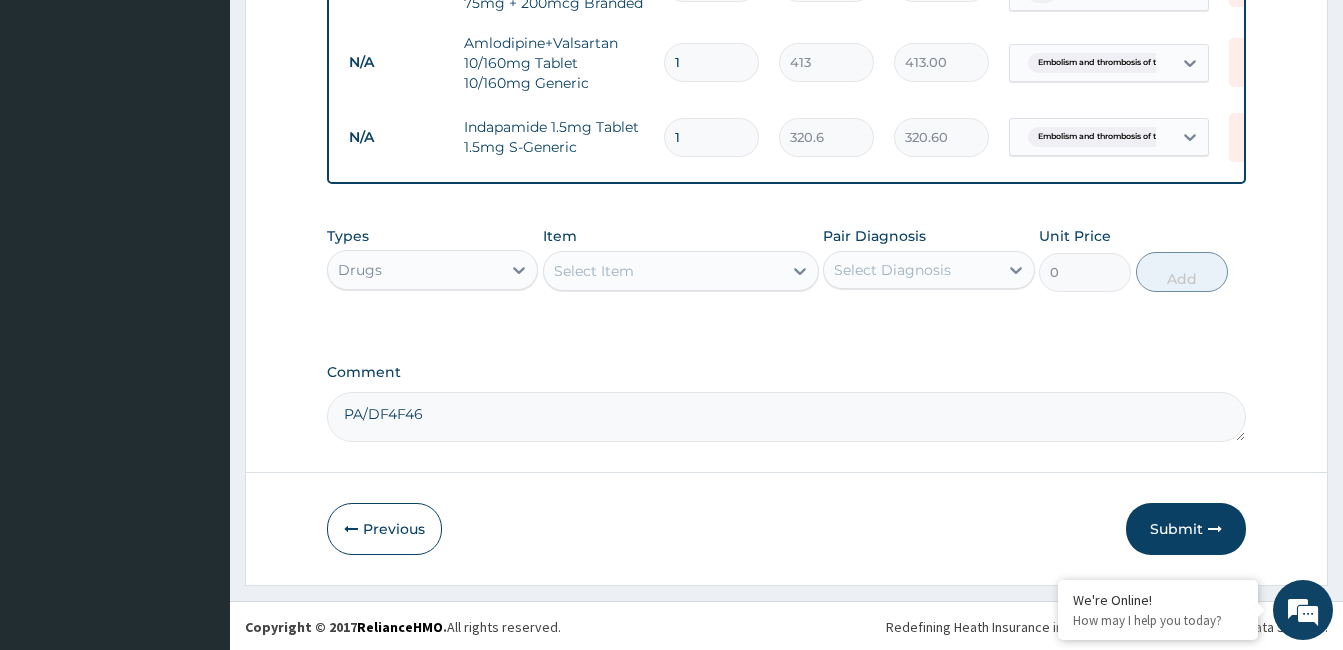 scroll, scrollTop: 2568, scrollLeft: 0, axis: vertical 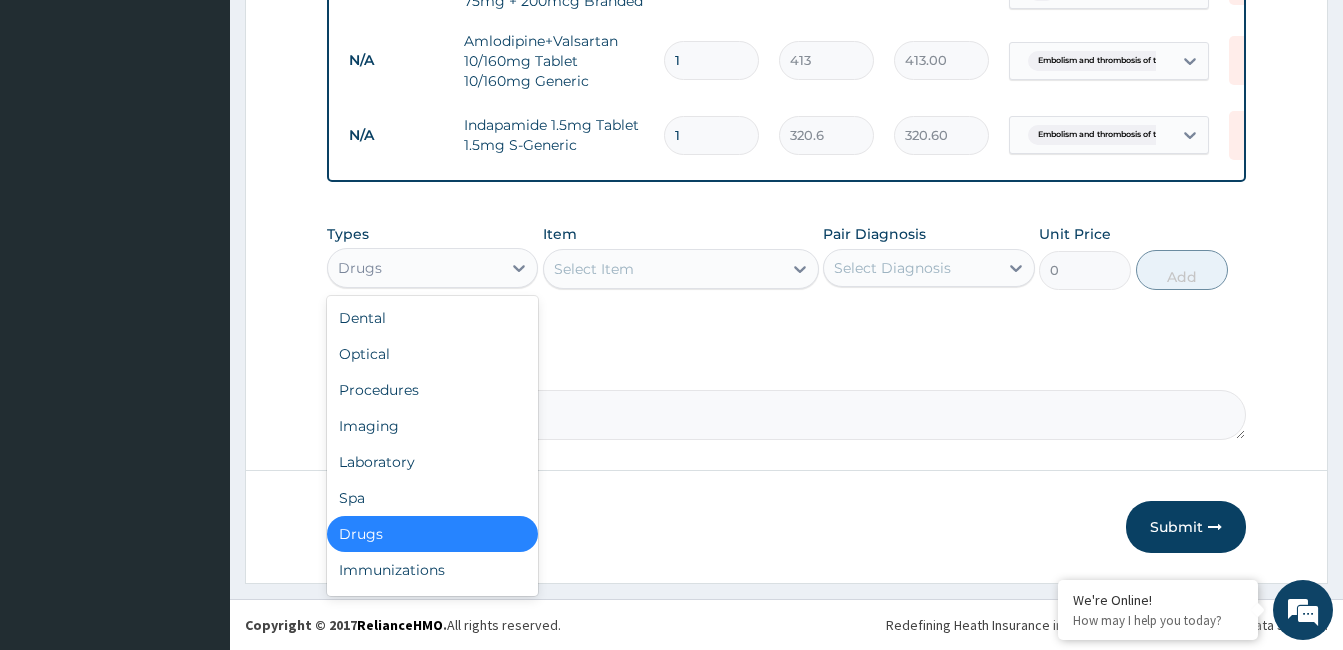 click on "Drugs" at bounding box center (414, 268) 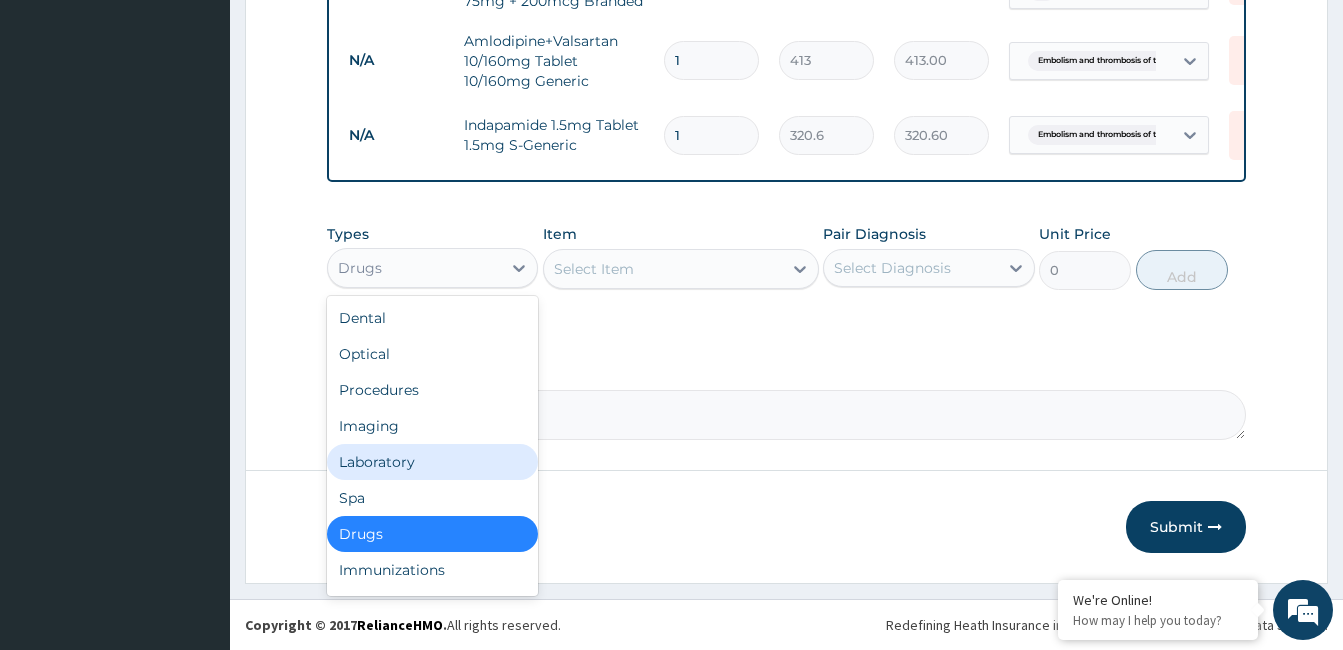 click on "Laboratory" at bounding box center [432, 462] 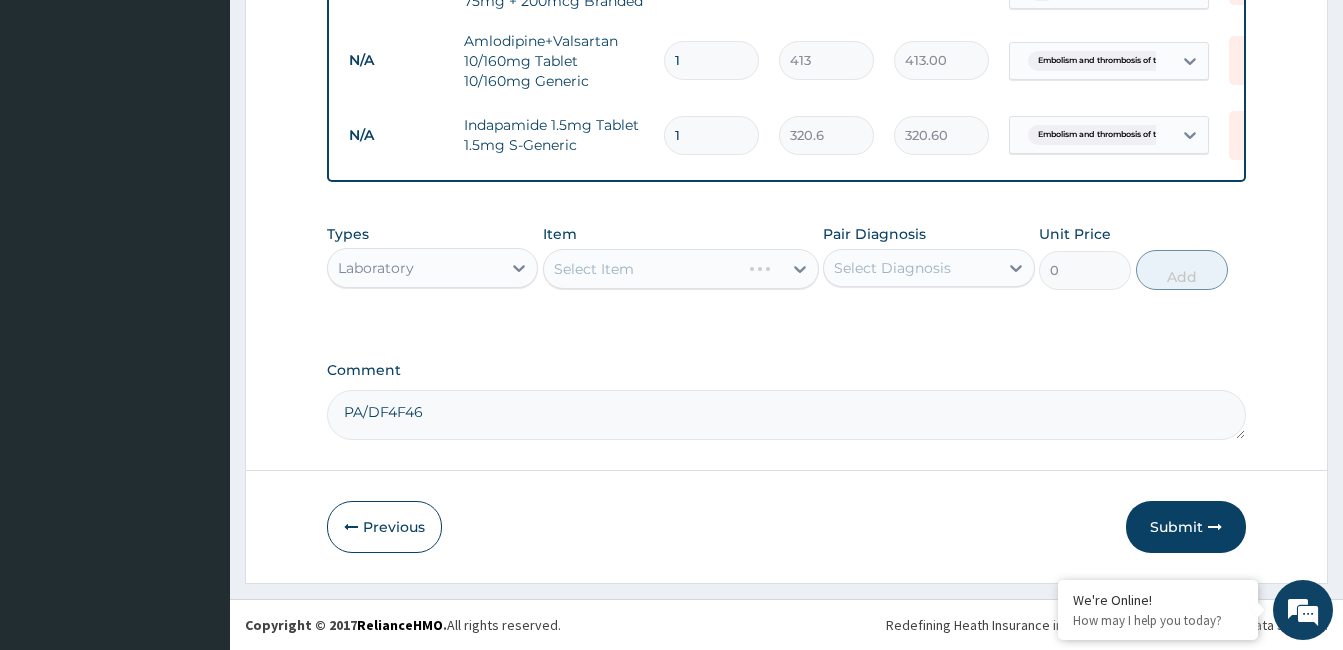 drag, startPoint x: 869, startPoint y: 267, endPoint x: 878, endPoint y: 279, distance: 15 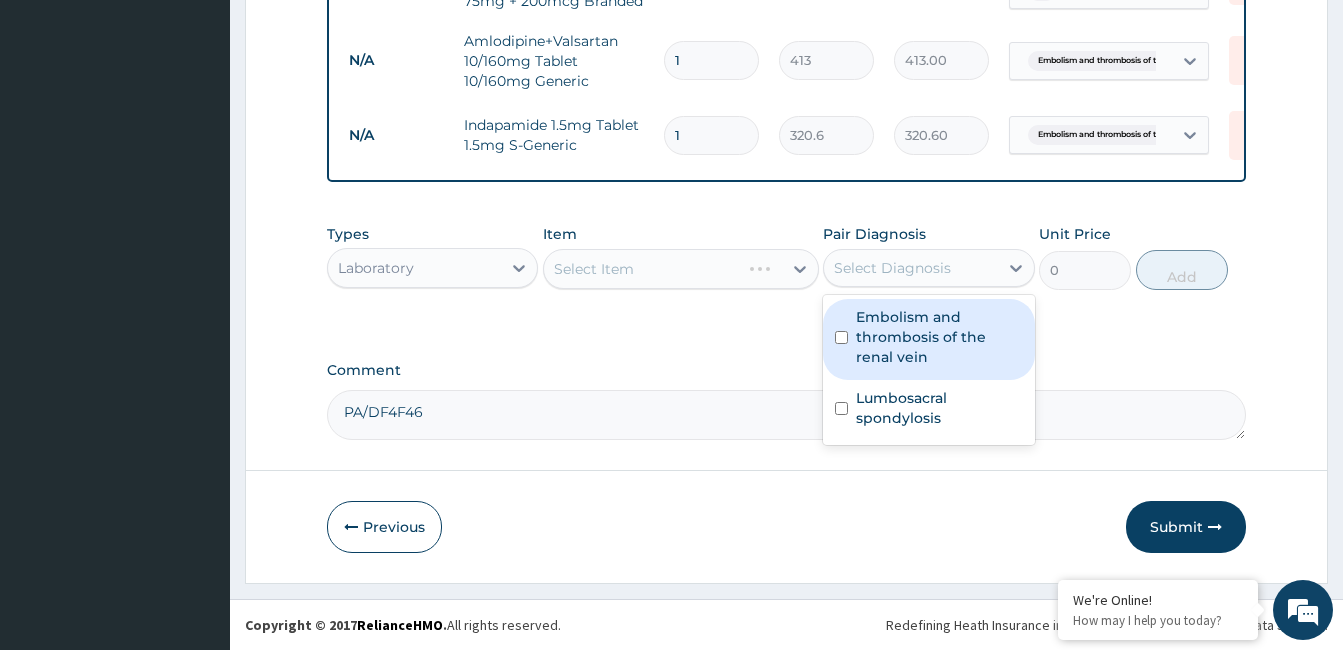 click on "Embolism and thrombosis of the renal vein" at bounding box center (939, 337) 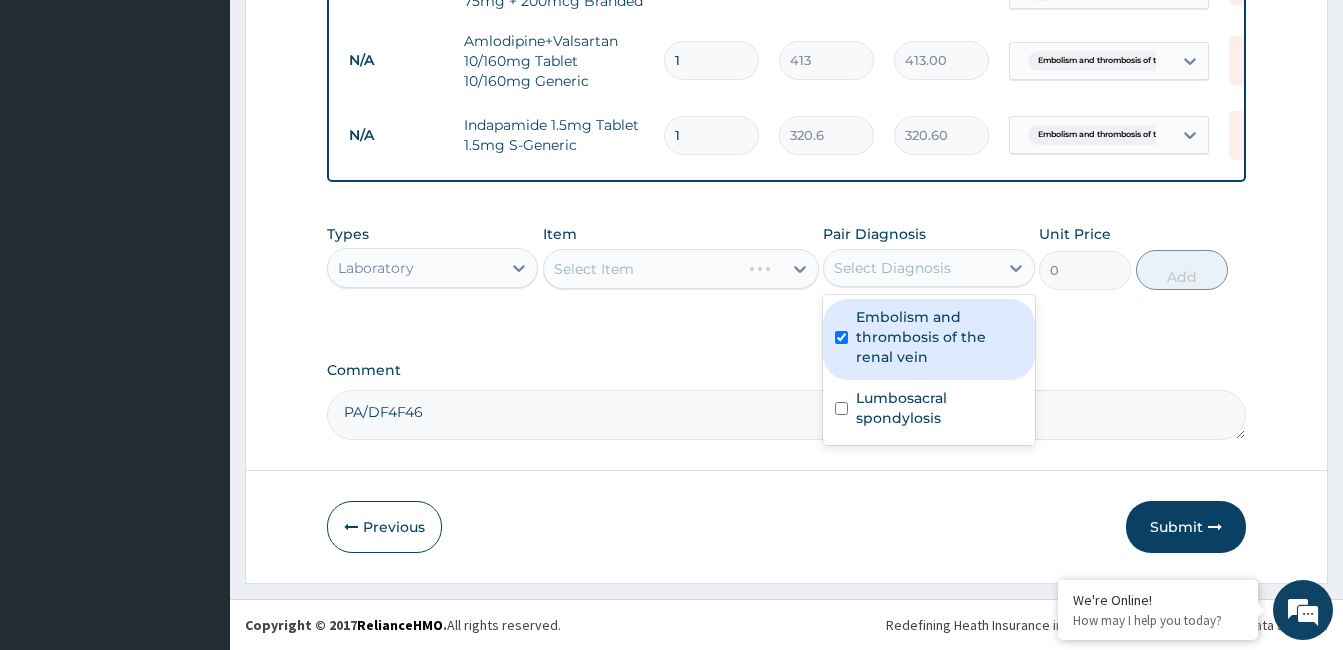 checkbox on "true" 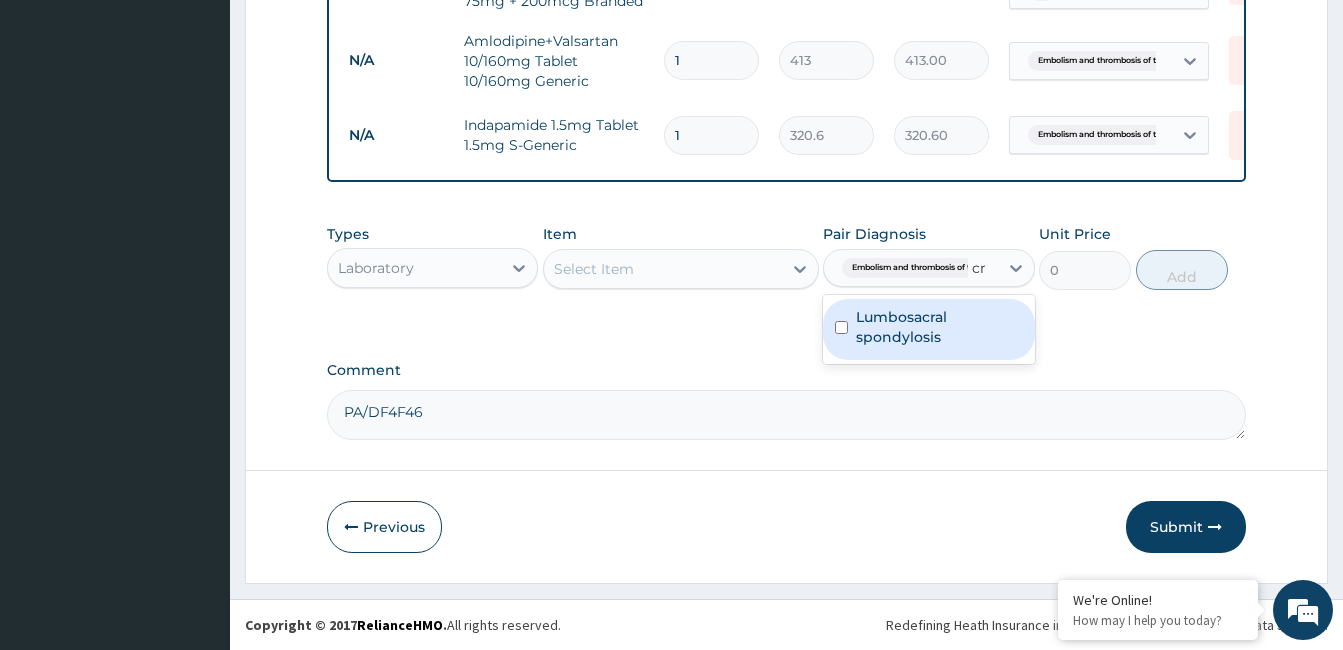type on "cr" 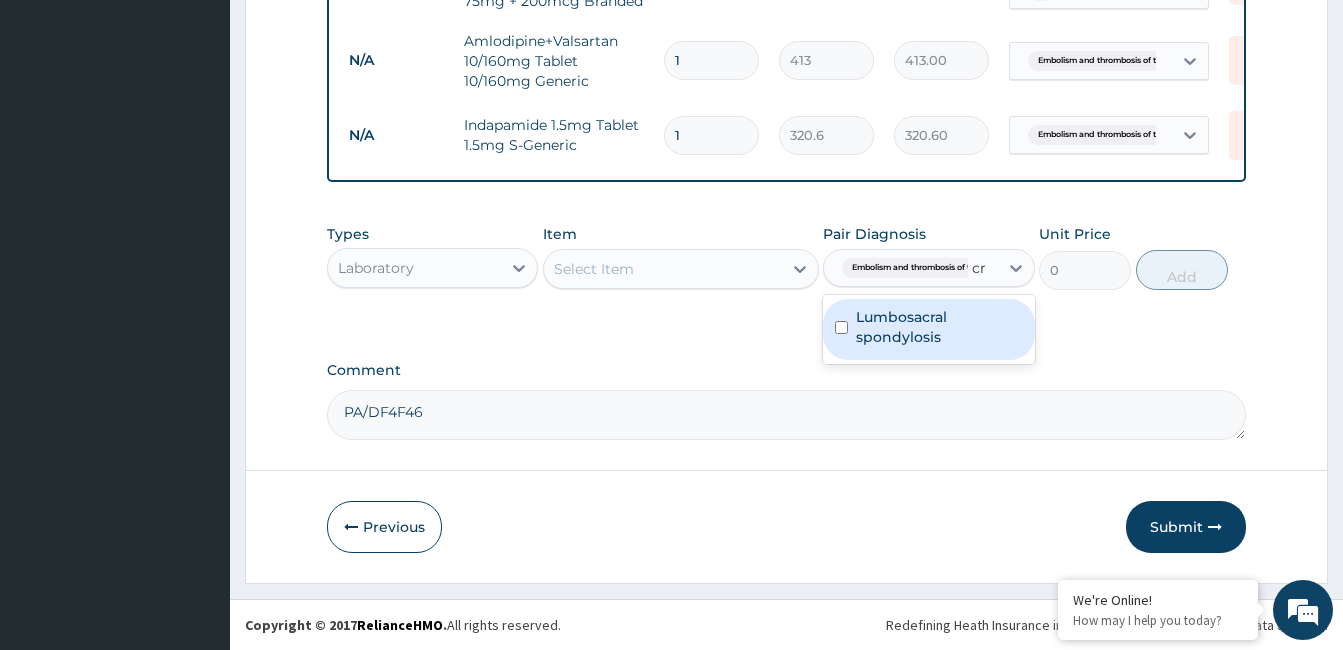 click on "Select Item" at bounding box center [663, 269] 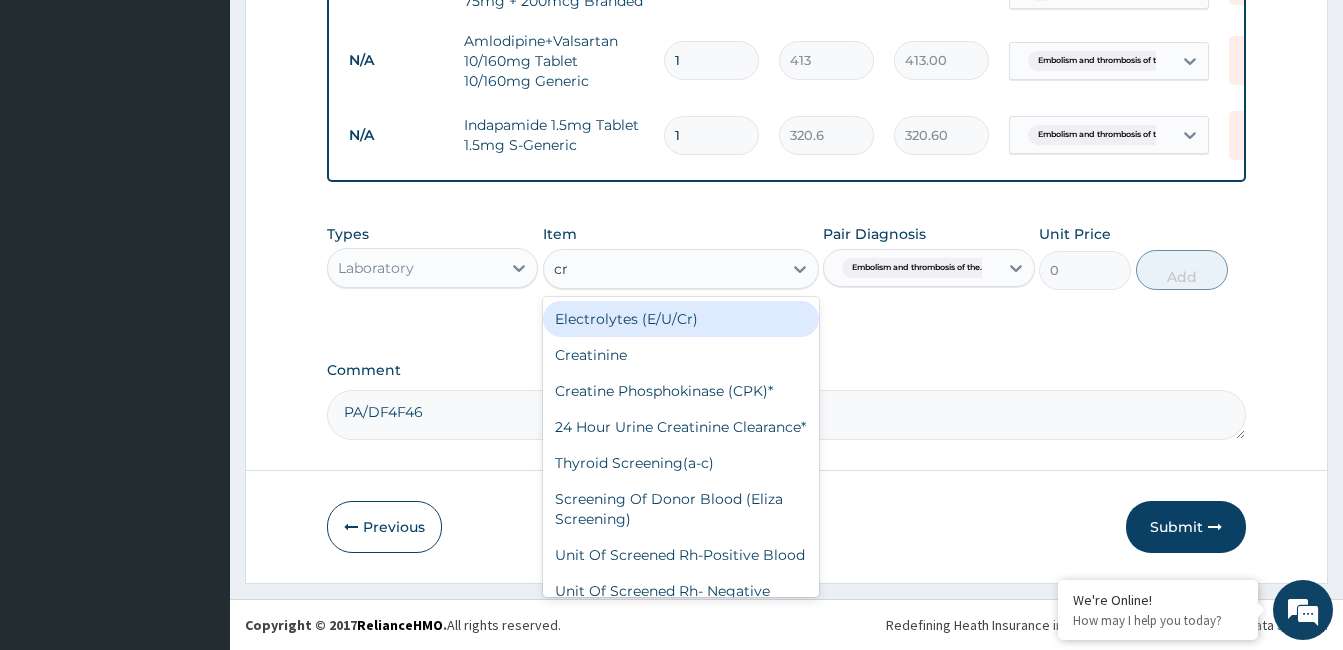 type on "cro" 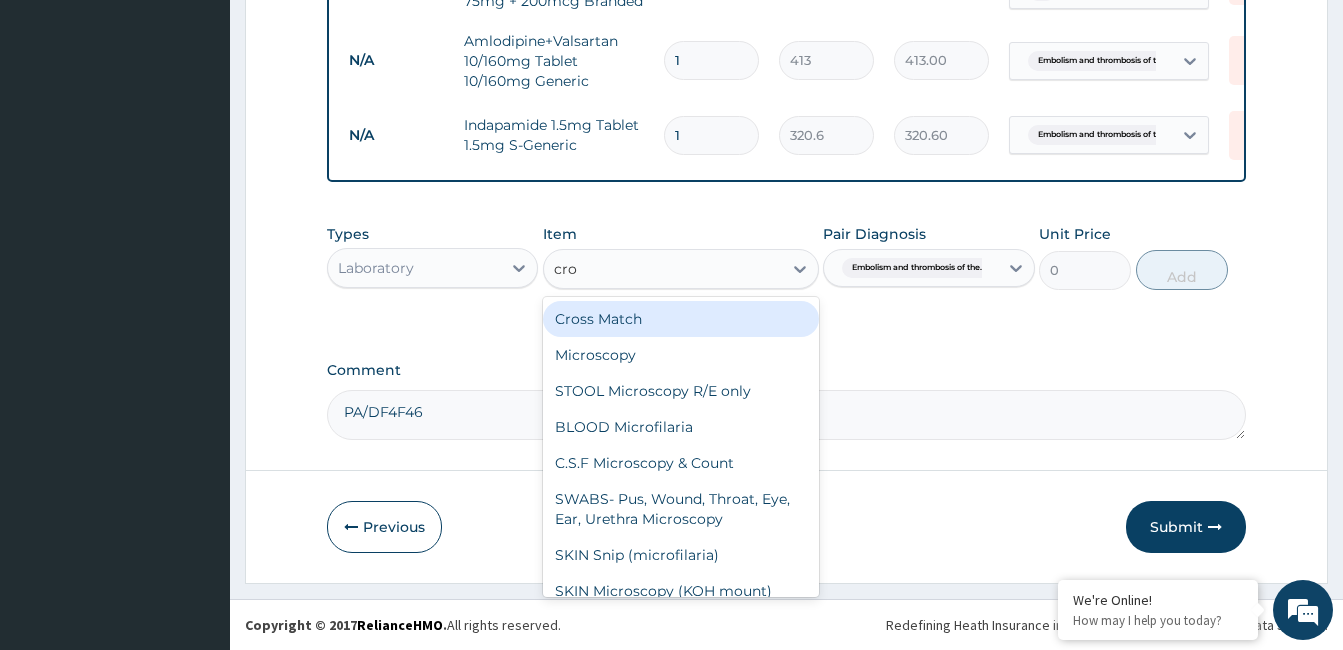 click on "Cross Match" at bounding box center [681, 319] 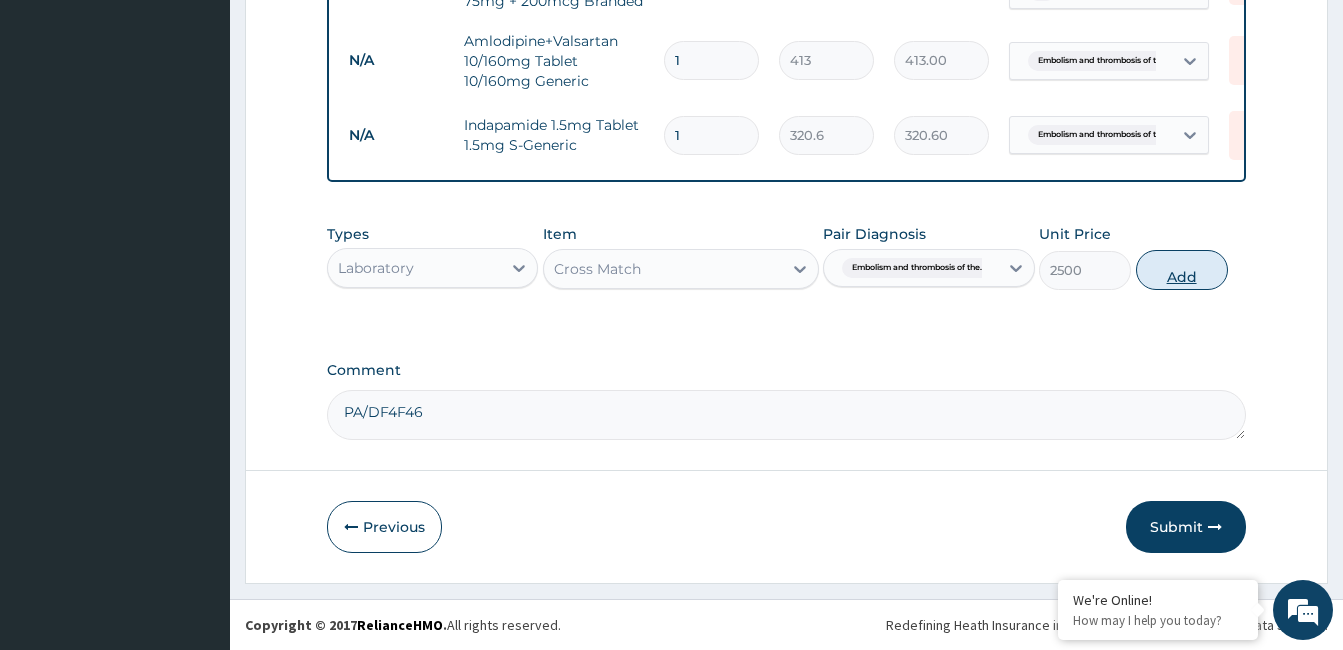 click on "Add" at bounding box center [1182, 270] 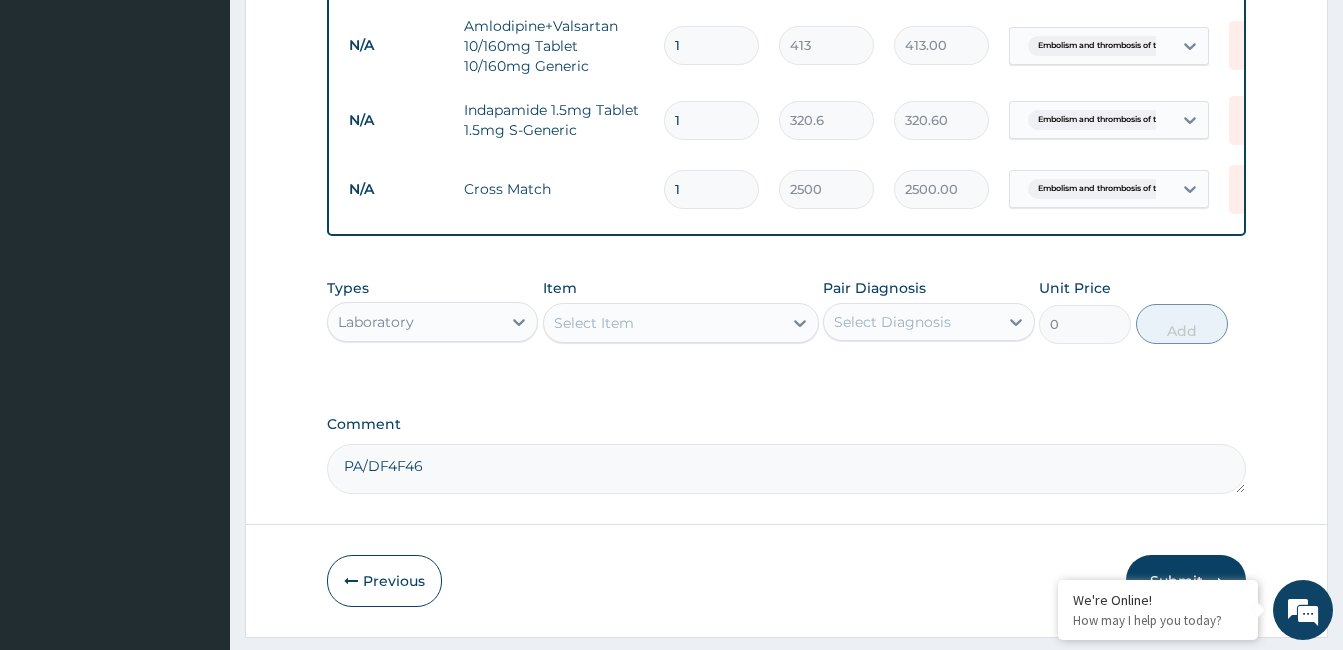 click on "Select Item" at bounding box center [663, 323] 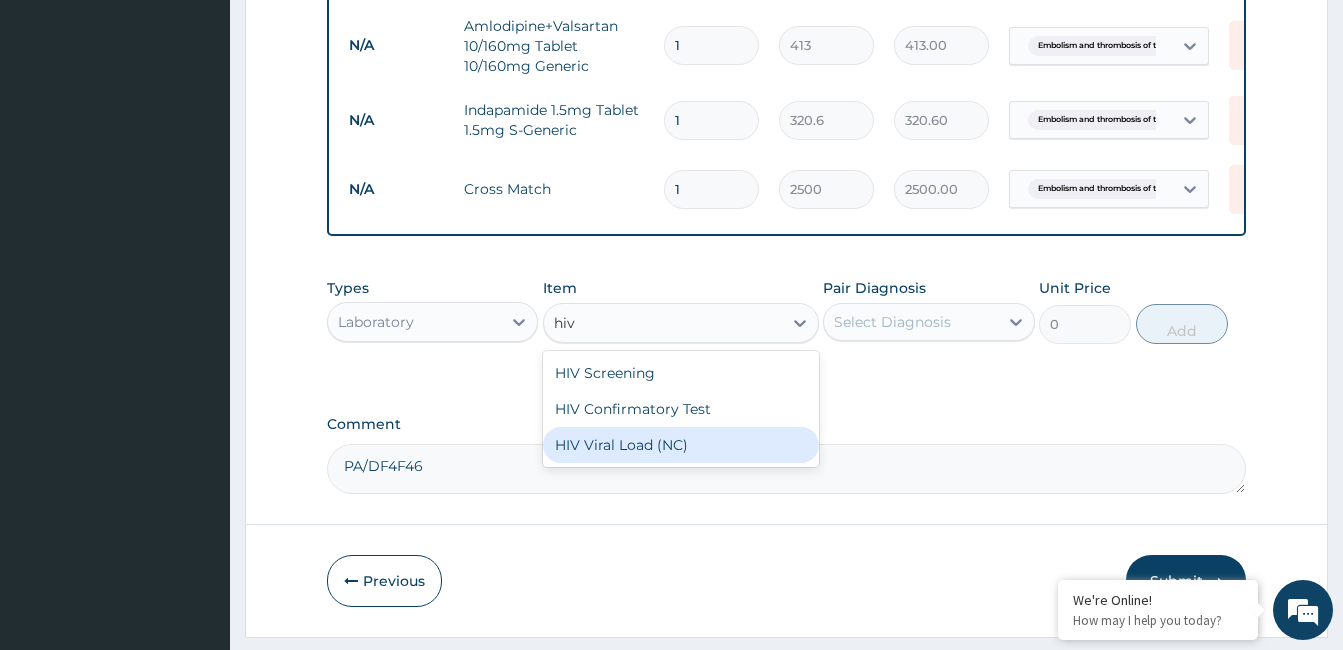 type on "hiv" 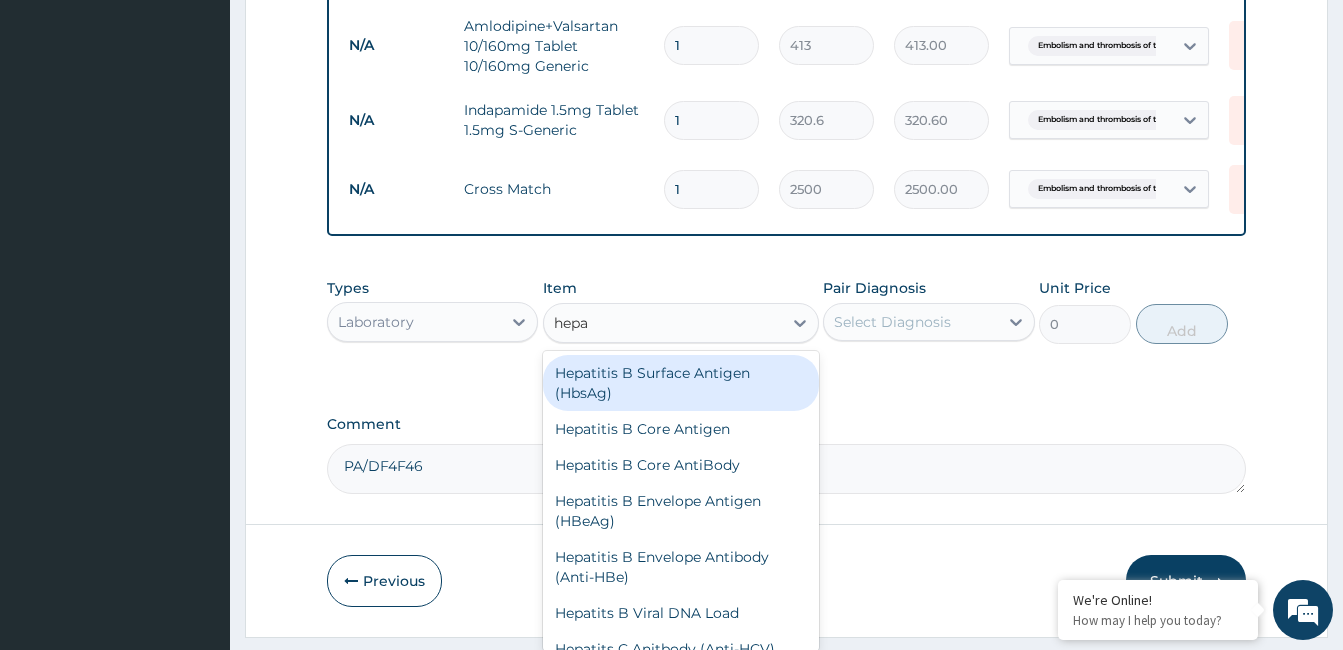 type on "hepat" 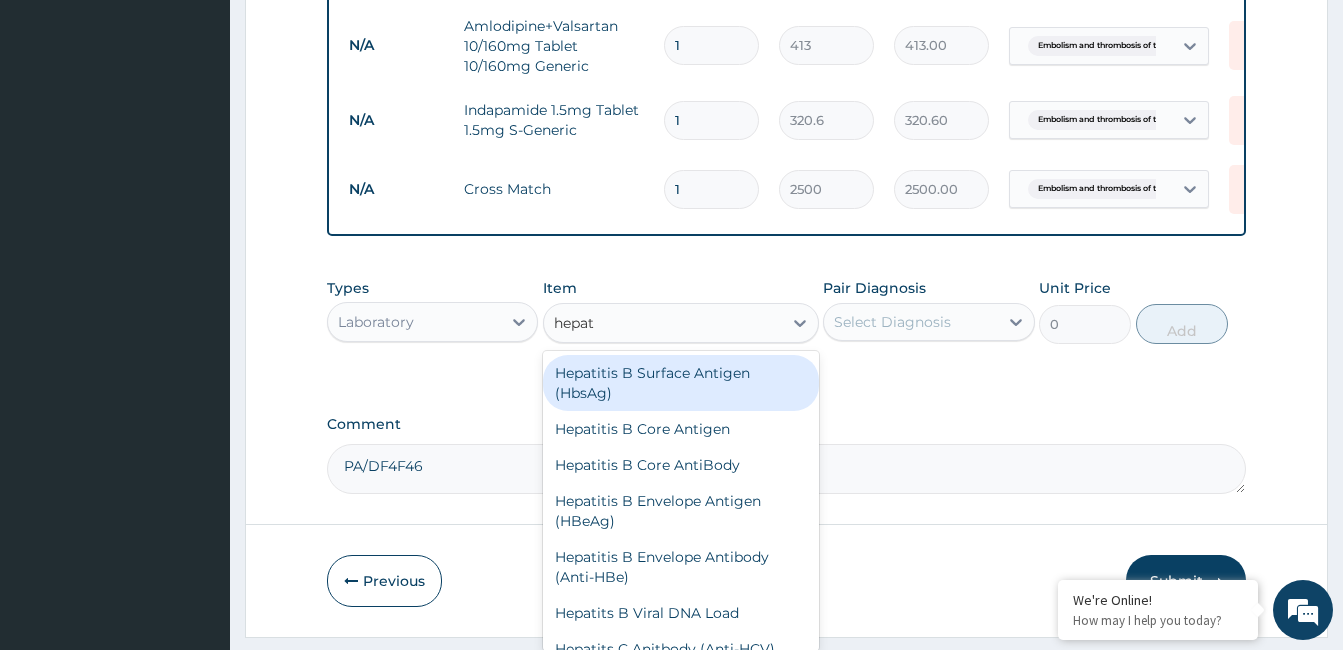 click on "Hepatitis B Surface Antigen (HbsAg)" at bounding box center (681, 383) 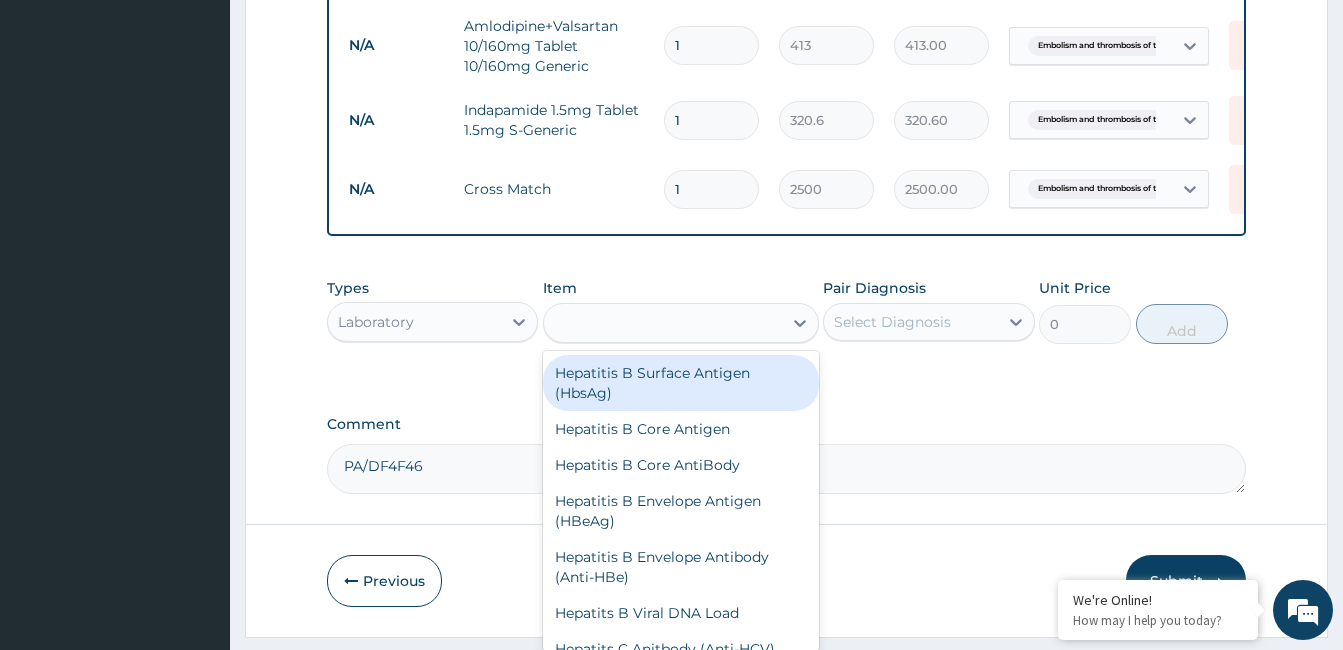 type on "4418" 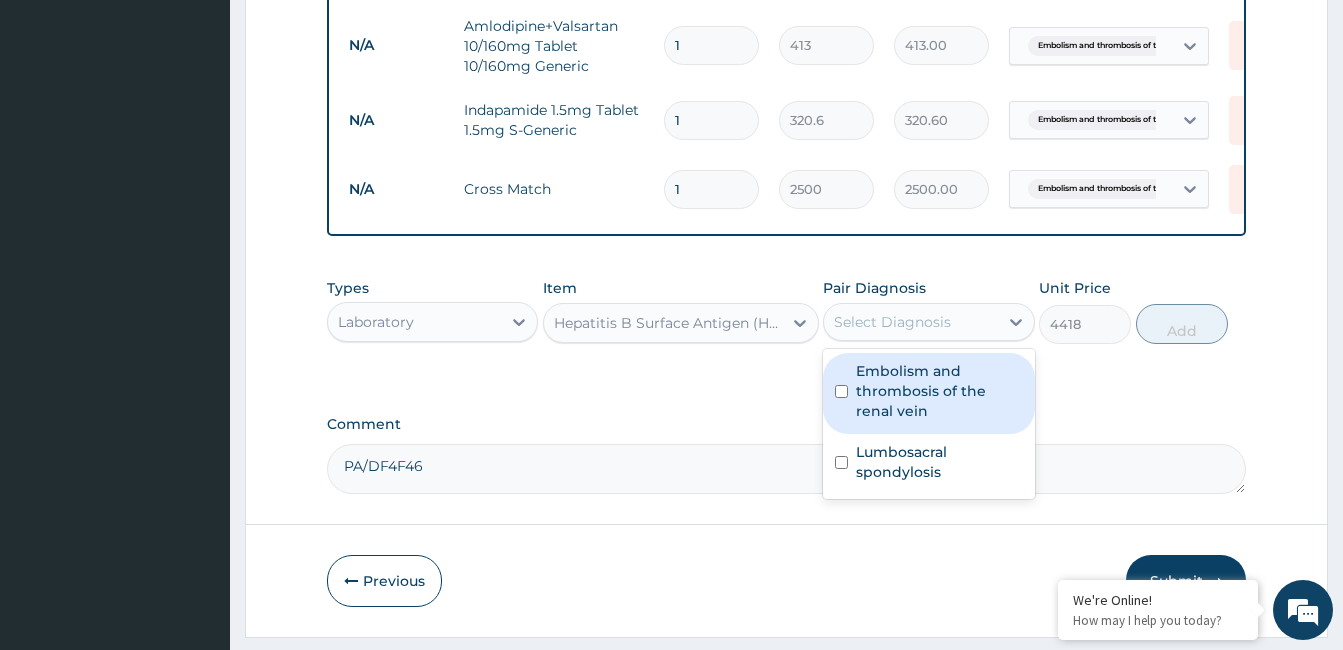 click on "Select Diagnosis" at bounding box center [910, 322] 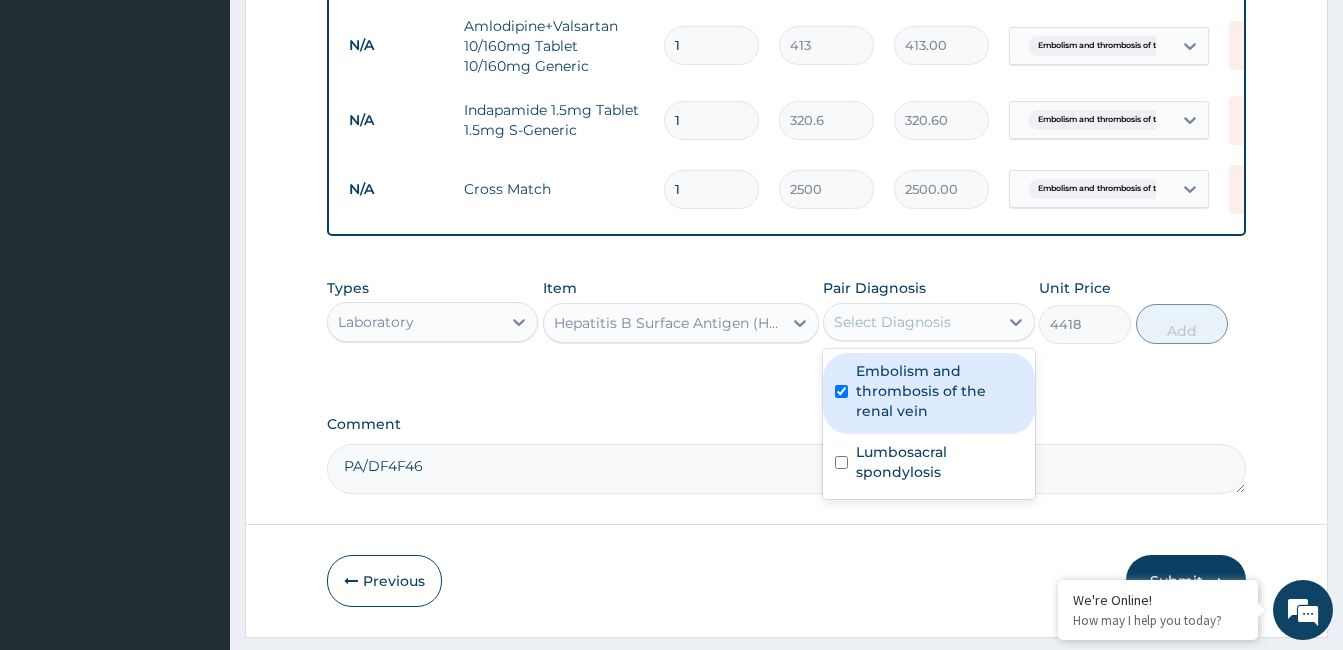 checkbox on "true" 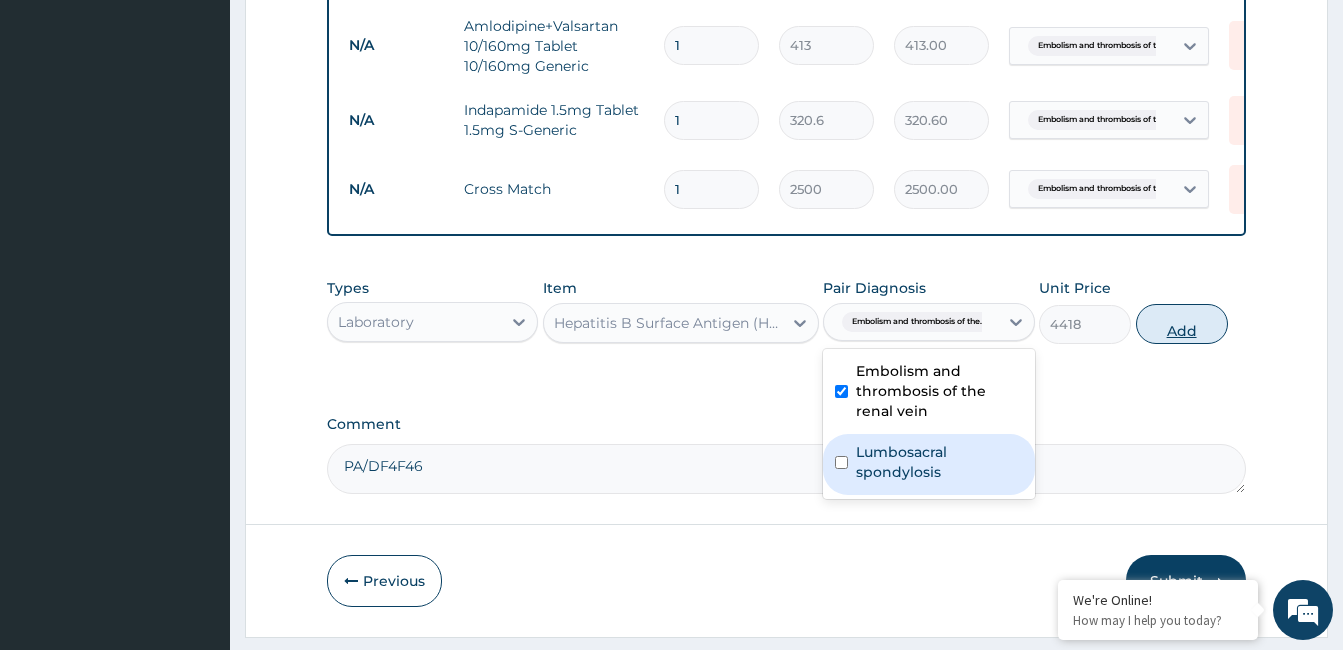 click on "Add" at bounding box center (1182, 324) 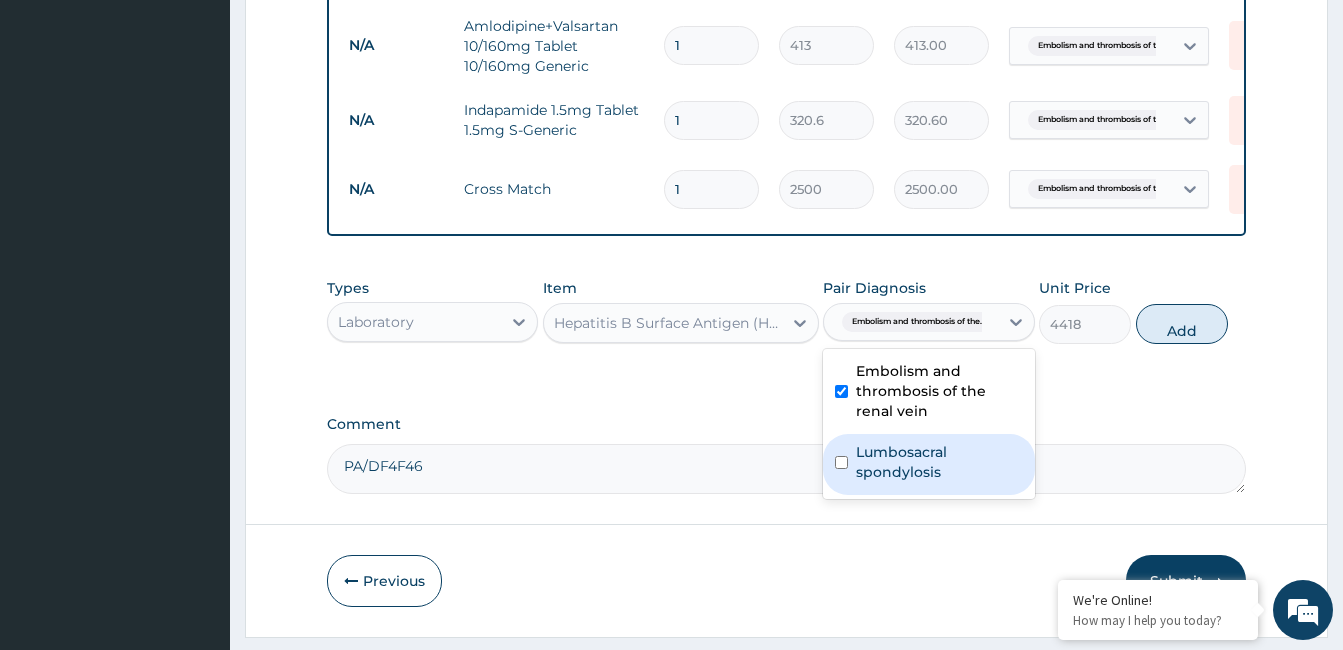 type on "0" 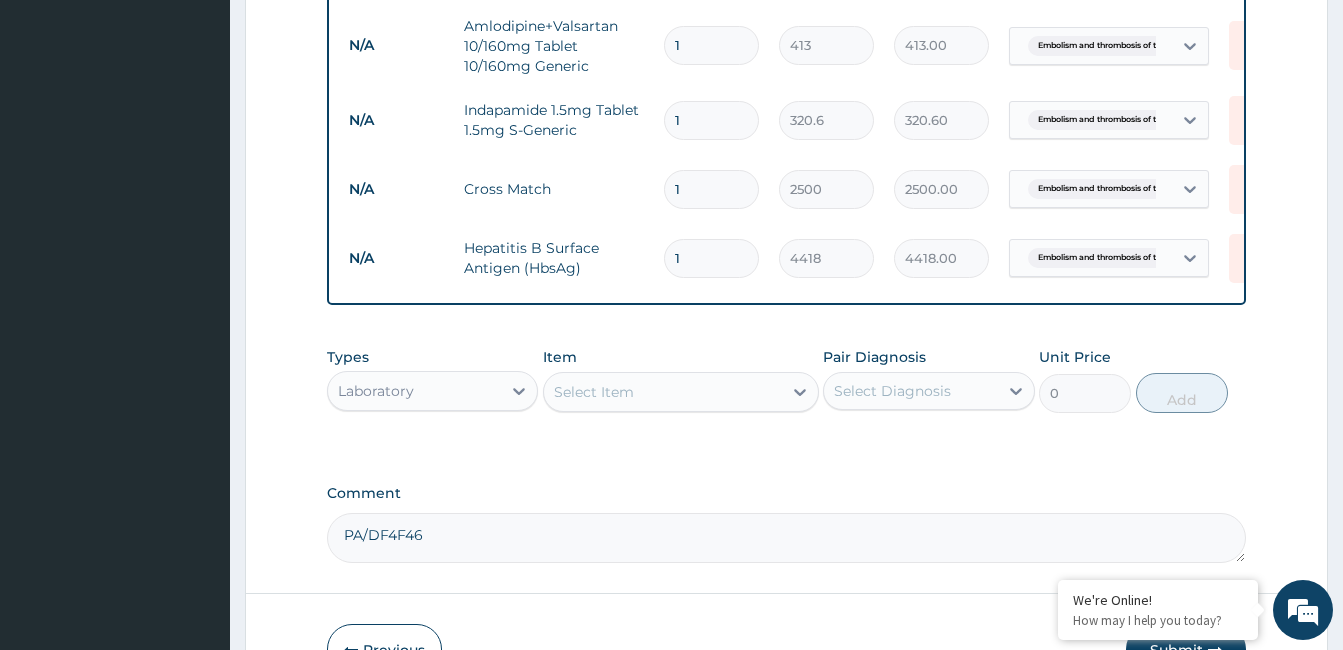 click on "Select Item" at bounding box center (663, 392) 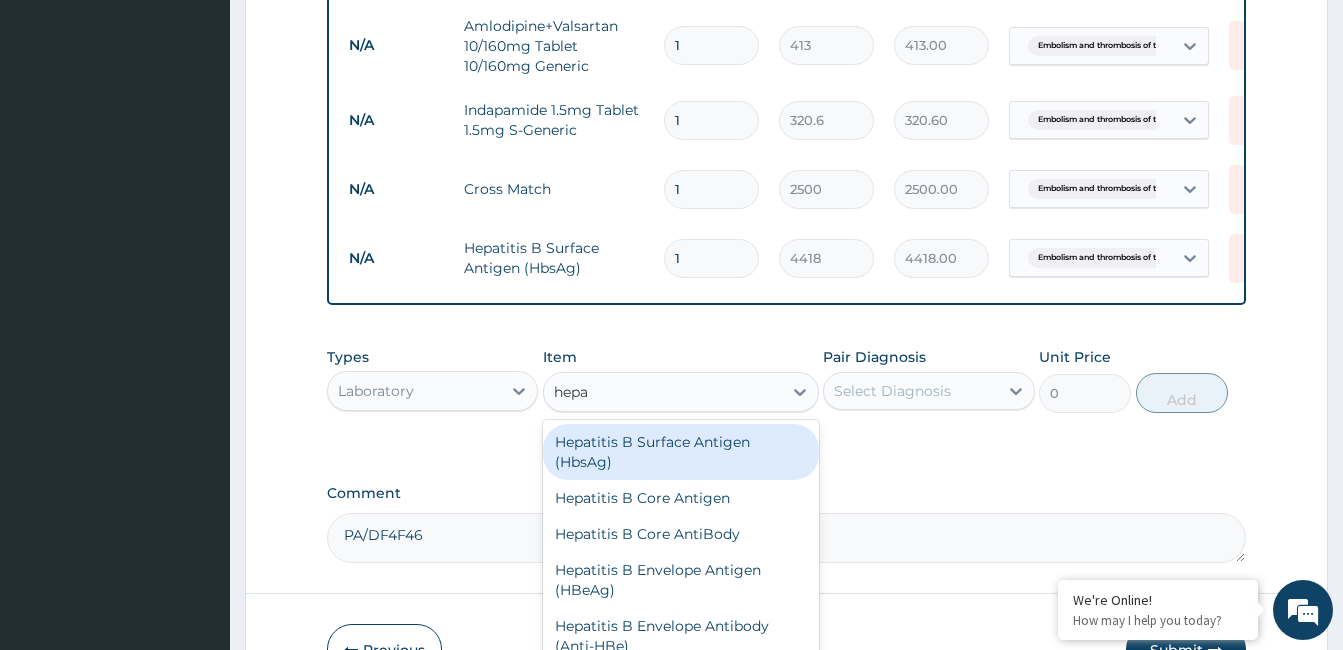type on "hepat" 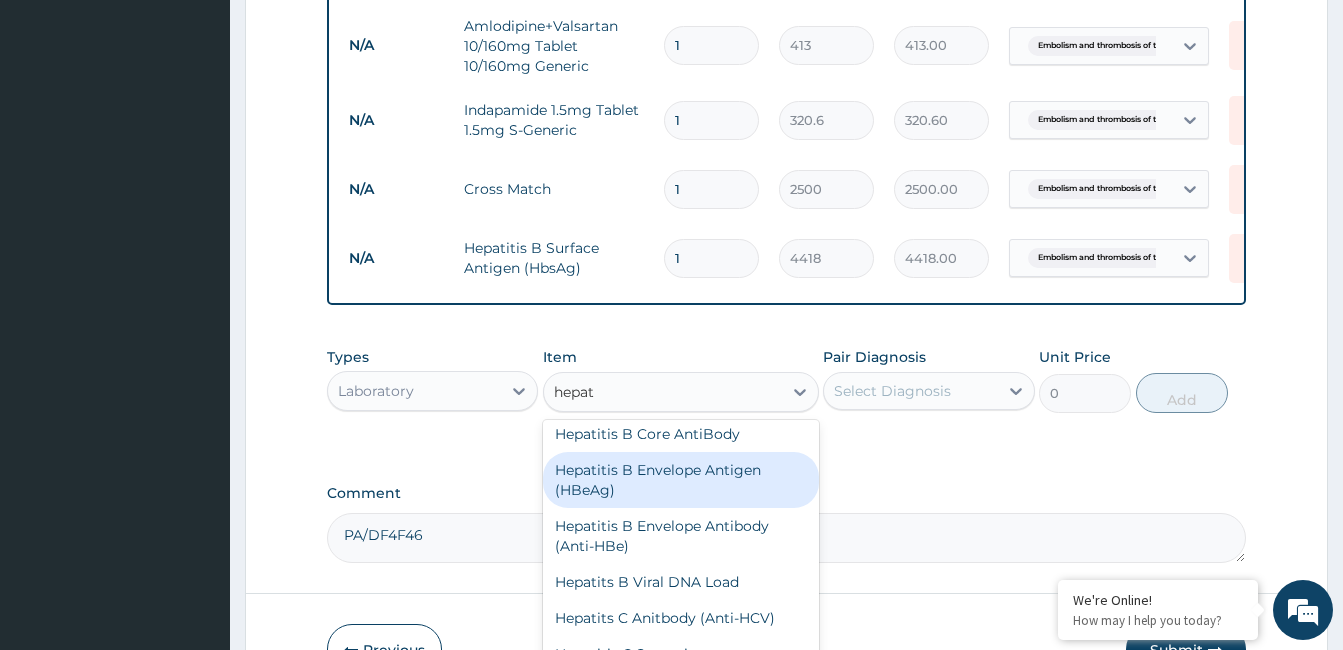 scroll, scrollTop: 204, scrollLeft: 0, axis: vertical 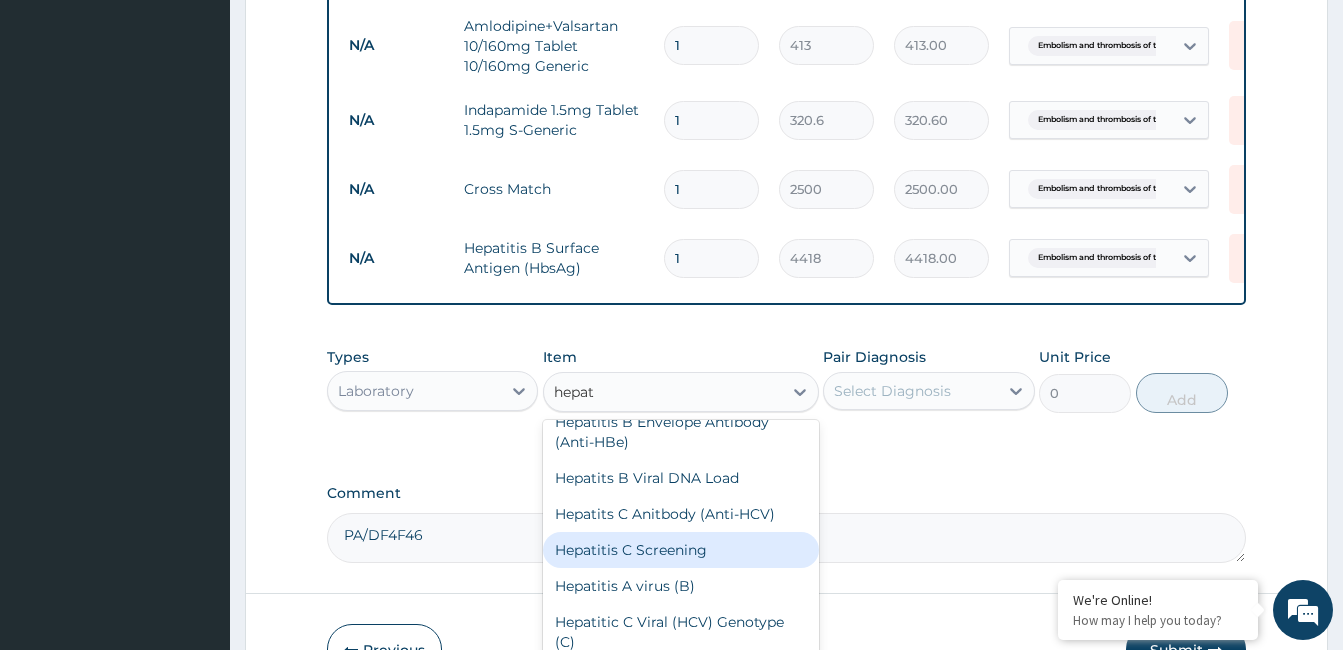 click on "Hepatitis C Screening" at bounding box center (681, 550) 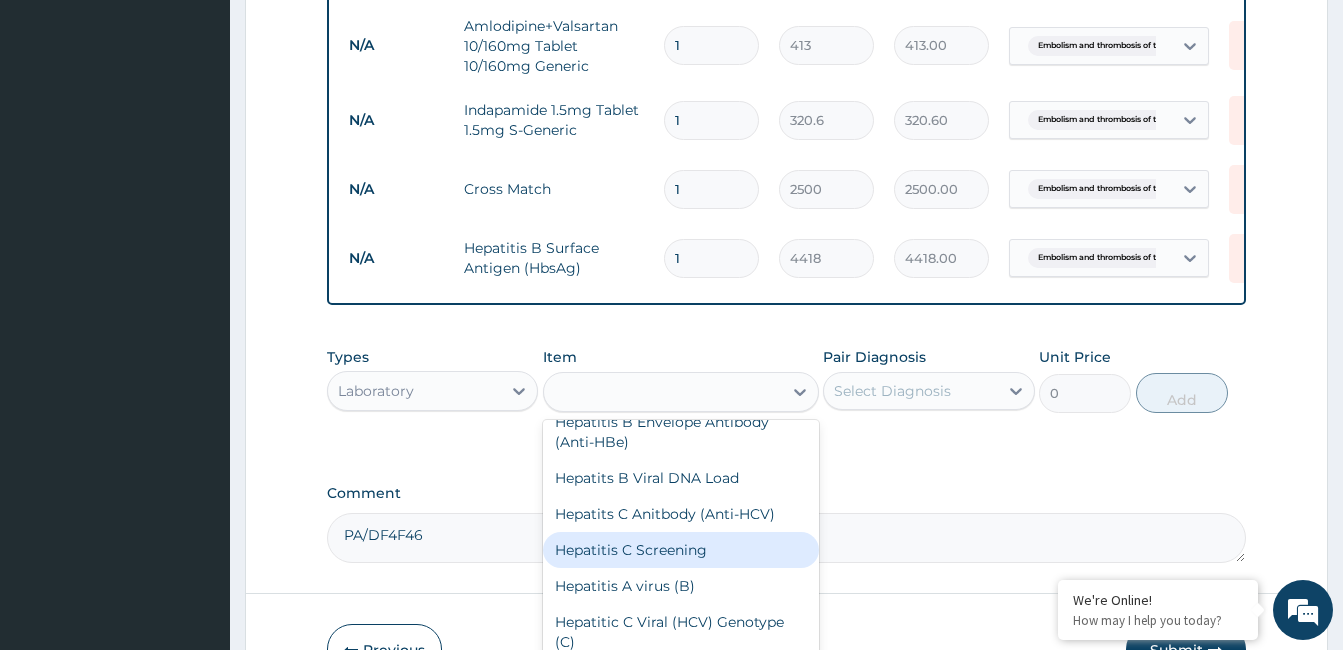 type on "4418" 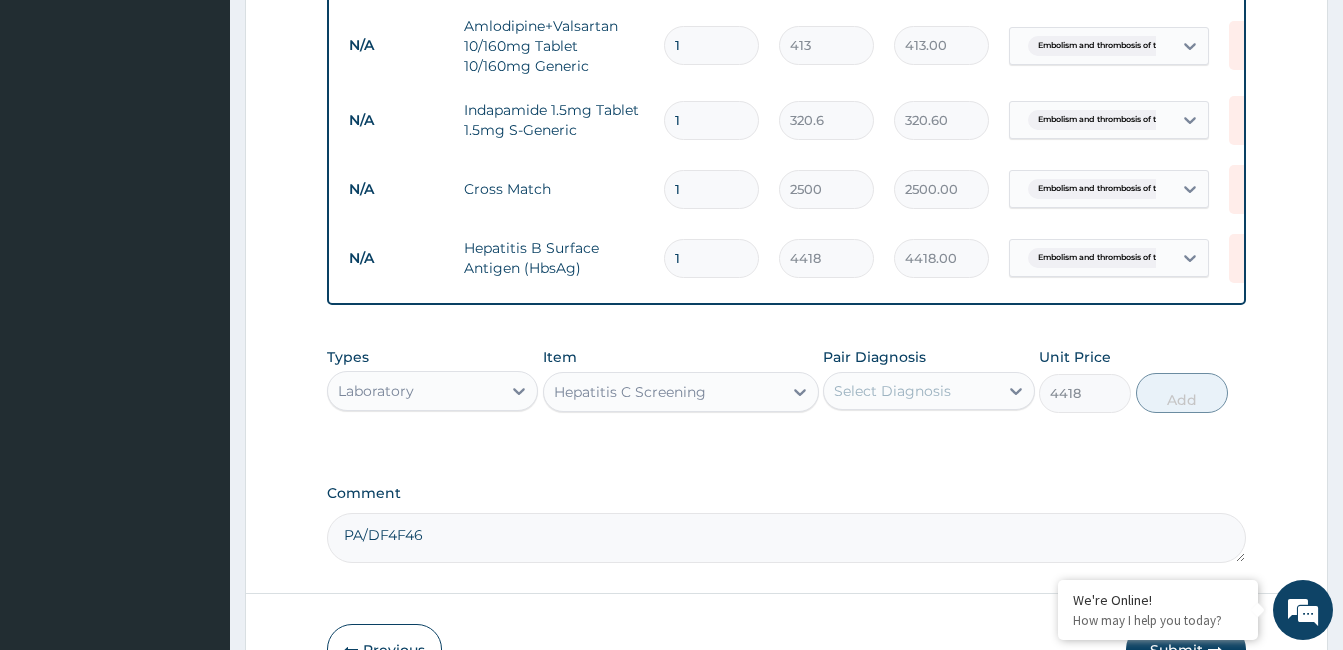 click on "Select Diagnosis" at bounding box center (892, 391) 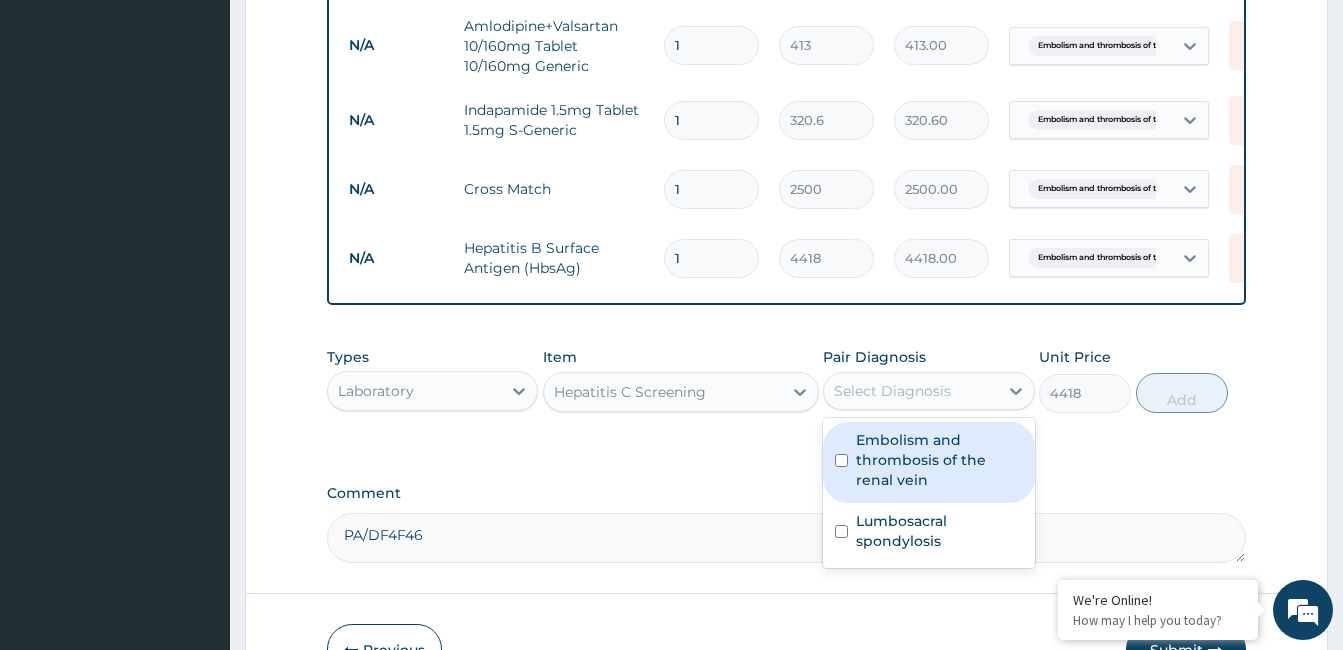 click on "Embolism and thrombosis of the renal vein" at bounding box center [939, 460] 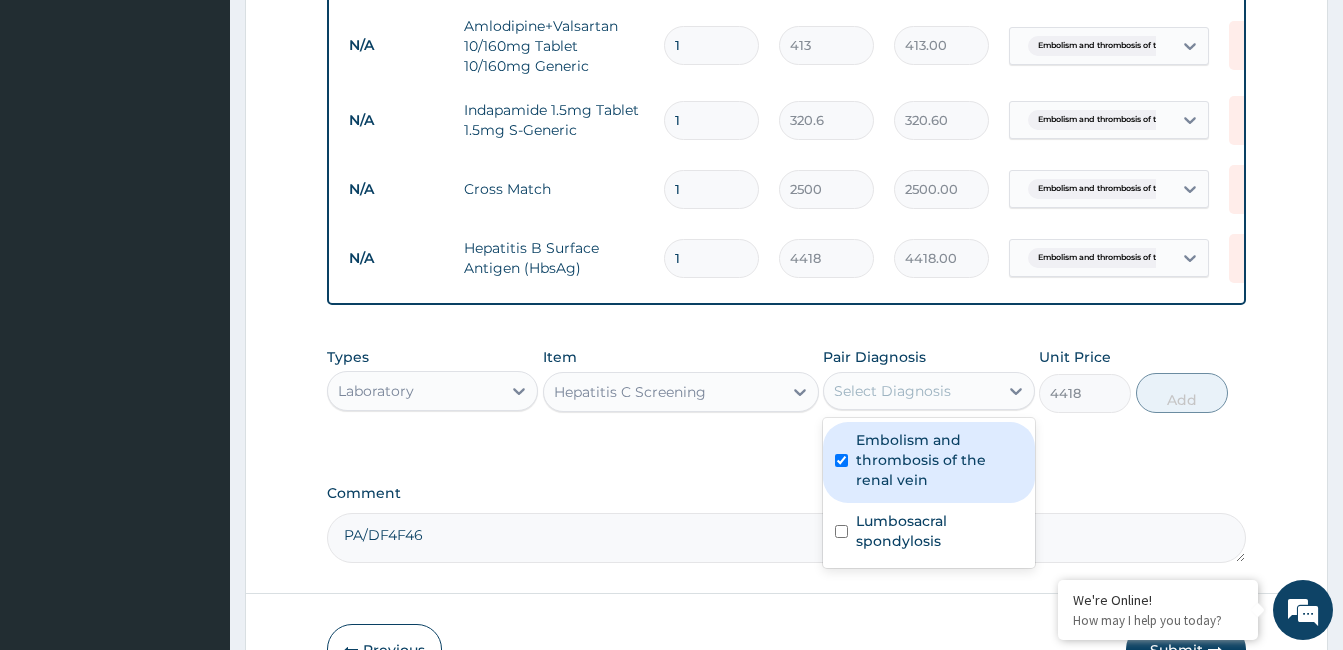 checkbox on "true" 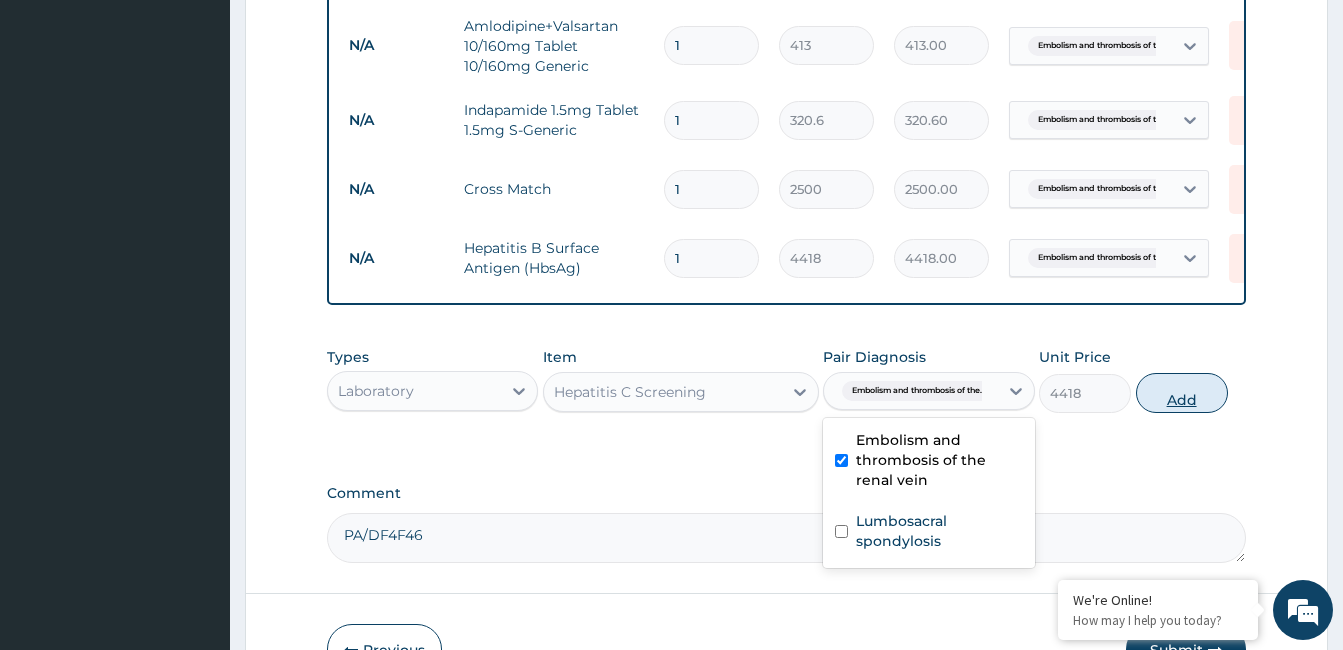click on "Add" at bounding box center [1182, 393] 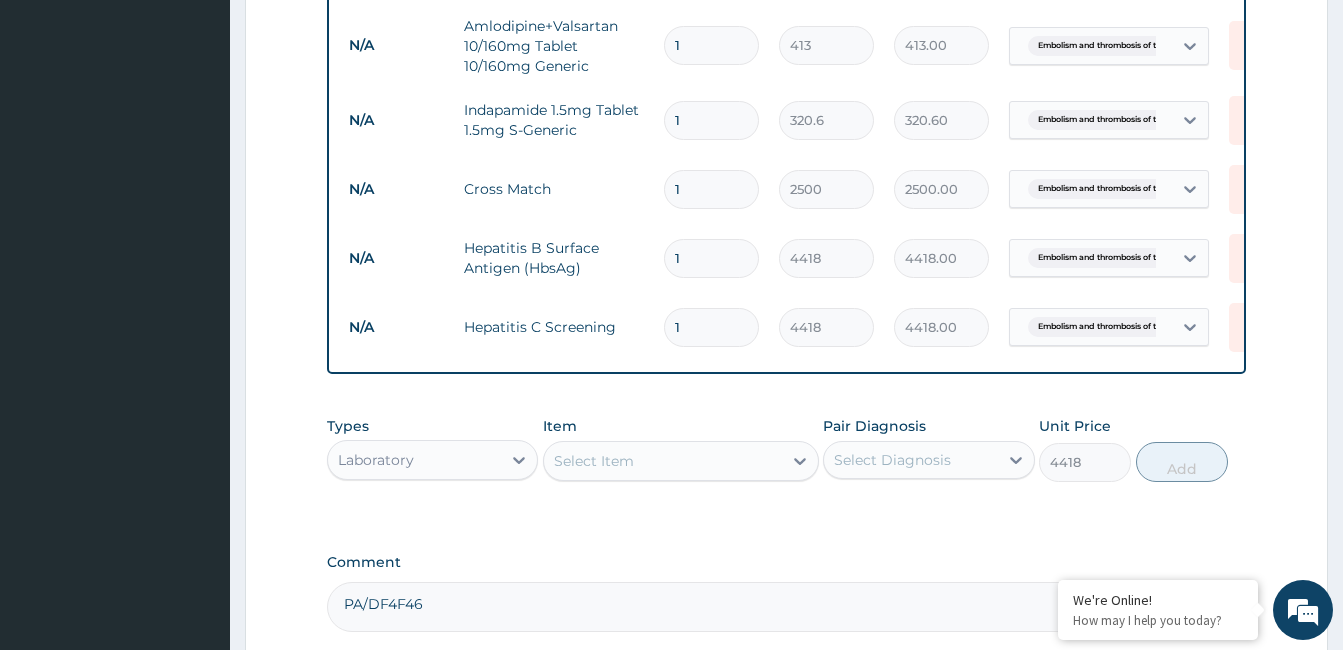 type on "0" 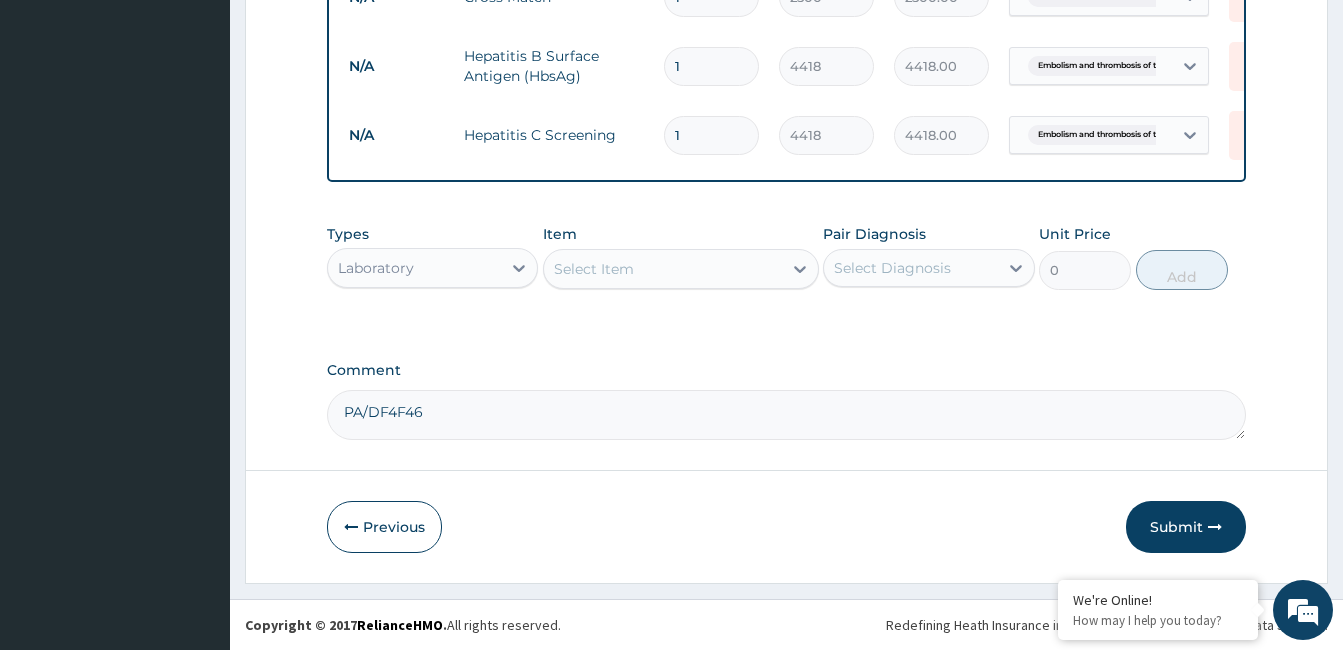 scroll, scrollTop: 2775, scrollLeft: 0, axis: vertical 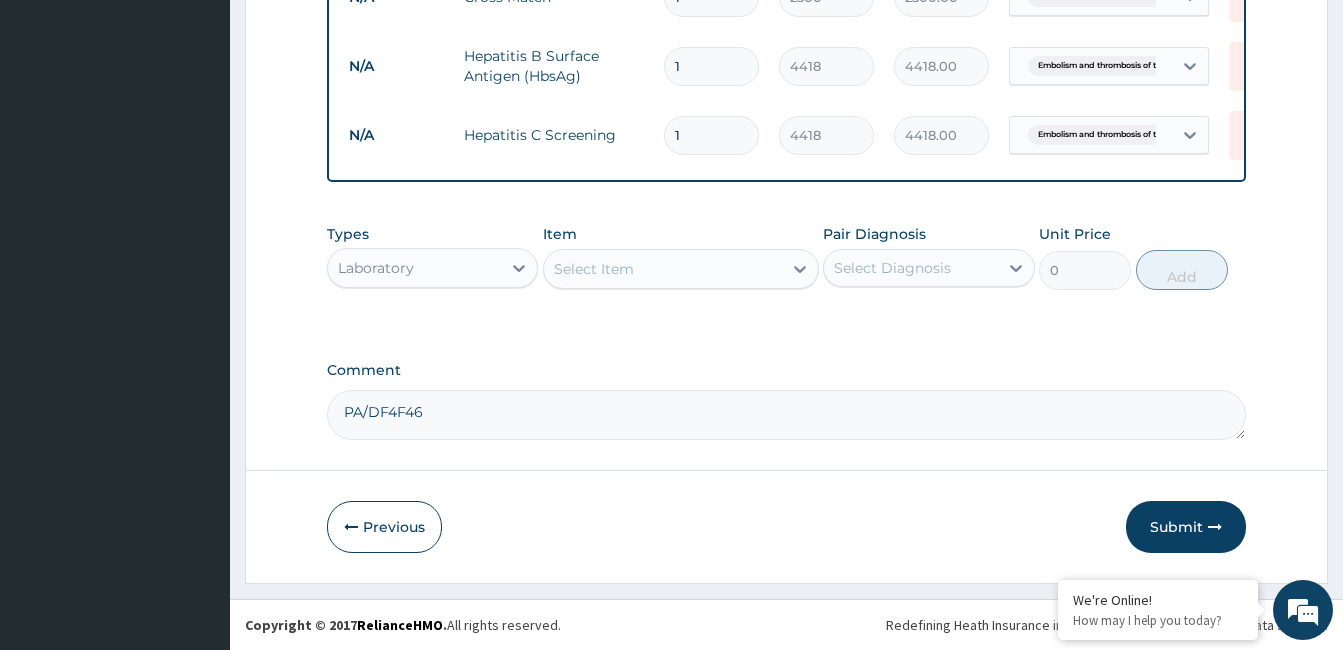click on "Select Item" at bounding box center (663, 269) 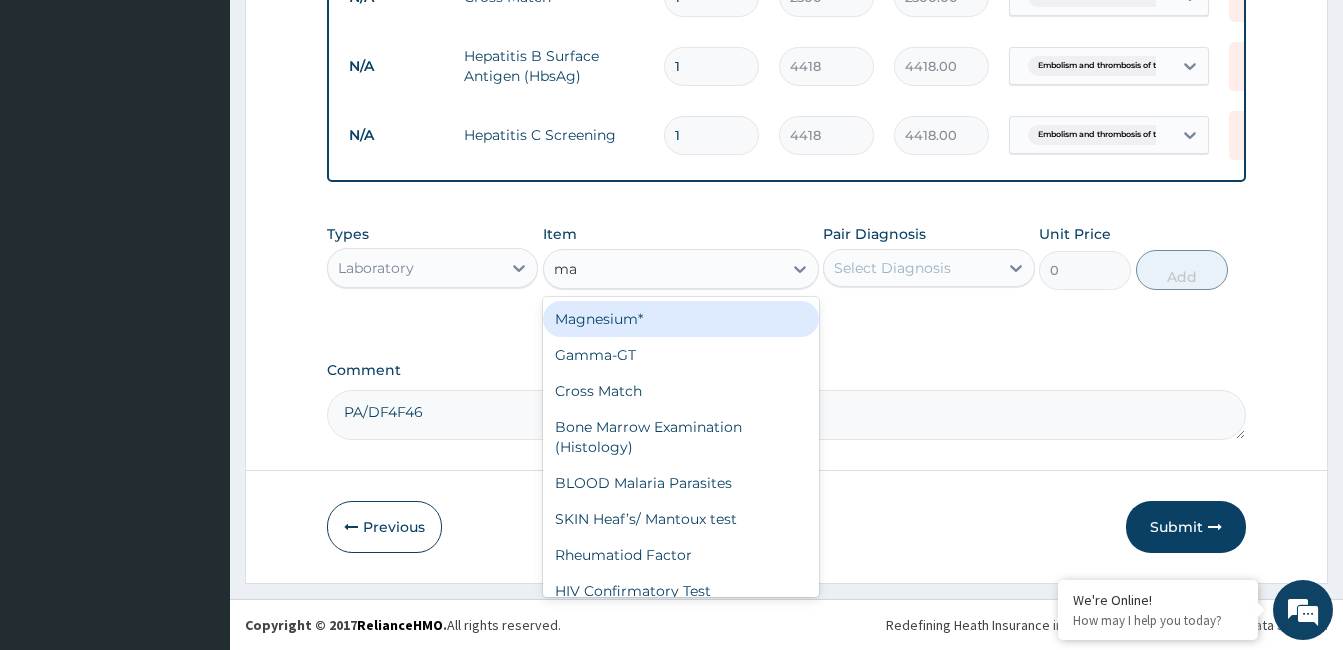 type on "mal" 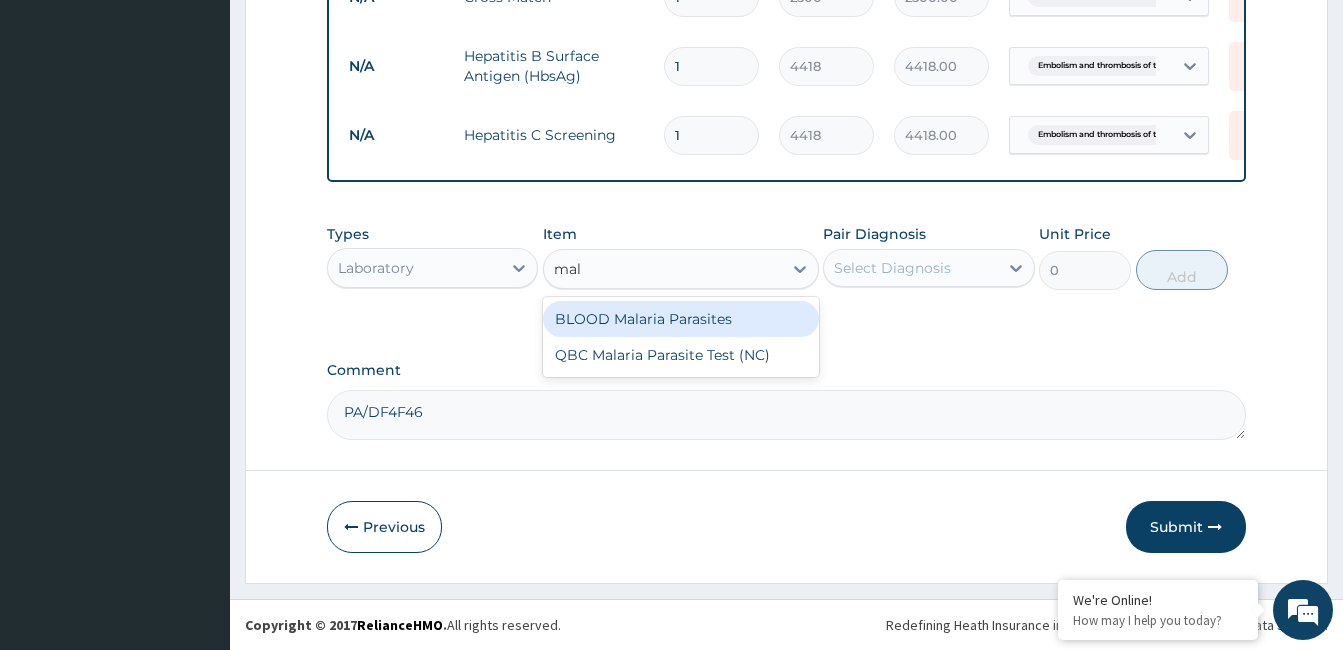 click on "BLOOD Malaria Parasites" at bounding box center [681, 319] 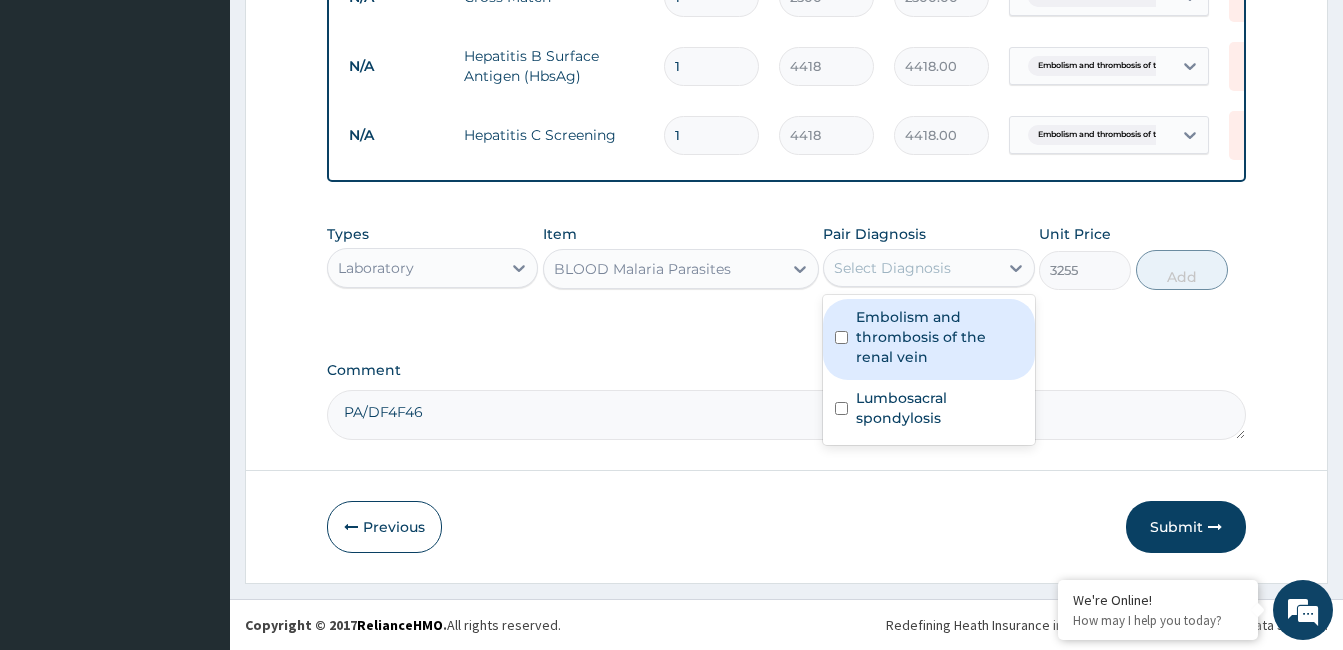 click on "Select Diagnosis" at bounding box center [892, 268] 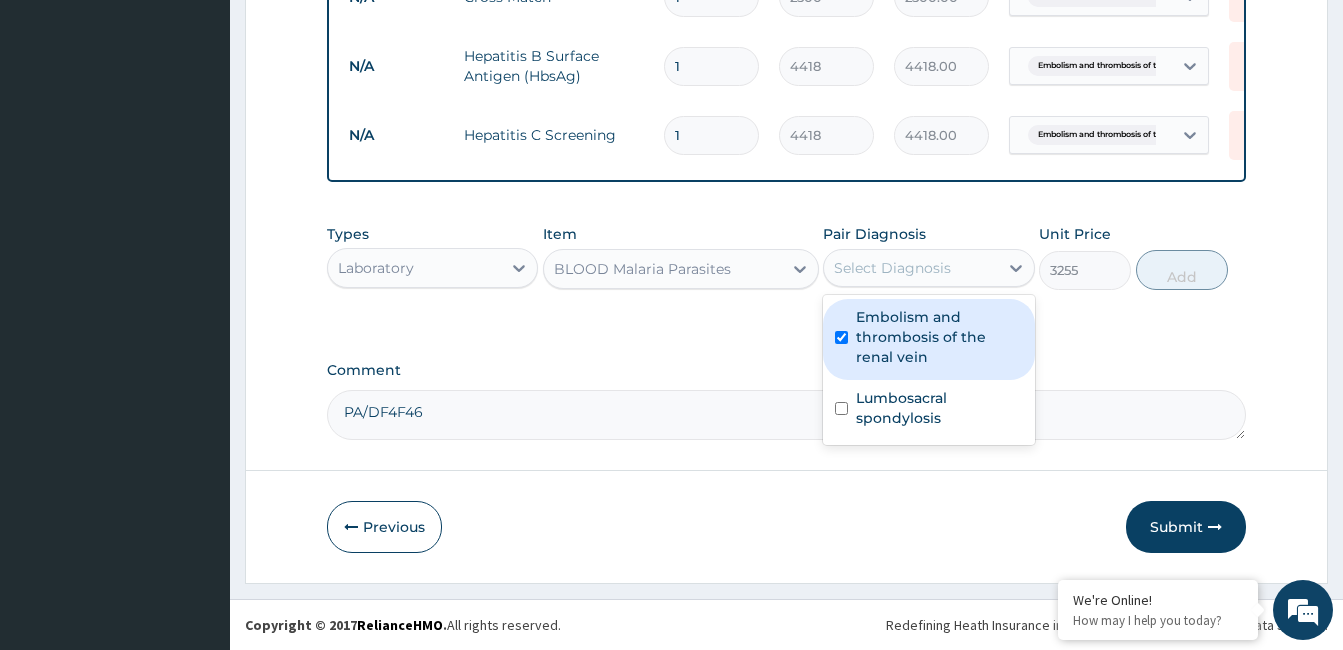 checkbox on "true" 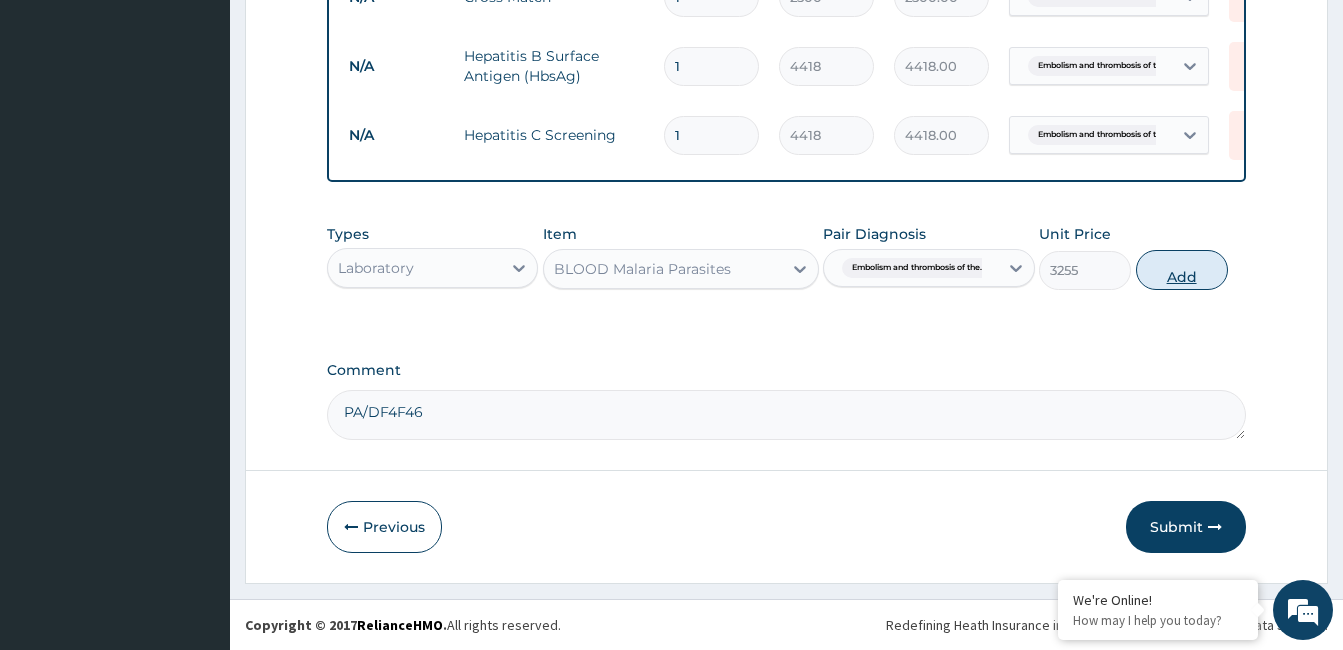 click on "Add" at bounding box center (1182, 270) 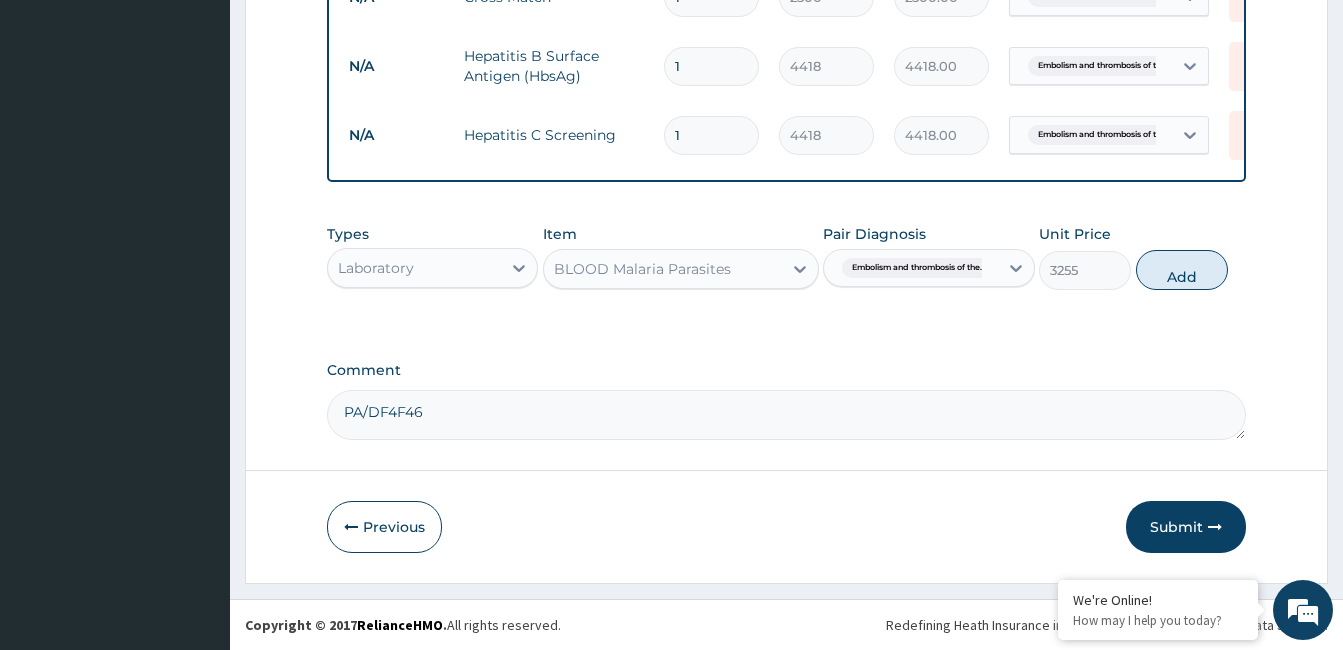 type on "0" 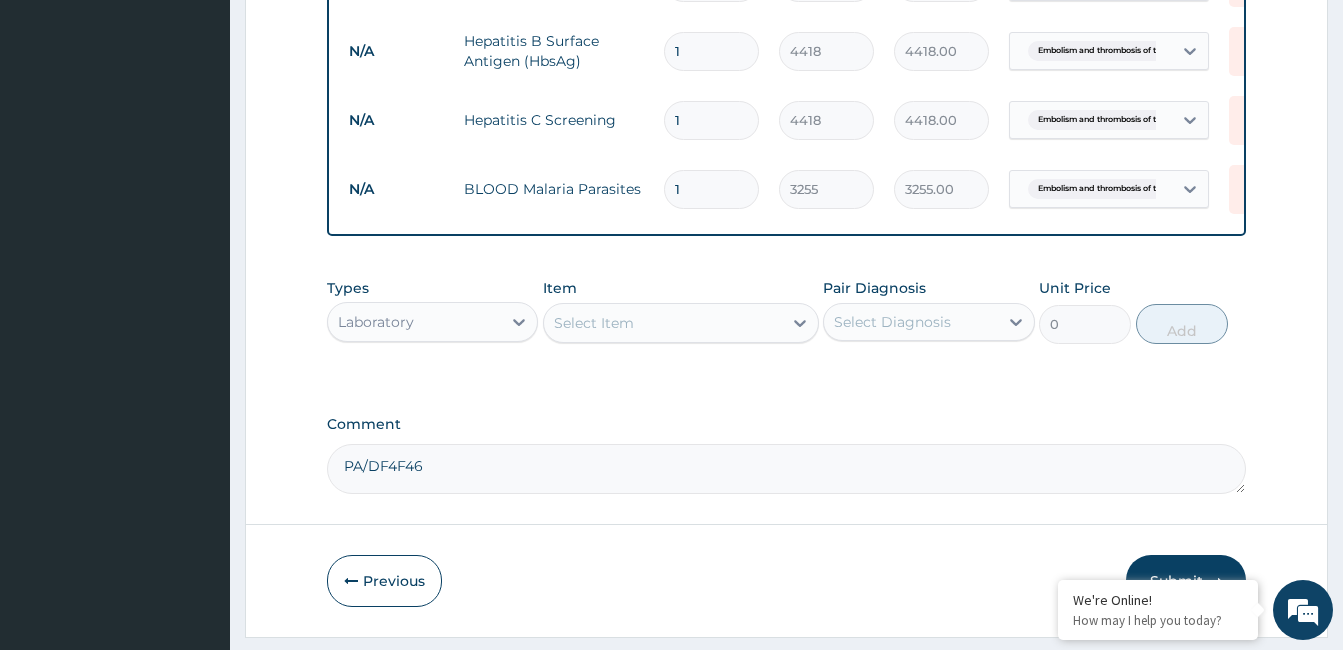 scroll, scrollTop: 2675, scrollLeft: 0, axis: vertical 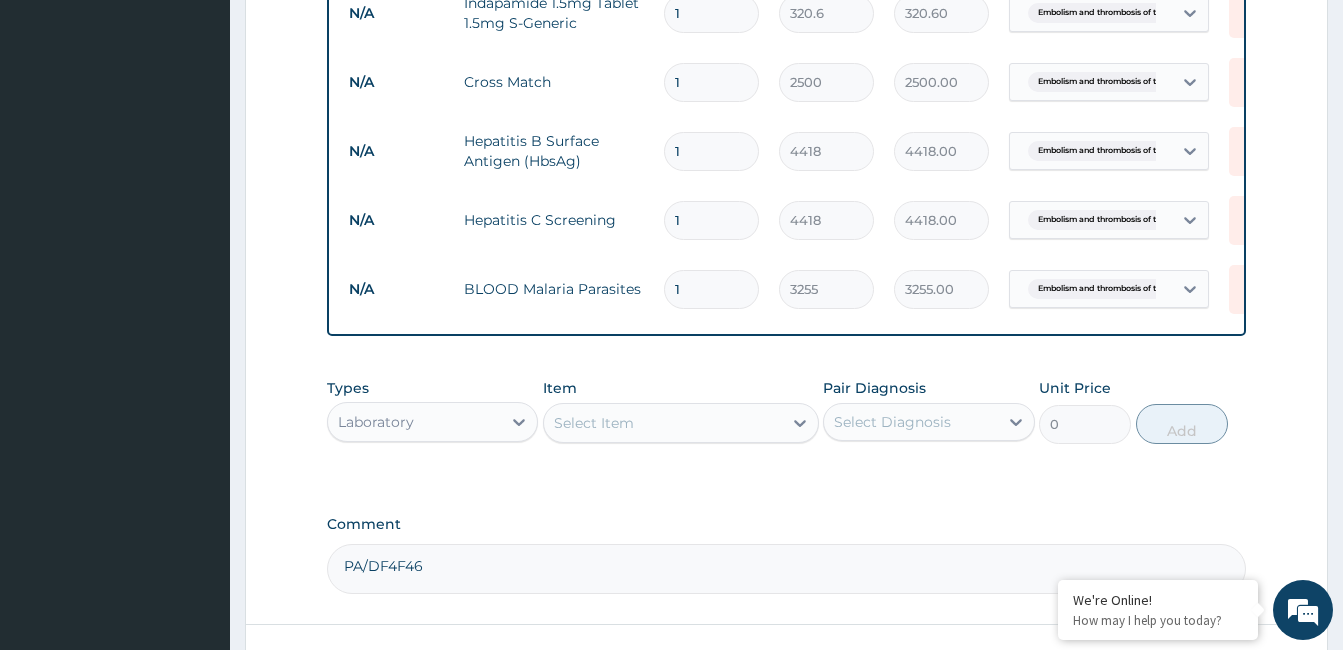 click on "1" at bounding box center (711, 82) 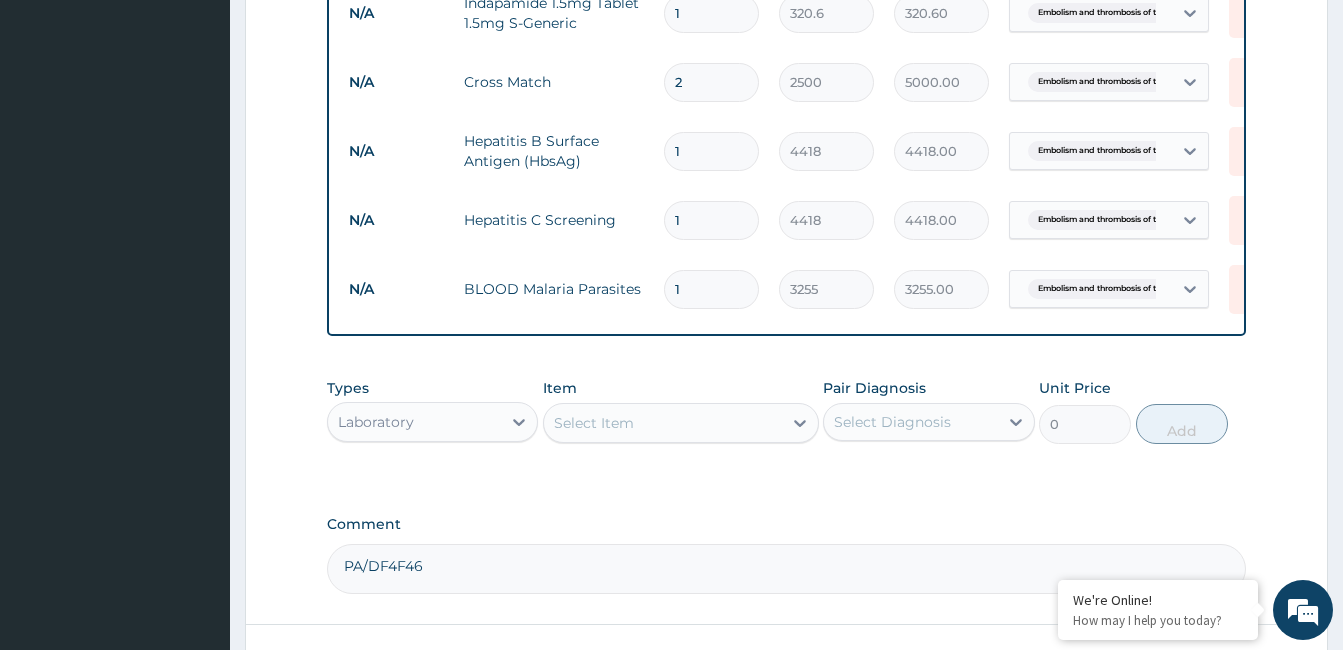 type on "2" 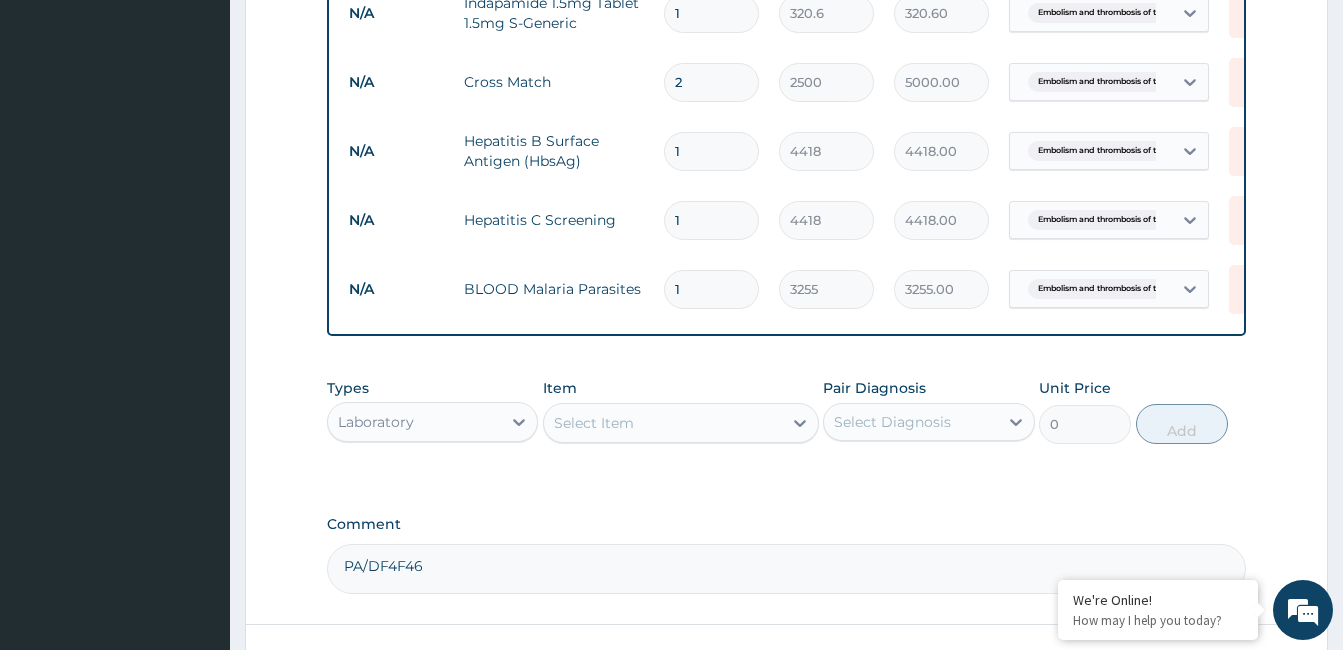 click on "Select Item" at bounding box center [663, 423] 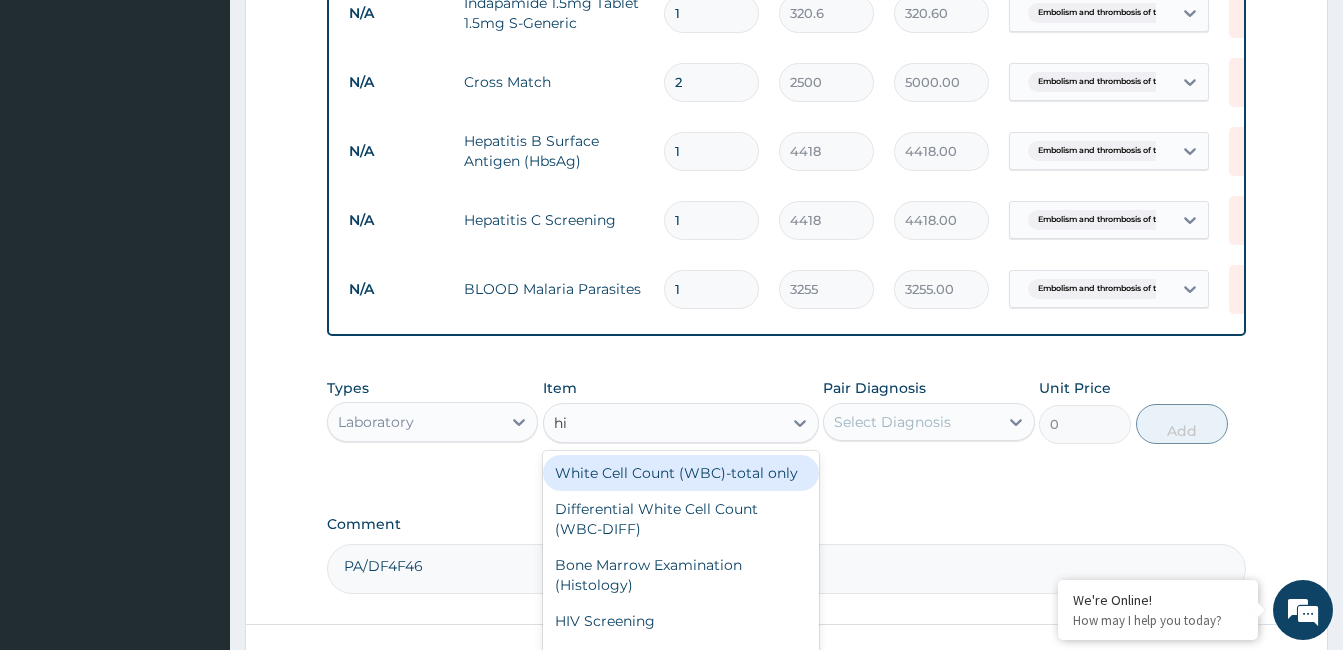 type on "hiv" 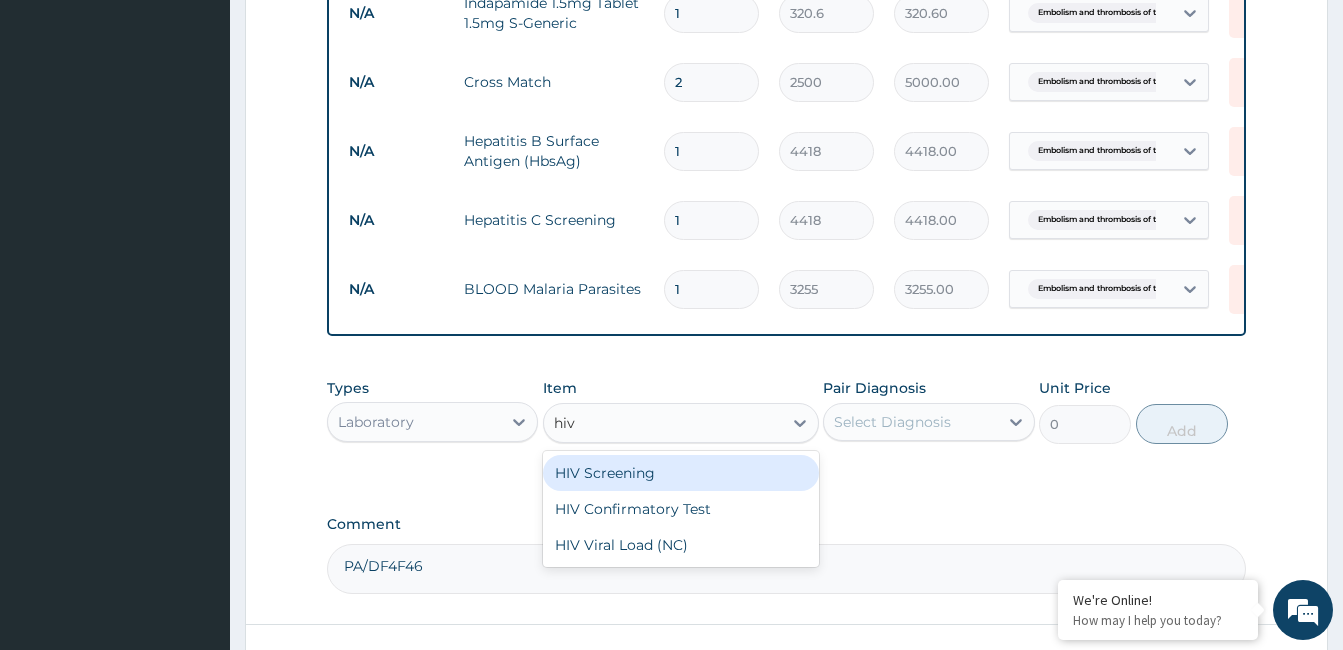 click on "HIV Screening" at bounding box center [681, 473] 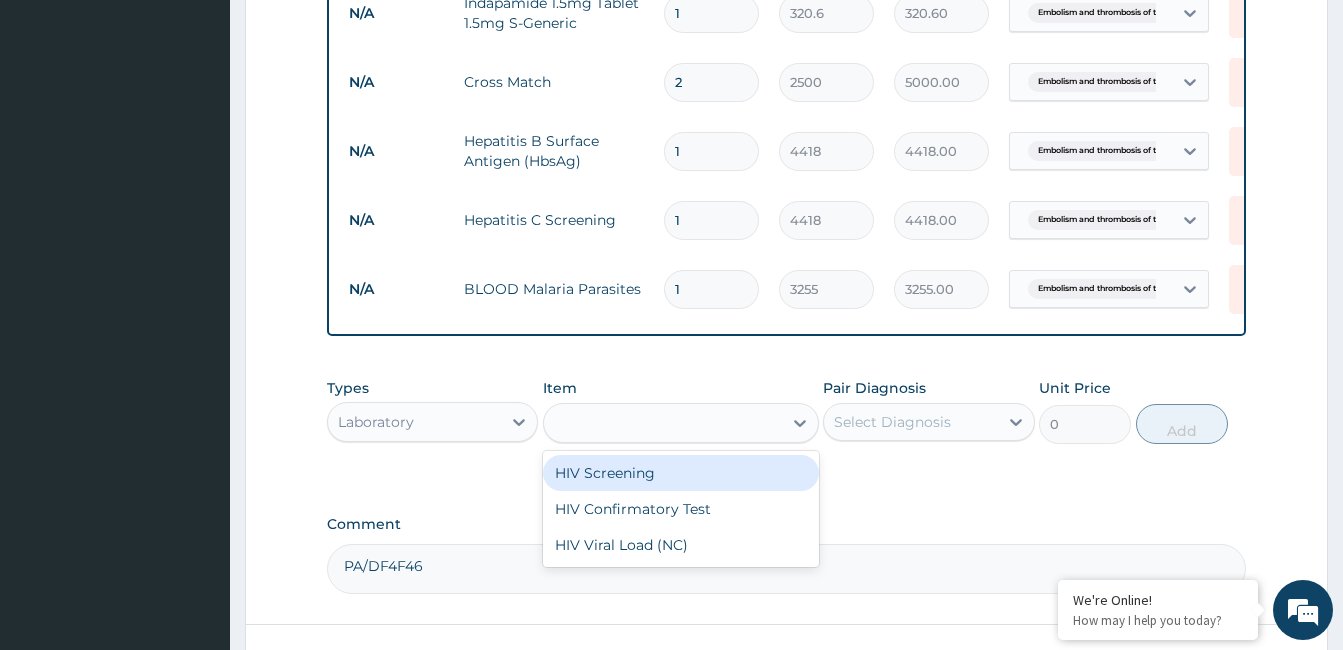 type on "4418" 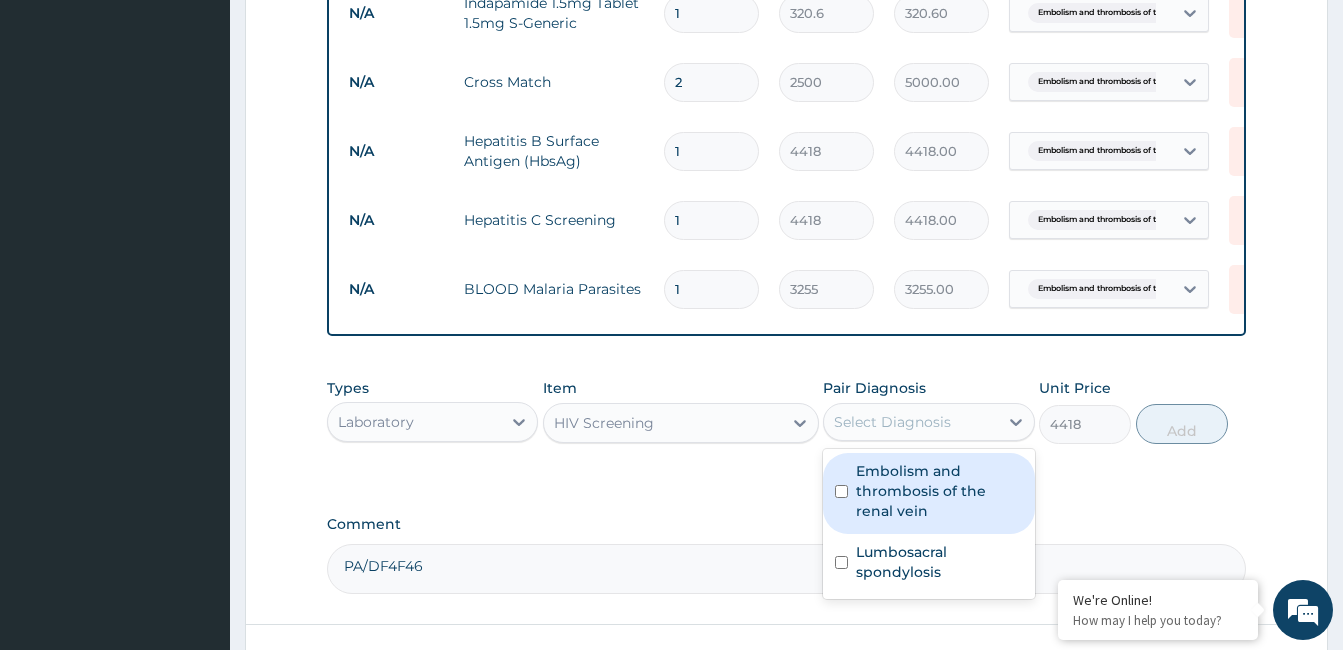 click on "Select Diagnosis" at bounding box center [892, 422] 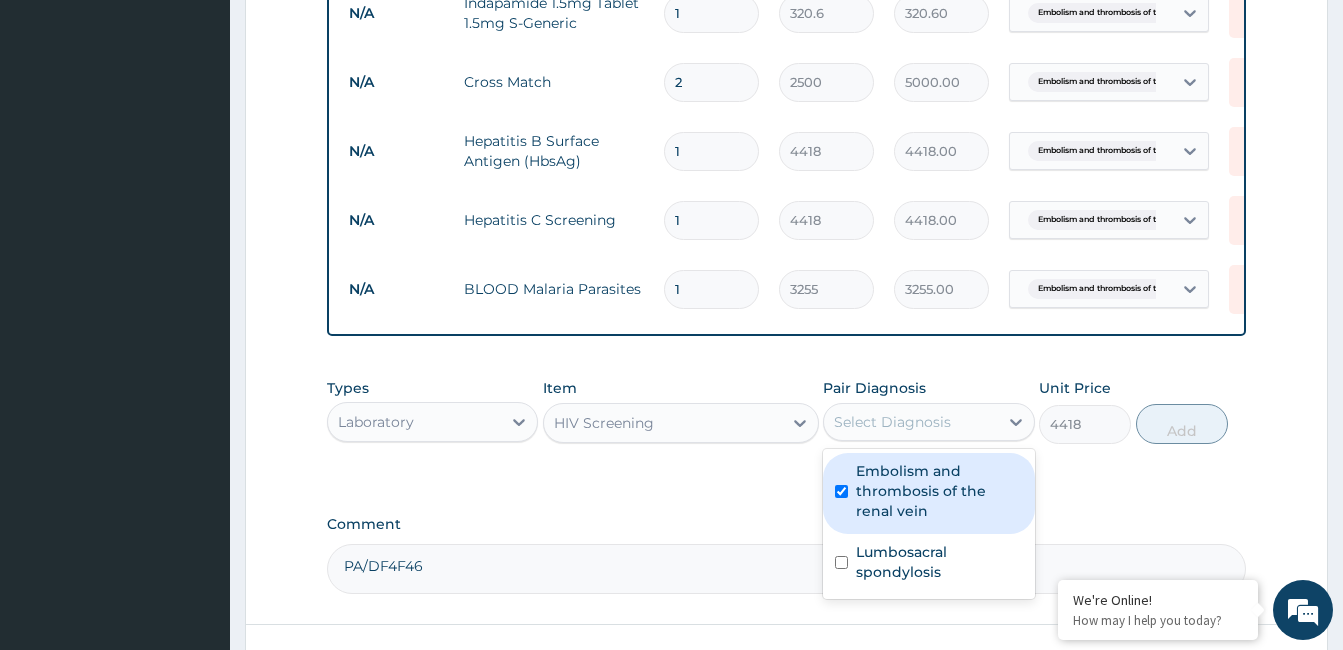 checkbox on "true" 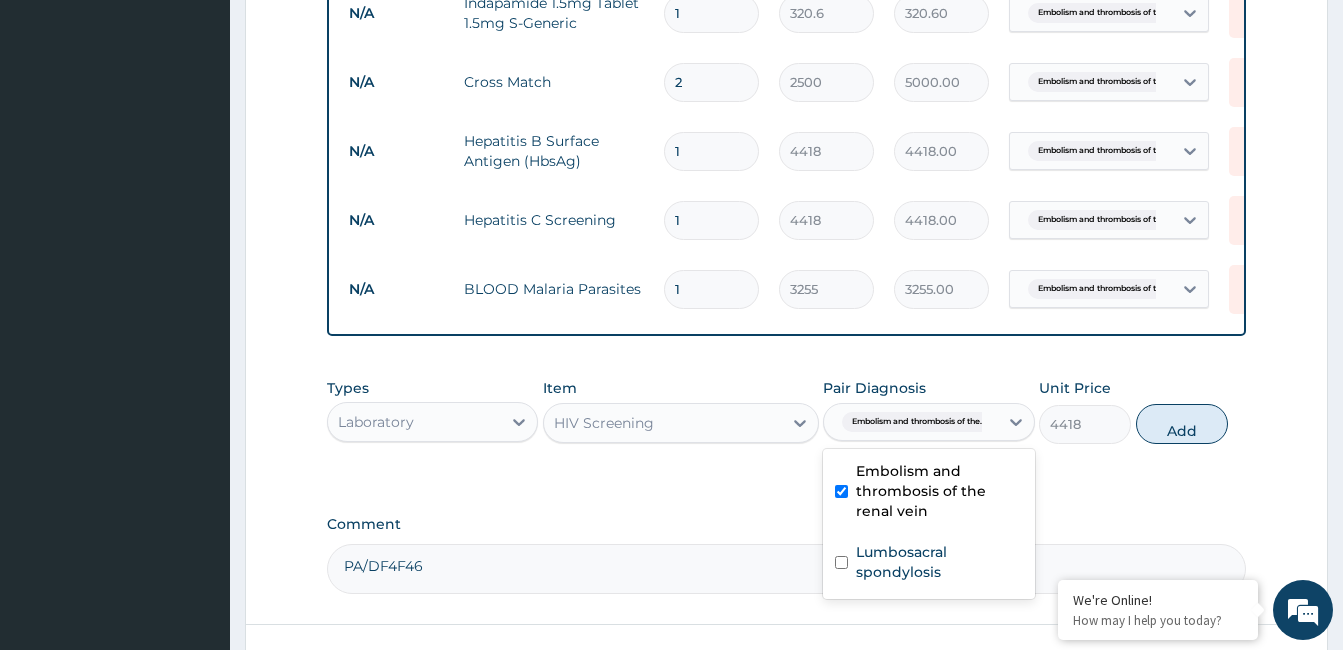 drag, startPoint x: 1177, startPoint y: 443, endPoint x: 1190, endPoint y: 481, distance: 40.16217 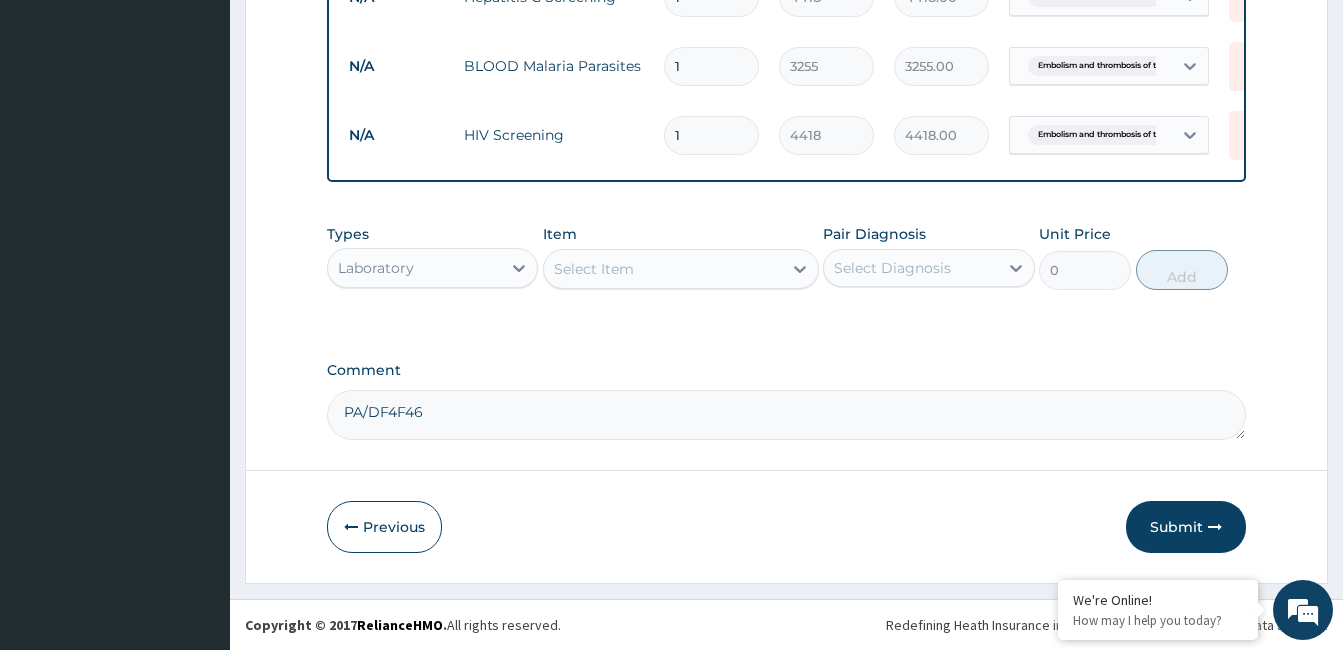 scroll, scrollTop: 2913, scrollLeft: 0, axis: vertical 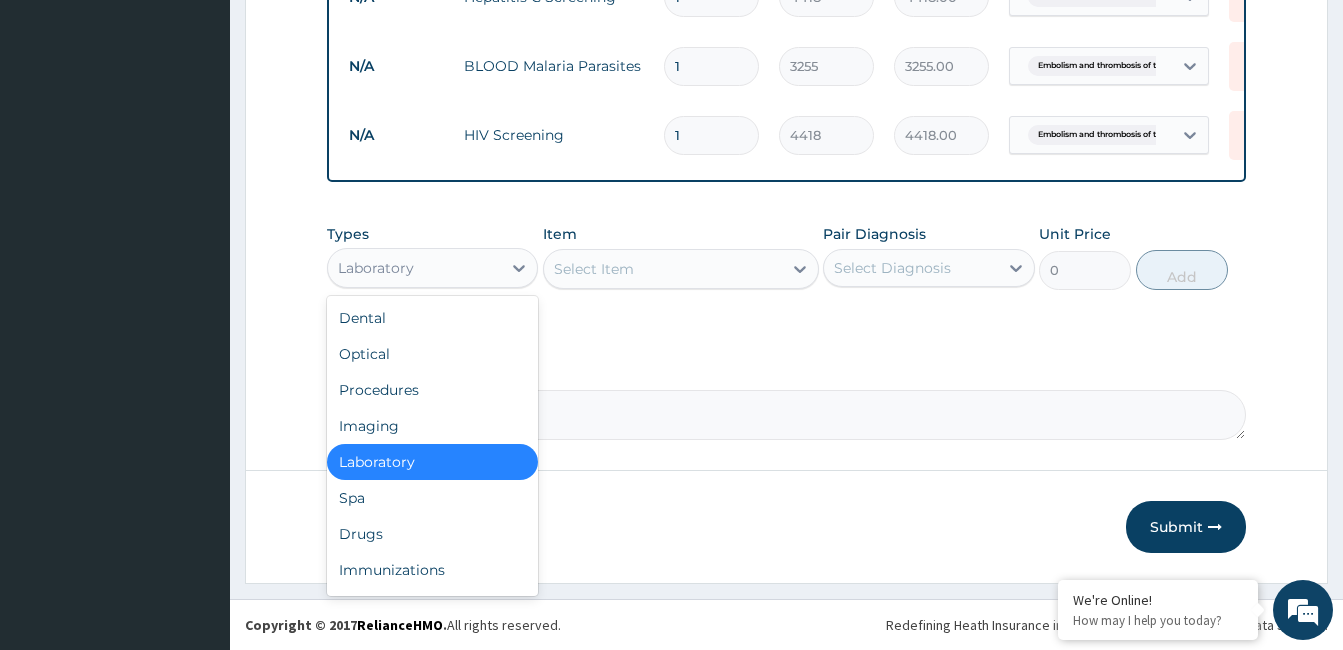 drag, startPoint x: 483, startPoint y: 263, endPoint x: 463, endPoint y: 325, distance: 65.14599 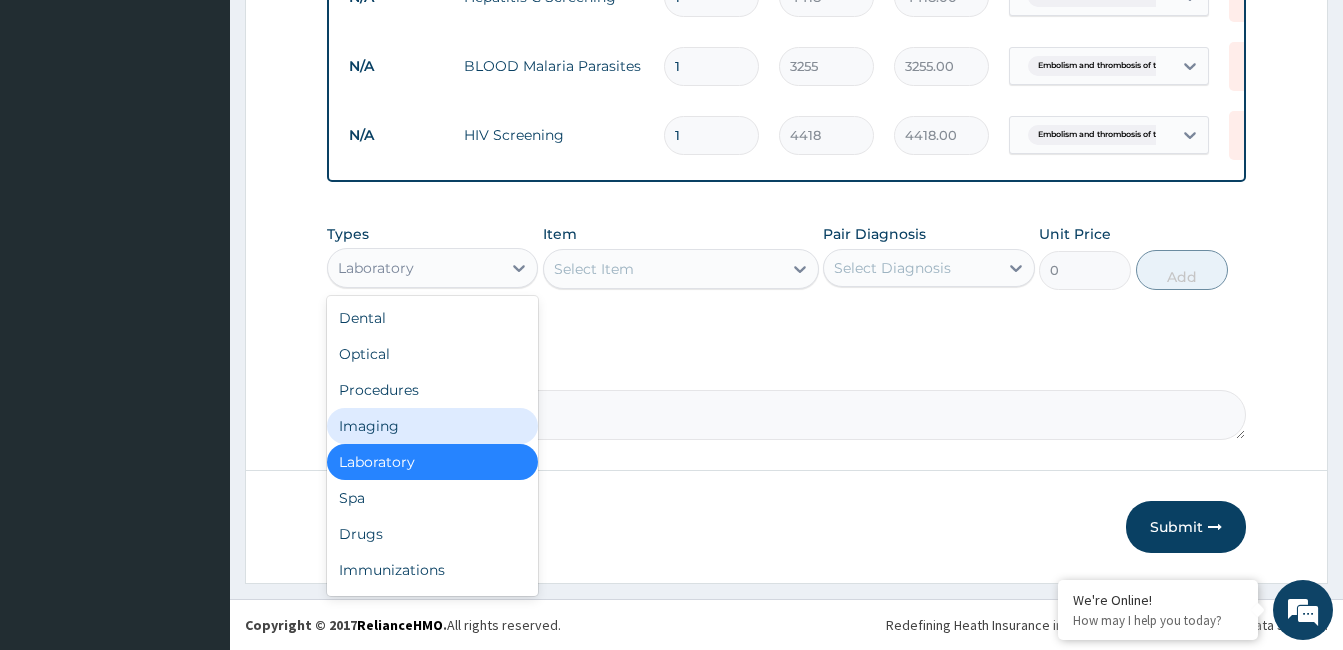 click on "Imaging" at bounding box center [432, 426] 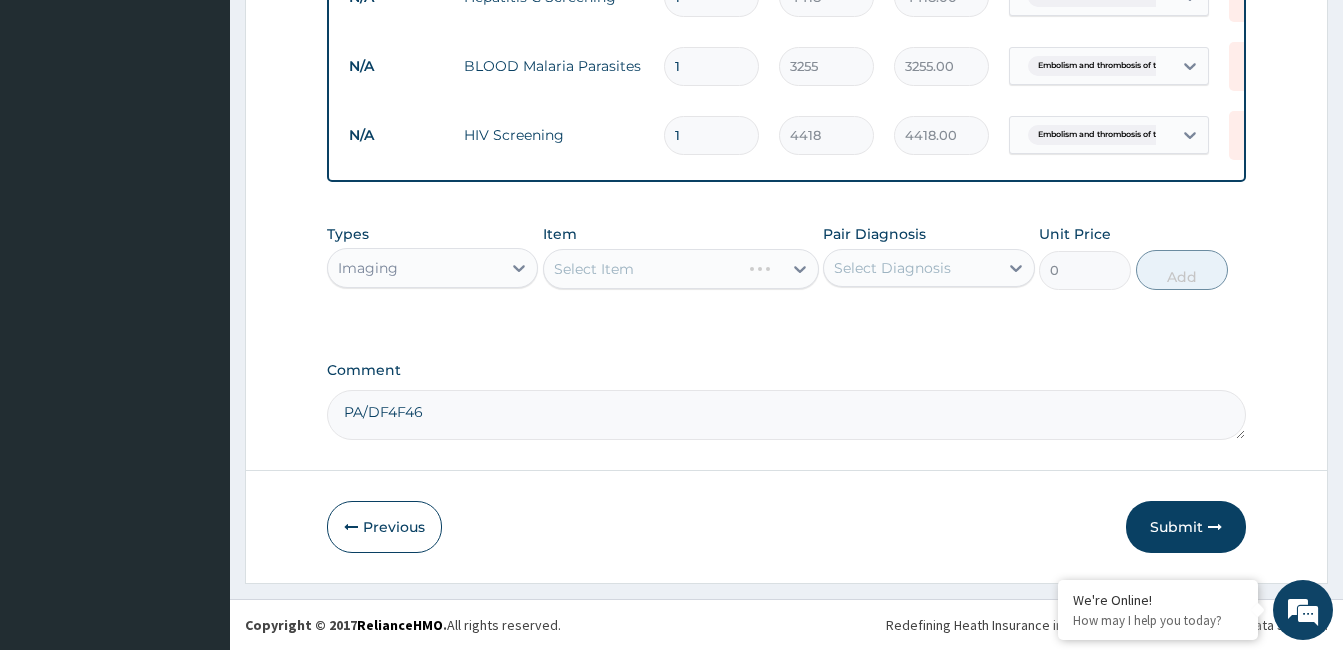 drag, startPoint x: 882, startPoint y: 268, endPoint x: 891, endPoint y: 281, distance: 15.811388 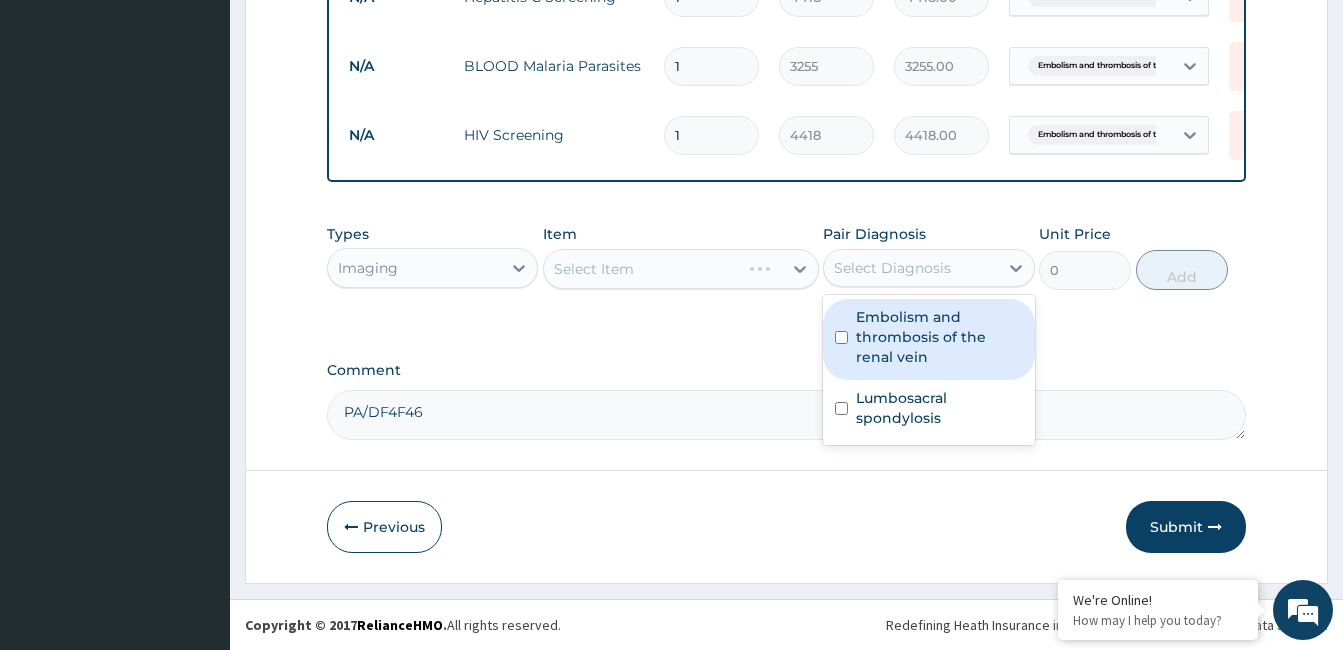 click on "Embolism and thrombosis of the renal vein" at bounding box center [939, 337] 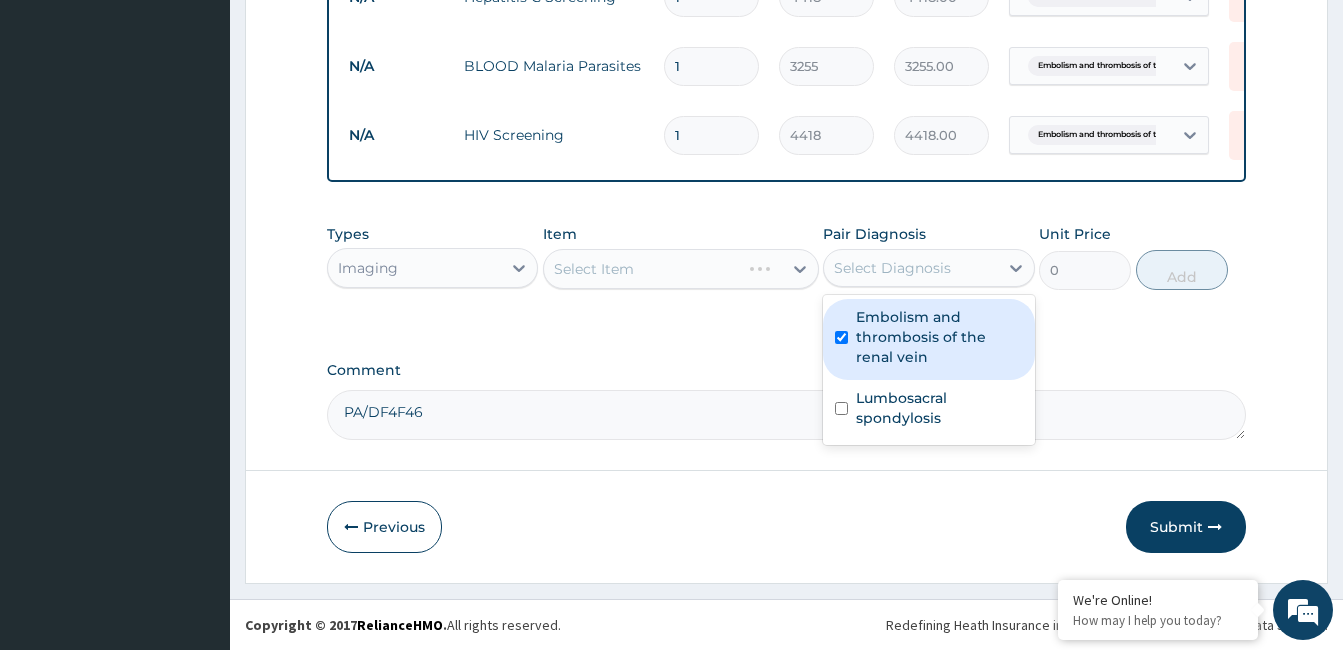 checkbox on "true" 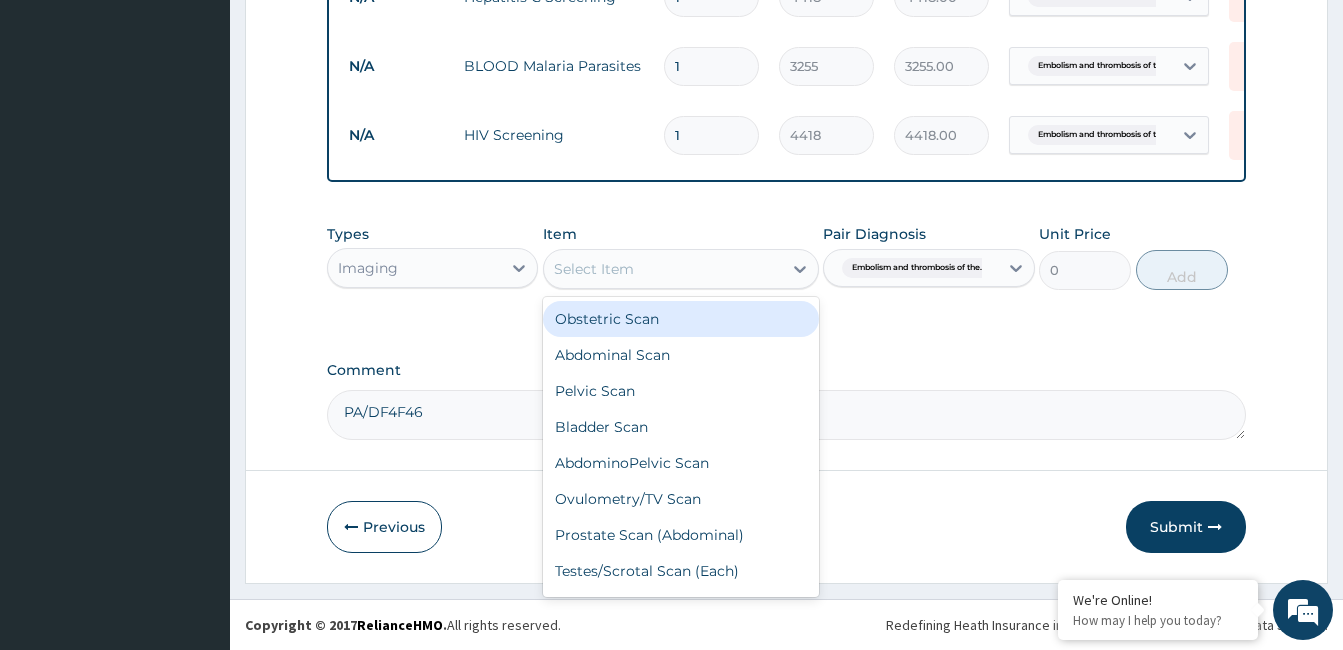 click on "Select Item" at bounding box center (663, 269) 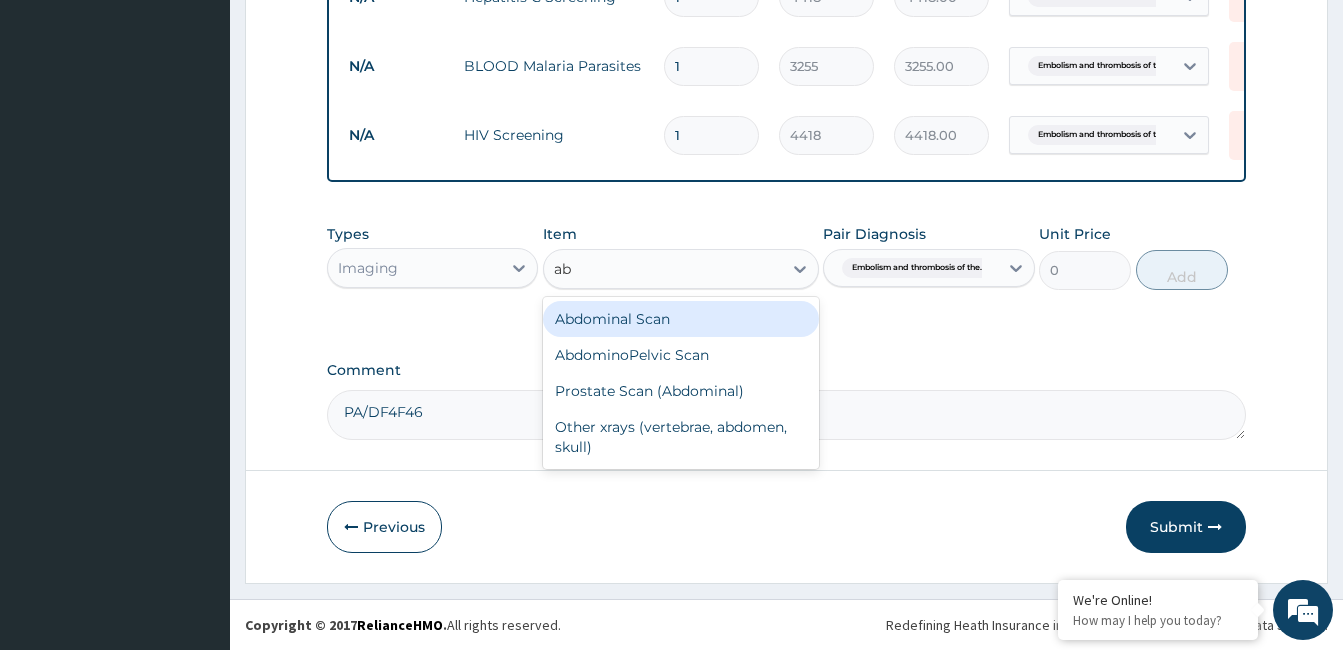 type on "abd" 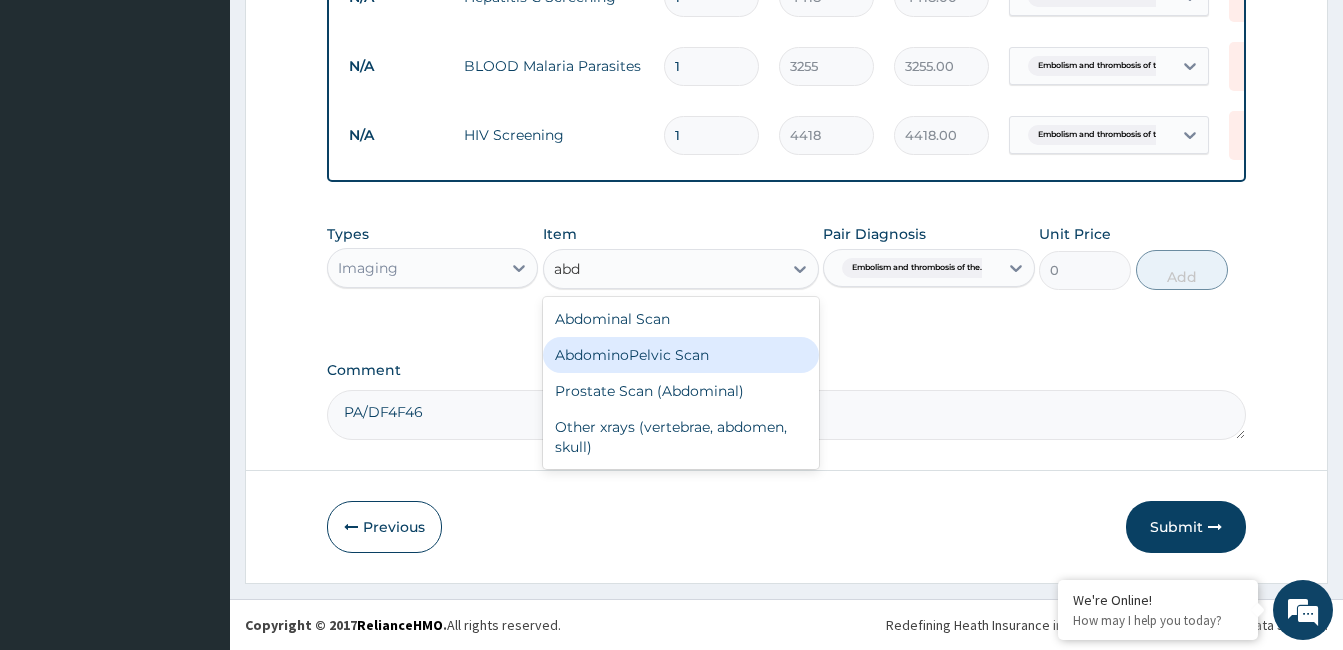 drag, startPoint x: 685, startPoint y: 361, endPoint x: 740, endPoint y: 336, distance: 60.41523 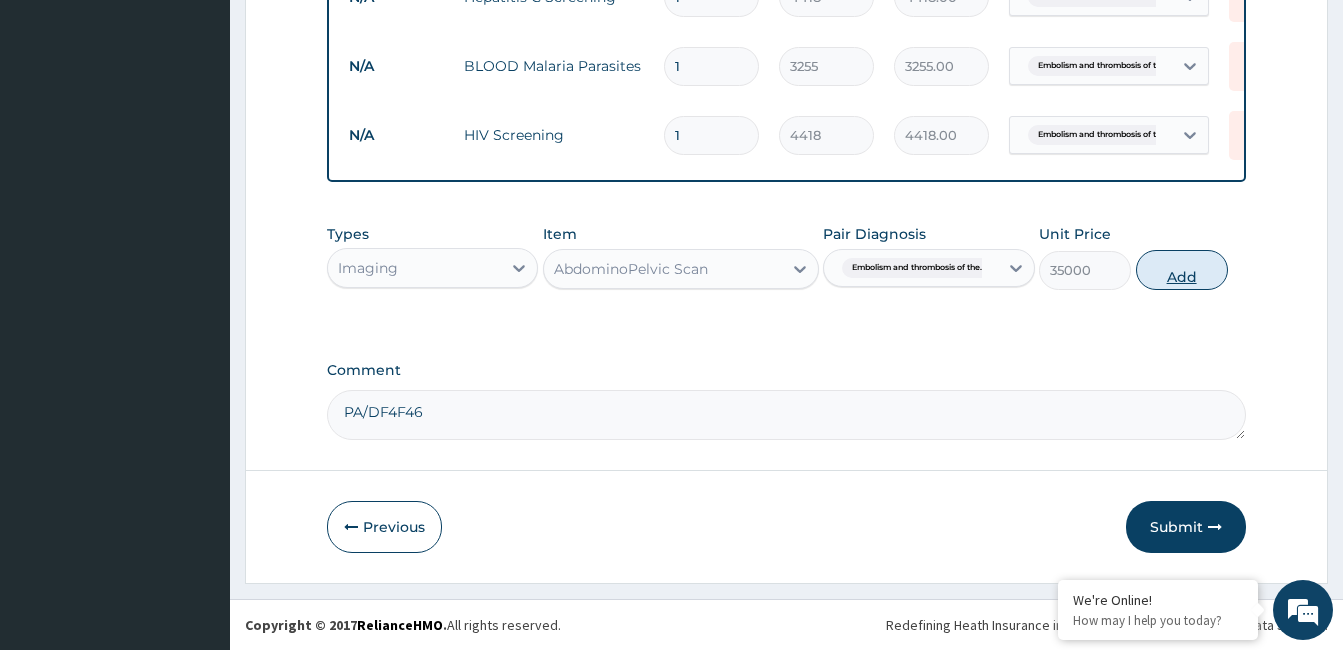 click on "Add" at bounding box center [1182, 270] 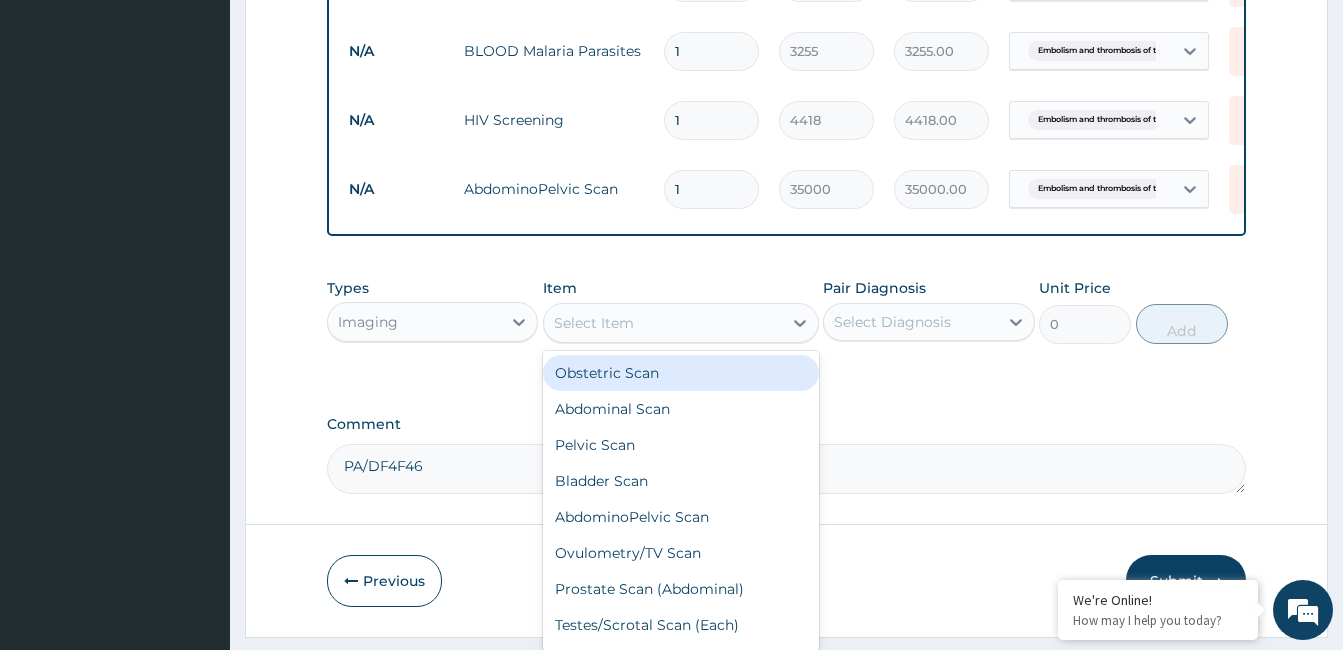 click on "Select Item" at bounding box center [594, 323] 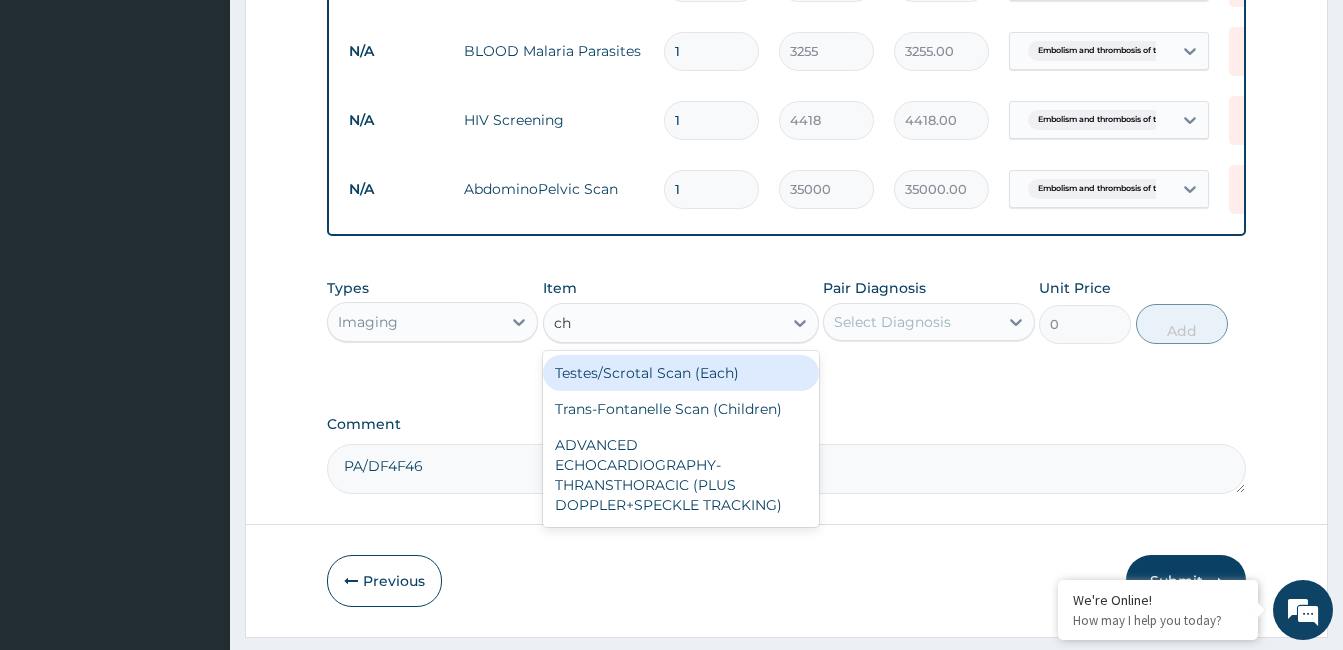 type on "che" 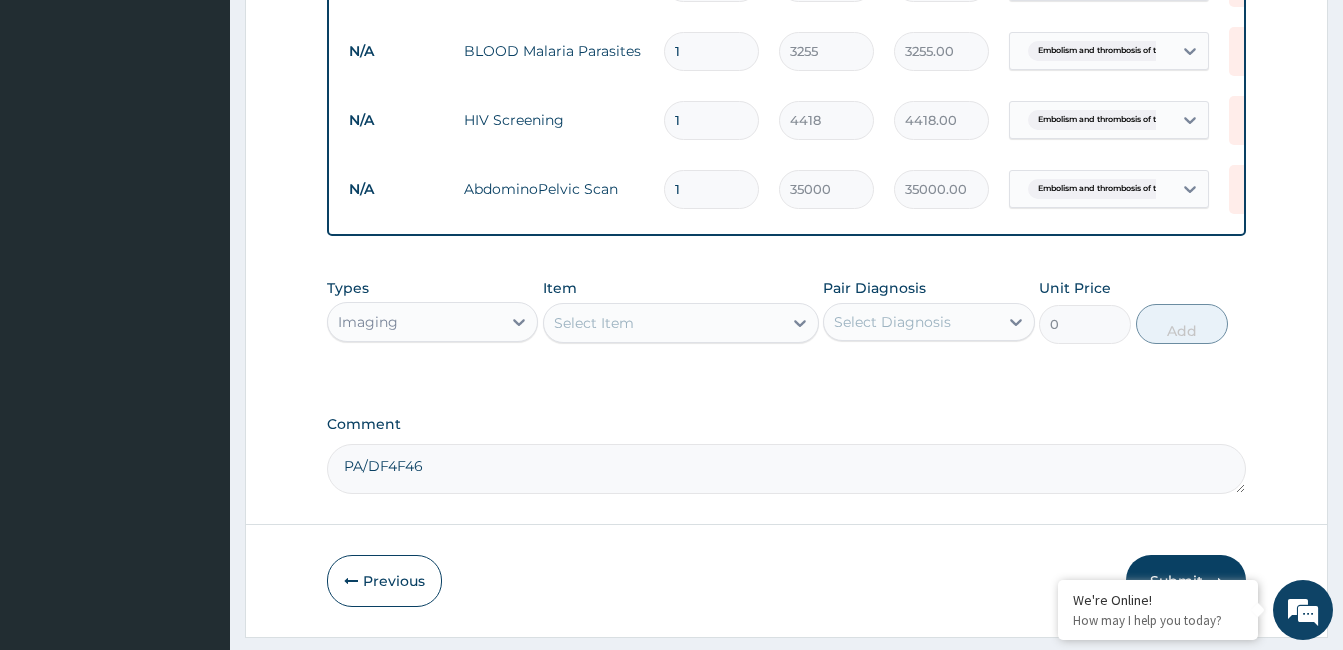 click on "Select Item" at bounding box center [663, 323] 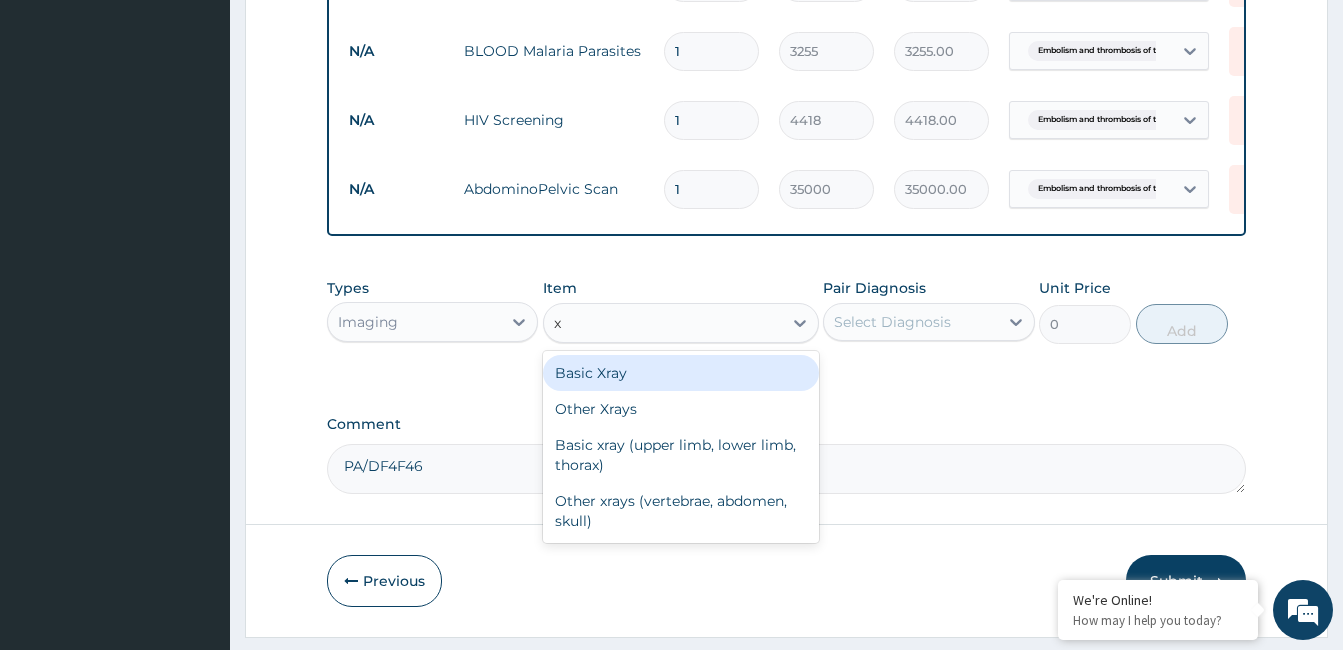 type on "xr" 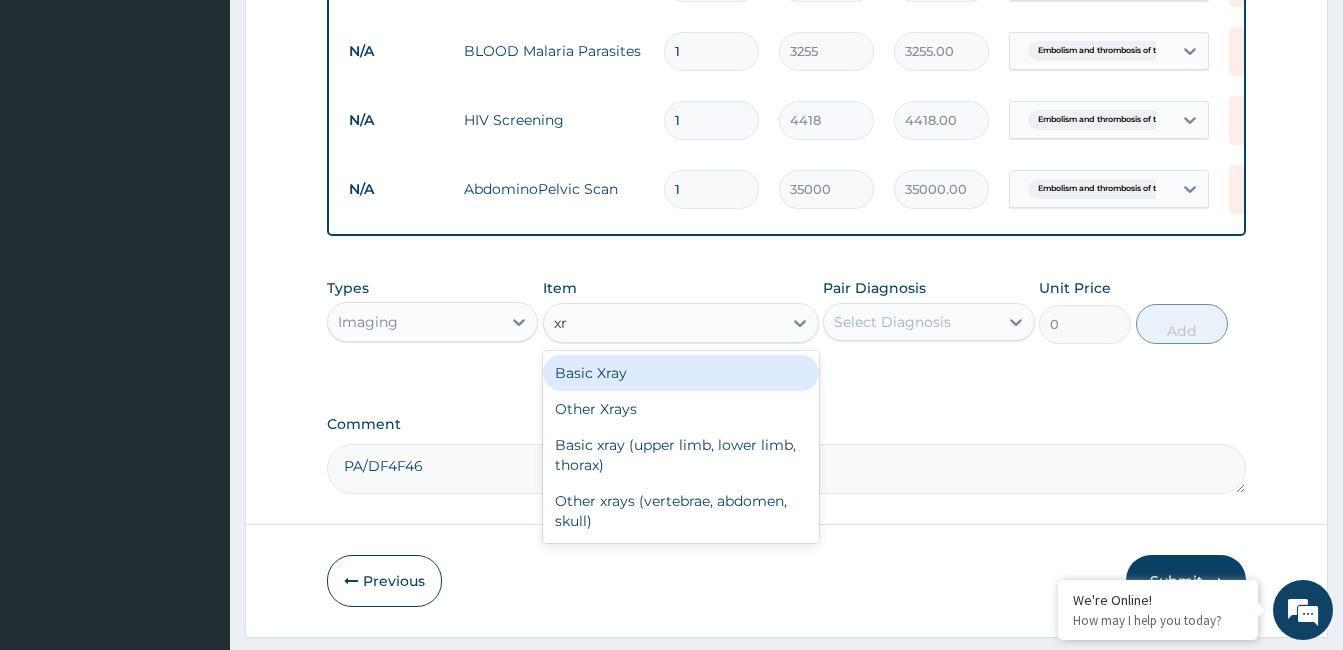 click on "Basic Xray" at bounding box center (681, 373) 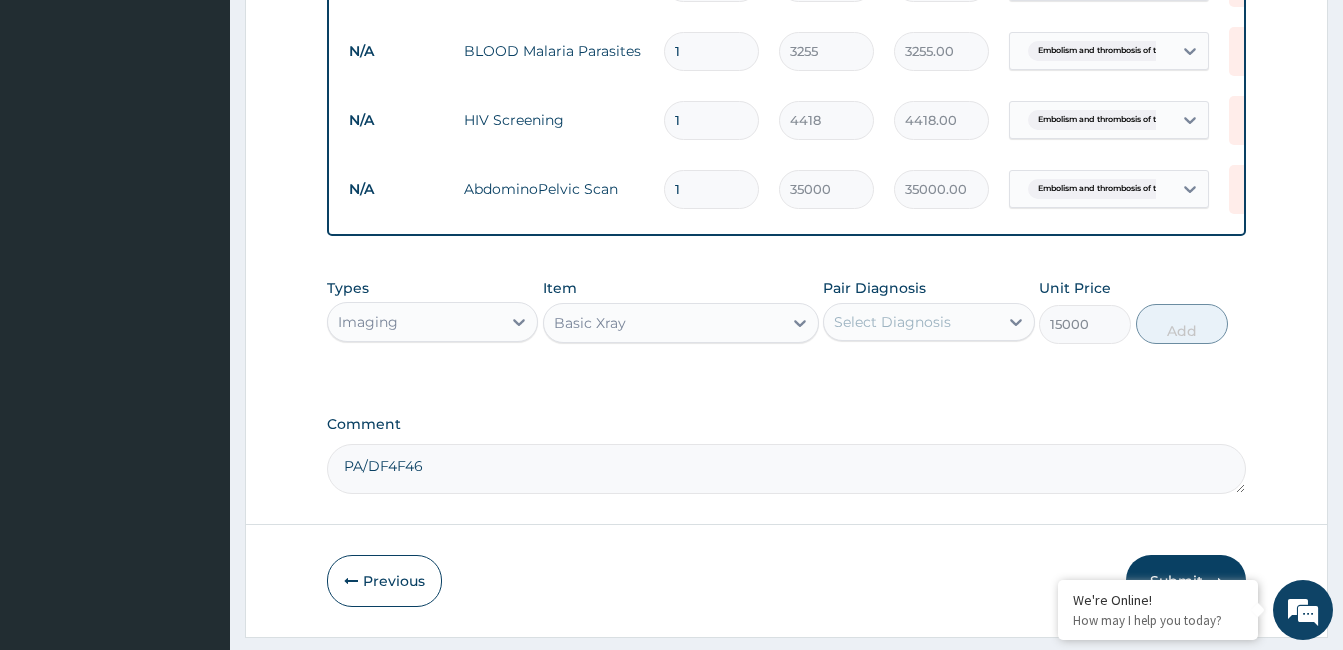 click on "Select Diagnosis" at bounding box center (910, 322) 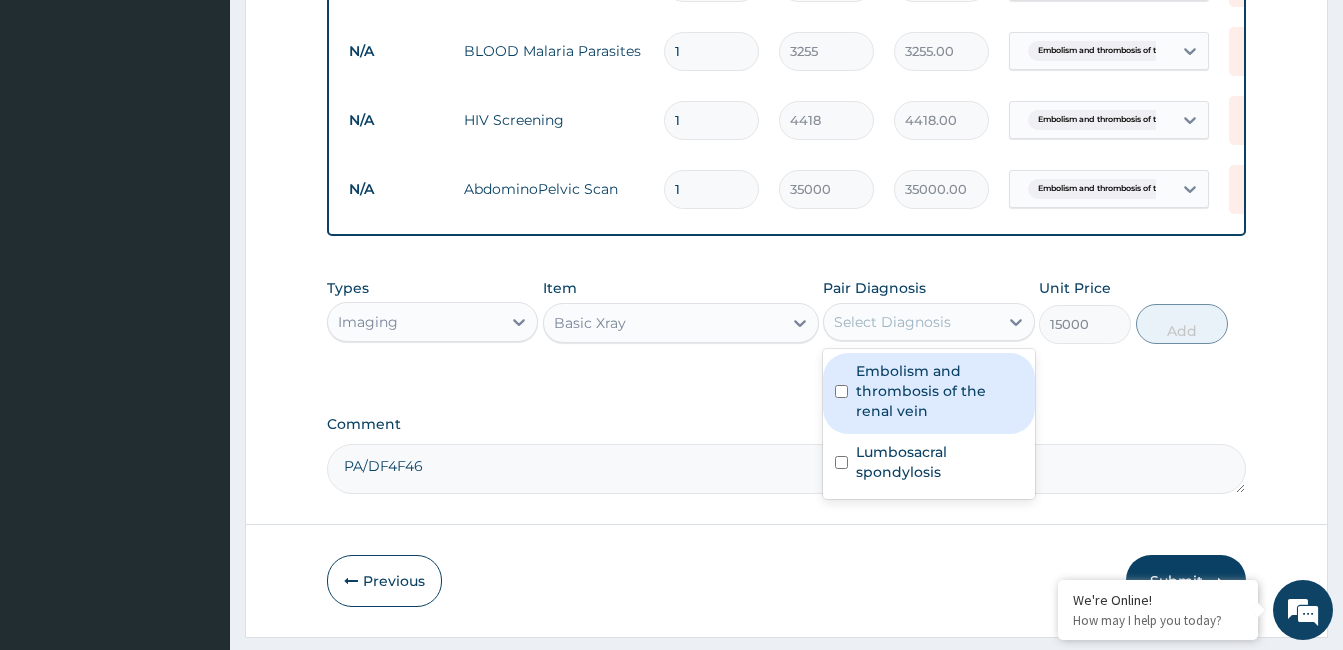 click on "Embolism and thrombosis of the renal vein" at bounding box center (939, 391) 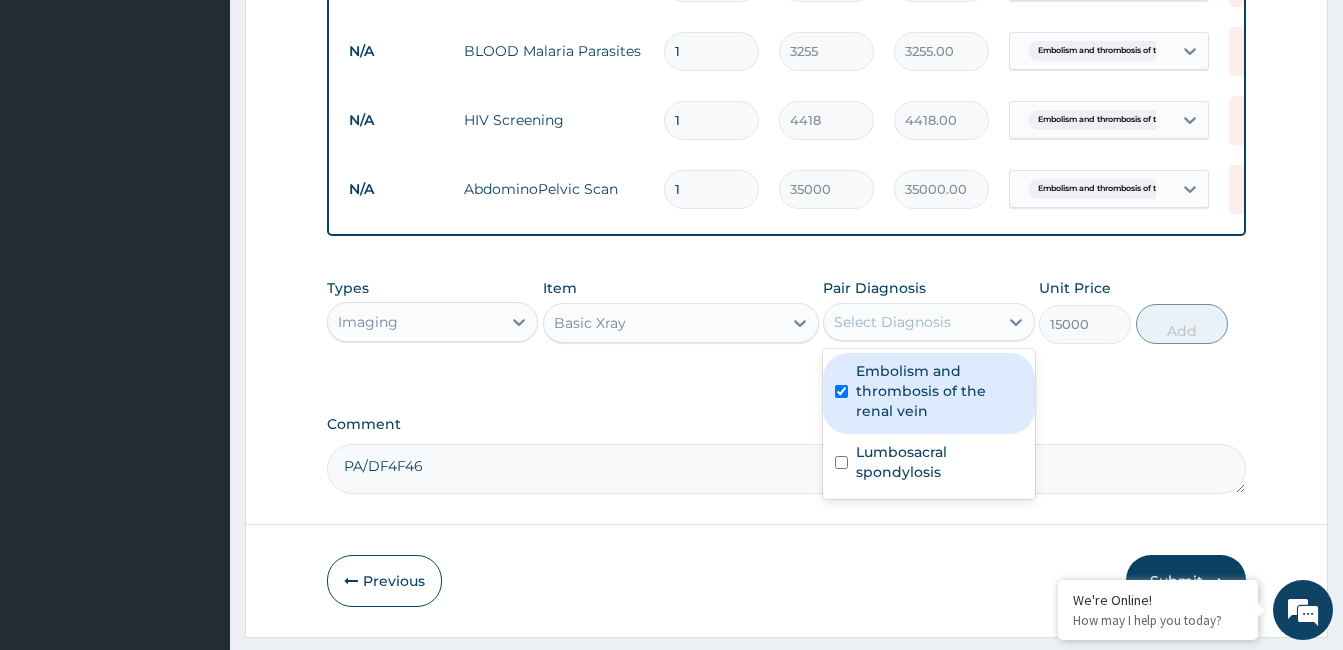checkbox on "true" 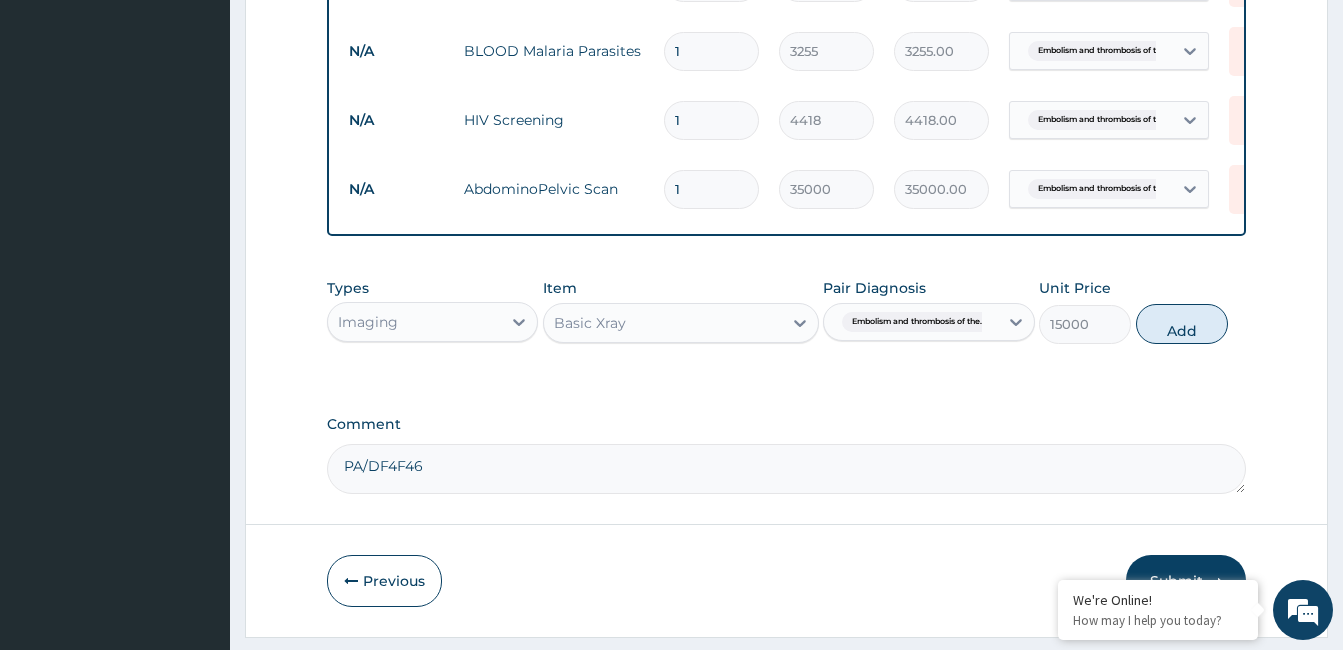 drag, startPoint x: 1159, startPoint y: 344, endPoint x: 1111, endPoint y: 398, distance: 72.249565 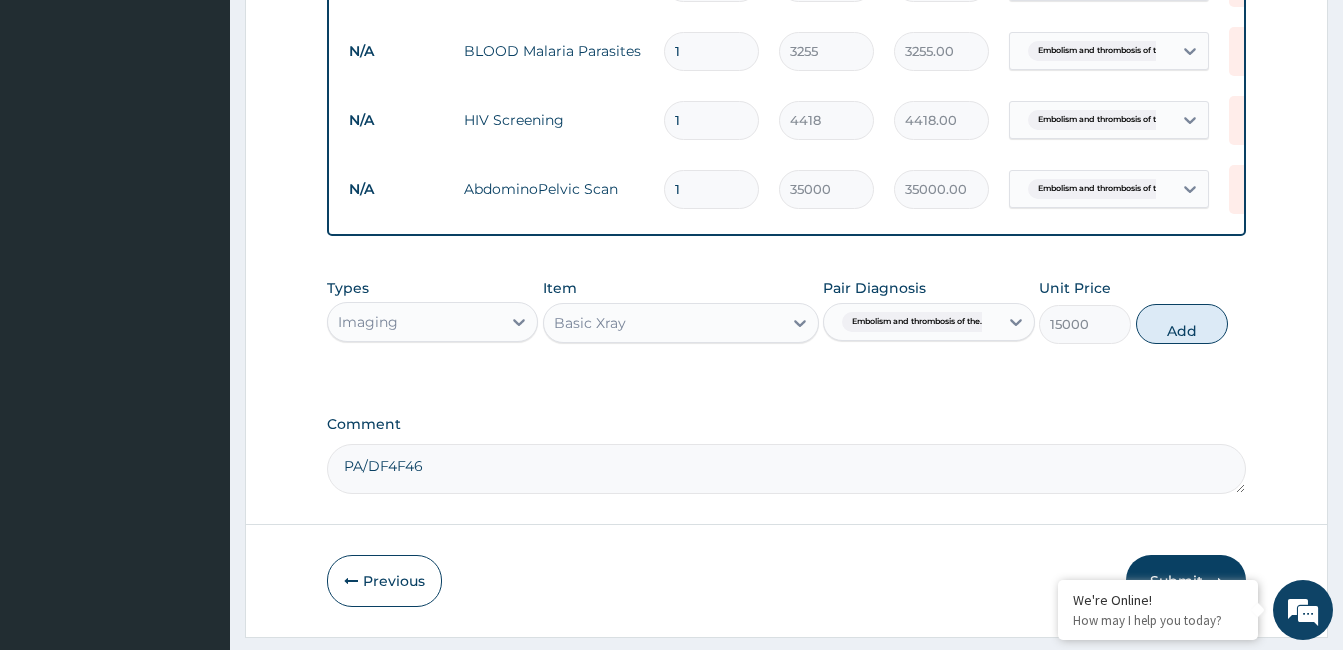 click on "Add" at bounding box center (1182, 324) 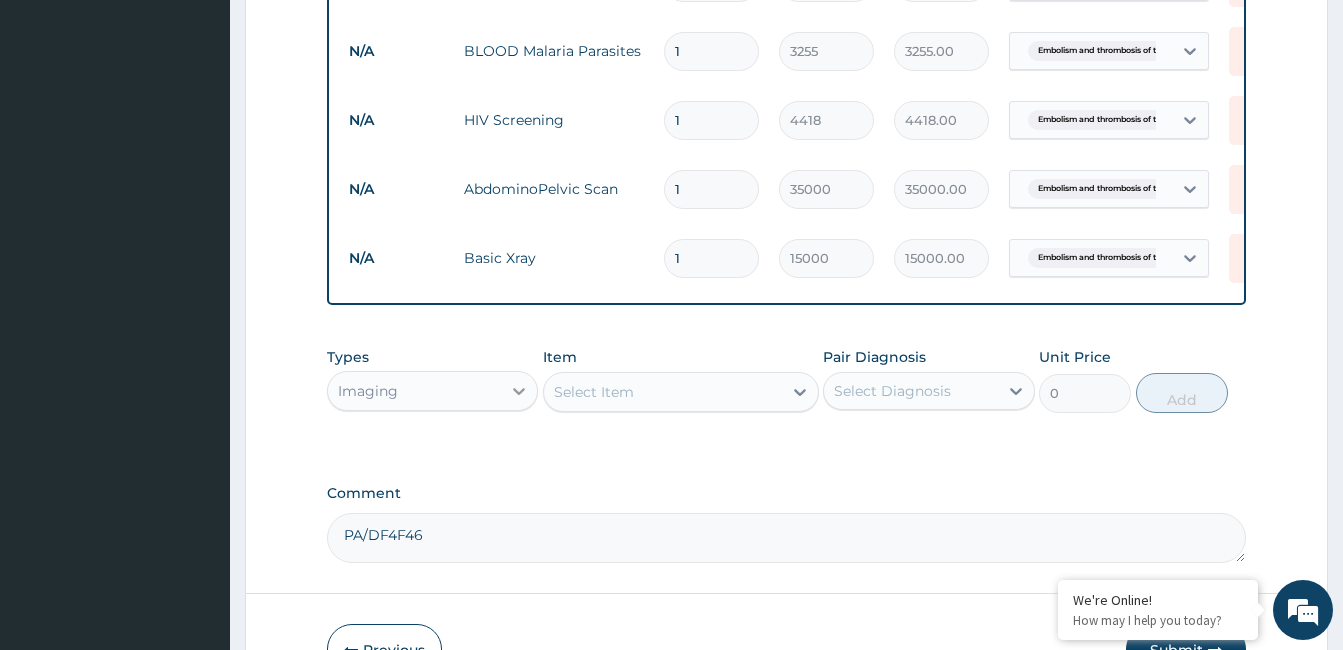 click 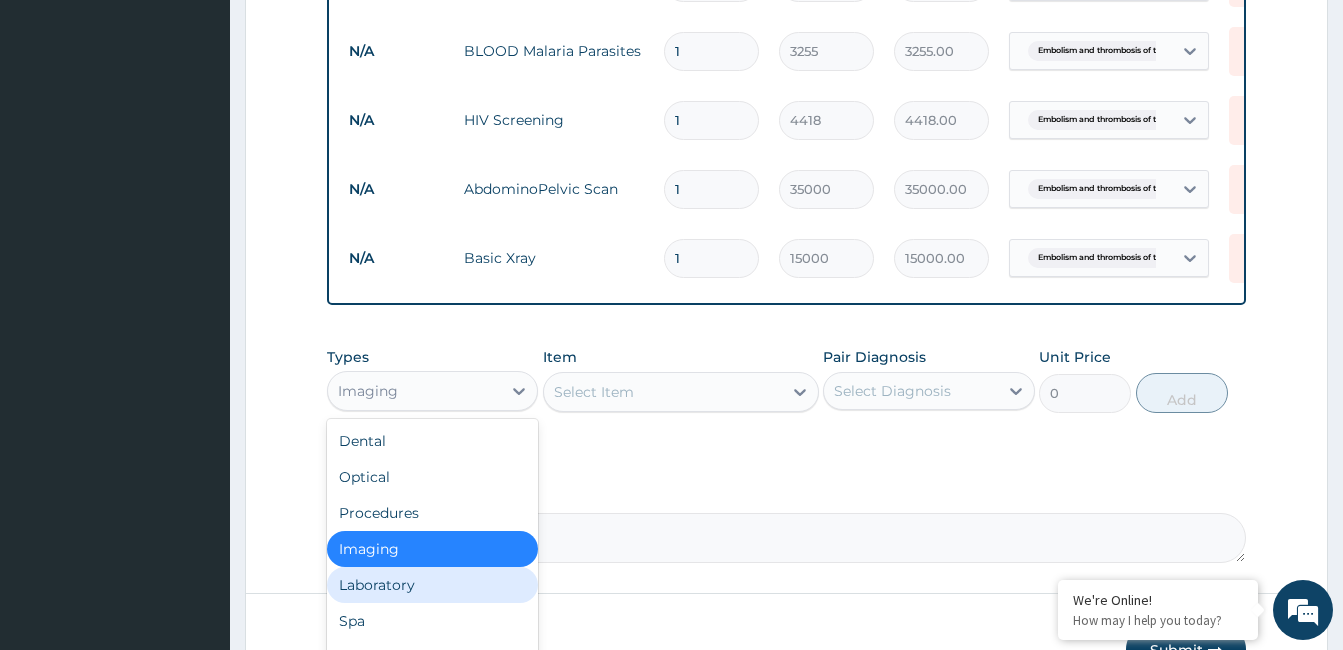 drag, startPoint x: 418, startPoint y: 596, endPoint x: 483, endPoint y: 562, distance: 73.3553 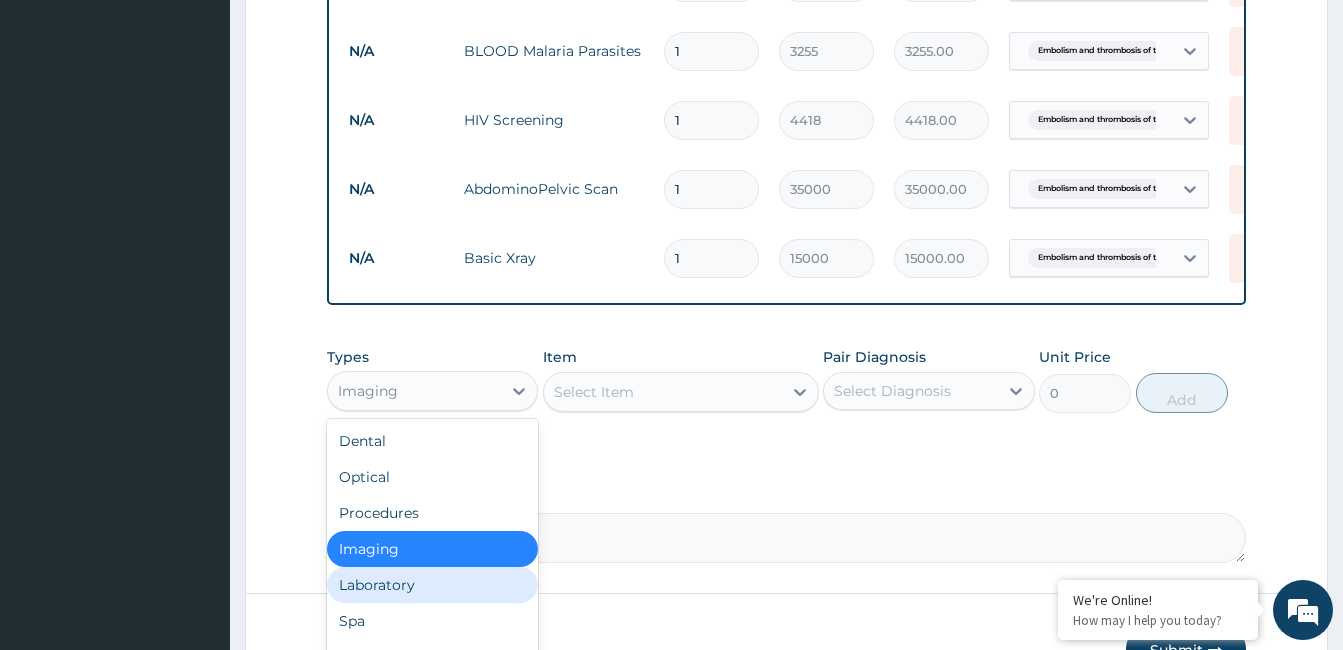 click on "Laboratory" at bounding box center (432, 585) 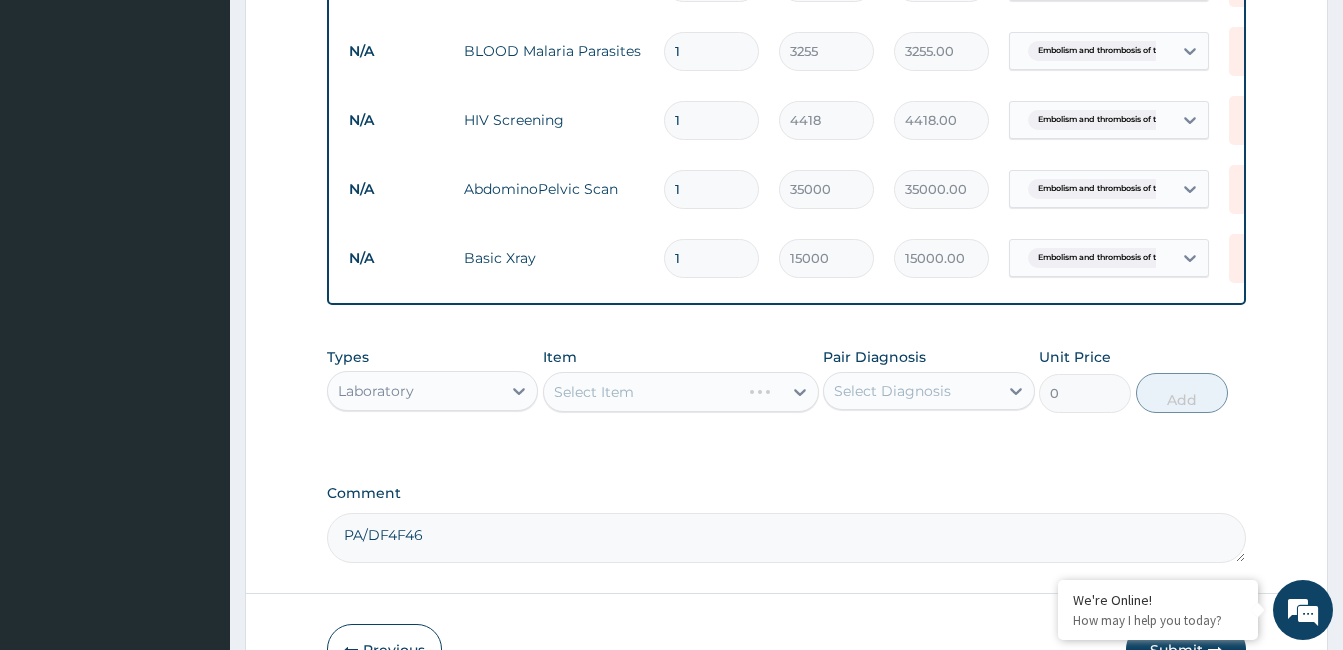 click on "Select Diagnosis" at bounding box center [910, 391] 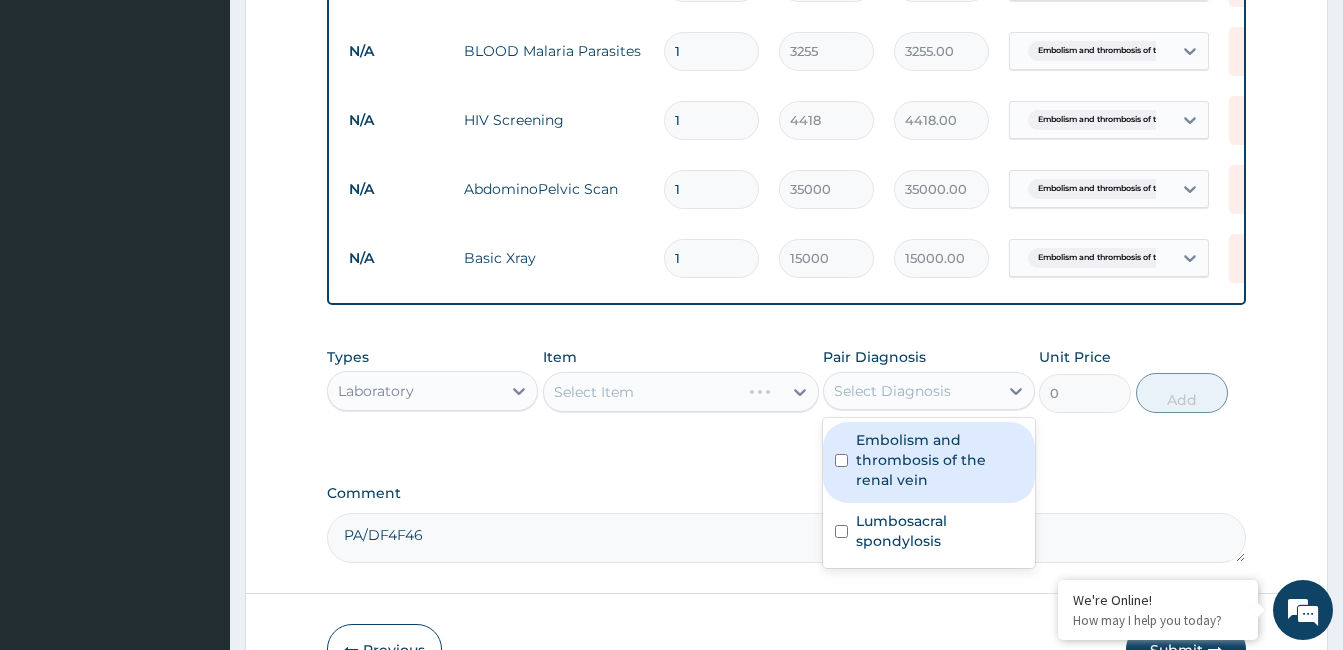 click on "Embolism and thrombosis of the renal vein" at bounding box center (939, 460) 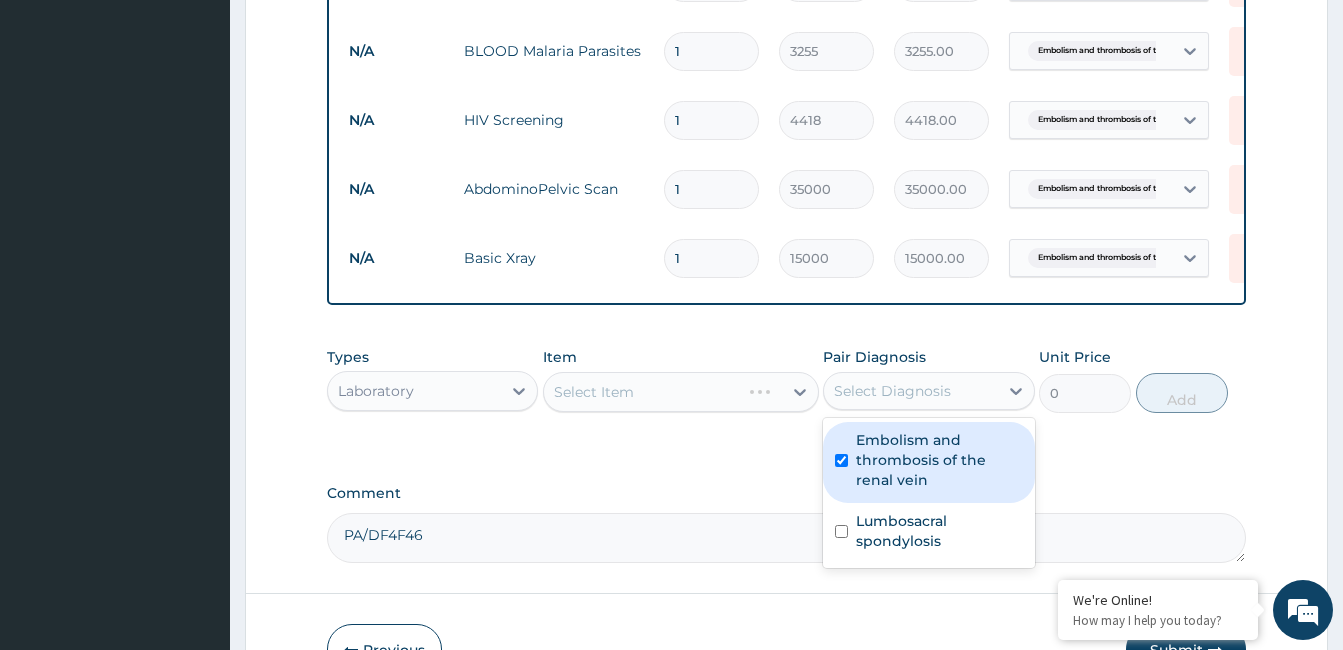 checkbox on "true" 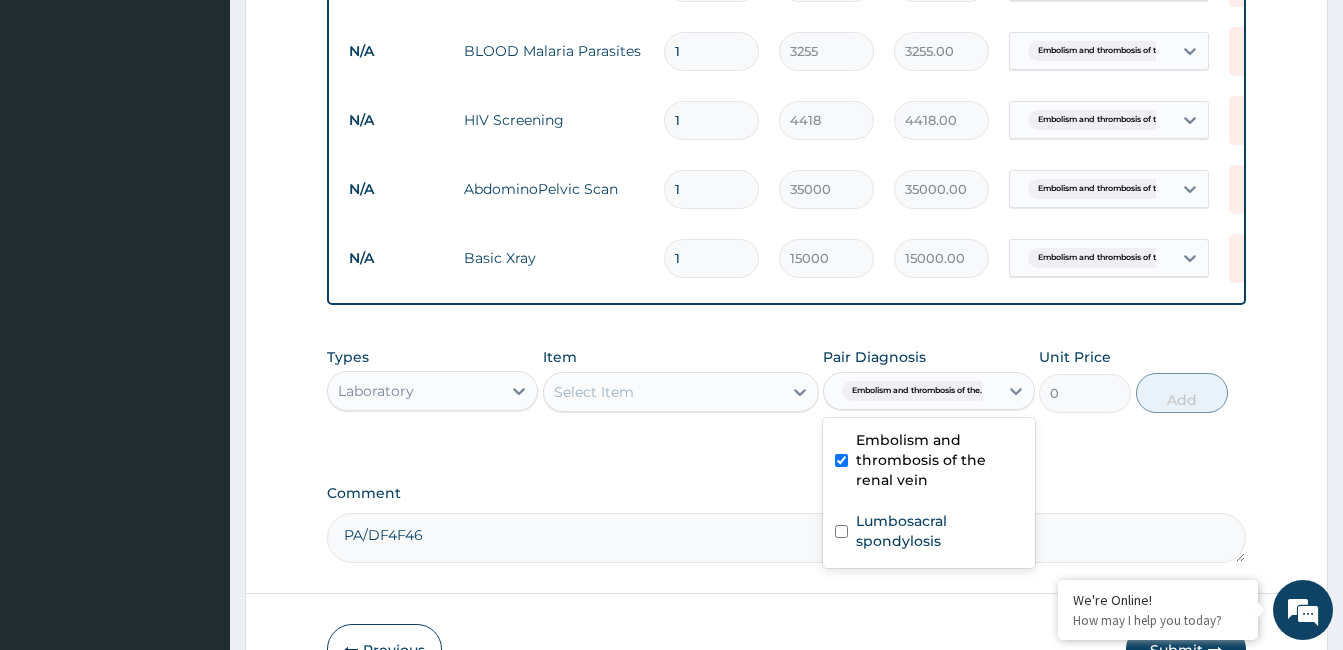click on "Select Item" at bounding box center [663, 392] 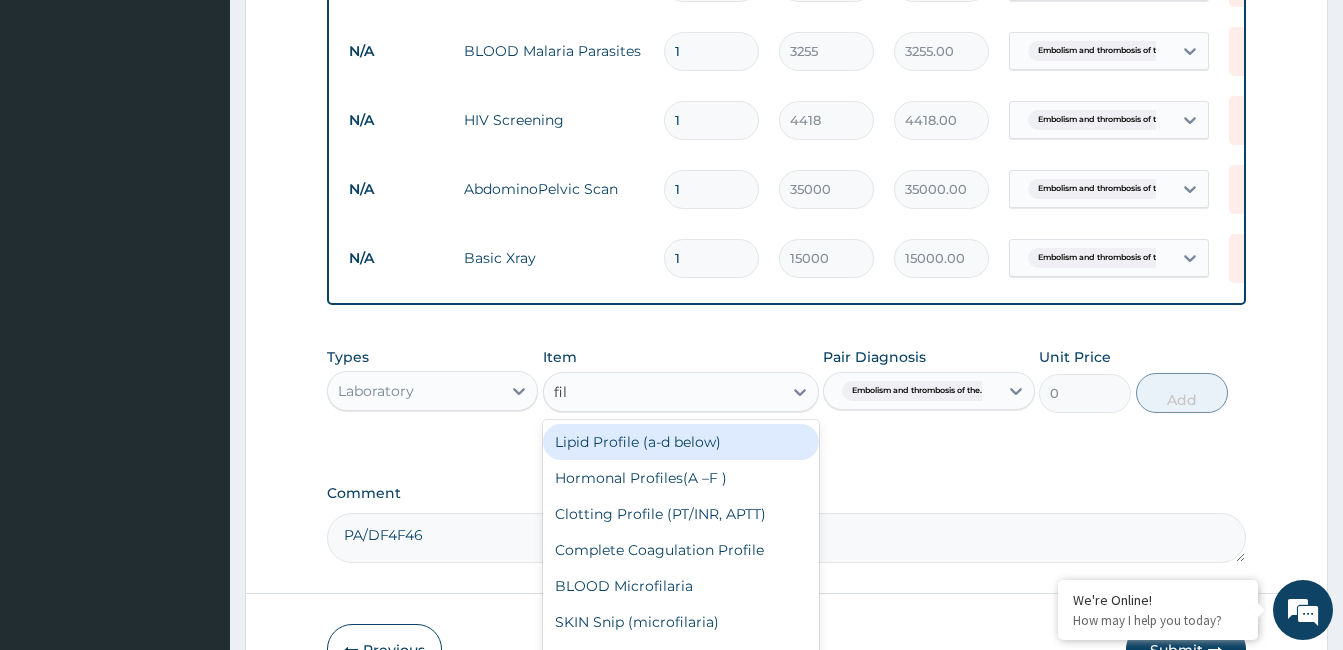 type on "film" 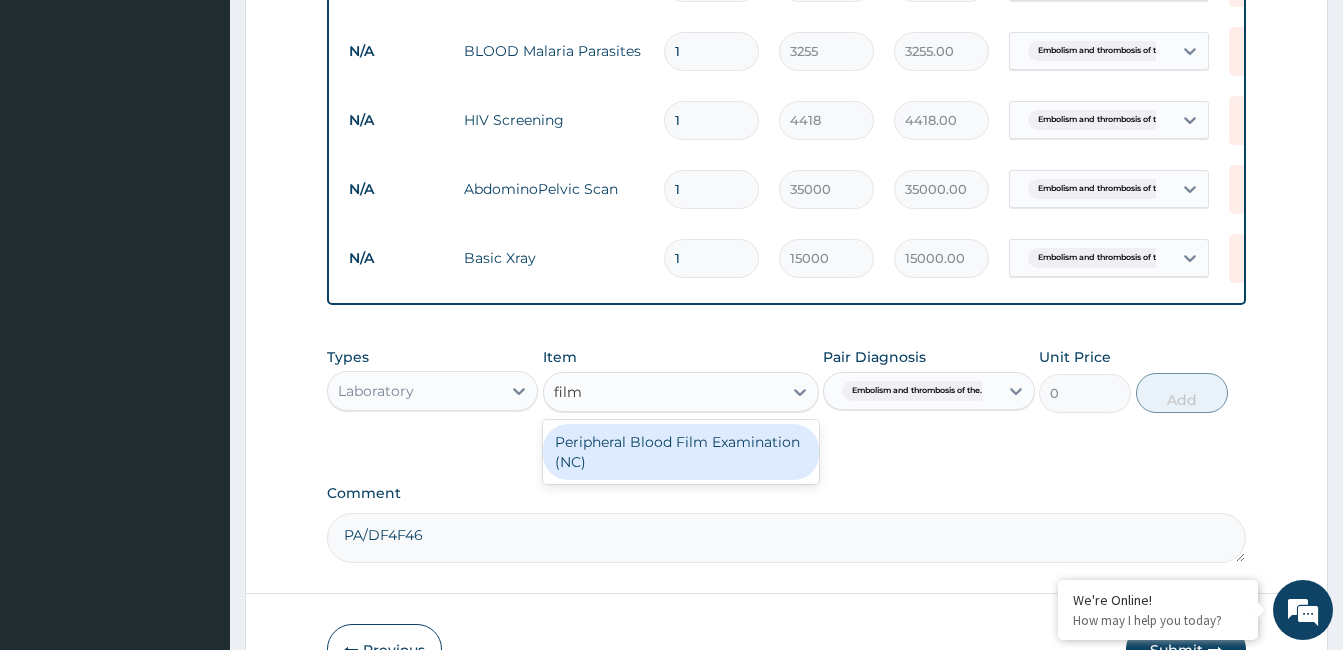 click on "Peripheral Blood Film Examination (NC)" at bounding box center [681, 452] 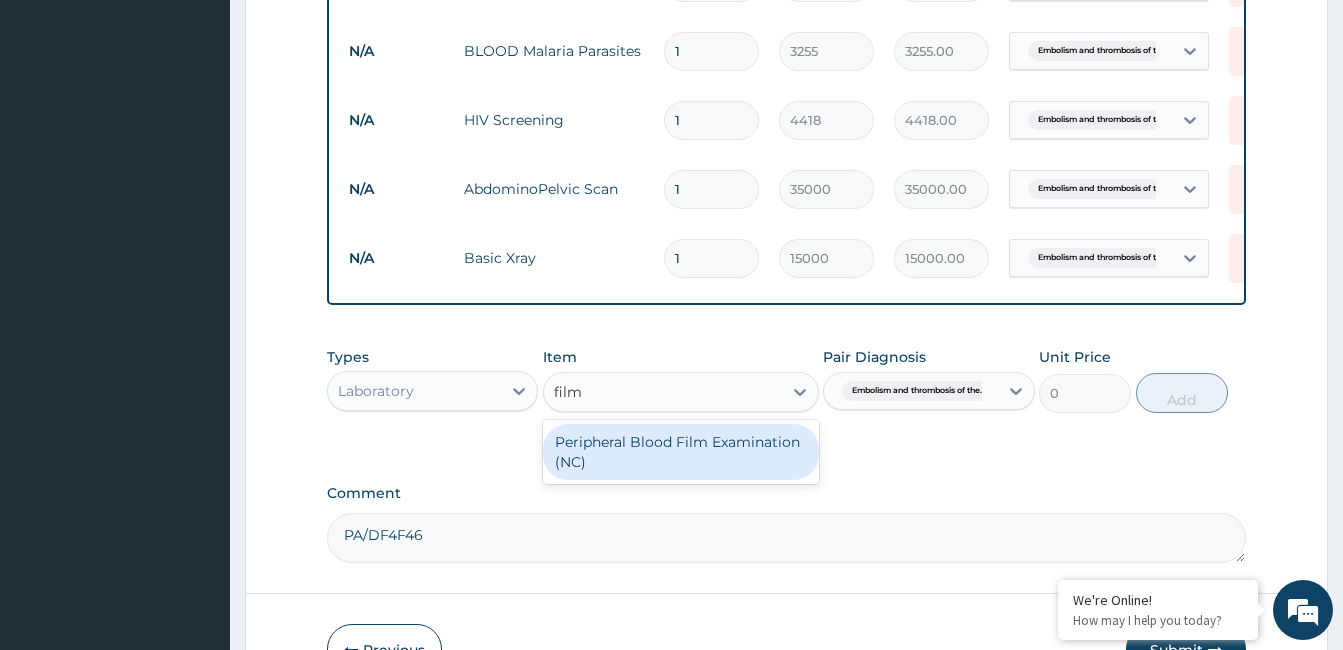 type 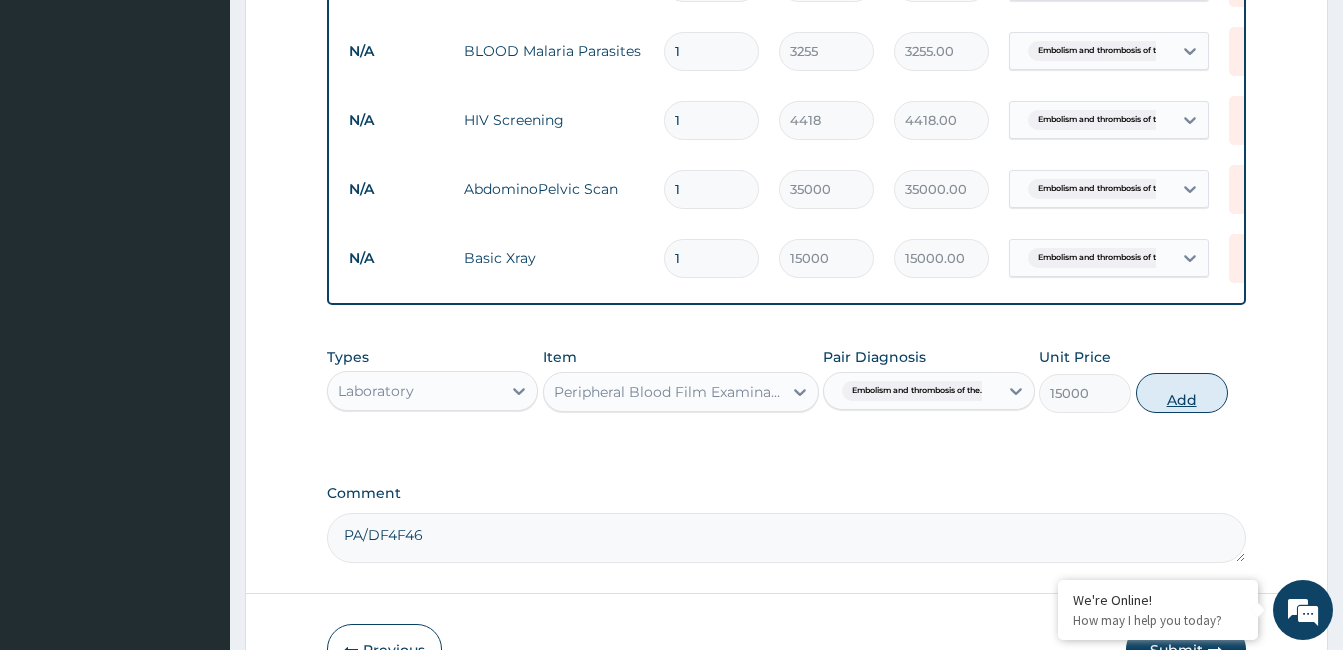 click on "Add" at bounding box center [1182, 393] 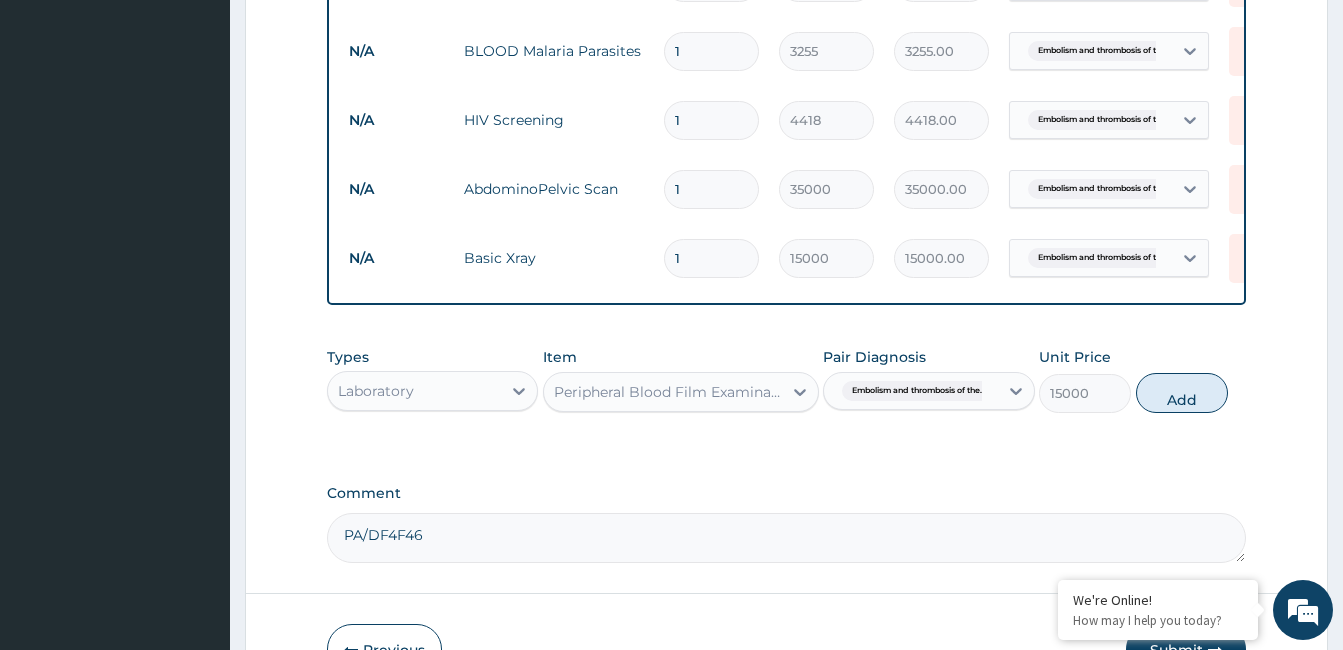 type 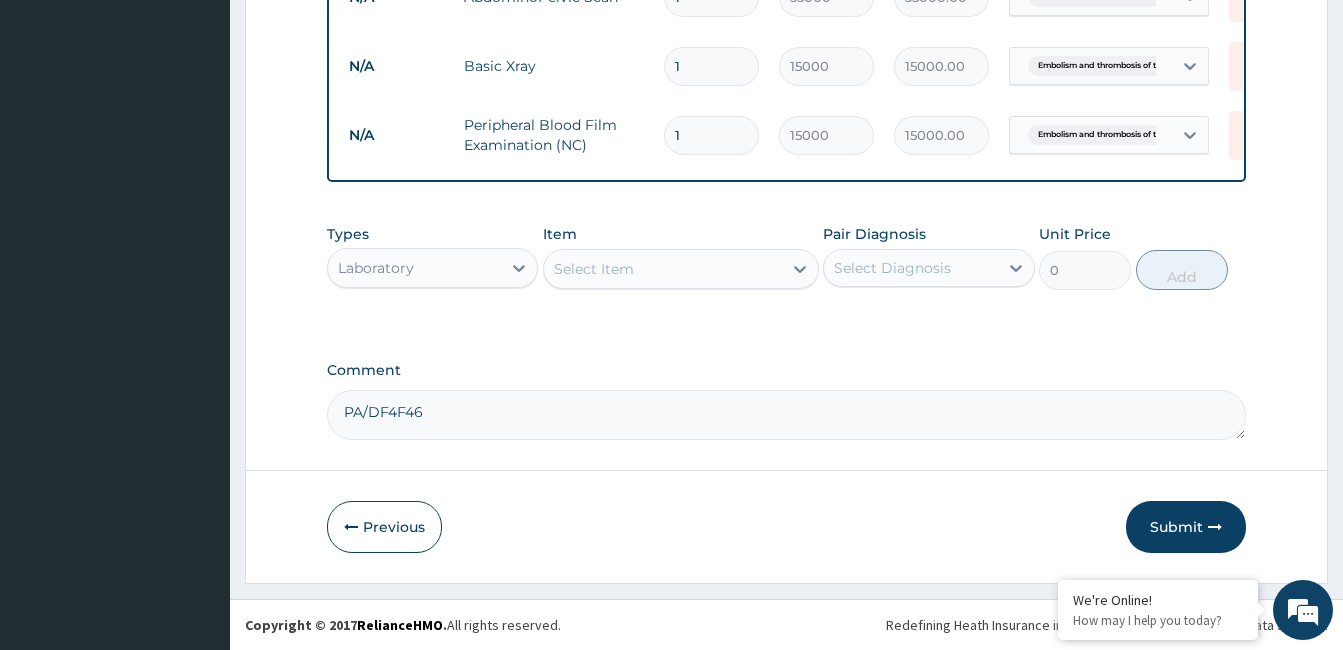 scroll, scrollTop: 3120, scrollLeft: 0, axis: vertical 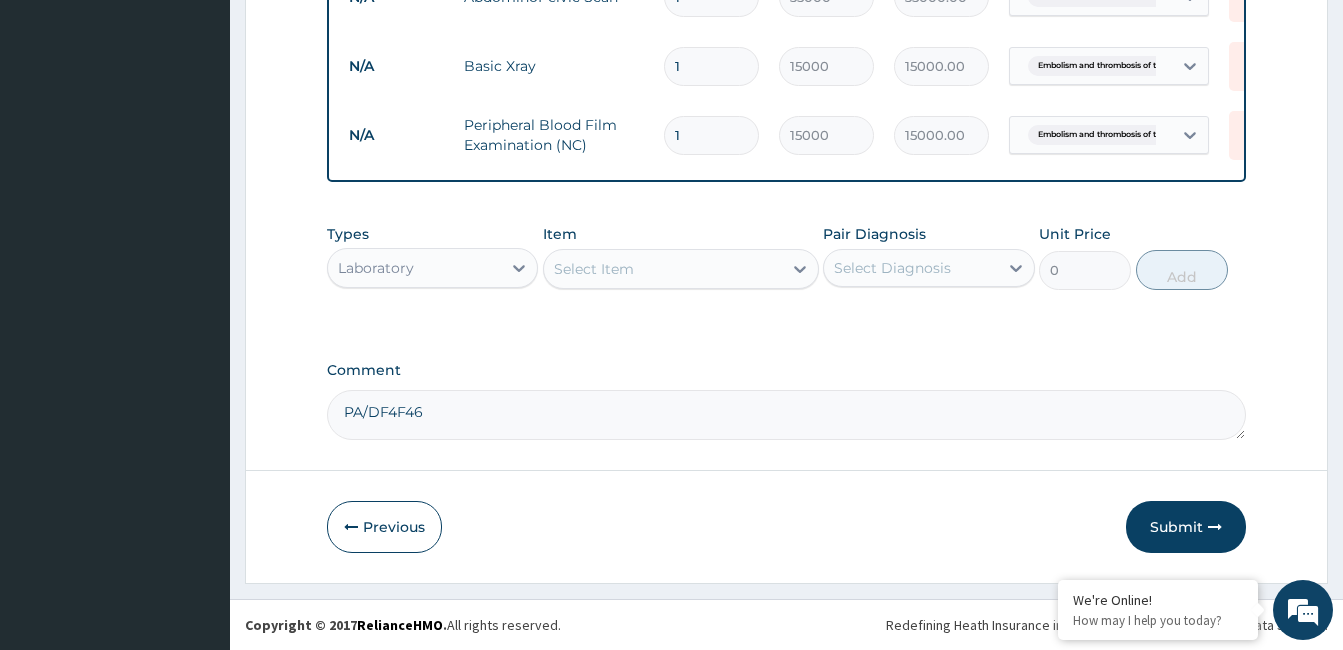 click on "Laboratory" at bounding box center (414, 268) 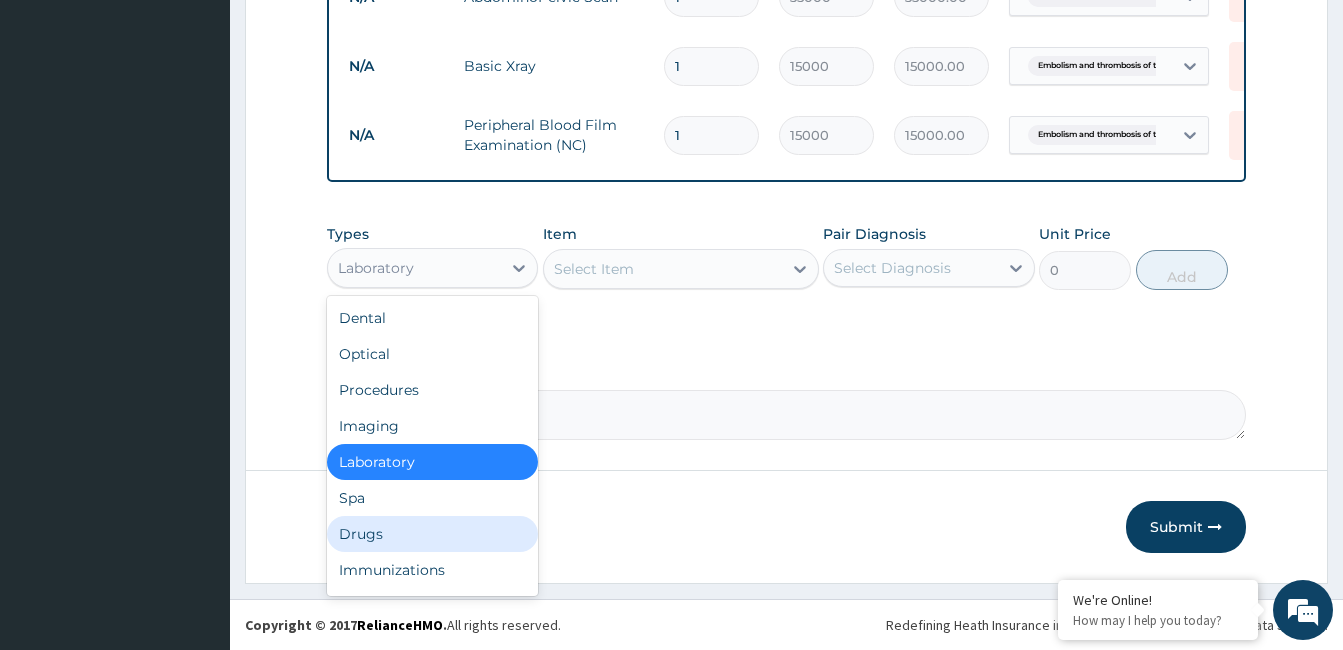 drag, startPoint x: 423, startPoint y: 532, endPoint x: 493, endPoint y: 476, distance: 89.64374 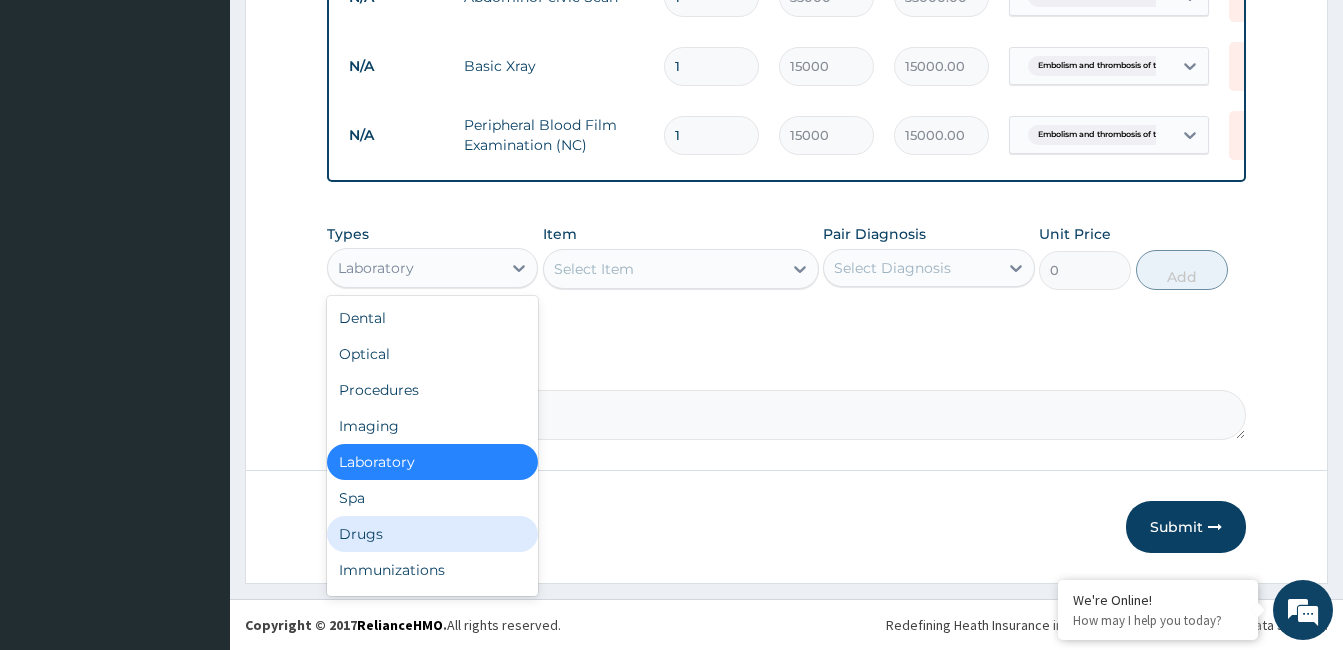 click on "Drugs" at bounding box center [432, 534] 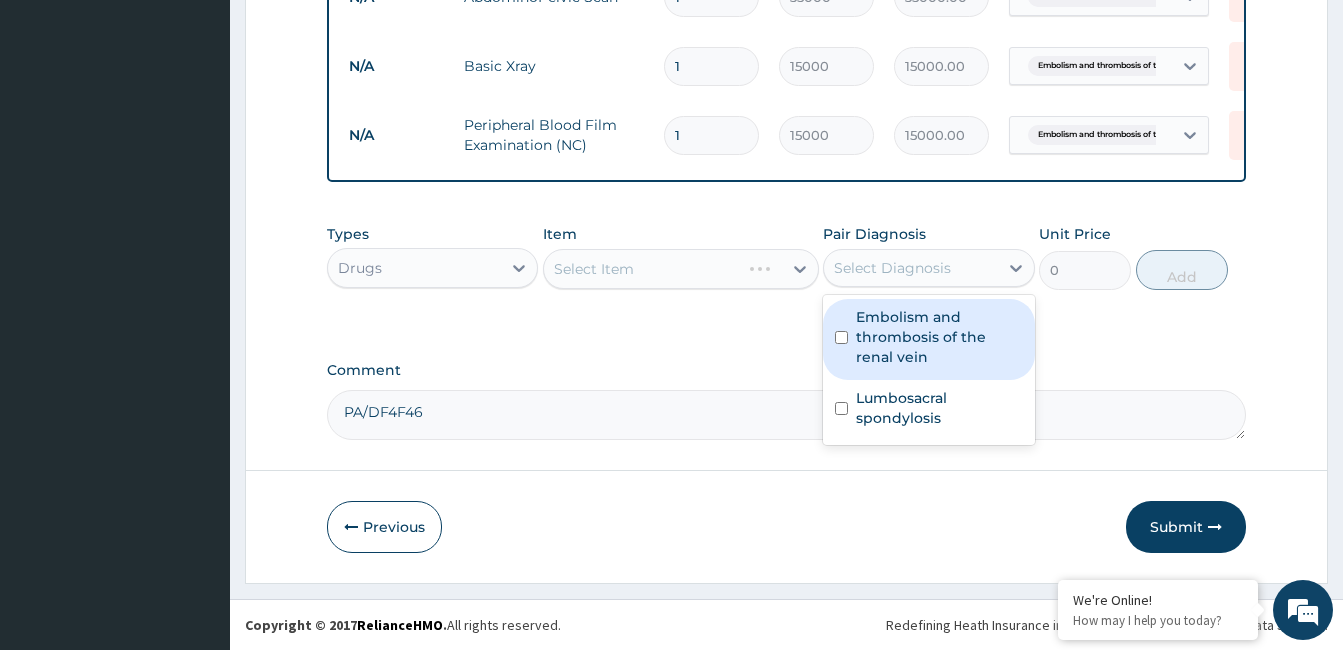 click on "Select Diagnosis" at bounding box center [892, 268] 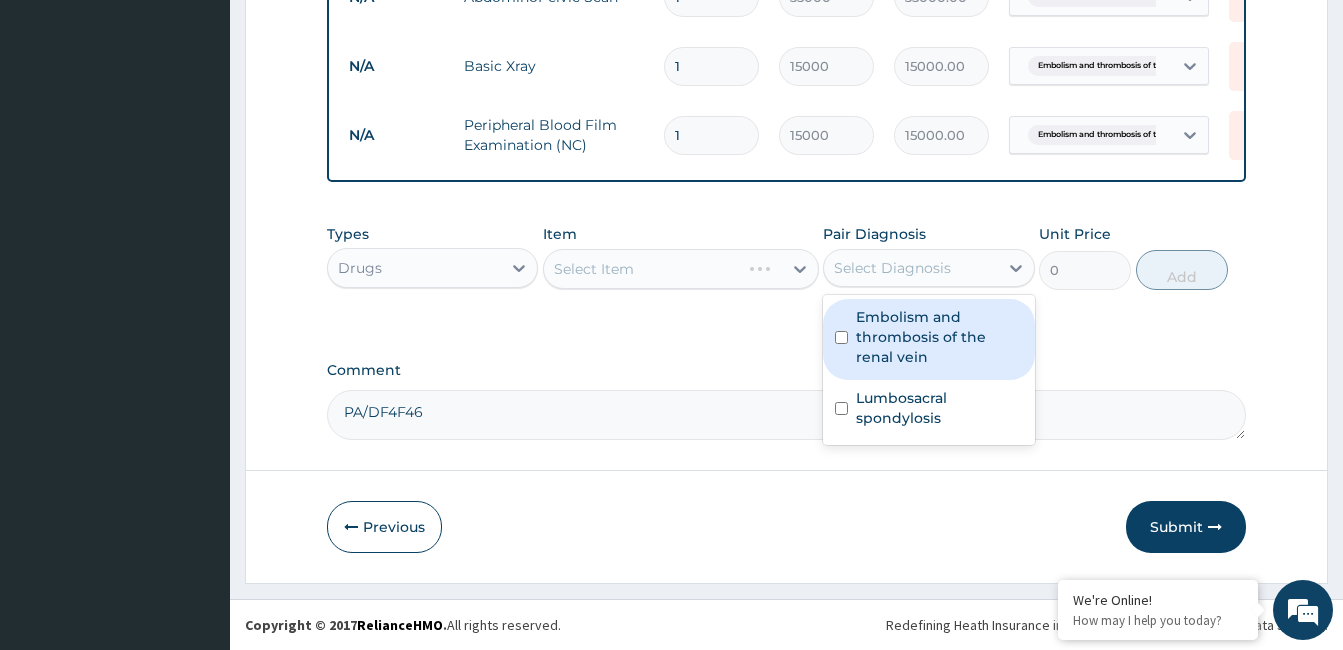 click on "Embolism and thrombosis of the renal vein" at bounding box center (939, 337) 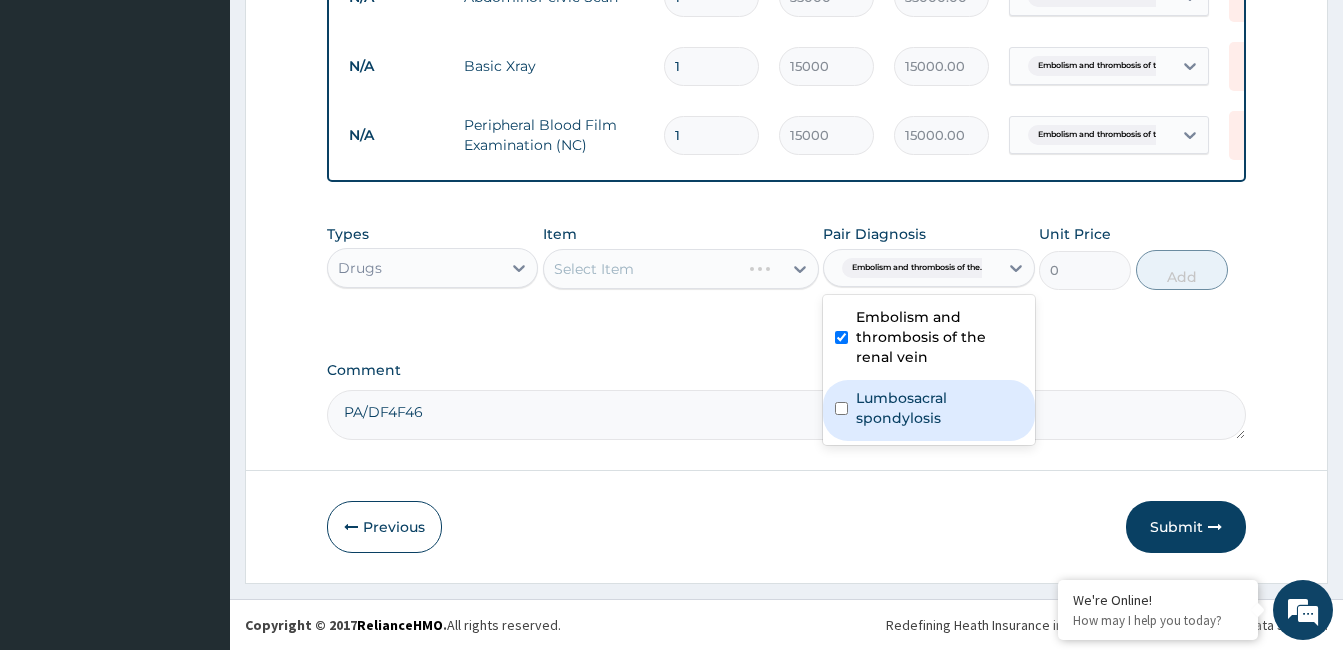 click on "Lumbosacral spondylosis" at bounding box center [939, 408] 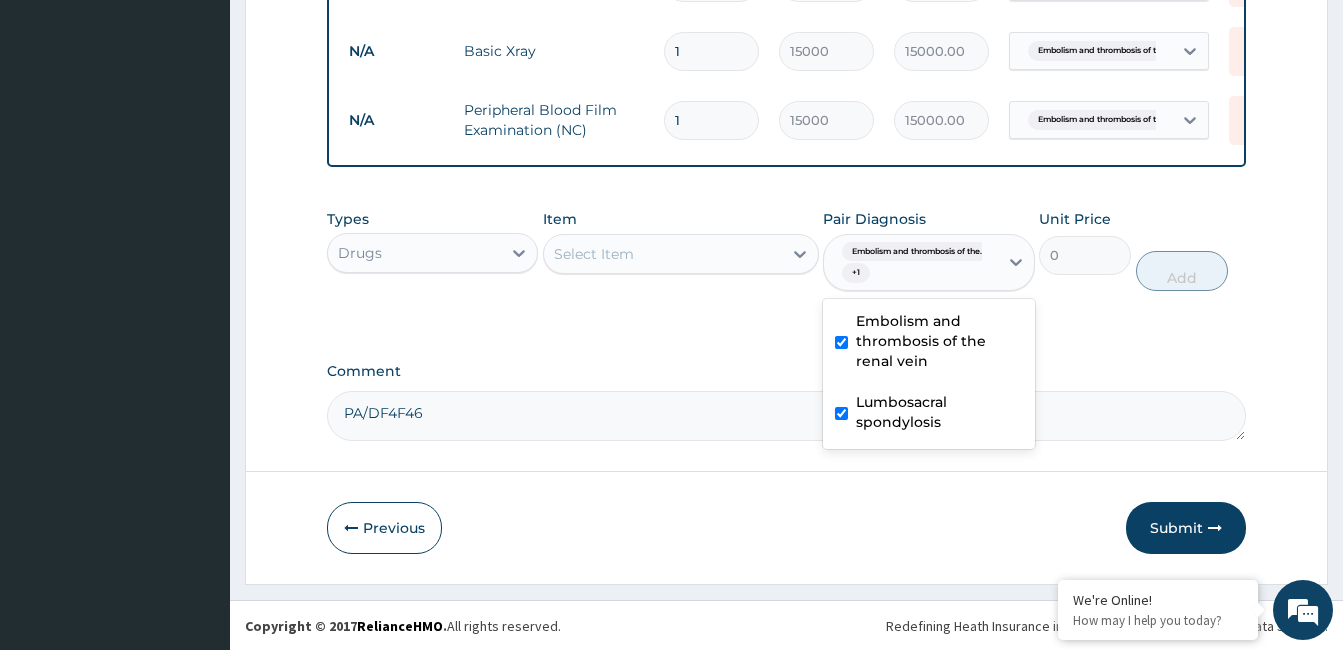 click on "Select Item" at bounding box center (663, 254) 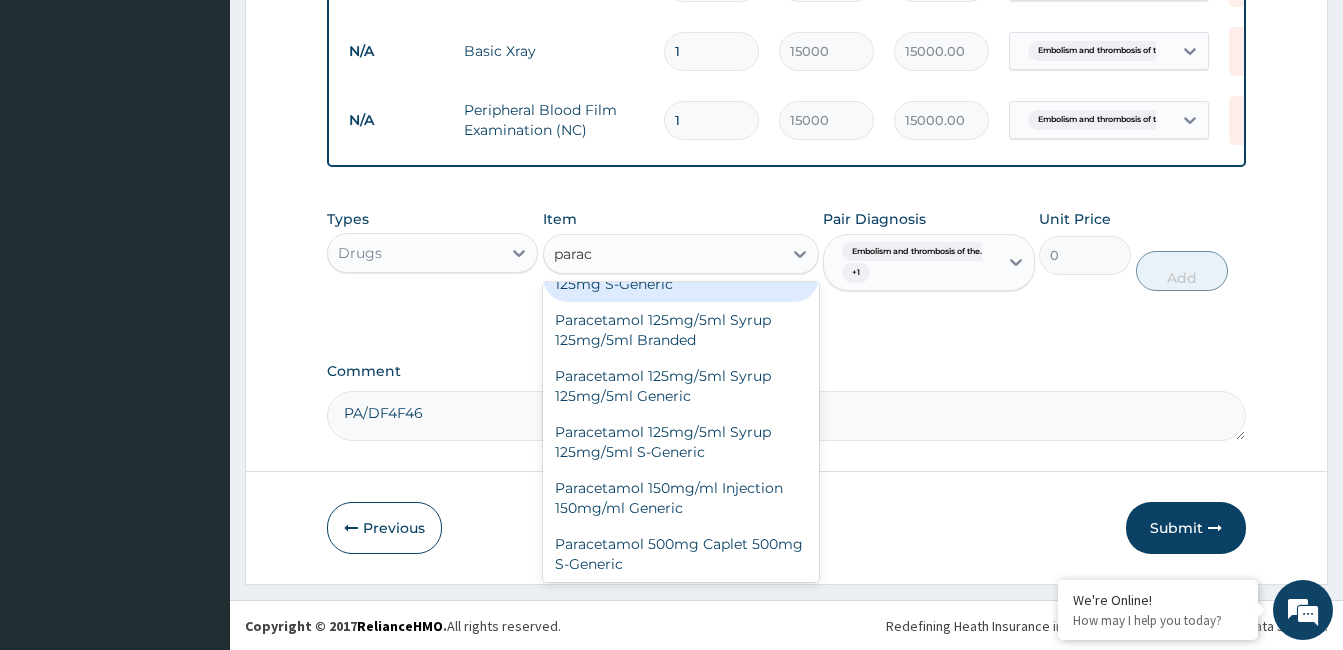 scroll, scrollTop: 600, scrollLeft: 0, axis: vertical 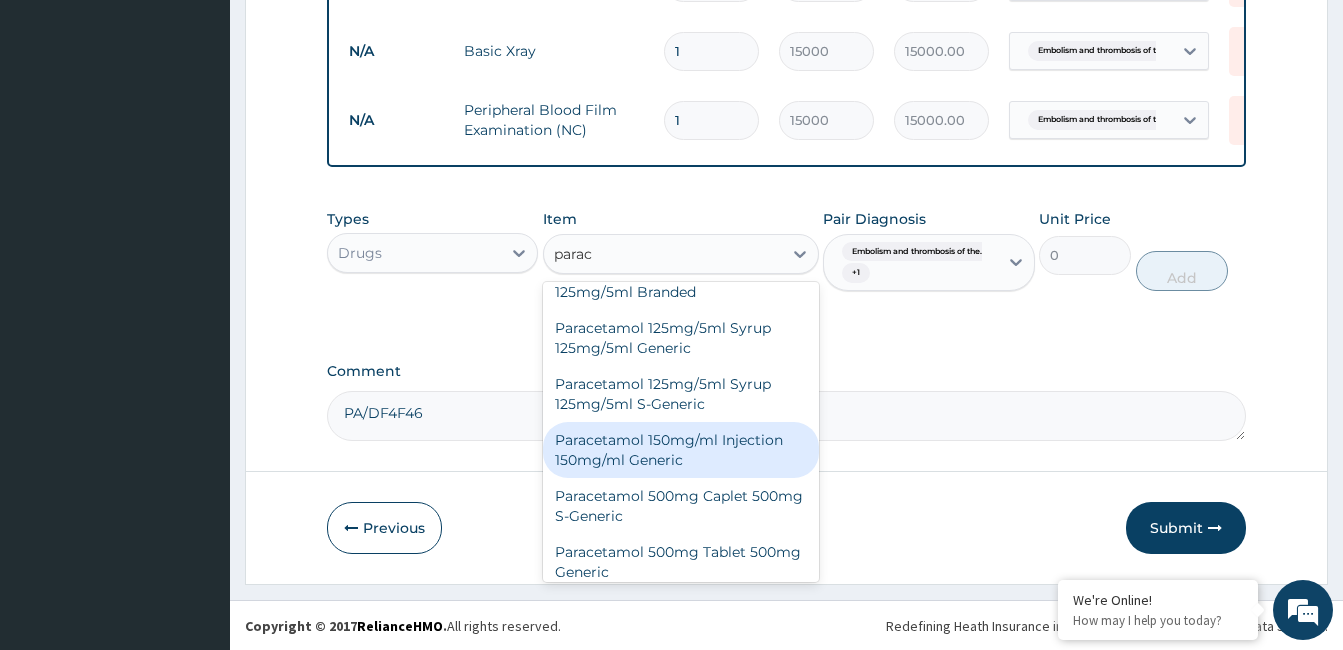 click on "Paracetamol 150mg/ml Injection 150mg/ml Generic" at bounding box center (681, 450) 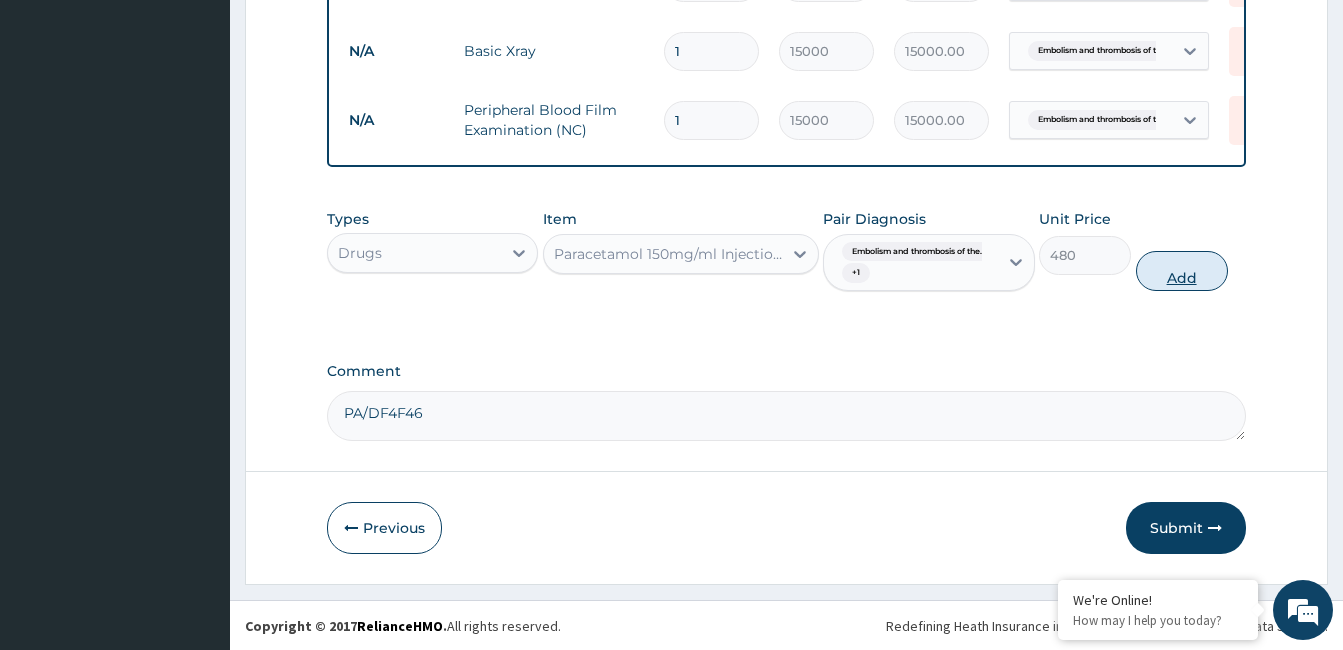 click on "Add" at bounding box center (1182, 271) 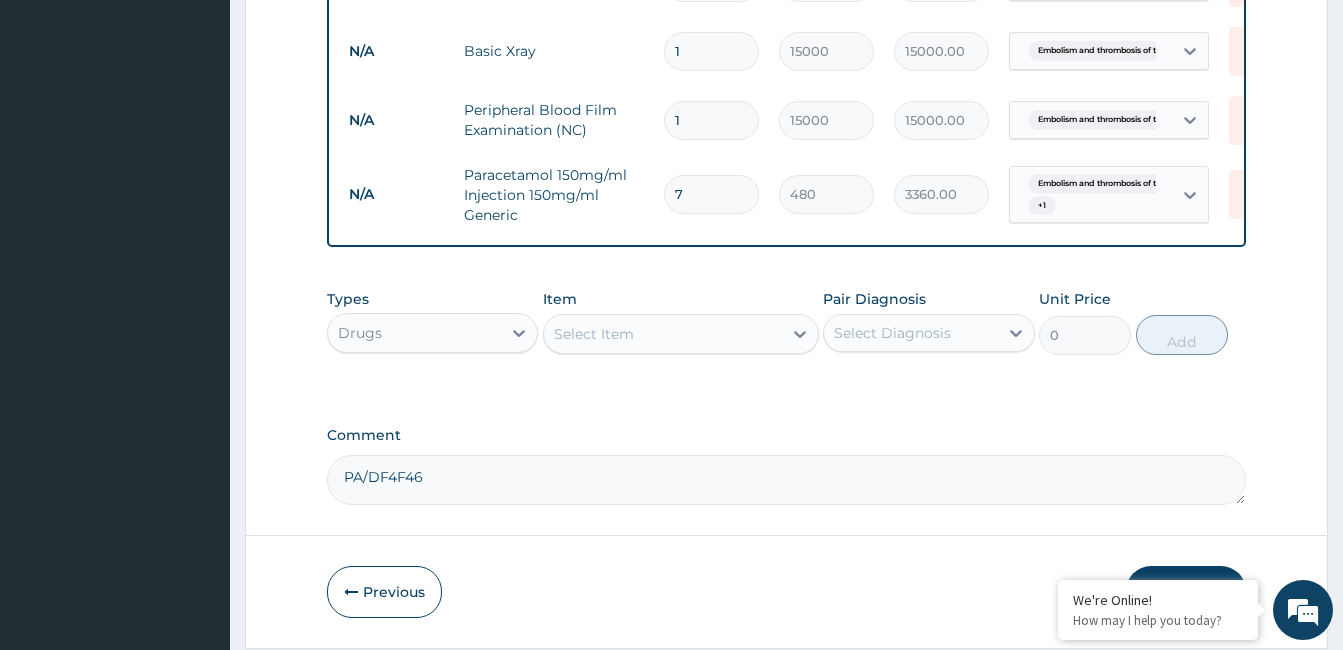 click on "Select Item" at bounding box center (594, 334) 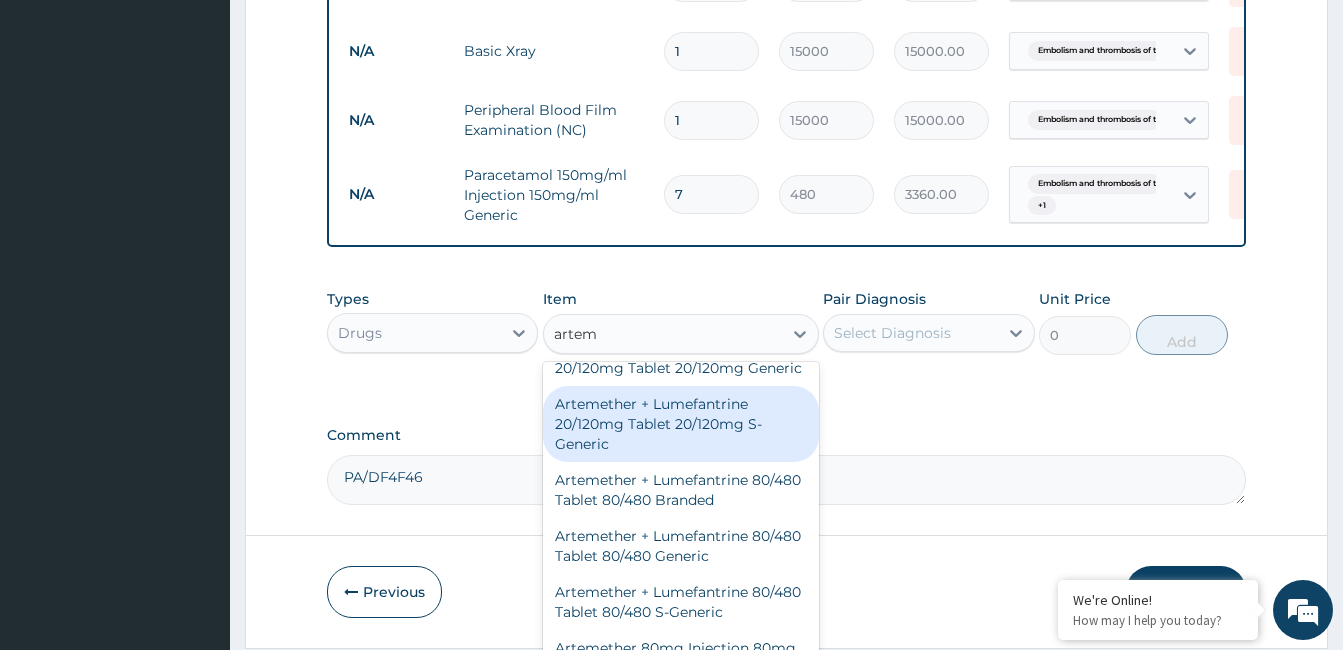 scroll, scrollTop: 500, scrollLeft: 0, axis: vertical 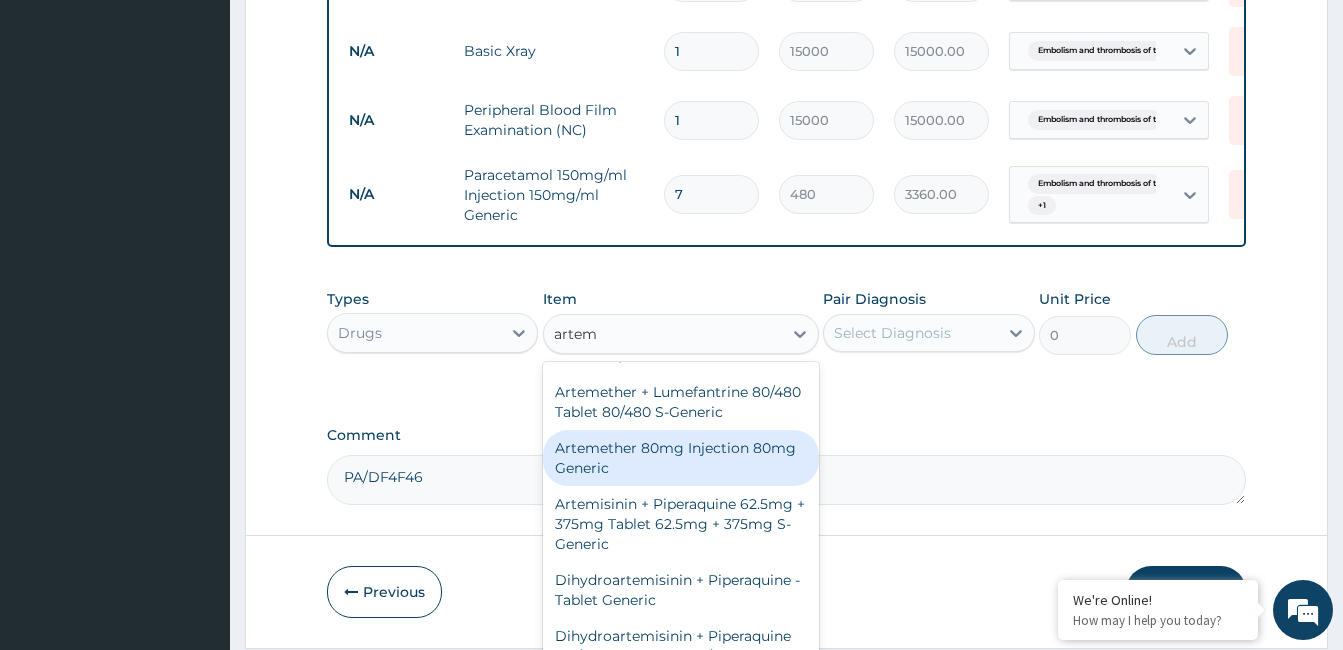 drag, startPoint x: 645, startPoint y: 514, endPoint x: 756, endPoint y: 447, distance: 129.65338 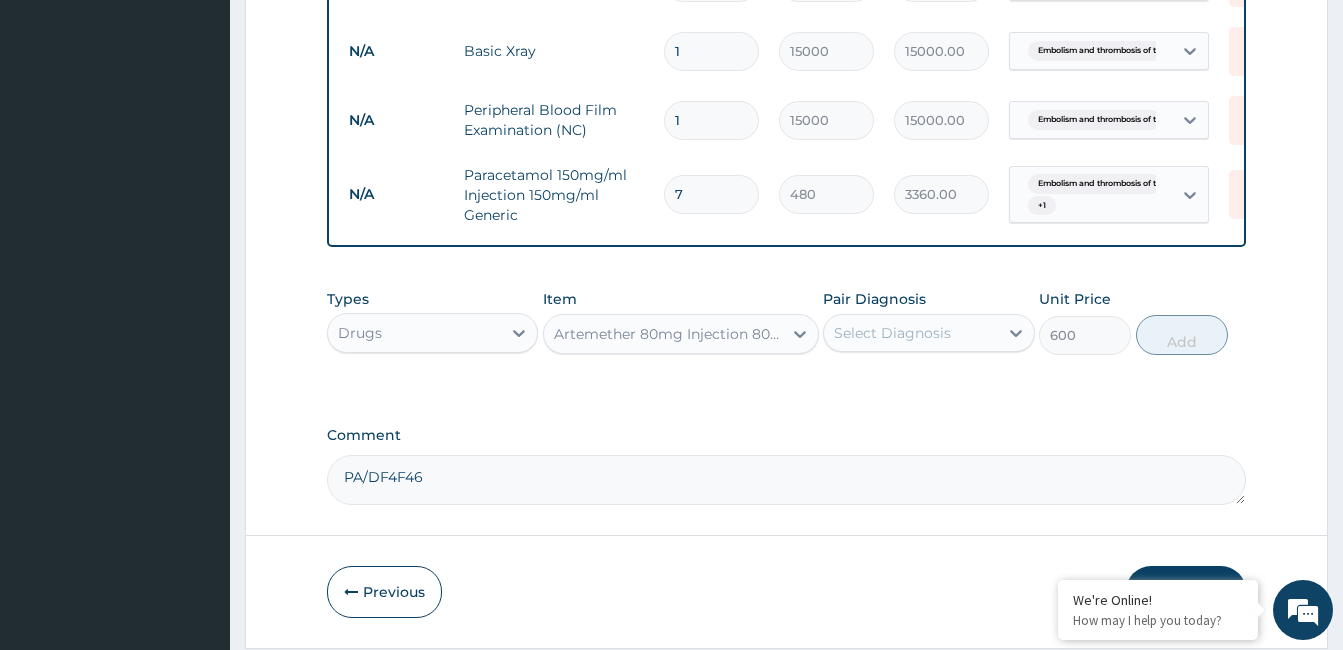 click on "Select Diagnosis" at bounding box center (892, 333) 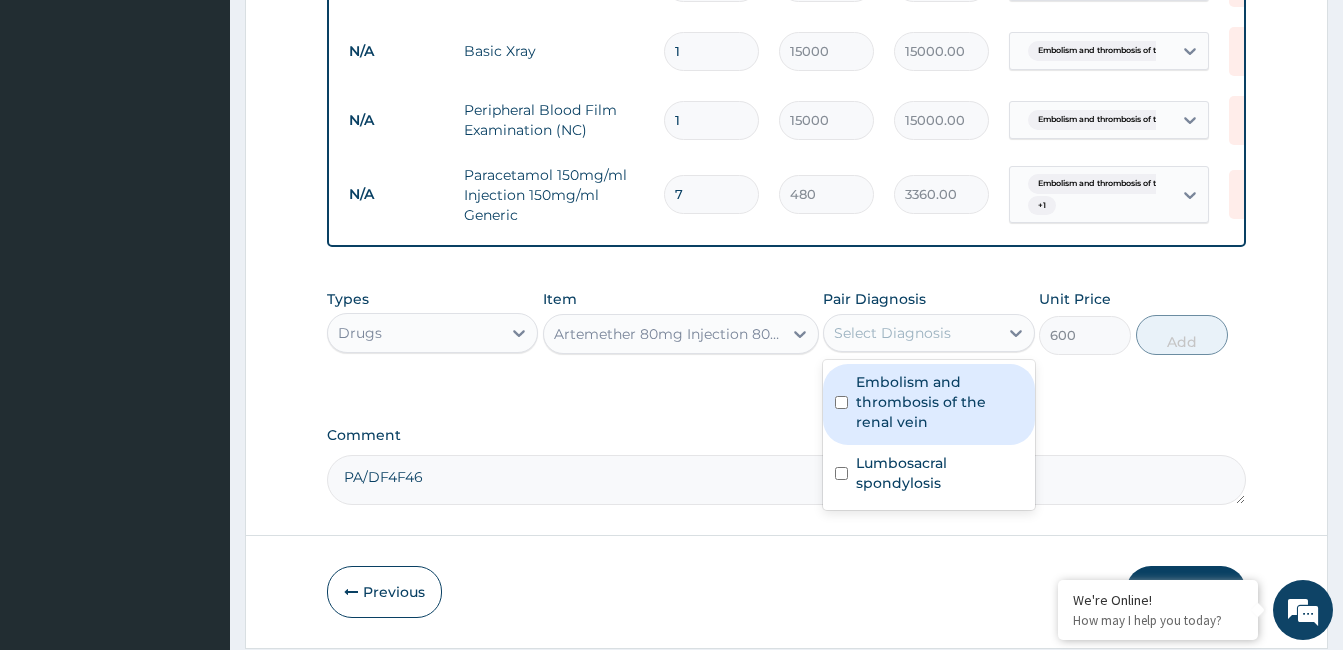 click on "Embolism and thrombosis of the renal vein" at bounding box center [939, 402] 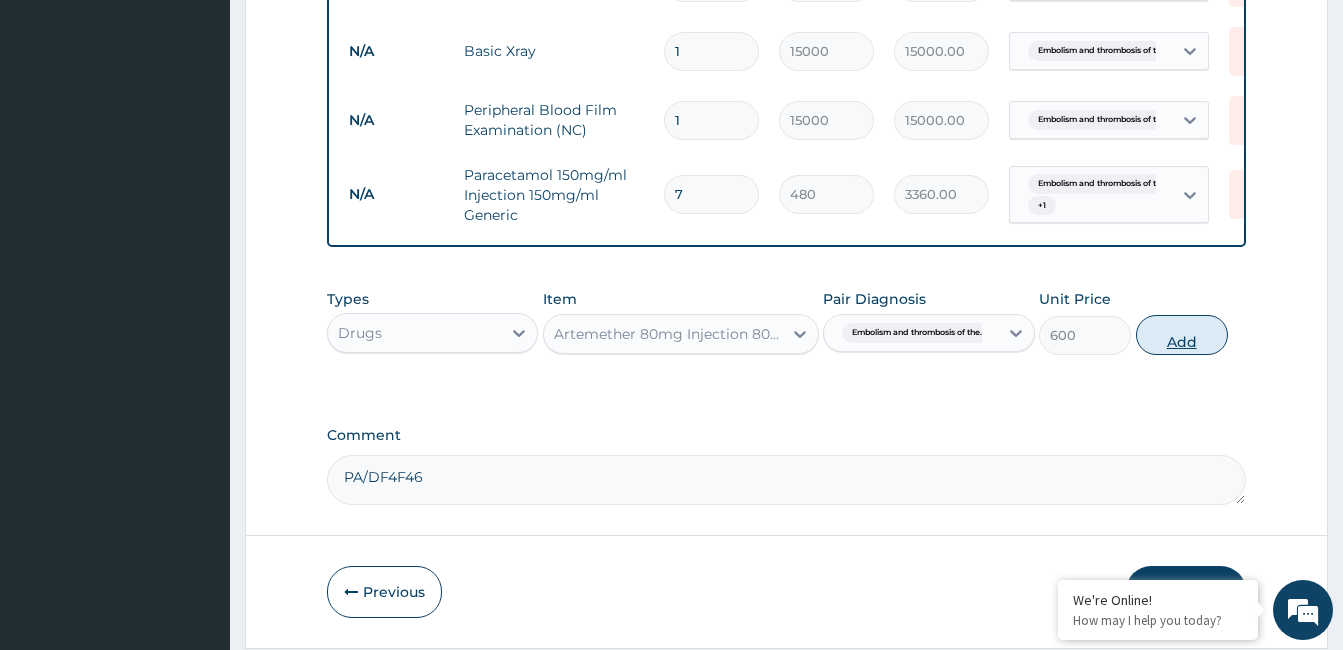 click on "Add" at bounding box center [1182, 335] 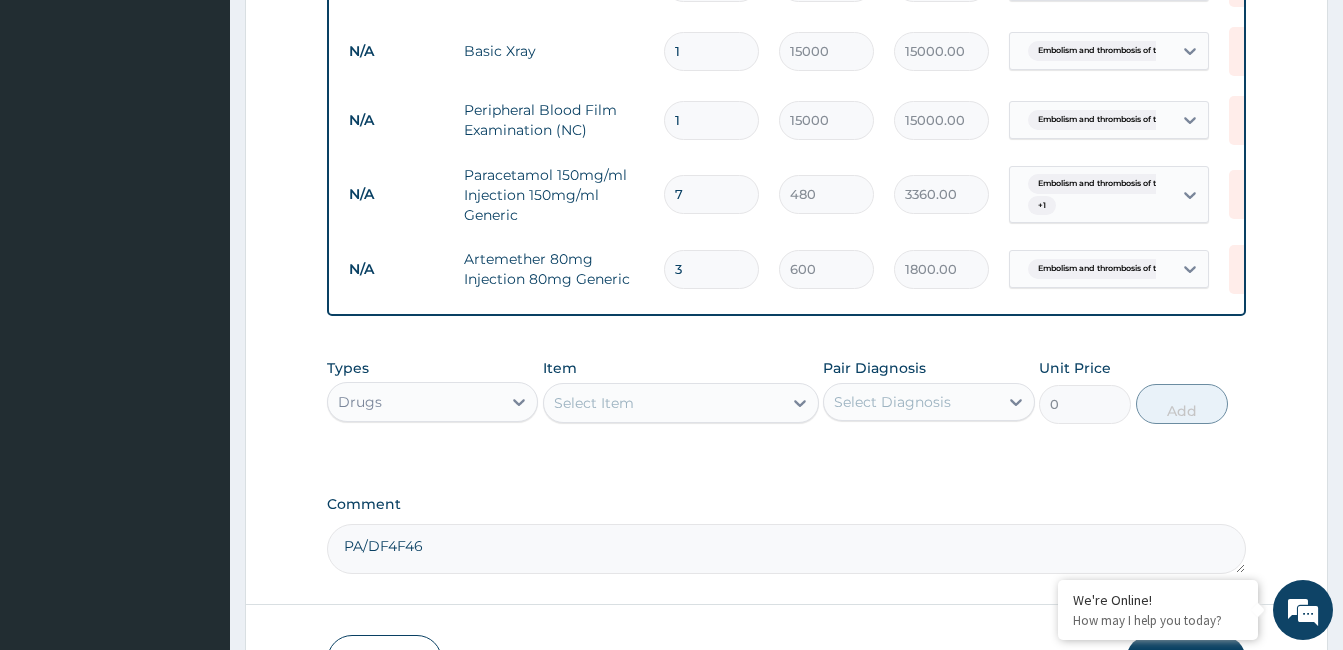 click on "Select Item" at bounding box center (663, 403) 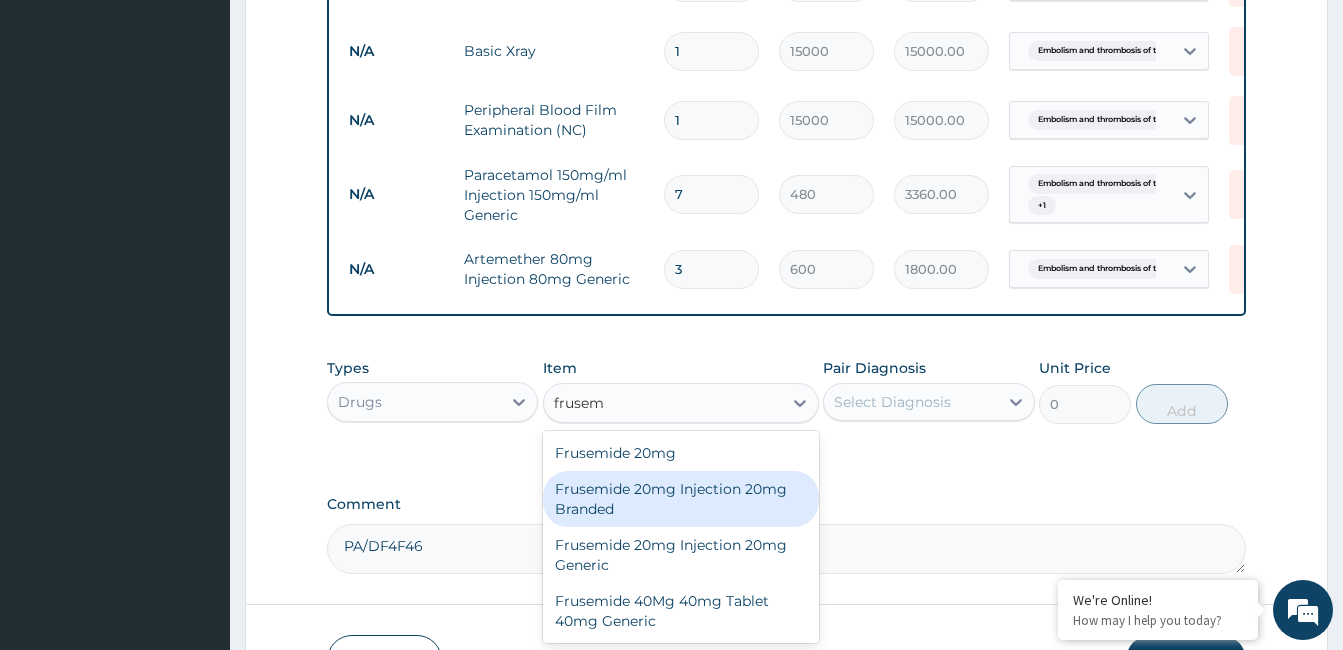 drag, startPoint x: 687, startPoint y: 507, endPoint x: 784, endPoint y: 474, distance: 102.45975 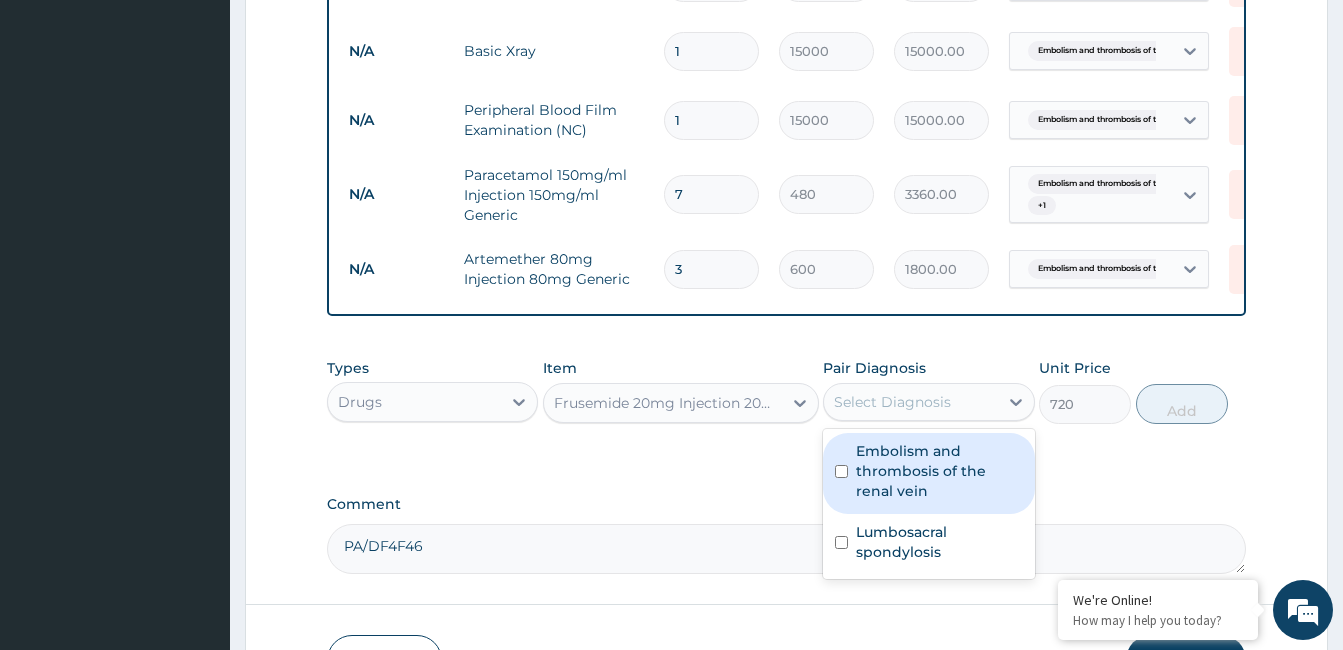 click on "Select Diagnosis" at bounding box center (892, 402) 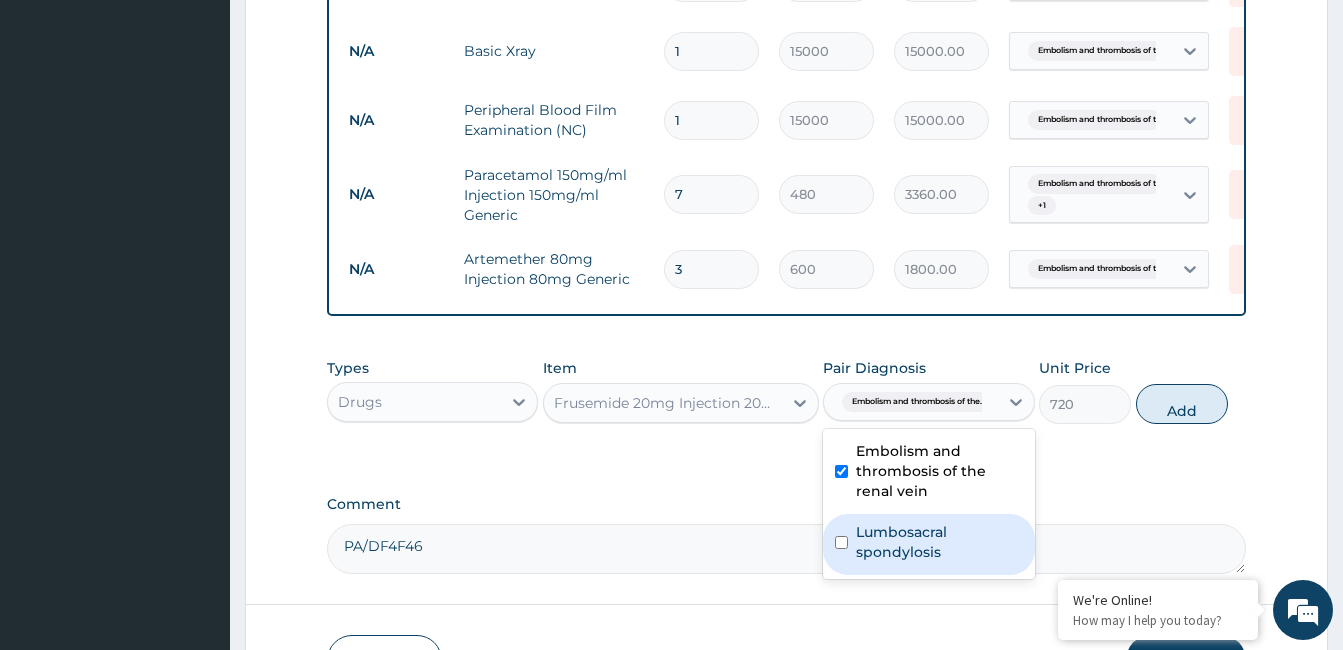 click on "Lumbosacral spondylosis" at bounding box center [939, 542] 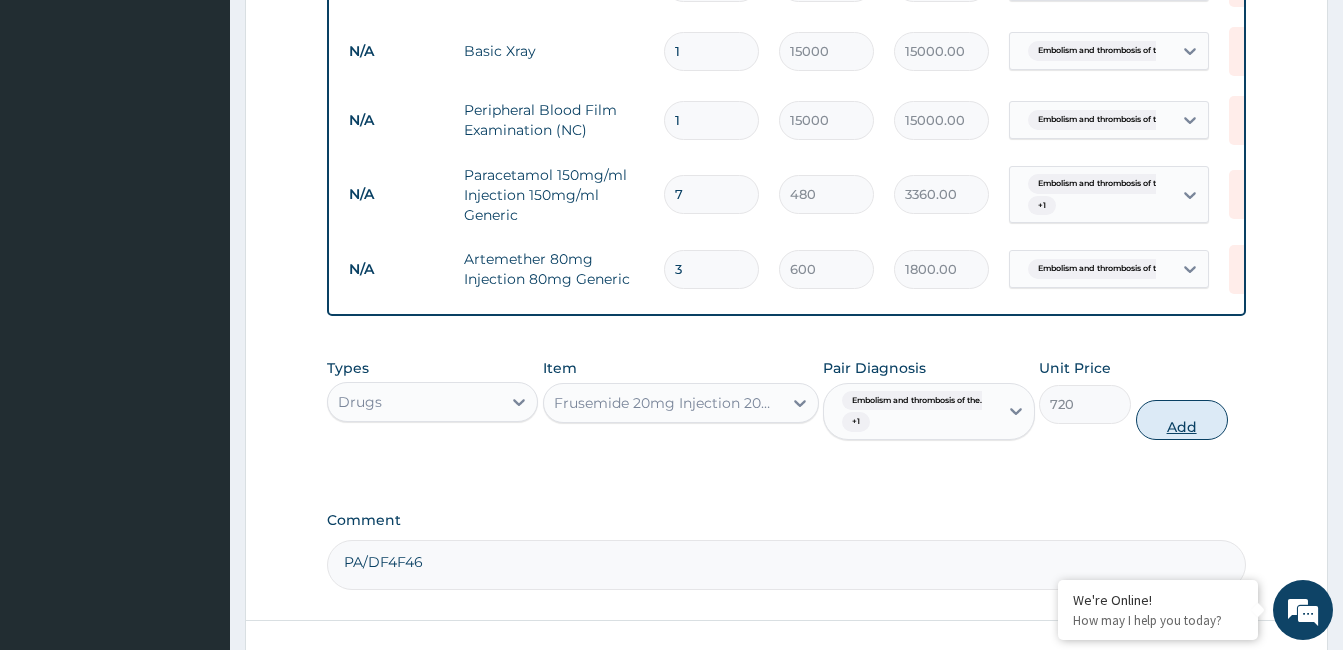click on "Add" at bounding box center [1182, 420] 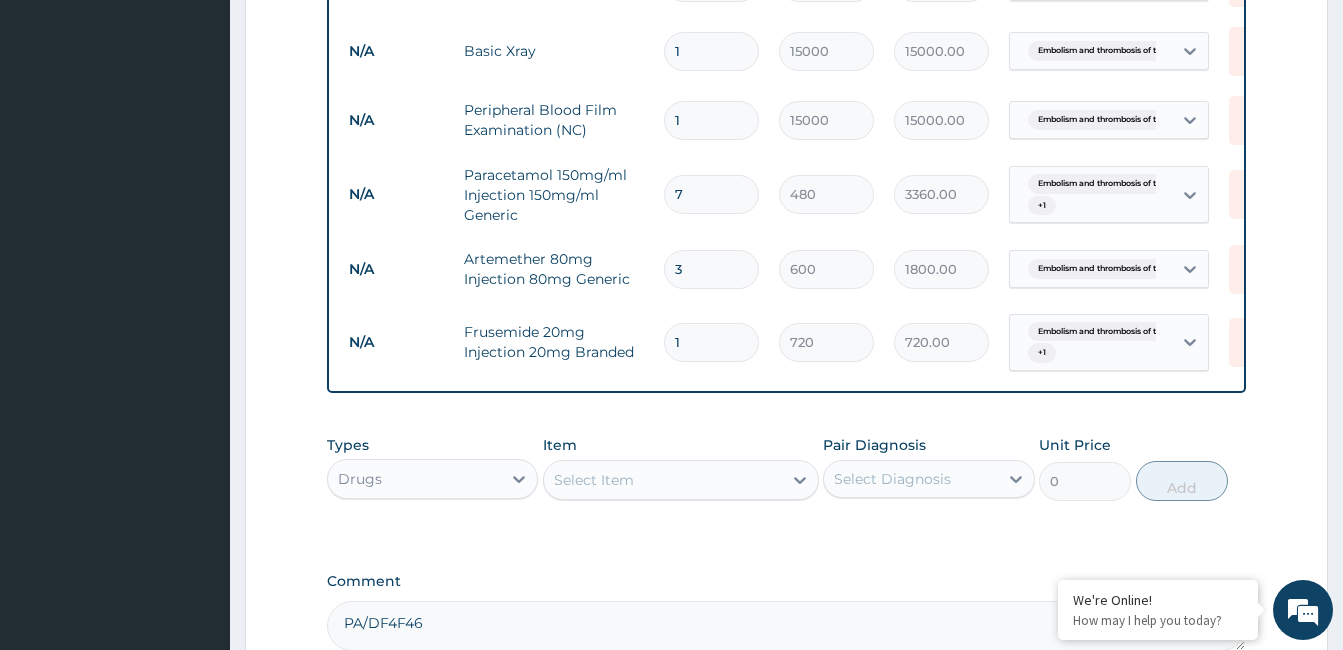 click on "1" at bounding box center [711, 342] 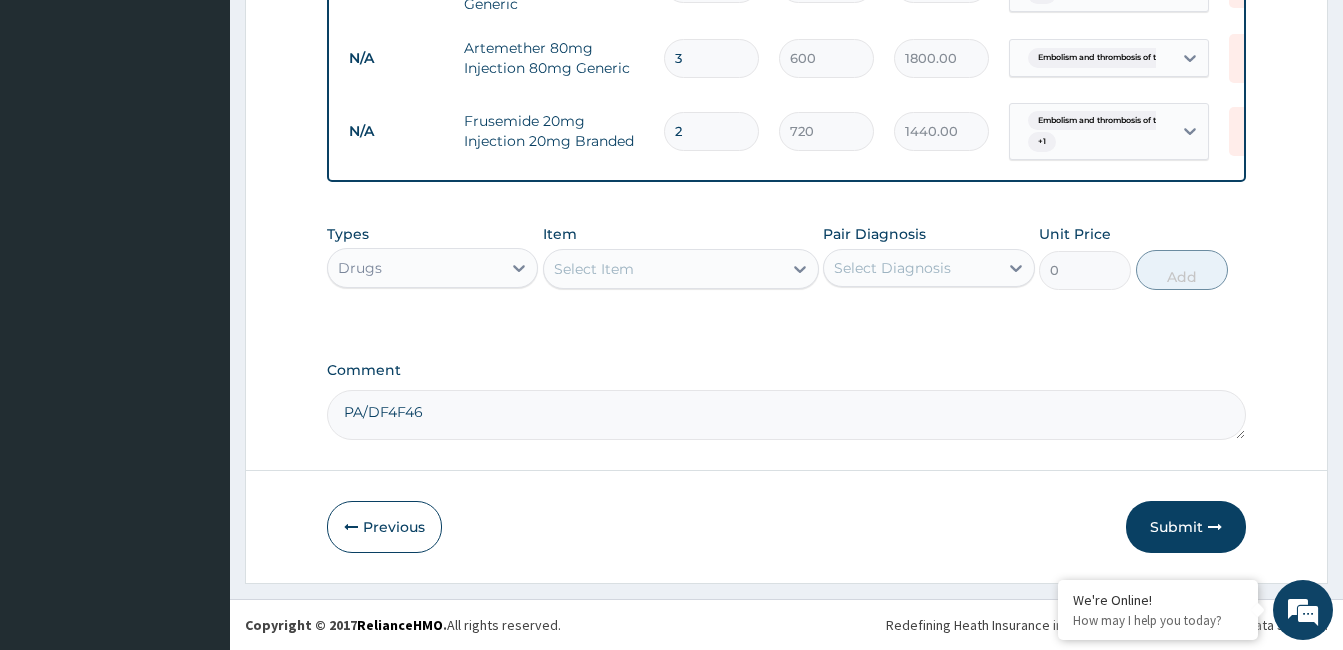 scroll, scrollTop: 3346, scrollLeft: 0, axis: vertical 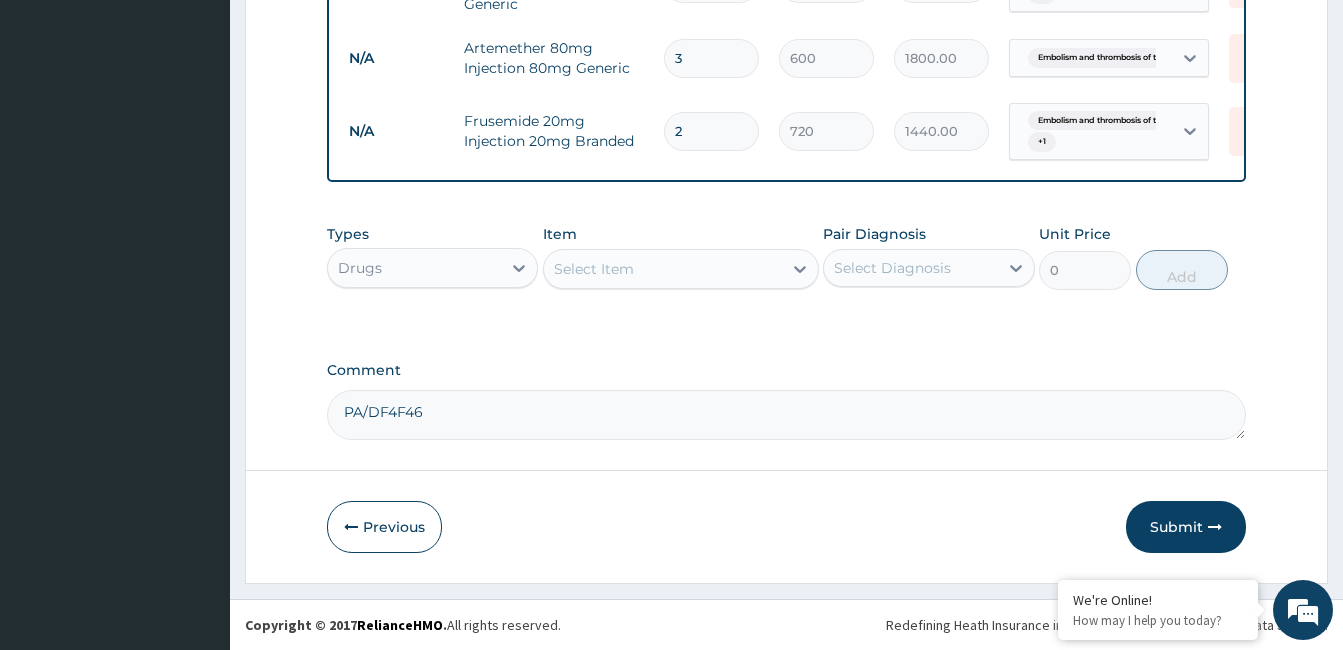 click on "Select Item" at bounding box center [663, 269] 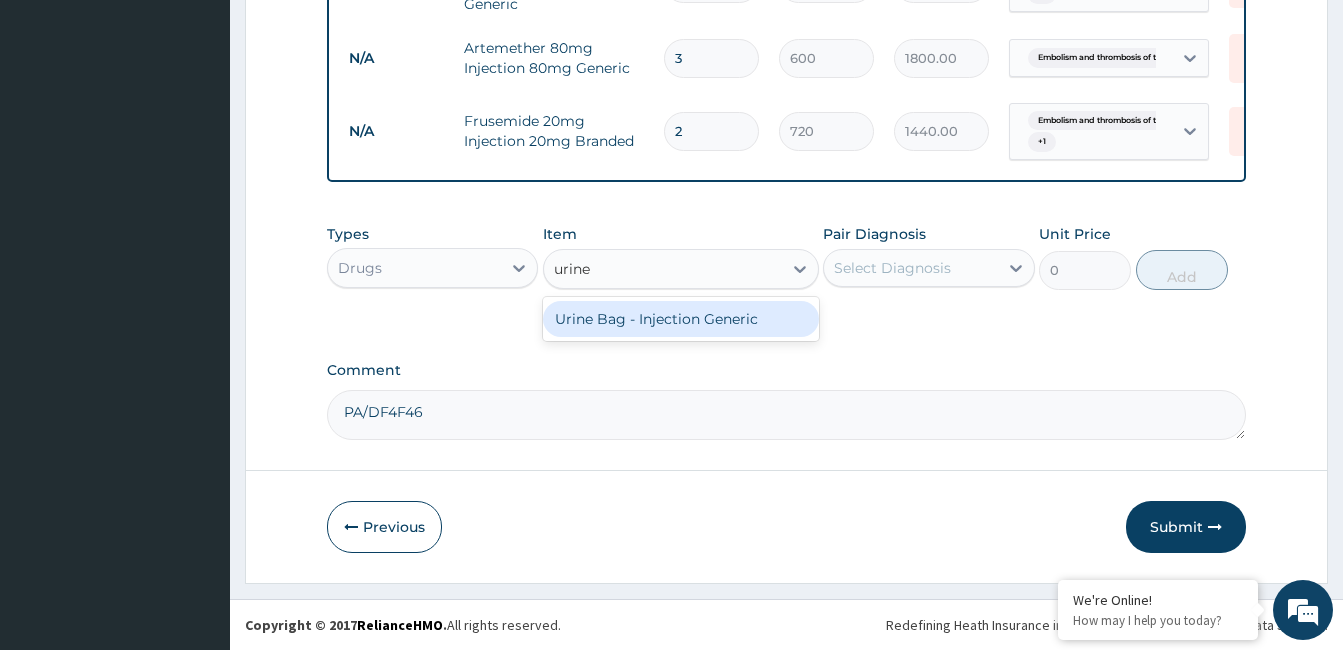 click on "Urine Bag - Injection Generic" at bounding box center [681, 319] 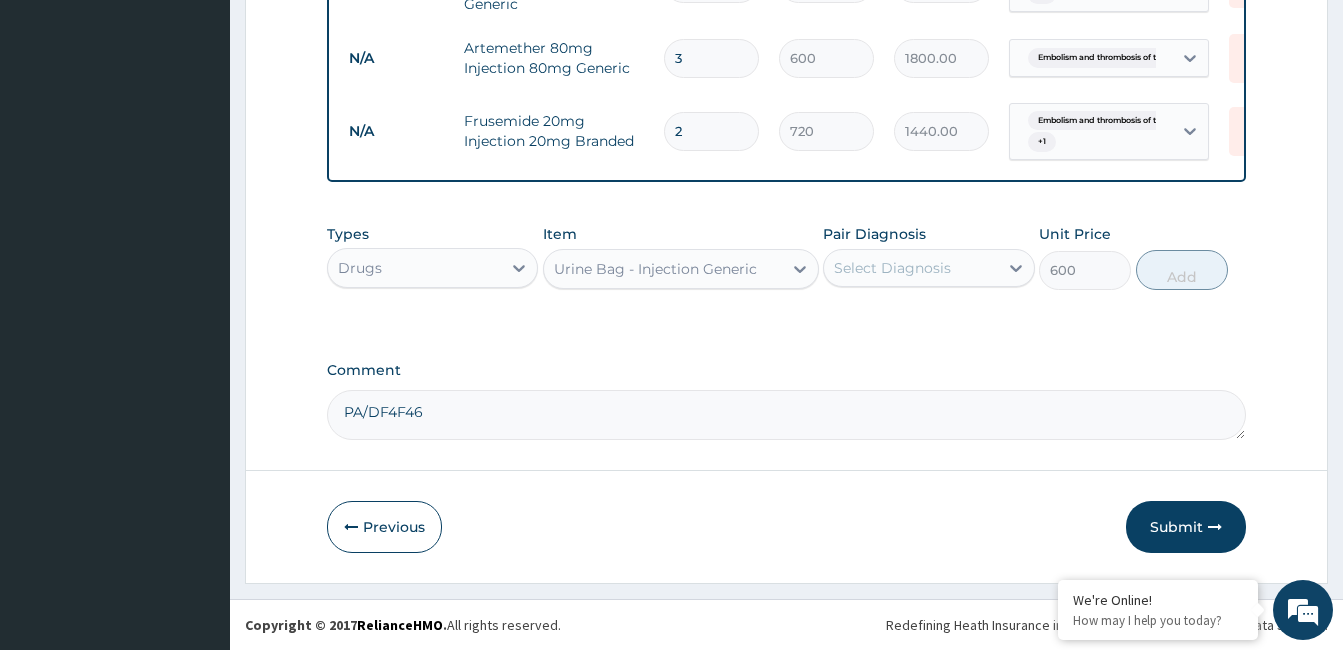 click on "Select Diagnosis" at bounding box center (892, 268) 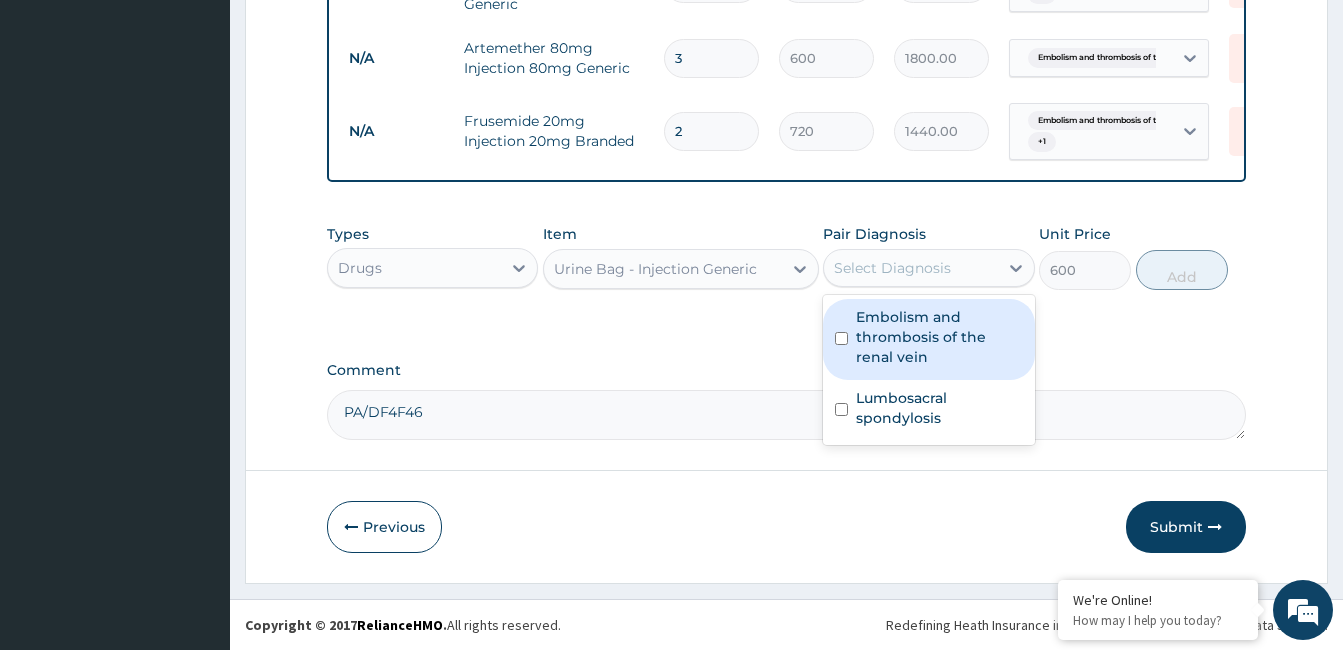 drag, startPoint x: 910, startPoint y: 320, endPoint x: 916, endPoint y: 332, distance: 13.416408 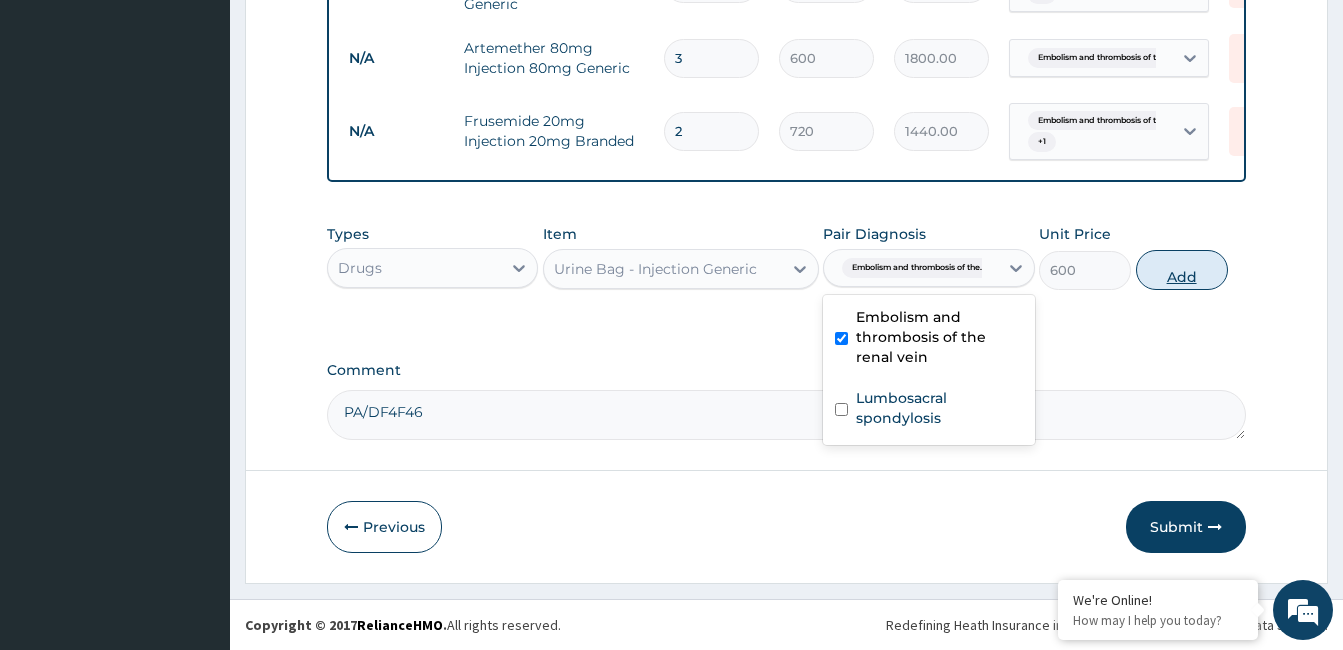 click on "Add" at bounding box center (1182, 270) 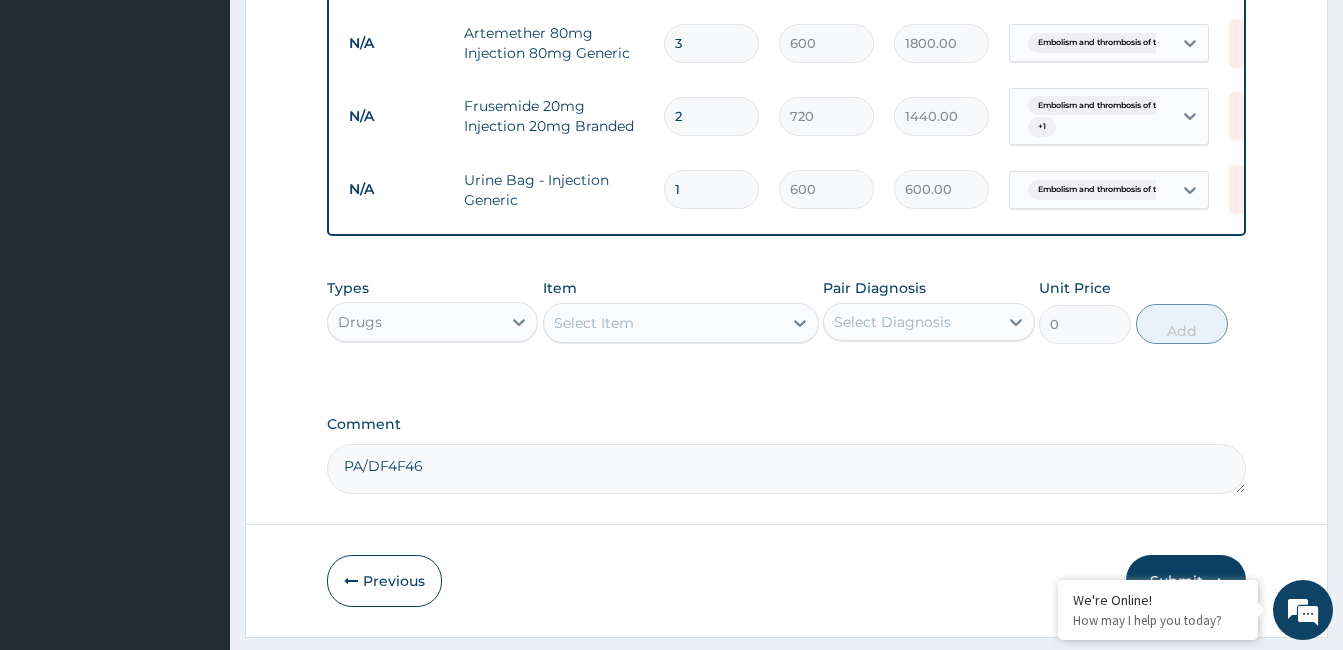 click on "Select Item" at bounding box center [663, 323] 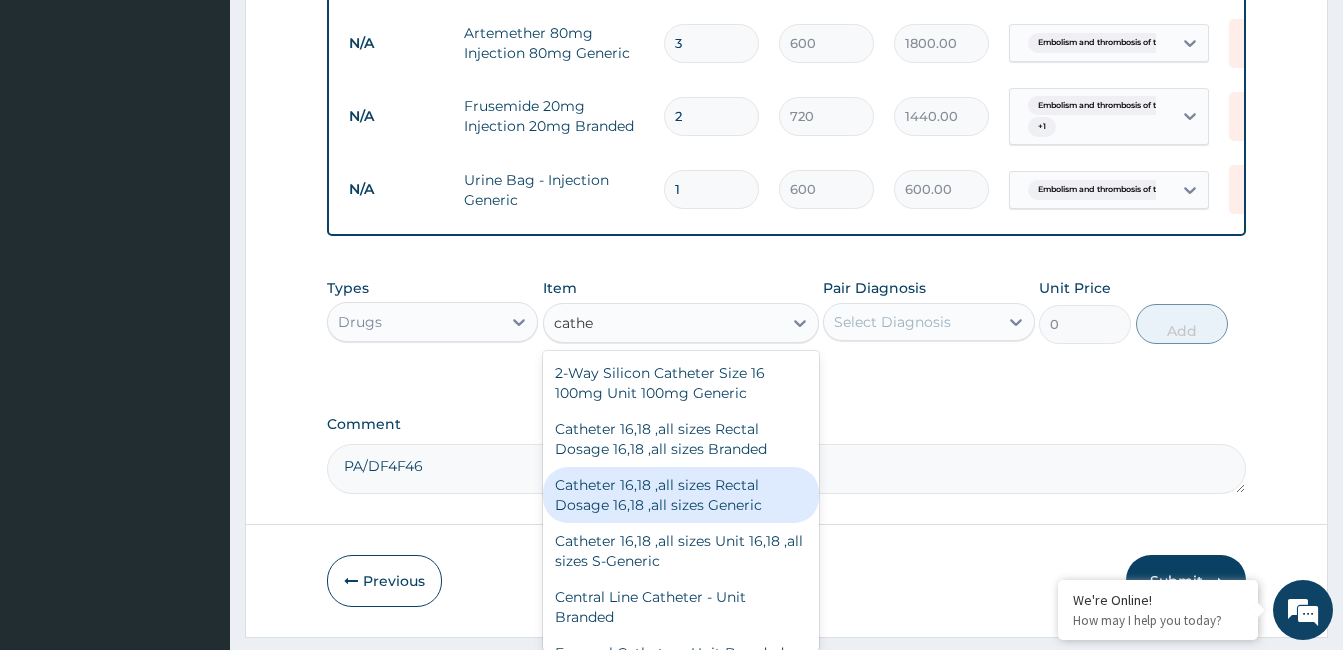 click on "Catheter 16,18 ,all sizes Rectal Dosage 16,18 ,all sizes Generic" at bounding box center [681, 495] 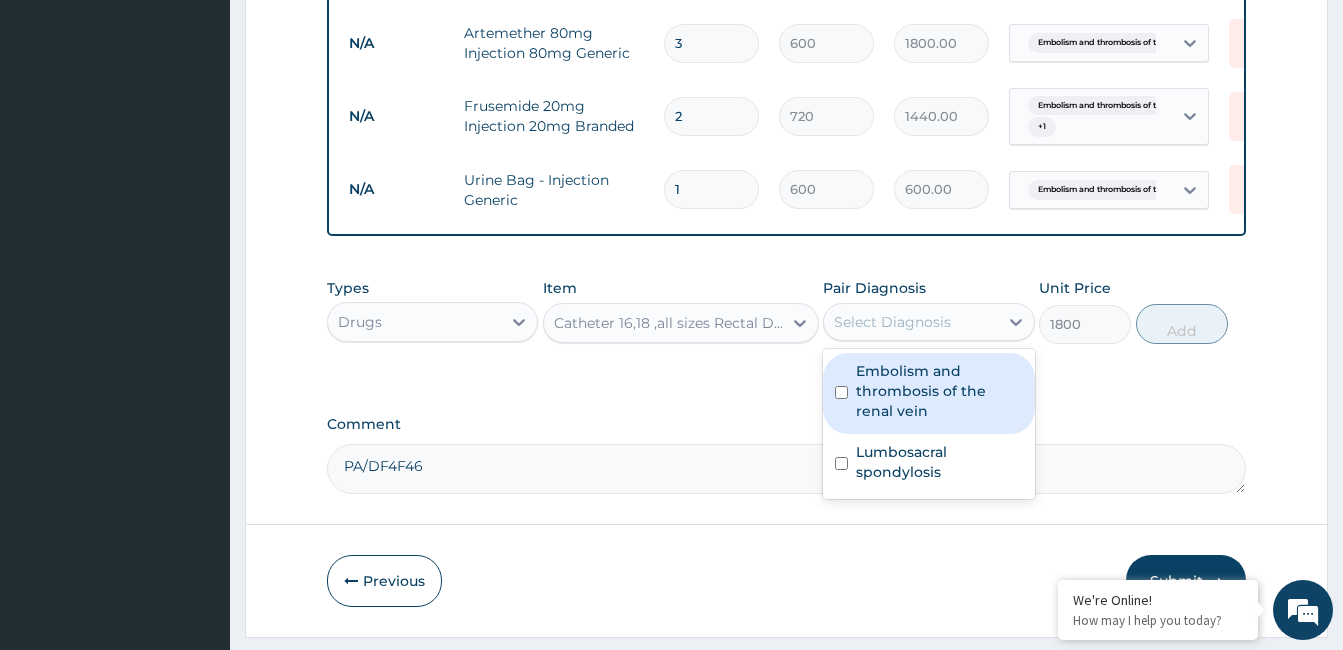 click on "Select Diagnosis" at bounding box center [892, 322] 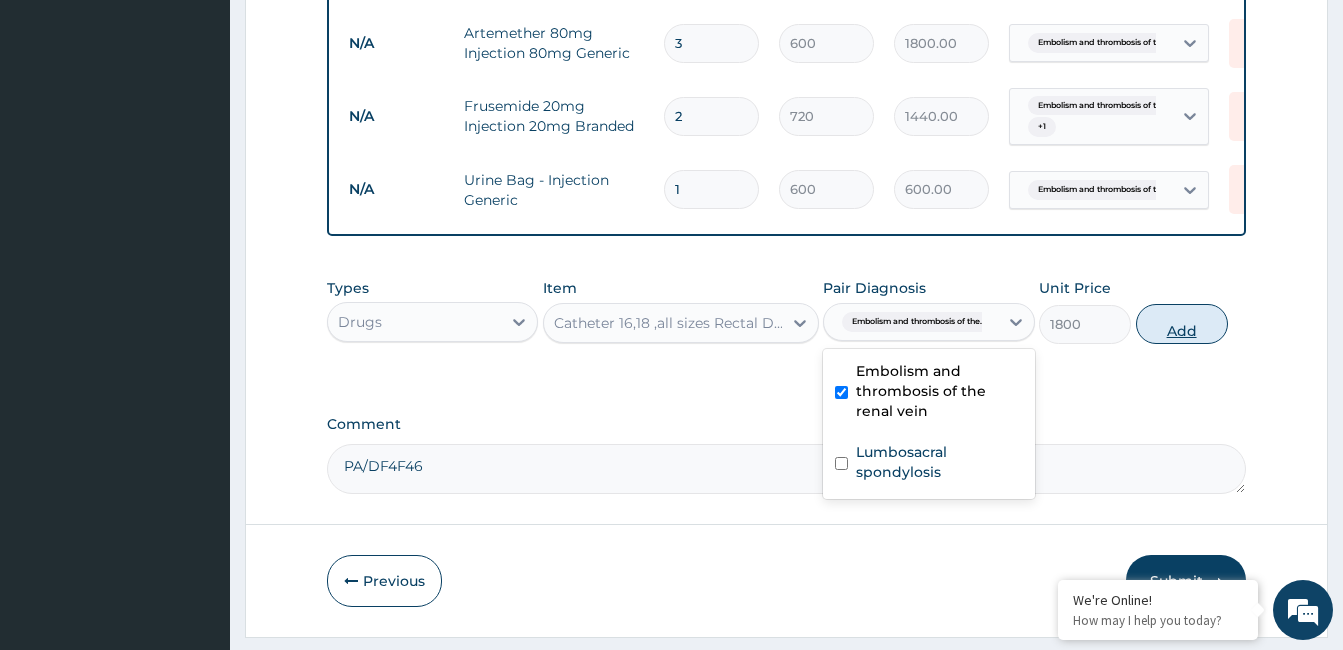 click on "Add" at bounding box center (1182, 324) 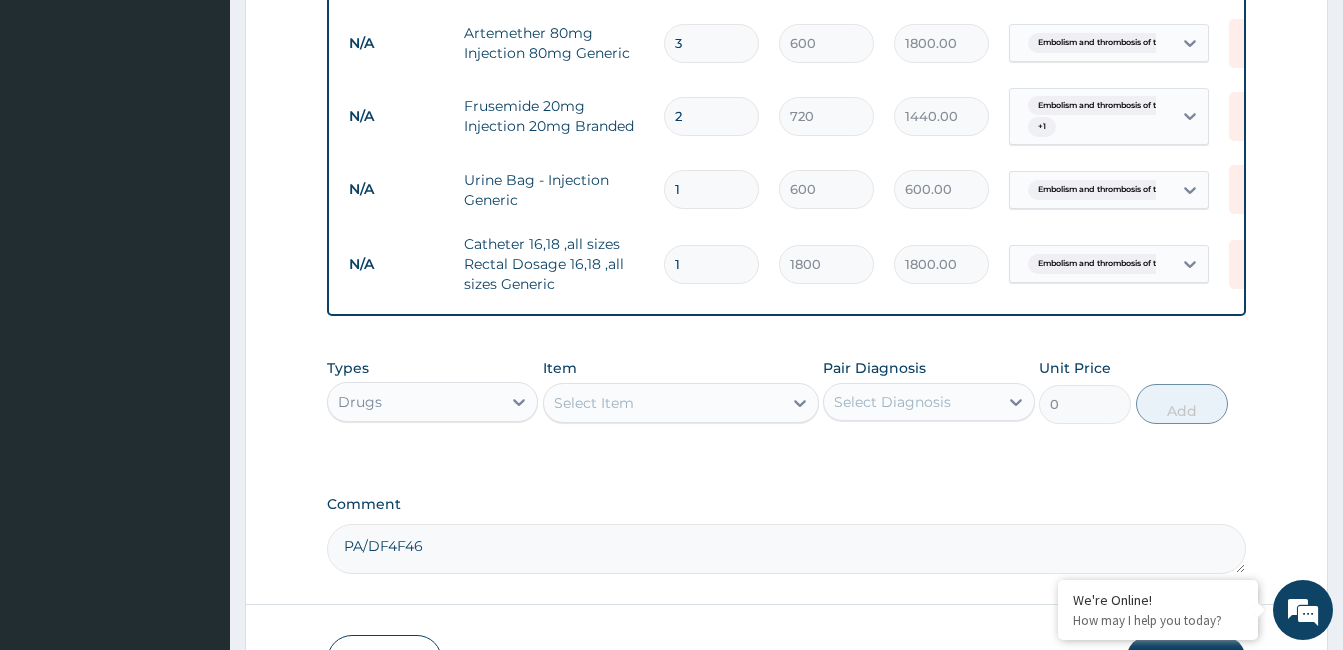 click on "Select Item" at bounding box center [663, 403] 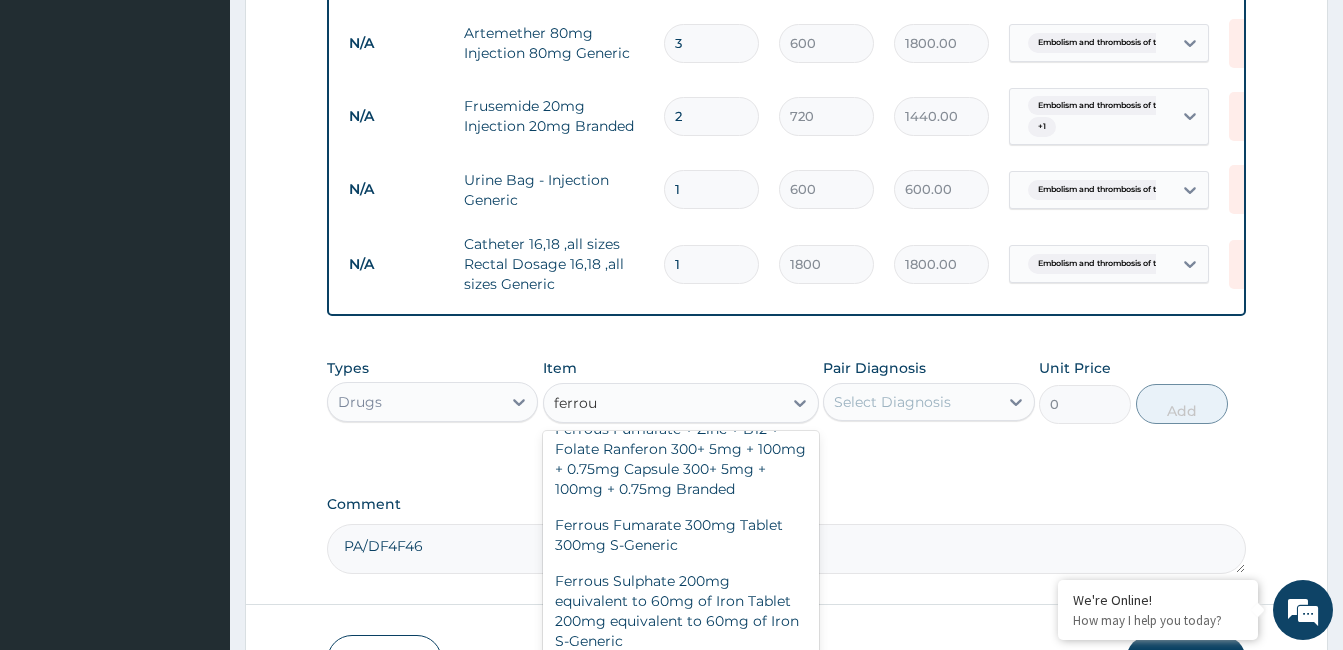 scroll, scrollTop: 456, scrollLeft: 0, axis: vertical 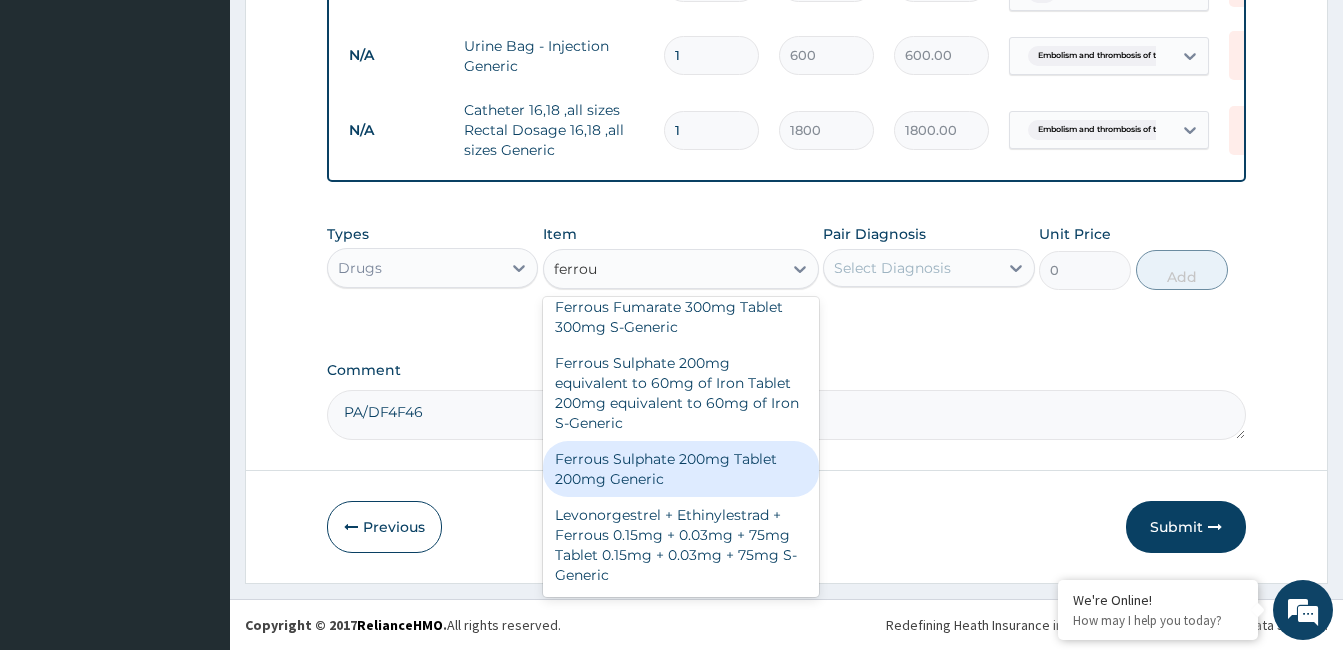 click on "Ferrous Sulphate 200mg Tablet 200mg Generic" at bounding box center [681, 469] 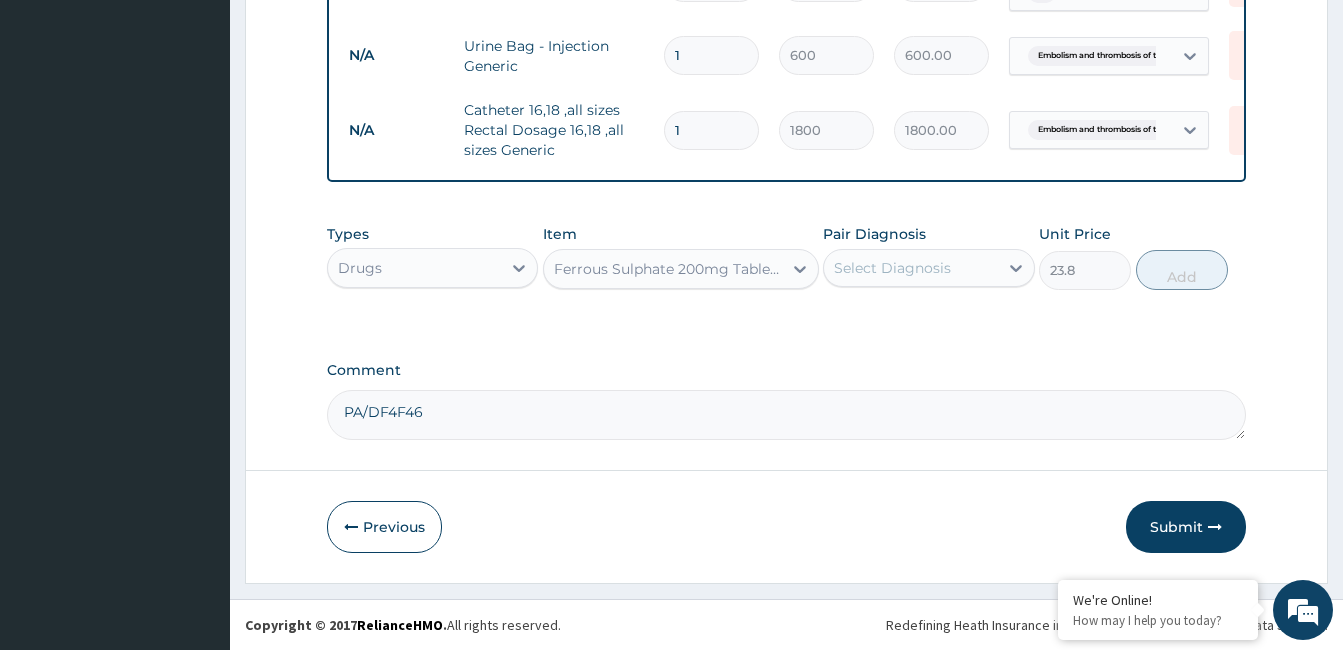 click on "Select Diagnosis" at bounding box center [892, 268] 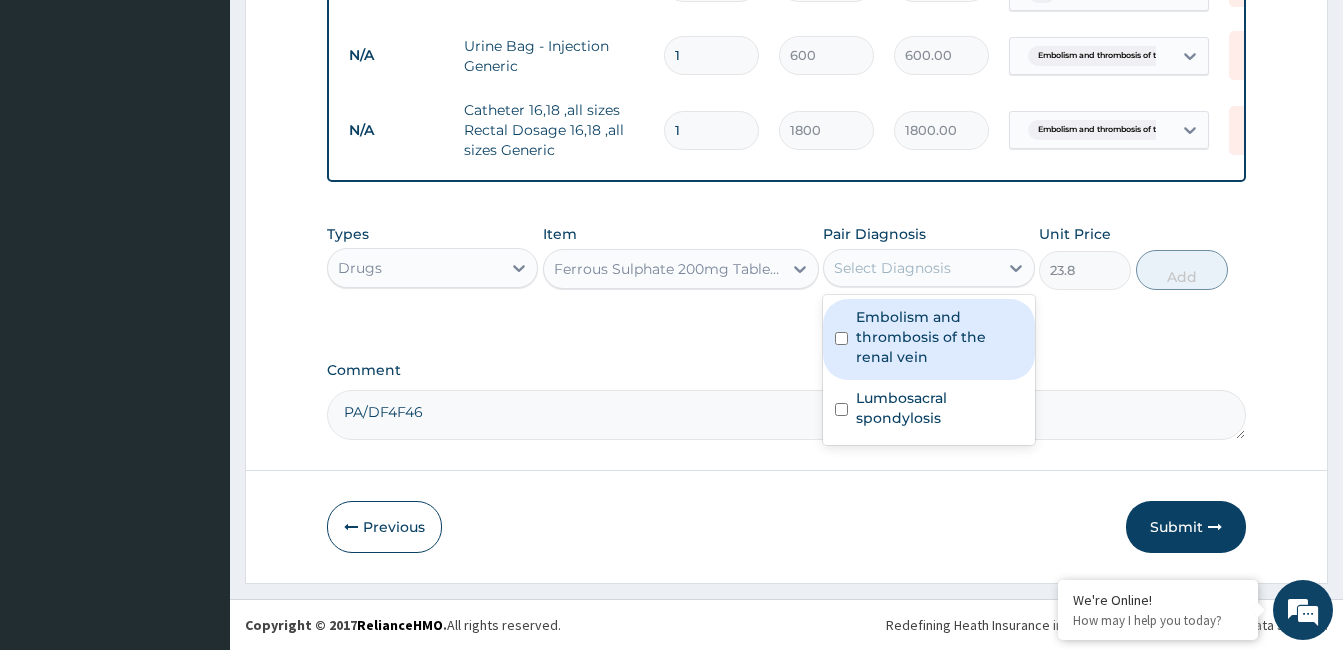 click on "Embolism and thrombosis of the renal vein" at bounding box center [939, 337] 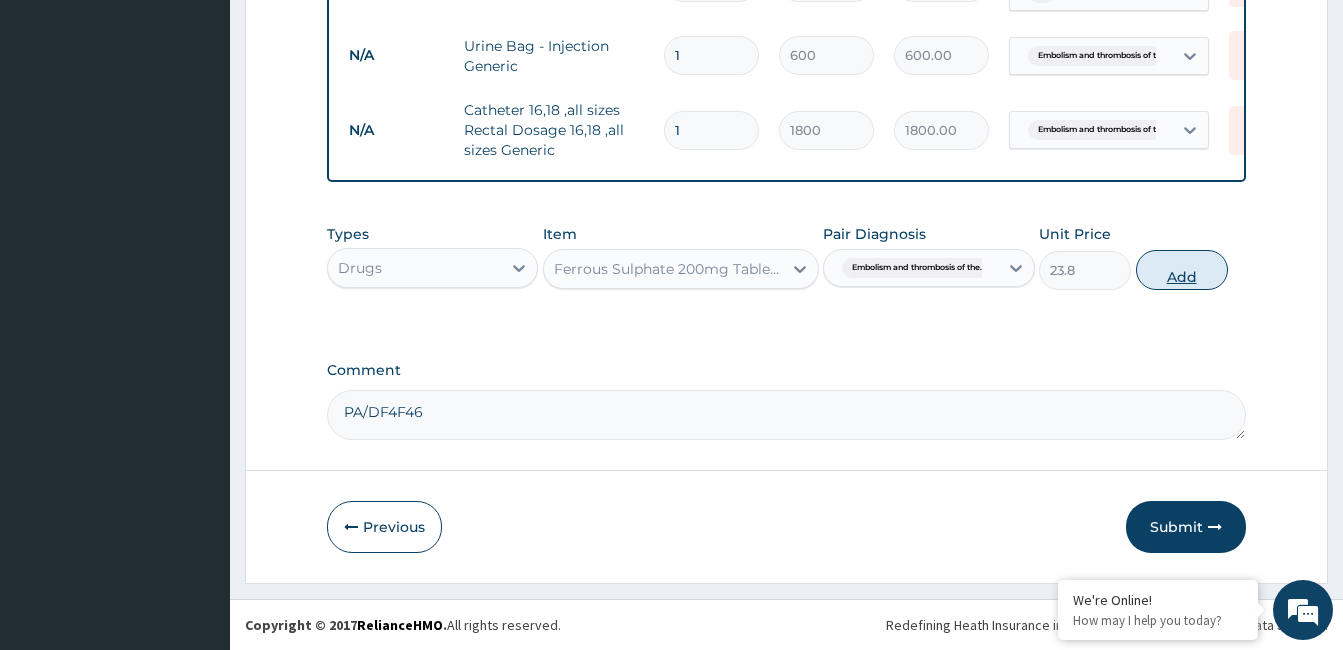 click on "Add" at bounding box center [1182, 270] 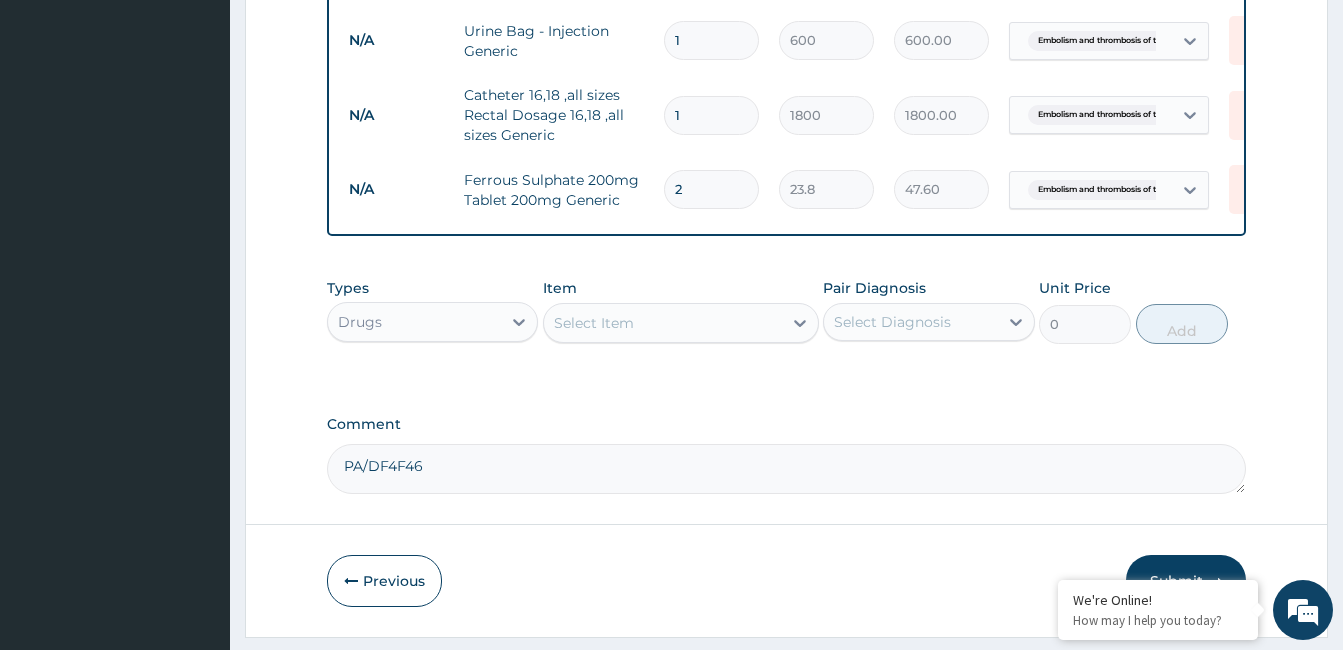 click on "Select Item" at bounding box center [594, 323] 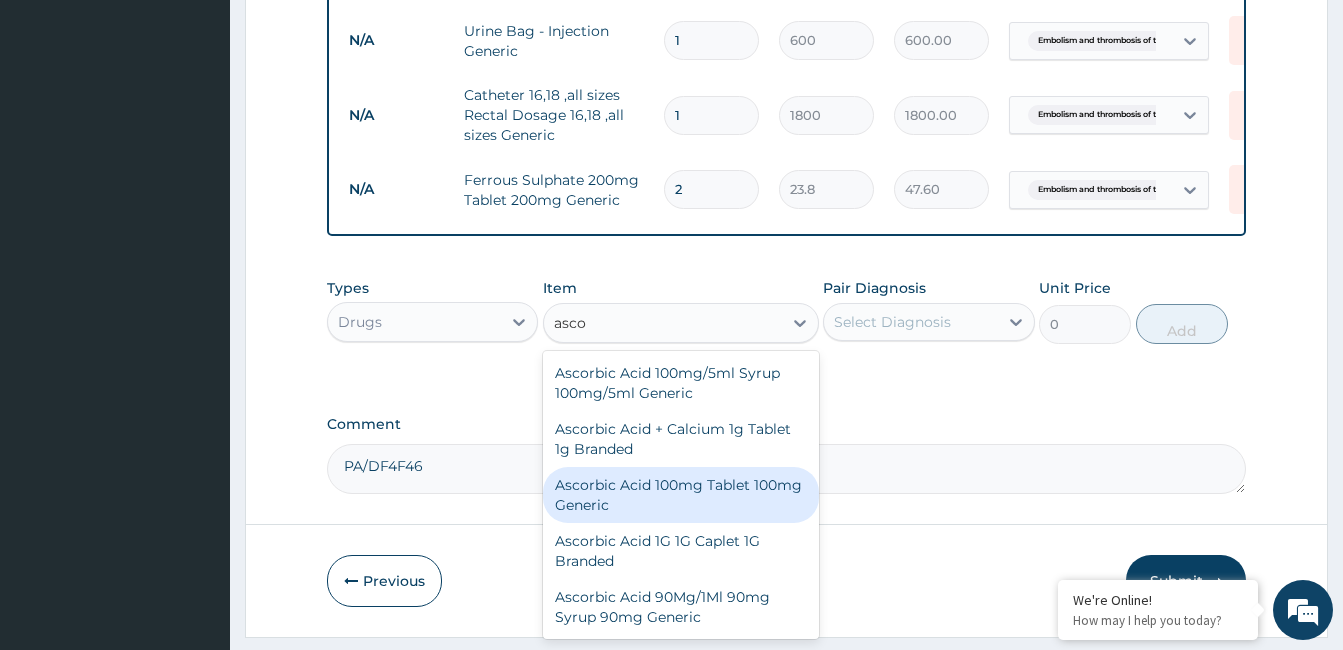 click on "Ascorbic Acid 100mg Tablet 100mg Generic" at bounding box center [681, 495] 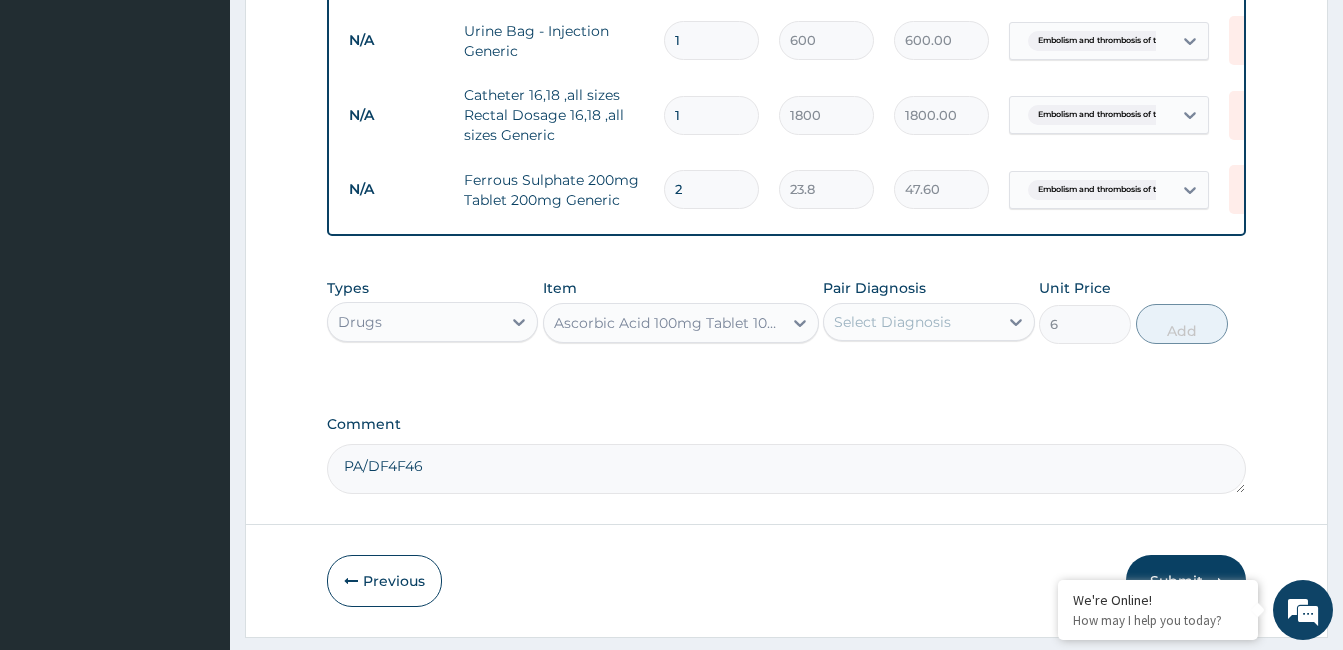 click on "Select Diagnosis" at bounding box center (892, 322) 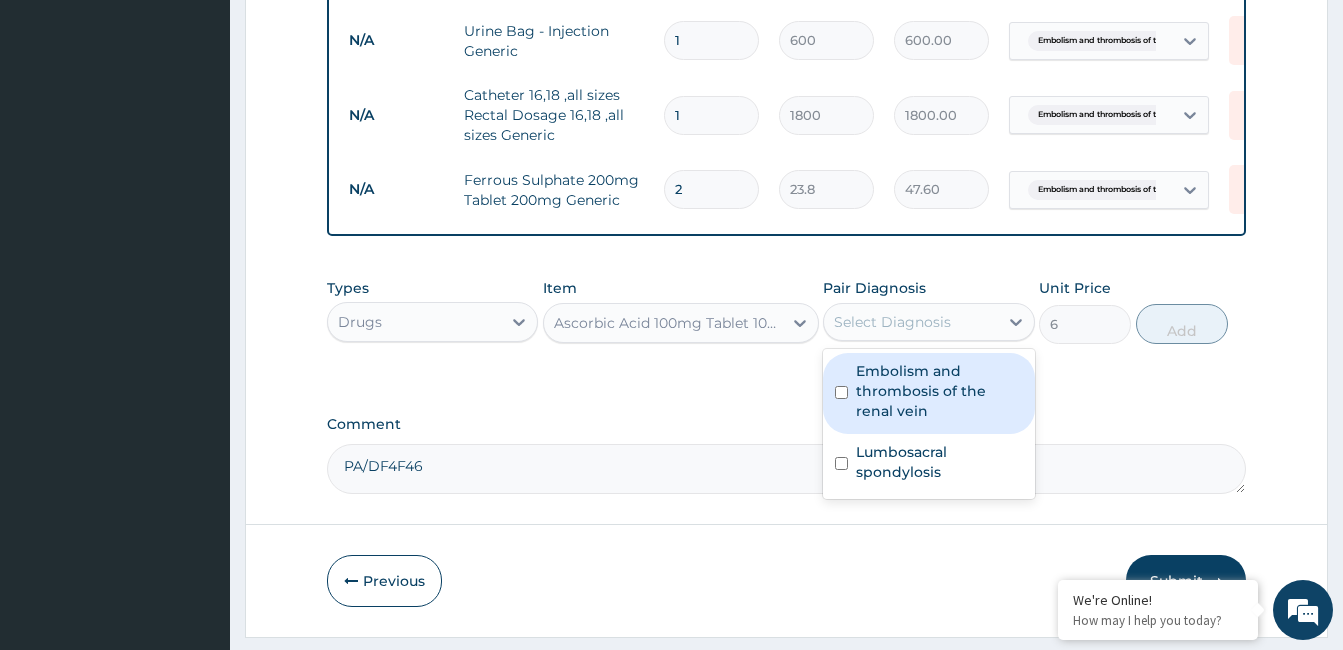 click on "Embolism and thrombosis of the renal vein" at bounding box center [939, 391] 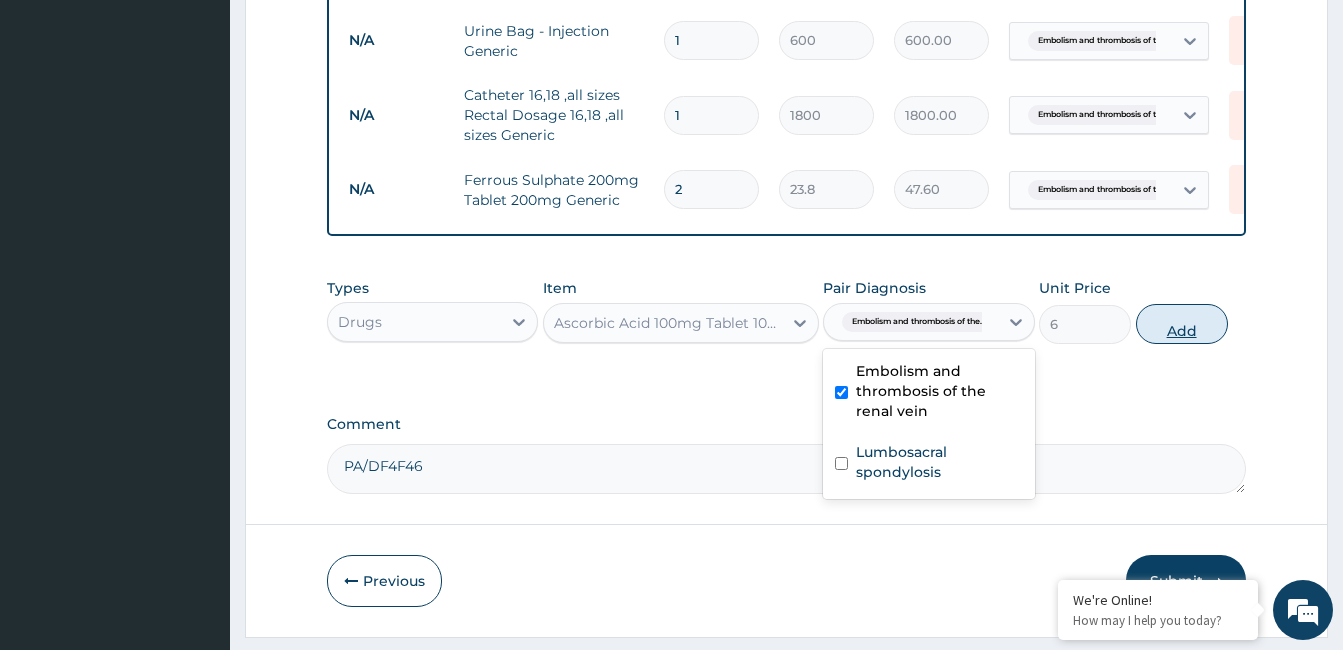 click on "Add" at bounding box center (1182, 324) 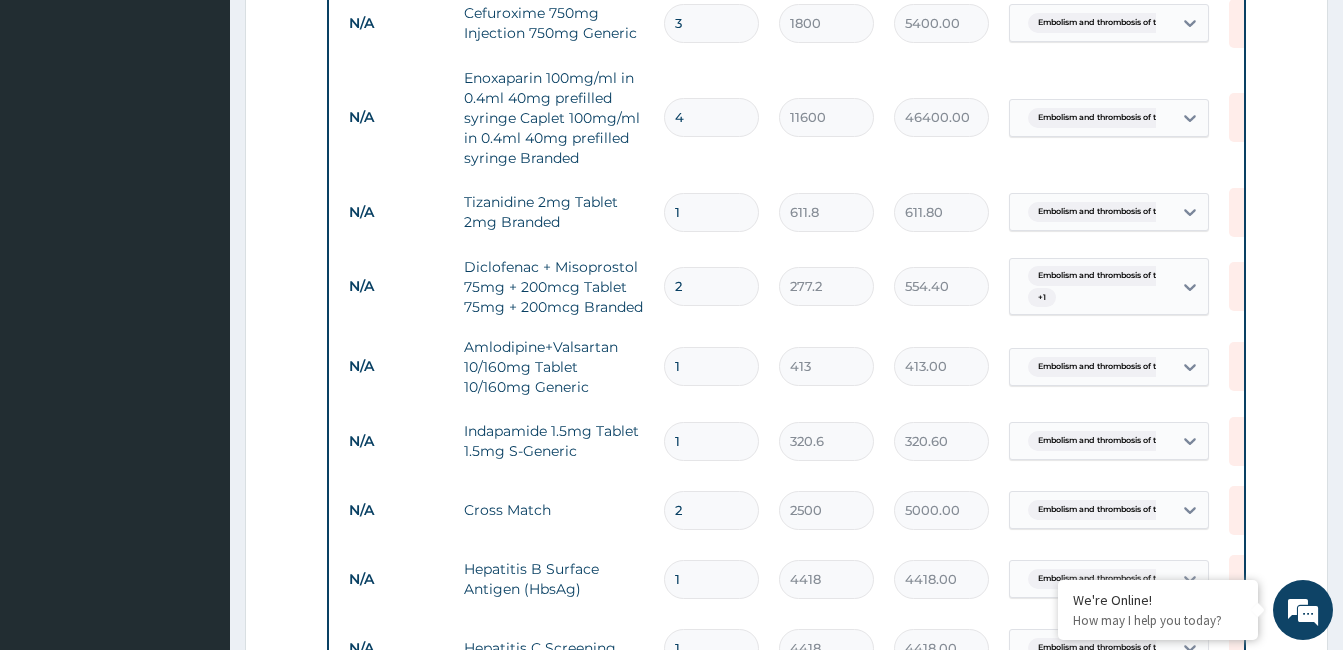 scroll, scrollTop: 2195, scrollLeft: 0, axis: vertical 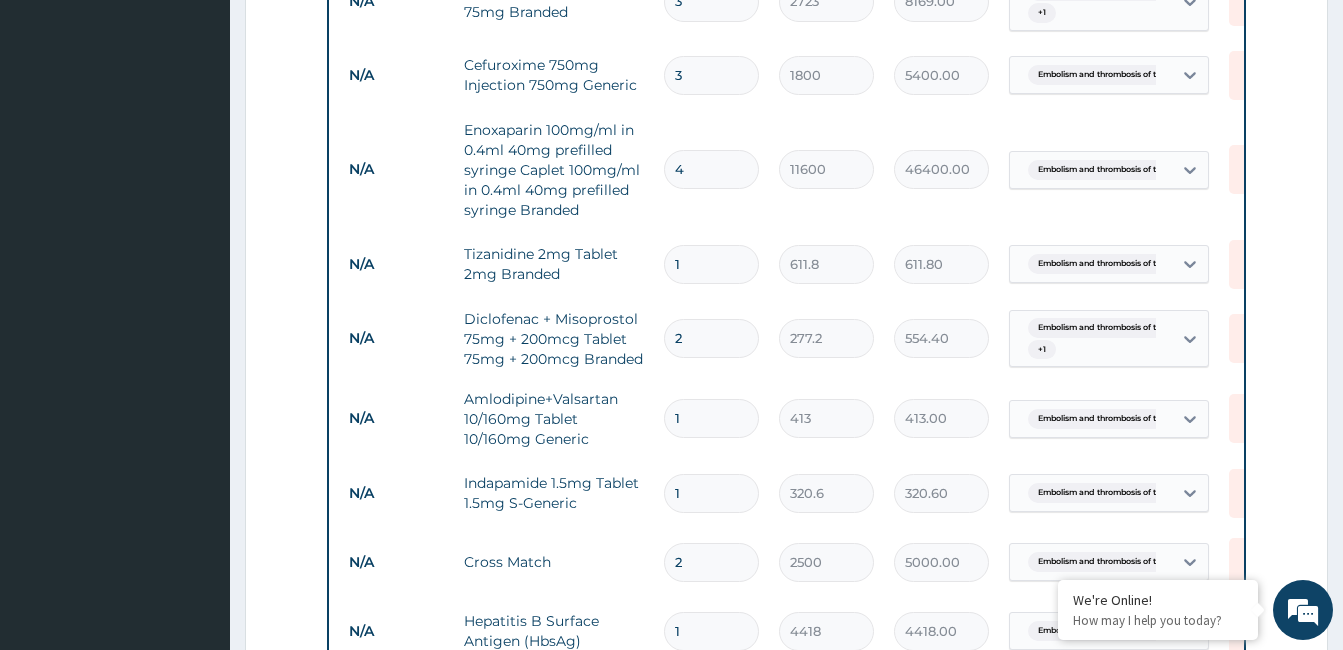 click on "3" at bounding box center (711, 75) 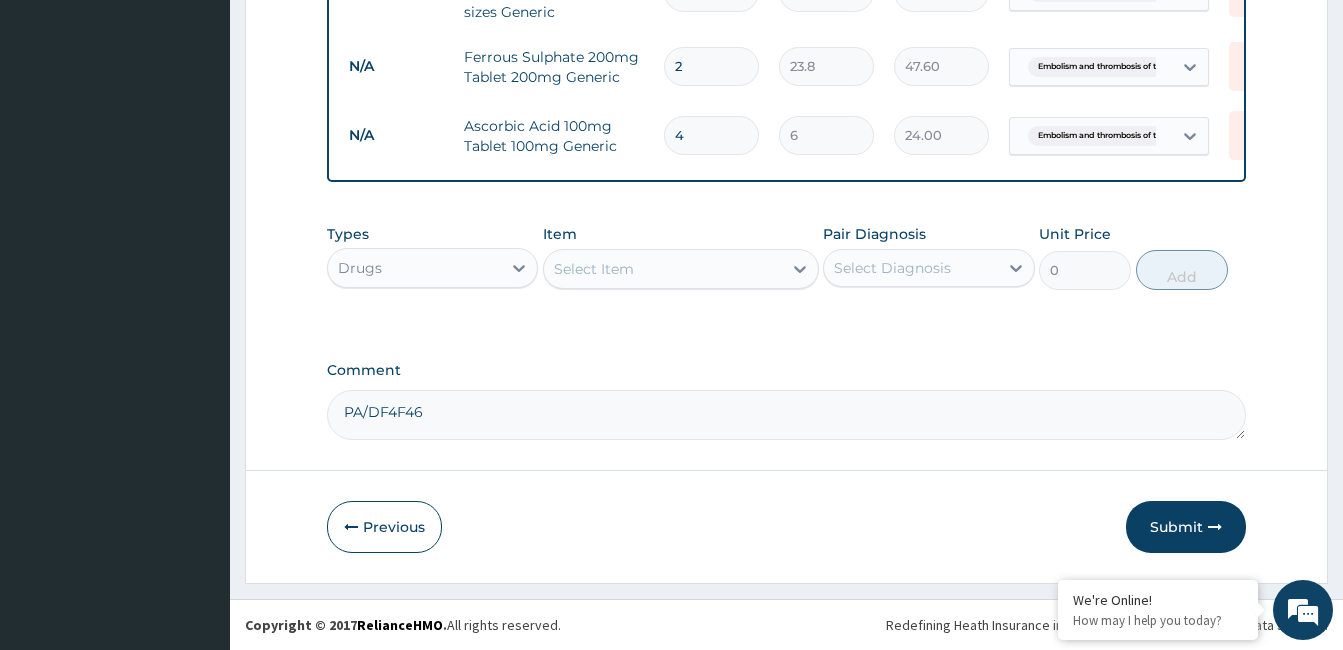 scroll, scrollTop: 3633, scrollLeft: 0, axis: vertical 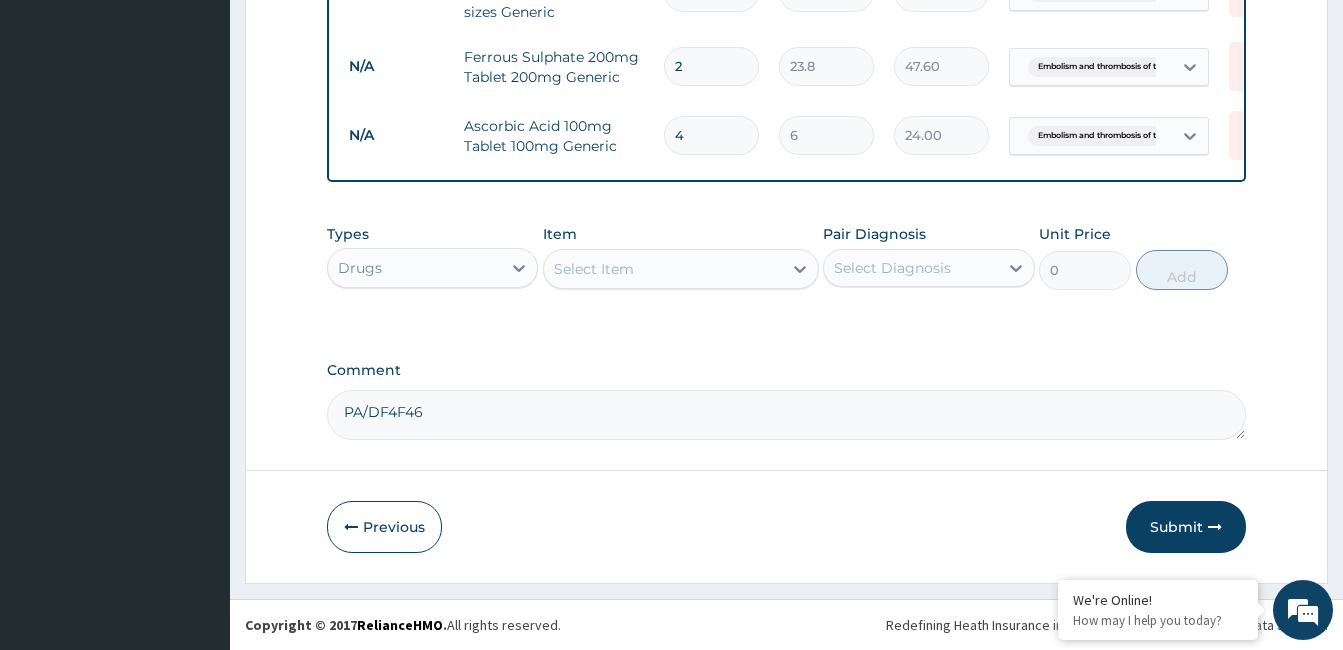 click on "Select Item" at bounding box center [594, 269] 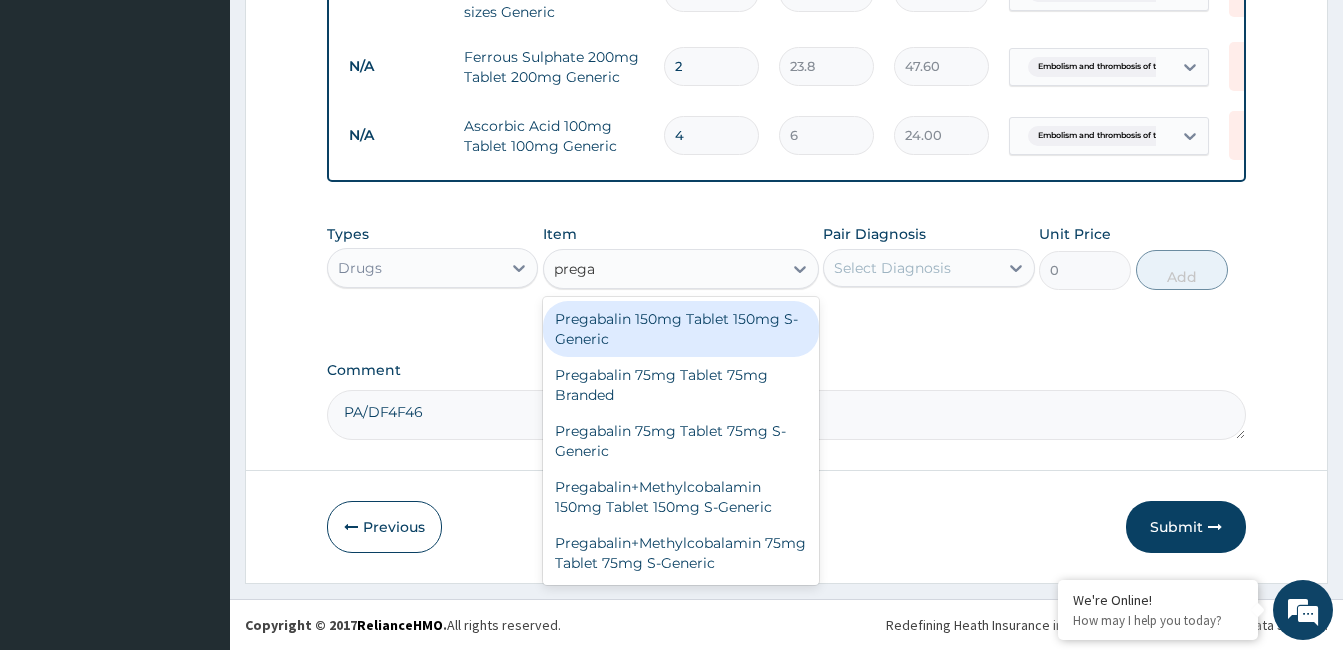click on "Pregabalin 150mg Tablet 150mg S-Generic" at bounding box center [681, 329] 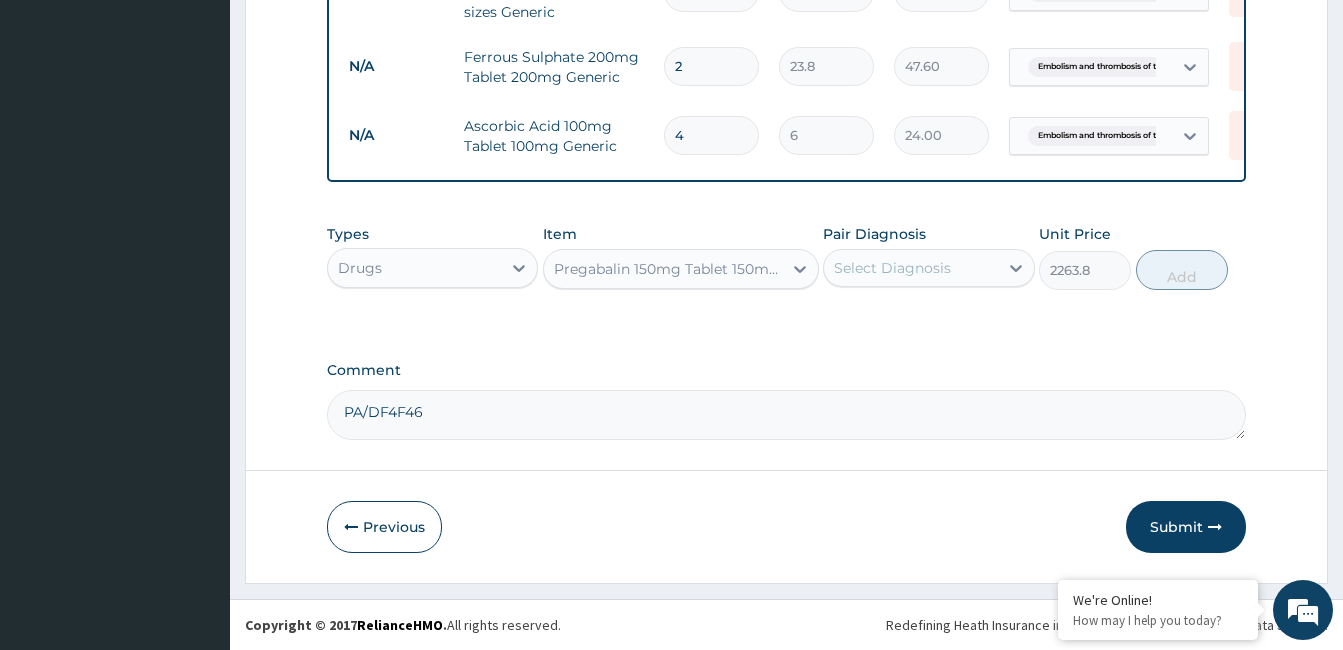 click on "Select Diagnosis" at bounding box center (910, 268) 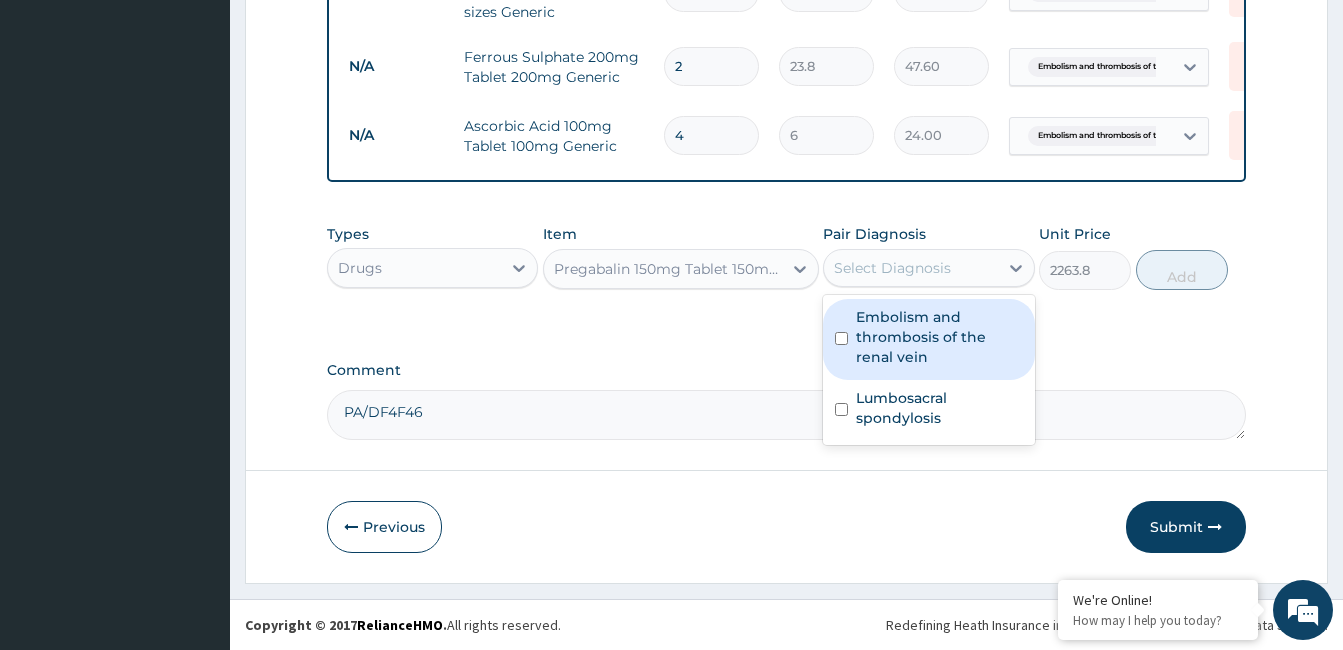 click on "Embolism and thrombosis of the renal vein" at bounding box center [939, 337] 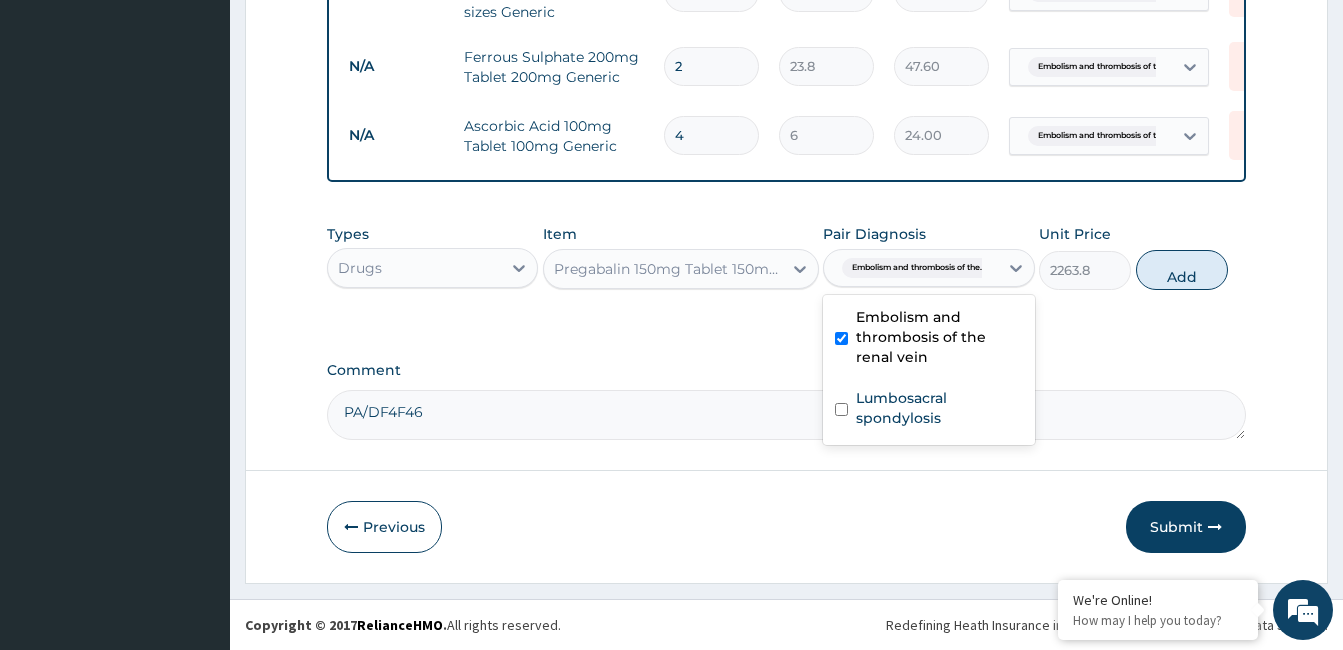 drag, startPoint x: 1176, startPoint y: 275, endPoint x: 1008, endPoint y: 419, distance: 221.26907 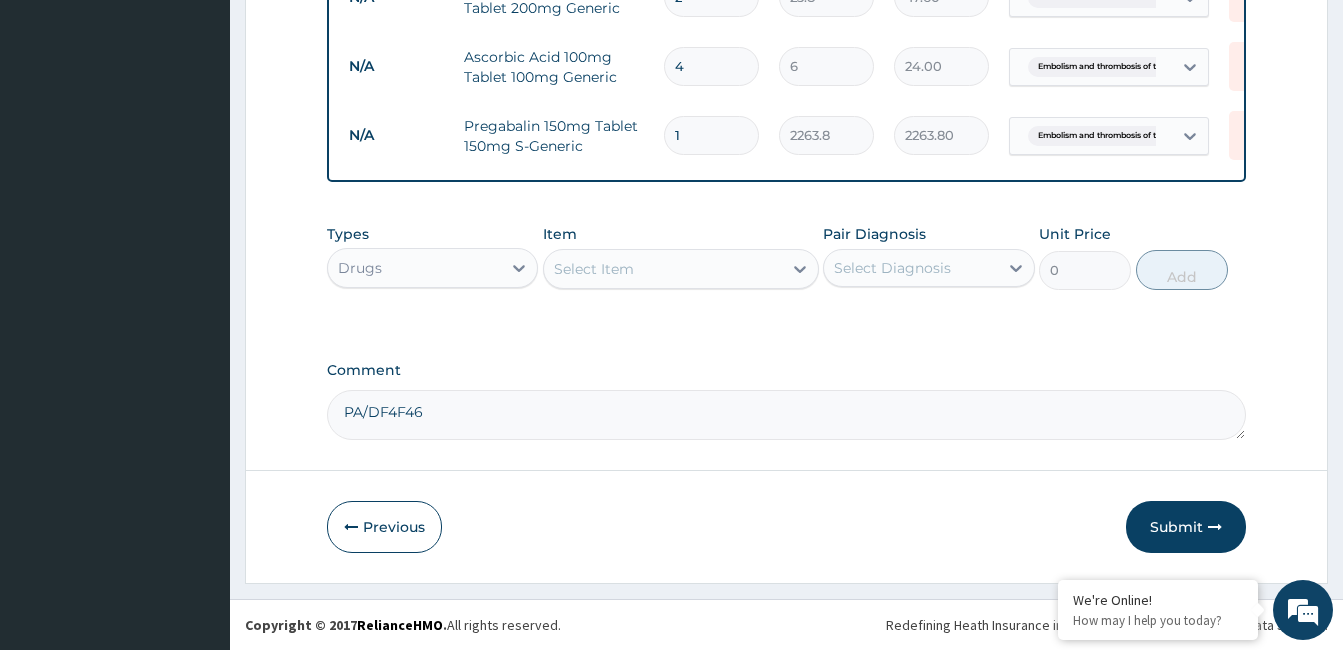 scroll, scrollTop: 3702, scrollLeft: 0, axis: vertical 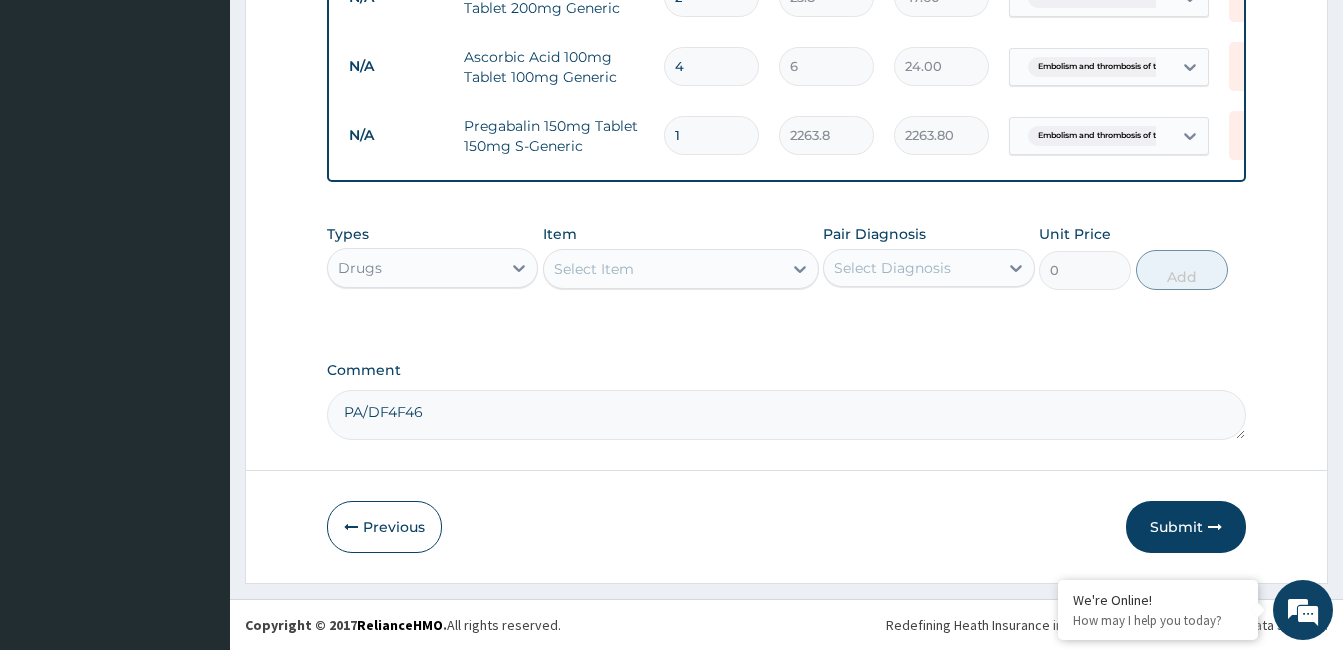 click on "Select Item" at bounding box center (594, 269) 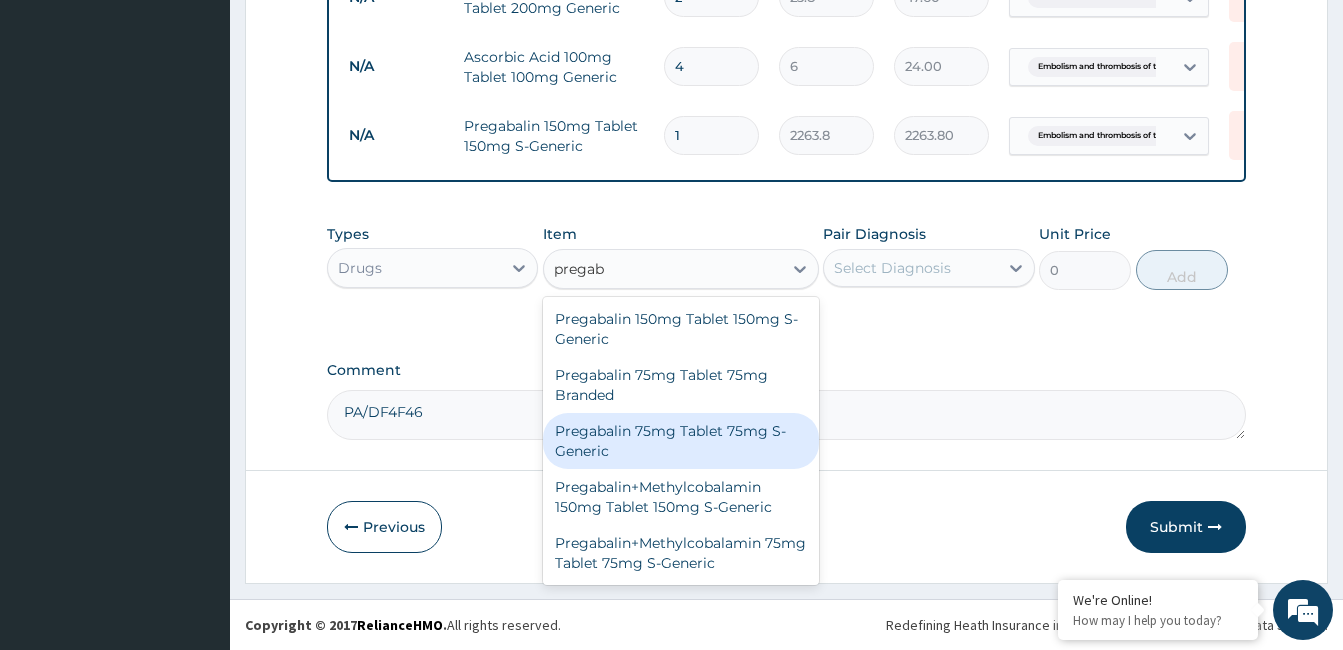 click on "Pregabalin 75mg Tablet 75mg S-Generic" at bounding box center [681, 441] 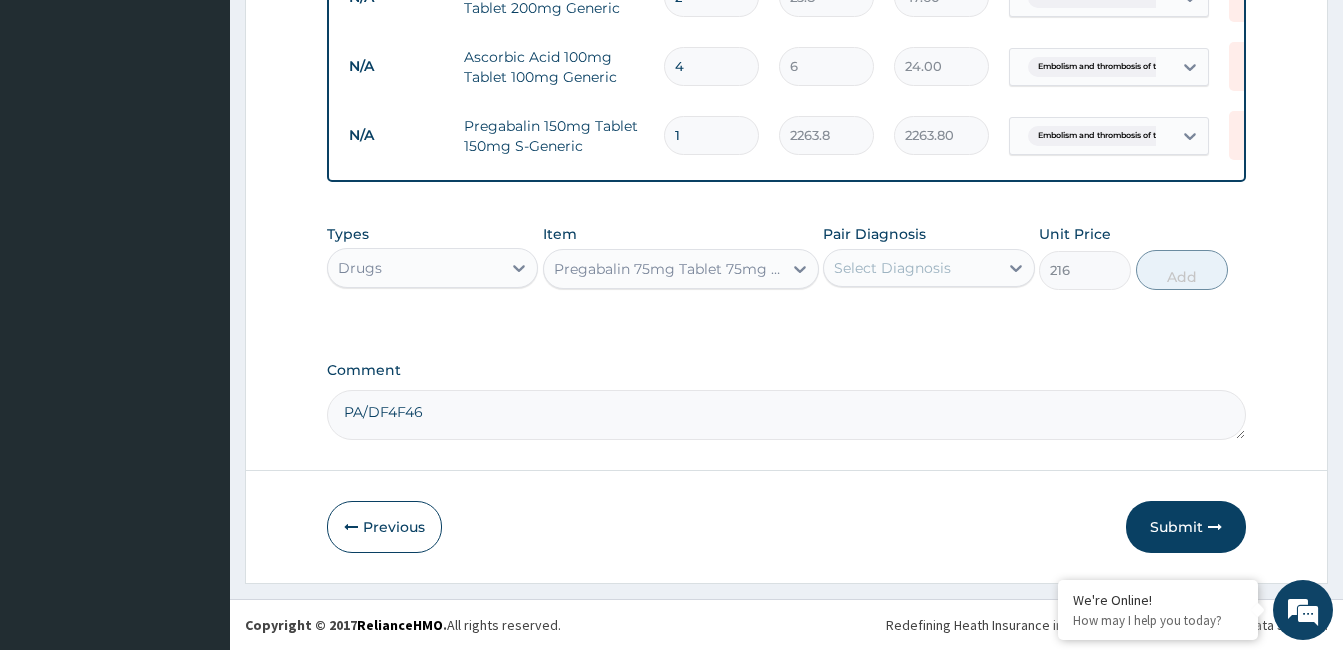 drag, startPoint x: 914, startPoint y: 273, endPoint x: 912, endPoint y: 289, distance: 16.124516 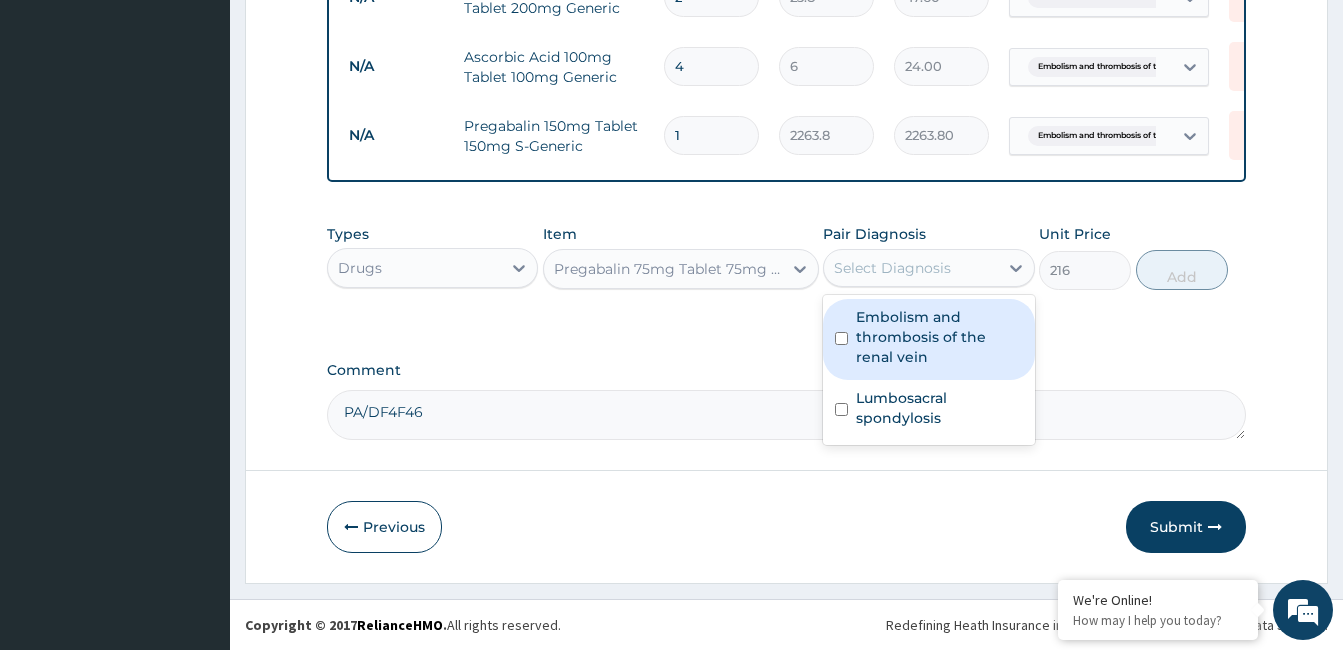 click on "Embolism and thrombosis of the renal vein" at bounding box center [939, 337] 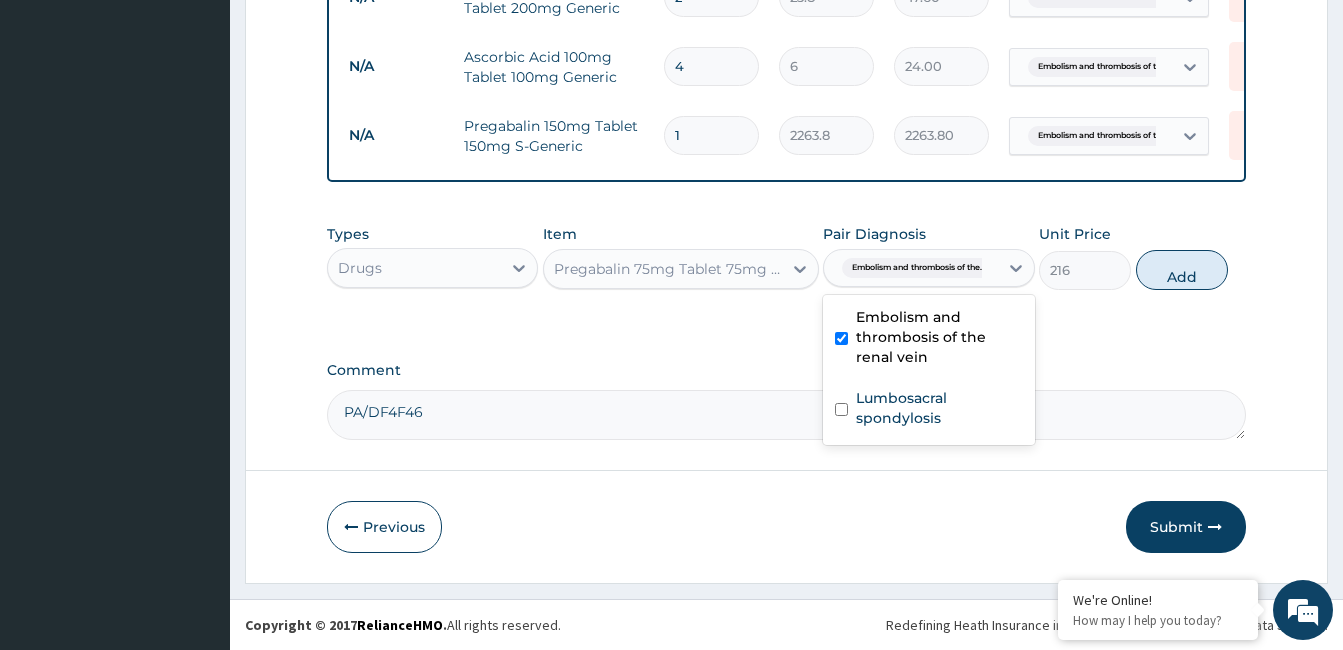 drag, startPoint x: 1211, startPoint y: 262, endPoint x: 1022, endPoint y: 405, distance: 237.0021 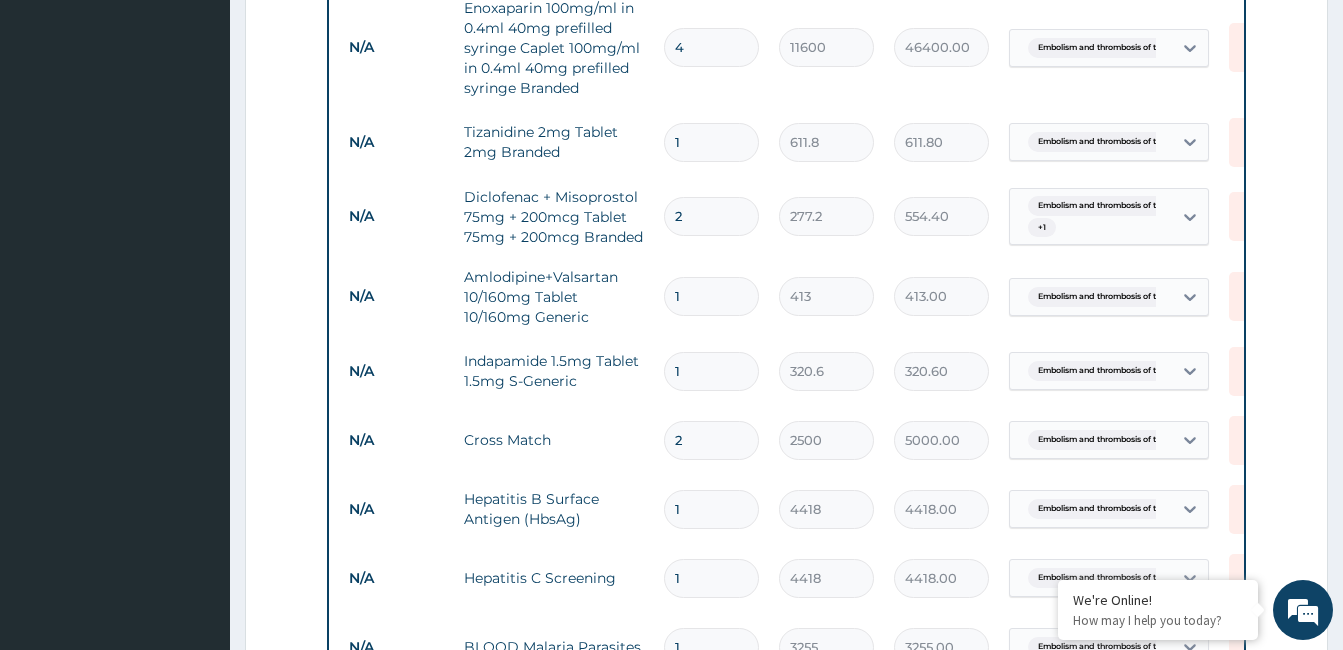 scroll, scrollTop: 2302, scrollLeft: 0, axis: vertical 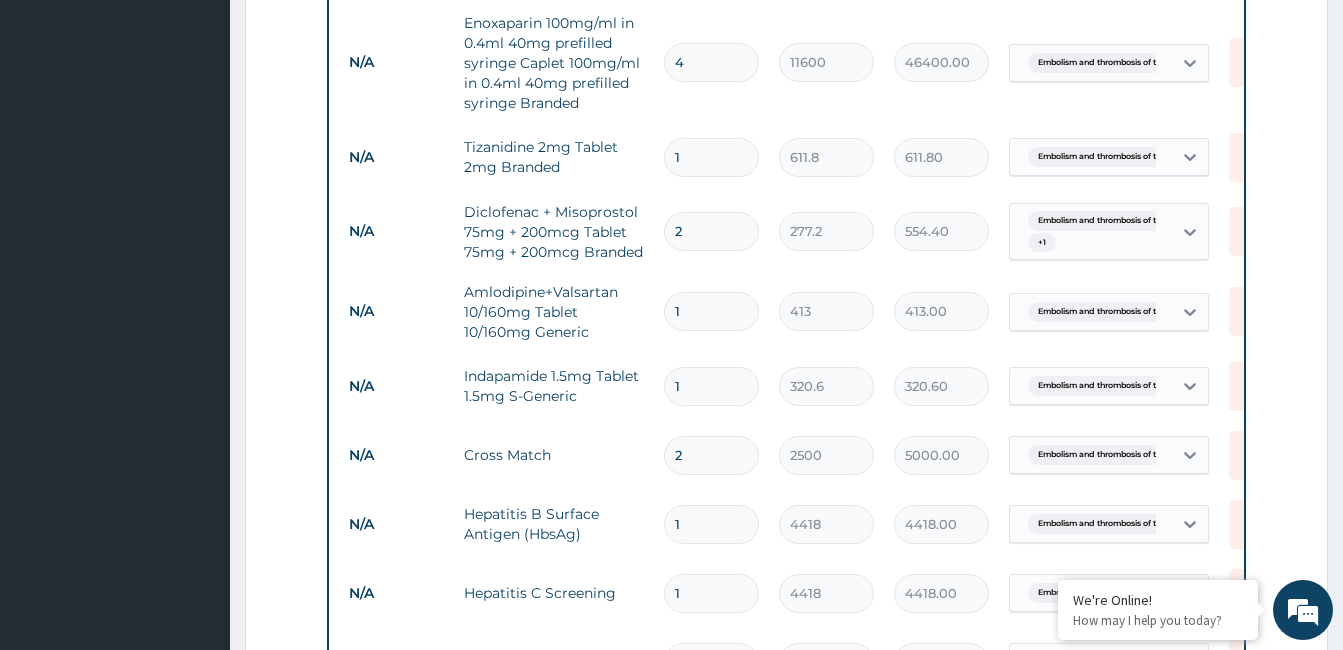 click on "4" at bounding box center [711, 62] 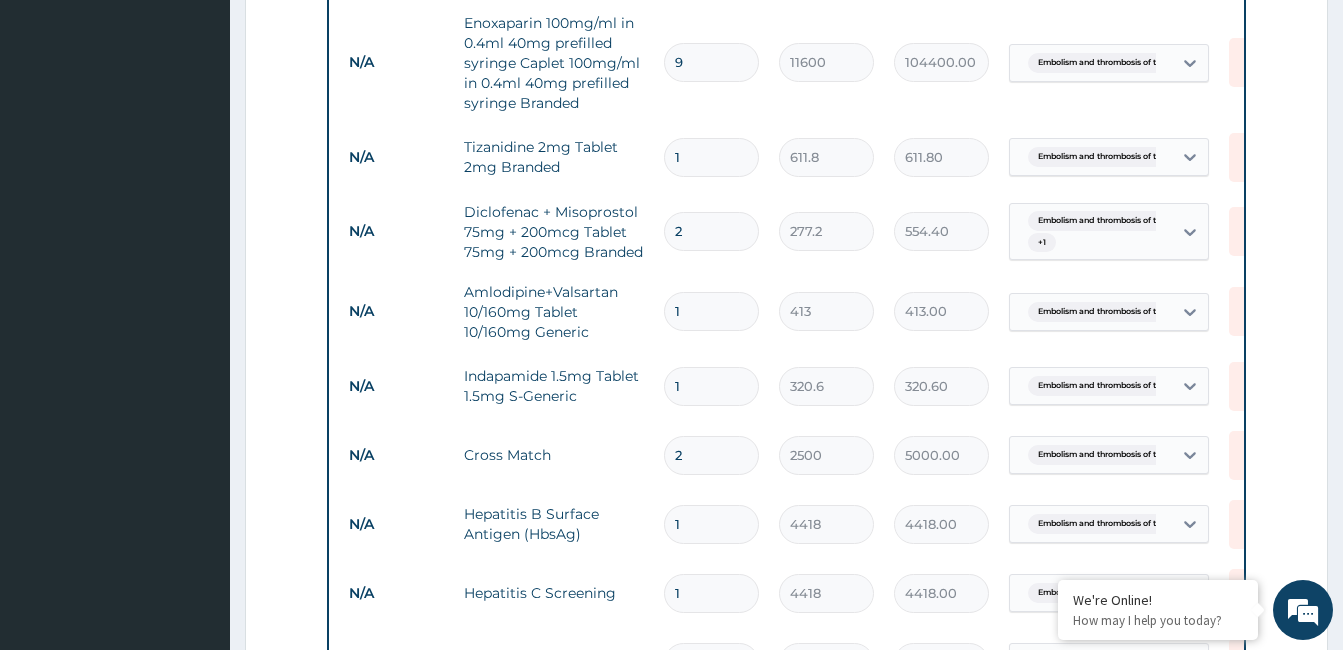 click on "1" at bounding box center [711, 157] 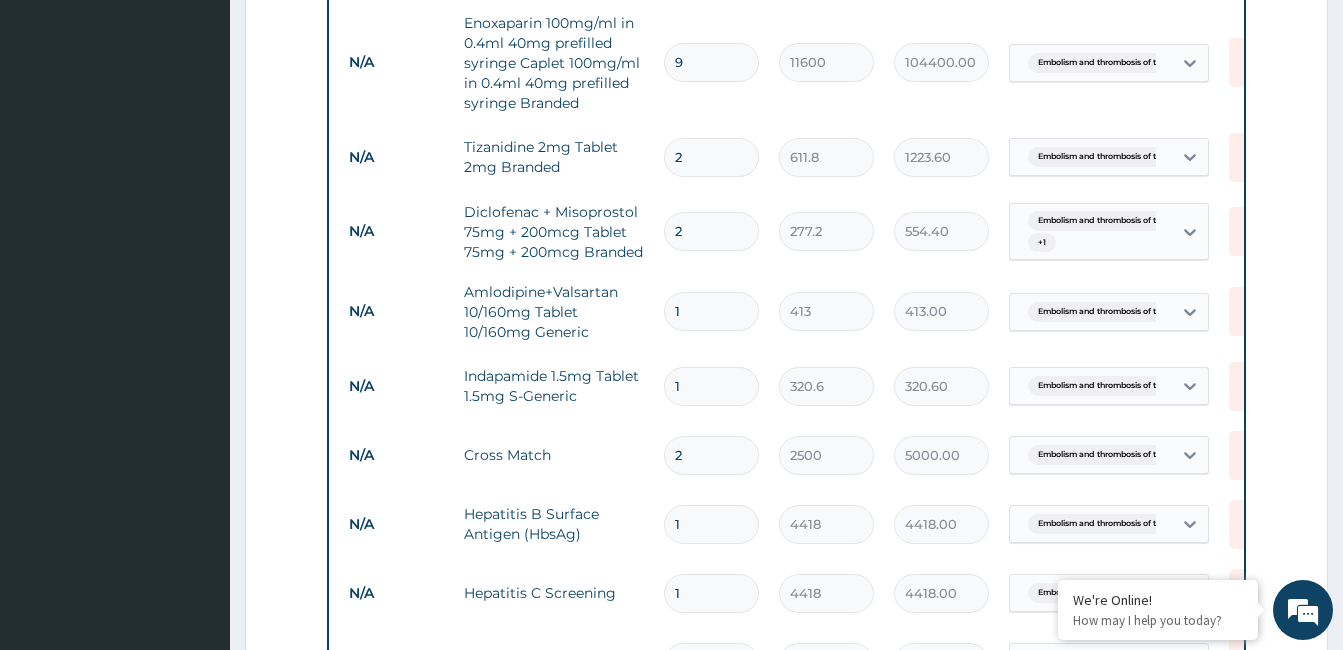 click on "2" at bounding box center (711, 231) 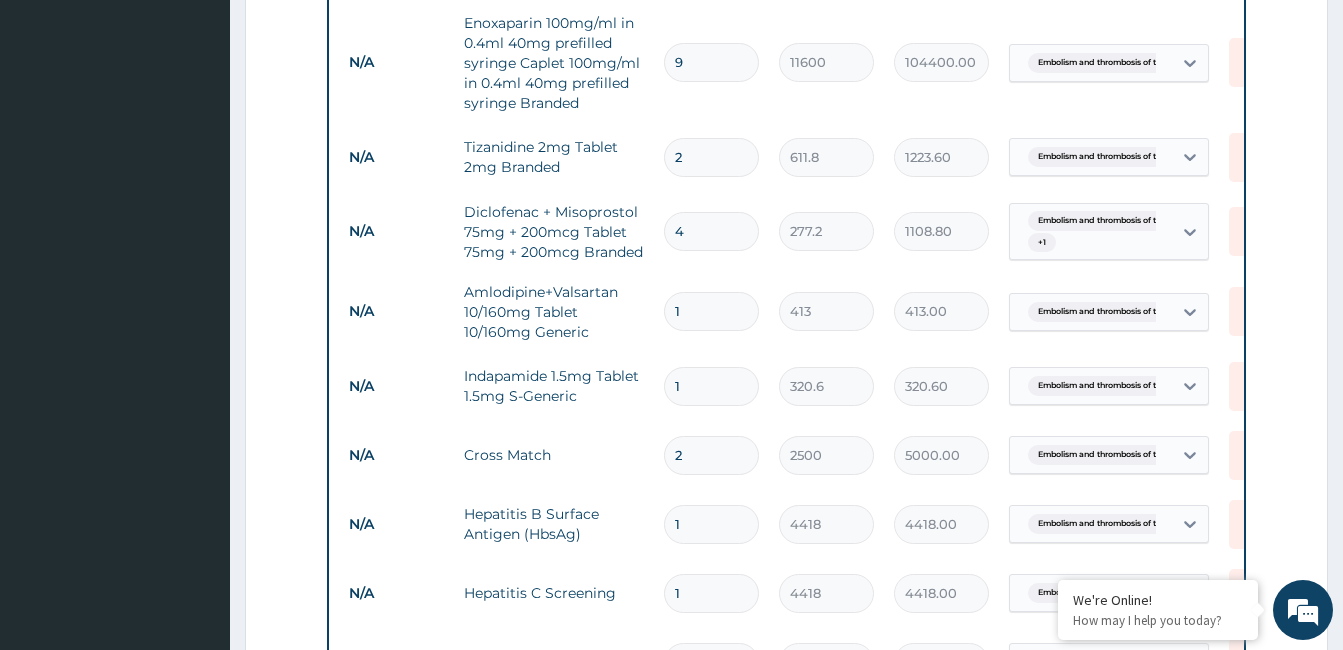 click on "1" at bounding box center [711, 311] 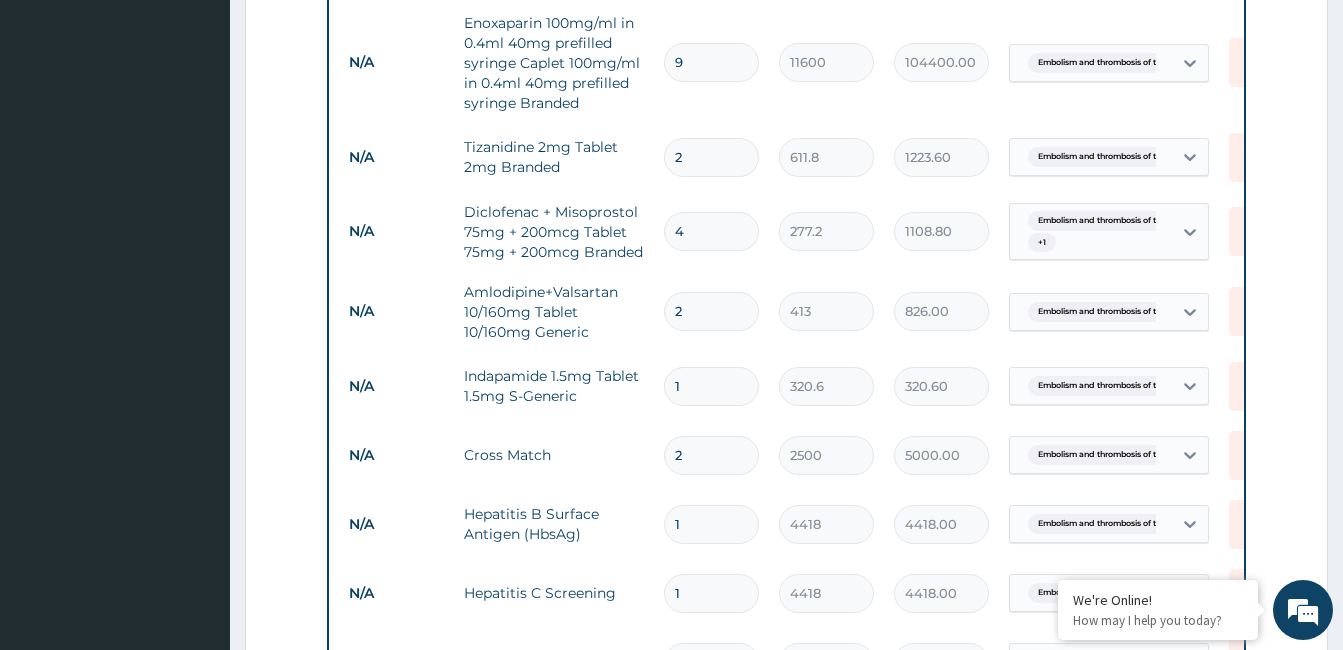 click on "1" at bounding box center [711, 386] 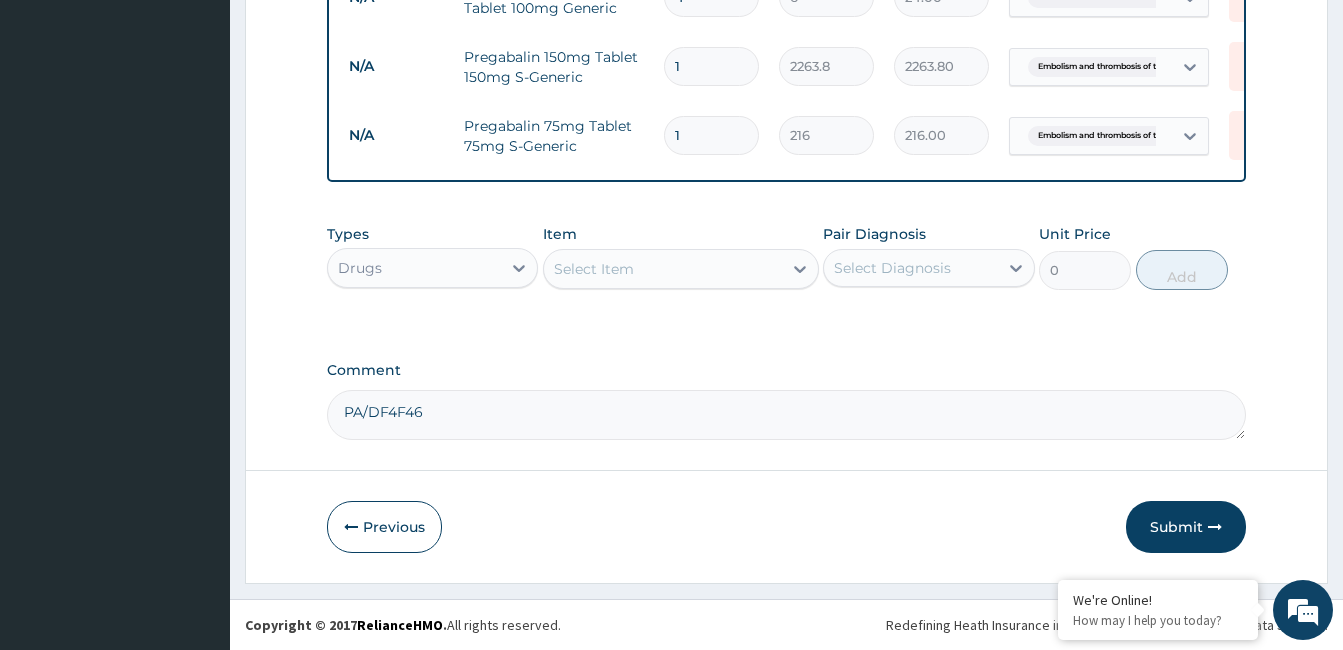 scroll, scrollTop: 3771, scrollLeft: 0, axis: vertical 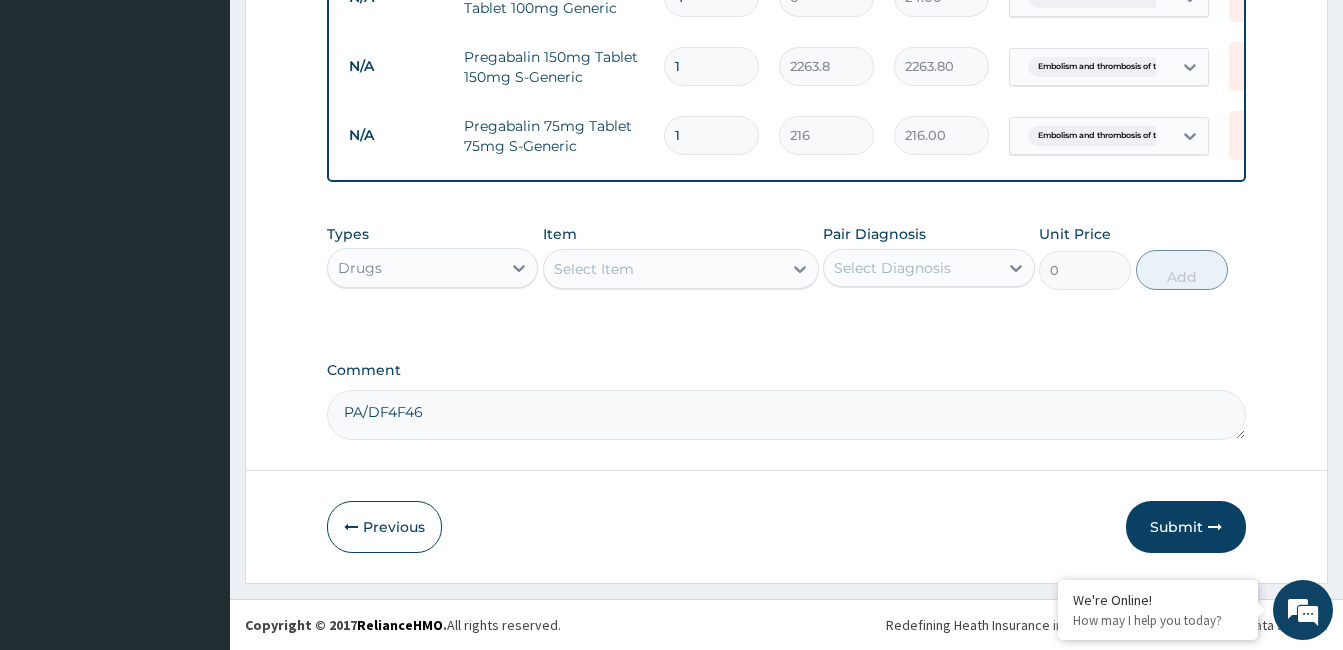 click on "Select Item" at bounding box center [663, 269] 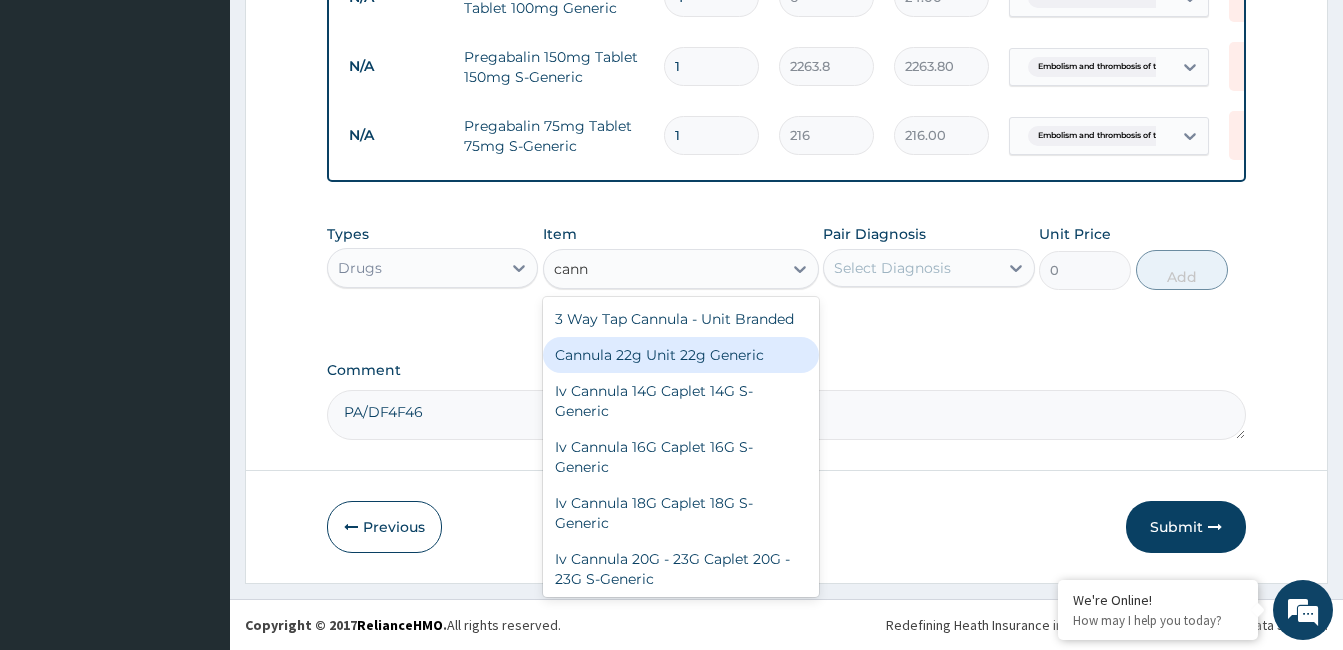 drag, startPoint x: 676, startPoint y: 380, endPoint x: 803, endPoint y: 329, distance: 136.85759 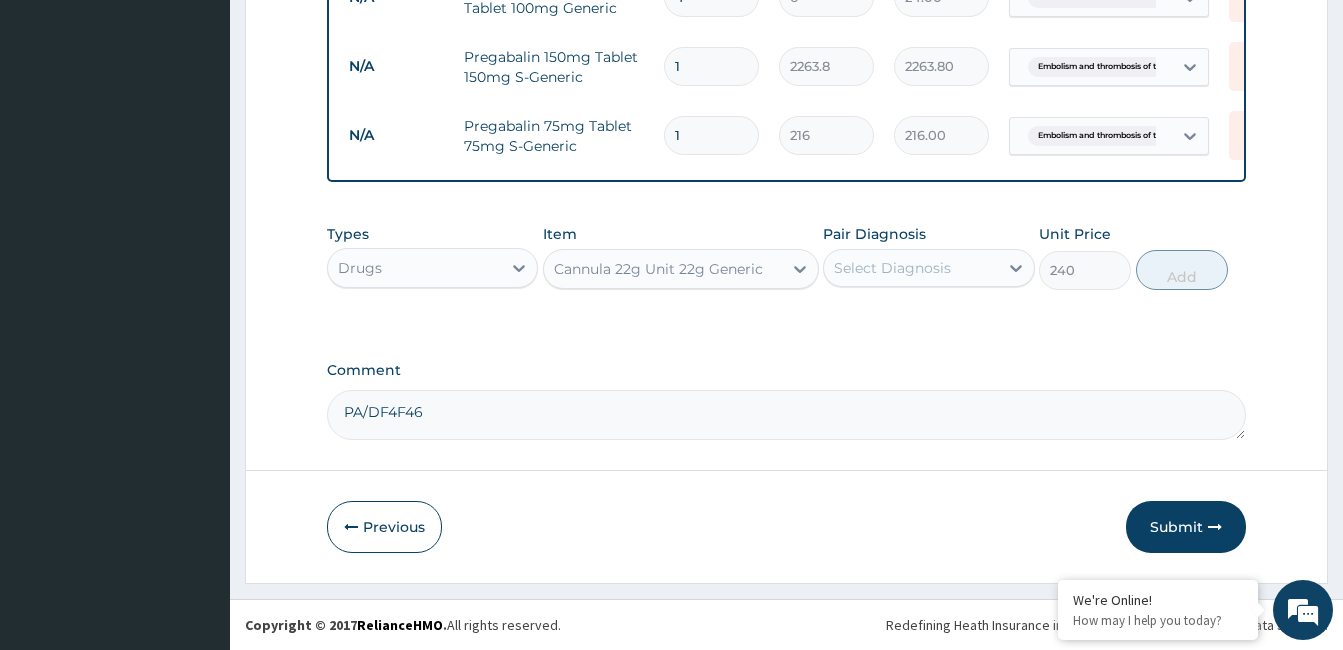 click on "Select Diagnosis" at bounding box center [910, 268] 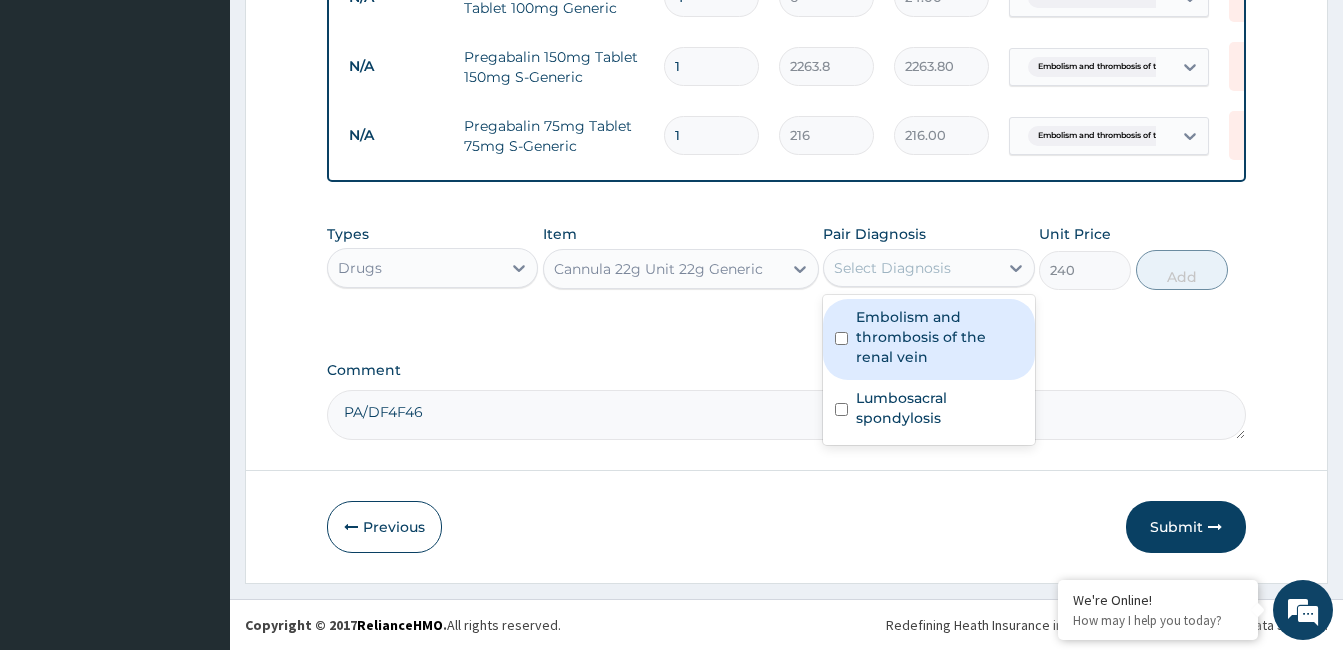 click on "Embolism and thrombosis of the renal vein" at bounding box center [939, 337] 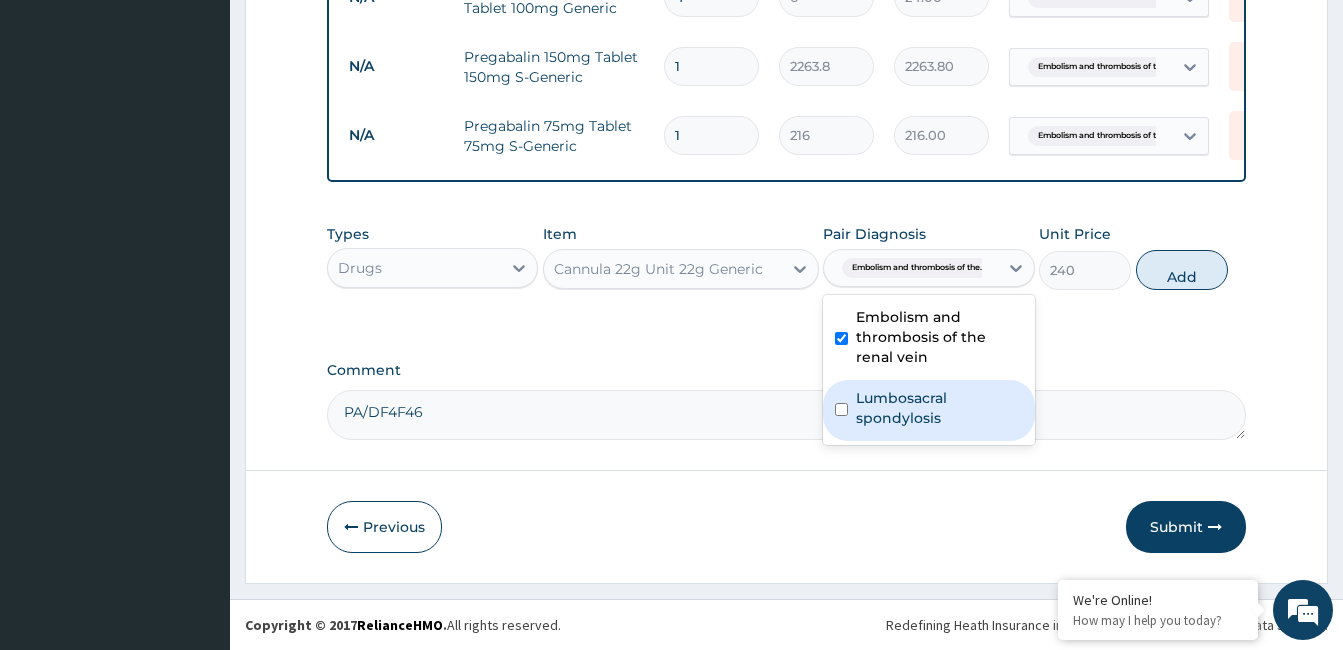 click on "Lumbosacral spondylosis" at bounding box center [939, 408] 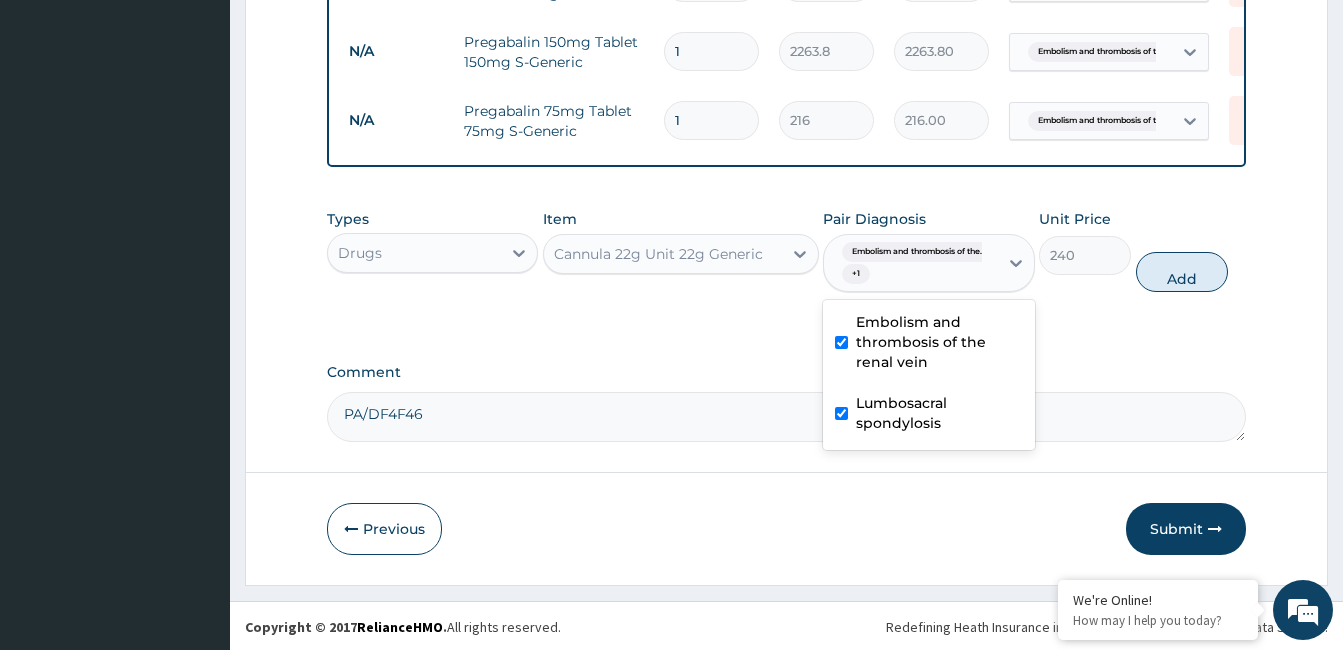click on "Lumbosacral spondylosis" at bounding box center (939, 413) 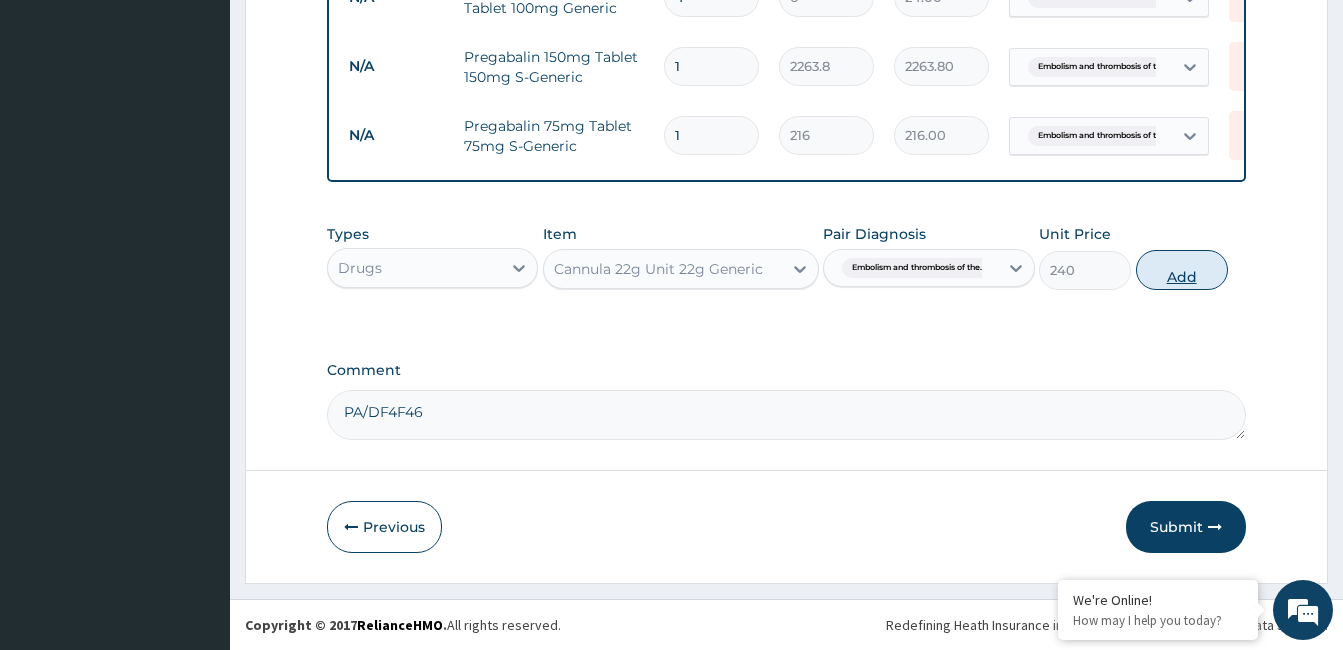click on "Add" at bounding box center [1182, 270] 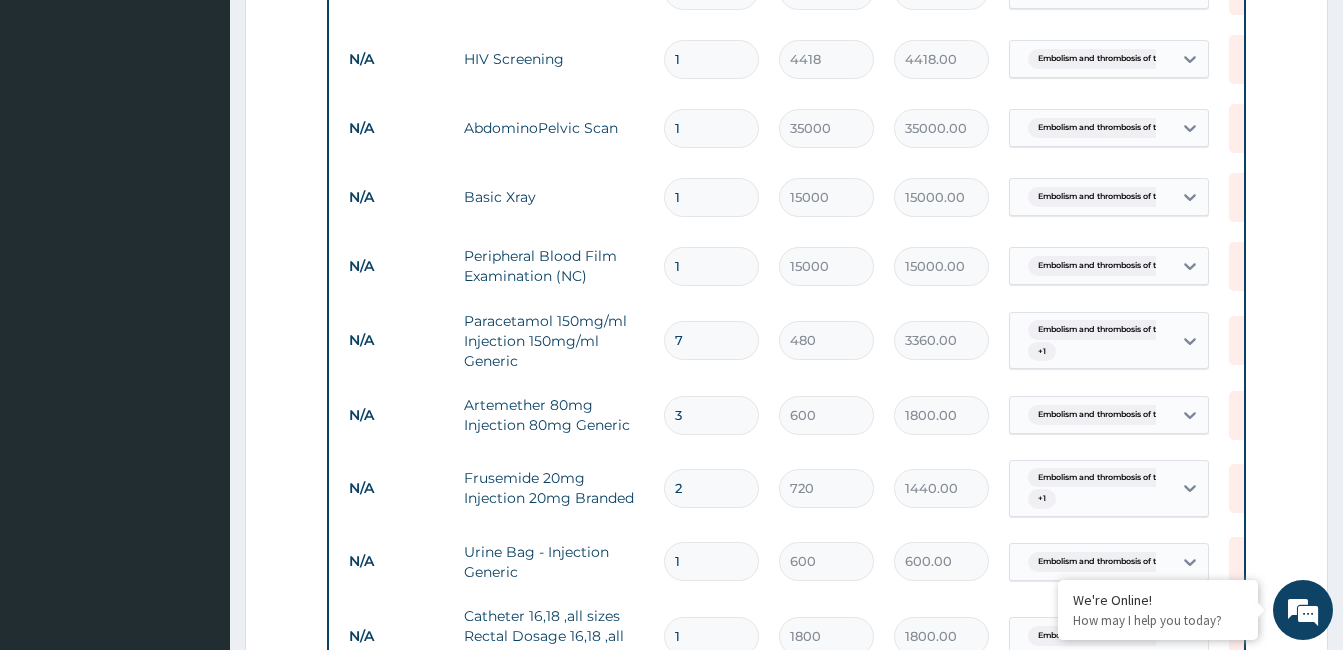 scroll, scrollTop: 2871, scrollLeft: 0, axis: vertical 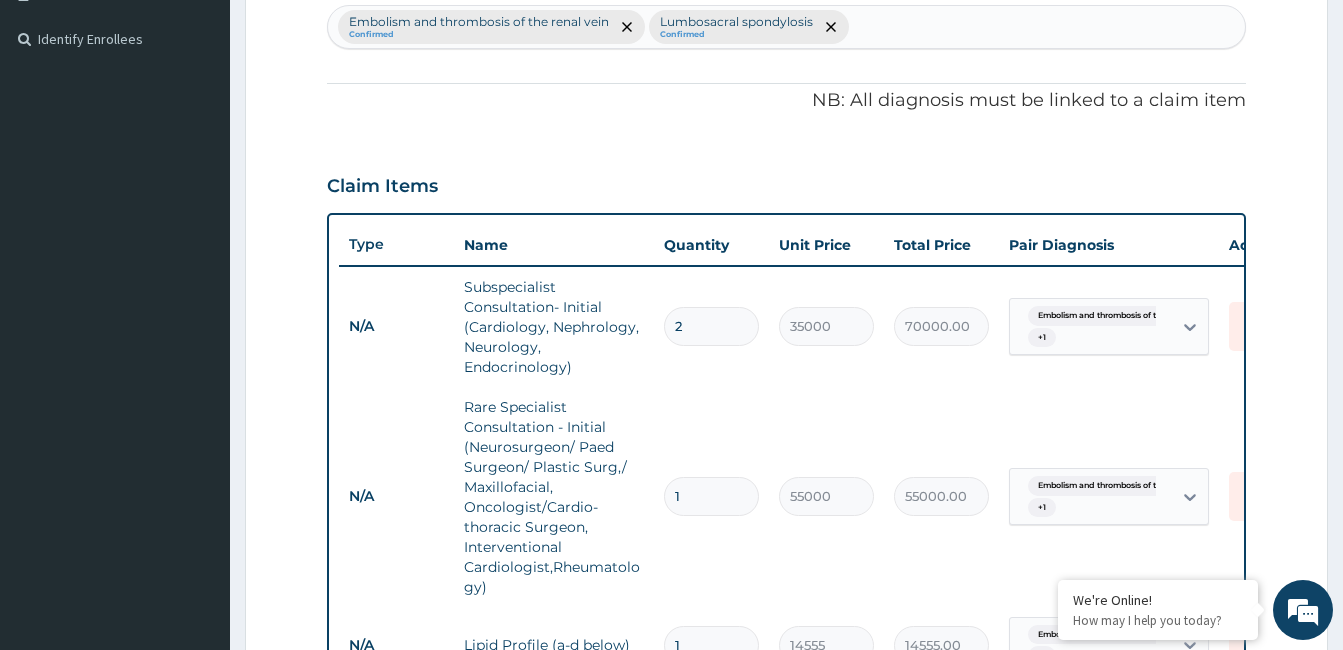 click on "2" at bounding box center (711, 326) 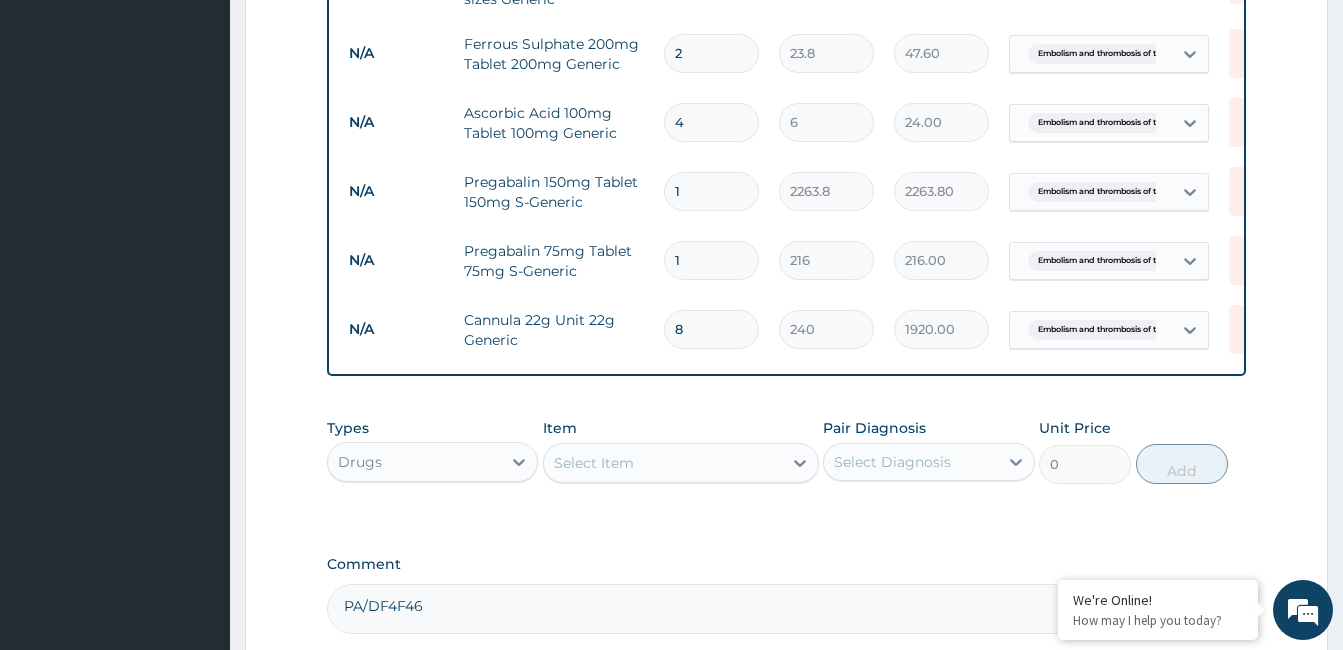 scroll, scrollTop: 3840, scrollLeft: 0, axis: vertical 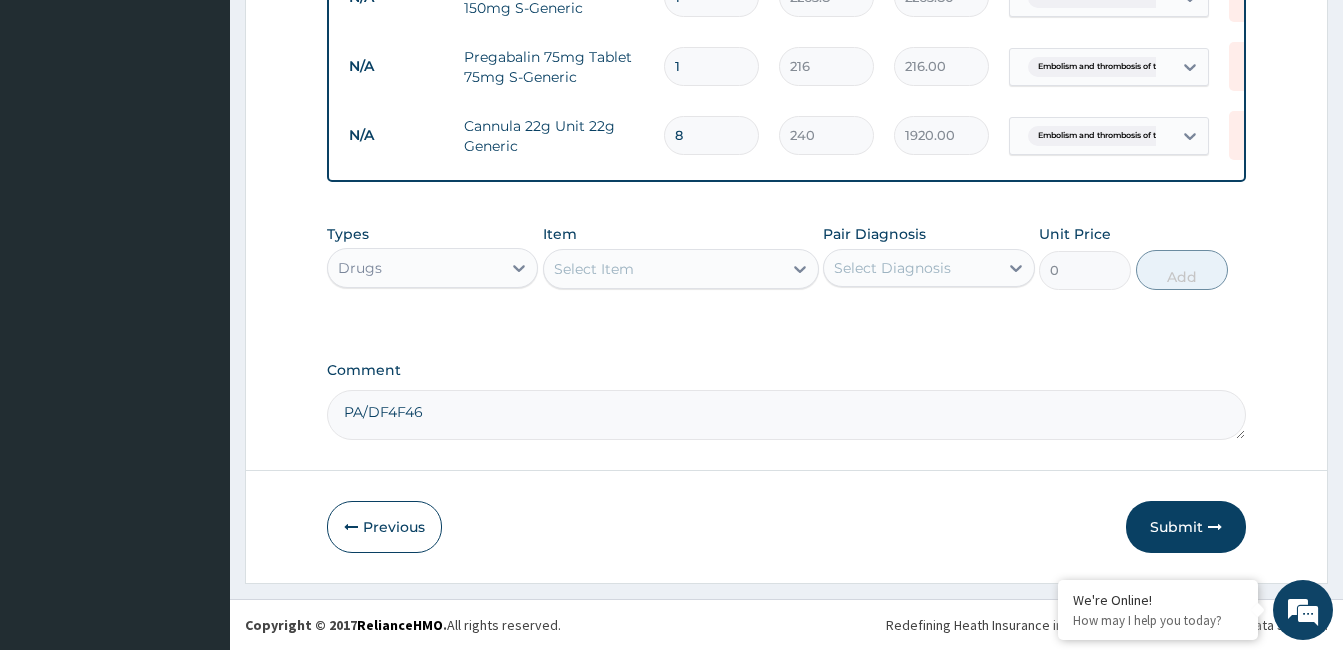 click on "Select Item" at bounding box center (594, 269) 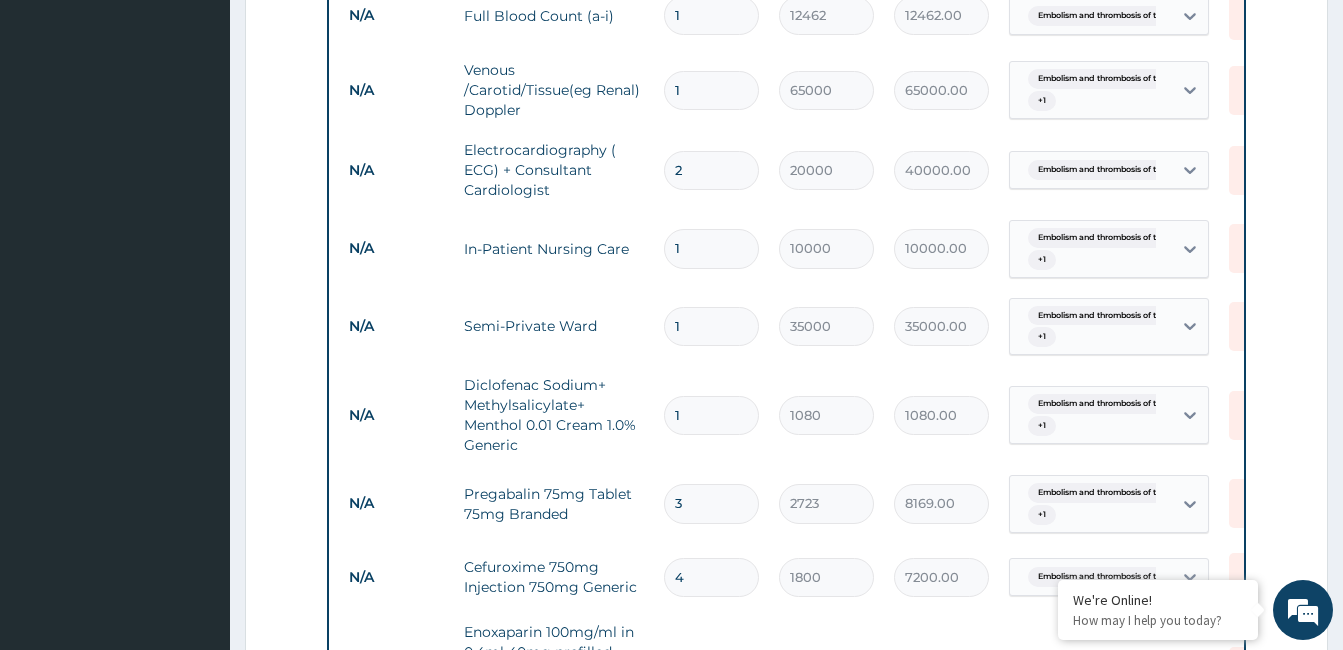 scroll, scrollTop: 1640, scrollLeft: 0, axis: vertical 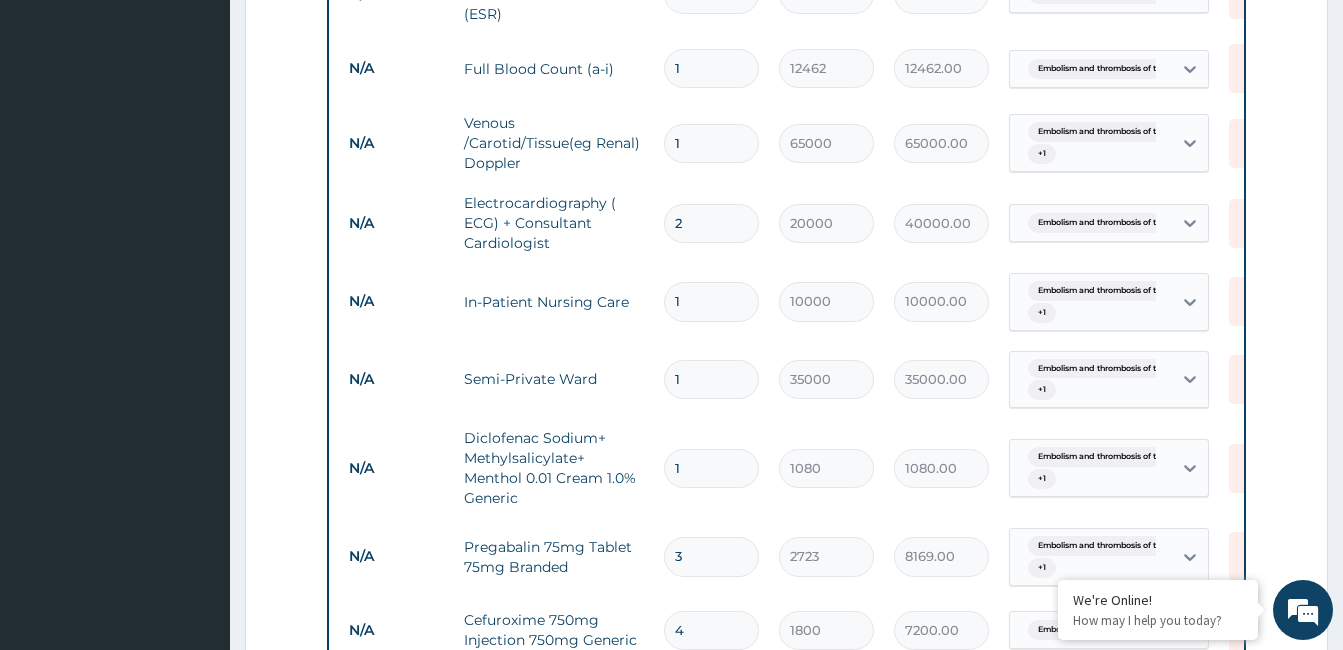 click on "1" at bounding box center [711, 301] 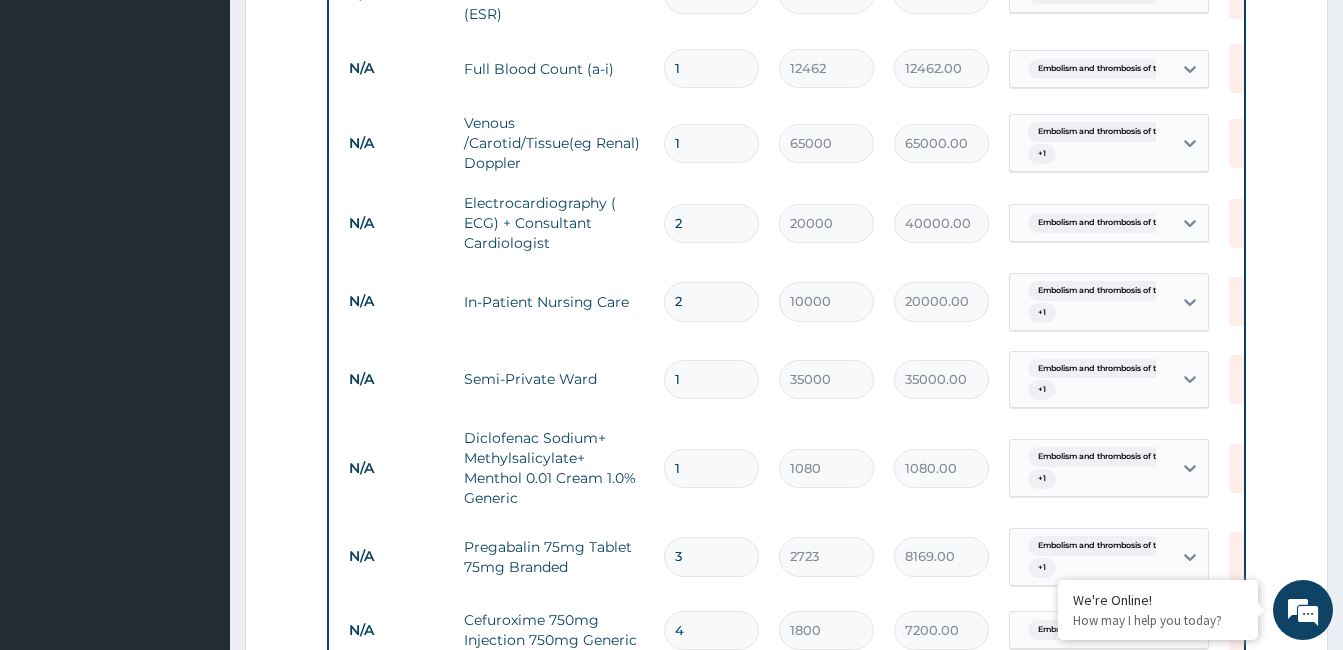 click on "1" at bounding box center (711, 379) 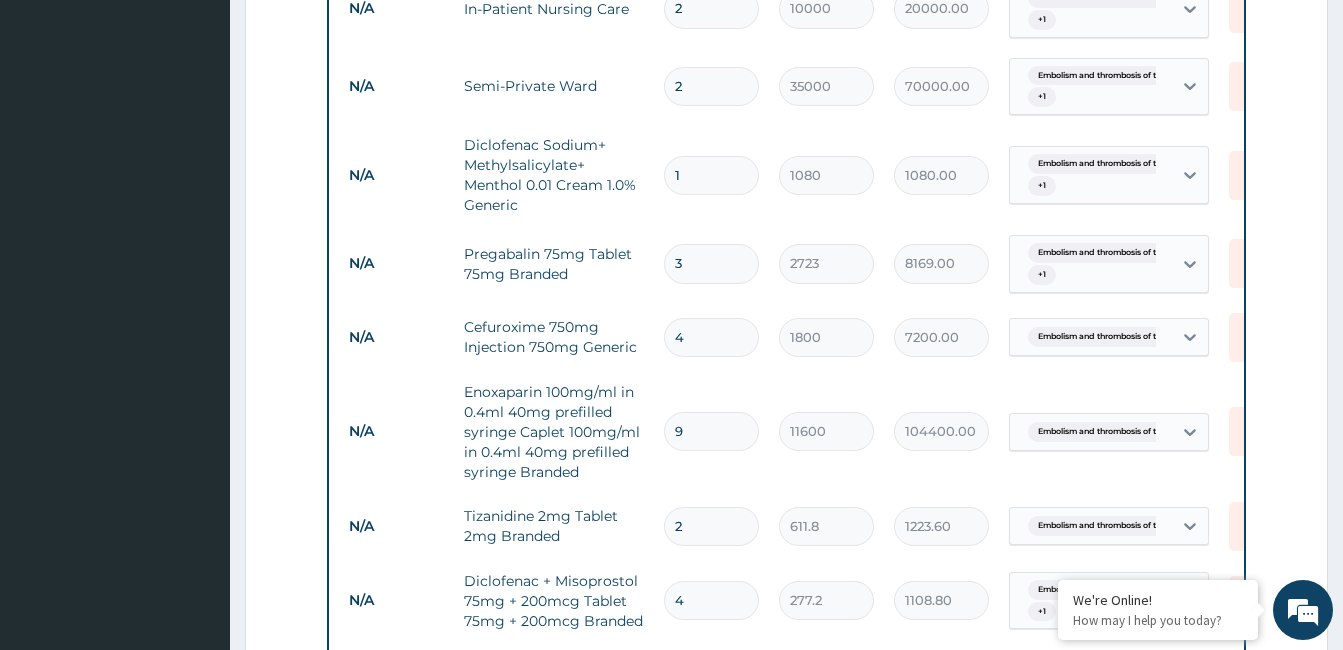 scroll, scrollTop: 2040, scrollLeft: 0, axis: vertical 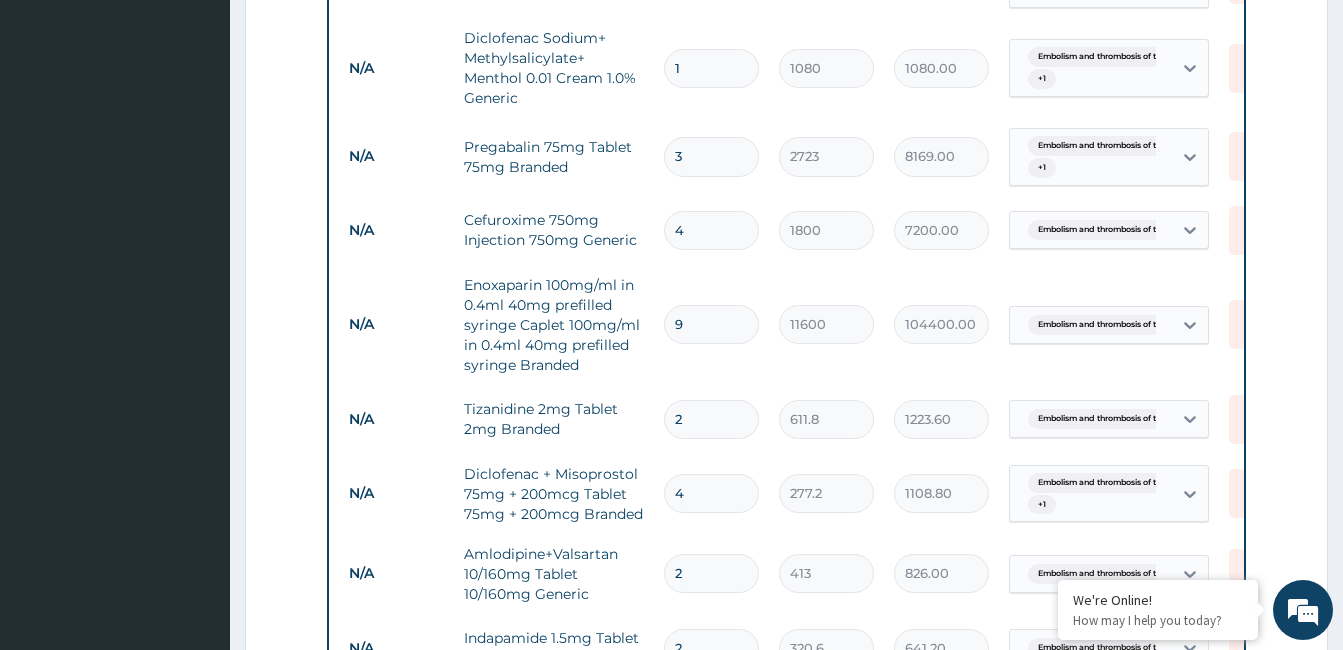 click on "9" at bounding box center [711, 324] 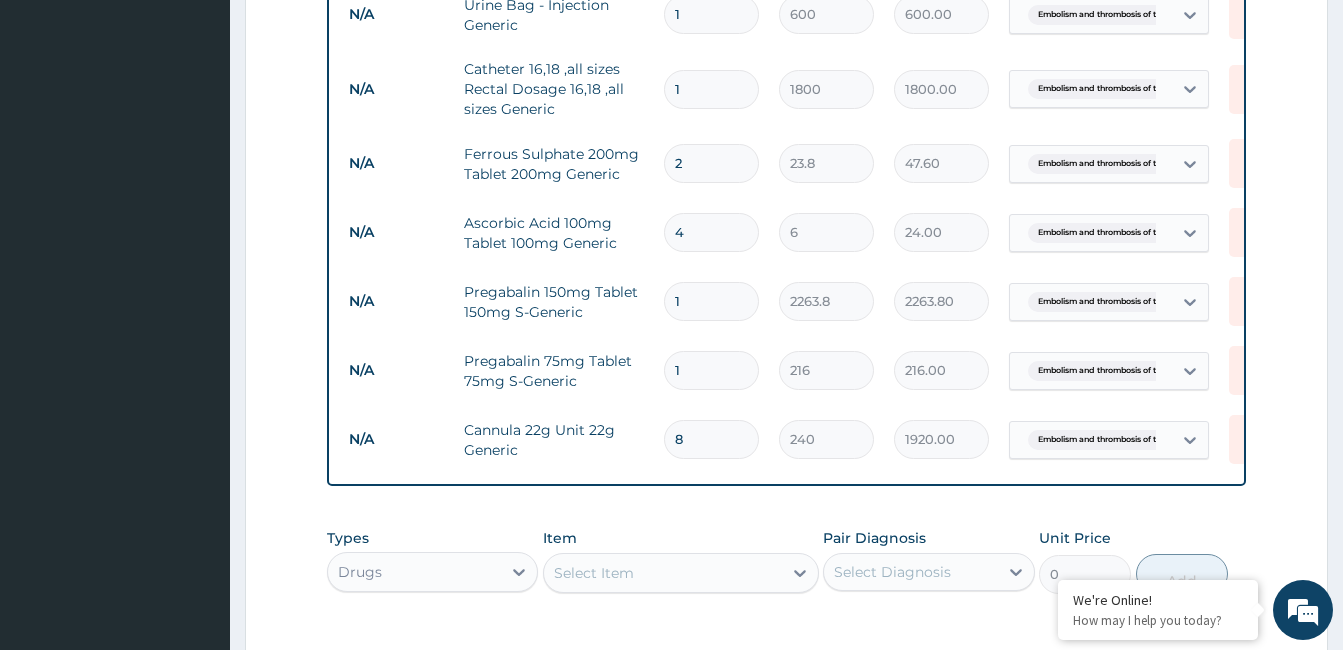 scroll, scrollTop: 3540, scrollLeft: 0, axis: vertical 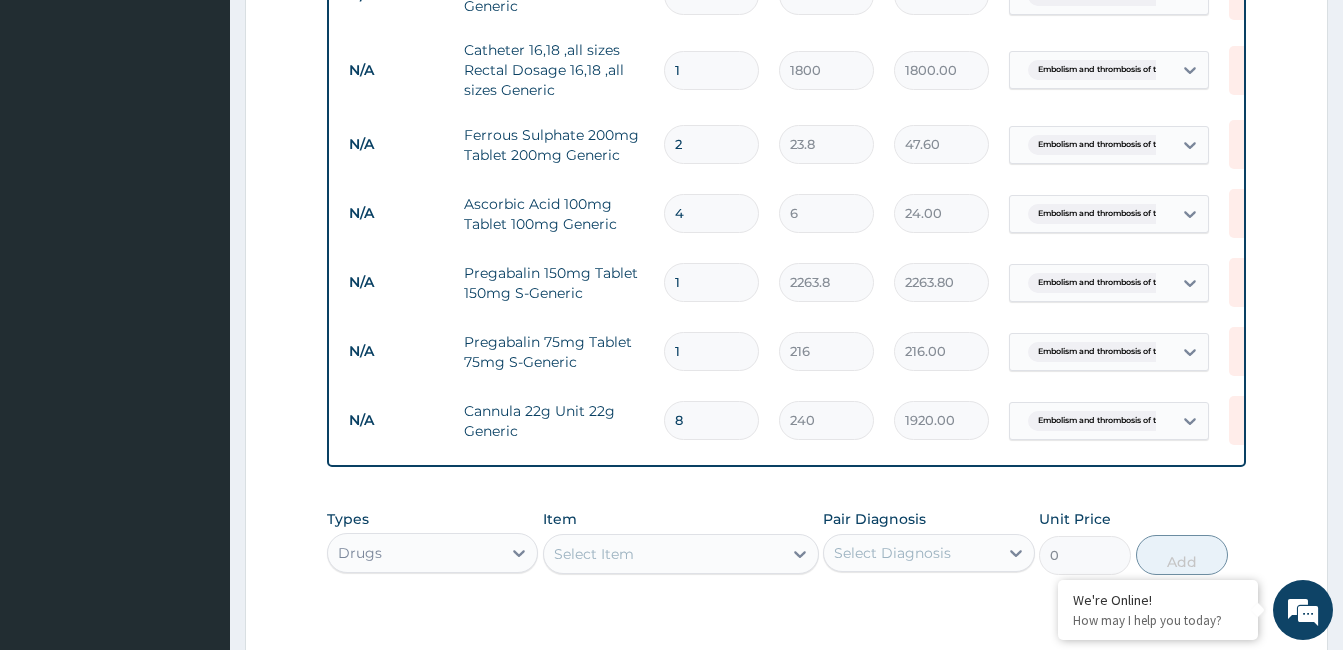 click on "1" at bounding box center [711, 282] 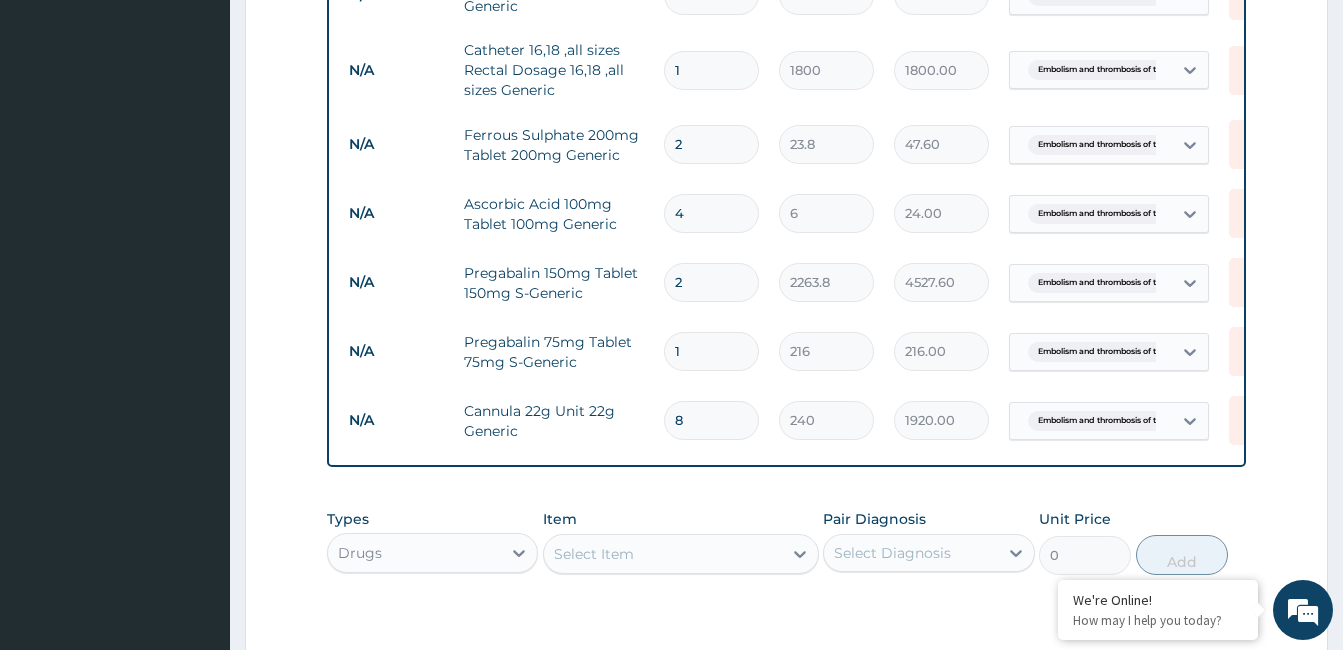 click on "Pregabalin 150mg Tablet 150mg S-Generic" at bounding box center (554, 283) 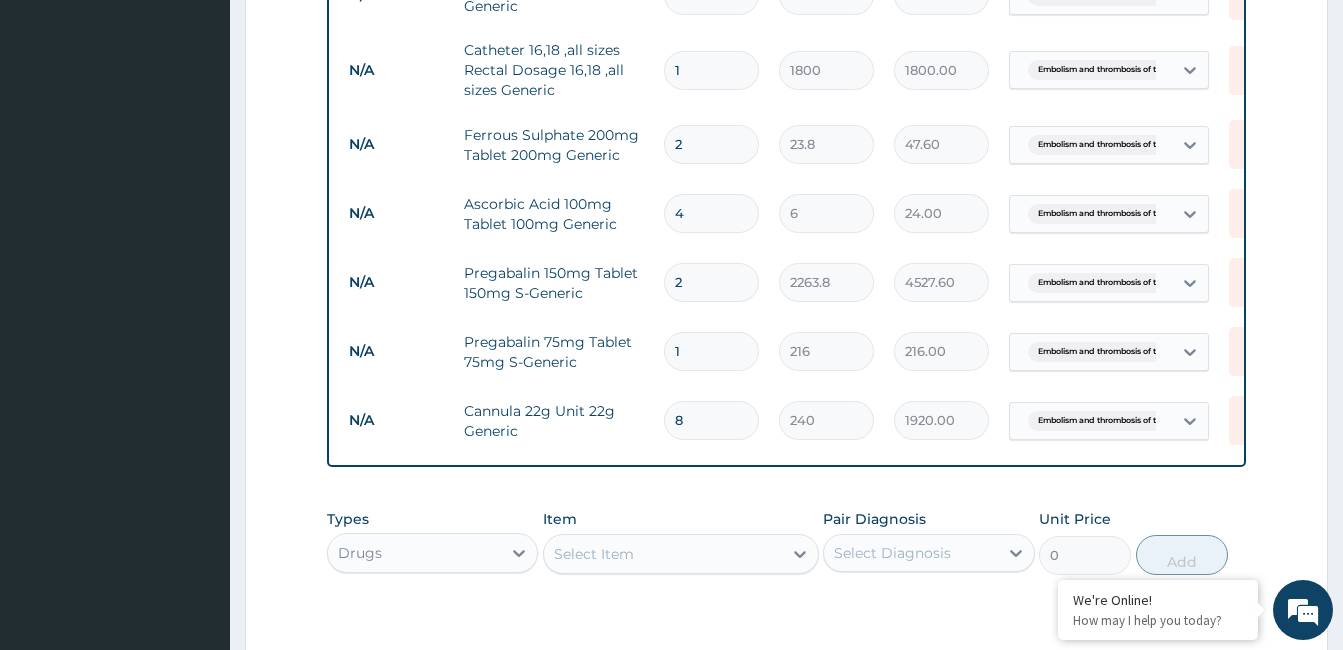 scroll, scrollTop: 1936, scrollLeft: 0, axis: vertical 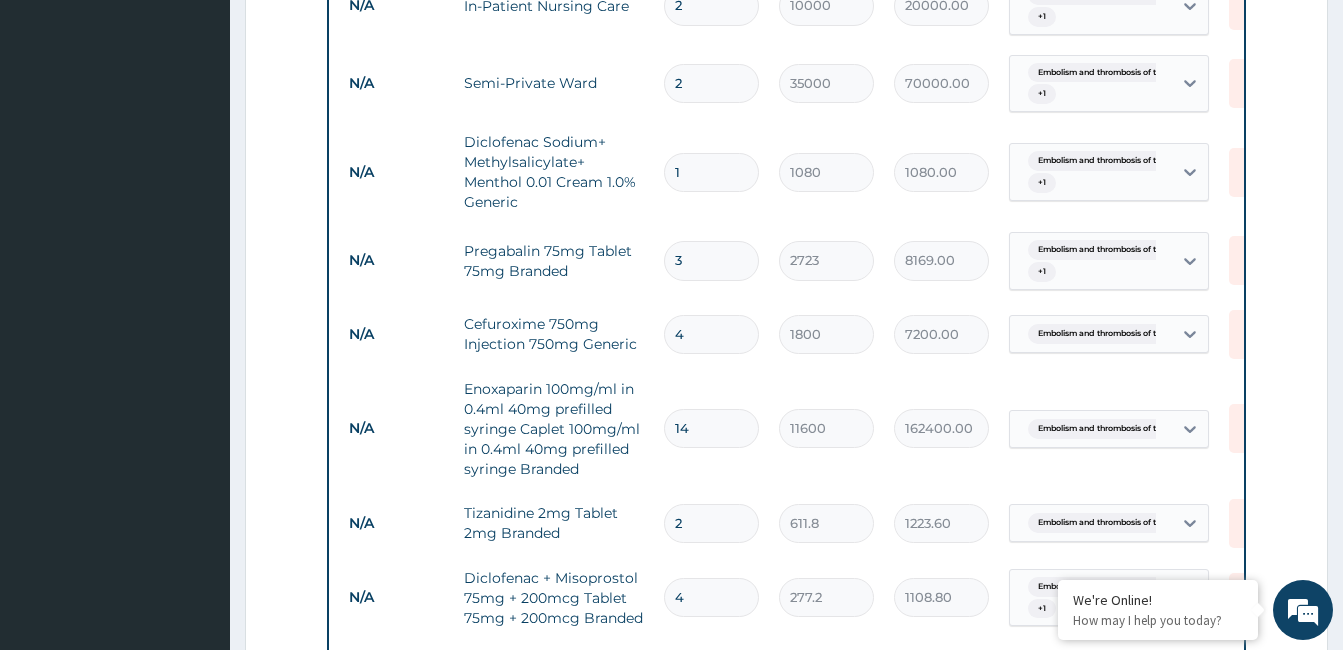 click on "4" at bounding box center [711, 334] 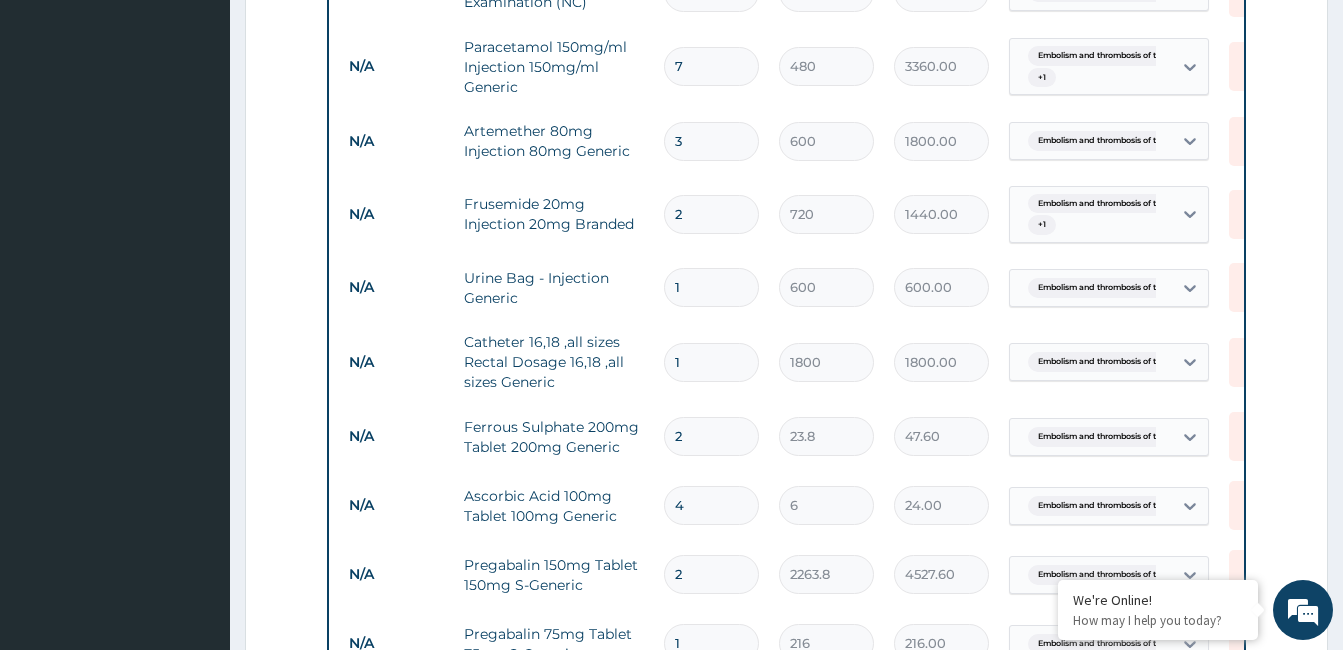 scroll, scrollTop: 3254, scrollLeft: 0, axis: vertical 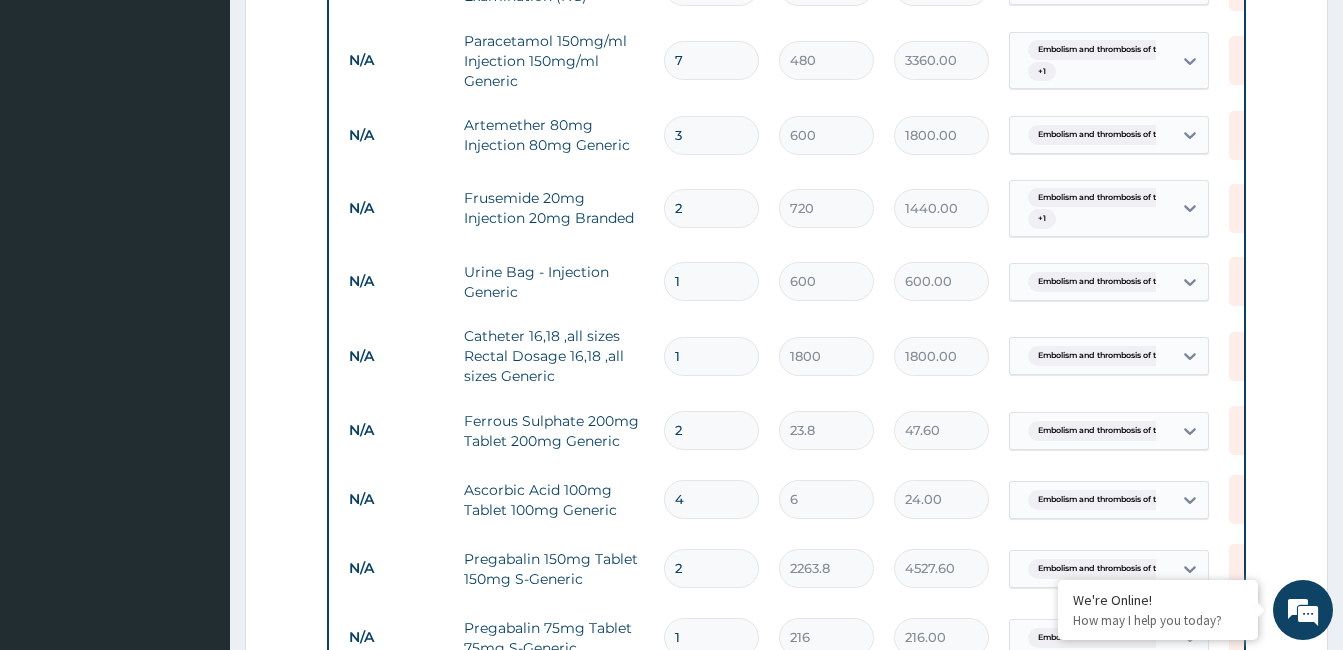 click on "7" at bounding box center (711, 60) 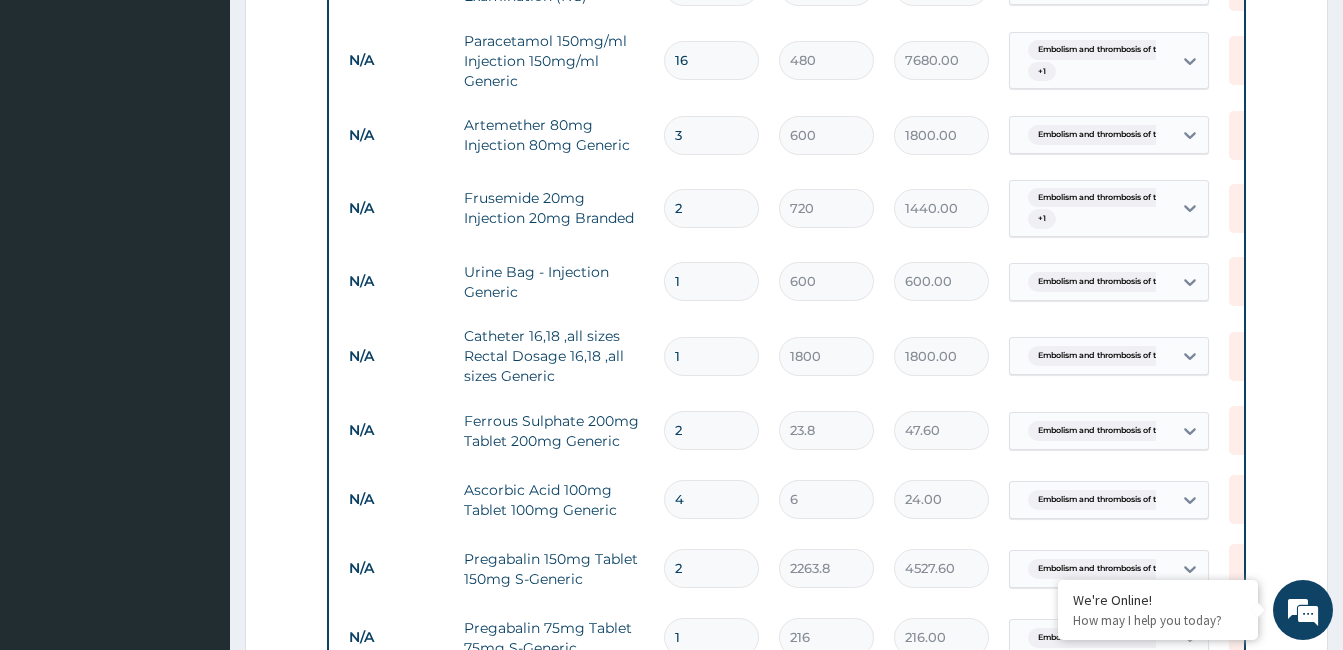 scroll, scrollTop: 2269, scrollLeft: 0, axis: vertical 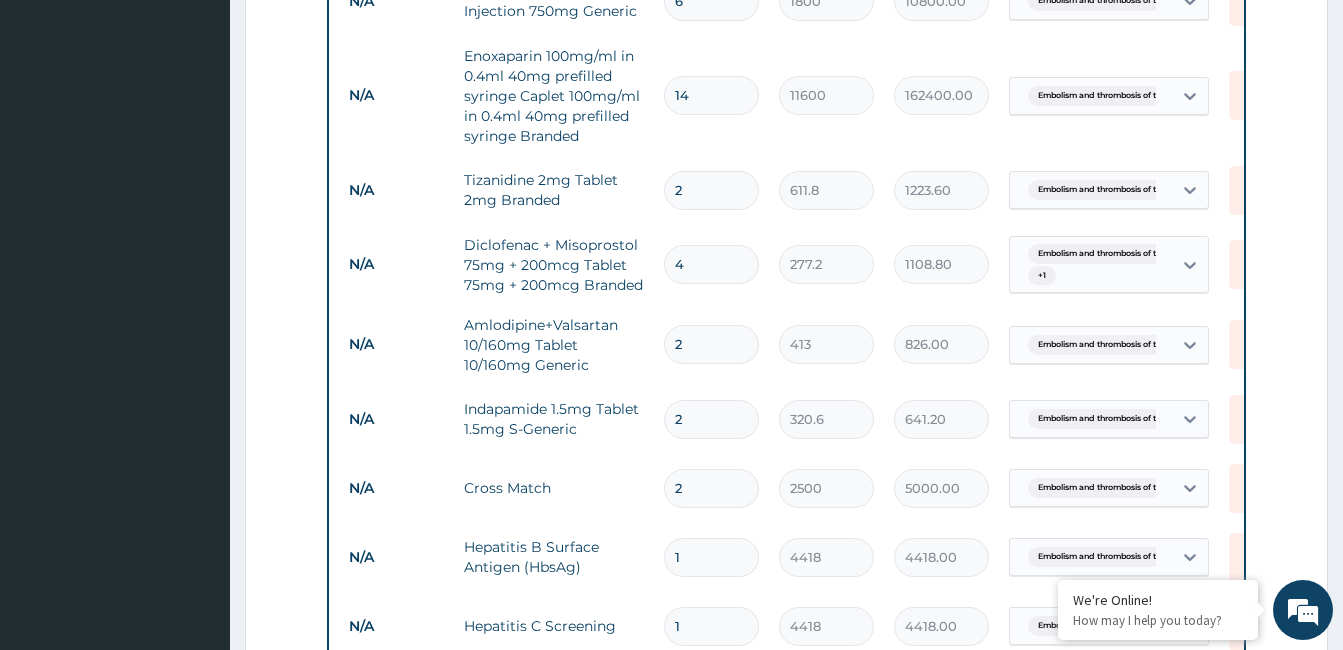click on "2" at bounding box center (711, 344) 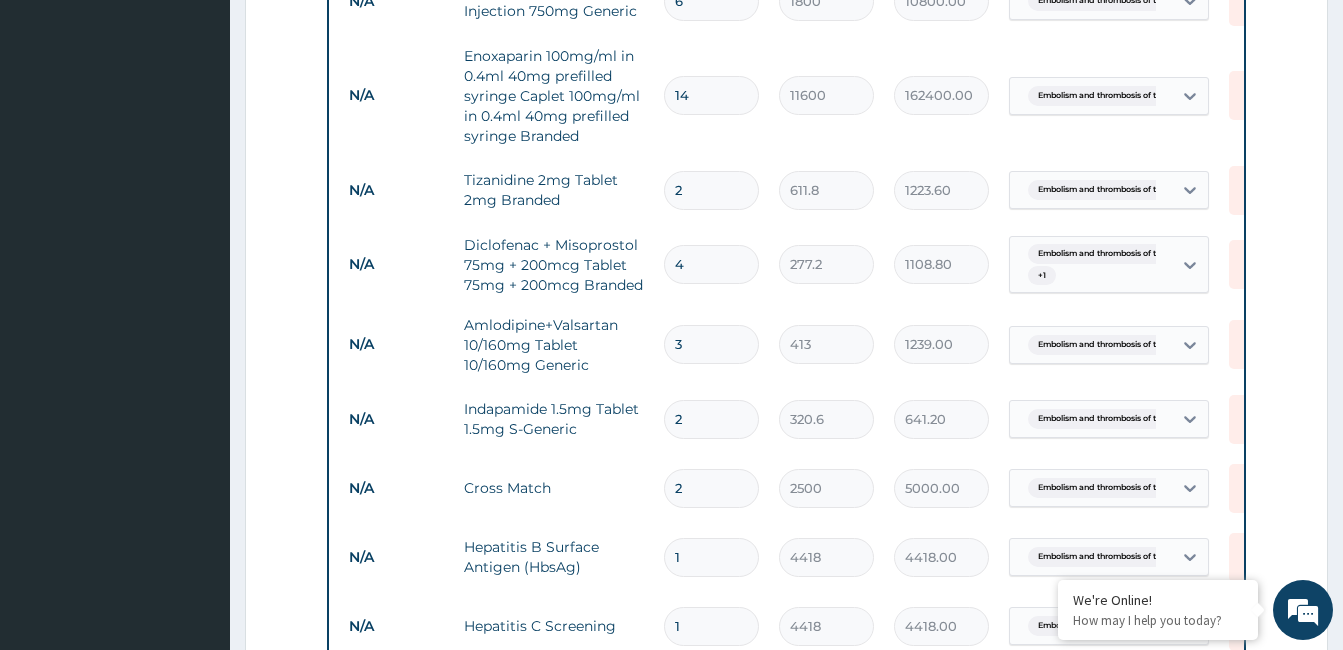 click on "4" at bounding box center (711, 264) 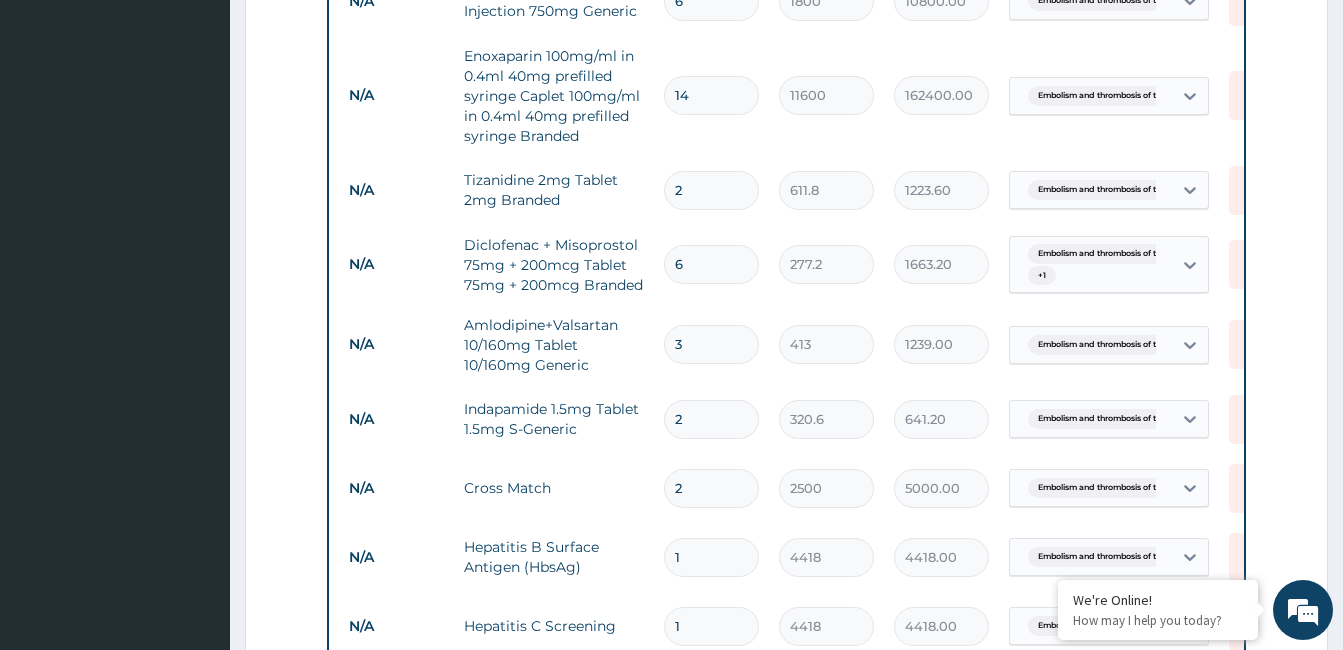 click on "2" at bounding box center [711, 190] 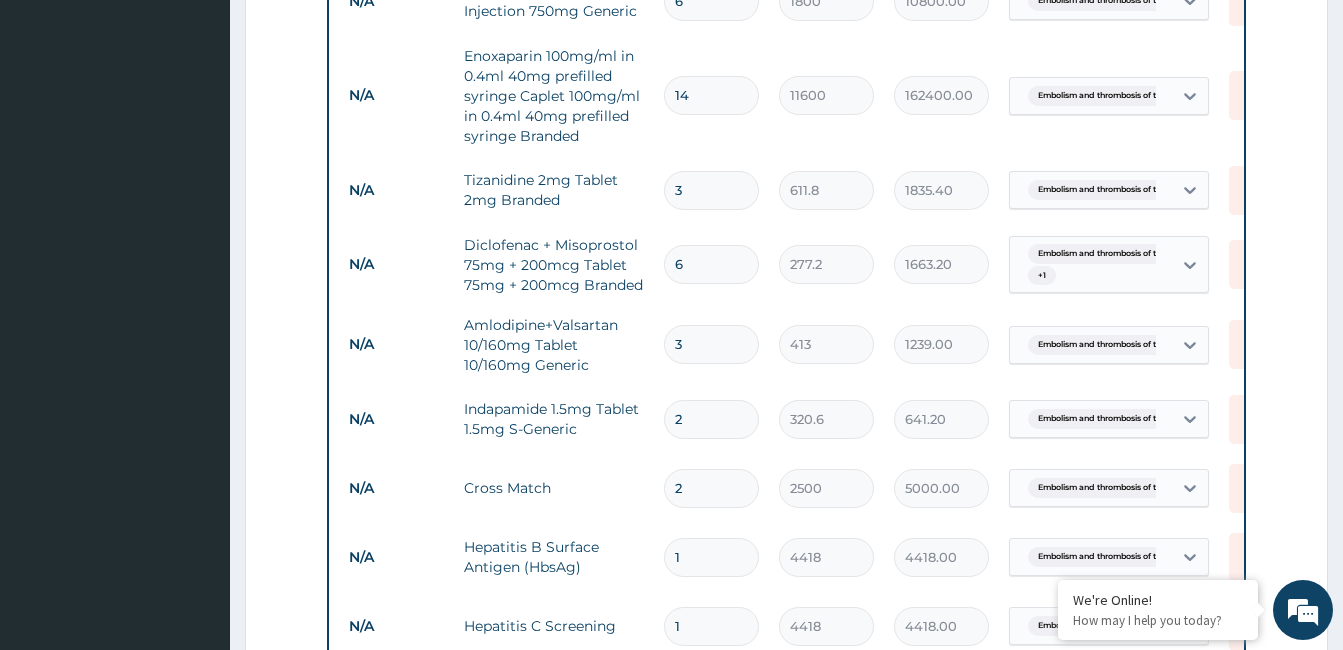 scroll, scrollTop: 3488, scrollLeft: 0, axis: vertical 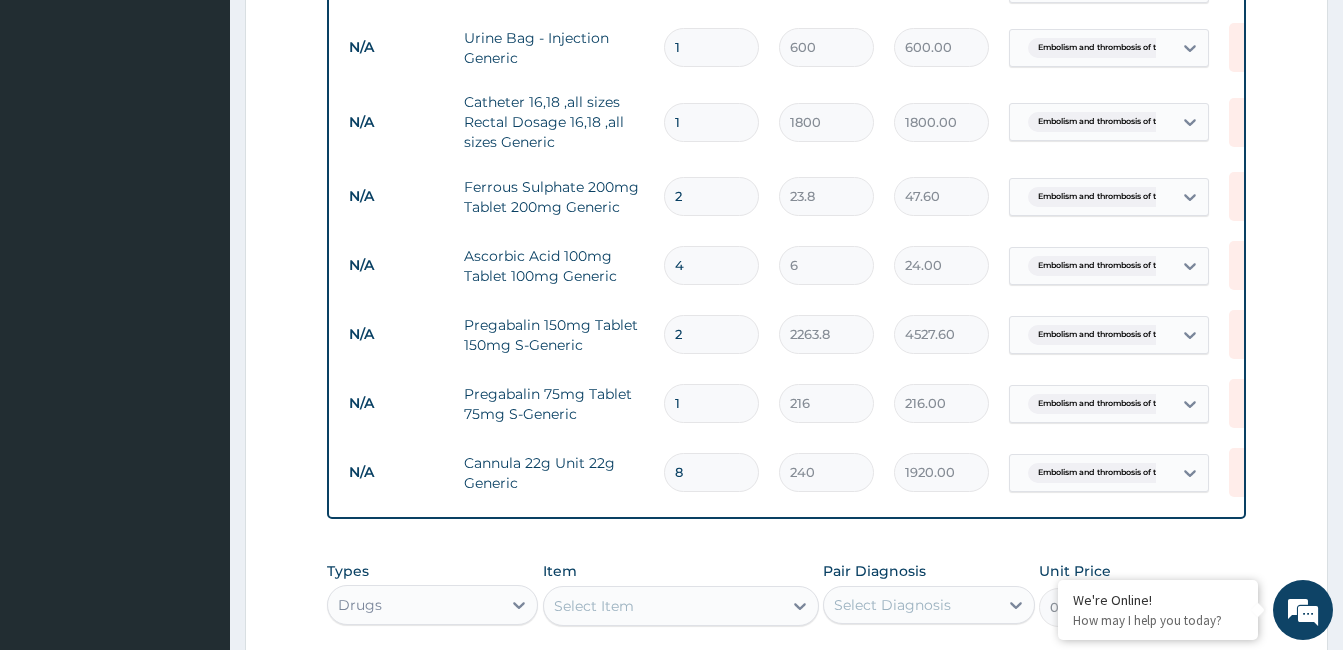 click on "2" at bounding box center (711, 334) 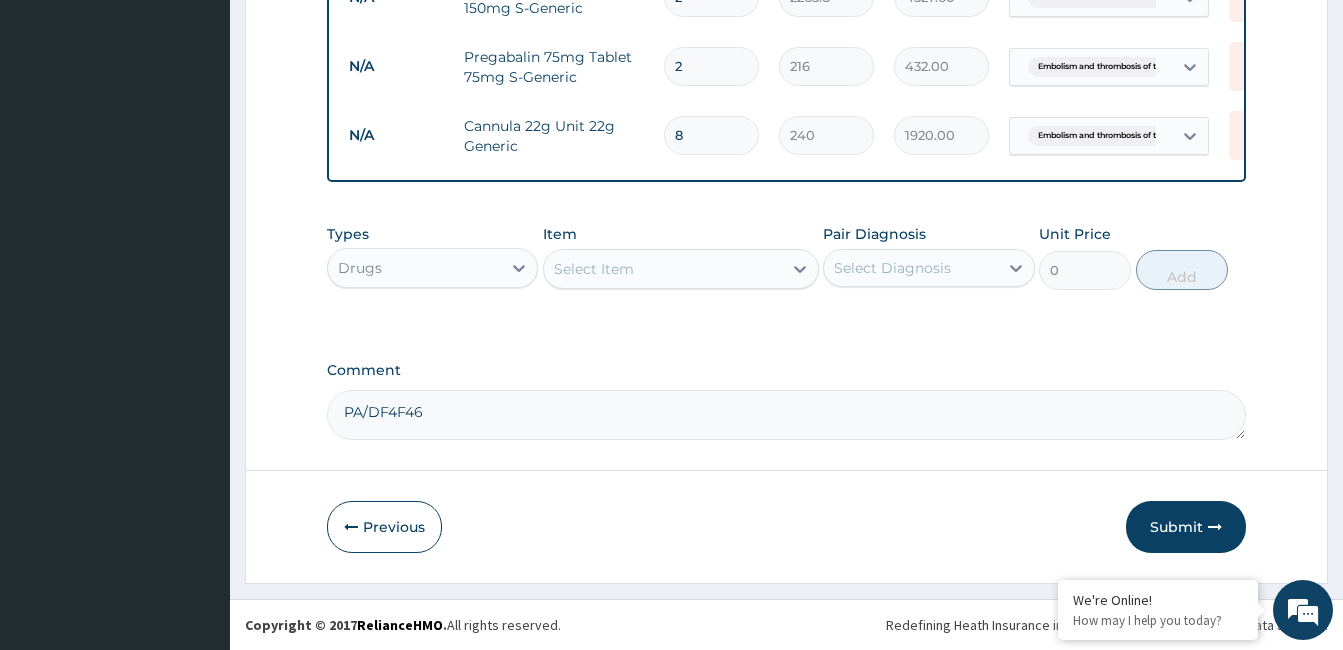 scroll, scrollTop: 2354, scrollLeft: 0, axis: vertical 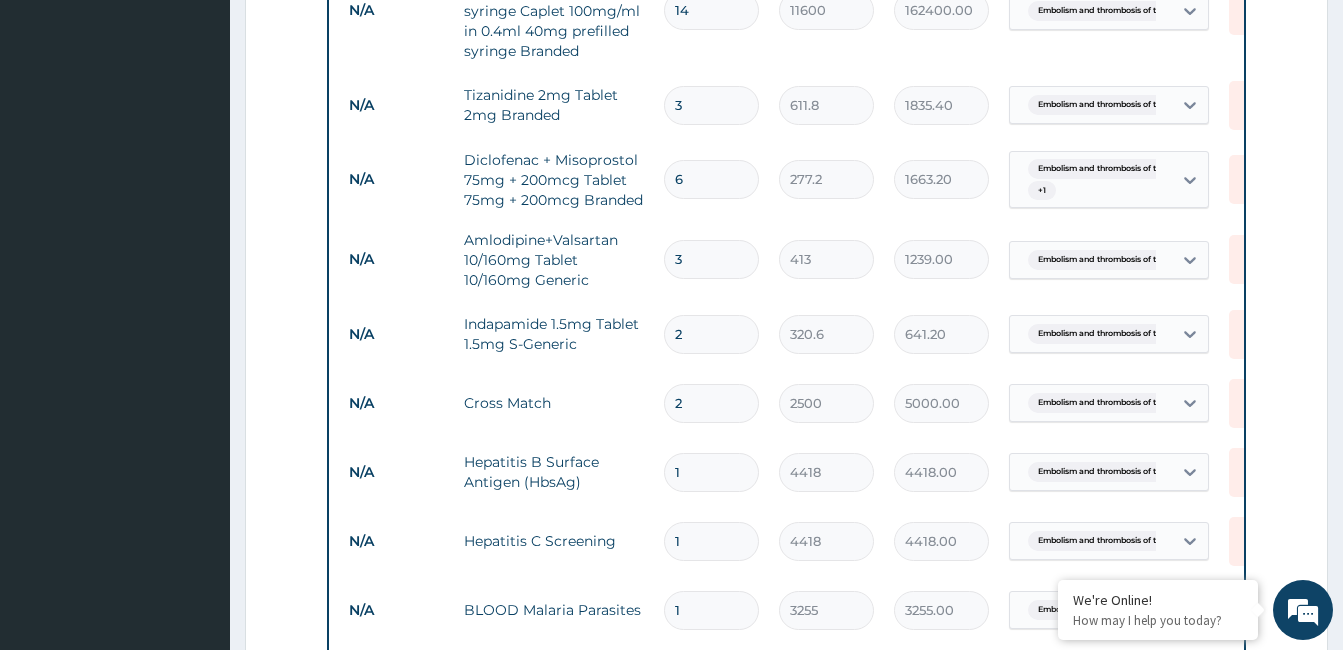 click on "2" at bounding box center (711, 334) 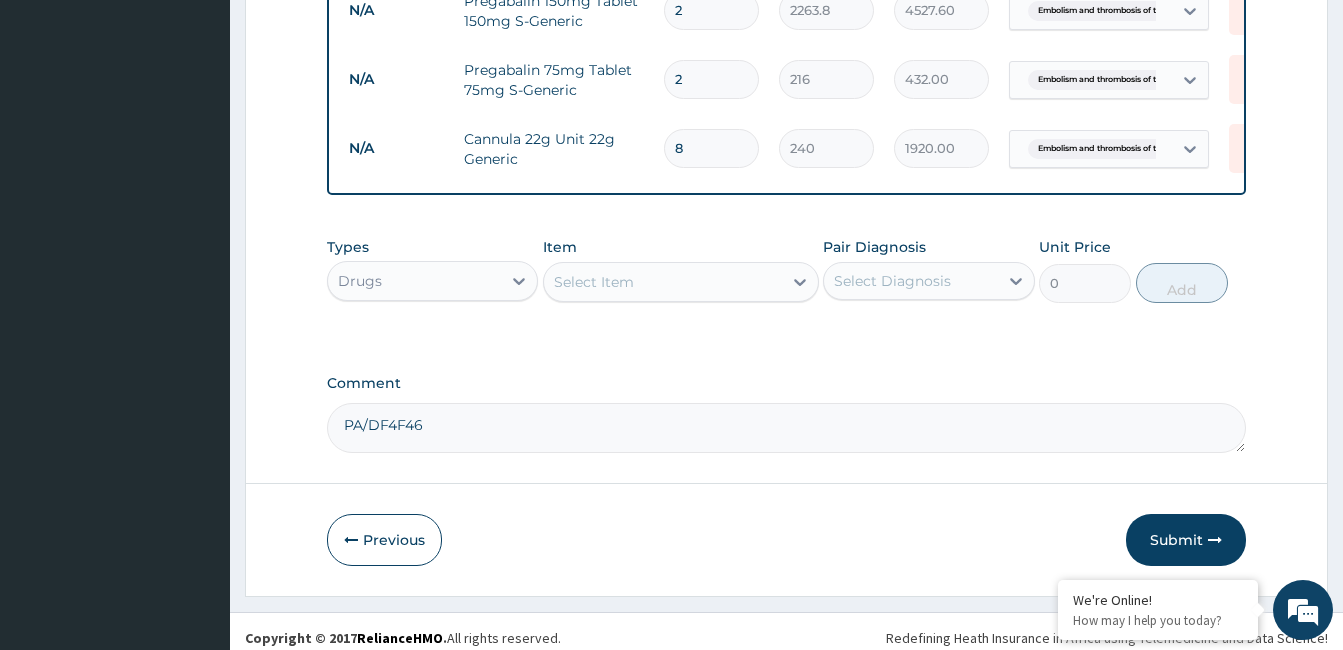 scroll, scrollTop: 3840, scrollLeft: 0, axis: vertical 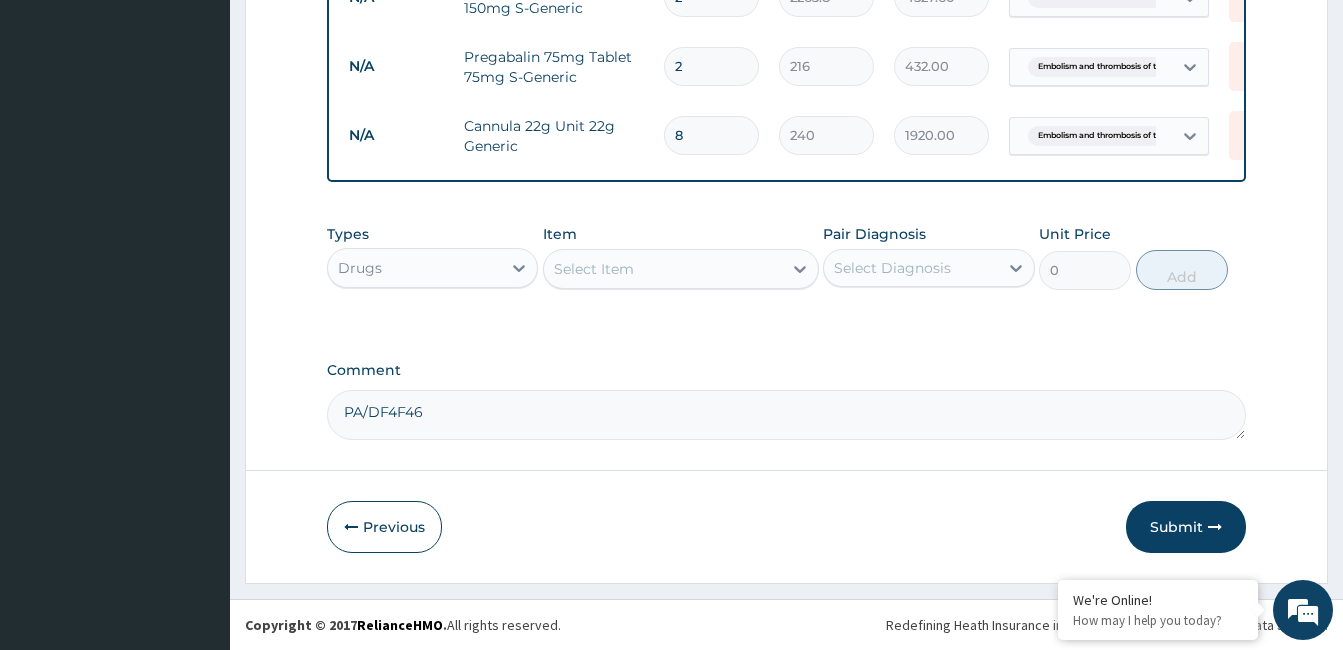 click on "Select Item" at bounding box center [663, 269] 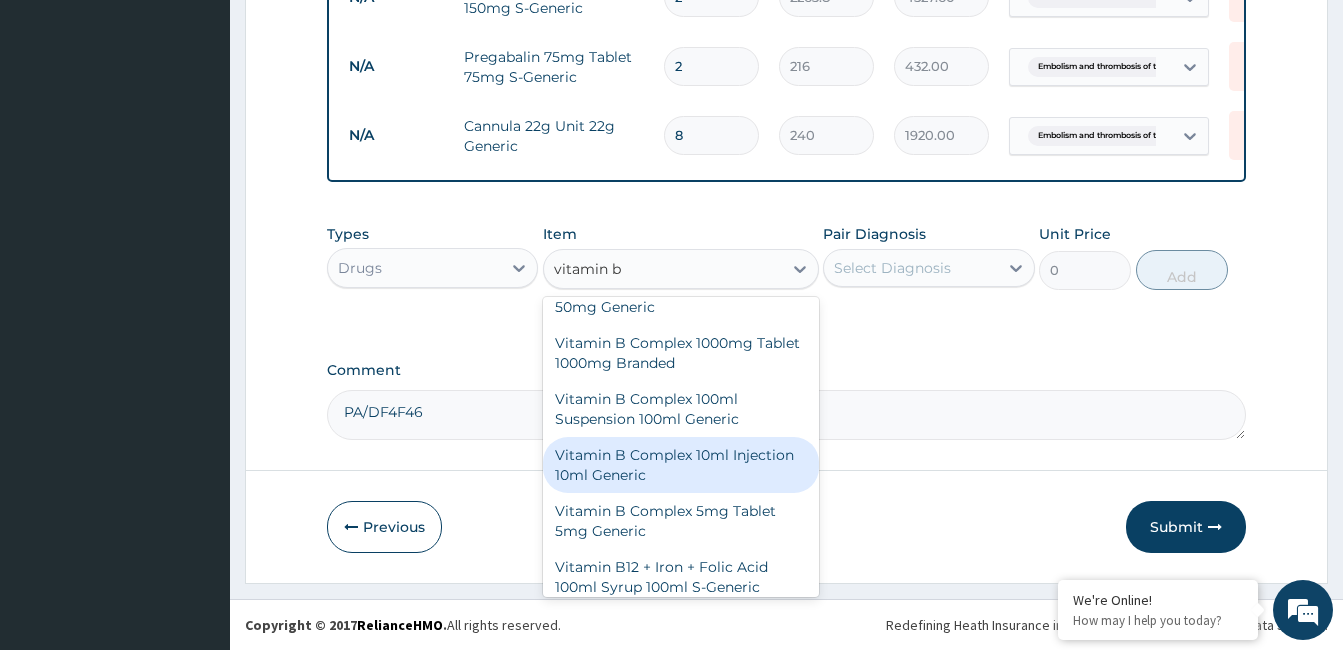 scroll, scrollTop: 232, scrollLeft: 0, axis: vertical 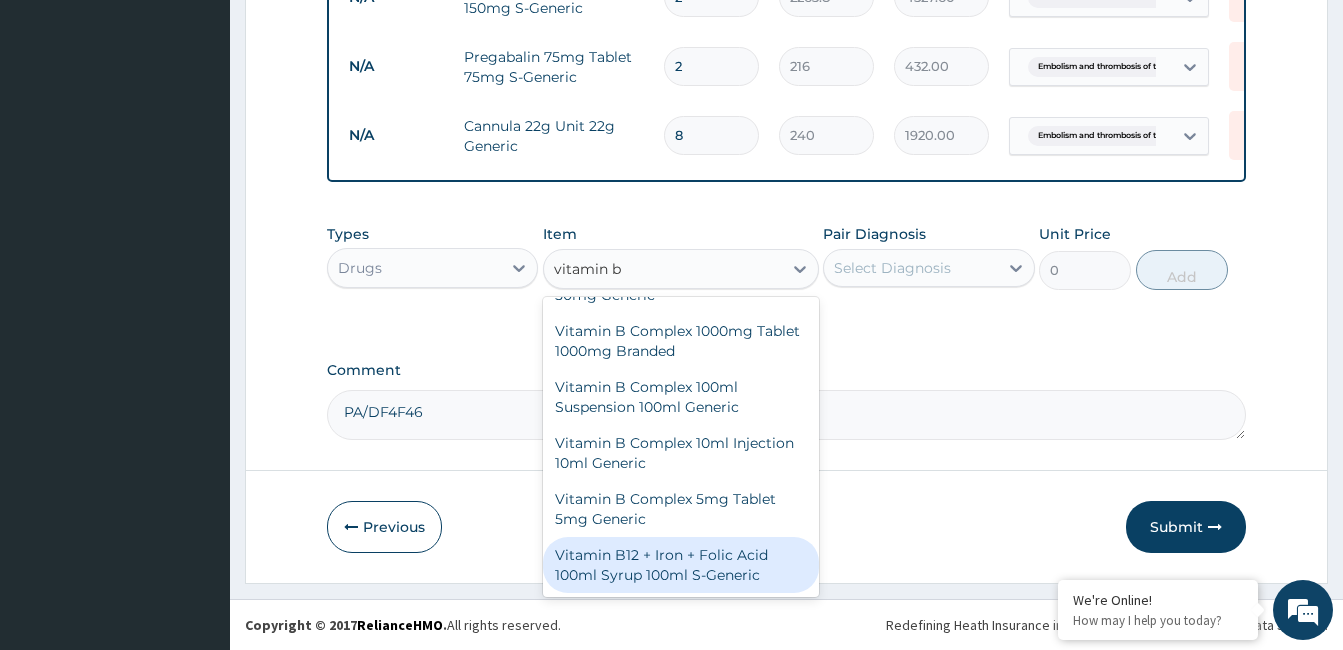 click on "Vitamin B12 + Iron + Folic Acid 100ml Syrup 100ml S-Generic" at bounding box center (681, 565) 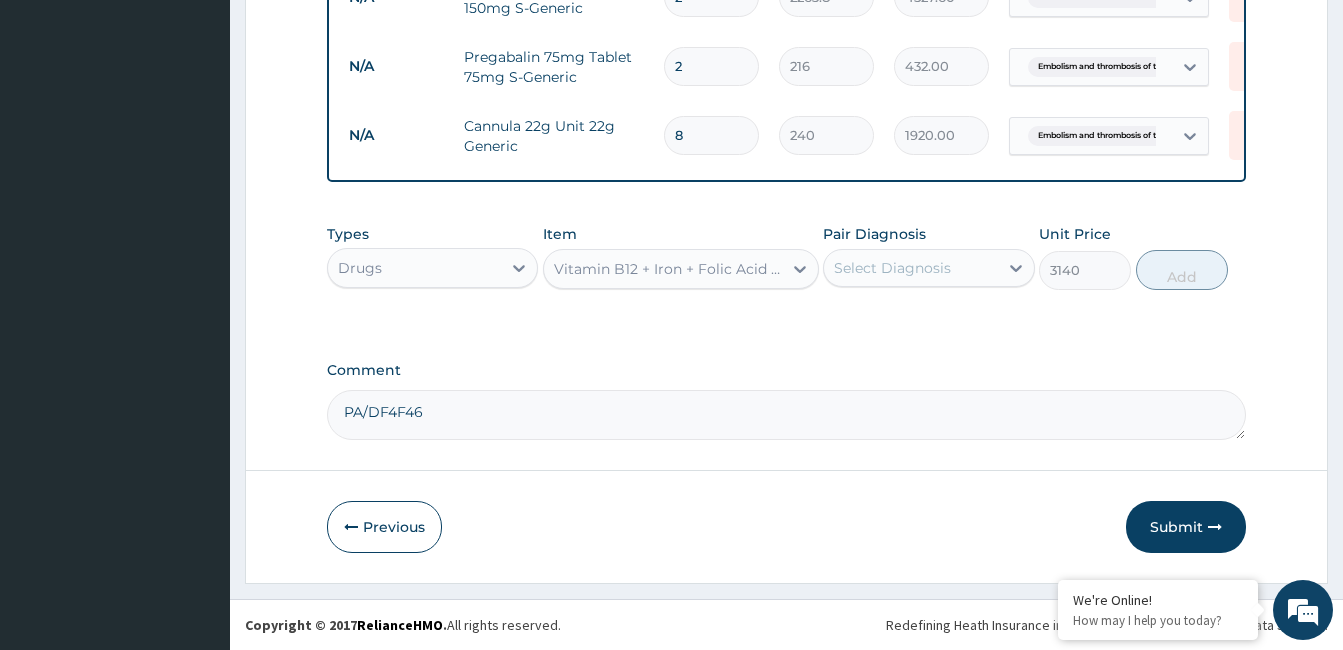 click on "Vitamin B12 + Iron + Folic Acid 100ml Syrup 100ml S-Generic" at bounding box center (669, 269) 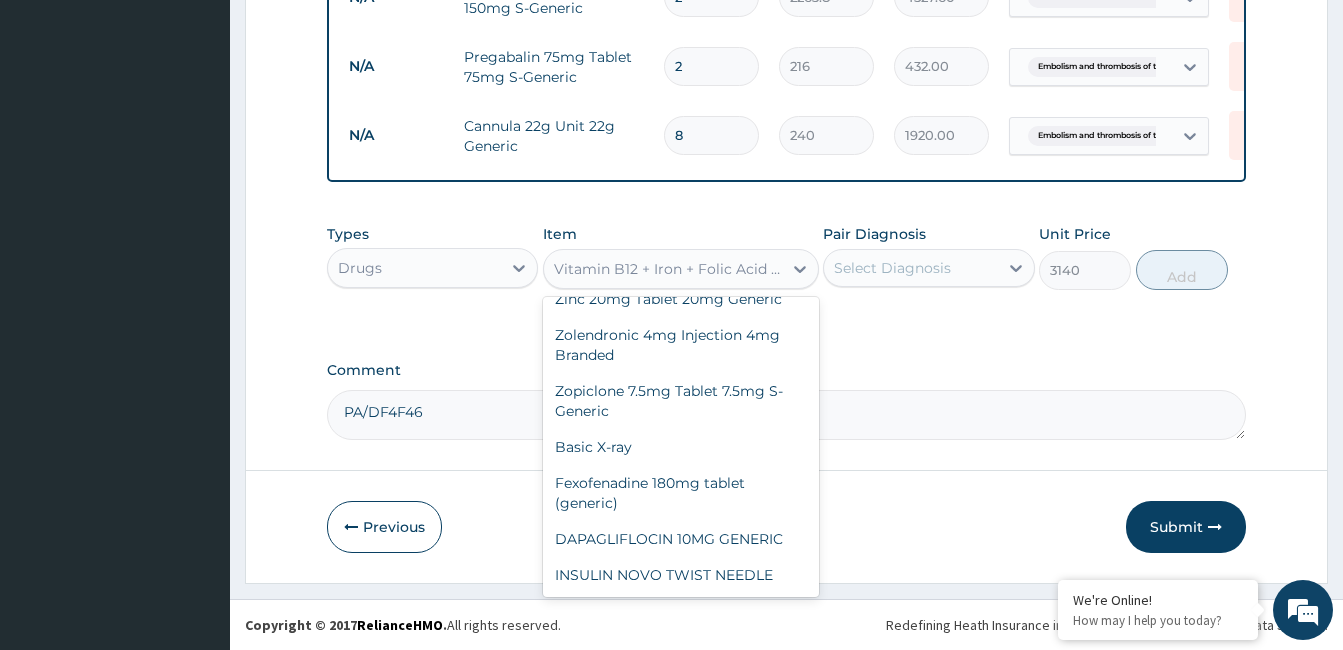 scroll, scrollTop: 95995, scrollLeft: 0, axis: vertical 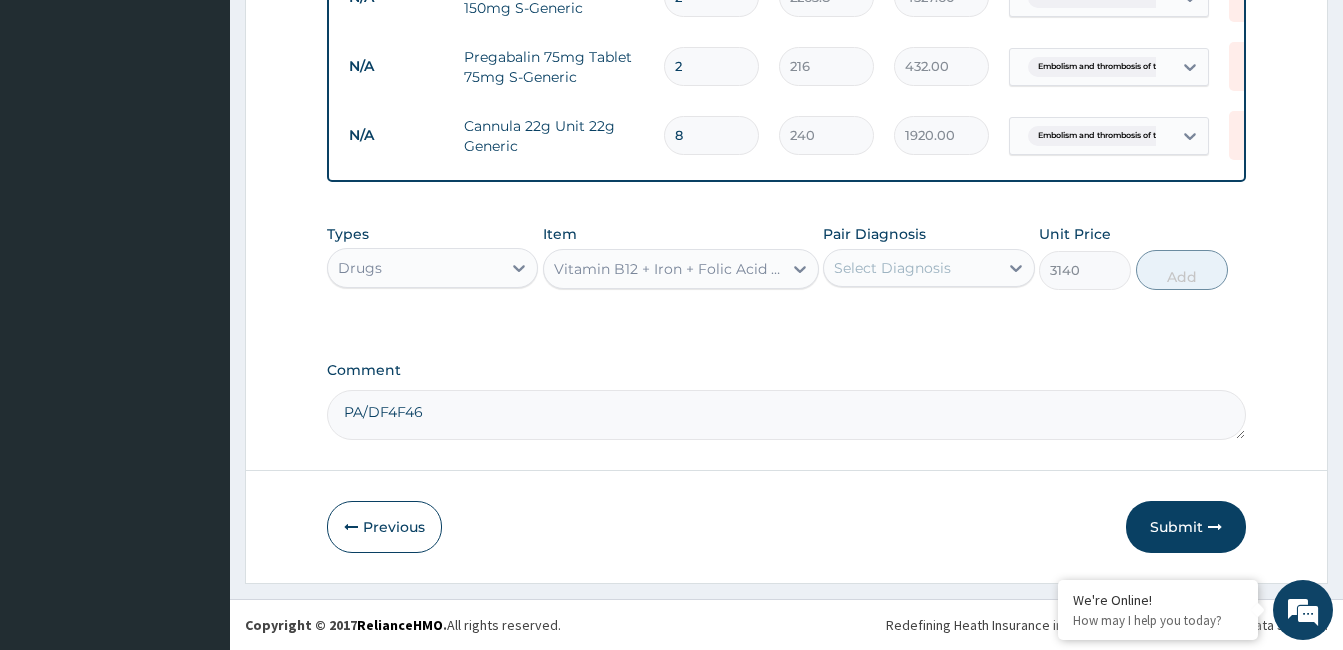 click on "Drugs" at bounding box center [414, 268] 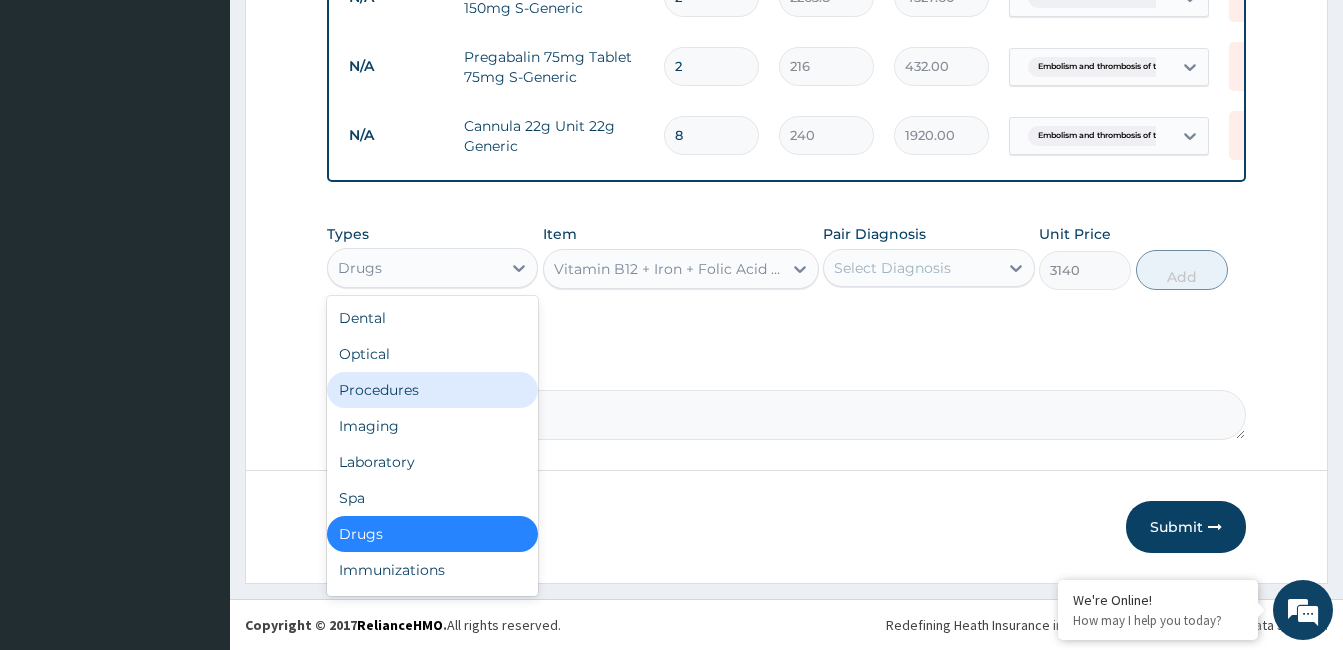 click on "Procedures" at bounding box center [432, 390] 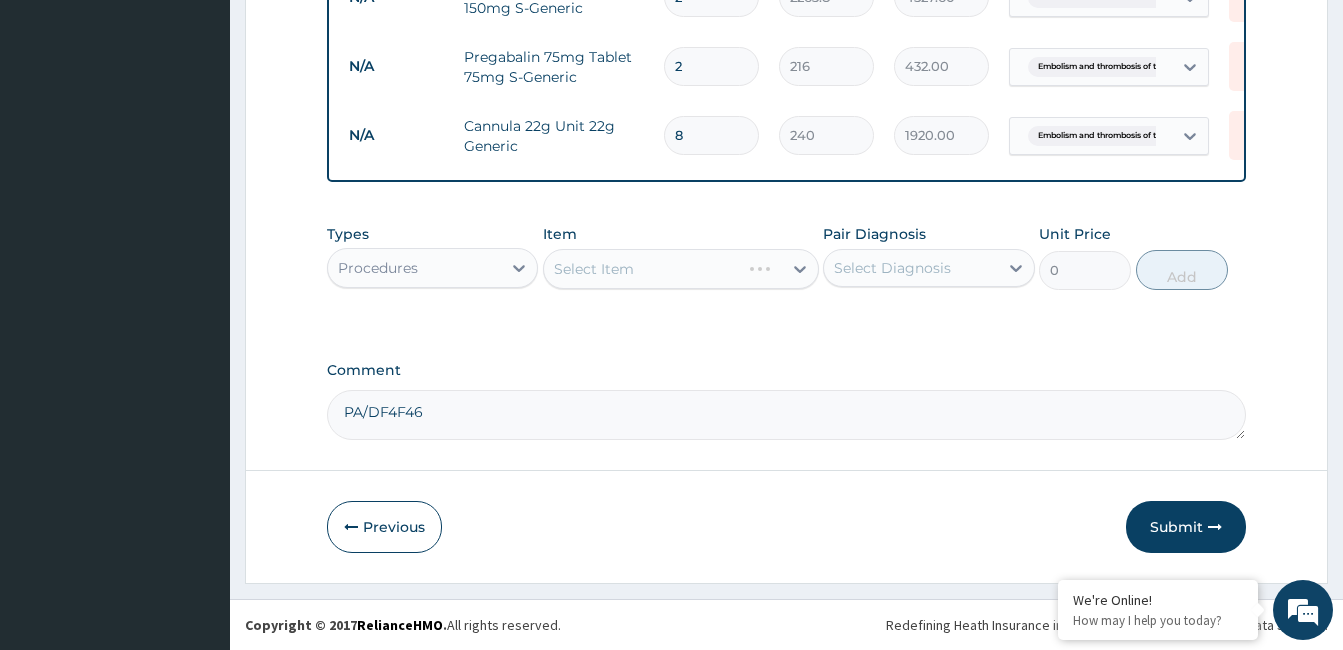 click on "Select Diagnosis" at bounding box center (892, 268) 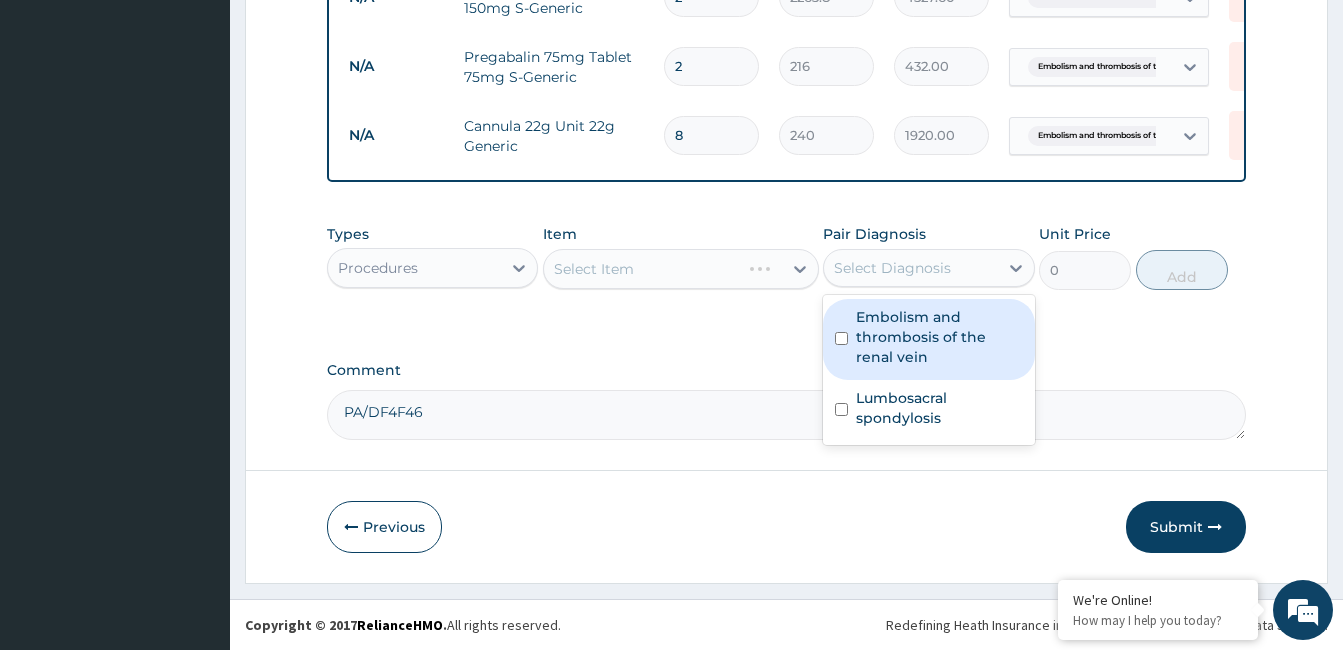 drag, startPoint x: 911, startPoint y: 329, endPoint x: 909, endPoint y: 394, distance: 65.03076 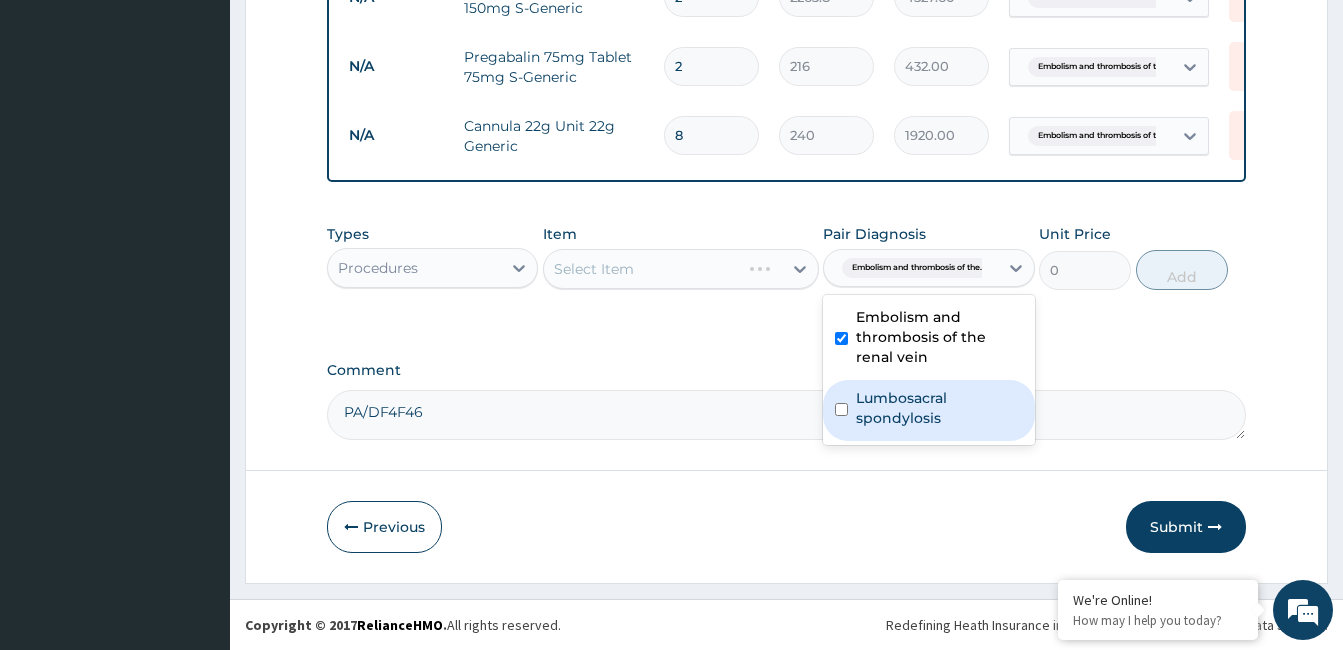 click on "Lumbosacral spondylosis" at bounding box center [939, 408] 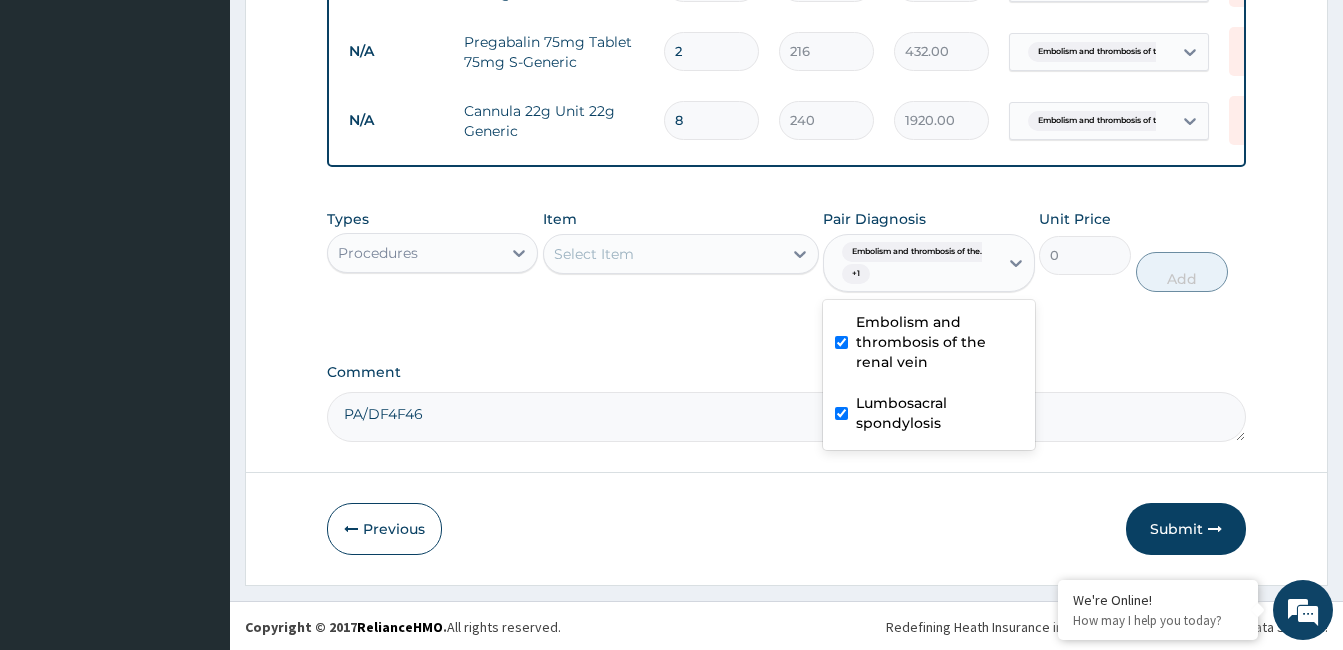 click on "Select Item" at bounding box center (663, 254) 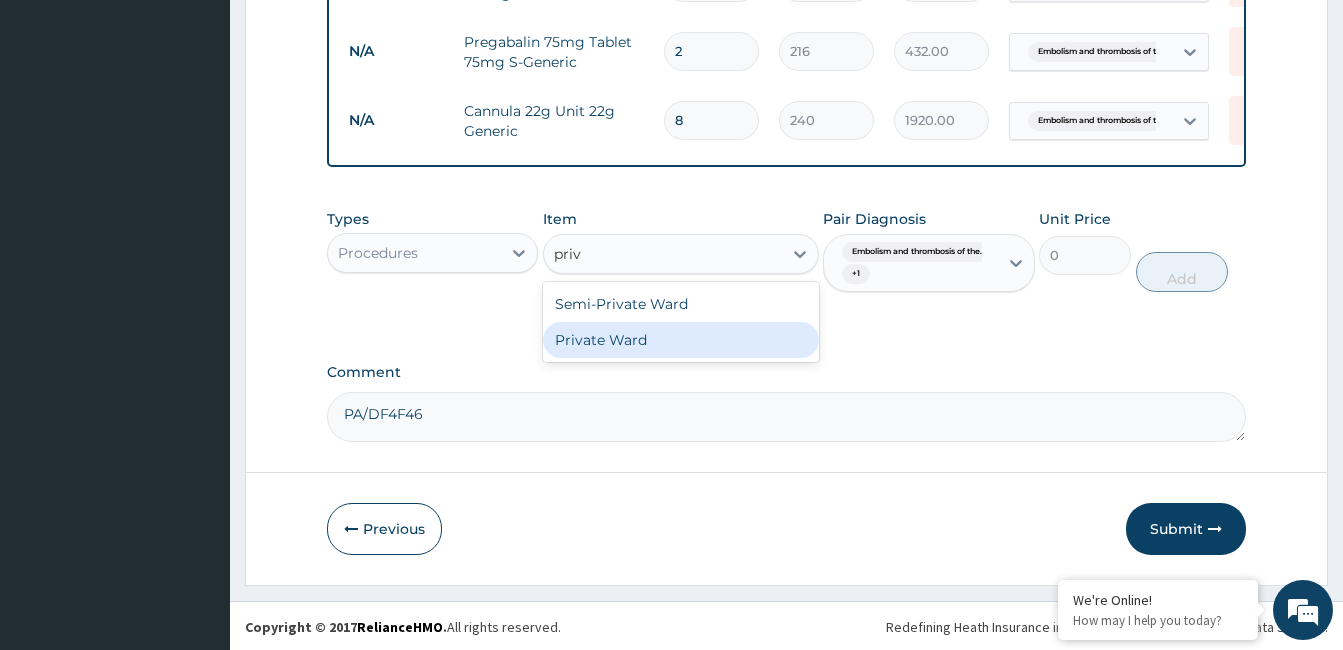 click on "Private Ward" at bounding box center (681, 340) 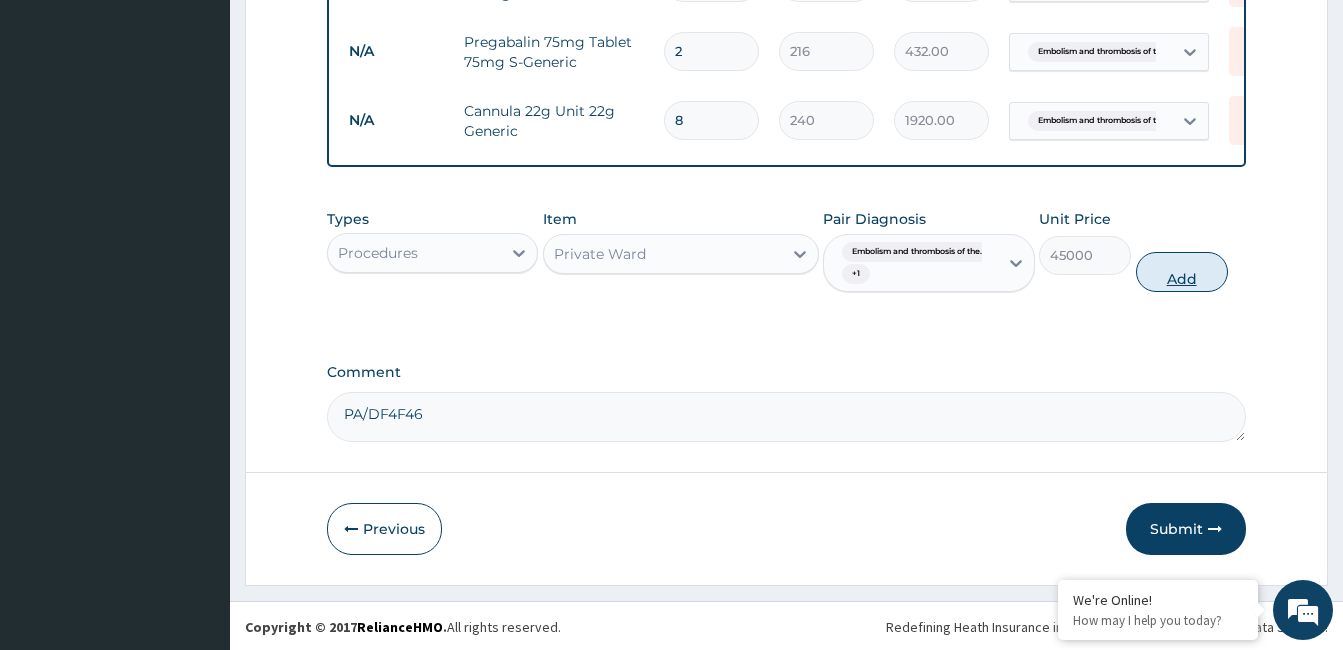 click on "Add" at bounding box center [1182, 272] 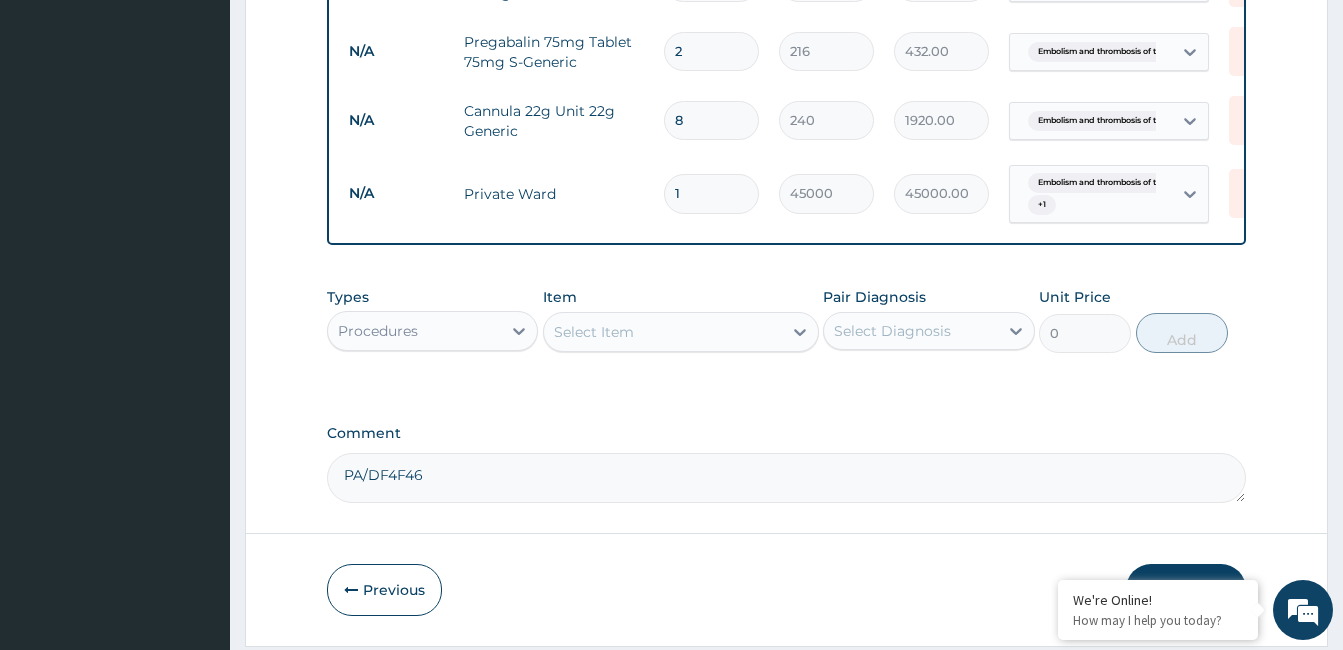 scroll, scrollTop: 1617, scrollLeft: 0, axis: vertical 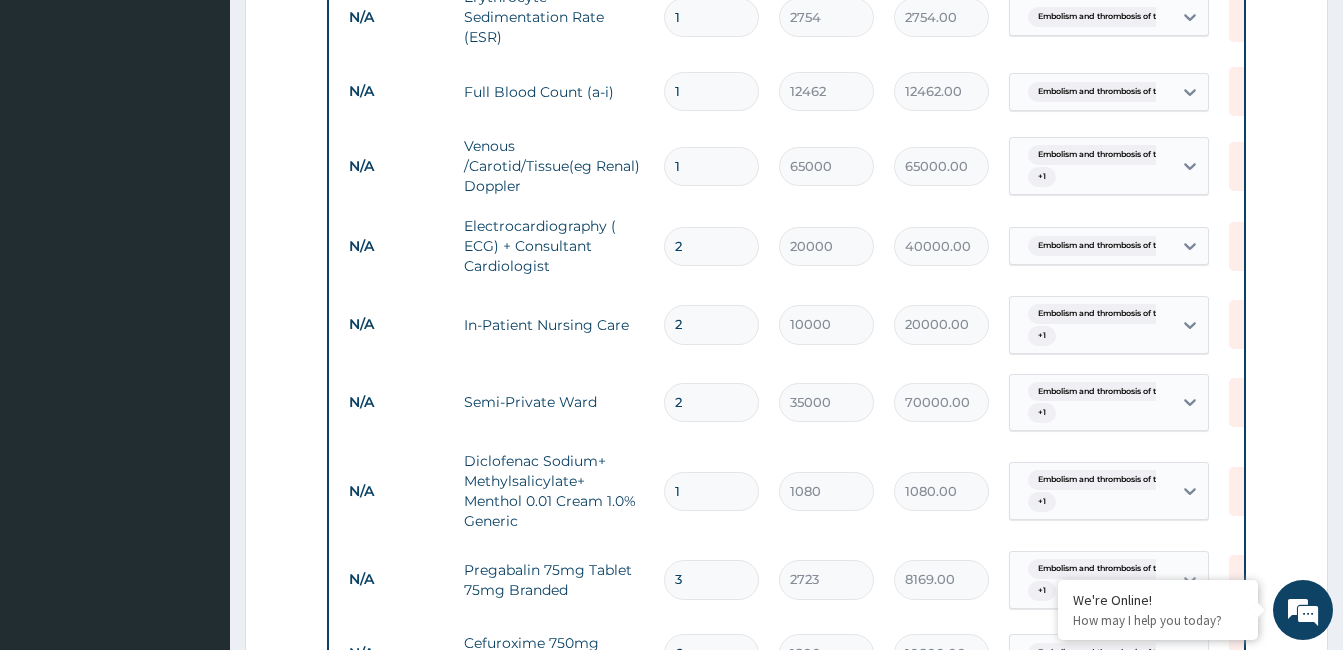 click on "2" at bounding box center (711, 324) 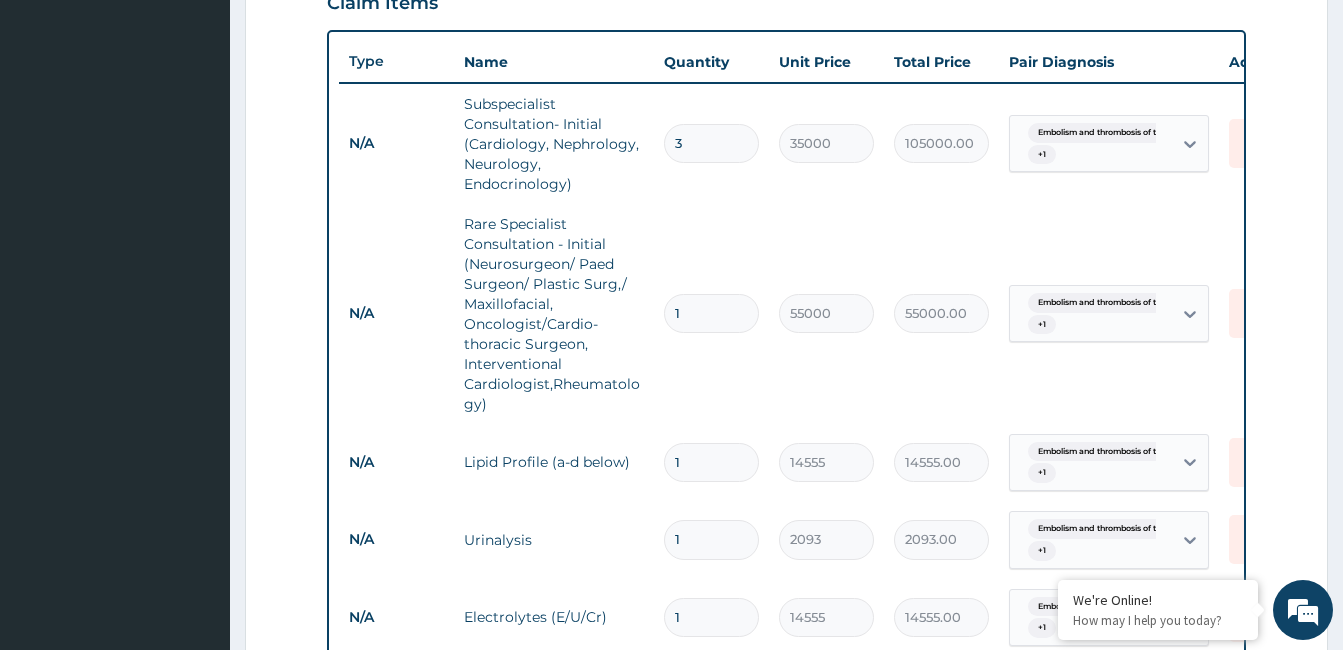 scroll, scrollTop: 717, scrollLeft: 0, axis: vertical 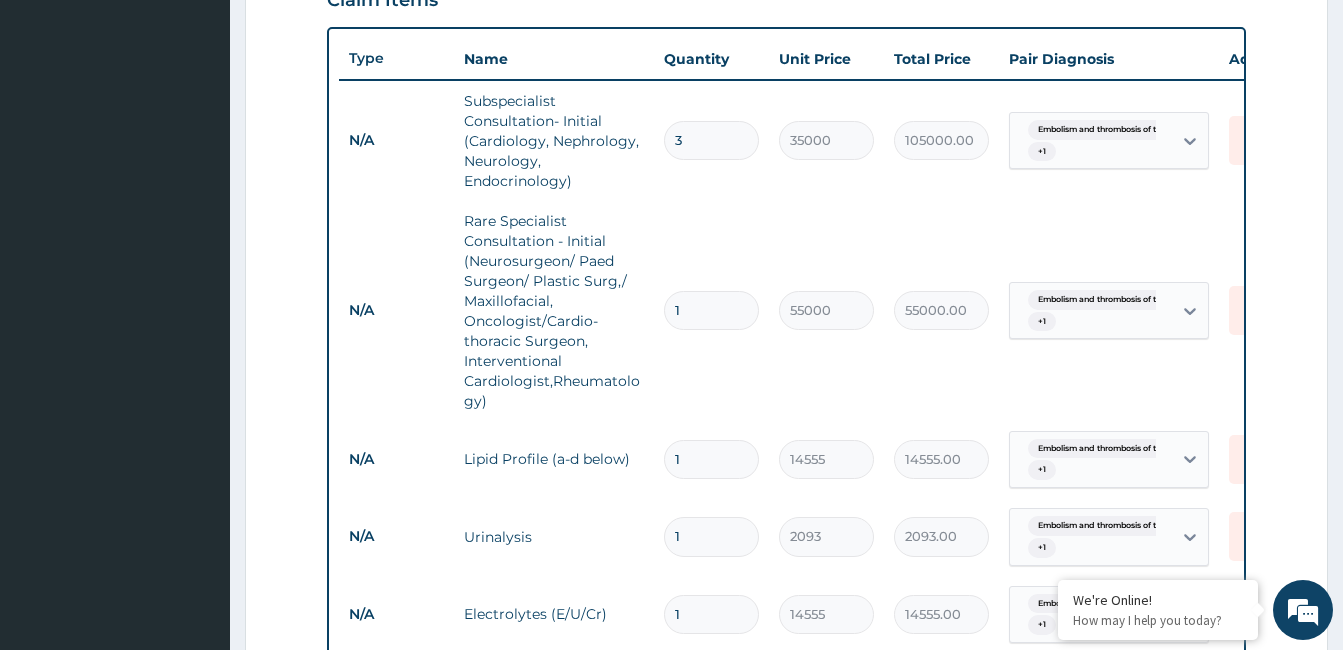 click on "3" at bounding box center [711, 140] 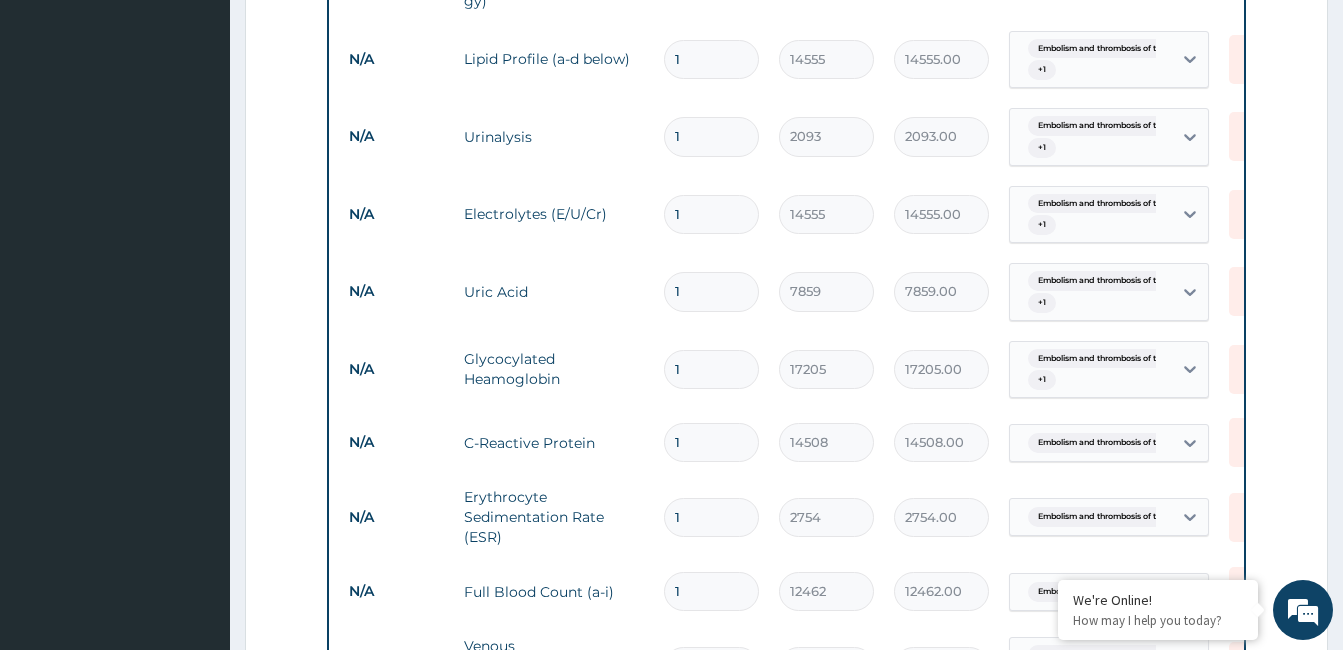scroll, scrollTop: 1517, scrollLeft: 0, axis: vertical 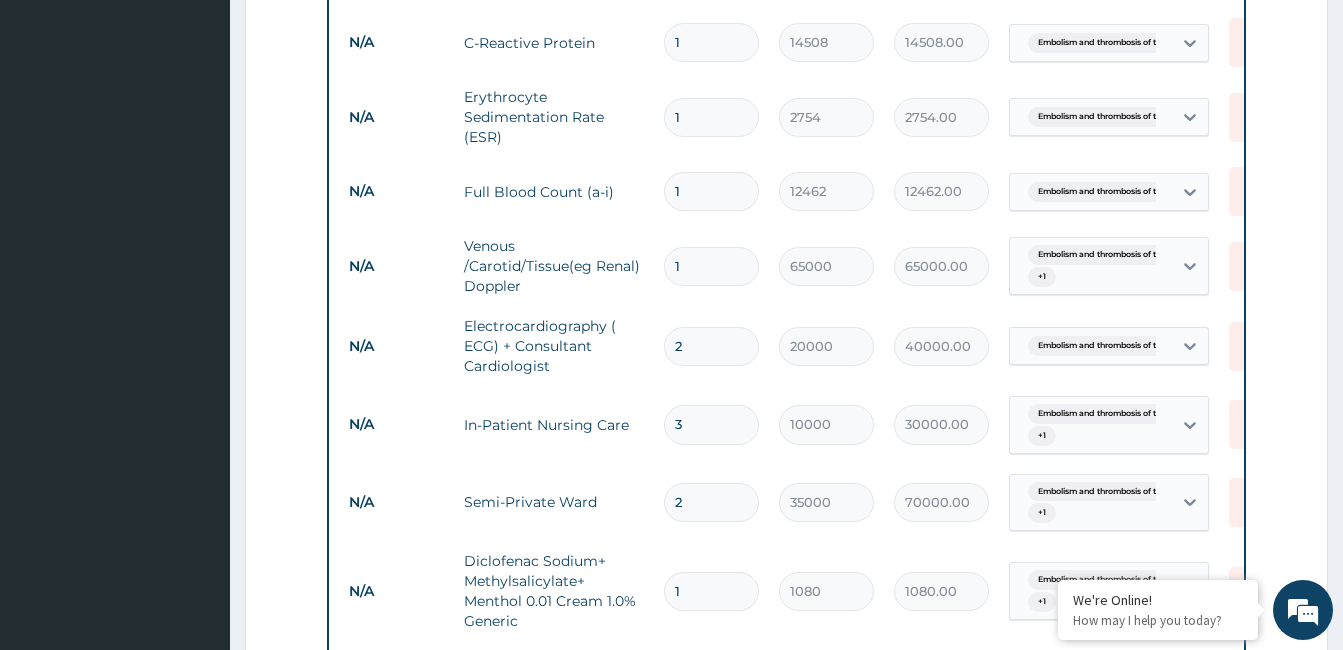 click on "3" at bounding box center [711, 424] 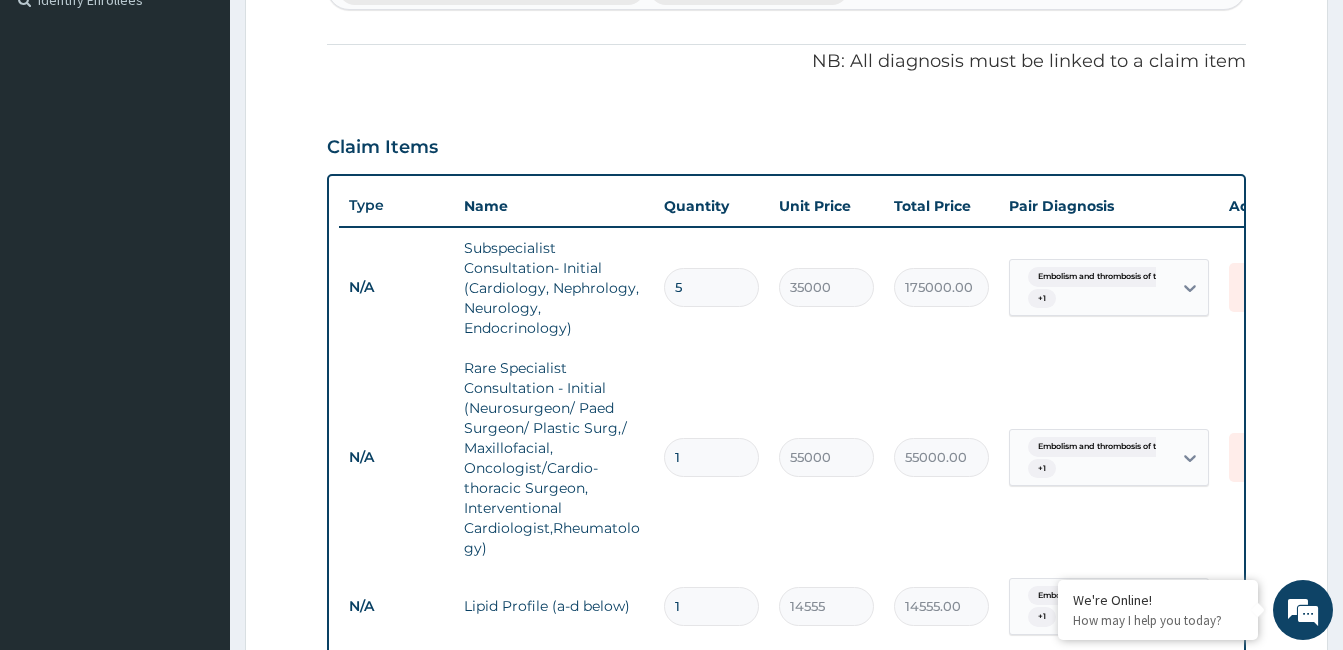 scroll, scrollTop: 517, scrollLeft: 0, axis: vertical 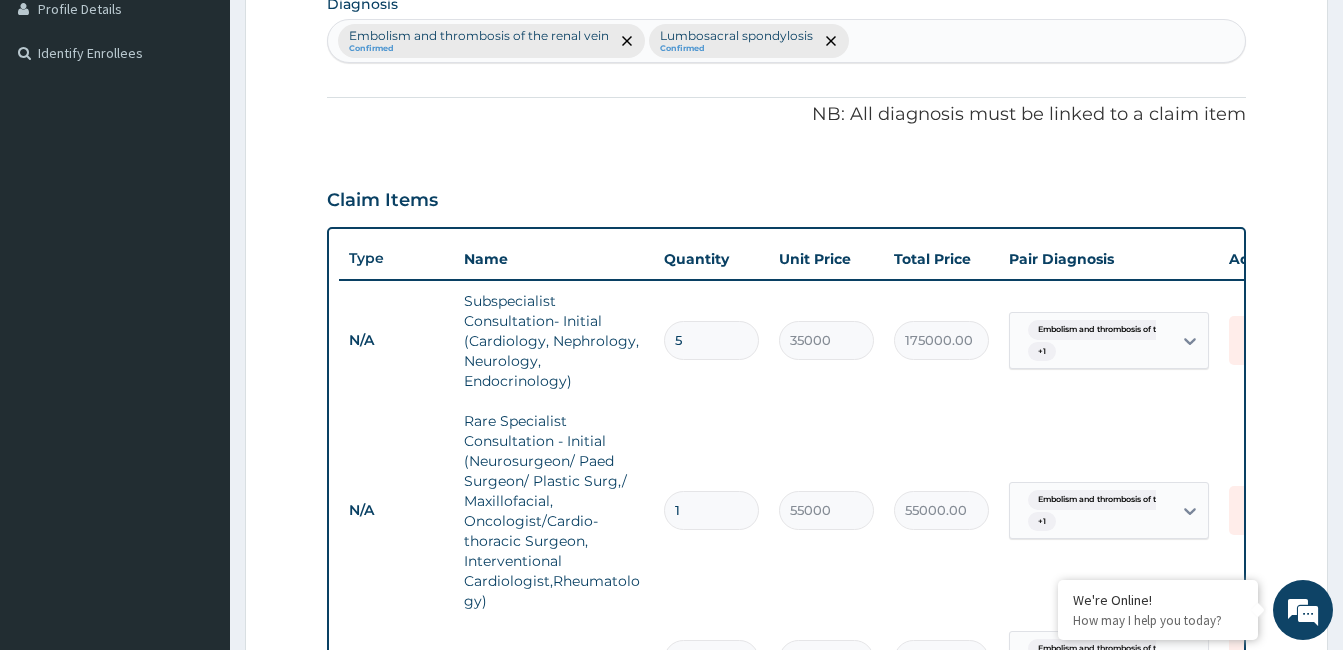 click on "5" at bounding box center [711, 340] 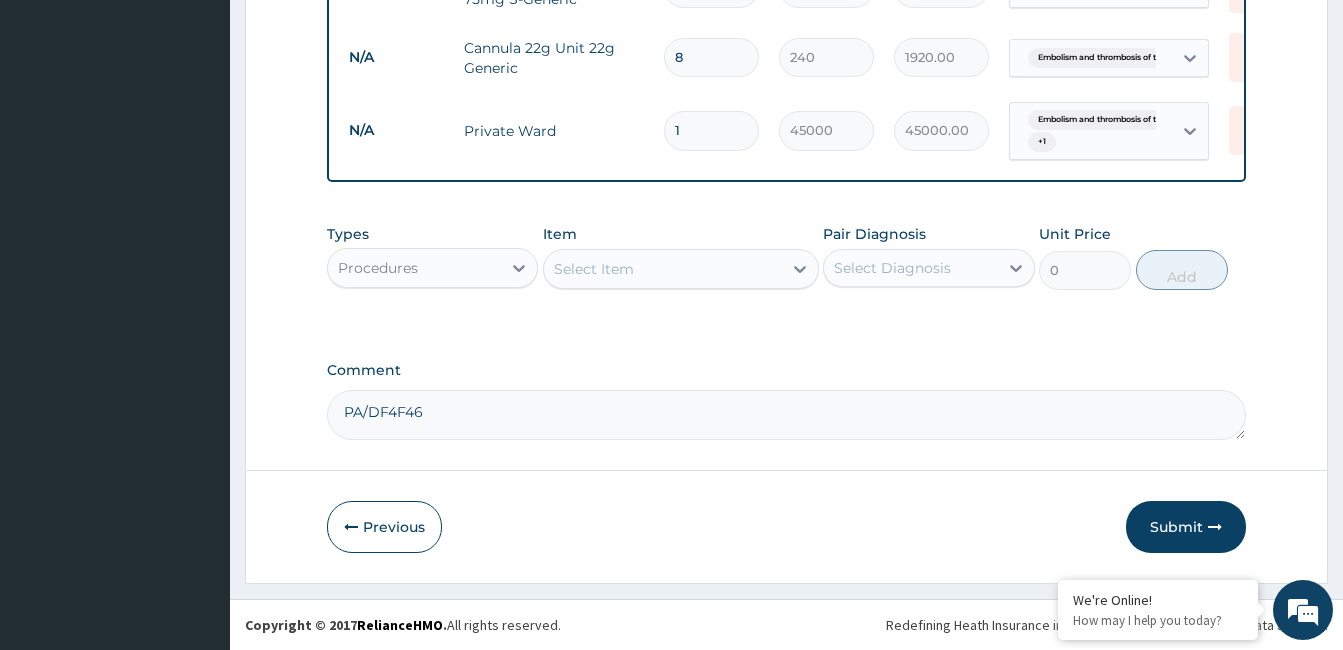 scroll, scrollTop: 3918, scrollLeft: 0, axis: vertical 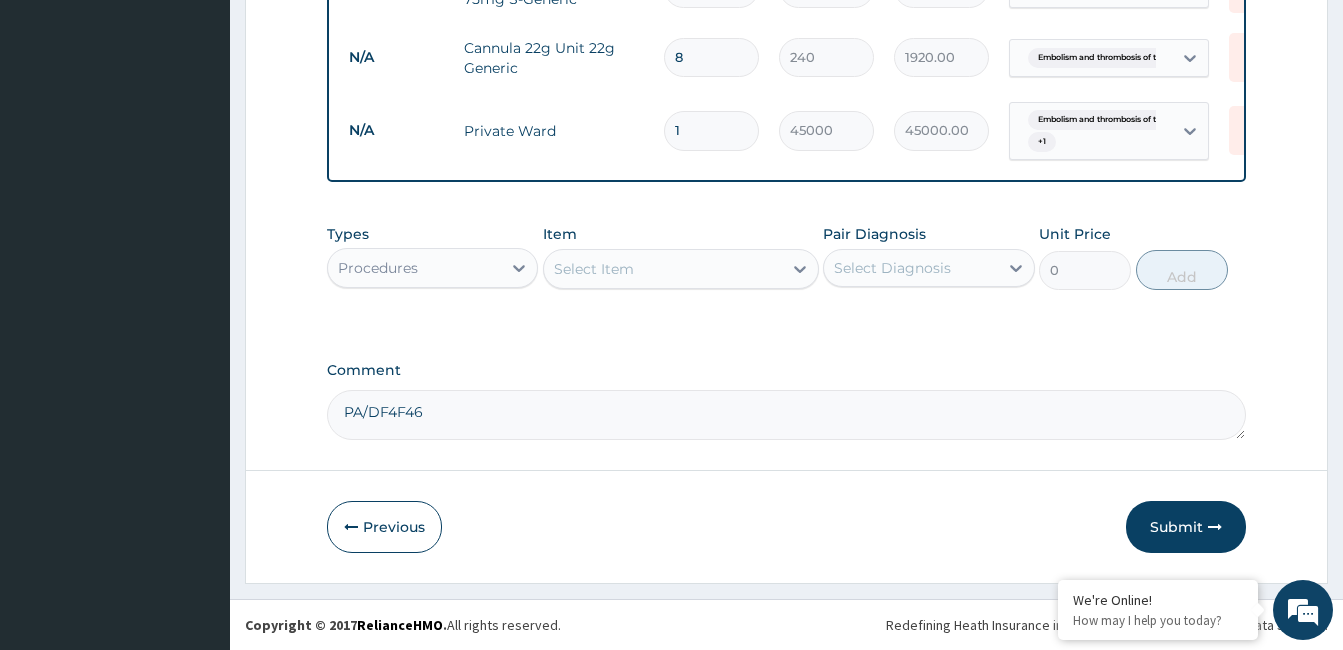 click on "Select Item" at bounding box center [594, 269] 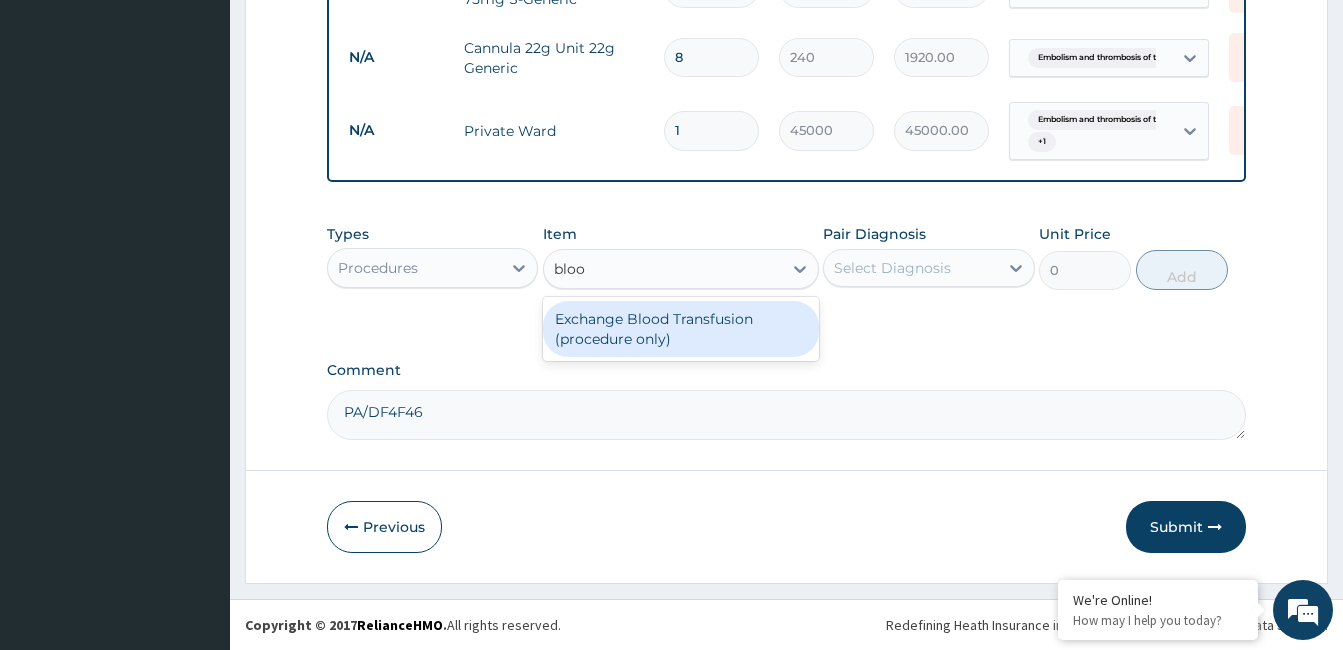 click on "Procedures" at bounding box center [414, 268] 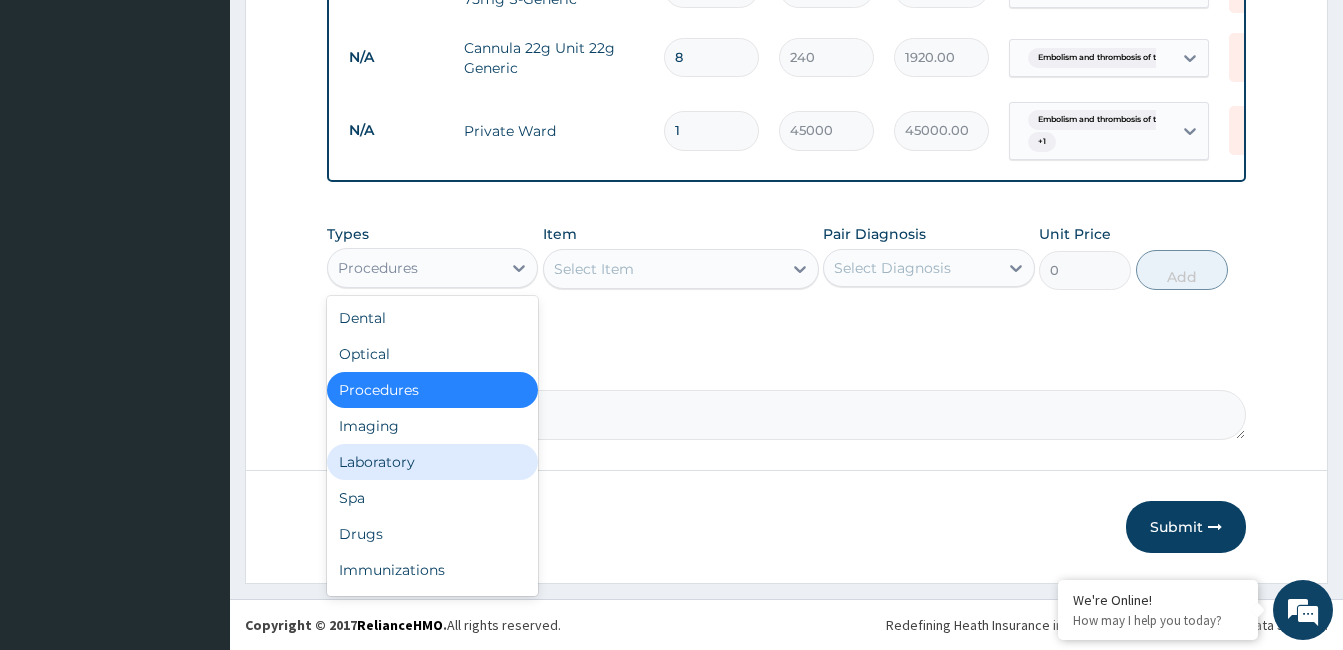 click on "Laboratory" at bounding box center (432, 462) 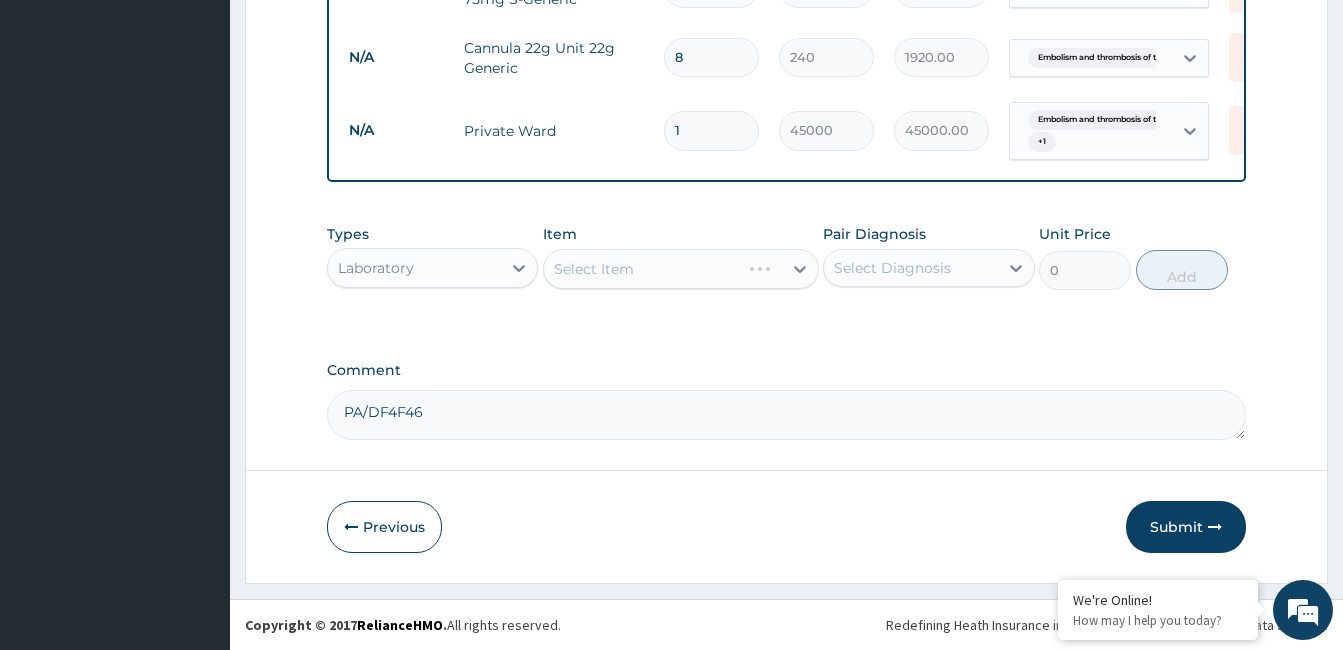click on "Select Diagnosis" at bounding box center (910, 268) 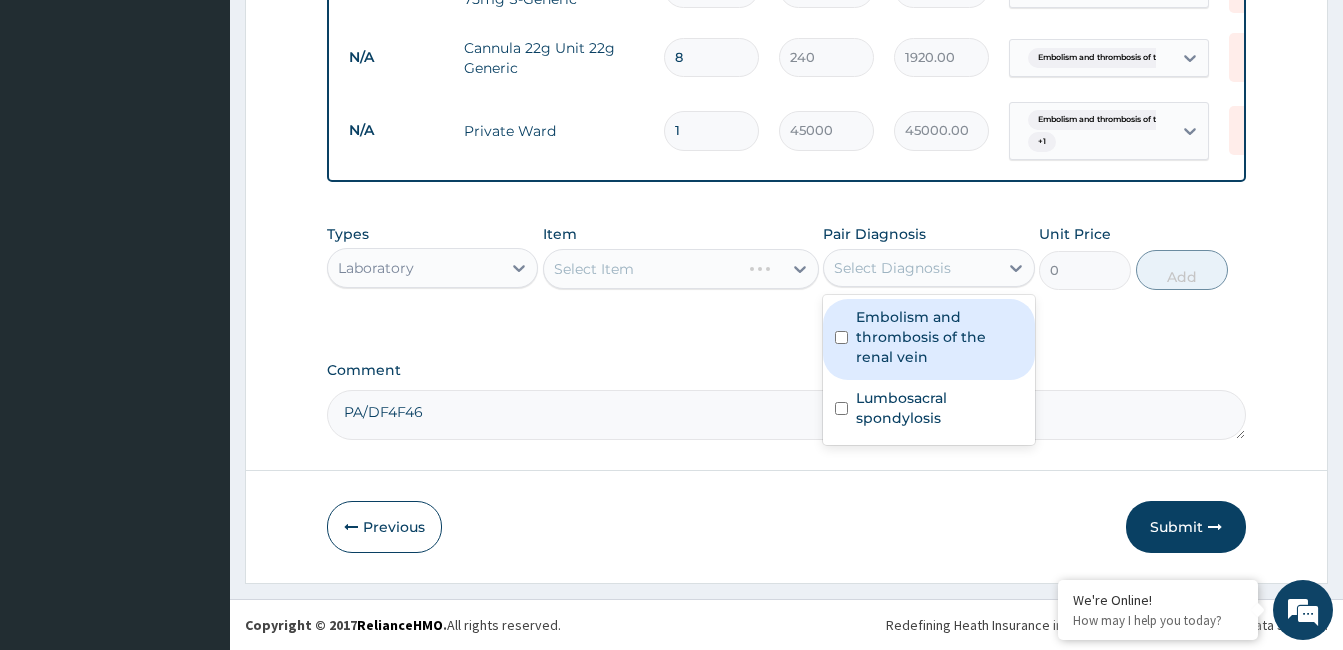 click on "Embolism and thrombosis of the renal vein" at bounding box center [939, 337] 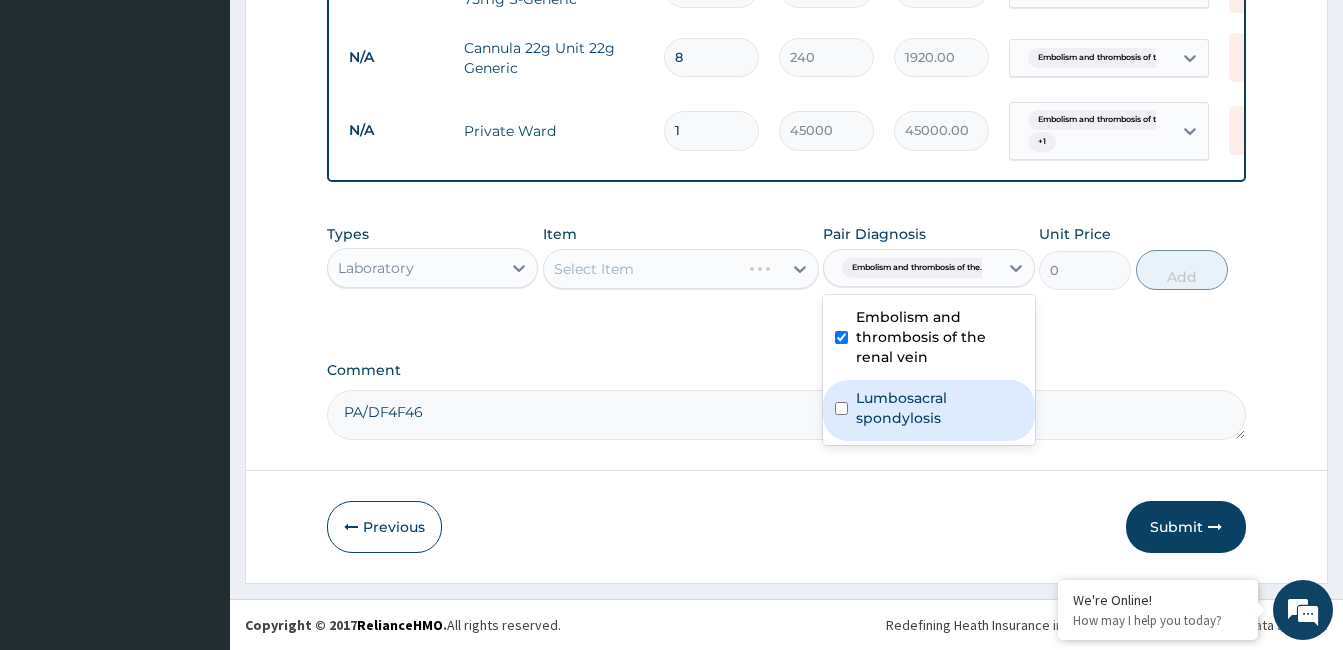 click on "Lumbosacral spondylosis" at bounding box center [939, 408] 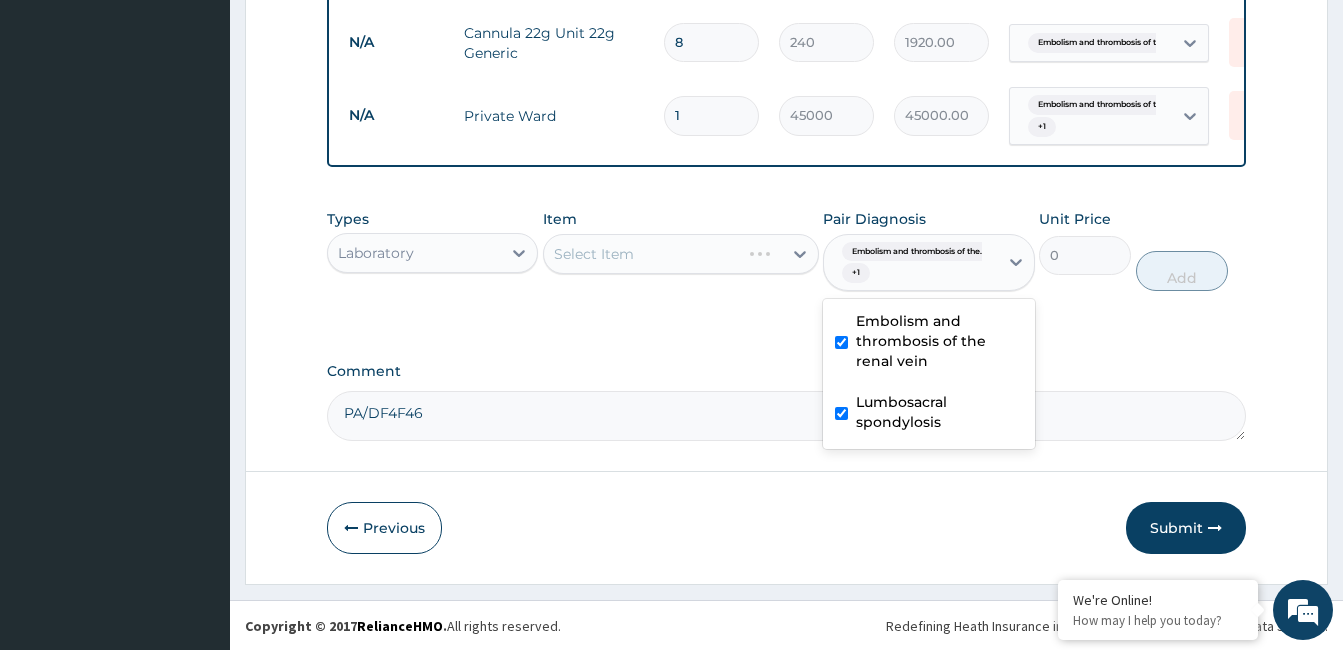 click on "Lumbosacral spondylosis" at bounding box center [939, 412] 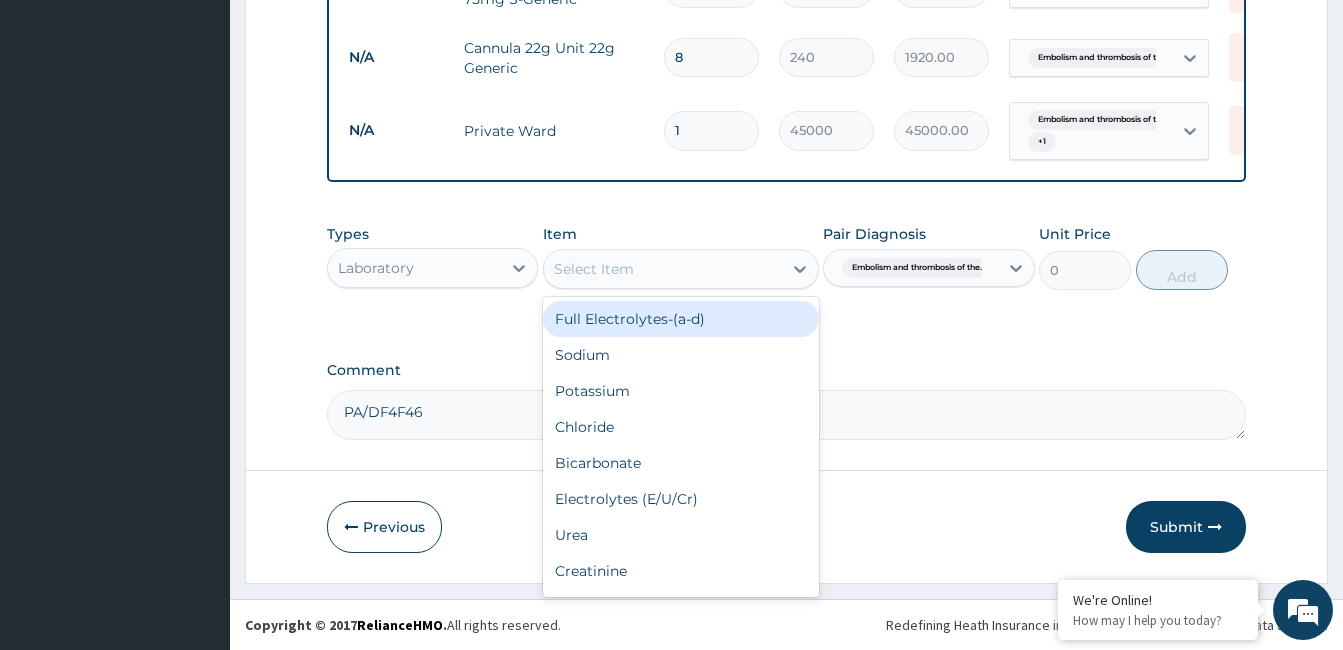 click on "Select Item" at bounding box center [663, 269] 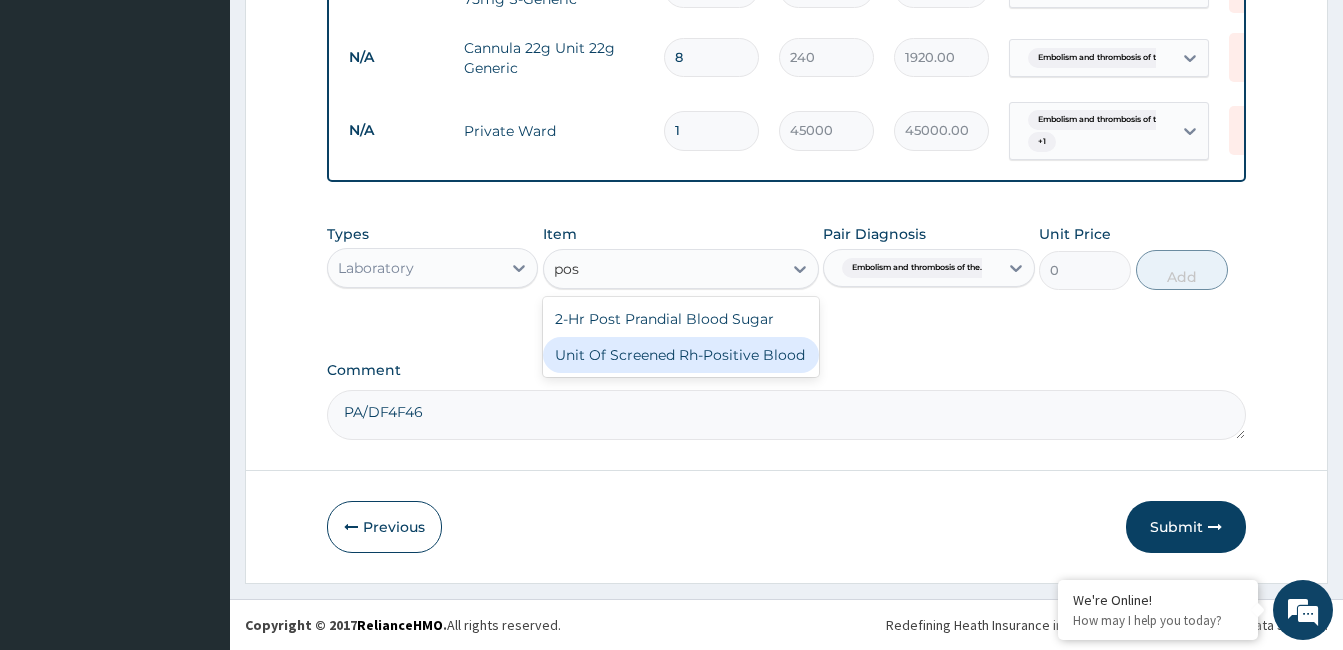 click on "Unit Of Screened  Rh‐Positive Blood" at bounding box center [681, 355] 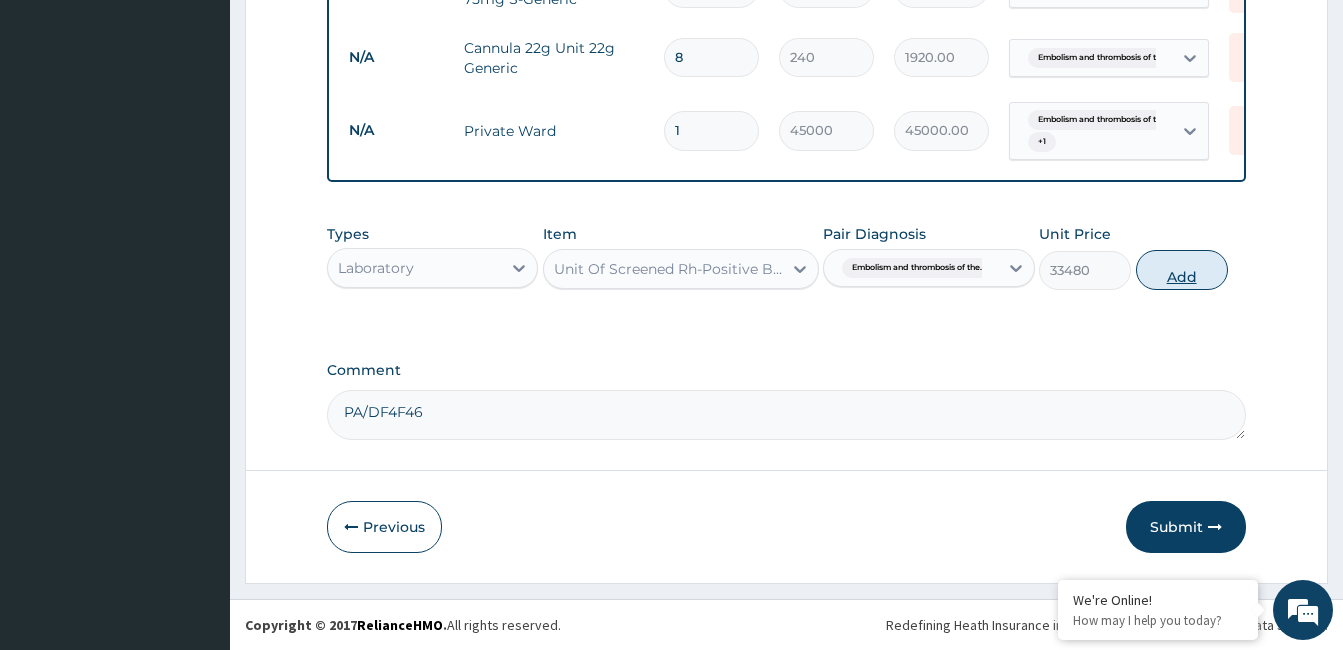 click on "Add" at bounding box center (1182, 270) 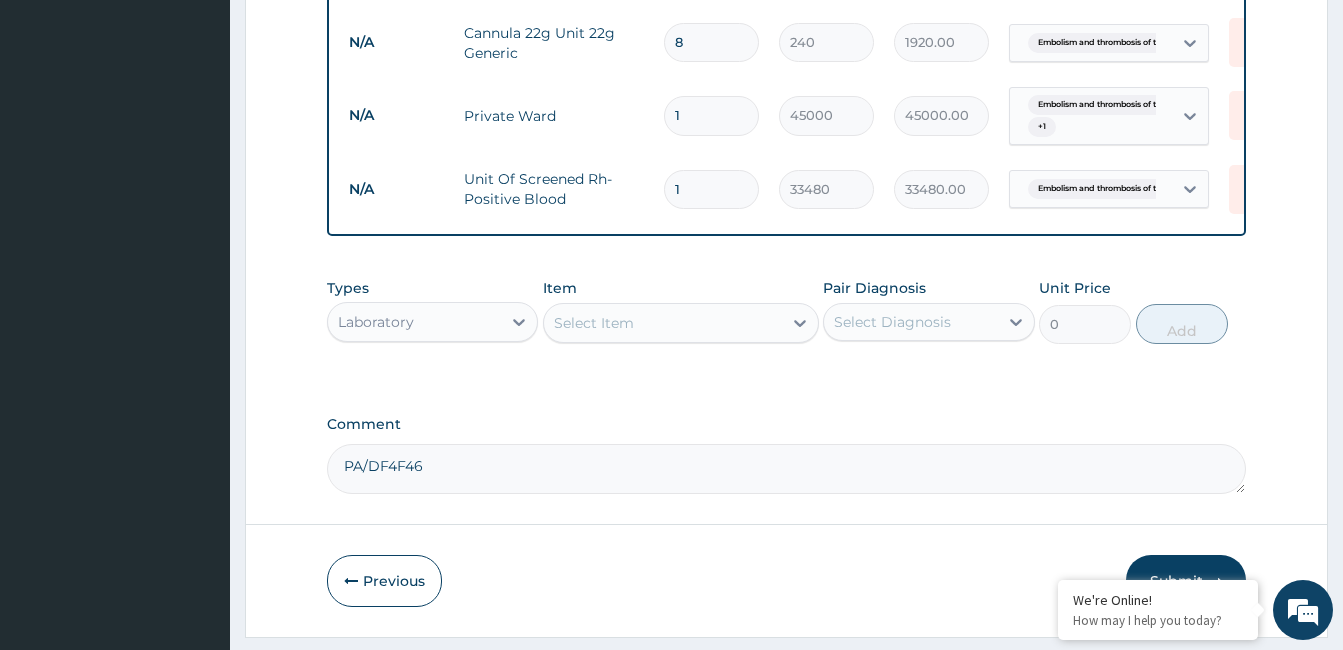 click on "Laboratory" at bounding box center [414, 322] 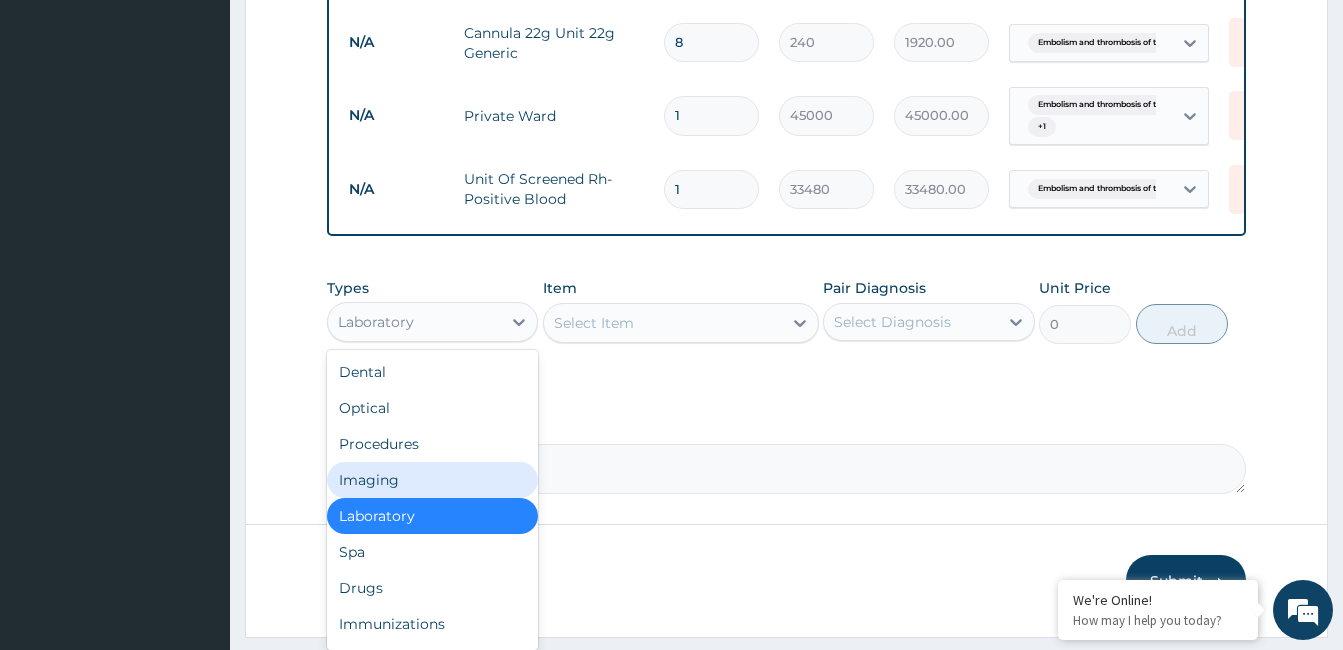 click on "Imaging" at bounding box center [432, 480] 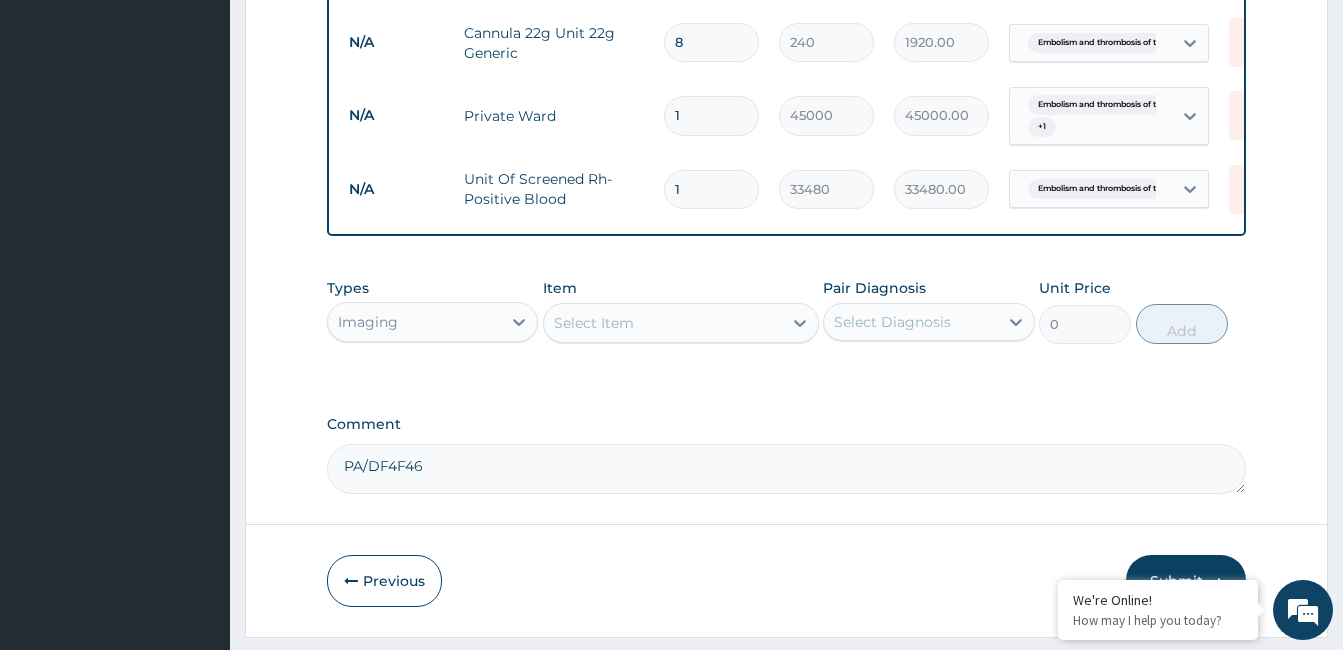 click on "Select Diagnosis" at bounding box center [892, 322] 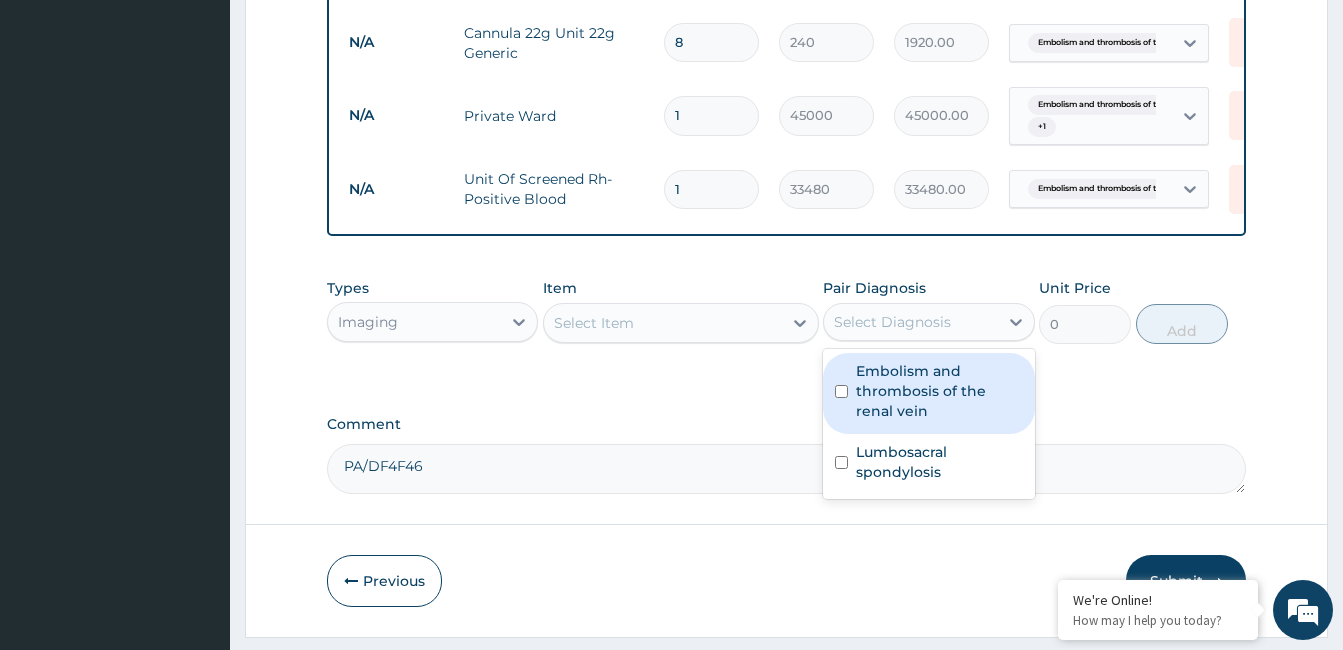click on "Embolism and thrombosis of the renal vein" at bounding box center [939, 391] 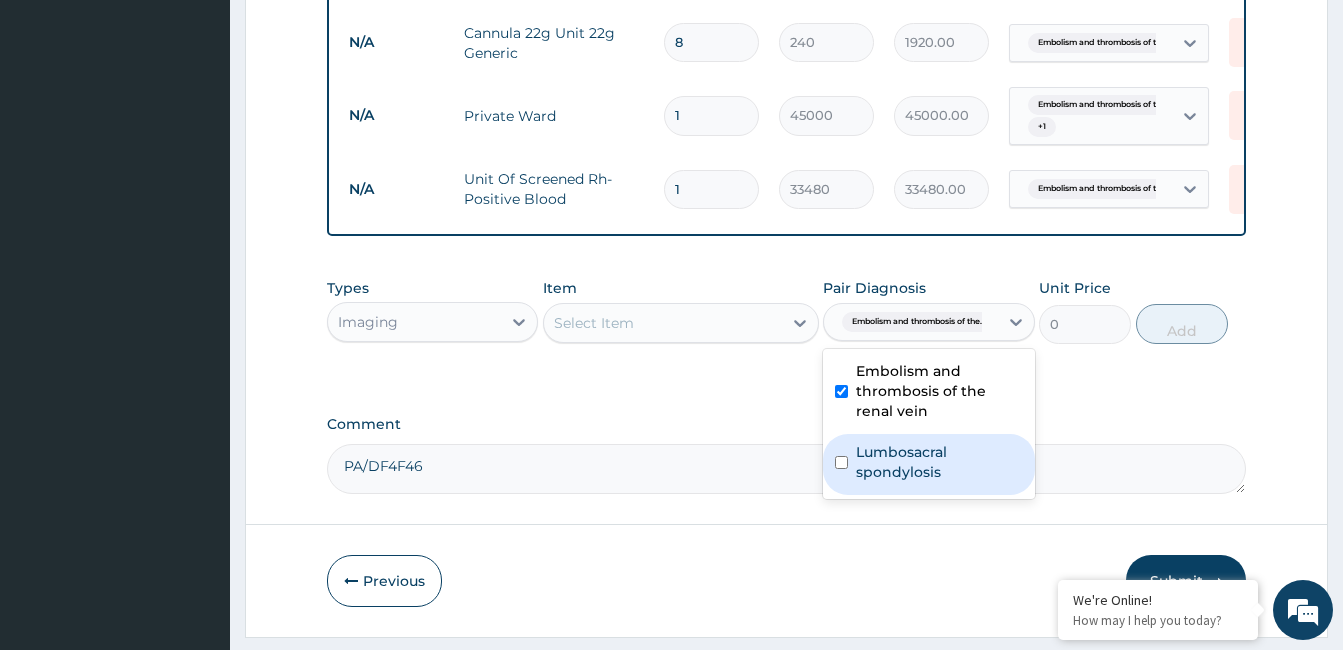 click on "Select Item" at bounding box center (663, 323) 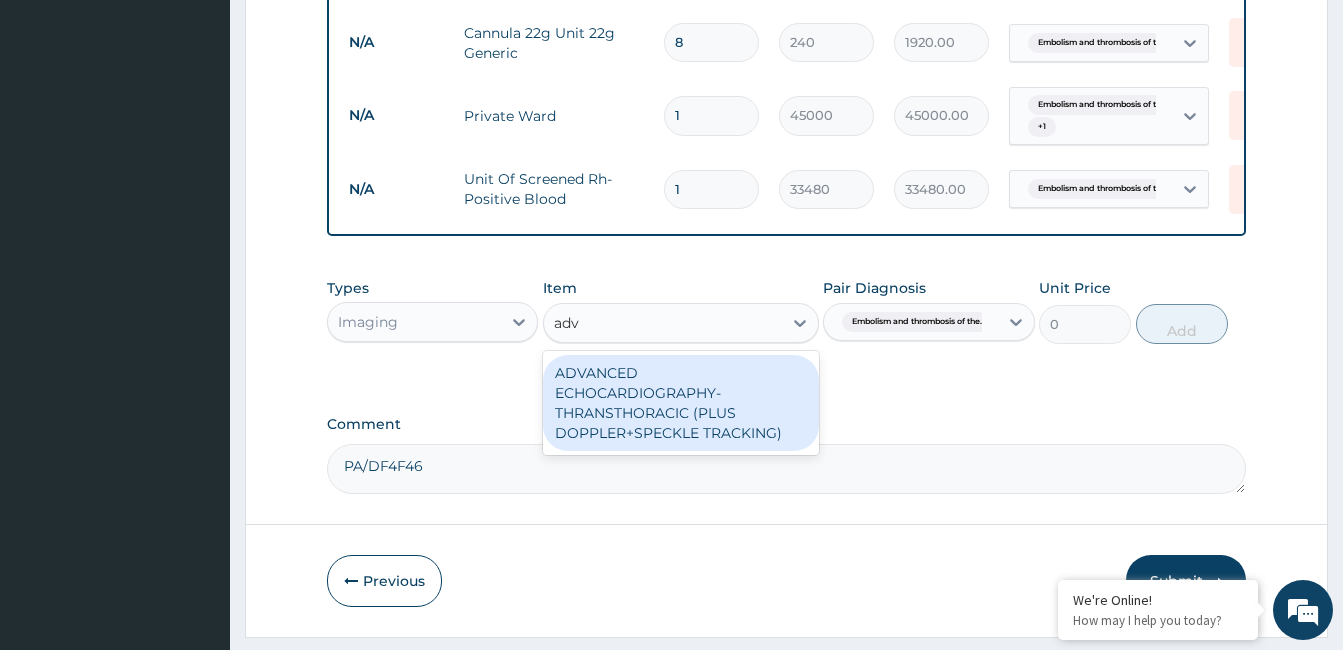 click on "ADVANCED ECHOCARDIOGRAPHY-THRANSTHORACIC (PLUS DOPPLER+SPECKLE TRACKING)" at bounding box center [681, 403] 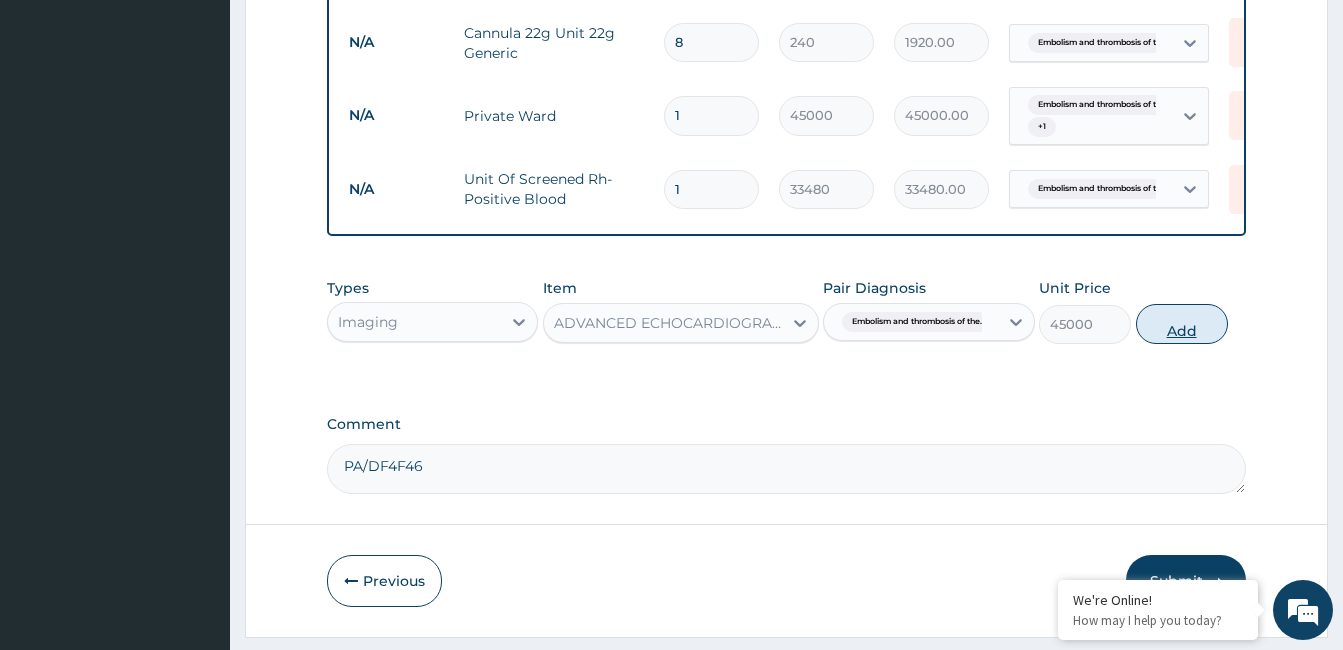 click on "Add" at bounding box center [1182, 324] 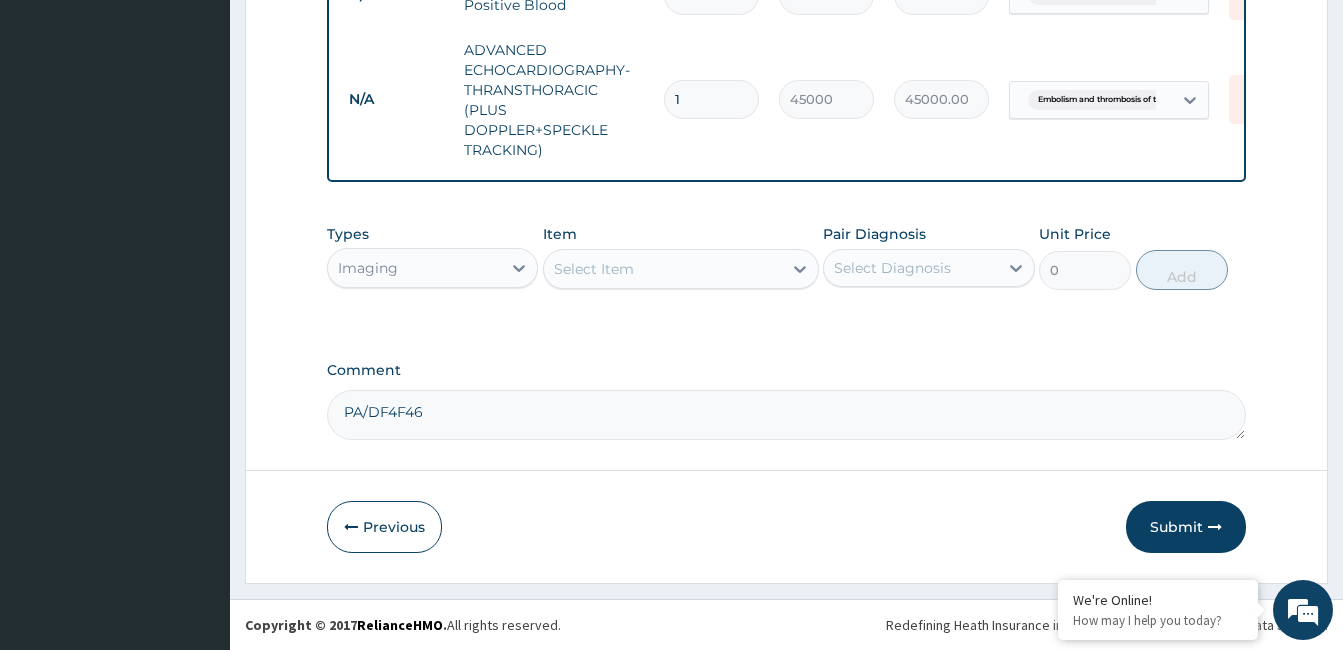 scroll, scrollTop: 4127, scrollLeft: 0, axis: vertical 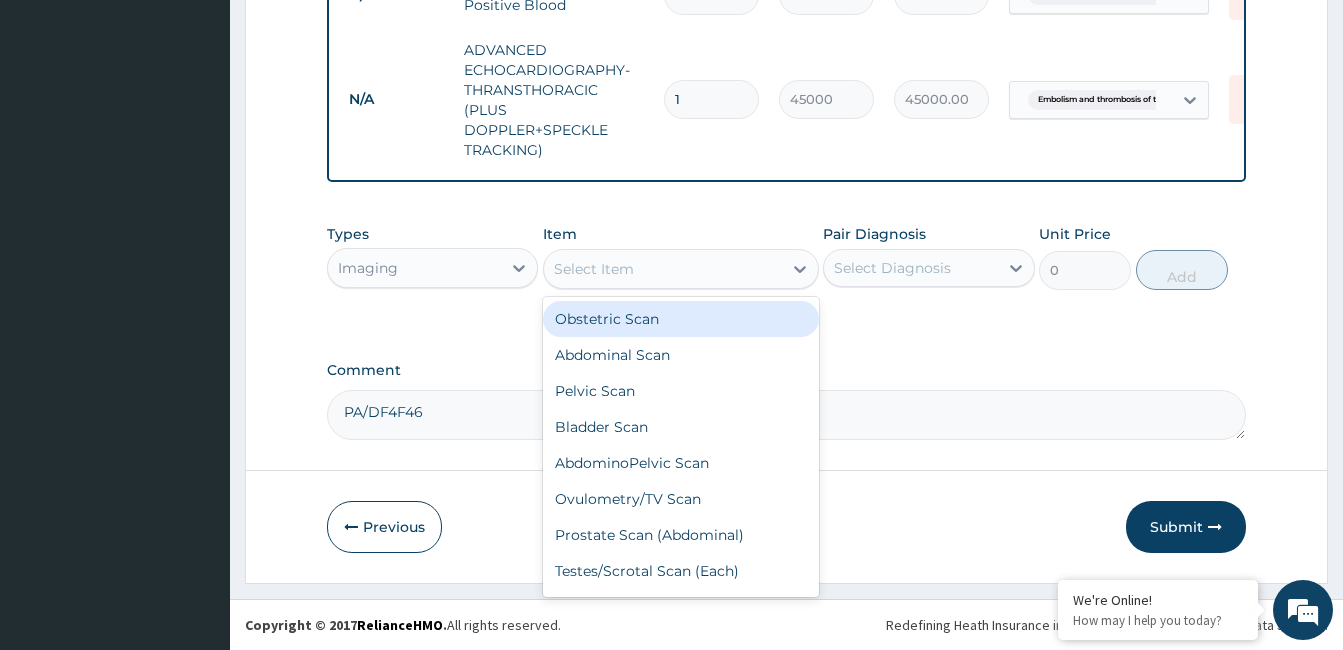 click on "Select Item" at bounding box center (663, 269) 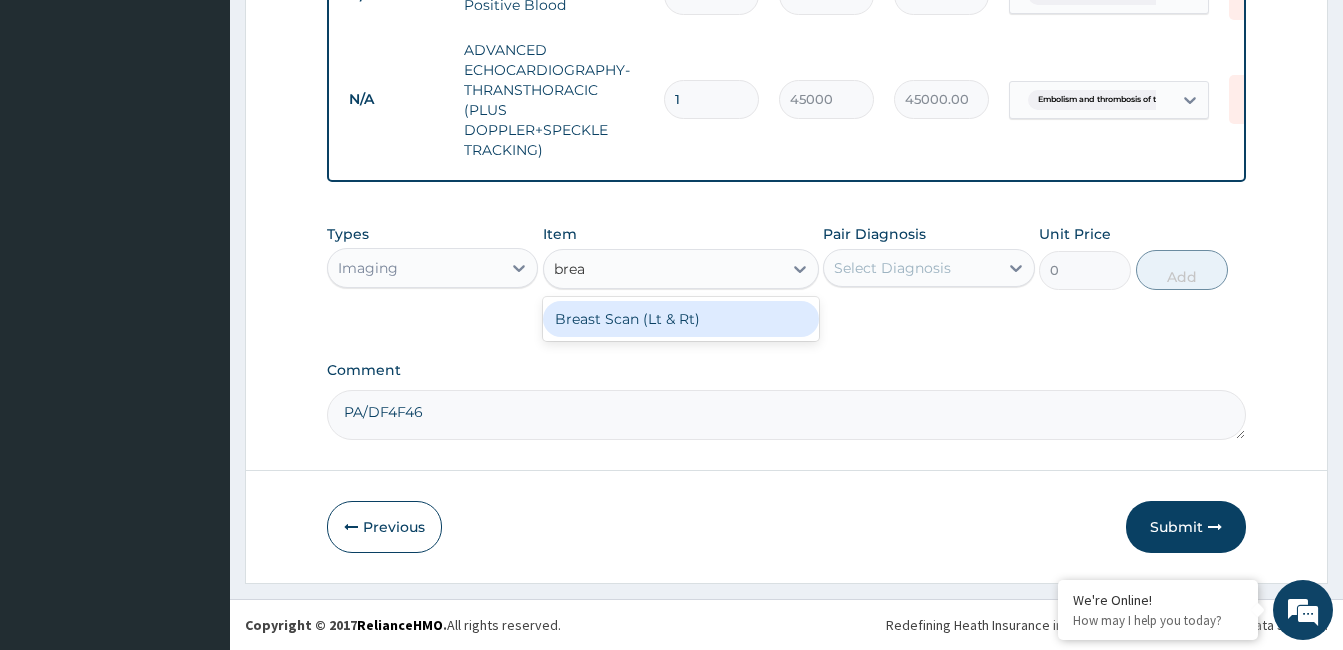 click on "Imaging" at bounding box center (414, 268) 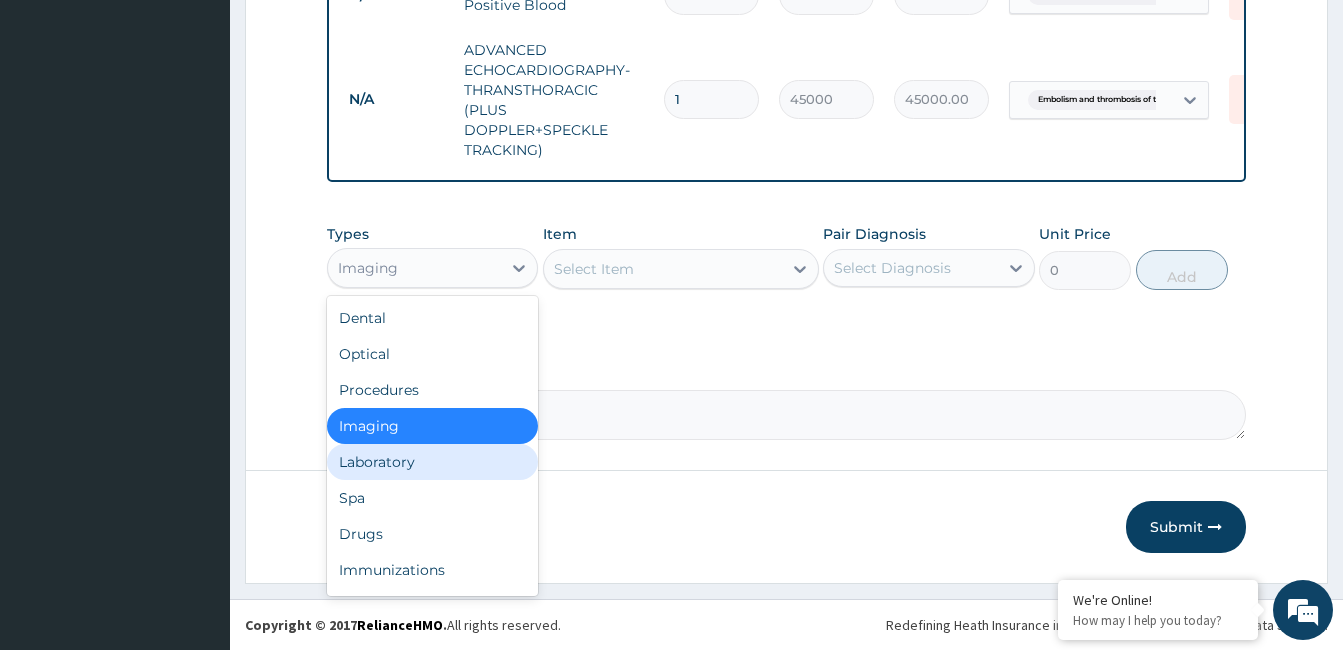 drag, startPoint x: 445, startPoint y: 469, endPoint x: 579, endPoint y: 385, distance: 158.15182 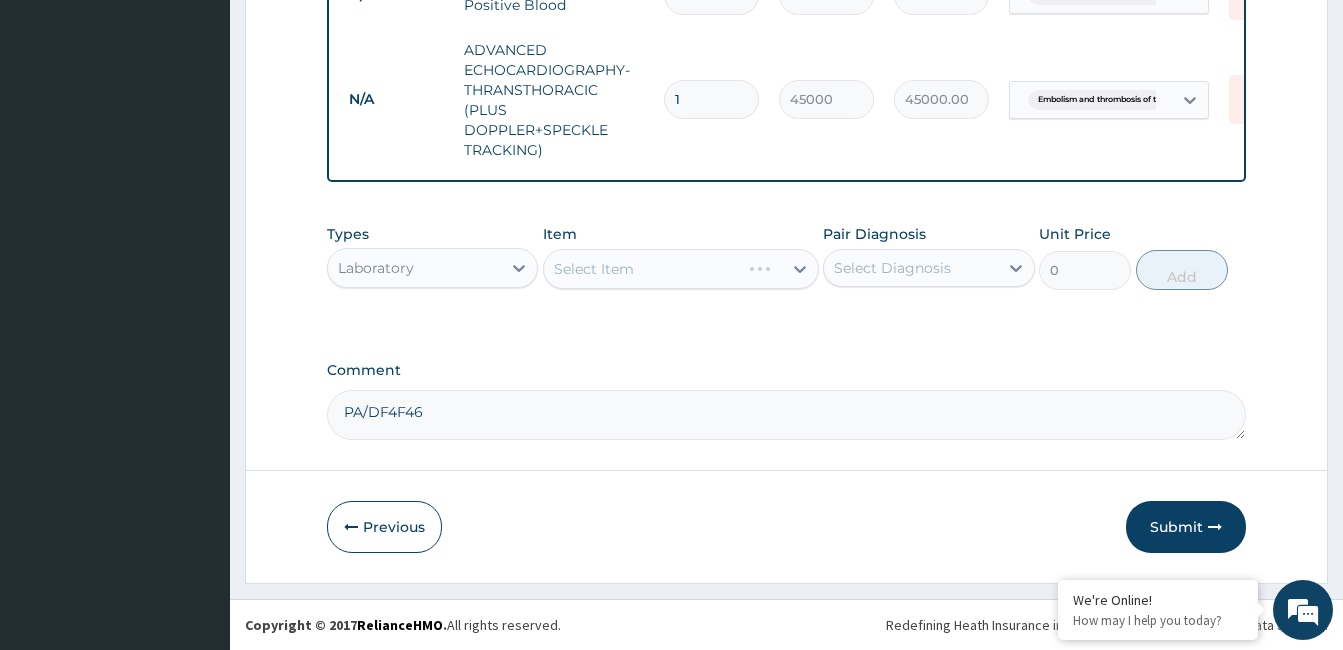 click on "Select Diagnosis" at bounding box center (892, 268) 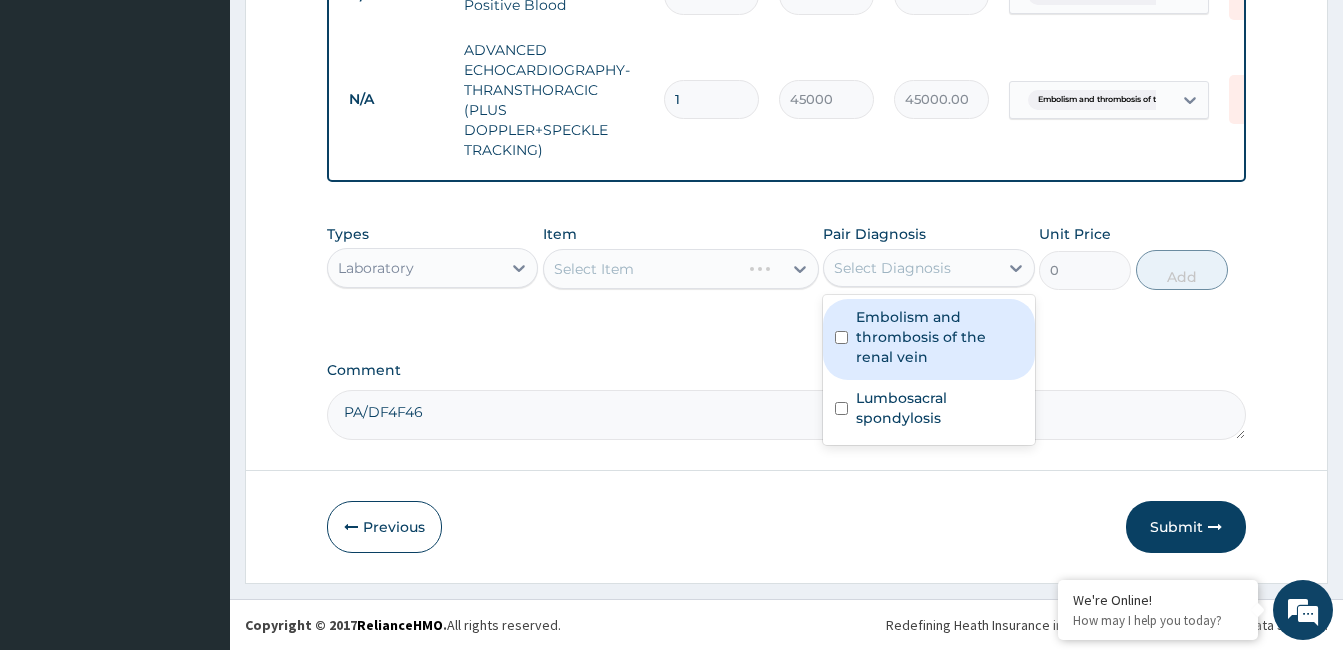 click on "Embolism and thrombosis of the renal vein" at bounding box center (939, 337) 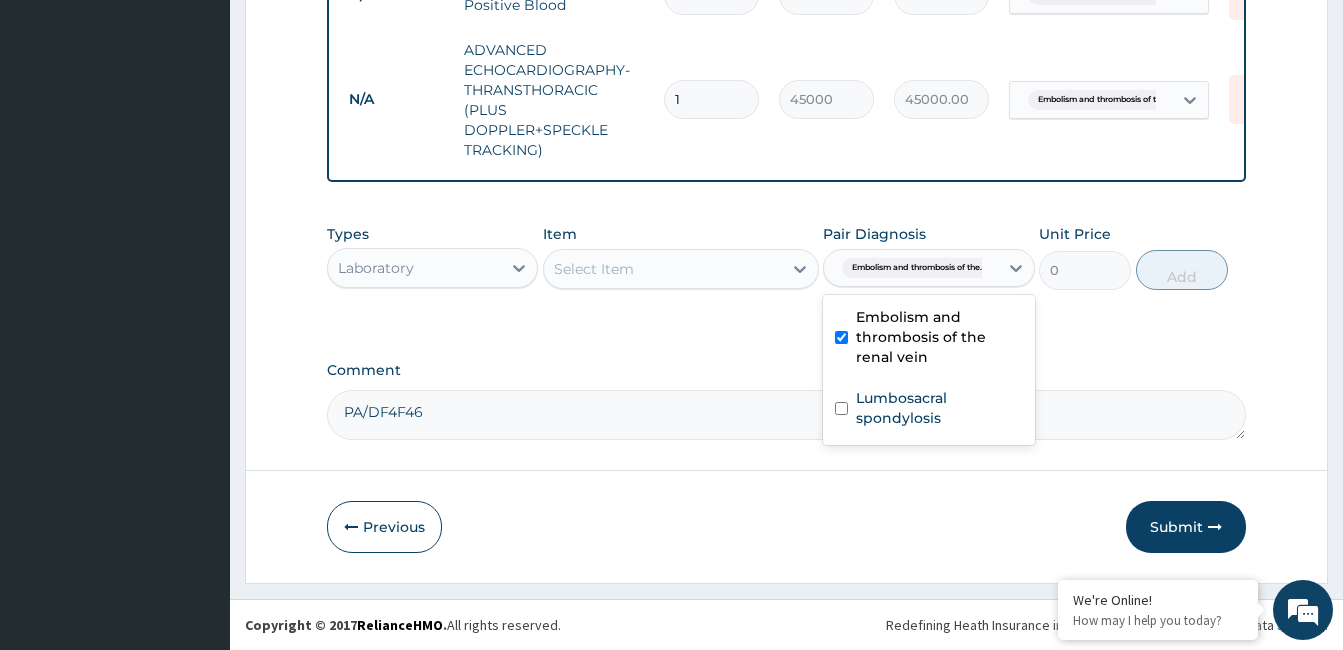 click on "Select Item" at bounding box center [663, 269] 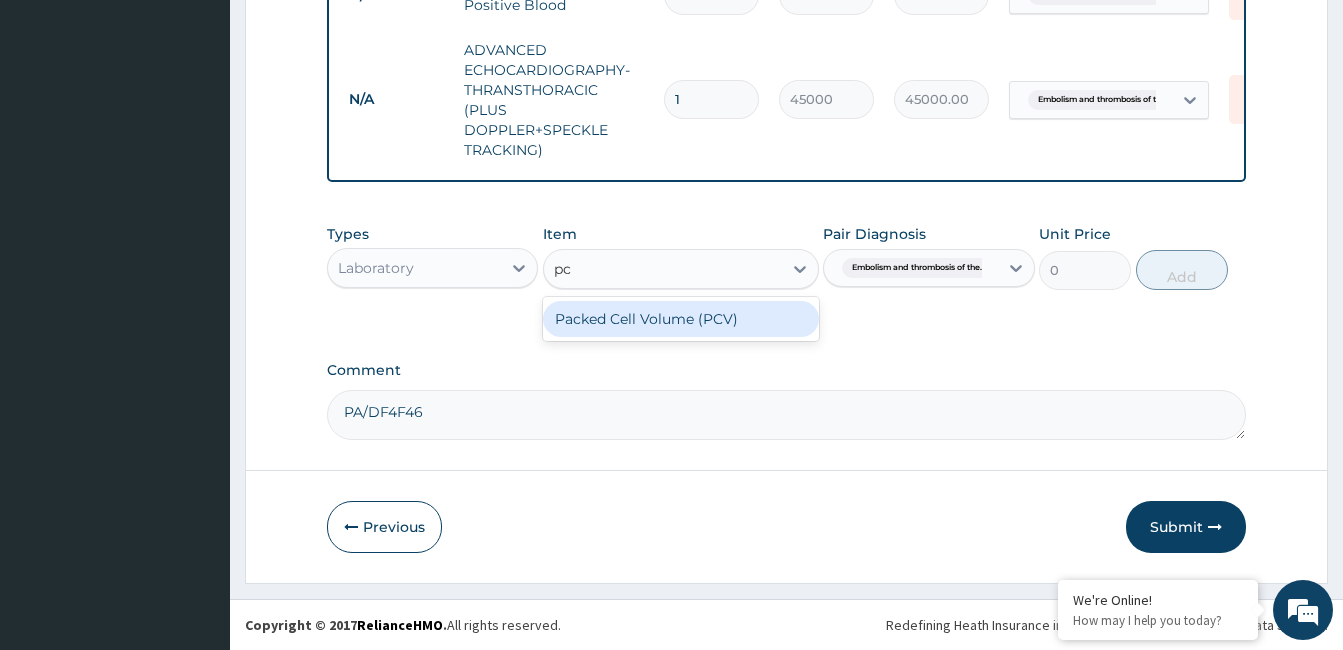 drag, startPoint x: 708, startPoint y: 302, endPoint x: 849, endPoint y: 321, distance: 142.27438 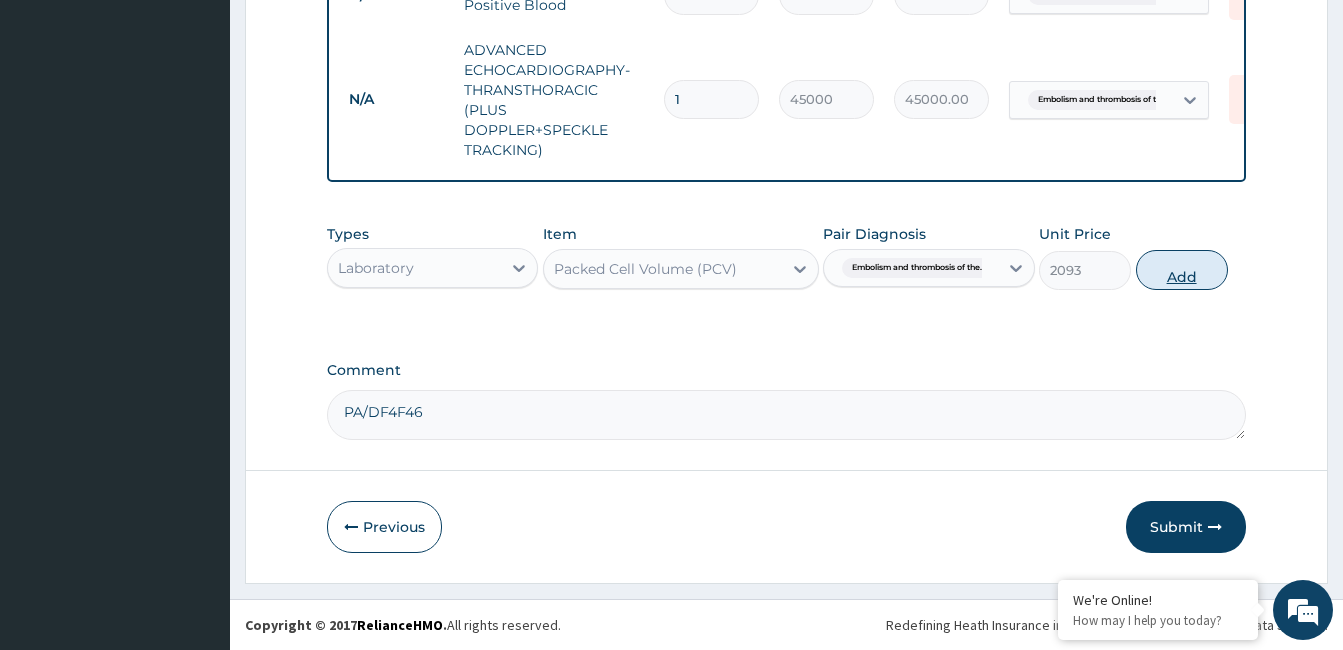 click on "Add" at bounding box center [1182, 270] 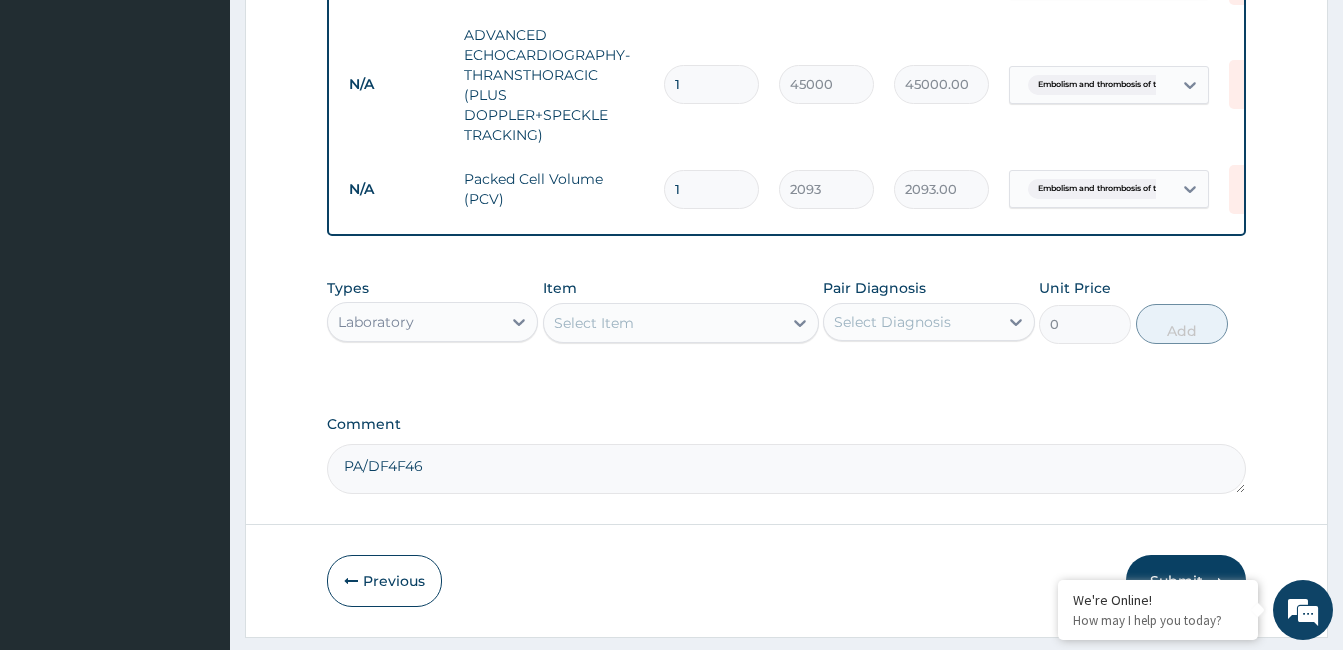 click on "Select Item" at bounding box center (594, 323) 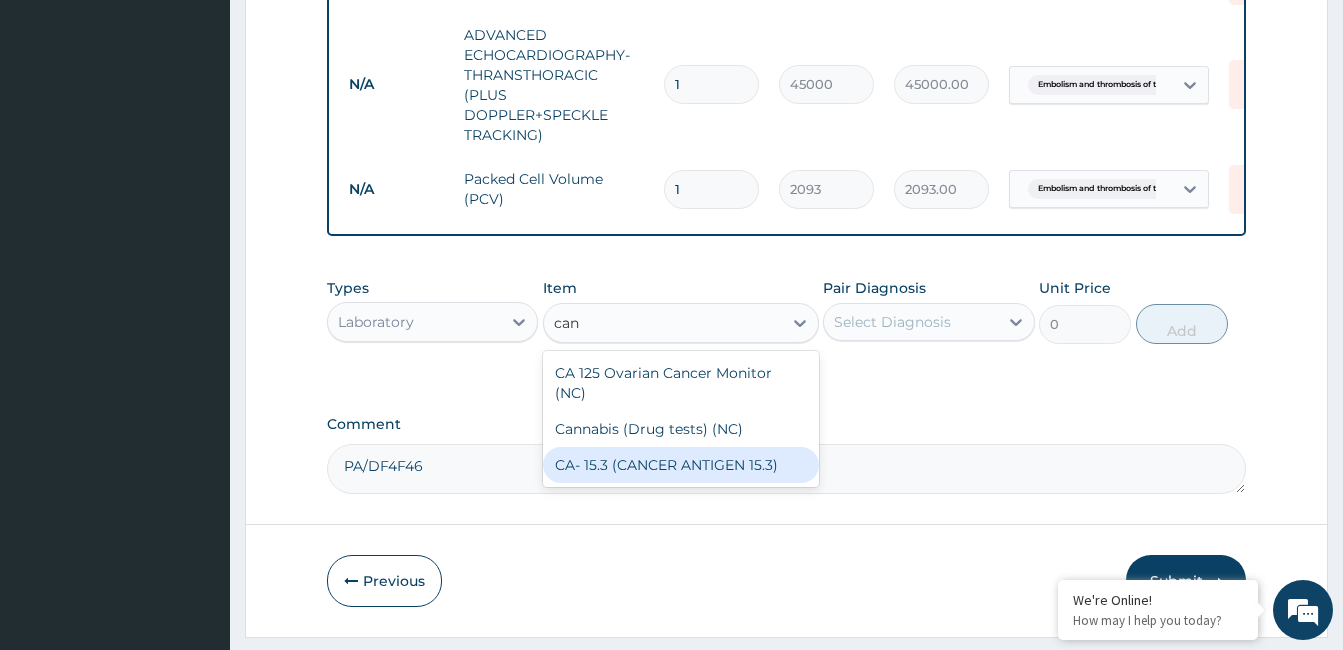 click on "CA- 15.3 (CANCER ANTIGEN 15.3)" at bounding box center (681, 465) 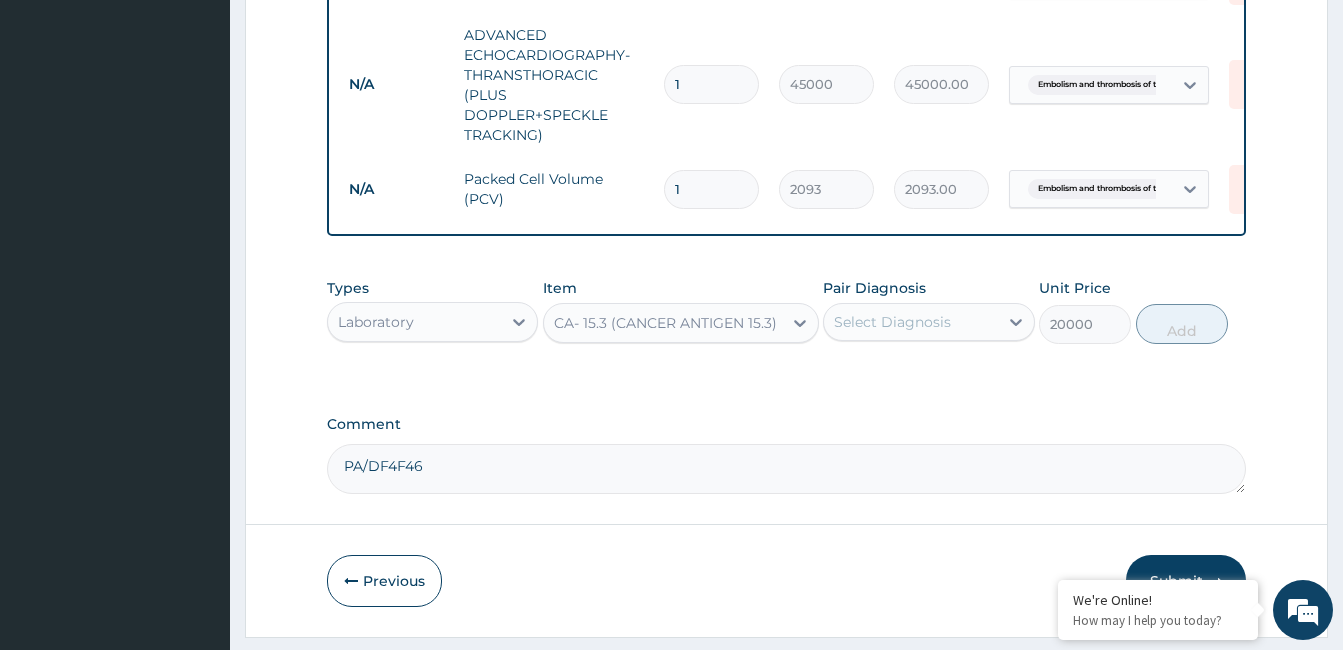 click on "Select Diagnosis" at bounding box center (892, 322) 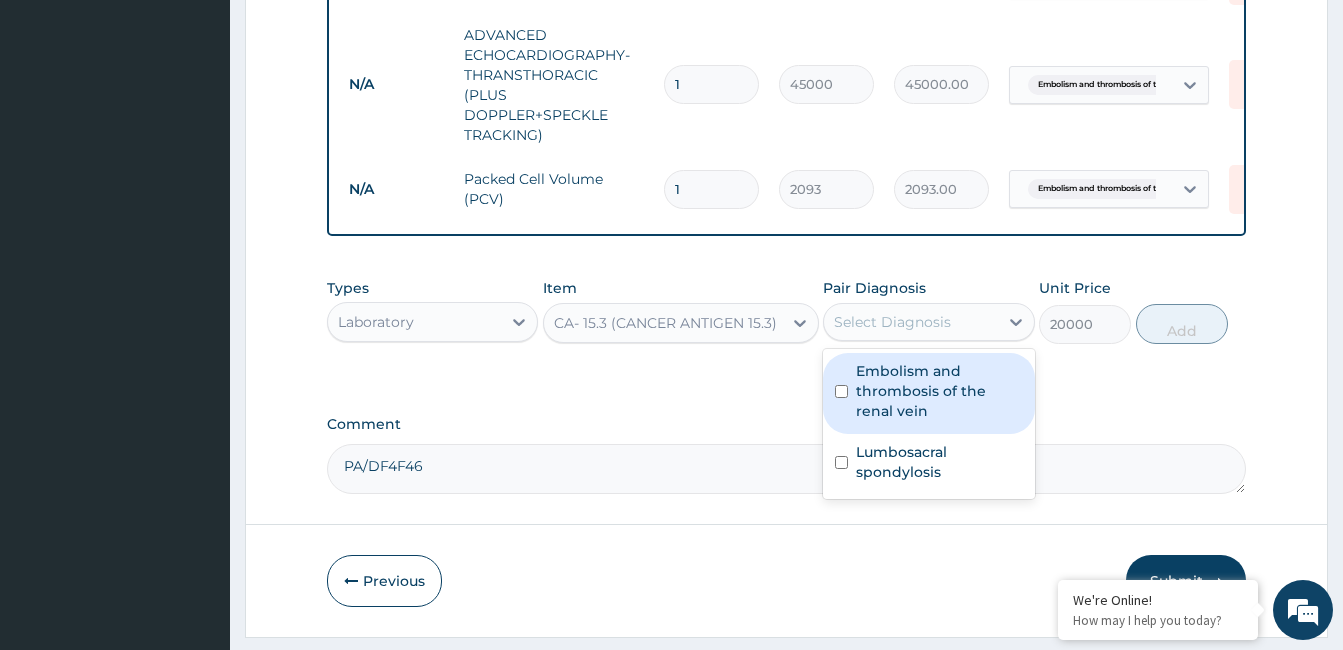 drag, startPoint x: 901, startPoint y: 401, endPoint x: 1007, endPoint y: 386, distance: 107.05606 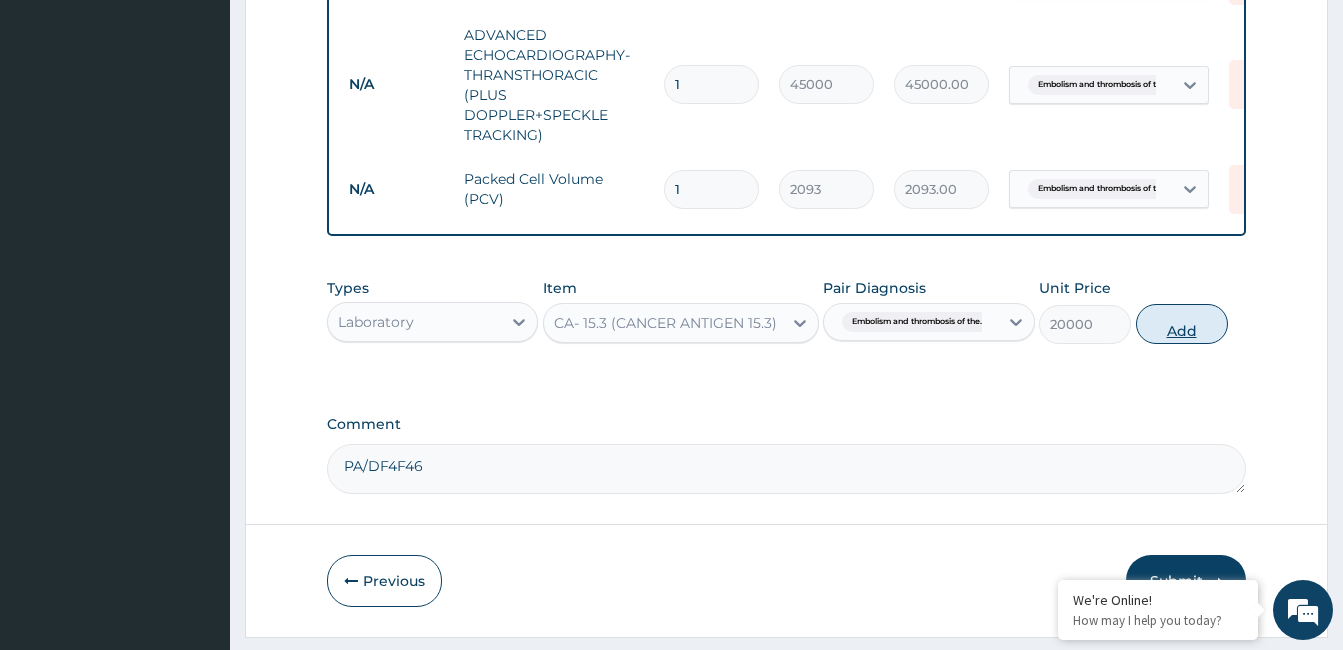 click on "Add" at bounding box center [1182, 324] 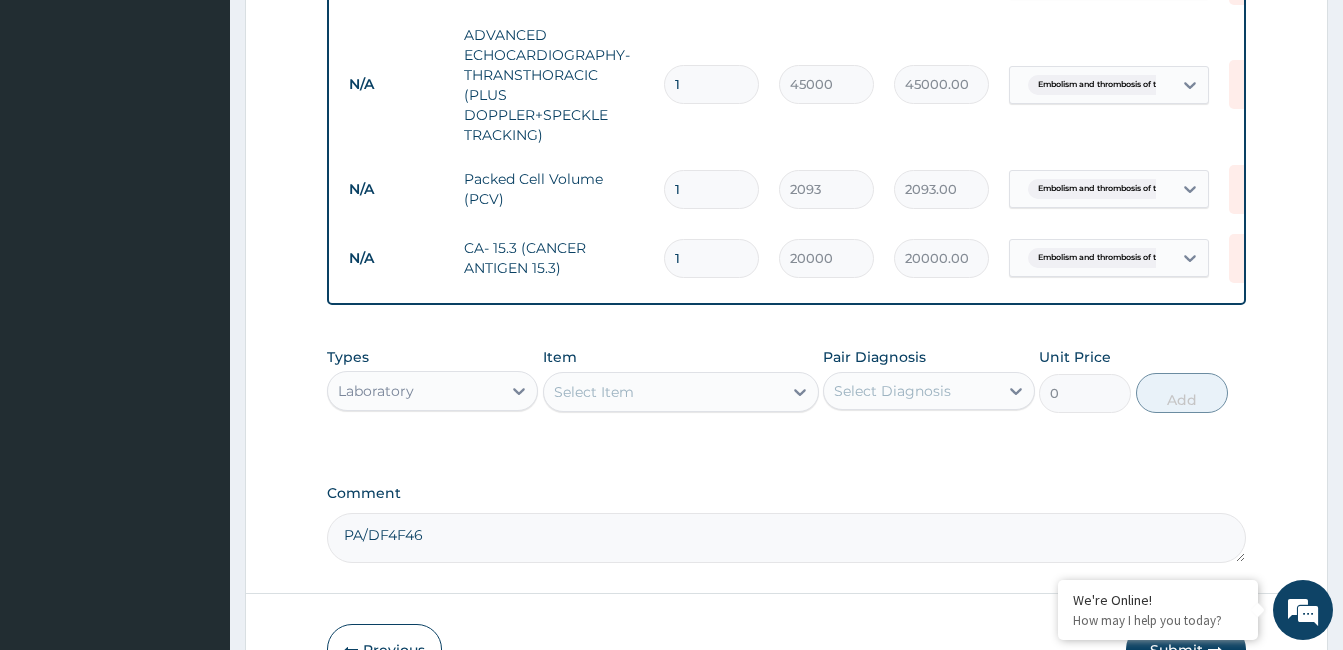 click on "Select Item" at bounding box center (663, 392) 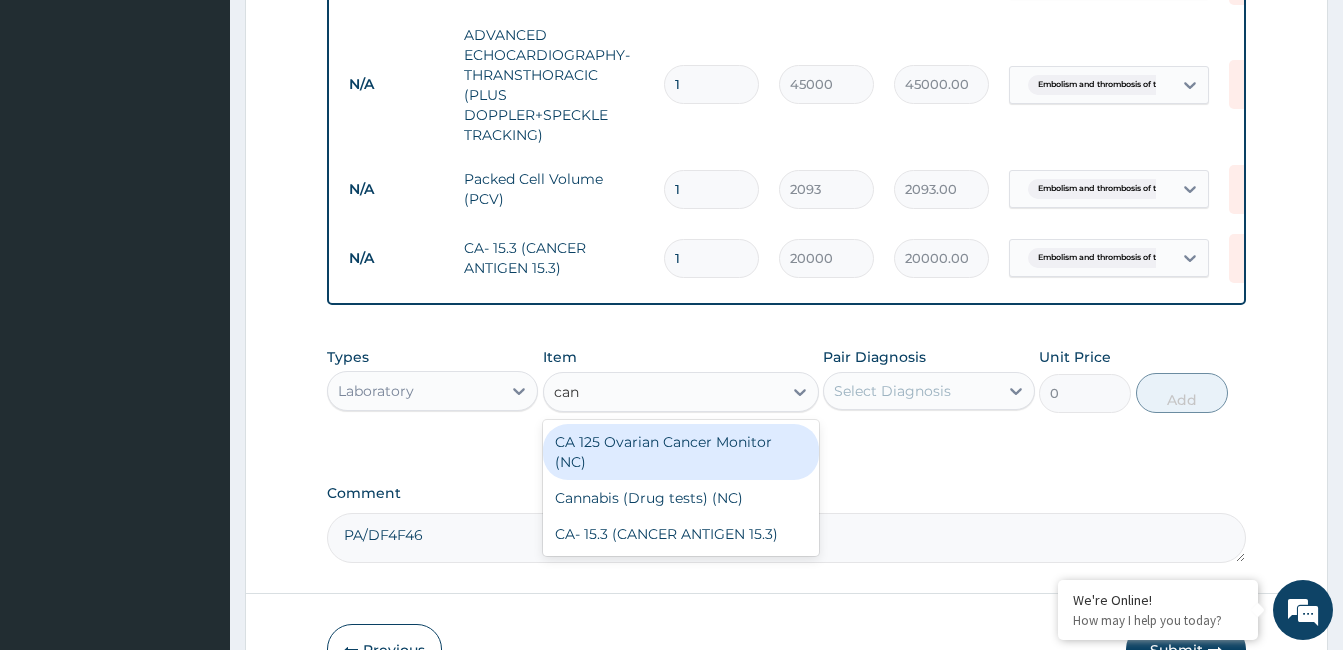 click on "CA 125 Ovarian Cancer Monitor (NC)" at bounding box center [681, 452] 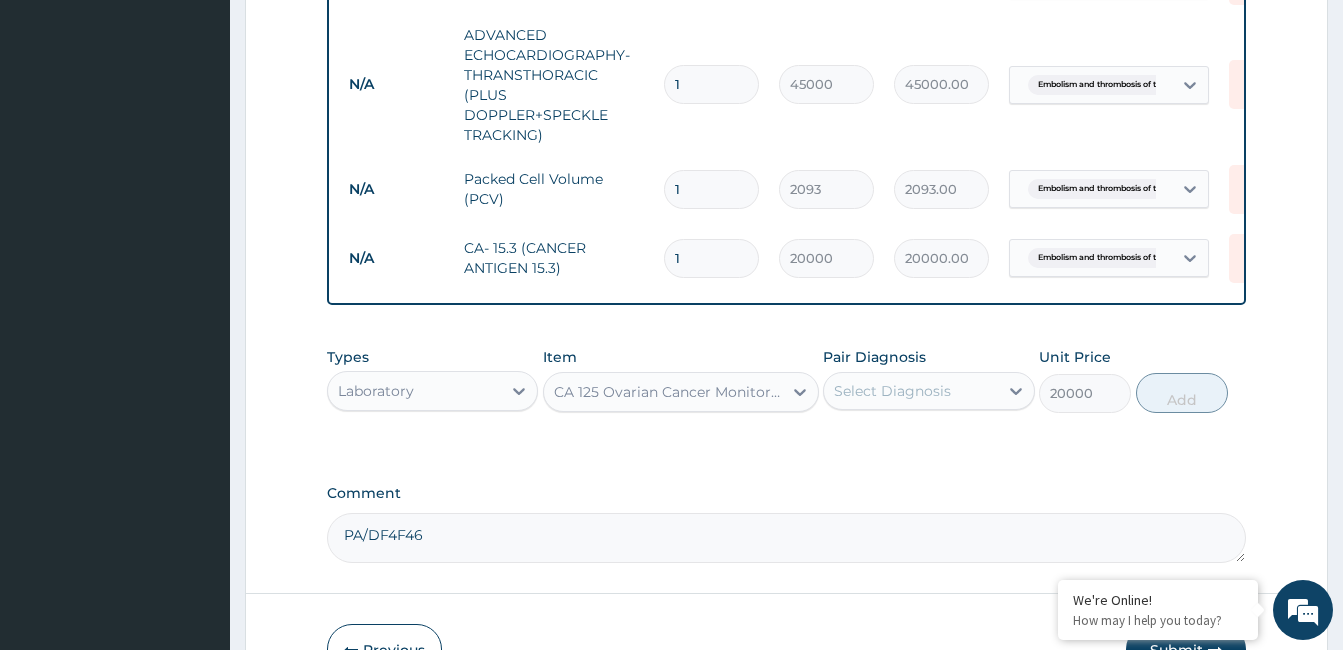 click on "Select Diagnosis" at bounding box center [892, 391] 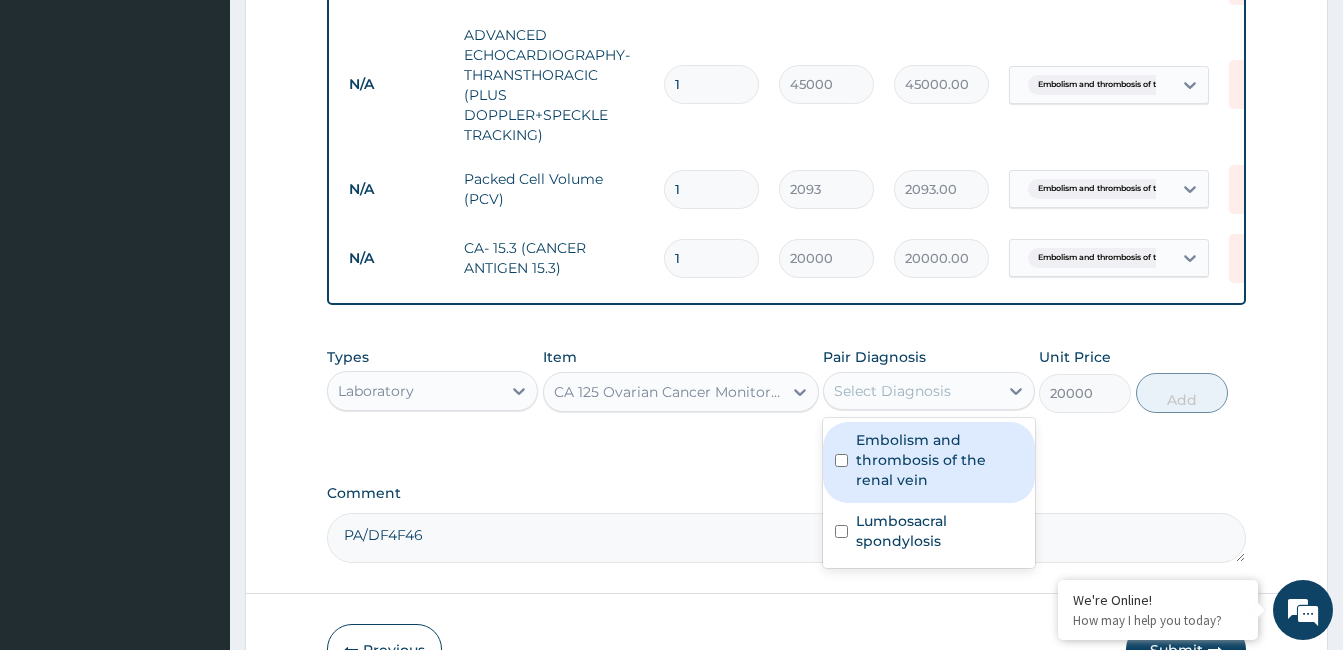 drag, startPoint x: 922, startPoint y: 468, endPoint x: 1141, endPoint y: 438, distance: 221.04524 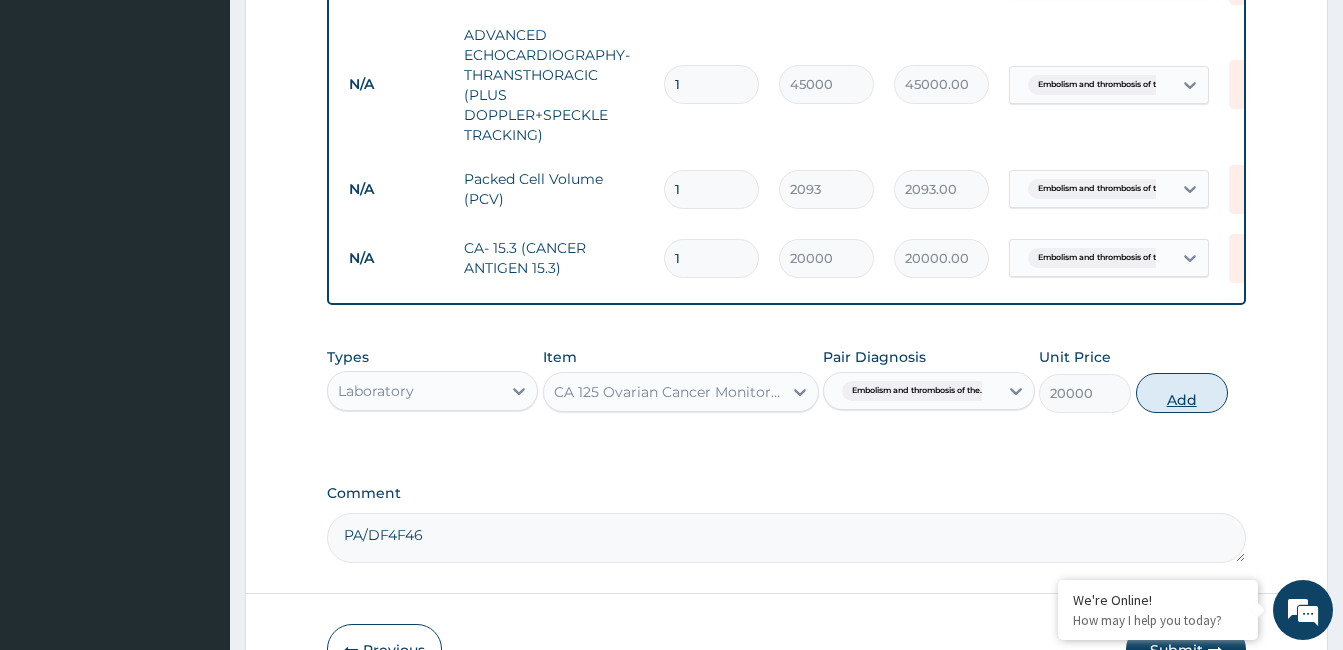 click on "Add" at bounding box center (1182, 393) 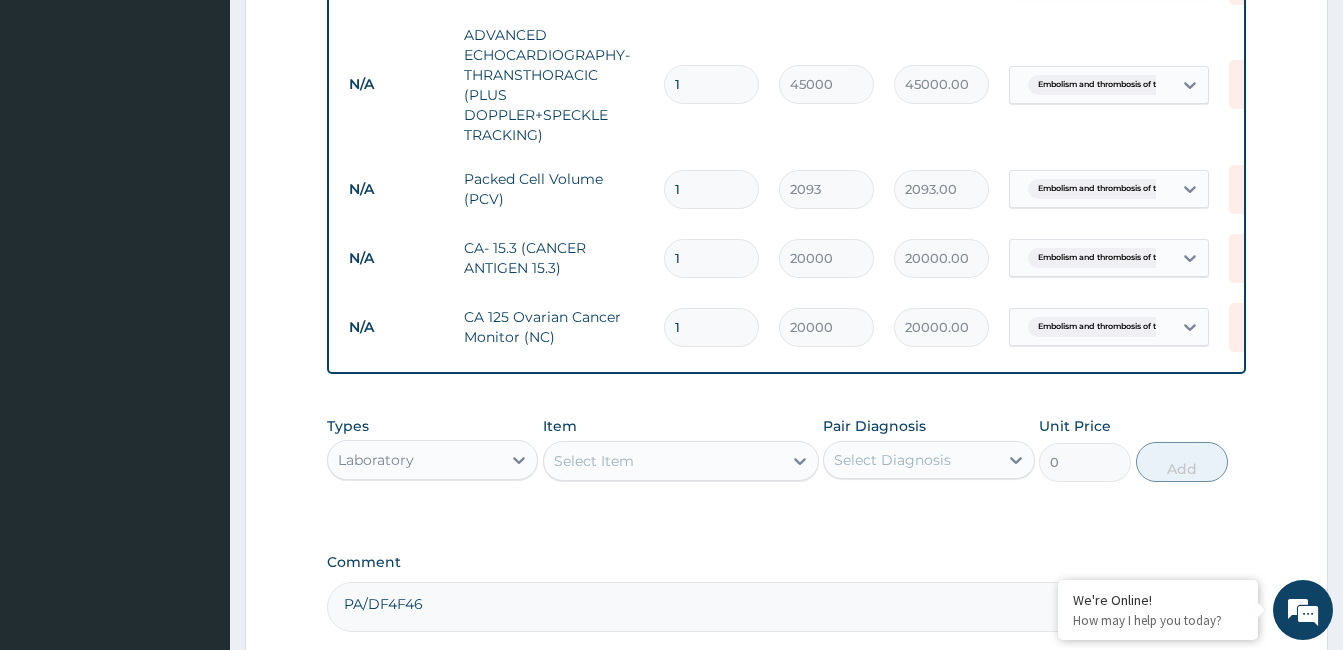 click on "Select Item" at bounding box center [663, 461] 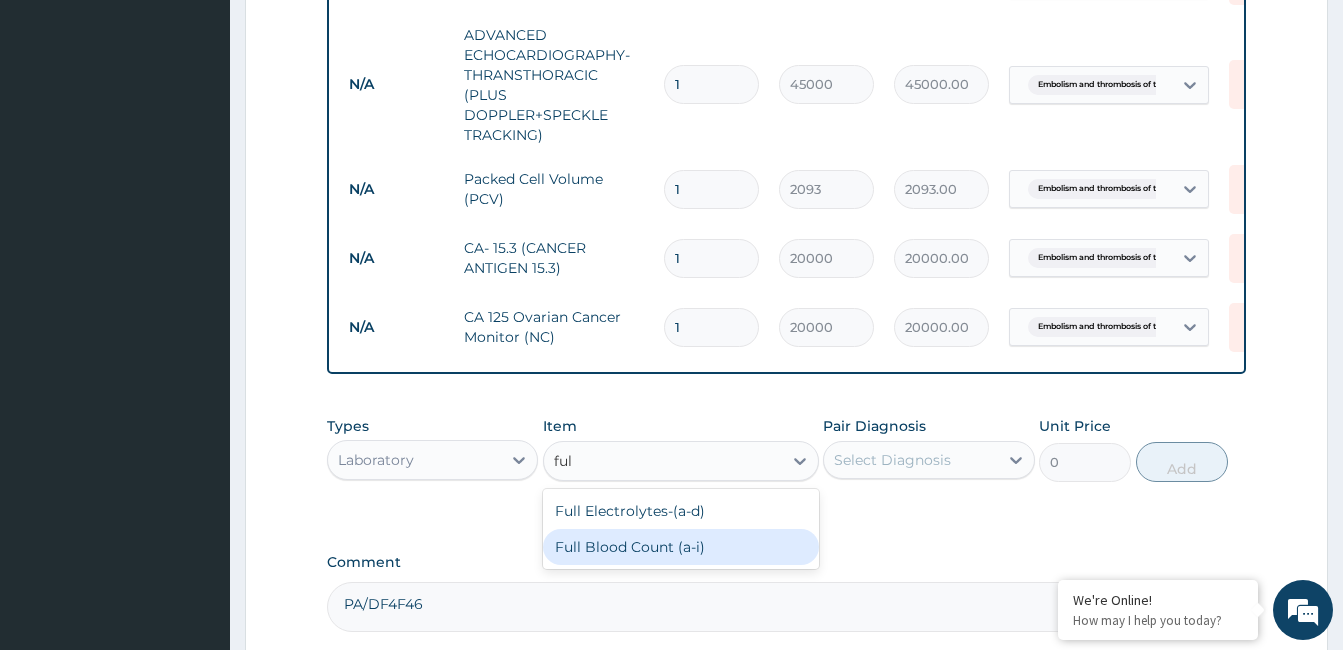 click on "Full Blood Count (a‐i)" at bounding box center (681, 547) 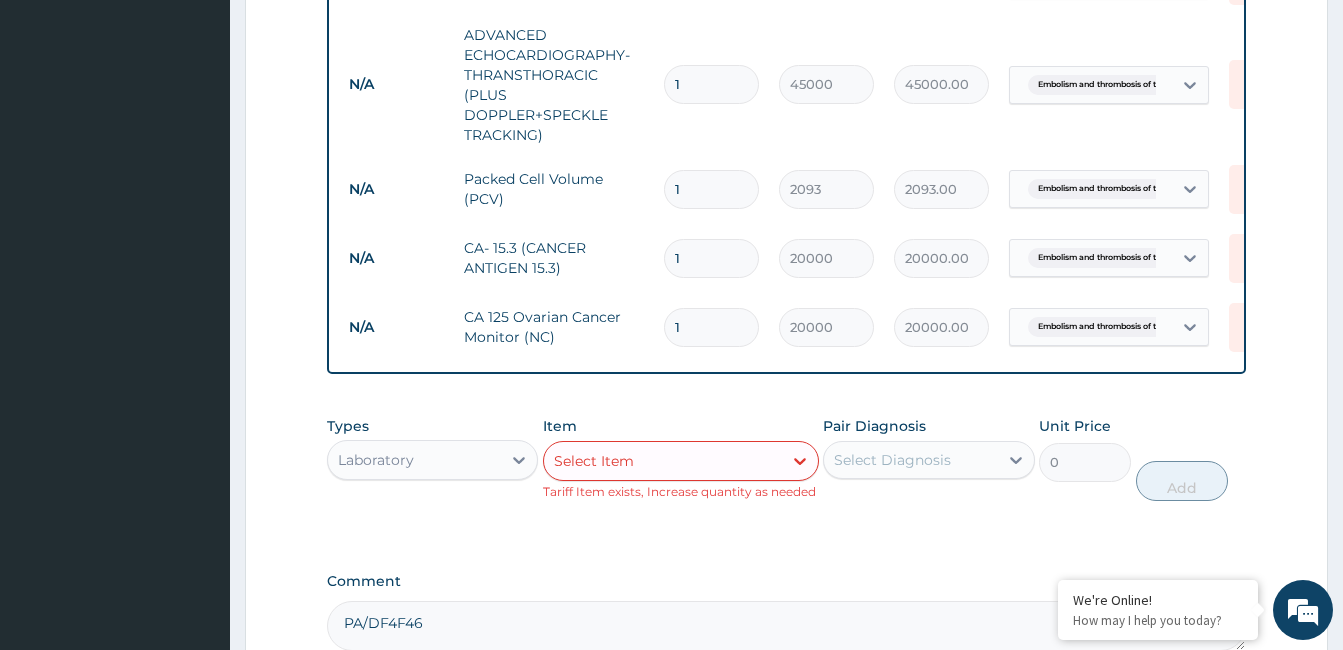 scroll, scrollTop: 1384, scrollLeft: 0, axis: vertical 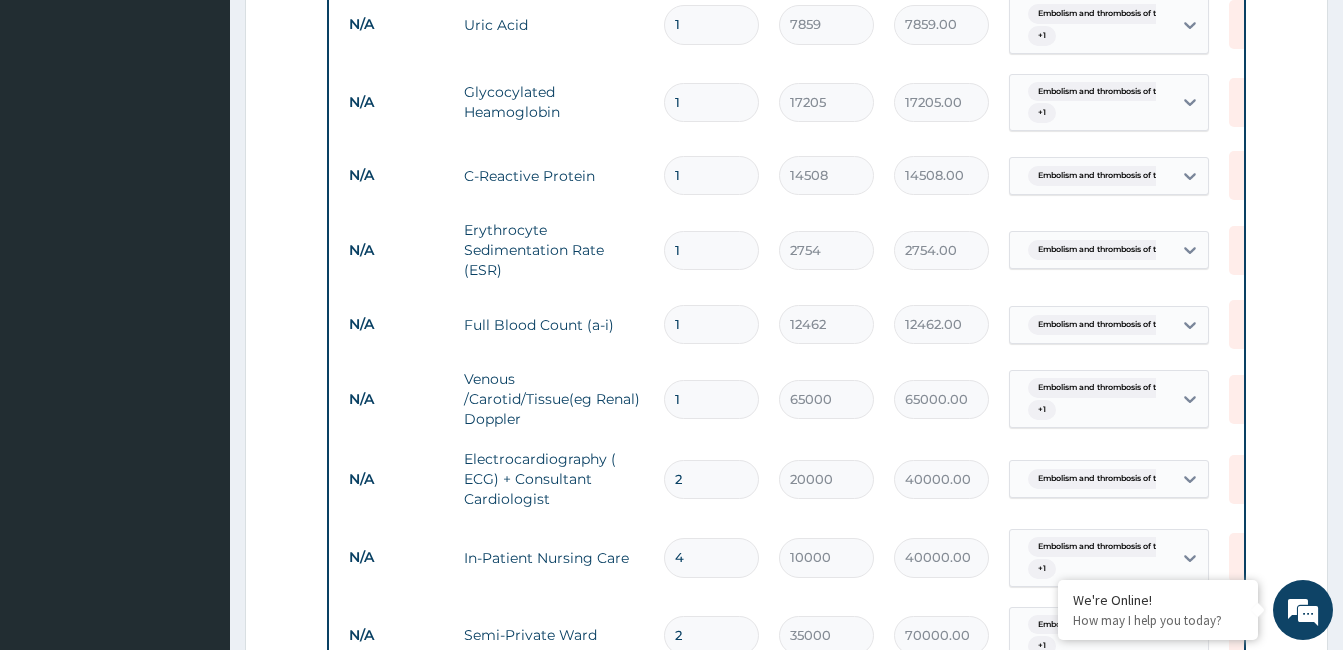 click on "1" at bounding box center [711, 324] 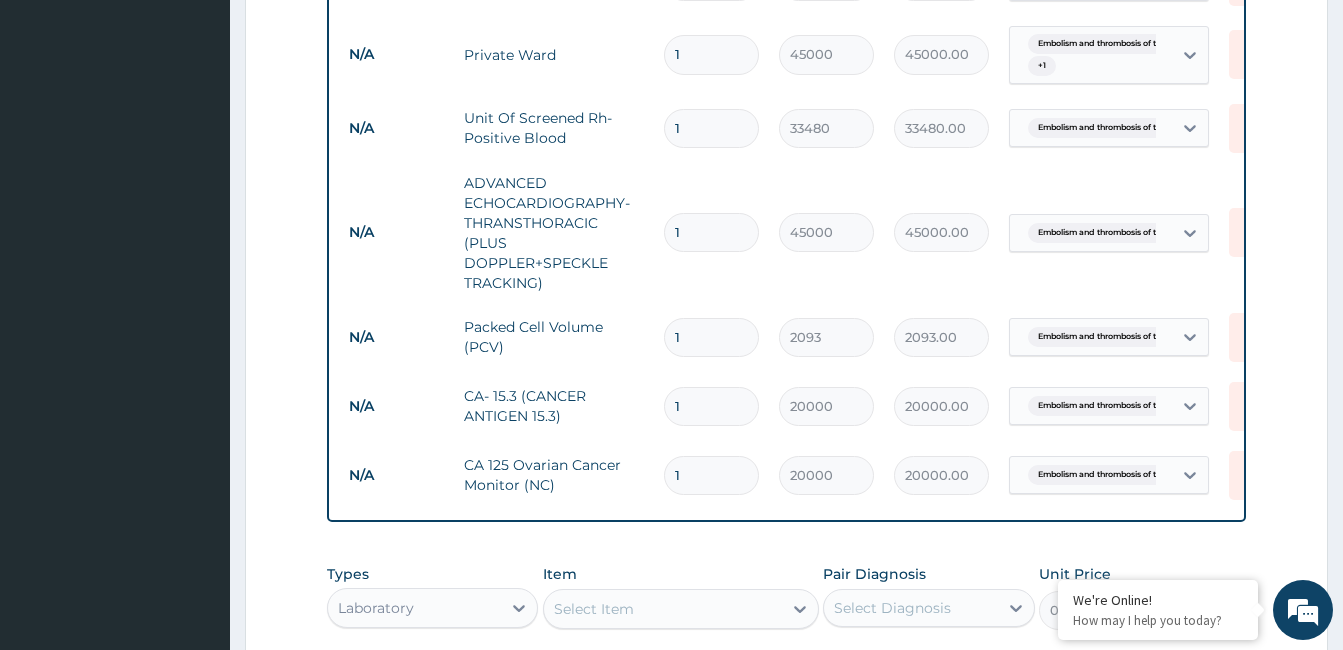 scroll, scrollTop: 3984, scrollLeft: 0, axis: vertical 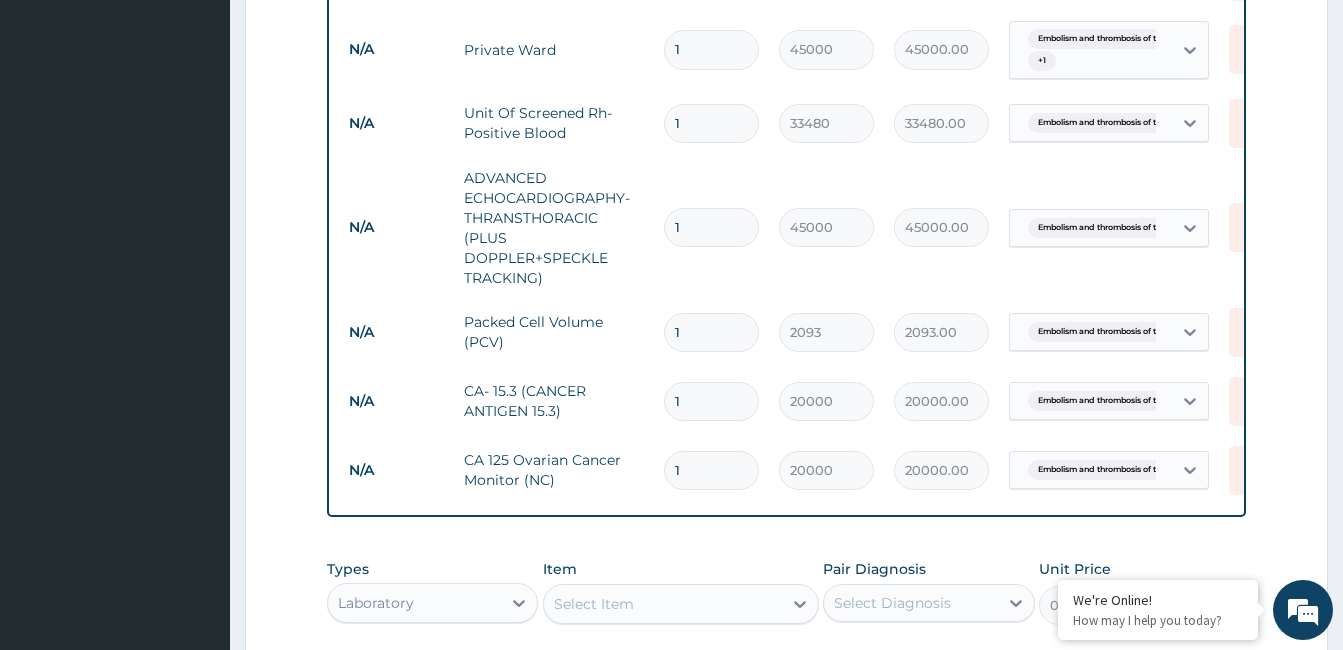 click on "1" at bounding box center [711, 49] 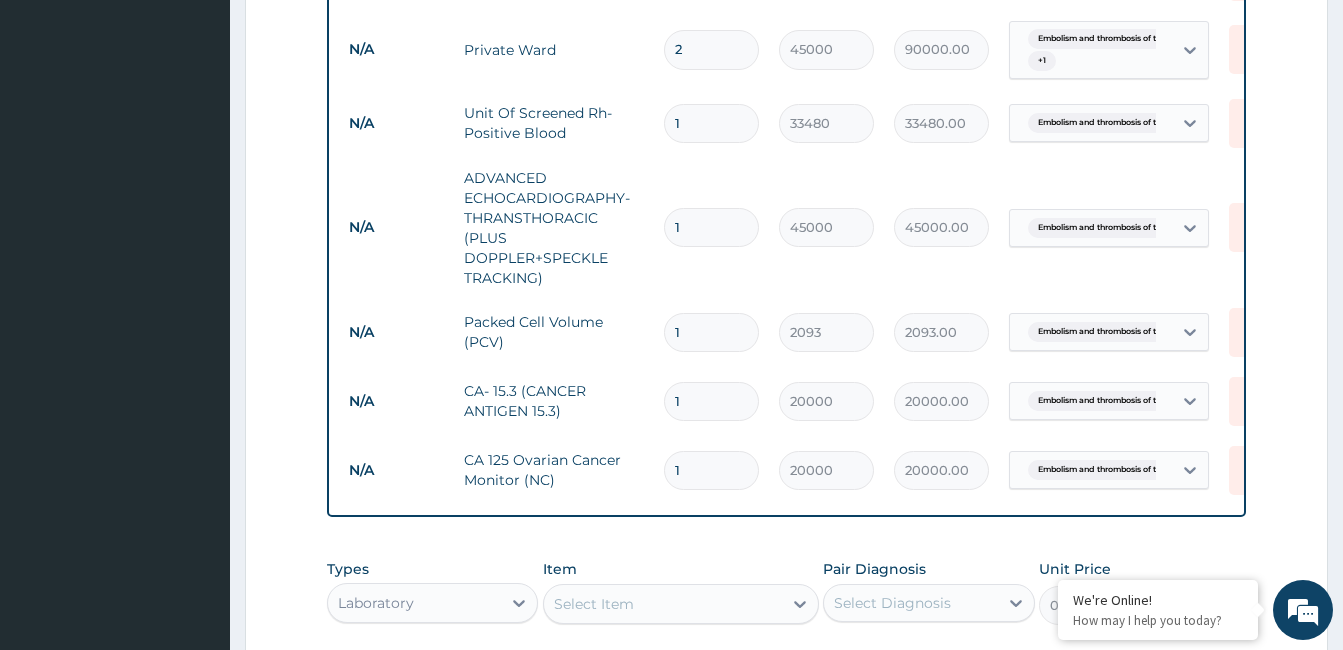scroll, scrollTop: 1617, scrollLeft: 0, axis: vertical 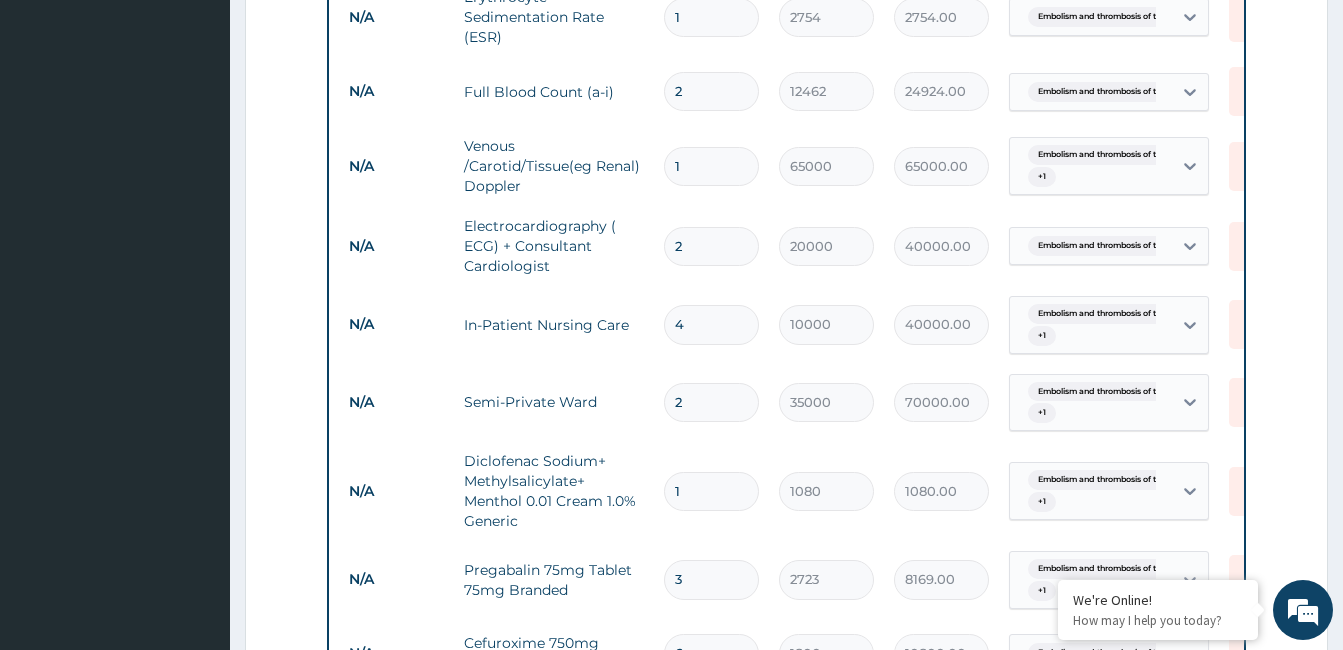 click on "4" at bounding box center [711, 324] 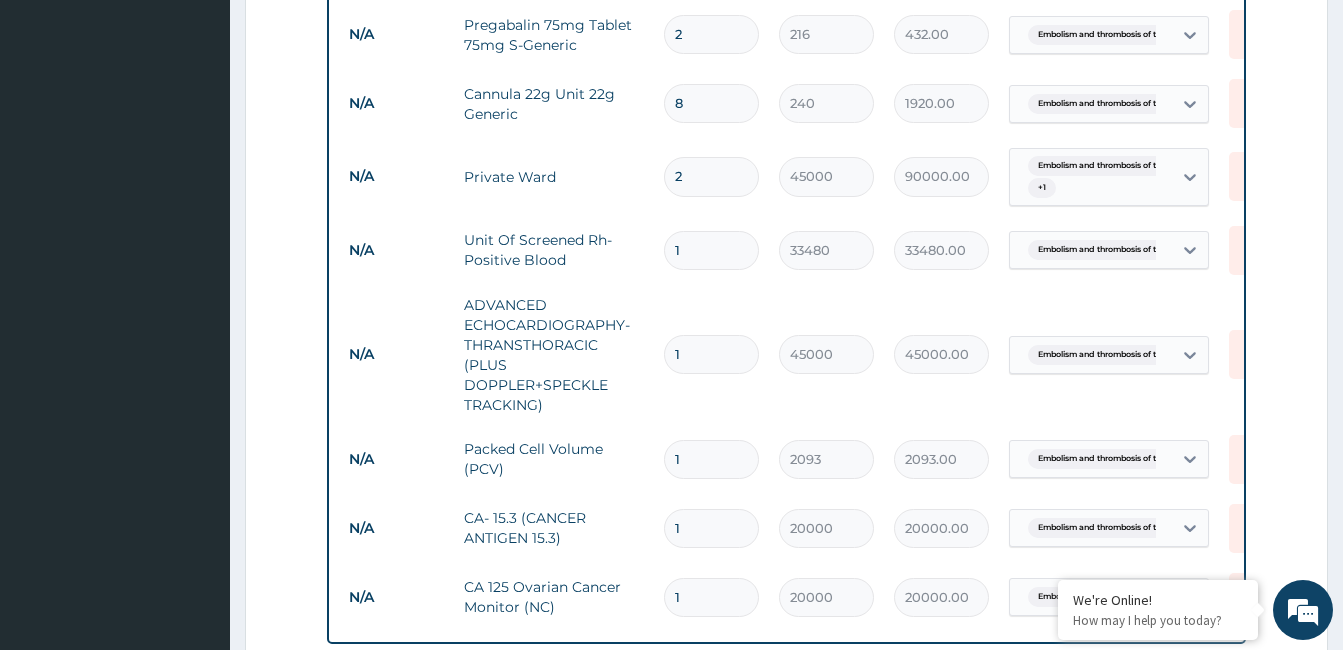 scroll, scrollTop: 533, scrollLeft: 0, axis: vertical 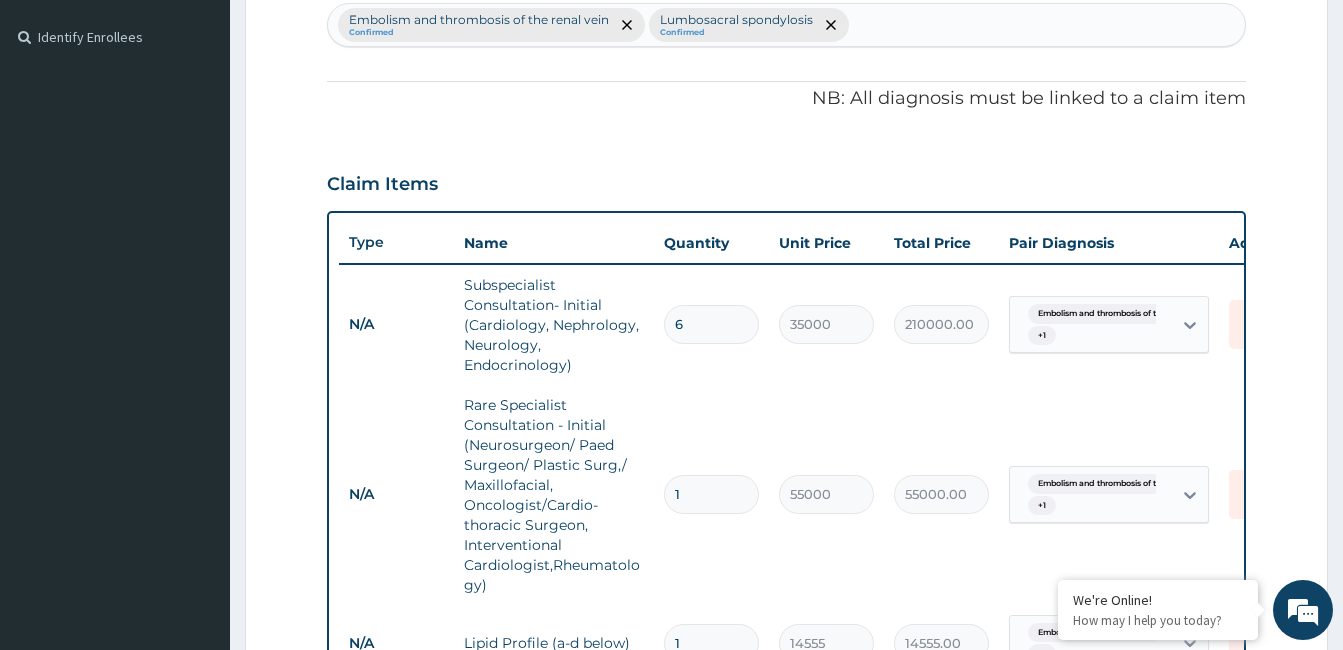 click on "6" at bounding box center (711, 324) 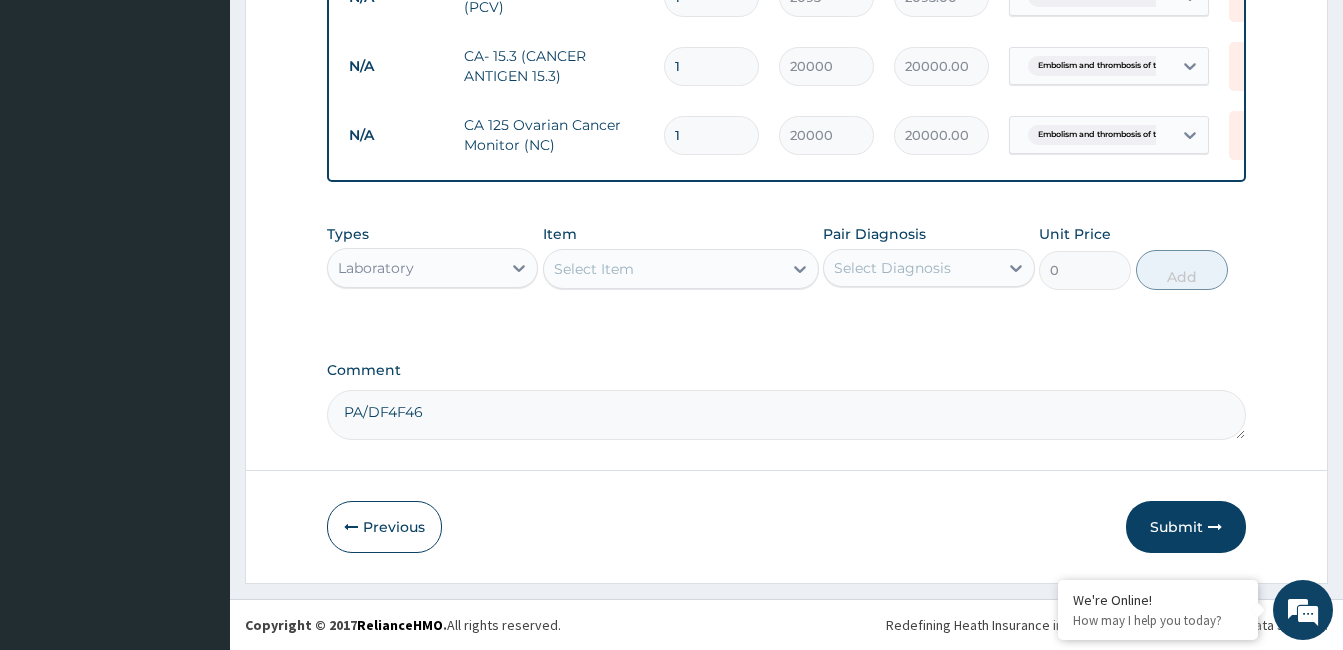 scroll, scrollTop: 4334, scrollLeft: 0, axis: vertical 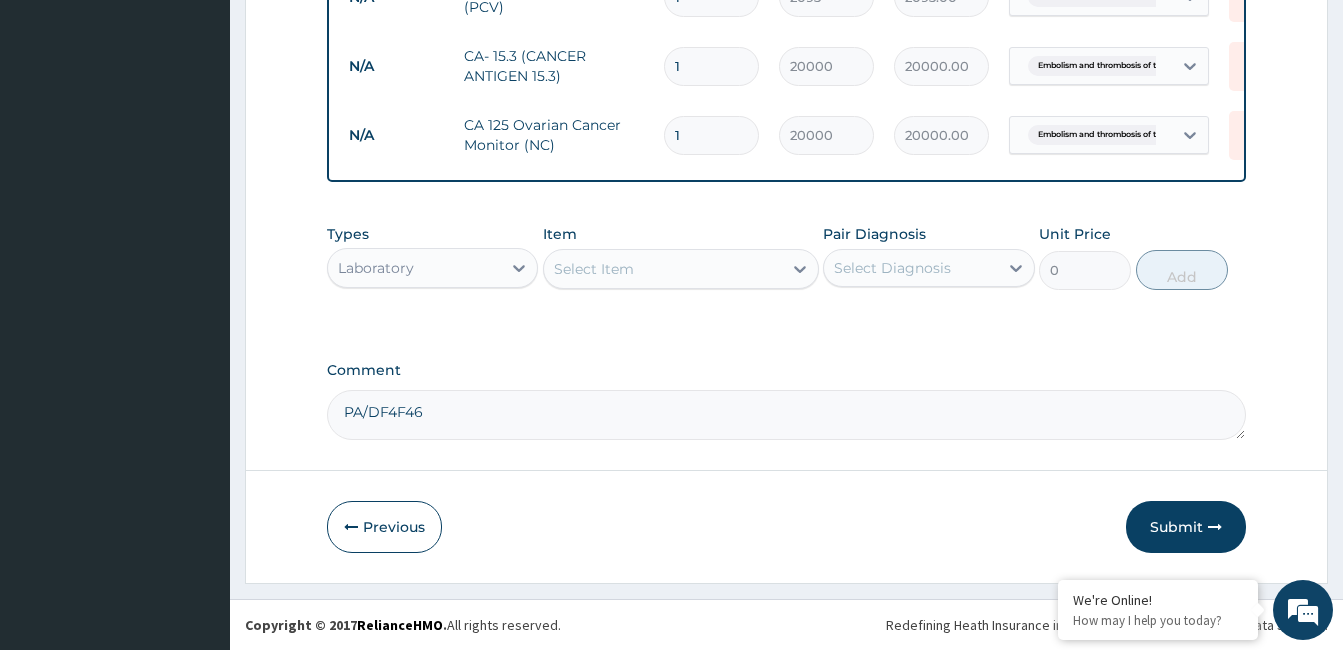 click on "Laboratory" at bounding box center (414, 268) 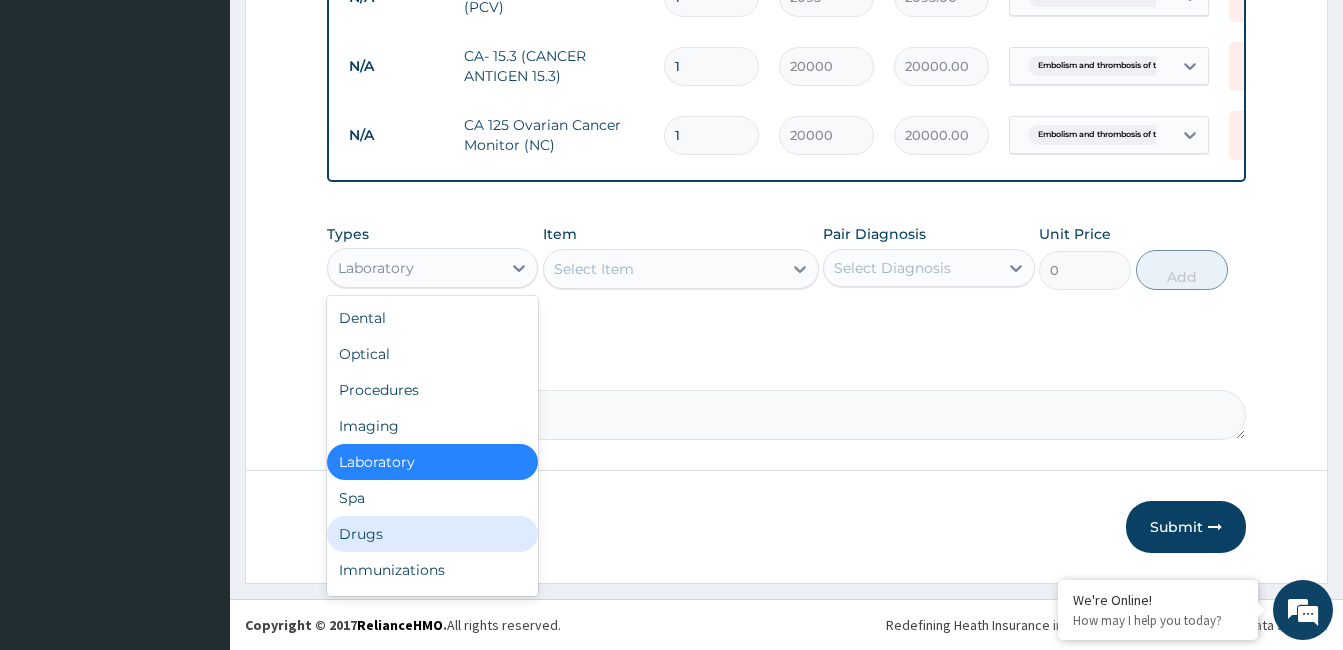 drag, startPoint x: 416, startPoint y: 533, endPoint x: 445, endPoint y: 499, distance: 44.687805 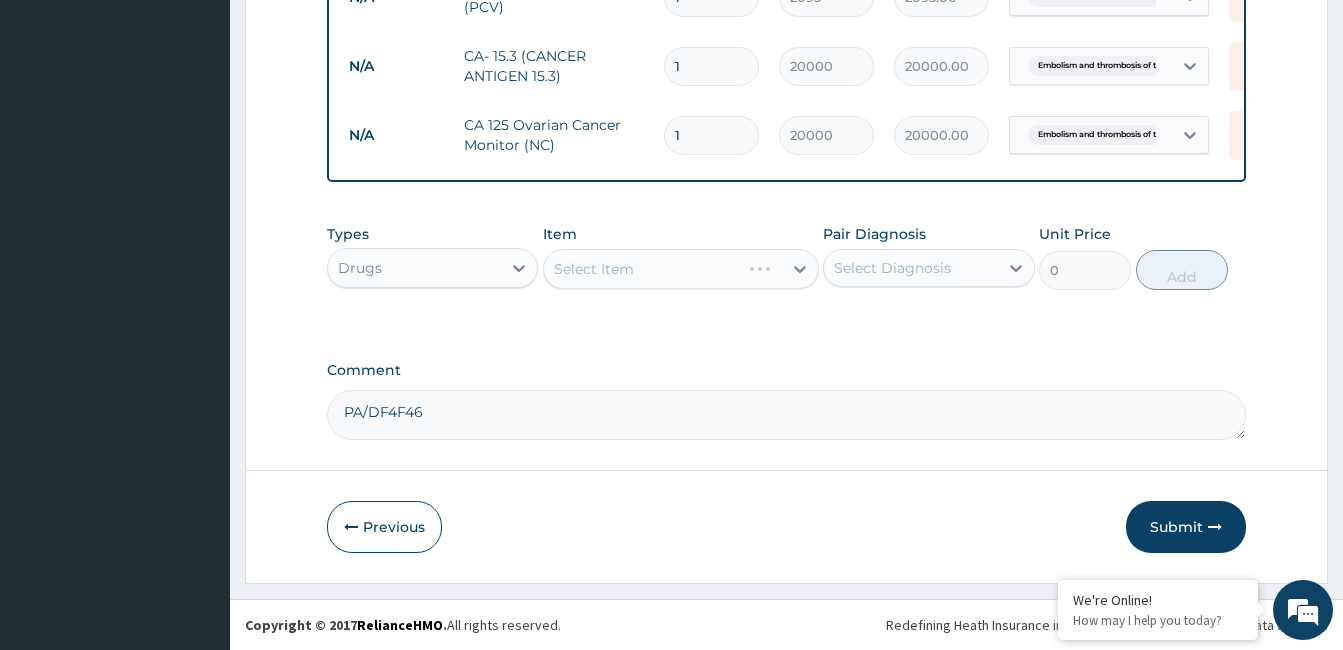 click on "Select Diagnosis" at bounding box center [892, 268] 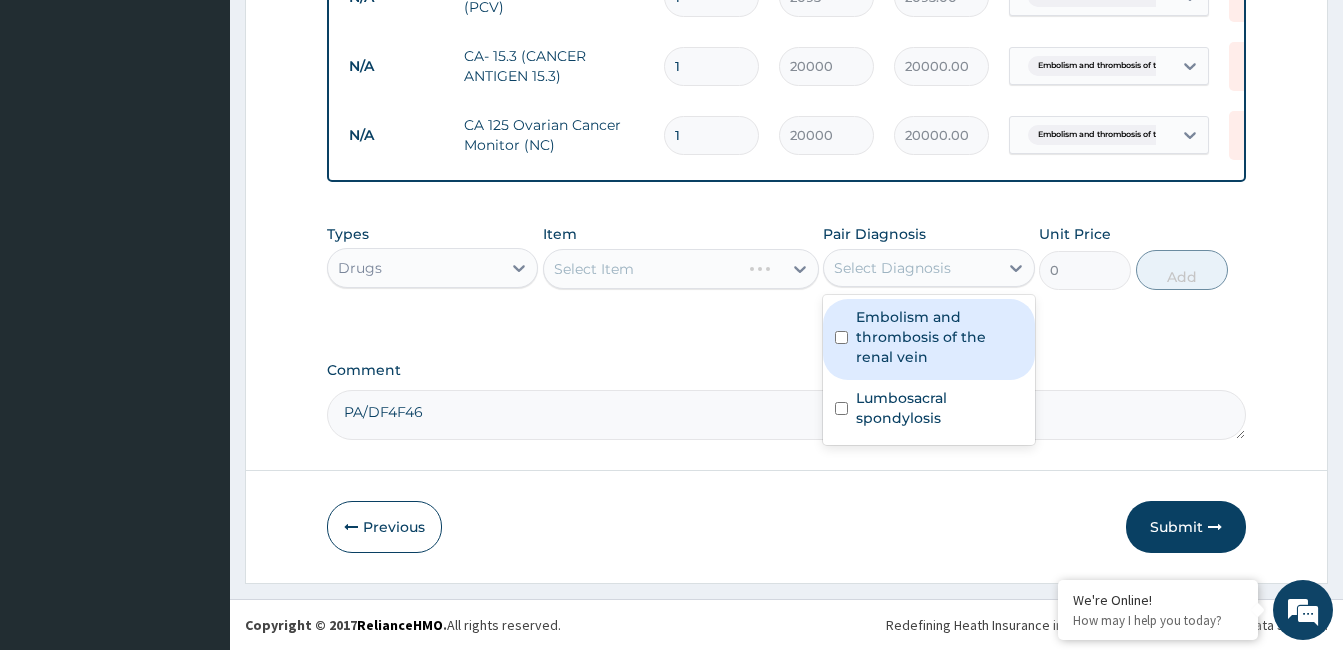 click on "Embolism and thrombosis of the renal vein" at bounding box center [939, 337] 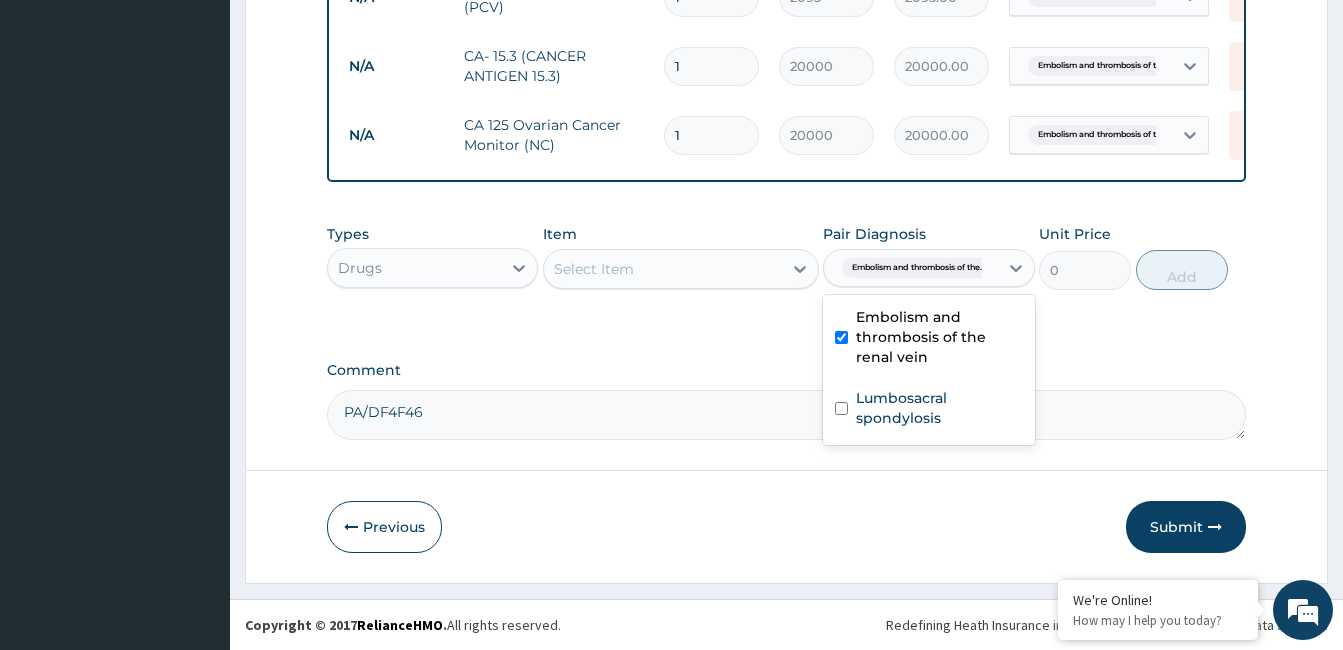 click on "Select Item" at bounding box center (663, 269) 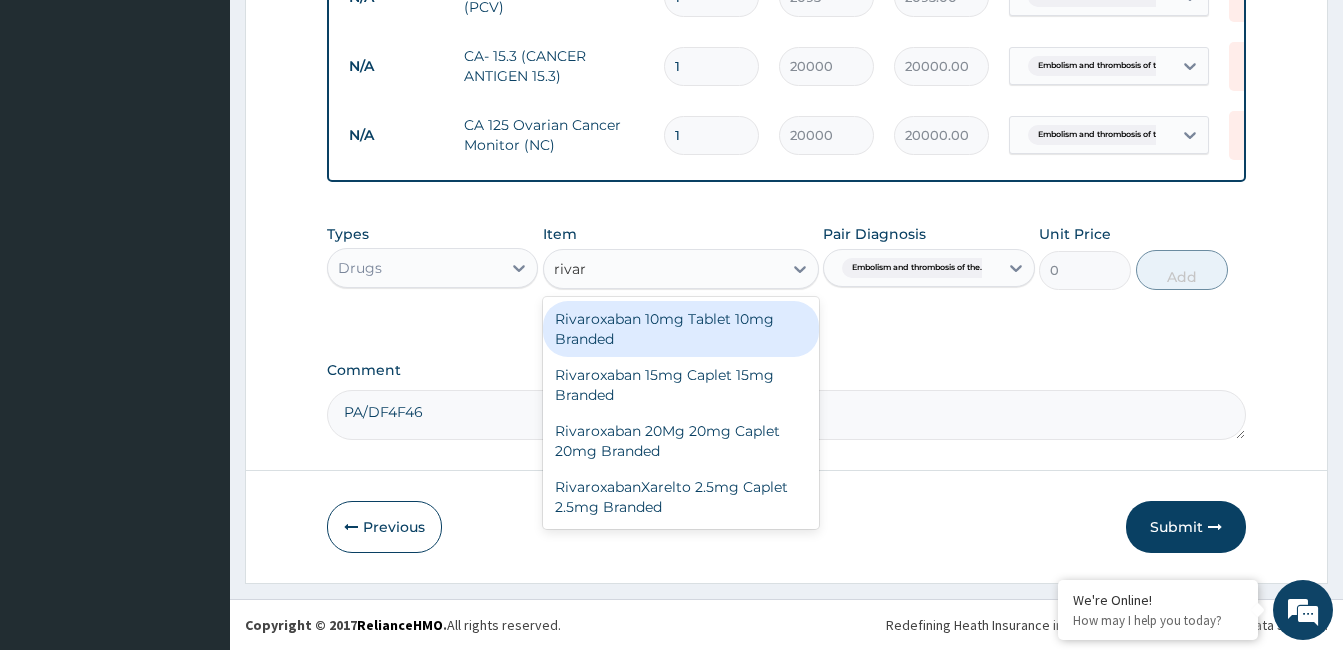 click on "Rivaroxaban 10mg Tablet 10mg Branded" at bounding box center (681, 329) 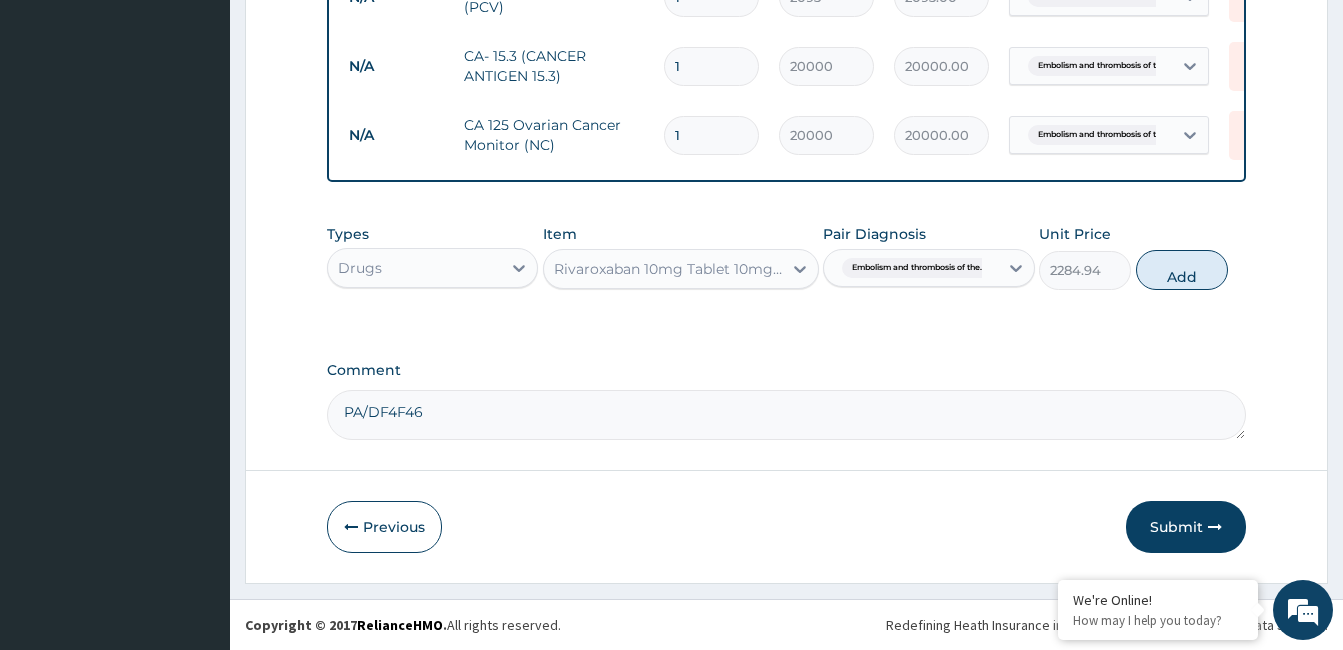 click on "Rivaroxaban 10mg Tablet 10mg Branded" at bounding box center (669, 269) 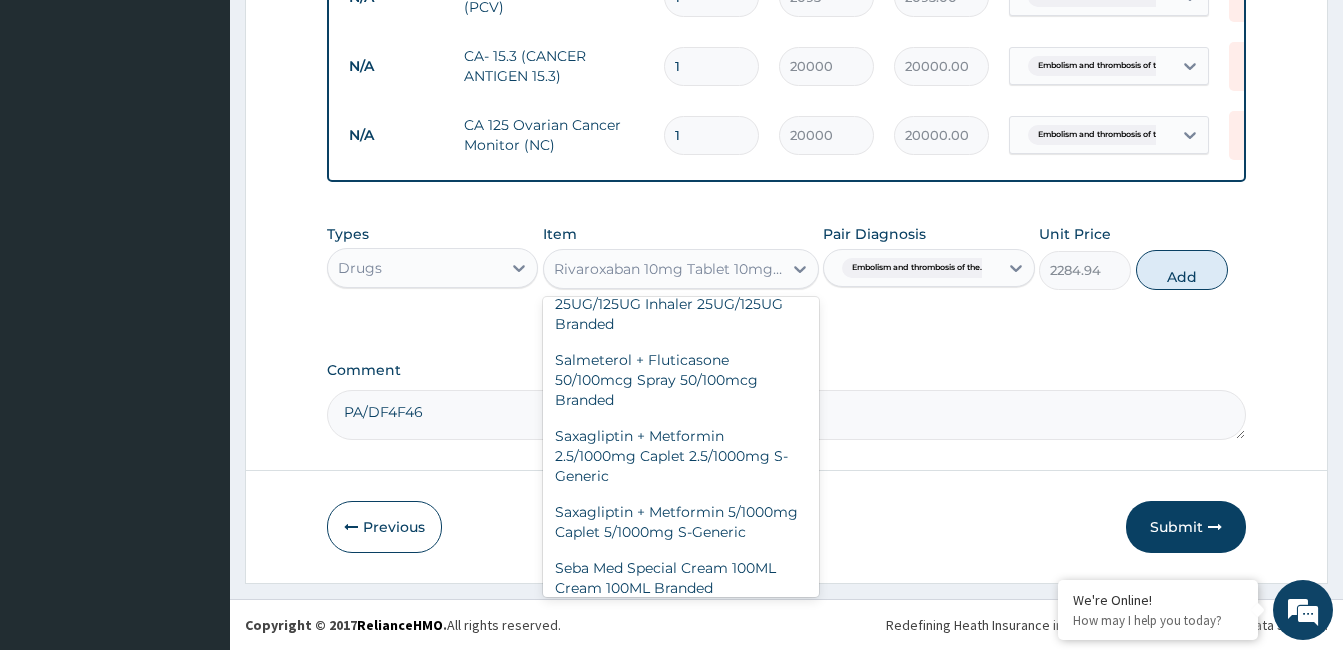 scroll, scrollTop: 81267, scrollLeft: 0, axis: vertical 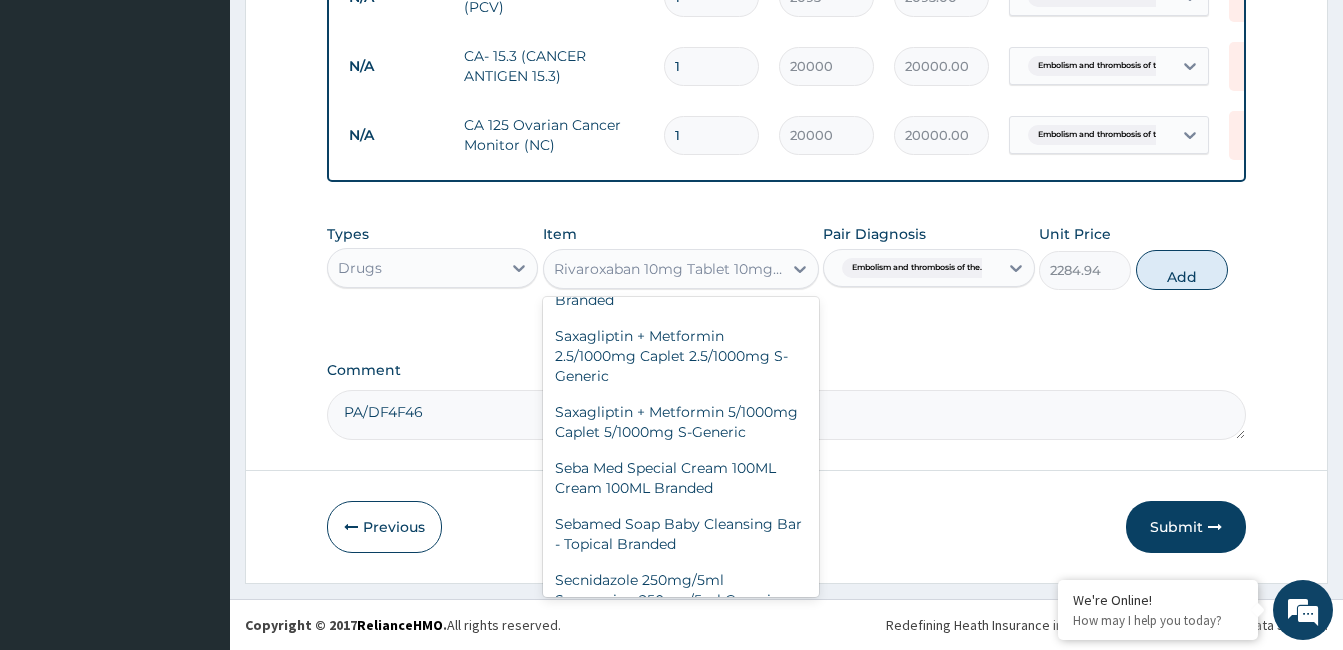 click on "Rivaroxaban 15mg Caplet 15mg Branded" at bounding box center (681, -1734) 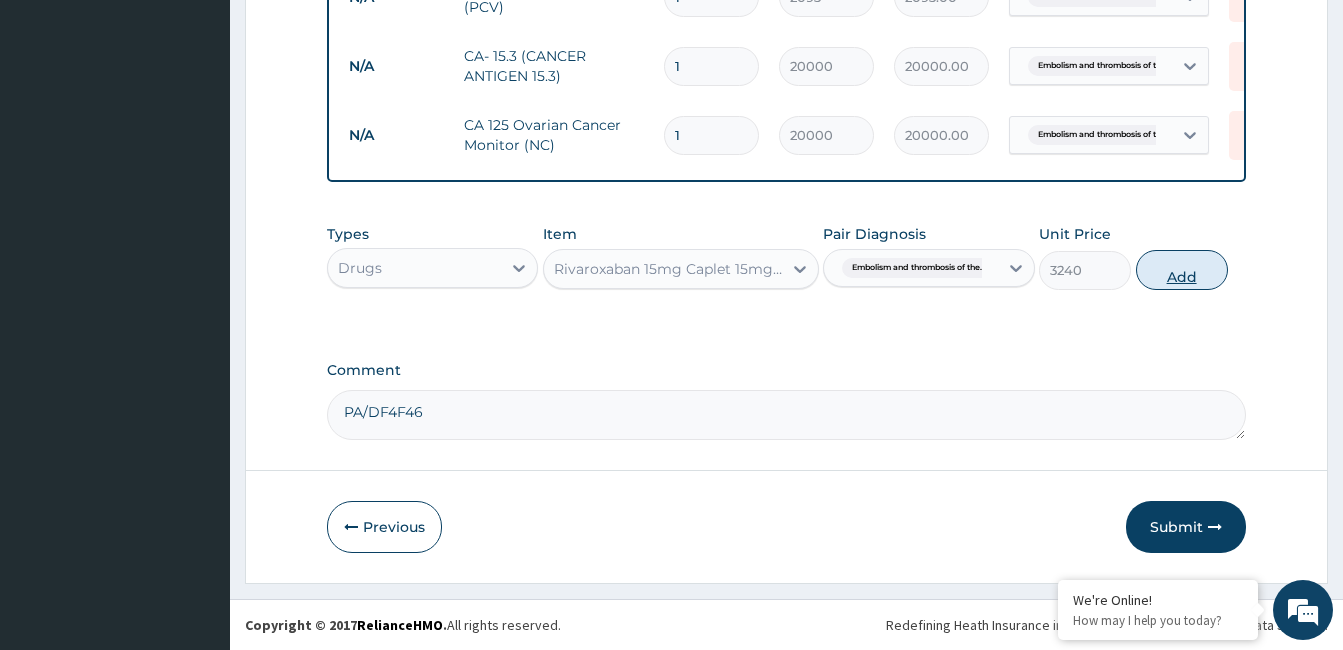 click on "Add" at bounding box center (1182, 270) 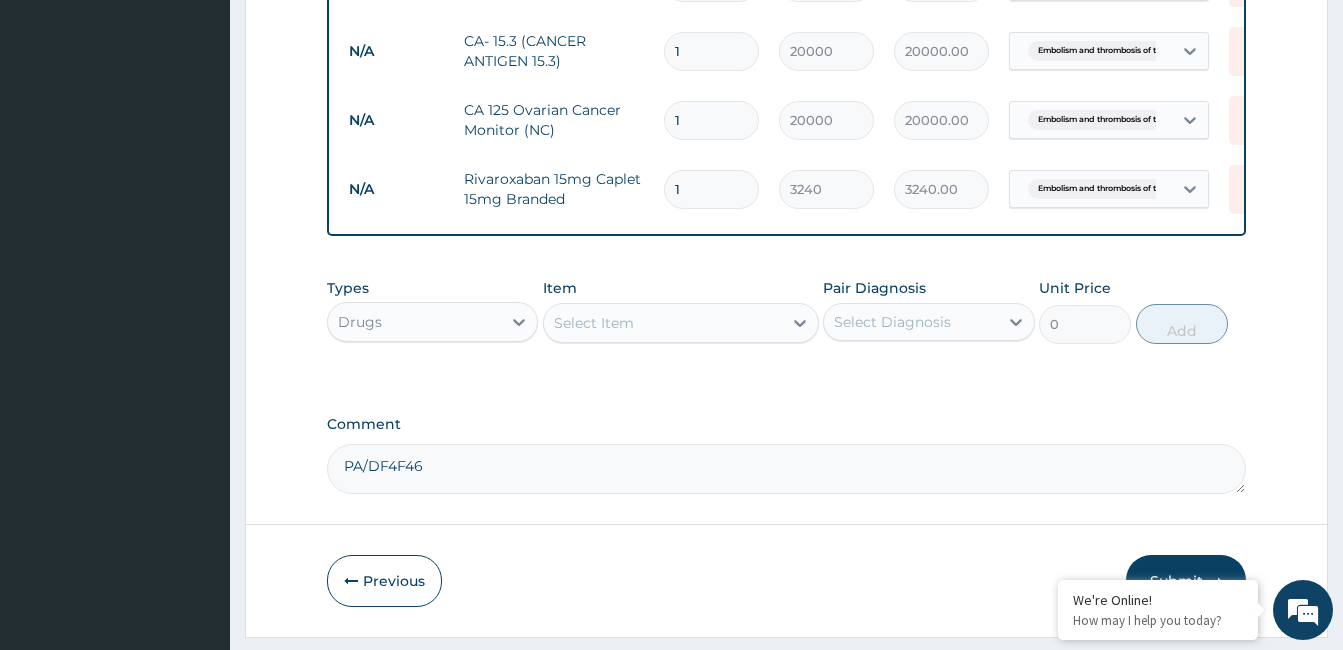 click on "1" at bounding box center (711, 189) 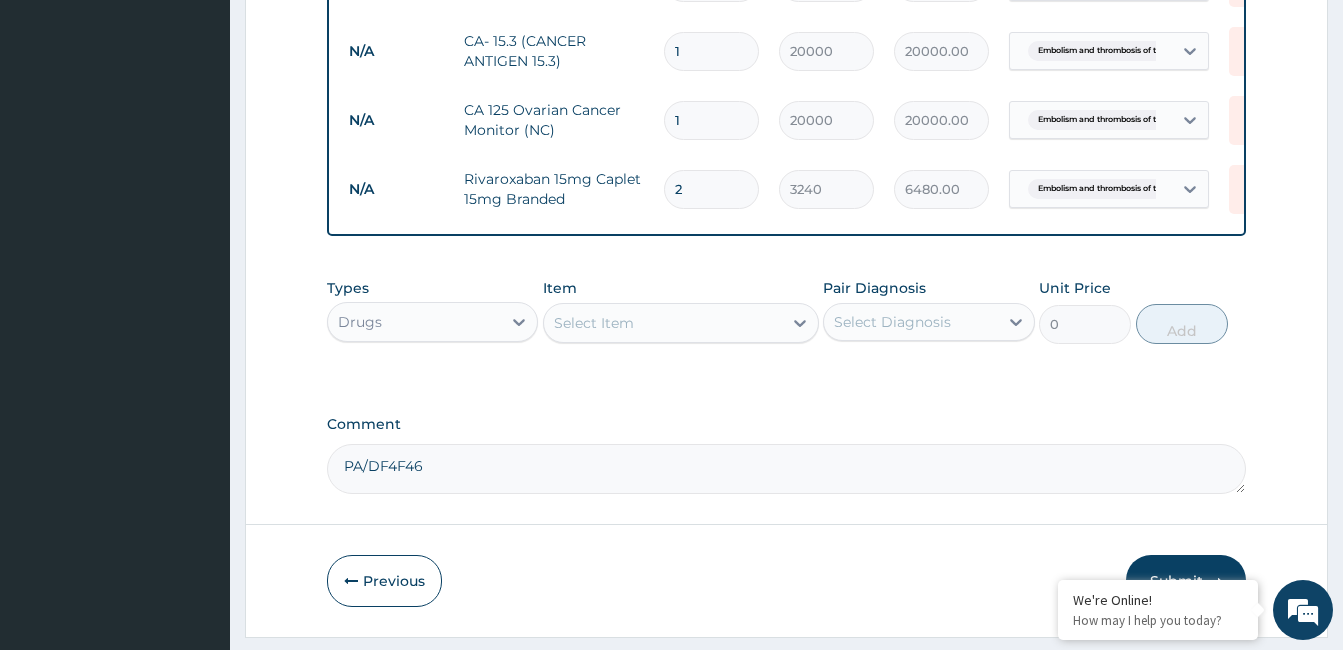 scroll, scrollTop: 2970, scrollLeft: 0, axis: vertical 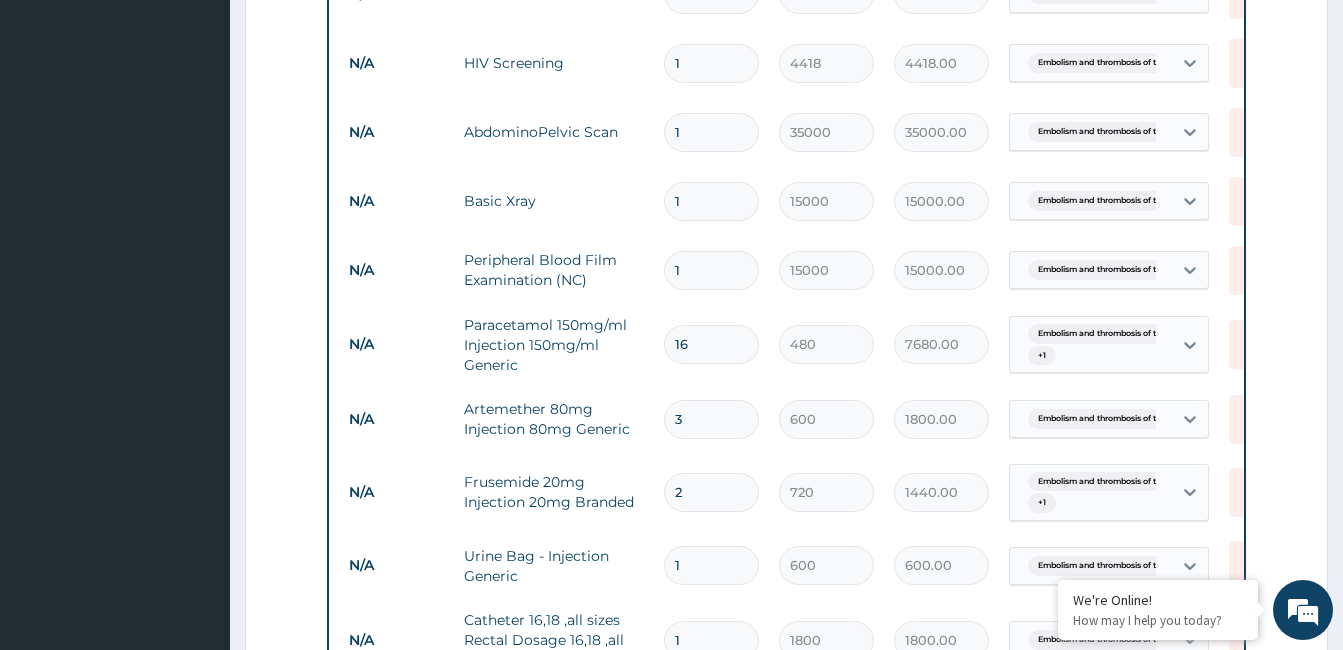 click on "16" at bounding box center [711, 344] 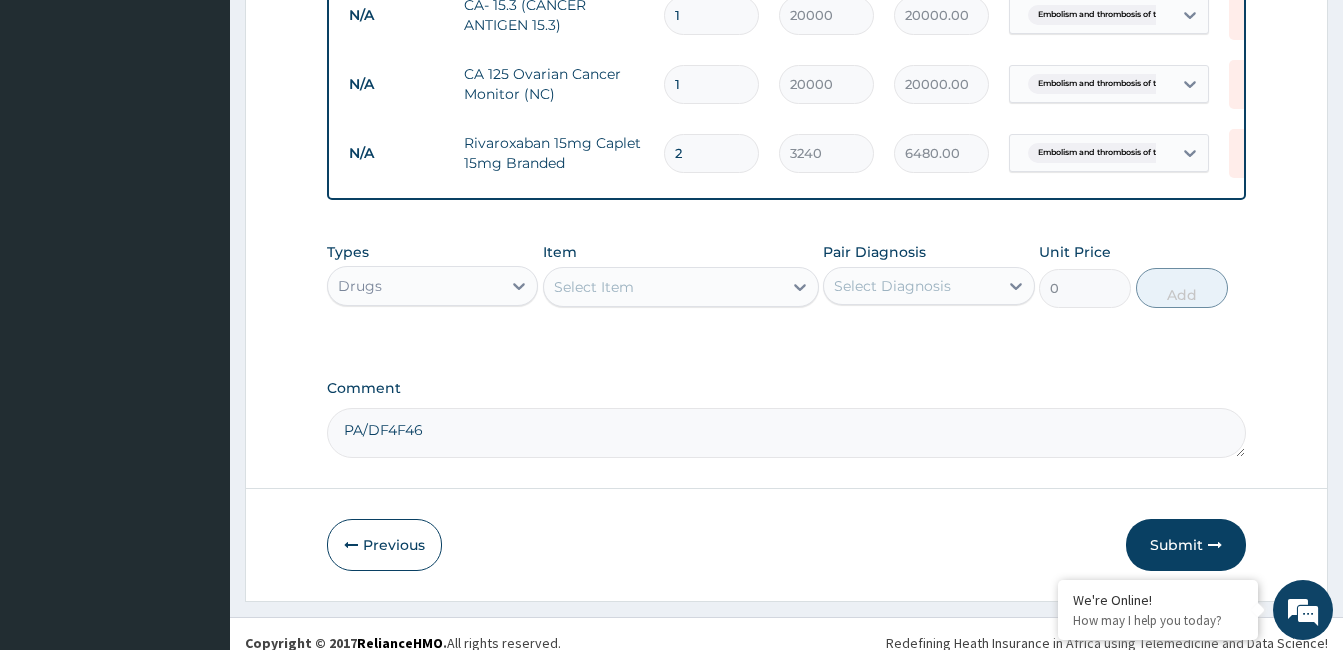 scroll, scrollTop: 4403, scrollLeft: 0, axis: vertical 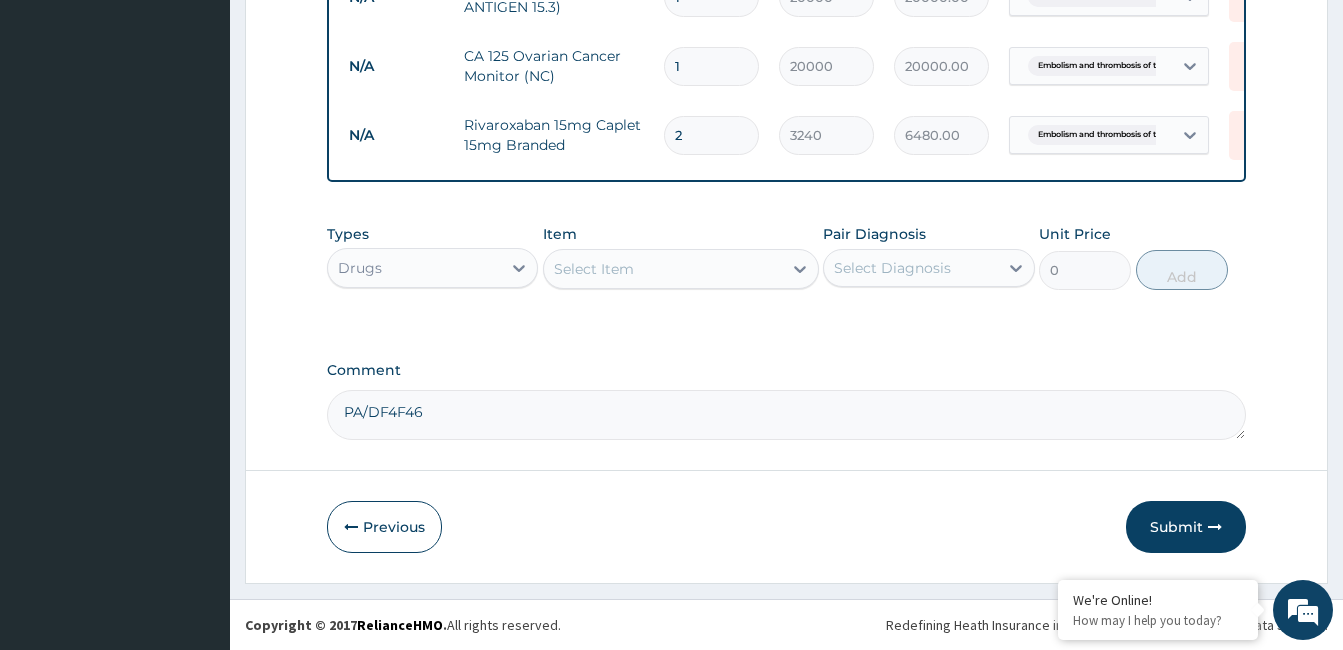 click on "Select Item" at bounding box center (663, 269) 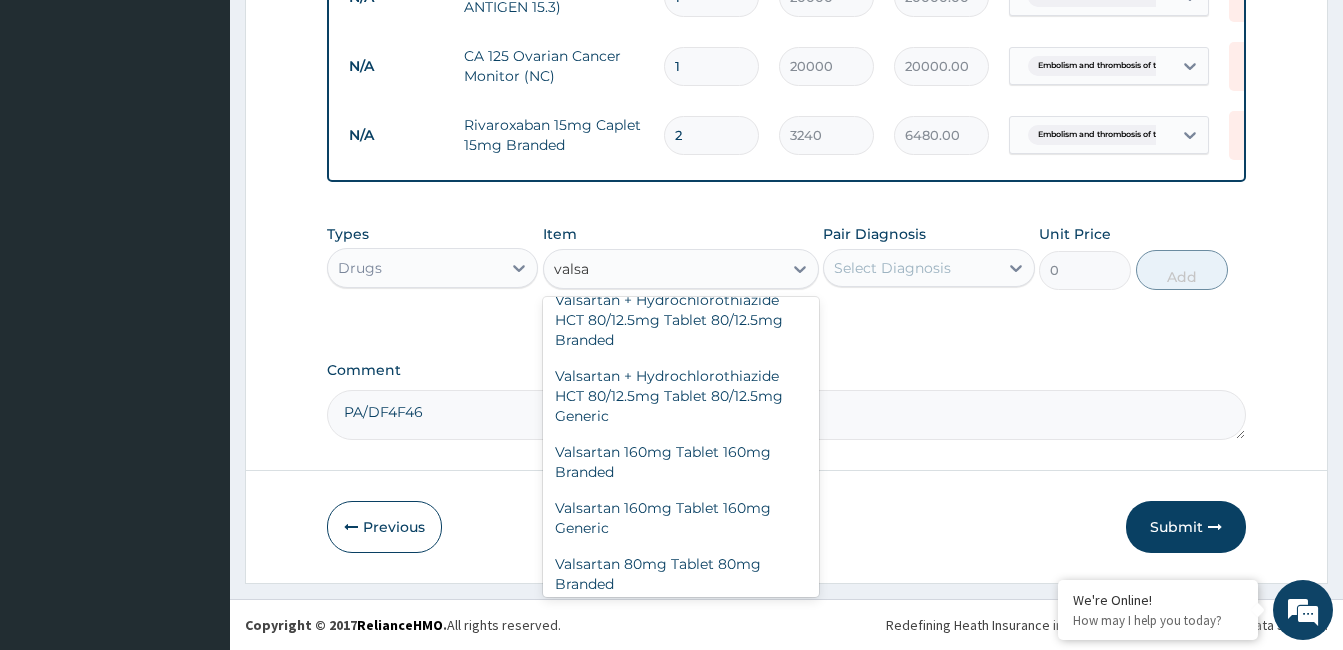 scroll, scrollTop: 1100, scrollLeft: 0, axis: vertical 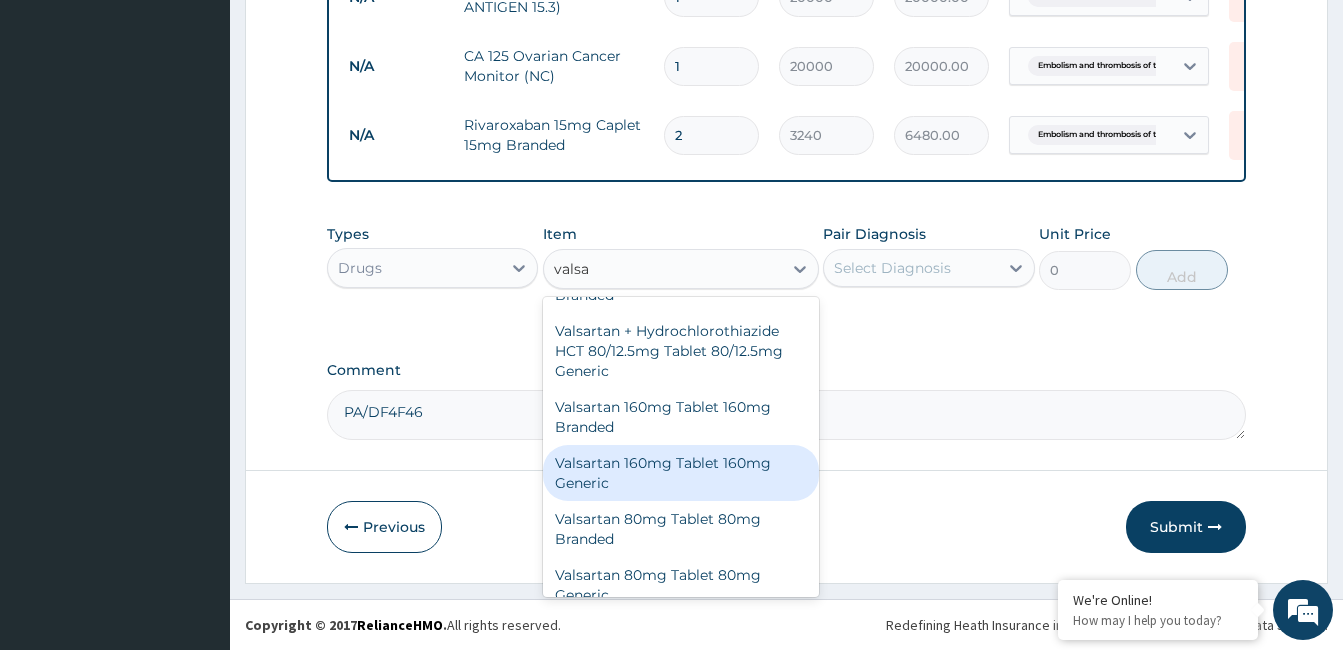 click on "Valsartan 160mg Tablet 160mg Generic" at bounding box center (681, 473) 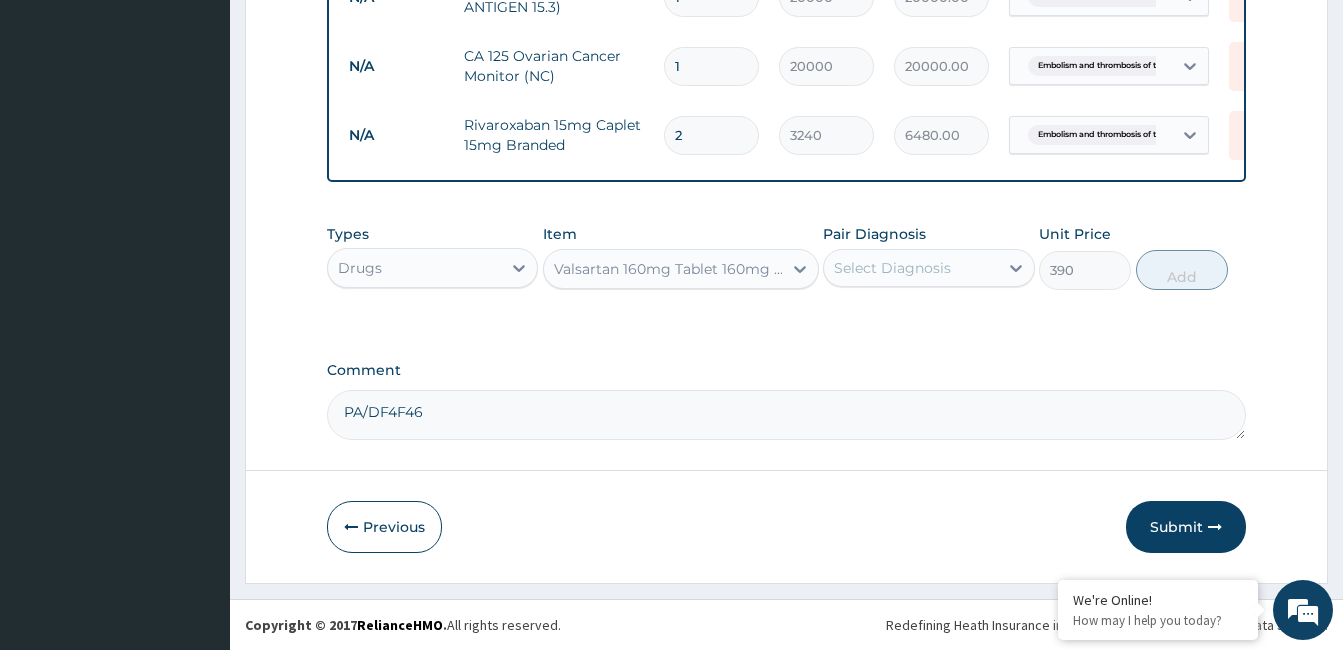 click on "Select Diagnosis" at bounding box center (910, 268) 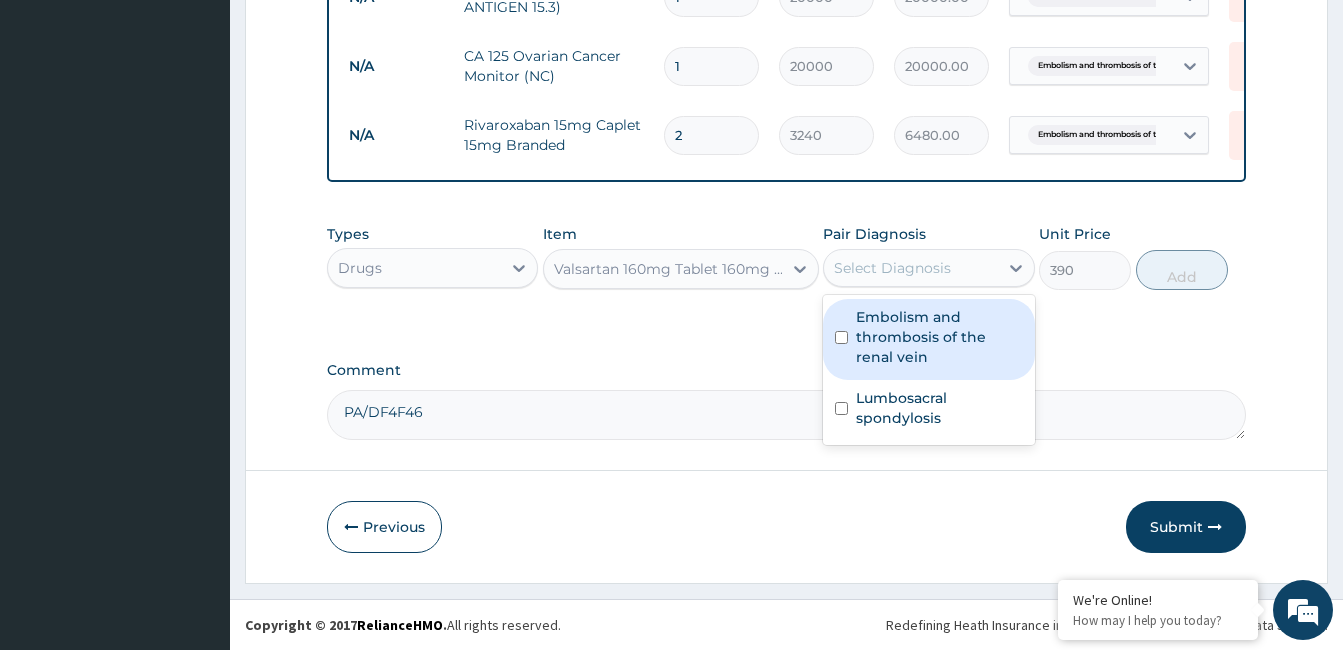 click on "Embolism and thrombosis of the renal vein" at bounding box center [939, 337] 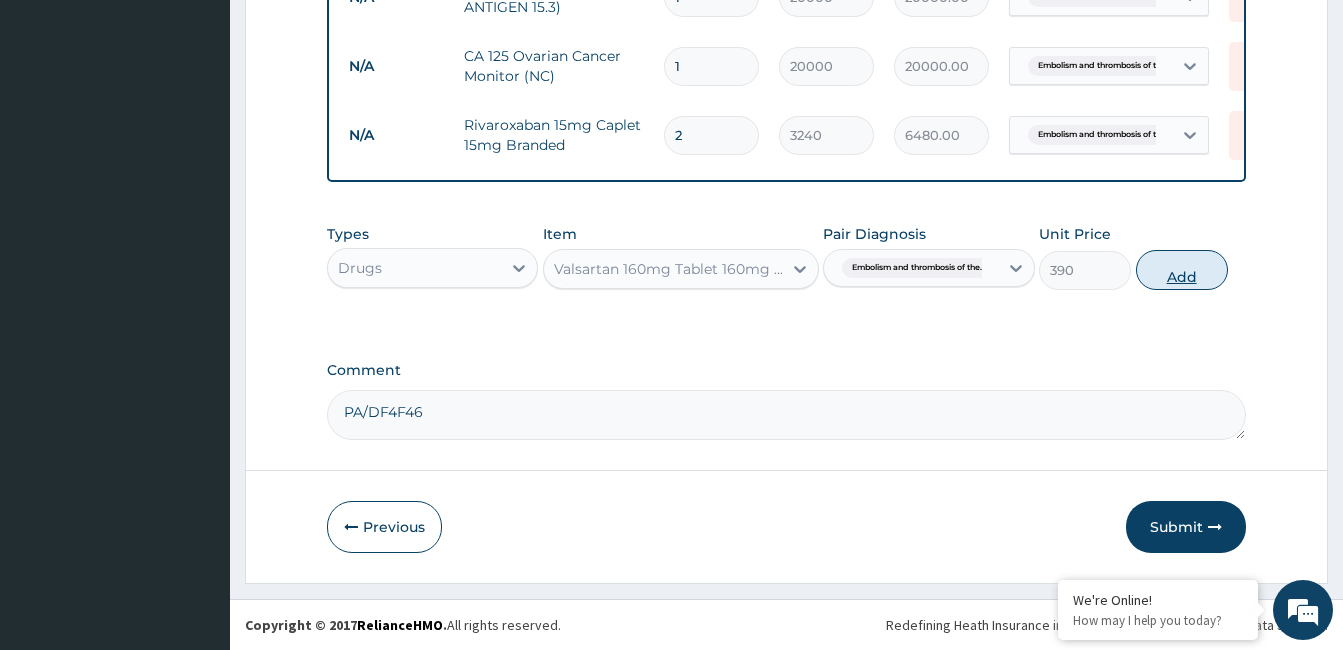 click on "Add" at bounding box center (1182, 270) 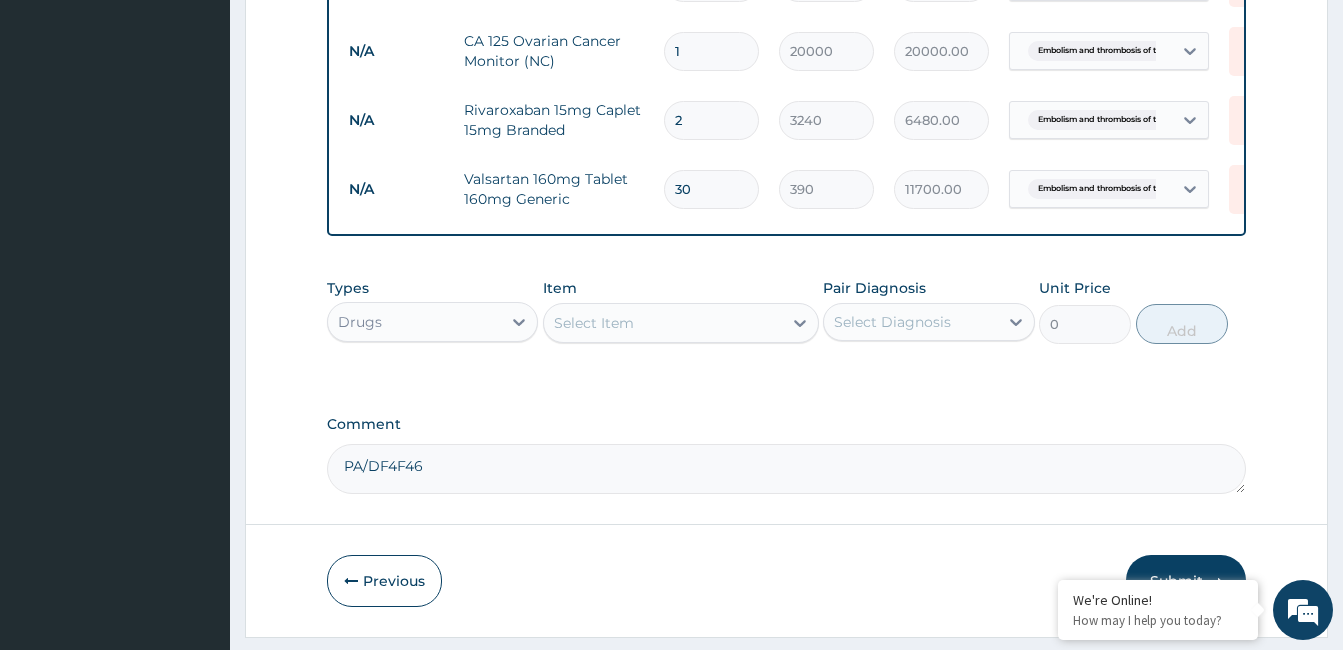 click on "Select Item" at bounding box center [663, 323] 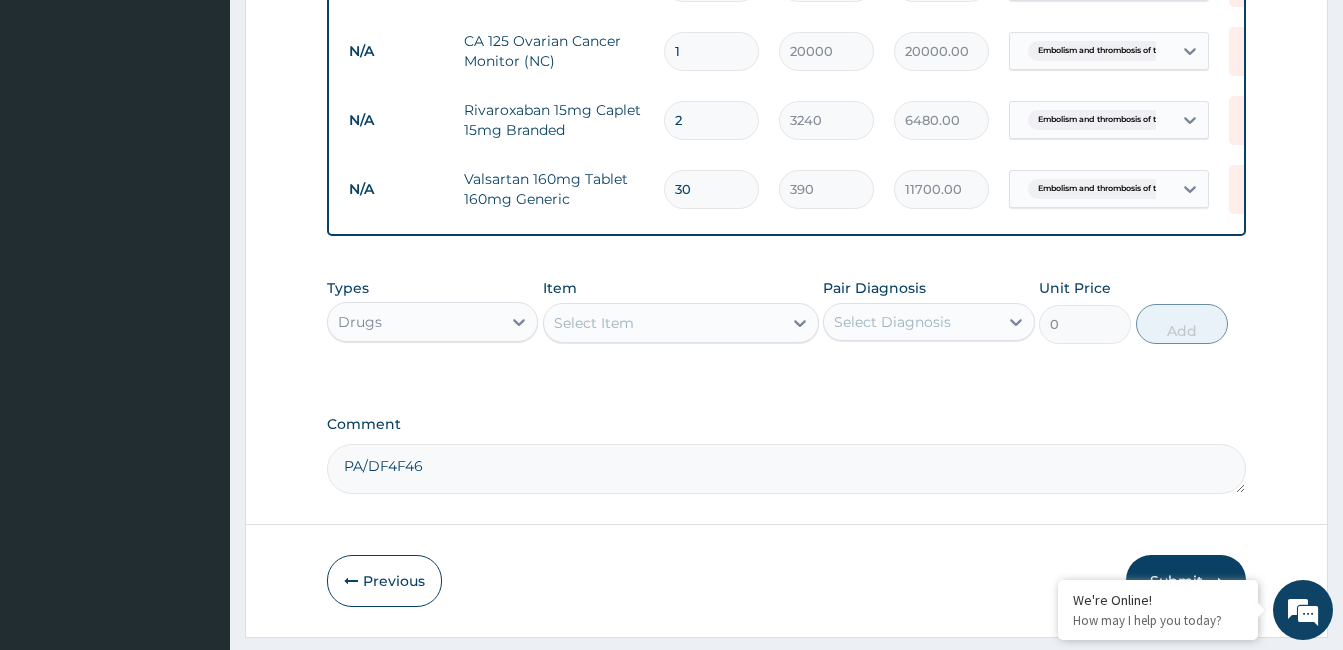 scroll, scrollTop: 2125, scrollLeft: 0, axis: vertical 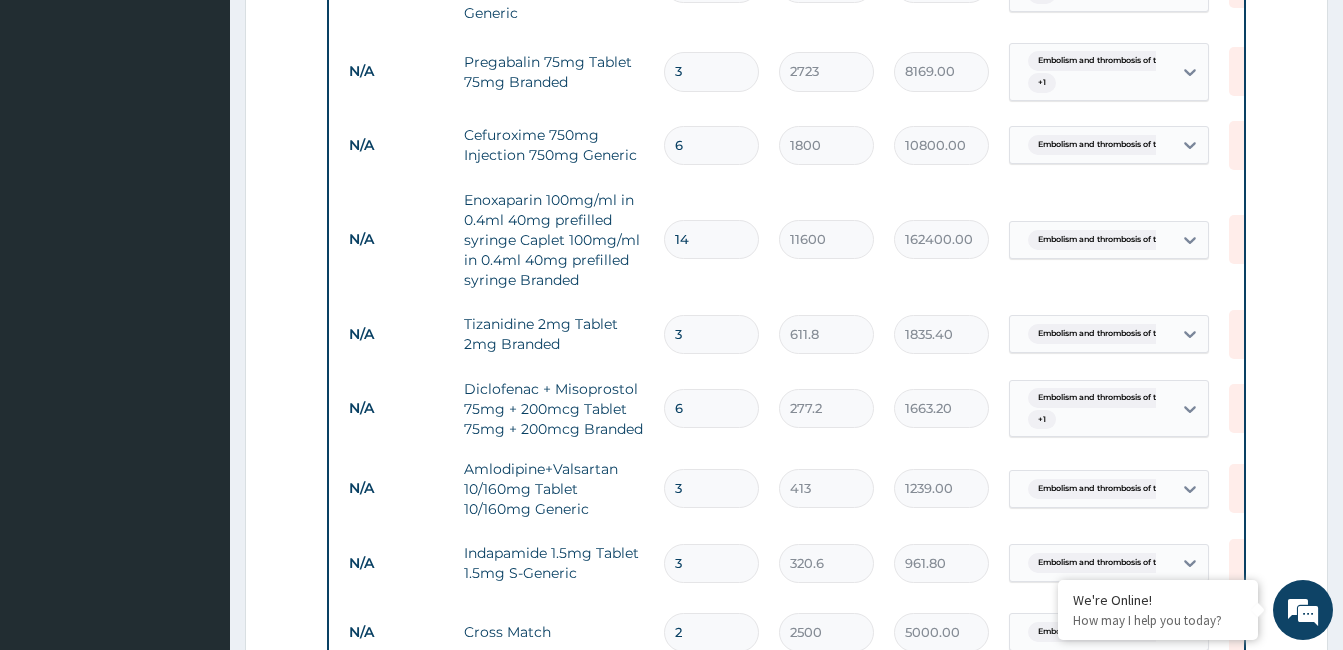 click on "3" at bounding box center (711, 334) 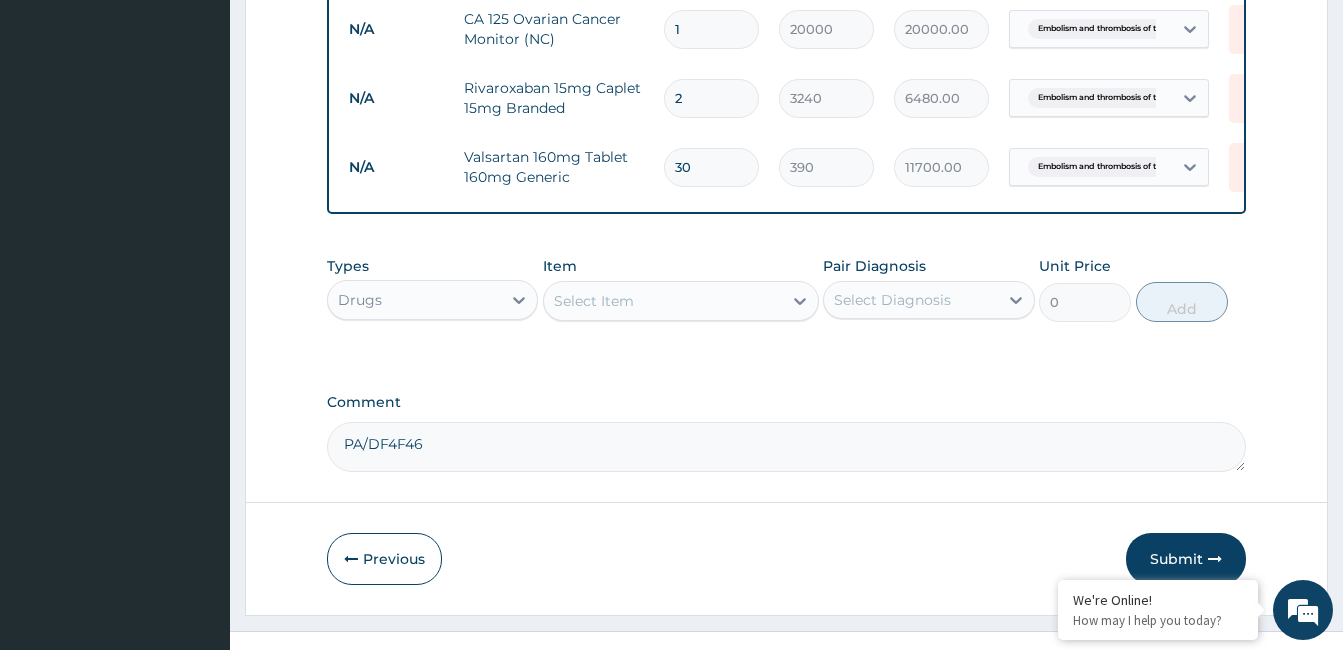 scroll, scrollTop: 4472, scrollLeft: 0, axis: vertical 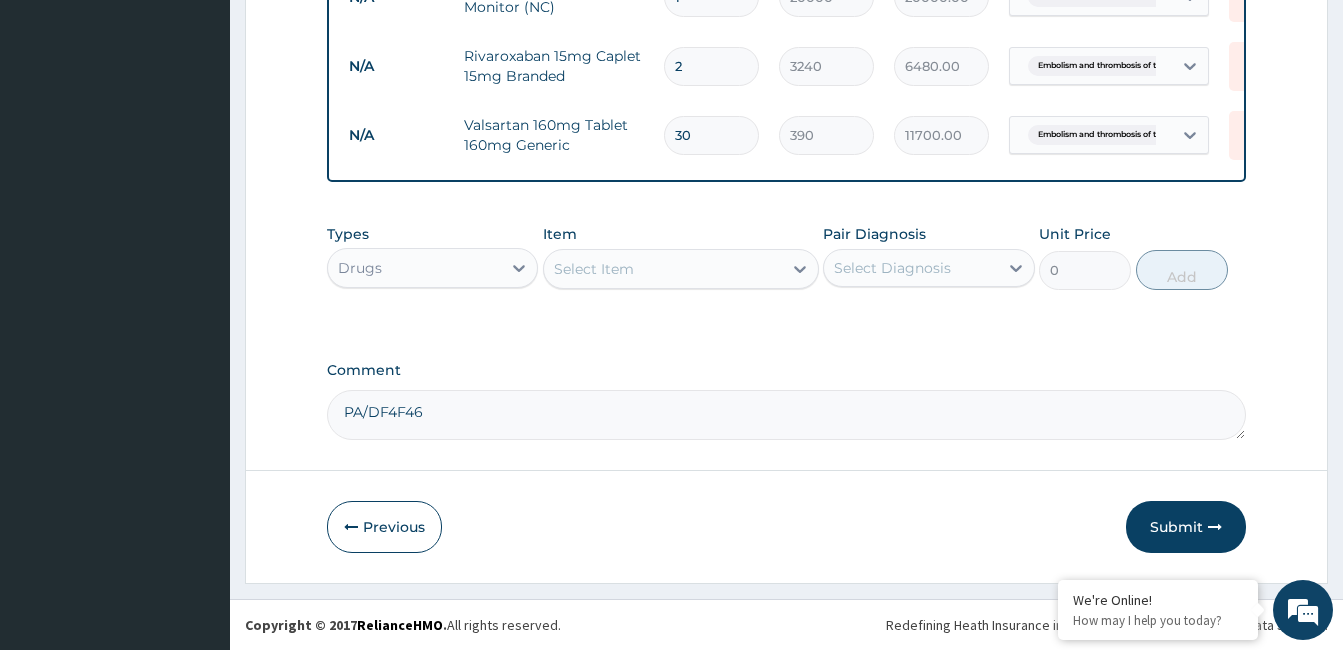 click on "Select Item" at bounding box center (594, 269) 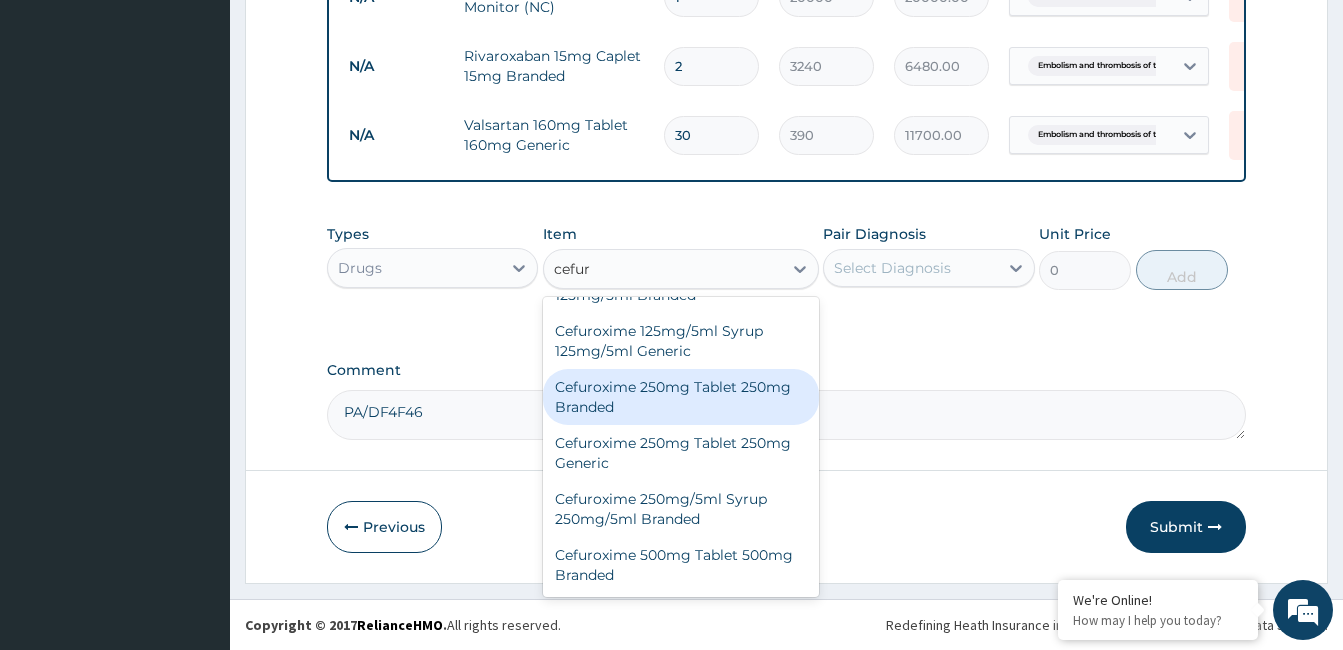 scroll, scrollTop: 200, scrollLeft: 0, axis: vertical 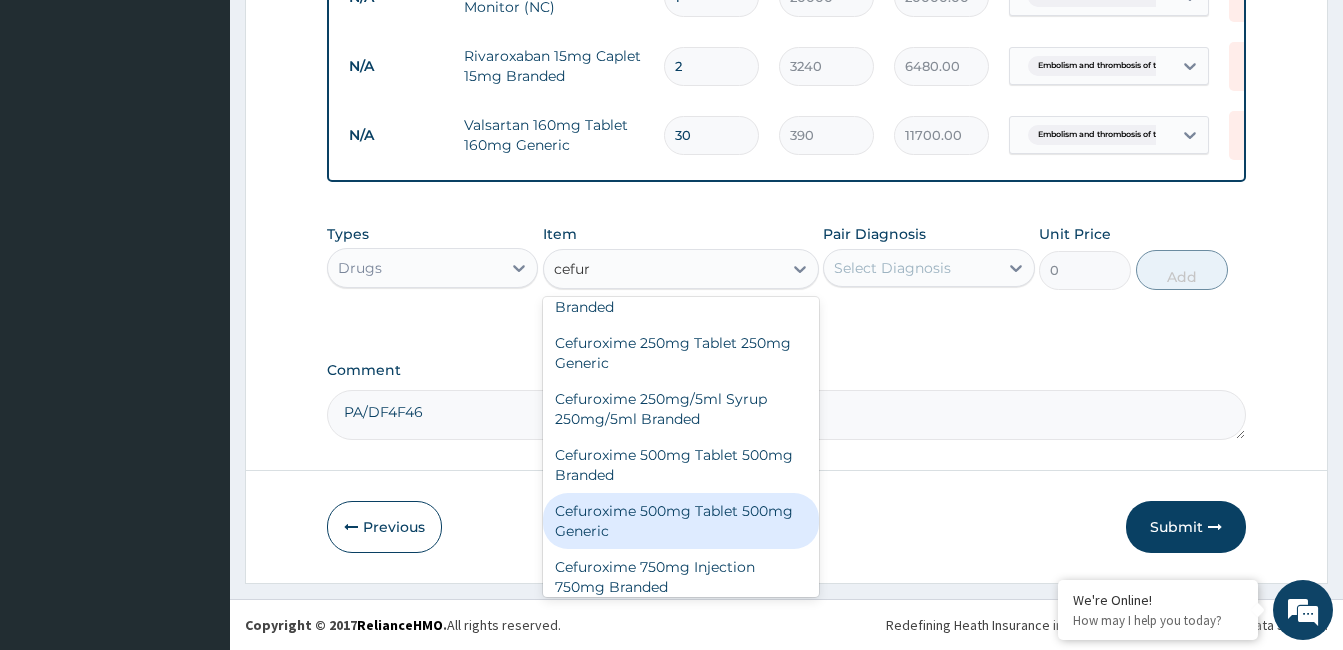 click on "Cefuroxime 500mg Tablet 500mg Generic" at bounding box center (681, 521) 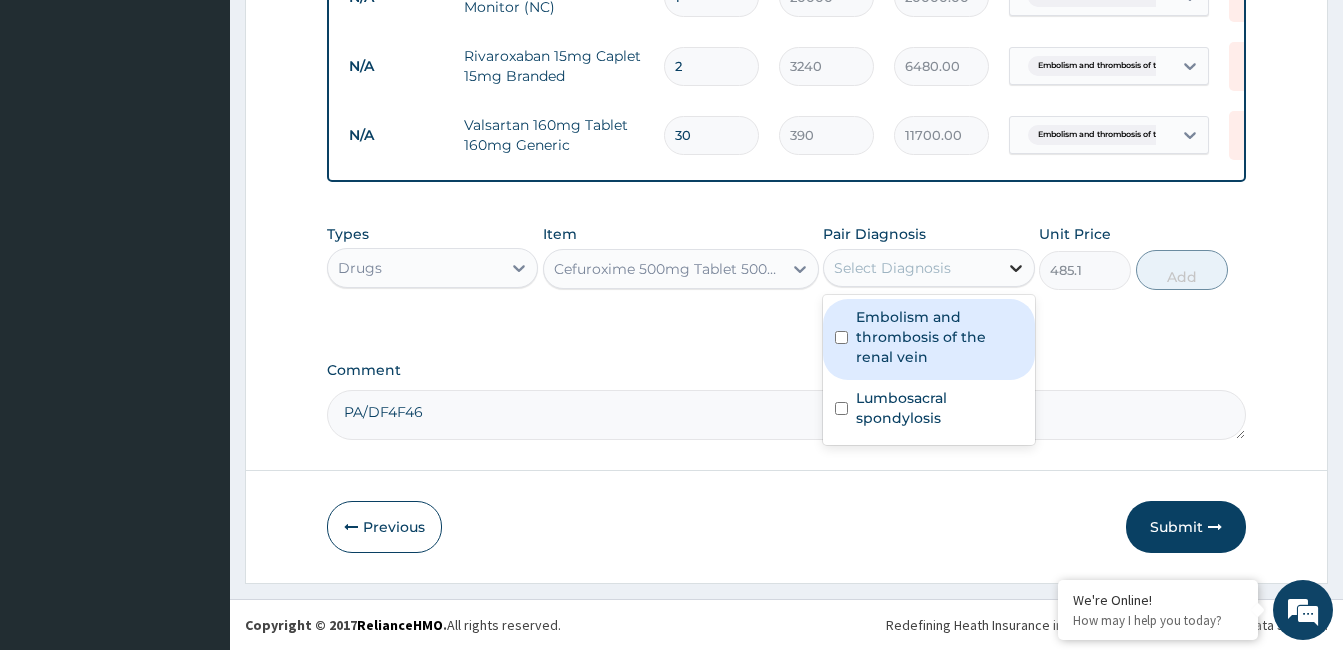 click at bounding box center [1016, 268] 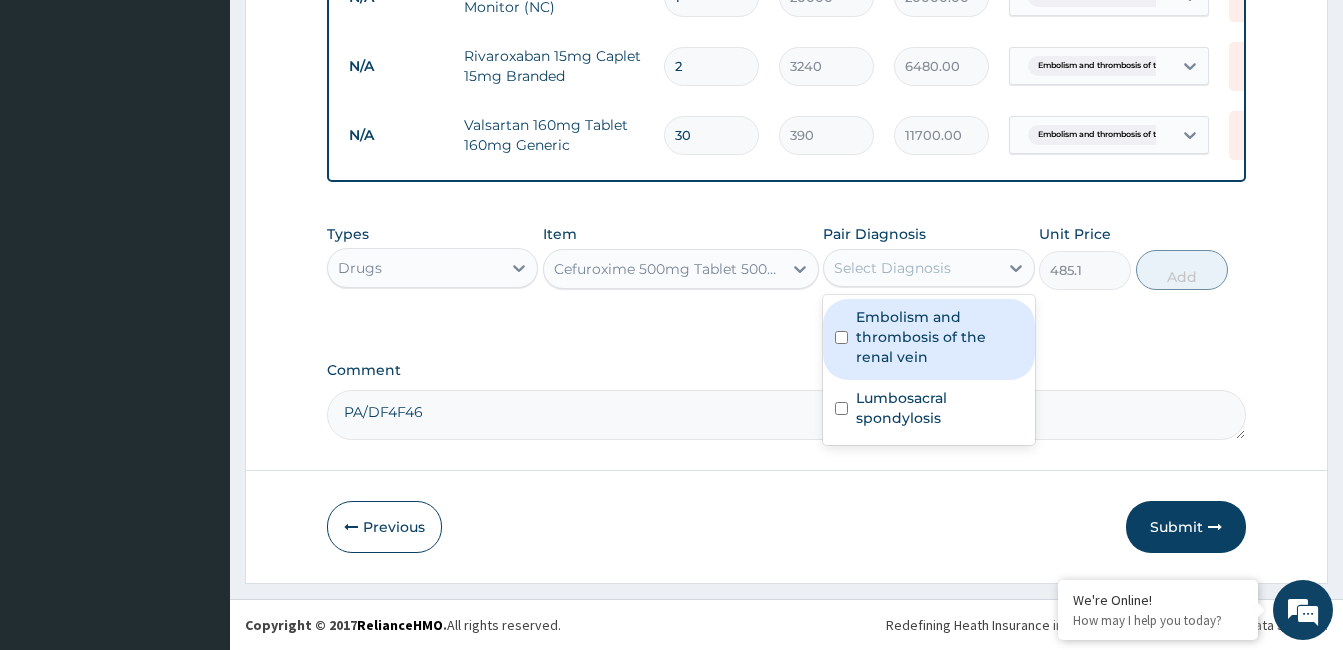 click on "Embolism and thrombosis of the renal vein" at bounding box center (939, 337) 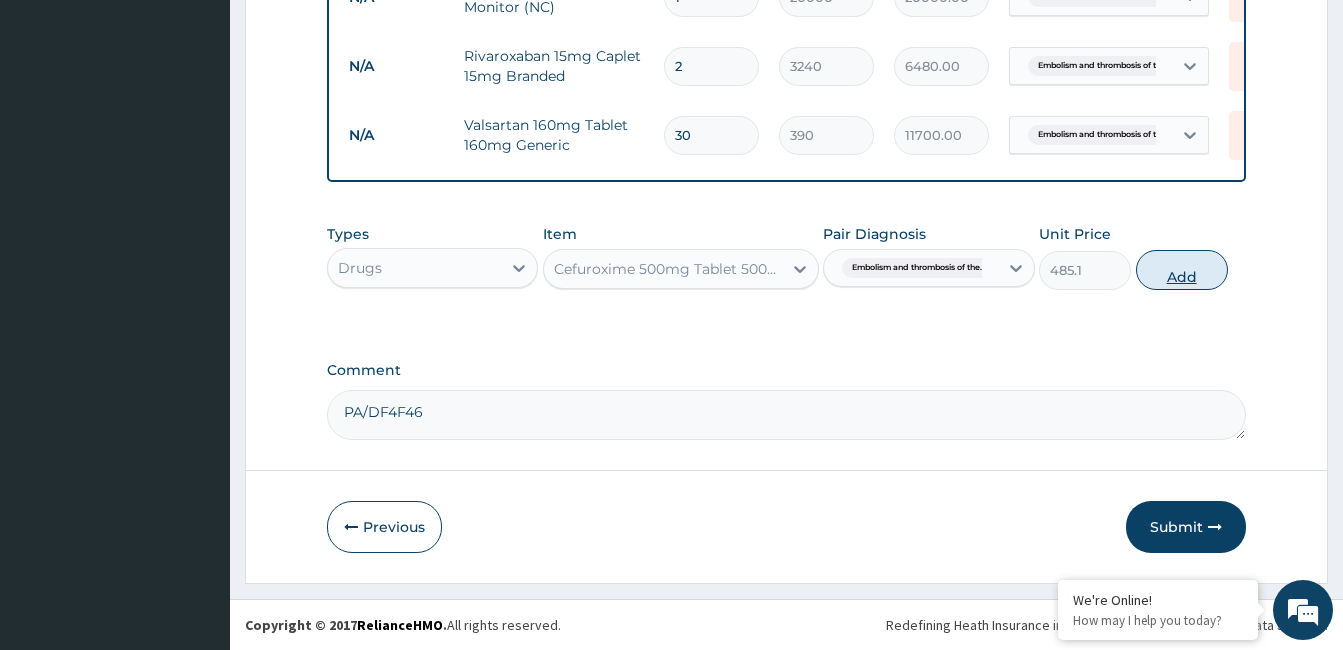 click on "Add" at bounding box center (1182, 270) 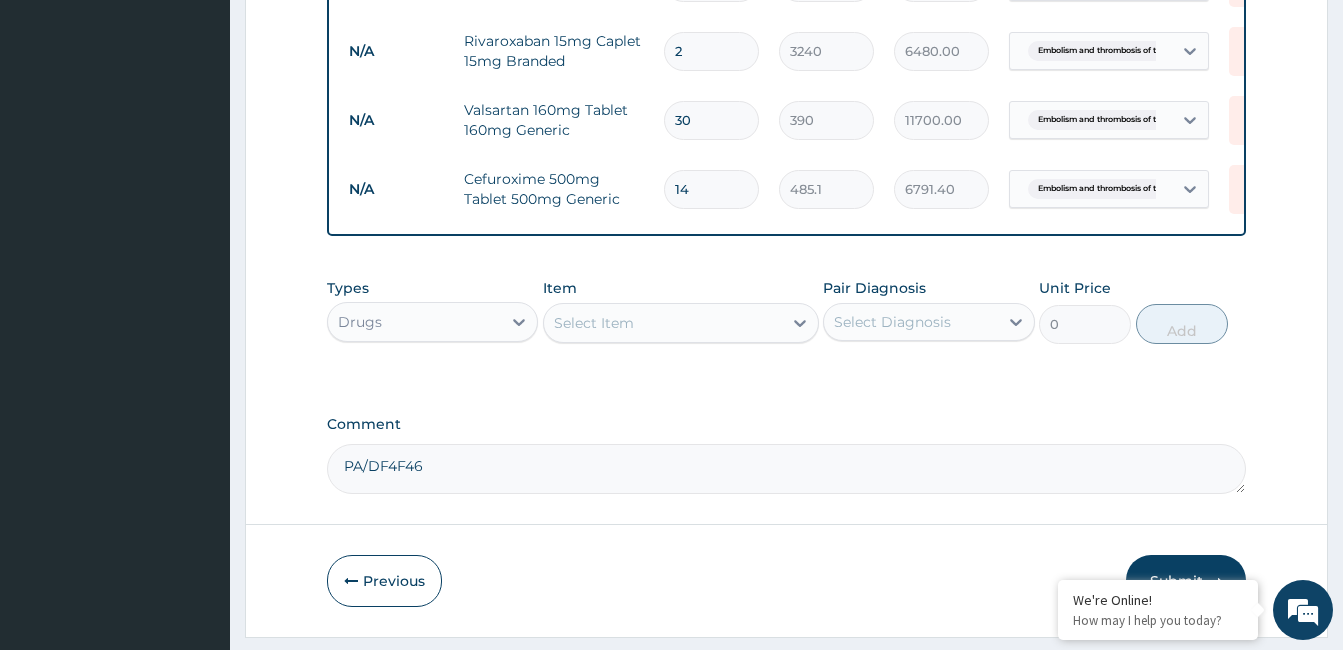 click on "Select Item" at bounding box center [663, 323] 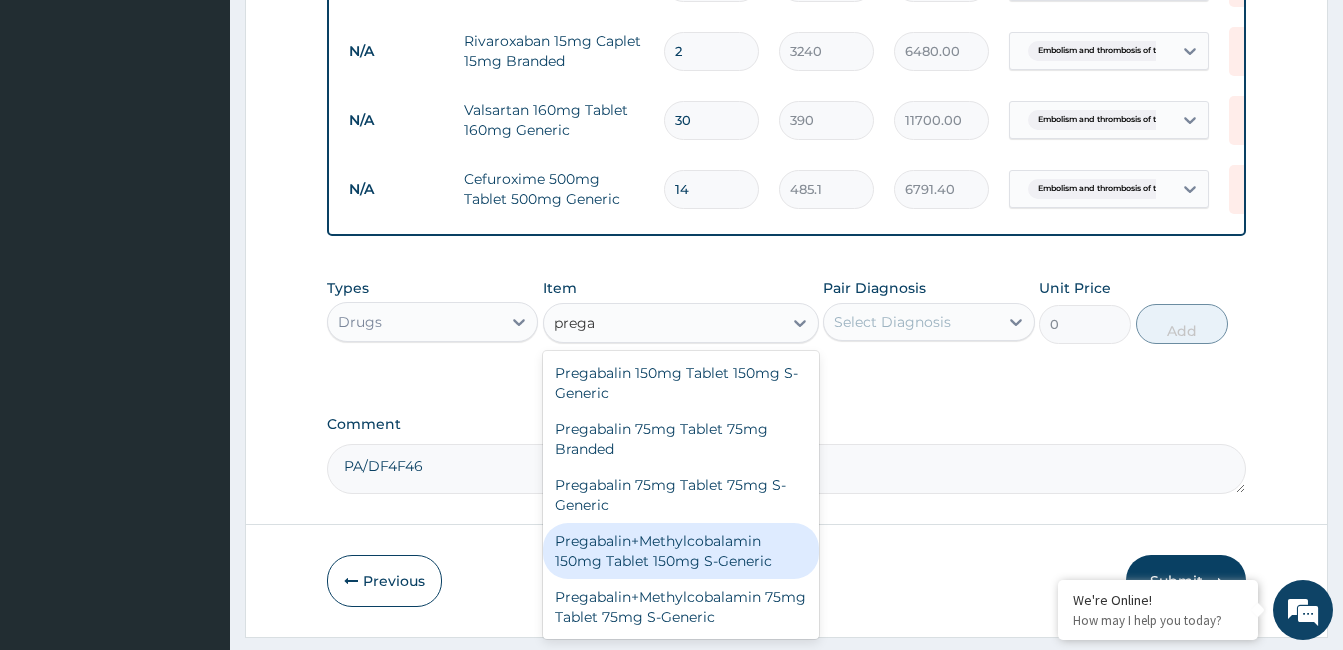 click on "Pregabalin+Methylcobalamin 150mg Tablet 150mg S-Generic" at bounding box center (681, 551) 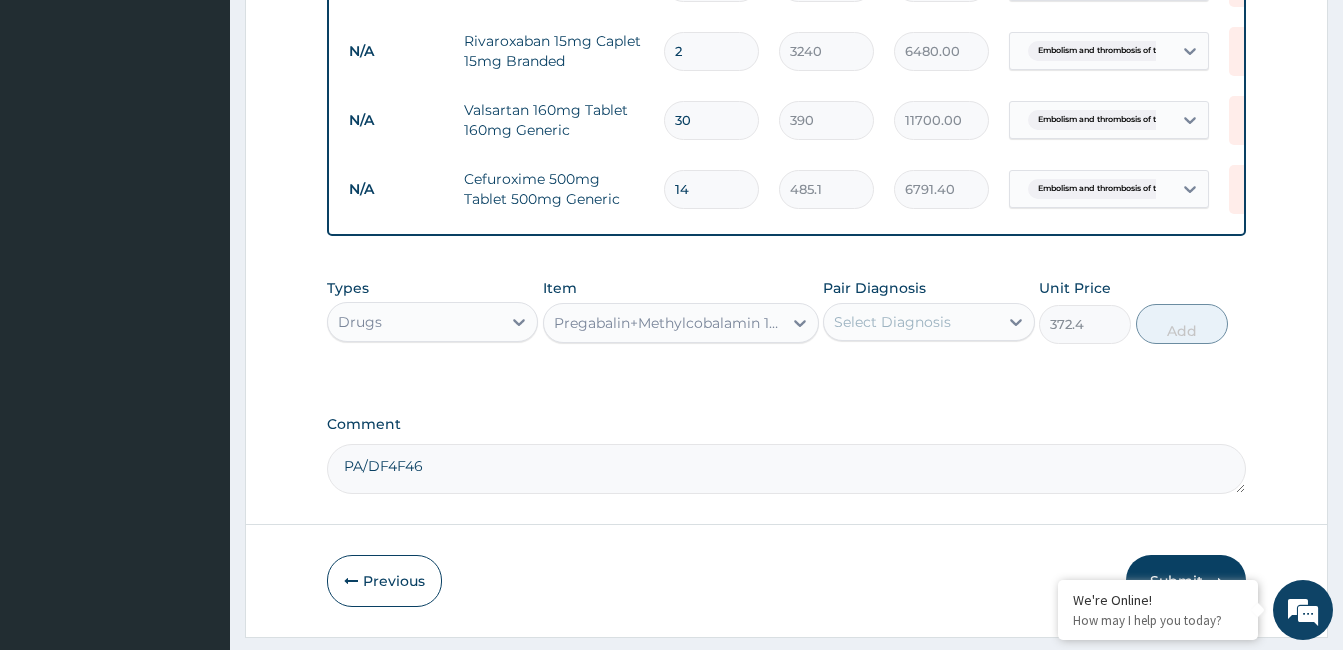 click on "Select Diagnosis" at bounding box center (892, 322) 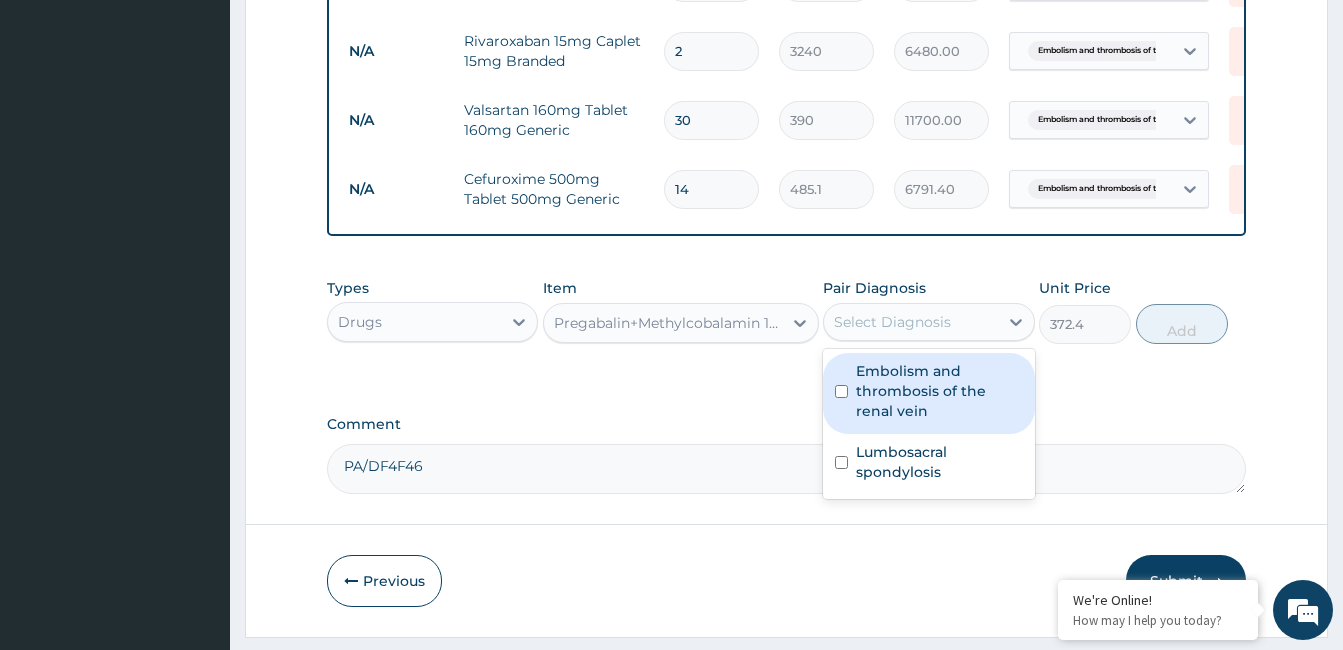 click on "Embolism and thrombosis of the renal vein" at bounding box center (939, 391) 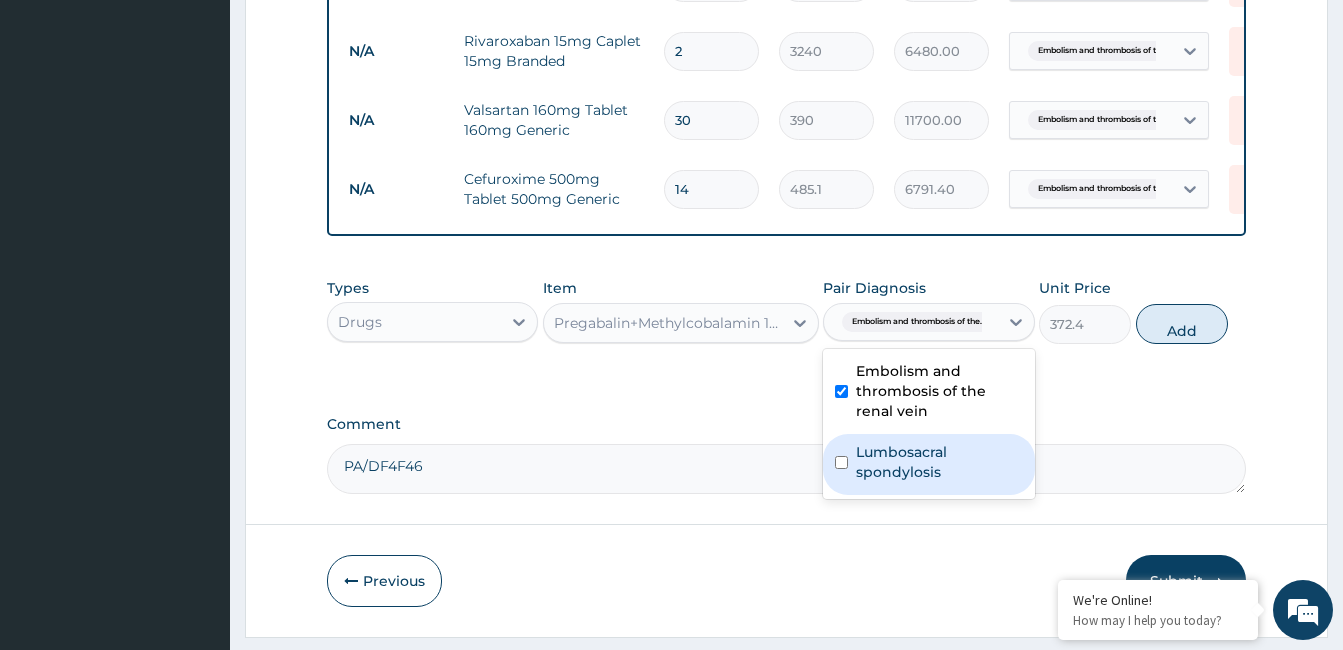 click on "Lumbosacral spondylosis" at bounding box center (939, 462) 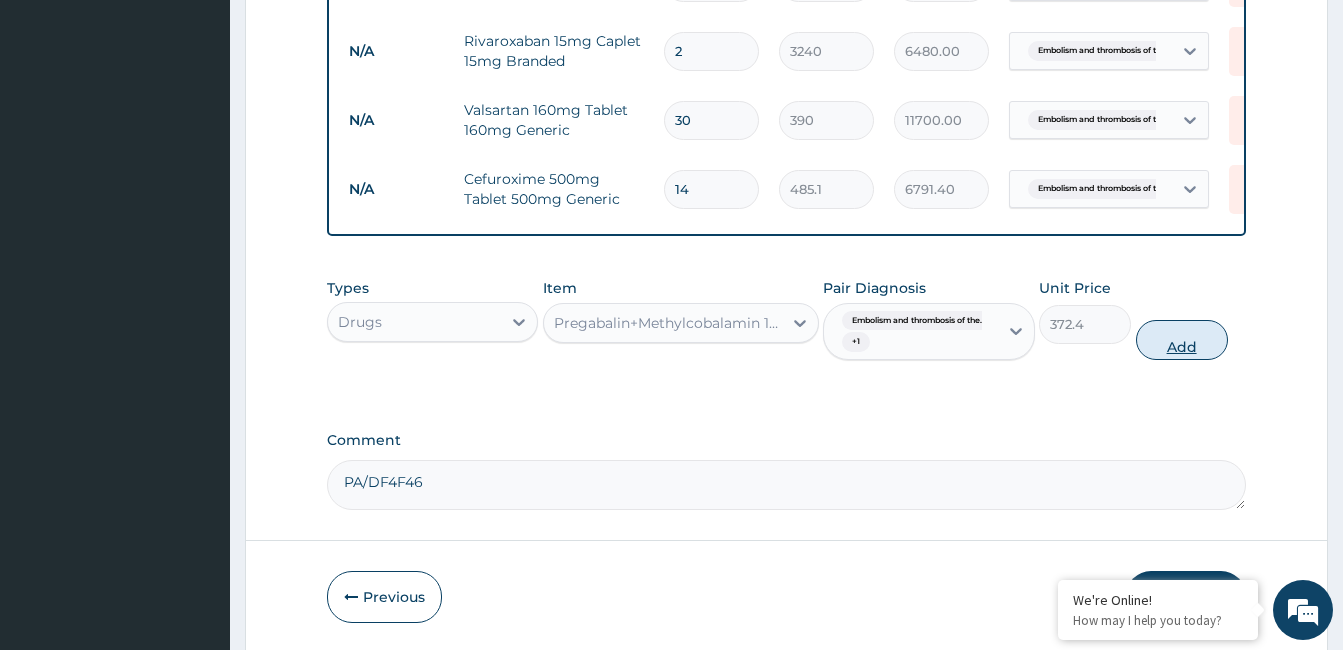 click on "Add" at bounding box center [1182, 340] 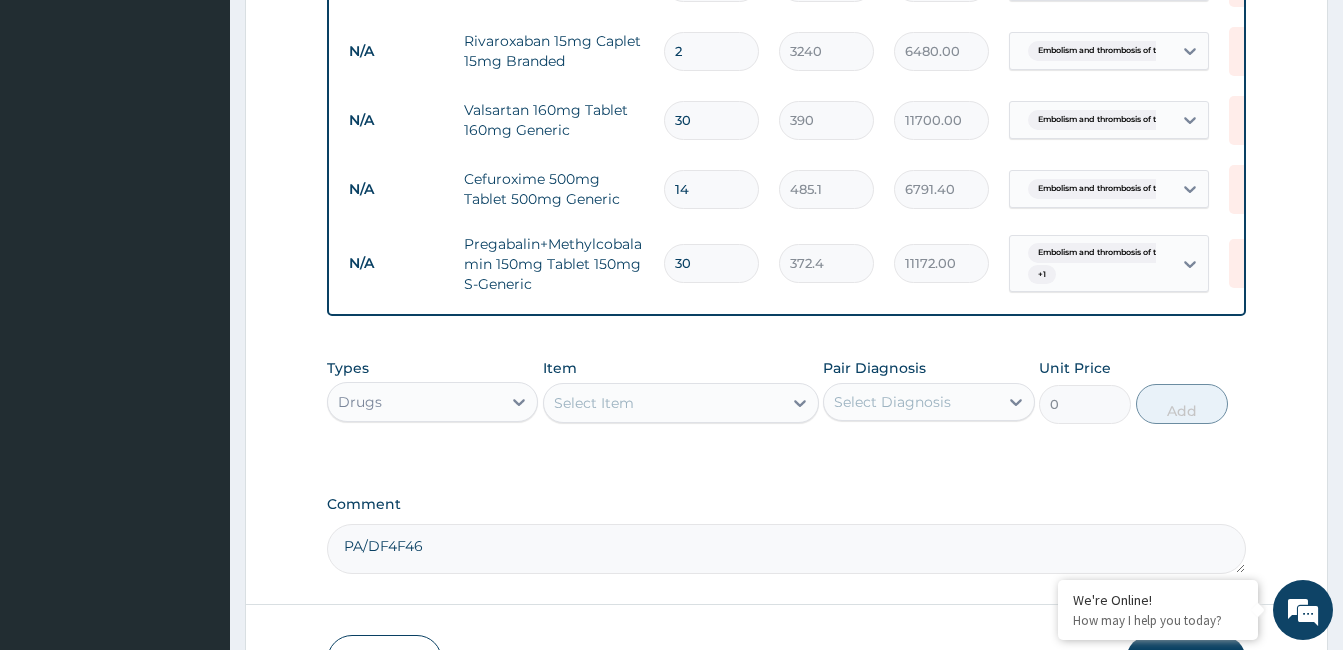 scroll, scrollTop: 3419, scrollLeft: 0, axis: vertical 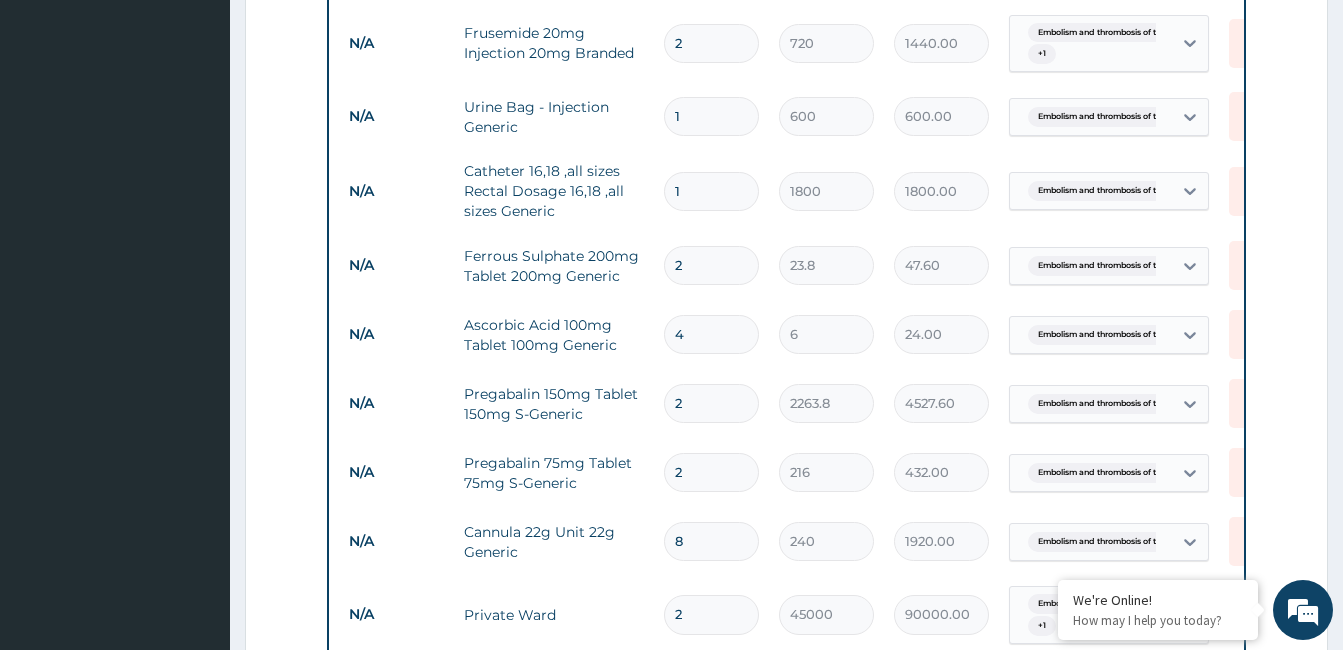 click on "4" at bounding box center (711, 334) 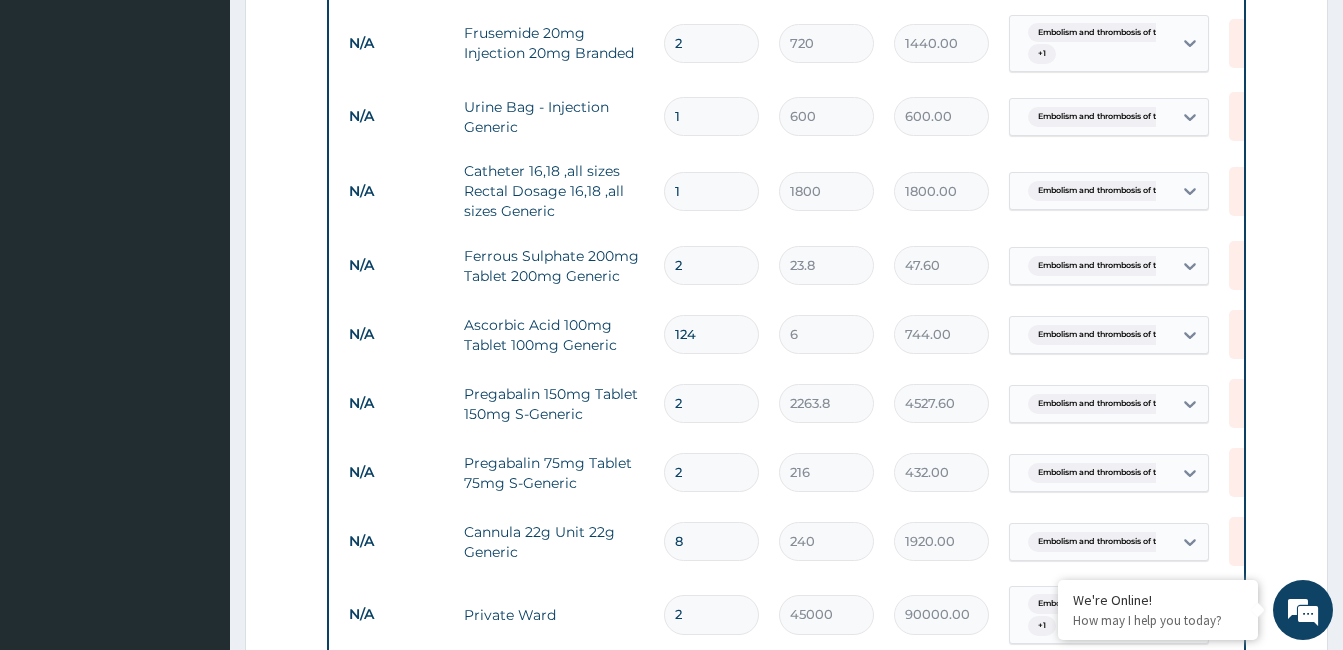click on "2" at bounding box center (711, 265) 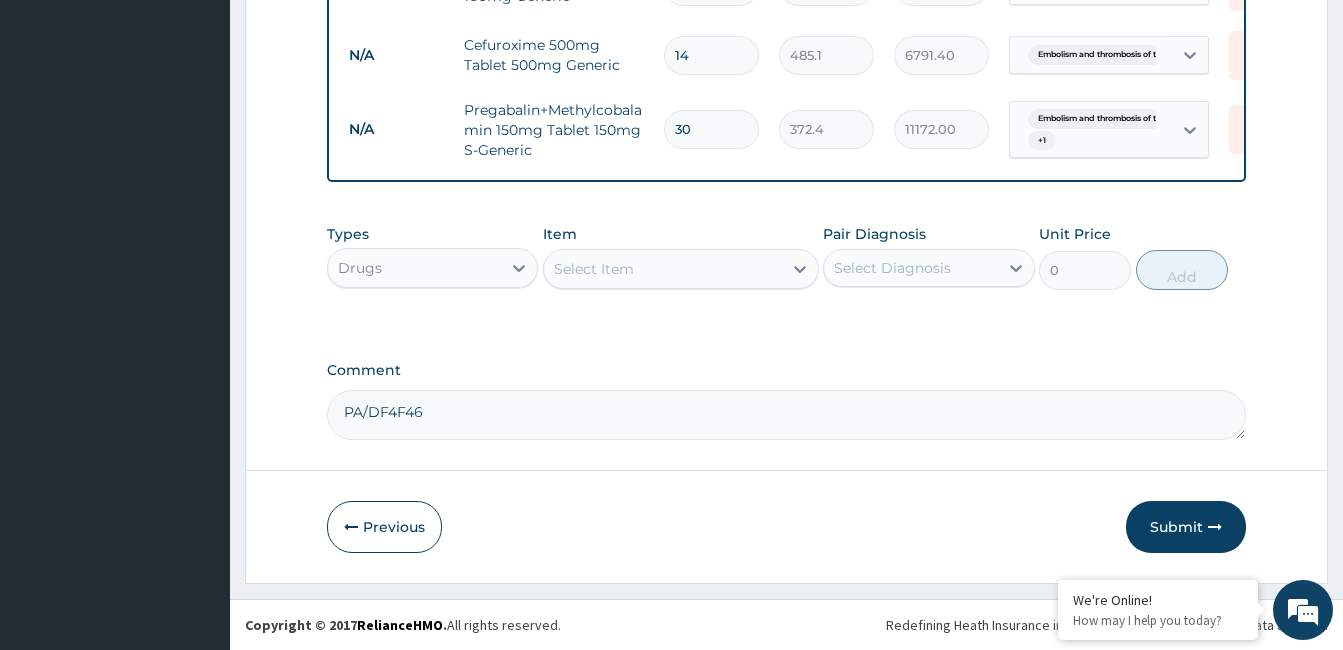 scroll, scrollTop: 4621, scrollLeft: 0, axis: vertical 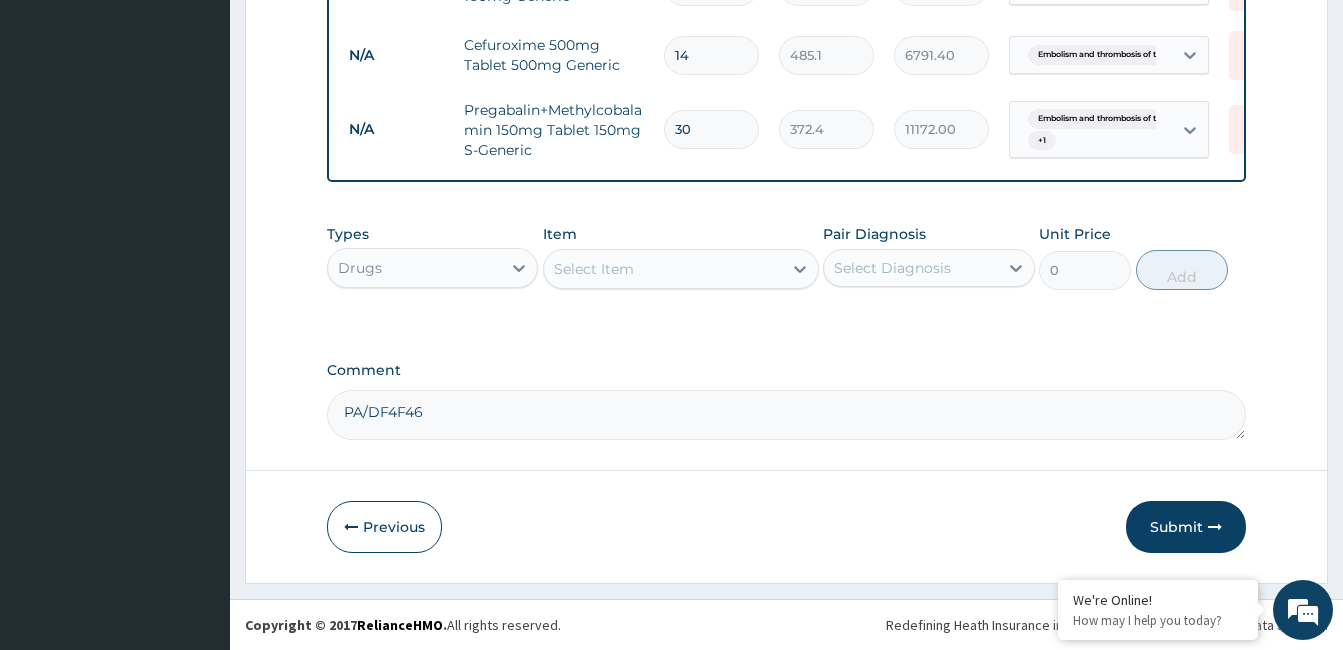 click on "Select Item" at bounding box center (663, 269) 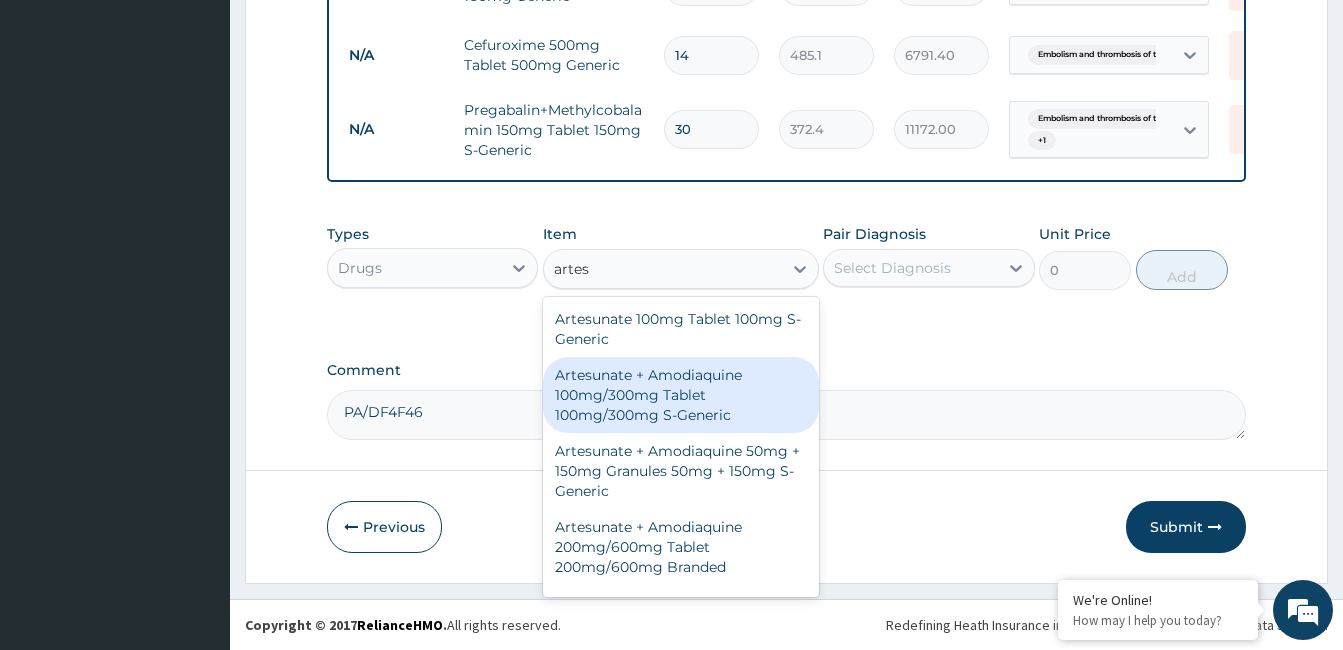 click on "Artesunate + Amodiaquine  100mg/300mg Tablet 100mg/300mg S-Generic" at bounding box center (681, 395) 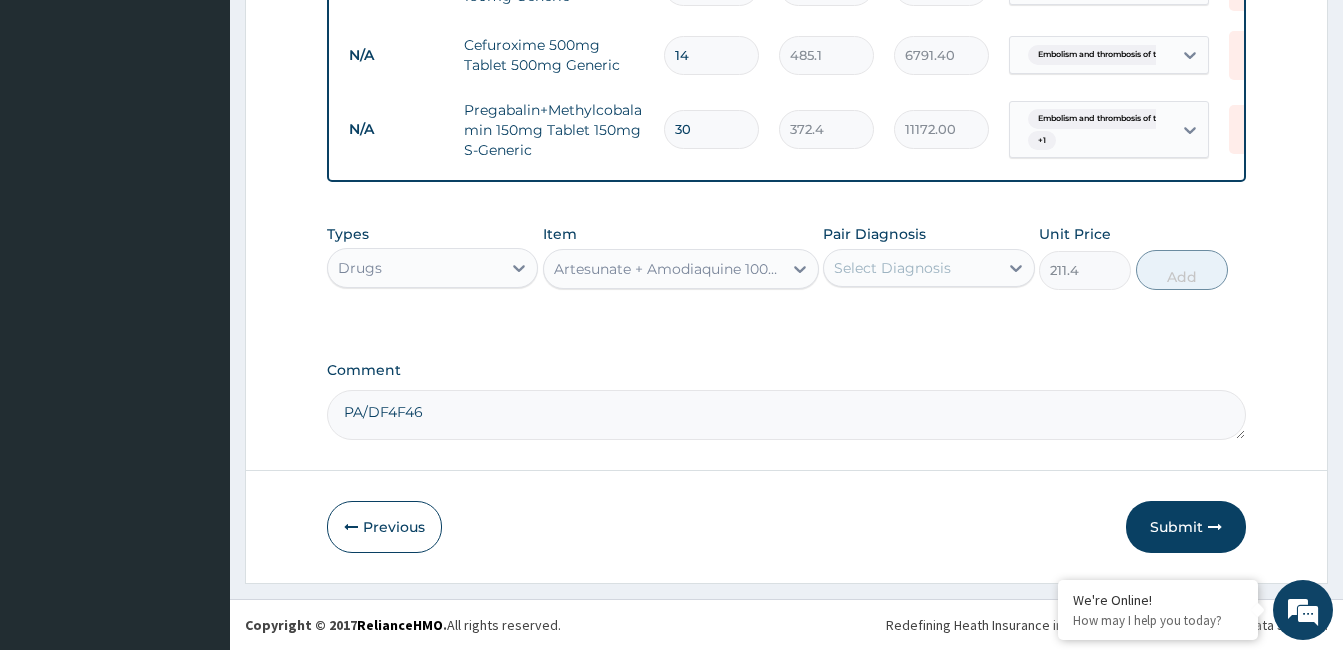 click on "Select Diagnosis" at bounding box center [892, 268] 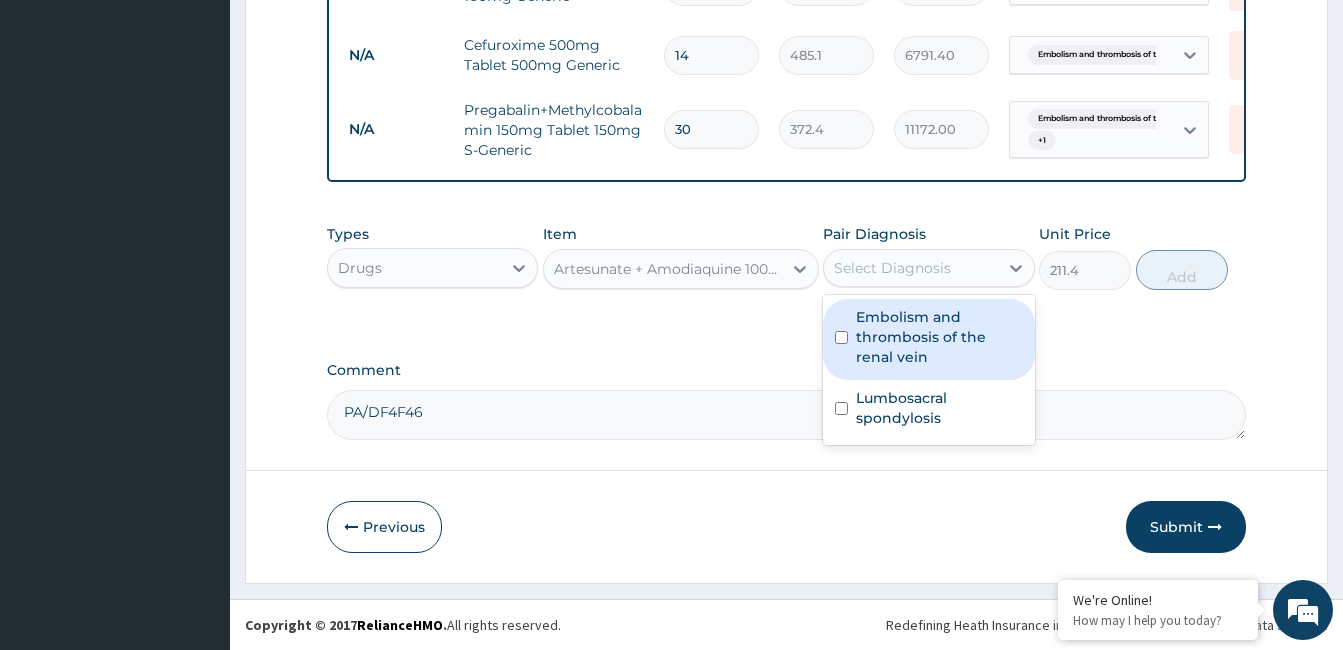 click on "Embolism and thrombosis of the renal vein" at bounding box center [939, 337] 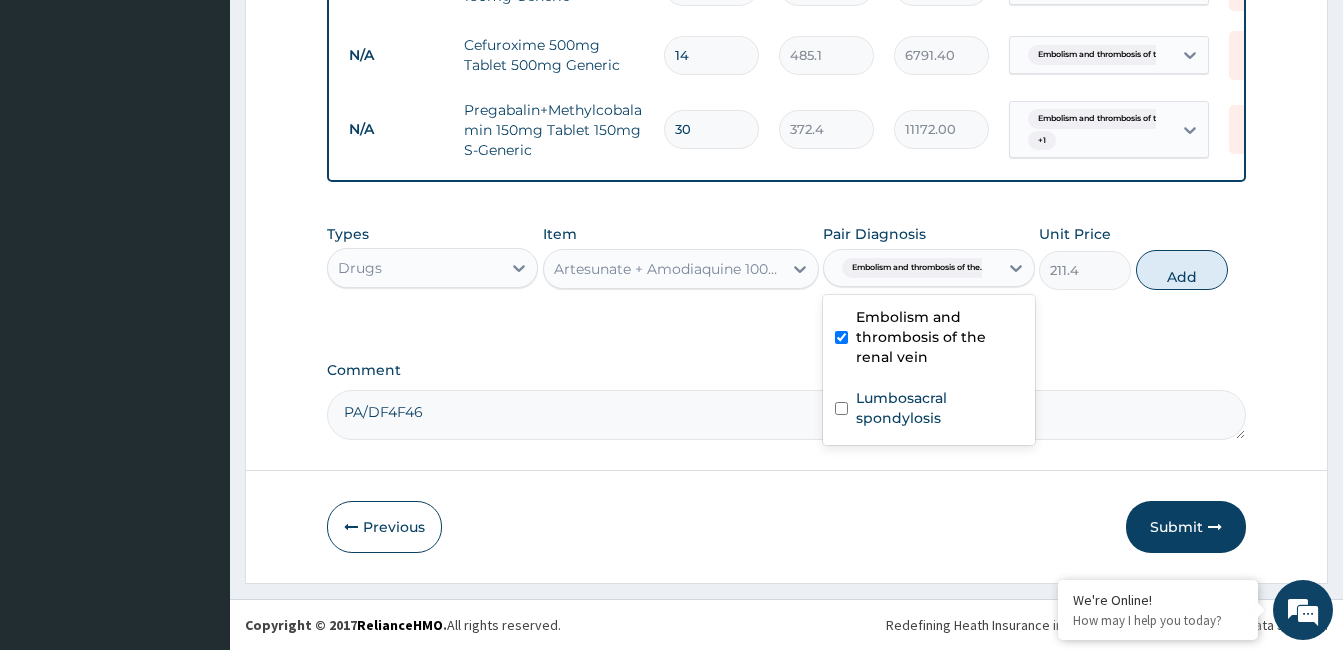 click on "Types Drugs Item Artesunate + Amodiaquine  100mg/300mg Tablet 100mg/300mg S-Generic Pair Diagnosis option Embolism and thrombosis of the renal vein, selected. option Embolism and thrombosis of the renal vein selected, 1 of 2. 2 results available. Use Up and Down to choose options, press Enter to select the currently focused option, press Escape to exit the menu, press Tab to select the option and exit the menu. Embolism and thrombosis of the... Embolism and thrombosis of the renal vein Lumbosacral spondylosis Unit Price 211.4 Add" at bounding box center [786, 257] 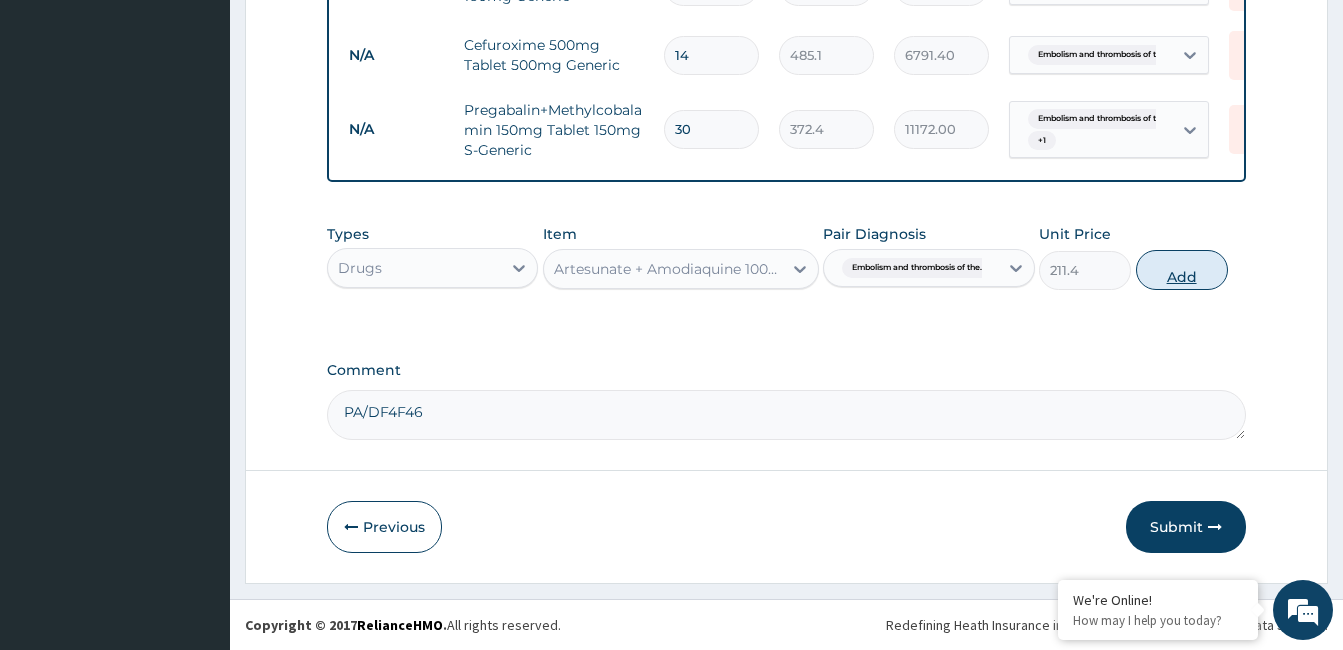 click on "Add" at bounding box center (1182, 270) 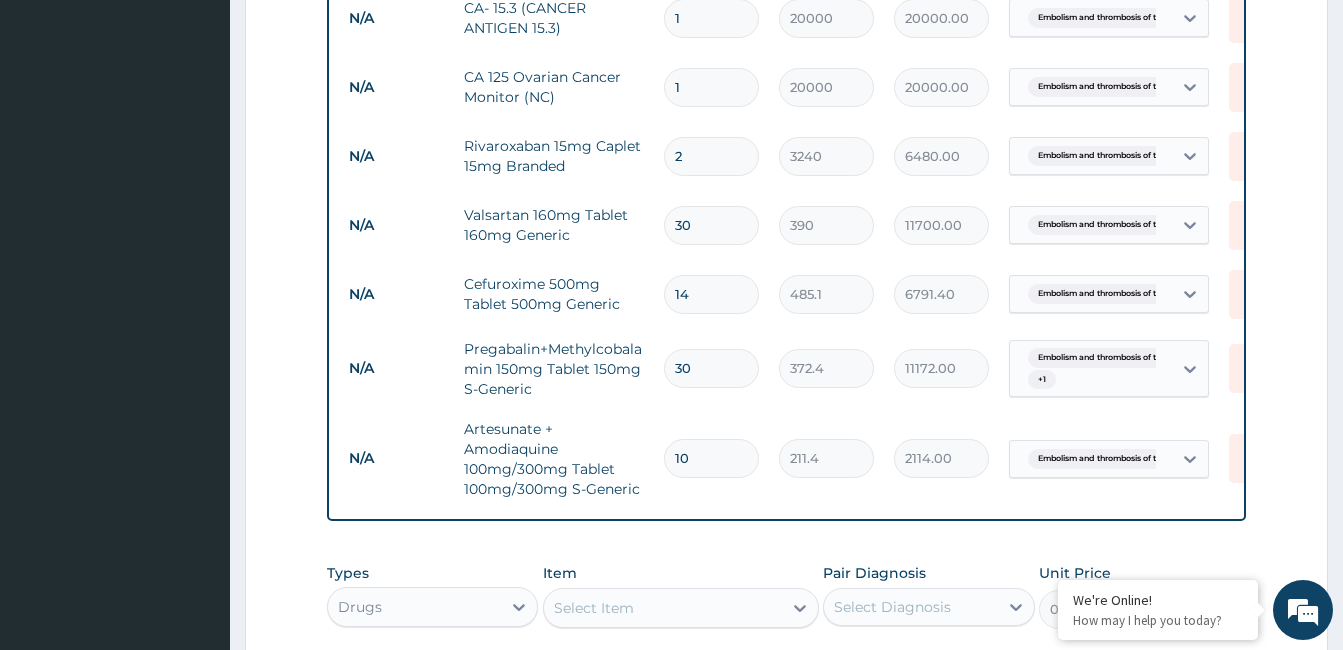 scroll, scrollTop: 4321, scrollLeft: 0, axis: vertical 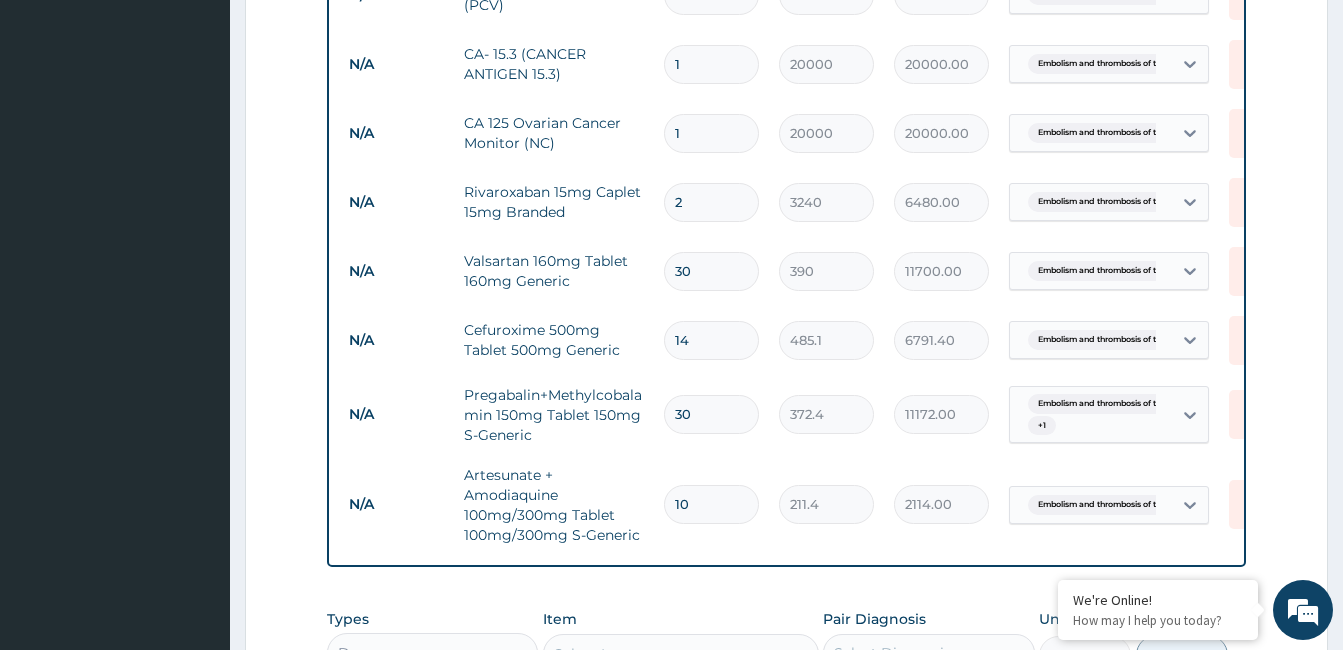 click on "2" at bounding box center [711, 202] 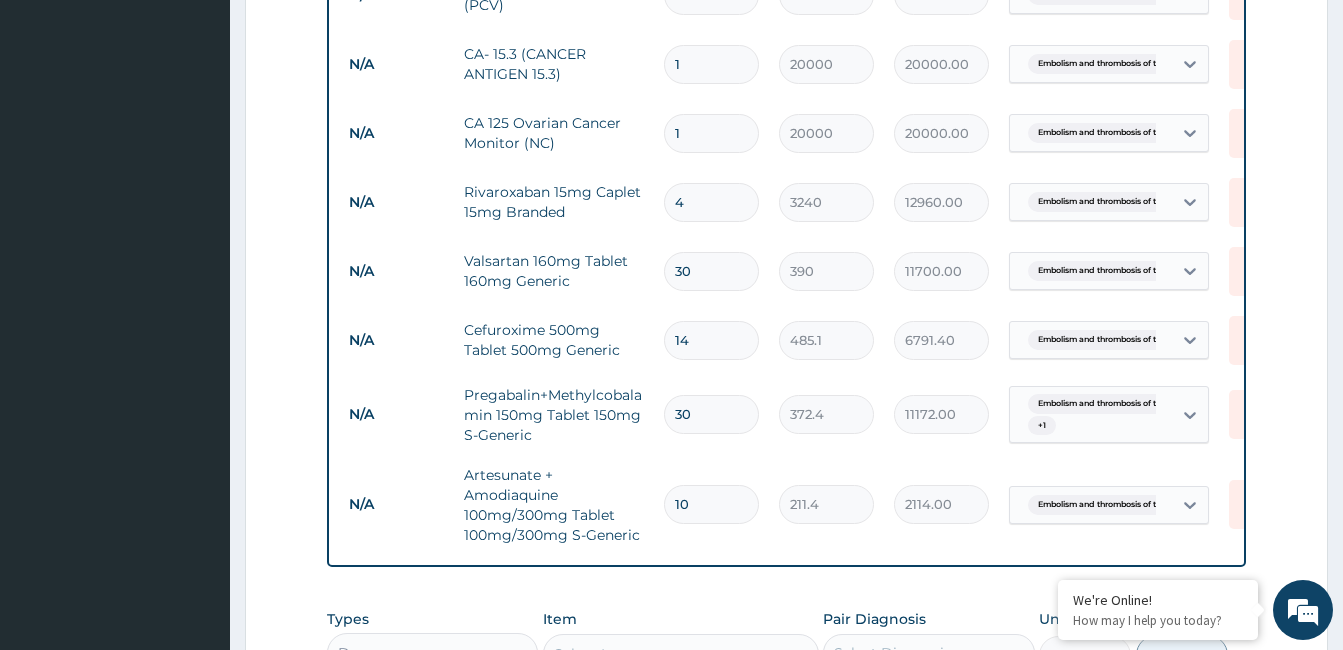 click on "4" at bounding box center [711, 202] 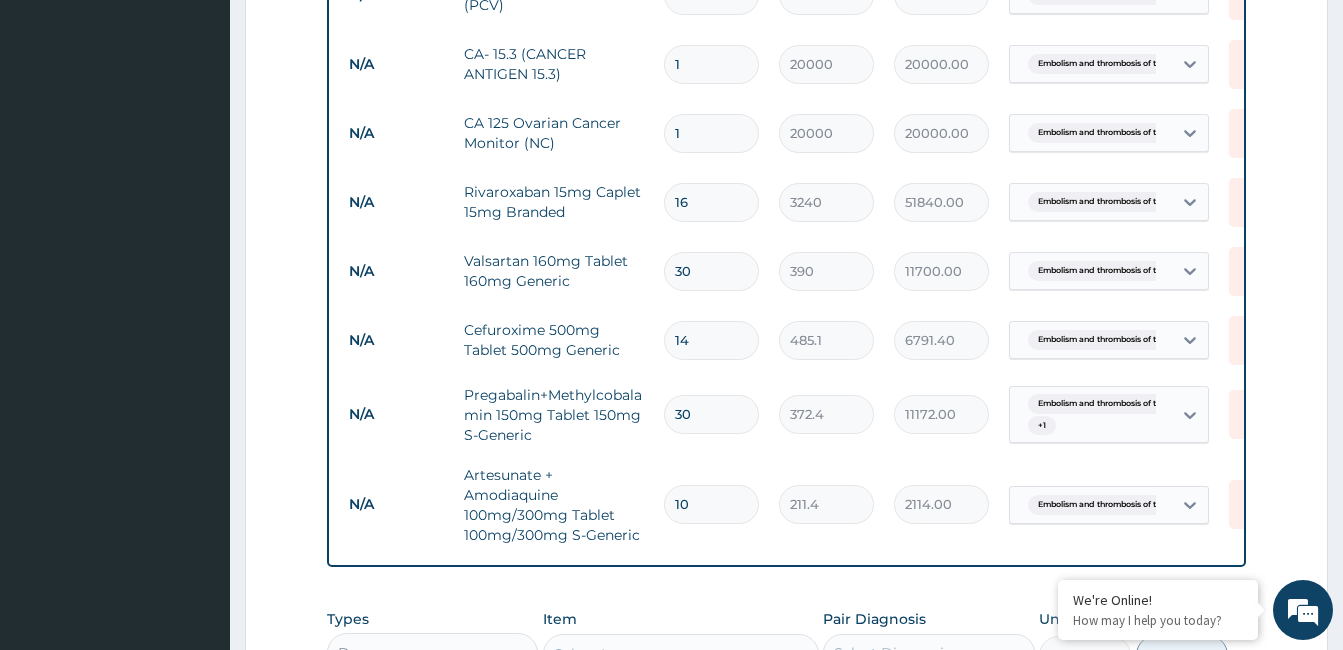 click on "16" at bounding box center [711, 202] 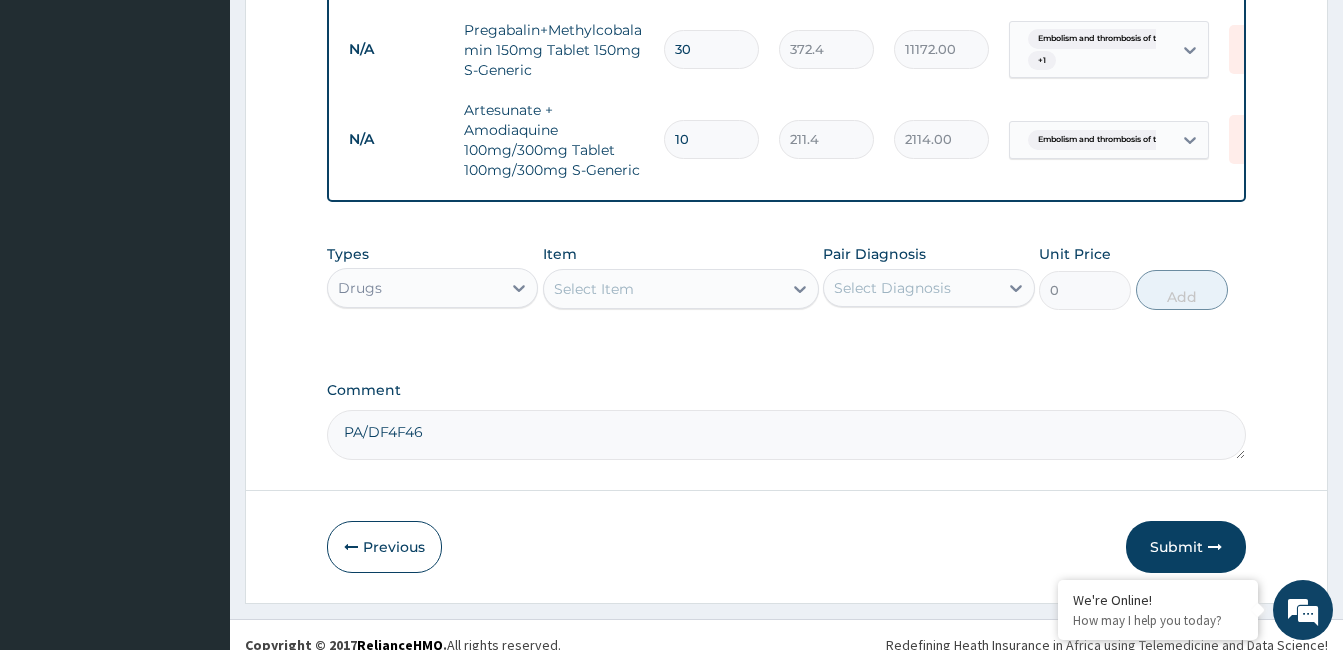 scroll, scrollTop: 4721, scrollLeft: 0, axis: vertical 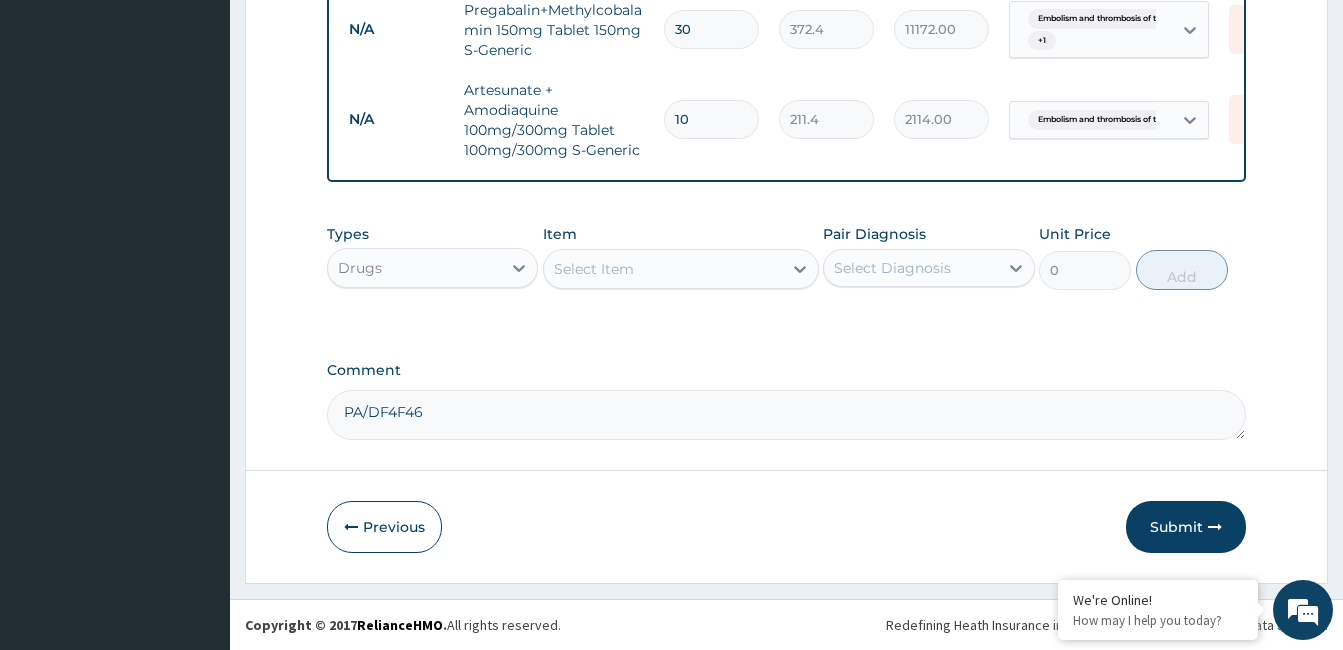 drag, startPoint x: 1164, startPoint y: 505, endPoint x: 720, endPoint y: 649, distance: 466.7676 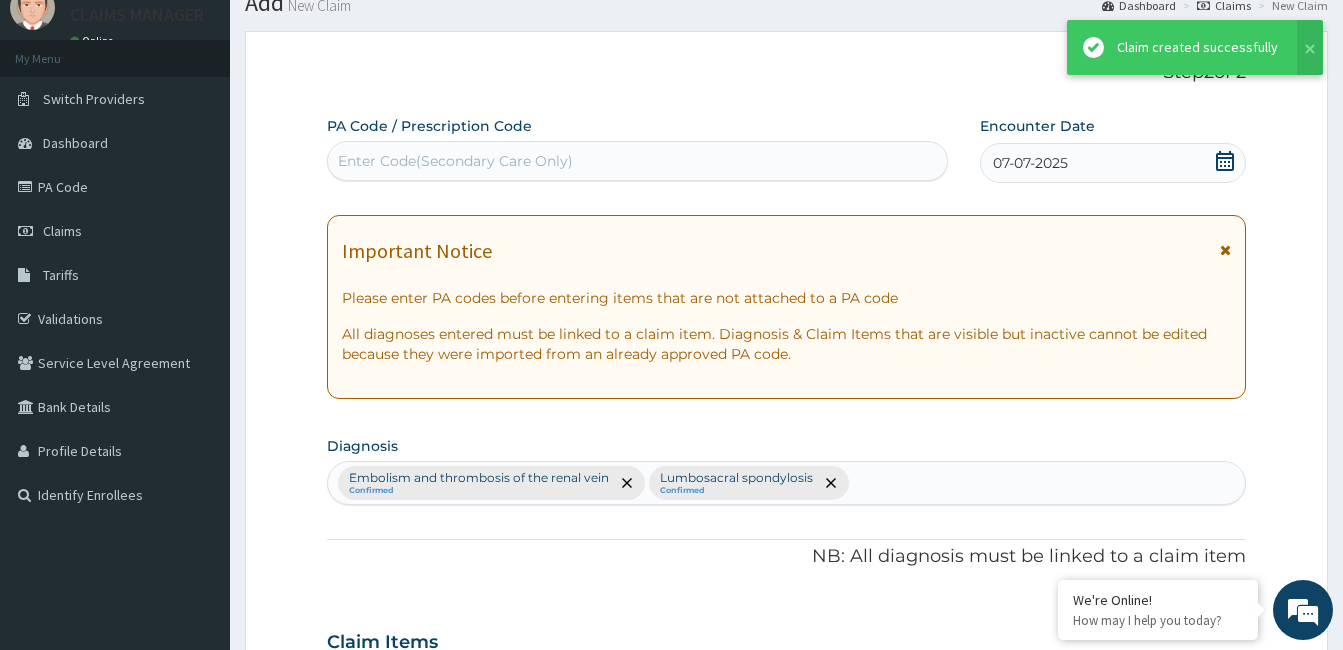 scroll, scrollTop: 4721, scrollLeft: 0, axis: vertical 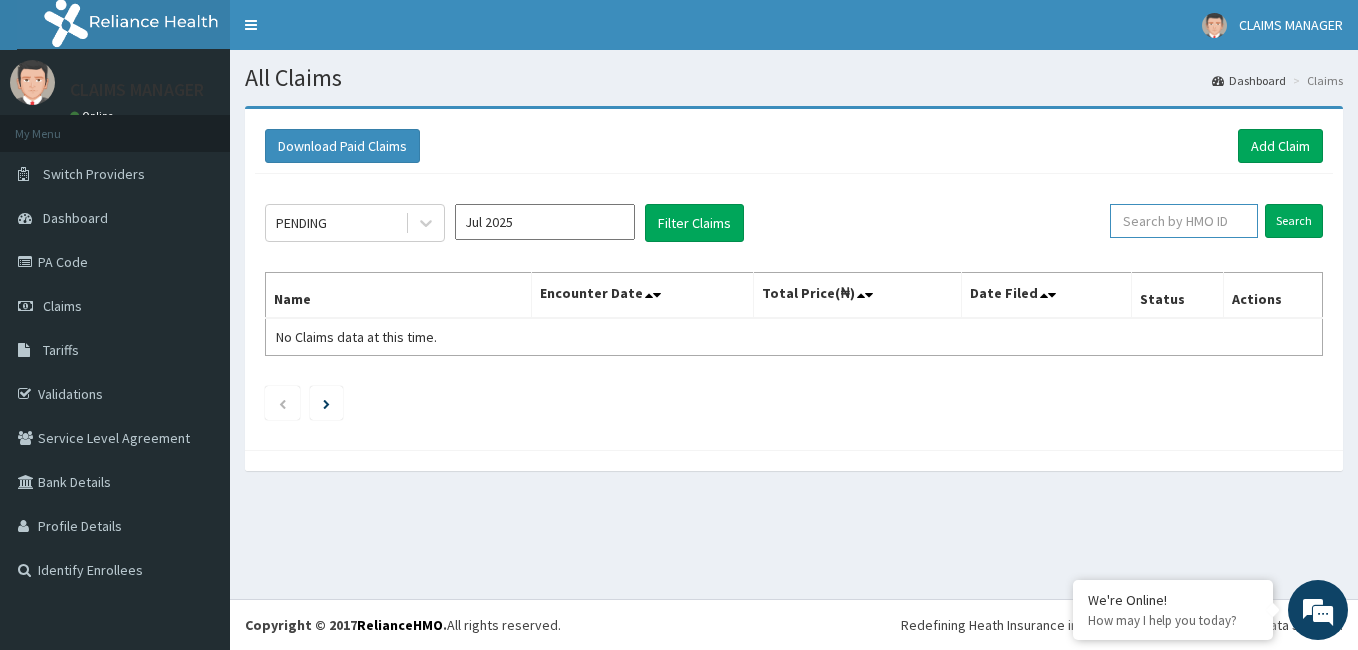 click at bounding box center (1184, 221) 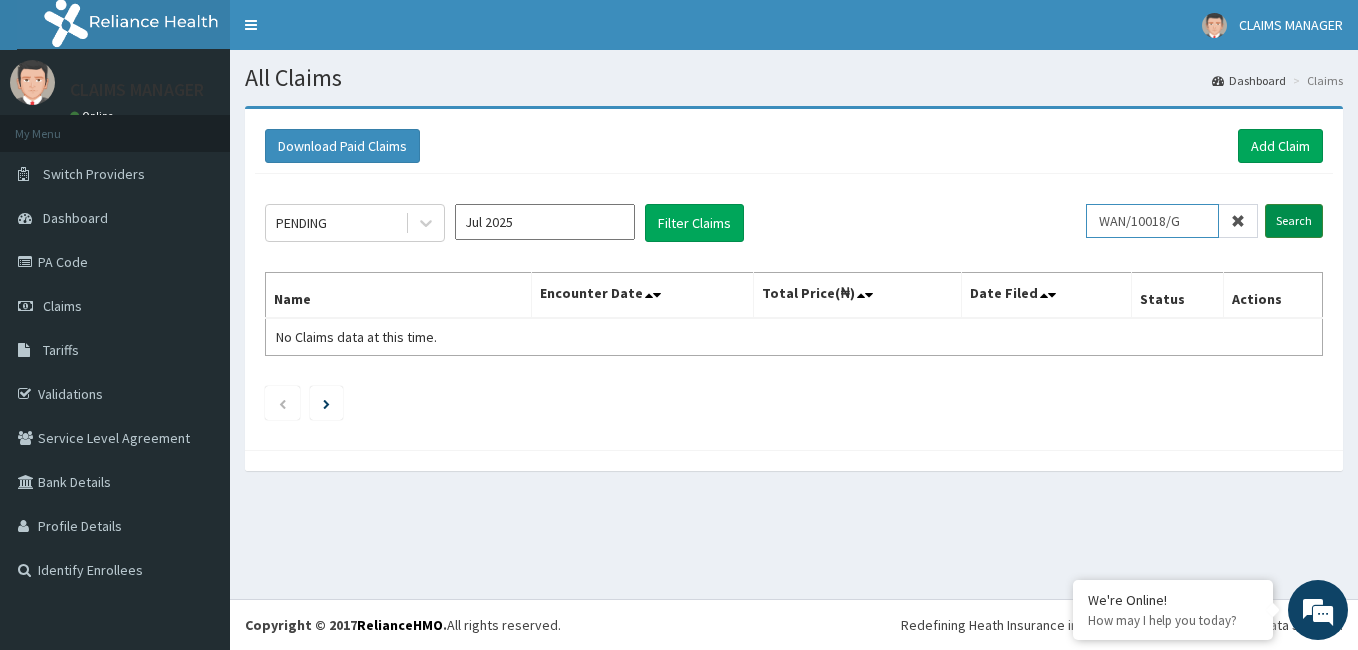 type on "WAN/10018/G" 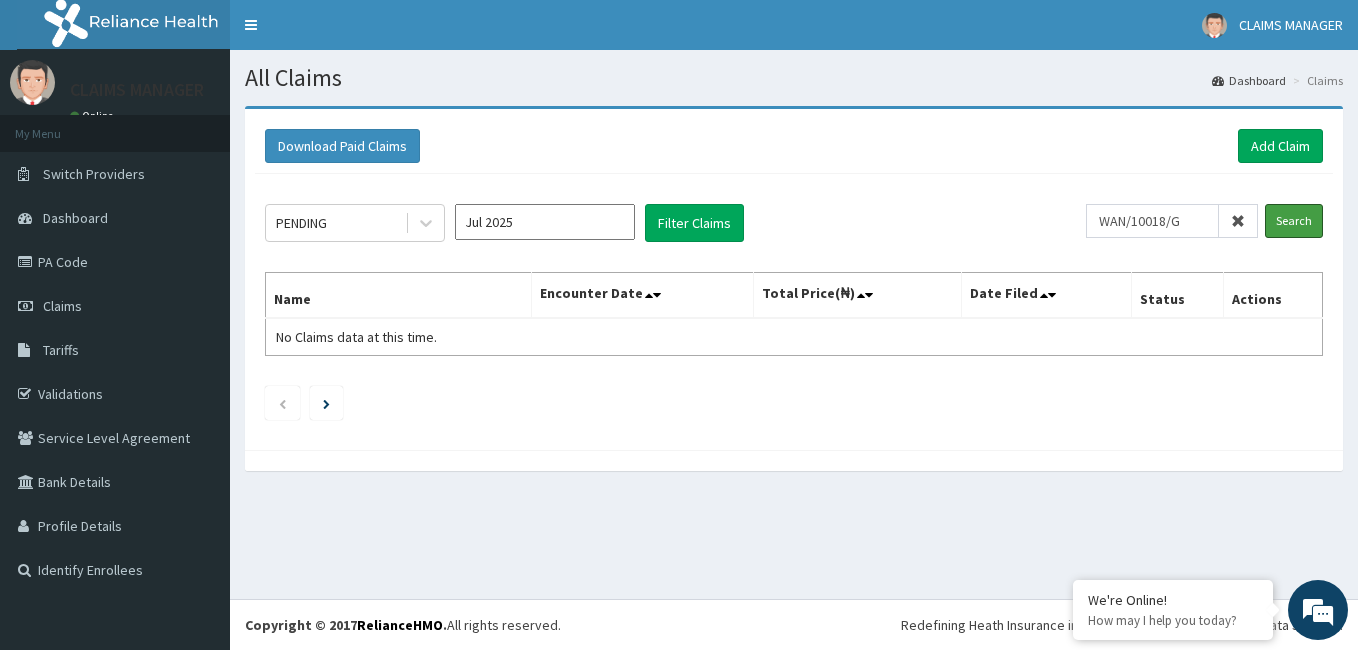 drag, startPoint x: 1290, startPoint y: 222, endPoint x: 1203, endPoint y: 298, distance: 115.52056 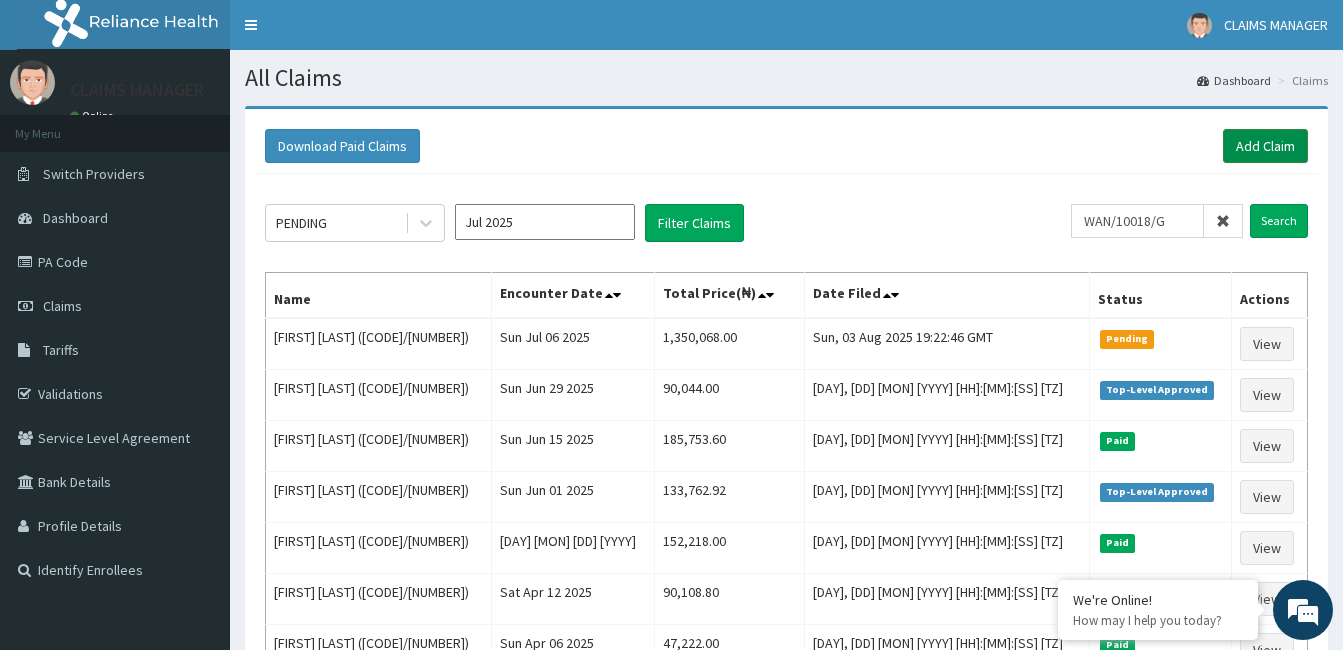 click on "Add Claim" at bounding box center (1265, 146) 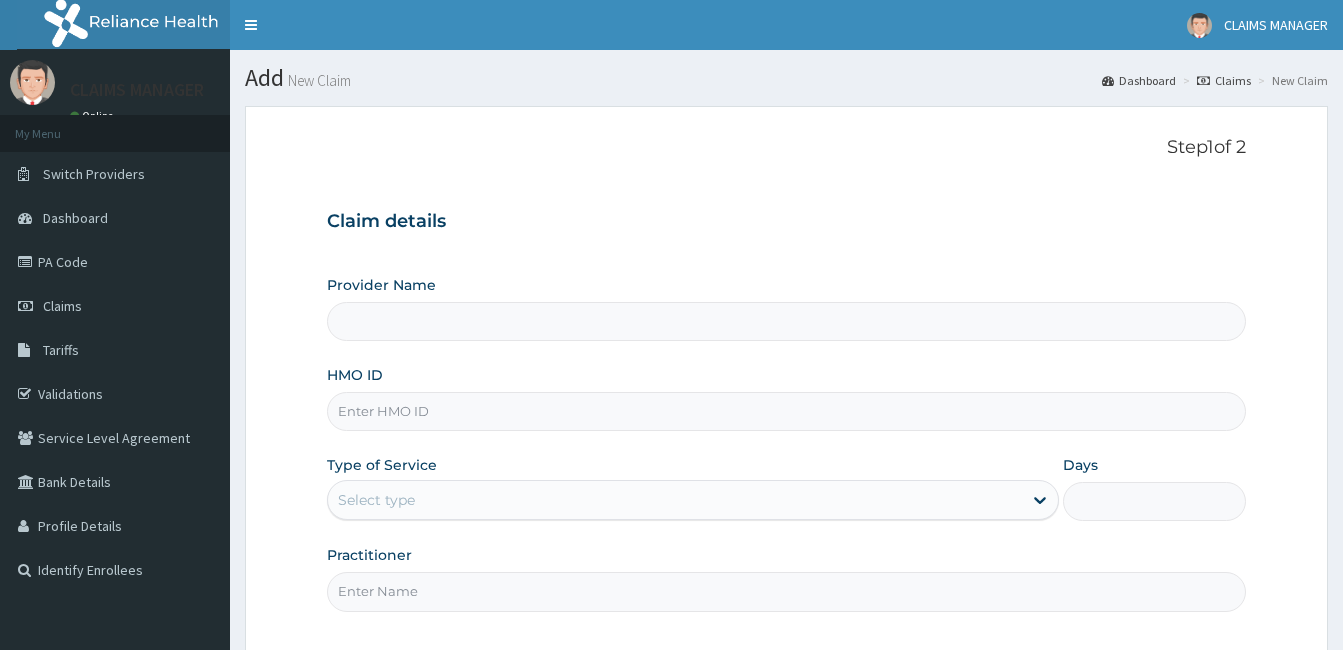 scroll, scrollTop: 0, scrollLeft: 0, axis: both 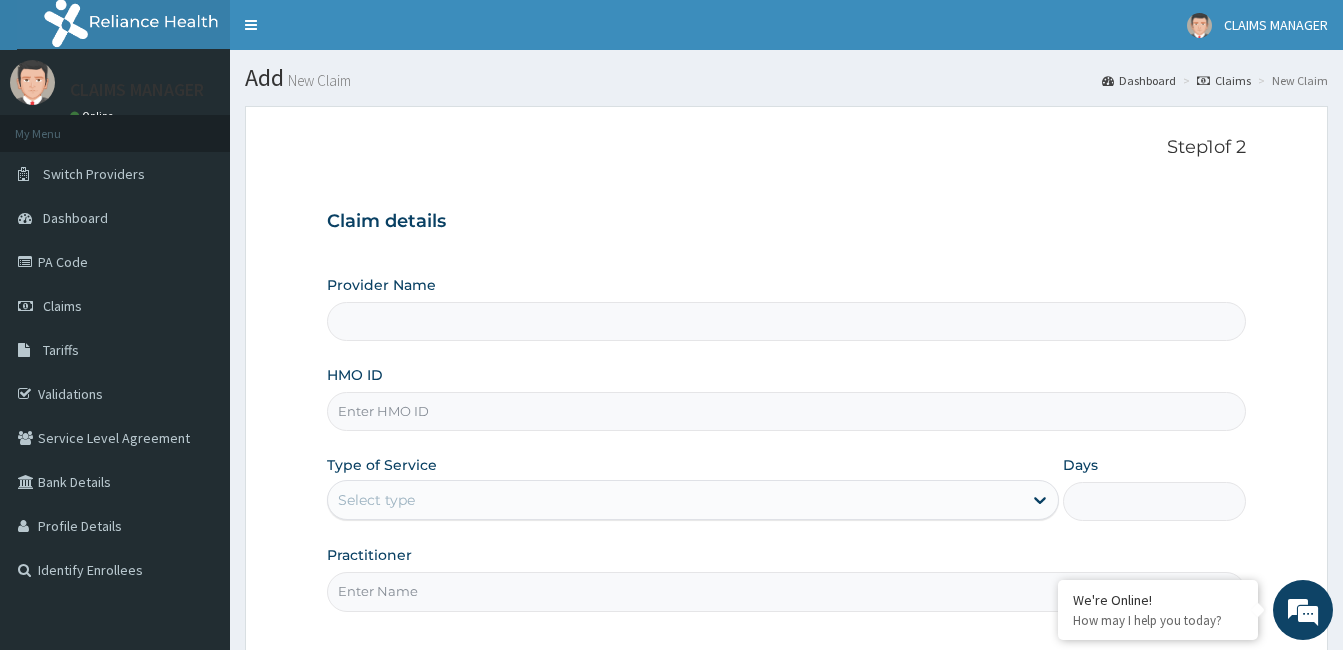 type on "Cardiocare Cardiovascular Hospital" 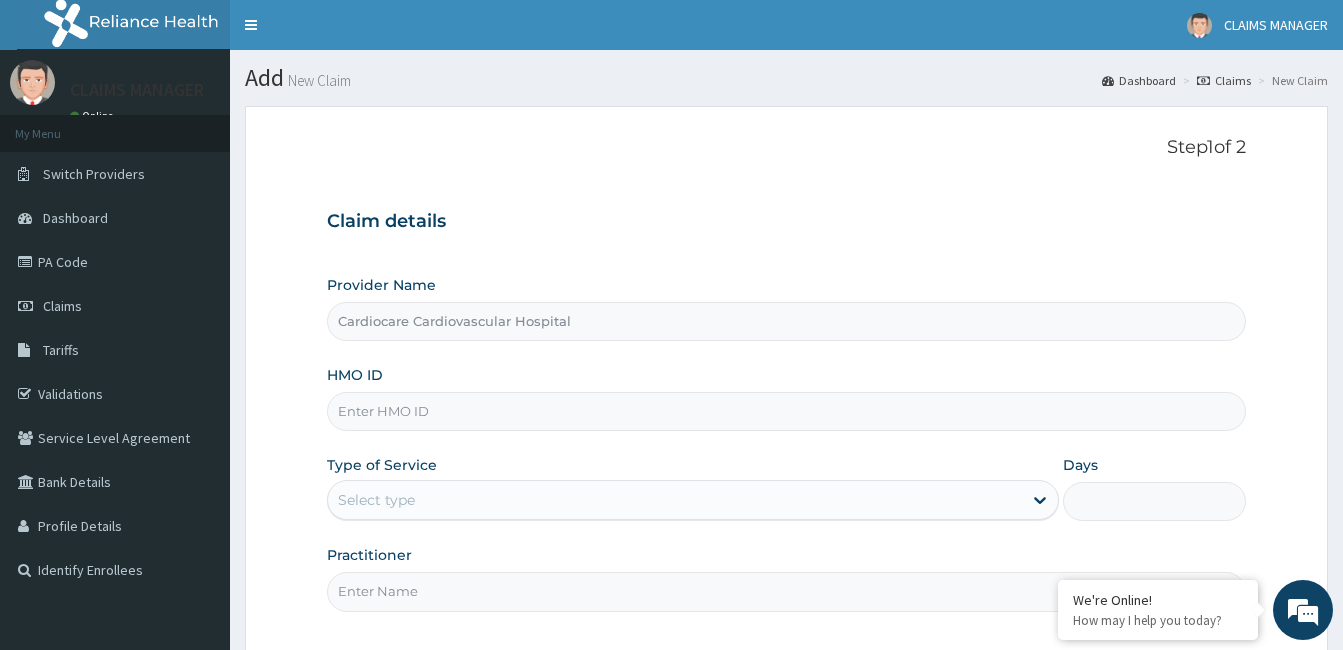 click on "HMO ID" at bounding box center [786, 411] 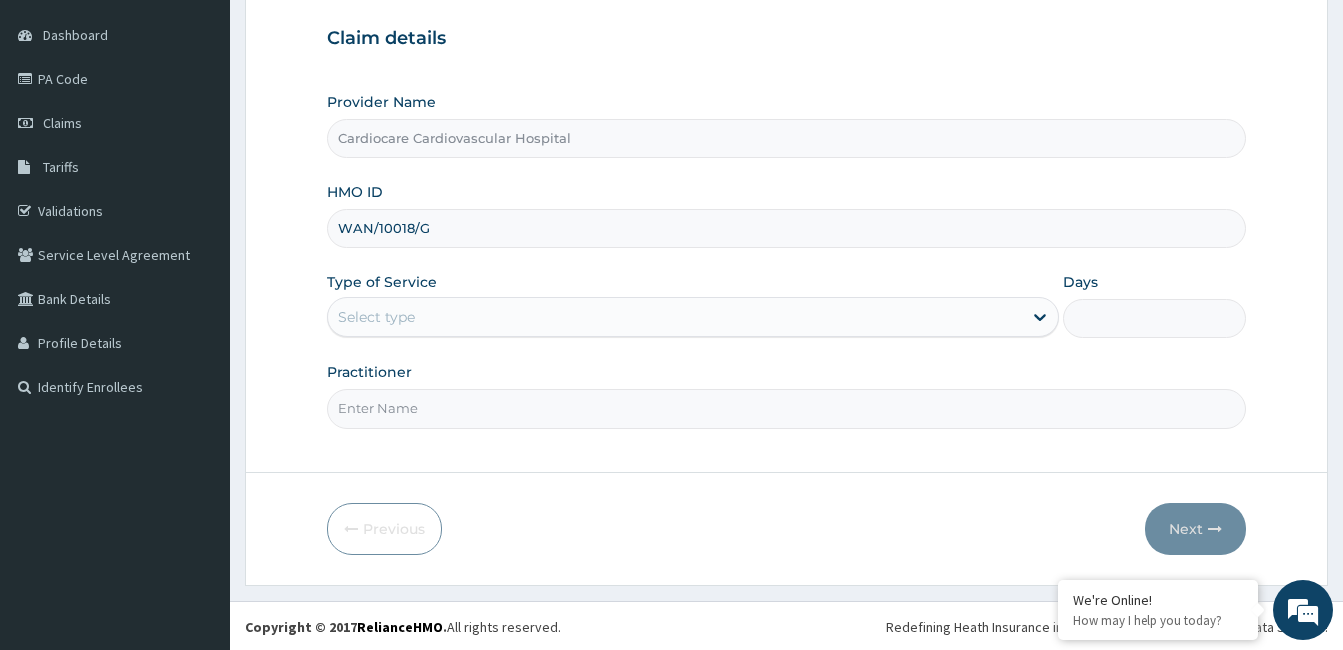 scroll, scrollTop: 185, scrollLeft: 0, axis: vertical 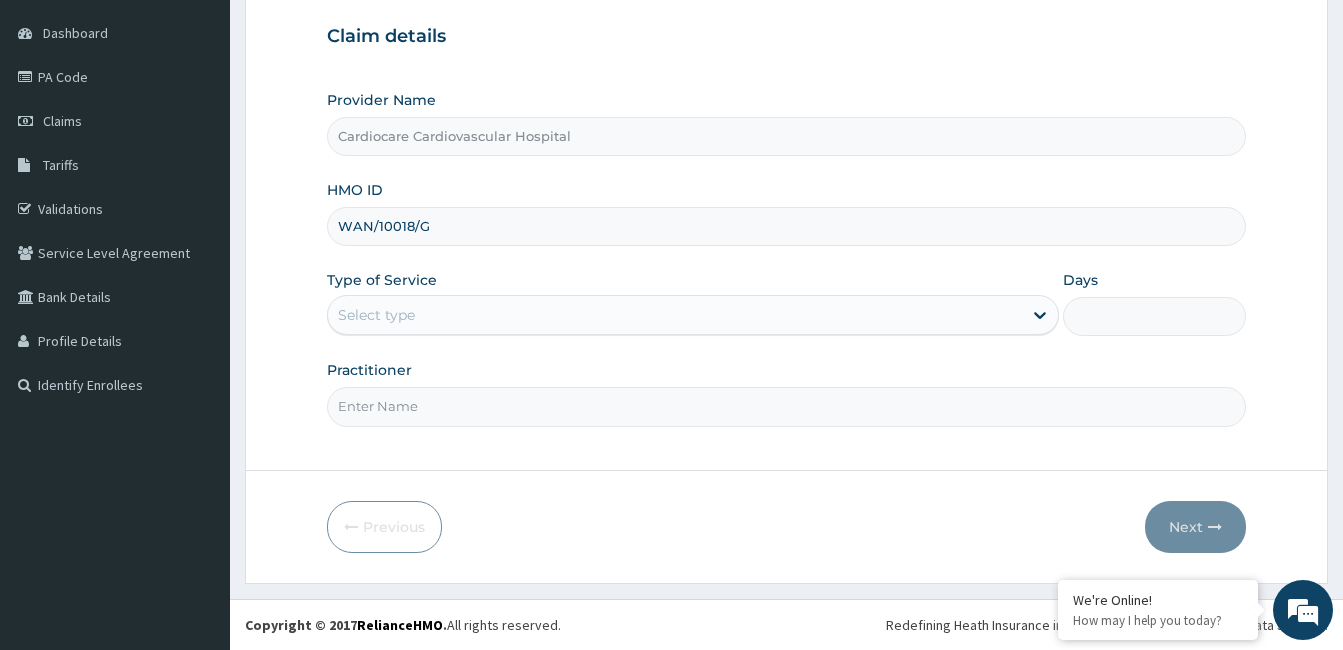 type on "WAN/10018/G" 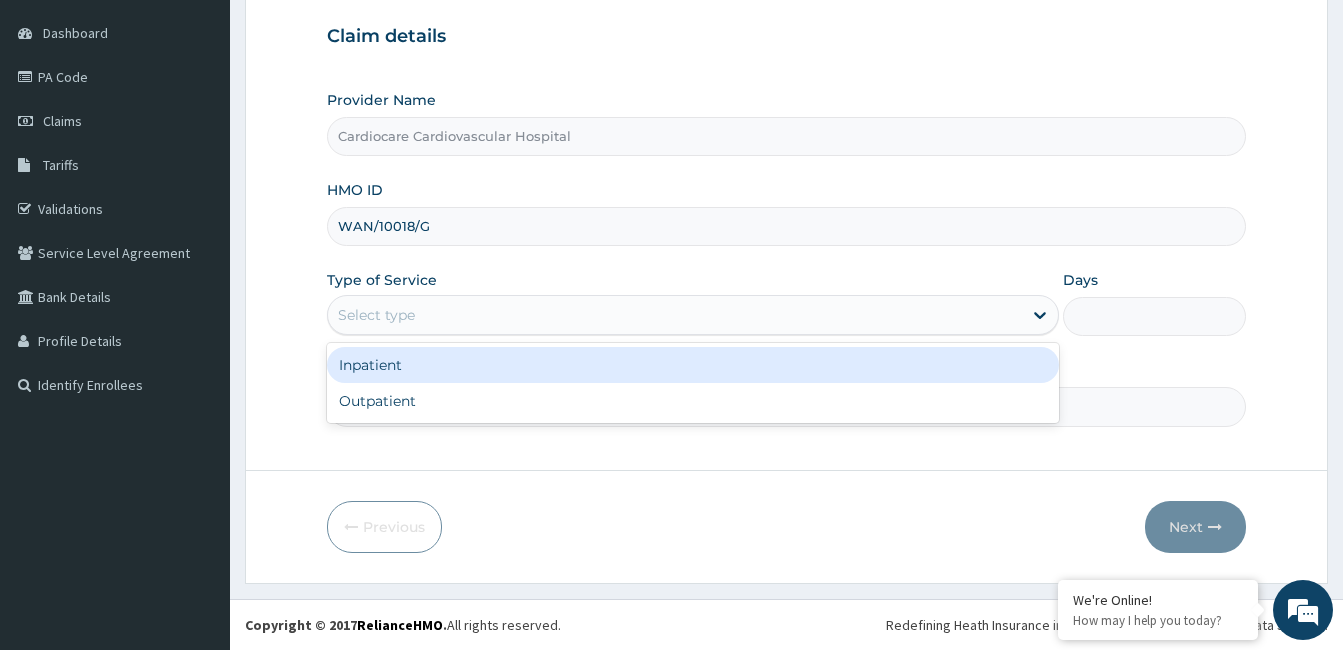 click on "Select type" at bounding box center [693, 315] 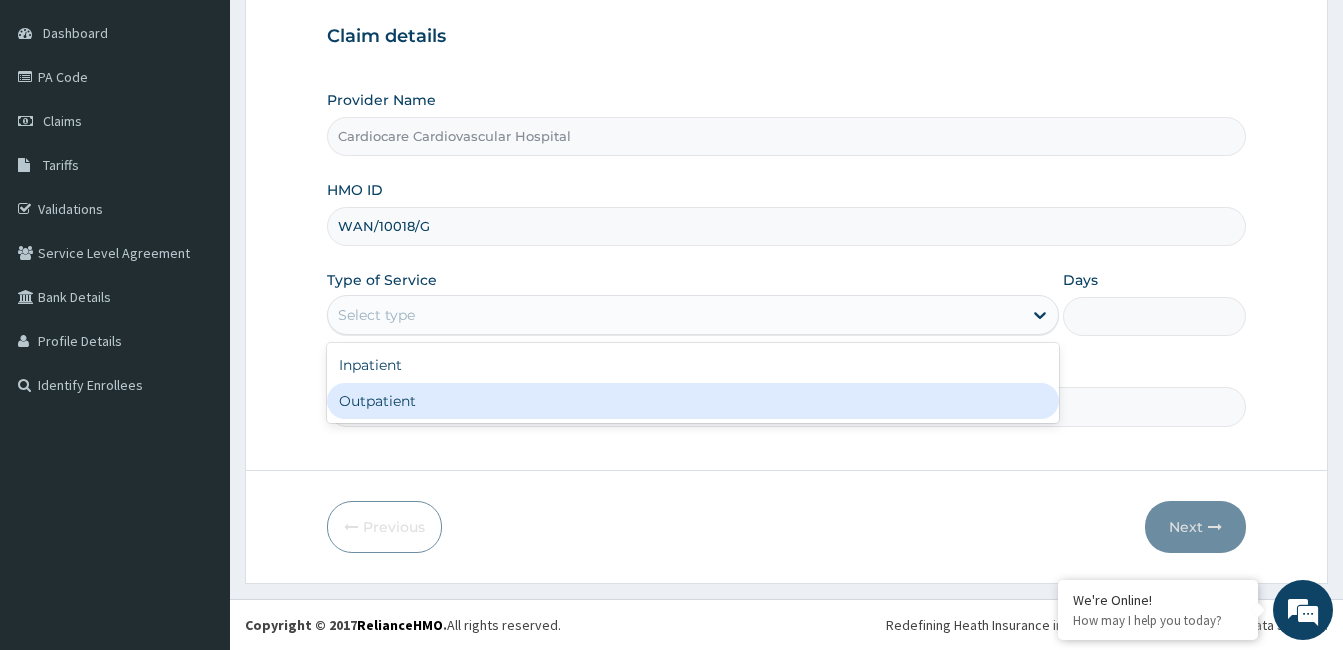 click on "Outpatient" at bounding box center (693, 401) 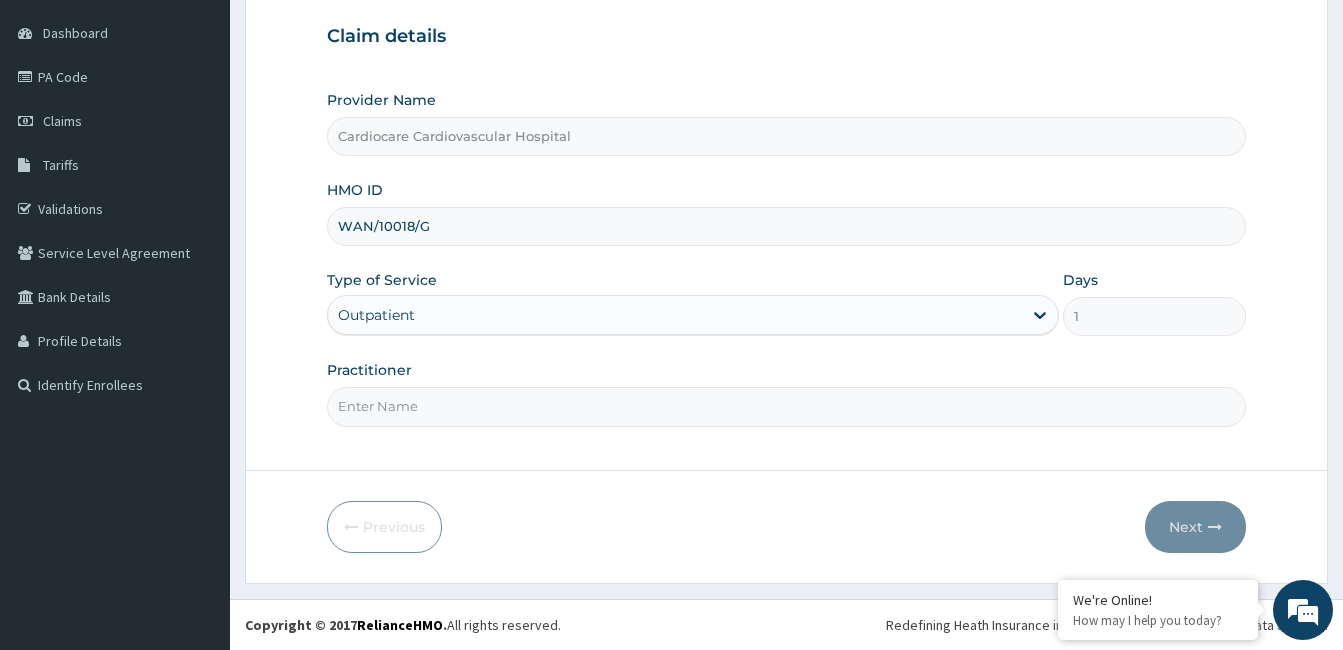 click on "Practitioner" at bounding box center (786, 406) 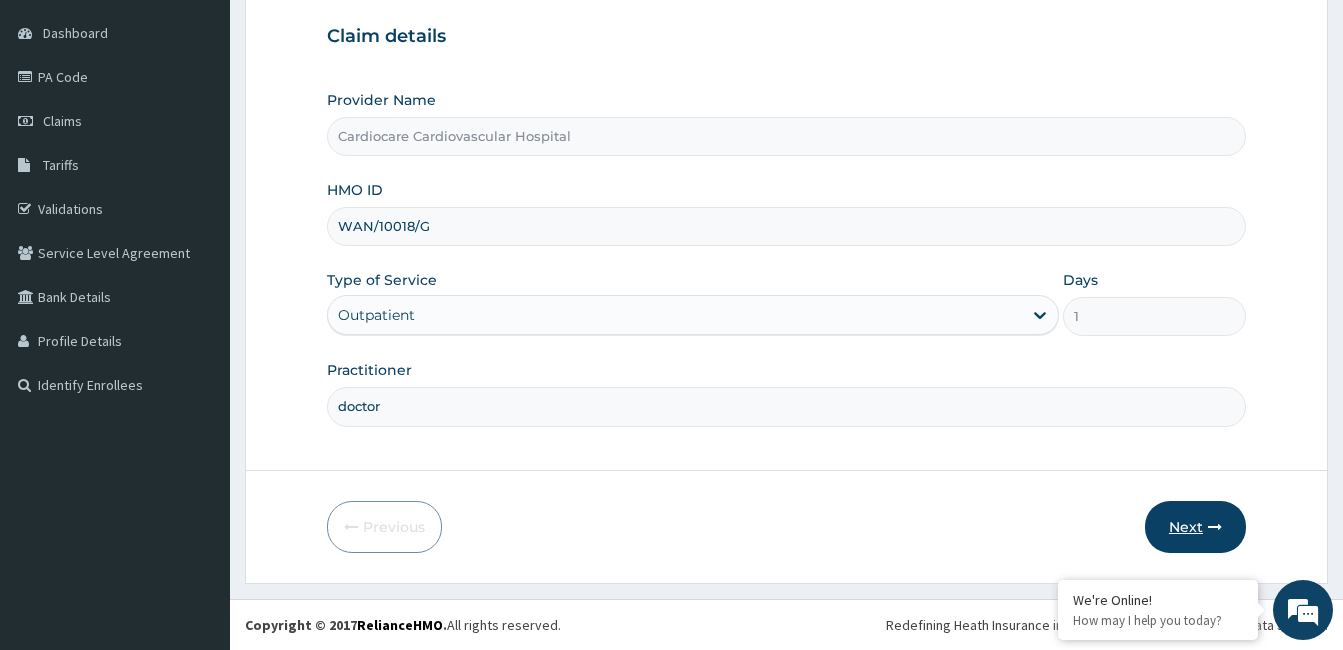 type on "doctor" 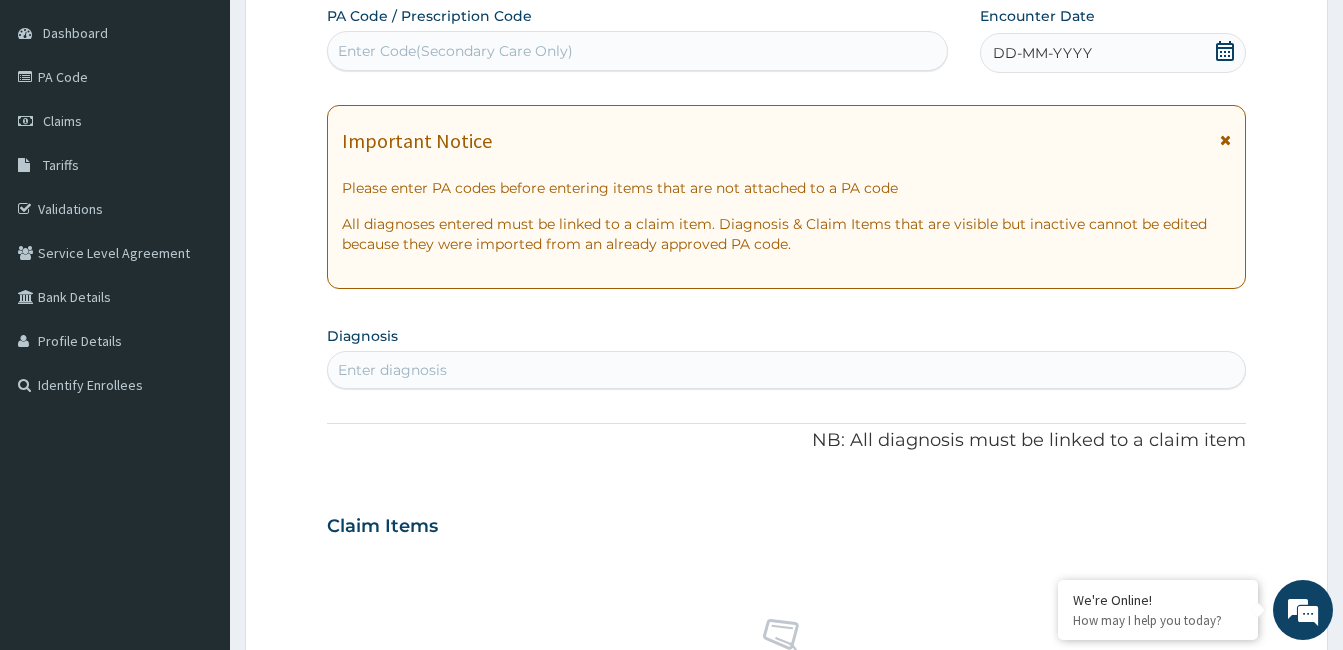 click 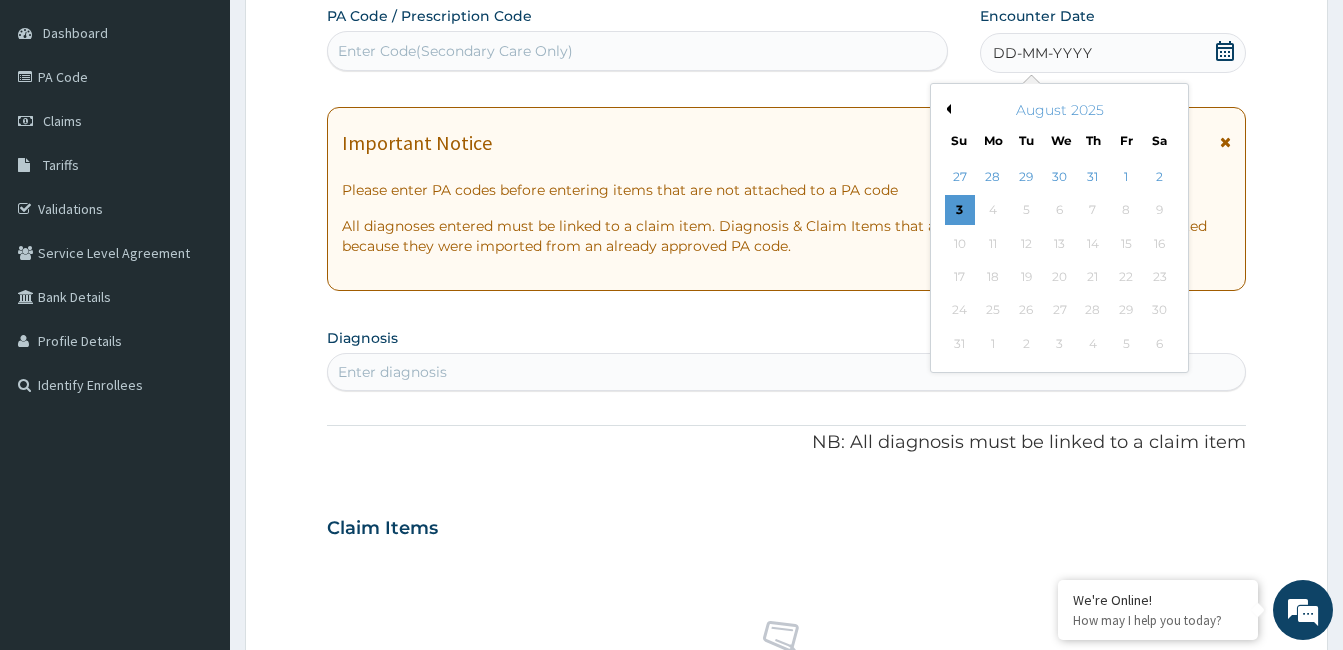 click on "Previous Month" at bounding box center (946, 109) 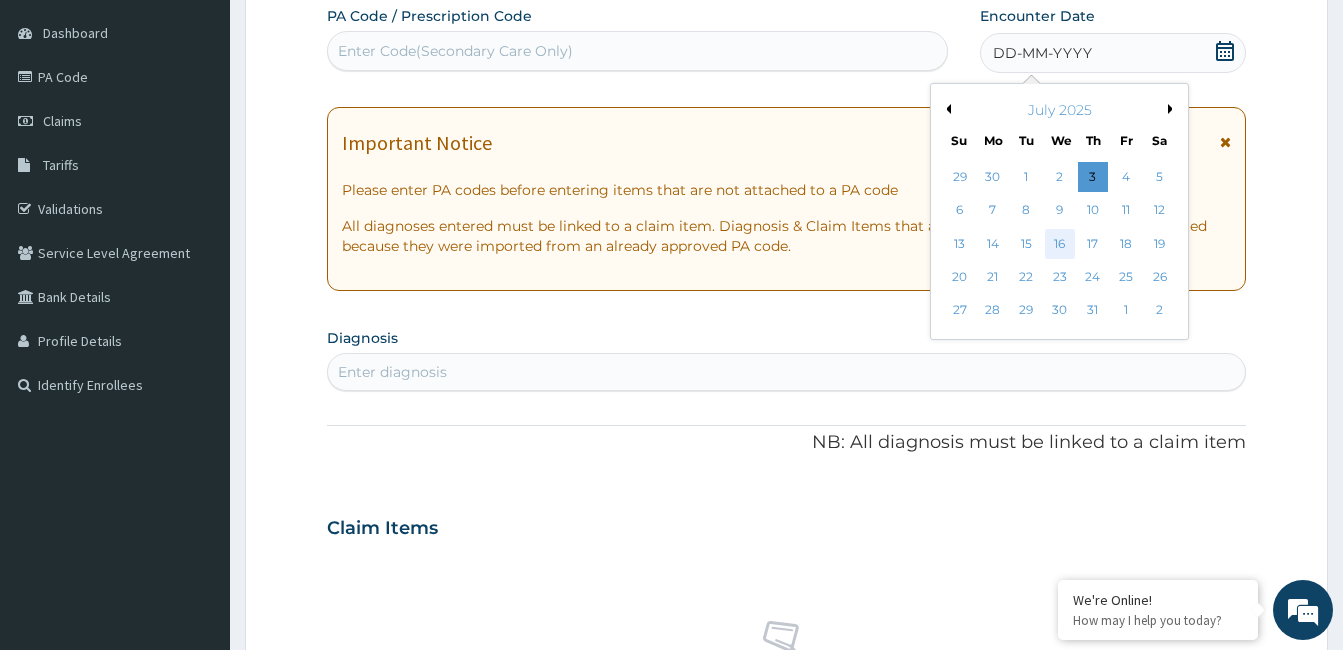 click on "16" at bounding box center (1059, 244) 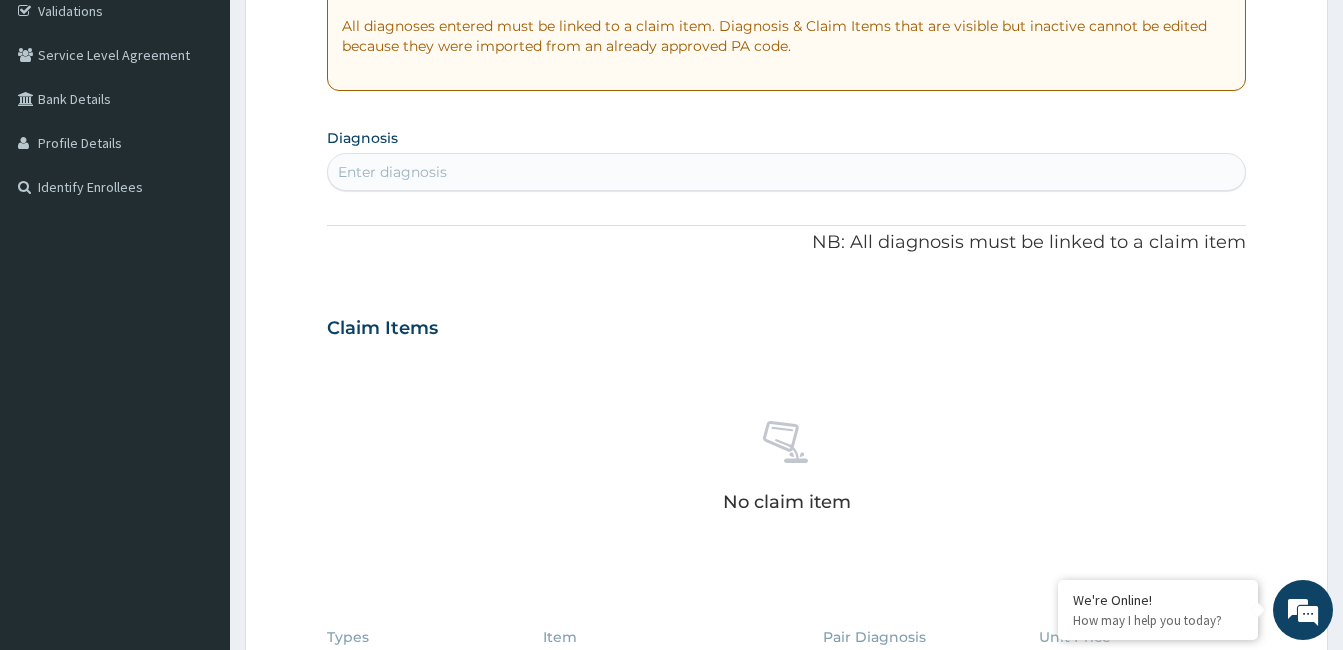 scroll, scrollTop: 385, scrollLeft: 0, axis: vertical 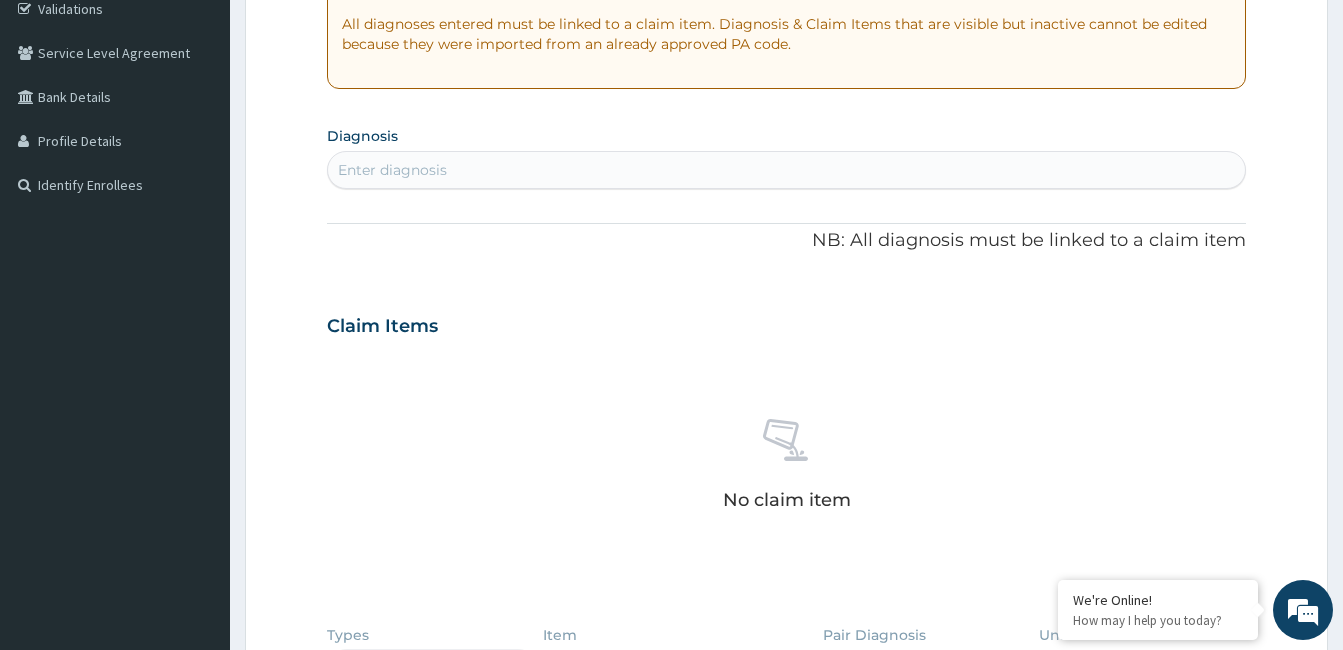 click on "Enter diagnosis" at bounding box center [786, 170] 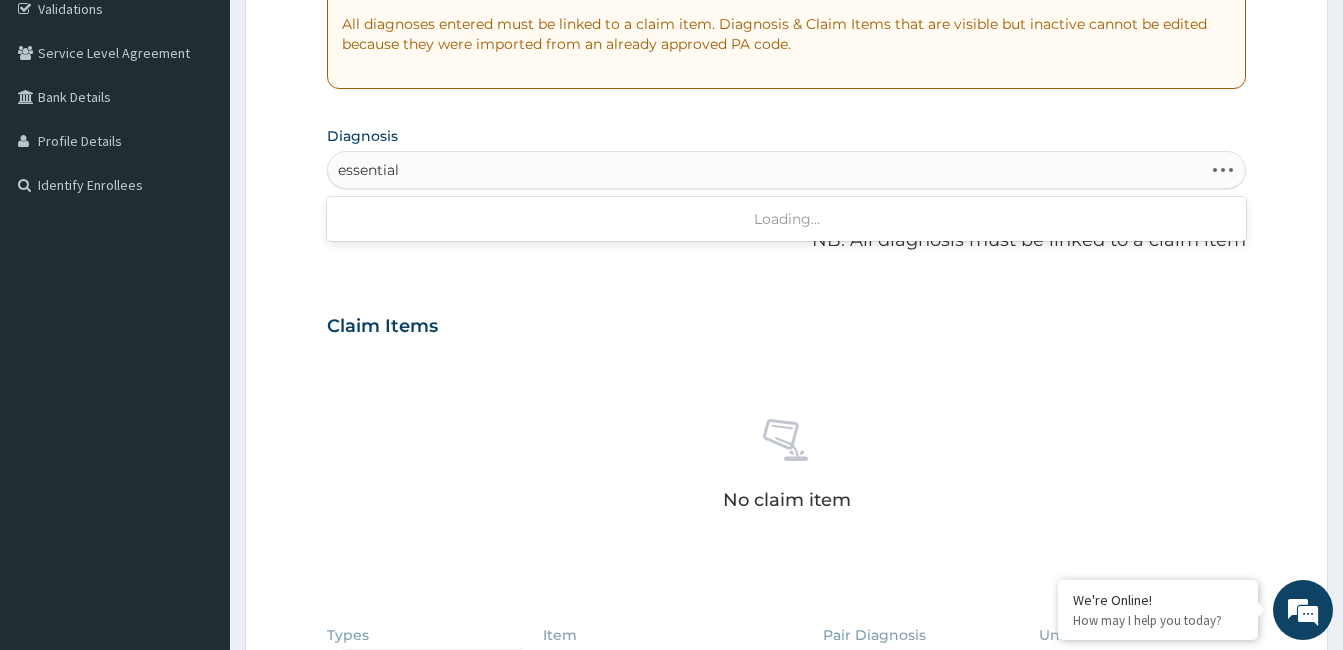 type on "essential h" 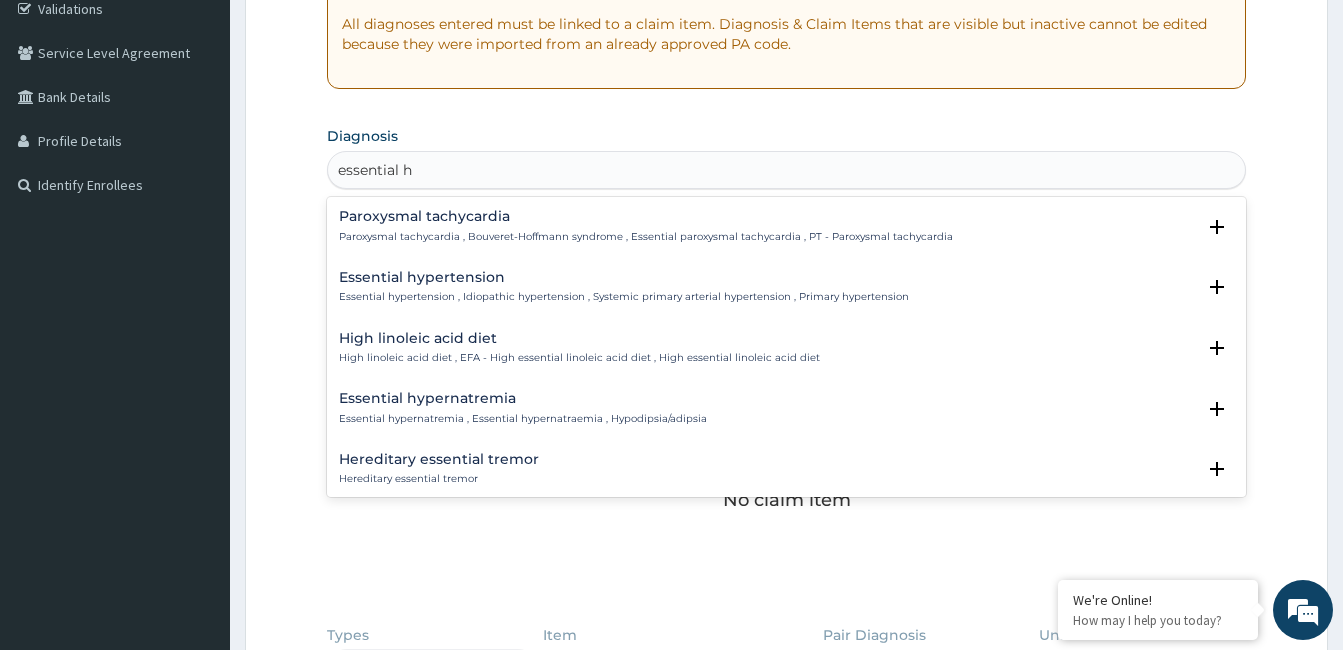 click on "Essential hypertension" at bounding box center [624, 277] 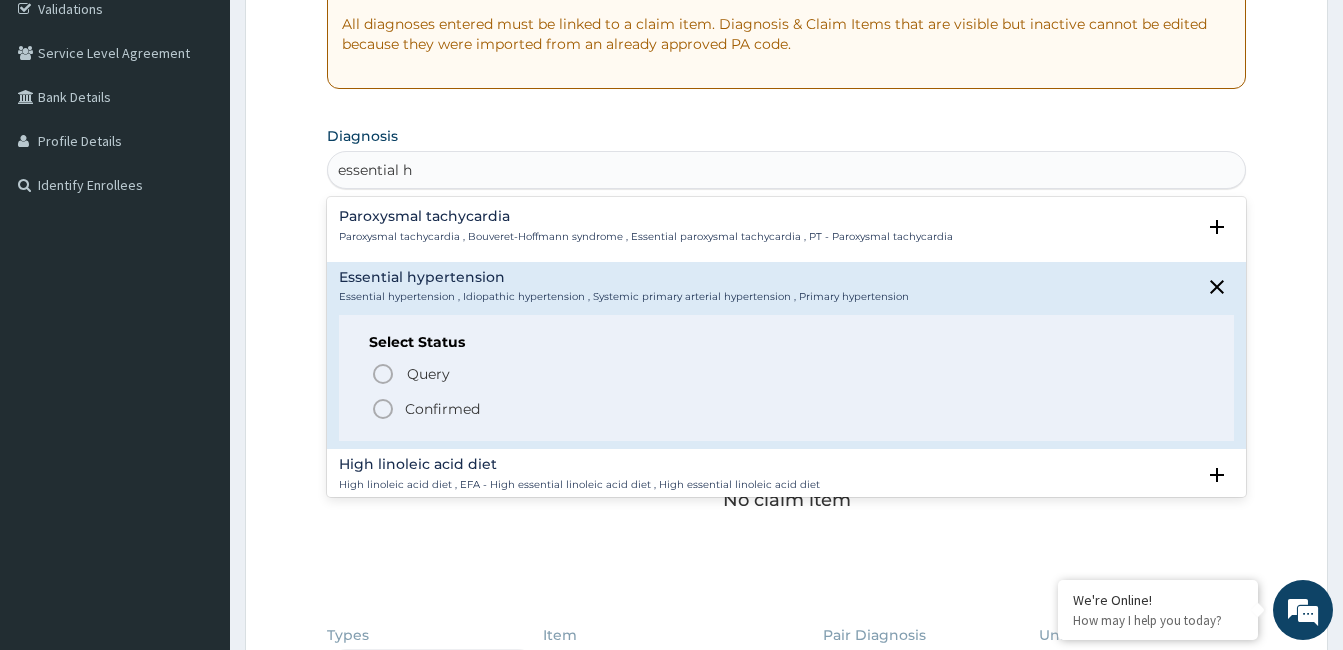 click on "Confirmed" at bounding box center [442, 409] 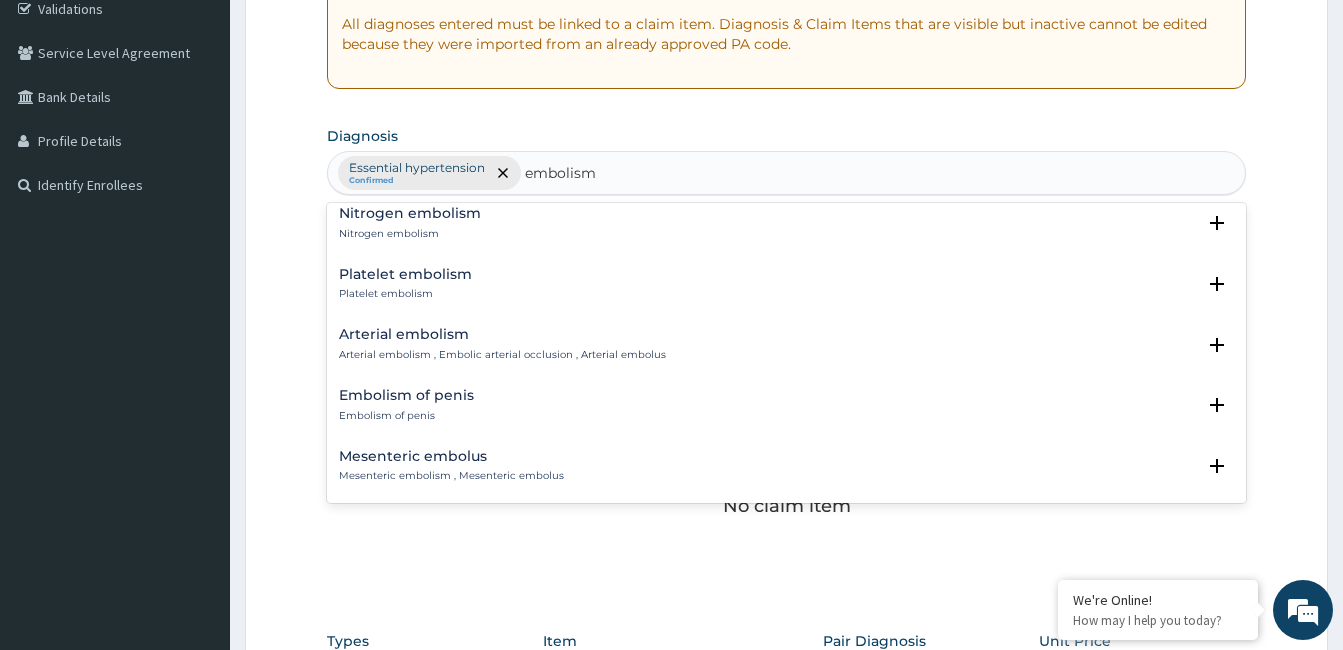 scroll, scrollTop: 400, scrollLeft: 0, axis: vertical 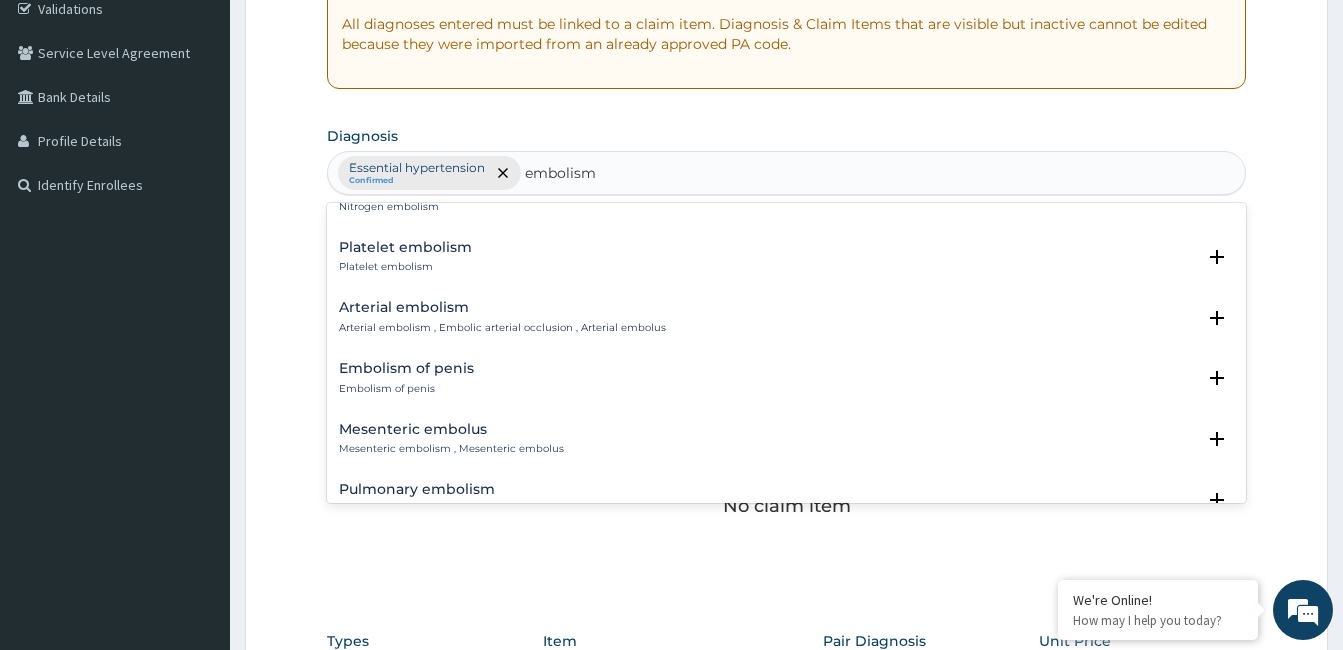 type on "embolism" 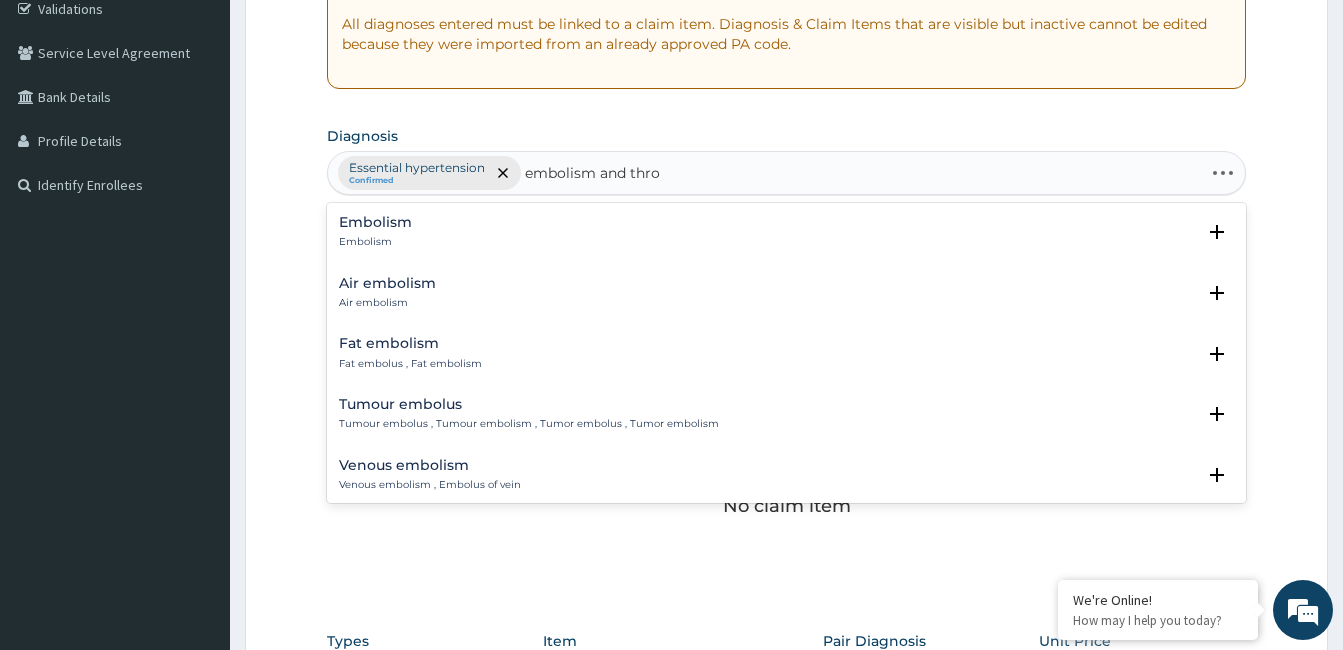 type on "embolism and throm" 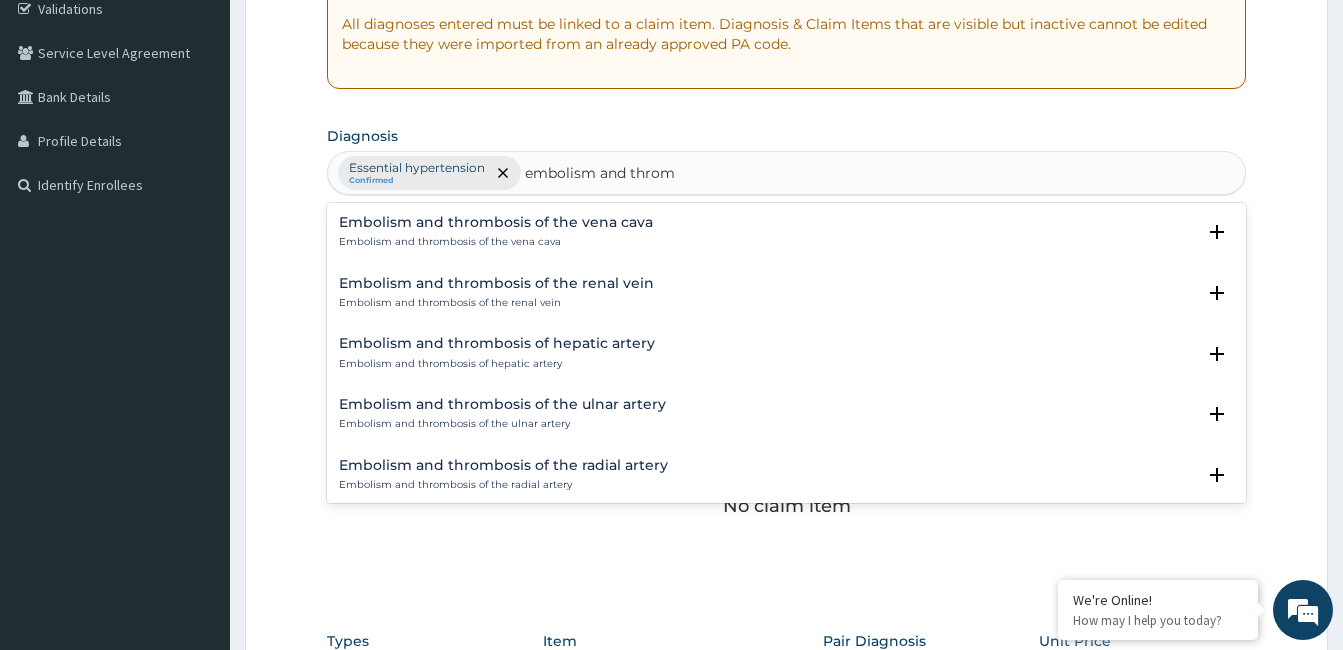 click on "Embolism and thrombosis of the renal vein" at bounding box center (496, 283) 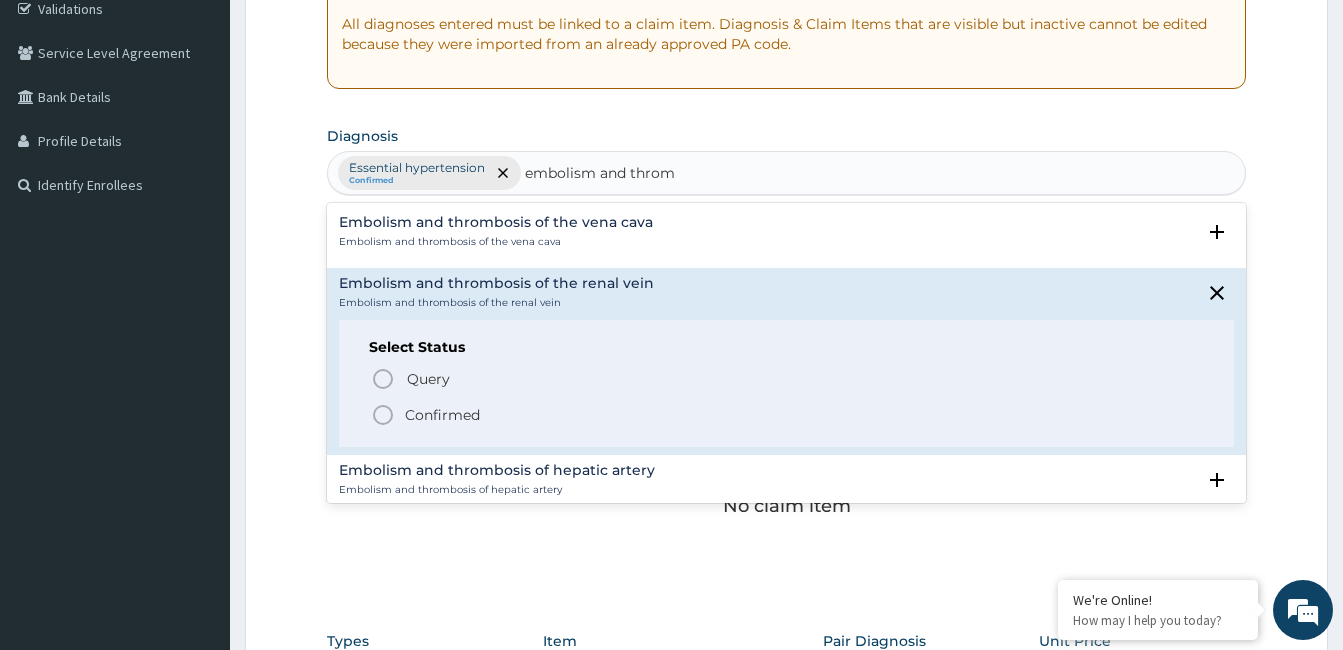 click on "Confirmed" at bounding box center [787, 415] 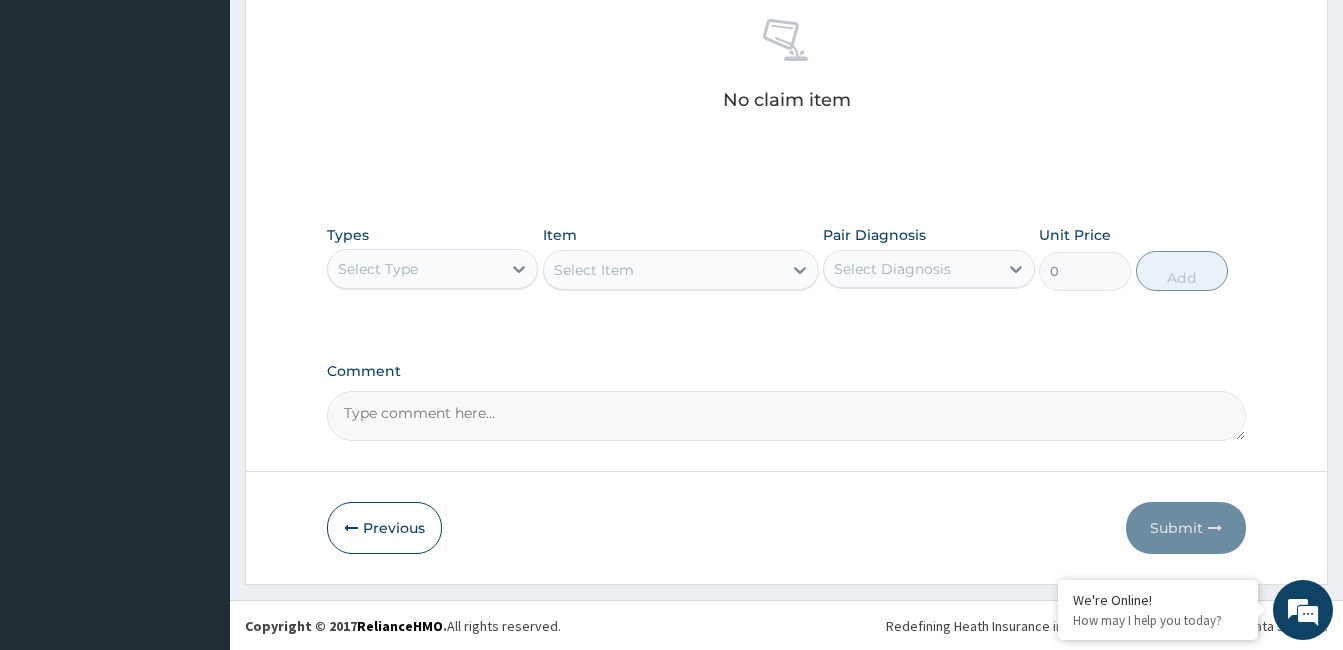 scroll, scrollTop: 792, scrollLeft: 0, axis: vertical 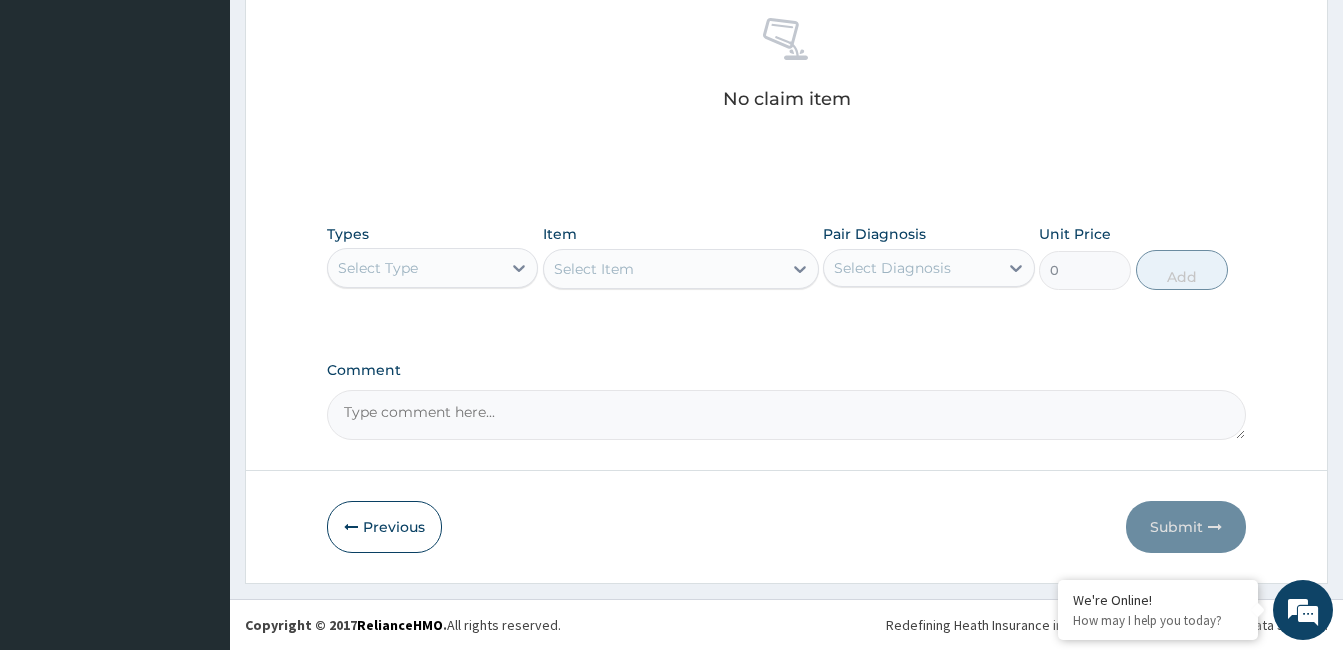 click on "Comment" at bounding box center [786, 415] 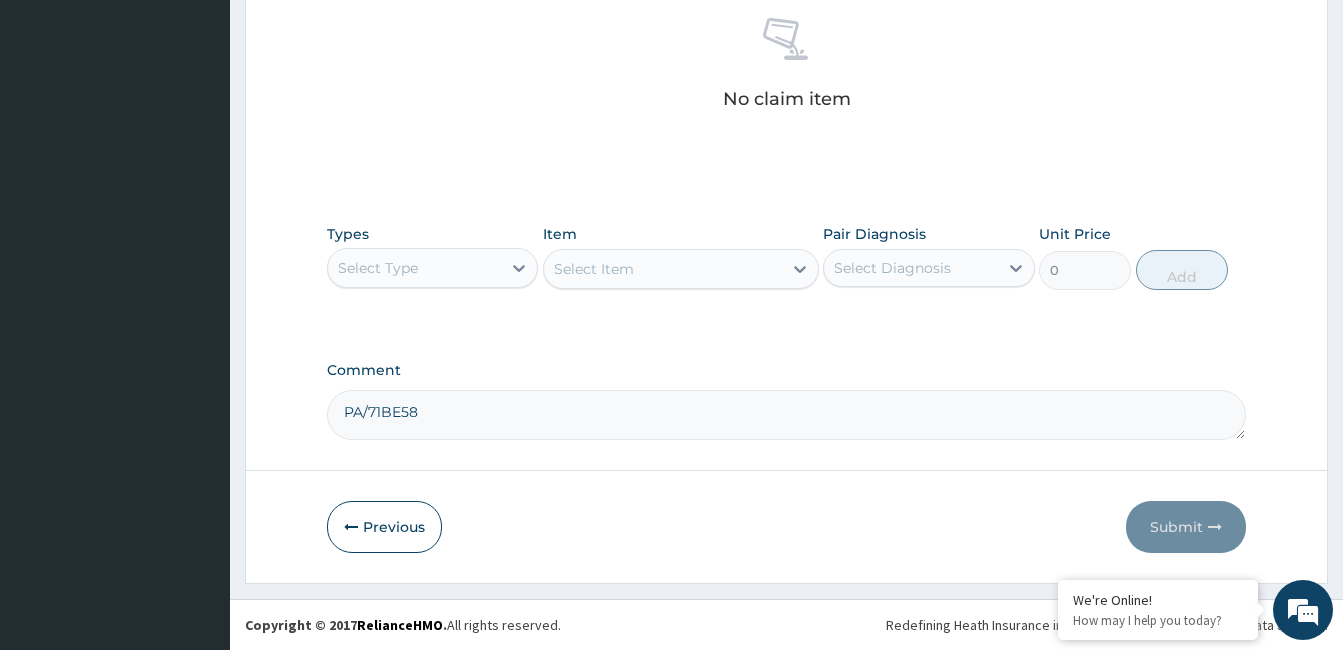type on "PA/71BE58" 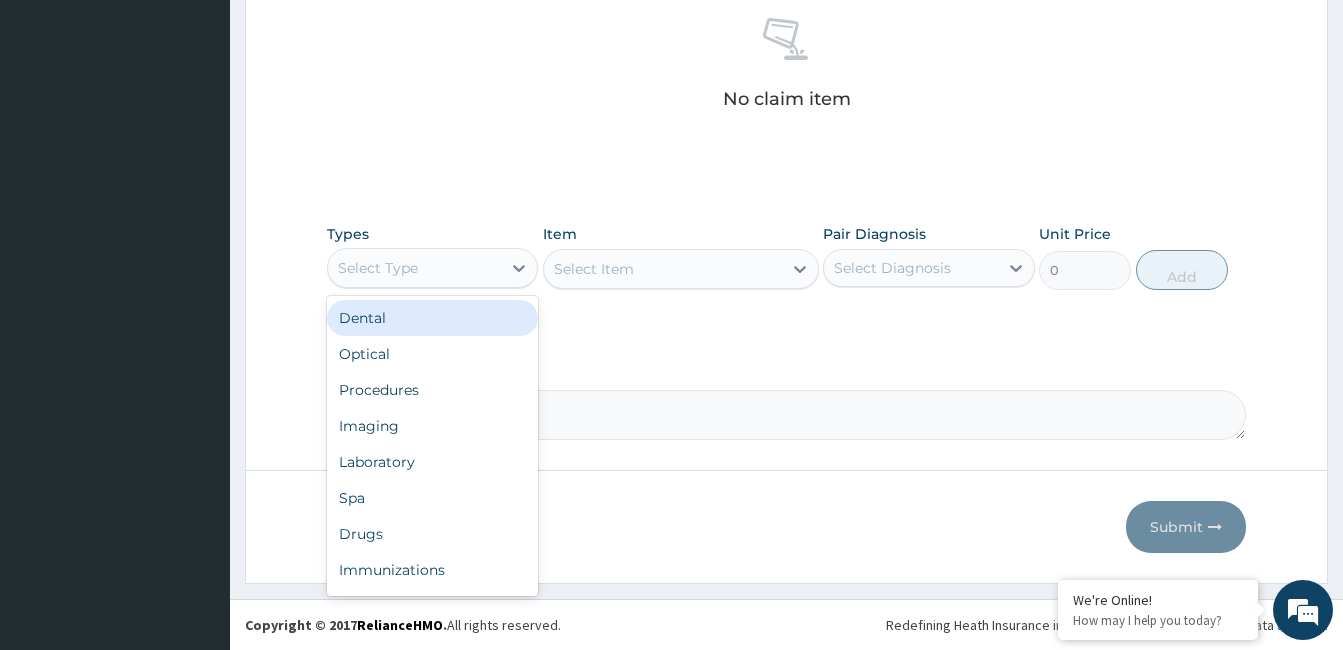 click on "Select Type" at bounding box center [414, 268] 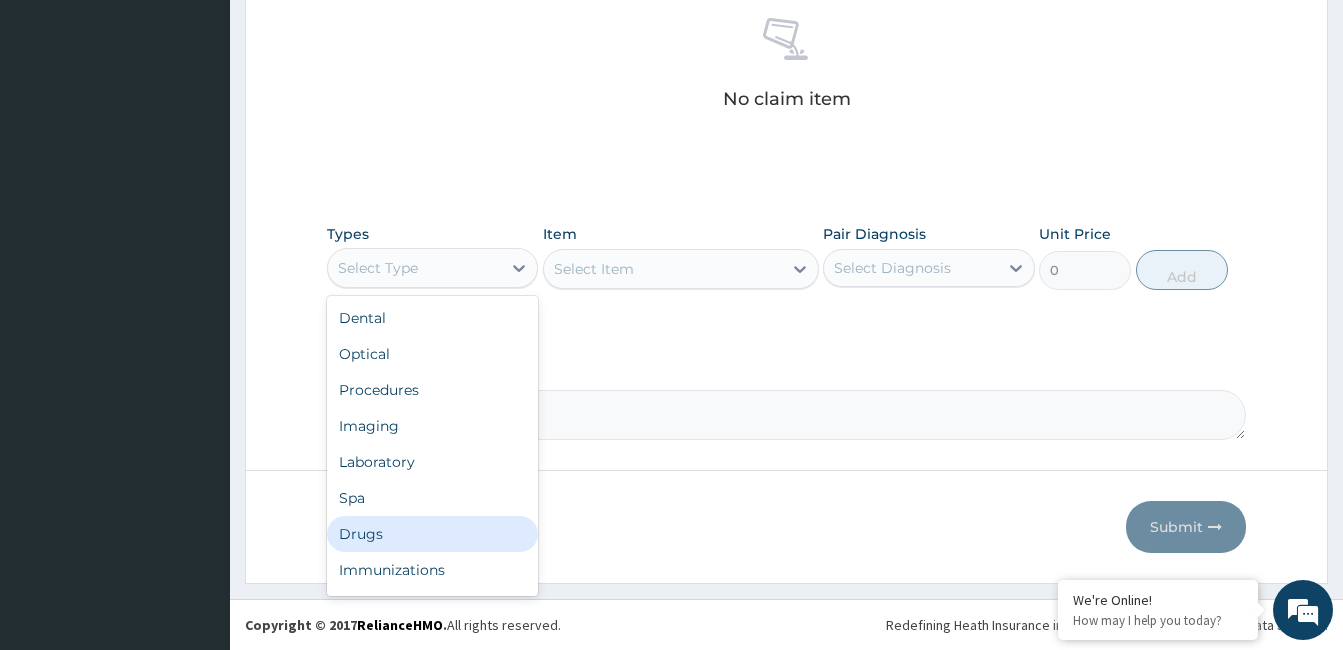 click on "Drugs" at bounding box center [432, 534] 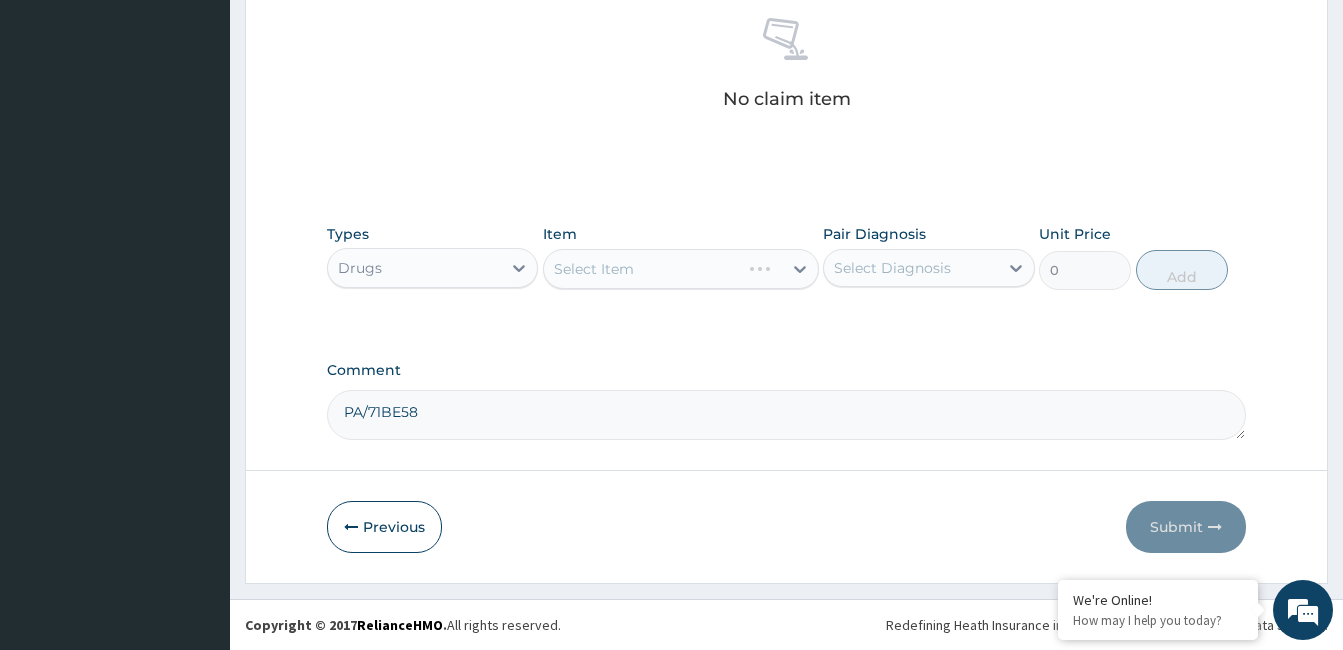 click on "Select Item" at bounding box center (681, 269) 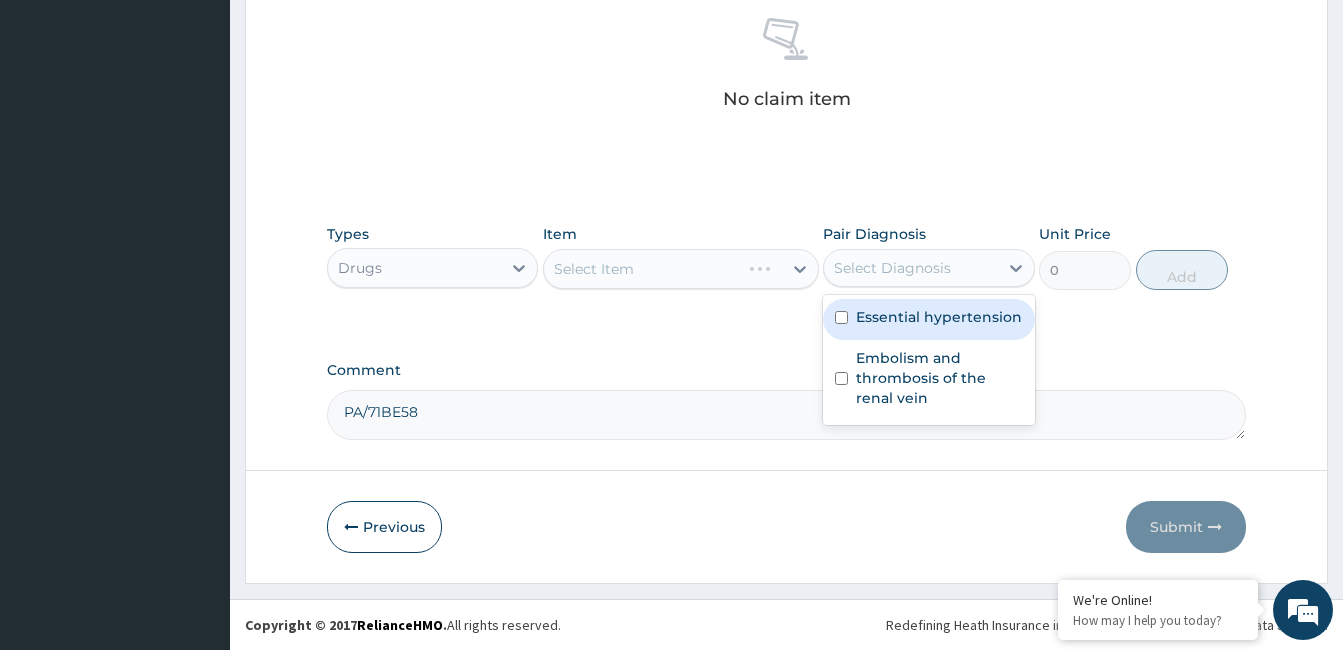 drag, startPoint x: 865, startPoint y: 263, endPoint x: 868, endPoint y: 303, distance: 40.112343 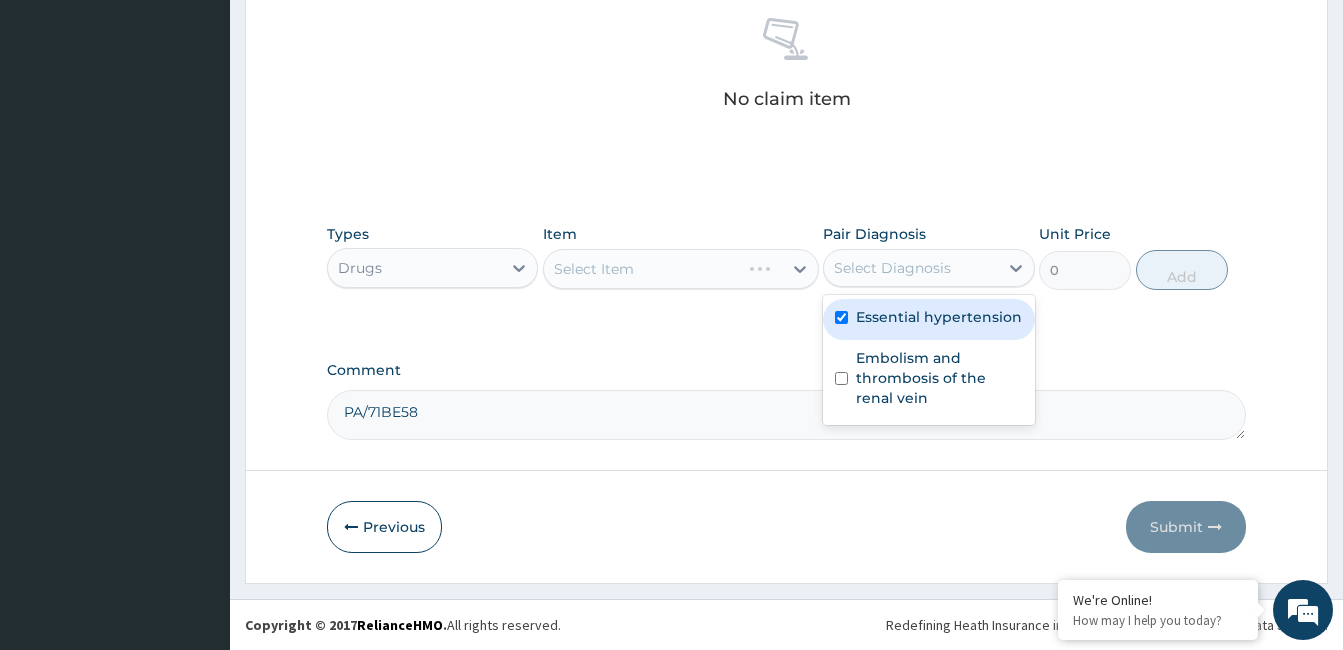 checkbox on "true" 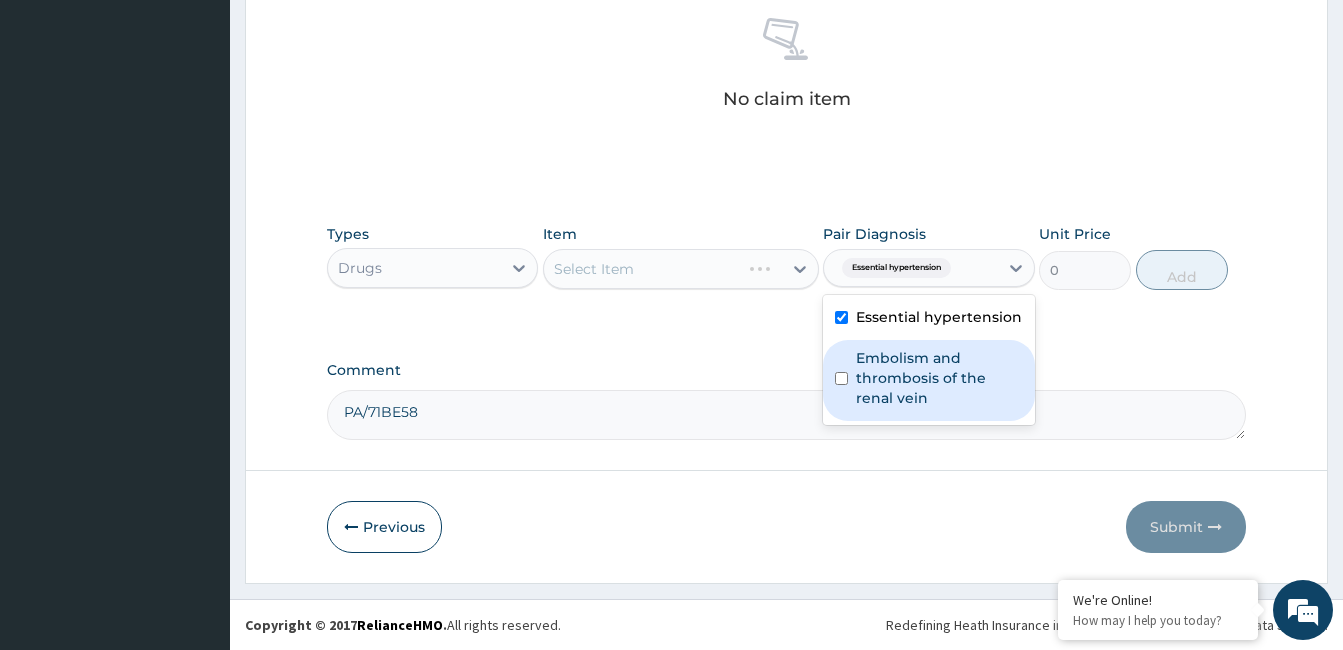 click on "Embolism and thrombosis of the renal vein" at bounding box center (939, 378) 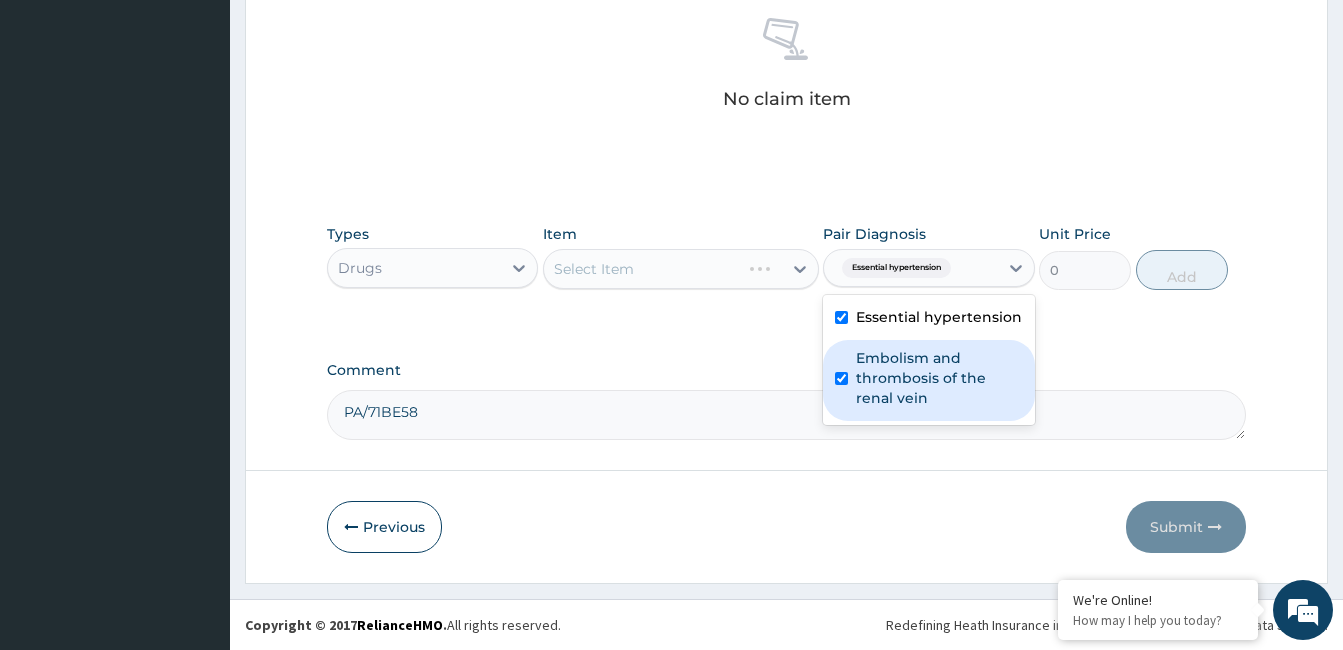checkbox on "true" 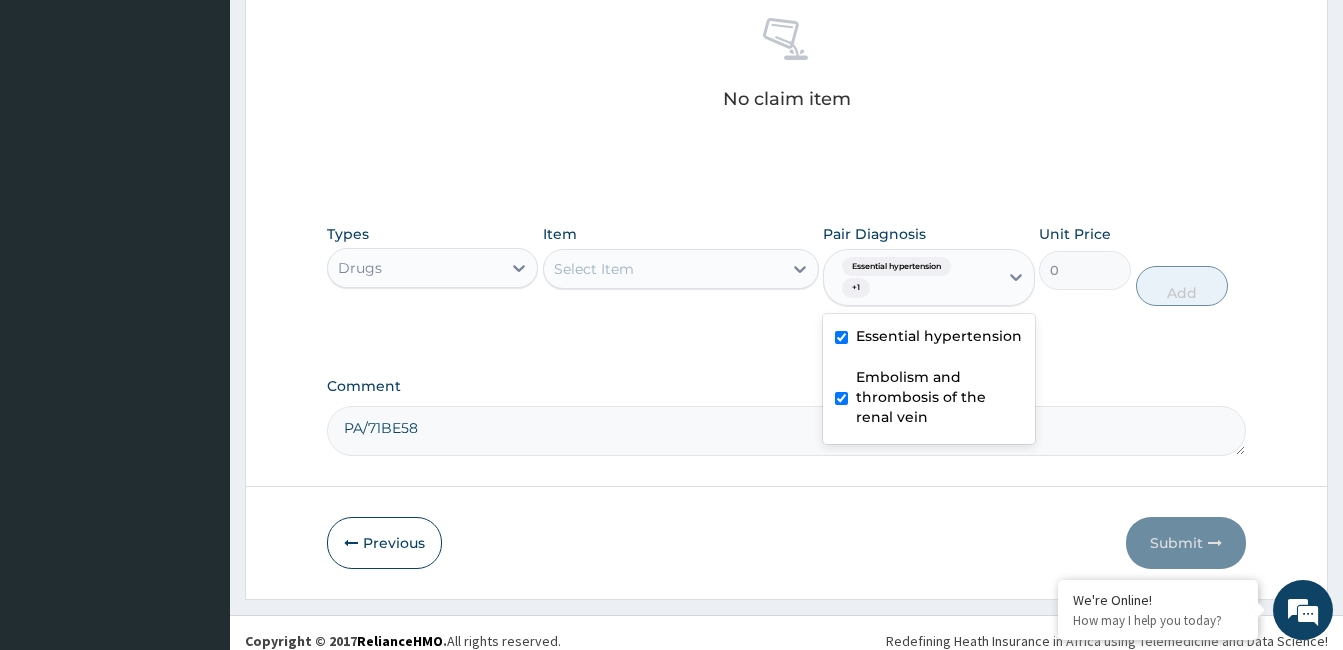 click on "Select Item" at bounding box center (663, 269) 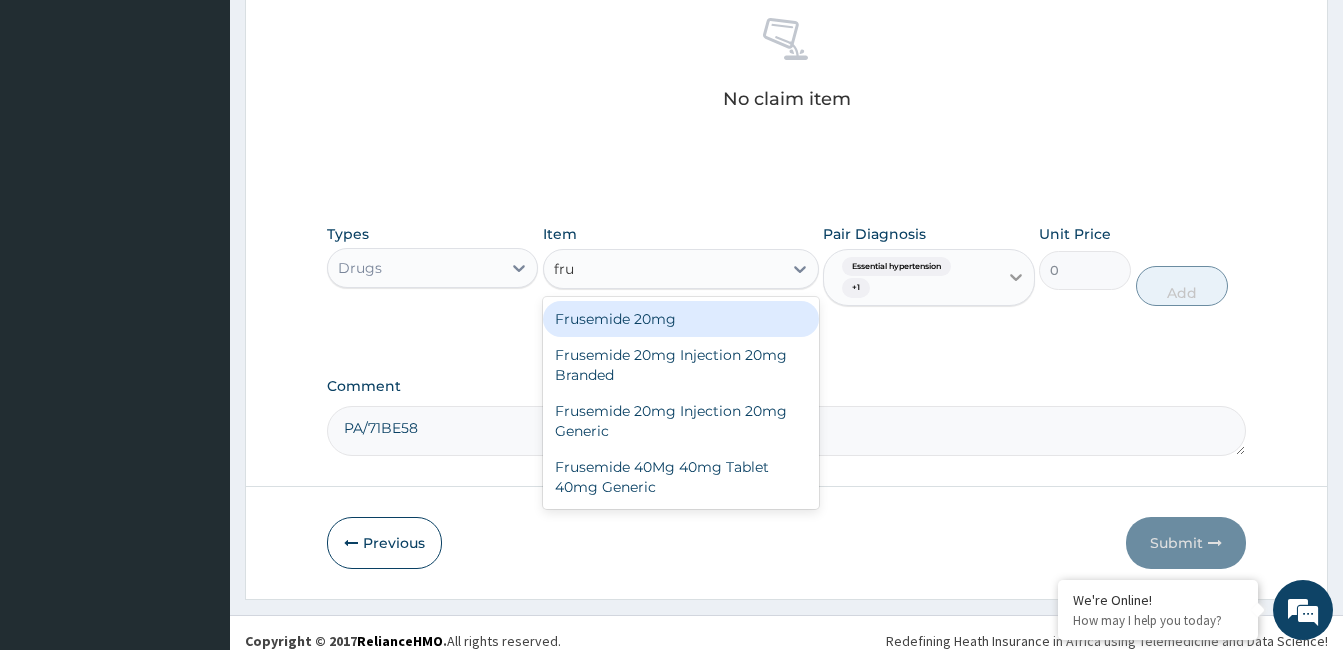 type on "frus" 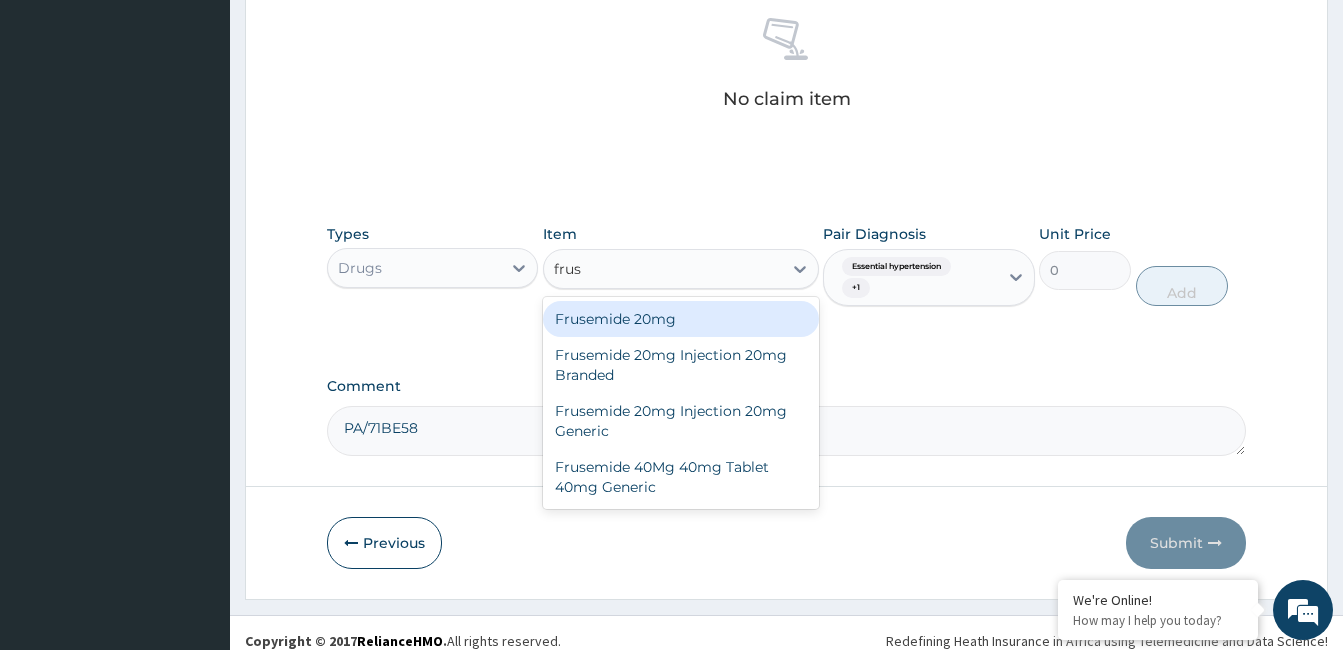 click on "Frusemide 20mg" at bounding box center (681, 319) 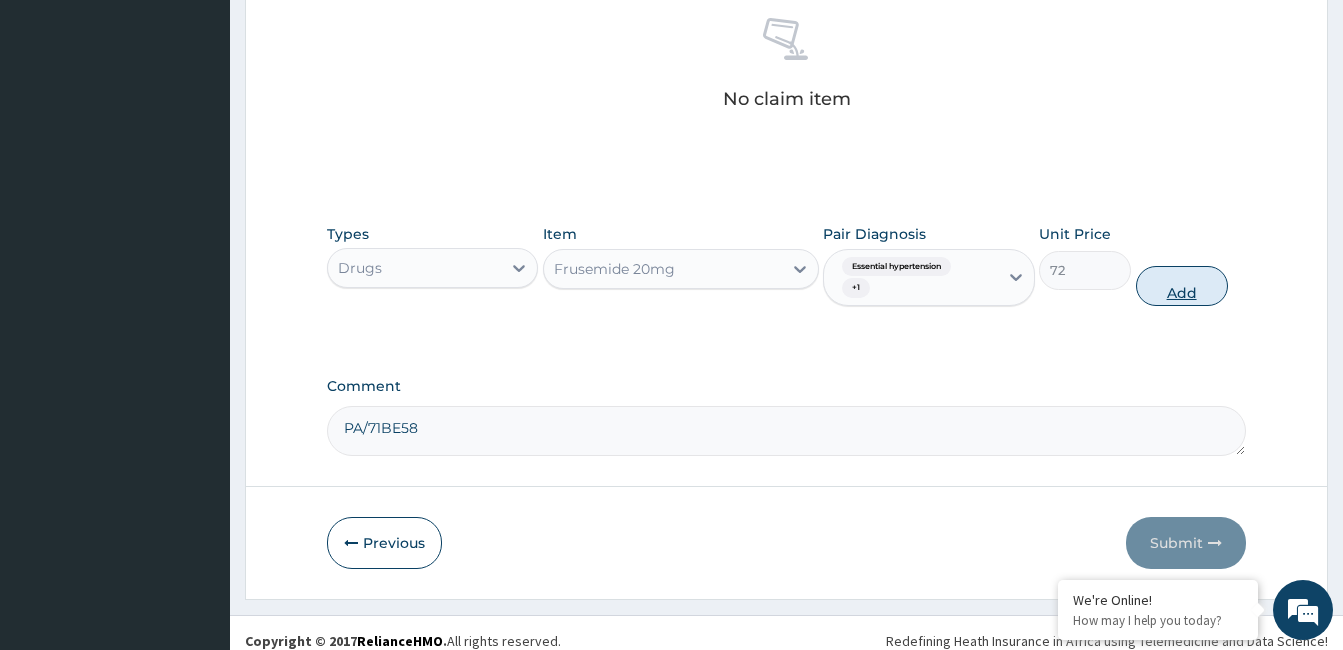 drag, startPoint x: 1178, startPoint y: 267, endPoint x: 1176, endPoint y: 278, distance: 11.18034 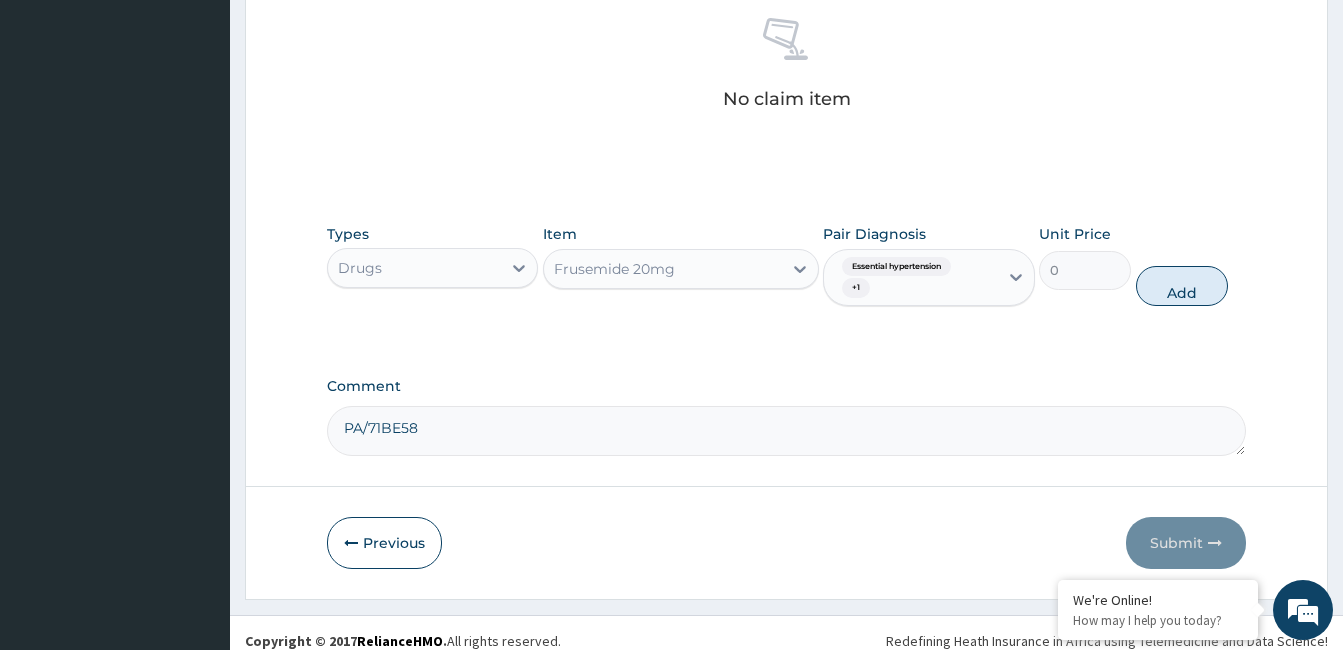 scroll, scrollTop: 720, scrollLeft: 0, axis: vertical 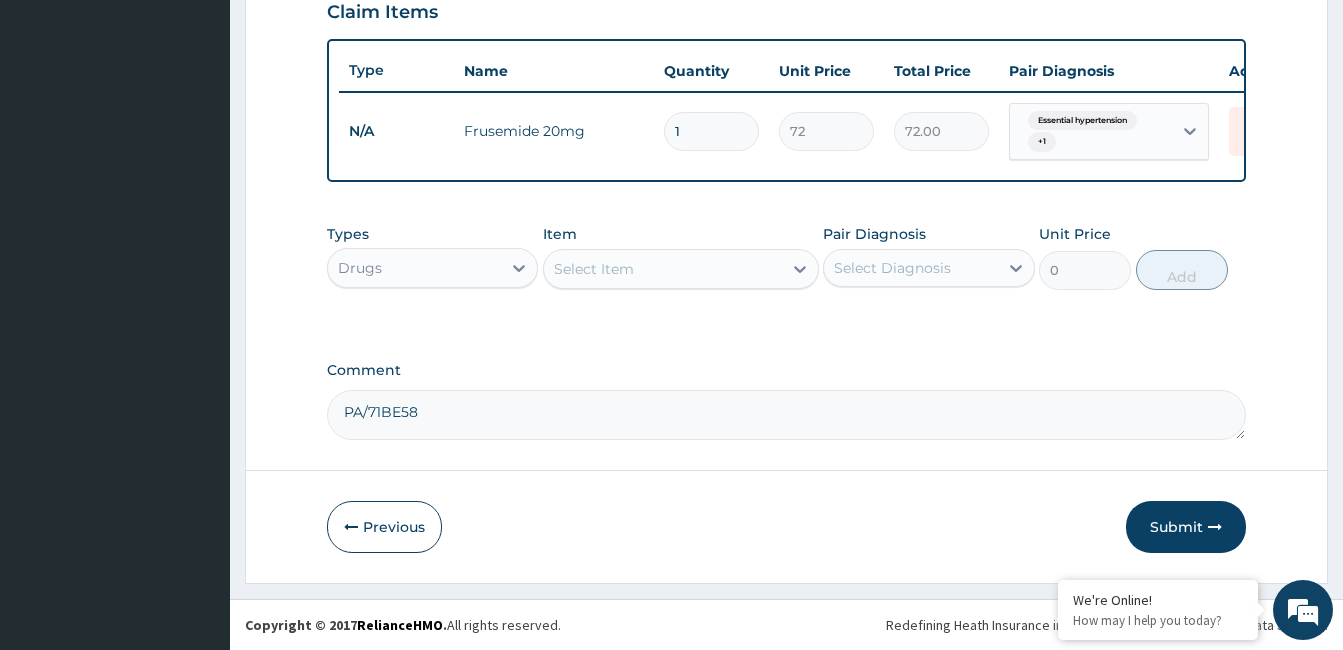 click on "1" at bounding box center (711, 131) 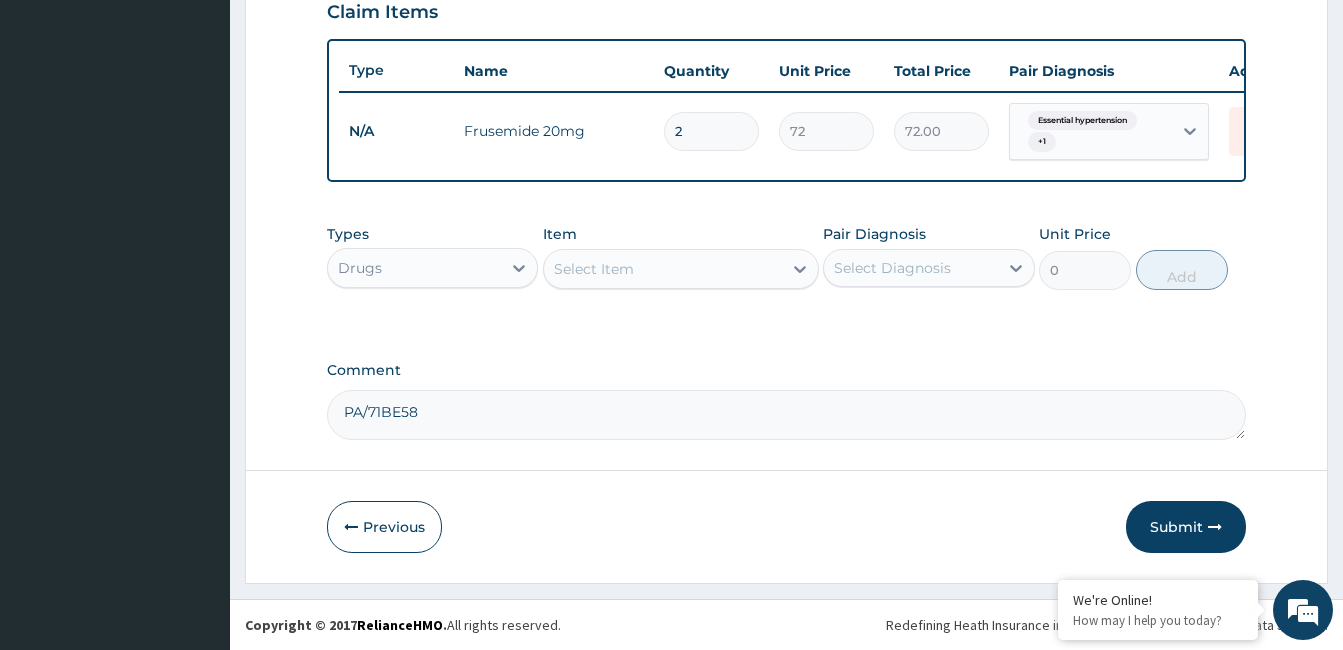 type on "144.00" 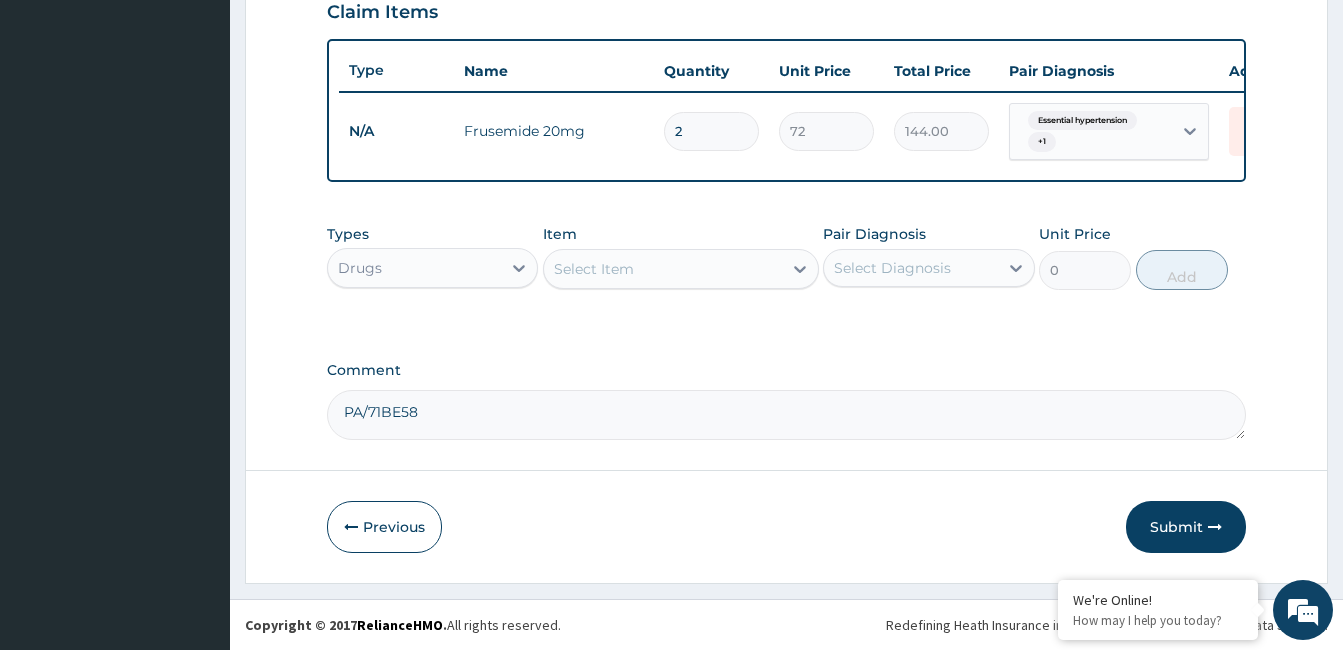type on "28" 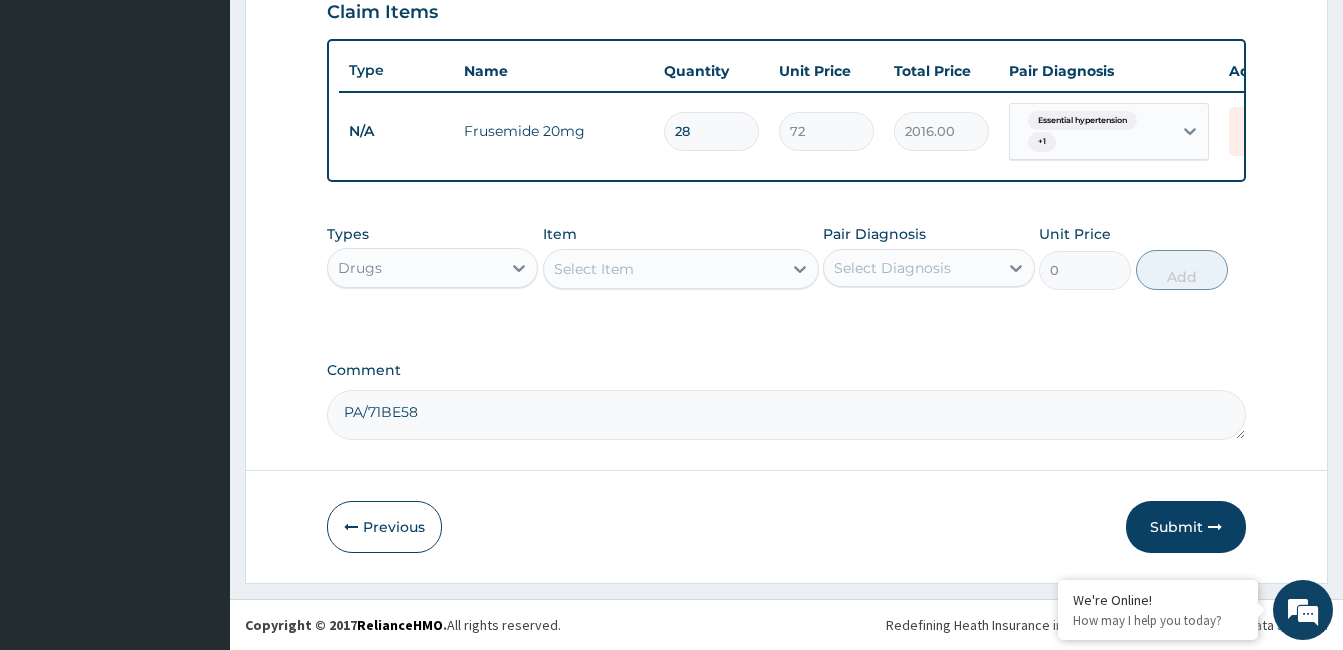 type on "28" 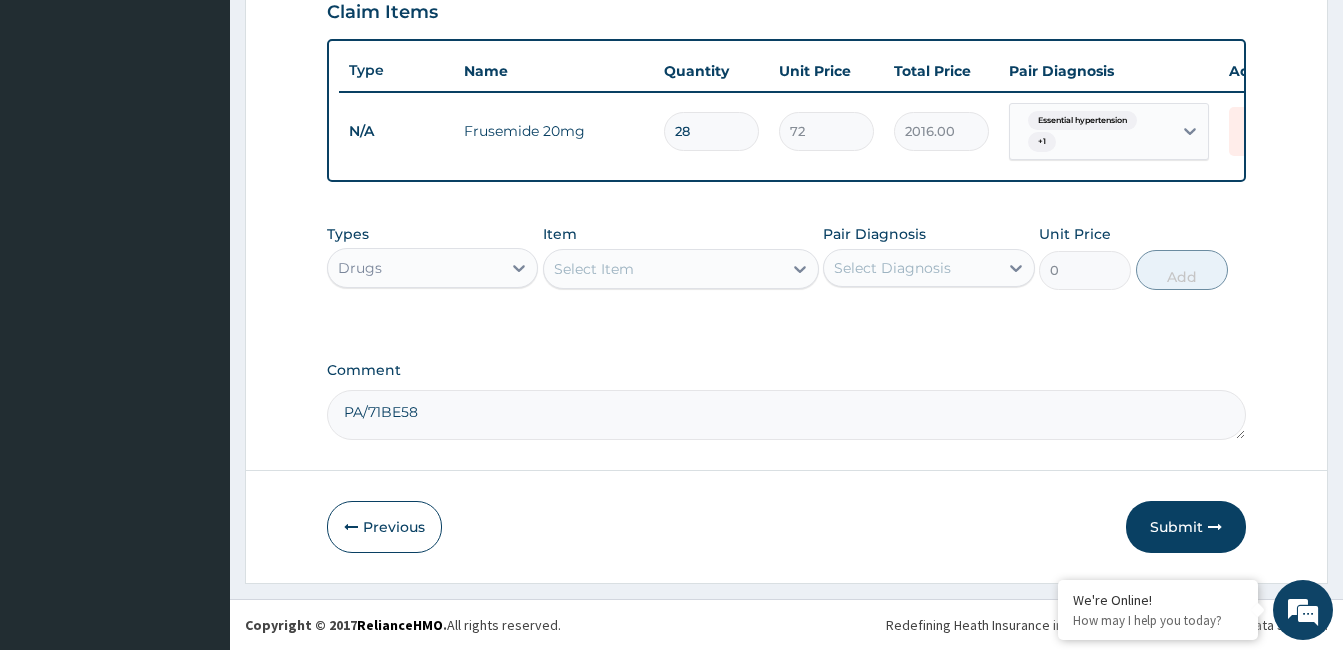click on "PA/71BE58" at bounding box center [786, 415] 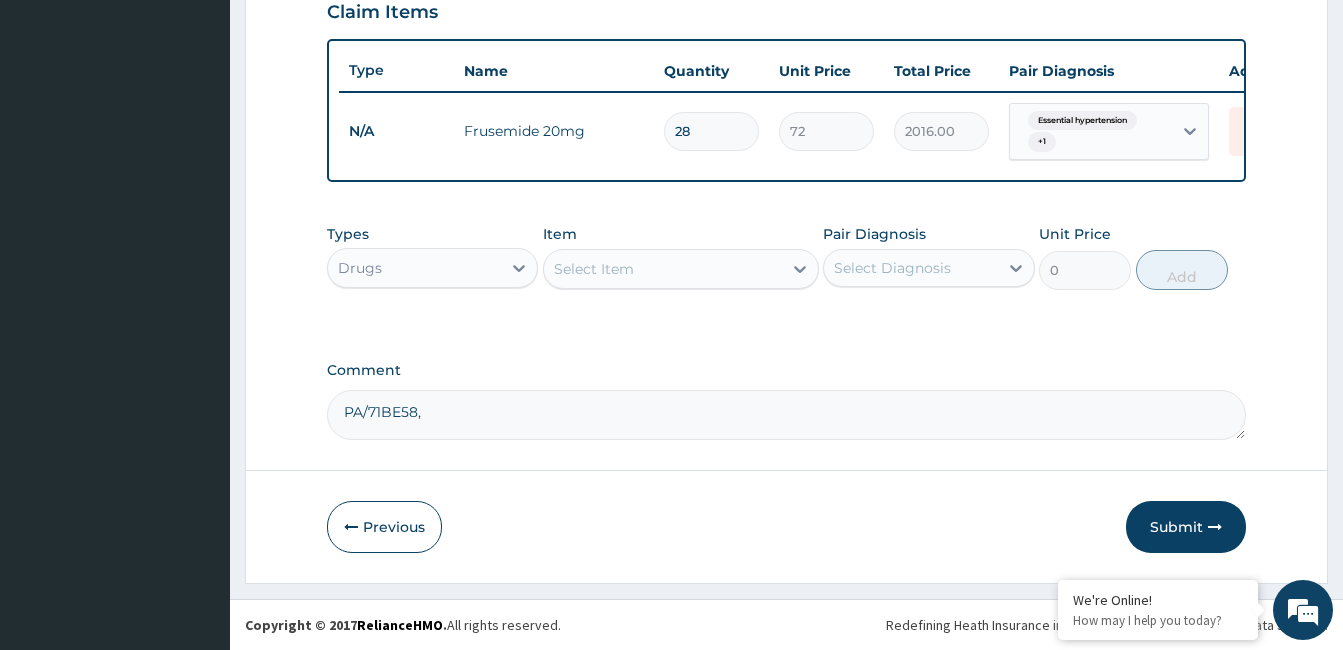 paste on "PA/DA97E0" 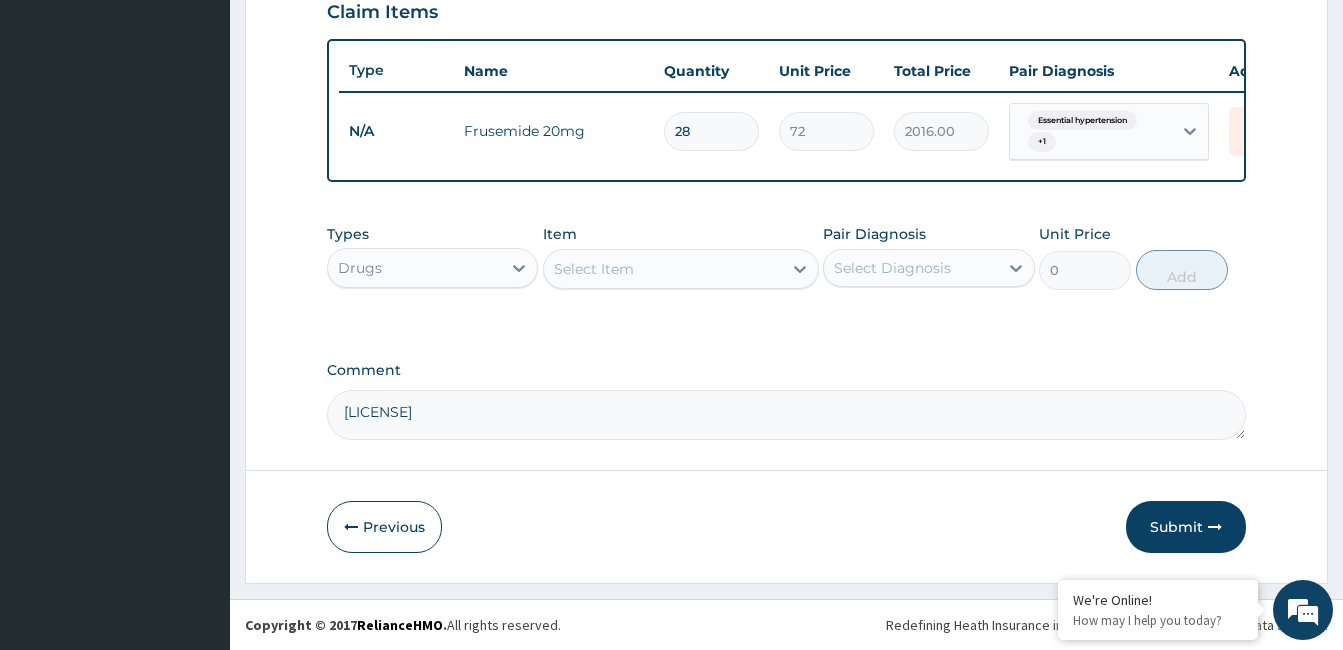 type on "PA/71BE58, PA/DA97E0" 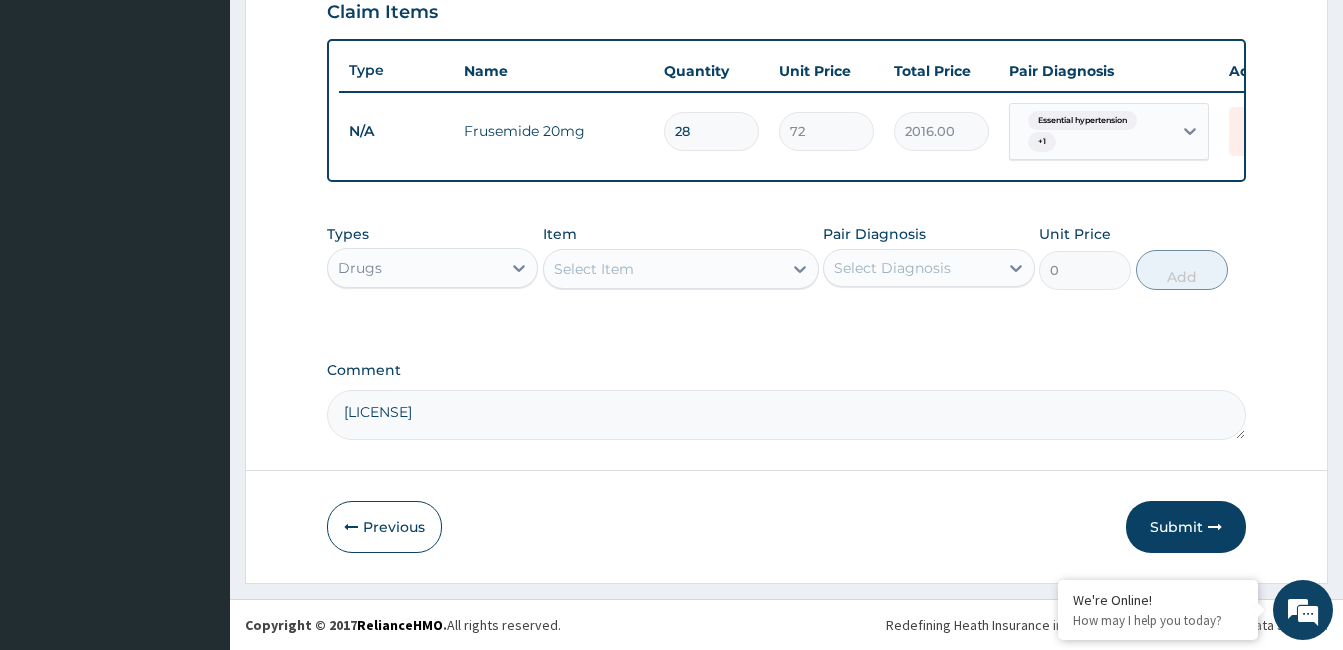 click on "Select Item" at bounding box center [594, 269] 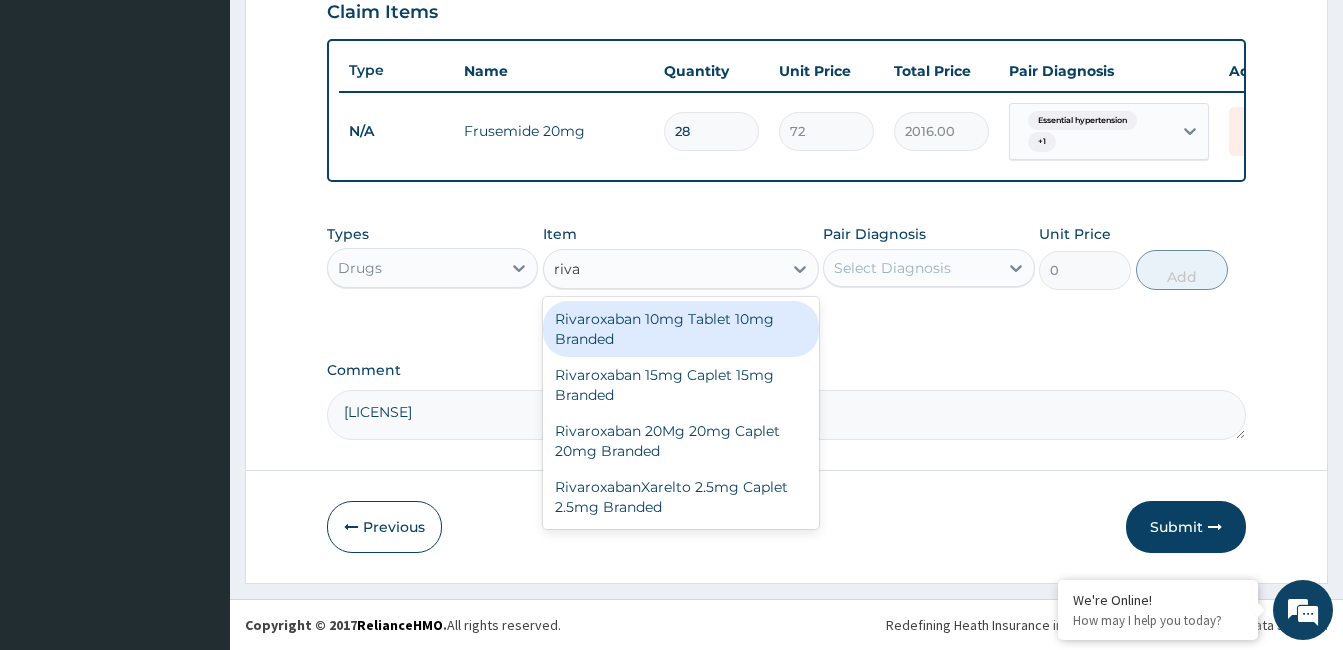 type on "rivar" 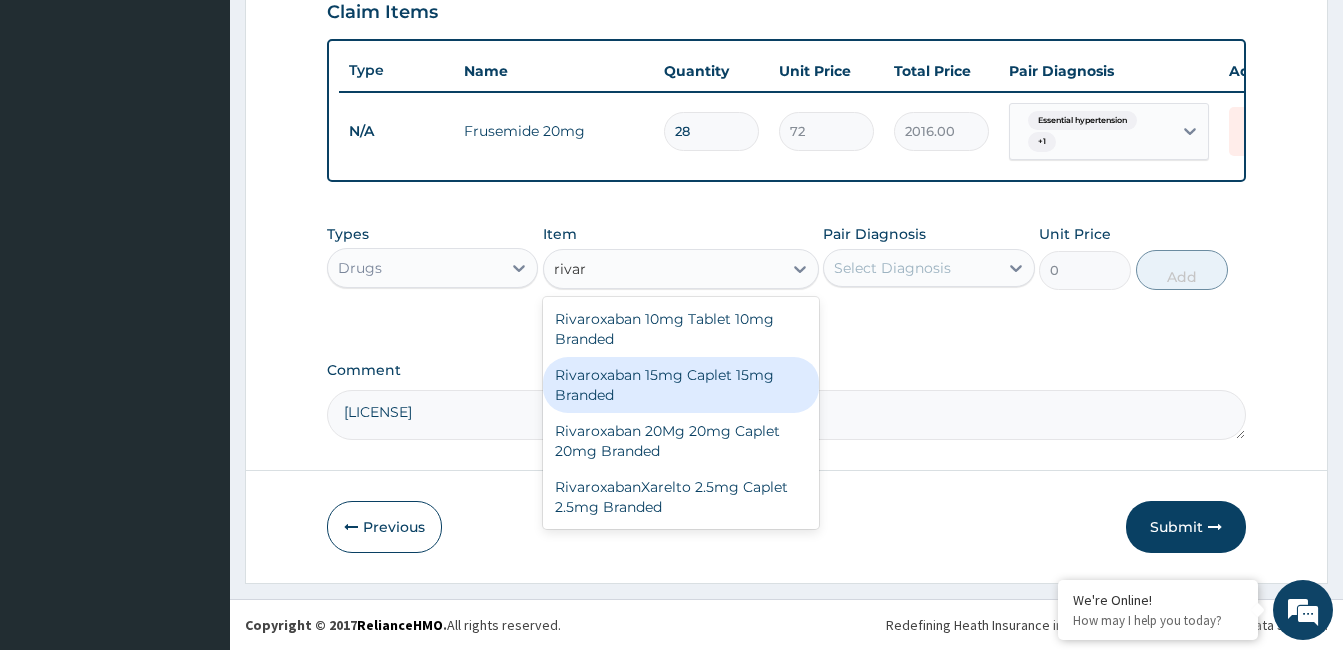 click on "Rivaroxaban 15mg Caplet 15mg Branded" at bounding box center (681, 385) 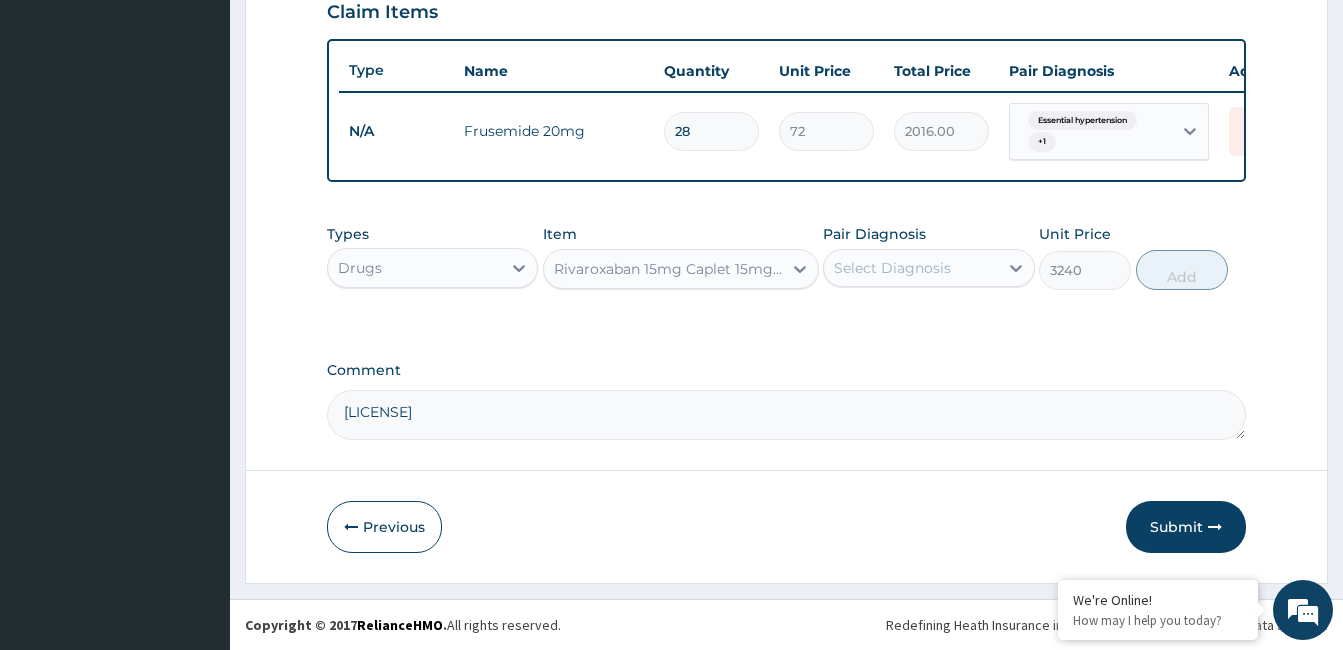 click on "Select Diagnosis" at bounding box center [892, 268] 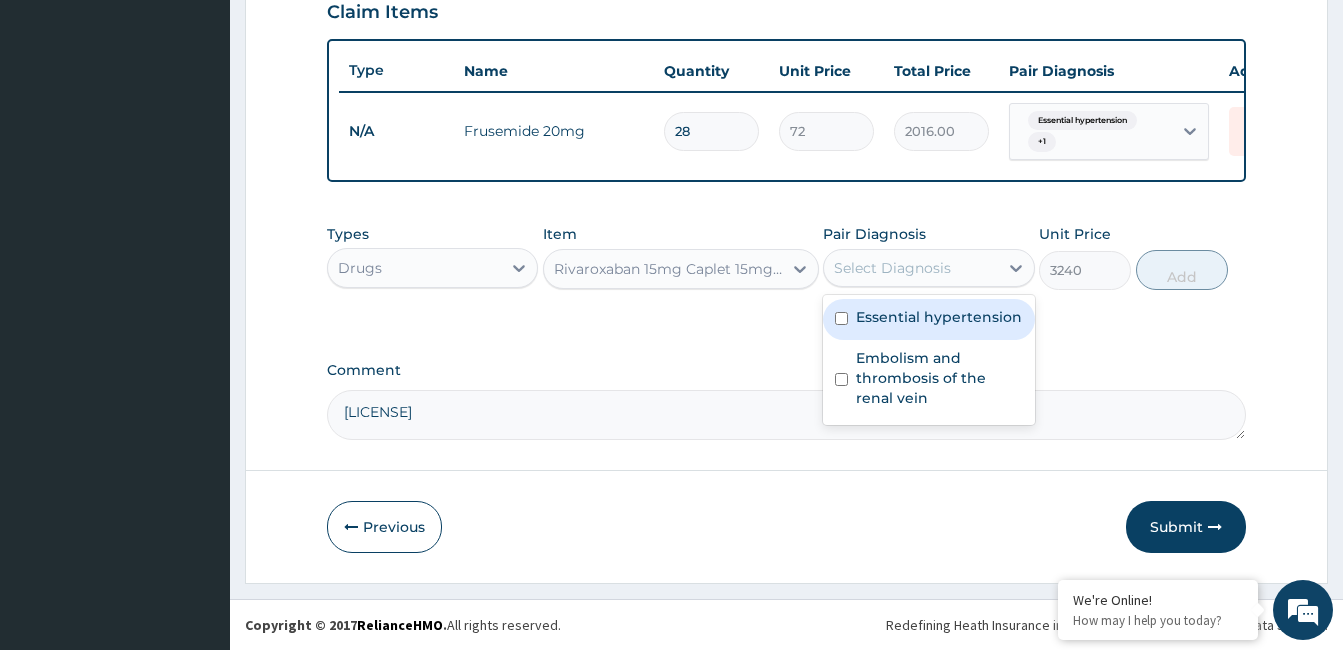 drag, startPoint x: 942, startPoint y: 334, endPoint x: 938, endPoint y: 349, distance: 15.524175 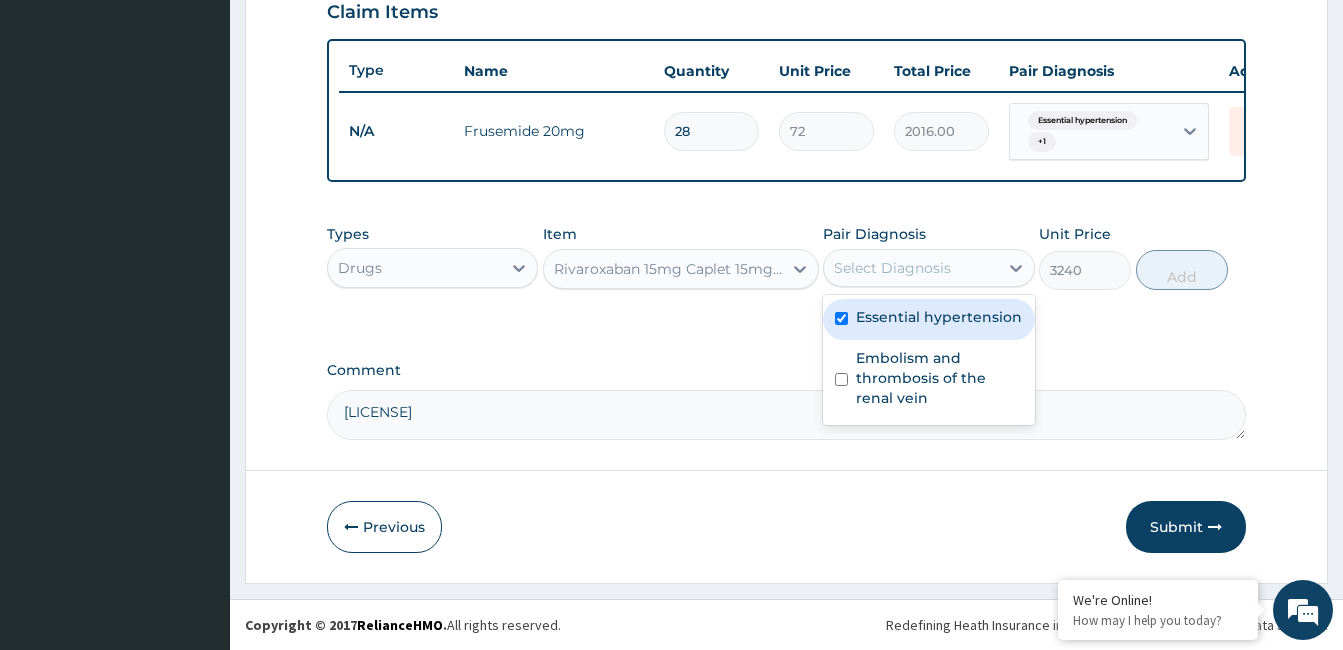 checkbox on "true" 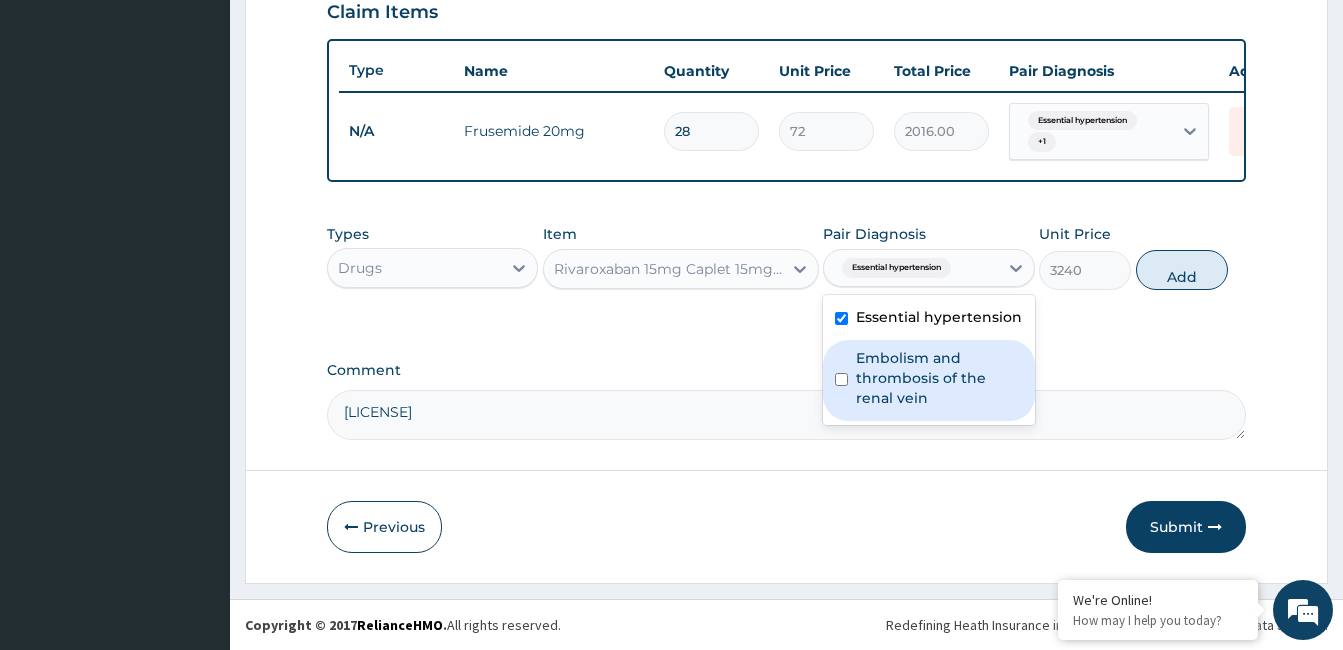 click on "Embolism and thrombosis of the renal vein" at bounding box center (939, 378) 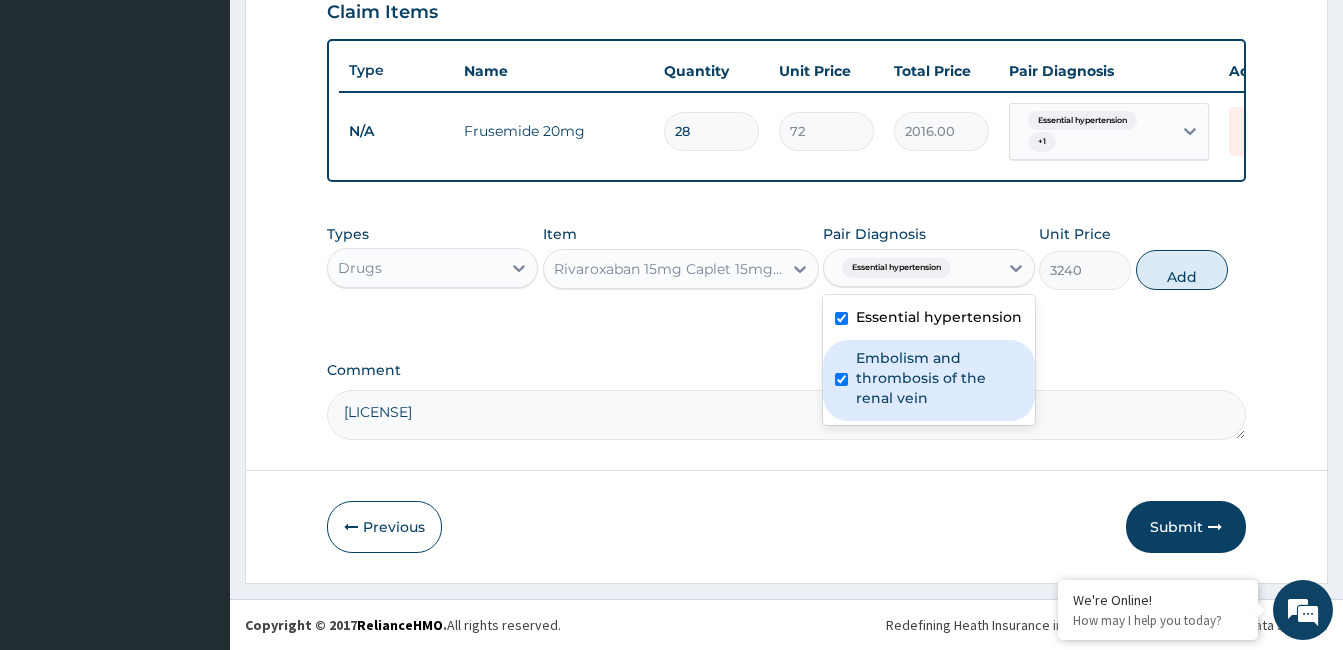 checkbox on "true" 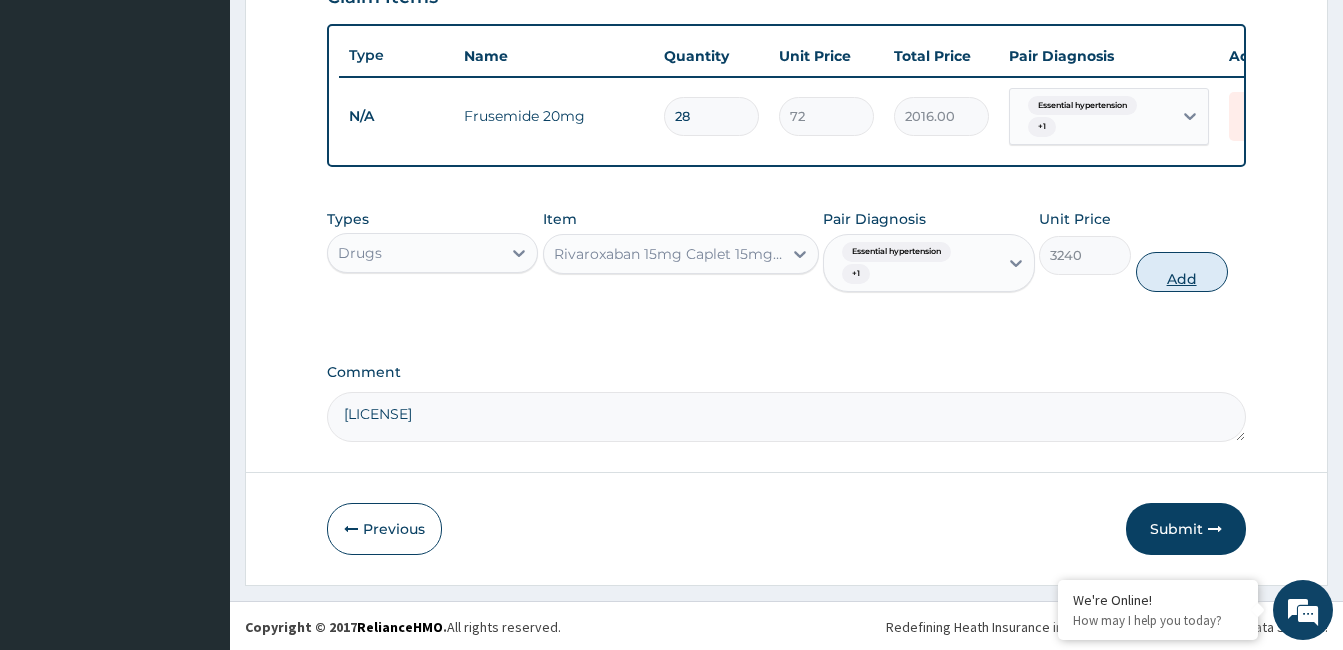 click on "Add" at bounding box center (1182, 272) 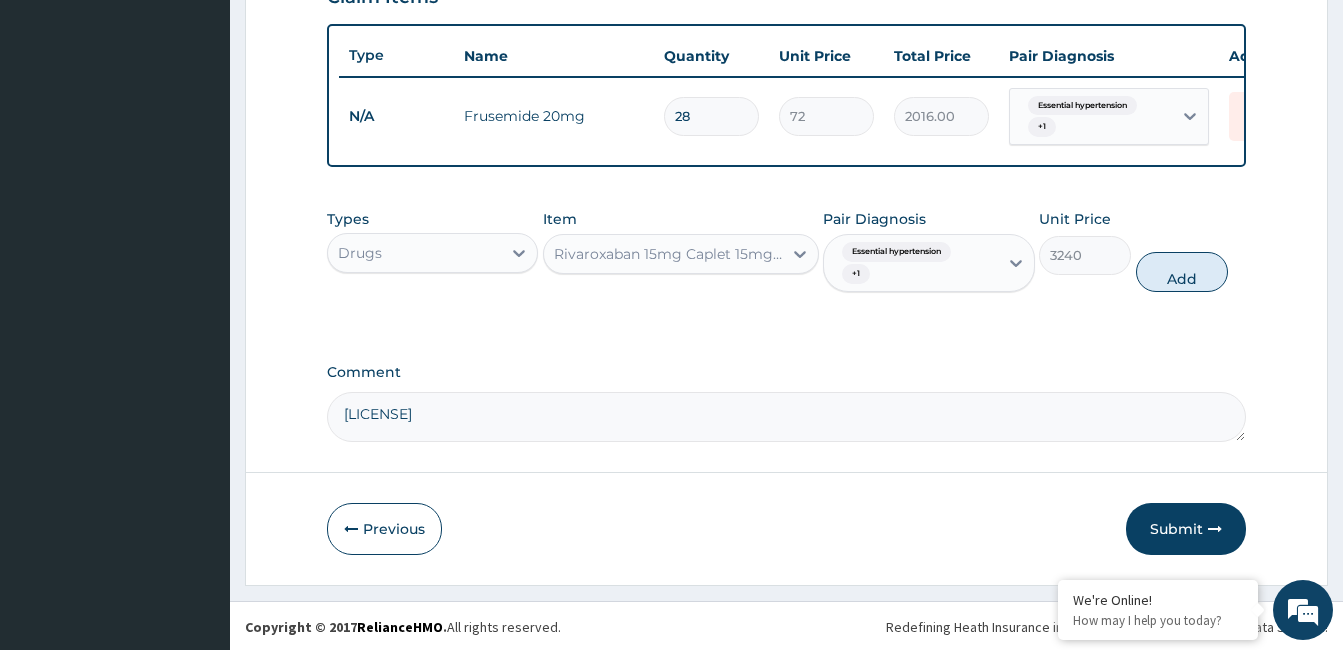 type on "0" 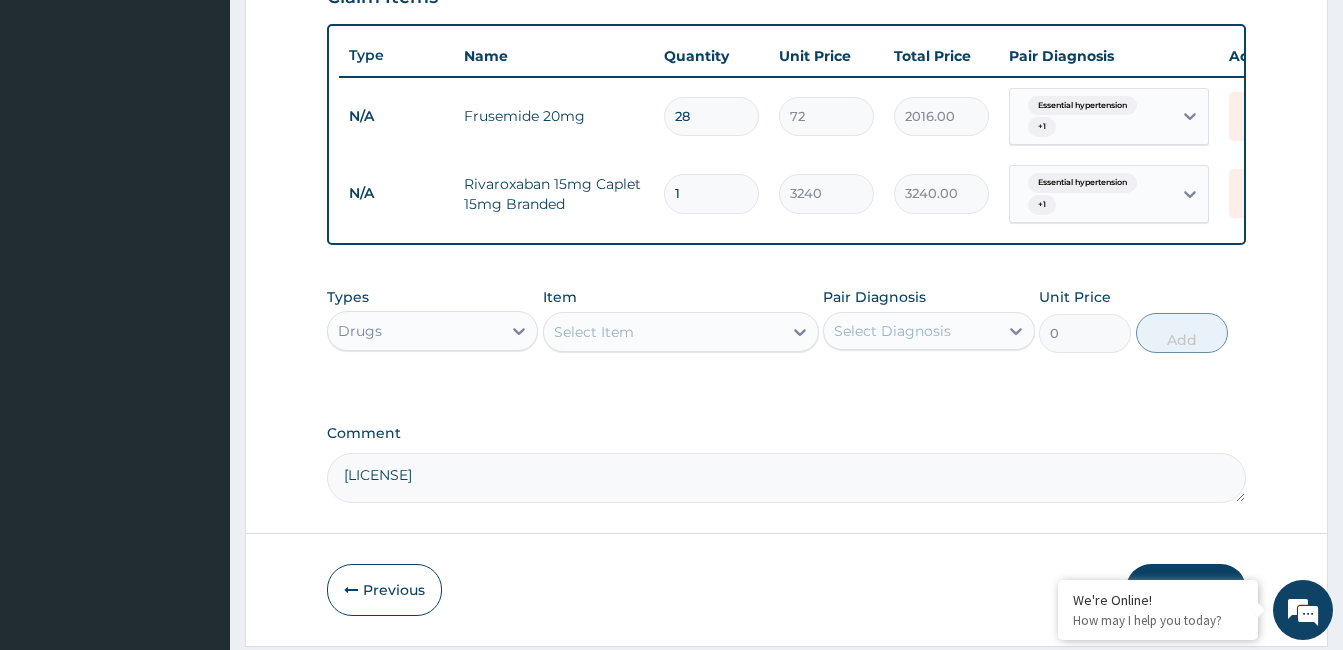 type 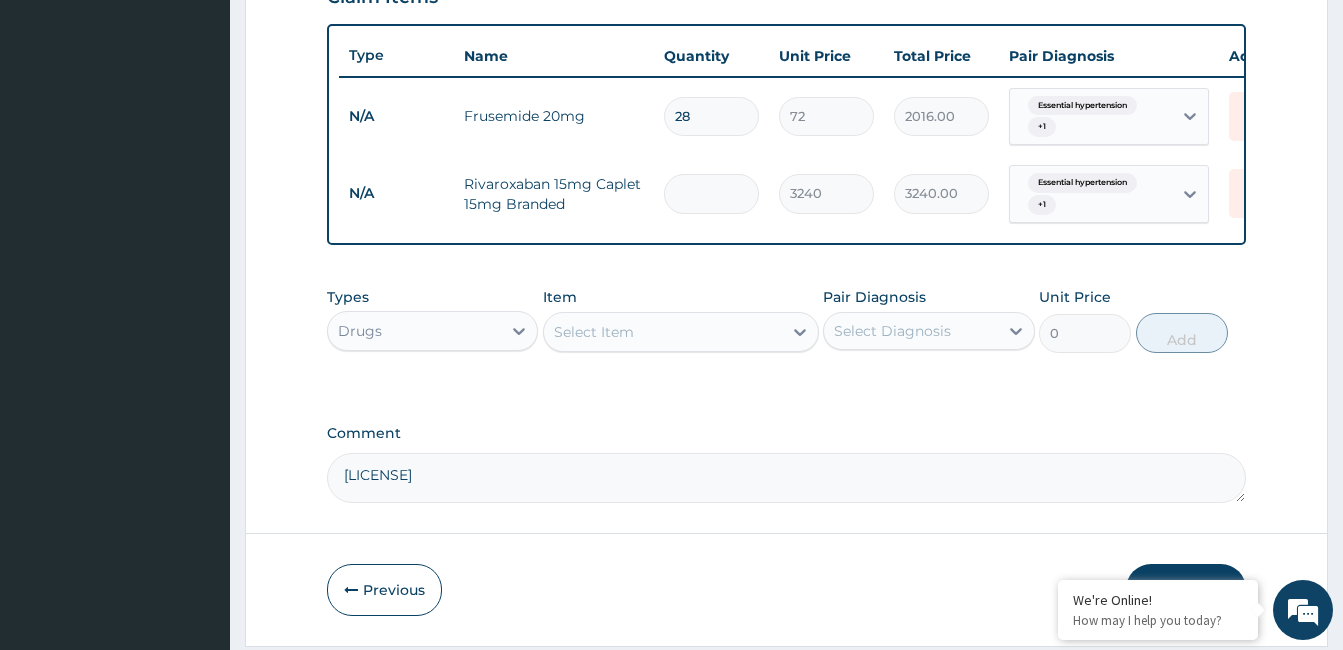 type on "0.00" 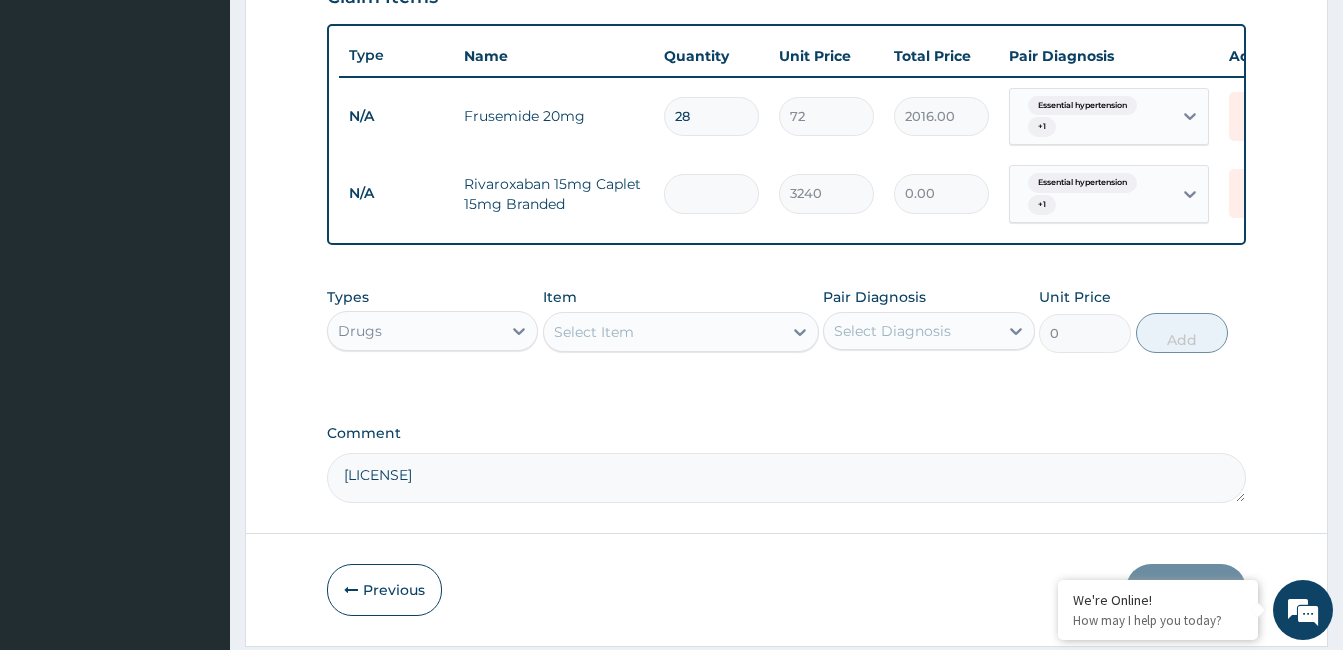 type on "2" 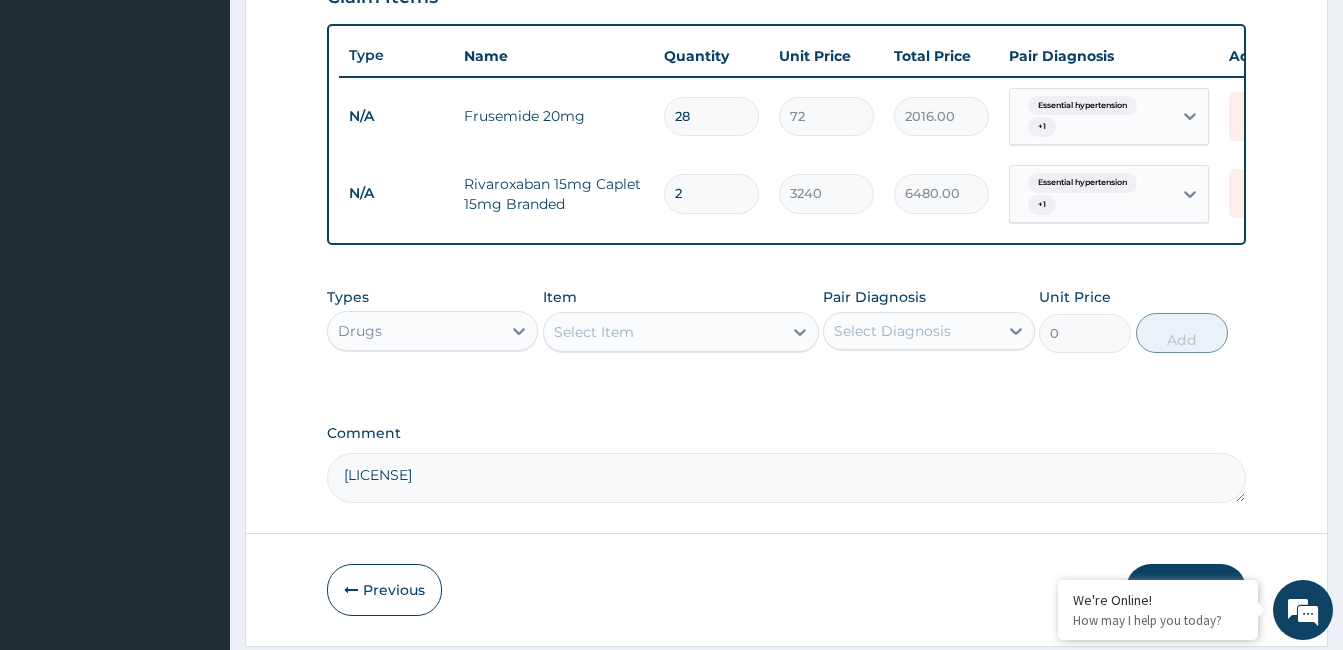 type on "28" 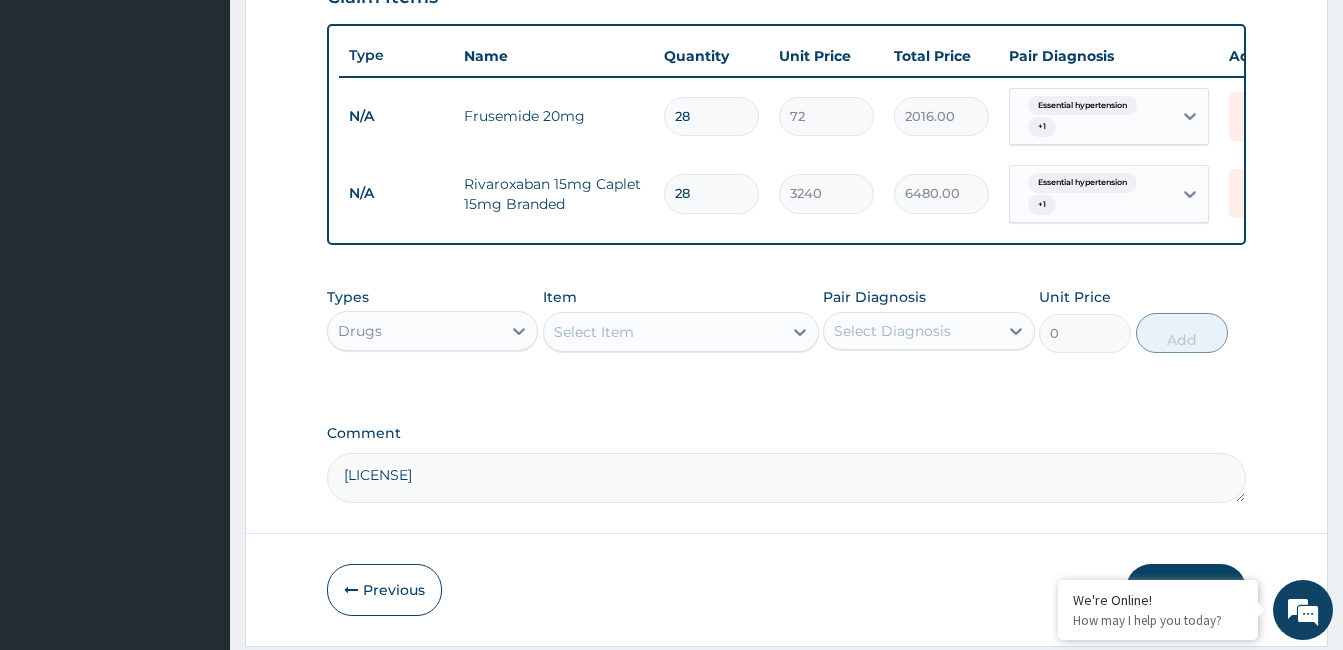 type on "90720.00" 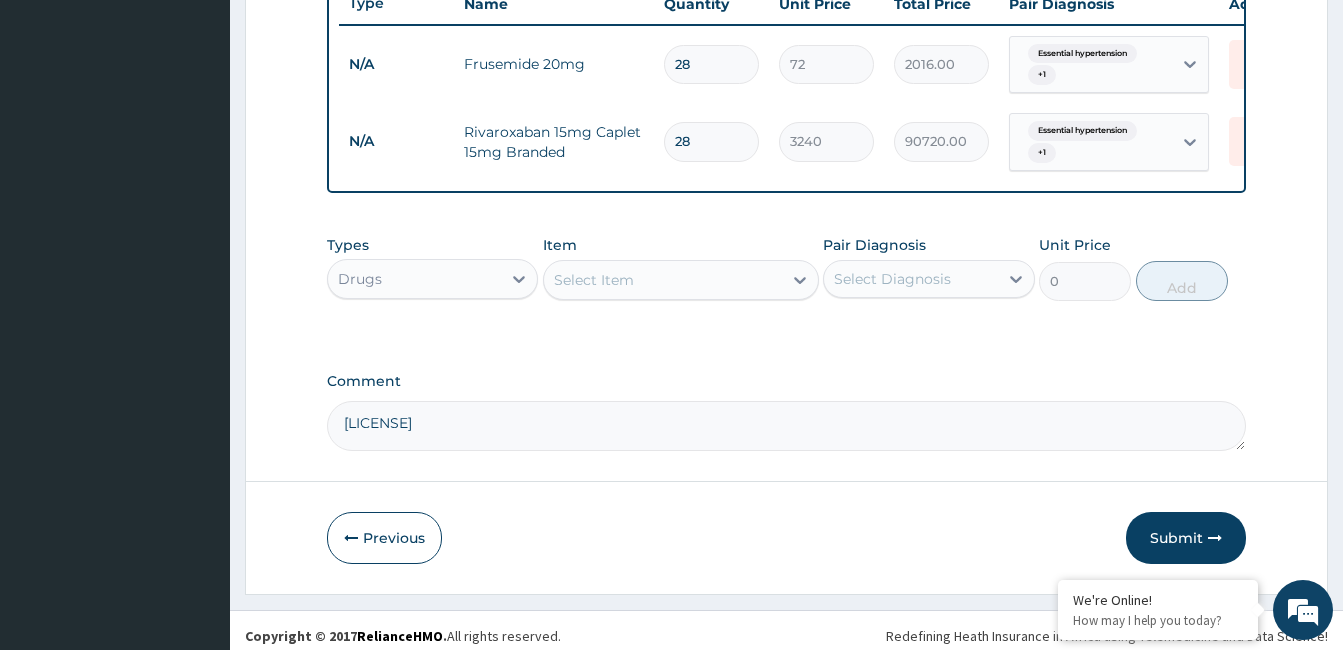 scroll, scrollTop: 798, scrollLeft: 0, axis: vertical 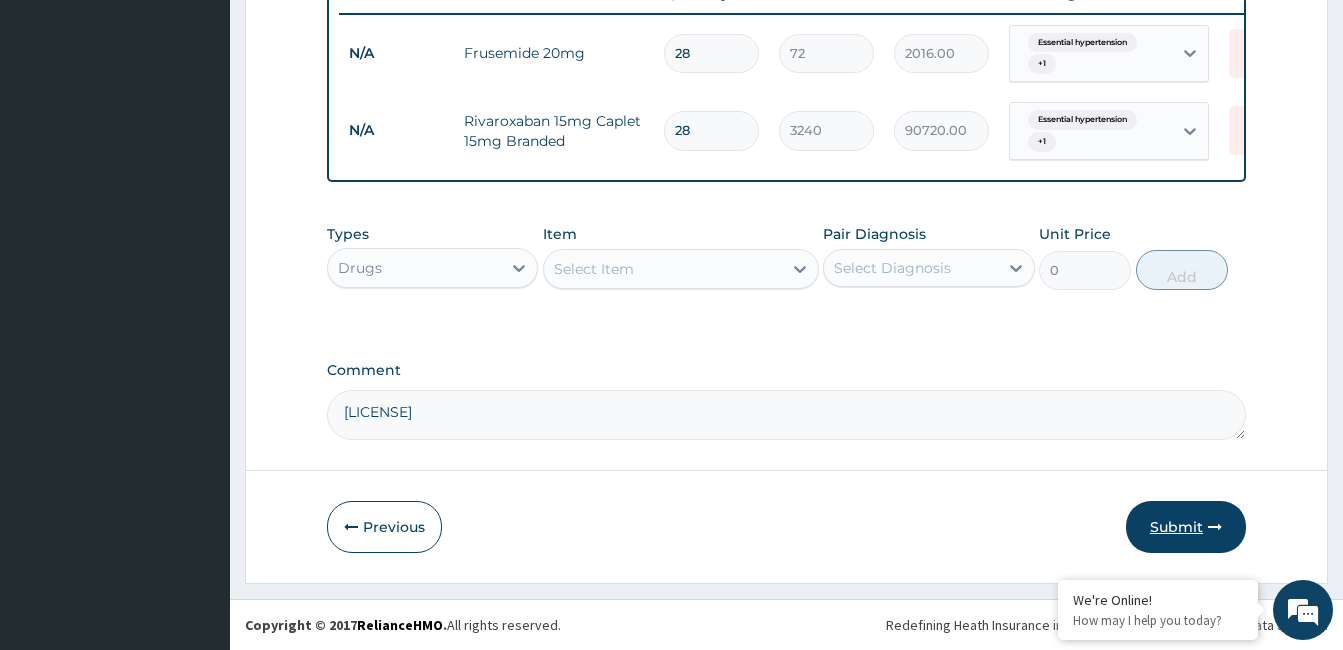 type on "28" 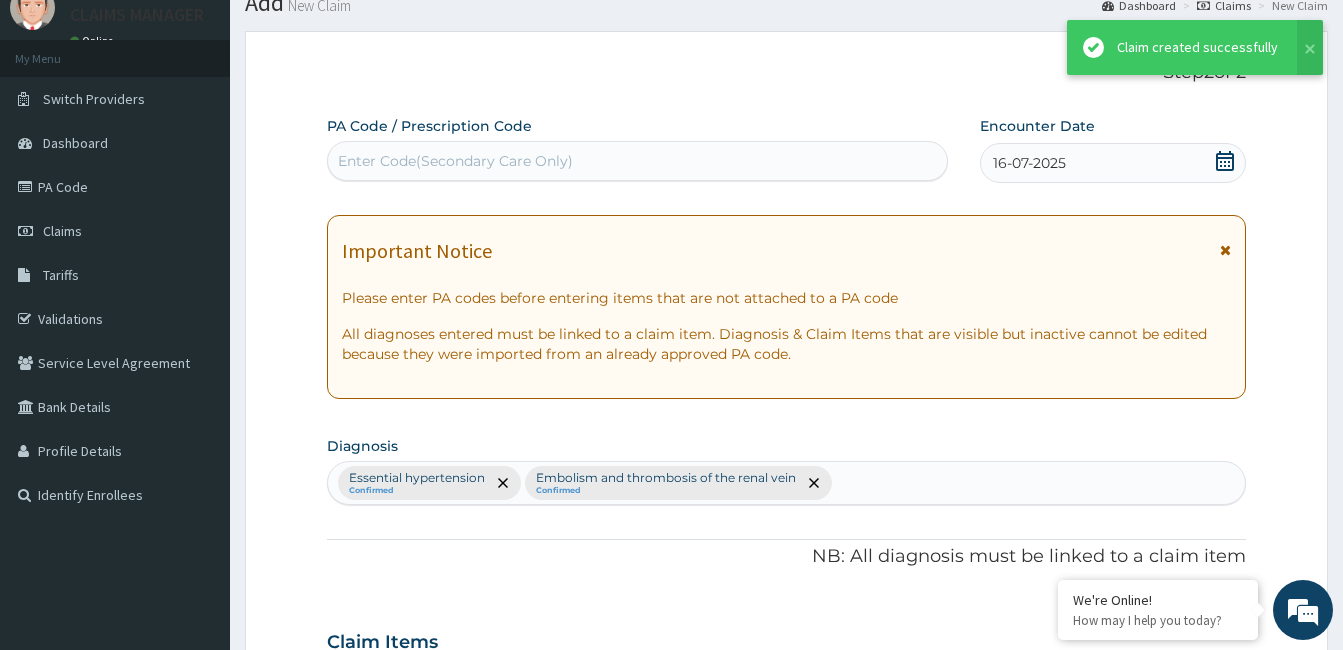 scroll, scrollTop: 798, scrollLeft: 0, axis: vertical 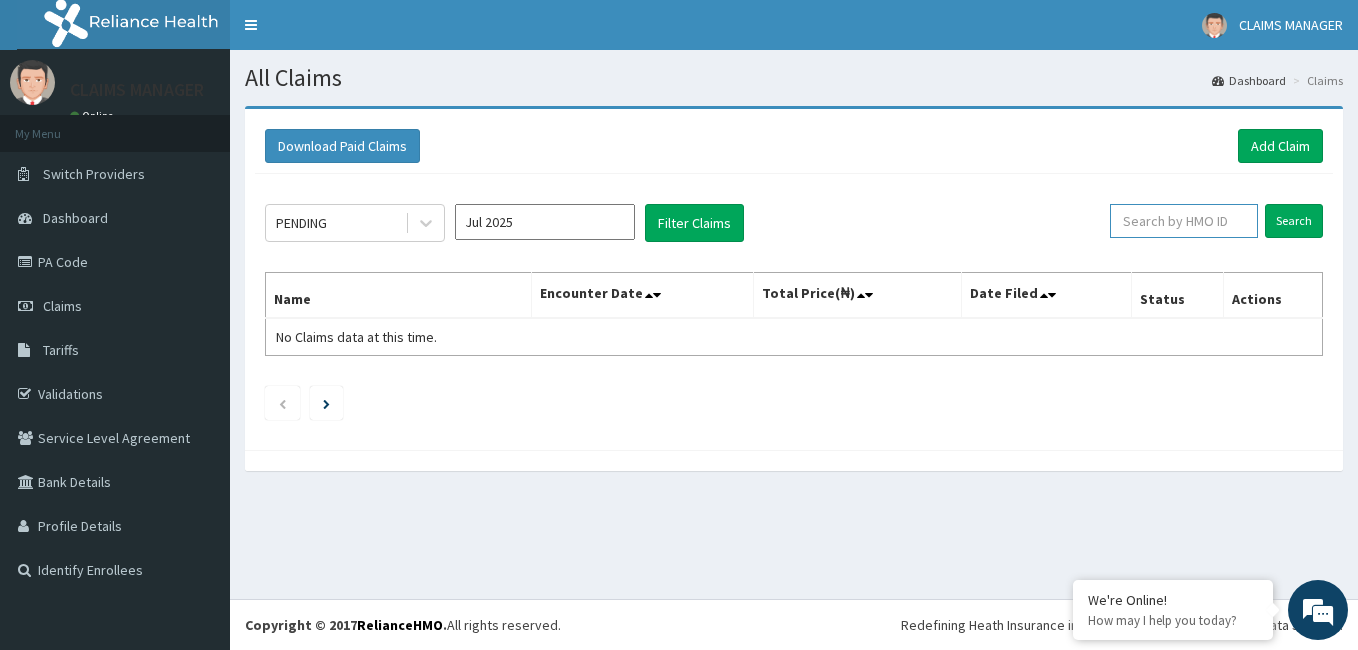 click at bounding box center (1184, 221) 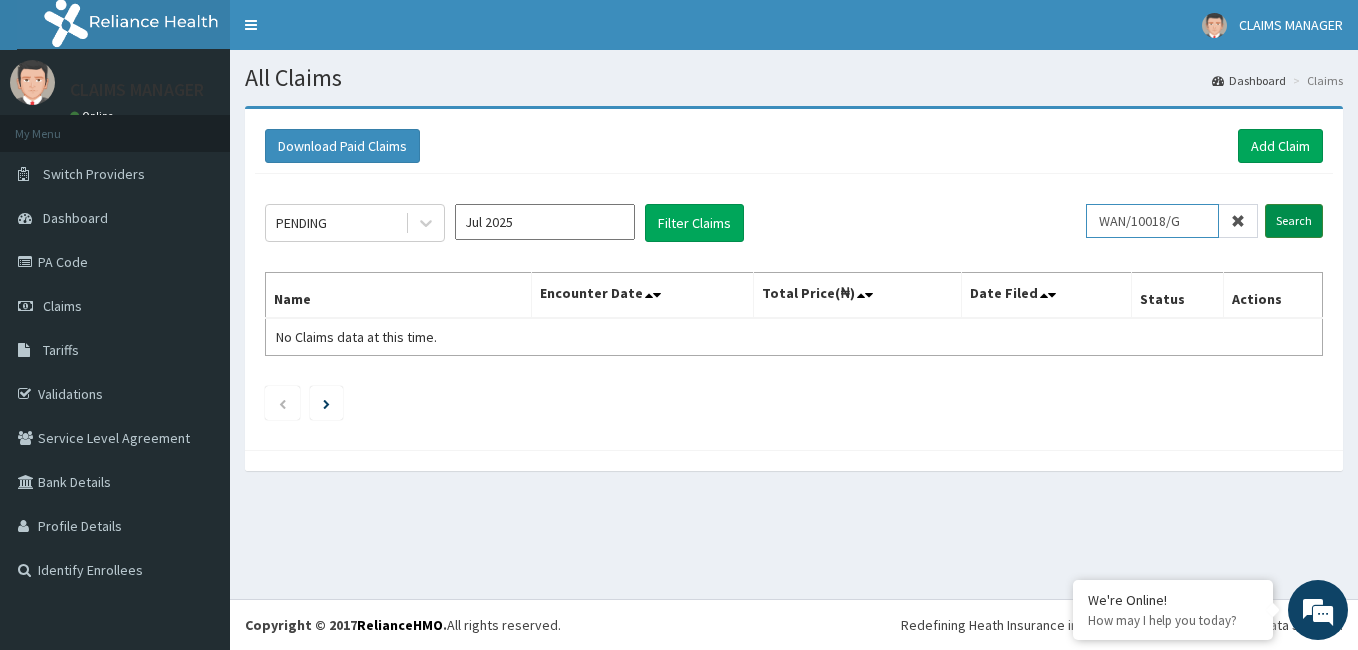 type on "WAN/10018/G" 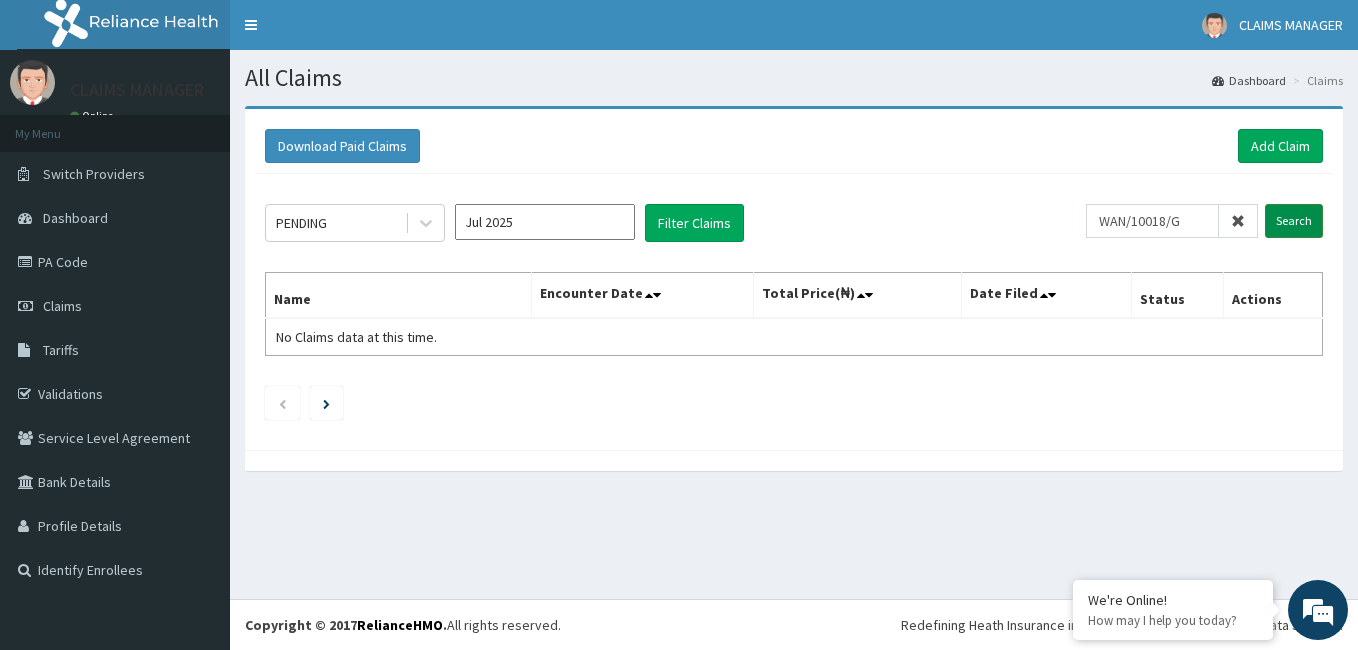 click on "Search" at bounding box center (1294, 221) 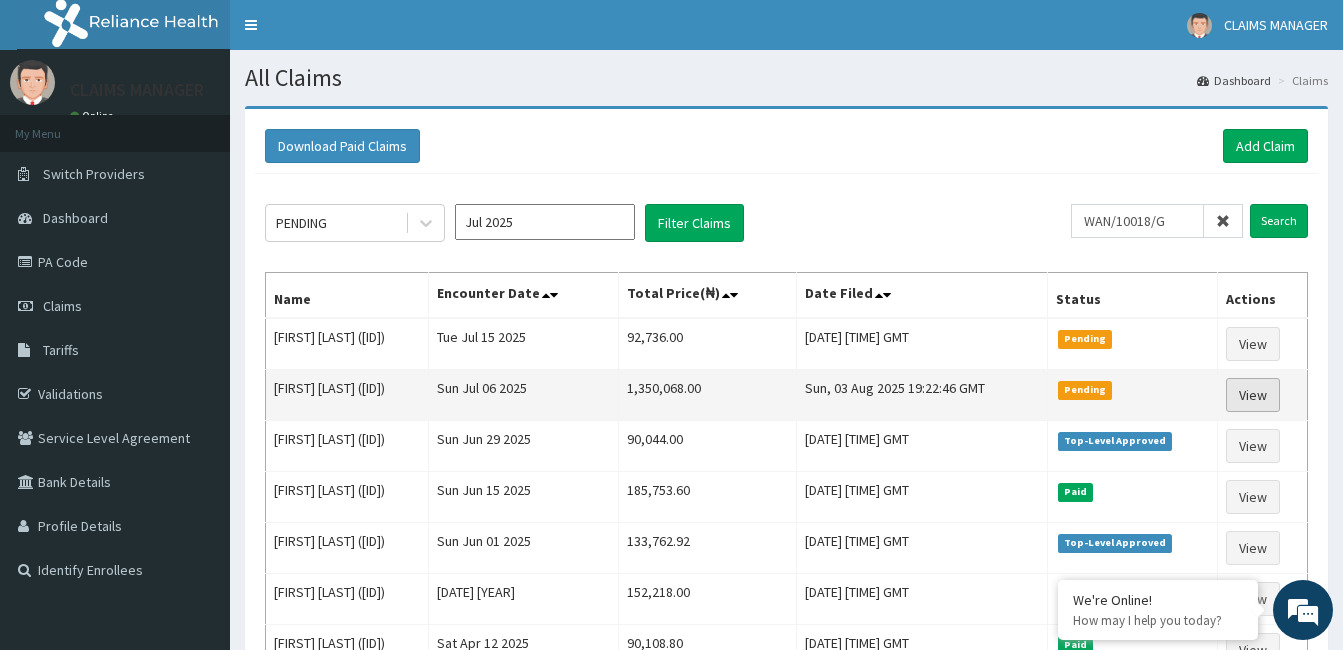 click on "View" at bounding box center [1253, 395] 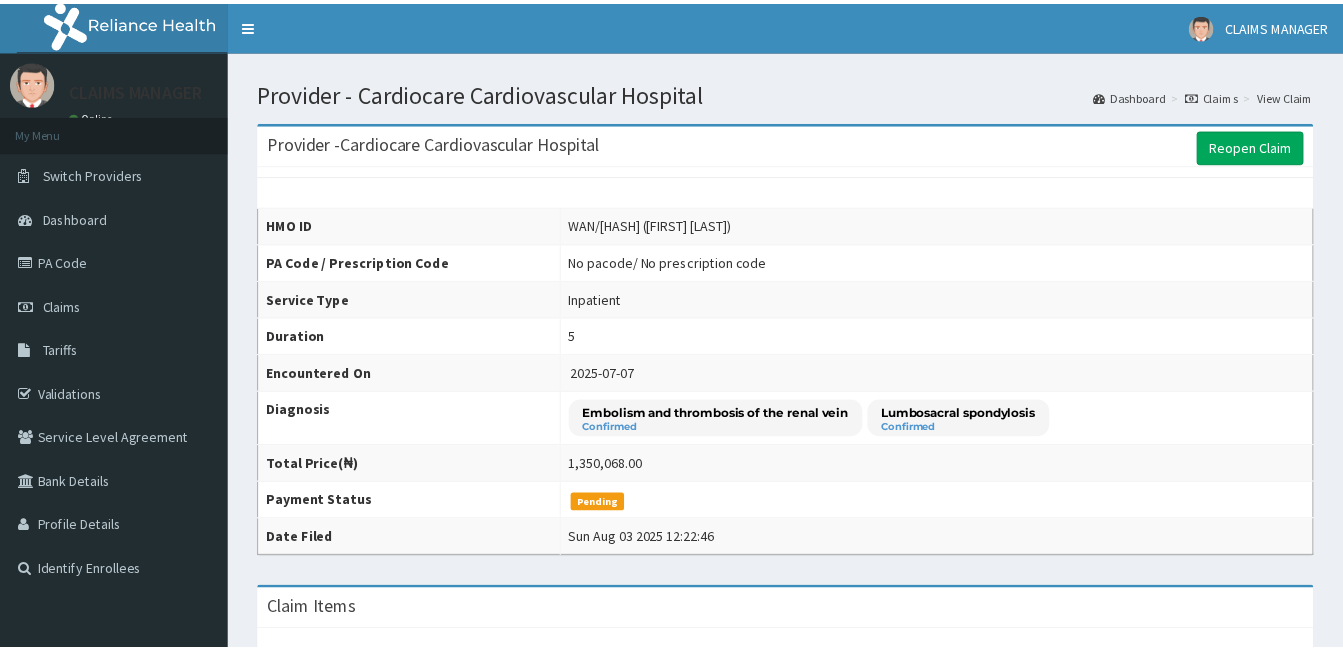 scroll, scrollTop: 0, scrollLeft: 0, axis: both 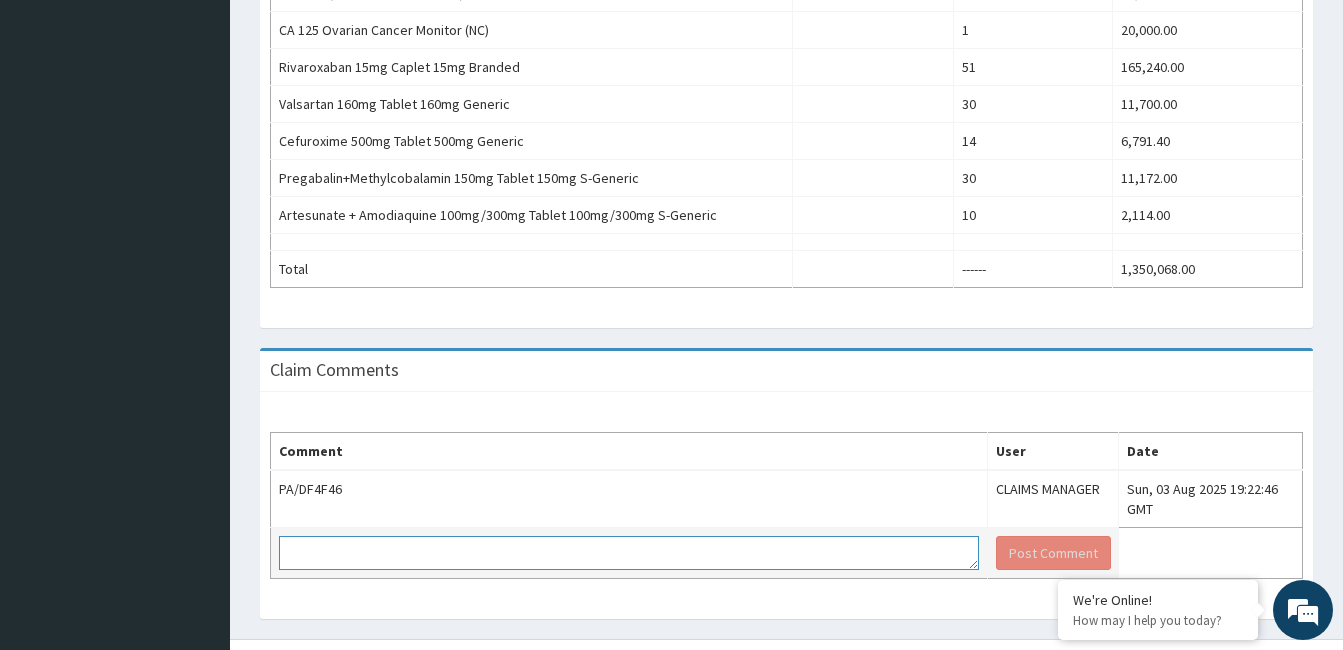 click at bounding box center [629, 553] 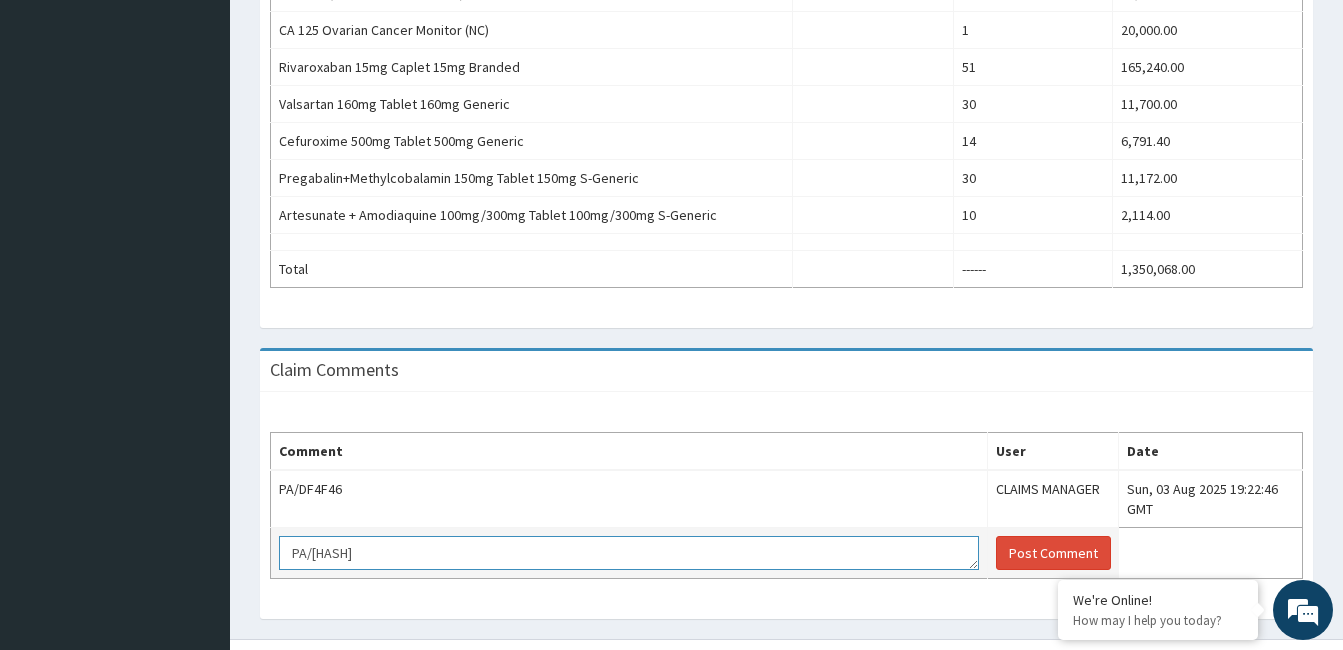 scroll, scrollTop: 0, scrollLeft: 0, axis: both 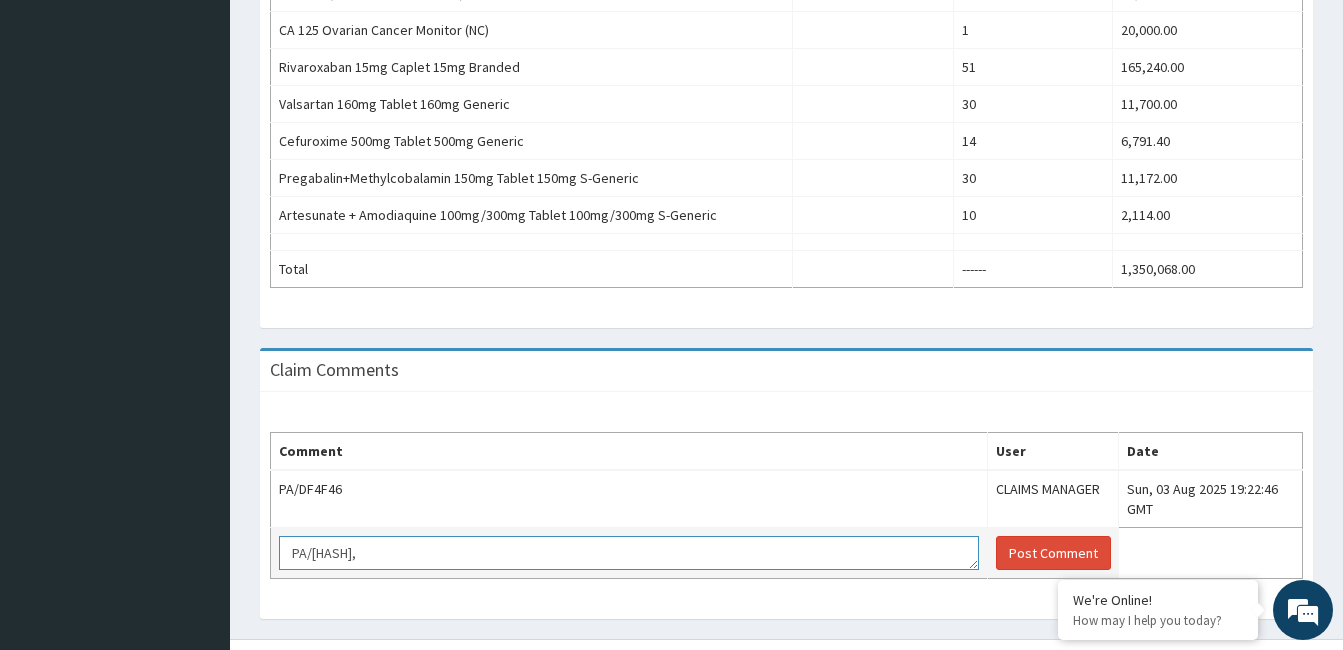 paste on "PA/[HASH]" 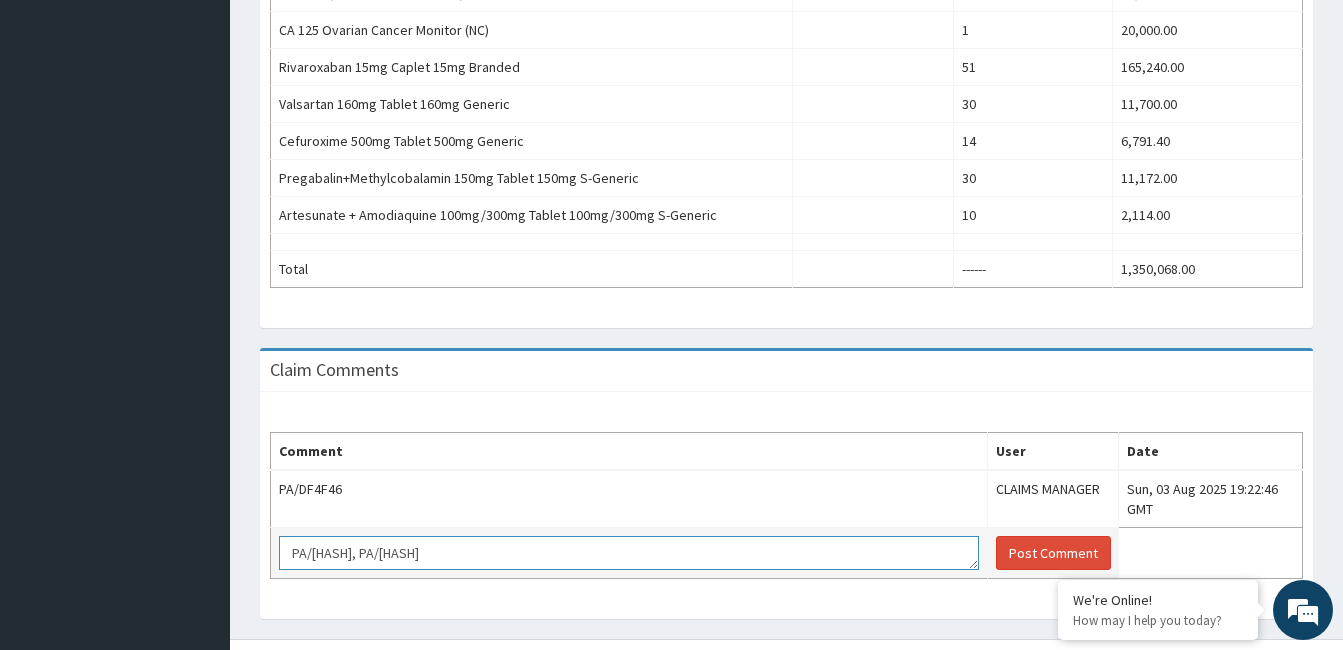 scroll, scrollTop: 0, scrollLeft: 0, axis: both 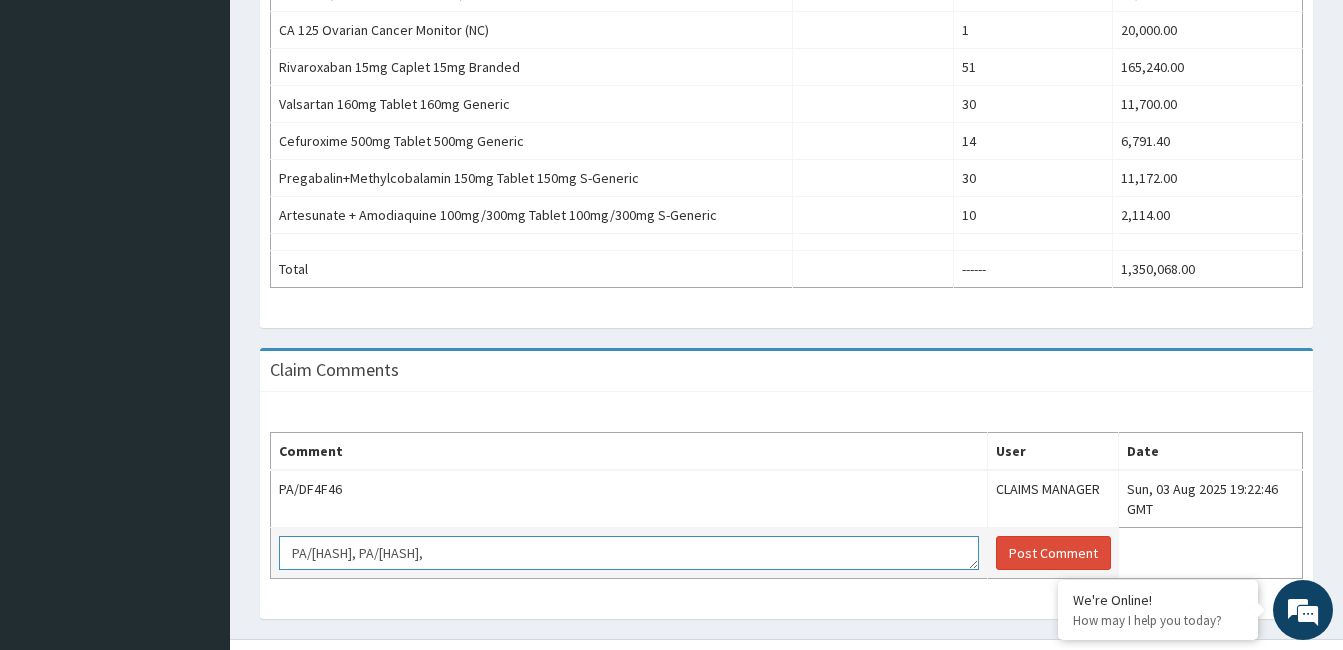 paste on "PA/C2EEB2" 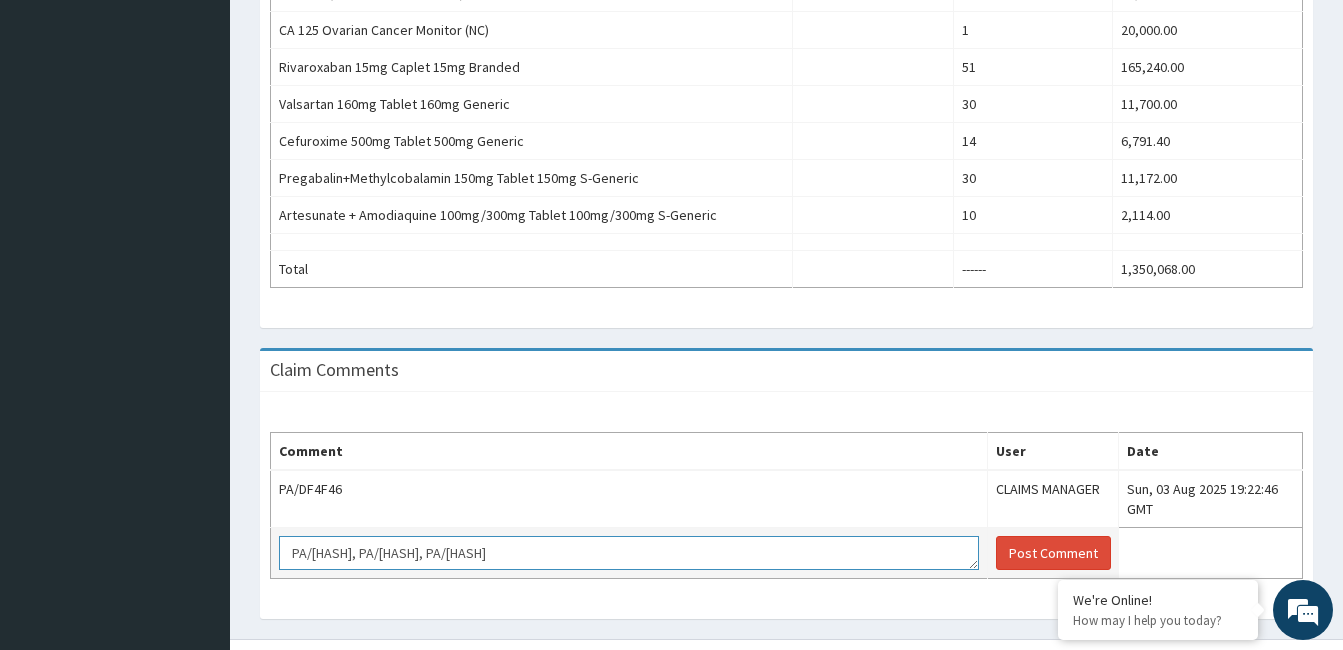 scroll, scrollTop: 0, scrollLeft: 0, axis: both 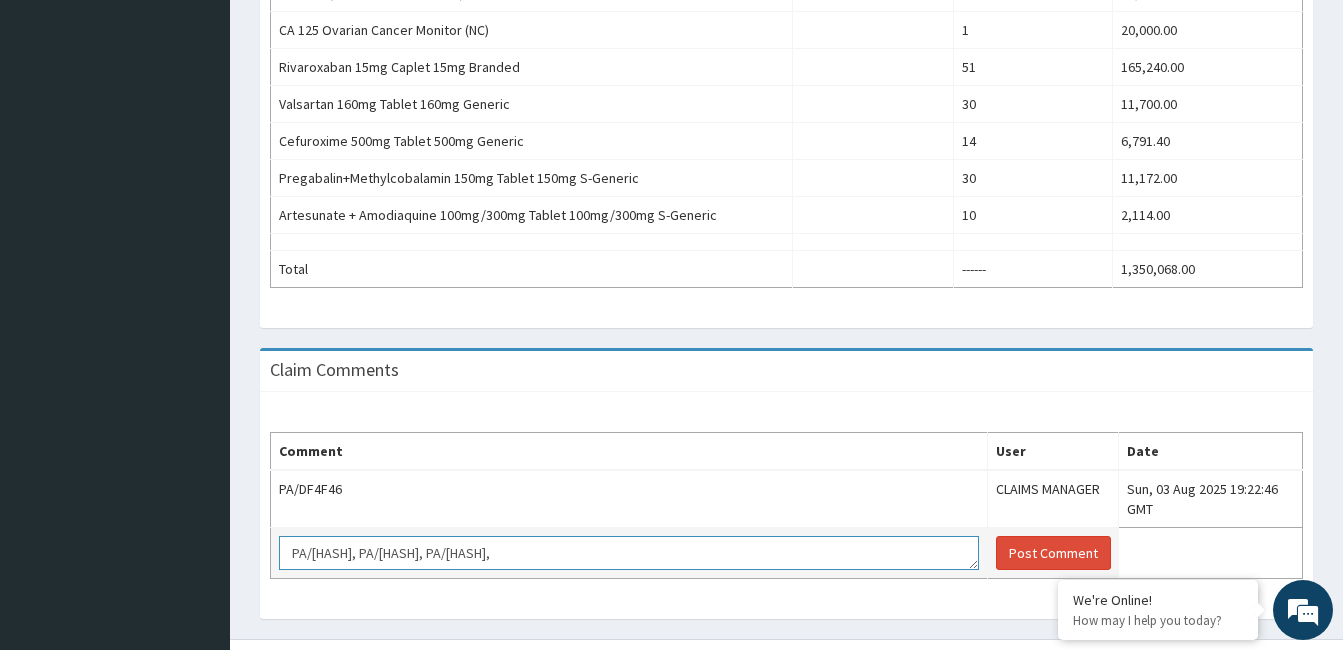 paste on "PA/0C10D4" 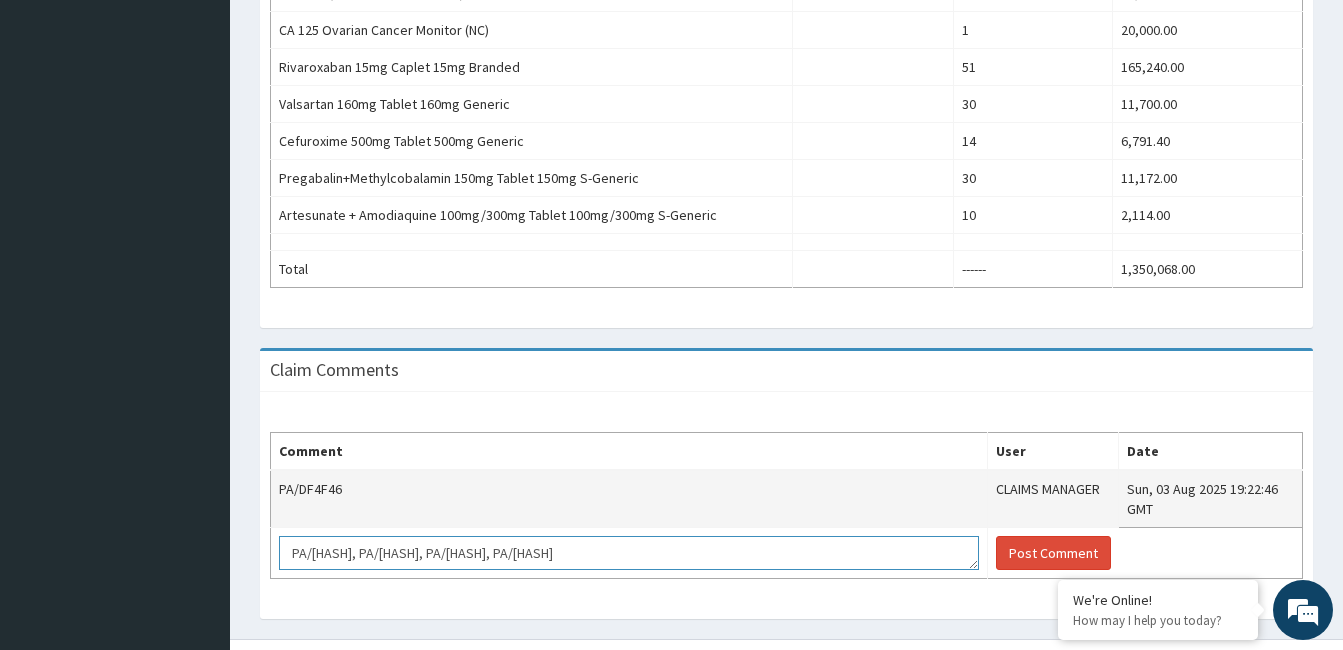 scroll, scrollTop: 14, scrollLeft: 0, axis: vertical 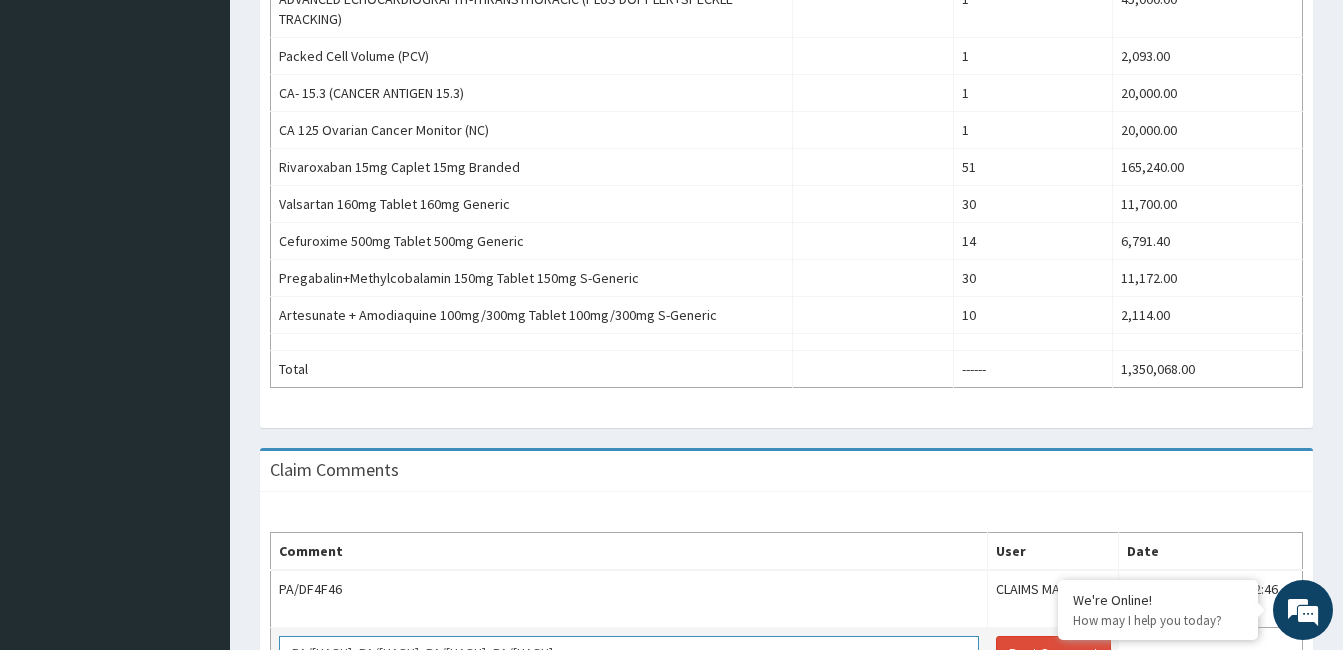 click on "PA/265D86, PA/B23AC0, PA/C2EEB2, PA/0C10D4" at bounding box center [629, 653] 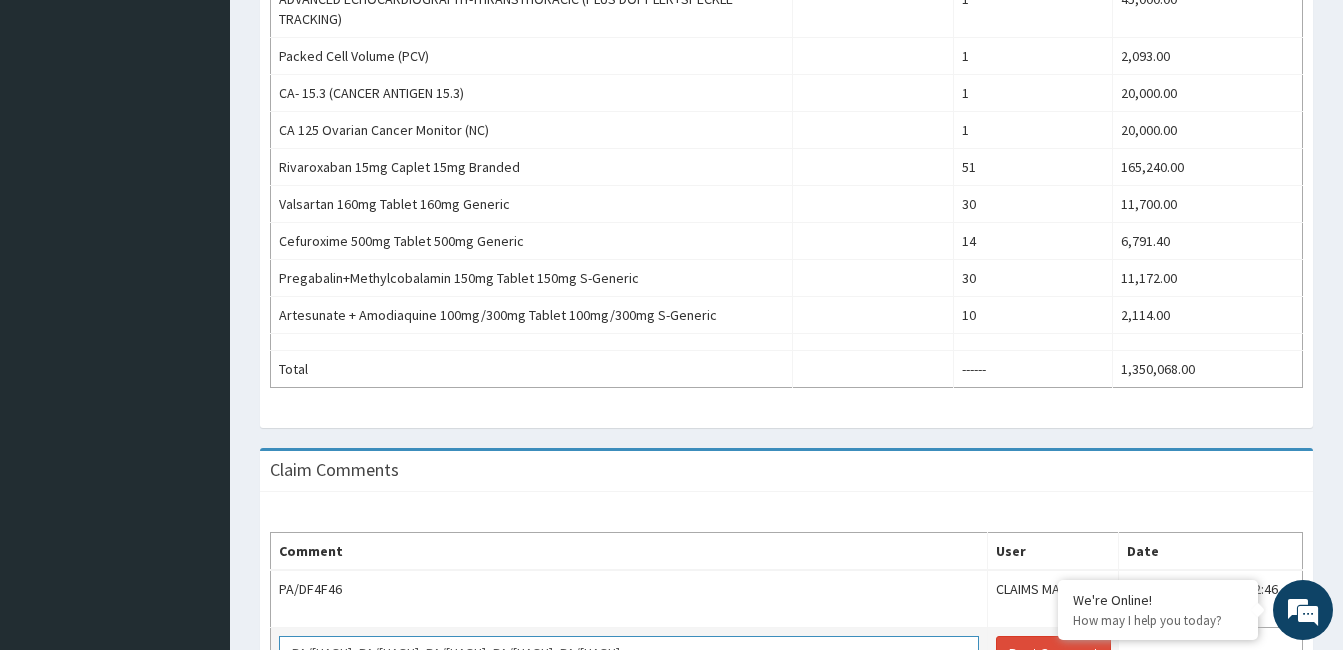 scroll, scrollTop: 0, scrollLeft: 0, axis: both 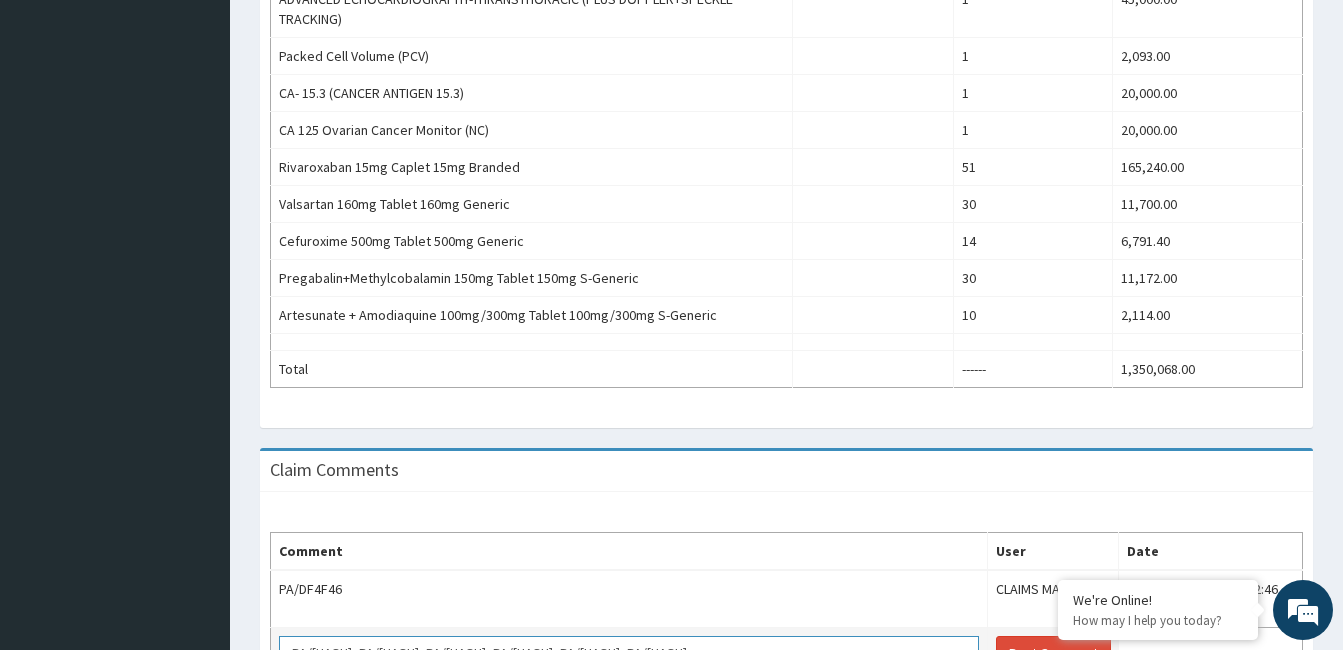 click on "PA/265D86, PA/B23AC0, PA/C2EEB2, PA/0C10D4, PA/2EBB1B, PA/A9B27A" at bounding box center [629, 653] 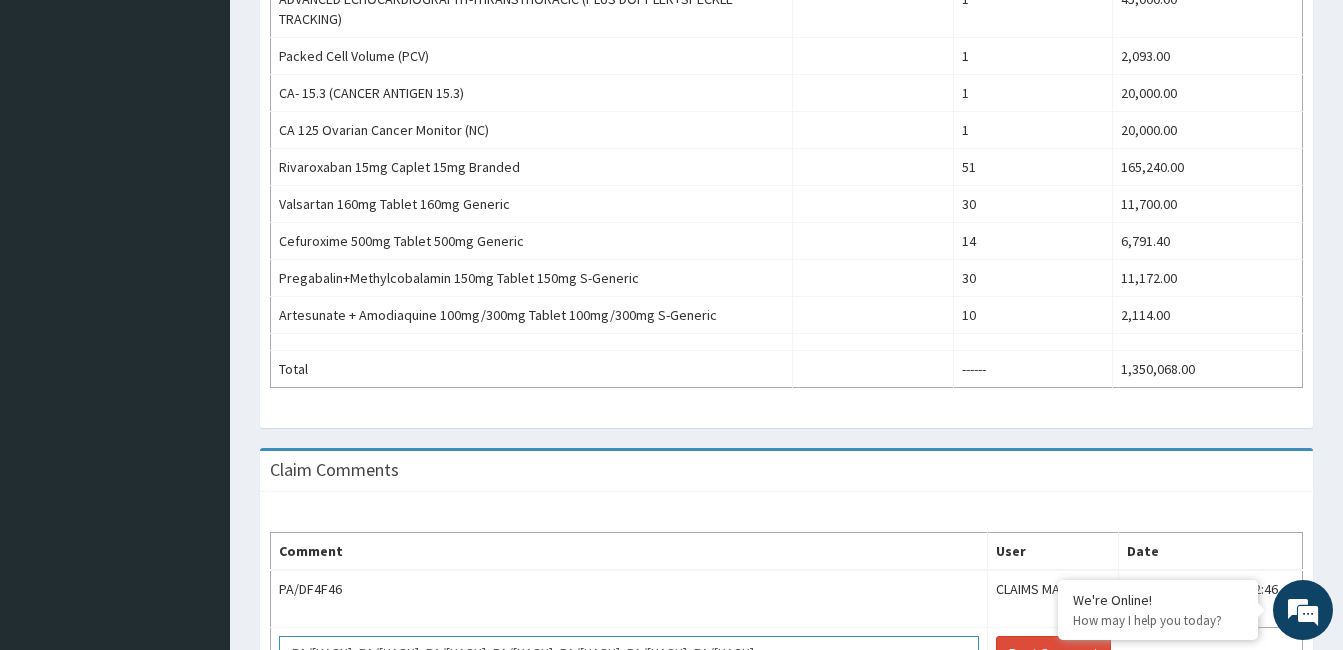scroll, scrollTop: 14, scrollLeft: 0, axis: vertical 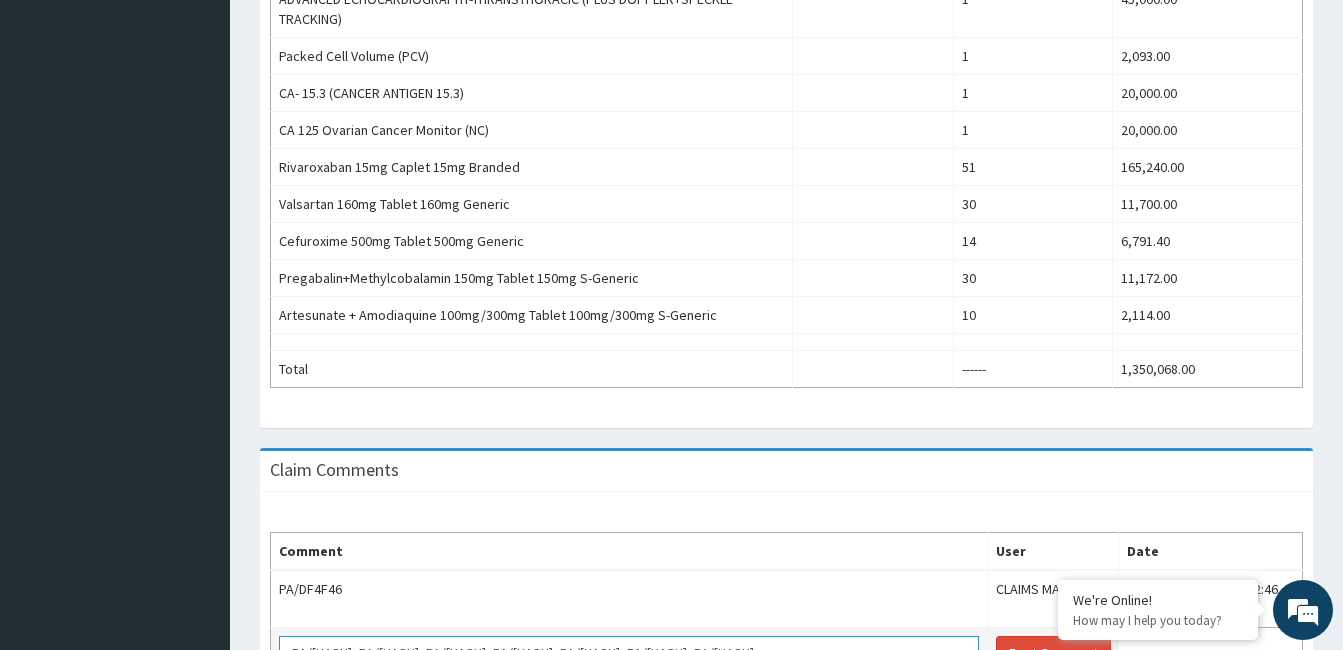 click on "PA/265D86, PA/B23AC0, PA/C2EEB2, PA/0C10D4, PA/2EBB1B, PA/A9B27A, PA/2EBB1B" at bounding box center [629, 653] 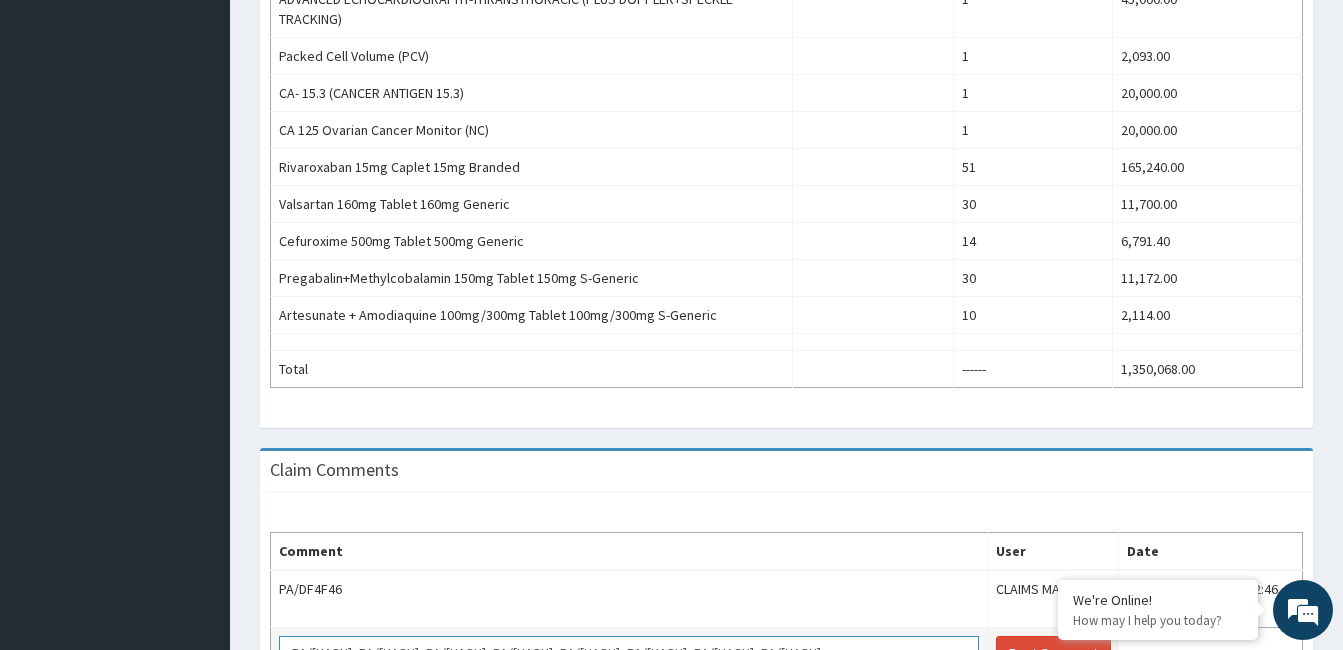 scroll, scrollTop: 0, scrollLeft: 0, axis: both 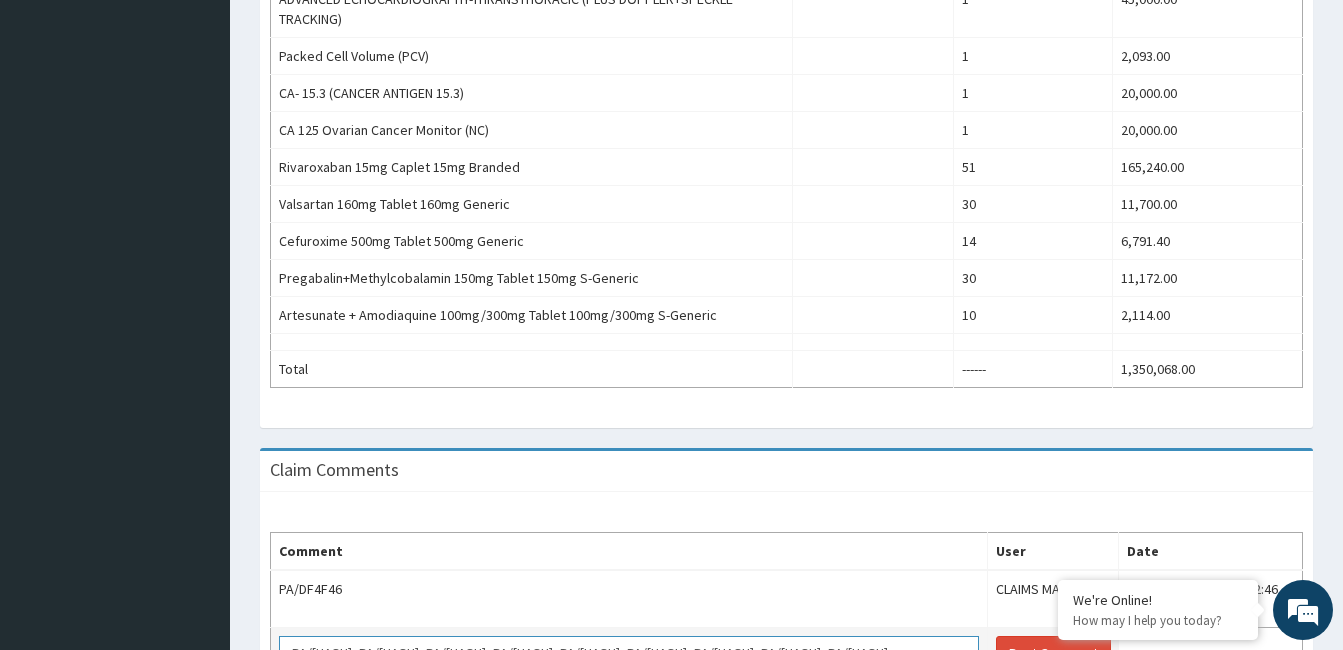 click on "PA/265D86, PA/B23AC0, PA/C2EEB2, PA/0C10D4, PA/2EBB1B, PA/A9B27A, PA/2EBB1B, PA/8F733D, PA/B7ED5D" at bounding box center [629, 653] 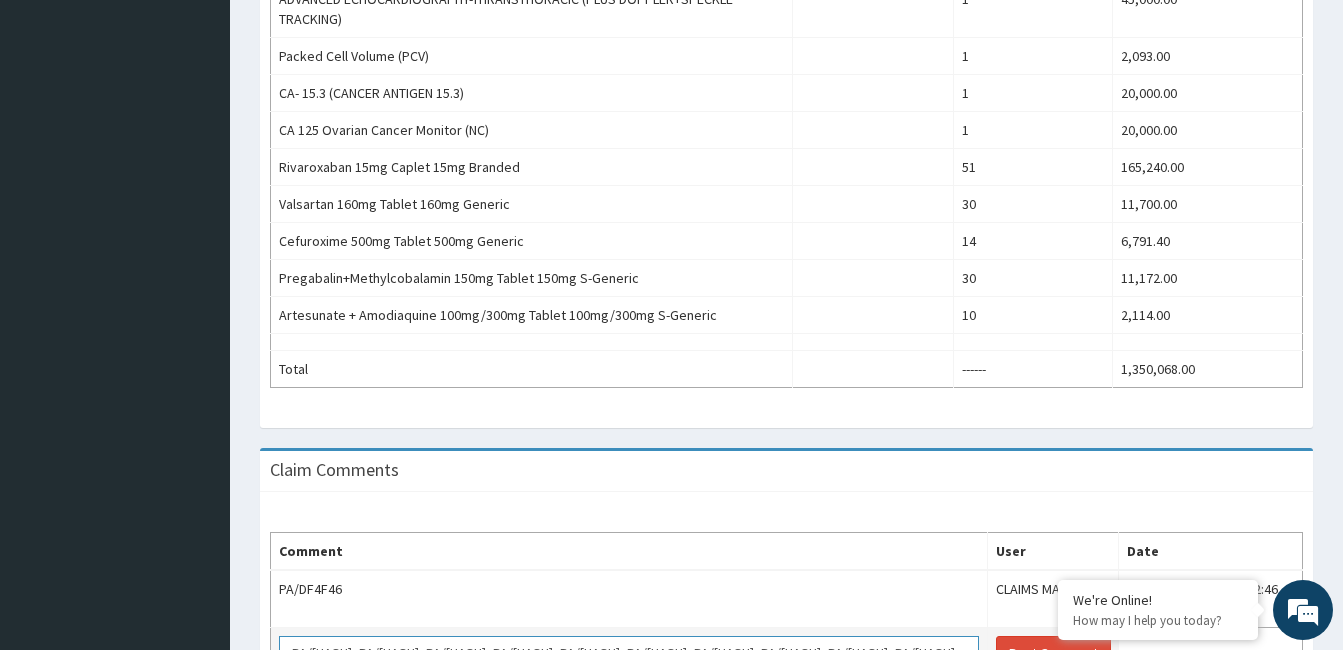 scroll, scrollTop: 0, scrollLeft: 0, axis: both 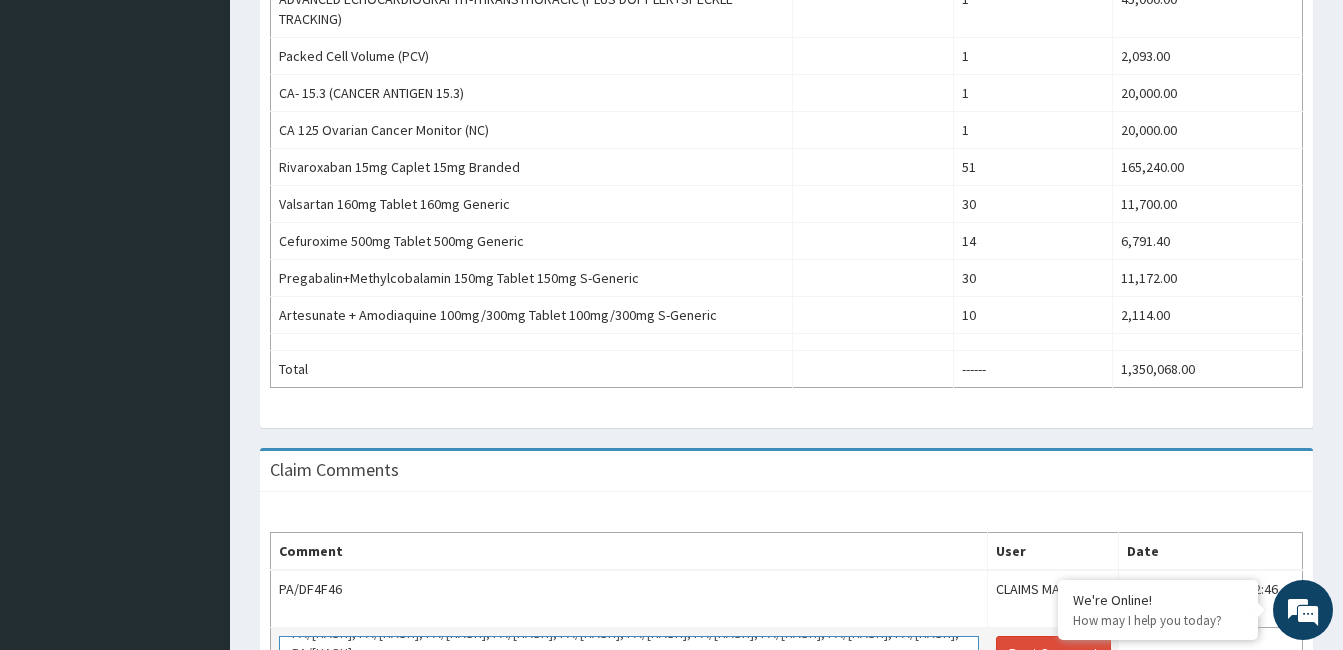 click on "PA/265D86, PA/B23AC0, PA/C2EEB2, PA/0C10D4, PA/2EBB1B, PA/A9B27A, PA/2EBB1B, PA/8F733D, PA/B7ED5D, PA/B20223, PA/561300" at bounding box center [629, 653] 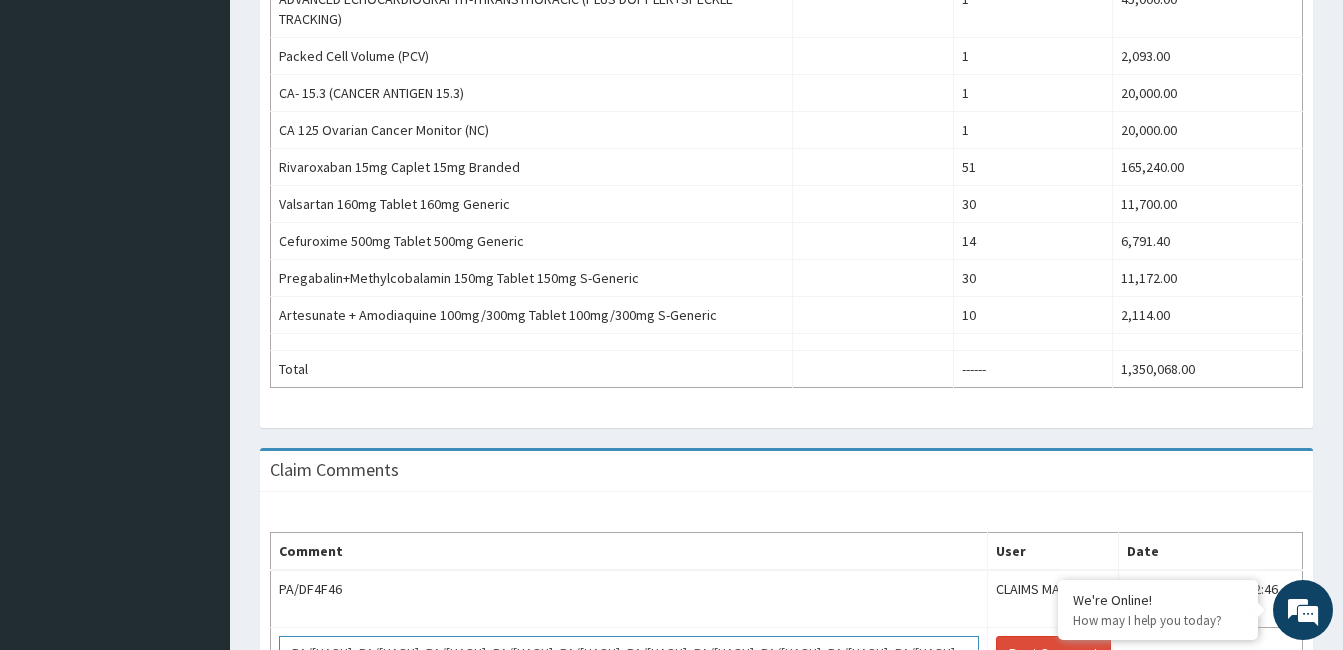 scroll, scrollTop: 27, scrollLeft: 0, axis: vertical 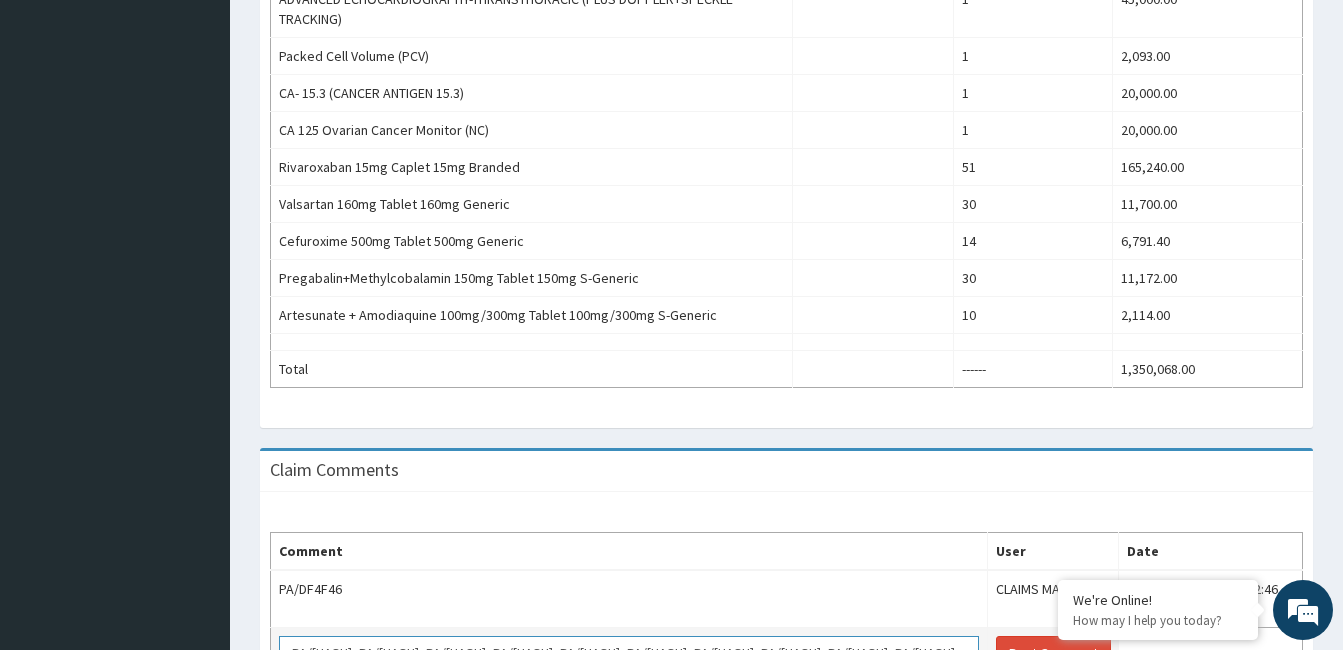 paste on "PA/7ADEC7" 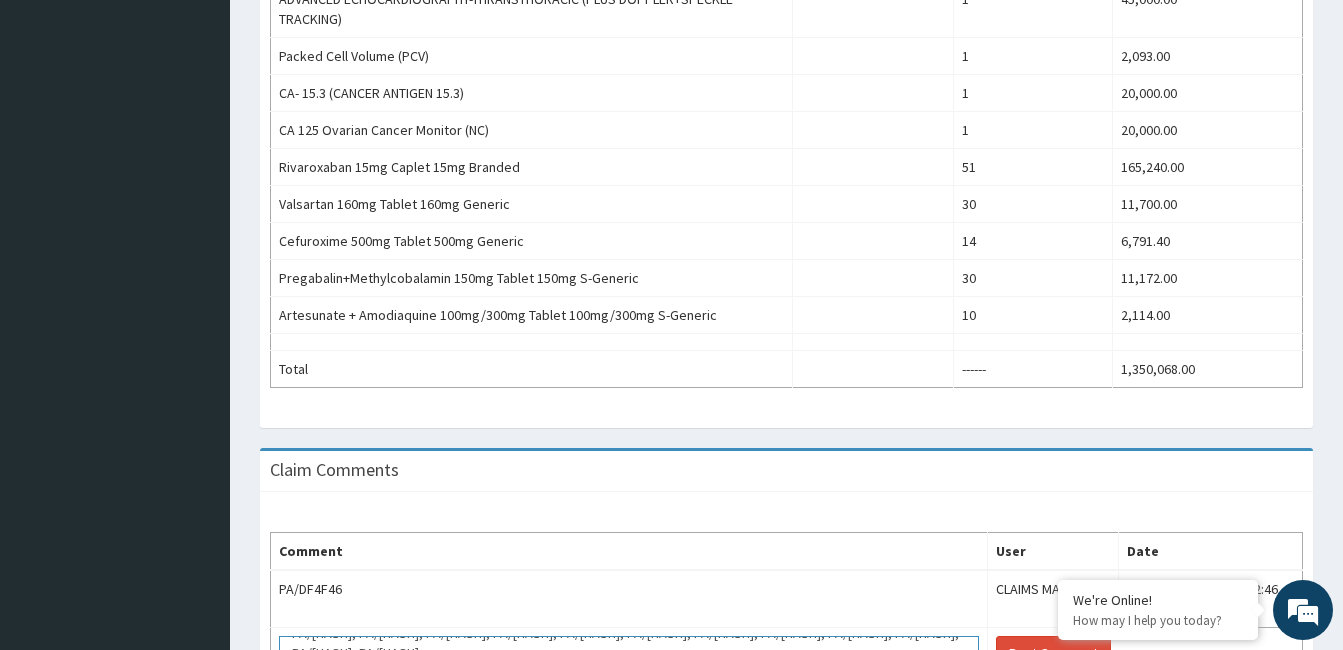 scroll, scrollTop: 34, scrollLeft: 0, axis: vertical 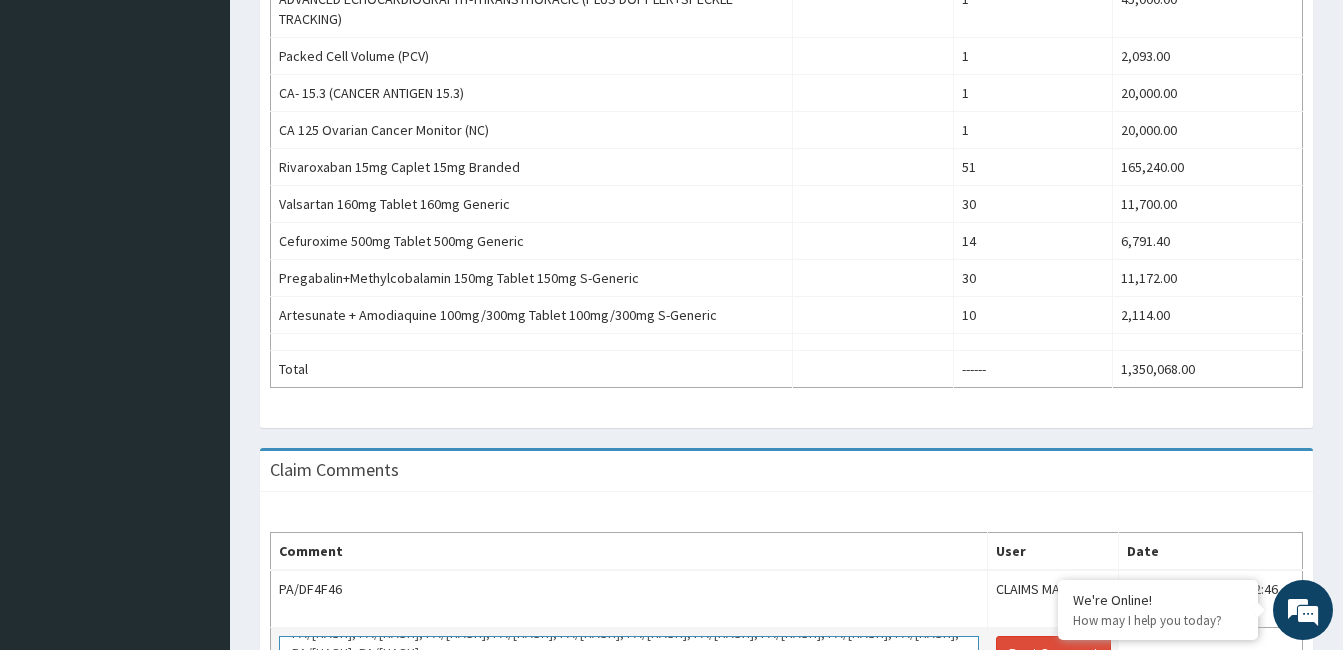 click on "PA/265D86, PA/B23AC0, PA/C2EEB2, PA/0C10D4, PA/2EBB1B, PA/A9B27A, PA/2EBB1B, PA/8F733D, PA/B7ED5D, PA/B20223, PA/561300, PA/7ADEC7" at bounding box center [629, 653] 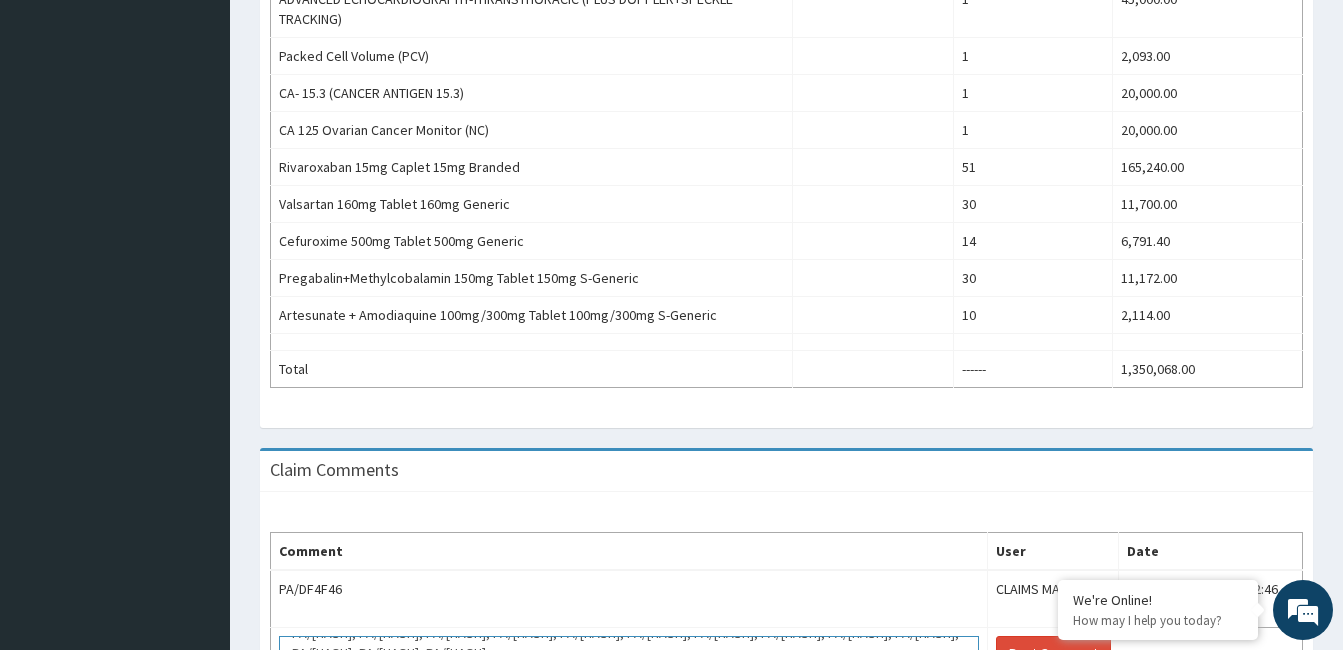 scroll, scrollTop: 34, scrollLeft: 0, axis: vertical 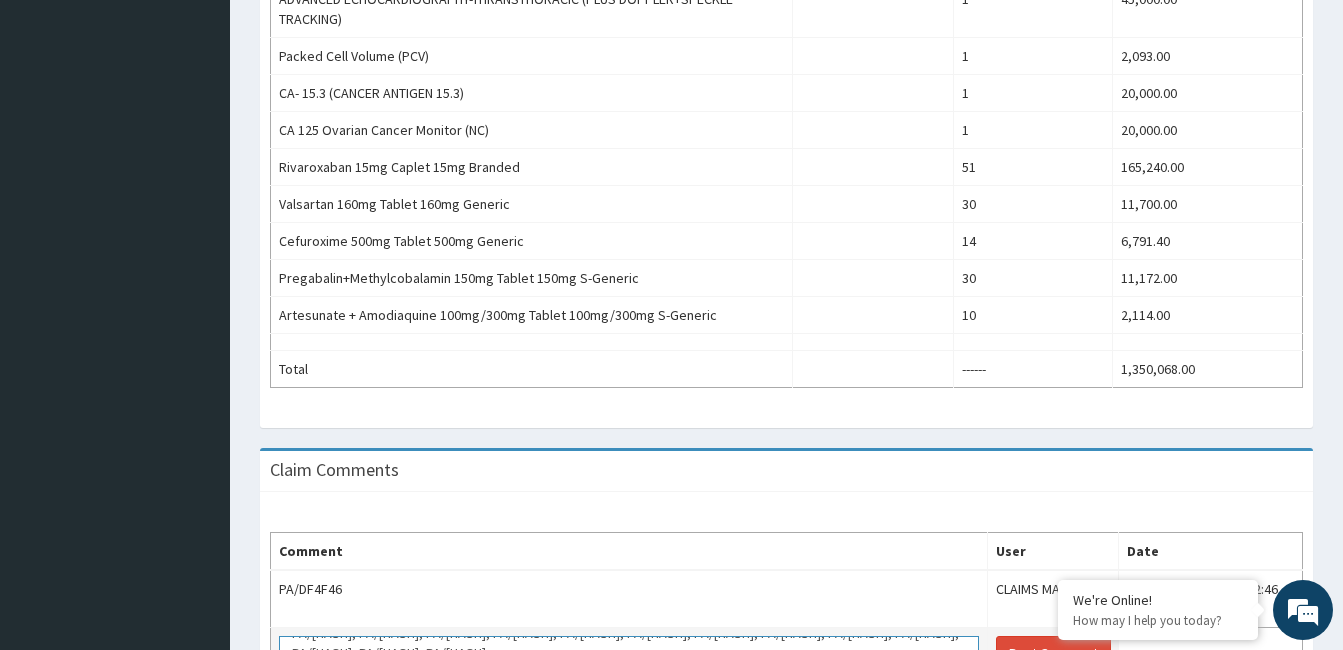 click on "PA/265D86, PA/B23AC0, PA/C2EEB2, PA/0C10D4, PA/2EBB1B, PA/A9B27A, PA/2EBB1B, PA/8F733D, PA/B7ED5D, PA/B20223, PA/561300, PA/7ADEC7, PA/F77CAB" at bounding box center (629, 653) 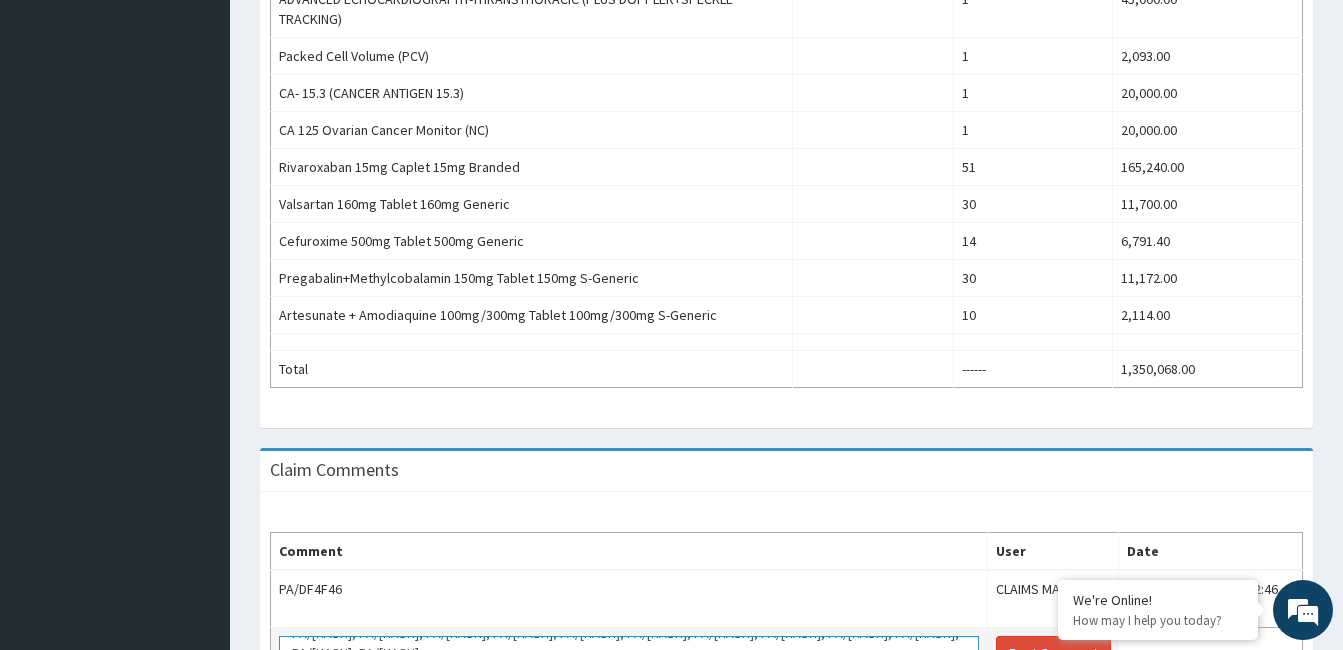 scroll, scrollTop: 27, scrollLeft: 0, axis: vertical 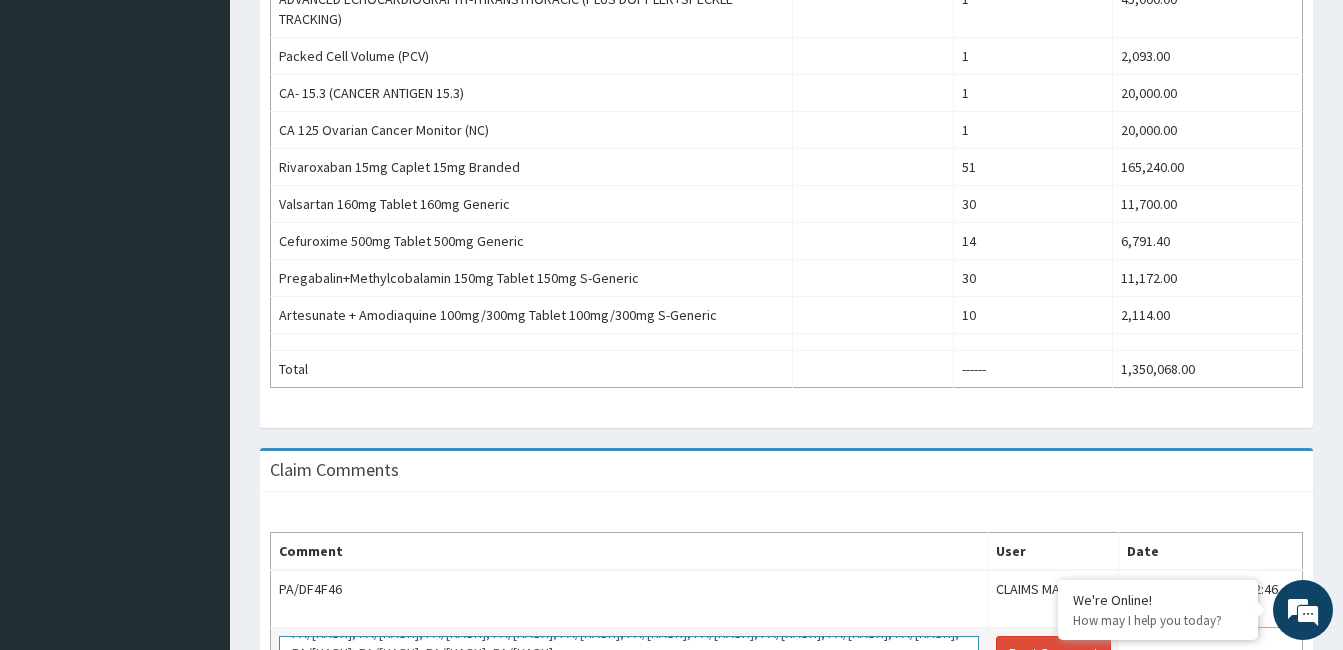 click on "PA/265D86, PA/B23AC0, PA/C2EEB2, PA/0C10D4, PA/2EBB1B, PA/A9B27A, PA/2EBB1B, PA/8F733D, PA/B7ED5D, PA/B20223, PA/561300, PA/7ADEC7, PA/F77CAB, PA/10A449" at bounding box center (629, 653) 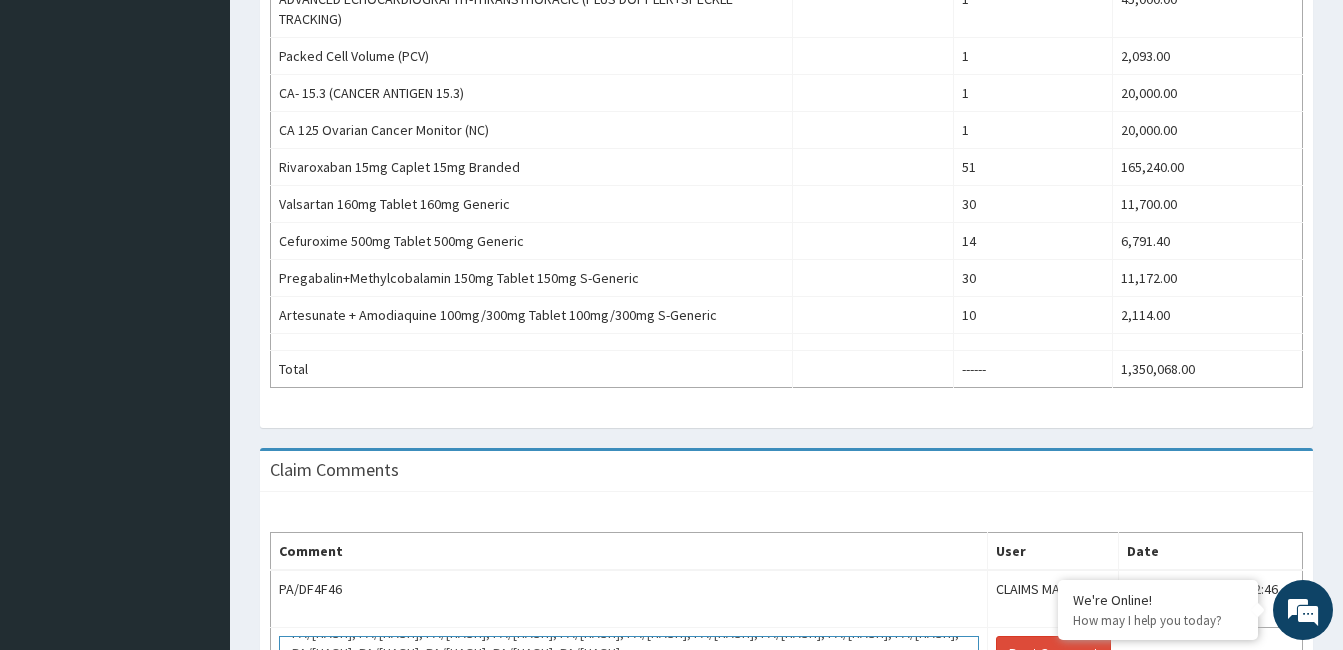 scroll, scrollTop: 34, scrollLeft: 0, axis: vertical 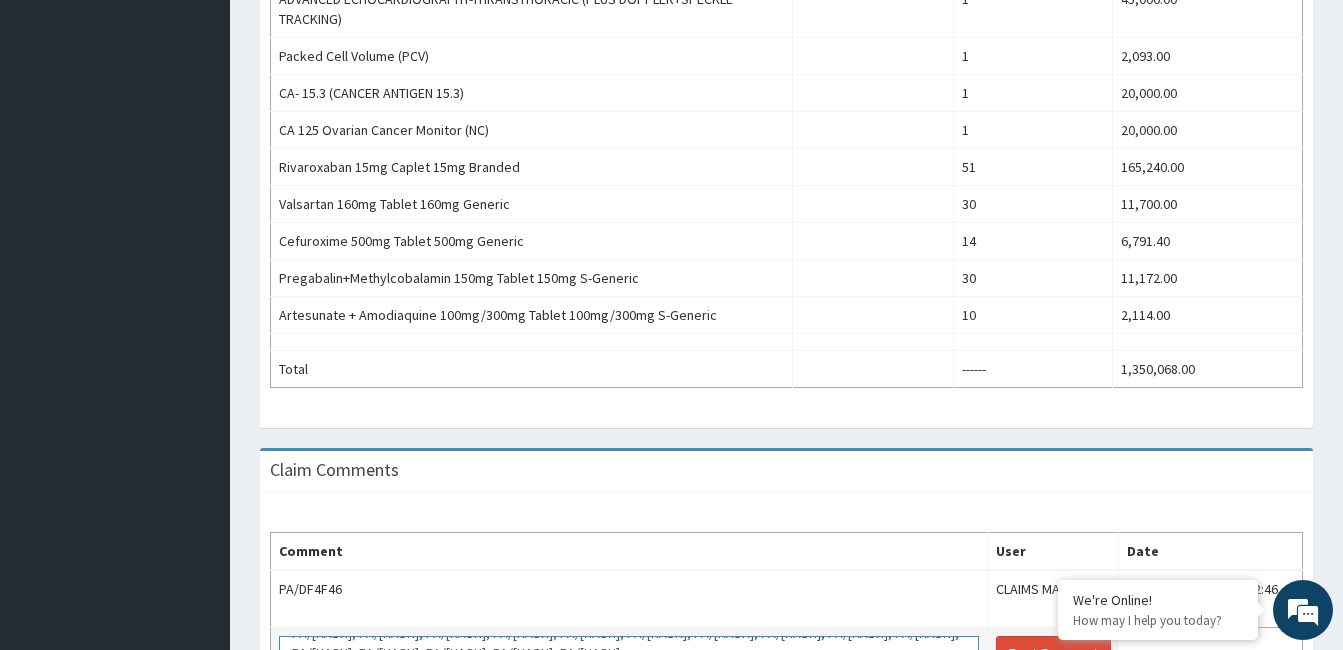 click on "PA/265D86, PA/B23AC0, PA/C2EEB2, PA/0C10D4, PA/2EBB1B, PA/A9B27A, PA/2EBB1B, PA/8F733D, PA/B7ED5D, PA/B20223, PA/561300, PA/7ADEC7, PA/F77CAB, PA/10A449, PA/87E8E0" at bounding box center [629, 653] 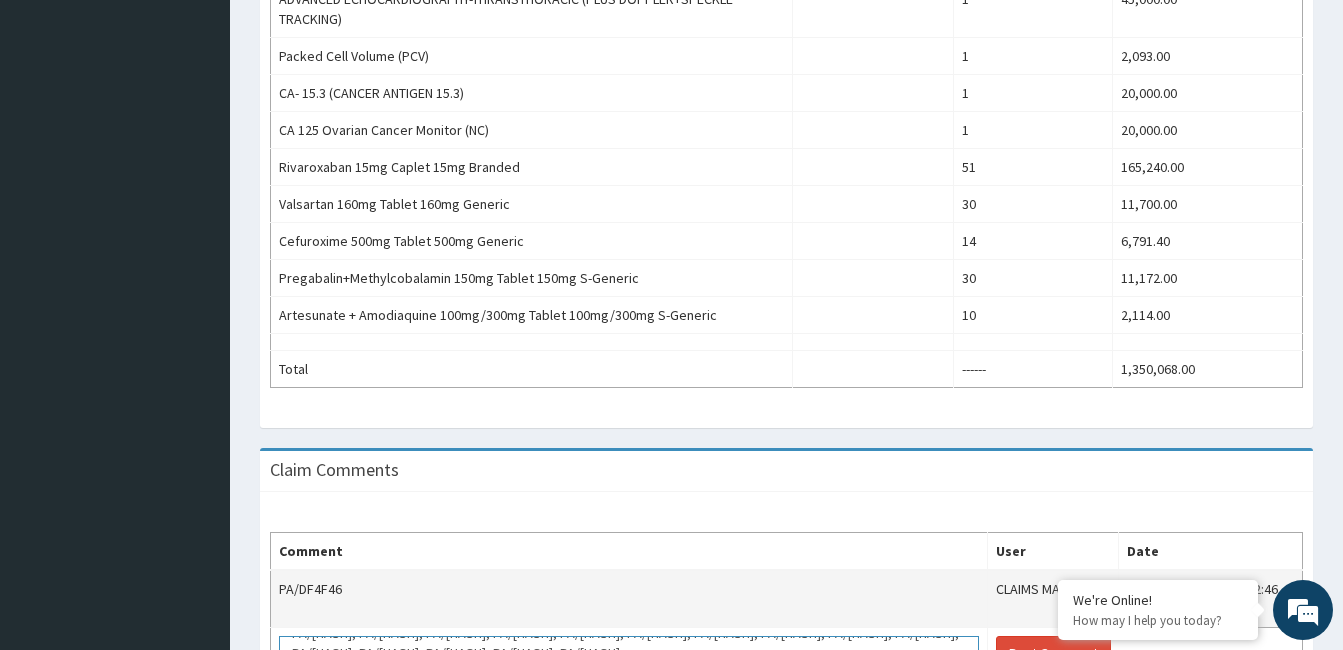 scroll, scrollTop: 34, scrollLeft: 0, axis: vertical 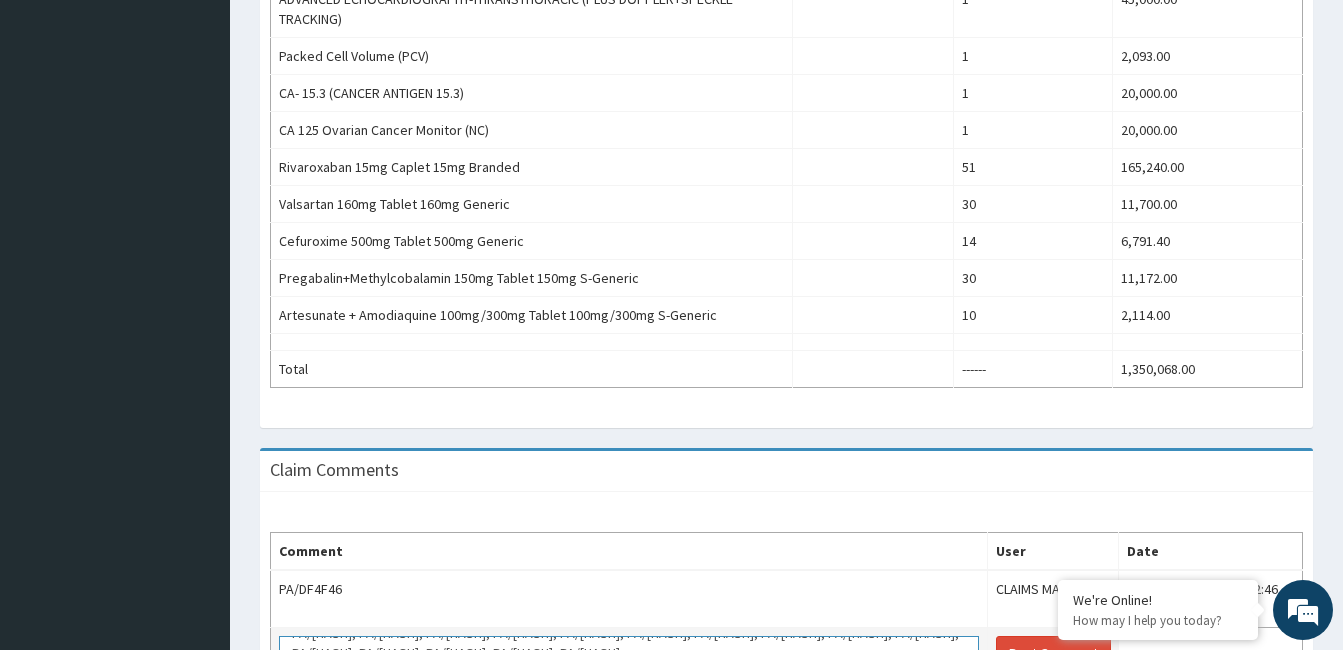 click on "PA/265D86, PA/B23AC0, PA/C2EEB2, PA/0C10D4, PA/2EBB1B, PA/A9B27A, PA/2EBB1B, PA/8F733D, PA/B7ED5D, PA/B20223, PA/561300, PA/7ADEC7, PA/F77CAB, PA/10A449, PA/87E8E0, PA/71F514" at bounding box center [629, 653] 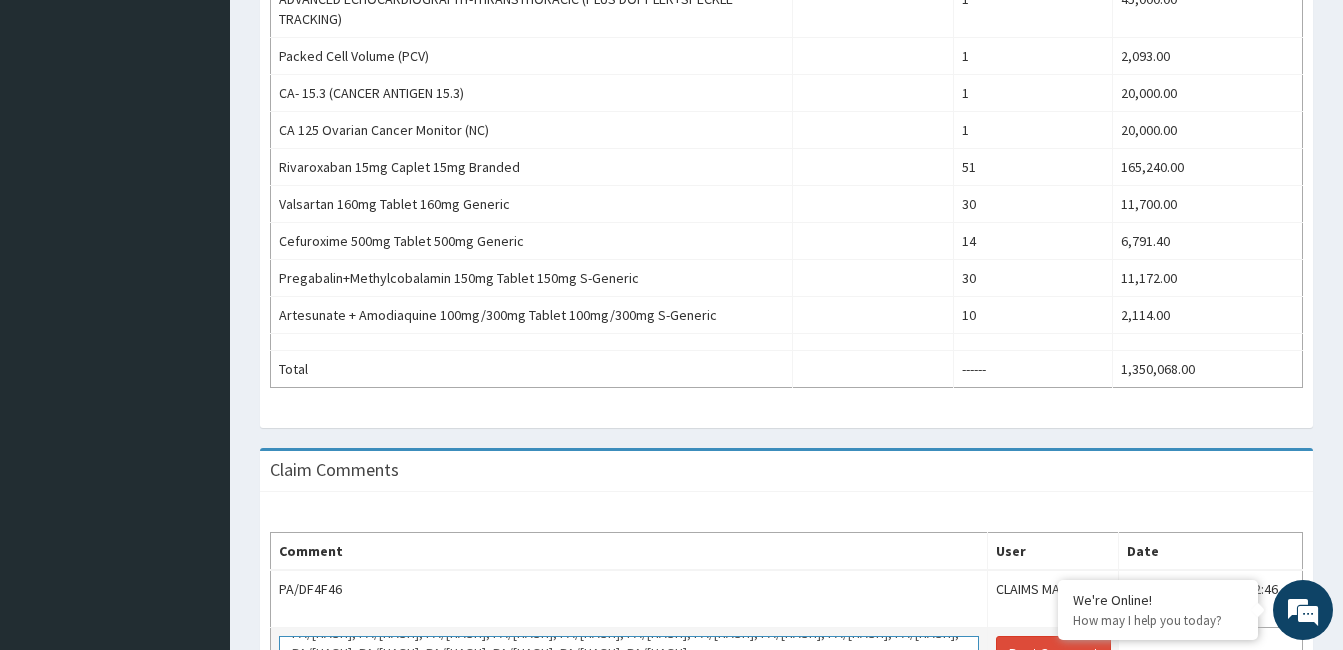 scroll, scrollTop: 27, scrollLeft: 0, axis: vertical 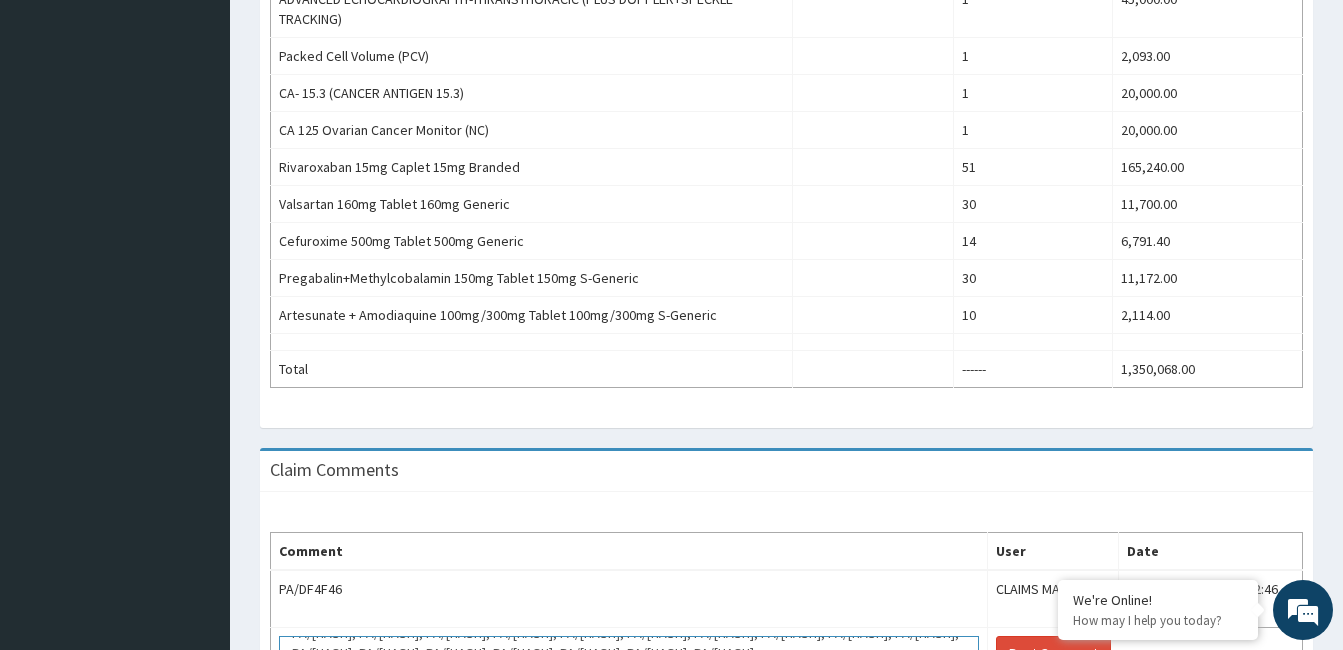 type on "PA/265D86, PA/B23AC0, PA/C2EEB2, PA/0C10D4, PA/2EBB1B, PA/A9B27A, PA/2EBB1B, PA/8F733D, PA/B7ED5D, PA/B20223, PA/561300, PA/7ADEC7, PA/F77CAB, PA/10A449, PA/87E8E0, PA/71F514, PA/09CC11" 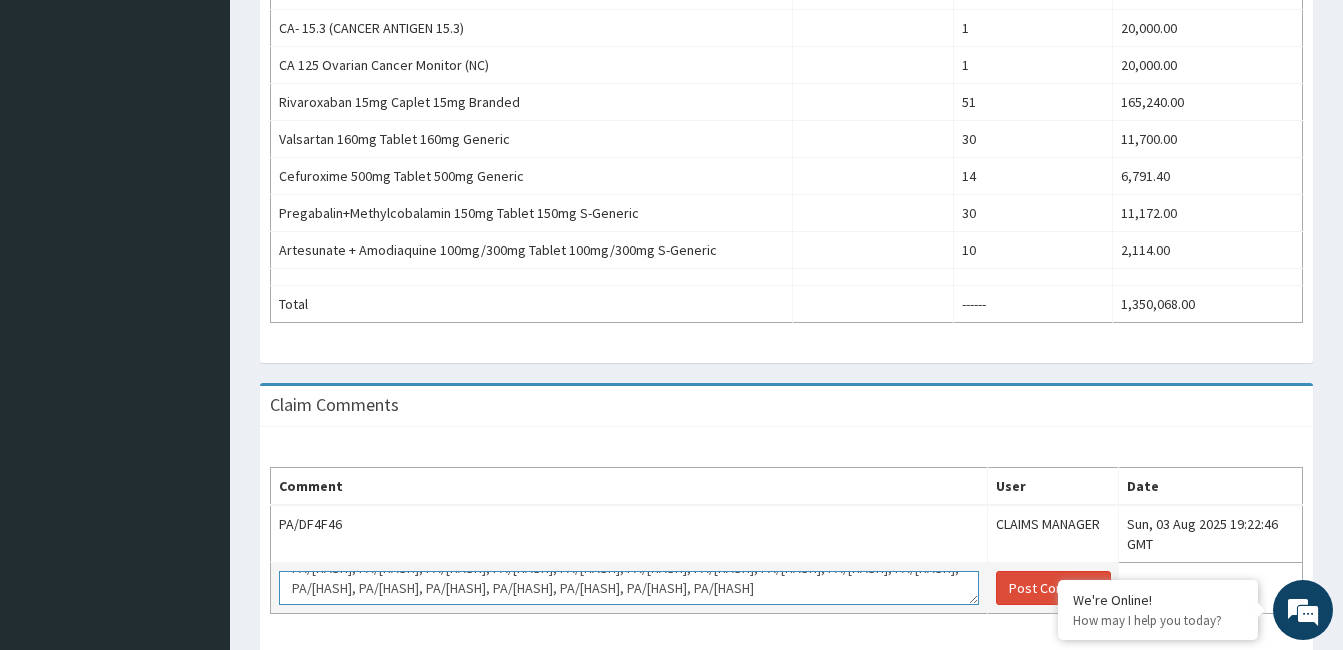scroll, scrollTop: 2463, scrollLeft: 0, axis: vertical 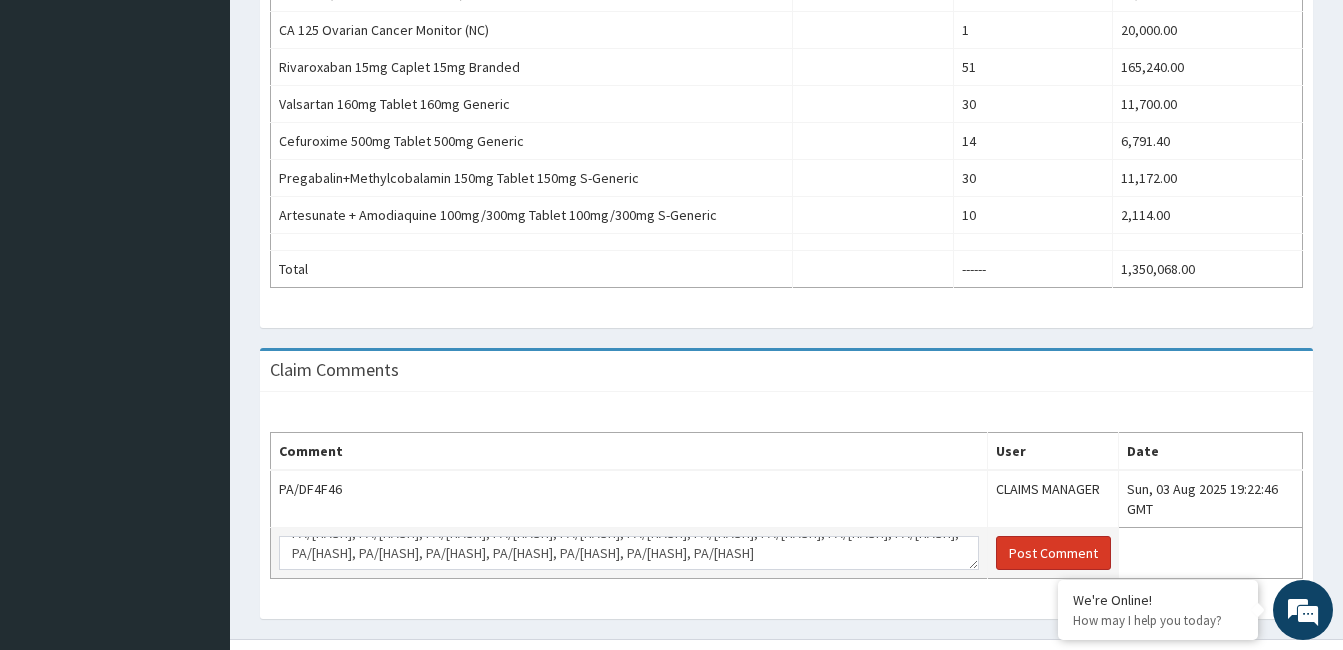 click on "Post Comment" at bounding box center (1053, 553) 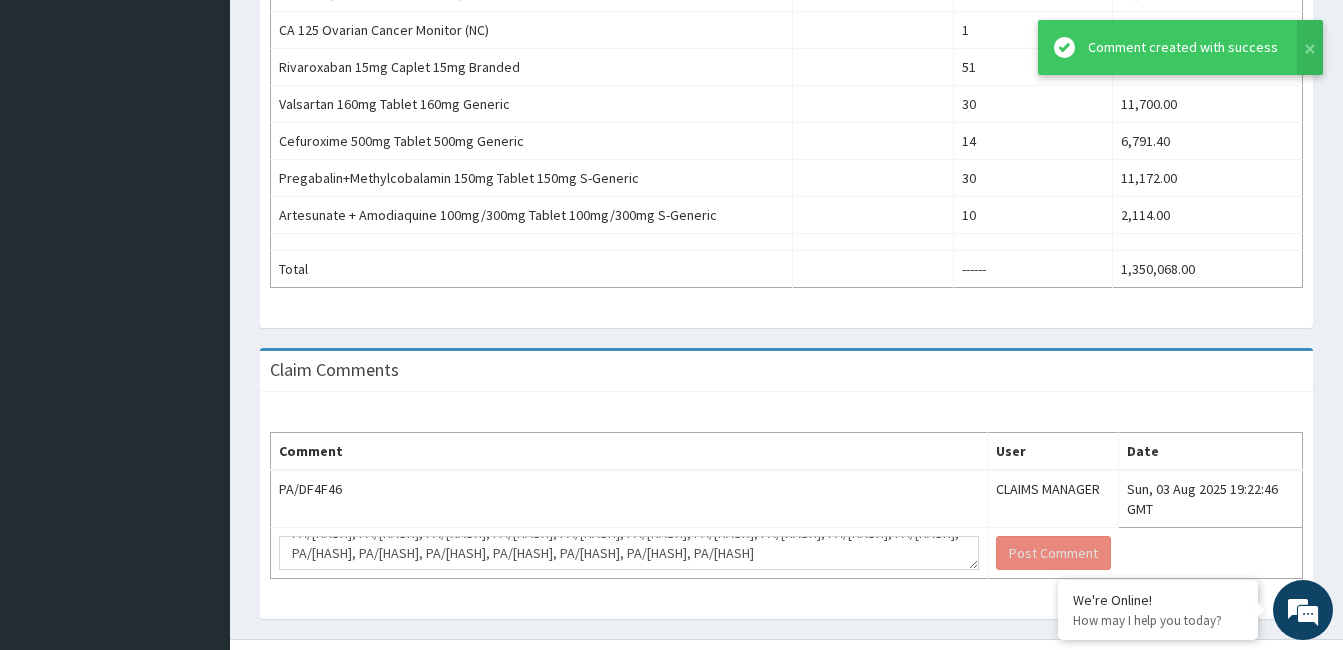 scroll, scrollTop: 0, scrollLeft: 0, axis: both 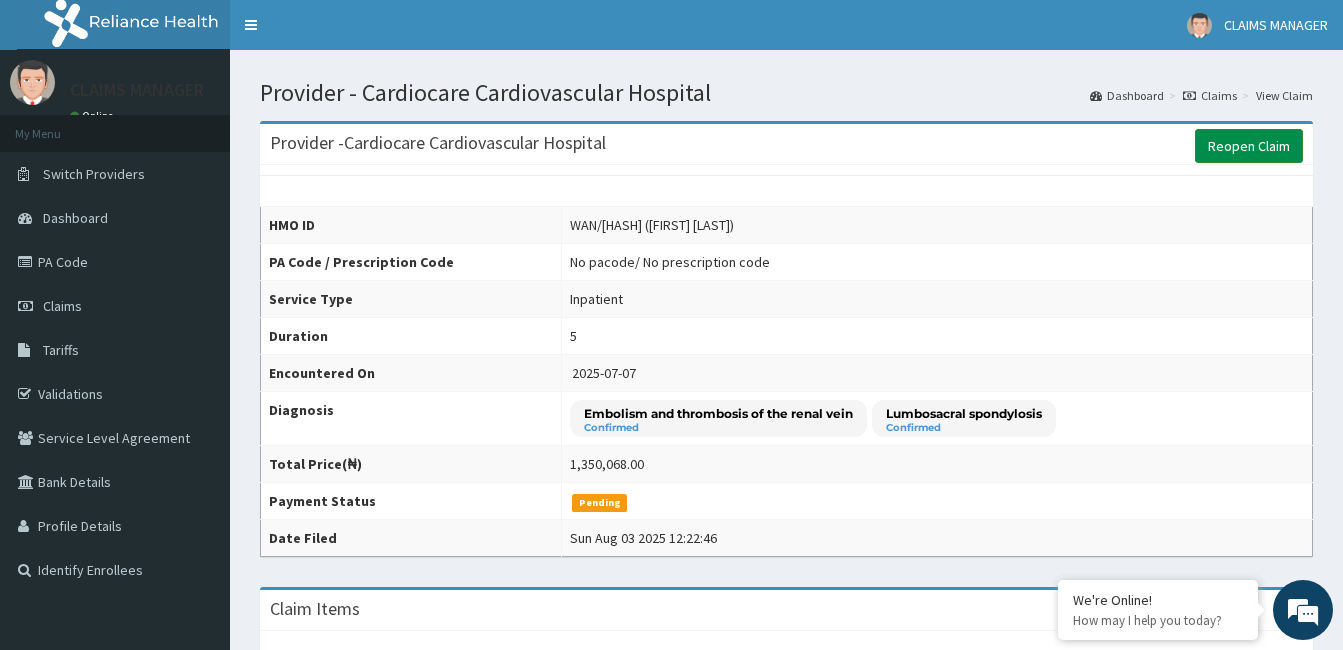 click on "Reopen Claim" at bounding box center [1249, 146] 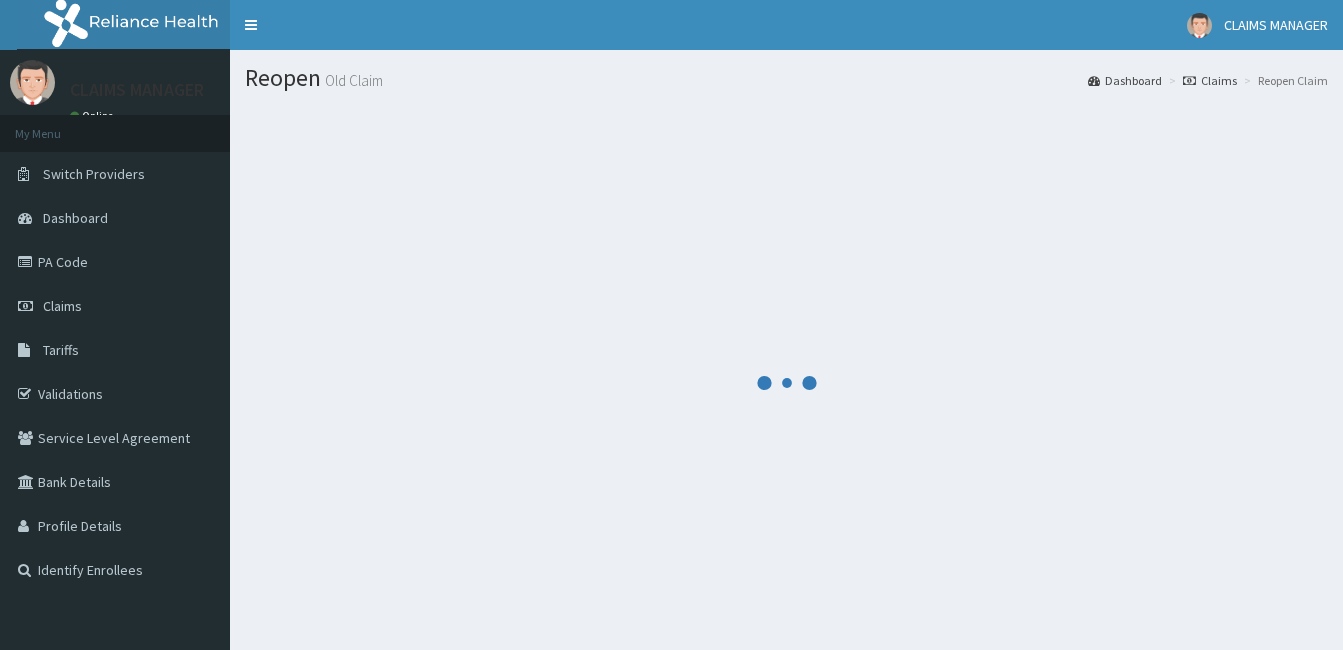 scroll, scrollTop: 0, scrollLeft: 0, axis: both 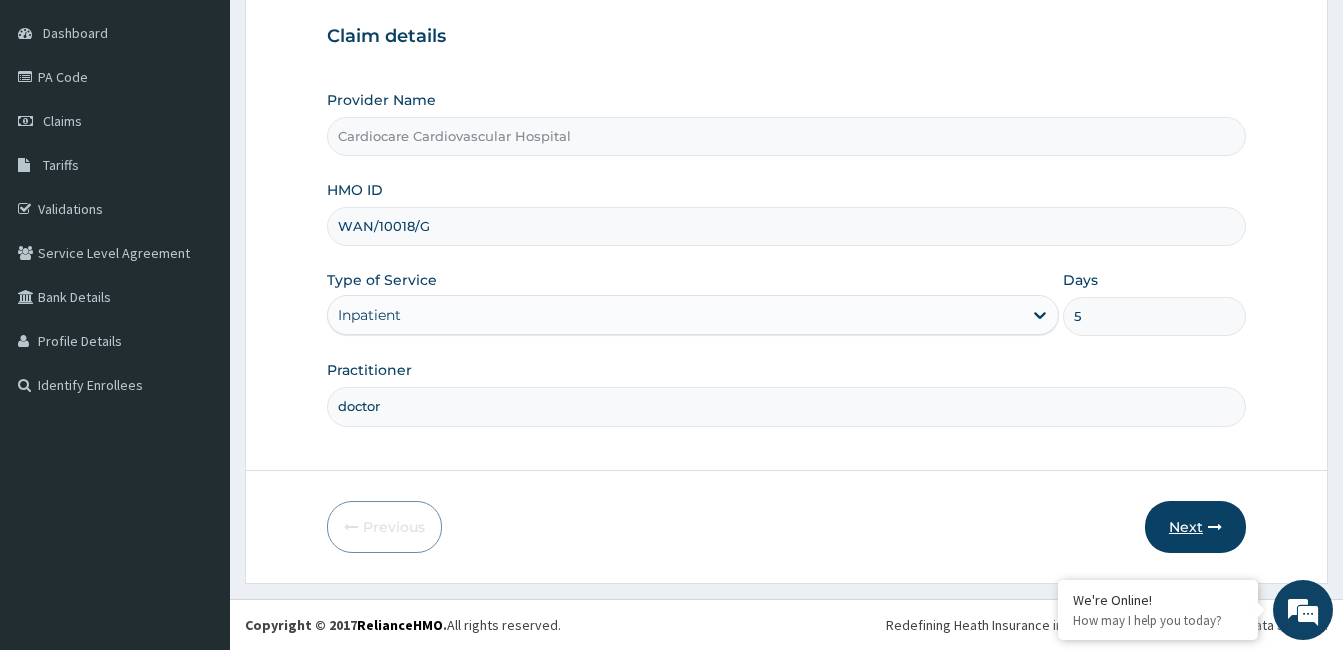 click on "Next" at bounding box center (1195, 527) 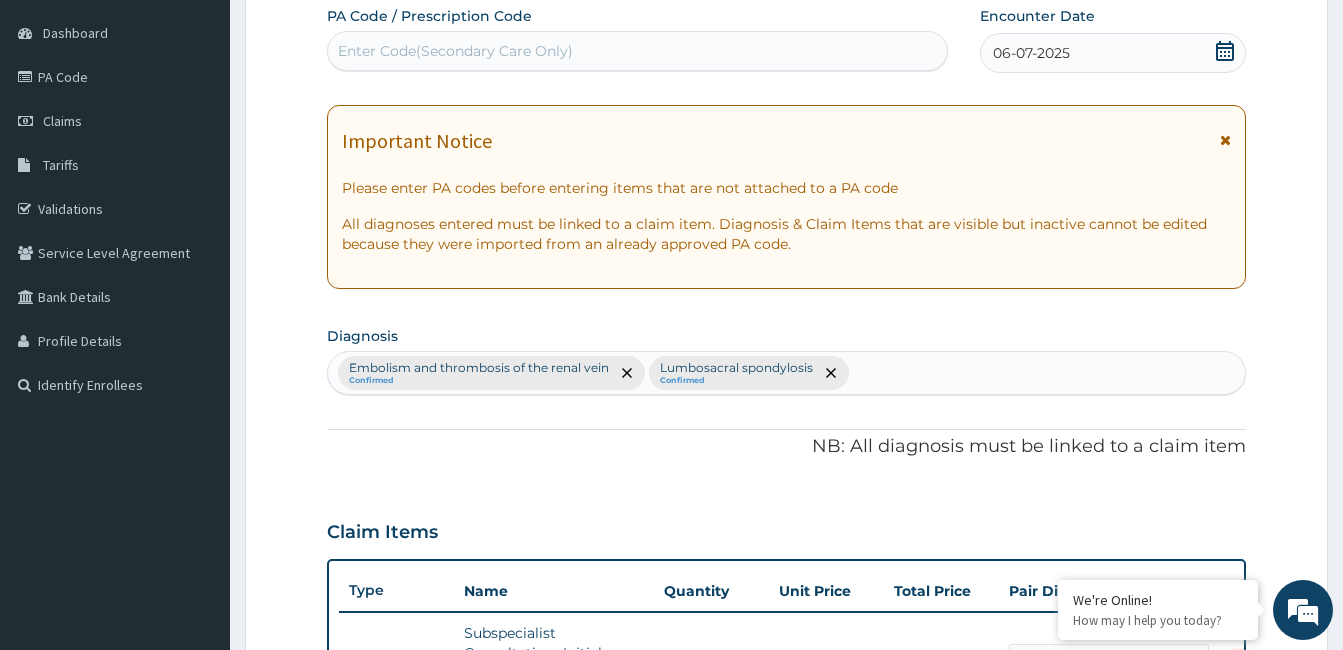 click on "Embolism and thrombosis of the renal vein Confirmed Lumbosacral spondylosis Confirmed" at bounding box center [786, 373] 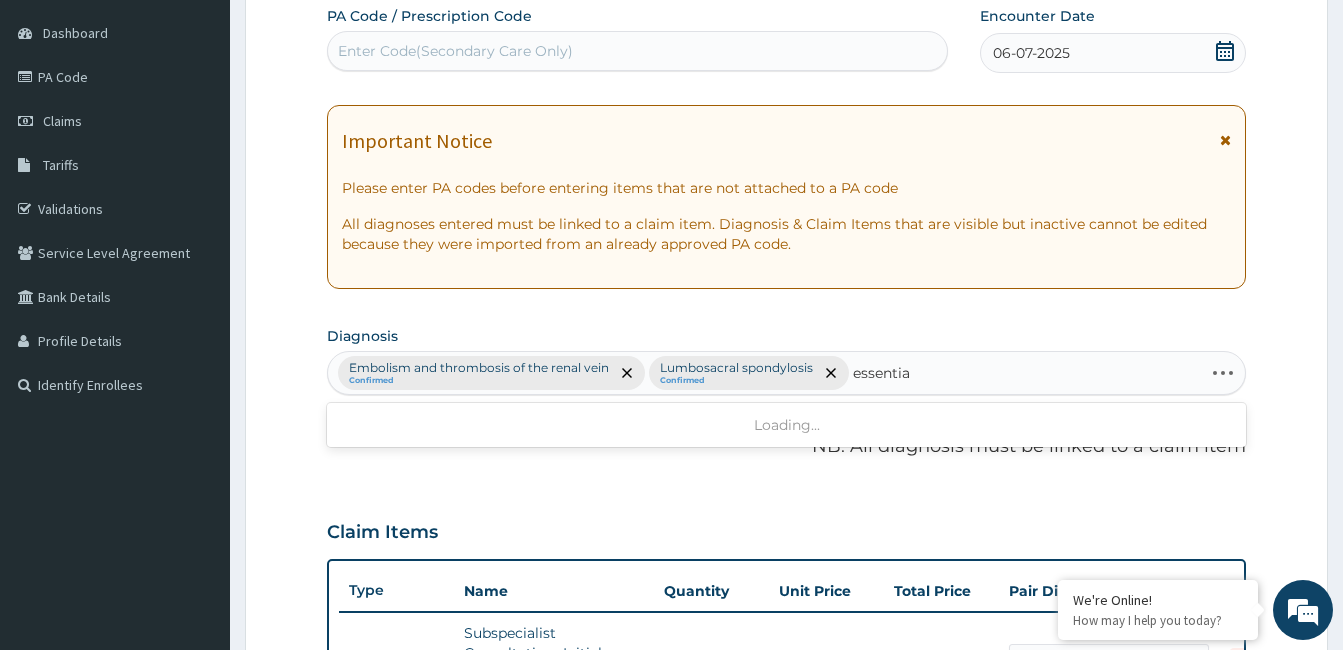 scroll, scrollTop: 0, scrollLeft: 0, axis: both 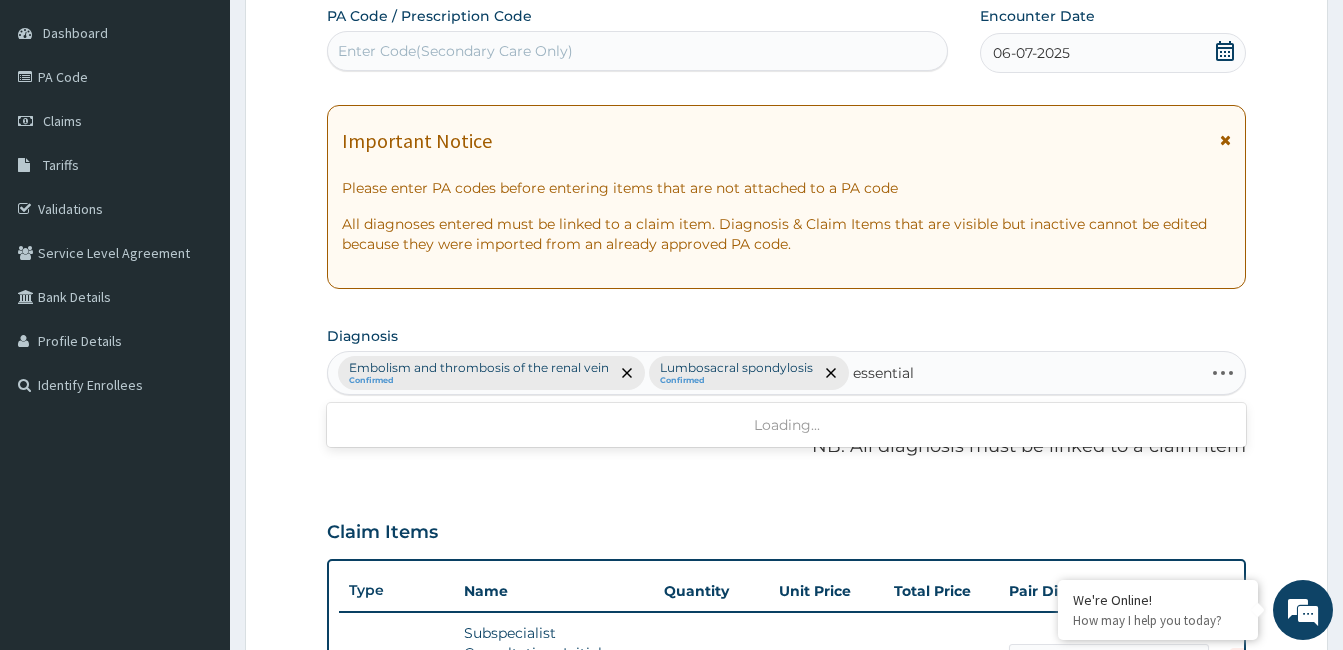 type on "essential h" 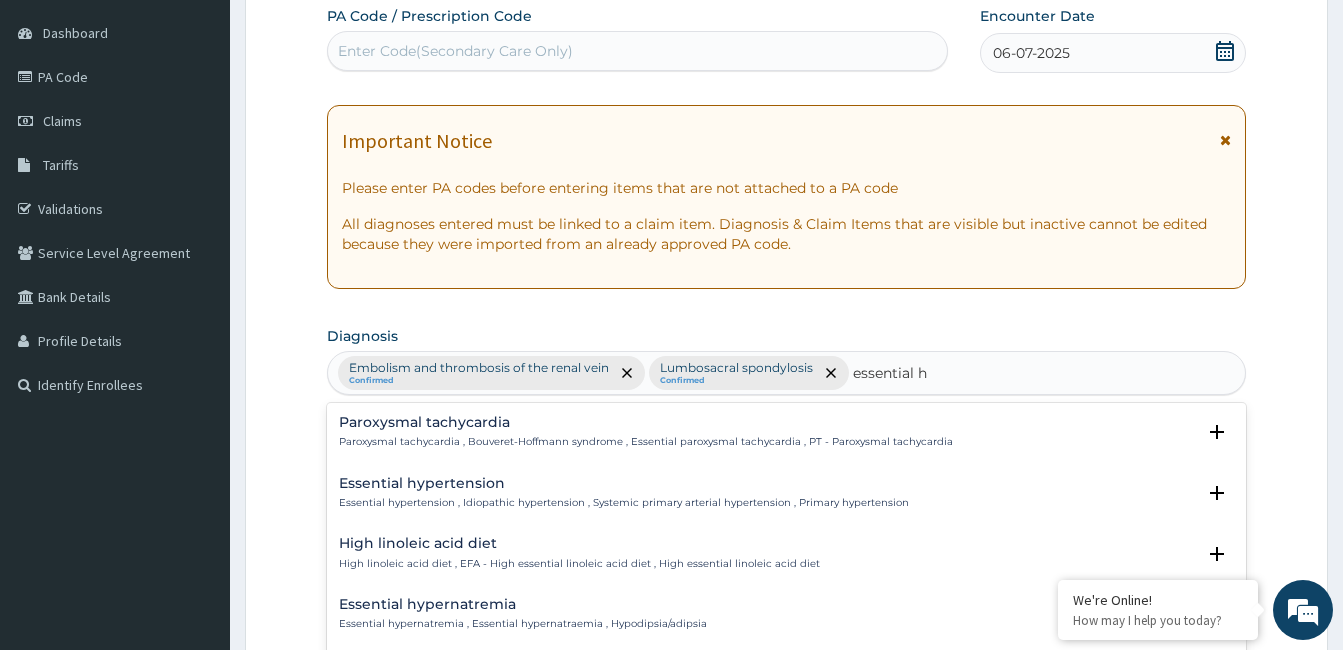 click on "Essential hypertension" at bounding box center (624, 483) 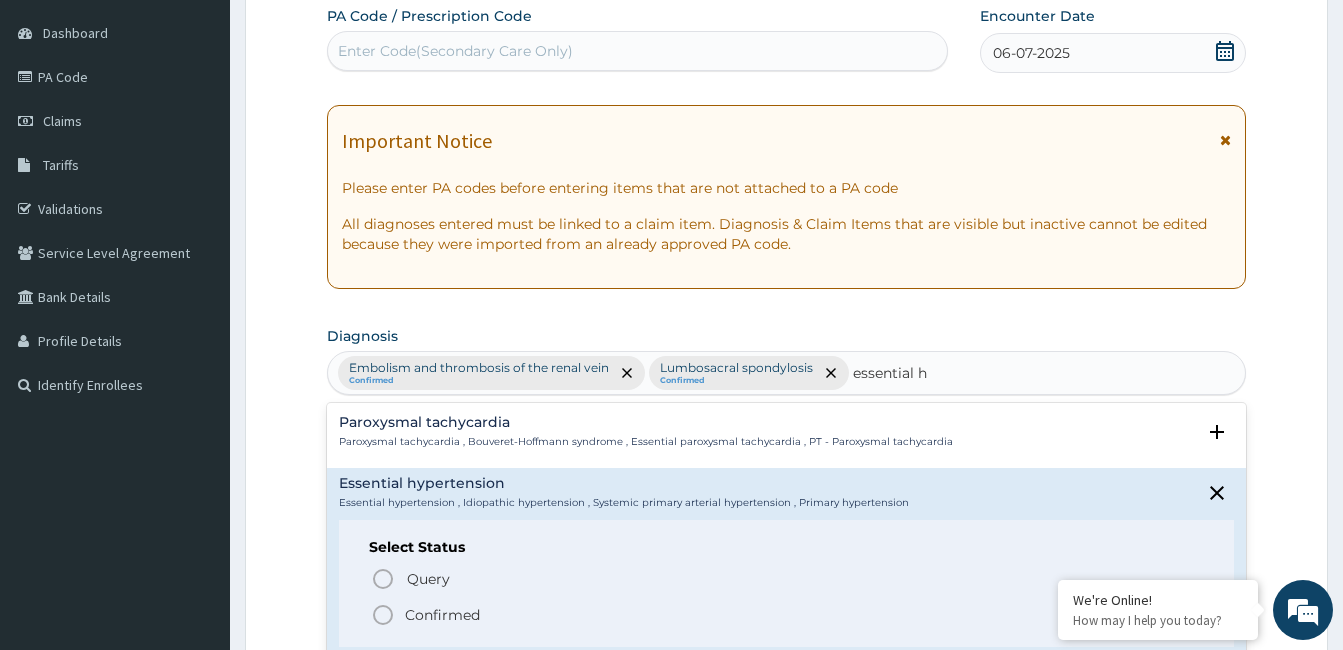 click on "Confirmed" at bounding box center [442, 615] 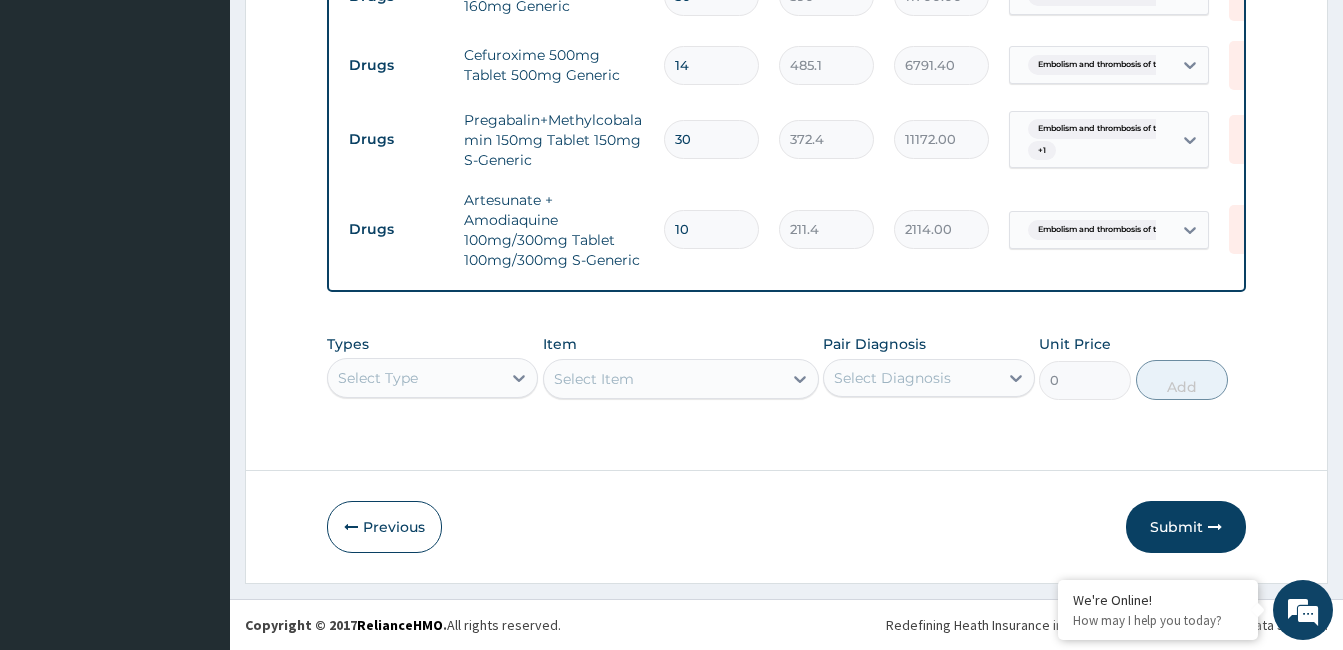 scroll, scrollTop: 4611, scrollLeft: 0, axis: vertical 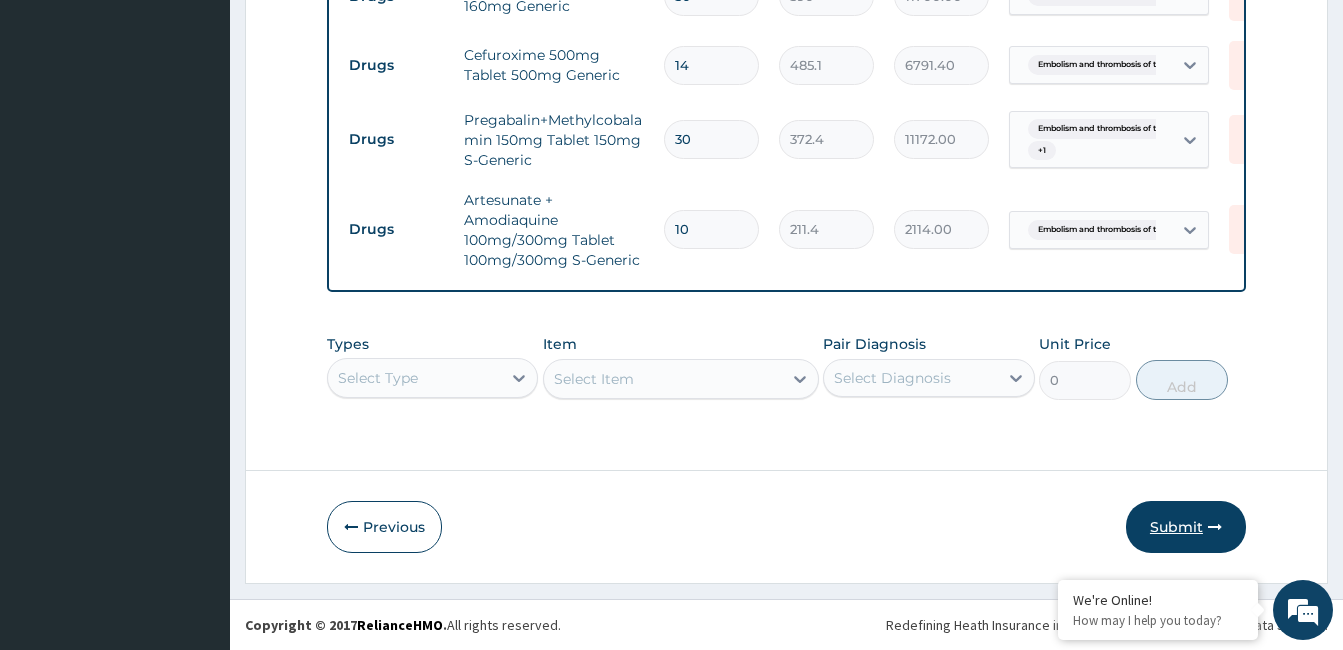 click on "Submit" at bounding box center (1186, 527) 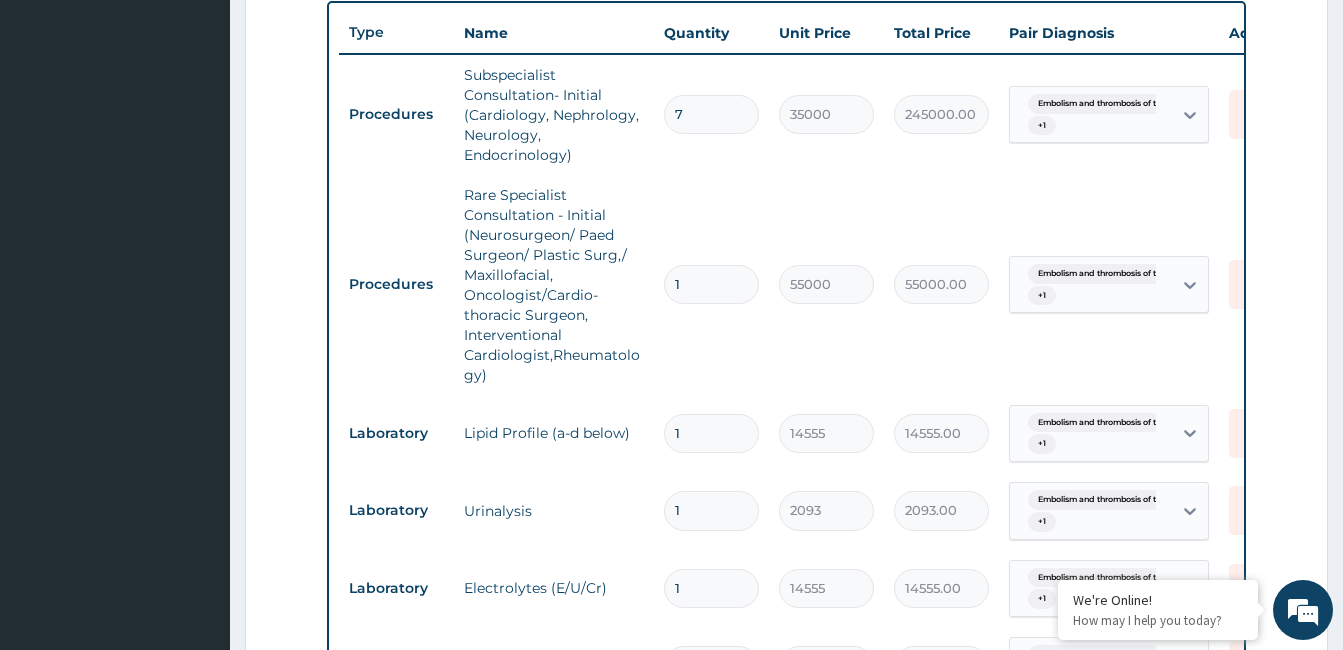 scroll, scrollTop: 711, scrollLeft: 0, axis: vertical 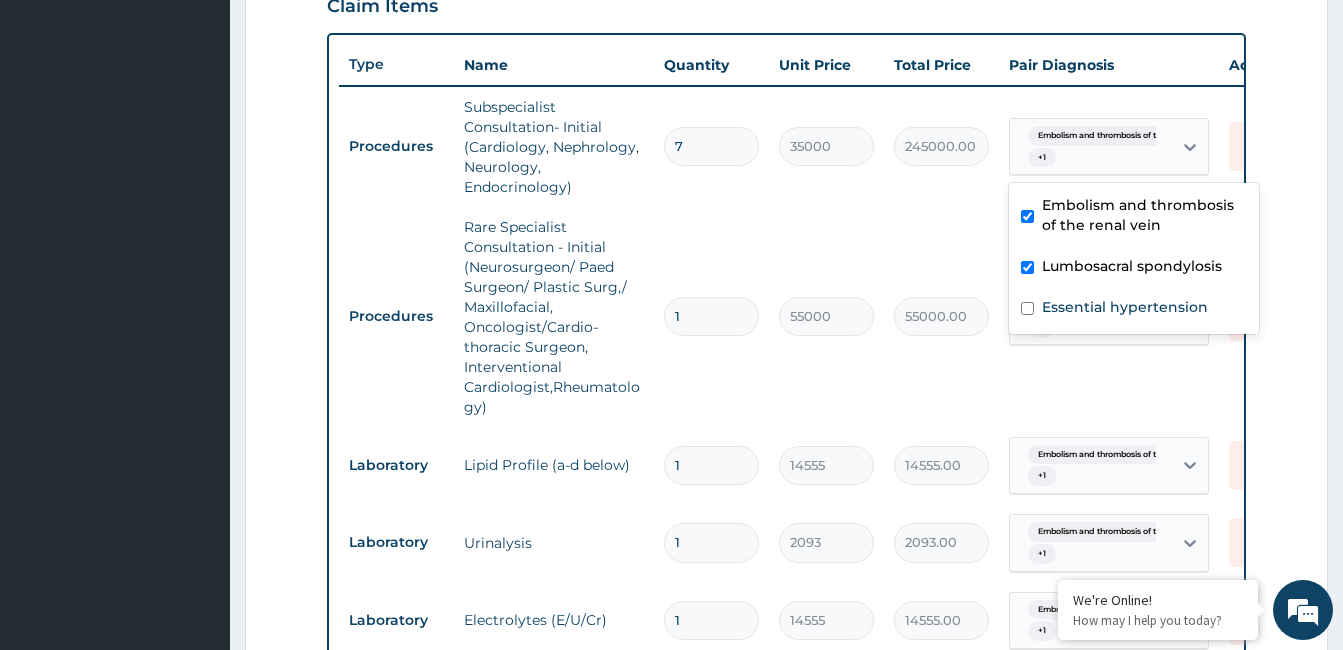 click on "Embolism and thrombosis of the...  + 1" at bounding box center [1088, 147] 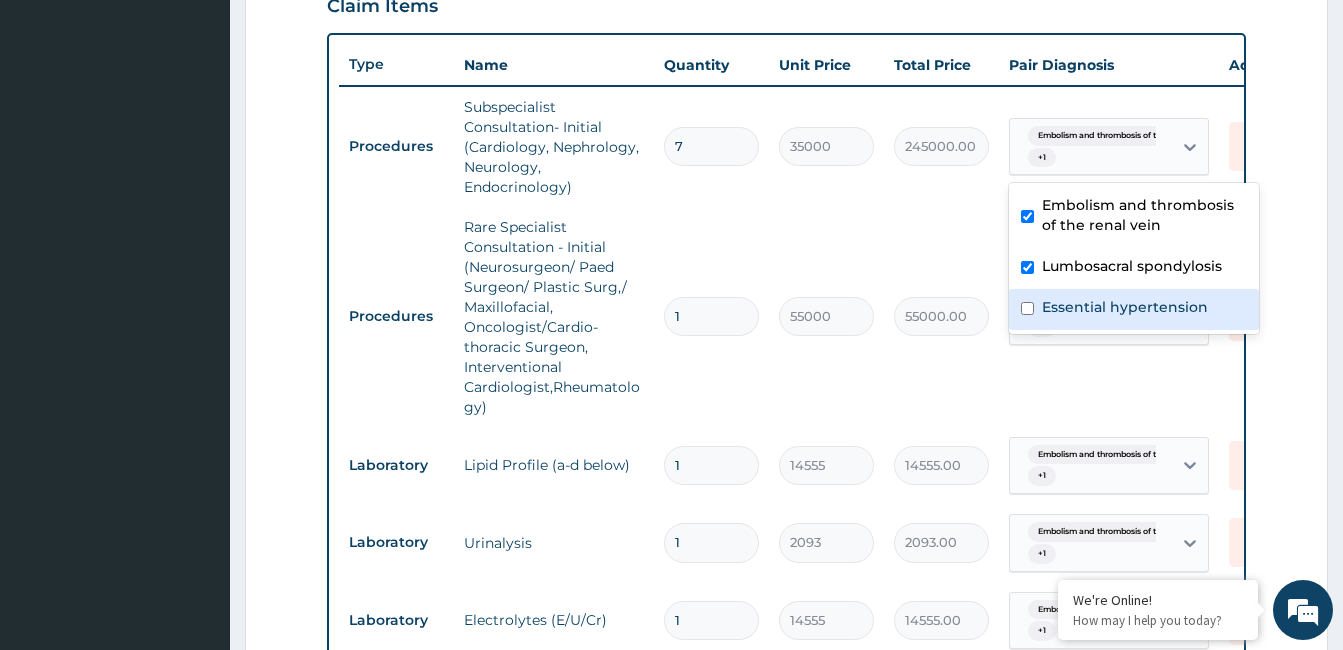click on "Essential hypertension" at bounding box center (1125, 307) 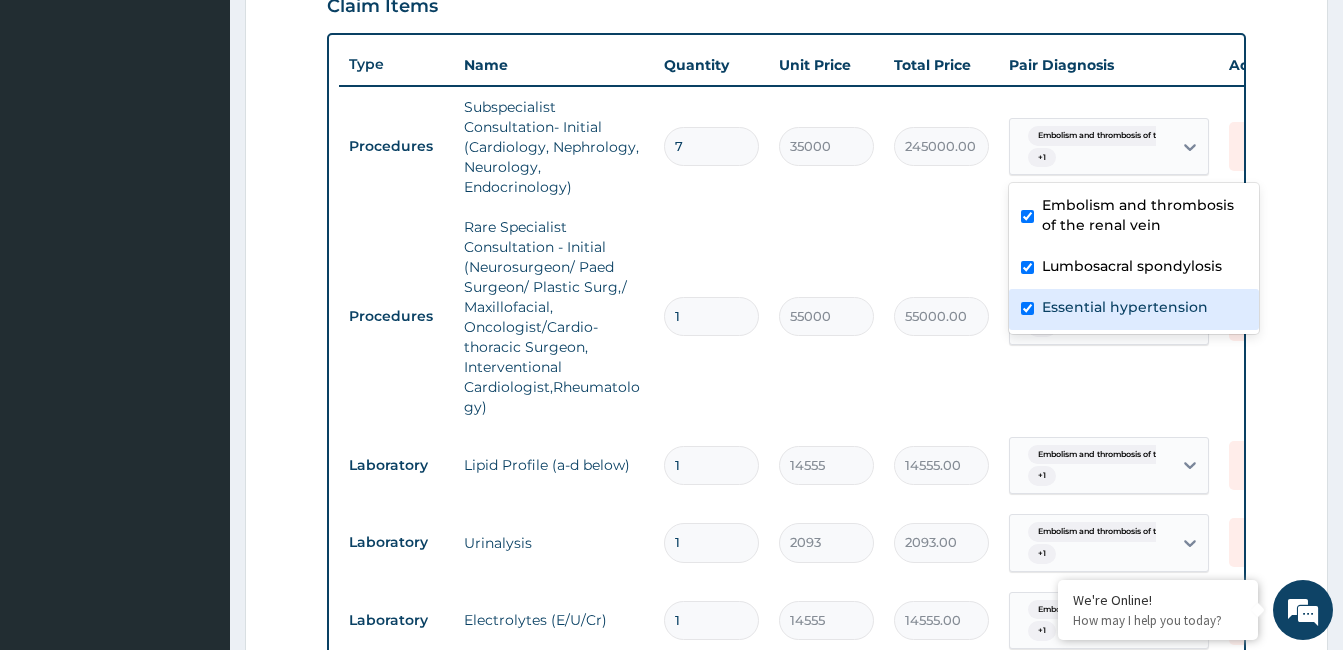 checkbox on "true" 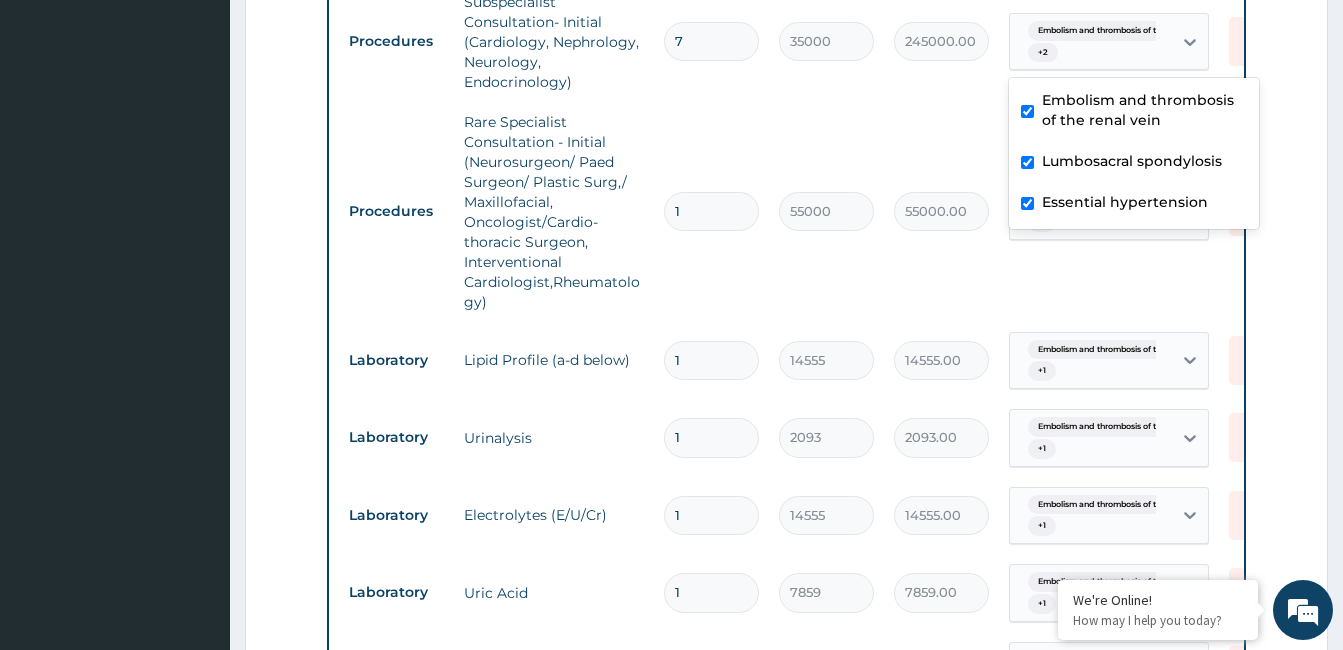 scroll, scrollTop: 811, scrollLeft: 0, axis: vertical 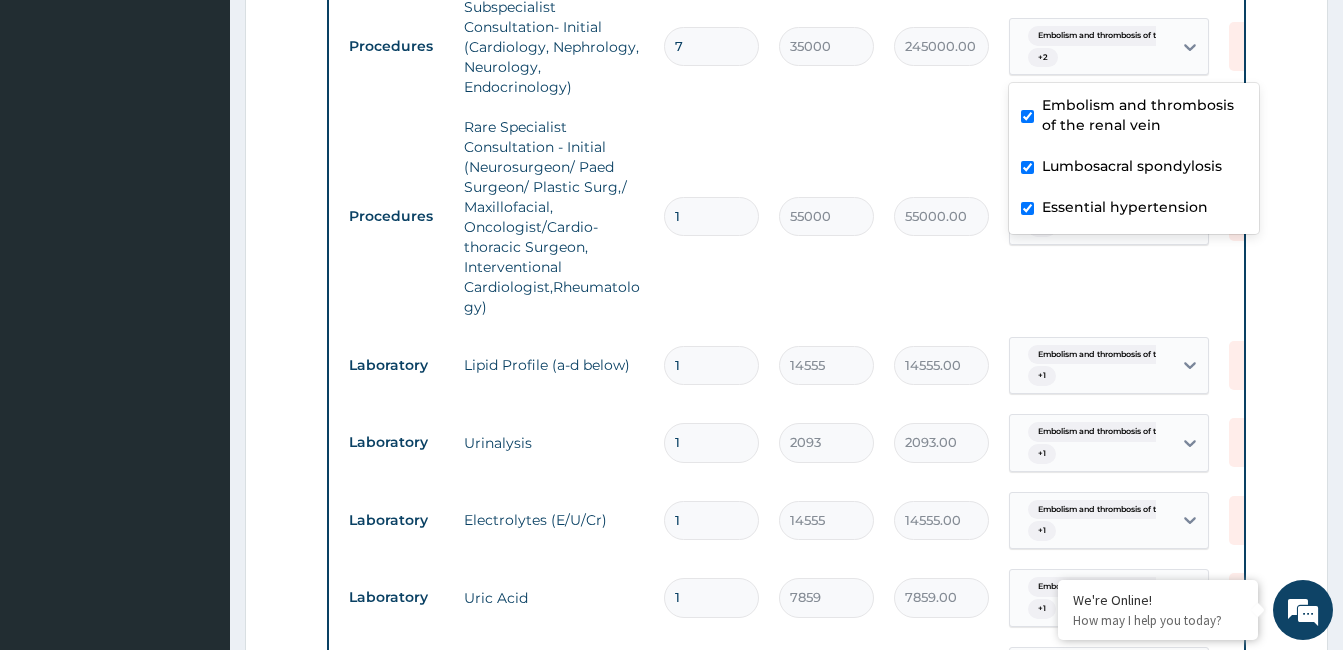 click on "Procedures Rare Specialist Consultation - Initial (Neurosurgeon/ Paed Surgeon/ Plastic Surg,/ Maxillofacial, Oncologist/Cardio-thoracic Surgeon, Interventional Cardiologist,Rheumatology) 1 55000 55000.00 Embolism and thrombosis of the...  + 1 Delete" at bounding box center [829, 217] 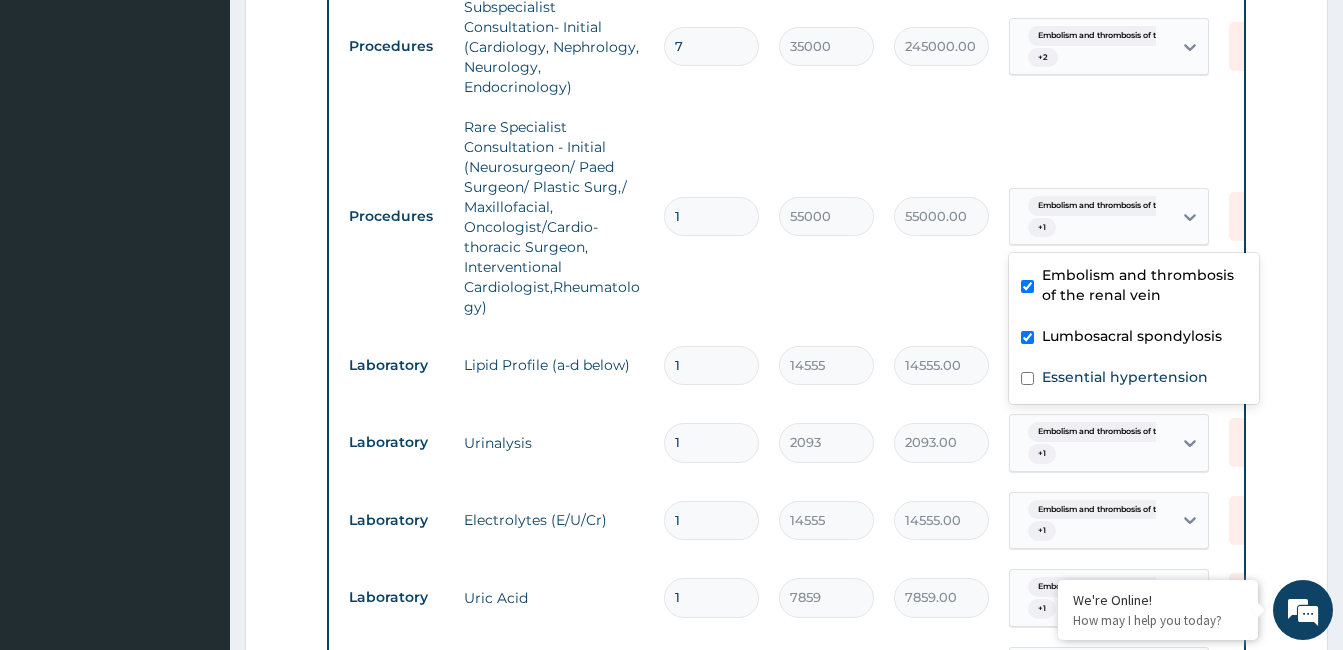 click on "Embolism and thrombosis of the...  + 1" at bounding box center (1088, 217) 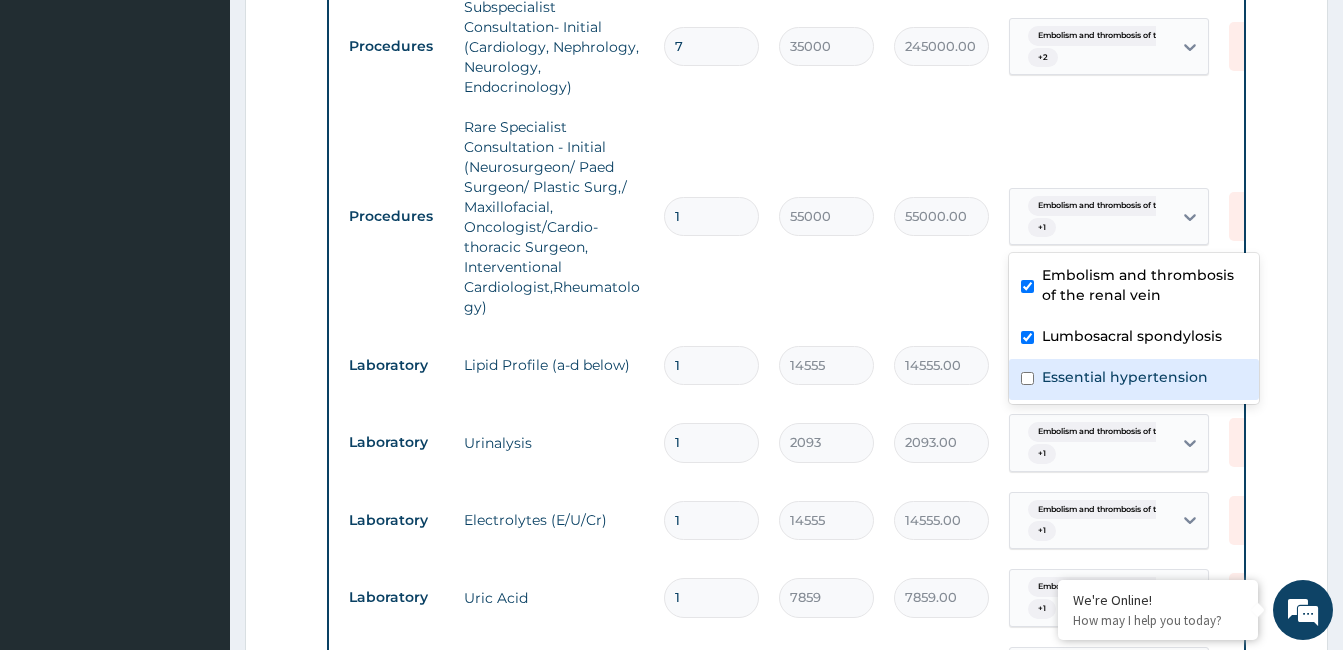 click on "Essential hypertension" at bounding box center [1125, 377] 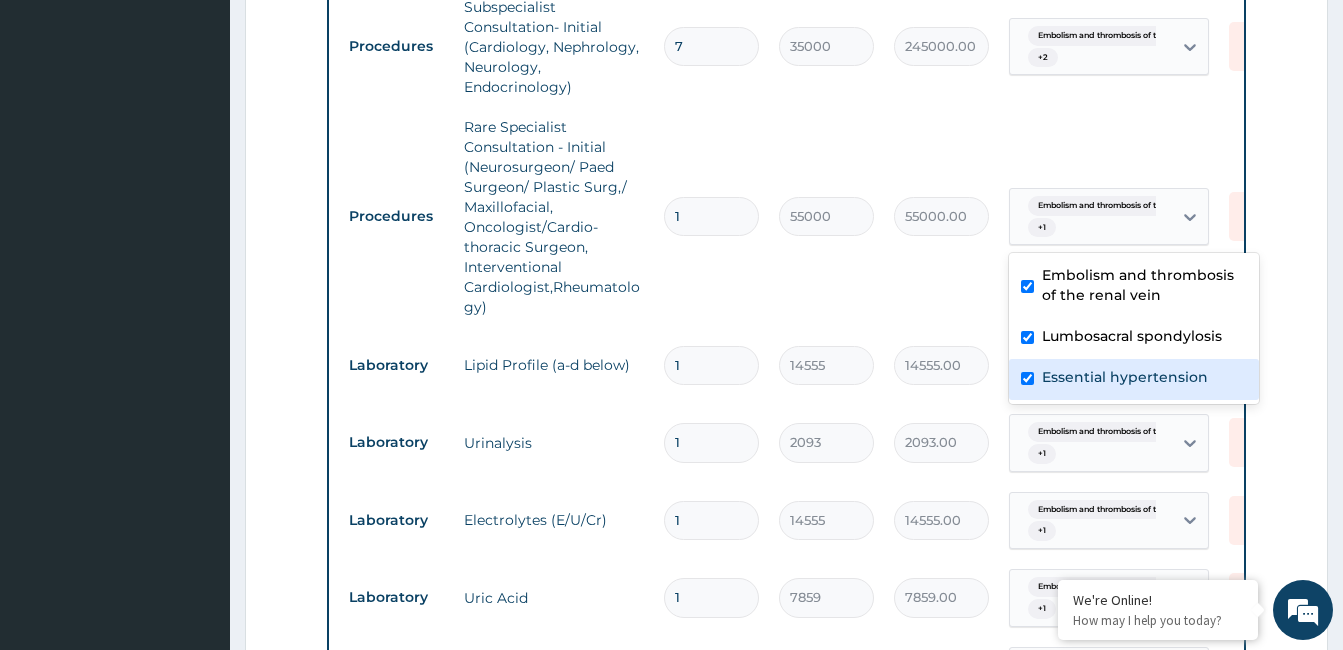checkbox on "true" 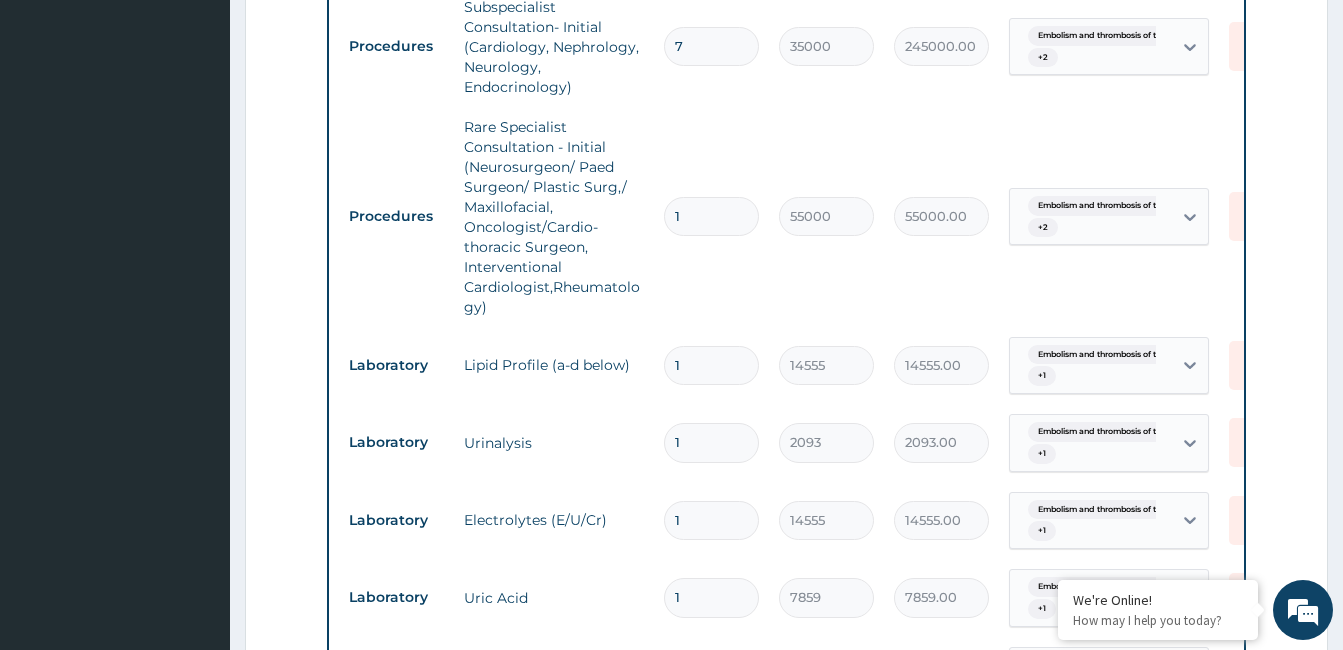 click on "Procedures Rare Specialist Consultation - Initial (Neurosurgeon/ Paed Surgeon/ Plastic Surg,/ Maxillofacial, Oncologist/Cardio-thoracic Surgeon, Interventional Cardiologist,Rheumatology) 1 55000 55000.00 Embolism and thrombosis of the...  + 2 Delete" at bounding box center (829, 217) 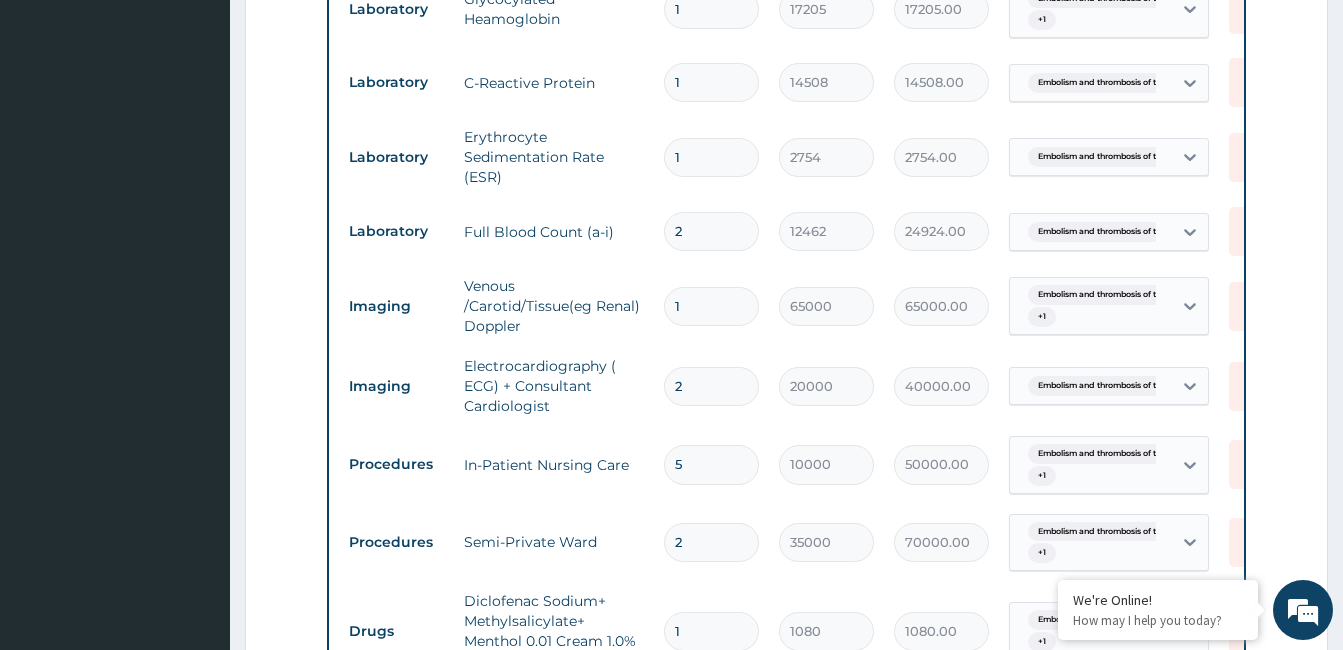 scroll, scrollTop: 1511, scrollLeft: 0, axis: vertical 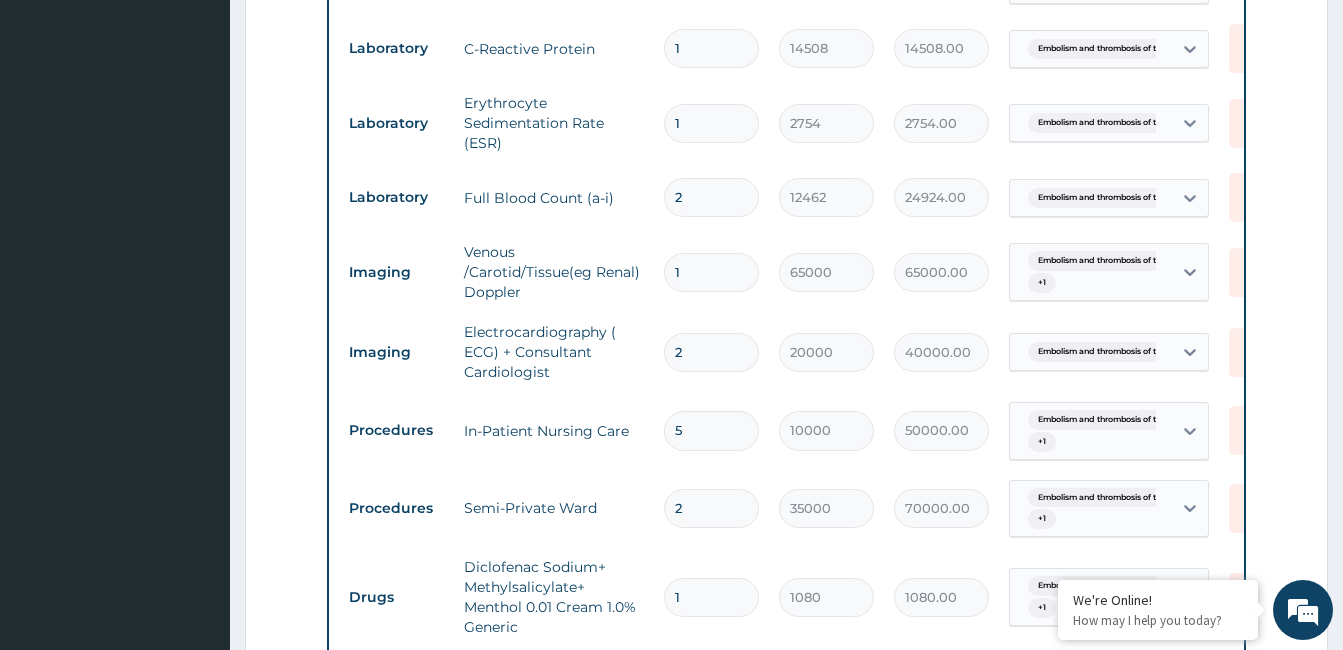 click on "Embolism and thrombosis of the...  + 1" at bounding box center (1088, 272) 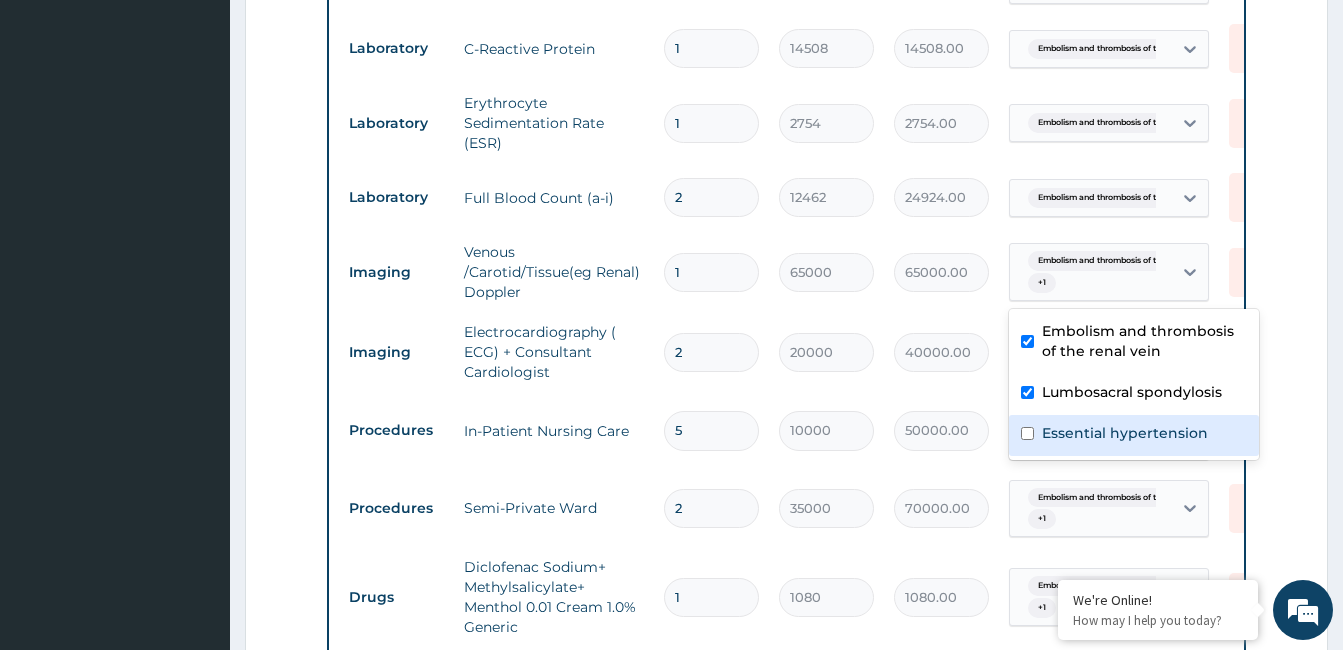 click on "Essential hypertension" at bounding box center (1134, 435) 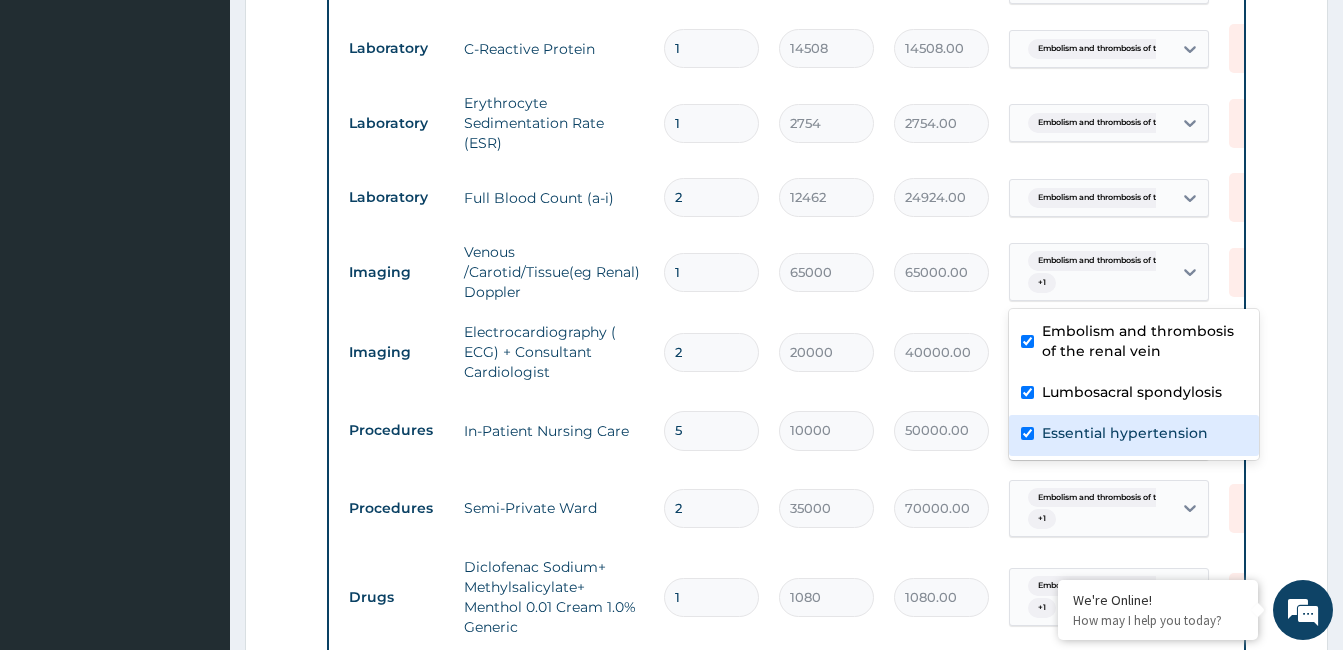 checkbox on "true" 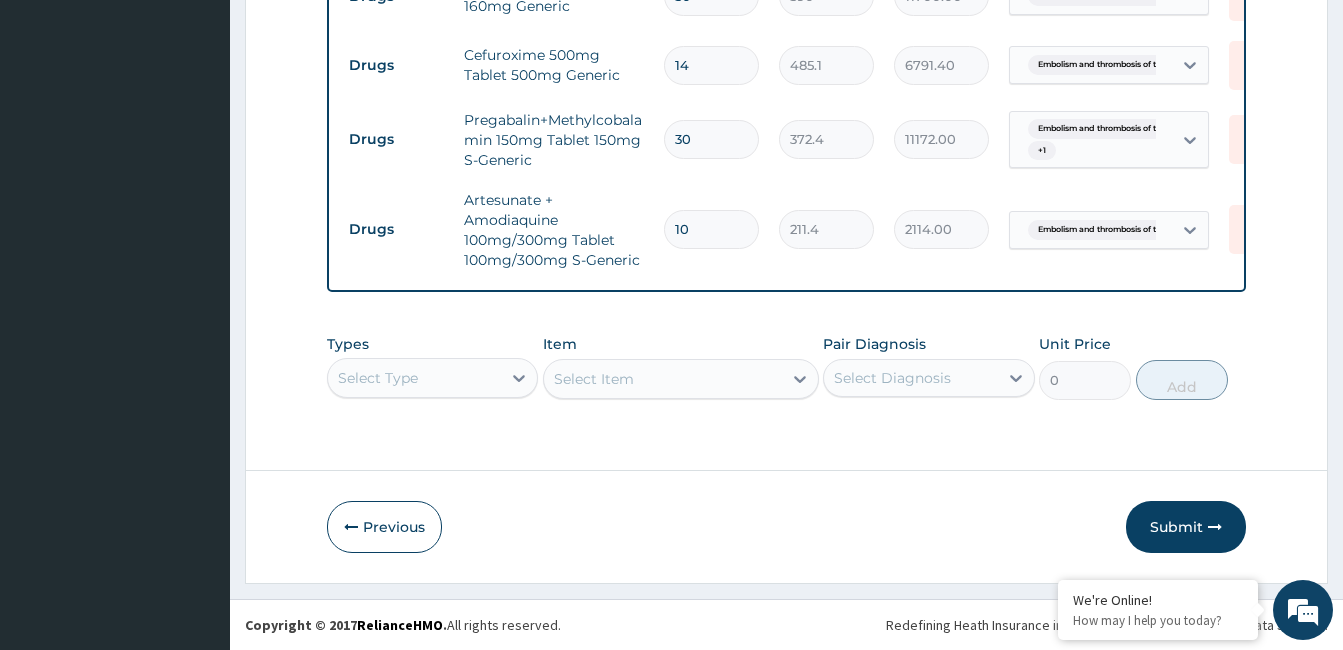 scroll, scrollTop: 4611, scrollLeft: 0, axis: vertical 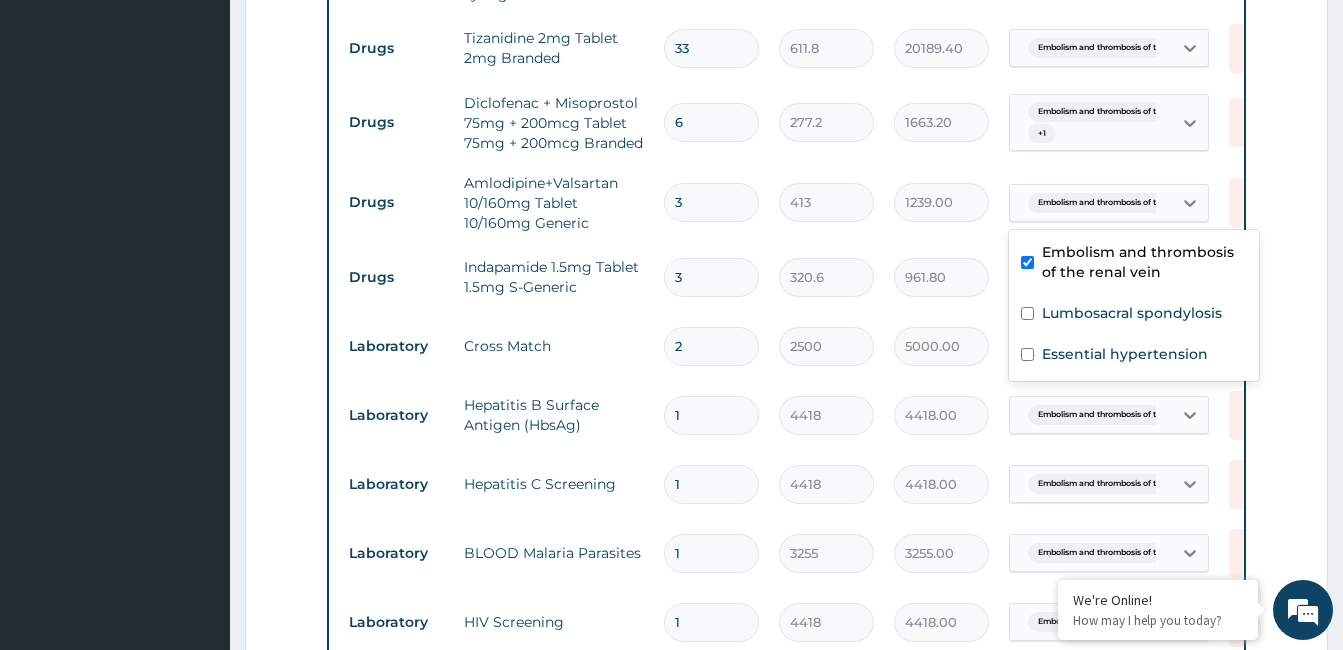 click on "Embolism and thrombosis of the..." at bounding box center (1088, 203) 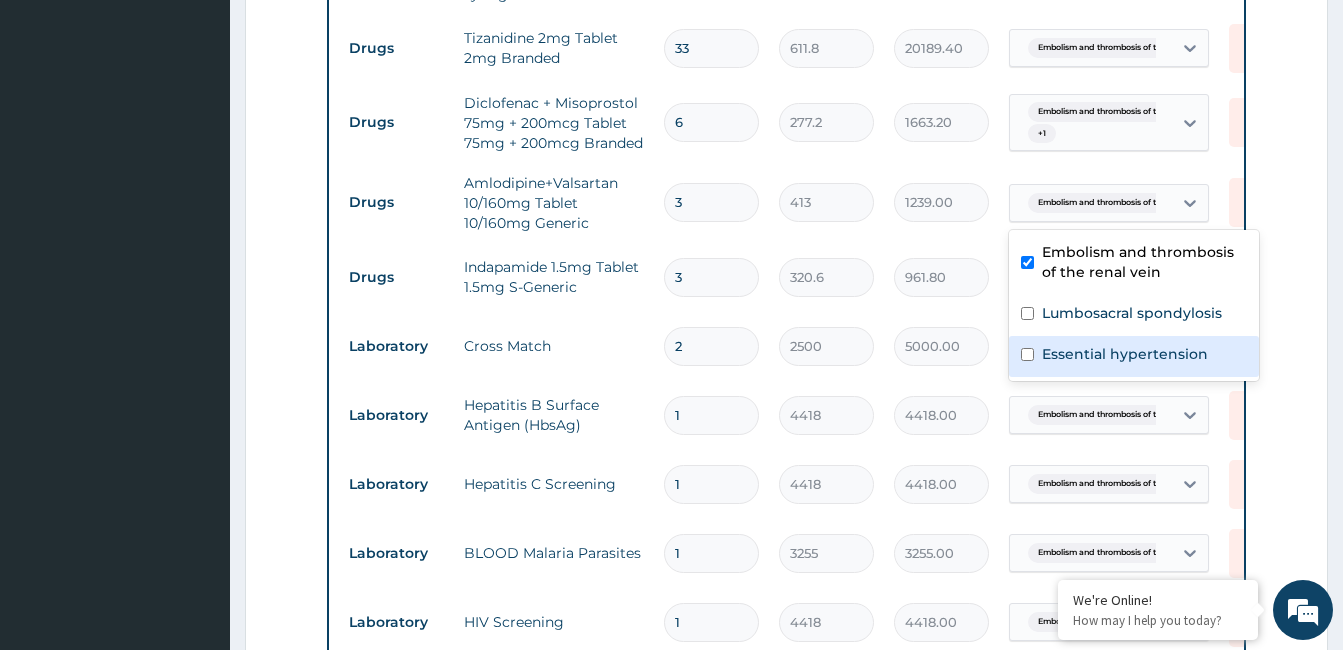 click on "Essential hypertension" at bounding box center (1134, 356) 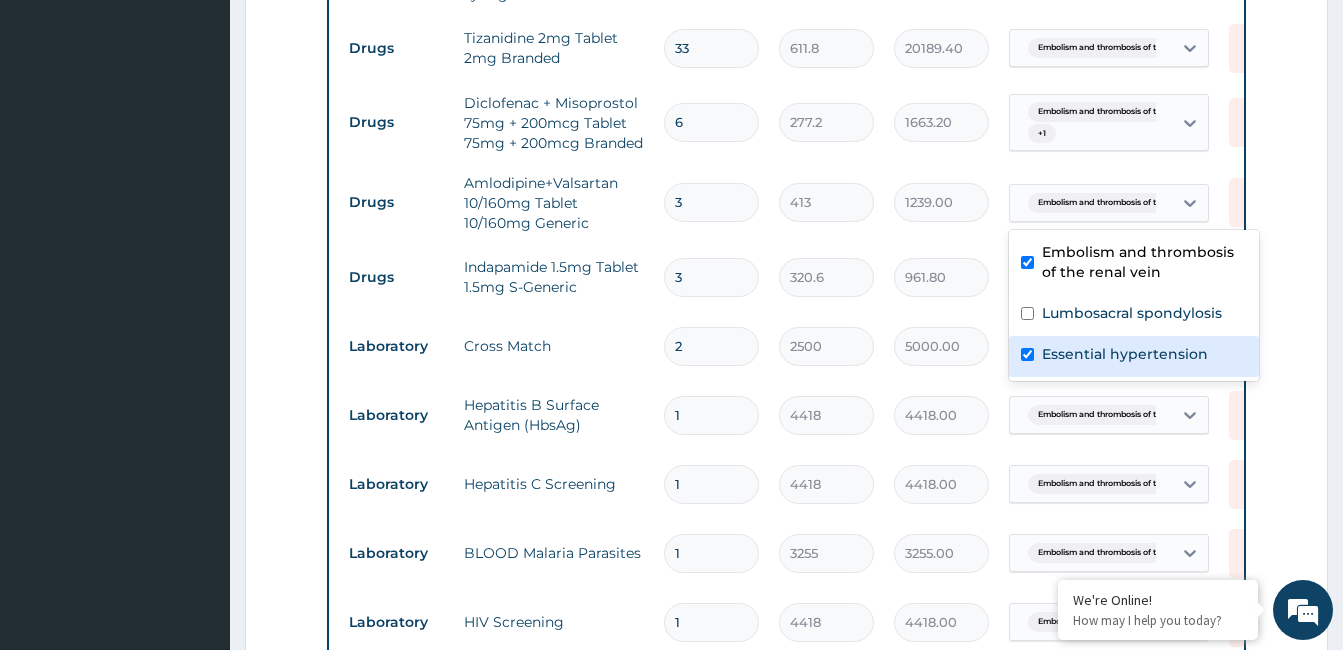 checkbox on "true" 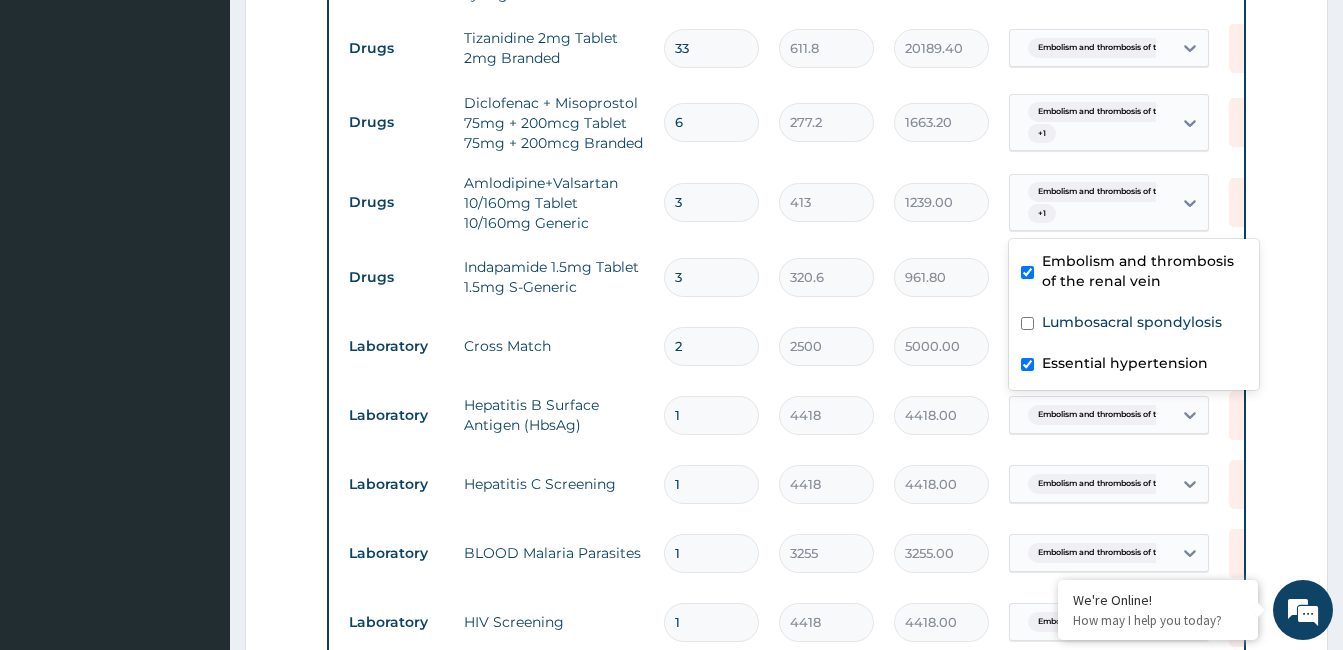 click on "Laboratory Cross Match 2 2500 5000.00 Embolism and thrombosis of the... Delete" at bounding box center [829, 346] 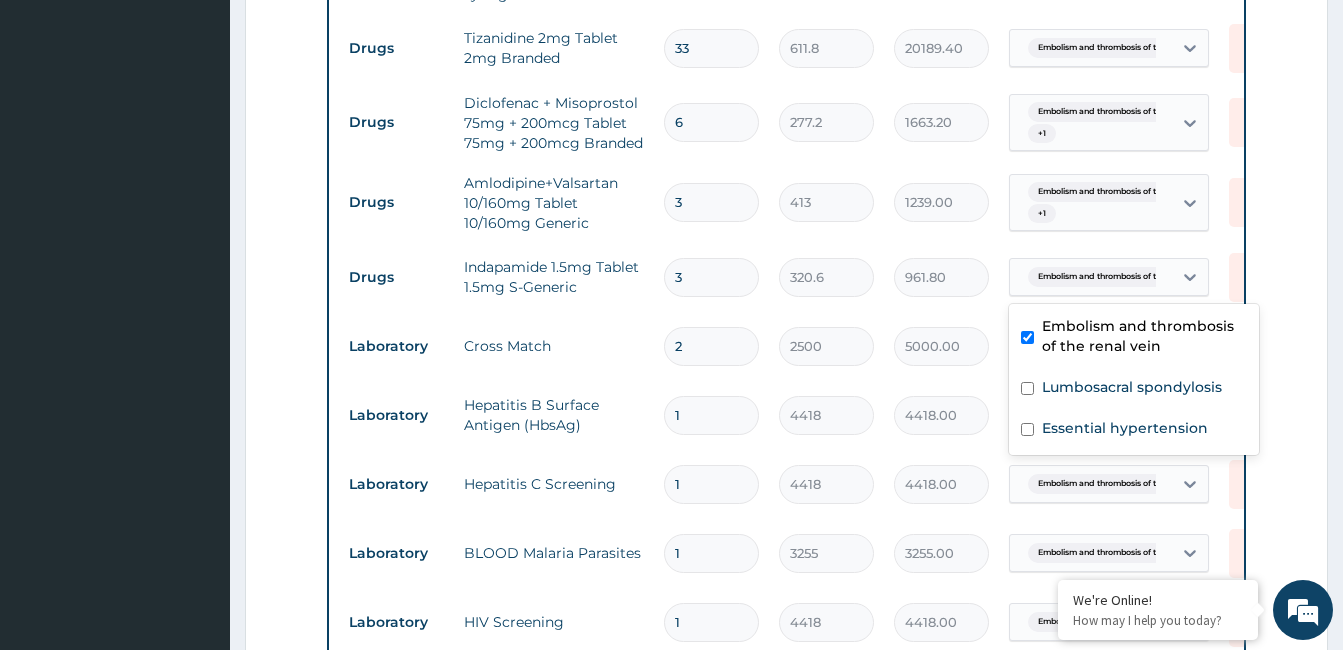 click on "Embolism and thrombosis of the..." at bounding box center [1105, 277] 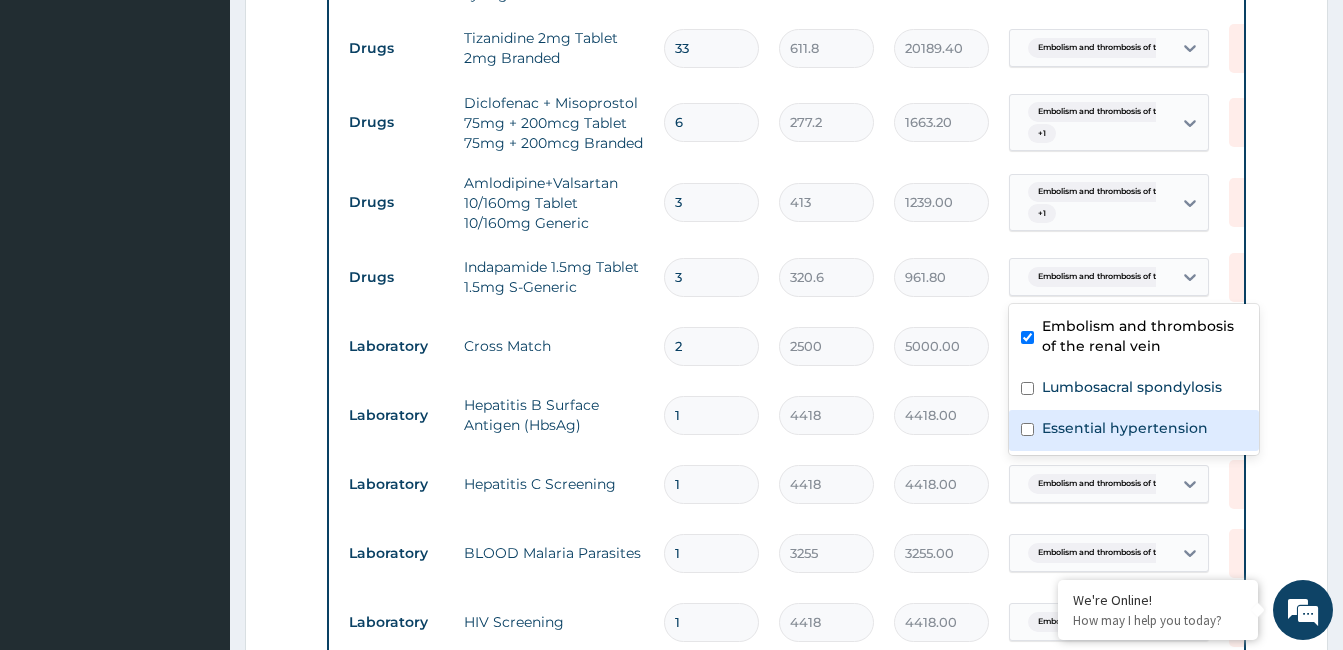 click on "Essential hypertension" at bounding box center (1125, 428) 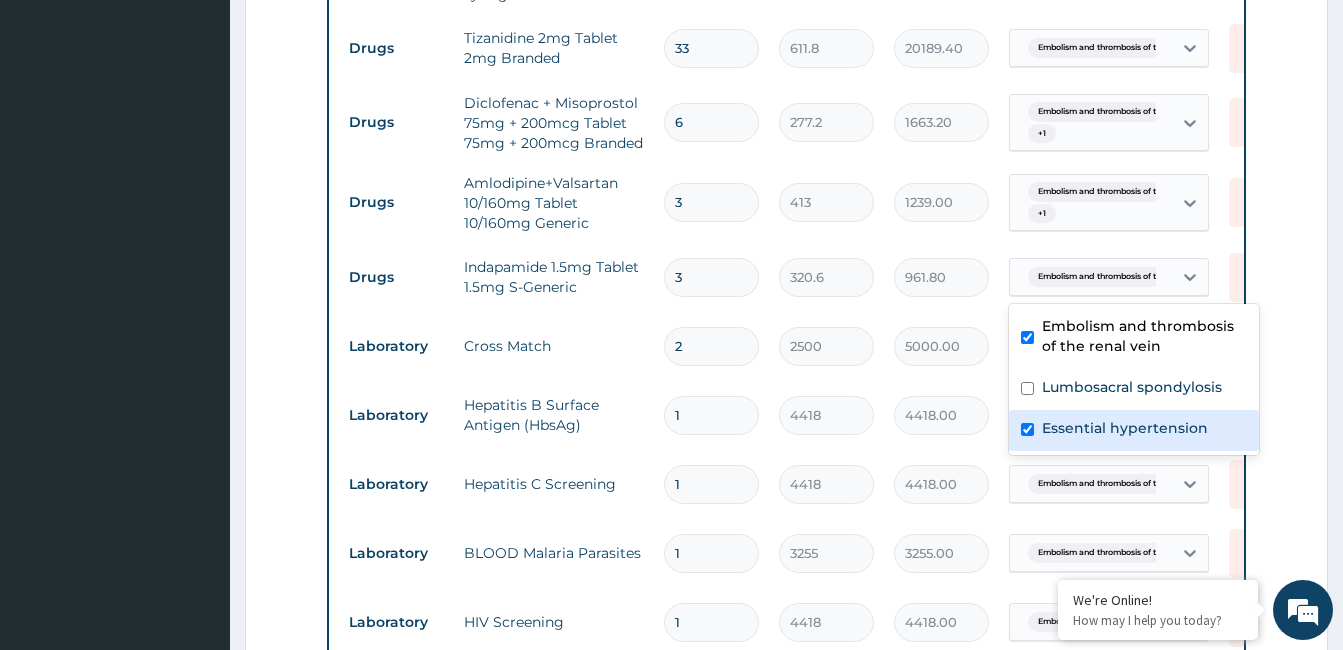 checkbox on "true" 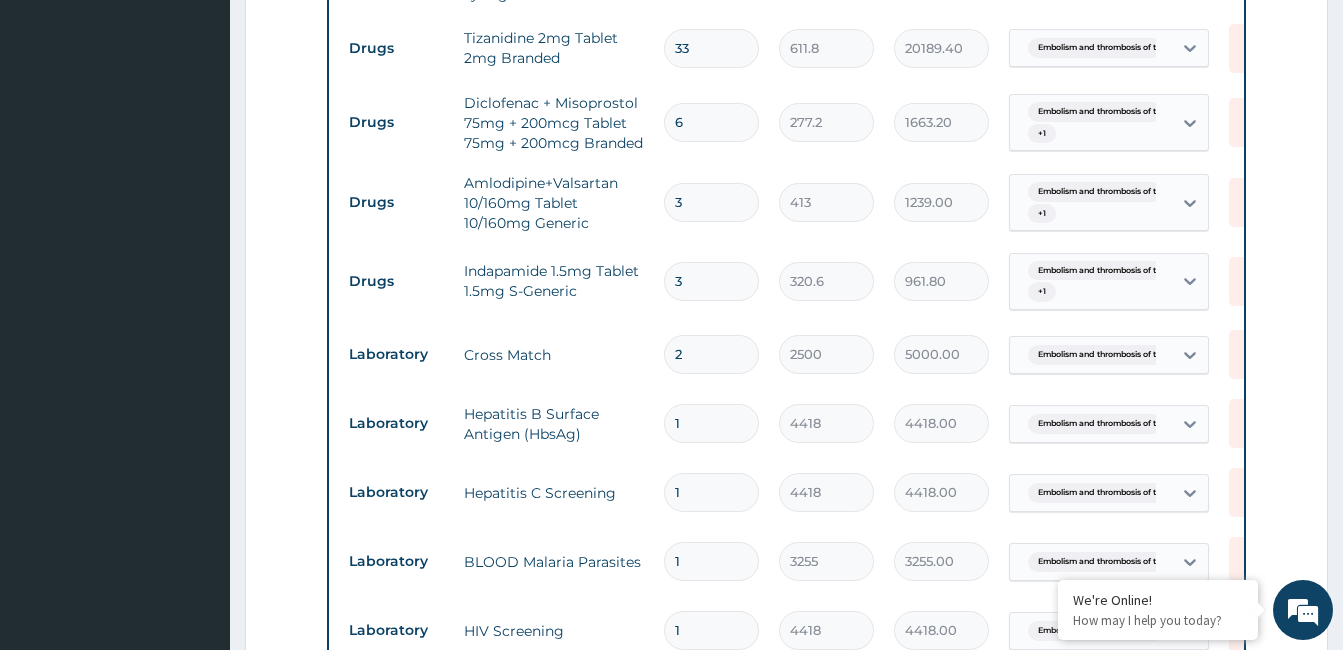 click on "Laboratory Hepatitis B Surface Antigen (HbsAg) 1 4418 4418.00 Embolism and thrombosis of the... Delete" at bounding box center [829, 423] 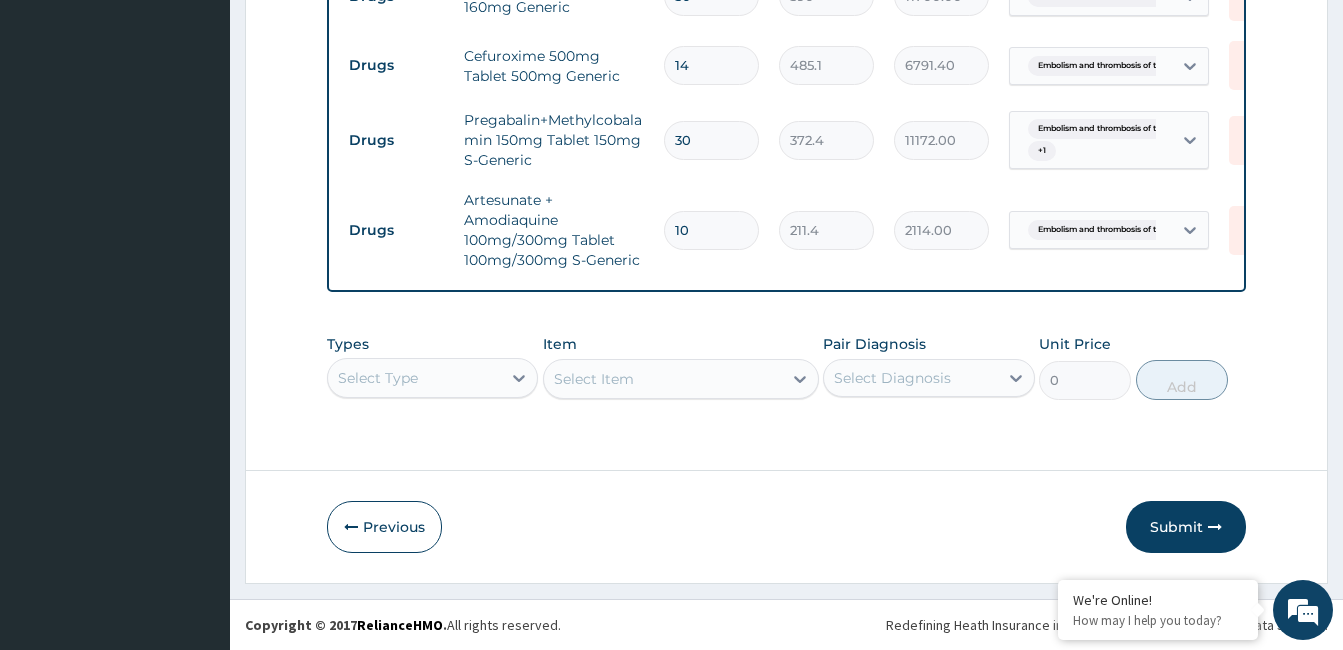 scroll, scrollTop: 4619, scrollLeft: 0, axis: vertical 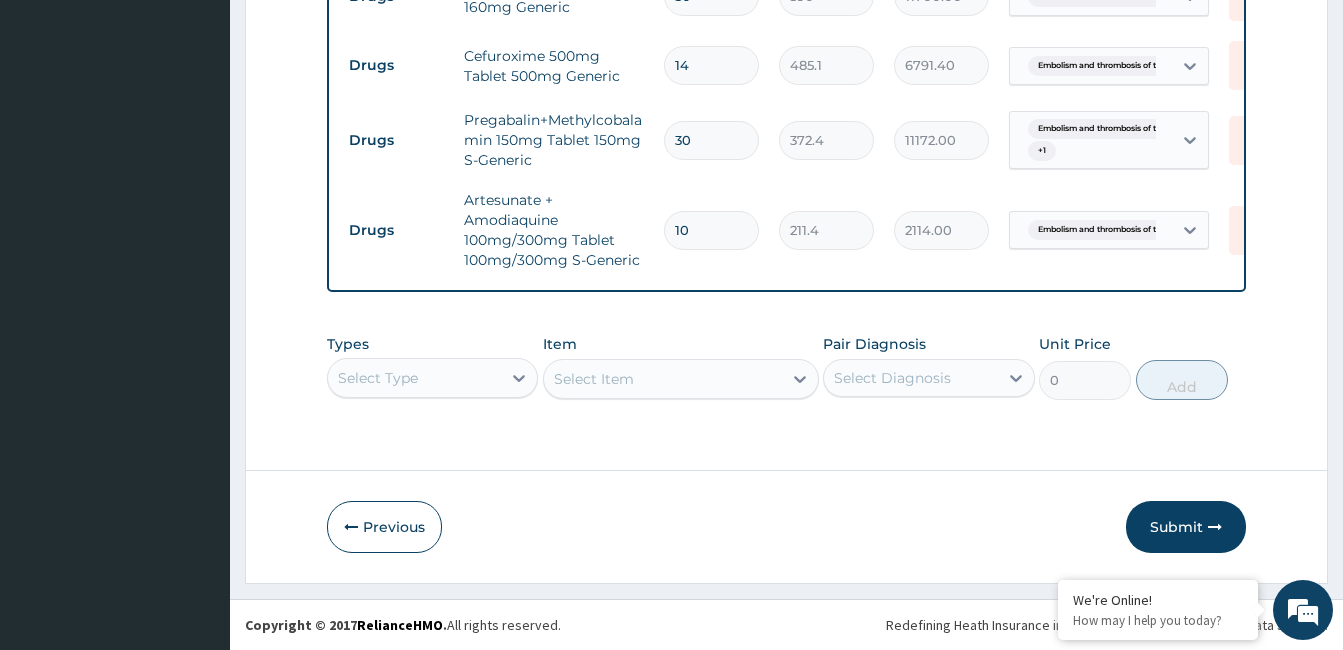 drag, startPoint x: 1167, startPoint y: 507, endPoint x: 1029, endPoint y: 524, distance: 139.04315 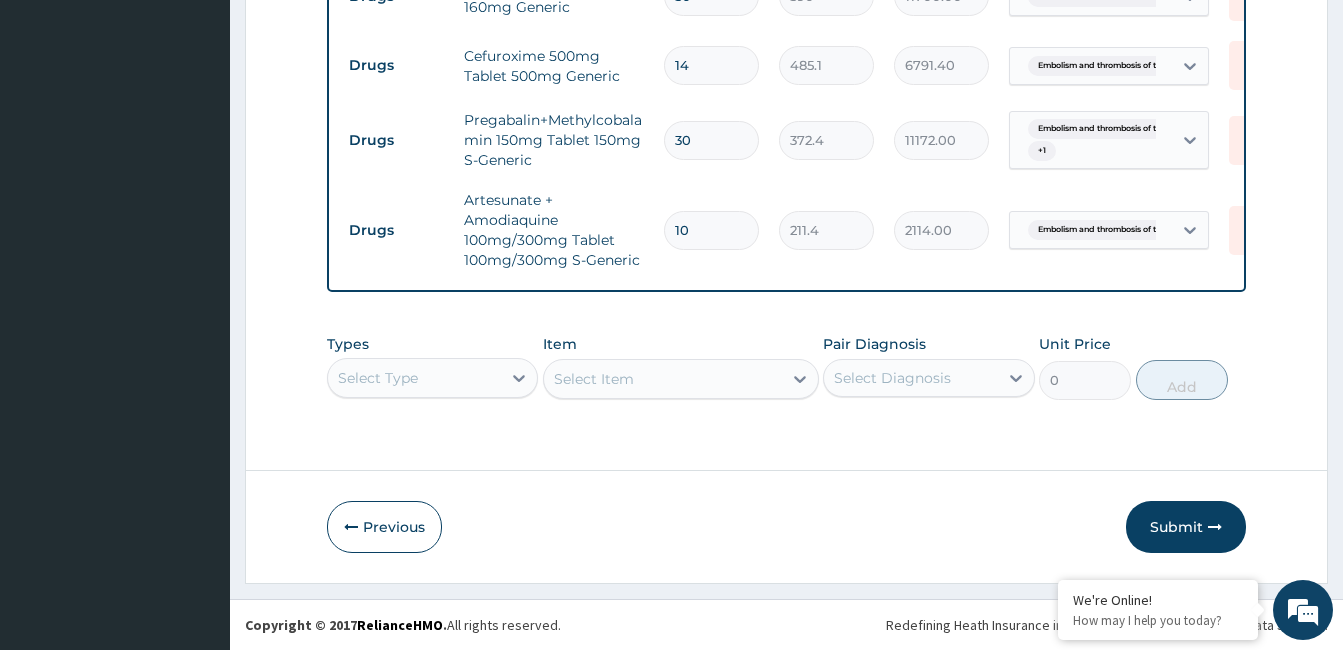 click on "Submit" at bounding box center (1186, 527) 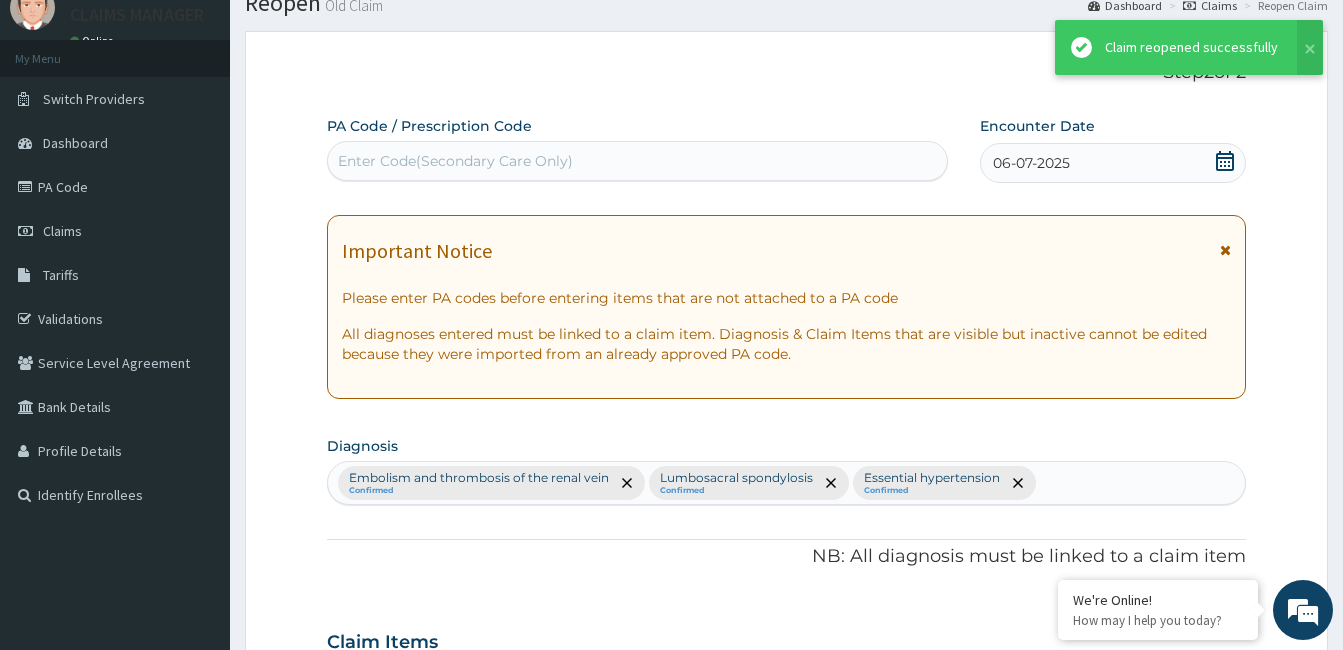 scroll, scrollTop: 4619, scrollLeft: 0, axis: vertical 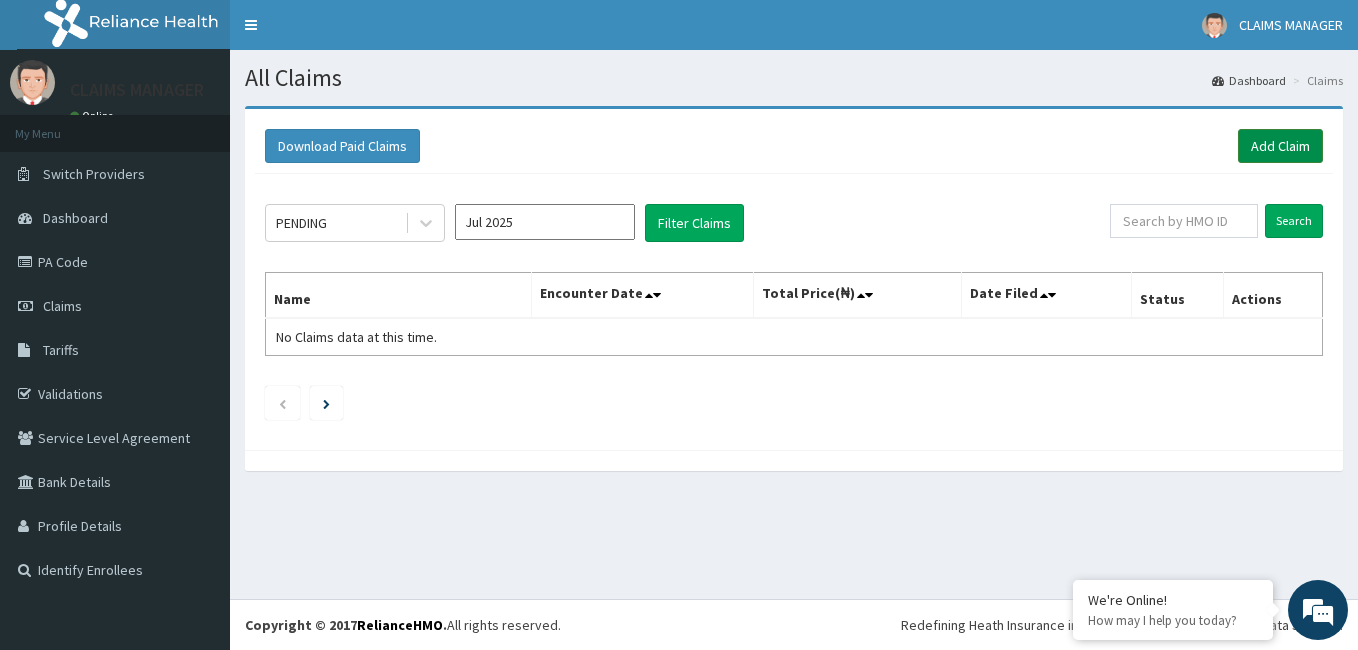 click on "Add Claim" at bounding box center (1280, 146) 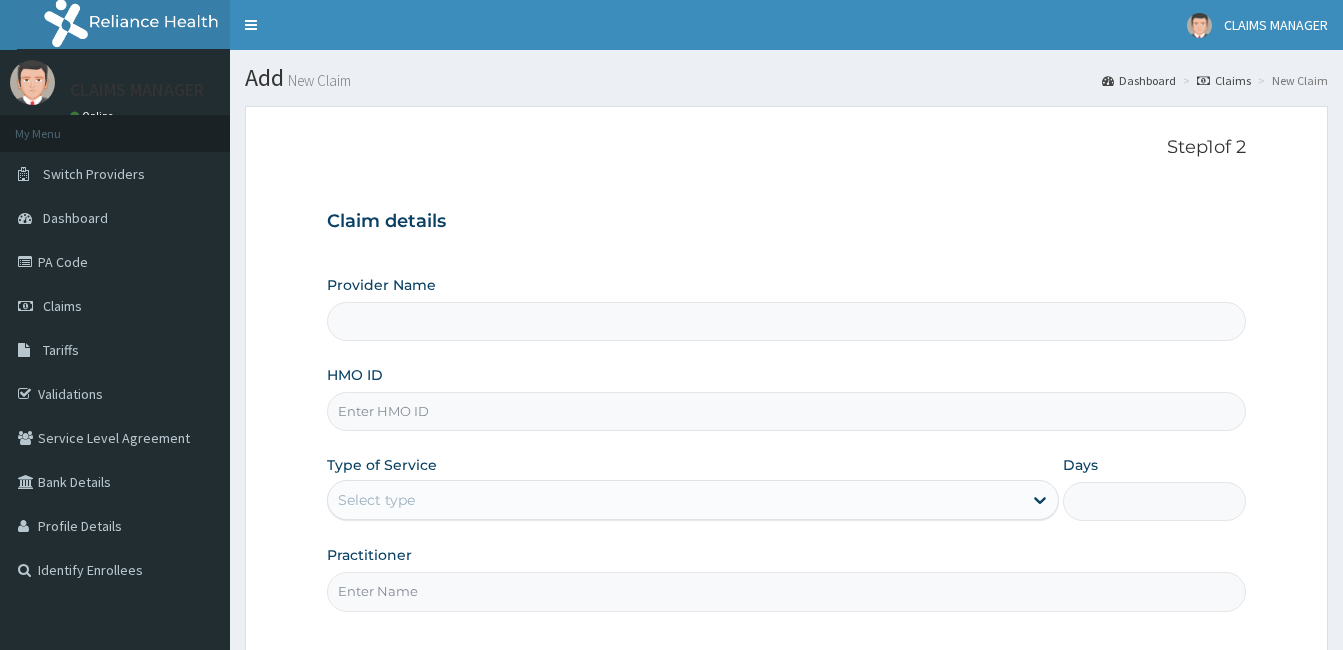 scroll, scrollTop: 0, scrollLeft: 0, axis: both 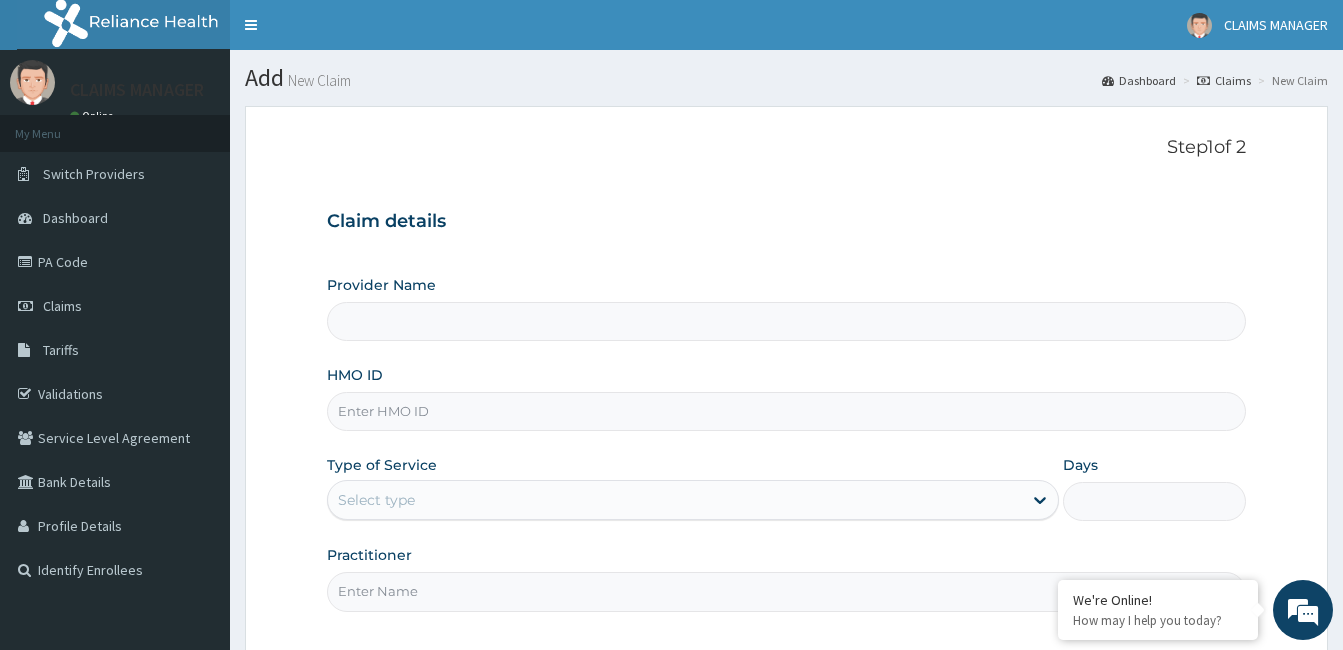 type on "Cardiocare Cardiovascular Hospital" 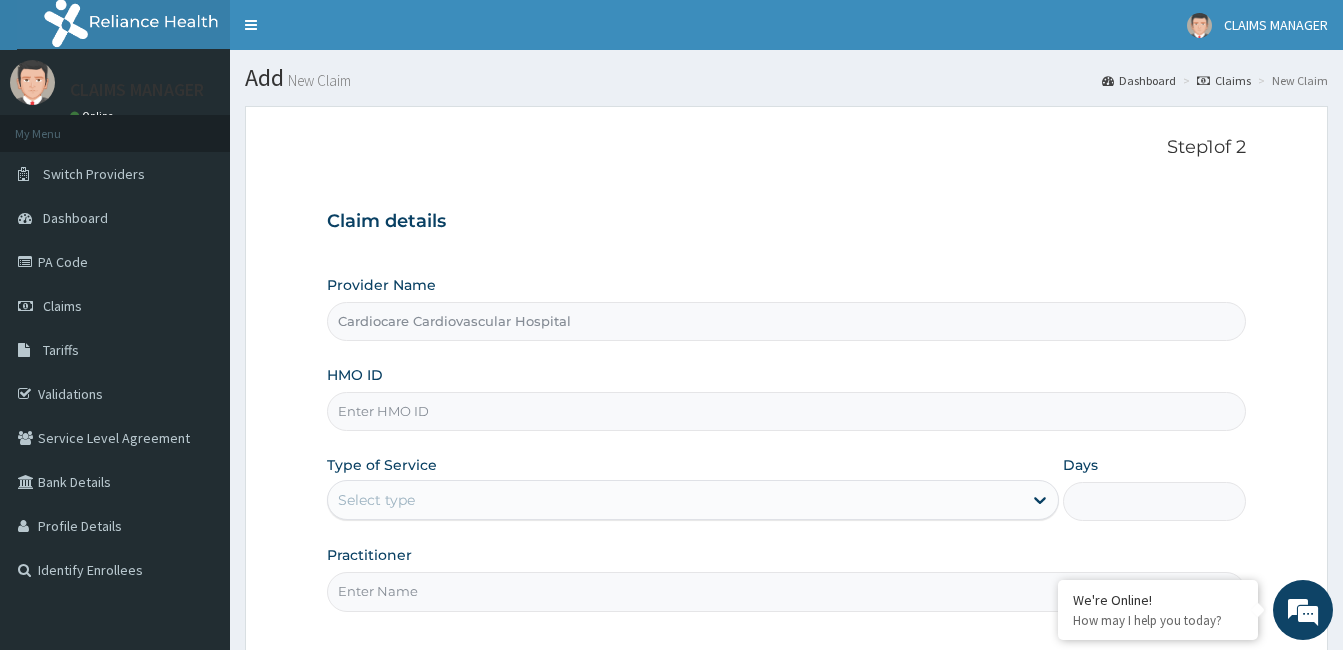 paste on "NIT/10029/B" 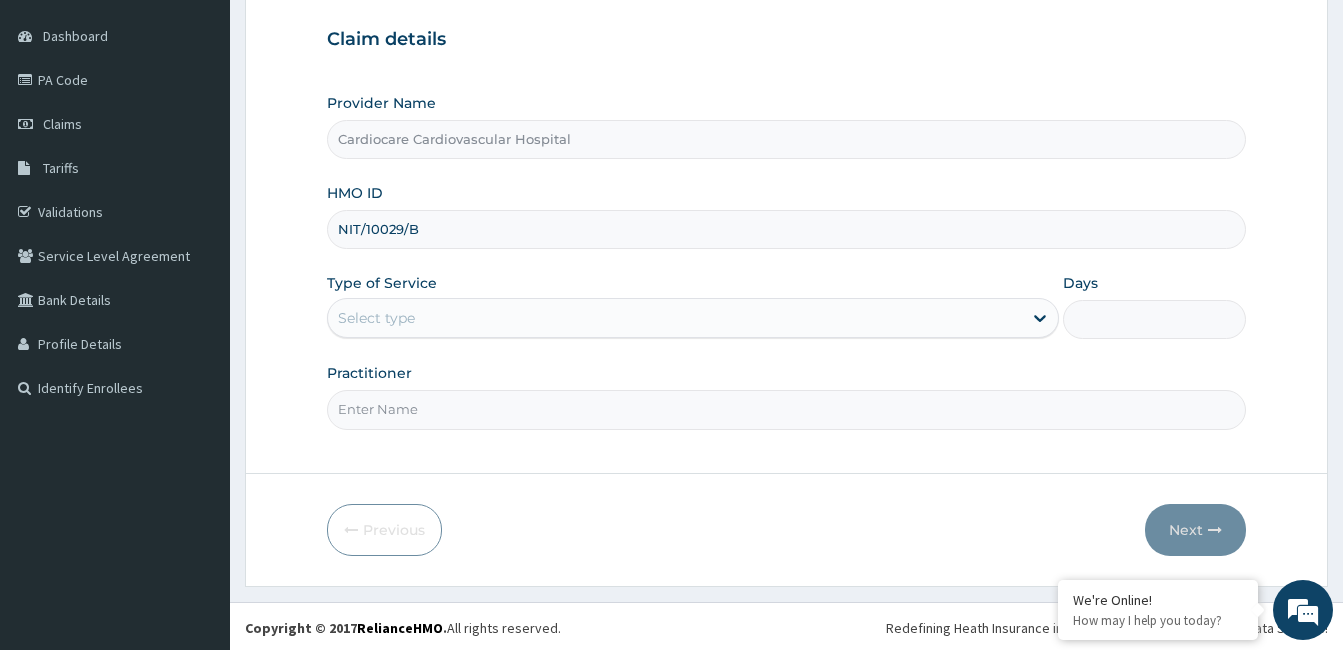 scroll, scrollTop: 185, scrollLeft: 0, axis: vertical 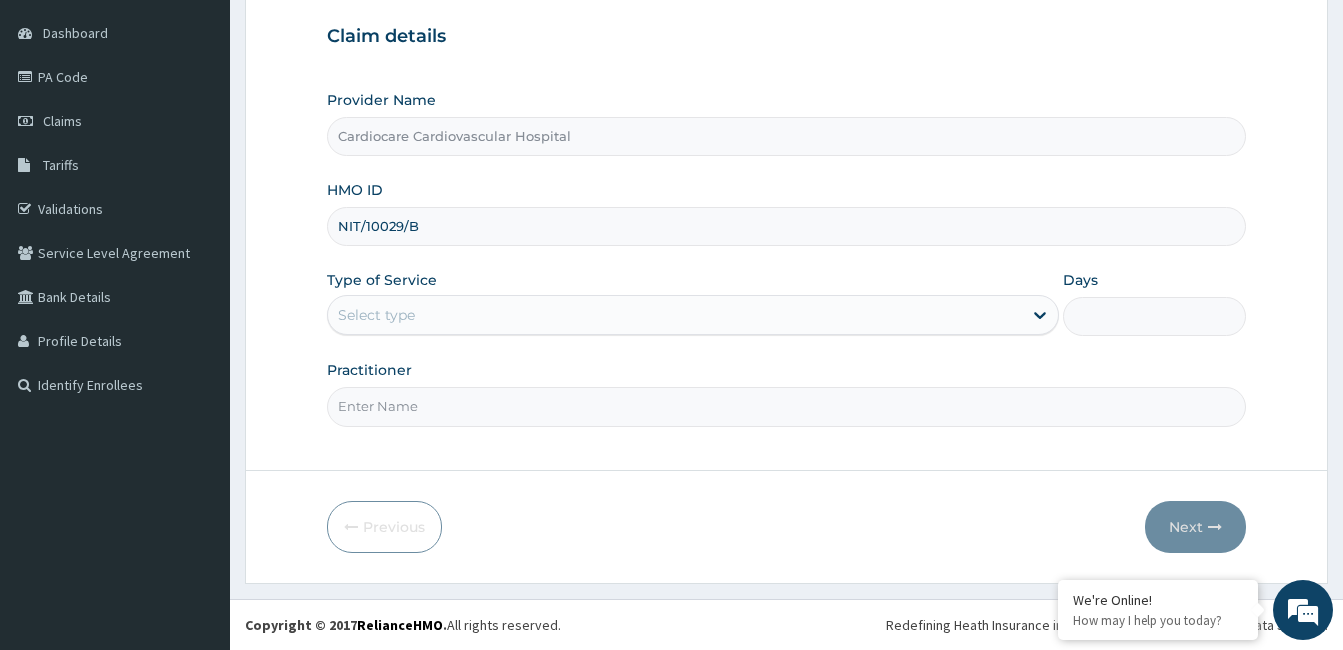 type on "NIT/10029/B" 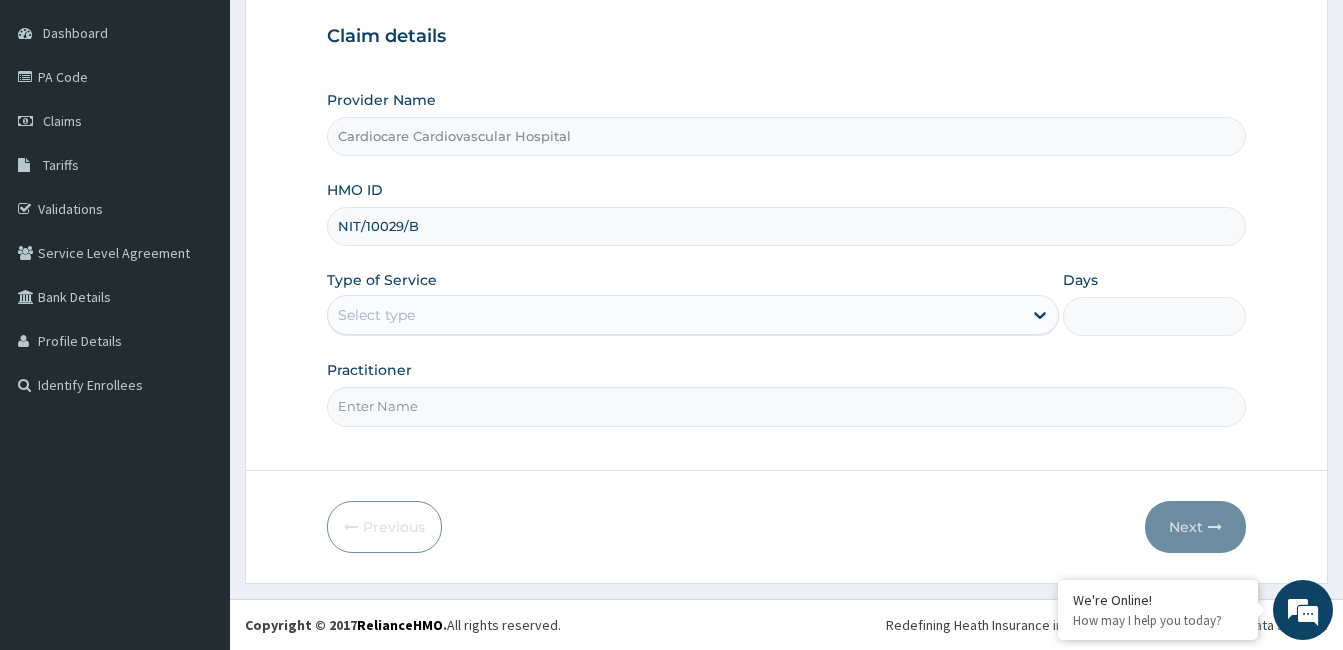 click on "Select type" at bounding box center [675, 315] 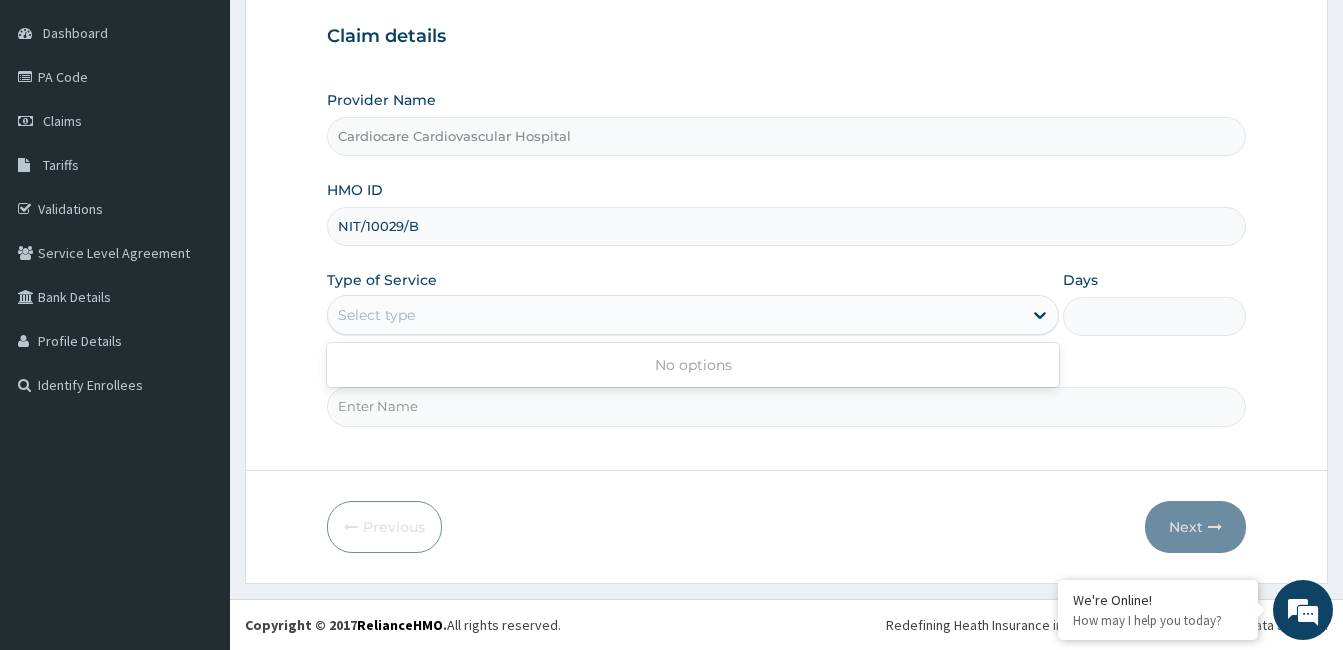 click on "Select type" at bounding box center (675, 315) 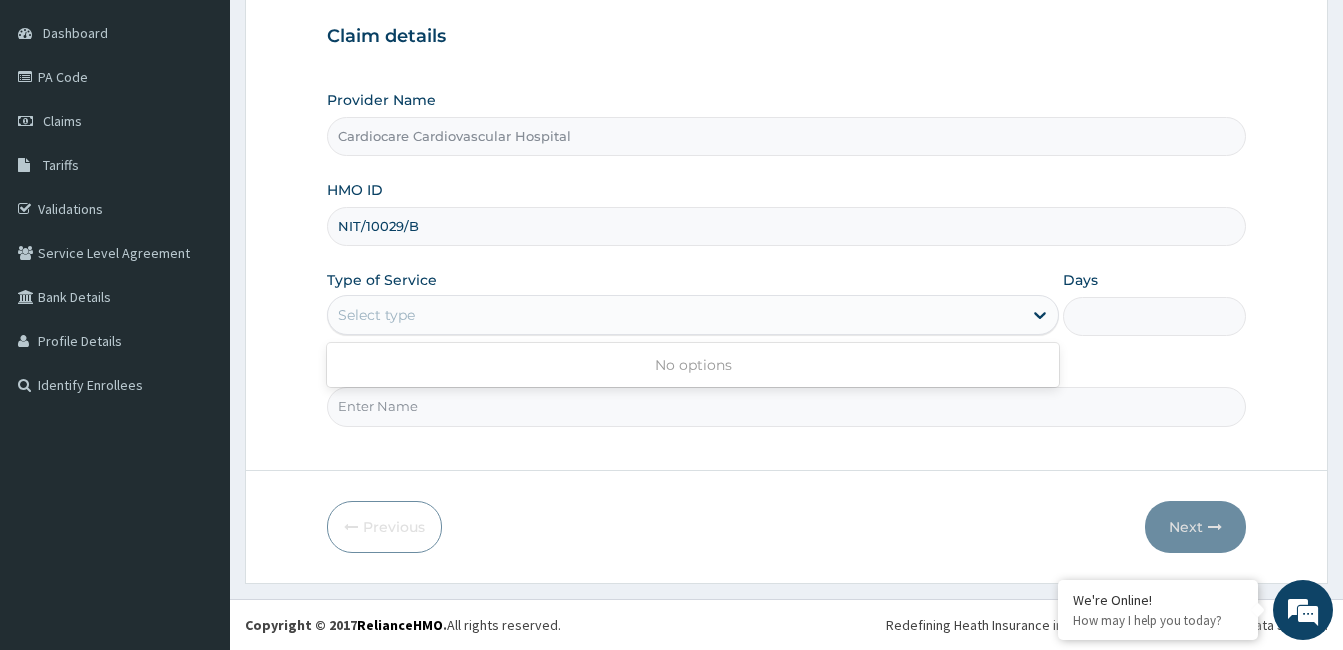 click on "Select type" at bounding box center (675, 315) 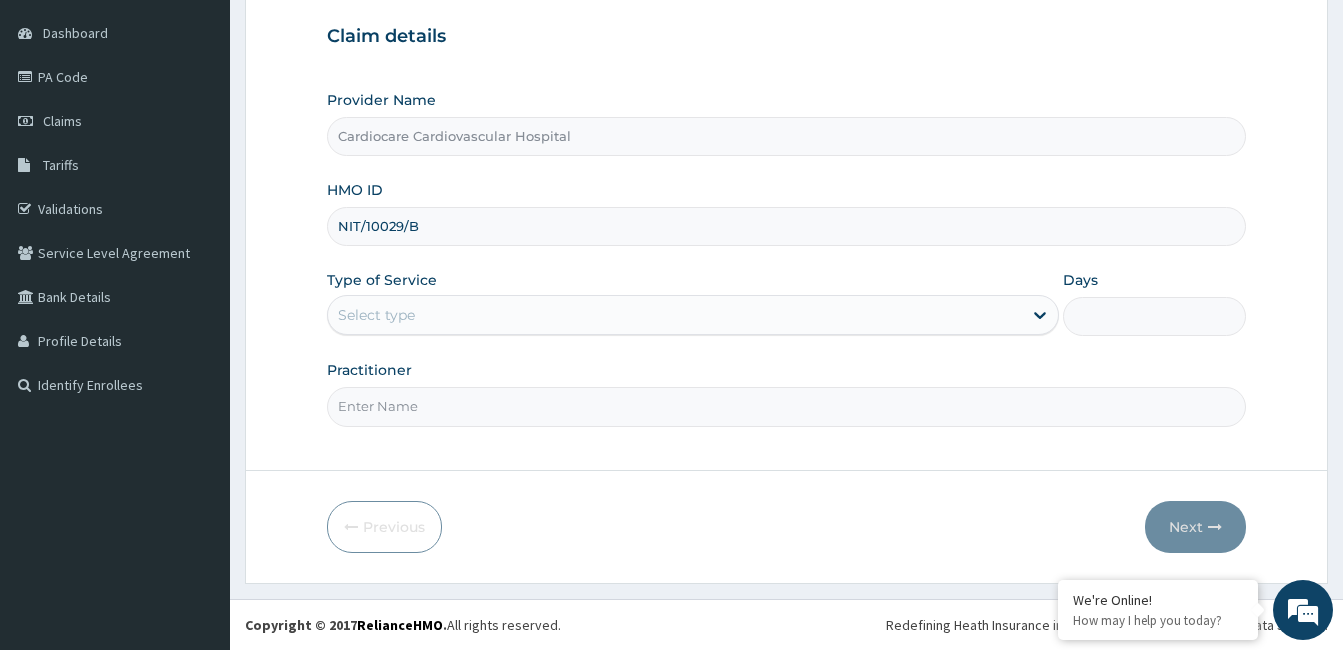 click on "Select type" at bounding box center [675, 315] 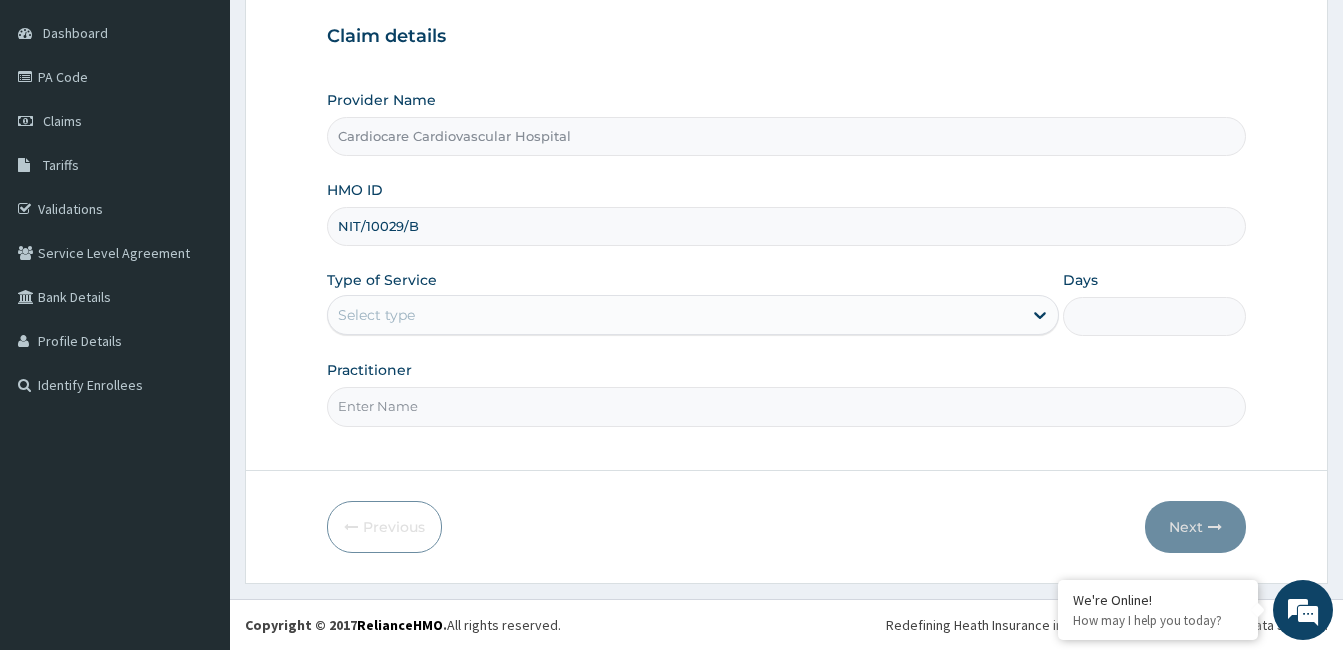 scroll, scrollTop: 0, scrollLeft: 0, axis: both 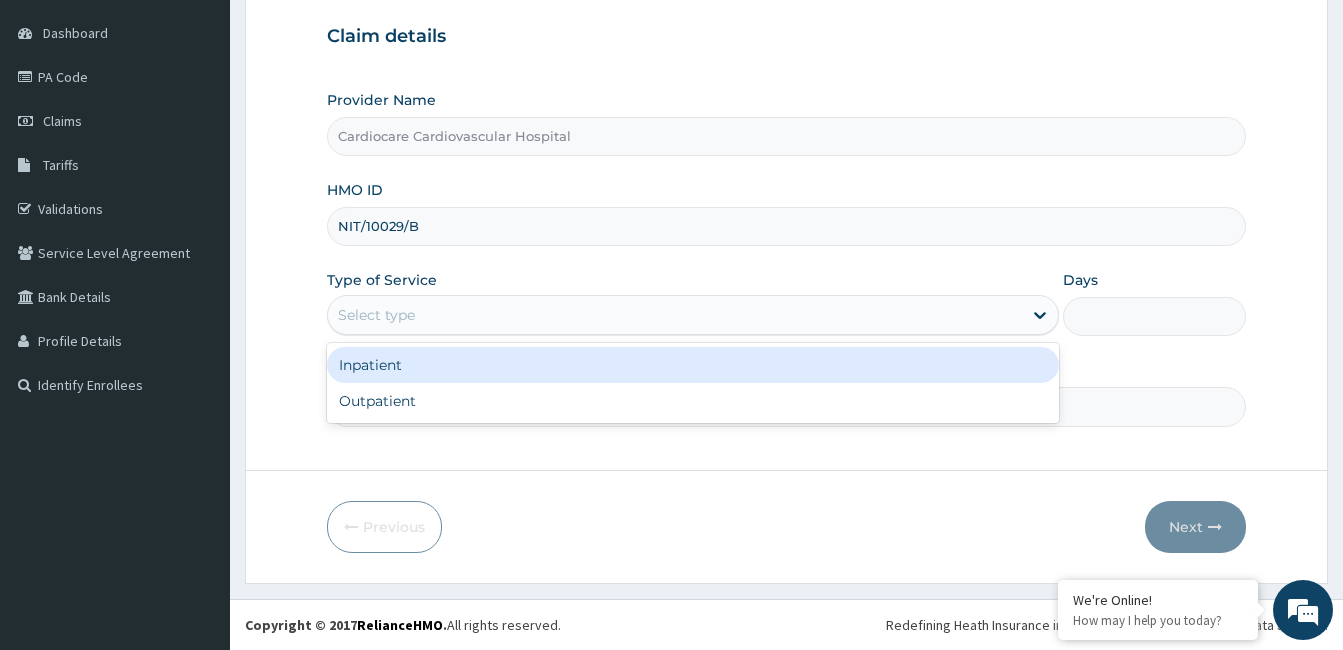 click on "Select type" at bounding box center [675, 315] 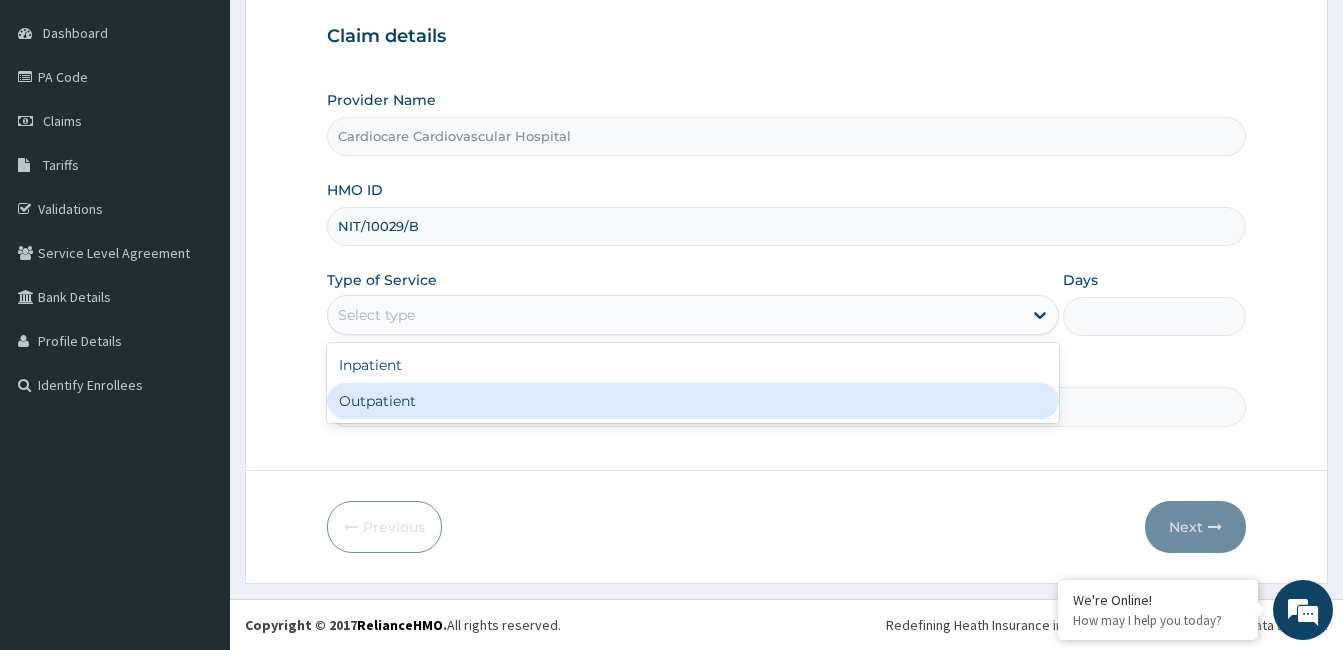click on "Outpatient" at bounding box center (693, 401) 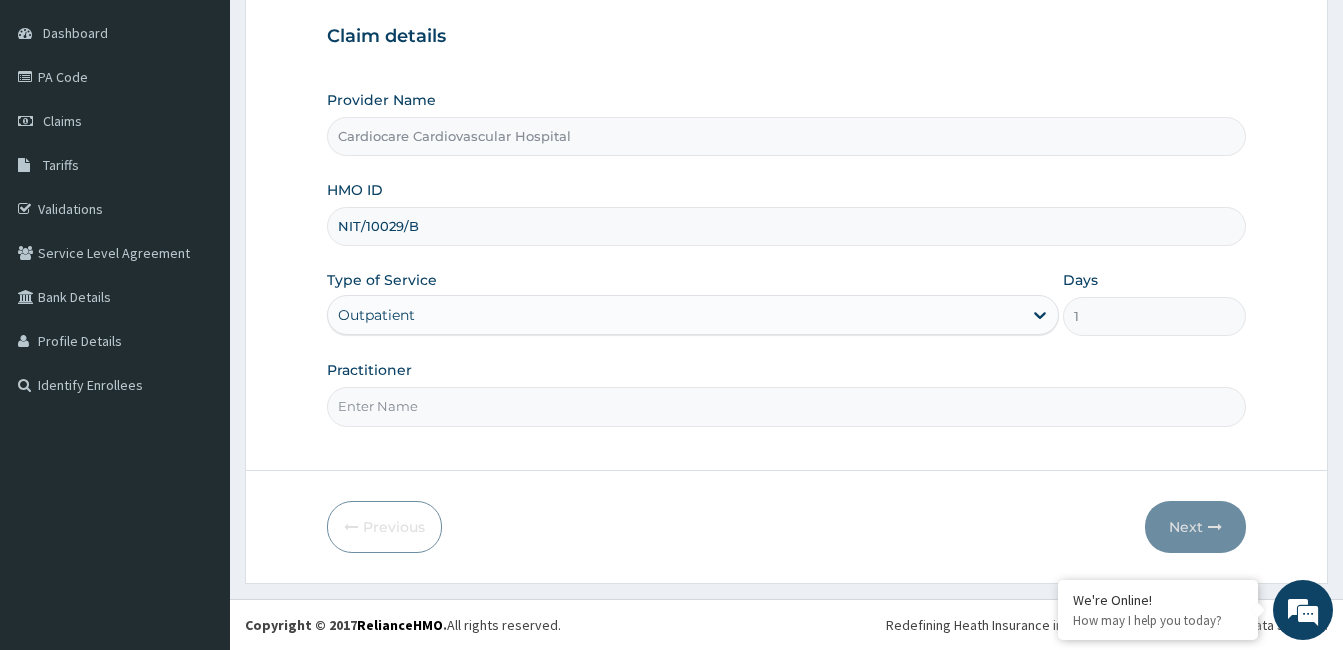 click on "Practitioner" at bounding box center (786, 406) 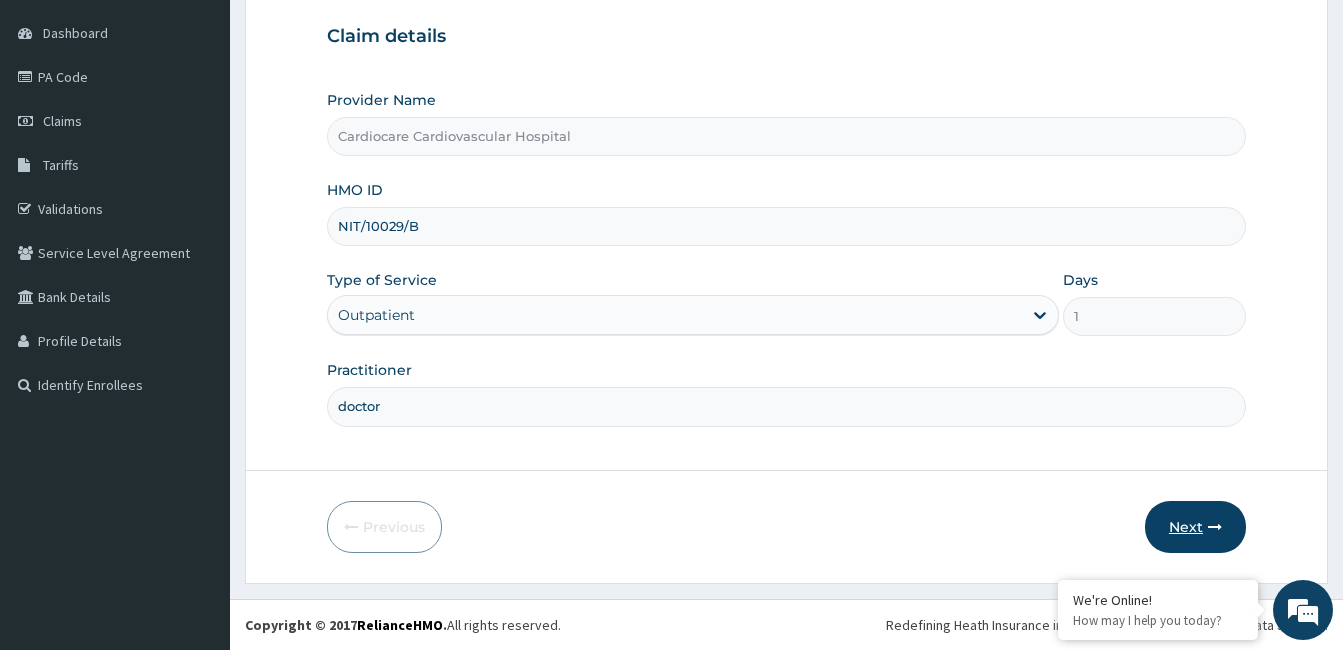 type on "doctor" 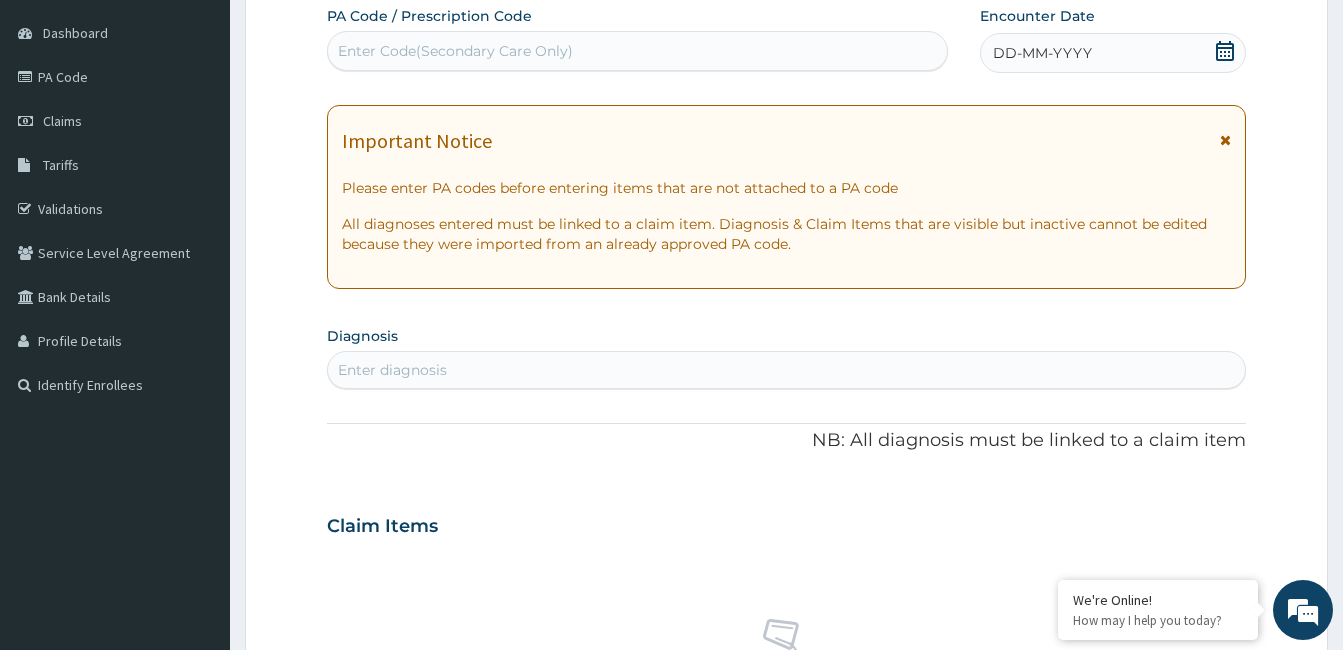 click 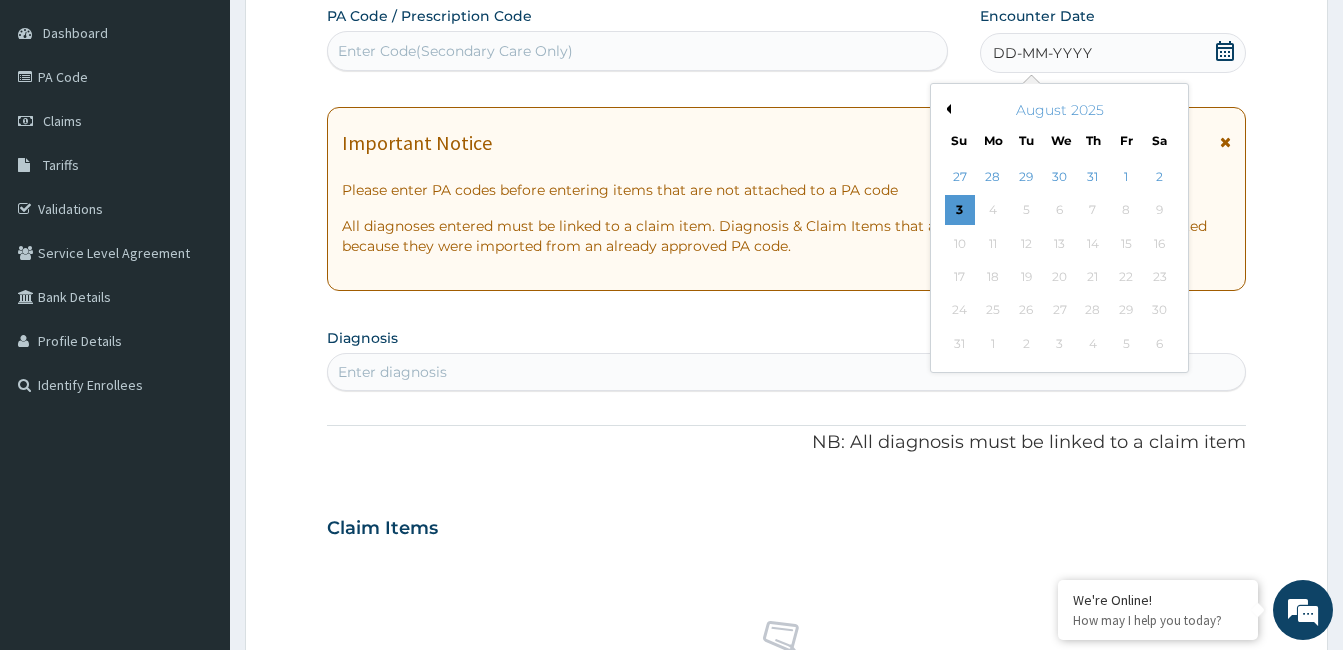 click on "Previous Month" at bounding box center (946, 109) 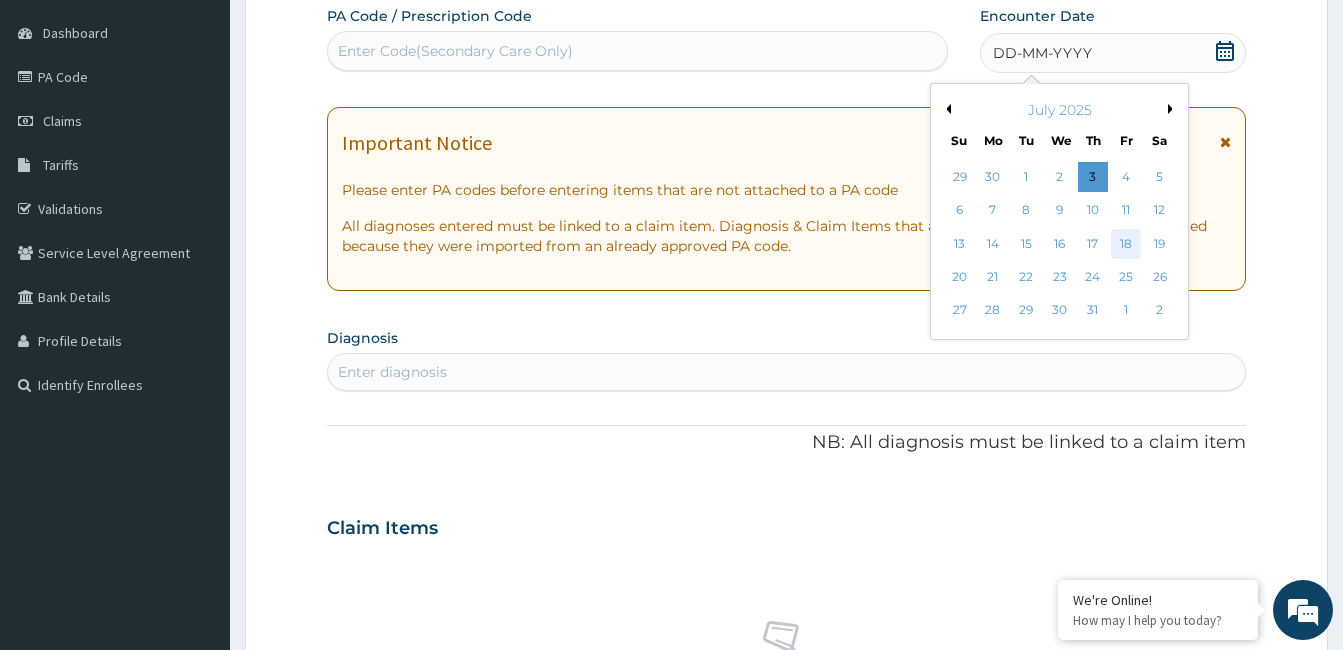 click on "18" at bounding box center [1126, 244] 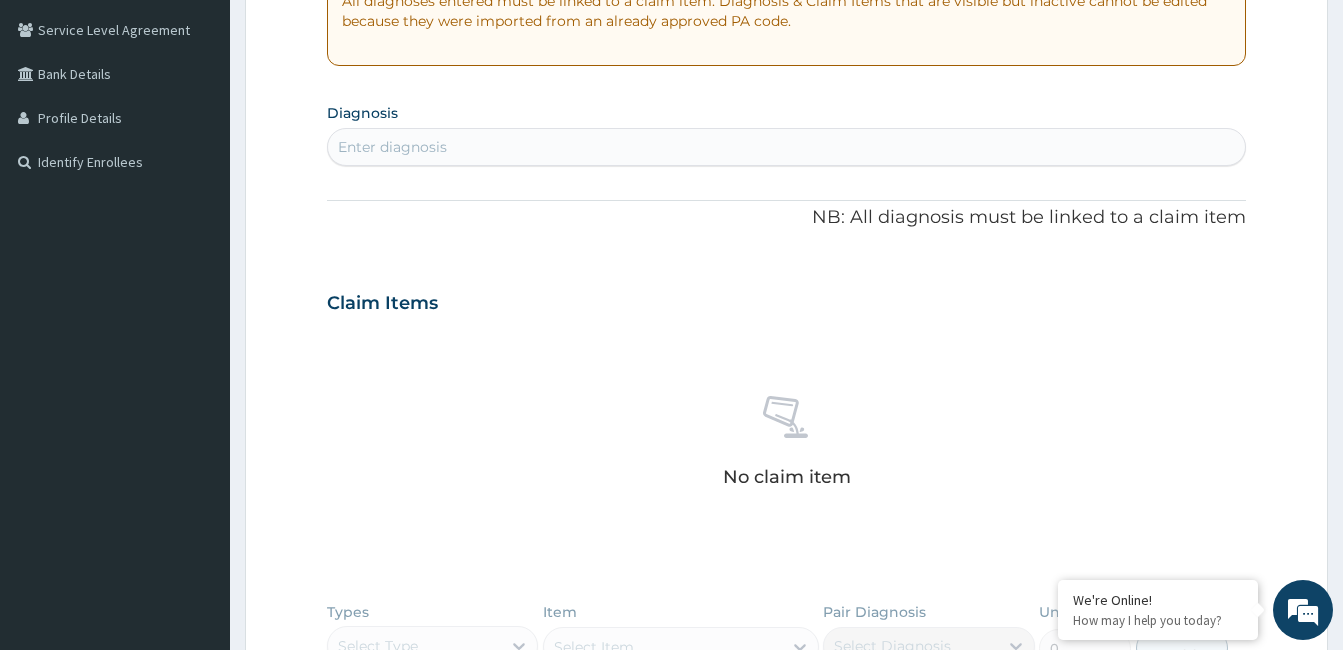 scroll, scrollTop: 485, scrollLeft: 0, axis: vertical 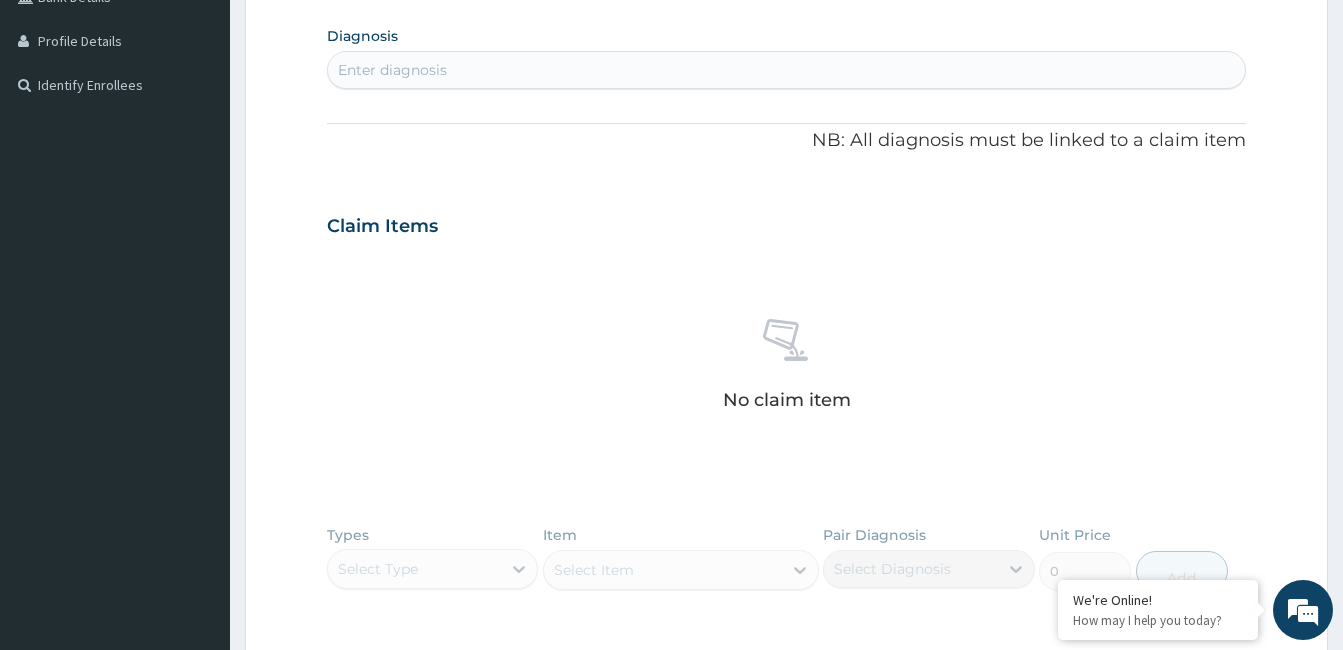 click on "Enter diagnosis" at bounding box center (786, 70) 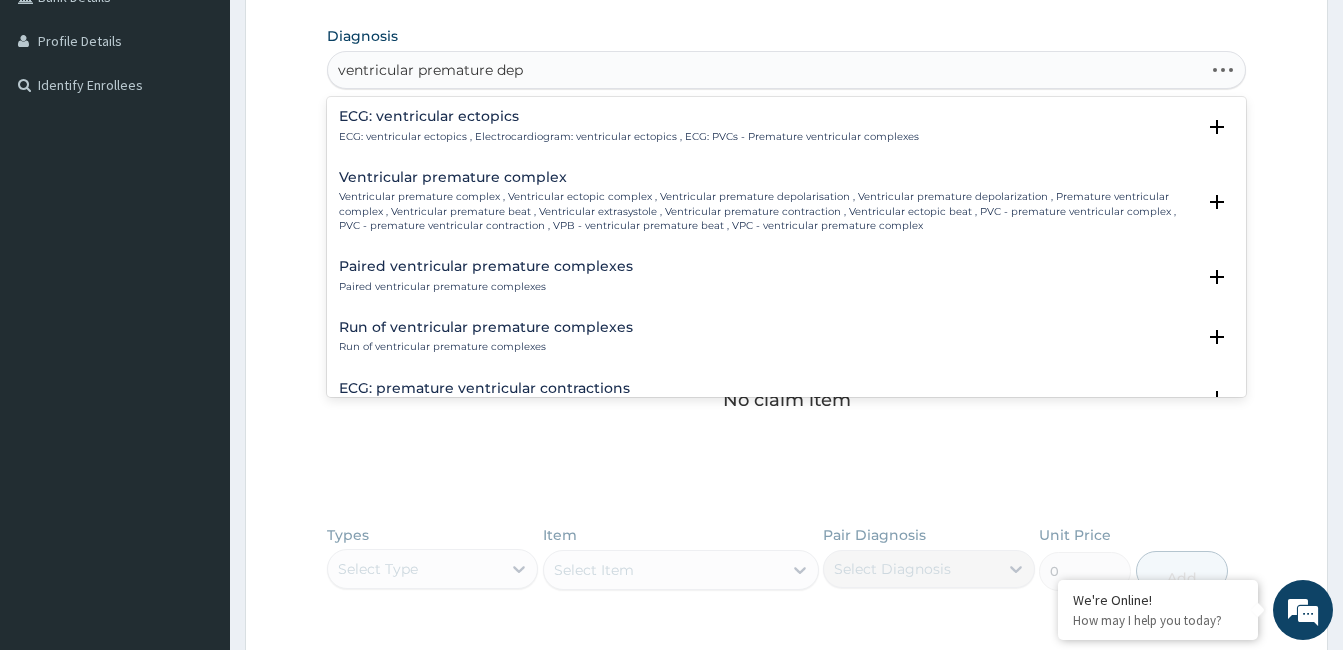 type on "ventricular premature depo" 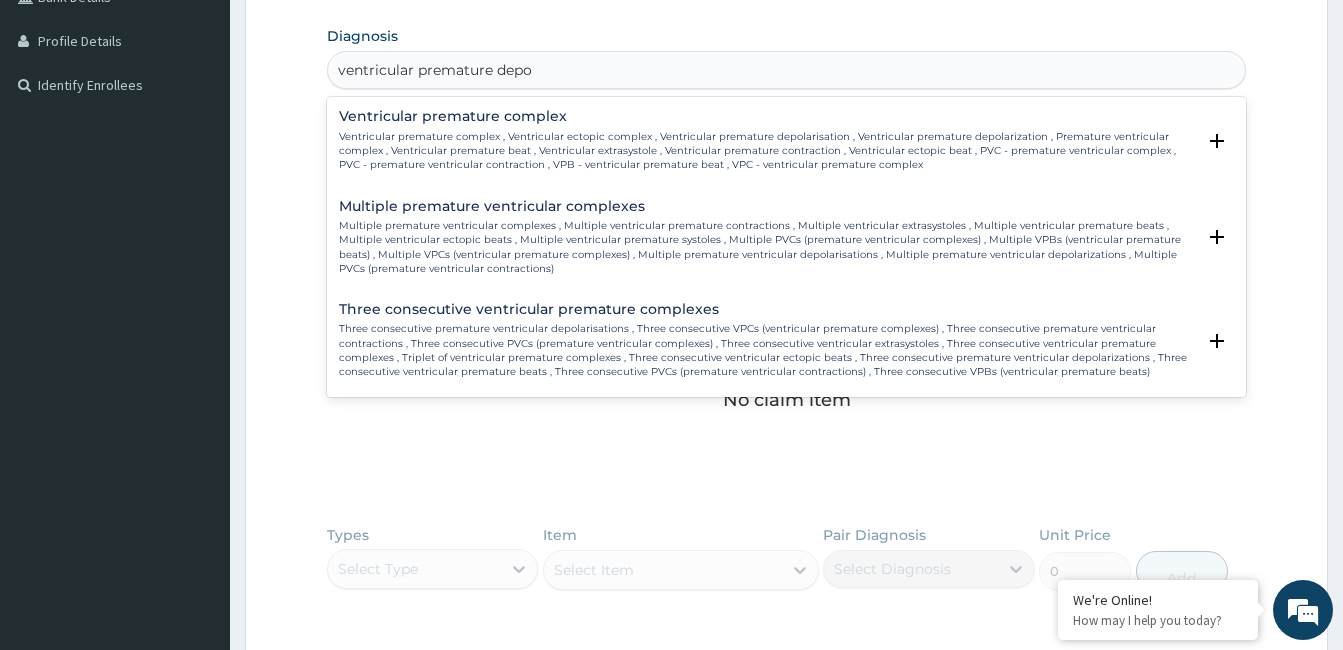 click on "Ventricular premature complex" at bounding box center (767, 116) 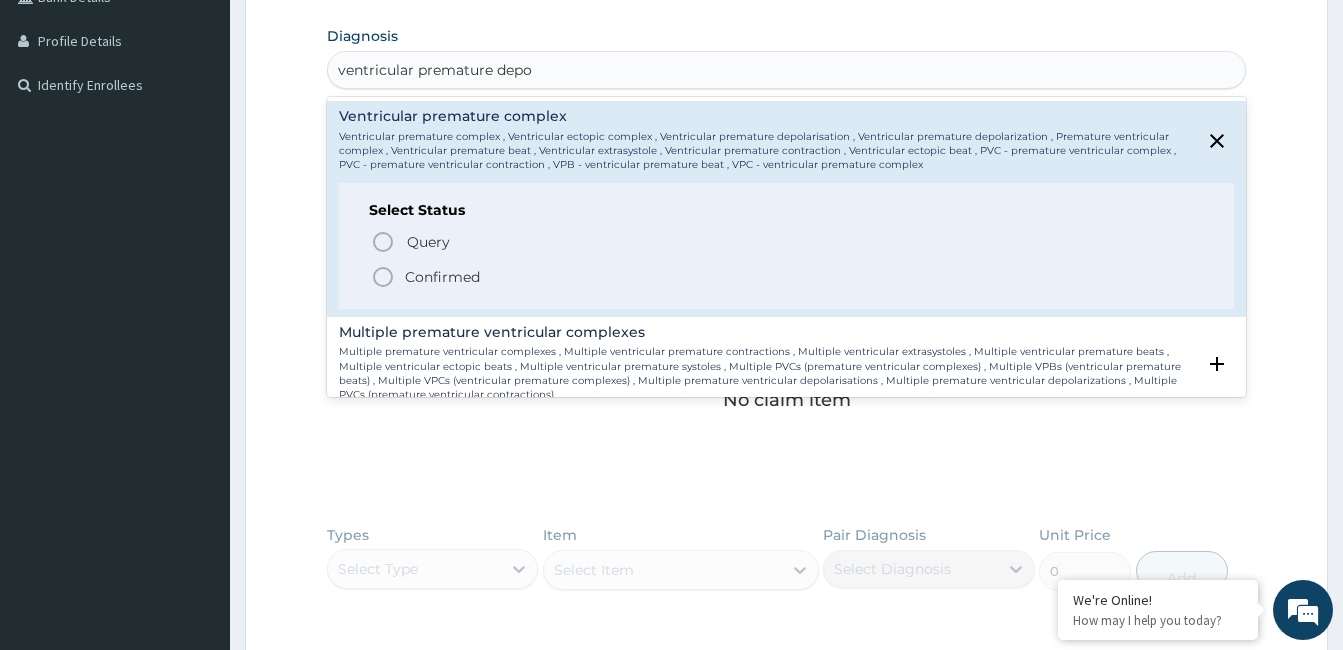 click on "Confirmed" at bounding box center (442, 277) 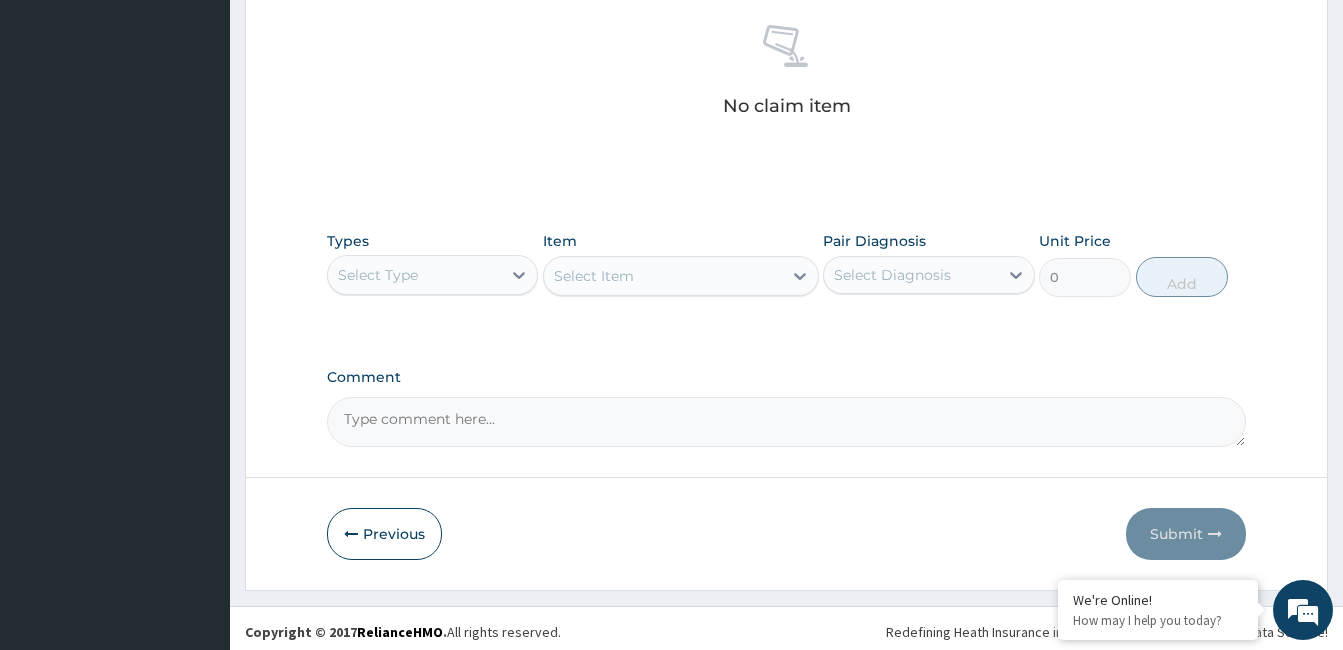 scroll, scrollTop: 792, scrollLeft: 0, axis: vertical 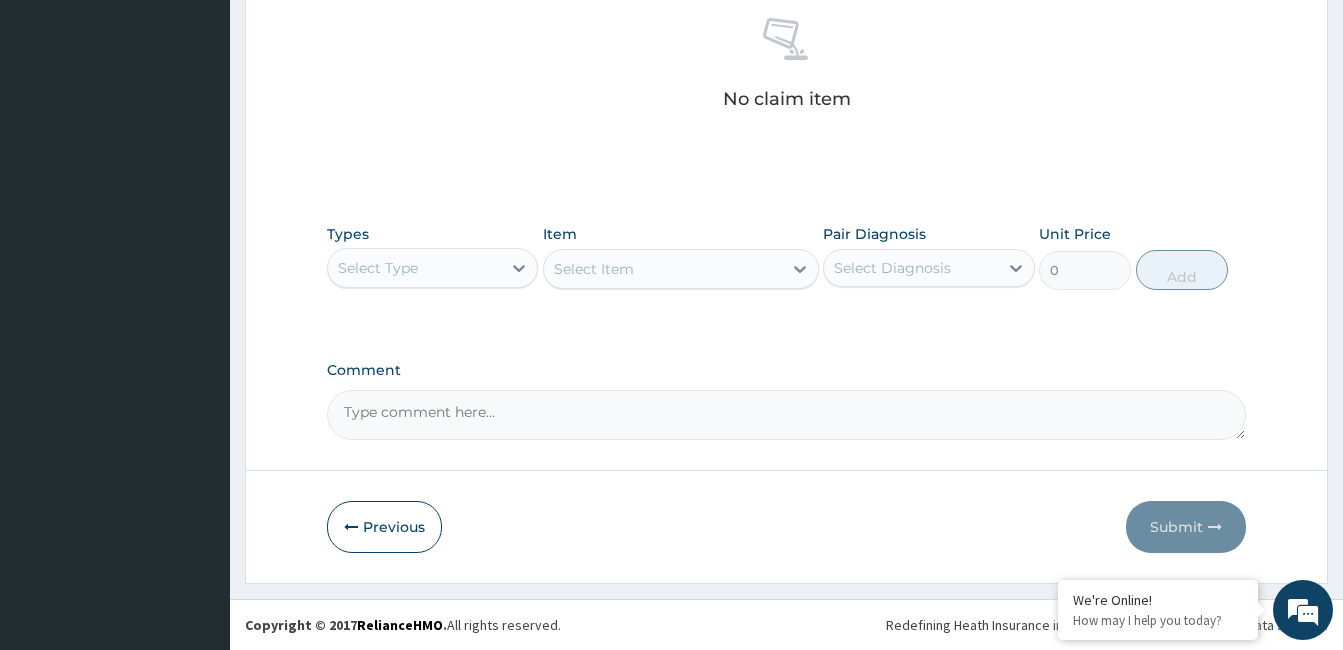 click on "Comment" at bounding box center (786, 415) 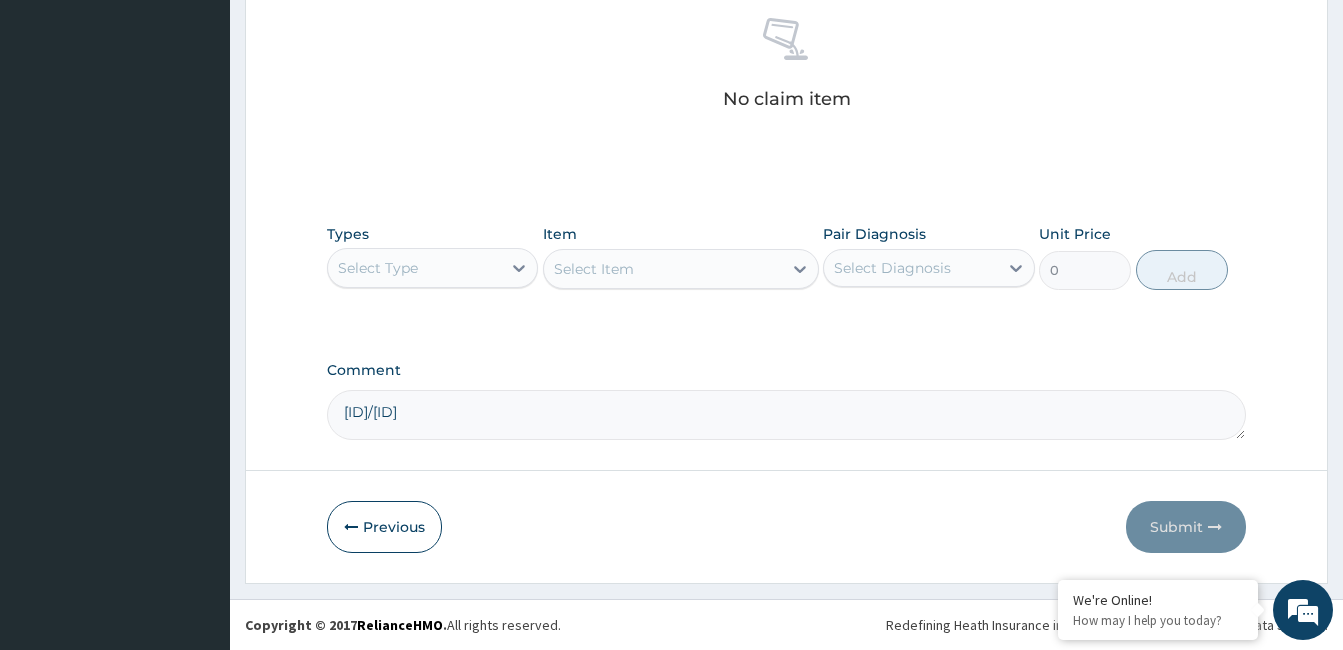 click on "Comment [ID]/[ID]" at bounding box center [786, 401] 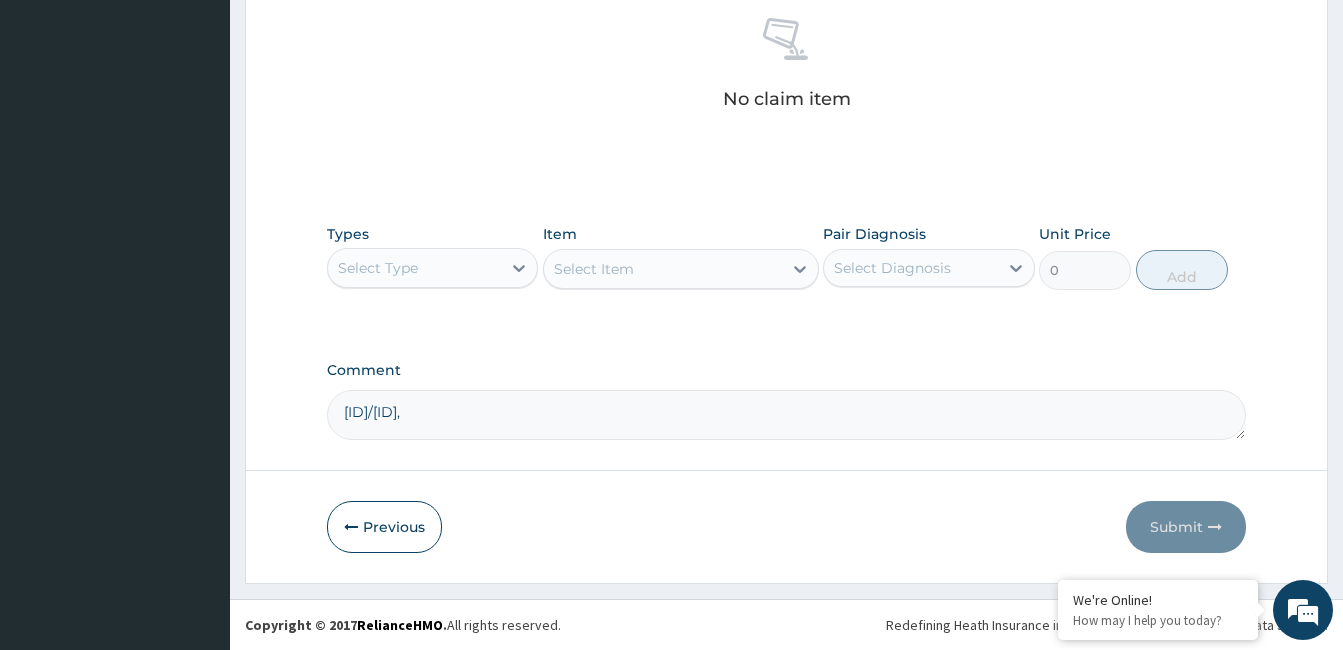 paste on "[ID]/[ID]" 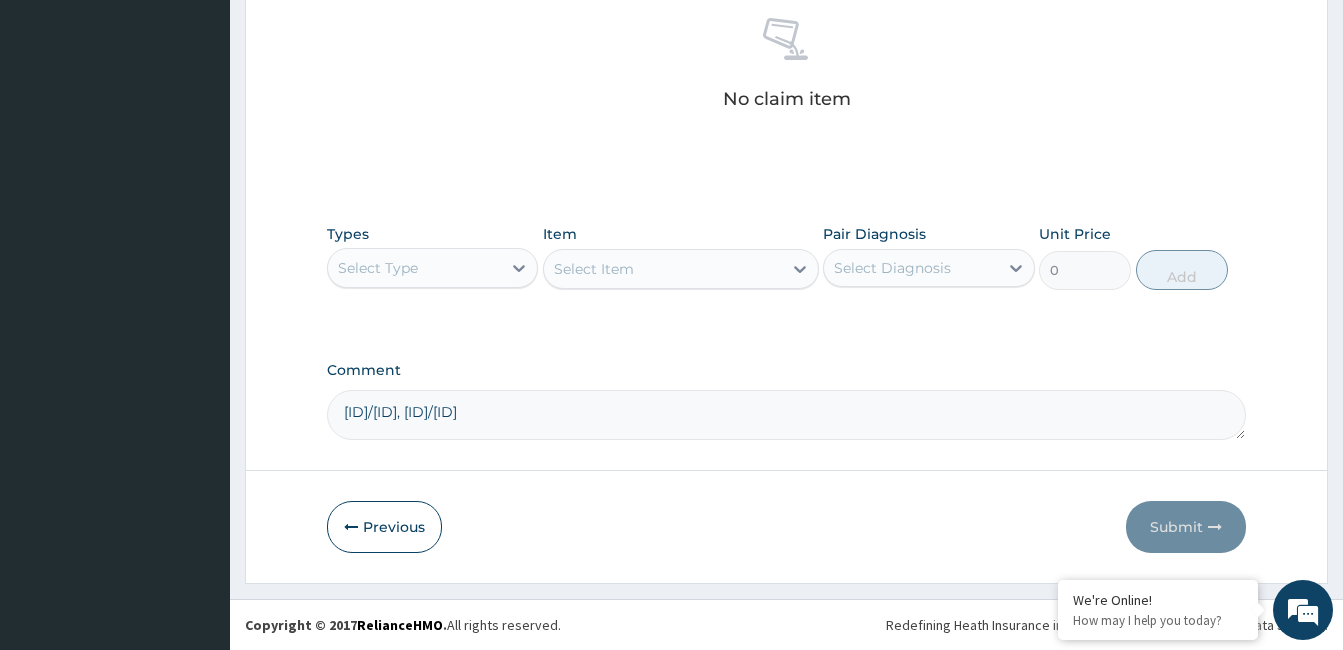 type on "[ID]/[ID], [ID]/[ID]" 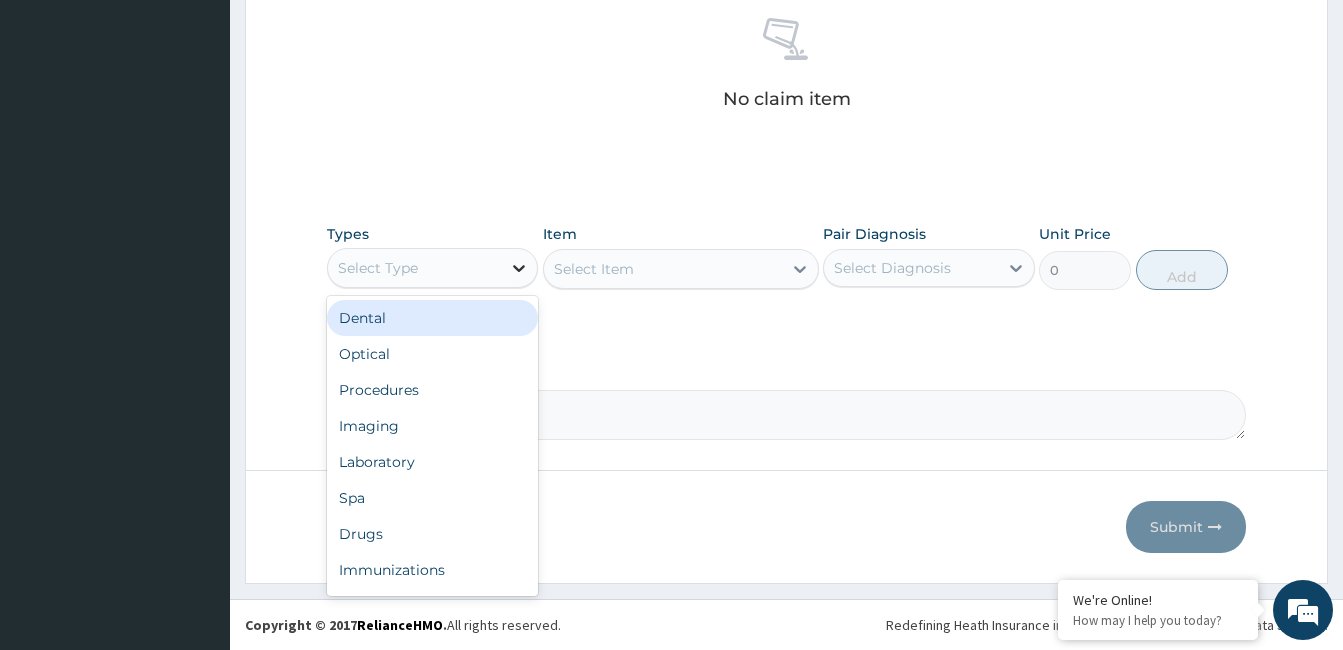 click 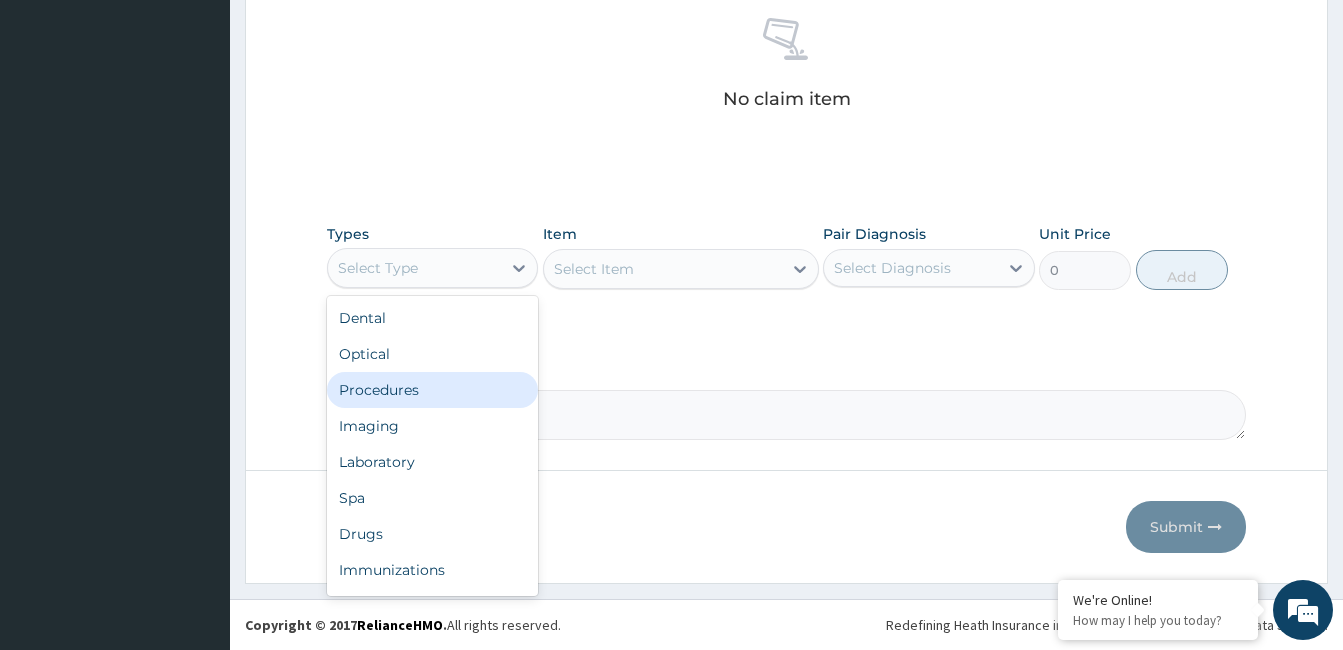 click on "Procedures" at bounding box center [432, 390] 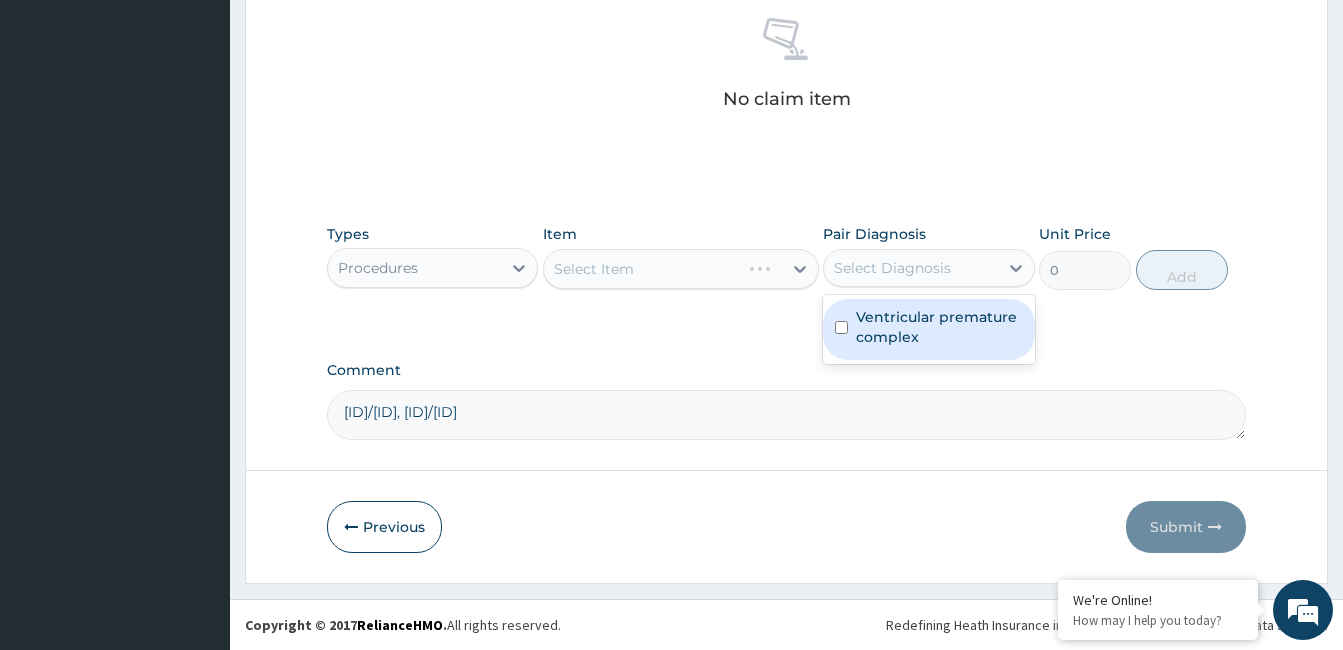 drag, startPoint x: 882, startPoint y: 257, endPoint x: 893, endPoint y: 299, distance: 43.416588 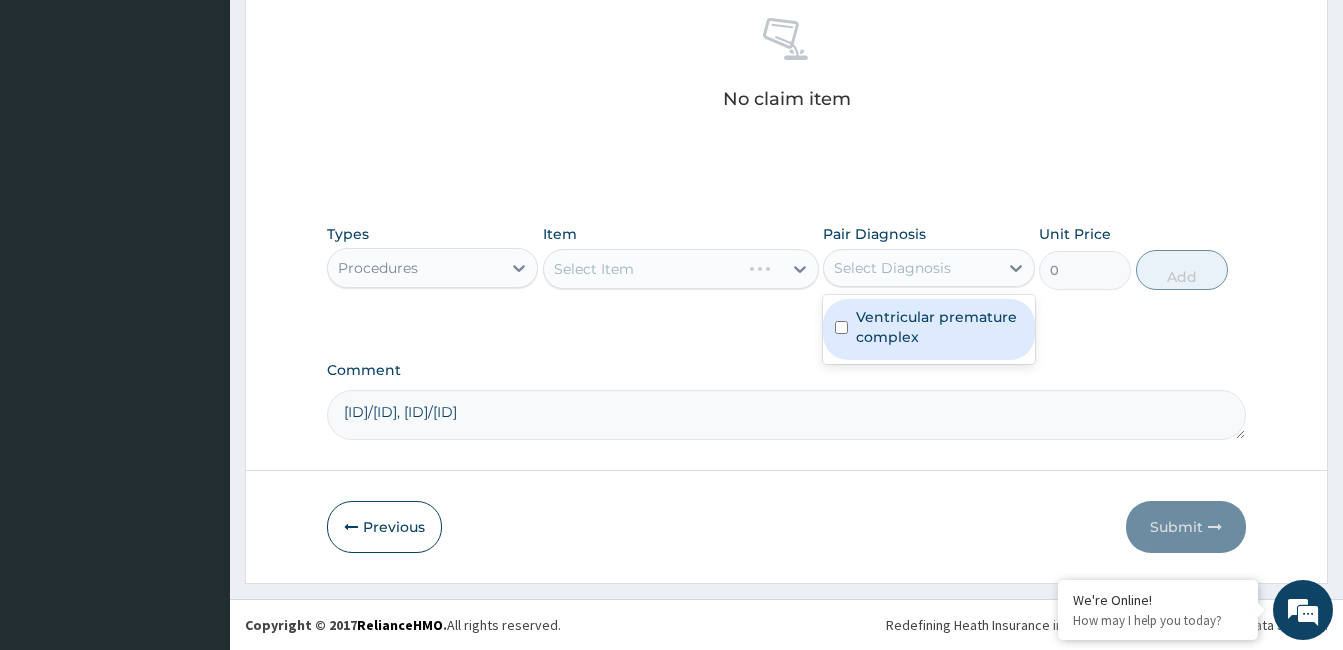 click on "Select Diagnosis" at bounding box center [892, 268] 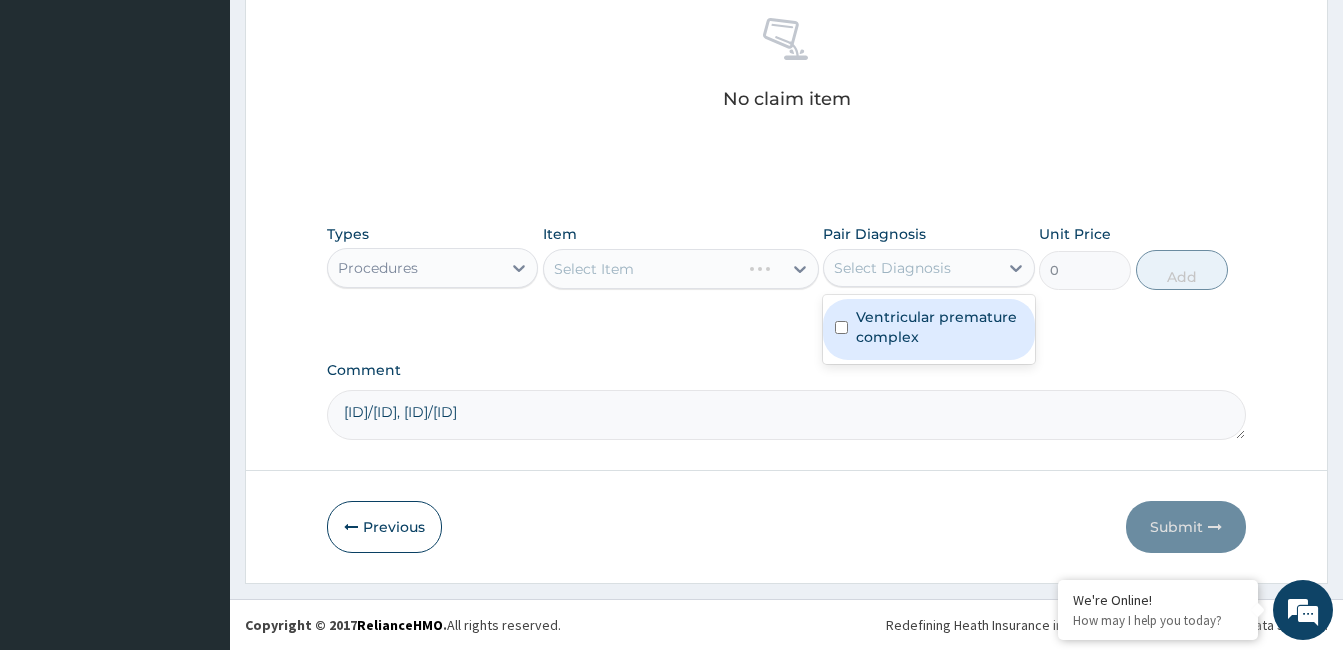 click on "Ventricular premature complex" at bounding box center [939, 327] 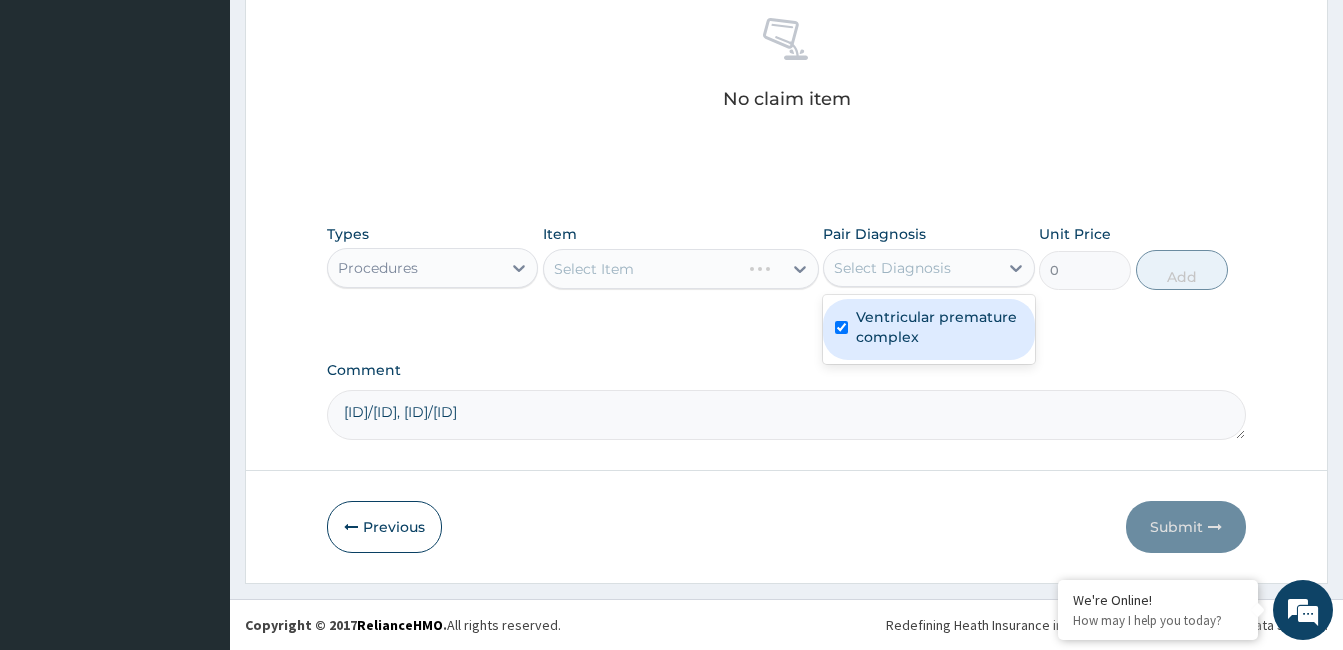 checkbox on "true" 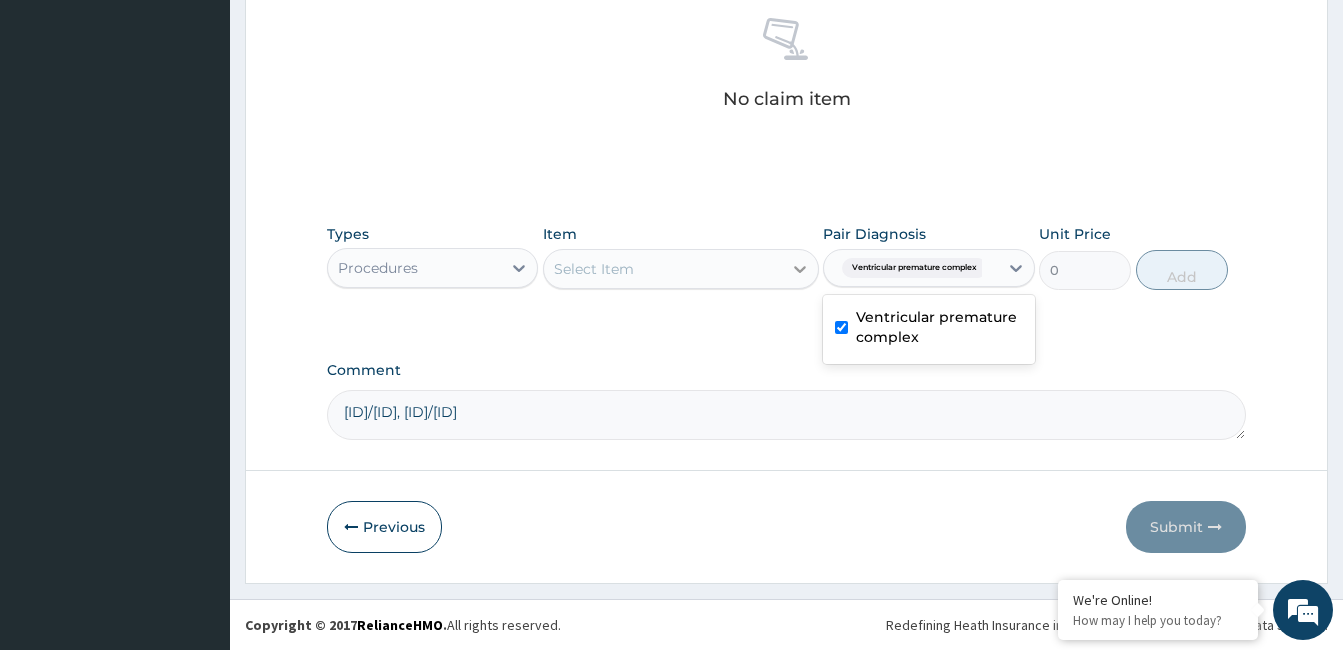 click at bounding box center [800, 269] 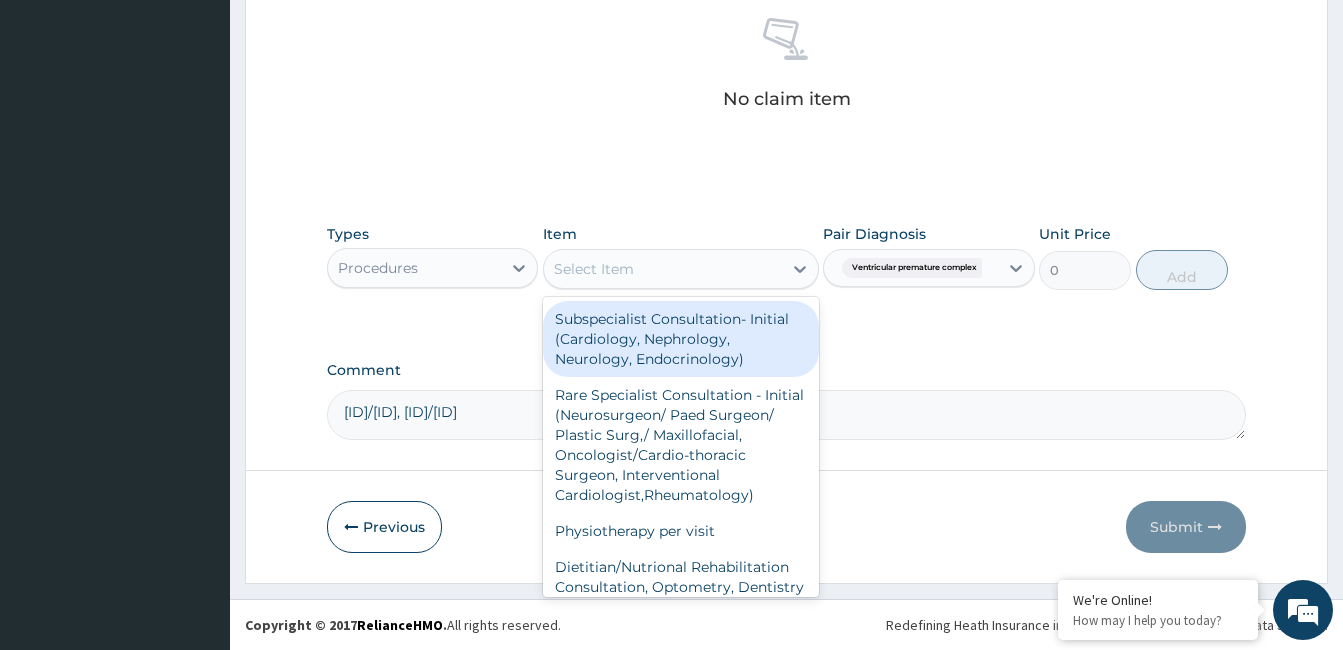 click on "Subspecialist Consultation- Initial (Cardiology, Nephrology, Neurology, Endocrinology)" at bounding box center (681, 339) 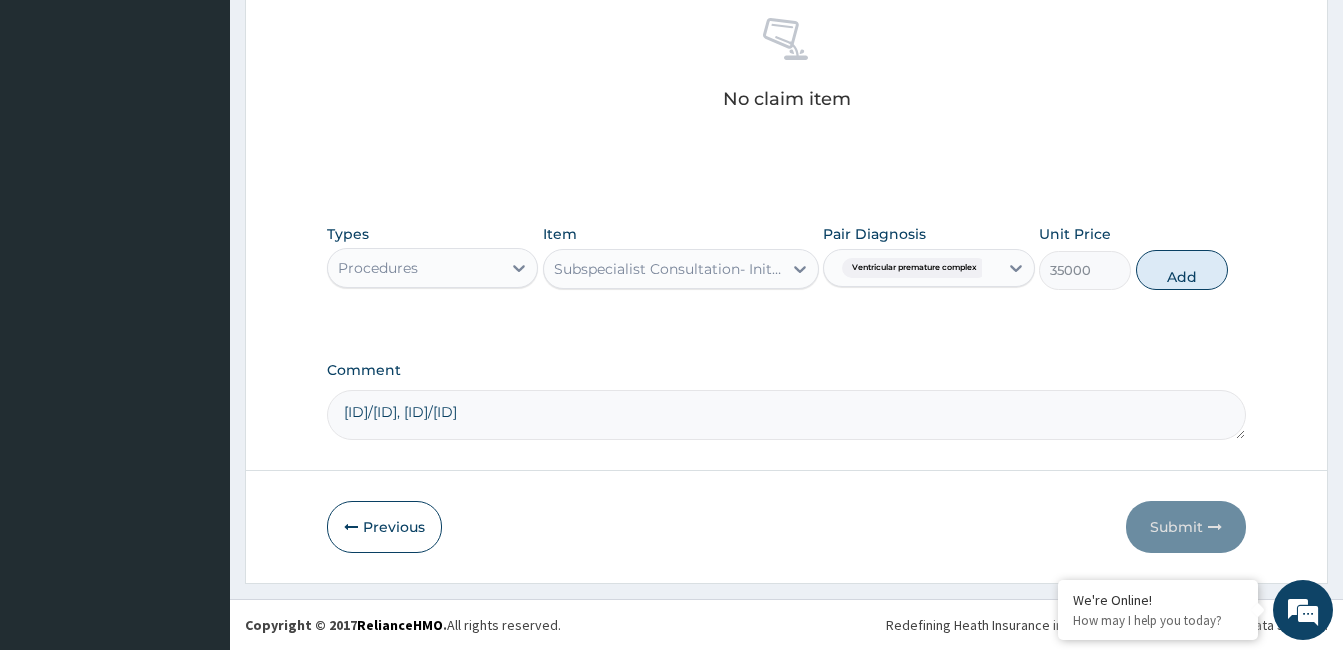 click on "Add" at bounding box center [1182, 270] 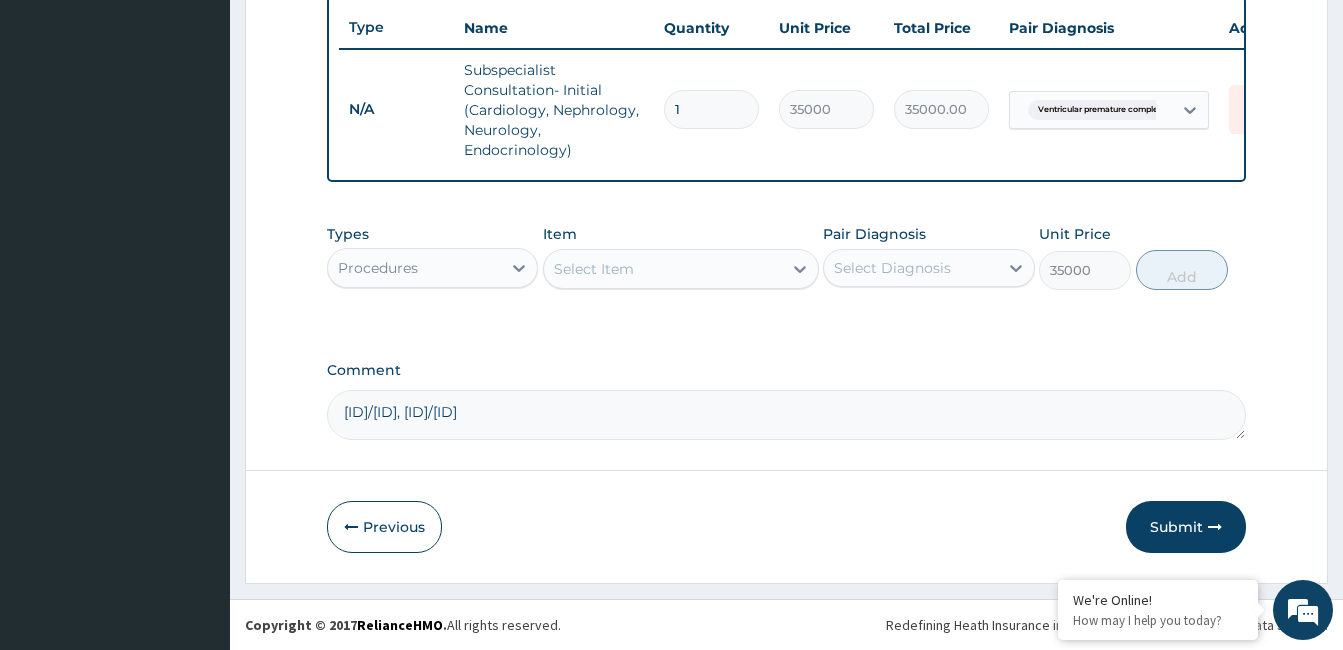 type on "0" 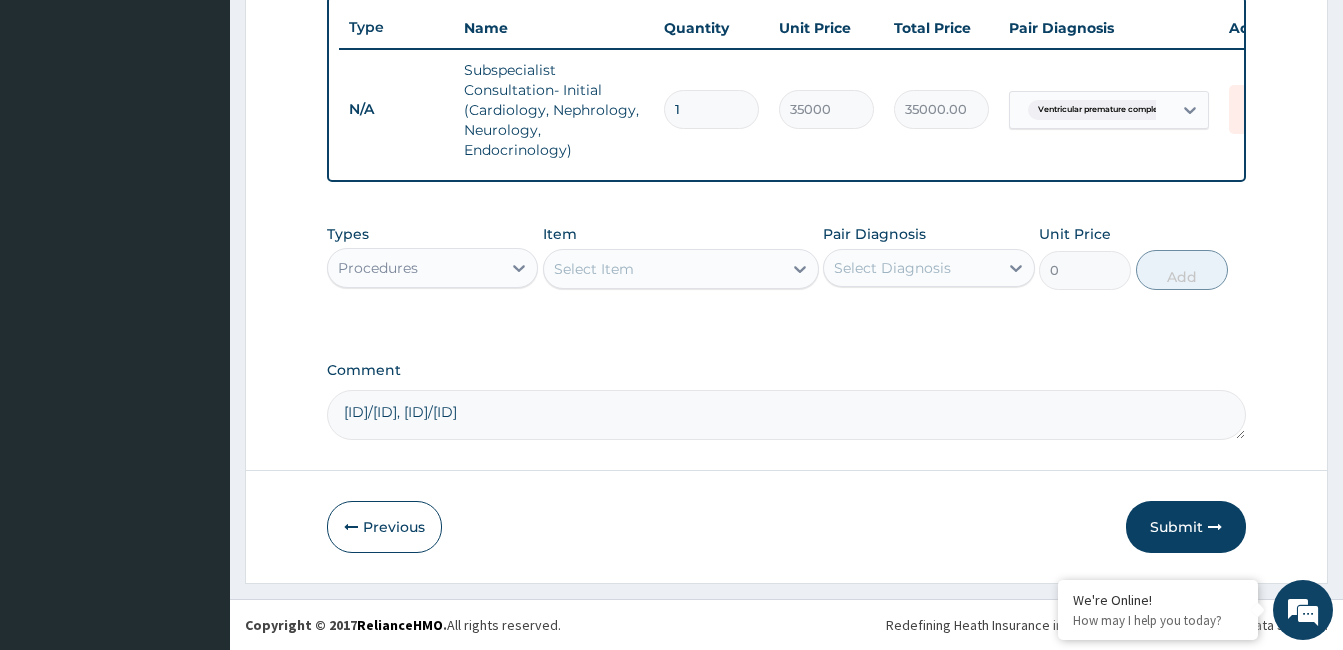 scroll, scrollTop: 763, scrollLeft: 0, axis: vertical 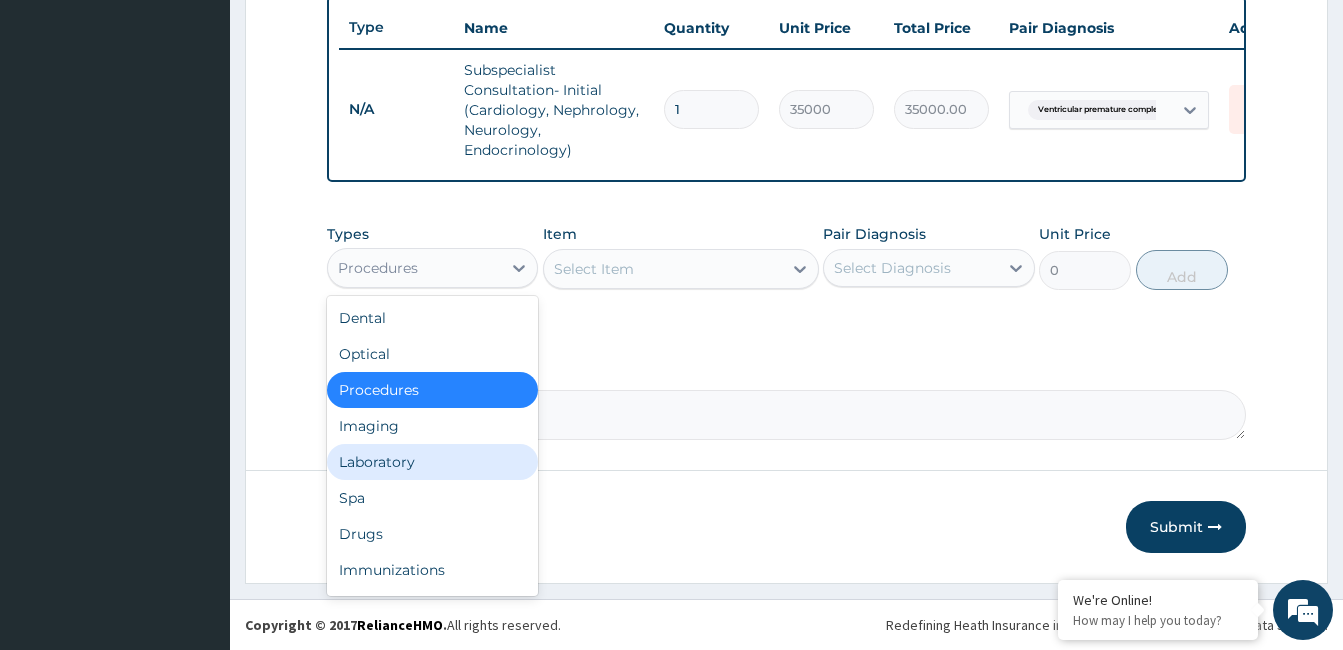 click on "Laboratory" at bounding box center (432, 462) 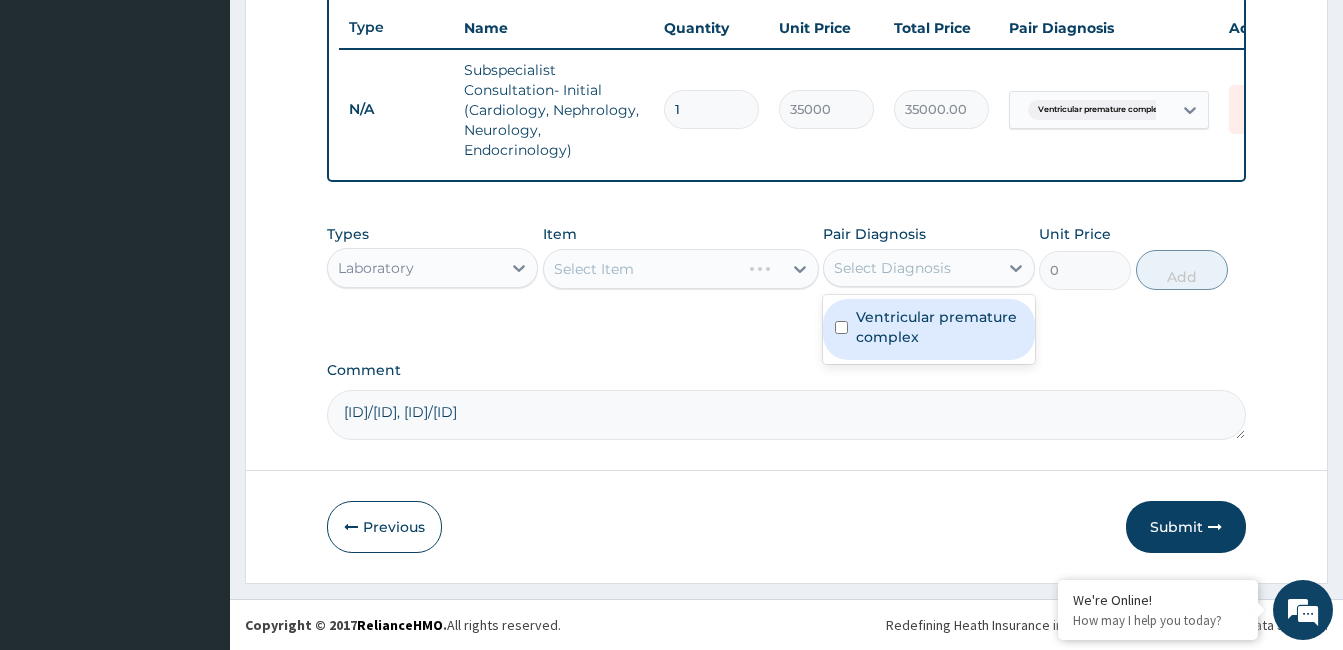 click on "Select Diagnosis" at bounding box center [892, 268] 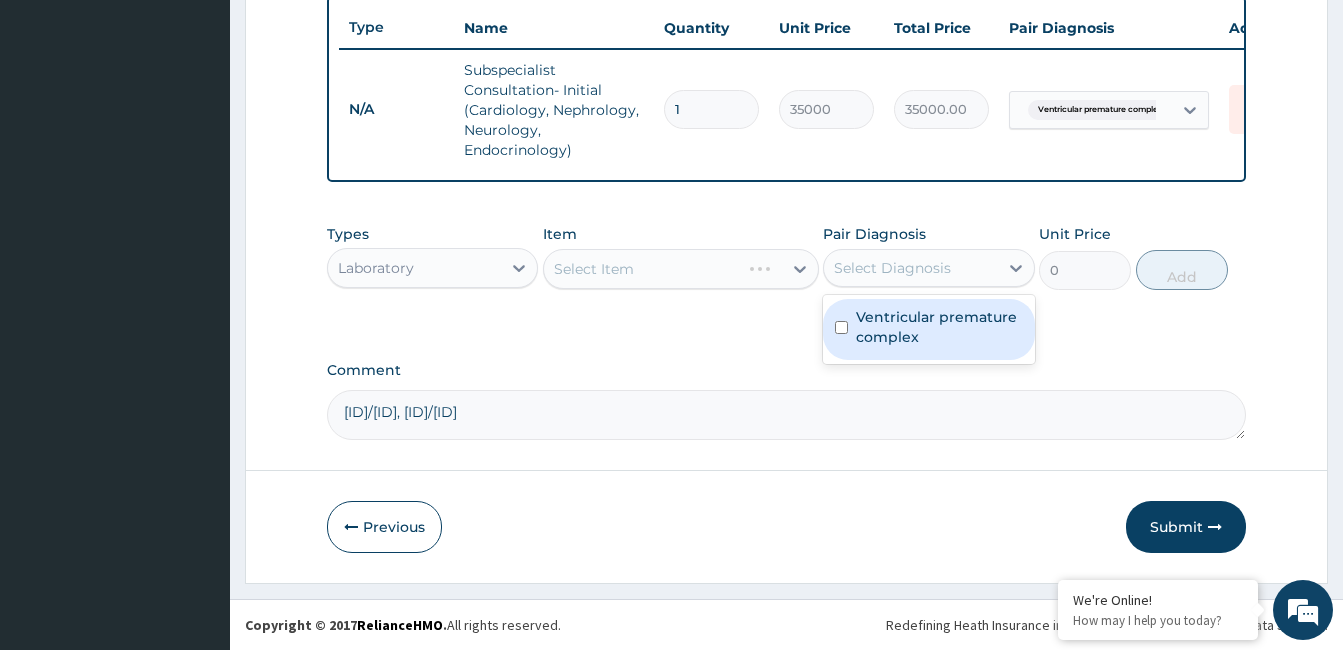 click on "Ventricular premature complex" at bounding box center [939, 327] 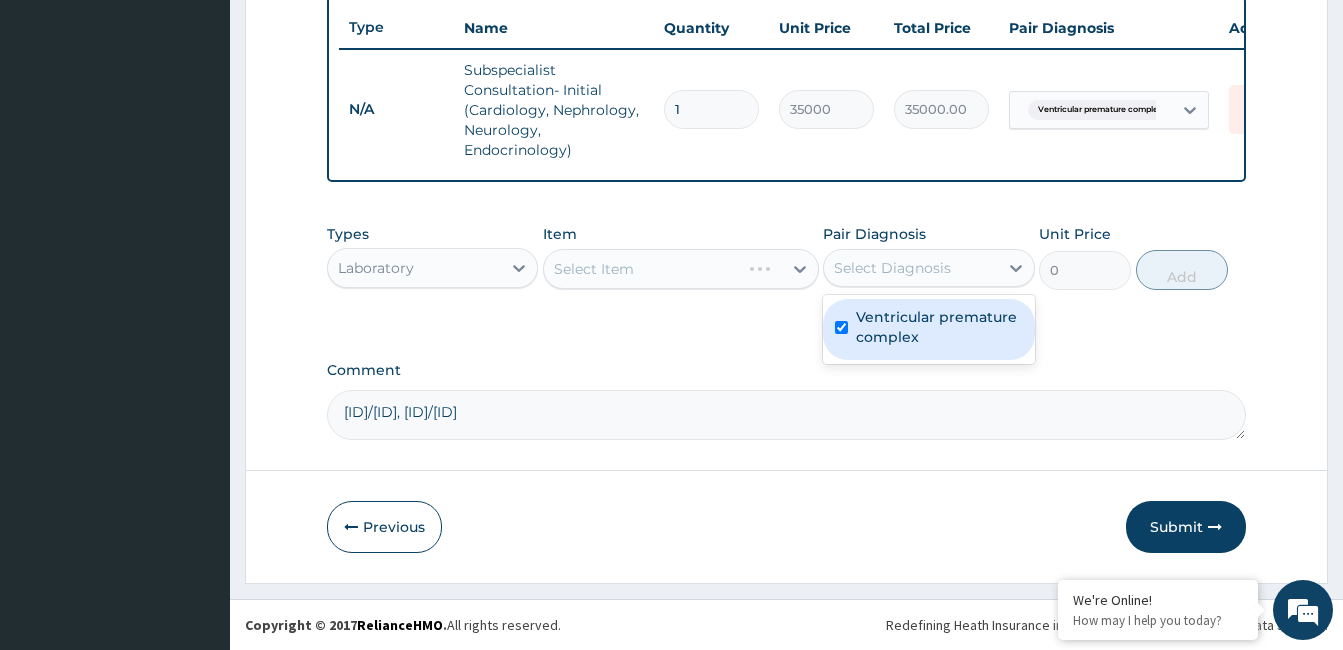 checkbox on "true" 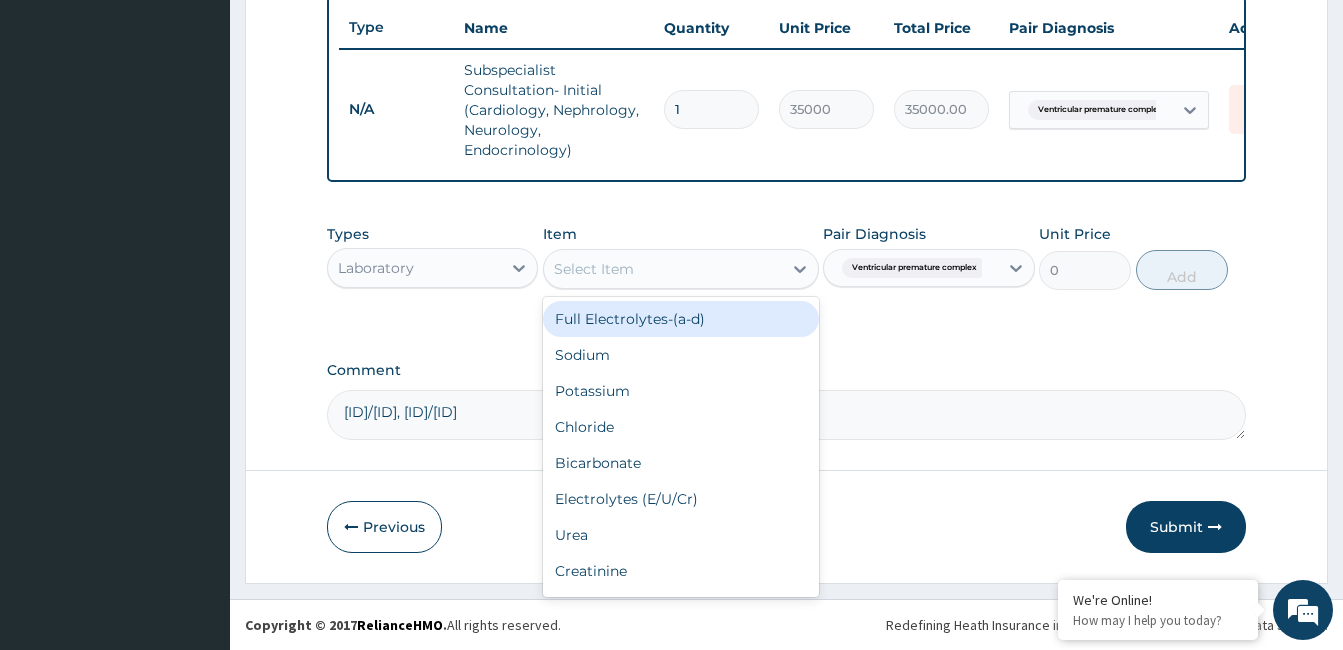 click on "Select Item" at bounding box center [663, 269] 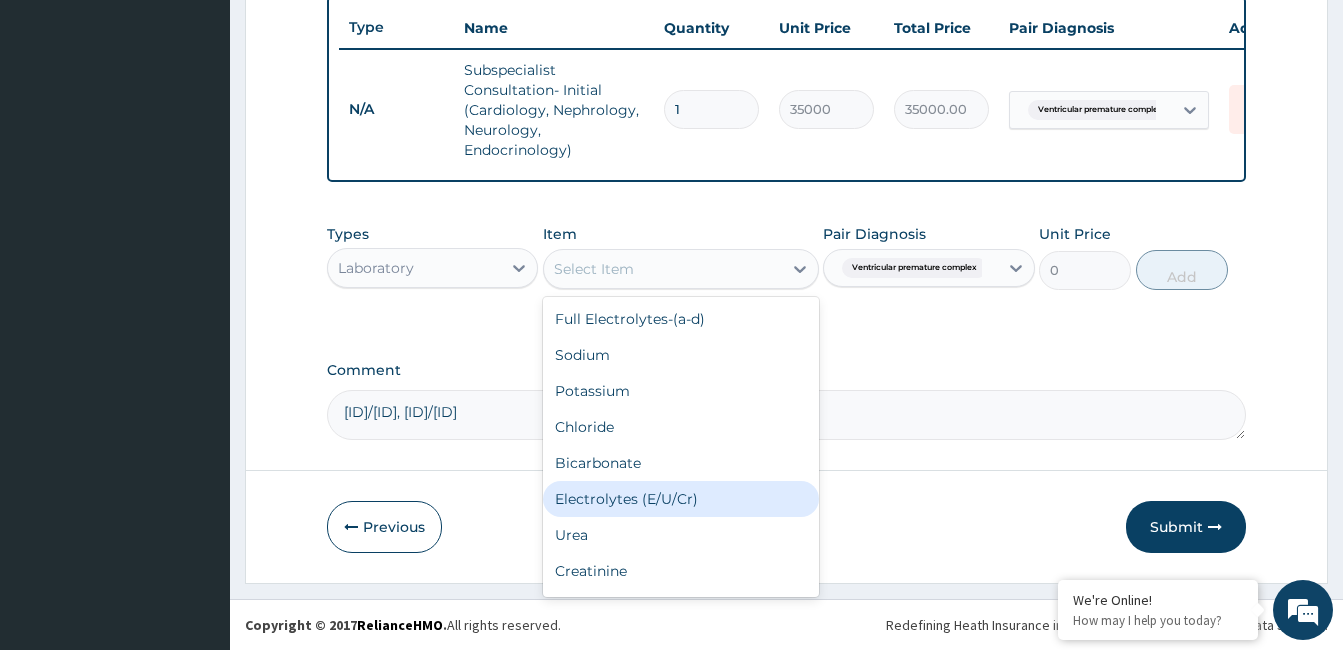 click on "Electrolytes (E/U/Cr)" at bounding box center (681, 499) 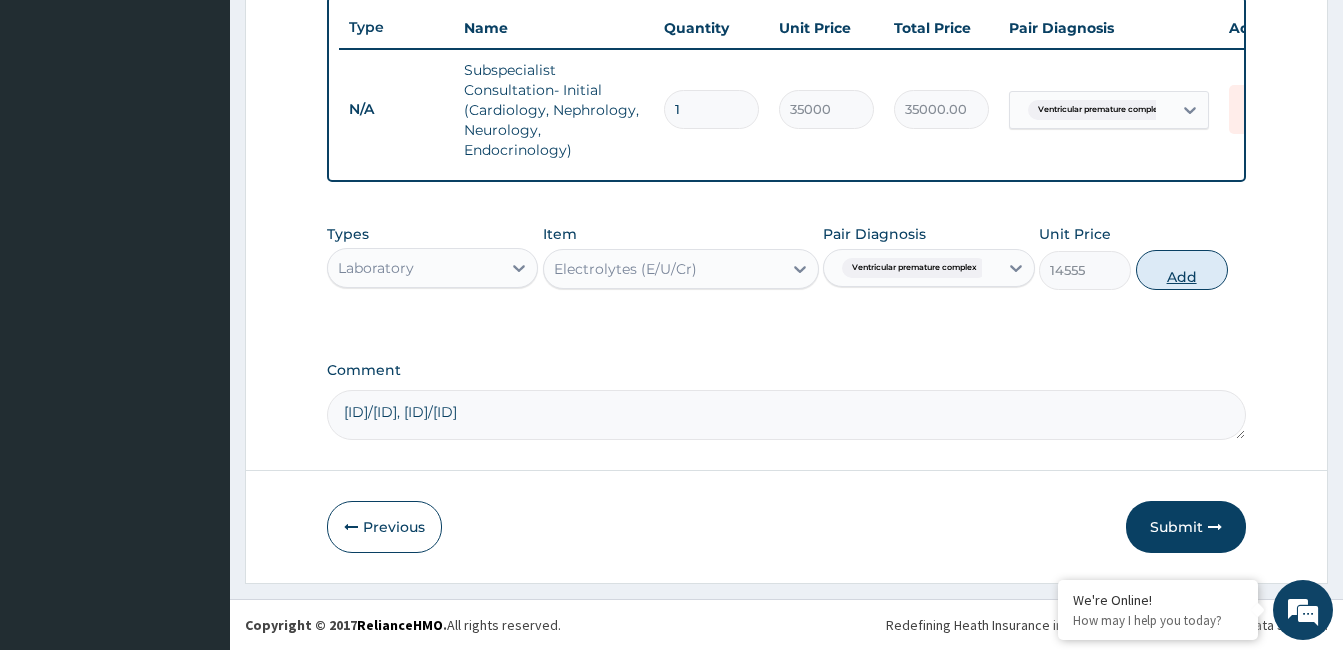 click on "Add" at bounding box center [1182, 270] 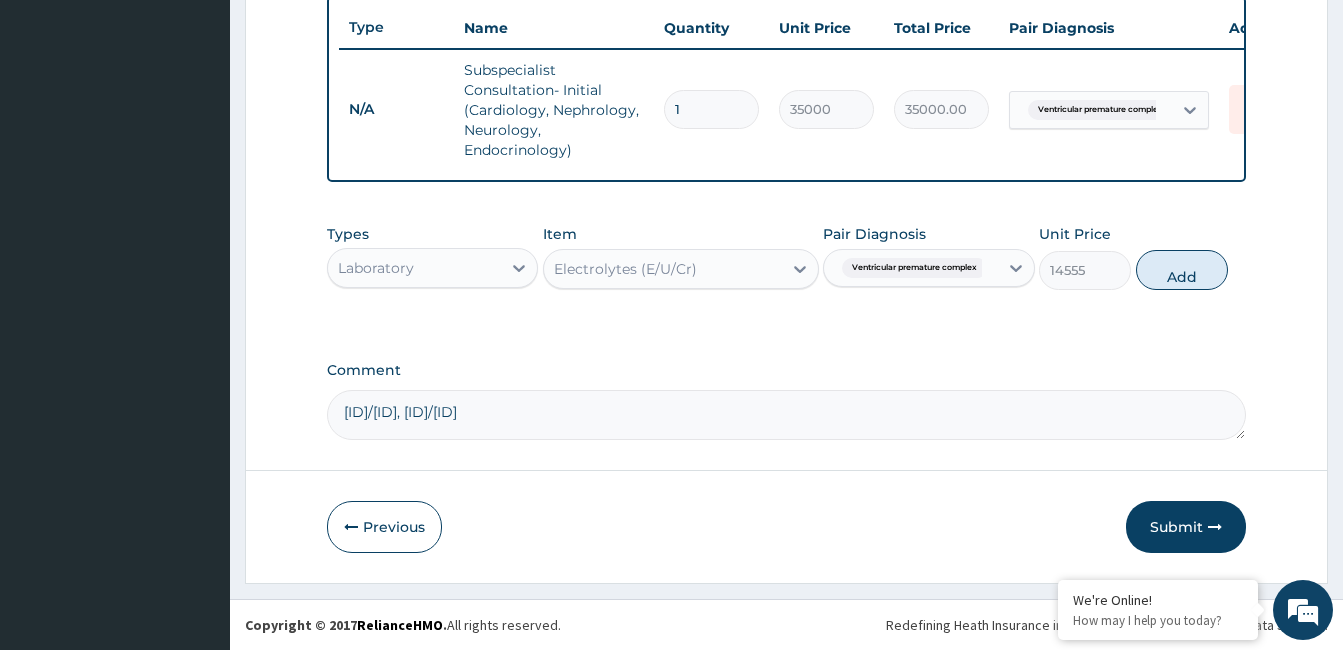 type on "0" 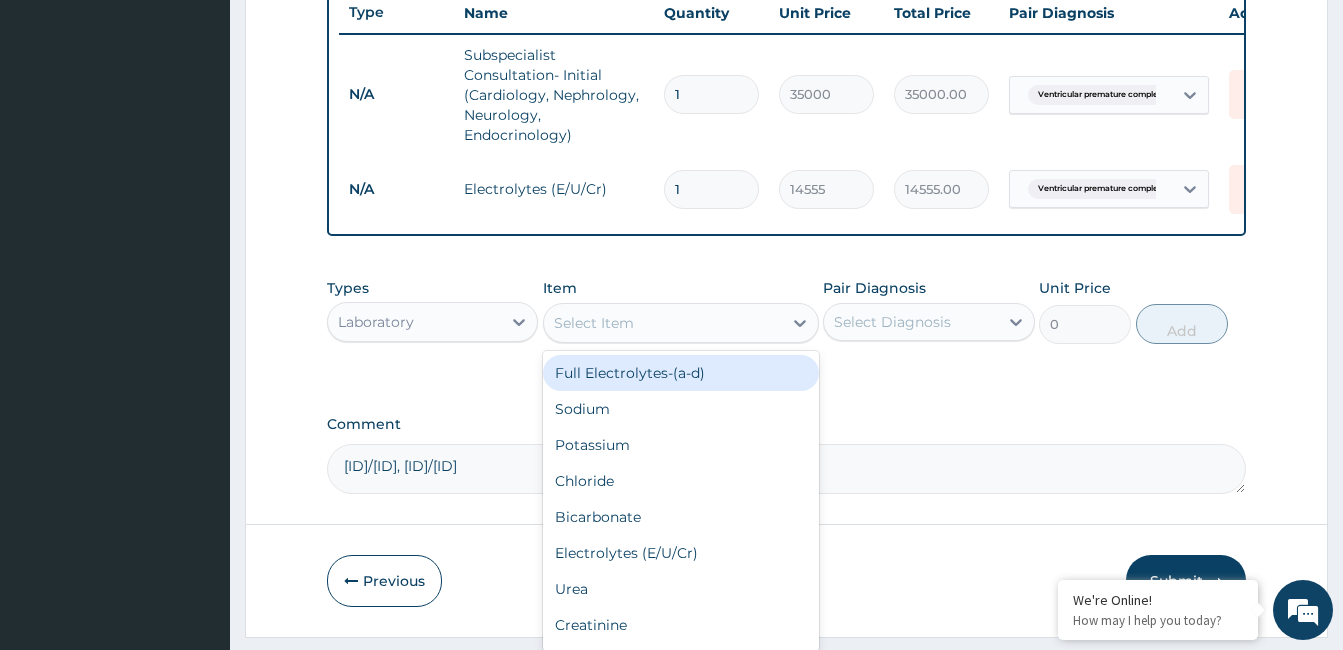 click on "Select Item" at bounding box center (663, 323) 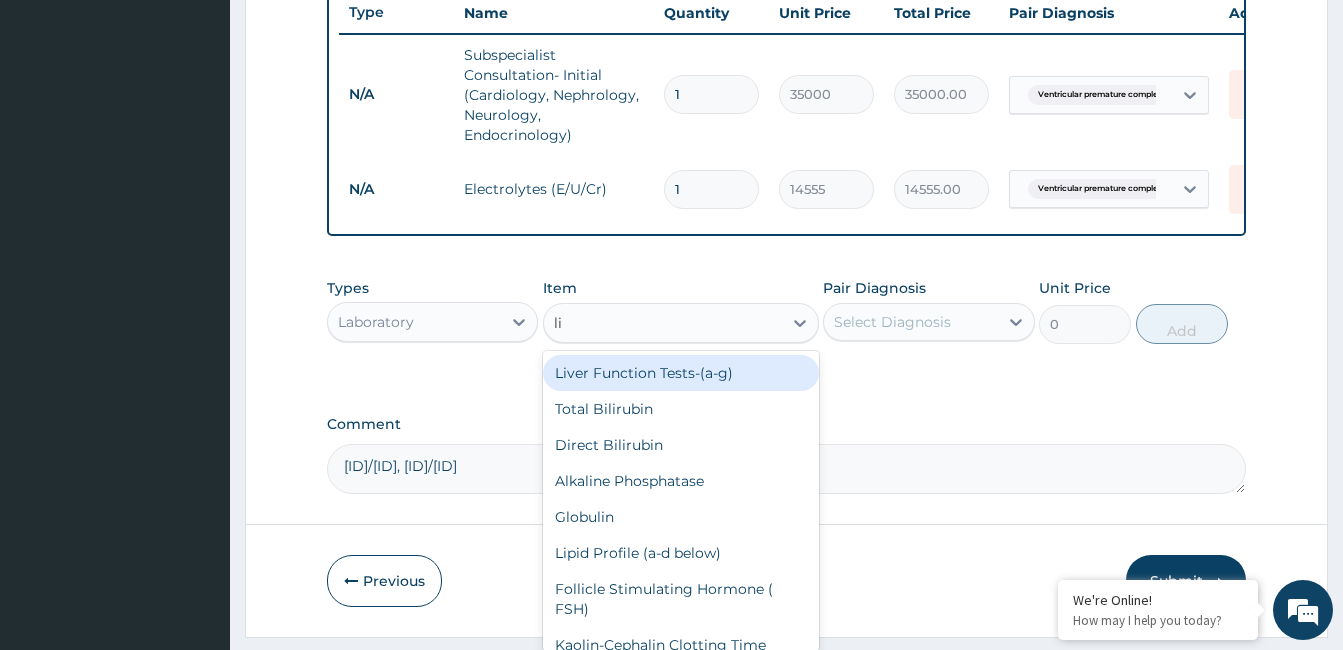type on "lip" 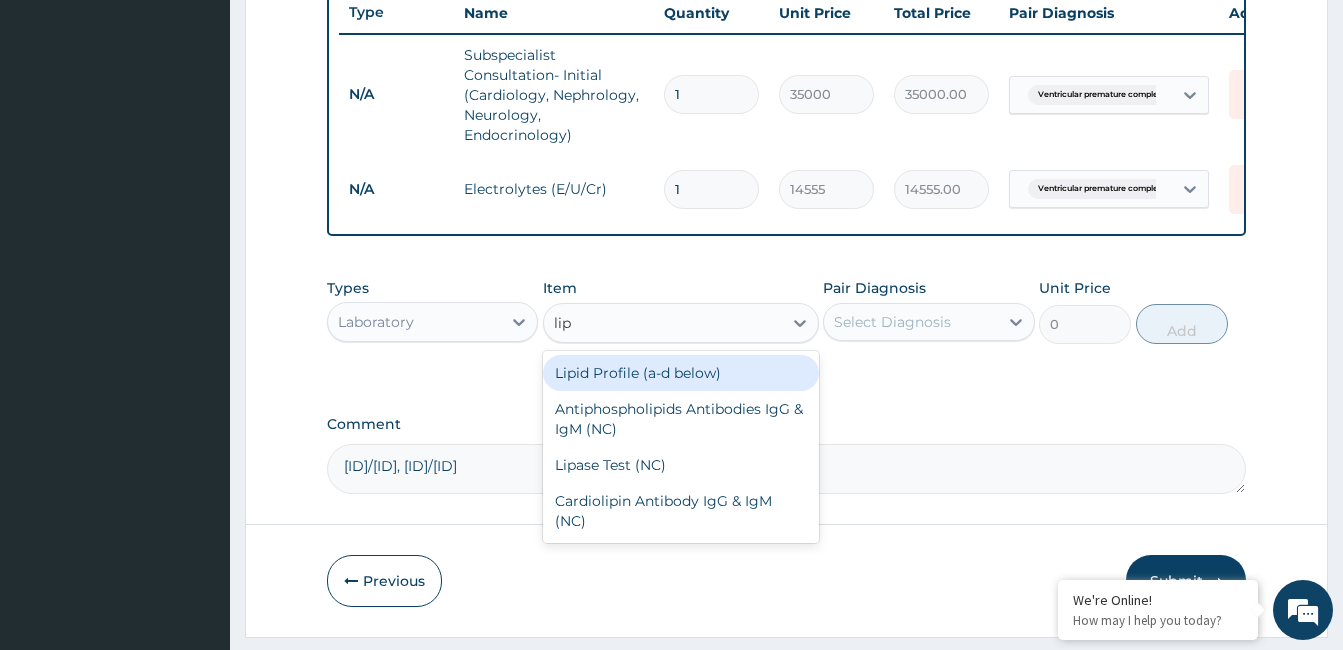 drag, startPoint x: 736, startPoint y: 384, endPoint x: 808, endPoint y: 384, distance: 72 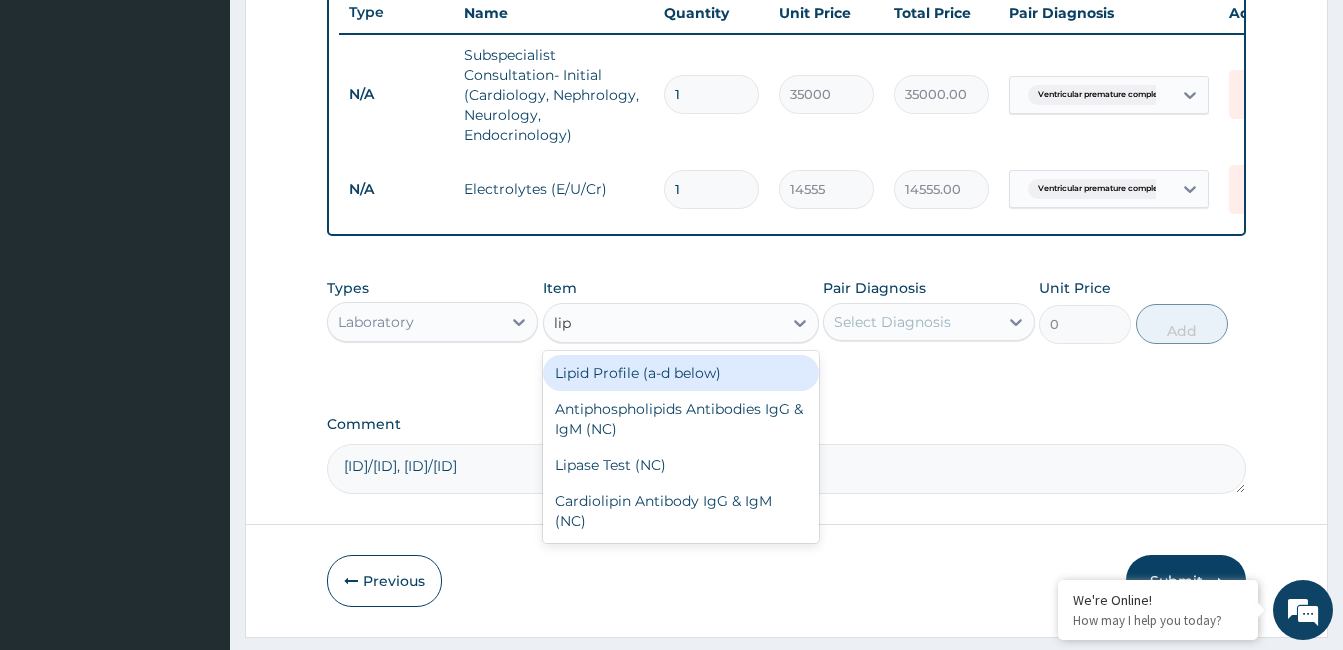 click on "Lipid Profile (a‐d below)" at bounding box center (681, 373) 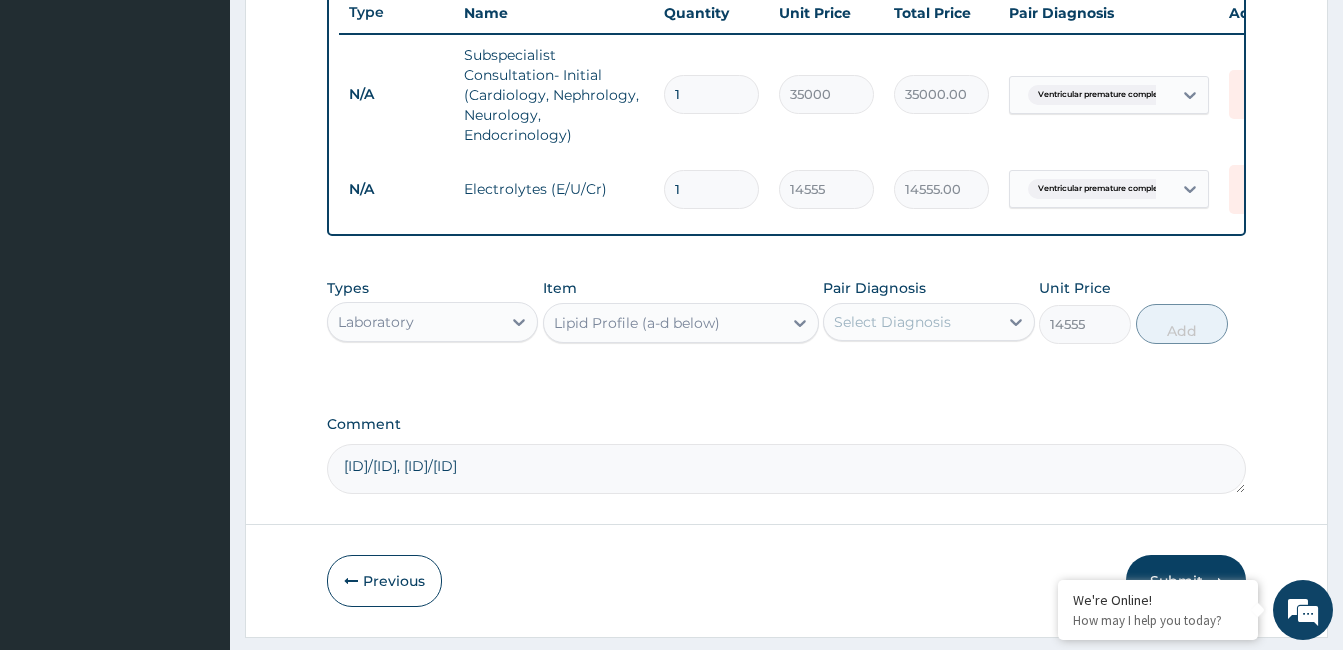 click on "Select Diagnosis" at bounding box center [892, 322] 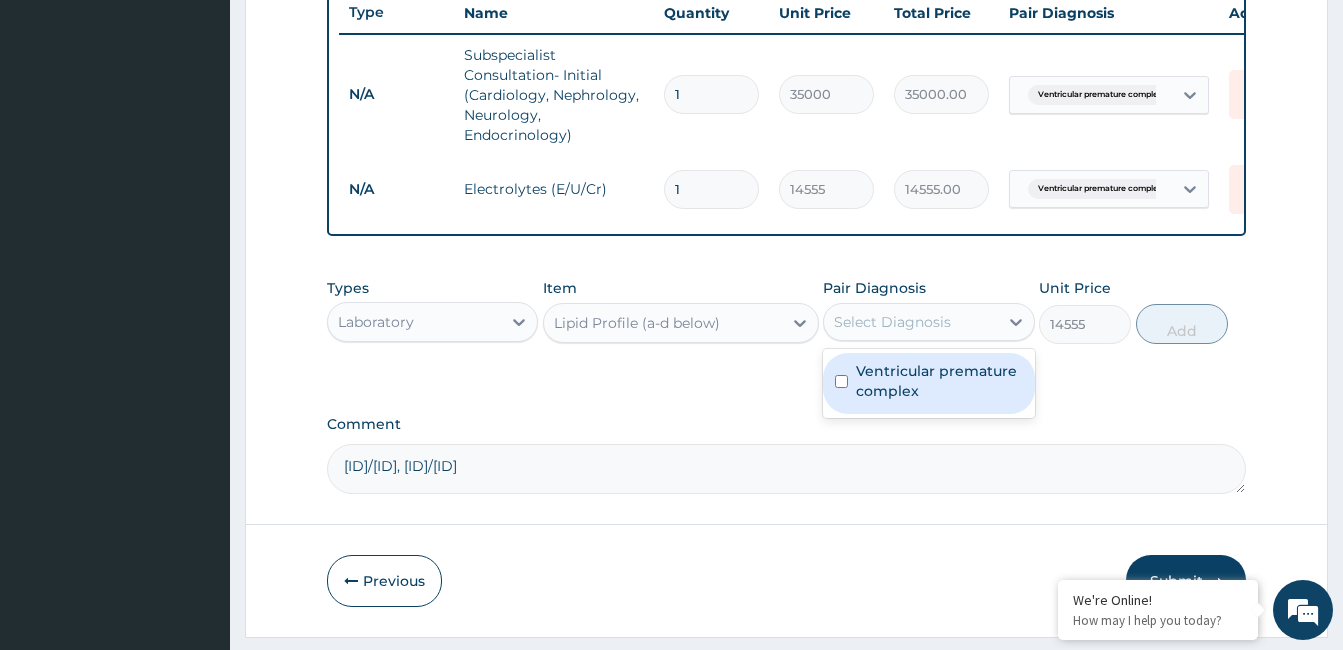 drag, startPoint x: 933, startPoint y: 396, endPoint x: 1126, endPoint y: 374, distance: 194.24983 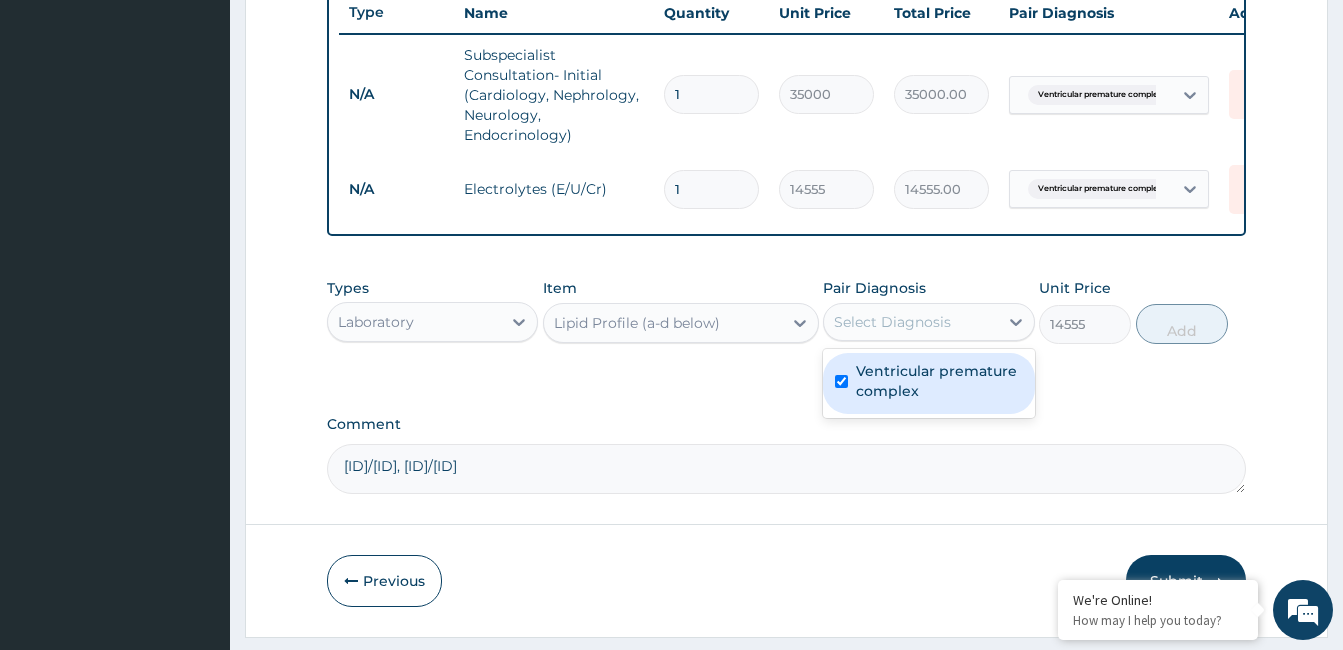 checkbox on "true" 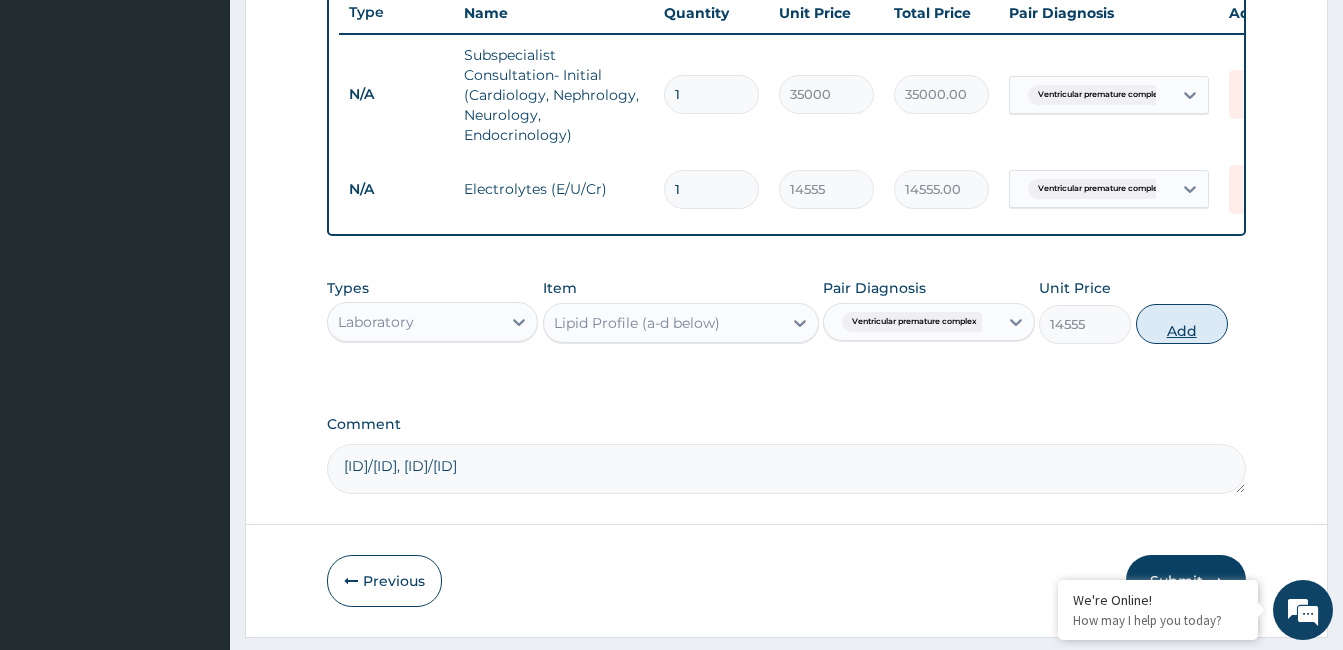 click on "Add" at bounding box center [1182, 324] 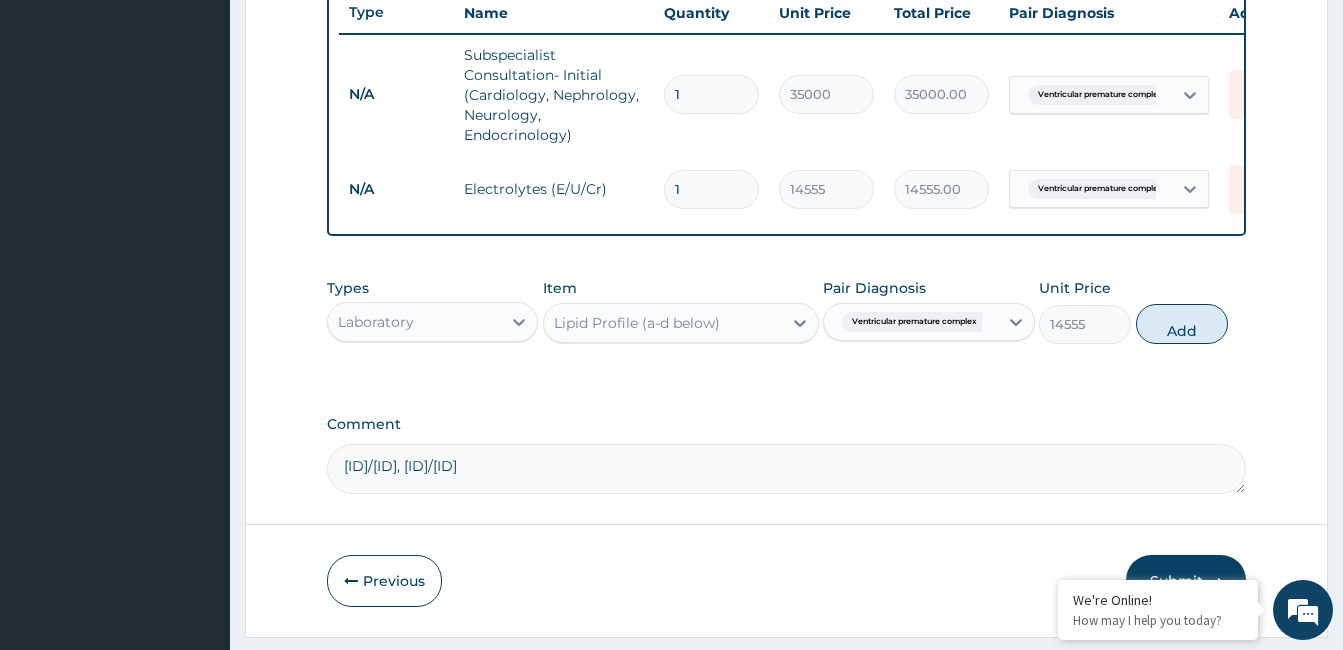 type on "0" 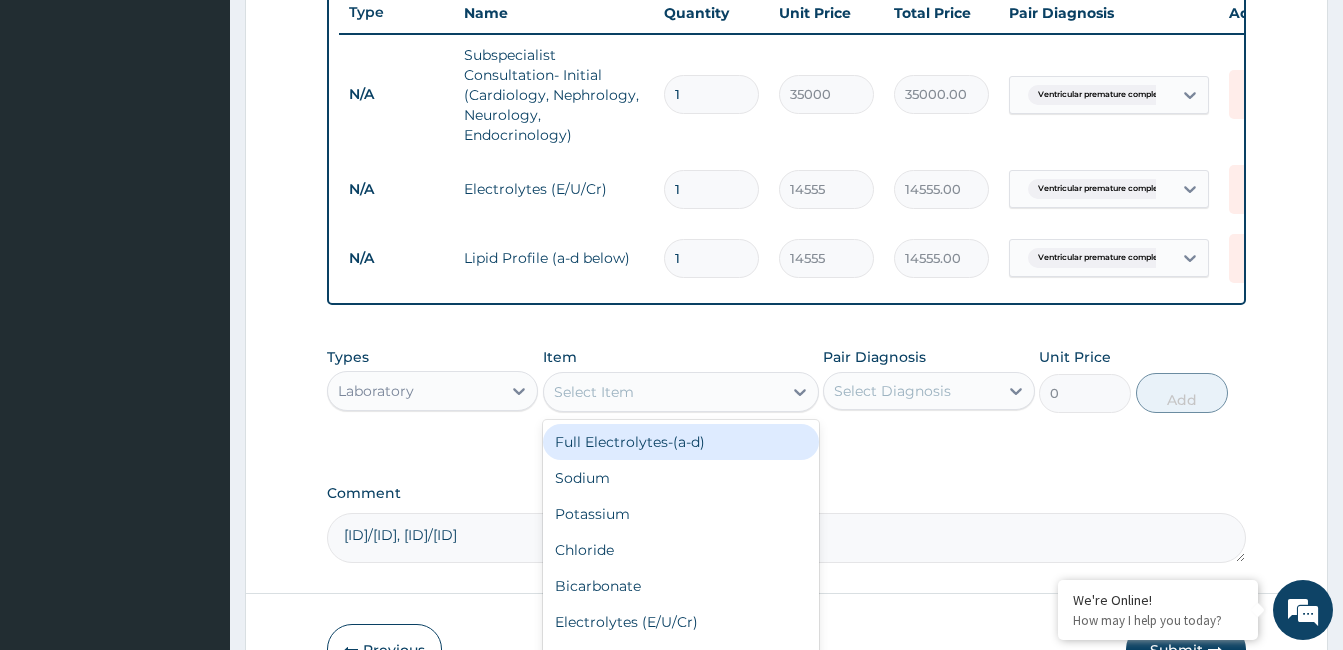 click on "Select Item" at bounding box center (663, 392) 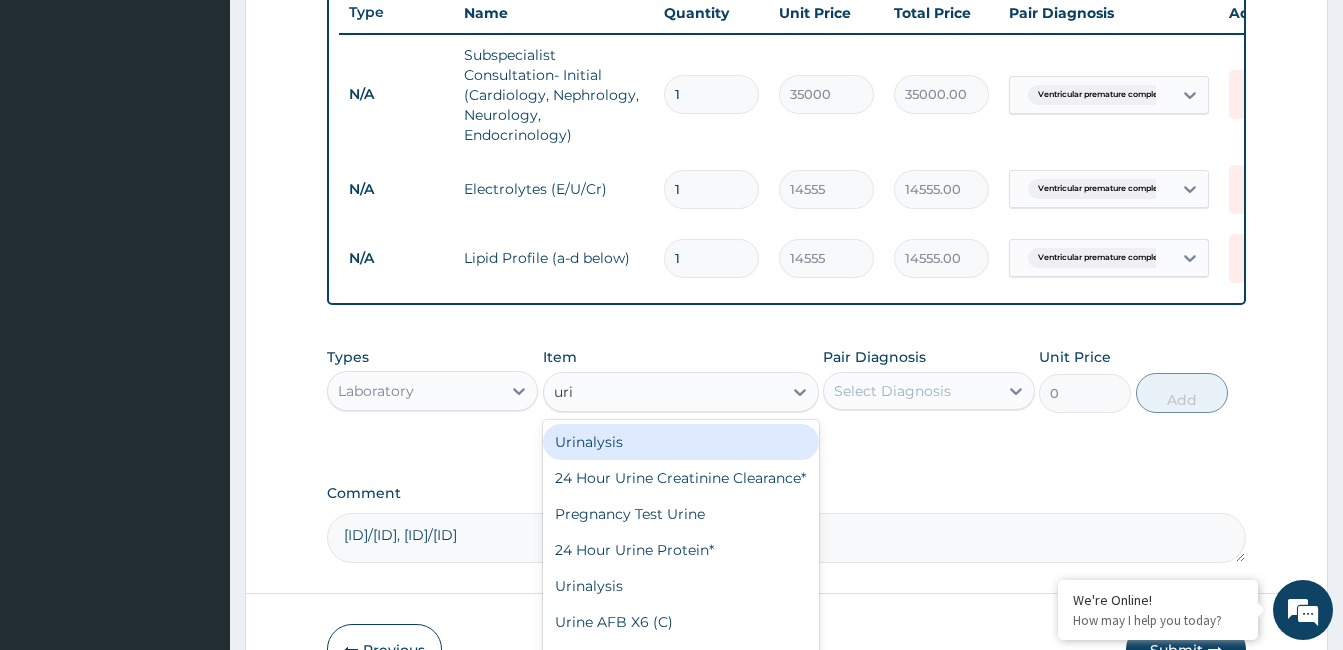 type on "urin" 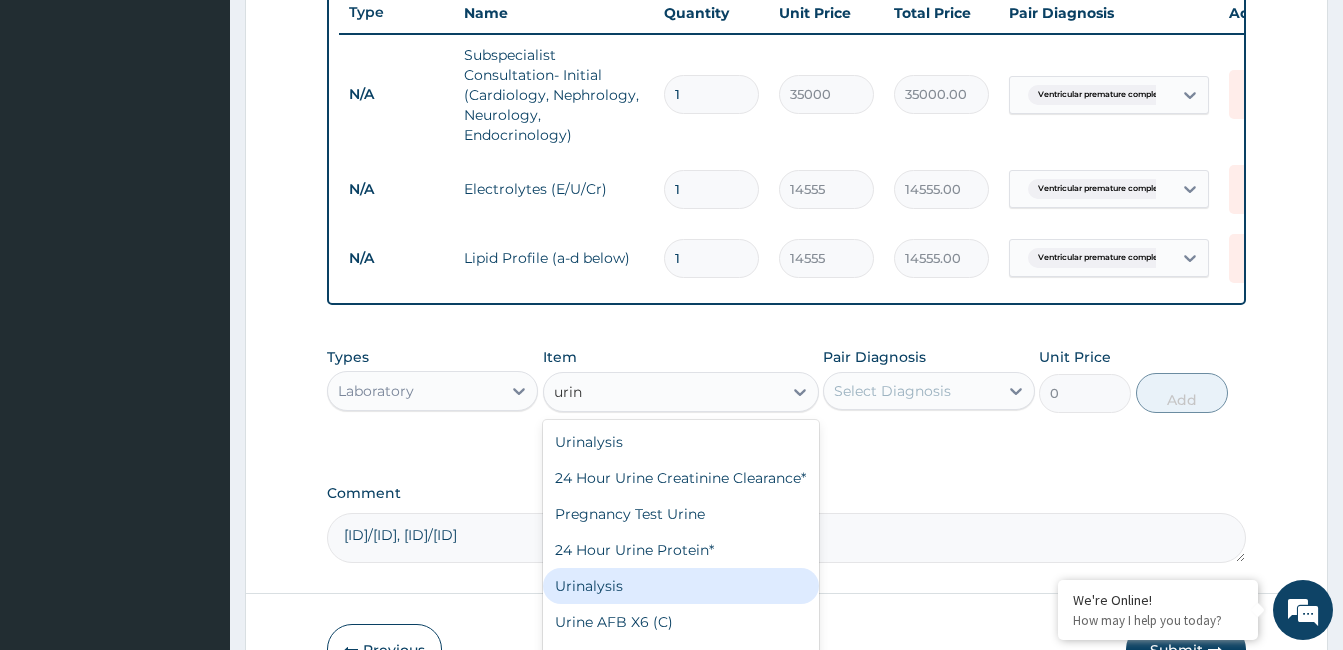 click on "Urinalysis" at bounding box center [681, 586] 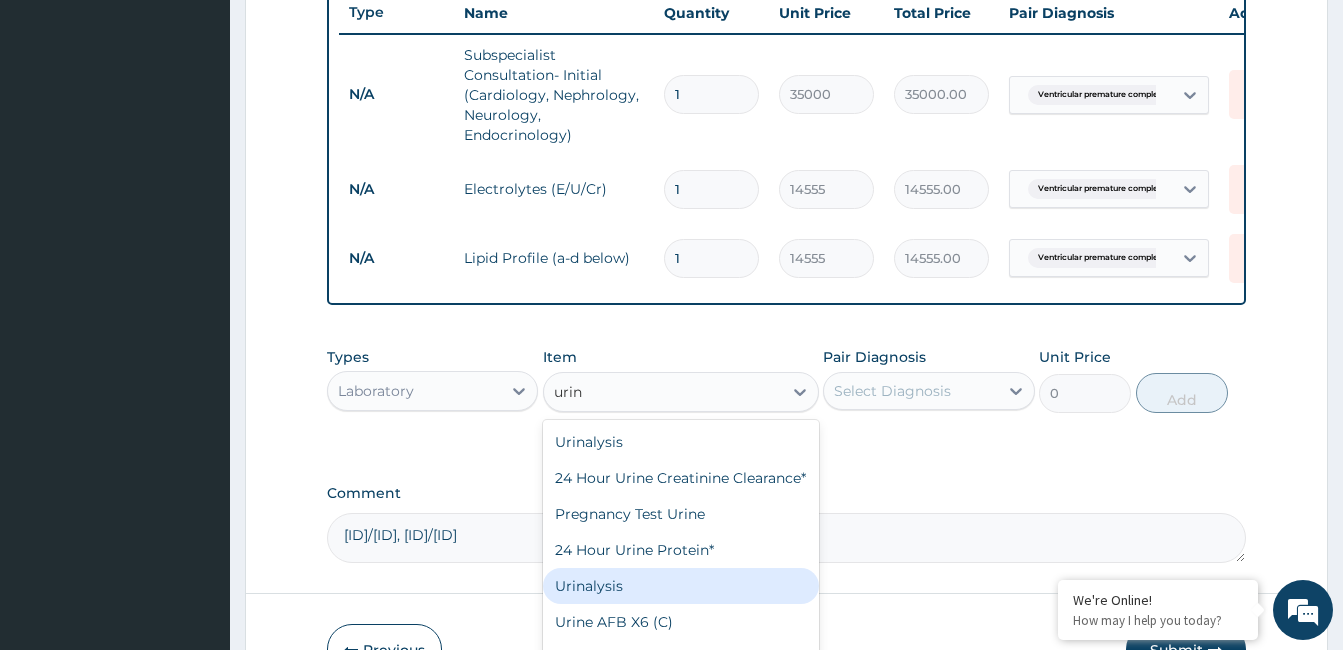 type 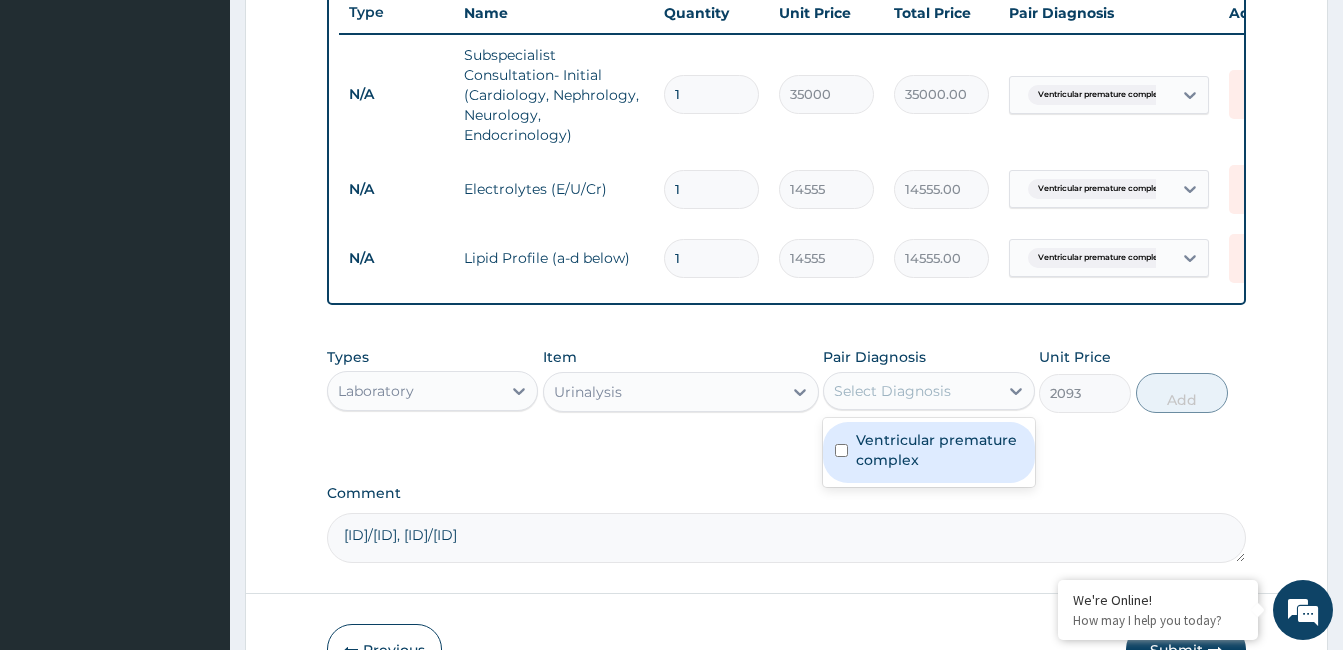 drag, startPoint x: 922, startPoint y: 410, endPoint x: 922, endPoint y: 455, distance: 45 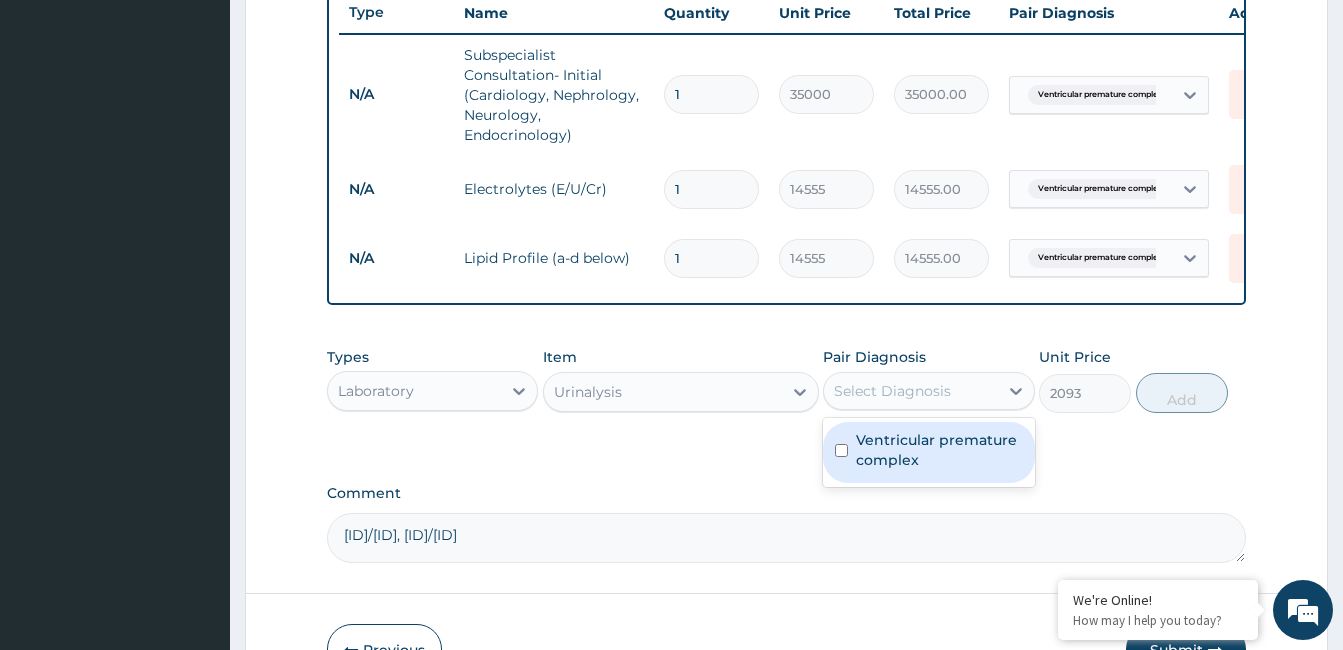click on "Select Diagnosis" at bounding box center [892, 391] 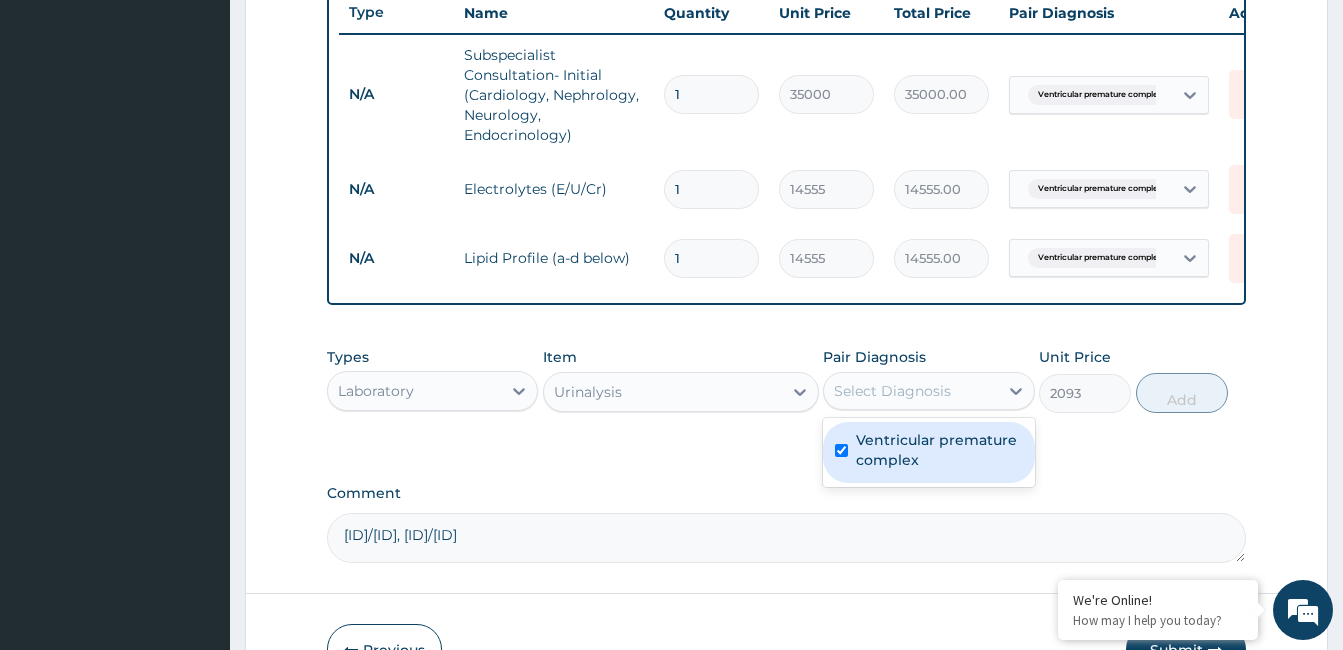 checkbox on "true" 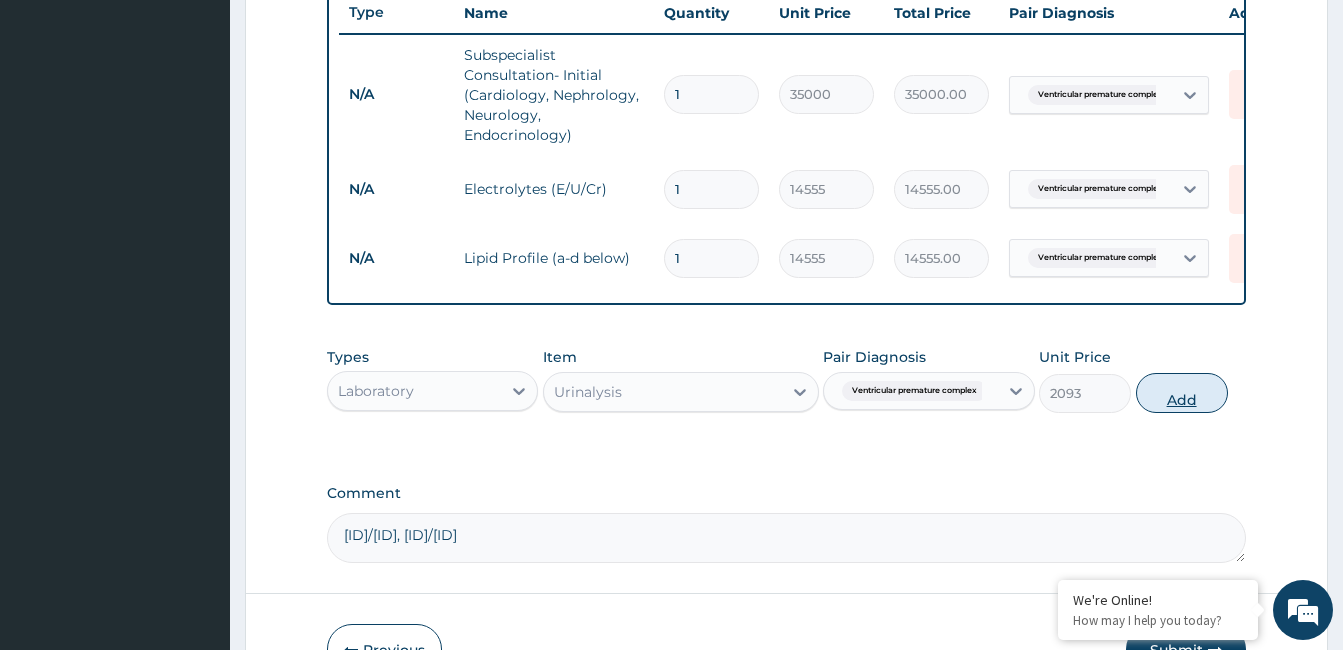 click on "Add" at bounding box center (1182, 393) 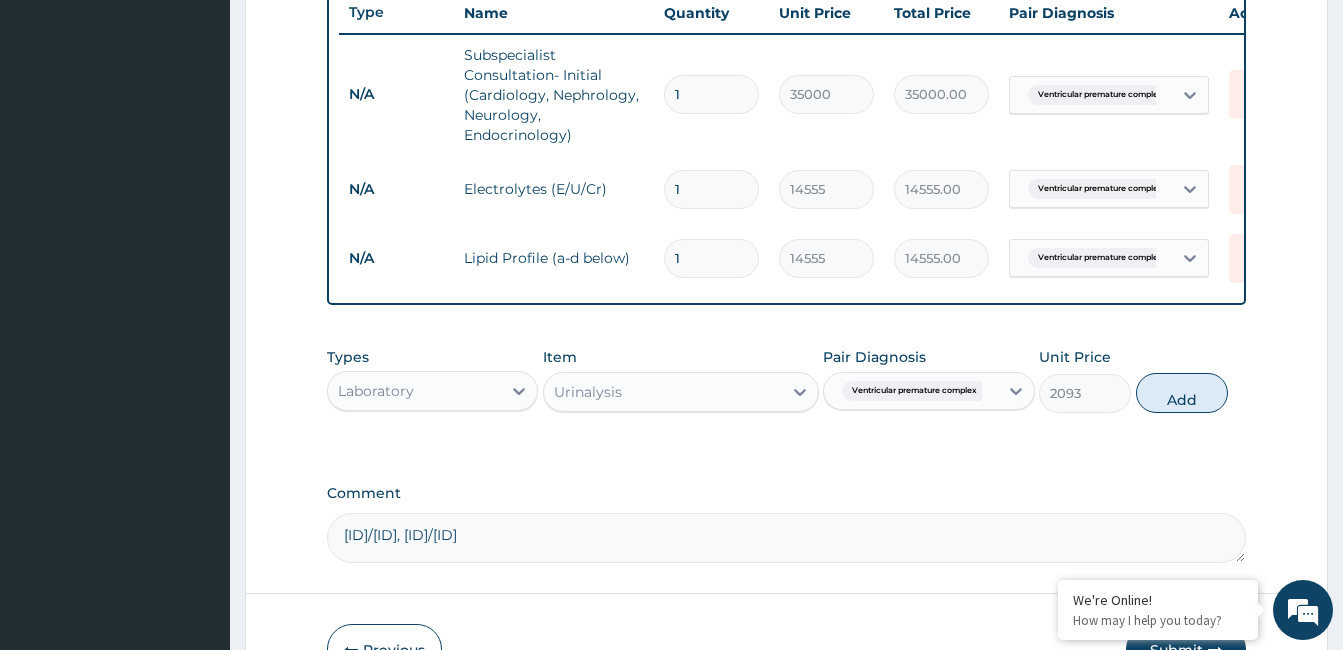 type on "0" 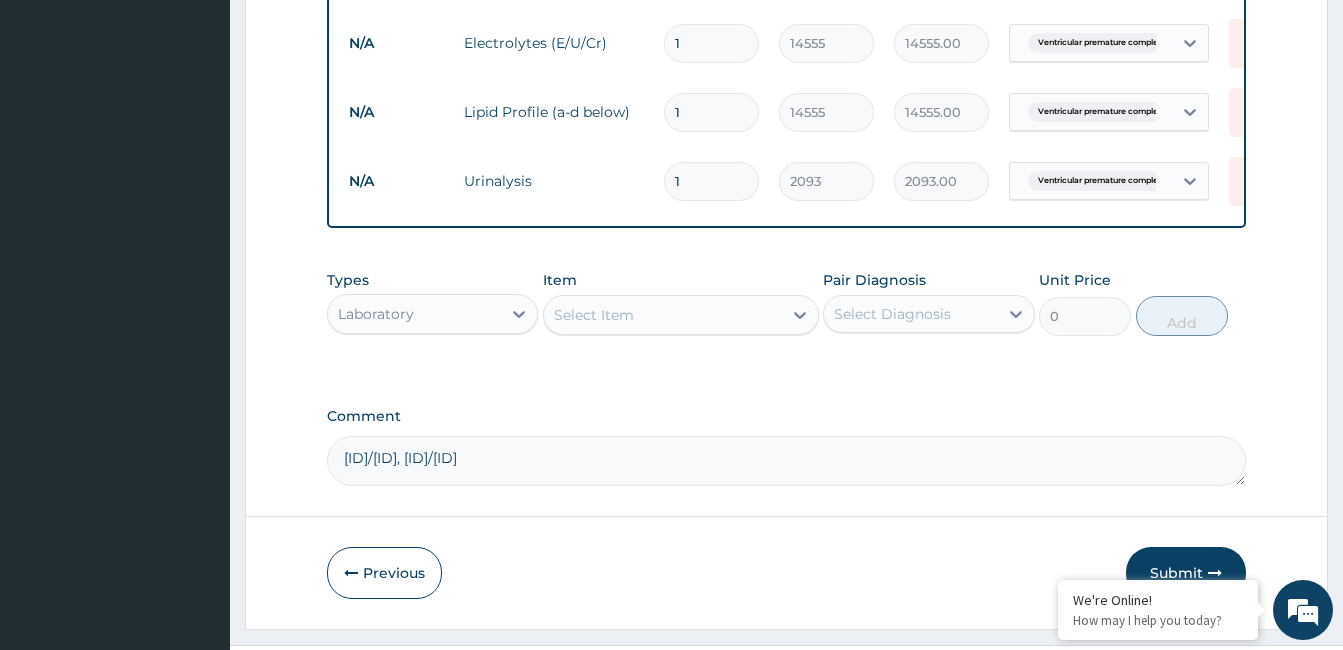 scroll, scrollTop: 970, scrollLeft: 0, axis: vertical 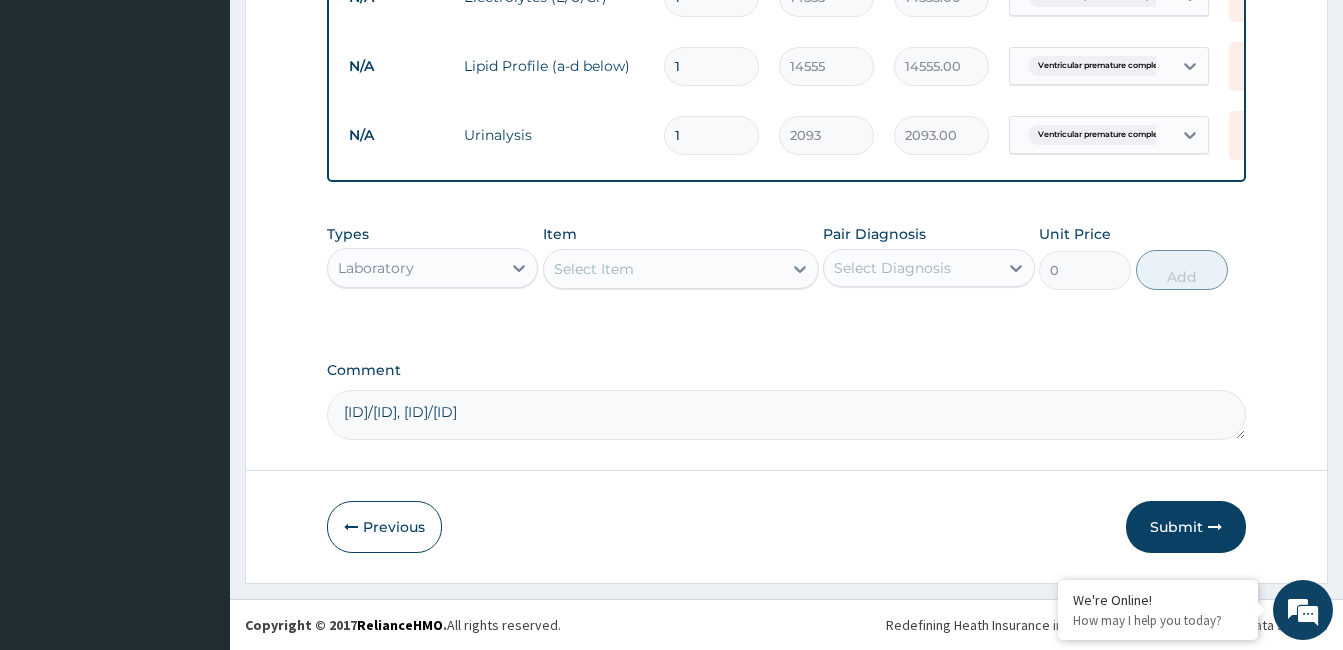 drag, startPoint x: 457, startPoint y: 260, endPoint x: 453, endPoint y: 286, distance: 26.305893 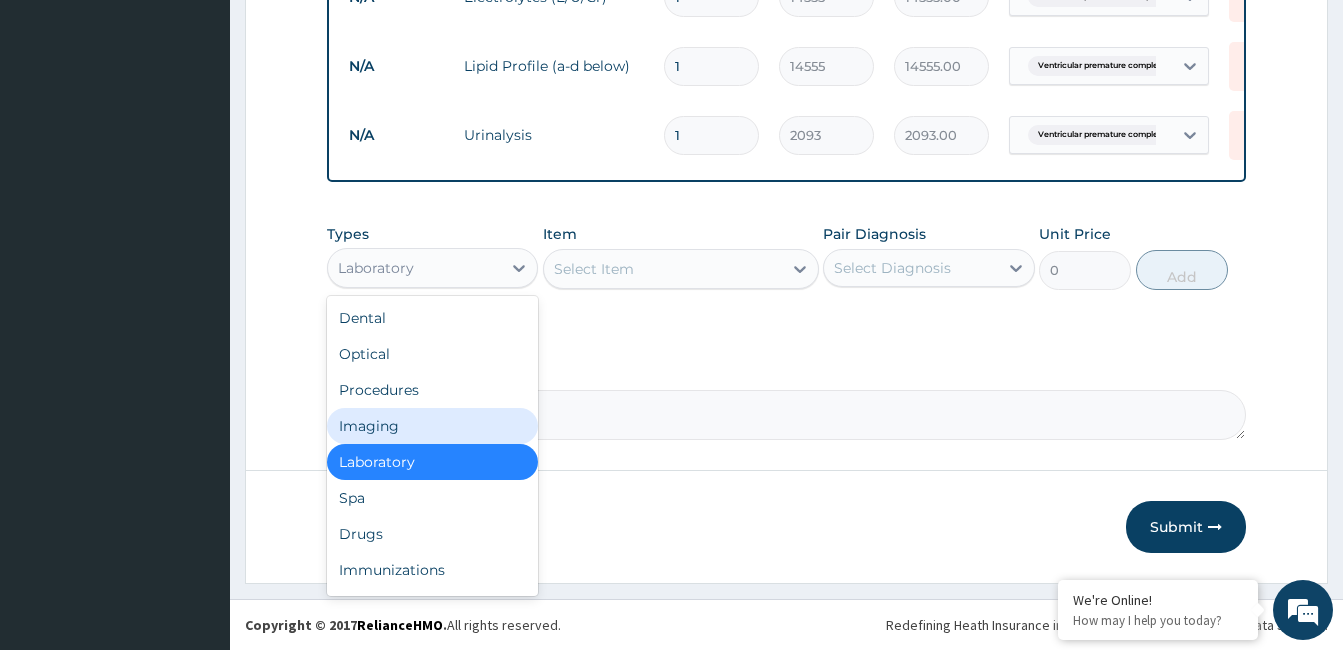 click on "Imaging" at bounding box center (432, 426) 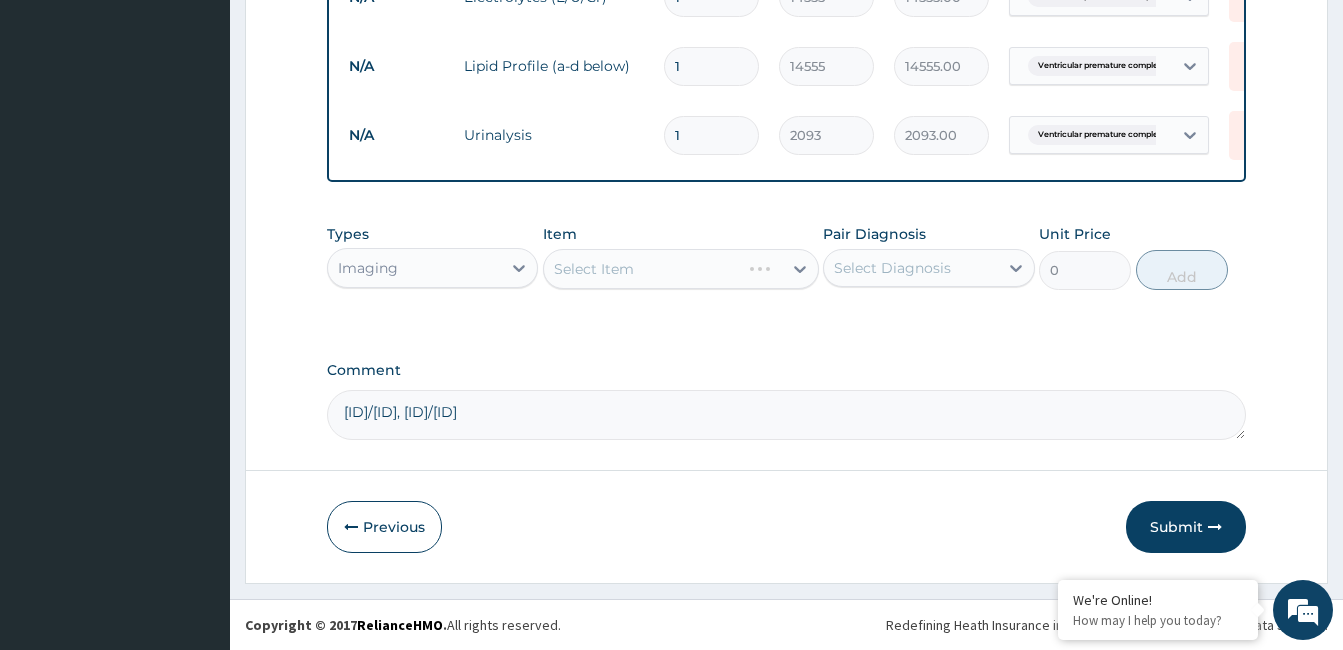 click on "Select Diagnosis" at bounding box center (910, 268) 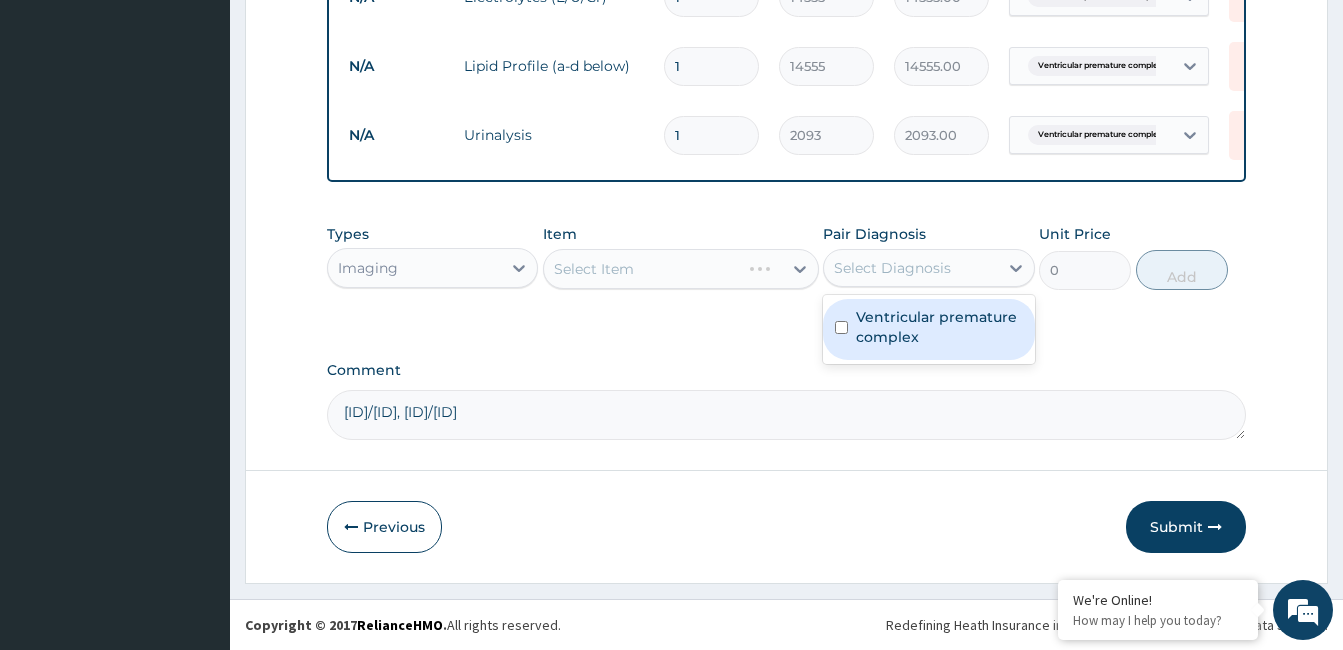 click on "Ventricular premature complex" at bounding box center [939, 327] 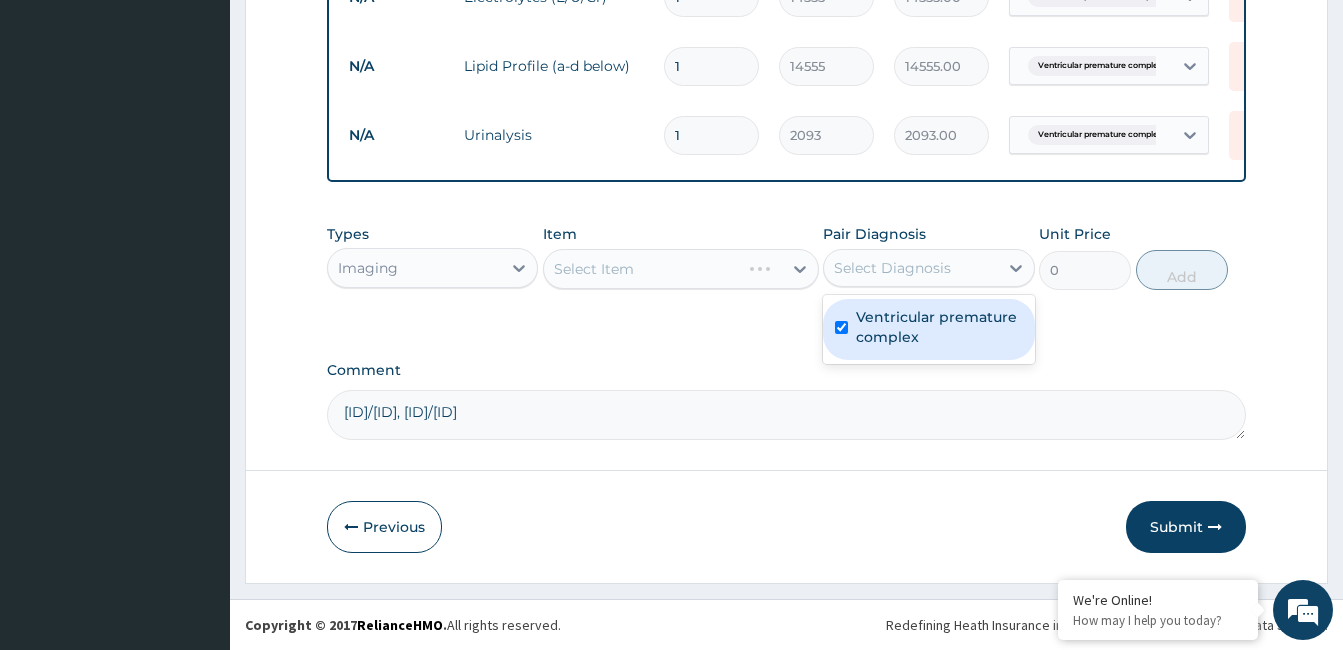 checkbox on "true" 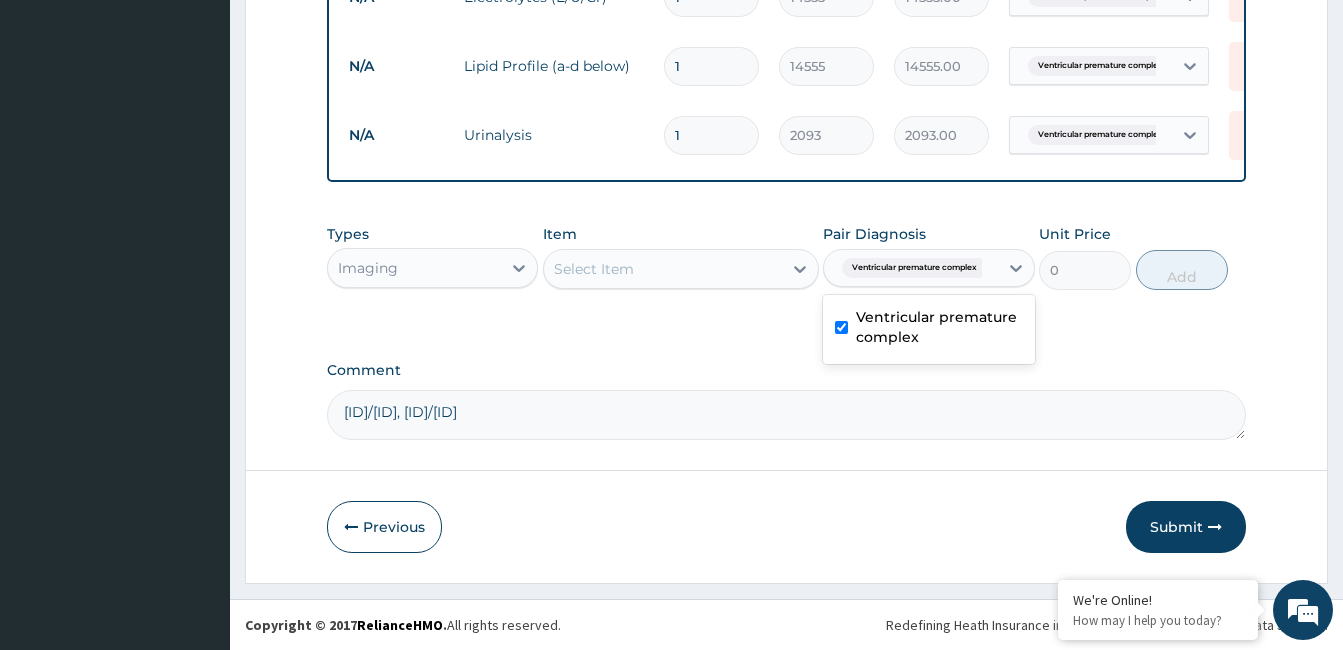 click on "Select Item" at bounding box center (663, 269) 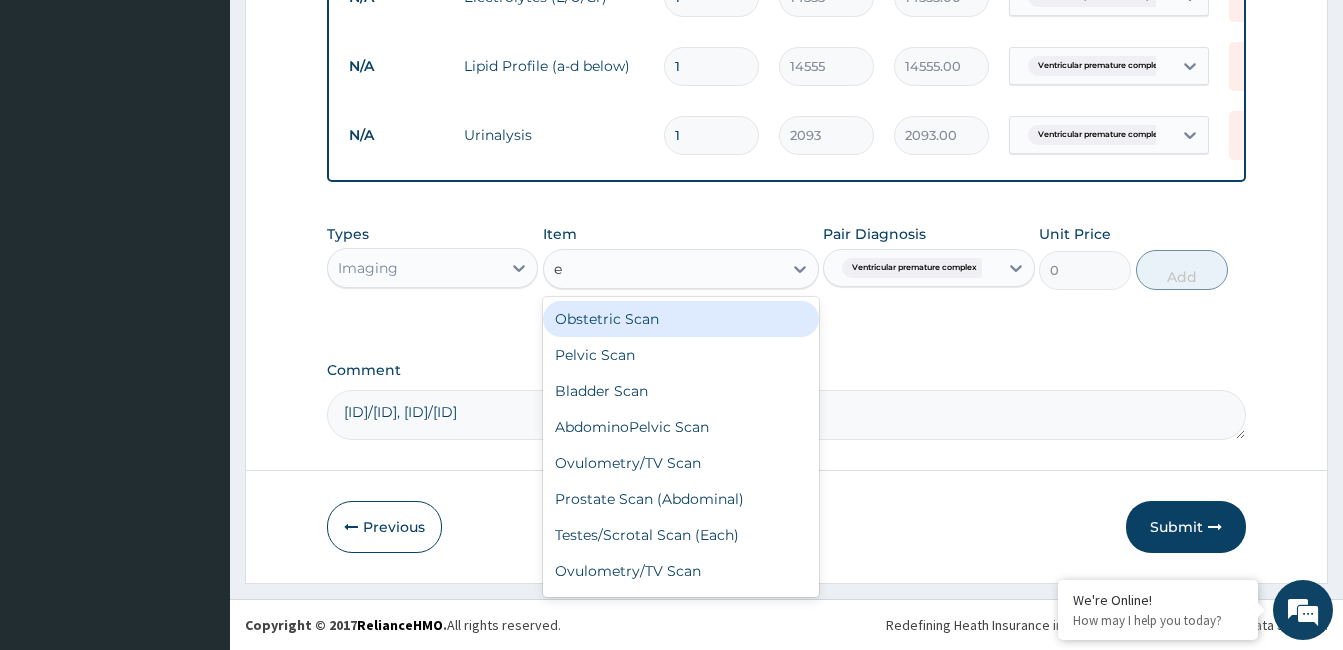 type on "ec" 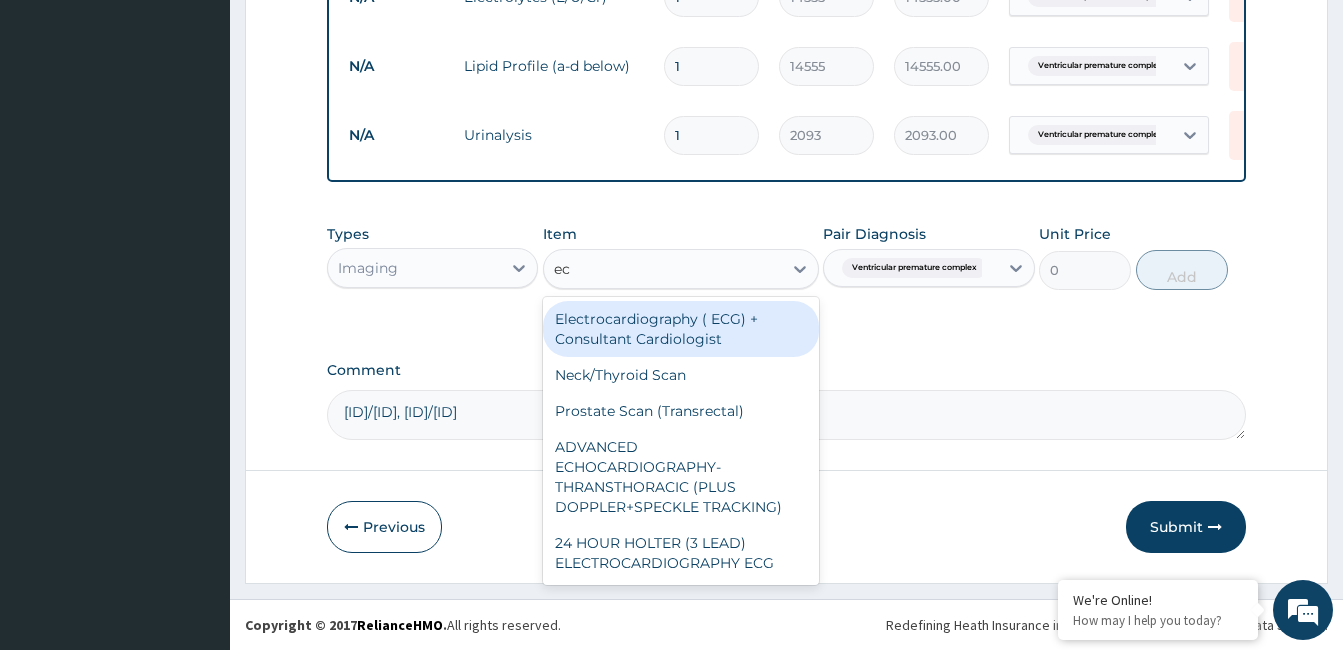 click on "Electrocardiography ( ECG) + Consultant Cardiologist" at bounding box center [681, 329] 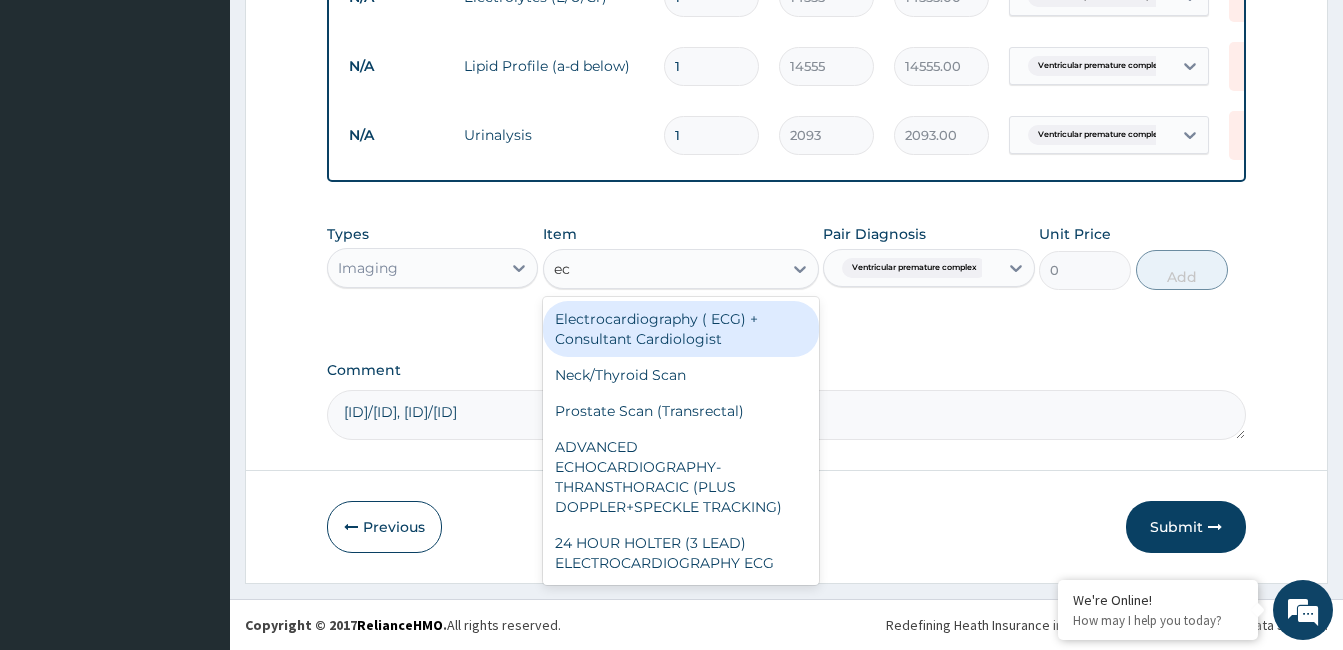 type 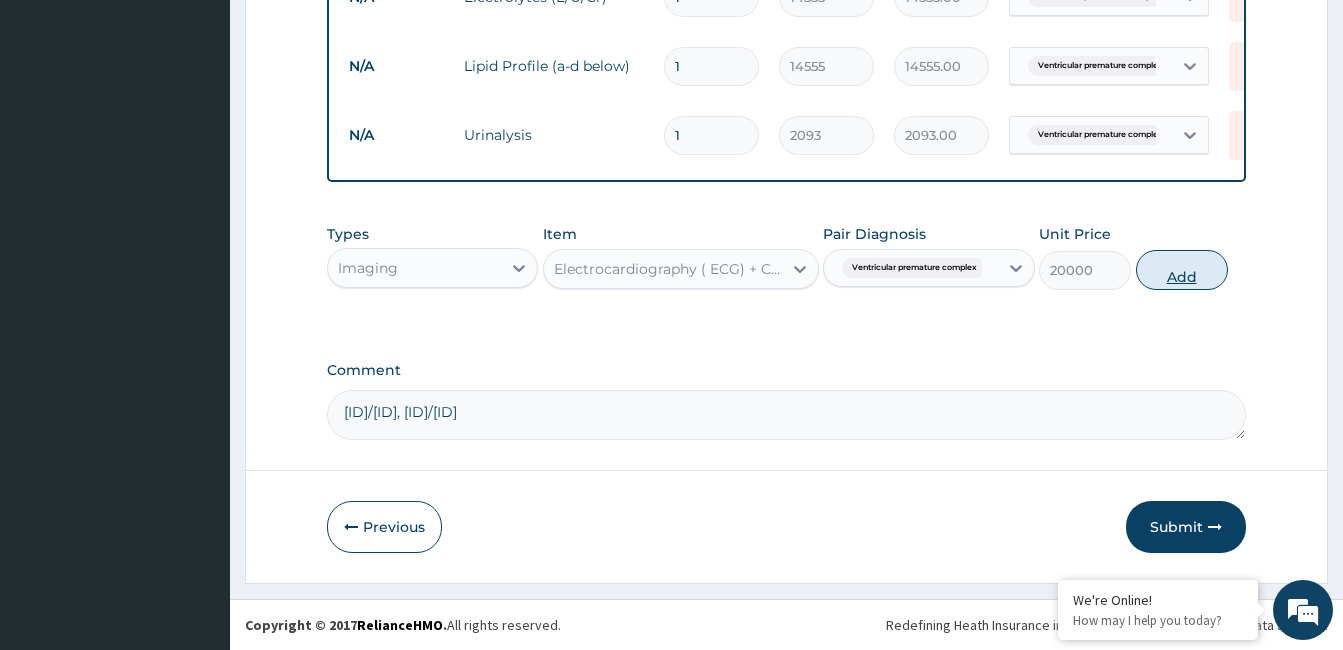 click on "Add" at bounding box center (1182, 270) 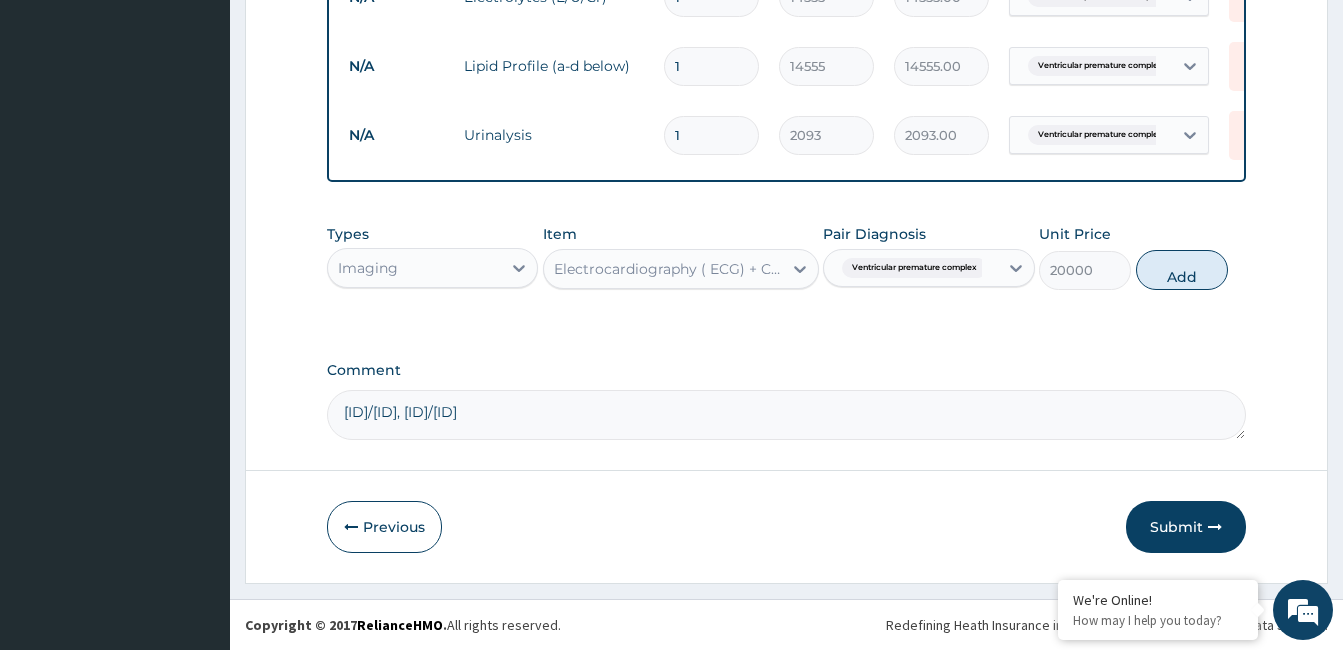 type on "0" 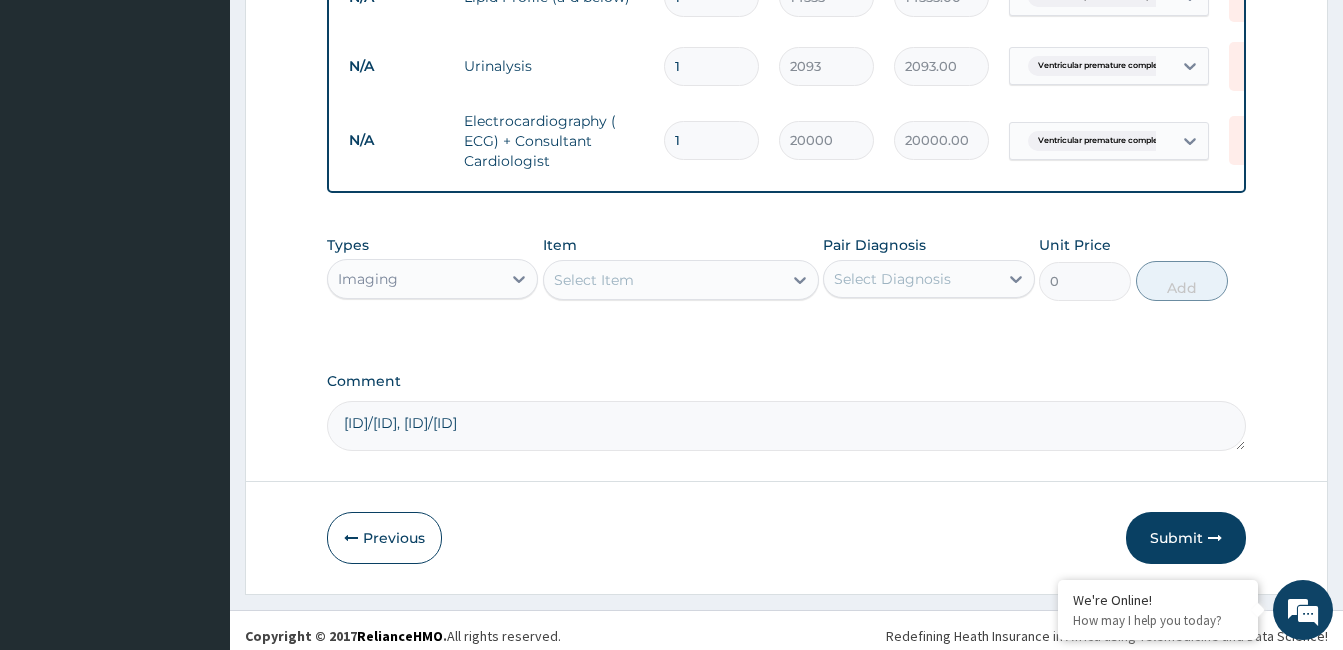scroll, scrollTop: 1050, scrollLeft: 0, axis: vertical 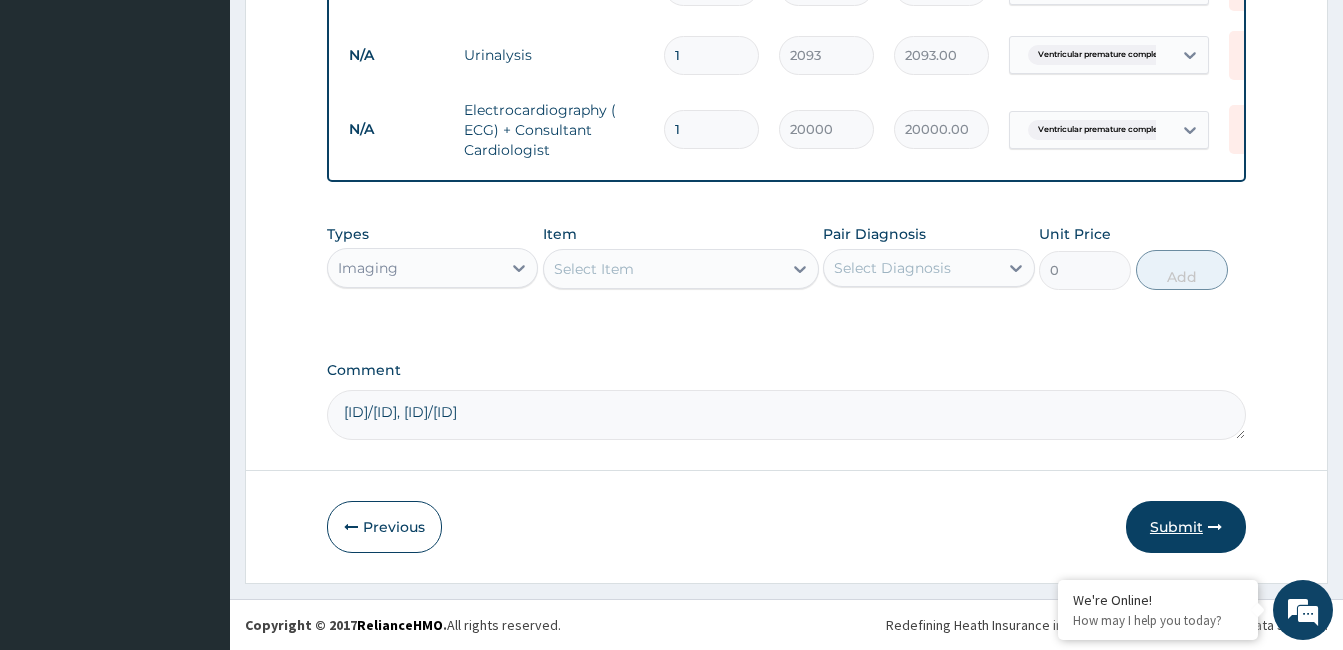 click on "Submit" at bounding box center [1186, 527] 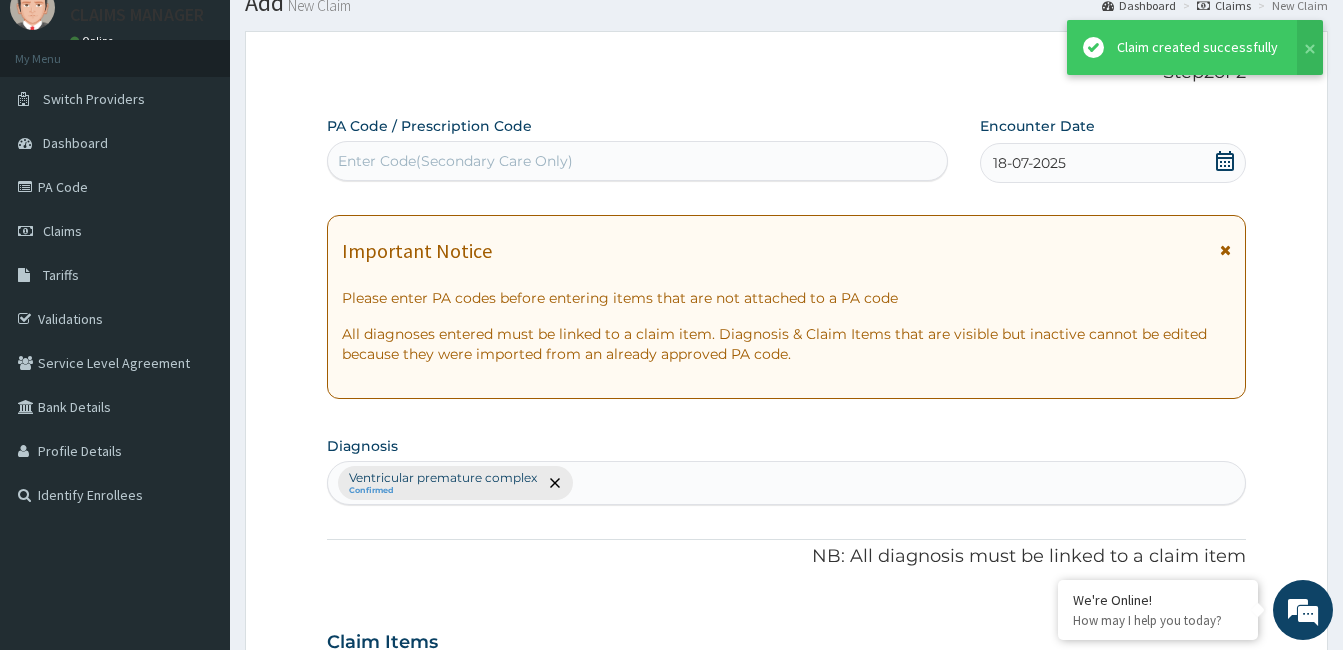 scroll, scrollTop: 1050, scrollLeft: 0, axis: vertical 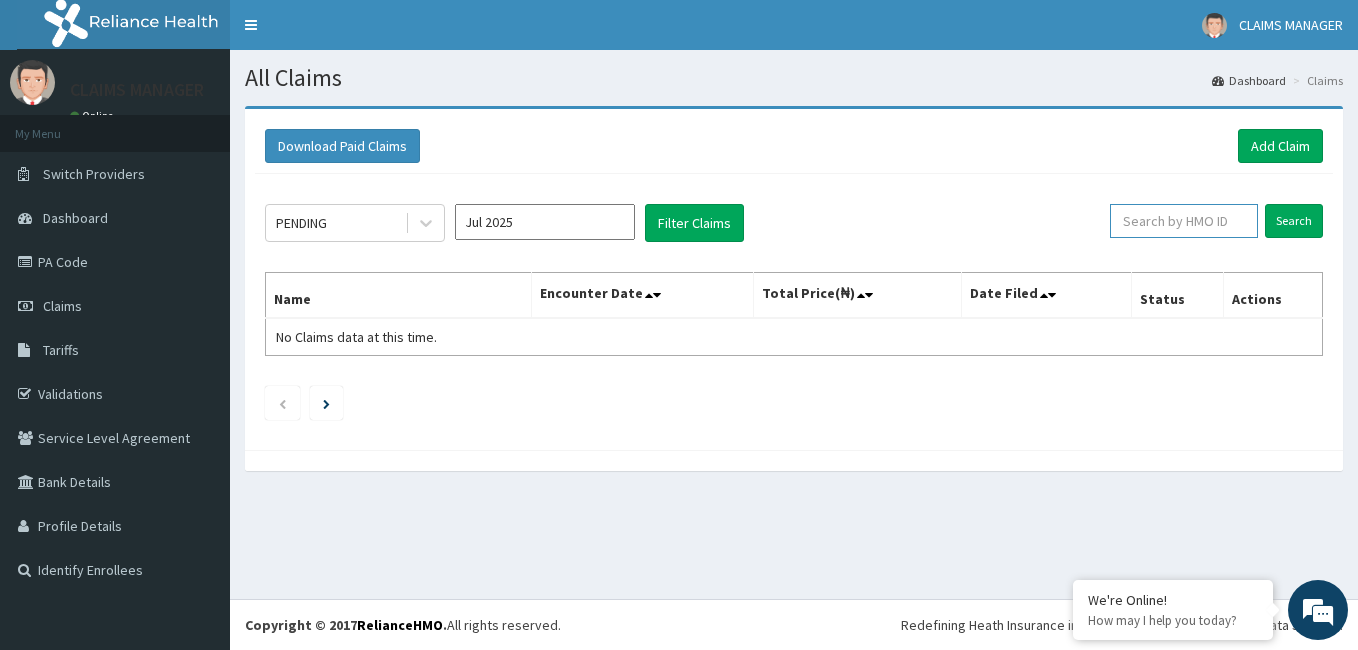 click at bounding box center (1184, 221) 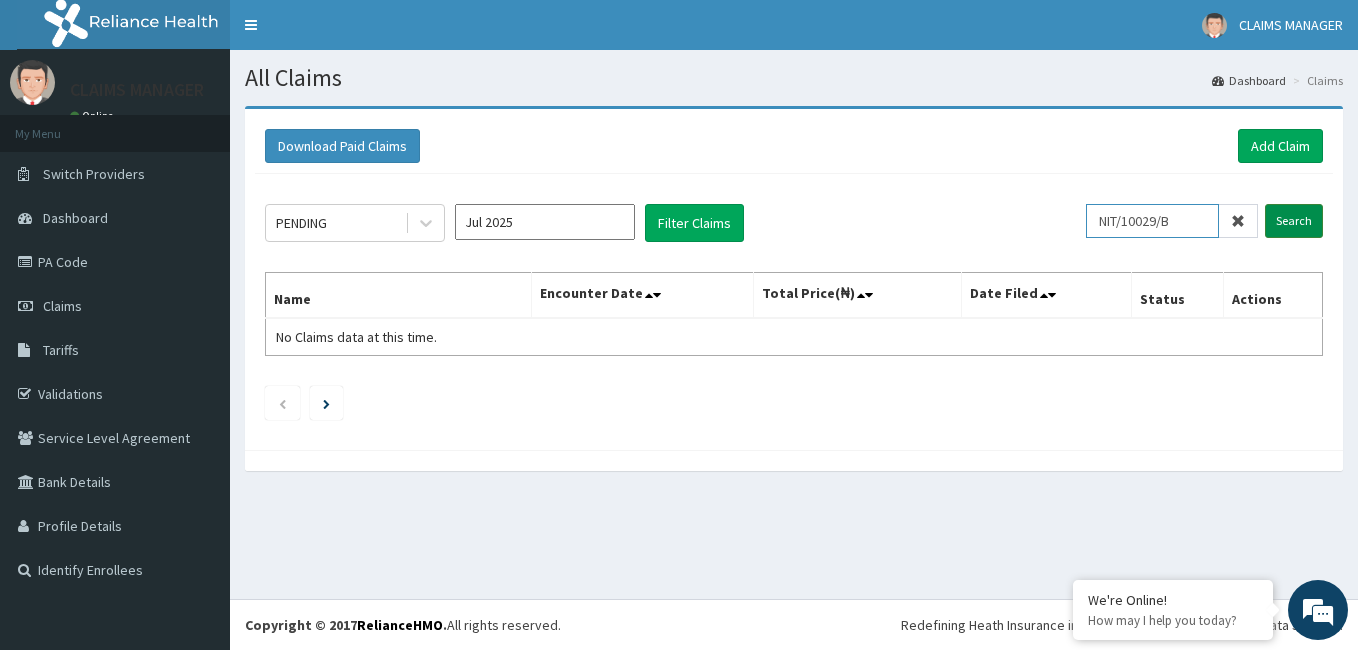 type on "NIT/10029/B" 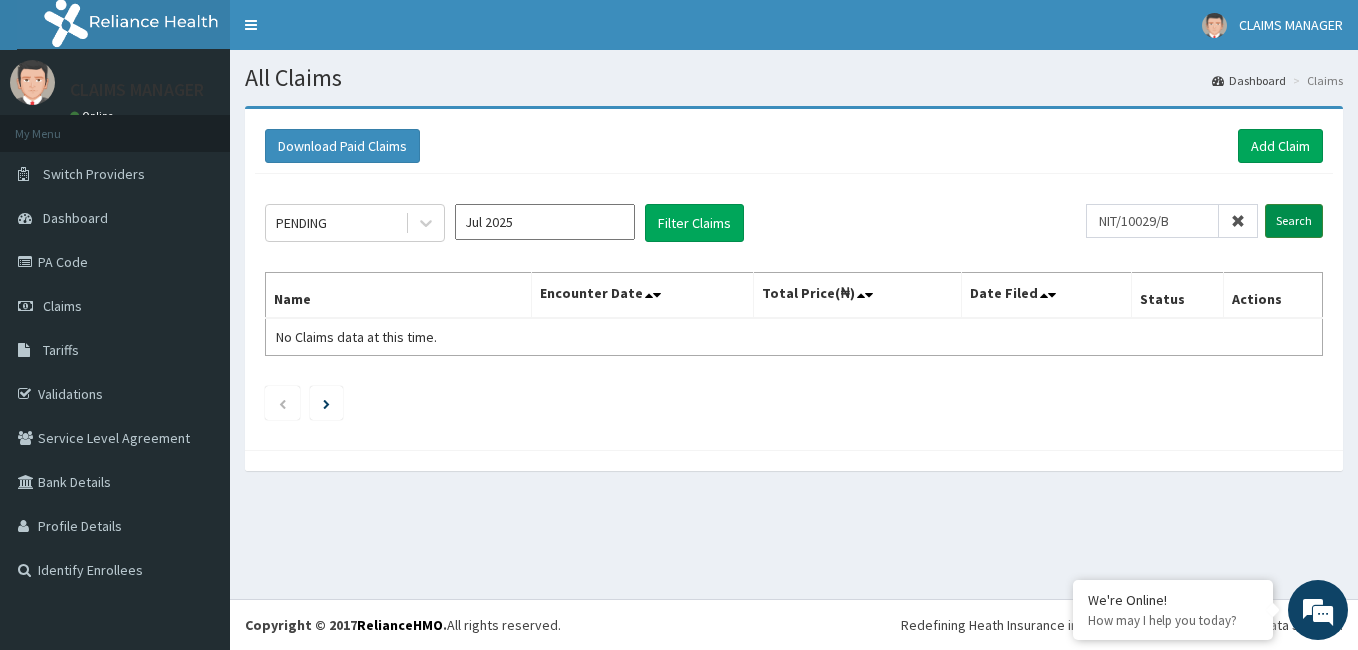 click on "Search" at bounding box center [1294, 221] 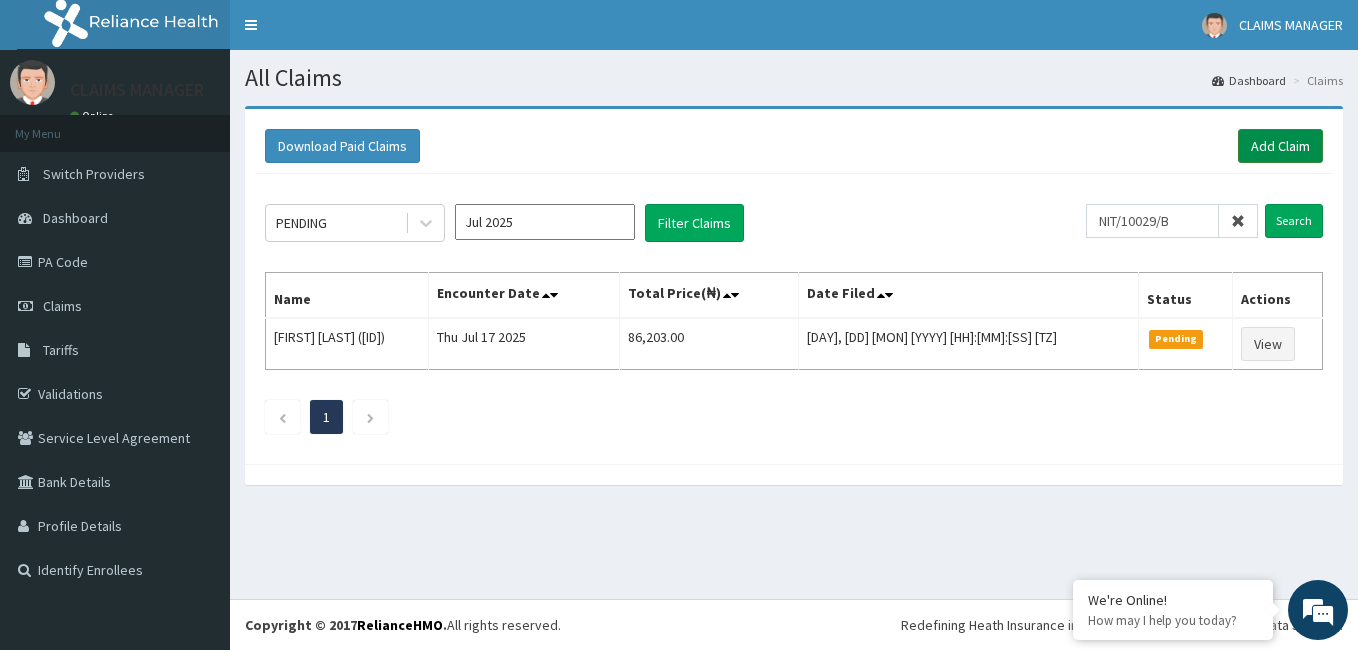 drag, startPoint x: 1292, startPoint y: 135, endPoint x: 1286, endPoint y: 147, distance: 13.416408 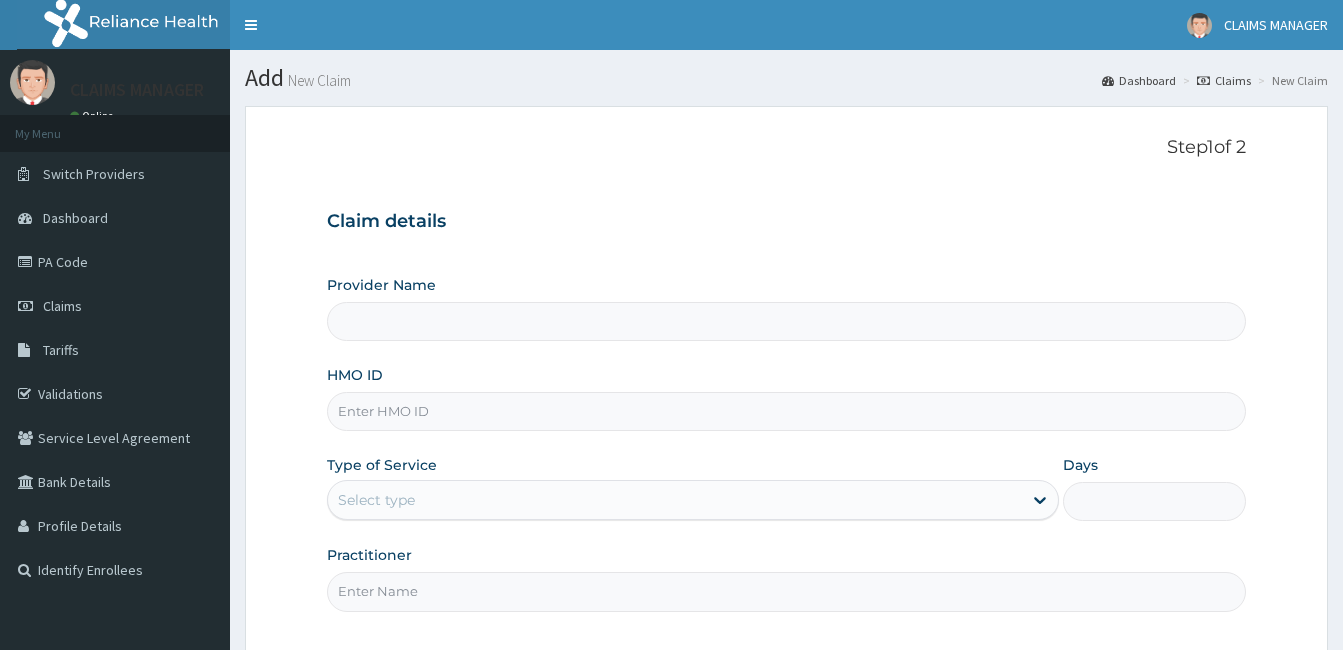 scroll, scrollTop: 0, scrollLeft: 0, axis: both 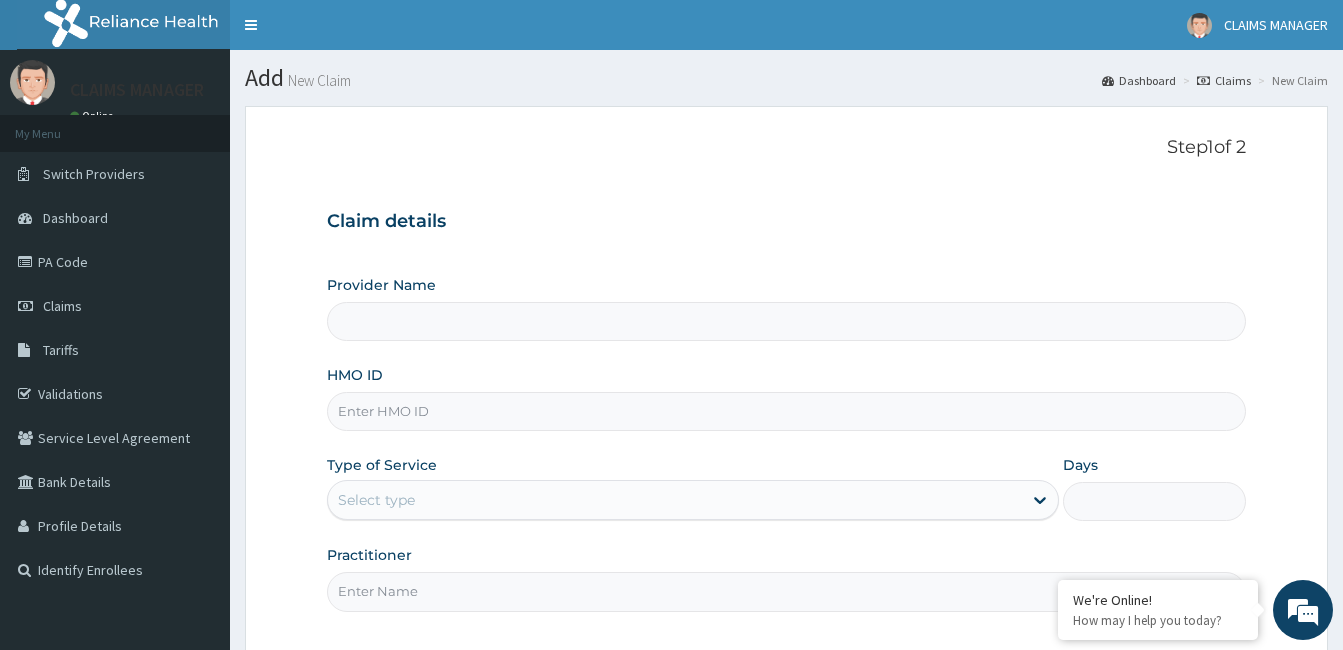 type on "Cardiocare Cardiovascular Hospital" 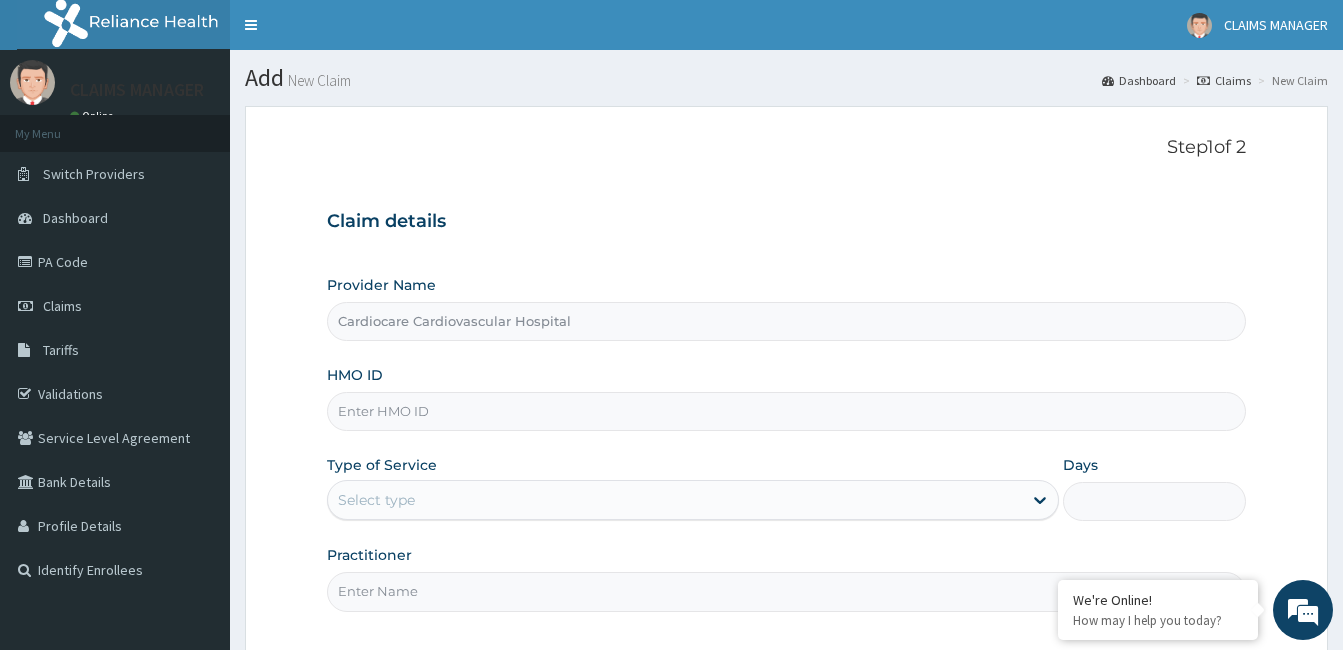 scroll, scrollTop: 0, scrollLeft: 0, axis: both 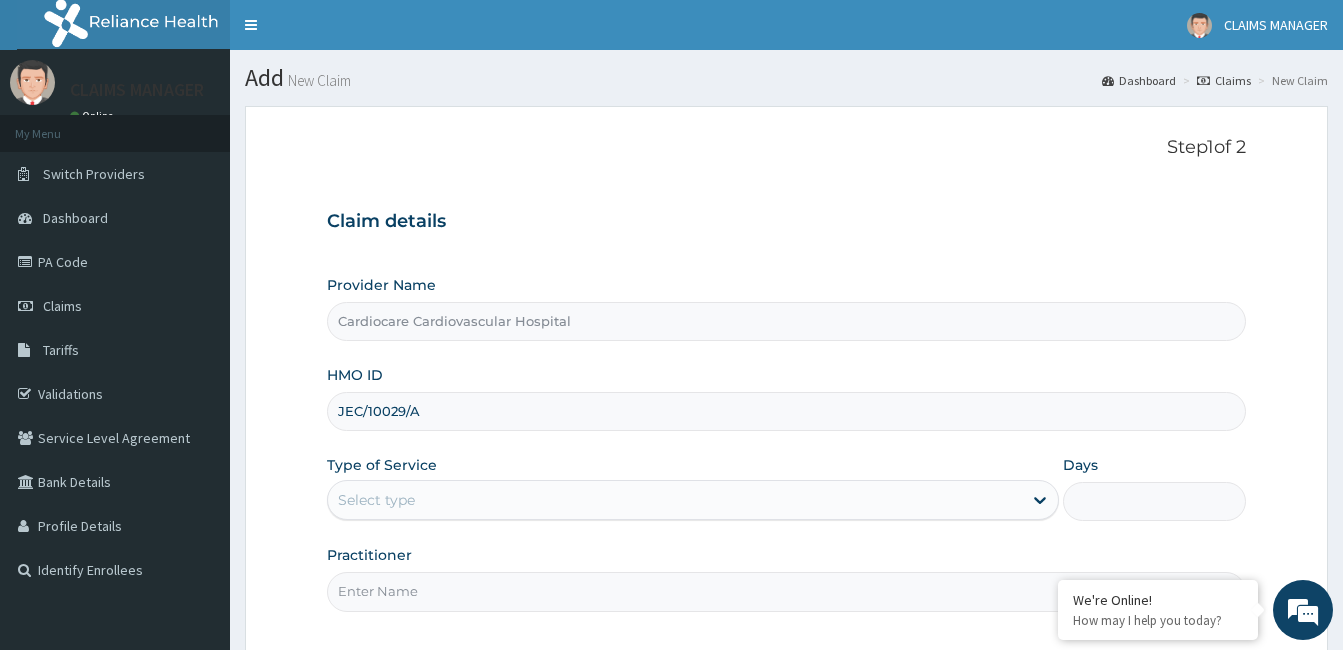 type on "JEC/10029/A" 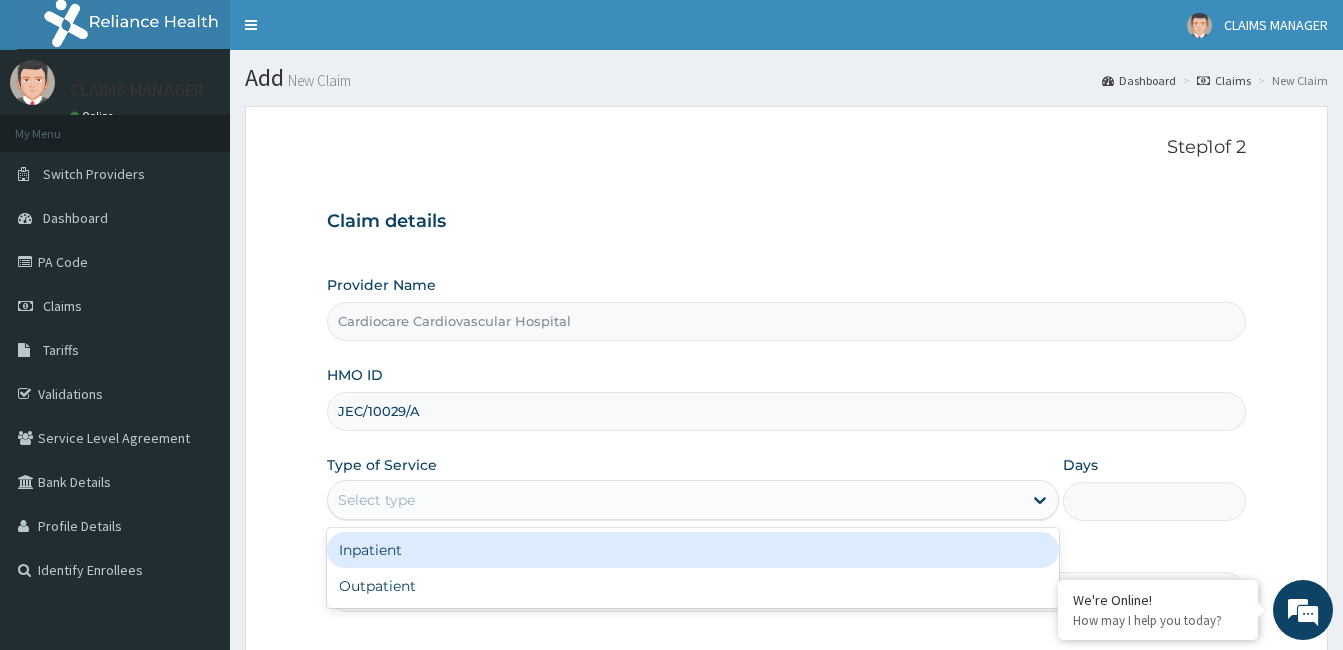 click on "Select type" at bounding box center [376, 500] 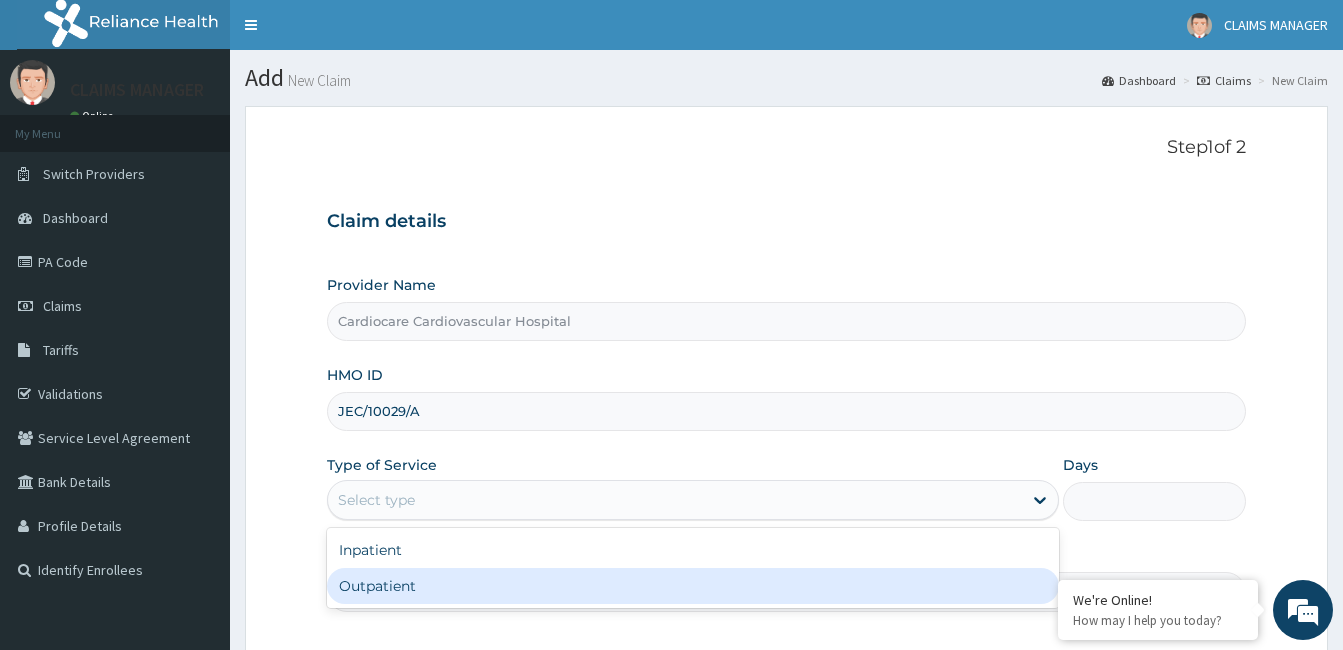click on "Outpatient" at bounding box center [693, 586] 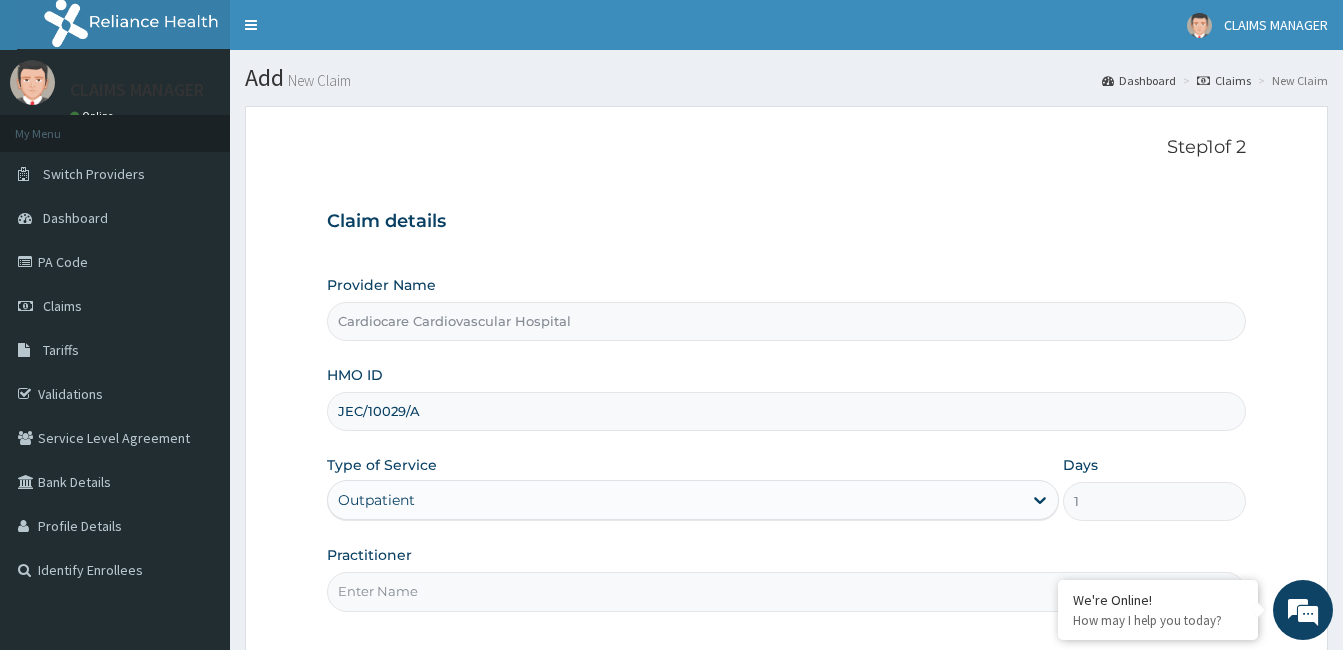 click on "Practitioner" at bounding box center (786, 591) 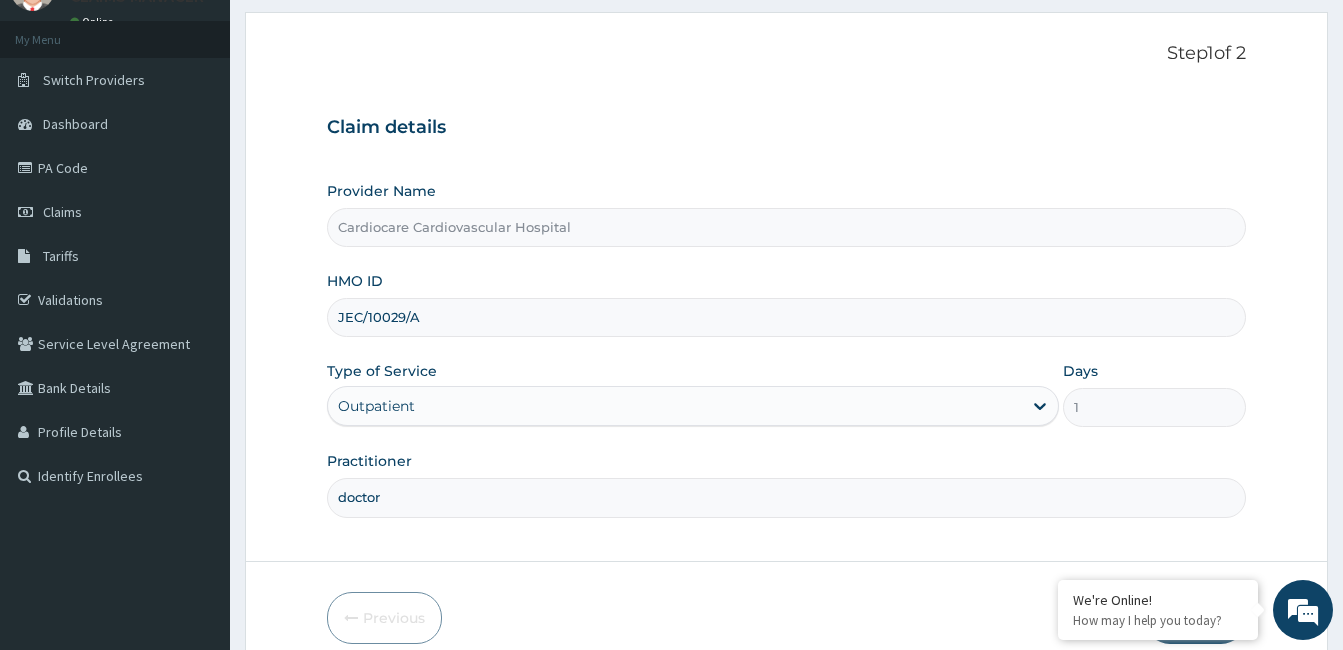 scroll, scrollTop: 185, scrollLeft: 0, axis: vertical 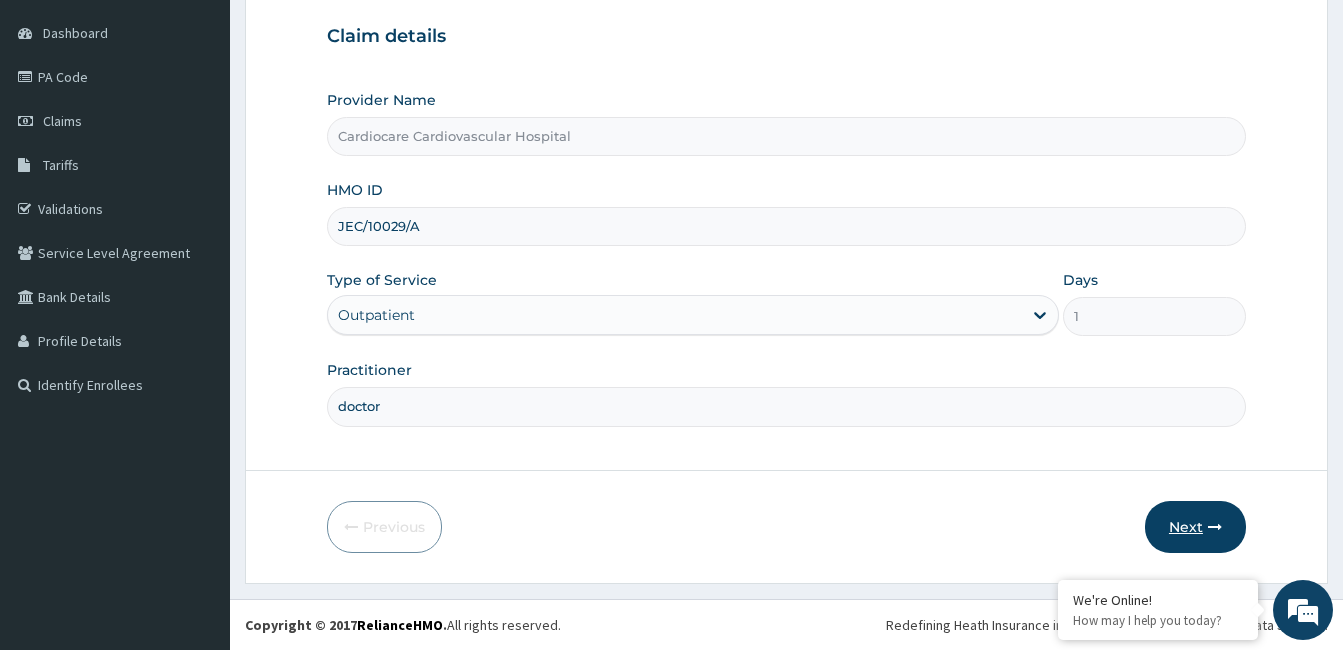 type on "doctor" 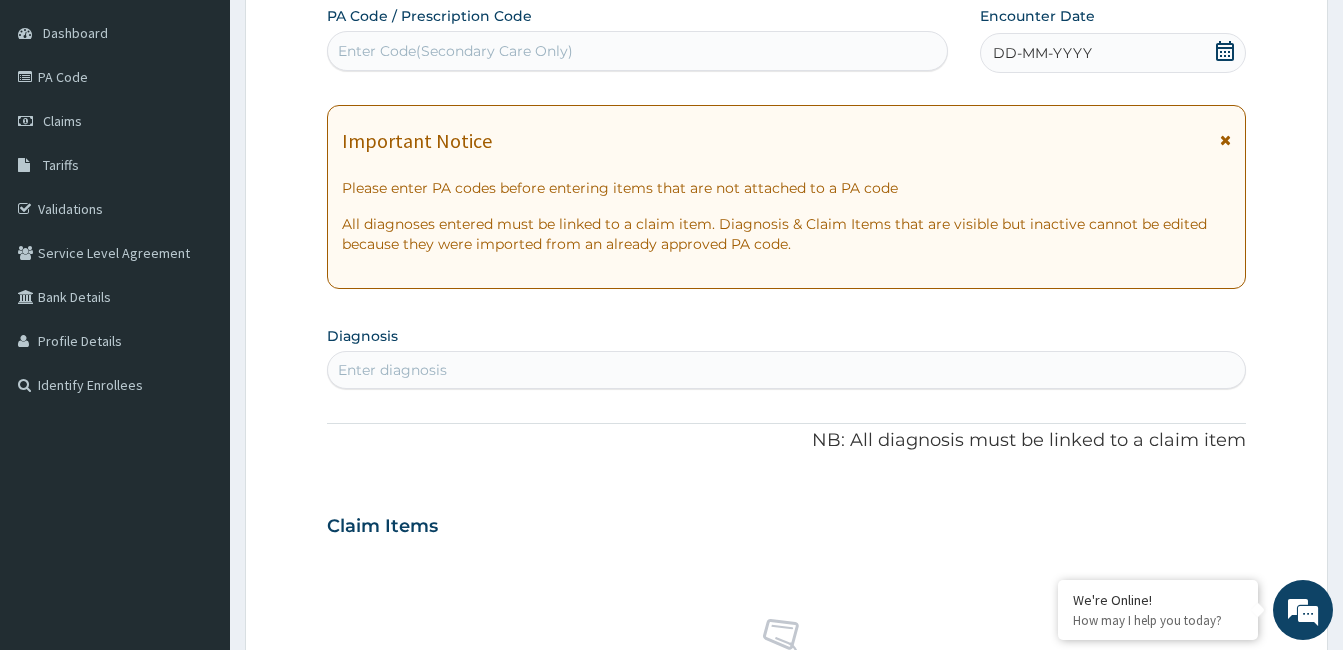 click 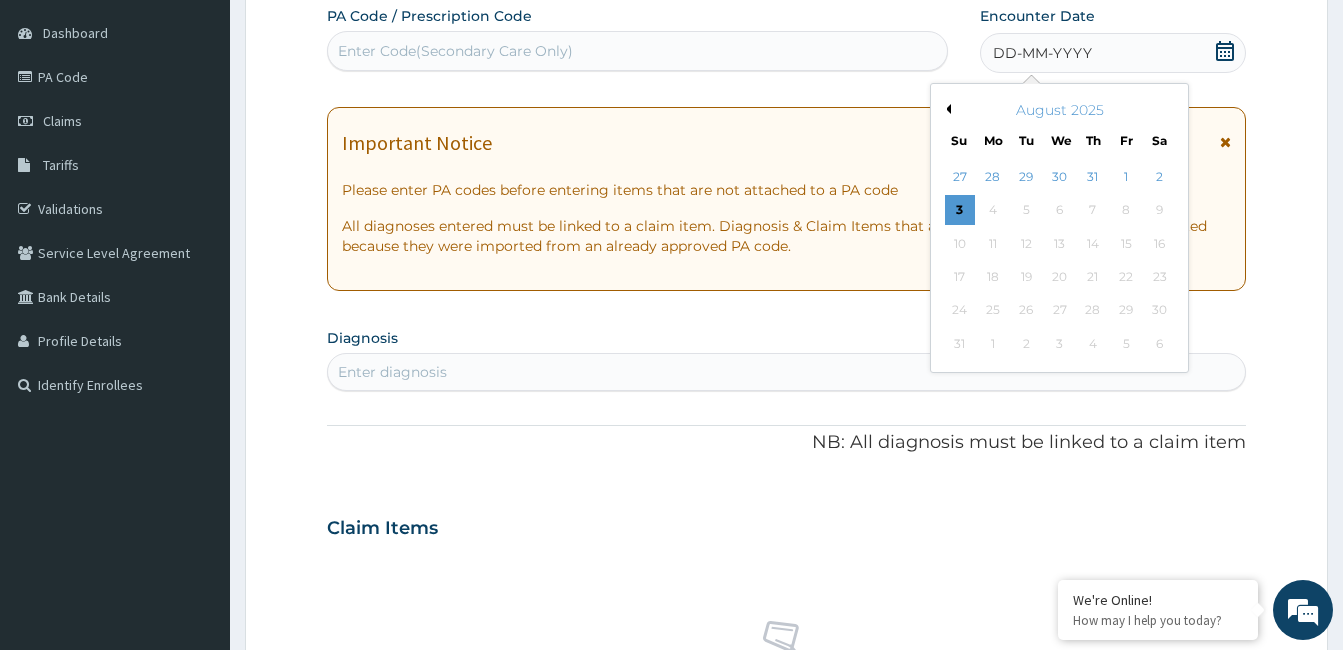 drag, startPoint x: 943, startPoint y: 109, endPoint x: 988, endPoint y: 130, distance: 49.658836 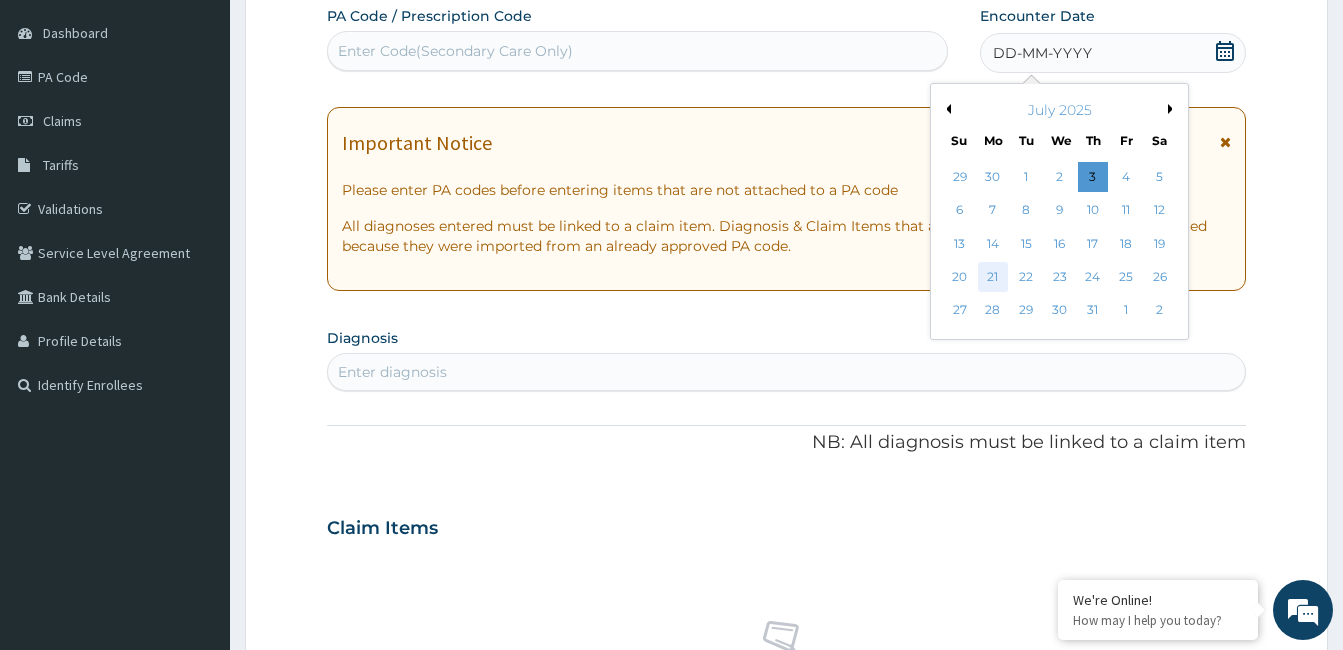 click on "21" at bounding box center [993, 277] 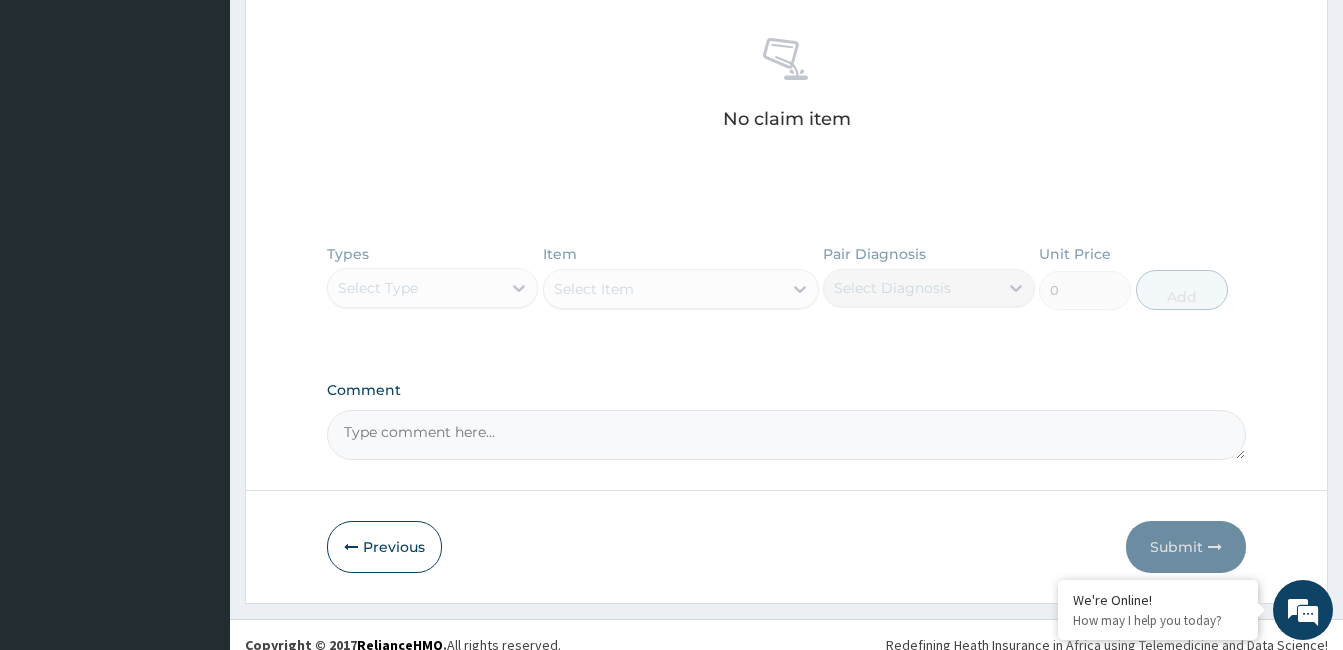 scroll, scrollTop: 786, scrollLeft: 0, axis: vertical 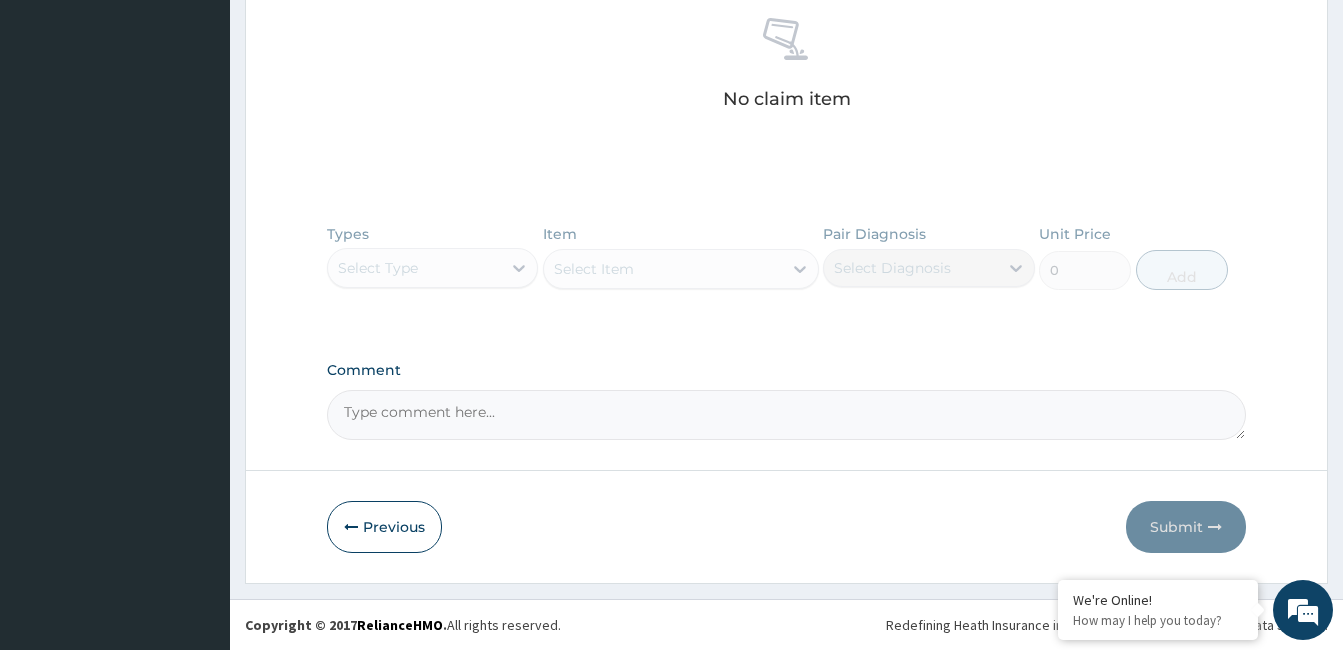 drag, startPoint x: 462, startPoint y: 397, endPoint x: 462, endPoint y: 411, distance: 14 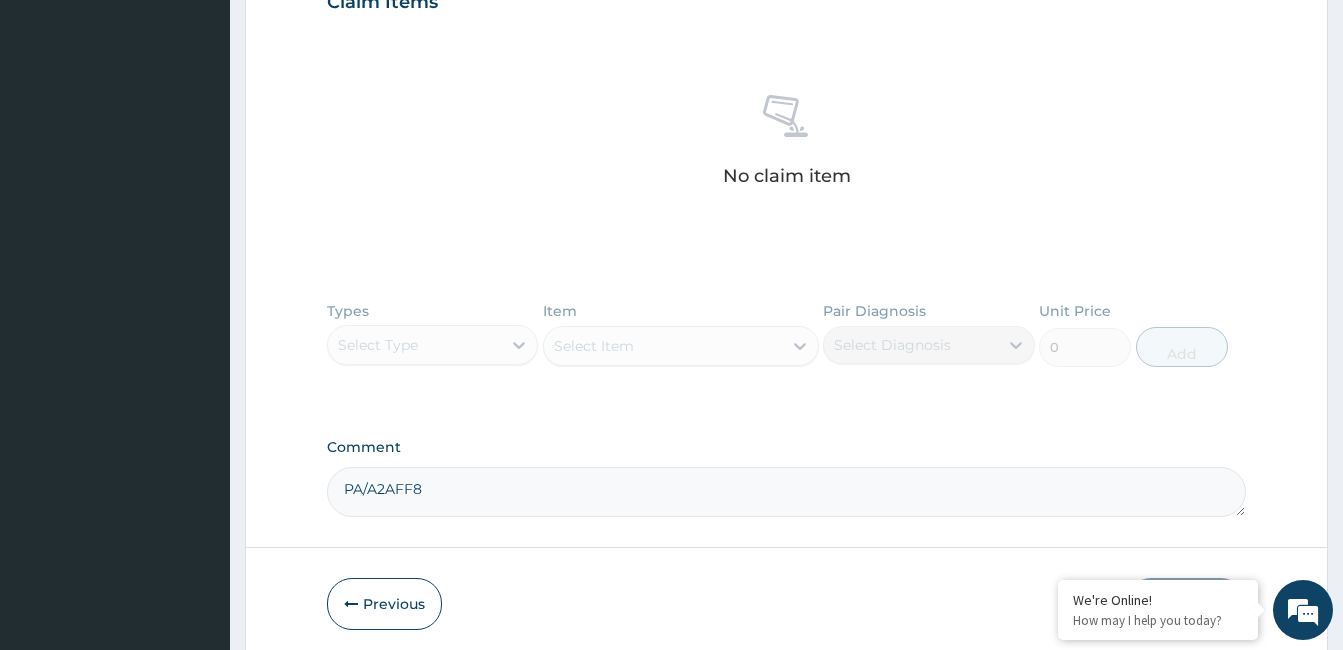 scroll, scrollTop: 486, scrollLeft: 0, axis: vertical 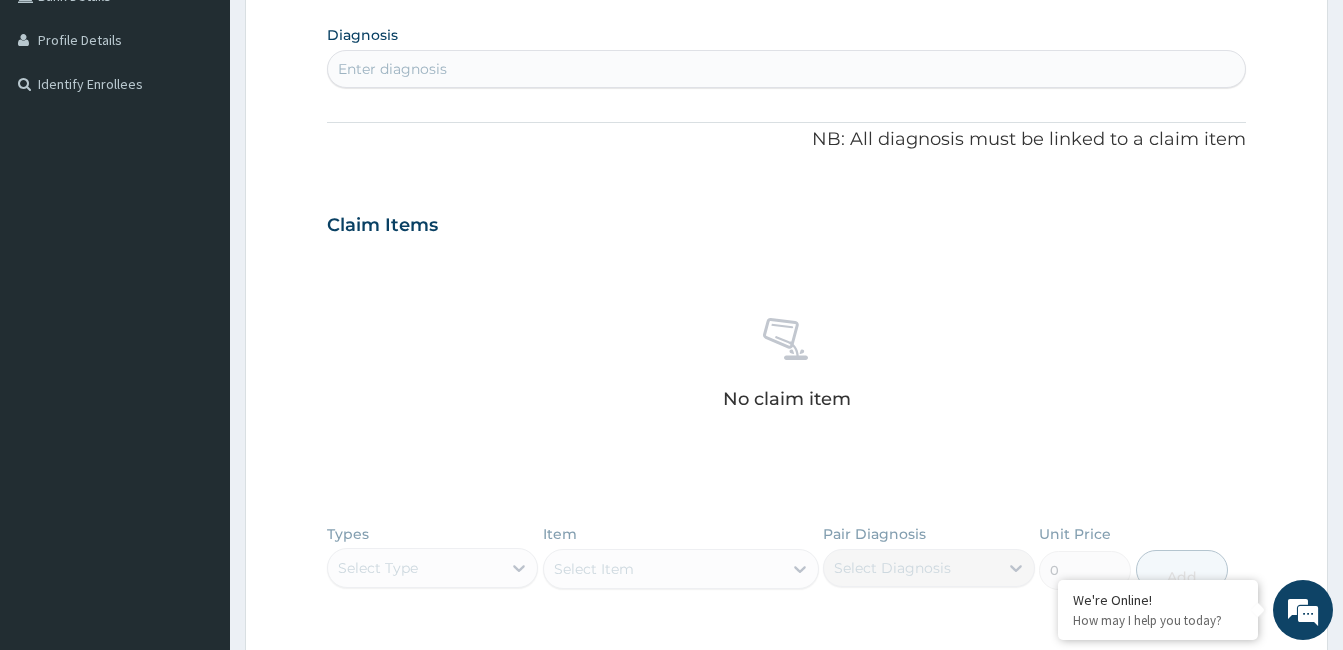 type on "PA/A2AFF8" 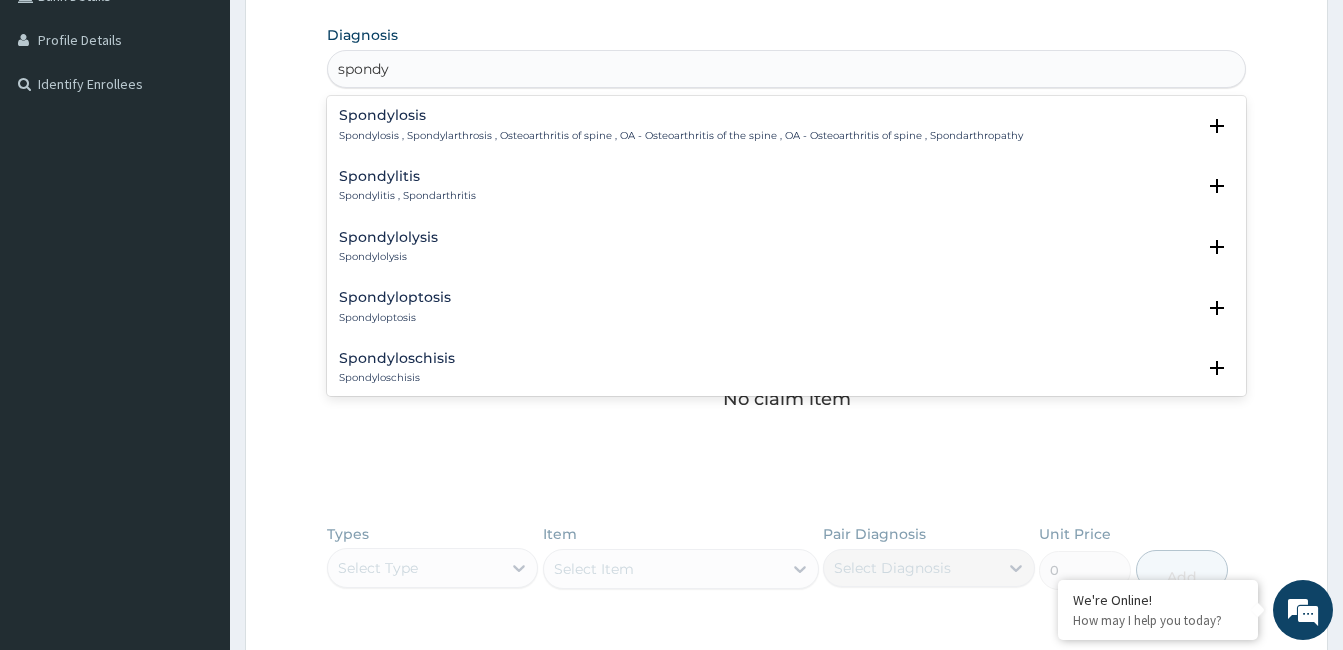 type on "spondyl" 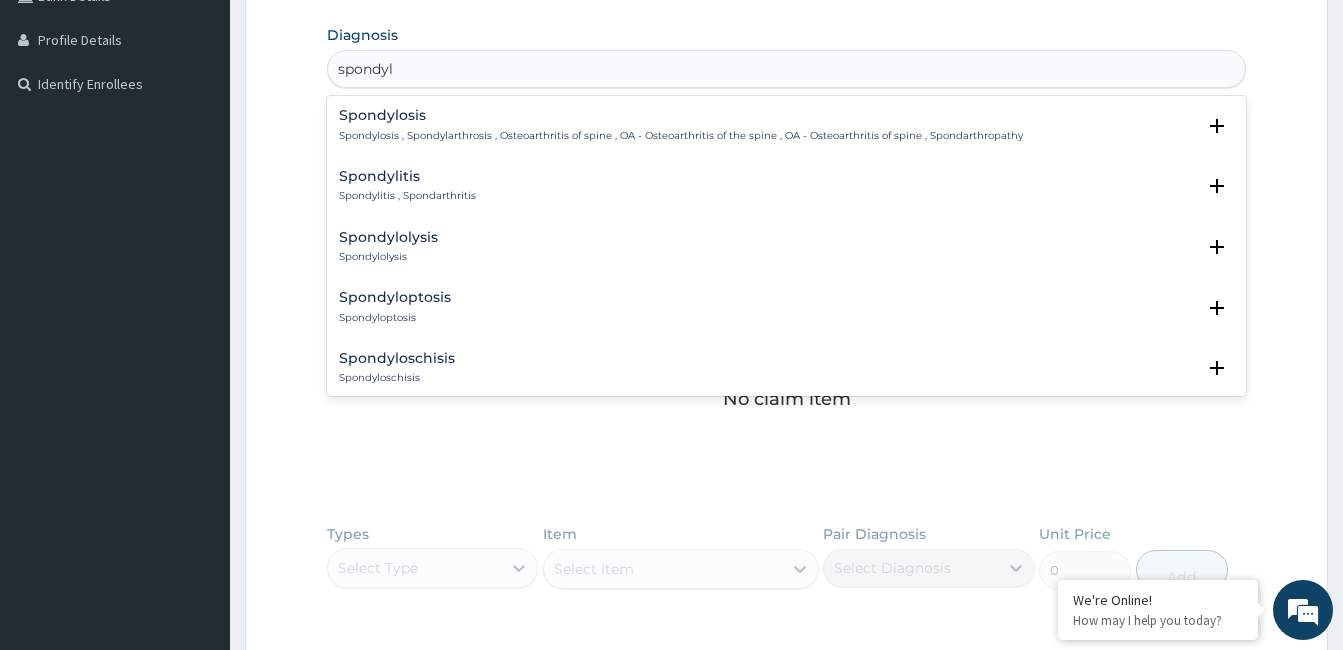 click on "Spondylosis , Spondylarthrosis , Osteoarthritis of spine , OA - Osteoarthritis of the spine , OA - Osteoarthritis of spine , Spondarthropathy" at bounding box center (681, 136) 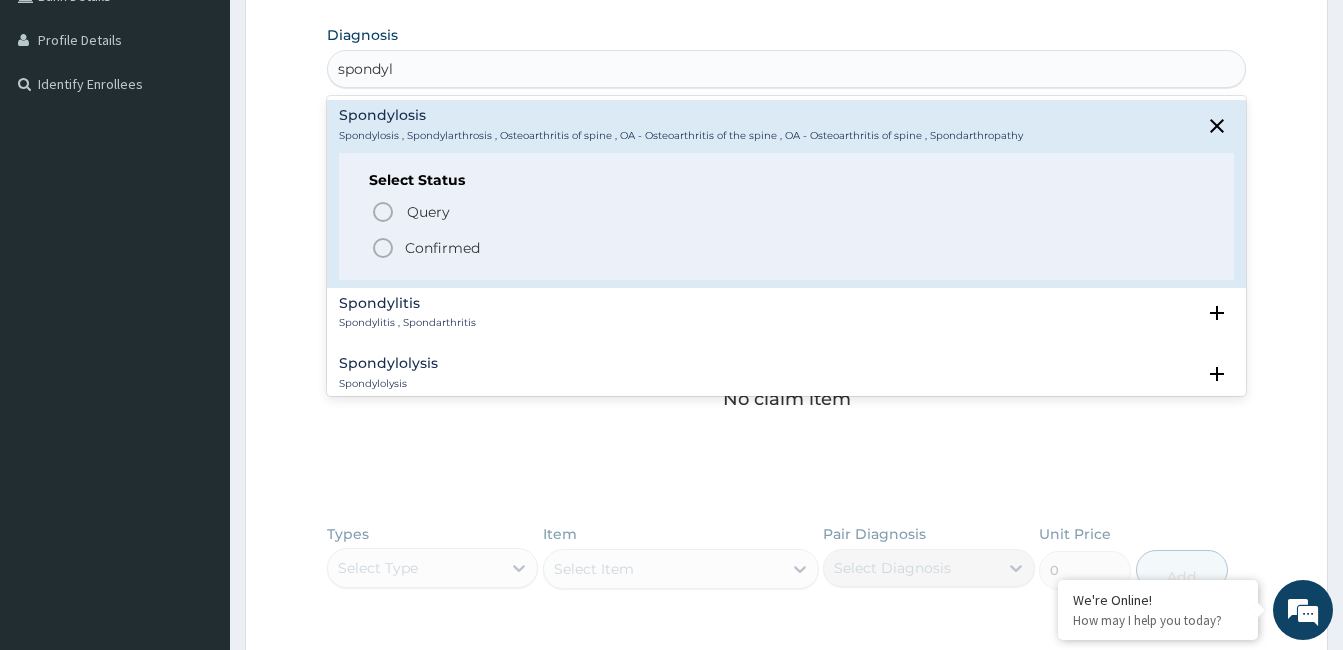 drag, startPoint x: 450, startPoint y: 242, endPoint x: 536, endPoint y: 336, distance: 127.40487 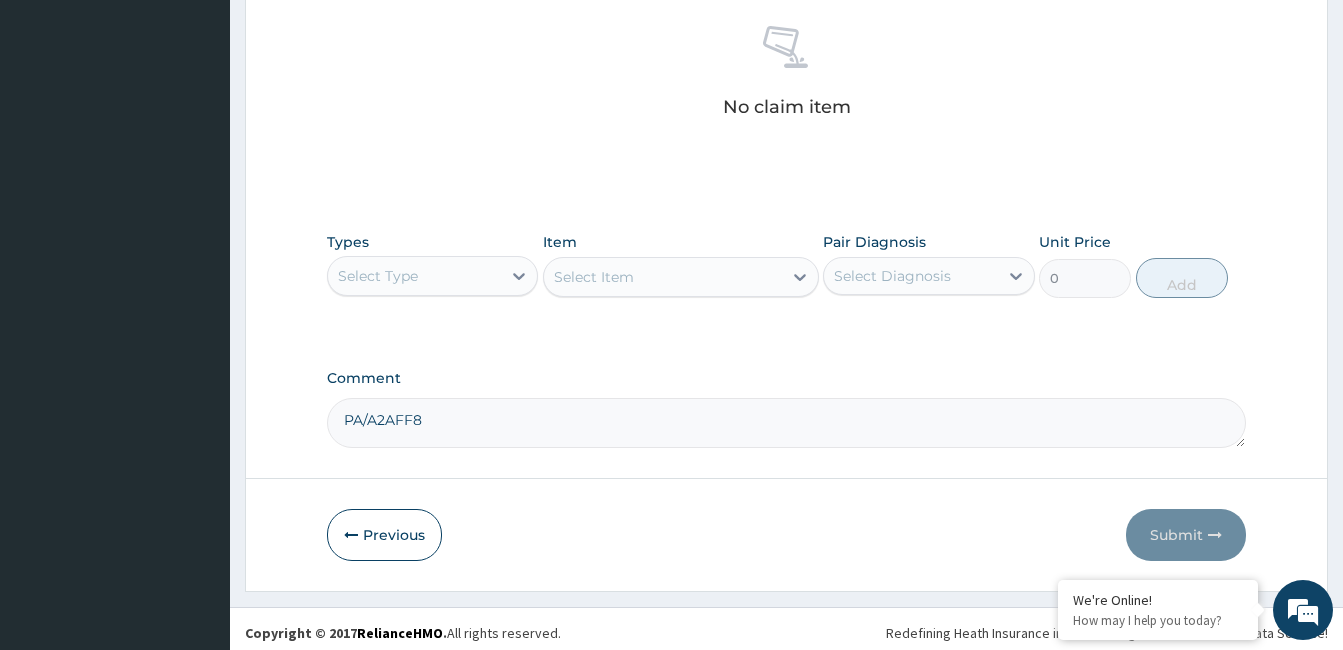 scroll, scrollTop: 792, scrollLeft: 0, axis: vertical 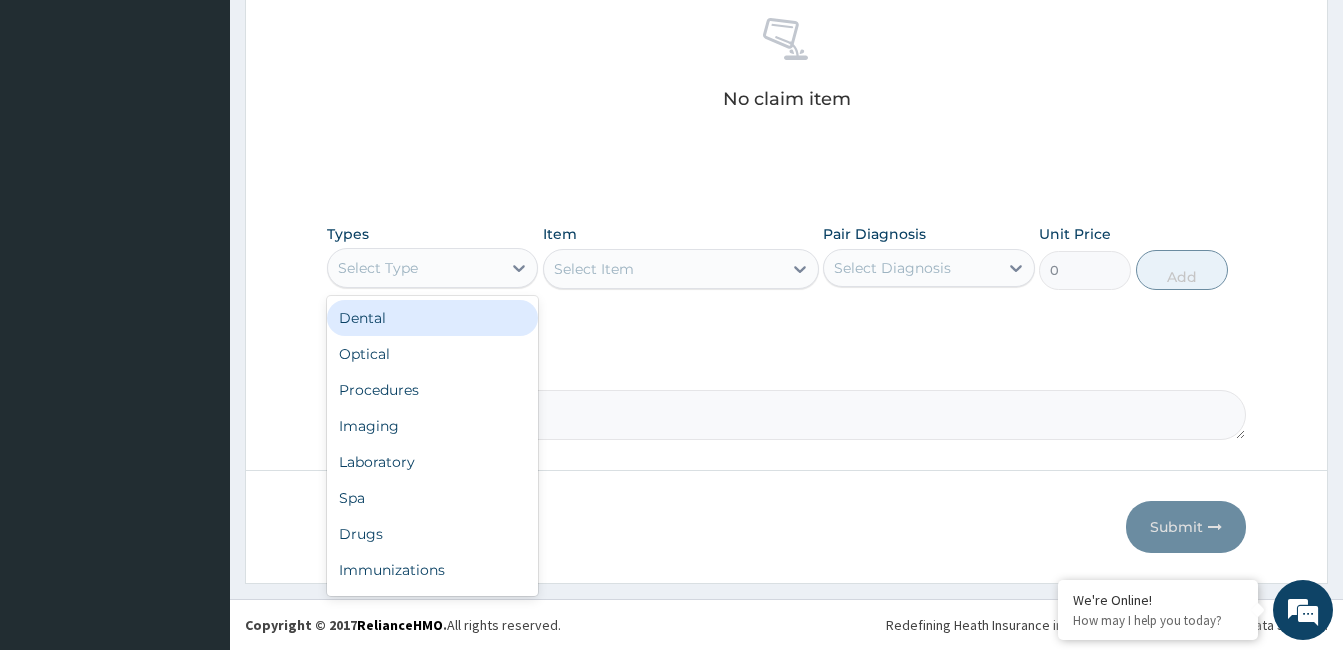 drag, startPoint x: 417, startPoint y: 262, endPoint x: 418, endPoint y: 391, distance: 129.00388 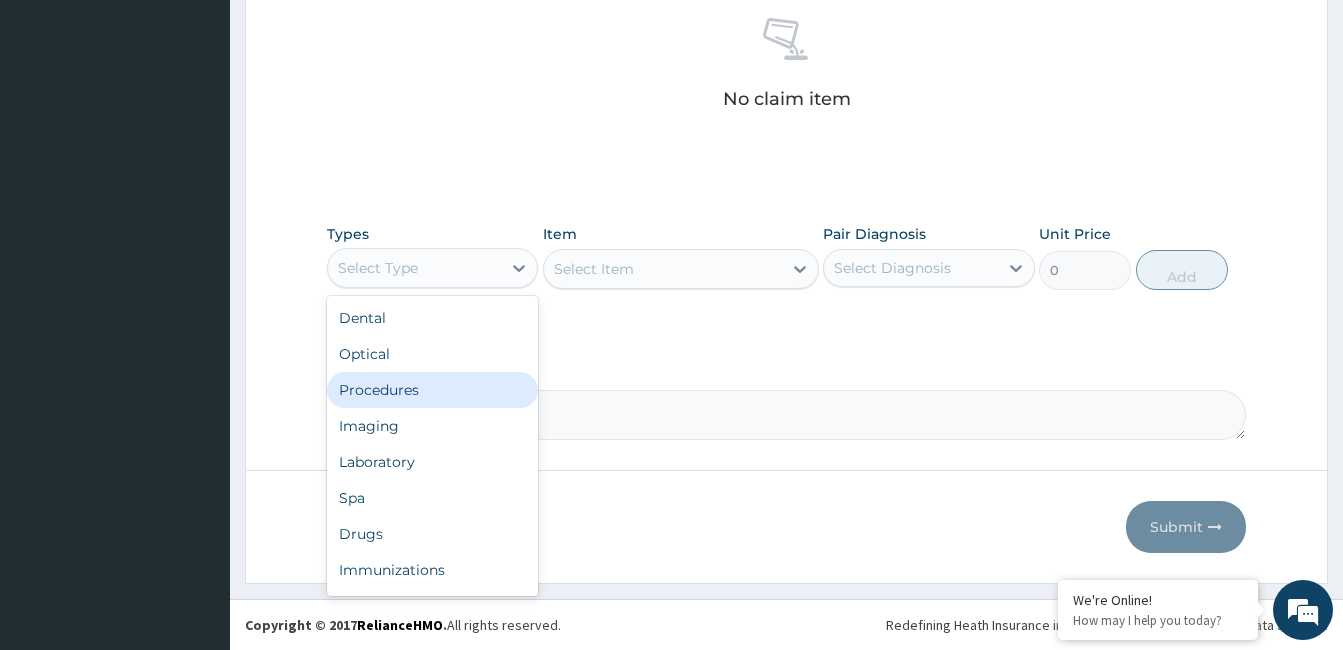 drag, startPoint x: 421, startPoint y: 388, endPoint x: 613, endPoint y: 352, distance: 195.34584 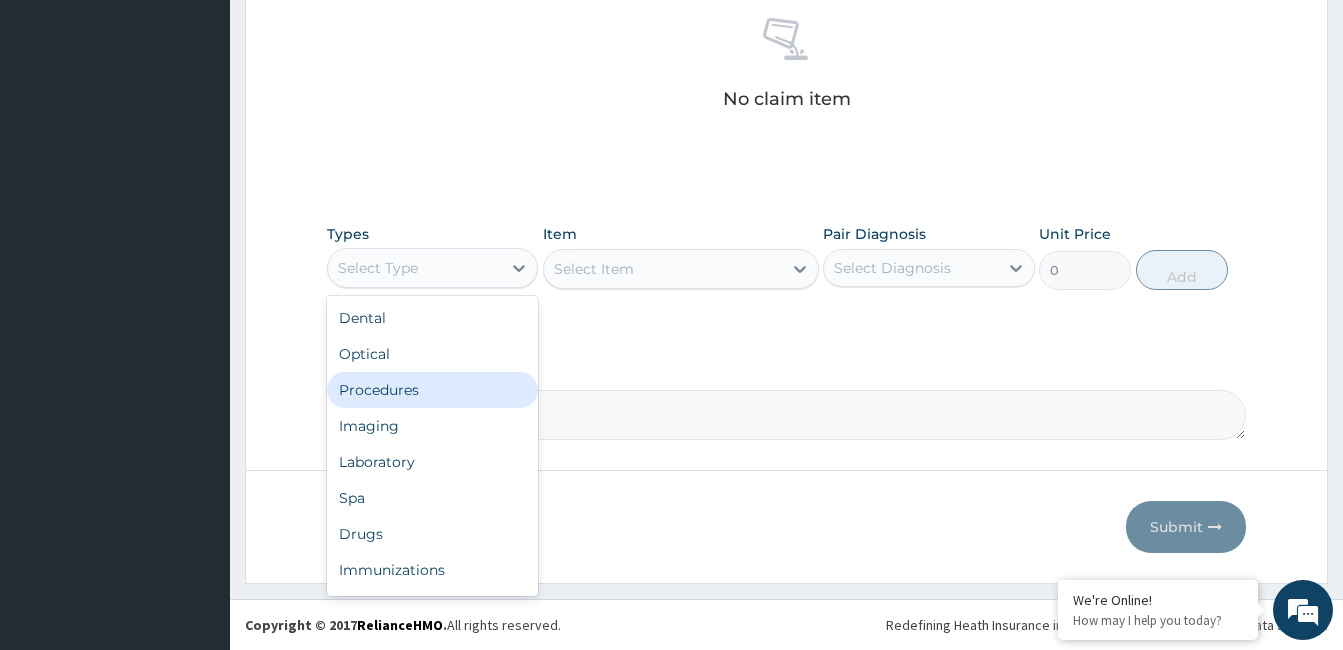 click on "Procedures" at bounding box center (432, 390) 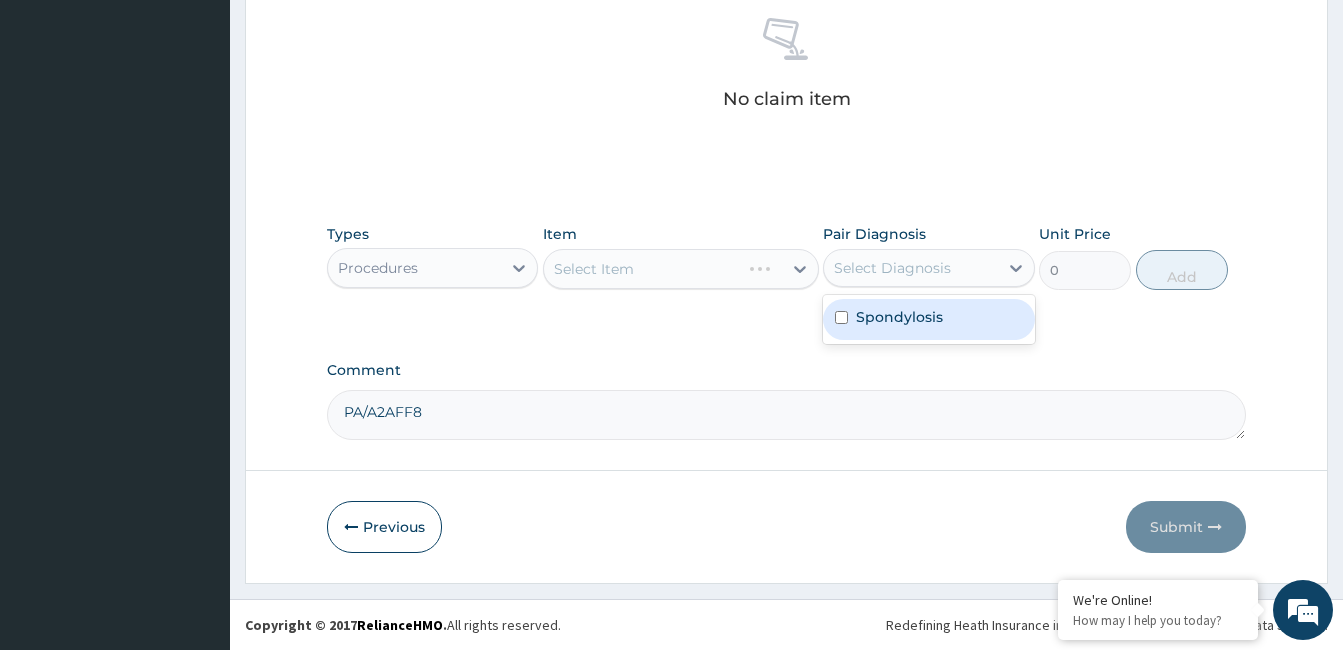 click on "Select Diagnosis" at bounding box center (910, 268) 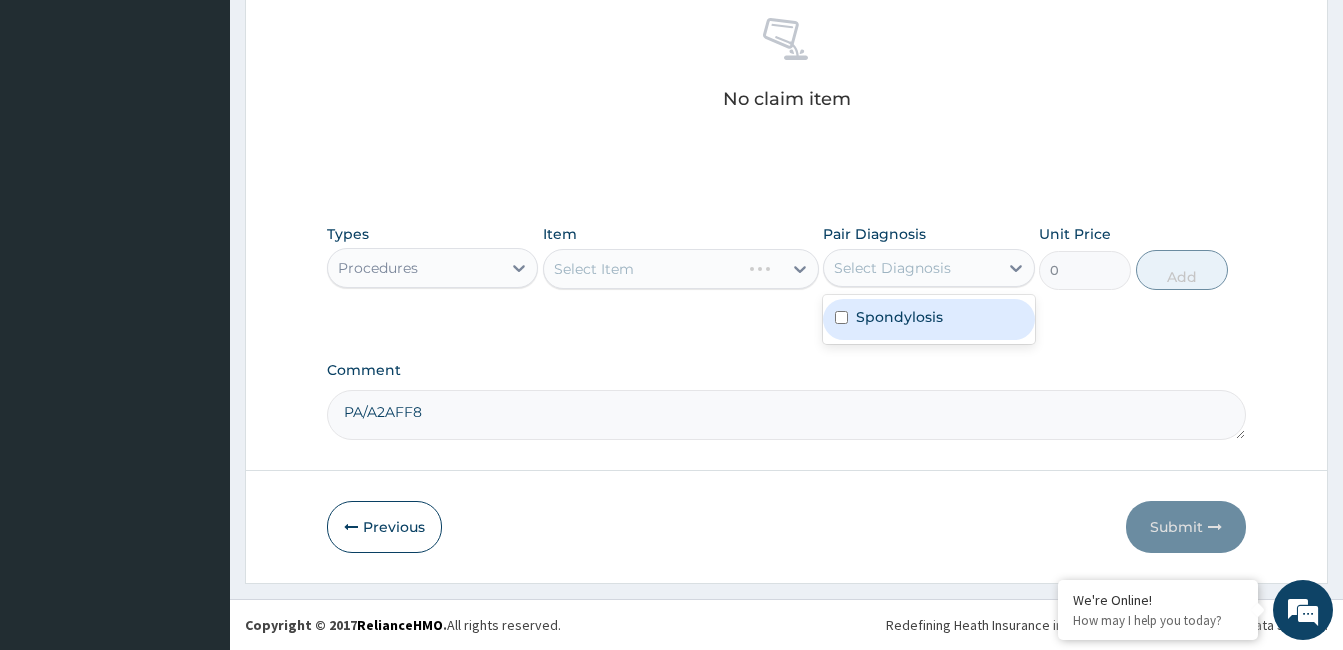 click on "Spondylosis" at bounding box center (928, 319) 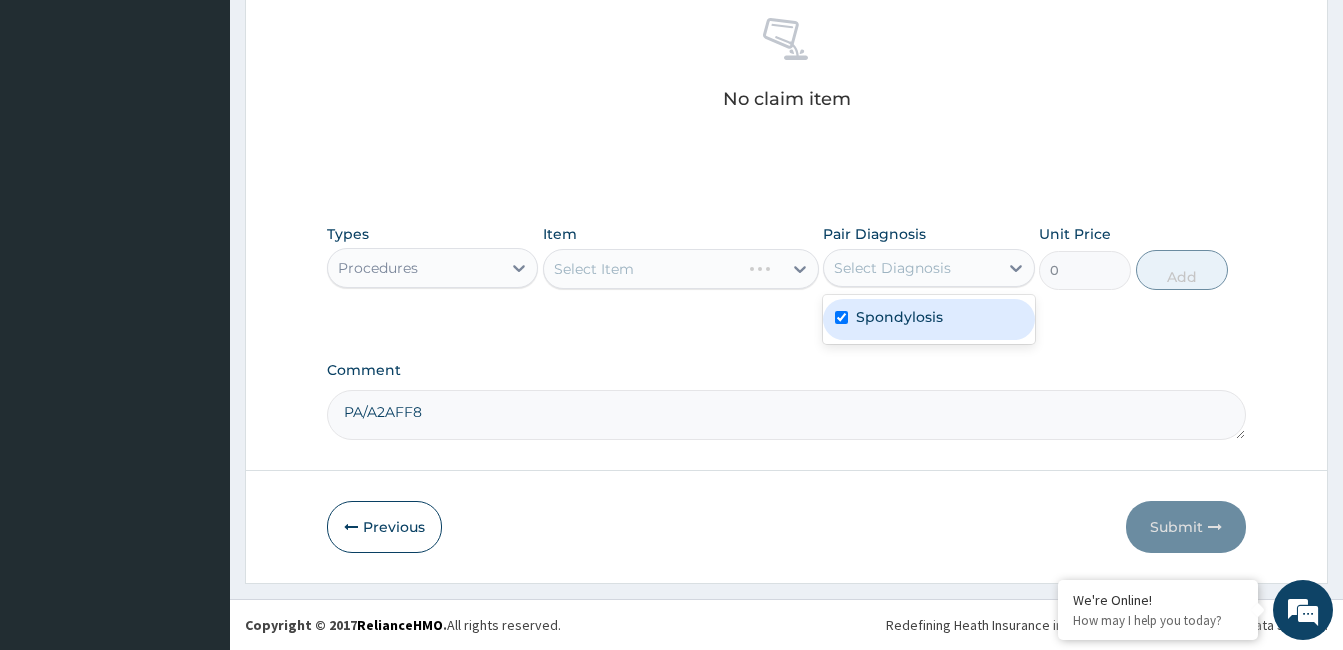 checkbox on "true" 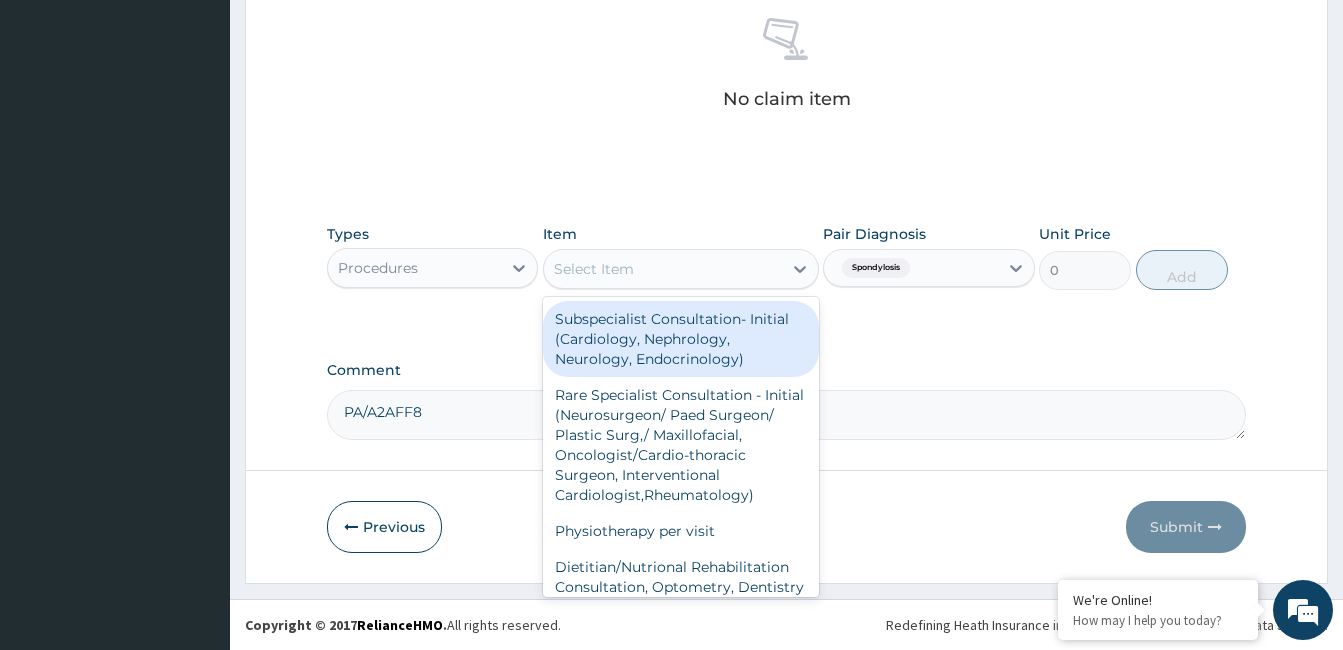 click on "Select Item" at bounding box center (663, 269) 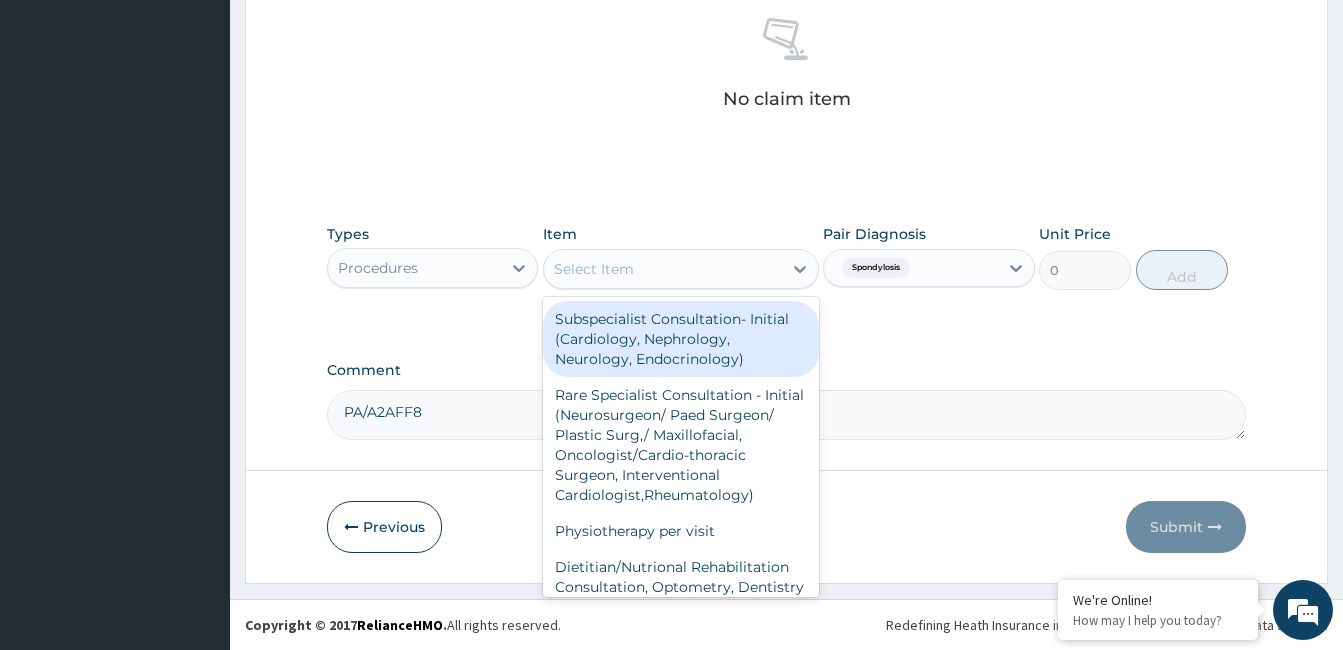 click on "Subspecialist Consultation- Initial (Cardiology, Nephrology, Neurology, Endocrinology)" at bounding box center (681, 339) 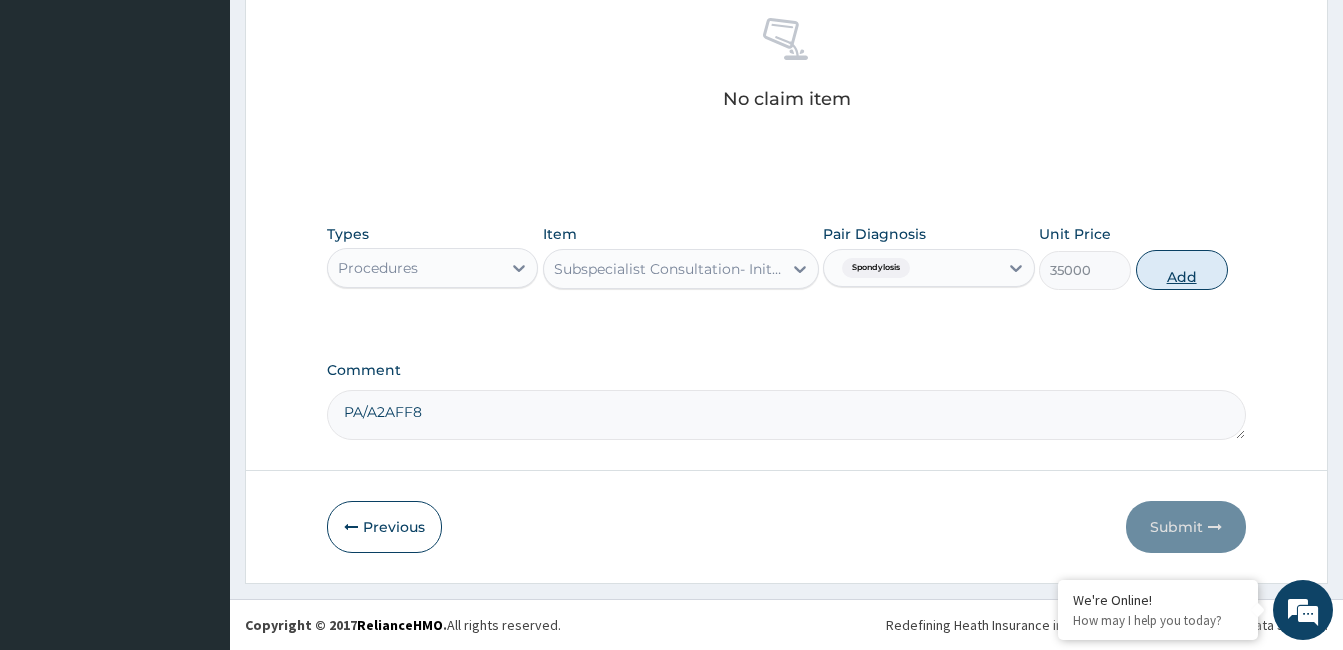 click on "Add" at bounding box center (1182, 270) 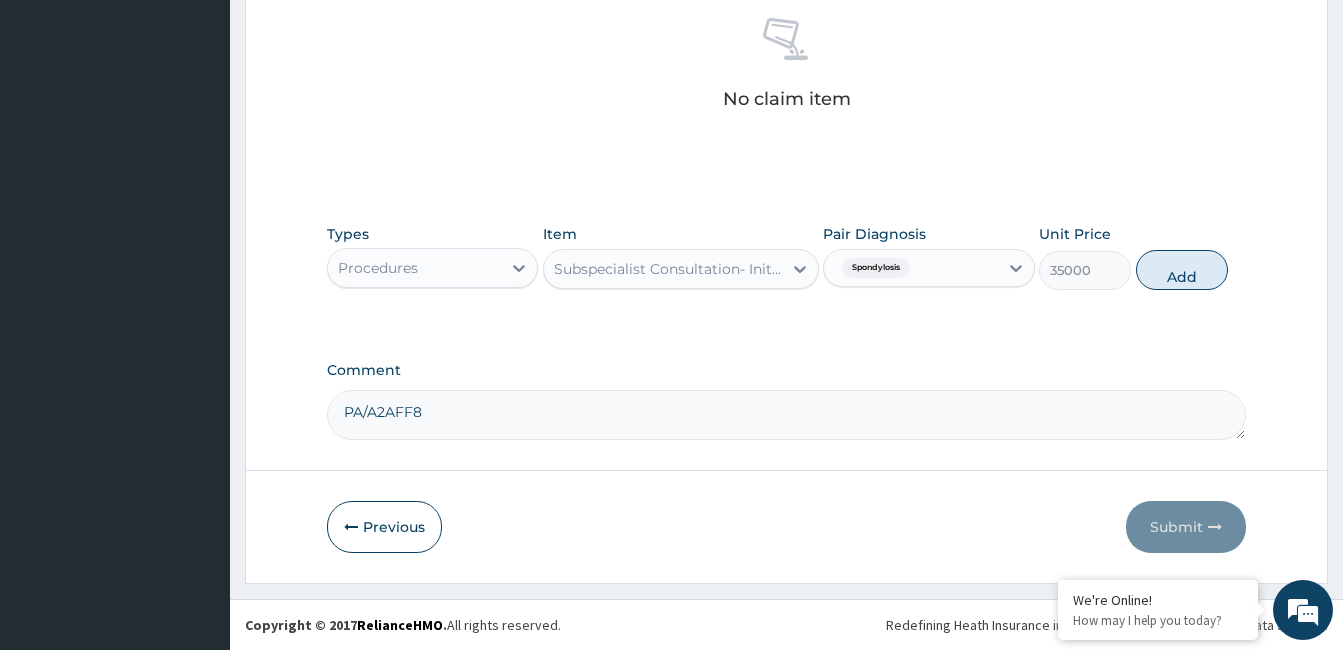 type on "0" 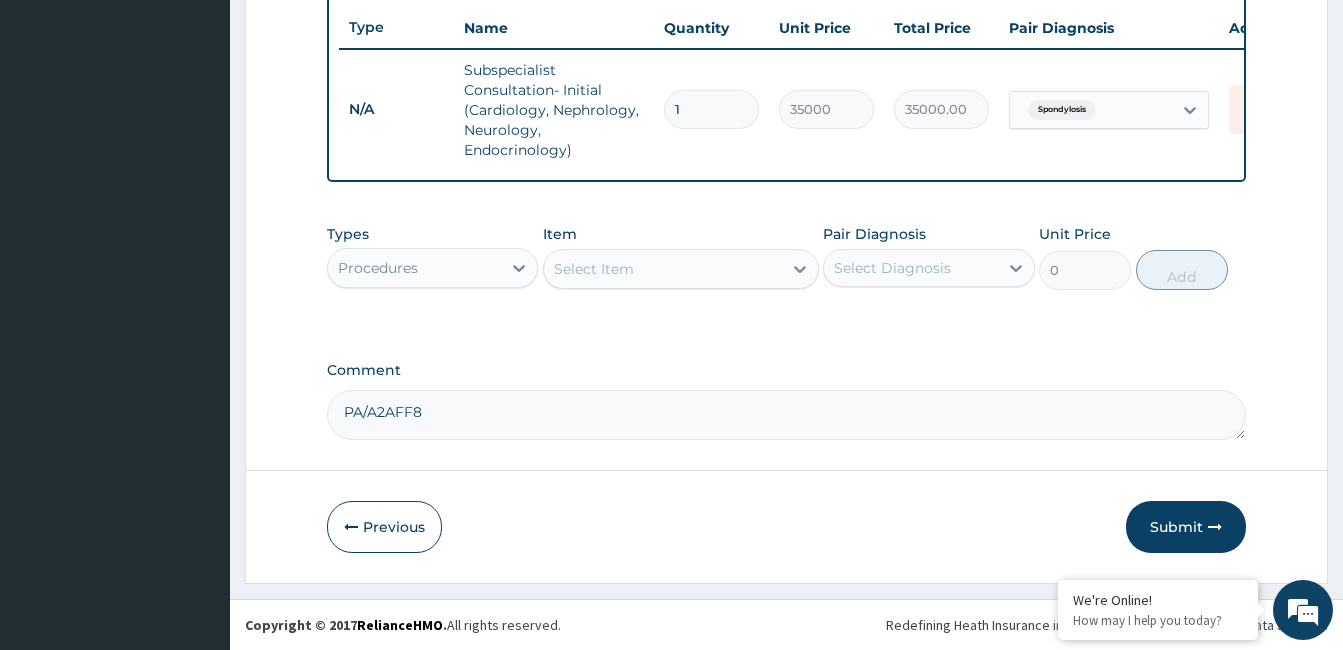 scroll, scrollTop: 763, scrollLeft: 0, axis: vertical 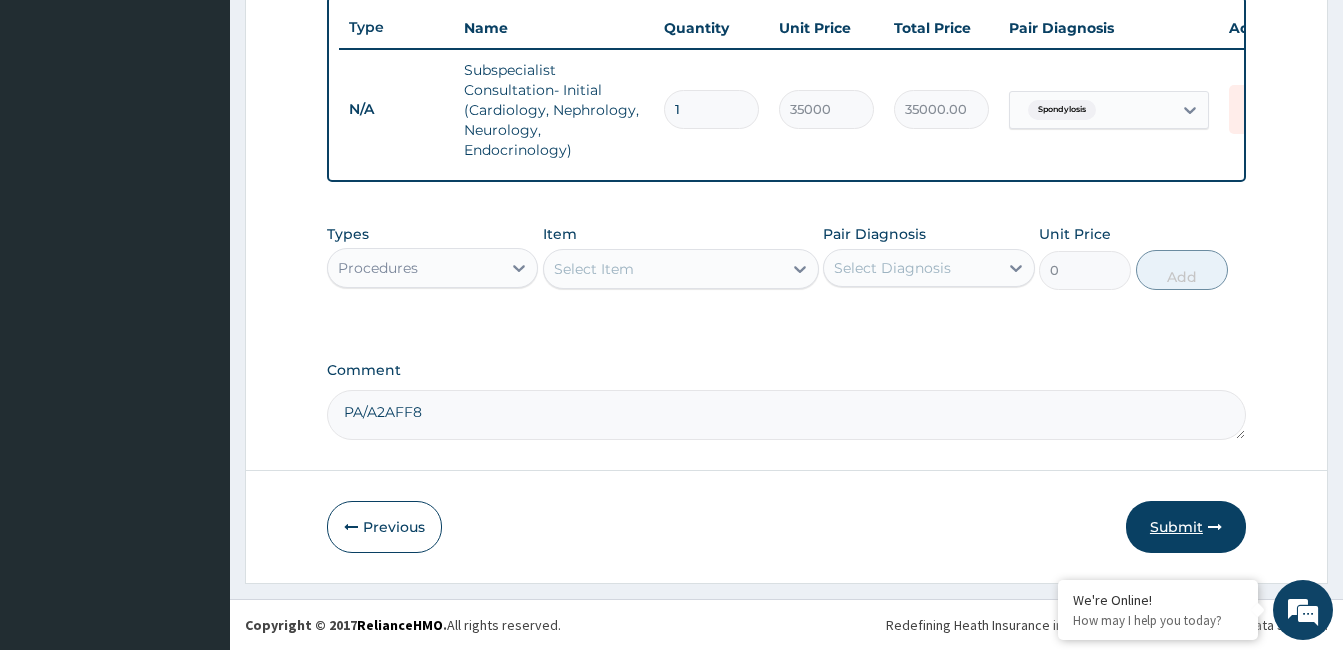 click on "Submit" at bounding box center [1186, 527] 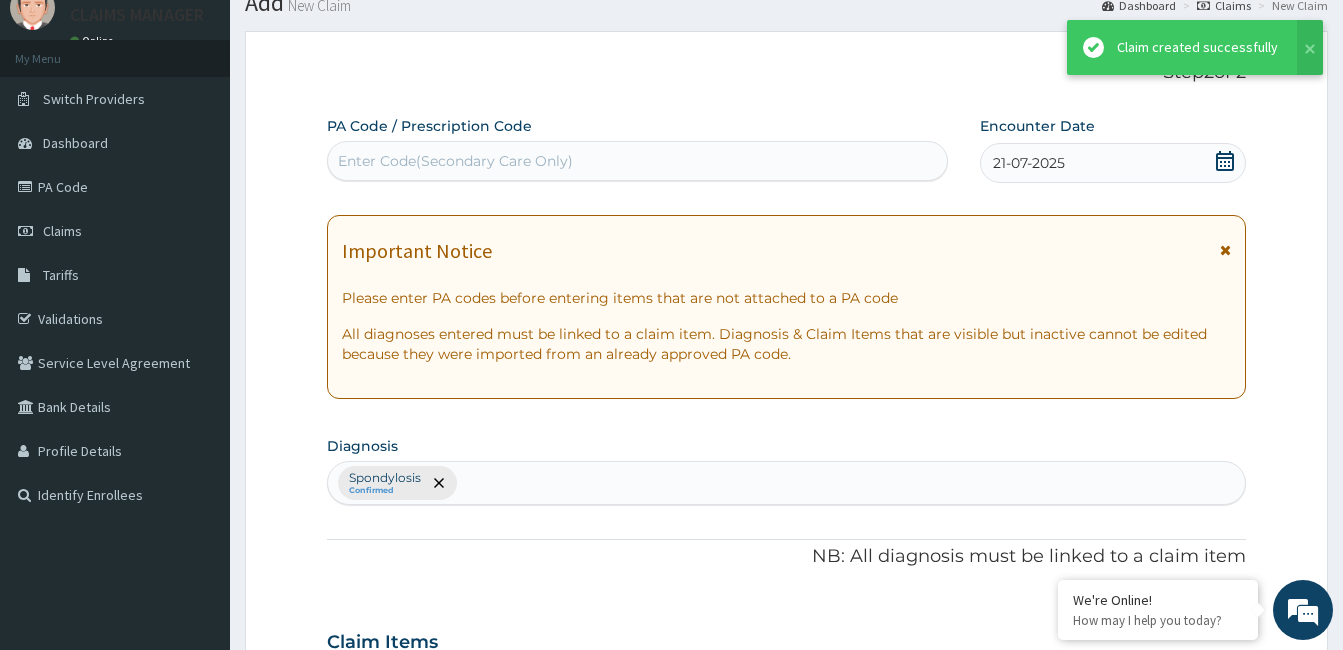 scroll, scrollTop: 763, scrollLeft: 0, axis: vertical 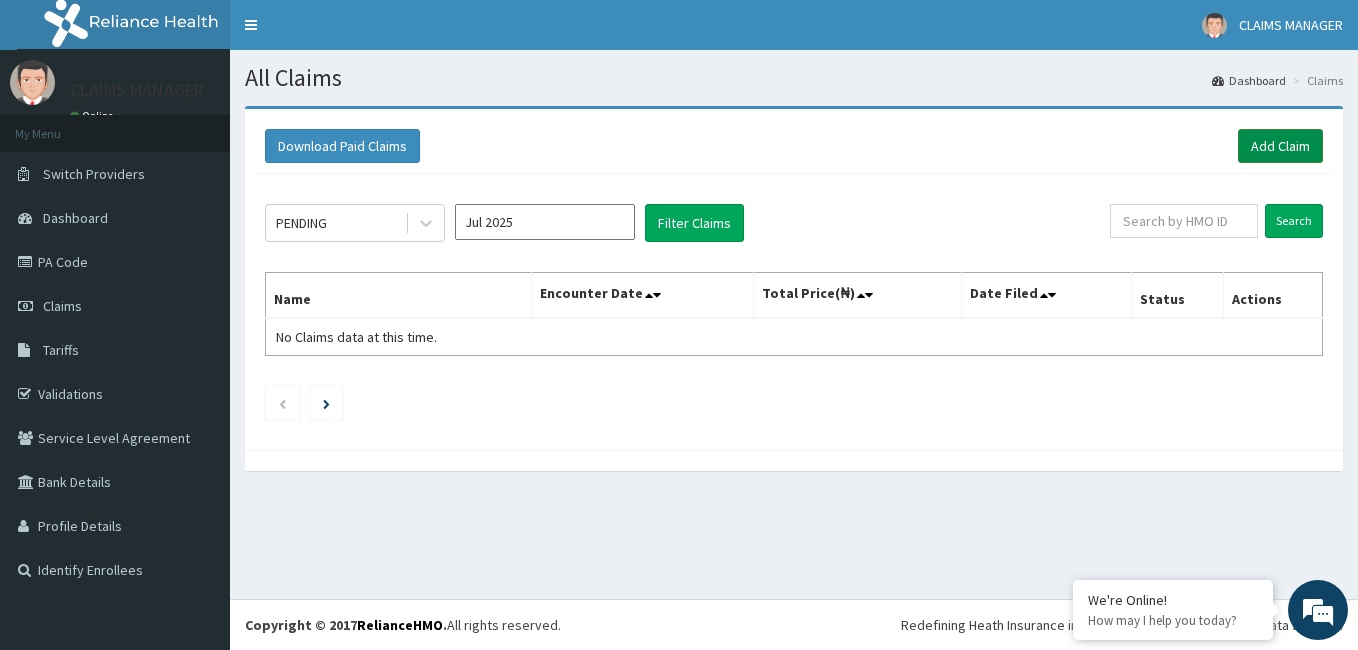 click on "Add Claim" at bounding box center (1280, 146) 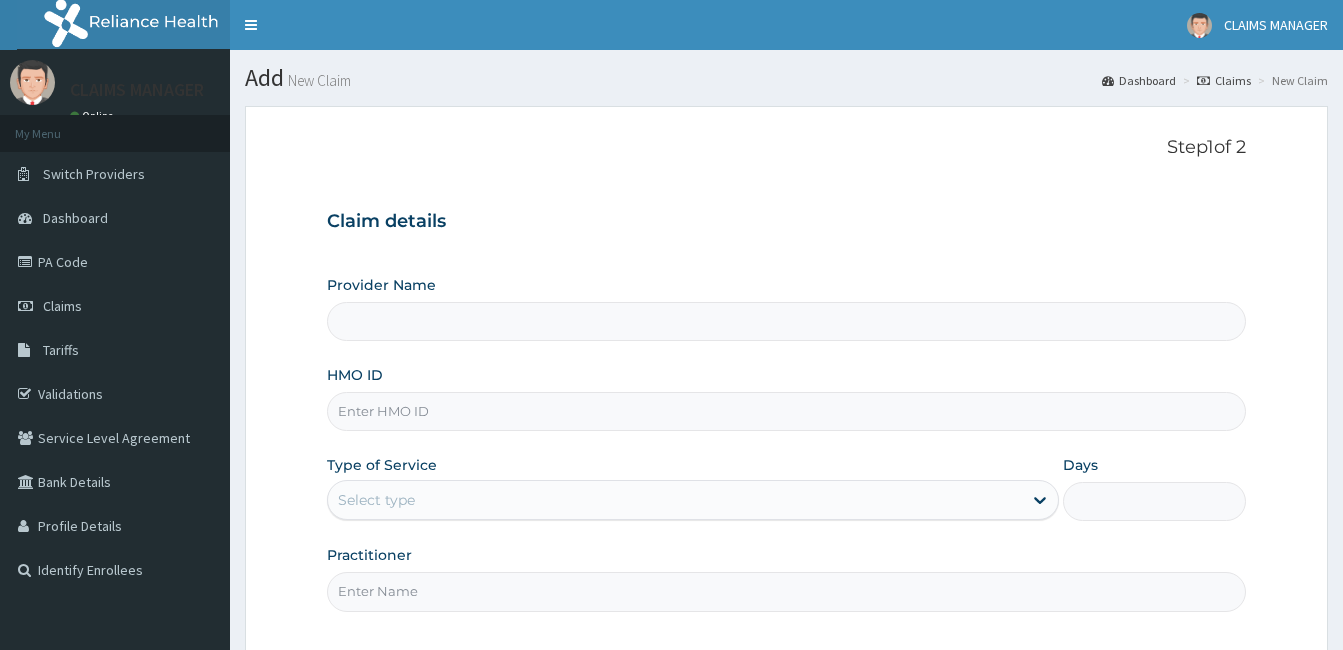 scroll, scrollTop: 0, scrollLeft: 0, axis: both 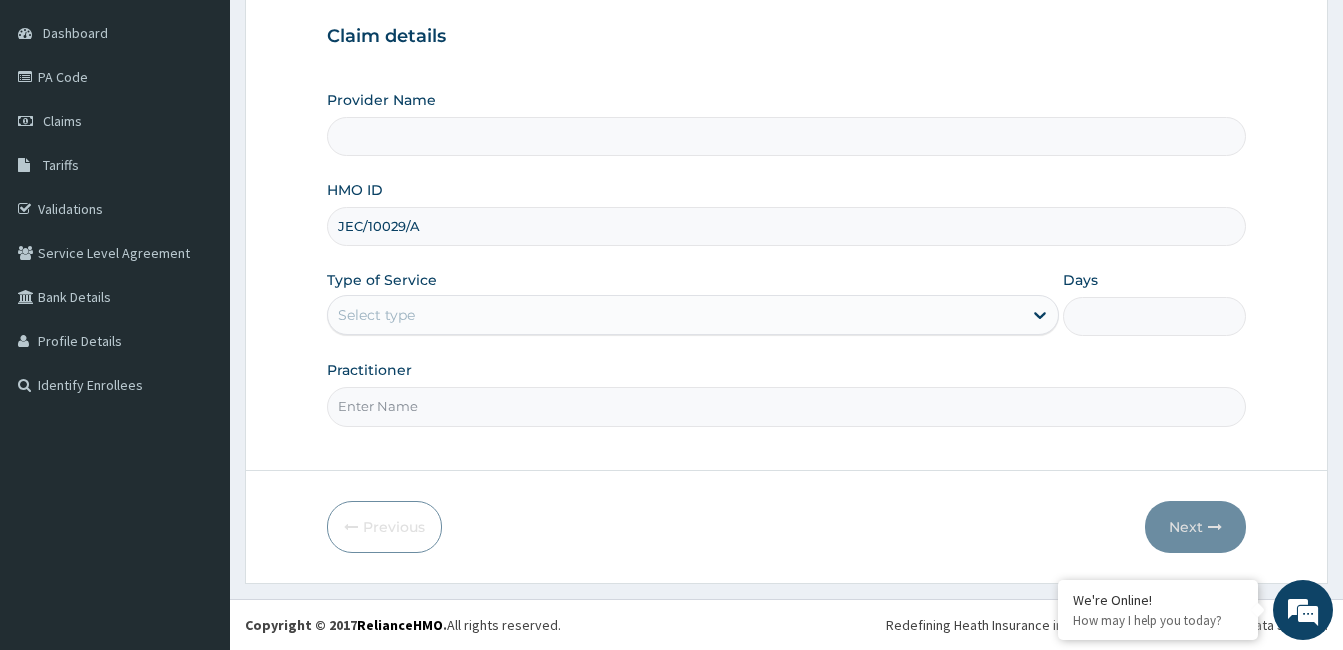 type on "JEC/10029/A" 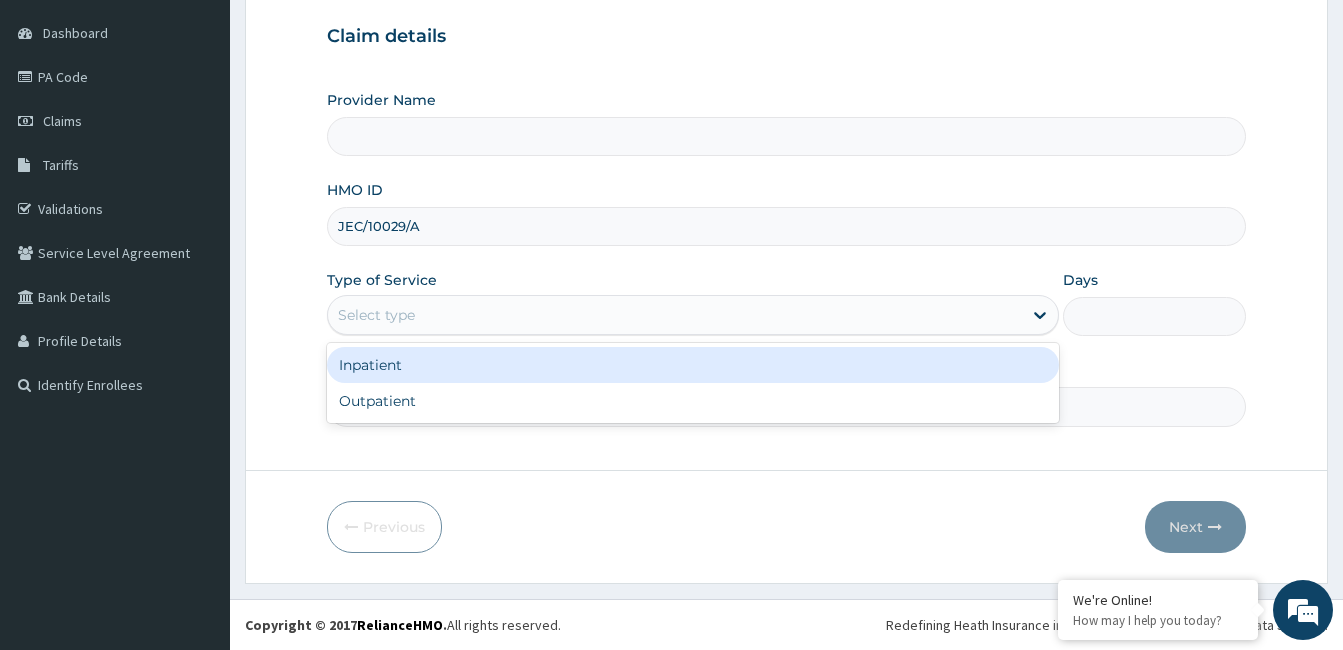 type on "Cardiocare Cardiovascular Hospital" 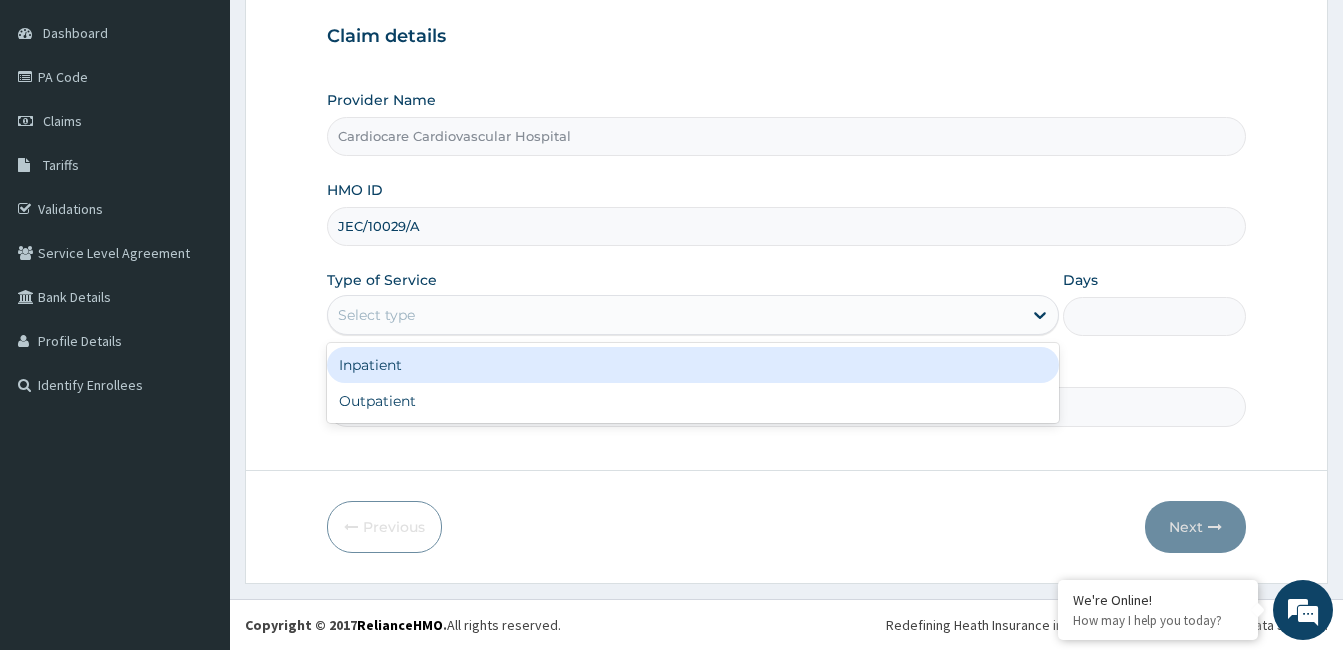 drag, startPoint x: 383, startPoint y: 321, endPoint x: 385, endPoint y: 366, distance: 45.044422 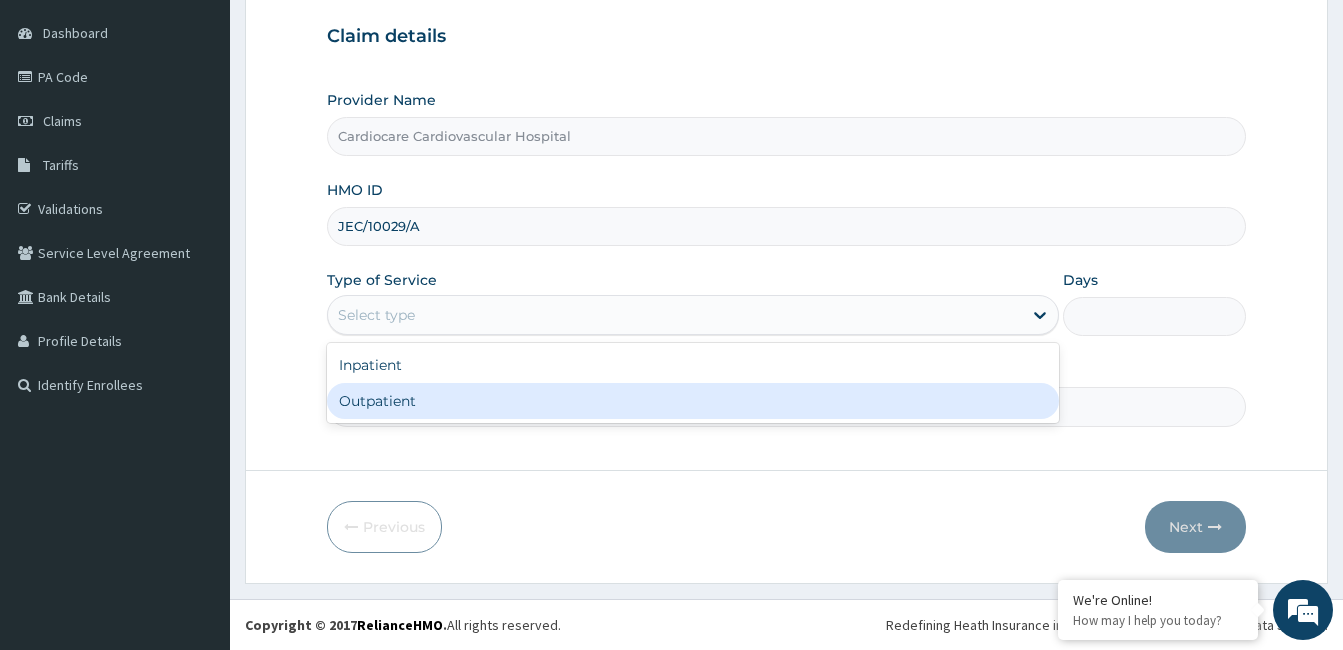 click on "Outpatient" at bounding box center [693, 401] 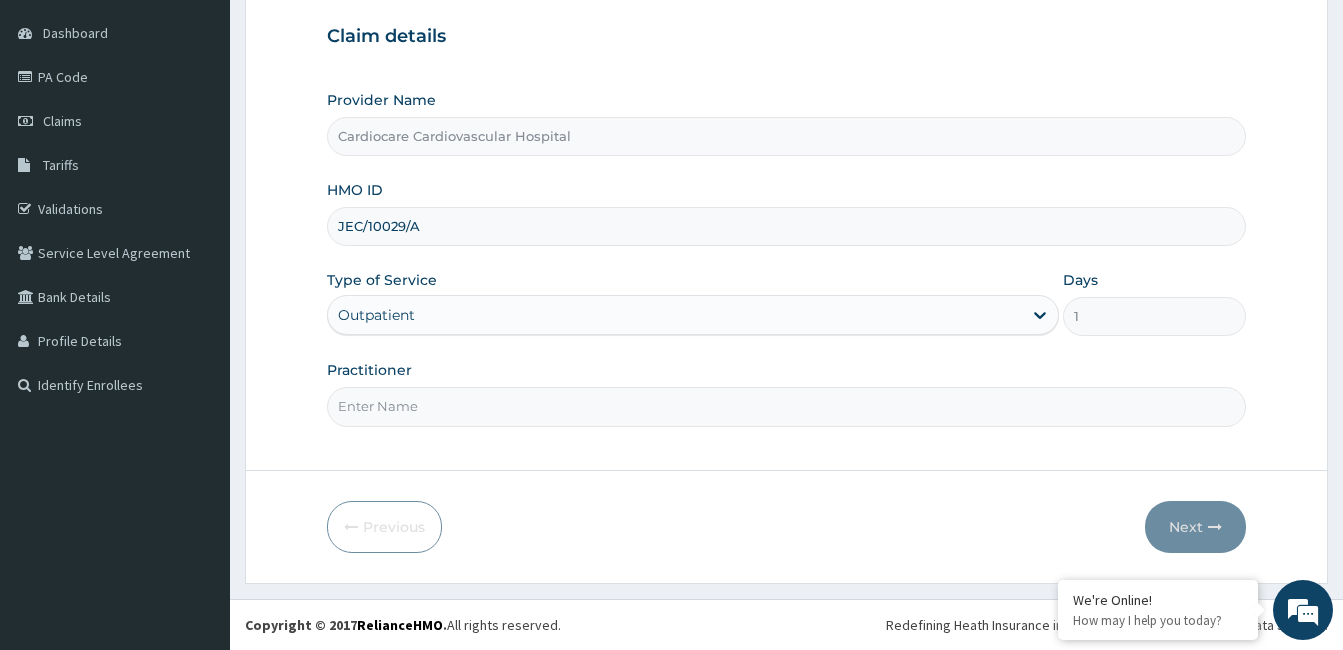 click on "Practitioner" at bounding box center (786, 406) 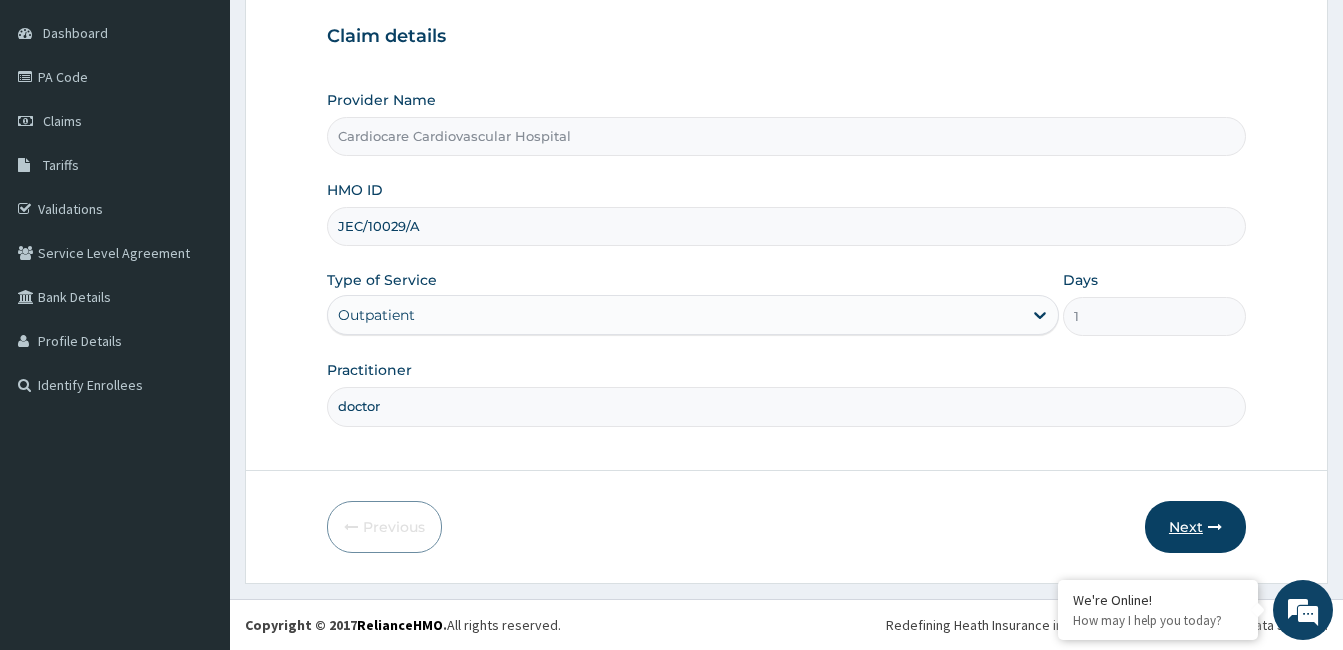 type on "doctor" 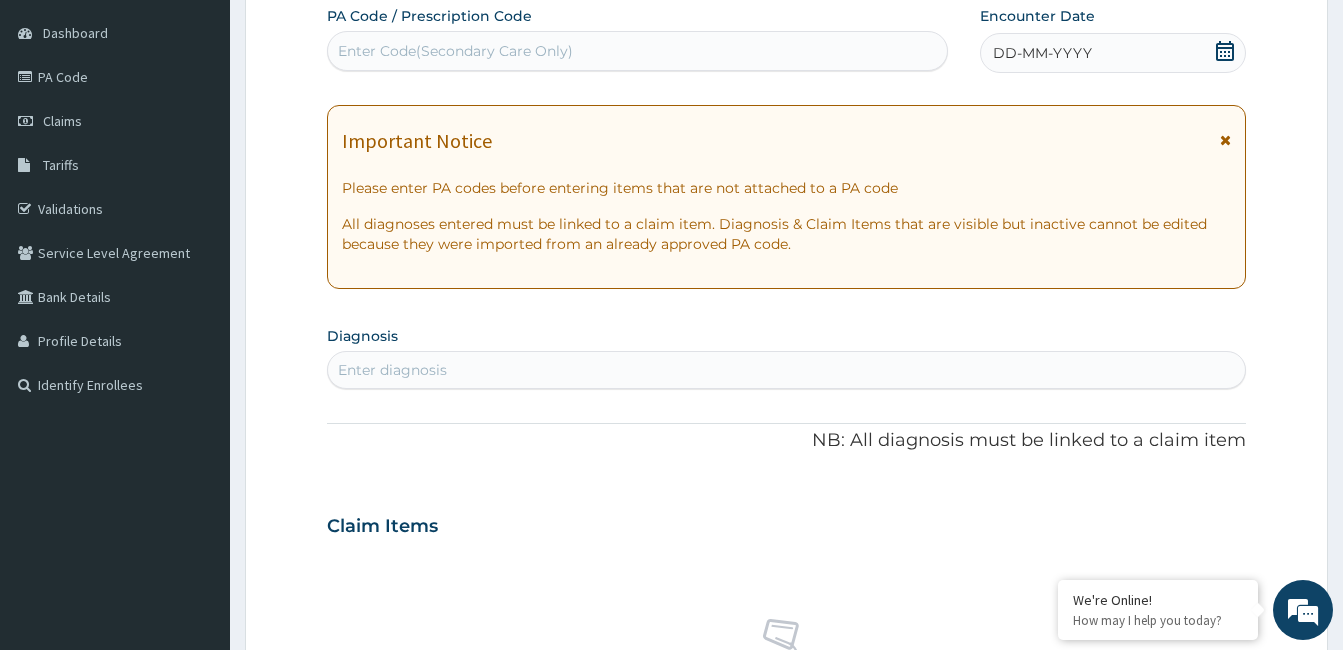 click 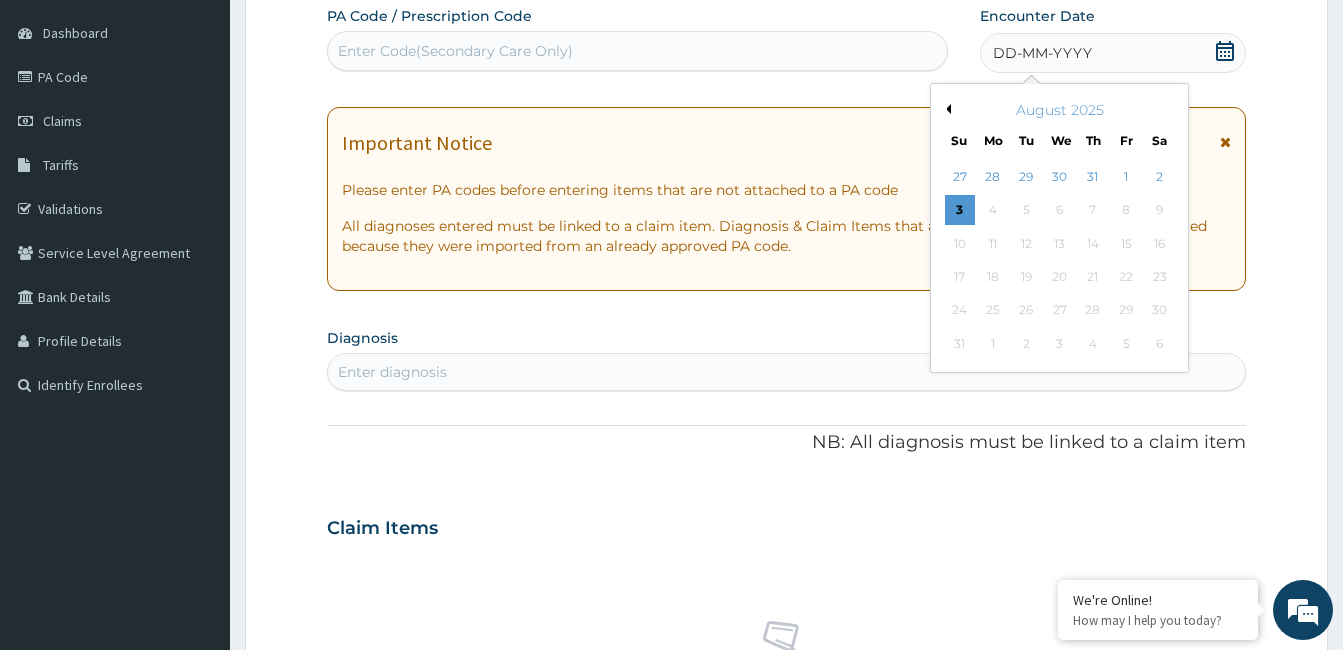 scroll, scrollTop: 0, scrollLeft: 0, axis: both 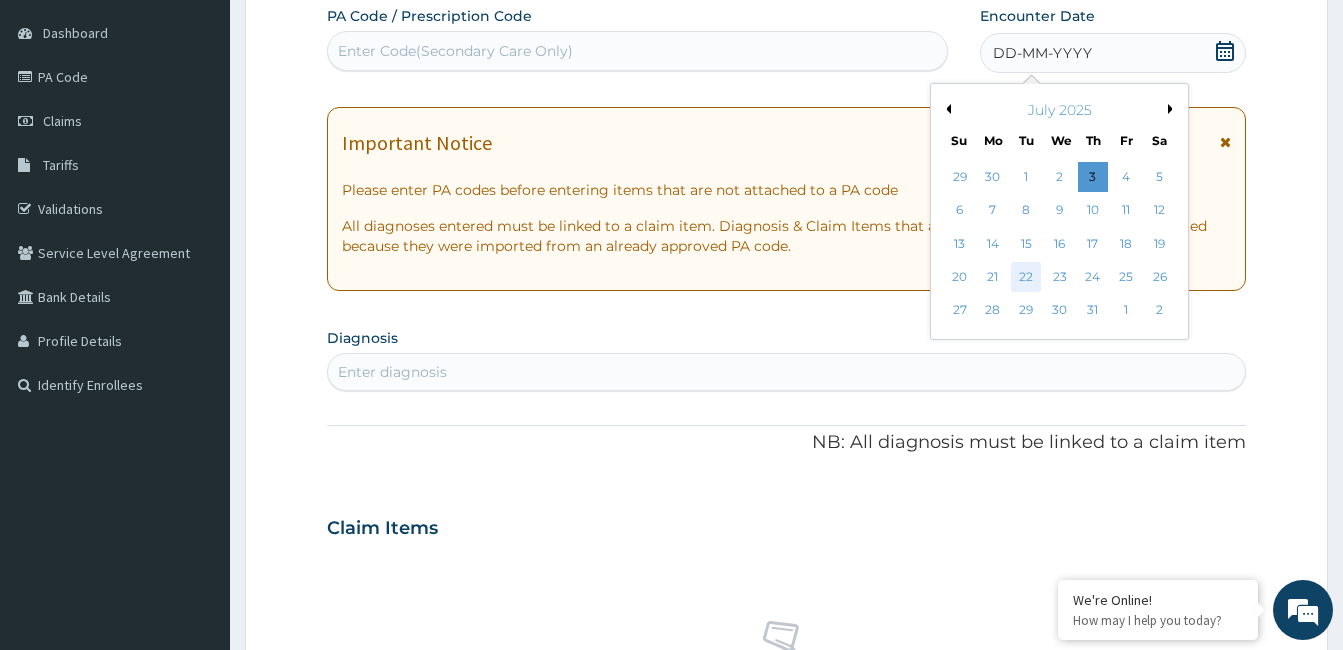 click on "22" at bounding box center (1026, 277) 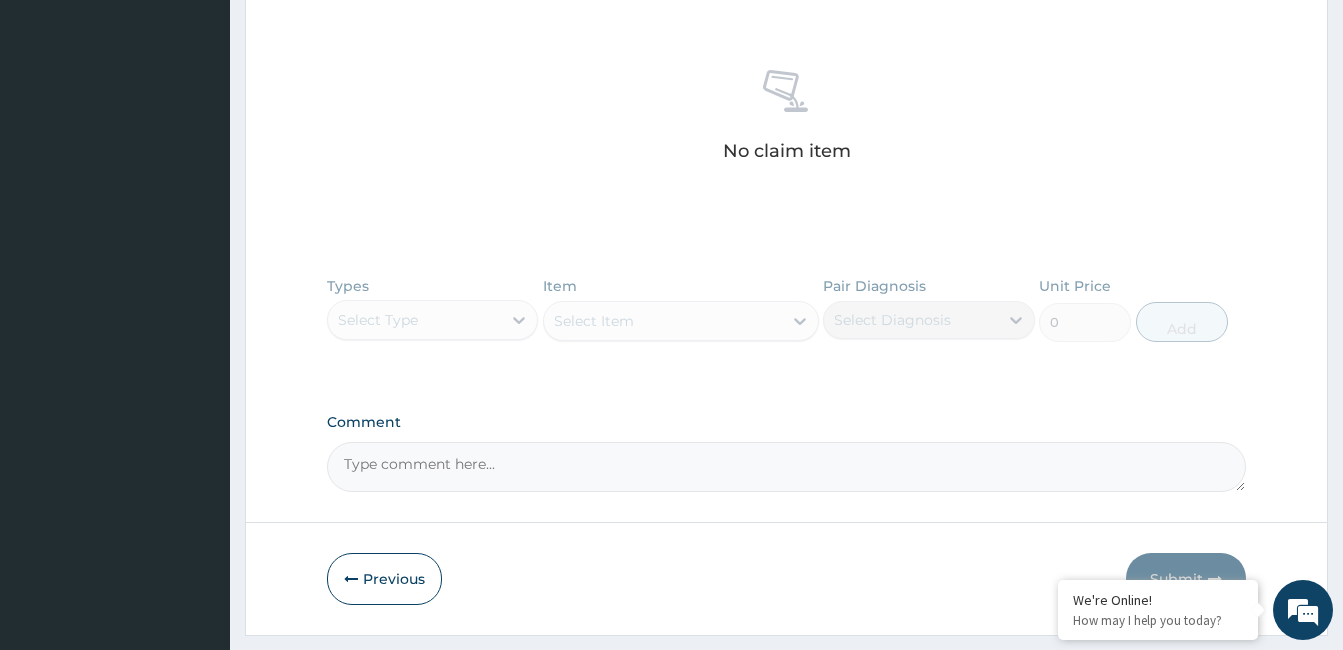 scroll, scrollTop: 786, scrollLeft: 0, axis: vertical 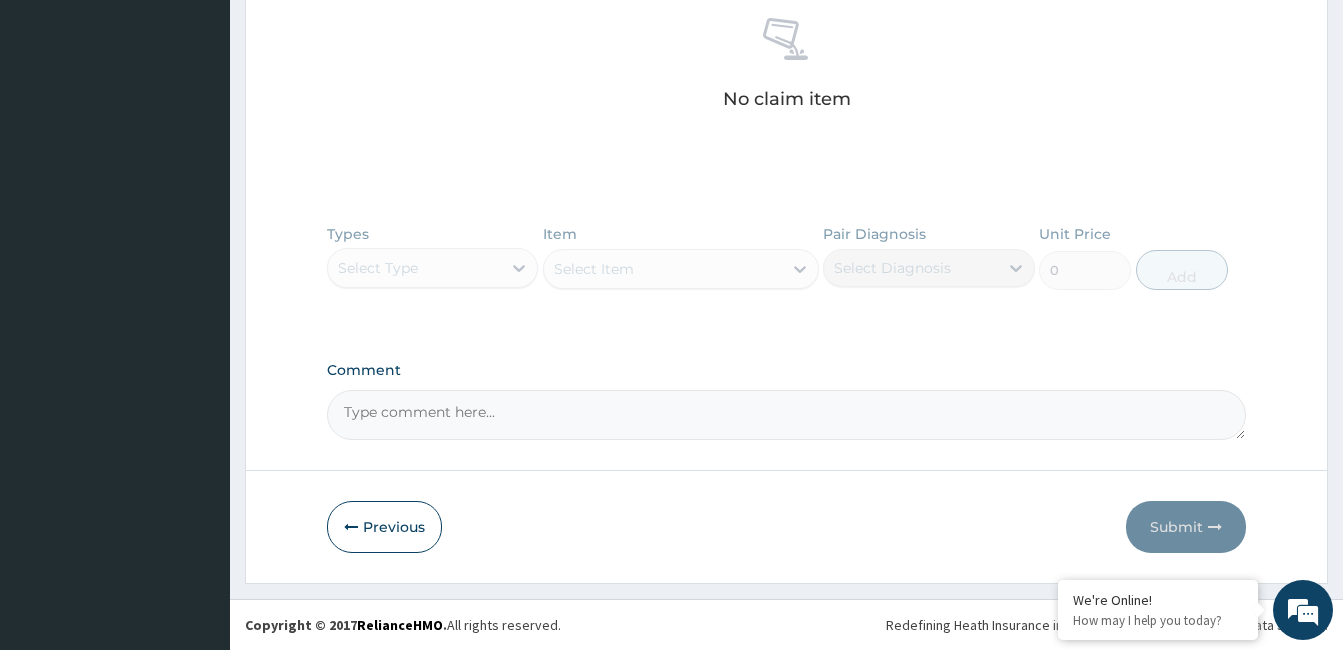 click on "Comment" at bounding box center (786, 415) 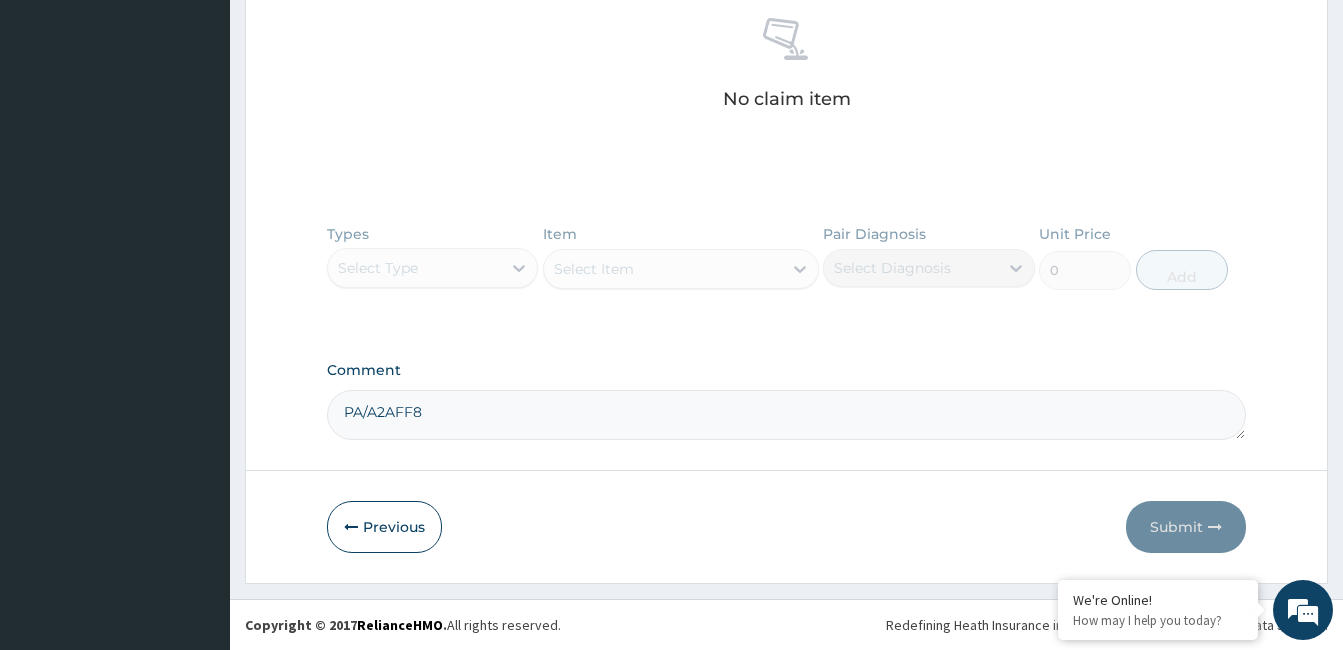 click on "Comment PA/A2AFF8" at bounding box center [786, 401] 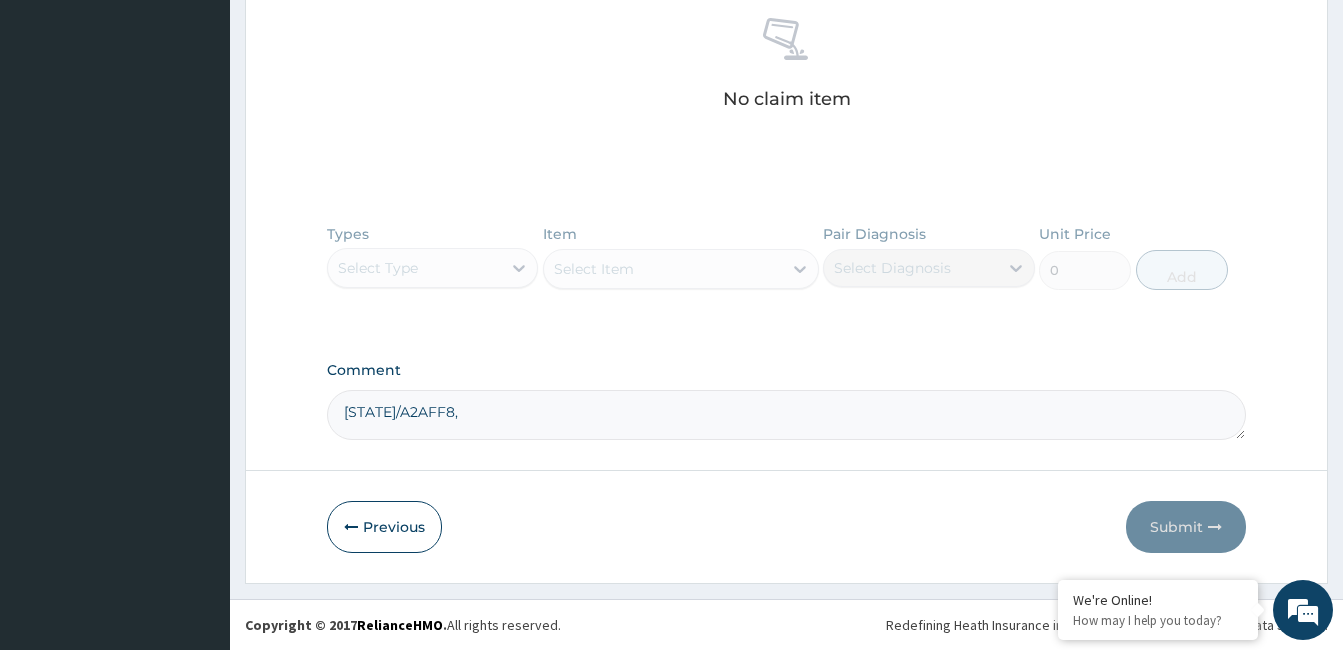 paste on "[STATE]/444ABD" 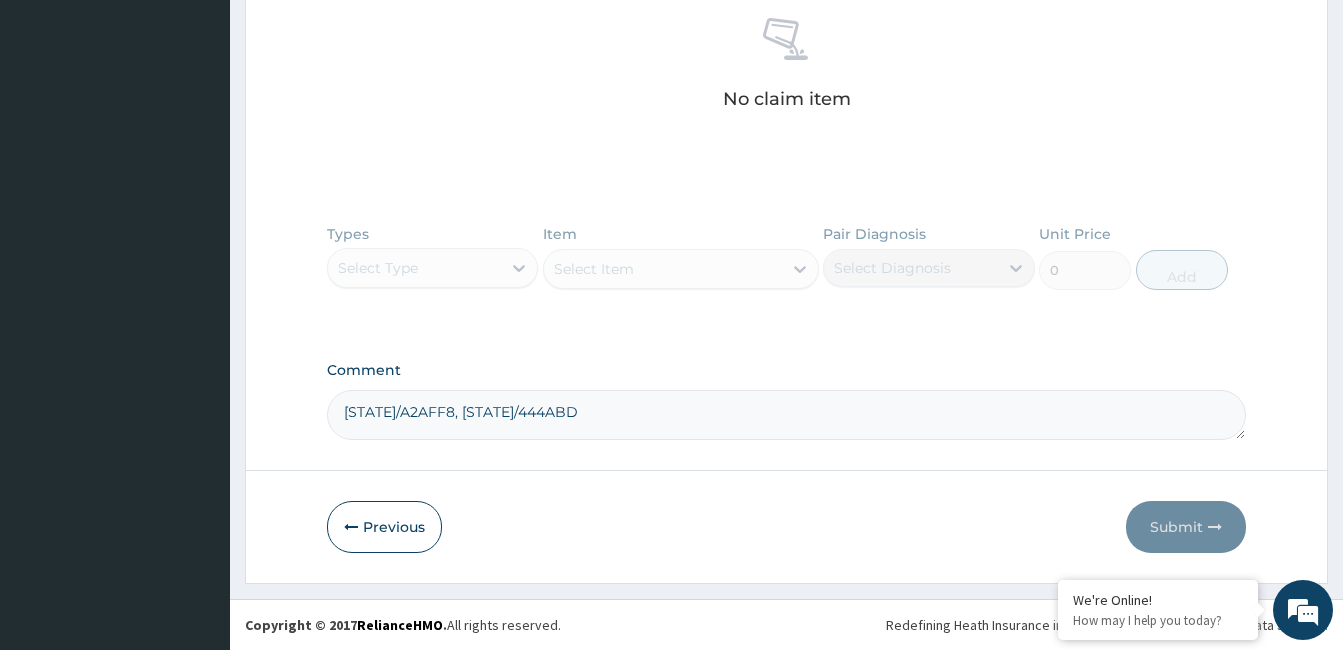 type on "[STATE]/A2AFF8, [STATE]/444ABD" 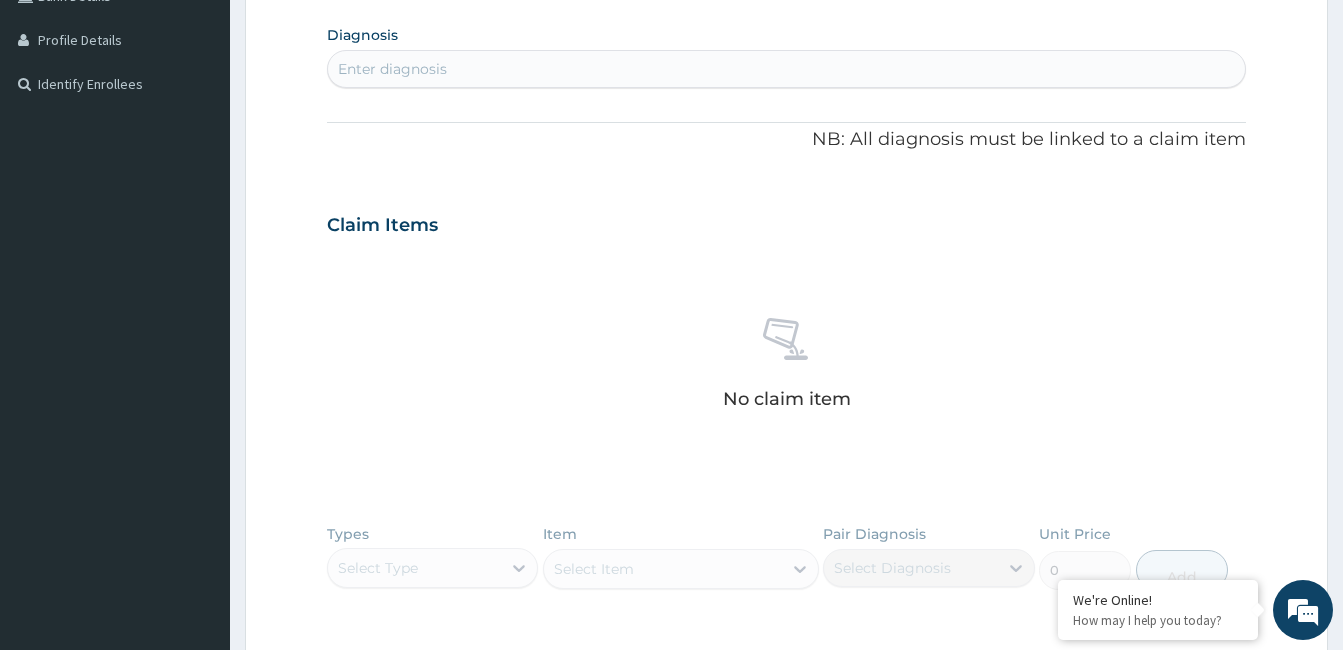 click on "Enter diagnosis" at bounding box center (786, 69) 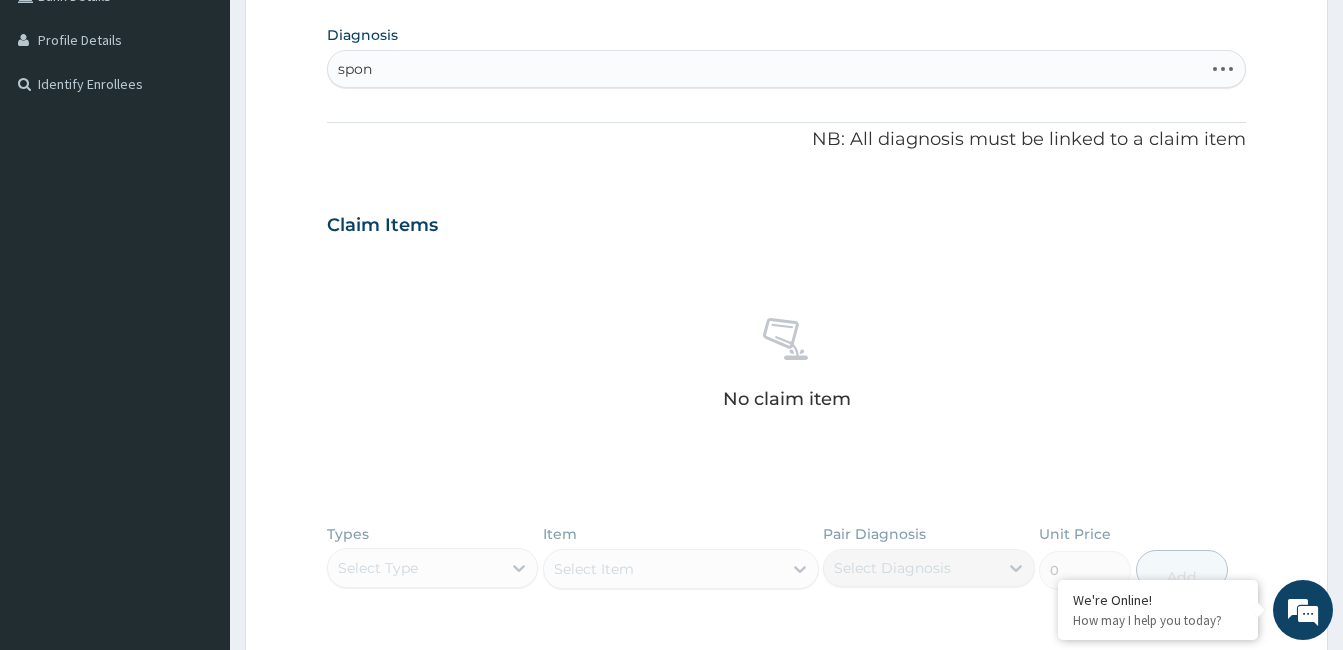 type on "spond" 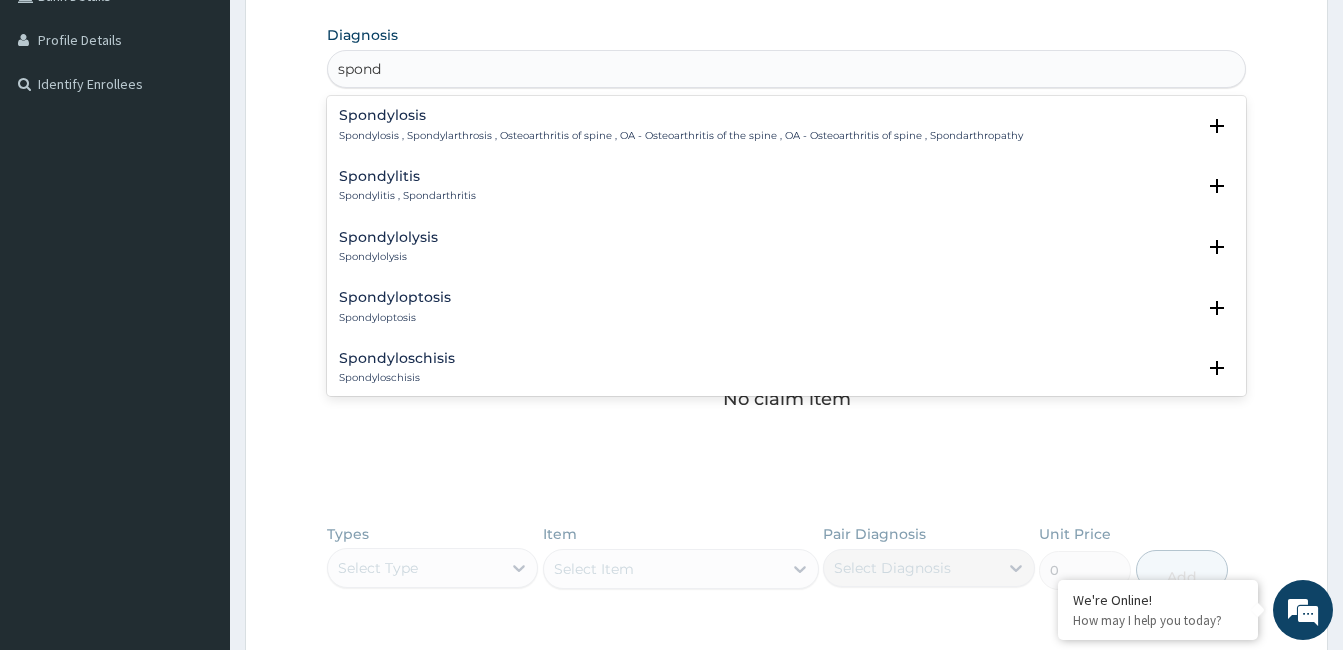 click on "Spondylosis" at bounding box center [681, 115] 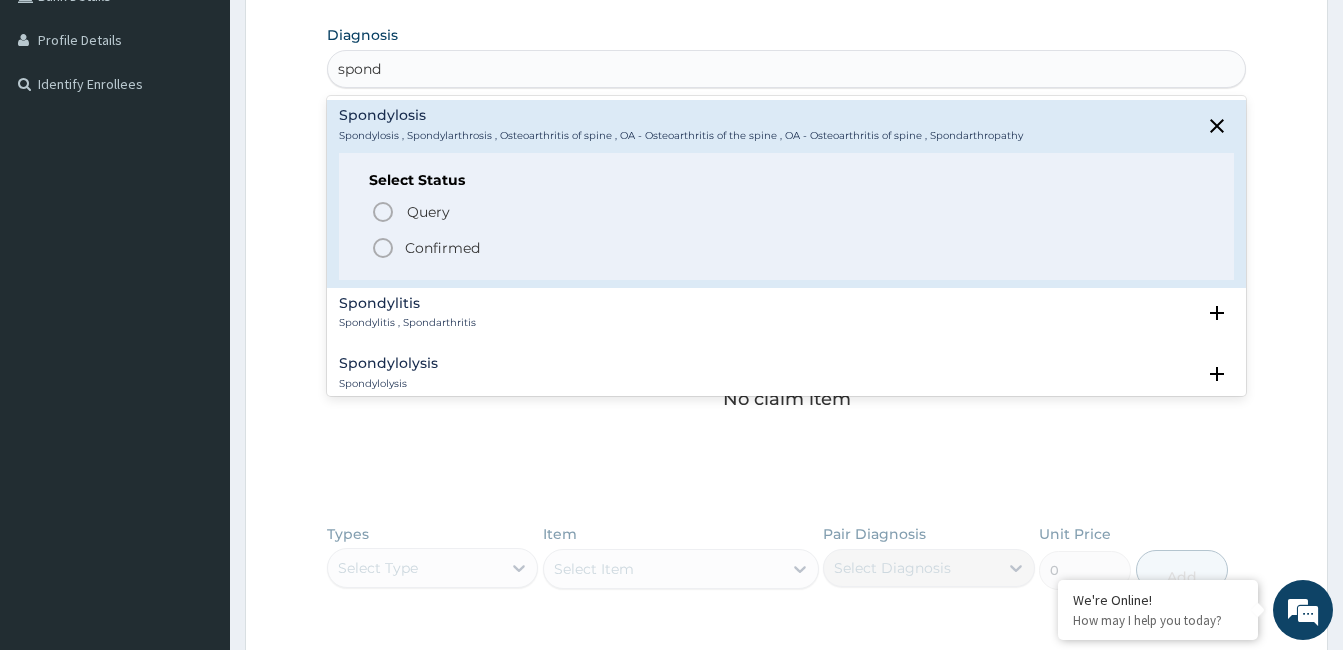 click on "Confirmed" at bounding box center [442, 248] 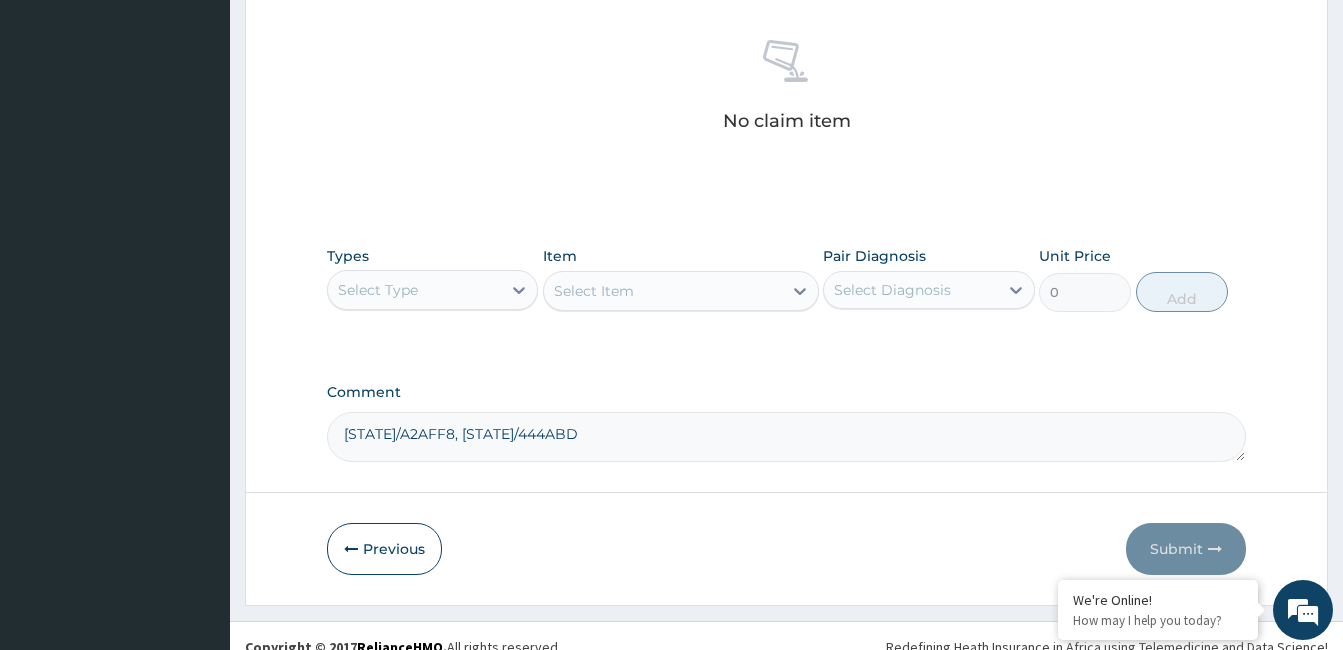 scroll, scrollTop: 792, scrollLeft: 0, axis: vertical 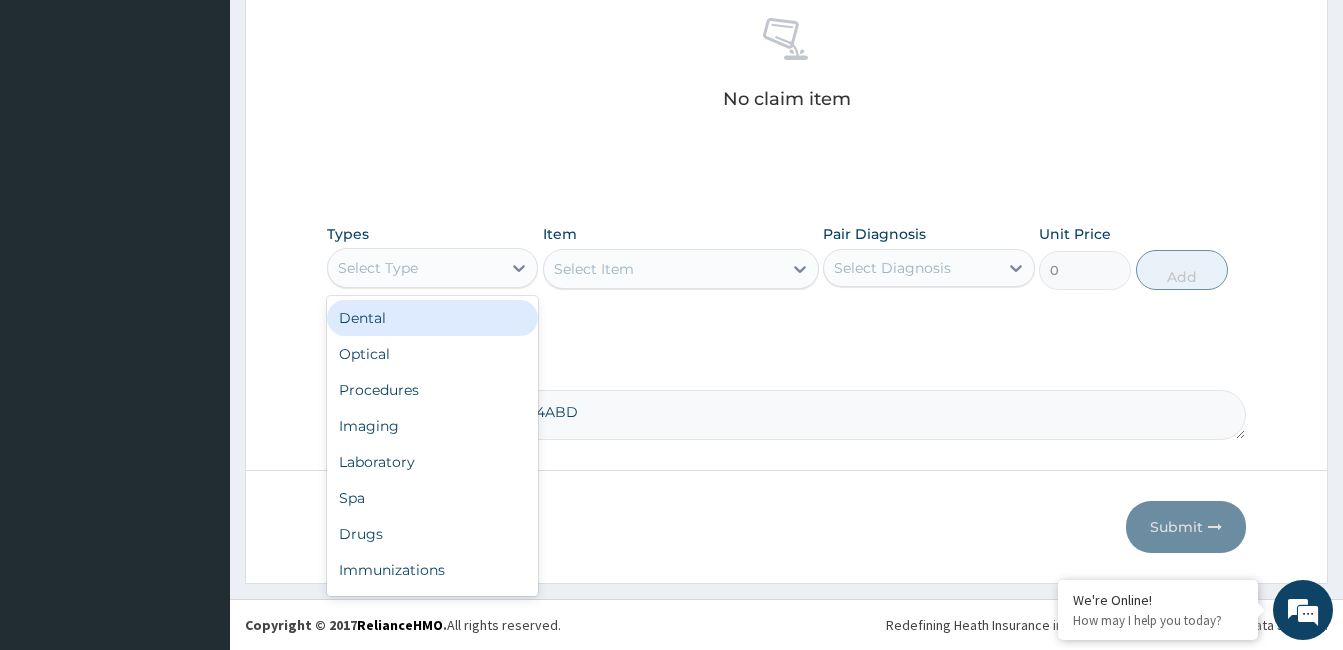 click on "Select Type" at bounding box center (414, 268) 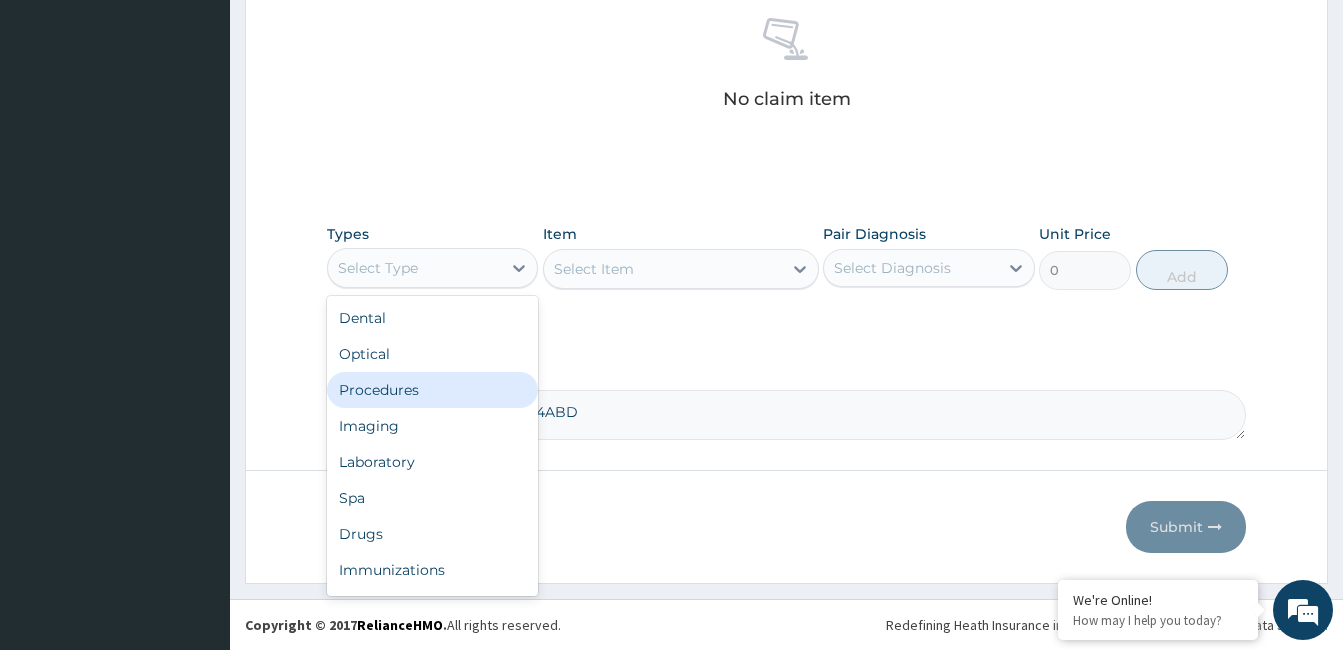 drag, startPoint x: 449, startPoint y: 401, endPoint x: 707, endPoint y: 322, distance: 269.824 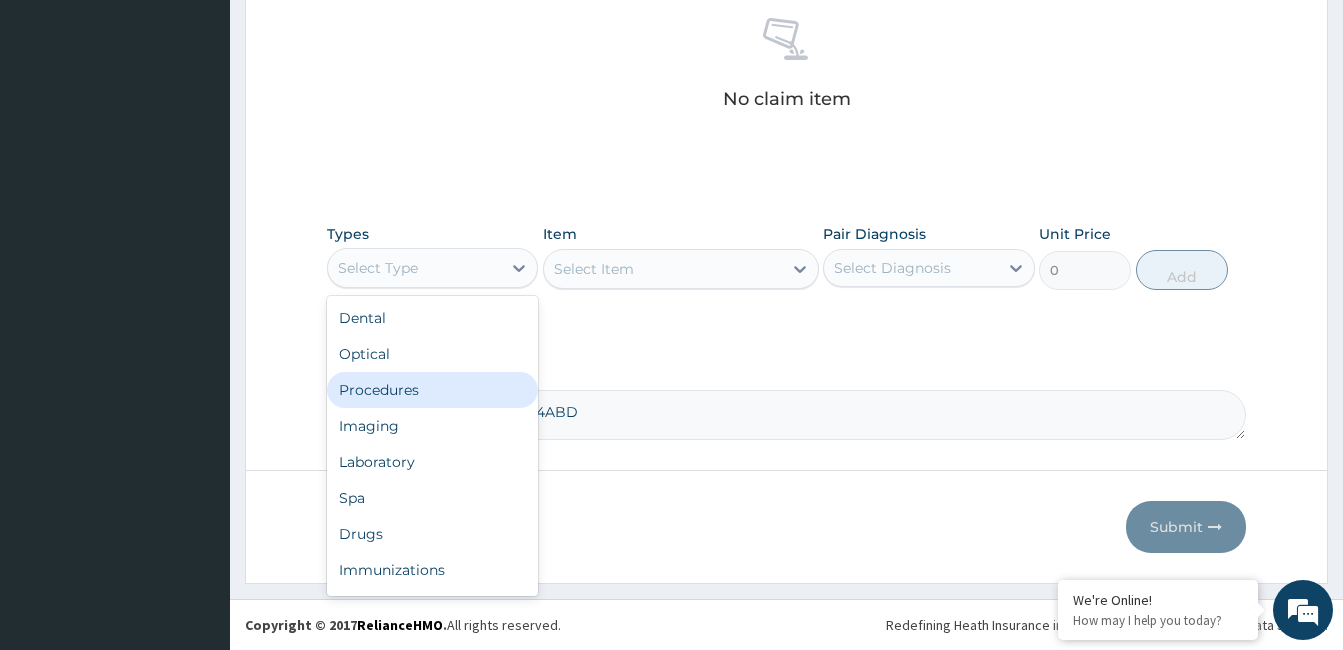 click on "Procedures" at bounding box center [432, 390] 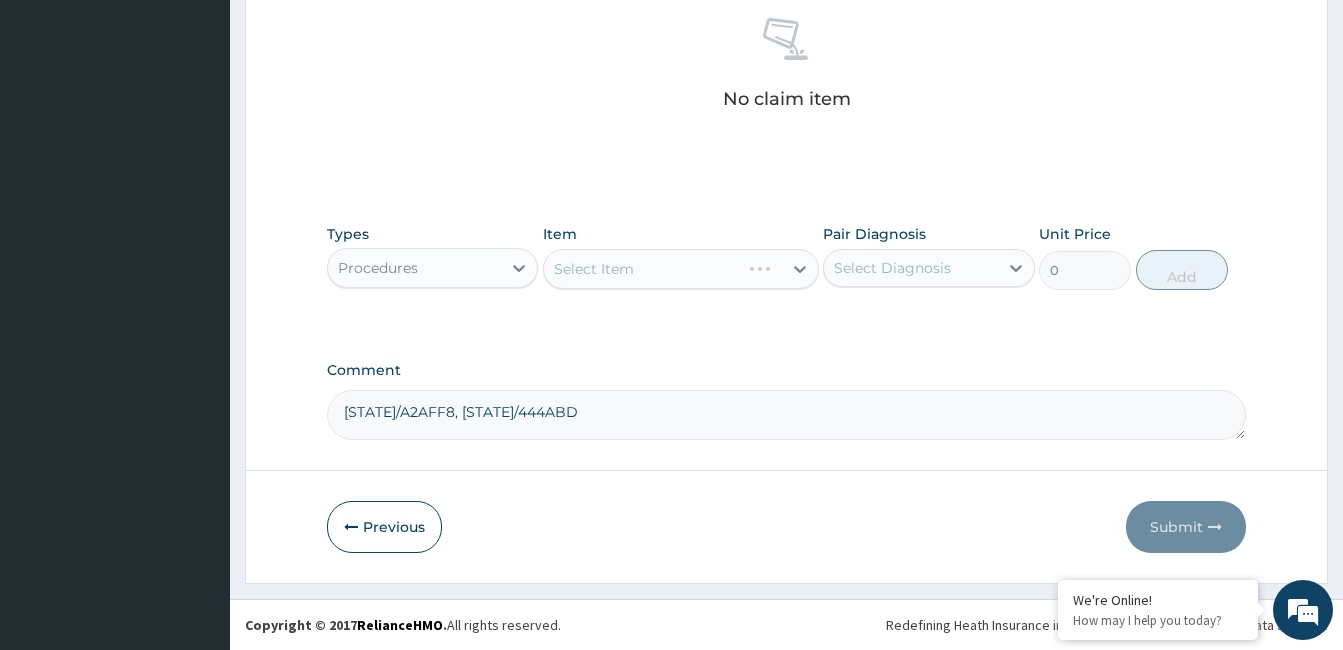 click on "Select Diagnosis" at bounding box center (892, 268) 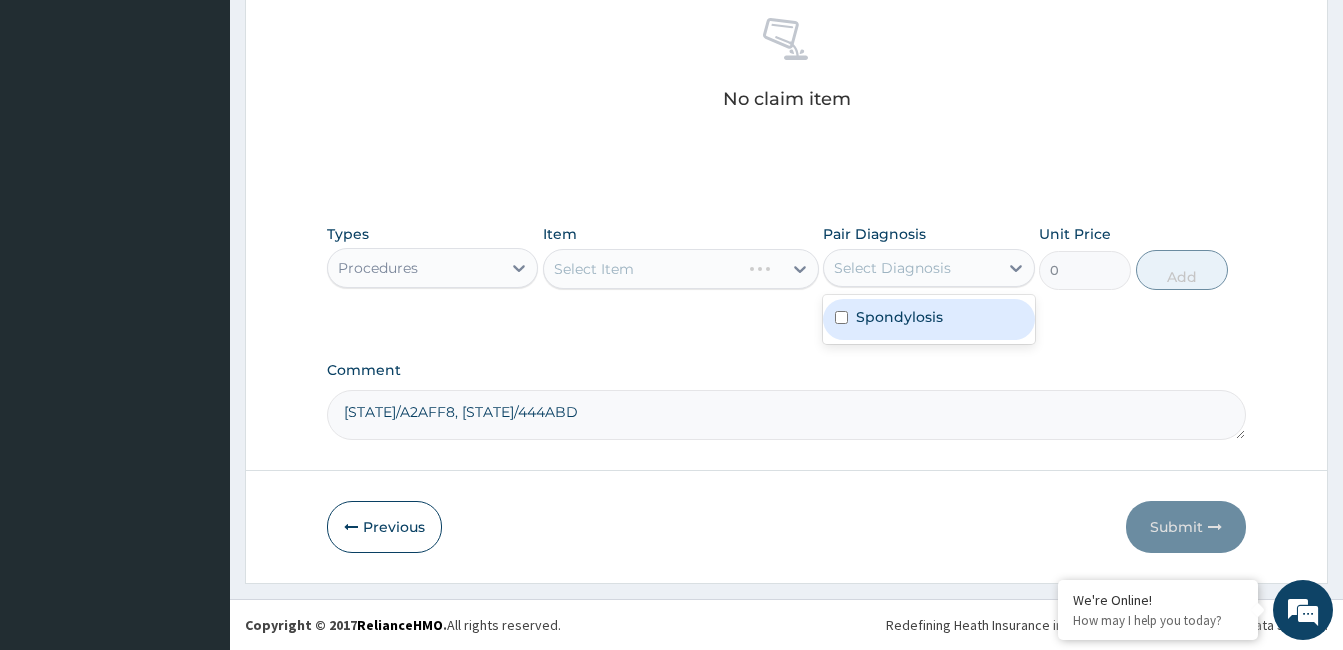 click on "Spondylosis" at bounding box center (899, 317) 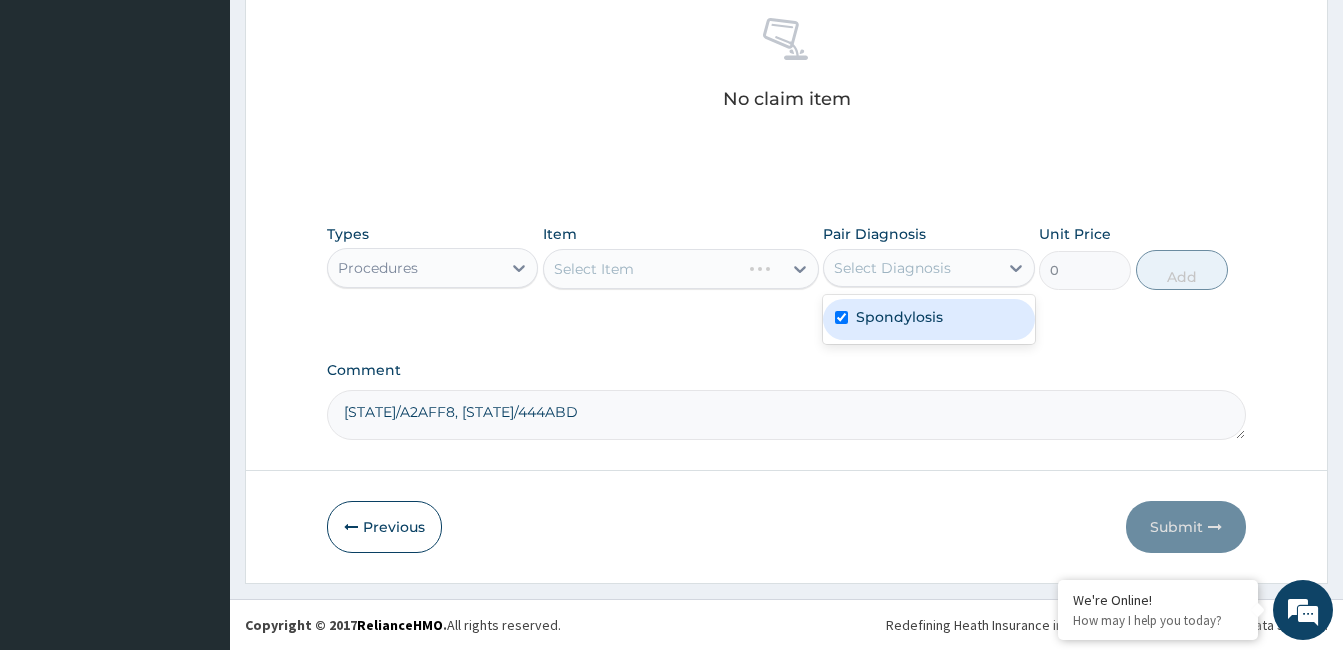 checkbox on "true" 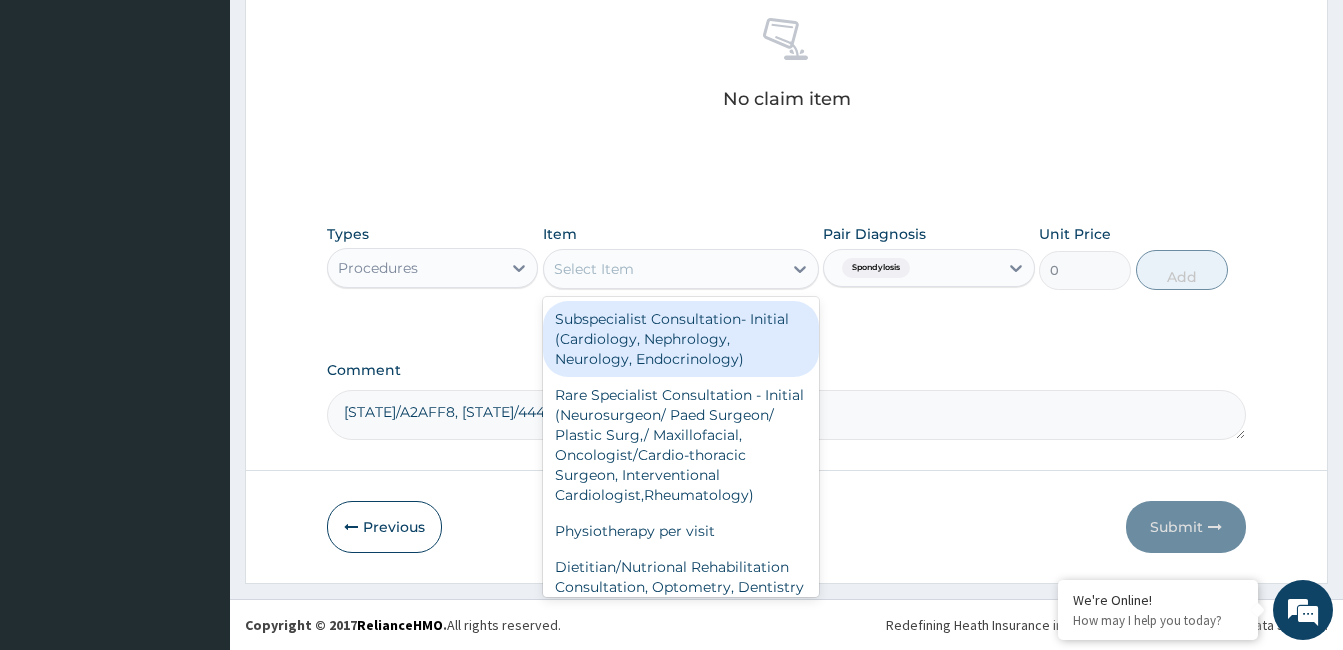 click on "Select Item" at bounding box center [663, 269] 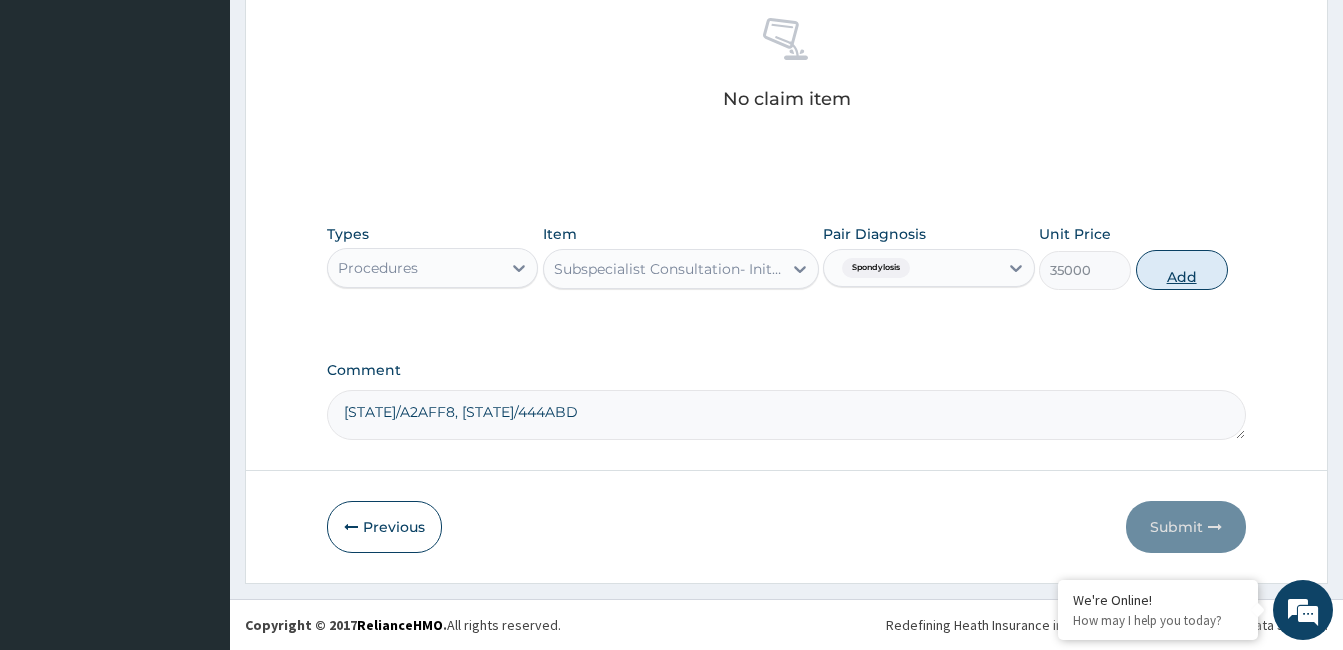 click on "Add" at bounding box center (1182, 270) 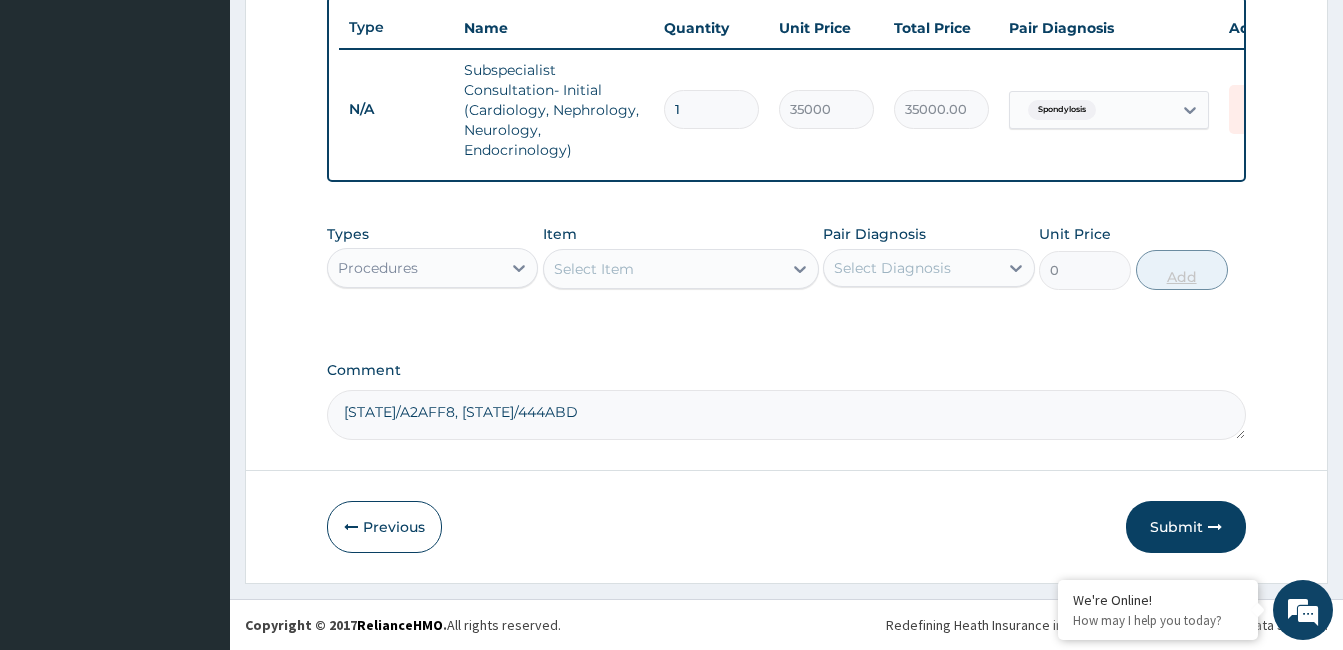 scroll, scrollTop: 763, scrollLeft: 0, axis: vertical 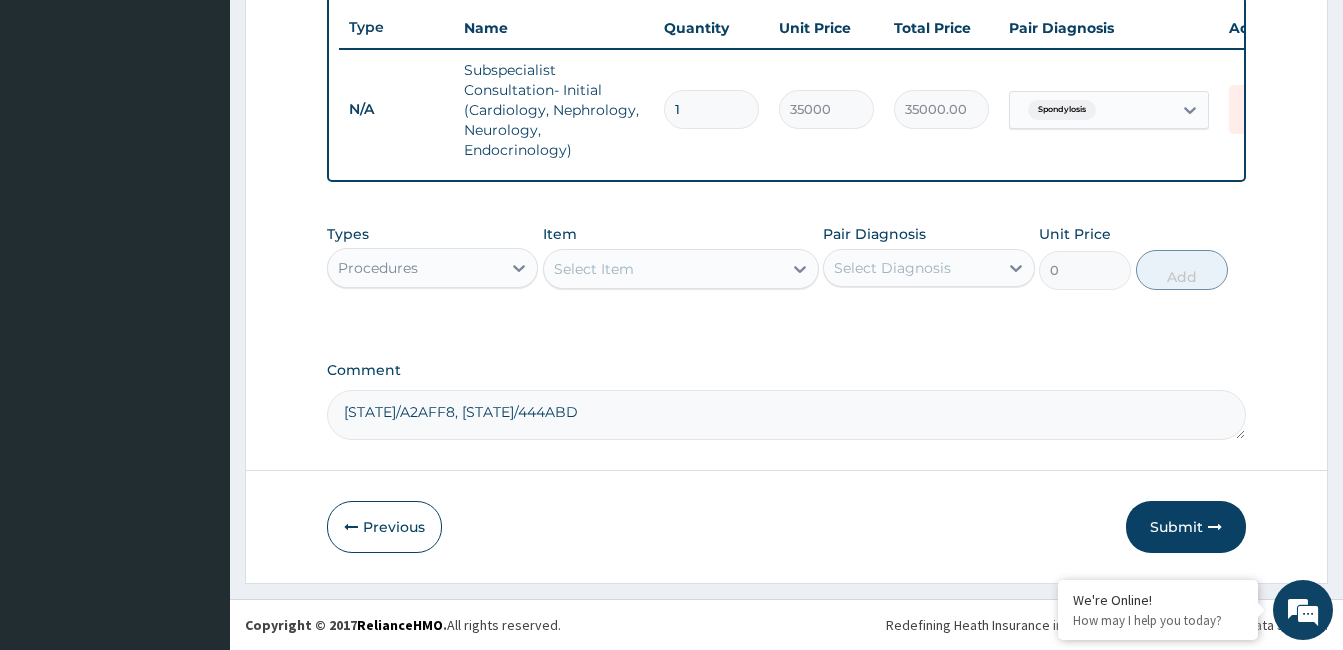 click on "Procedures" at bounding box center [414, 268] 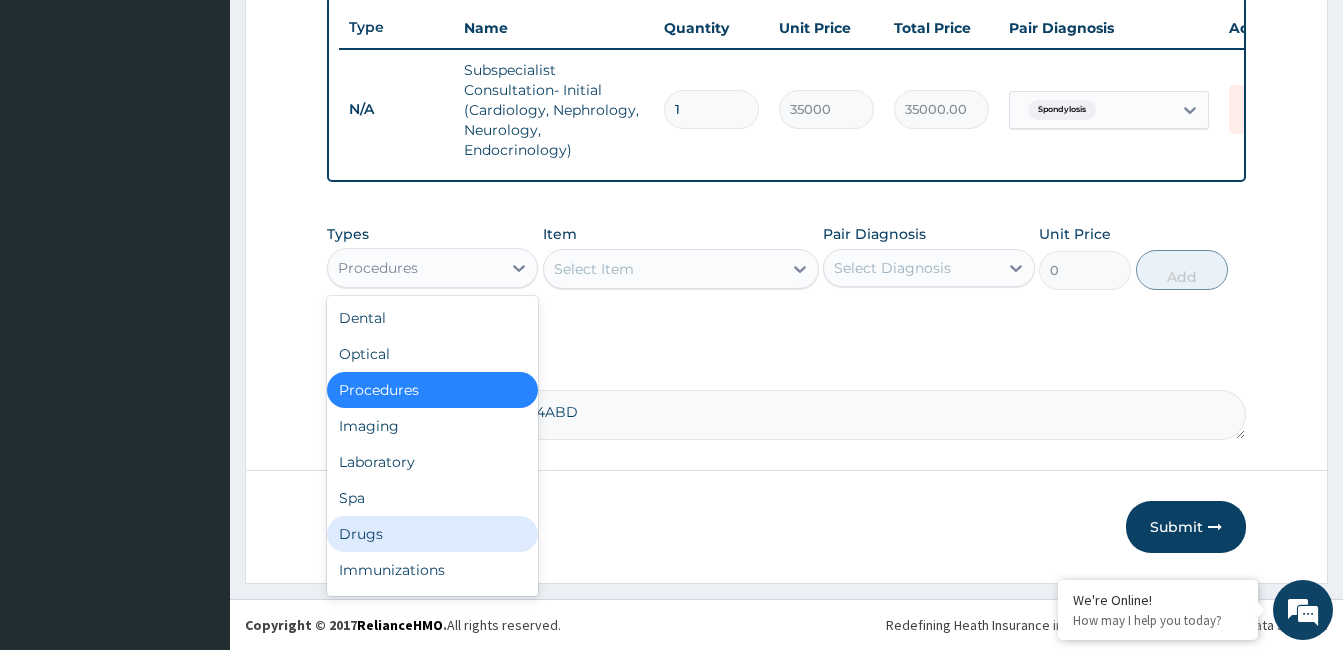 click on "Drugs" at bounding box center [432, 534] 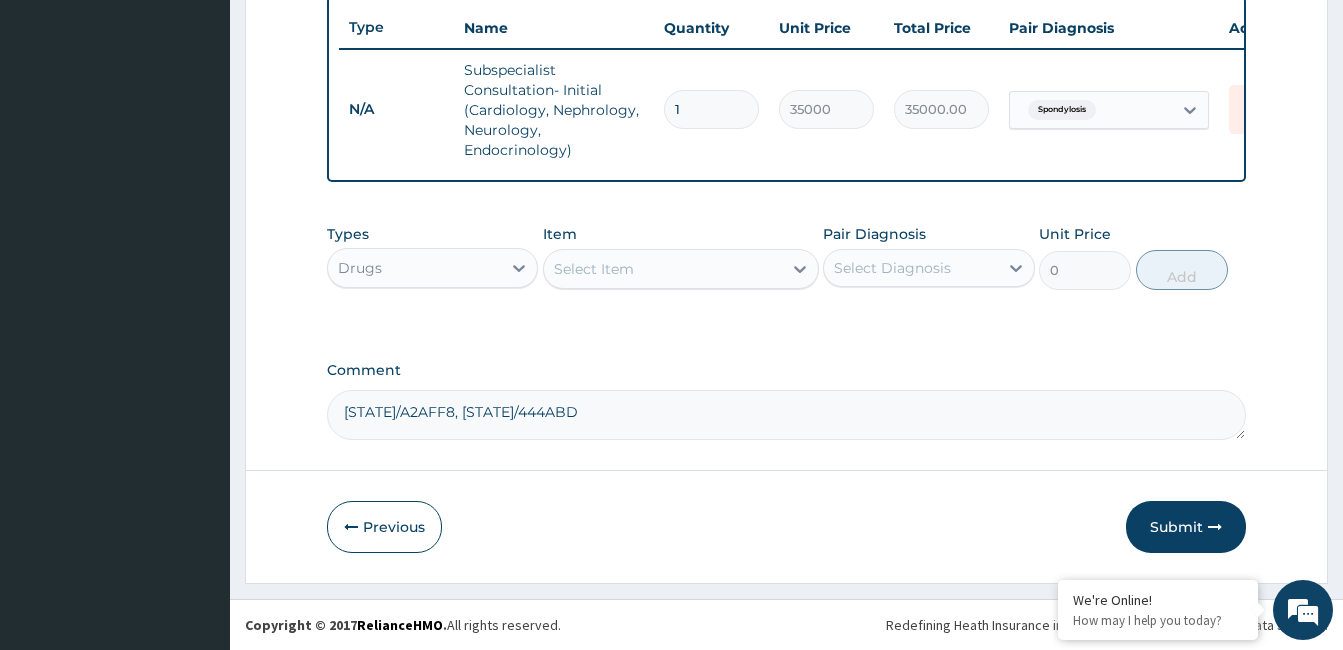 click on "Select Item" at bounding box center (663, 269) 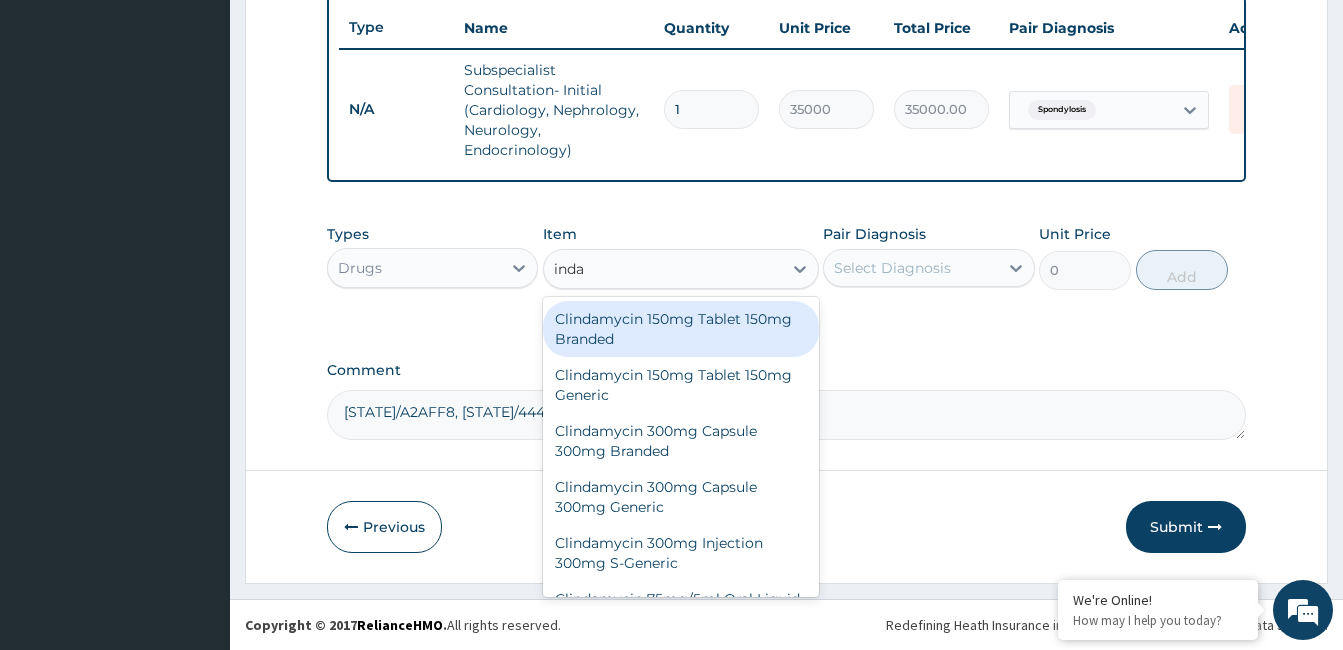 type on "indap" 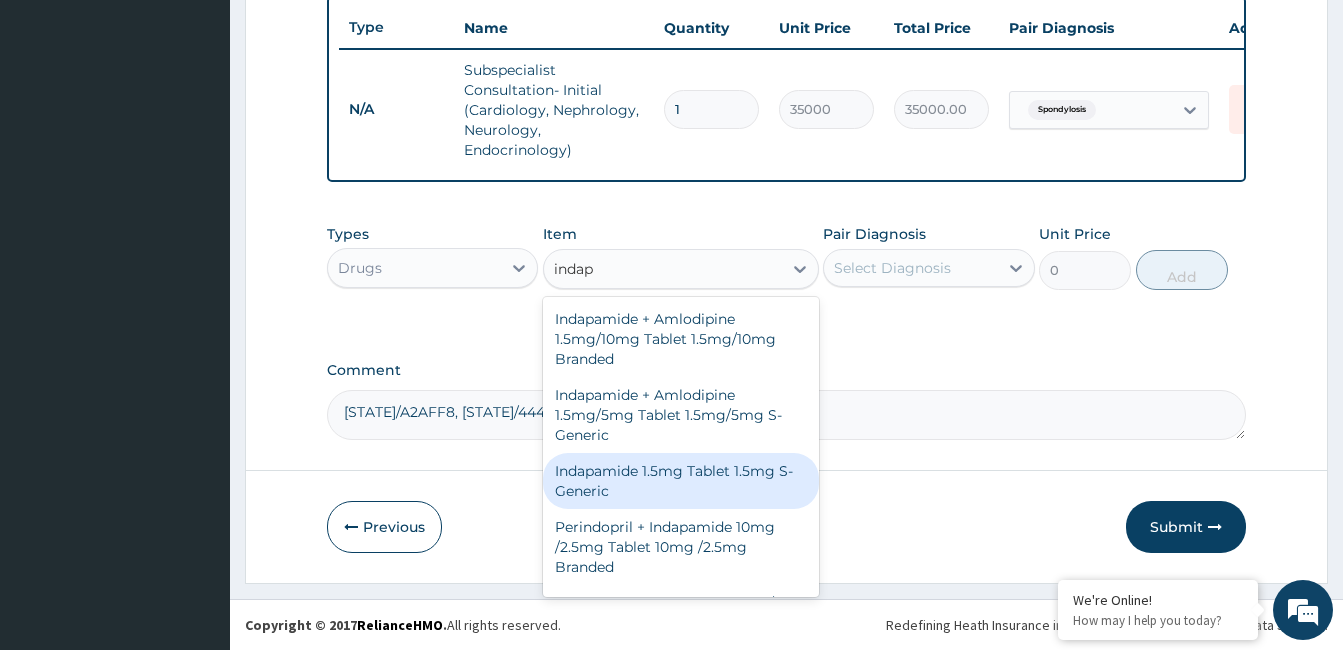 click on "Indapamide 1.5mg Tablet 1.5mg S-Generic" at bounding box center (681, 481) 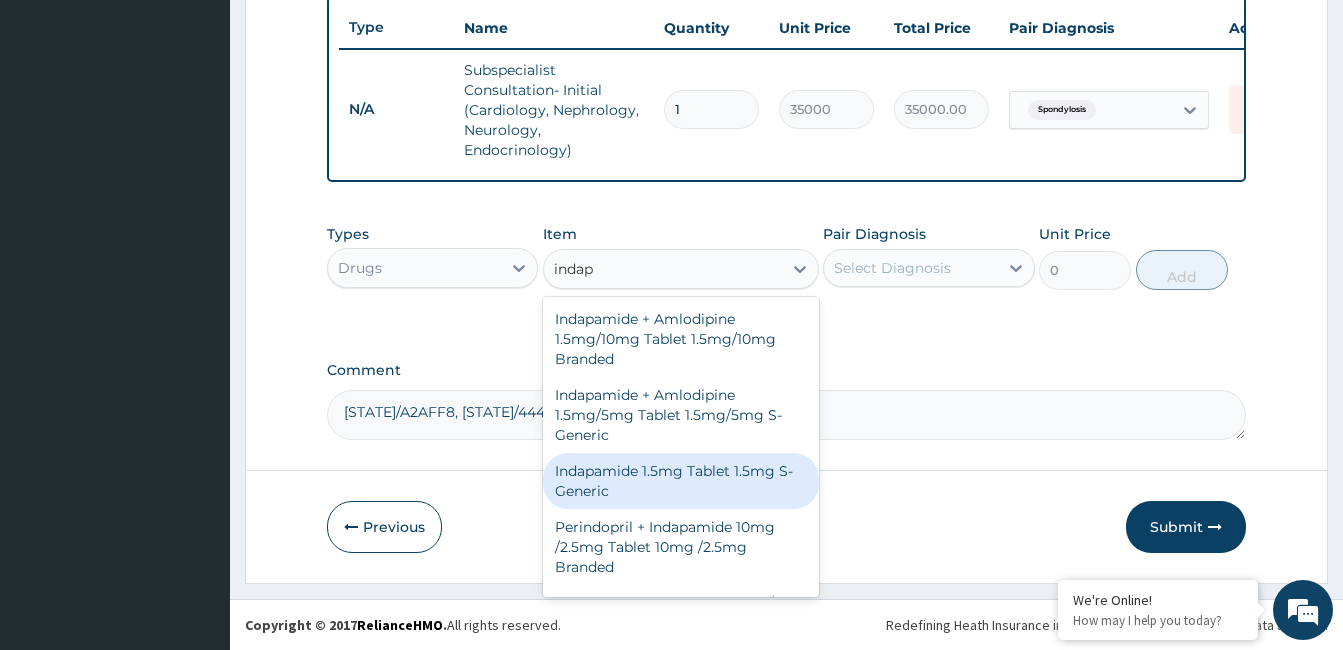 type 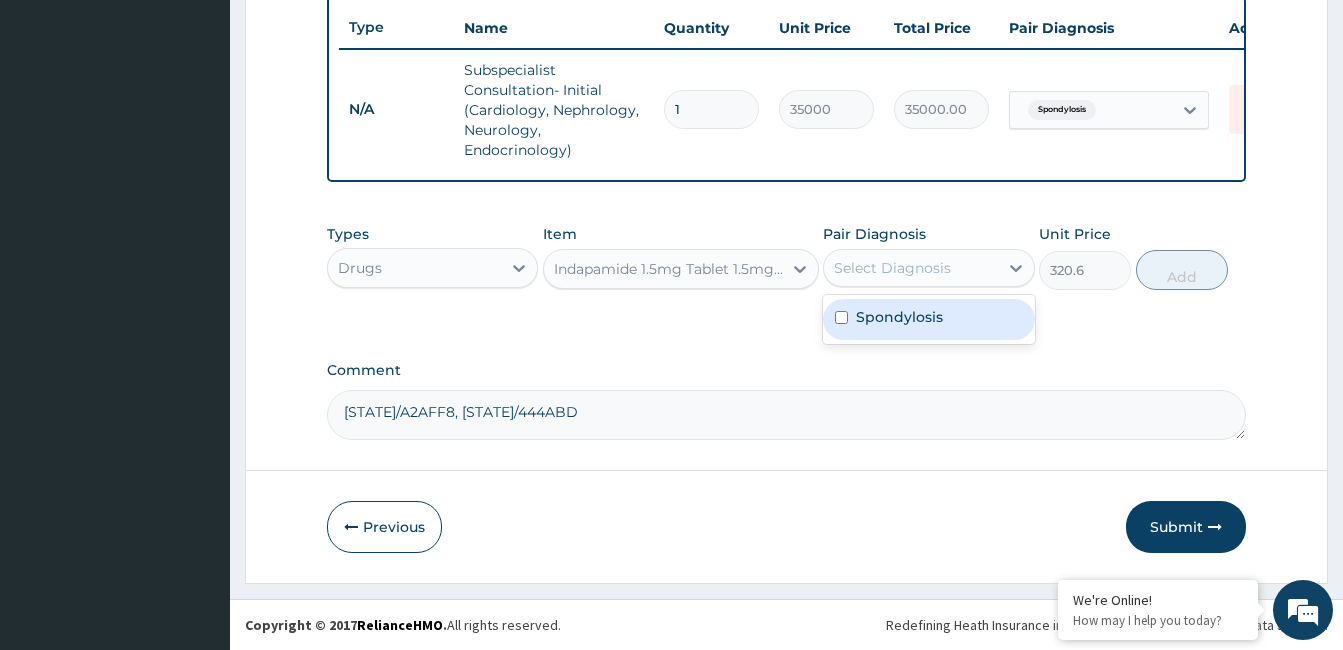 click on "Select Diagnosis" at bounding box center [892, 268] 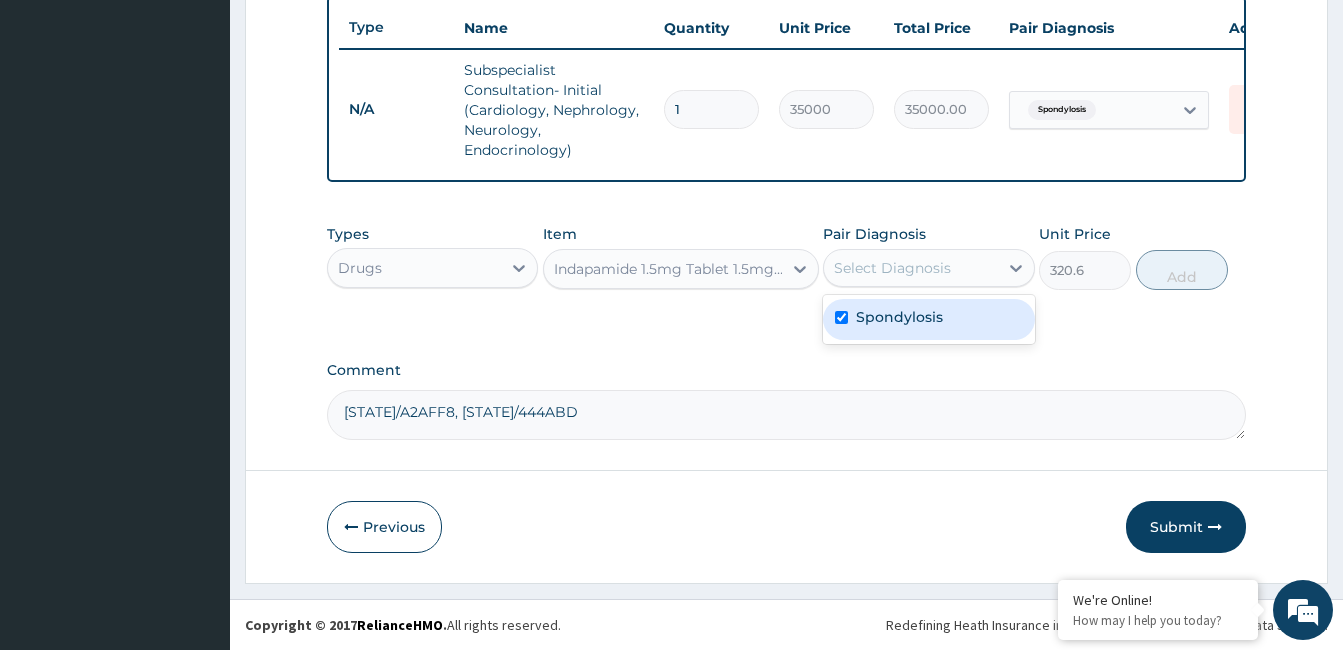 checkbox on "true" 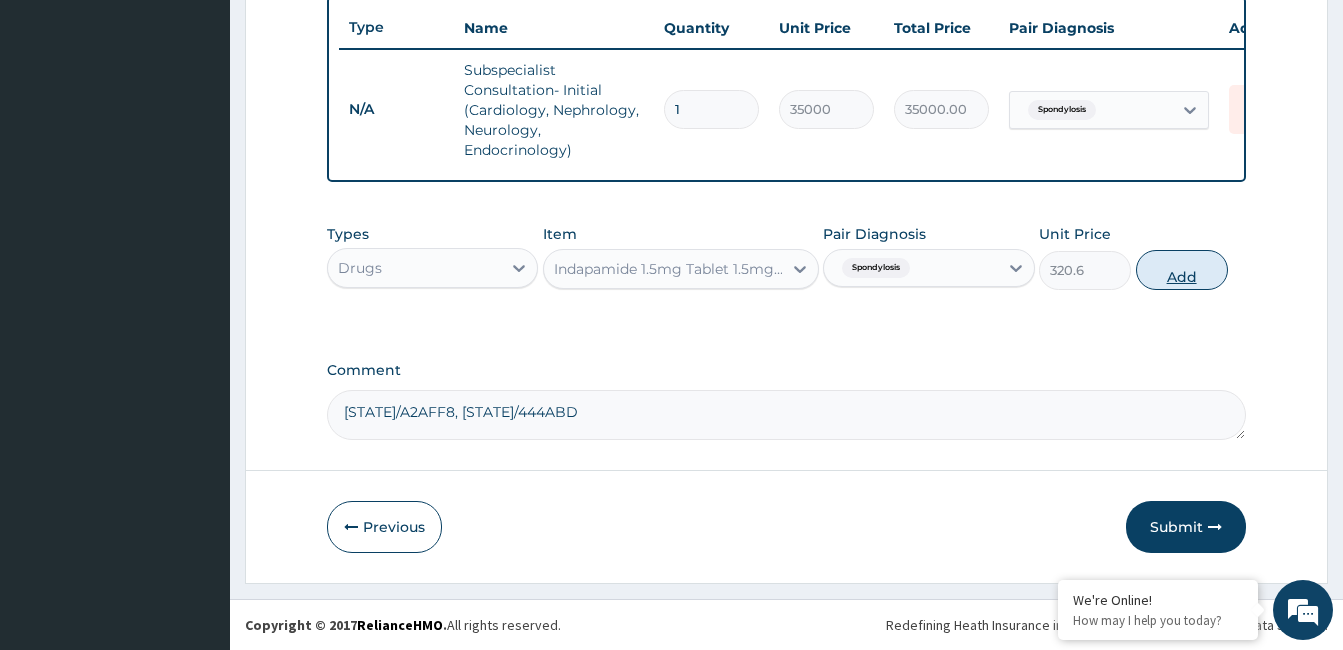 click on "Add" at bounding box center [1182, 270] 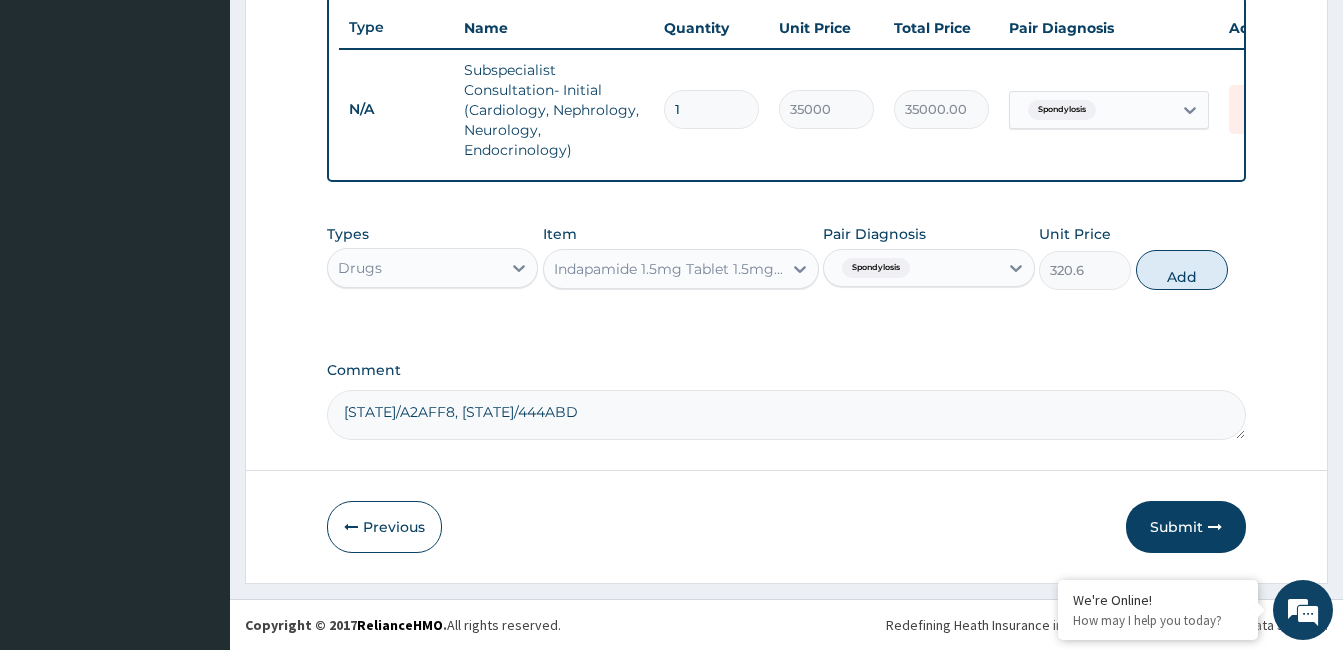 type on "0" 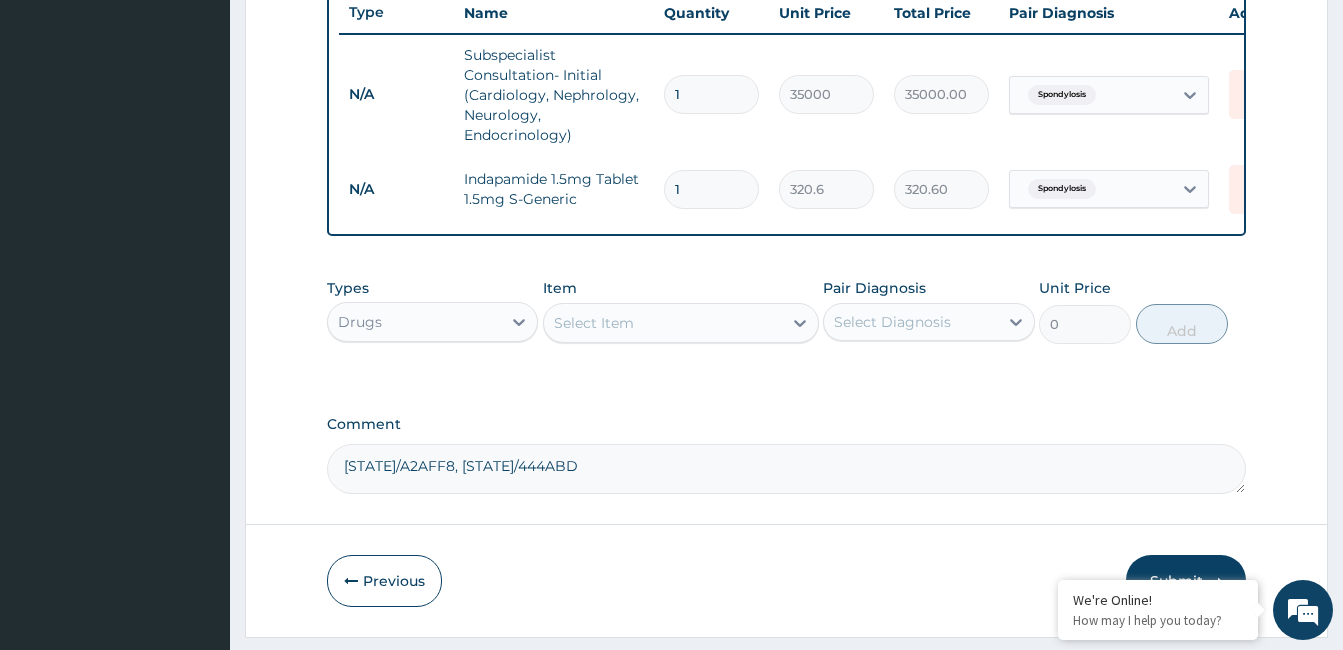 type 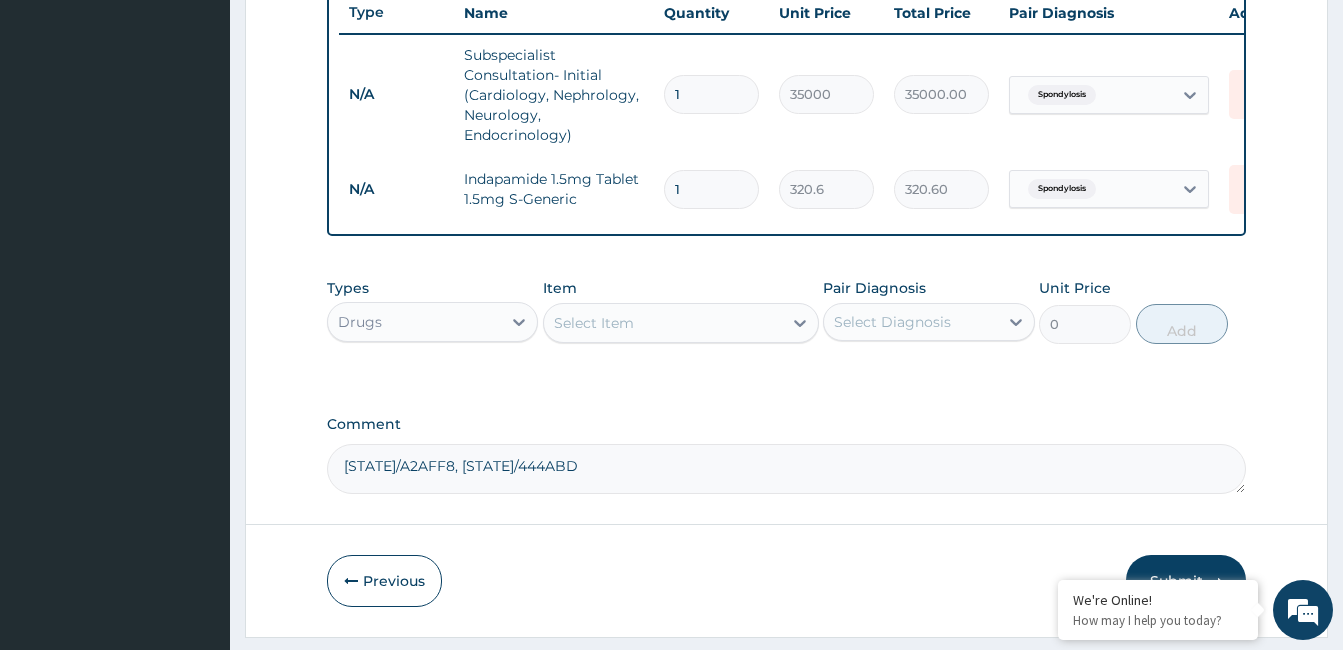 type on "0.00" 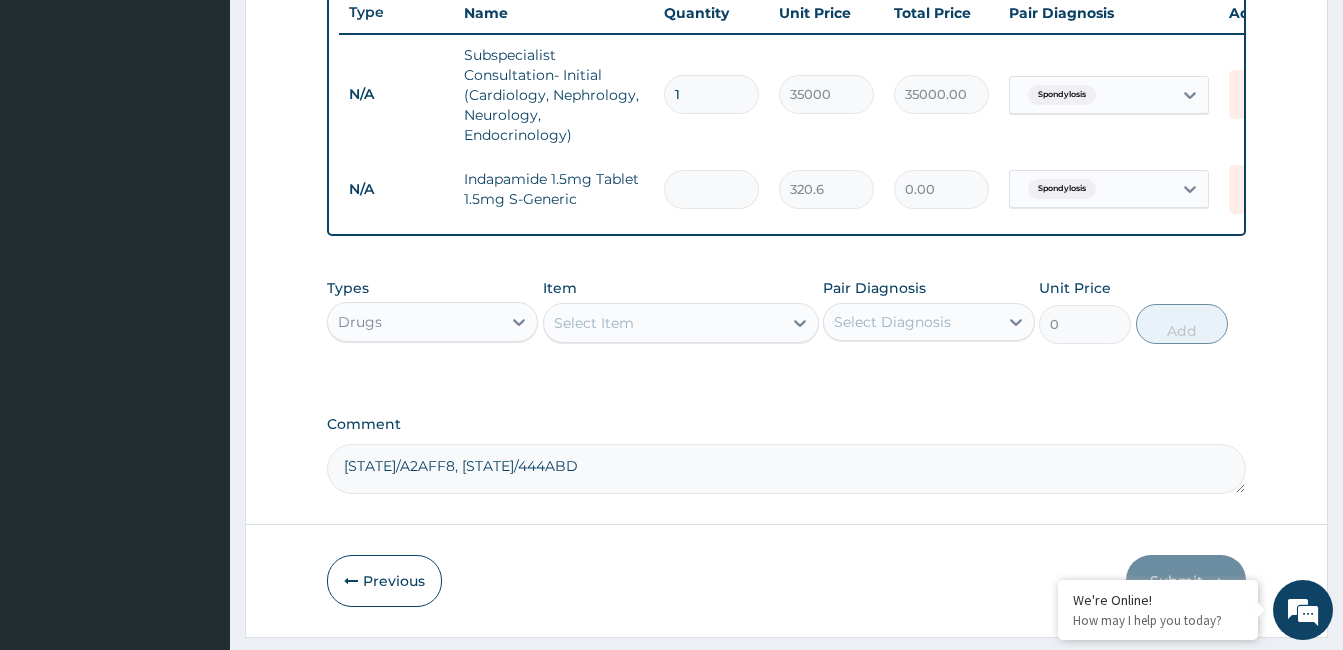 type on "9" 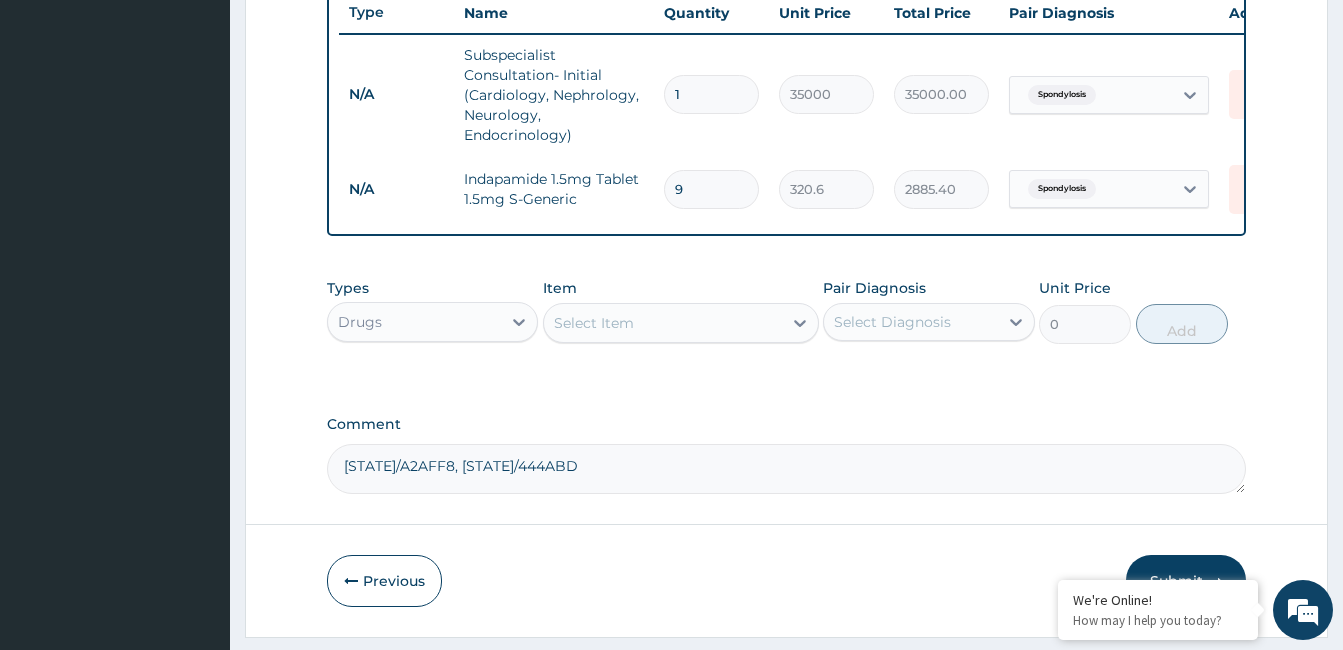 type on "90" 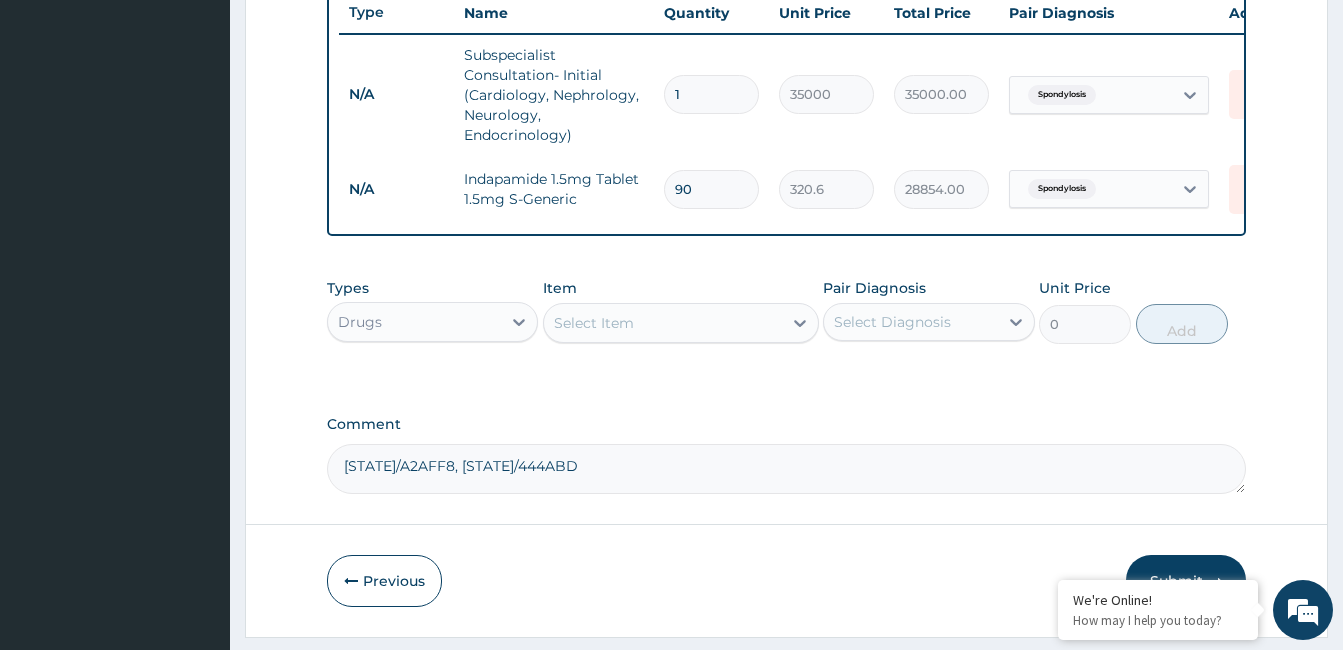 type on "90" 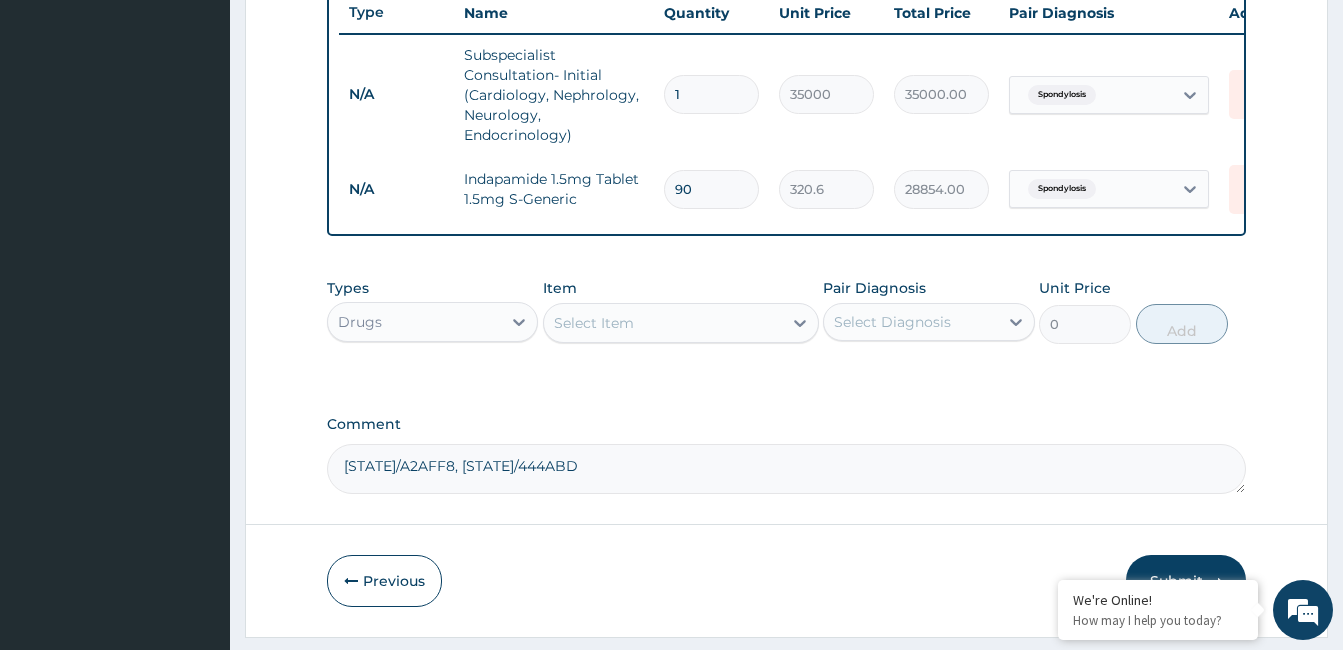 click on "Select Item" at bounding box center [663, 323] 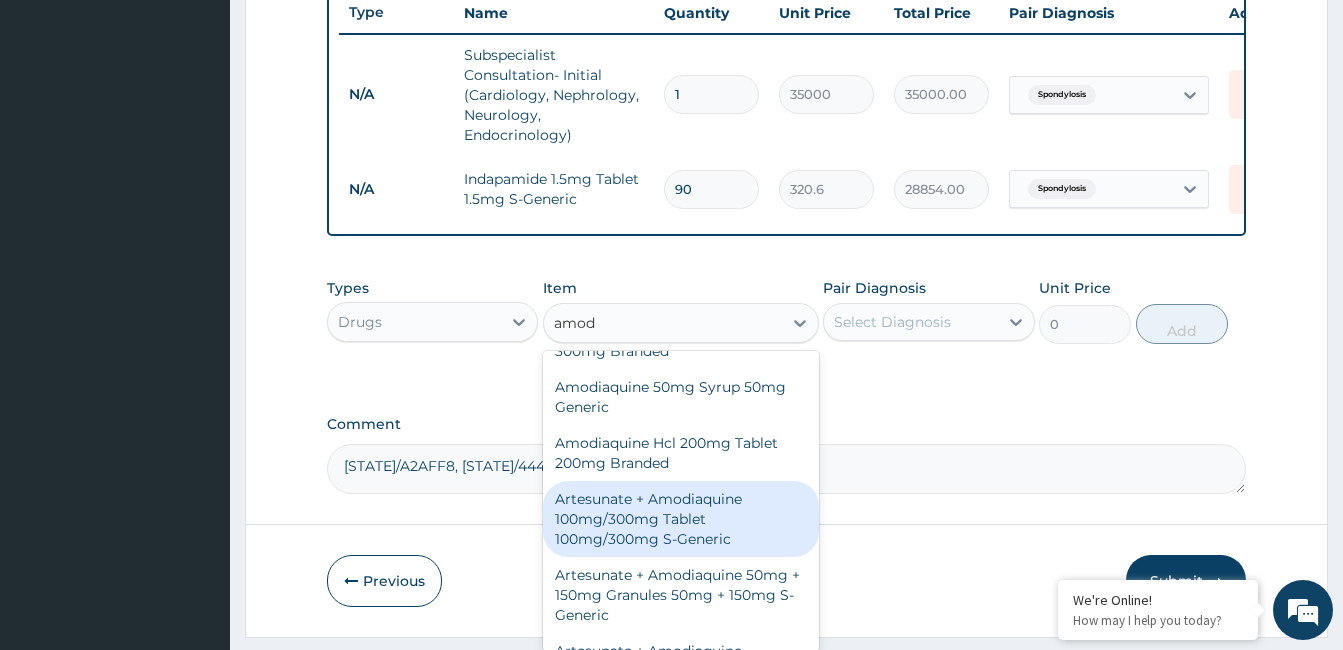 scroll, scrollTop: 0, scrollLeft: 0, axis: both 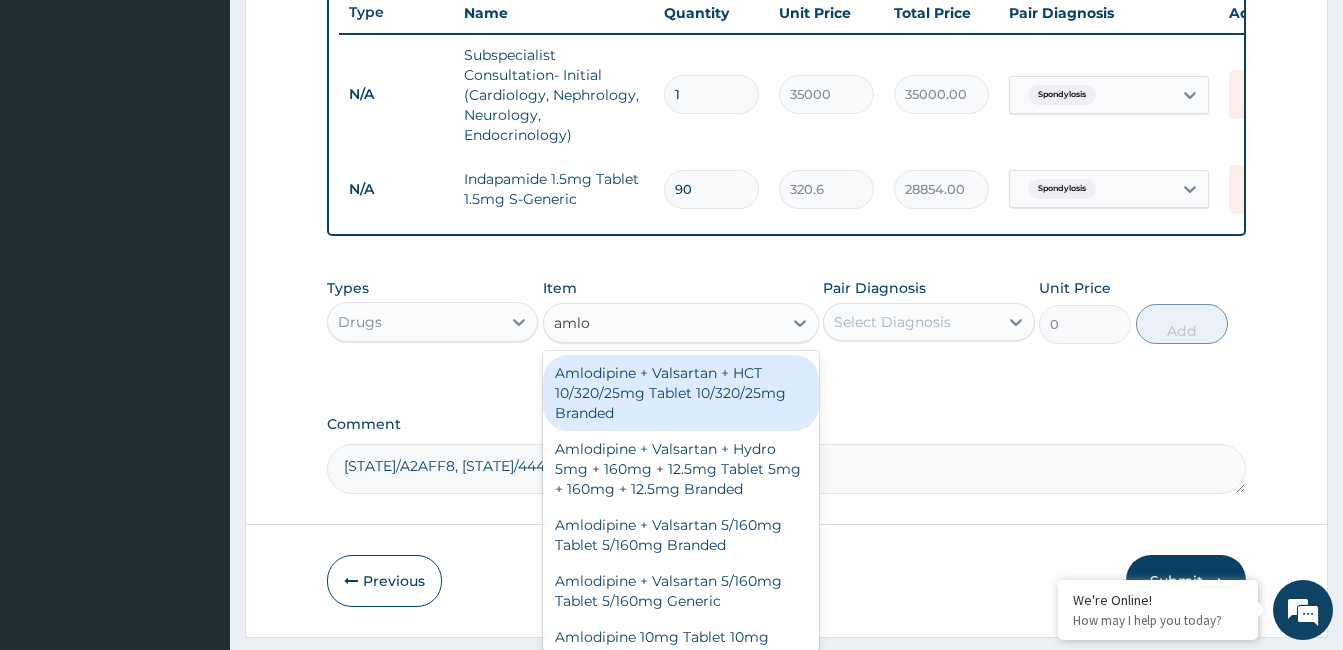 type on "amlod" 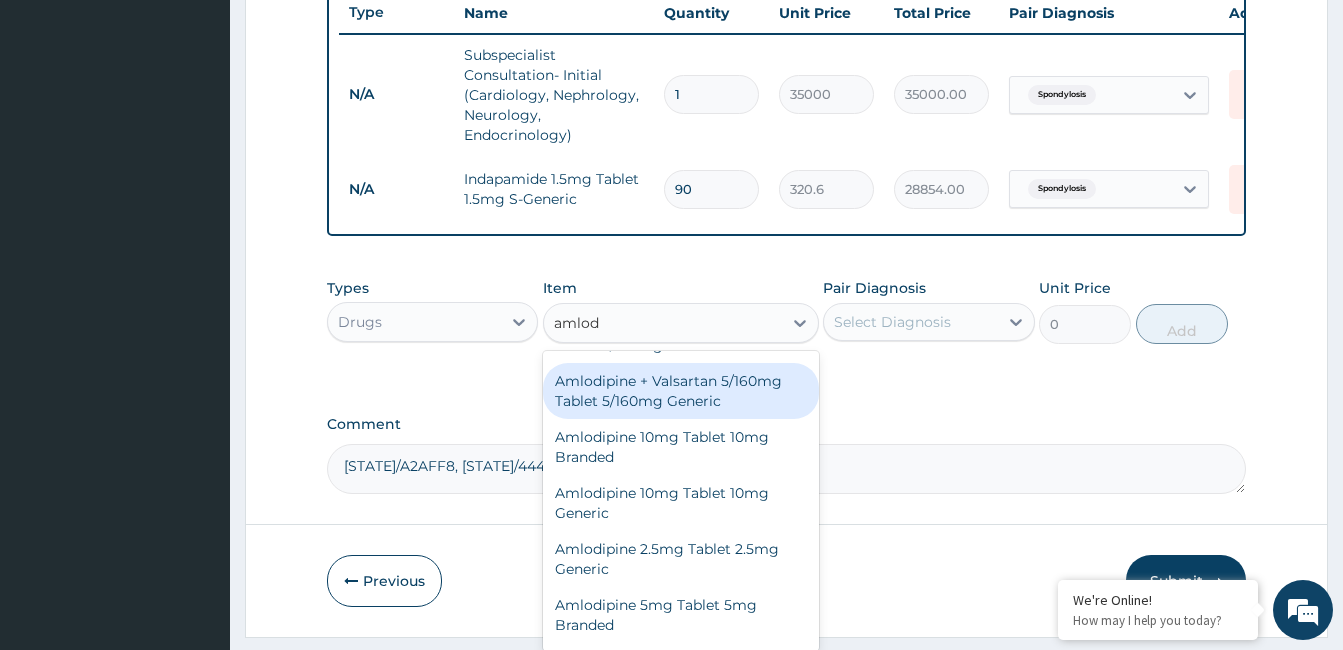 scroll, scrollTop: 300, scrollLeft: 0, axis: vertical 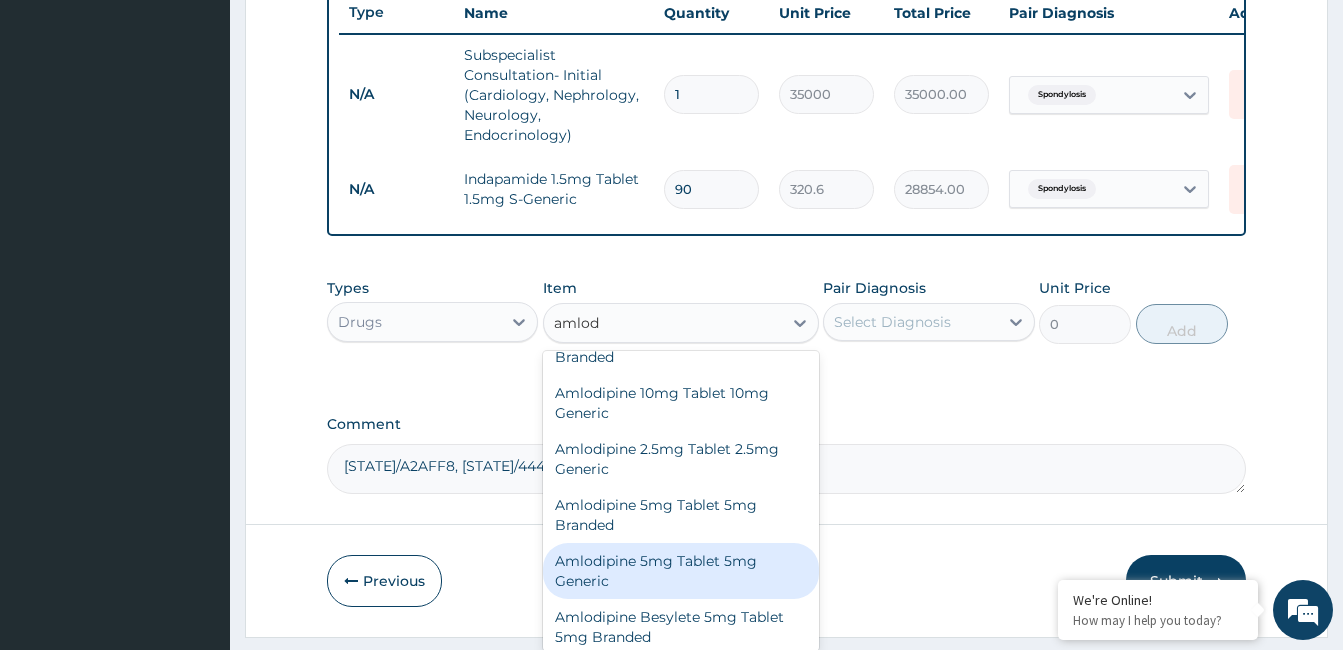 click on "Amlodipine 5mg Tablet 5mg Generic" at bounding box center [681, 571] 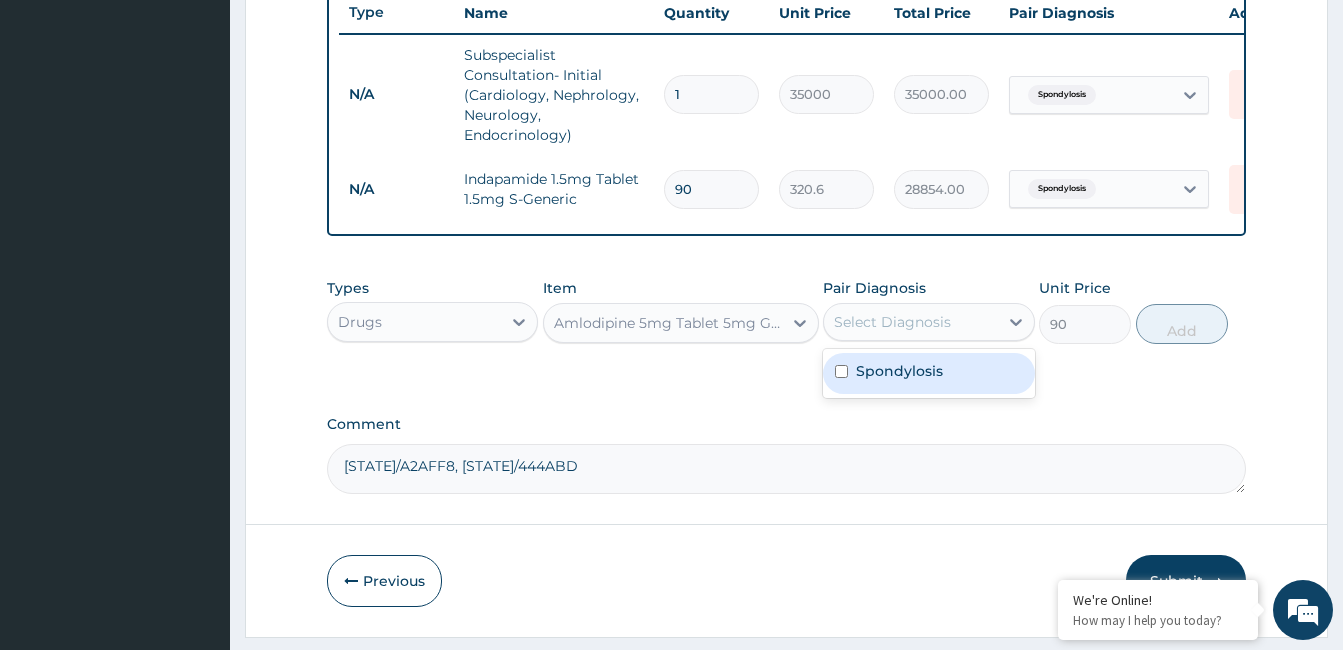 click on "Select Diagnosis" at bounding box center [910, 322] 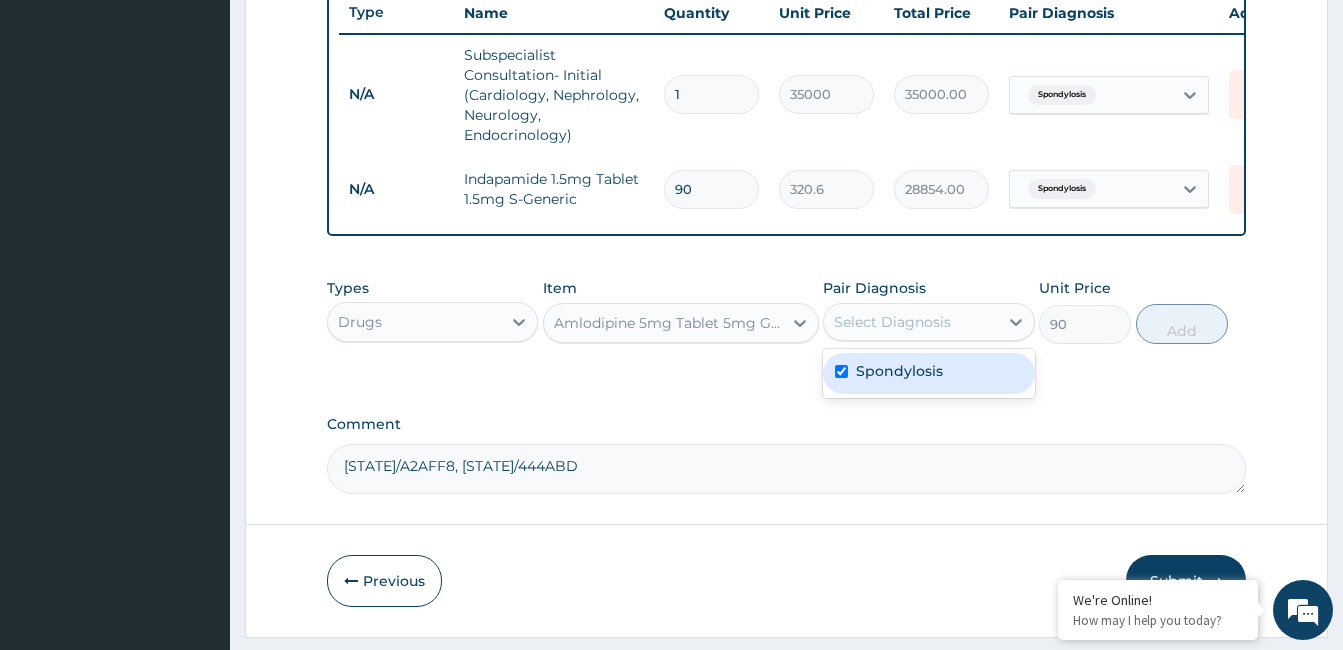 checkbox on "true" 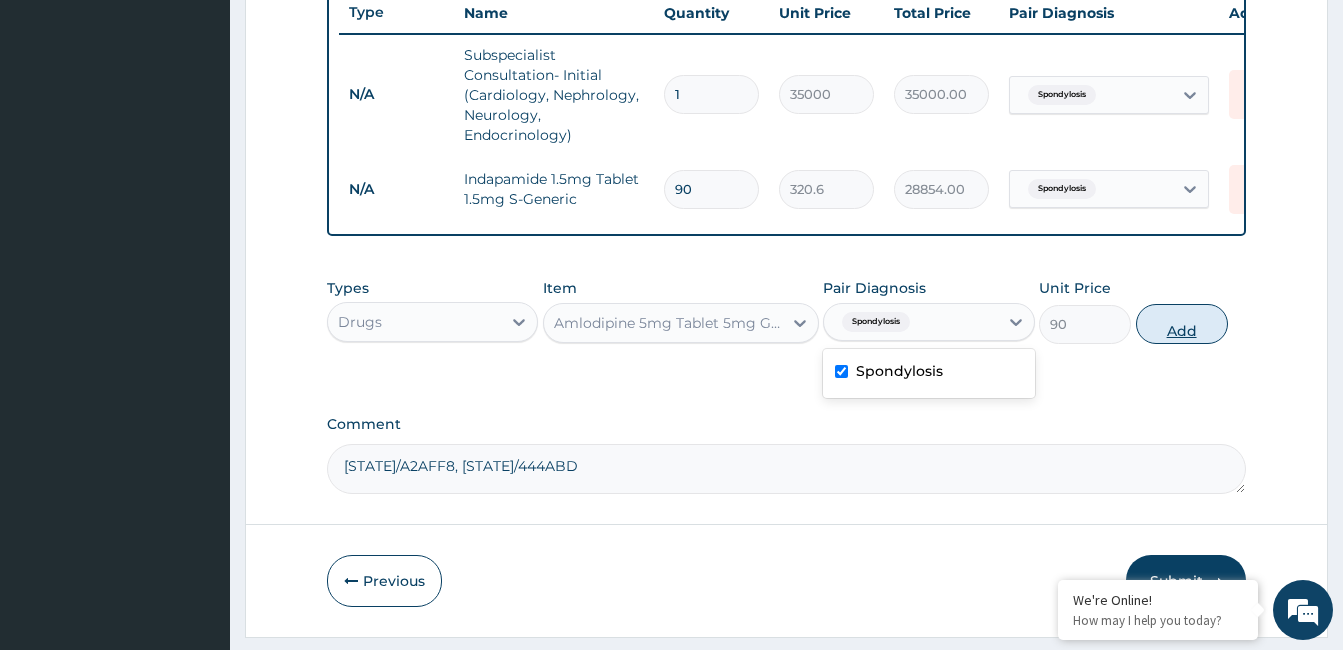 click on "Add" at bounding box center [1182, 324] 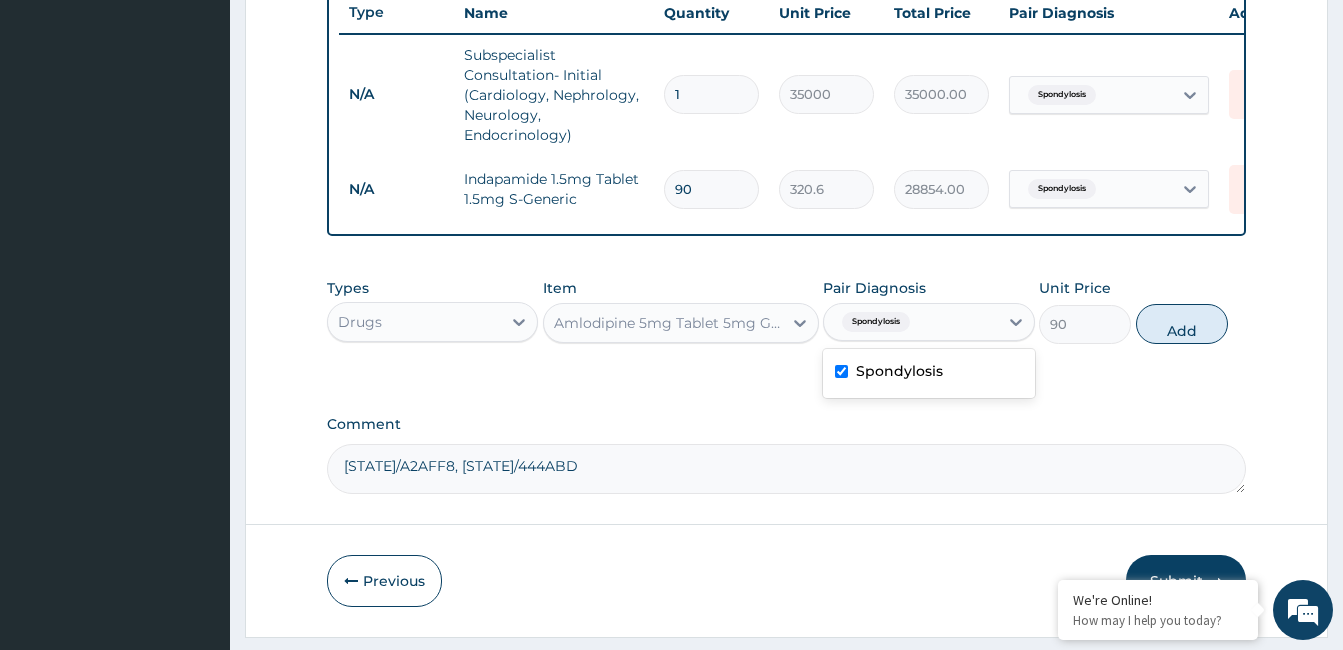 type on "0" 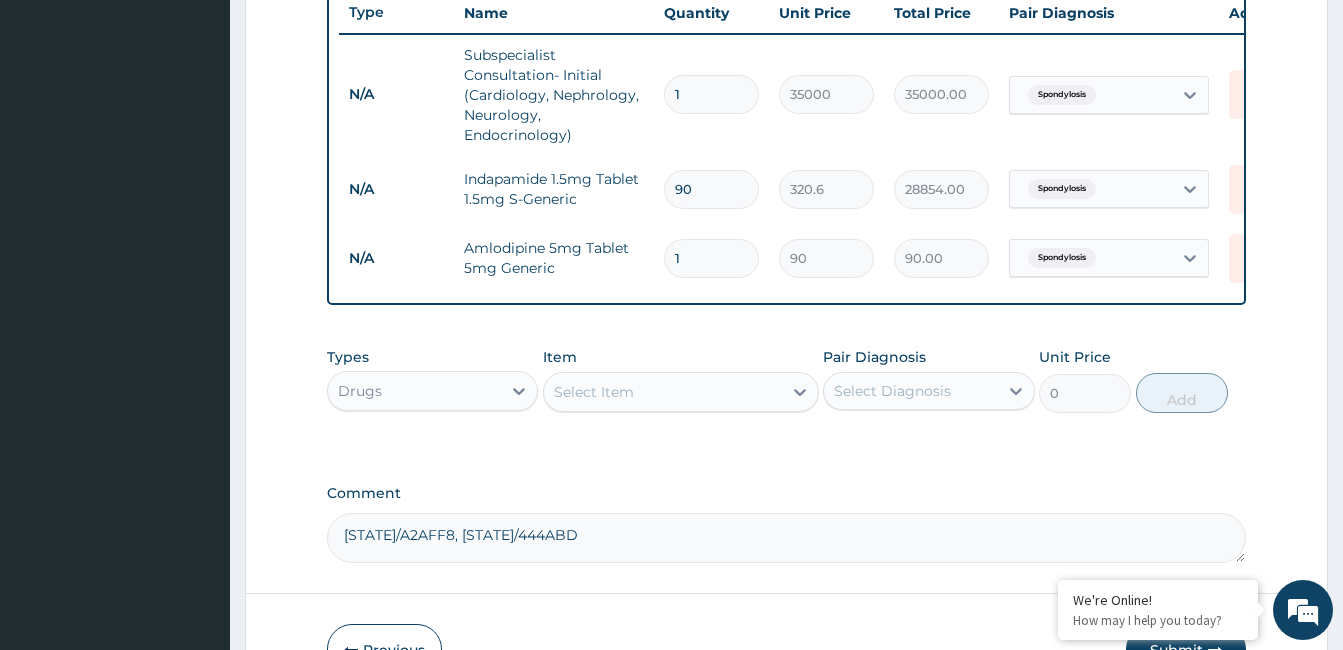 type 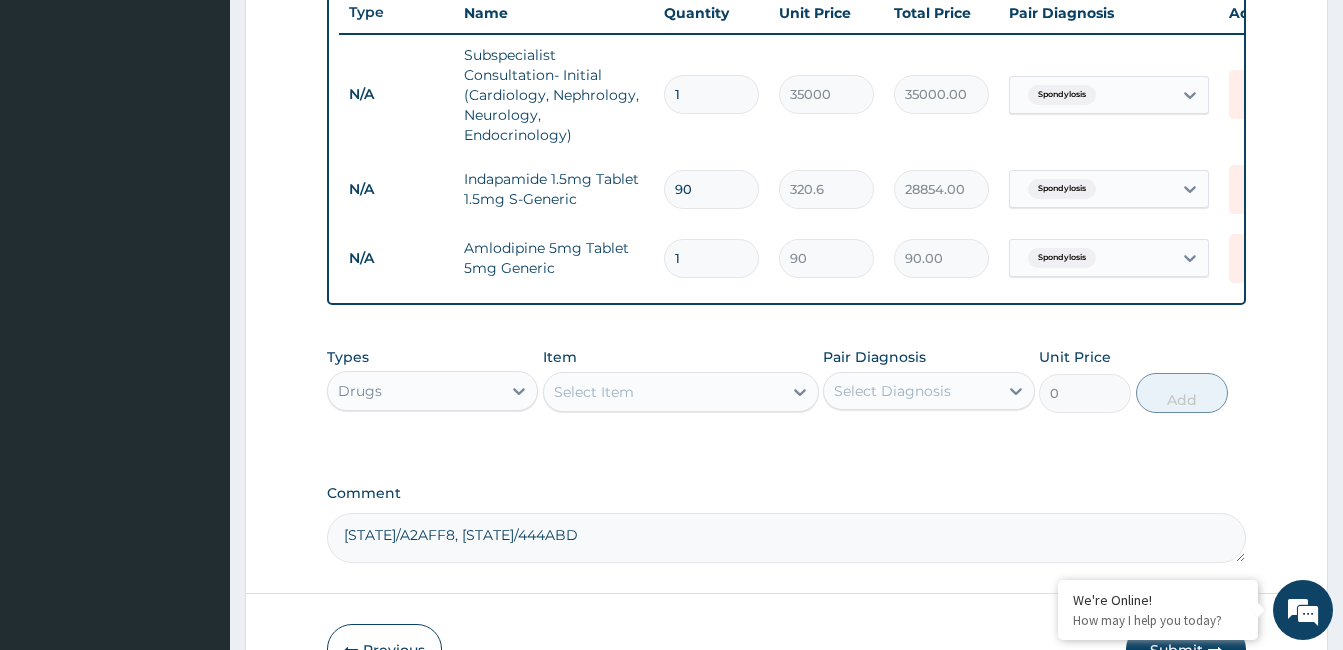 type on "0.00" 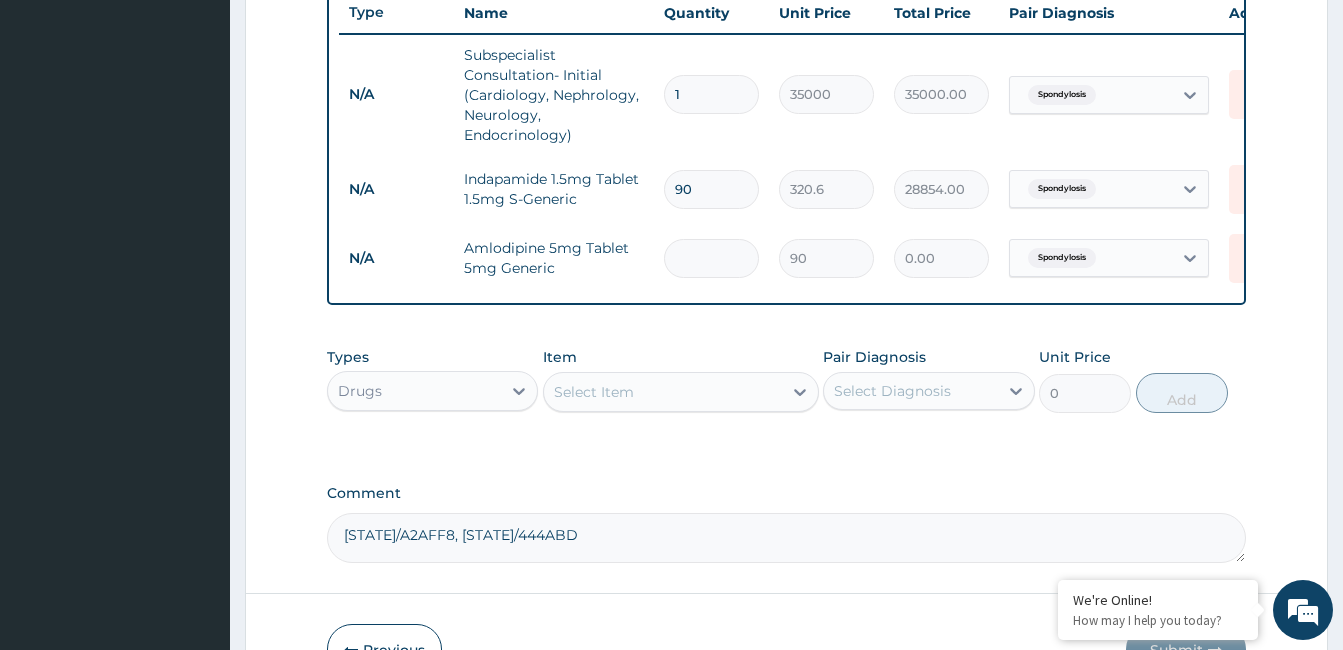 type on "9" 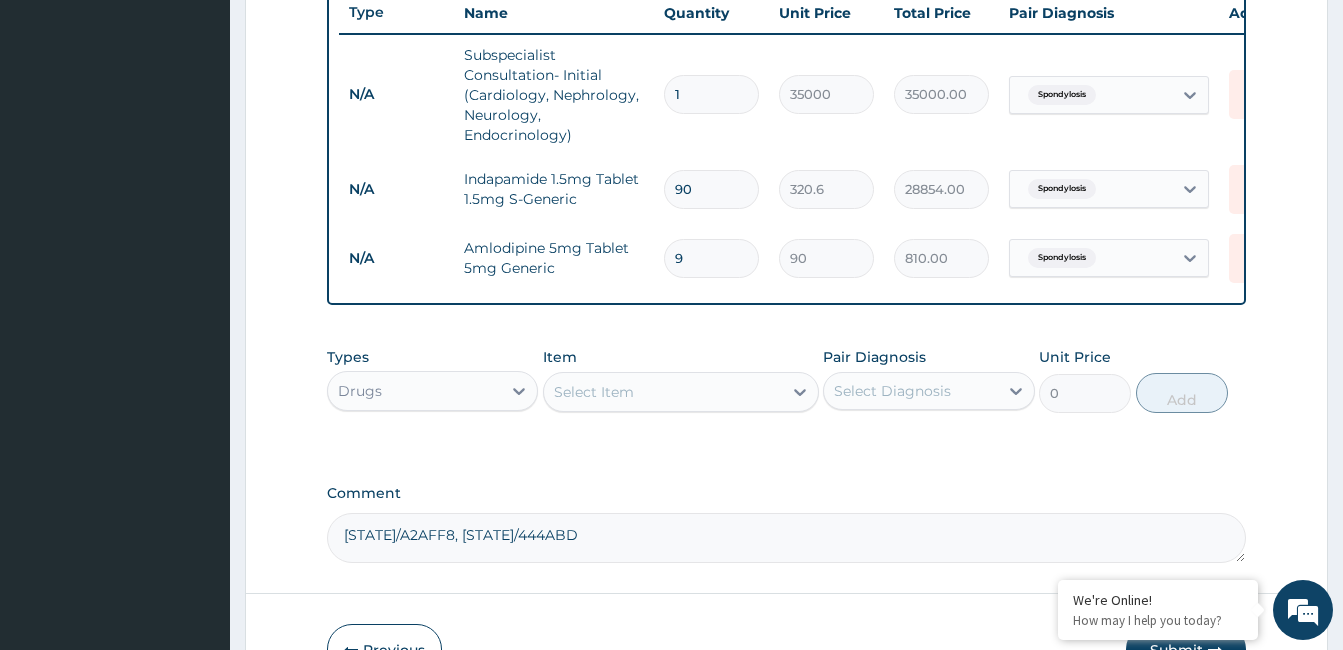 type on "90" 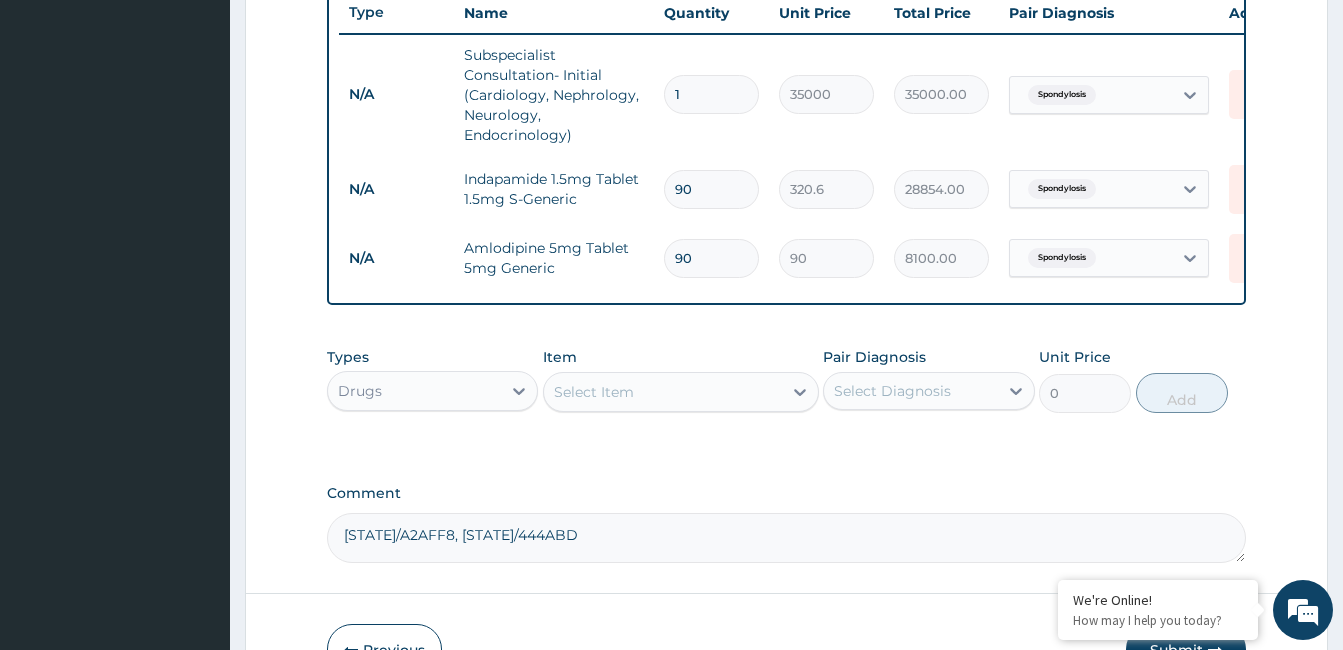 type on "90" 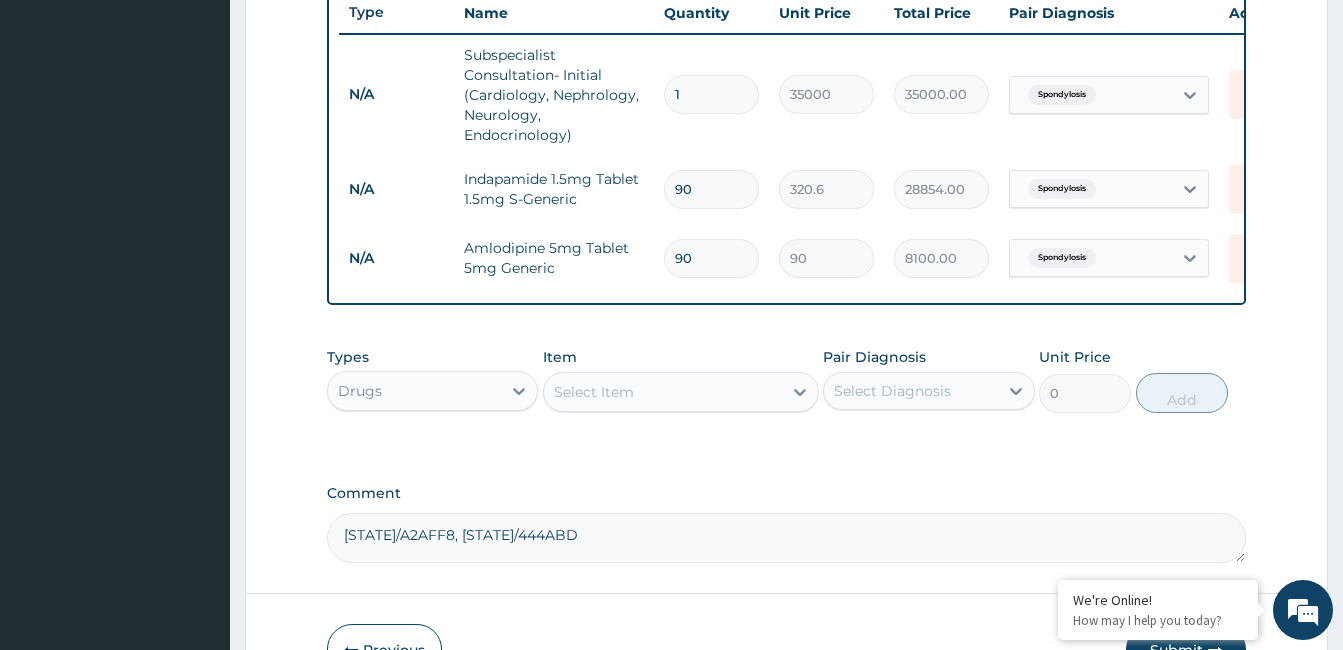 click on "Select Item" at bounding box center (663, 392) 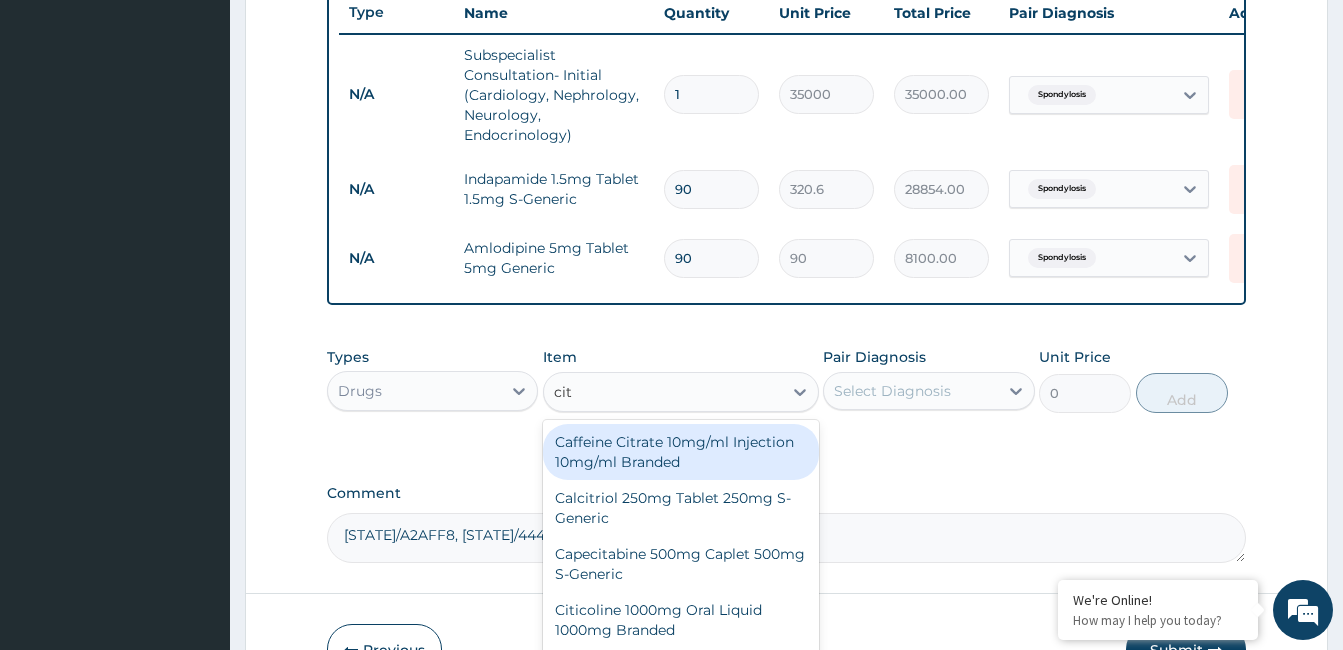 type on "citi" 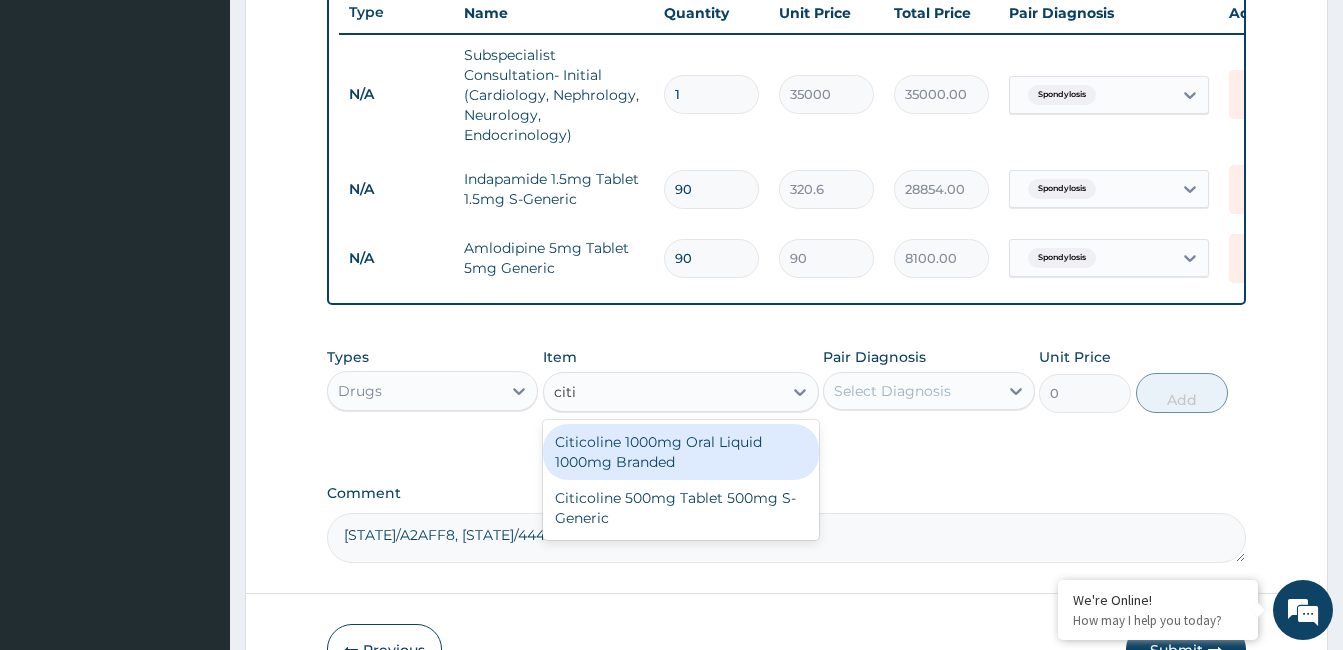 click on "Citicoline 1000mg Oral Liquid 1000mg Branded" at bounding box center [681, 452] 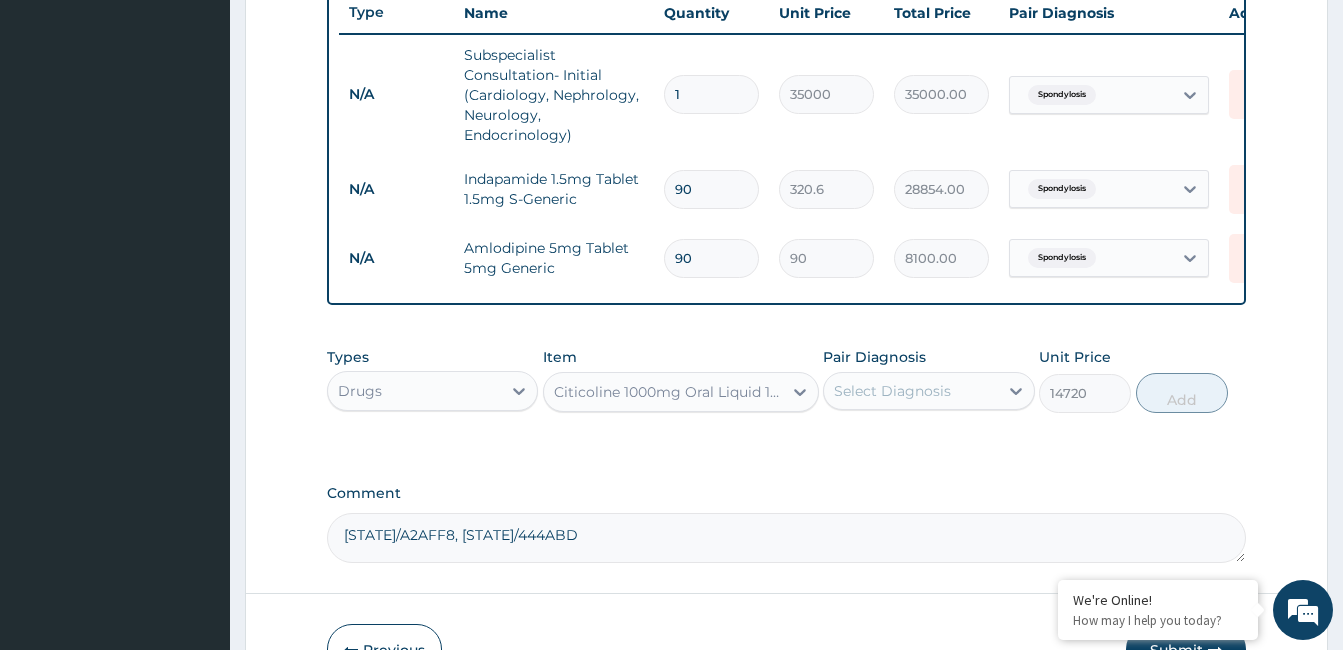 click on "Select Diagnosis" at bounding box center (892, 391) 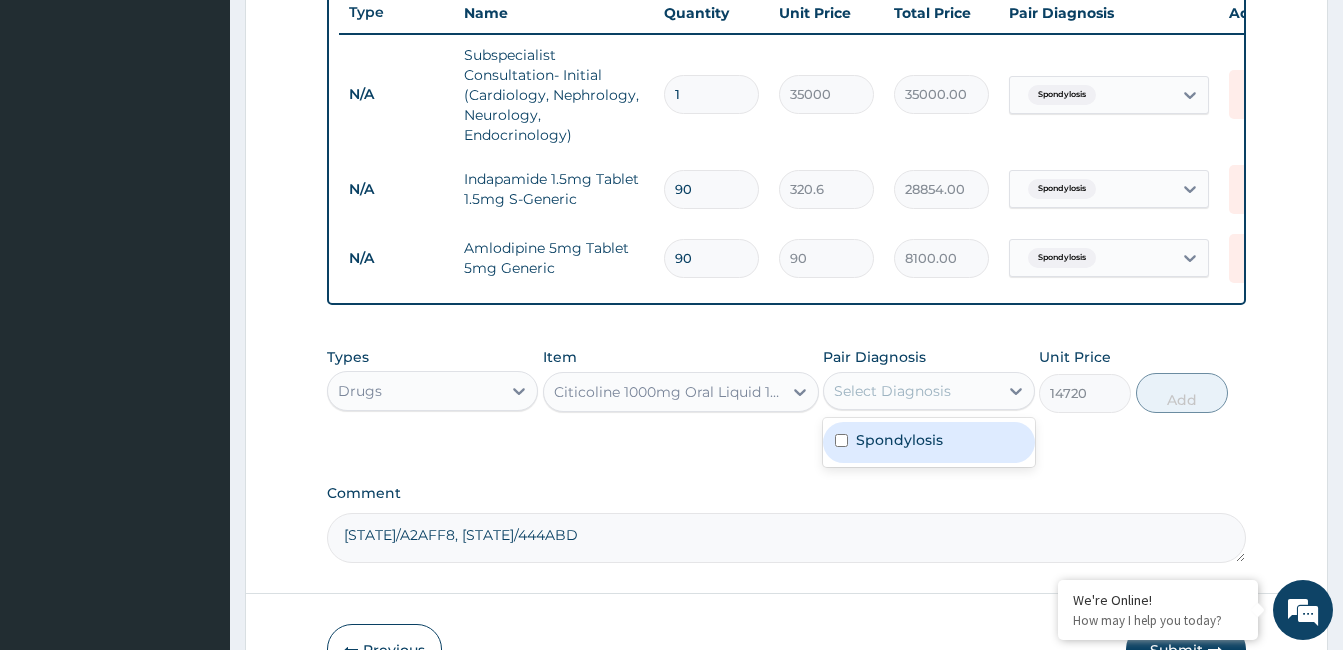 drag, startPoint x: 927, startPoint y: 446, endPoint x: 1016, endPoint y: 451, distance: 89.140335 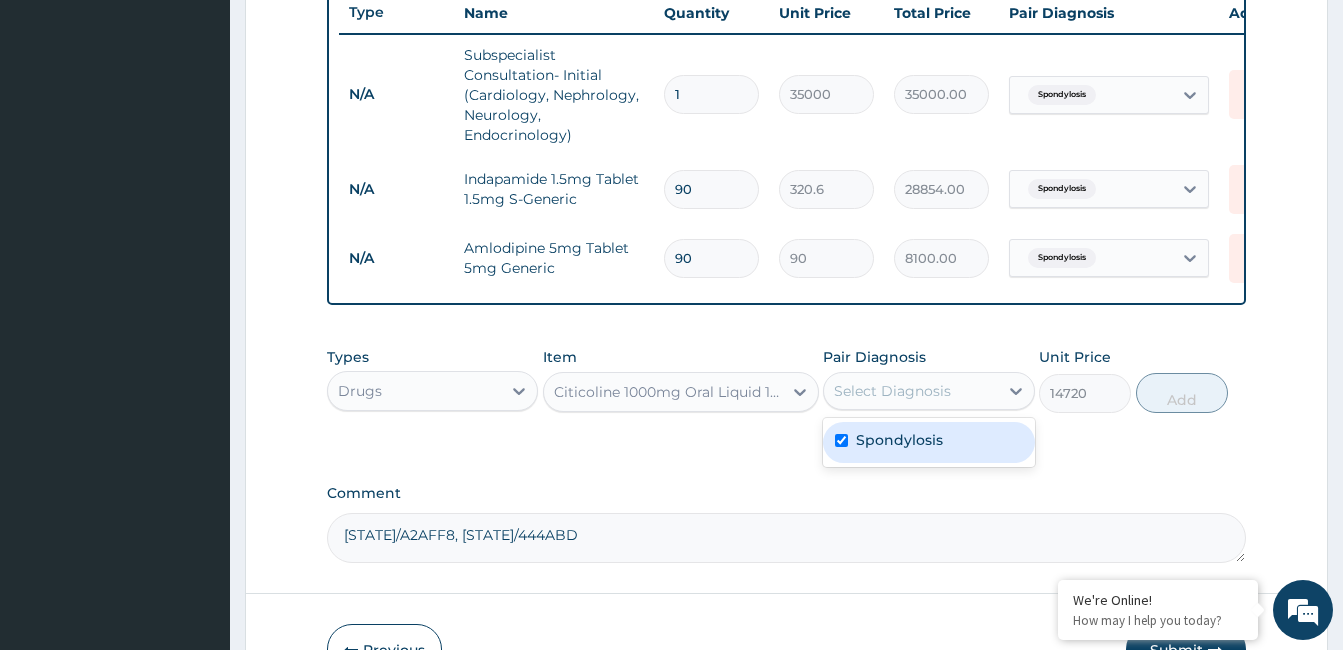 checkbox on "true" 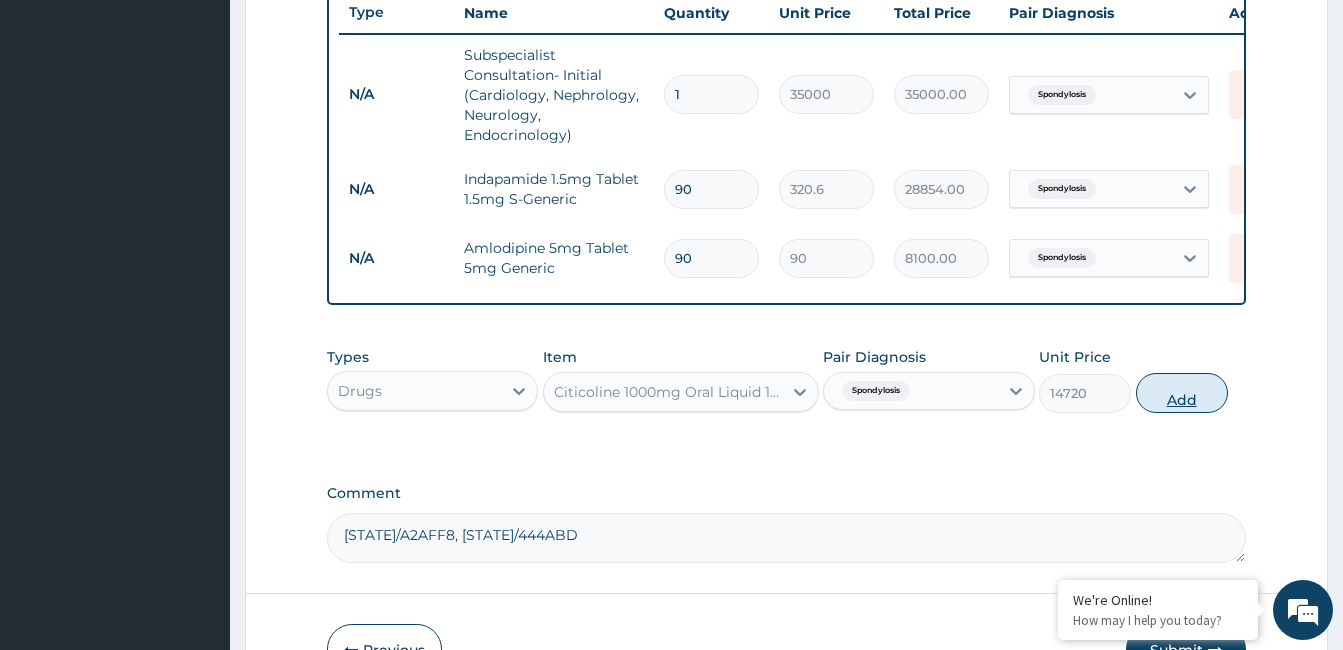 click on "Add" at bounding box center (1182, 393) 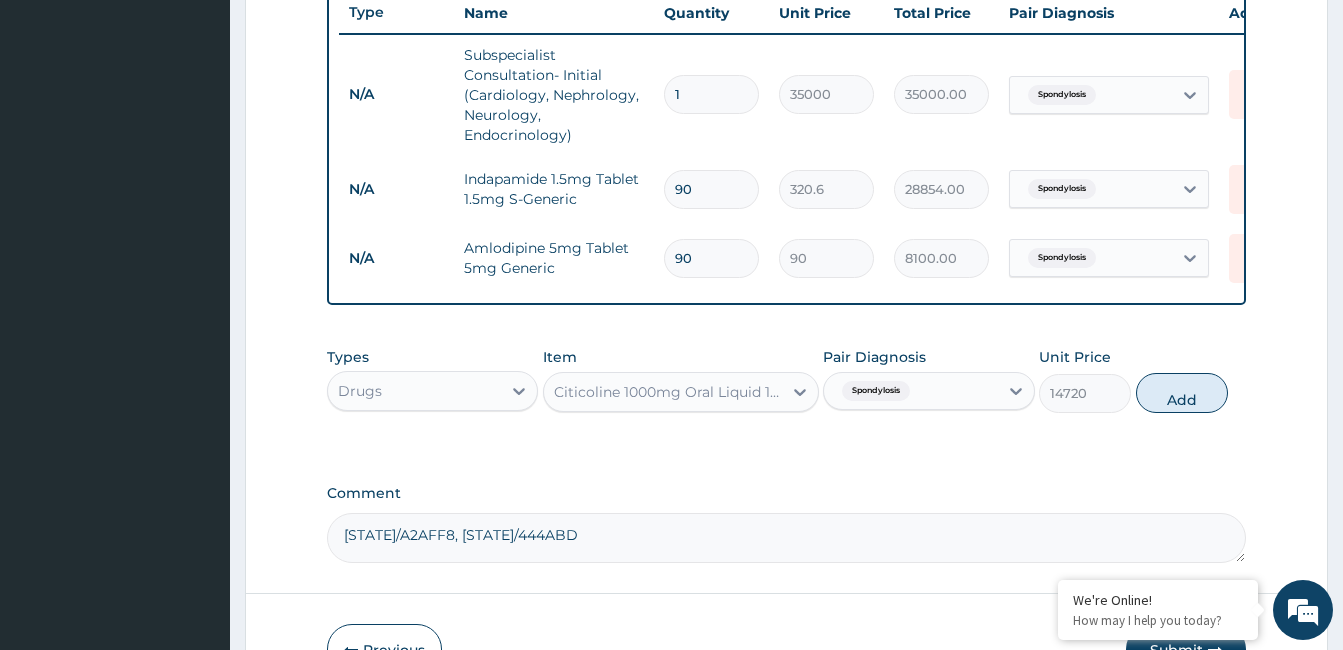 type on "0" 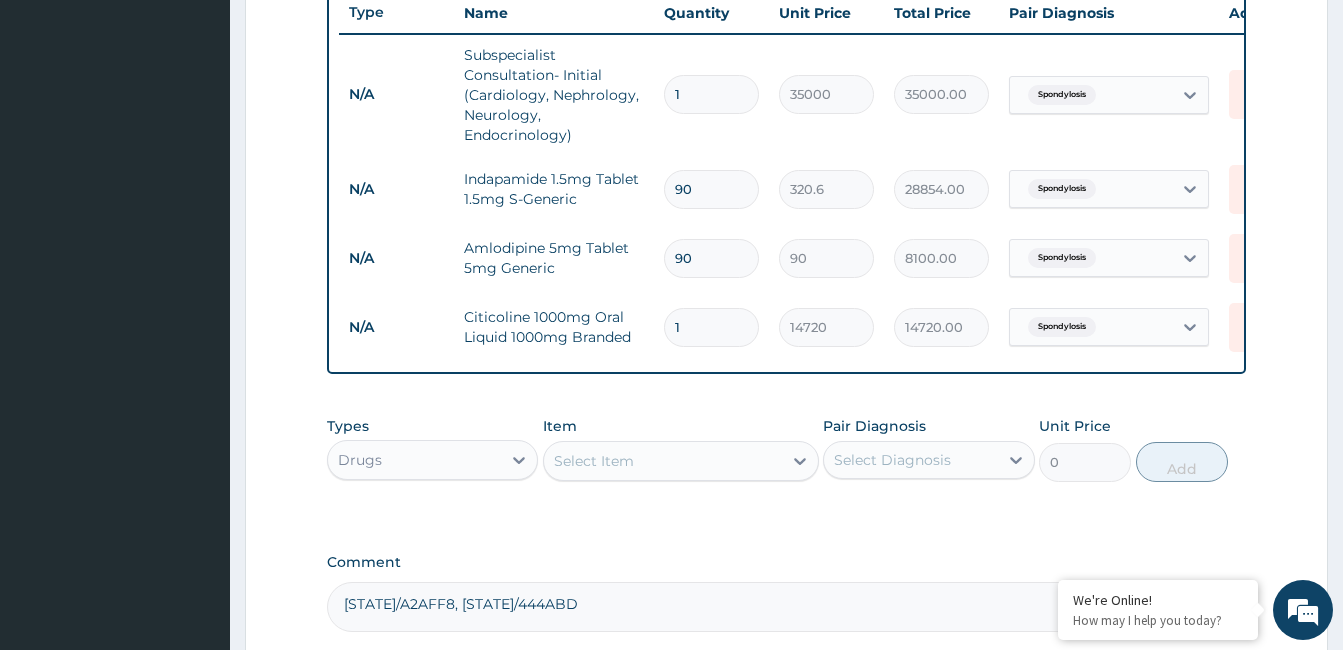 click on "1" at bounding box center [711, 327] 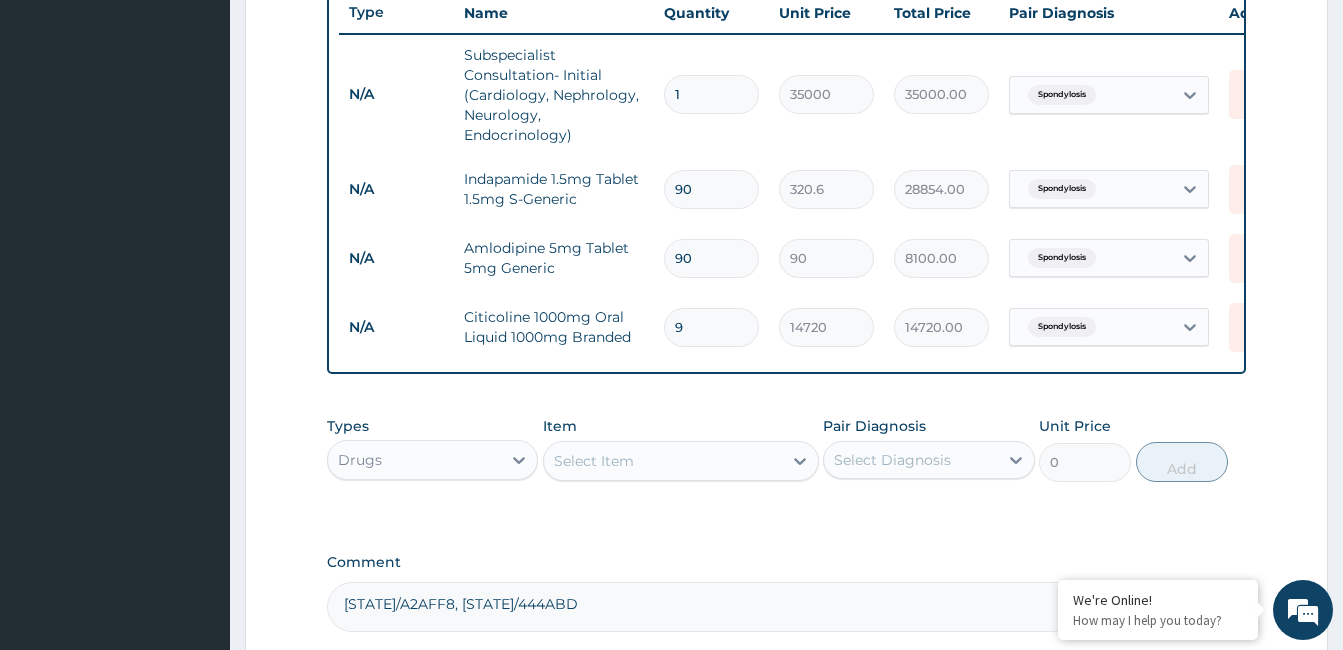 type on "132480.00" 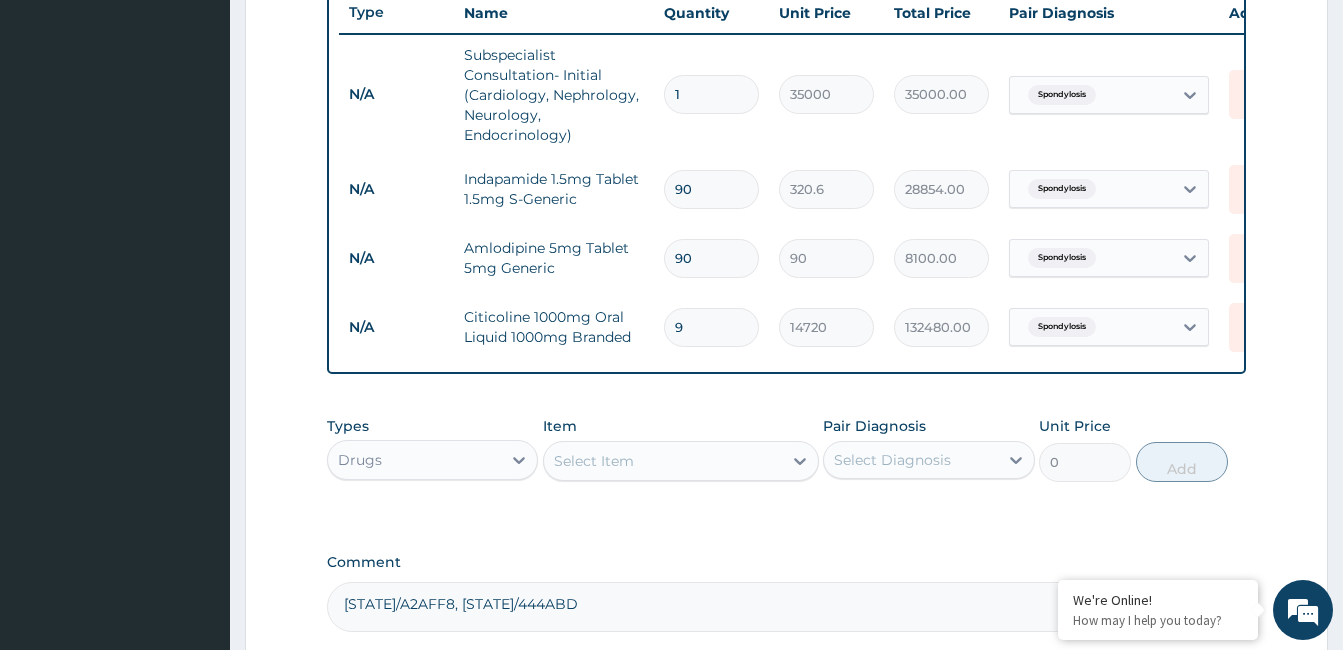 type on "90" 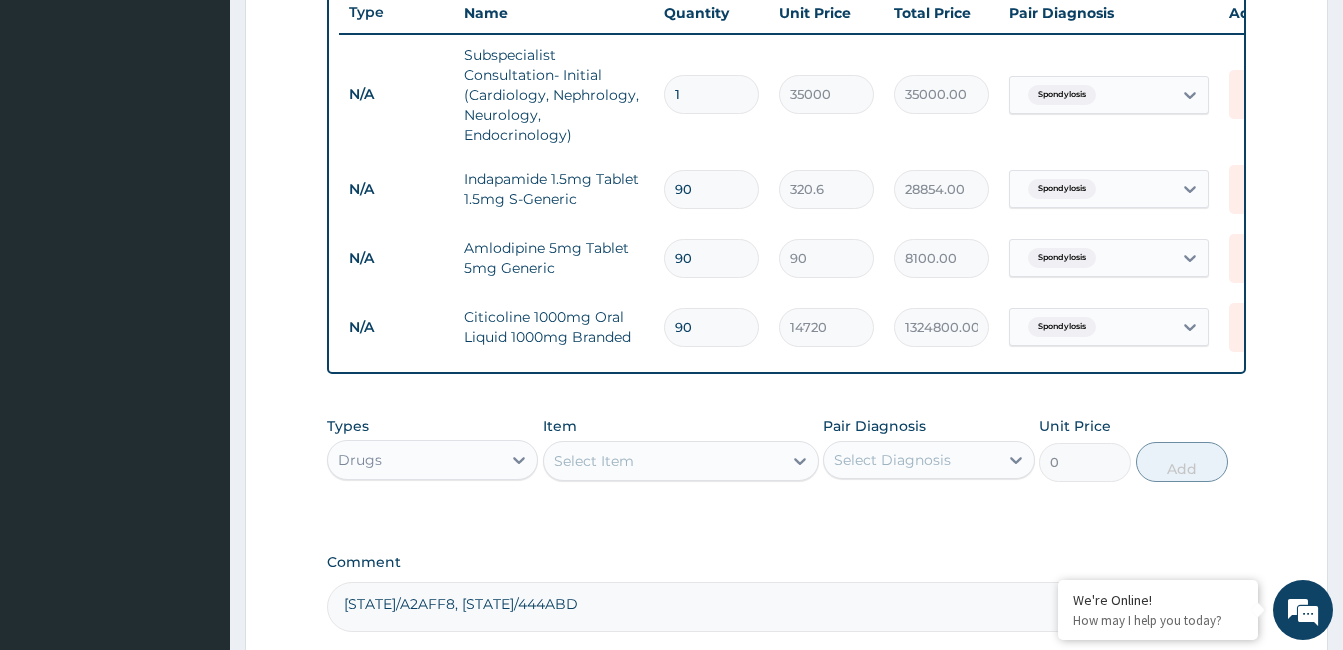 type on "90" 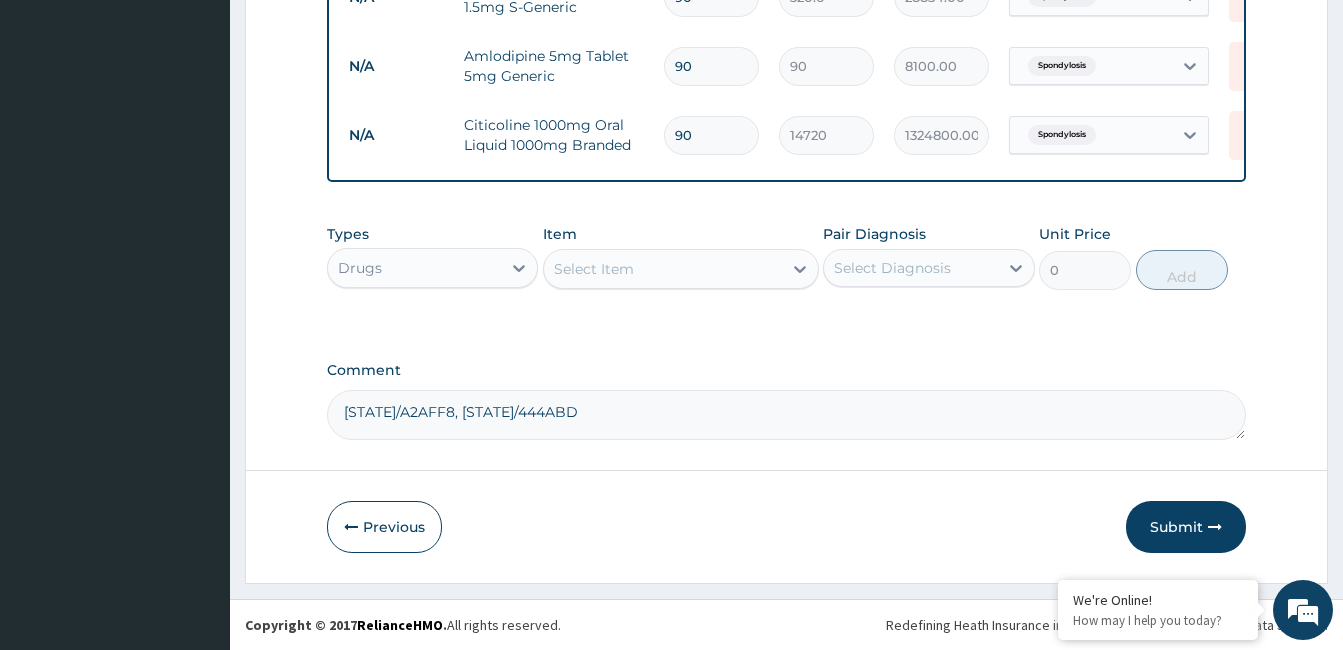 scroll, scrollTop: 970, scrollLeft: 0, axis: vertical 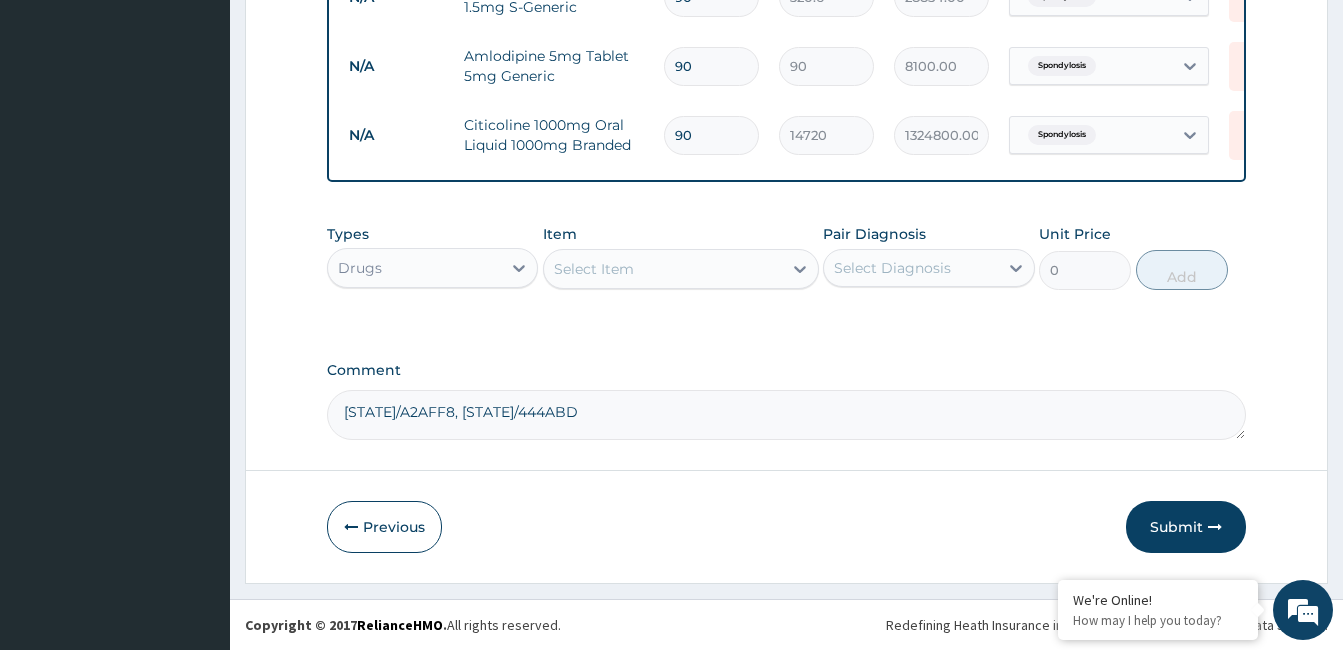click on "Select Item" at bounding box center [663, 269] 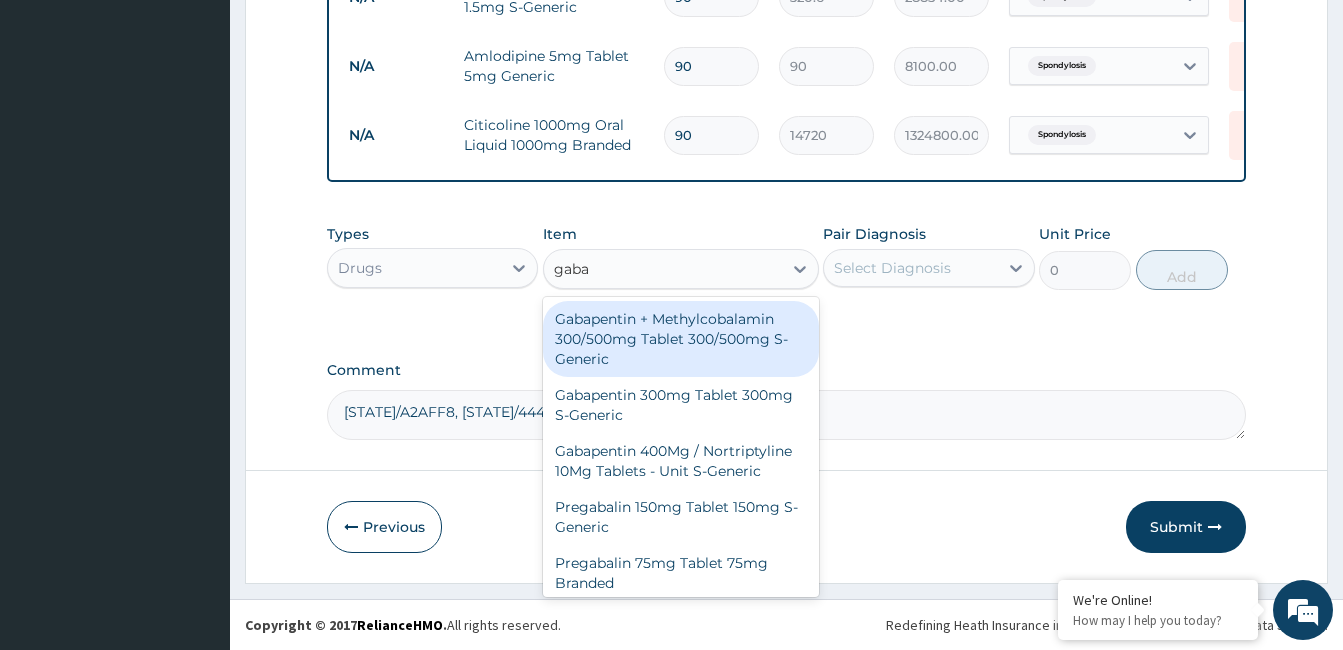 type on "gabap" 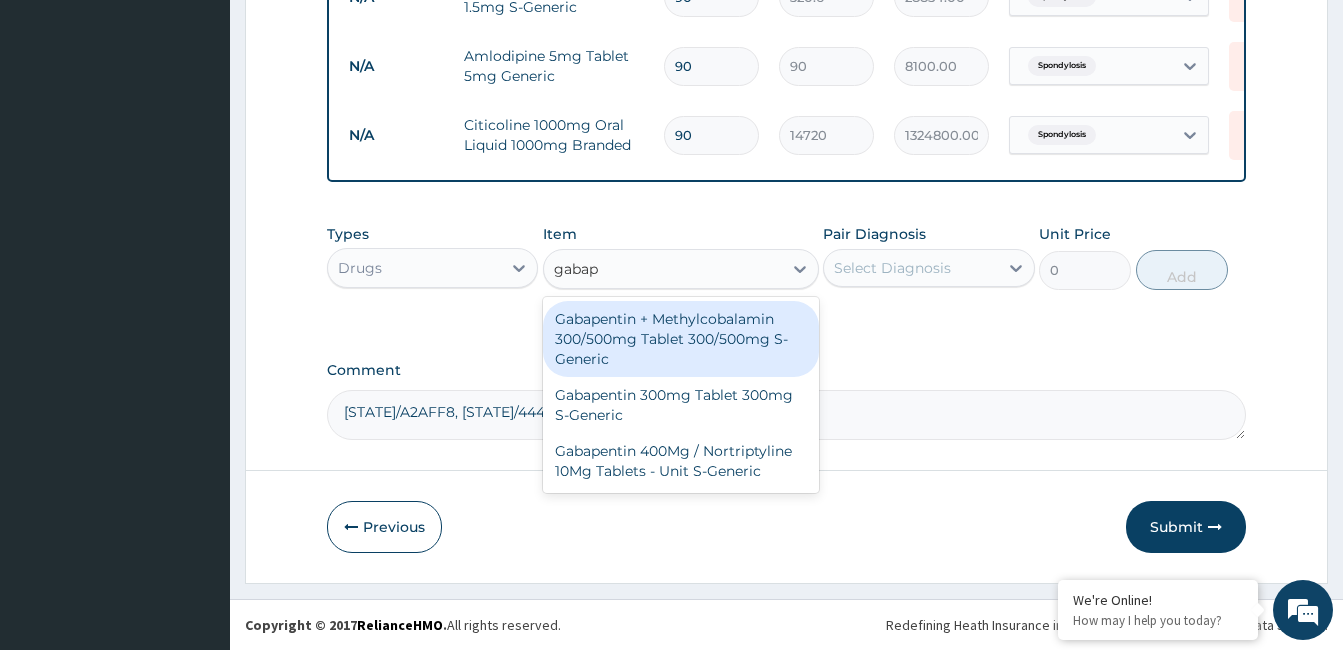 click on "Gabapentin + Methylcobalamin 300/500mg Tablet 300/500mg S-Generic" at bounding box center (681, 339) 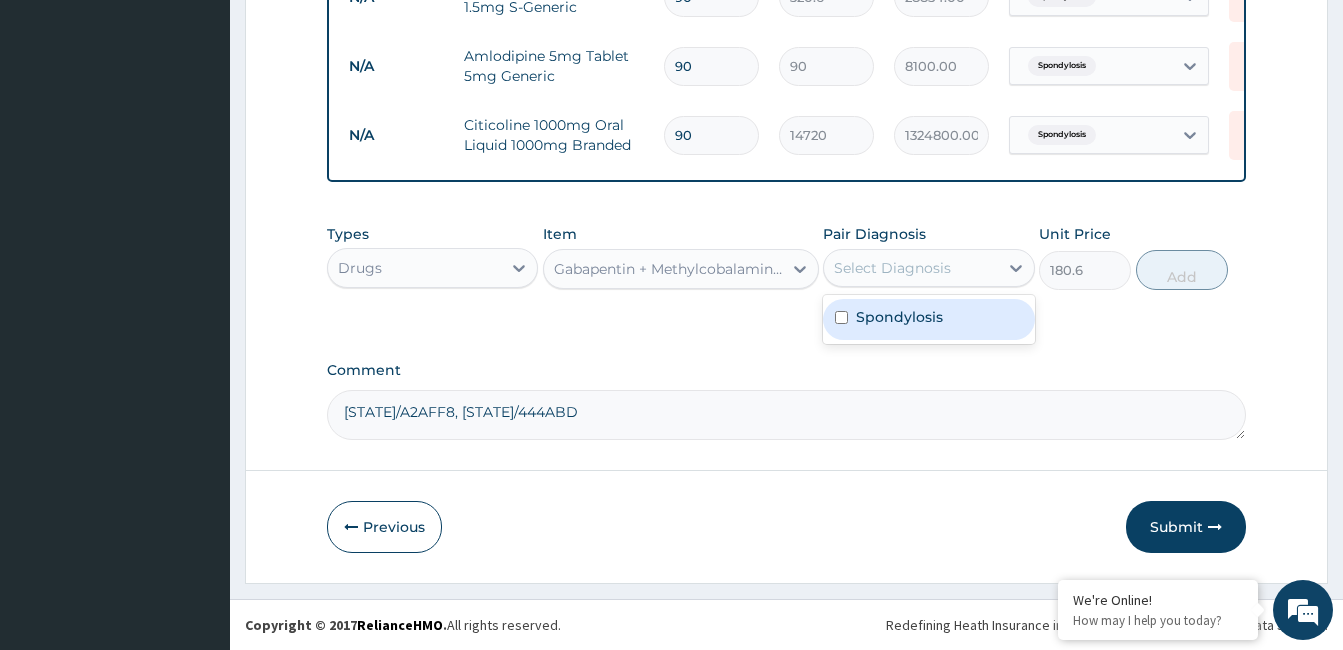 click on "Select Diagnosis" at bounding box center (910, 268) 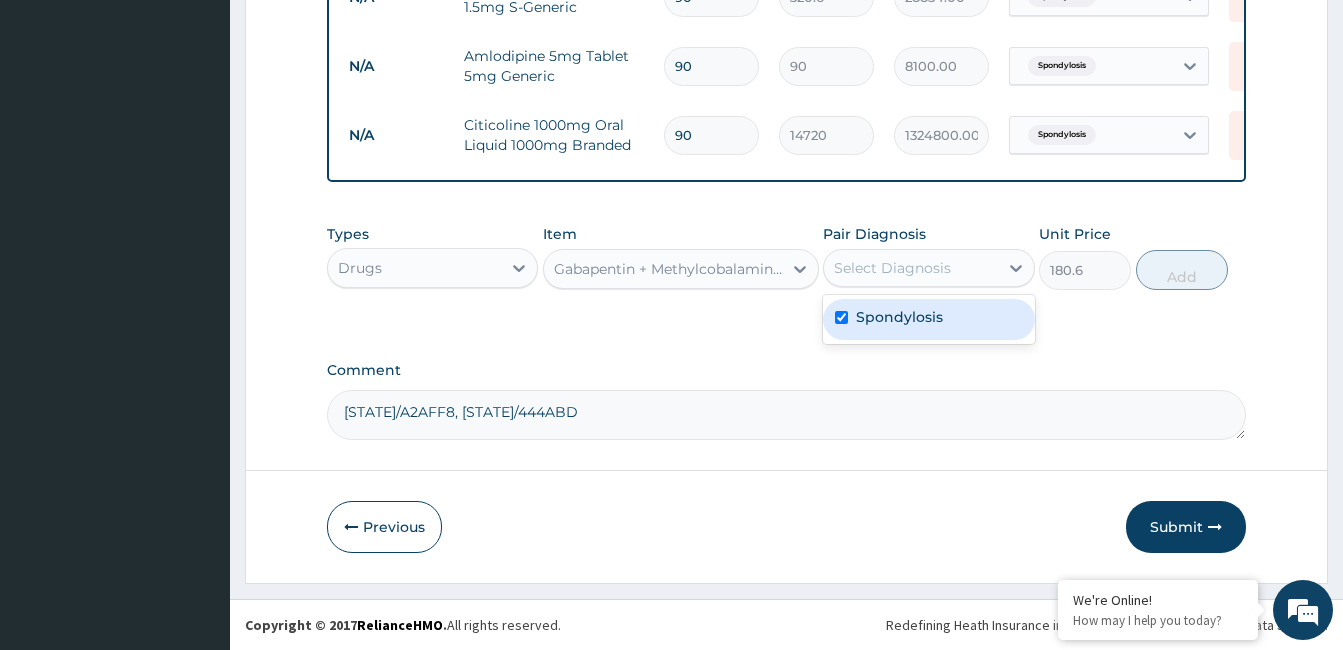 checkbox on "true" 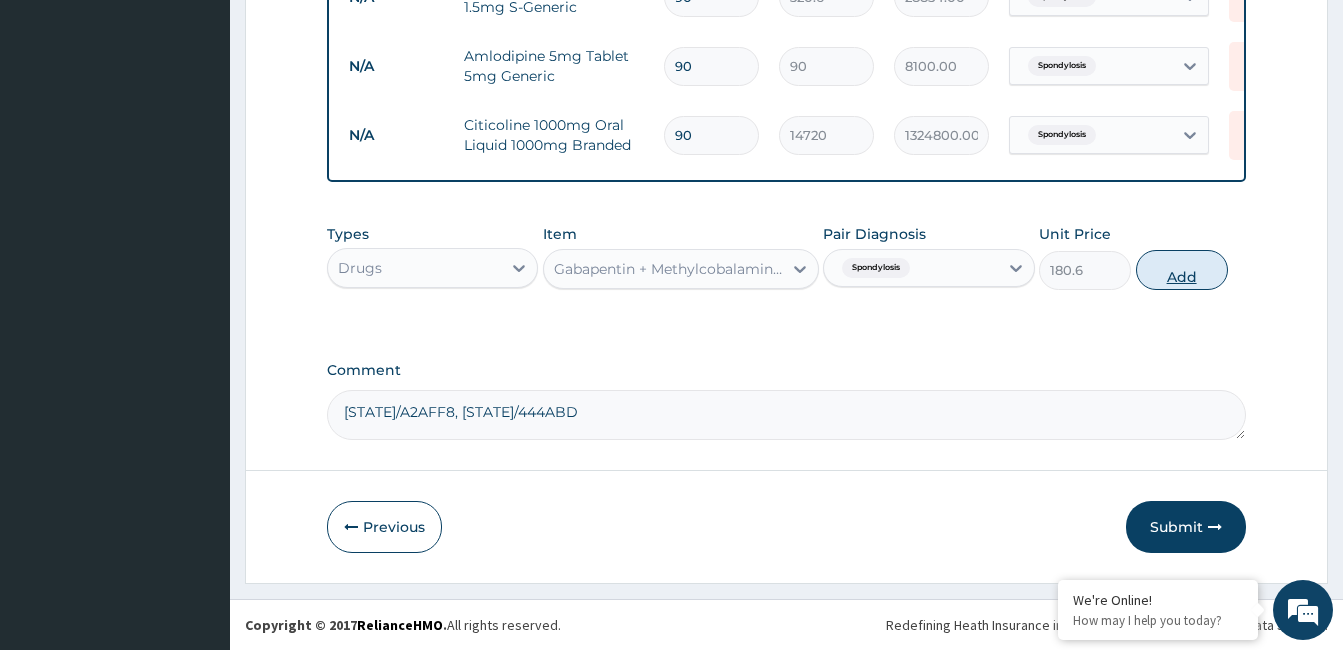 click on "Add" at bounding box center (1182, 270) 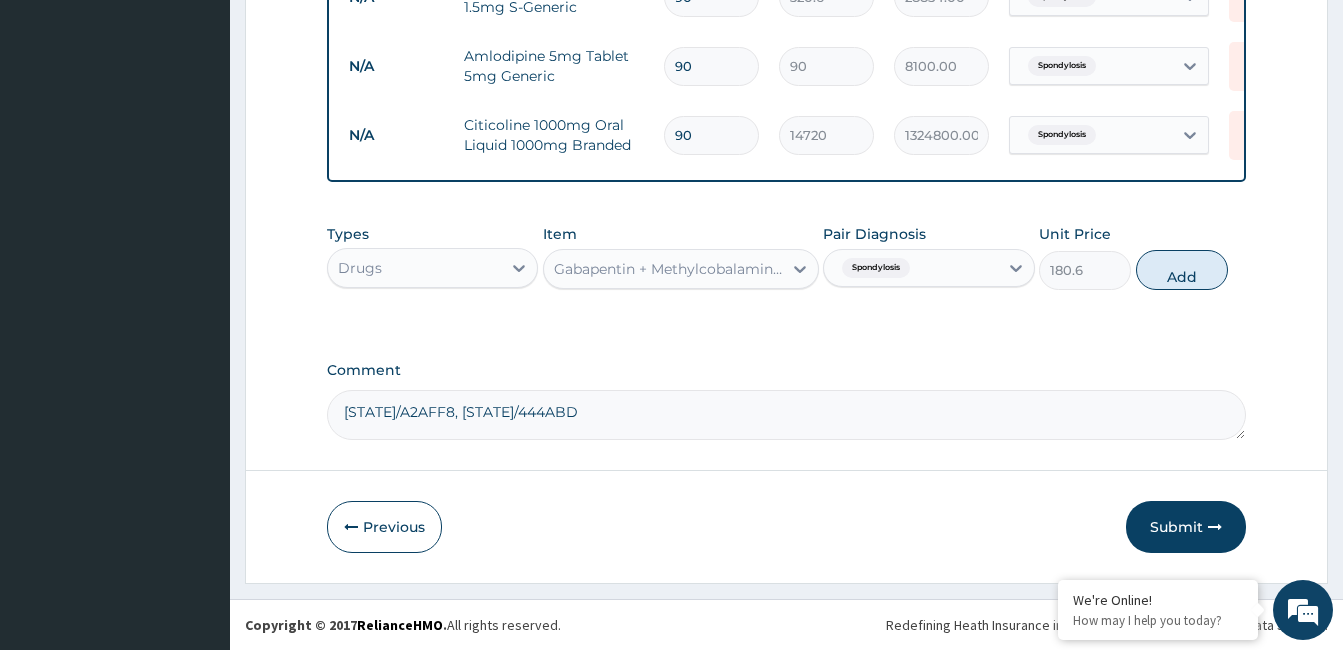 type on "0" 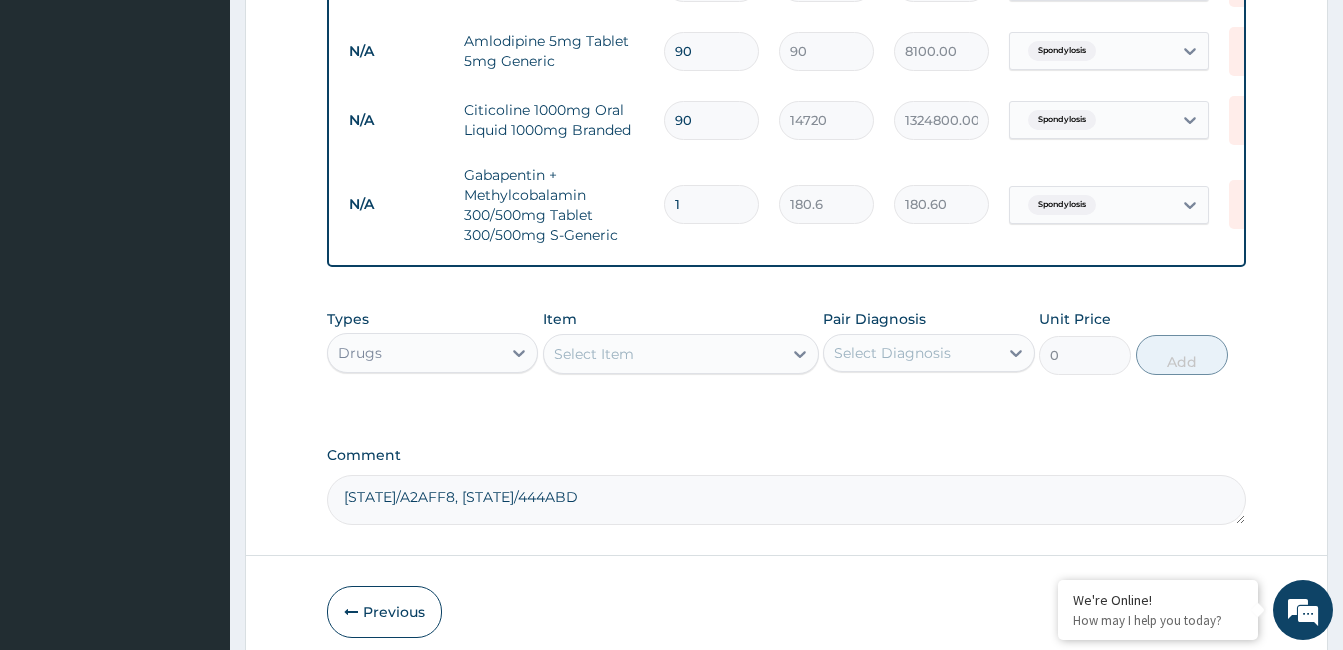 type 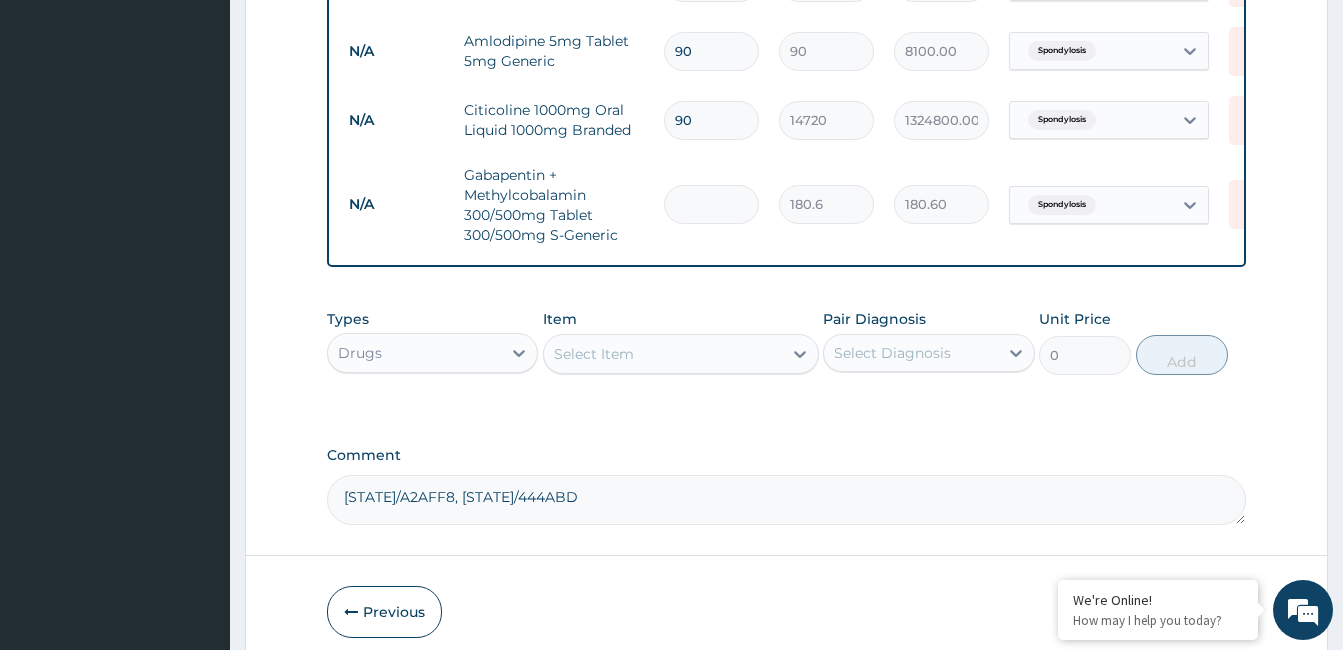 type on "0.00" 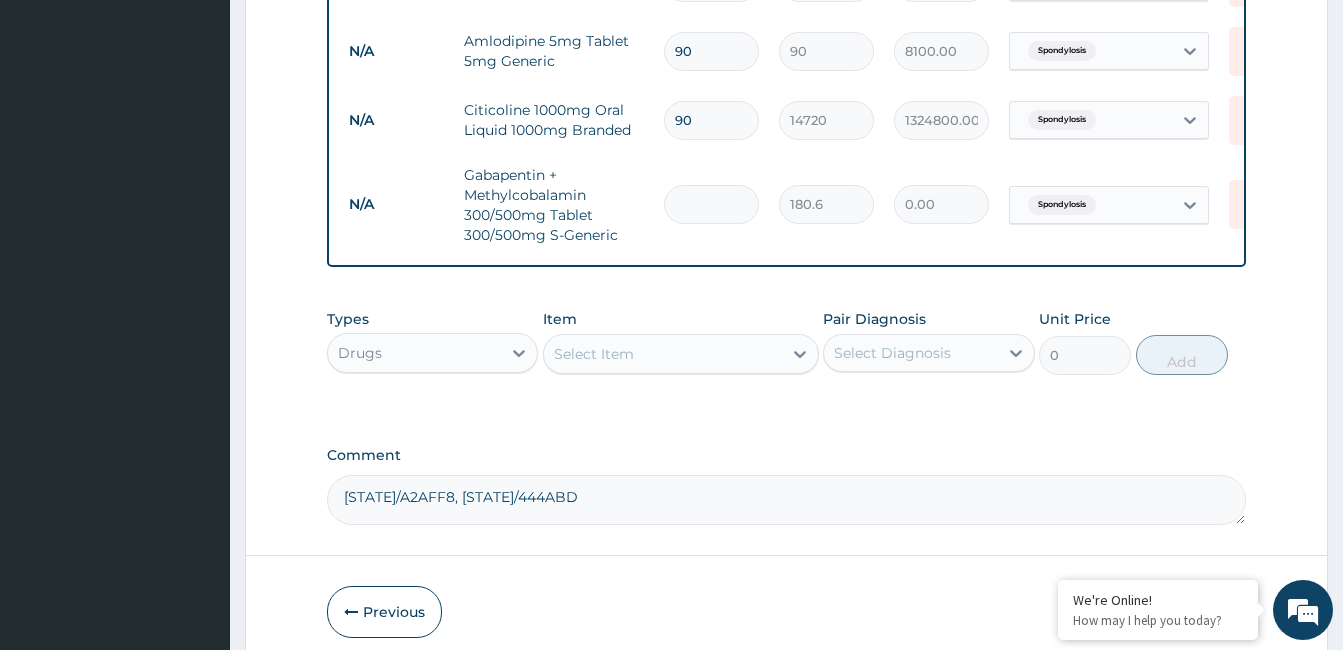 type on "9" 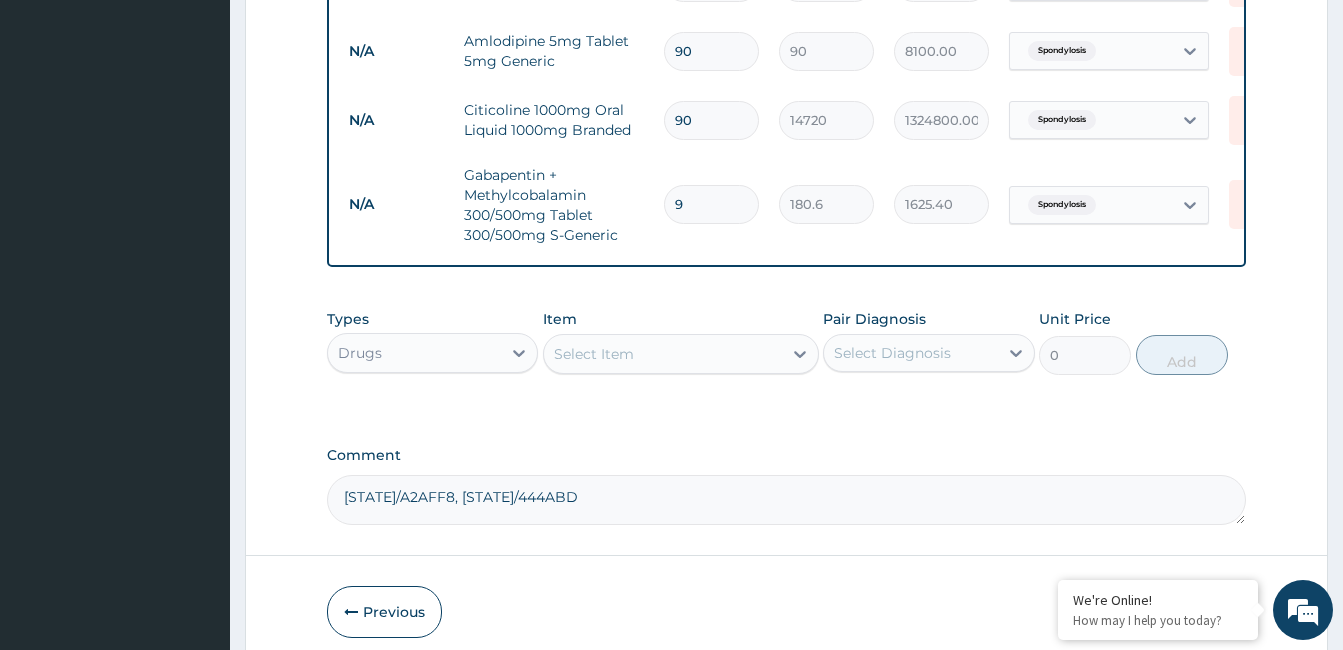 type on "90" 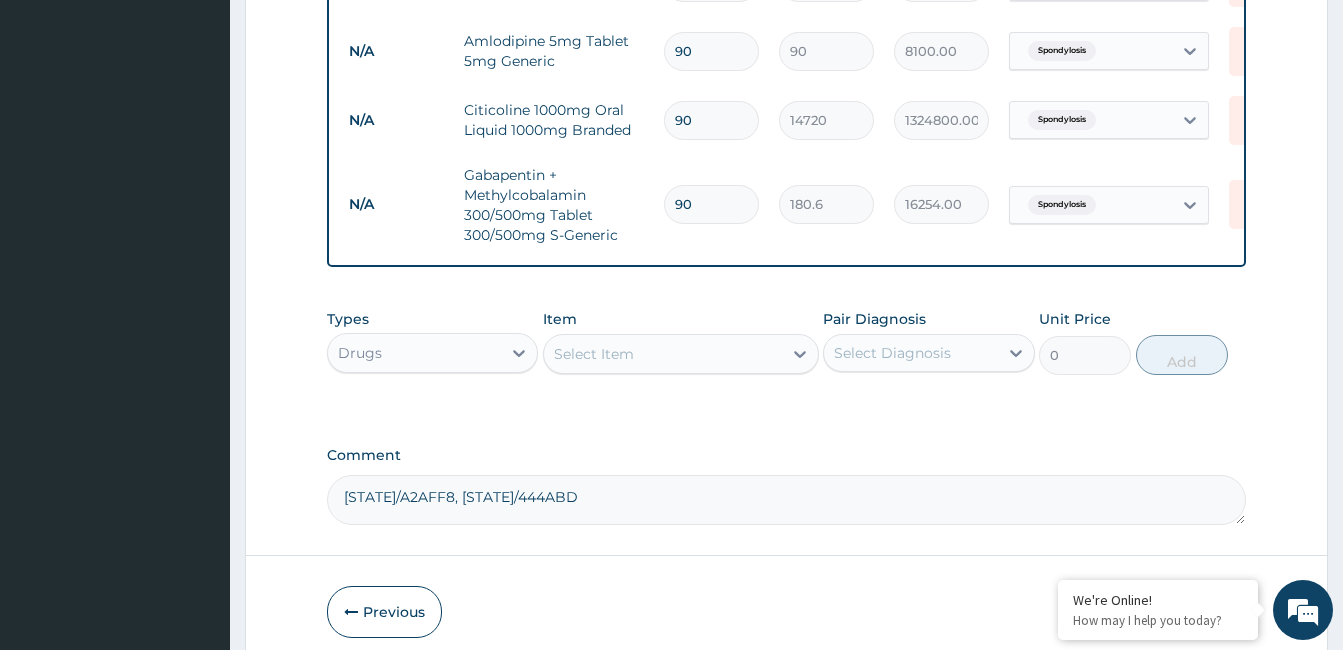 type on "90" 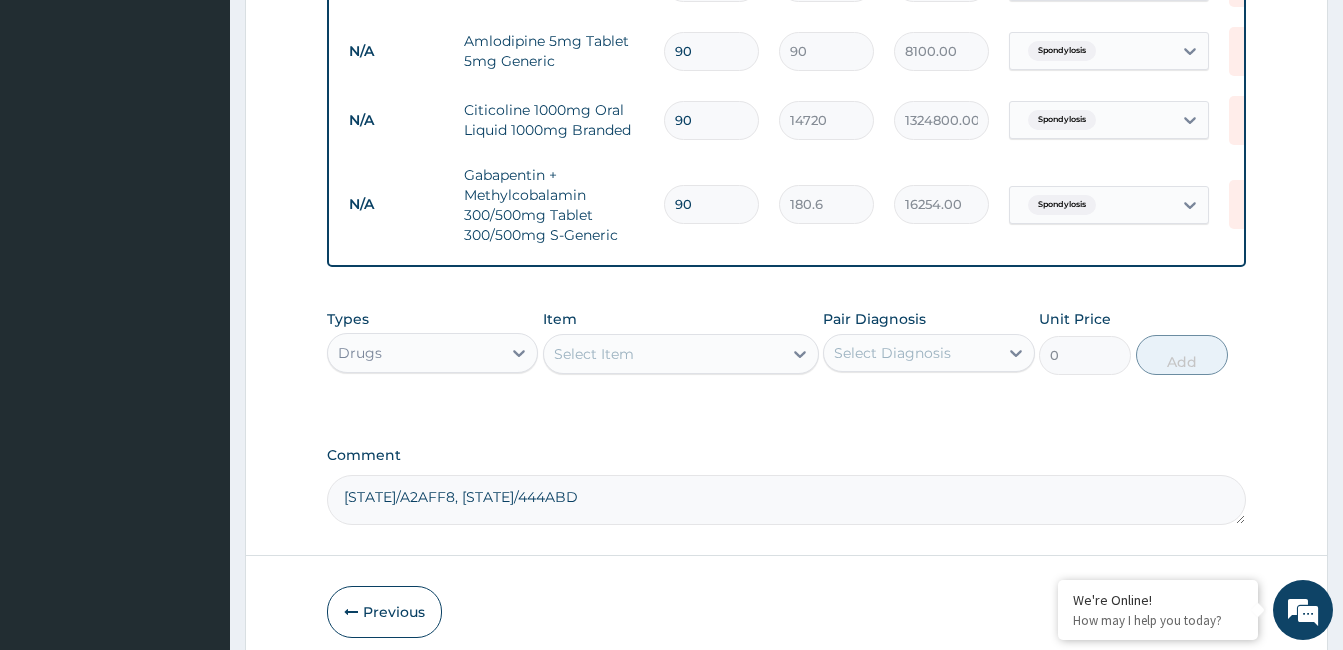 click on "Select Item" at bounding box center [663, 354] 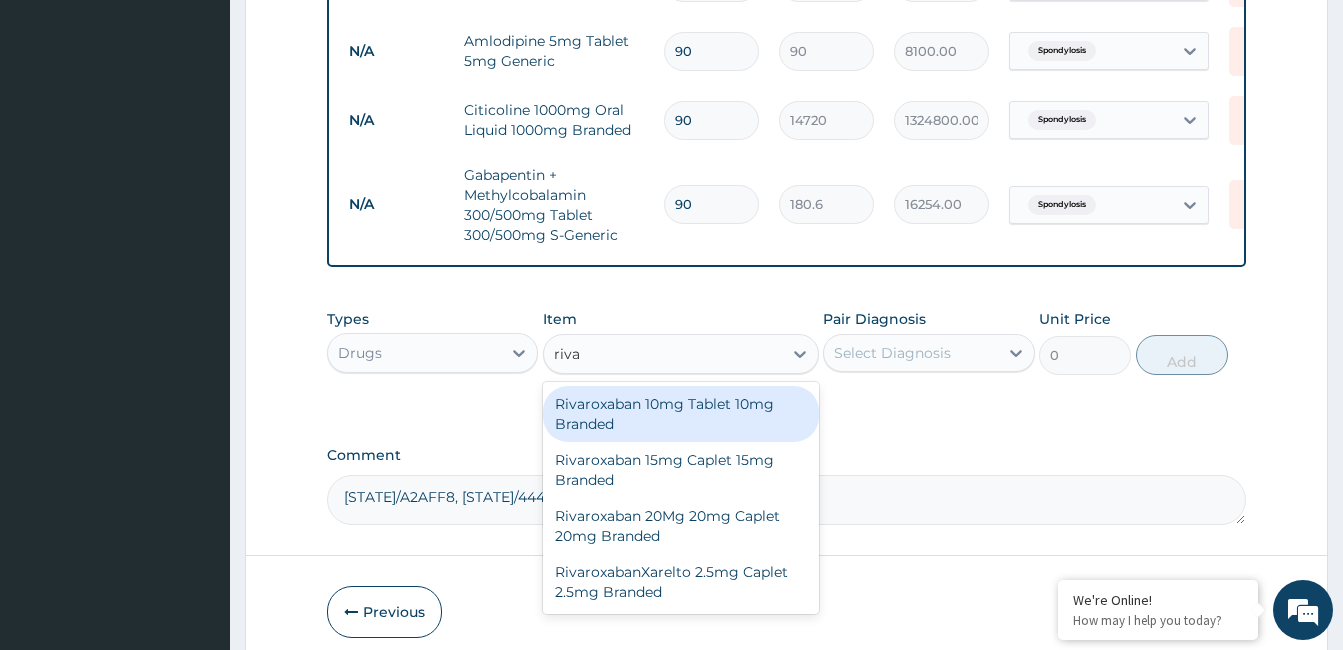 type on "rivar" 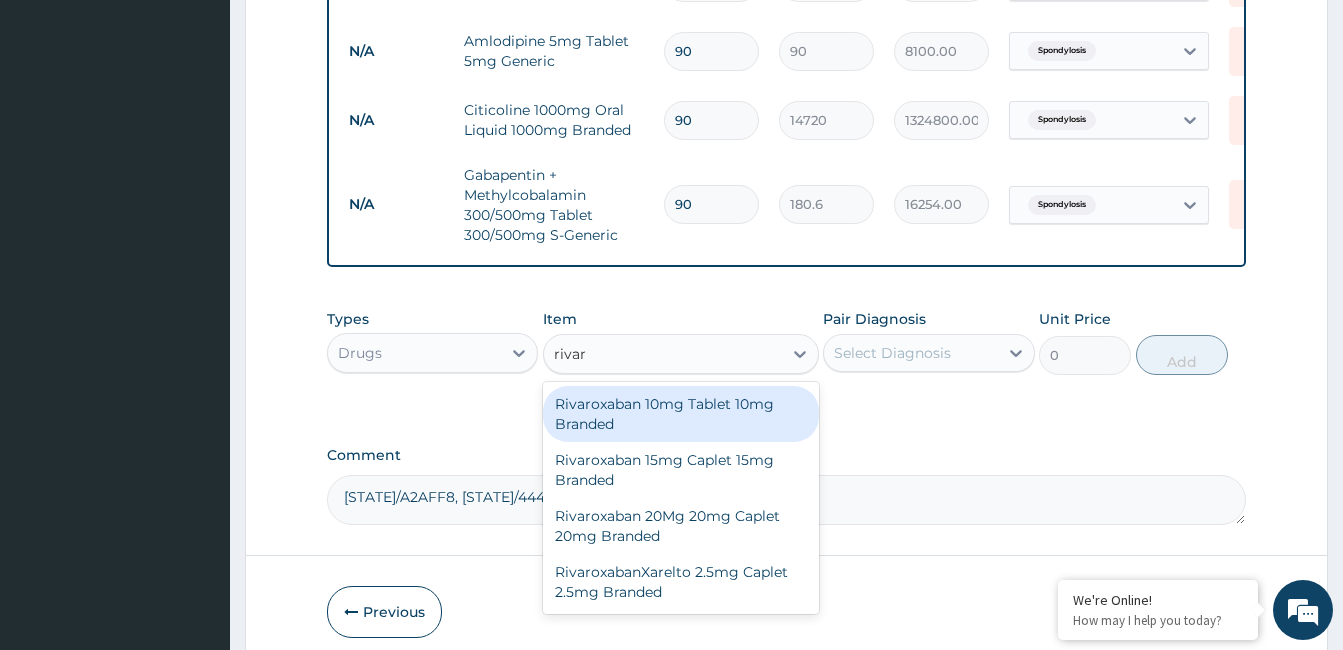 click on "Rivaroxaban 10mg Tablet 10mg Branded" at bounding box center [681, 414] 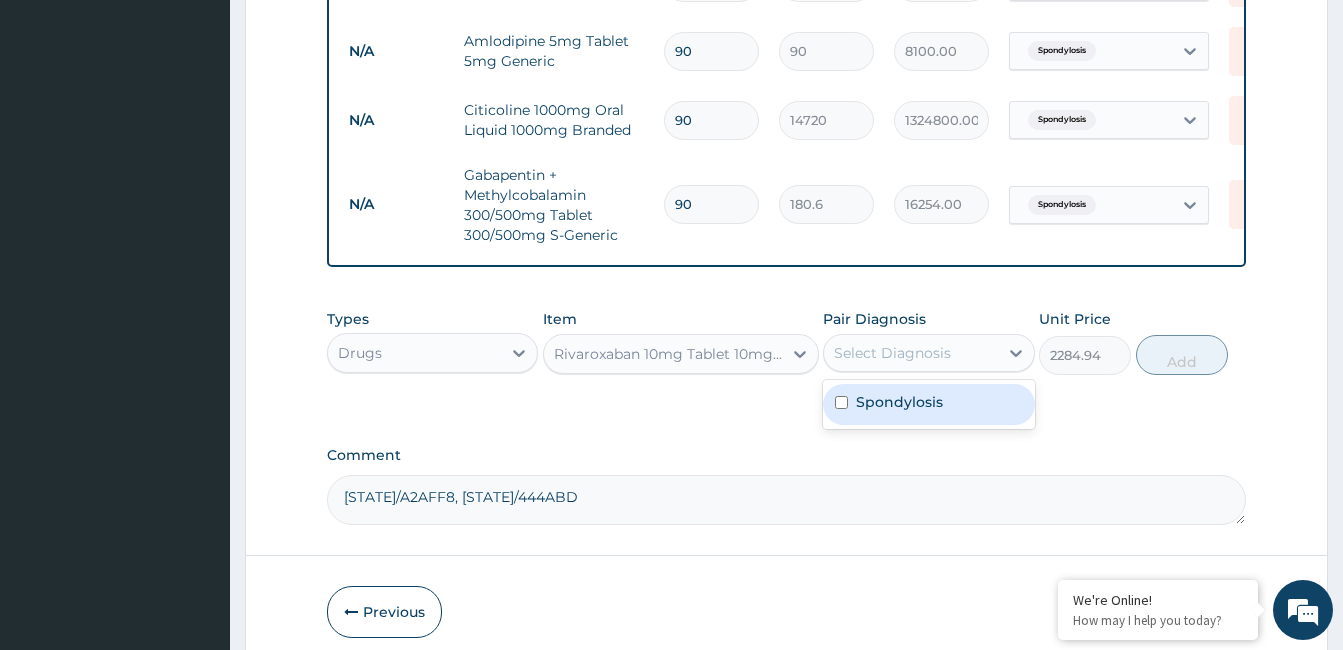 click on "Select Diagnosis" at bounding box center [910, 353] 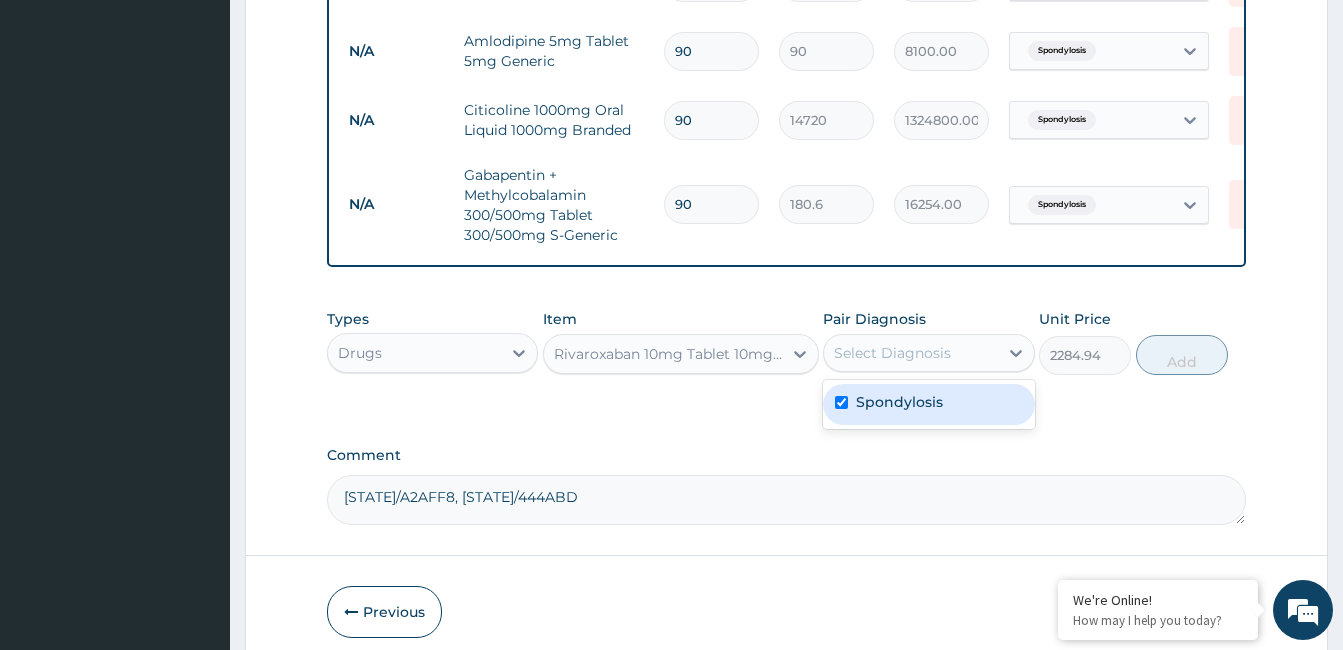checkbox on "true" 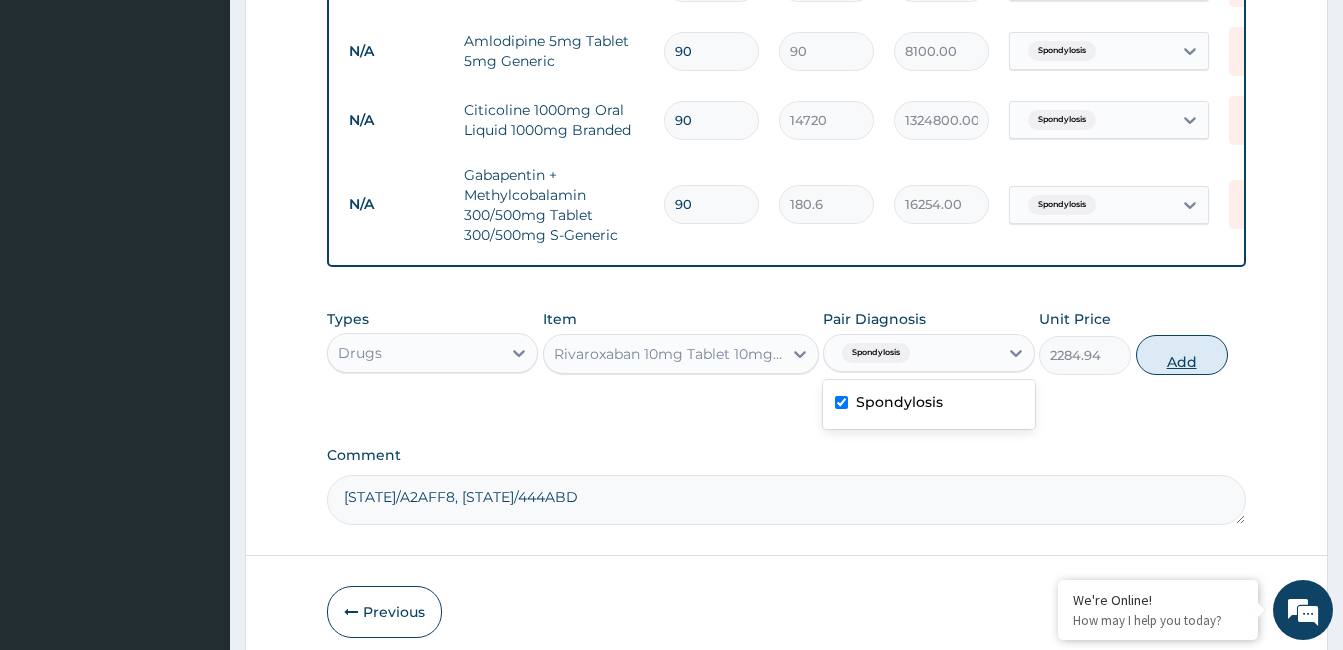 click on "Add" at bounding box center (1182, 355) 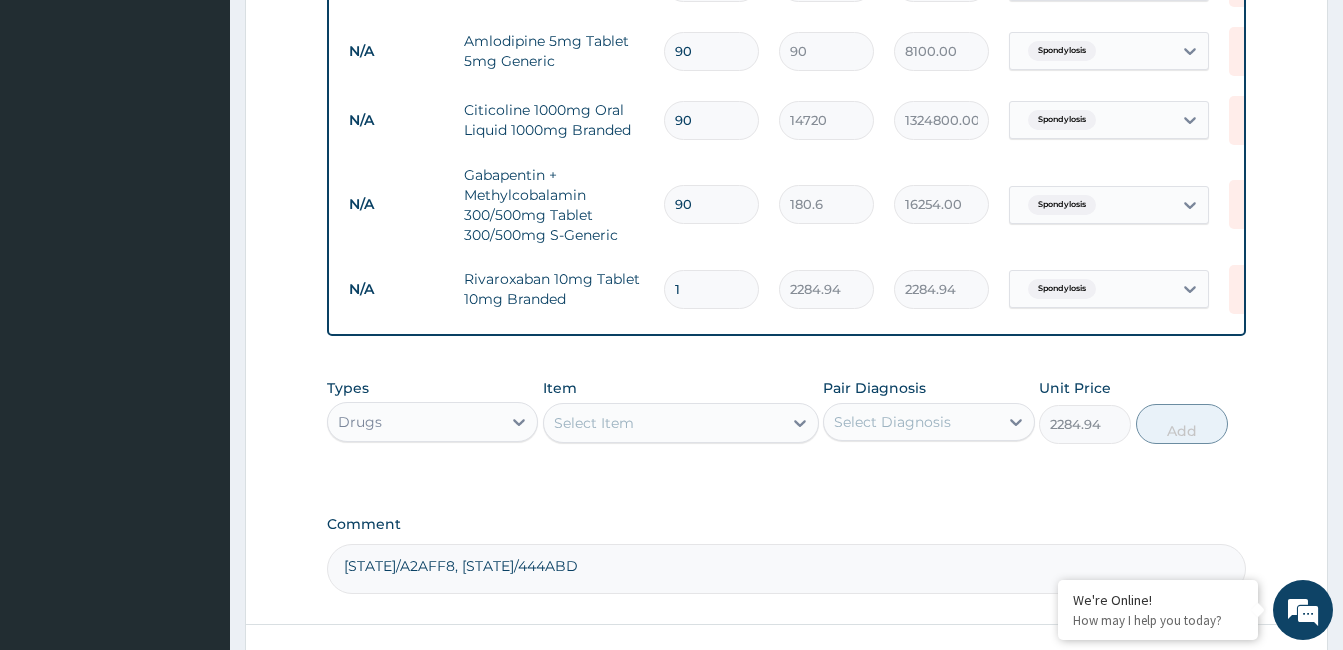 type on "0" 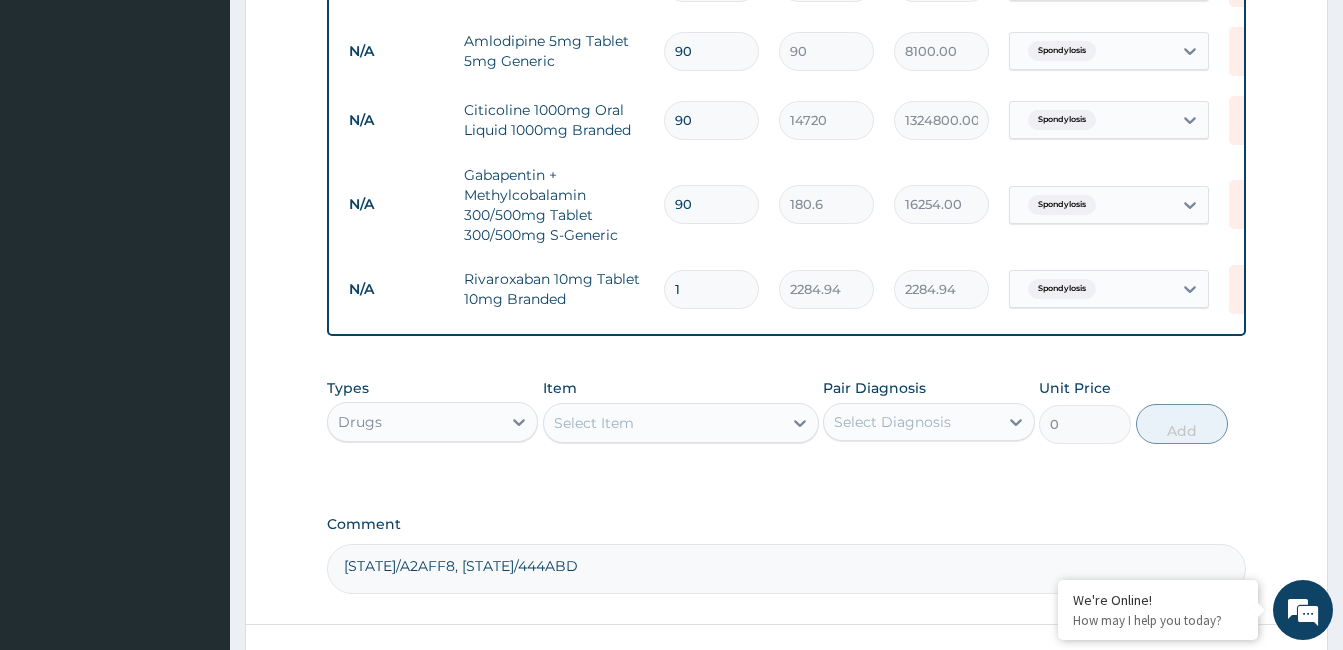 click on "1" at bounding box center [711, 289] 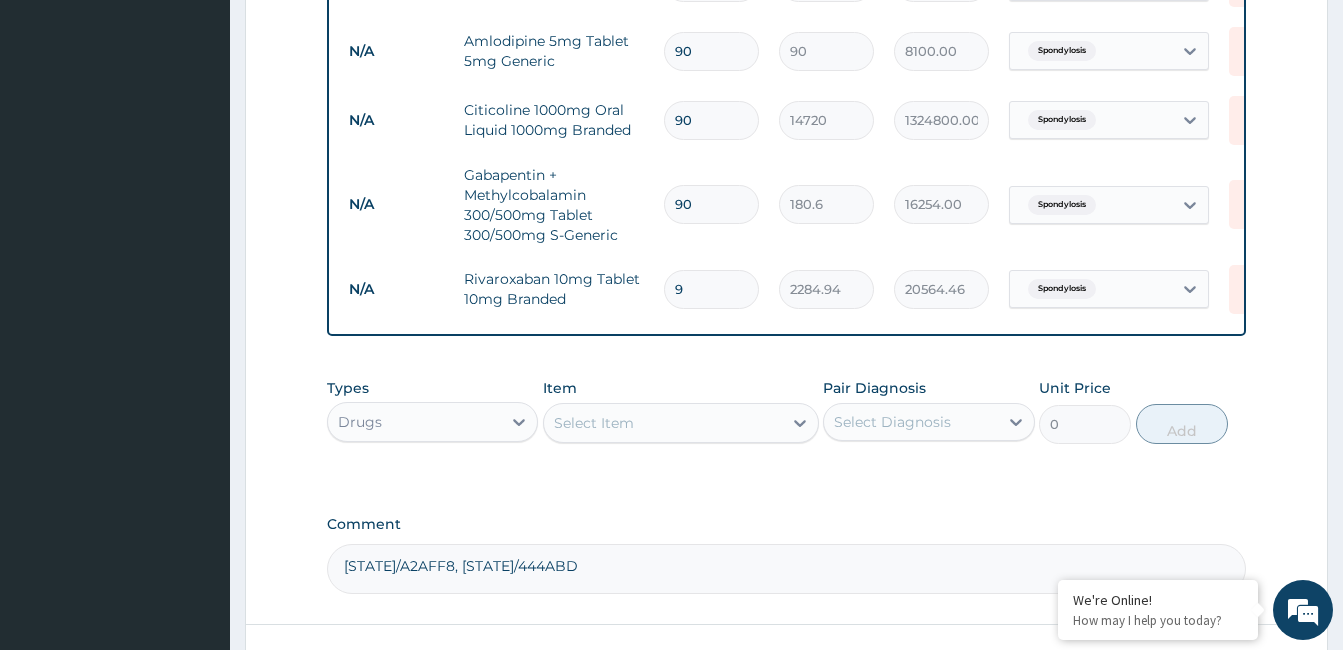 type on "90" 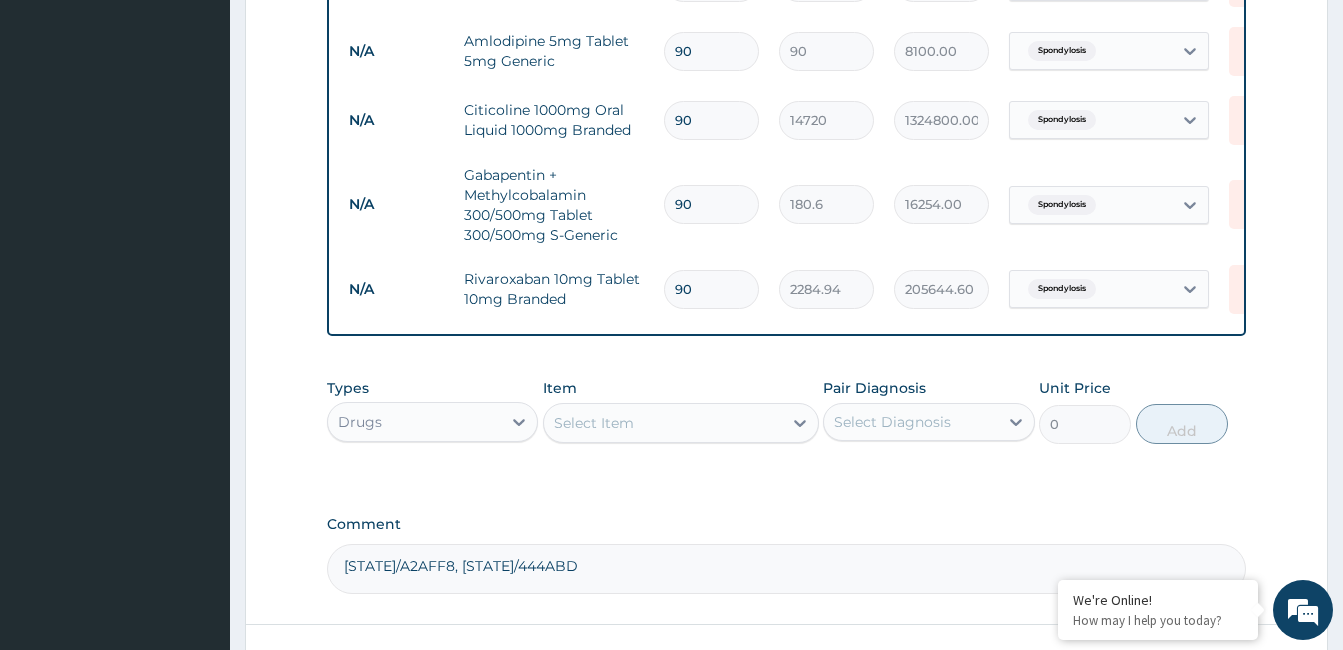 type on "90" 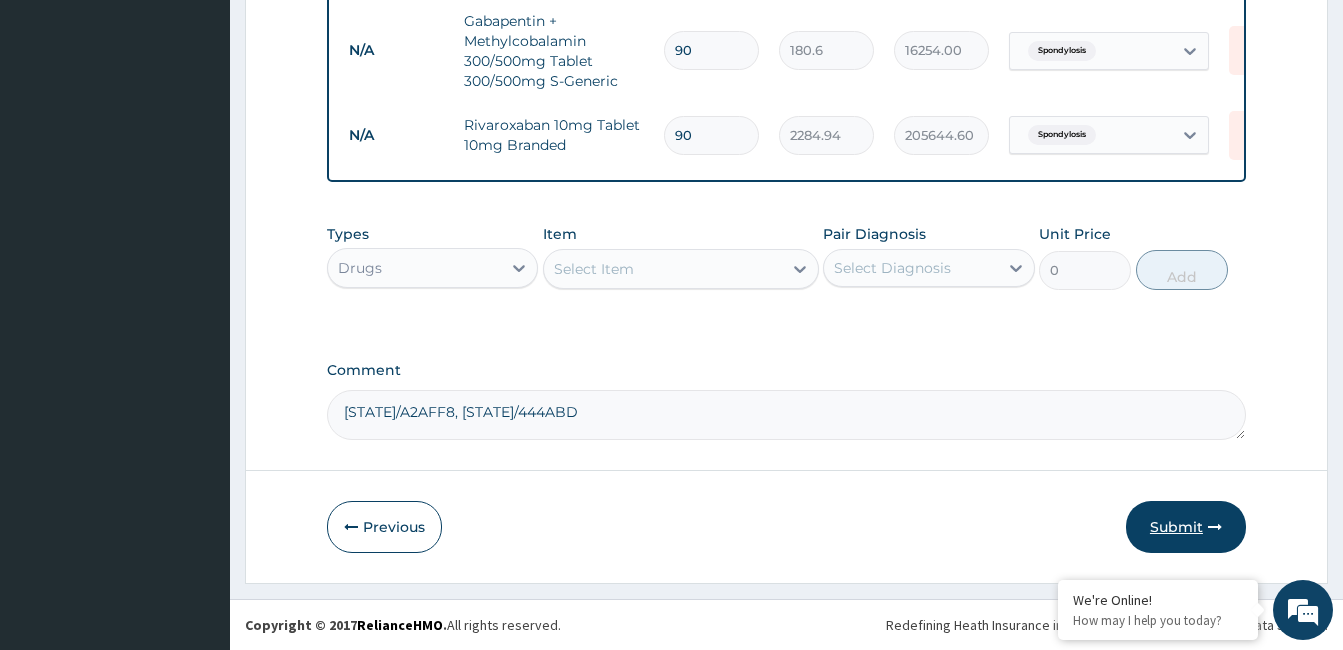 click on "Submit" at bounding box center [1186, 527] 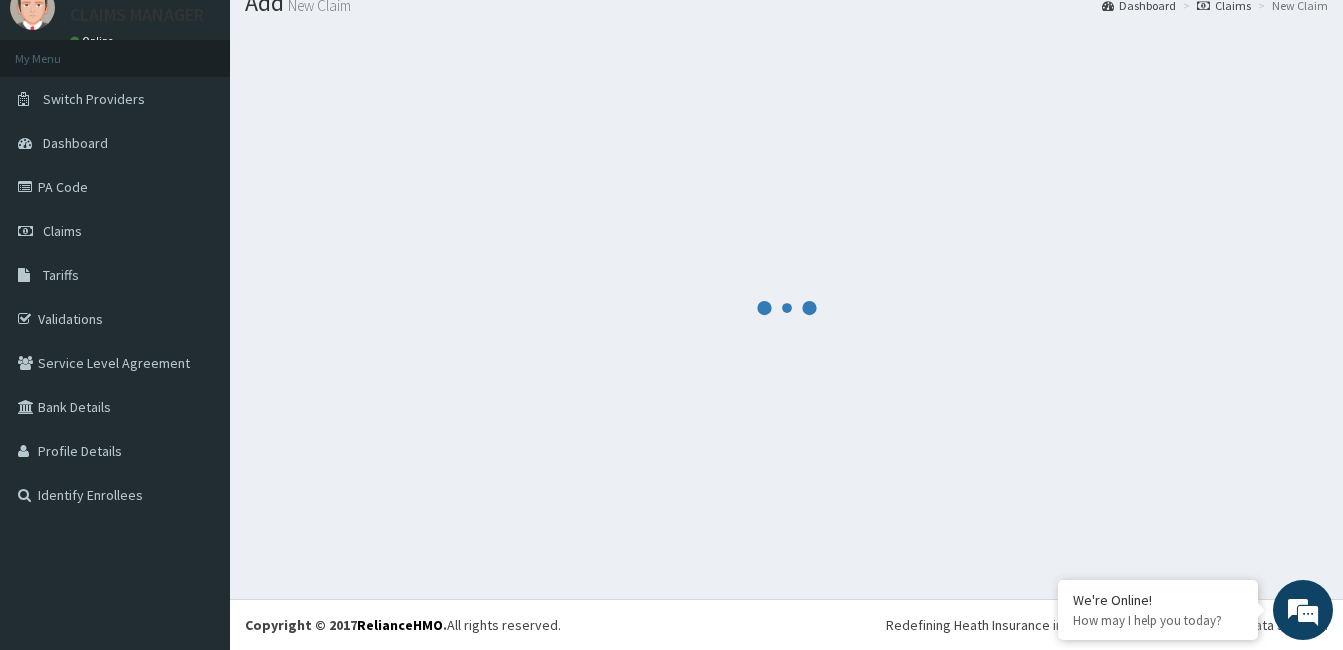 scroll, scrollTop: 1139, scrollLeft: 0, axis: vertical 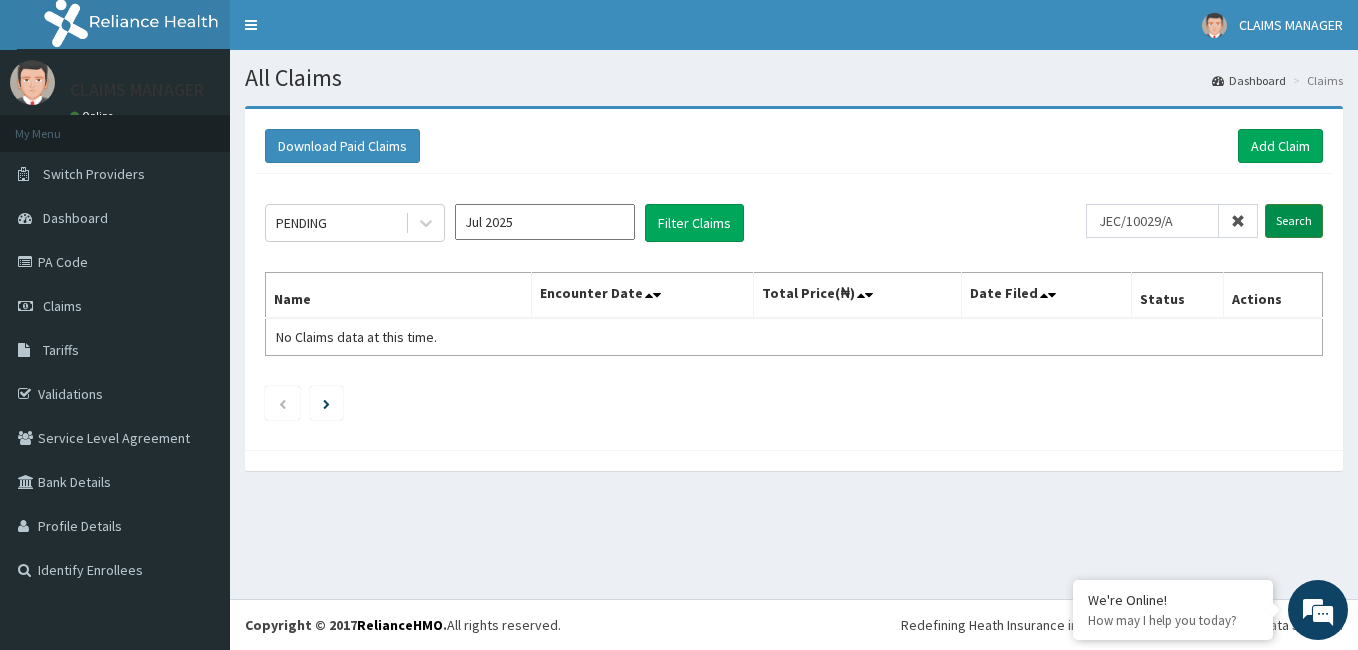 type on "JEC/10029/A" 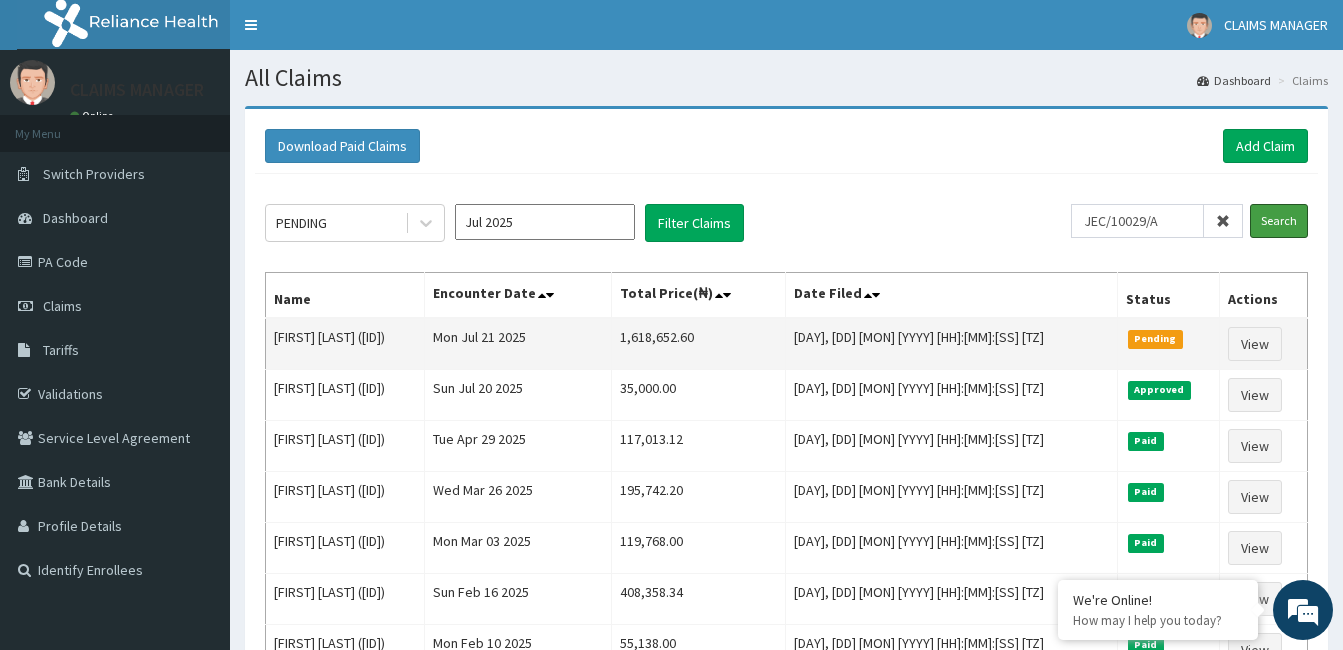 scroll, scrollTop: 0, scrollLeft: 0, axis: both 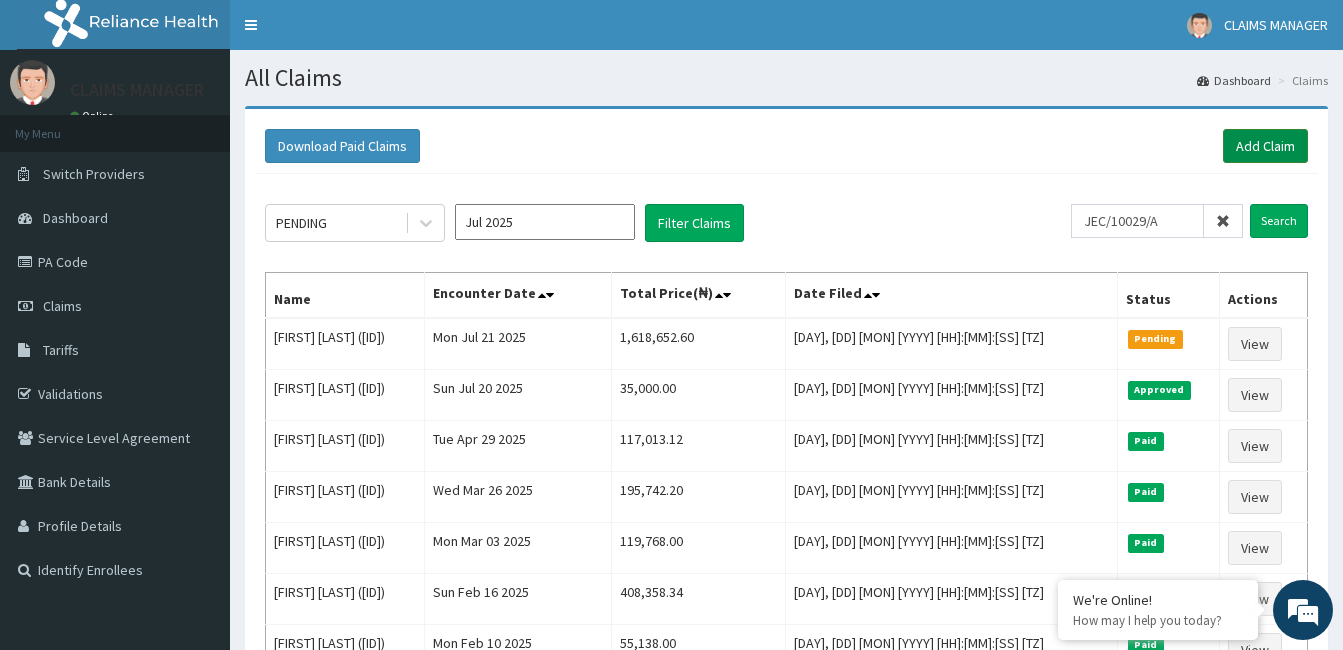 click on "Add Claim" at bounding box center [1265, 146] 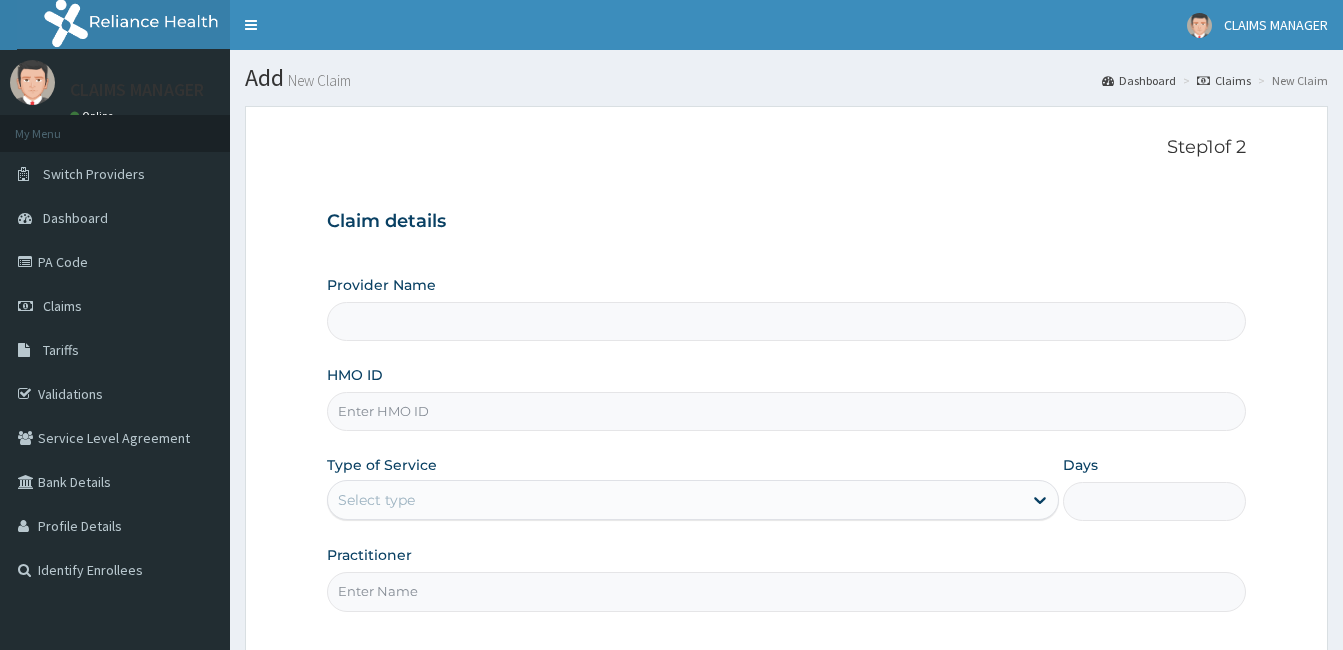 scroll, scrollTop: 0, scrollLeft: 0, axis: both 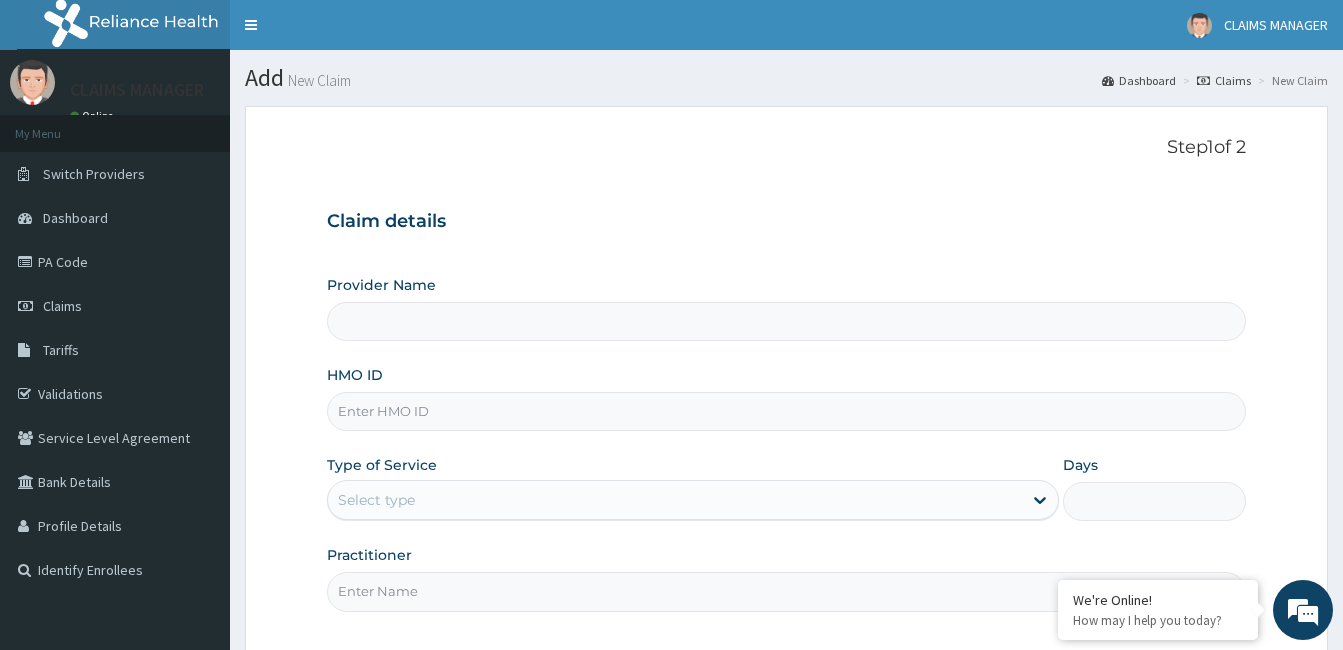 type on "Cardiocare Cardiovascular Hospital" 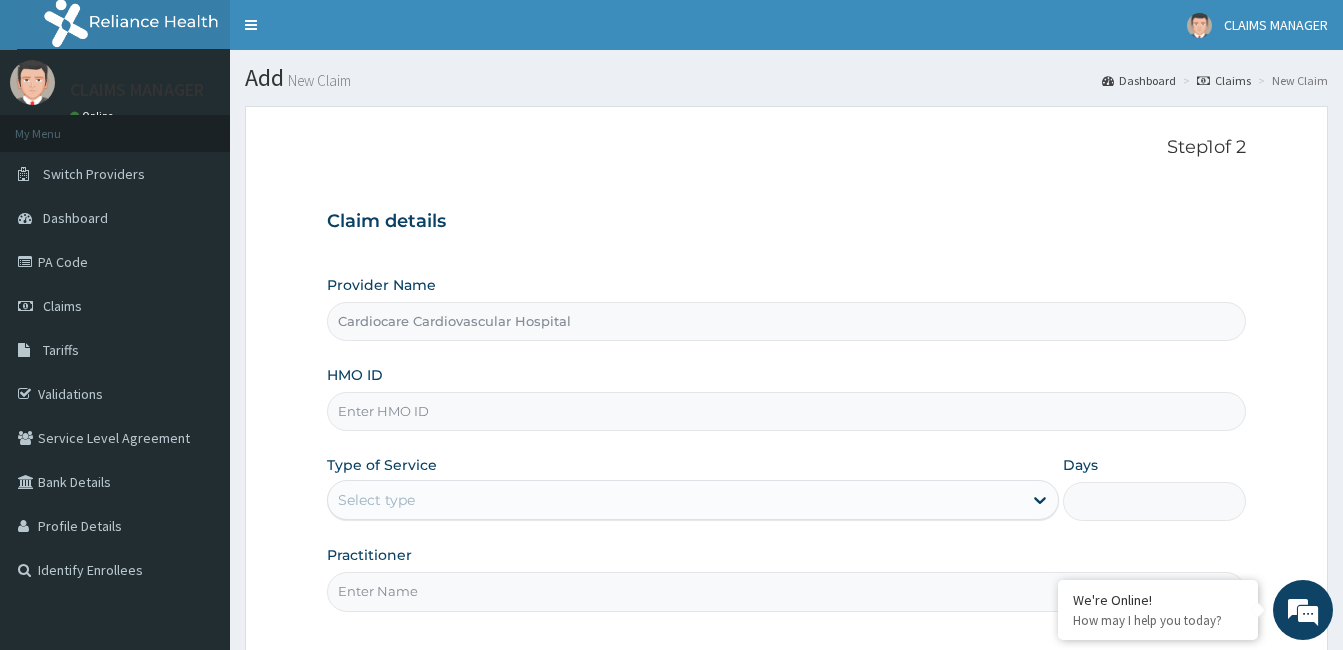 scroll, scrollTop: 0, scrollLeft: 0, axis: both 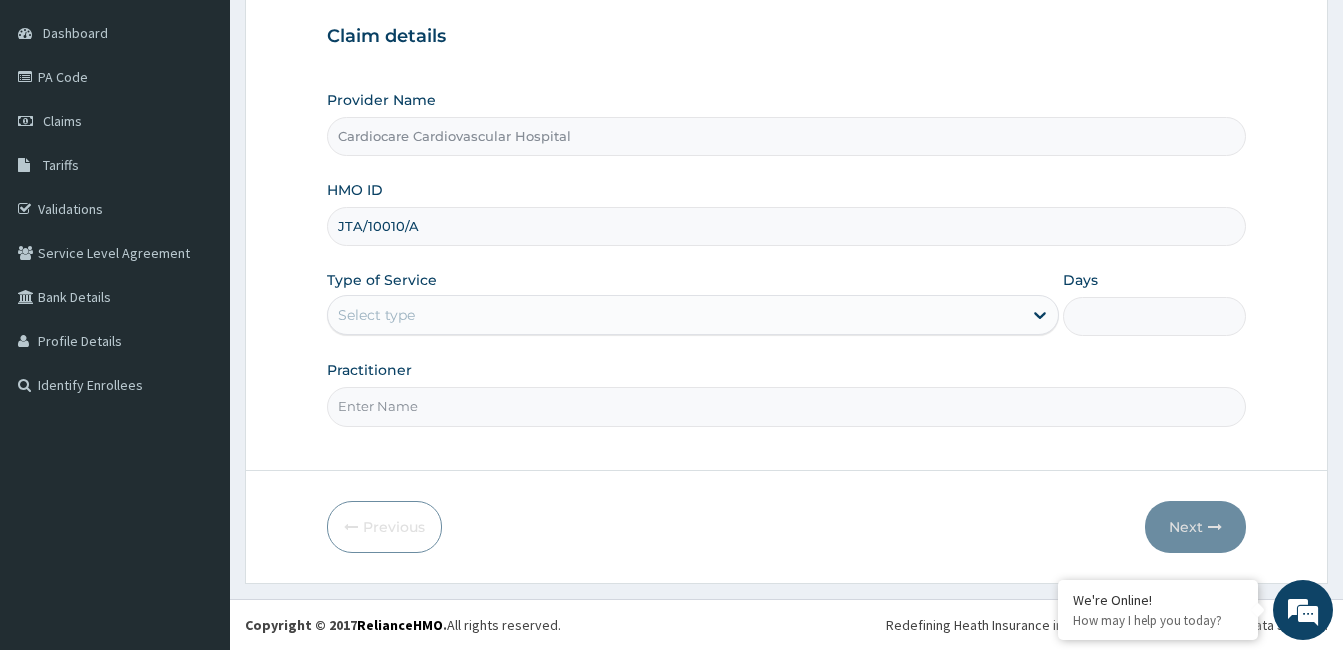 type on "JTA/10010/A" 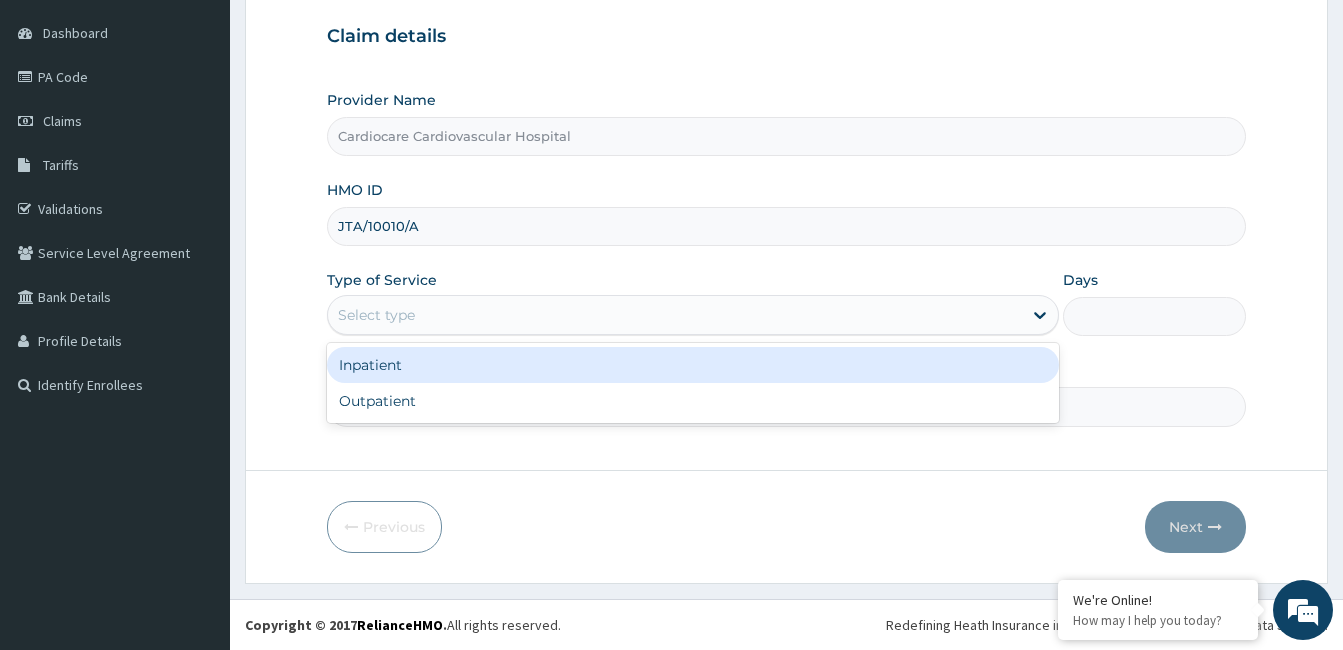 click on "Select type" at bounding box center [675, 315] 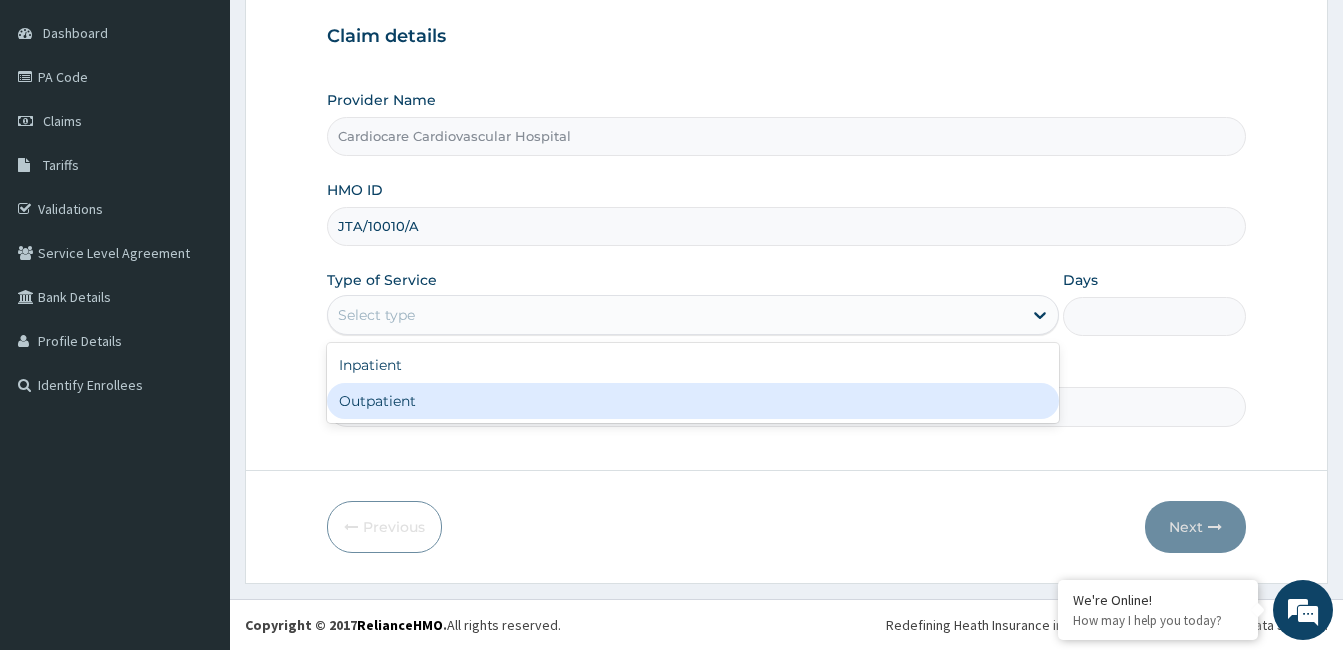 click on "Outpatient" at bounding box center [693, 401] 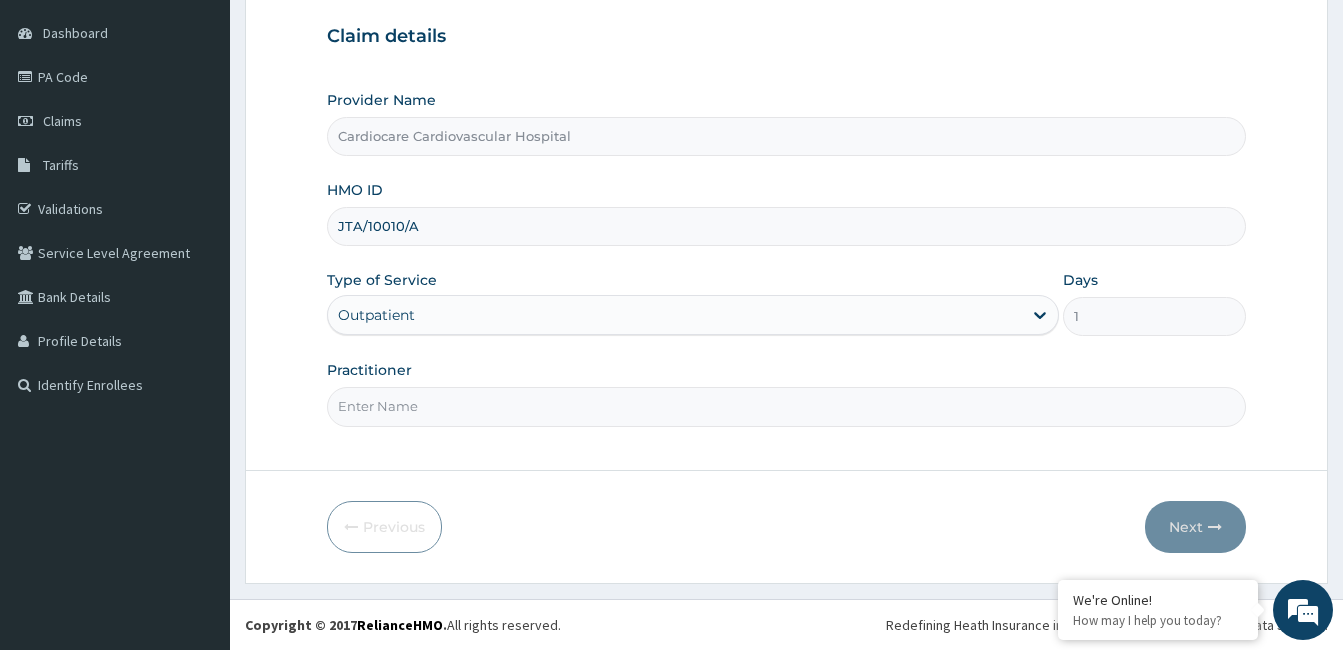 click on "Practitioner" at bounding box center [786, 406] 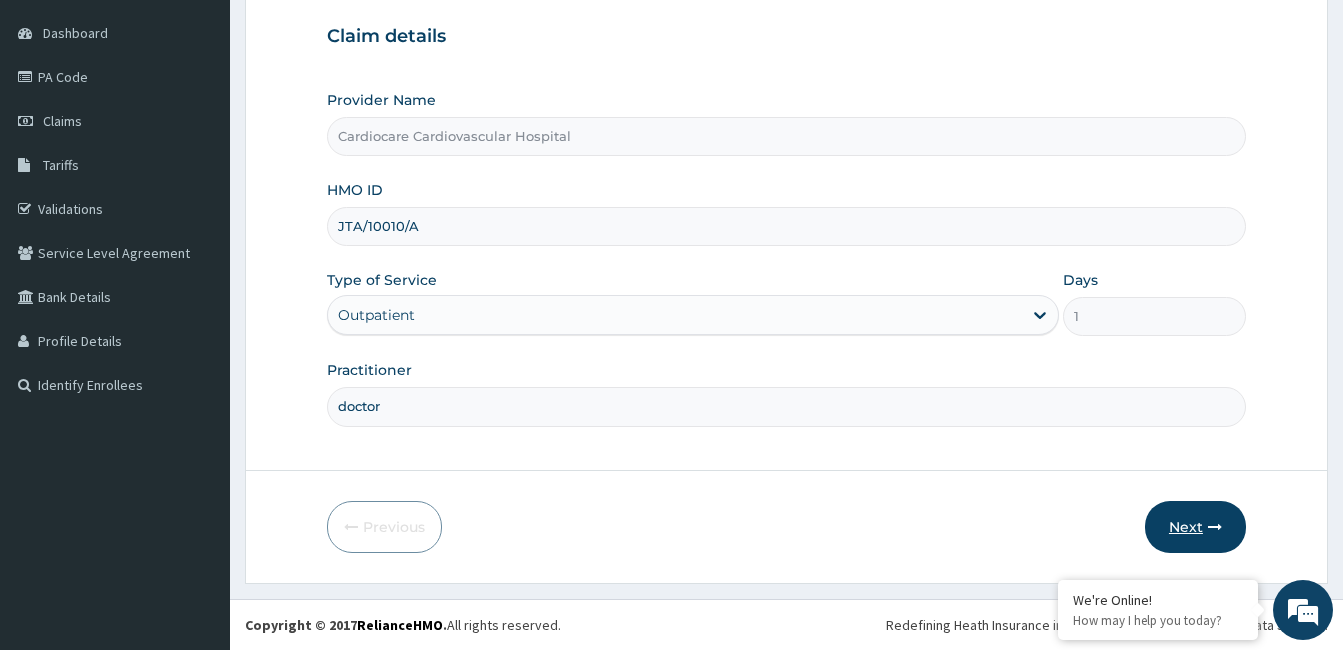 type on "doctor" 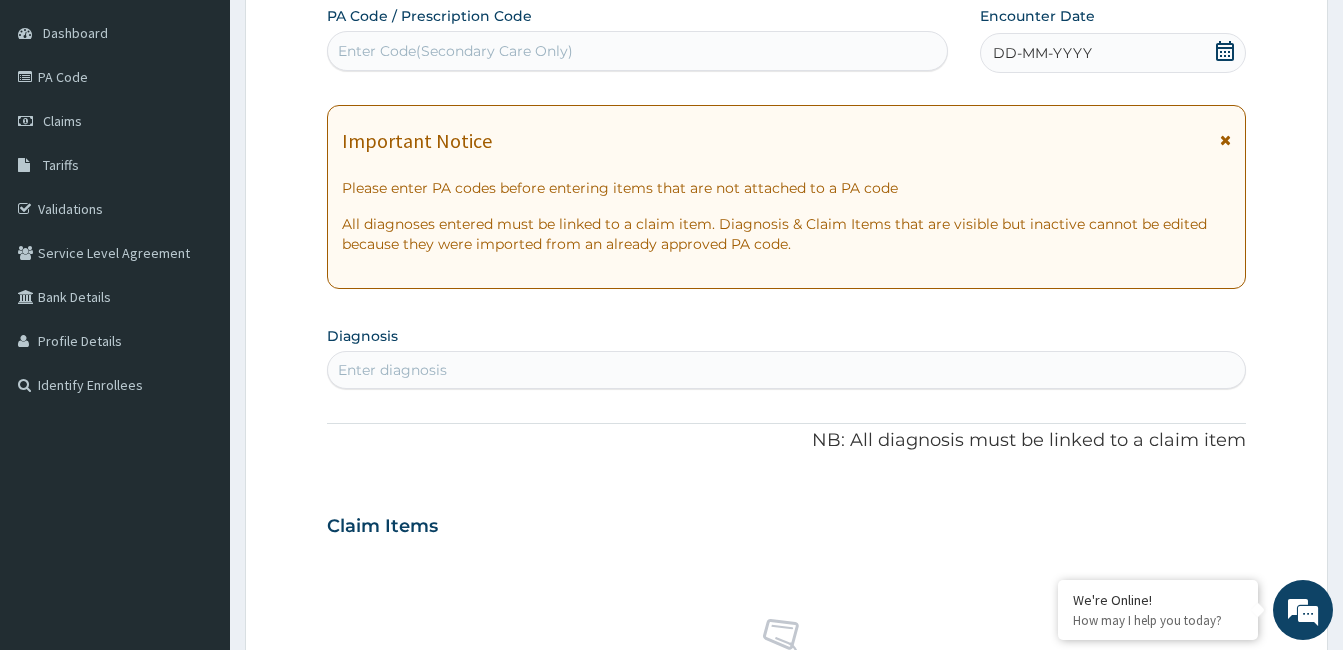 click 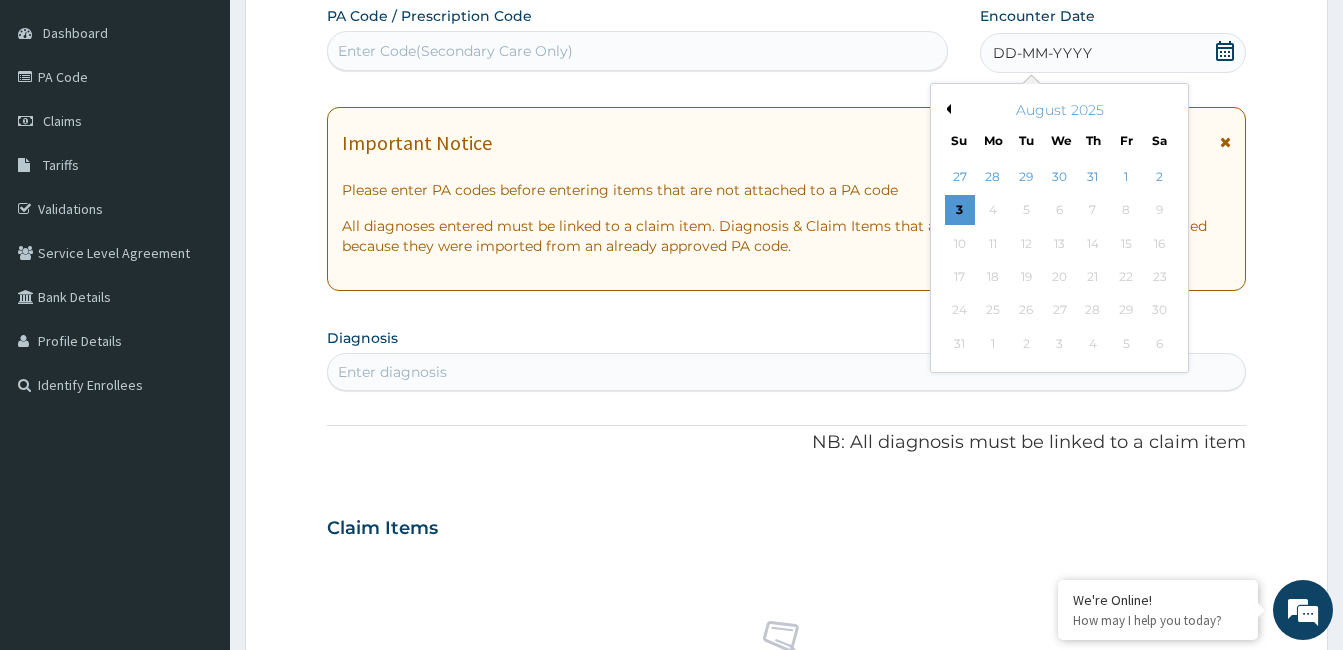 click on "Previous Month" at bounding box center [946, 109] 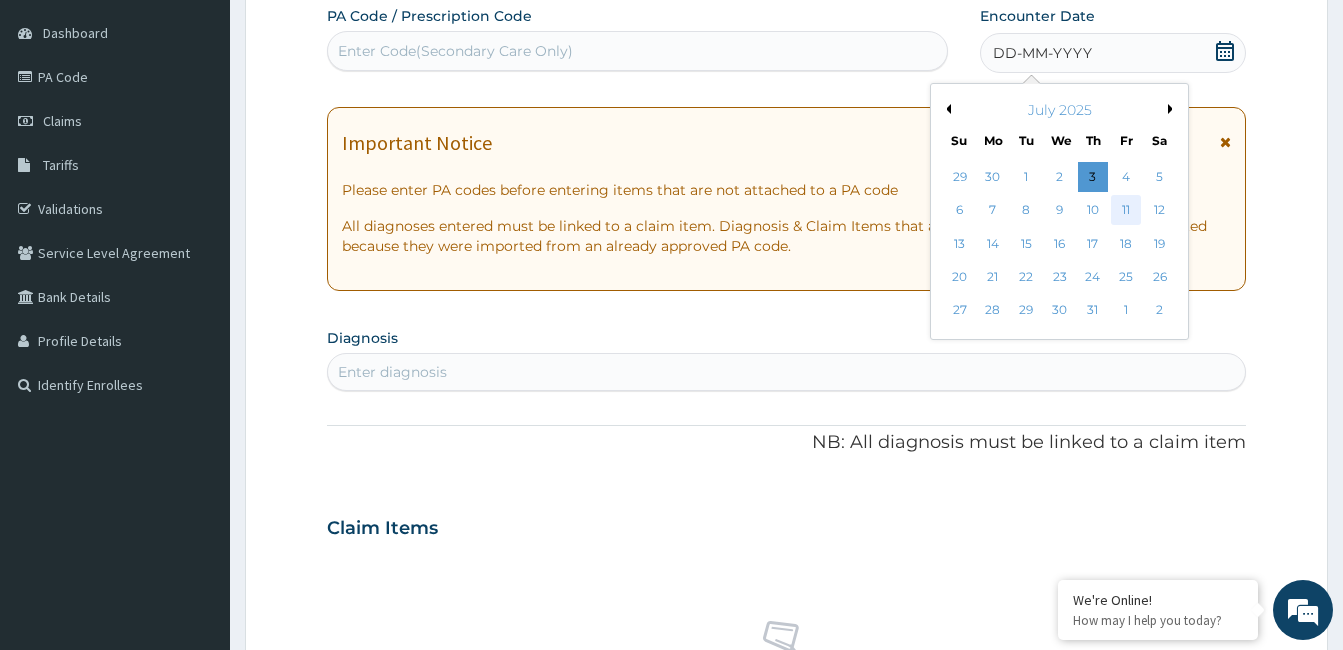 click on "11" at bounding box center [1126, 211] 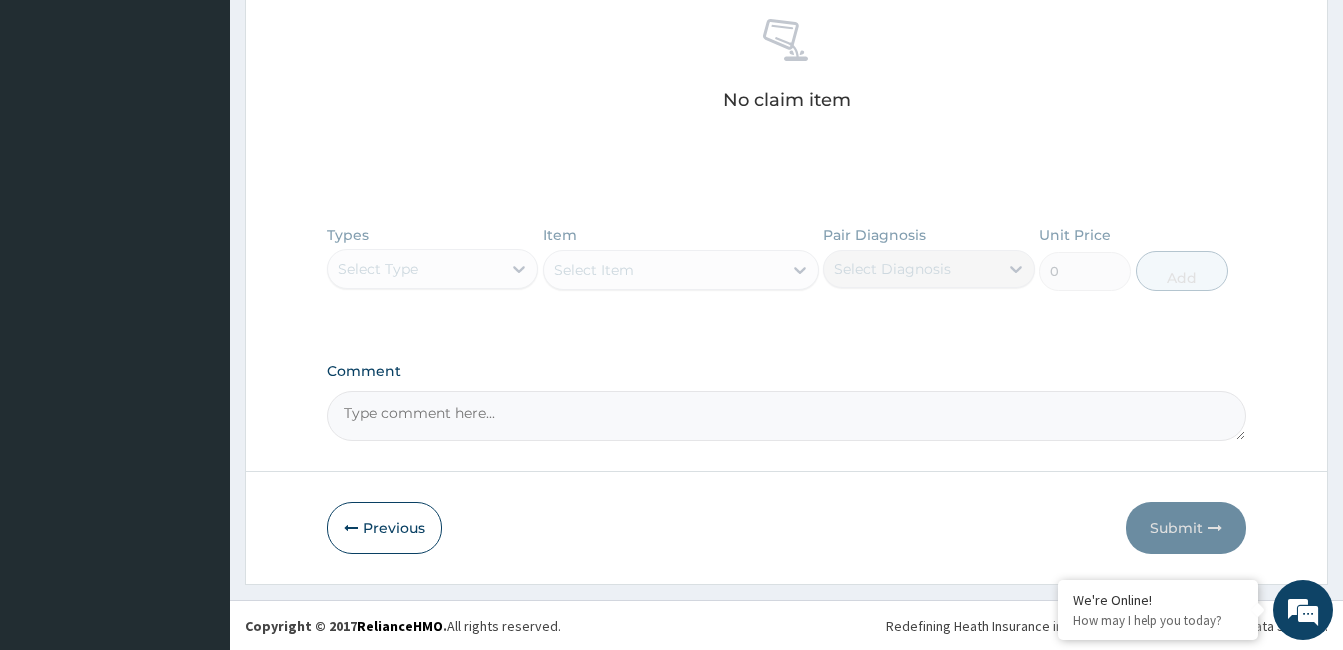 scroll, scrollTop: 786, scrollLeft: 0, axis: vertical 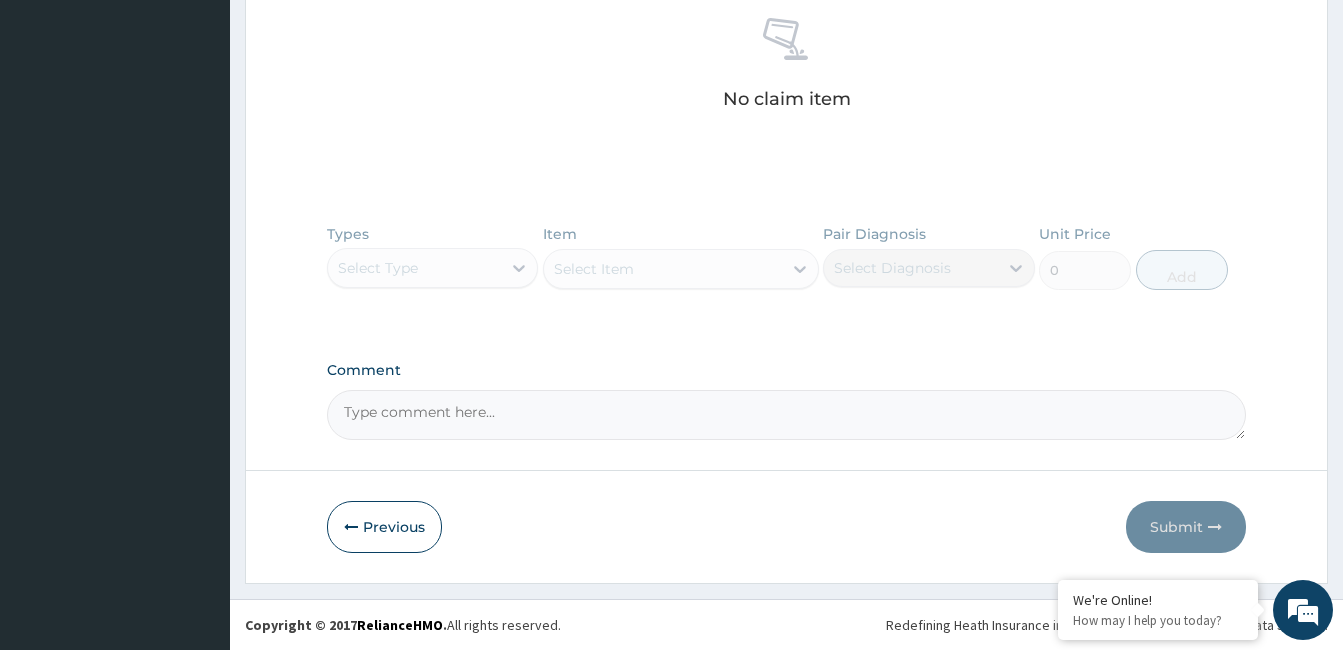 click on "Comment" at bounding box center [786, 415] 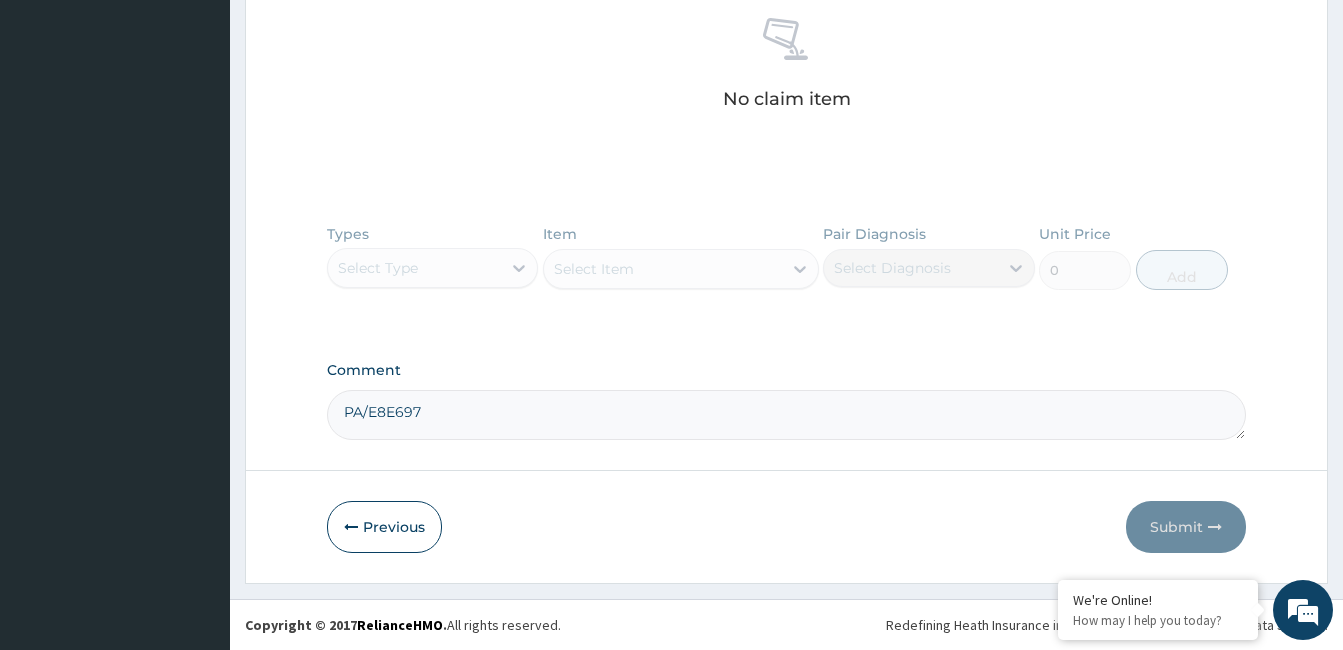 click on "PA/E8E697" at bounding box center [786, 415] 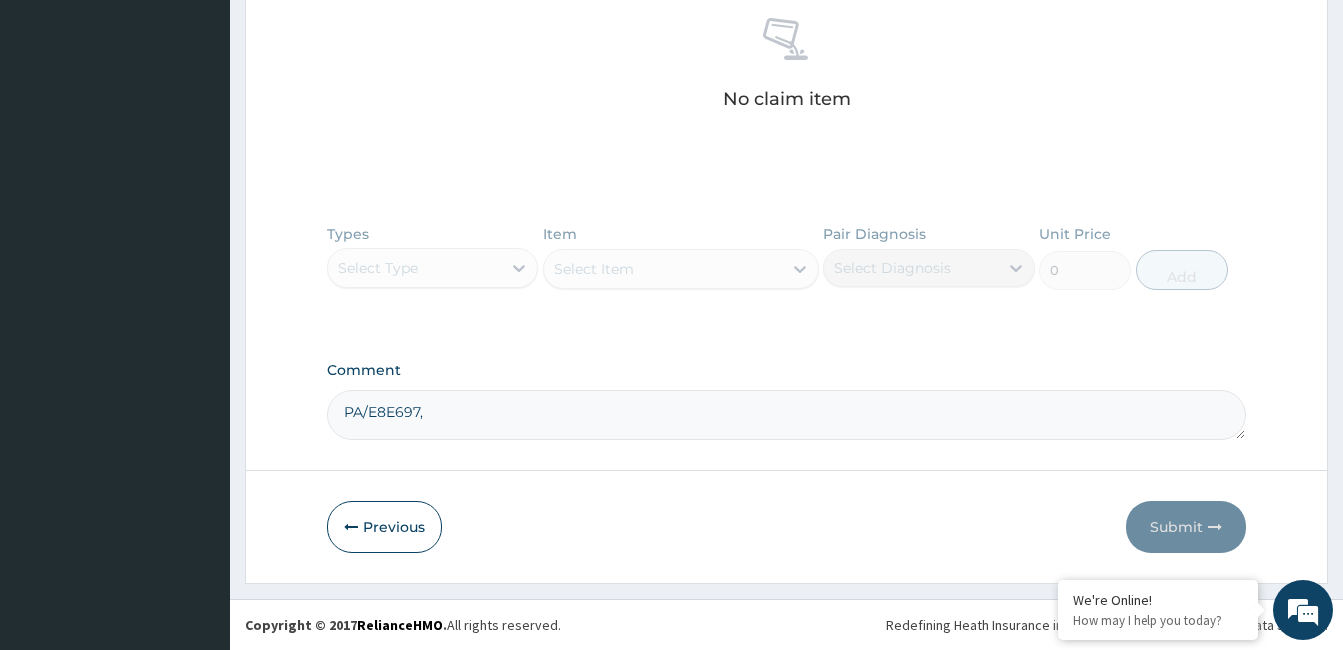 paste on "PA/D5BF4D" 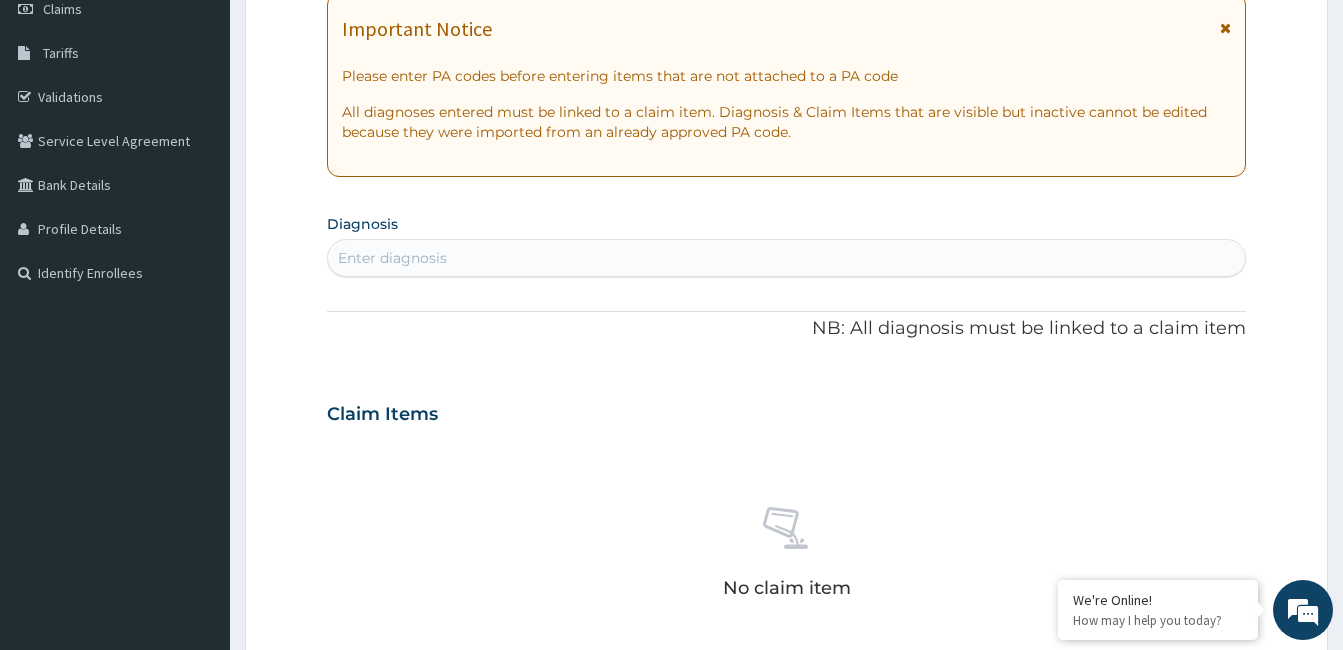 scroll, scrollTop: 286, scrollLeft: 0, axis: vertical 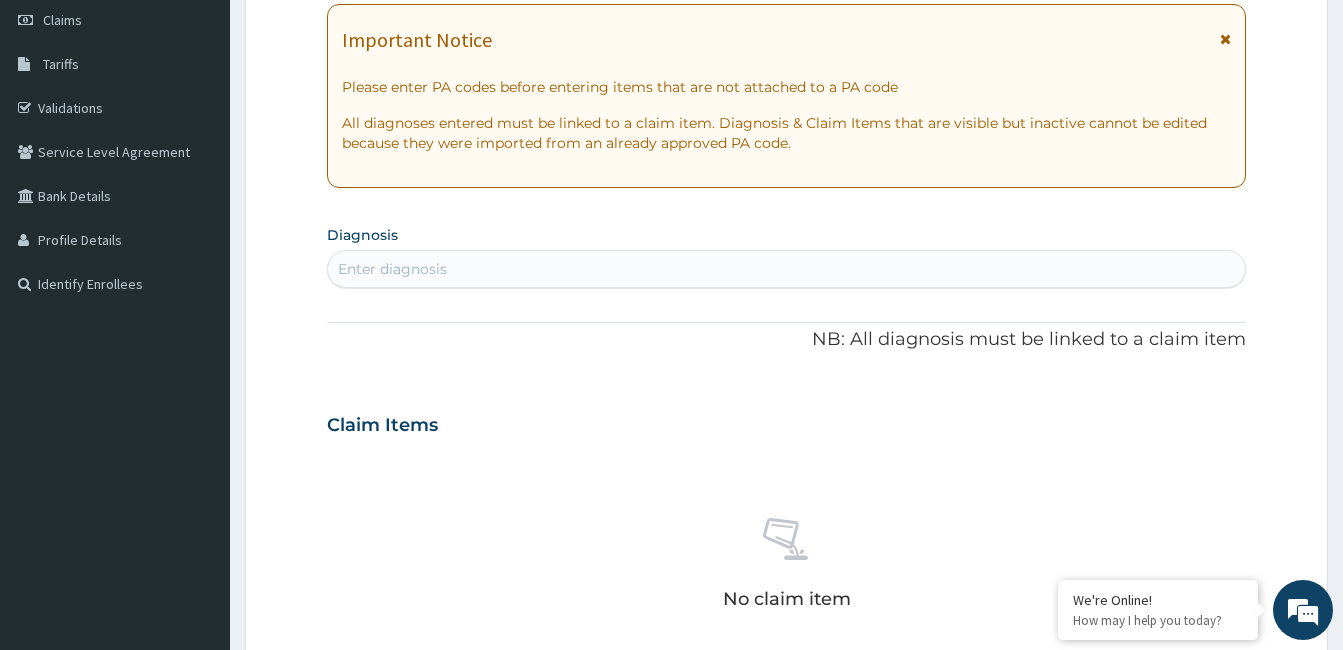 type on "PA/E8E697, PA/D5BF4D" 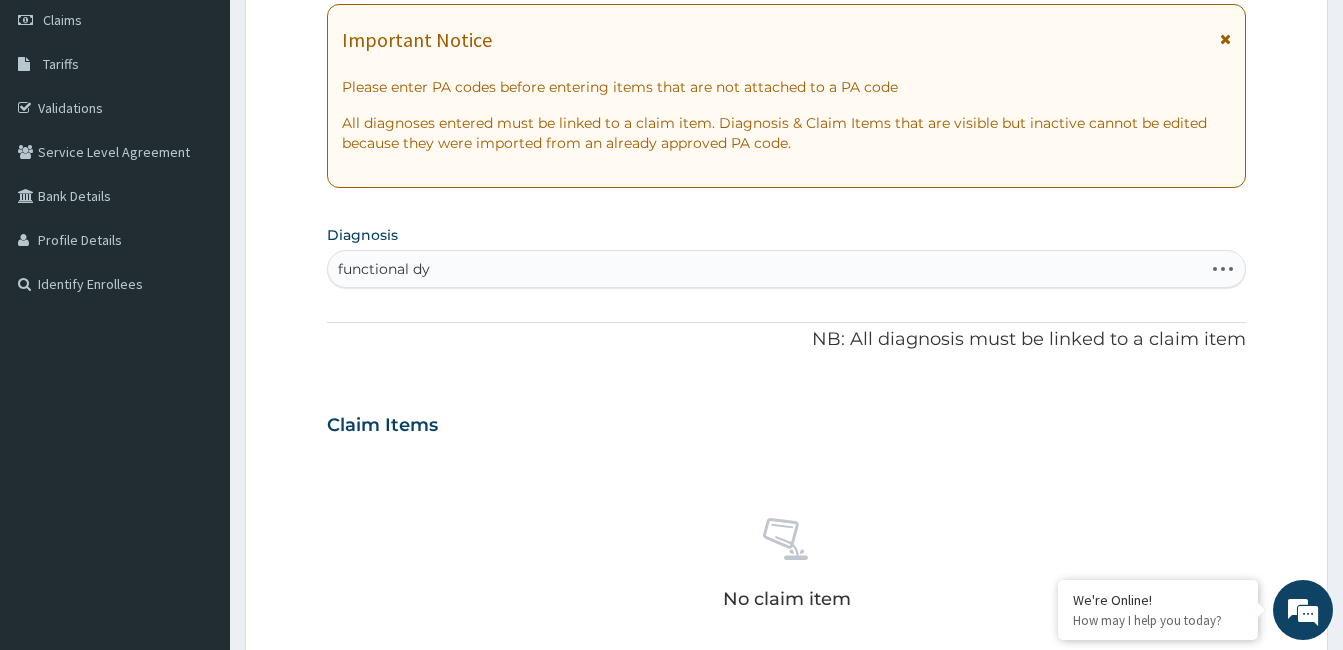 type on "functional dys" 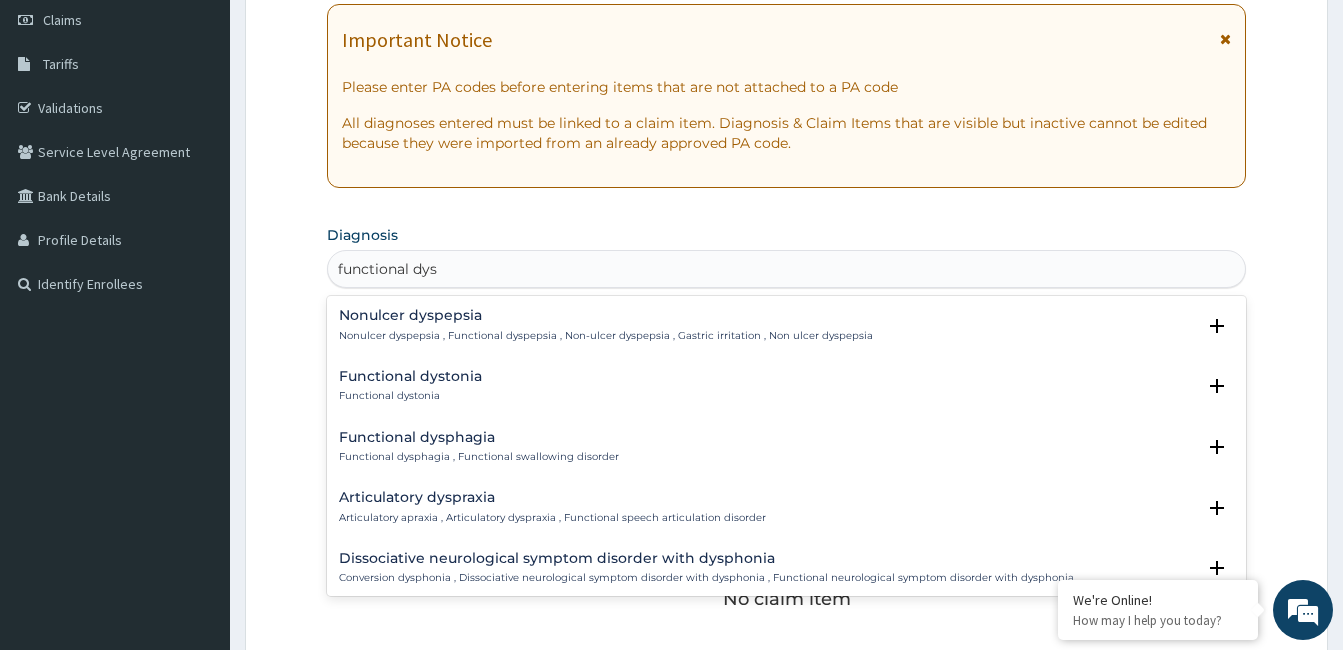 click on "Functional dystonia" at bounding box center [410, 376] 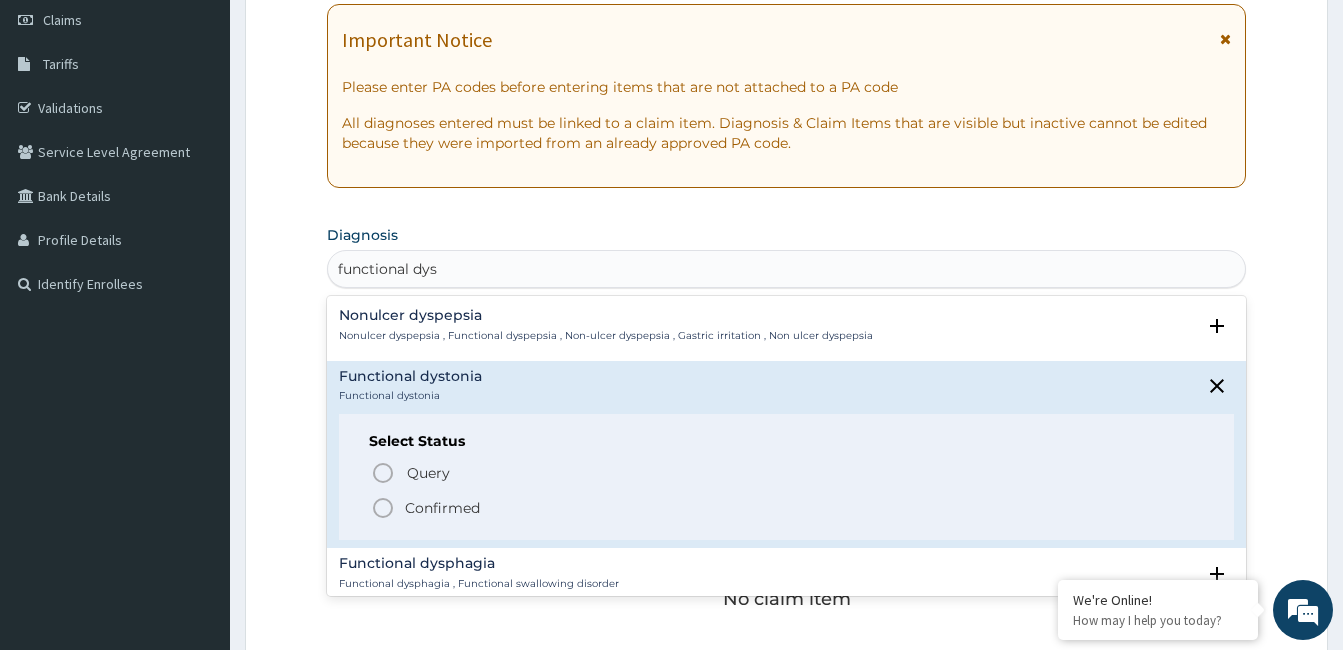 click on "Nonulcer dyspepsia , Functional dyspepsia , Non-ulcer dyspepsia , Gastric irritation , Non ulcer dyspepsia" at bounding box center [606, 336] 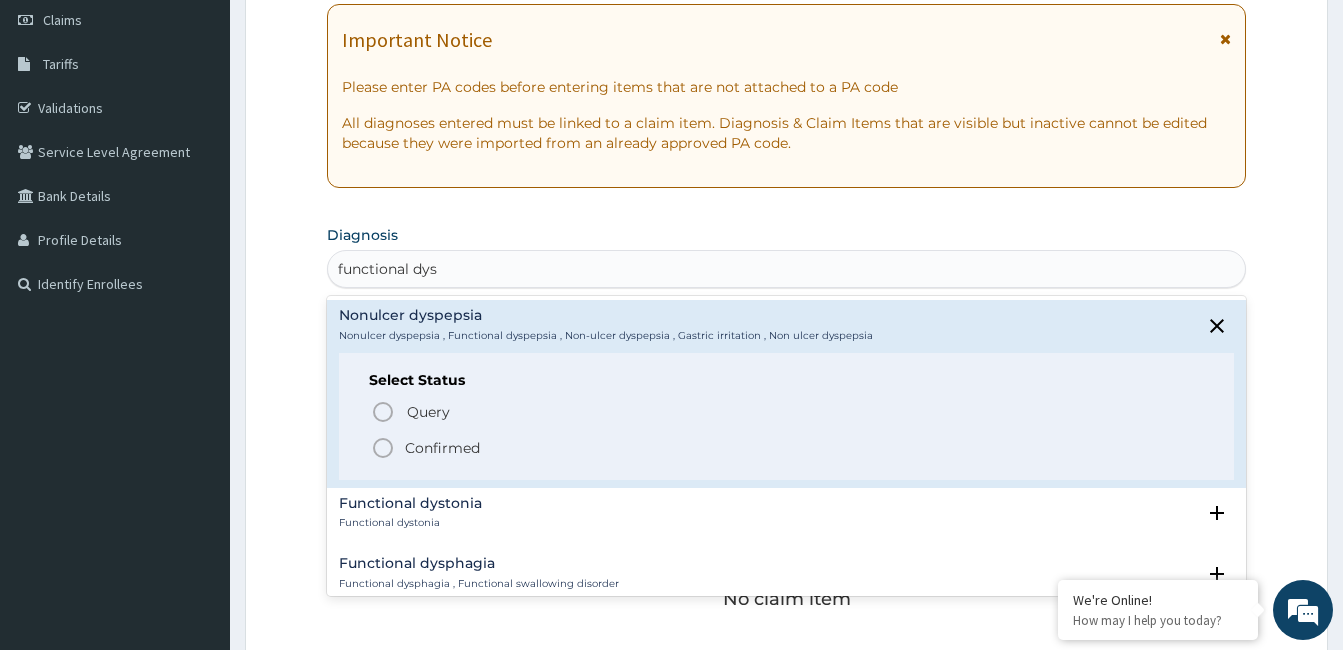 click on "Confirmed" at bounding box center [442, 448] 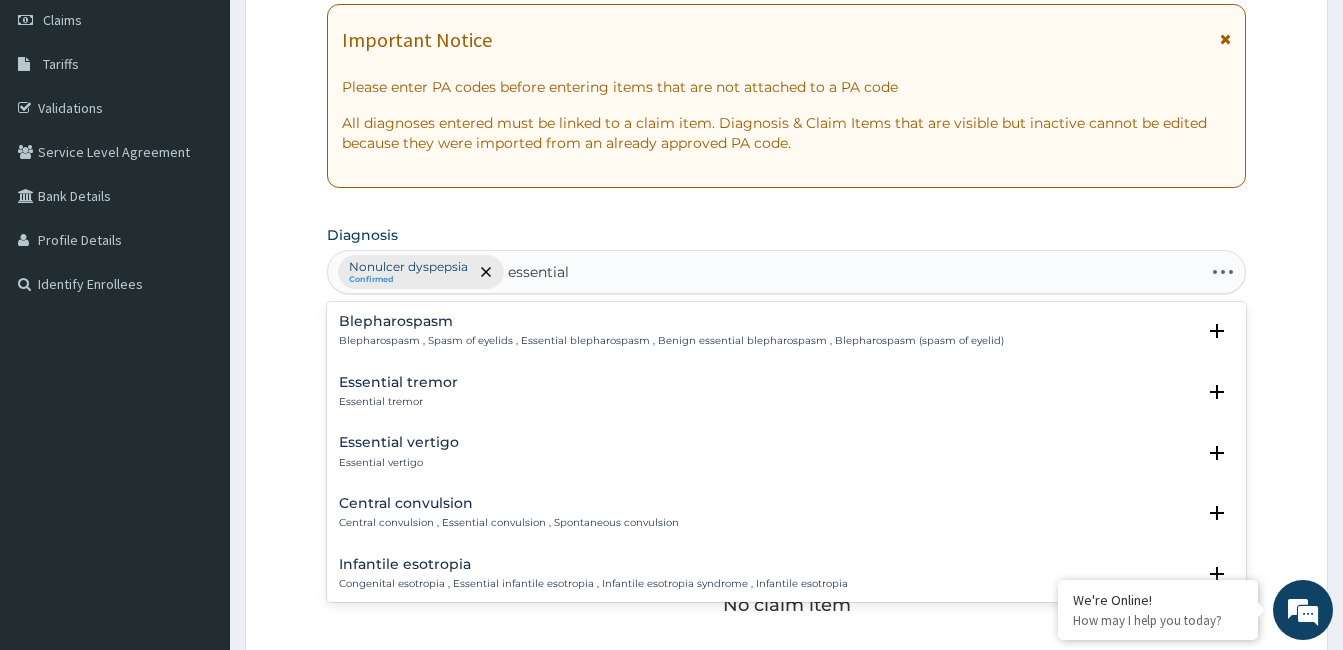 type on "essential h" 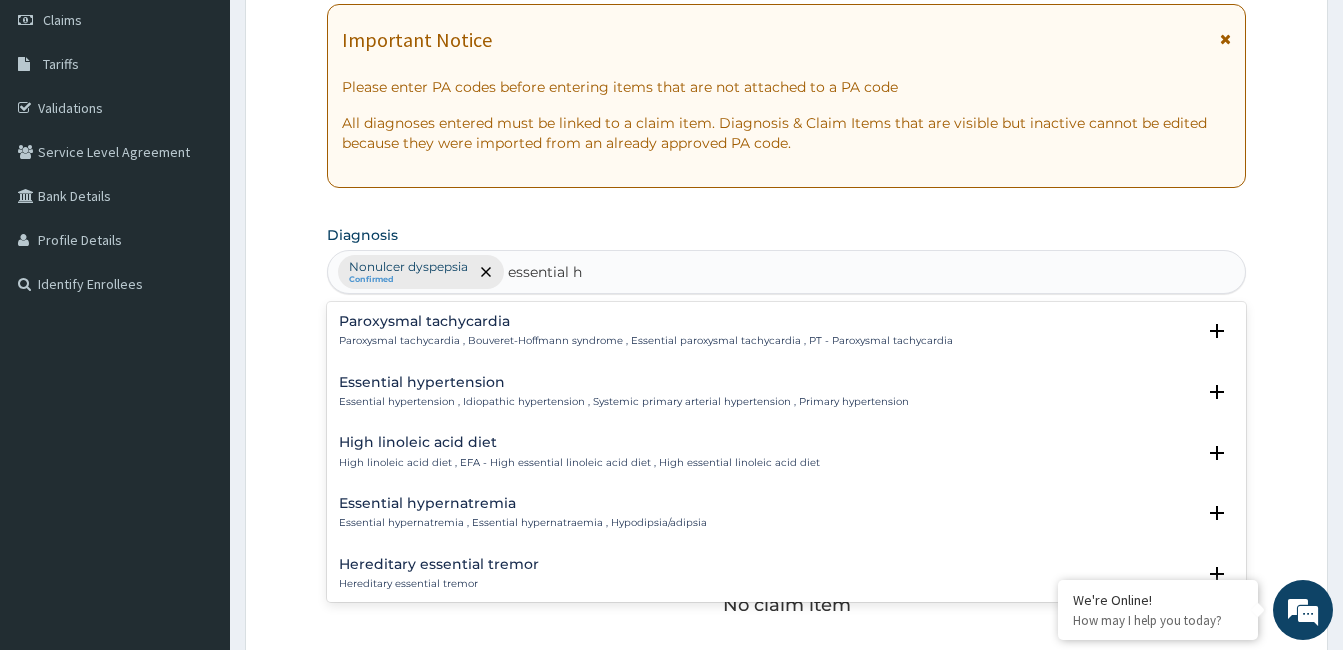 click on "Essential hypertension" at bounding box center [624, 382] 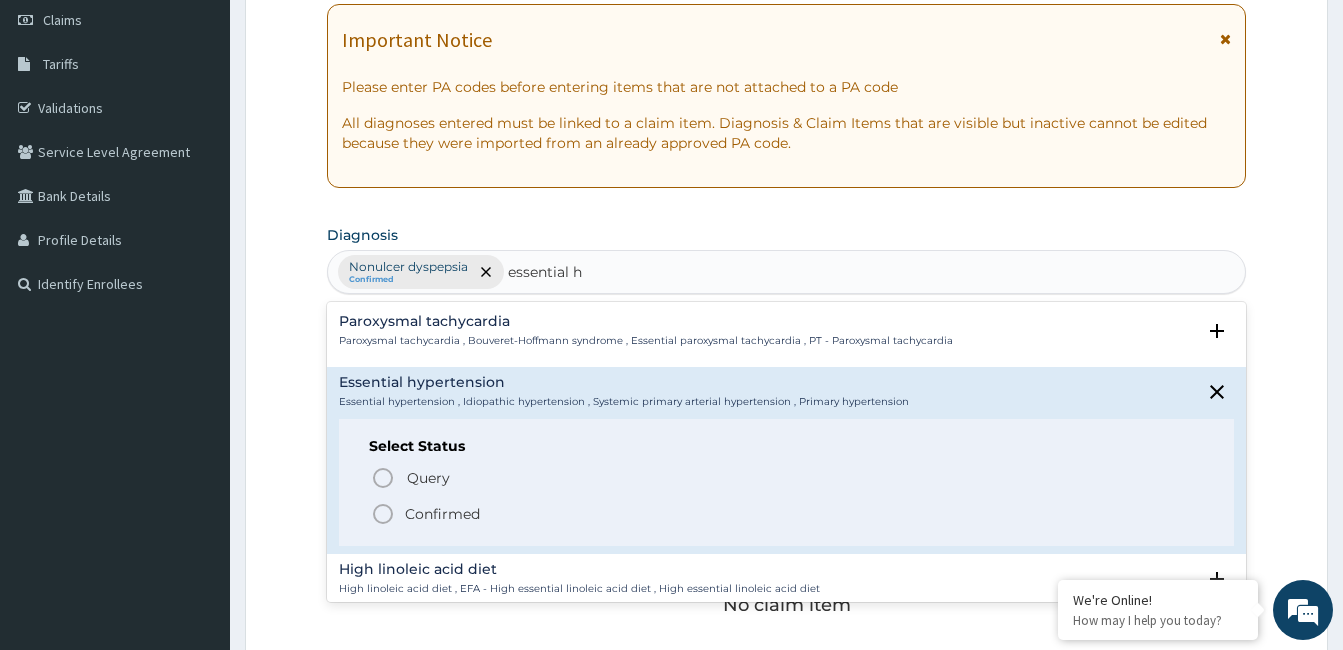 click on "Confirmed" at bounding box center [442, 514] 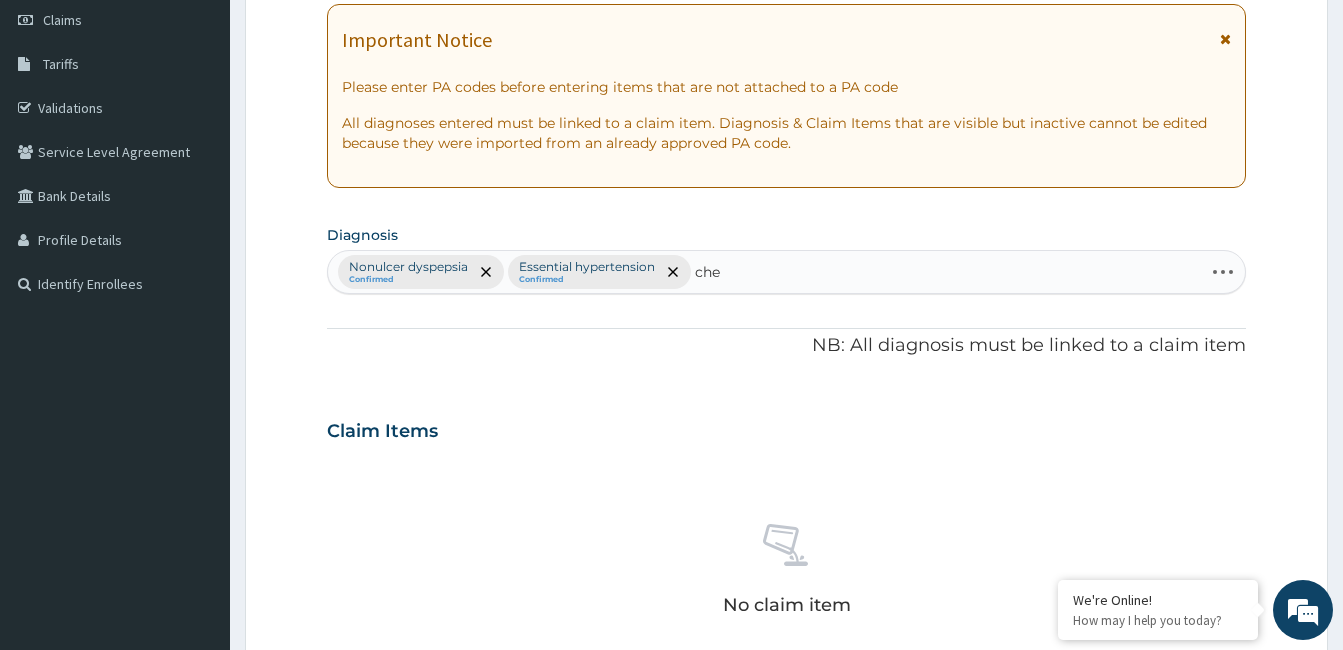 type on "ches" 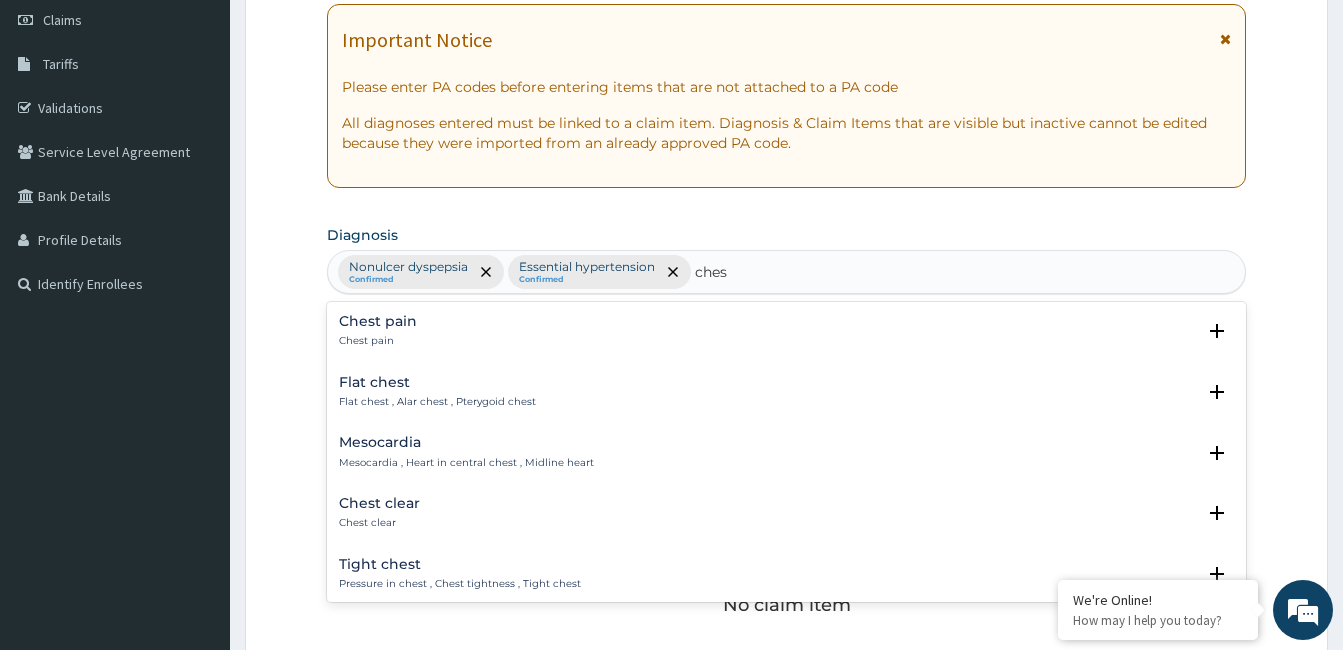 click on "Chest pain Chest pain Select Status Query Query covers suspected (?), Keep in view (kiv), Ruled out (r/o) Confirmed" at bounding box center (786, 336) 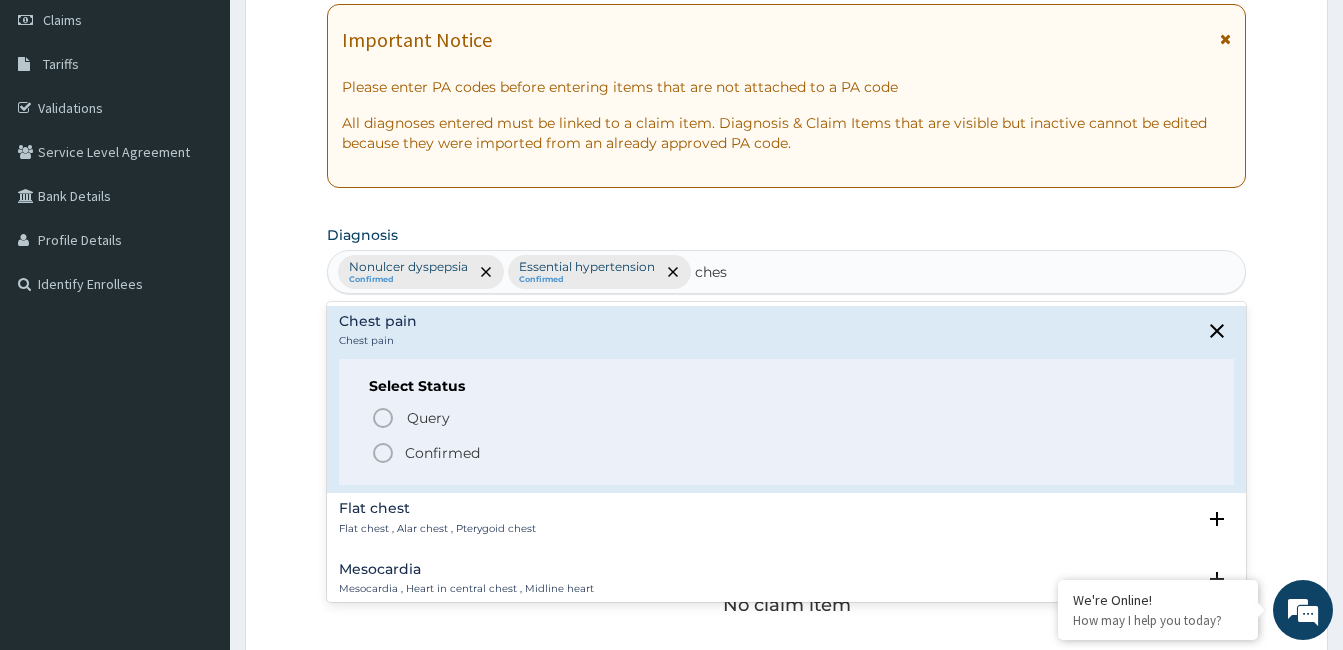 click on "Confirmed" at bounding box center [787, 453] 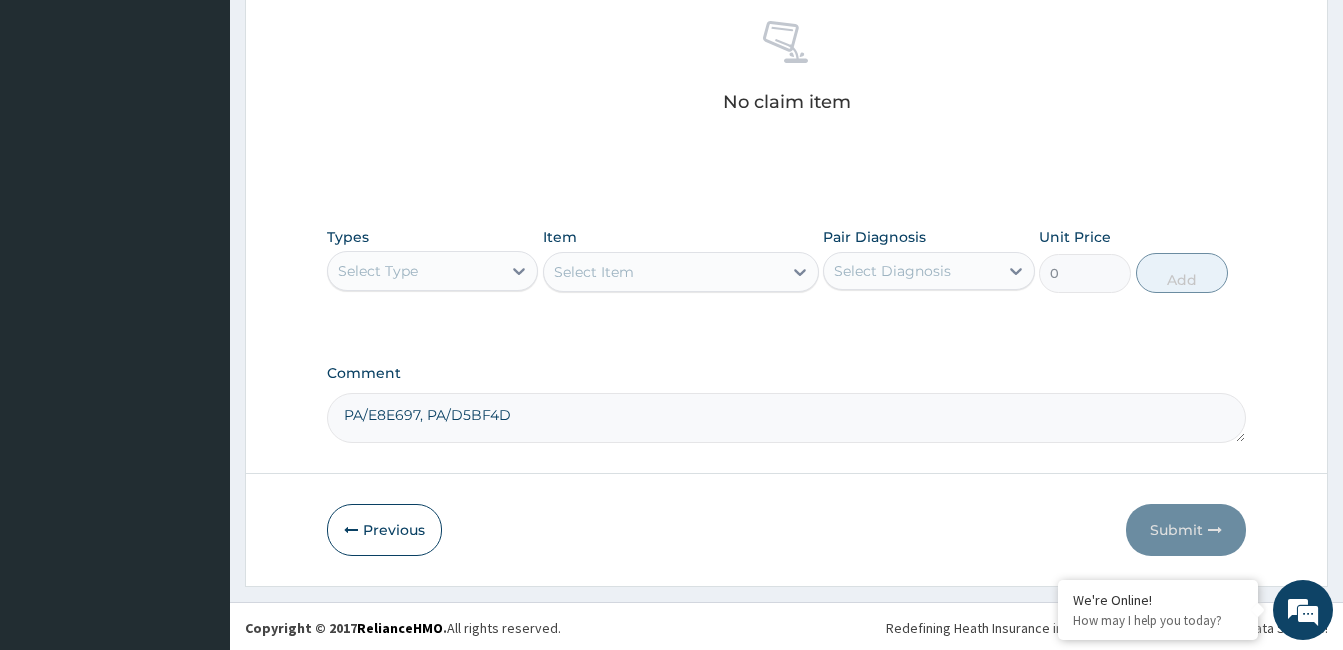 scroll, scrollTop: 792, scrollLeft: 0, axis: vertical 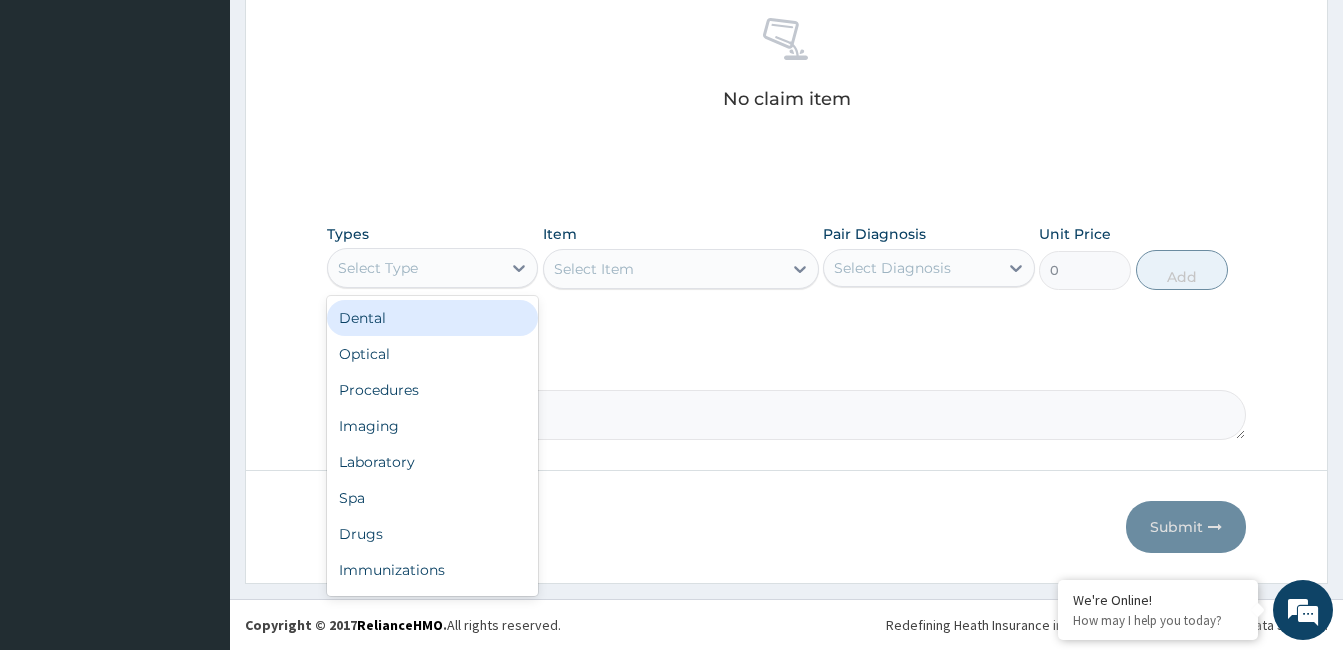 click on "Select Type" at bounding box center [414, 268] 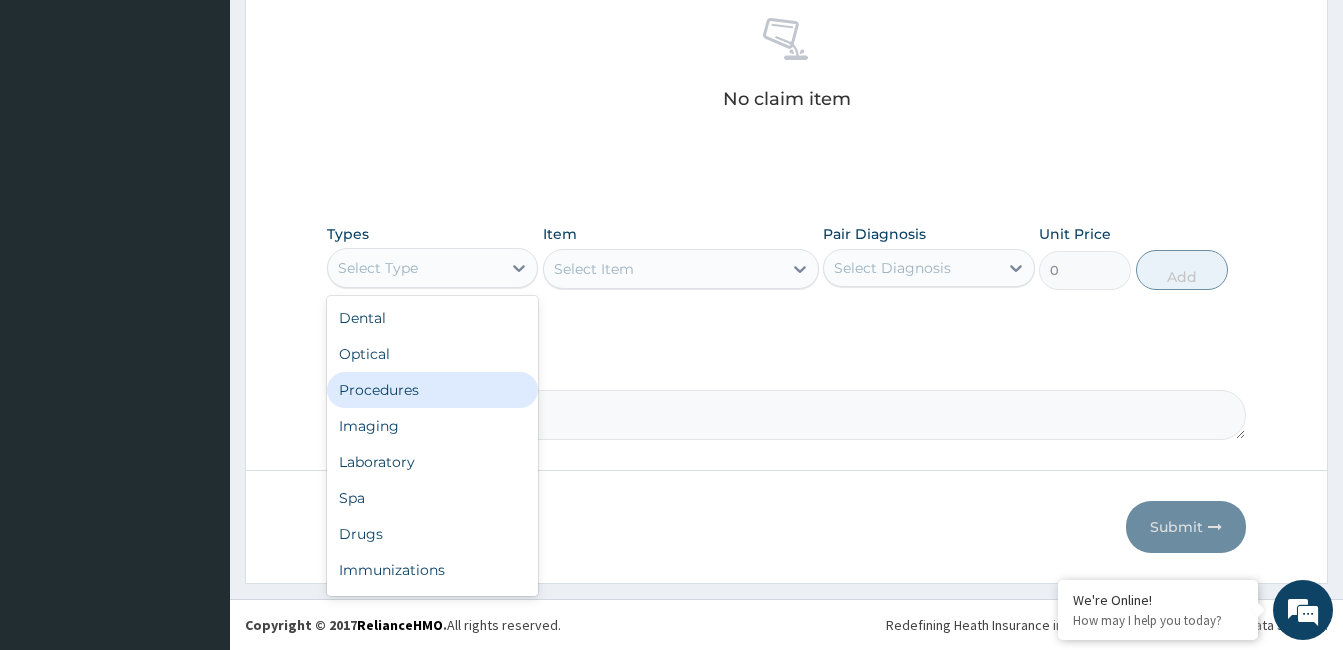 click on "Procedures" at bounding box center (432, 390) 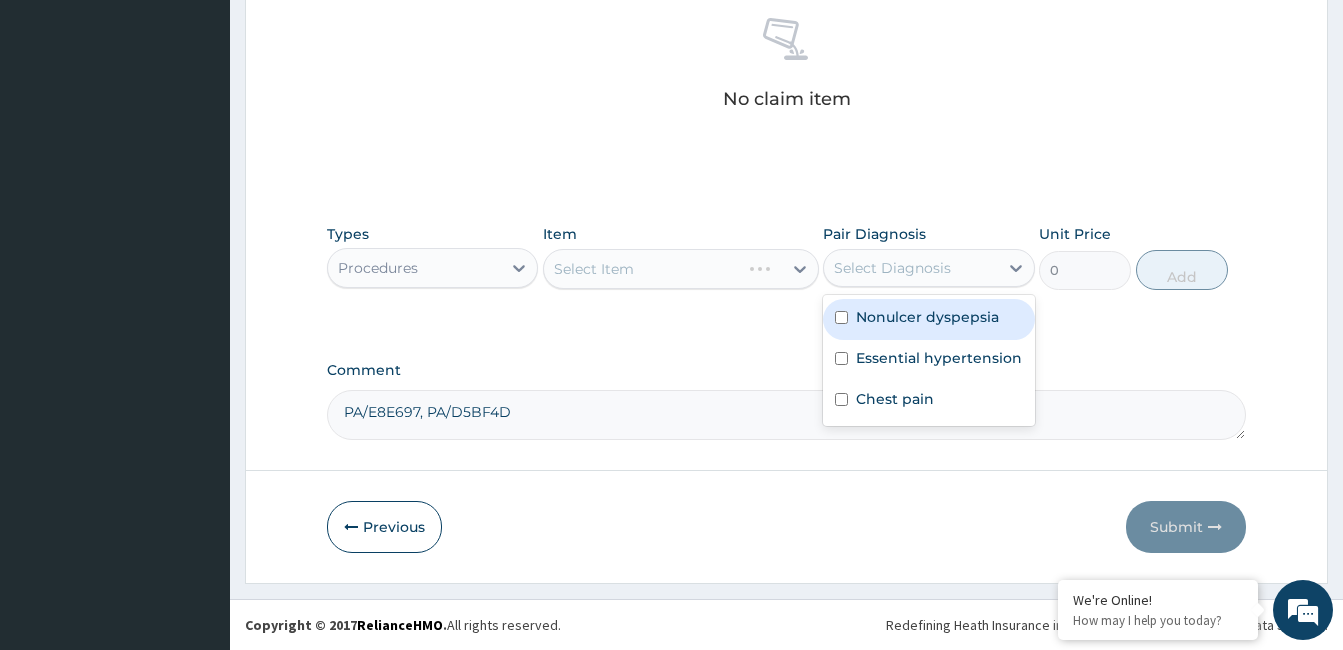 drag, startPoint x: 877, startPoint y: 269, endPoint x: 897, endPoint y: 328, distance: 62.297672 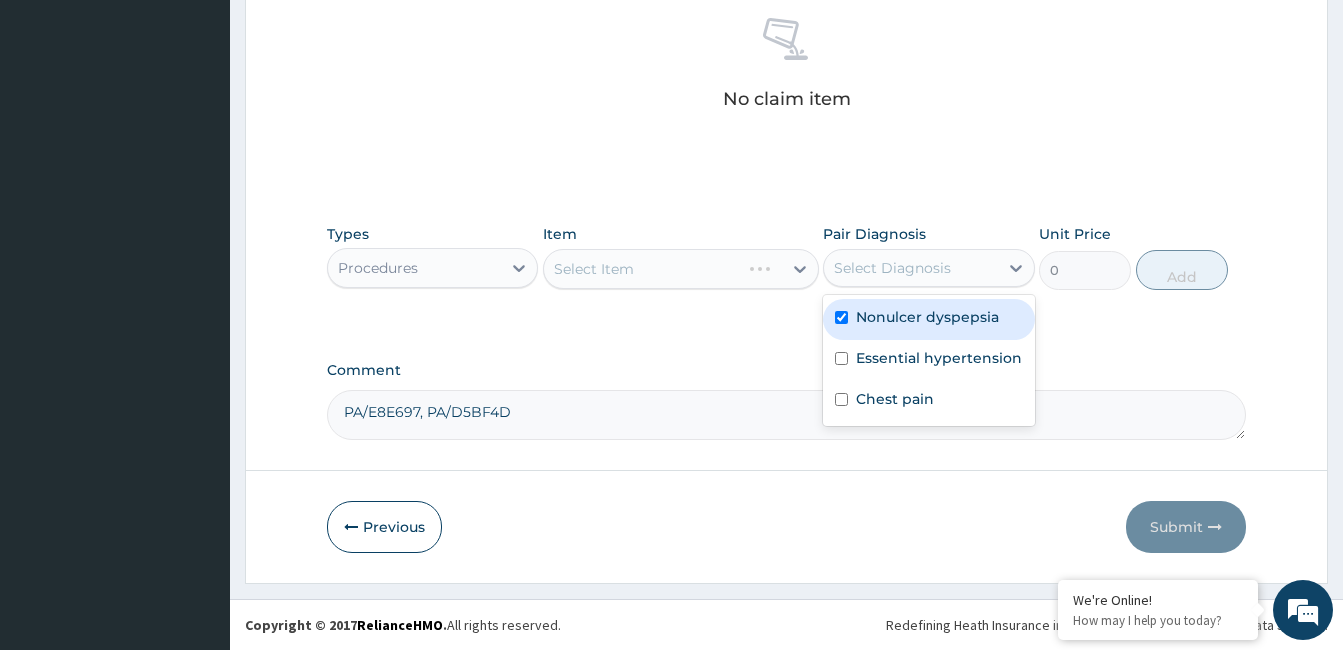 checkbox on "true" 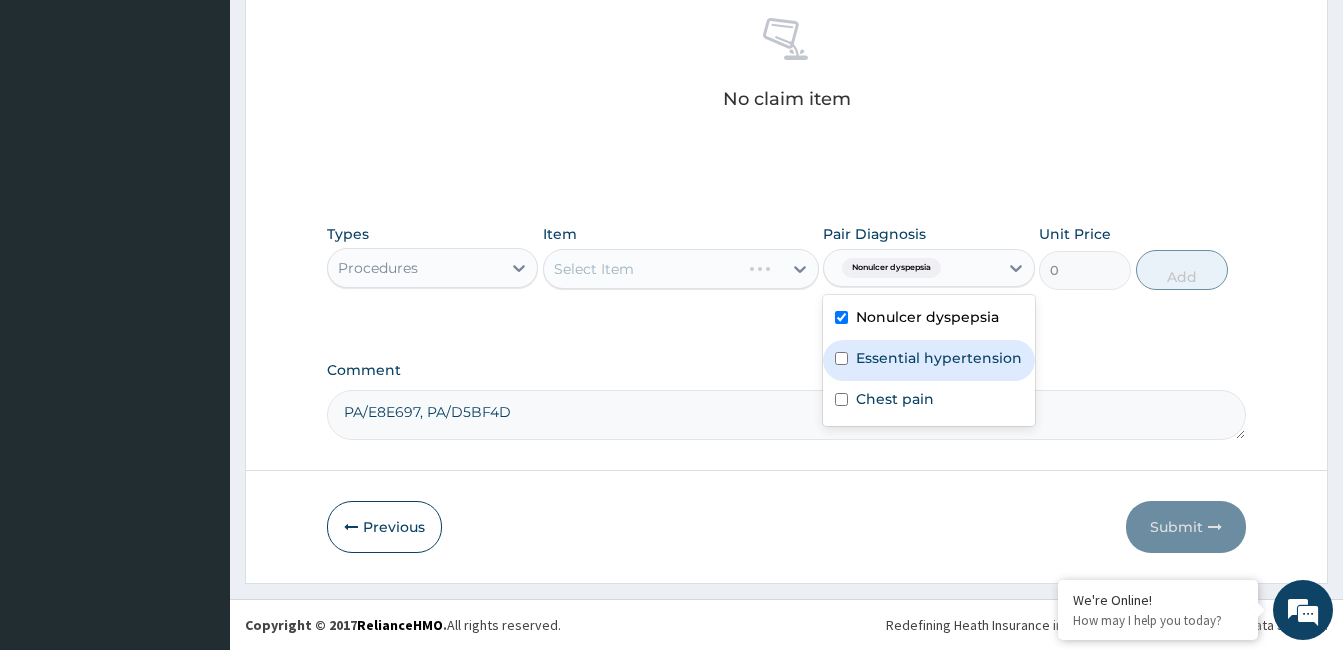 click on "Essential hypertension" at bounding box center [939, 358] 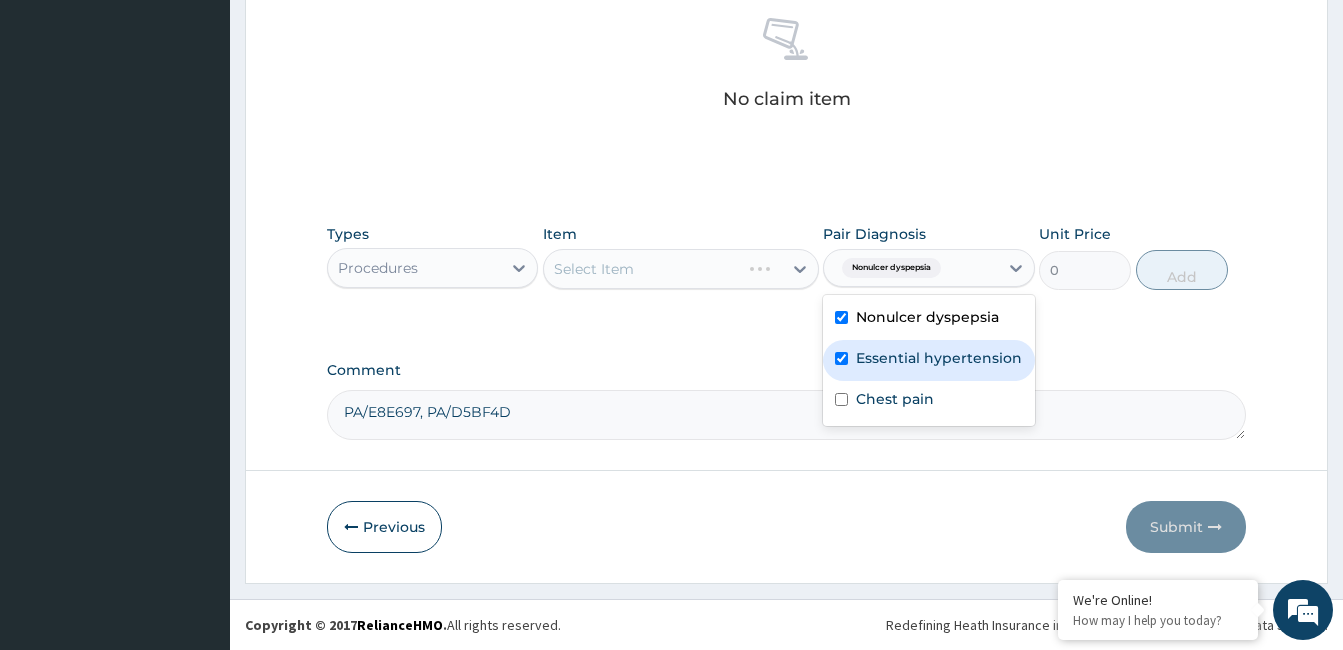 checkbox on "true" 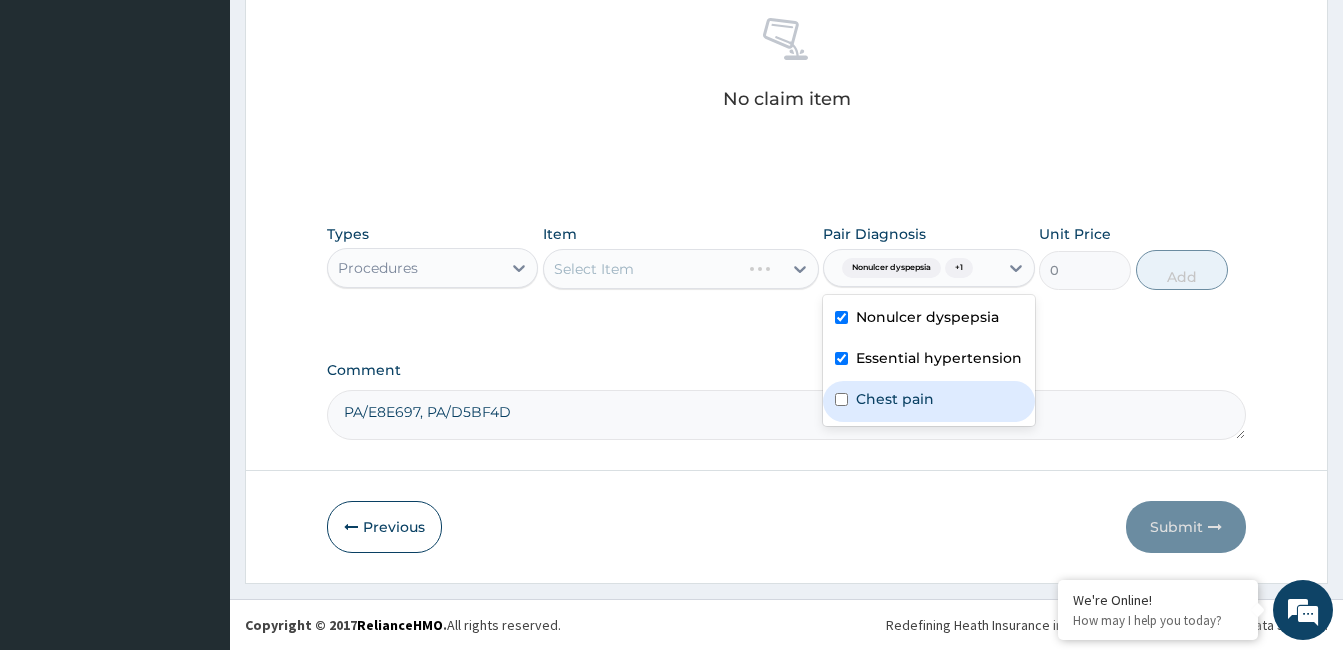 click on "Chest pain" at bounding box center (895, 399) 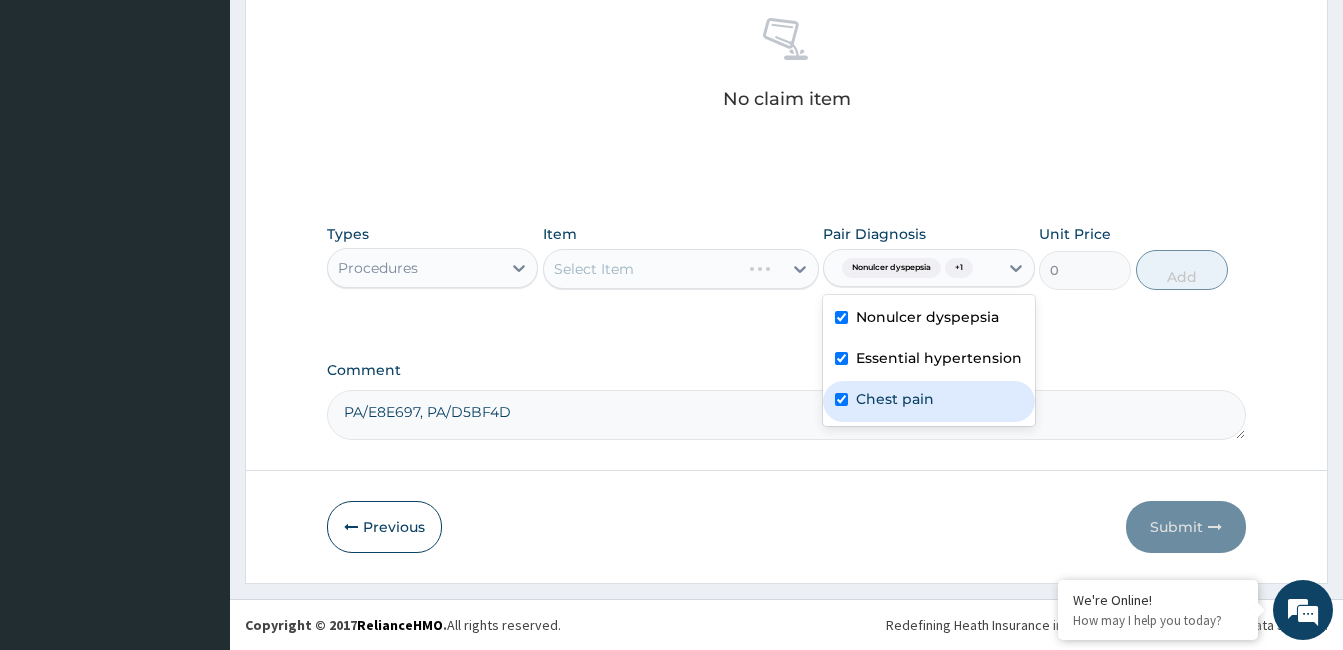 checkbox on "true" 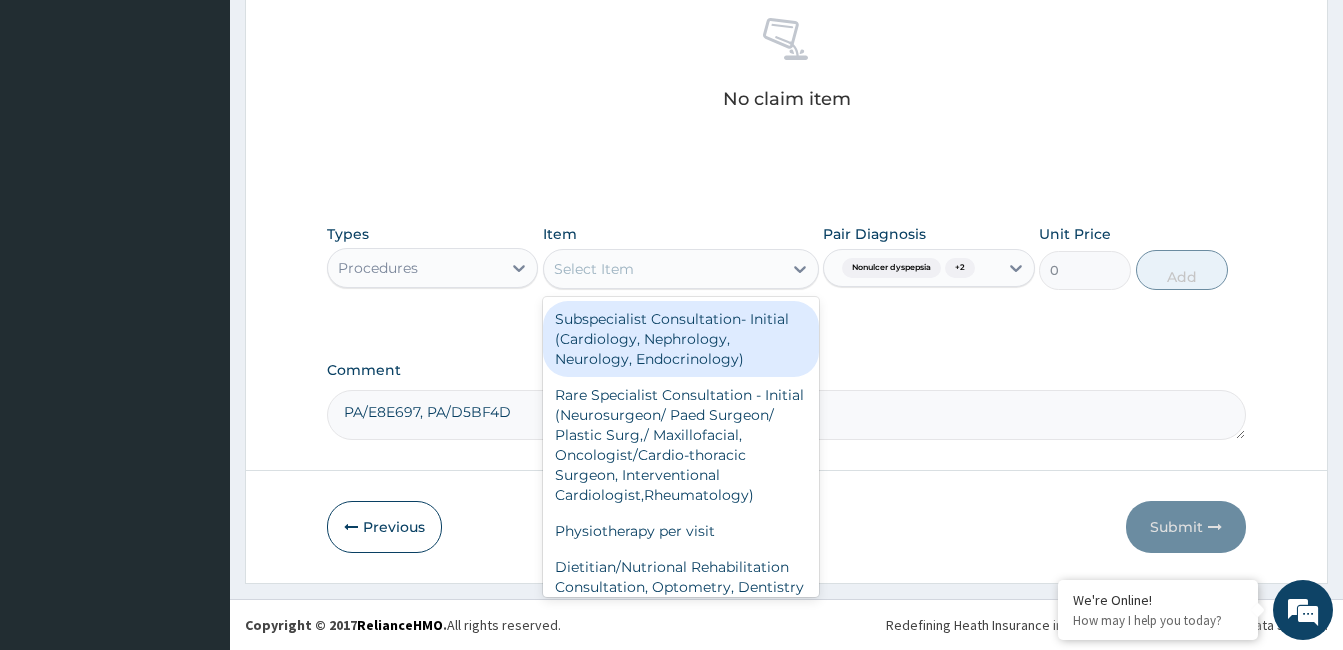 click on "Select Item" at bounding box center (663, 269) 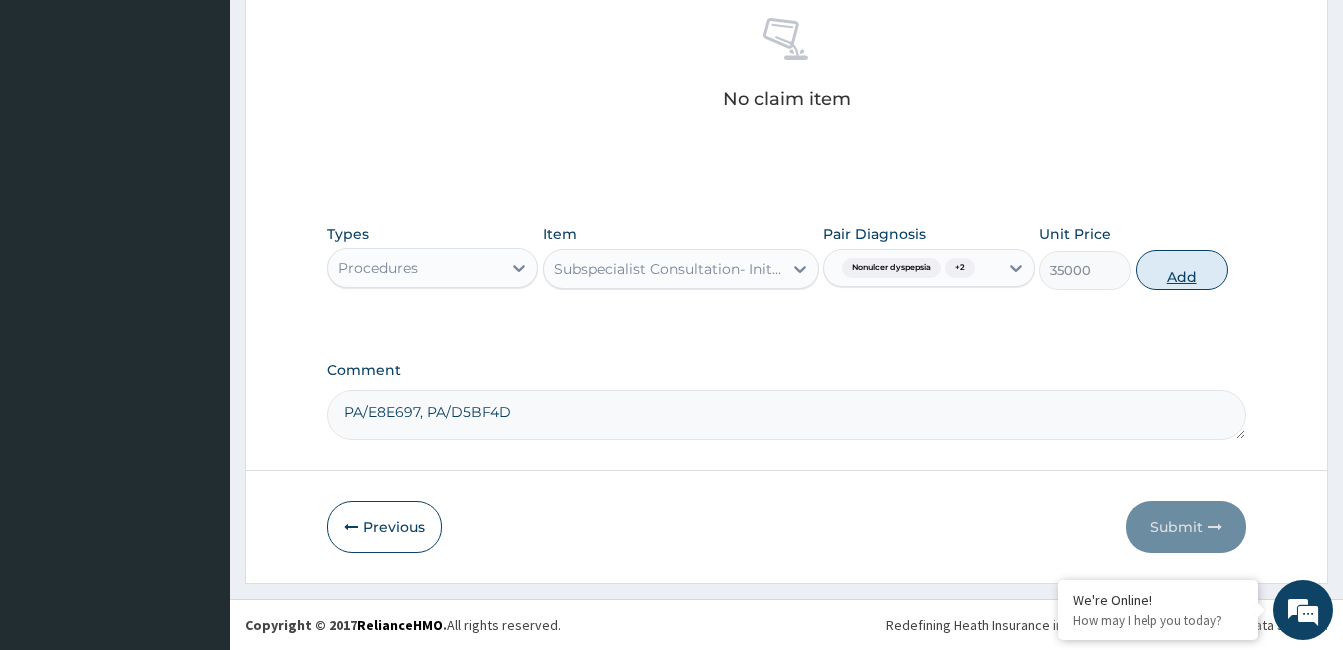 click on "Add" at bounding box center [1182, 270] 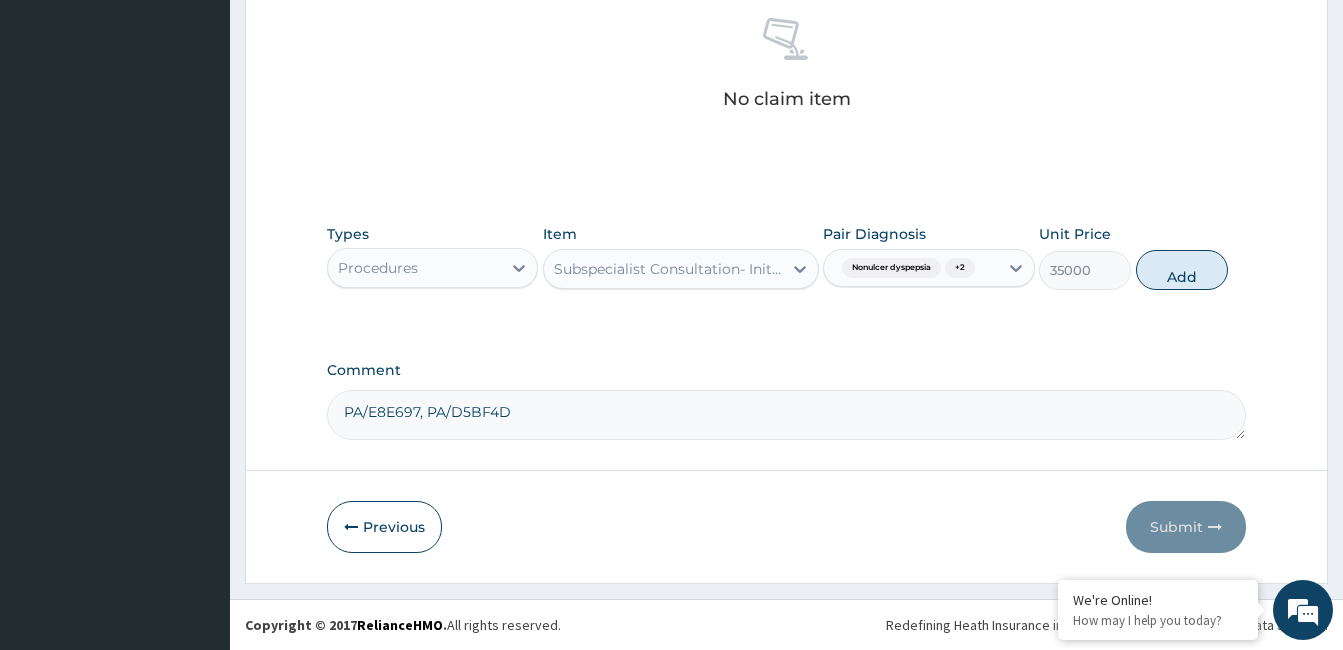 type on "0" 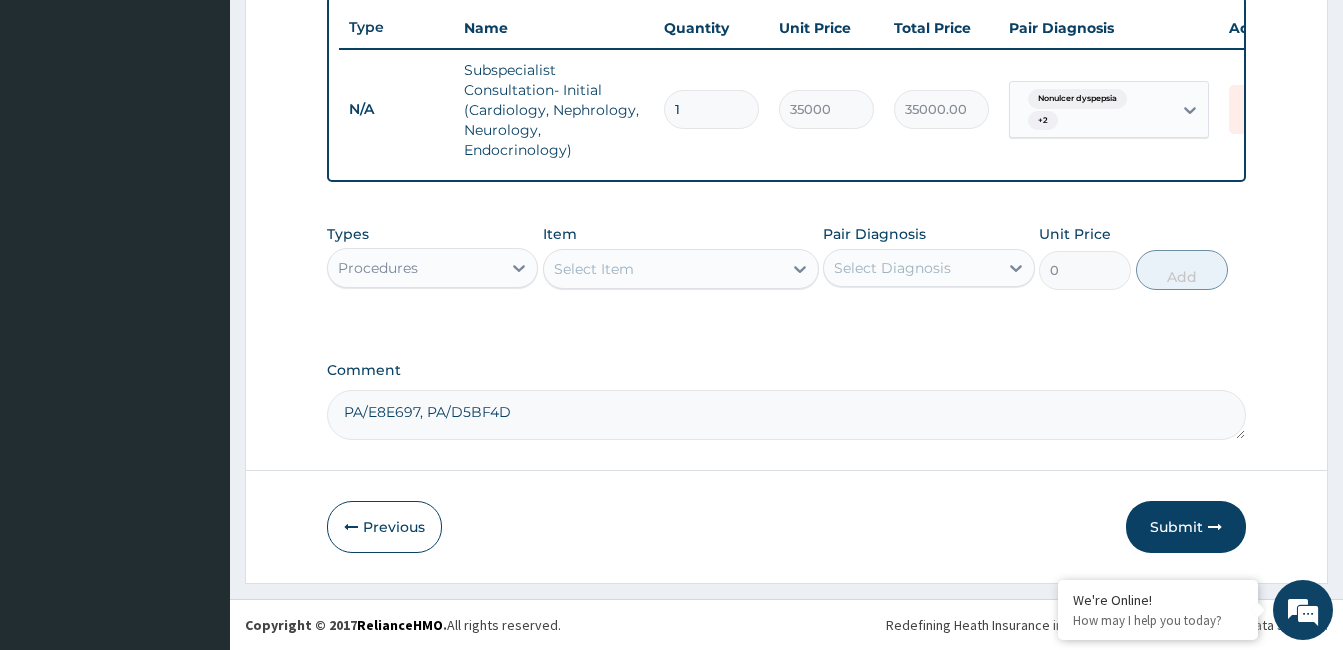 scroll, scrollTop: 763, scrollLeft: 0, axis: vertical 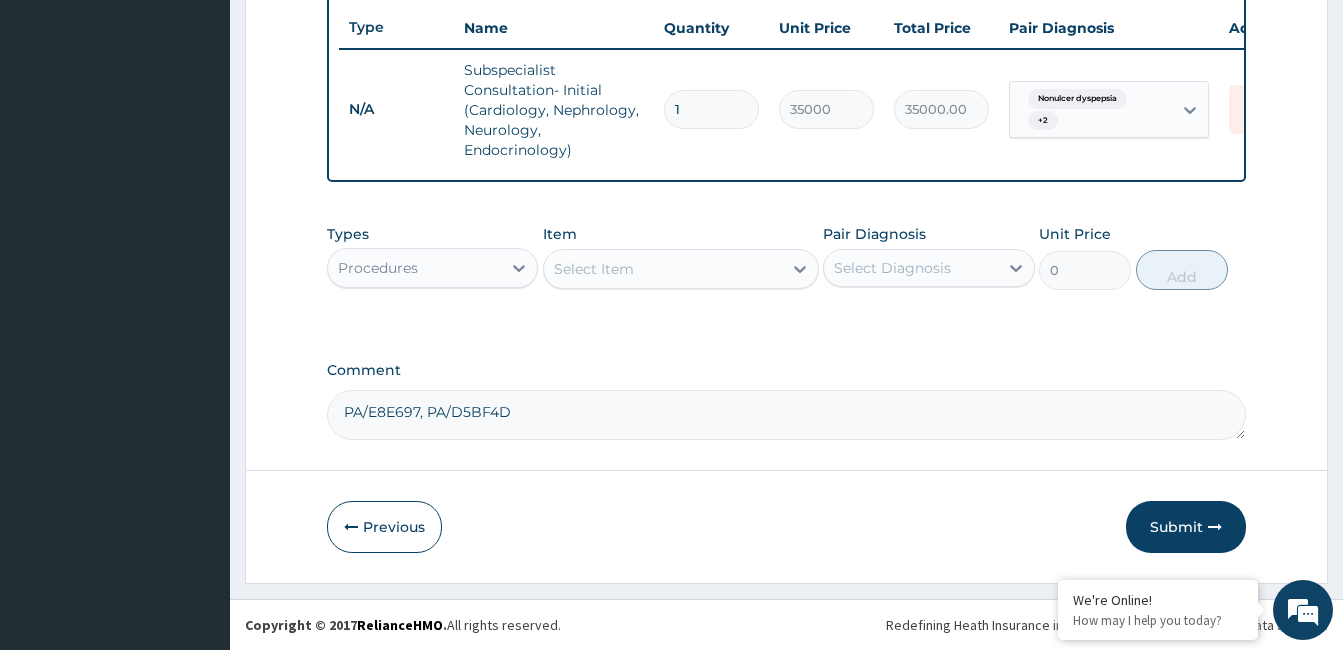 click on "Procedures" at bounding box center (414, 268) 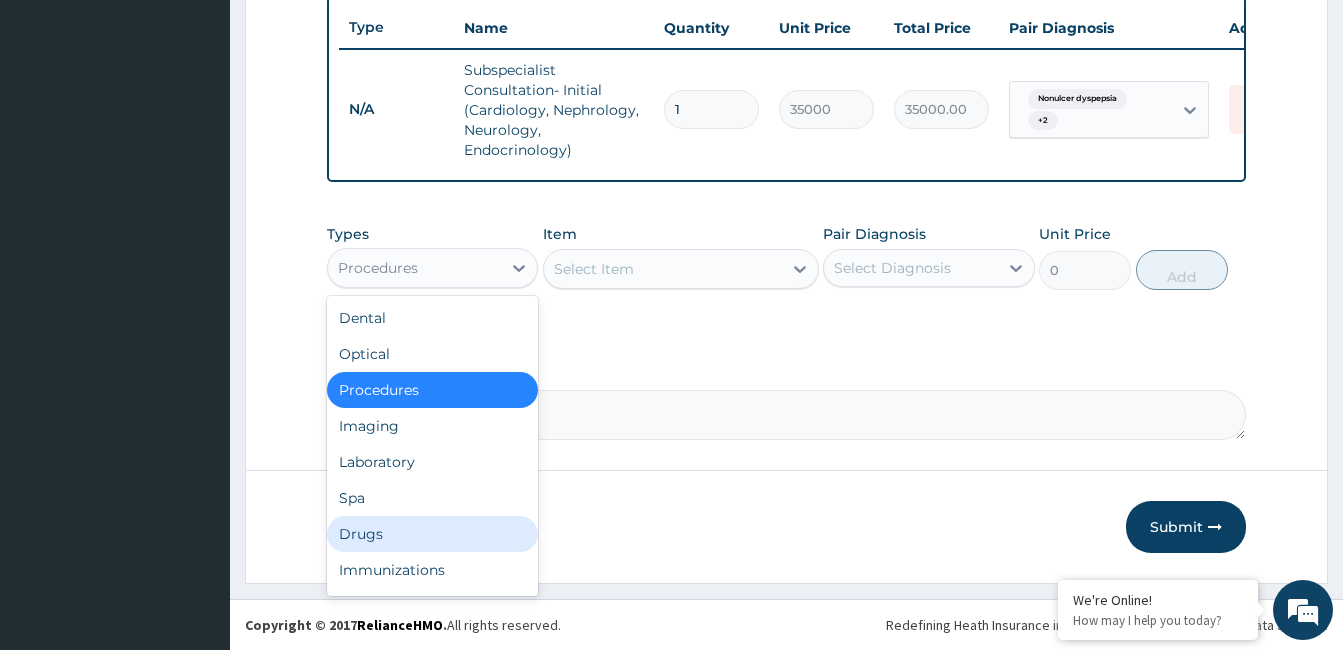 click on "Drugs" at bounding box center [432, 534] 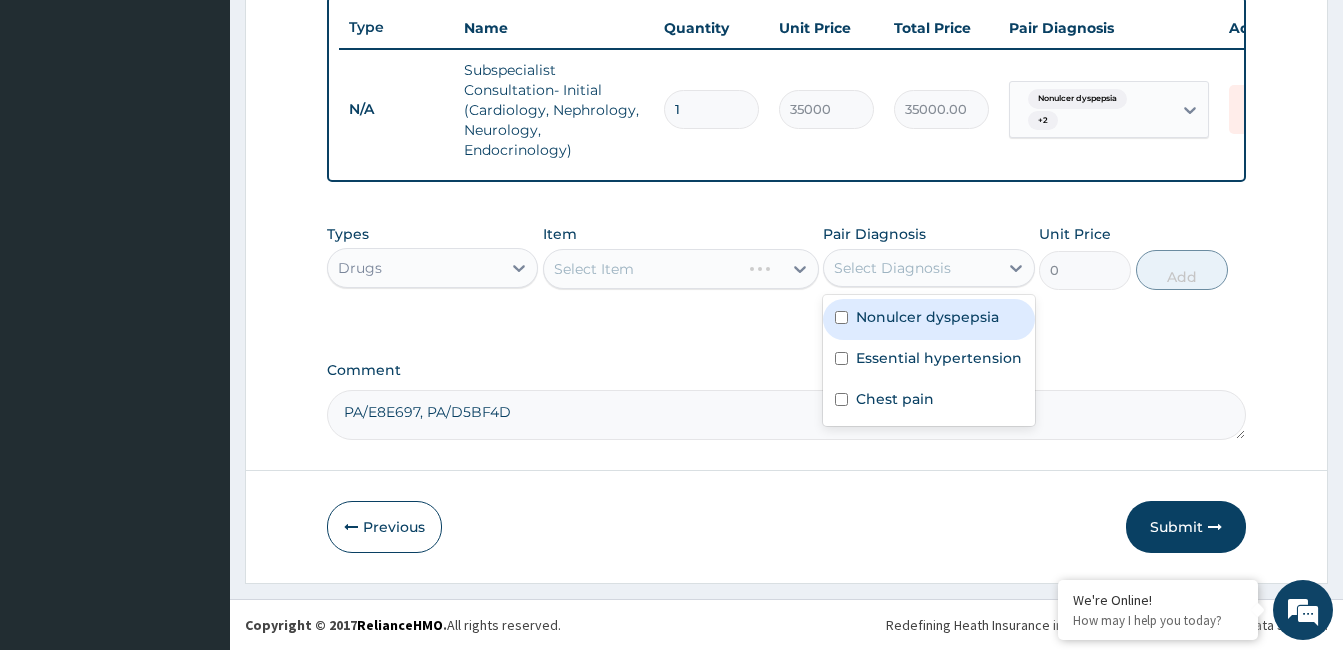 click on "Select Diagnosis" at bounding box center (892, 268) 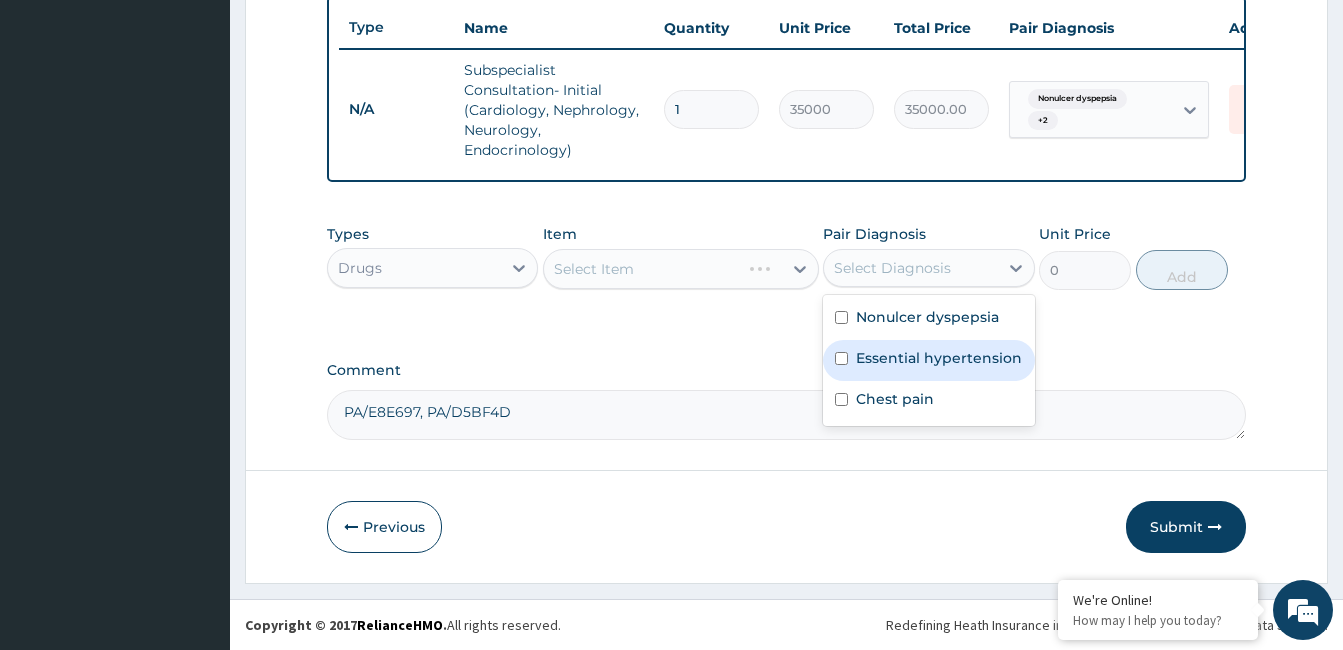 click on "Essential hypertension" at bounding box center (939, 358) 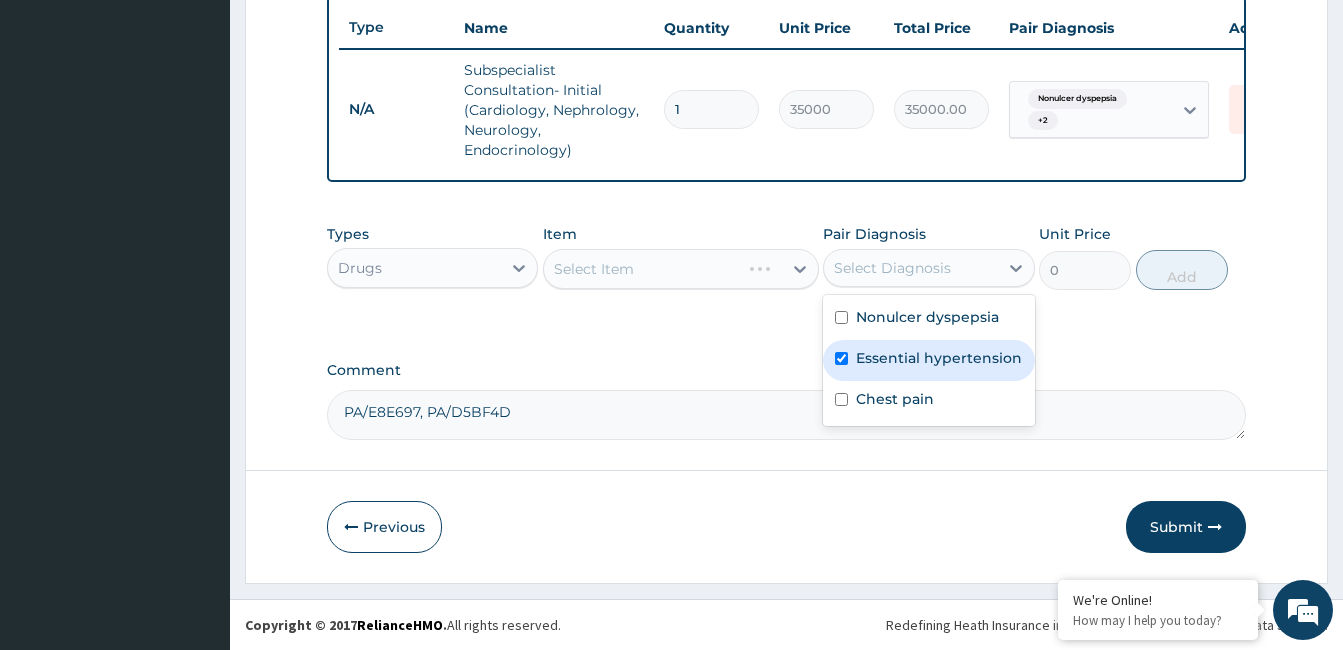 checkbox on "true" 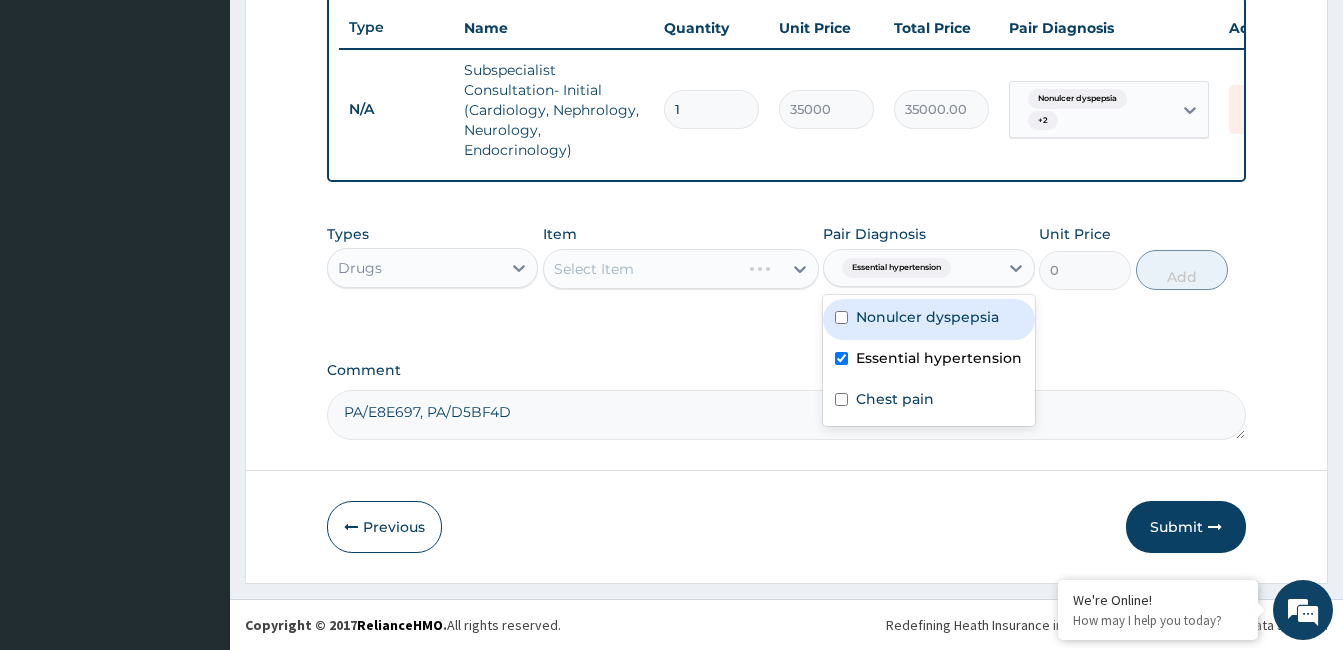 drag, startPoint x: 958, startPoint y: 318, endPoint x: 838, endPoint y: 312, distance: 120.14991 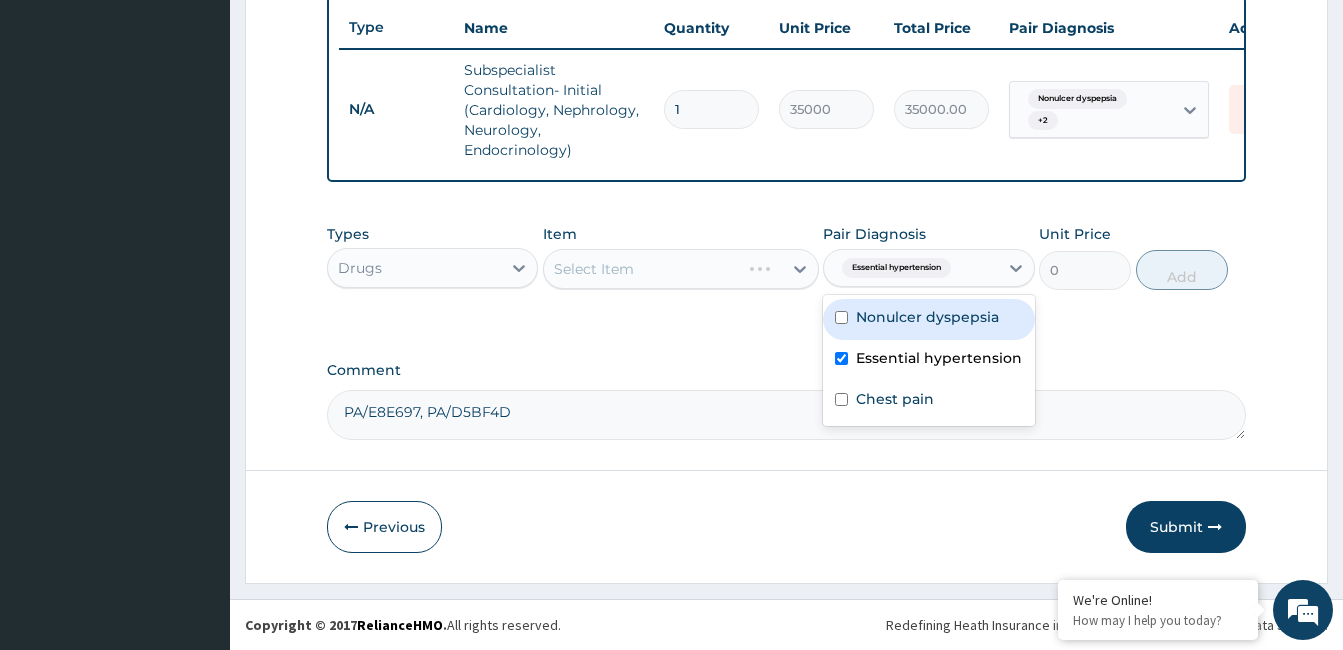 click on "Nonulcer dyspepsia" at bounding box center [927, 317] 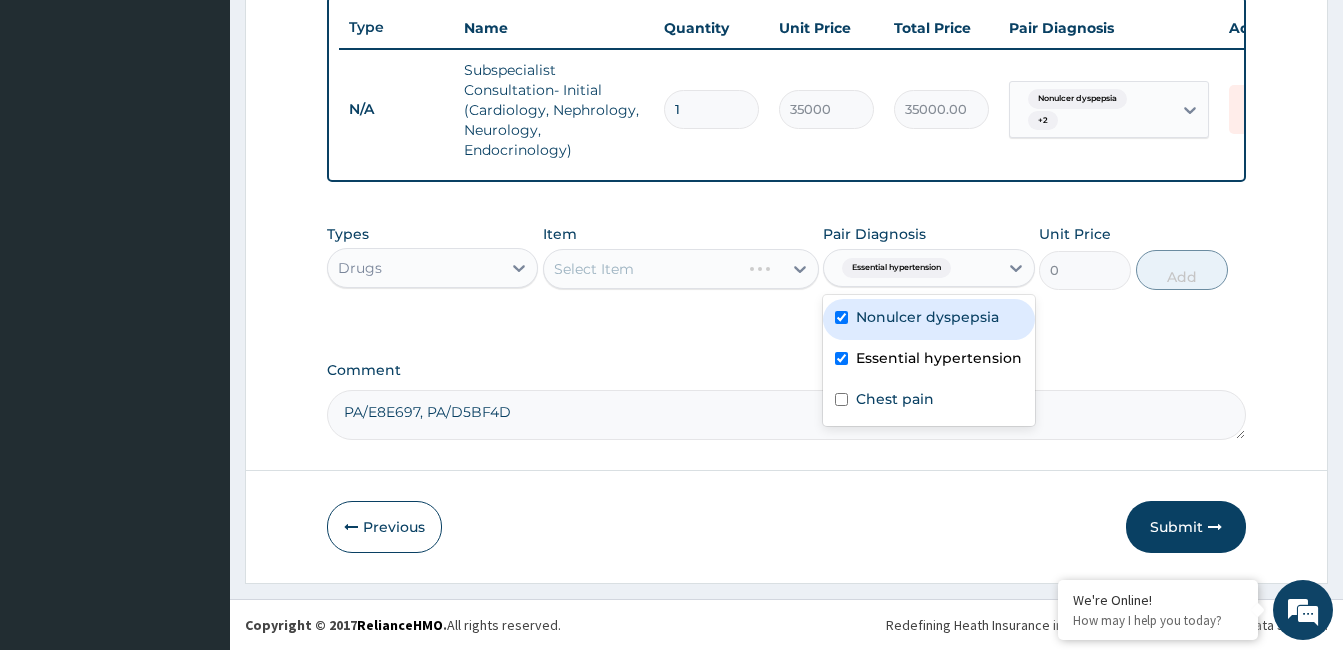 checkbox on "true" 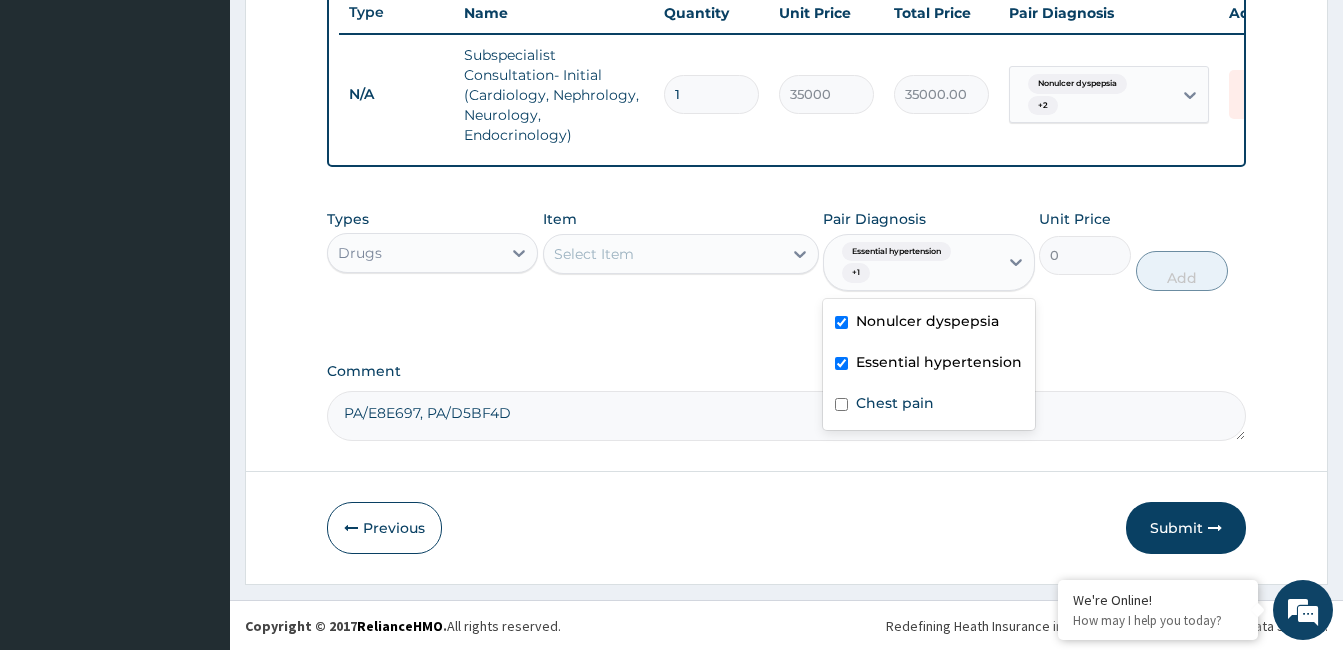 click on "Select Item" at bounding box center (663, 254) 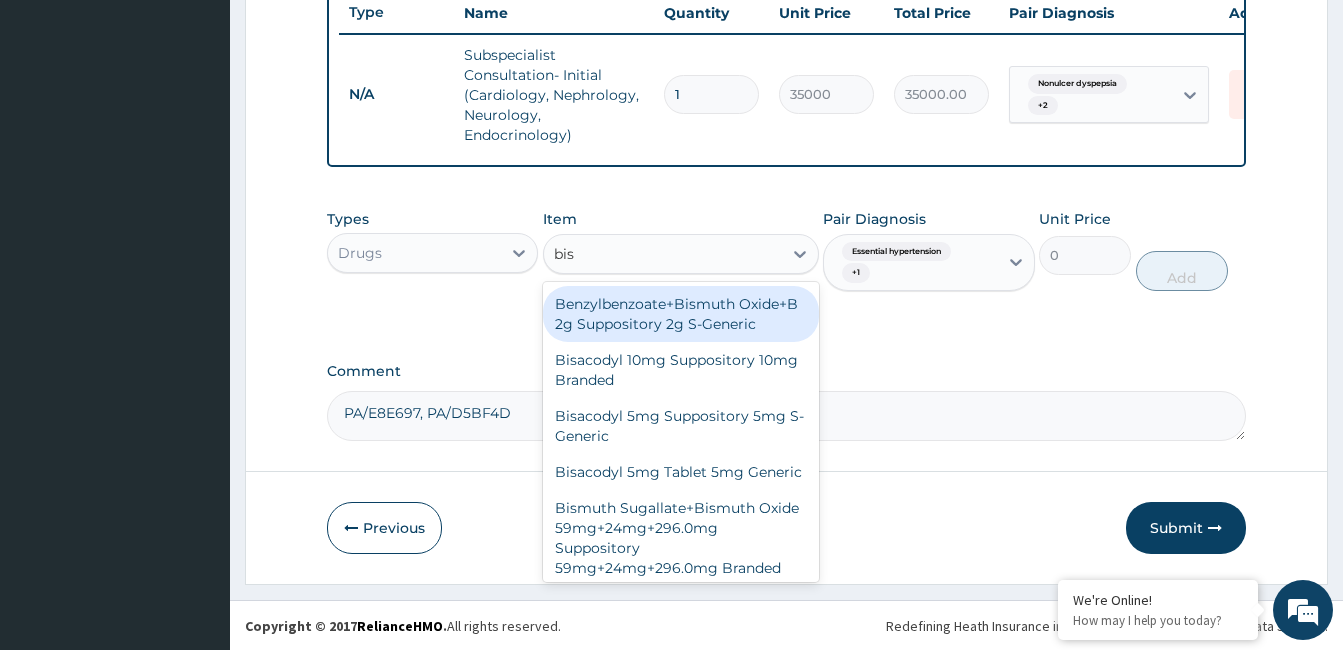 type on "biso" 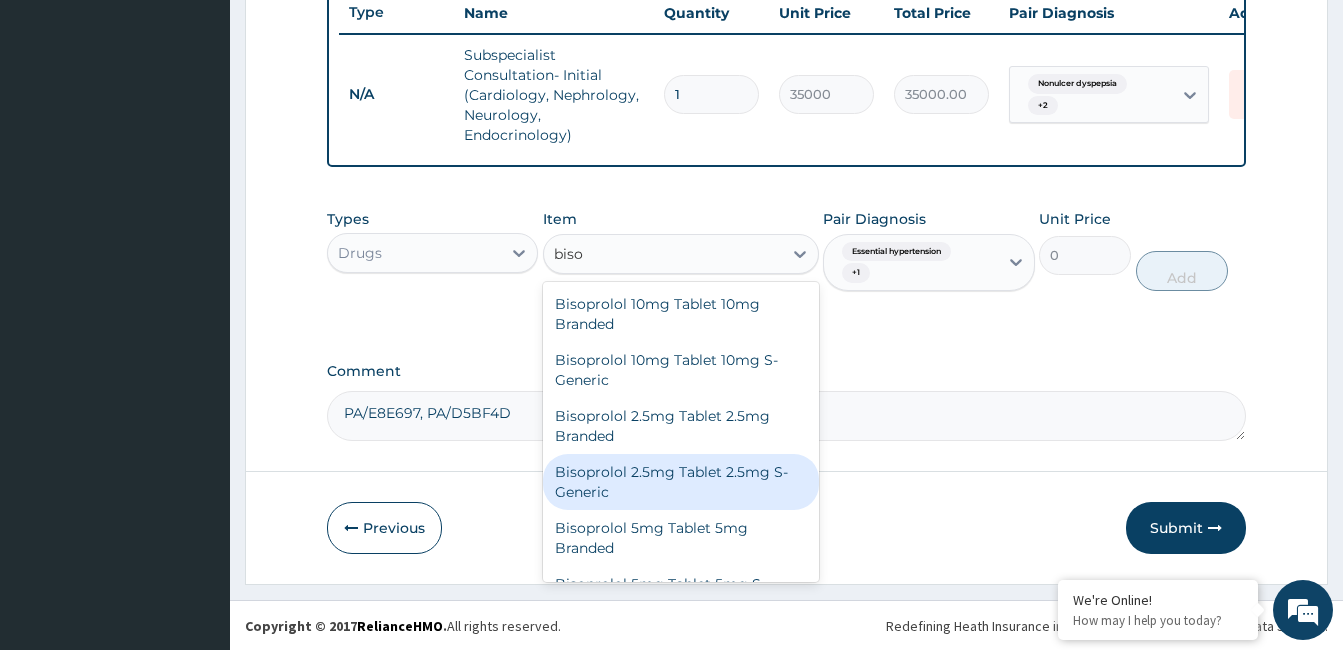 click on "Bisoprolol 2.5mg Tablet 2.5mg S-Generic" at bounding box center [681, 482] 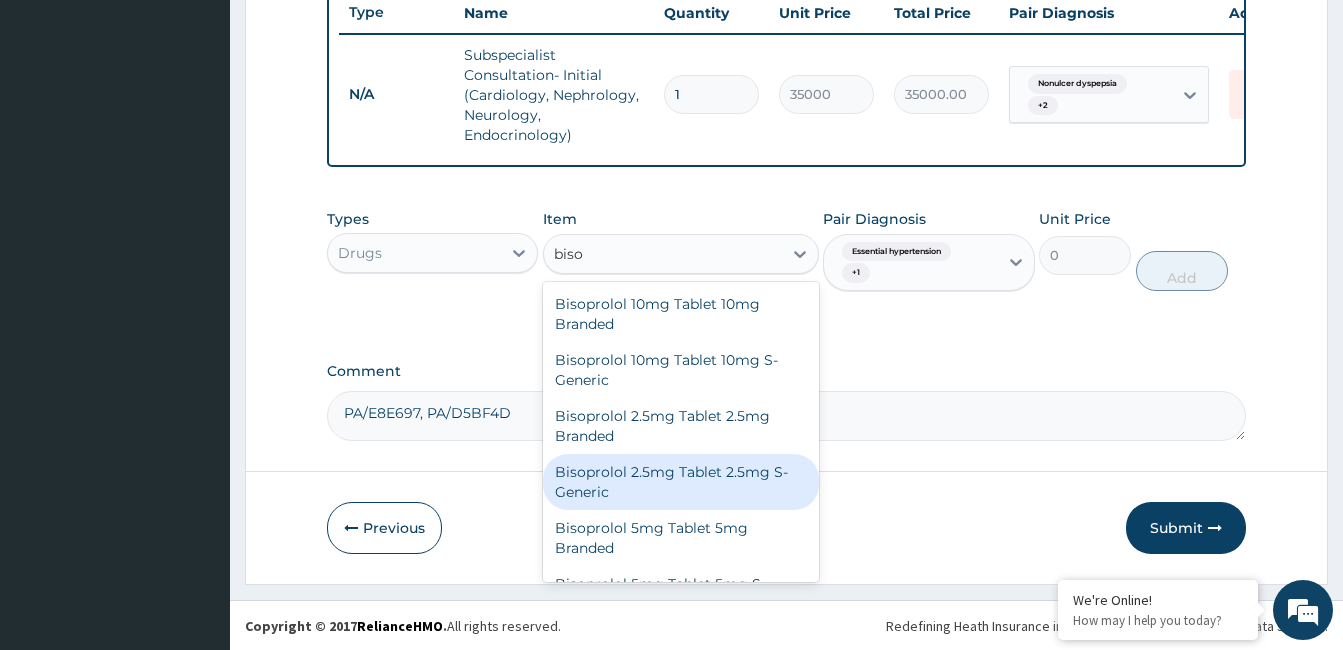 type 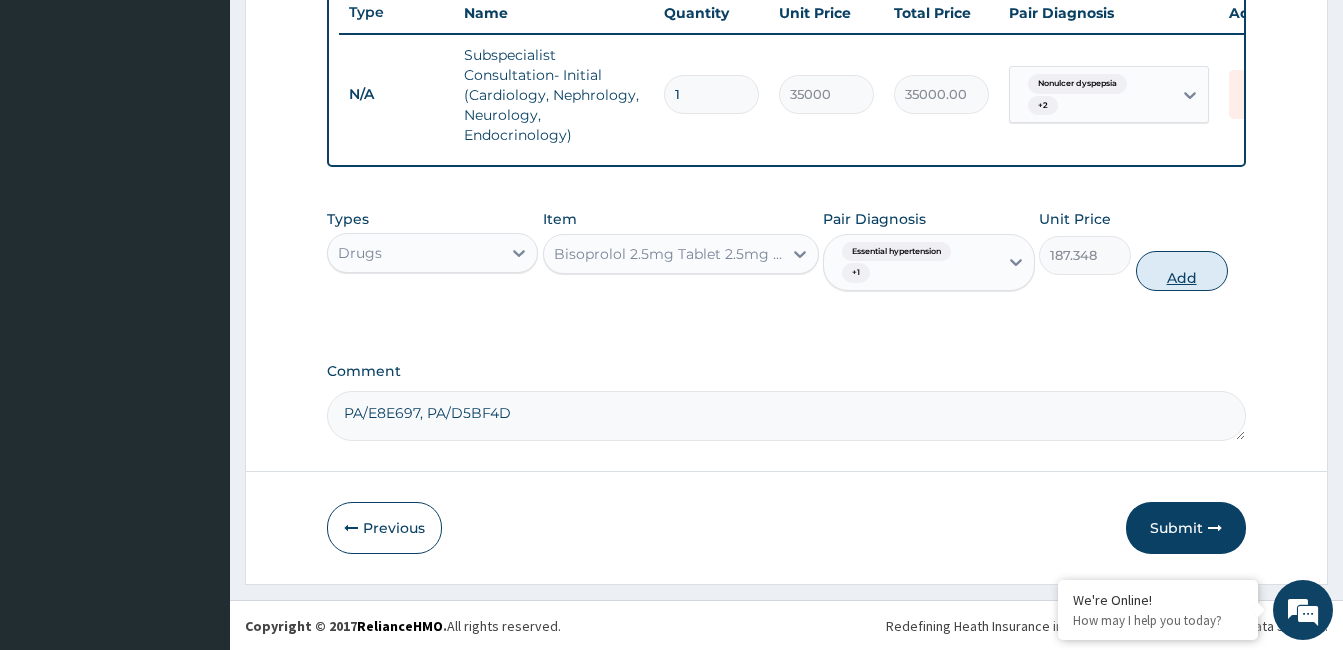 drag, startPoint x: 1178, startPoint y: 291, endPoint x: 1164, endPoint y: 298, distance: 15.652476 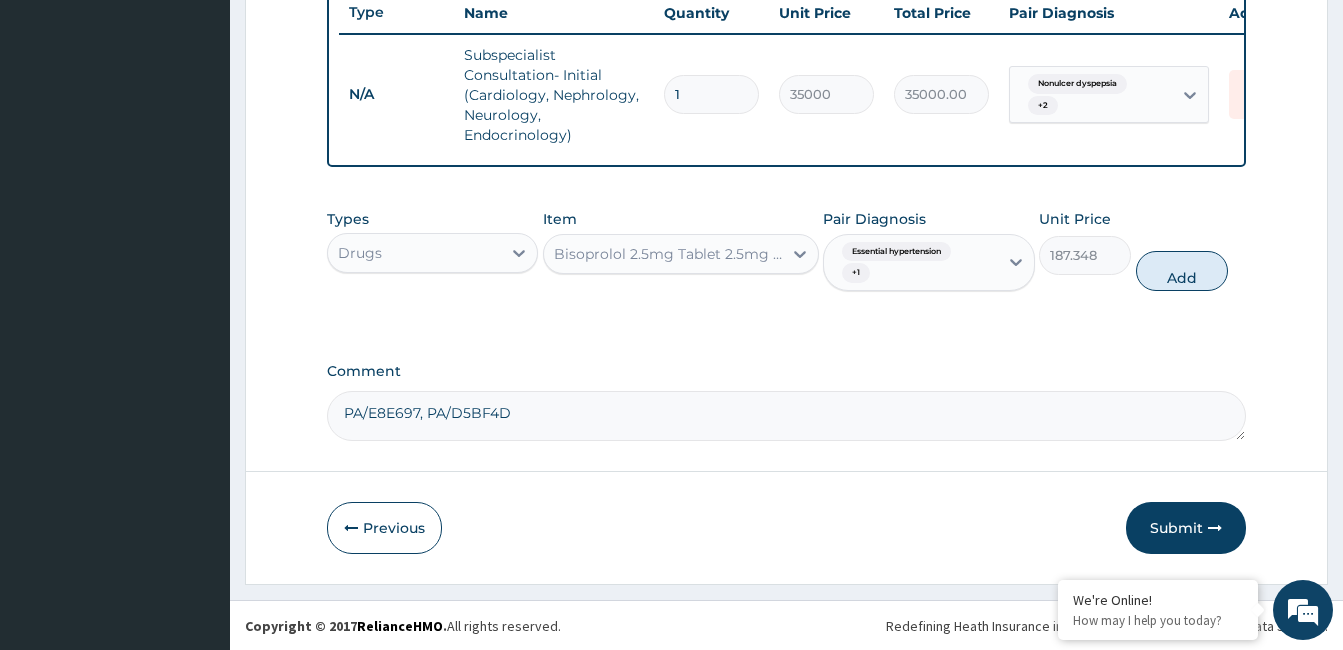 click on "Add" at bounding box center [1182, 271] 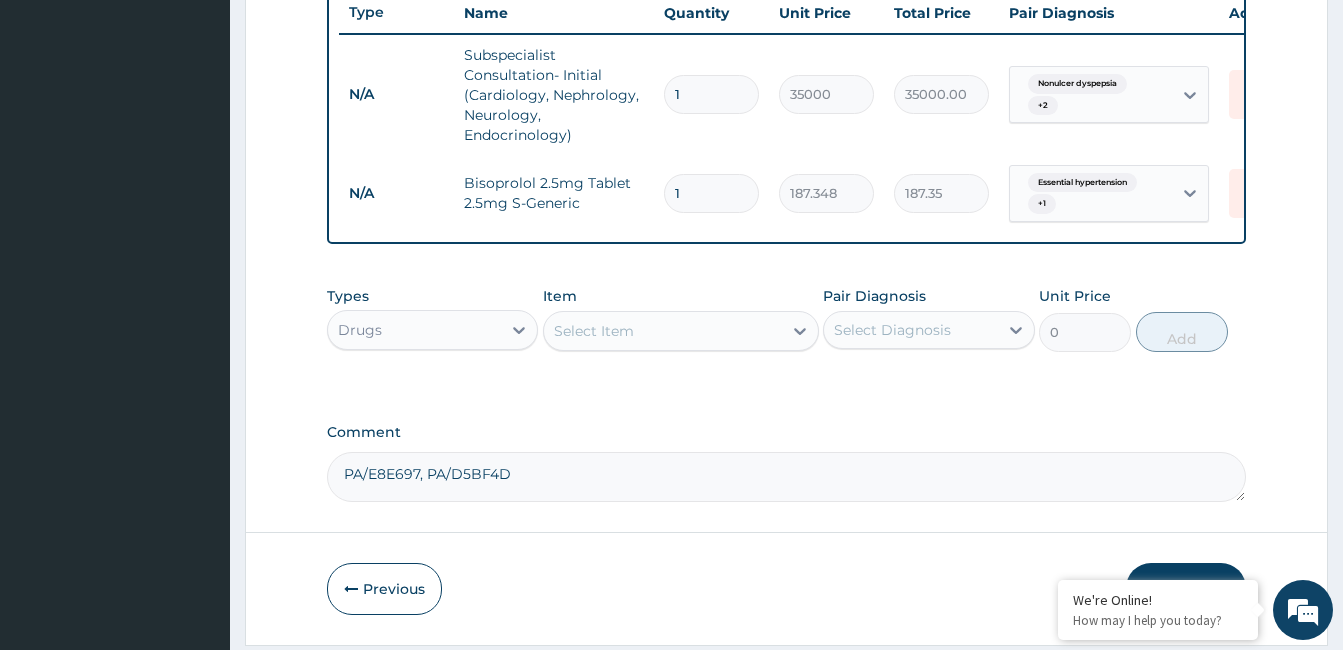 type 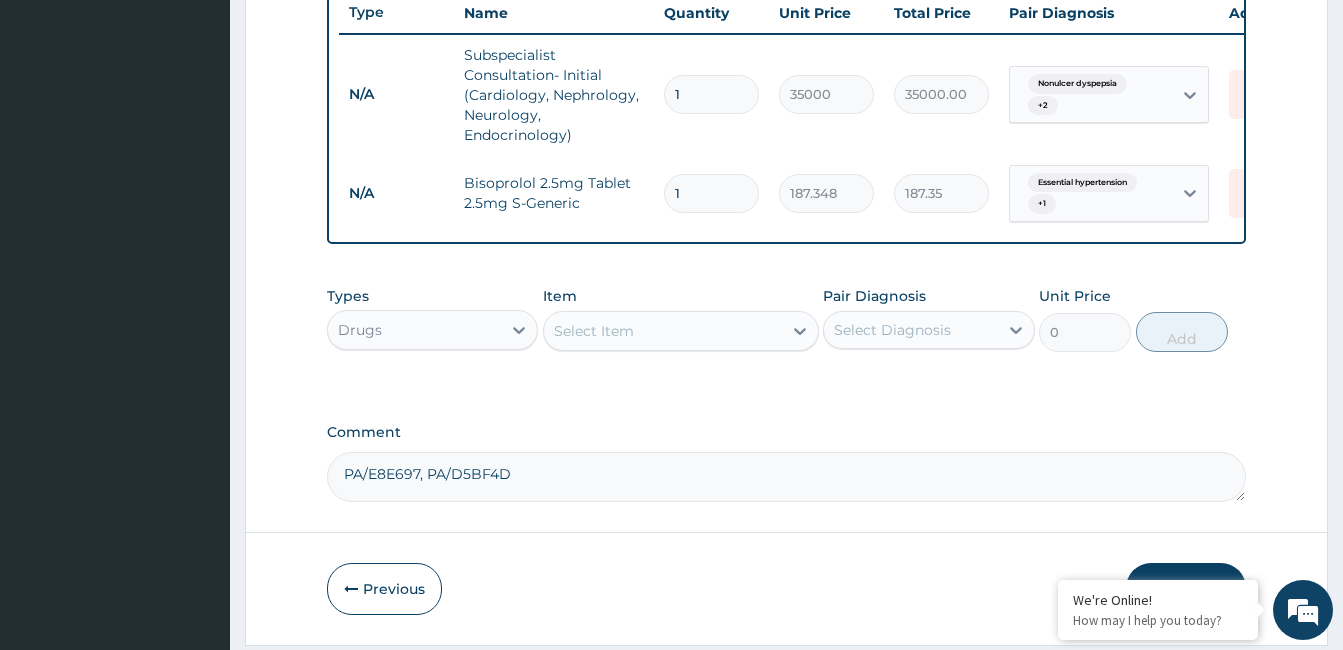 type on "0.00" 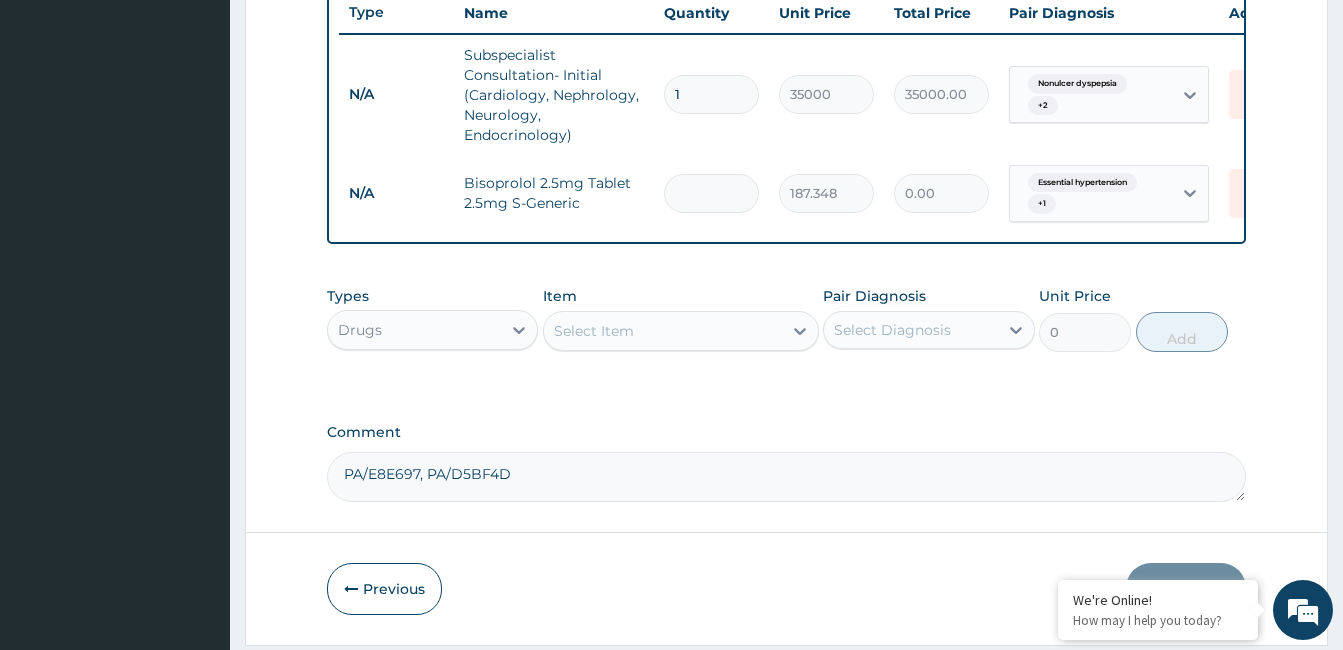 type on "3" 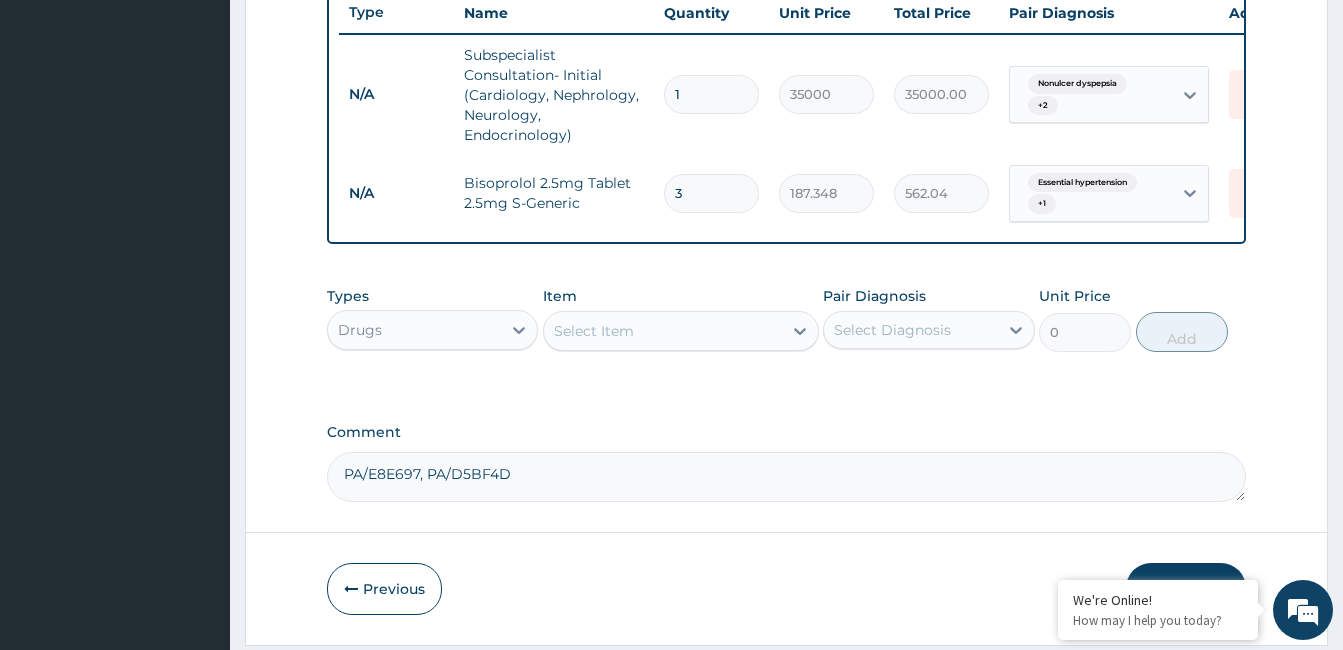 type on "30" 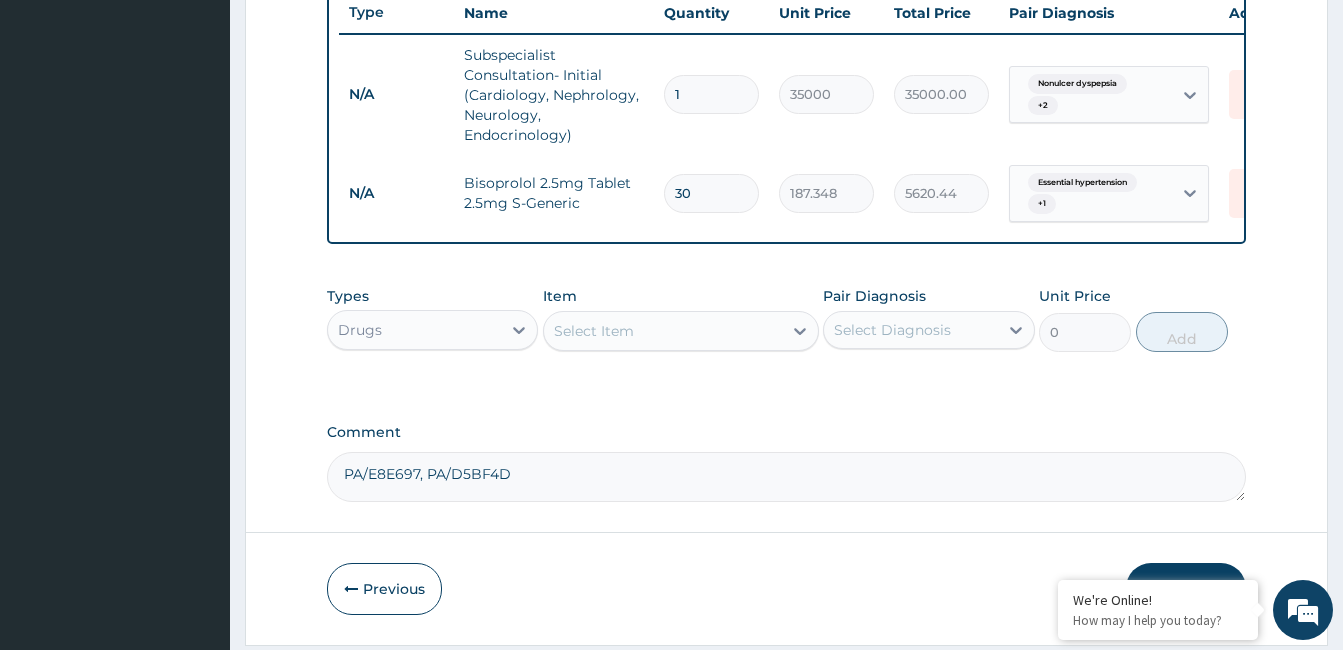 type on "30" 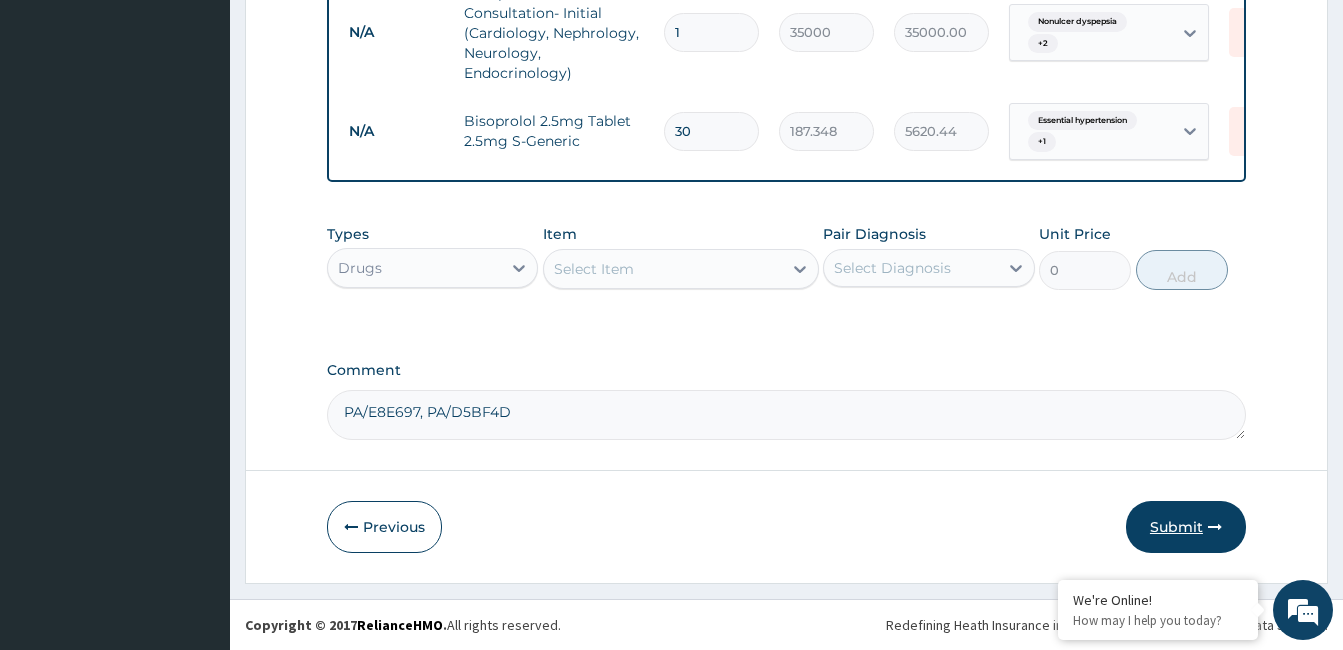 click on "Submit" at bounding box center (1186, 527) 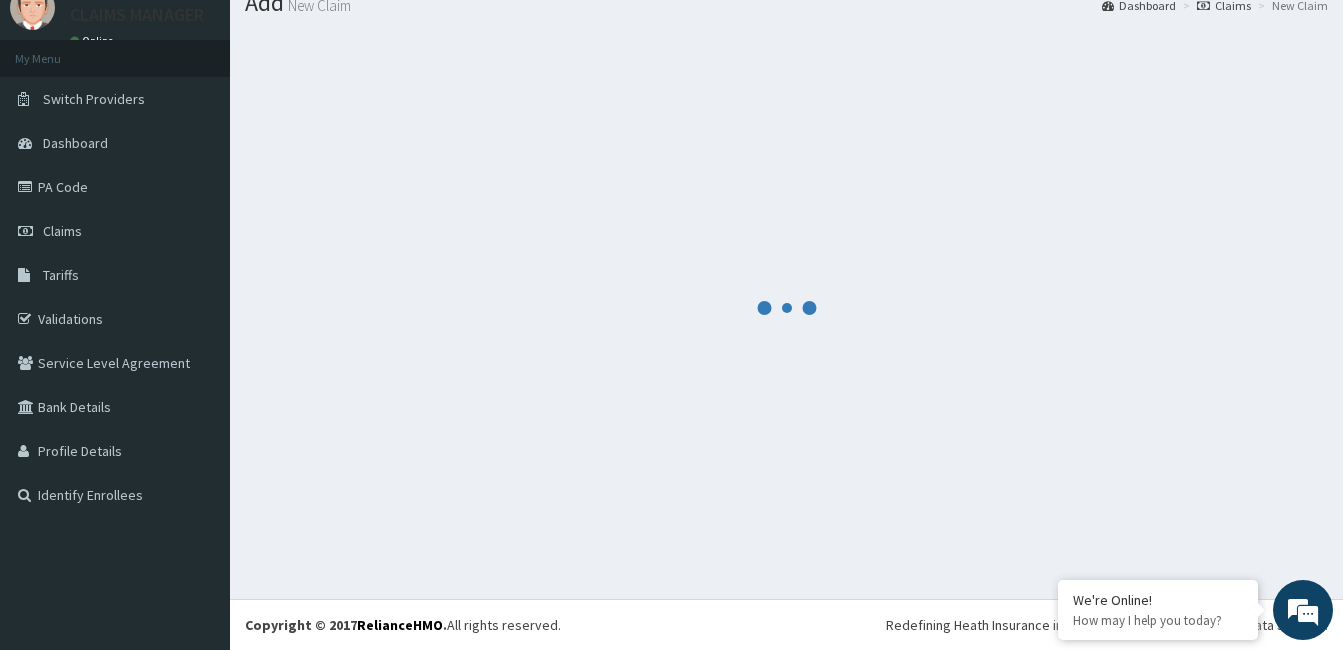 scroll, scrollTop: 840, scrollLeft: 0, axis: vertical 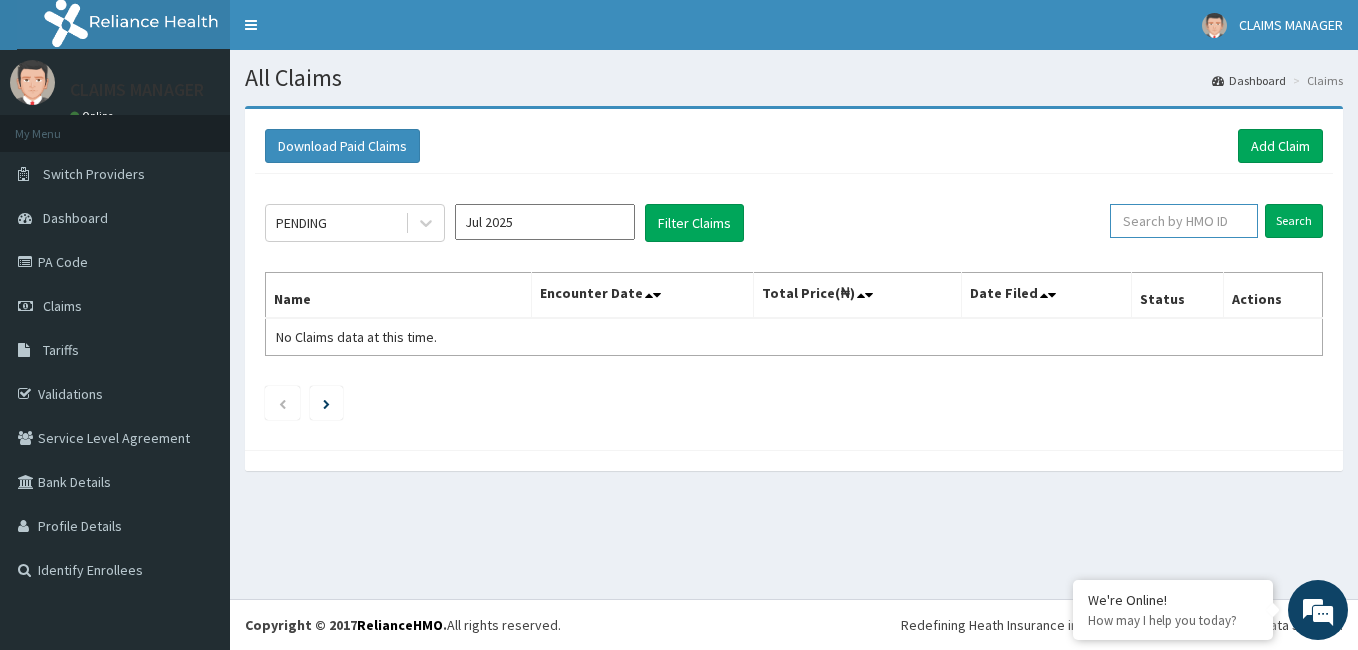 click at bounding box center [1184, 221] 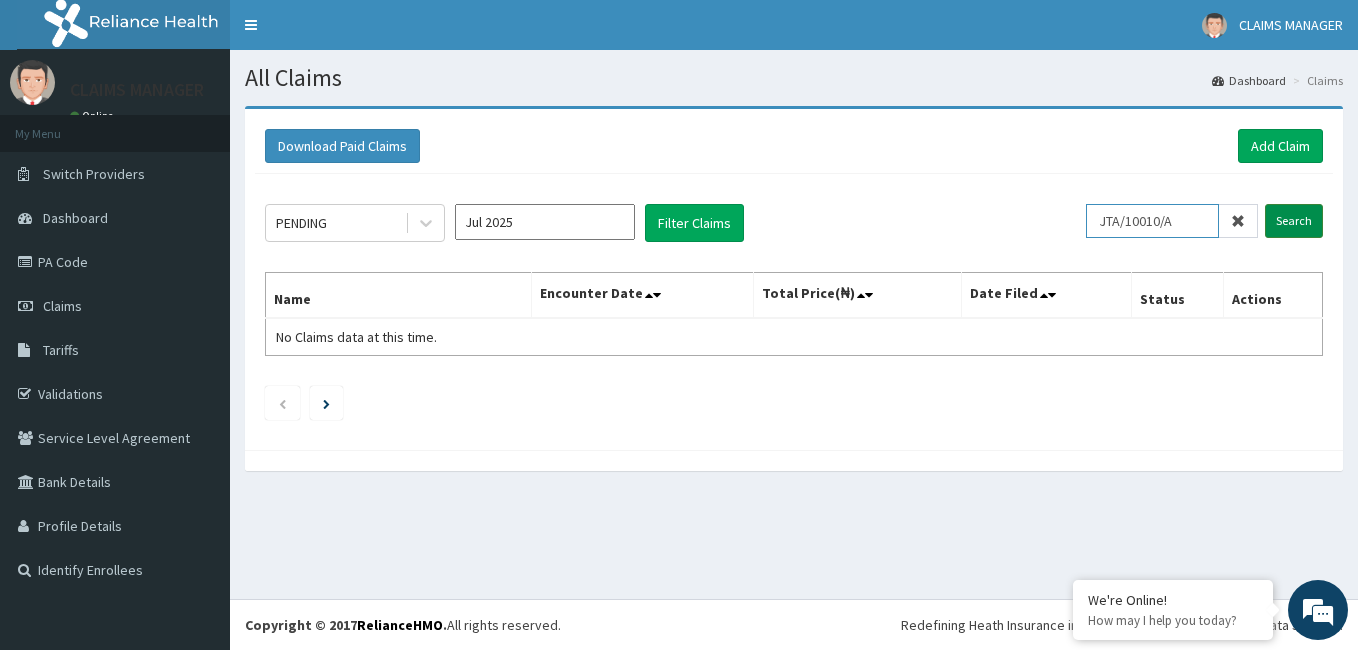 type on "JTA/10010/A" 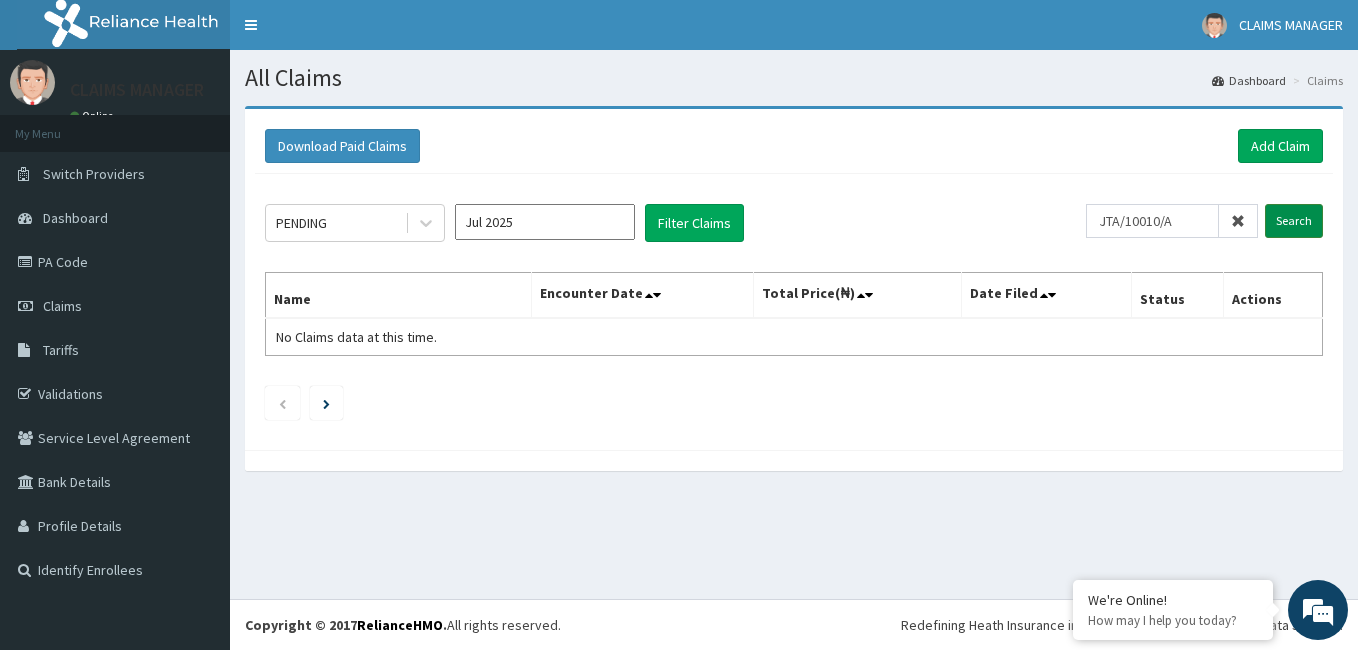 click on "Search" at bounding box center [1294, 221] 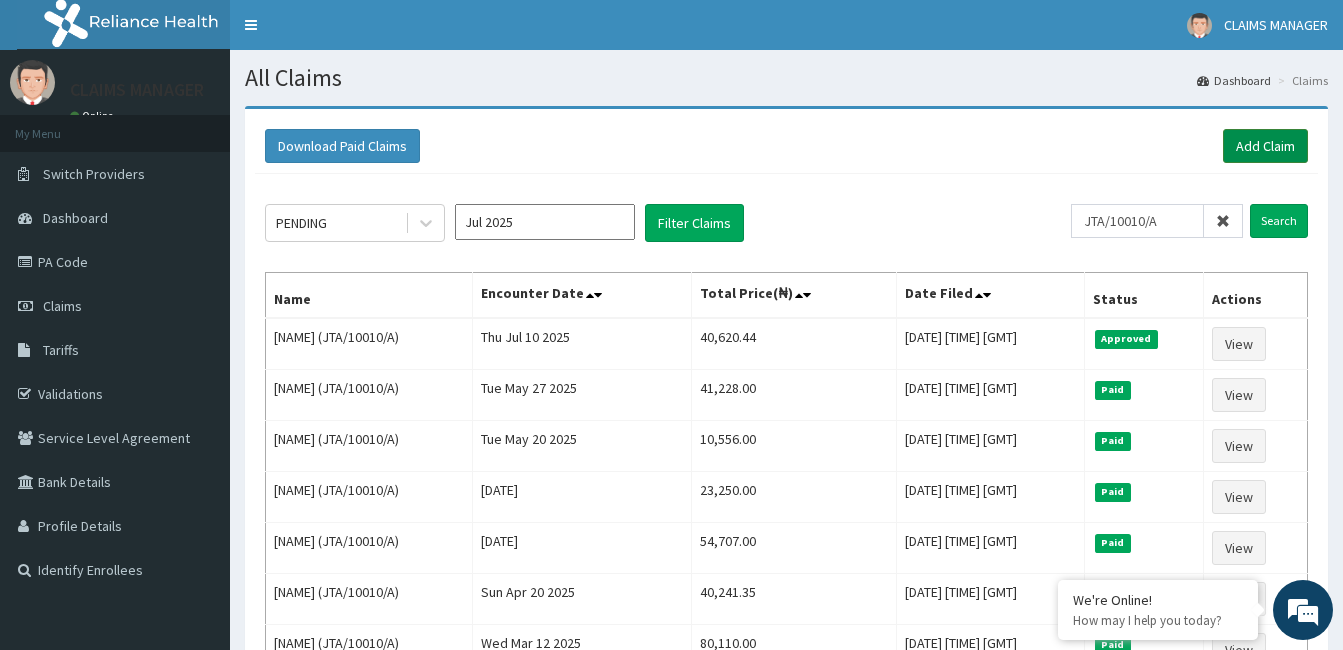 click on "Add Claim" at bounding box center (1265, 146) 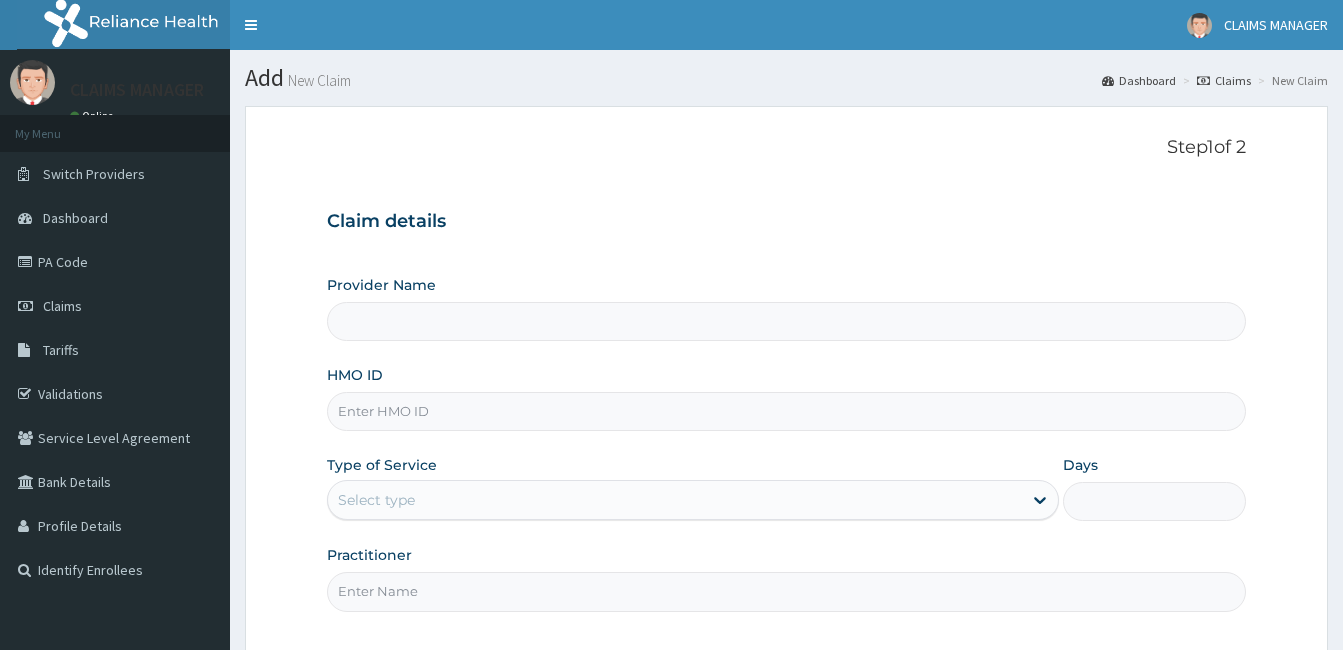 scroll, scrollTop: 0, scrollLeft: 0, axis: both 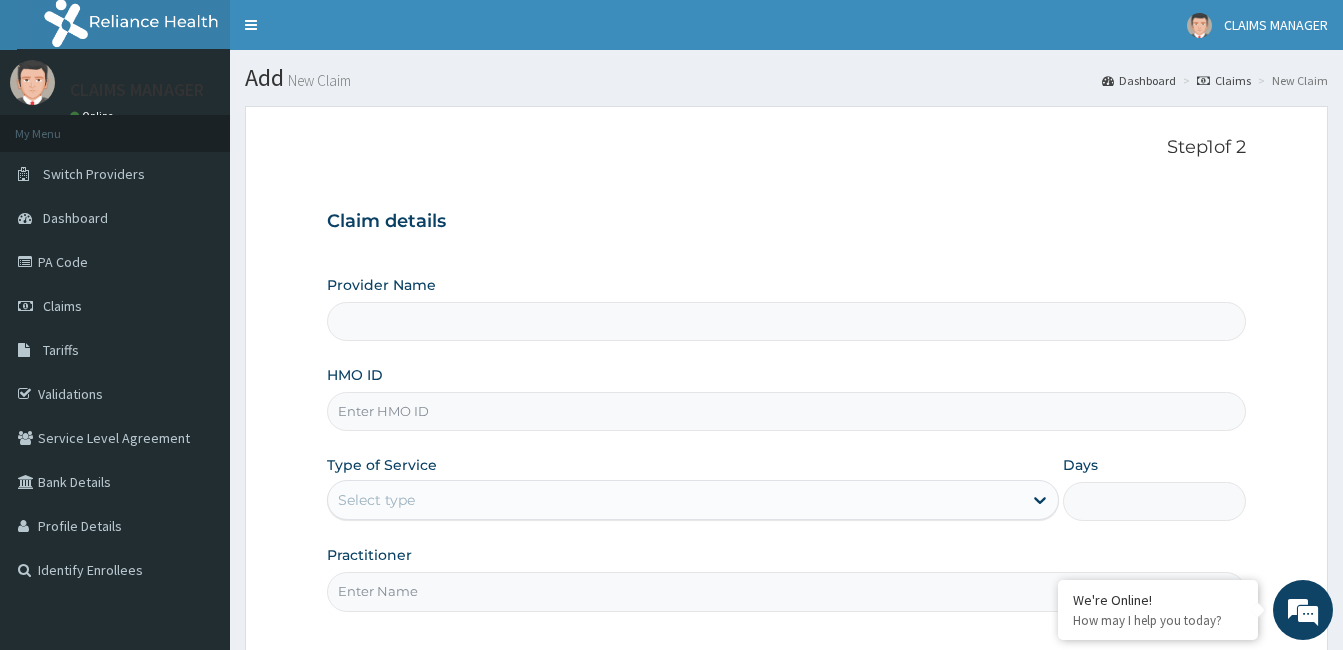 type on "Cardiocare Cardiovascular Hospital" 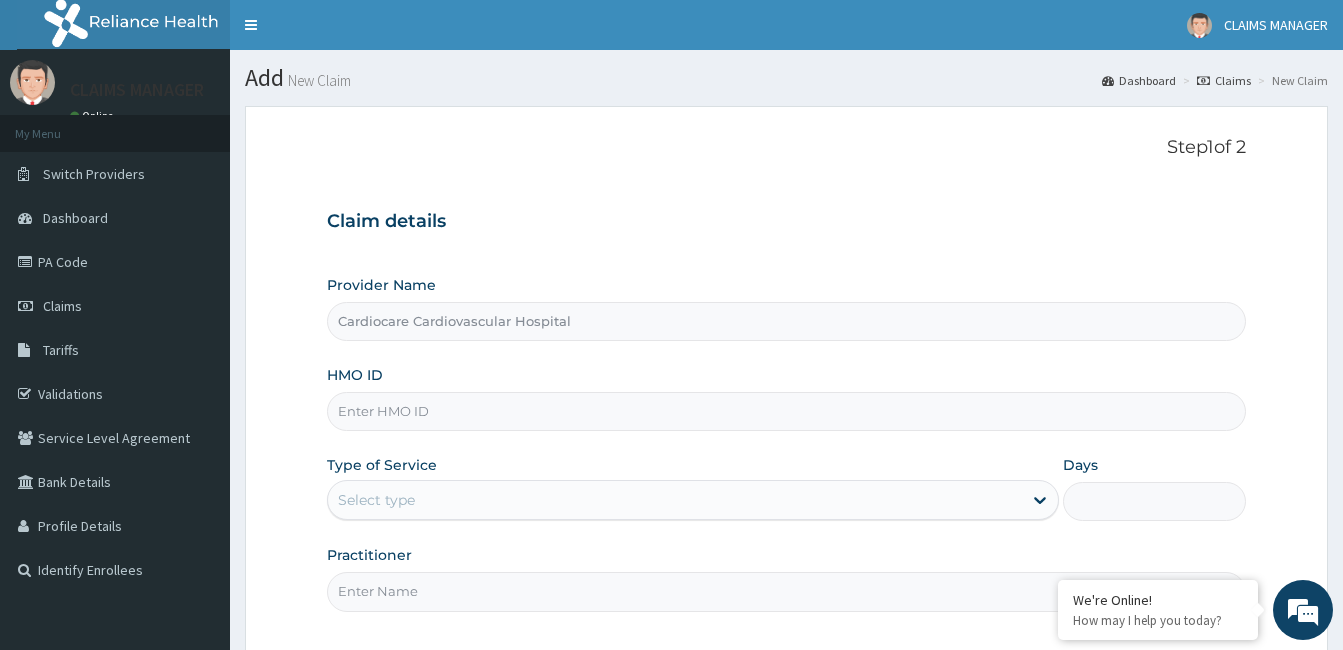 paste on "GBI/10335/C" 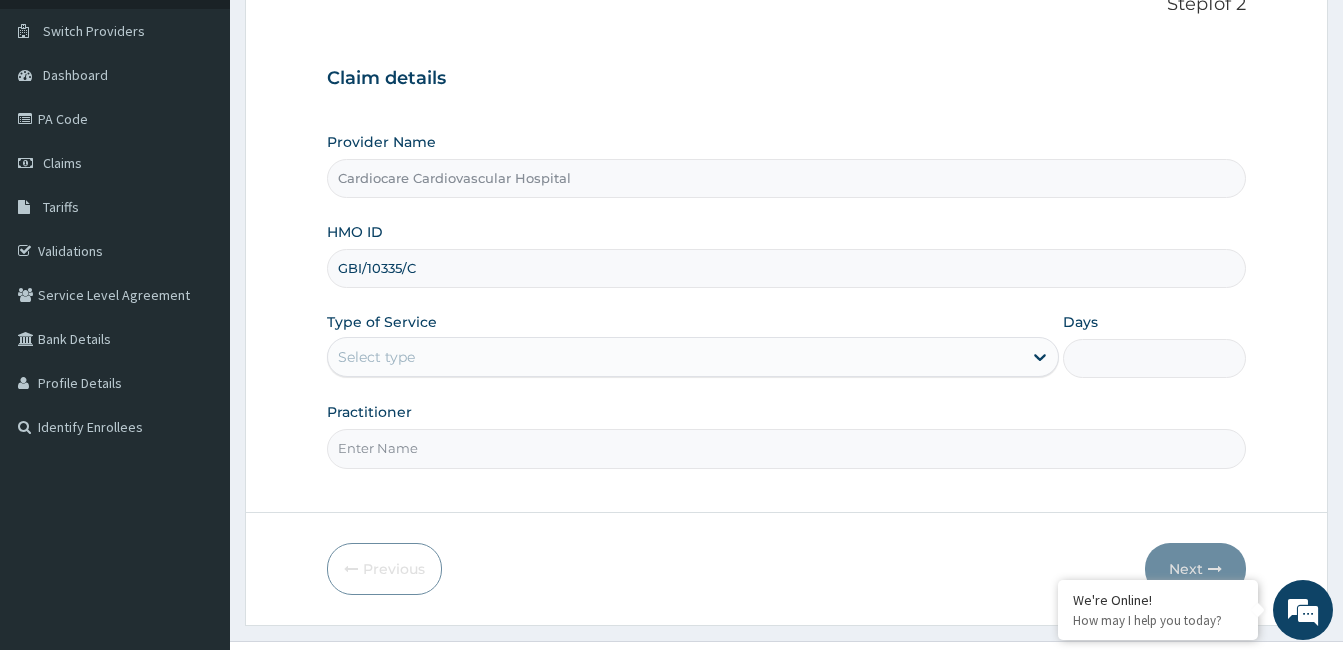 scroll, scrollTop: 185, scrollLeft: 0, axis: vertical 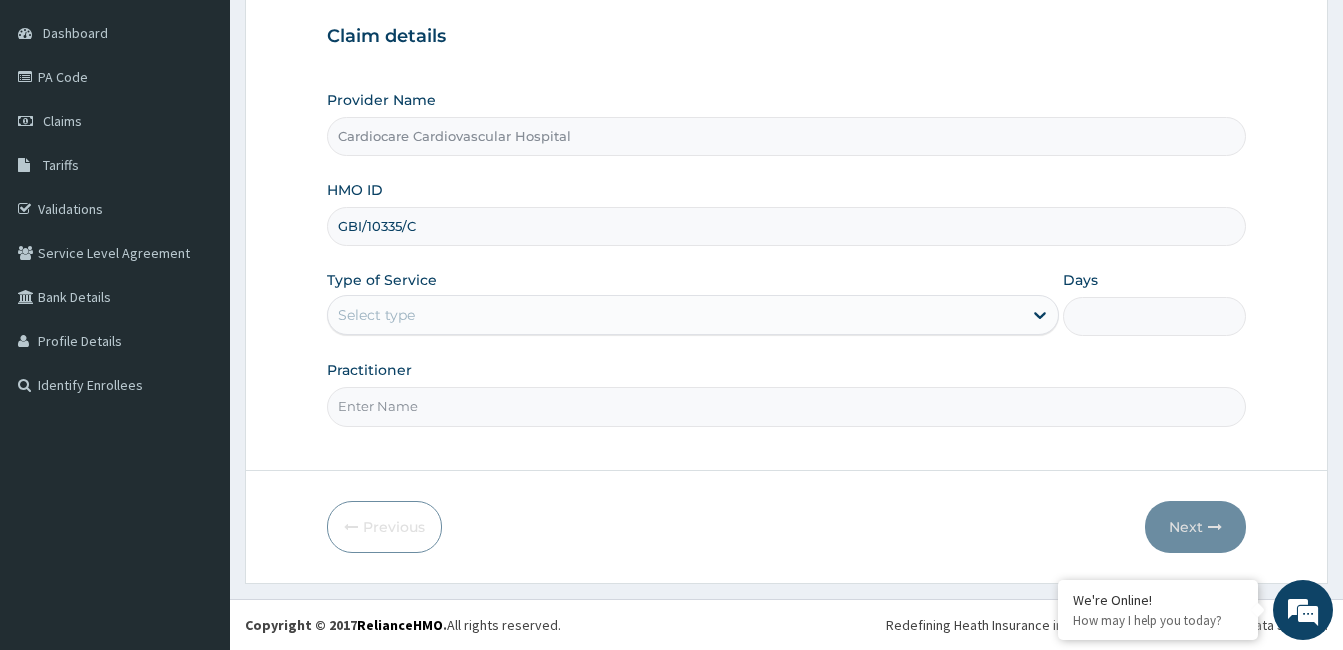 type on "GBI/10335/C" 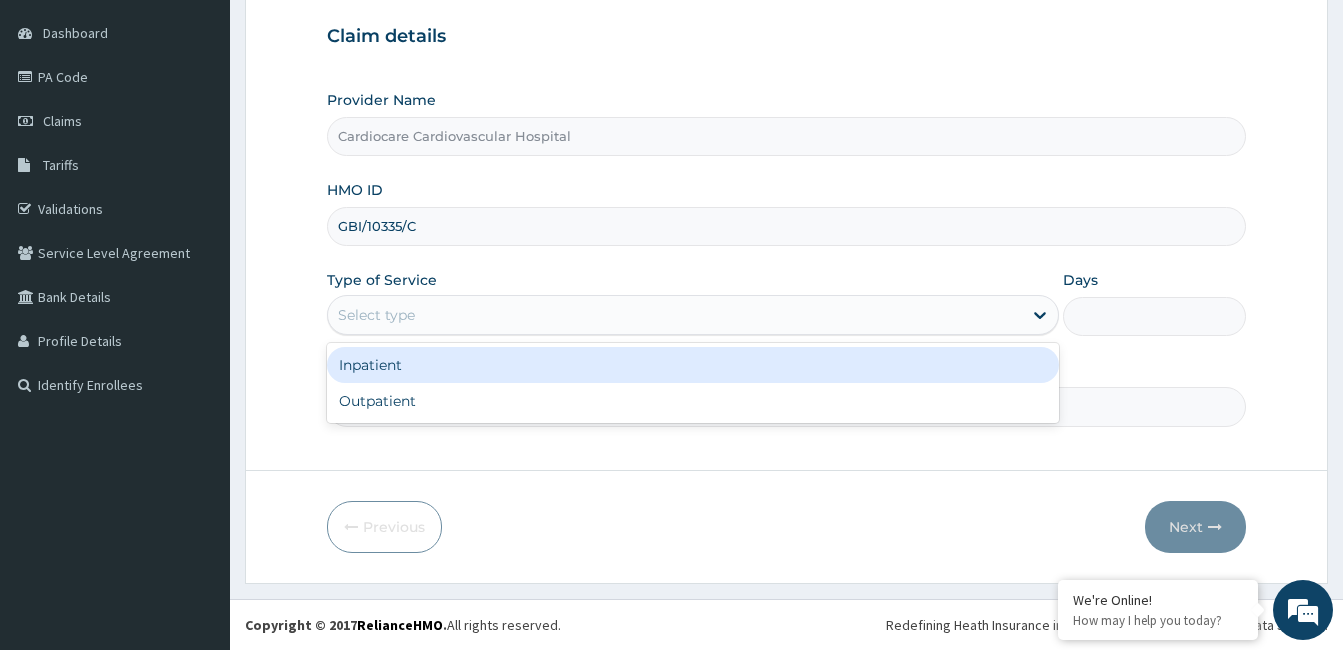 click on "Select type" at bounding box center (675, 315) 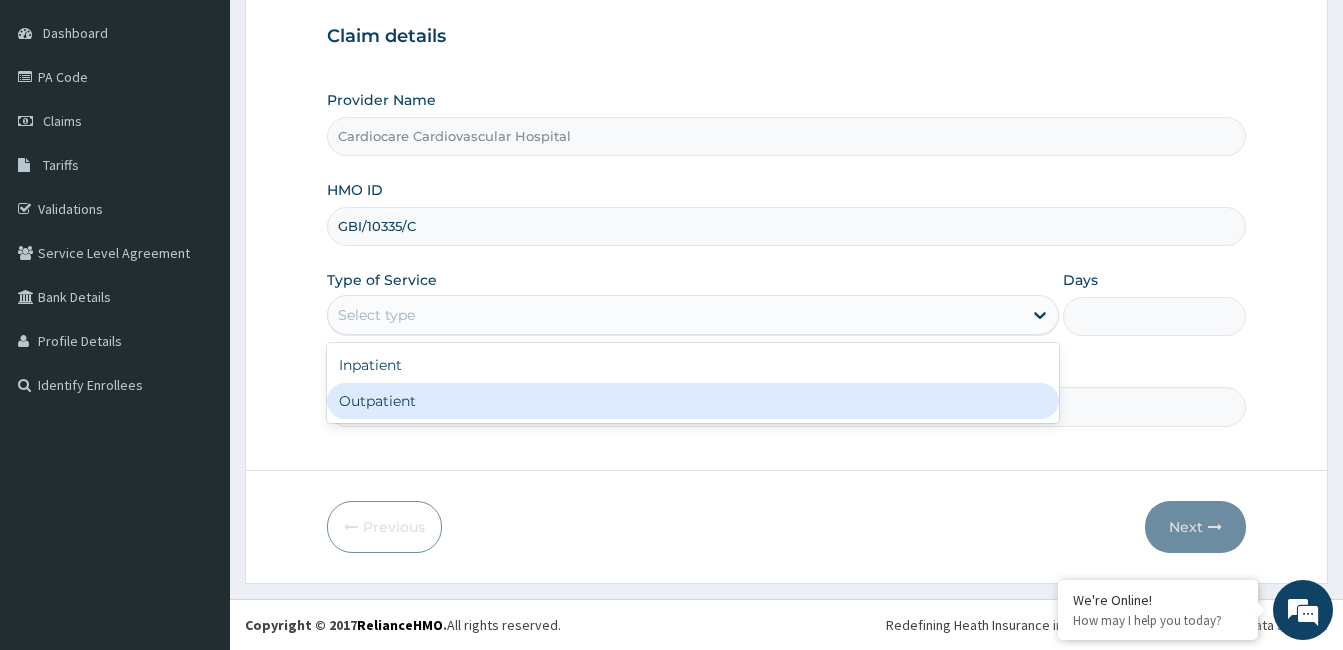 click on "Outpatient" at bounding box center (693, 401) 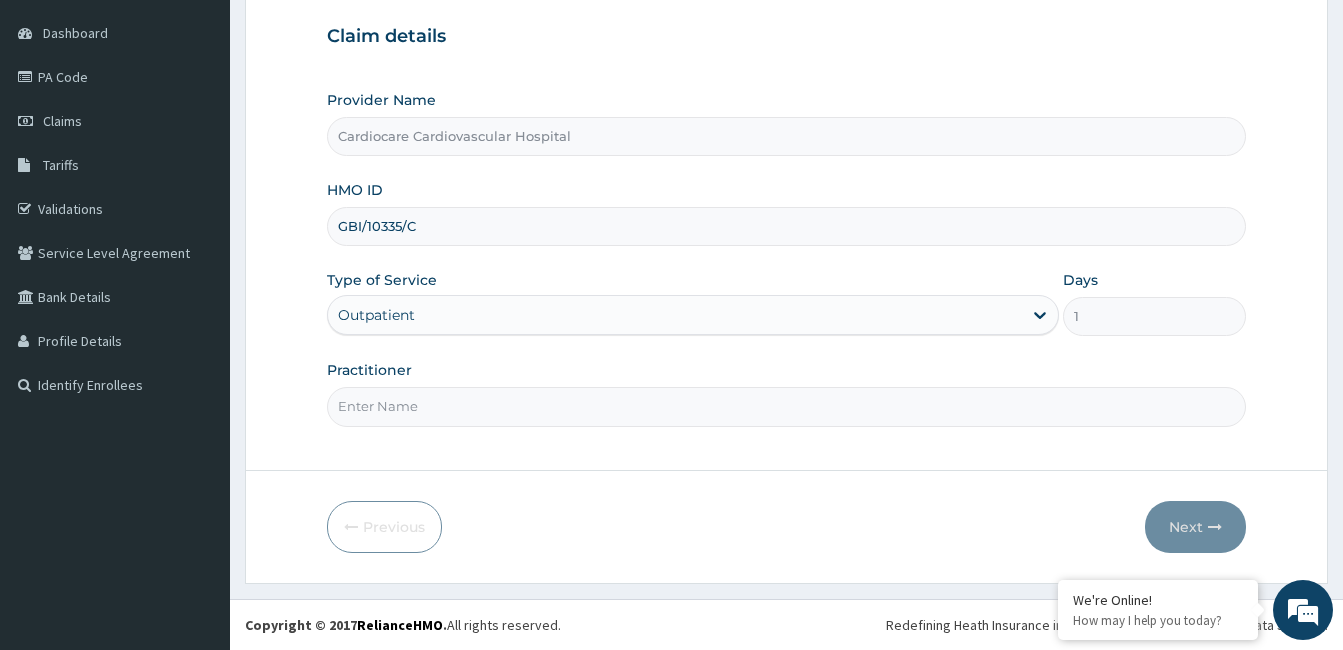 click on "Practitioner" at bounding box center (786, 406) 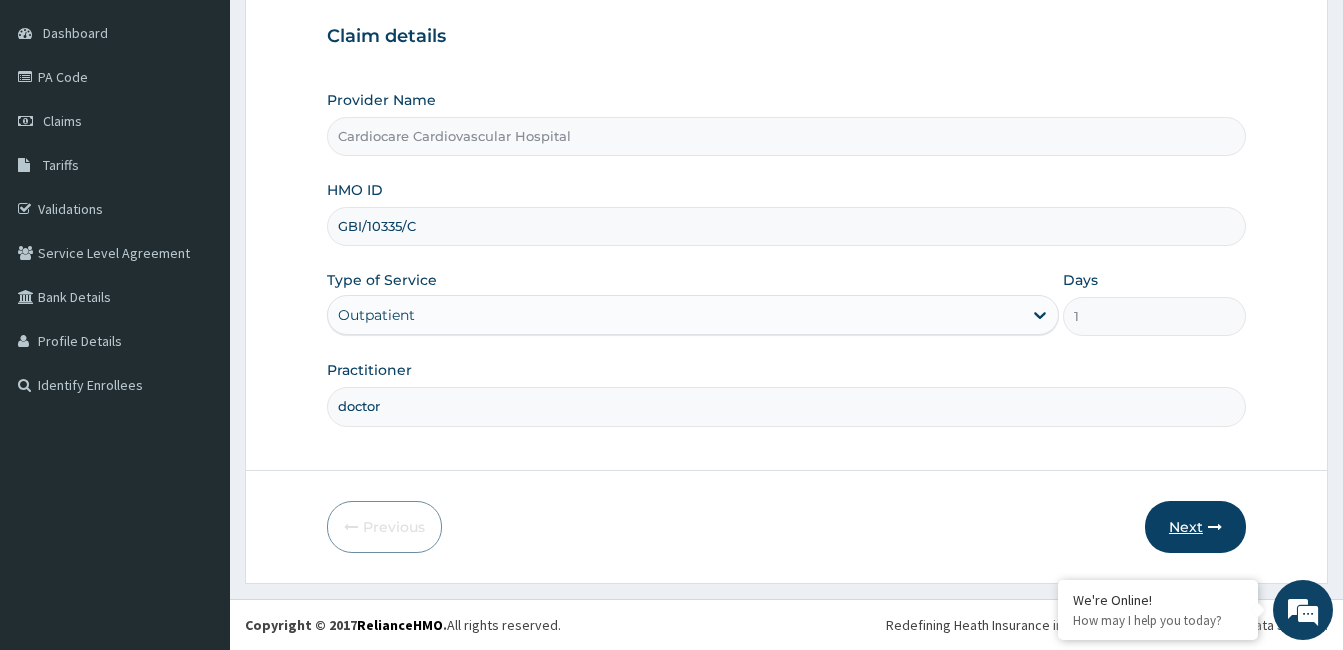 type on "doctor" 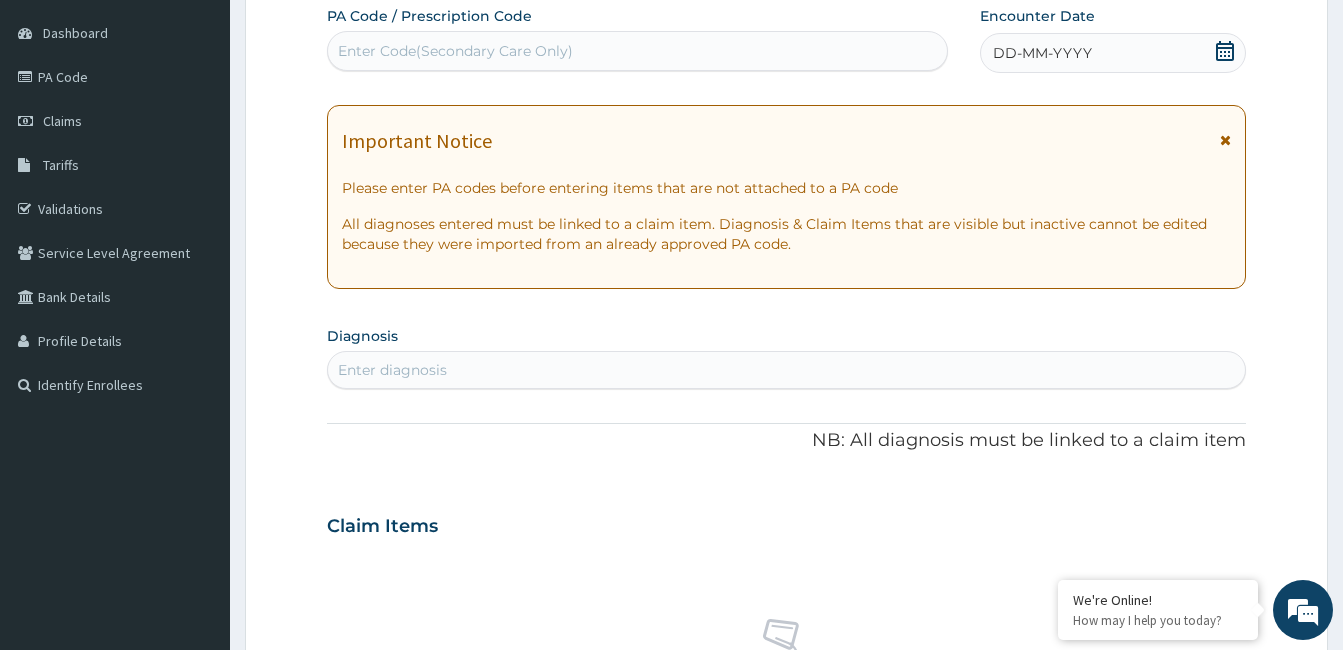 scroll, scrollTop: 0, scrollLeft: 0, axis: both 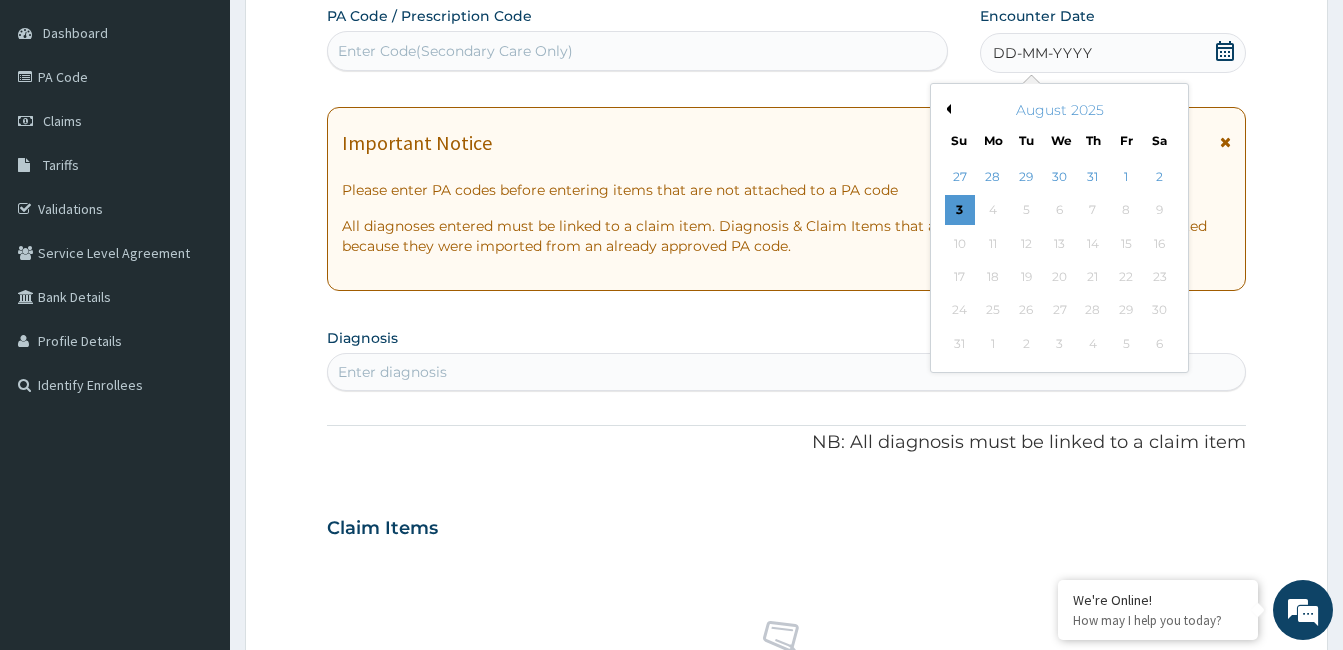 click on "Previous Month" at bounding box center (946, 109) 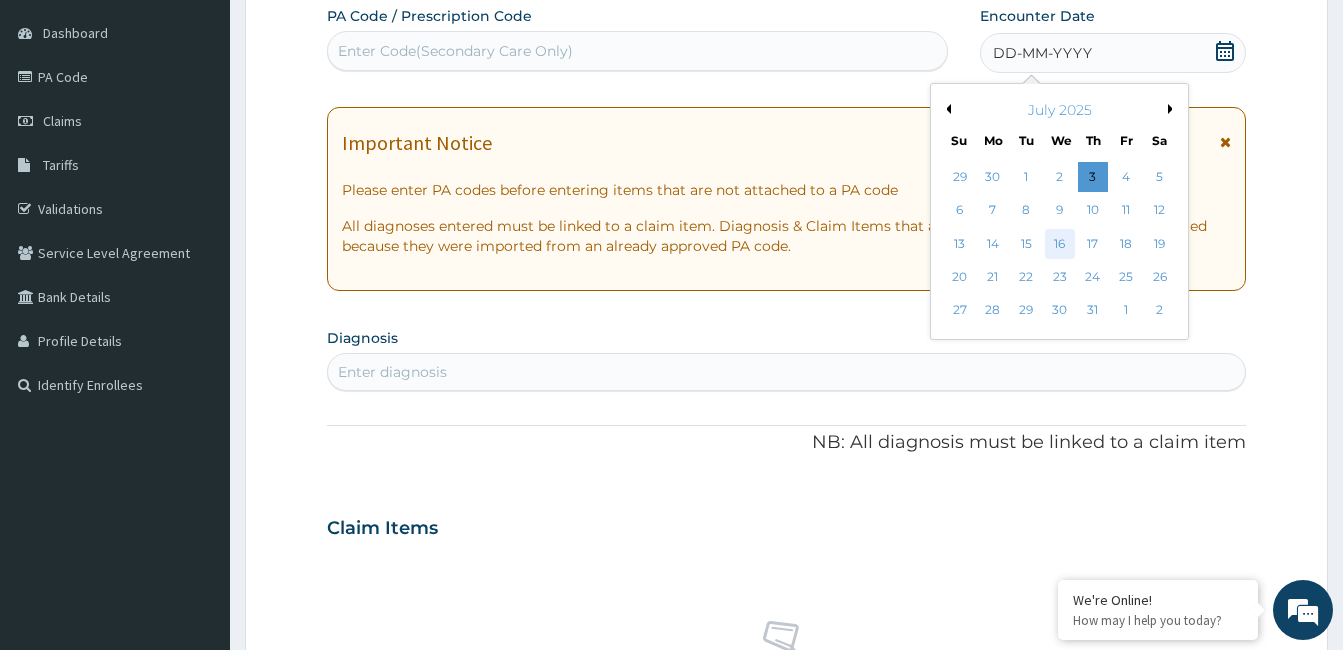click on "16" at bounding box center [1059, 244] 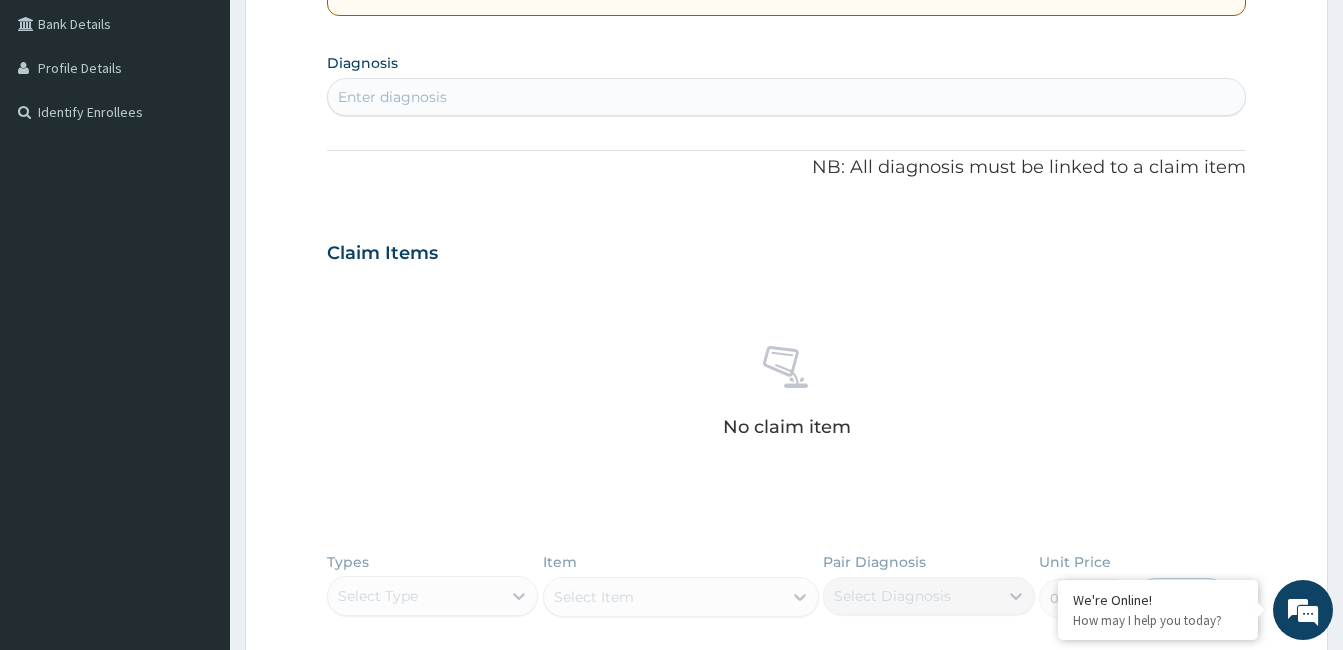 scroll, scrollTop: 485, scrollLeft: 0, axis: vertical 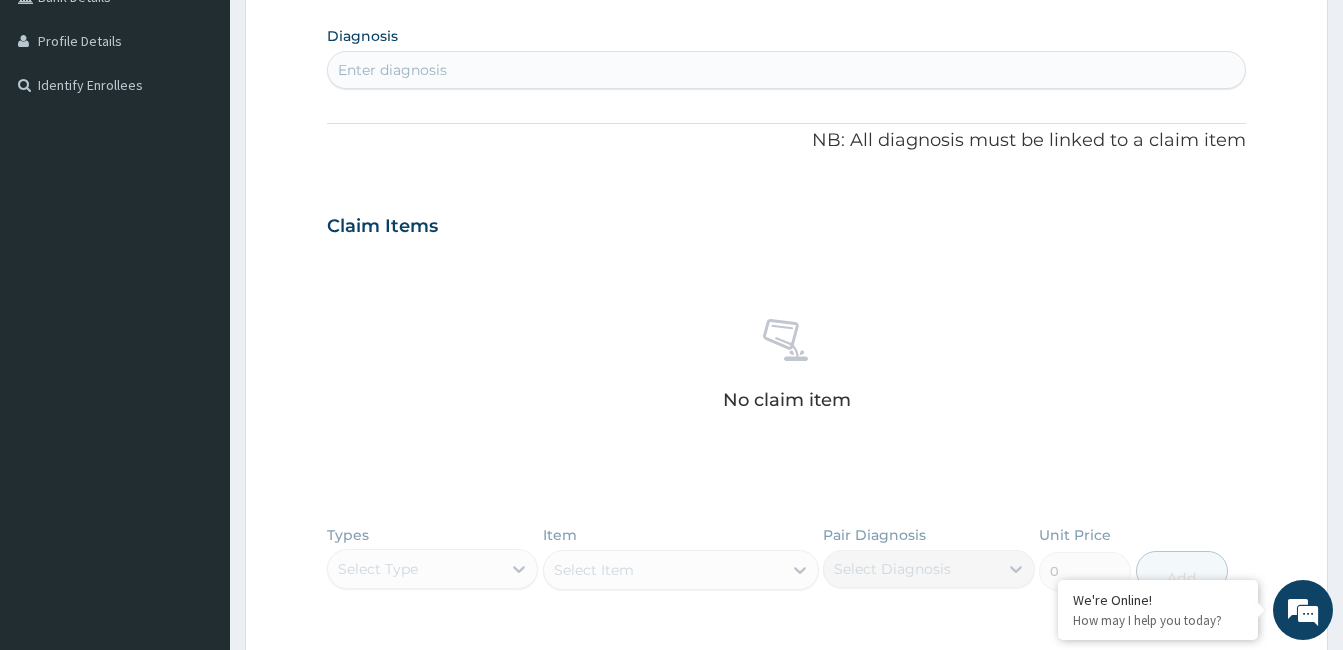 click on "Enter diagnosis" at bounding box center (786, 70) 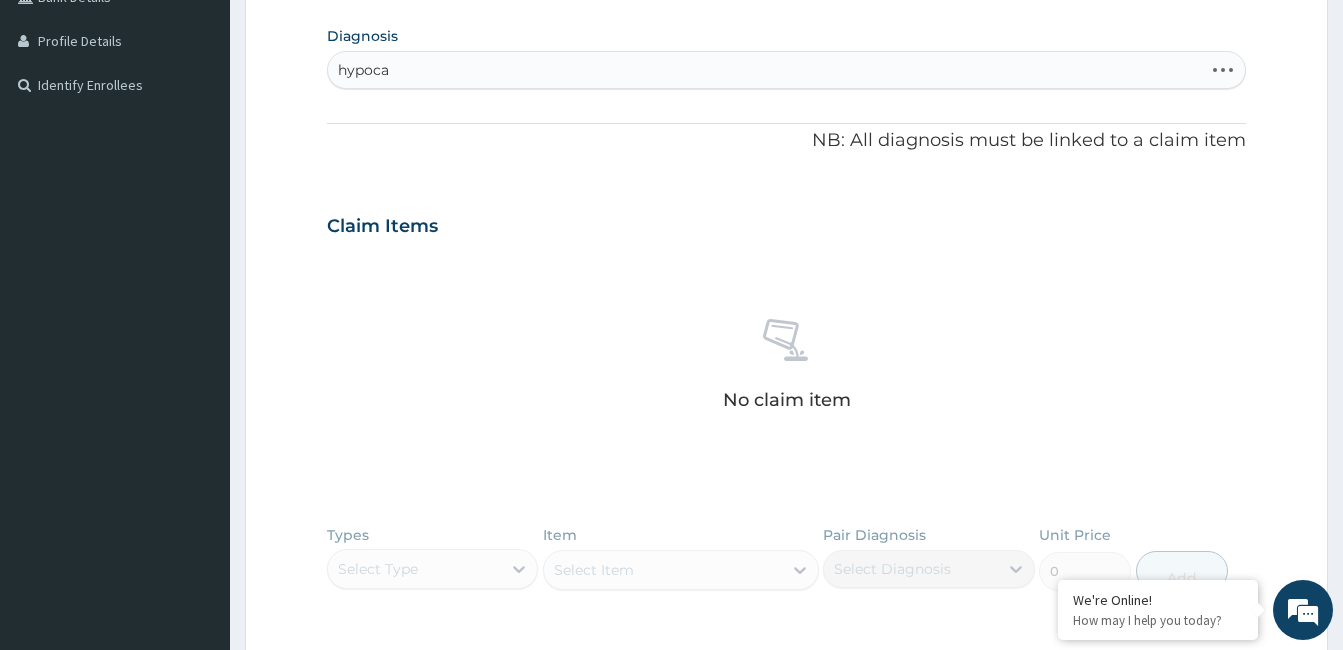 type on "hypocal" 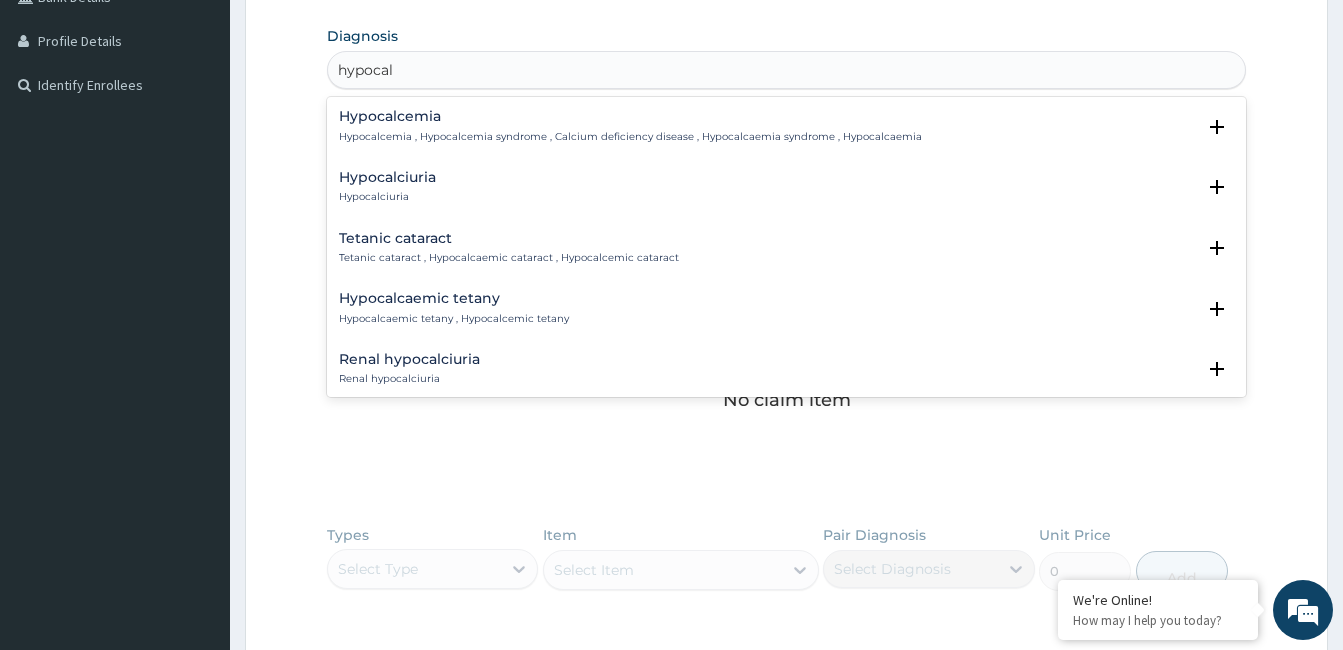 click on "Hypocalcemia" at bounding box center (630, 116) 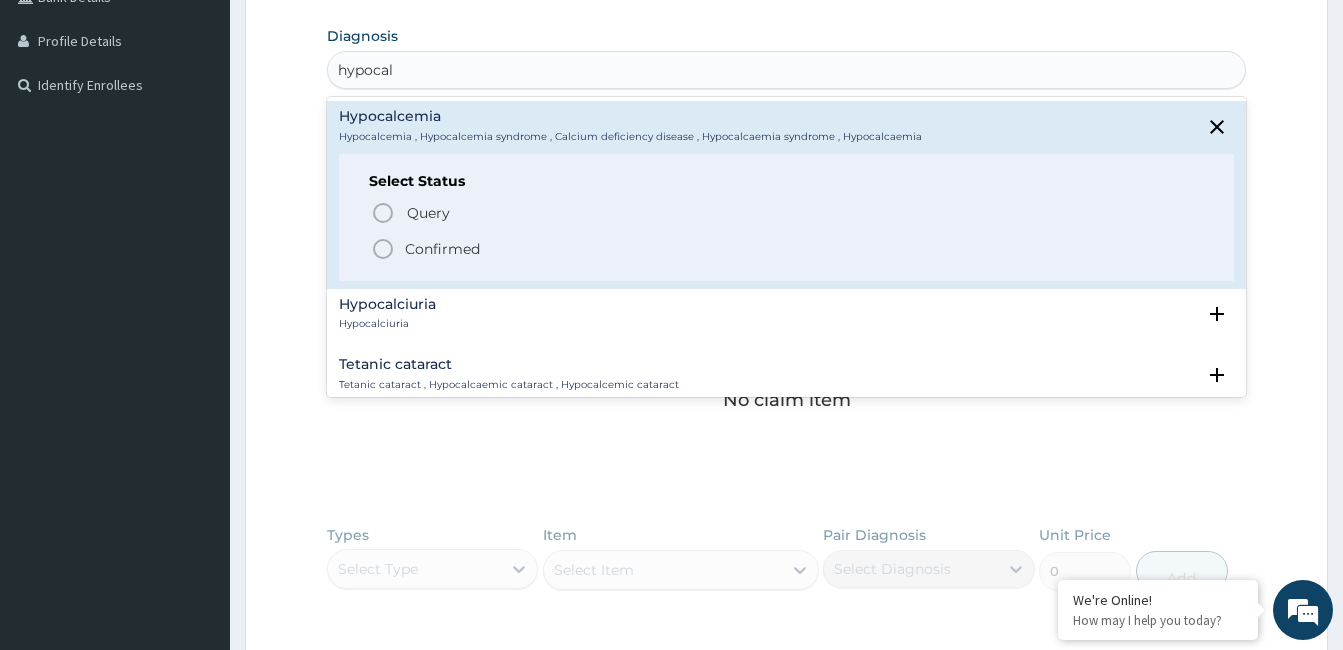 drag, startPoint x: 404, startPoint y: 240, endPoint x: 446, endPoint y: 263, distance: 47.88528 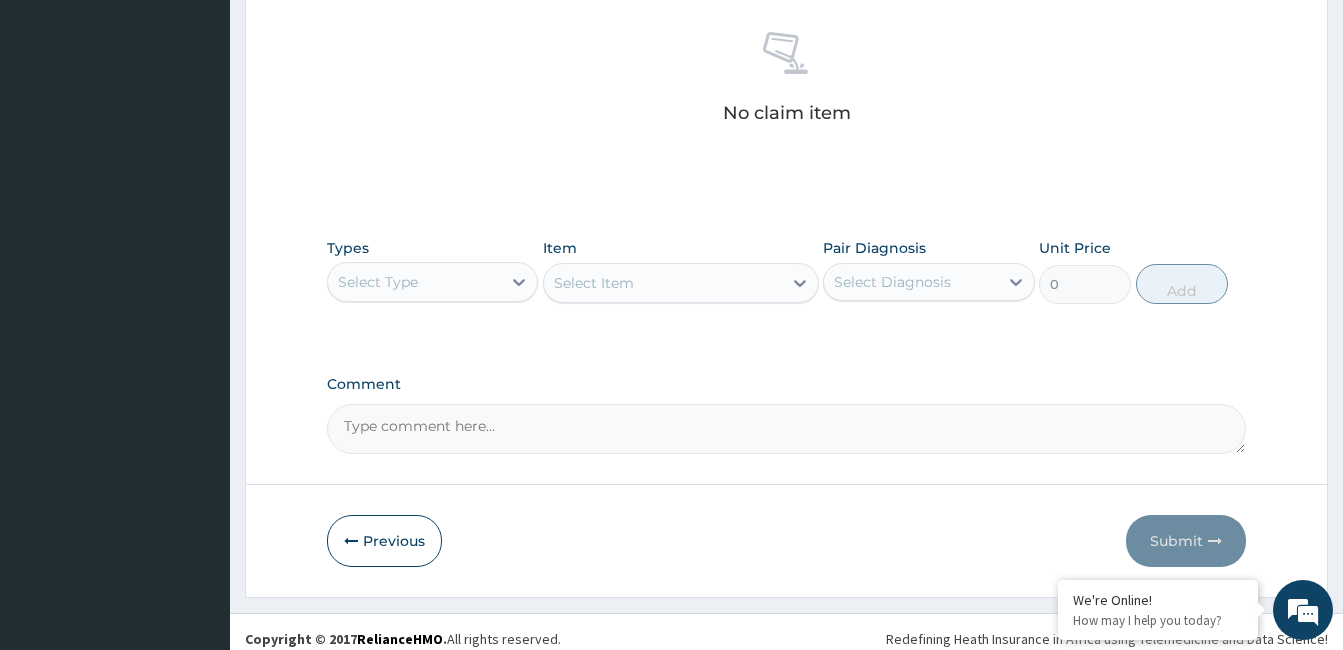 scroll, scrollTop: 785, scrollLeft: 0, axis: vertical 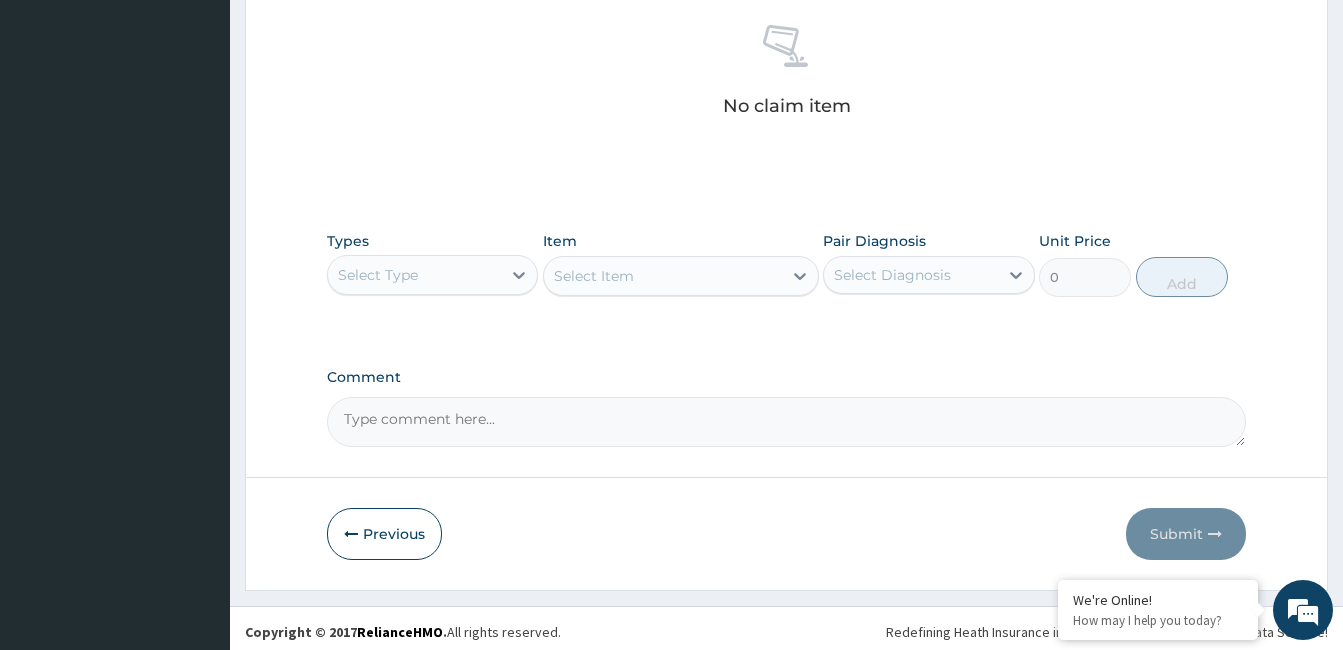 click on "Comment" at bounding box center [786, 422] 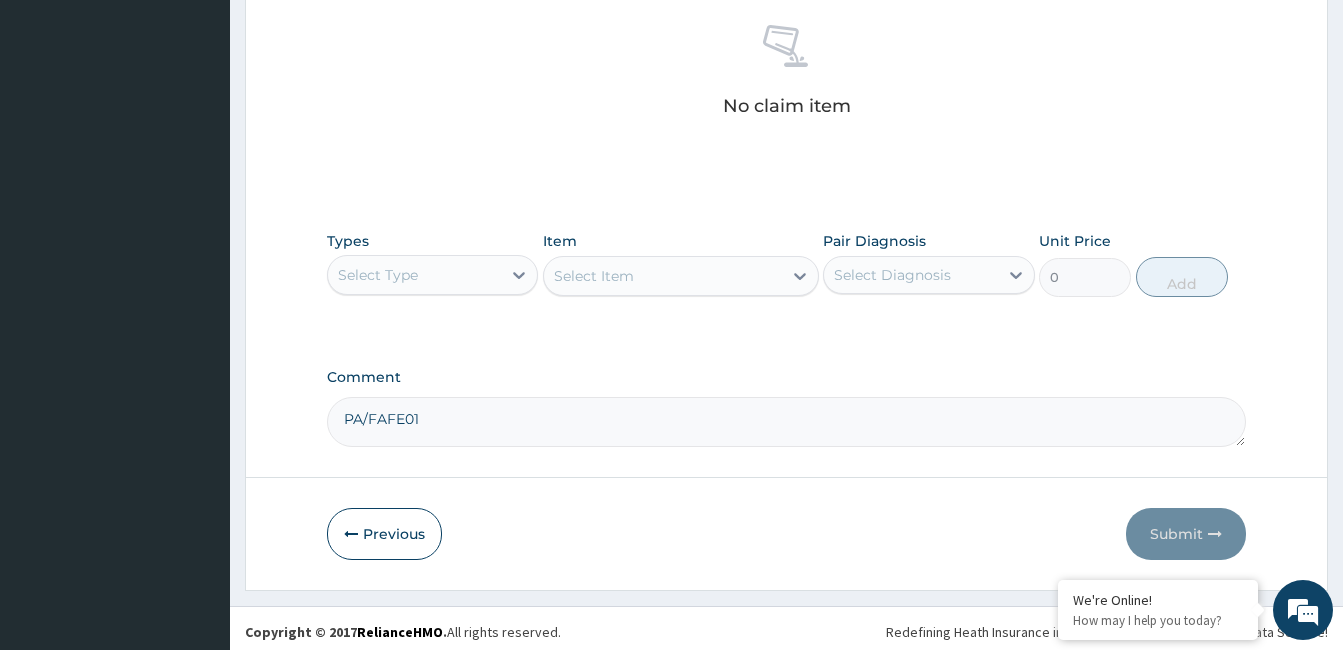 click on "PA/FAFE01" at bounding box center [786, 422] 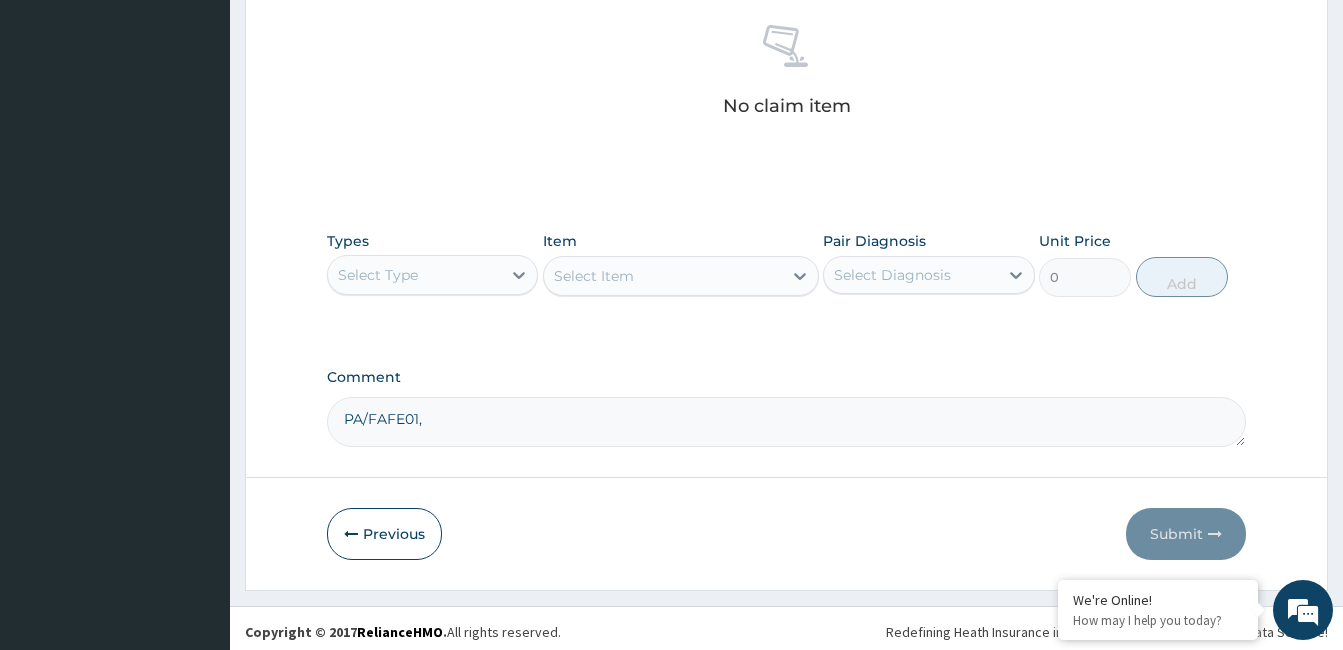 paste on "PA/D8F8C6" 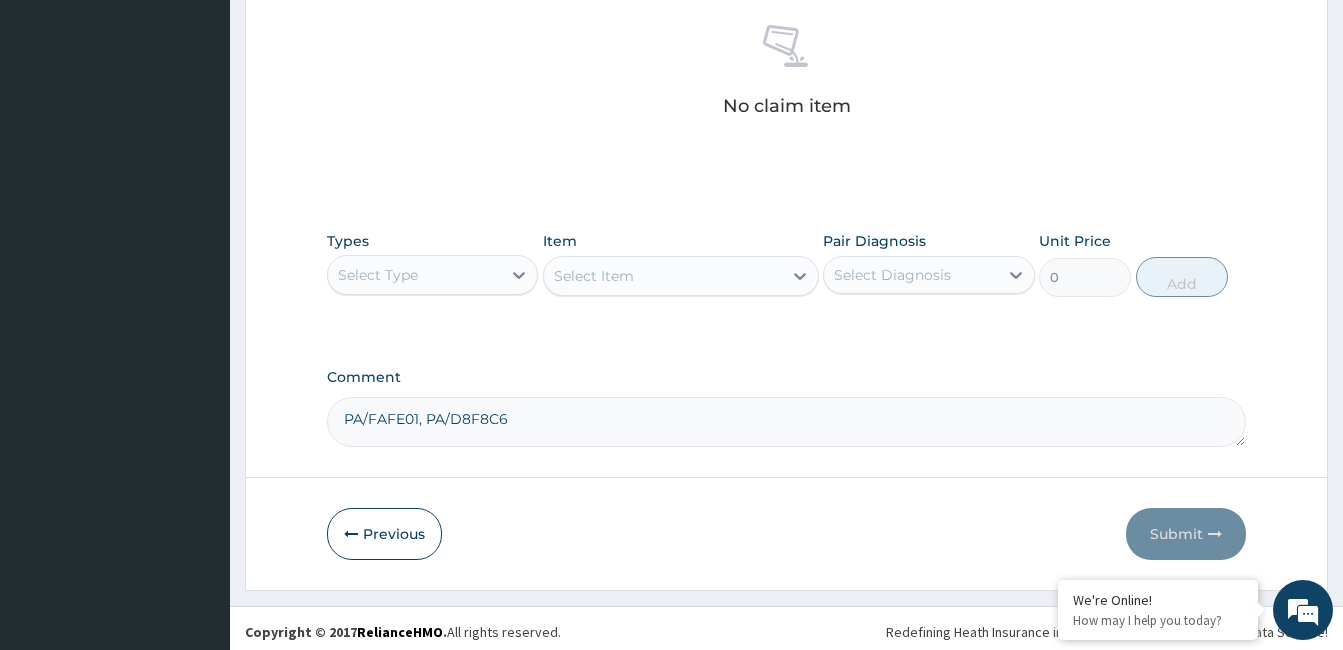 type on "PA/FAFE01, PA/D8F8C6" 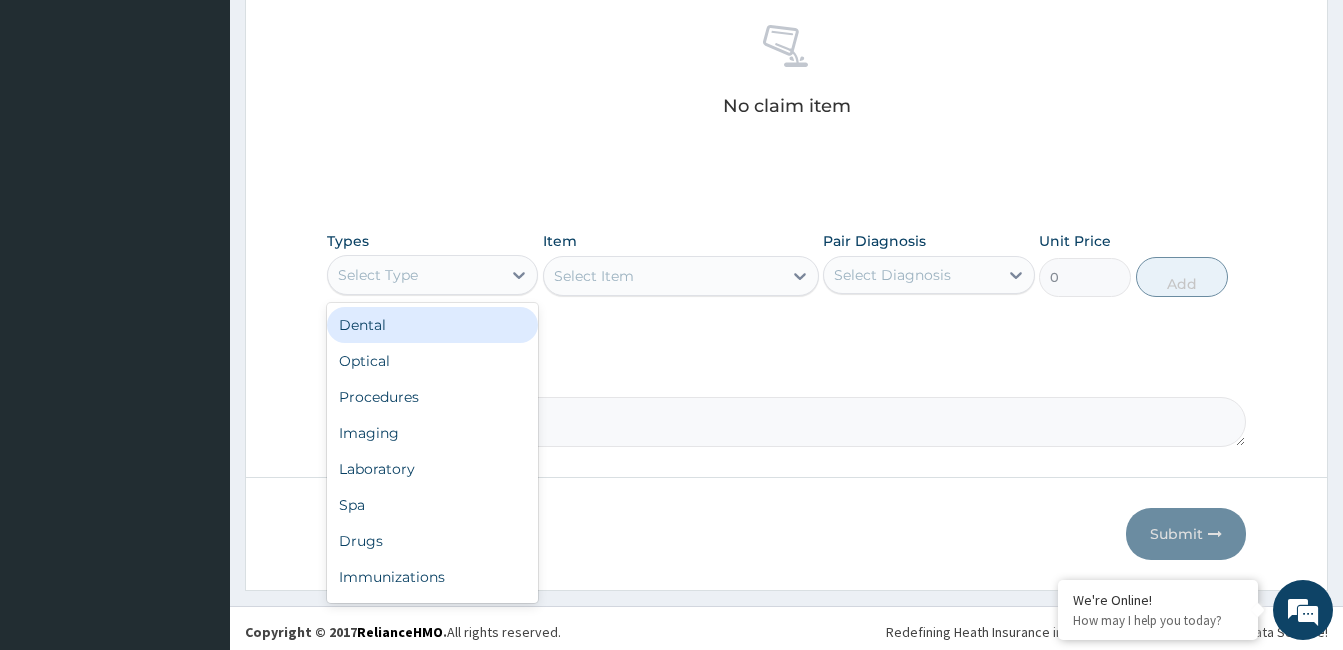 drag, startPoint x: 456, startPoint y: 273, endPoint x: 442, endPoint y: 376, distance: 103.947105 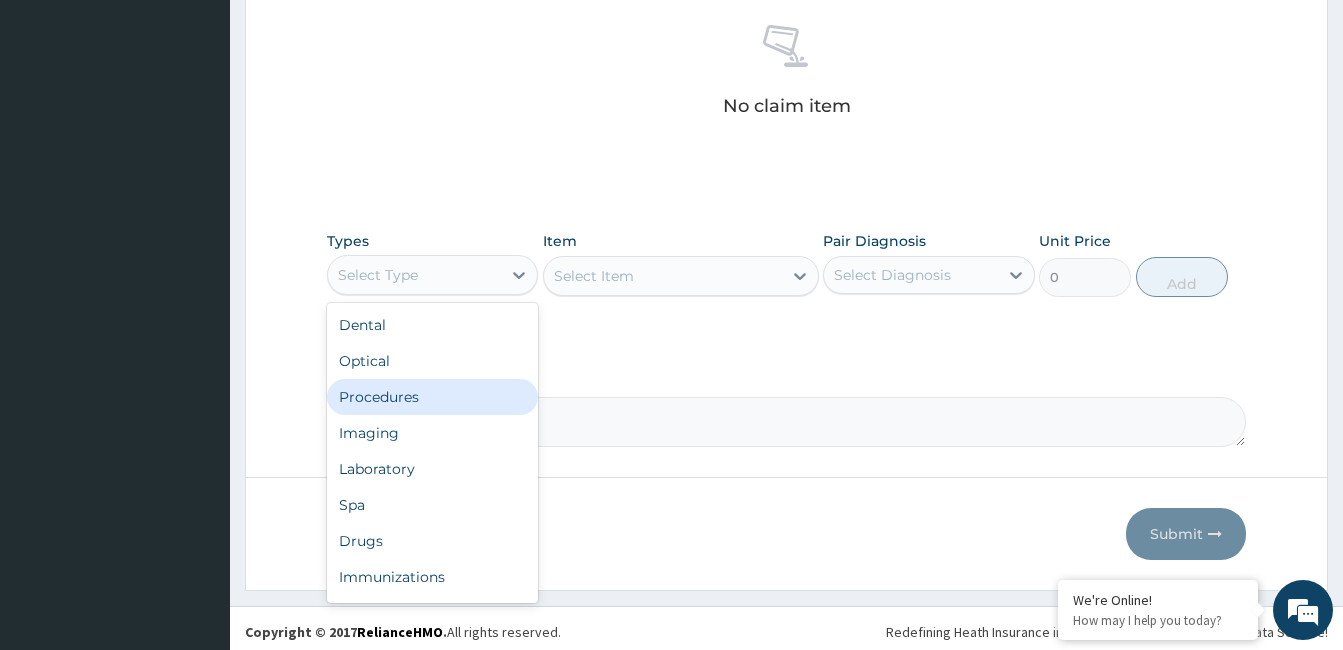 drag, startPoint x: 430, startPoint y: 397, endPoint x: 456, endPoint y: 394, distance: 26.172504 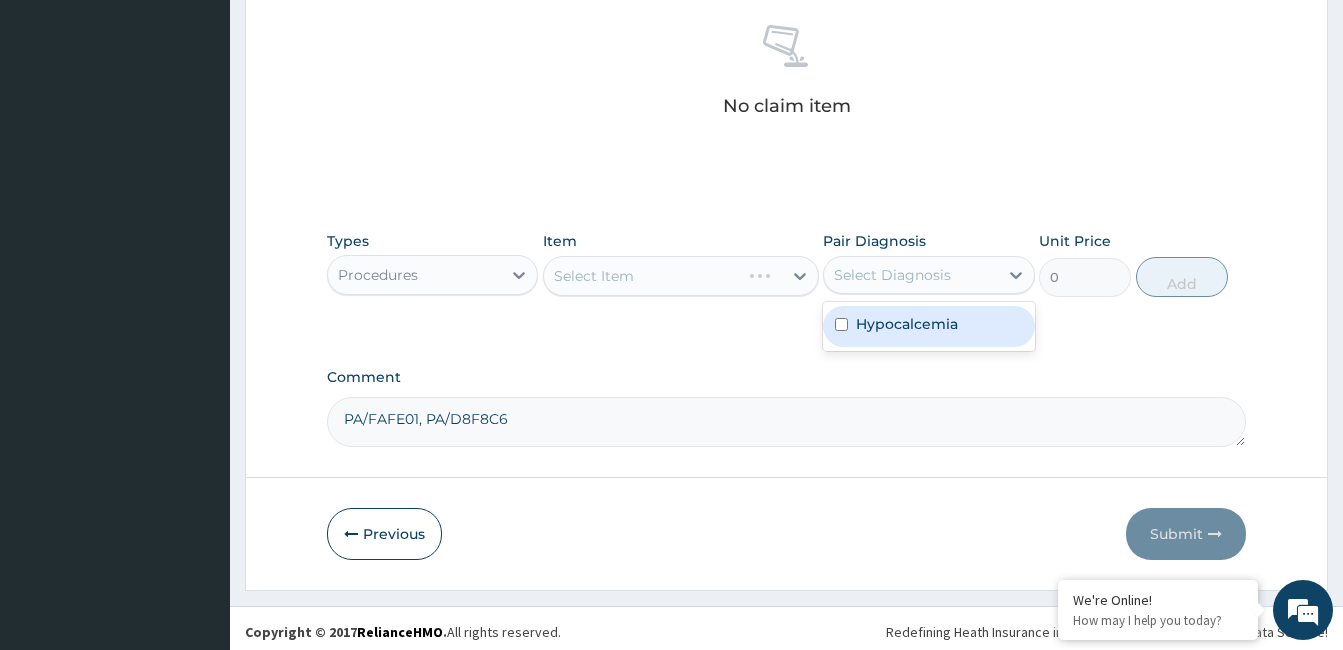 drag, startPoint x: 861, startPoint y: 272, endPoint x: 896, endPoint y: 325, distance: 63.51378 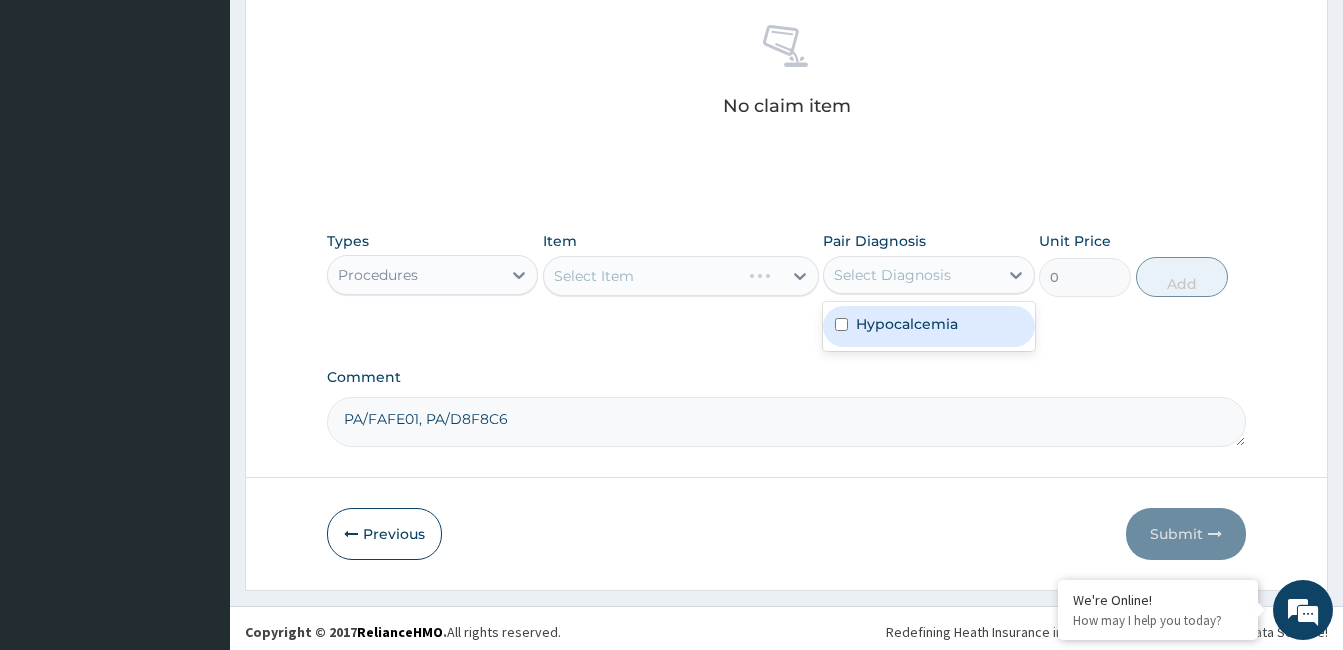 click on "Select Diagnosis" at bounding box center (892, 275) 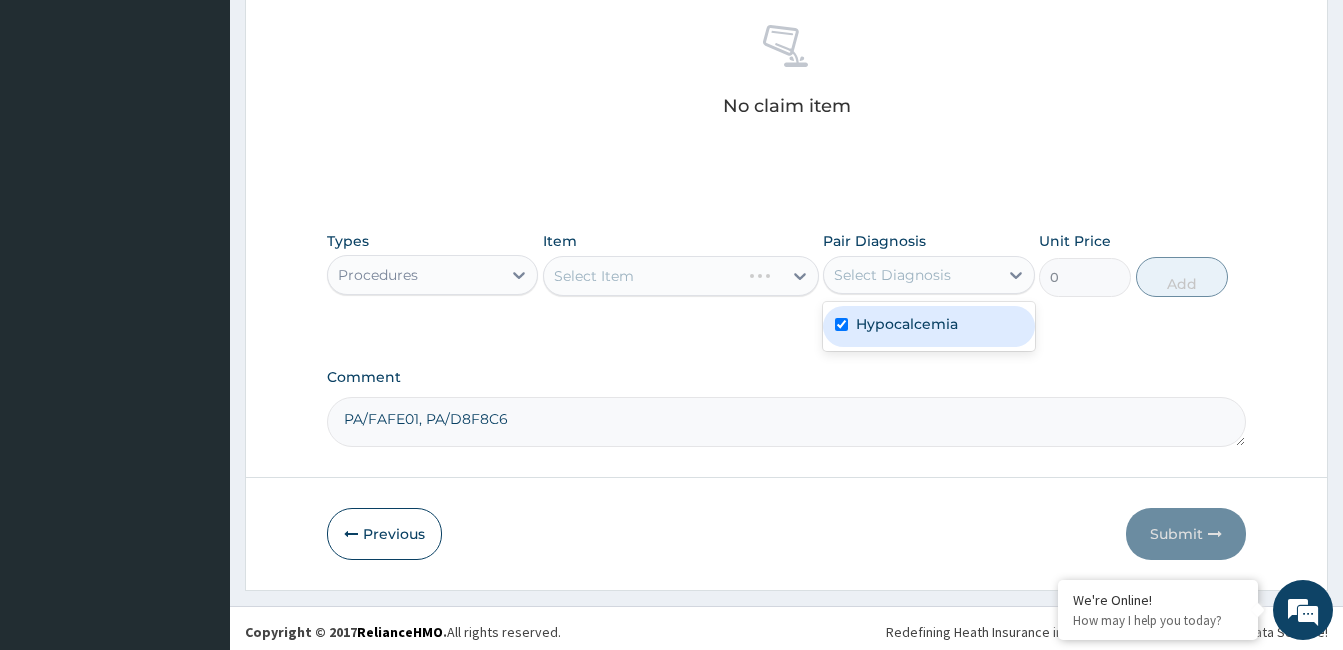 checkbox on "true" 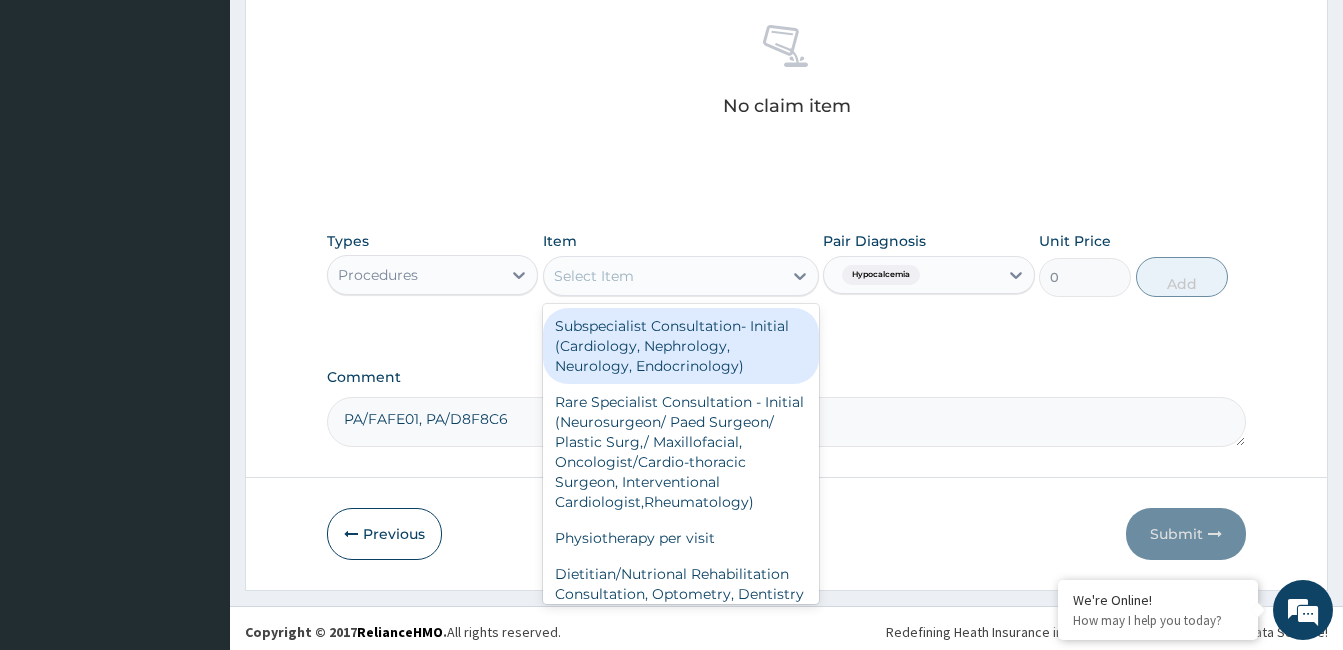 click on "Select Item" at bounding box center (663, 276) 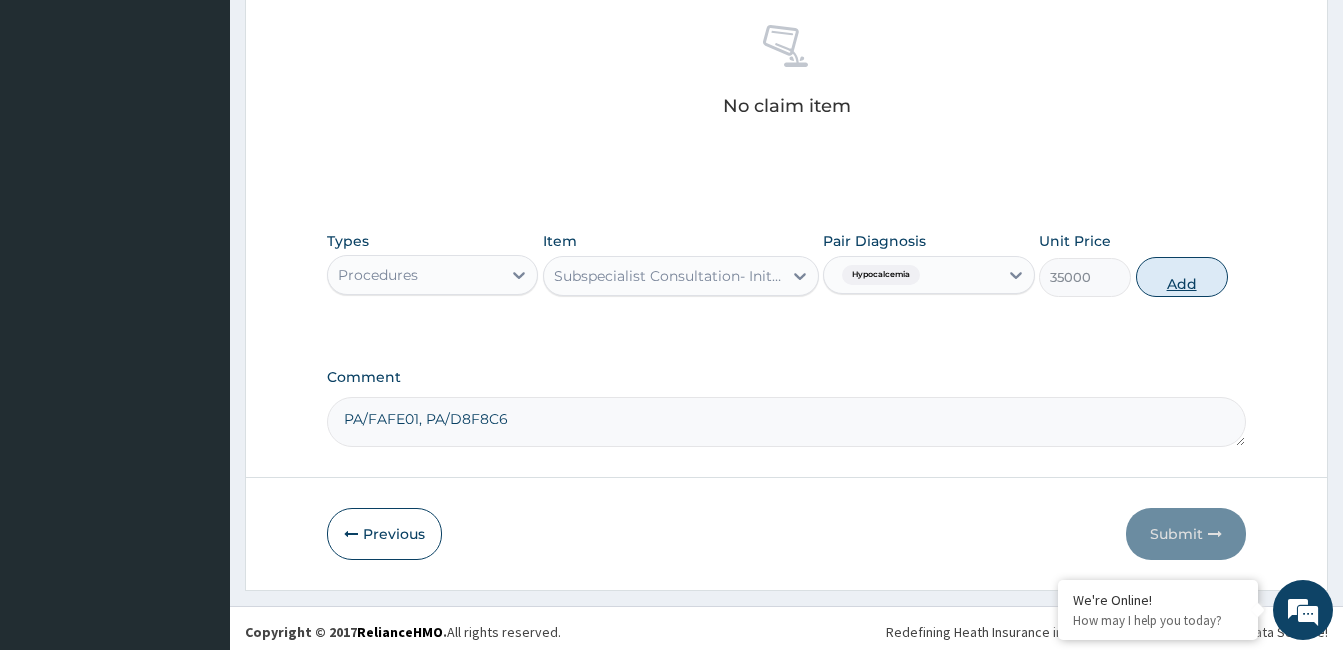 click on "Add" at bounding box center [1182, 277] 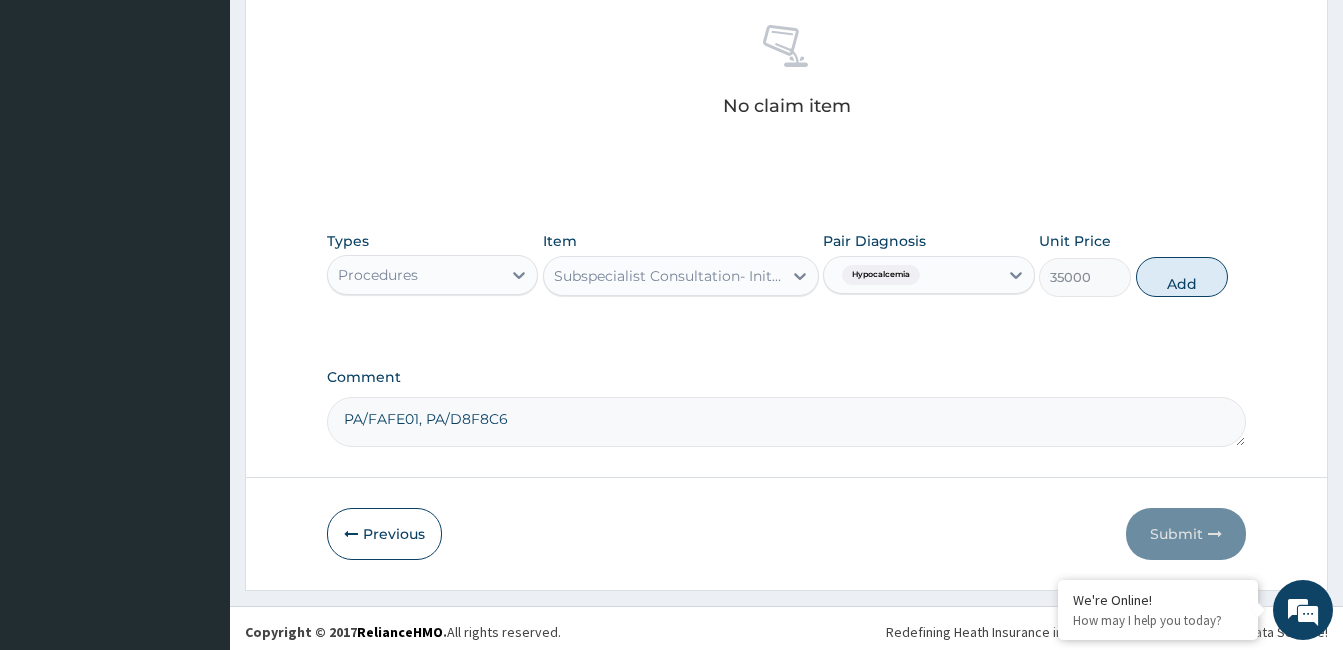 type on "0" 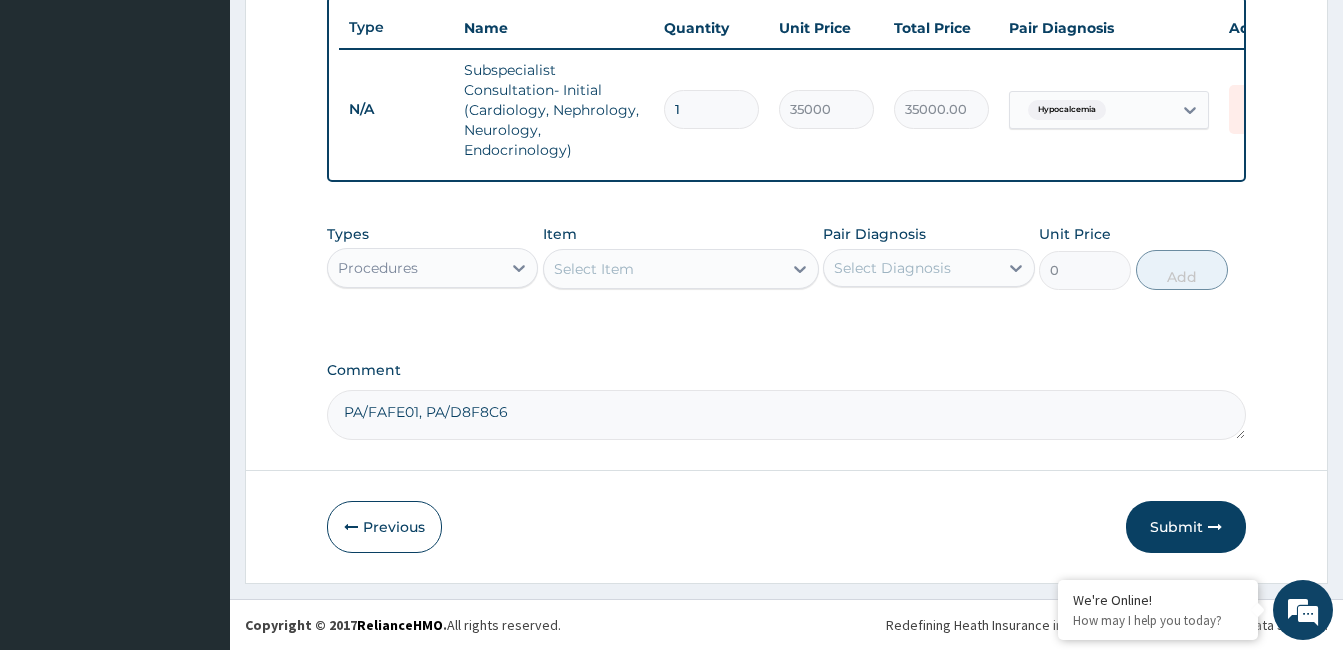 scroll, scrollTop: 763, scrollLeft: 0, axis: vertical 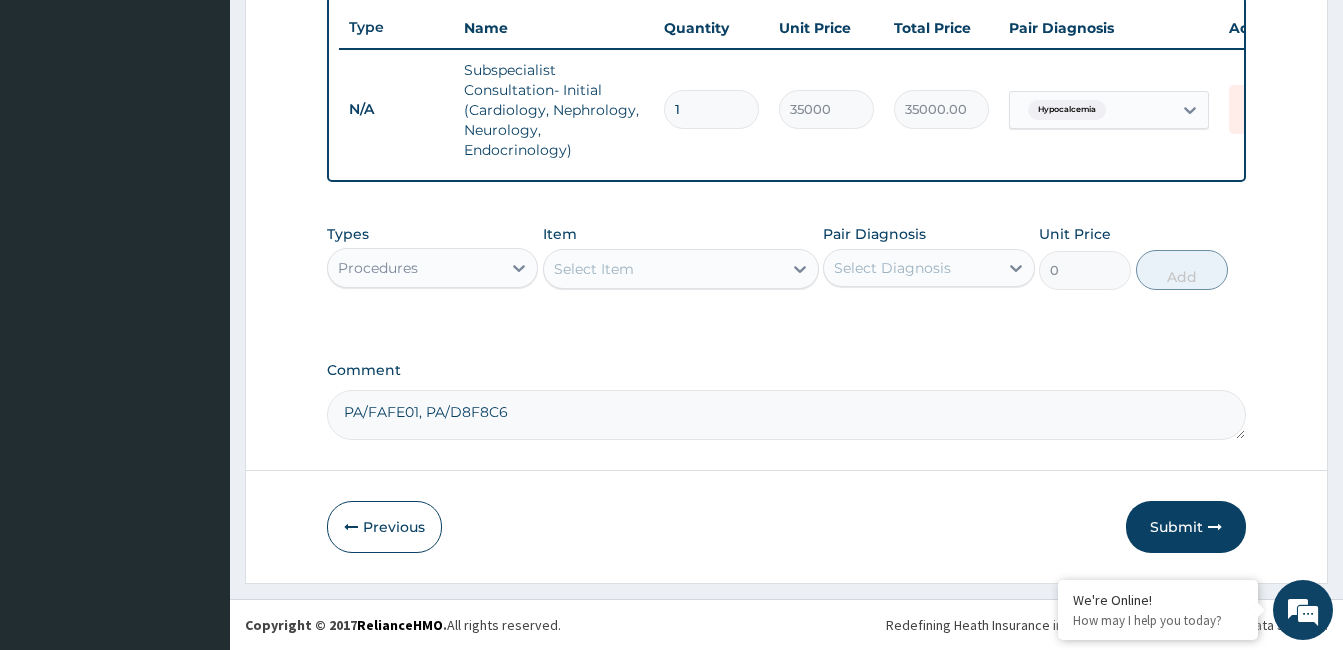 click on "Procedures" at bounding box center [414, 268] 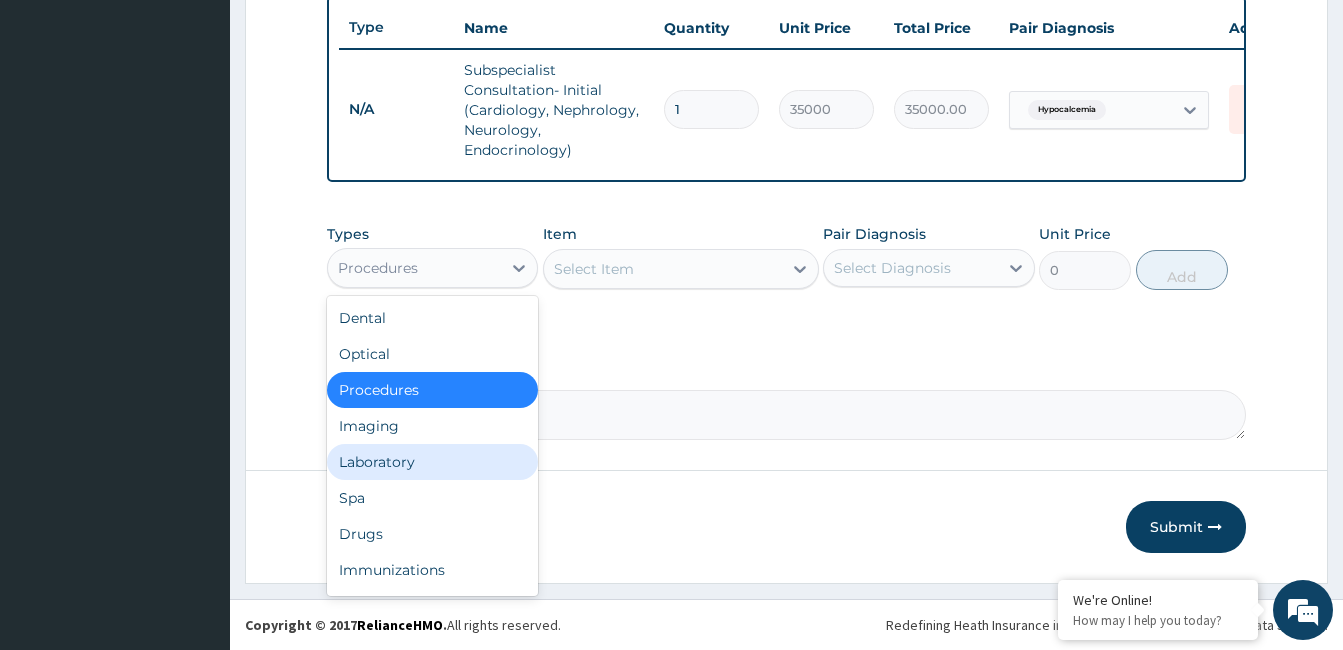 click on "Laboratory" at bounding box center [432, 462] 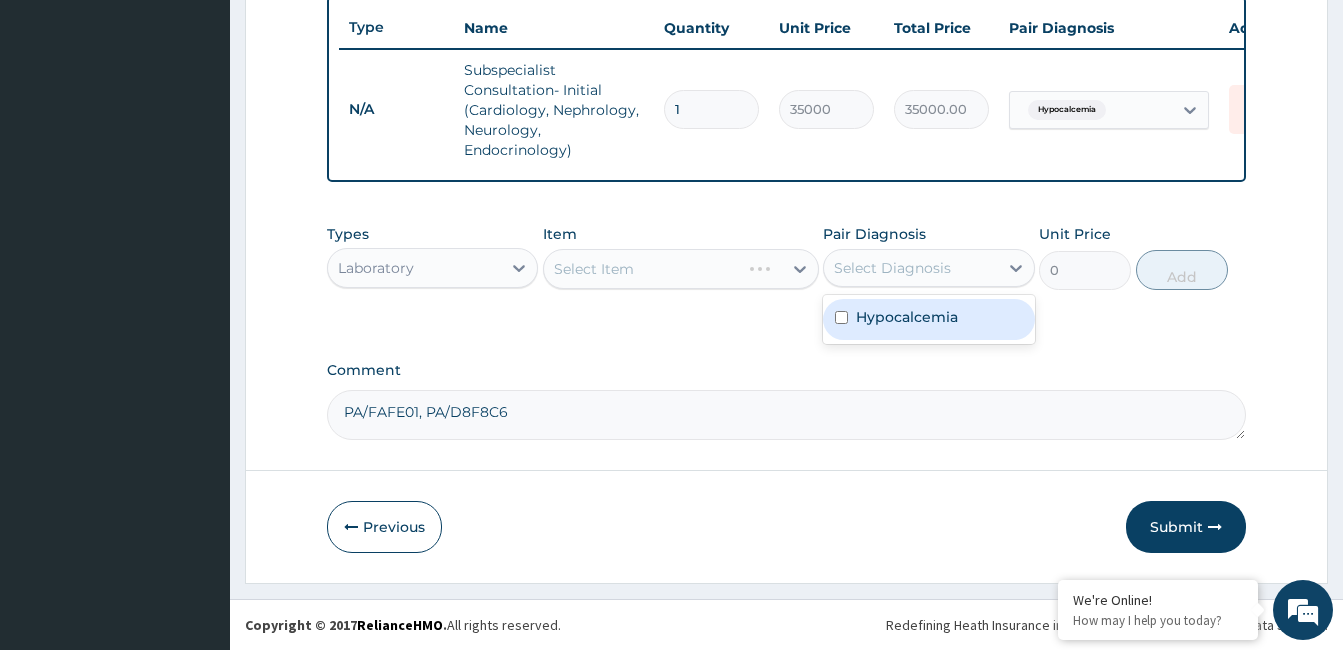 click on "Select Diagnosis" at bounding box center [892, 268] 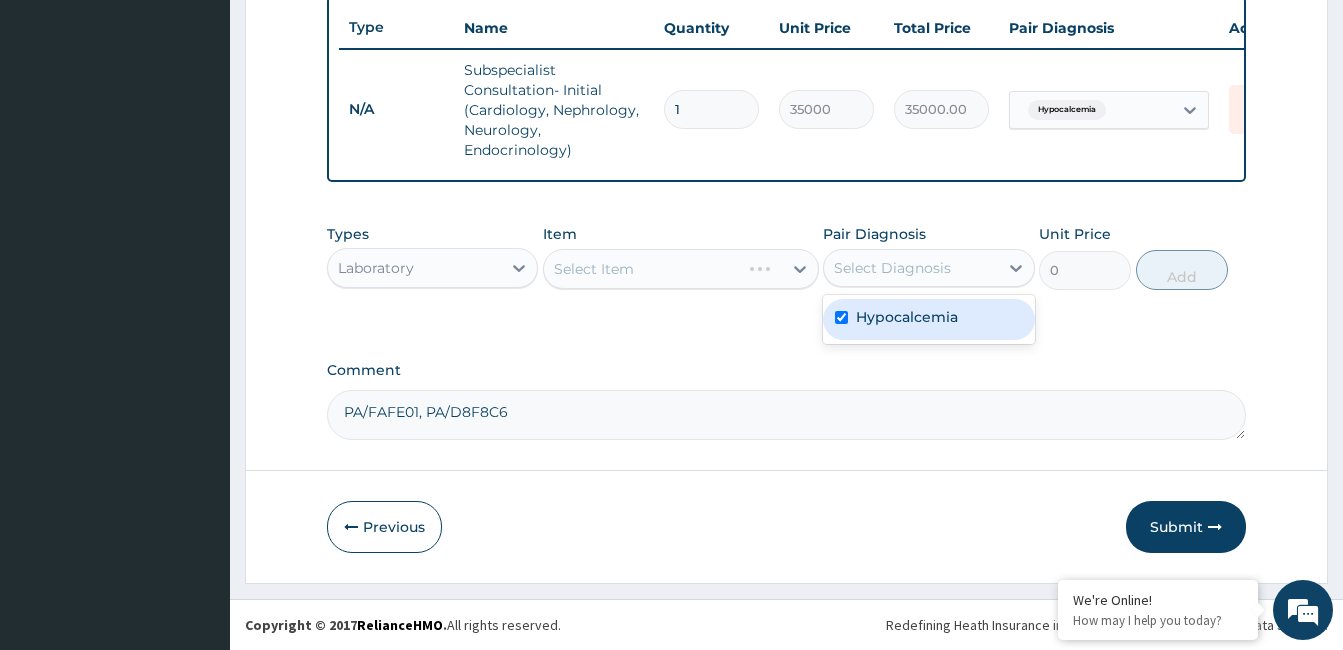 checkbox on "true" 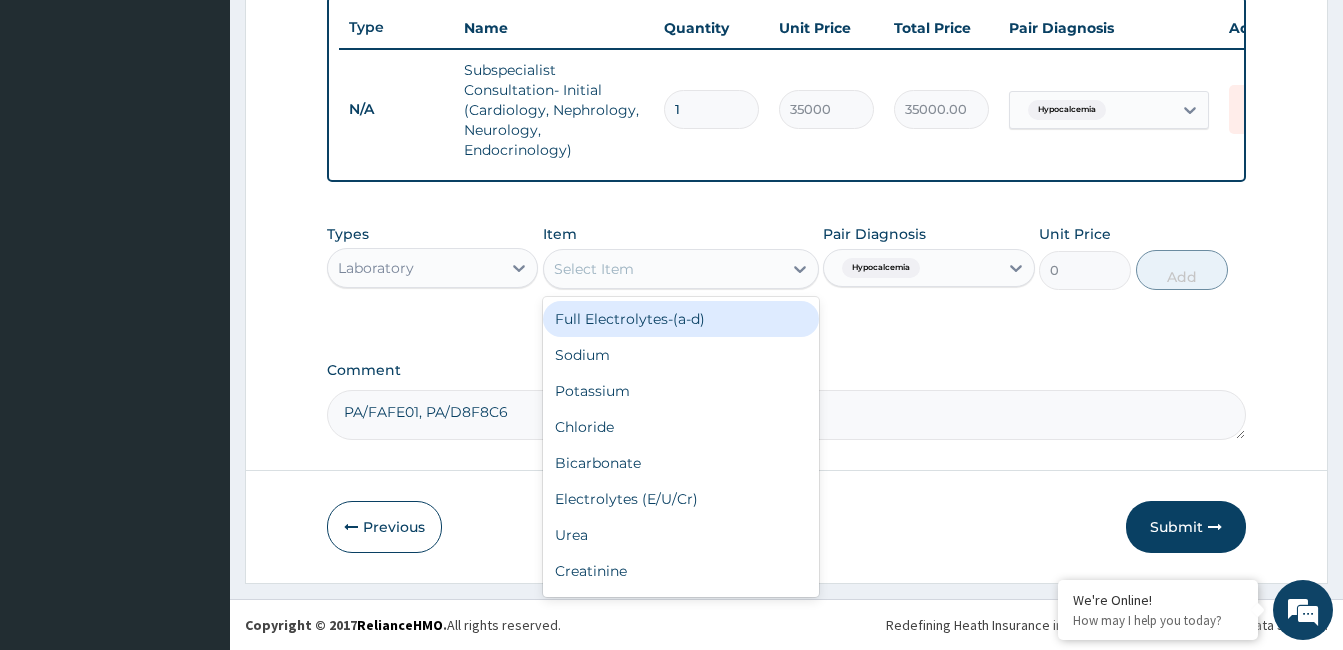 click on "Select Item" at bounding box center [663, 269] 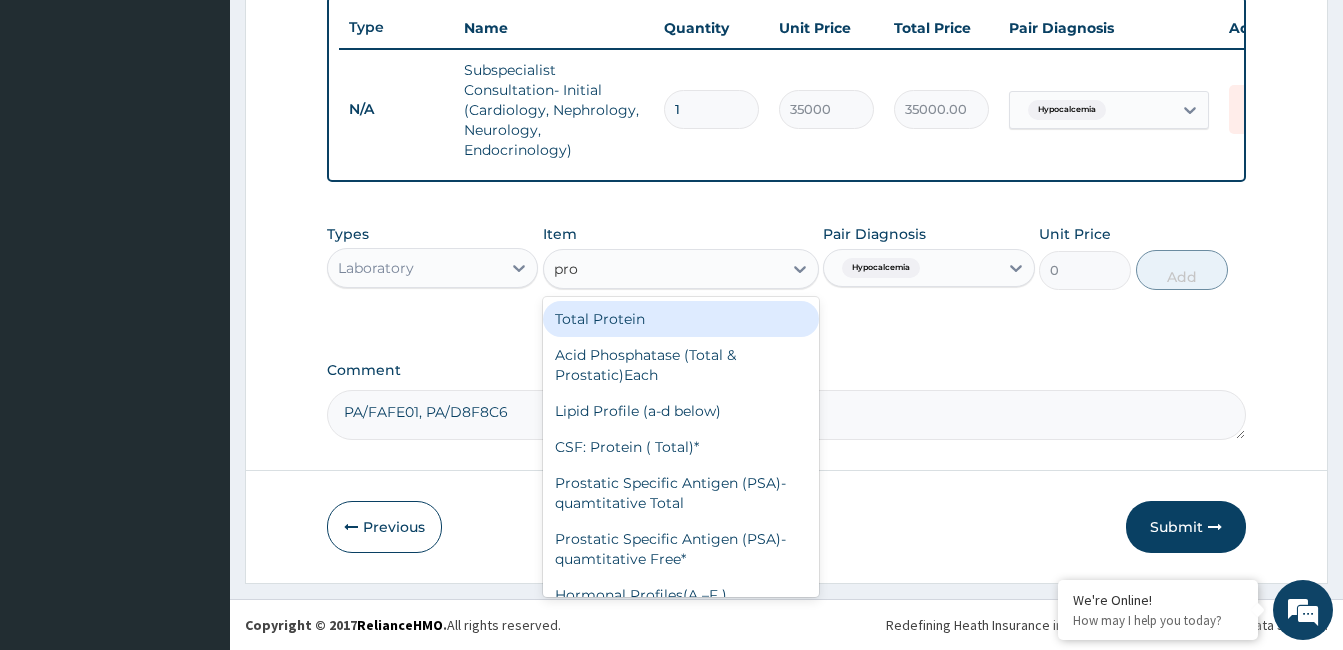 type on "prot" 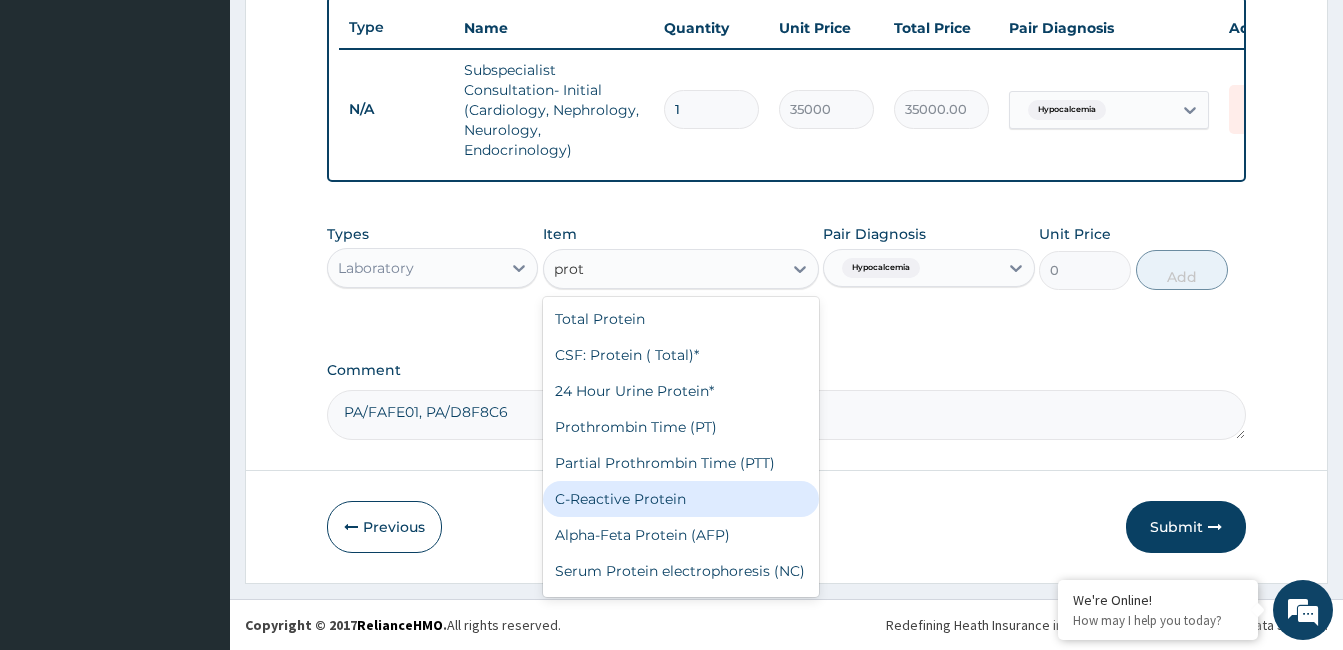 click on "C‐Reactive Protein" at bounding box center (681, 499) 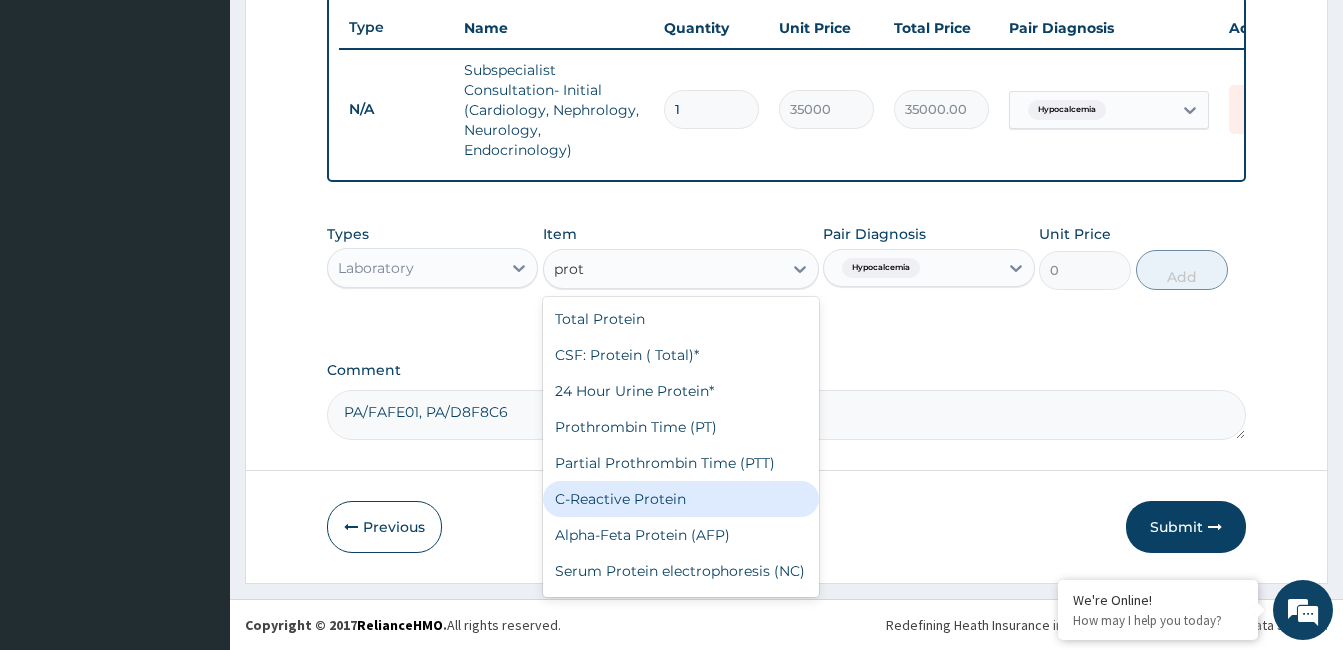 type 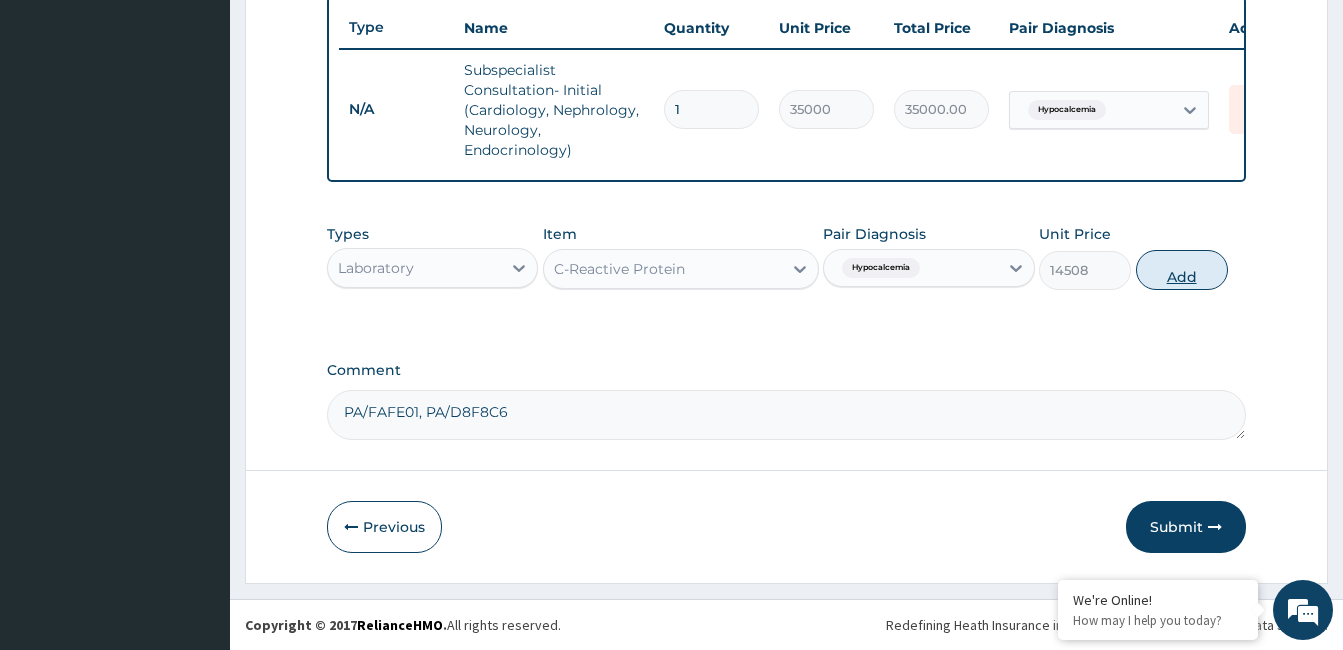 click on "Add" at bounding box center (1182, 270) 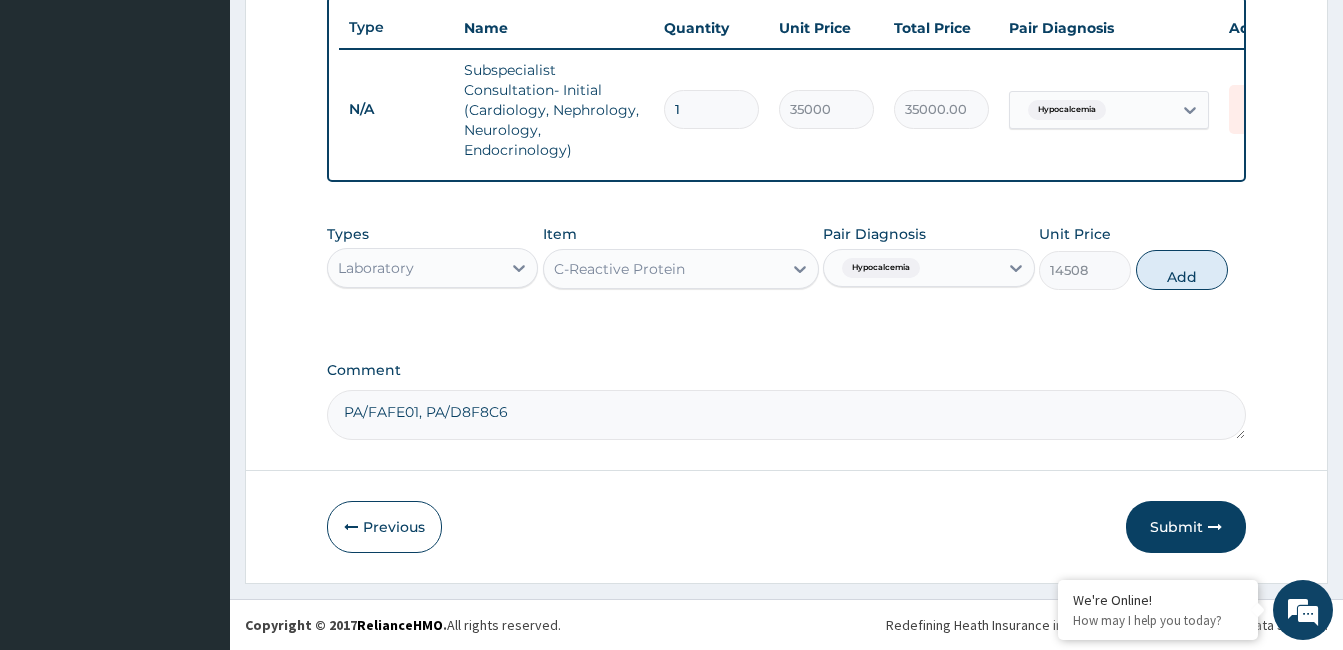 type on "0" 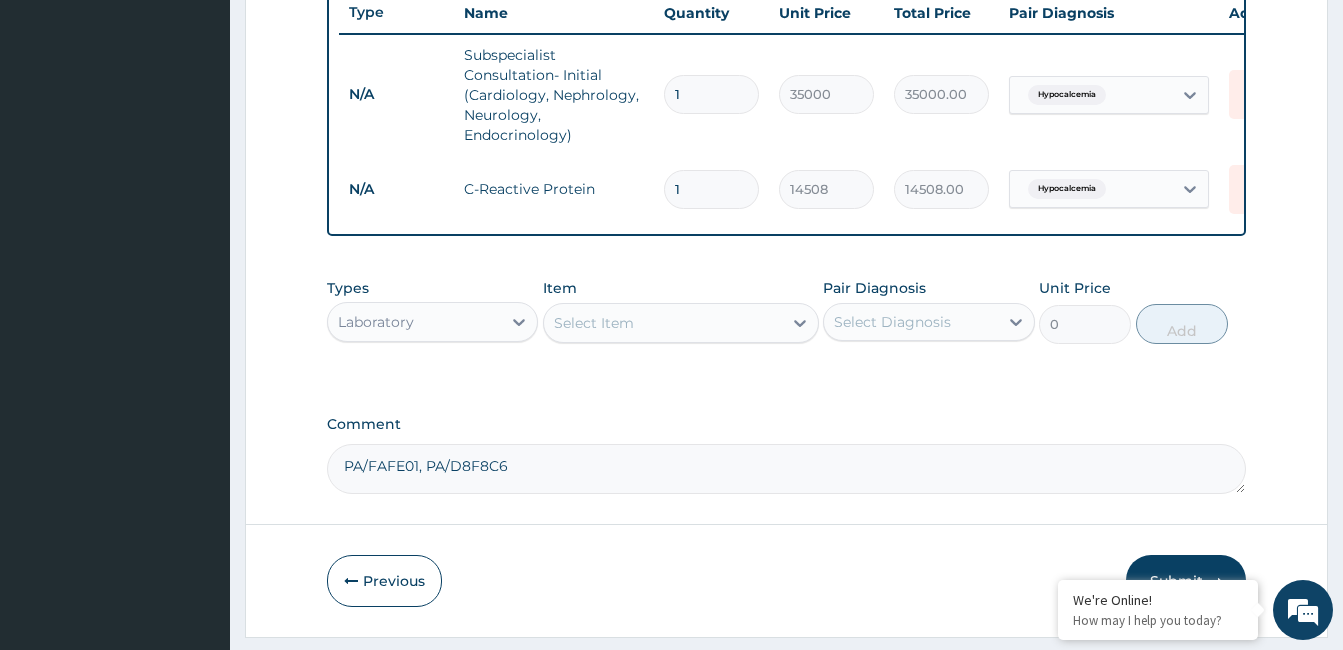 click on "Select Item" at bounding box center [663, 323] 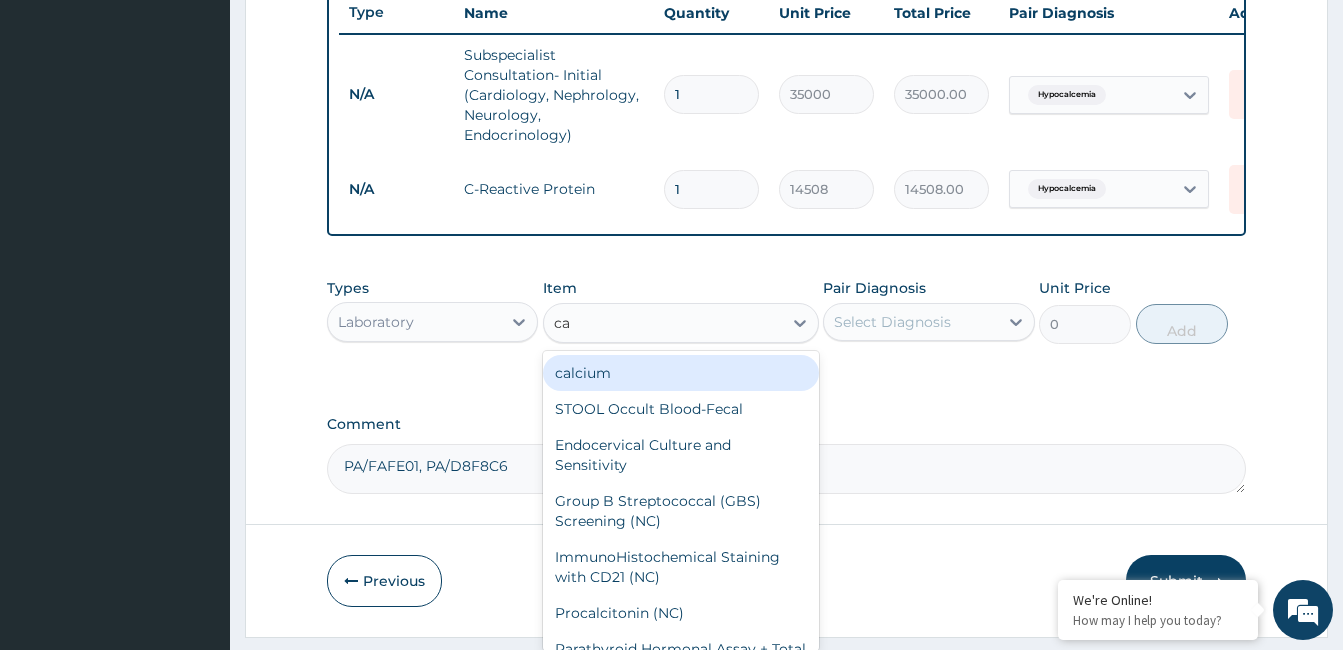 type on "cal" 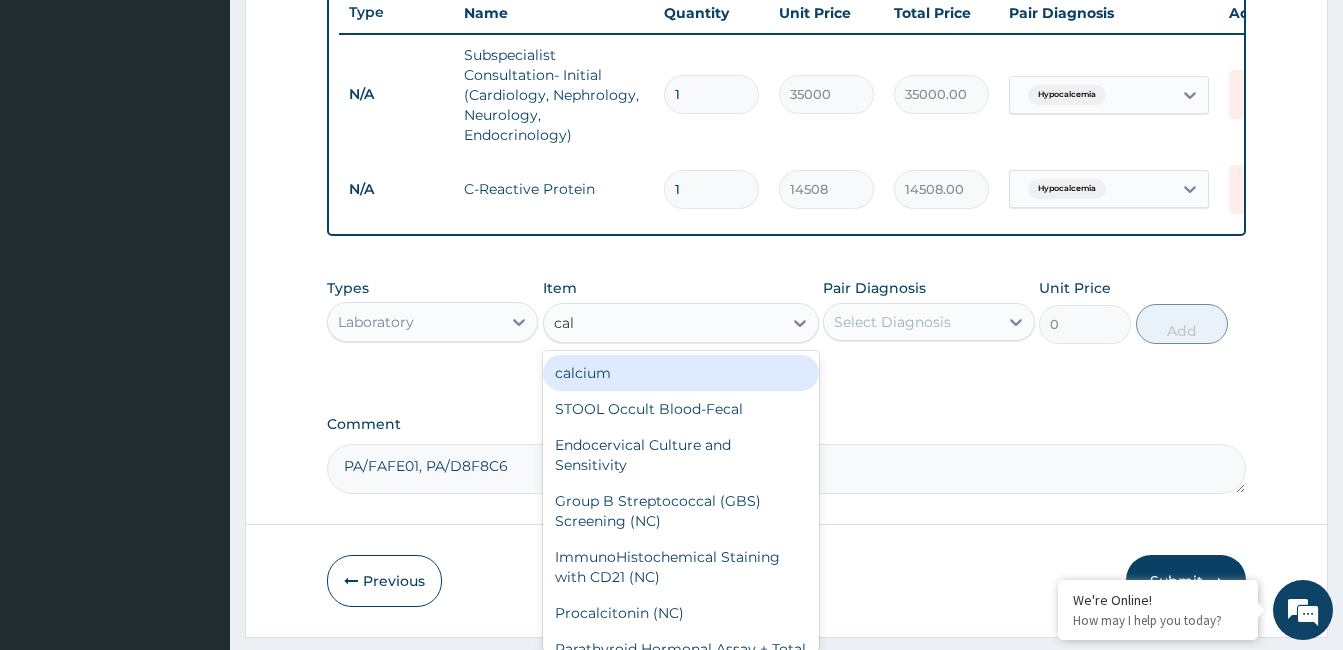 type 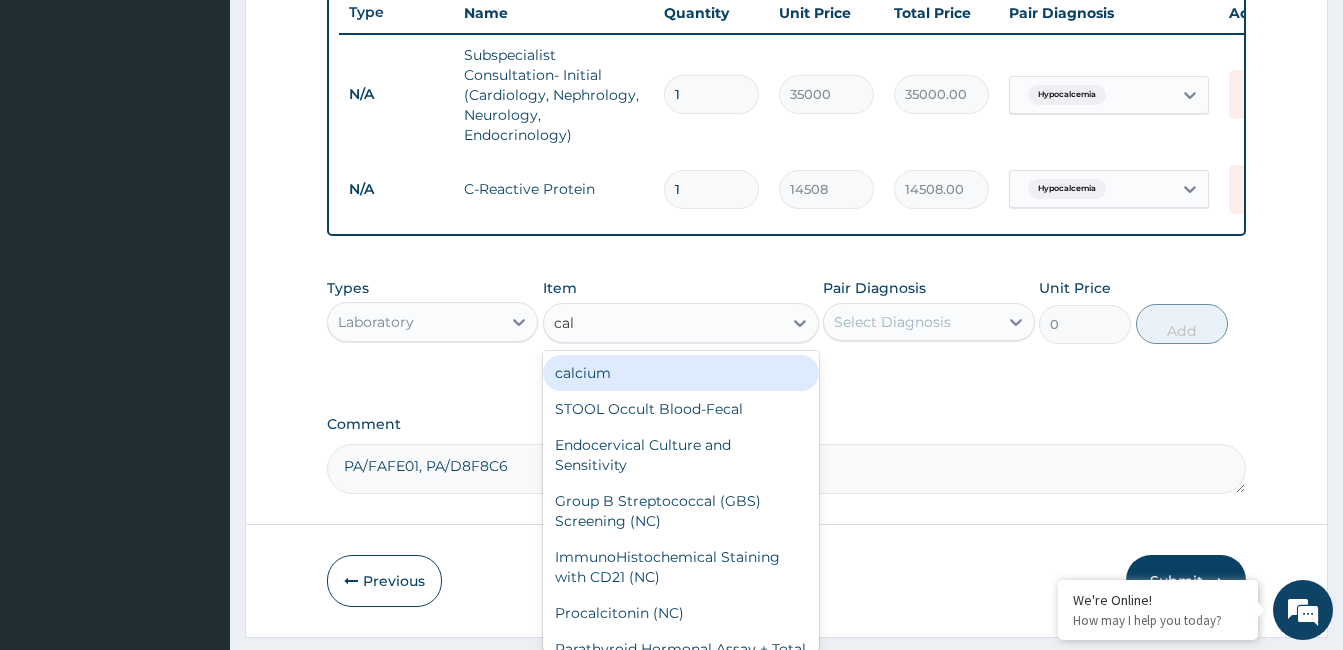 type on "3000" 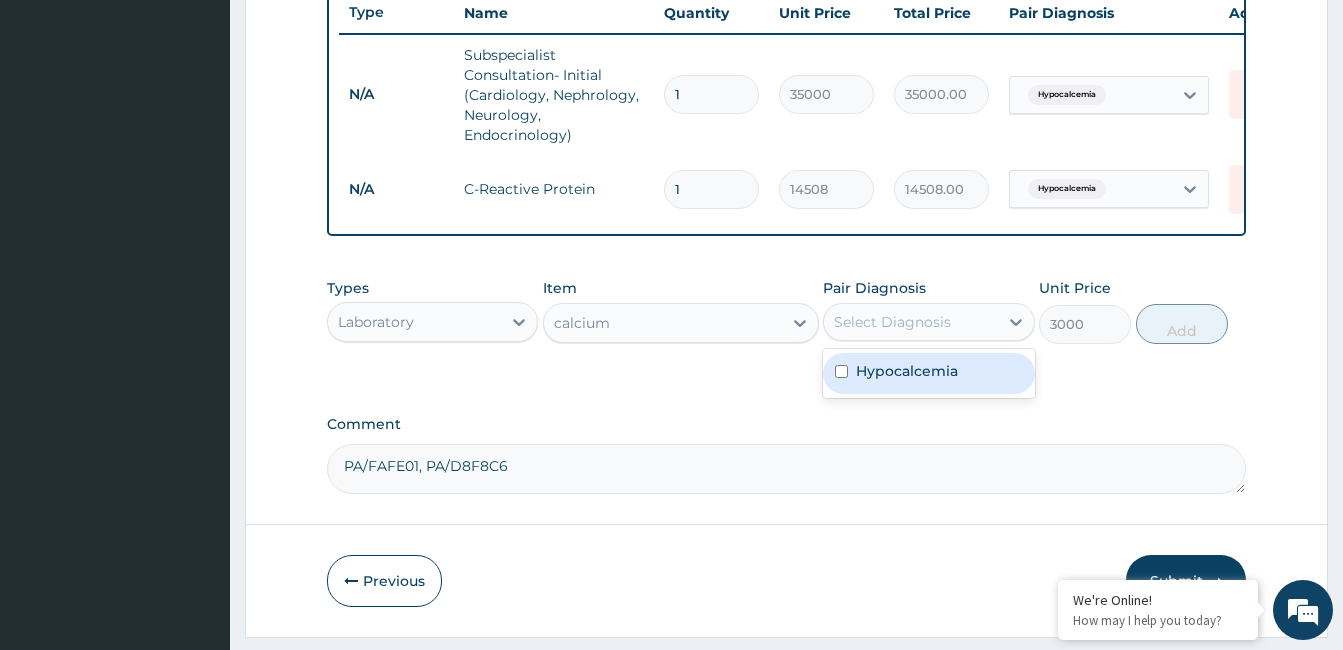 drag, startPoint x: 959, startPoint y: 322, endPoint x: 952, endPoint y: 368, distance: 46.52956 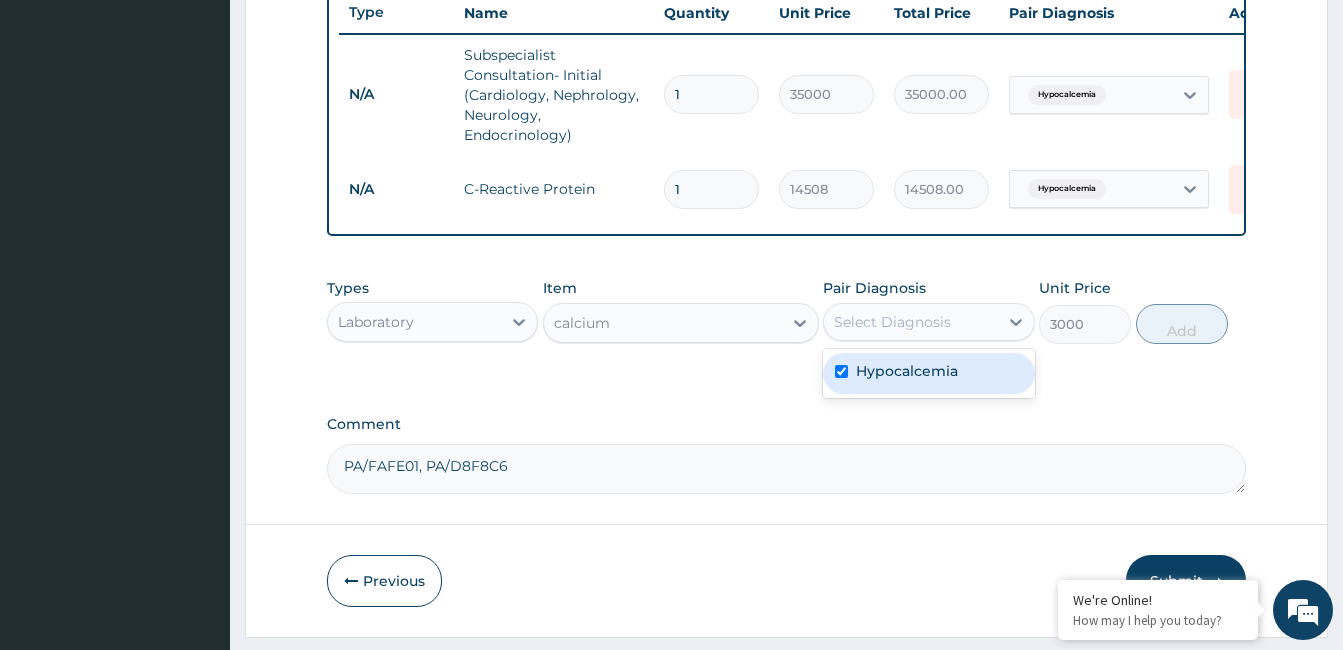 checkbox on "true" 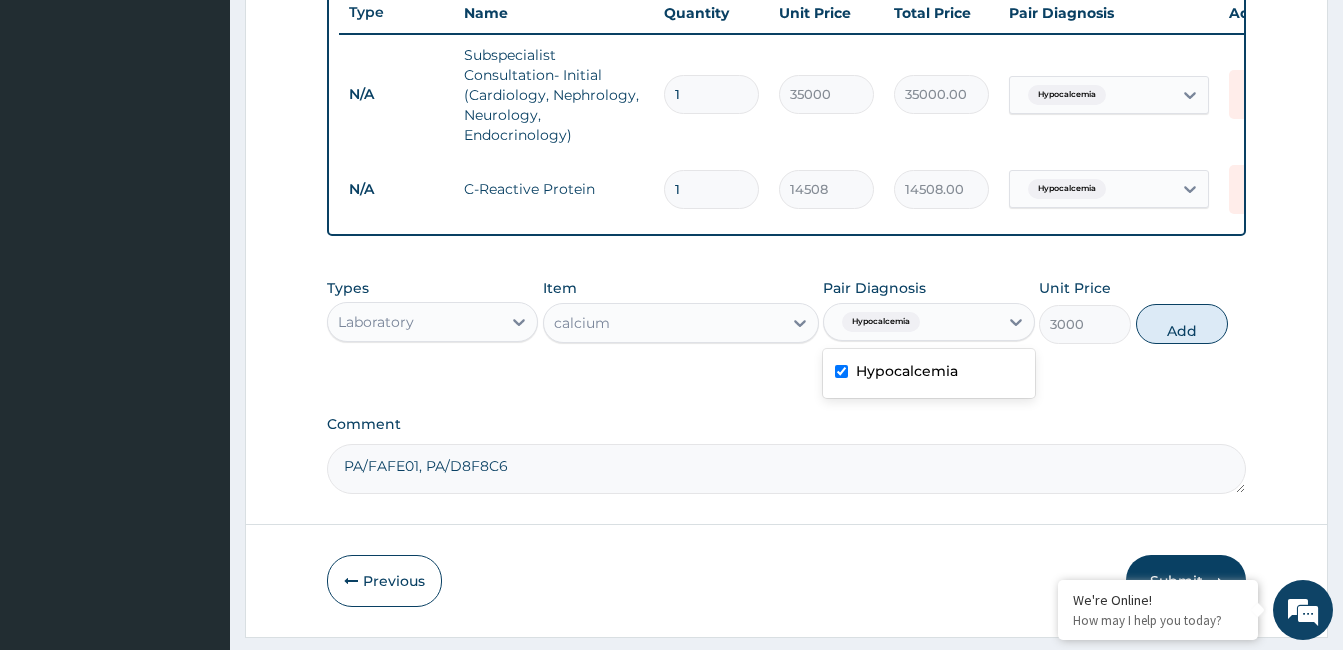 drag, startPoint x: 1216, startPoint y: 339, endPoint x: 955, endPoint y: 356, distance: 261.55304 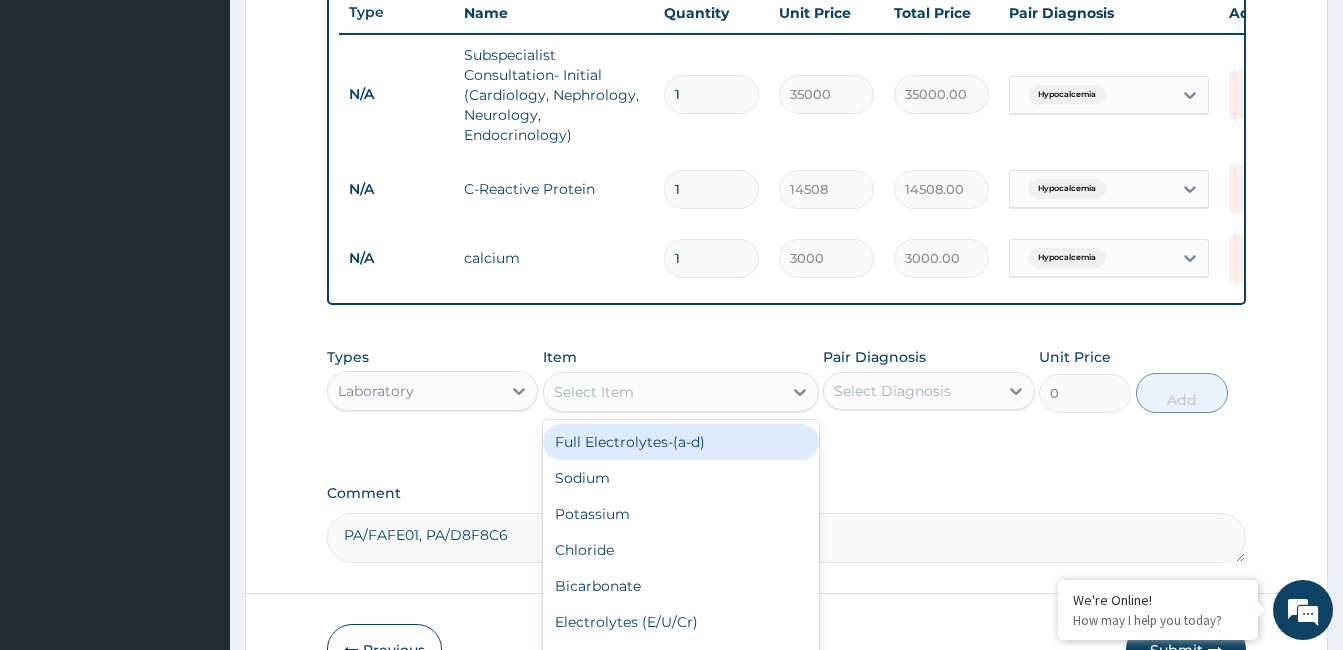 click on "Select Item" at bounding box center (594, 392) 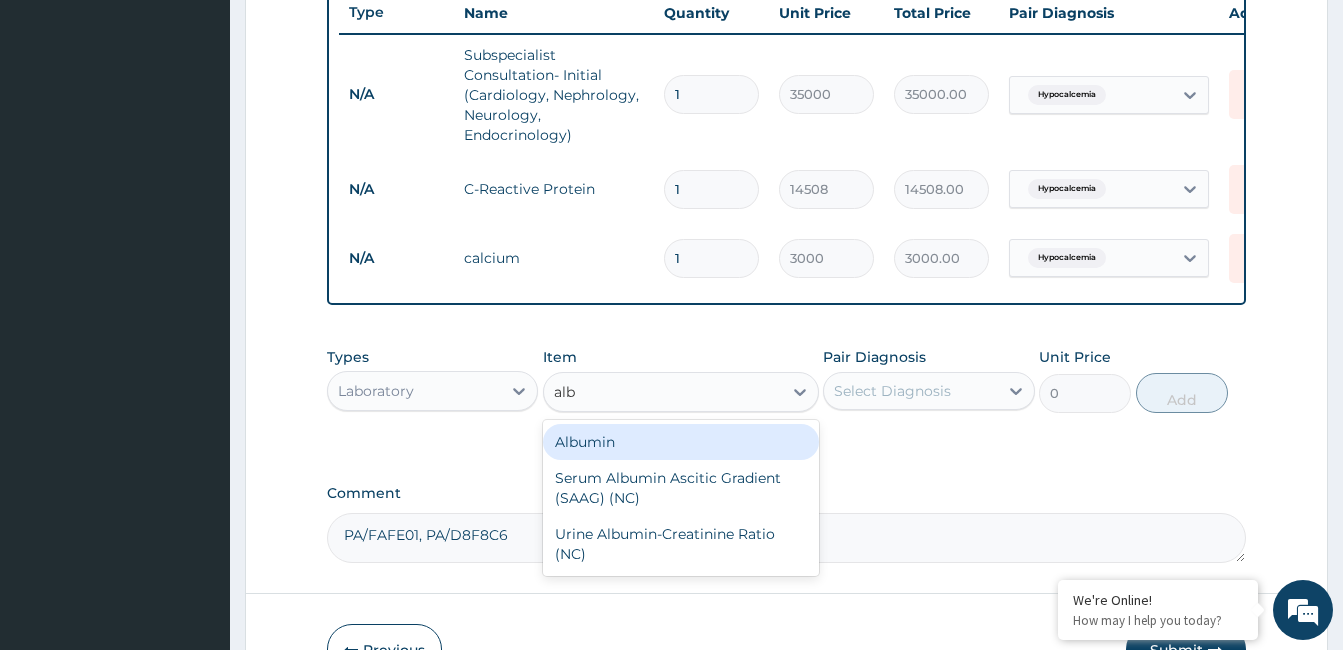 type on "albu" 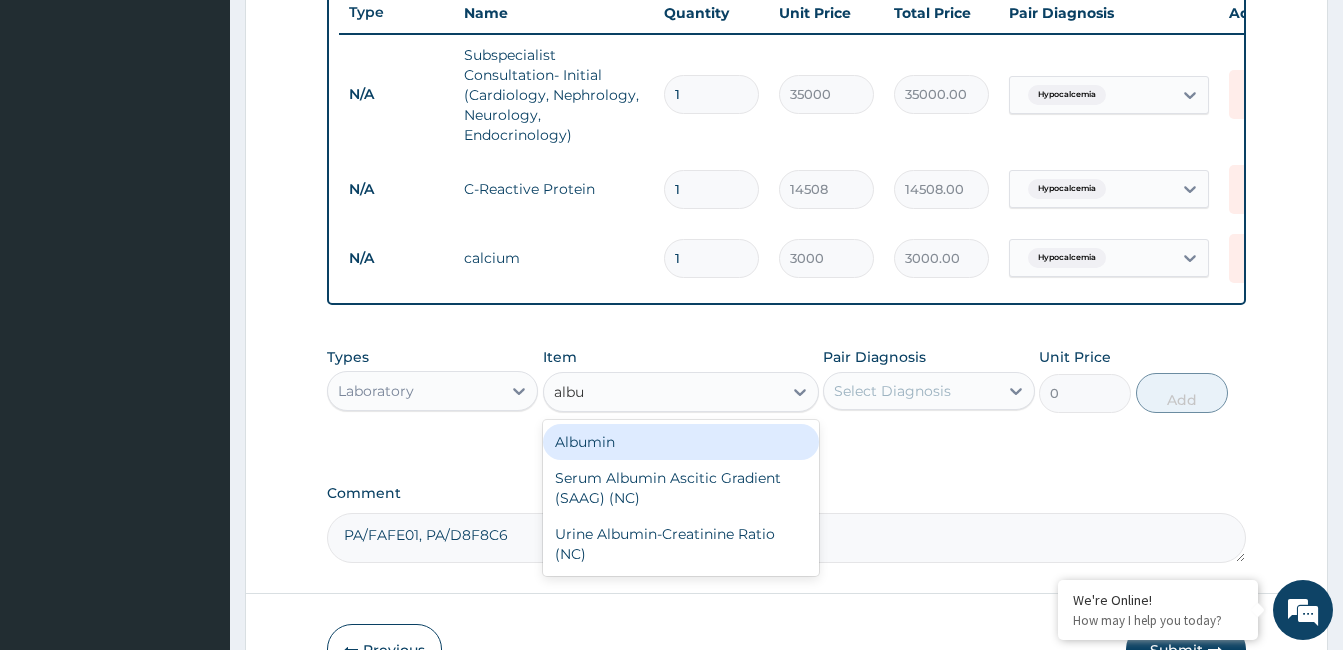 type 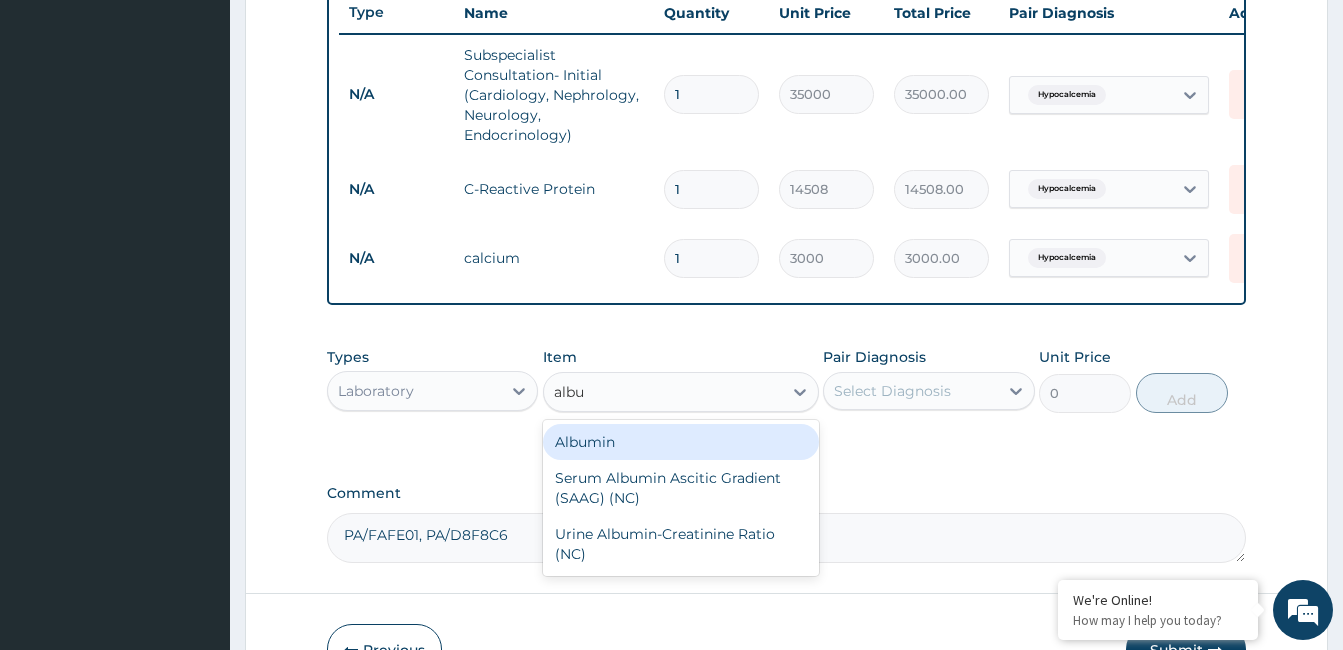 type on "1500" 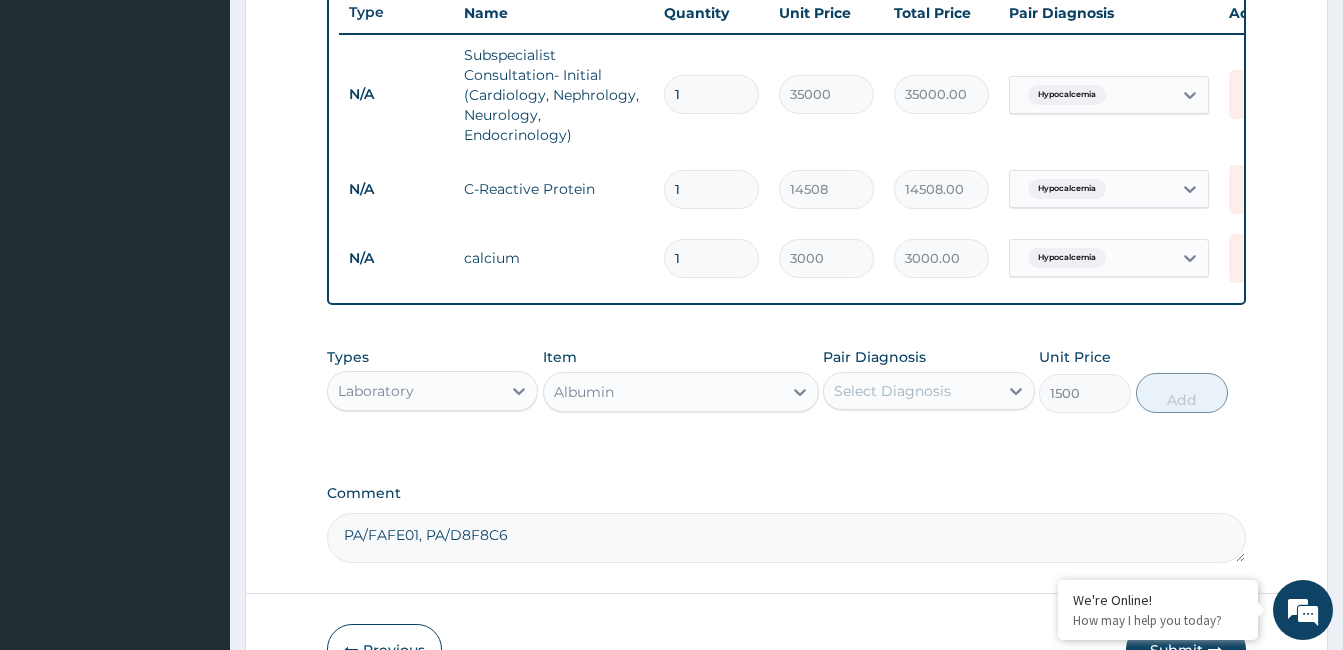 click on "Pair Diagnosis Select Diagnosis" at bounding box center [928, 380] 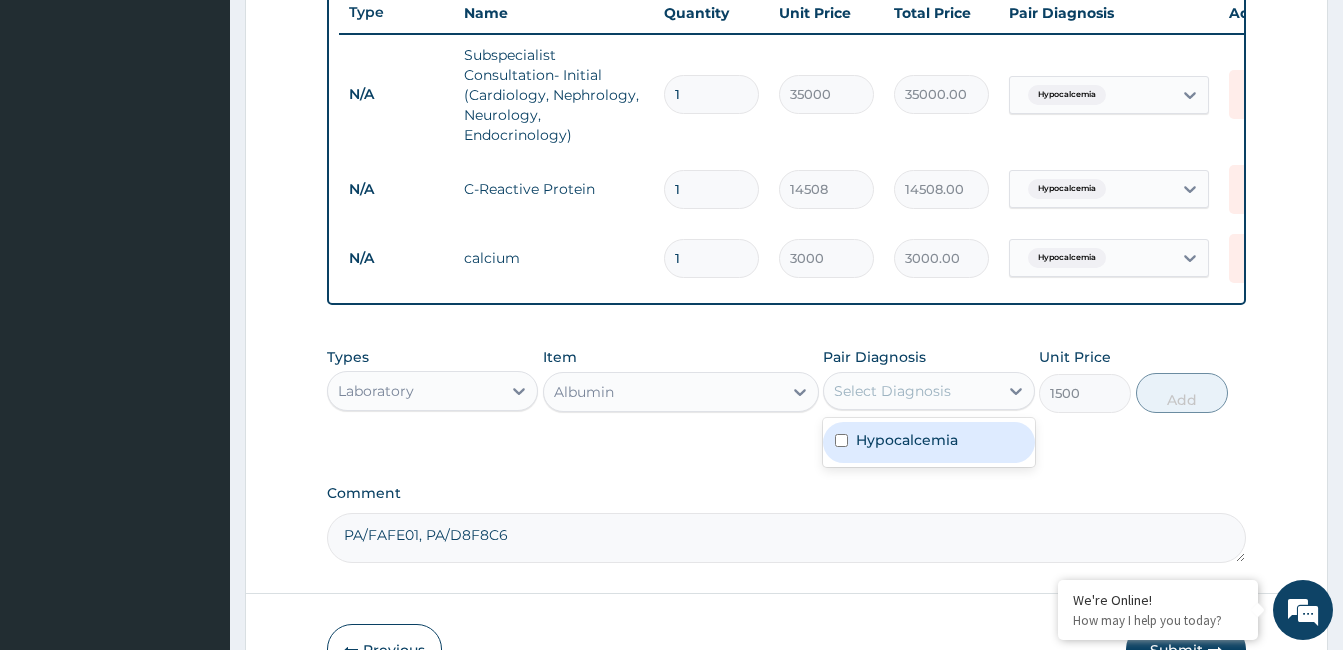 drag, startPoint x: 903, startPoint y: 394, endPoint x: 975, endPoint y: 404, distance: 72.691124 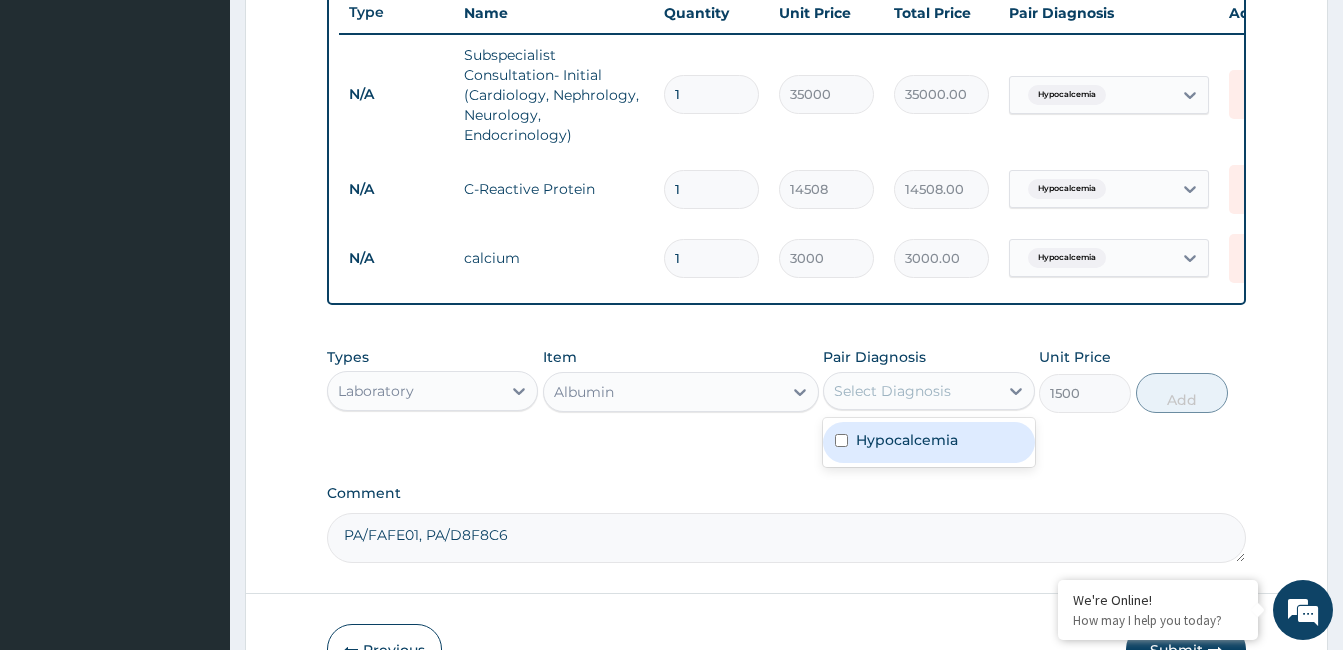 click on "Select Diagnosis" at bounding box center (910, 391) 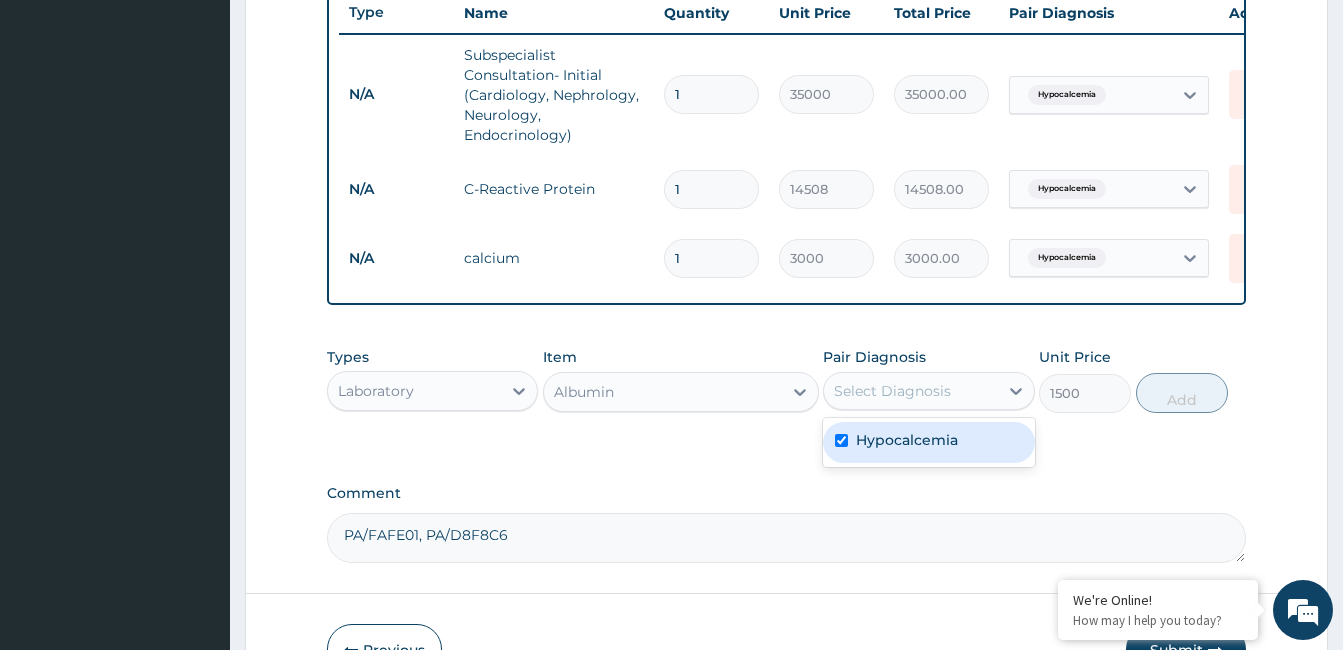 checkbox on "true" 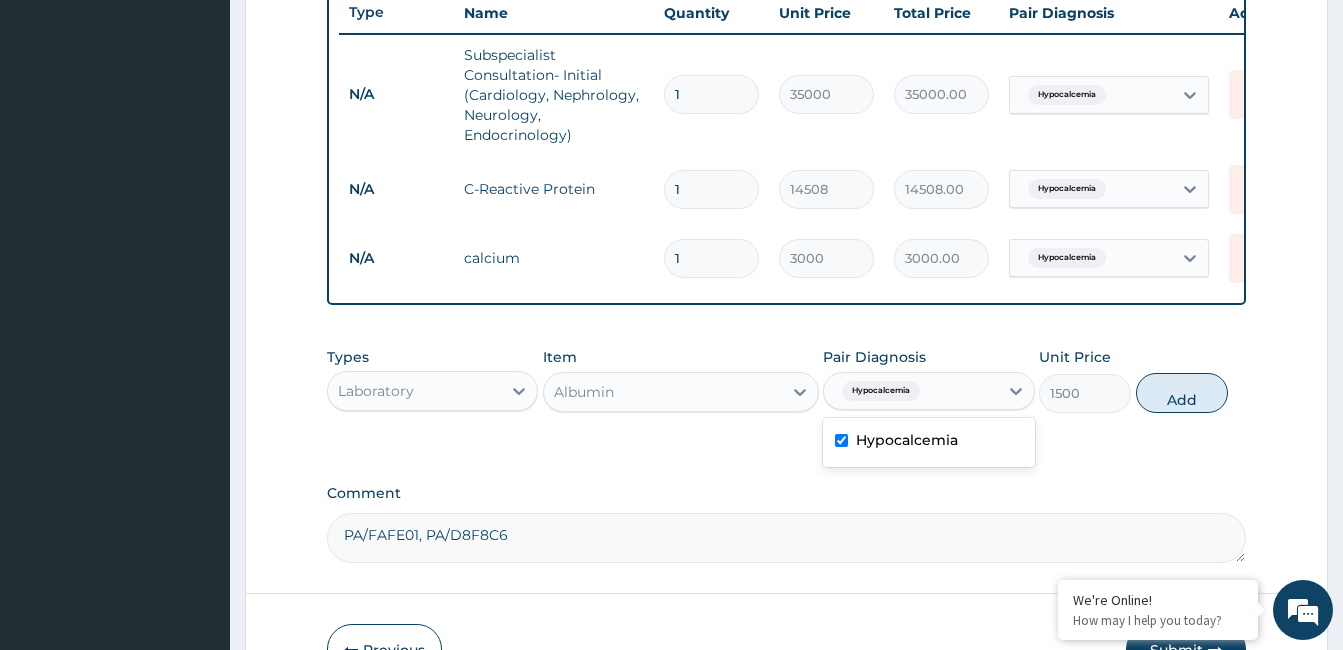 click on "Add" at bounding box center (1182, 393) 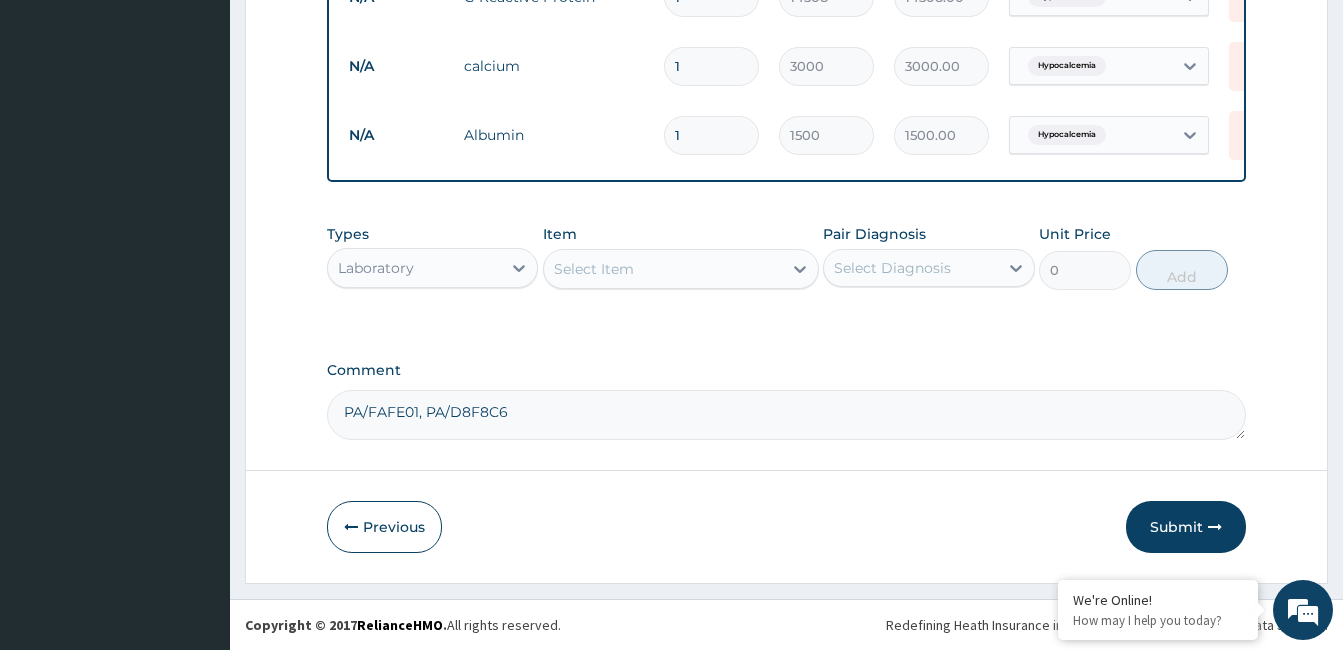 scroll, scrollTop: 970, scrollLeft: 0, axis: vertical 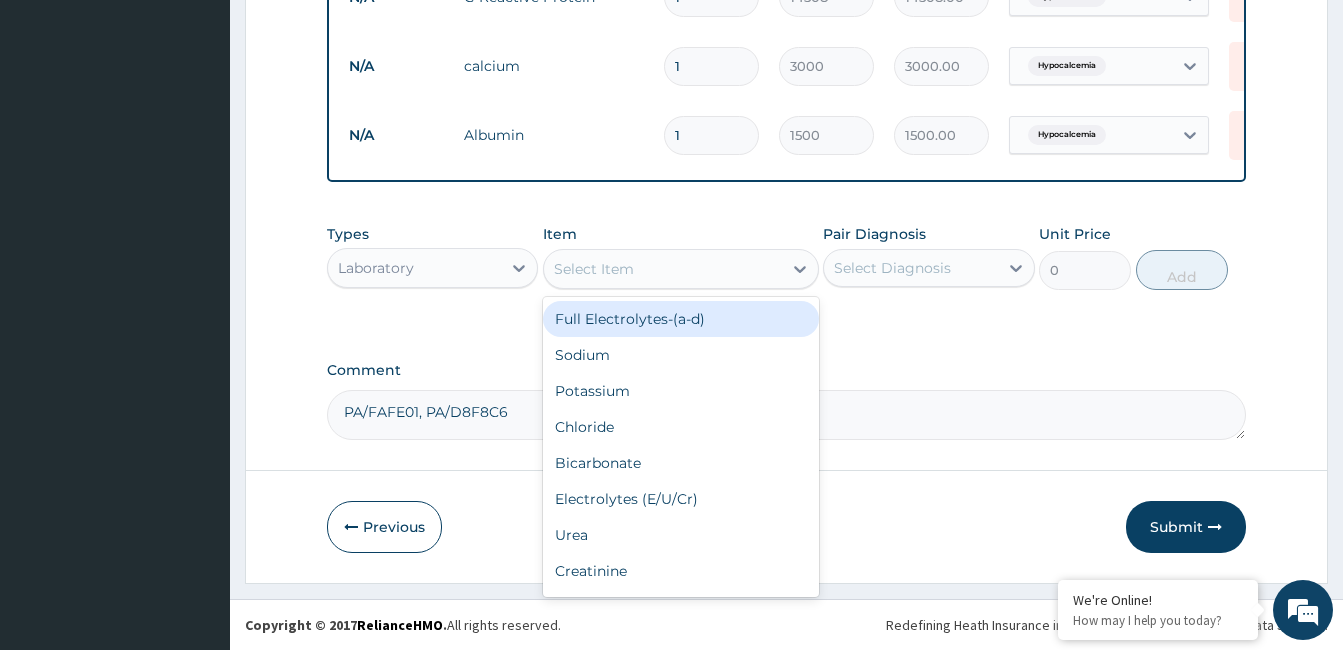 click on "Select Item" at bounding box center (594, 269) 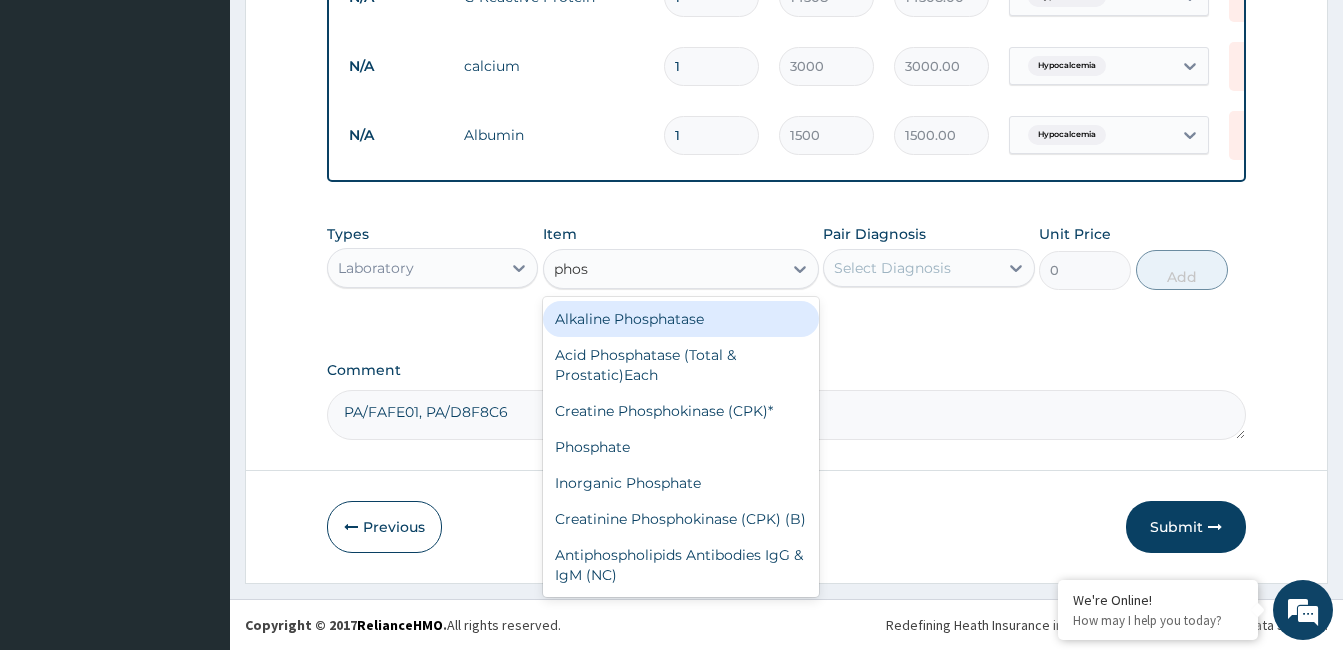 type on "phosp" 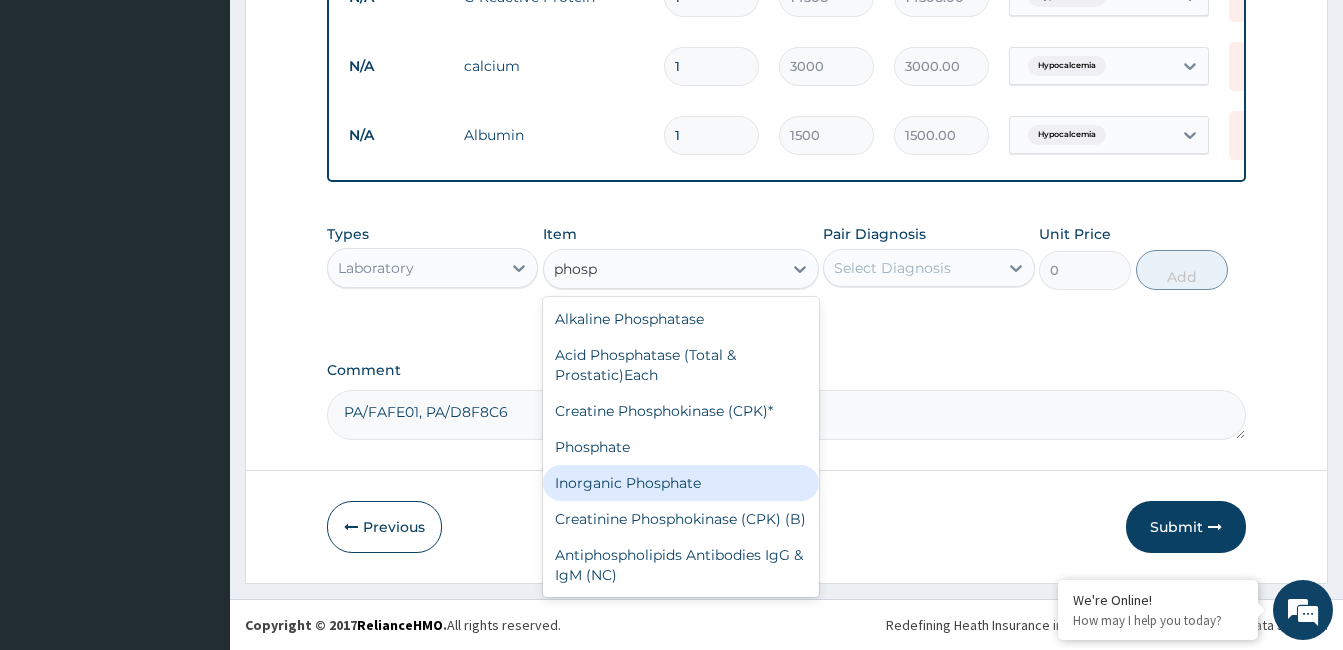 click on "Inorganic Phosphate" at bounding box center [681, 483] 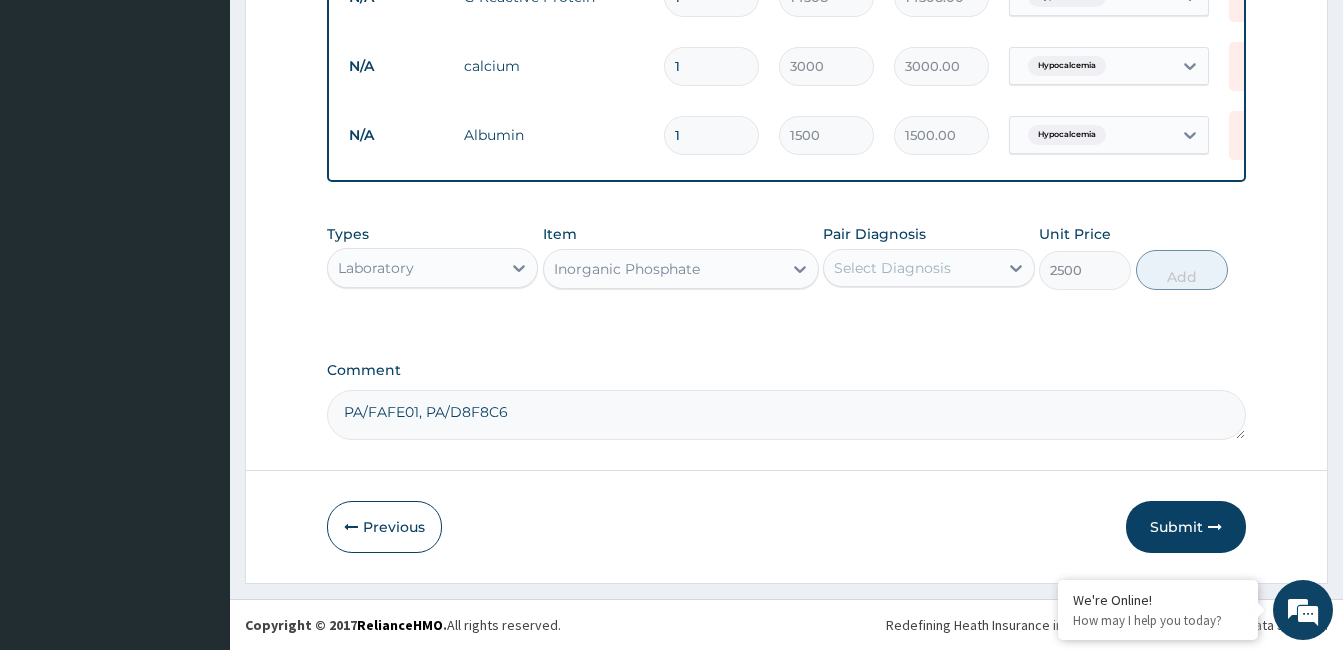 click on "Select Diagnosis" at bounding box center [910, 268] 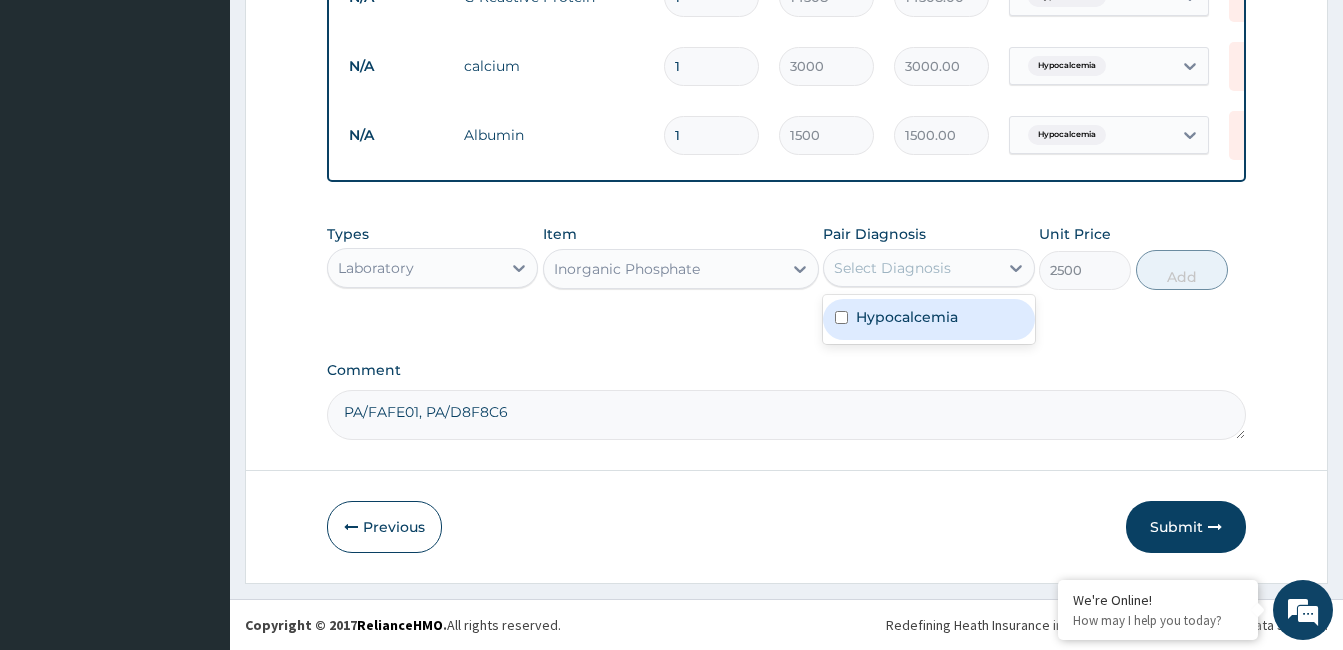 click on "Hypocalcemia" at bounding box center [907, 317] 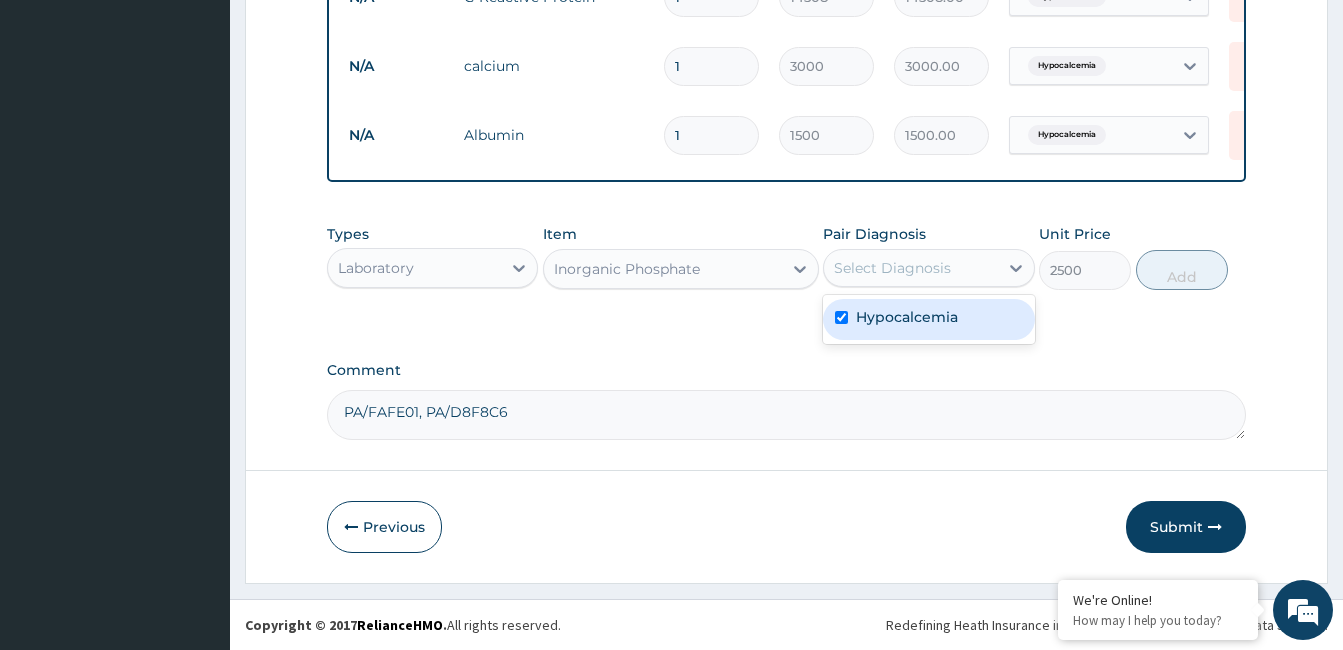 checkbox on "true" 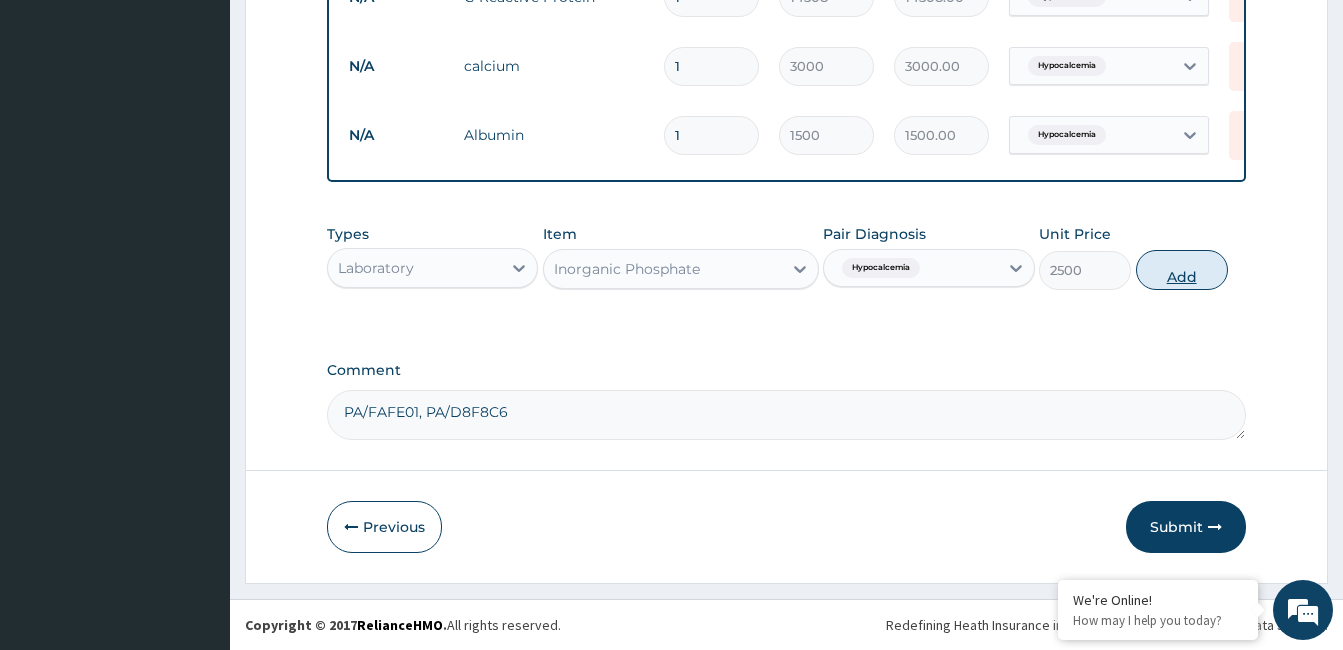 click on "Add" at bounding box center (1182, 270) 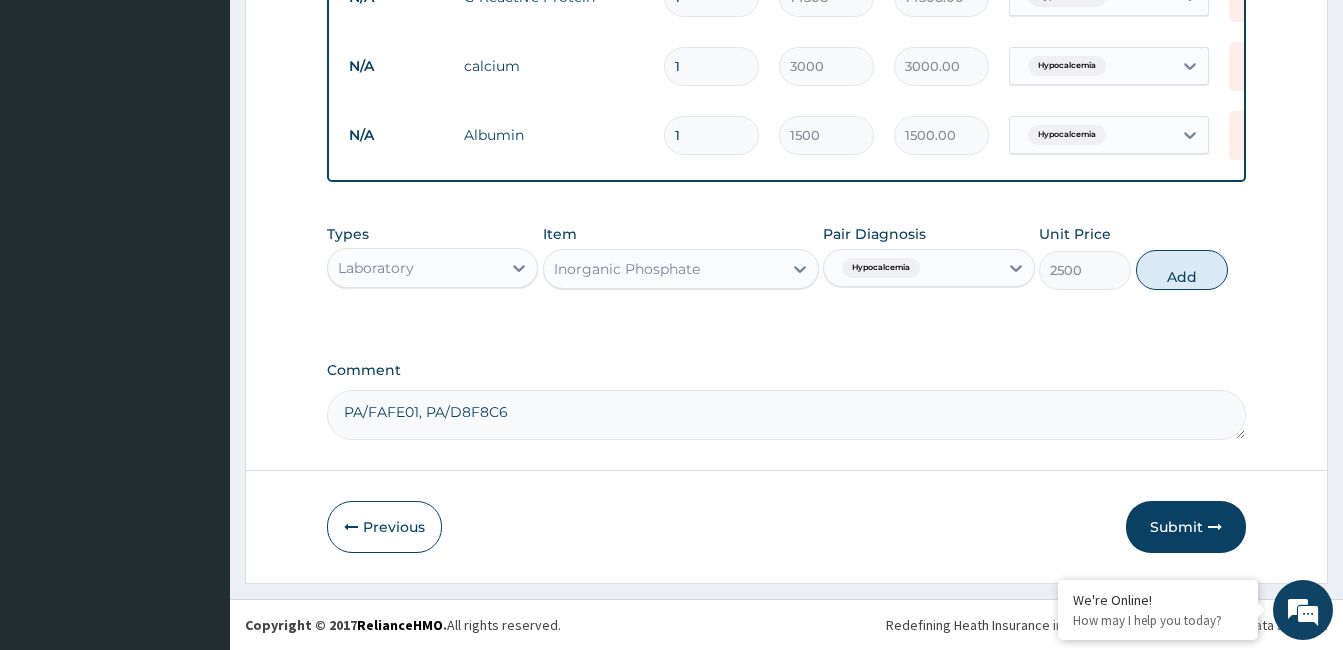type on "0" 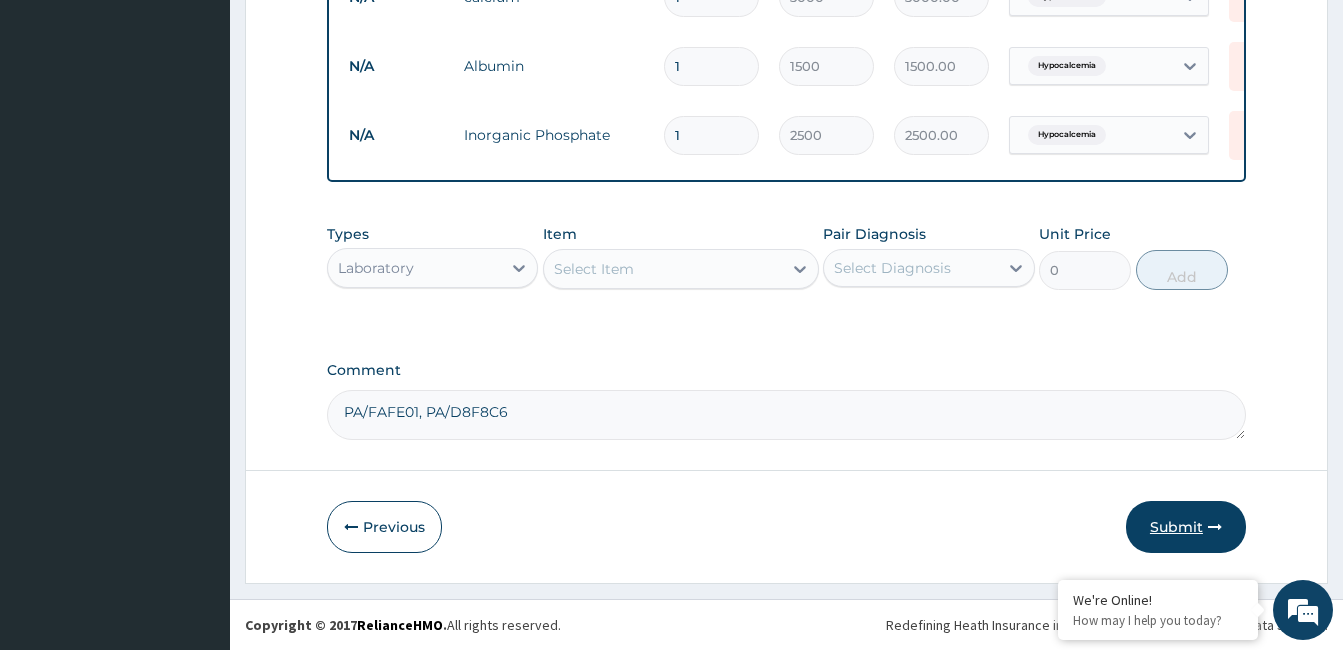 click on "Submit" at bounding box center [1186, 527] 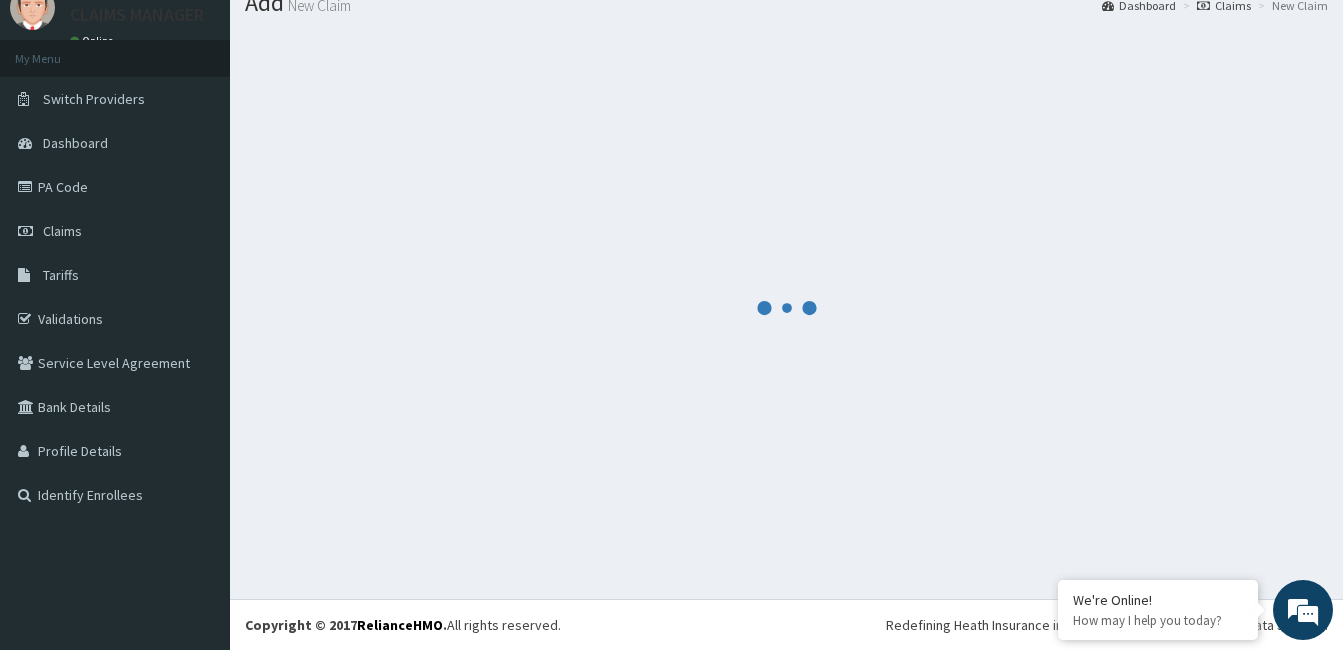 scroll, scrollTop: 1039, scrollLeft: 0, axis: vertical 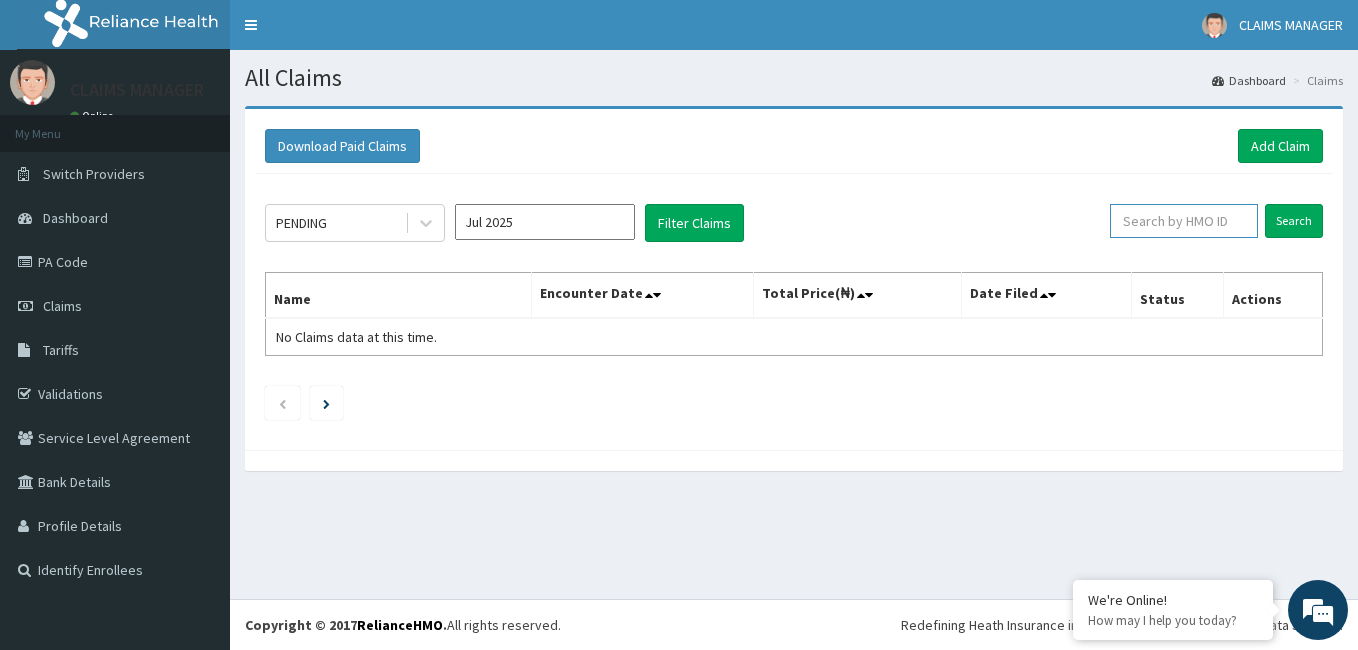 click at bounding box center [1184, 221] 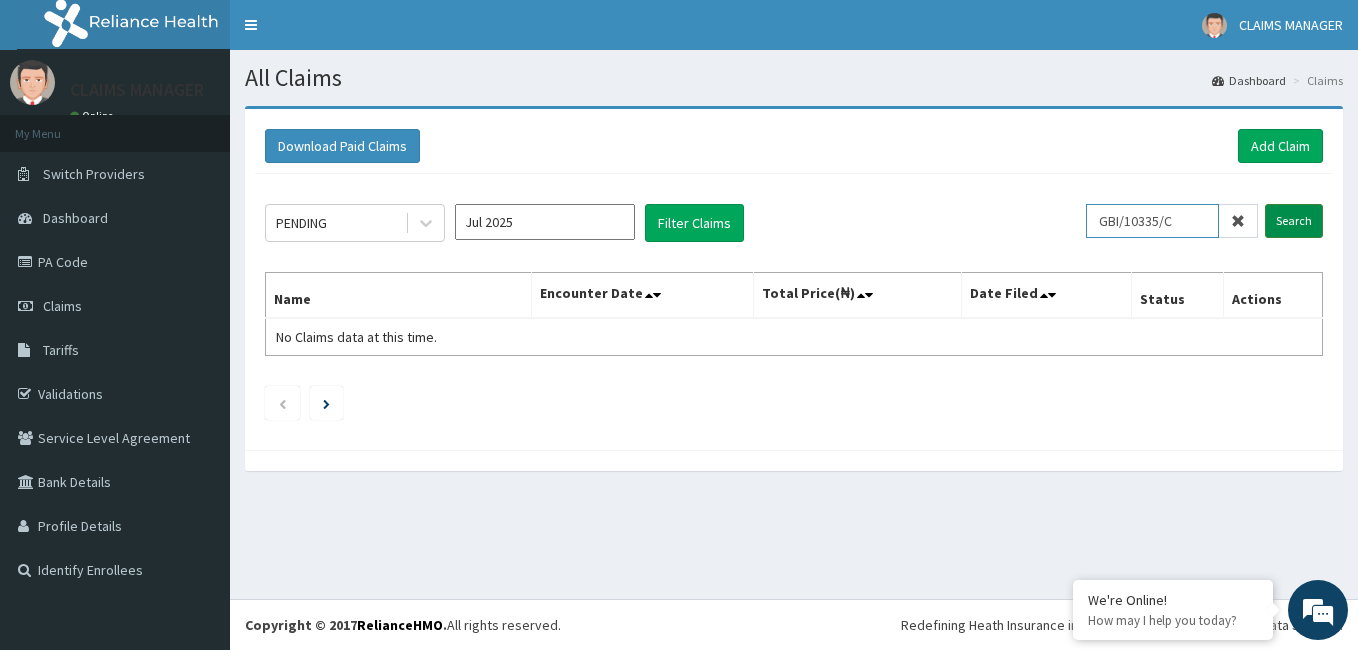 type on "GBI/10335/C" 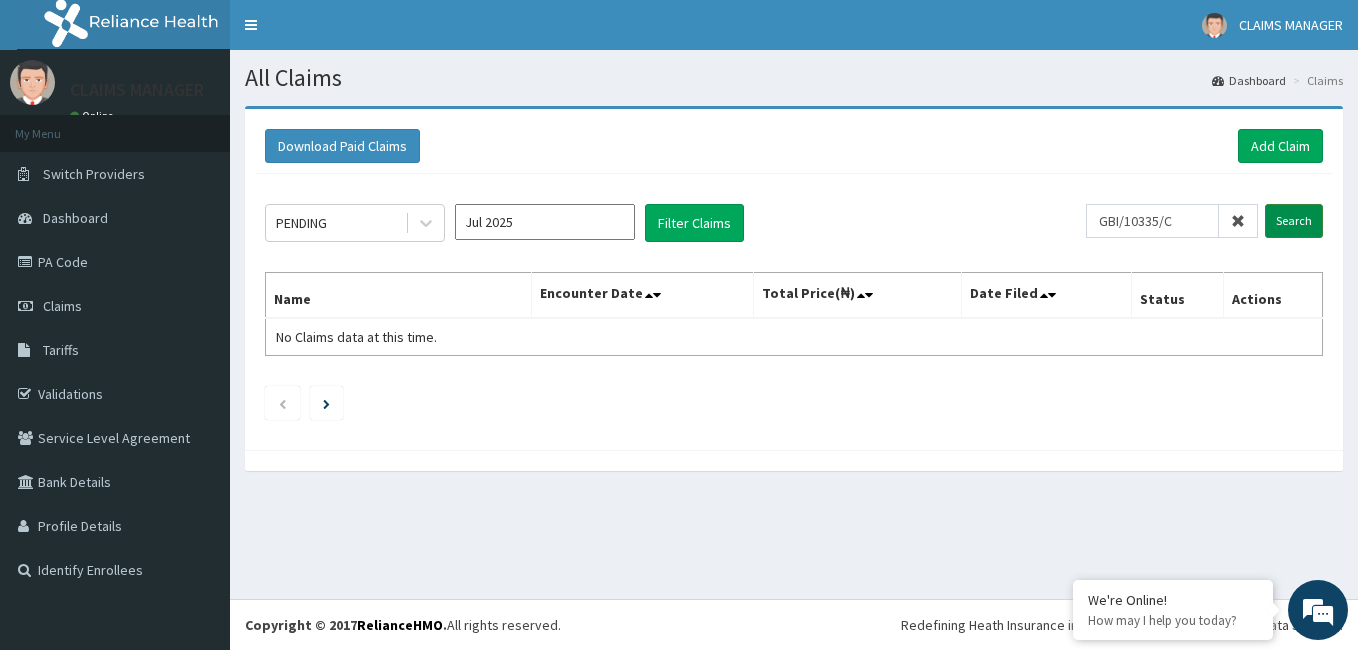 click on "Search" at bounding box center [1294, 221] 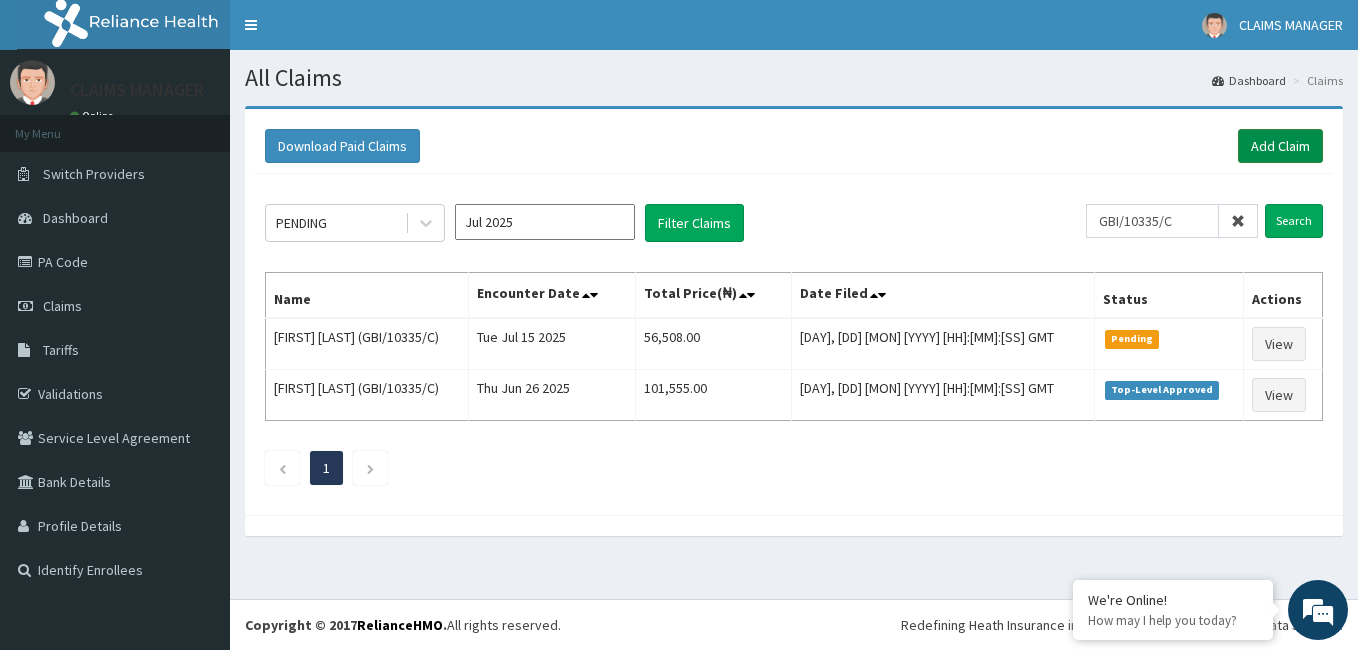 click on "Add Claim" at bounding box center (1280, 146) 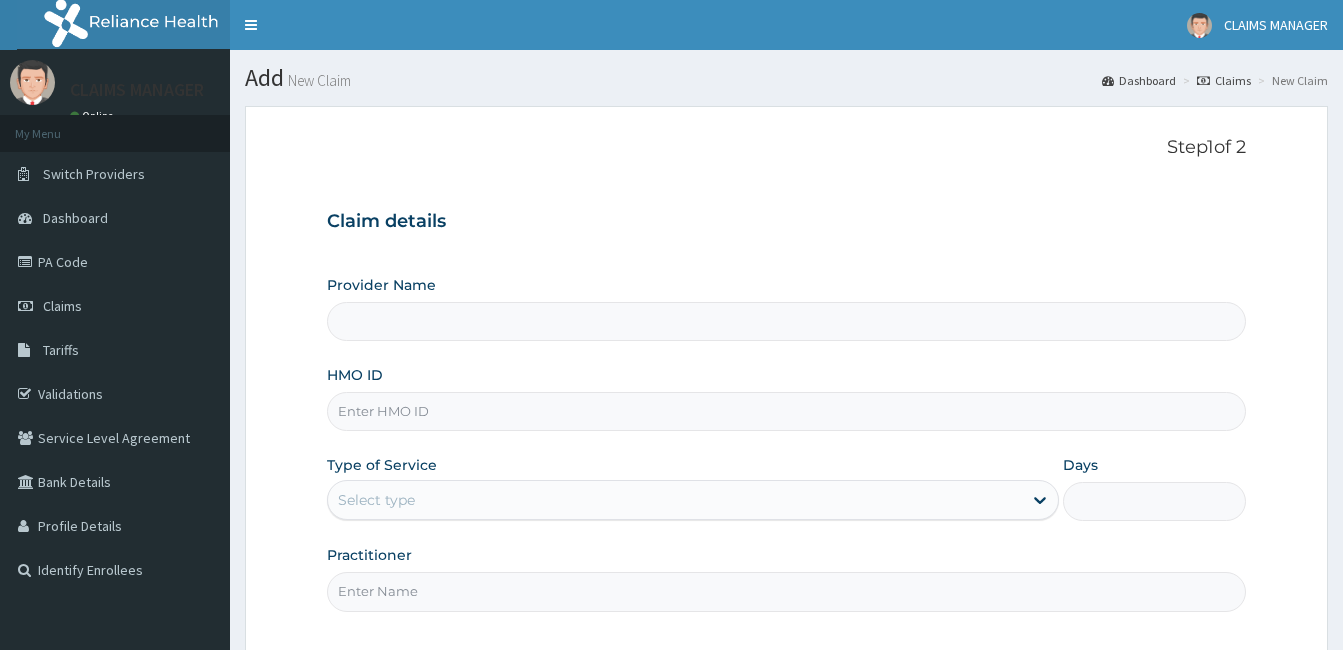 scroll, scrollTop: 0, scrollLeft: 0, axis: both 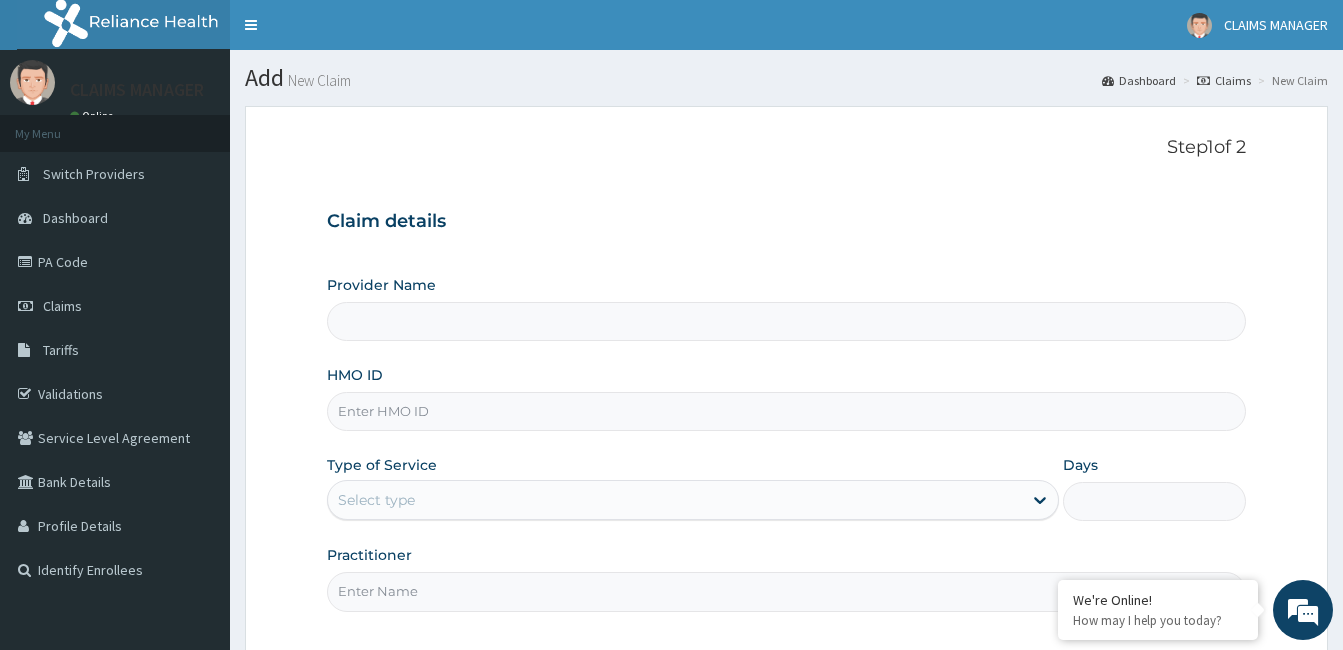 type on "Cardiocare Cardiovascular Hospital" 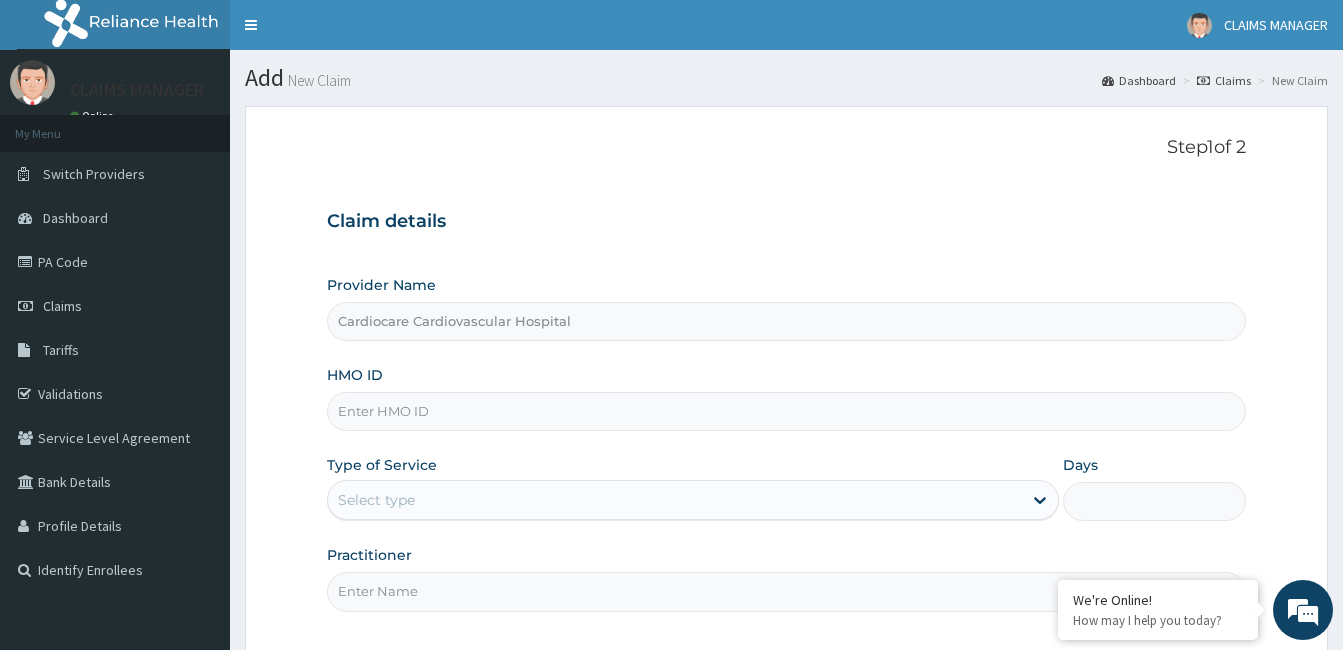 click on "HMO ID" at bounding box center (786, 411) 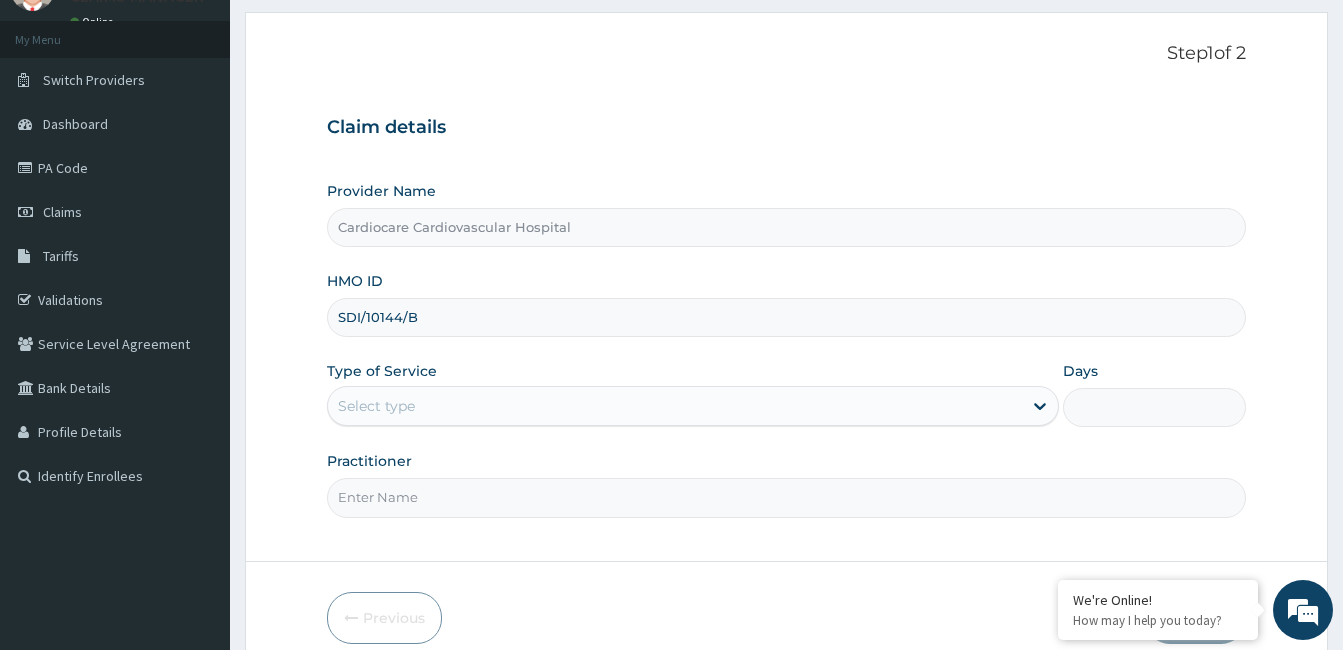 scroll, scrollTop: 185, scrollLeft: 0, axis: vertical 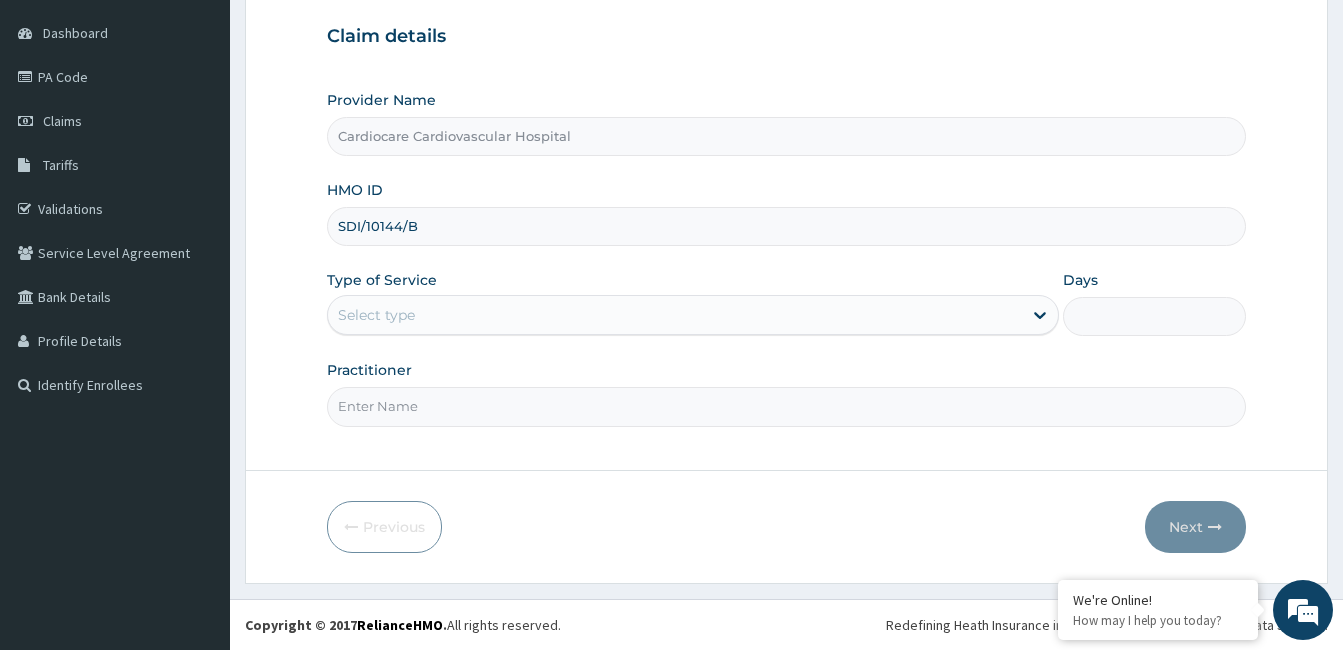 type on "SDI/10144/B" 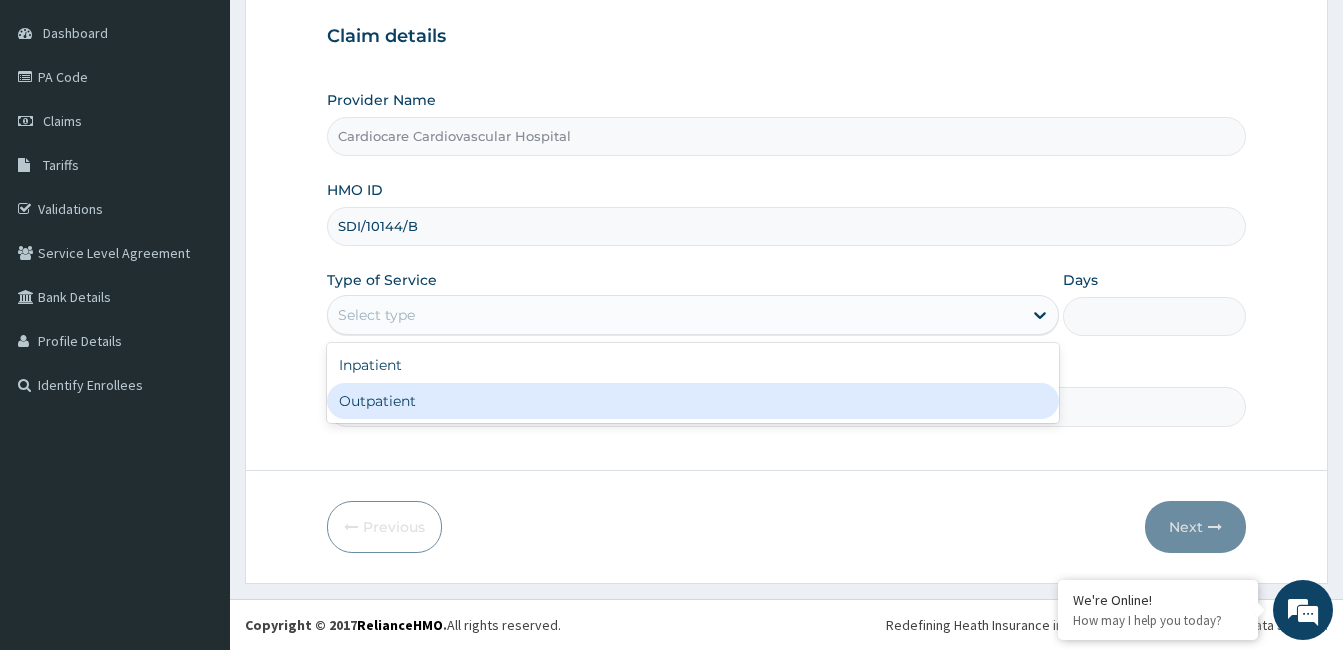 click on "Outpatient" at bounding box center (693, 401) 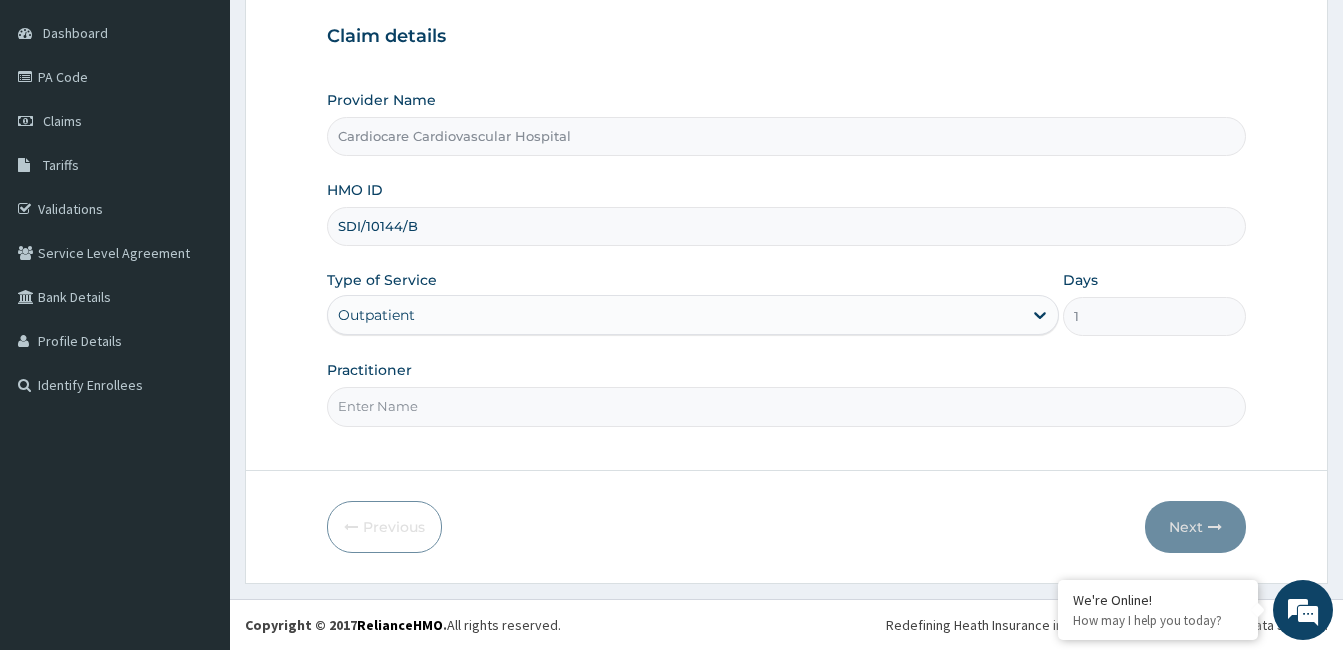 click on "Practitioner" at bounding box center (786, 406) 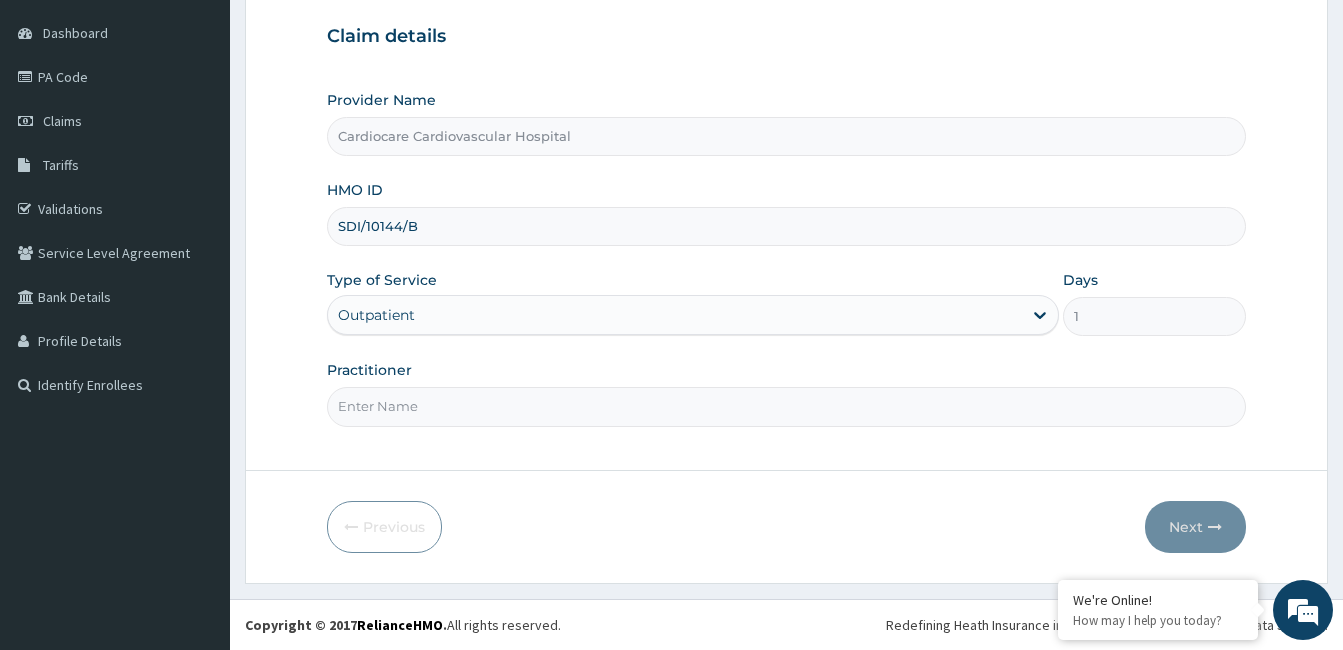 scroll, scrollTop: 0, scrollLeft: 0, axis: both 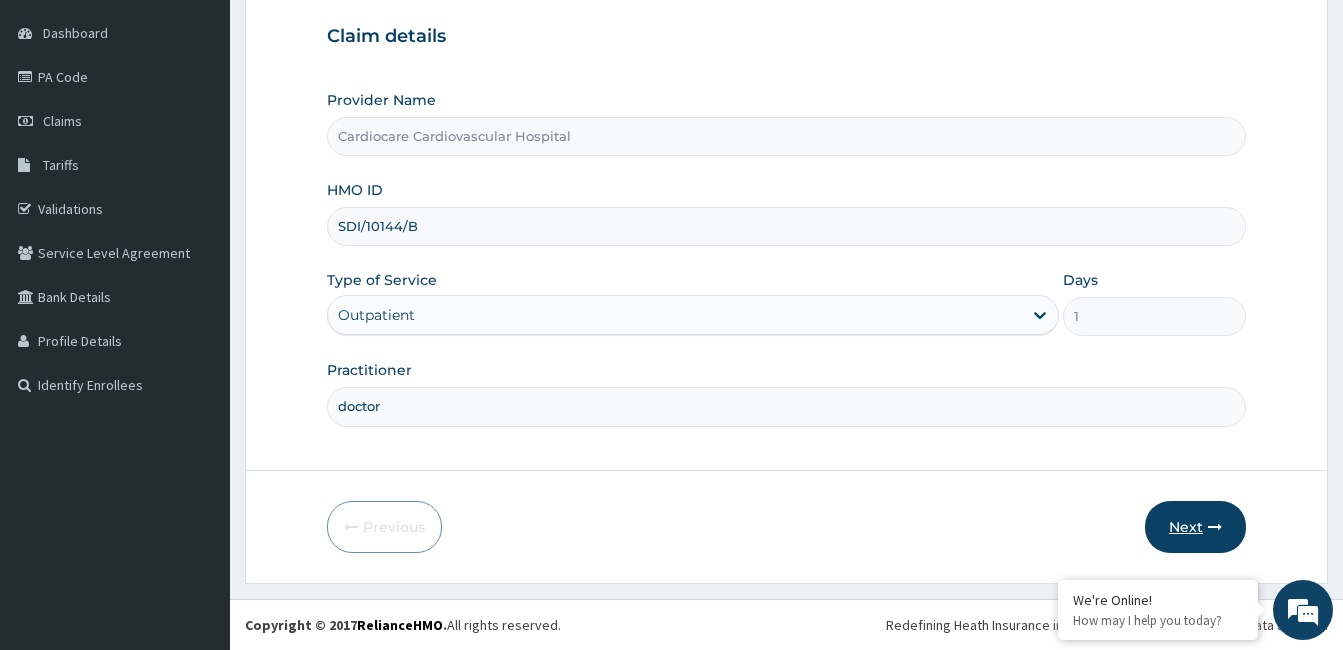 type on "doctor" 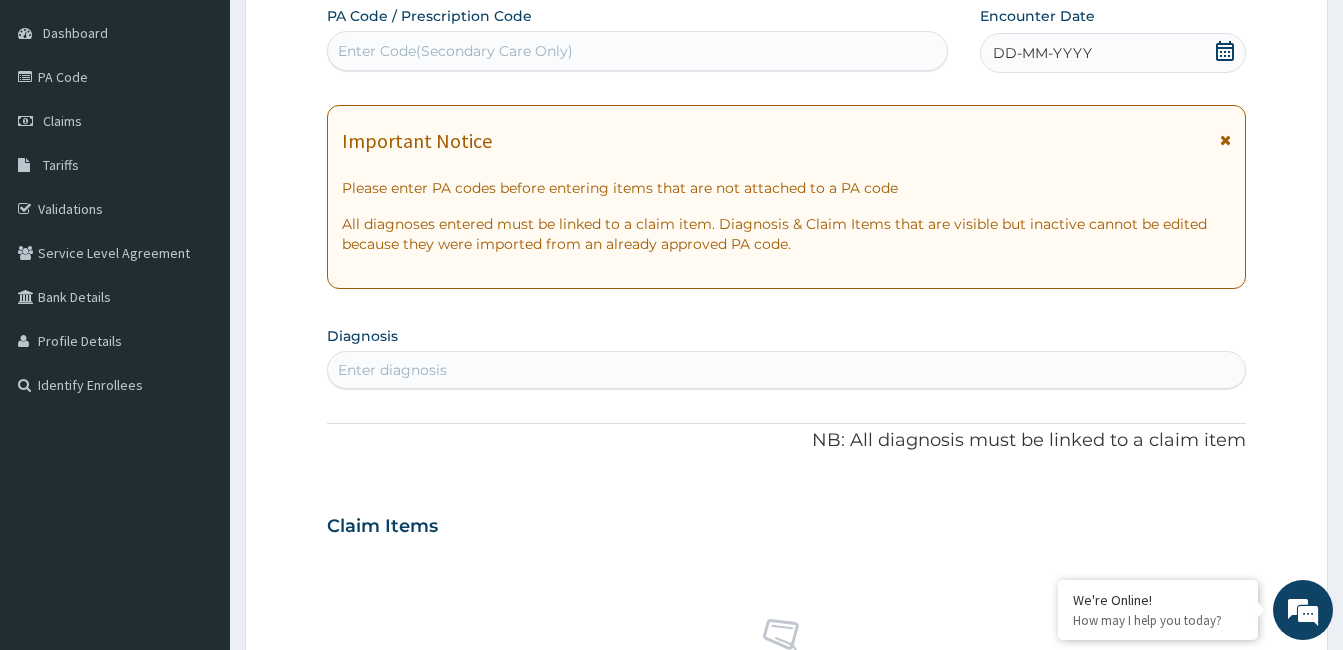 drag, startPoint x: 1222, startPoint y: 47, endPoint x: 1200, endPoint y: 79, distance: 38.832977 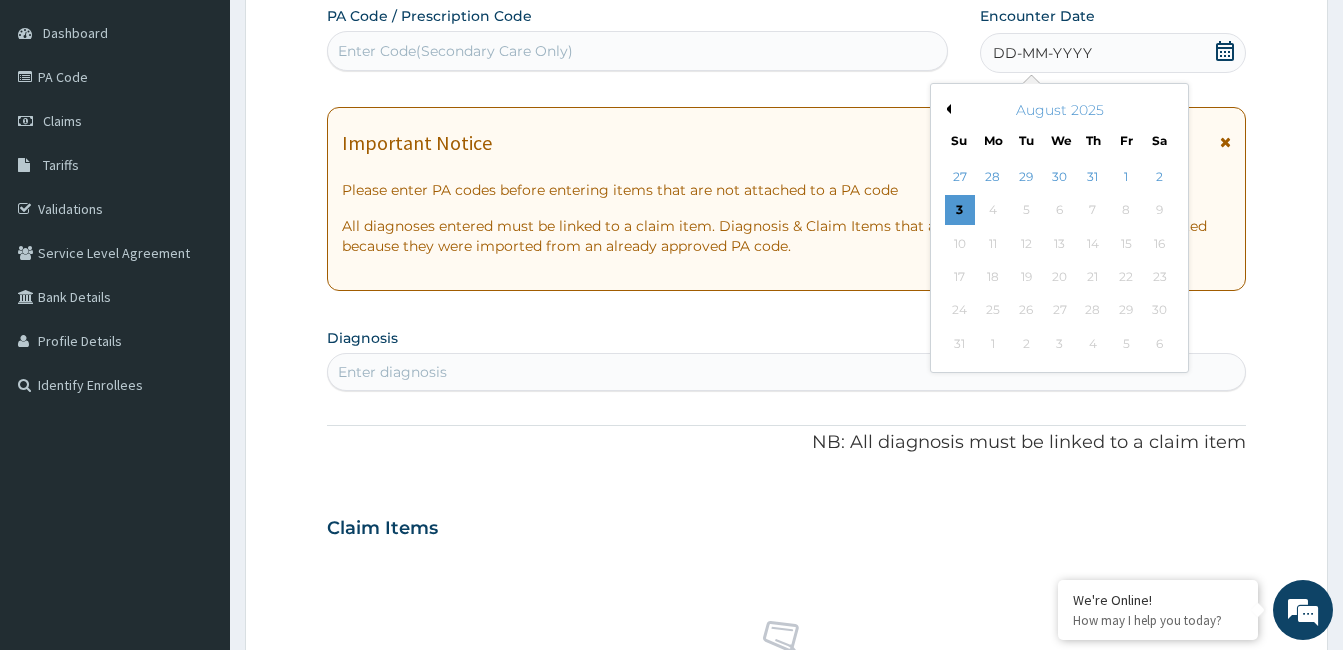 click on "Previous Month" at bounding box center [946, 109] 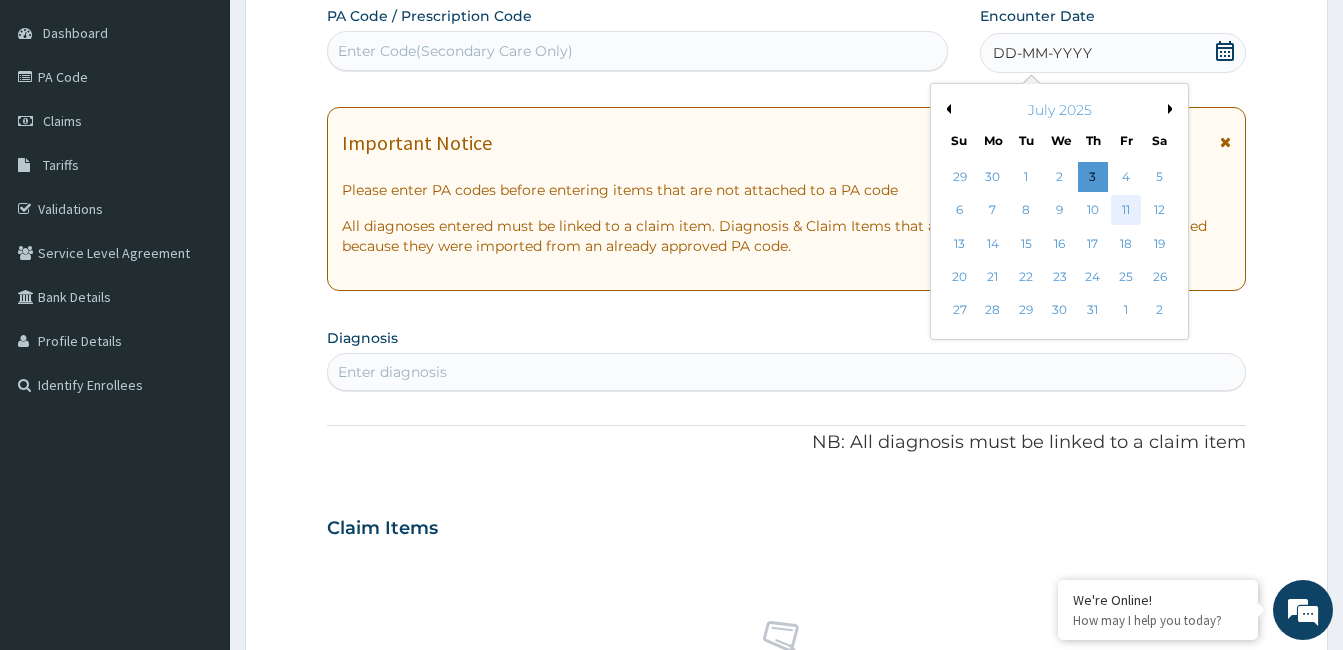 click on "11" at bounding box center [1126, 211] 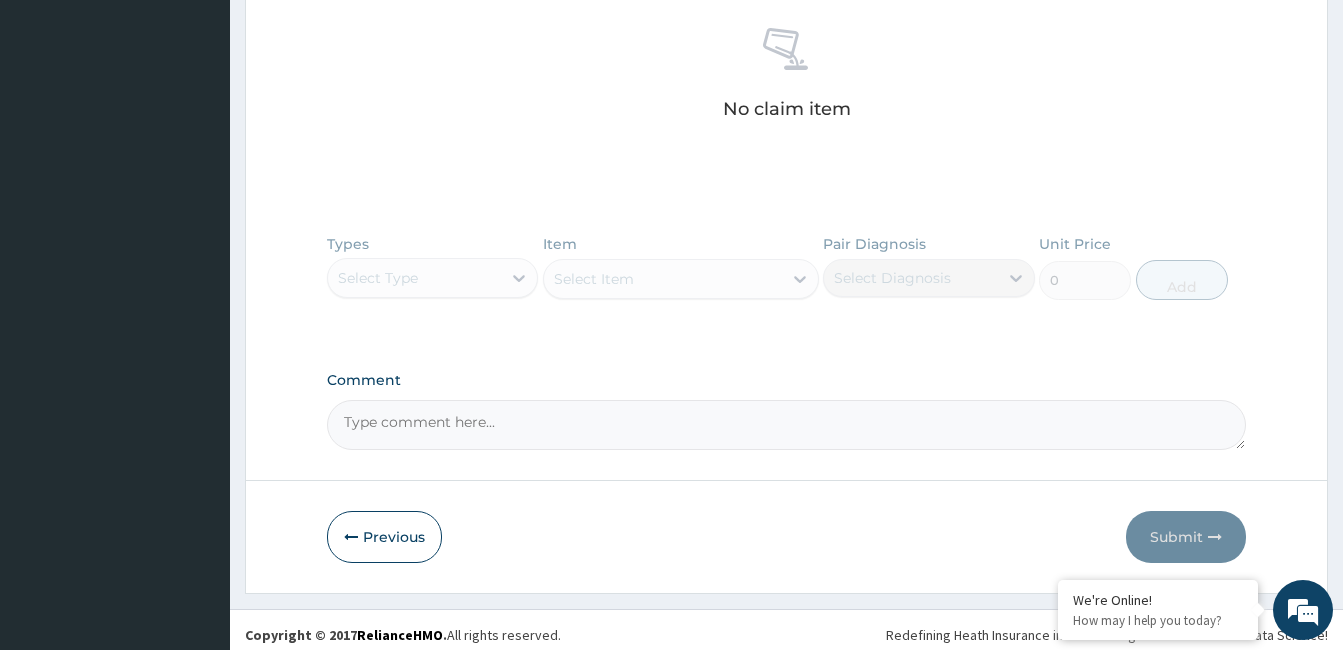 scroll, scrollTop: 786, scrollLeft: 0, axis: vertical 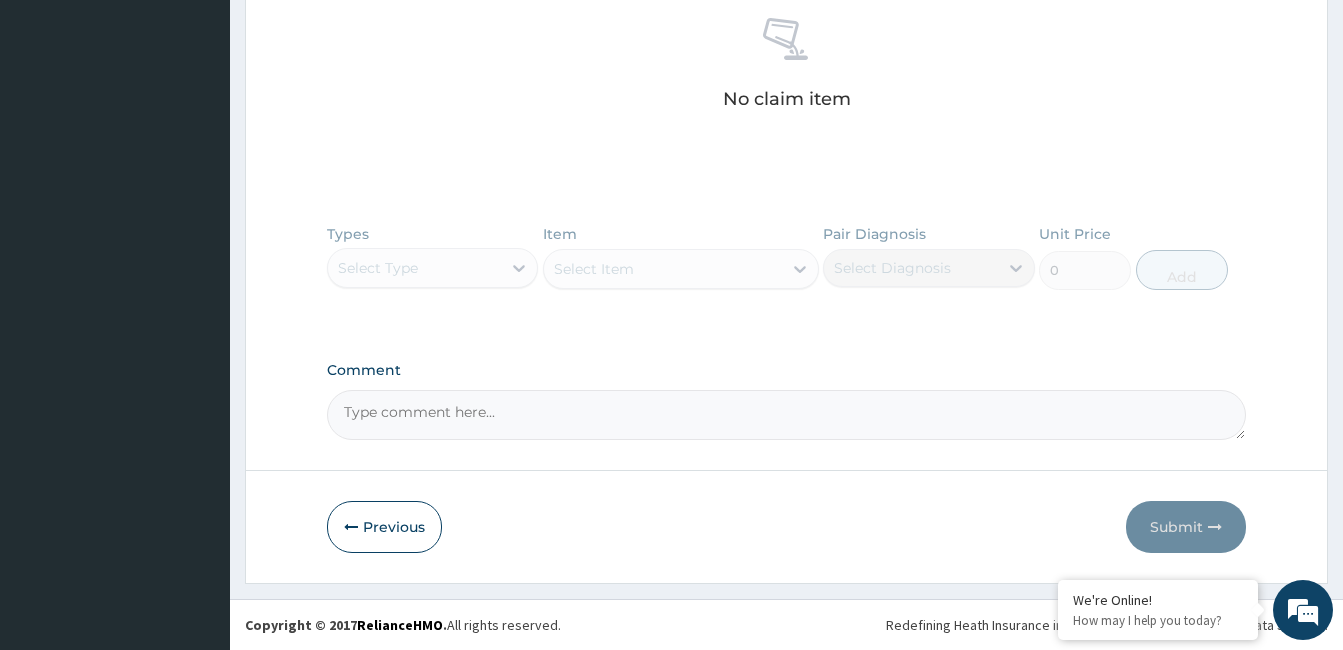 click on "Comment" at bounding box center (786, 415) 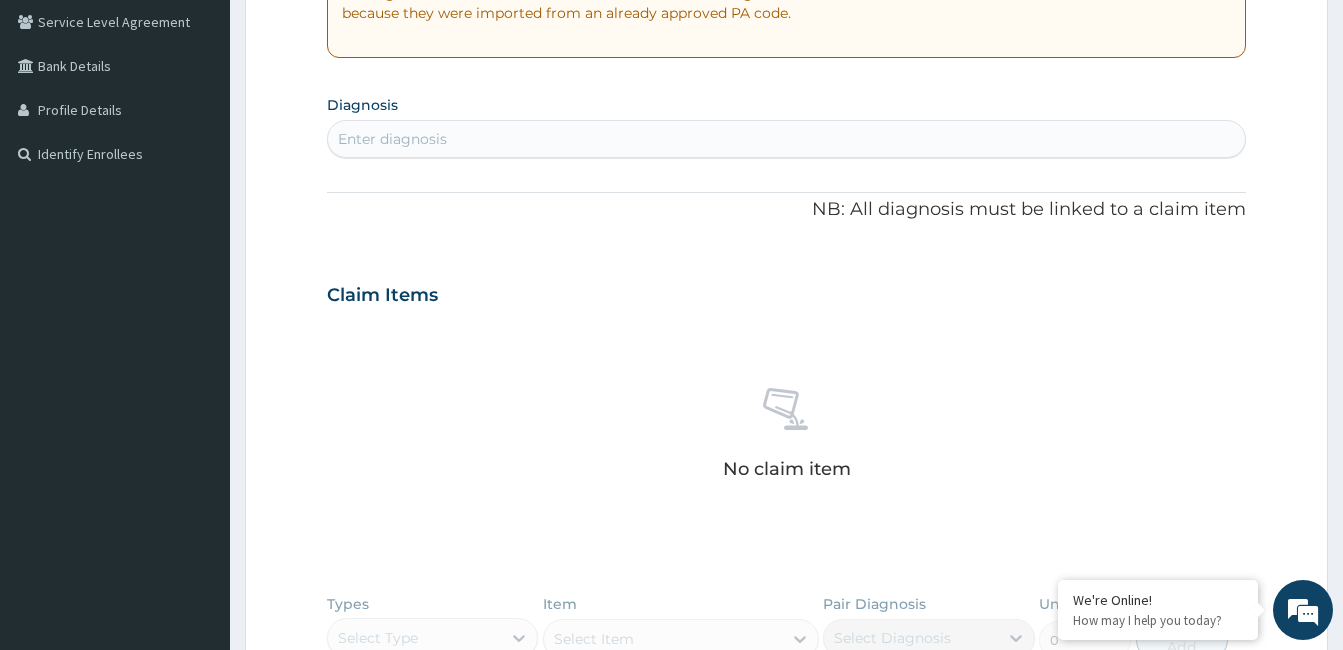 scroll, scrollTop: 386, scrollLeft: 0, axis: vertical 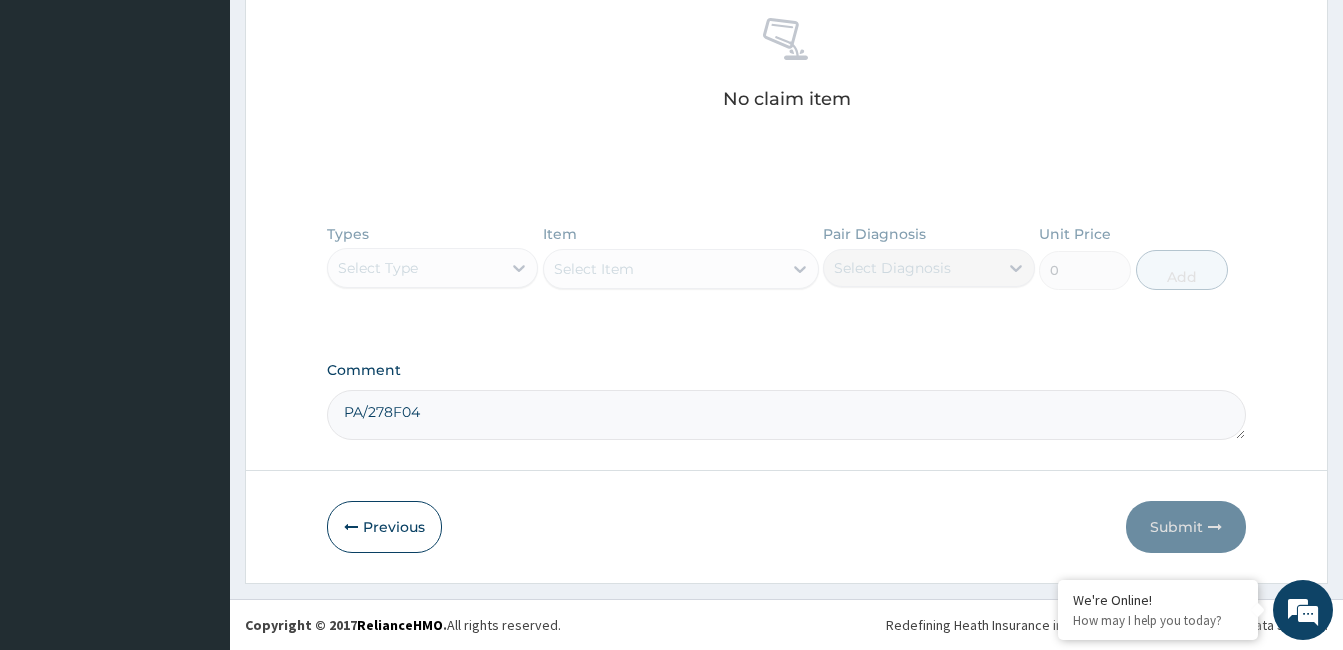 click on "PA/278F04" at bounding box center (786, 415) 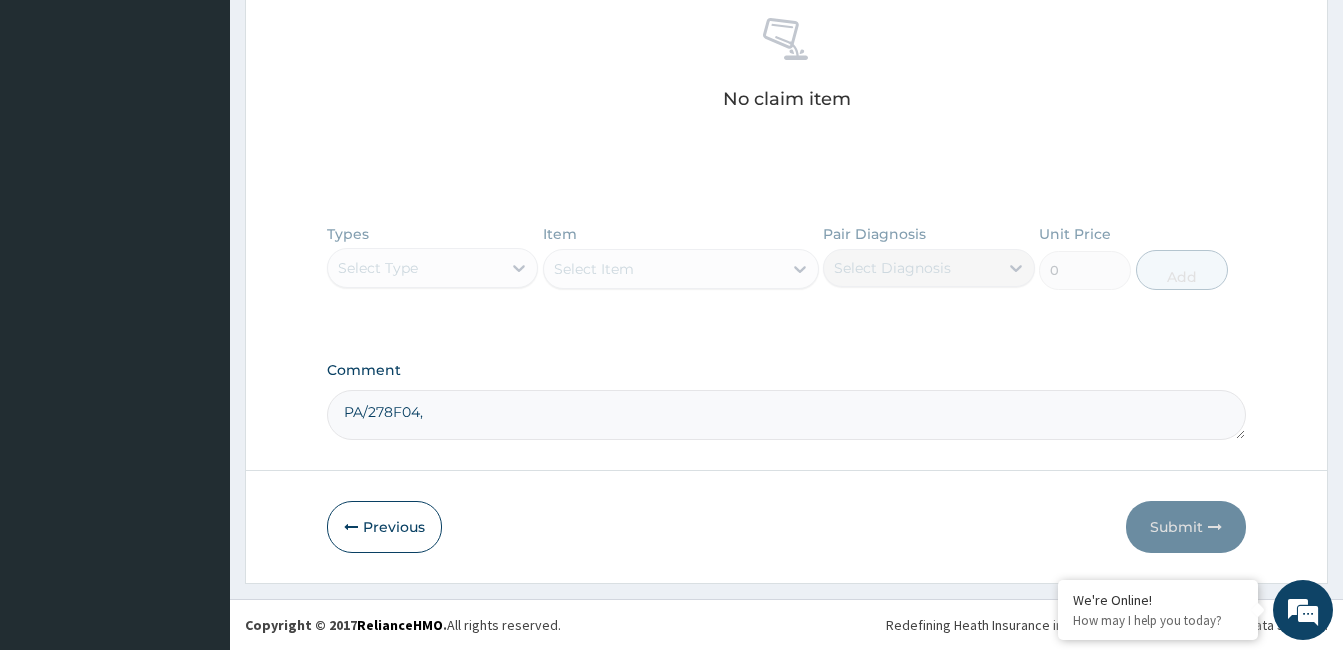 paste on "PA/BE5CB0" 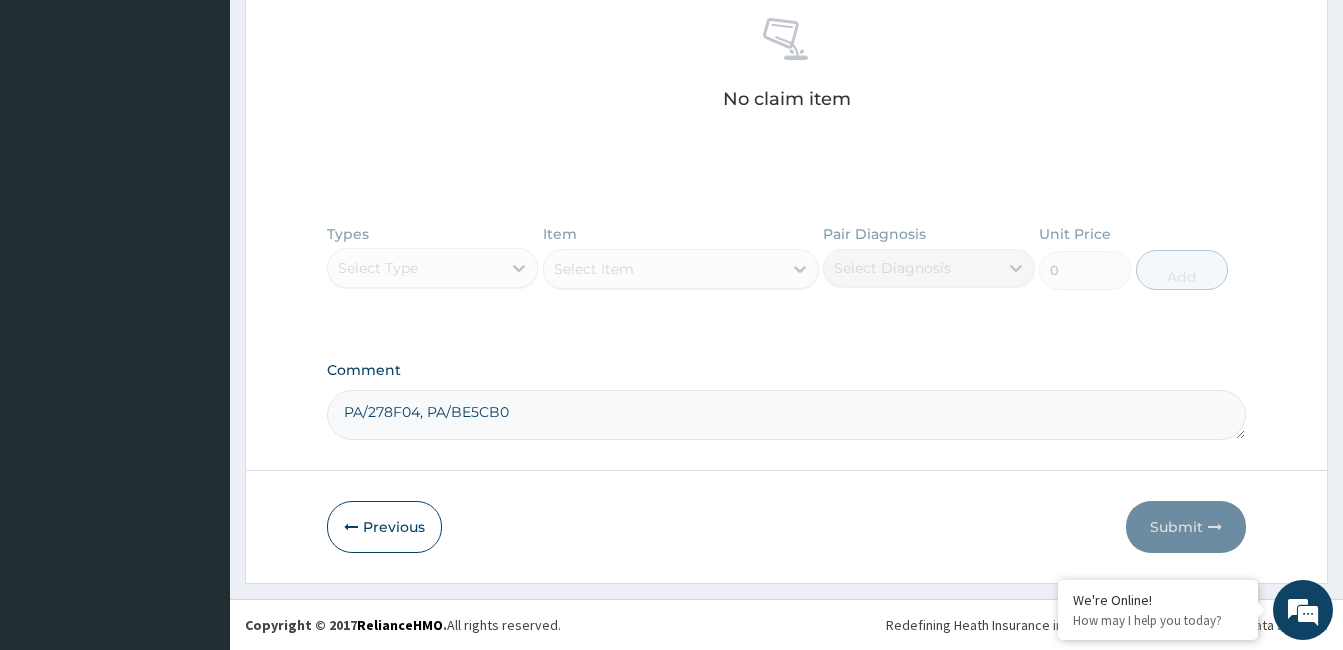 drag, startPoint x: 557, startPoint y: 397, endPoint x: 564, endPoint y: 428, distance: 31.780497 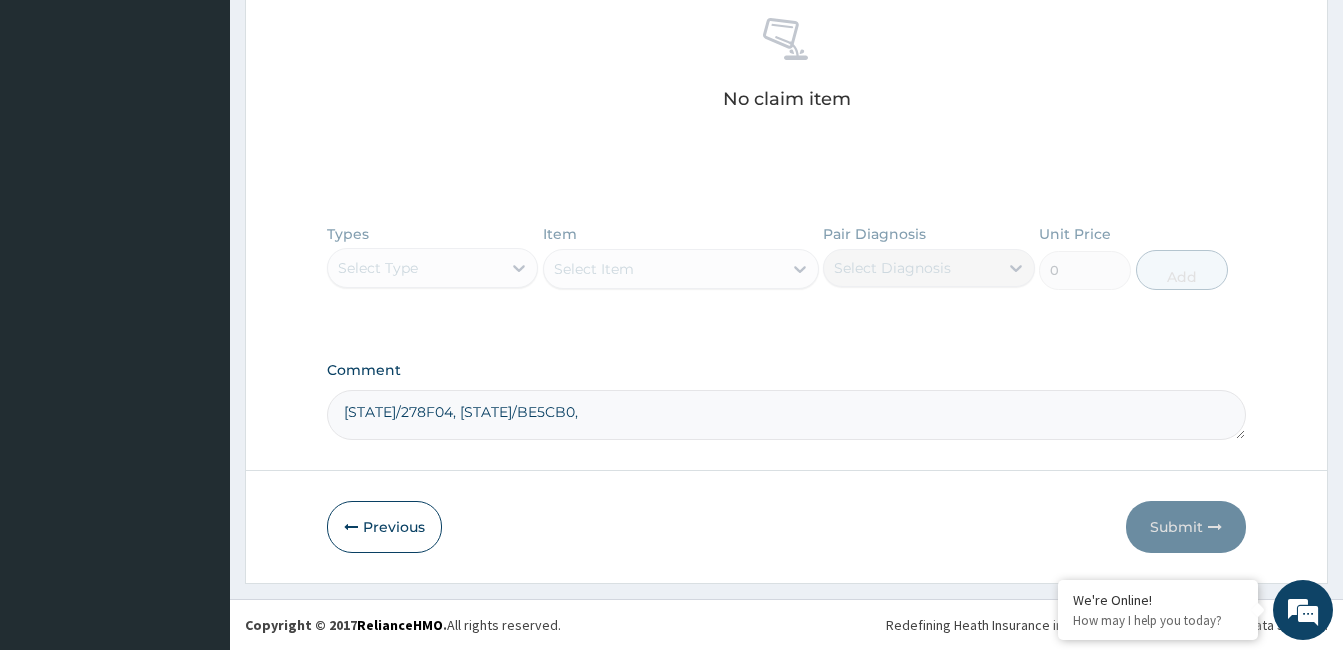 paste on "PA/229A39" 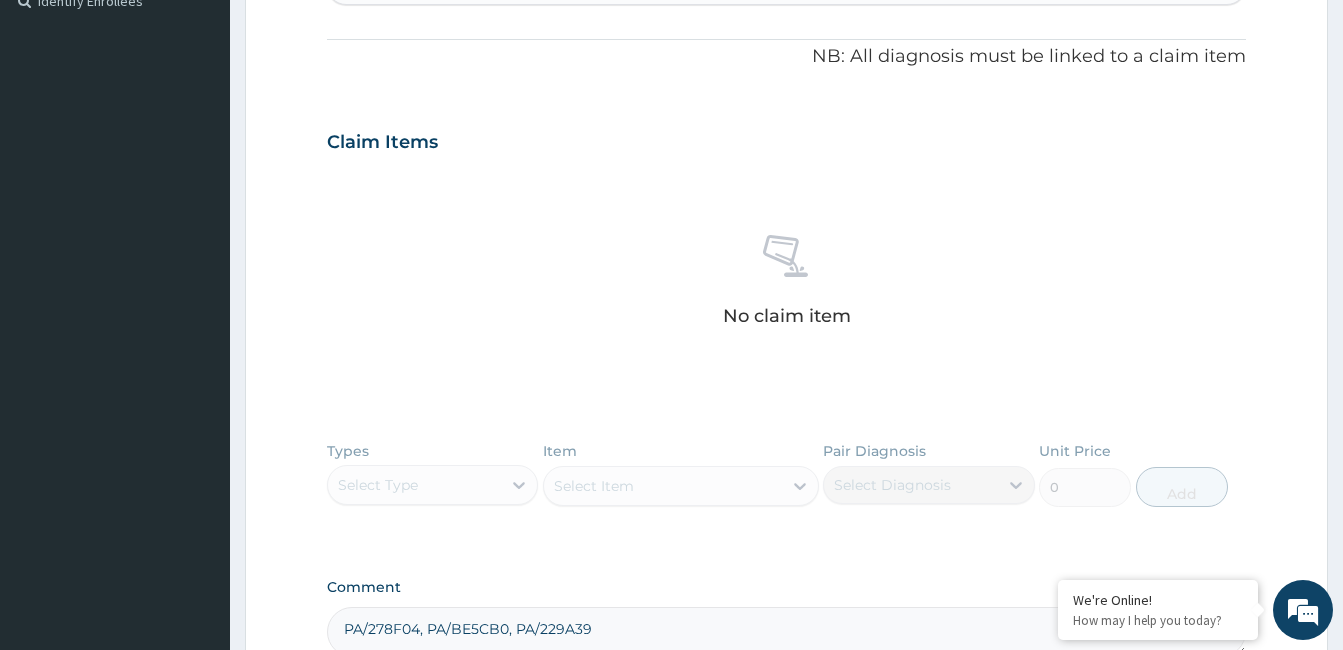 scroll, scrollTop: 486, scrollLeft: 0, axis: vertical 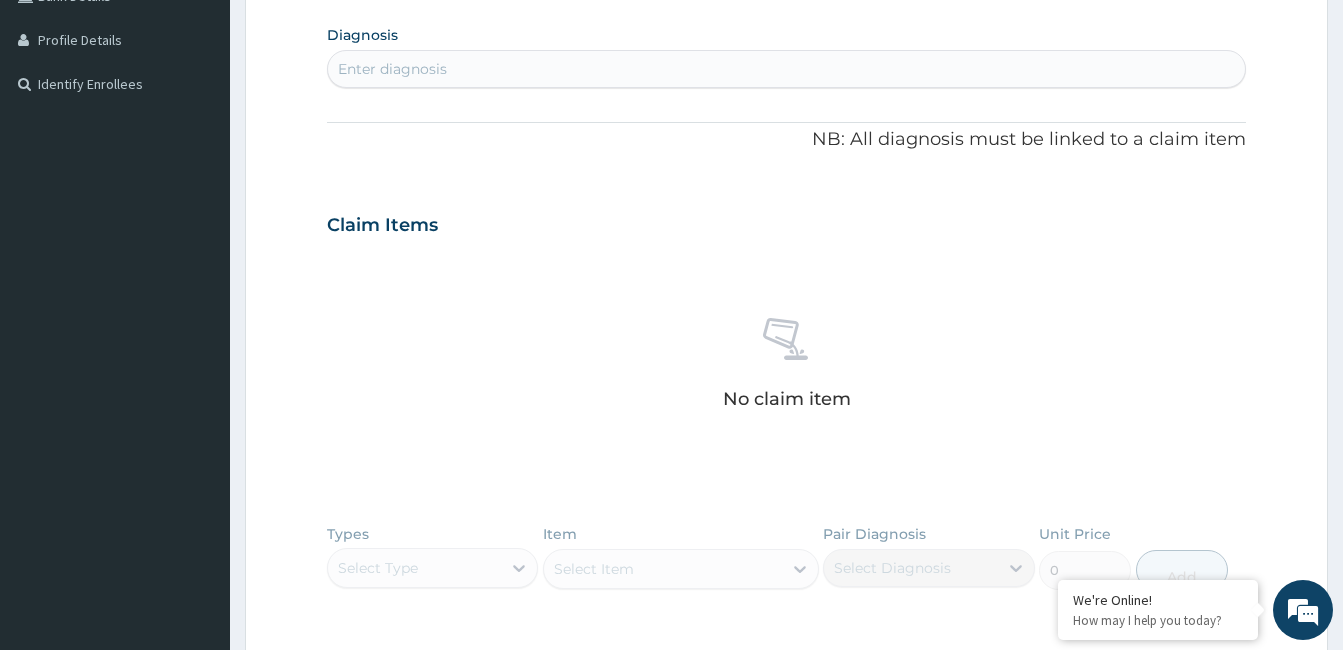 type on "PA/278F04, PA/BE5CB0, PA/229A39" 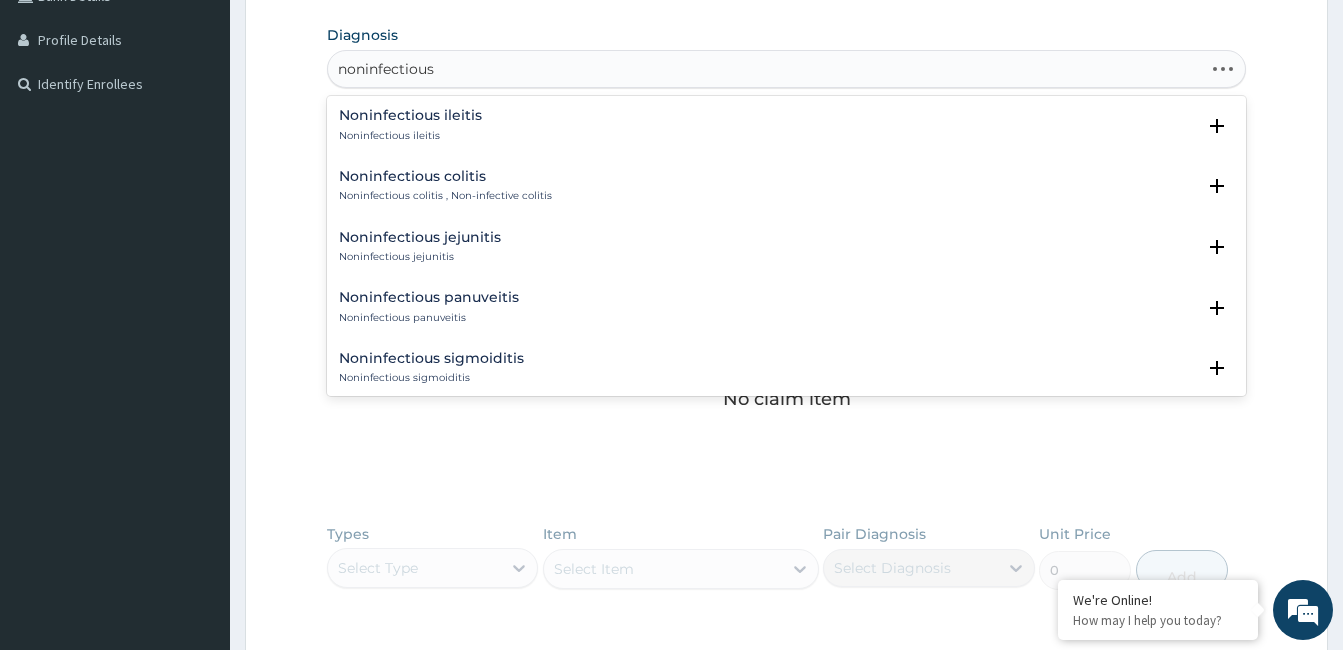 type on "noninfectious" 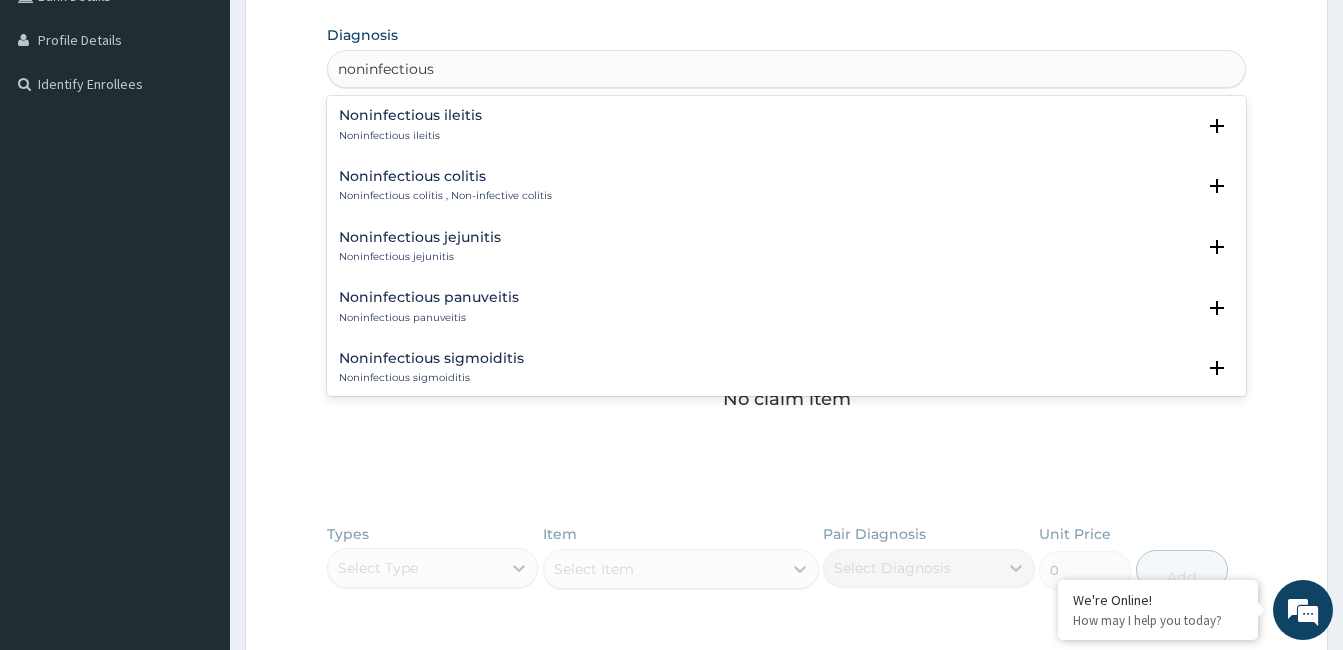 click on "Noninfectious colitis" at bounding box center [445, 176] 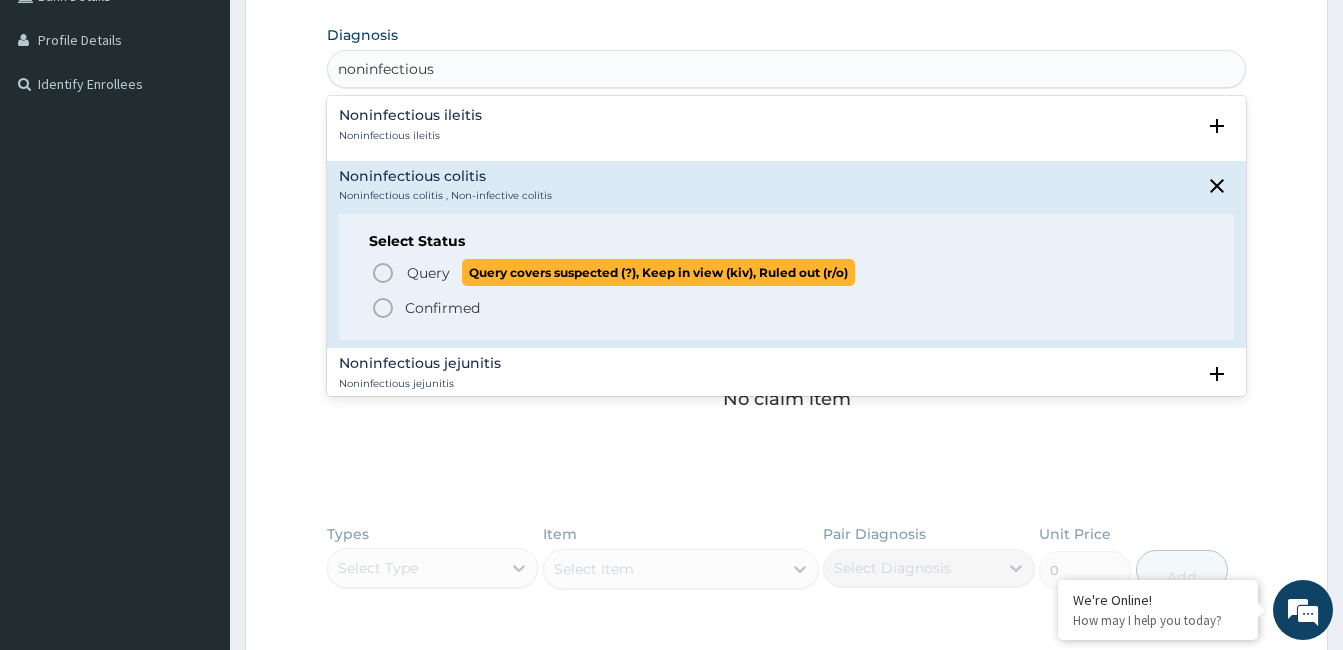 click on "Query" at bounding box center (428, 273) 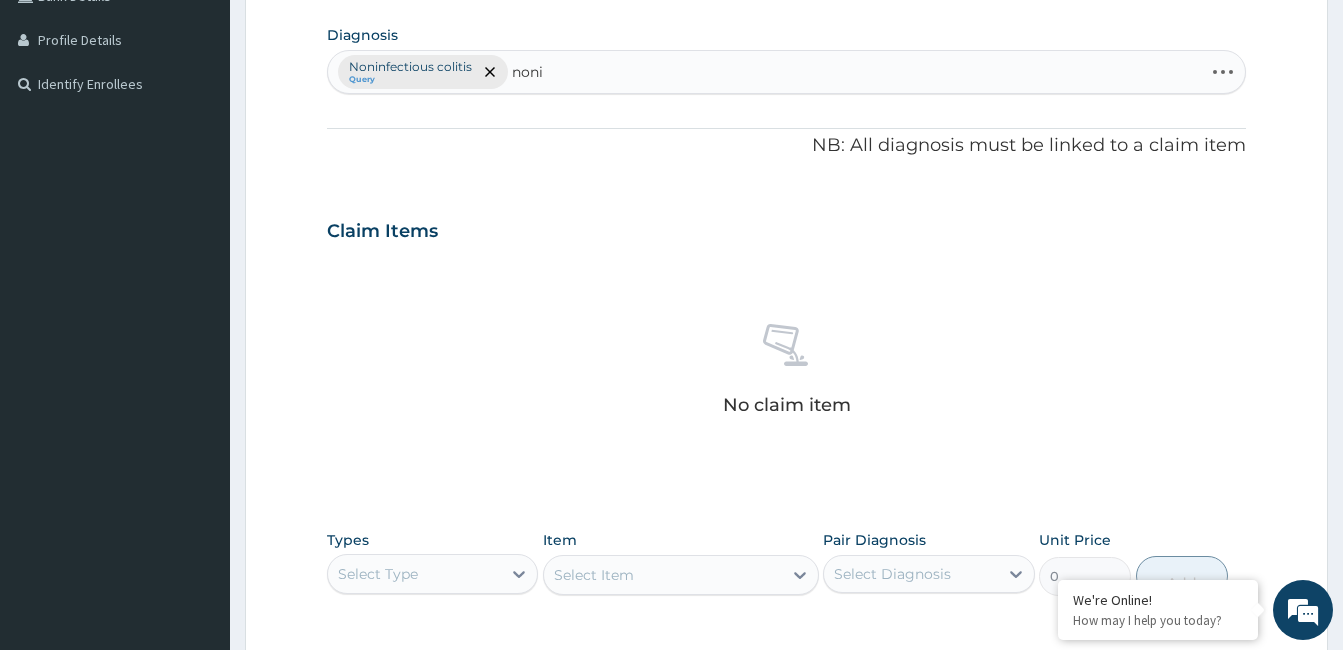 type on "nonin" 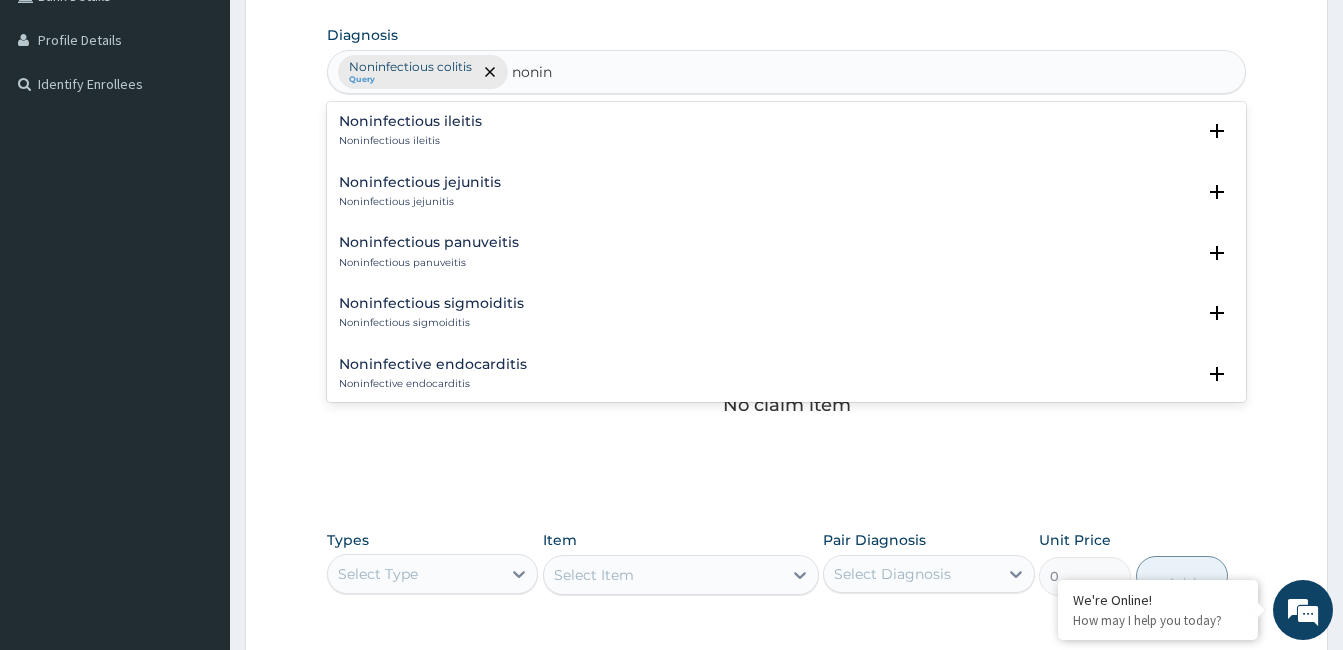 scroll, scrollTop: 100, scrollLeft: 0, axis: vertical 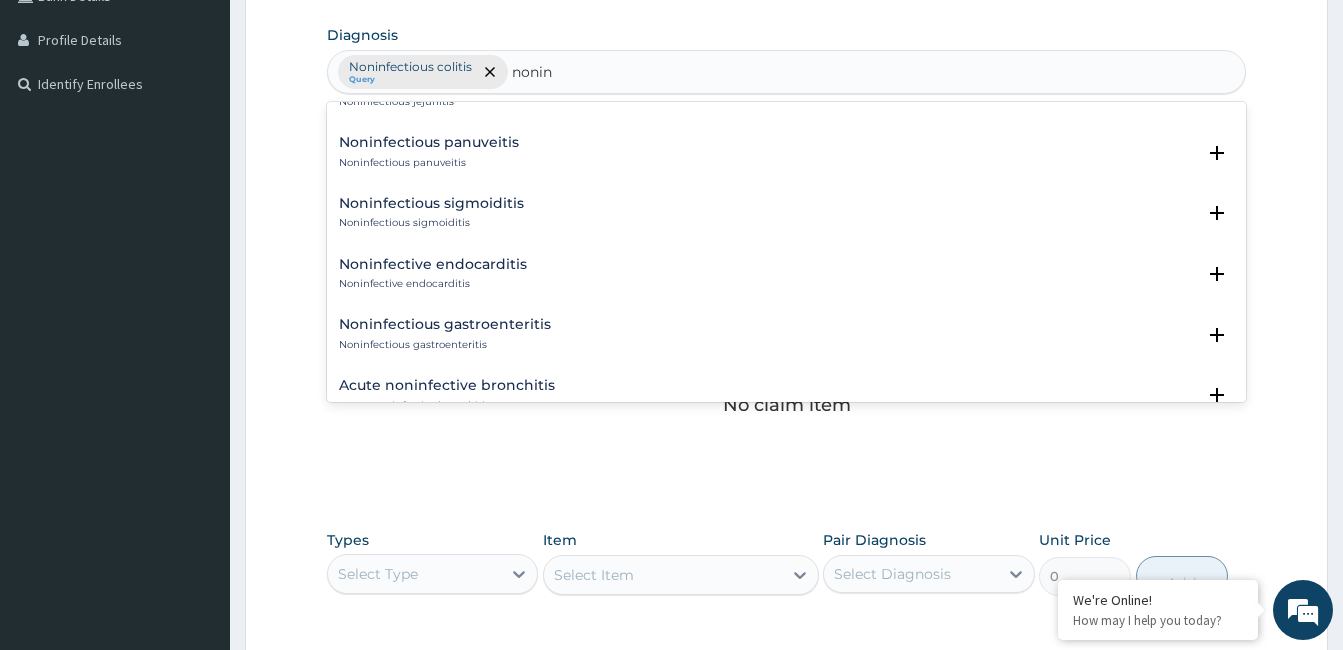 click on "Noninfectious gastroenteritis" at bounding box center [445, 324] 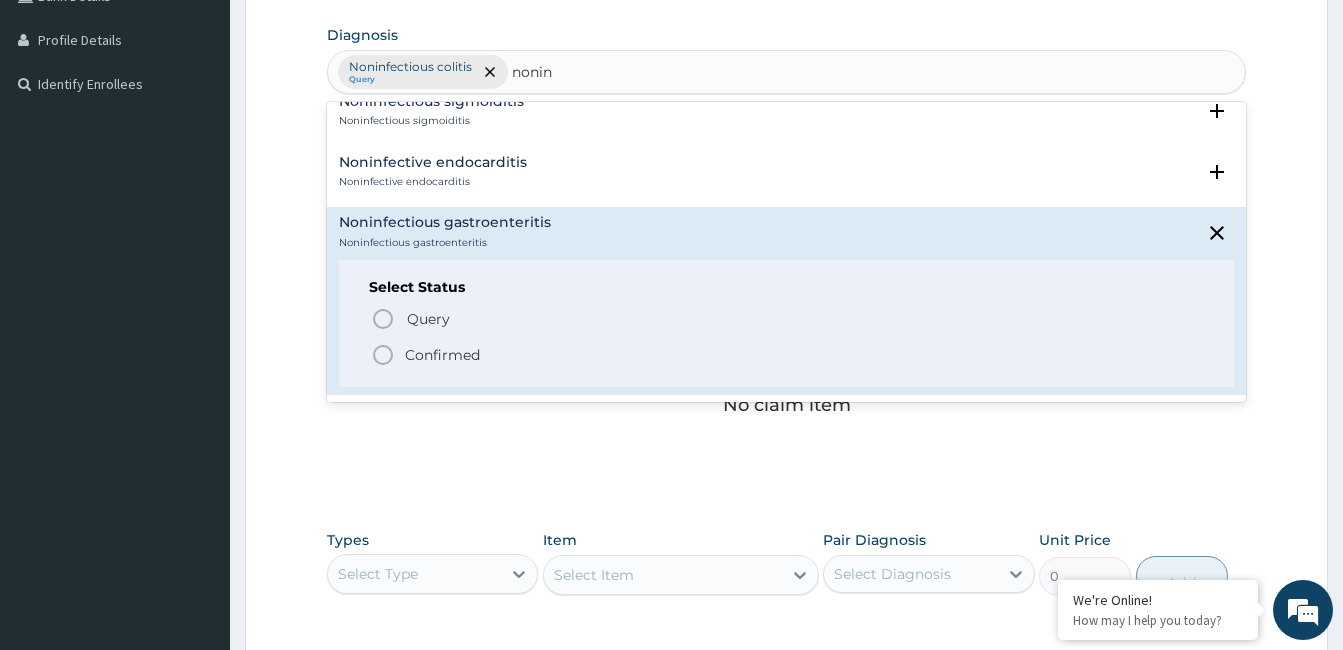 scroll, scrollTop: 300, scrollLeft: 0, axis: vertical 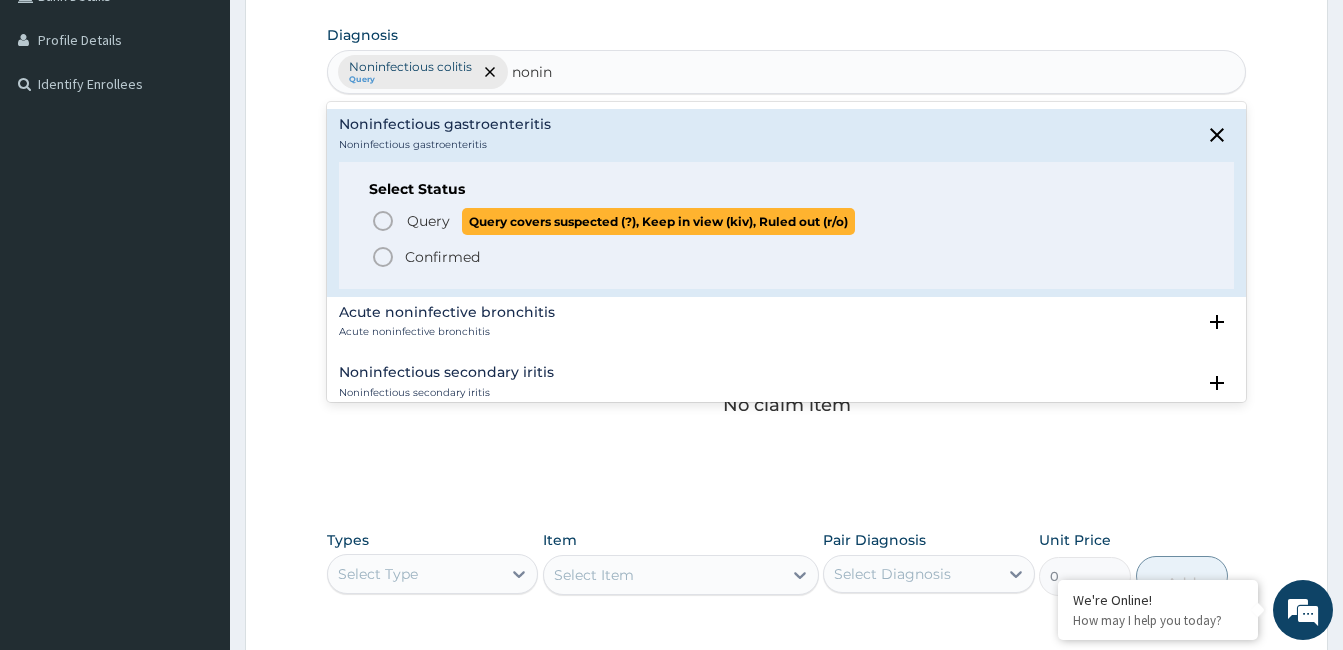 click on "Query" at bounding box center [428, 221] 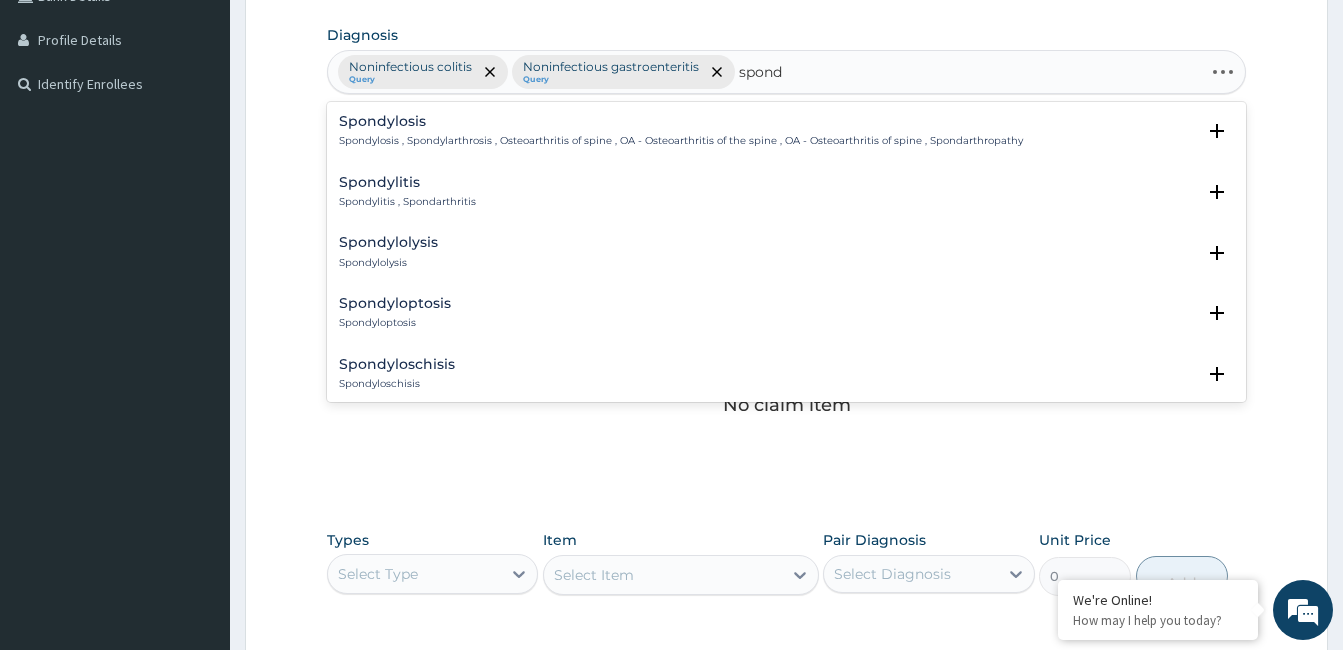 type on "spondy" 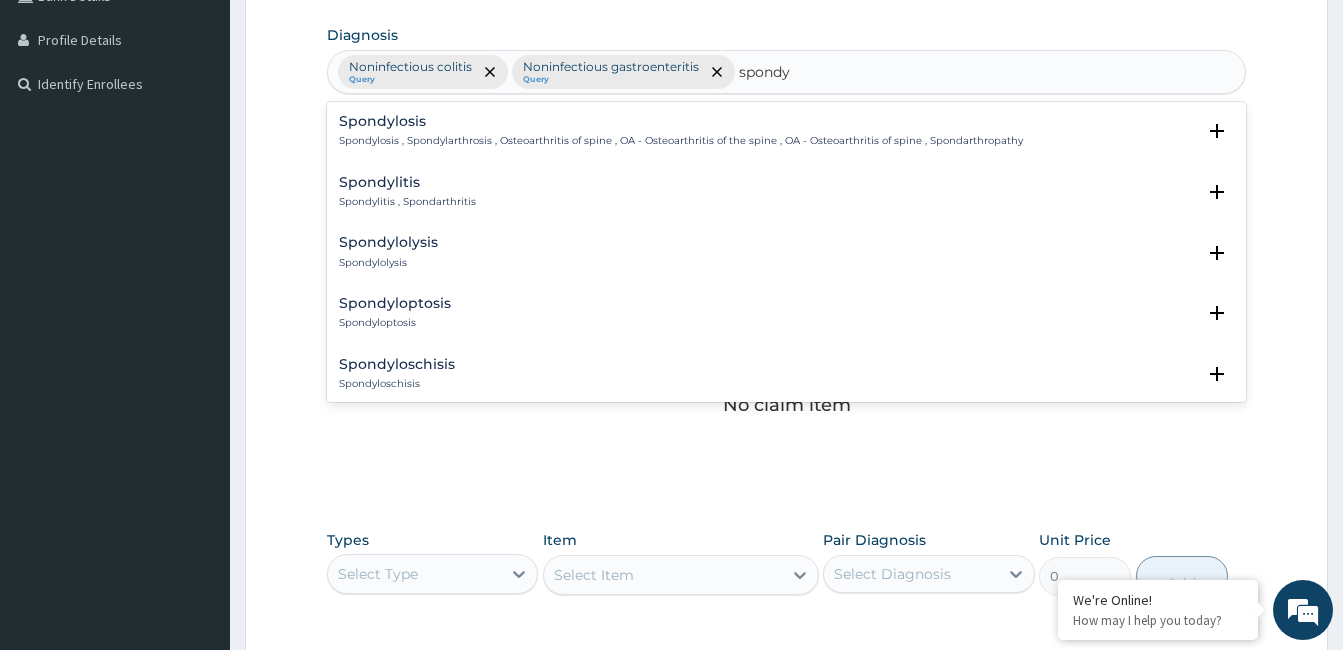 click on "Spondylosis Spondylosis , Spondylarthrosis , Osteoarthritis of spine , OA - Osteoarthritis of the spine , OA - Osteoarthritis of spine , Spondarthropathy" at bounding box center (681, 131) 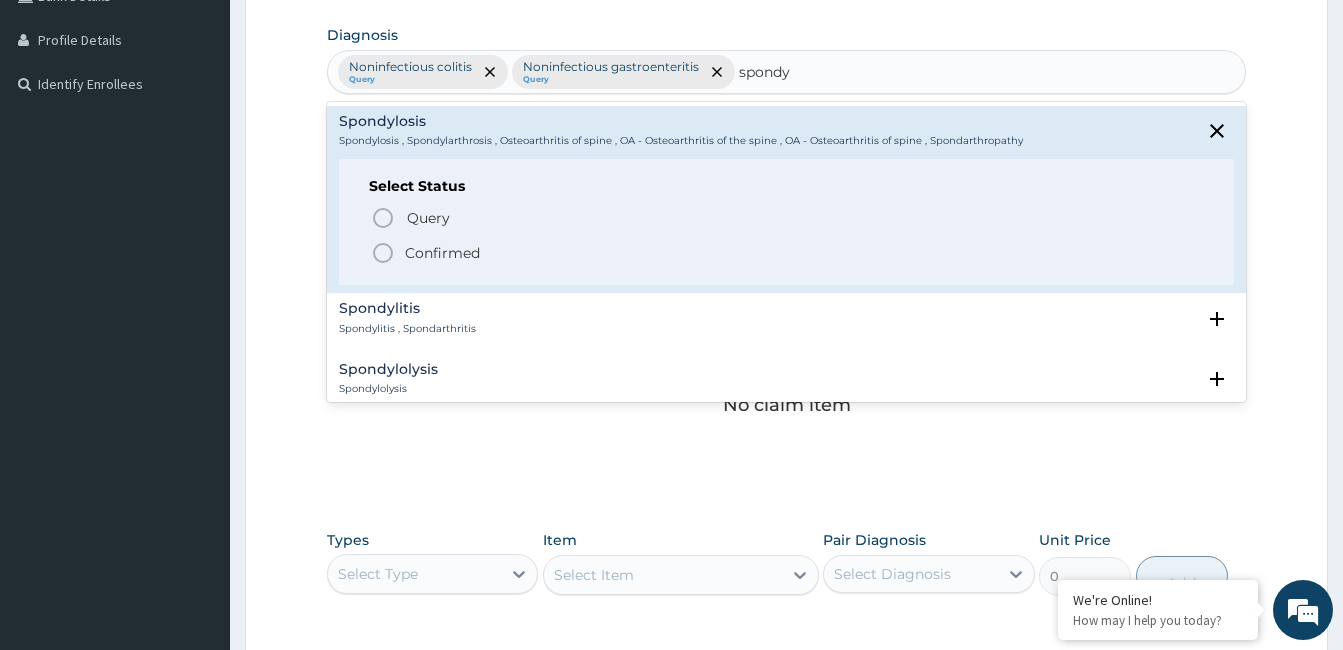 click on "Confirmed" at bounding box center [442, 253] 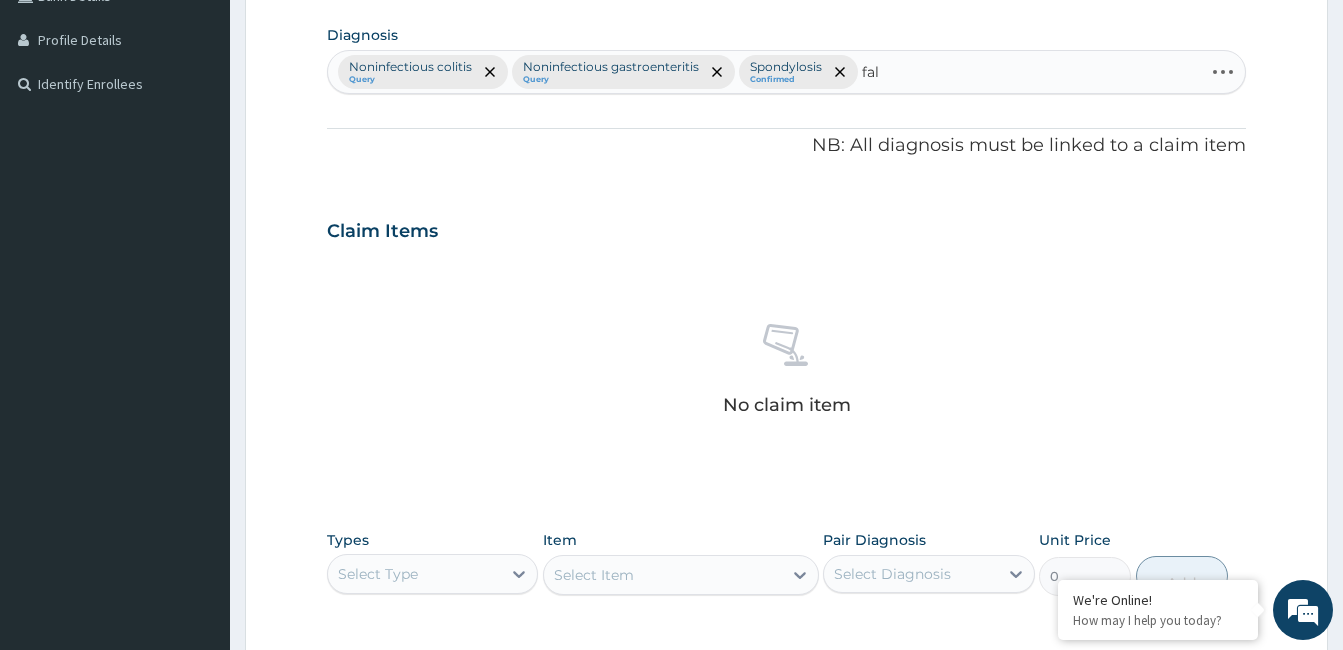 type on "falc" 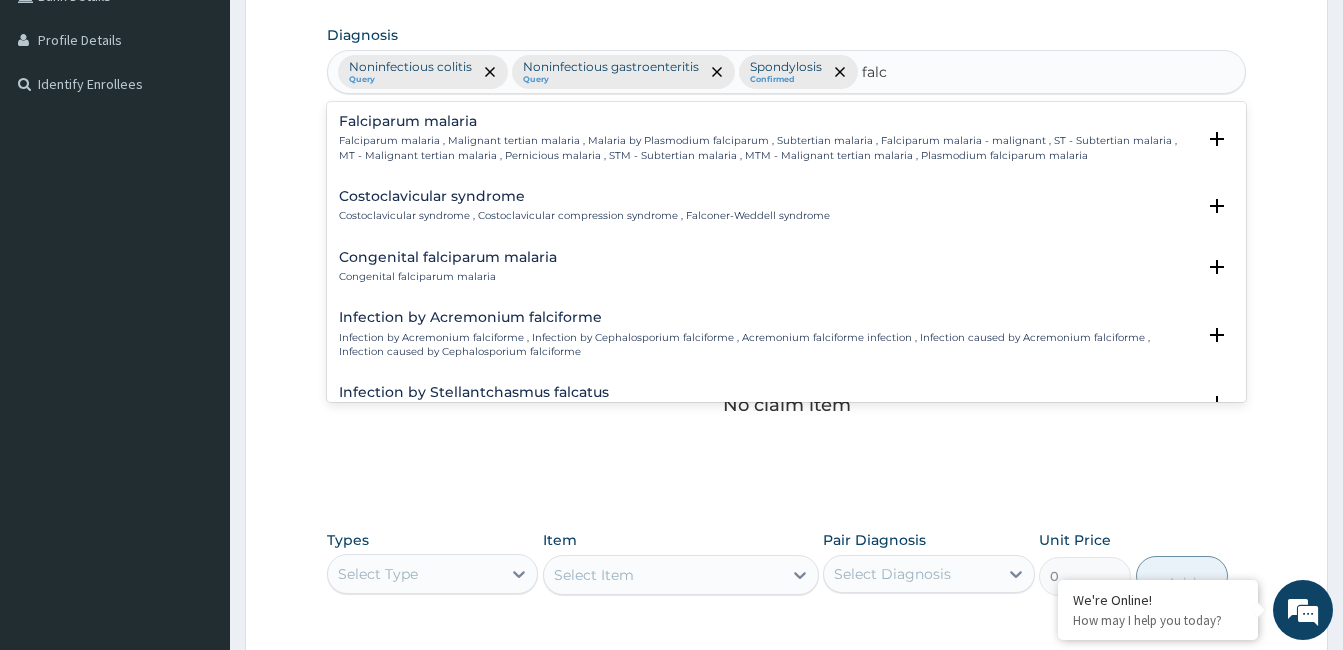 click on "Falciparum malaria , Malignant tertian malaria , Malaria by Plasmodium falciparum , Subtertian malaria , Falciparum malaria - malignant , ST - Subtertian malaria , MT - Malignant tertian malaria , Pernicious malaria , STM - Subtertian malaria , MTM - Malignant tertian malaria , Plasmodium falciparum malaria" at bounding box center [767, 148] 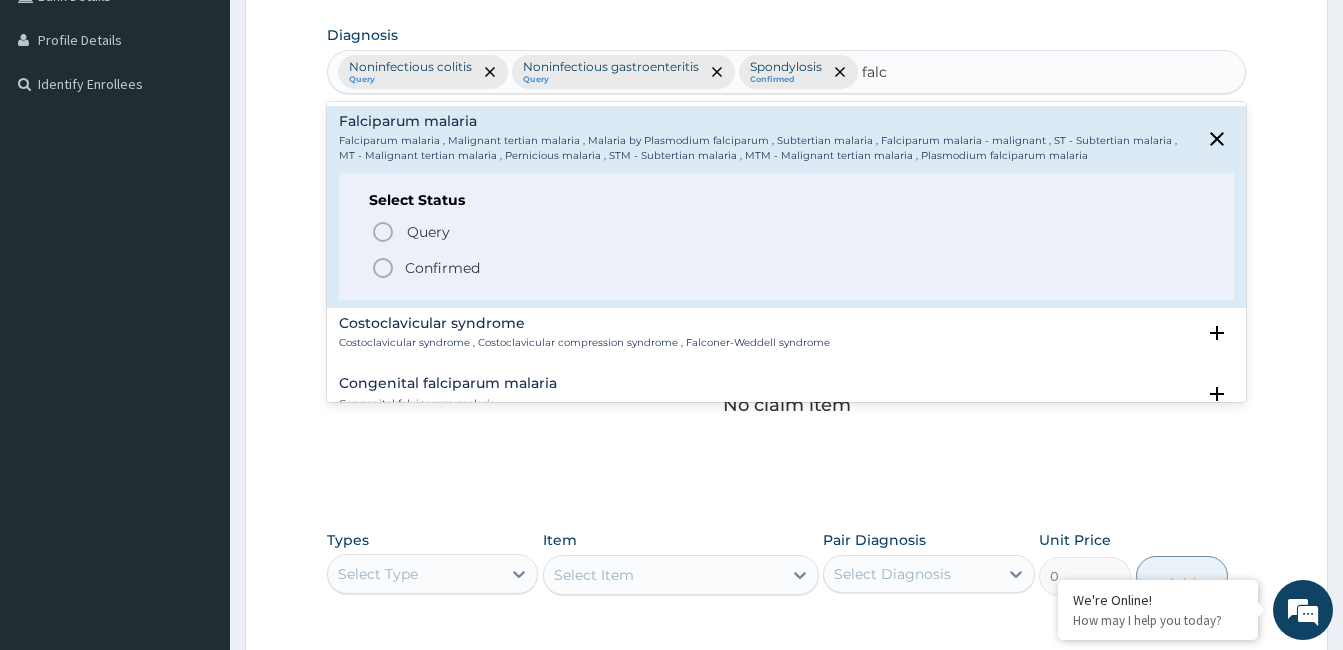 drag, startPoint x: 430, startPoint y: 260, endPoint x: 462, endPoint y: 282, distance: 38.832977 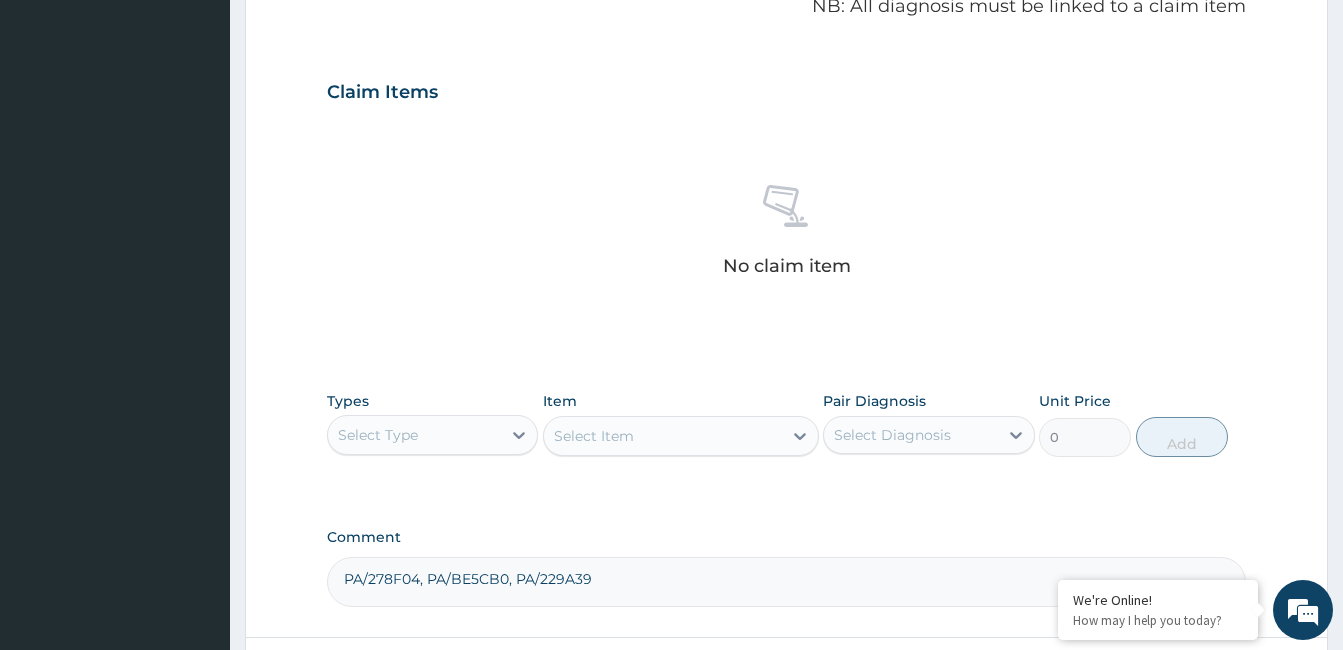 scroll, scrollTop: 792, scrollLeft: 0, axis: vertical 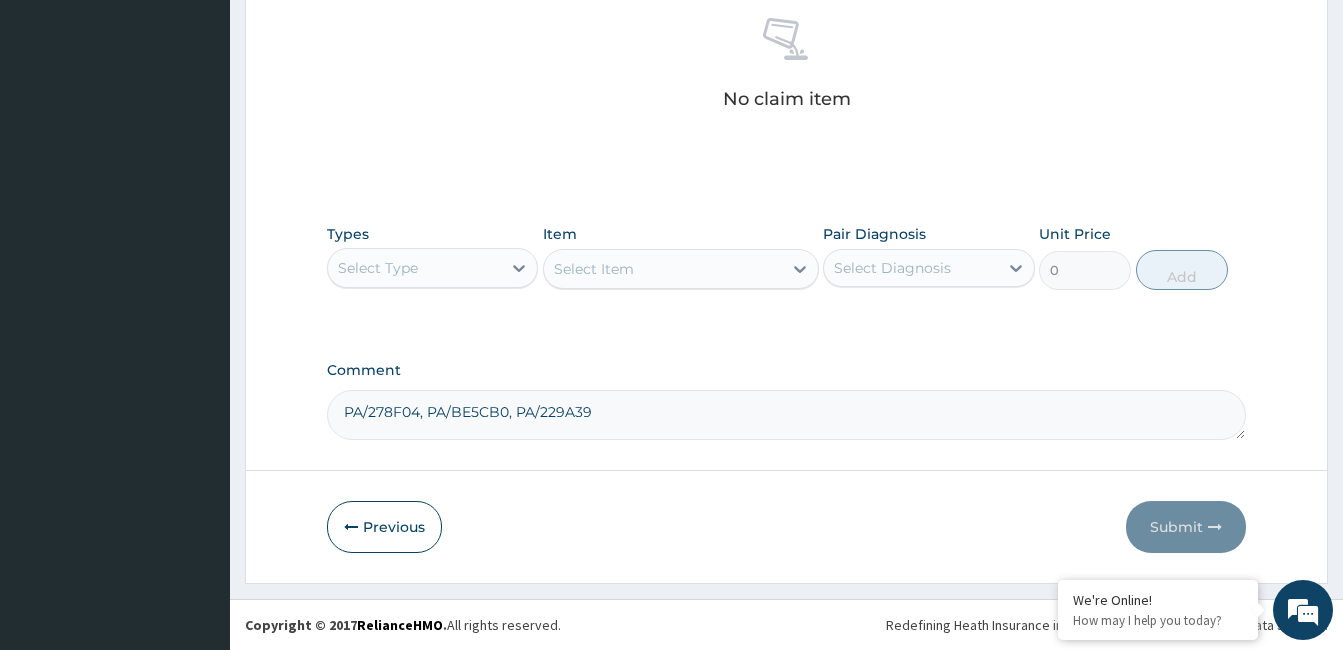 drag, startPoint x: 505, startPoint y: 269, endPoint x: 487, endPoint y: 285, distance: 24.083189 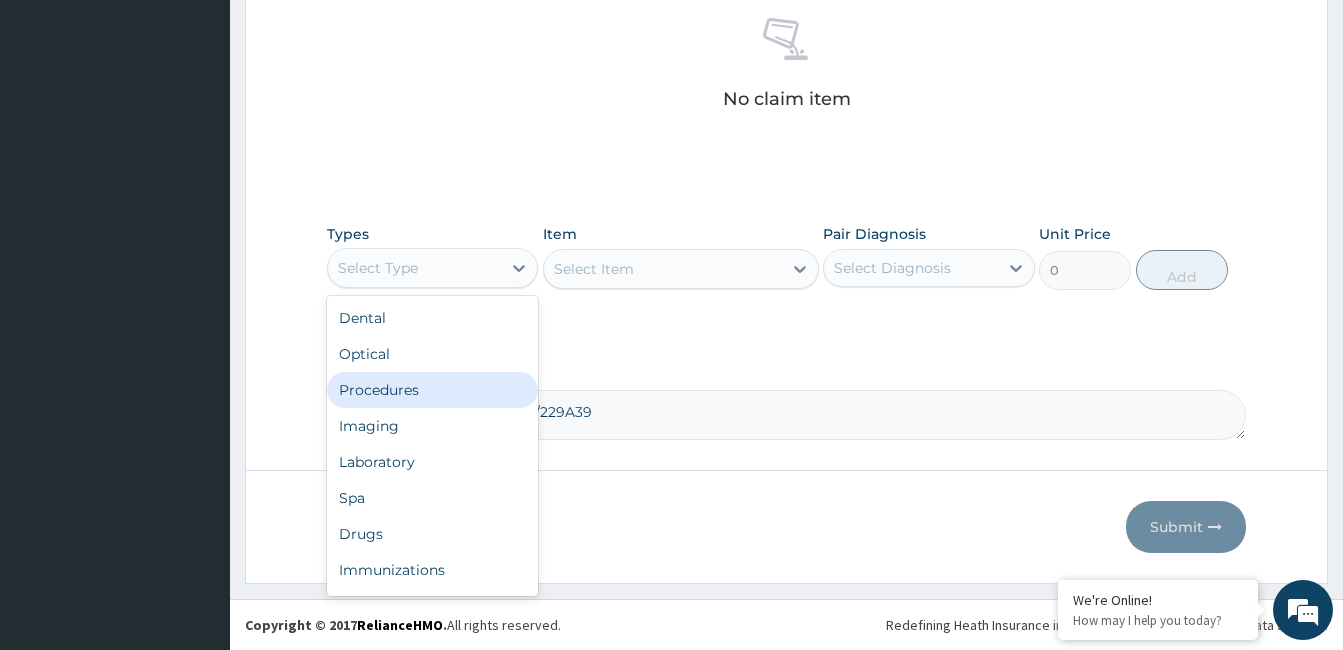click on "Procedures" at bounding box center [432, 390] 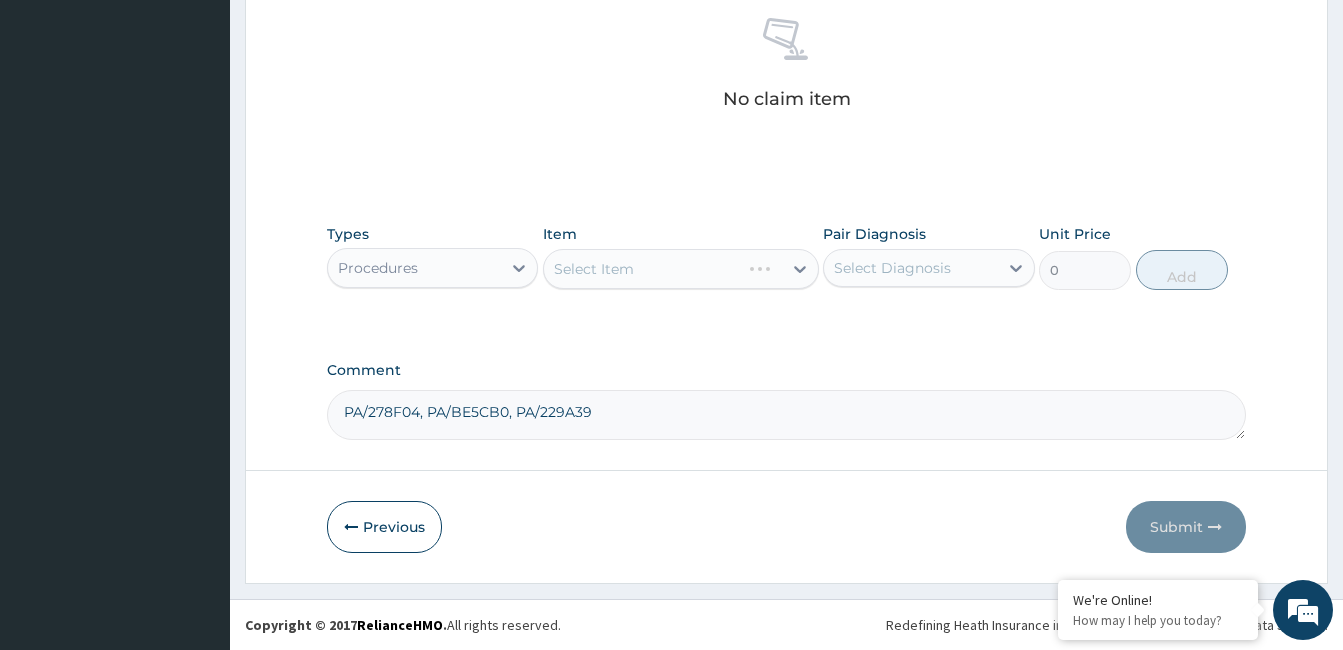 click on "Select Diagnosis" at bounding box center [892, 268] 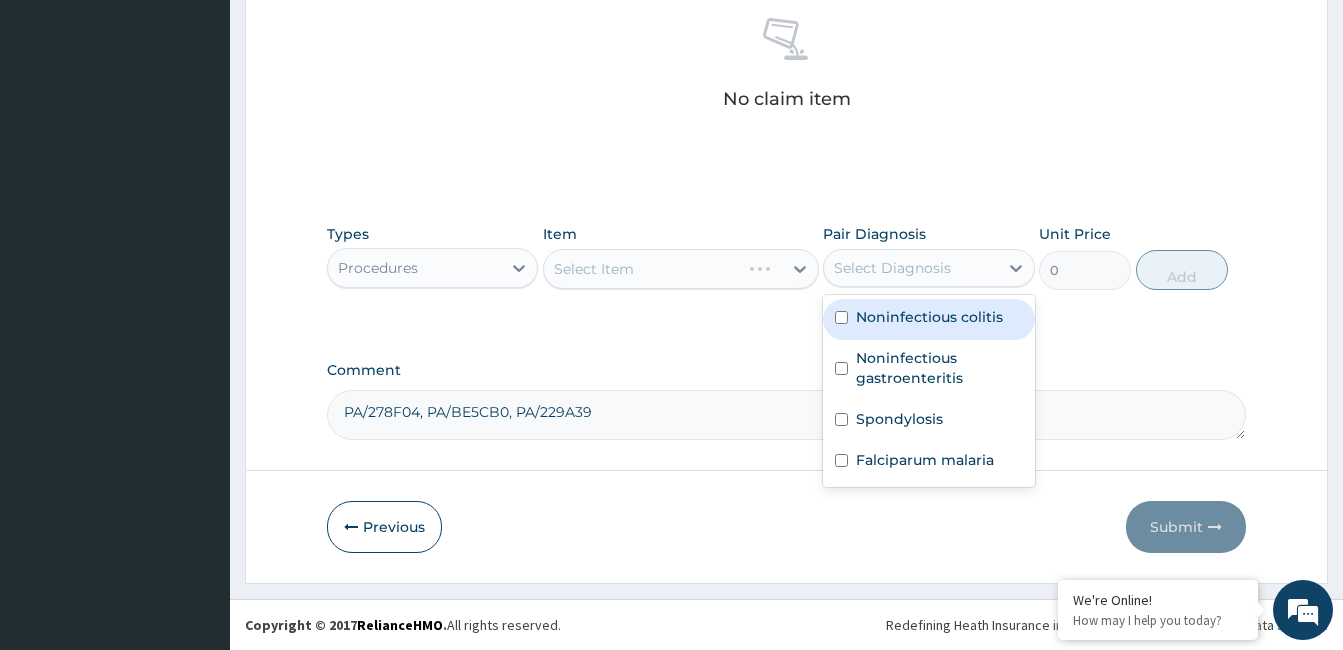 click on "Noninfectious colitis" at bounding box center [929, 317] 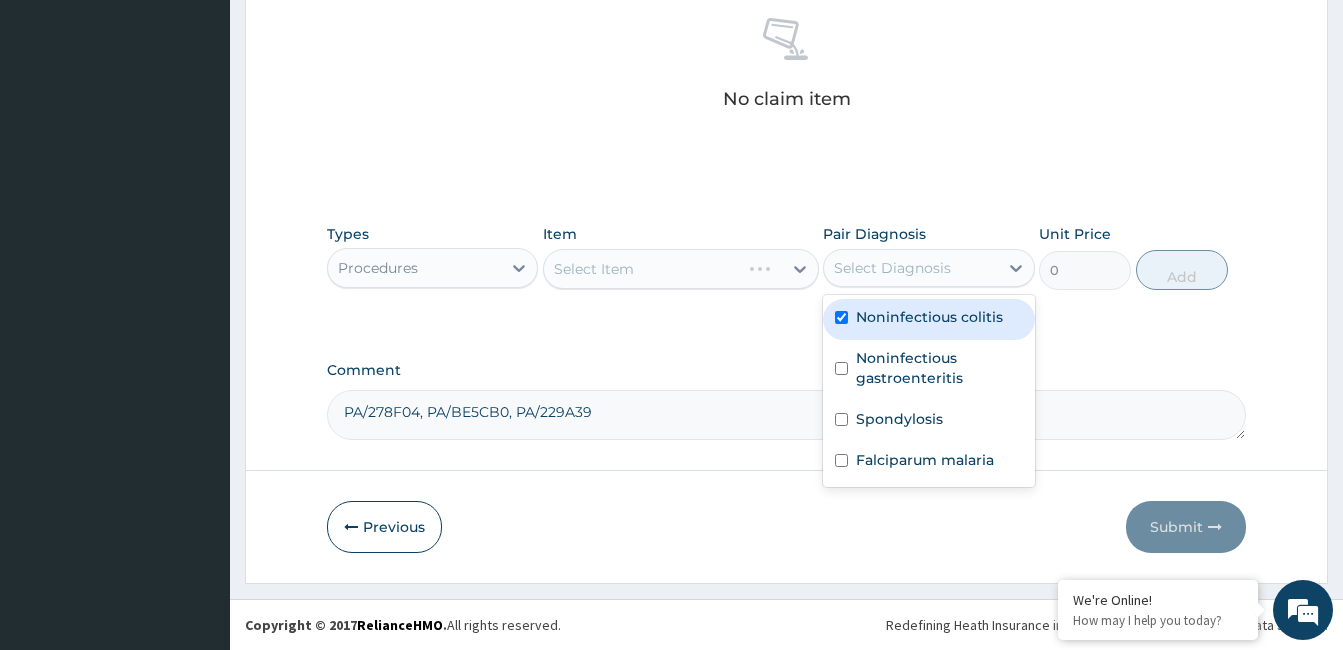 checkbox on "true" 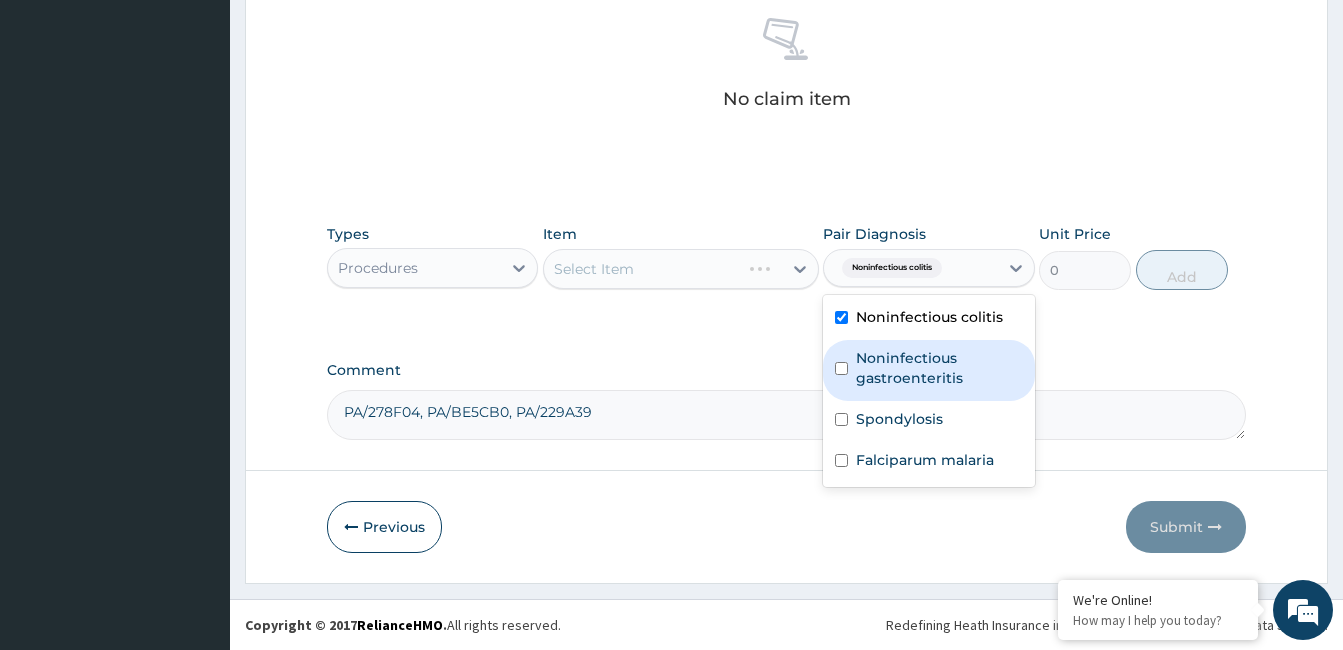 click on "Noninfectious gastroenteritis" at bounding box center (939, 368) 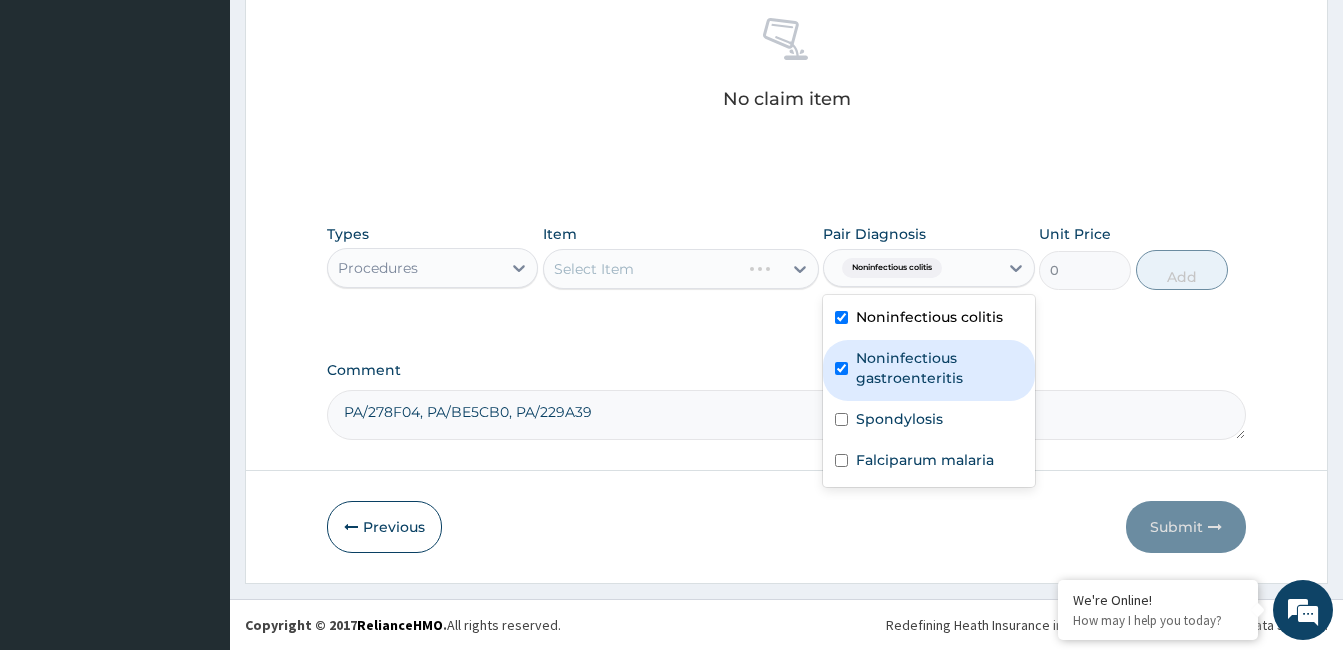 checkbox on "true" 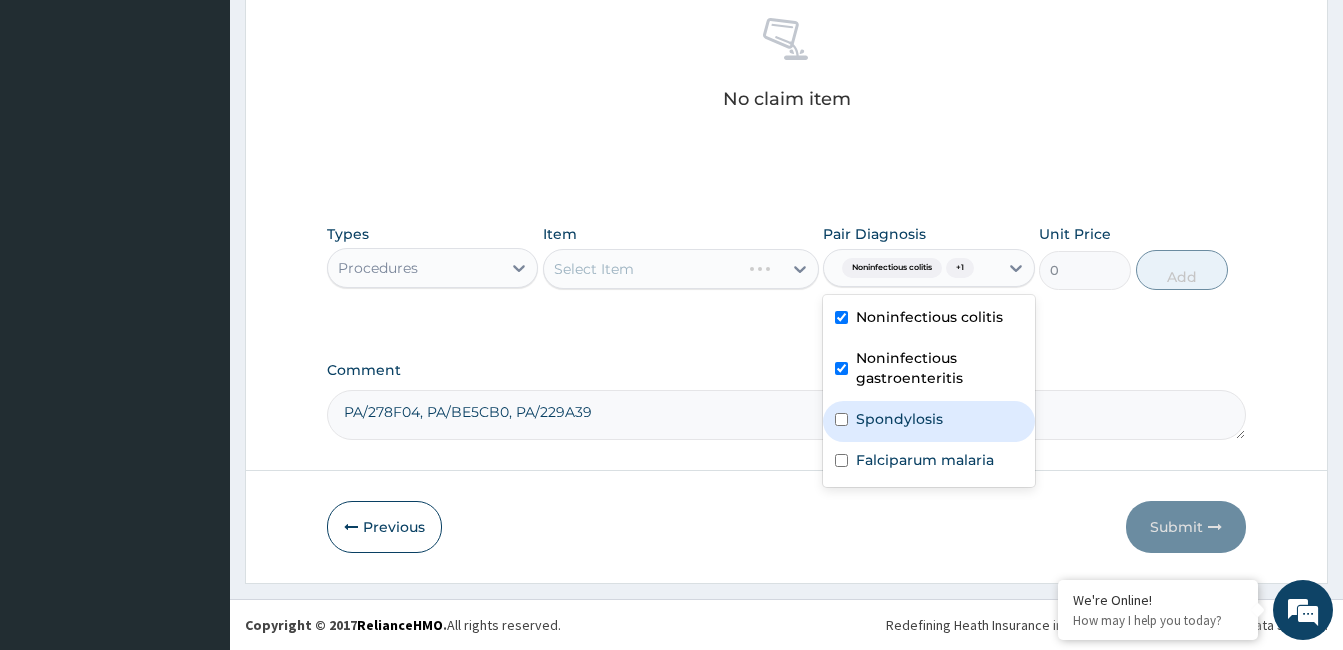 click on "Spondylosis" at bounding box center [928, 421] 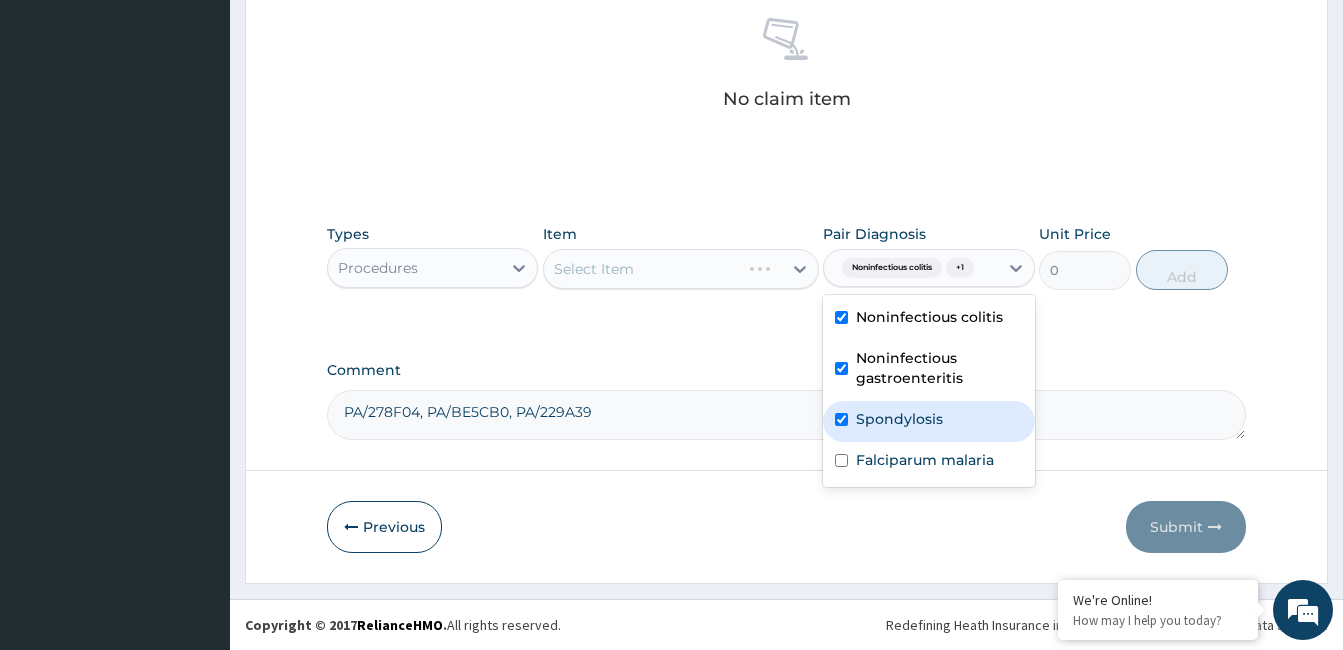 checkbox on "true" 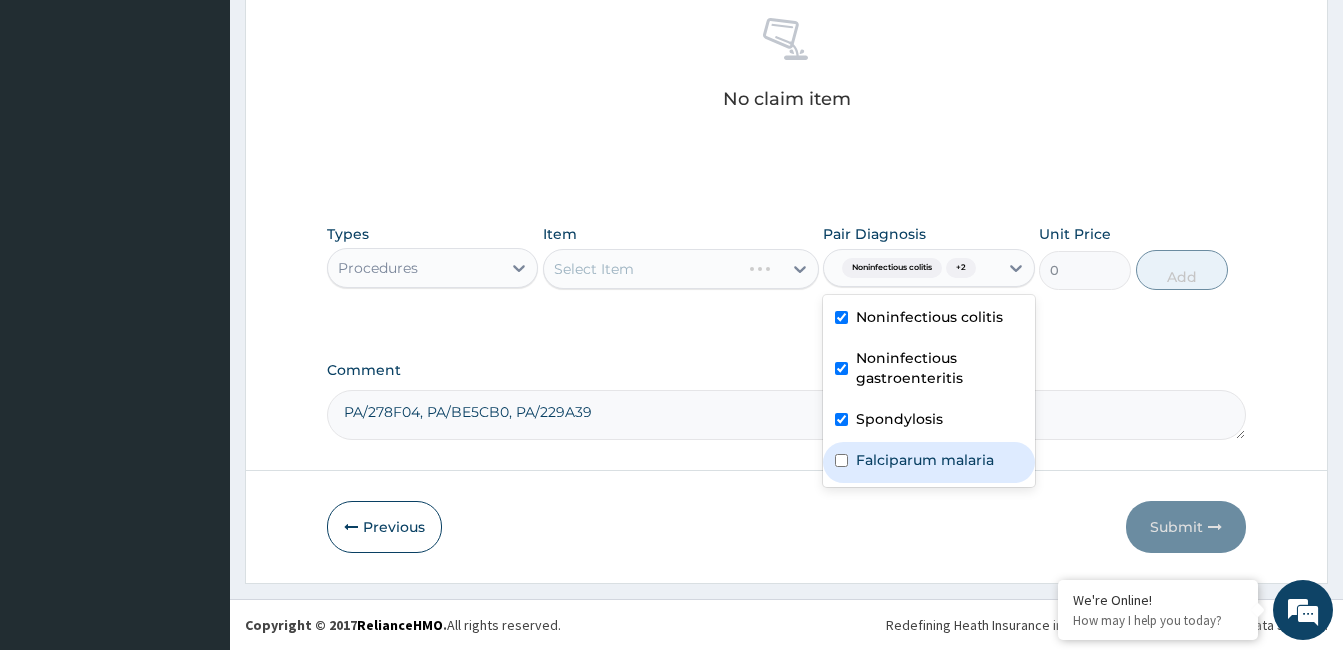 click on "Falciparum malaria" at bounding box center [928, 462] 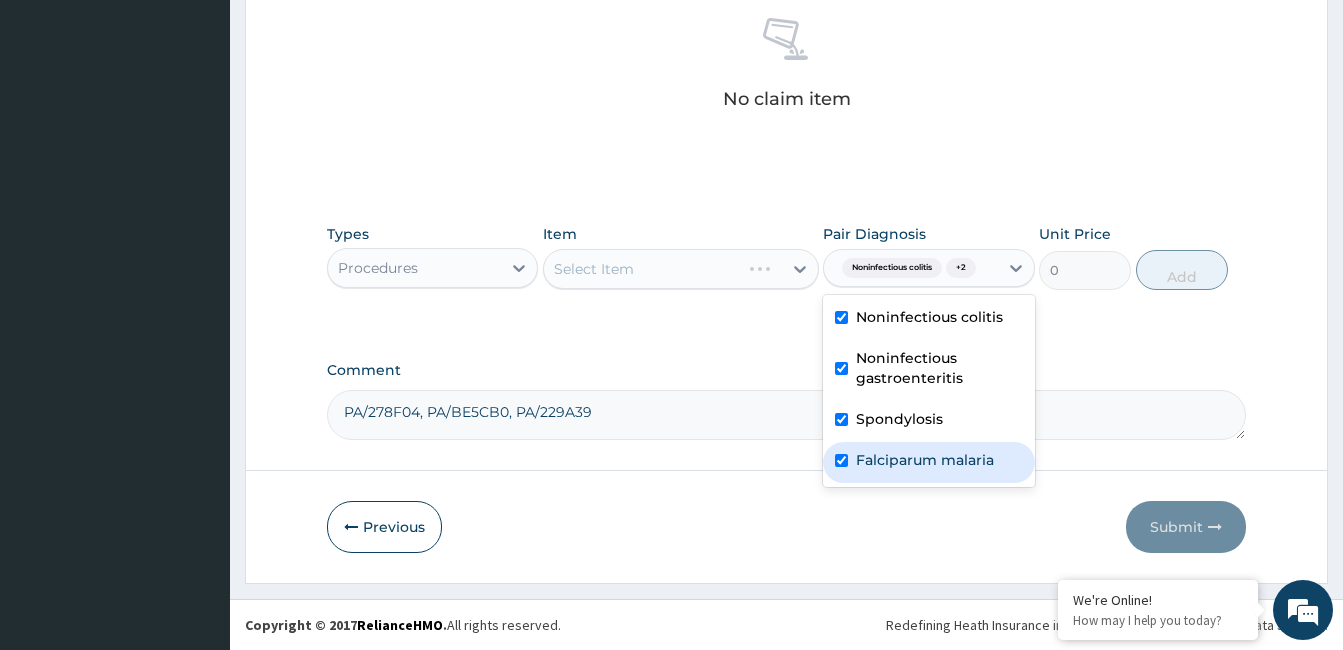 checkbox on "true" 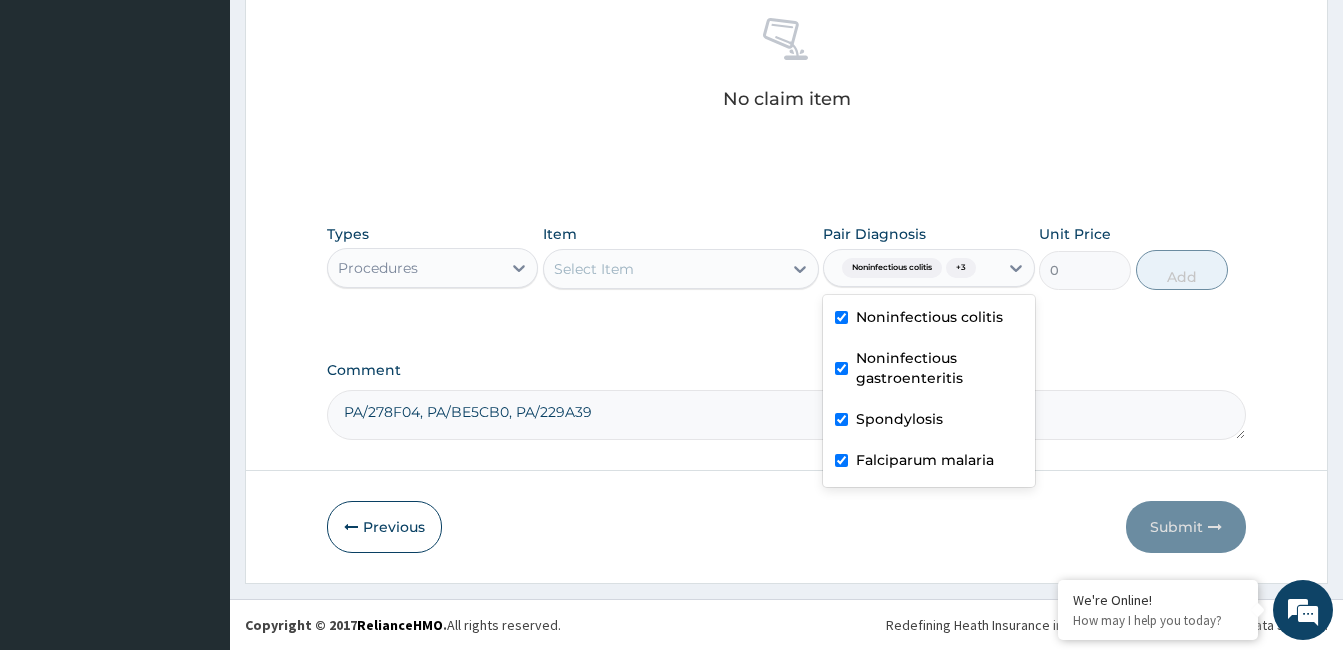 click on "Select Item" at bounding box center [663, 269] 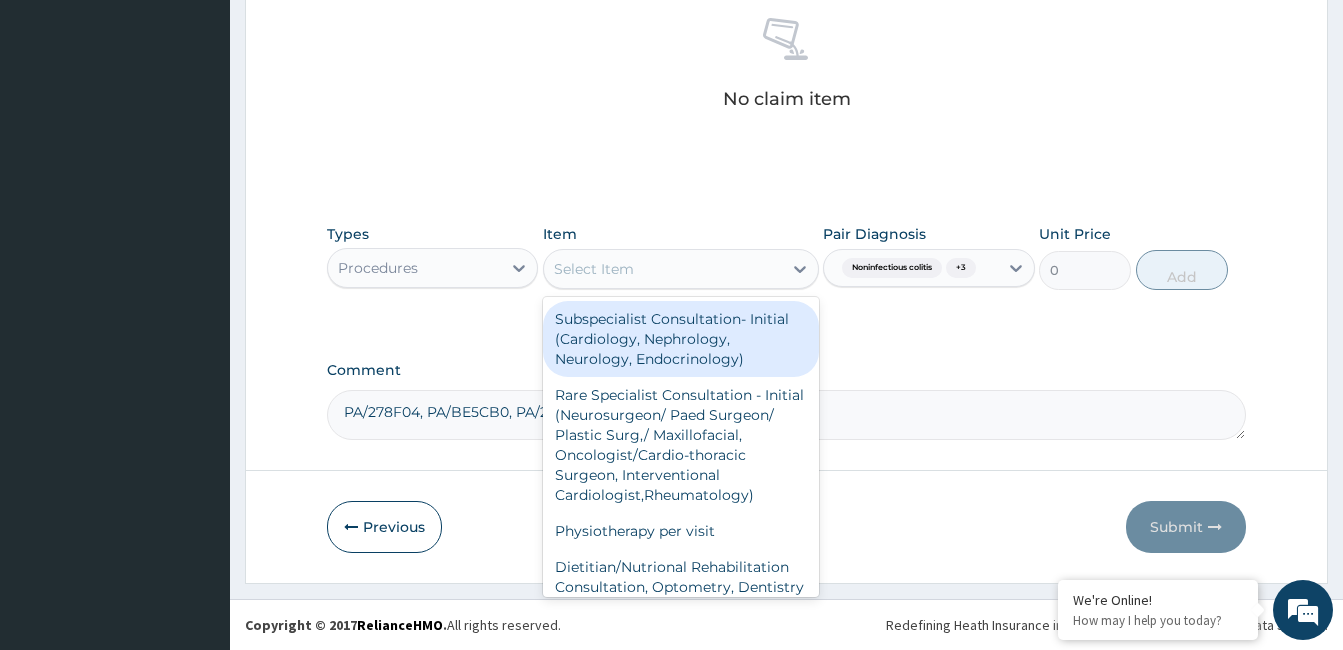 drag, startPoint x: 715, startPoint y: 356, endPoint x: 763, endPoint y: 347, distance: 48.83646 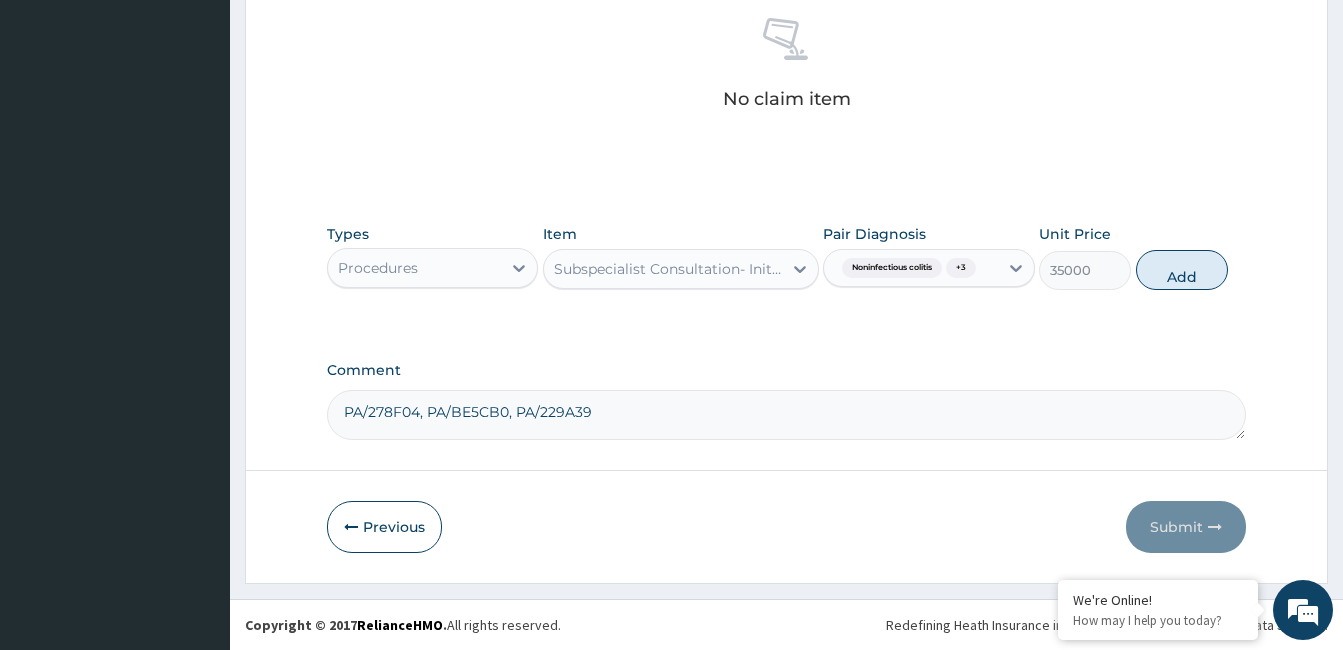 drag, startPoint x: 1165, startPoint y: 280, endPoint x: 1015, endPoint y: 318, distance: 154.7385 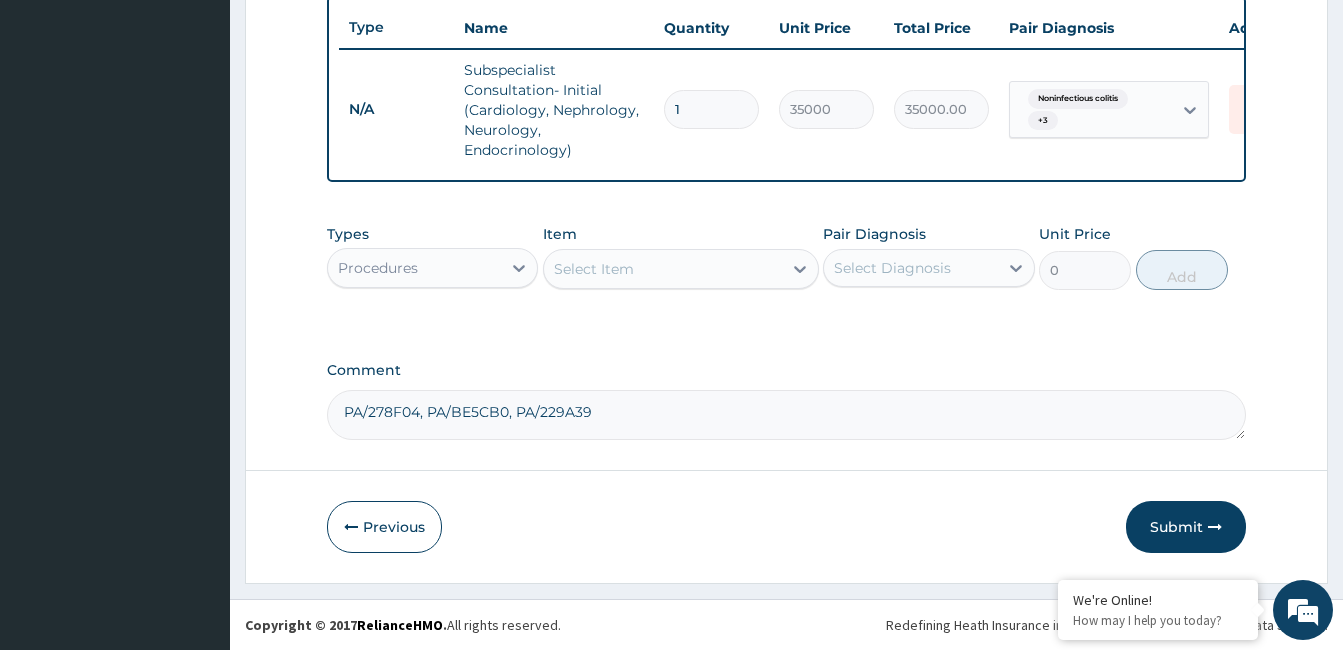 scroll, scrollTop: 763, scrollLeft: 0, axis: vertical 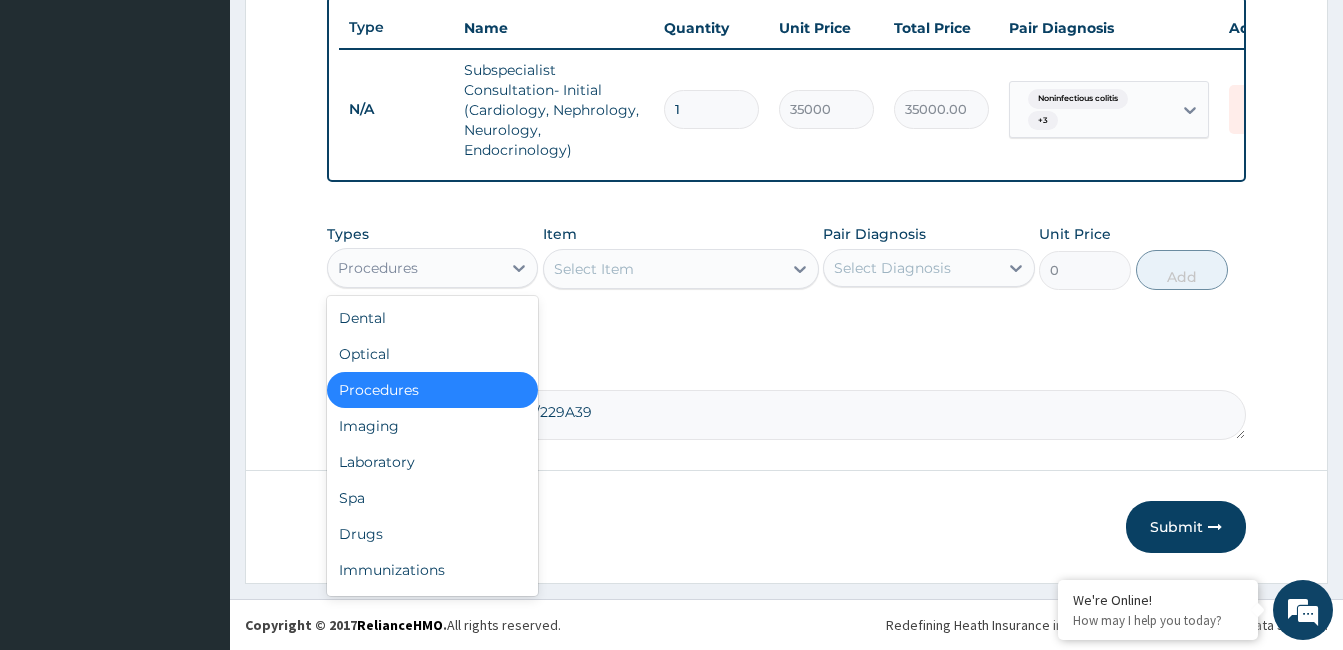 drag, startPoint x: 474, startPoint y: 261, endPoint x: 460, endPoint y: 313, distance: 53.851646 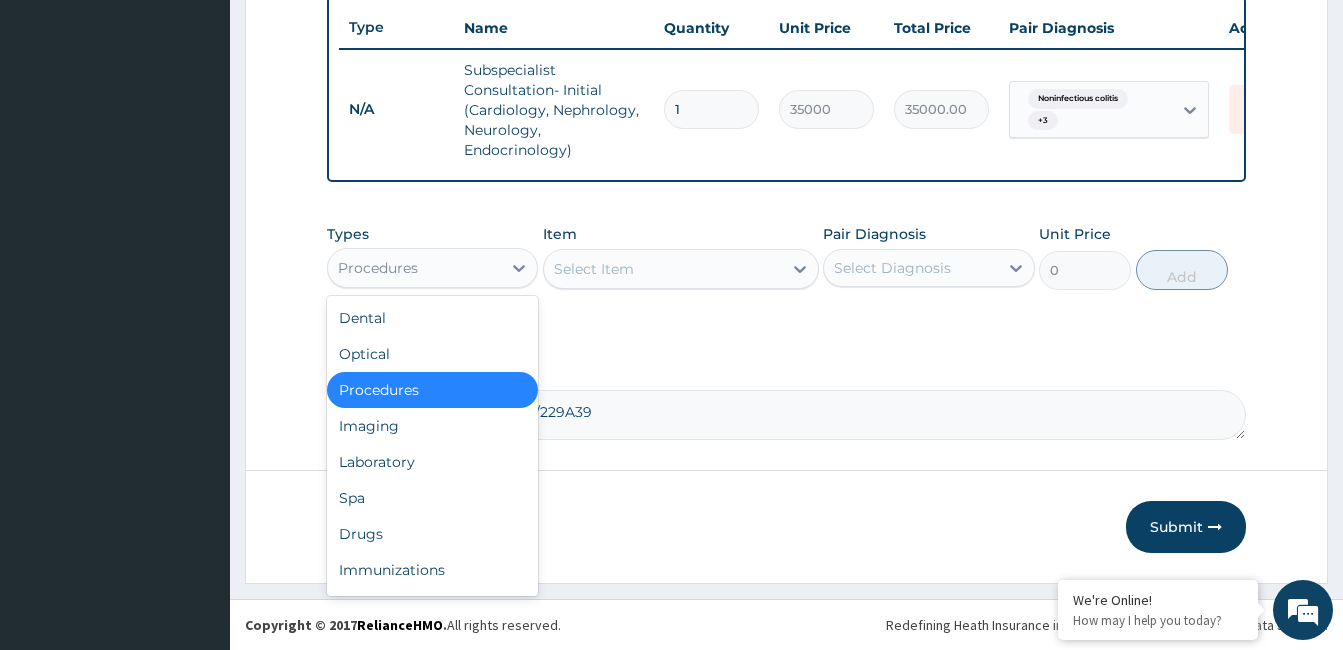click on "Procedures" at bounding box center [414, 268] 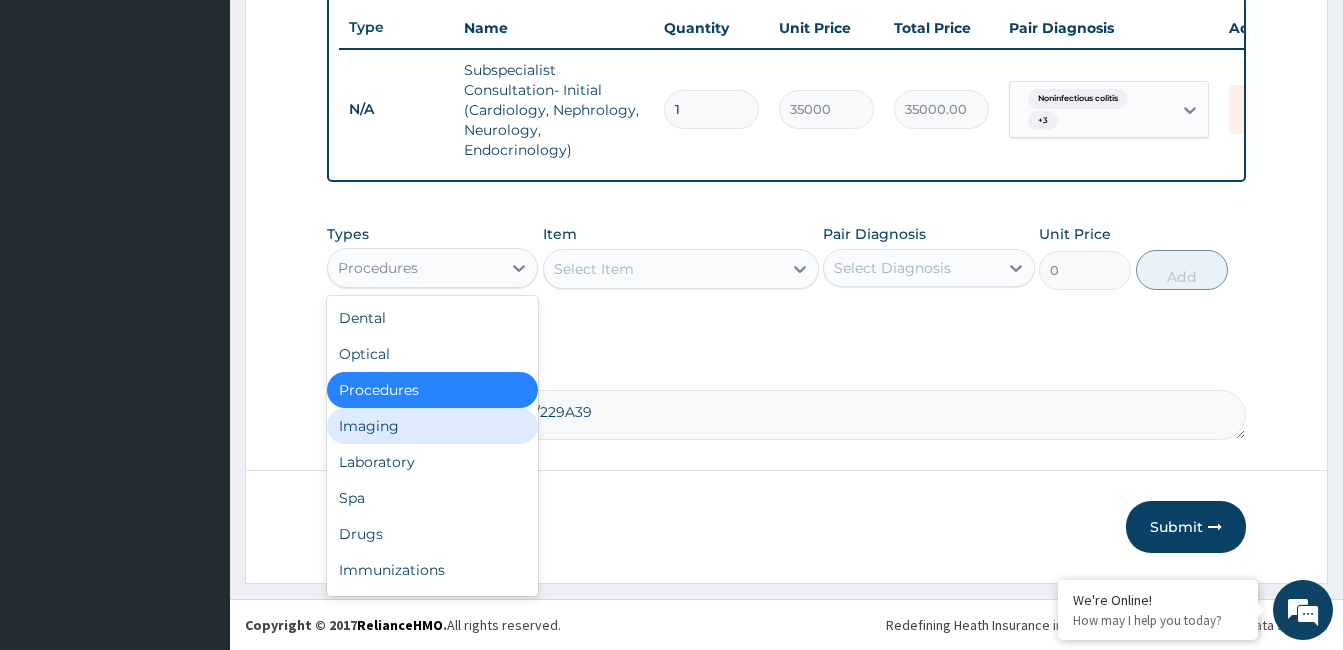 click on "Imaging" at bounding box center [432, 426] 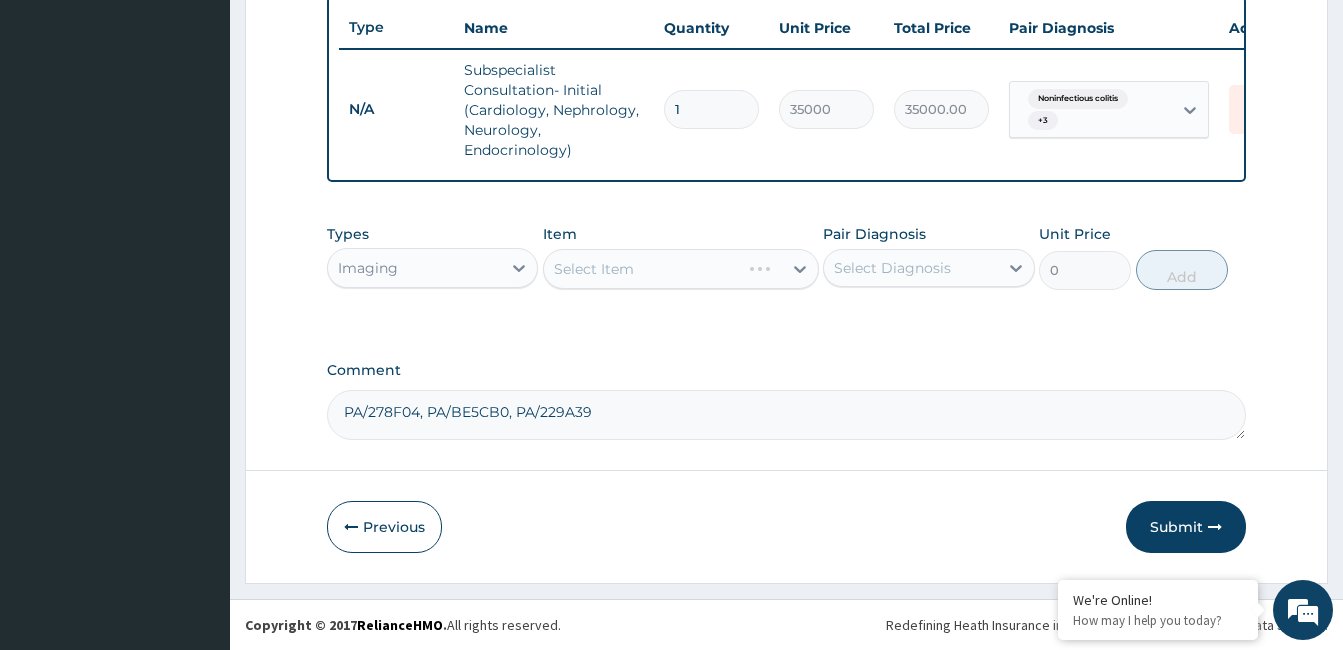 click on "Select Diagnosis" at bounding box center (892, 268) 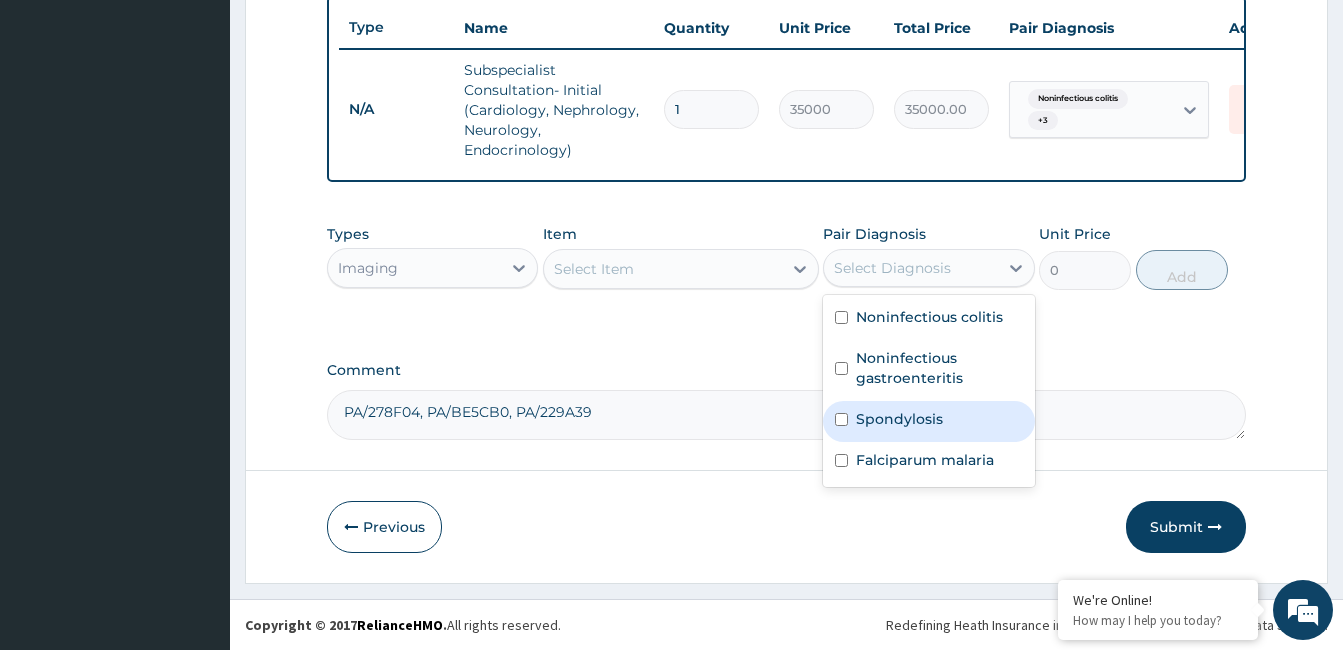 click on "Spondylosis" at bounding box center [899, 419] 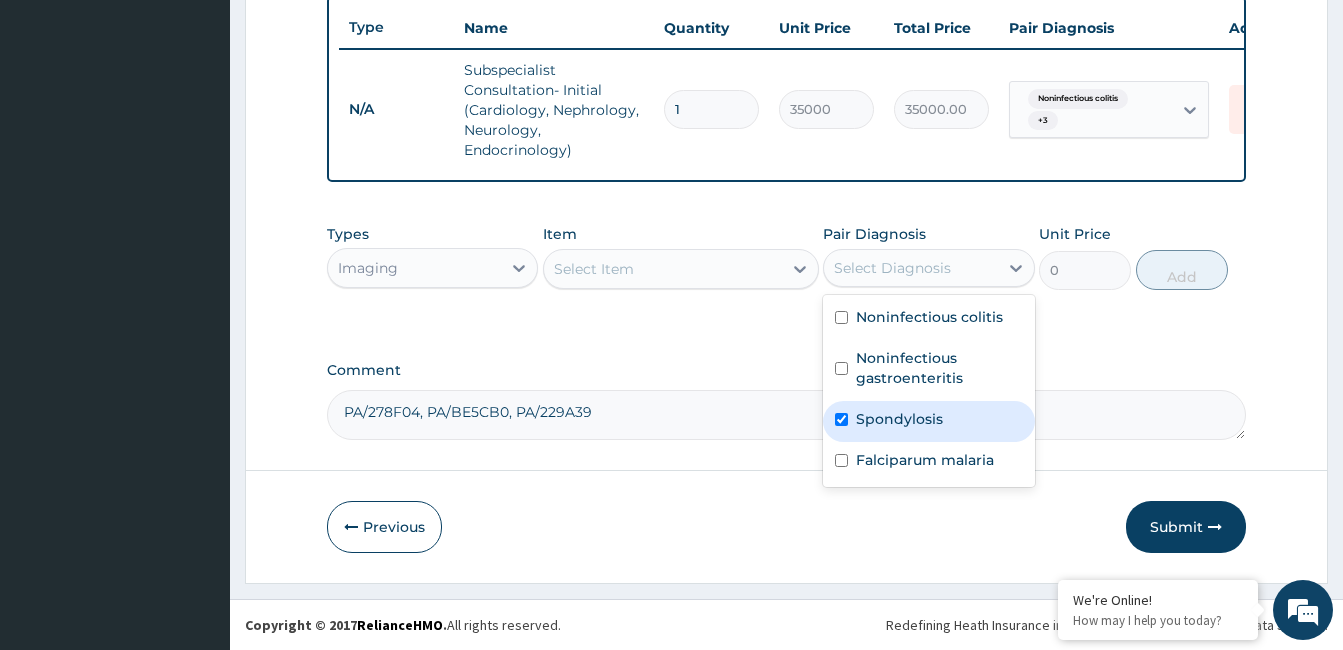checkbox on "true" 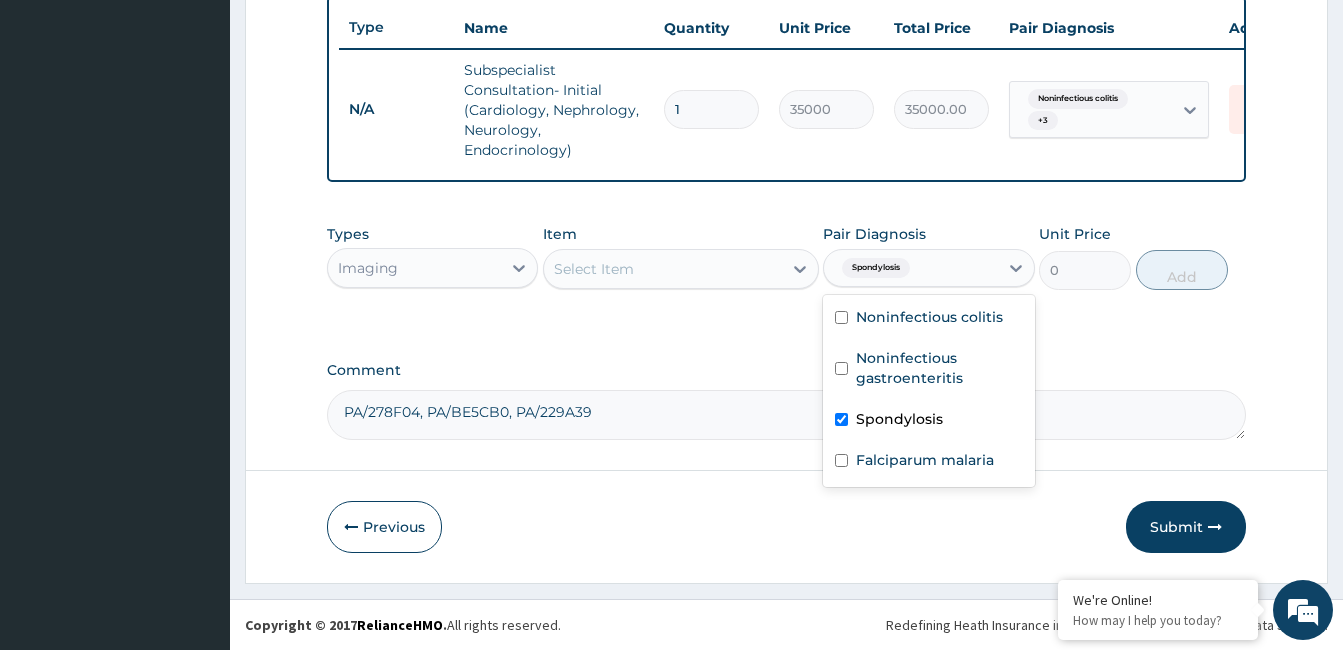 click on "Select Item" at bounding box center (663, 269) 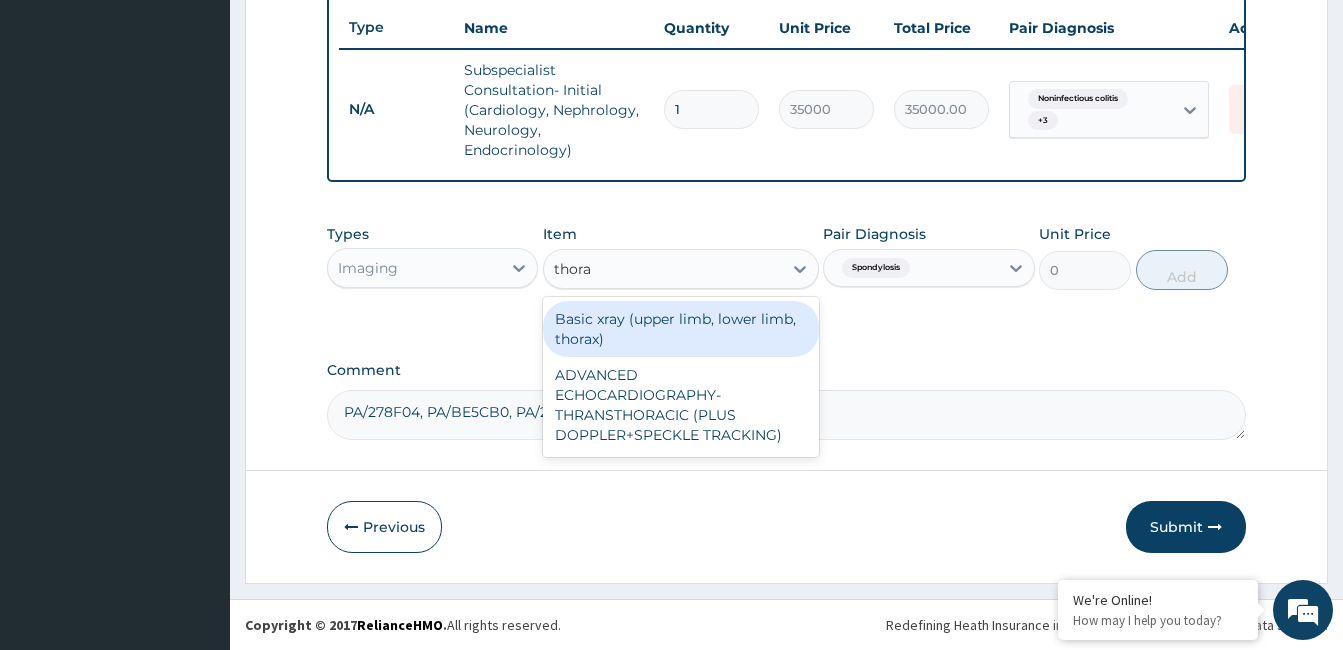 type on "thorac" 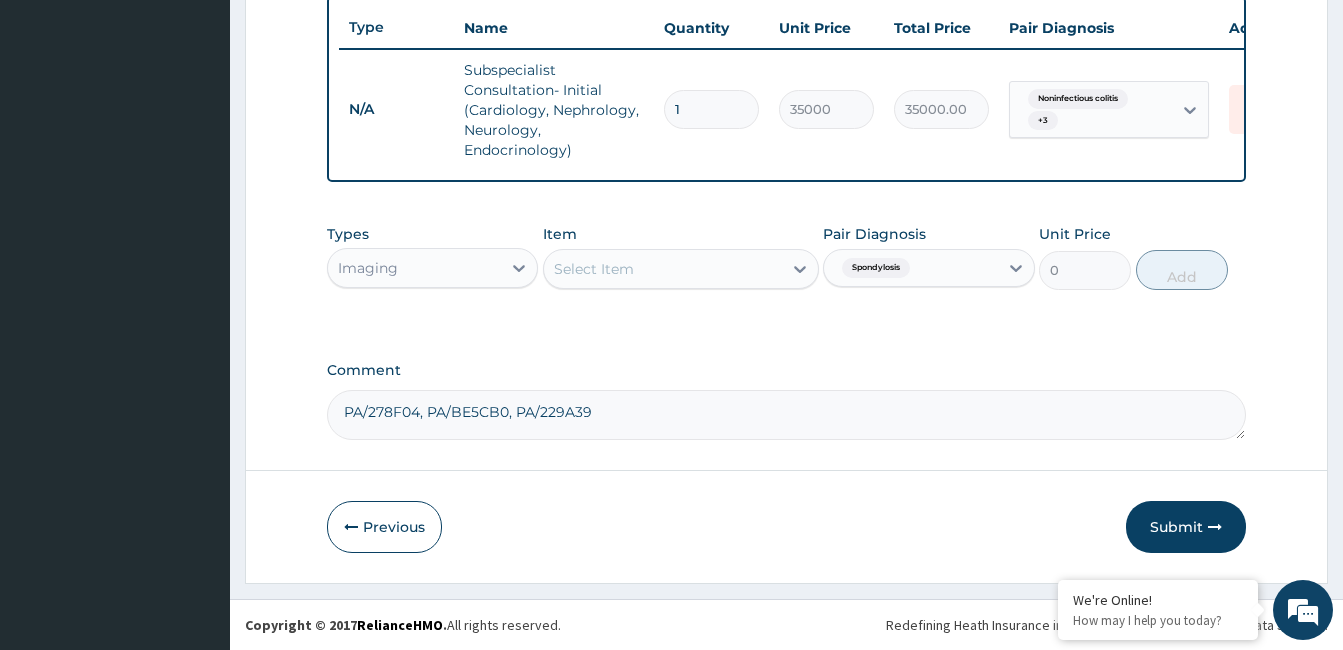 click on "Select Item" at bounding box center [663, 269] 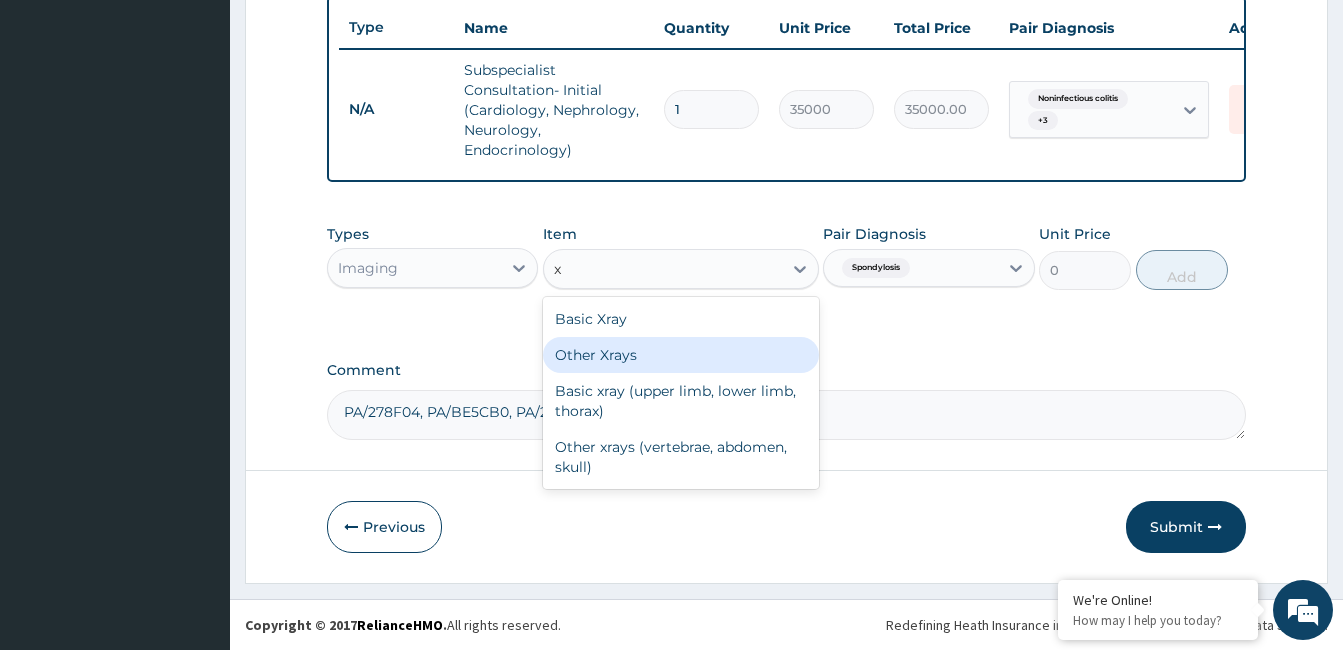 click on "Other Xrays" at bounding box center [681, 355] 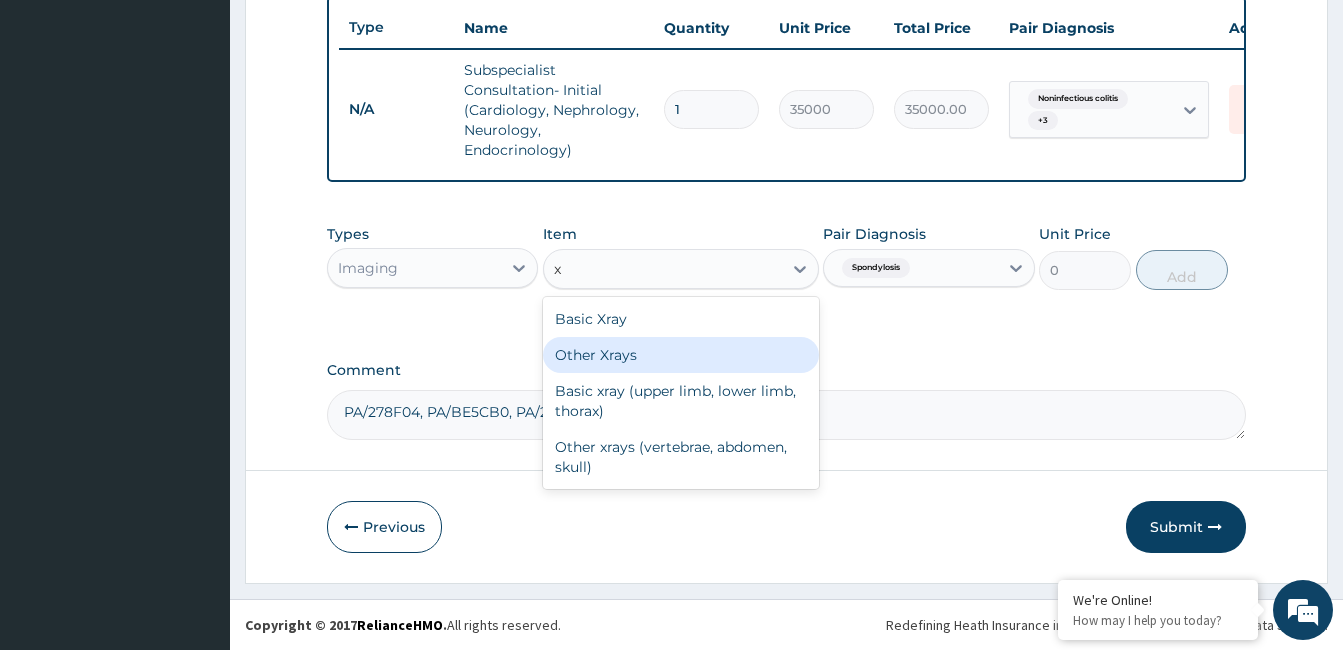type 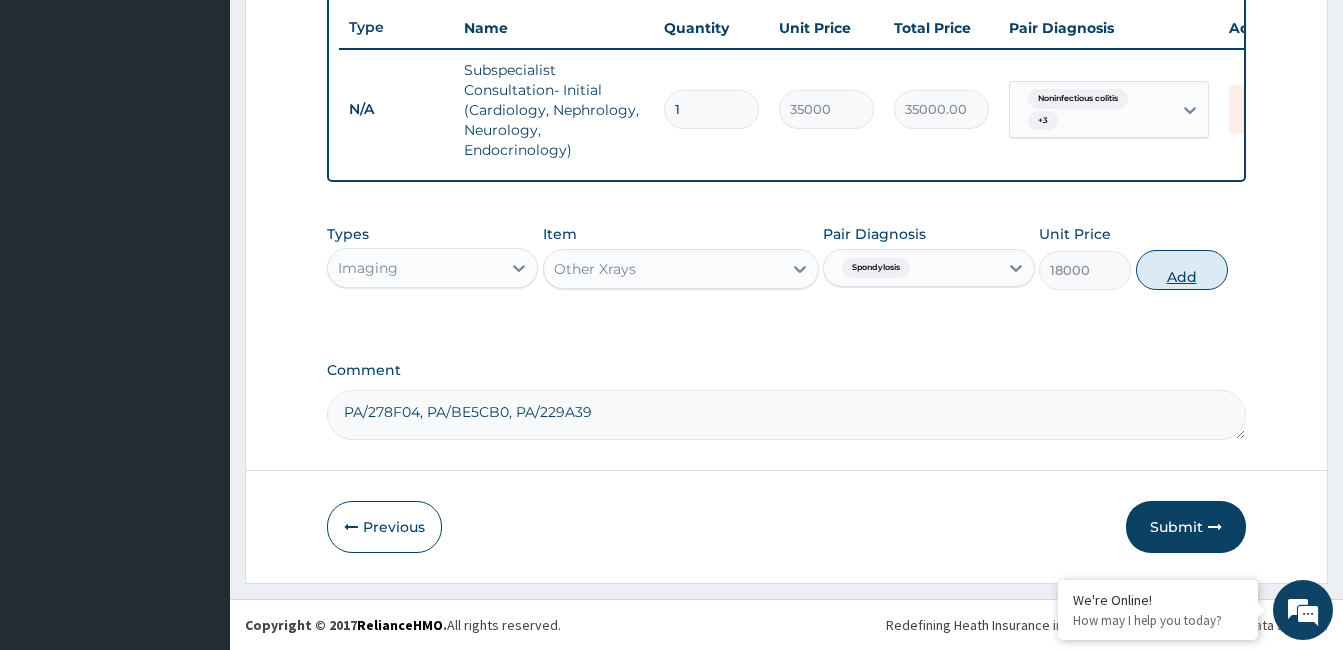 click on "Add" at bounding box center [1182, 270] 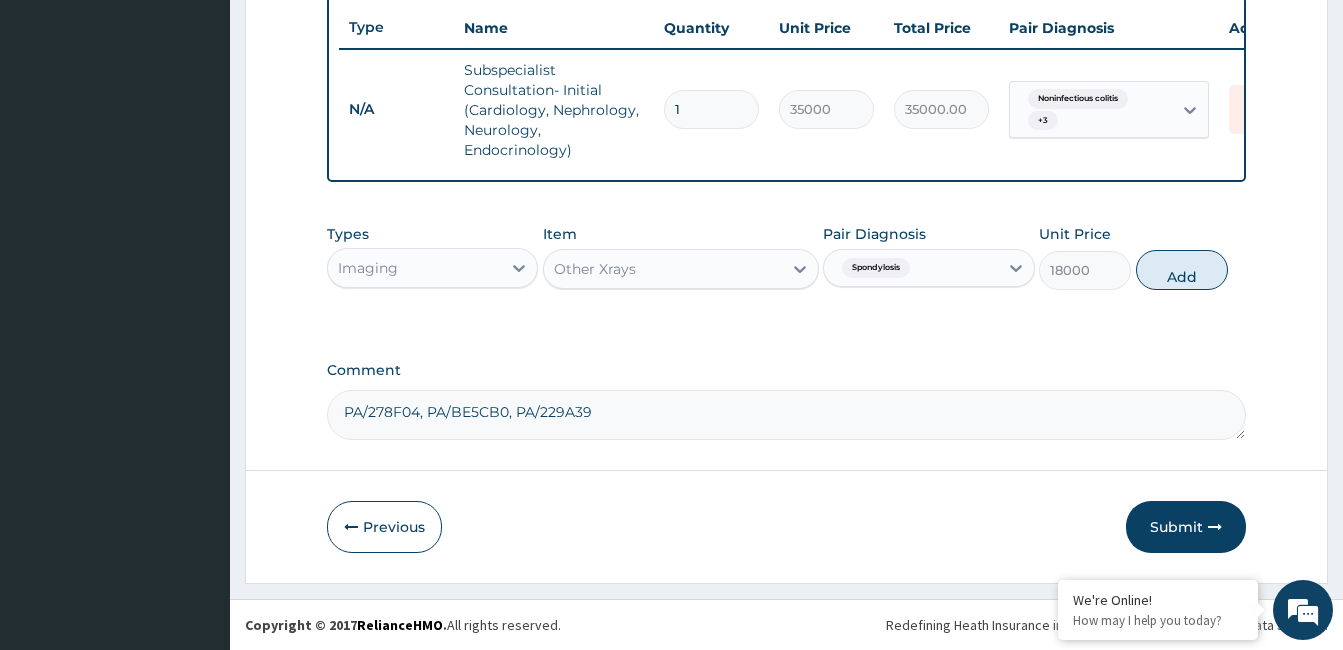 type on "0" 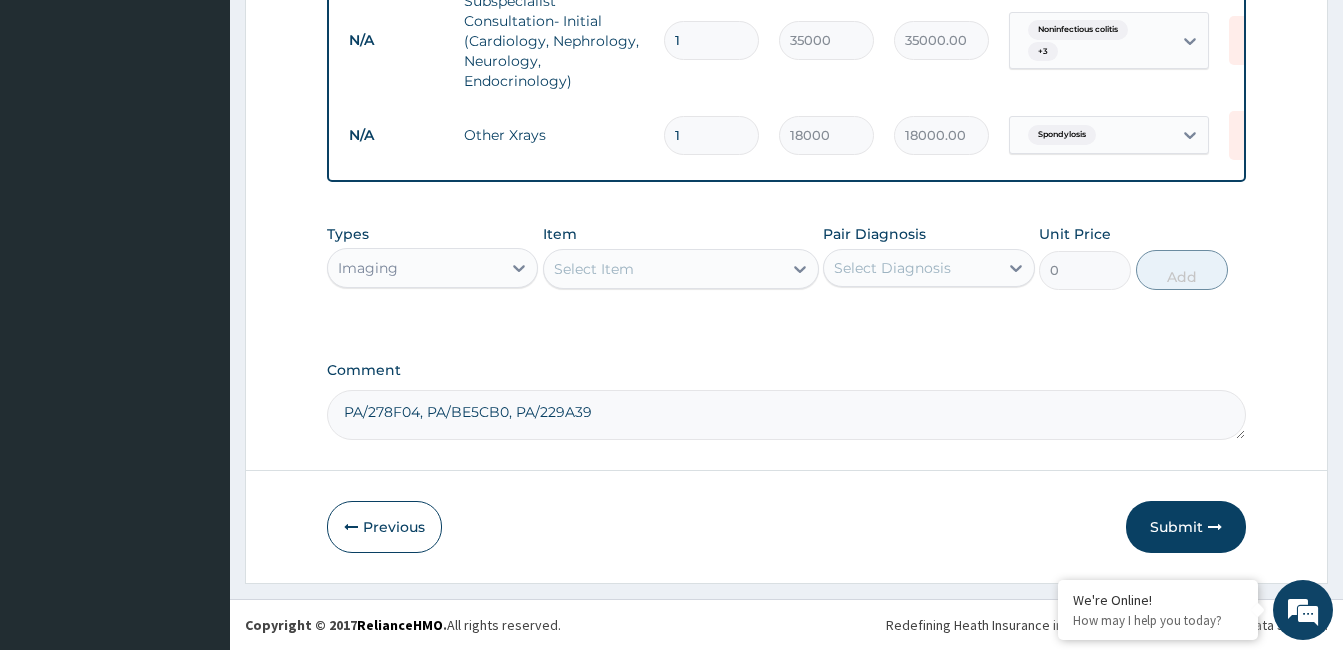 scroll, scrollTop: 832, scrollLeft: 0, axis: vertical 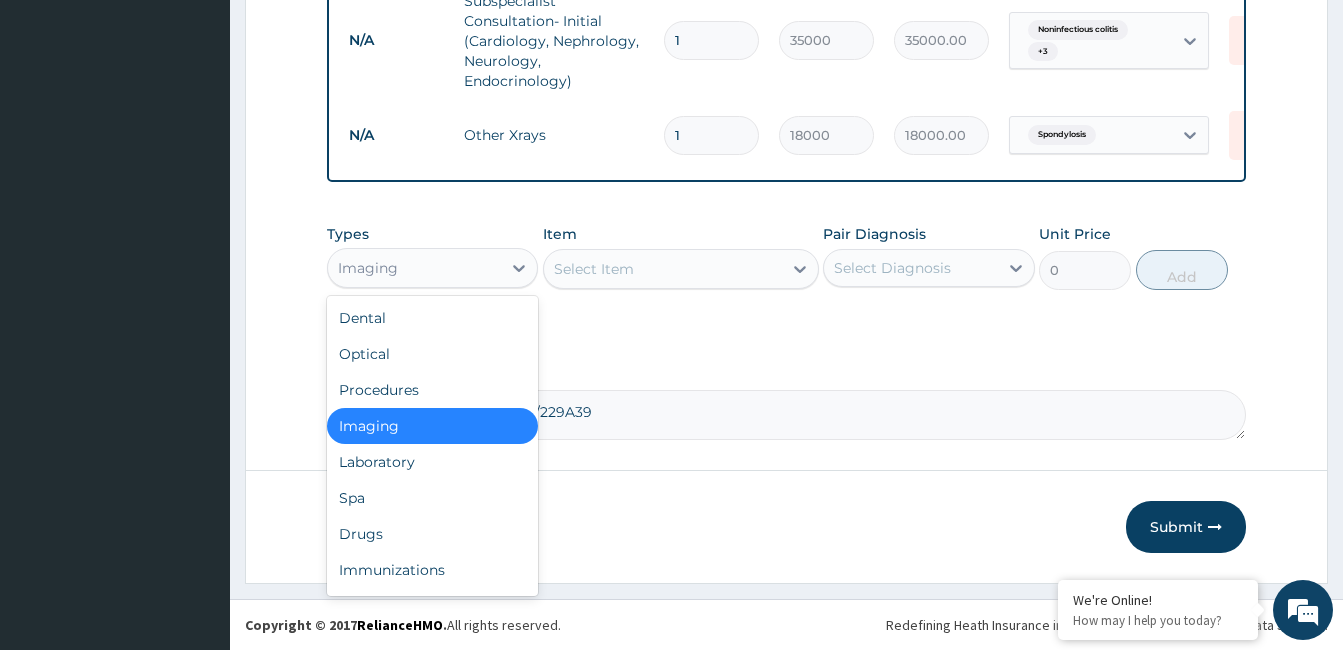 drag, startPoint x: 453, startPoint y: 264, endPoint x: 467, endPoint y: 365, distance: 101.96568 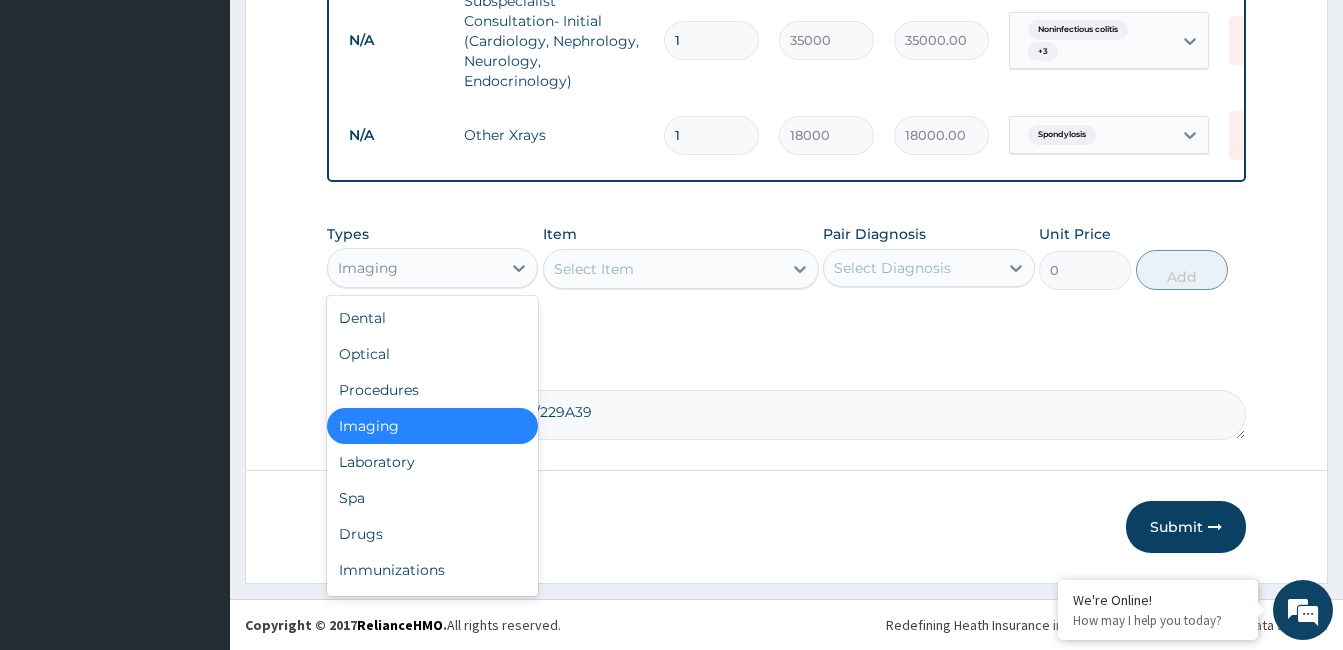 click on "Imaging" at bounding box center [414, 268] 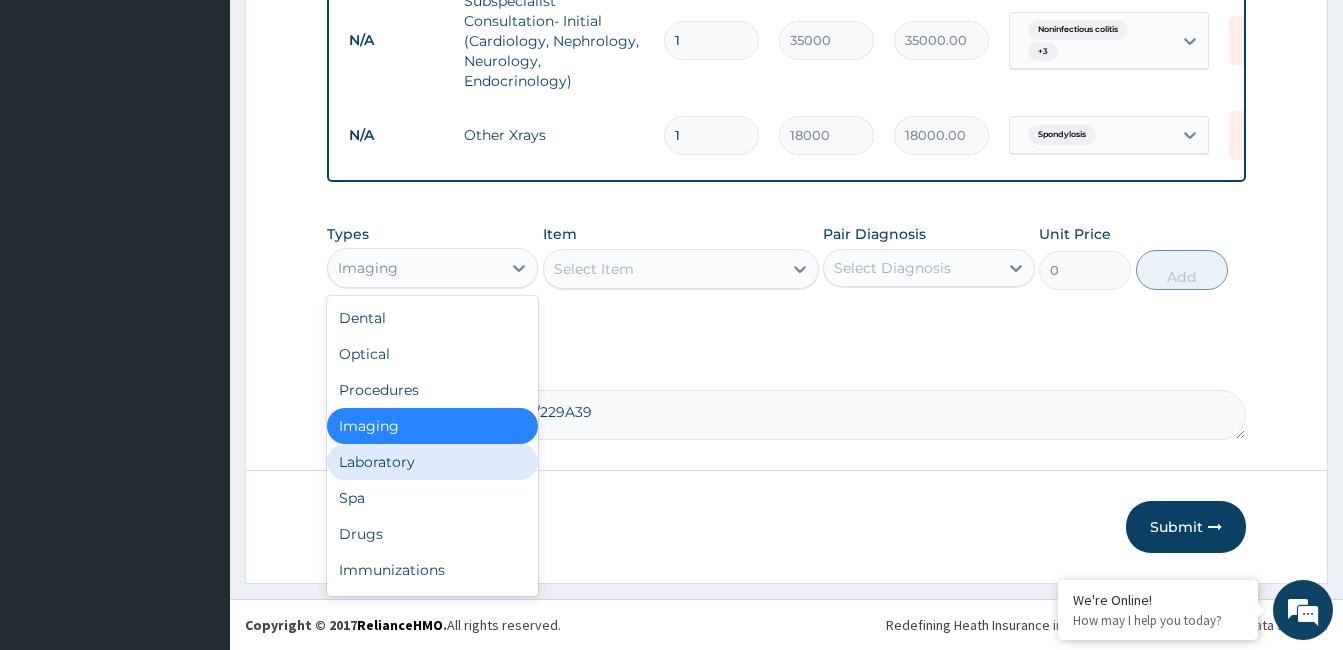 drag, startPoint x: 449, startPoint y: 463, endPoint x: 570, endPoint y: 413, distance: 130.92365 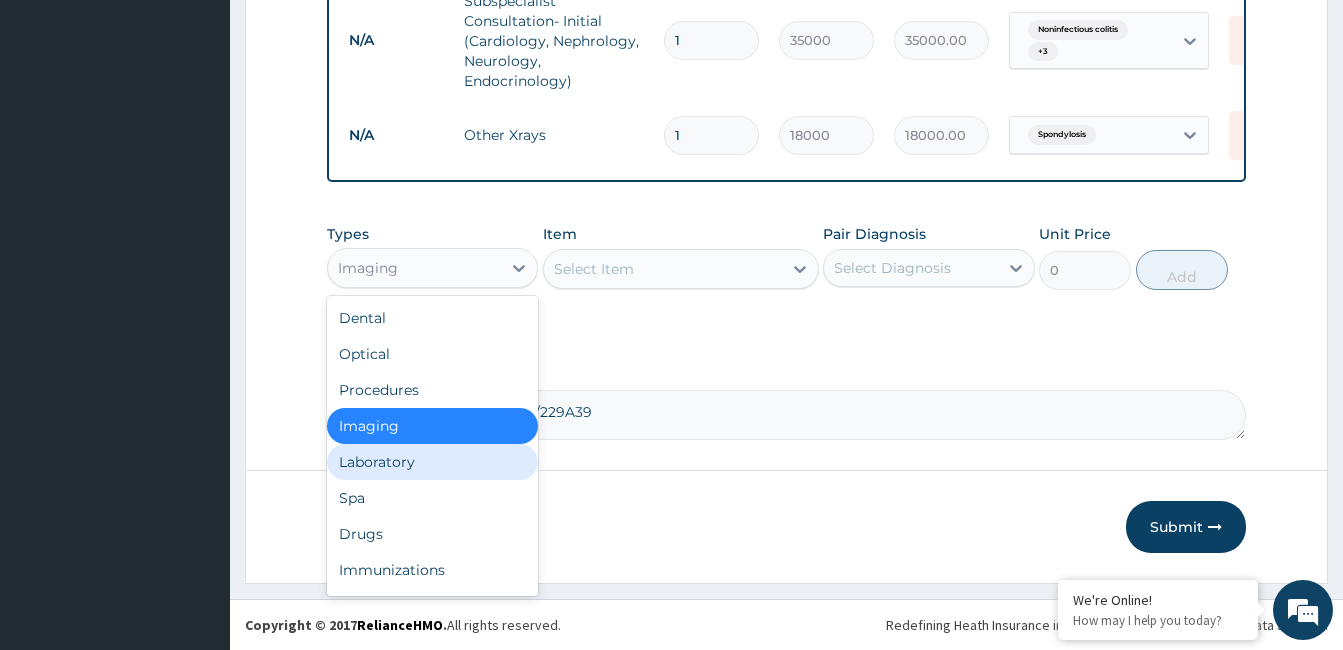 click on "Laboratory" at bounding box center [432, 462] 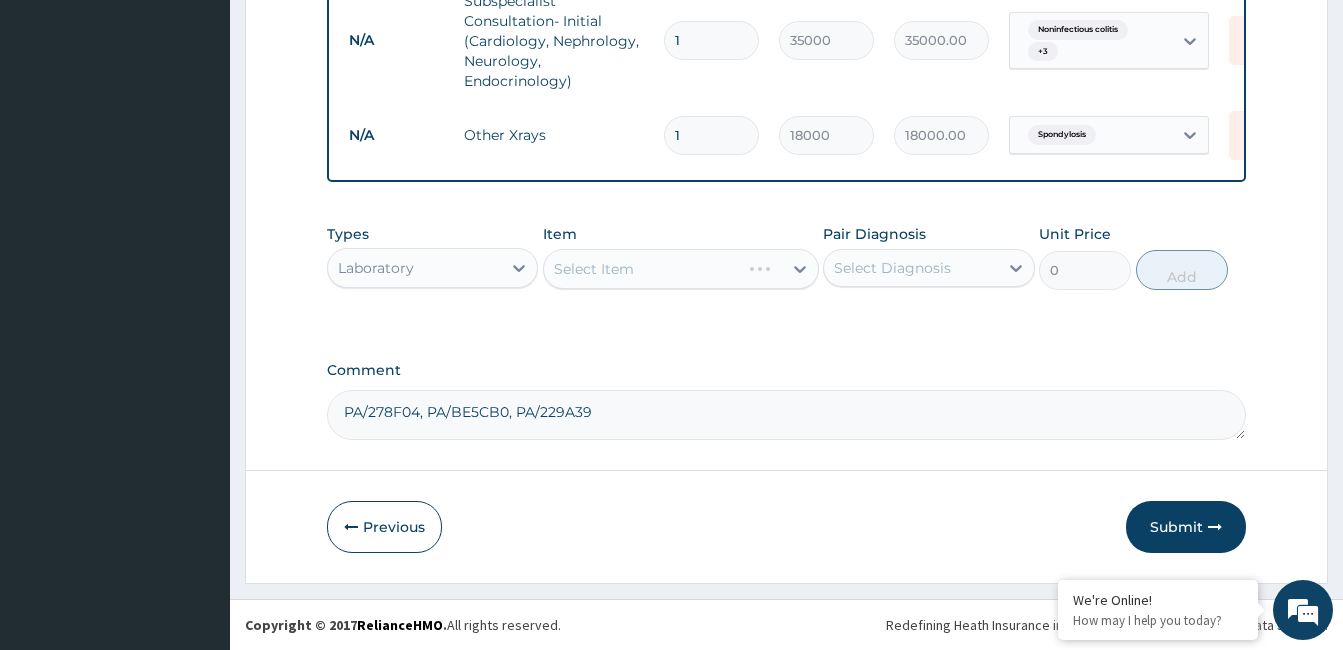click on "Select Diagnosis" at bounding box center [910, 268] 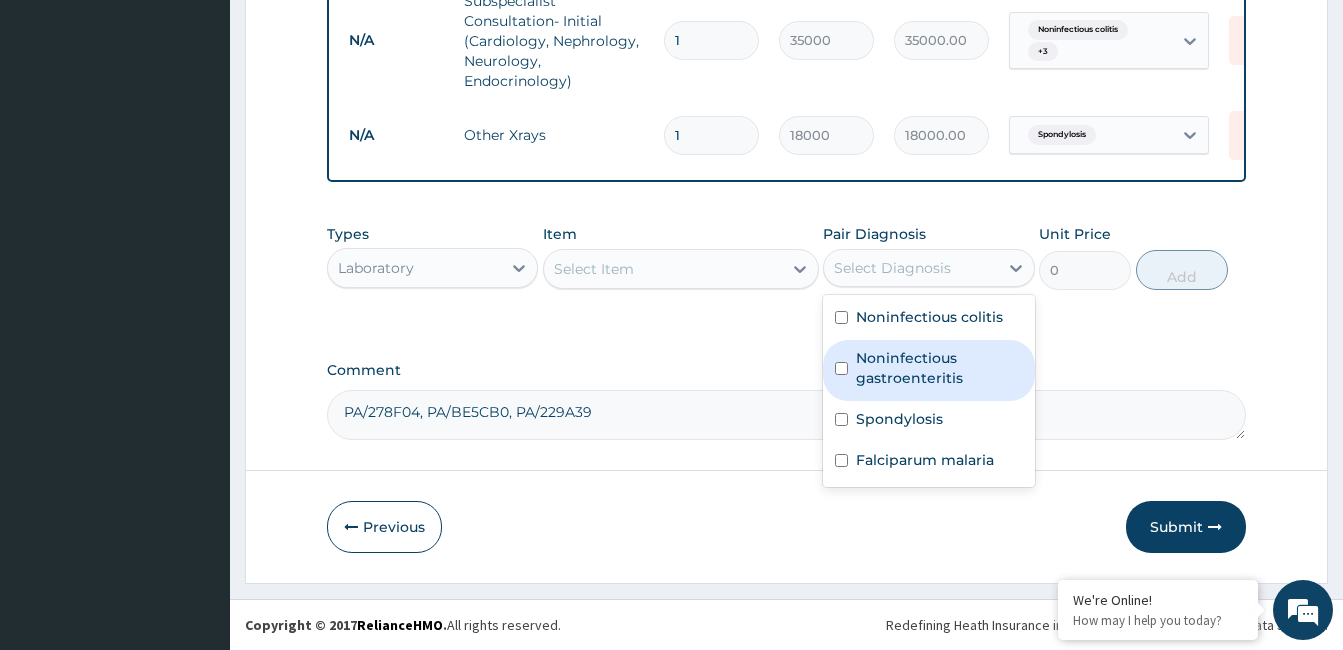click on "Noninfectious gastroenteritis" at bounding box center (939, 368) 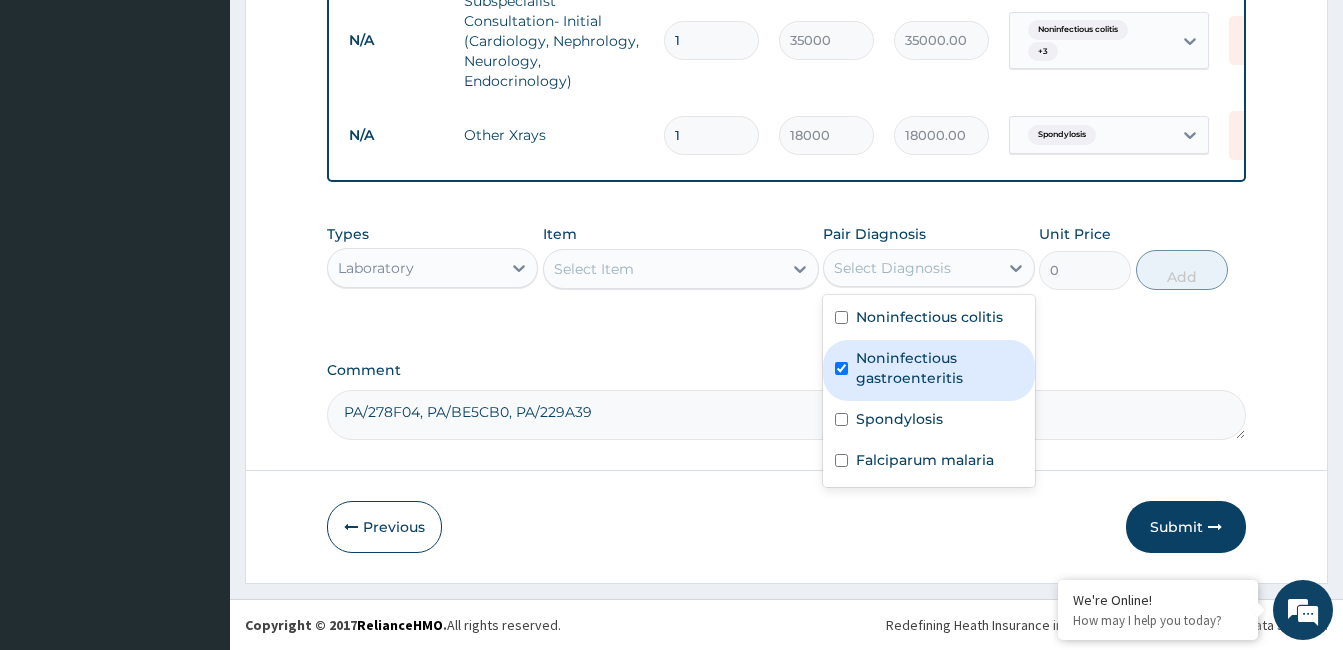 checkbox on "true" 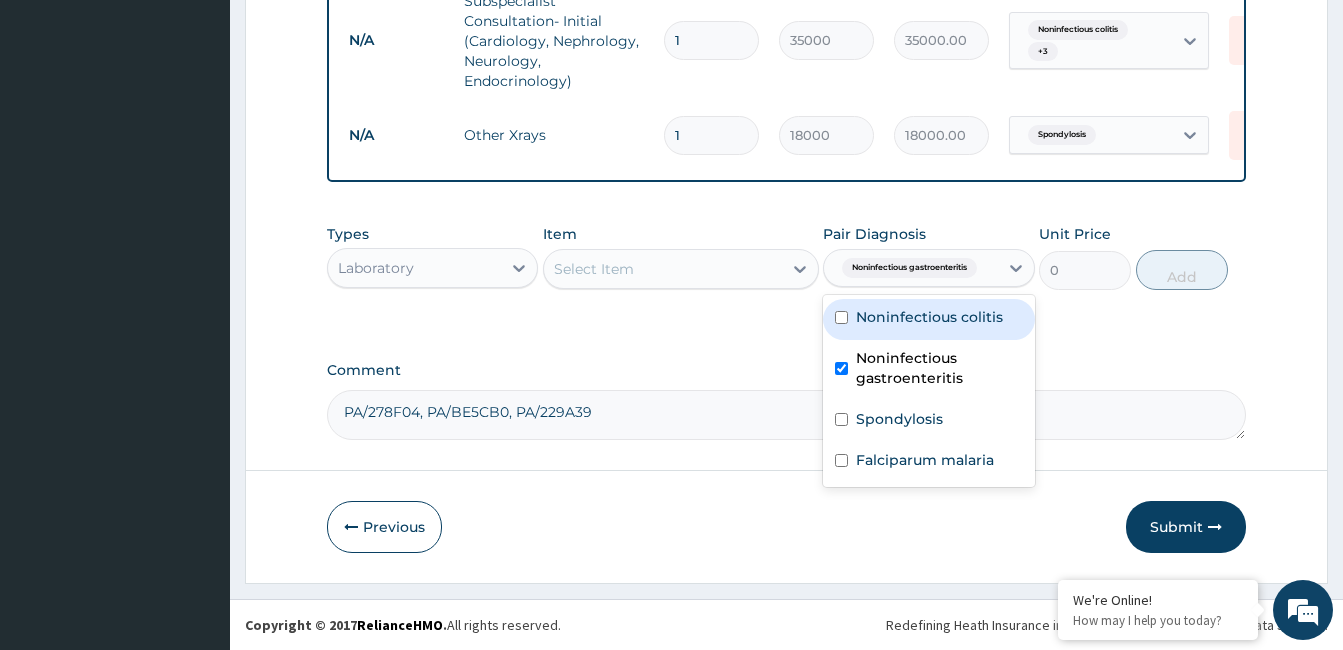 click on "Noninfectious colitis" at bounding box center (928, 319) 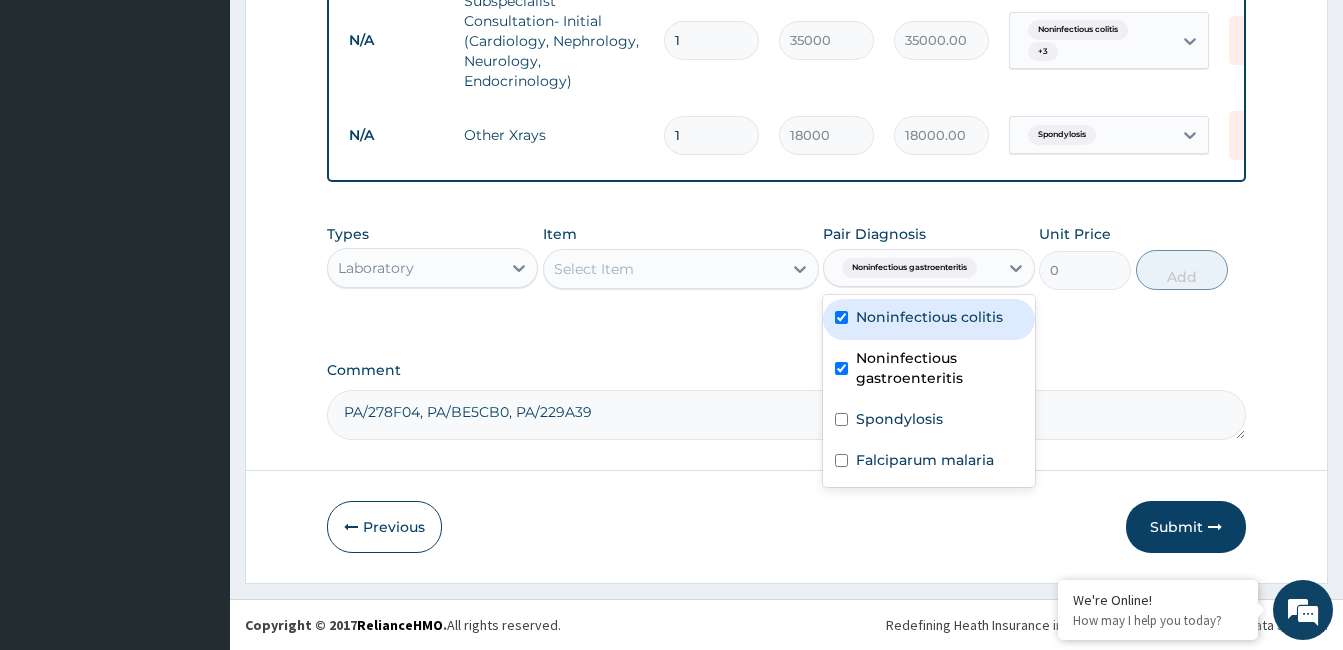 checkbox on "true" 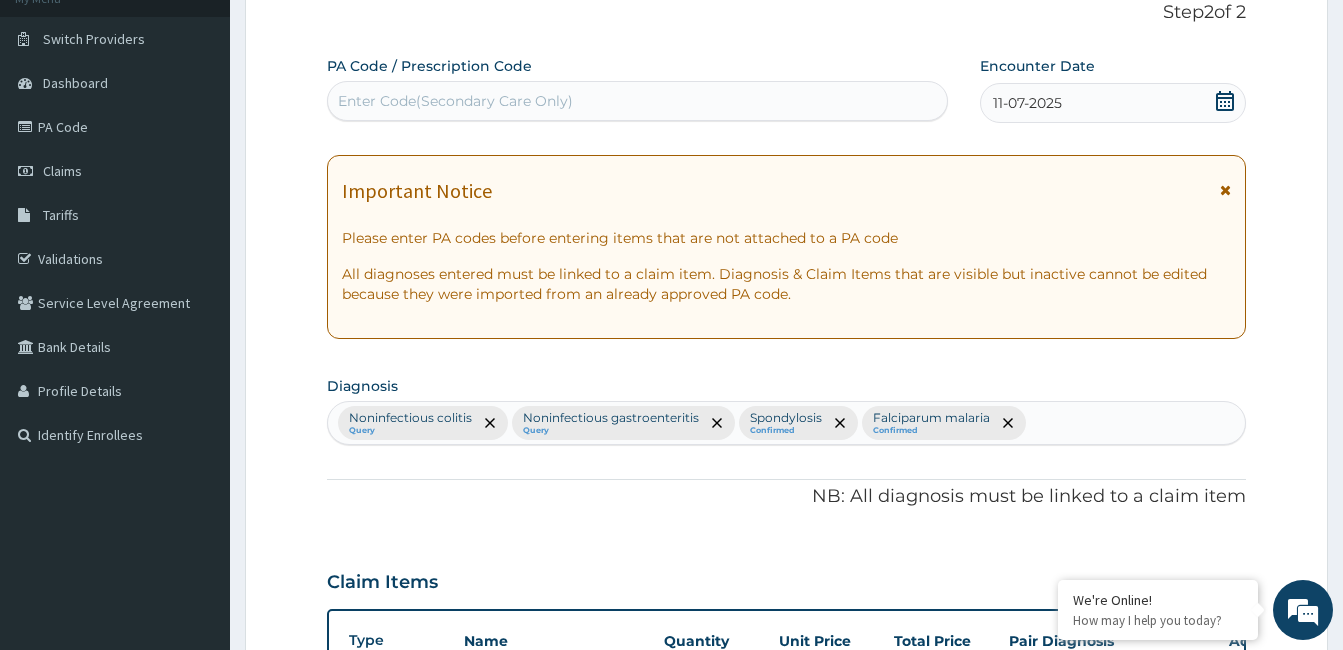 scroll, scrollTop: 132, scrollLeft: 0, axis: vertical 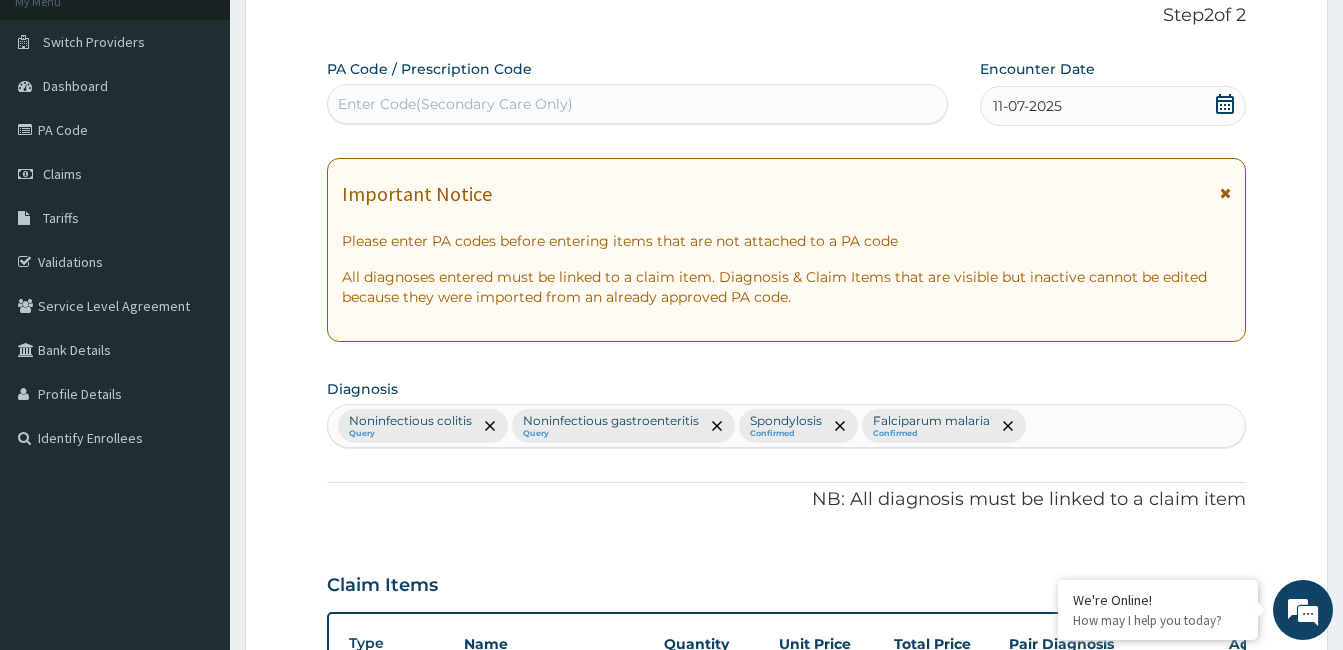 click on "Noninfectious colitis Query Noninfectious gastroenteritis Query Spondylosis Confirmed Falciparum malaria Confirmed" at bounding box center (786, 426) 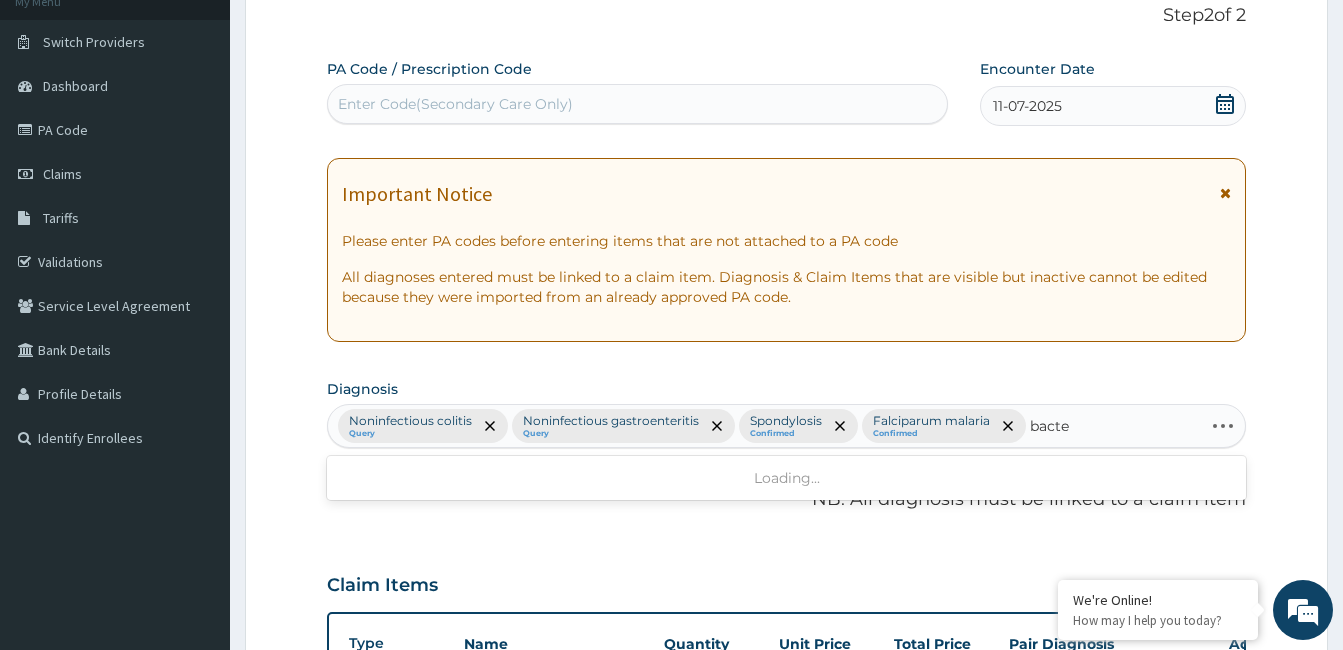 type on "bacter" 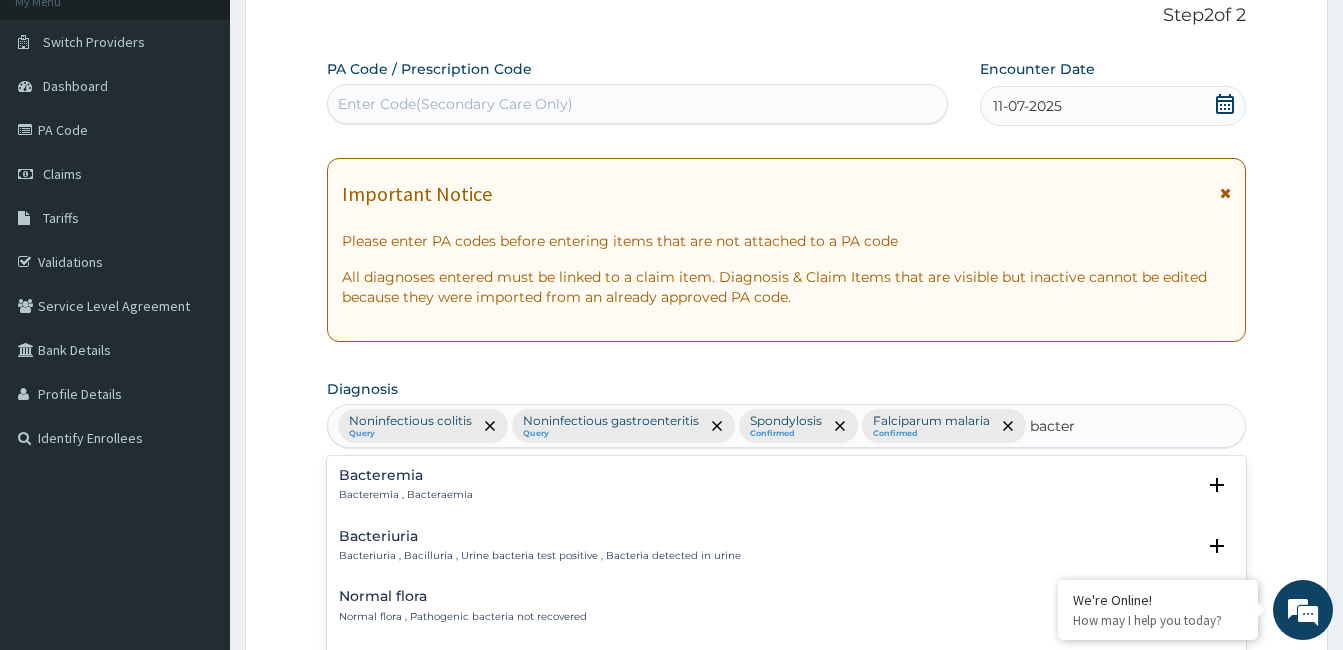 click on "Bacteremia Bacteremia , Bacteraemia" at bounding box center [786, 485] 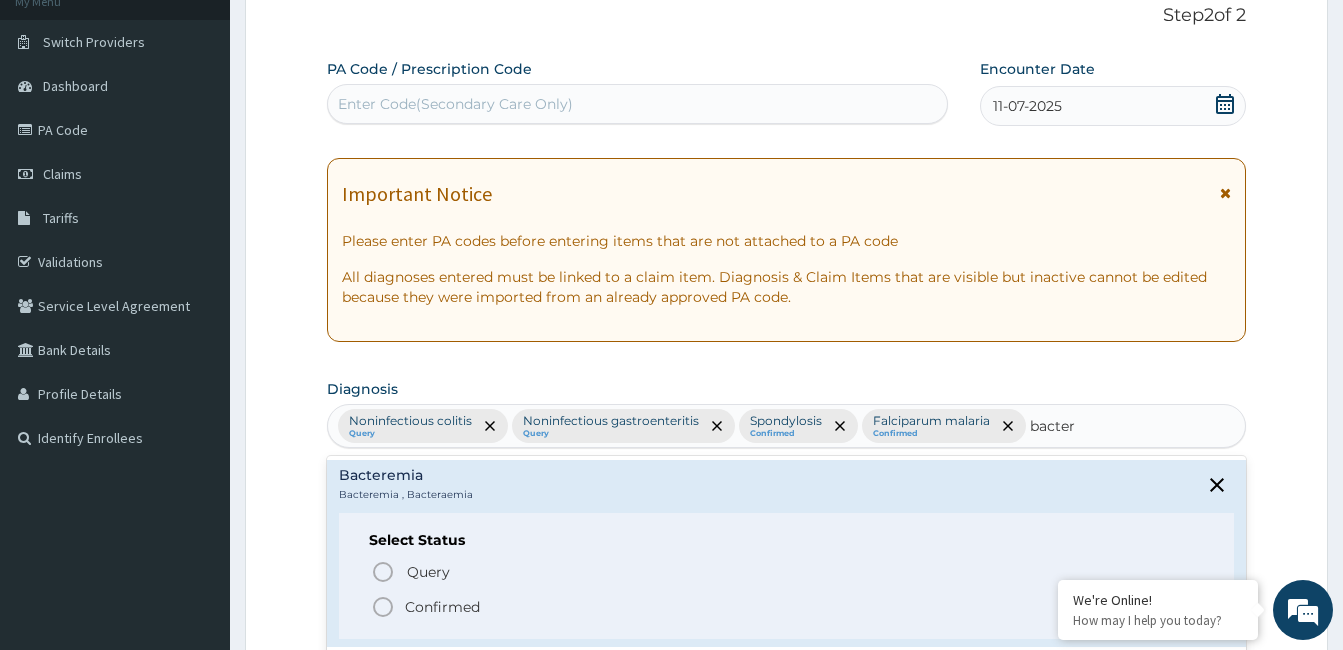 click on "Confirmed" at bounding box center [787, 607] 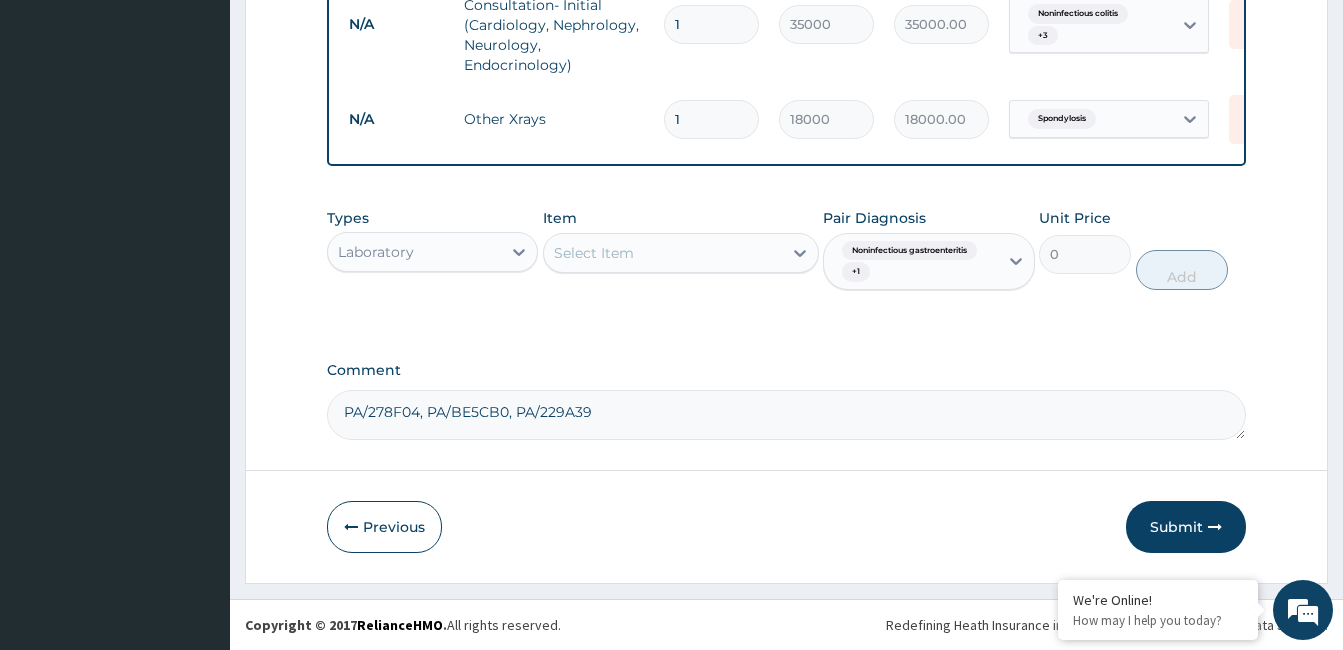 scroll, scrollTop: 848, scrollLeft: 0, axis: vertical 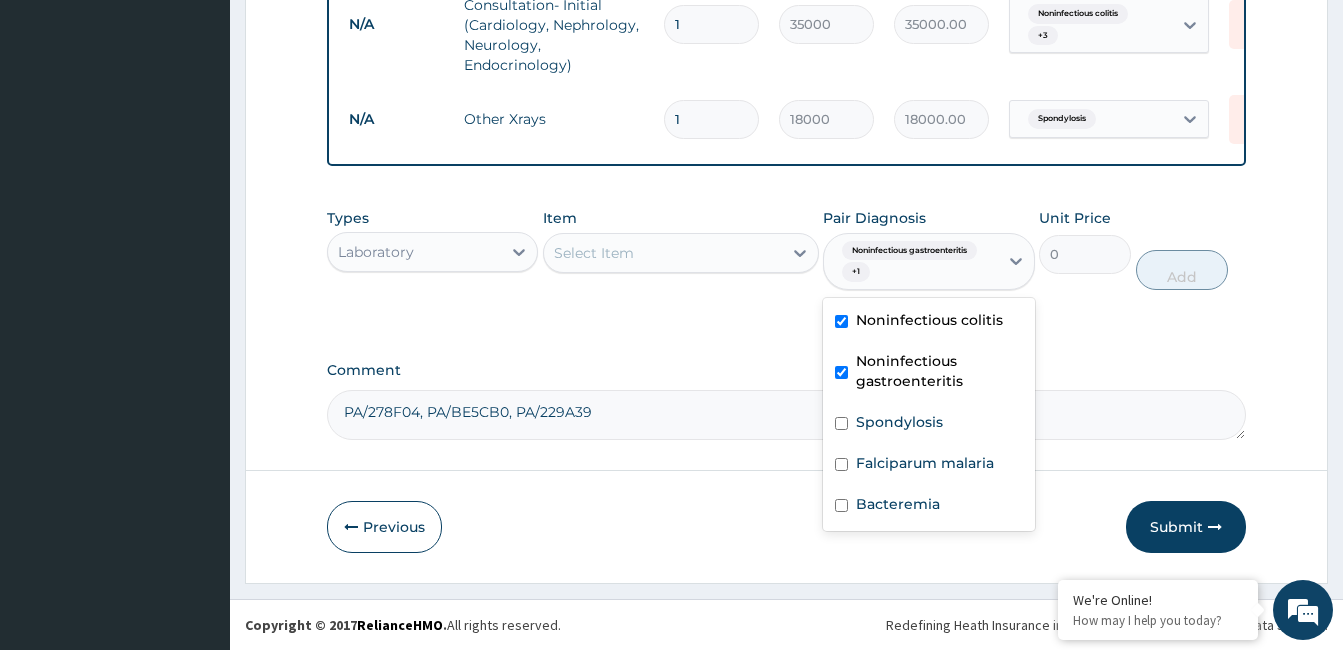 drag, startPoint x: 898, startPoint y: 255, endPoint x: 899, endPoint y: 293, distance: 38.013157 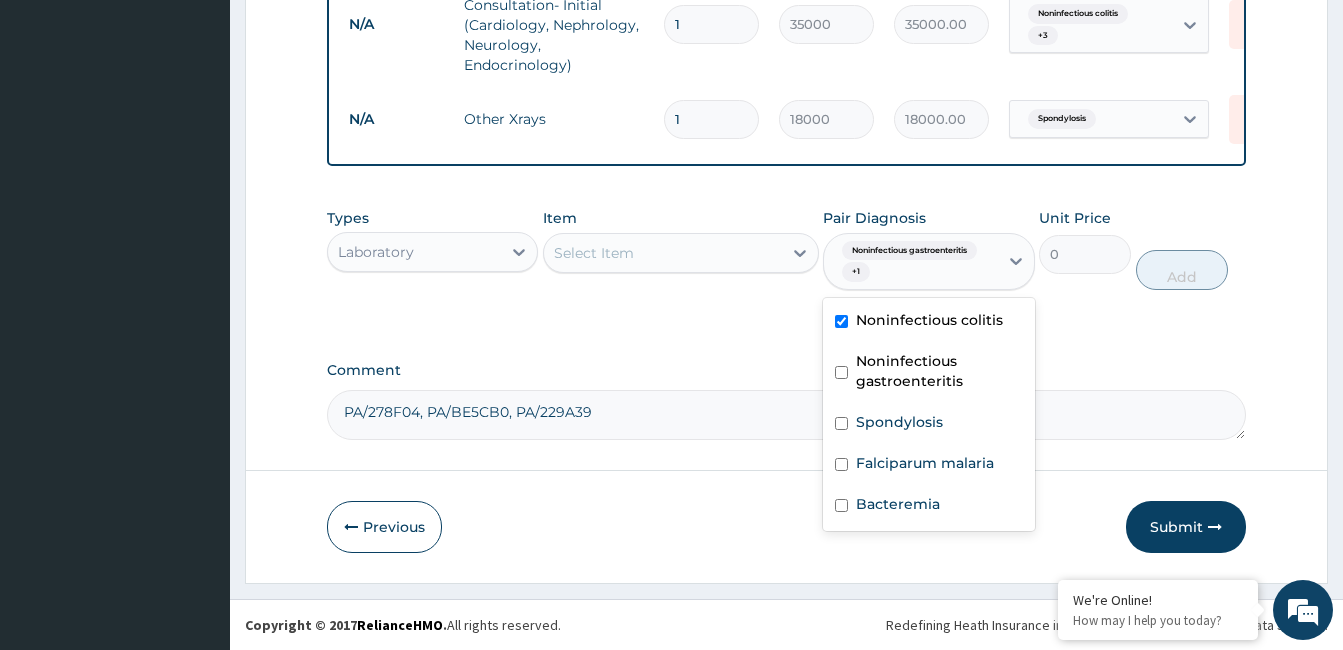 checkbox on "false" 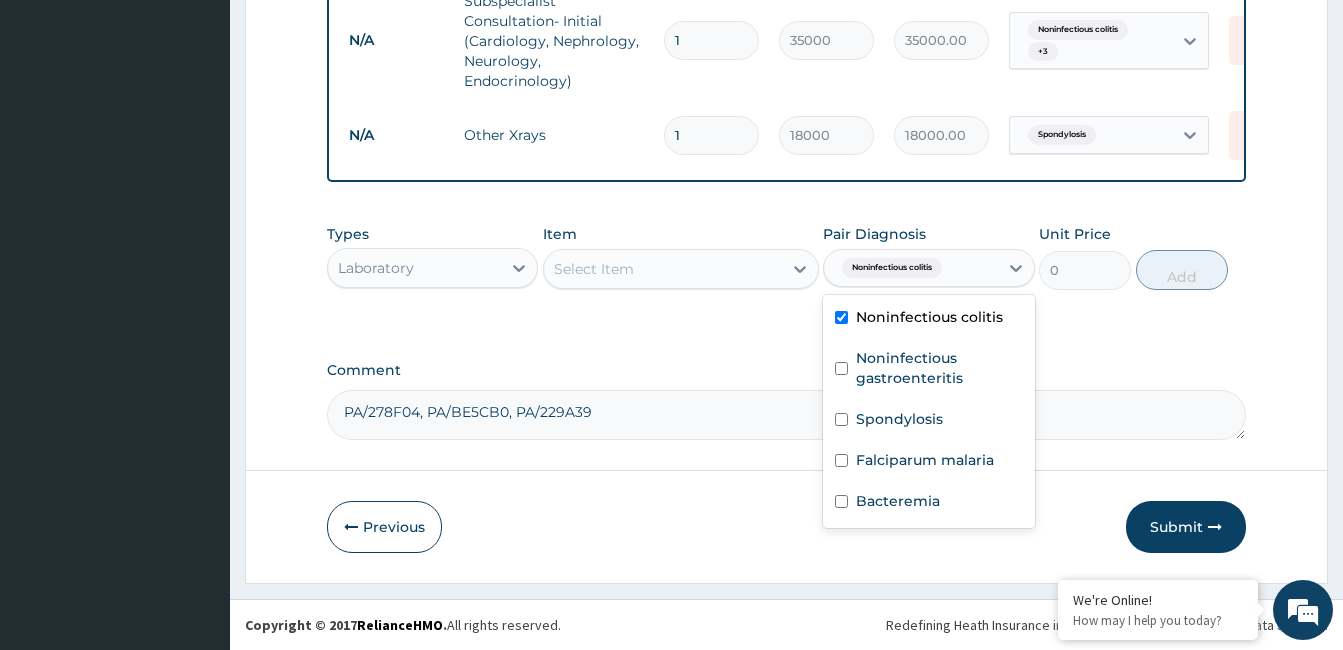 drag, startPoint x: 916, startPoint y: 329, endPoint x: 913, endPoint y: 383, distance: 54.08327 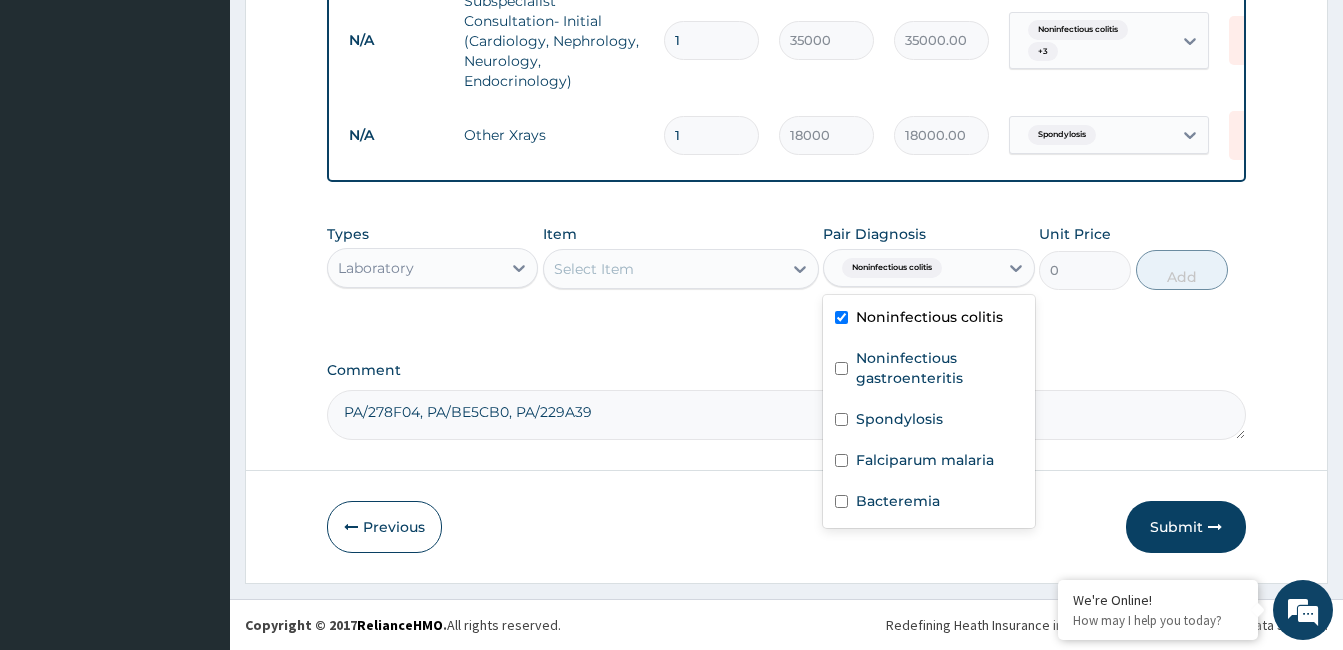 click on "Noninfectious colitis" at bounding box center [928, 319] 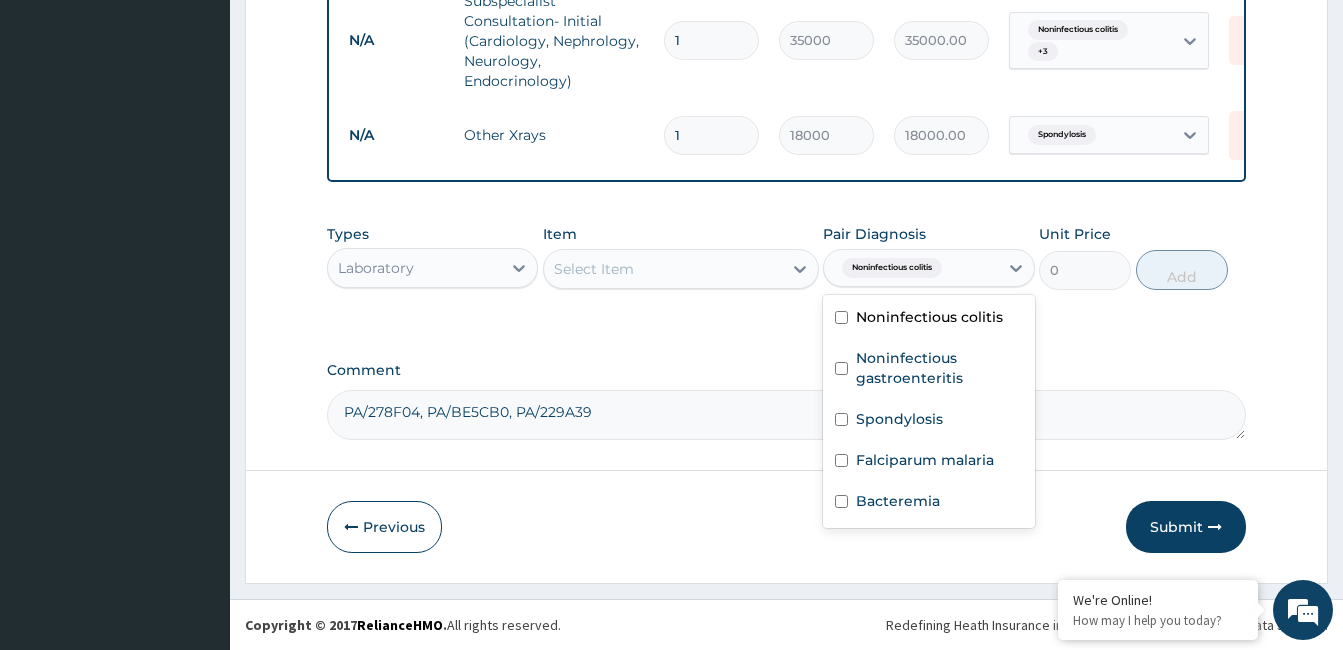 checkbox on "false" 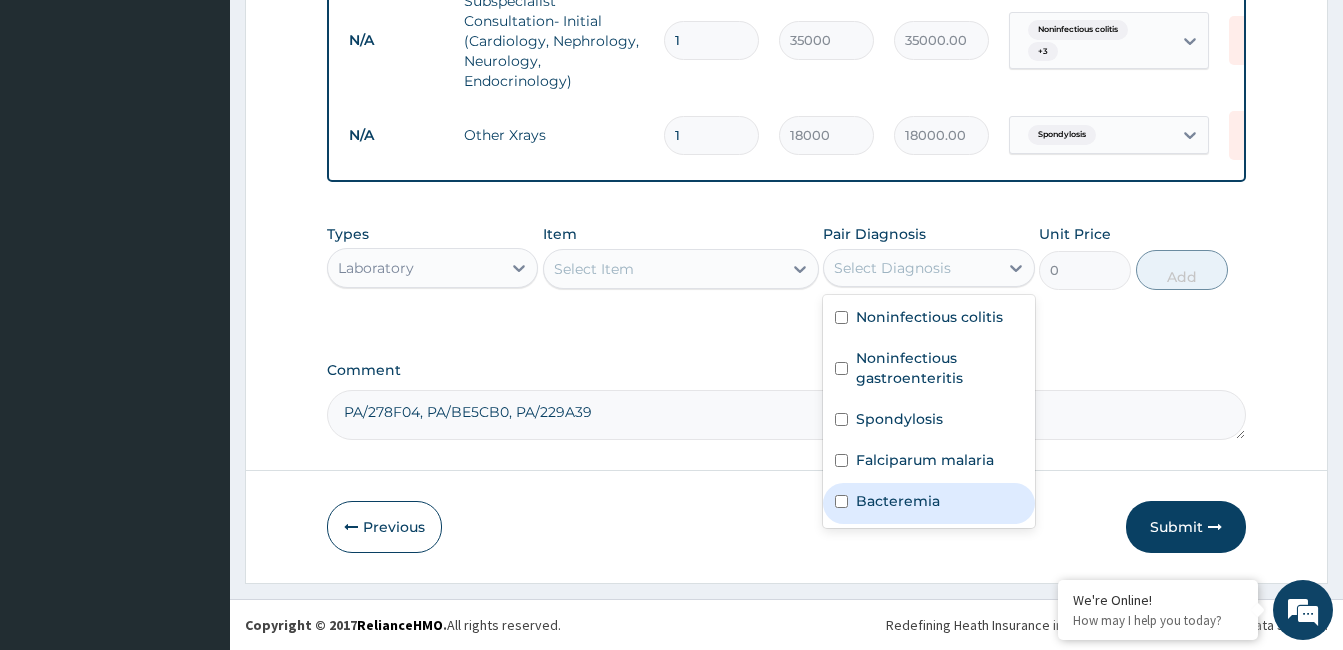 drag, startPoint x: 905, startPoint y: 510, endPoint x: 741, endPoint y: 409, distance: 192.60582 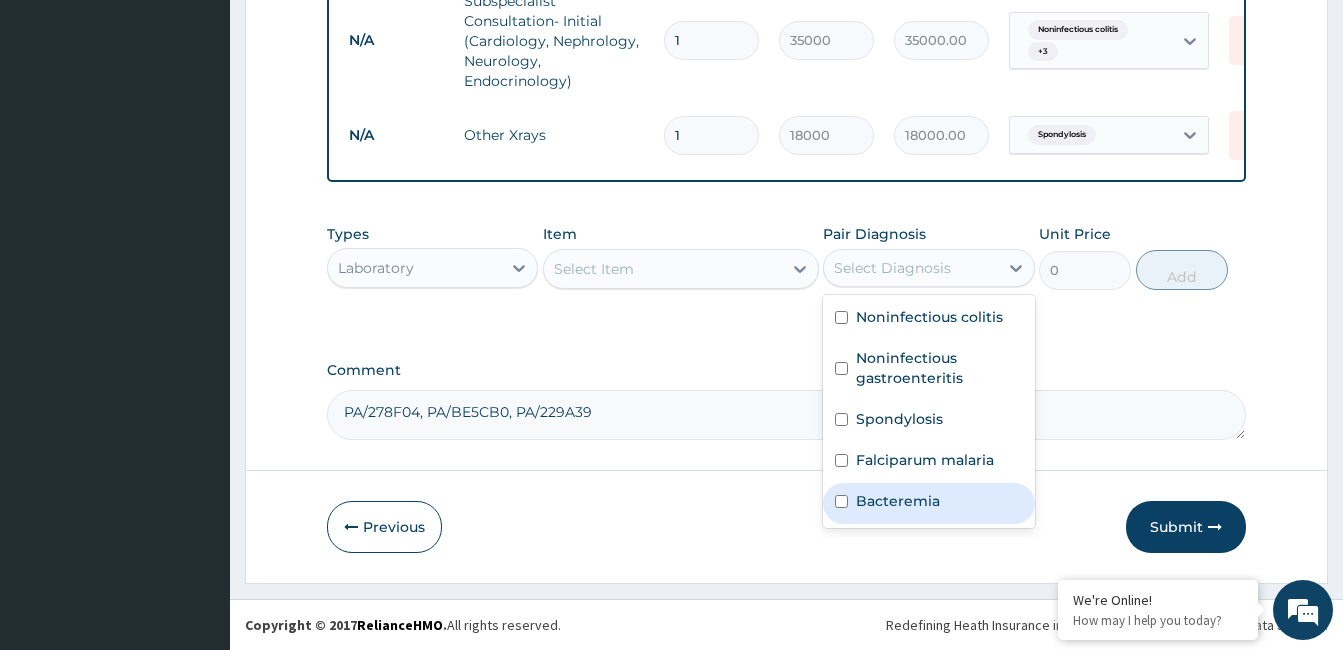 click on "Bacteremia" at bounding box center (928, 503) 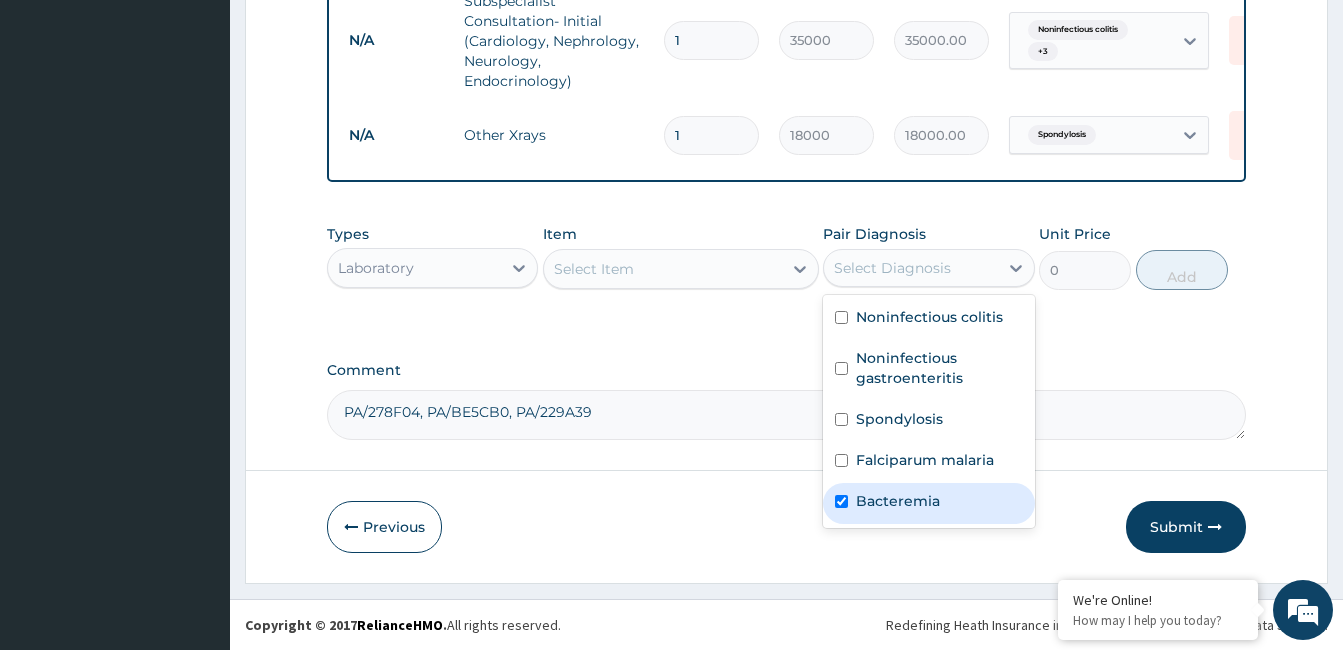 checkbox on "true" 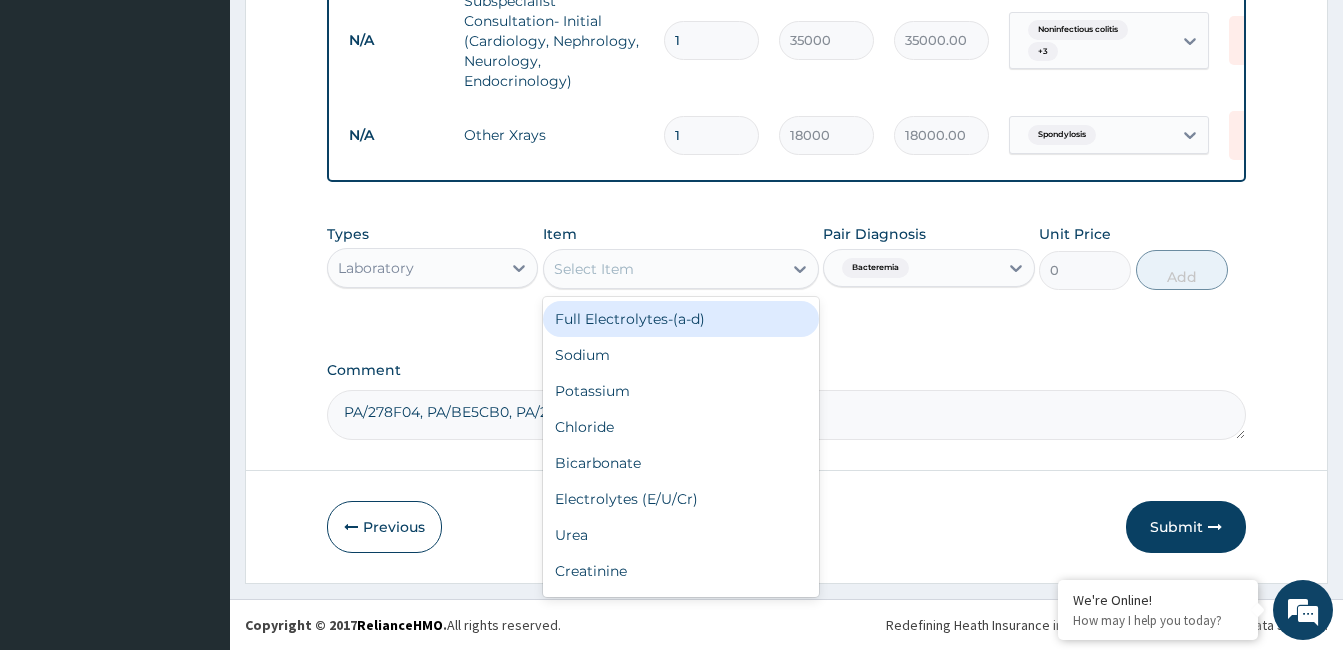 click on "Select Item" at bounding box center [663, 269] 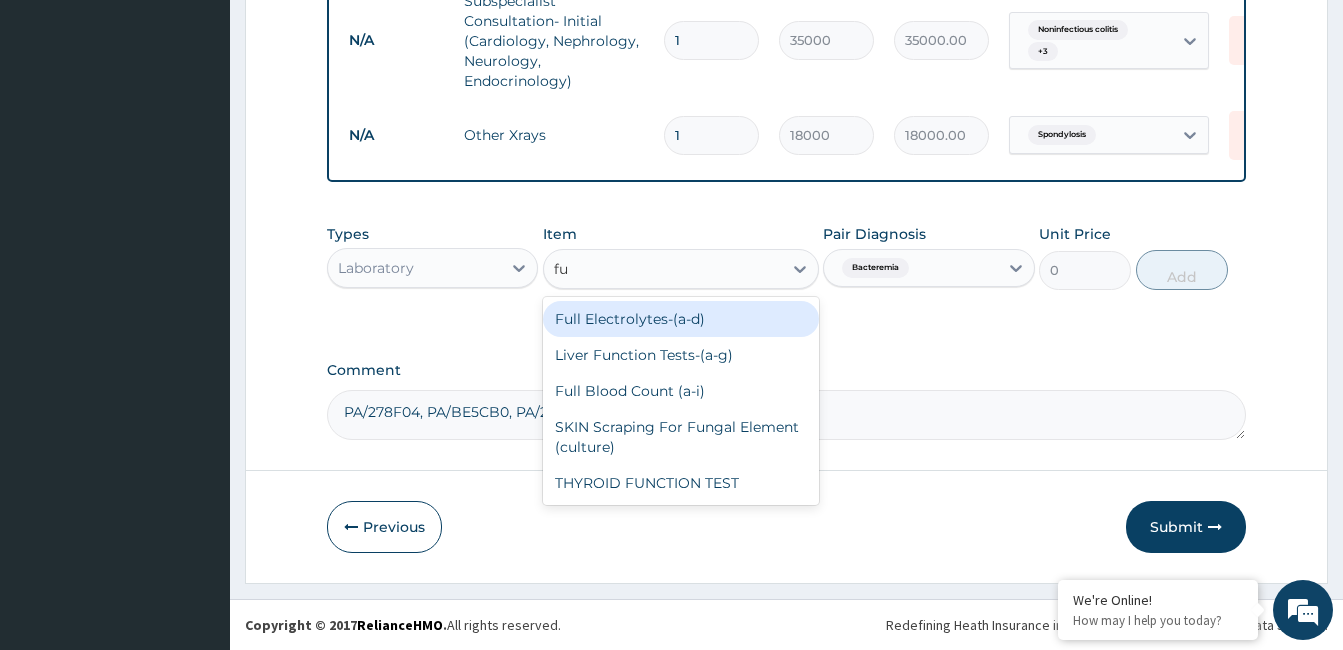 type on "ful" 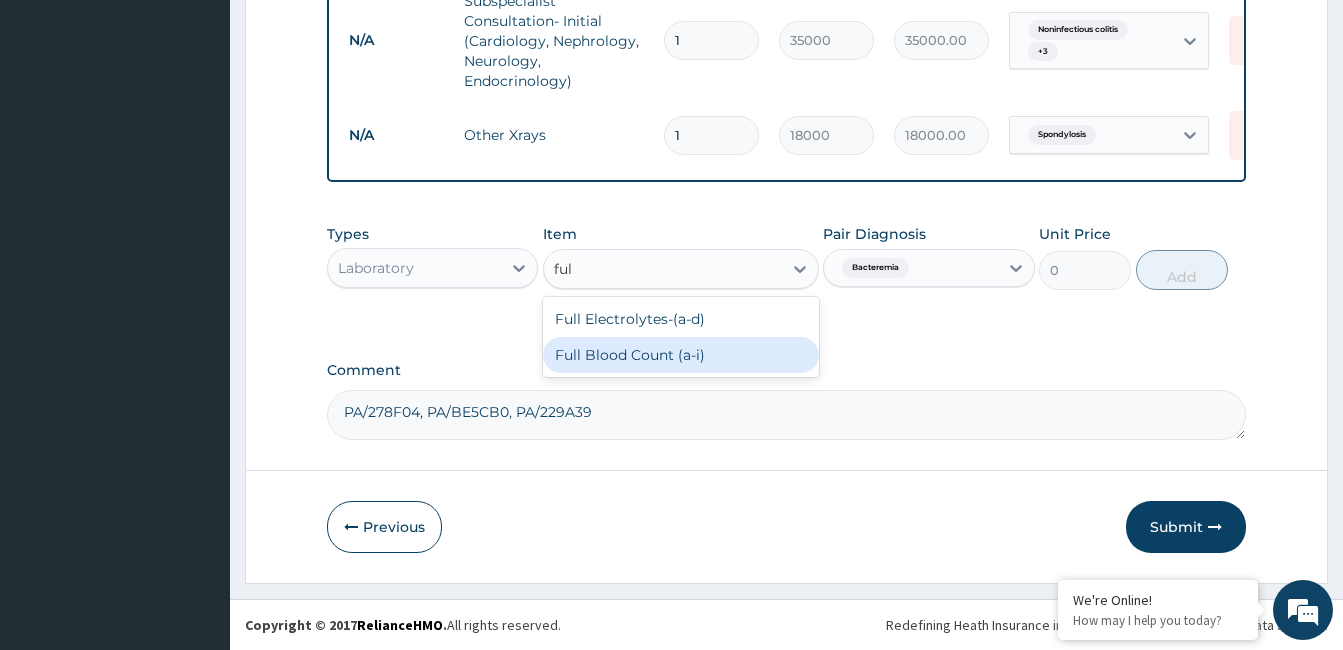 click on "Full Blood Count (a‐i)" at bounding box center (681, 355) 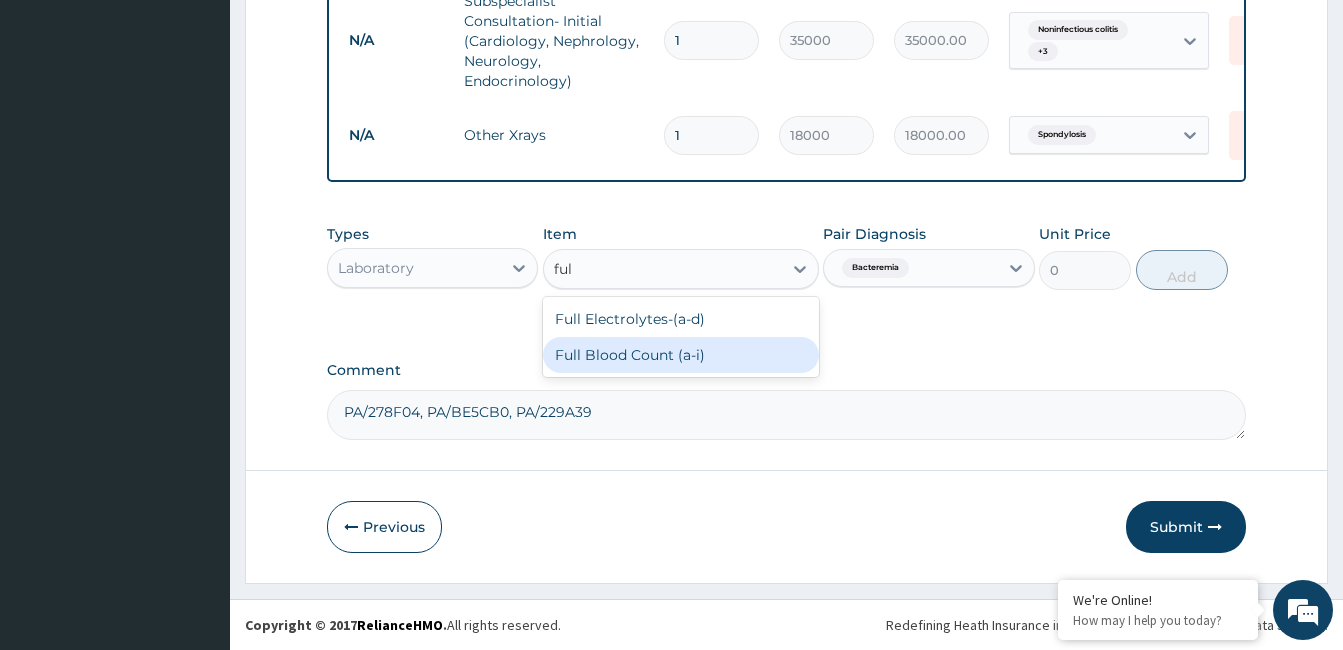 type 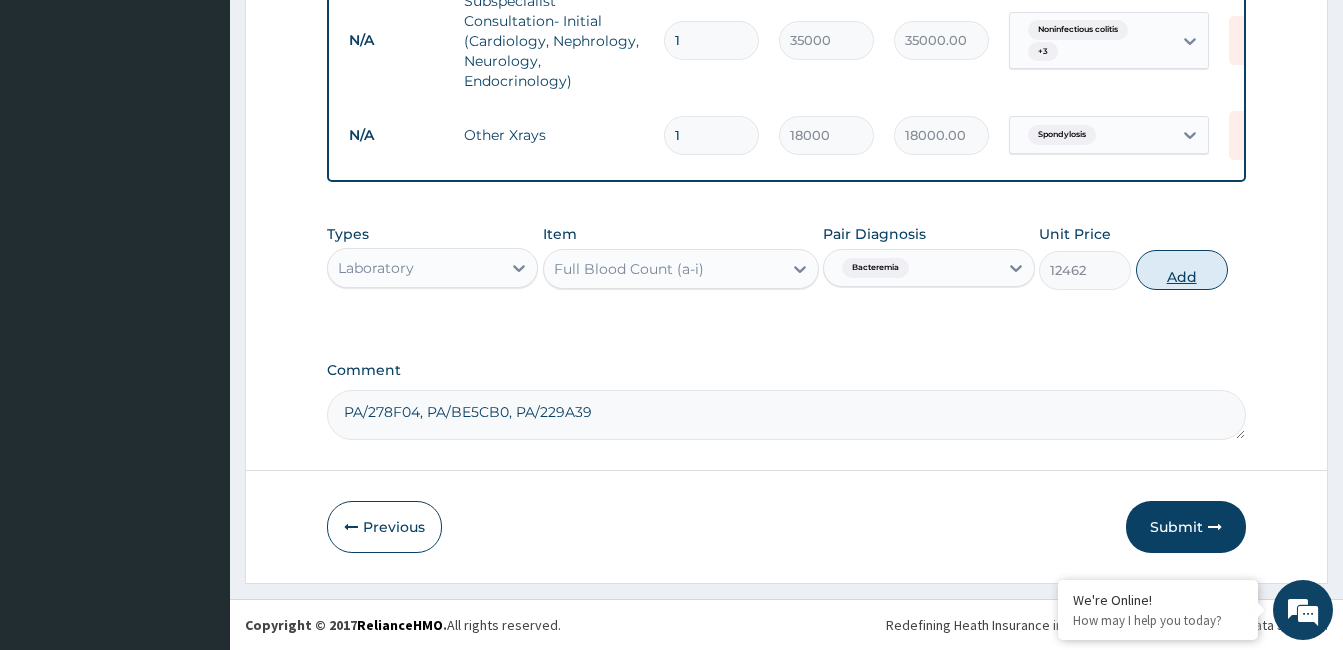 click on "Add" at bounding box center (1182, 270) 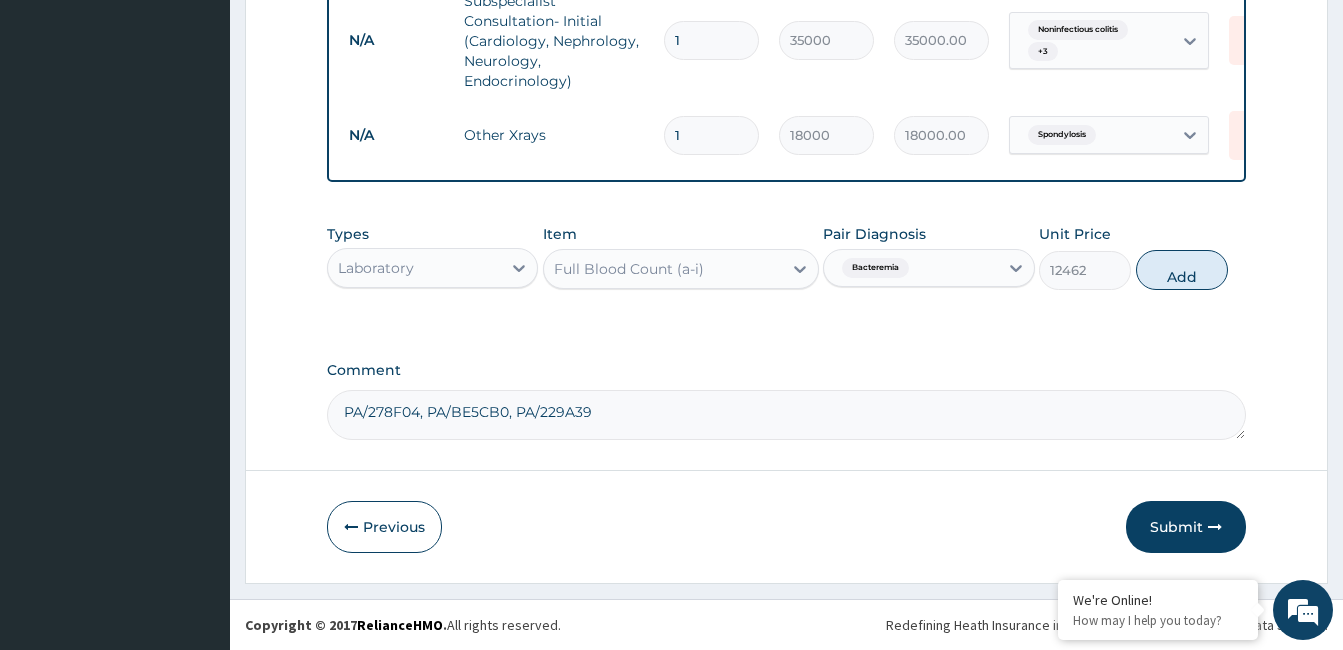 type on "0" 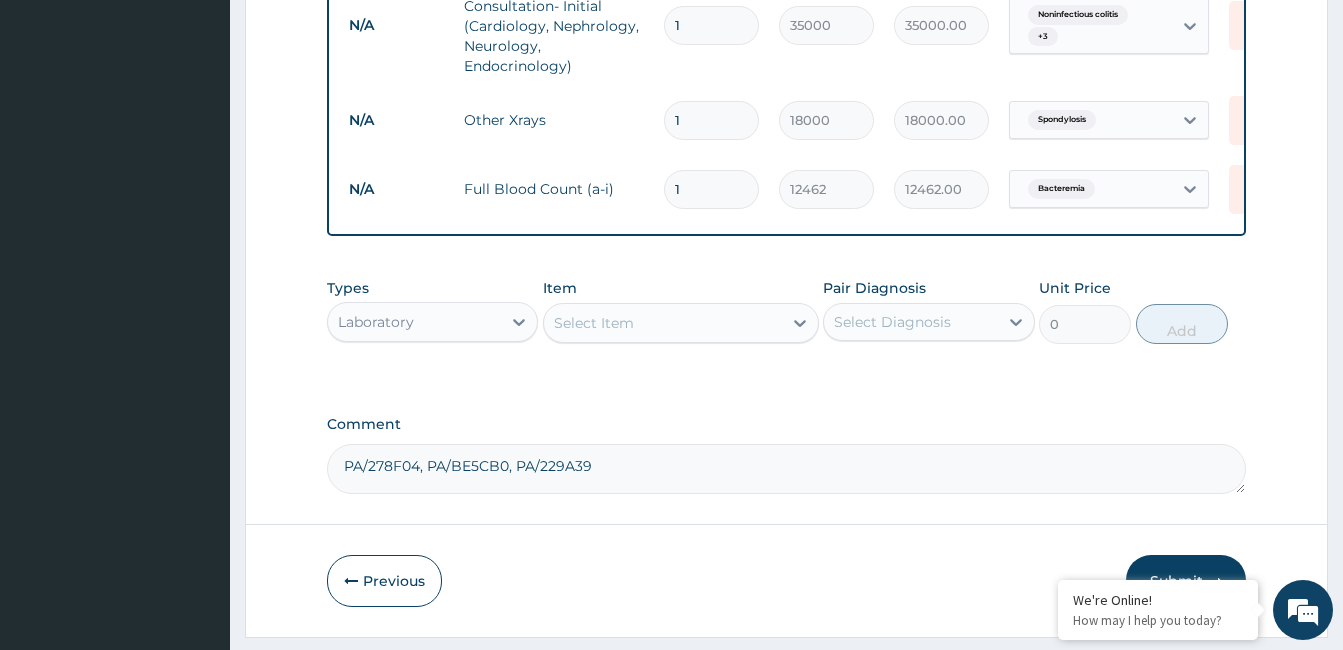 click on "Select Item" at bounding box center [663, 323] 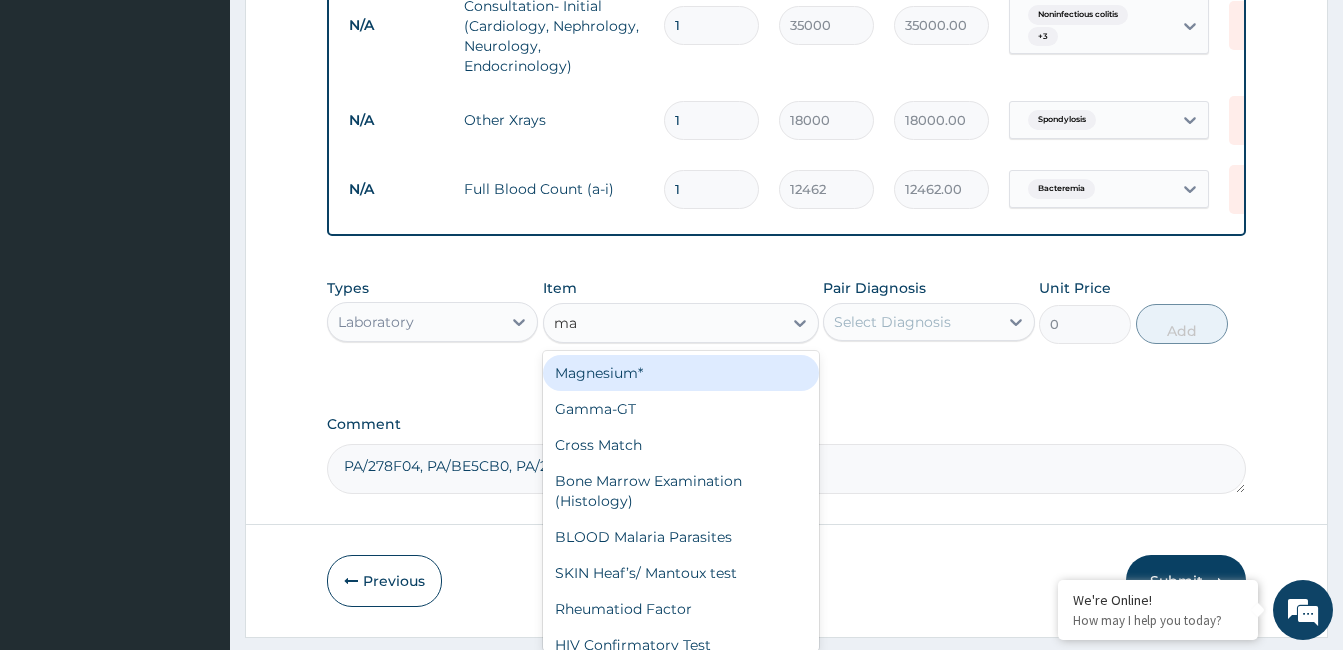 type on "mal" 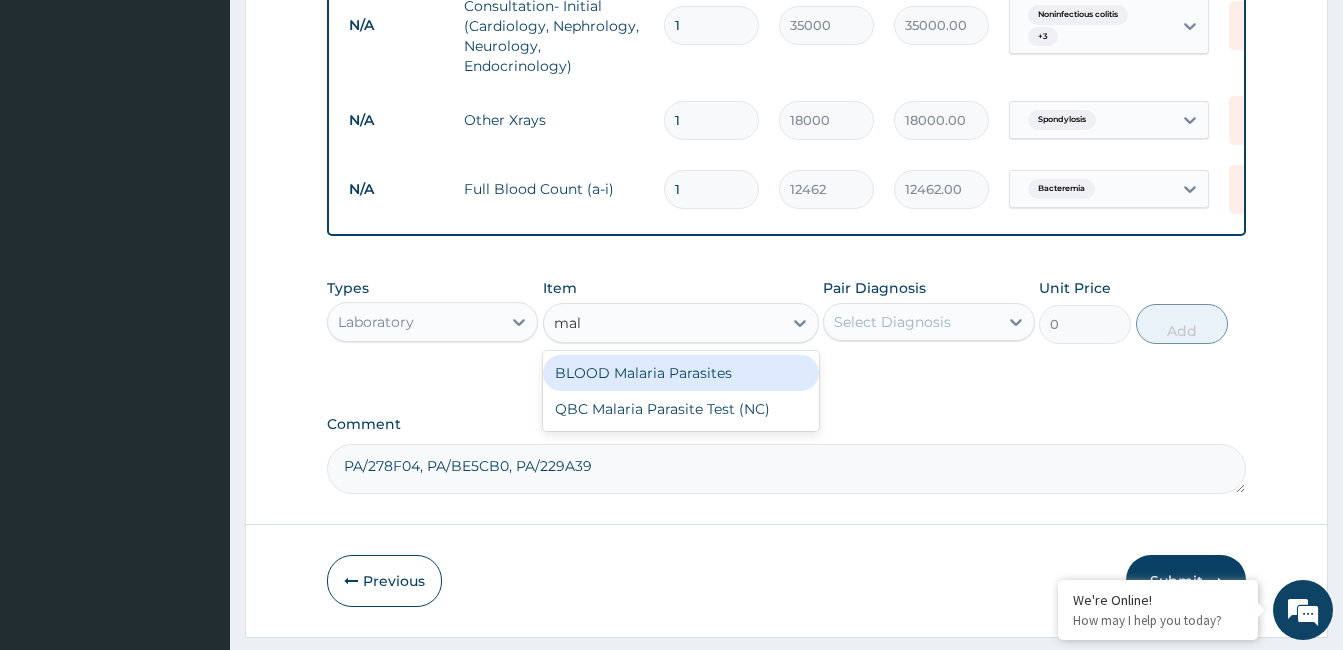 drag, startPoint x: 689, startPoint y: 379, endPoint x: 801, endPoint y: 361, distance: 113.43721 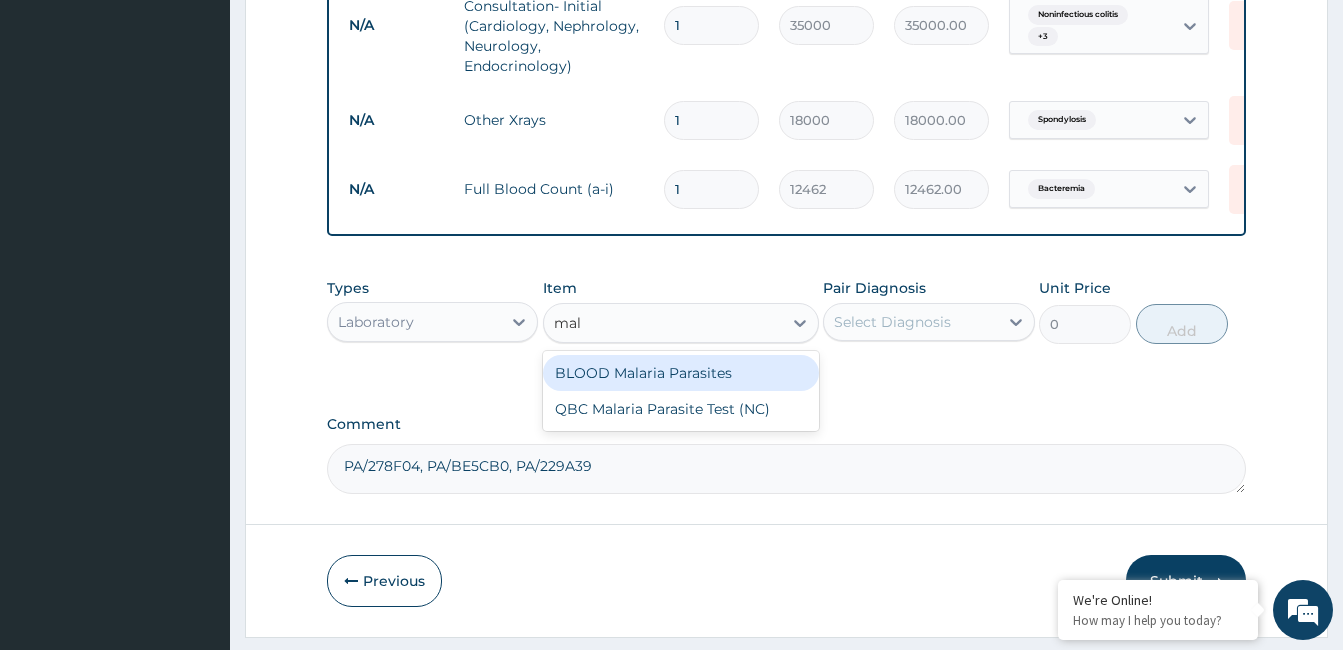 click on "BLOOD Malaria Parasites" at bounding box center (681, 373) 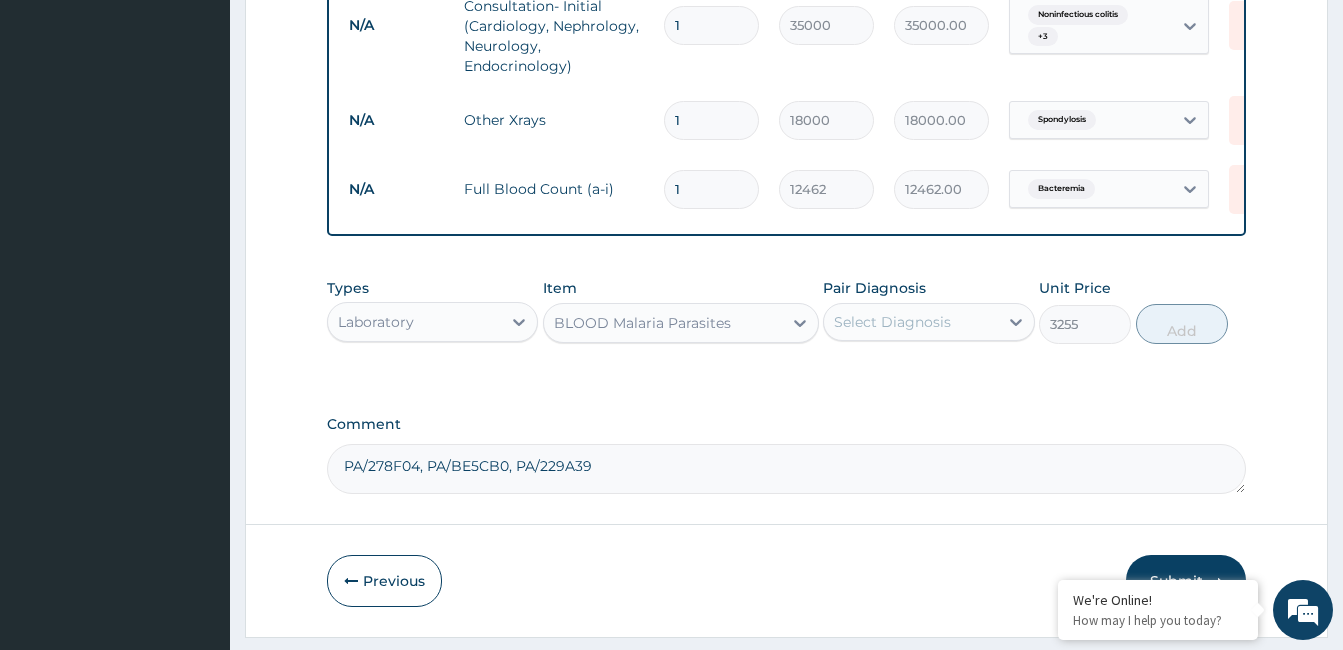 drag, startPoint x: 874, startPoint y: 338, endPoint x: 900, endPoint y: 357, distance: 32.202484 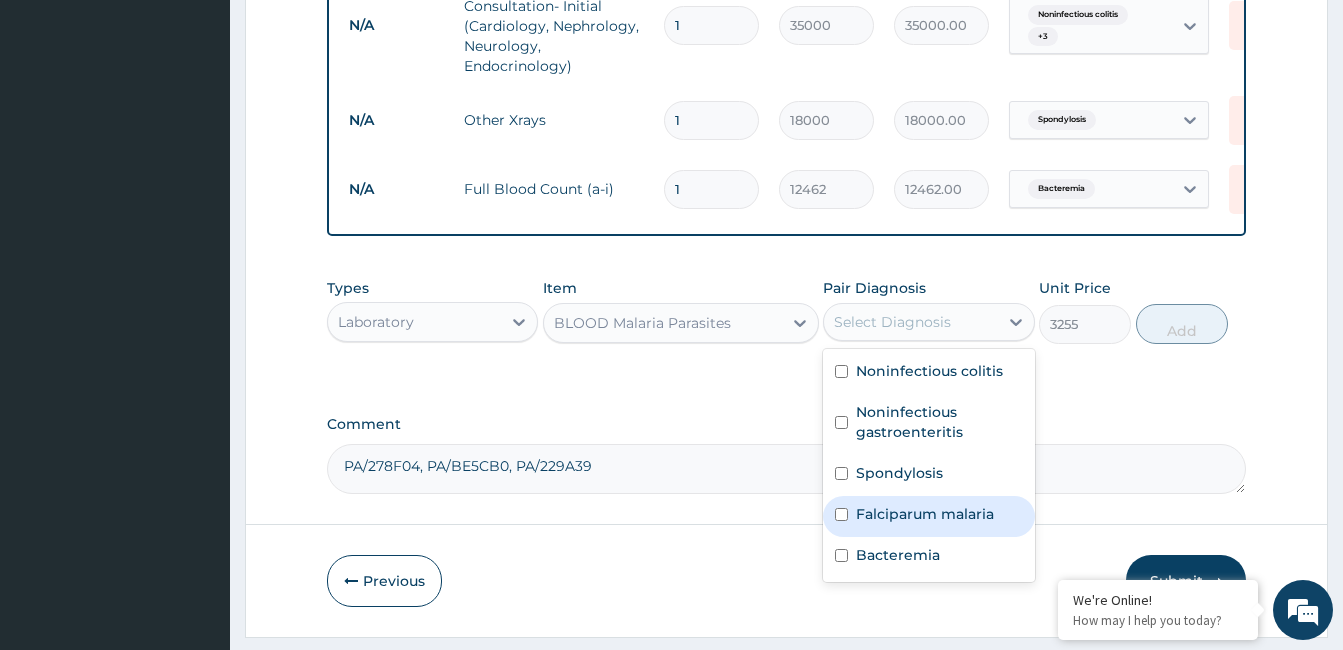 click on "Falciparum malaria" at bounding box center [925, 514] 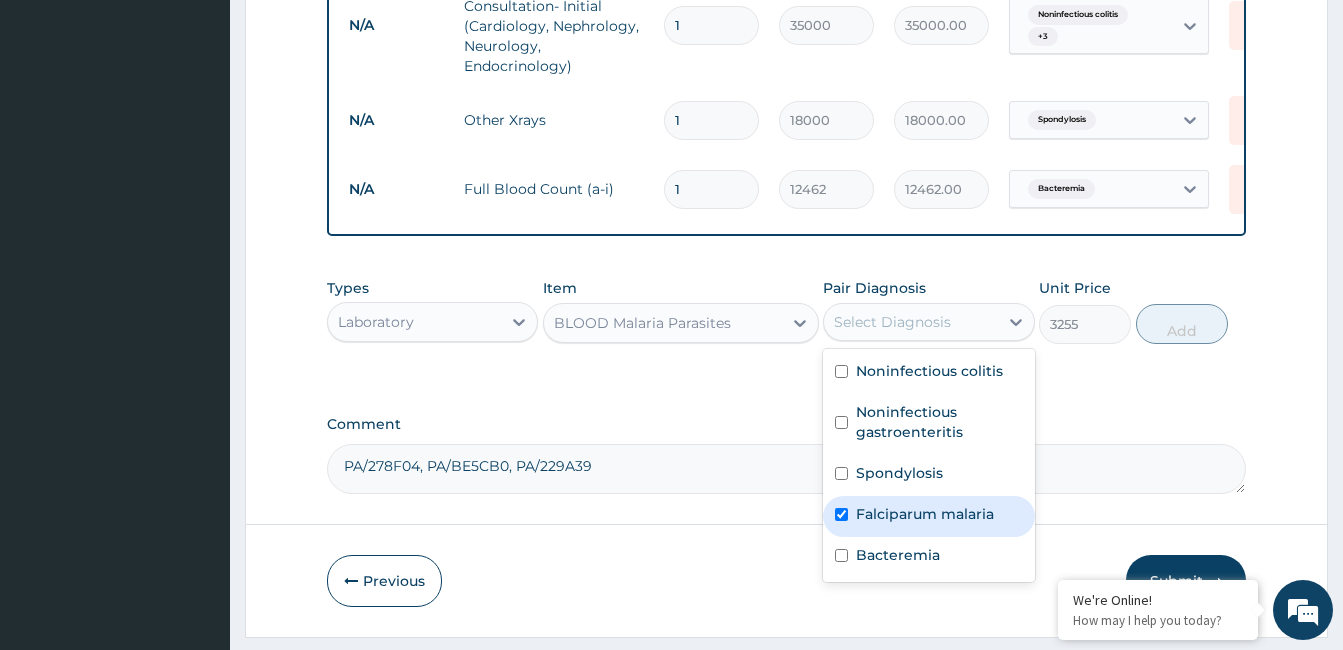 checkbox on "true" 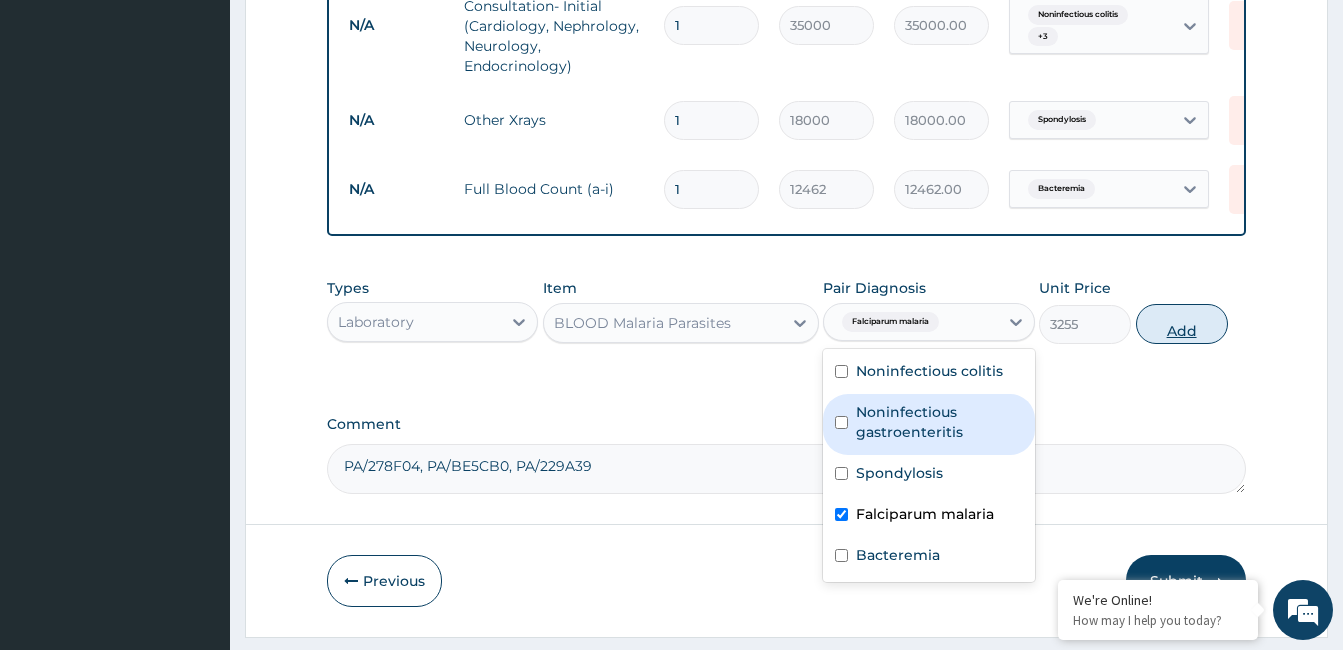 click on "Add" at bounding box center [1182, 324] 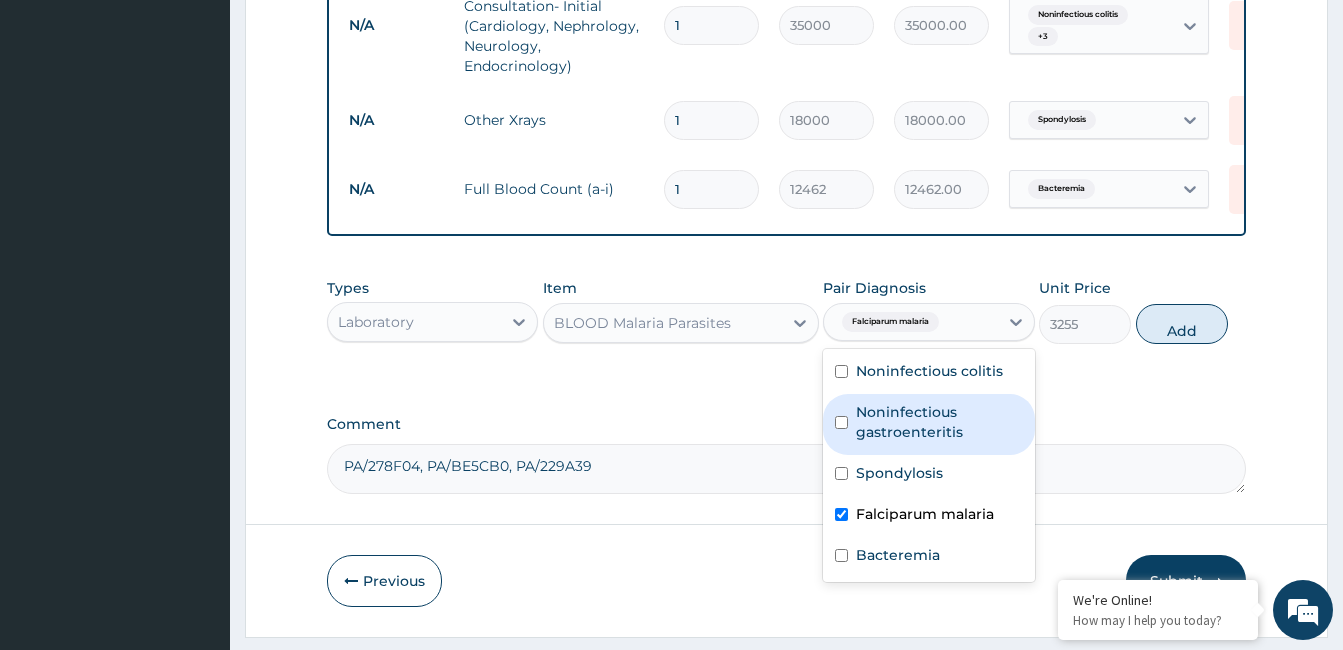 type on "0" 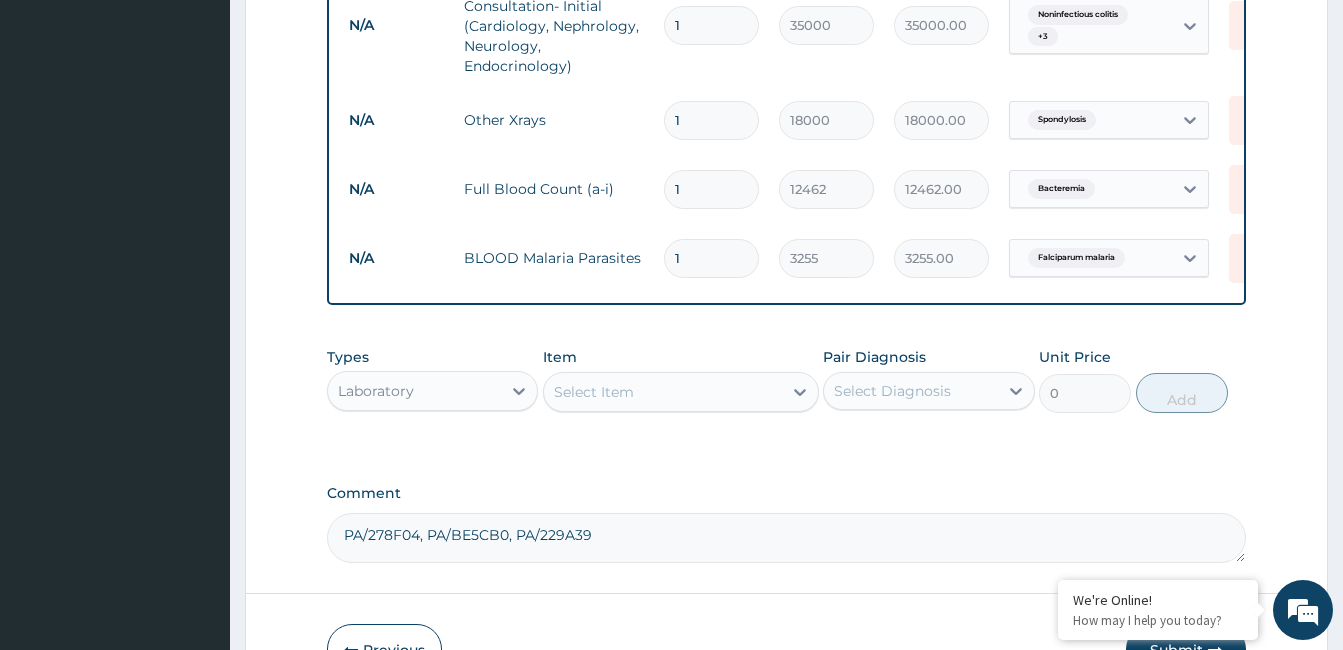 click on "Select Item" at bounding box center [663, 392] 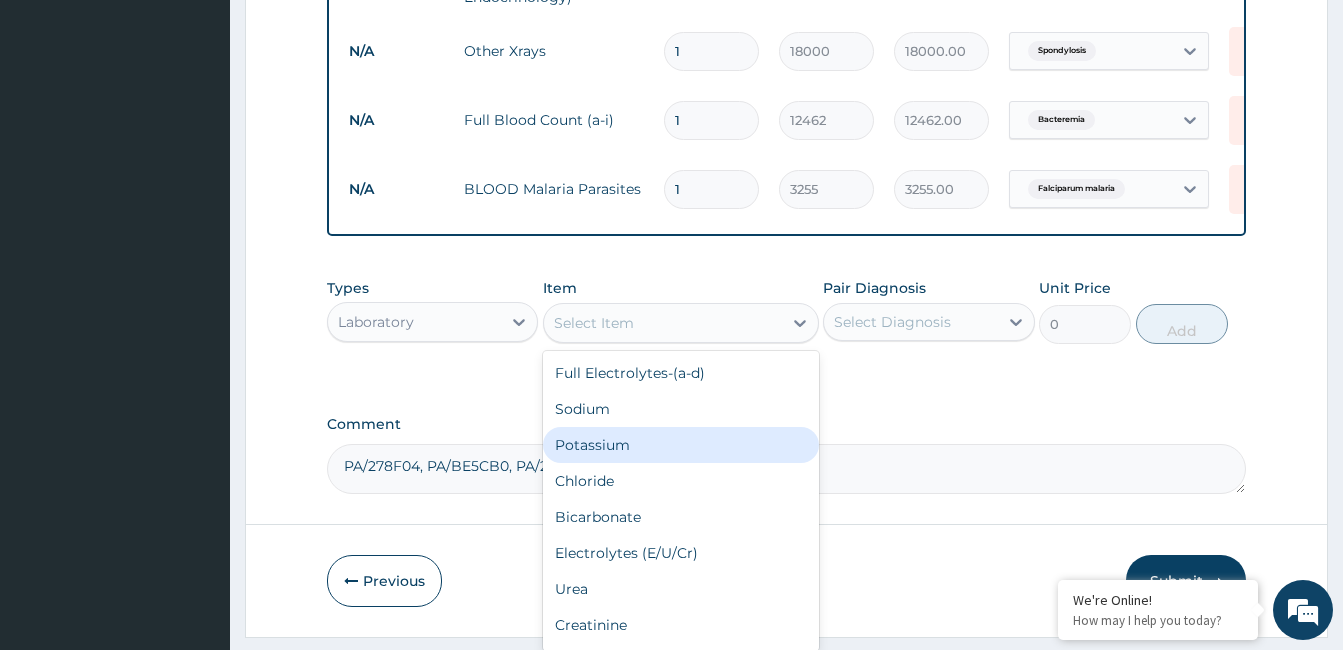 scroll, scrollTop: 970, scrollLeft: 0, axis: vertical 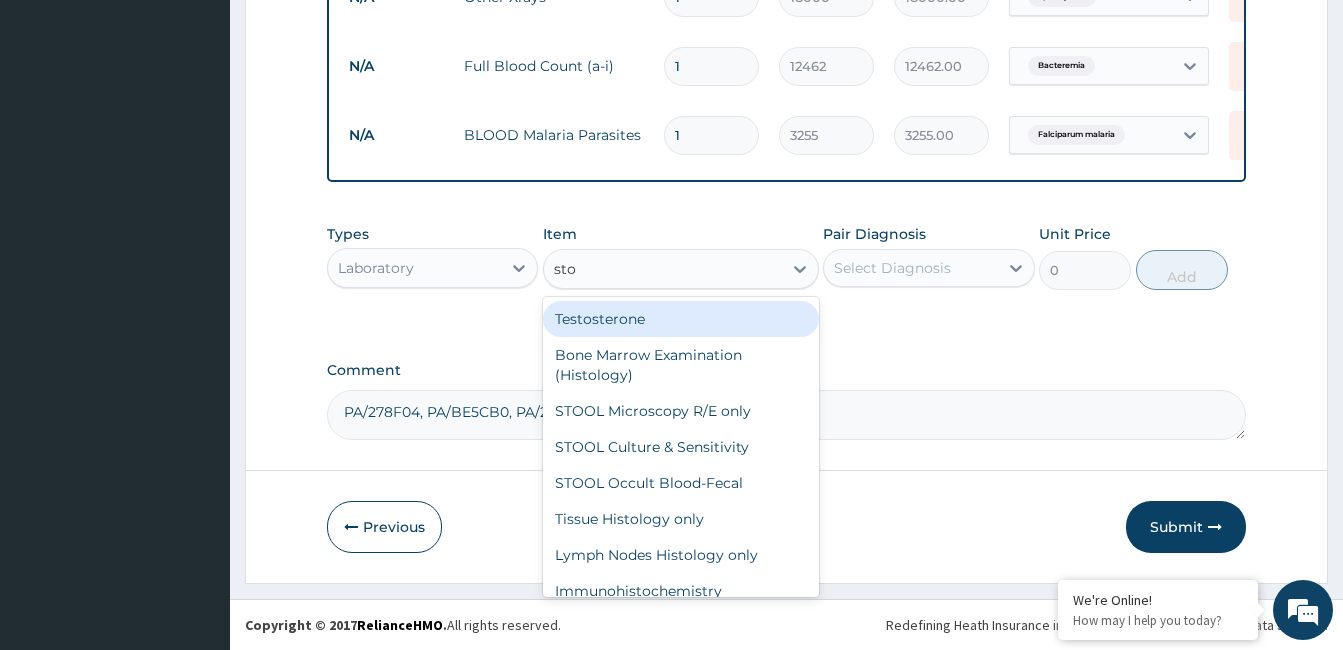type on "stoo" 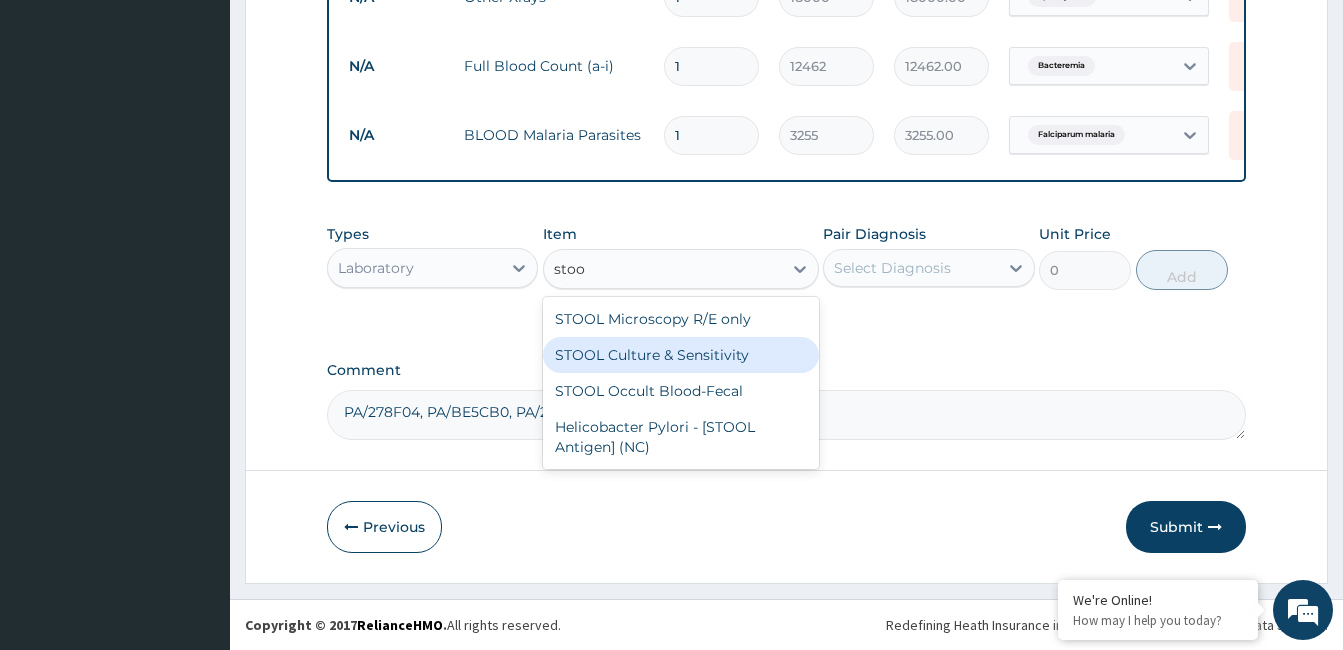 click on "STOOL Culture & Sensitivity" at bounding box center [681, 355] 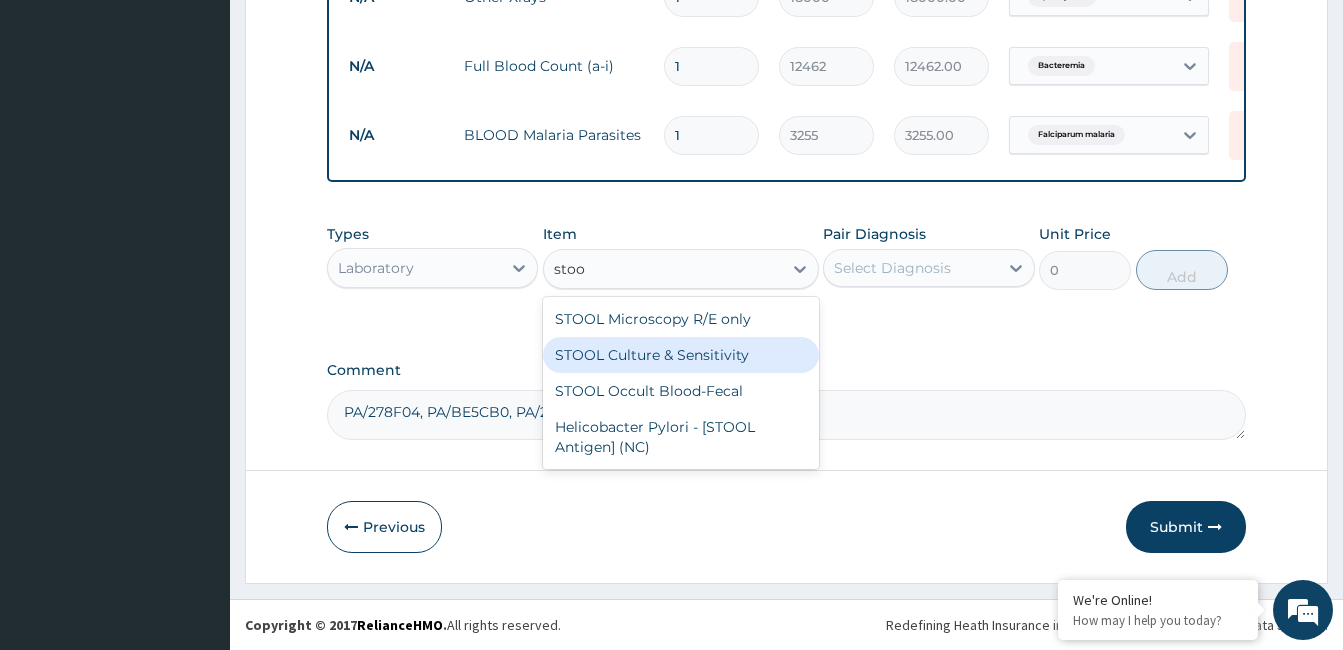 type 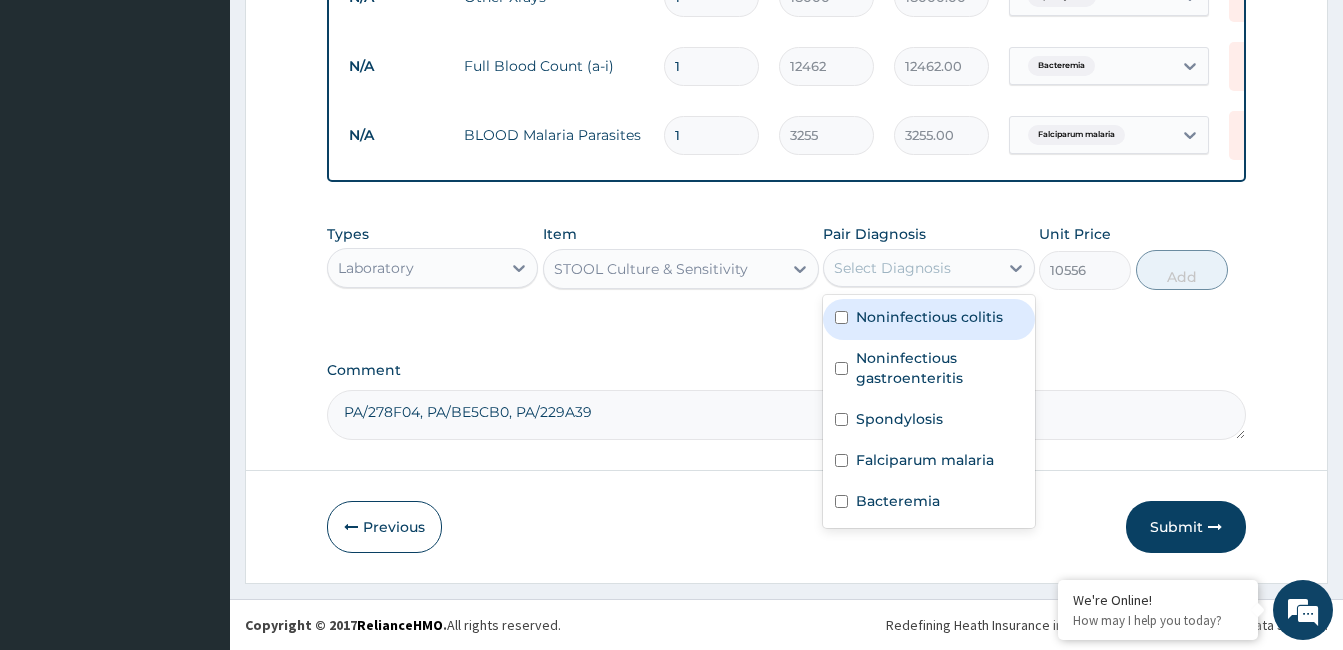 click on "Select Diagnosis" at bounding box center [892, 268] 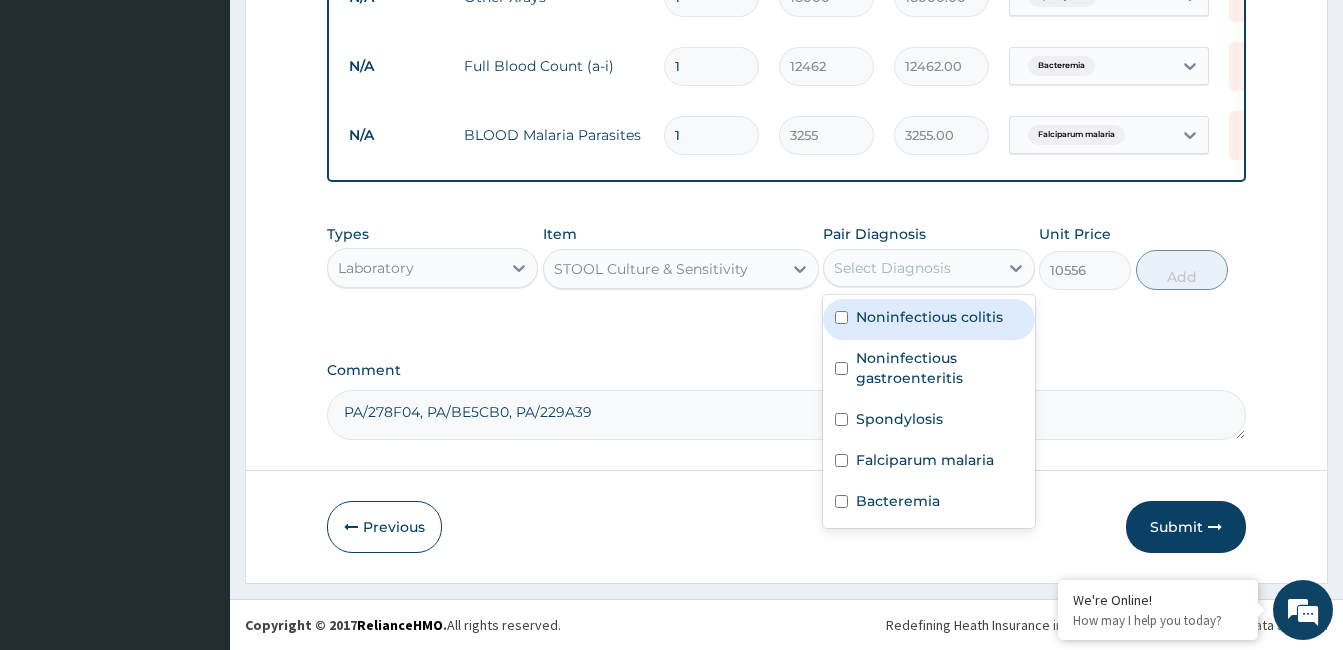 drag, startPoint x: 940, startPoint y: 312, endPoint x: 936, endPoint y: 363, distance: 51.156624 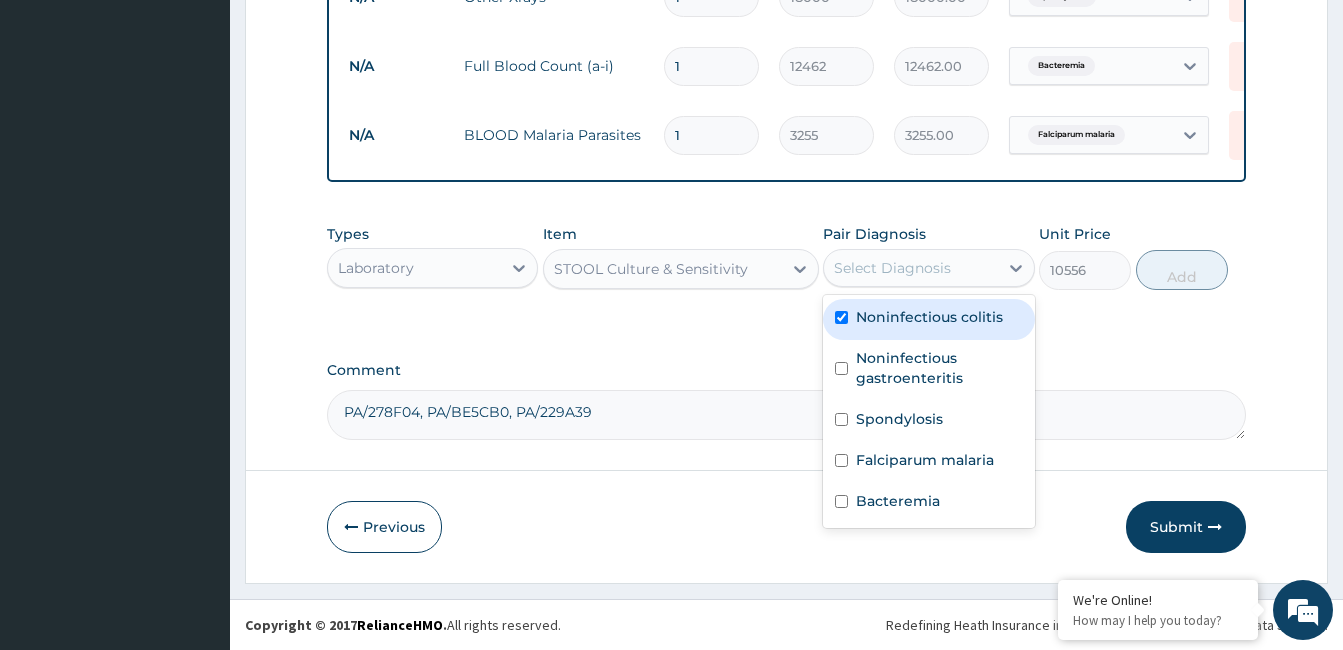 checkbox on "true" 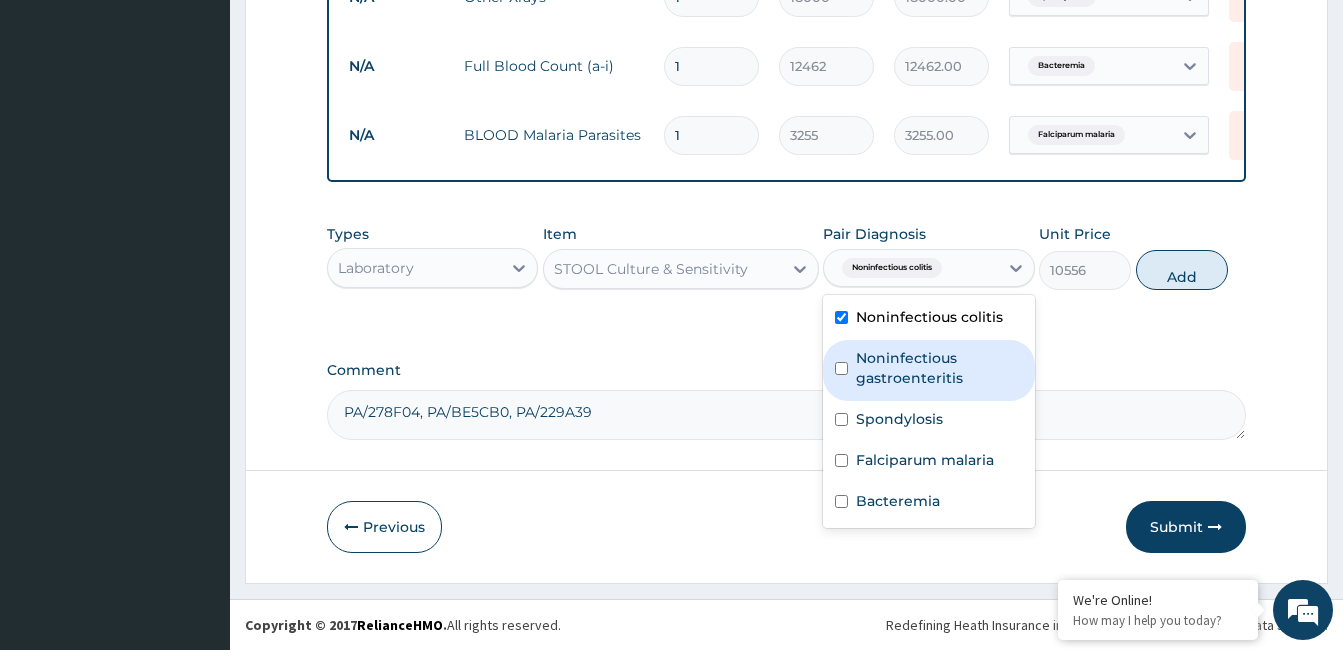 click on "Noninfectious gastroenteritis" at bounding box center [939, 368] 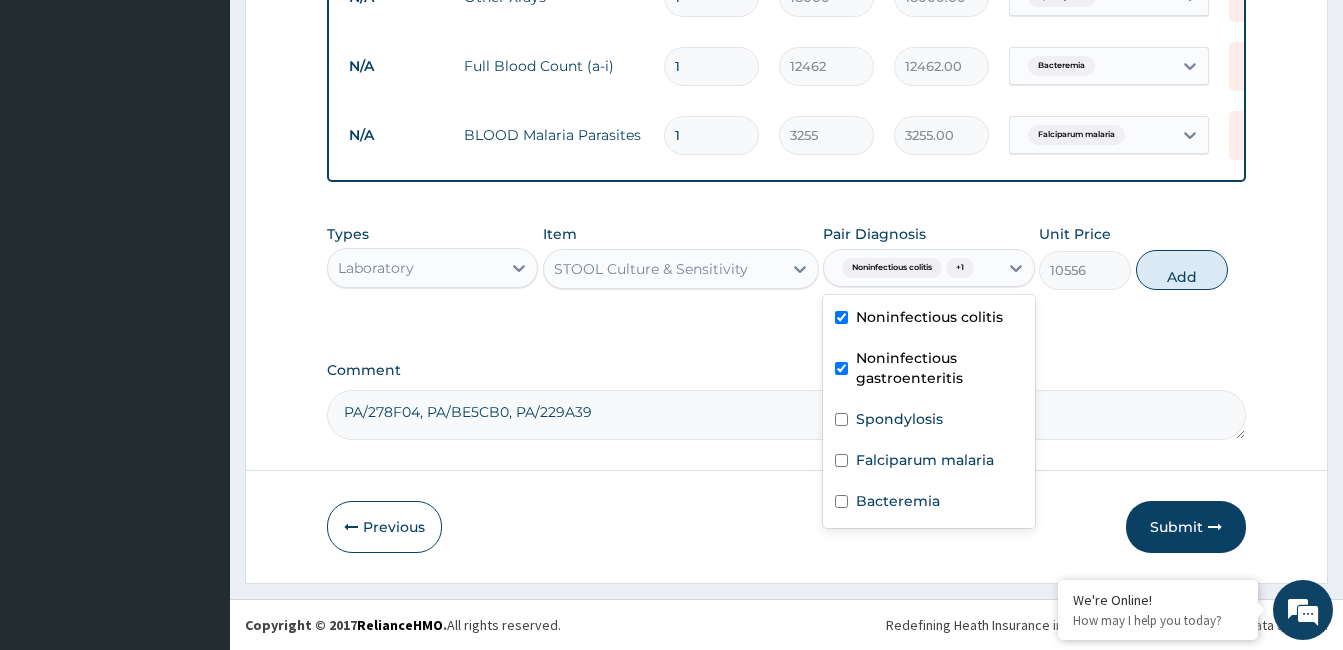 checkbox on "true" 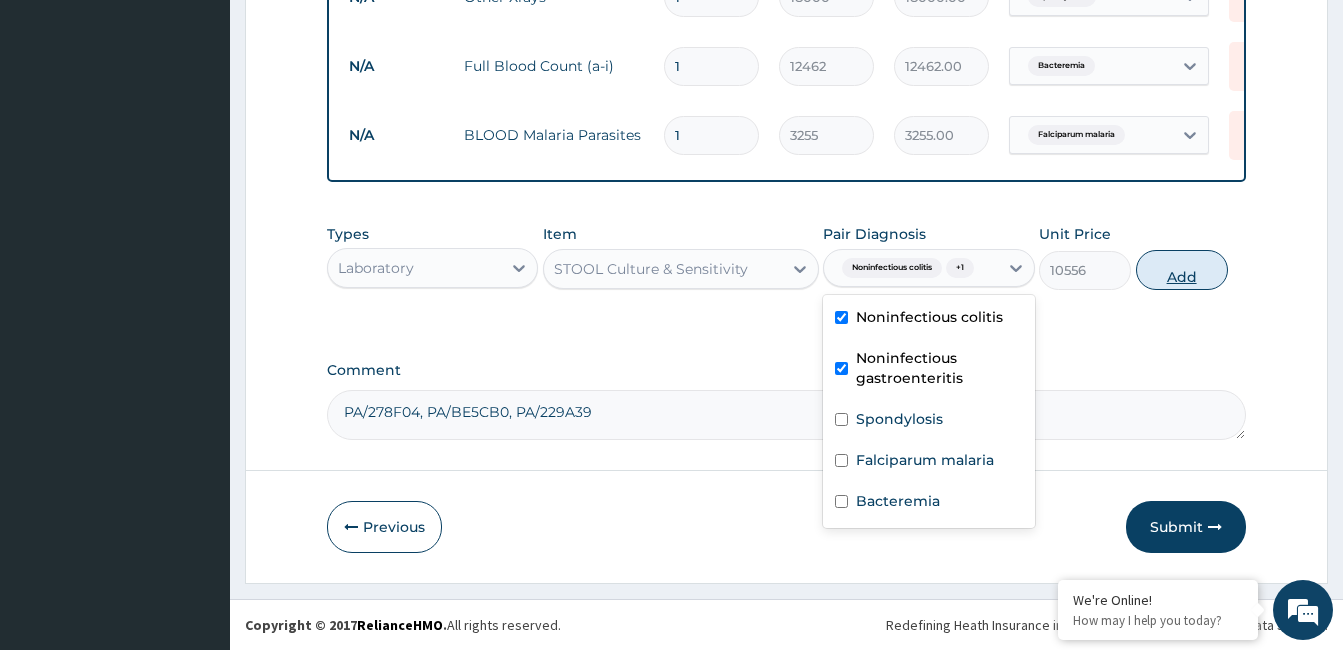 click on "Add" at bounding box center (1182, 270) 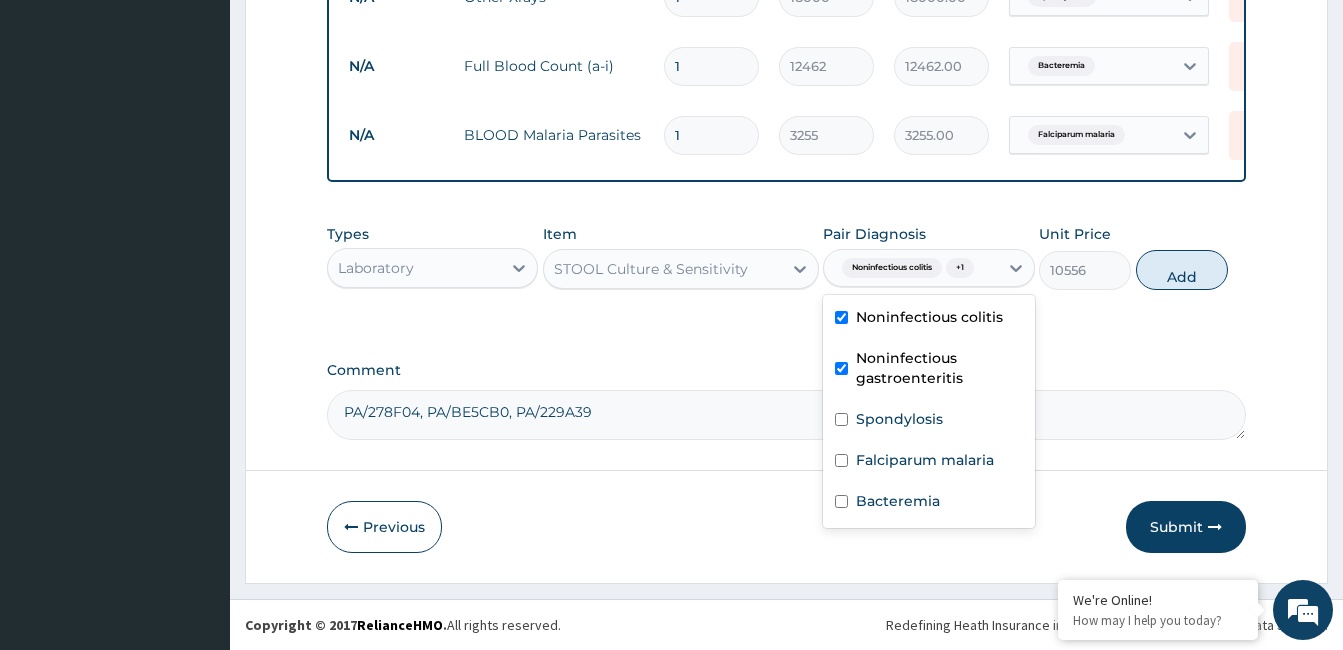 type on "0" 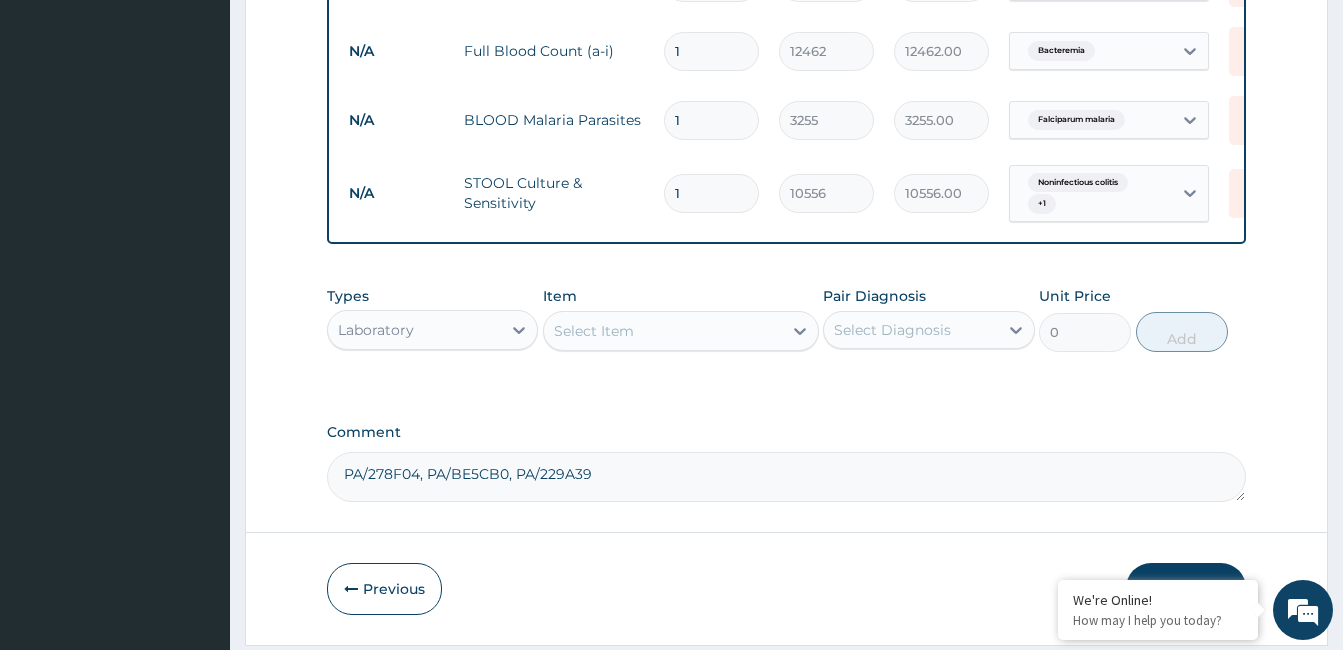 scroll, scrollTop: 1047, scrollLeft: 0, axis: vertical 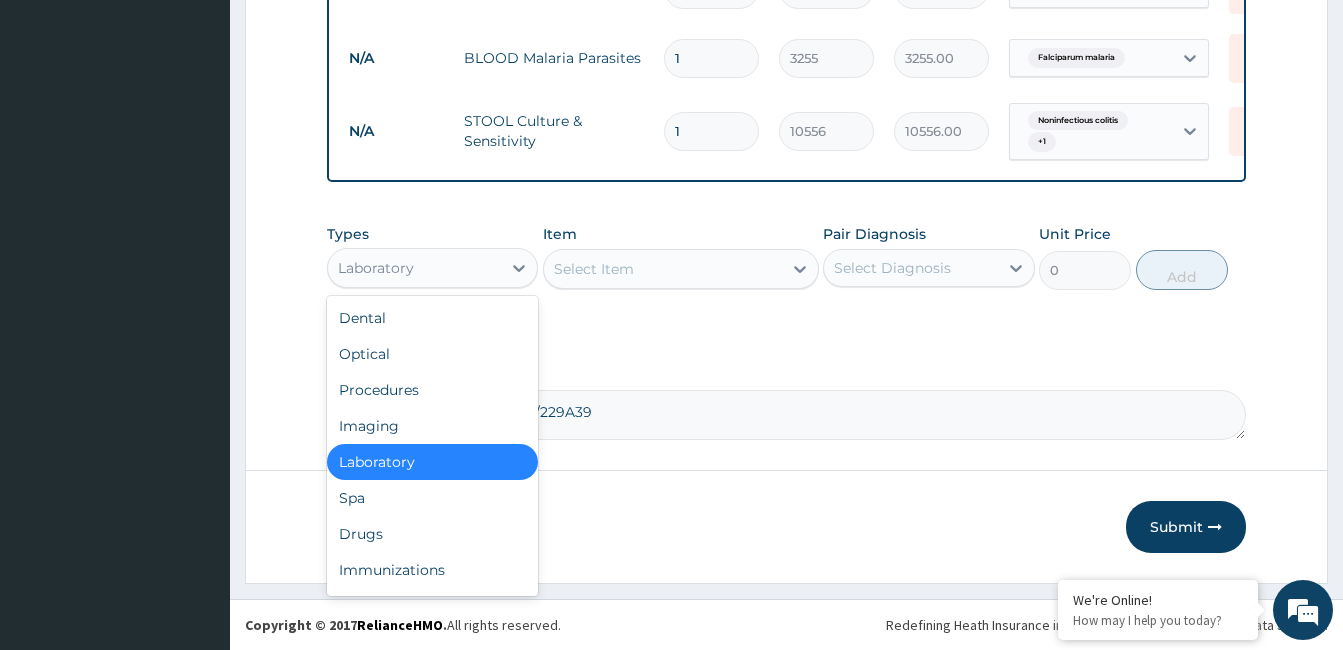 click on "Laboratory" at bounding box center [414, 268] 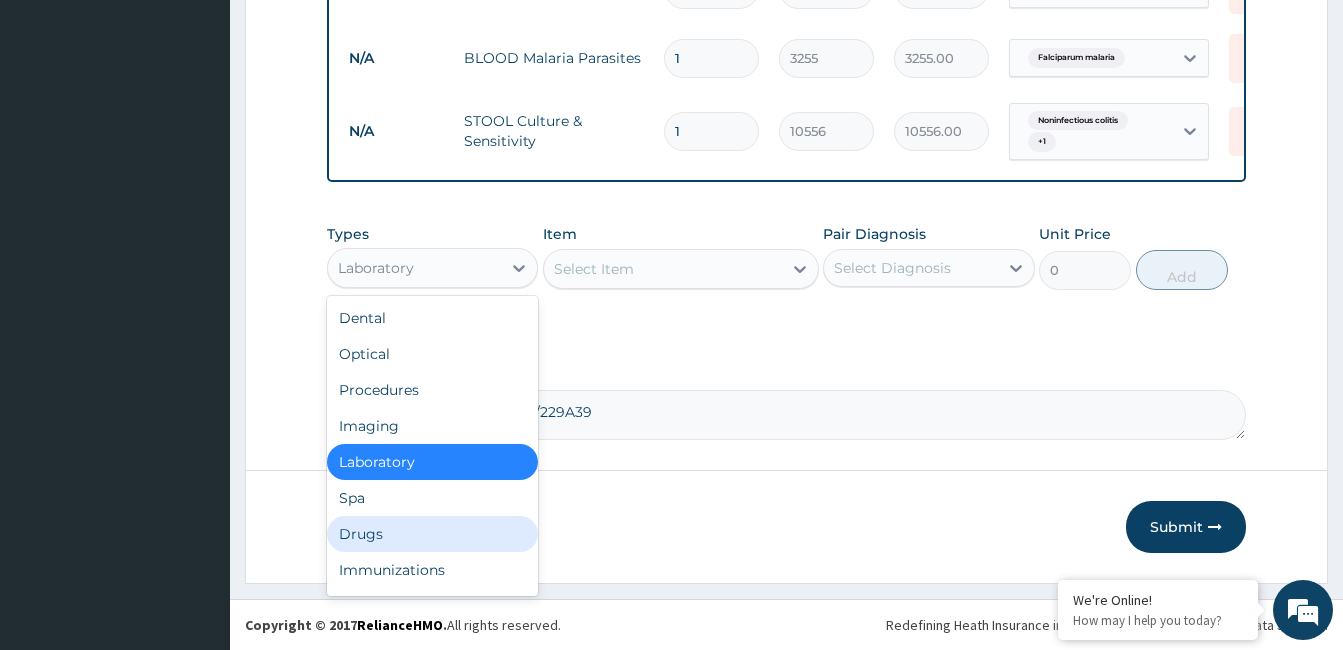 click on "Drugs" at bounding box center (432, 534) 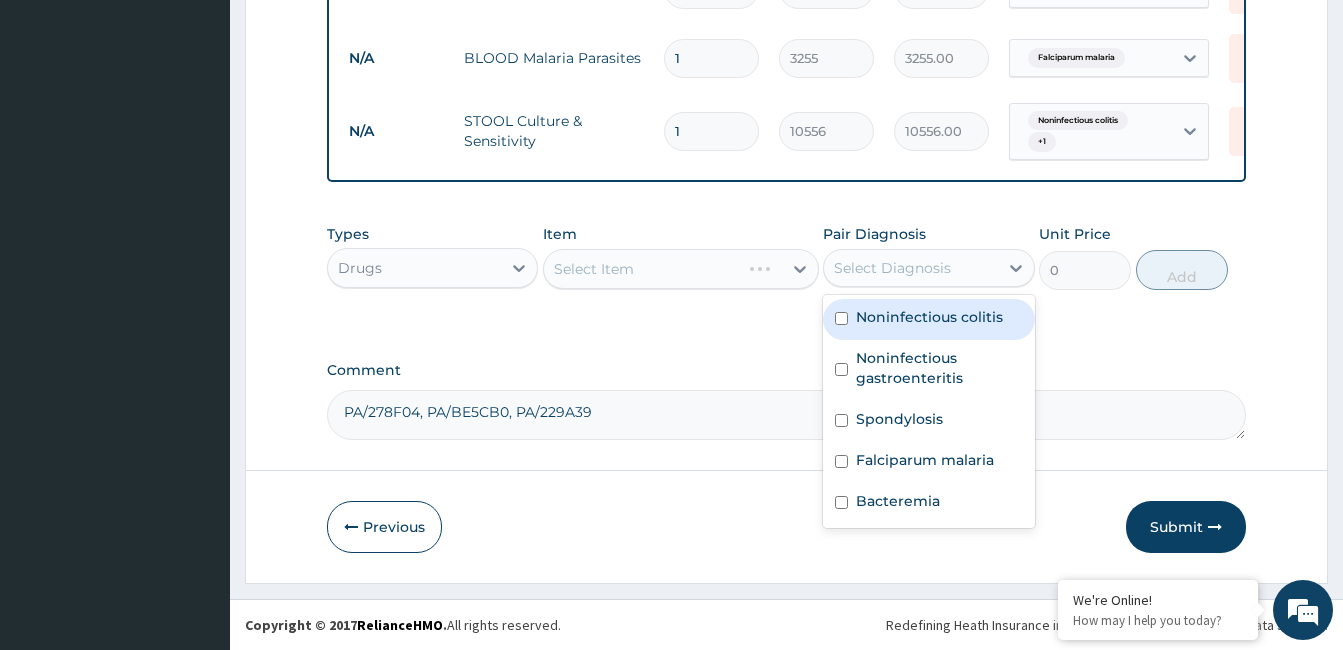 click on "Select Diagnosis" at bounding box center [892, 268] 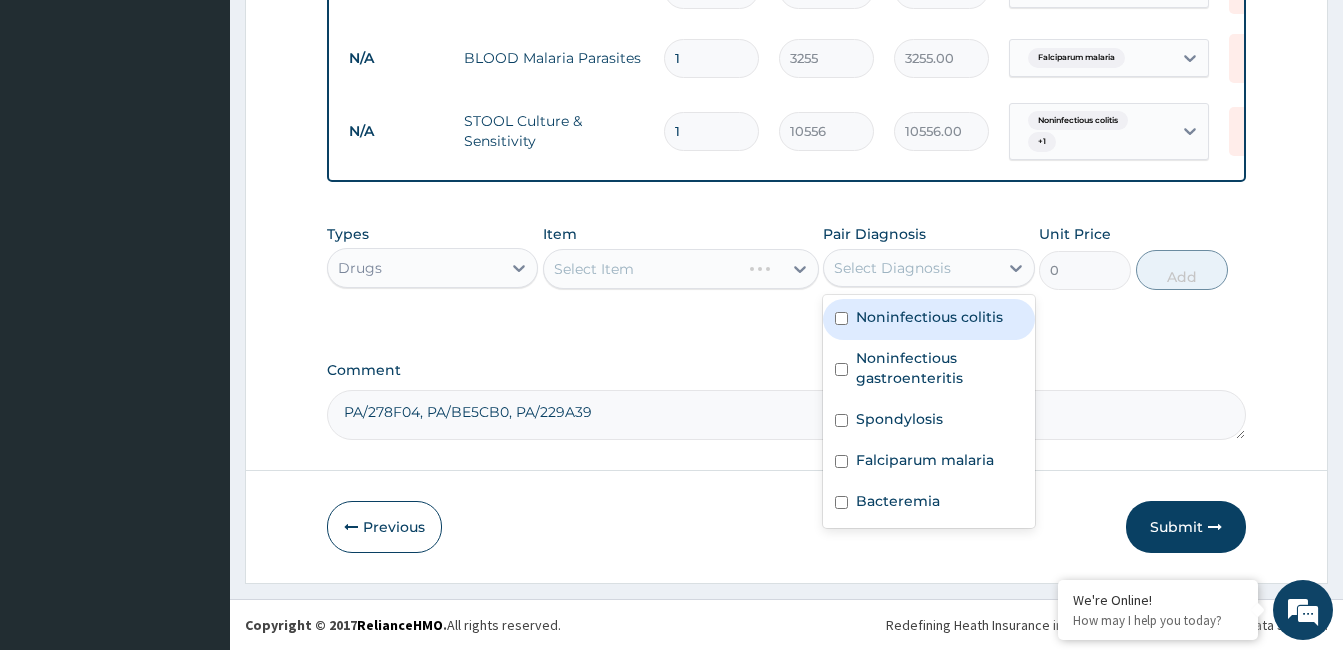drag, startPoint x: 912, startPoint y: 323, endPoint x: 889, endPoint y: 390, distance: 70.837845 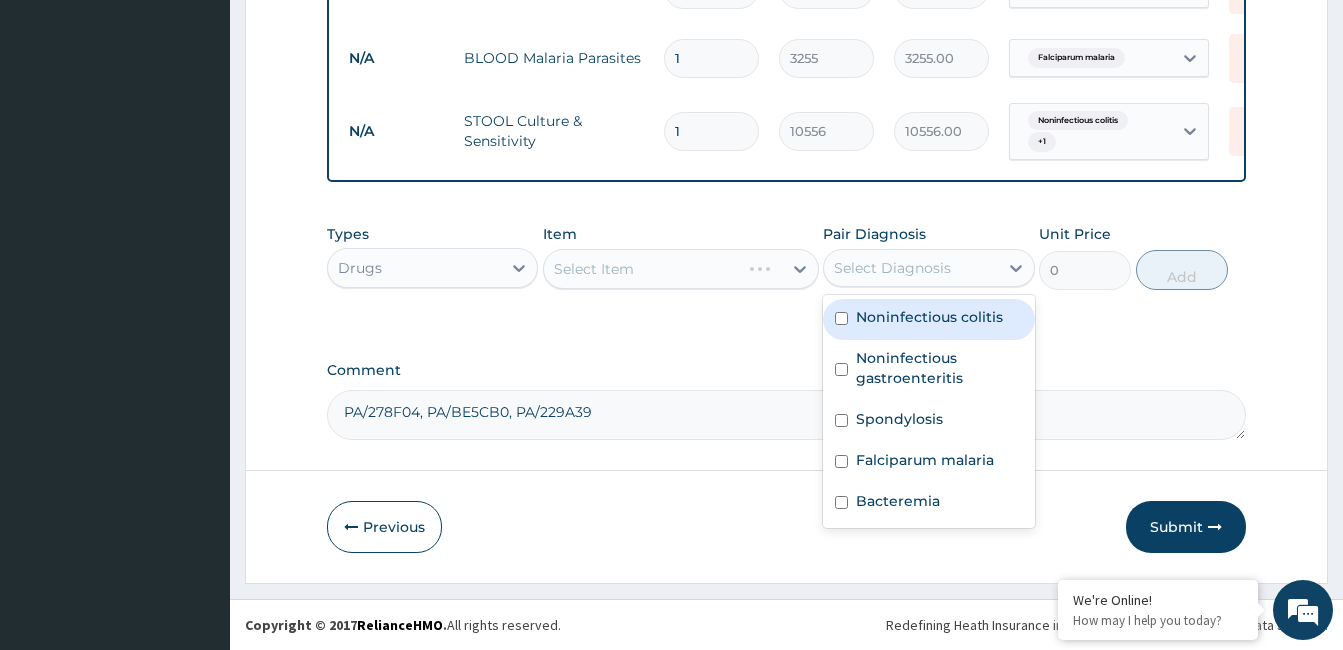 click on "Noninfectious colitis" at bounding box center (929, 317) 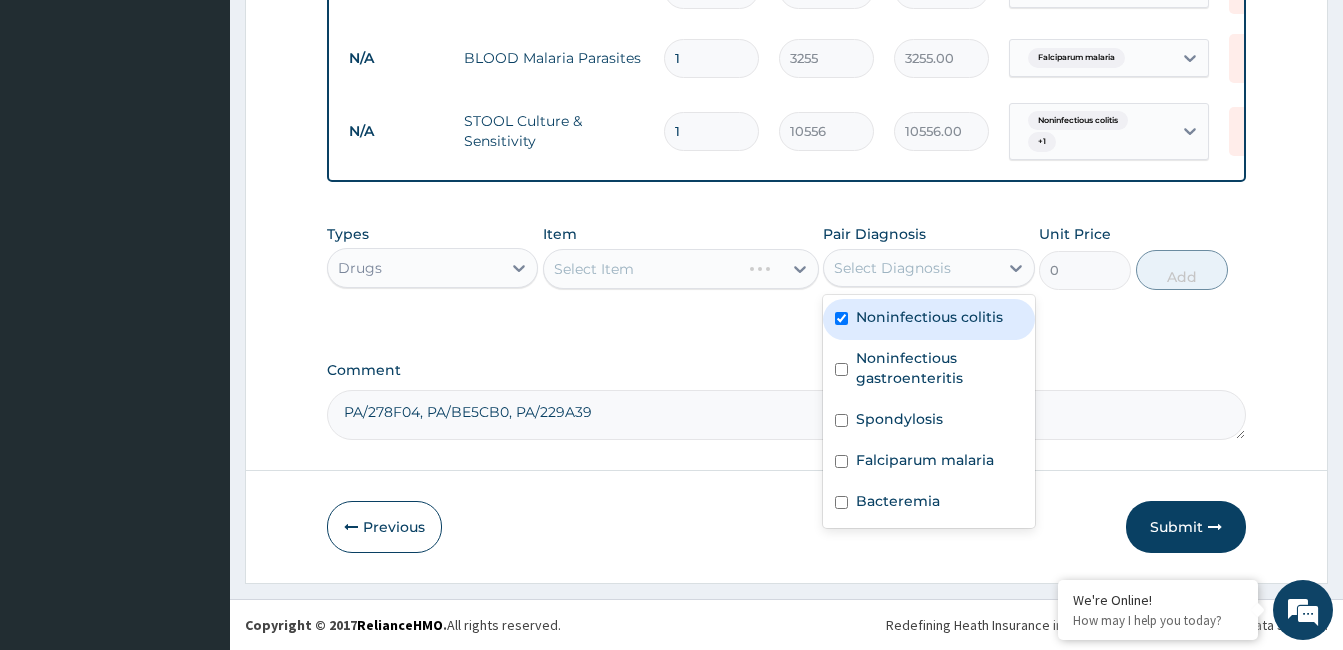 checkbox on "true" 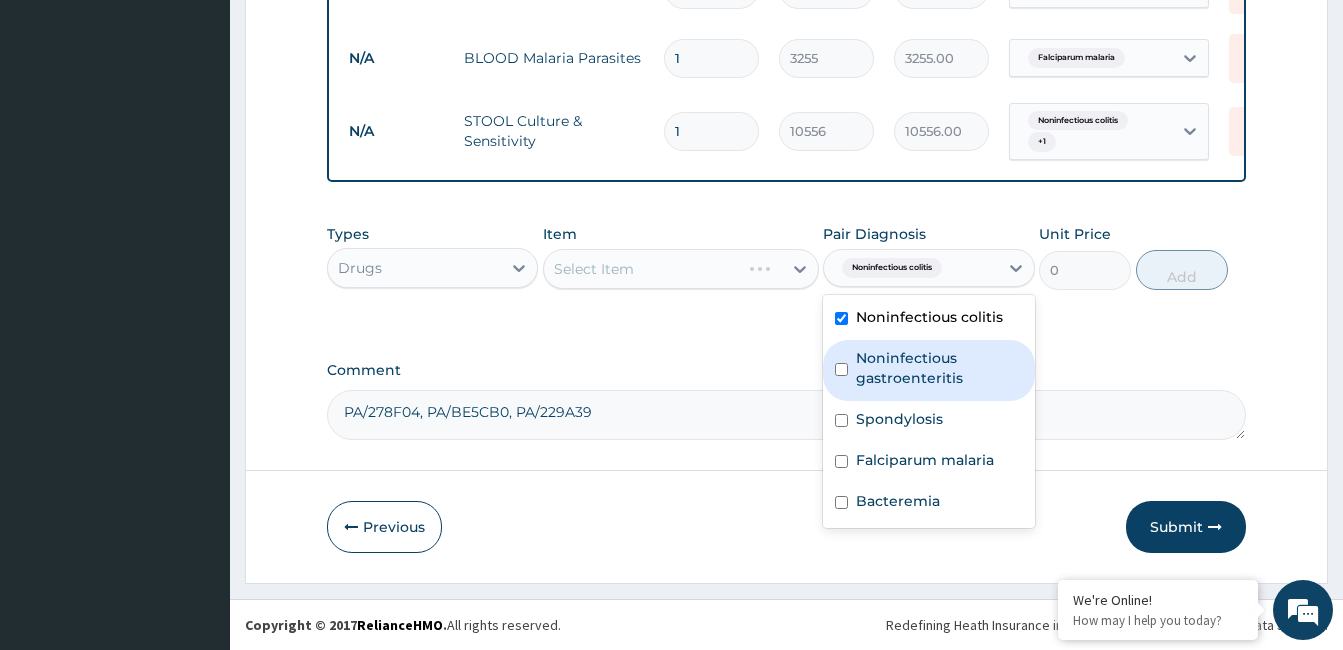 click on "Noninfectious gastroenteritis" at bounding box center [928, 370] 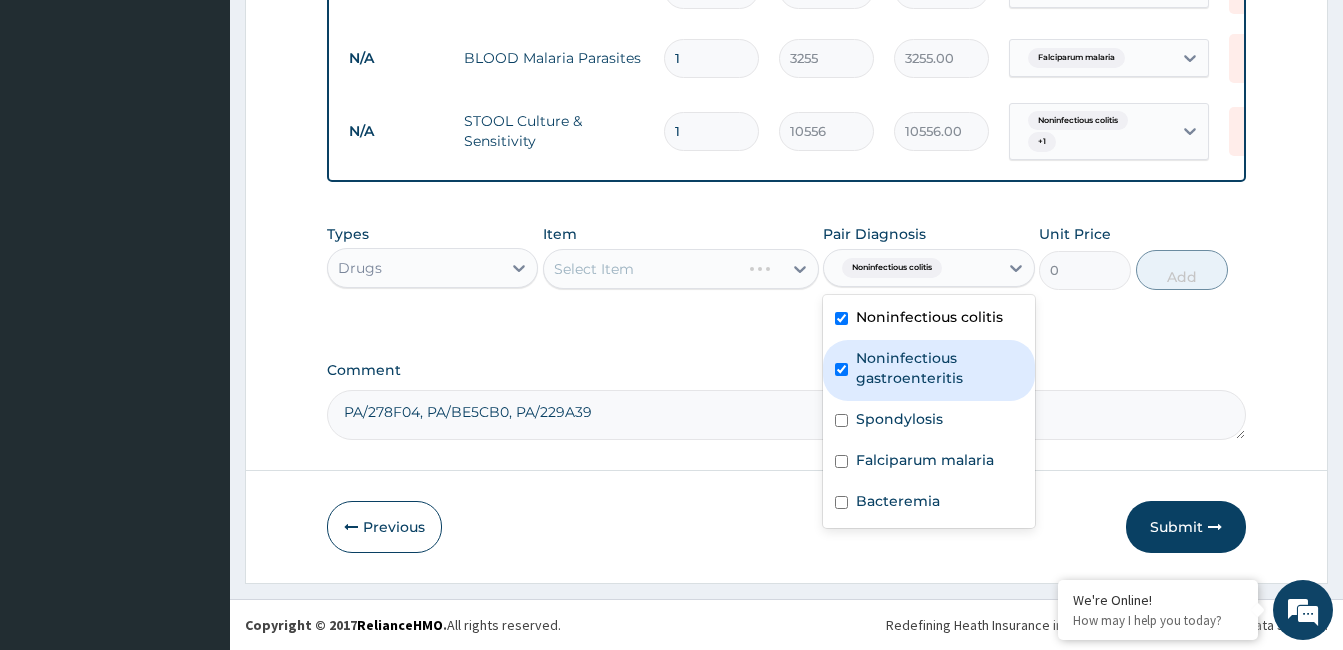 checkbox on "true" 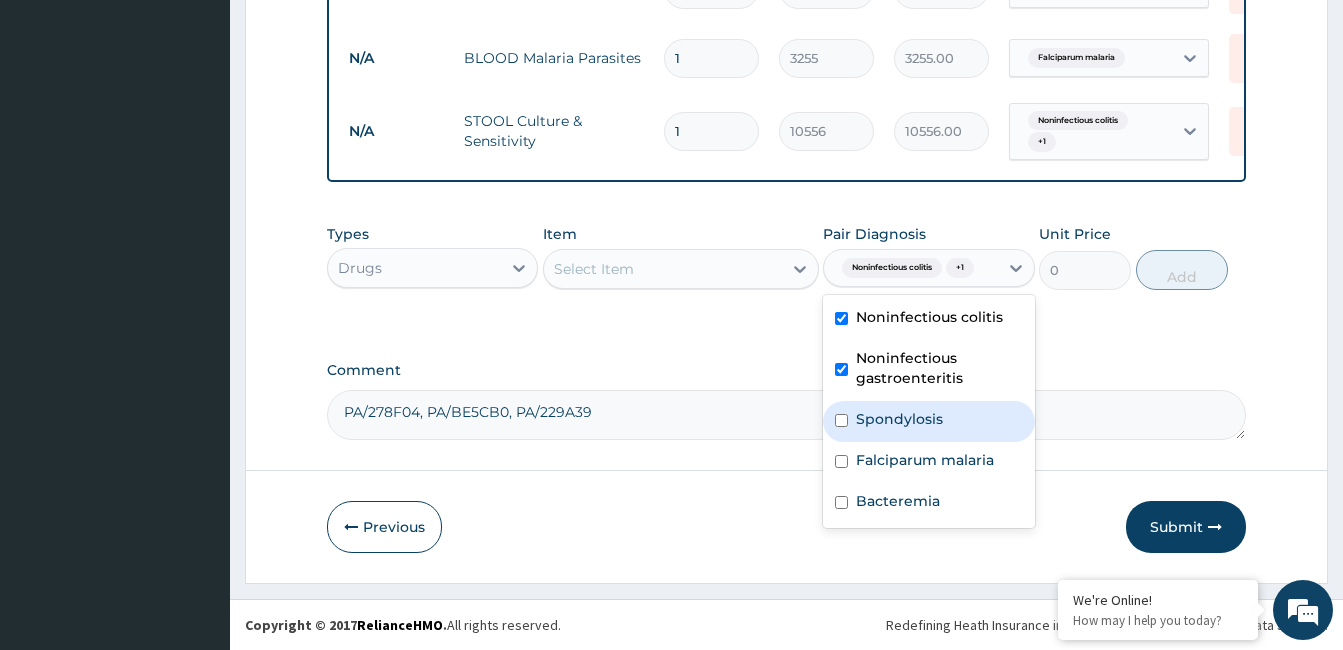 click on "Select Item" at bounding box center [663, 269] 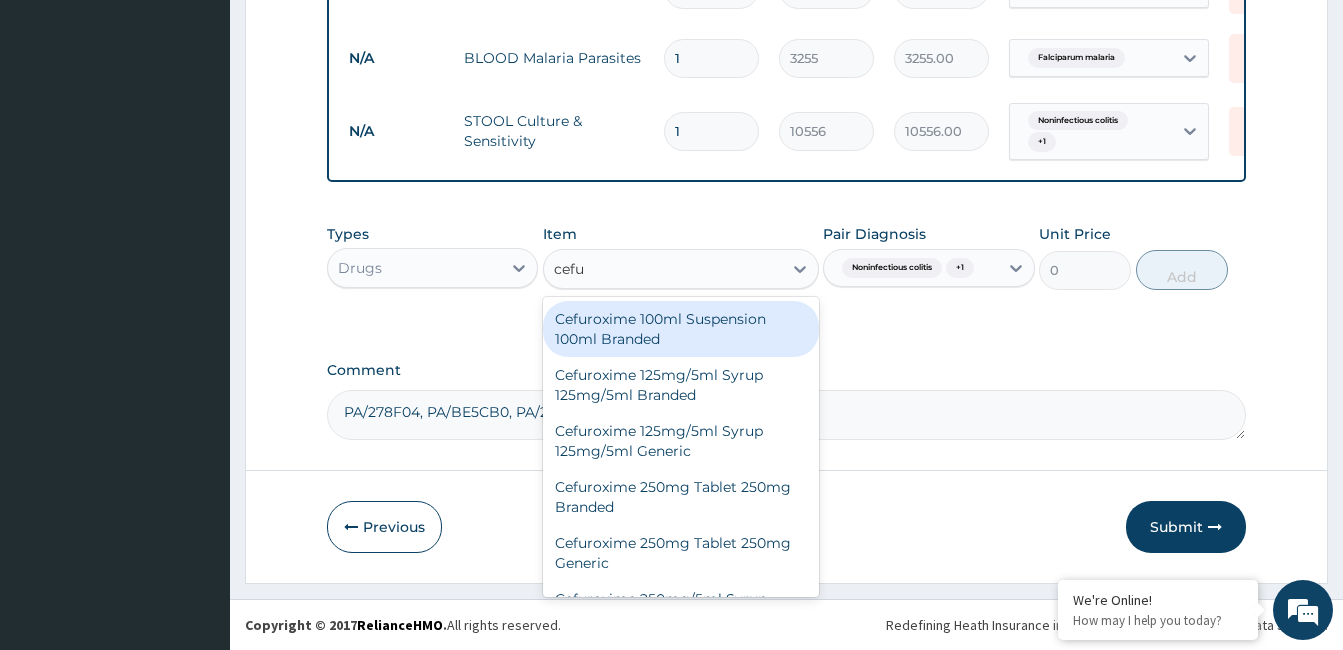 type on "cefur" 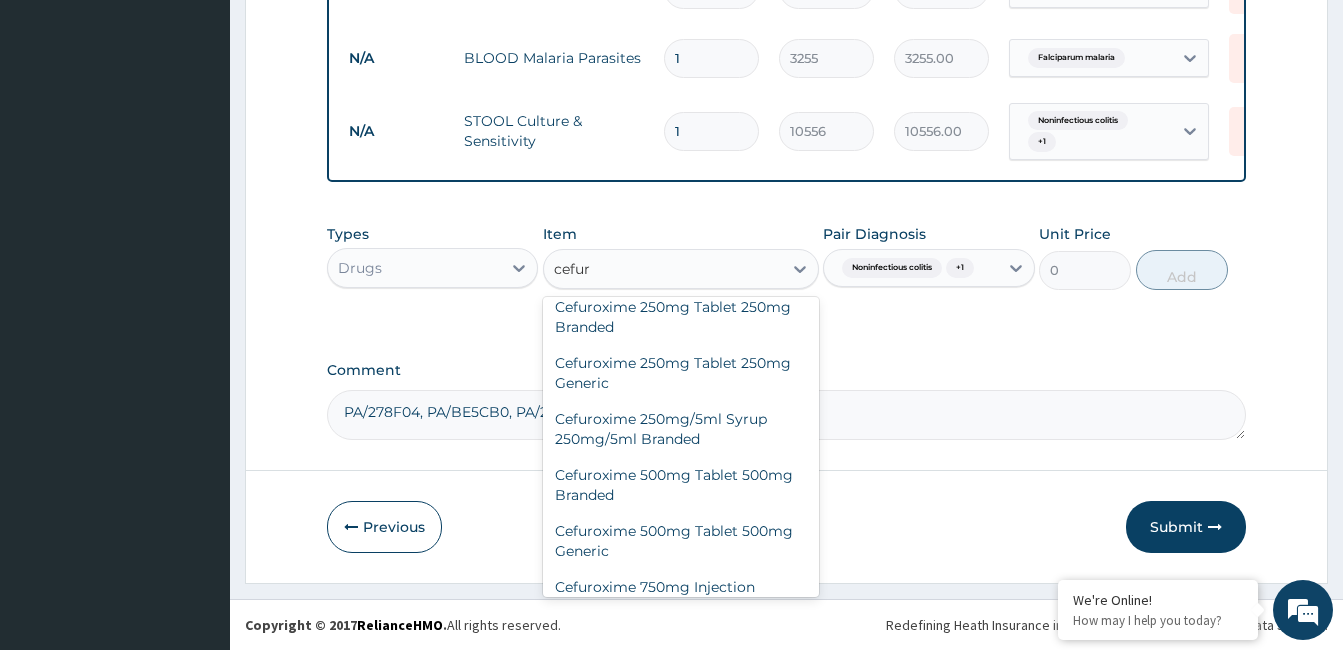 scroll, scrollTop: 200, scrollLeft: 0, axis: vertical 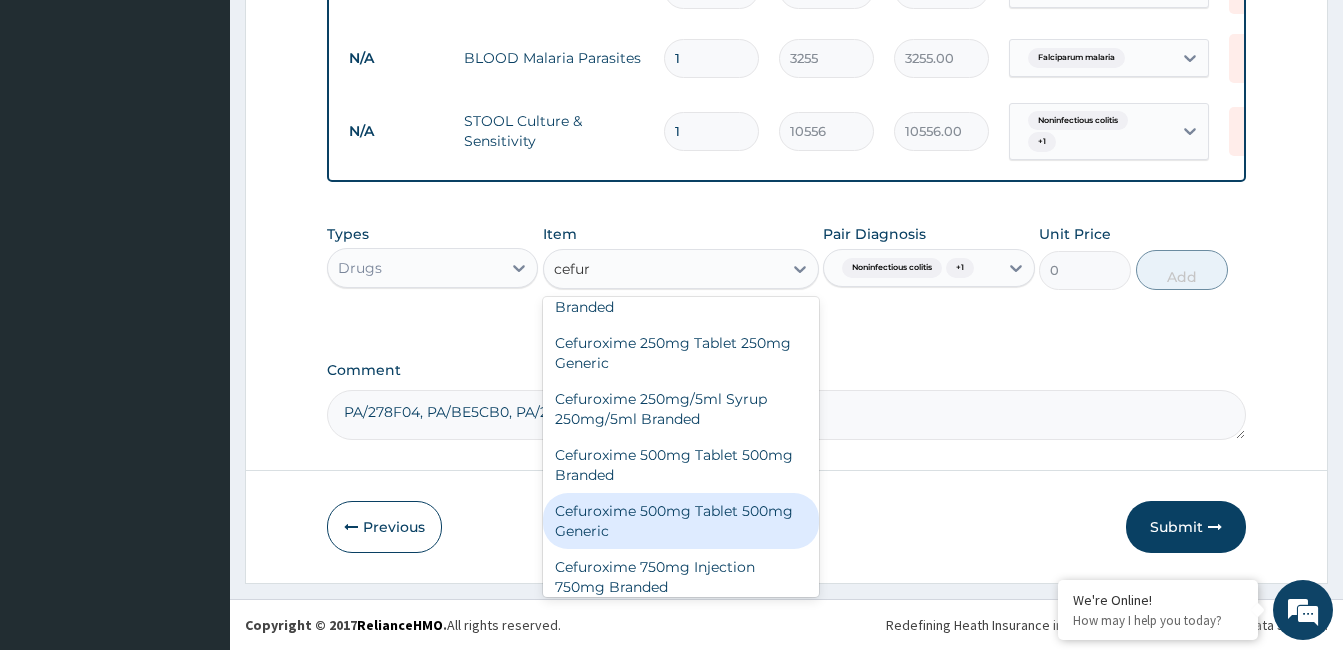 click on "Cefuroxime 500mg Tablet 500mg Generic" at bounding box center [681, 521] 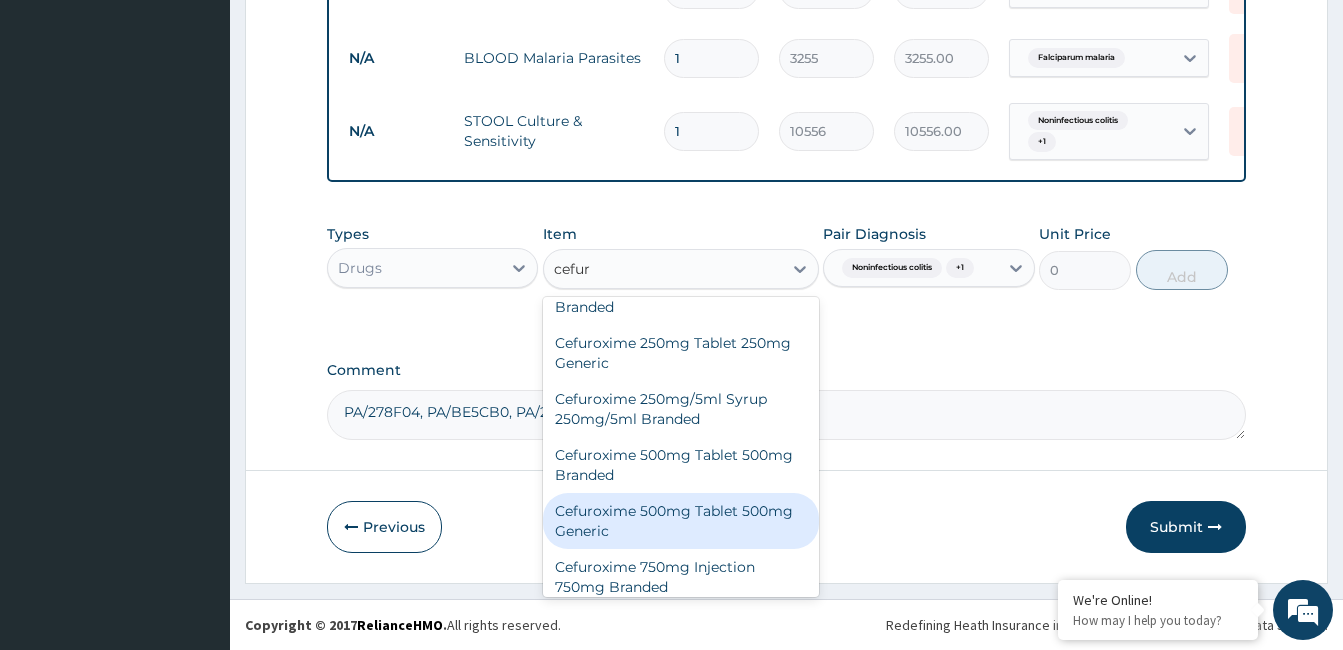 type 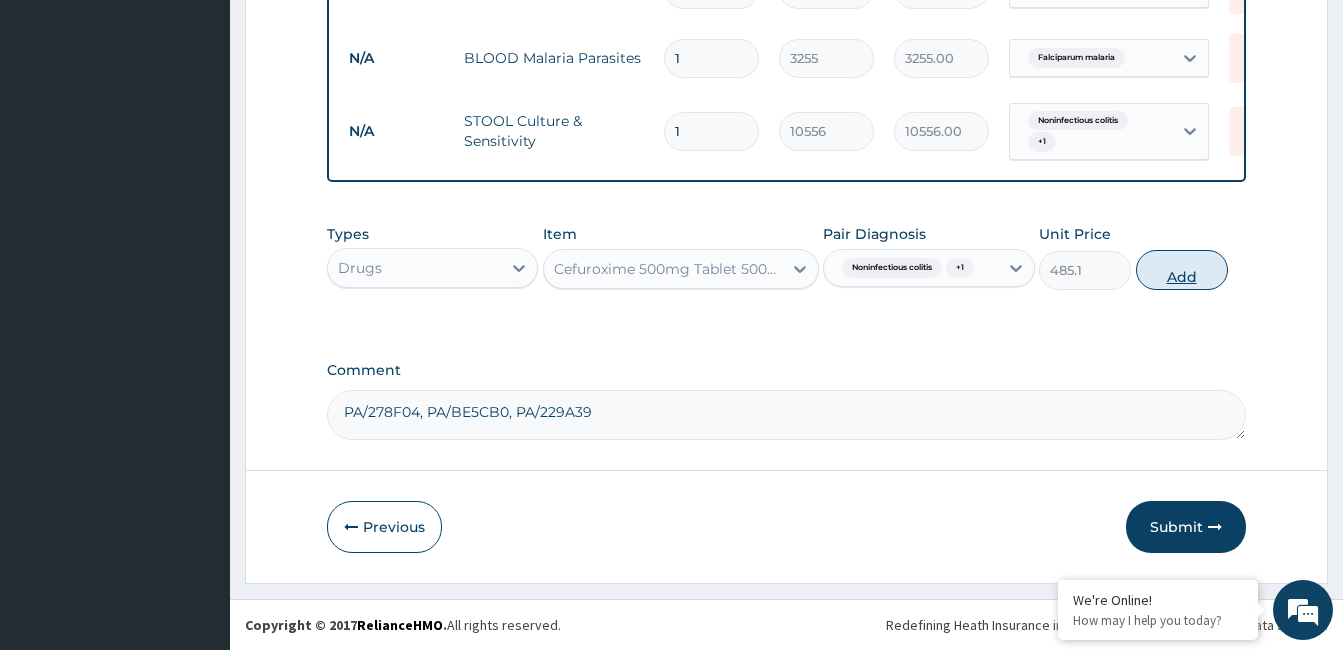 click on "Add" at bounding box center [1182, 270] 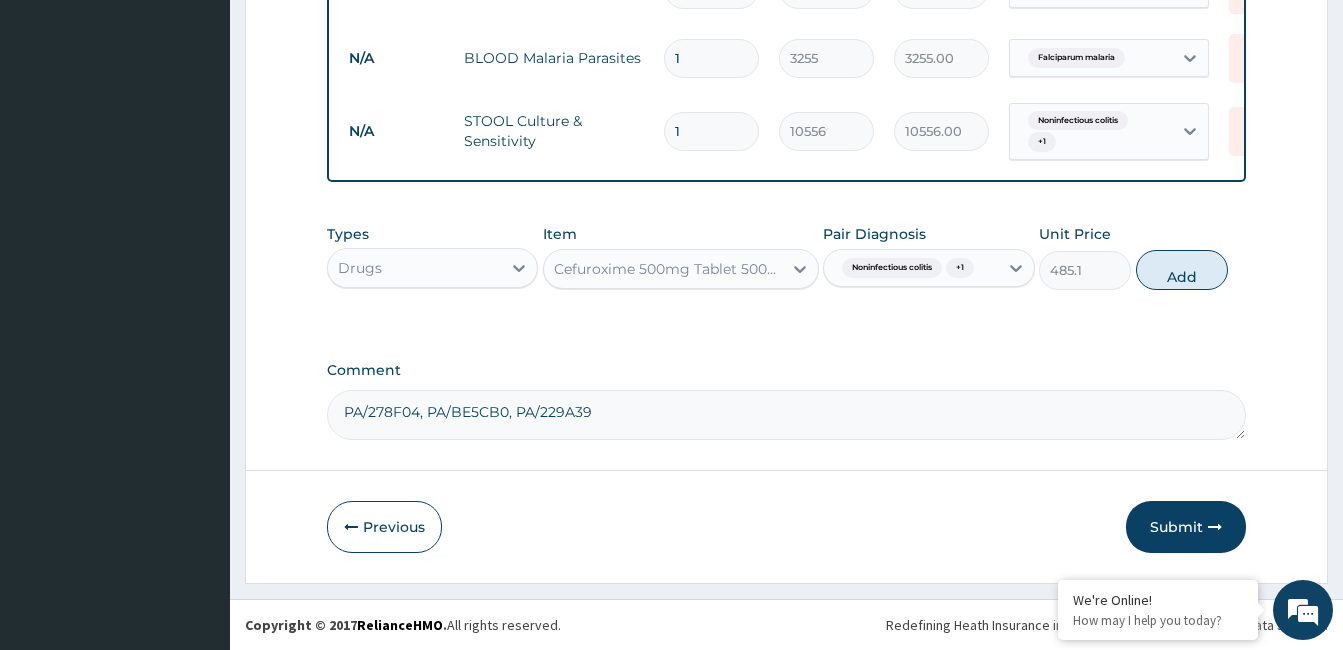 type on "0" 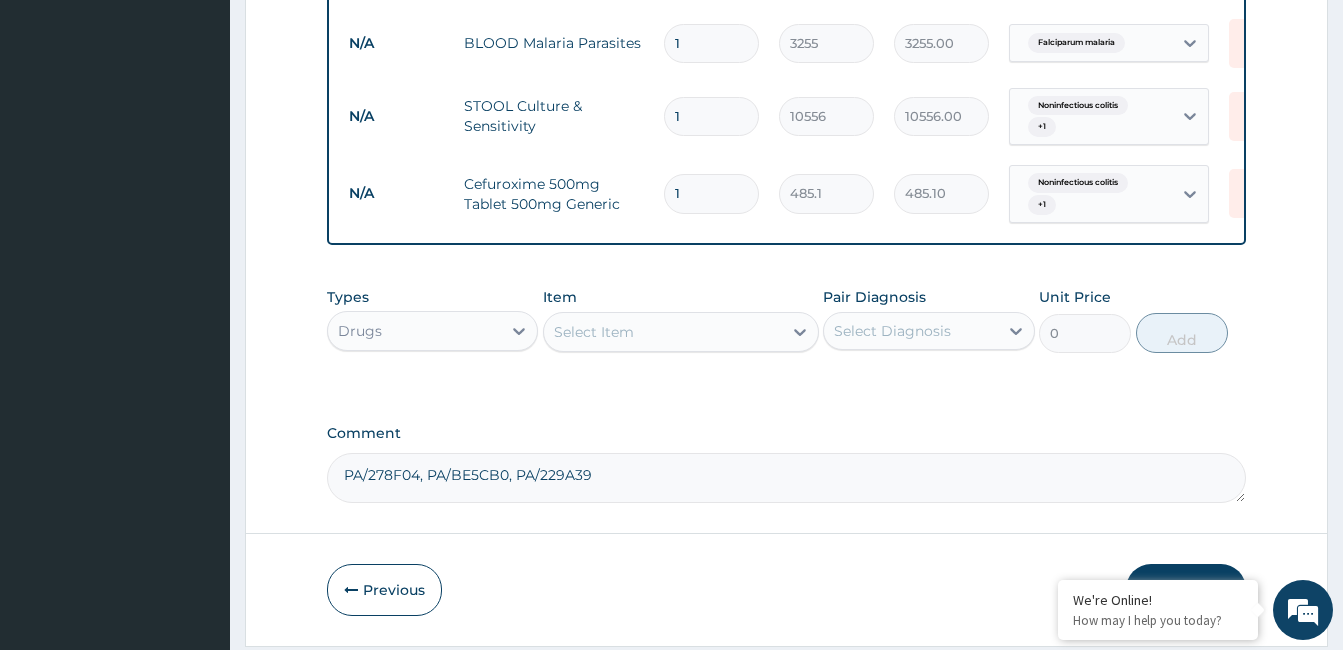 type on "14" 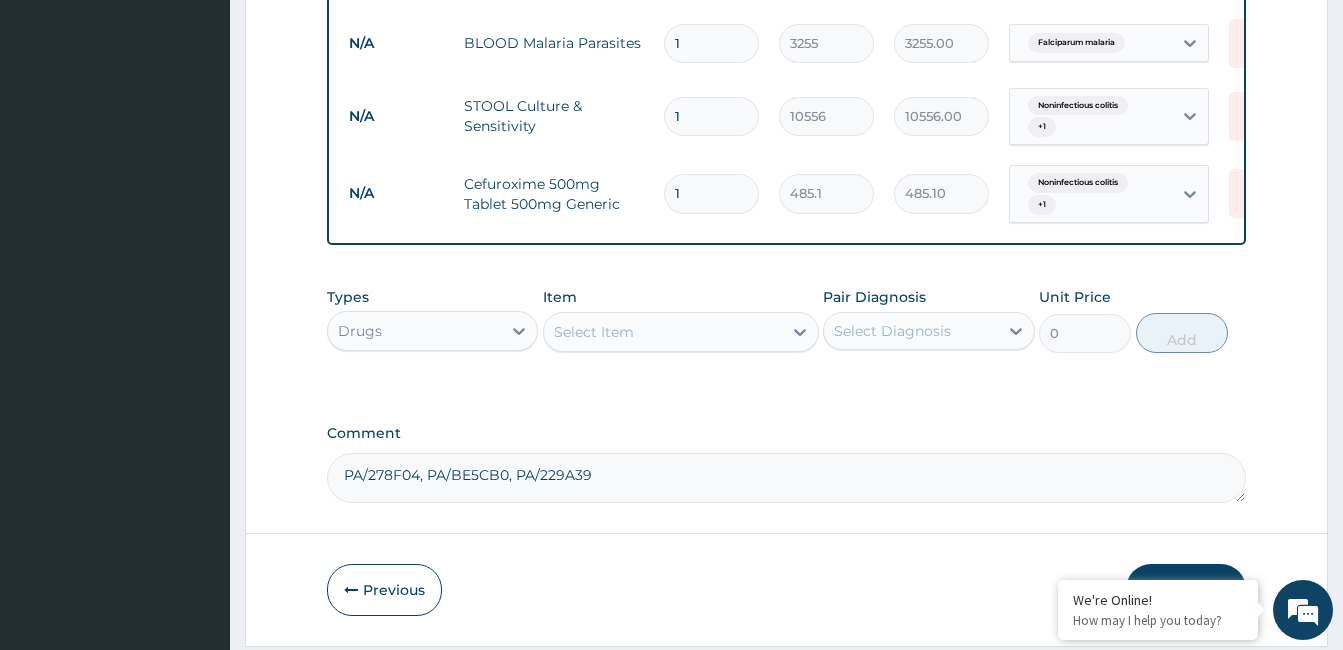 type on "6791.40" 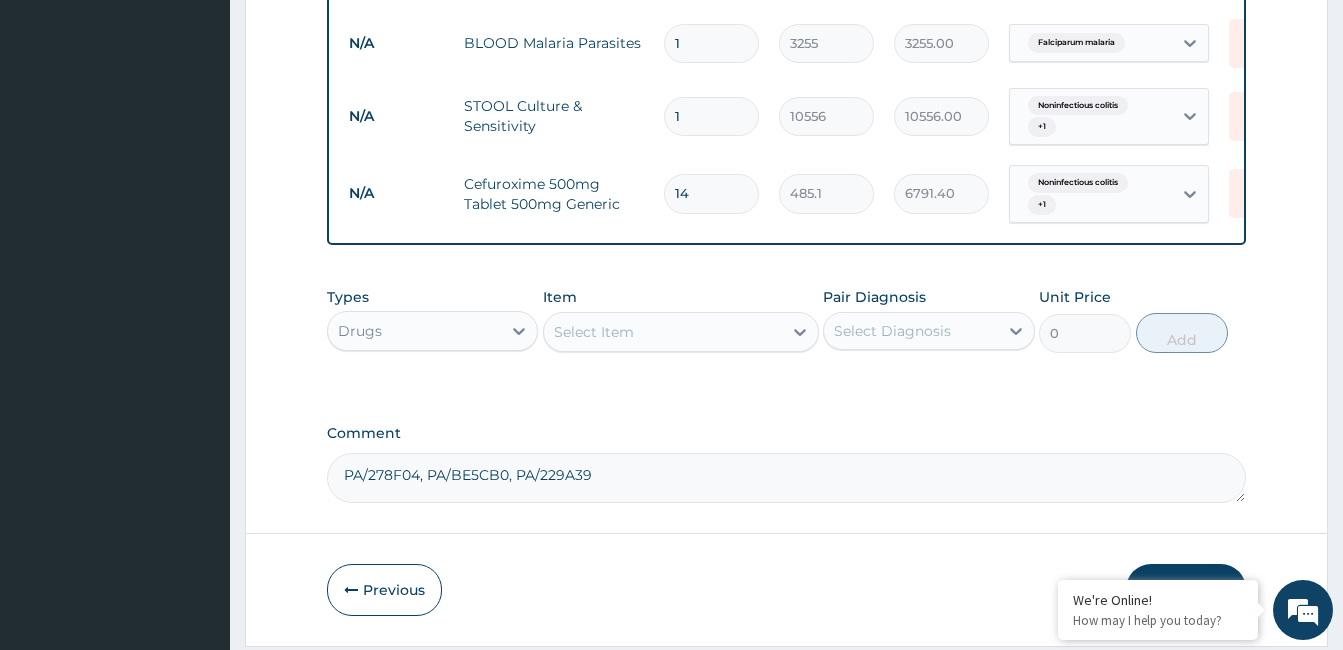 type on "14" 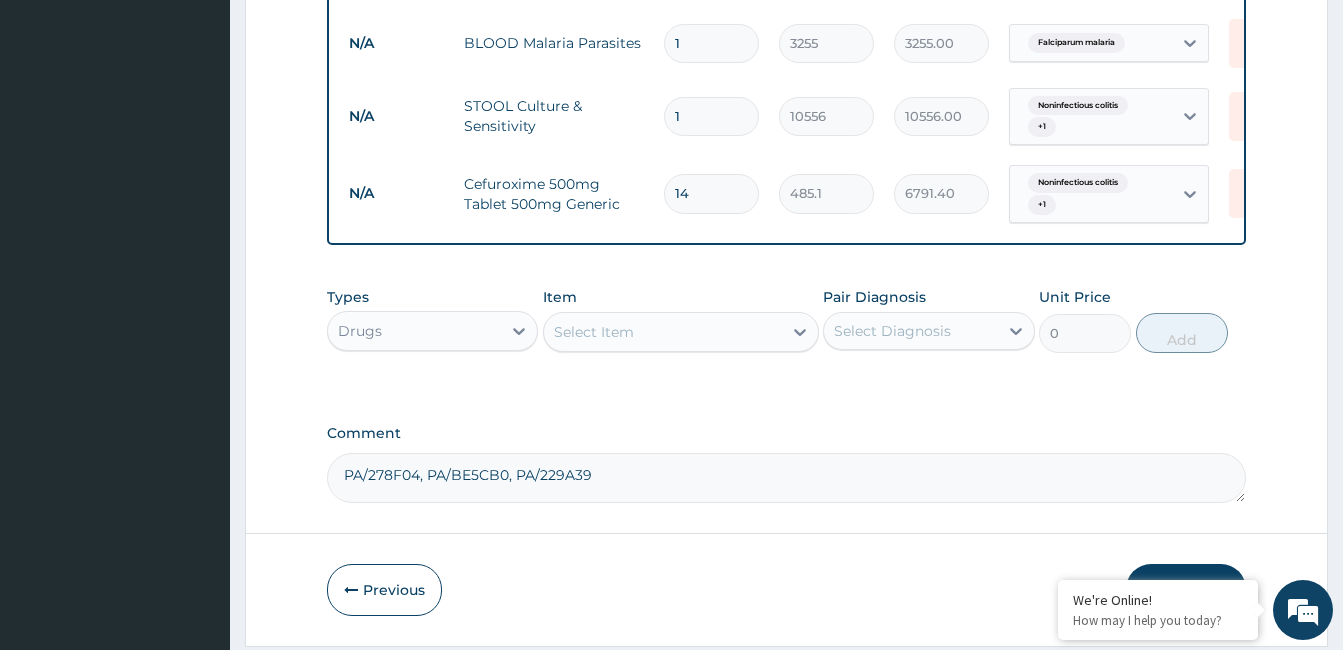 click on "Select Item" at bounding box center (663, 332) 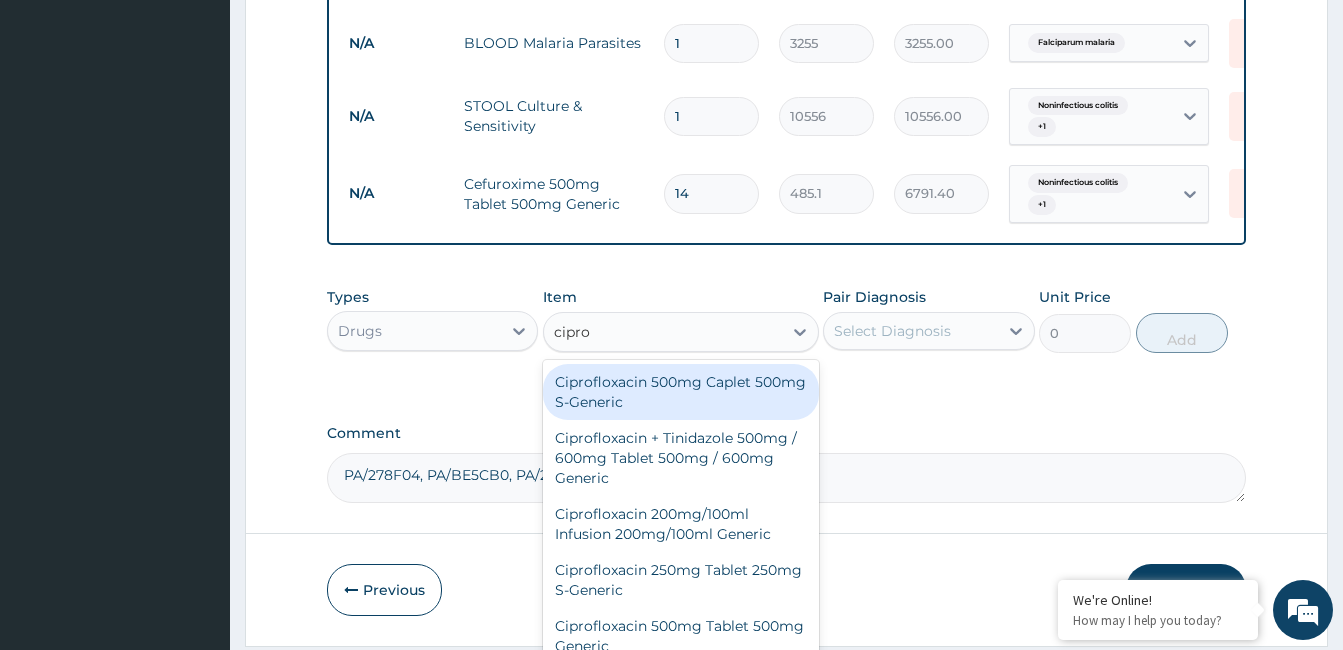 type on "ciprof" 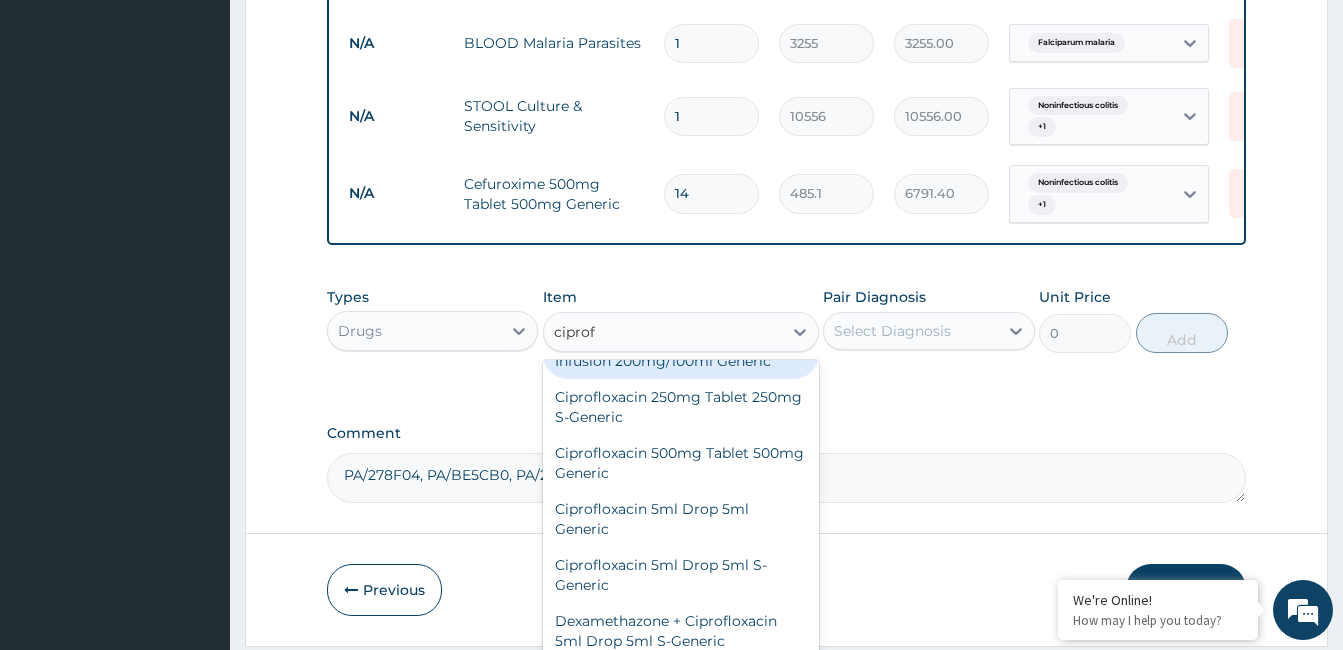 scroll, scrollTop: 176, scrollLeft: 0, axis: vertical 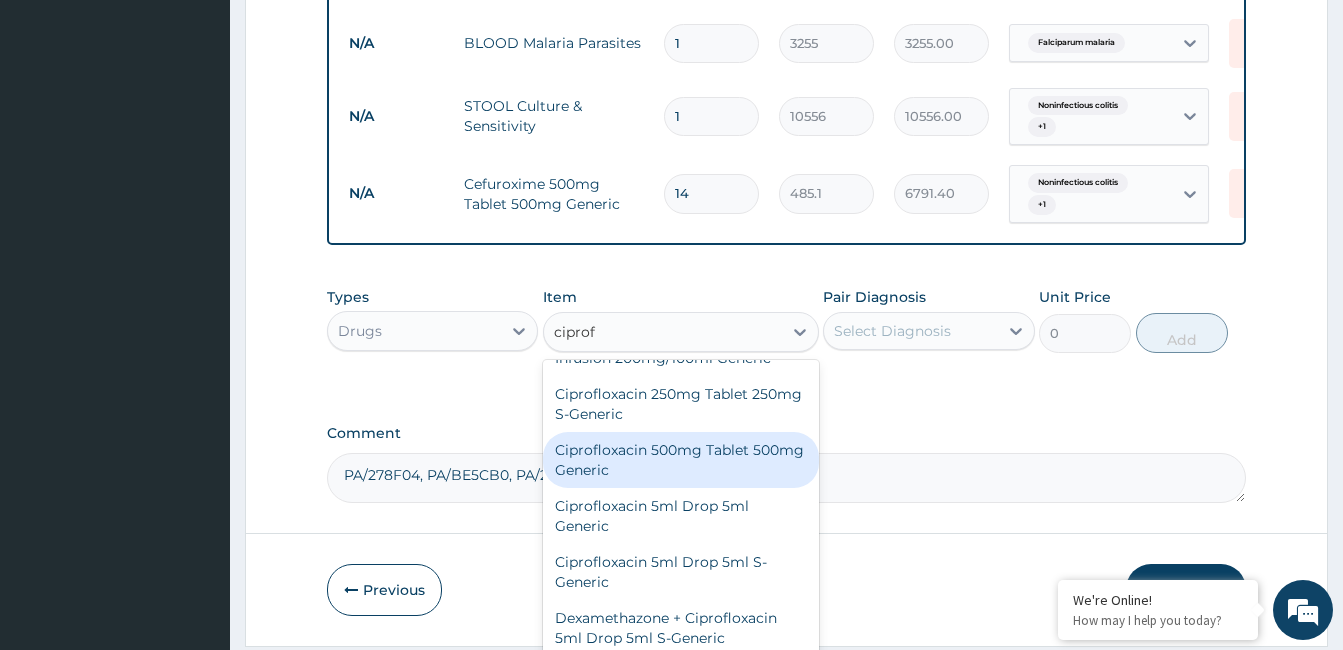 click on "Ciprofloxacin 500mg Tablet 500mg Generic" at bounding box center (681, 460) 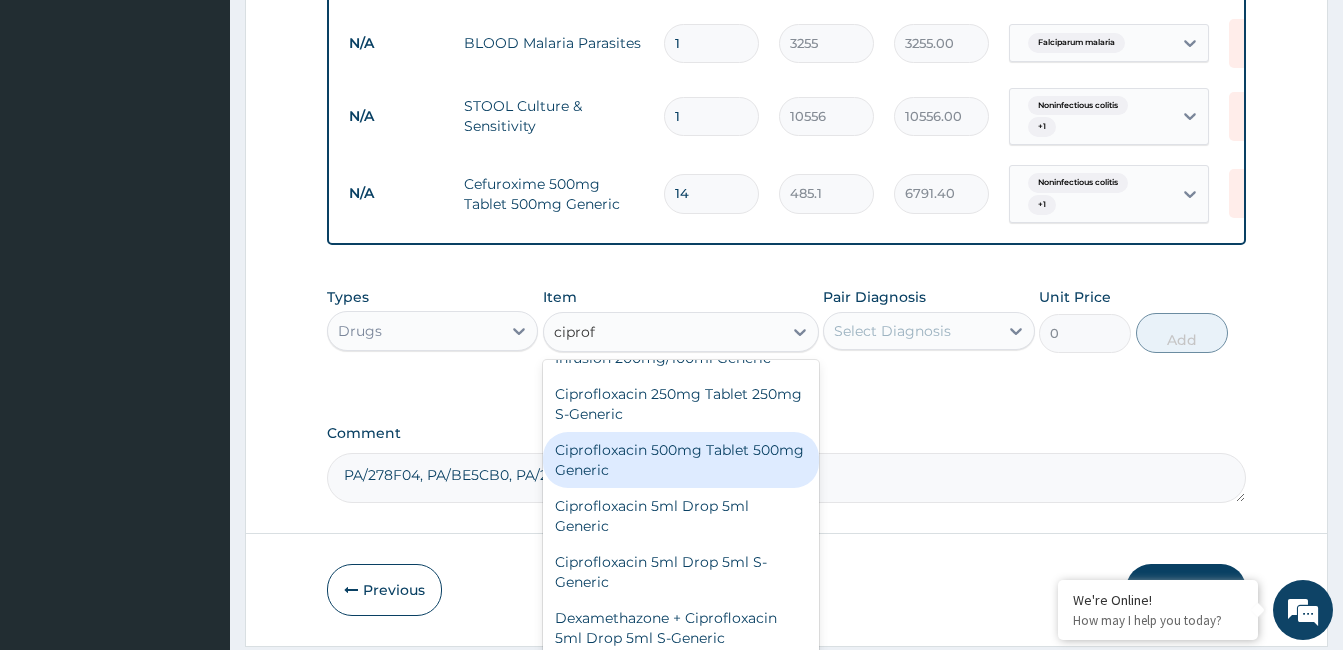 type 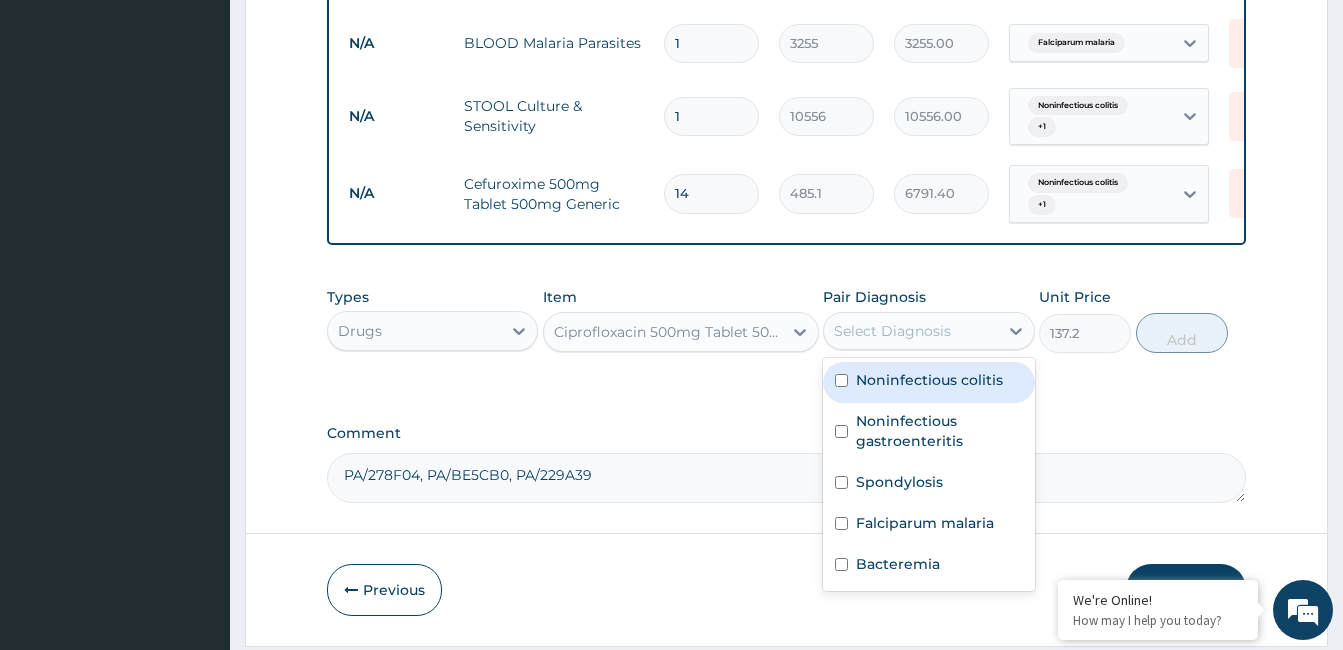 click on "Select Diagnosis" at bounding box center [892, 331] 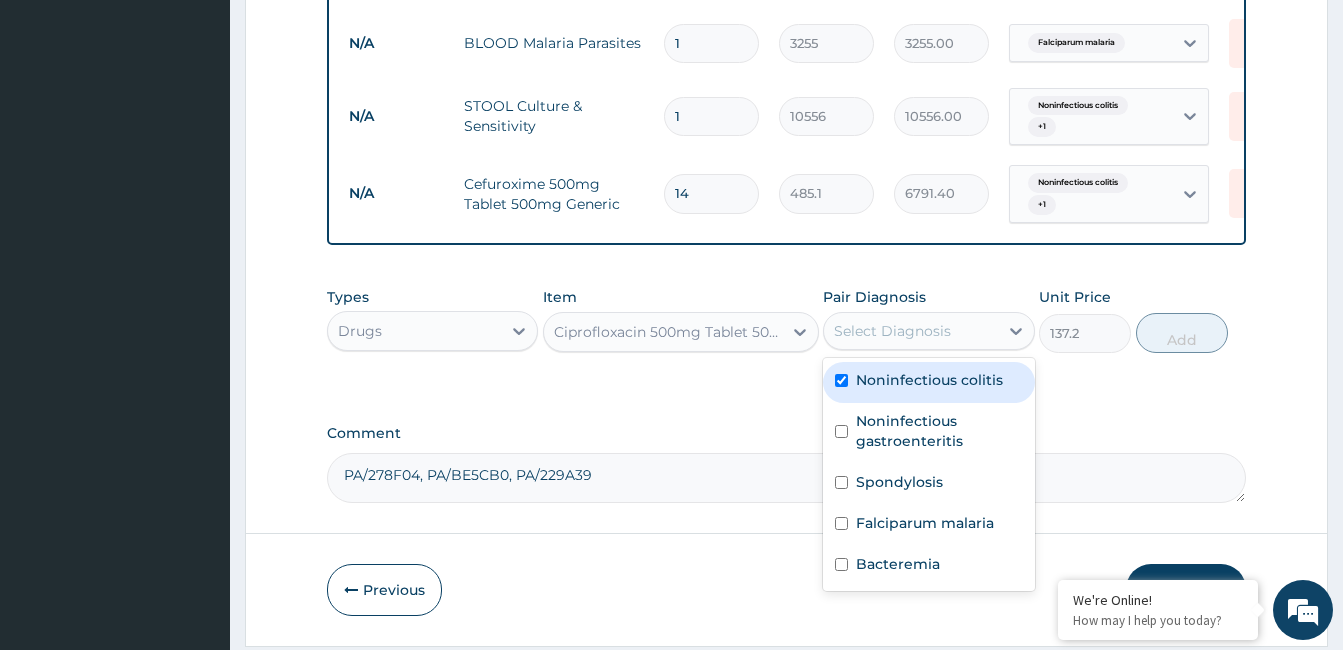 checkbox on "true" 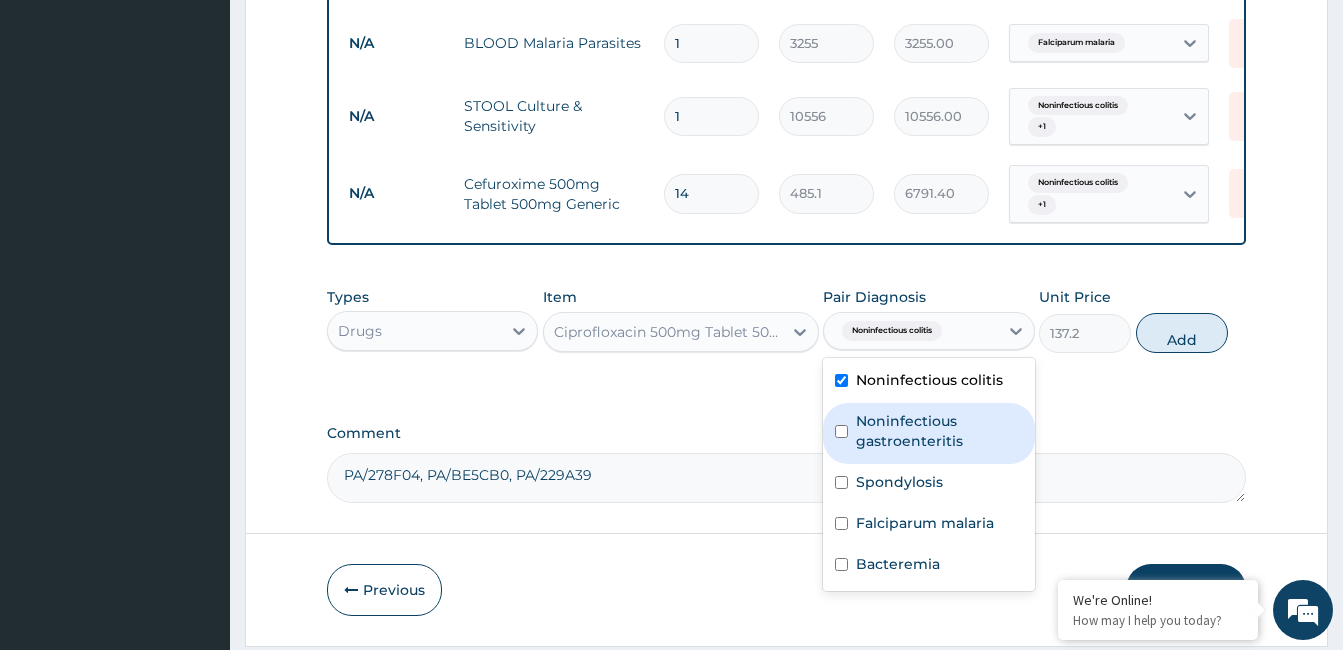 click on "Noninfectious gastroenteritis" at bounding box center [939, 431] 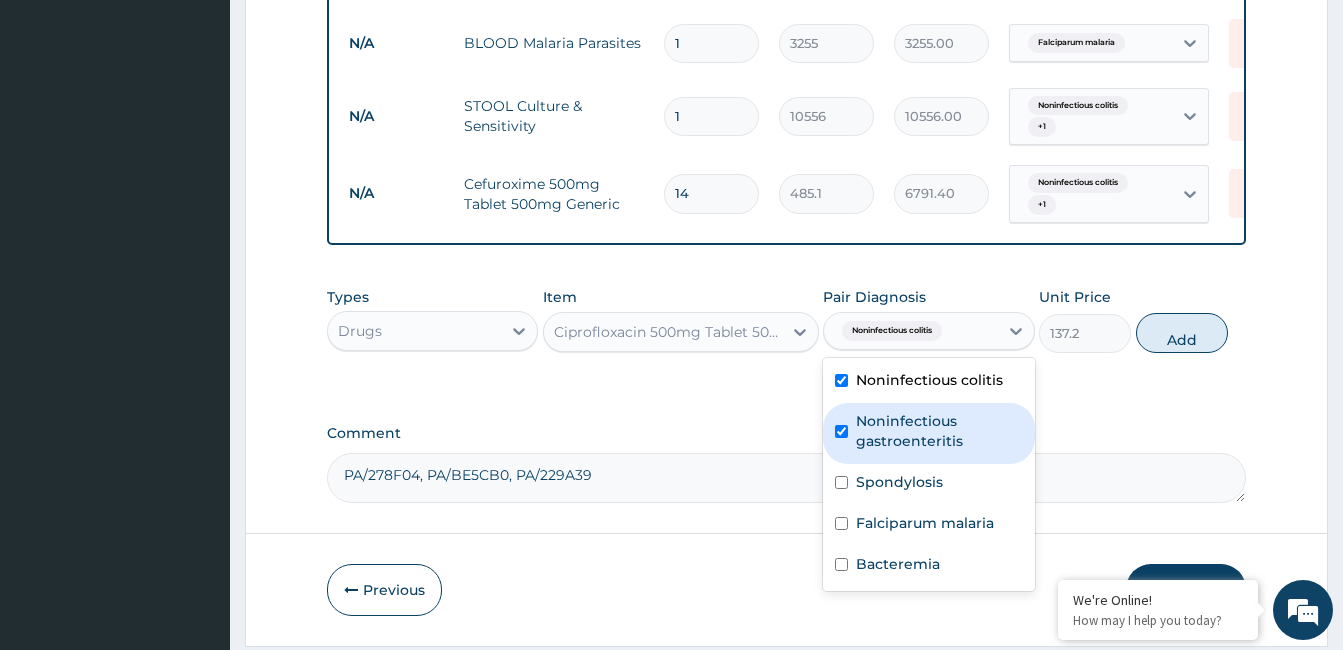checkbox on "true" 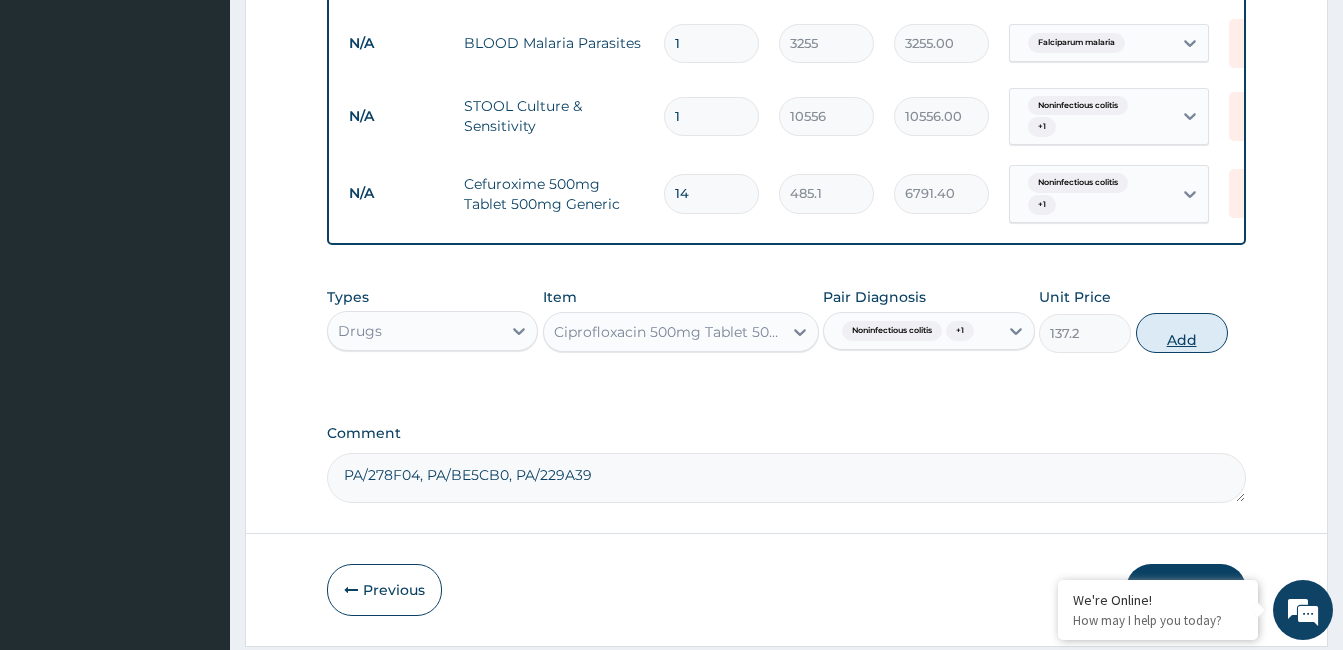 click on "Add" at bounding box center [1182, 333] 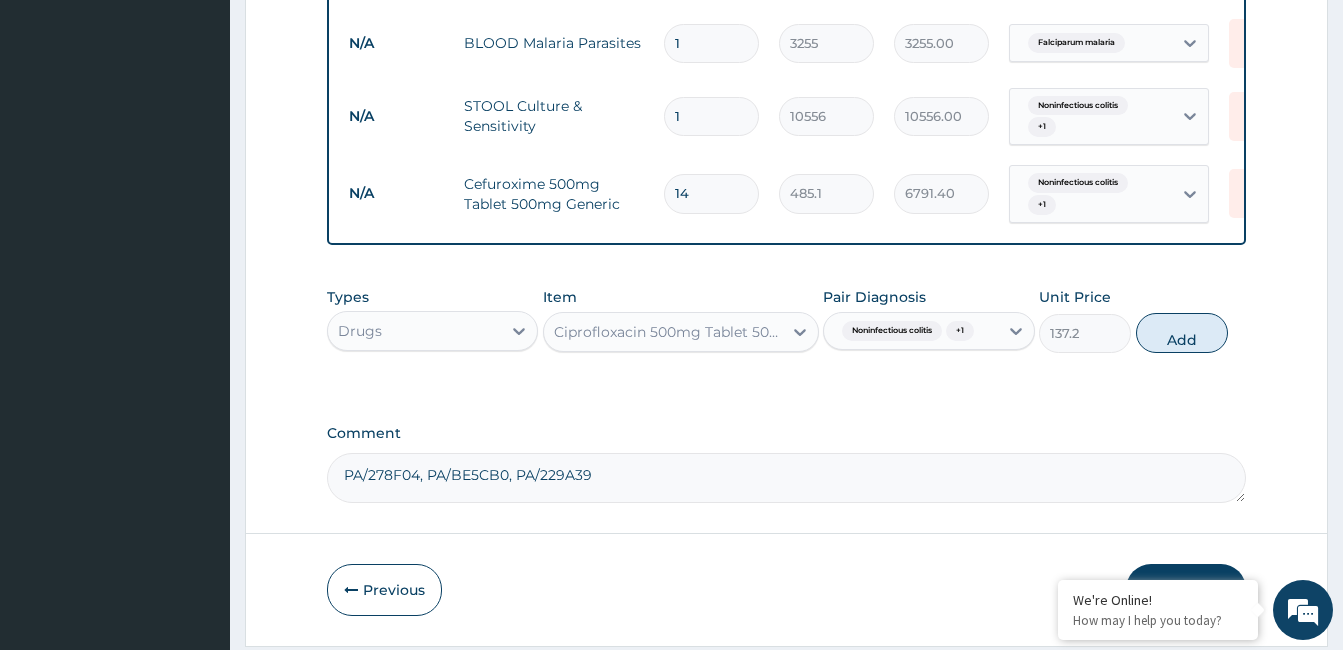 type on "0" 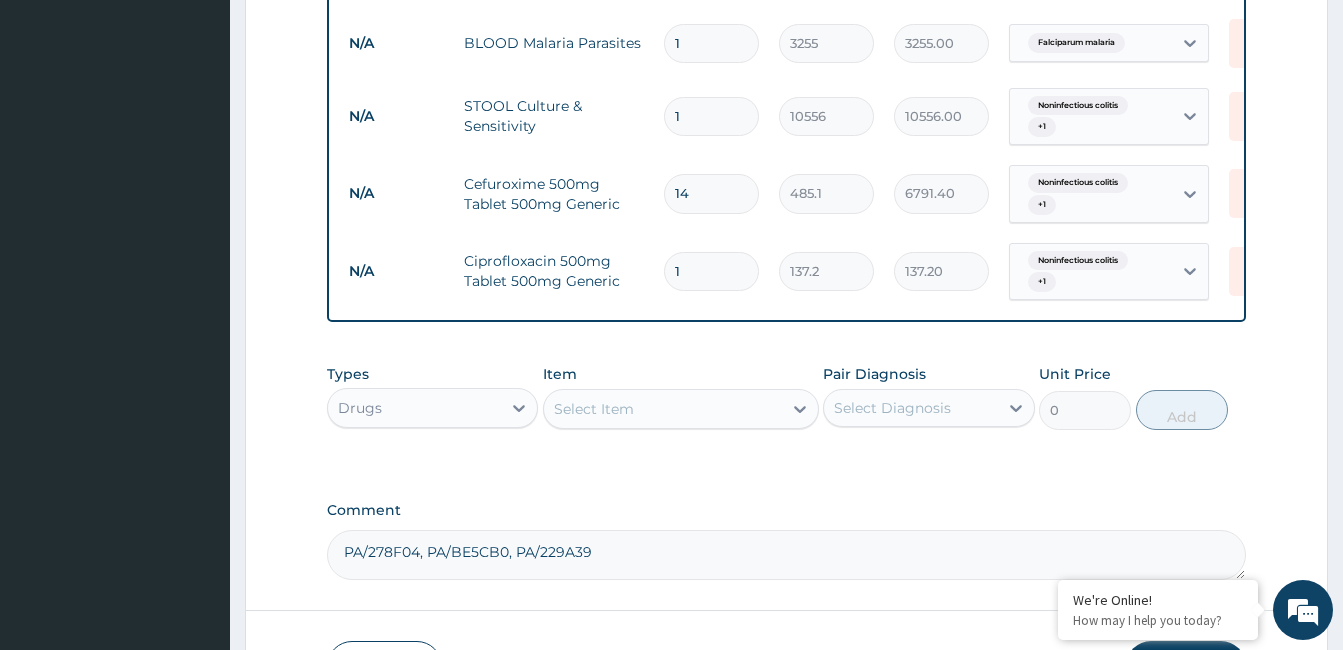 type on "14" 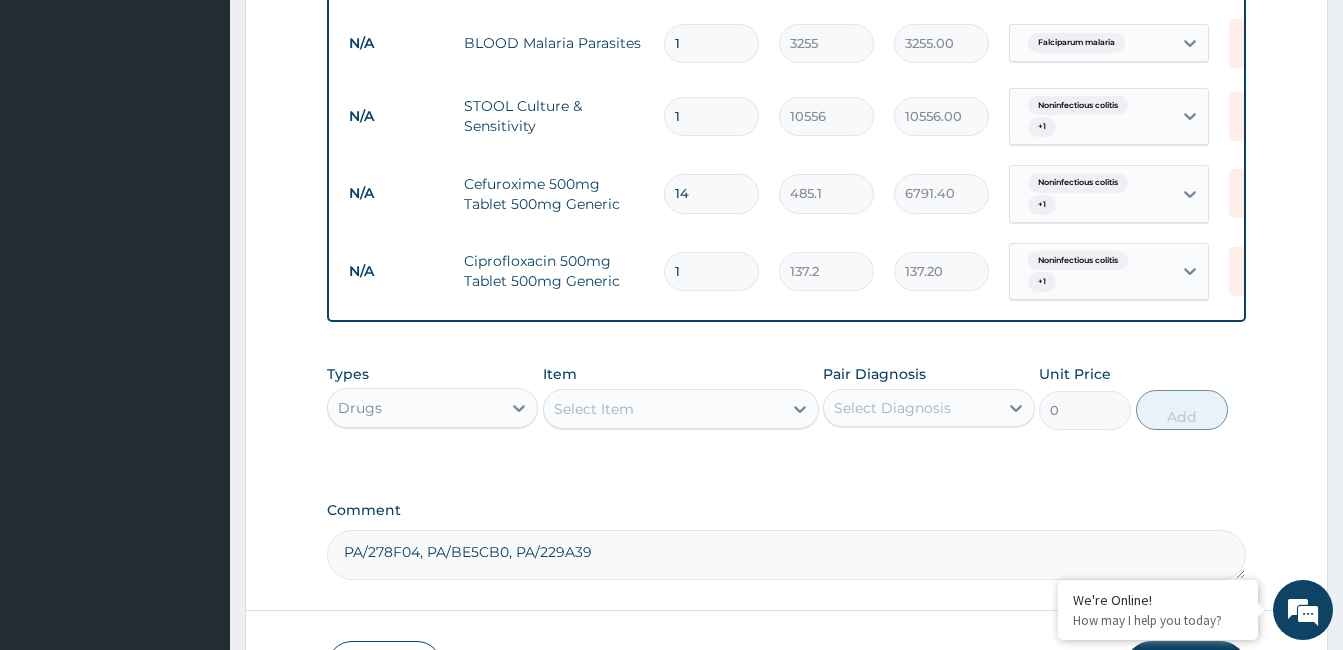type on "1920.80" 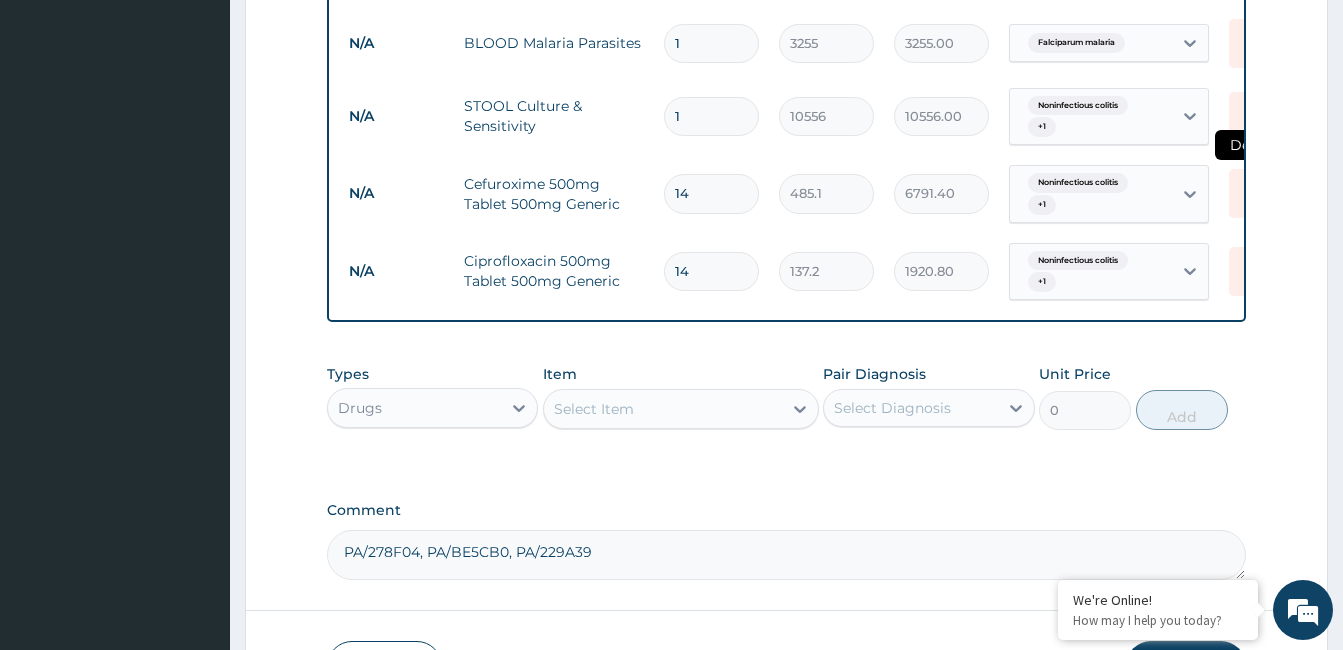 type on "14" 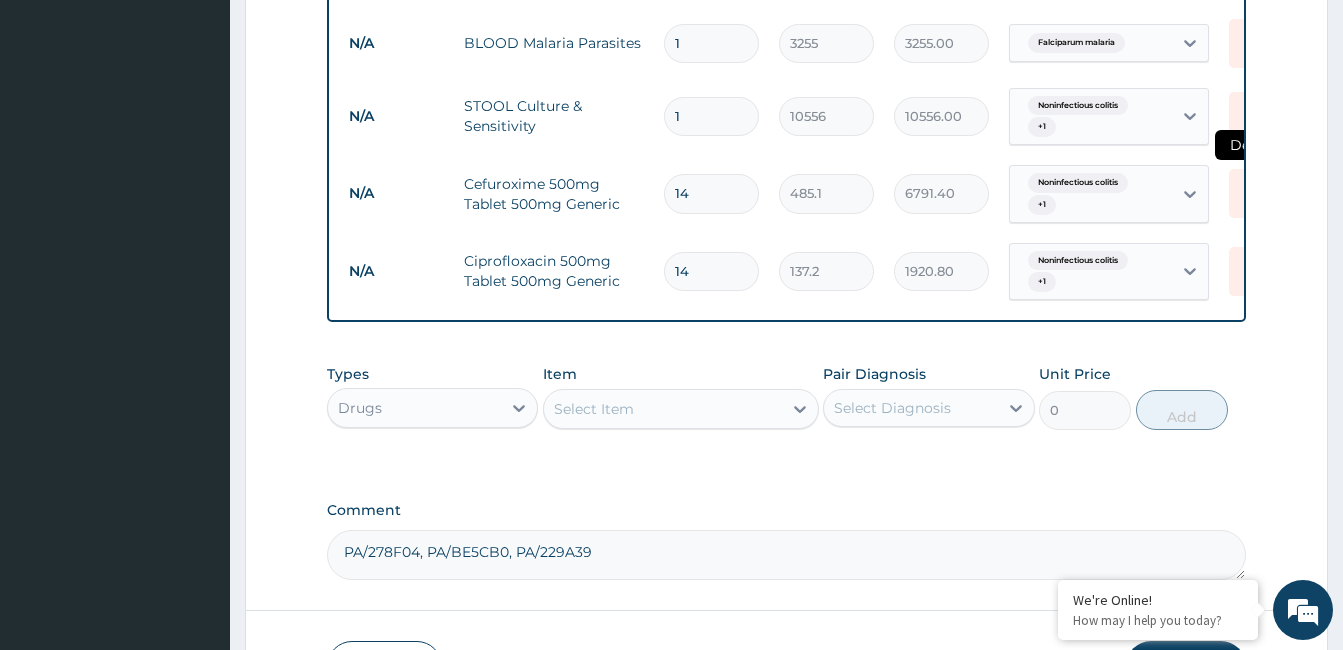 click at bounding box center [1251, 193] 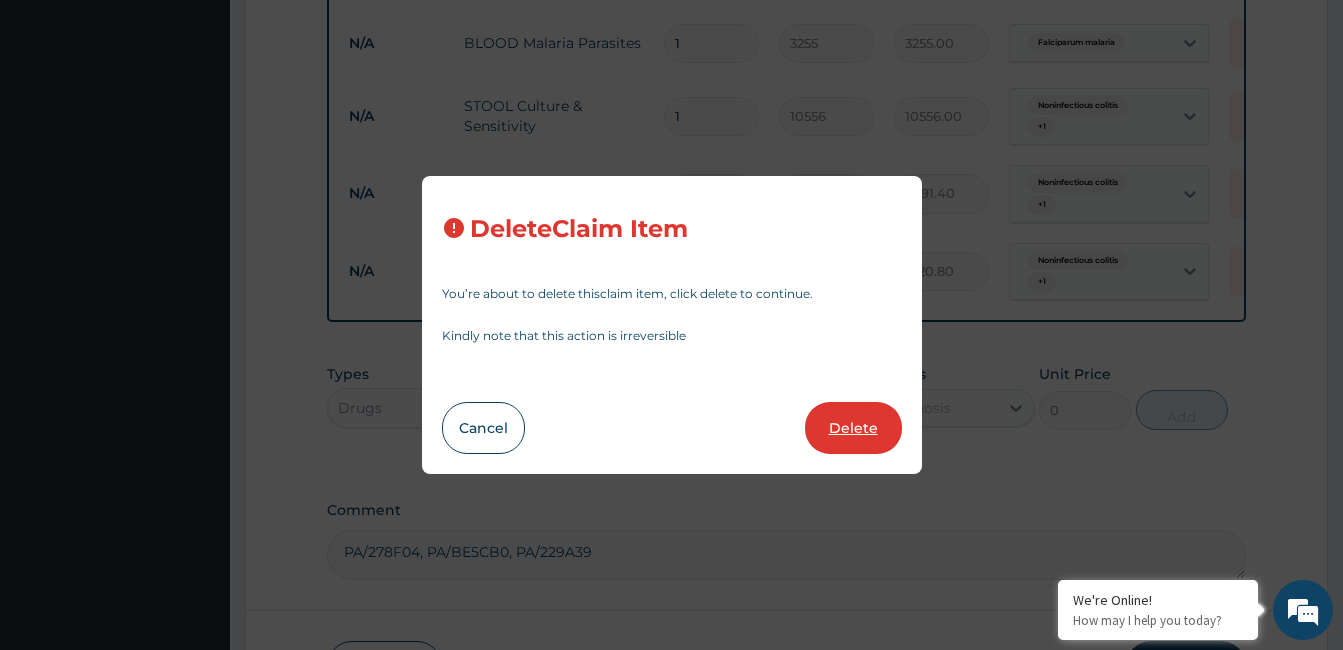 click on "Delete" at bounding box center [853, 428] 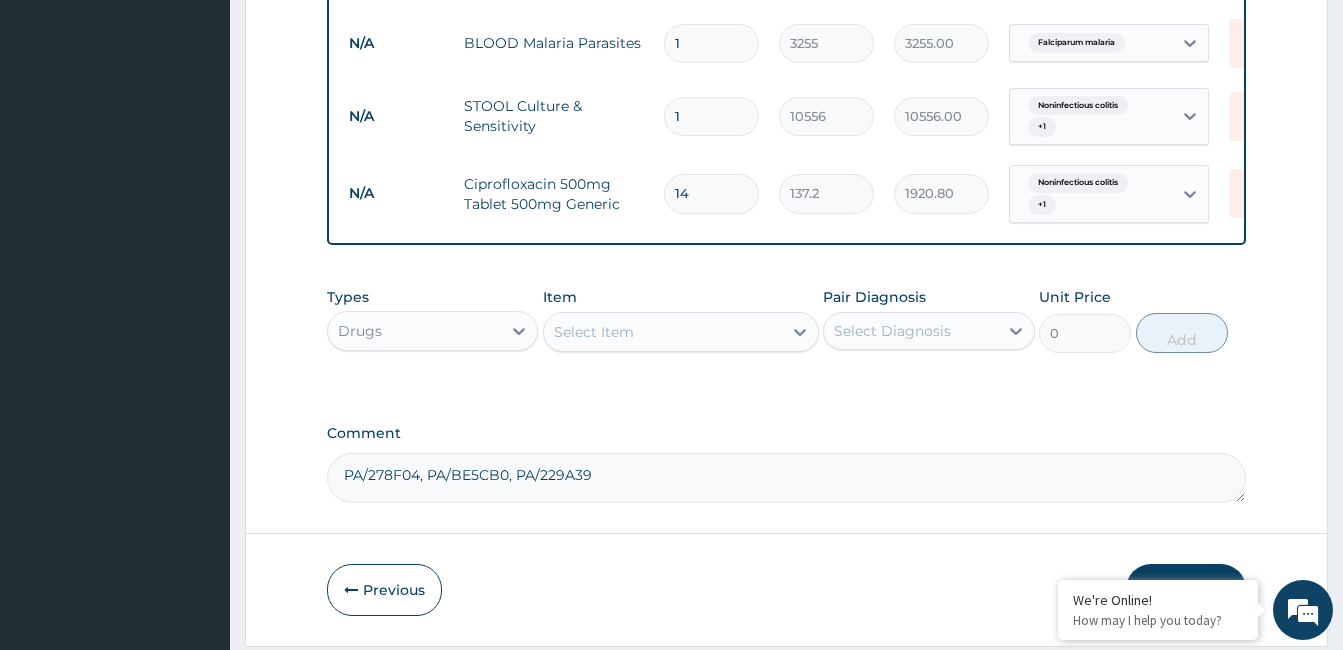 click on "Select Item" at bounding box center (663, 332) 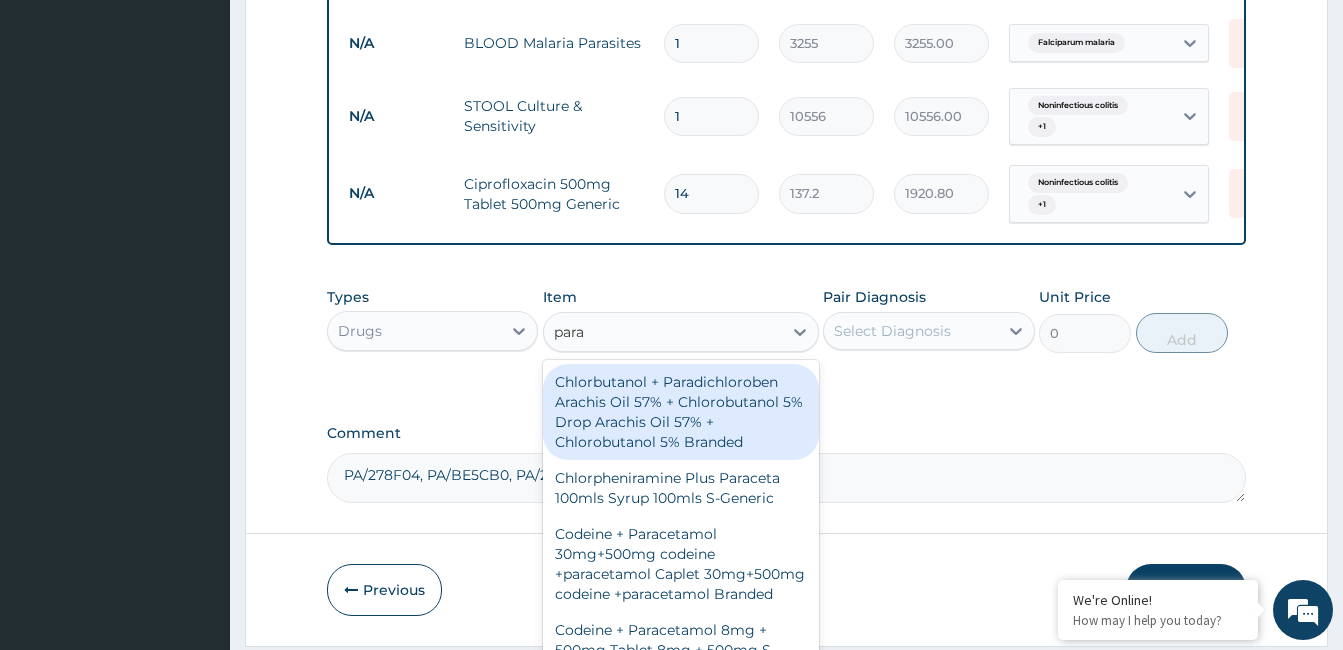 type on "parac" 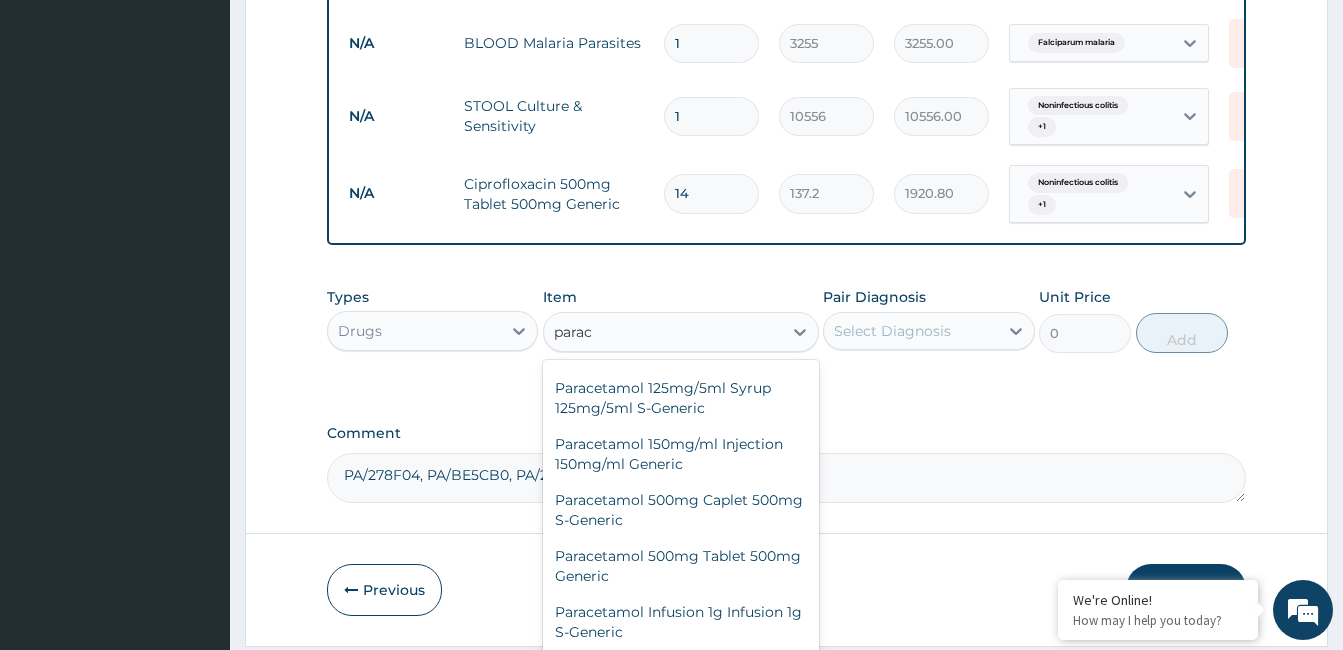 scroll, scrollTop: 700, scrollLeft: 0, axis: vertical 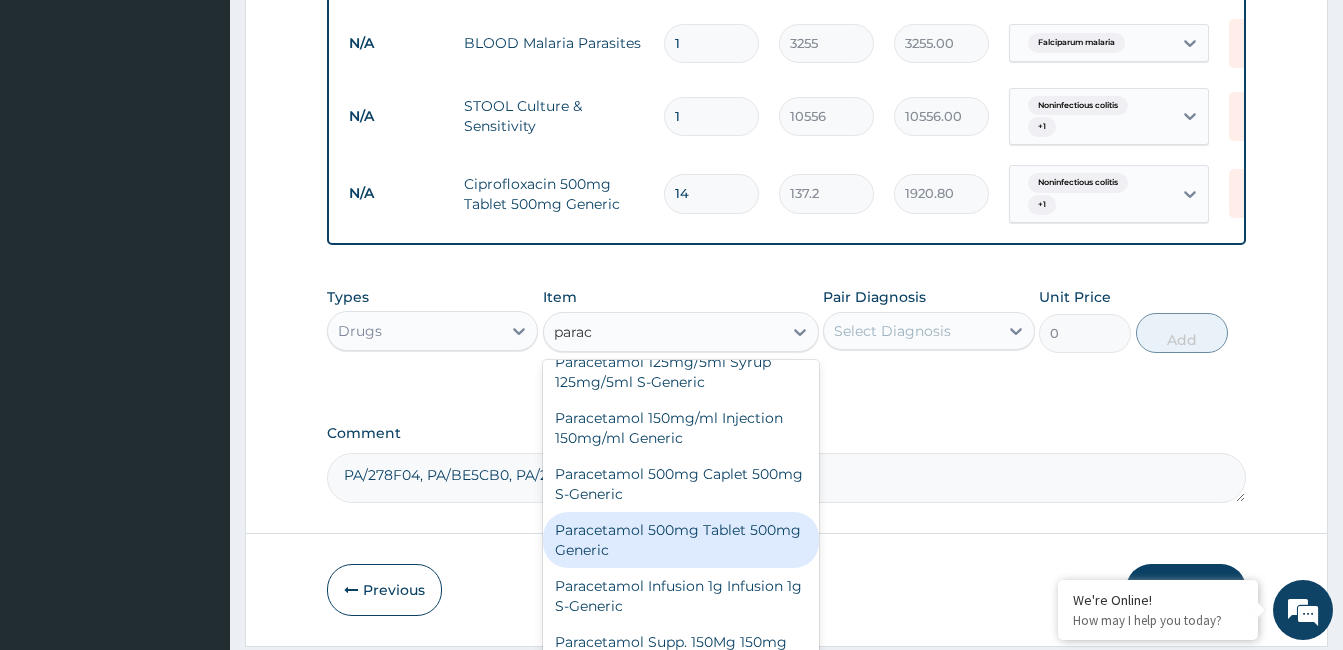 click on "Paracetamol 500mg Tablet 500mg Generic" at bounding box center [681, 540] 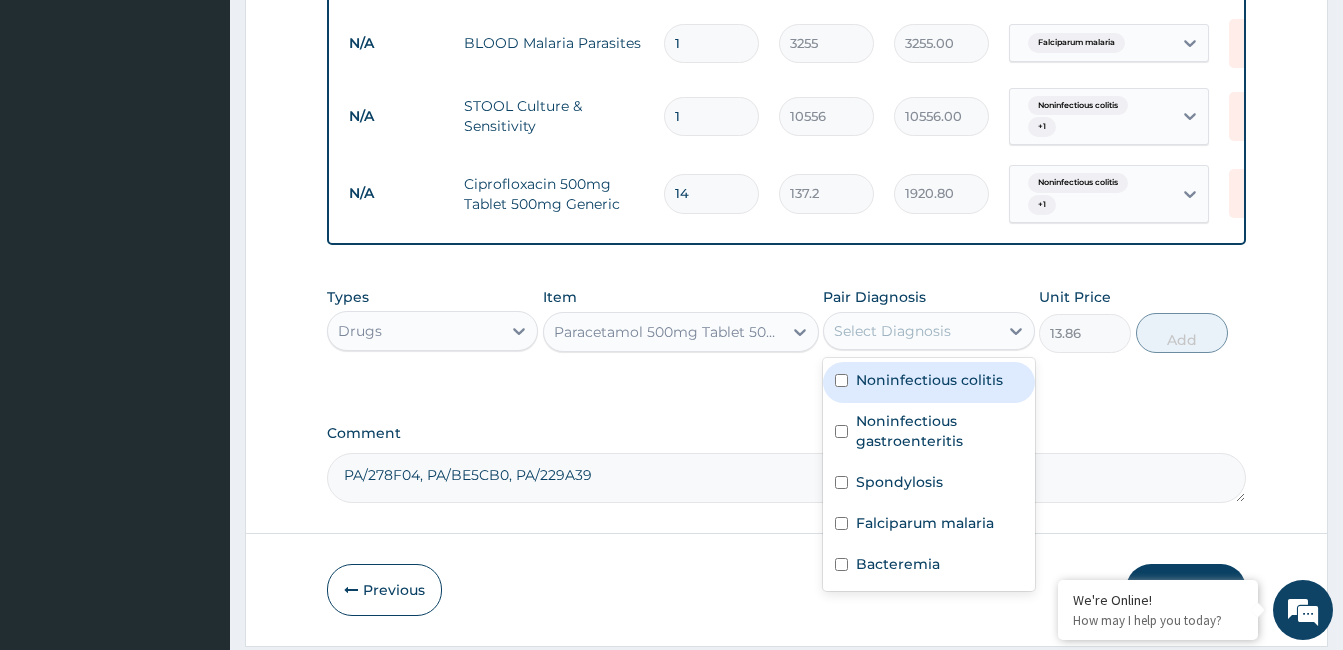 click on "Select Diagnosis" at bounding box center (892, 331) 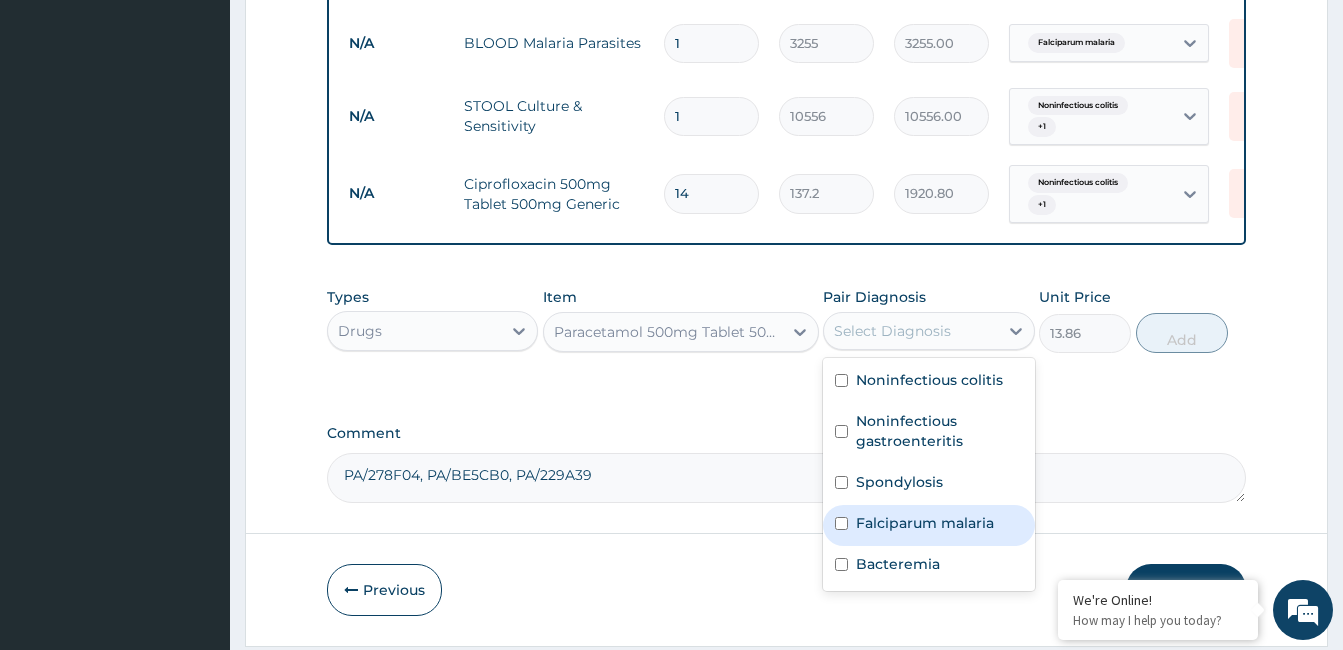 drag, startPoint x: 926, startPoint y: 537, endPoint x: 1078, endPoint y: 401, distance: 203.96078 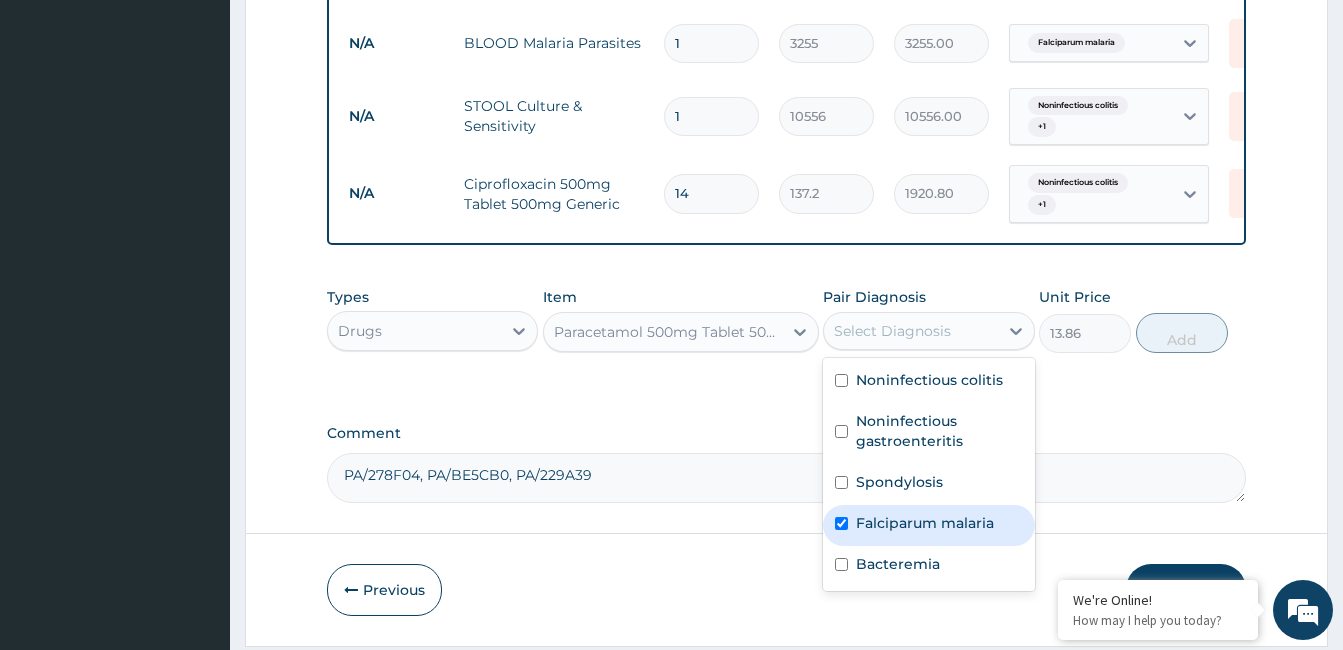 checkbox on "true" 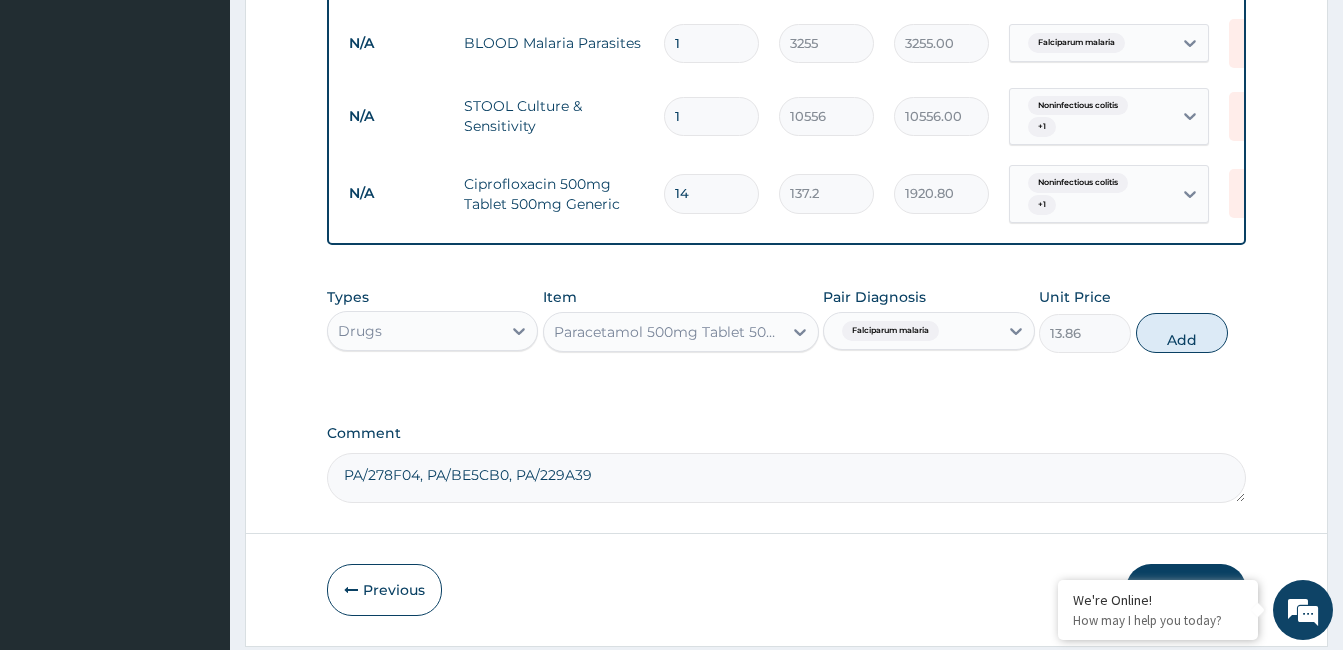 drag, startPoint x: 1160, startPoint y: 343, endPoint x: 1167, endPoint y: 363, distance: 21.189621 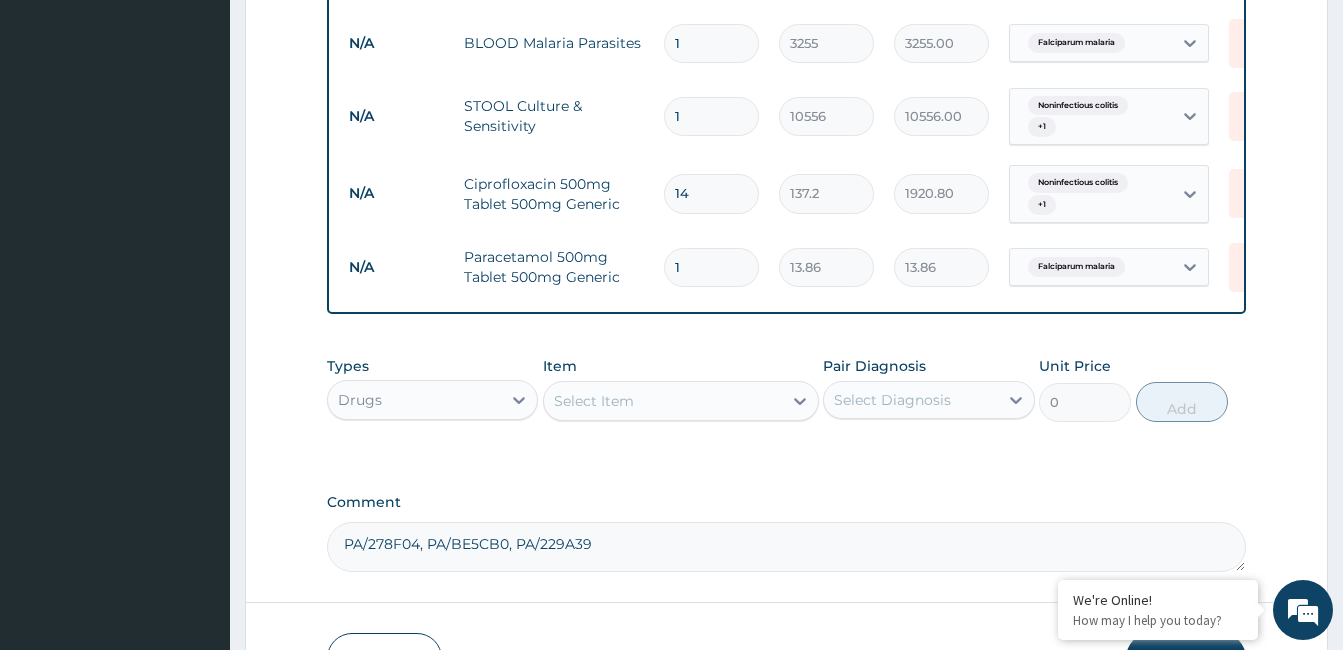 type on "18" 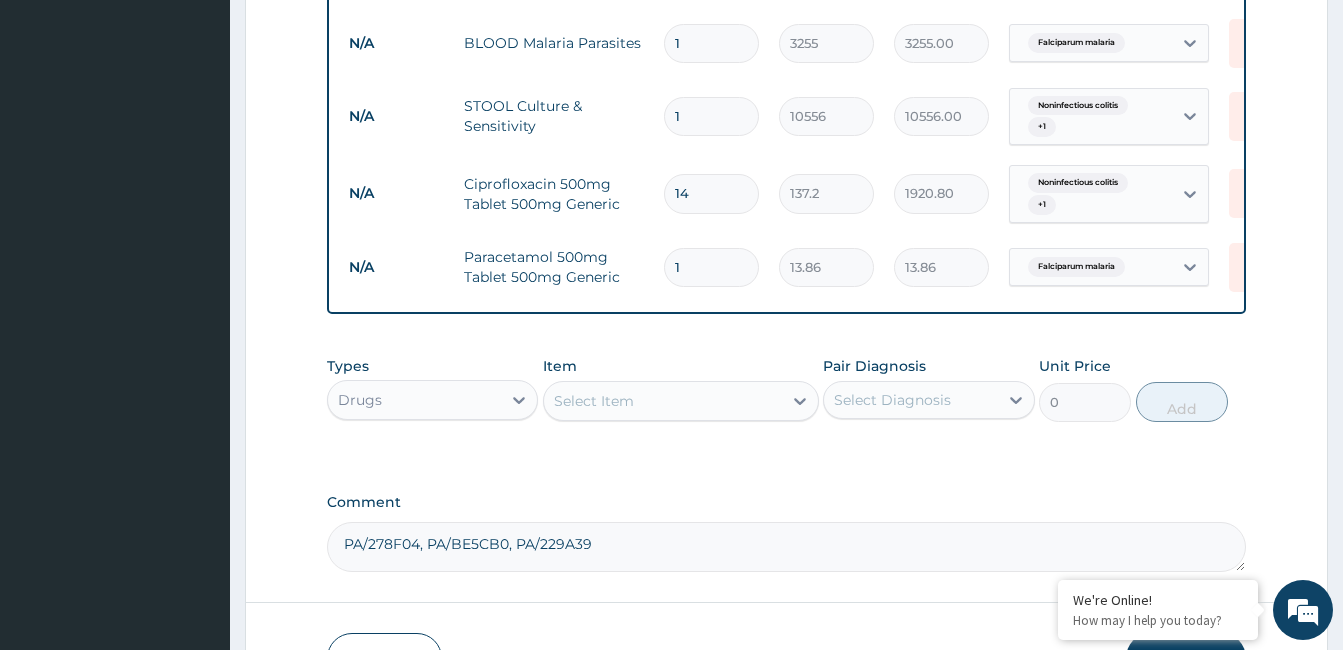 type on "249.48" 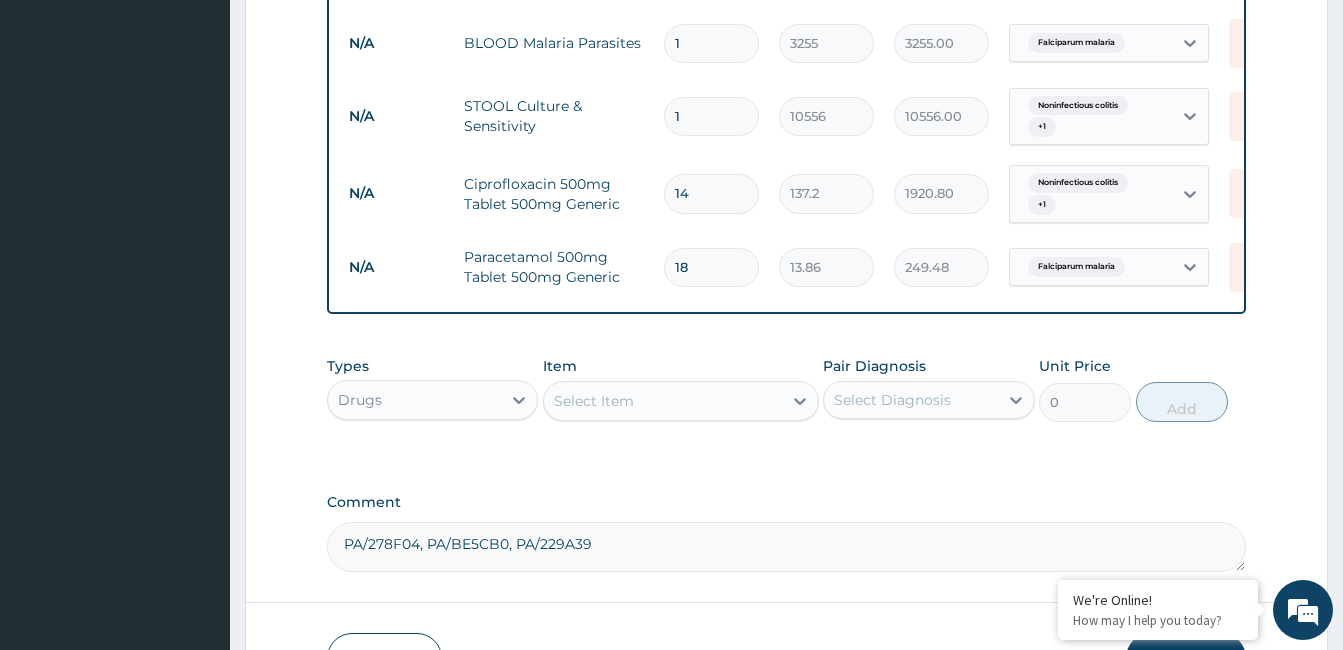 type on "18" 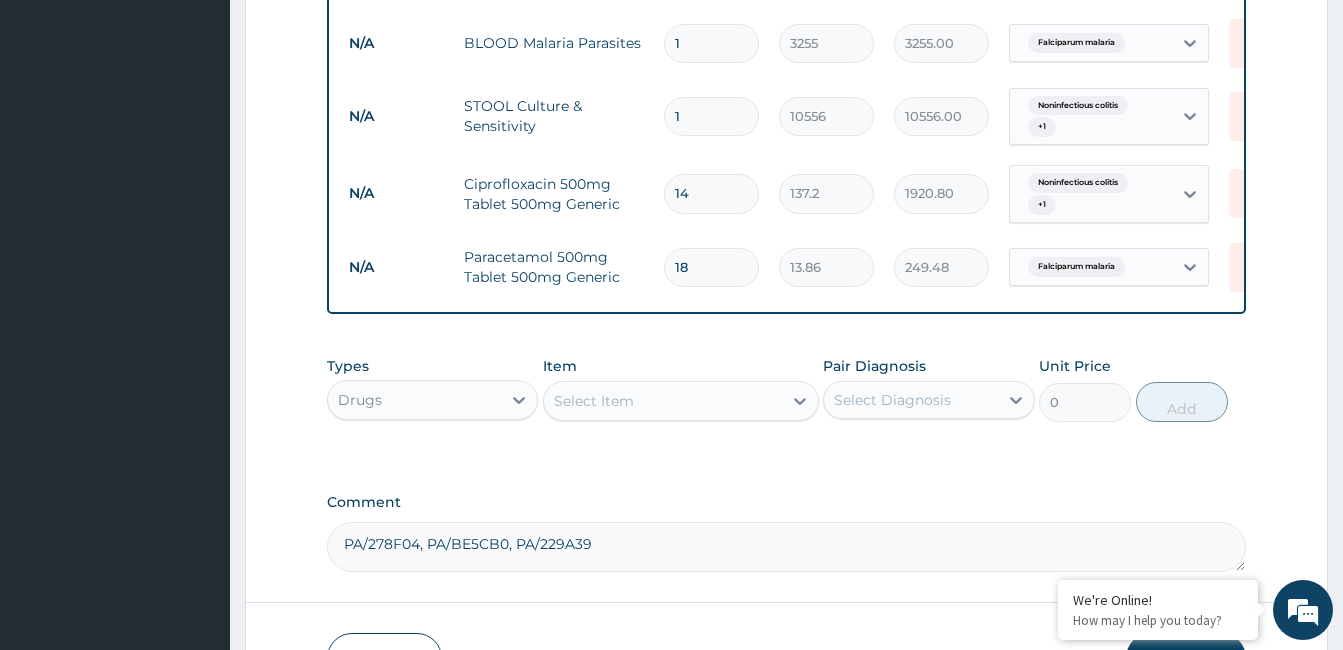 click on "Select Item" at bounding box center (594, 401) 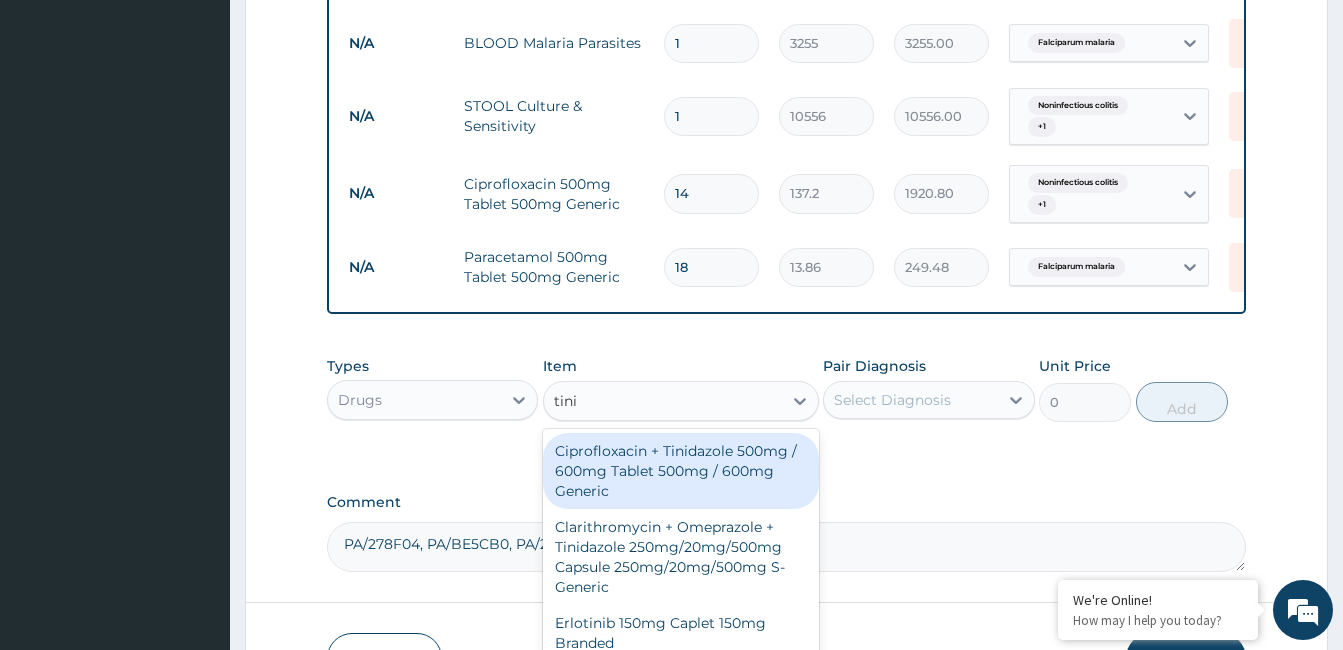 type on "tinid" 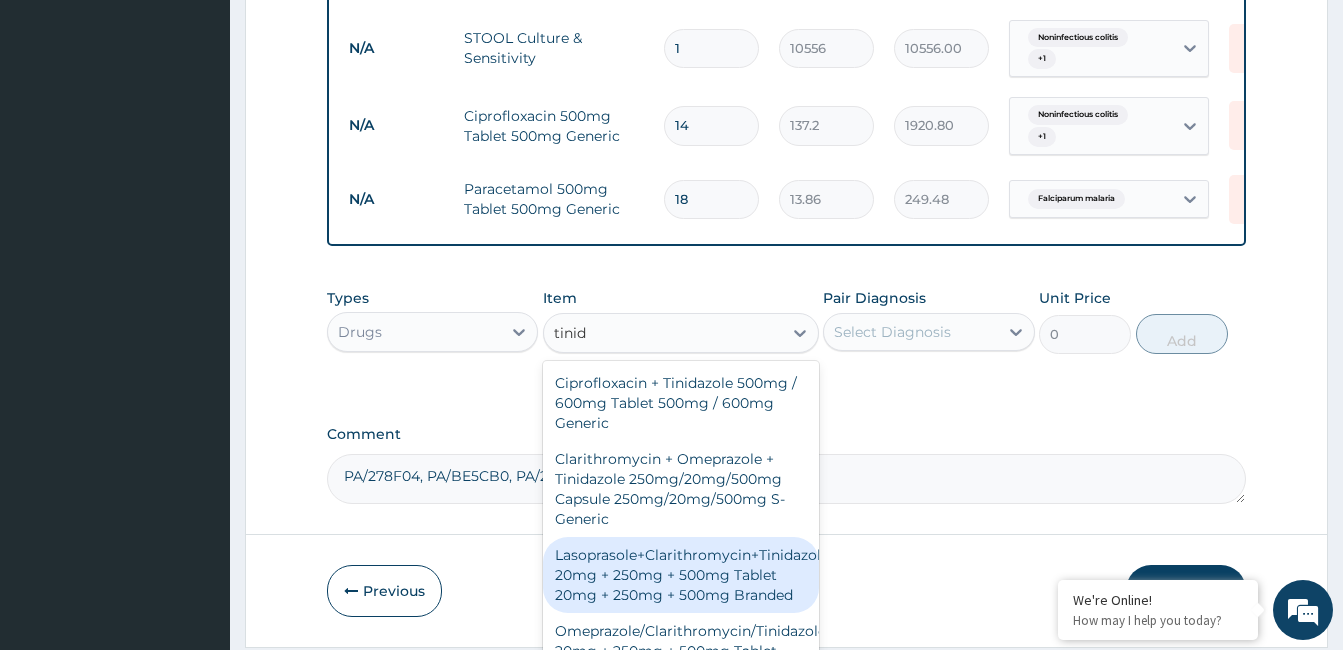 scroll, scrollTop: 1194, scrollLeft: 0, axis: vertical 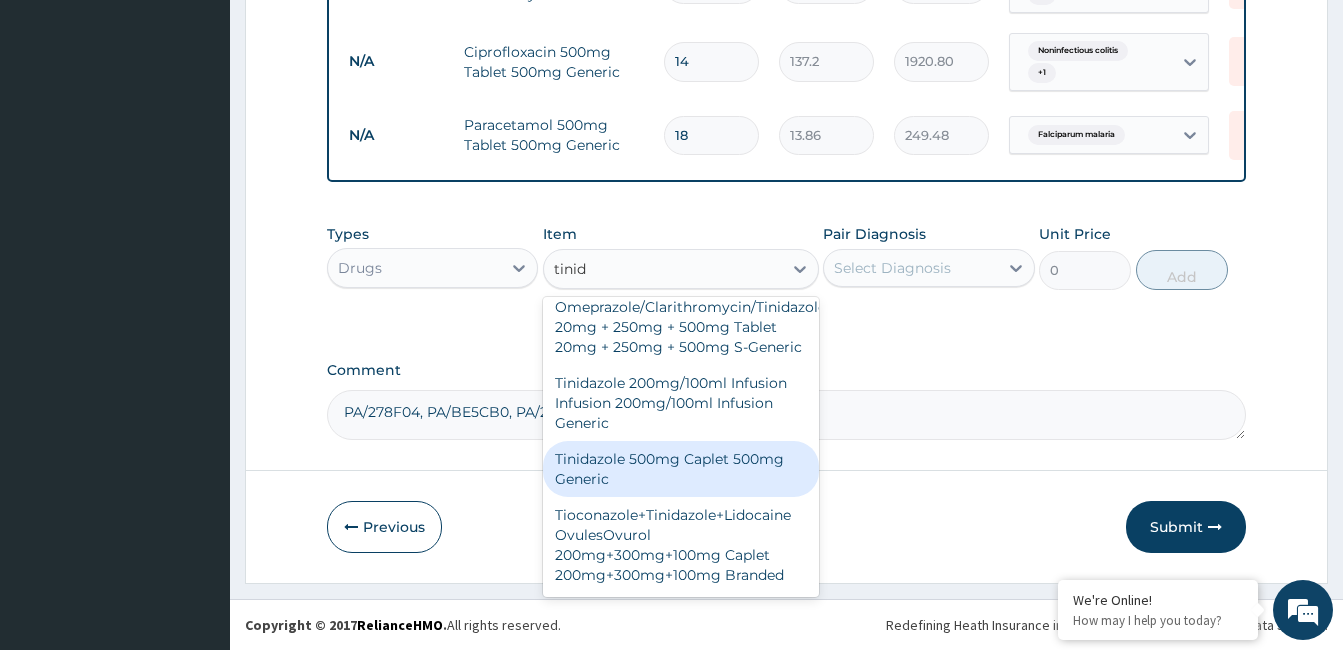click on "Tinidazole 500mg Caplet 500mg Generic" at bounding box center [681, 469] 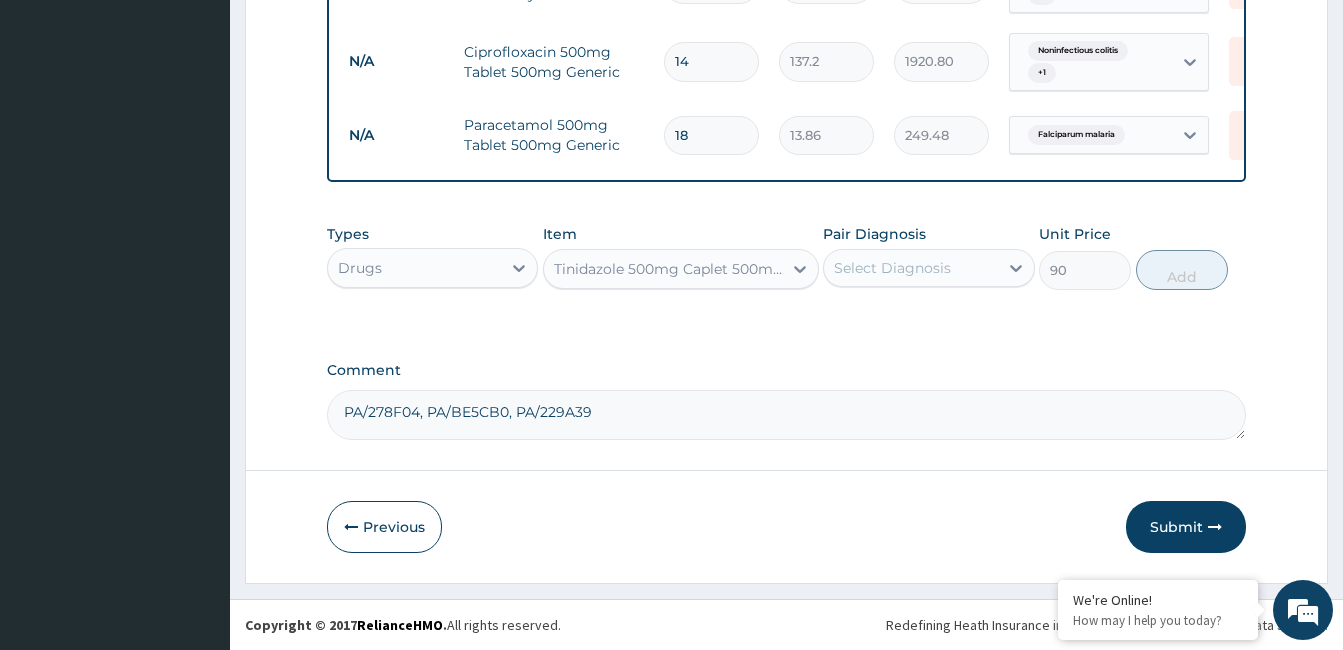 click on "Select Diagnosis" at bounding box center [892, 268] 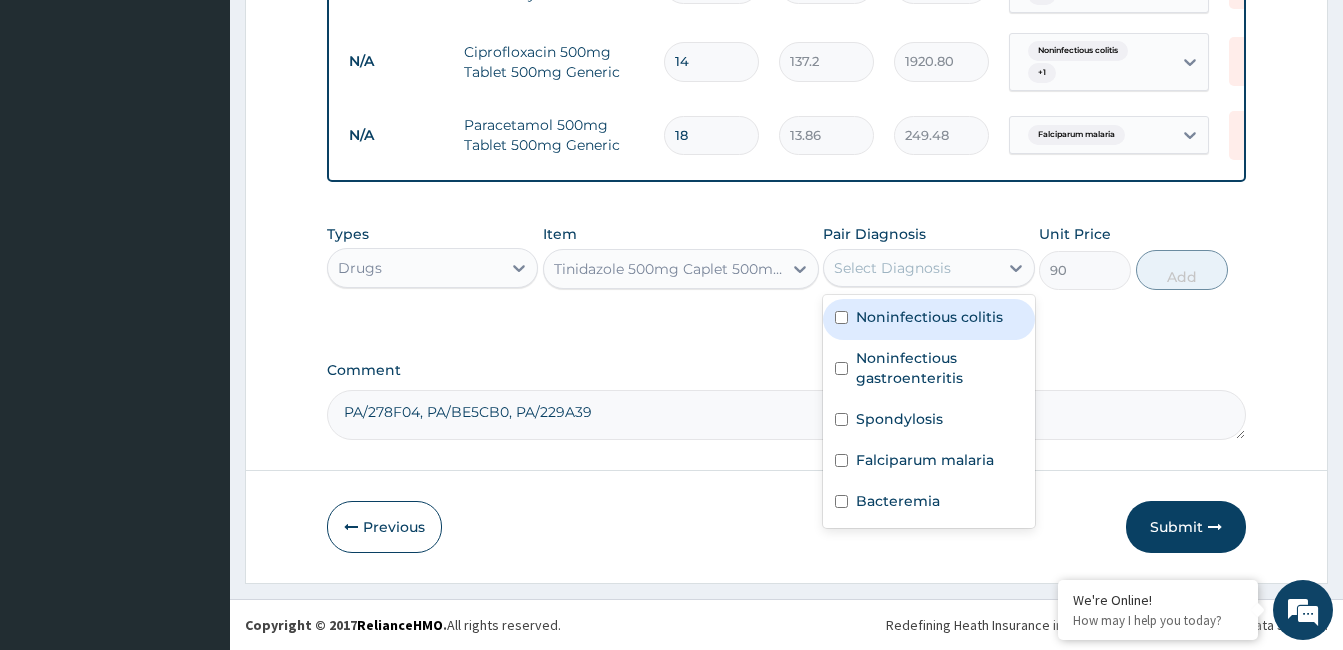 drag, startPoint x: 923, startPoint y: 326, endPoint x: 928, endPoint y: 390, distance: 64.195015 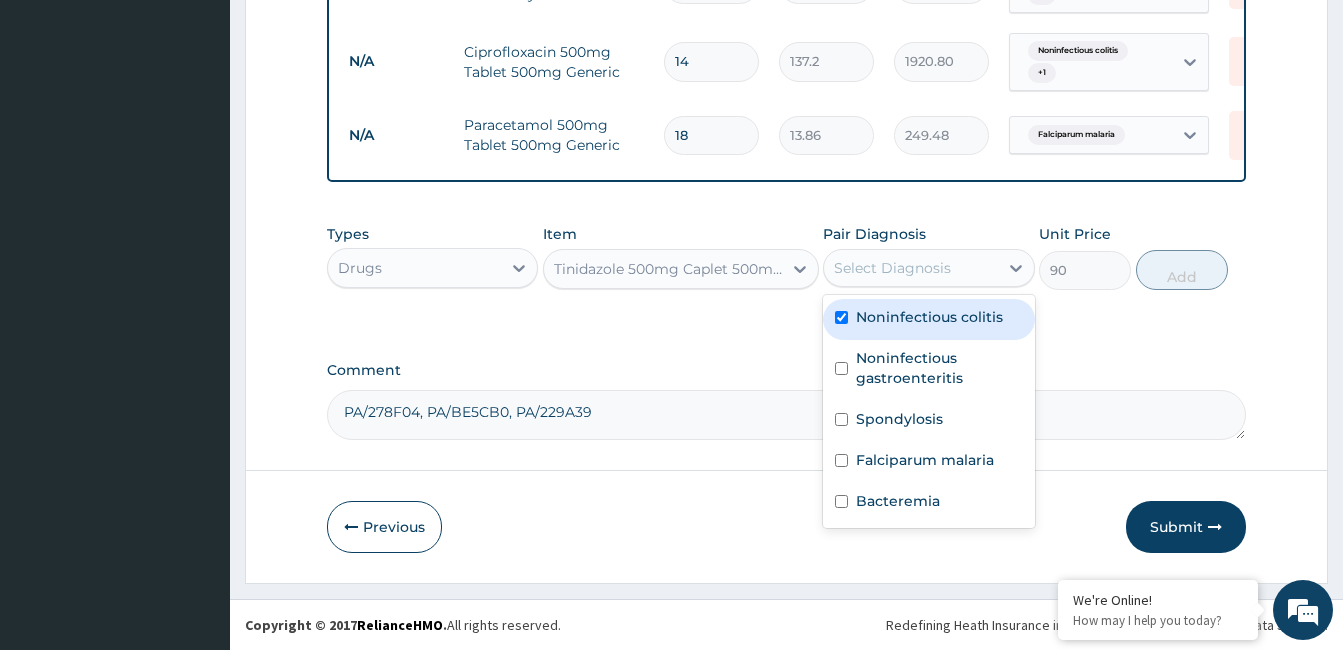 checkbox on "true" 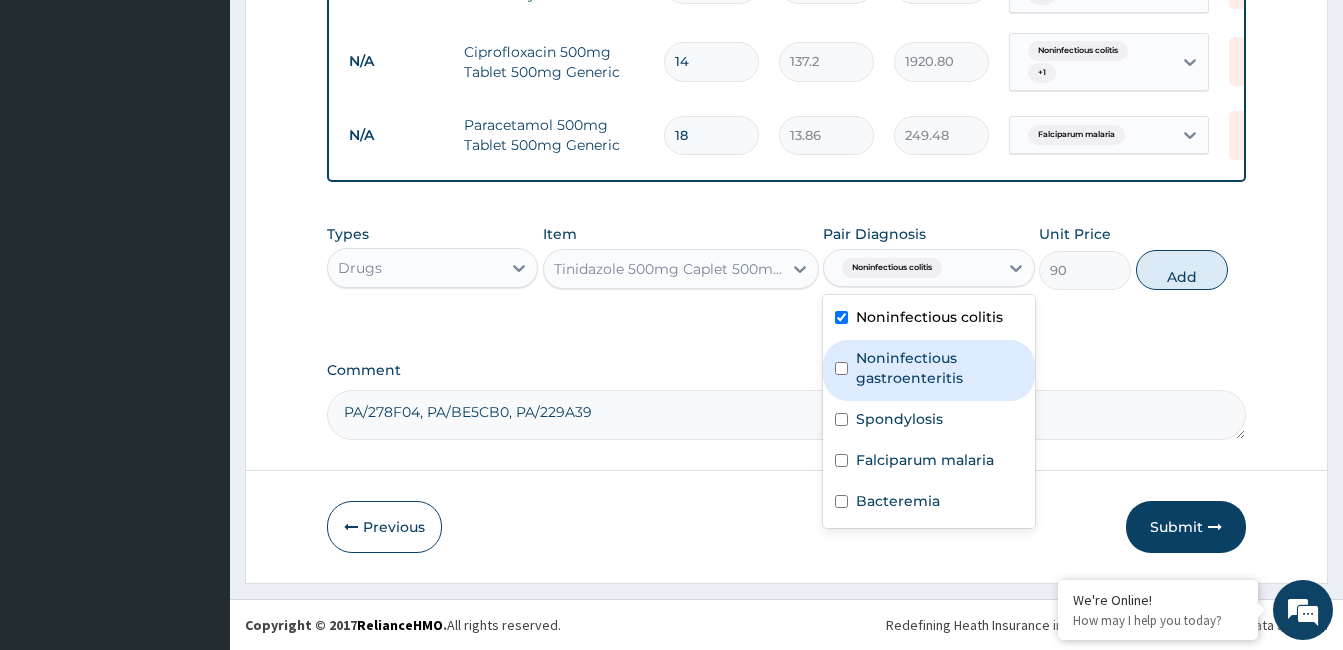 click on "Noninfectious gastroenteritis" at bounding box center (928, 370) 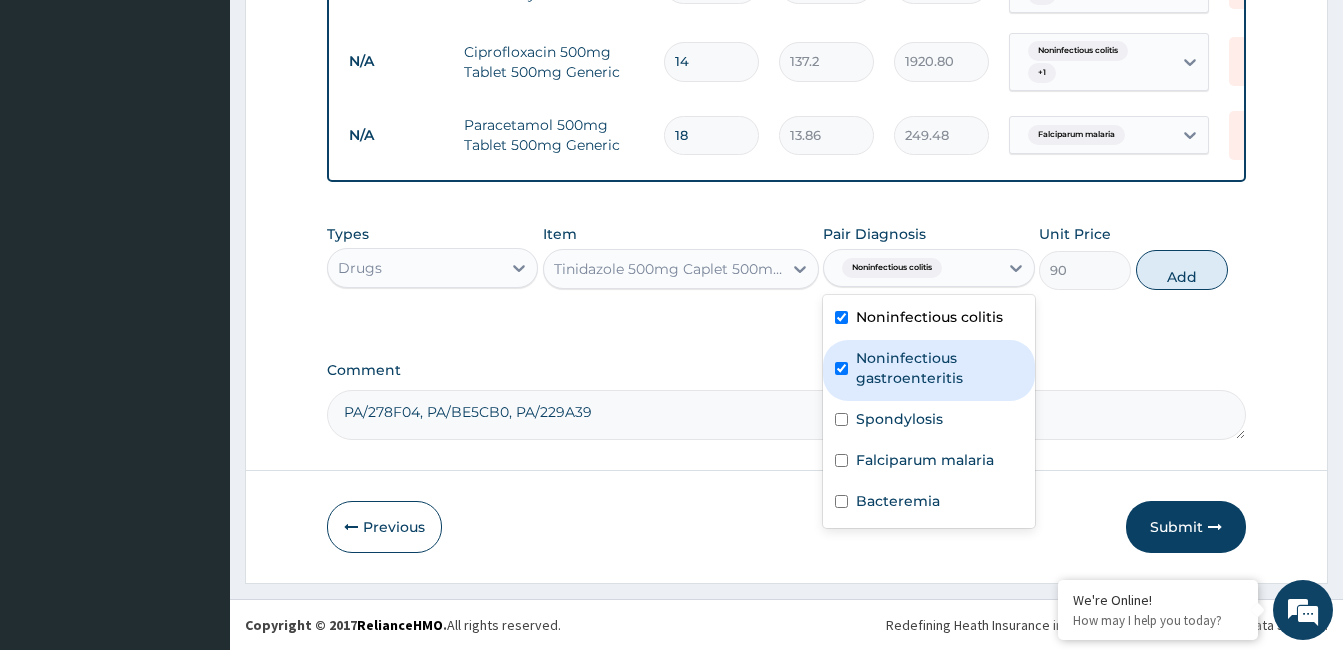 checkbox on "true" 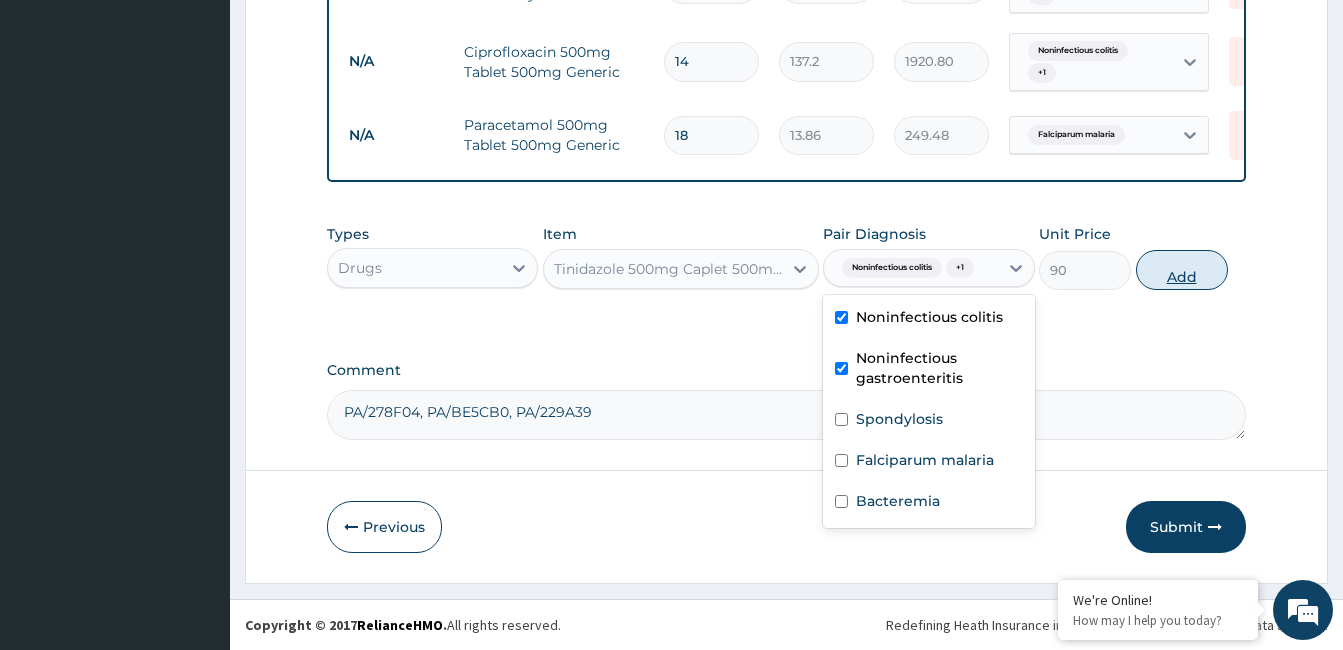 click on "Add" at bounding box center [1182, 270] 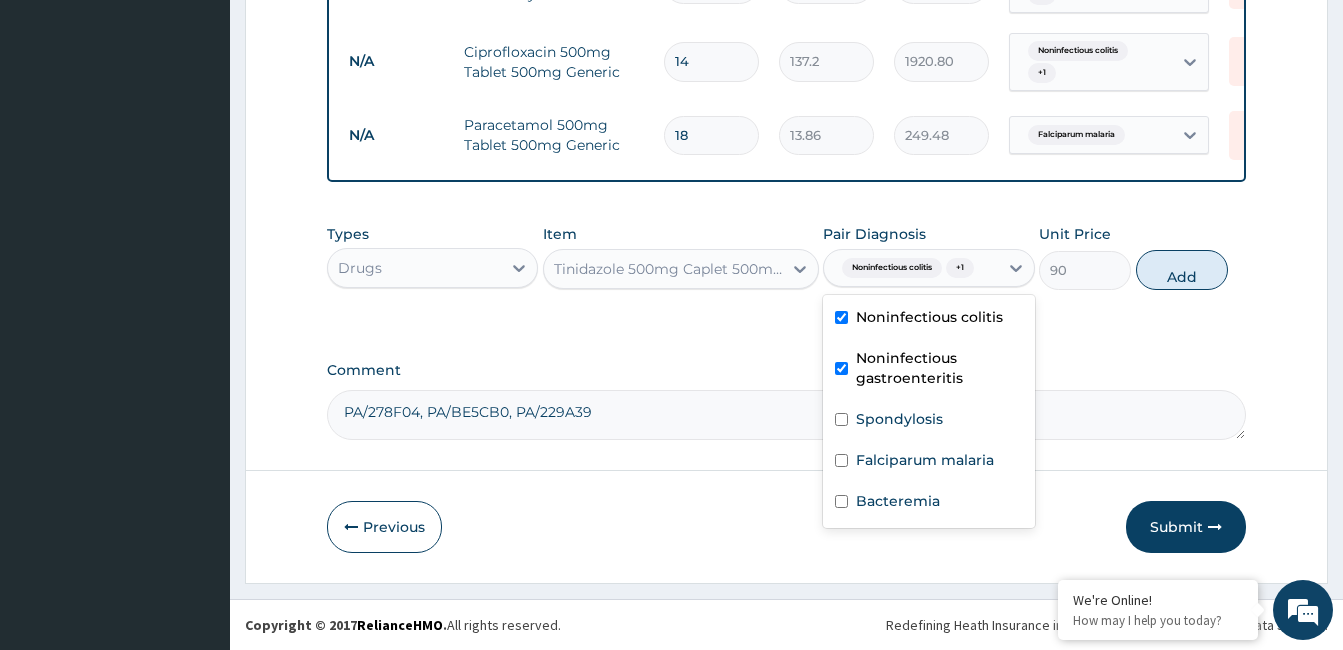 type on "0" 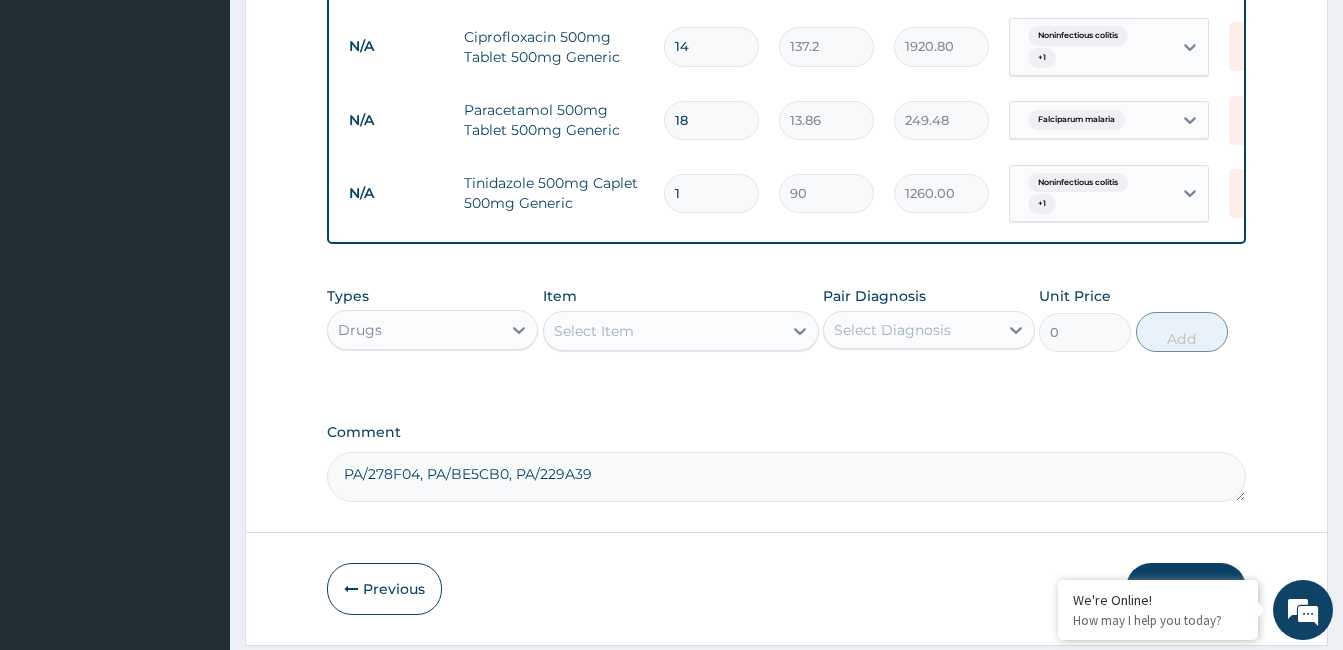 type on "14" 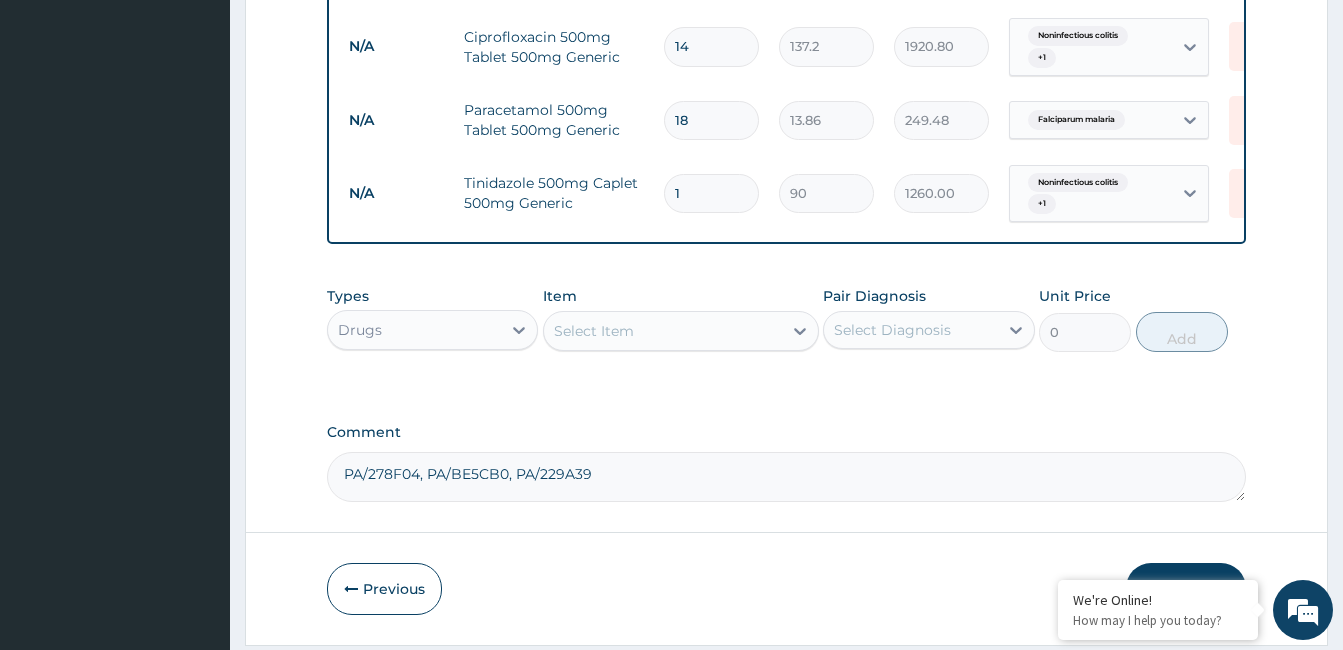 type on "1260.00" 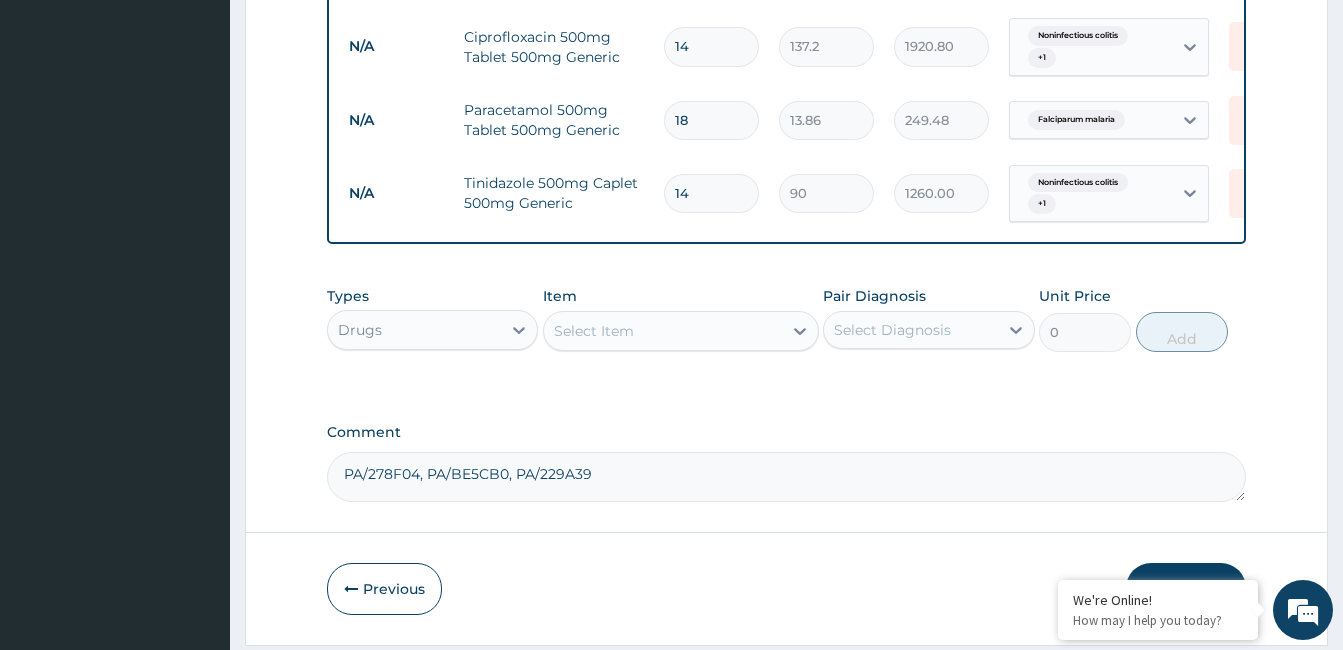 type on "14" 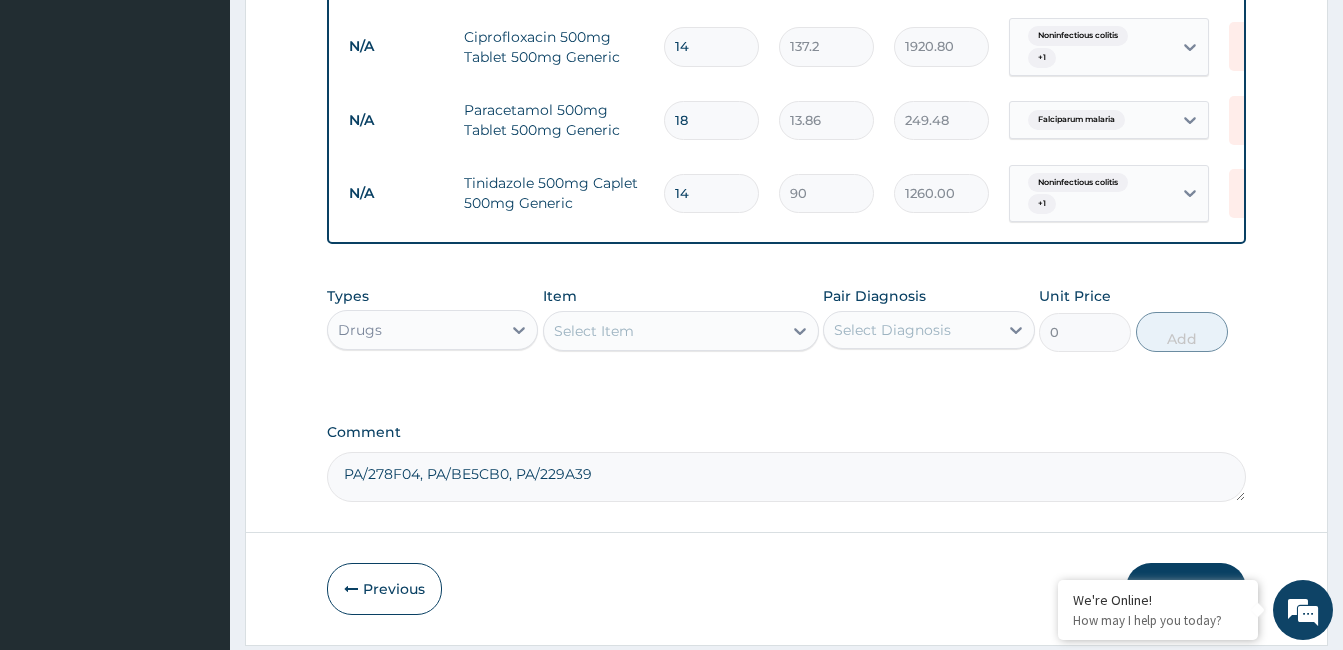 click on "Select Item" at bounding box center (663, 331) 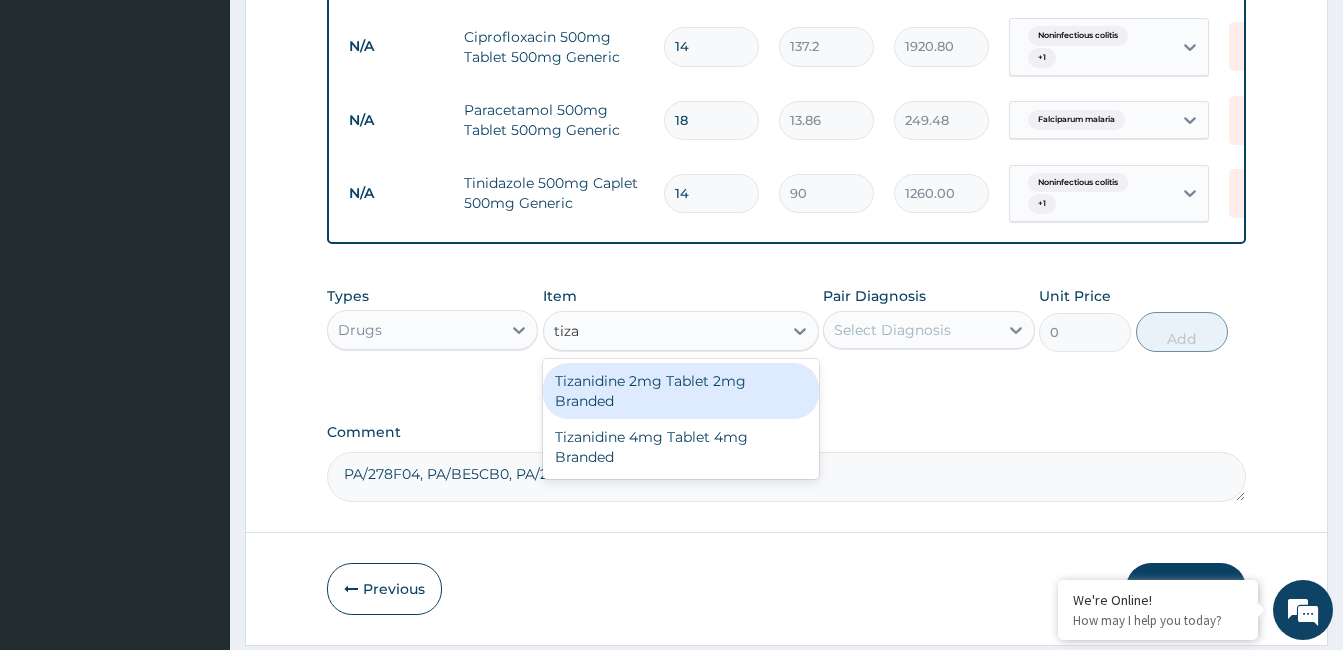 type on "tizan" 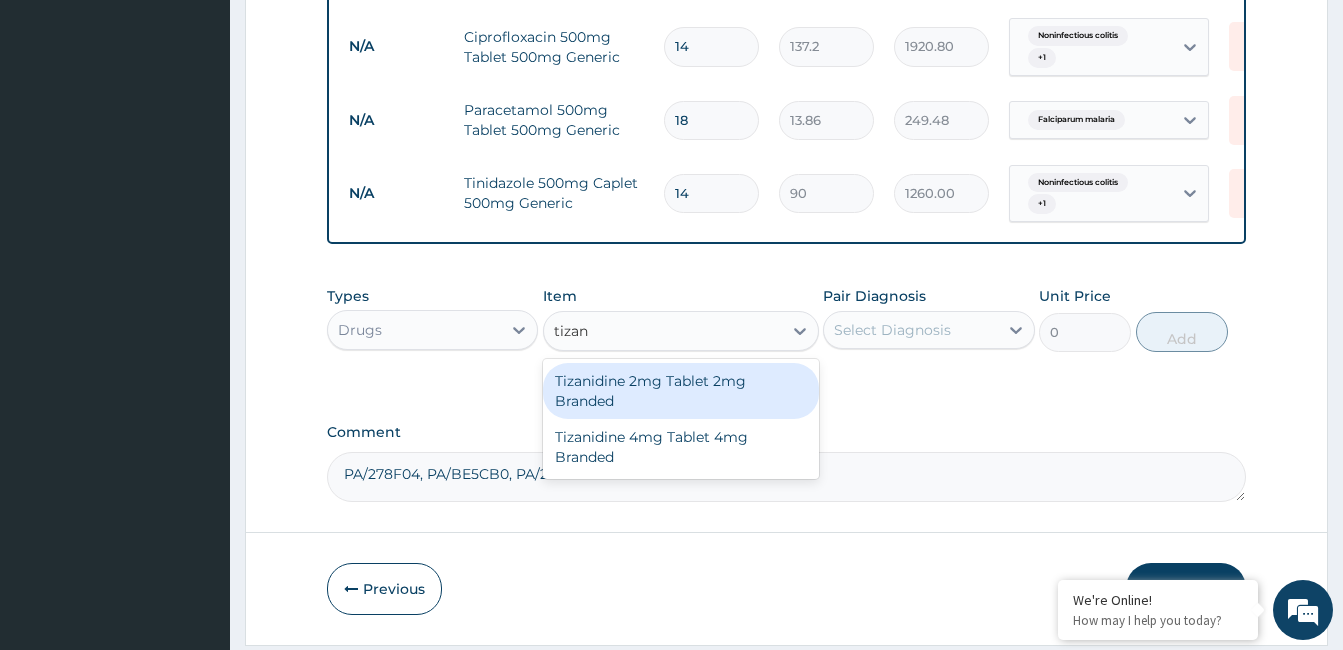 click on "Tizanidine 2mg Tablet 2mg Branded" at bounding box center [681, 391] 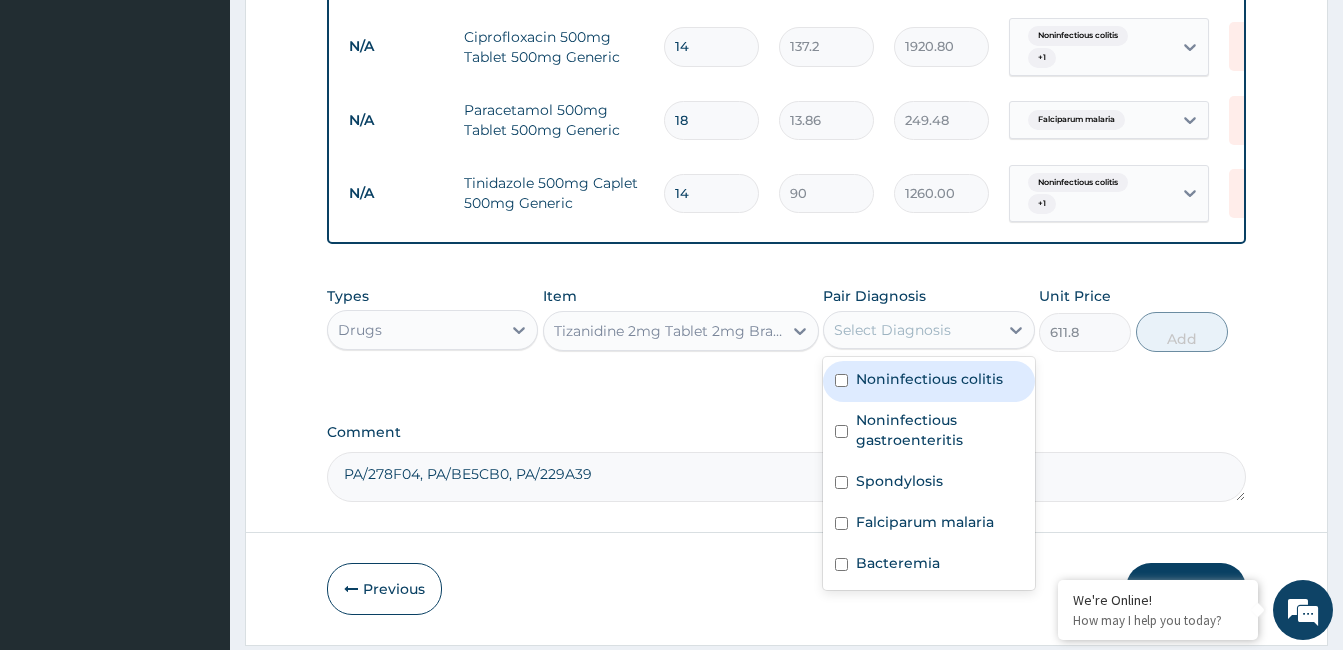 click on "Select Diagnosis" at bounding box center [892, 330] 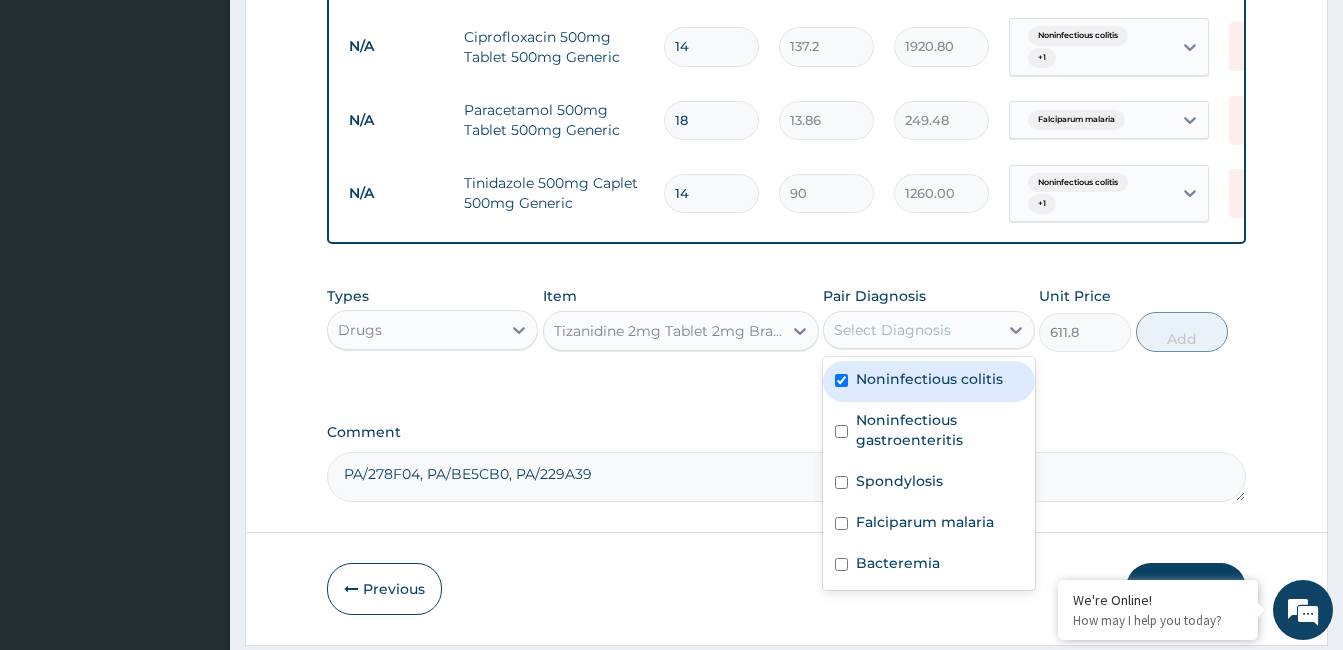 checkbox on "true" 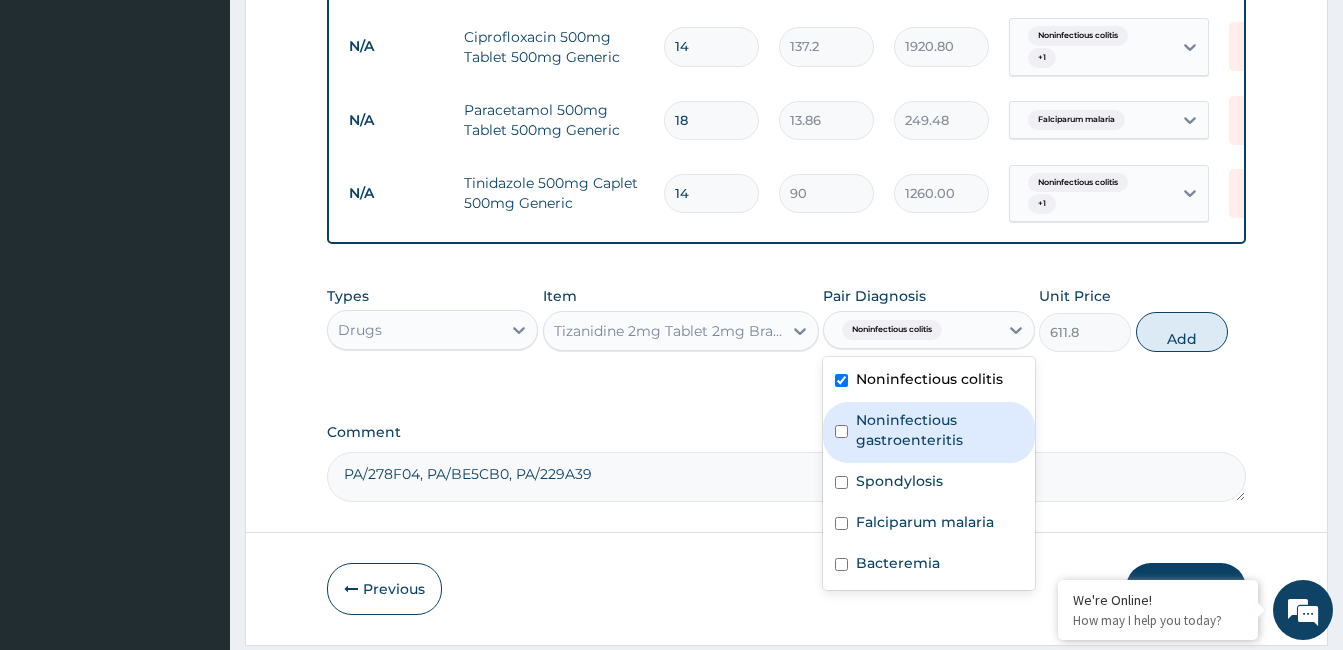 click on "Noninfectious gastroenteritis" at bounding box center [939, 430] 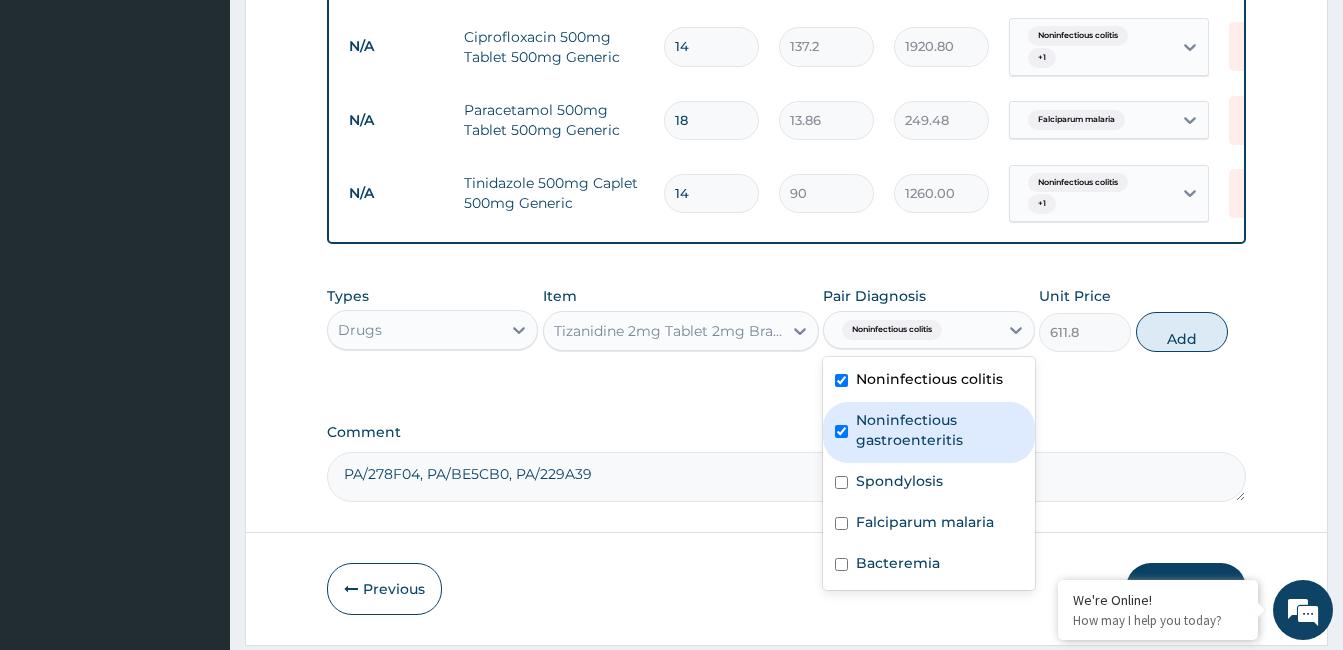 checkbox on "true" 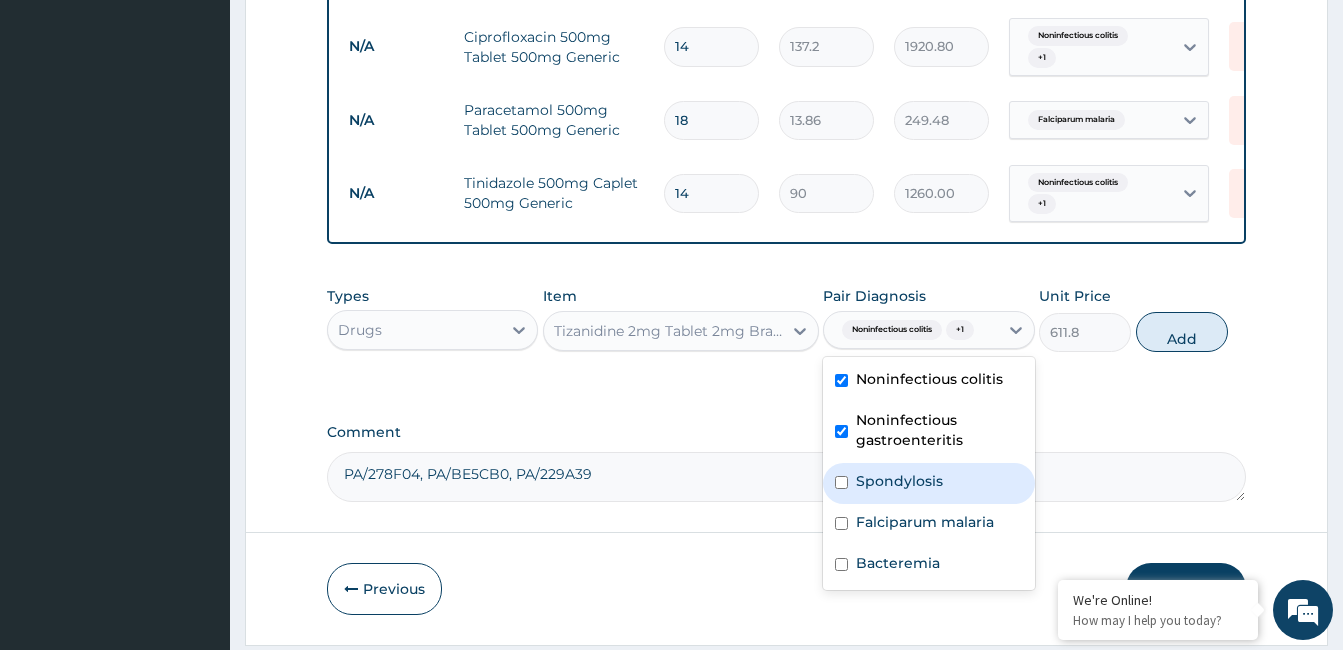 click on "Spondylosis" at bounding box center [899, 481] 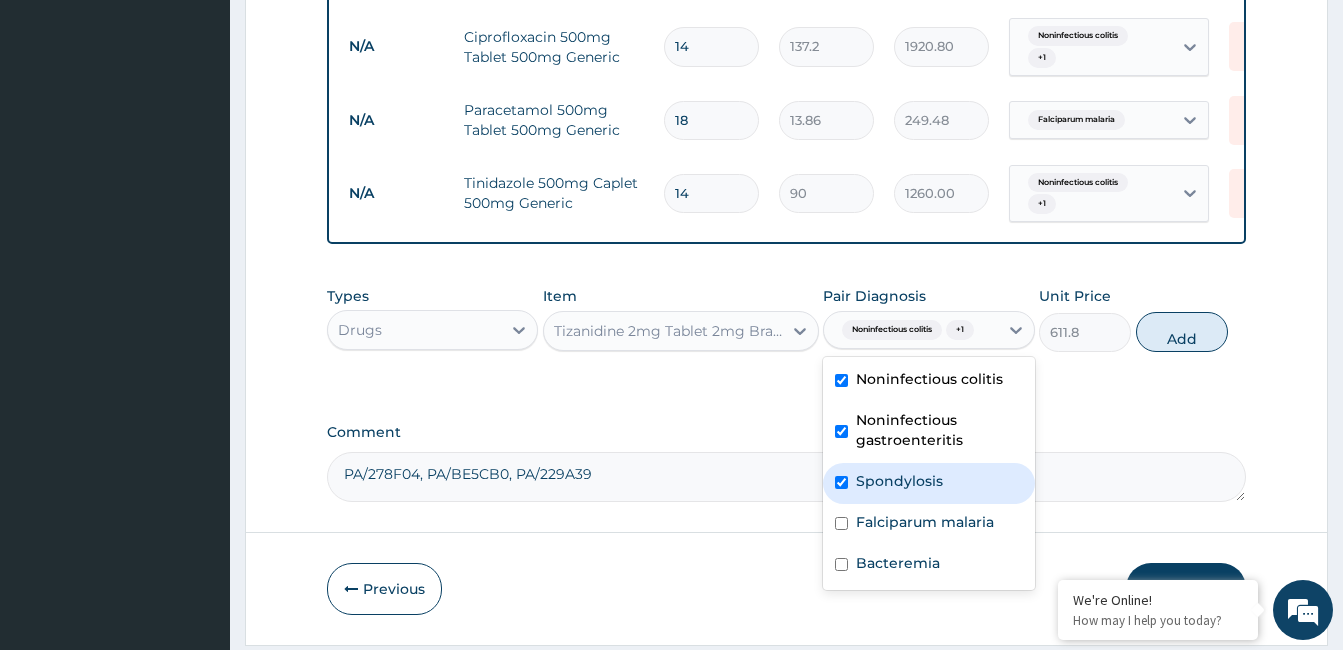 checkbox on "true" 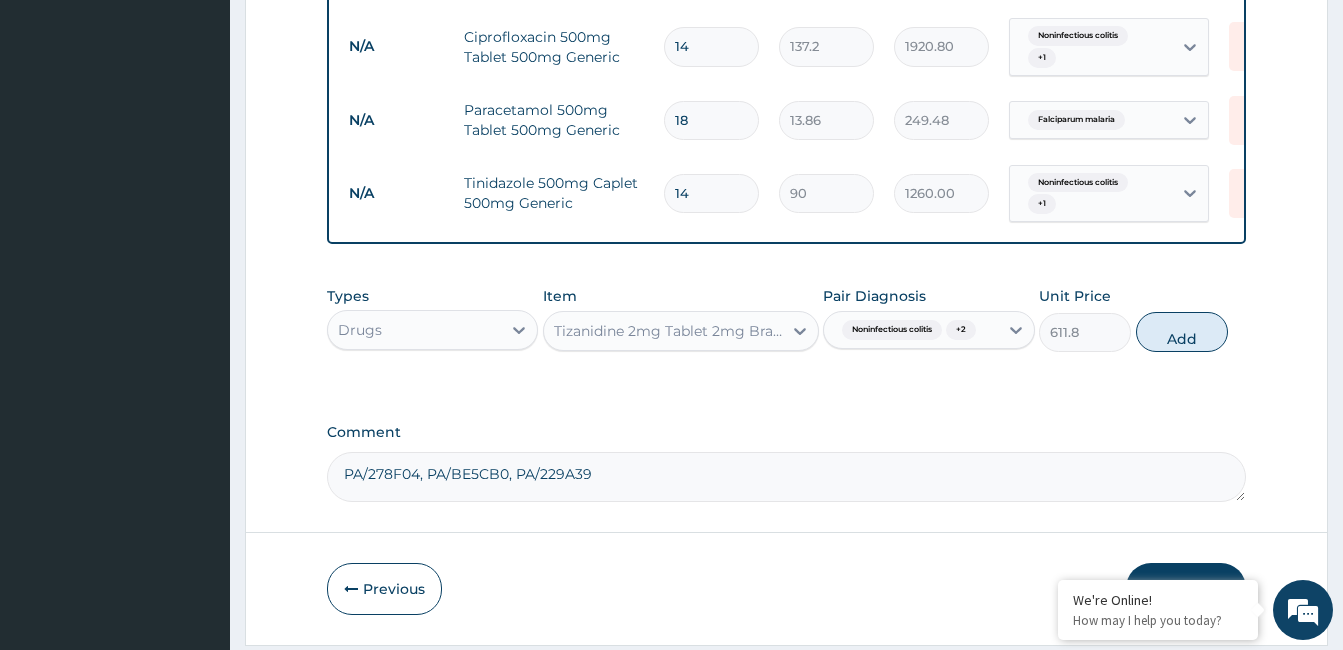 drag, startPoint x: 1193, startPoint y: 361, endPoint x: 1129, endPoint y: 418, distance: 85.70297 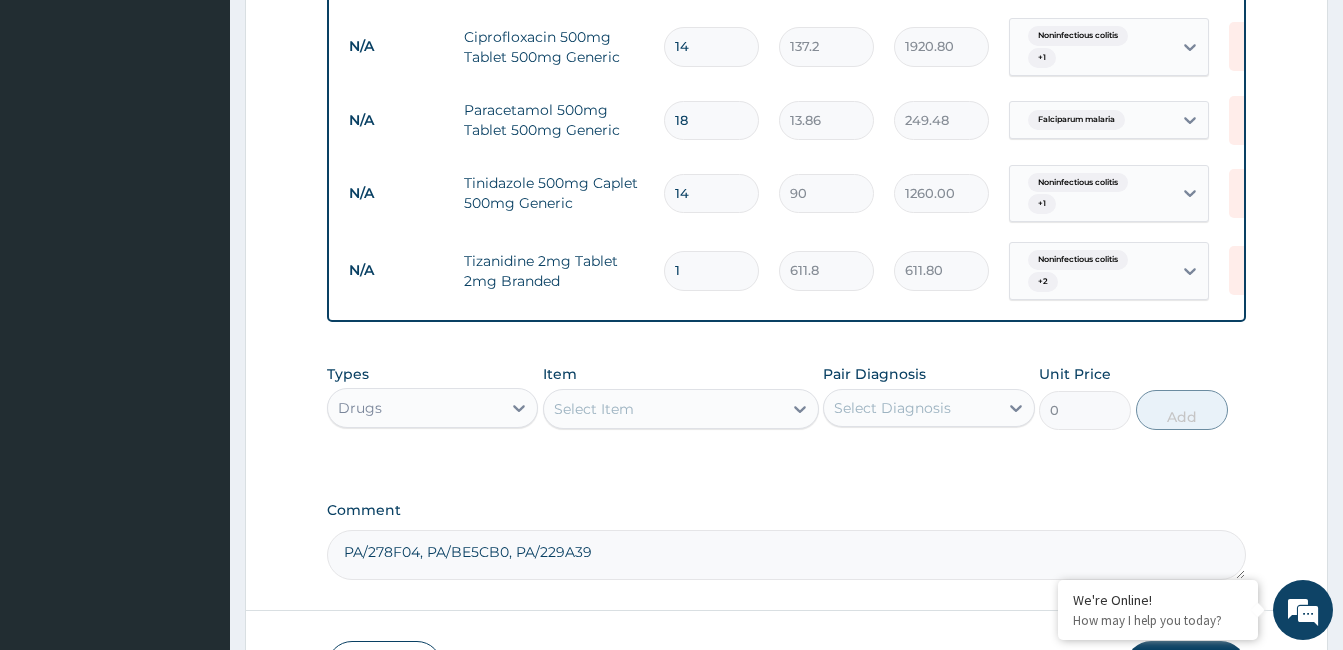 type on "10" 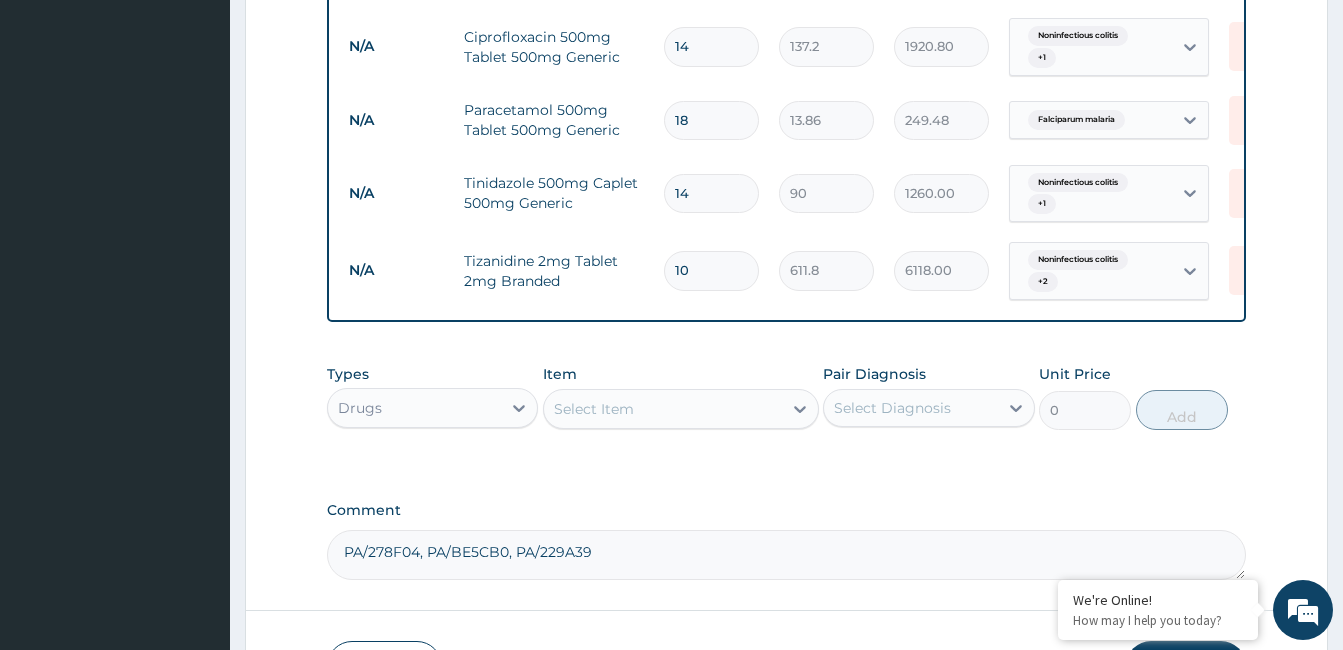 type on "10" 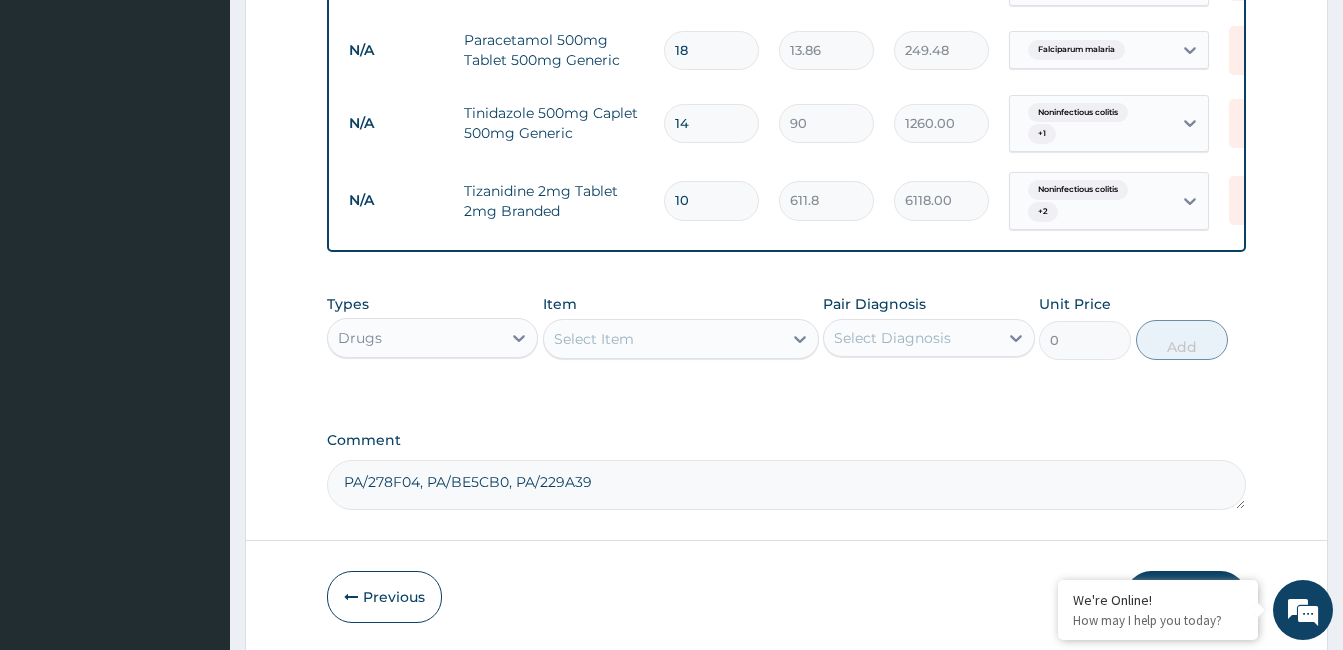 scroll, scrollTop: 1349, scrollLeft: 0, axis: vertical 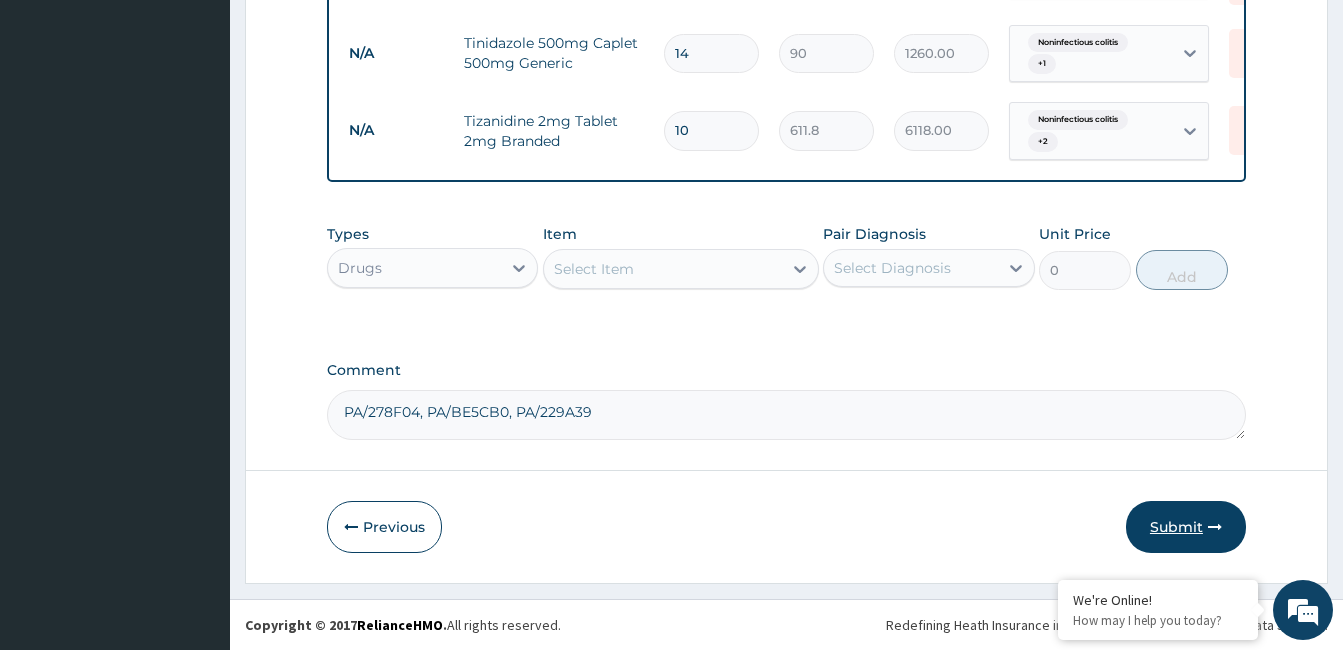 click on "Submit" at bounding box center (1186, 527) 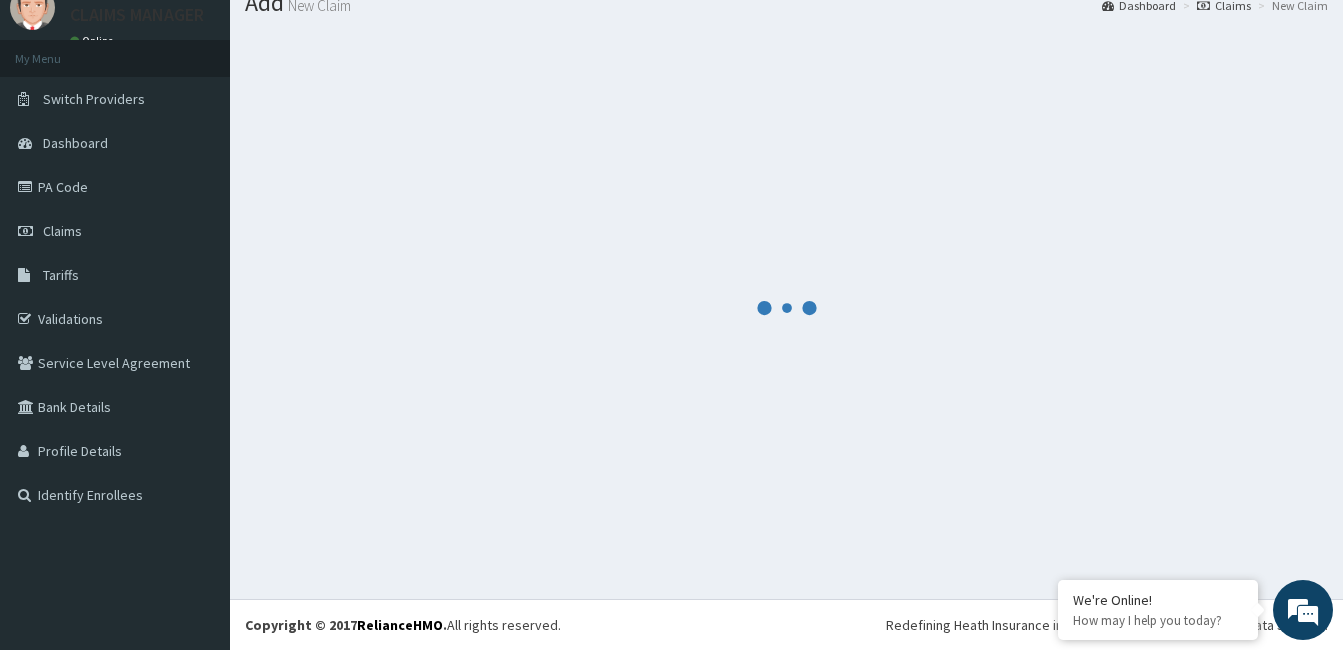 scroll, scrollTop: 1349, scrollLeft: 0, axis: vertical 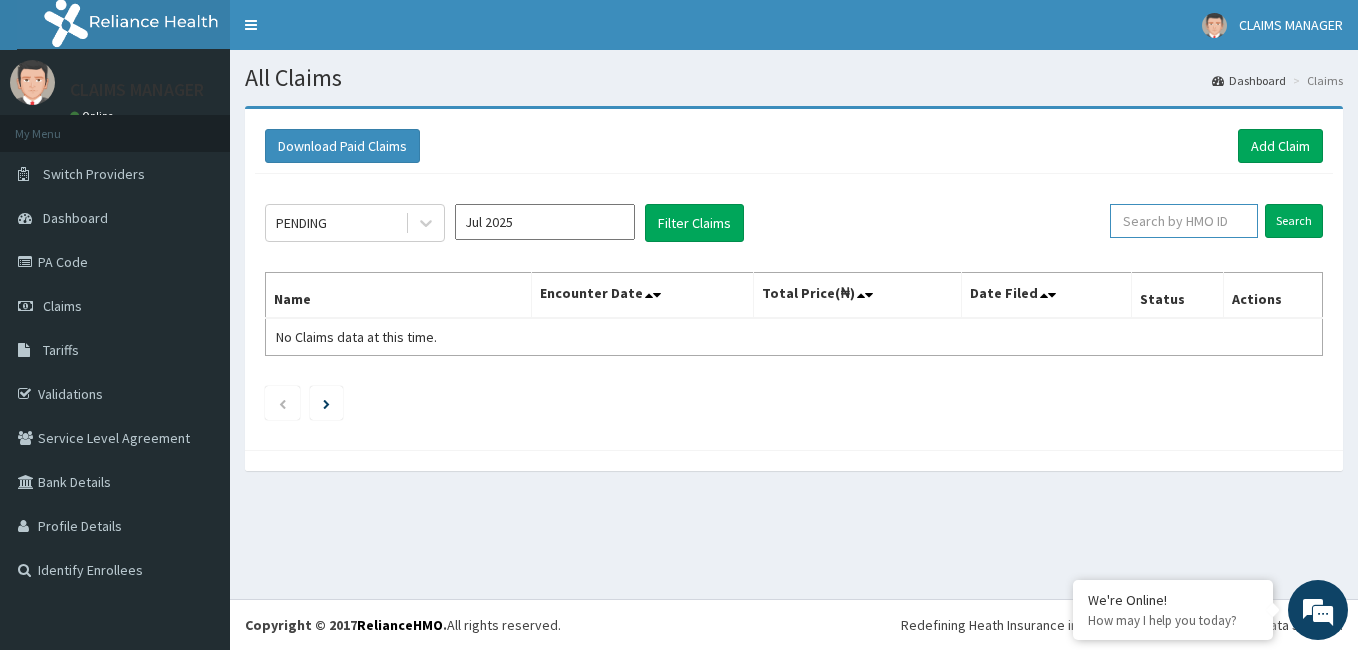click at bounding box center (1184, 221) 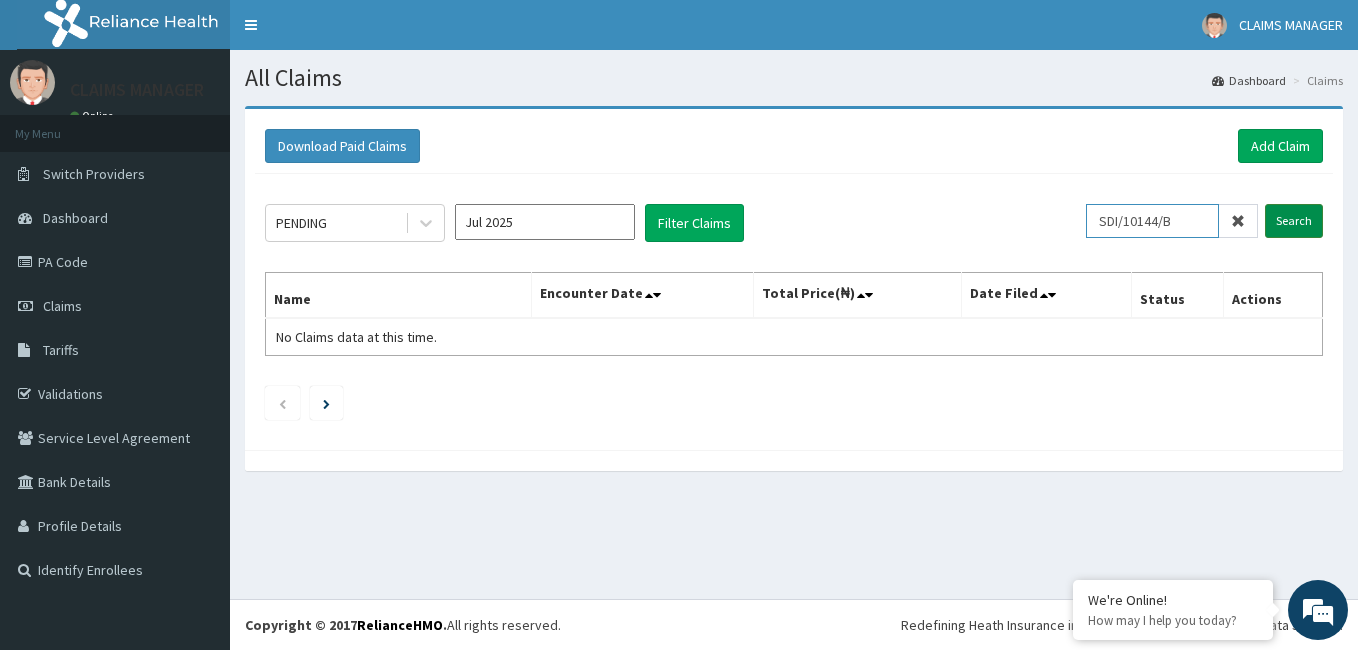 type on "SDI/10144/B" 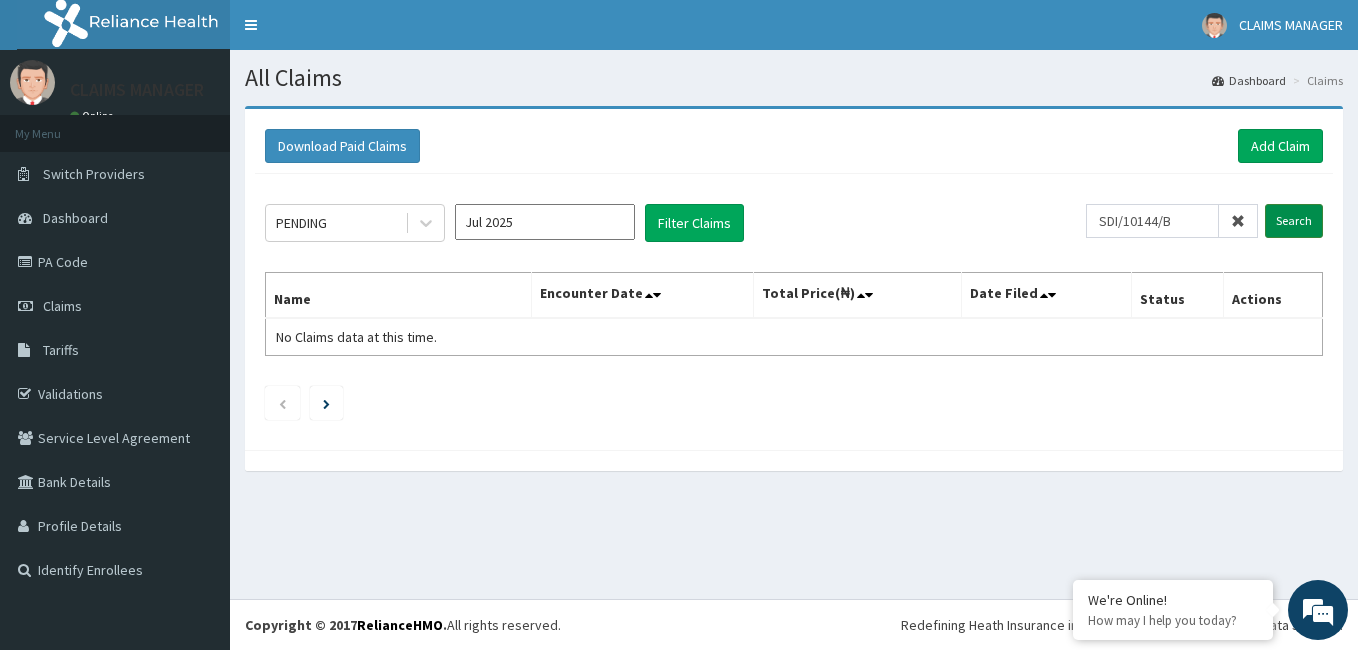 click on "Search" at bounding box center [1294, 221] 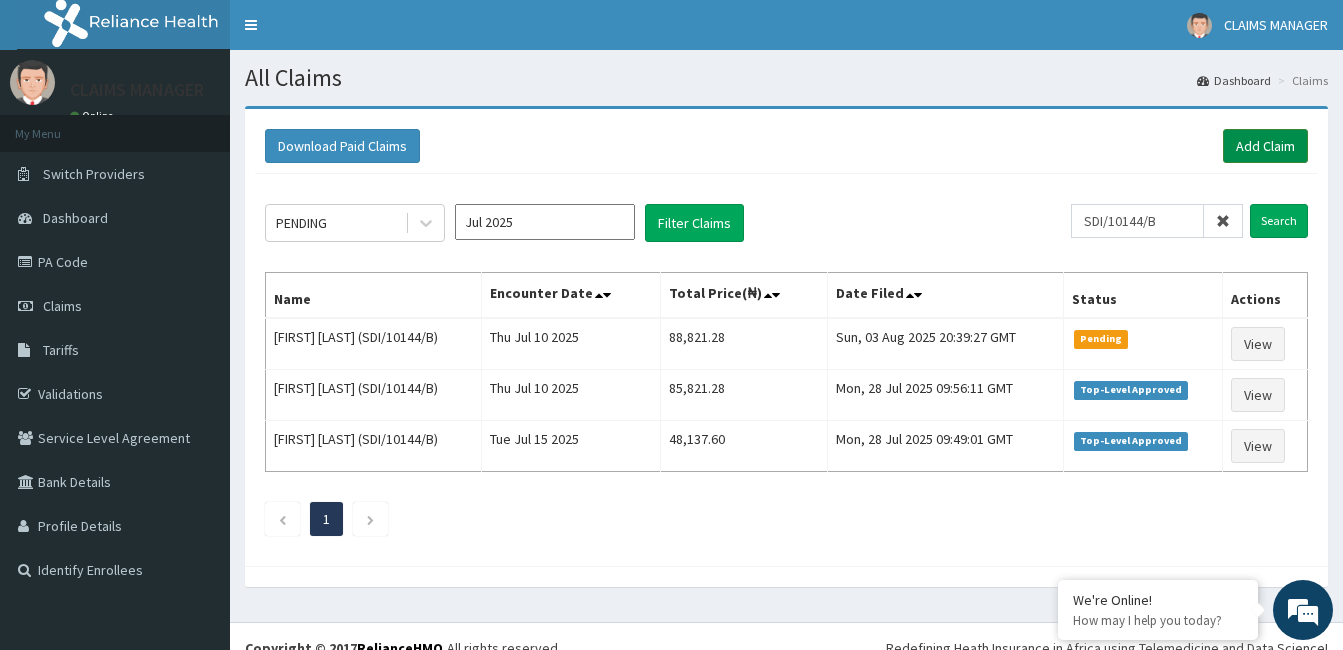 click on "Add Claim" at bounding box center (1265, 146) 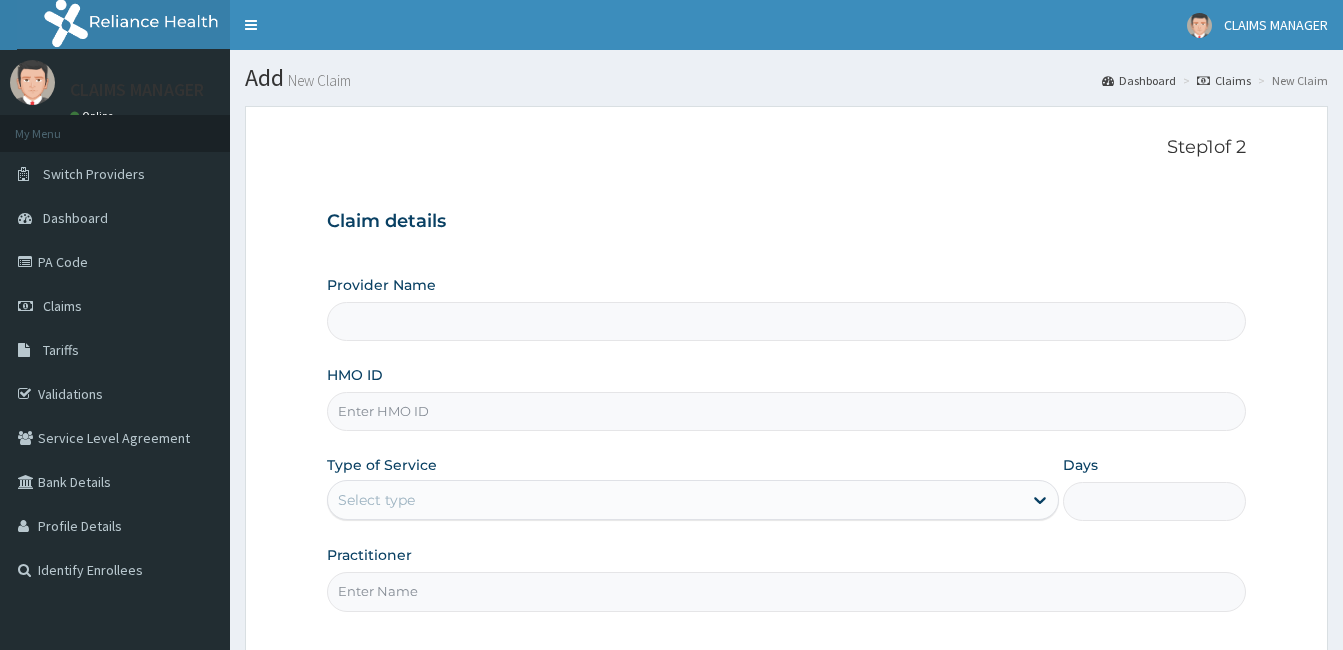 scroll, scrollTop: 0, scrollLeft: 0, axis: both 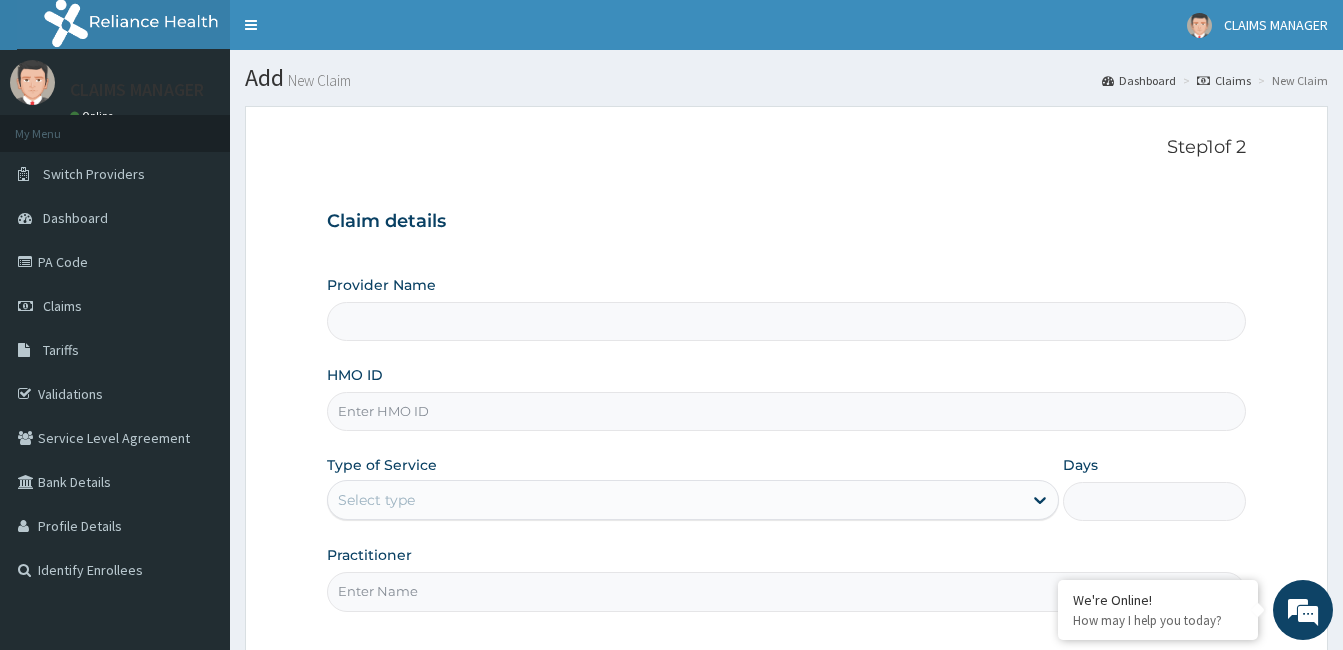 type on "Cardiocare Cardiovascular Hospital" 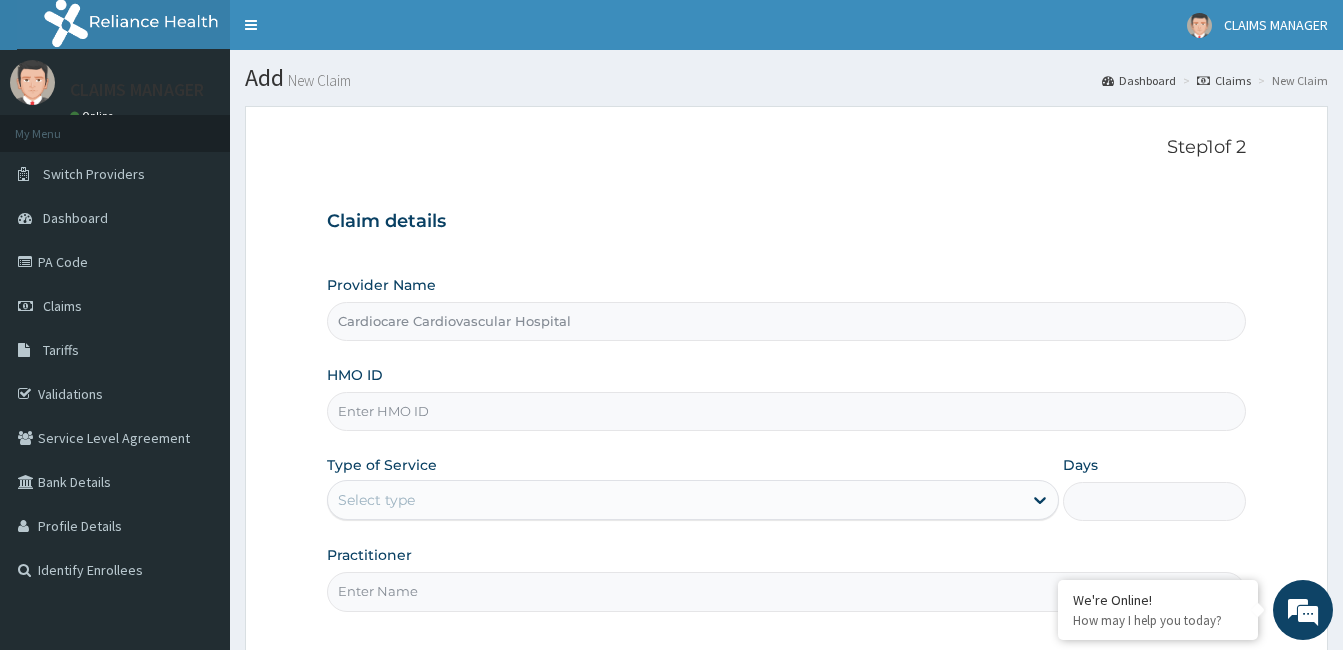 click on "HMO ID" at bounding box center [786, 411] 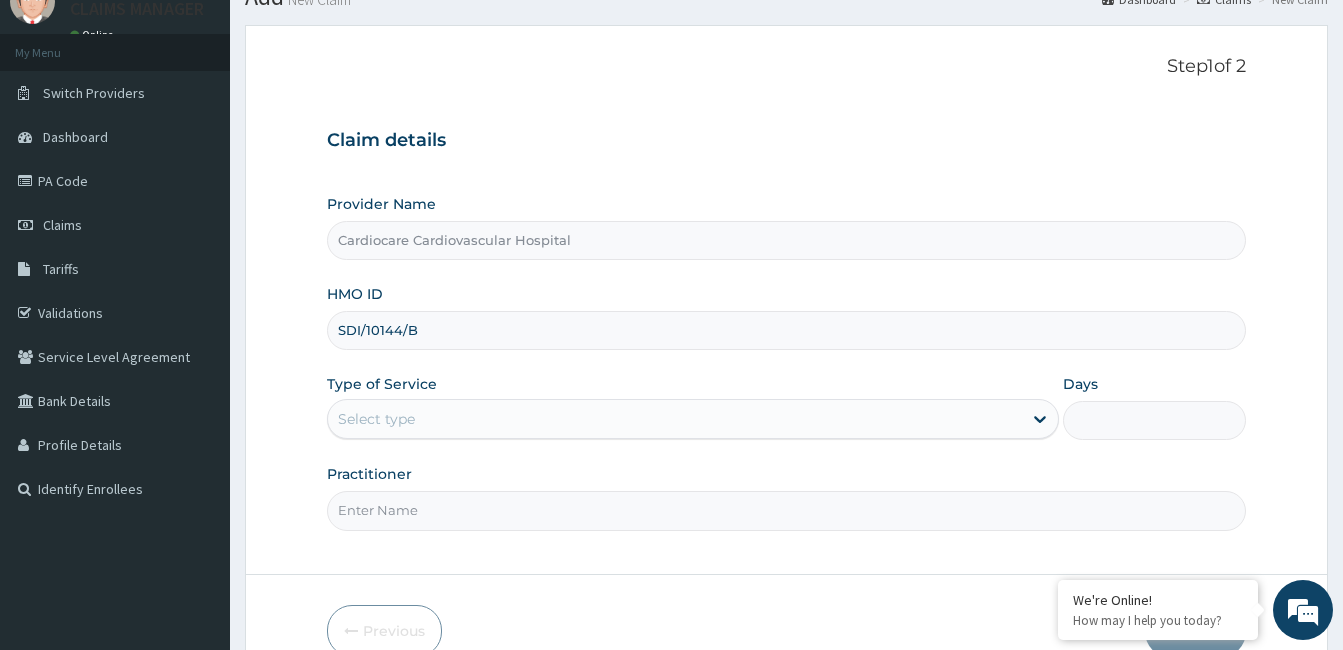 scroll, scrollTop: 185, scrollLeft: 0, axis: vertical 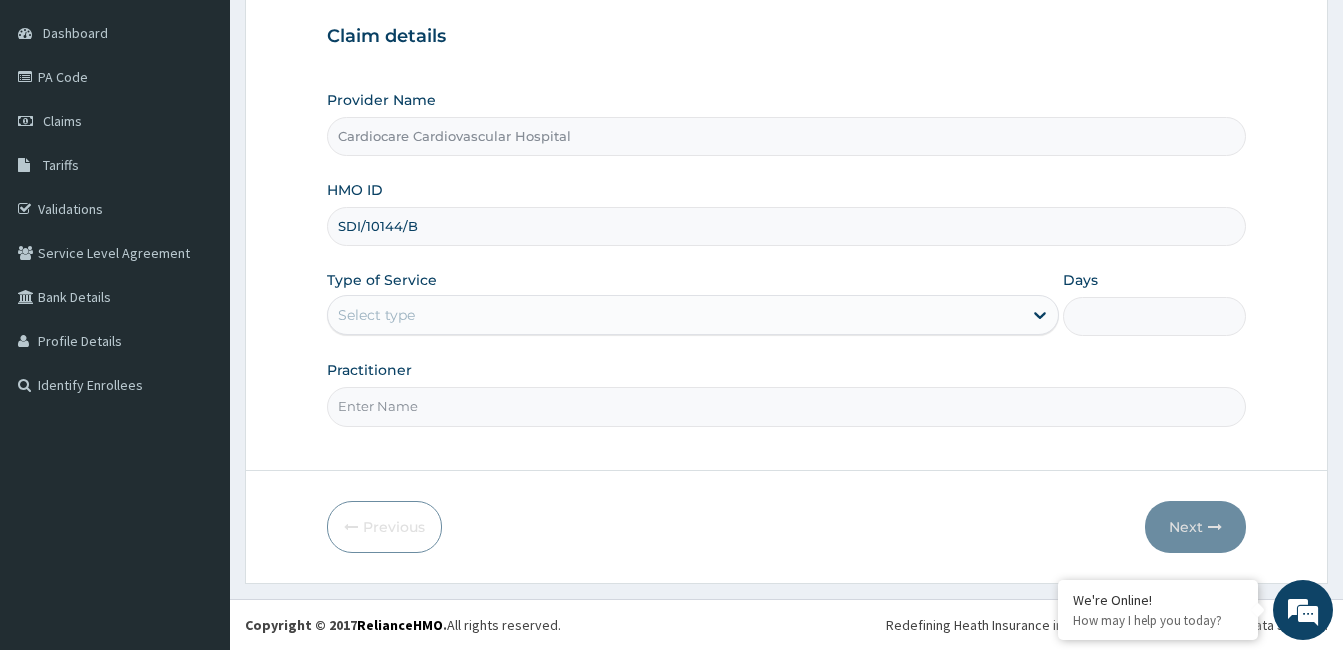 type on "SDI/10144/B" 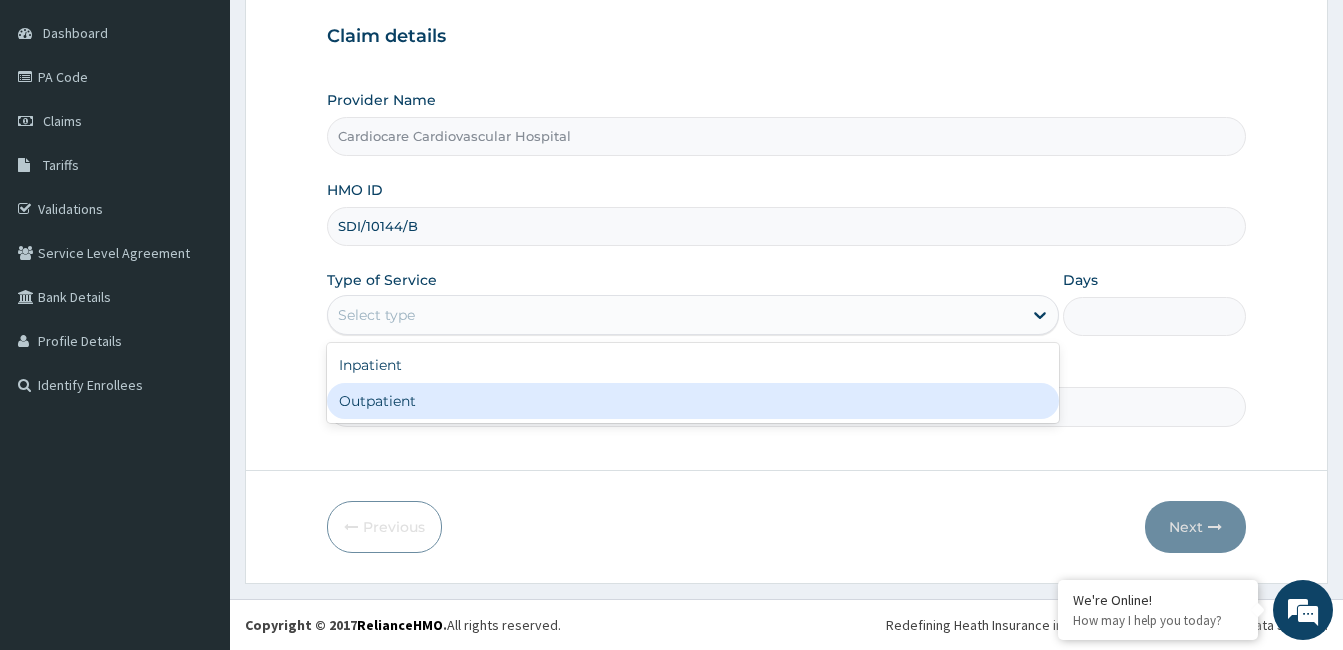 click on "Outpatient" at bounding box center [693, 401] 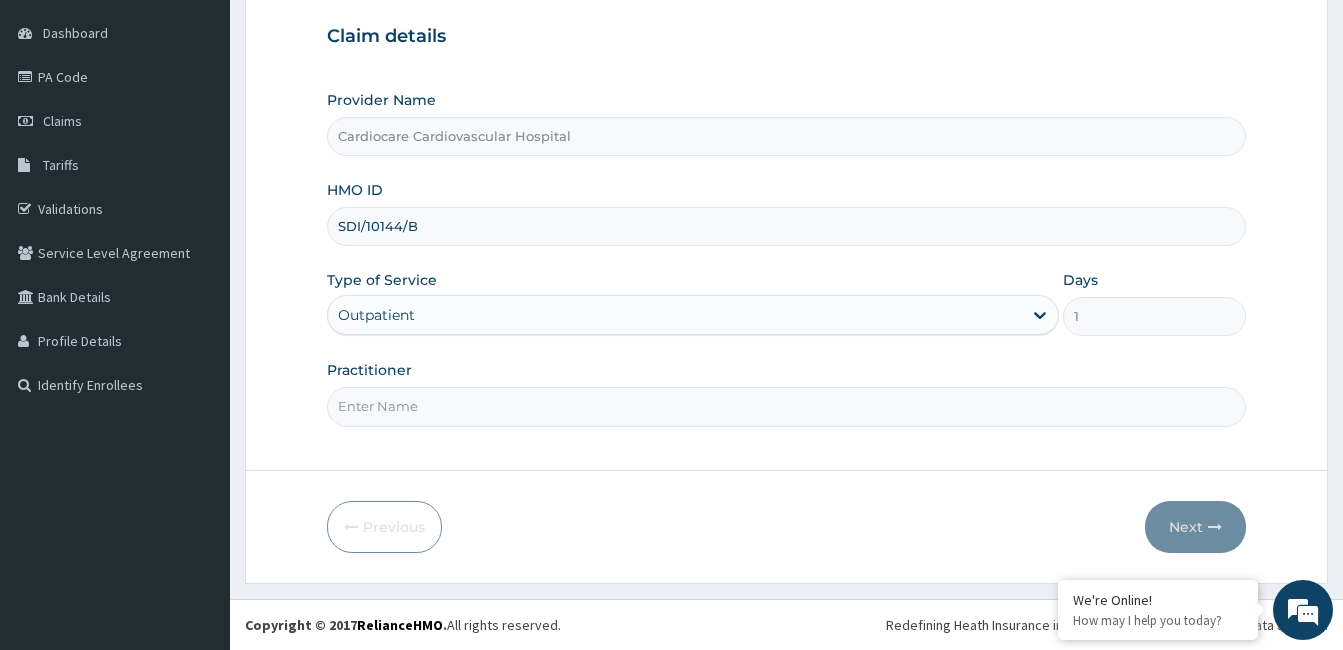 click on "Practitioner" at bounding box center (786, 406) 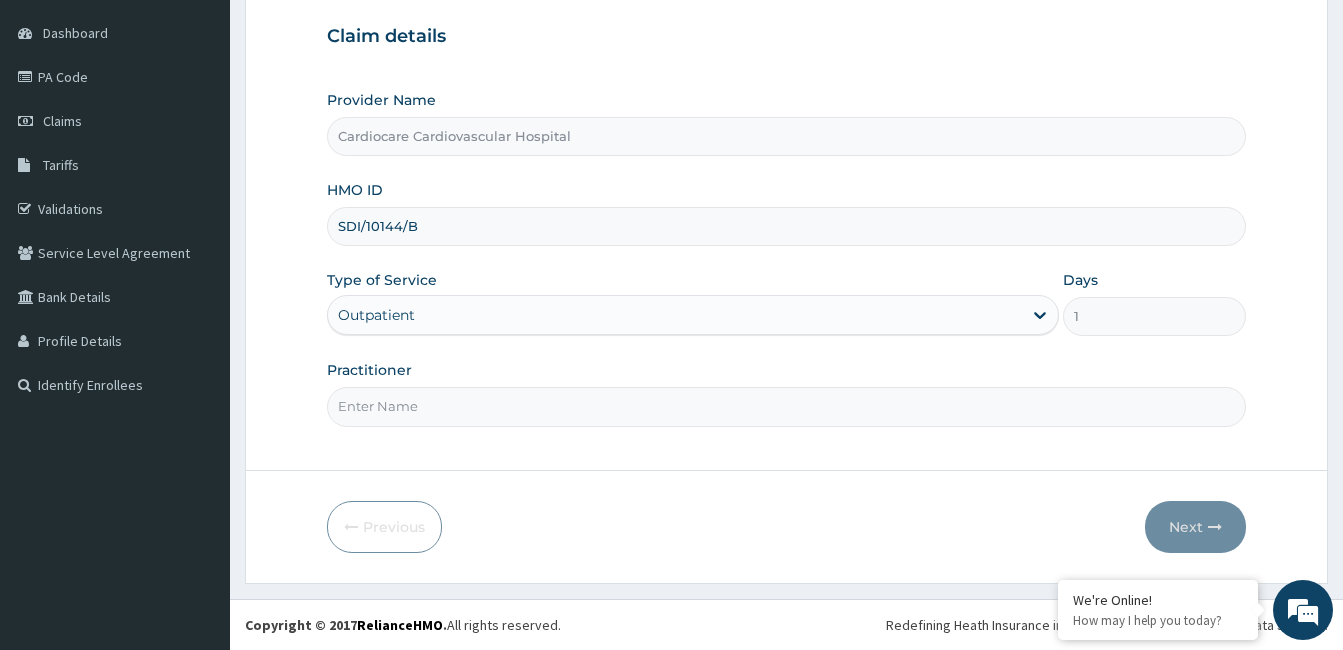 scroll, scrollTop: 0, scrollLeft: 0, axis: both 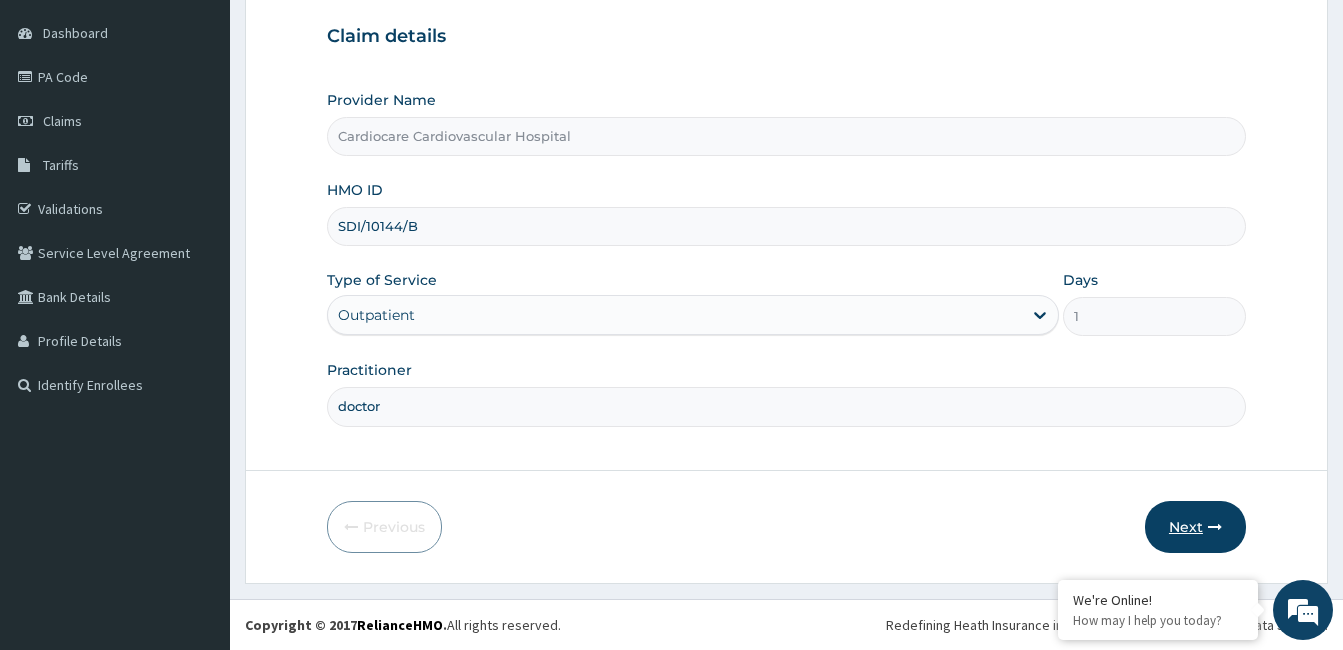 type on "doctor" 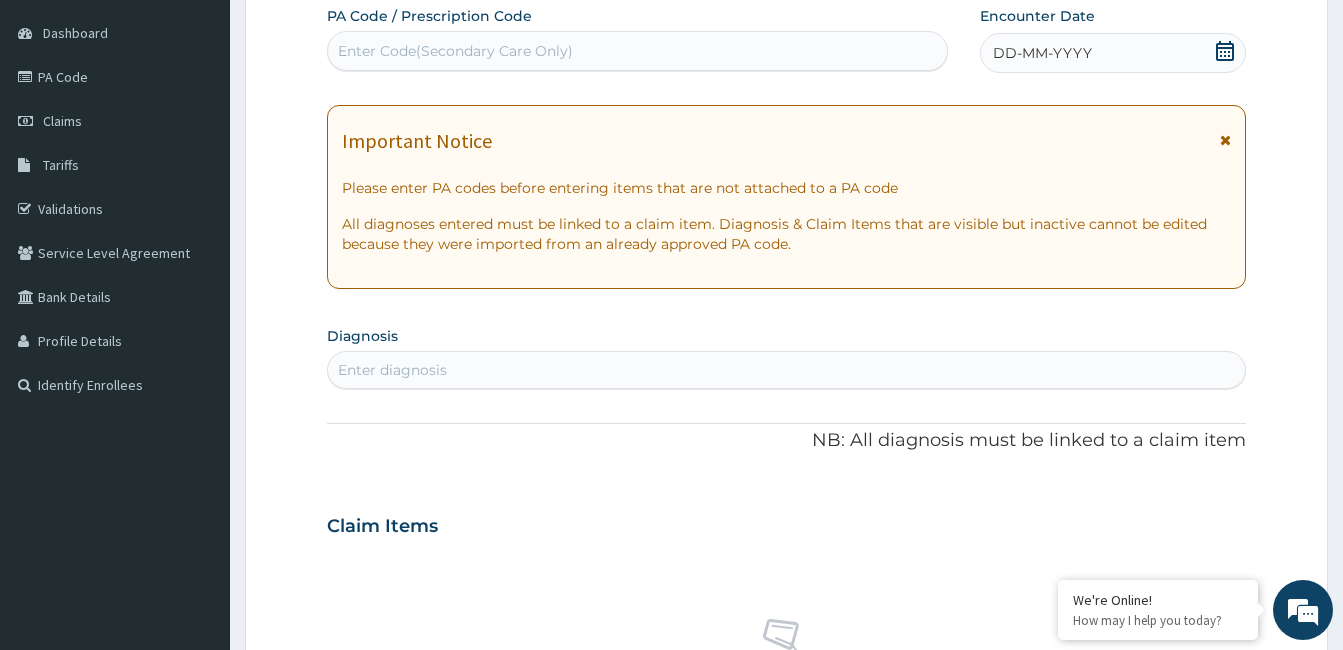 click 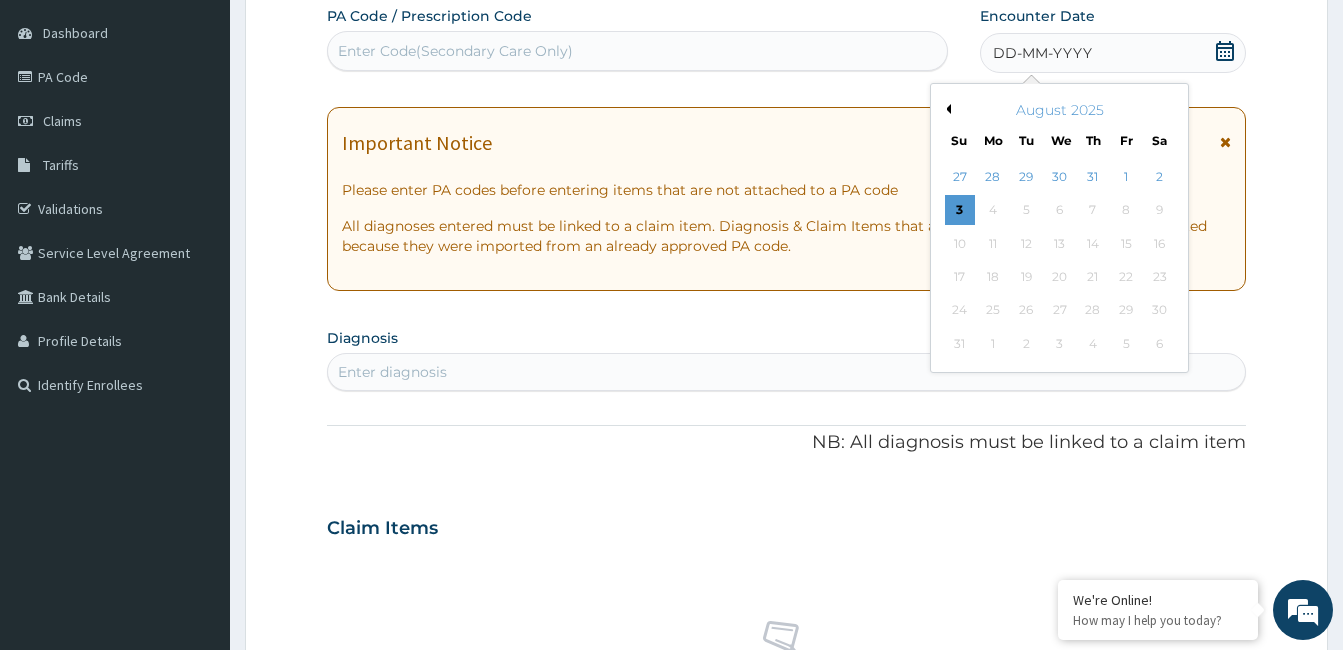 click on "Previous Month" at bounding box center [946, 109] 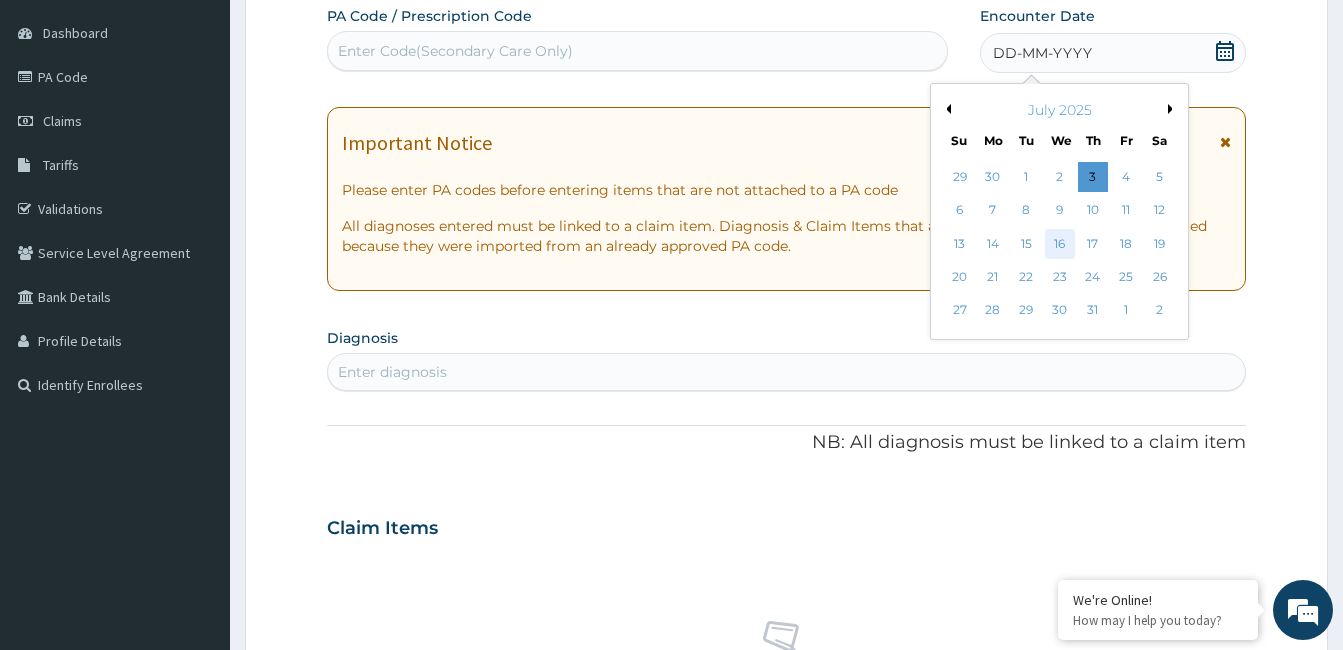 click on "16" at bounding box center (1059, 244) 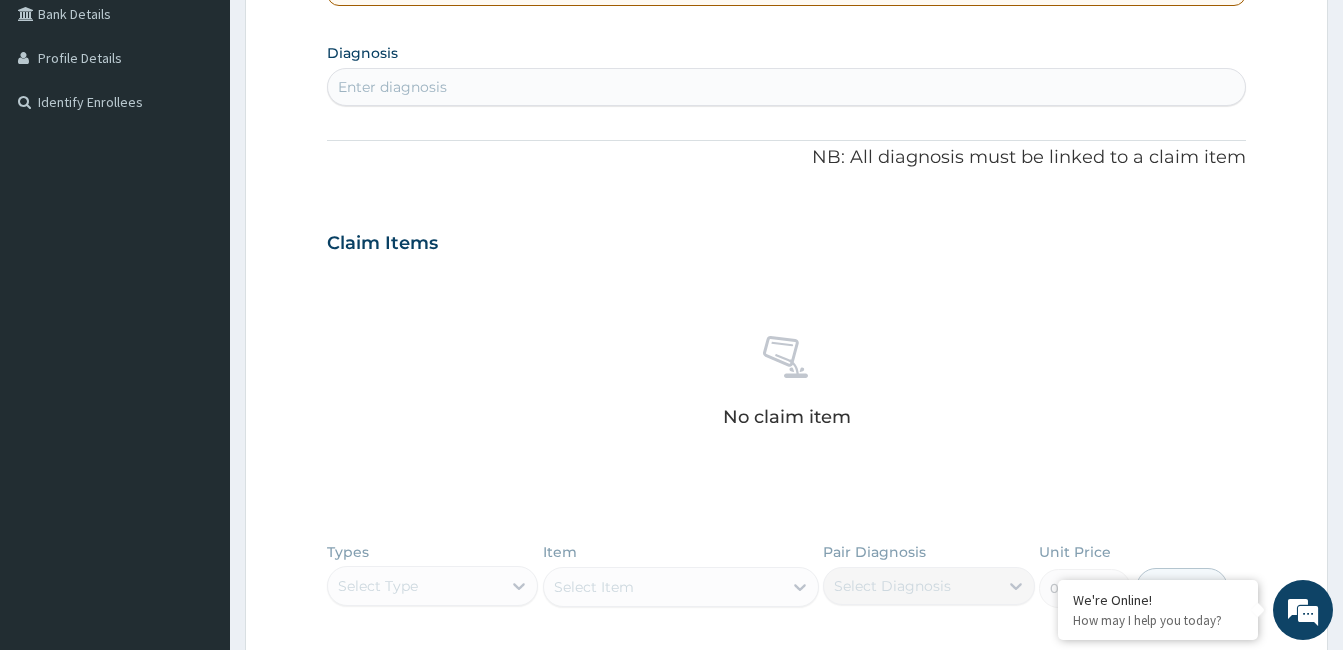 scroll, scrollTop: 485, scrollLeft: 0, axis: vertical 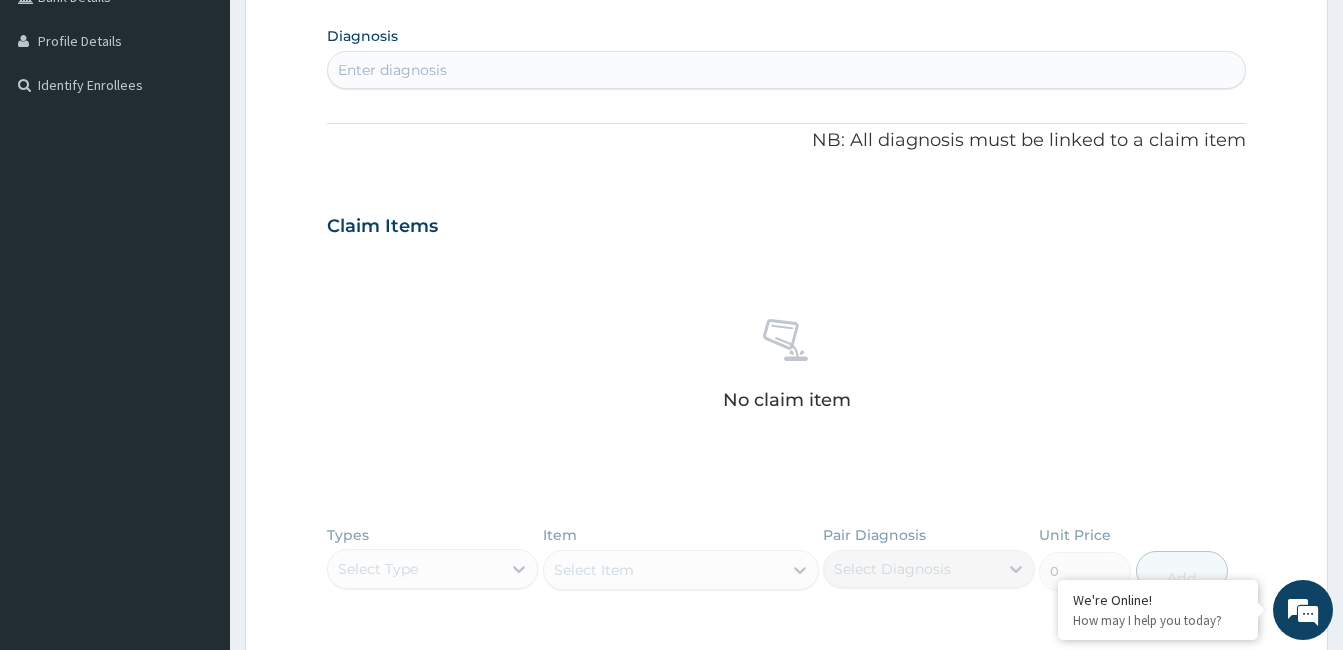 click on "Enter diagnosis" at bounding box center (786, 70) 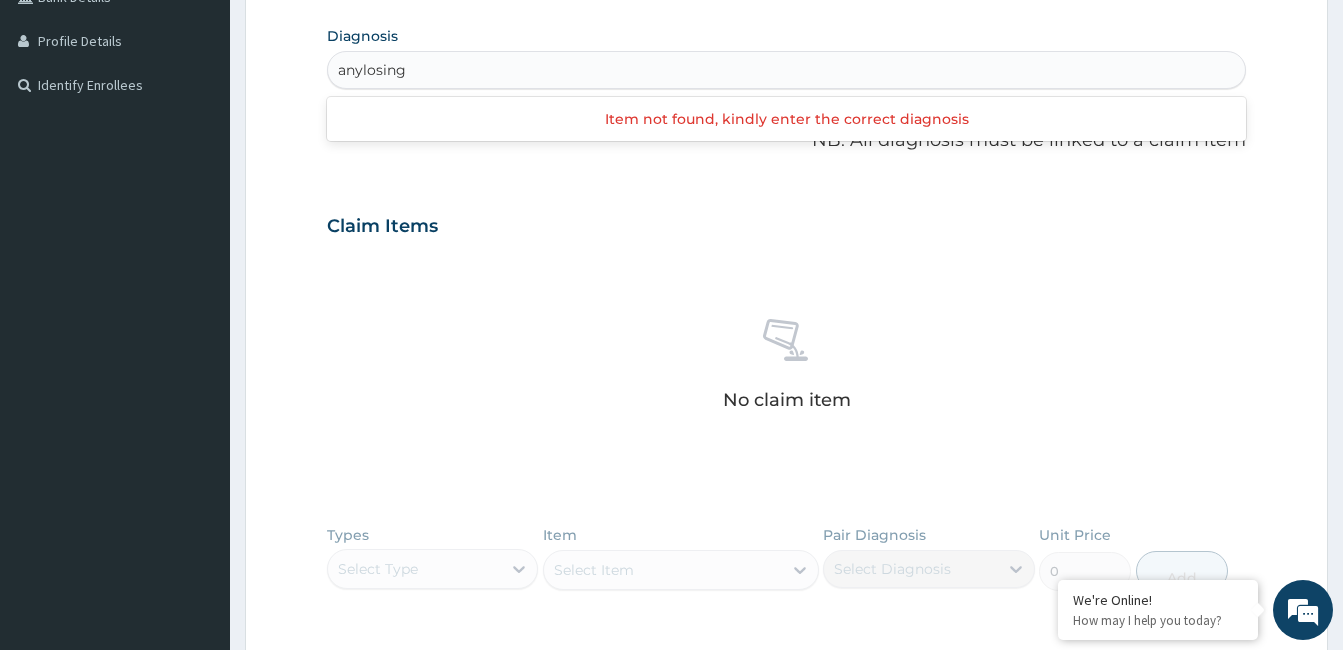 type on "ankylosing" 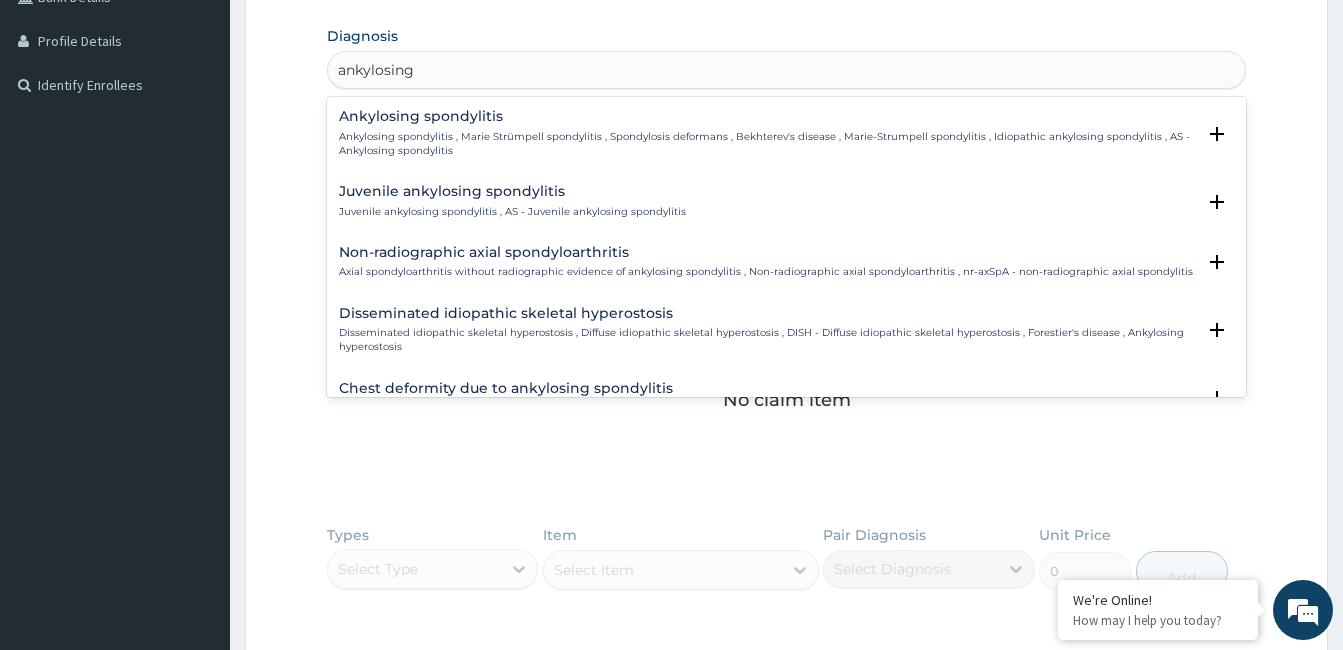 click on "Ankylosing spondylitis" at bounding box center [767, 116] 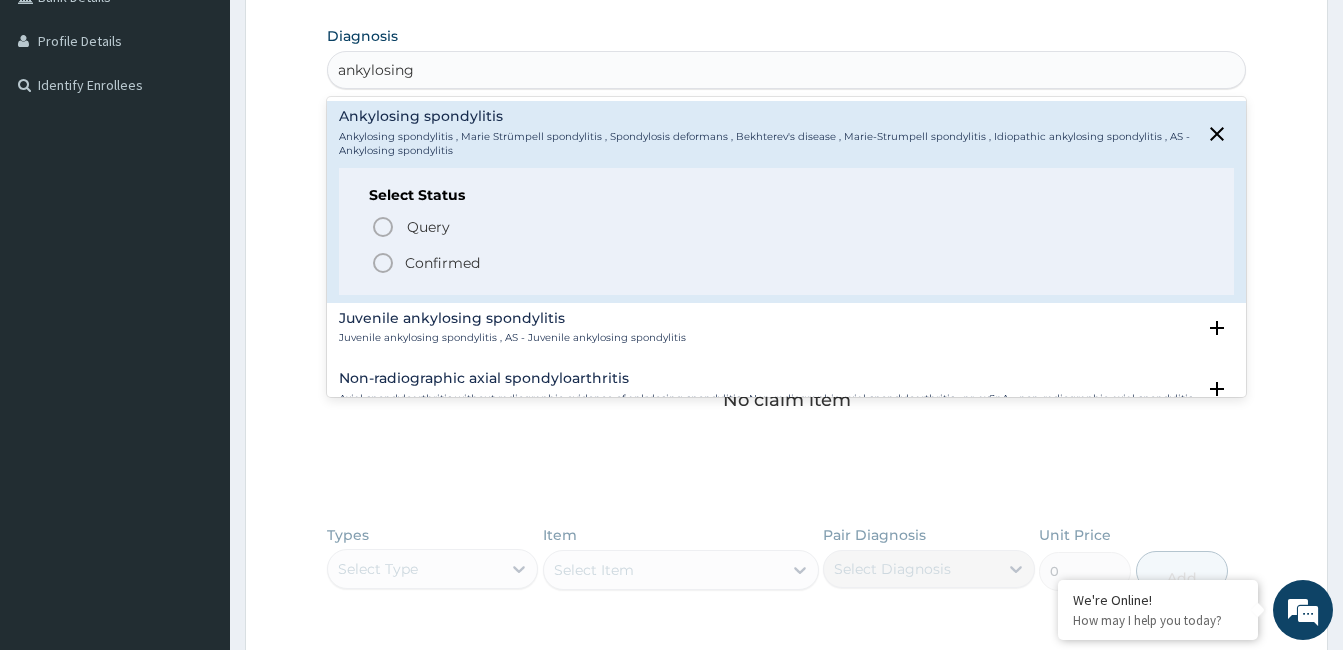 click on "Confirmed" at bounding box center (442, 263) 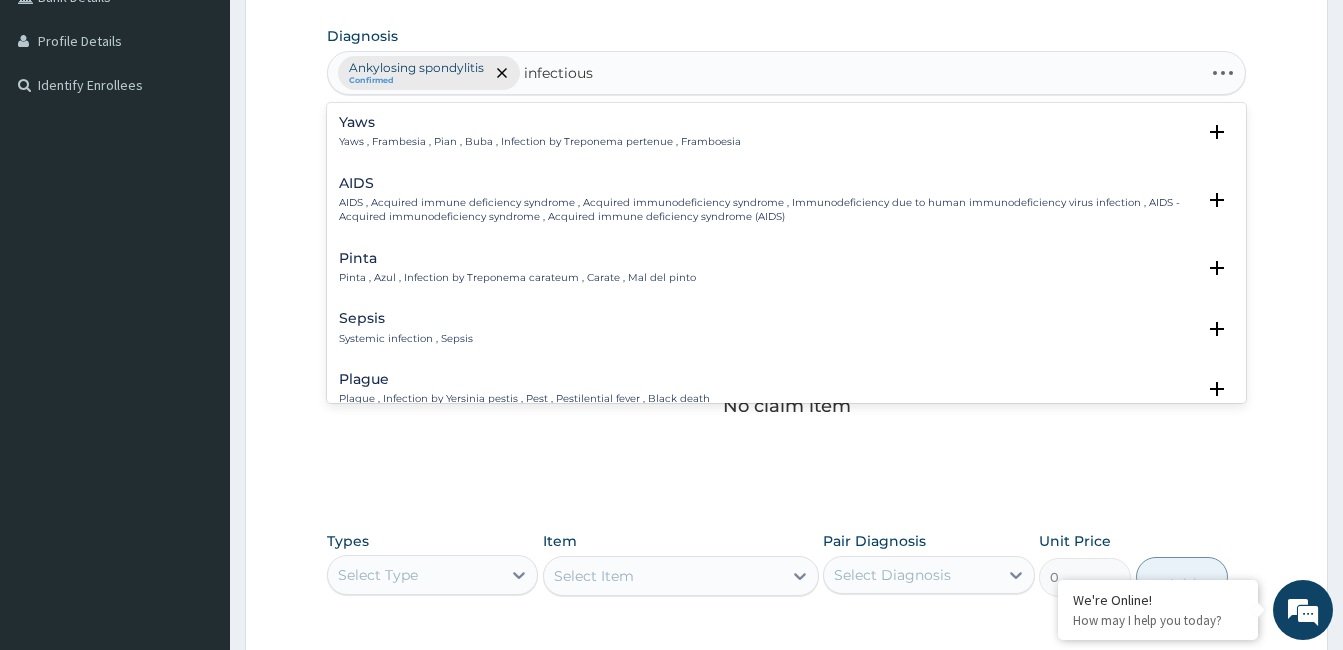 type on "infectious g" 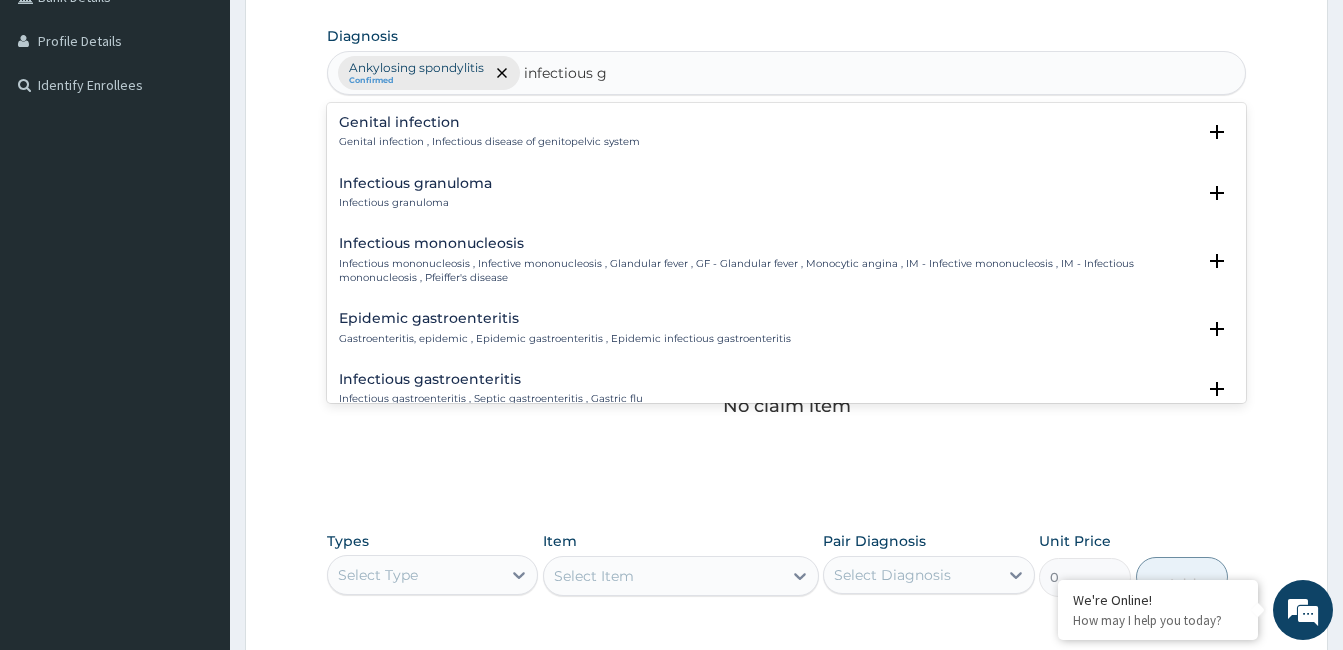 click on "Infectious gastroenteritis" at bounding box center [491, 379] 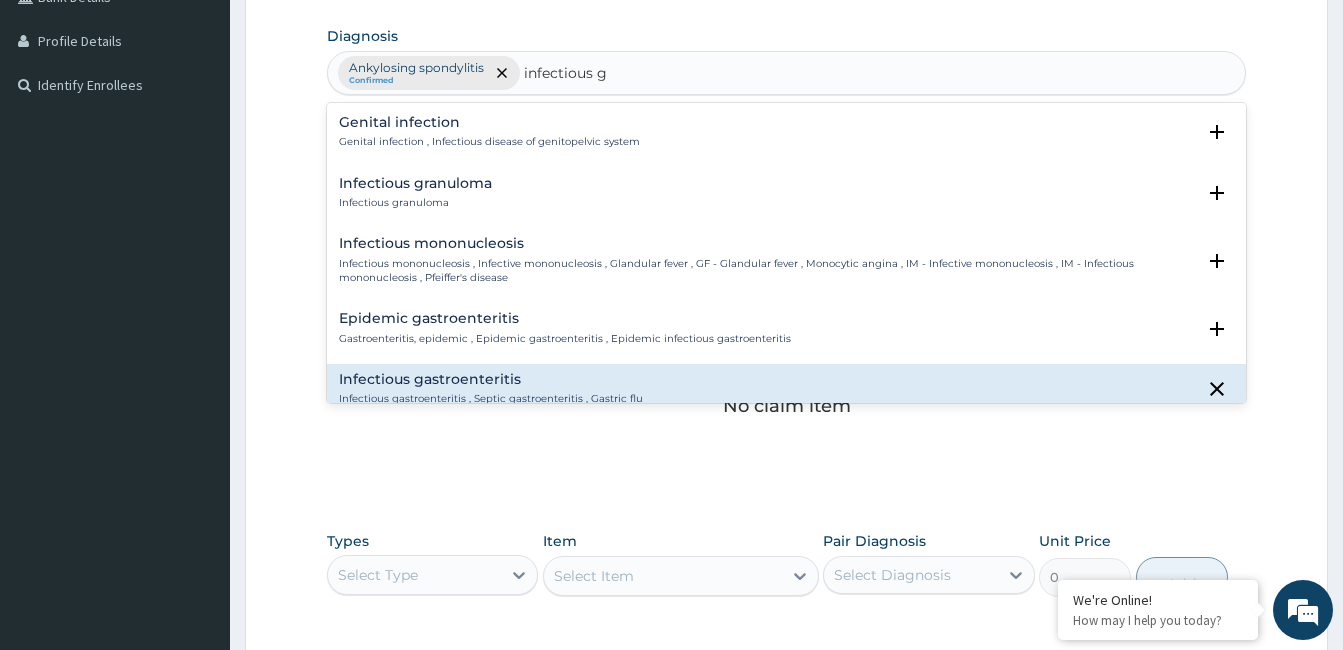 scroll, scrollTop: 200, scrollLeft: 0, axis: vertical 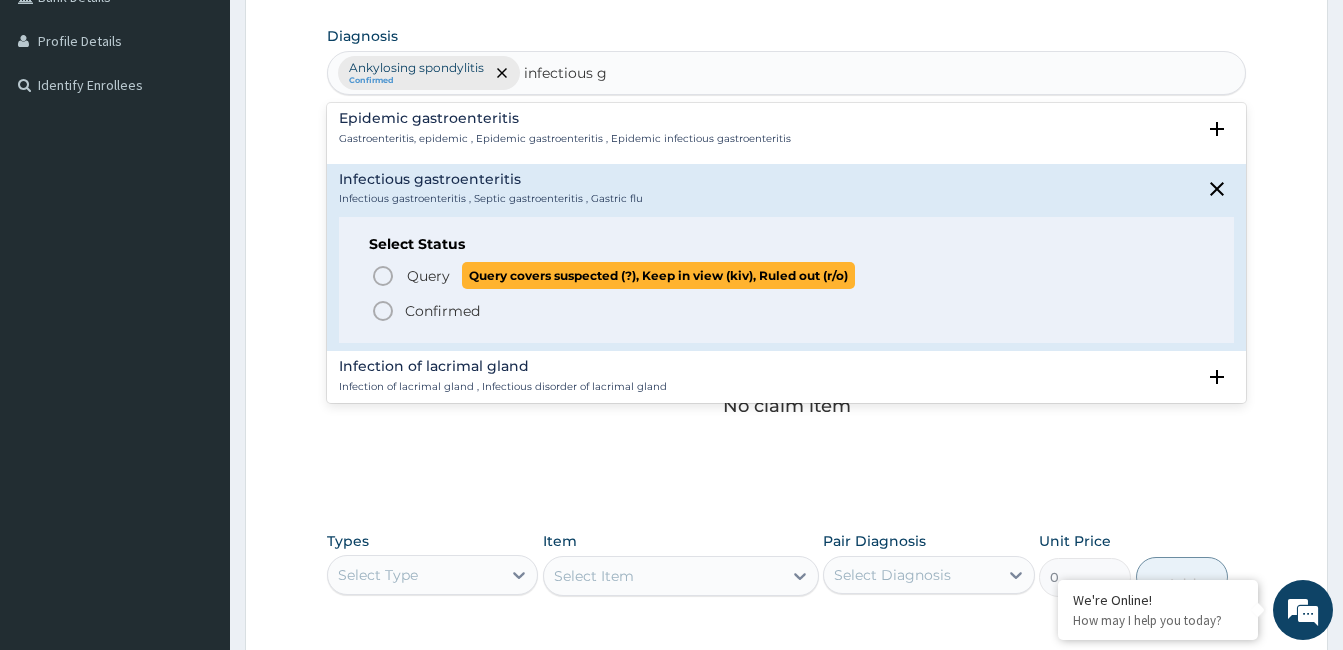 click on "Query" at bounding box center (428, 276) 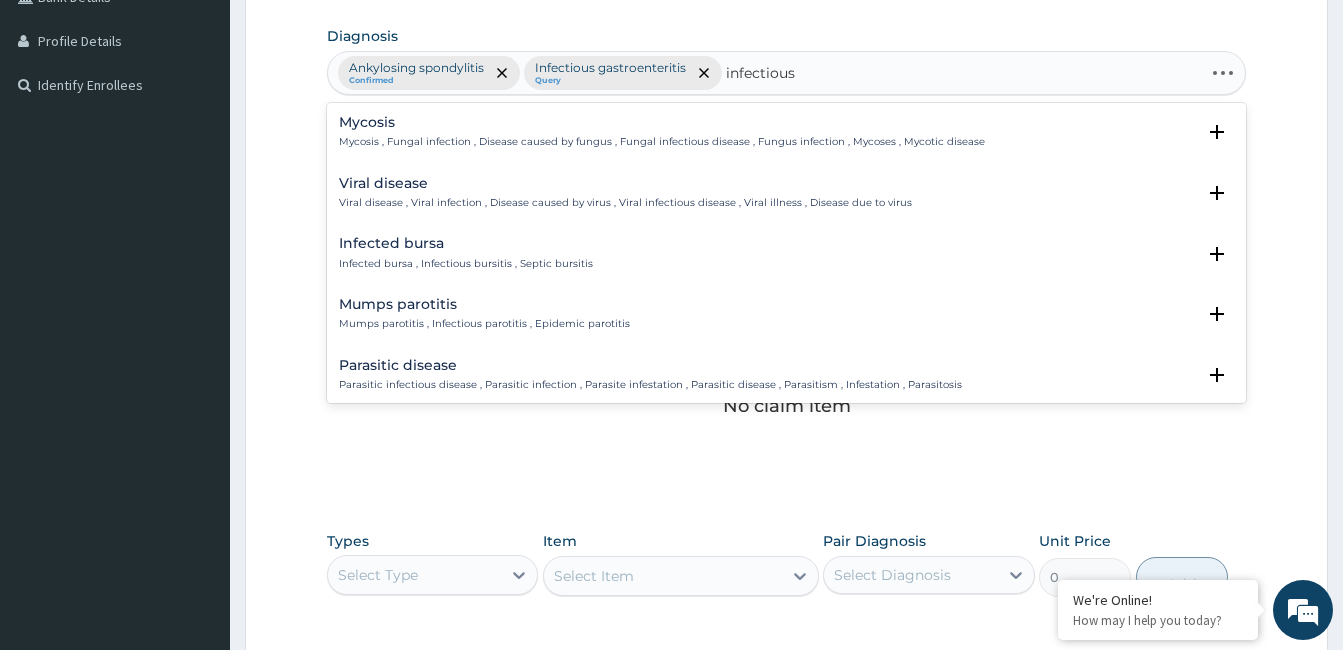 type on "infectious c" 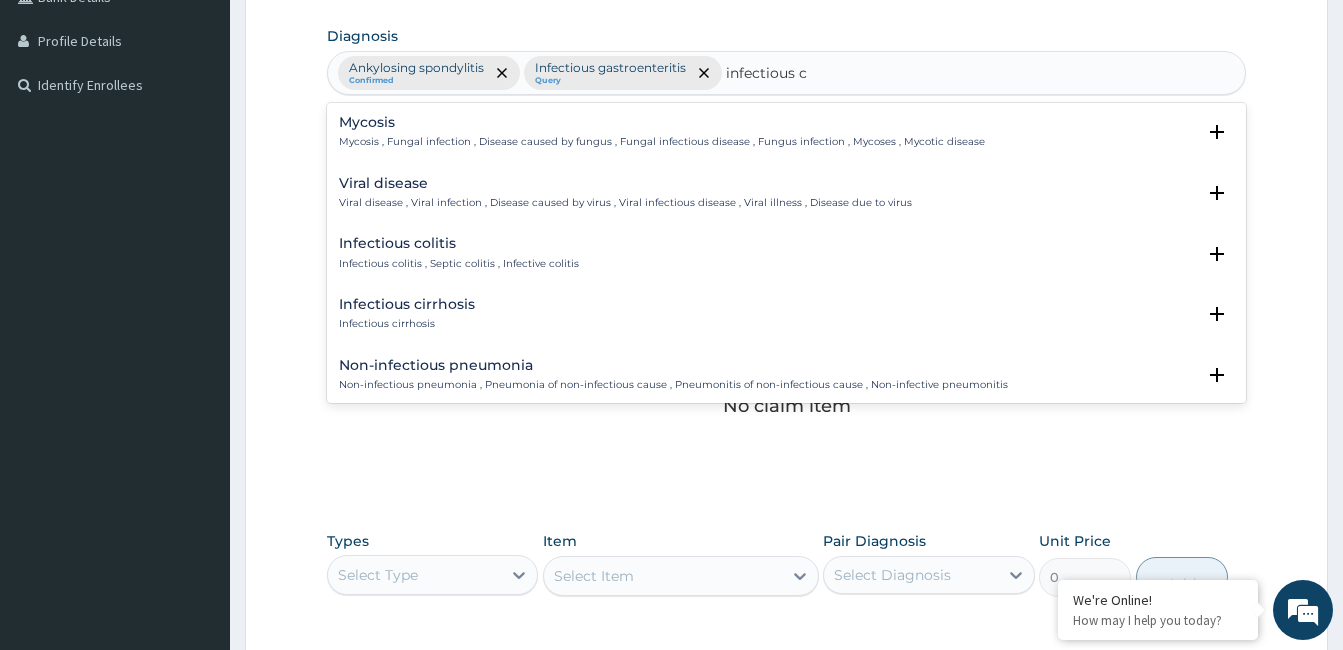 click on "Infectious colitis , Septic colitis , Infective colitis" at bounding box center (459, 264) 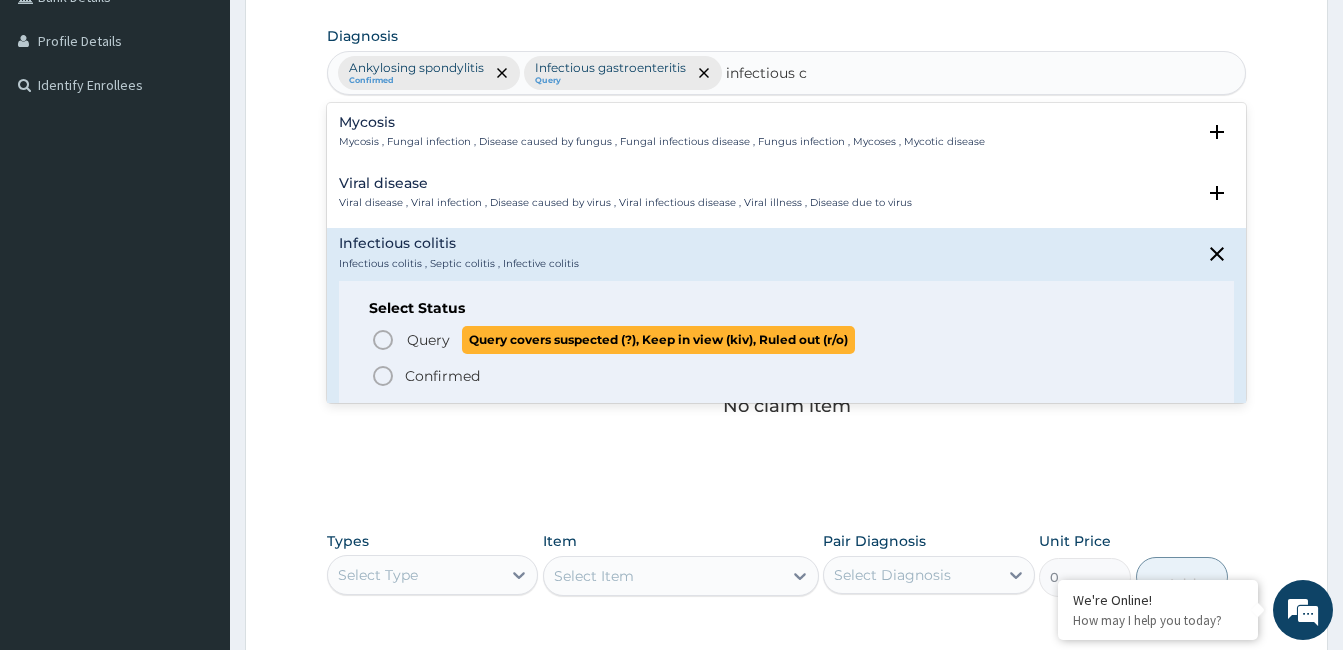 click on "Query" at bounding box center [428, 340] 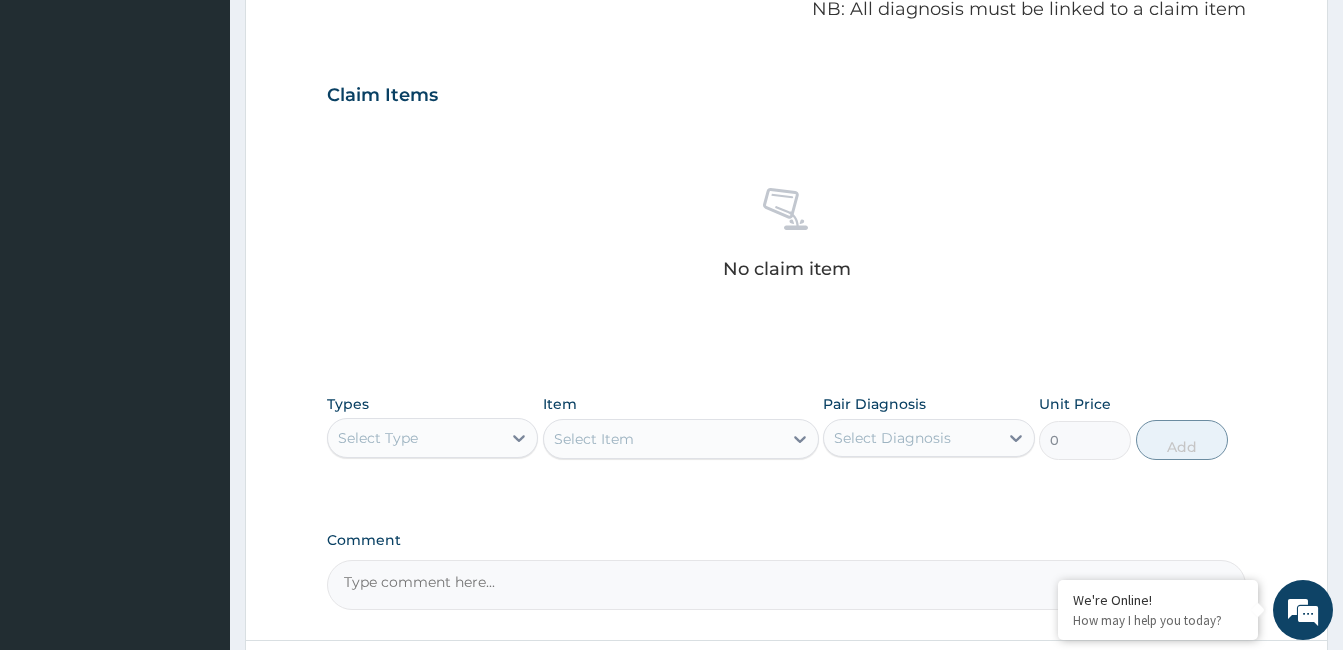 scroll, scrollTop: 792, scrollLeft: 0, axis: vertical 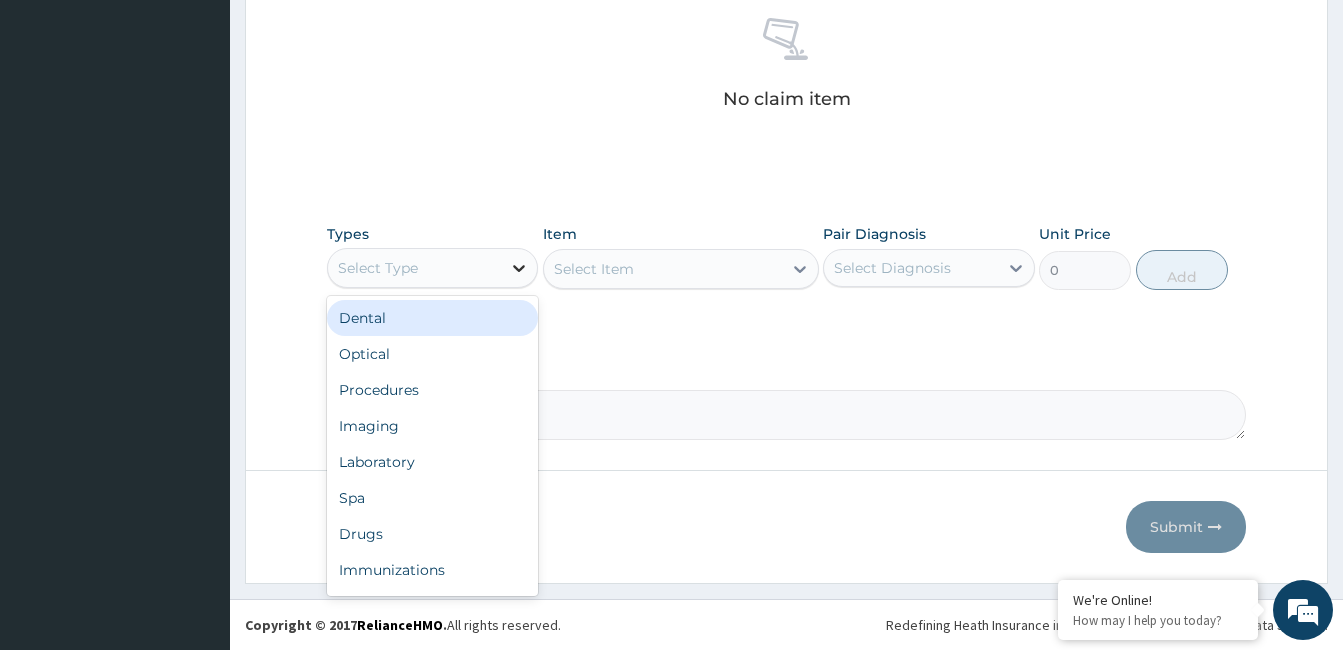 click at bounding box center (519, 268) 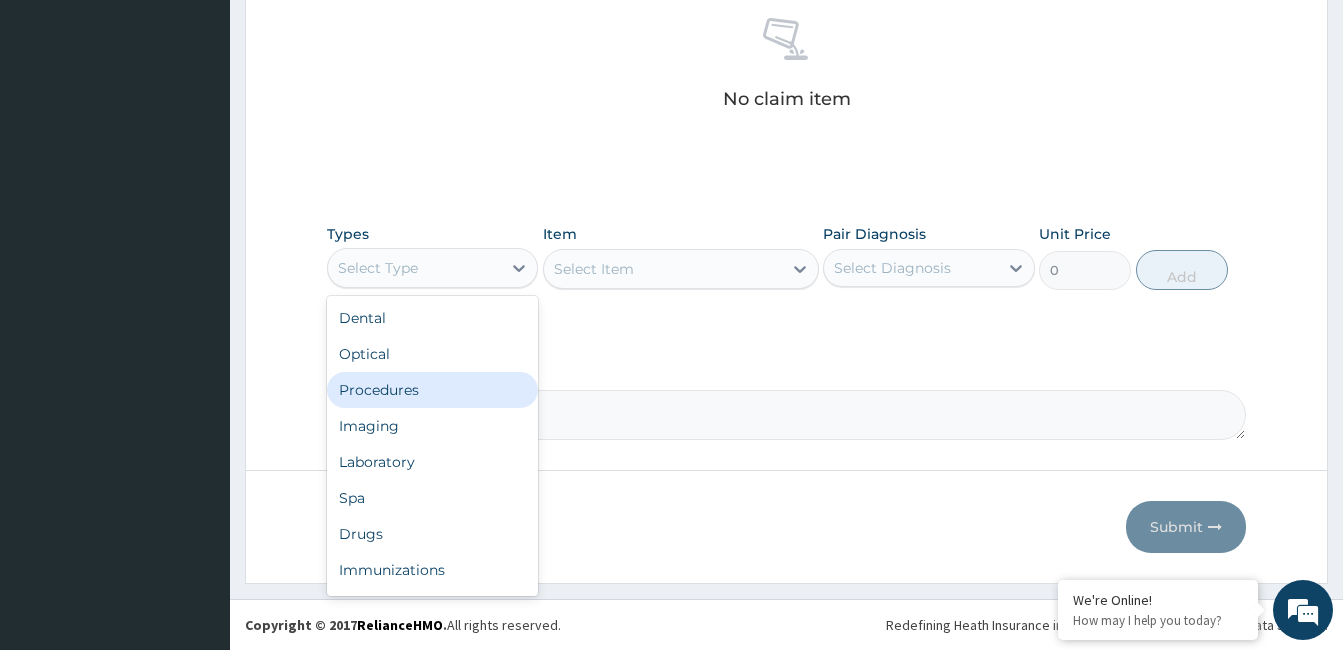 click on "Procedures" at bounding box center (432, 390) 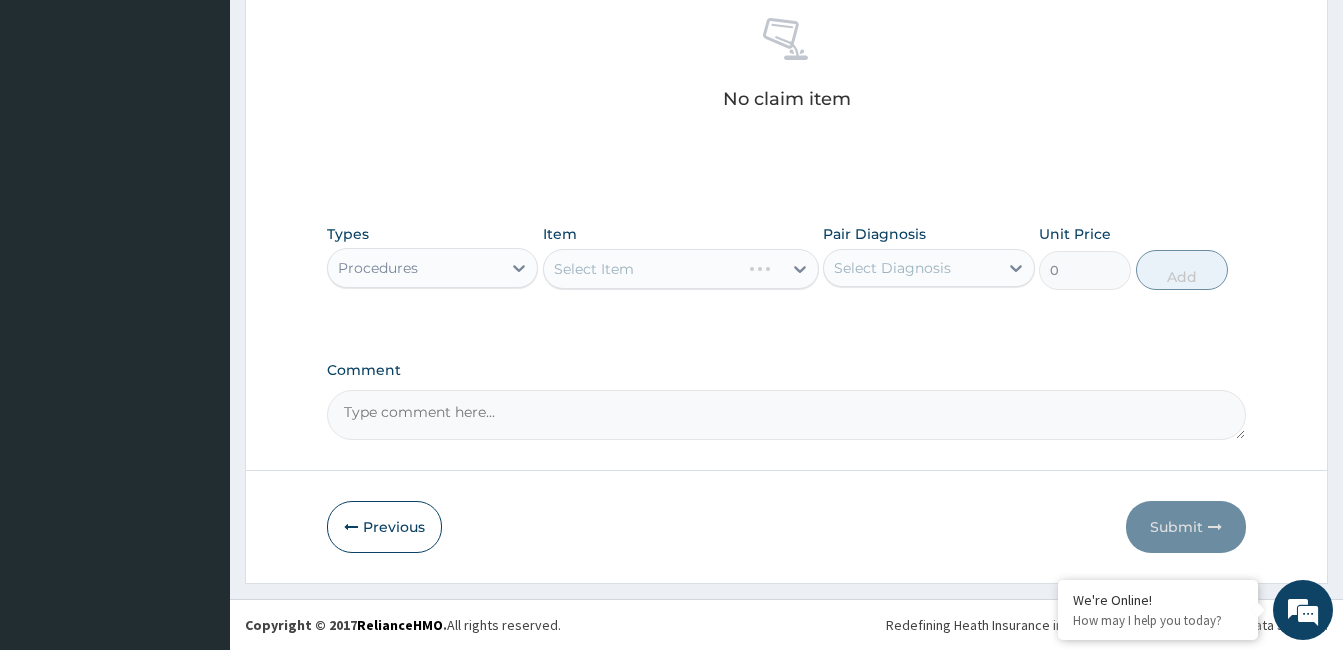 click on "Select Diagnosis" at bounding box center (892, 268) 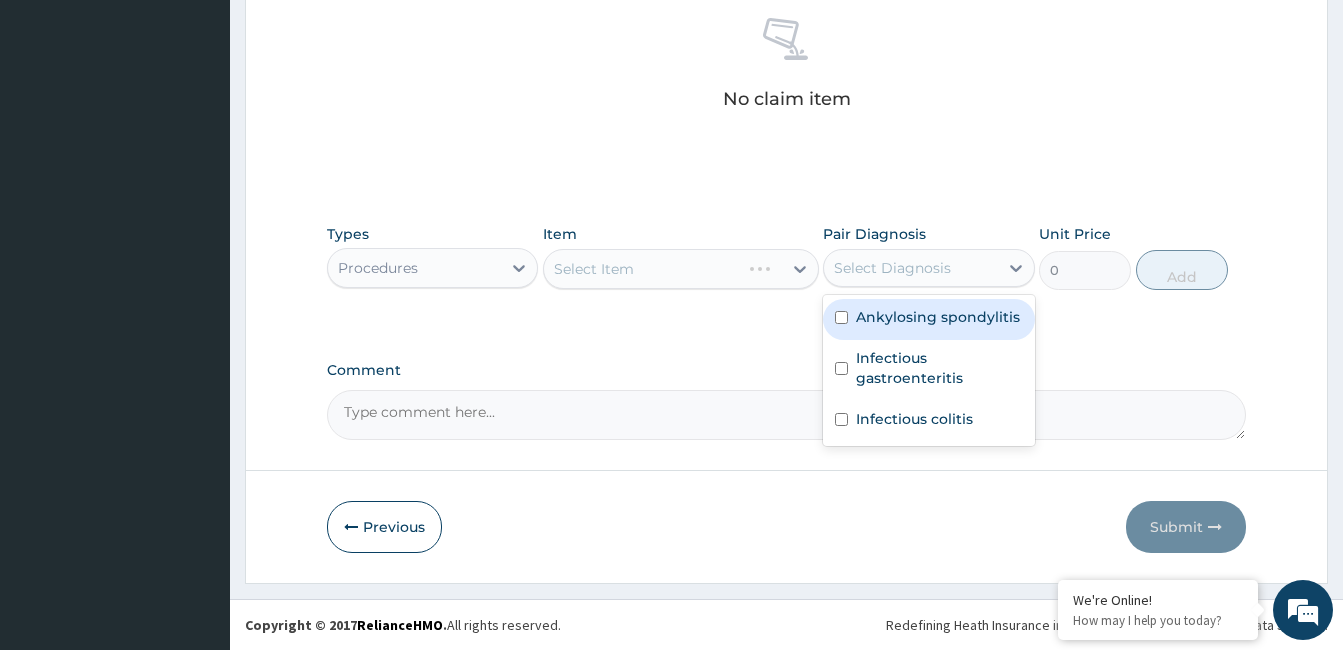 click on "Ankylosing spondylitis" at bounding box center [938, 317] 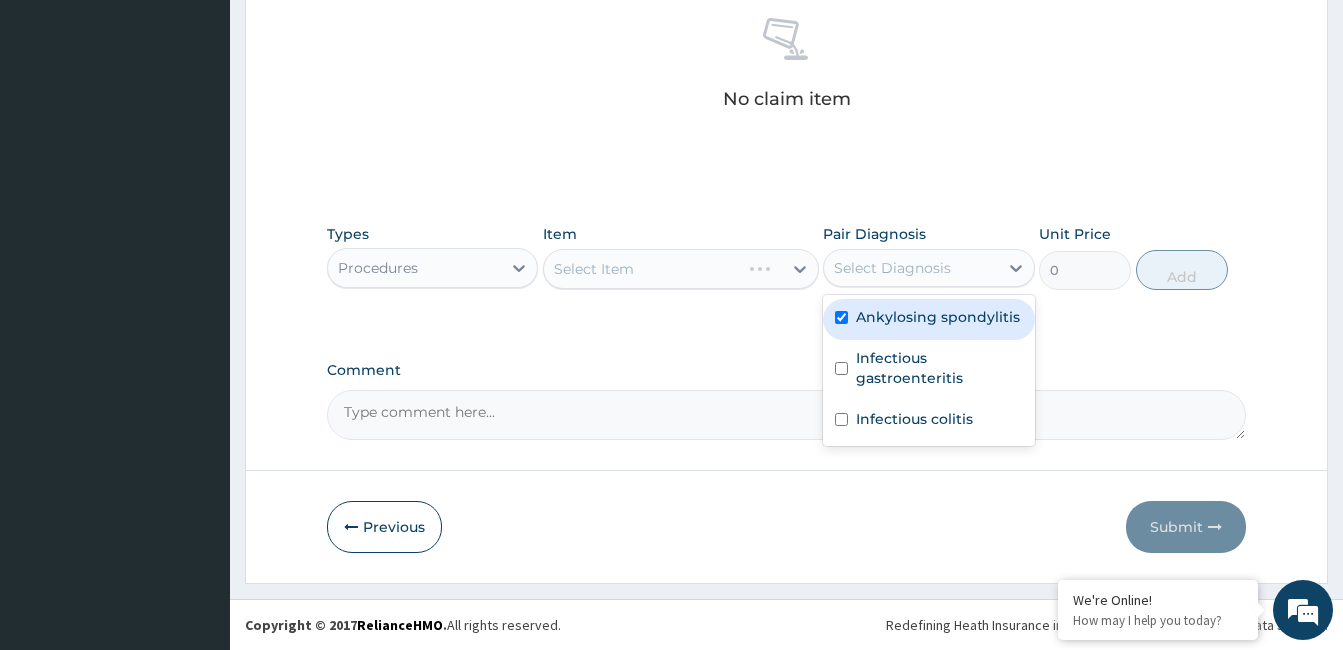 checkbox on "true" 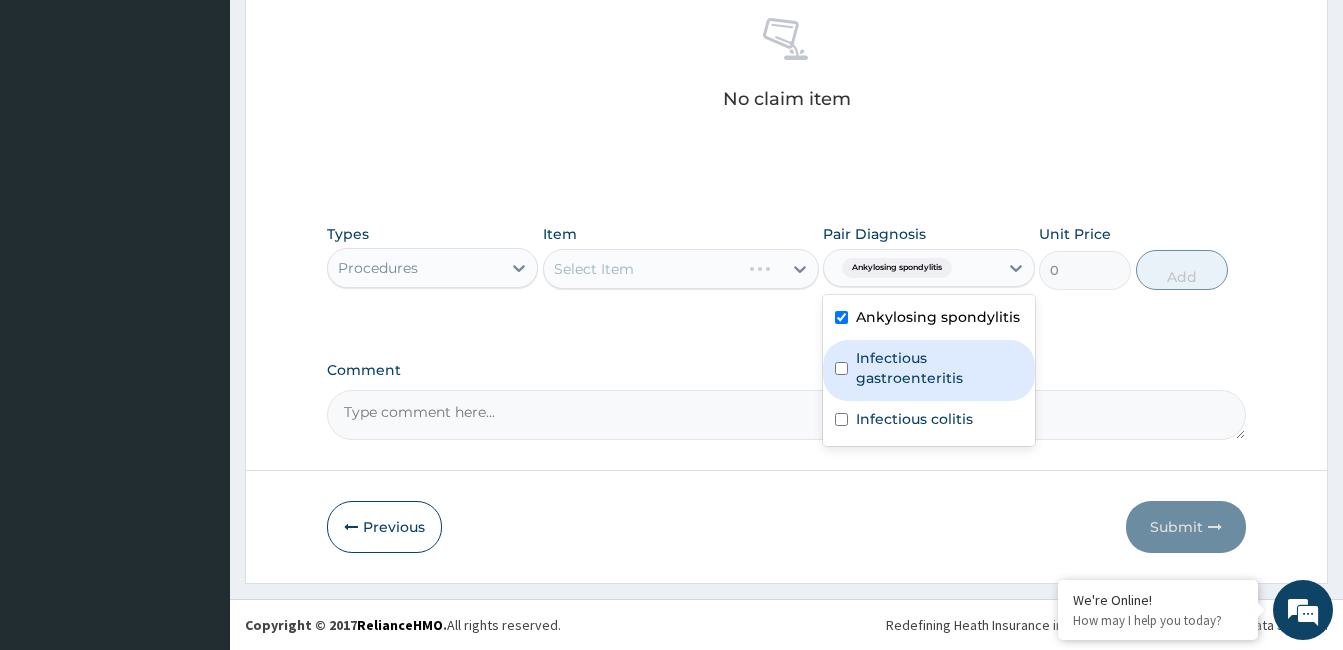 drag, startPoint x: 916, startPoint y: 364, endPoint x: 905, endPoint y: 409, distance: 46.32494 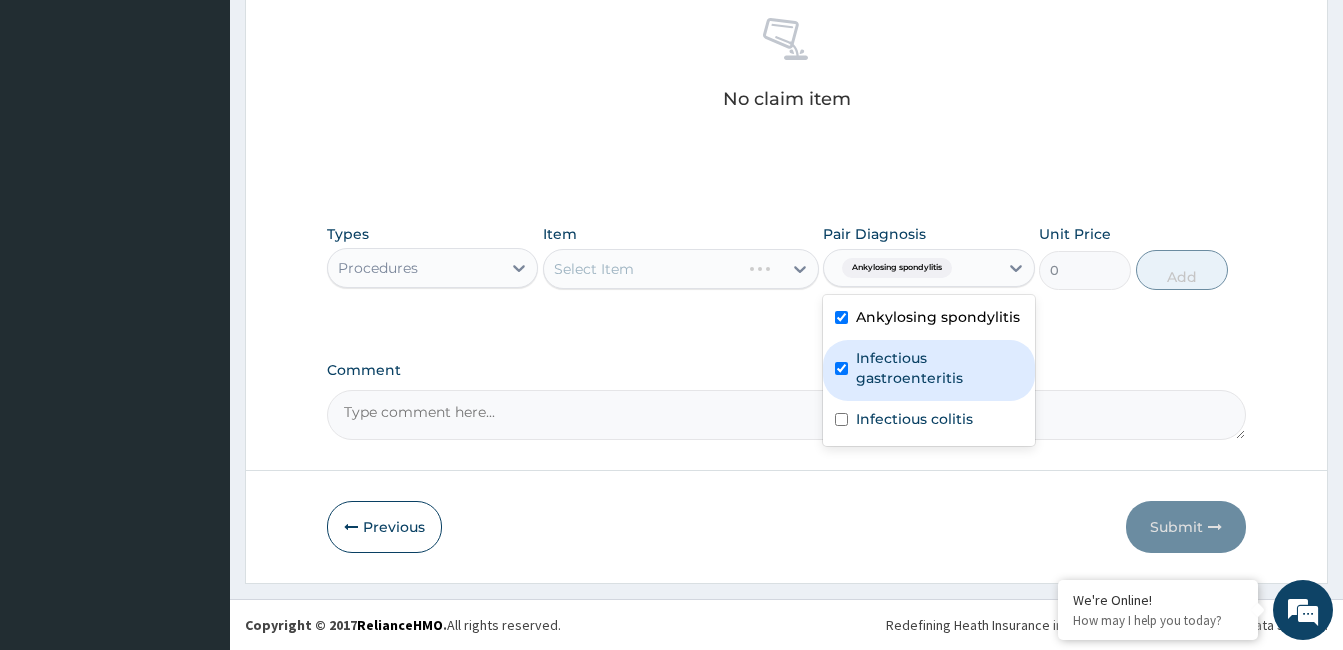 checkbox on "true" 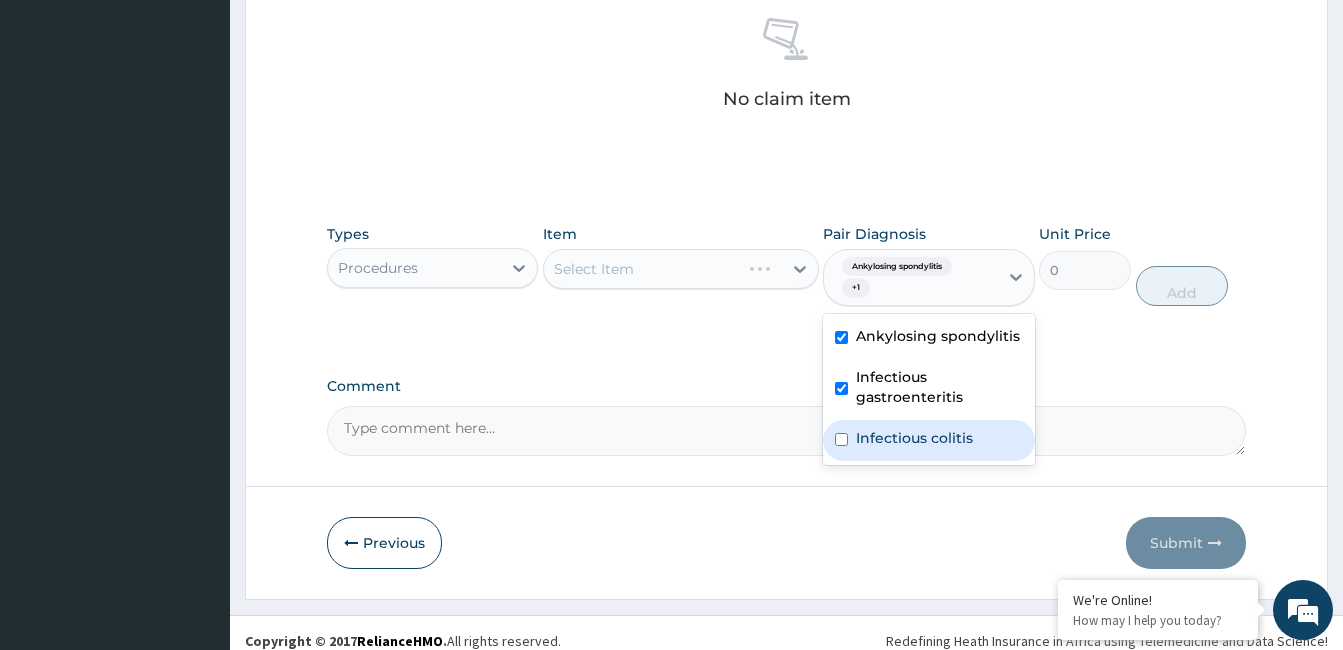 click on "Infectious colitis" at bounding box center (928, 440) 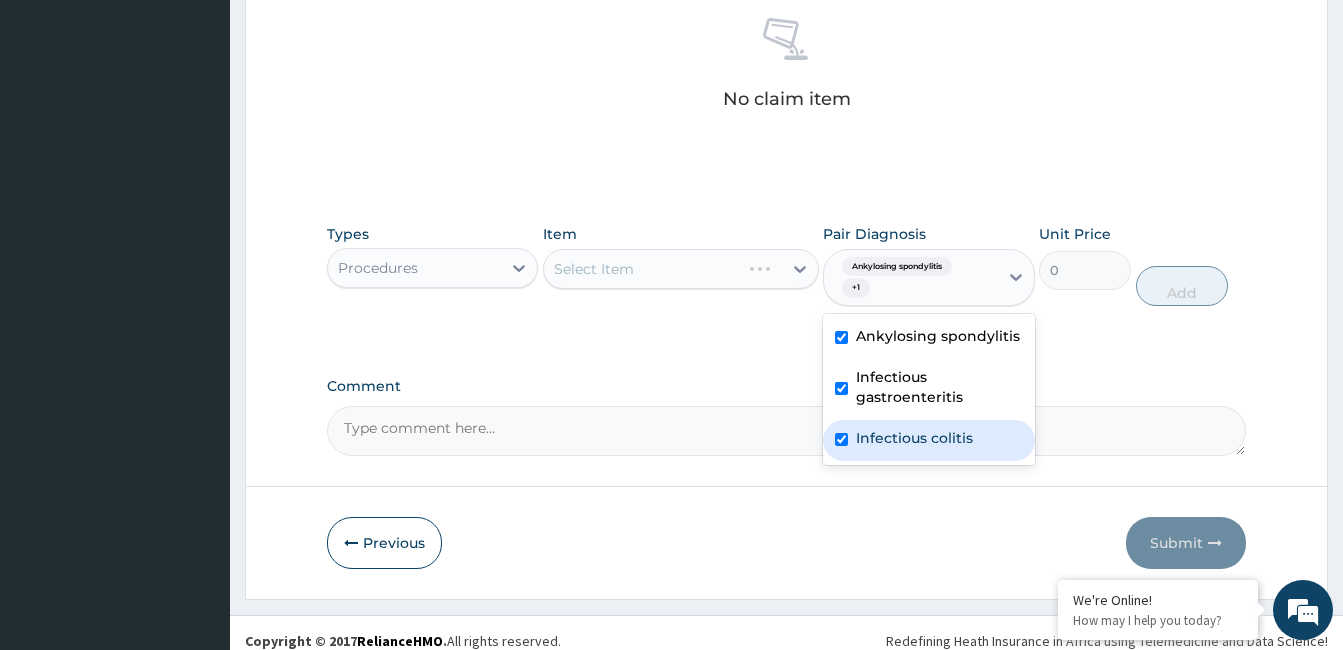 checkbox on "true" 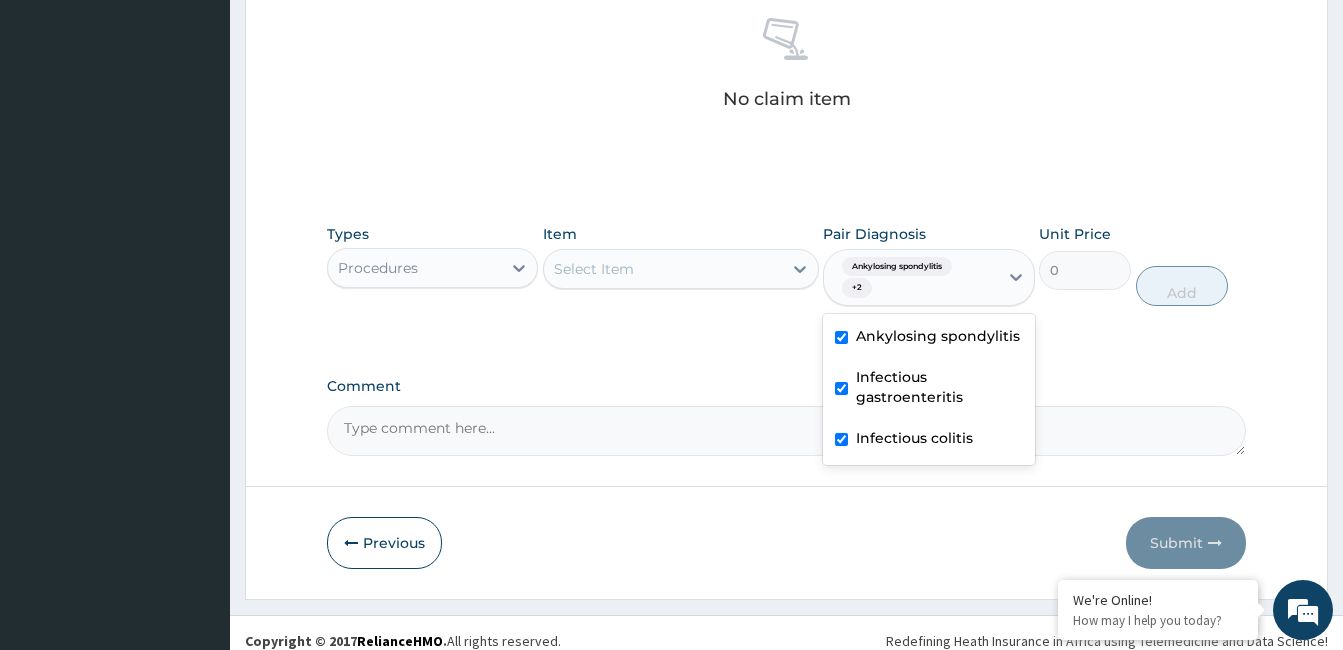 click on "Select Item" at bounding box center [663, 269] 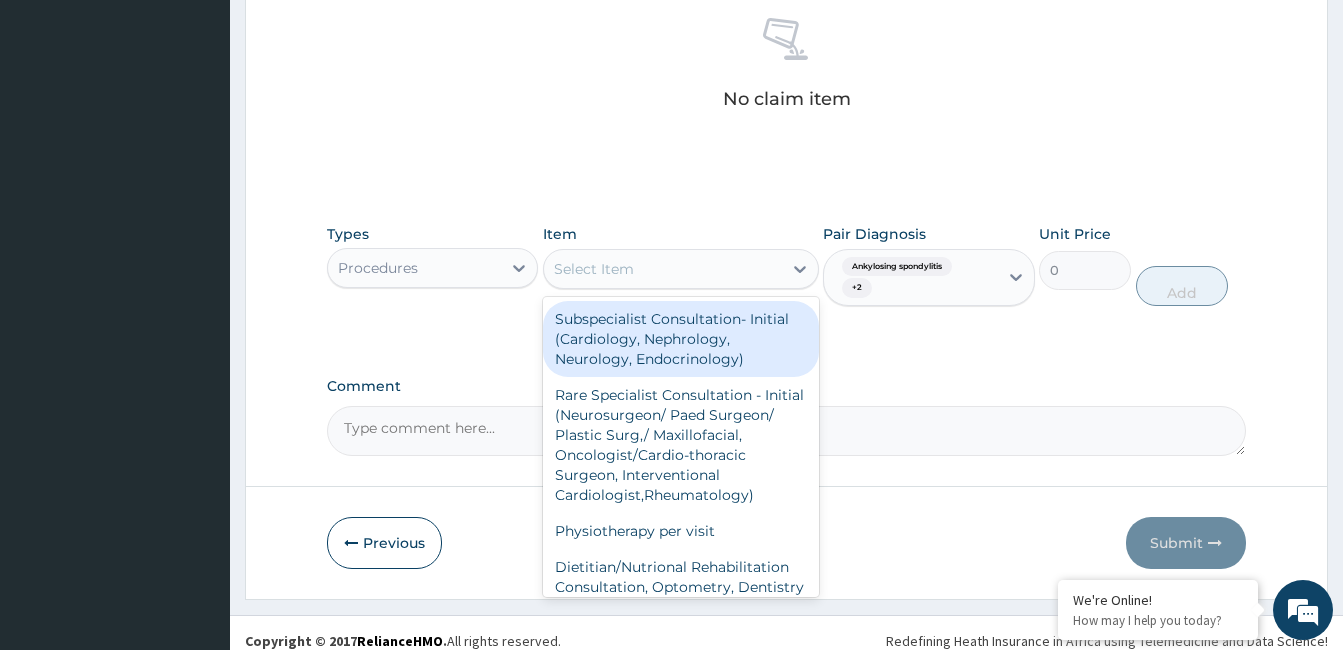 click on "Subspecialist Consultation- Initial (Cardiology, Nephrology, Neurology, Endocrinology)" at bounding box center [681, 339] 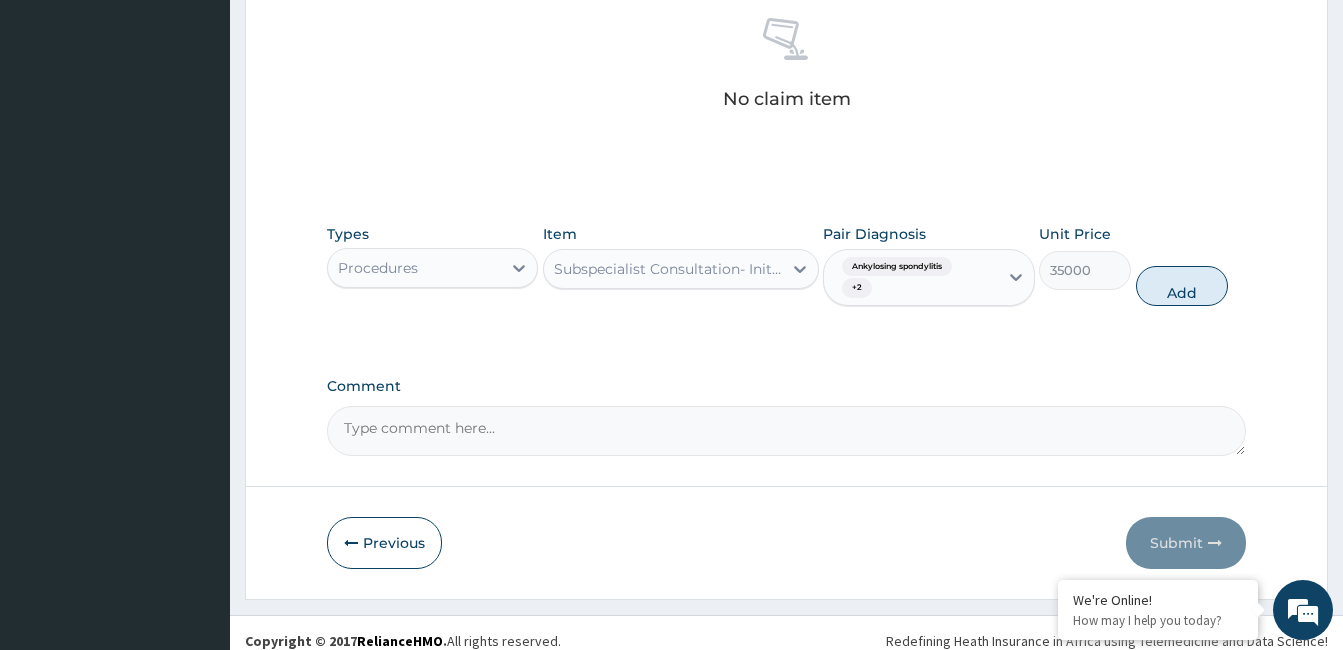 drag, startPoint x: 1178, startPoint y: 276, endPoint x: 1150, endPoint y: 305, distance: 40.311287 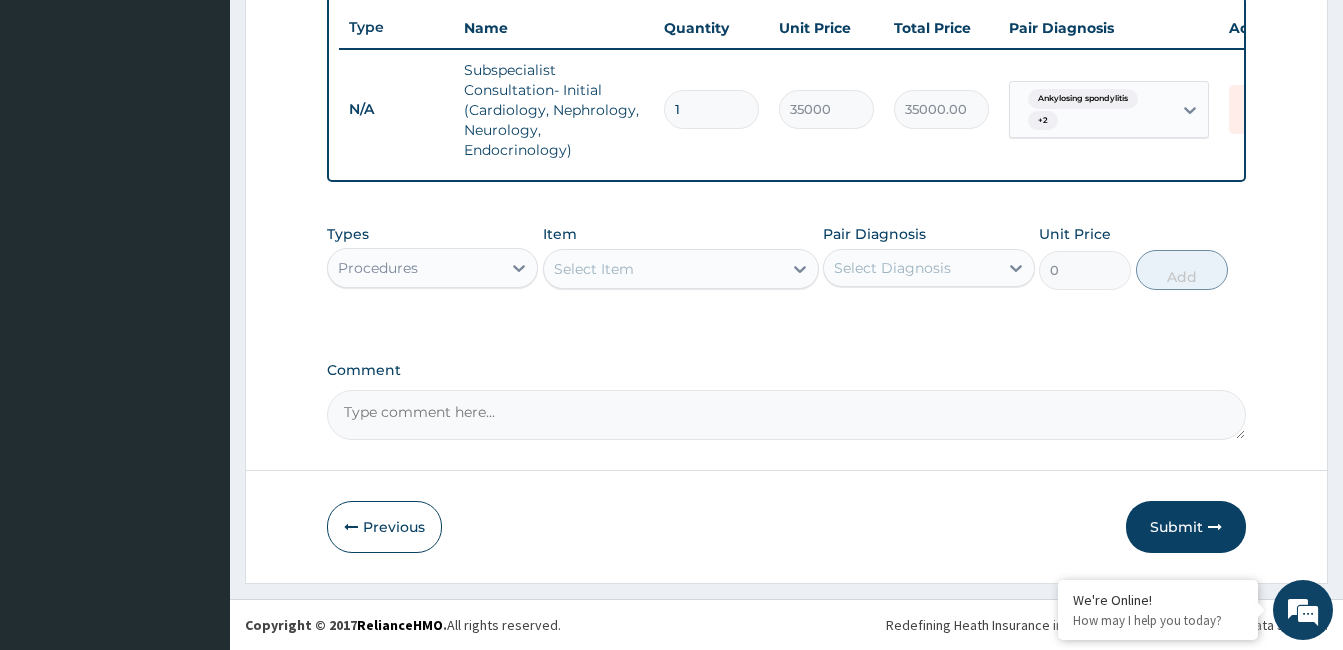 scroll, scrollTop: 763, scrollLeft: 0, axis: vertical 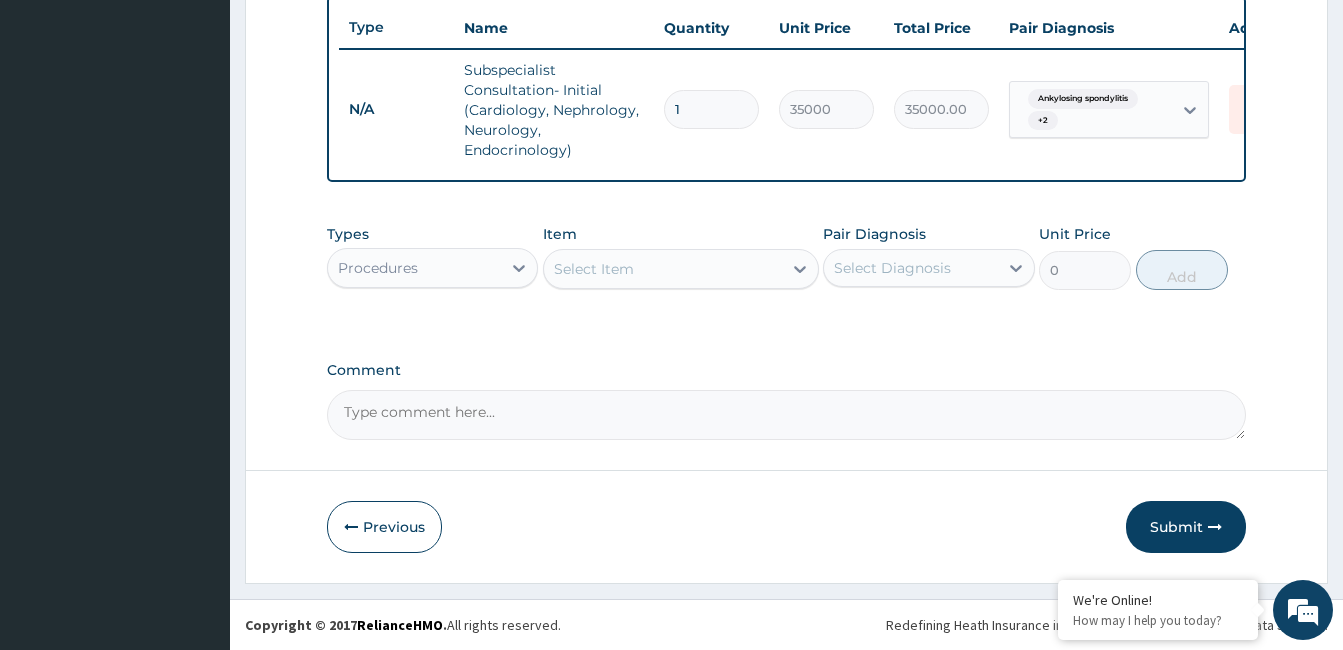 click on "Procedures" at bounding box center [414, 268] 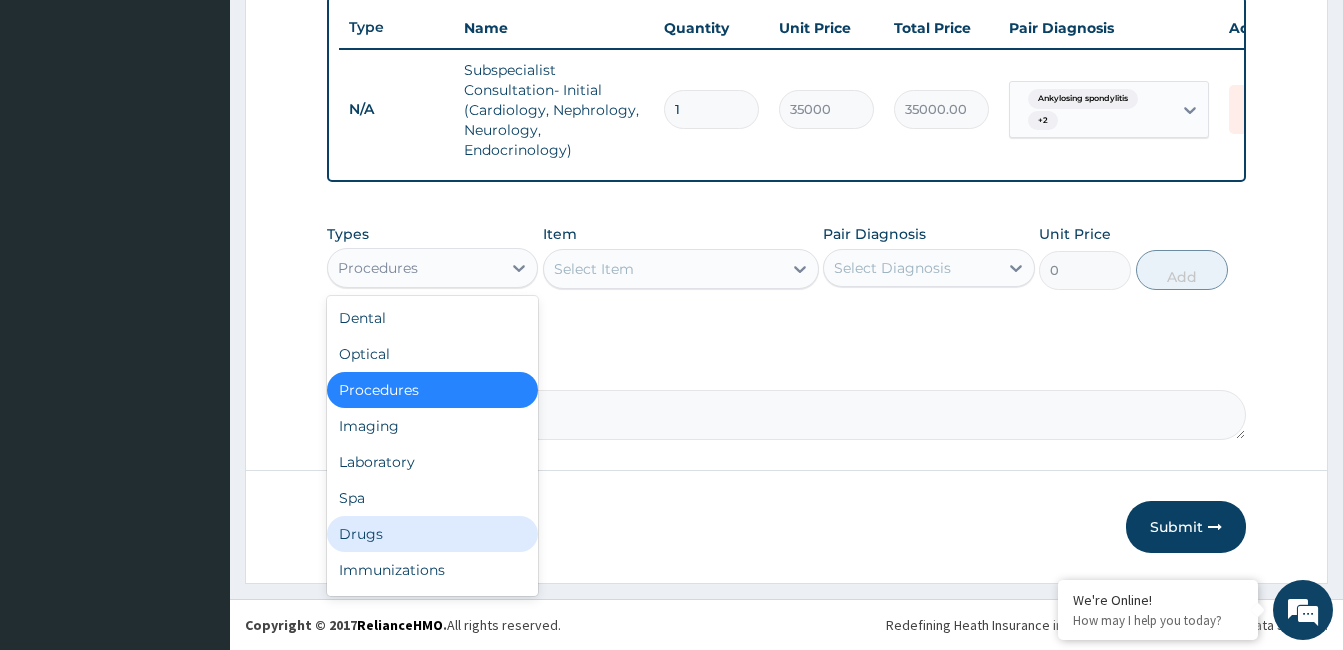 drag, startPoint x: 432, startPoint y: 544, endPoint x: 470, endPoint y: 490, distance: 66.0303 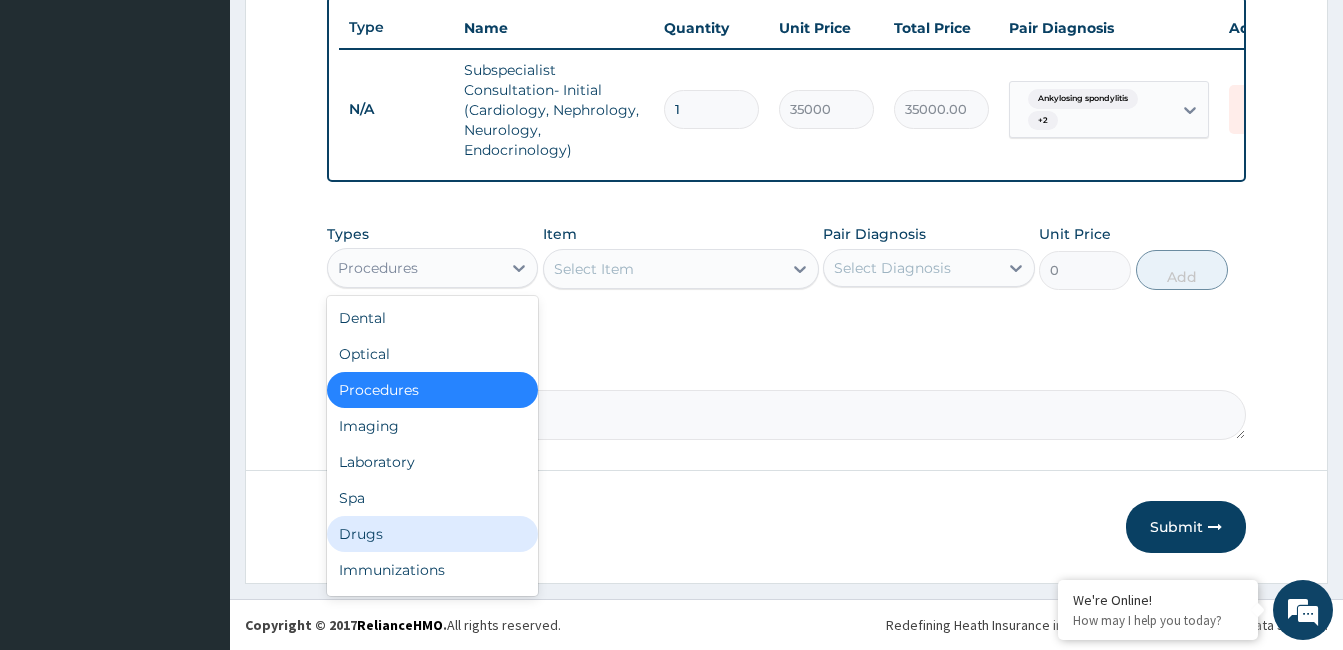 click on "Drugs" at bounding box center [432, 534] 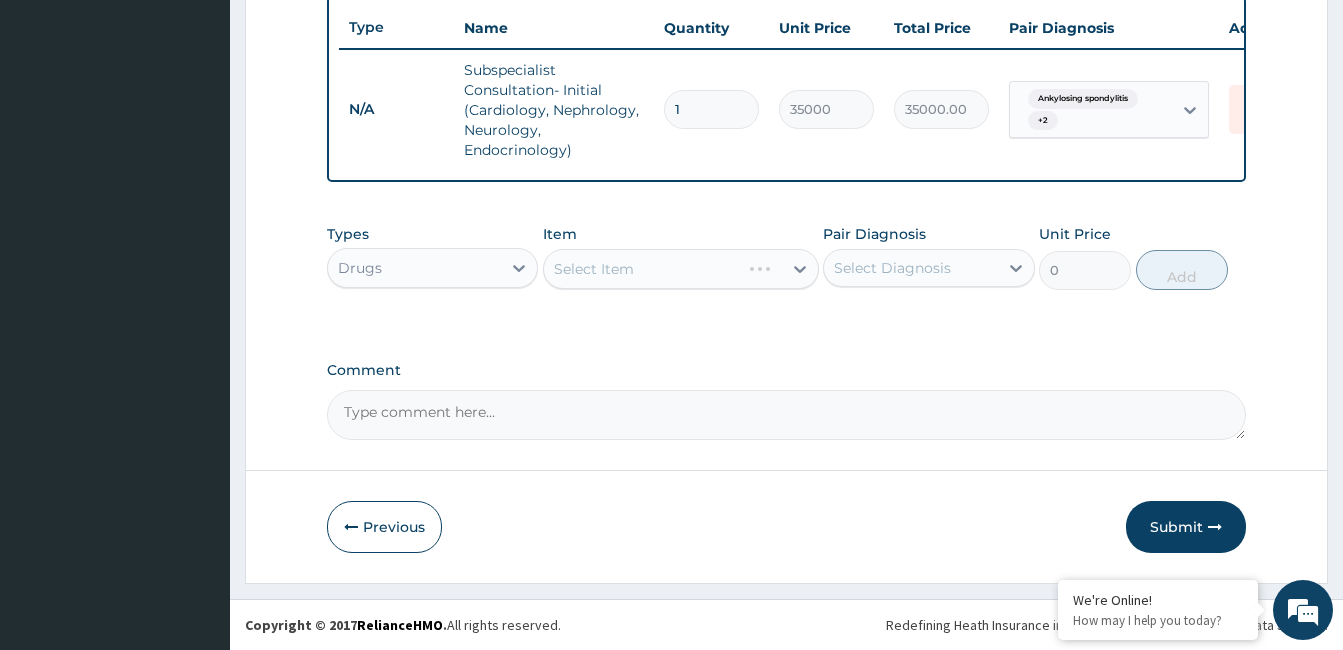 click on "Types Drugs Item Select Item Pair Diagnosis Select Diagnosis Unit Price 0 Add" at bounding box center [786, 257] 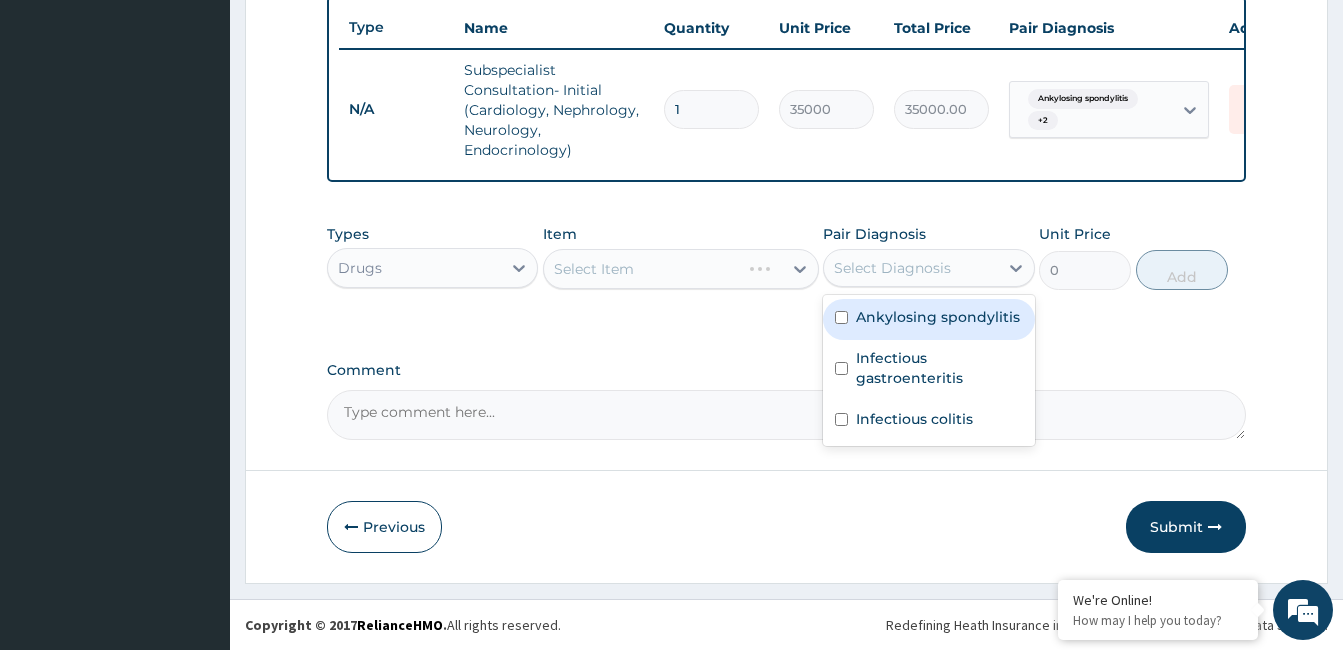click on "Select Diagnosis" at bounding box center (892, 268) 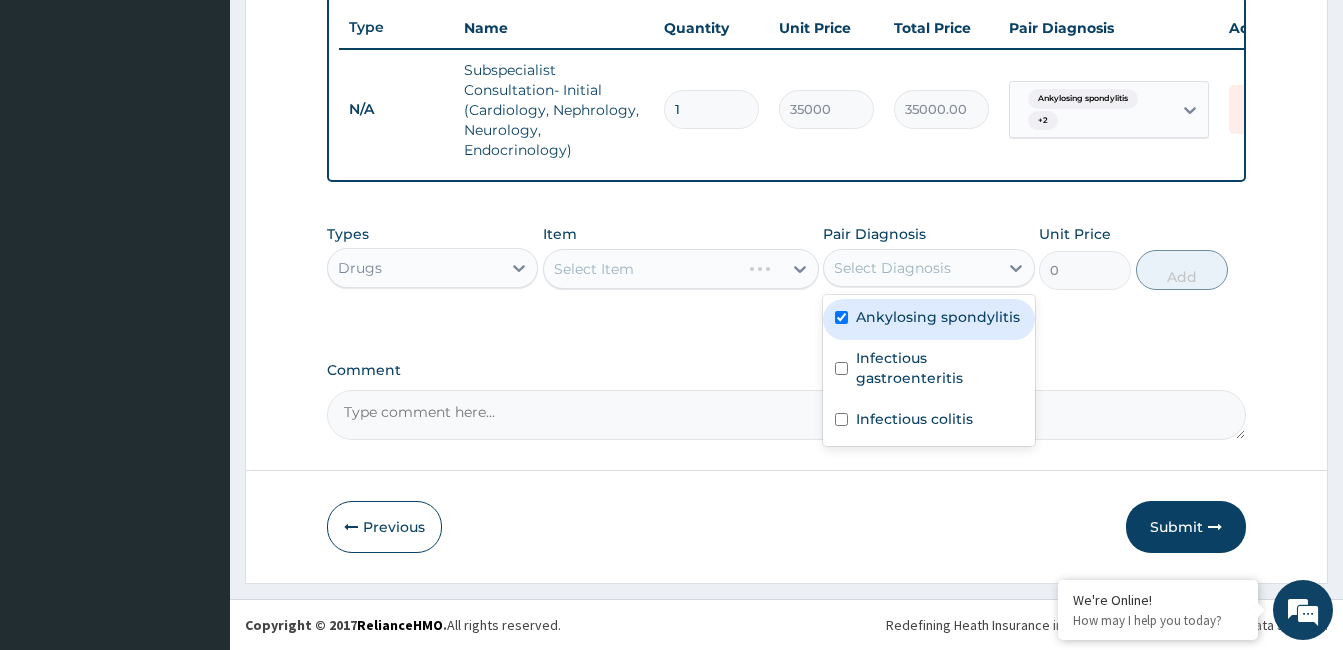 checkbox on "true" 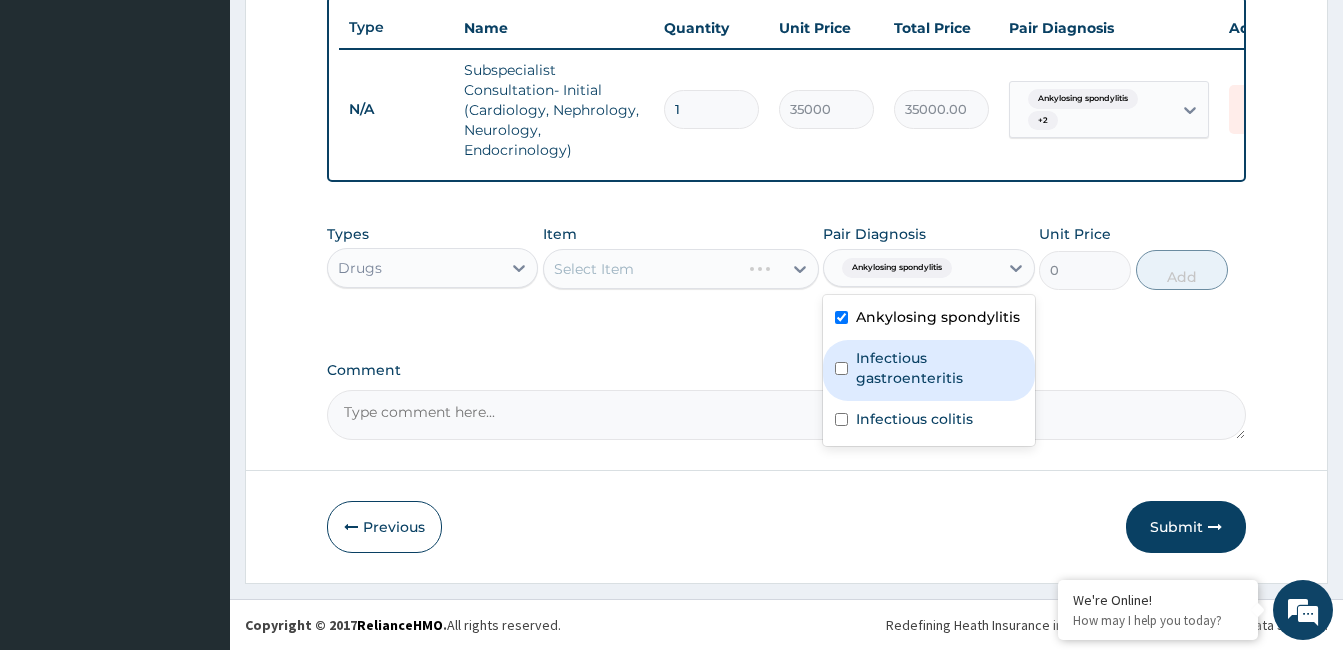 drag, startPoint x: 912, startPoint y: 367, endPoint x: 908, endPoint y: 401, distance: 34.234486 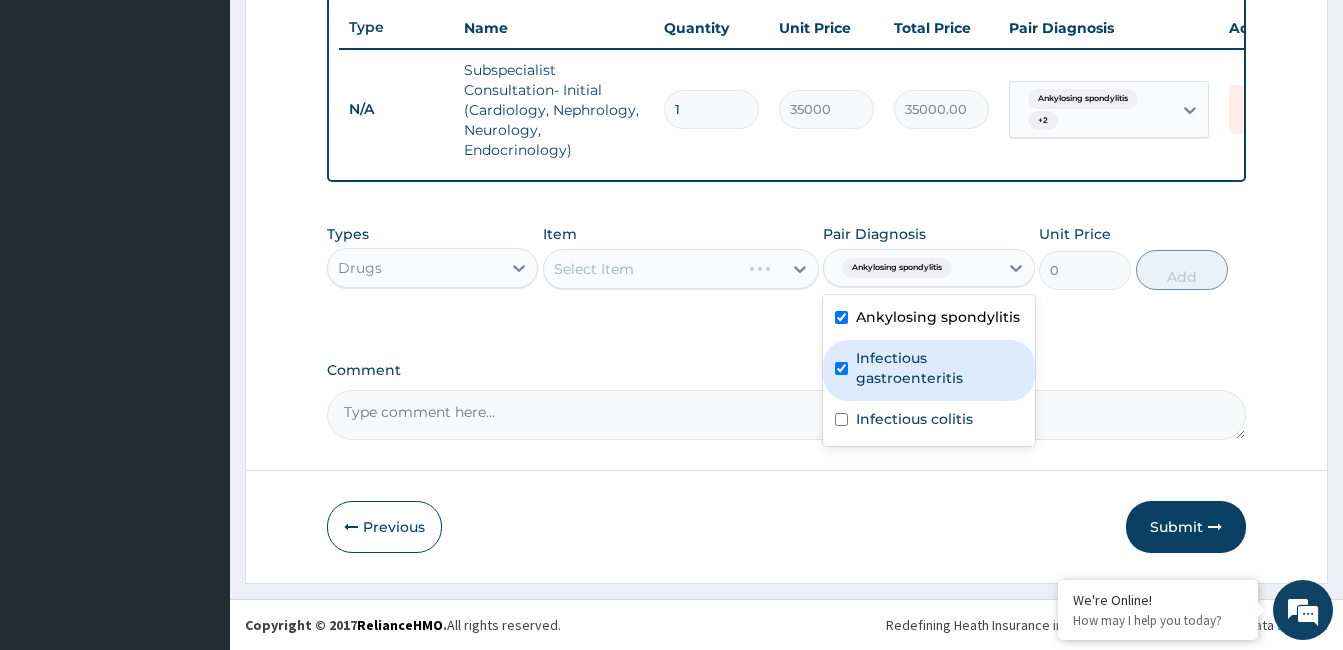 checkbox on "true" 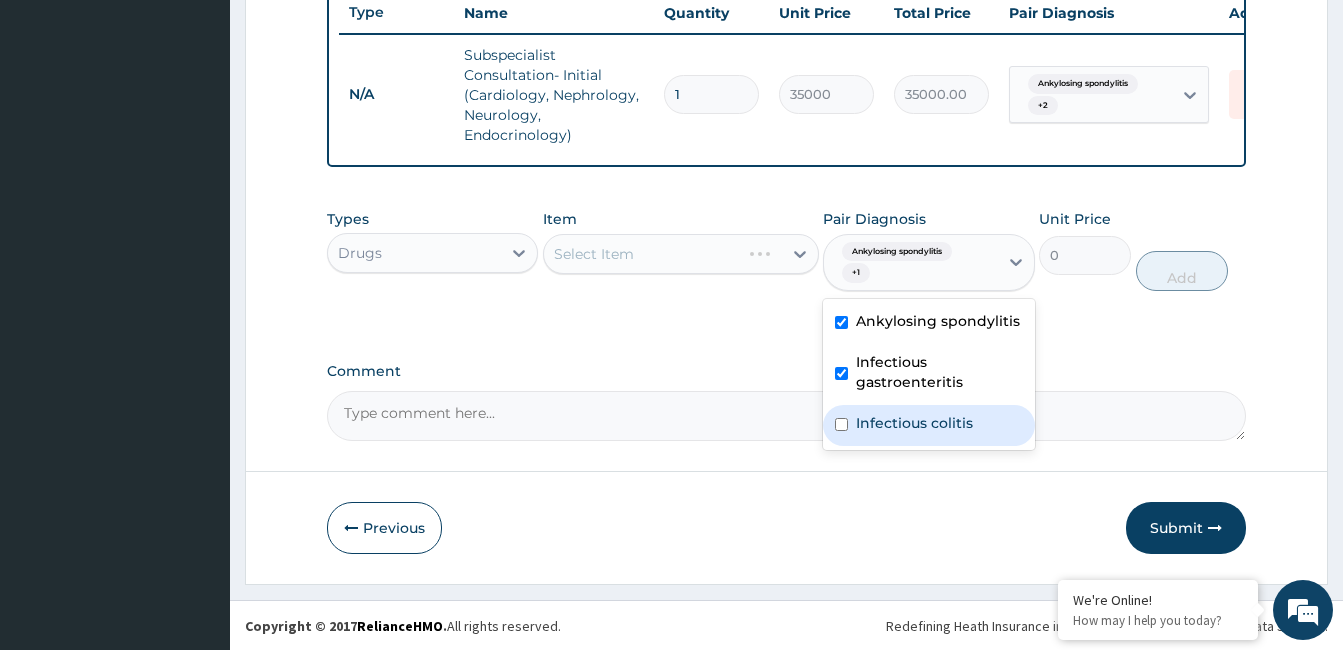 click on "Infectious colitis" at bounding box center [914, 423] 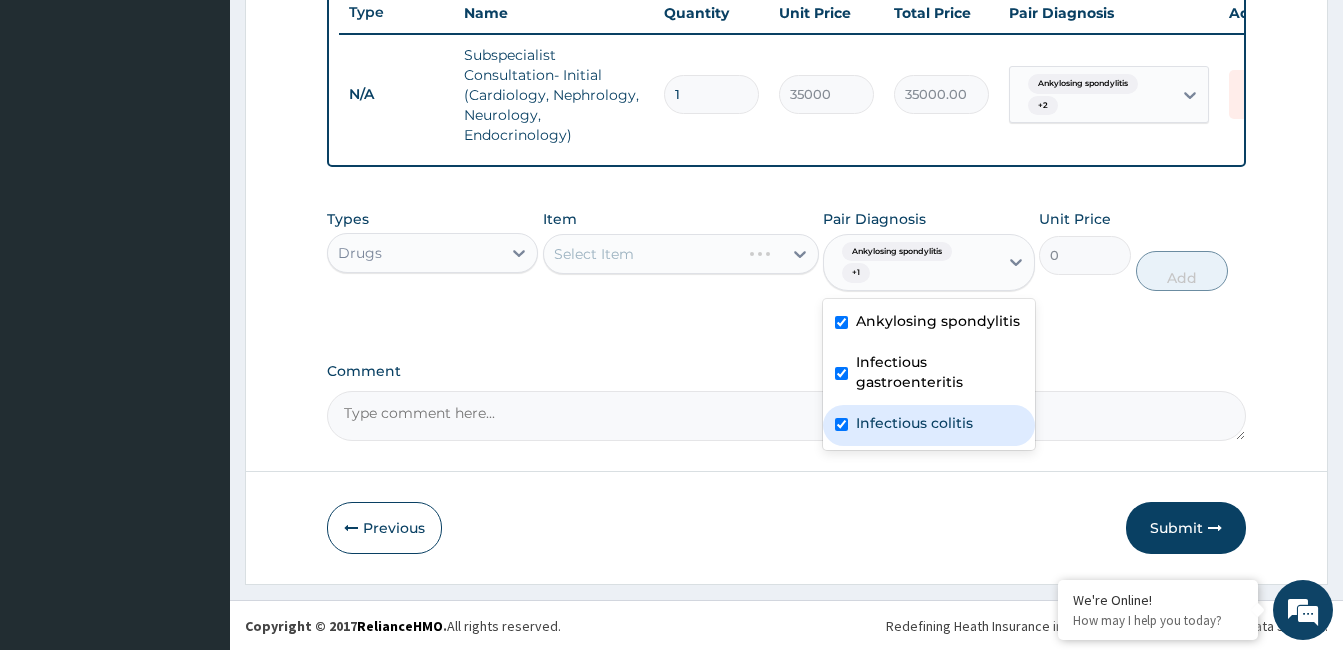 checkbox on "true" 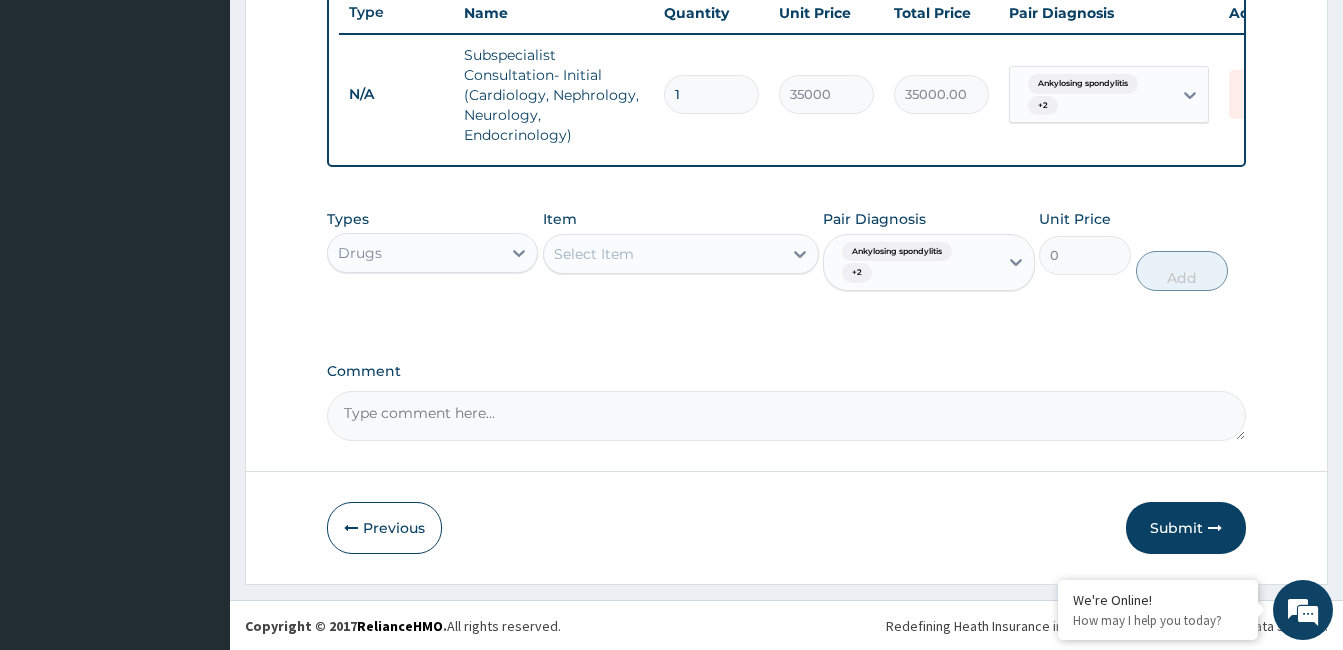 click on "Select Item" at bounding box center [663, 254] 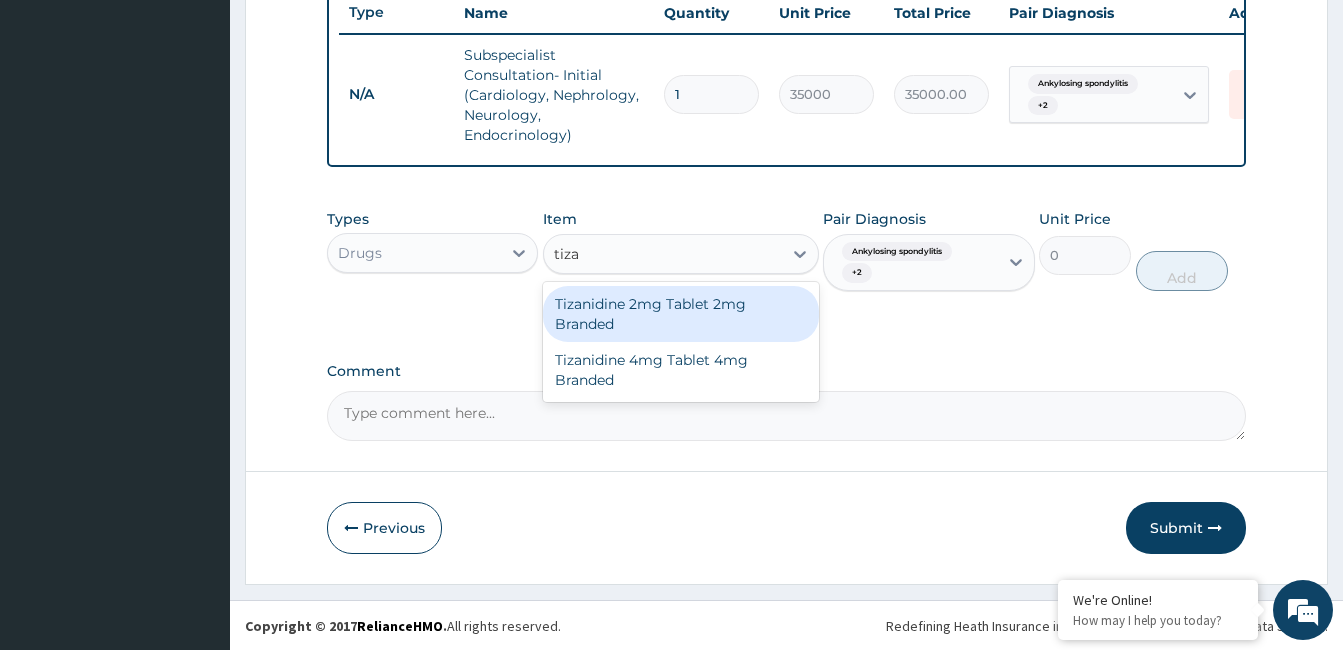 type on "tizan" 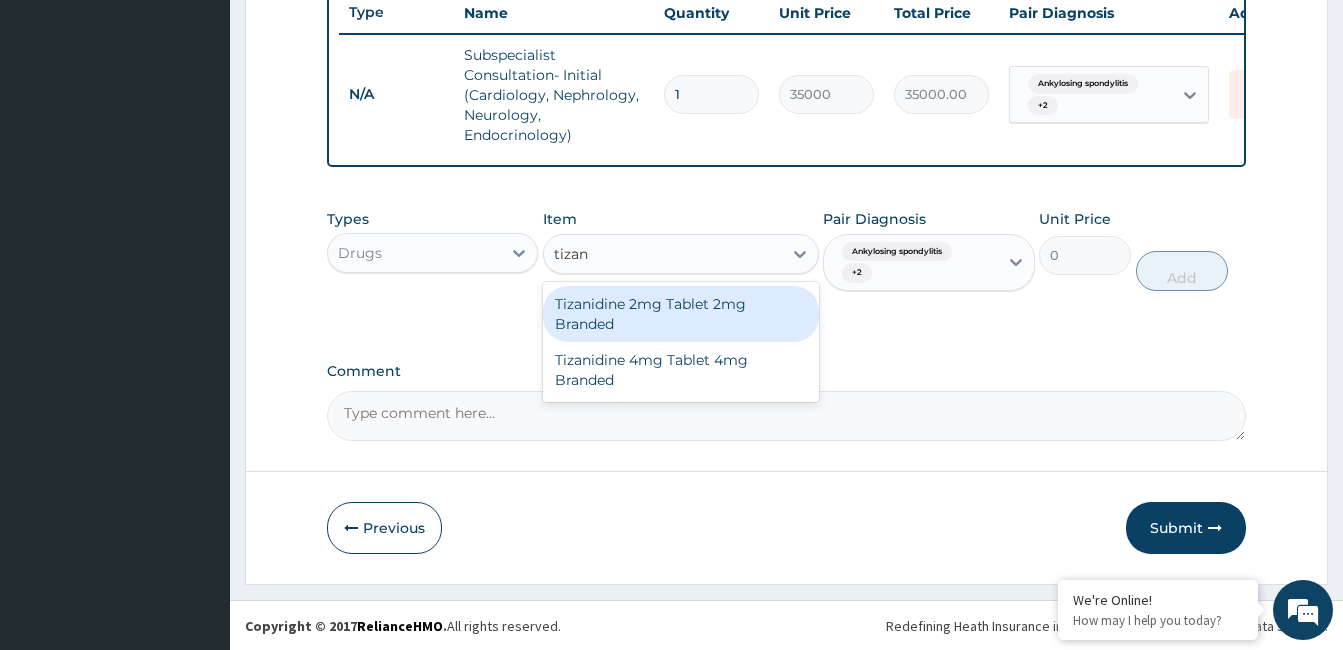 drag, startPoint x: 696, startPoint y: 329, endPoint x: 729, endPoint y: 336, distance: 33.734257 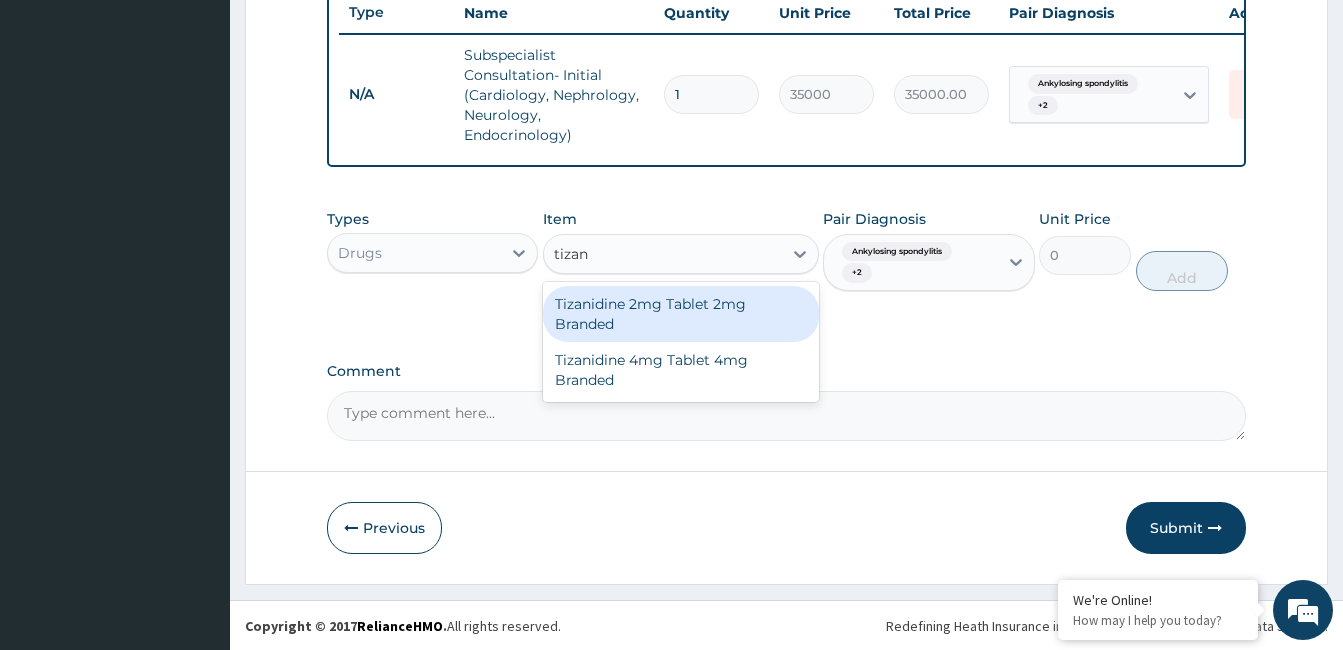 click on "Tizanidine 2mg Tablet 2mg Branded" at bounding box center (681, 314) 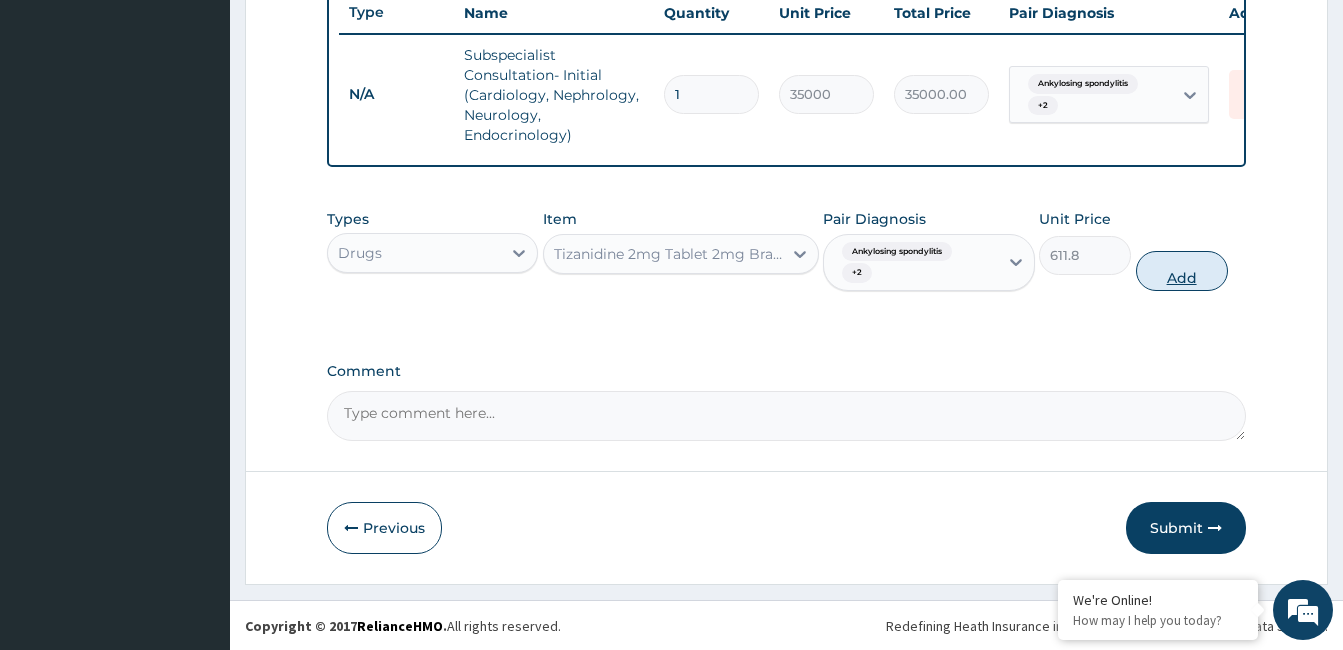 click on "Add" at bounding box center (1182, 271) 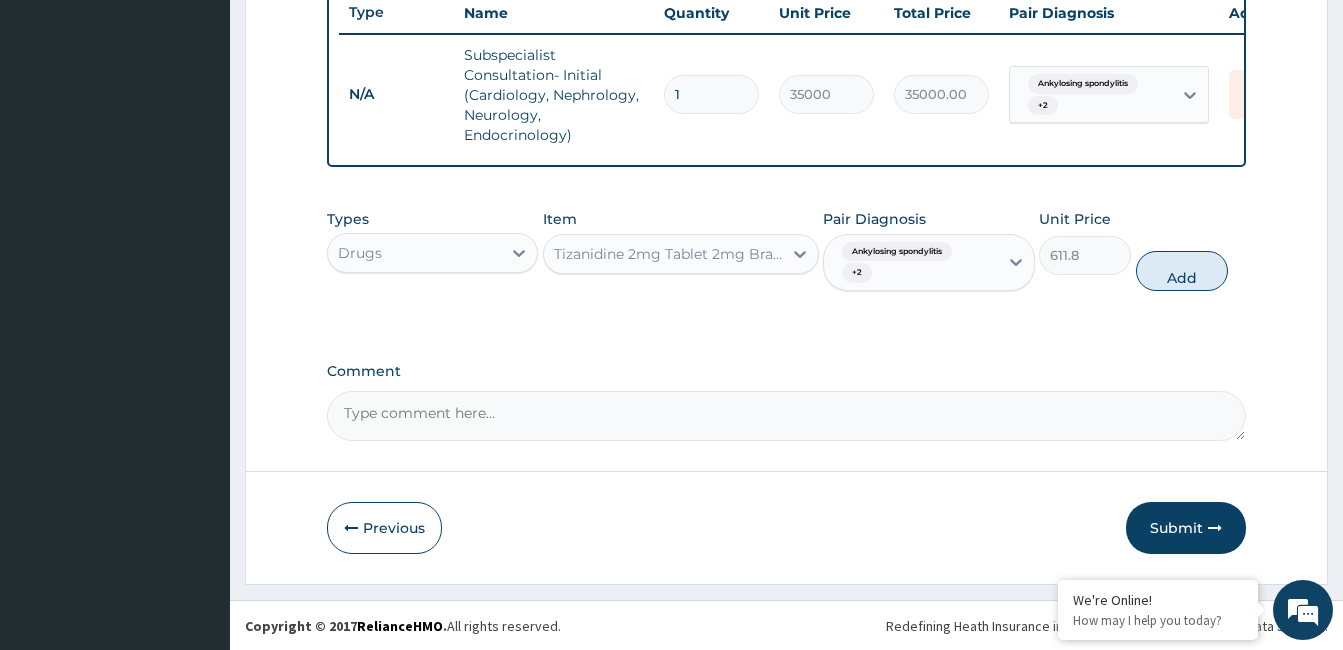 type on "0" 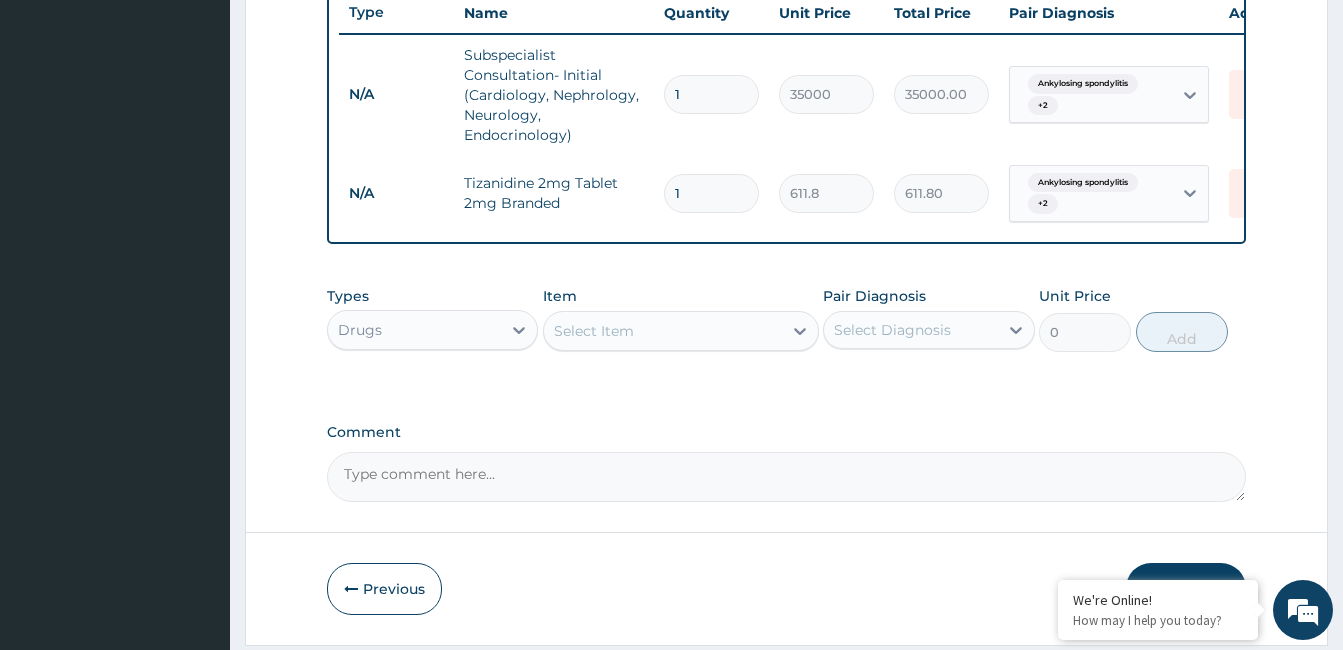 type 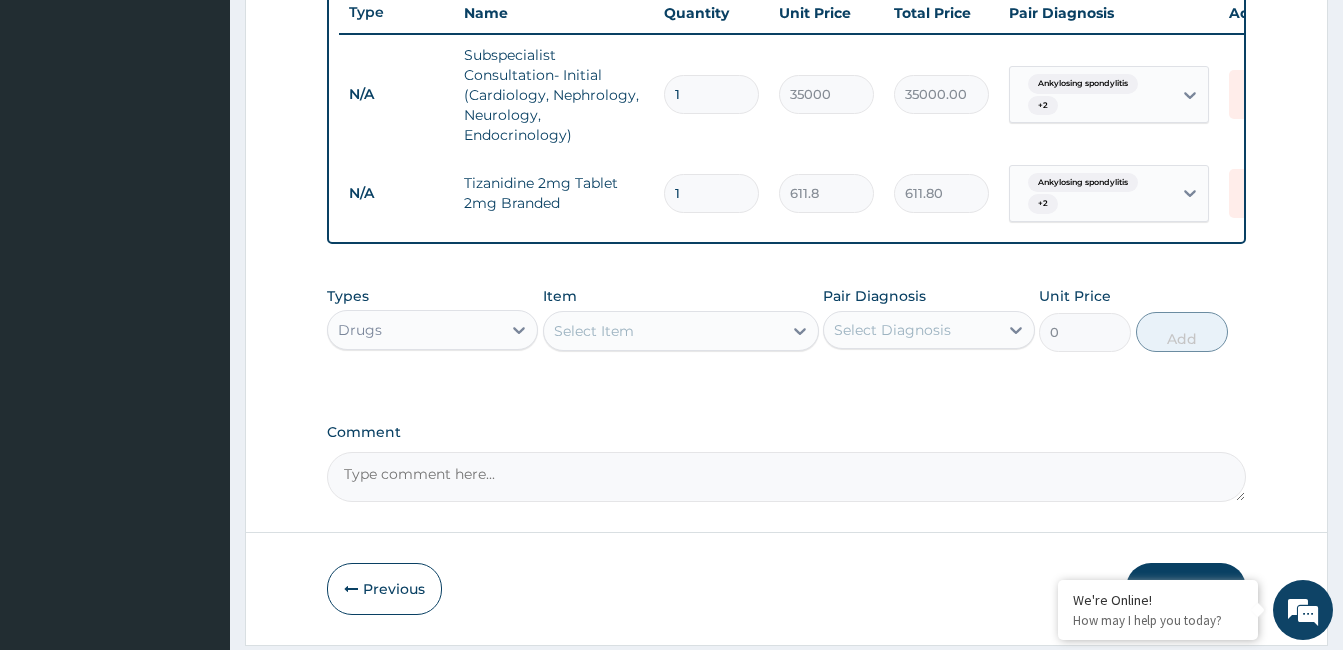 type on "0.00" 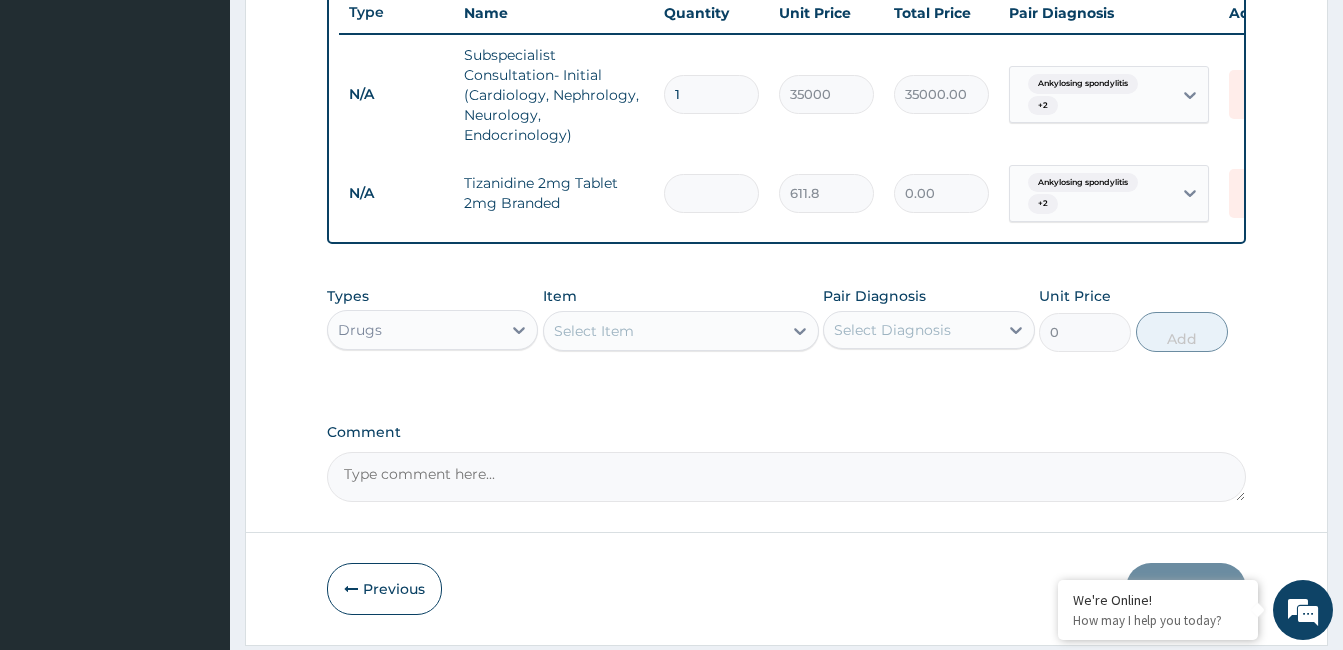 type on "2" 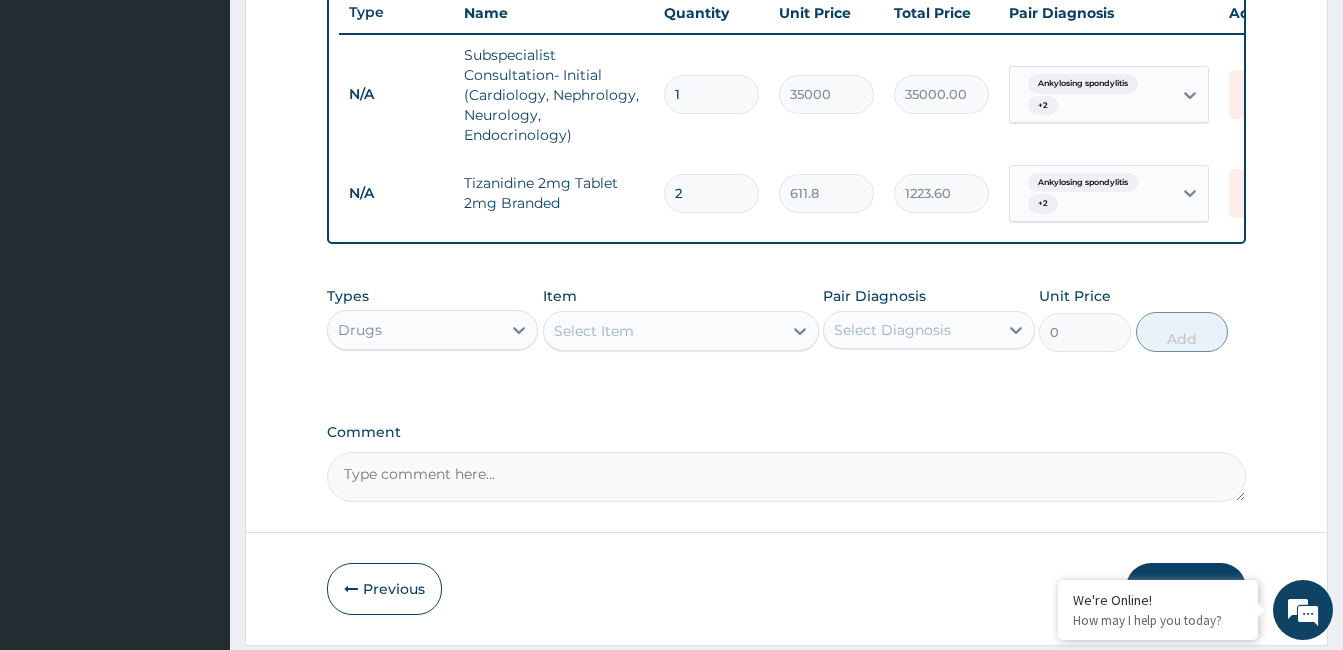 type on "20" 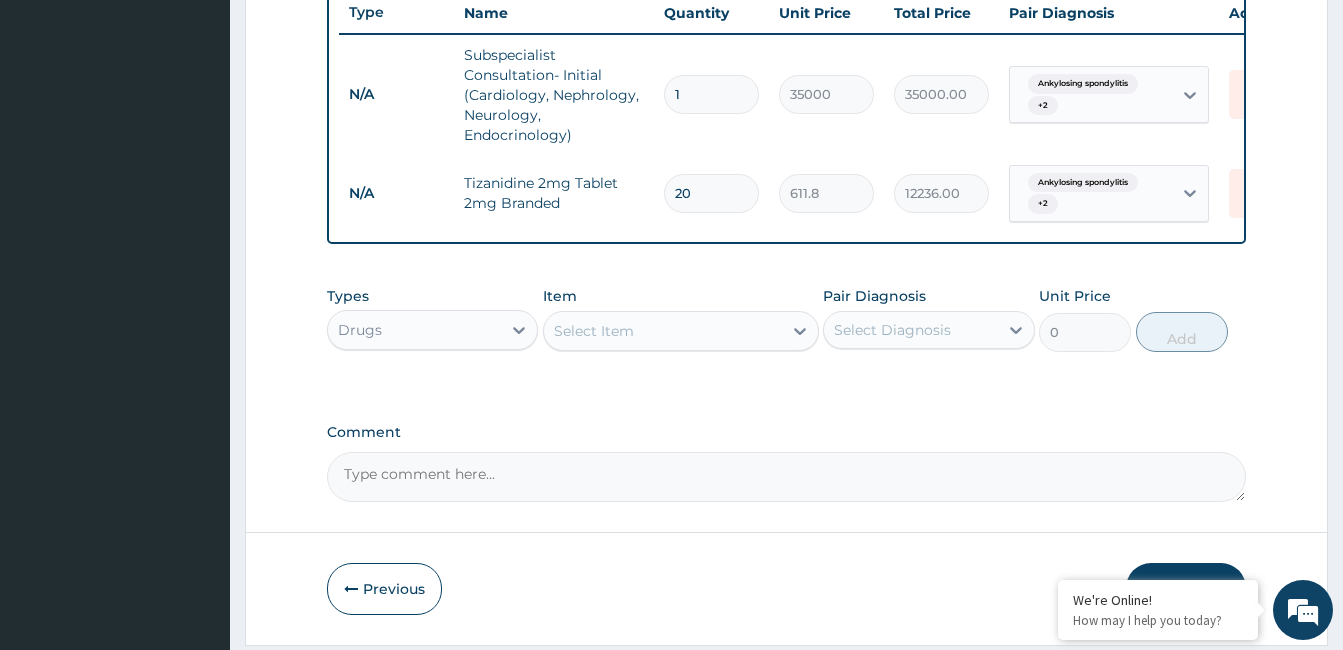 type on "20" 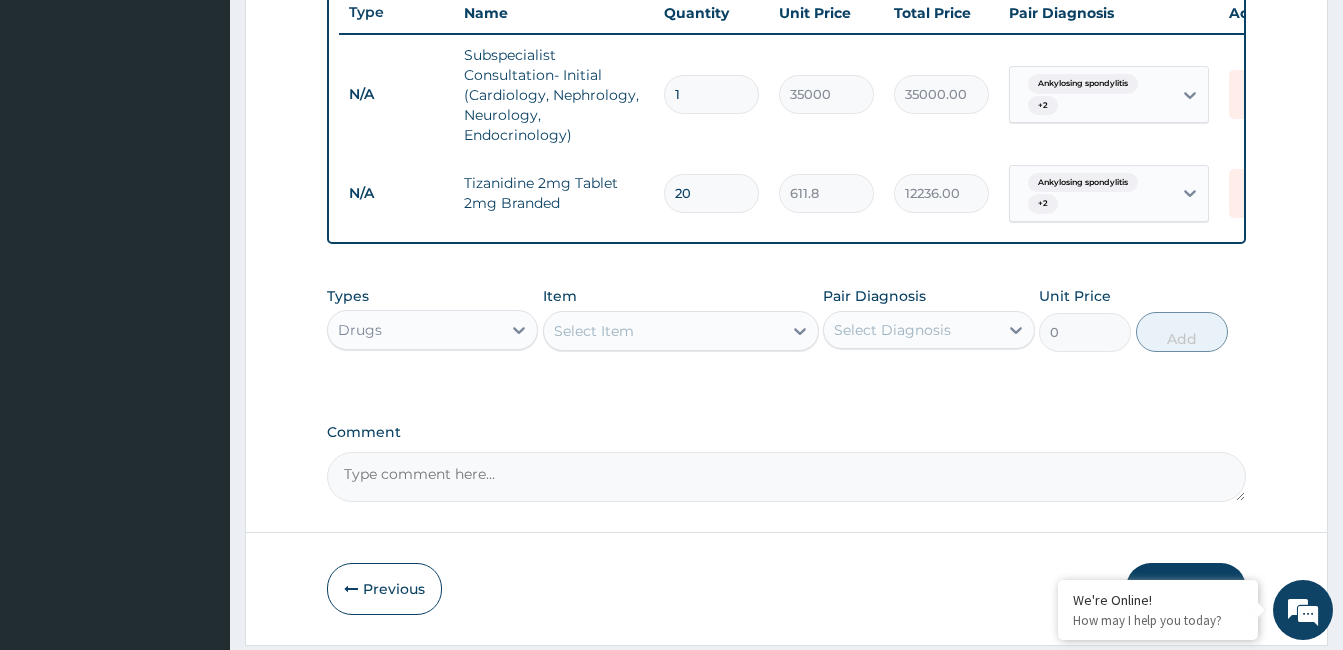 click on "Select Item" at bounding box center [663, 331] 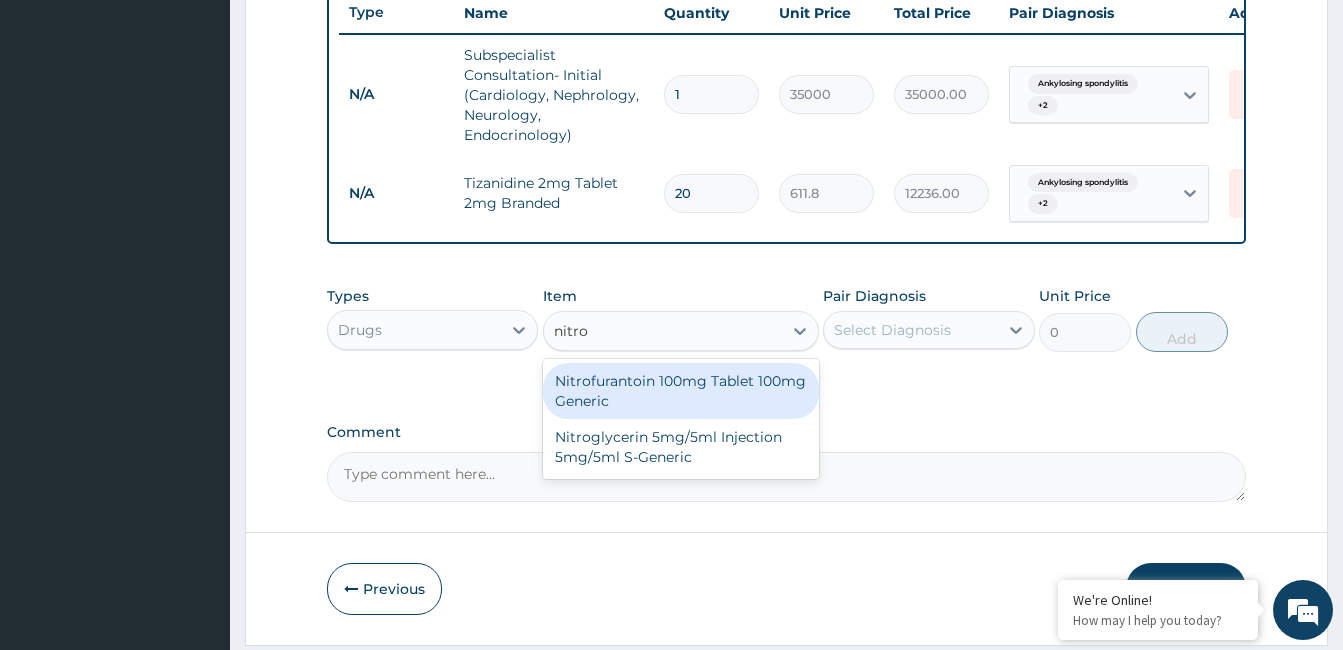 type on "nitrof" 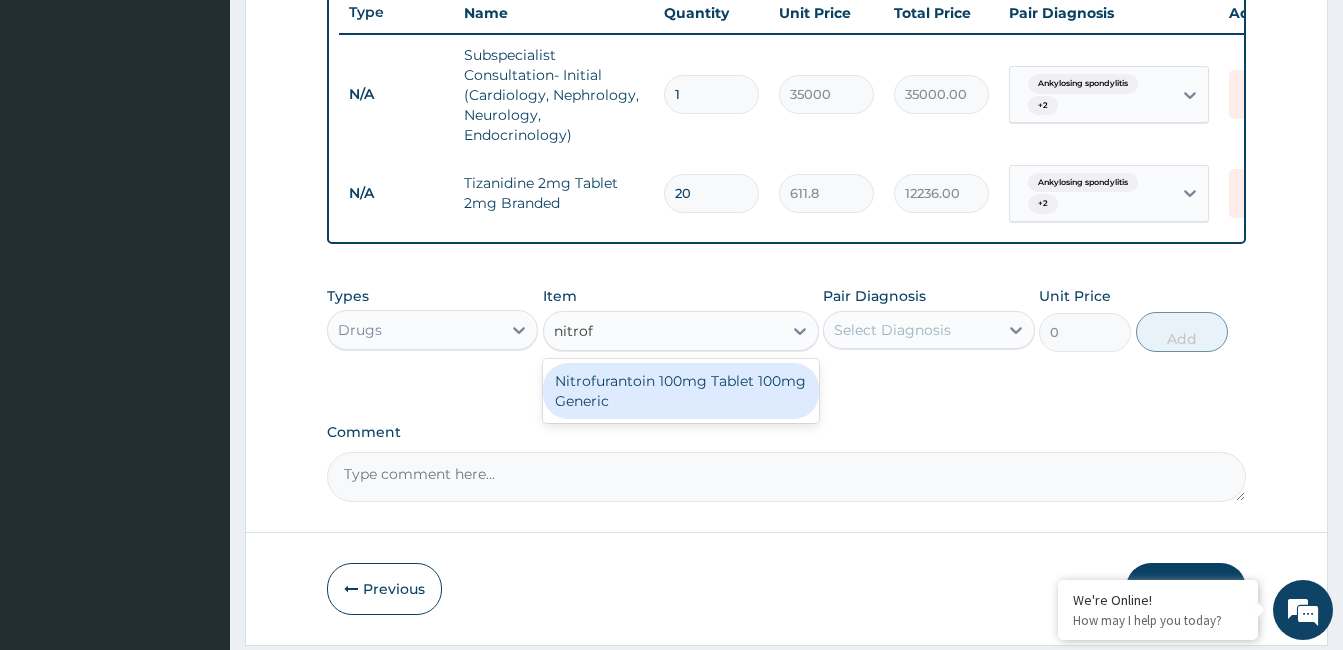 drag, startPoint x: 709, startPoint y: 406, endPoint x: 903, endPoint y: 341, distance: 204.59961 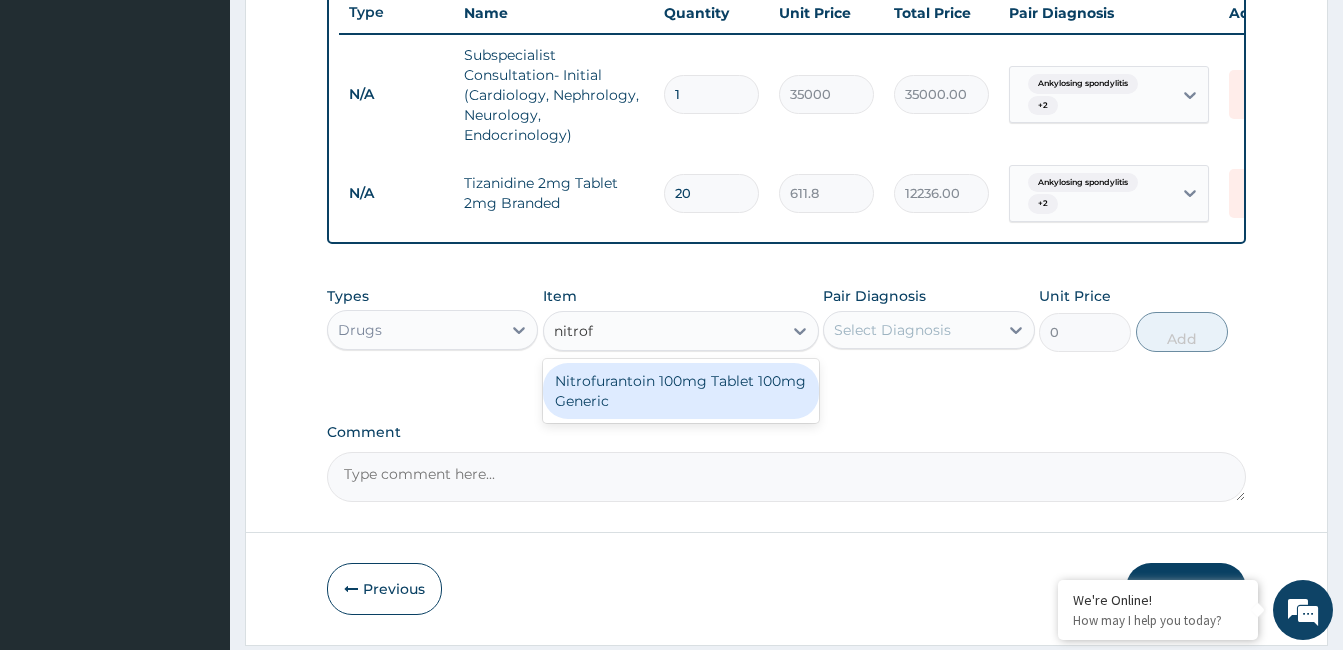 click on "Nitrofurantoin  100mg Tablet 100mg Generic" at bounding box center [681, 391] 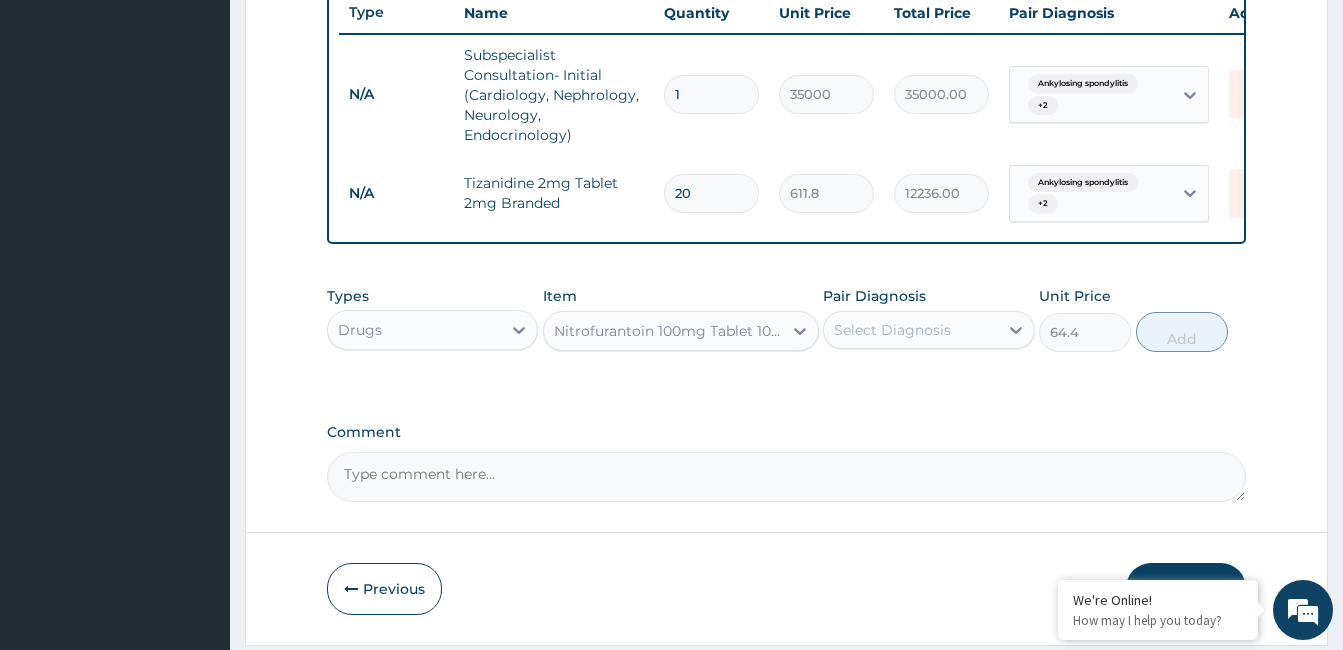click on "Pair Diagnosis Select Diagnosis" at bounding box center (928, 319) 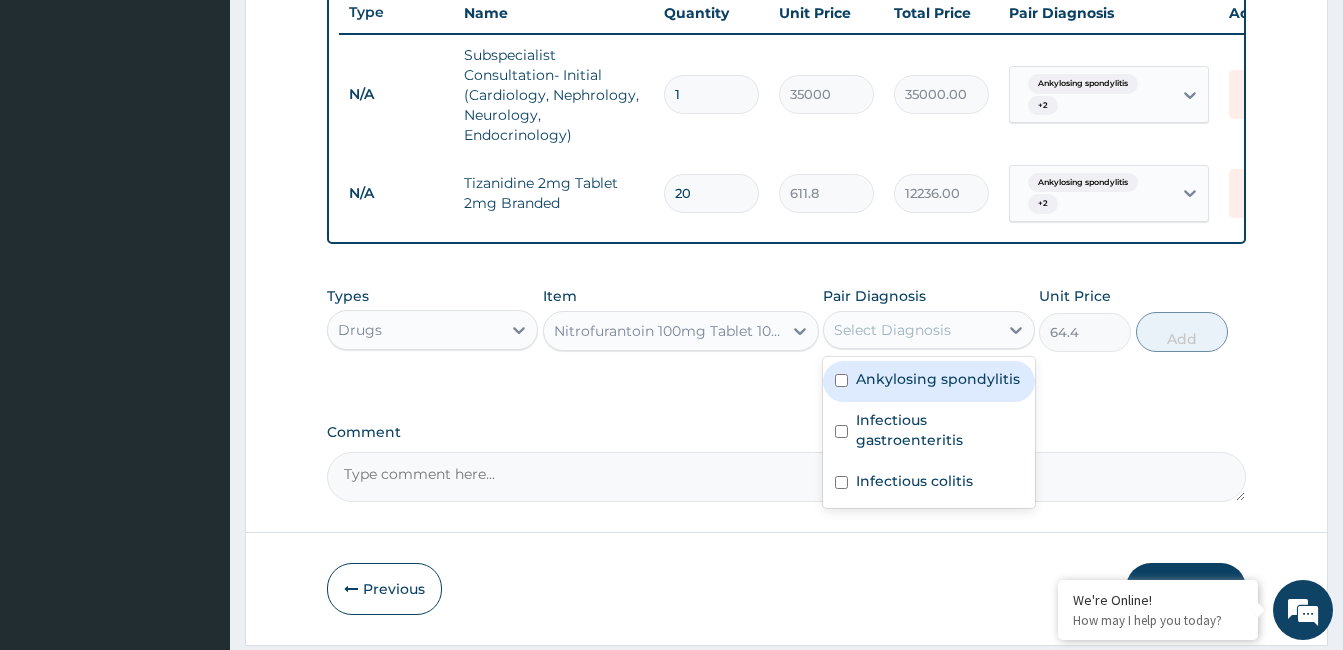 click on "Select Diagnosis" at bounding box center [892, 330] 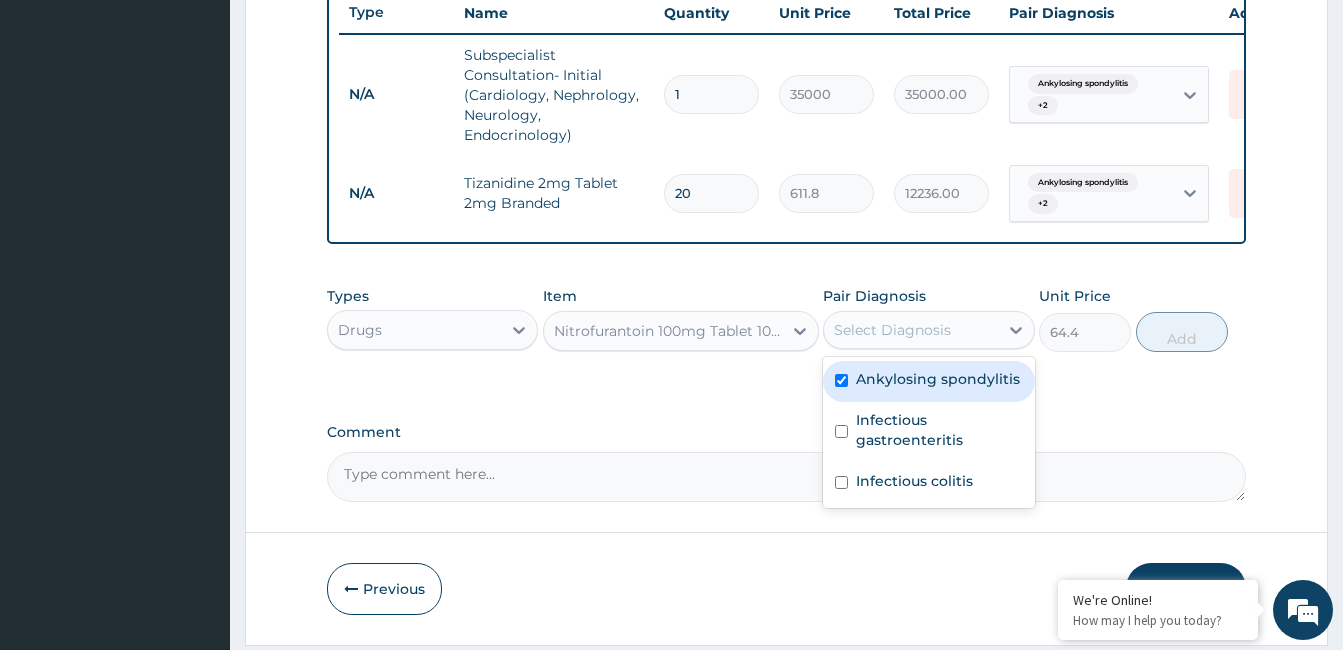 checkbox on "true" 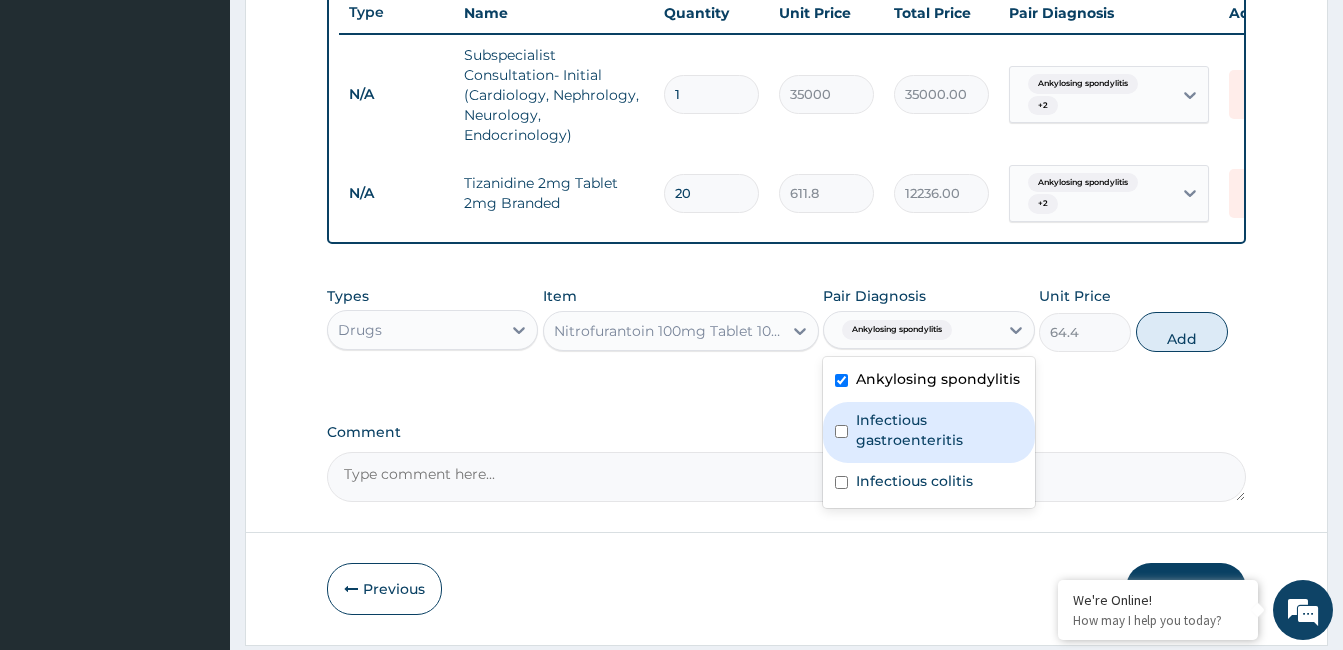 click on "Infectious gastroenteritis" at bounding box center [939, 430] 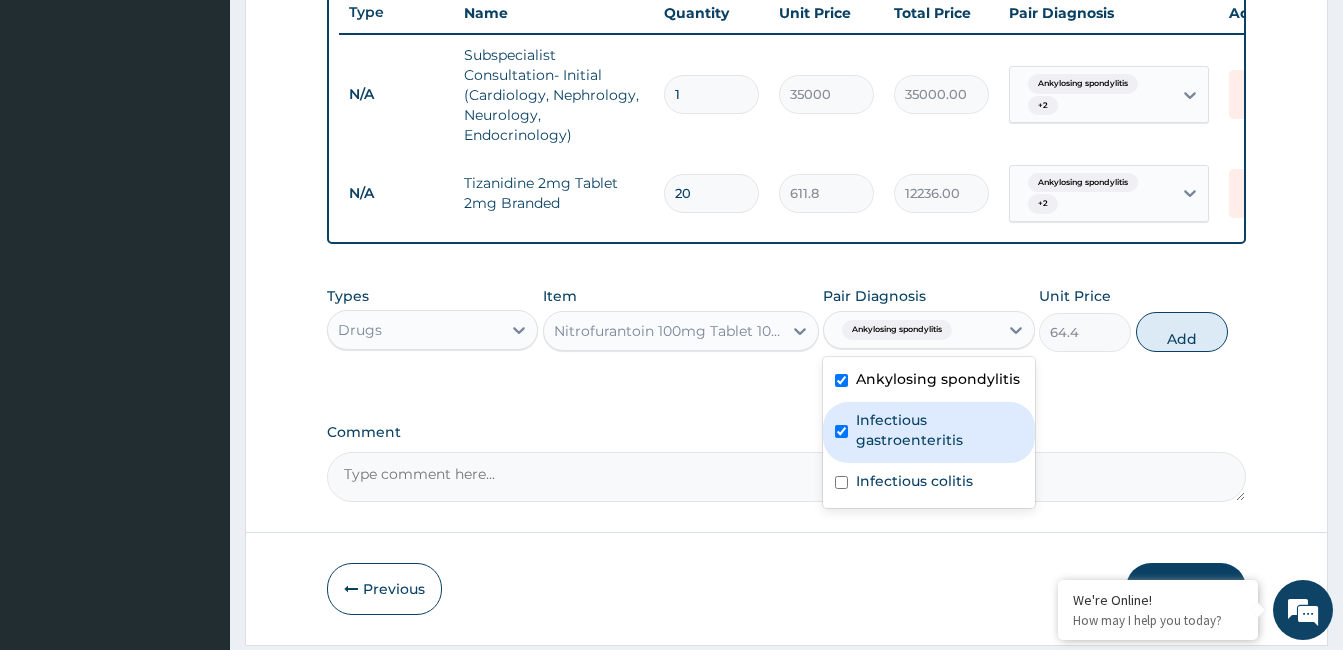checkbox on "true" 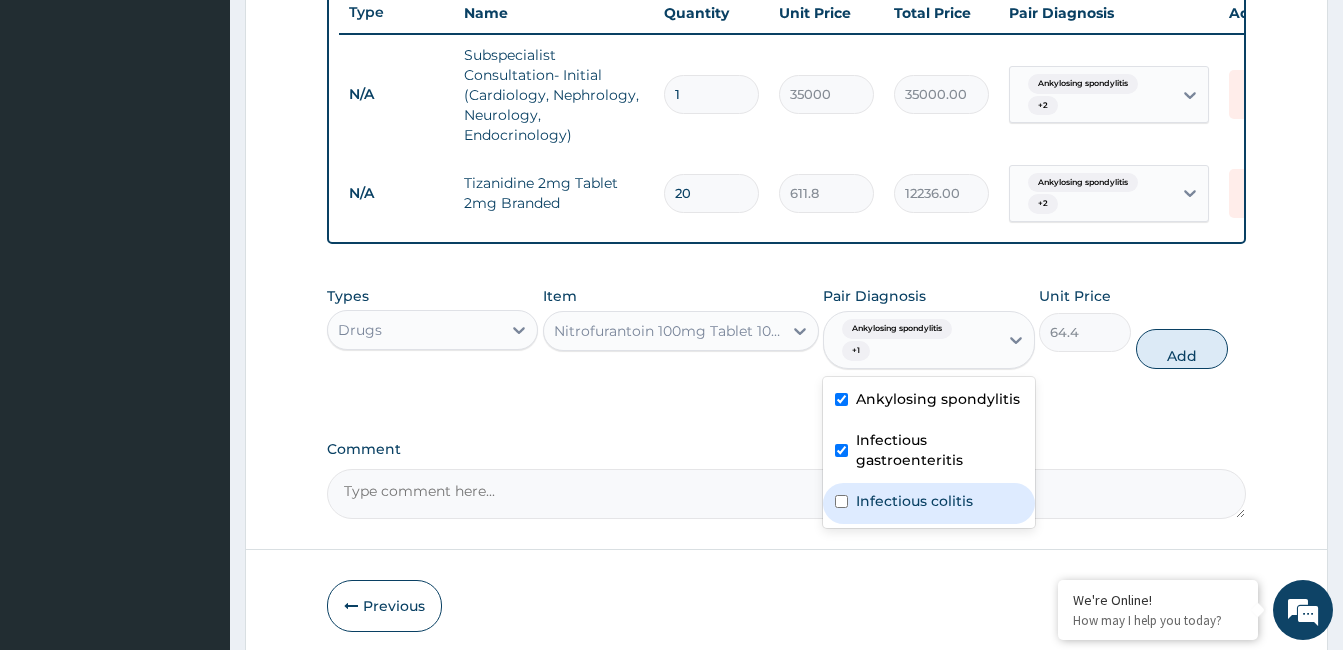 click on "Infectious colitis" at bounding box center (914, 501) 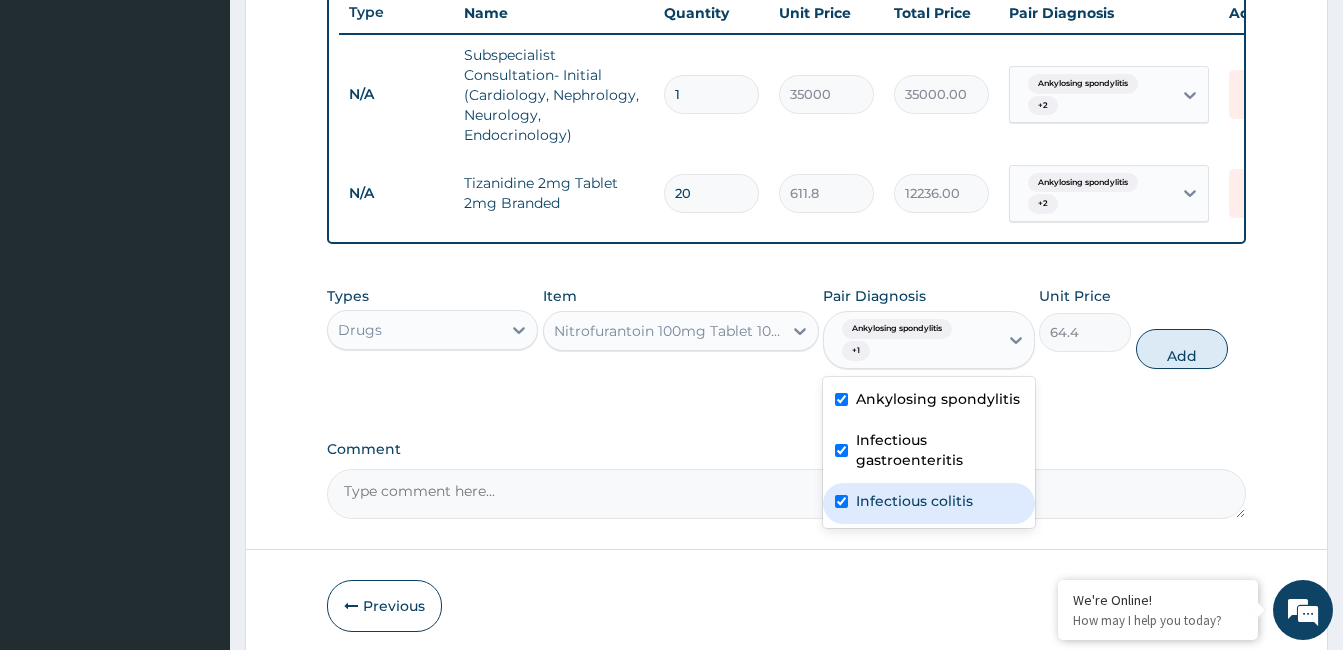 checkbox on "true" 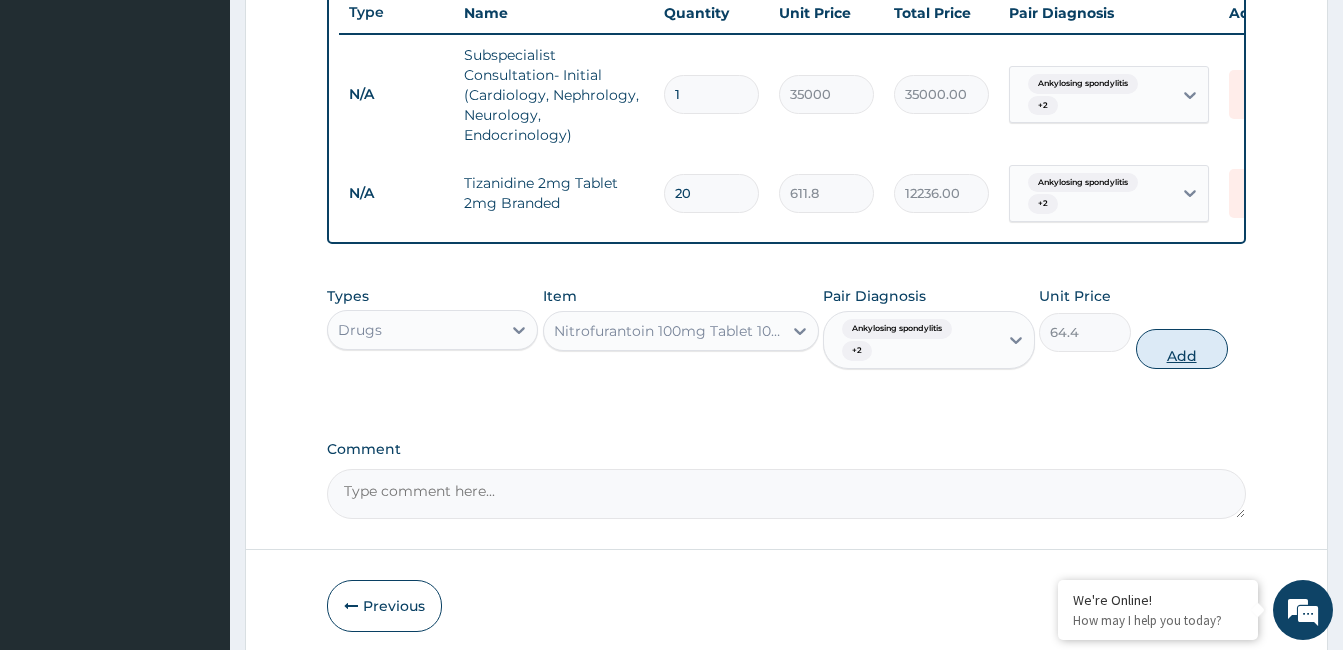 click on "Add" at bounding box center [1182, 349] 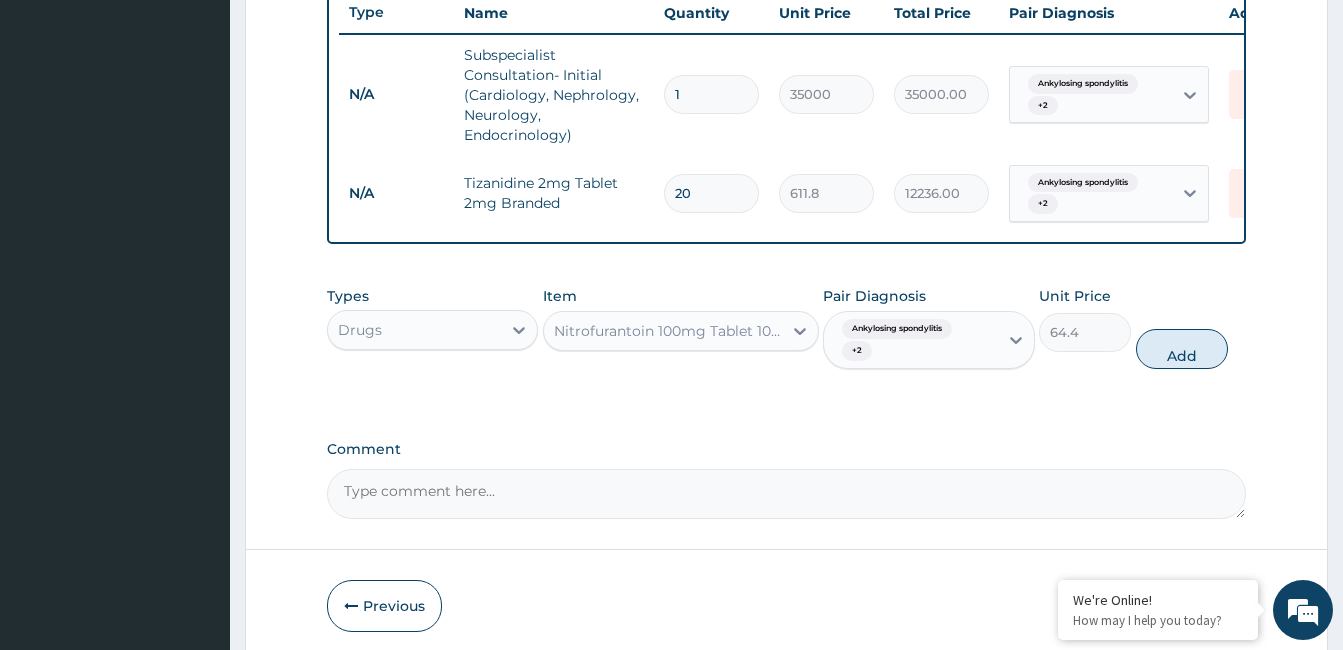 type on "0" 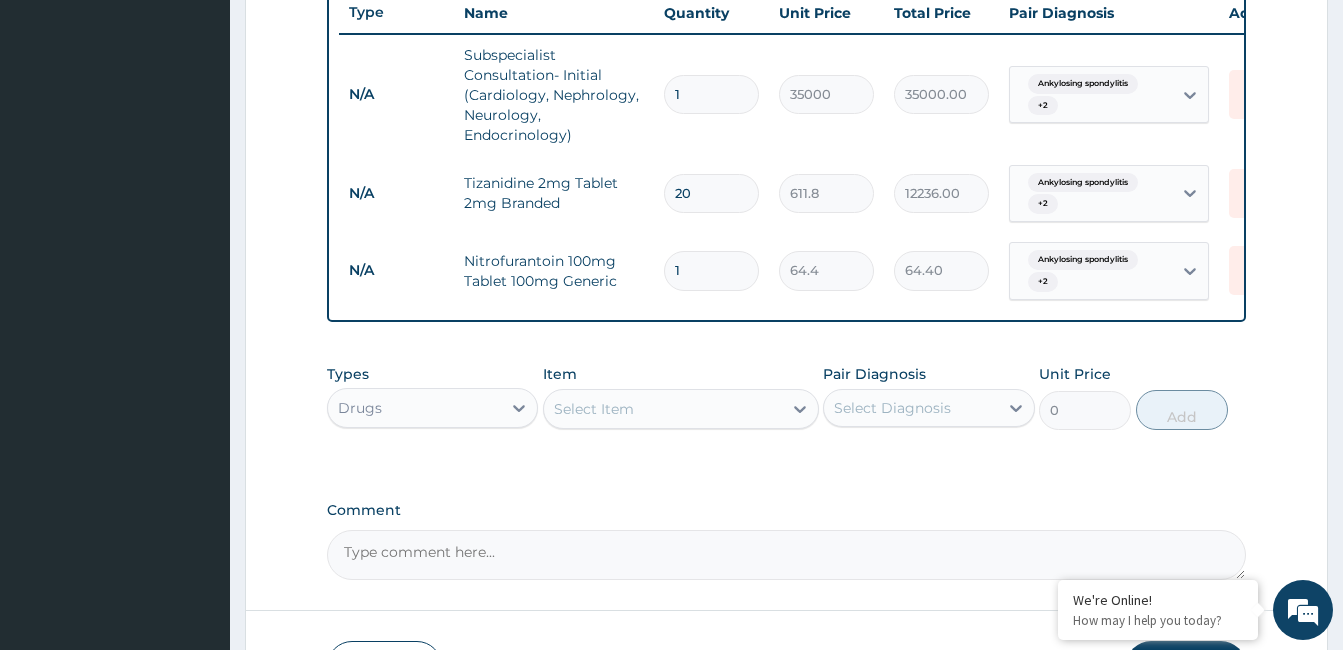 type on "14" 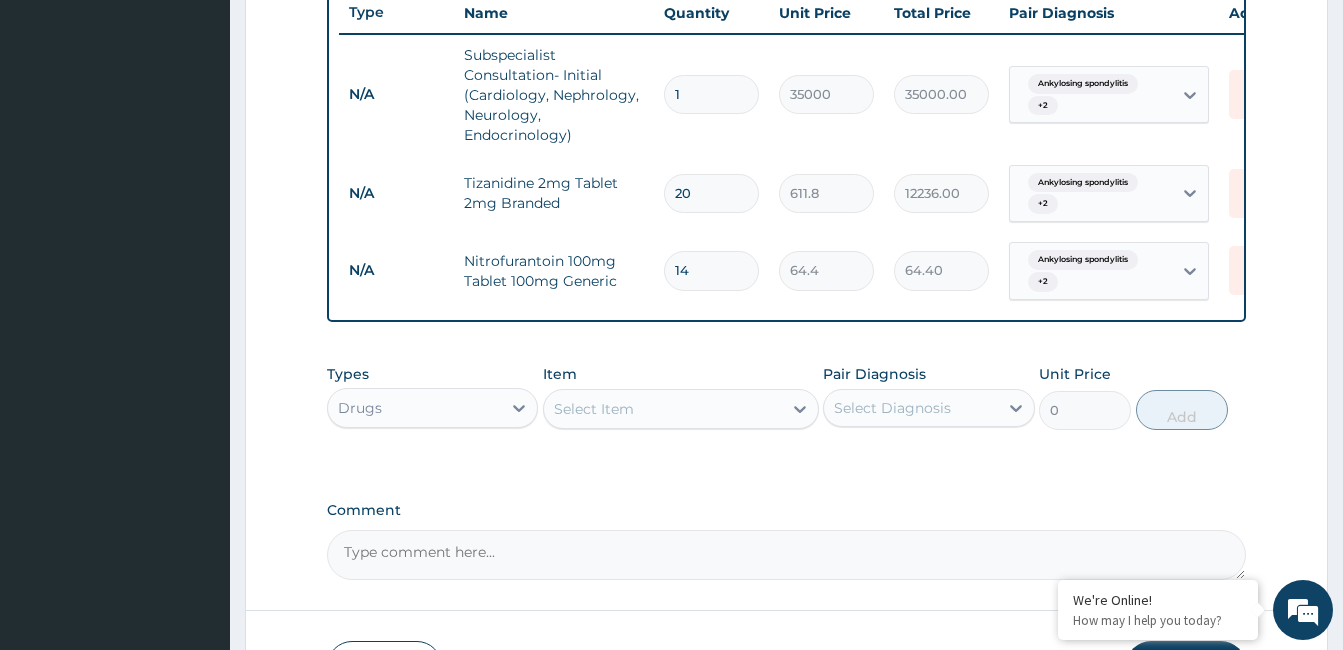 type on "901.60" 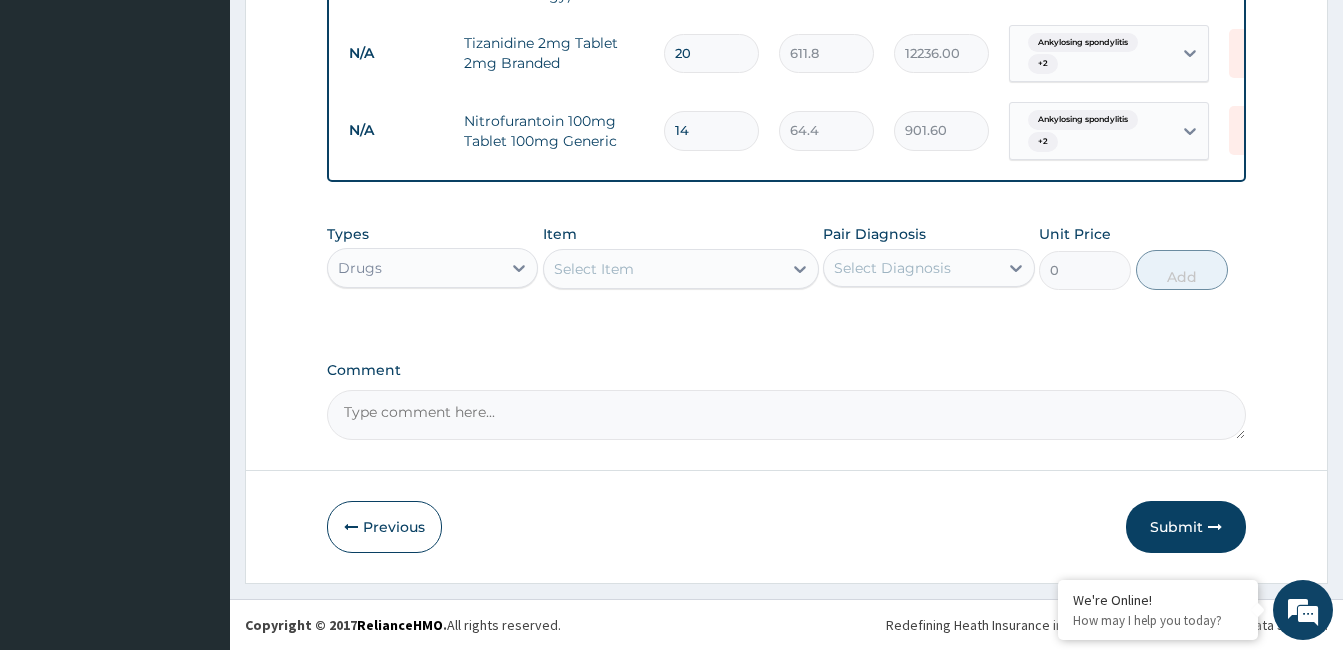 scroll, scrollTop: 918, scrollLeft: 0, axis: vertical 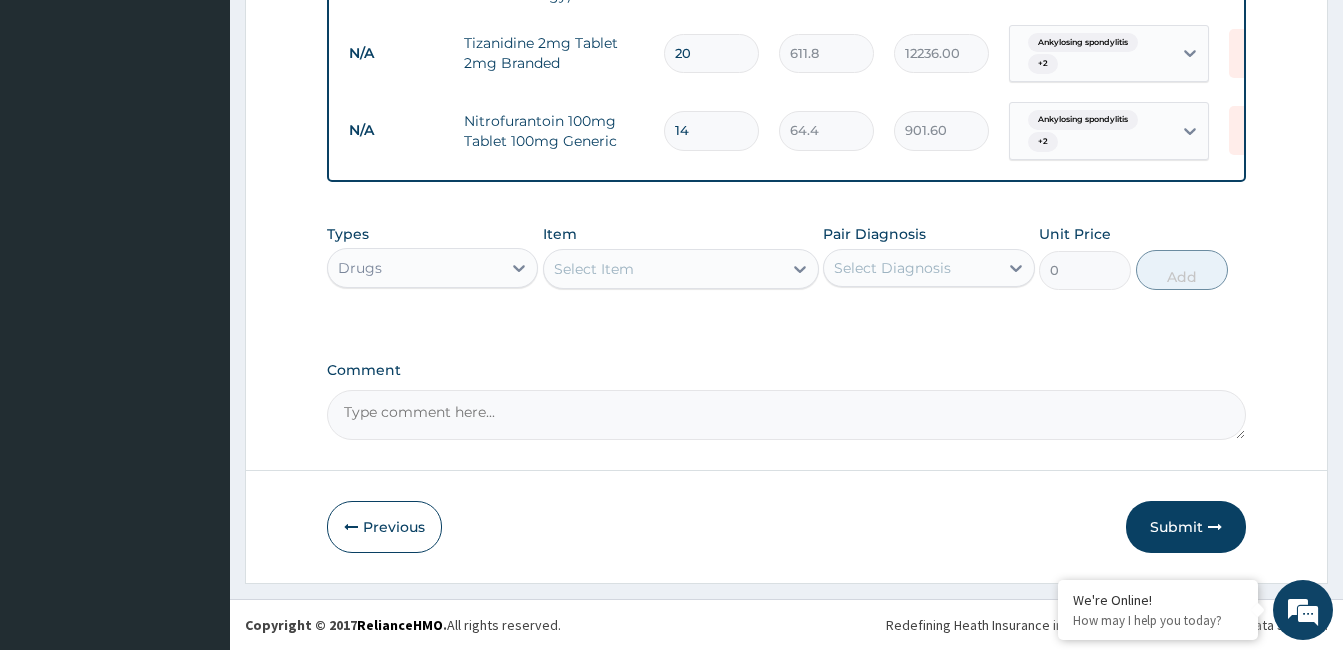 type on "14" 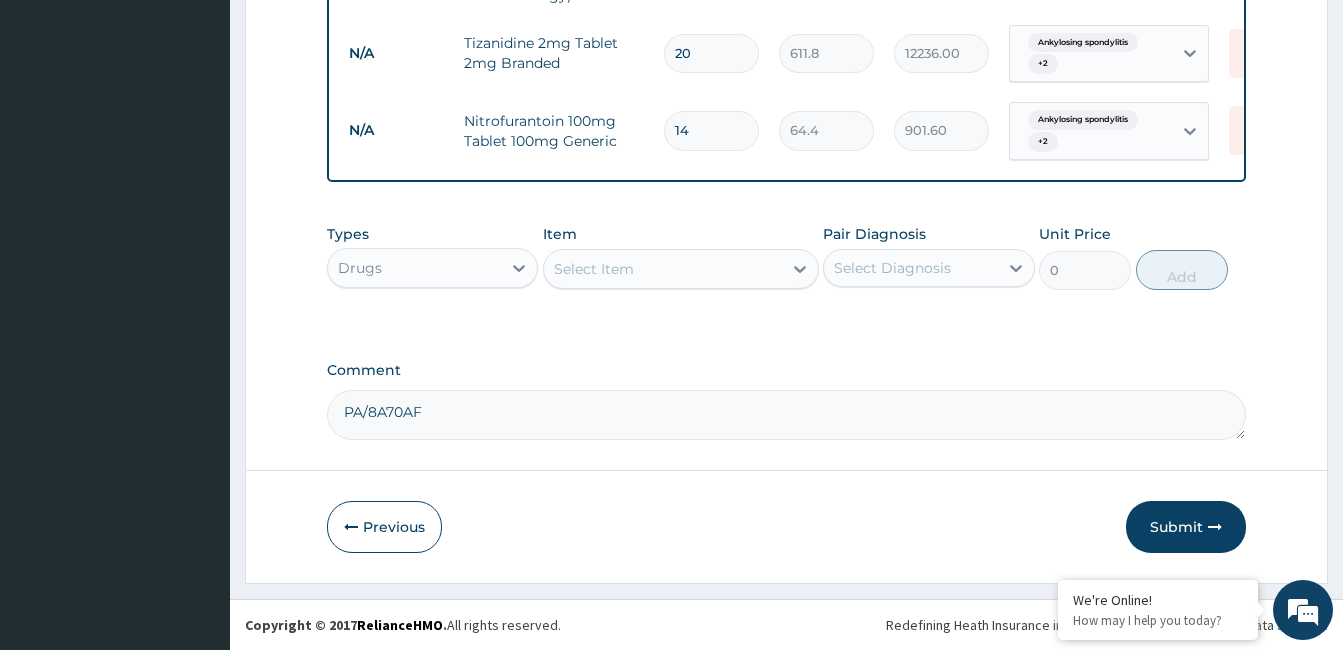 click on "PA/8A70AF" at bounding box center (786, 415) 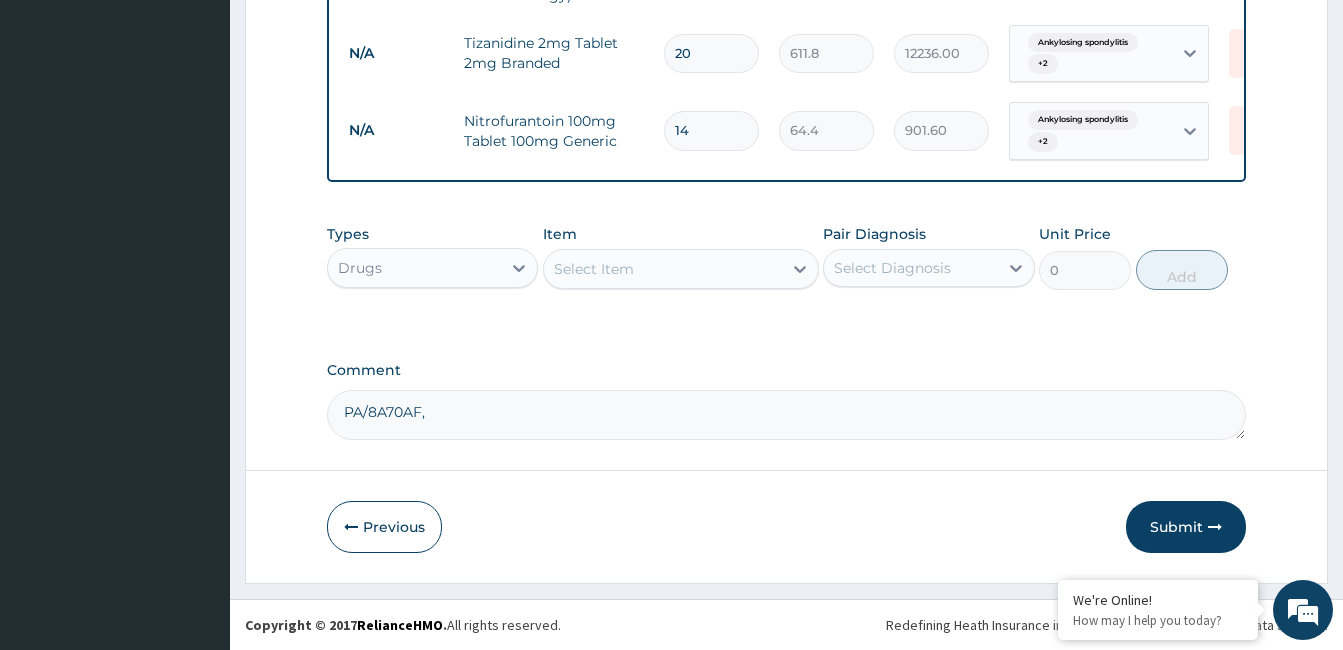 paste on "PA/58E420" 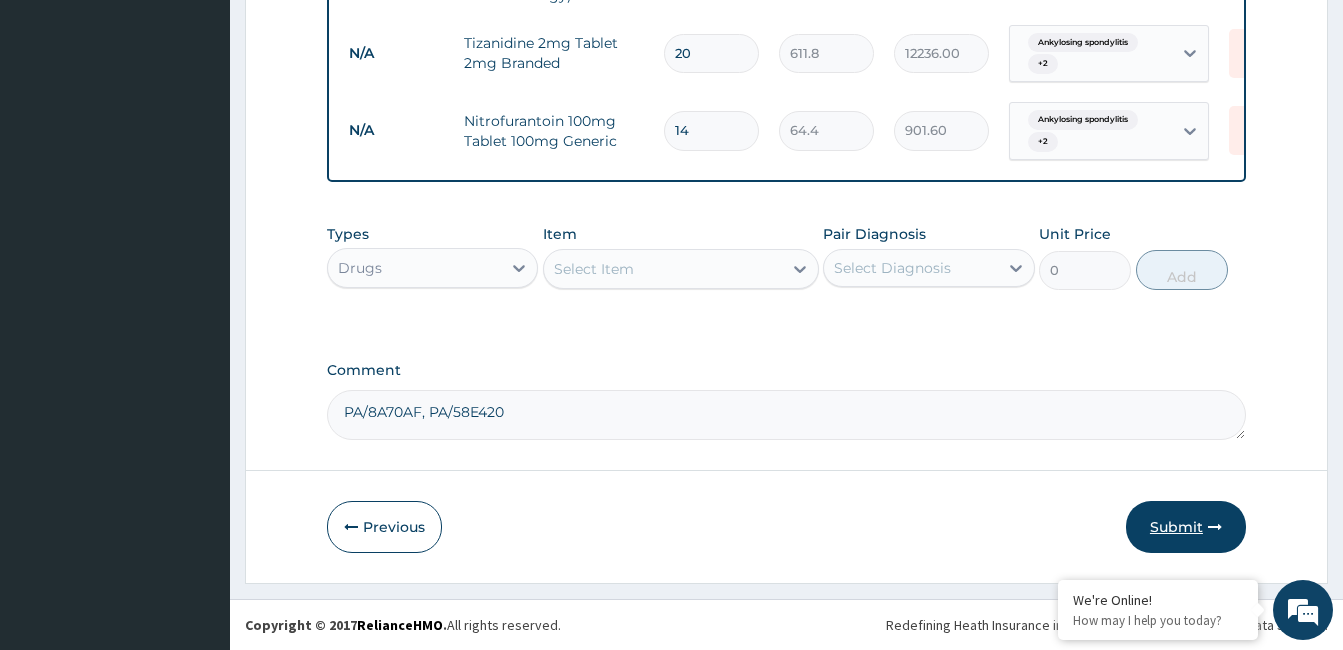type on "PA/8A70AF, PA/58E420" 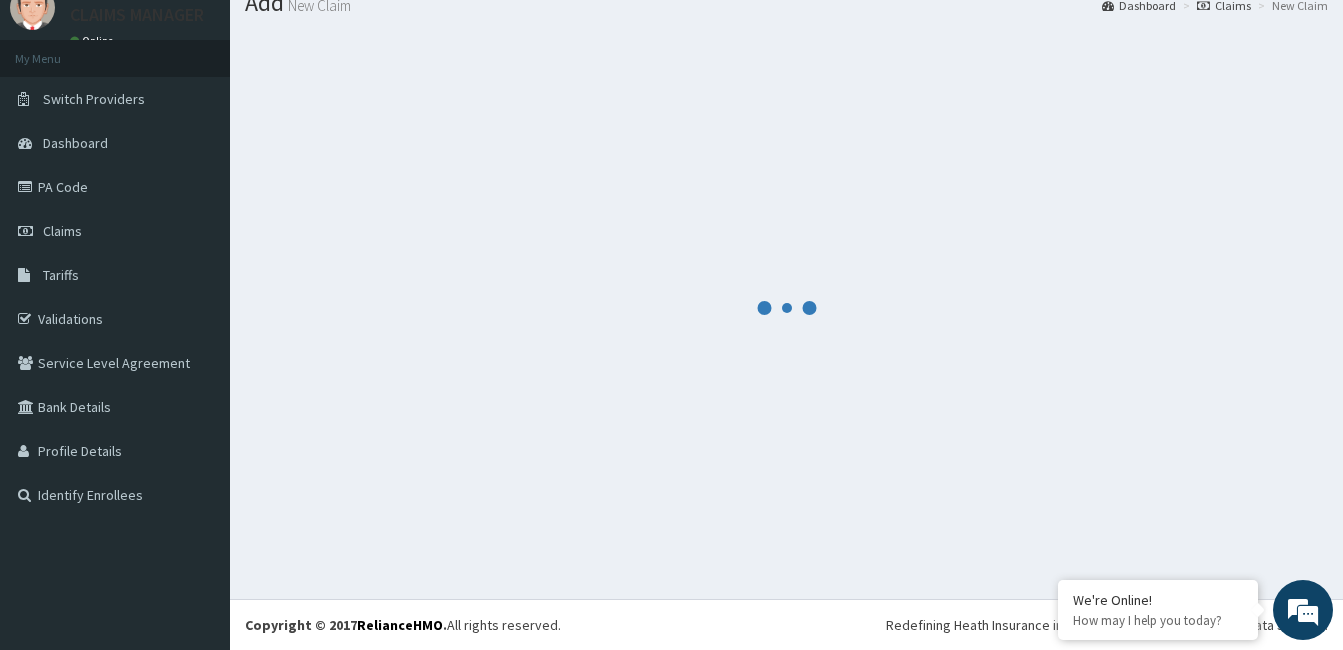 scroll, scrollTop: 918, scrollLeft: 0, axis: vertical 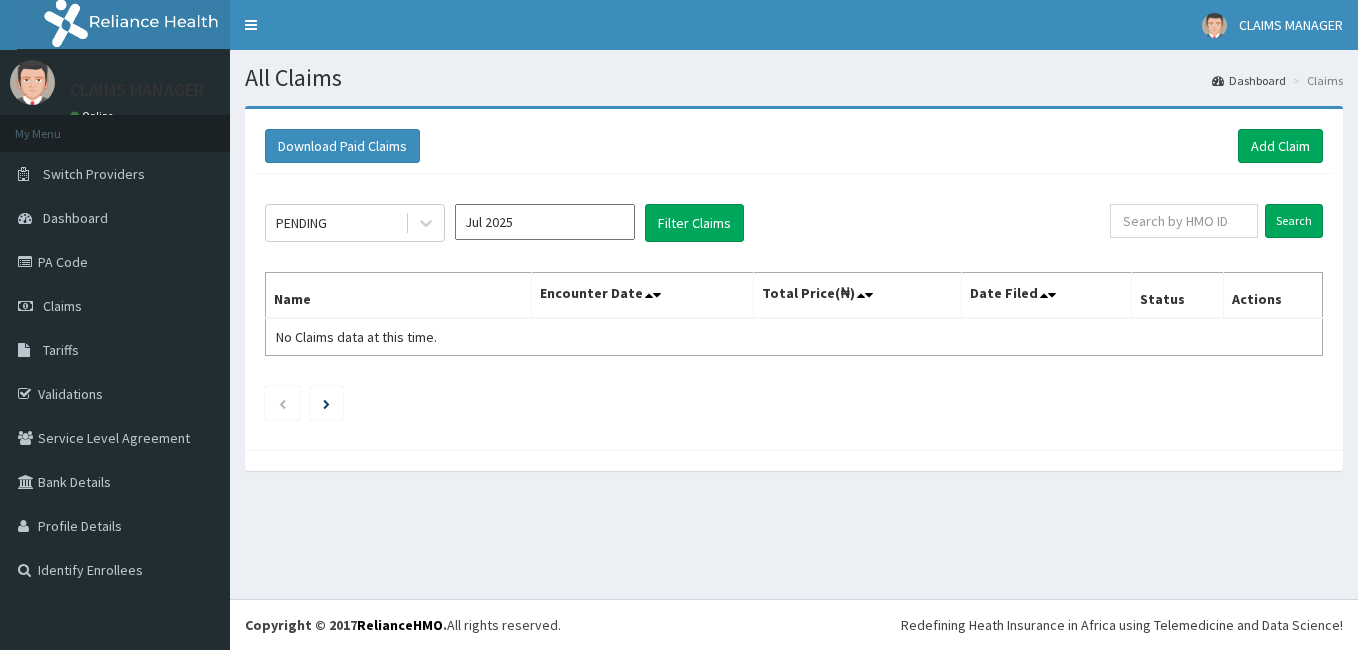 click at bounding box center [1184, 221] 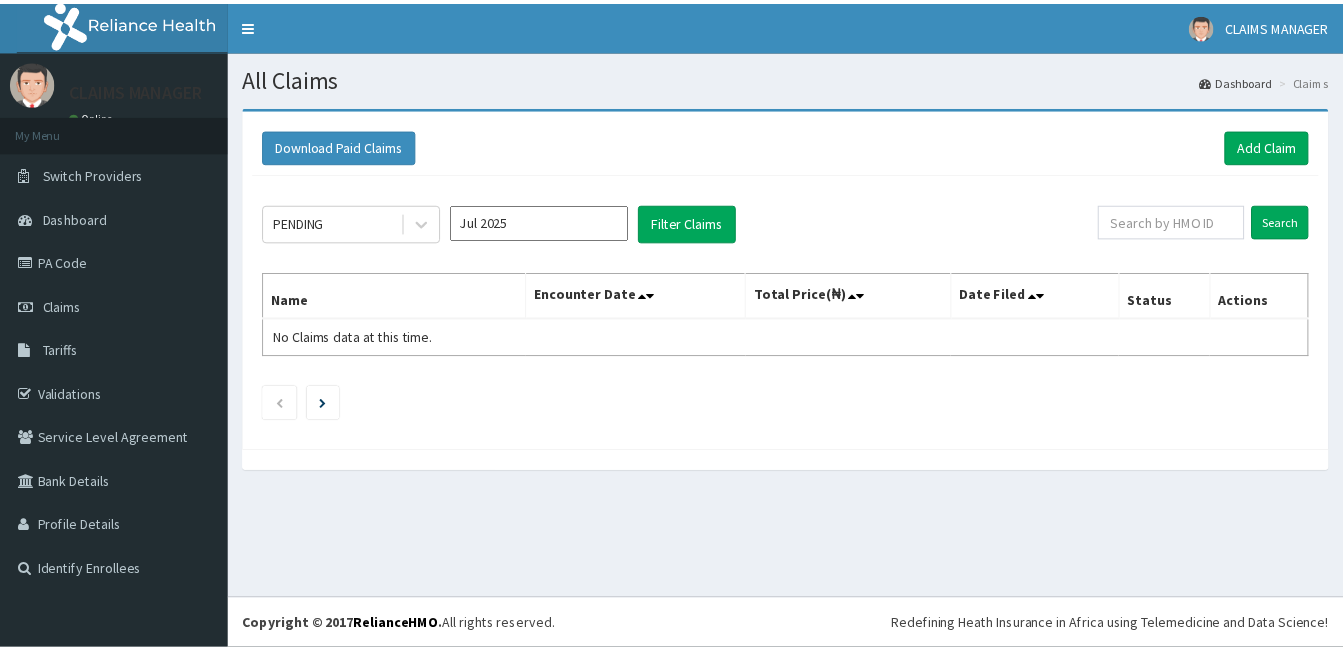 scroll, scrollTop: 0, scrollLeft: 0, axis: both 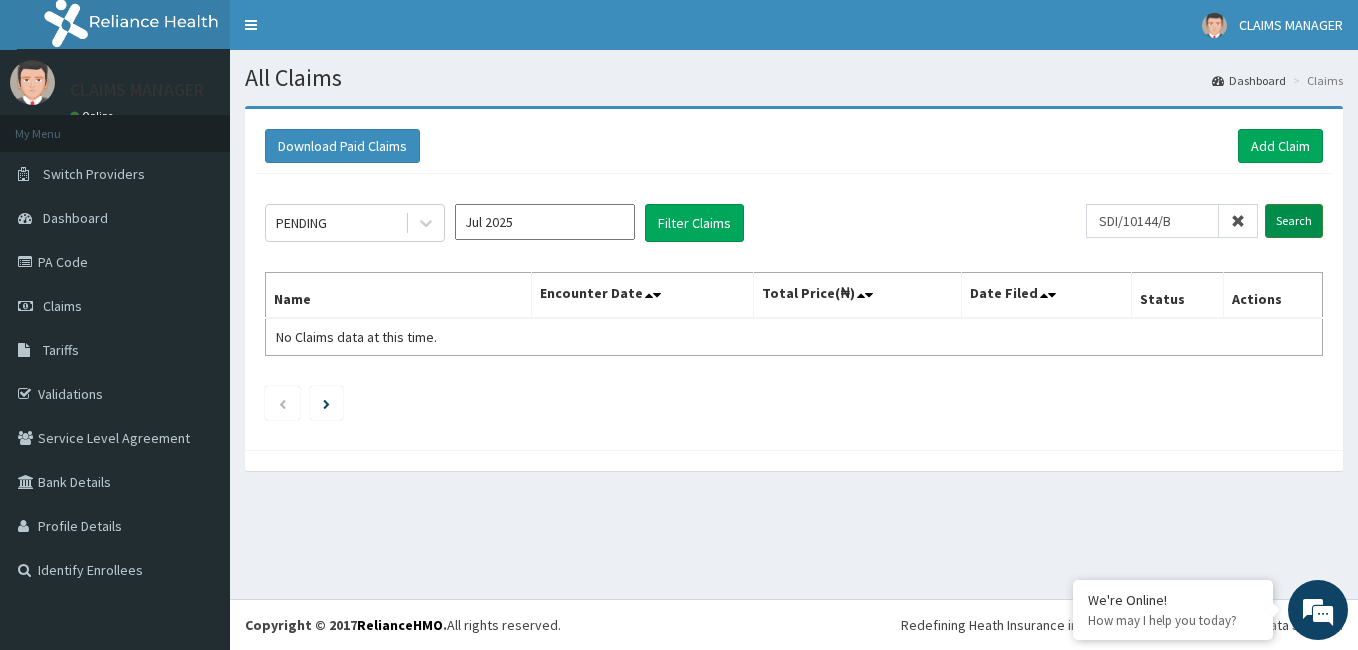type on "SDI/10144/B" 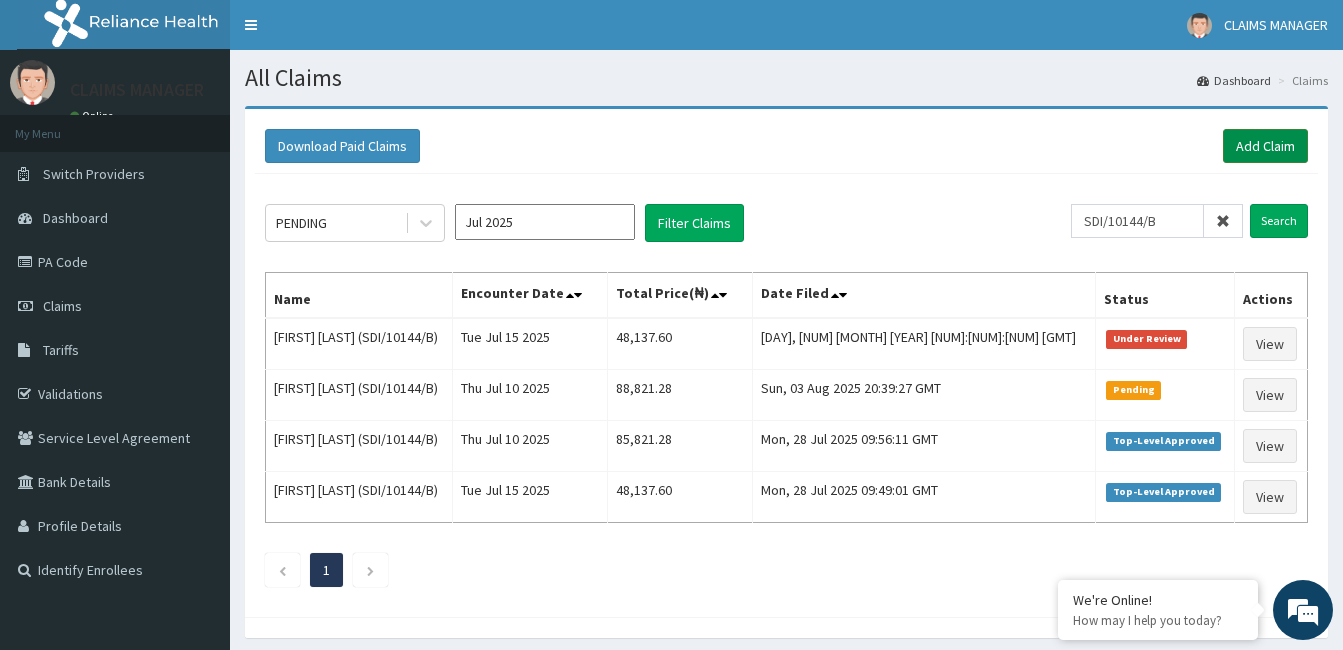 click on "Add Claim" at bounding box center (1265, 146) 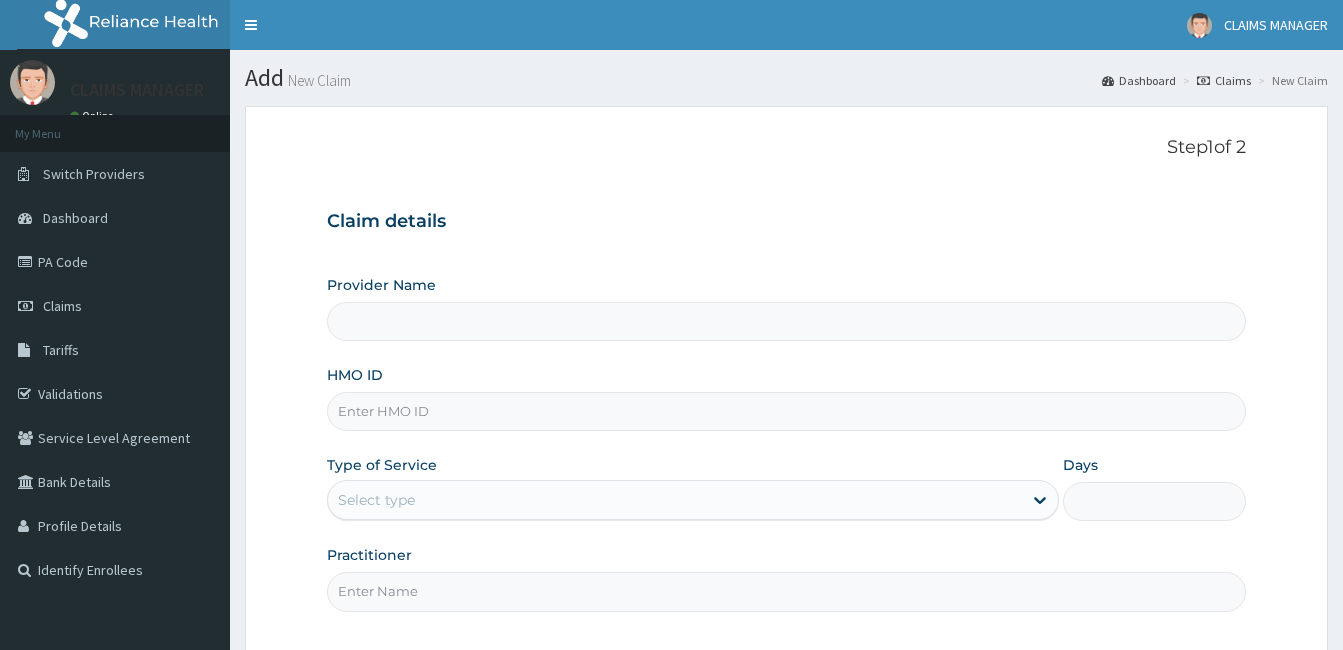 scroll, scrollTop: 0, scrollLeft: 0, axis: both 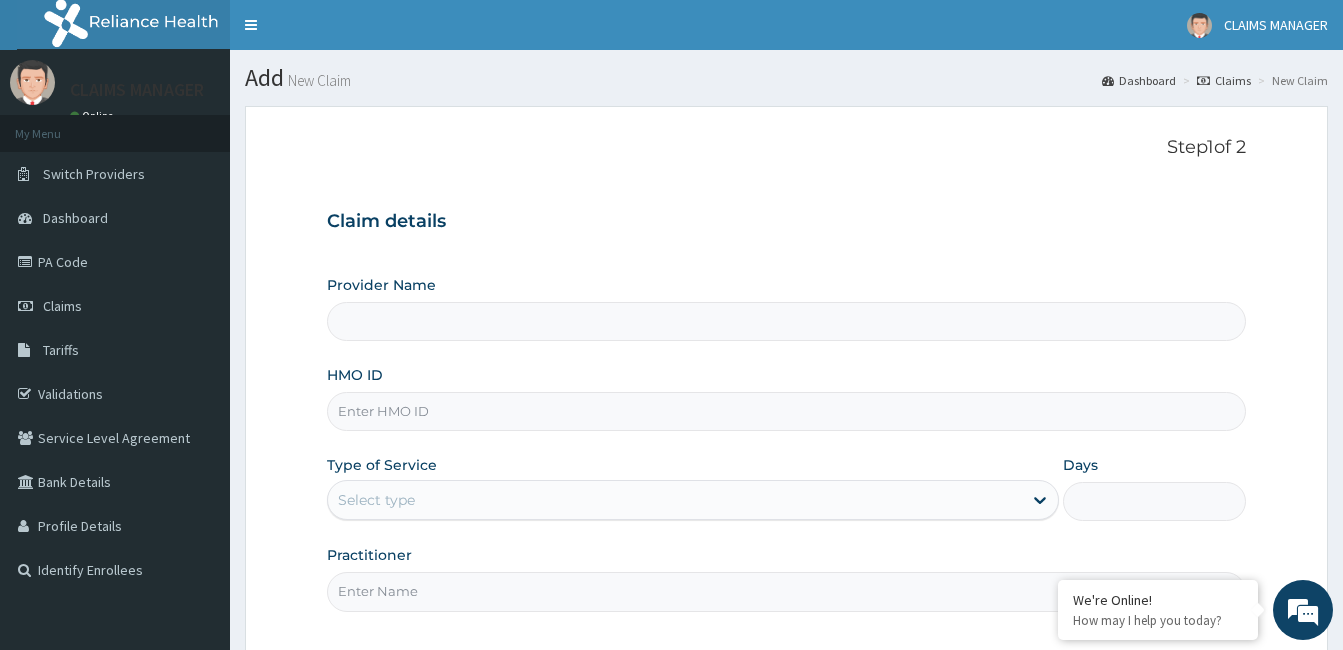 type on "Cardiocare Cardiovascular Hospital" 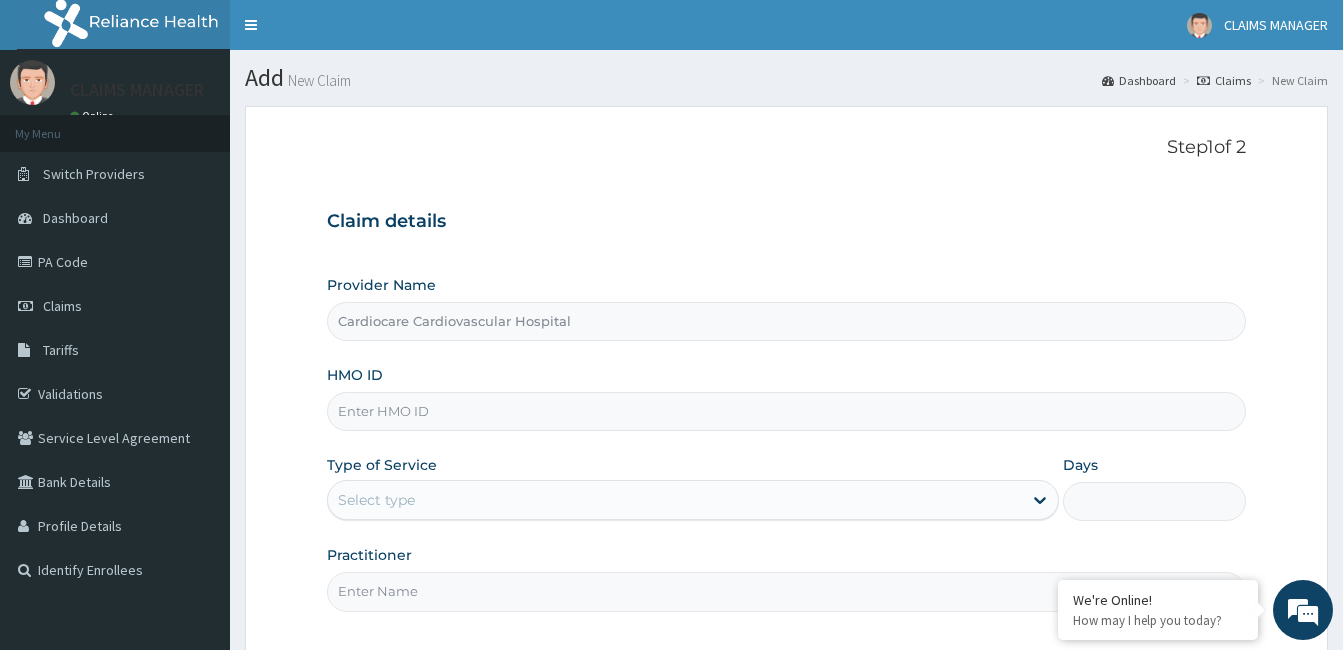 scroll, scrollTop: 0, scrollLeft: 0, axis: both 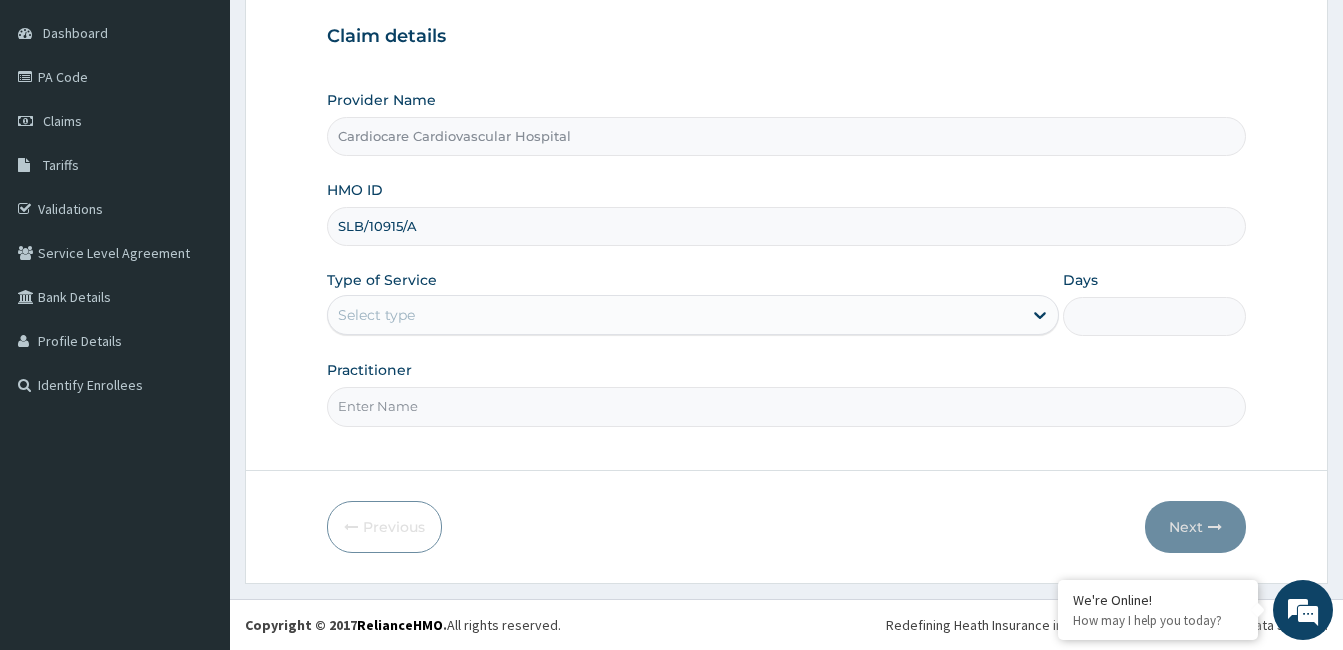 type on "SLB/10915/A" 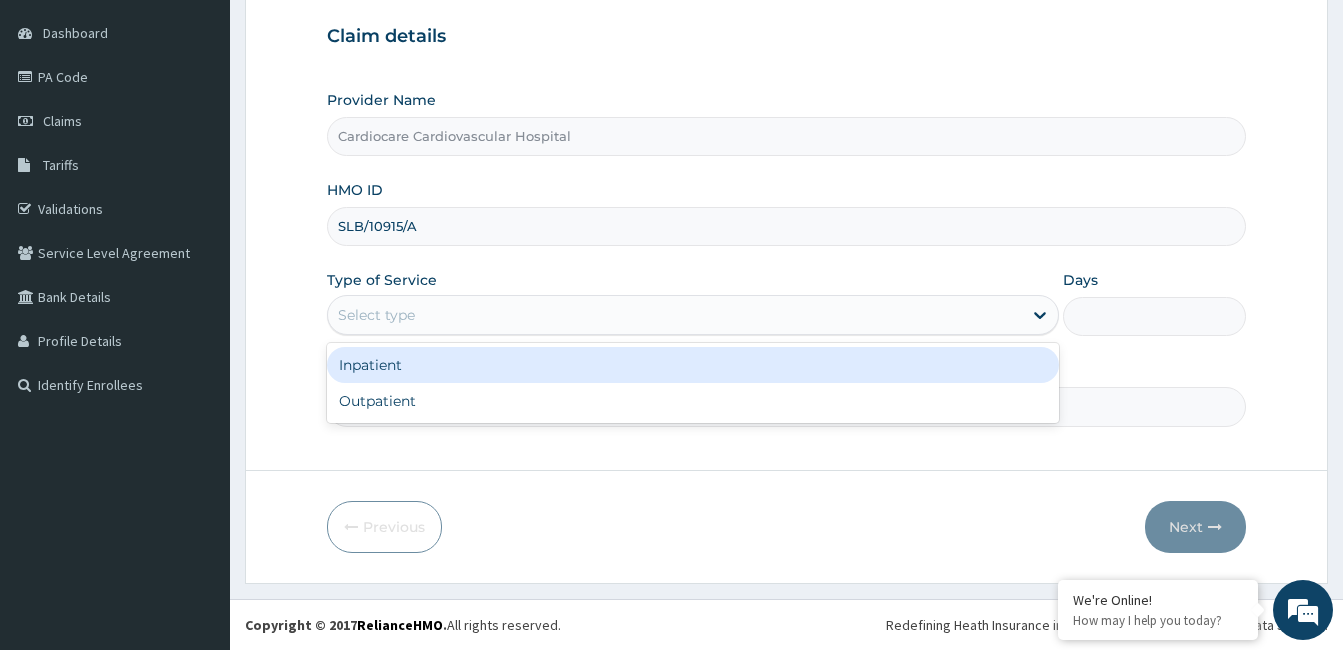 drag, startPoint x: 383, startPoint y: 311, endPoint x: 382, endPoint y: 363, distance: 52.009613 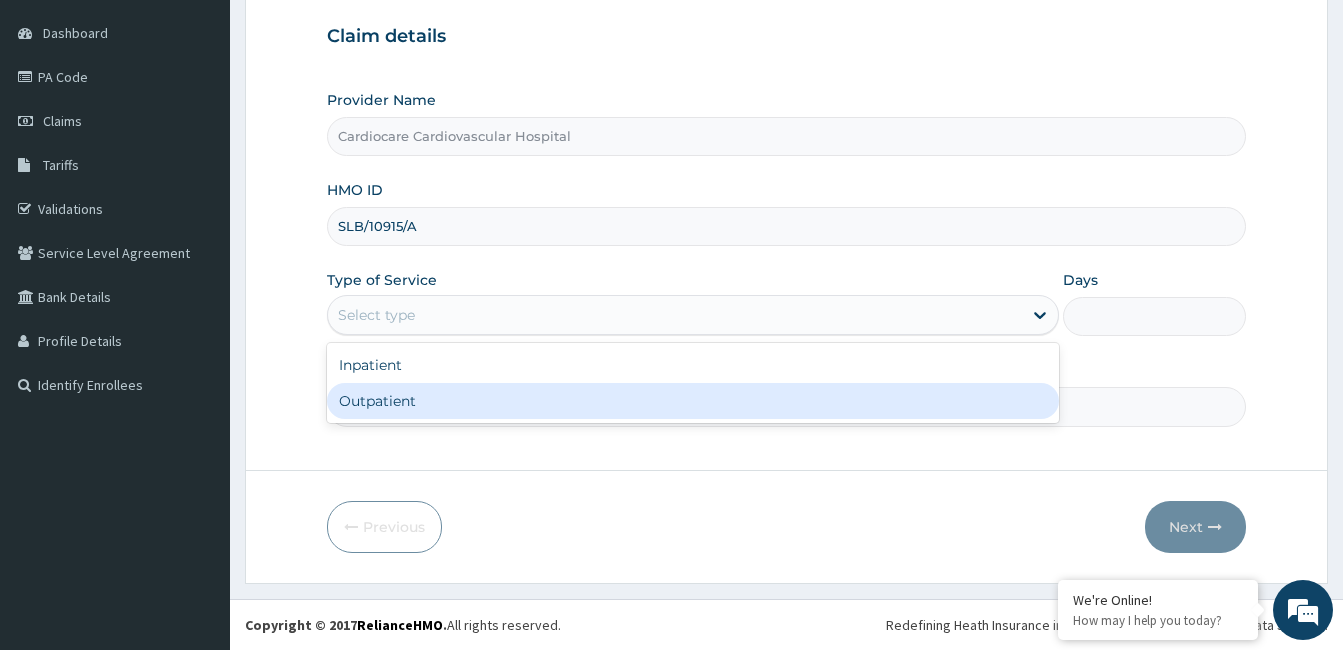 click on "Outpatient" at bounding box center (693, 401) 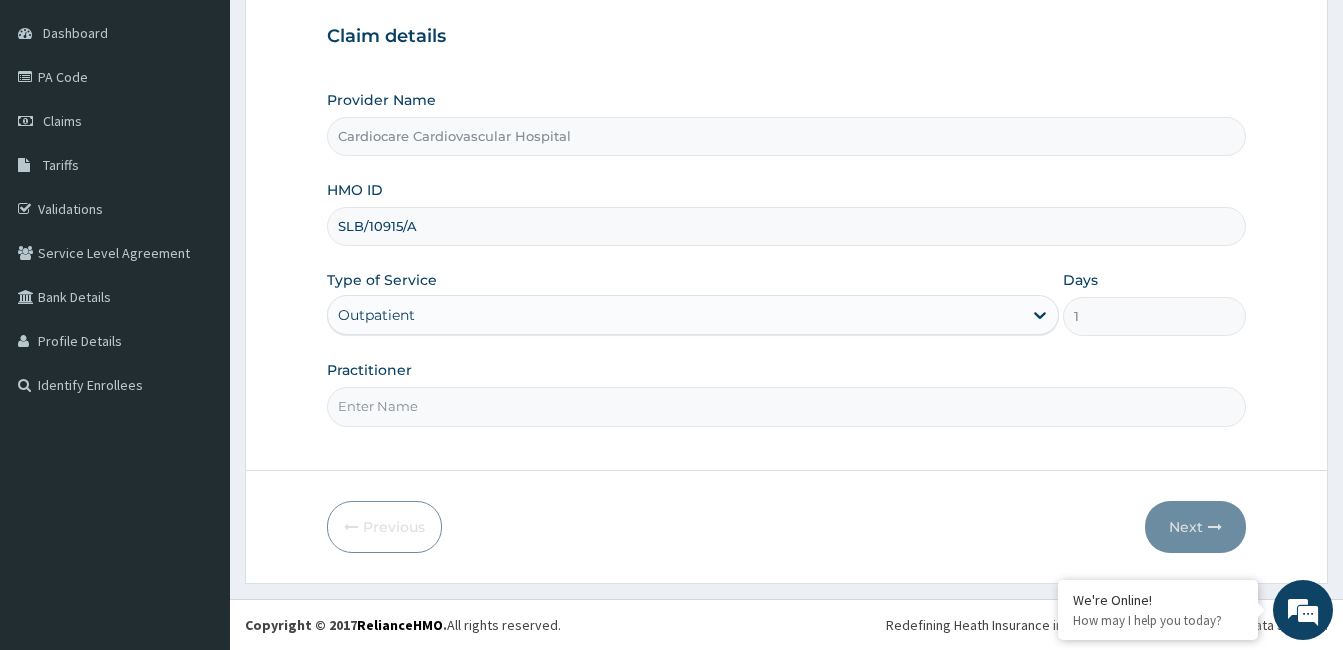click on "Practitioner" at bounding box center [786, 393] 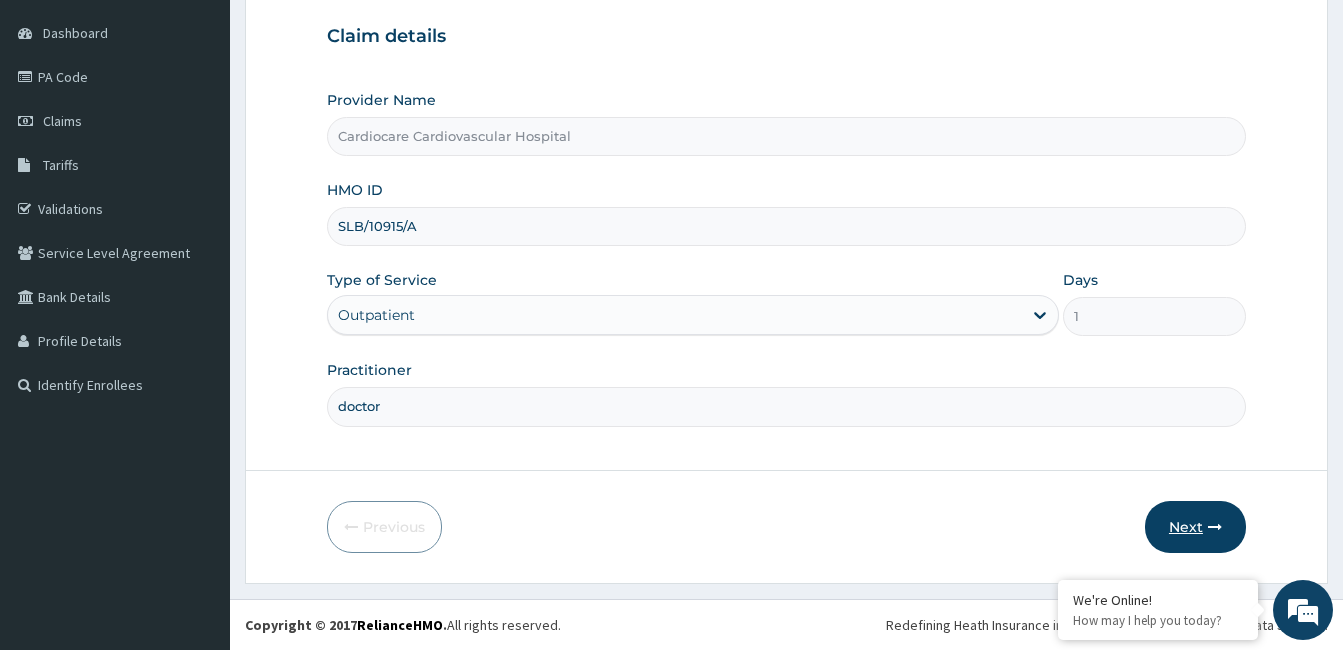 type on "doctor" 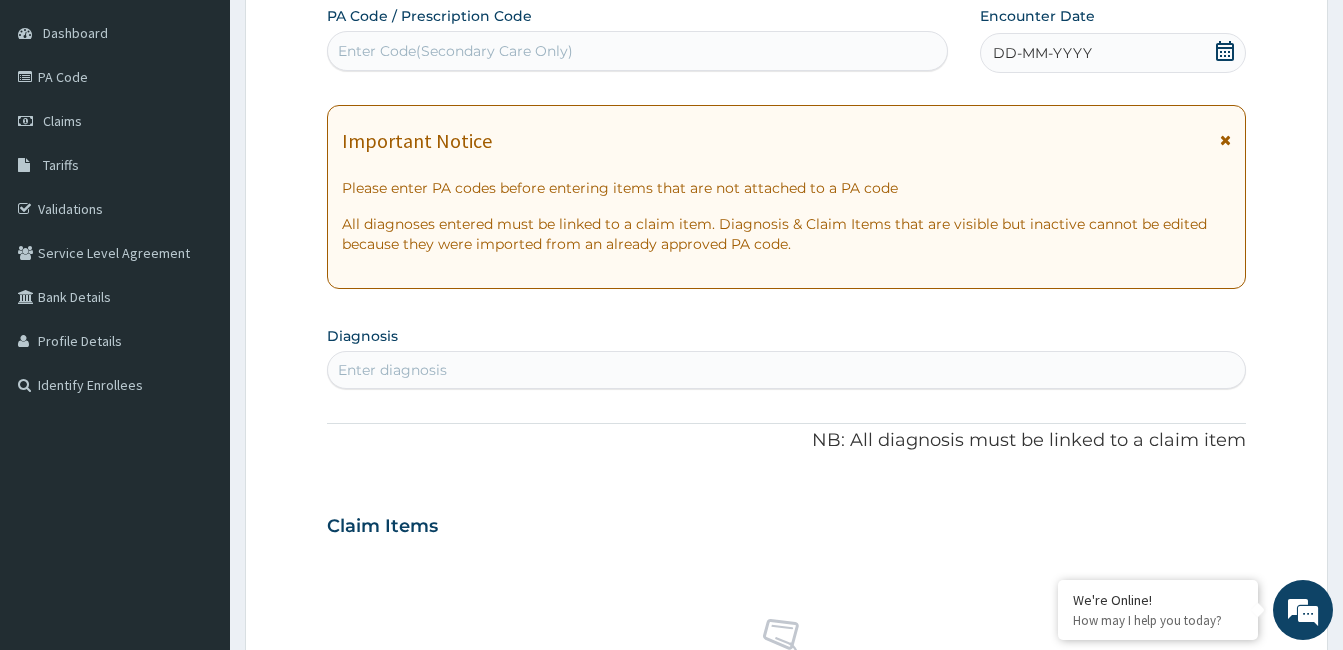 drag, startPoint x: 1218, startPoint y: 50, endPoint x: 1155, endPoint y: 62, distance: 64.132675 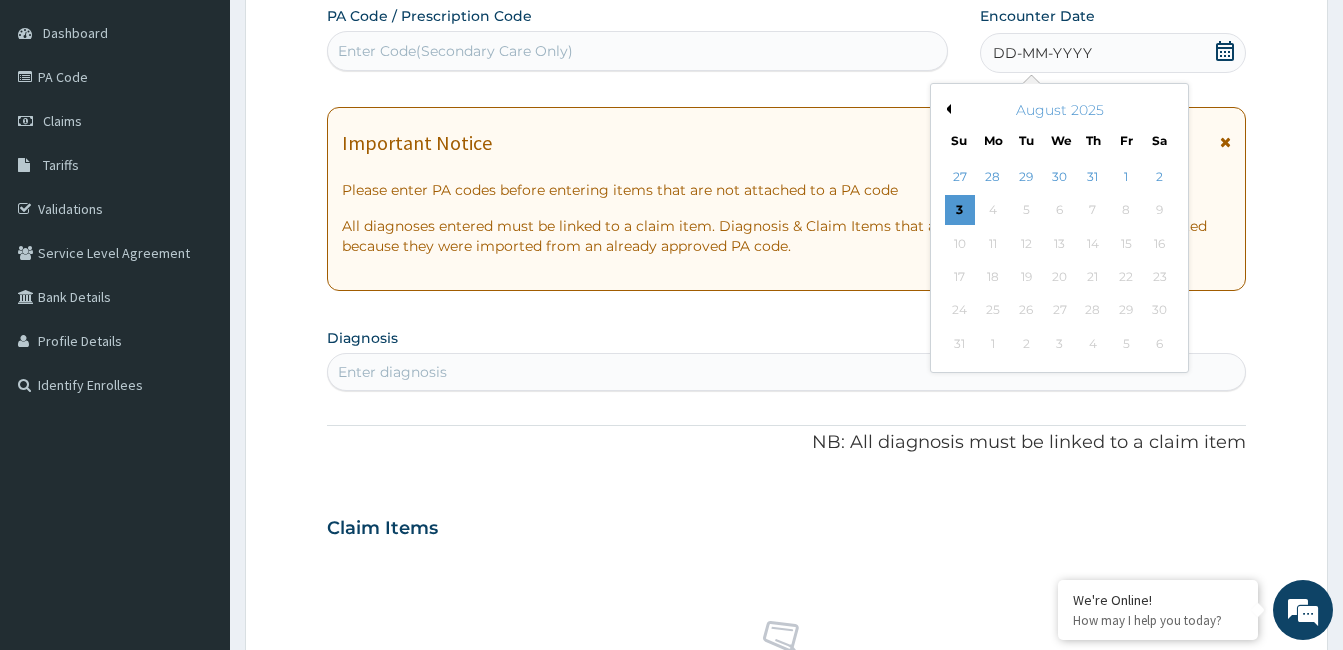 click on "Previous Month" at bounding box center (946, 109) 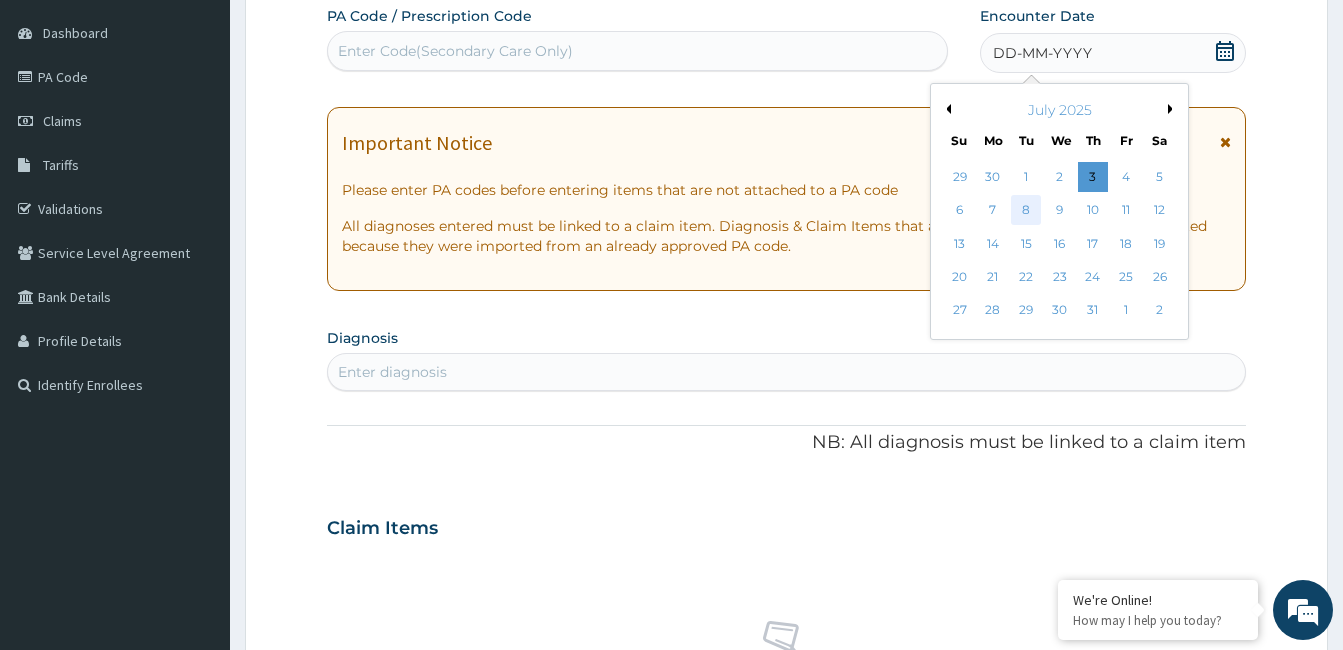 click on "8" at bounding box center (1026, 211) 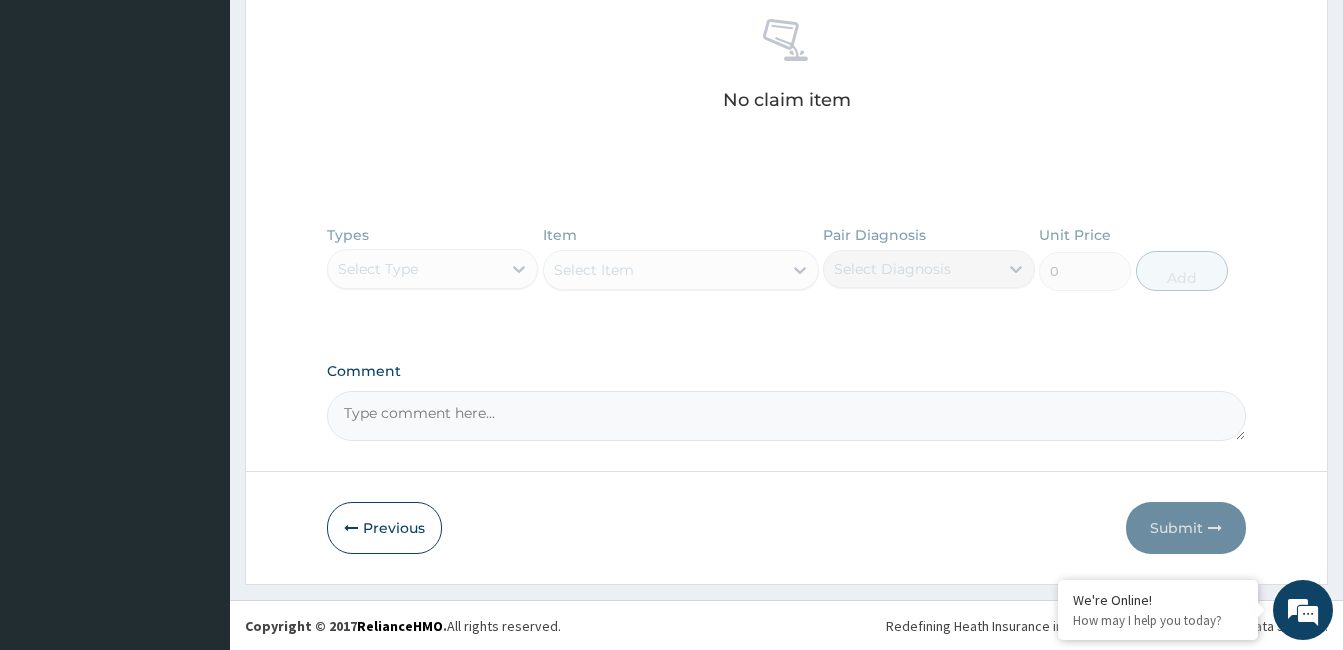scroll, scrollTop: 786, scrollLeft: 0, axis: vertical 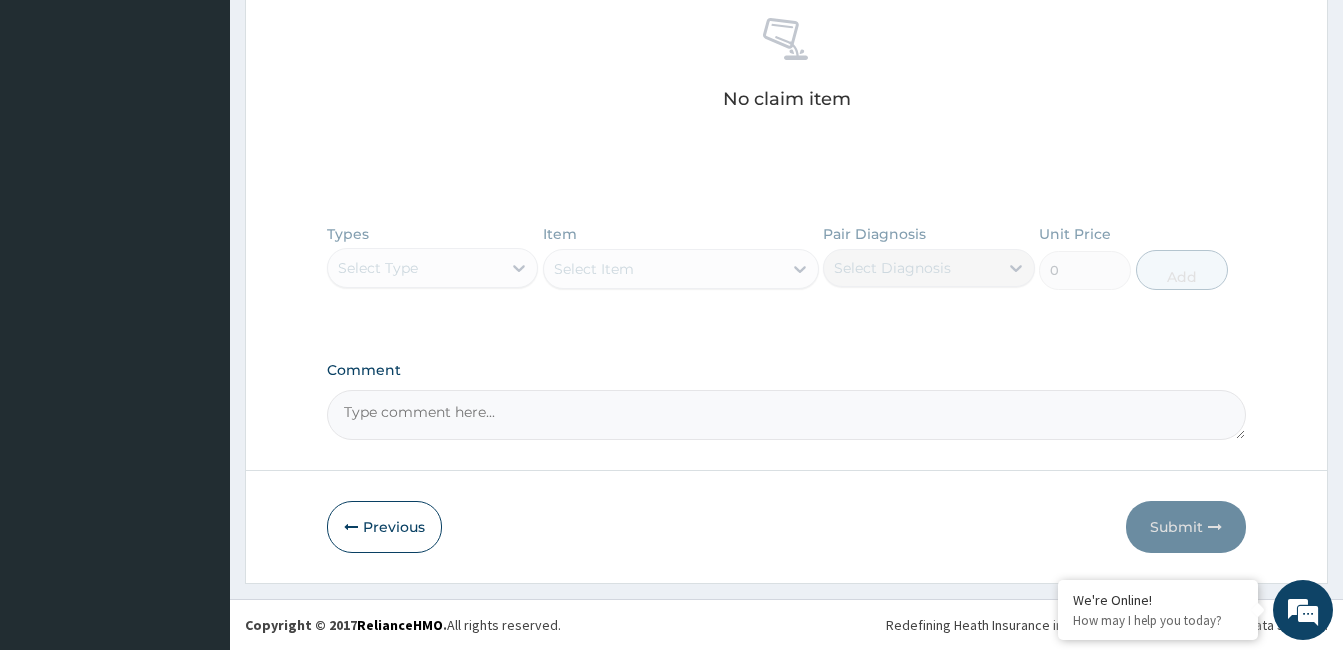 click on "Comment" at bounding box center (786, 415) 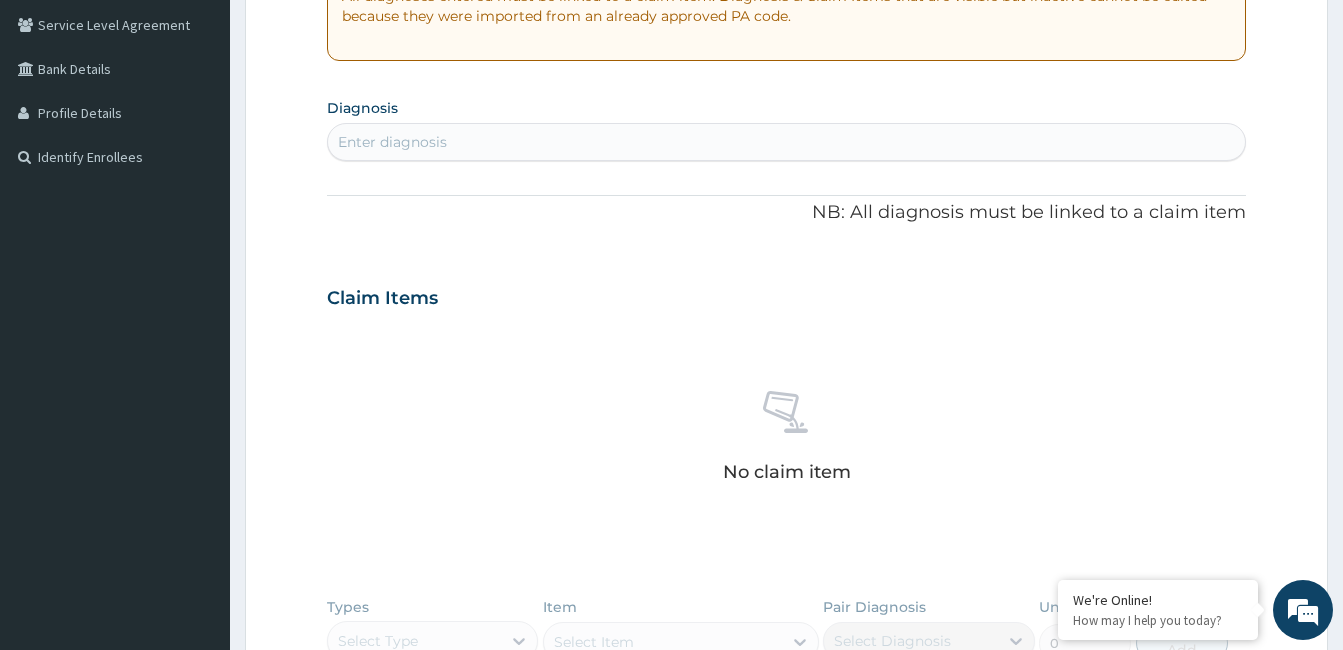 scroll, scrollTop: 386, scrollLeft: 0, axis: vertical 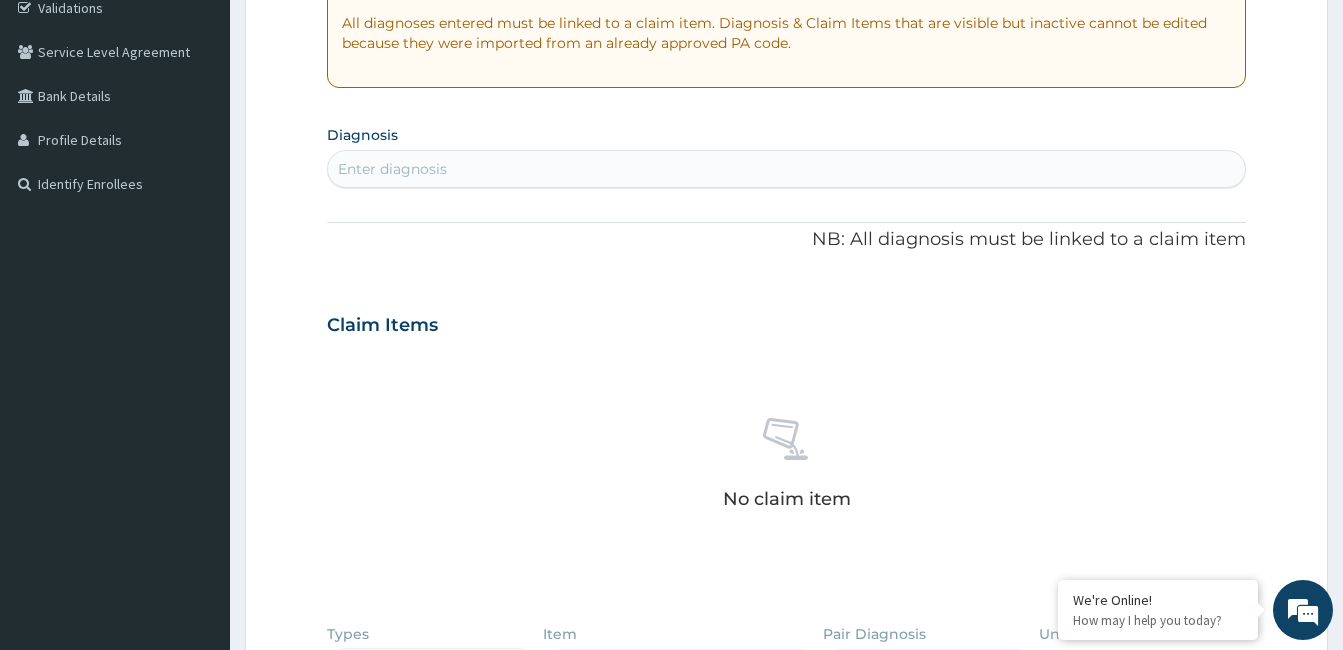 type on "PA/870F5A" 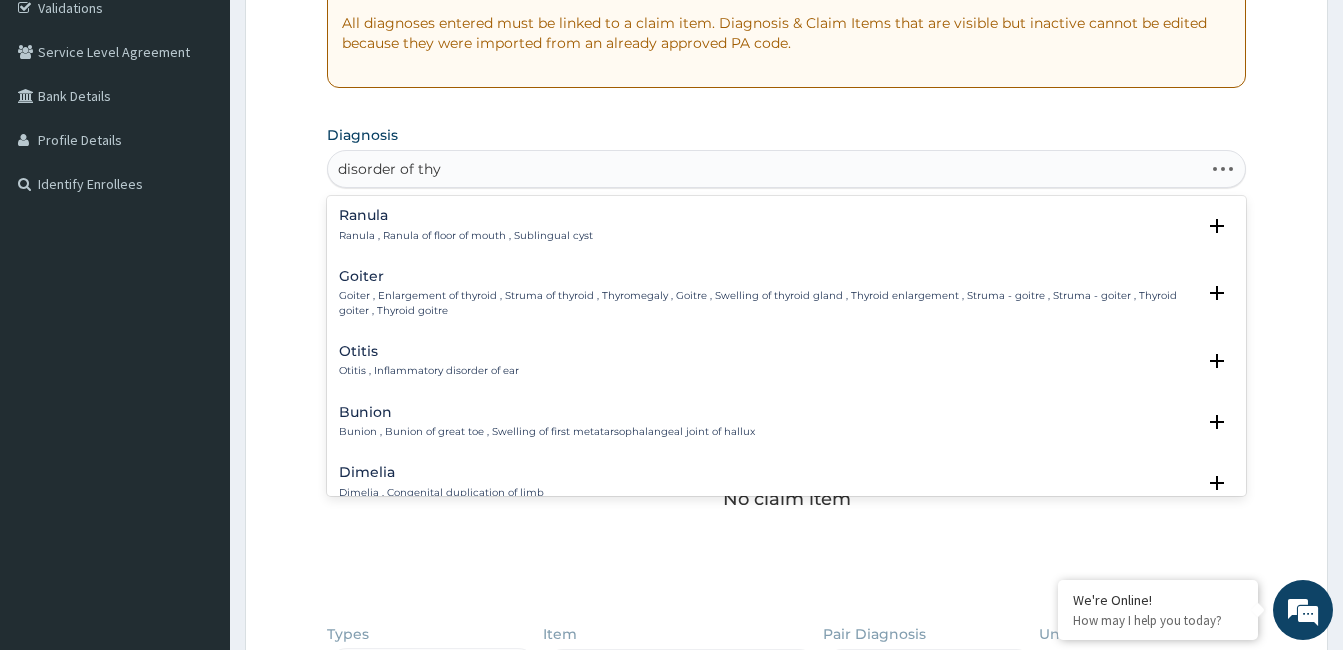 type on "disorder of thyr" 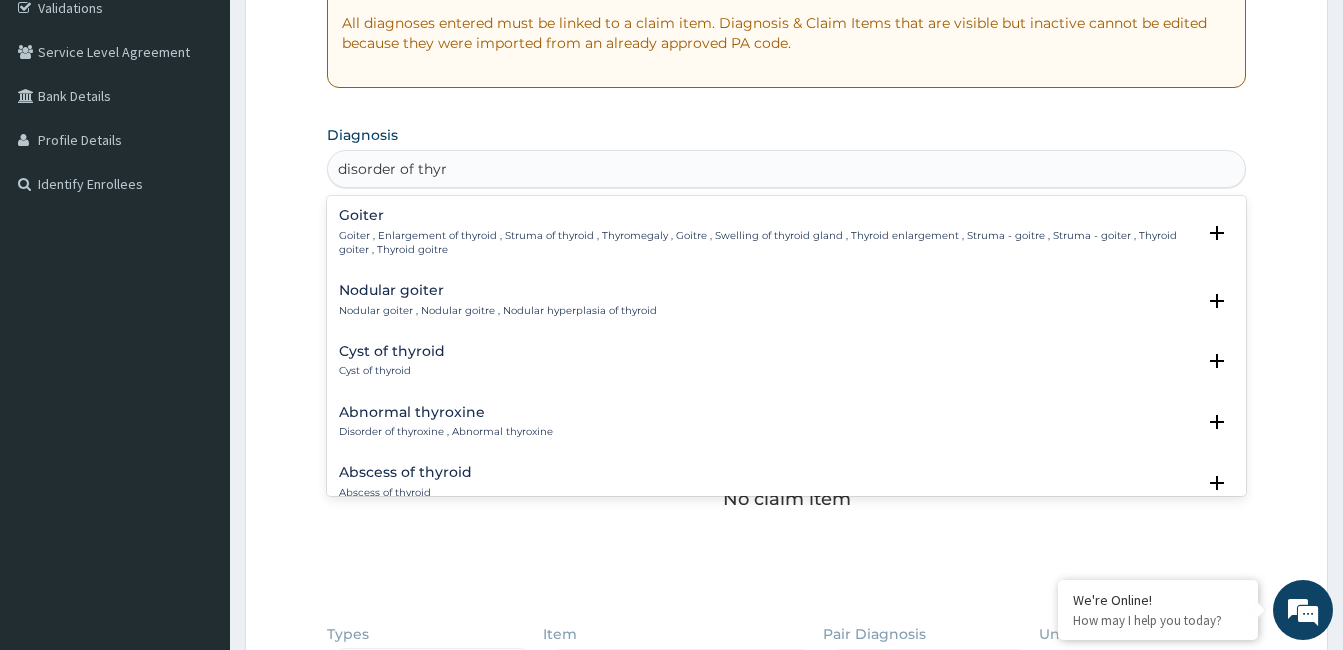 scroll, scrollTop: 100, scrollLeft: 0, axis: vertical 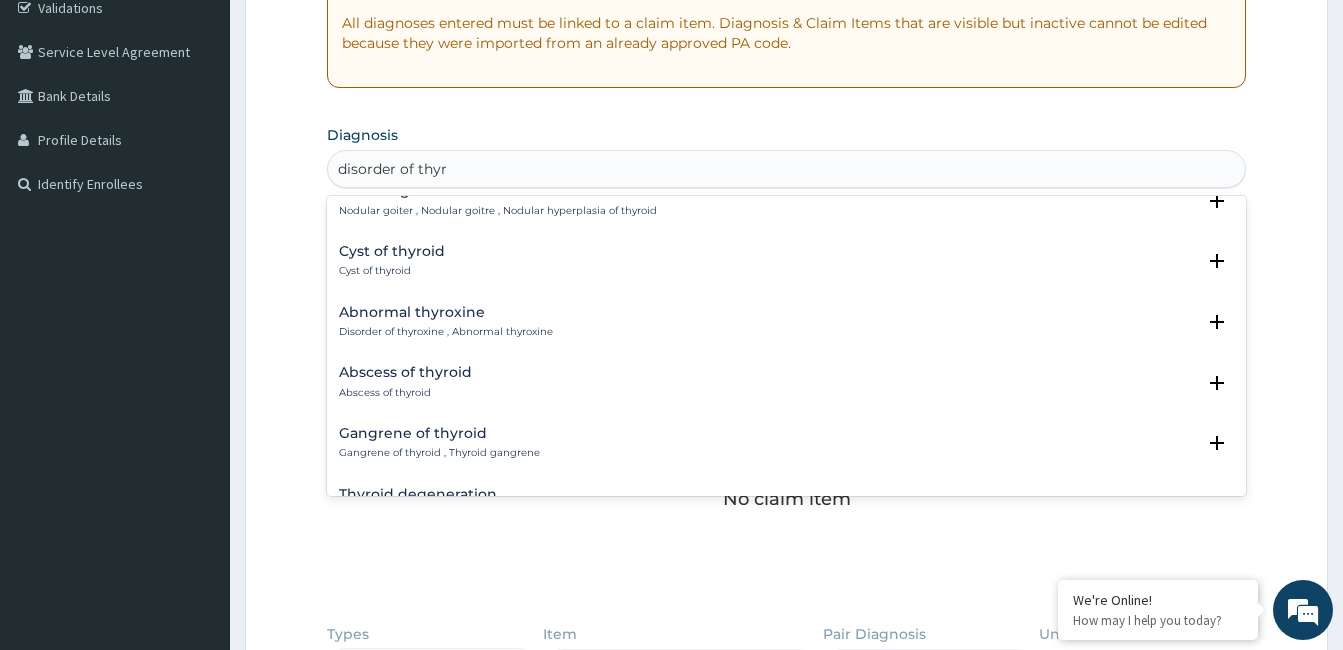 click on "Abnormal thyroxine" at bounding box center [446, 312] 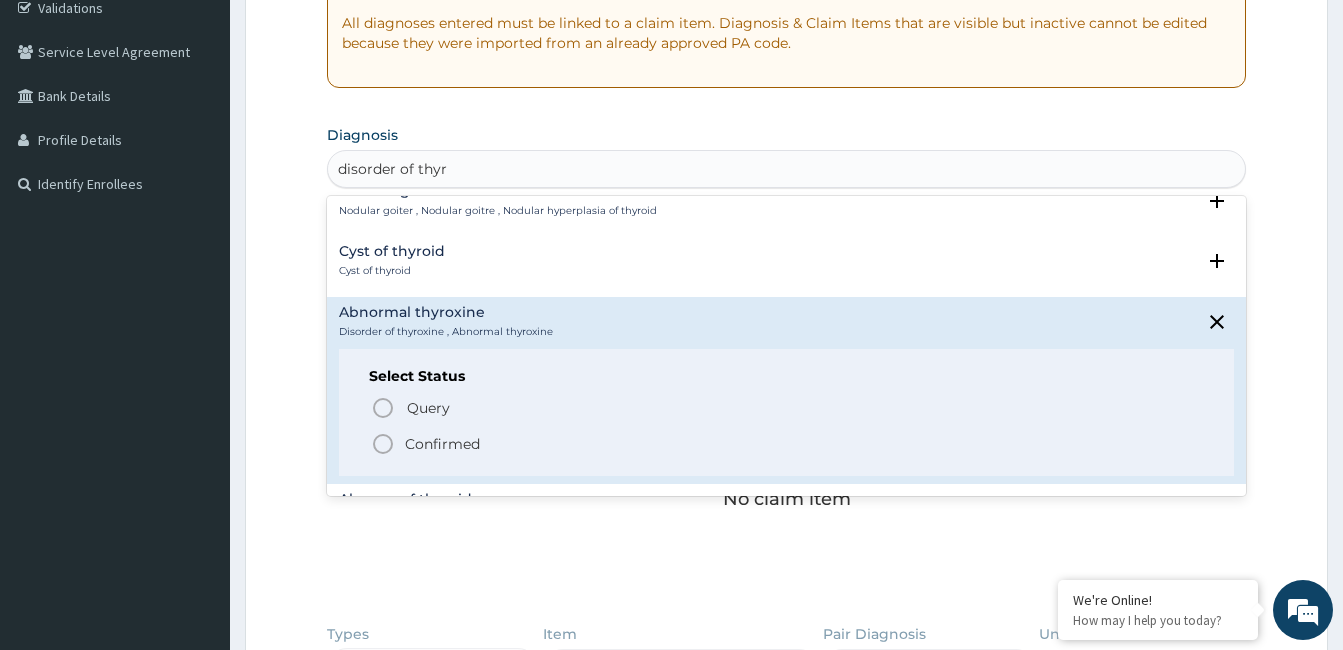 click on "Confirmed" at bounding box center [442, 444] 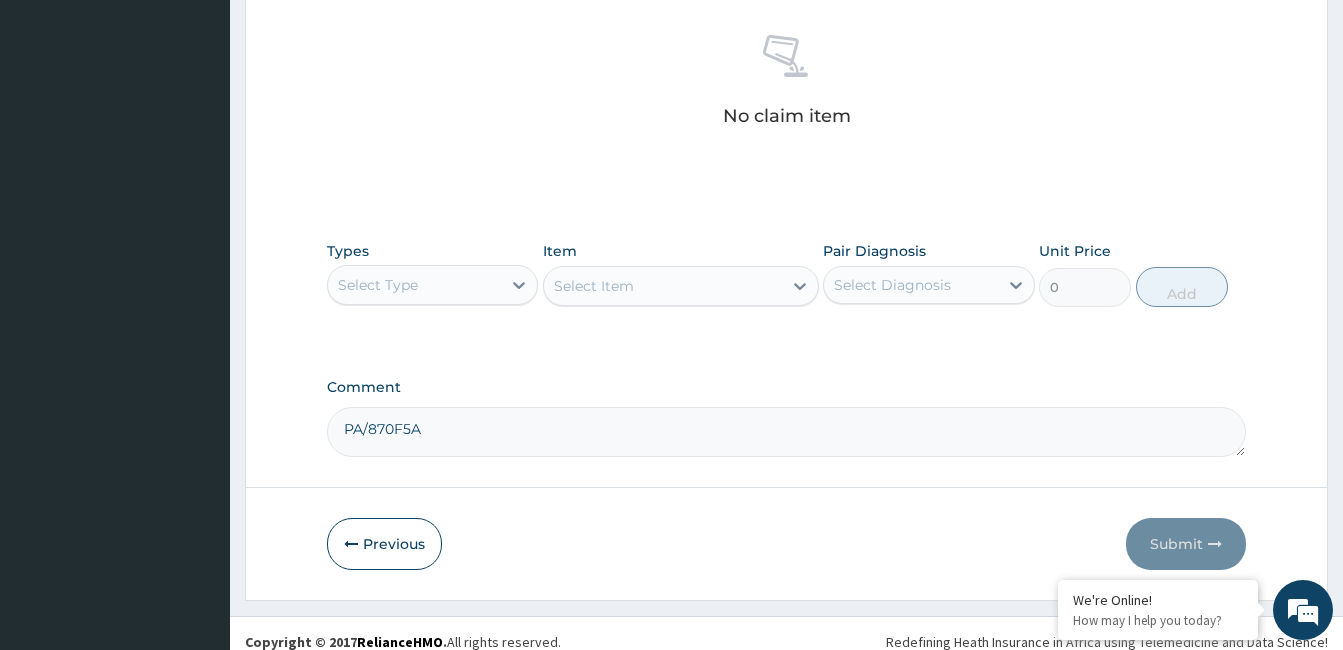 scroll, scrollTop: 786, scrollLeft: 0, axis: vertical 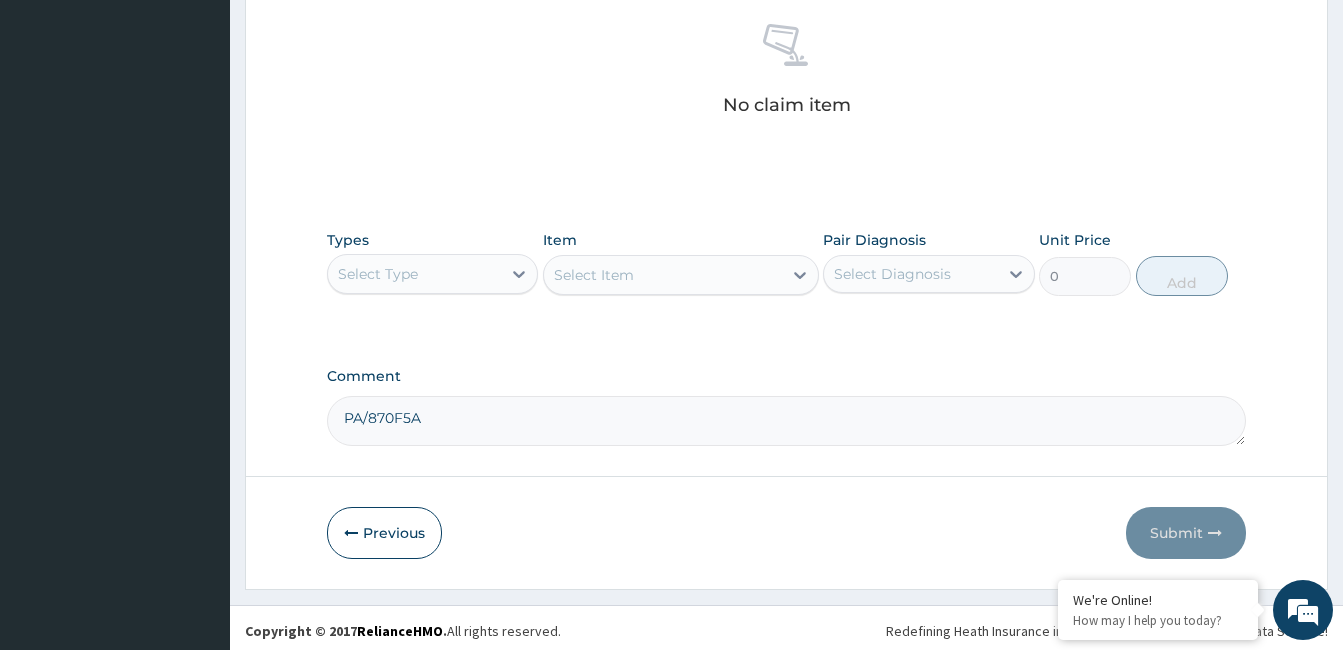 click on "Select Type" at bounding box center [414, 274] 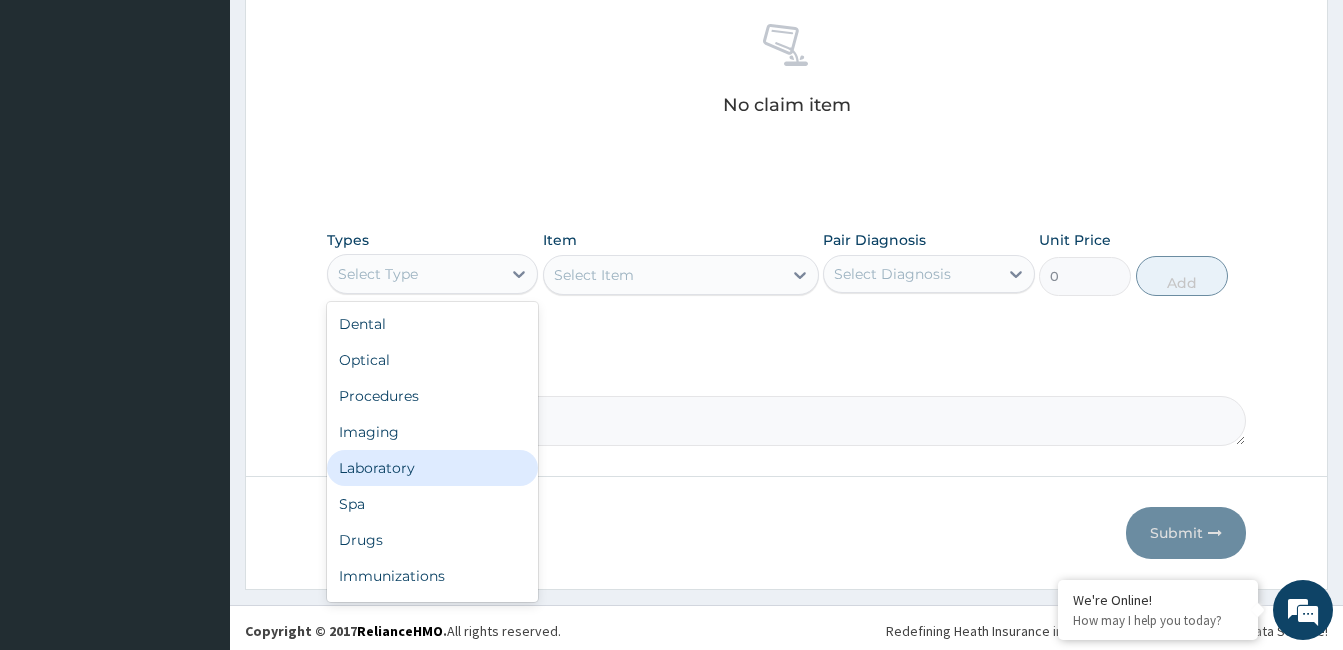 drag, startPoint x: 432, startPoint y: 466, endPoint x: 708, endPoint y: 350, distance: 299.38605 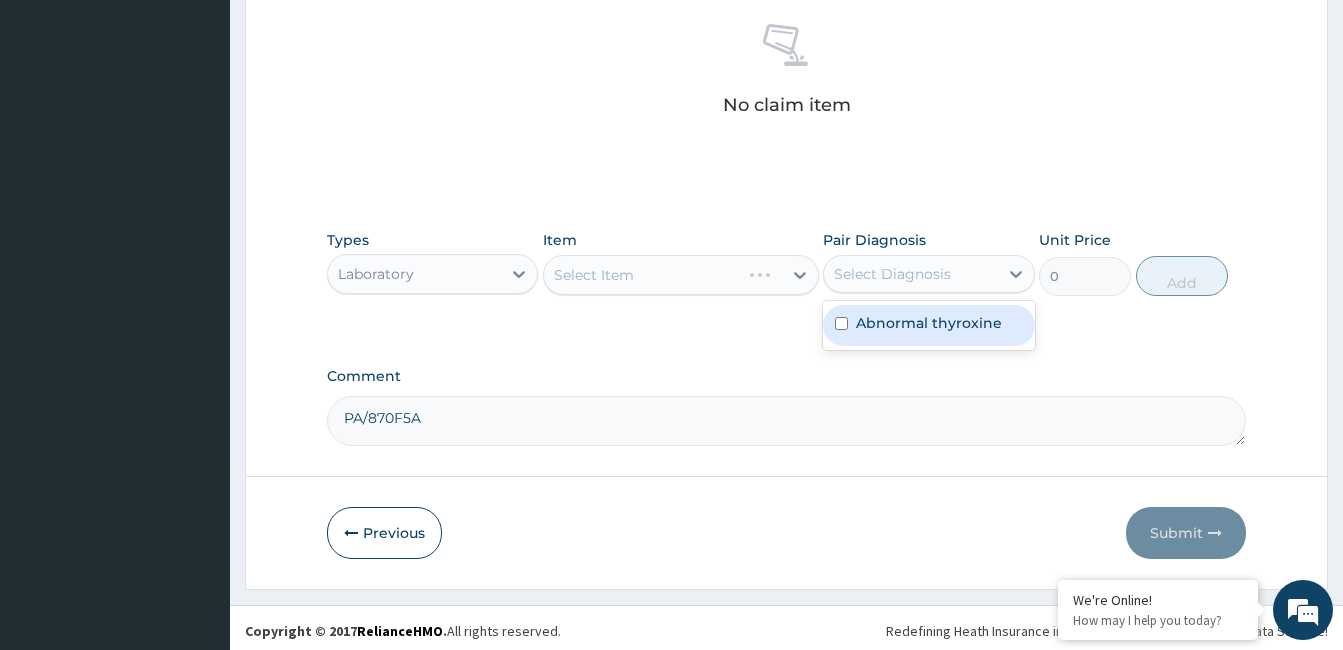 drag, startPoint x: 869, startPoint y: 270, endPoint x: 884, endPoint y: 302, distance: 35.341194 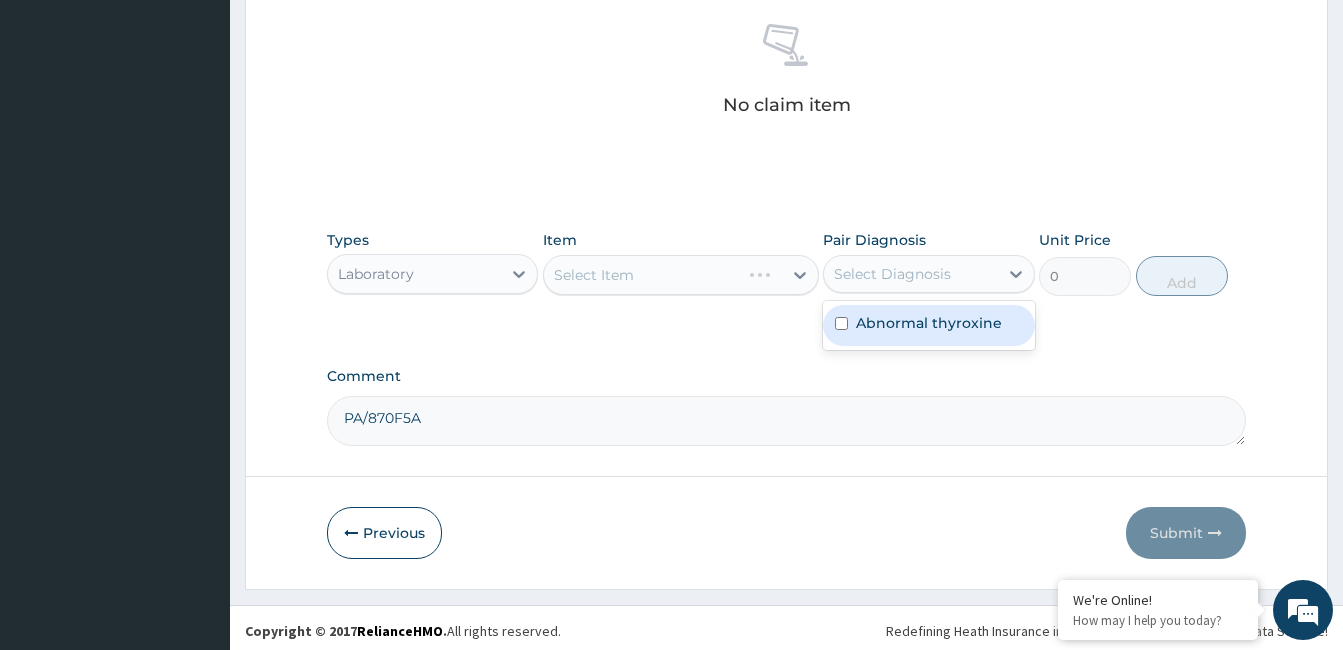 click on "Abnormal thyroxine" at bounding box center (929, 323) 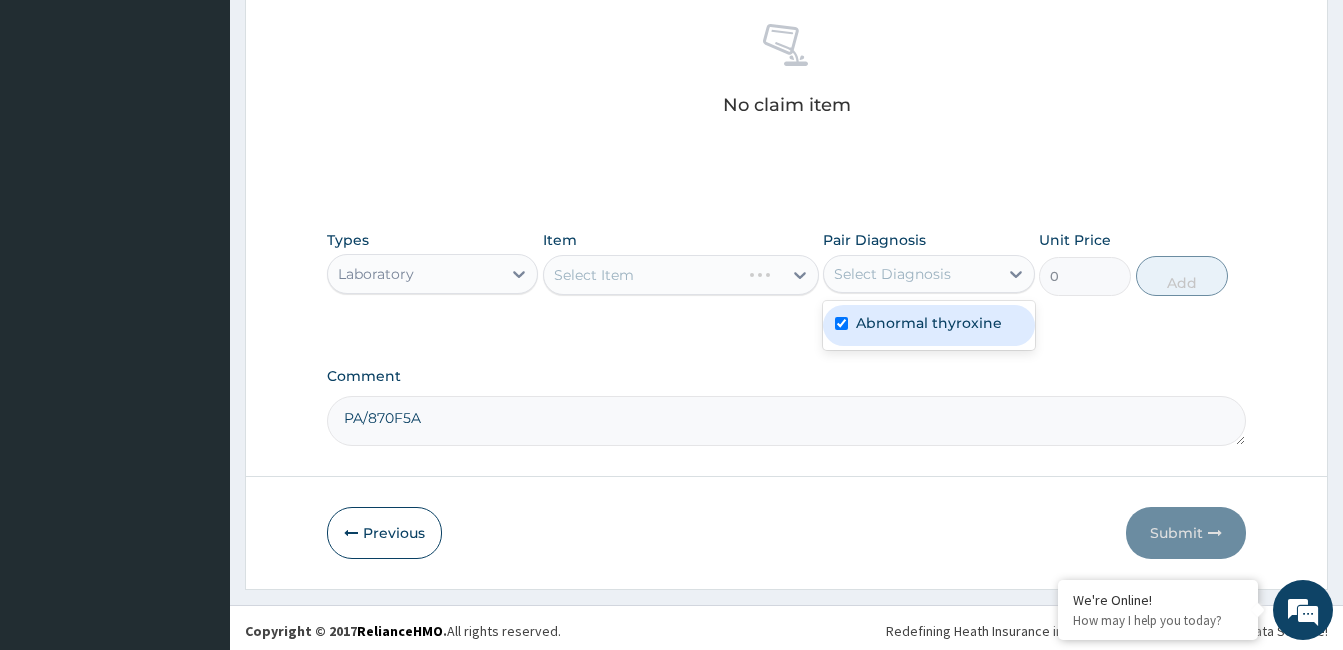 checkbox on "true" 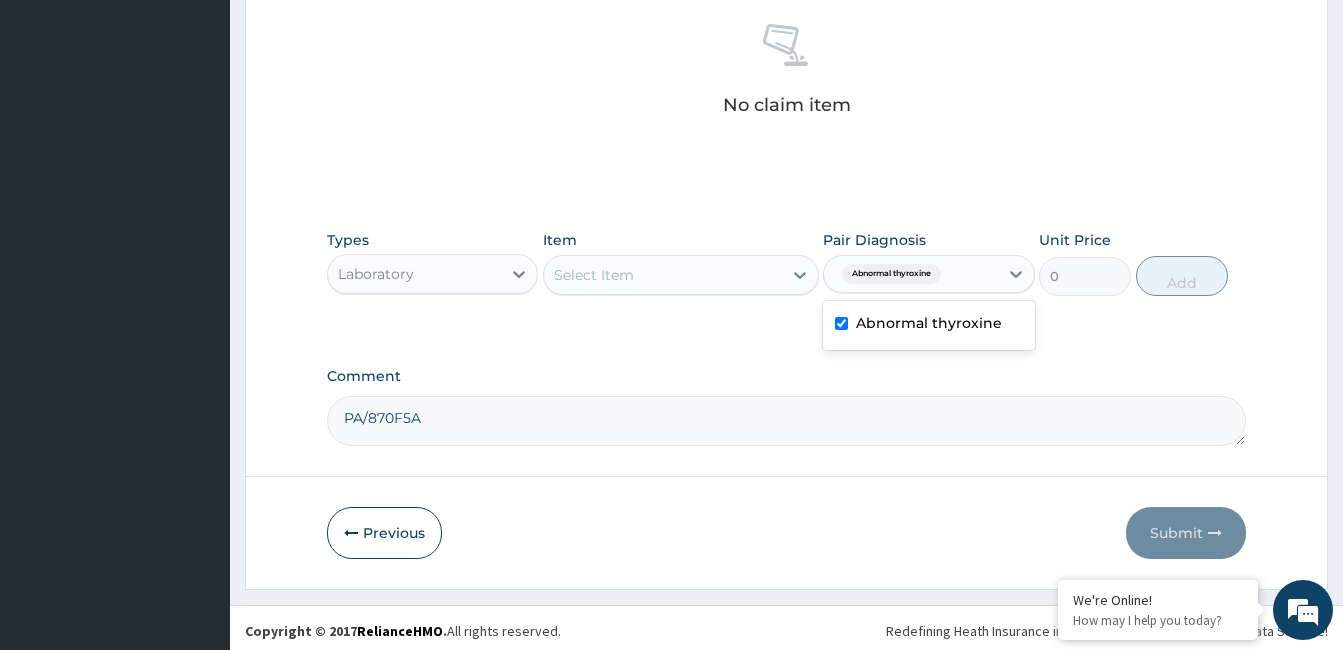 click on "Select Item" at bounding box center (663, 275) 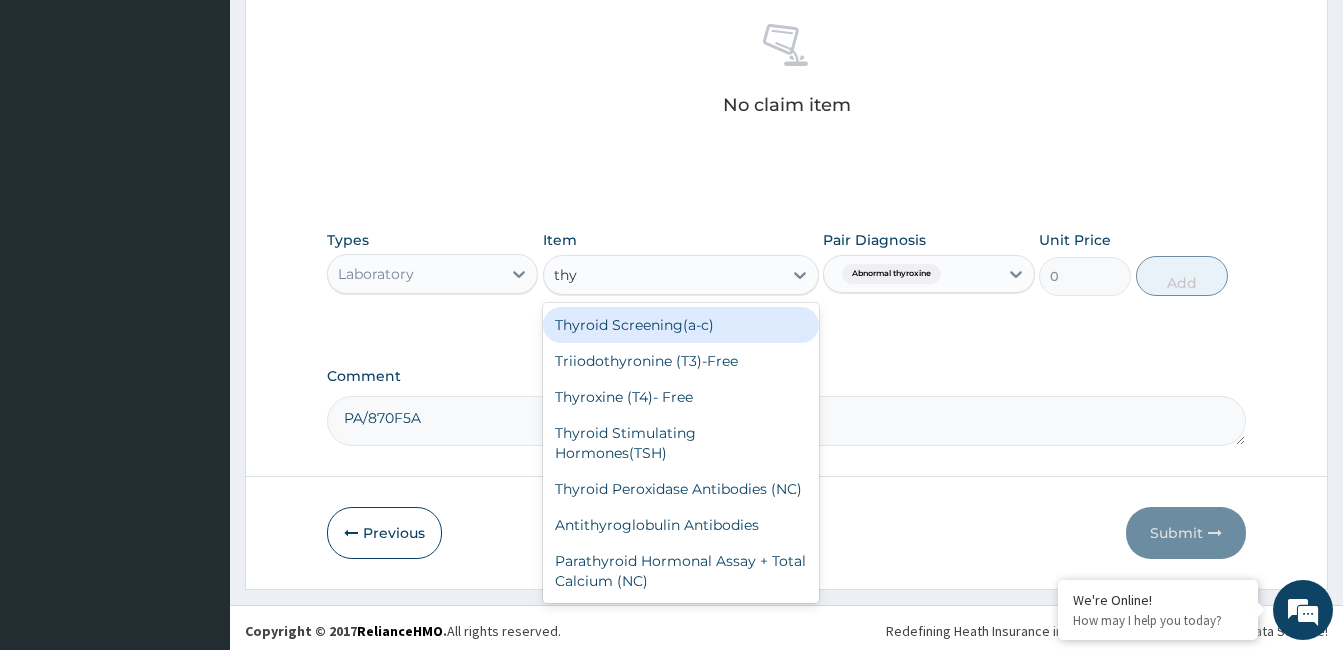 type on "thyr" 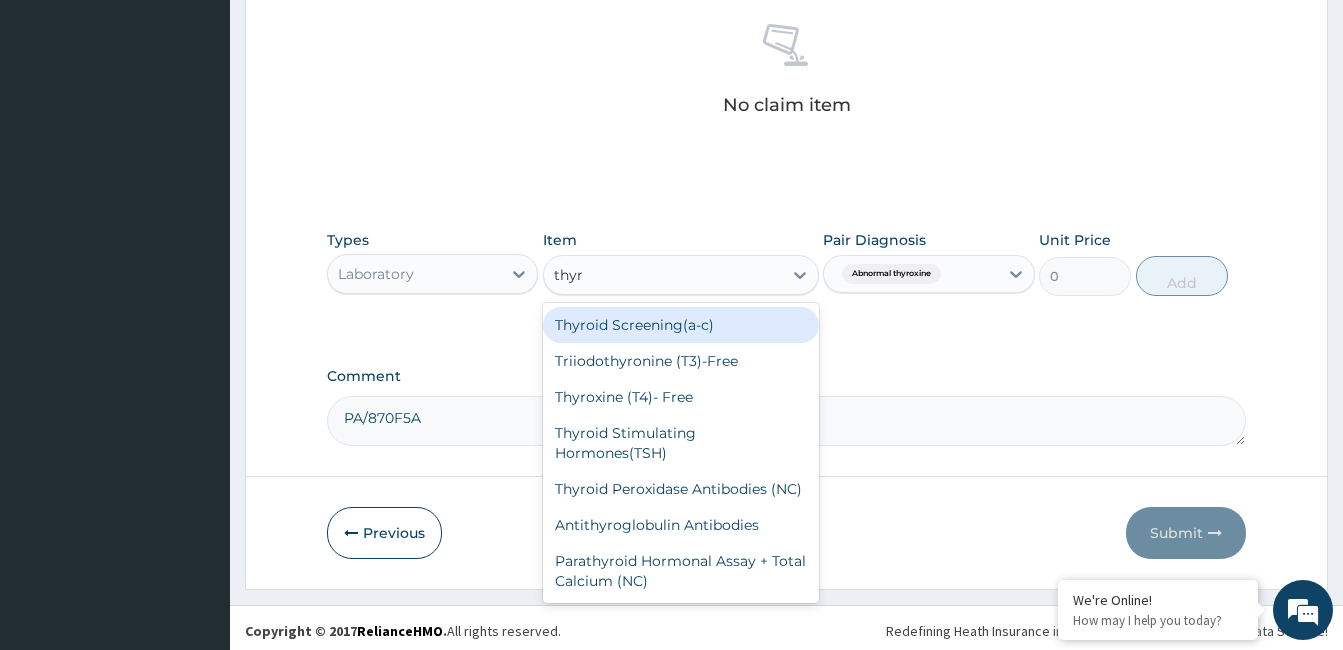 click on "Thyroid Screening(a‐c)" at bounding box center (681, 325) 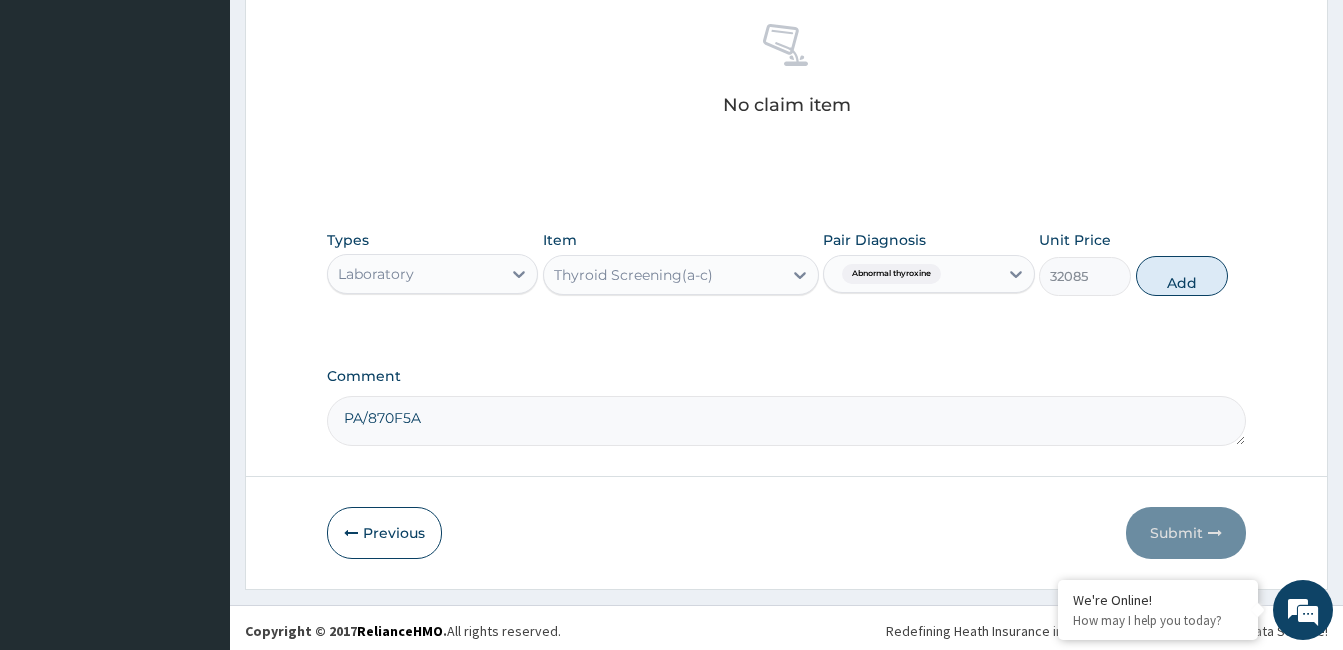 drag, startPoint x: 1163, startPoint y: 273, endPoint x: 993, endPoint y: 294, distance: 171.29214 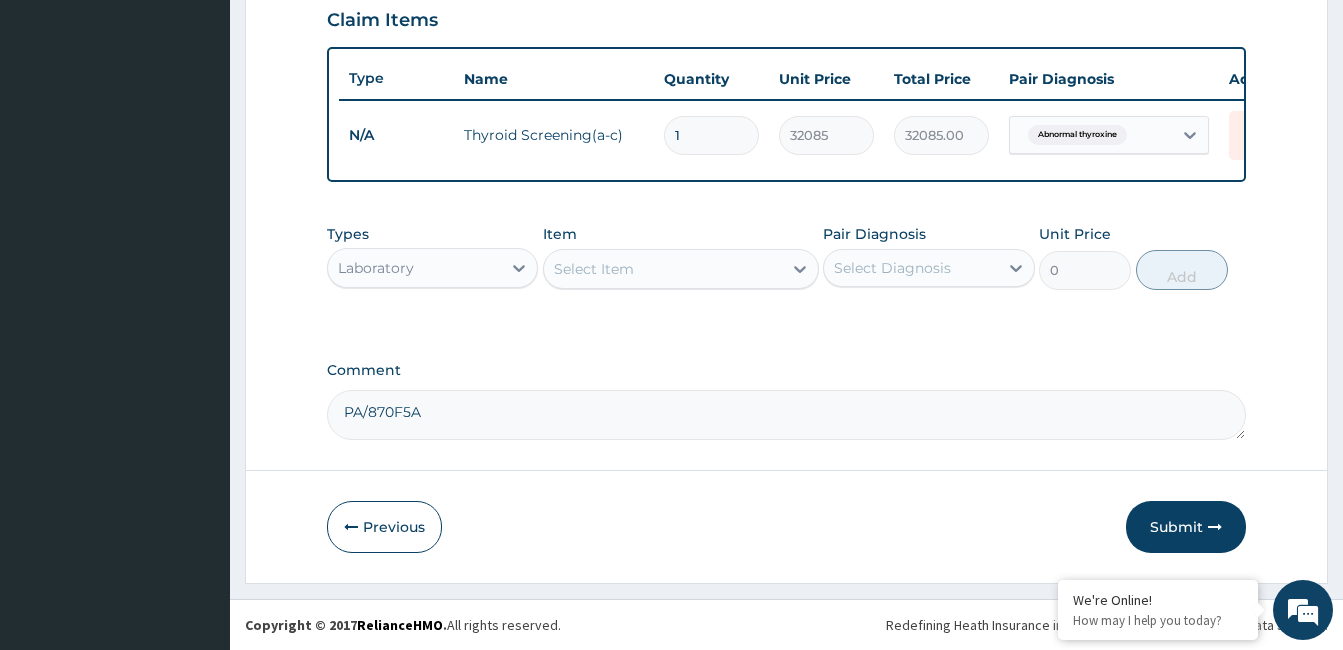 scroll, scrollTop: 712, scrollLeft: 0, axis: vertical 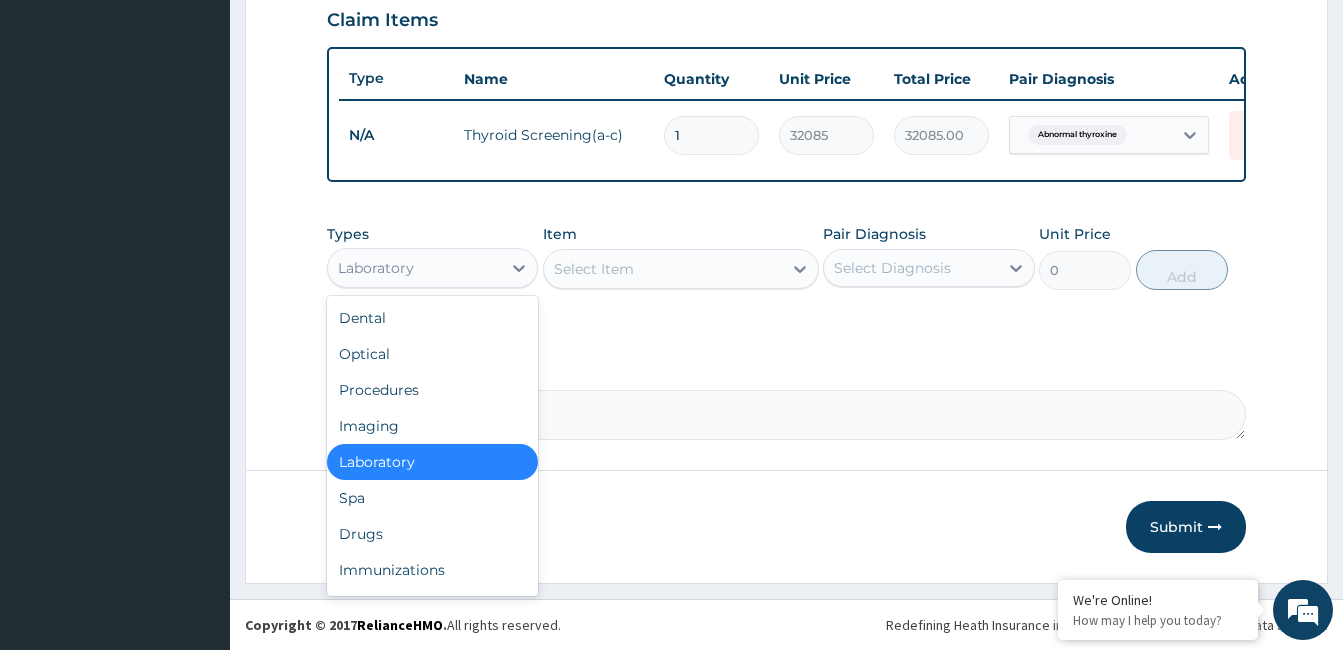 click on "Laboratory" at bounding box center [414, 268] 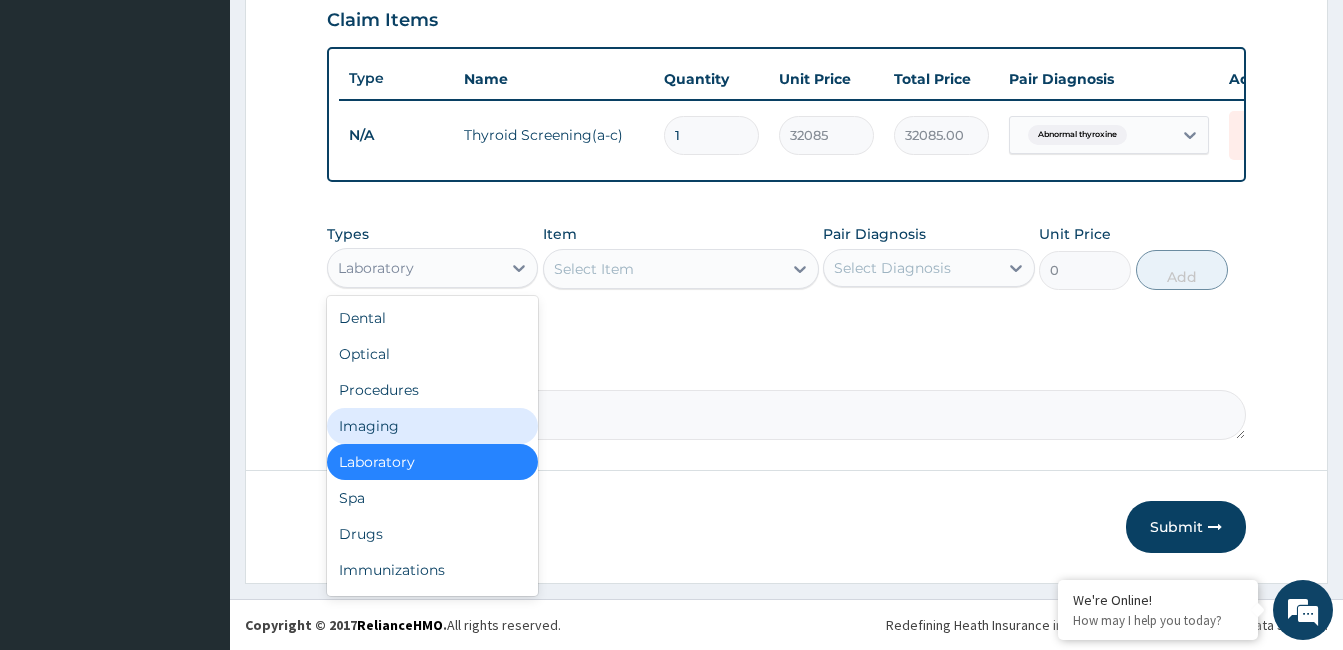 click on "Imaging" at bounding box center (432, 426) 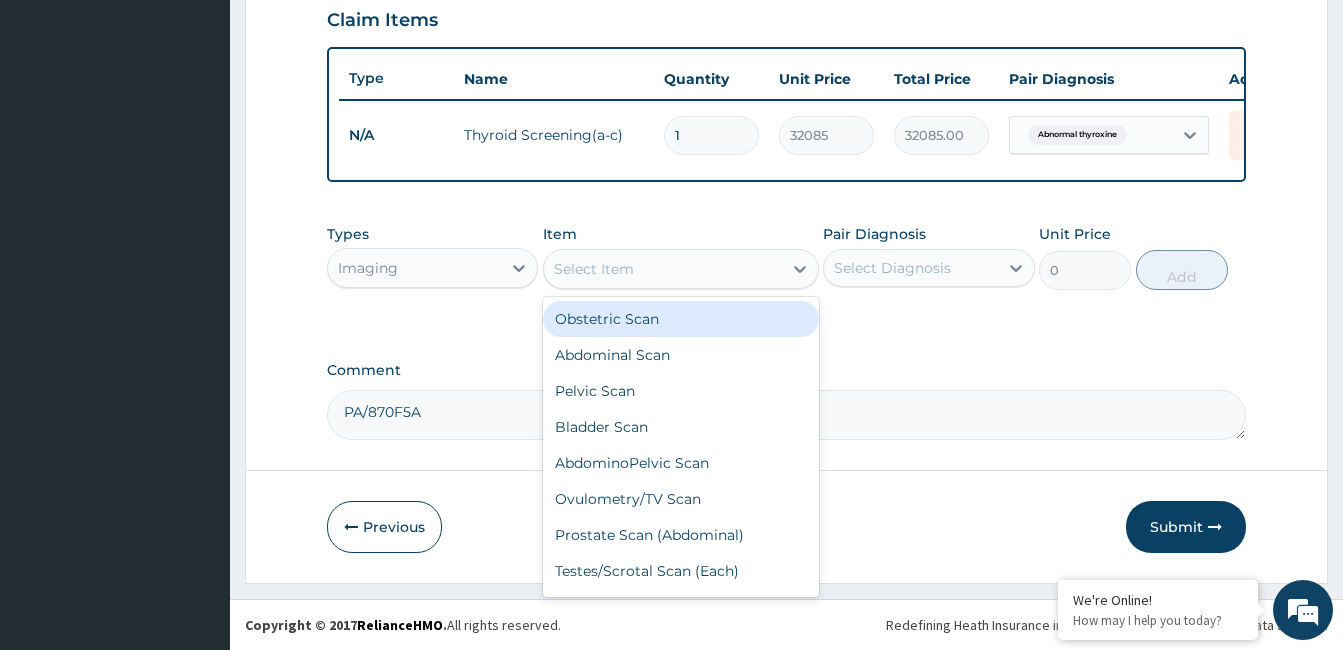 click on "Select Item" at bounding box center (663, 269) 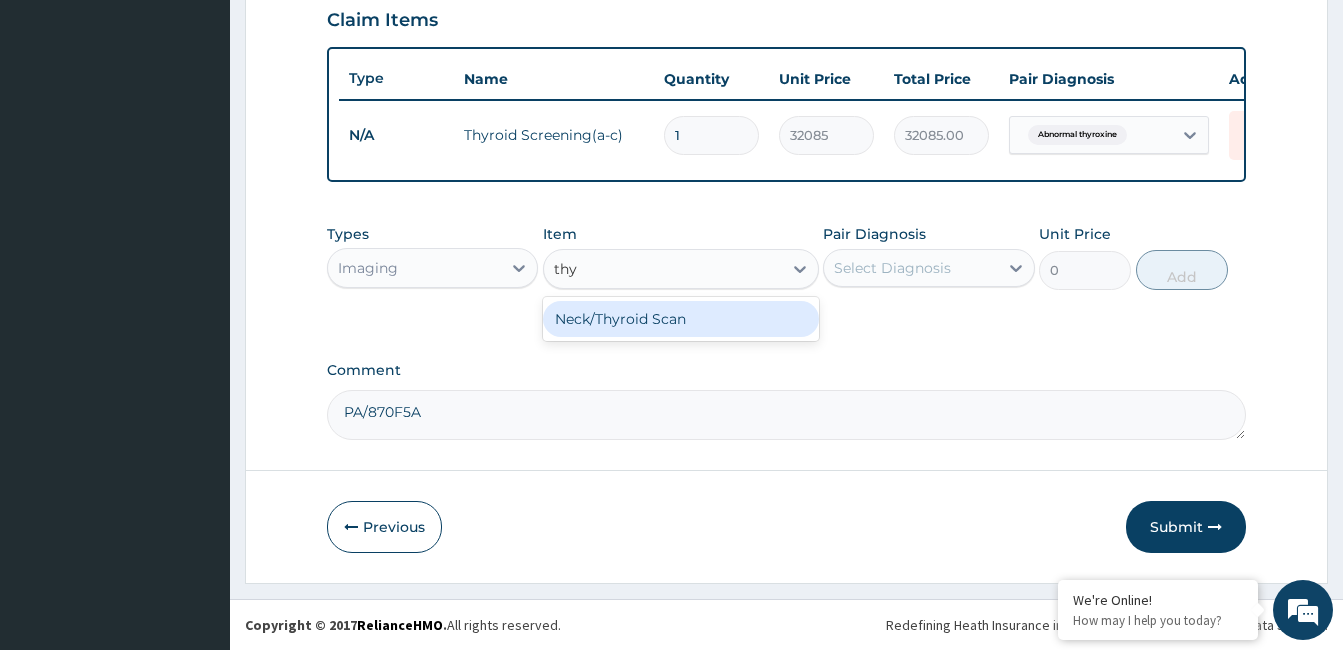 type on "thyr" 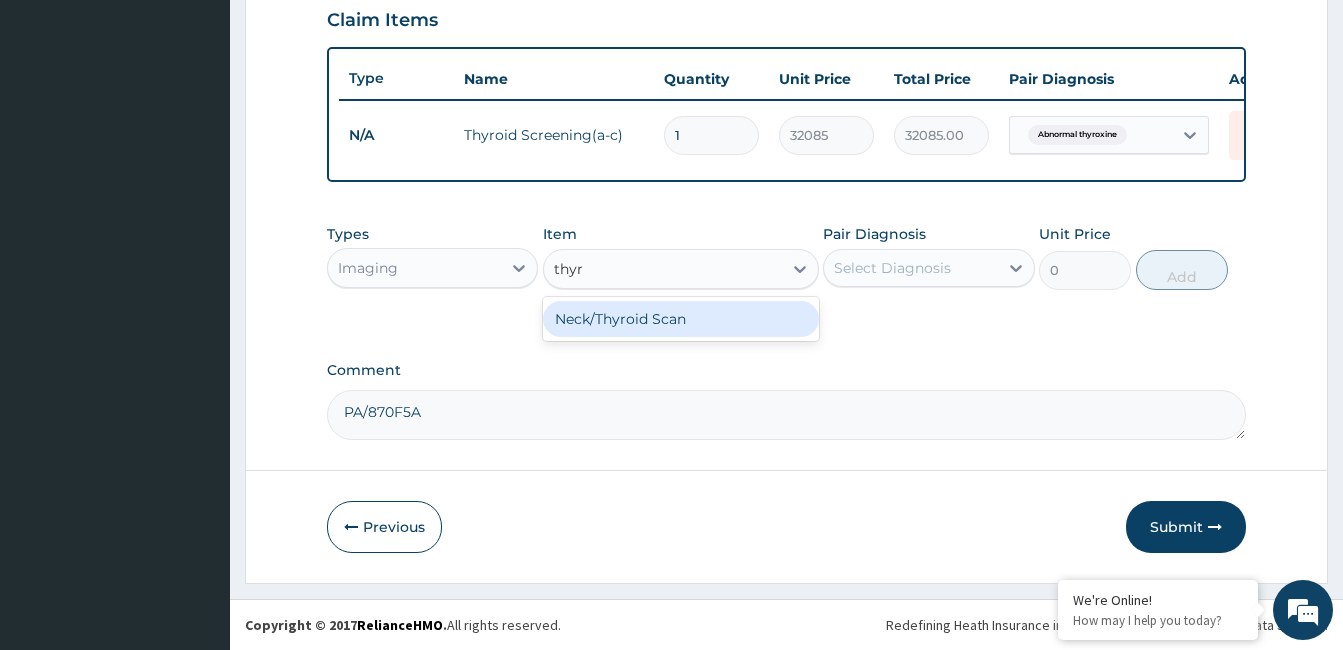 type 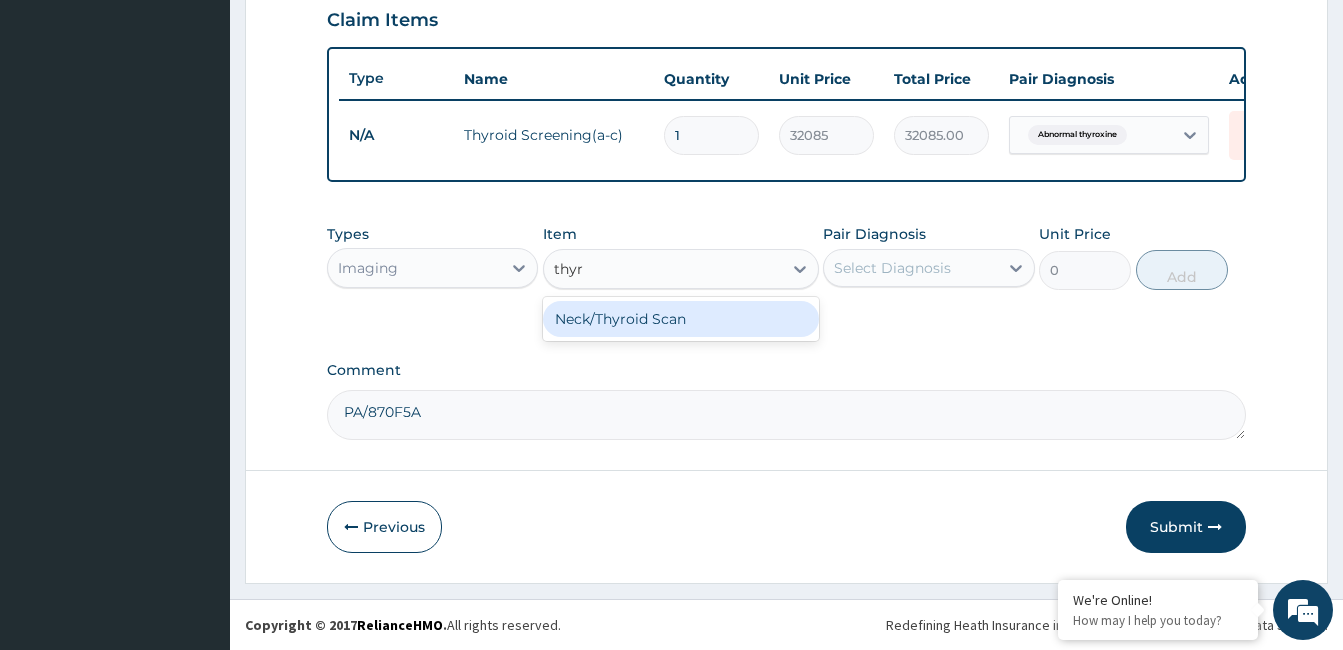 type on "65000" 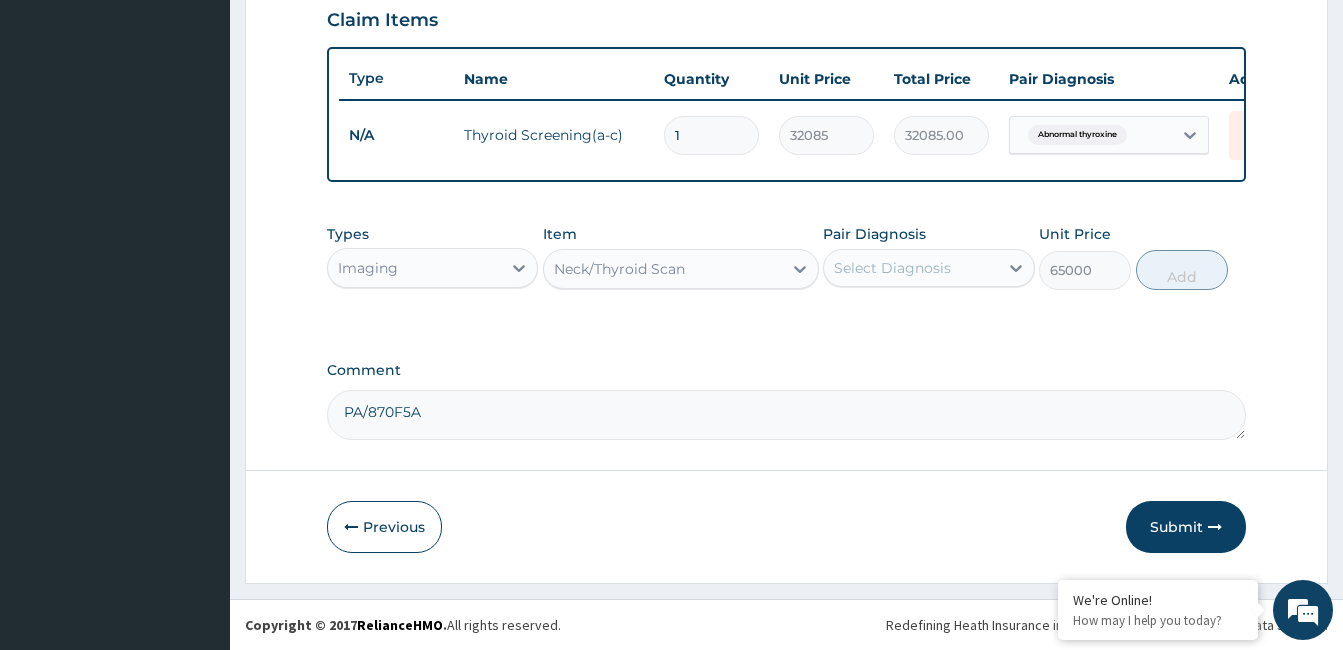 click on "Select Diagnosis" at bounding box center (892, 268) 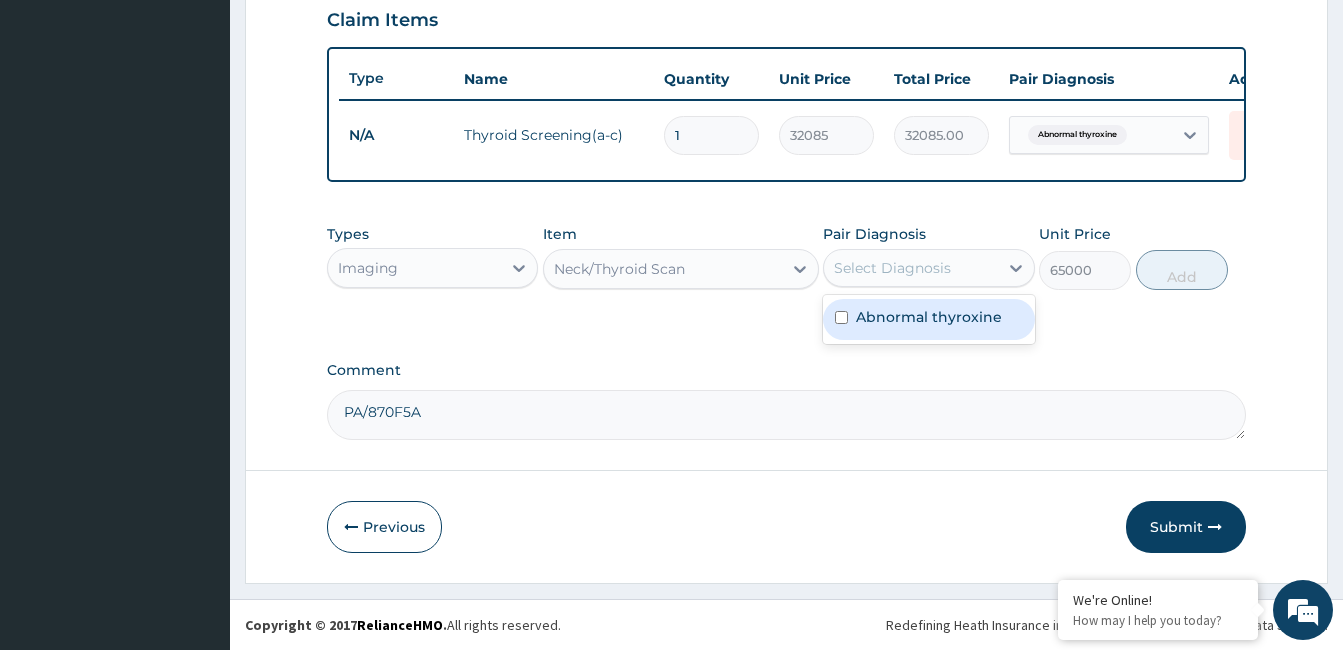 drag, startPoint x: 901, startPoint y: 326, endPoint x: 925, endPoint y: 323, distance: 24.186773 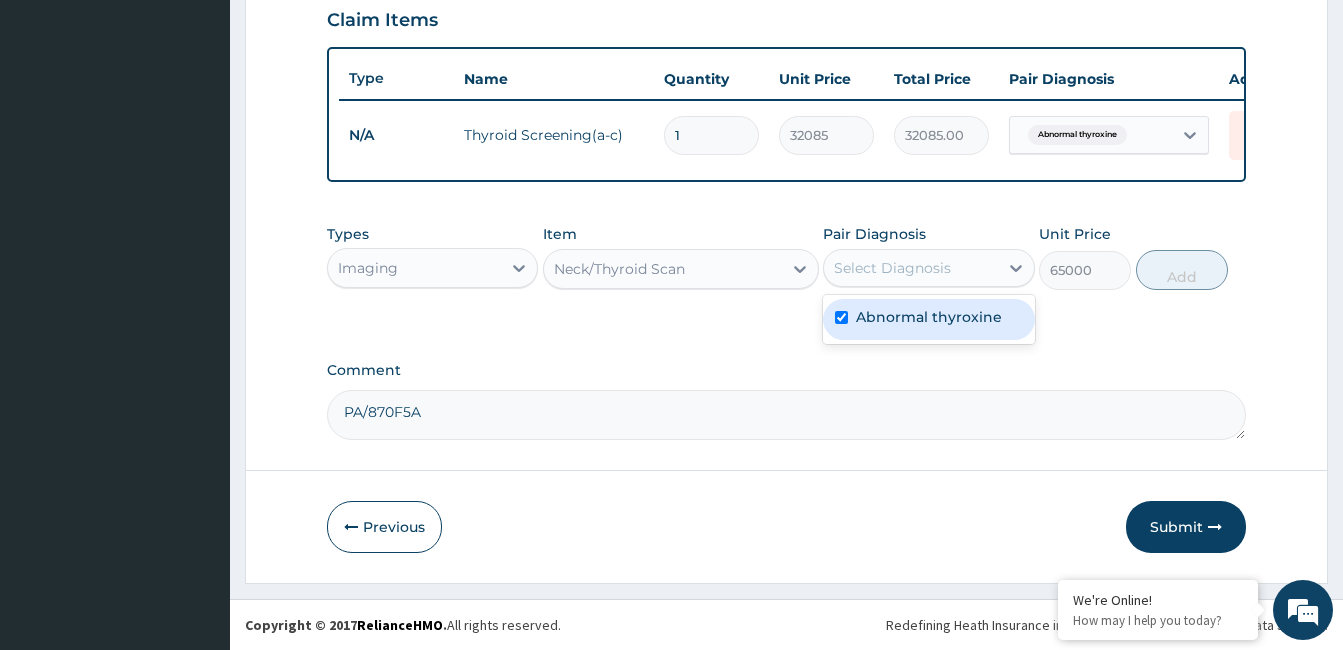 checkbox on "true" 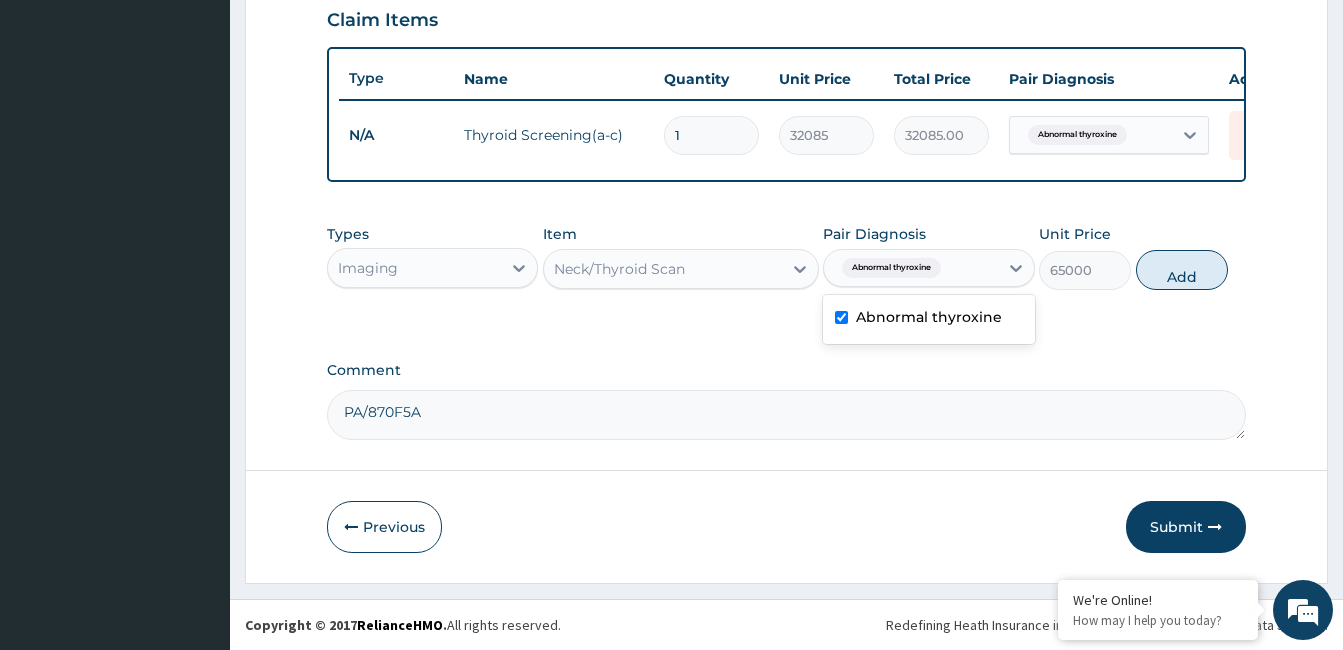 drag, startPoint x: 1177, startPoint y: 267, endPoint x: 1145, endPoint y: 314, distance: 56.859474 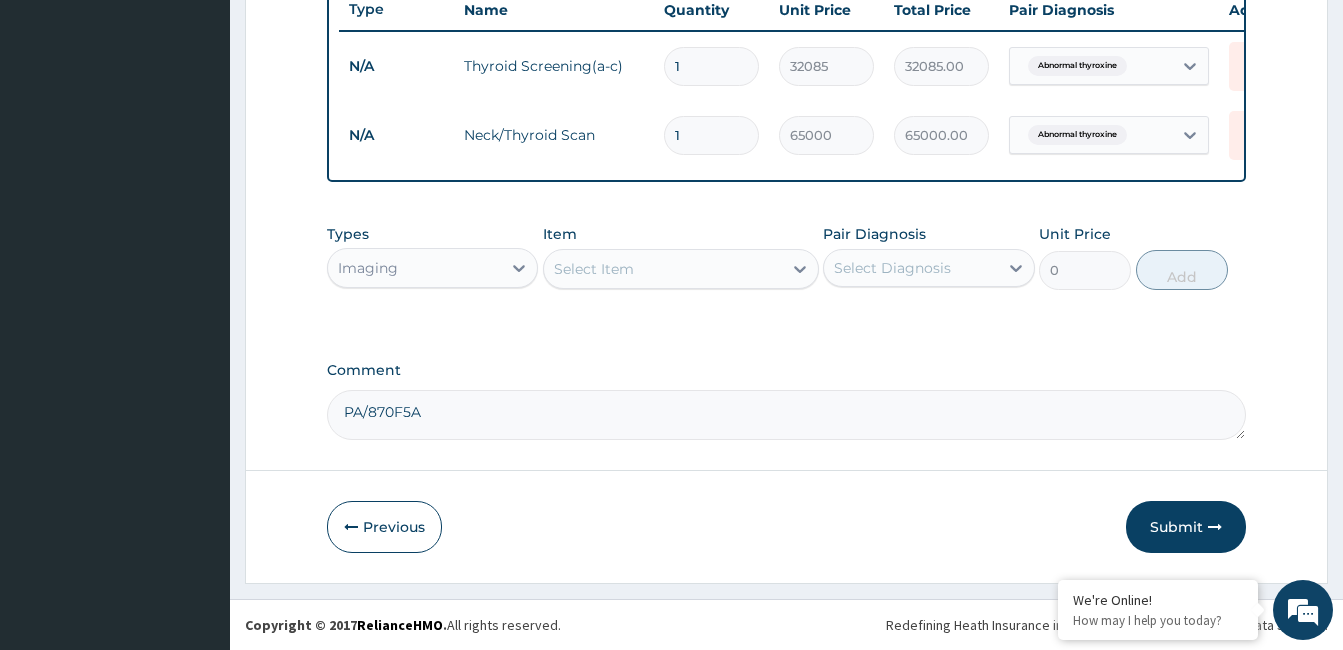 scroll, scrollTop: 781, scrollLeft: 0, axis: vertical 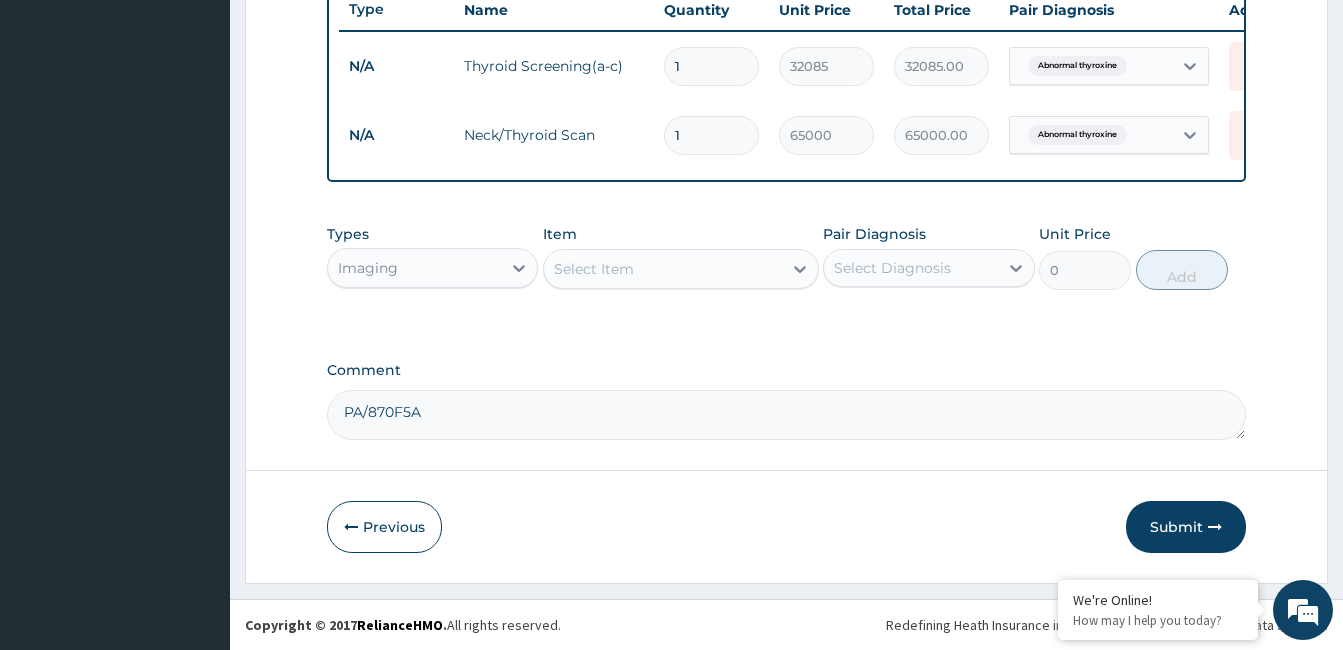 click on "Step  2  of 2 PA Code / Prescription Code Enter Code(Secondary Care Only) Encounter Date 08-07-2025 Important Notice Please enter PA codes before entering items that are not attached to a PA code   All diagnoses entered must be linked to a claim item. Diagnosis & Claim Items that are visible but inactive cannot be edited because they were imported from an already approved PA code. Diagnosis Abnormal thyroxine Confirmed NB: All diagnosis must be linked to a claim item Claim Items Type Name Quantity Unit Price Total Price Pair Diagnosis Actions N/A Thyroid Screening(a‐c) 1 32085 32085.00 Abnormal thyroxine Delete N/A Neck/Thyroid Scan 1 65000 65000.00 Abnormal thyroxine Delete Types Imaging Item Select Item Pair Diagnosis Select Diagnosis Unit Price 0 Add Comment PA/870F5A     Previous   Submit" at bounding box center [786, -39] 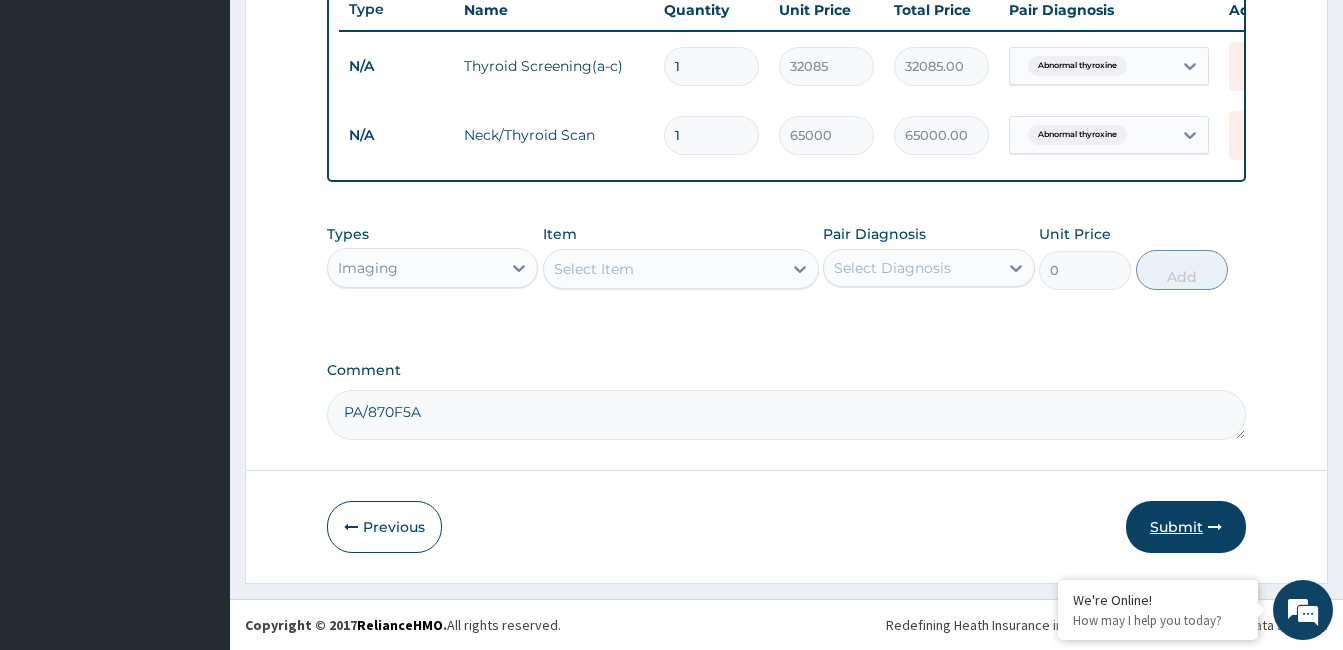 click on "Submit" at bounding box center (1186, 527) 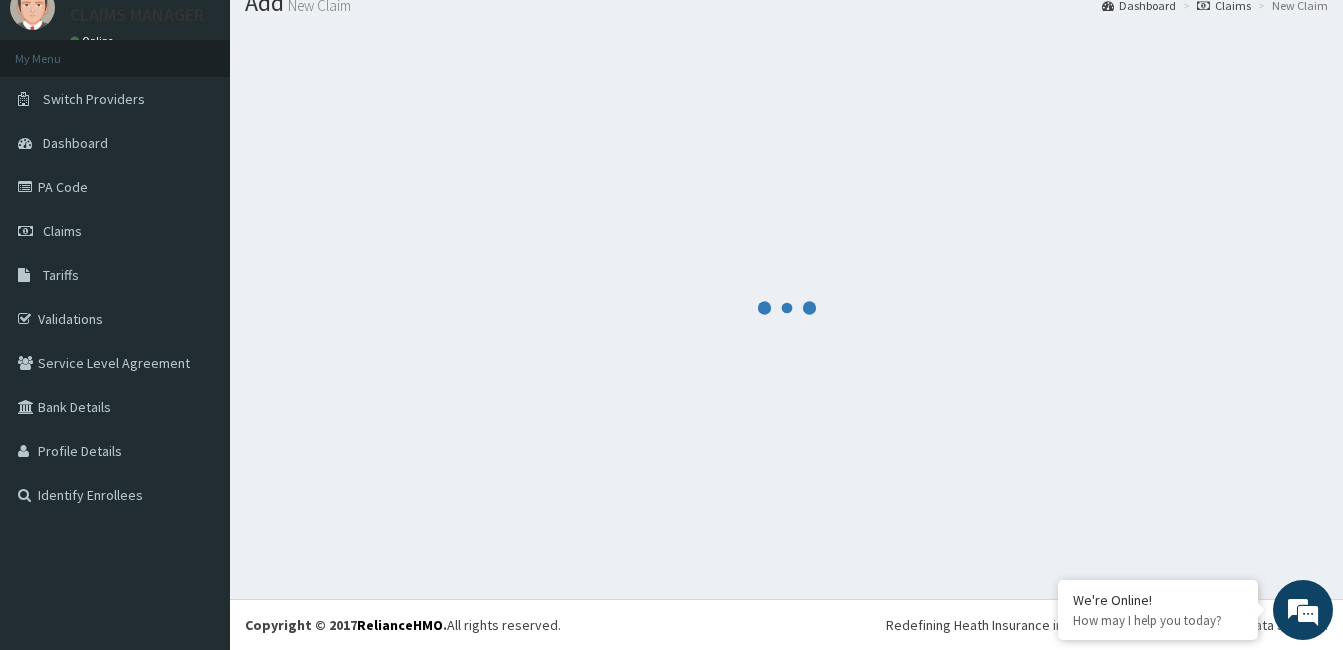 scroll, scrollTop: 781, scrollLeft: 0, axis: vertical 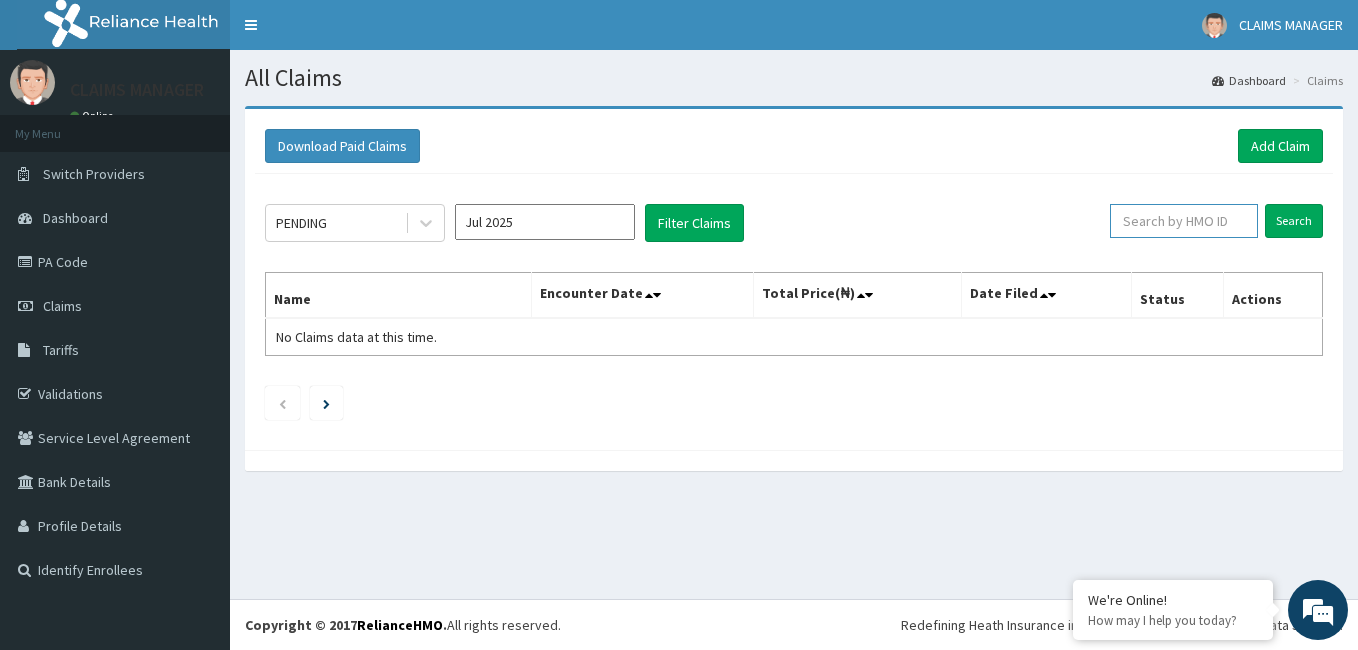 drag, startPoint x: 1206, startPoint y: 212, endPoint x: 1205, endPoint y: 222, distance: 10.049875 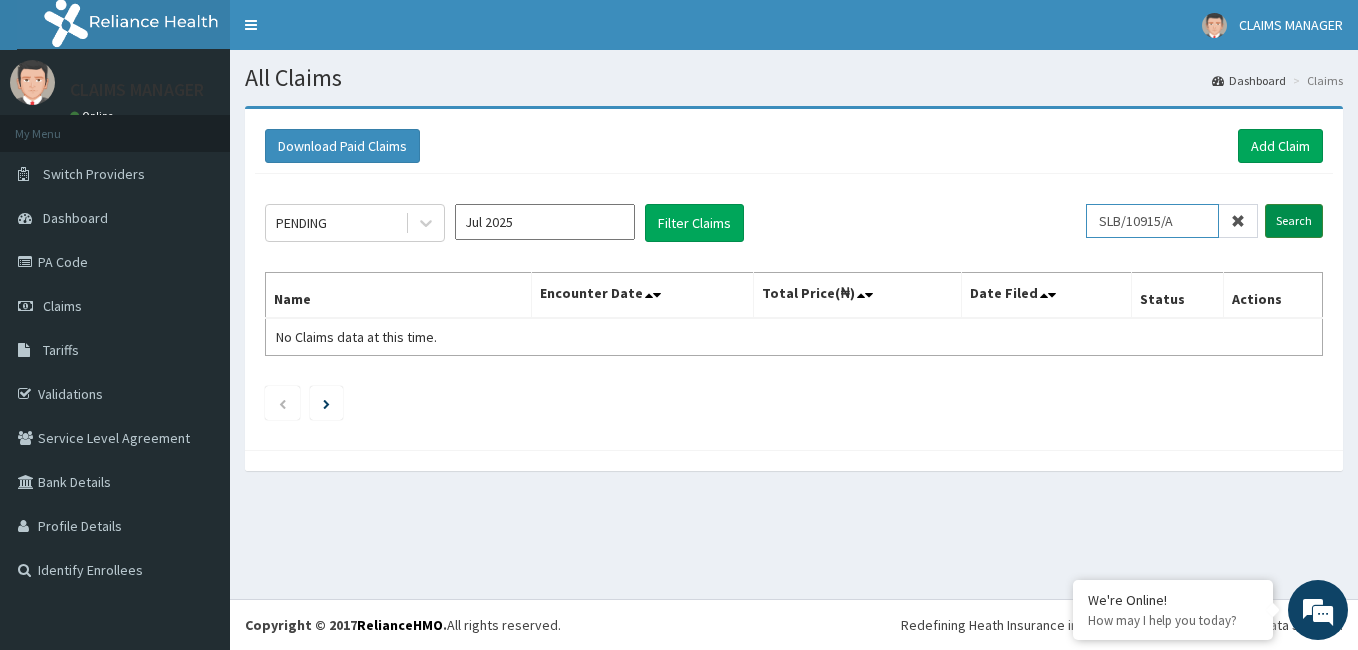 type on "SLB/10915/A" 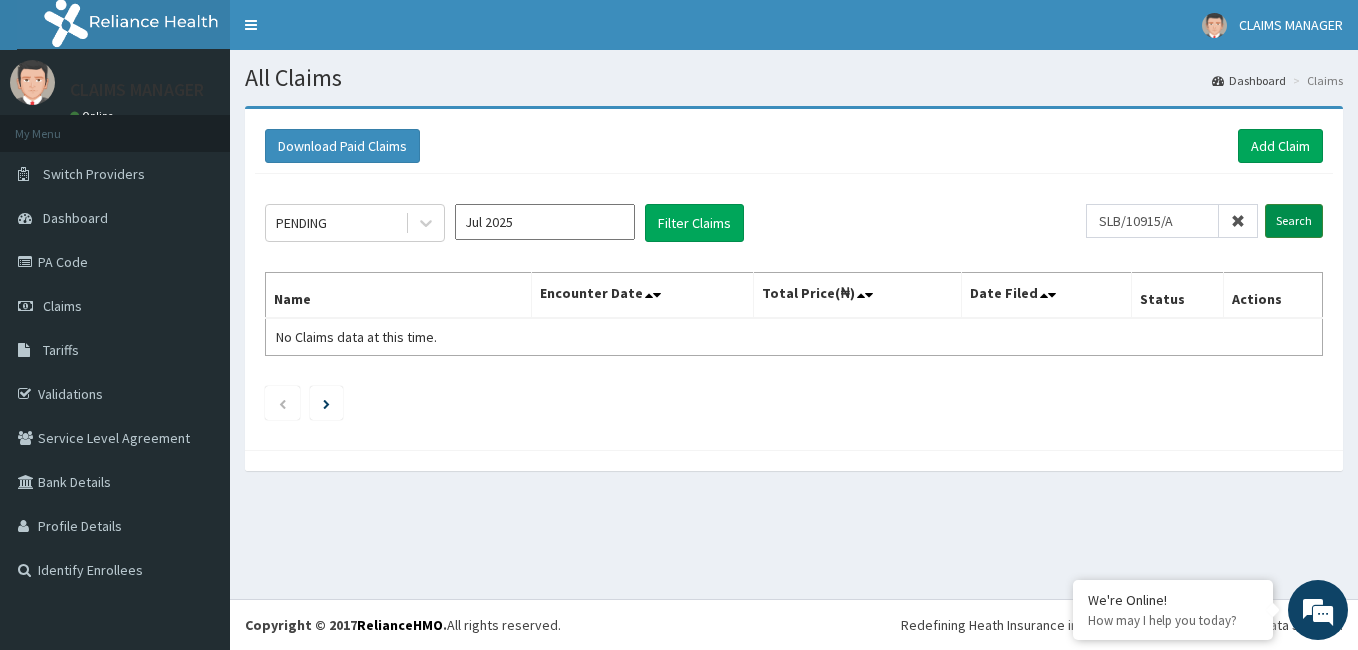 click on "Search" at bounding box center (1294, 221) 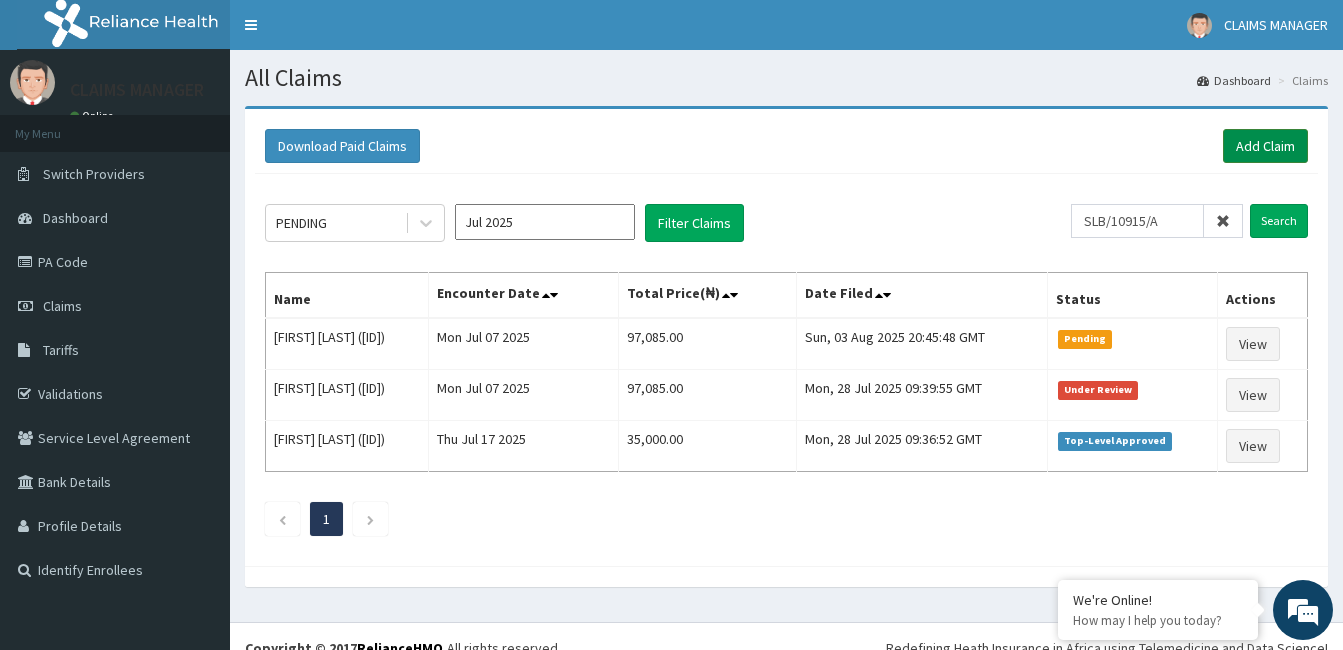 click on "Add Claim" at bounding box center [1265, 146] 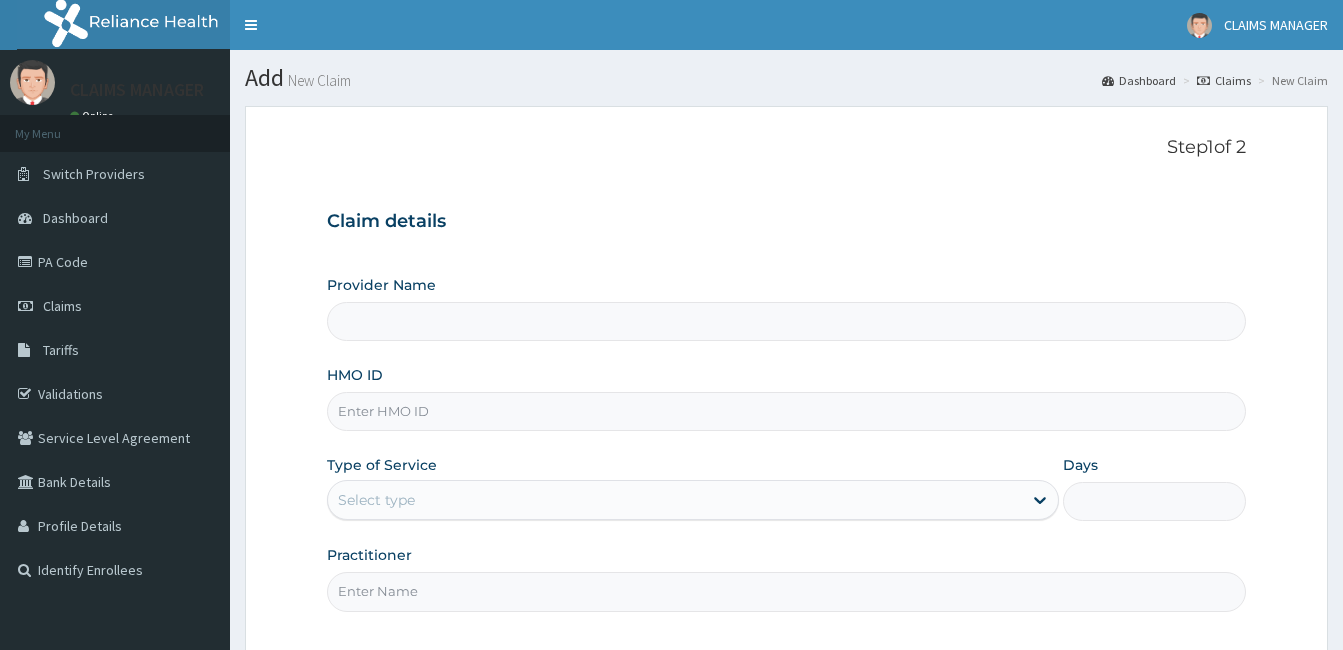 scroll, scrollTop: 0, scrollLeft: 0, axis: both 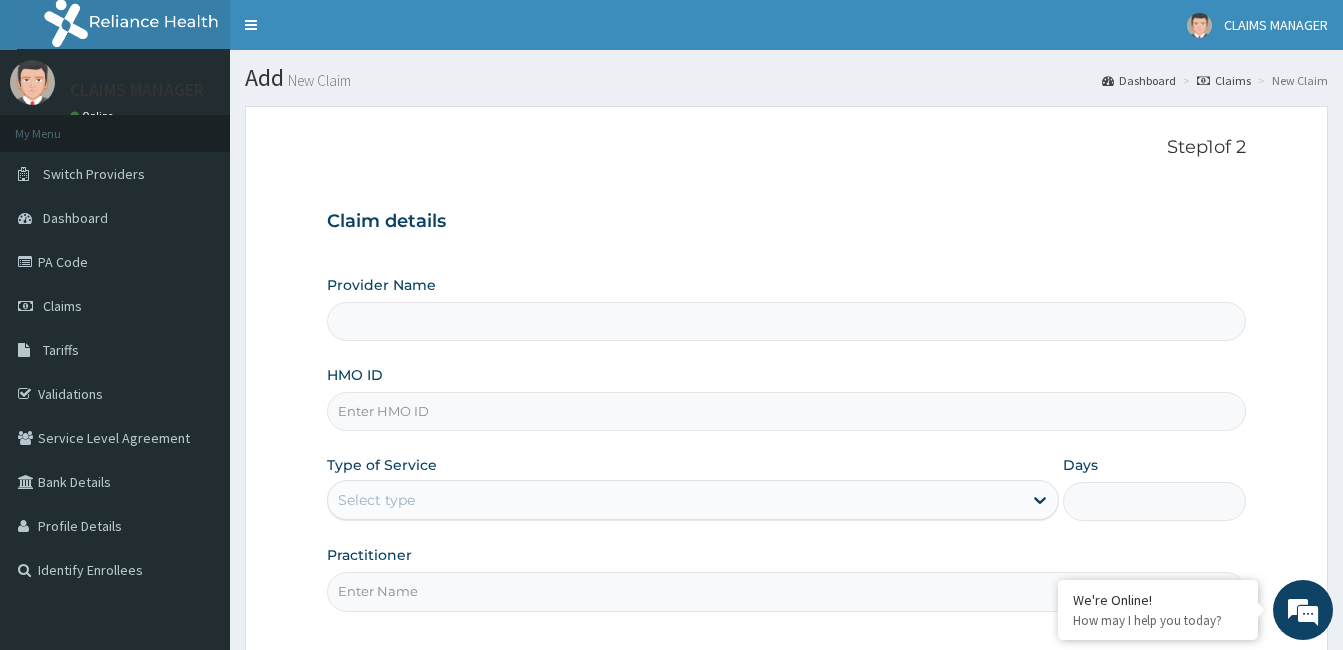 type on "Cardiocare Cardiovascular Hospital" 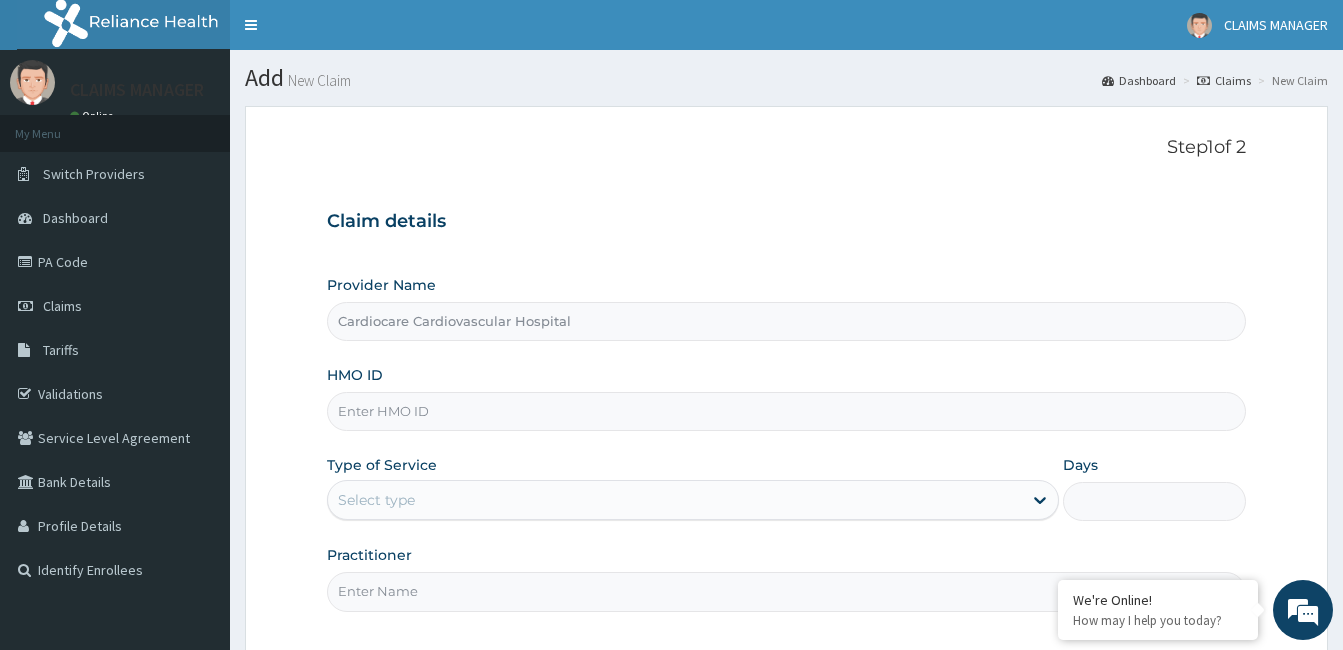 click on "HMO ID" at bounding box center [786, 411] 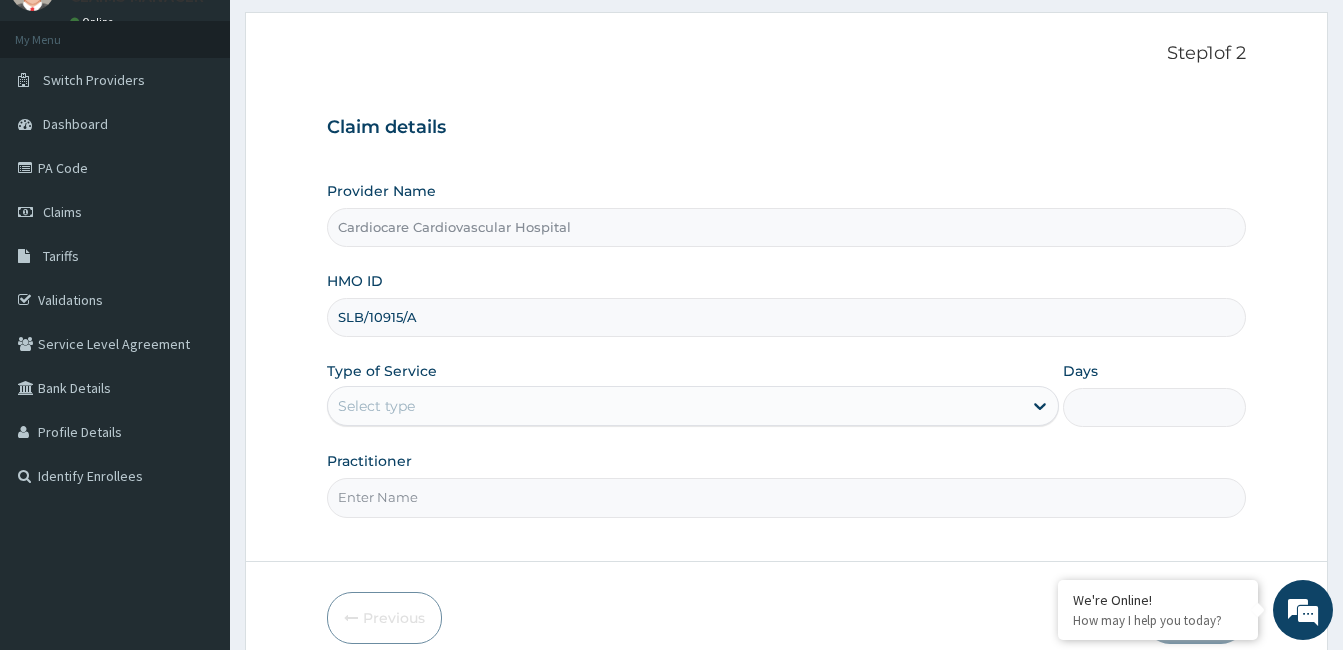 scroll, scrollTop: 185, scrollLeft: 0, axis: vertical 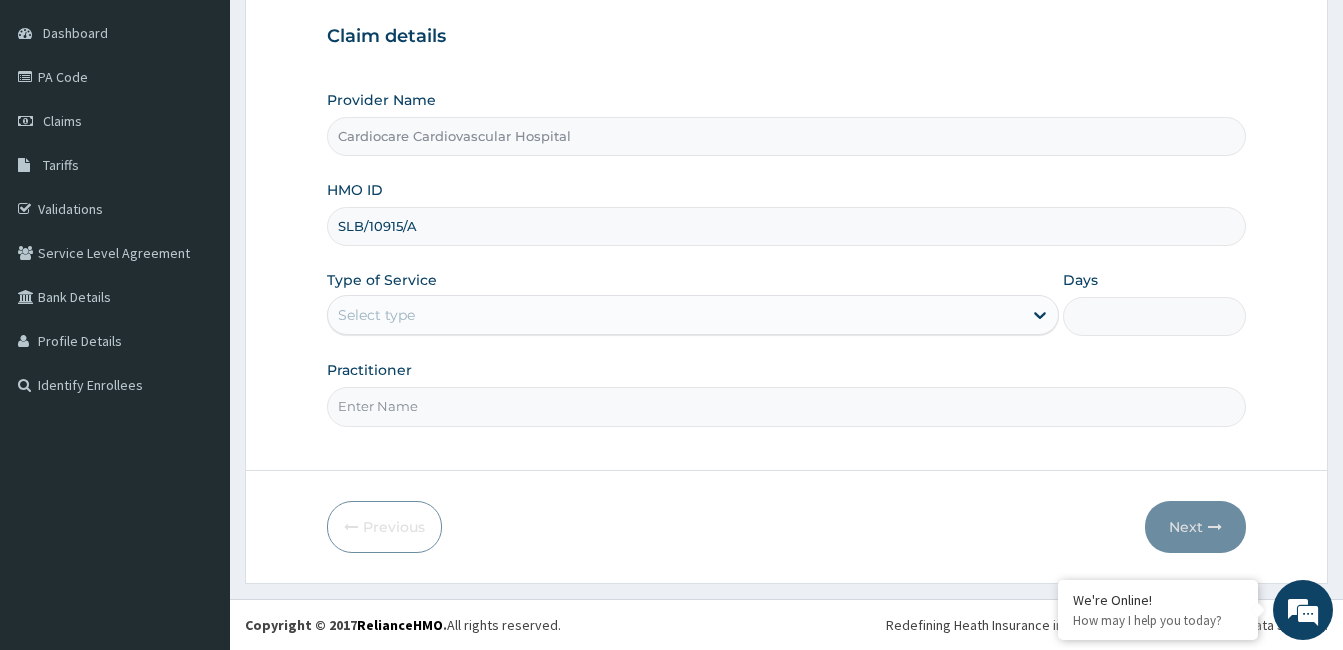 type on "SLB/10915/A" 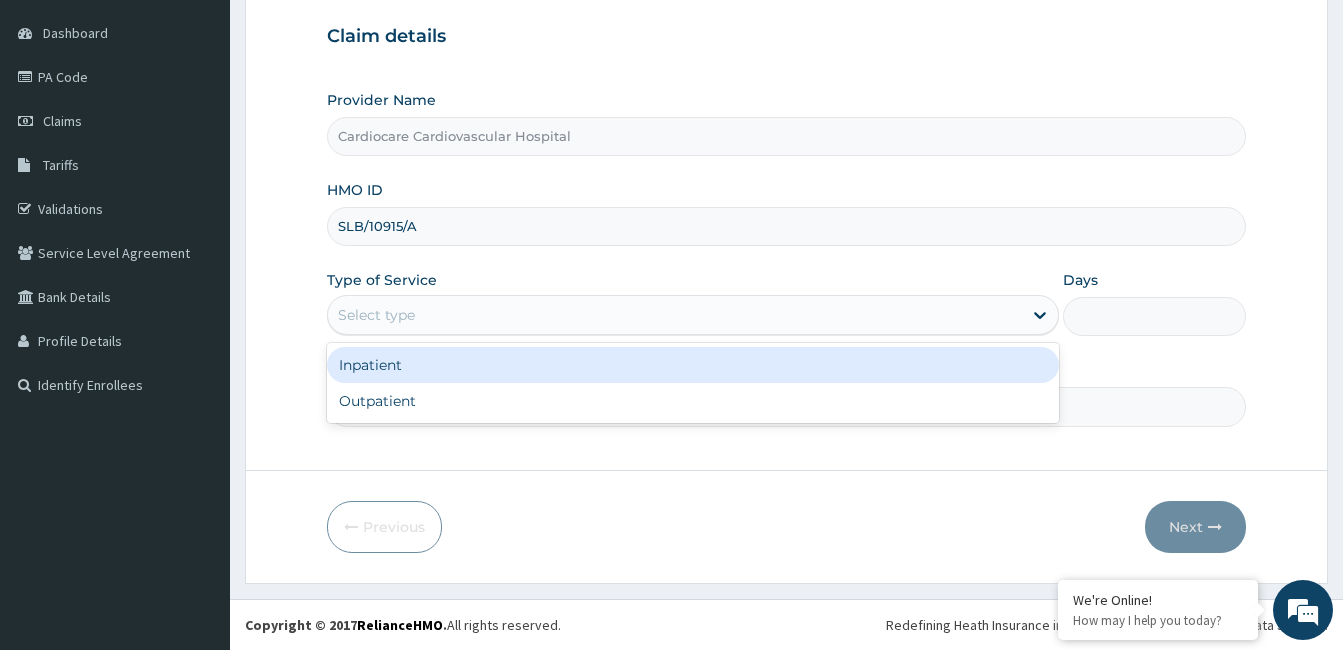 click on "Select type" at bounding box center [675, 315] 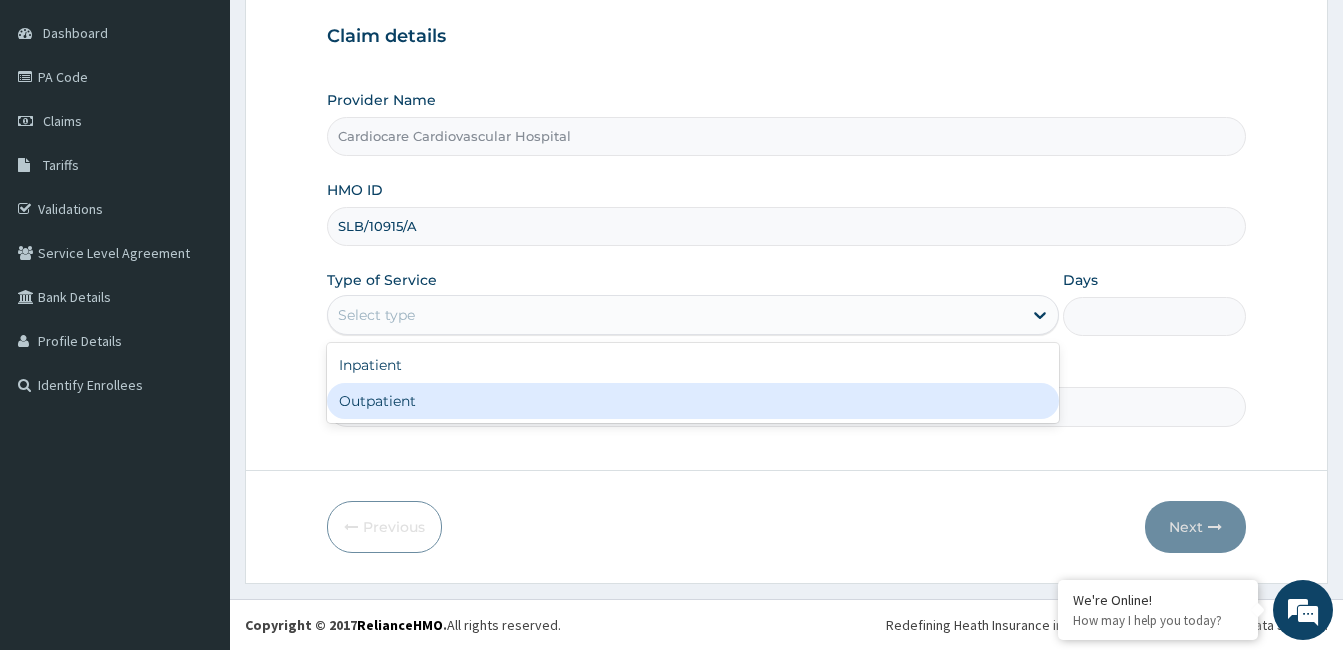 click on "Outpatient" at bounding box center [693, 401] 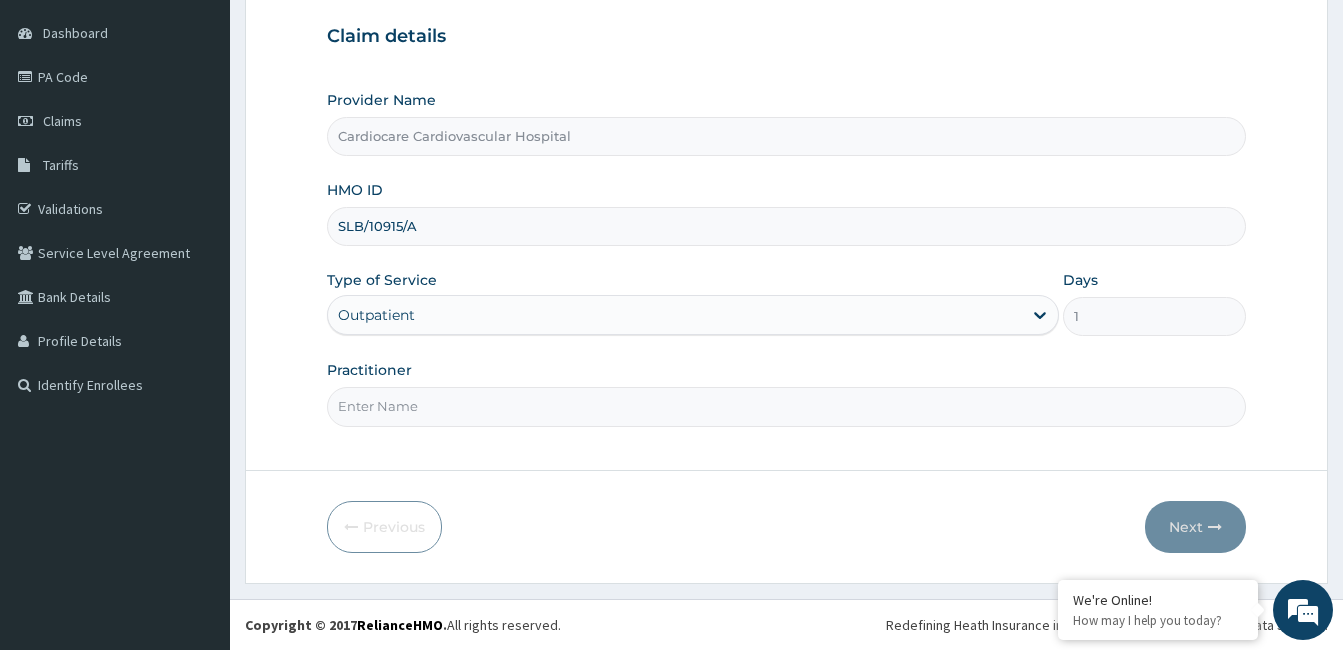 click on "Practitioner" at bounding box center (786, 406) 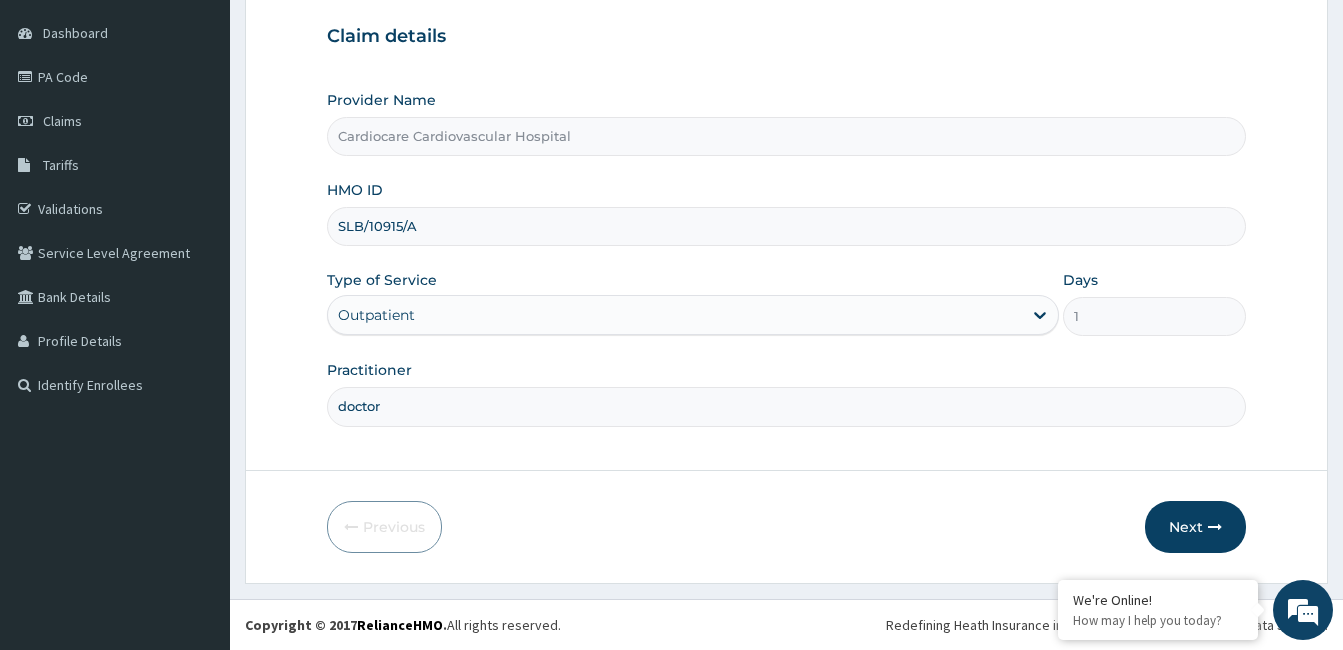 scroll, scrollTop: 0, scrollLeft: 0, axis: both 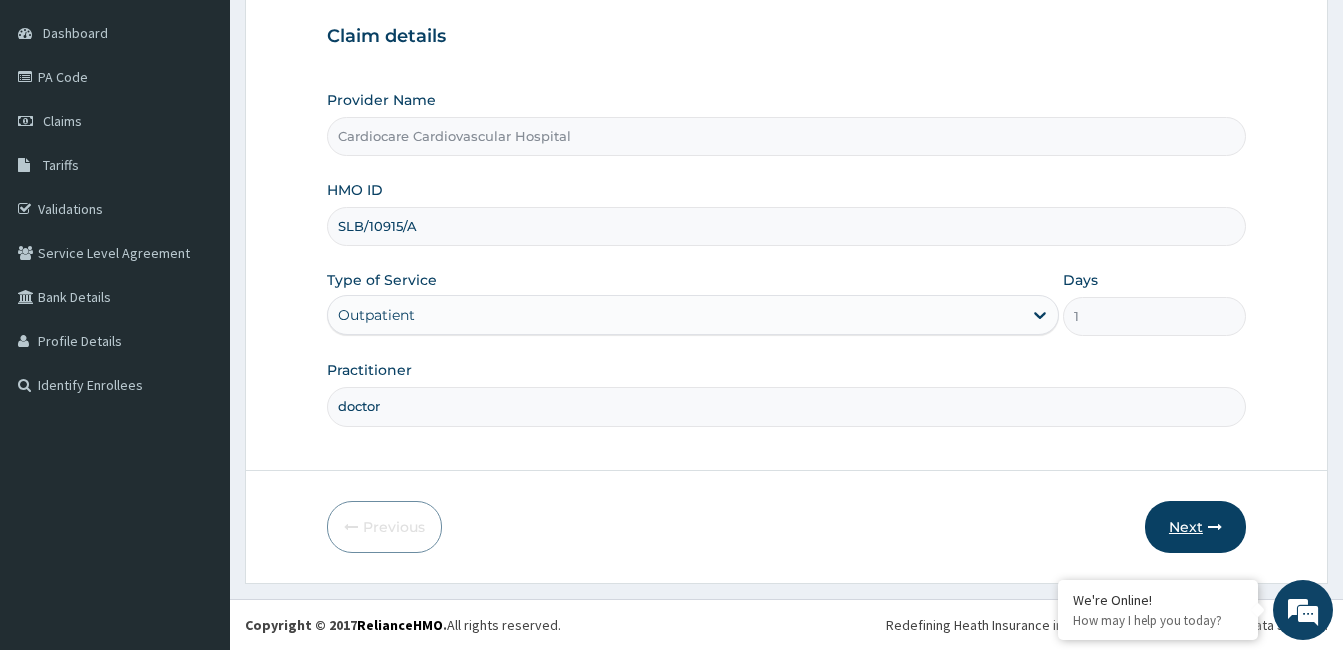type on "doctor" 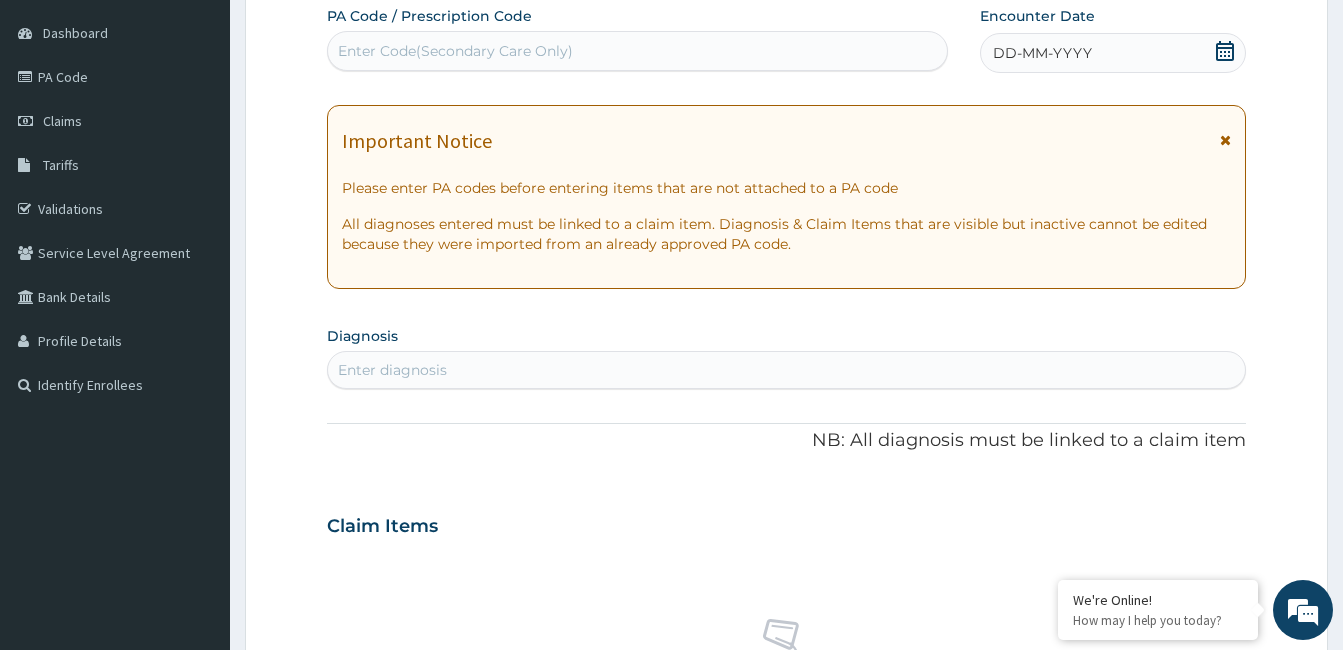 click 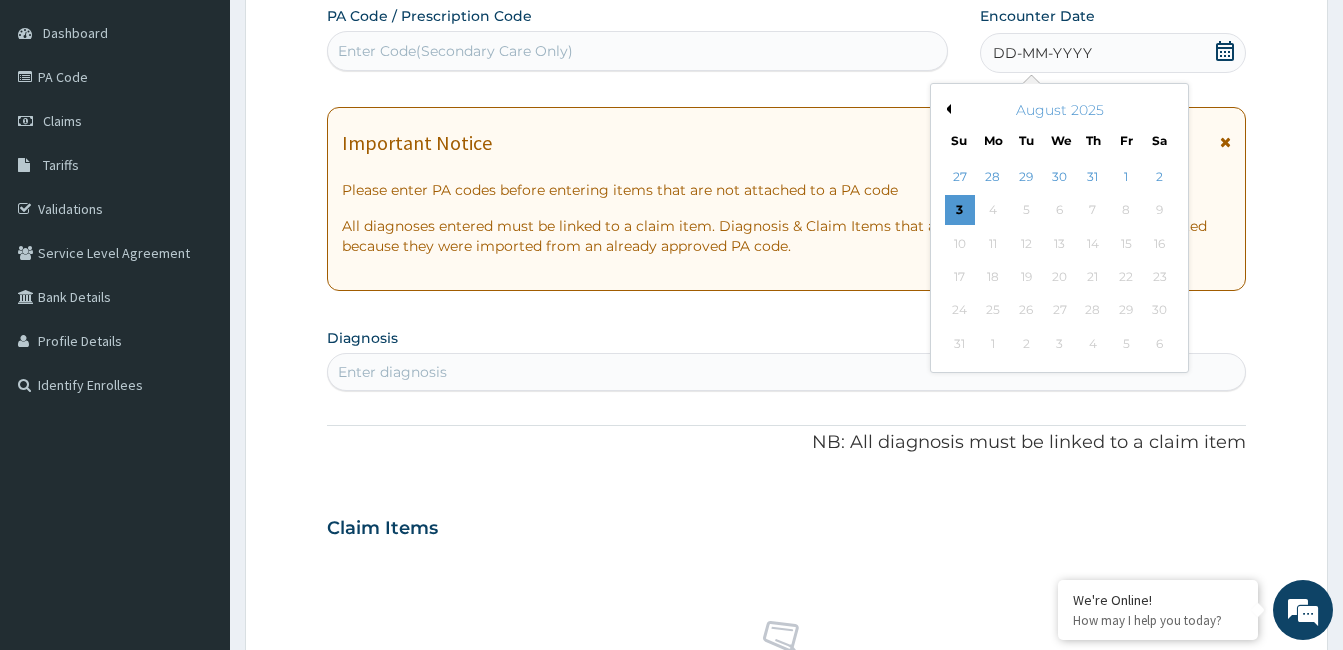 click on "Previous Month" at bounding box center [946, 109] 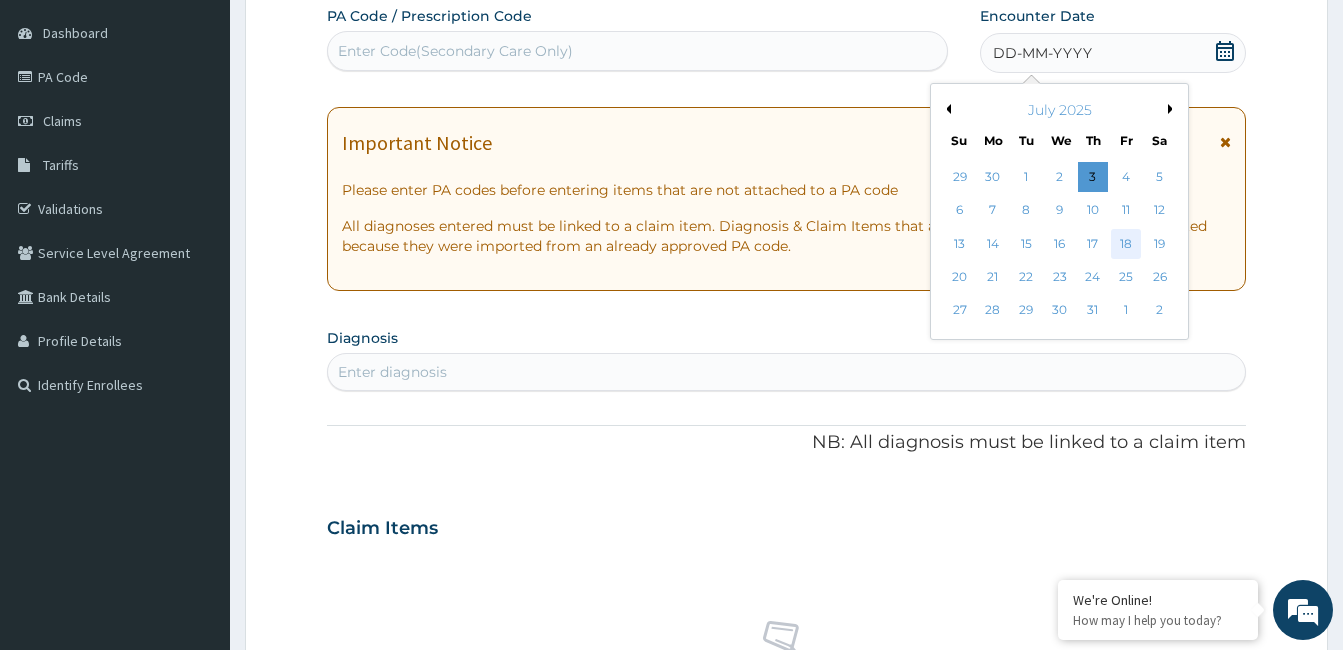 click on "18" at bounding box center (1126, 244) 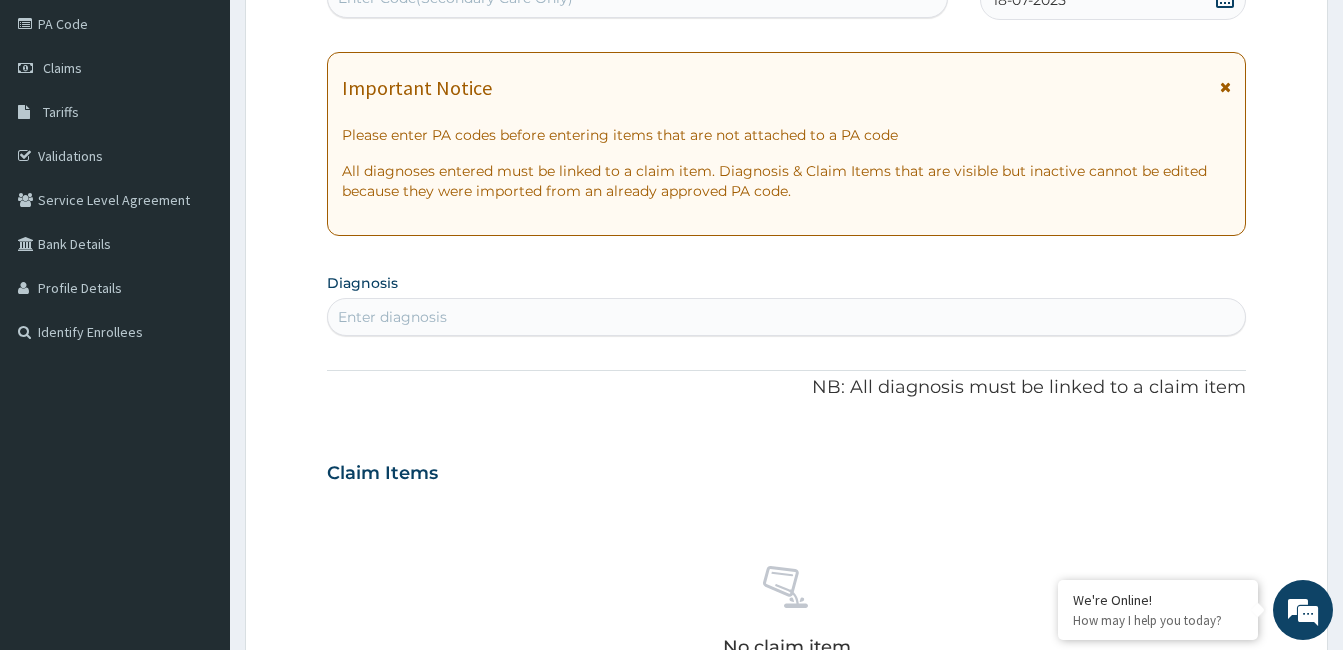 scroll, scrollTop: 285, scrollLeft: 0, axis: vertical 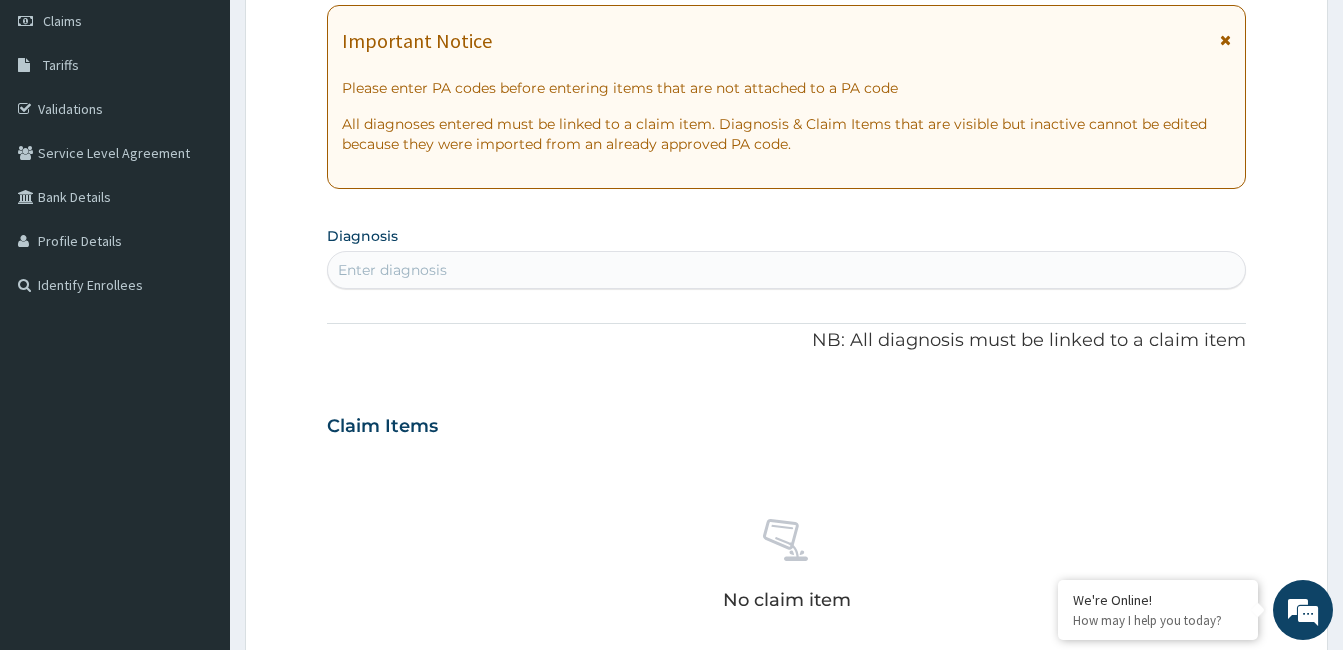 click on "Enter diagnosis" at bounding box center (786, 270) 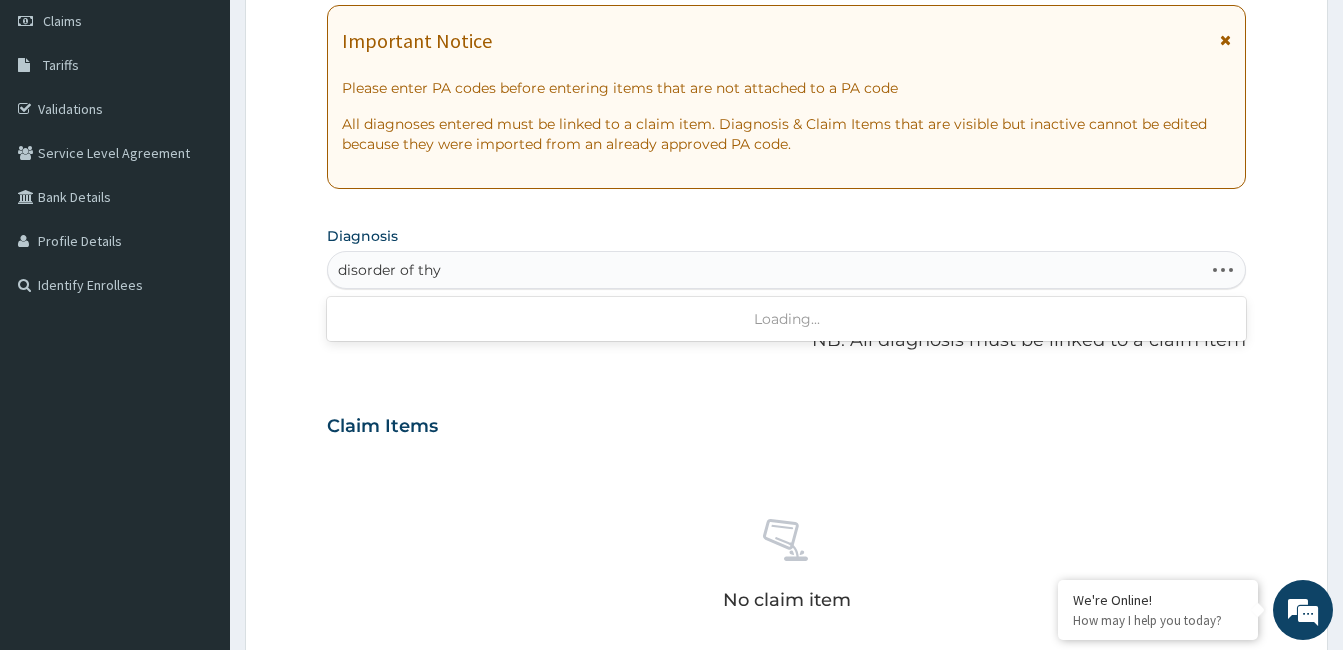 type on "disorder of thyr" 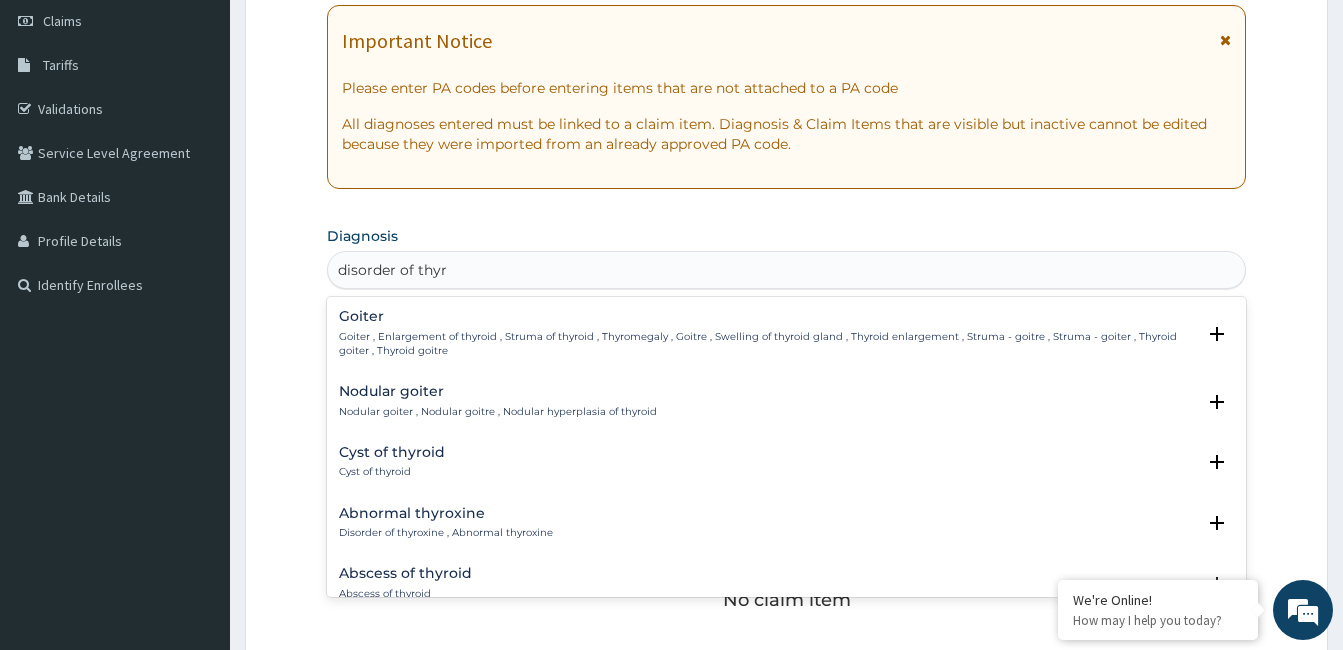 click on "Abnormal thyroxine" at bounding box center (446, 513) 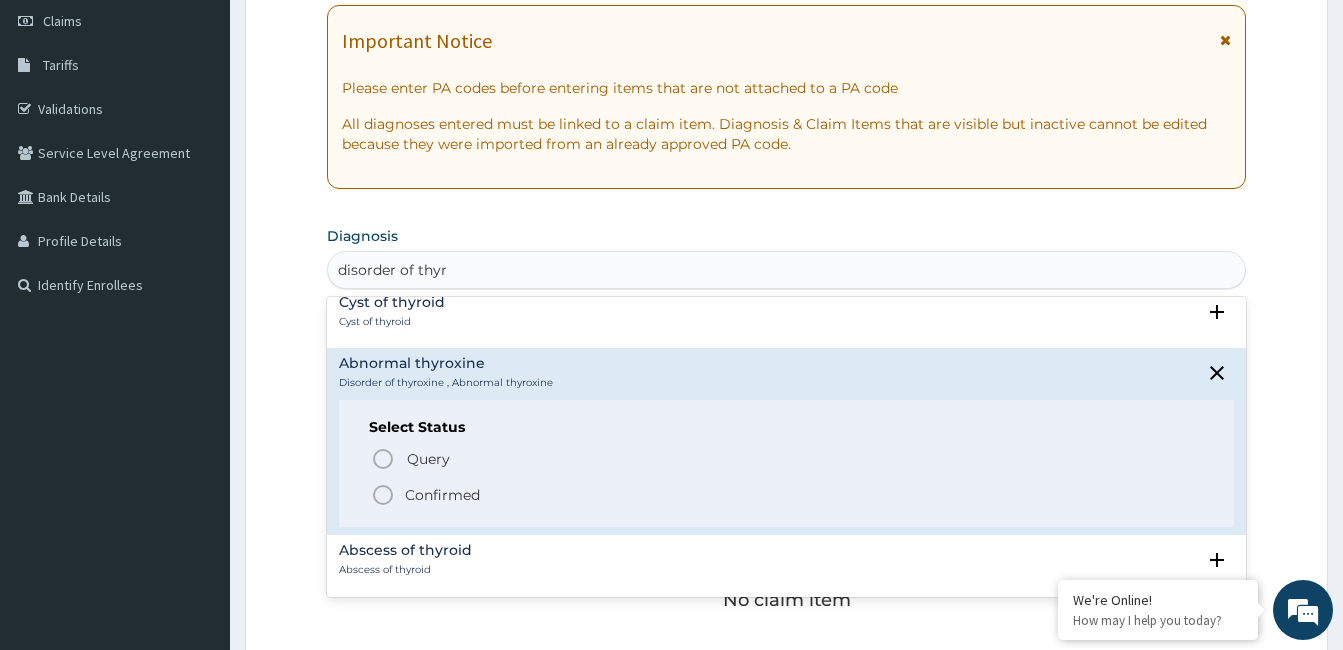 scroll, scrollTop: 200, scrollLeft: 0, axis: vertical 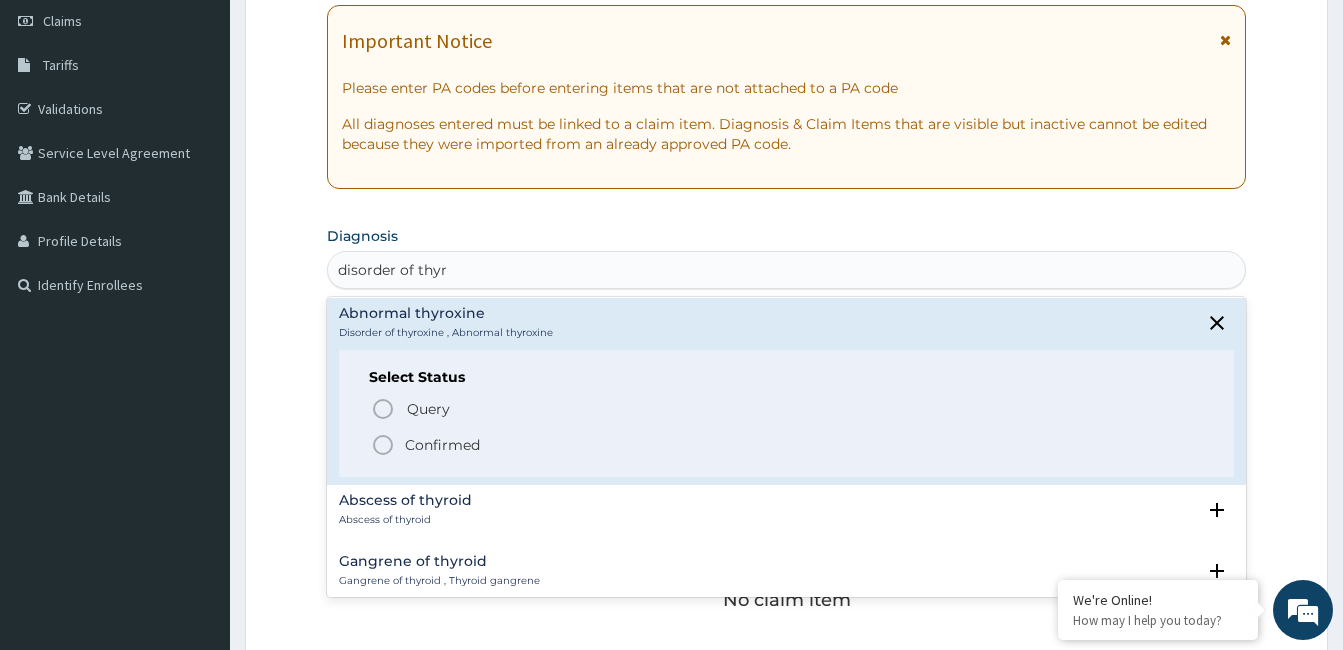 click on "Confirmed" at bounding box center [442, 445] 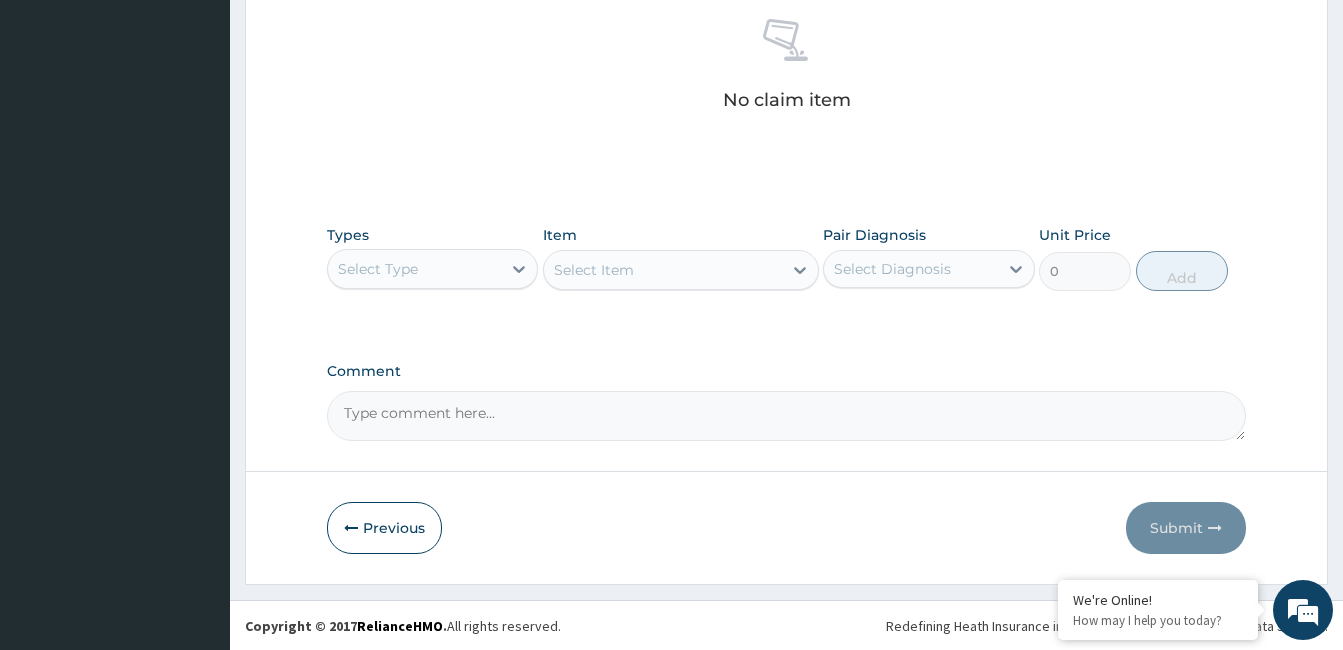 scroll, scrollTop: 792, scrollLeft: 0, axis: vertical 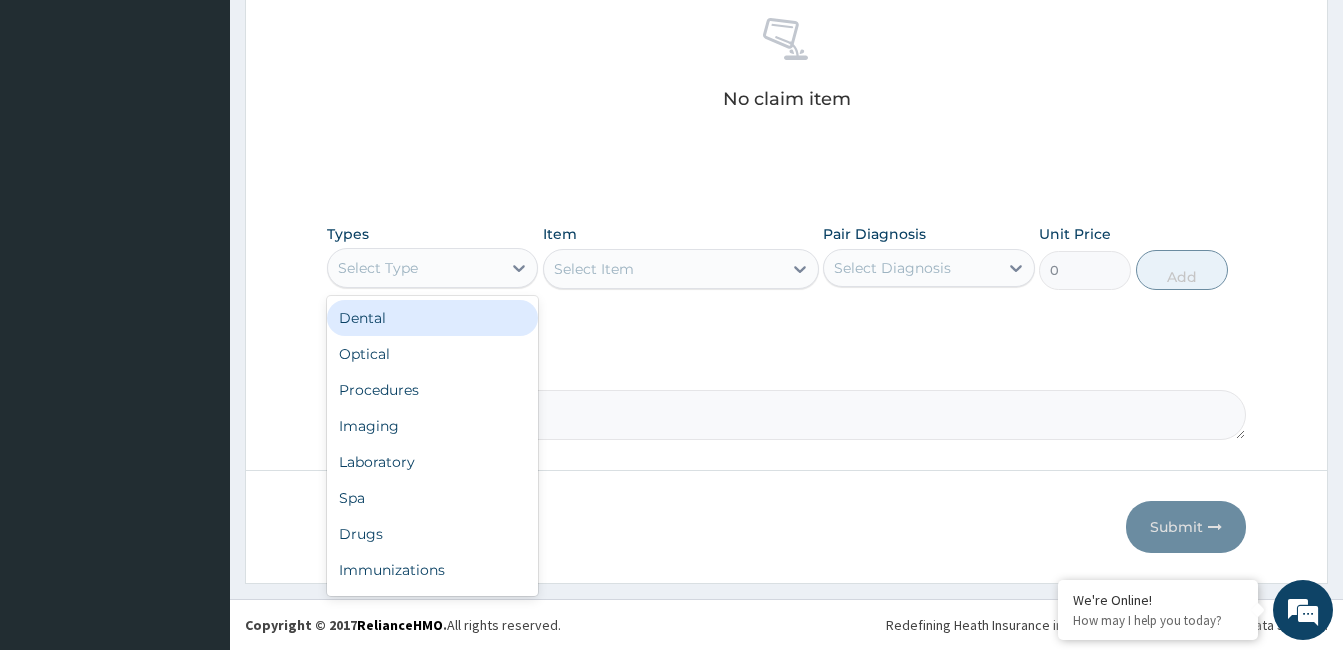 click on "Select Type" at bounding box center (414, 268) 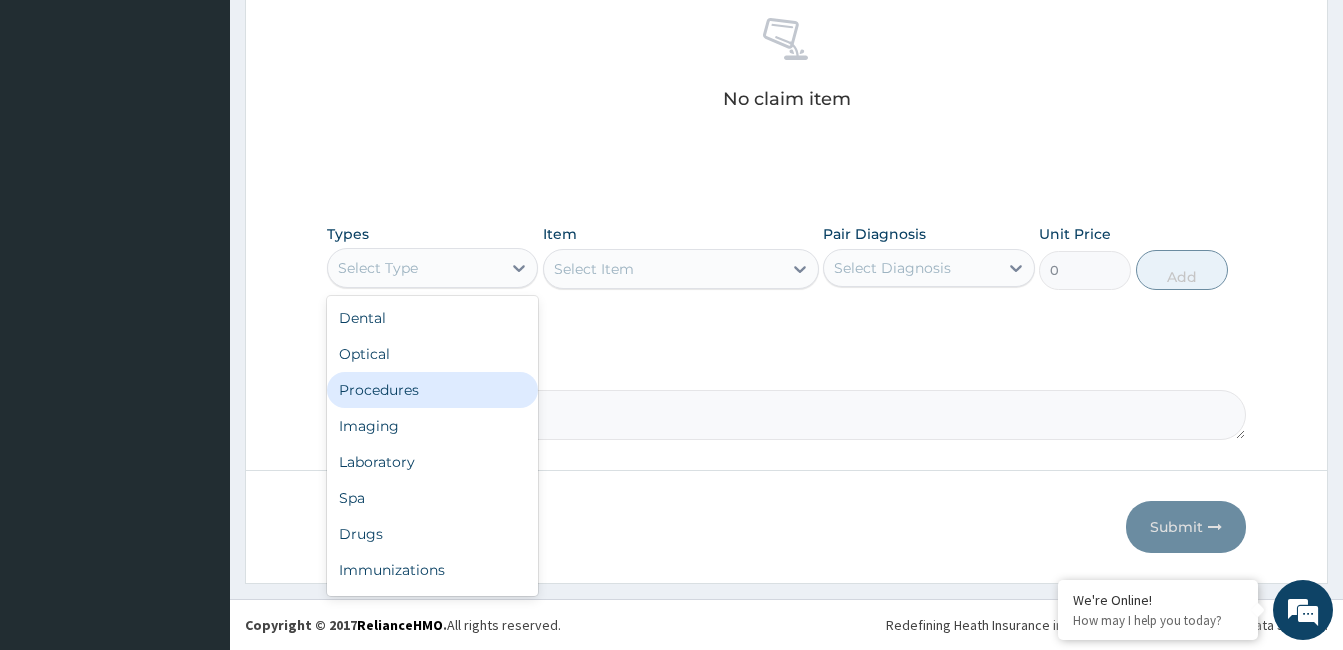 drag, startPoint x: 421, startPoint y: 396, endPoint x: 439, endPoint y: 386, distance: 20.59126 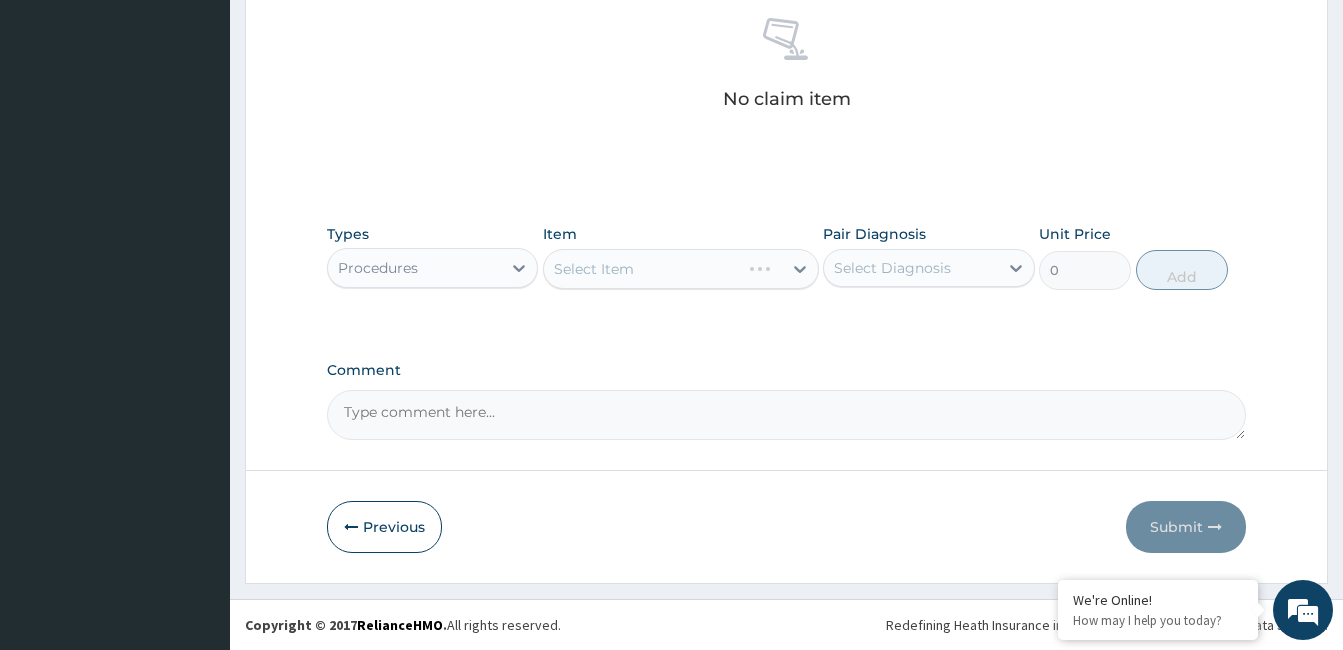 click on "Select Diagnosis" at bounding box center (892, 268) 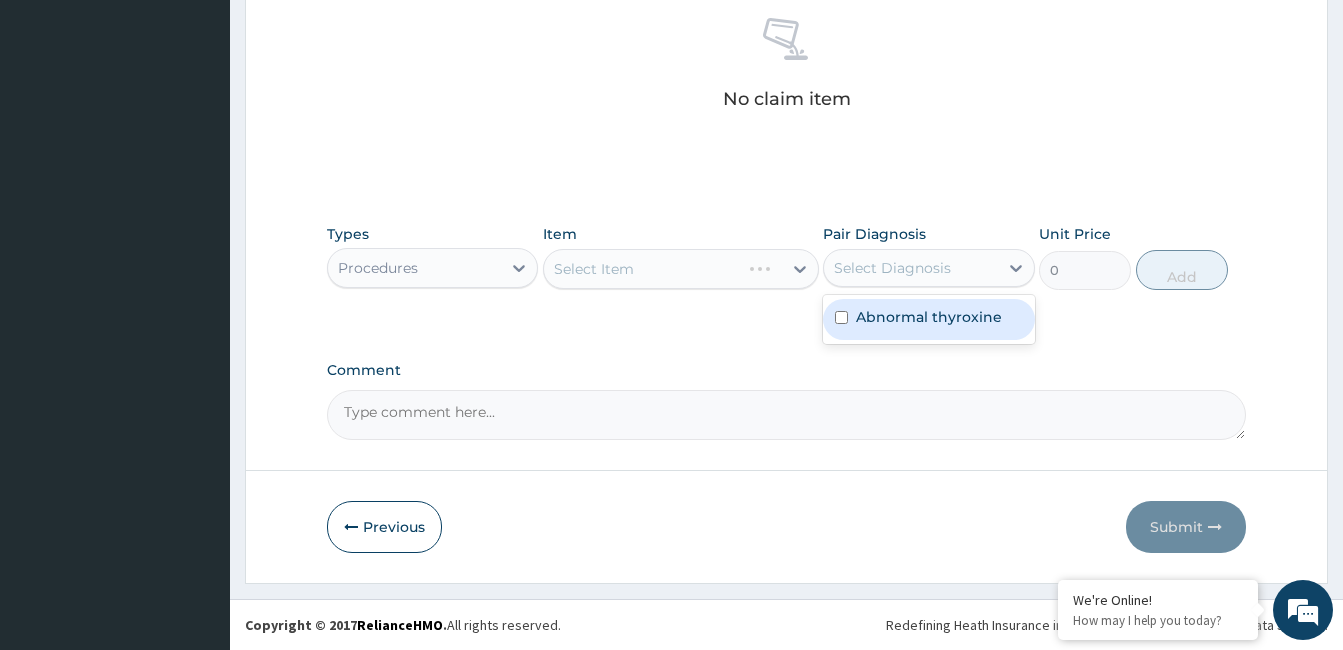click on "Abnormal thyroxine" at bounding box center (929, 317) 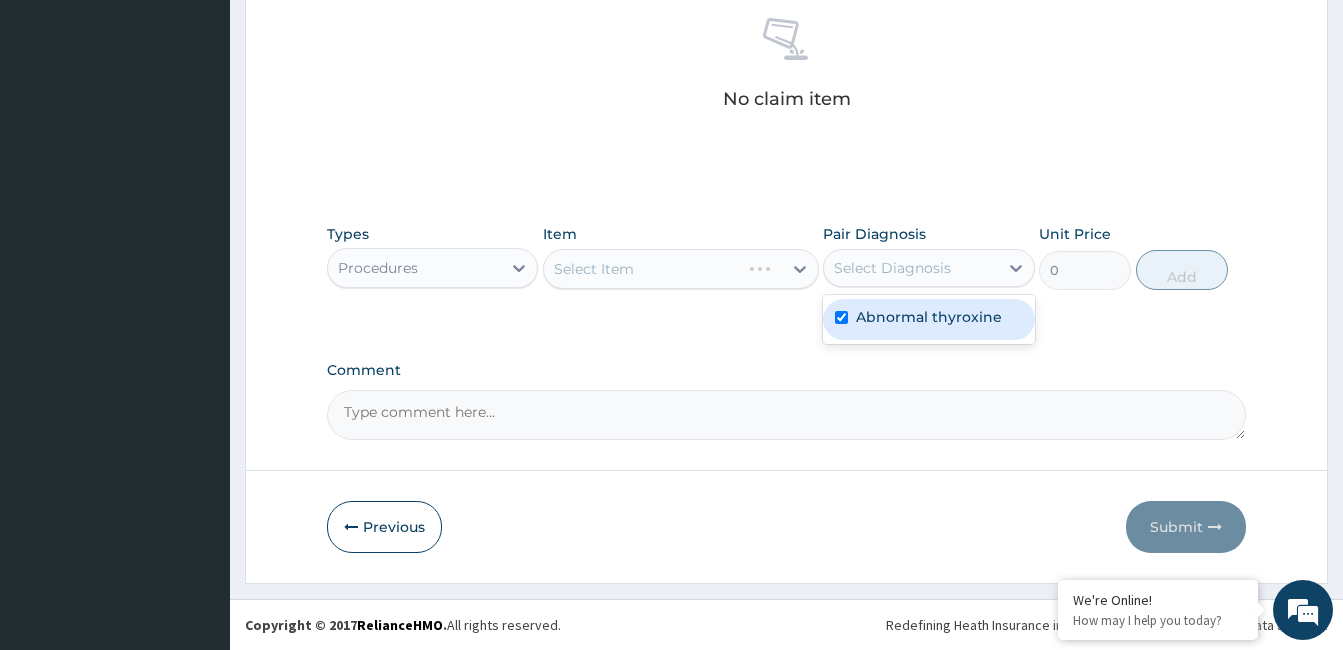checkbox on "true" 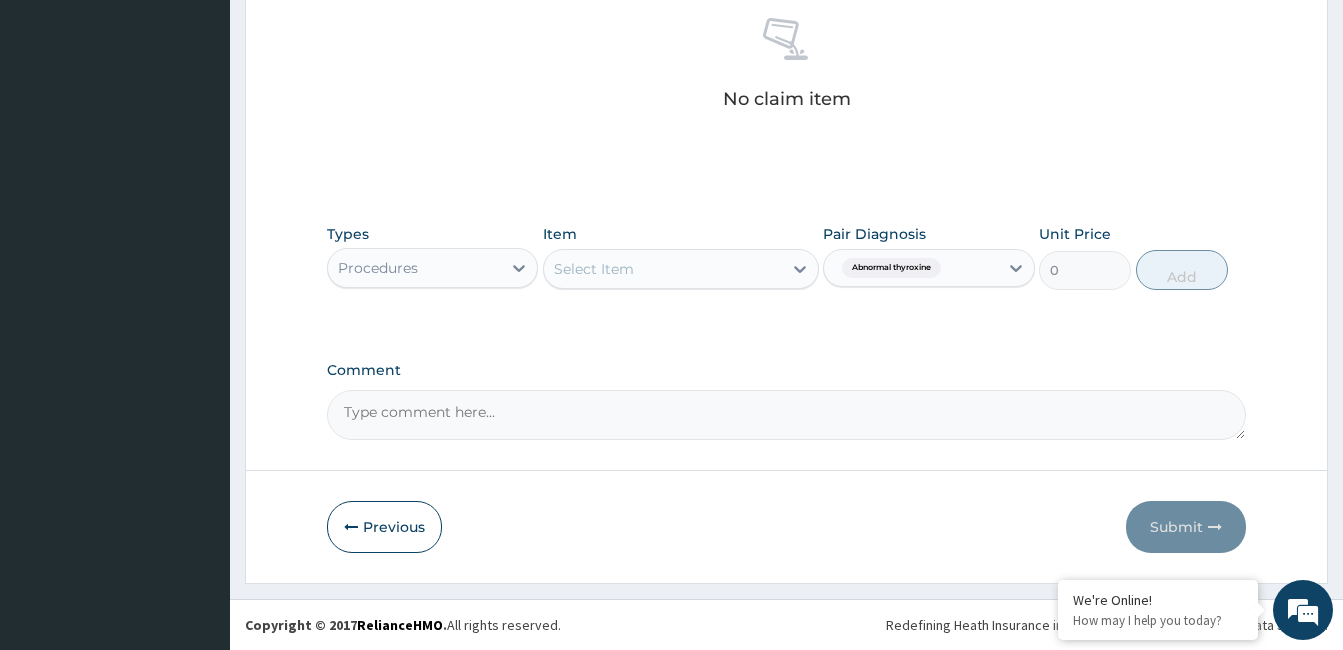 click on "Comment" at bounding box center (786, 415) 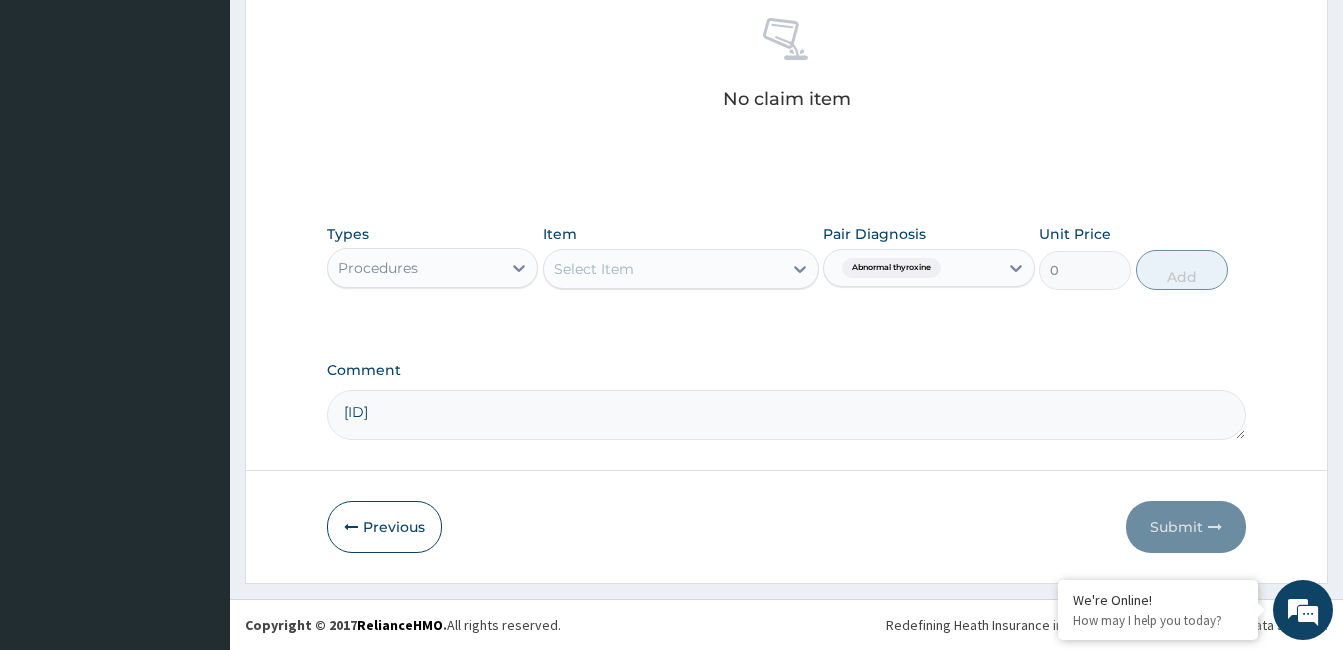 type on "[ID]" 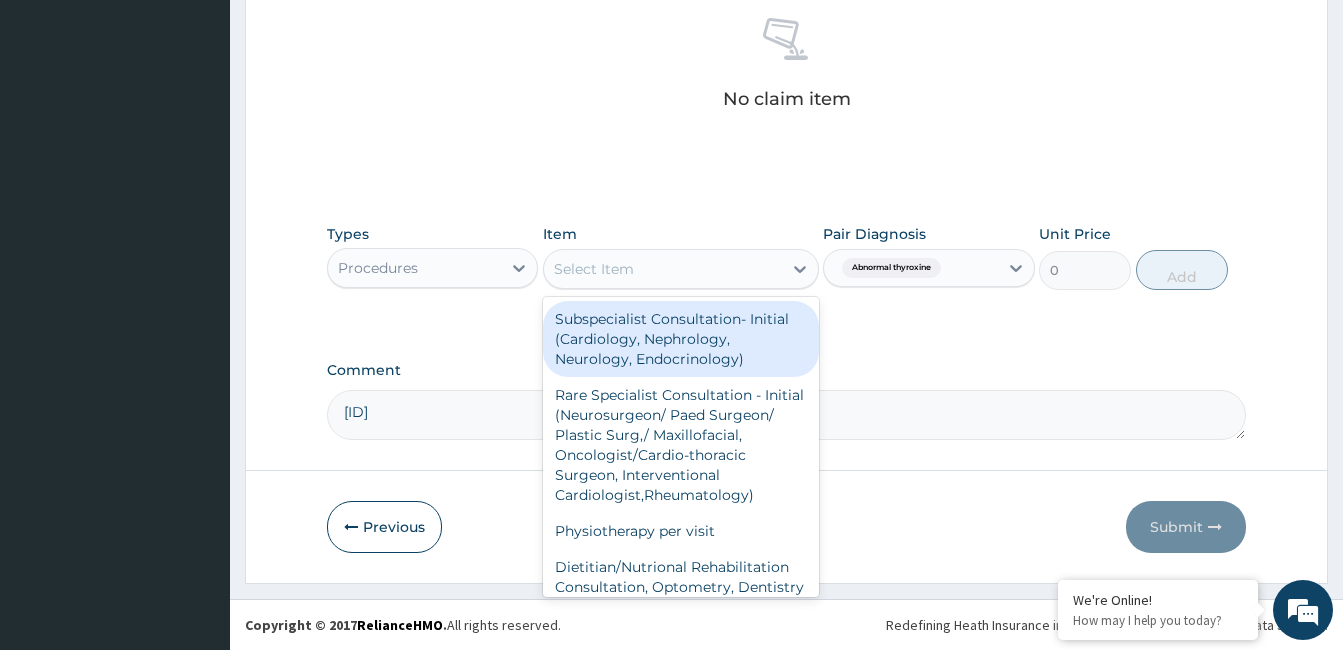 drag, startPoint x: 647, startPoint y: 343, endPoint x: 715, endPoint y: 344, distance: 68.007355 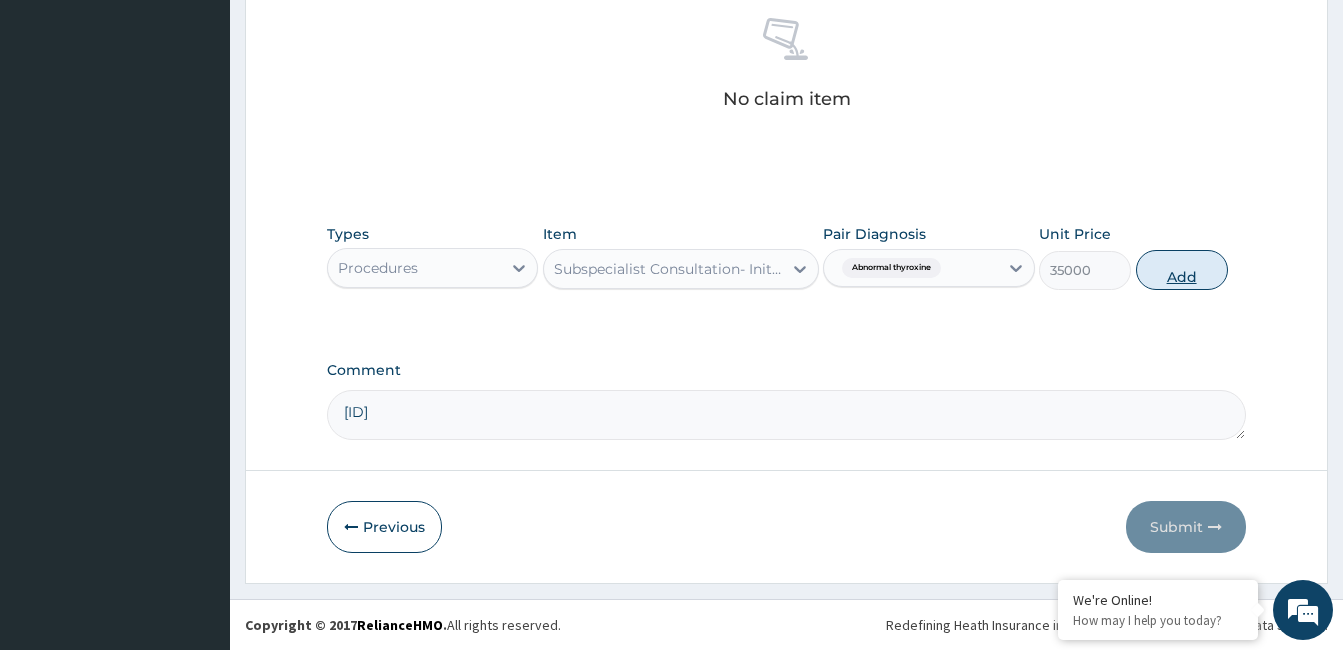 click on "Add" at bounding box center [1182, 270] 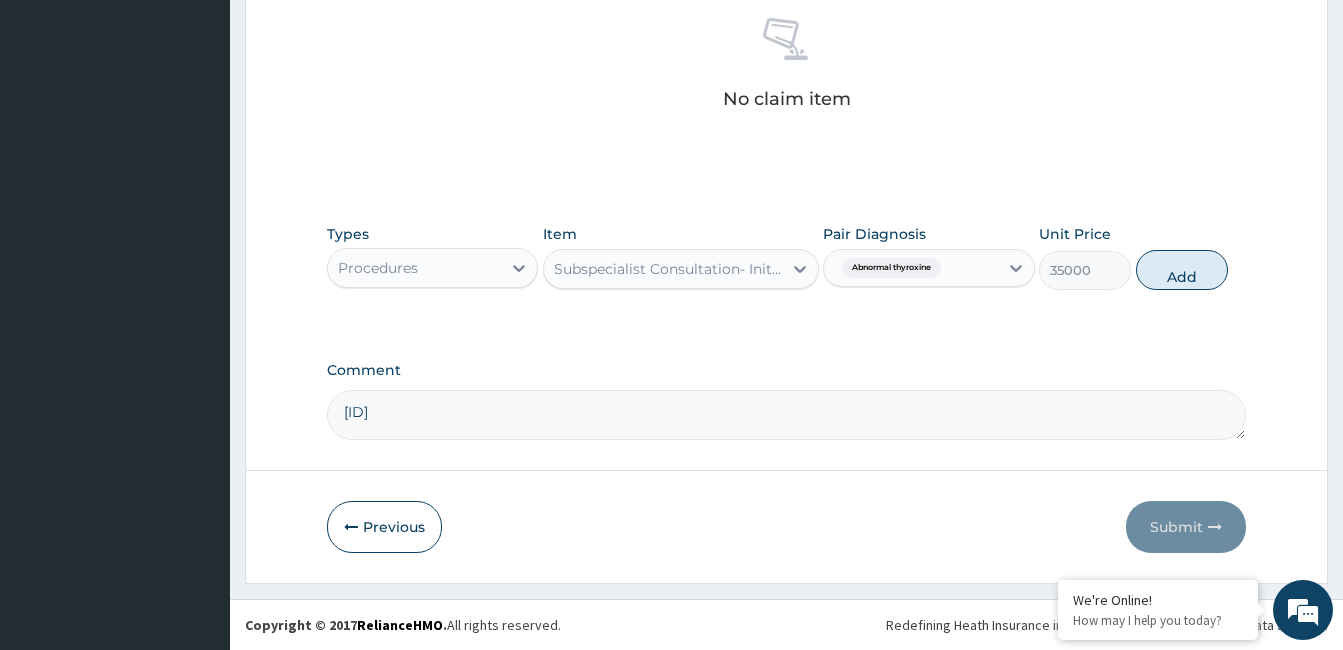 type on "0" 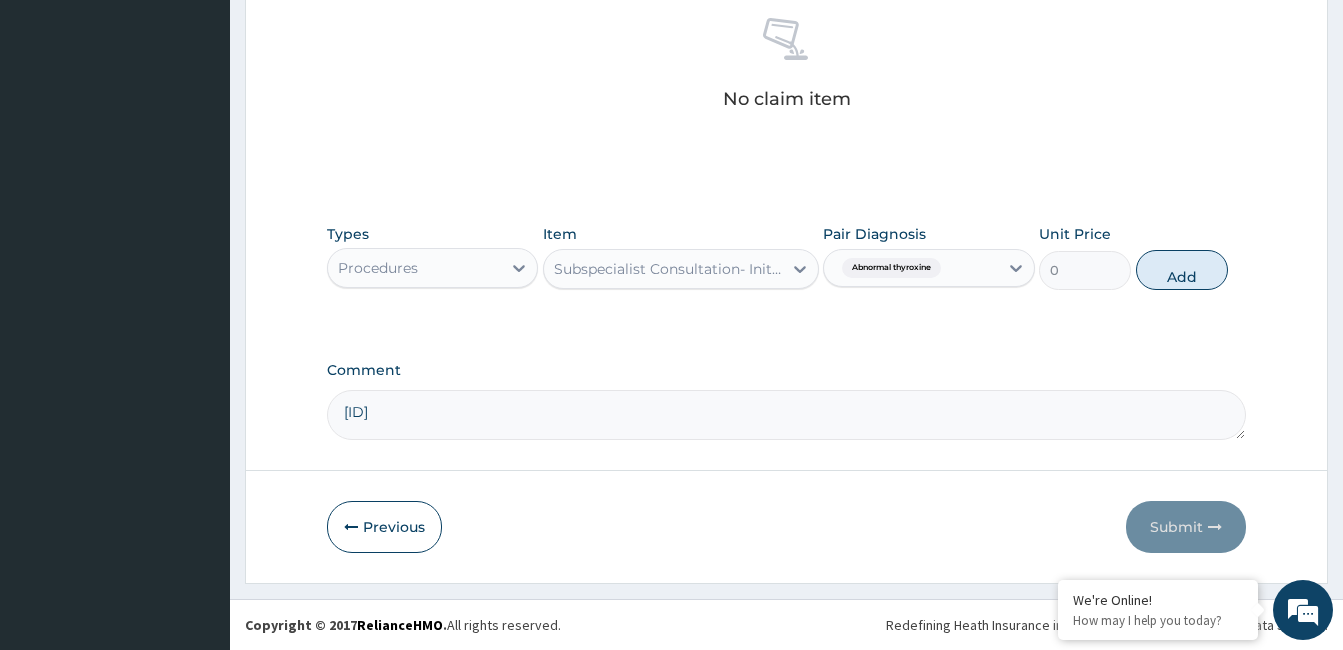 scroll, scrollTop: 763, scrollLeft: 0, axis: vertical 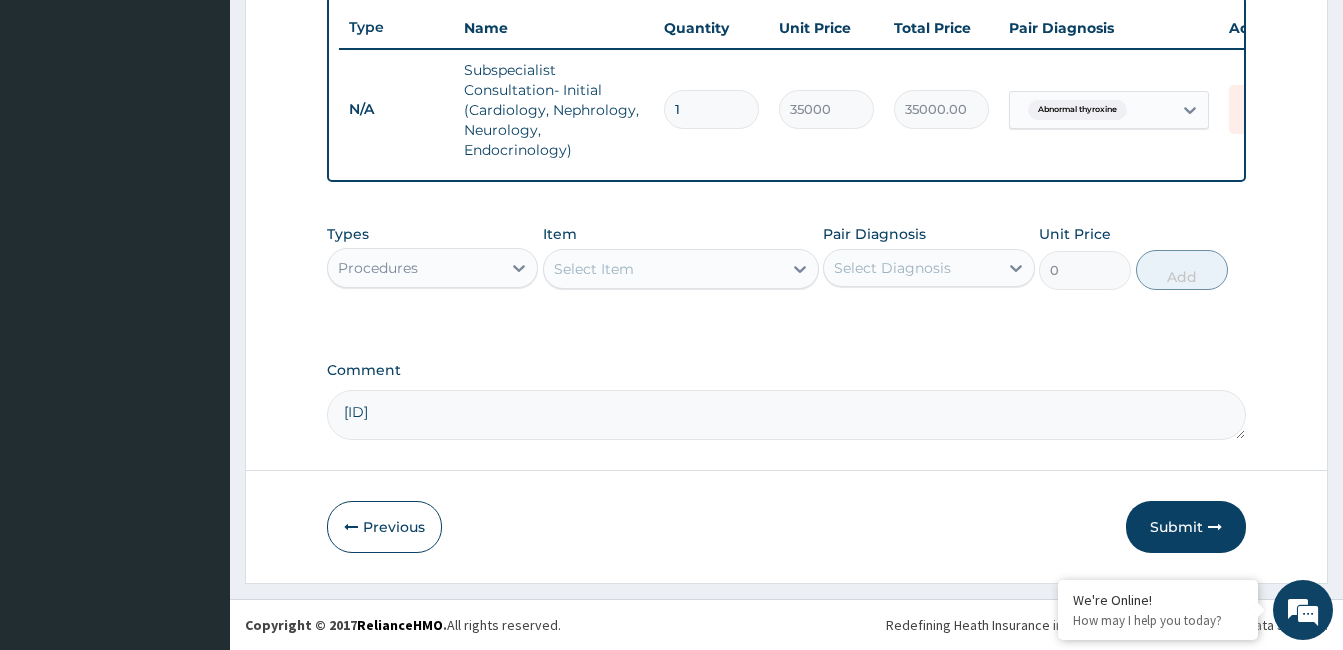 drag, startPoint x: 1179, startPoint y: 509, endPoint x: 1084, endPoint y: 555, distance: 105.550934 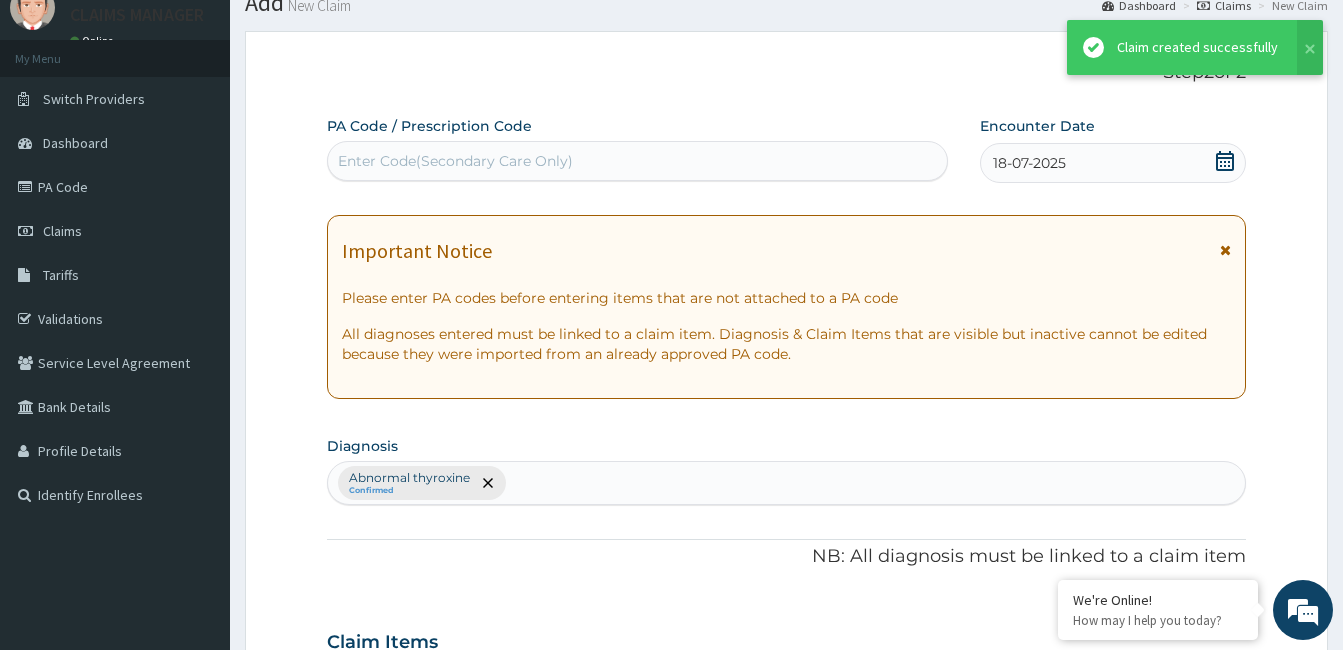 scroll, scrollTop: 763, scrollLeft: 0, axis: vertical 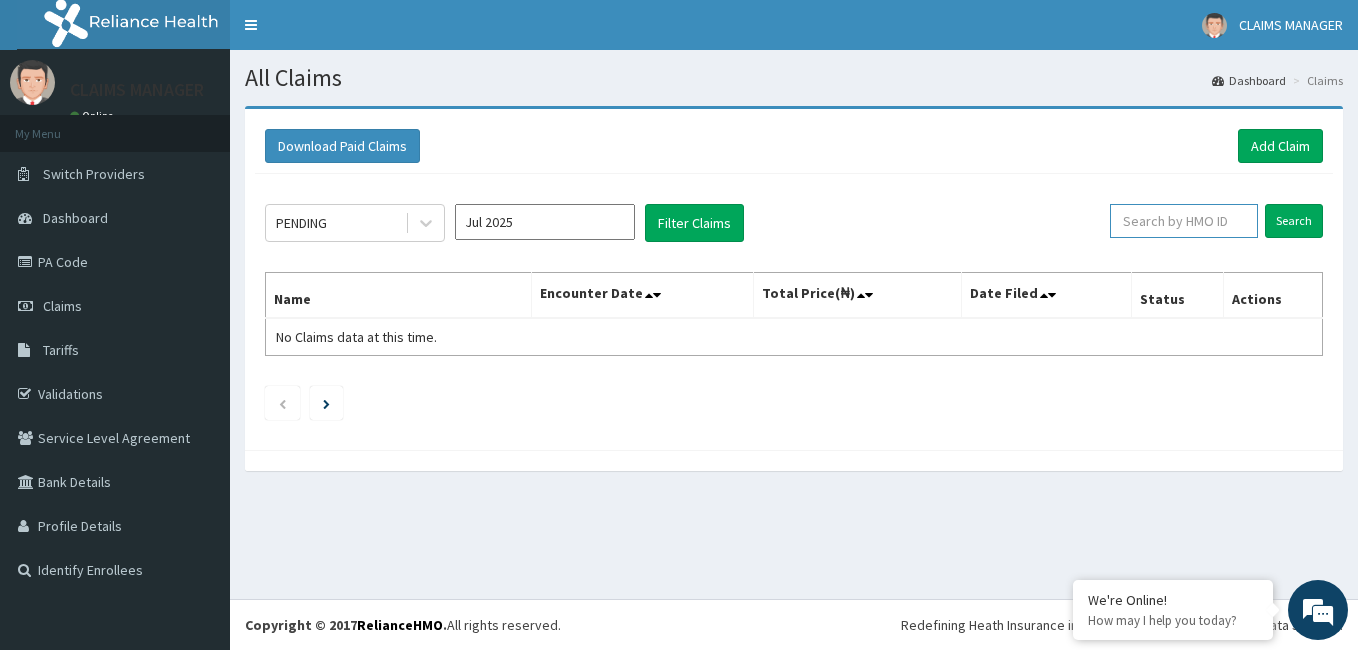 click at bounding box center (1184, 221) 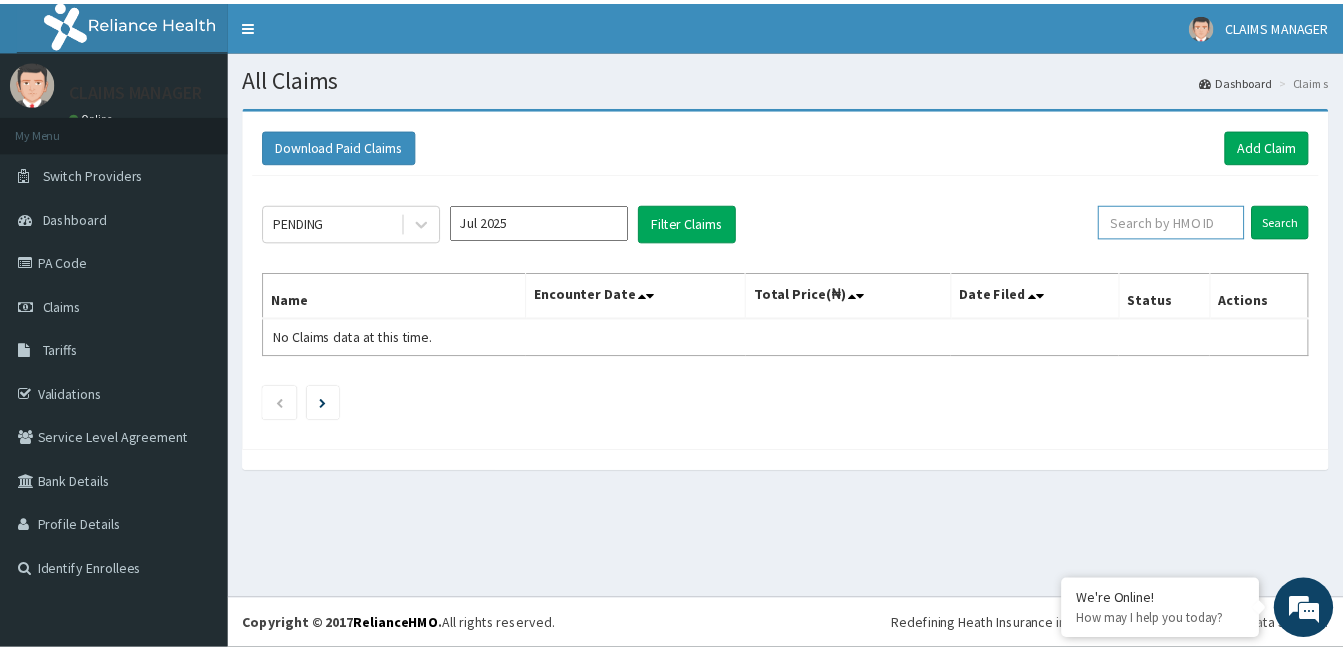 scroll, scrollTop: 0, scrollLeft: 0, axis: both 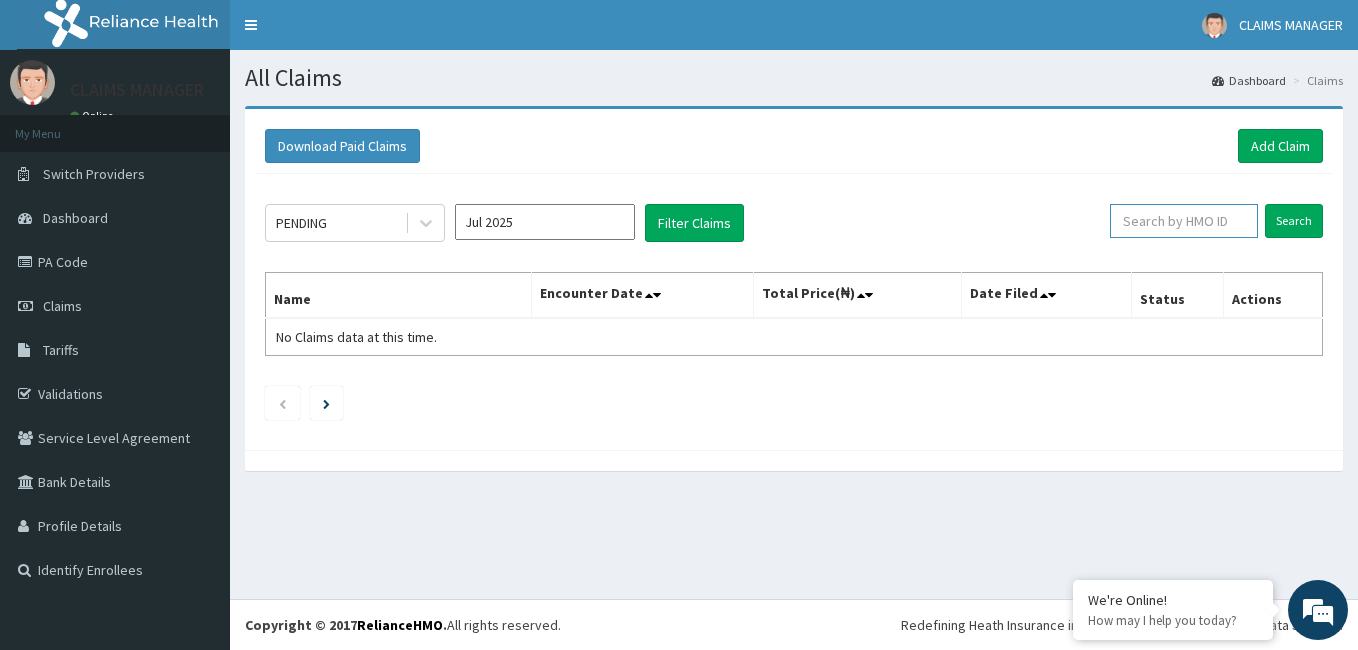 paste on "SLB/10915/A" 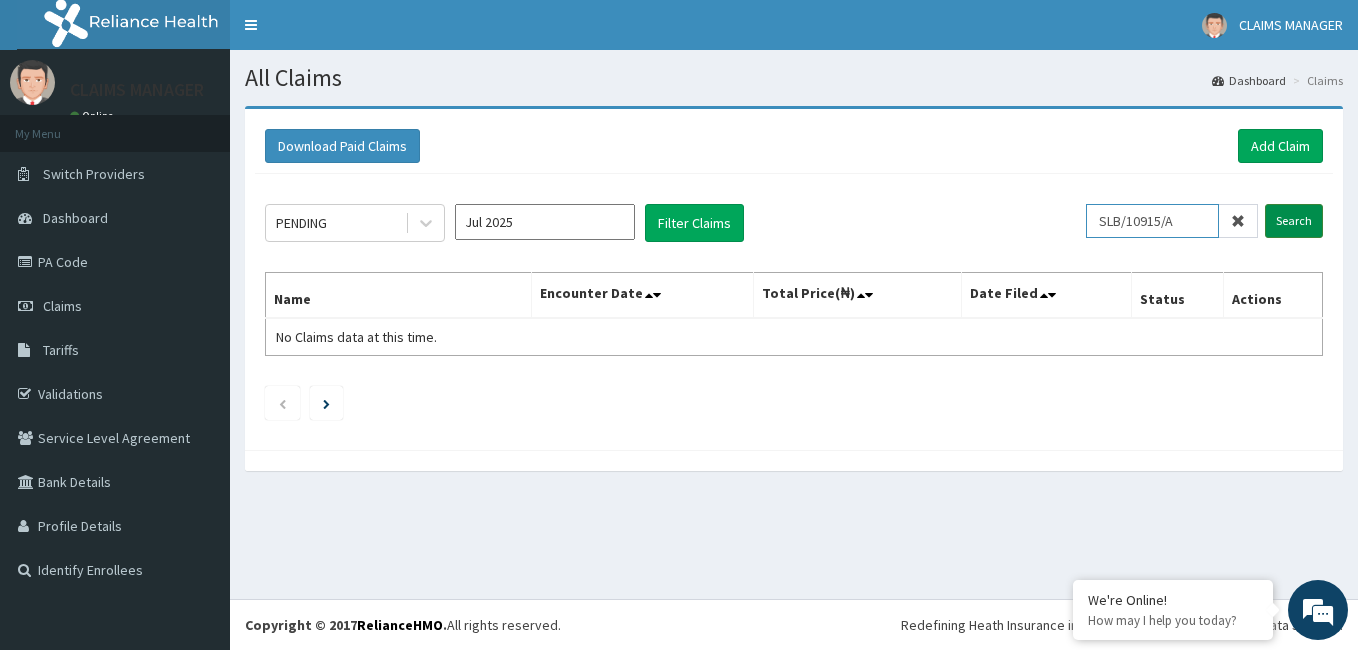 type on "SLB/10915/A" 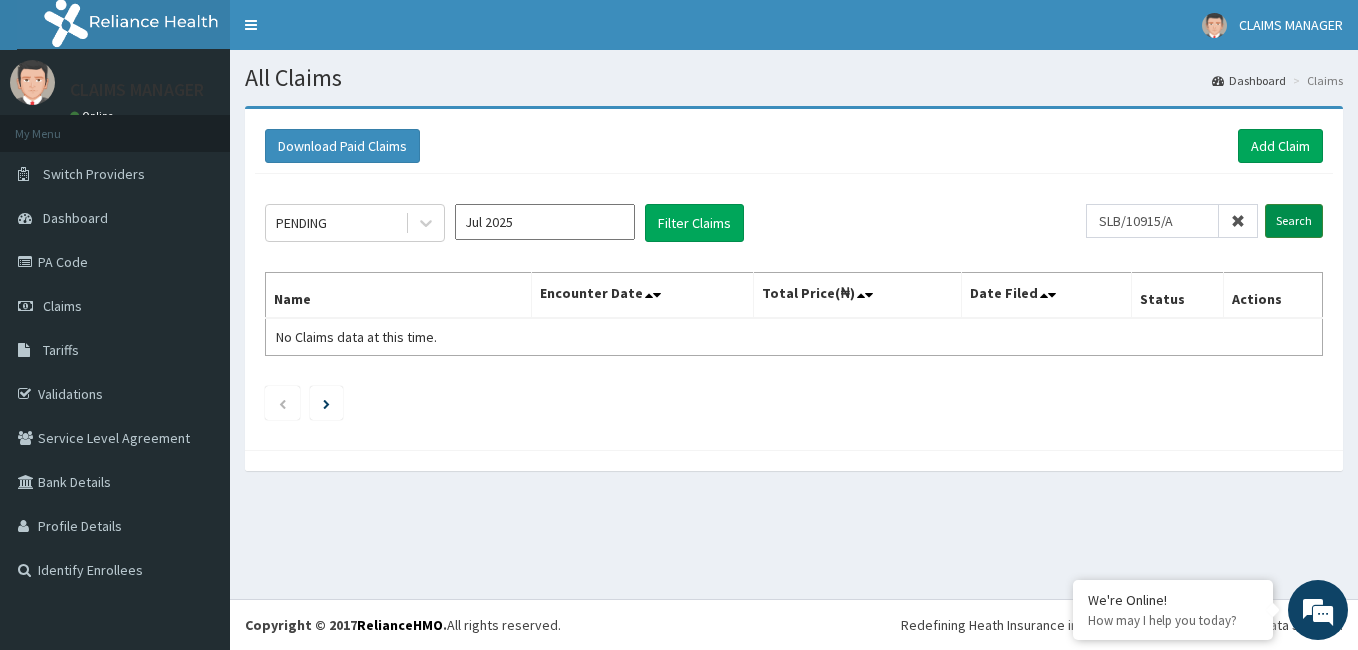click on "Search" at bounding box center (1294, 221) 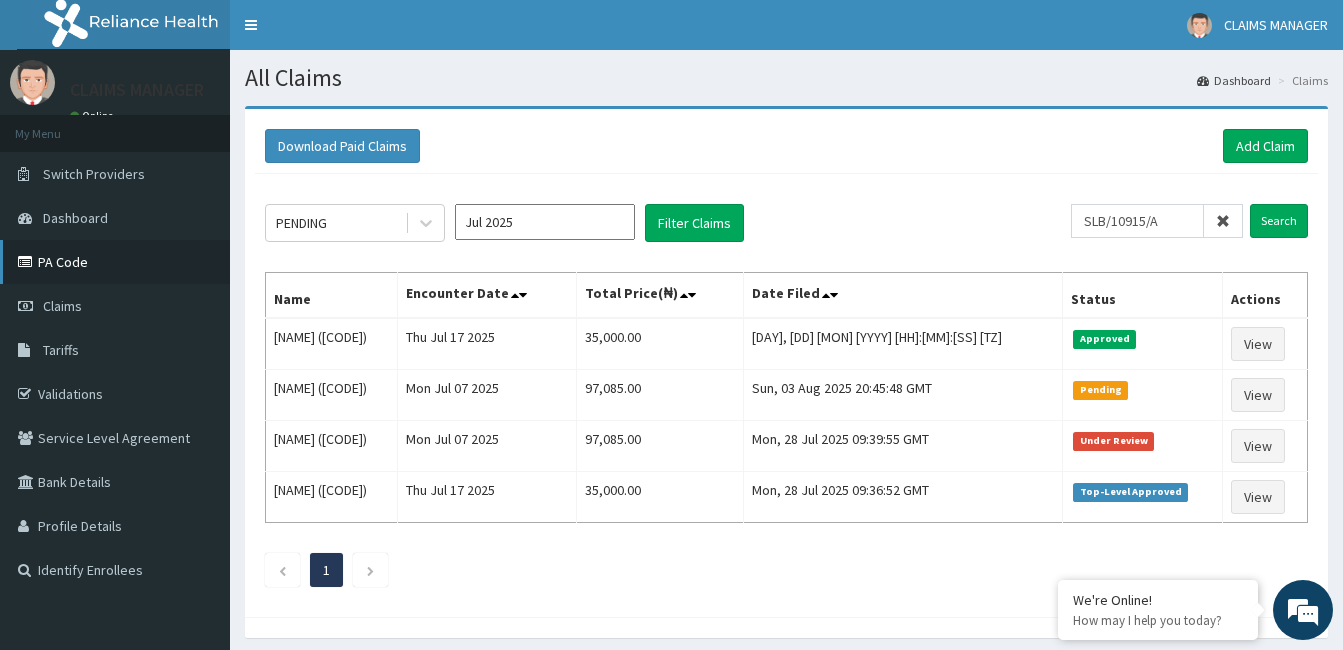click on "PA Code" at bounding box center [115, 262] 